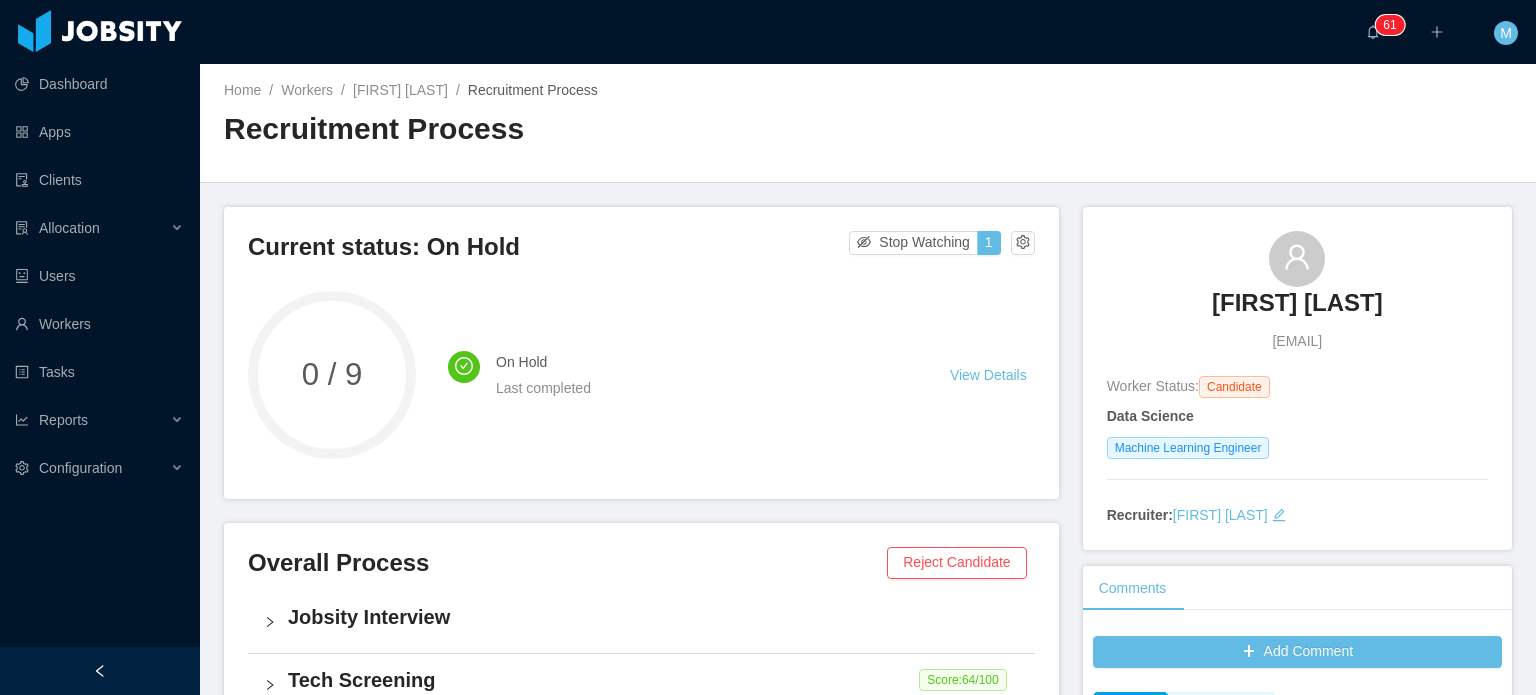 scroll, scrollTop: 0, scrollLeft: 0, axis: both 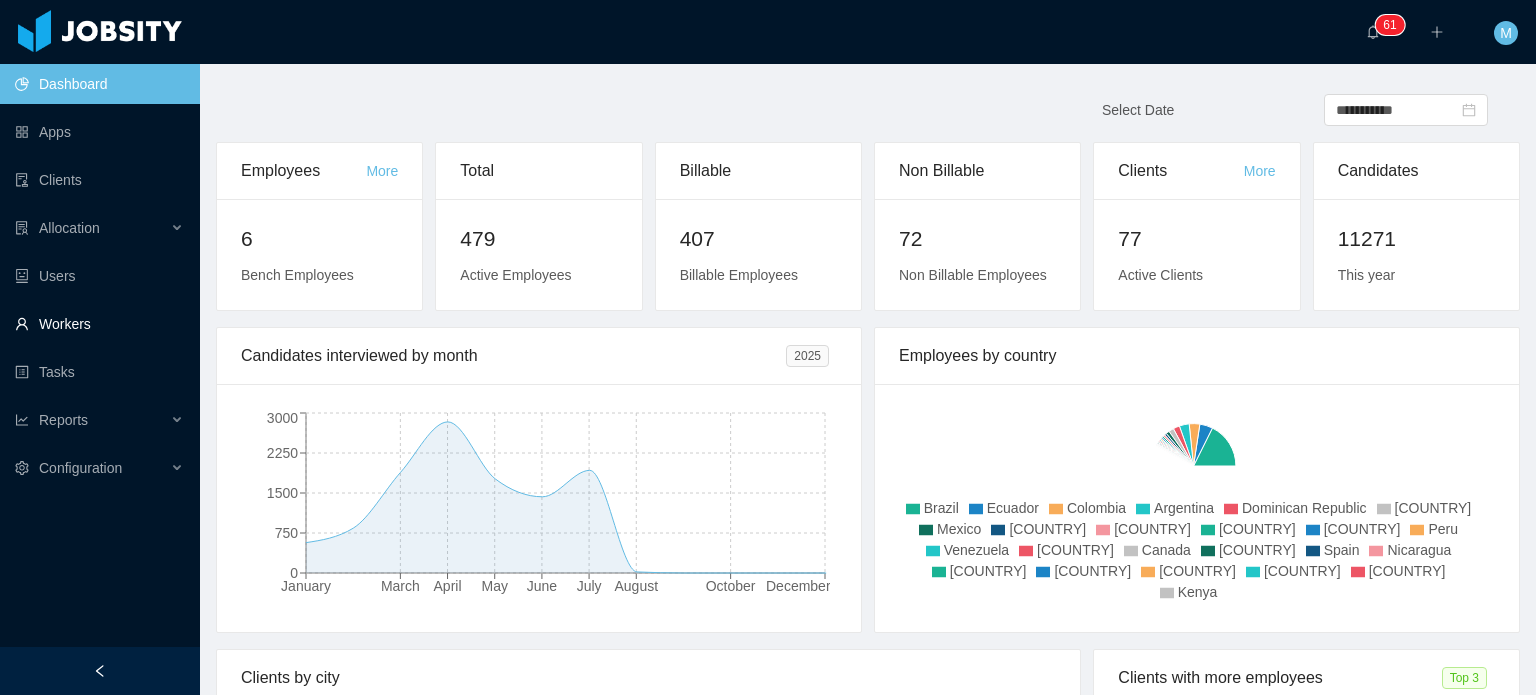 click on "Workers" at bounding box center [99, 324] 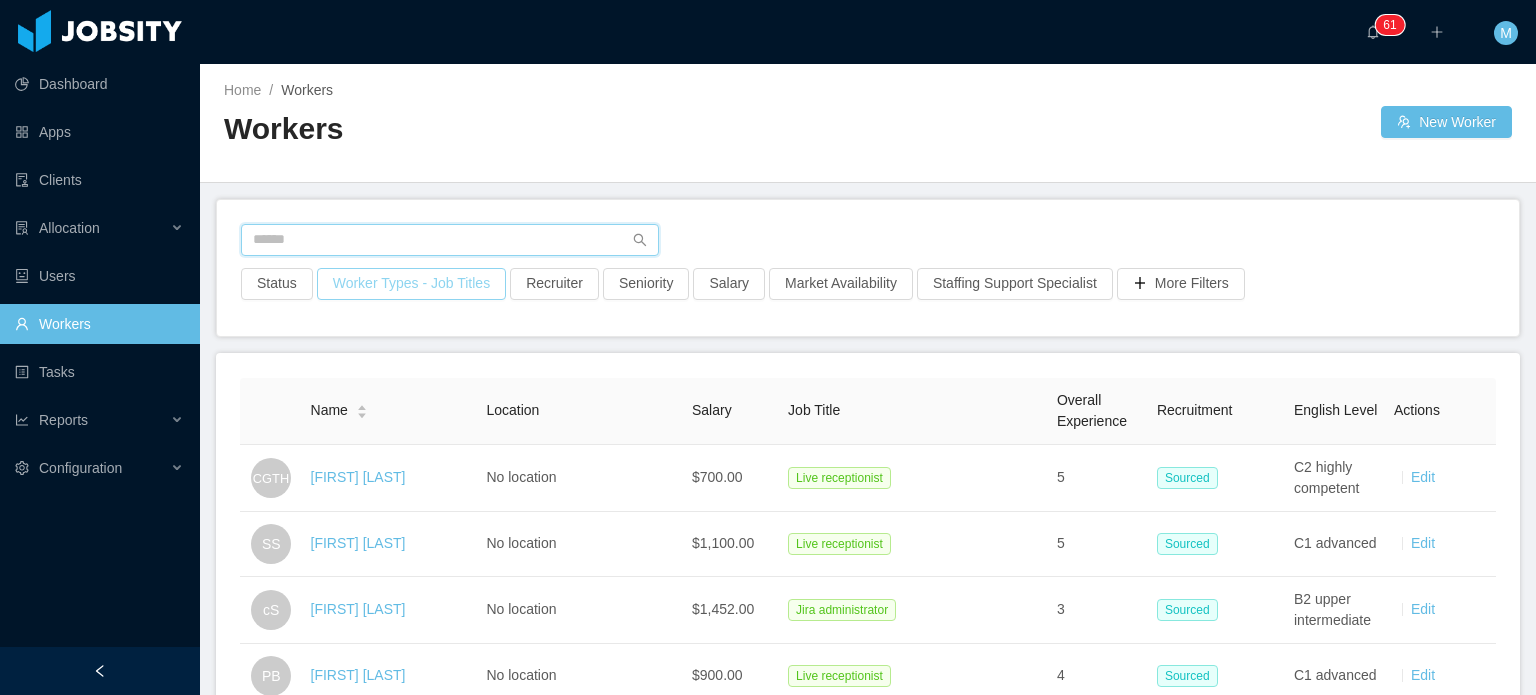 paste on "**********" 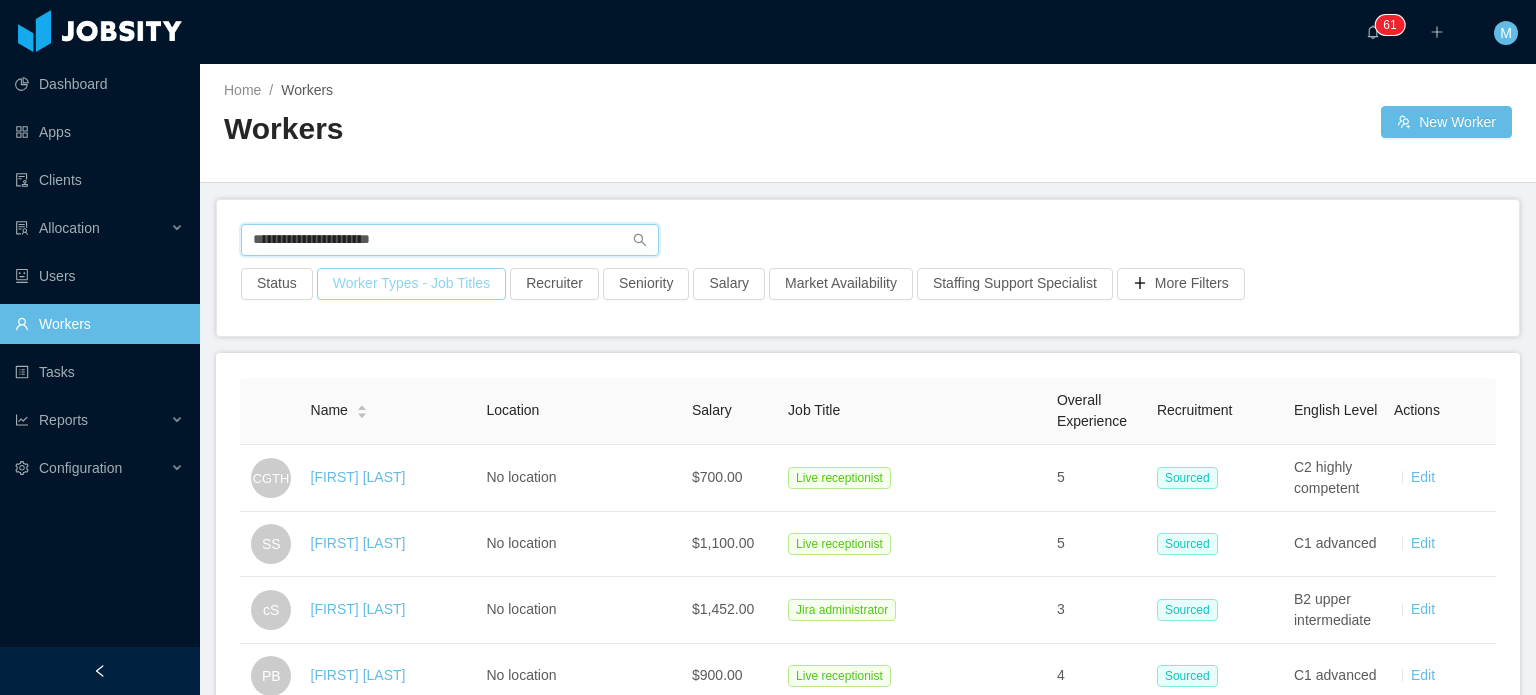 type on "**********" 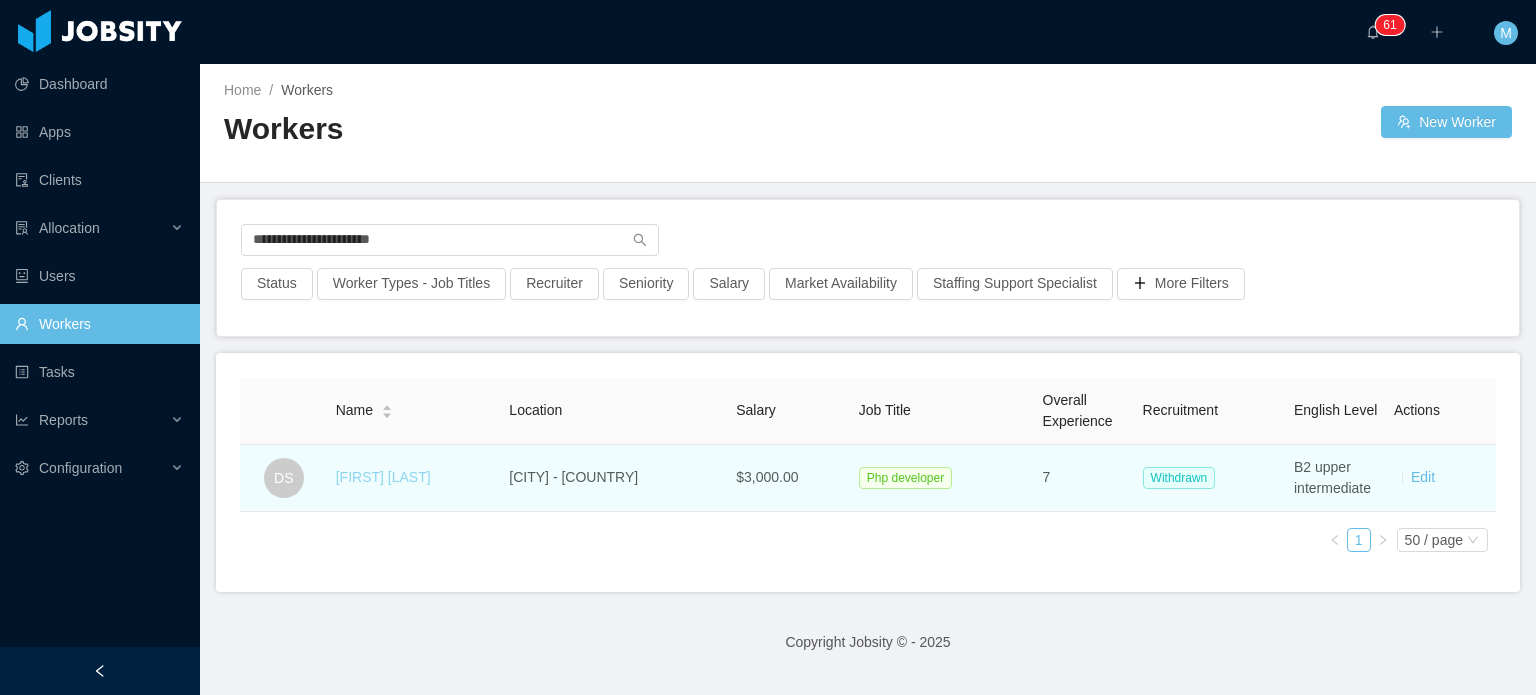 click on "Davi Silva" at bounding box center (383, 477) 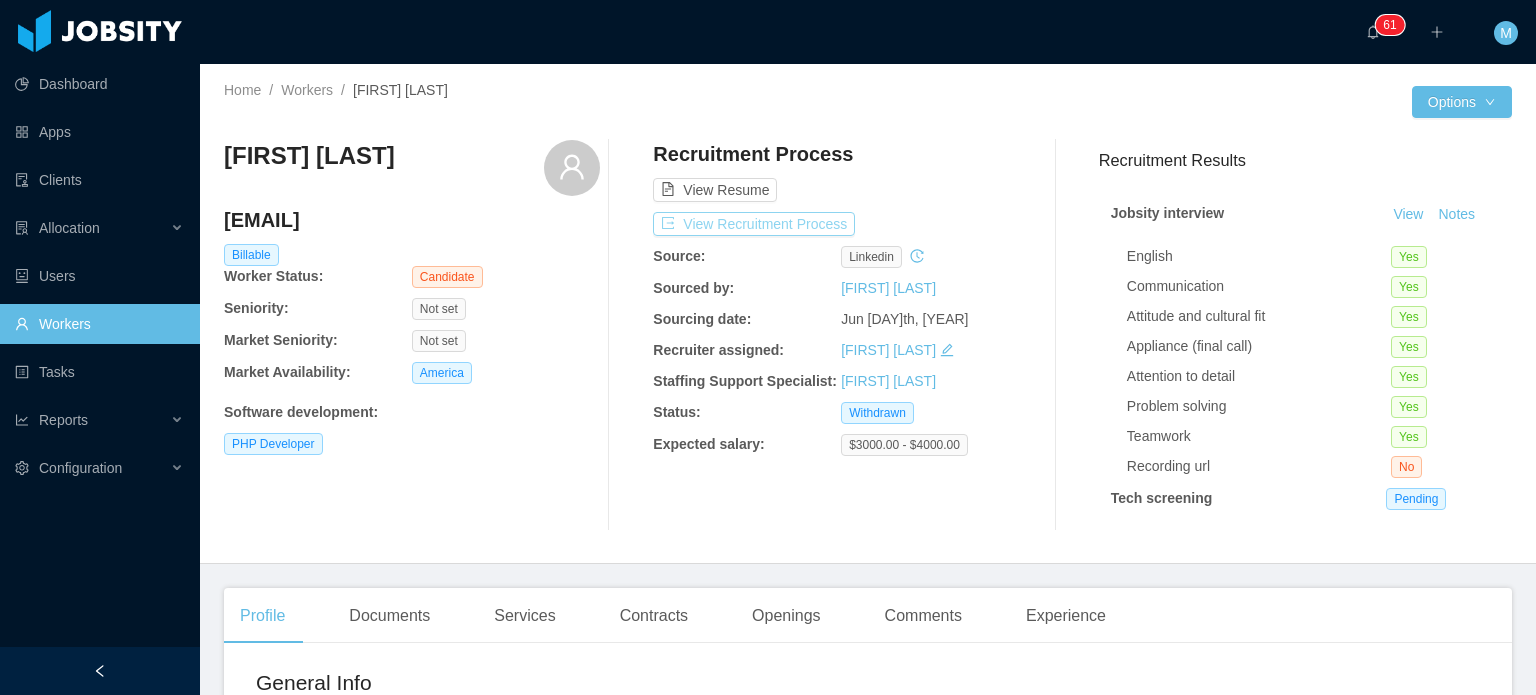 click on "View Recruitment Process" at bounding box center (754, 224) 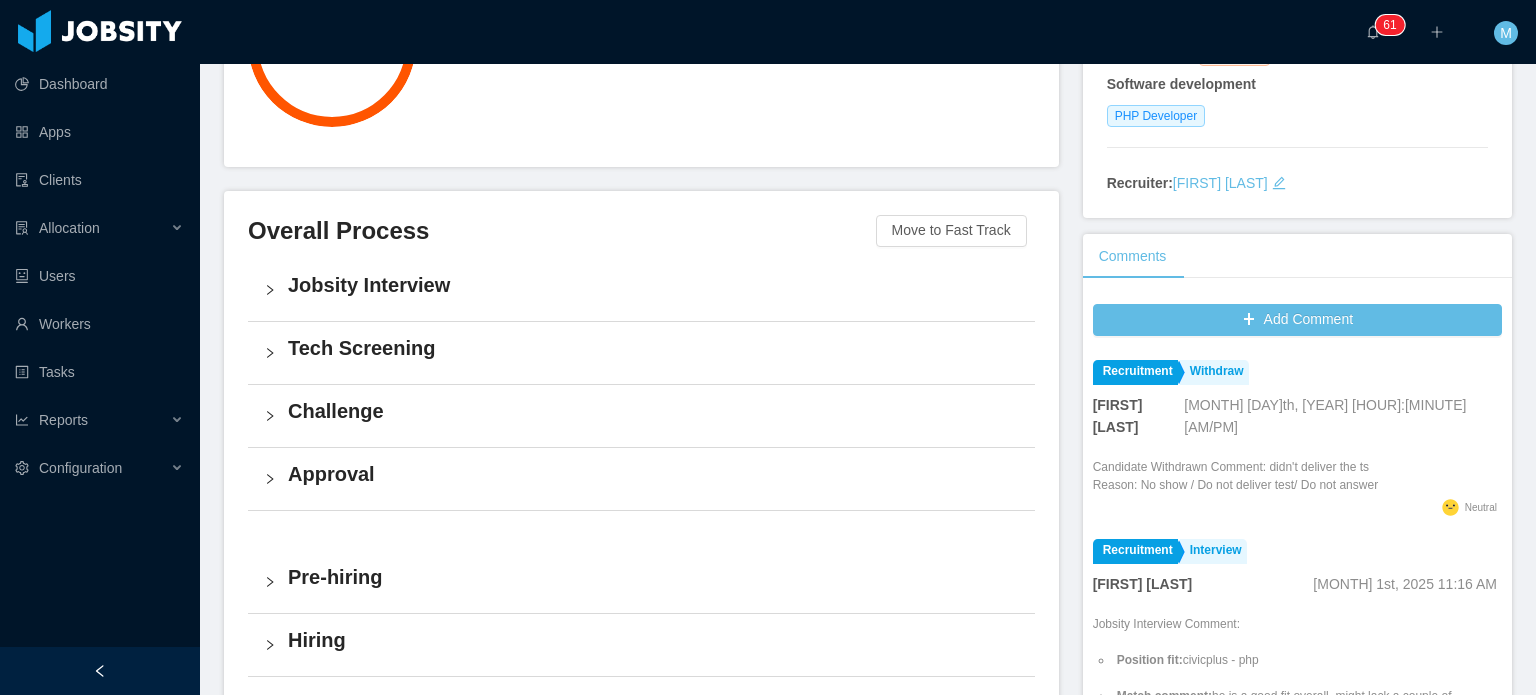 scroll, scrollTop: 338, scrollLeft: 0, axis: vertical 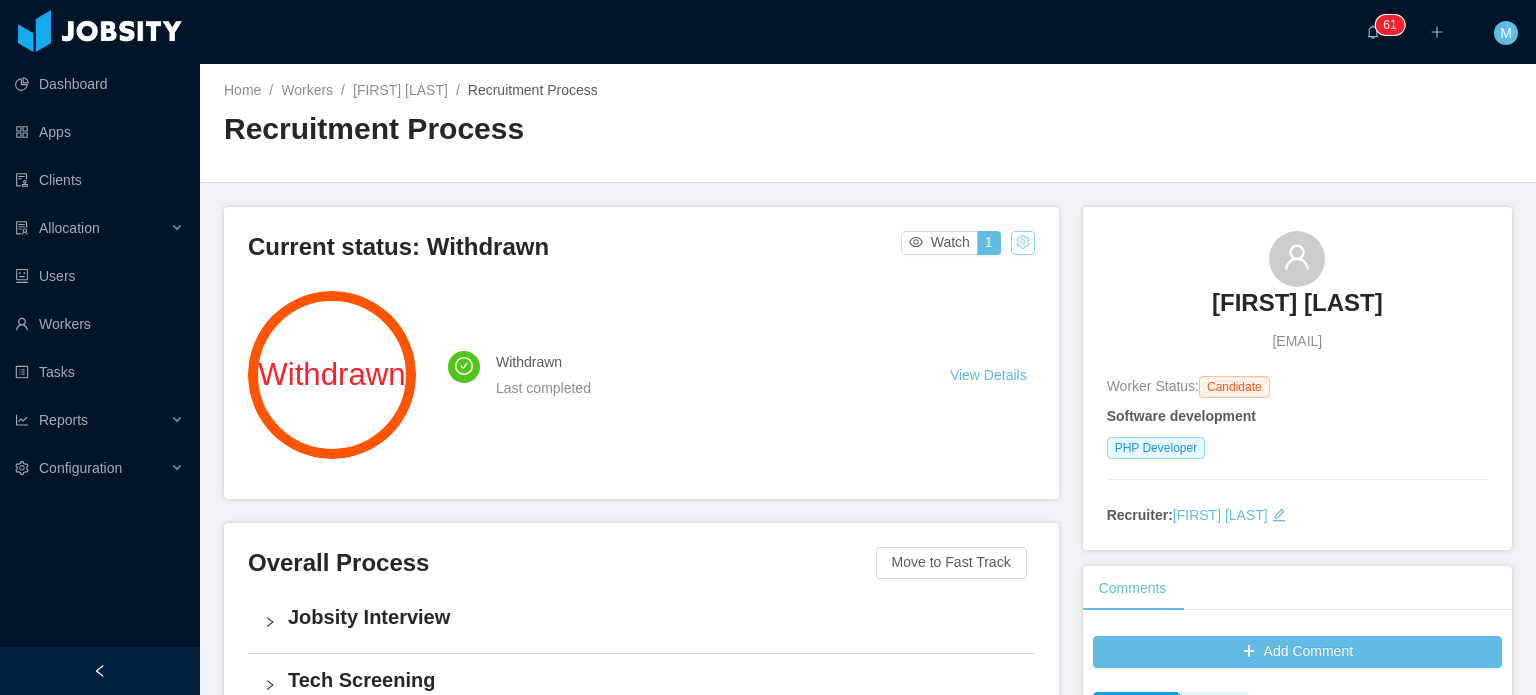 click at bounding box center [1023, 243] 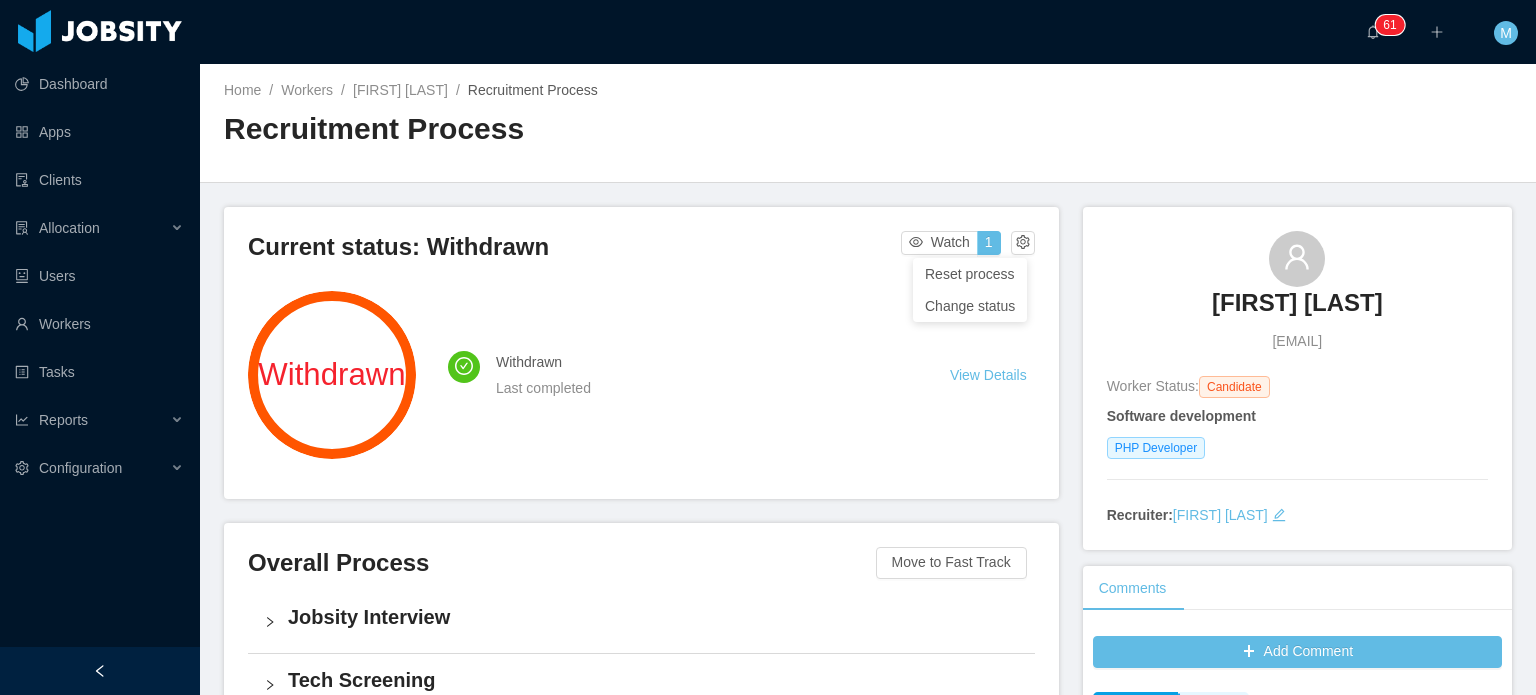 click on "Davi Silva" at bounding box center [1297, 303] 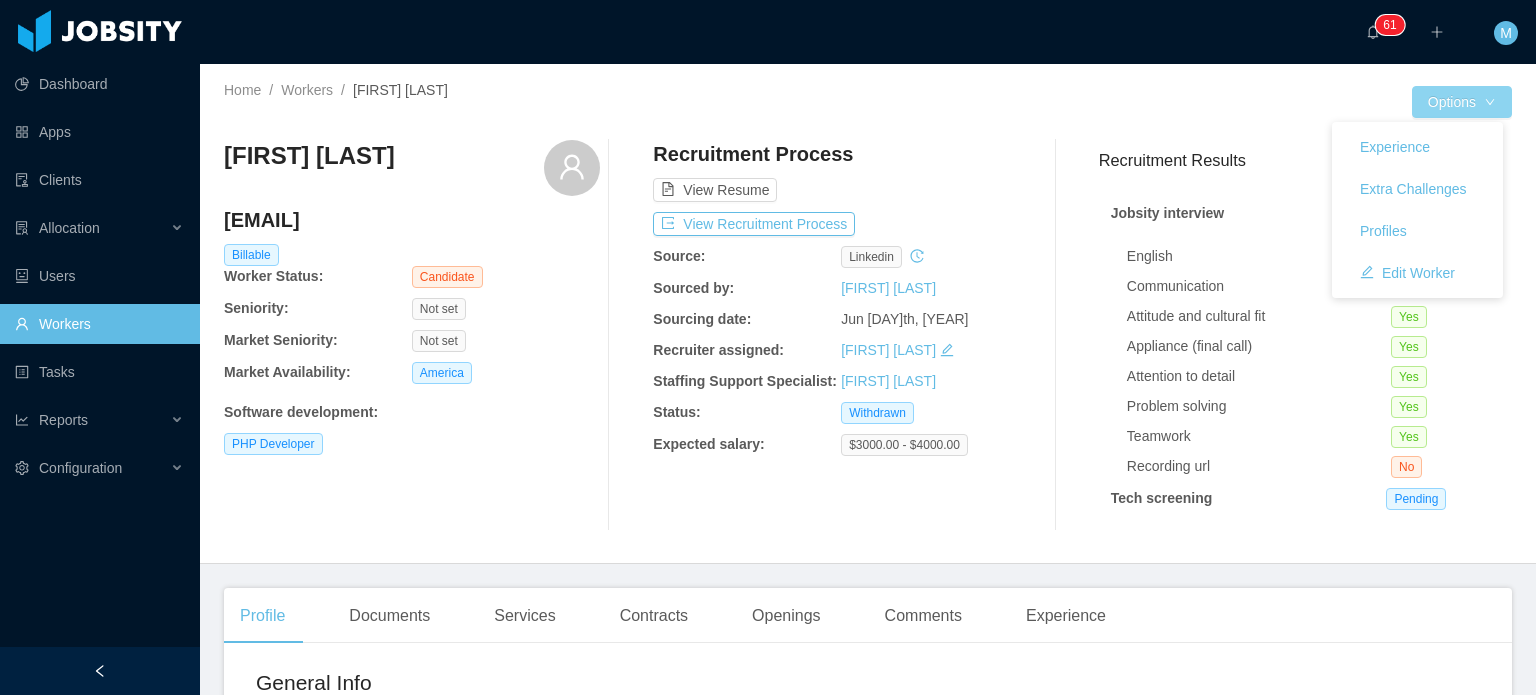 click on "Options" at bounding box center [1462, 102] 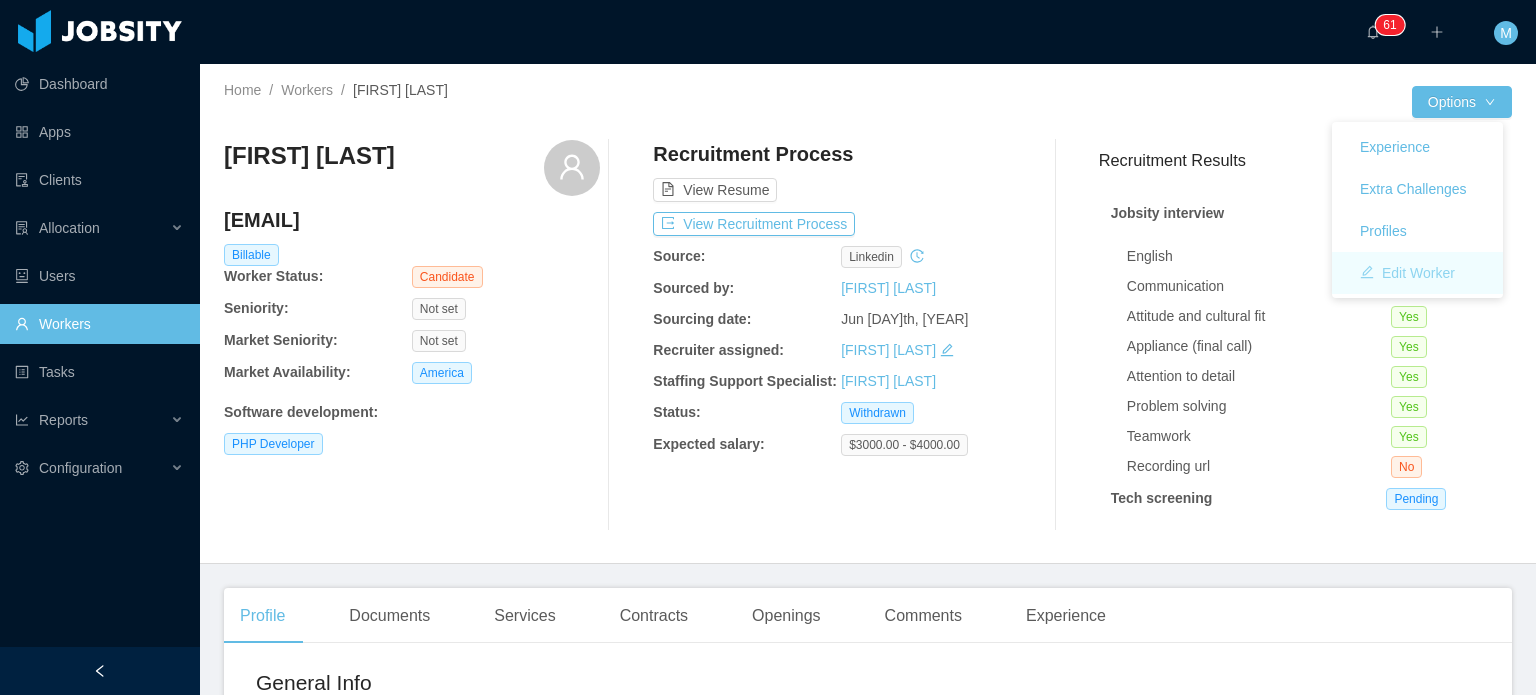 click on "Edit Worker" at bounding box center [1407, 273] 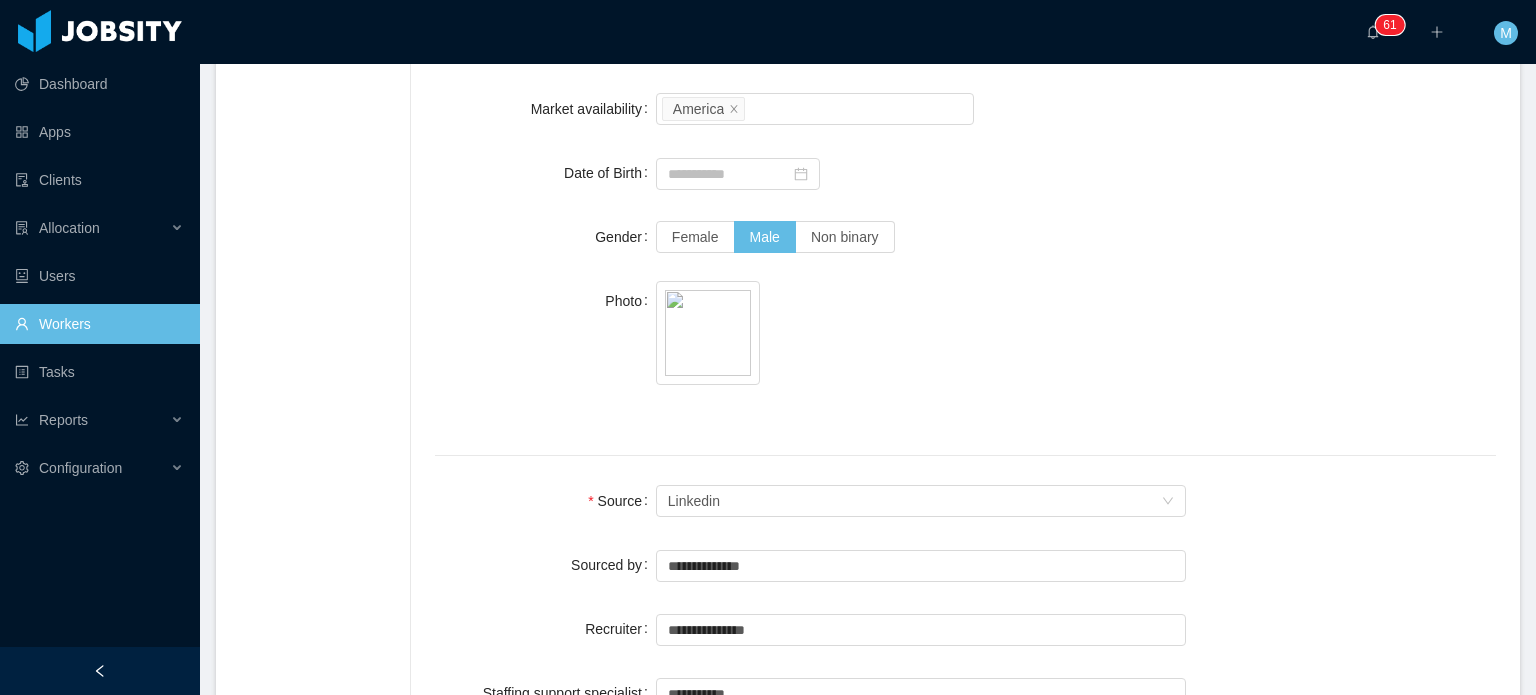 scroll, scrollTop: 1120, scrollLeft: 0, axis: vertical 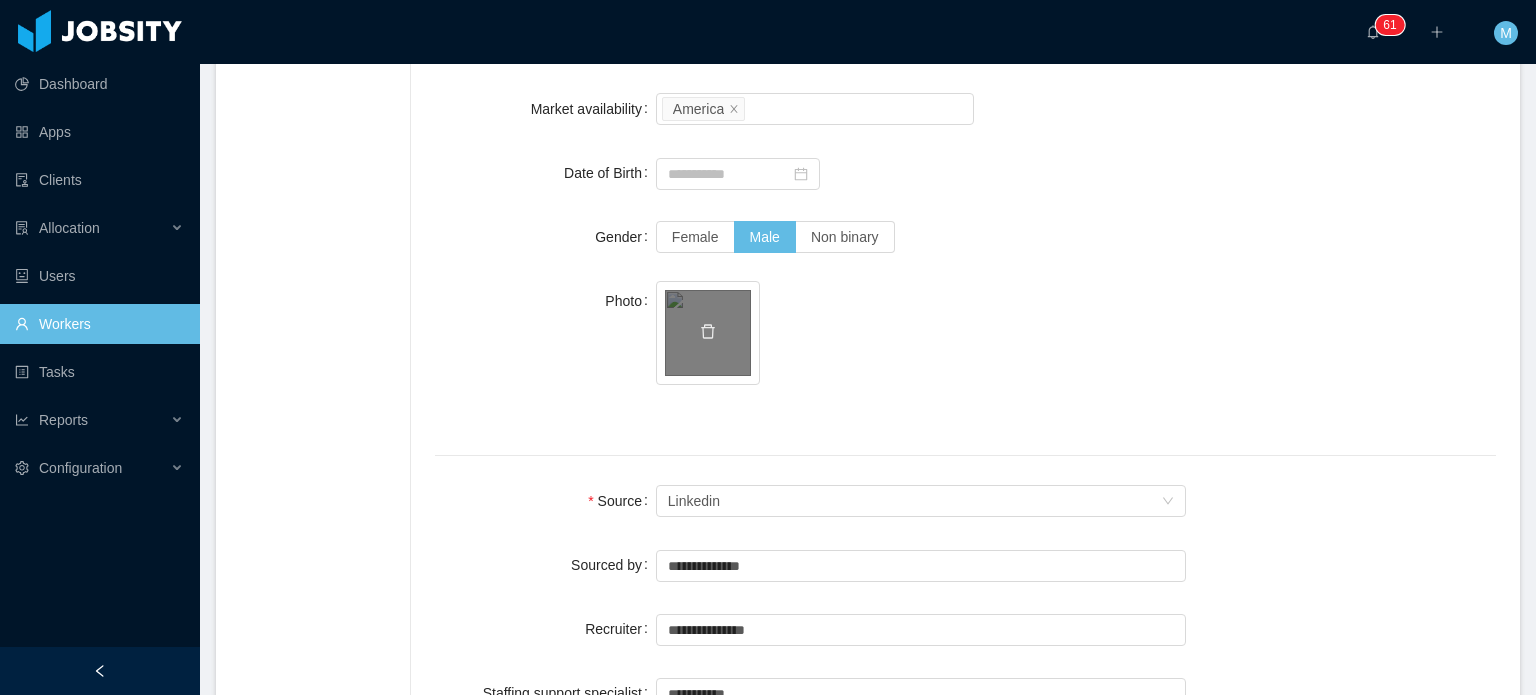 click at bounding box center [708, 332] 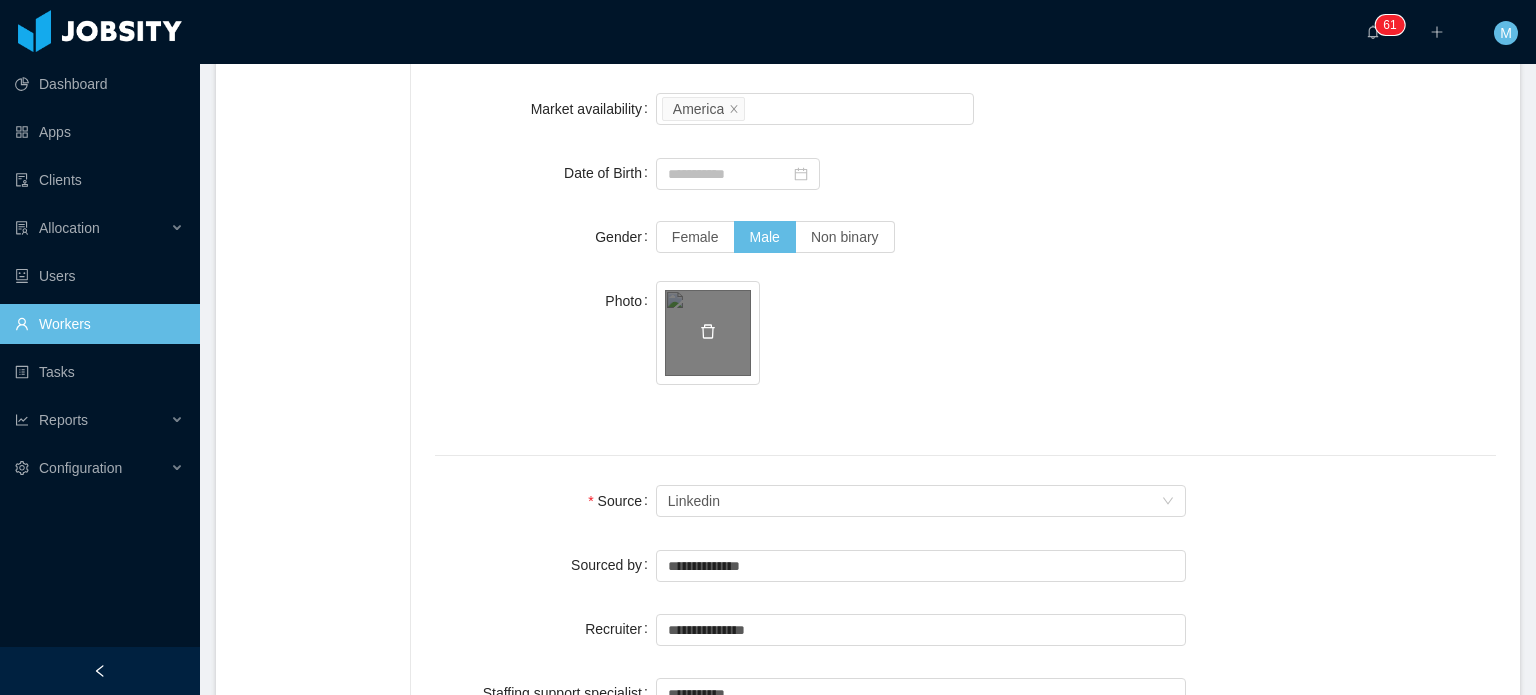 click 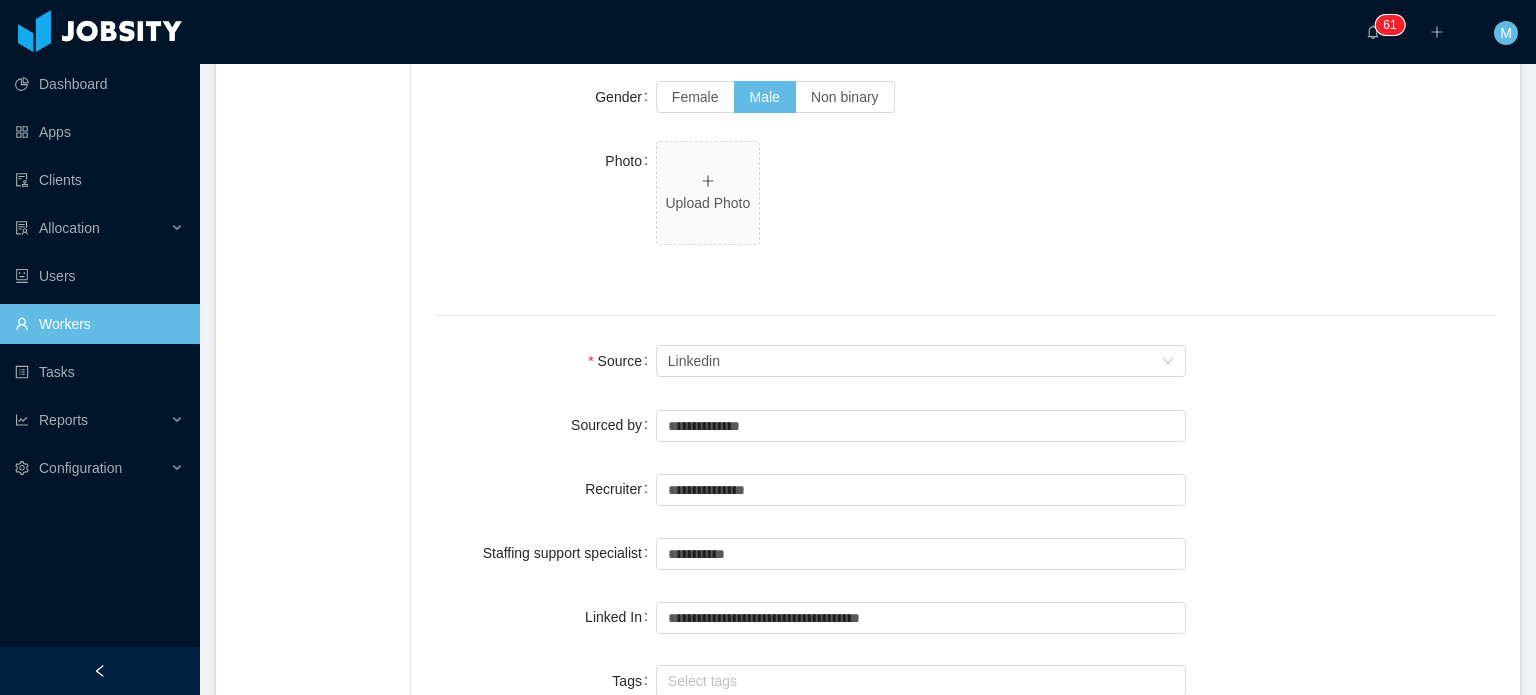scroll, scrollTop: 1267, scrollLeft: 0, axis: vertical 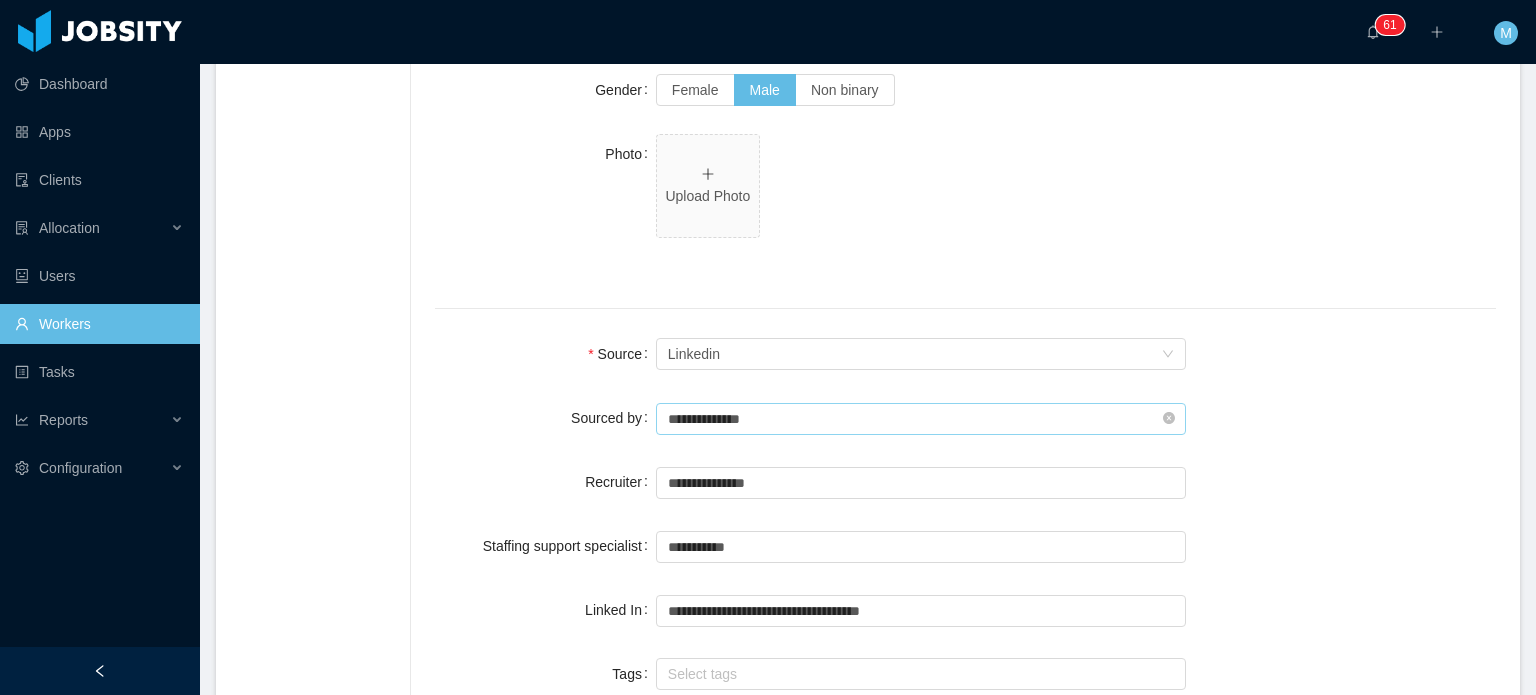 click on "**********" at bounding box center [921, 419] 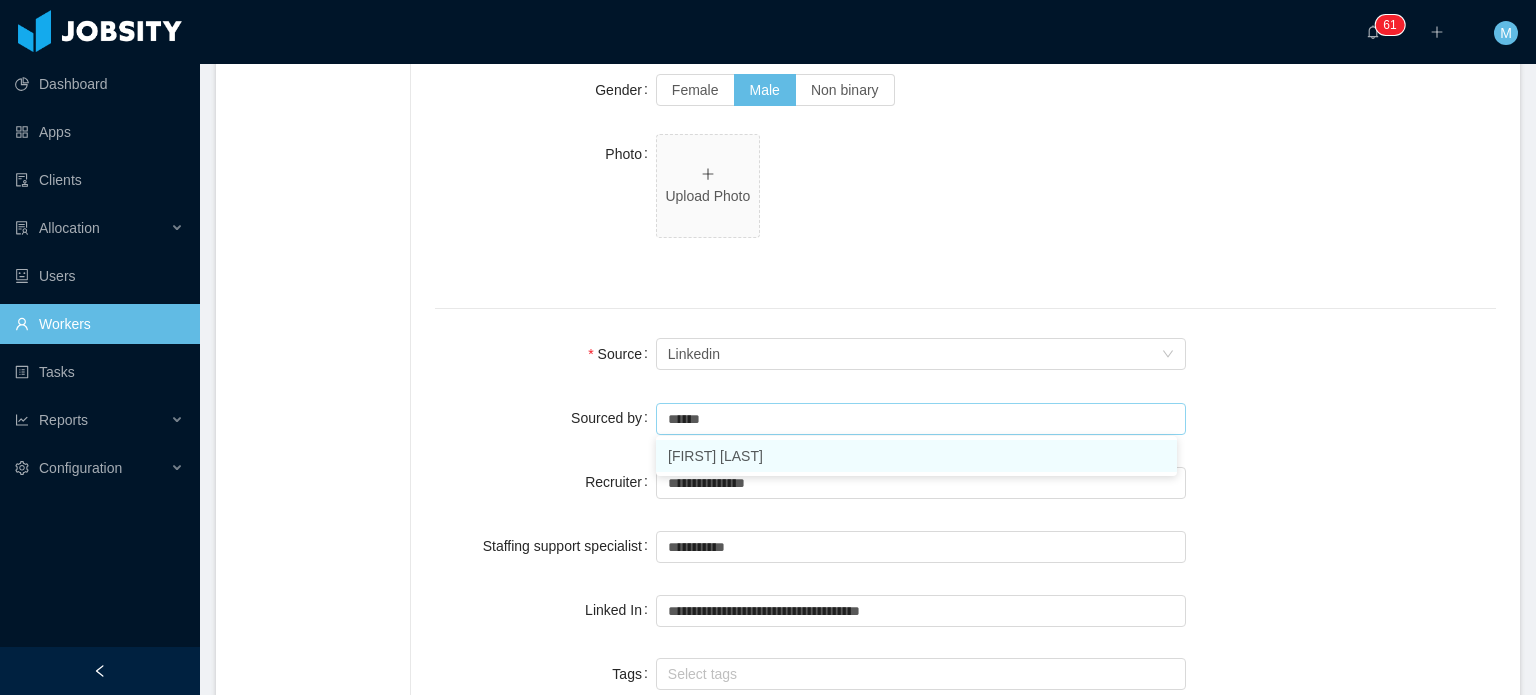click on "[NAME]" at bounding box center (916, 456) 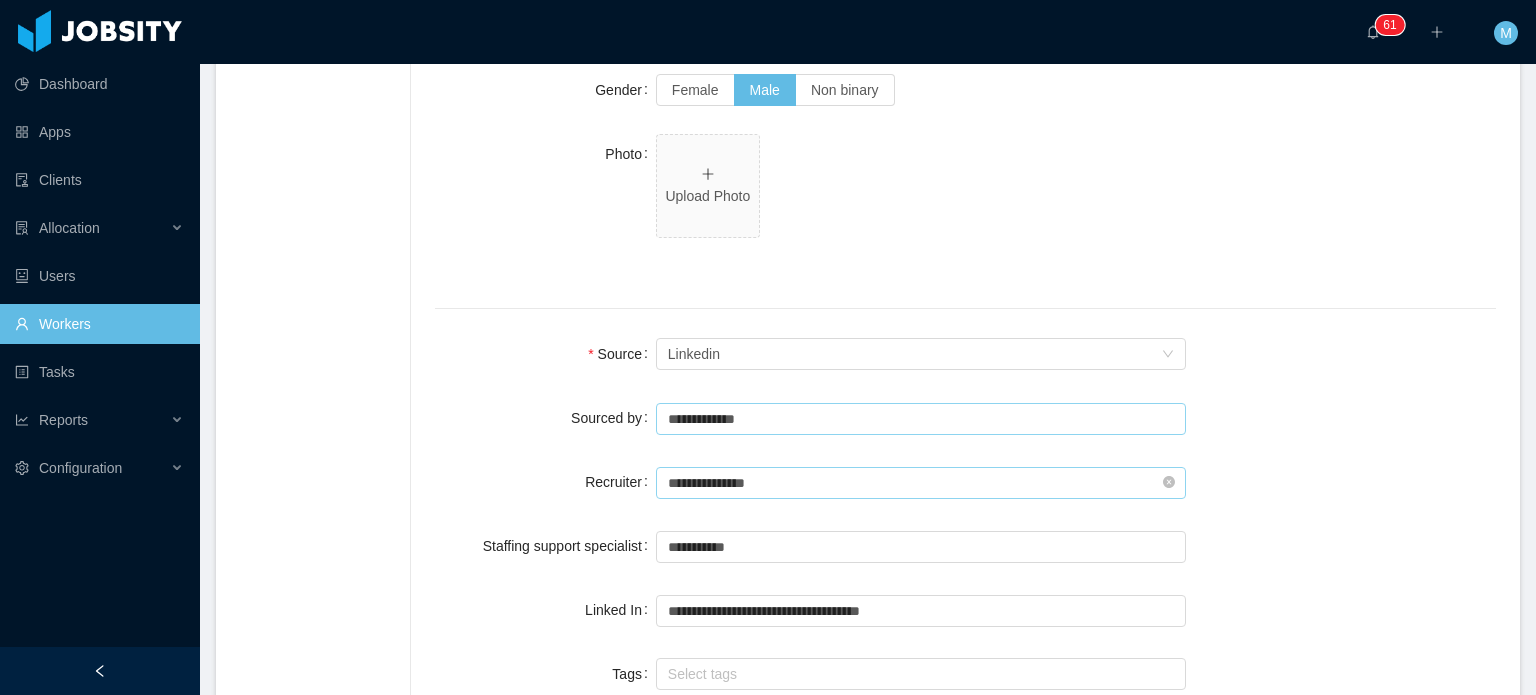 type on "**********" 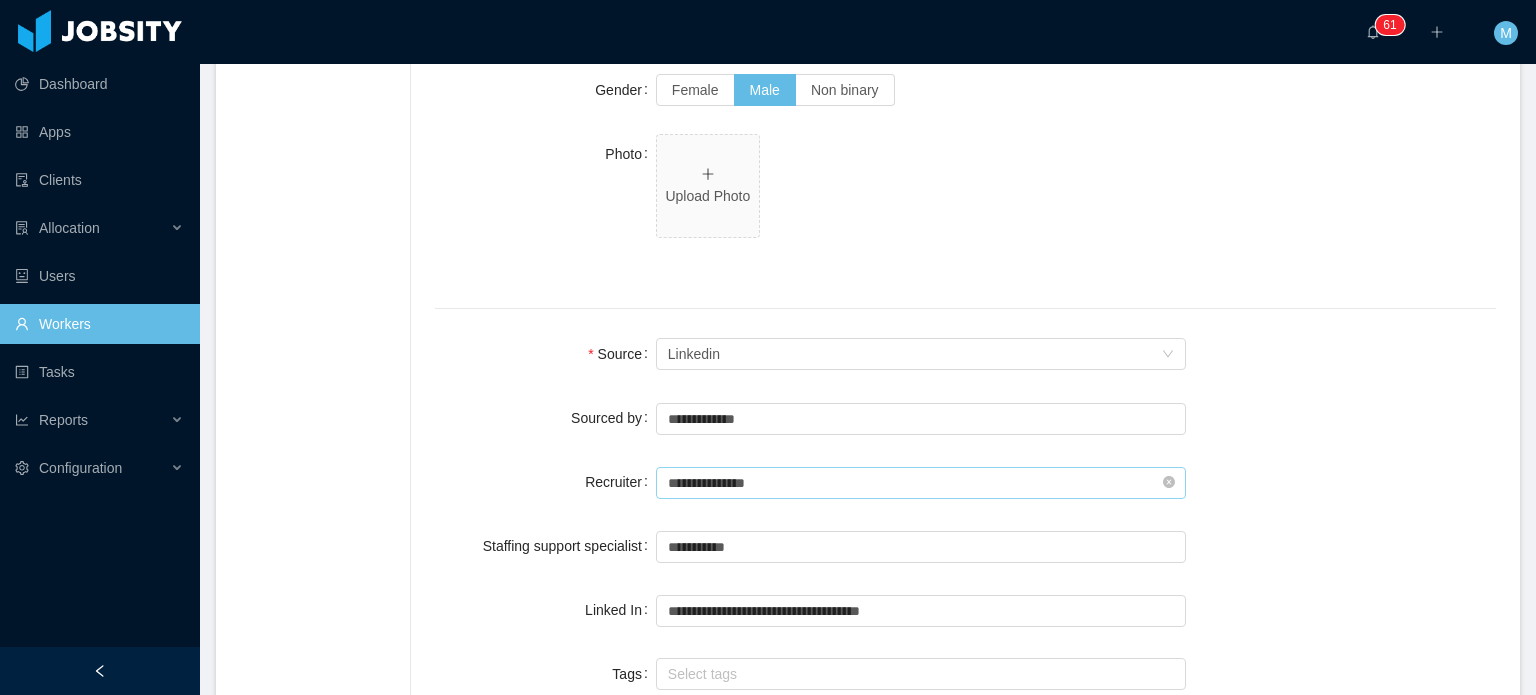 click on "**********" at bounding box center [921, 483] 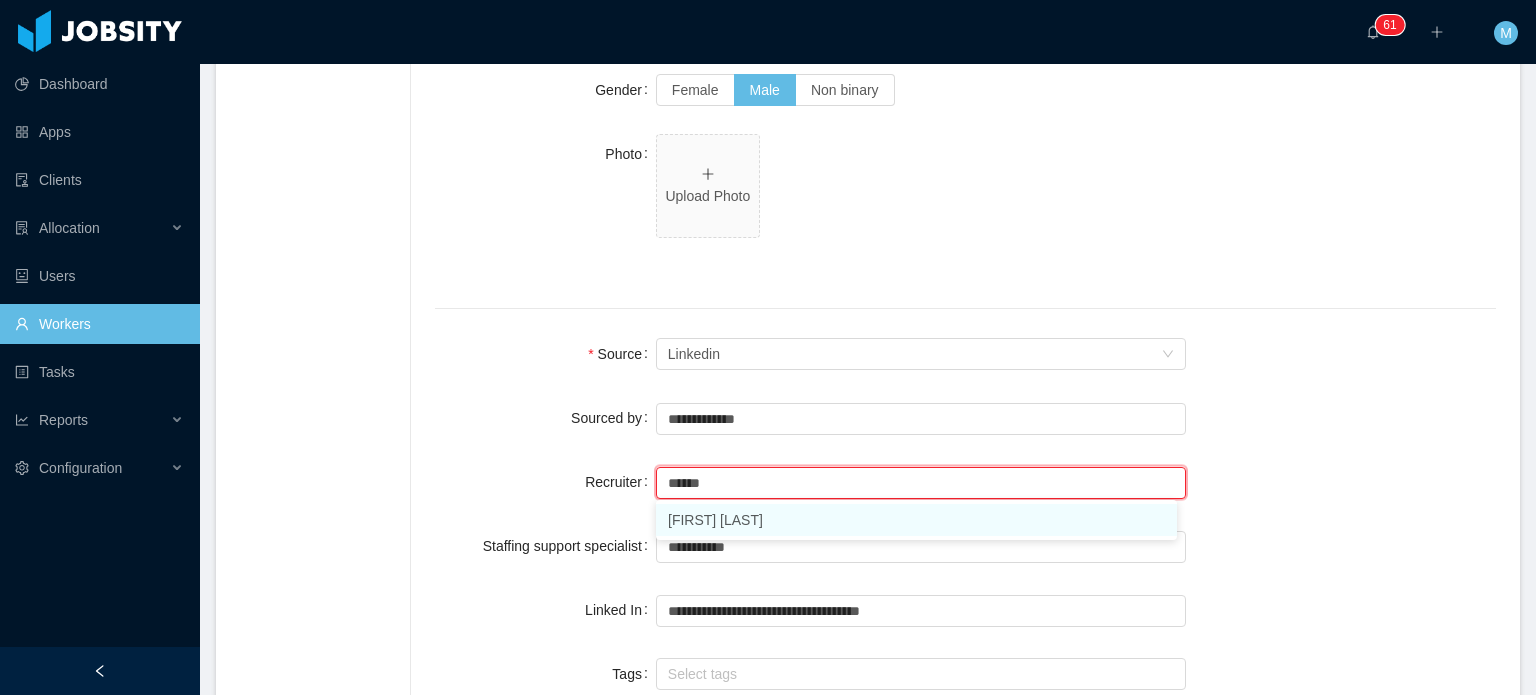 click on "[NAME]" at bounding box center [916, 520] 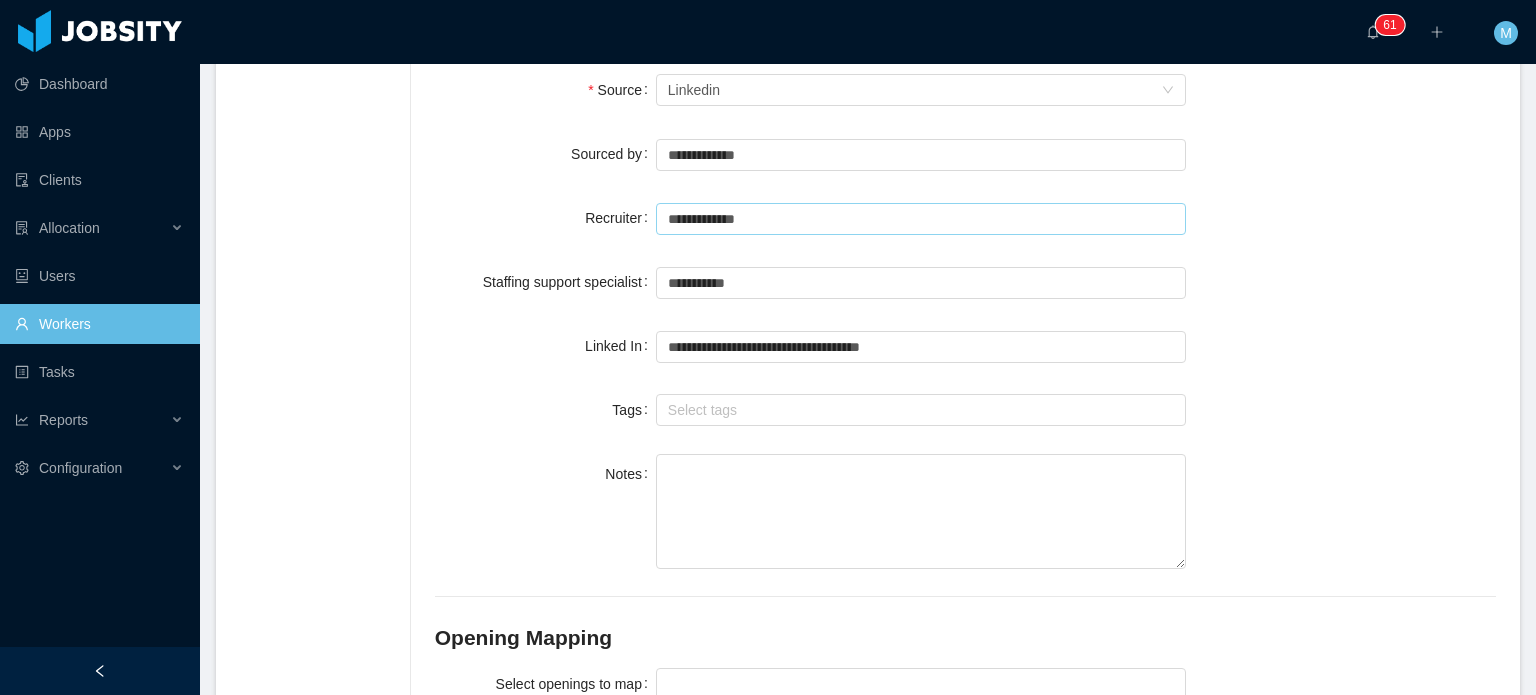 scroll, scrollTop: 1671, scrollLeft: 0, axis: vertical 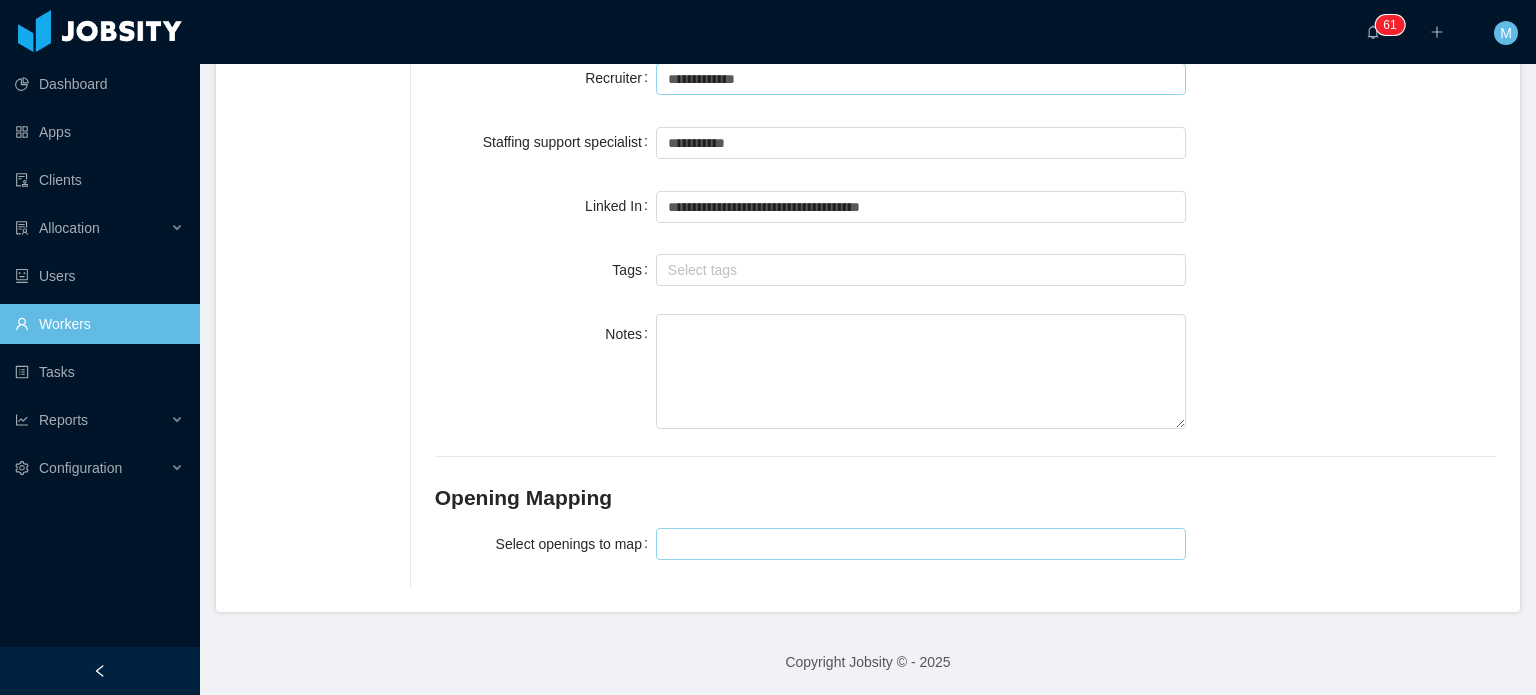 type on "**********" 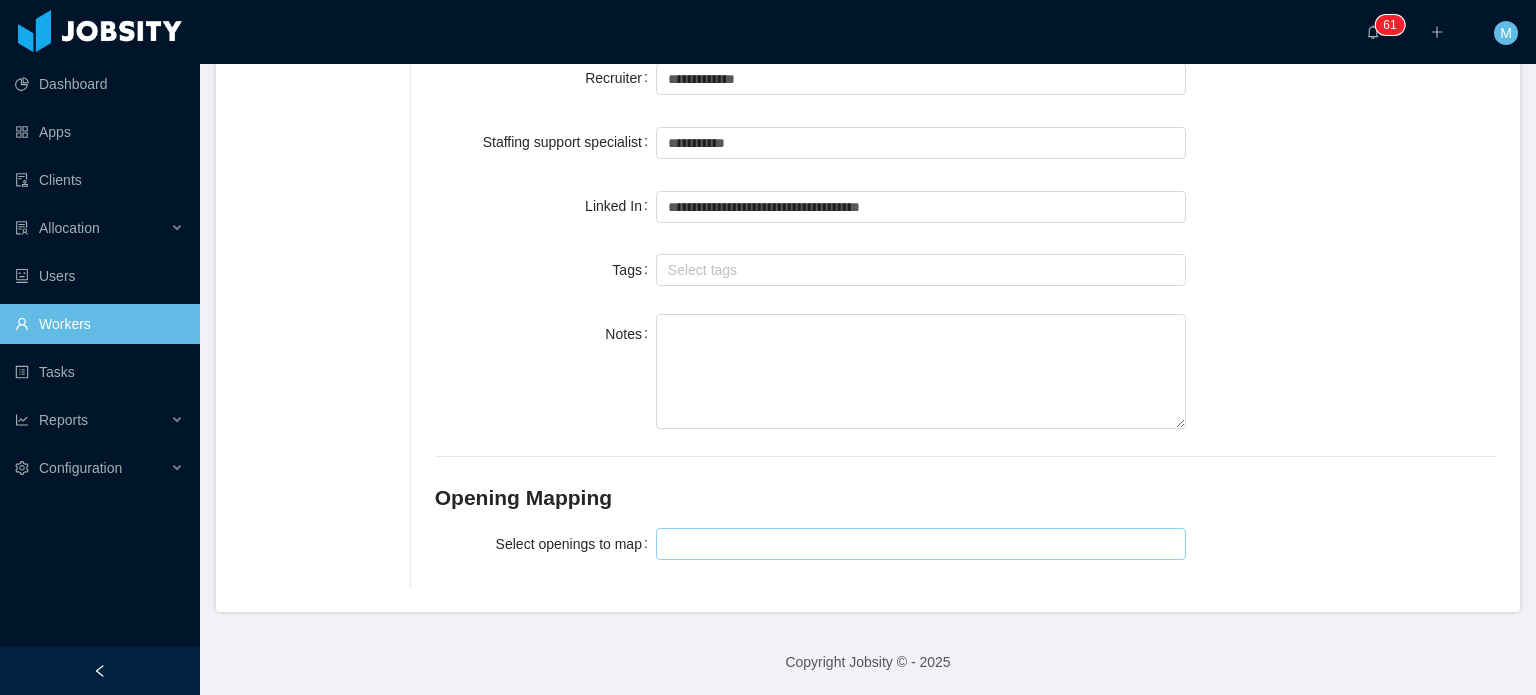 click at bounding box center (918, 544) 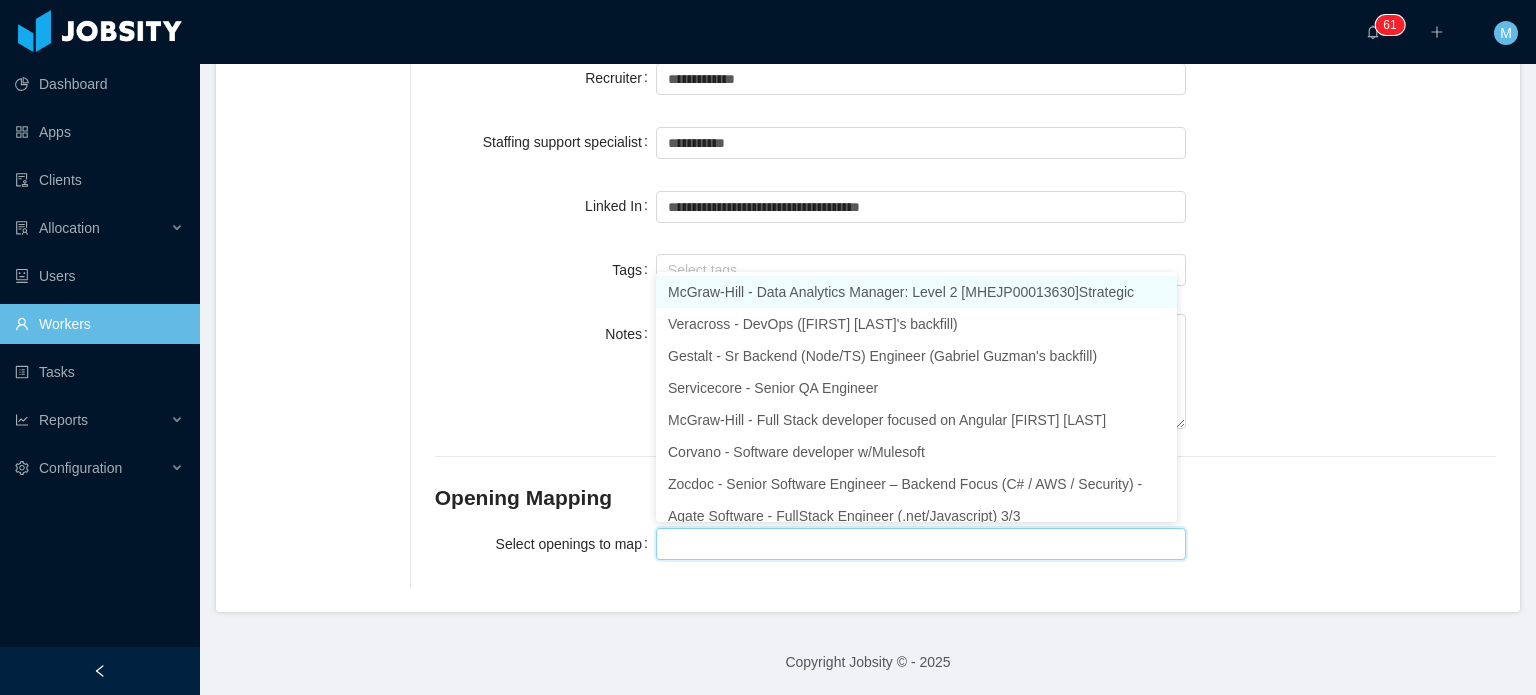 type on "*" 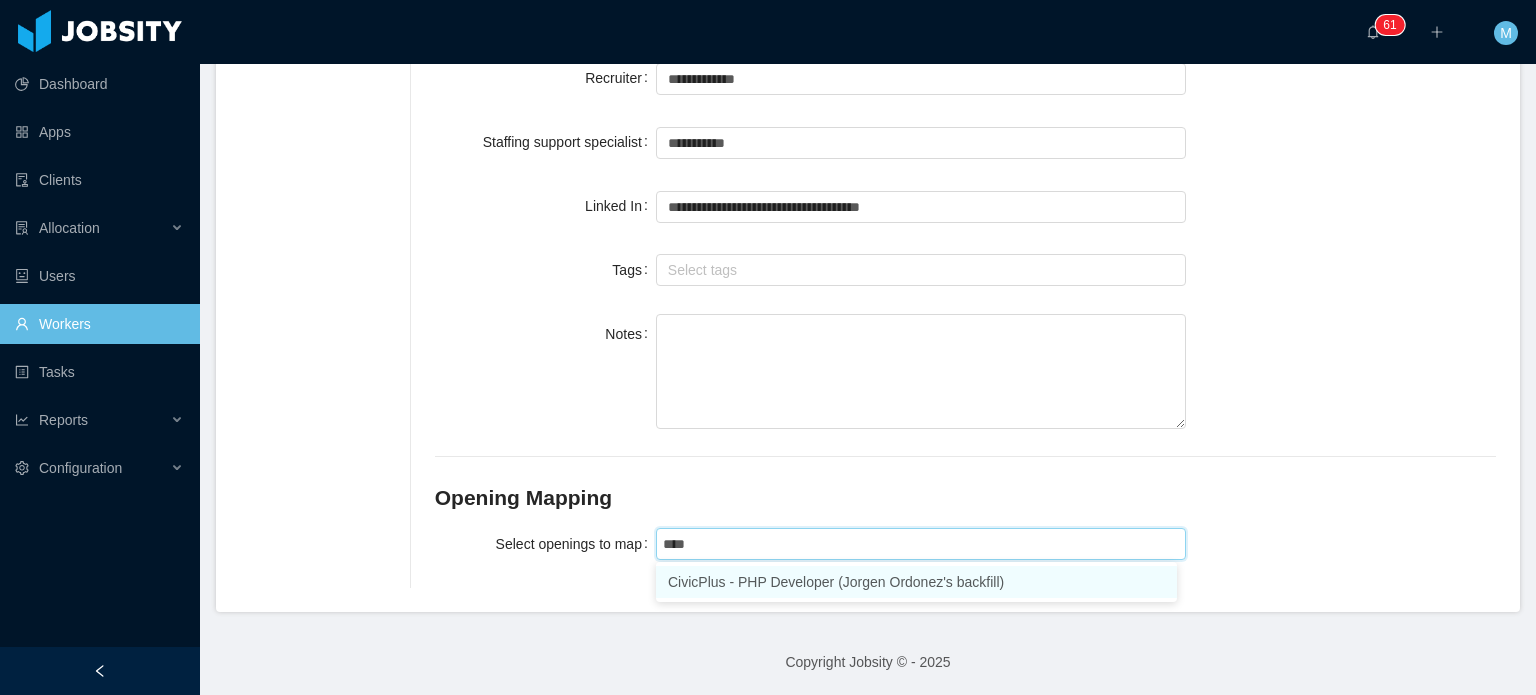 type on "*****" 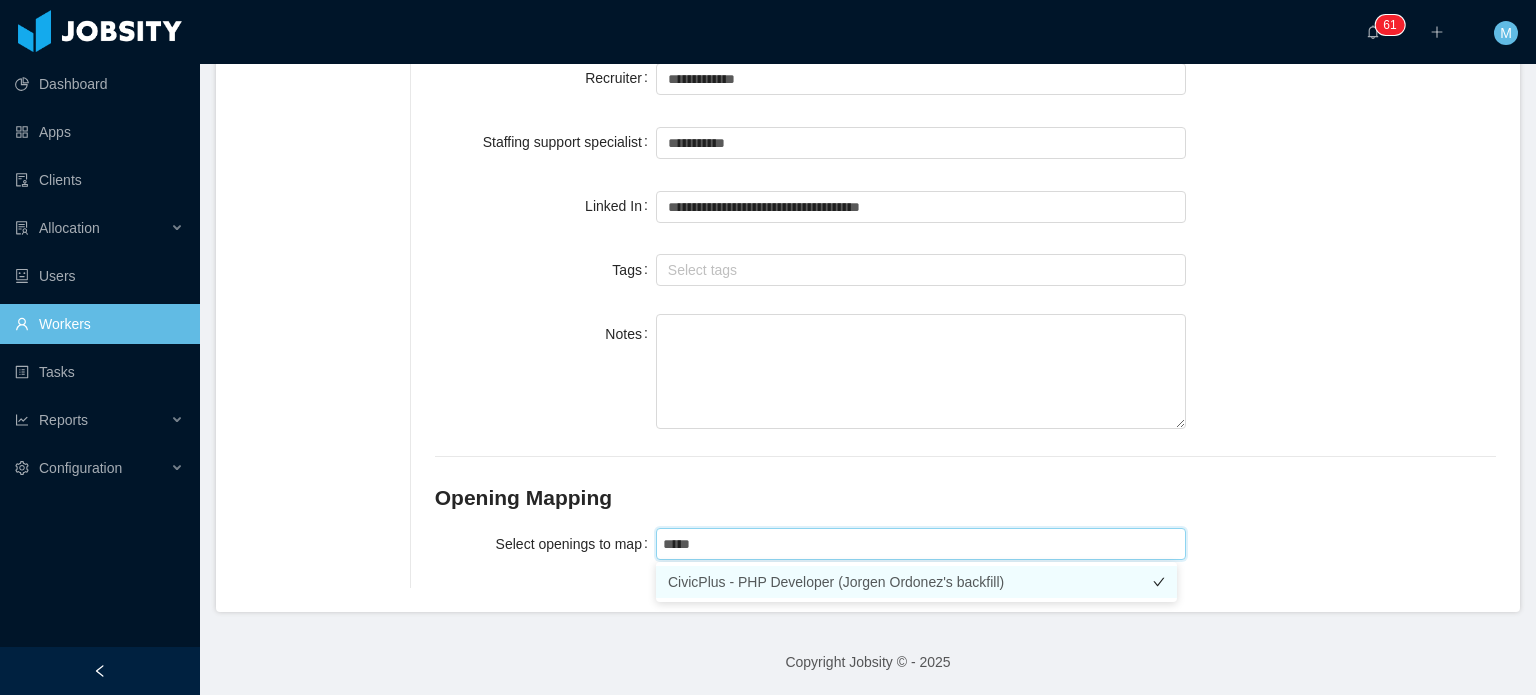 click on "CivicPlus - PHP Developer (Jorgen Ordonez's backfill)" at bounding box center [916, 582] 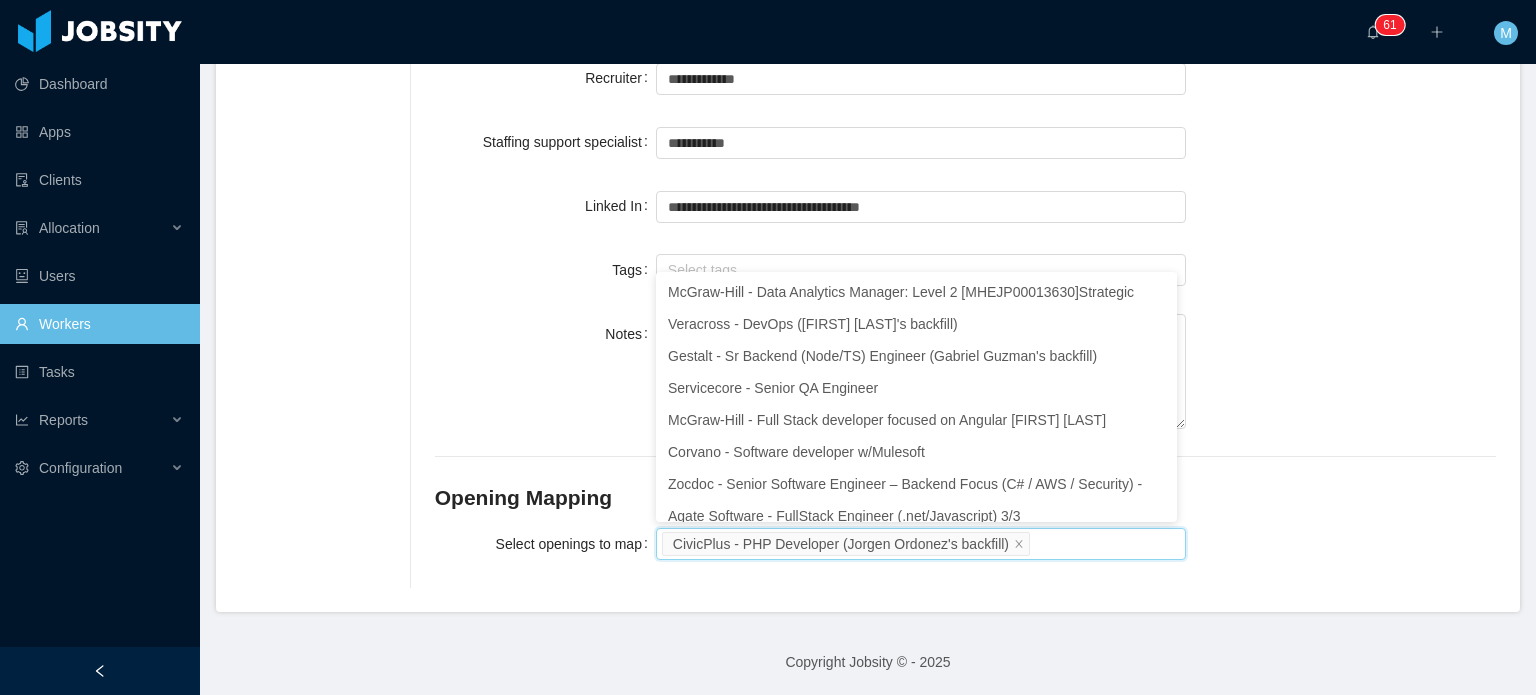 click on "**********" at bounding box center (868, 347) 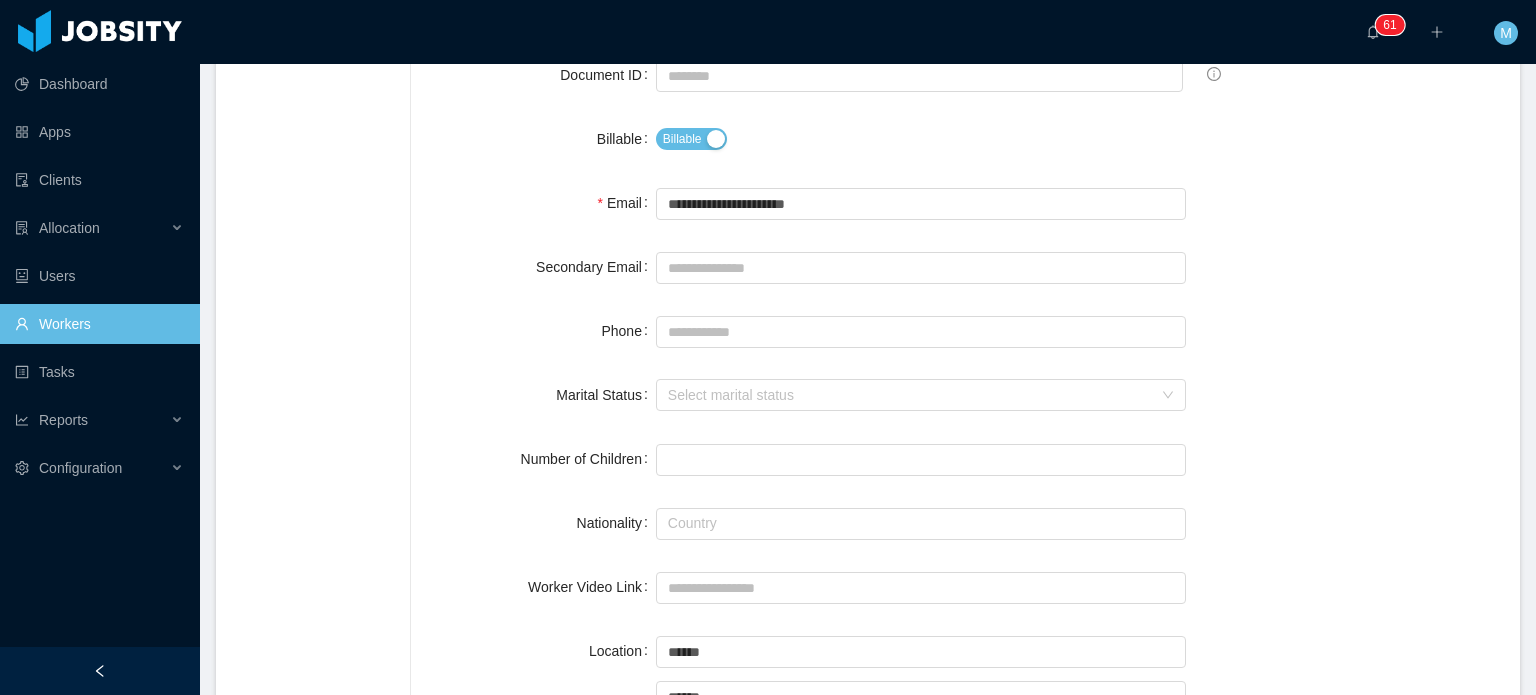 scroll, scrollTop: 0, scrollLeft: 0, axis: both 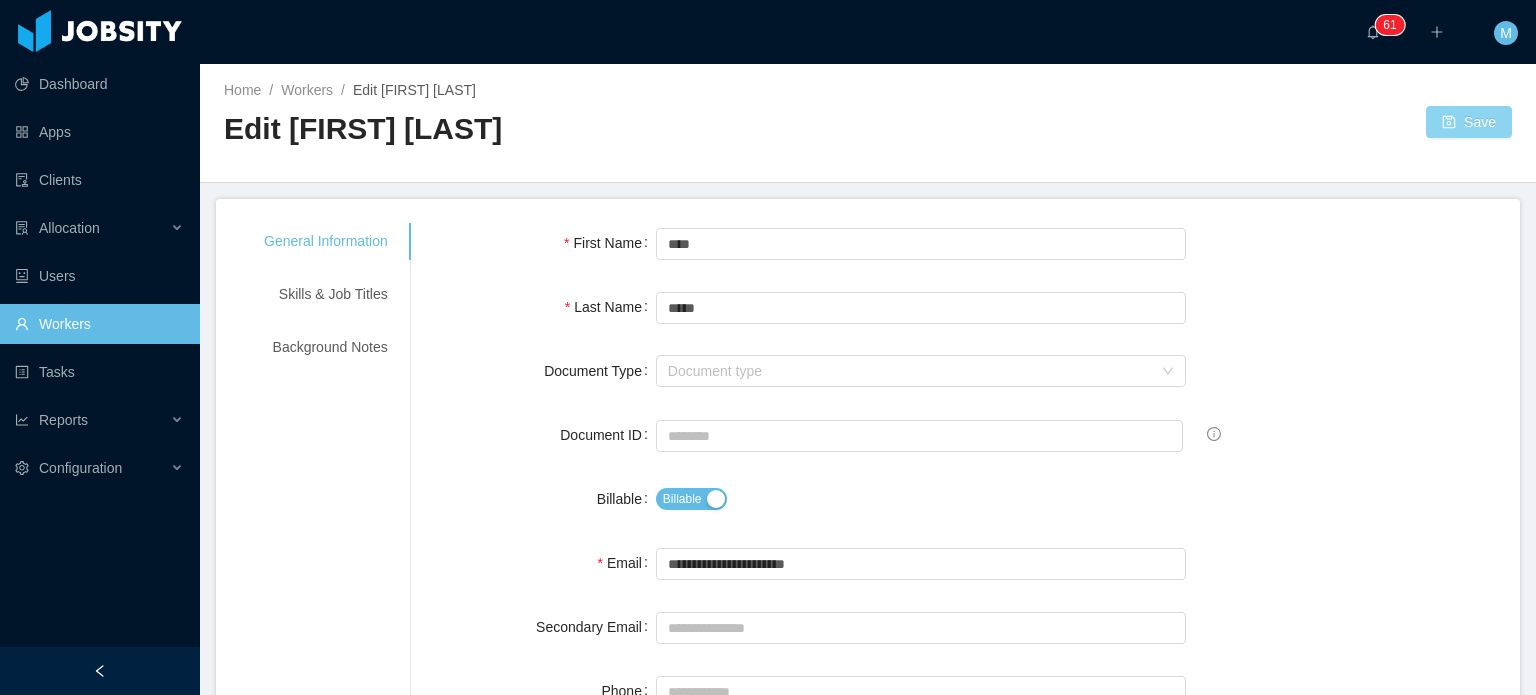 click on "Save" at bounding box center (1469, 122) 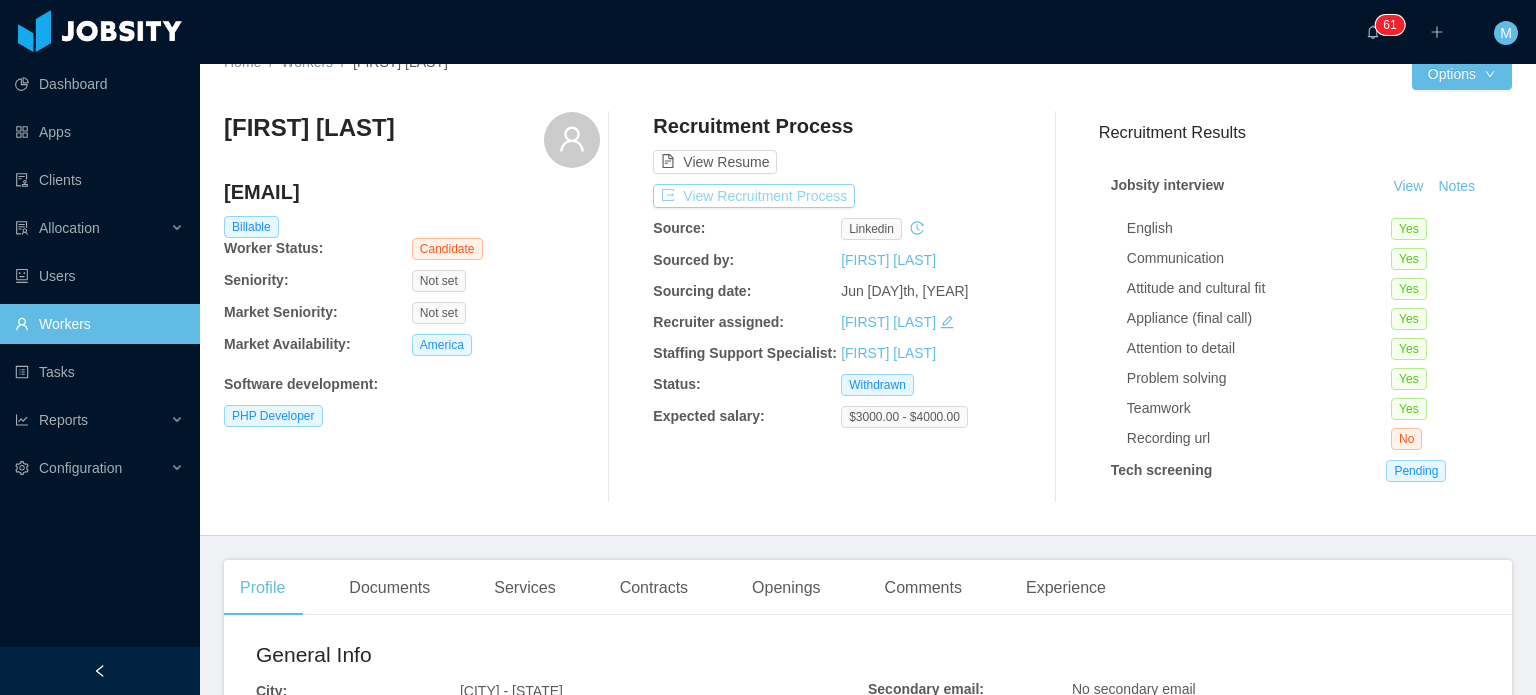 scroll, scrollTop: 0, scrollLeft: 0, axis: both 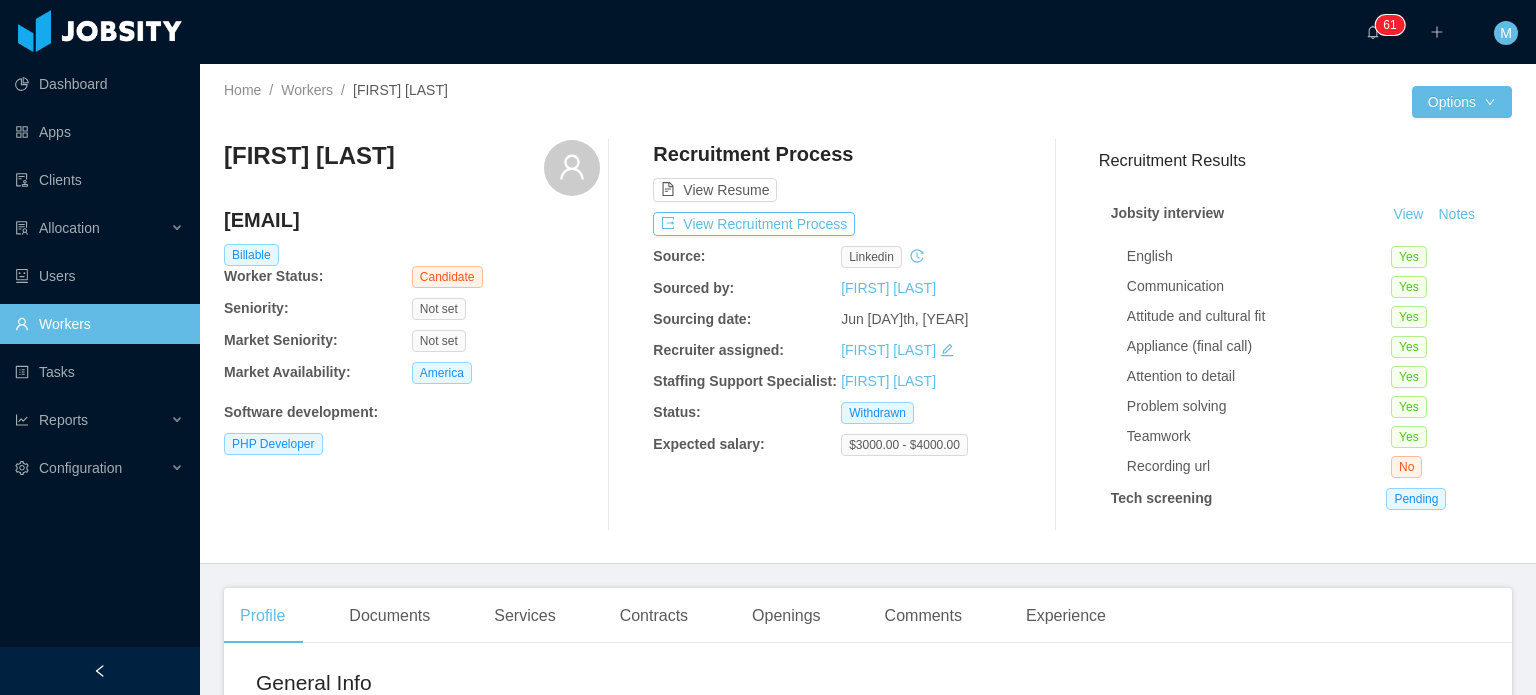 click on "Recruitment Process View Resume View Recruitment Process  Source: linkedin Sourced by: Martin Roldan Sourcing date: Jun 4th, 2024 Recruiter assigned: Martin Roldan   Staffing Support Specialist: Omar Nieves Status: Withdrawn Expected salary: $3000.00 - $4000.00" at bounding box center (841, 335) 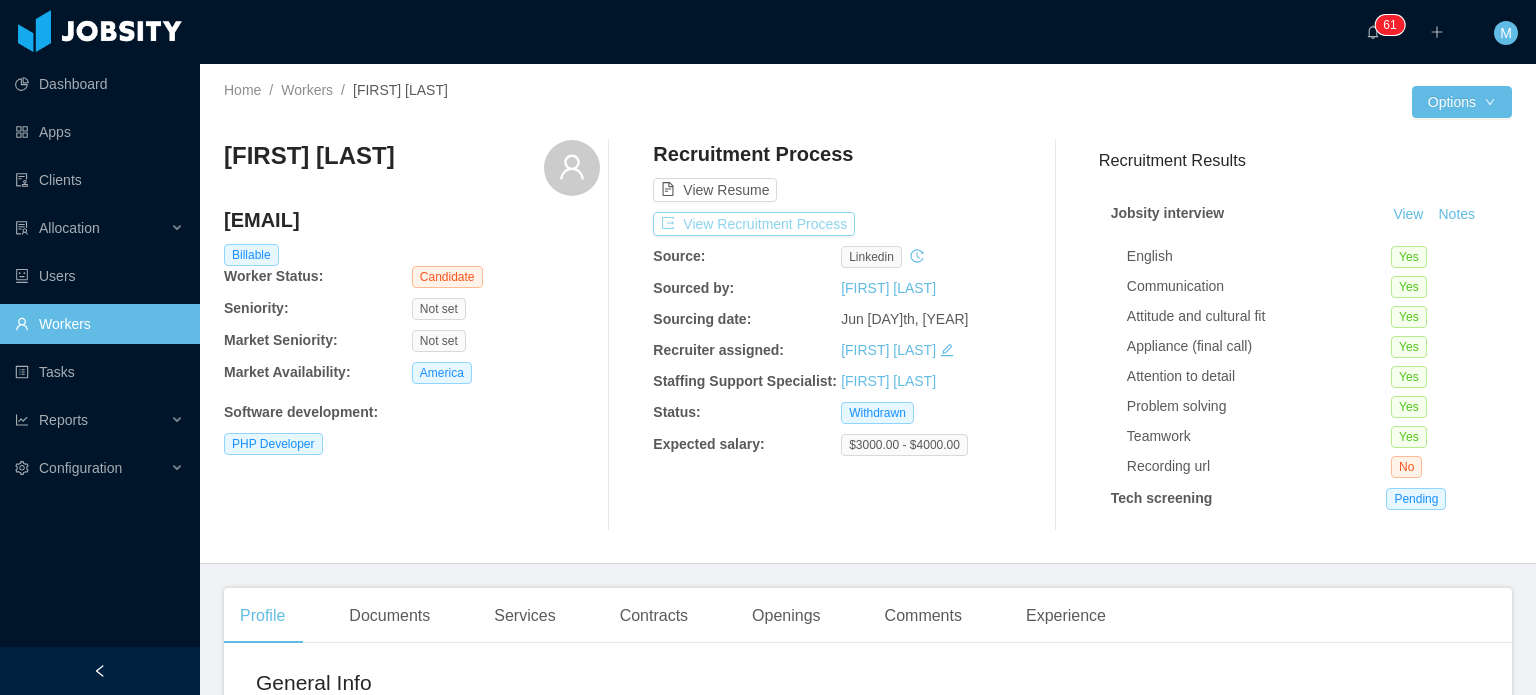 click on "View Recruitment Process" at bounding box center (754, 224) 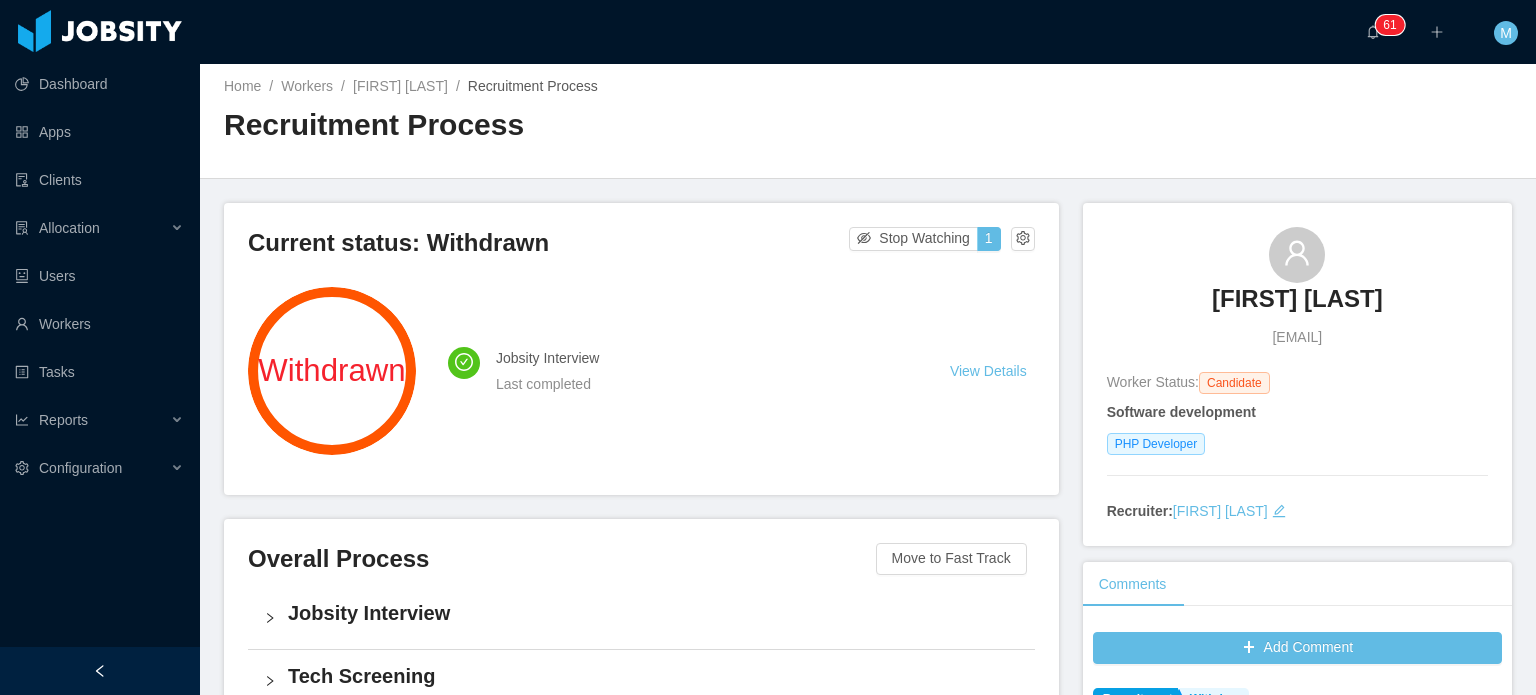 scroll, scrollTop: 0, scrollLeft: 0, axis: both 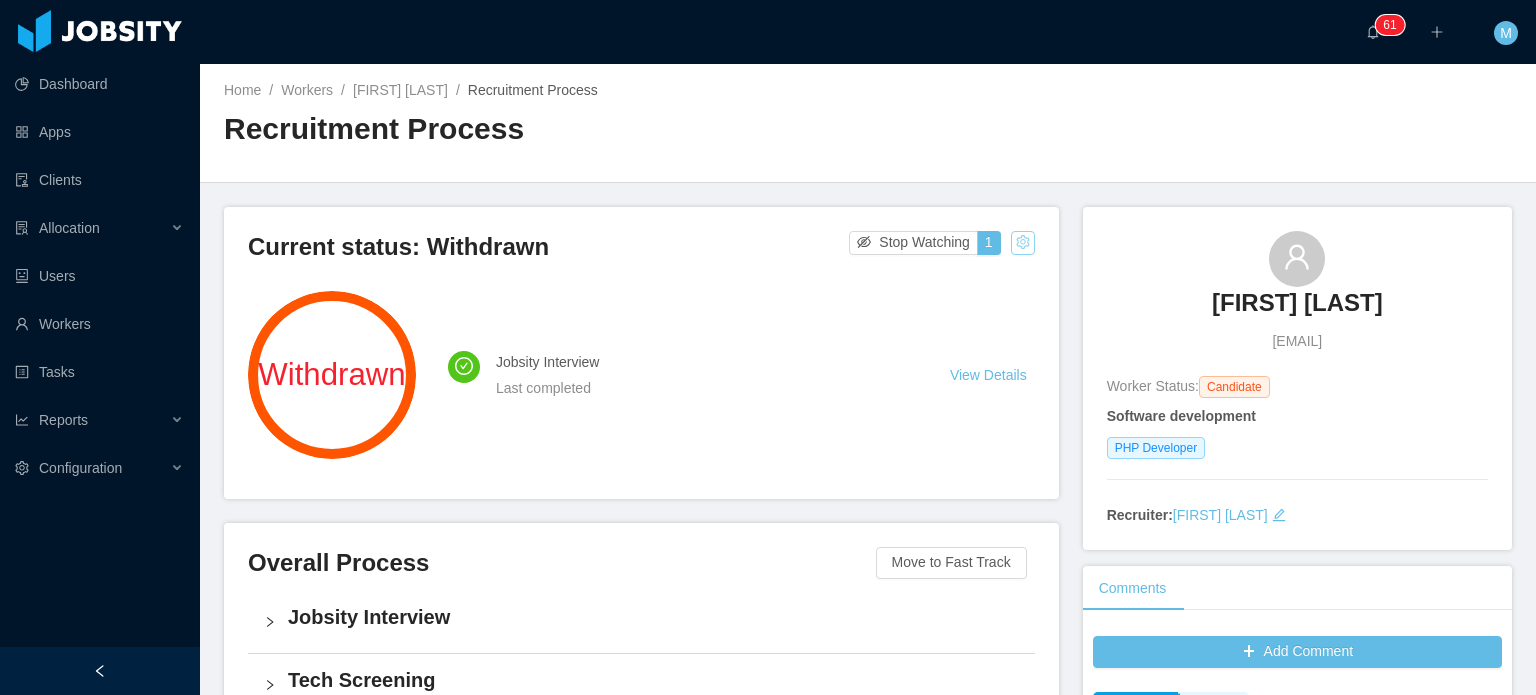 click at bounding box center (1023, 243) 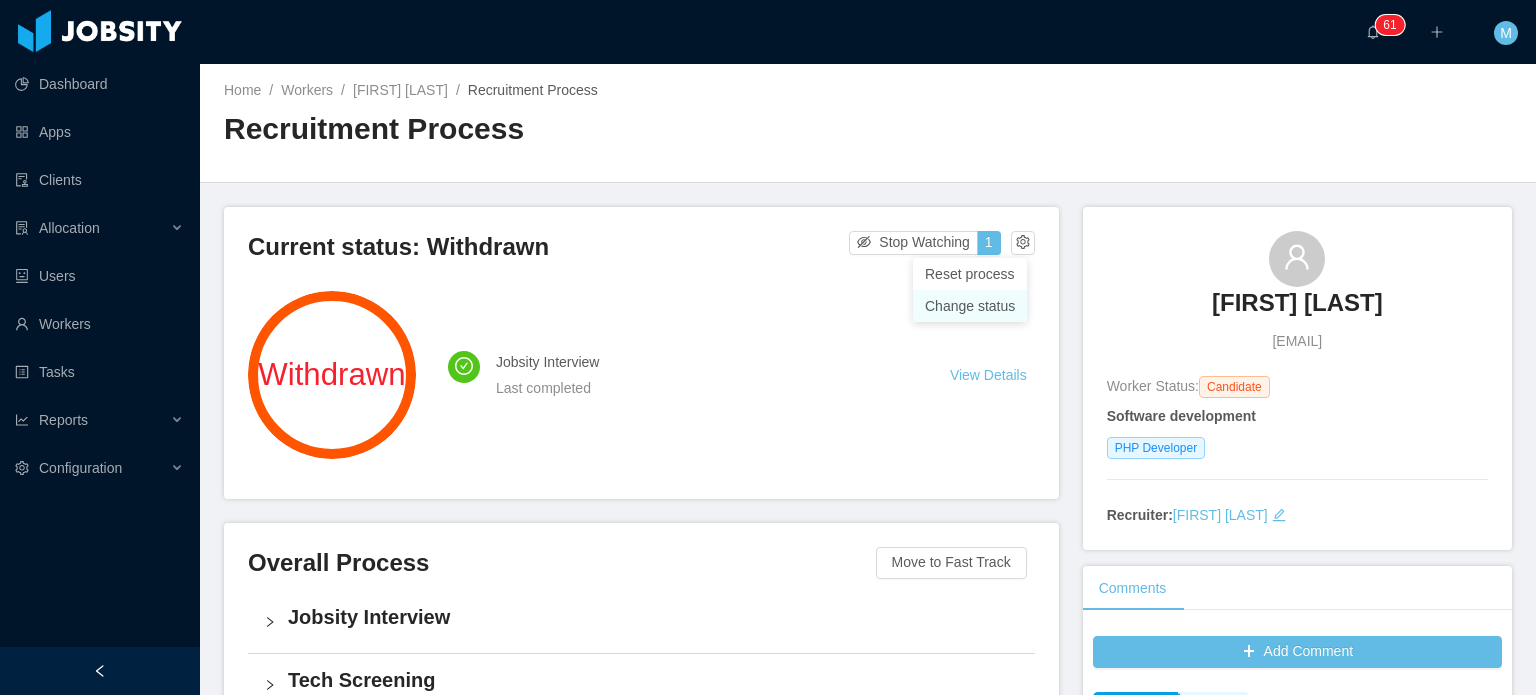 click on "Change status" at bounding box center [970, 306] 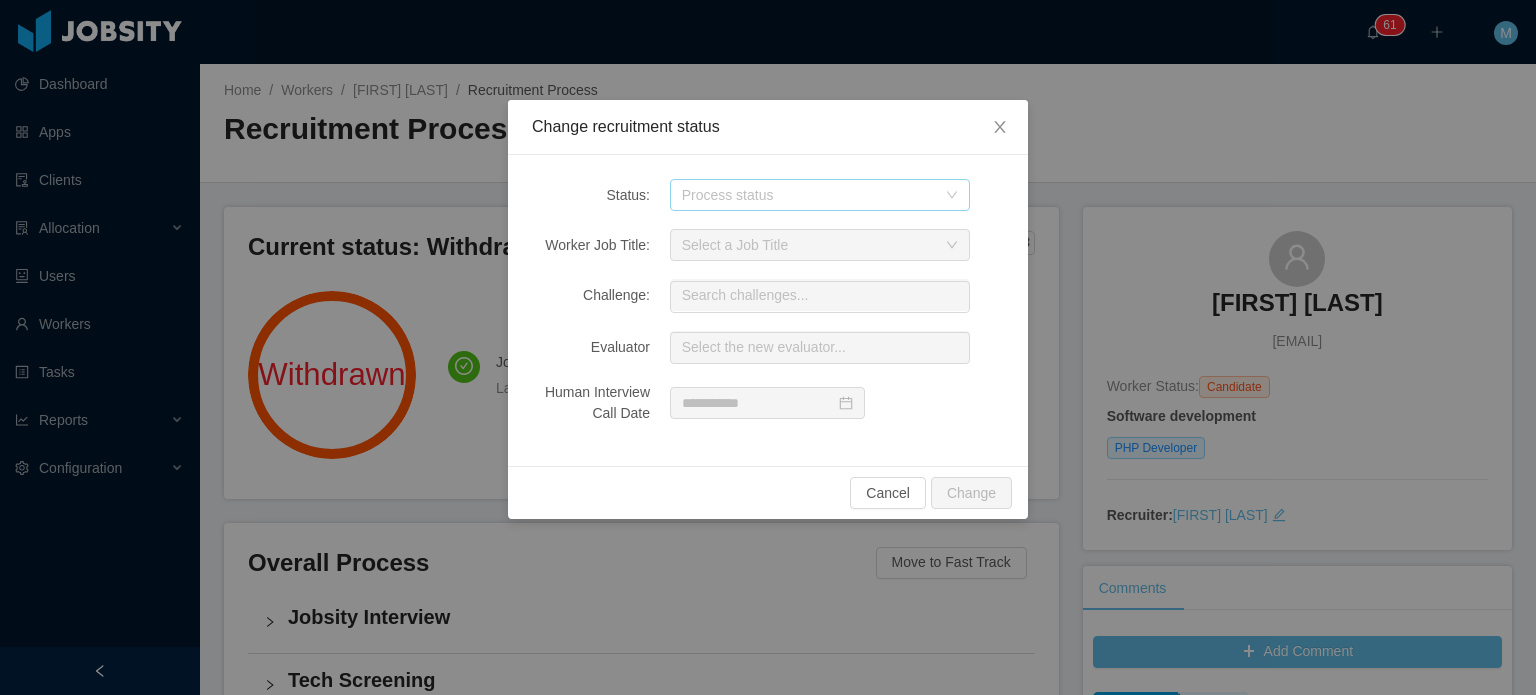 click on "Process status" at bounding box center [809, 195] 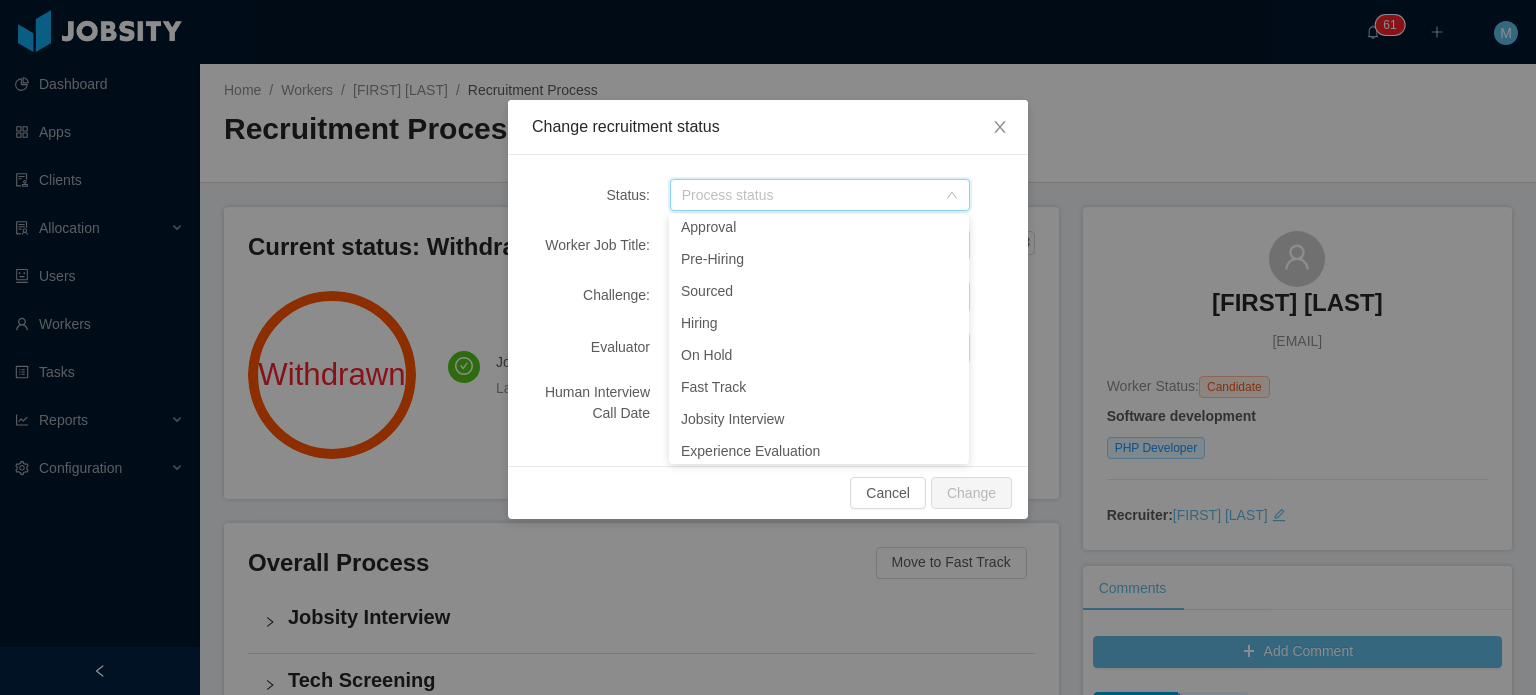 scroll, scrollTop: 237, scrollLeft: 0, axis: vertical 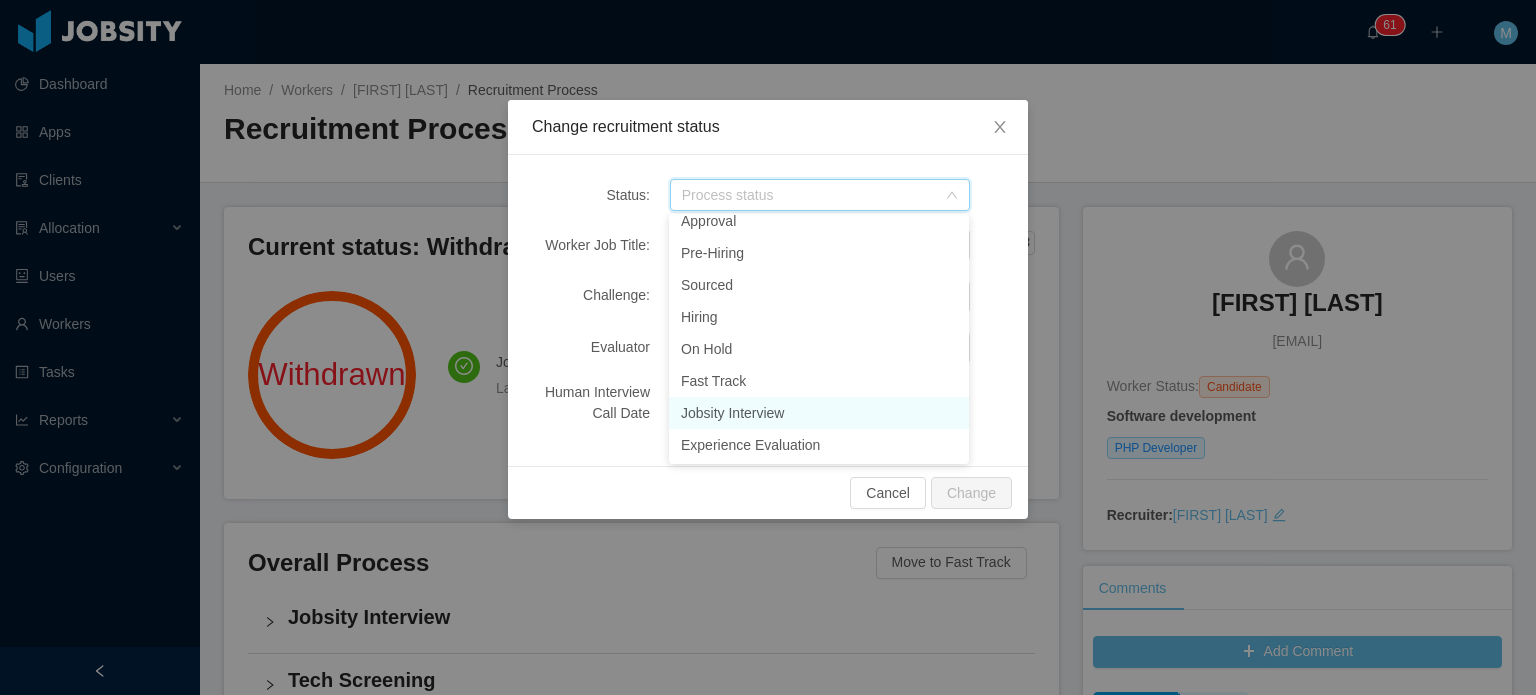 click on "Jobsity Interview" at bounding box center [819, 413] 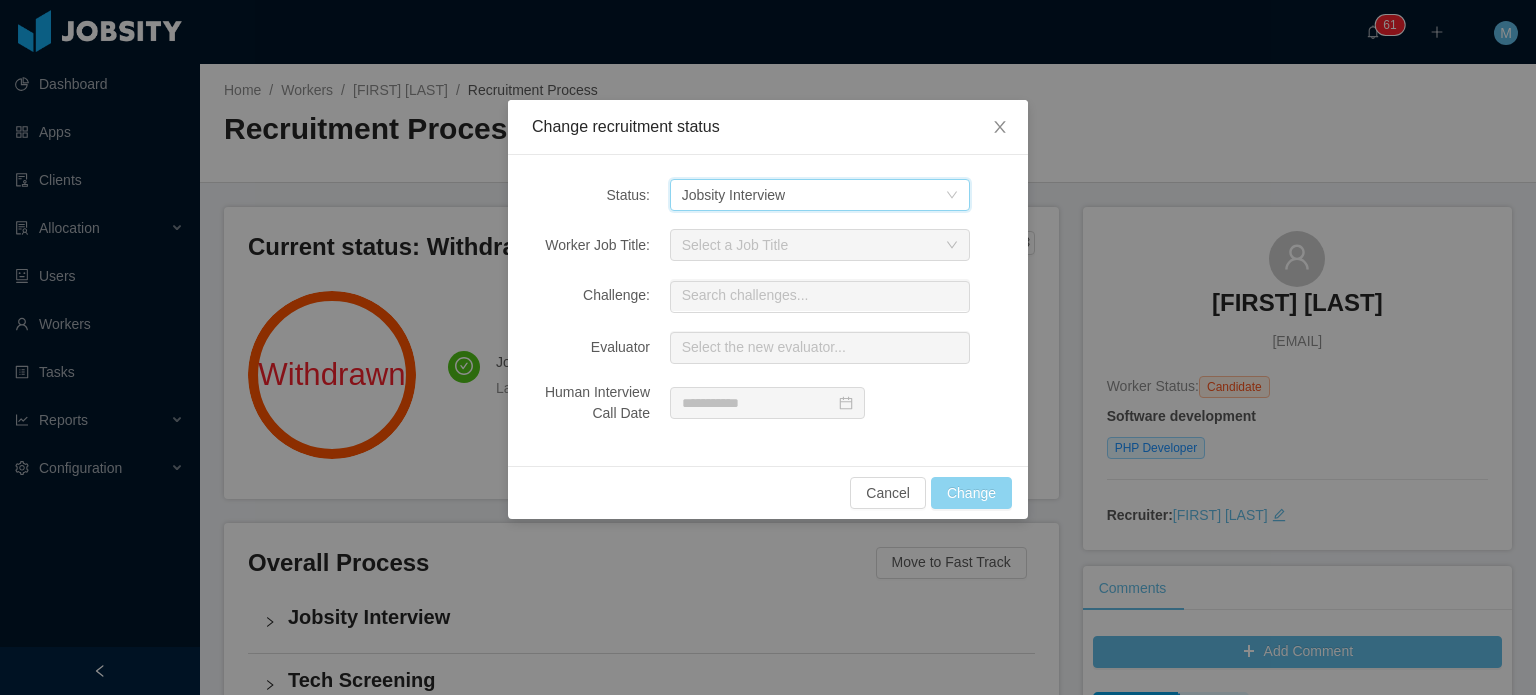 click on "Change" at bounding box center [971, 493] 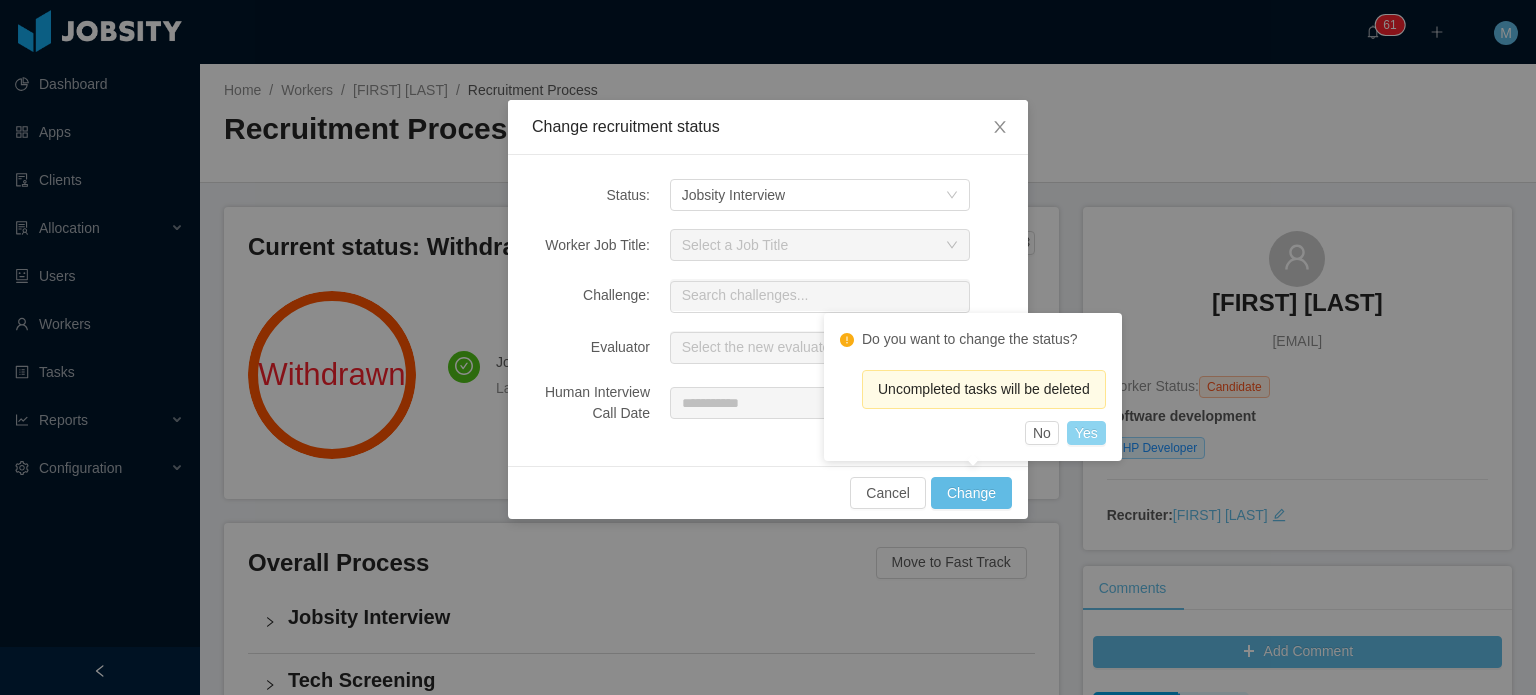 click on "Yes" at bounding box center [1086, 433] 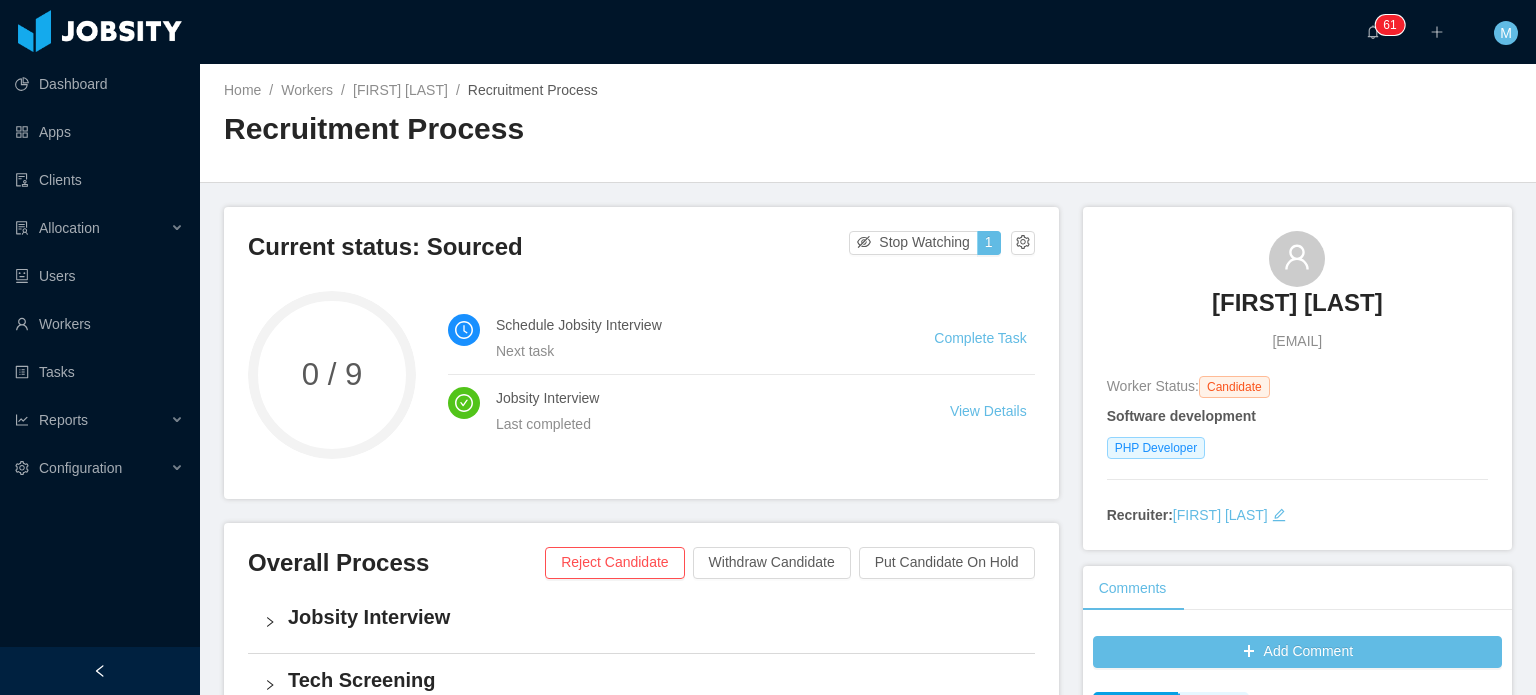 click on "Schedule Jobsity Interview Next task Complete Task" at bounding box center [741, 338] 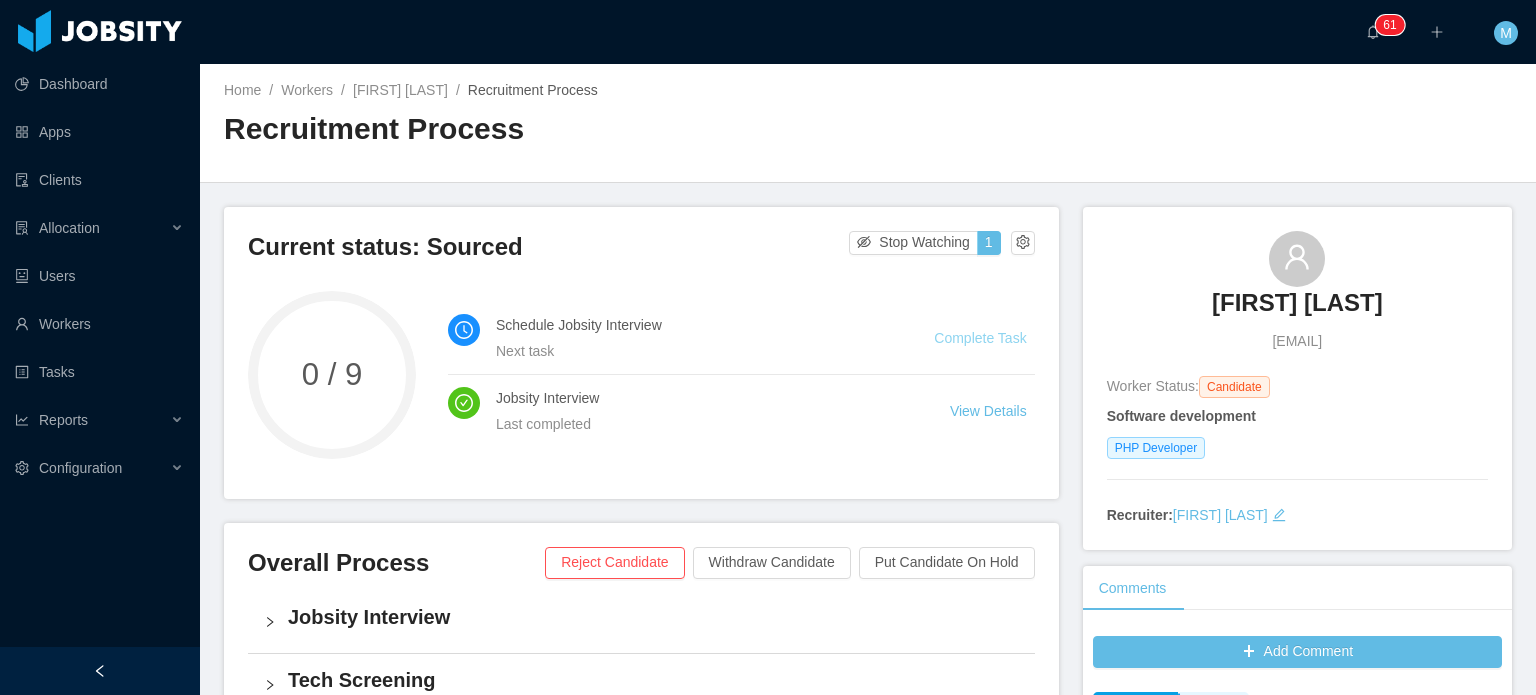 click on "Complete Task" at bounding box center [980, 338] 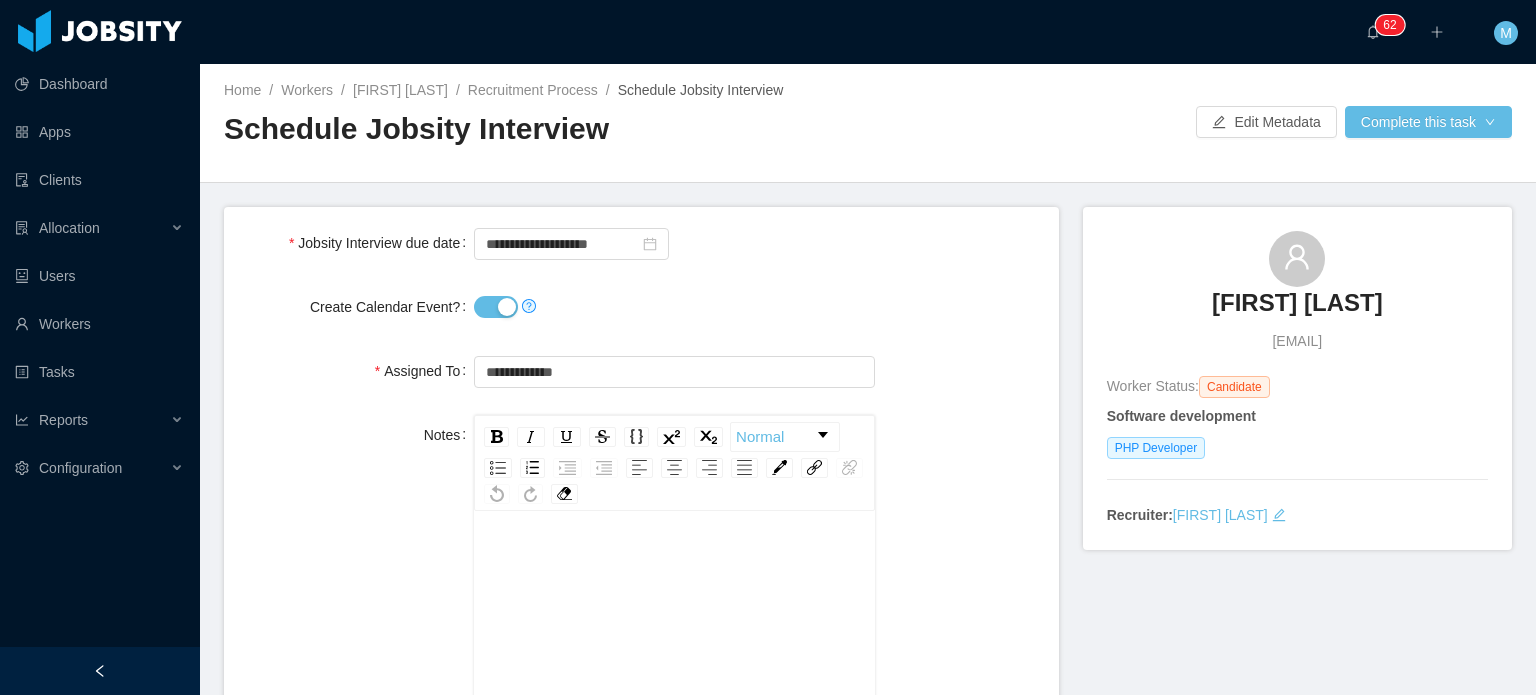 click on "Create Calendar Event?" at bounding box center (496, 307) 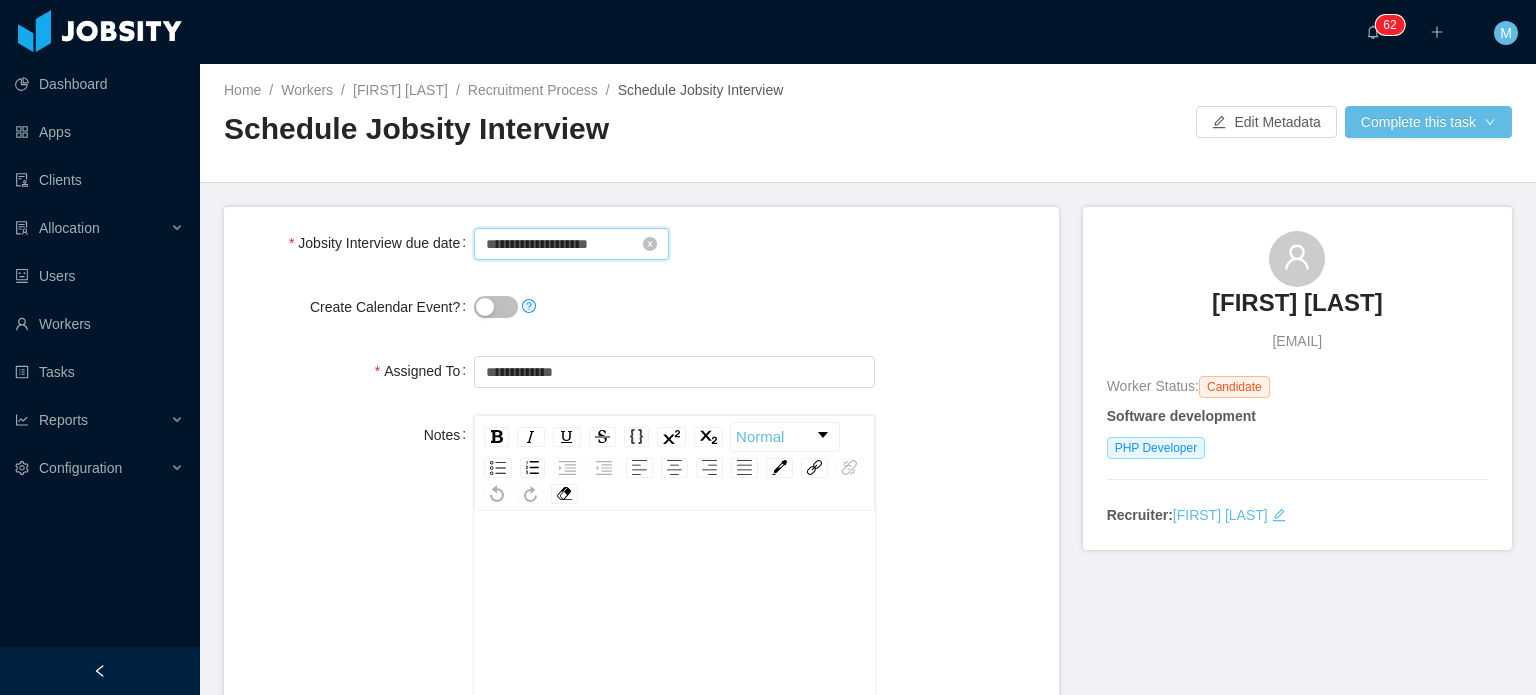 click on "**********" at bounding box center [571, 244] 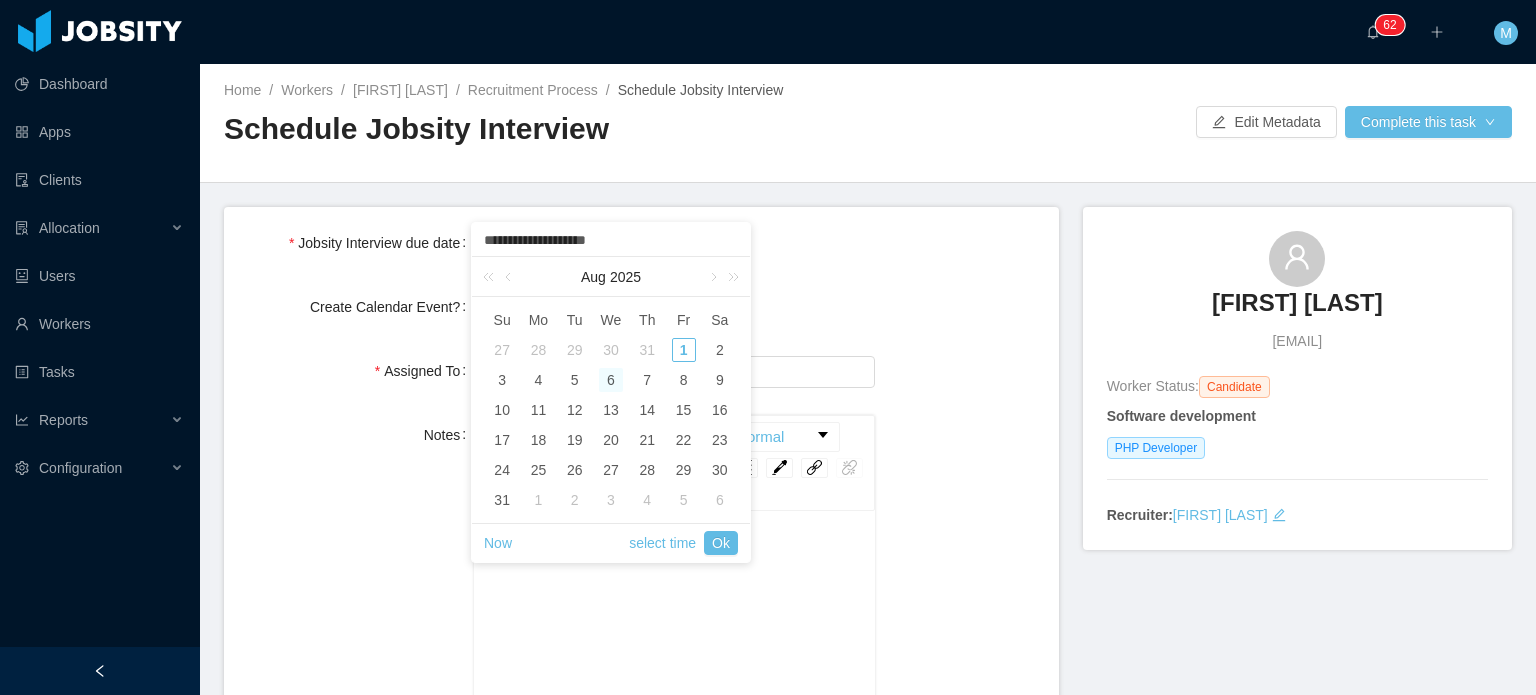 click on "31" at bounding box center [647, 350] 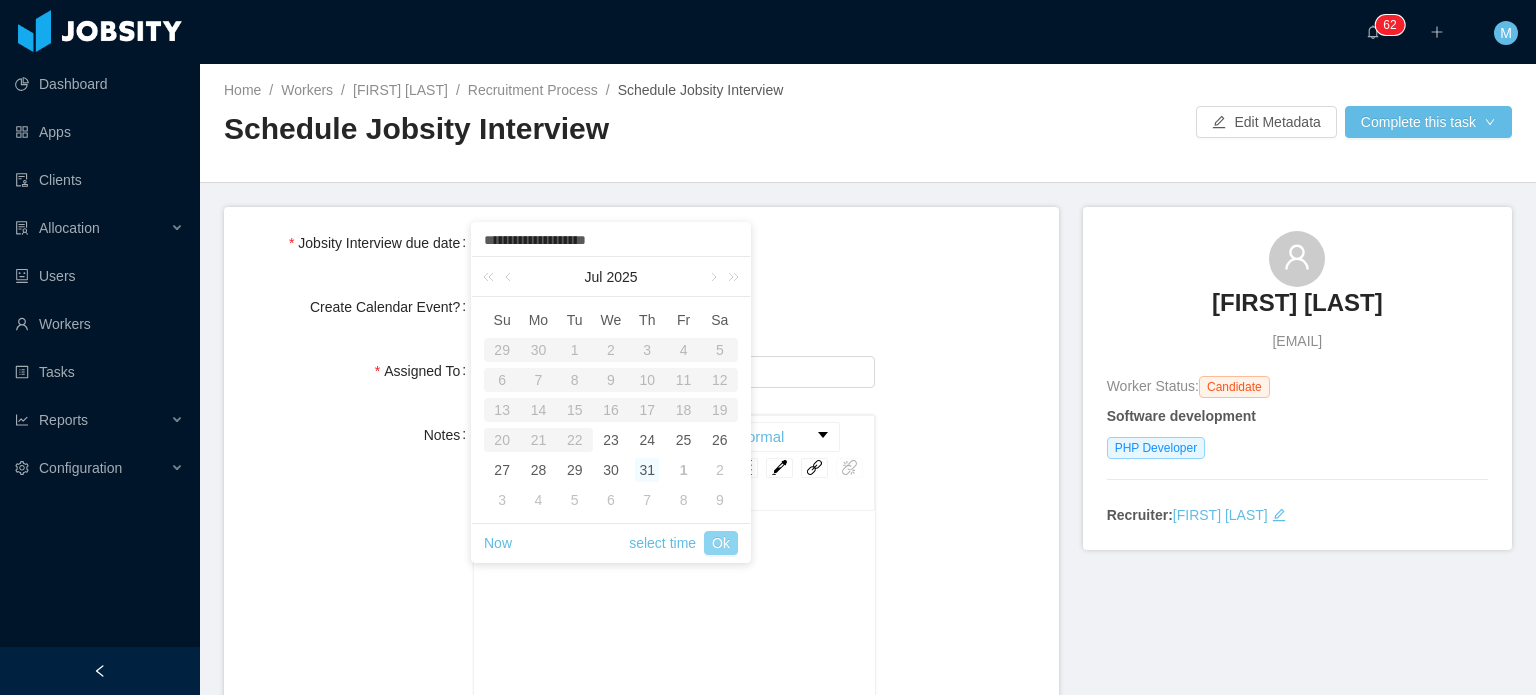 click on "Now select time Ok" at bounding box center [611, 543] 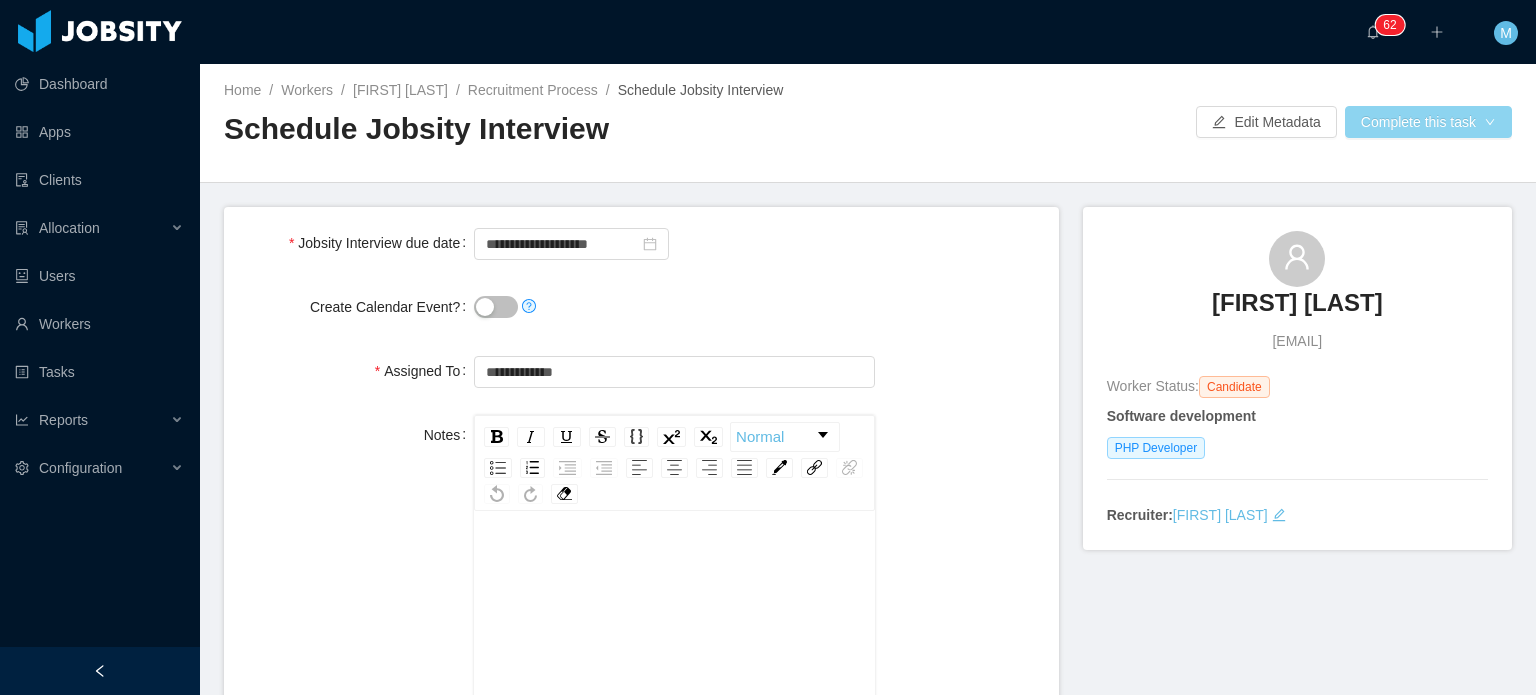 click on "Complete this task" at bounding box center (1428, 122) 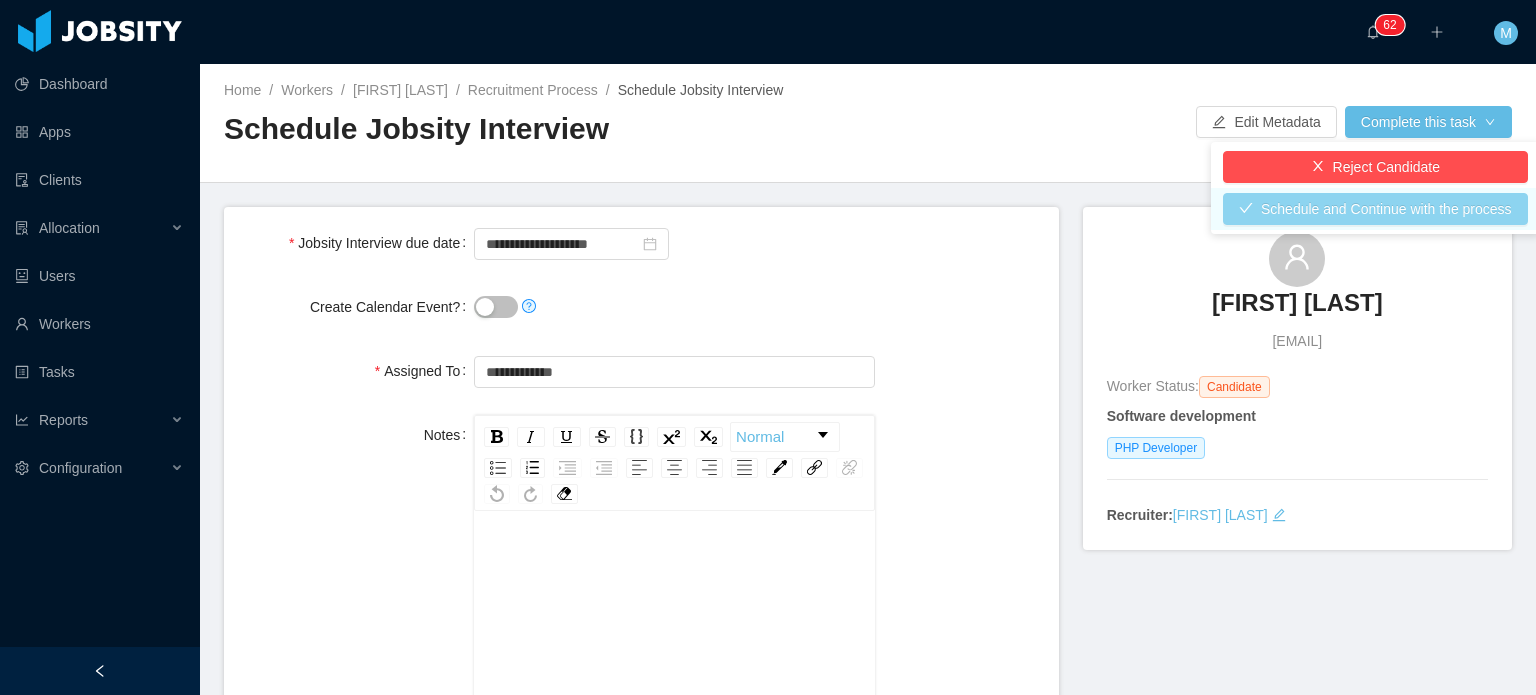 click on "Schedule and Continue with the process" at bounding box center [1375, 209] 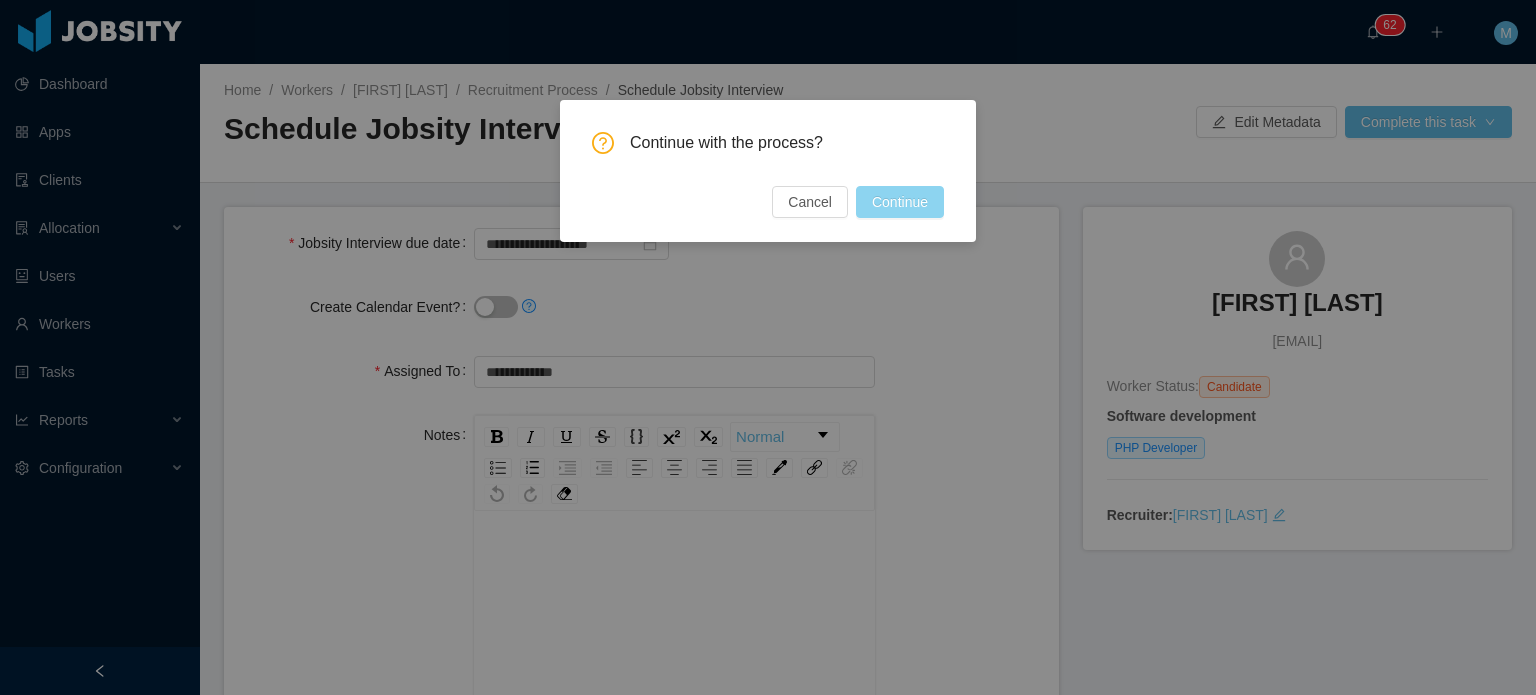 click on "Continue" at bounding box center (900, 202) 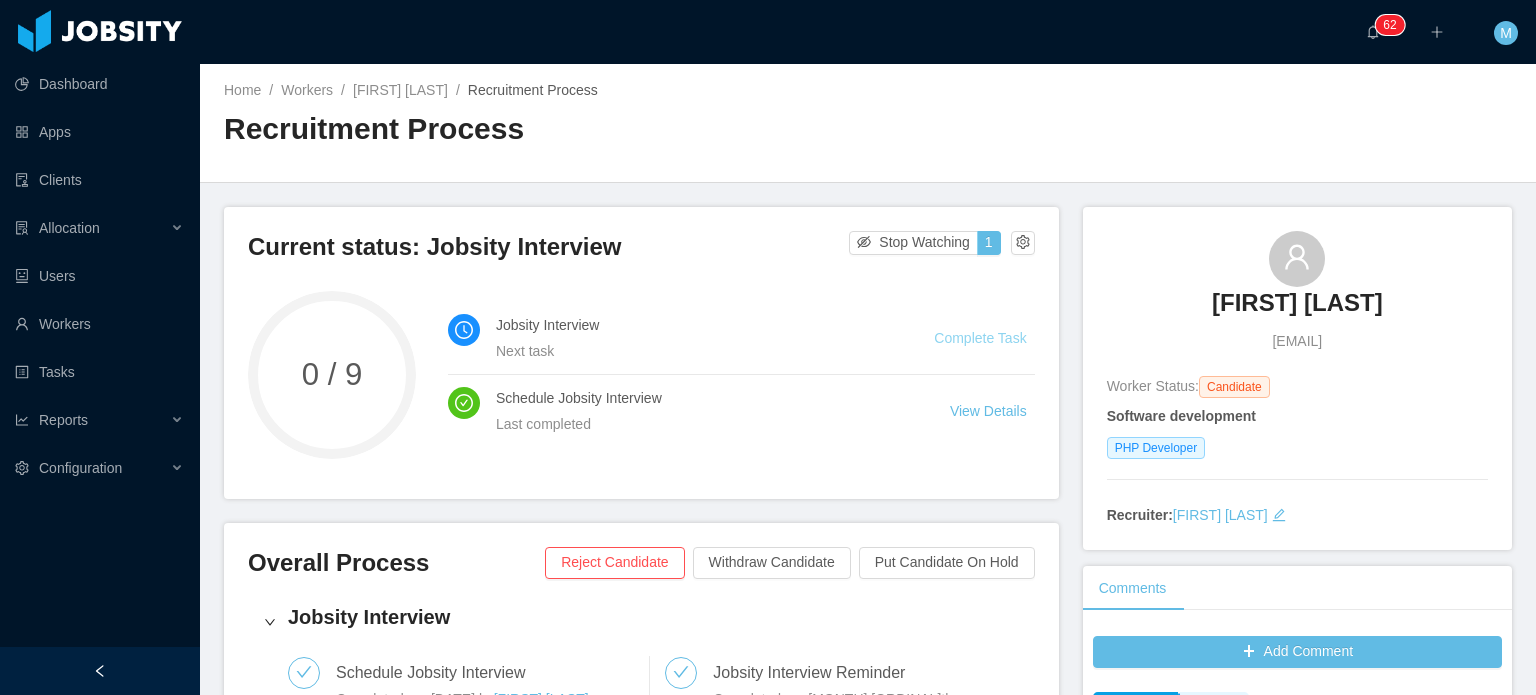 click on "Complete Task" at bounding box center [980, 338] 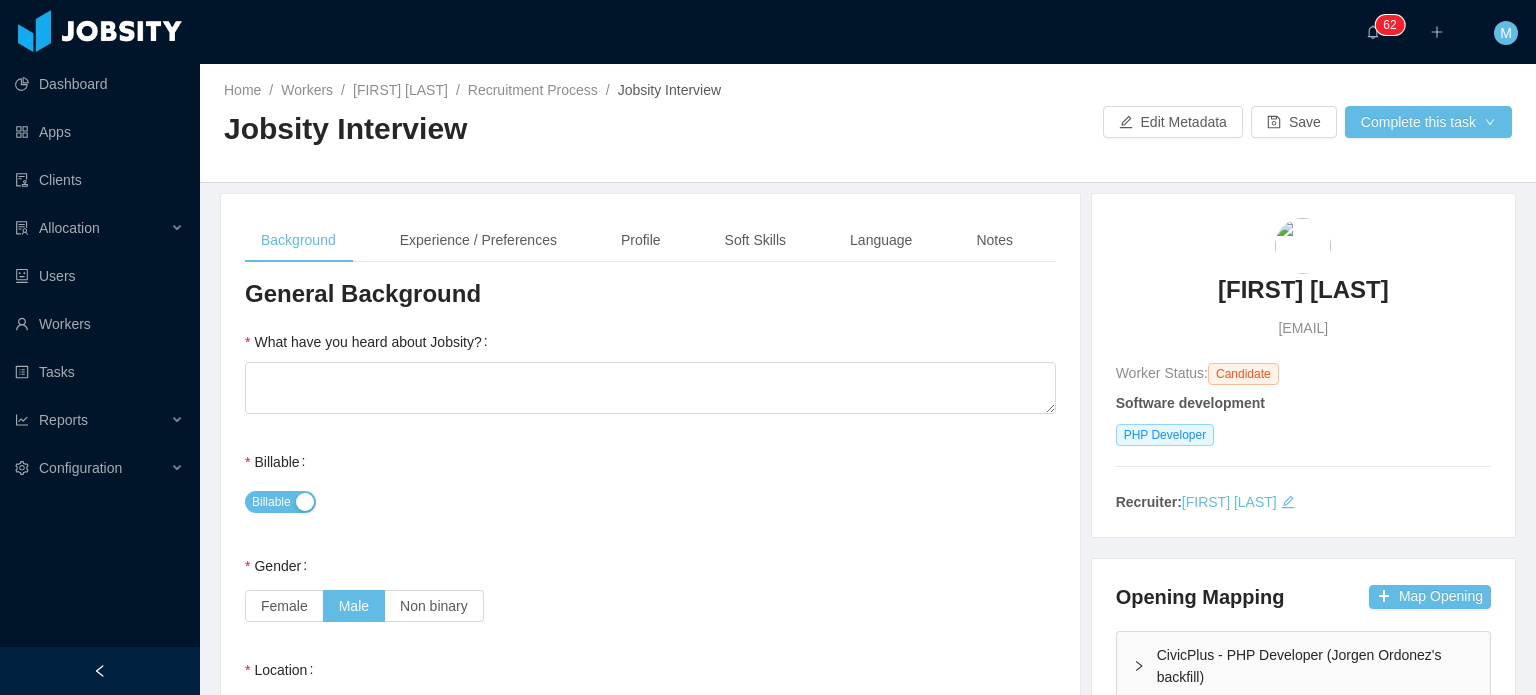 type 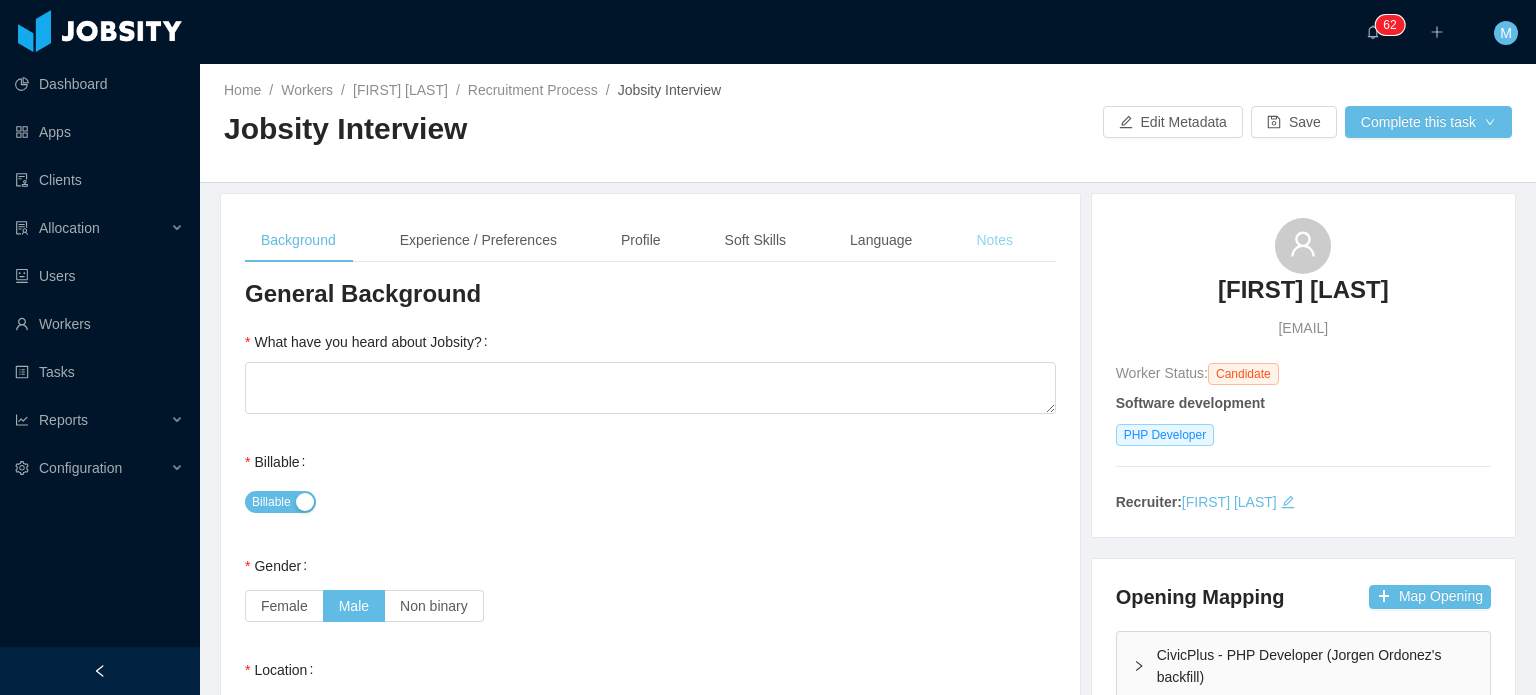 click on "Notes" at bounding box center (994, 240) 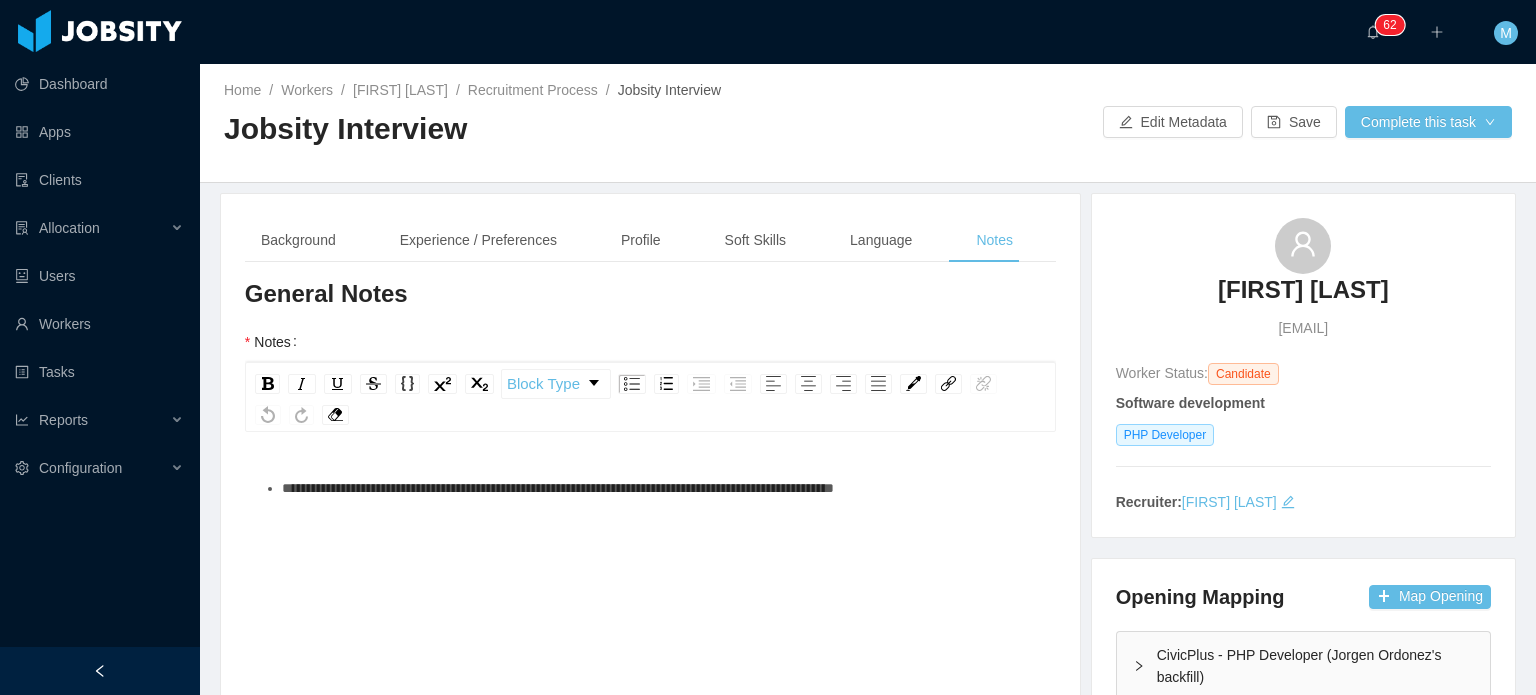 scroll, scrollTop: 100, scrollLeft: 0, axis: vertical 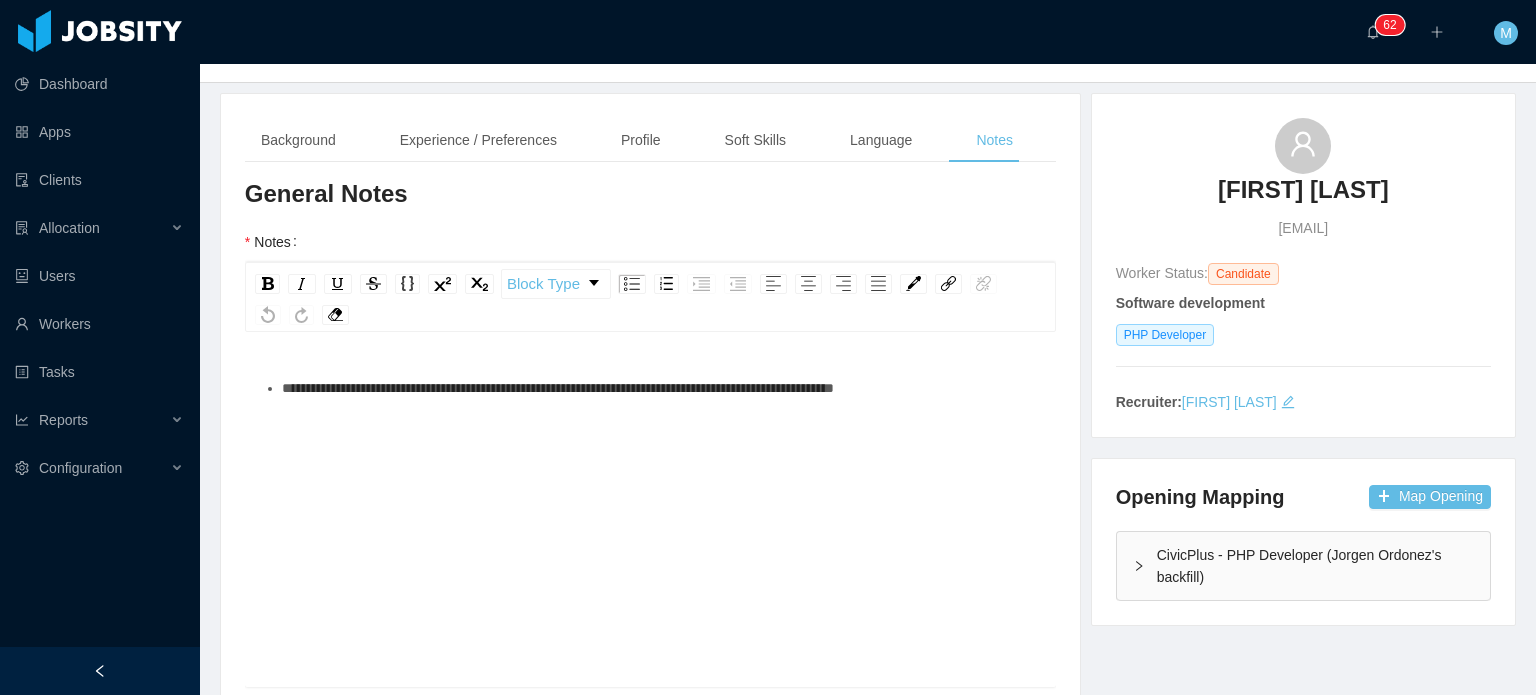 click on "**********" at bounding box center [651, 543] 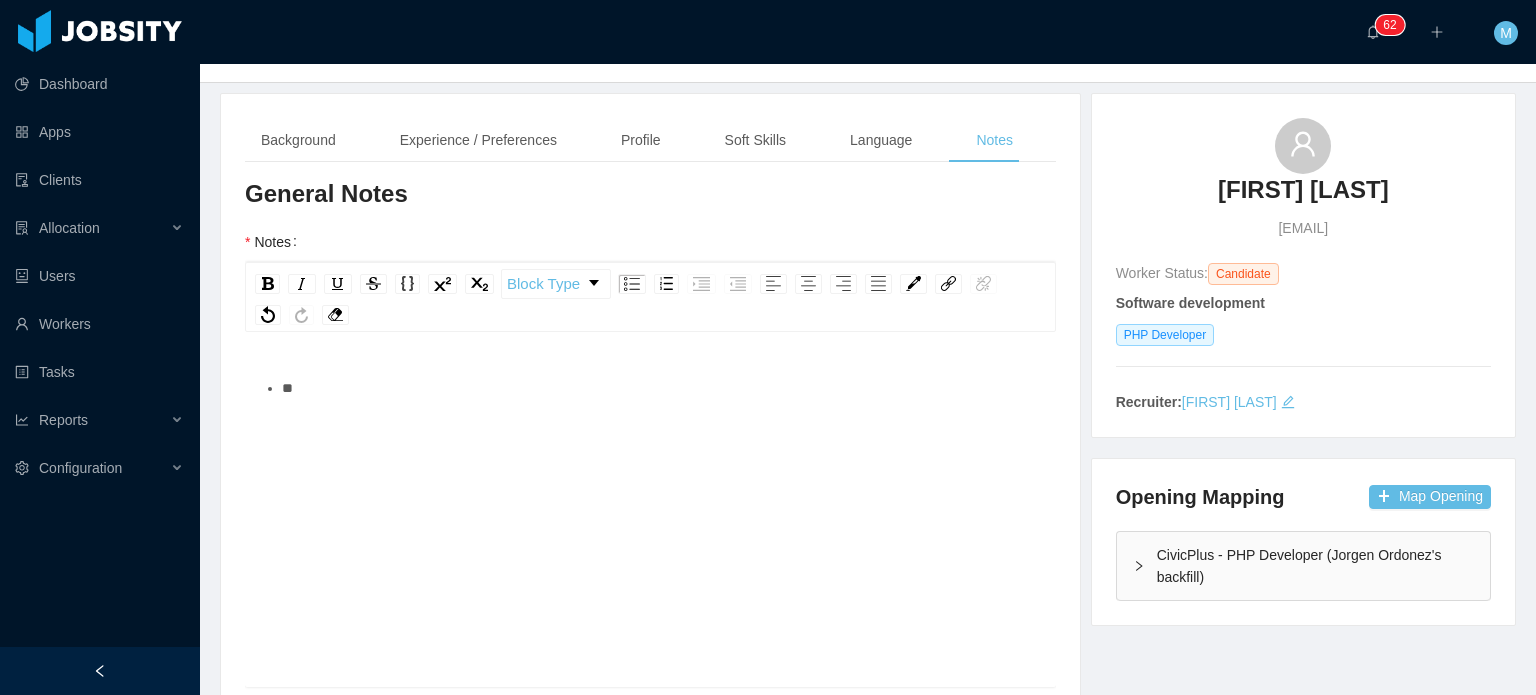 type 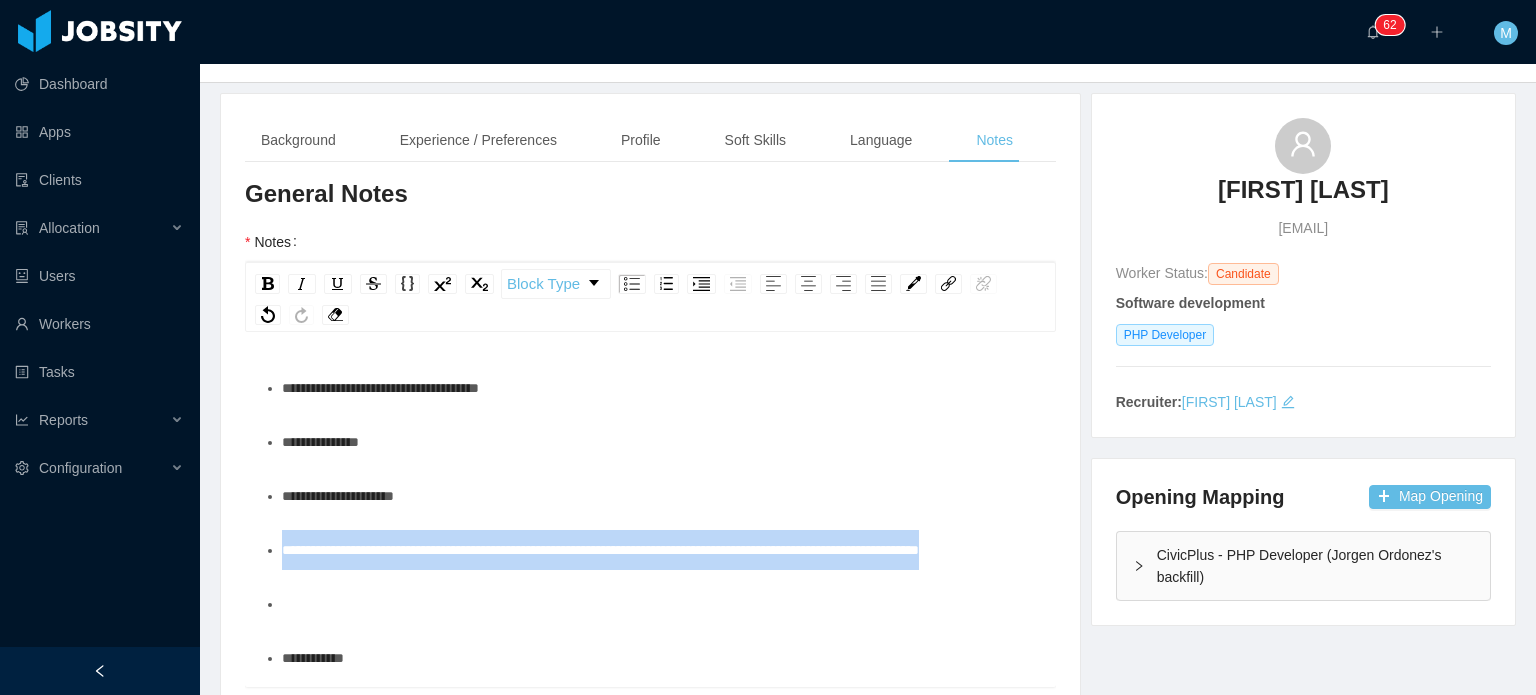 drag, startPoint x: 282, startPoint y: 546, endPoint x: 409, endPoint y: 591, distance: 134.73679 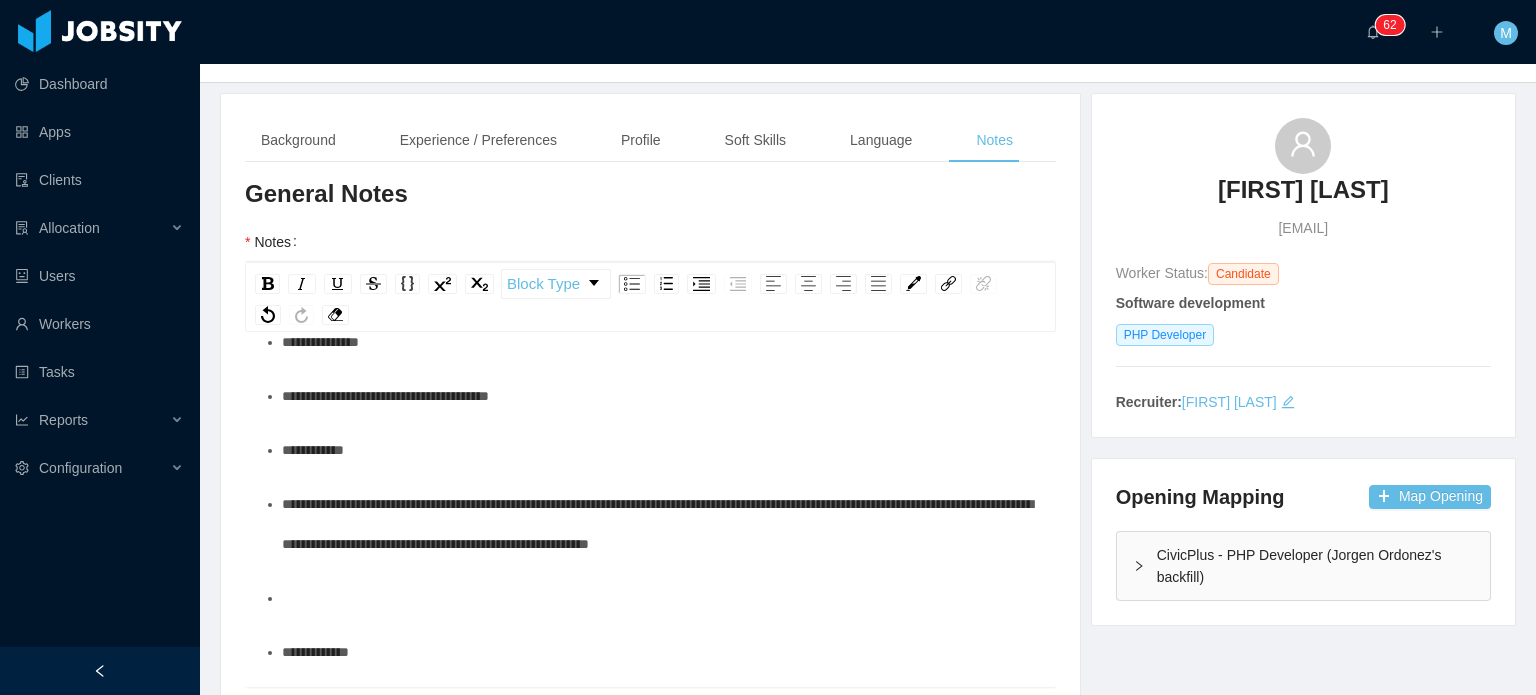 scroll, scrollTop: 108, scrollLeft: 0, axis: vertical 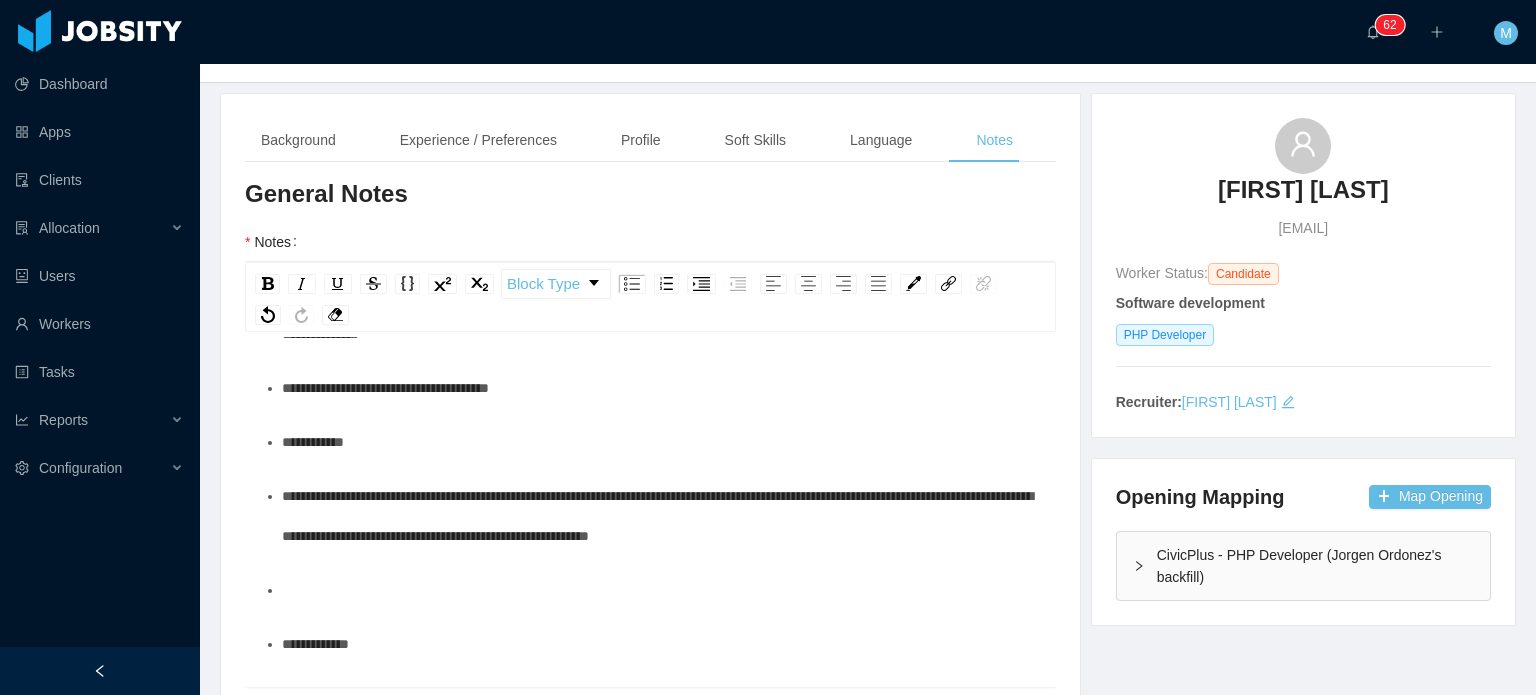 click on "**********" at bounding box center [651, 1439] 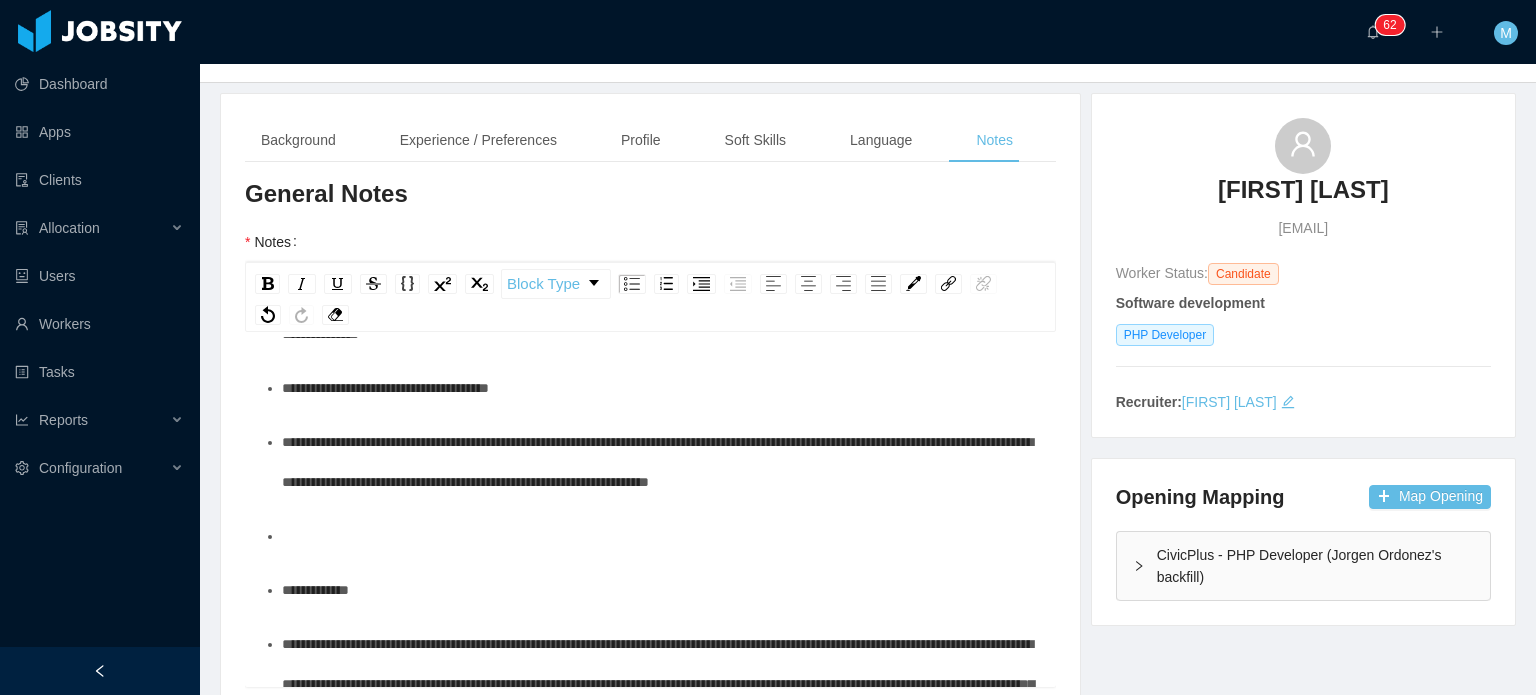 click on "**********" at bounding box center (661, 462) 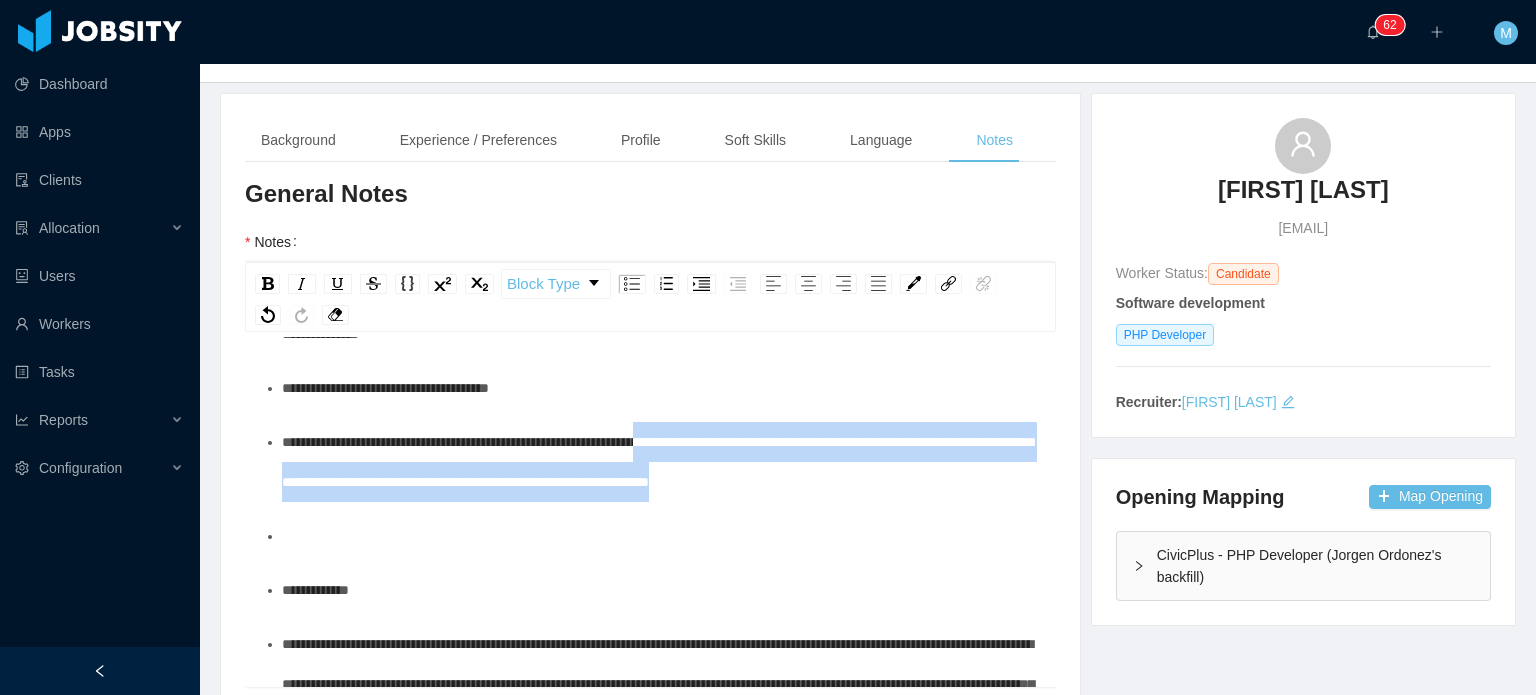 drag, startPoint x: 998, startPoint y: 491, endPoint x: 710, endPoint y: 445, distance: 291.65048 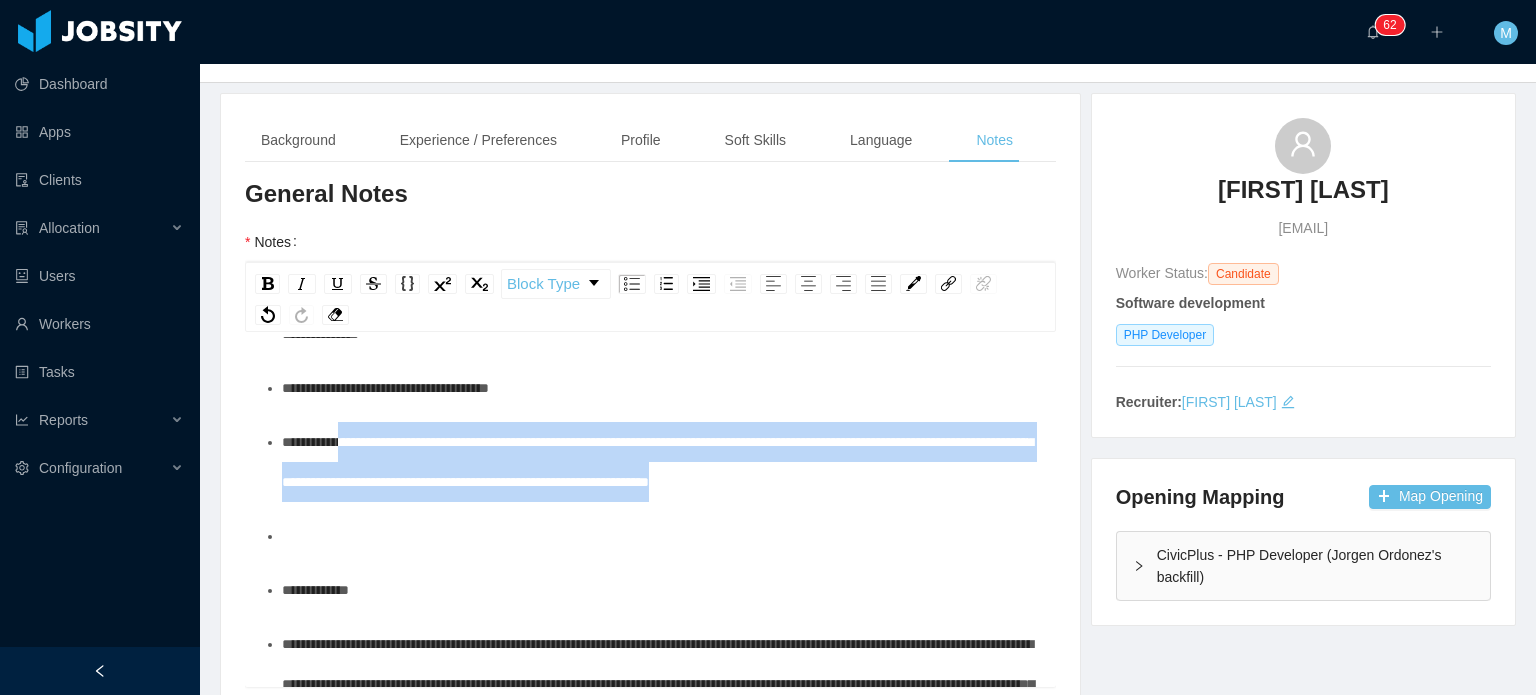 drag, startPoint x: 348, startPoint y: 436, endPoint x: 956, endPoint y: 477, distance: 609.38086 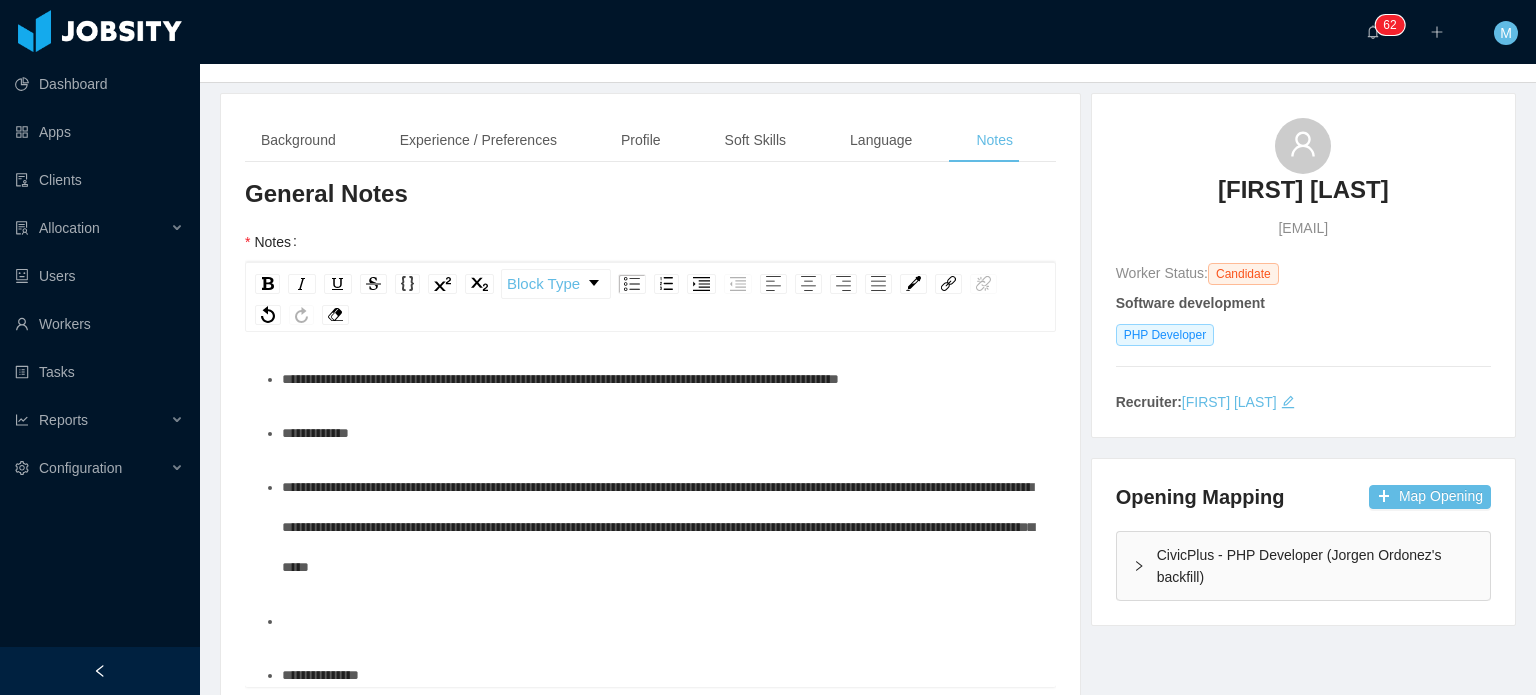 scroll, scrollTop: 174, scrollLeft: 0, axis: vertical 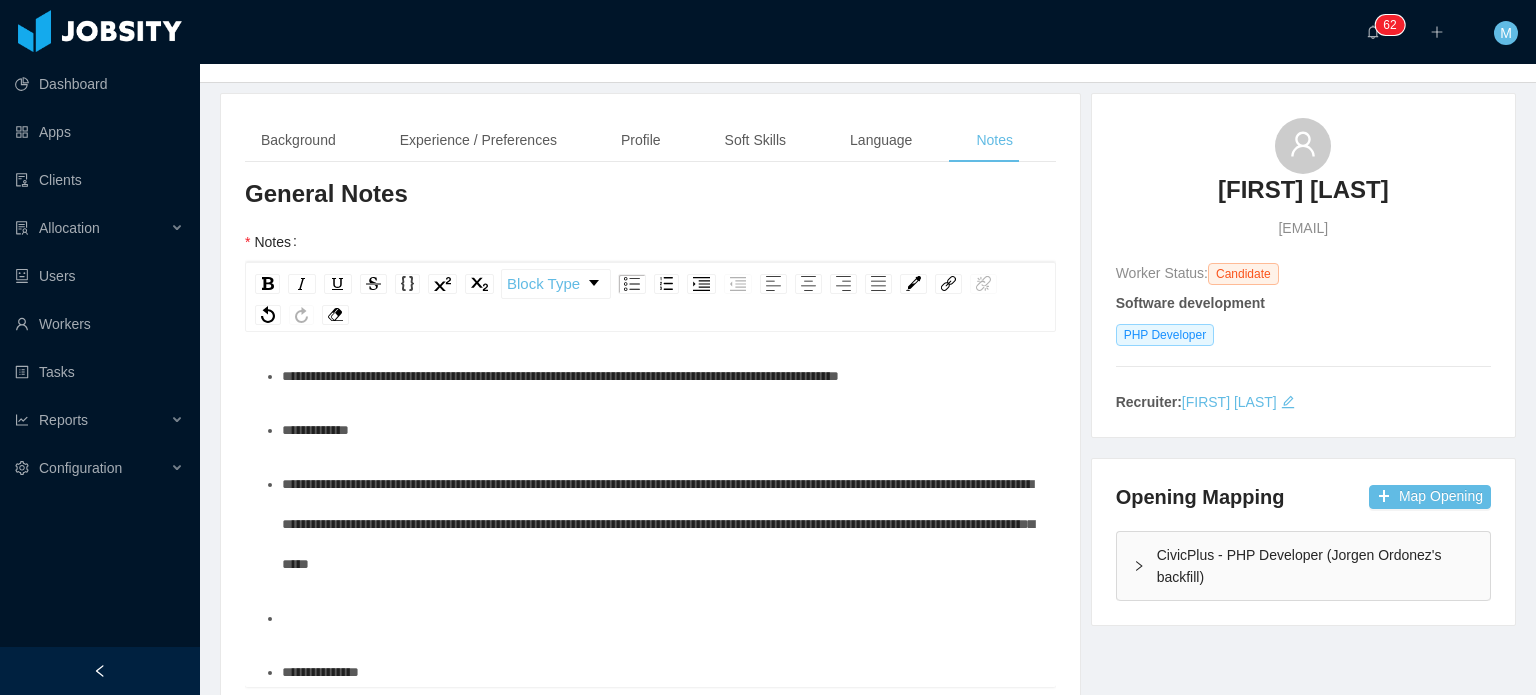 click on "**********" at bounding box center (658, 524) 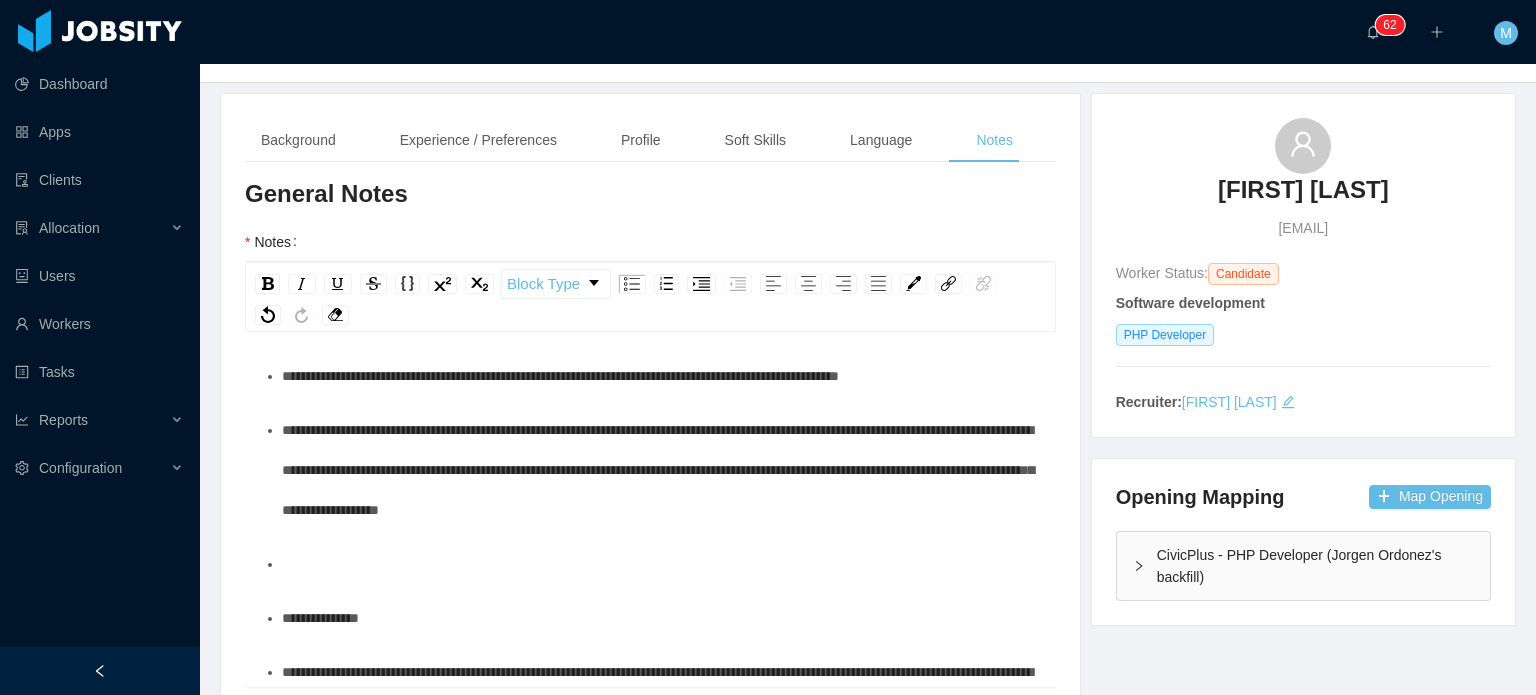 click at bounding box center [661, 564] 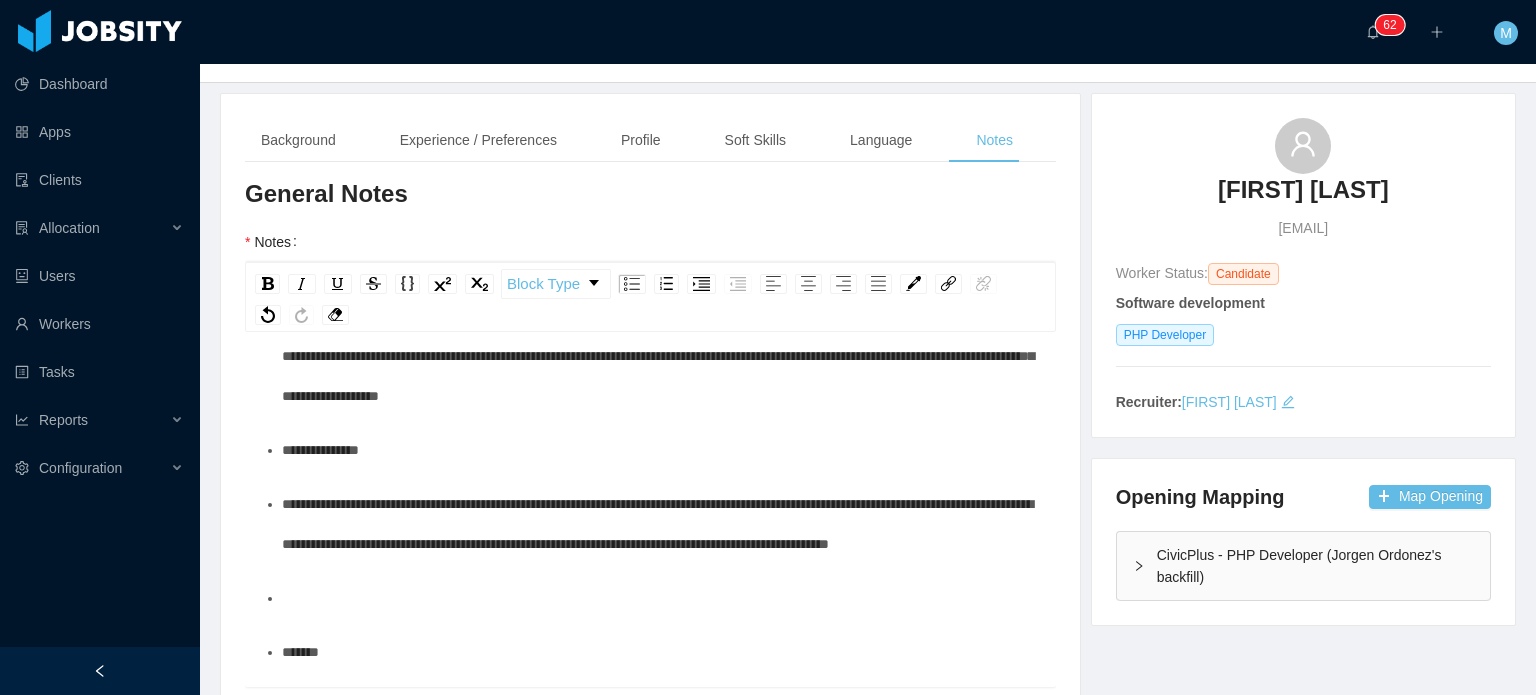 scroll, scrollTop: 294, scrollLeft: 0, axis: vertical 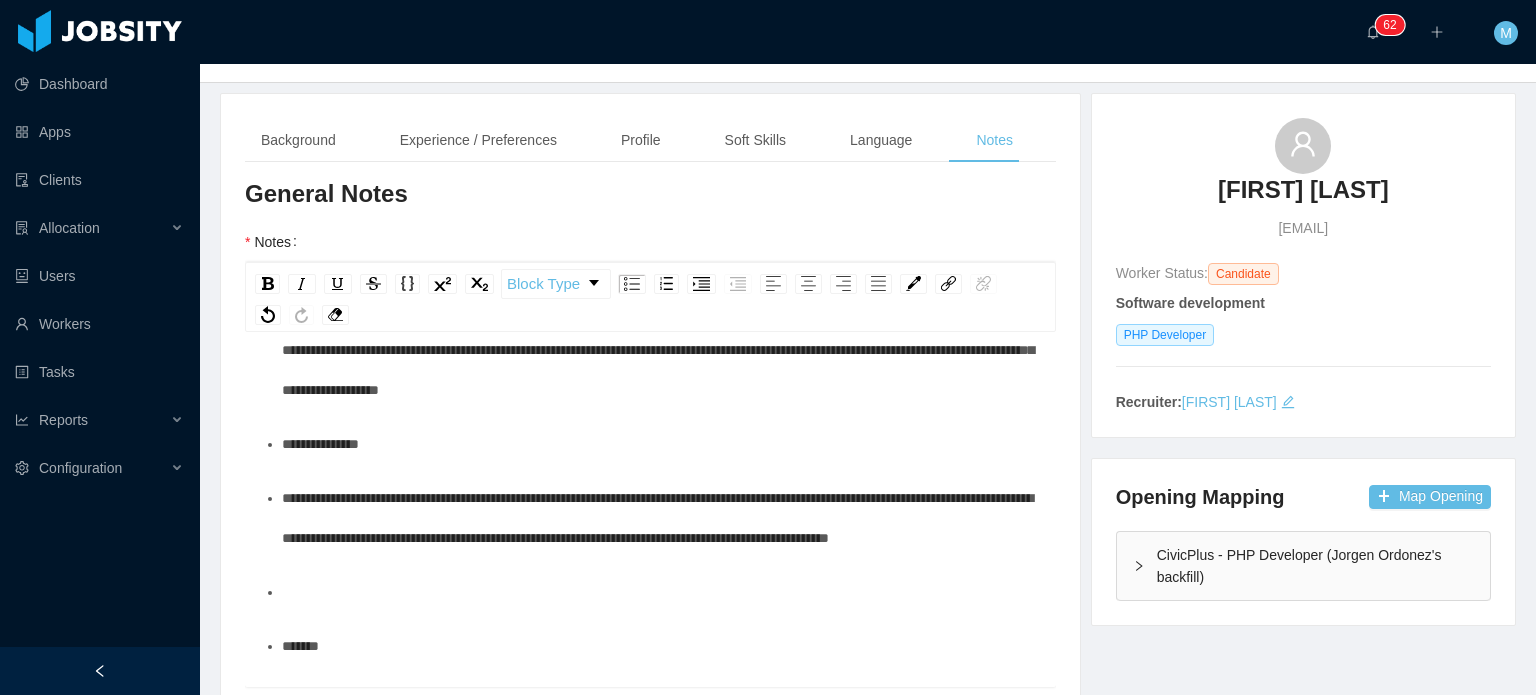 click on "**********" at bounding box center [651, 1125] 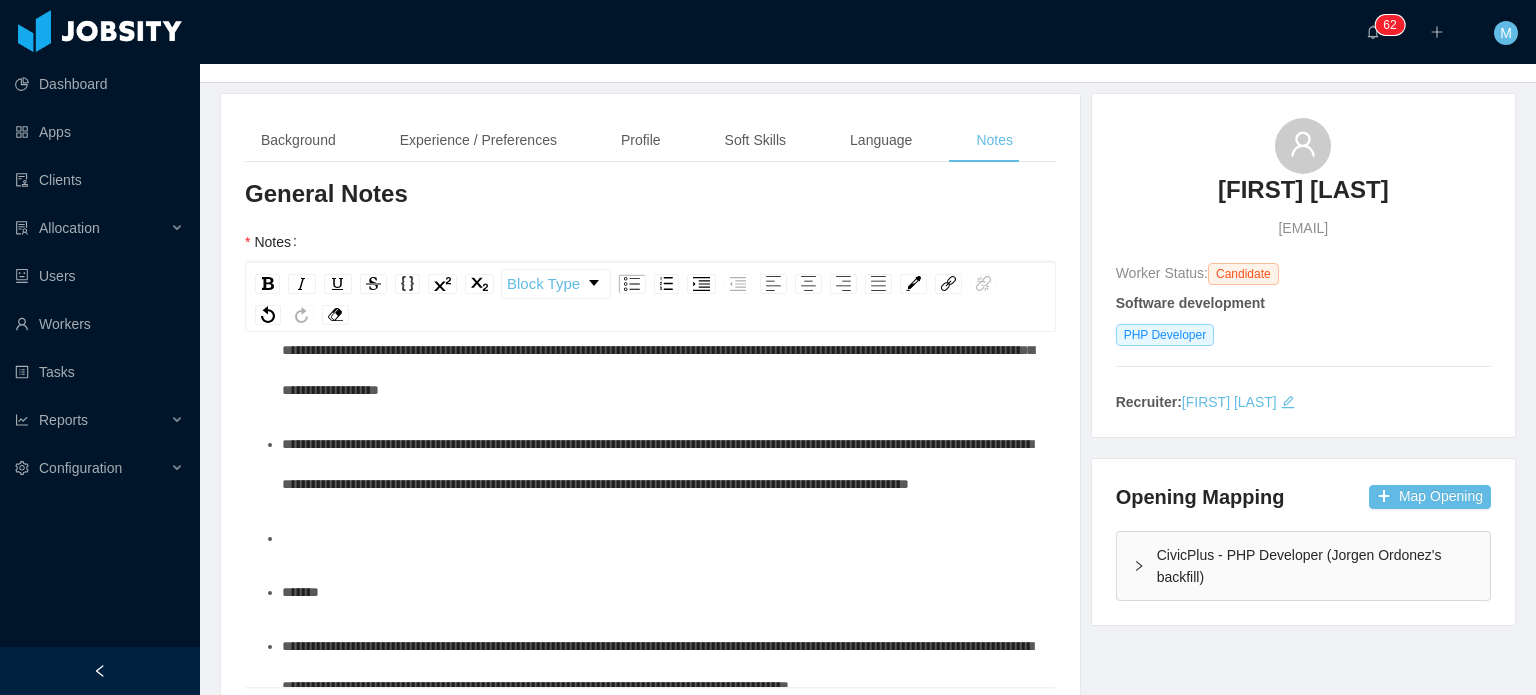 click on "**********" at bounding box center (661, 464) 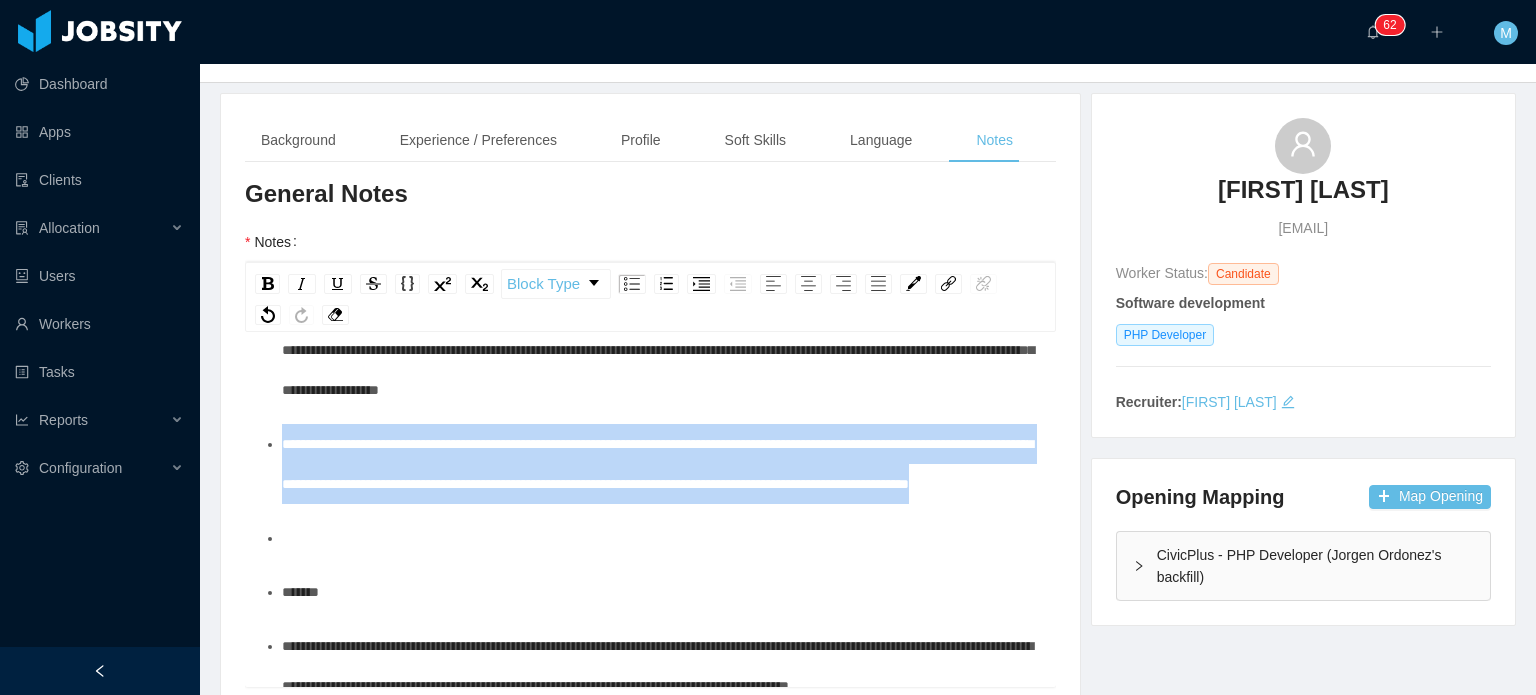 drag, startPoint x: 692, startPoint y: 534, endPoint x: 240, endPoint y: 454, distance: 459.02505 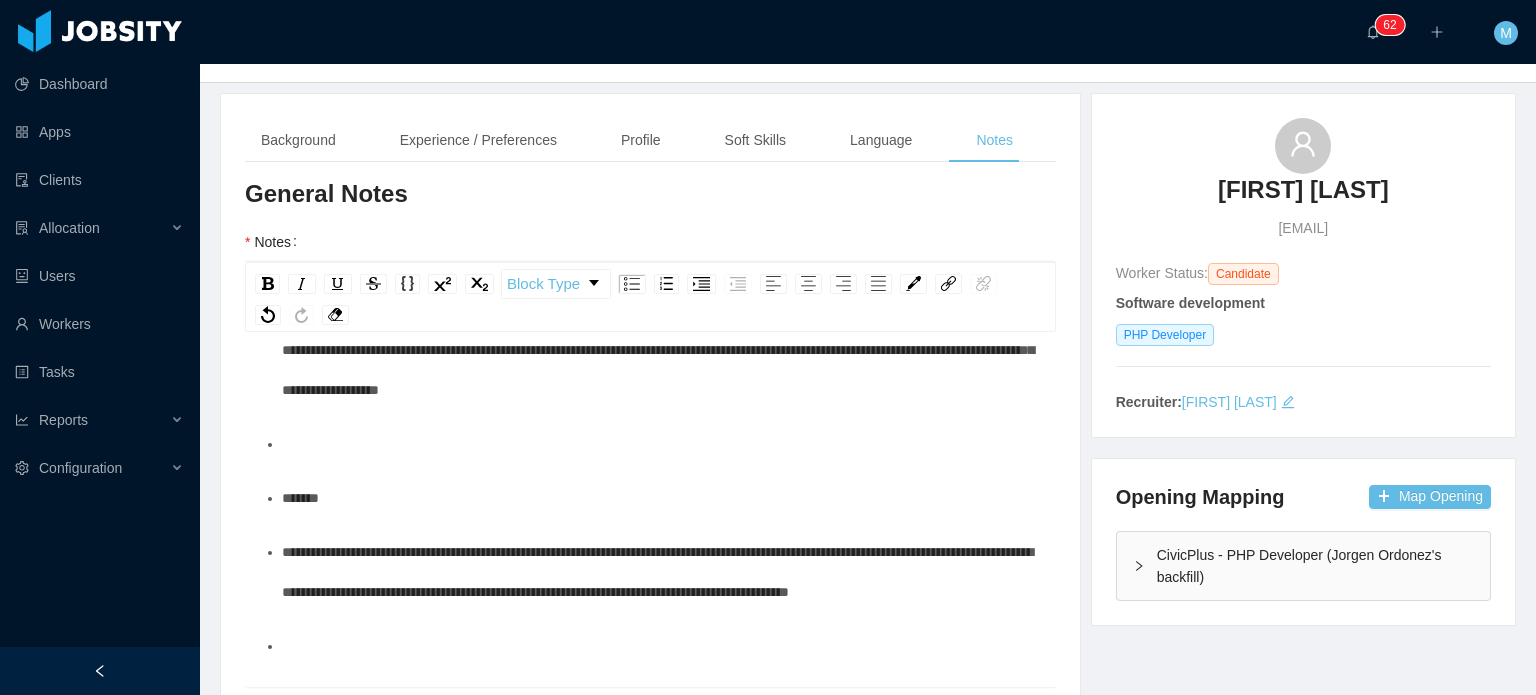 click on "**********" at bounding box center [651, 1051] 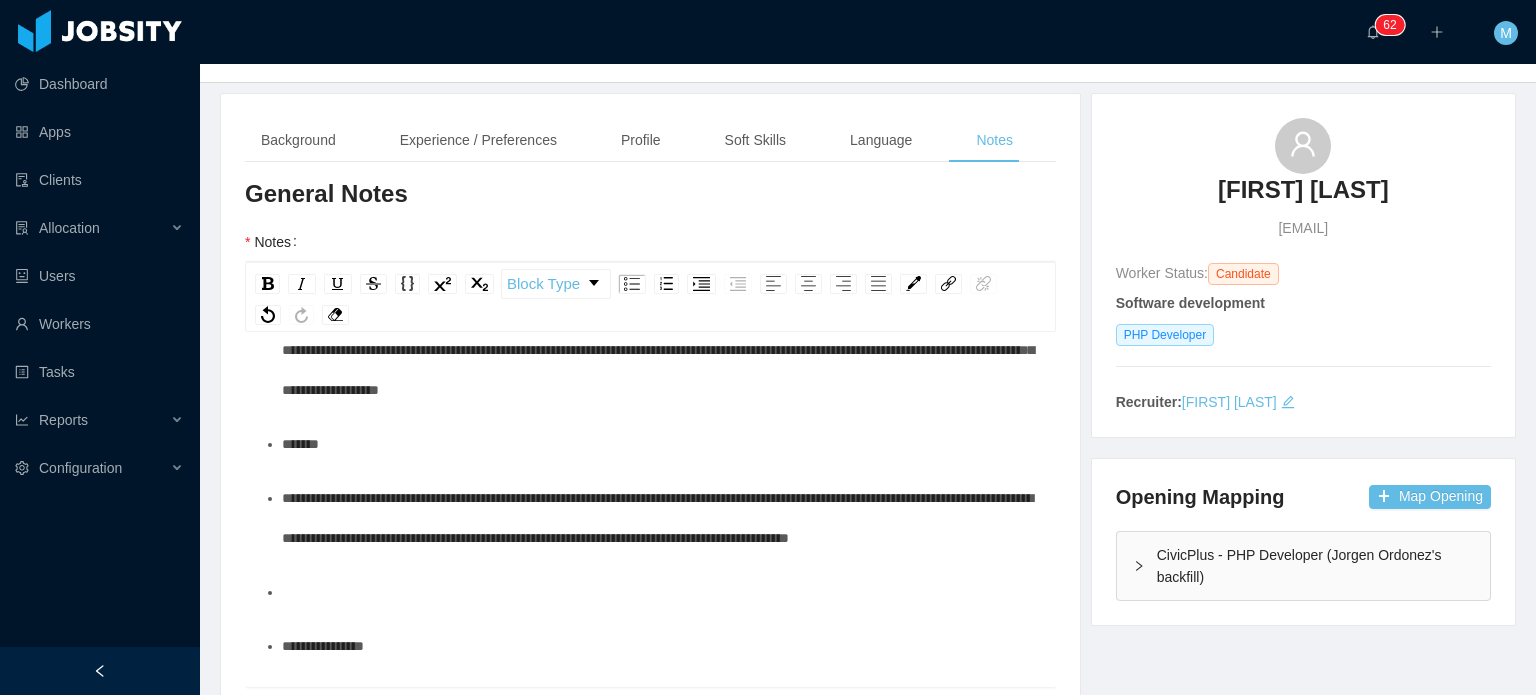 click on "**********" at bounding box center (661, 518) 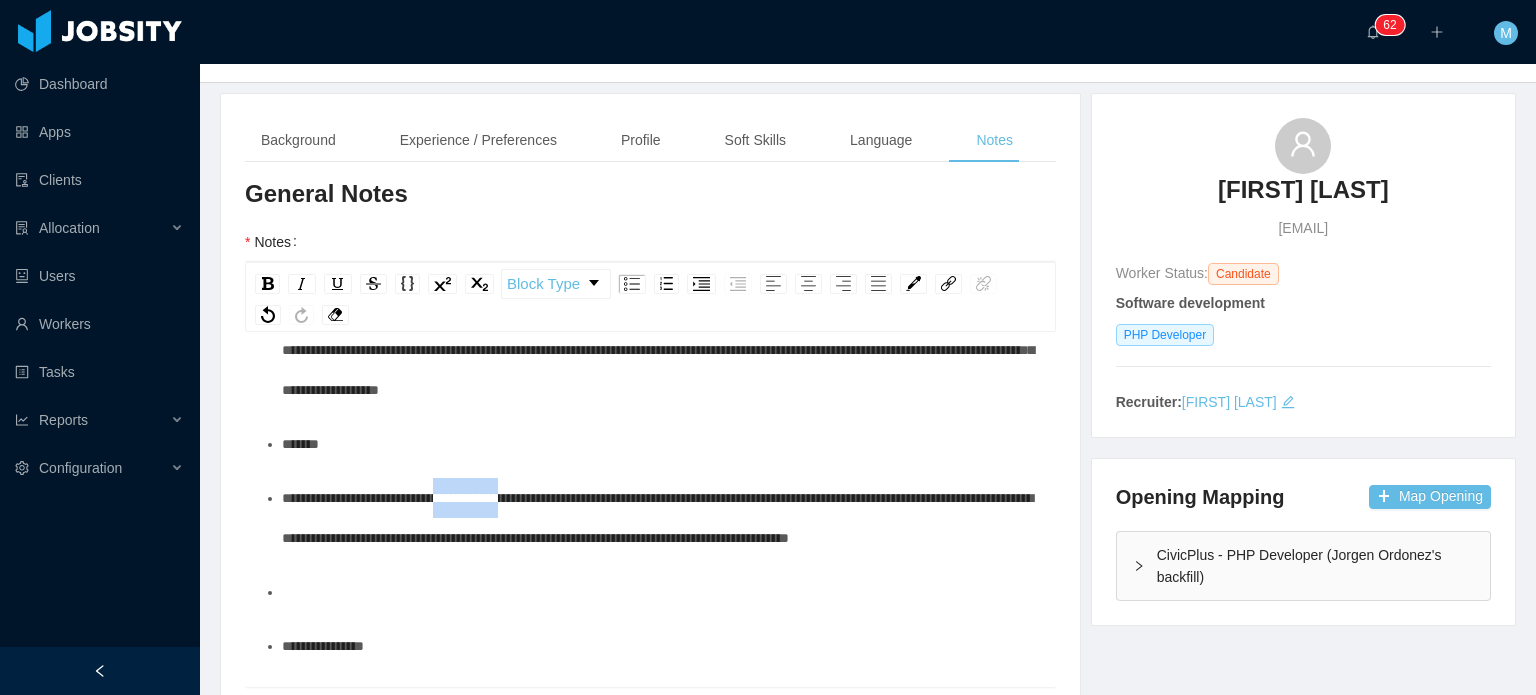 drag, startPoint x: 475, startPoint y: 495, endPoint x: 596, endPoint y: 499, distance: 121.0661 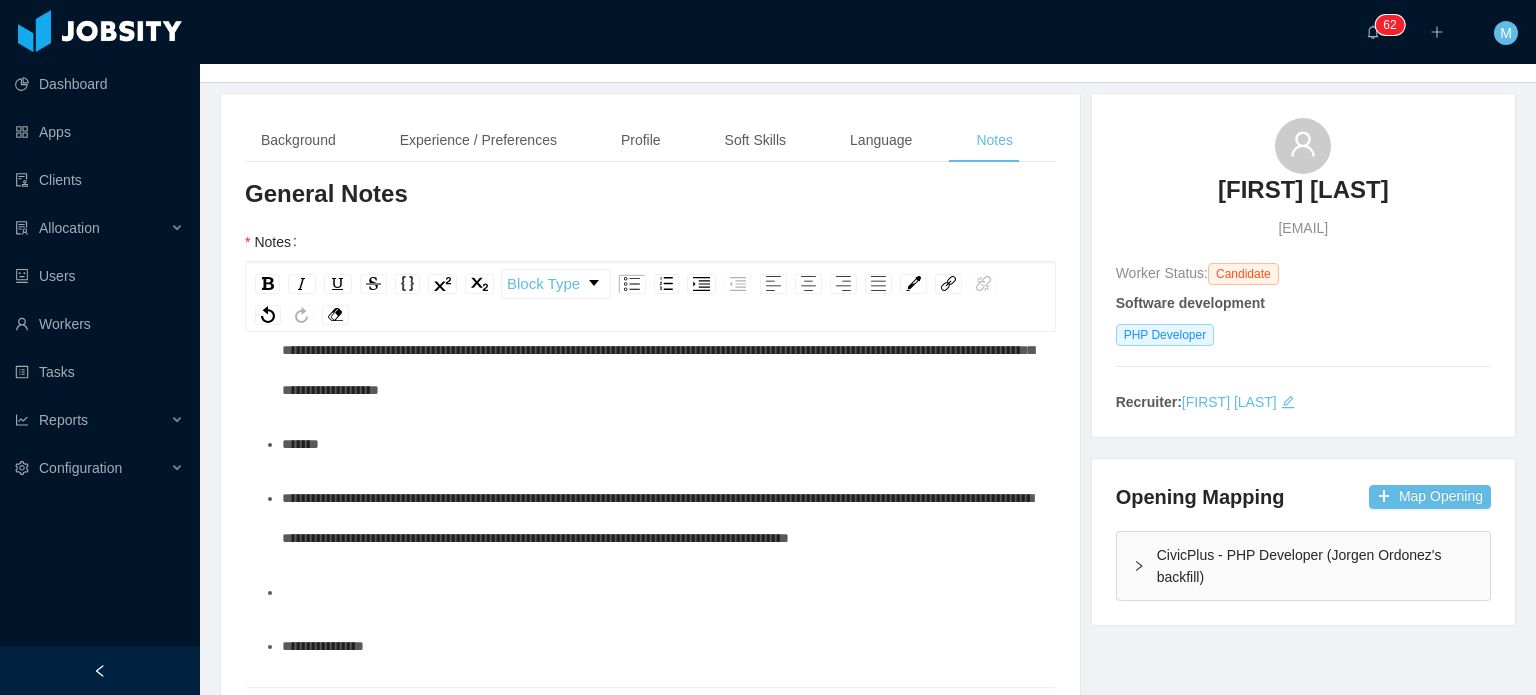 click on "**********" at bounding box center (661, 518) 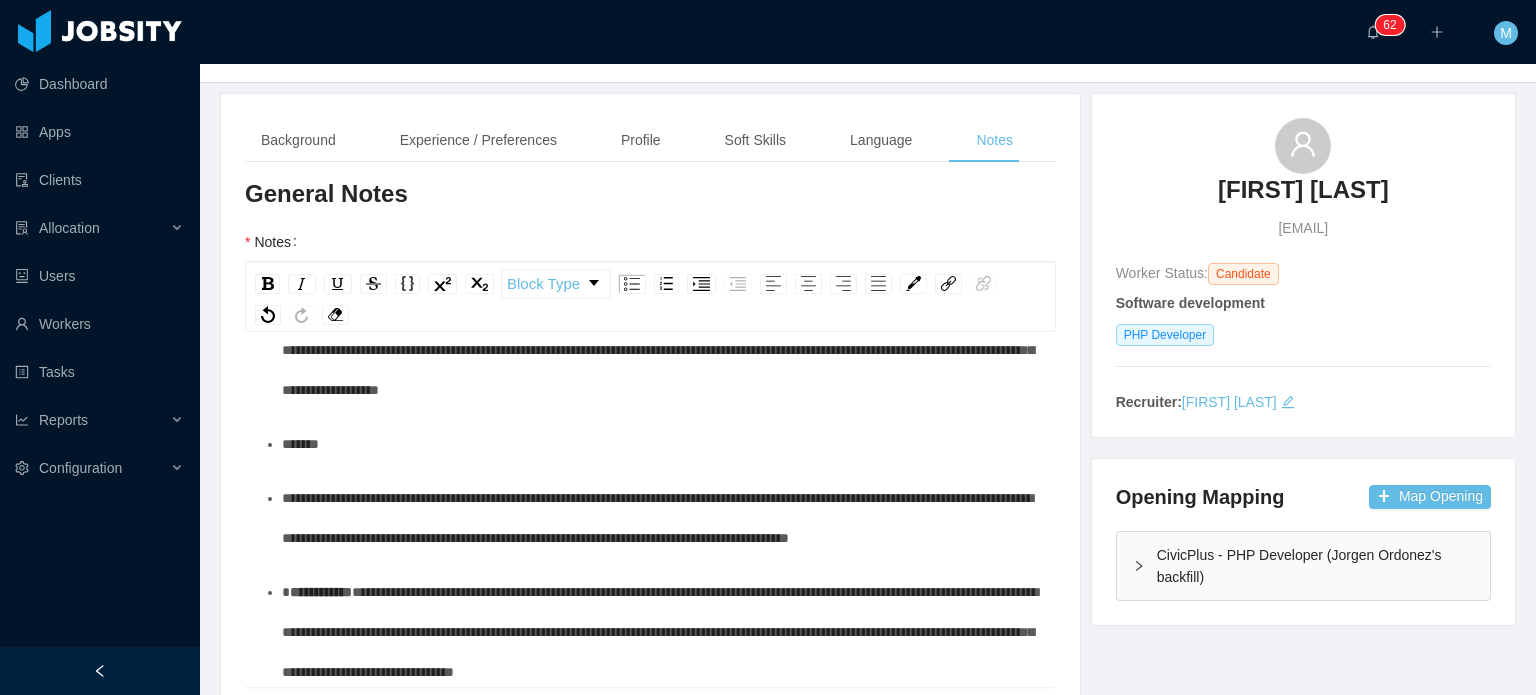 scroll, scrollTop: 331, scrollLeft: 0, axis: vertical 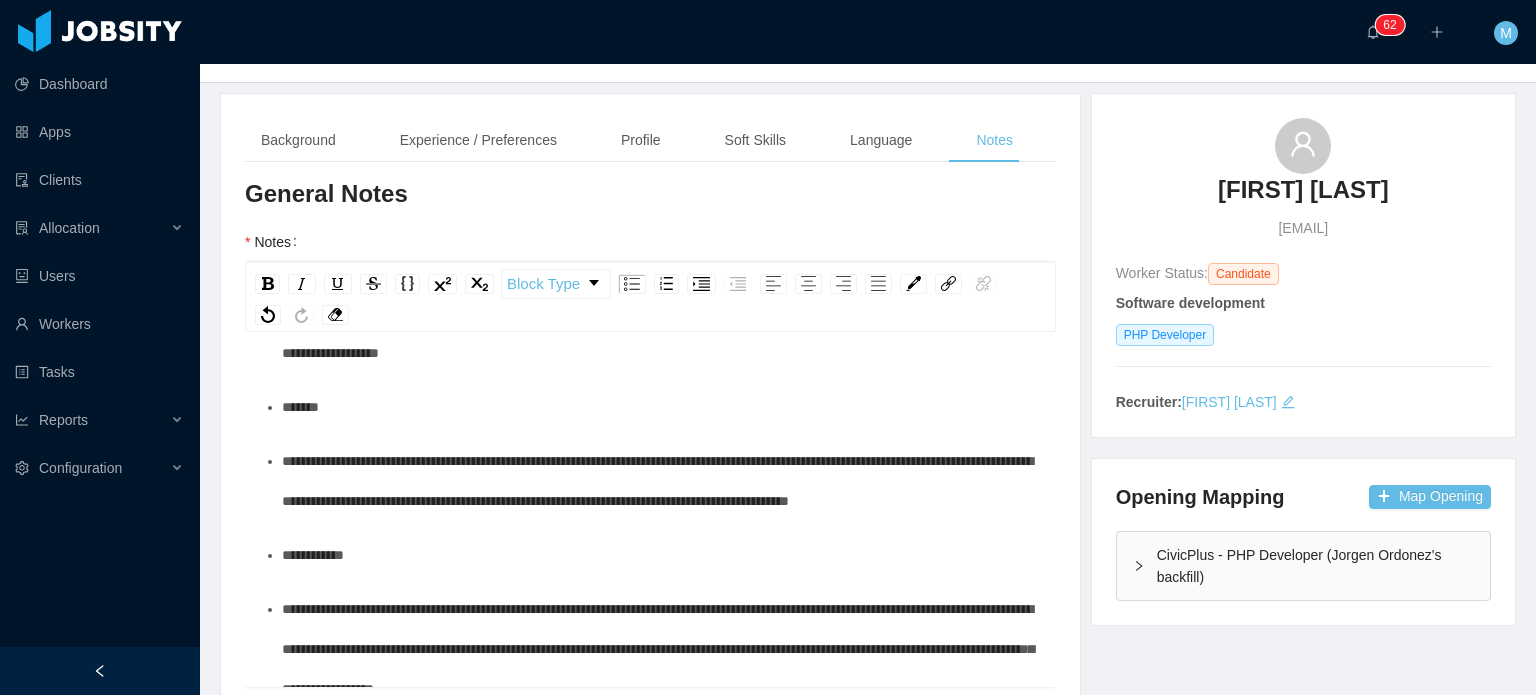 click on "**********" at bounding box center [657, 481] 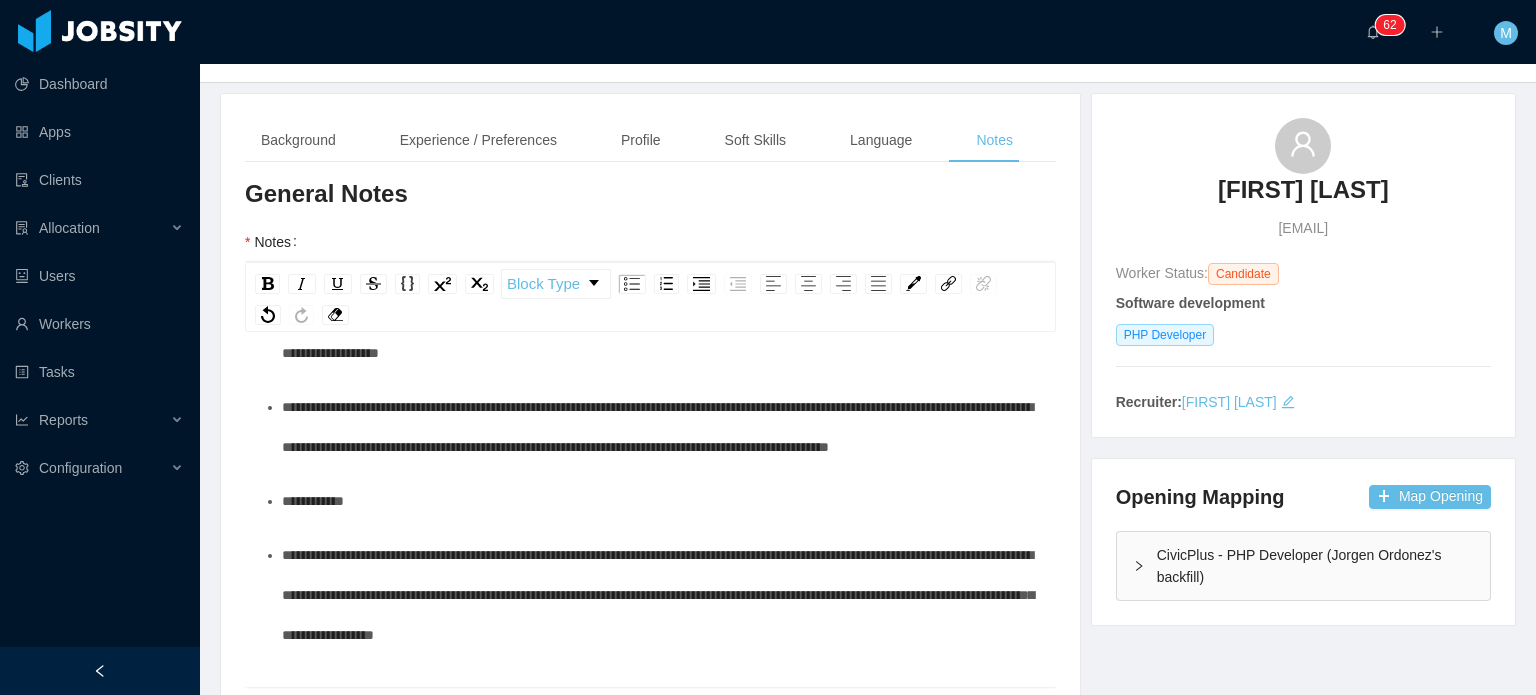 click on "**********" at bounding box center [651, 1054] 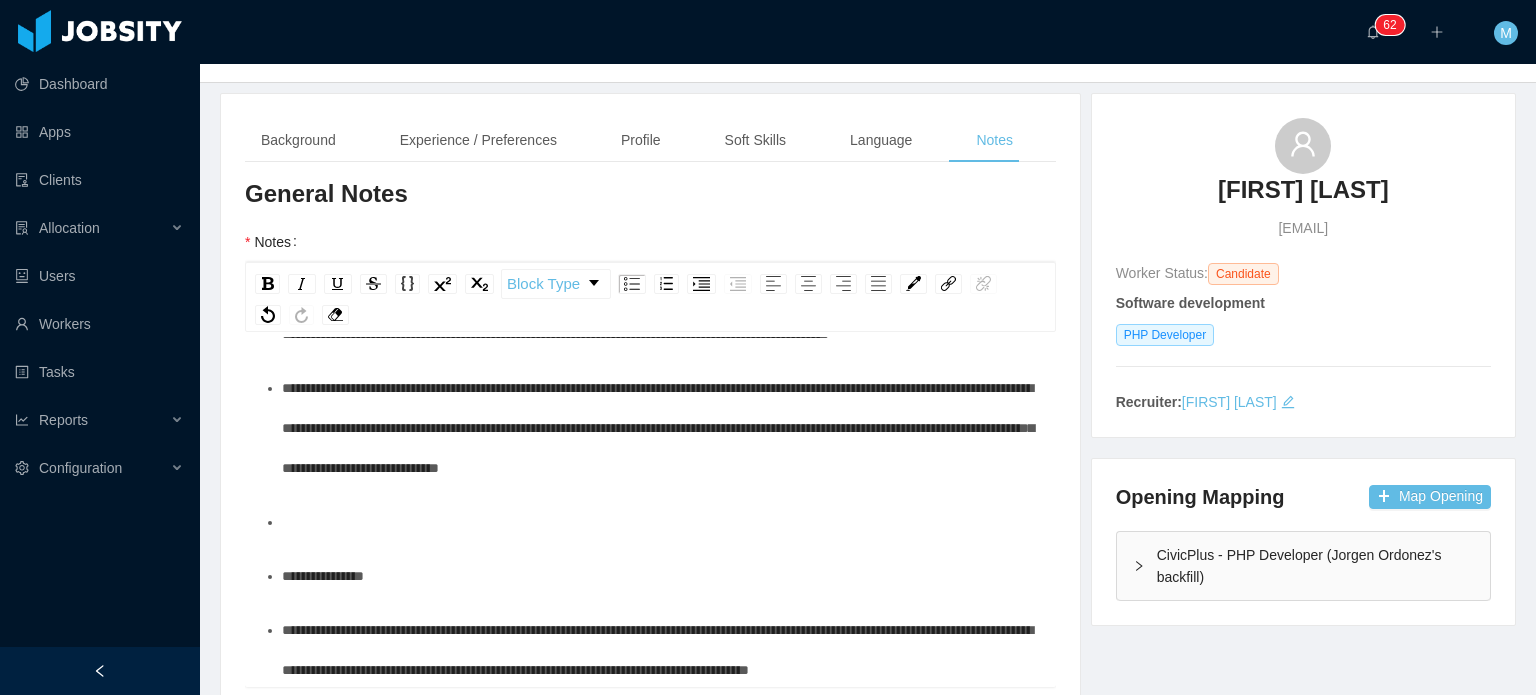 scroll, scrollTop: 447, scrollLeft: 0, axis: vertical 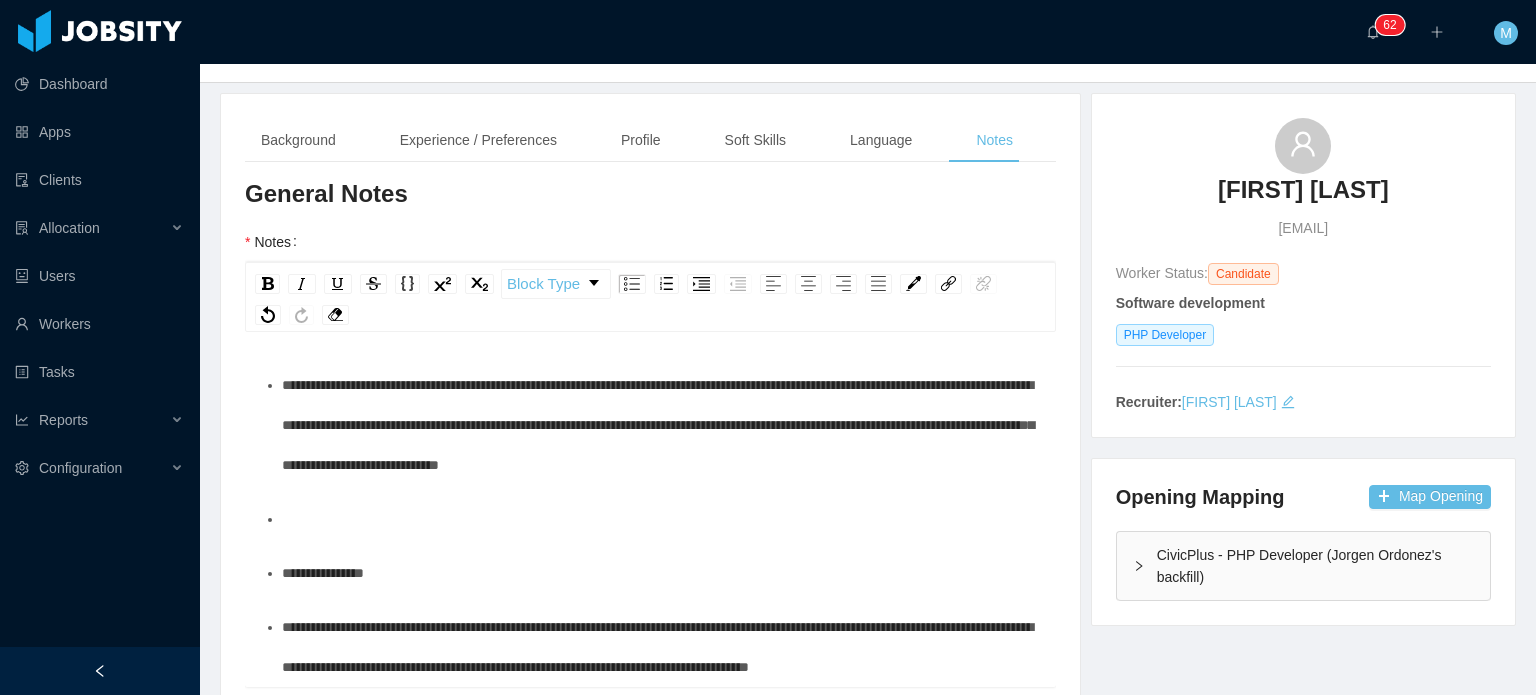 click on "**********" at bounding box center [651, 911] 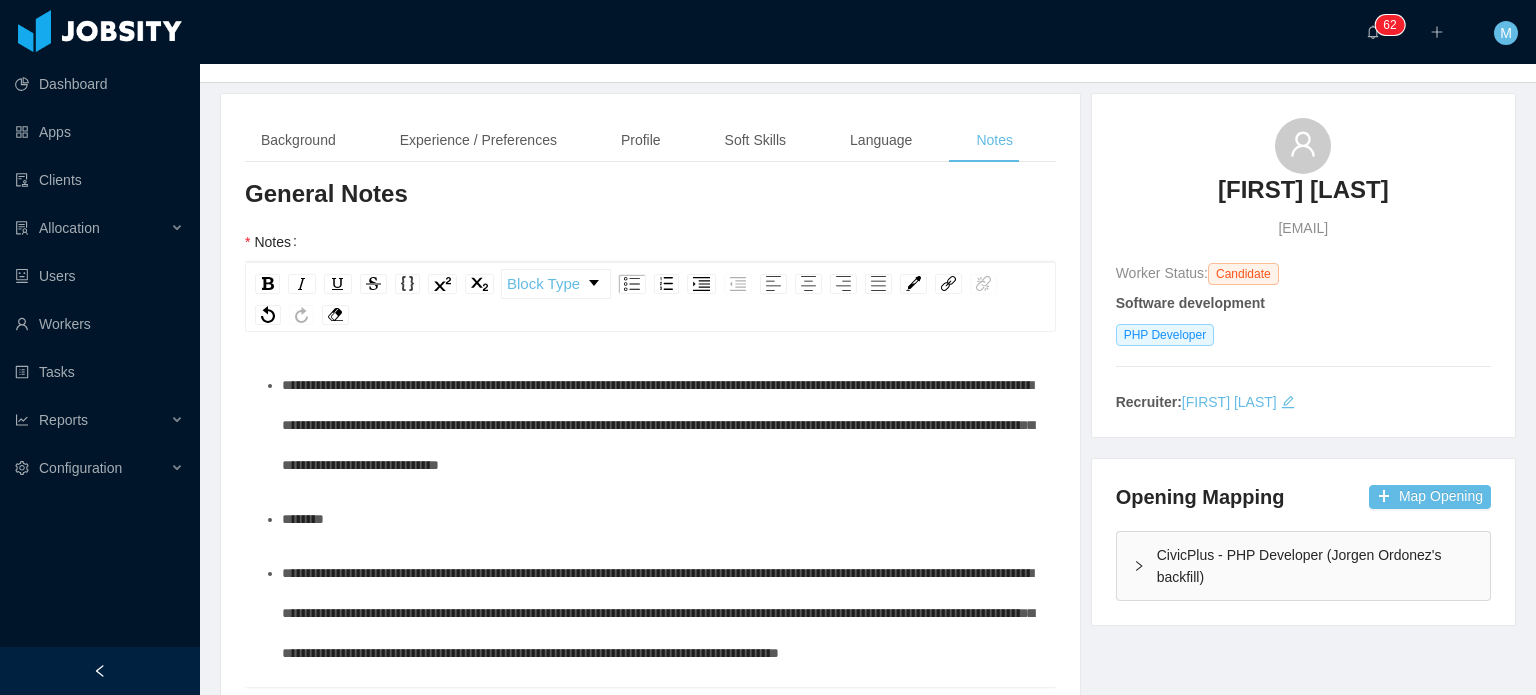 click on "**********" at bounding box center [651, 978] 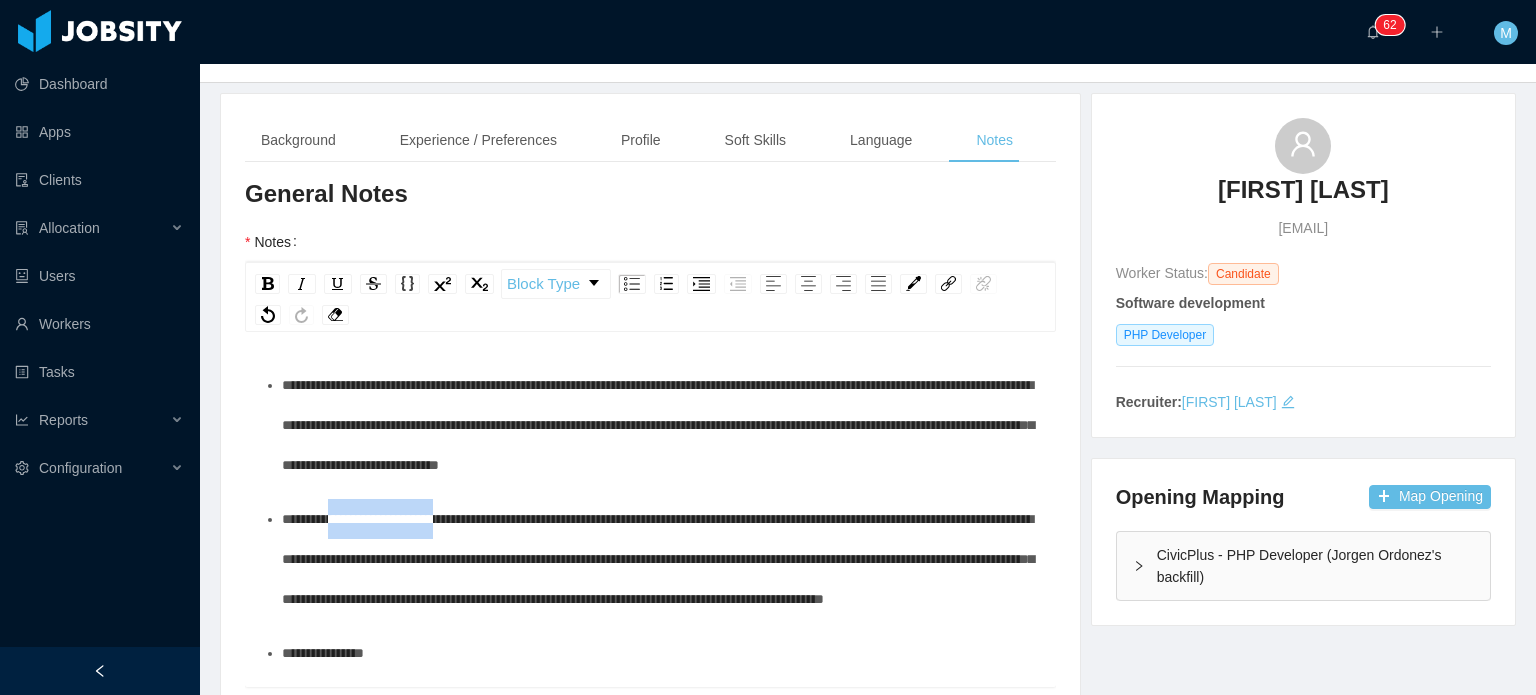drag, startPoint x: 463, startPoint y: 559, endPoint x: 331, endPoint y: 561, distance: 132.01515 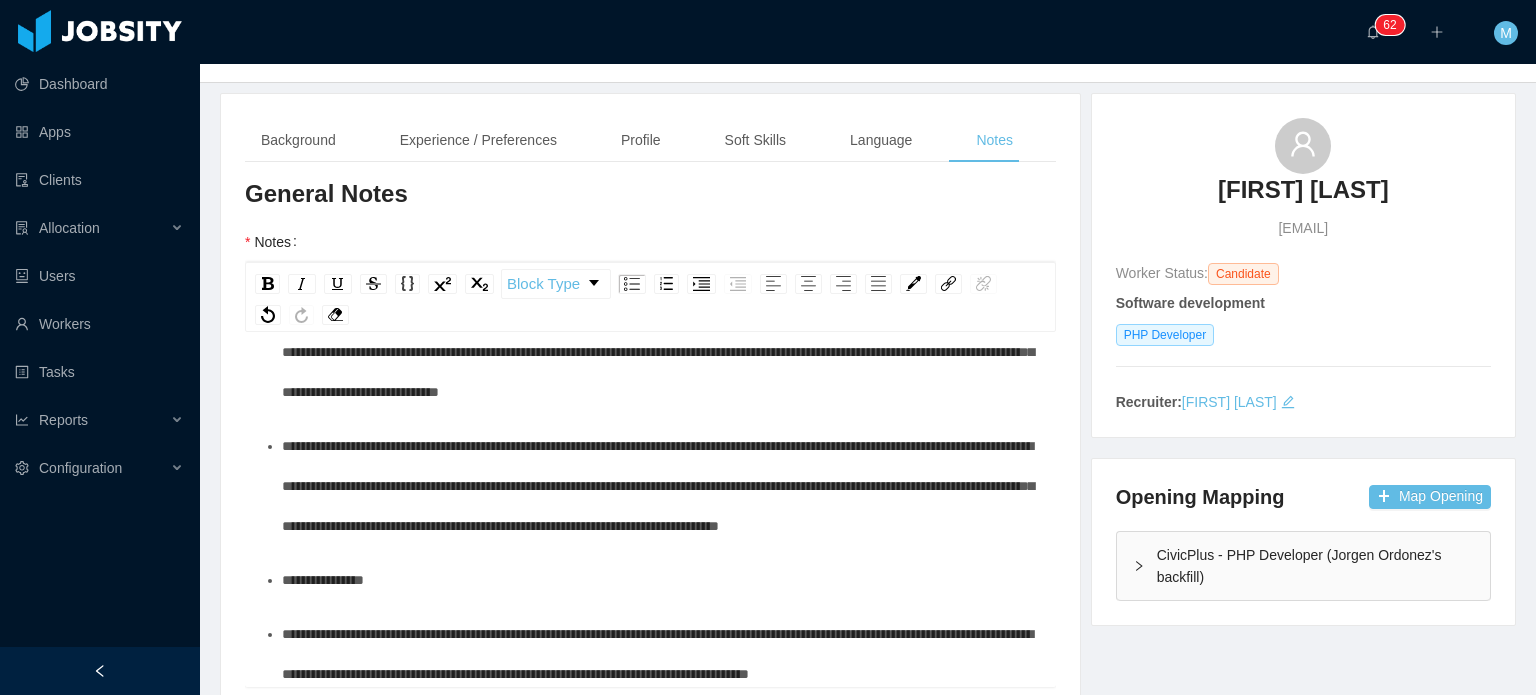 scroll, scrollTop: 523, scrollLeft: 0, axis: vertical 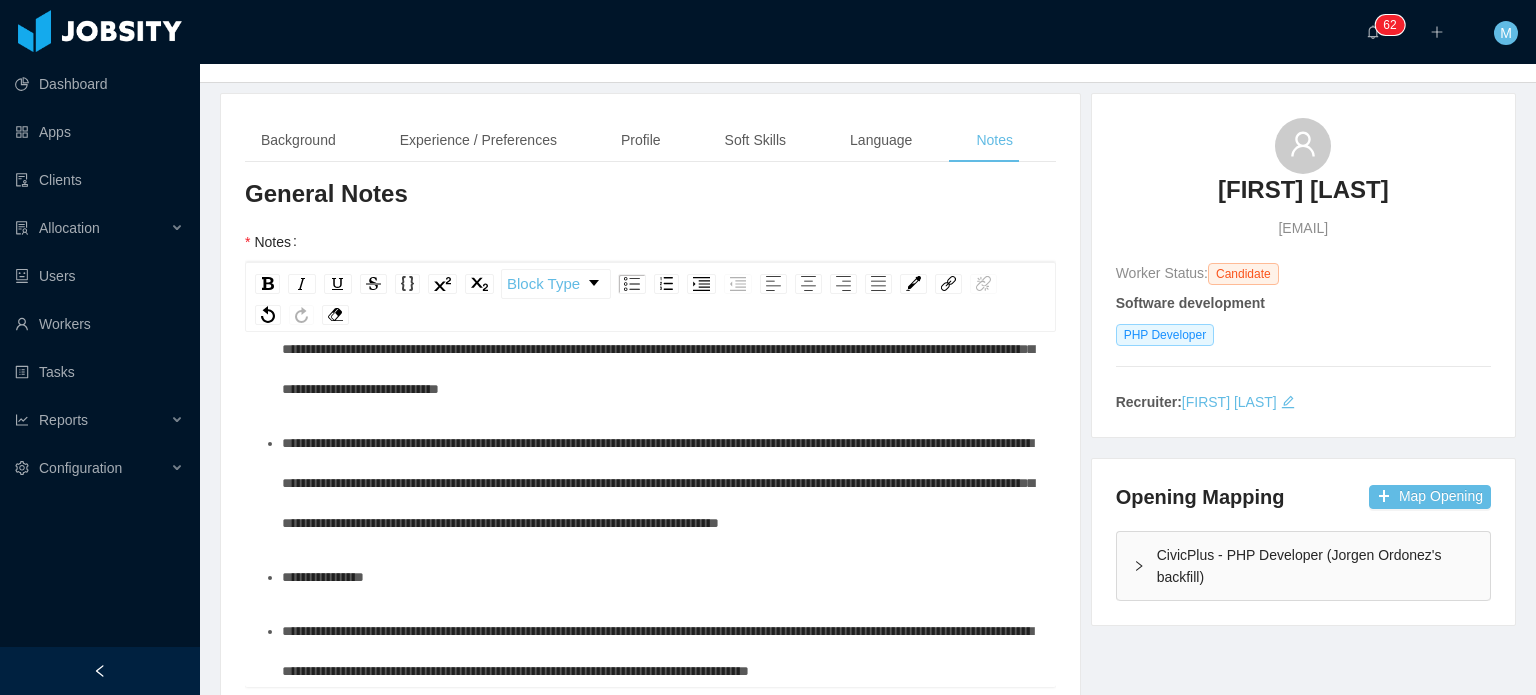 click on "**********" at bounding box center [661, 483] 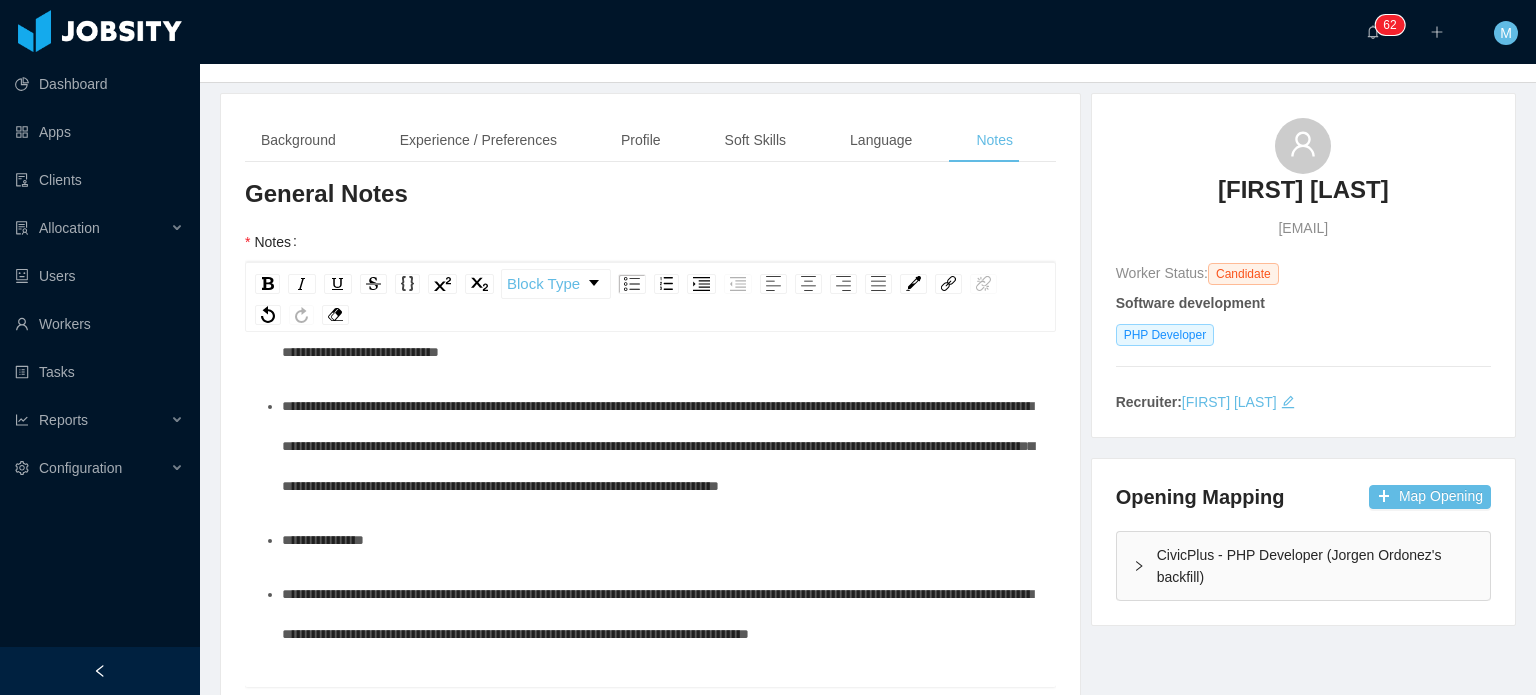 scroll, scrollTop: 564, scrollLeft: 0, axis: vertical 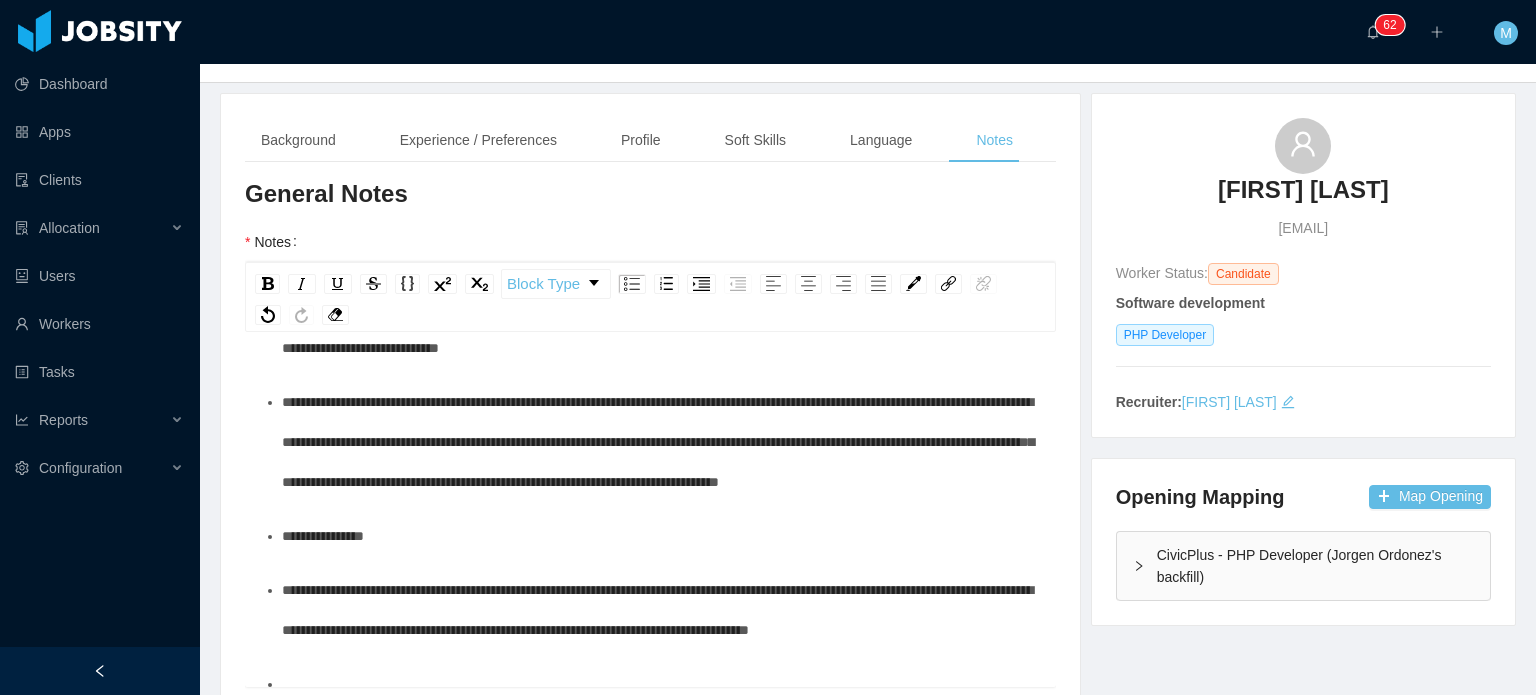 click on "**********" at bounding box center [661, 442] 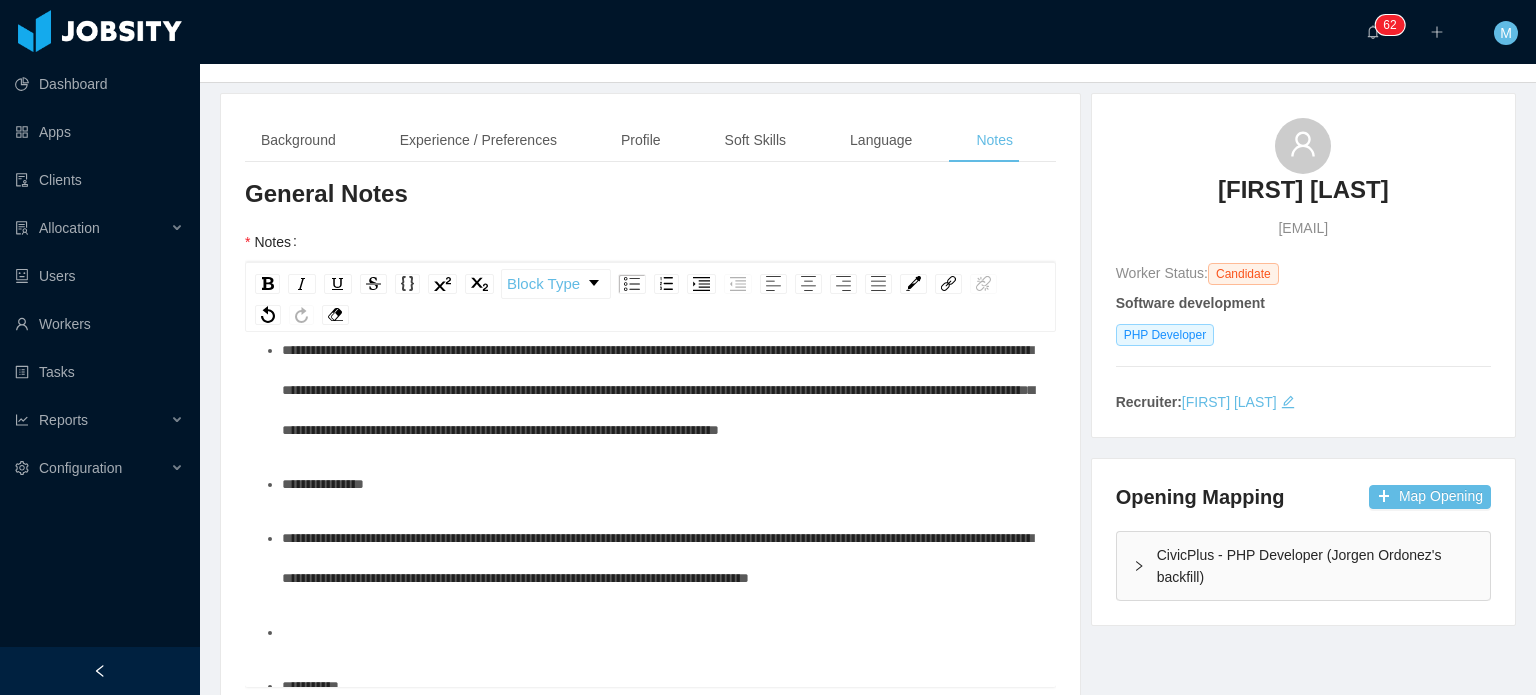 scroll, scrollTop: 616, scrollLeft: 0, axis: vertical 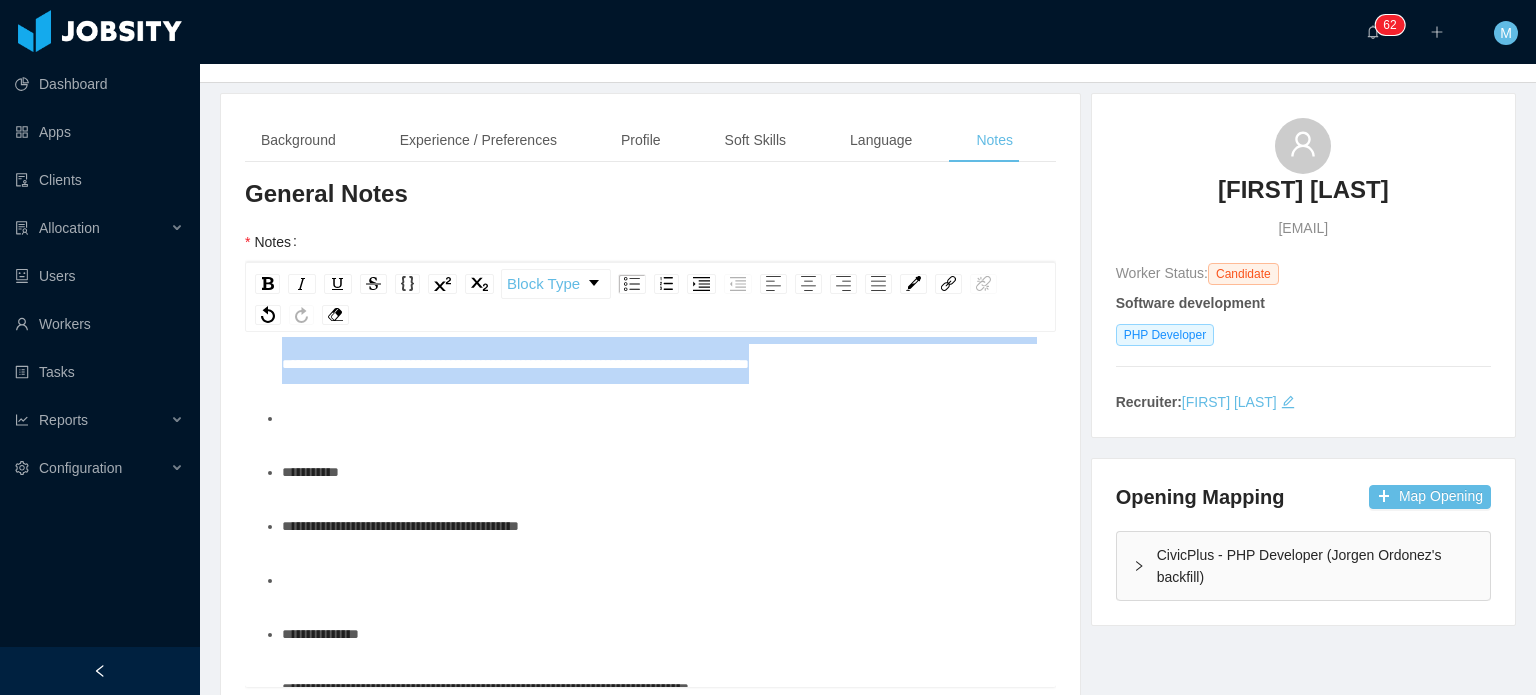 drag, startPoint x: 346, startPoint y: 454, endPoint x: 259, endPoint y: 399, distance: 102.92716 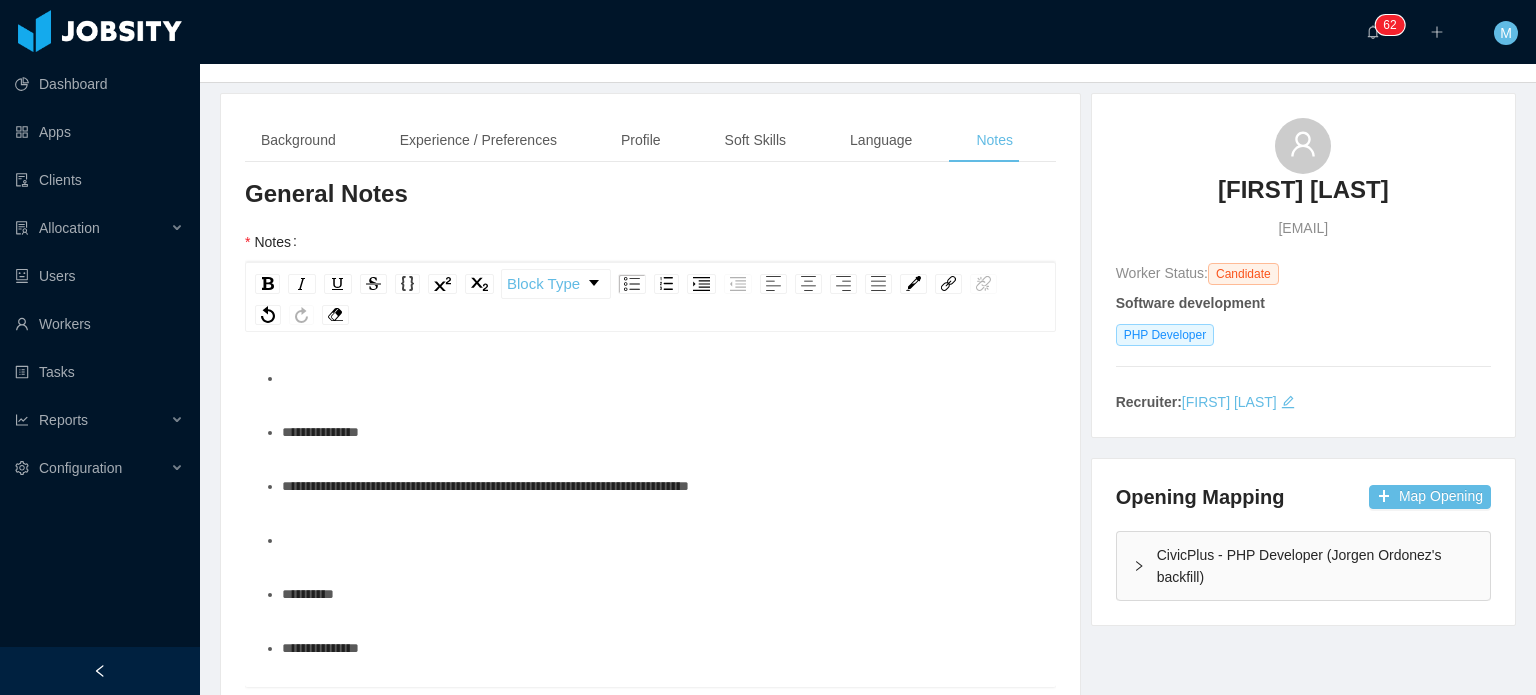 click on "**********" at bounding box center (430, 324) 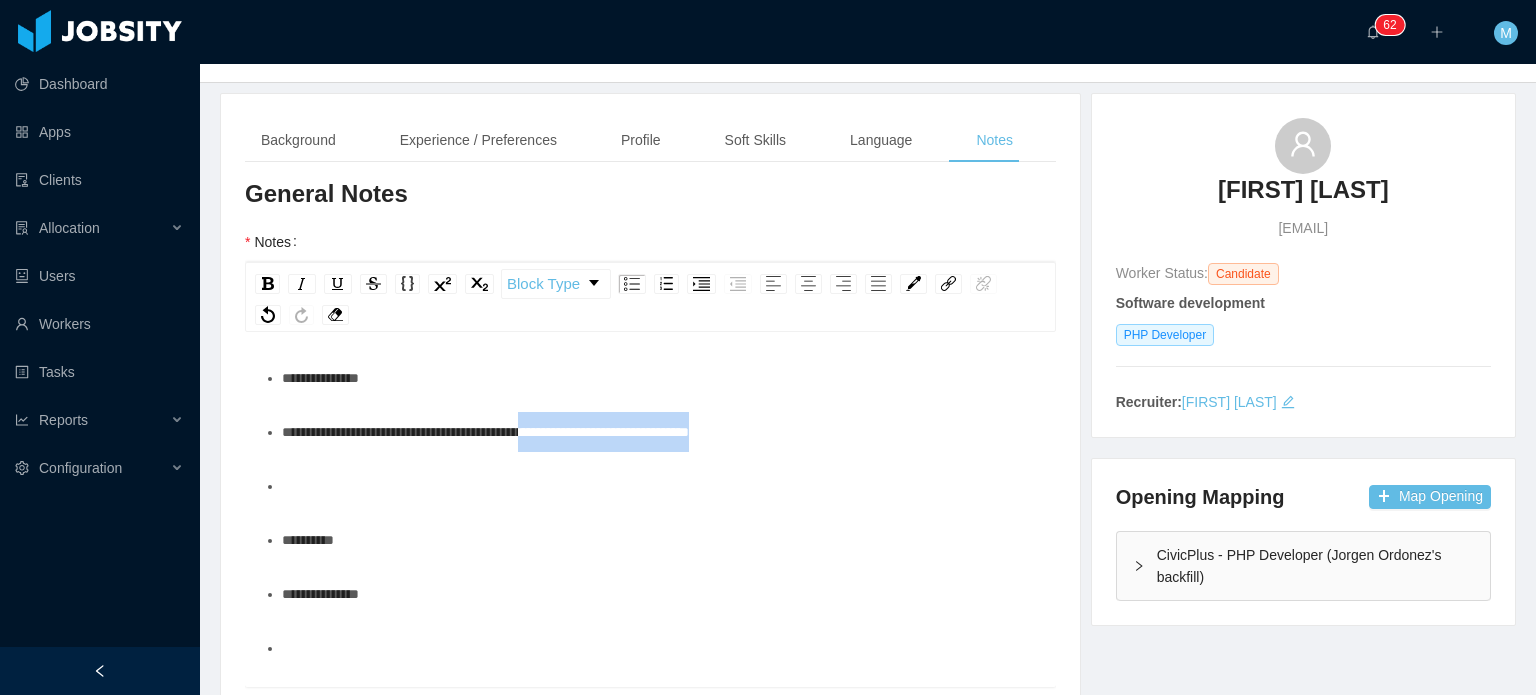 drag, startPoint x: 786, startPoint y: 508, endPoint x: 576, endPoint y: 519, distance: 210.2879 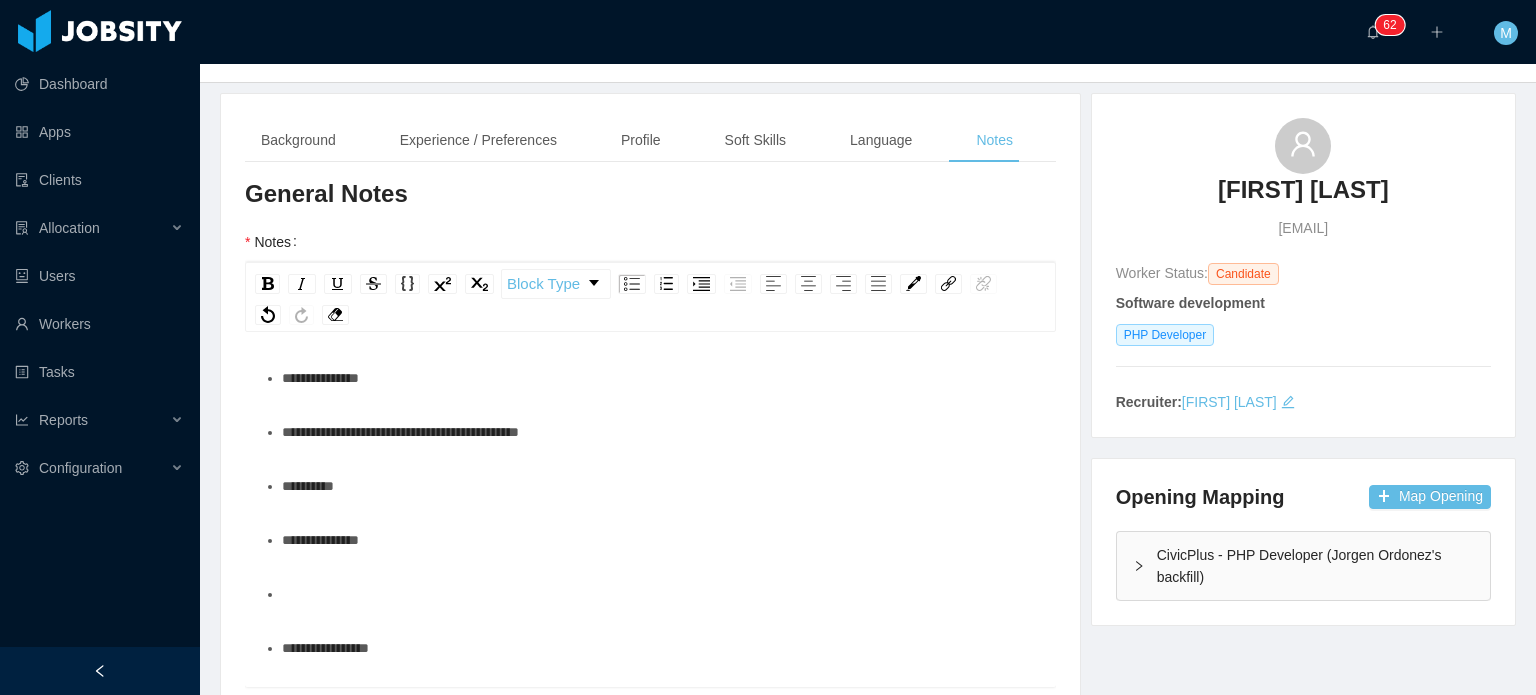 click on "**********" at bounding box center [661, 432] 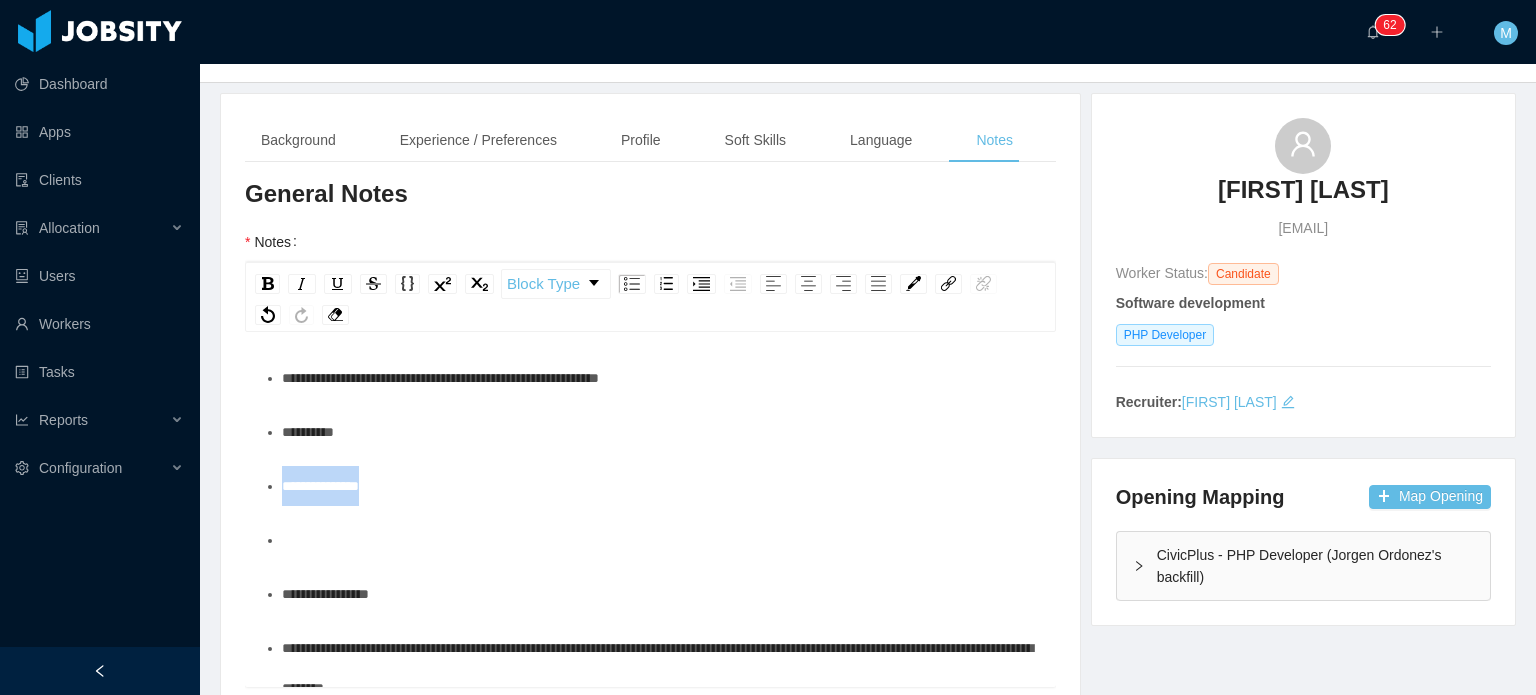 drag, startPoint x: 392, startPoint y: 559, endPoint x: 234, endPoint y: 560, distance: 158.00316 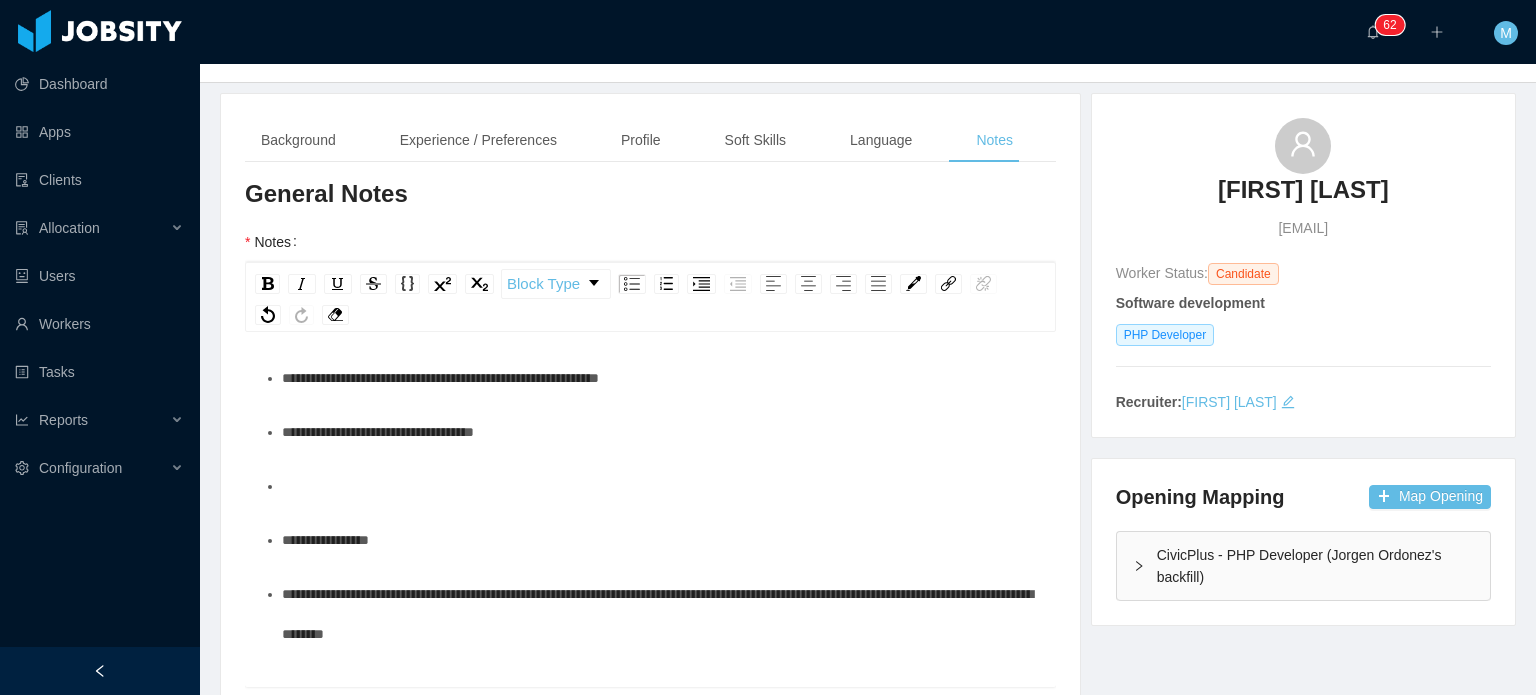 drag, startPoint x: 67, startPoint y: 518, endPoint x: 328, endPoint y: 565, distance: 265.19803 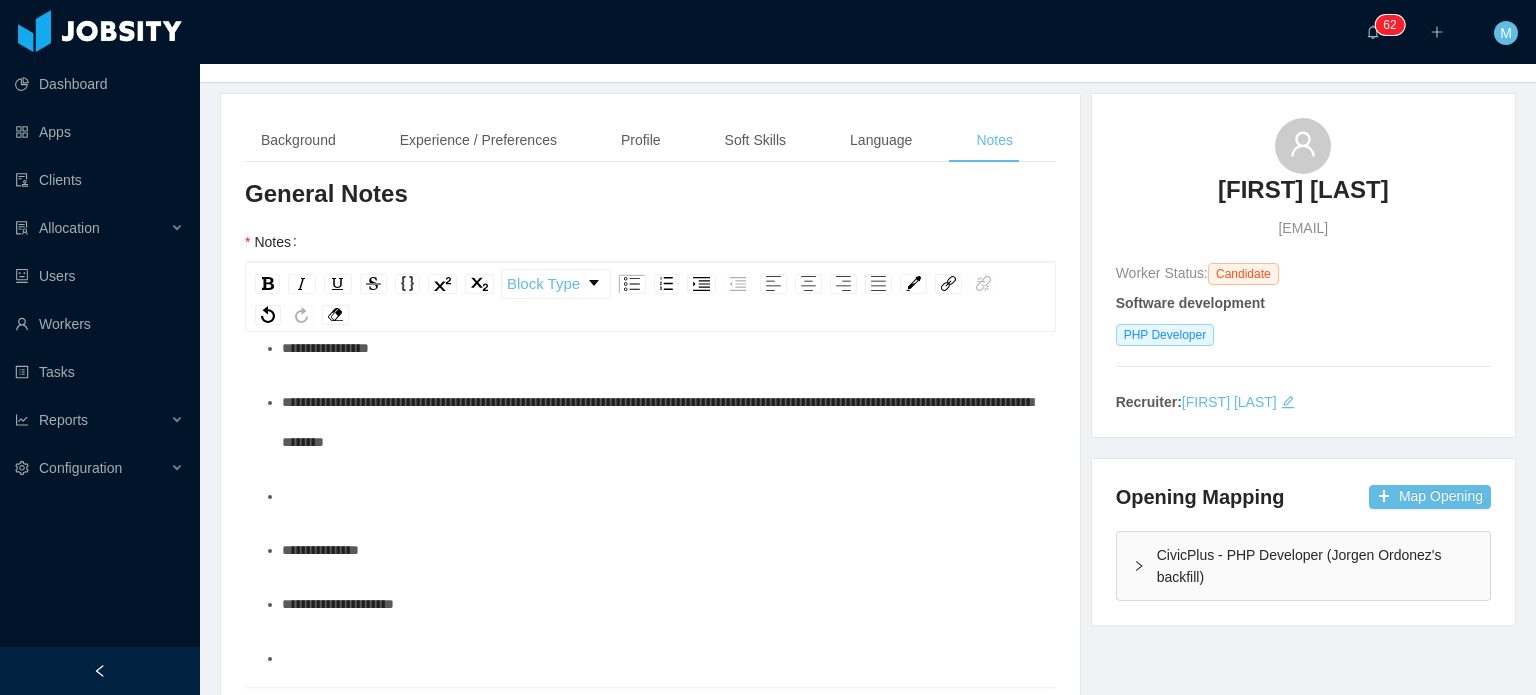 scroll, scrollTop: 916, scrollLeft: 0, axis: vertical 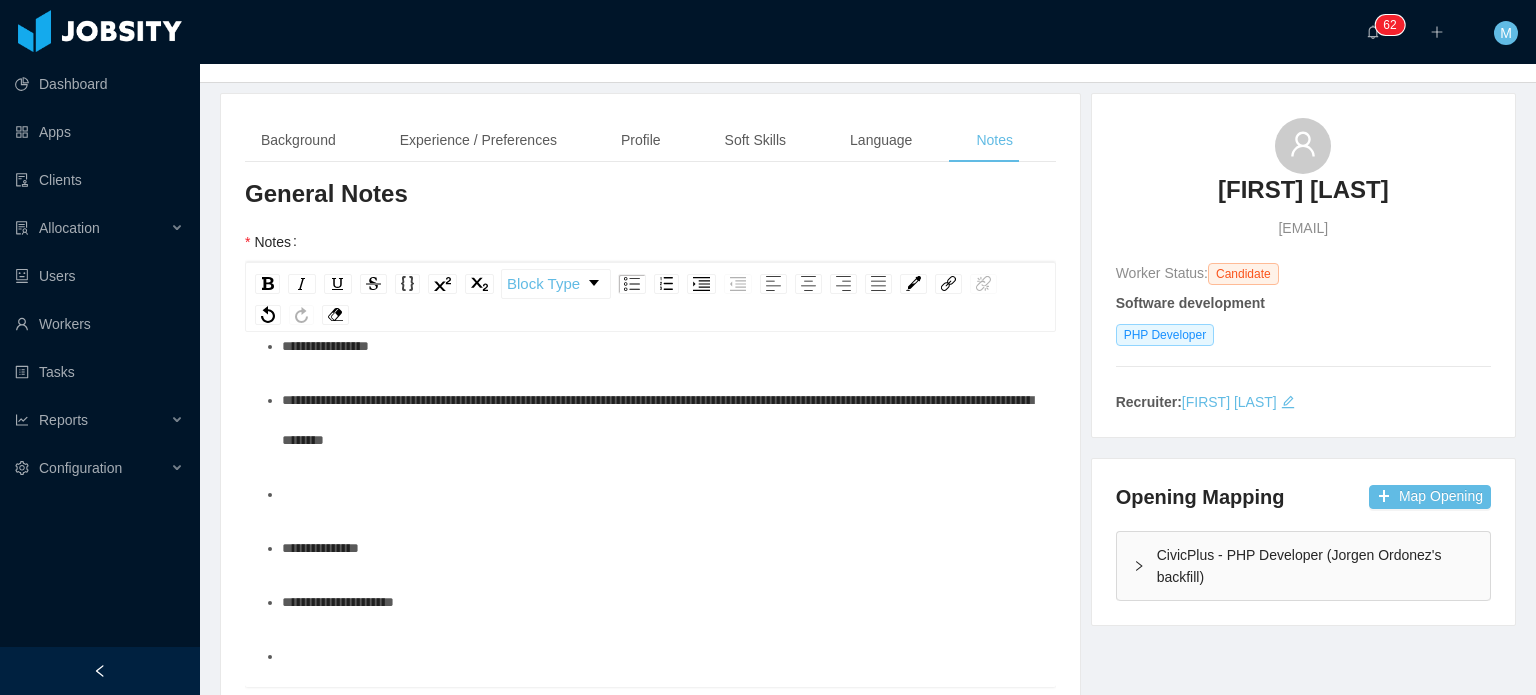 click on "**********" at bounding box center [657, 420] 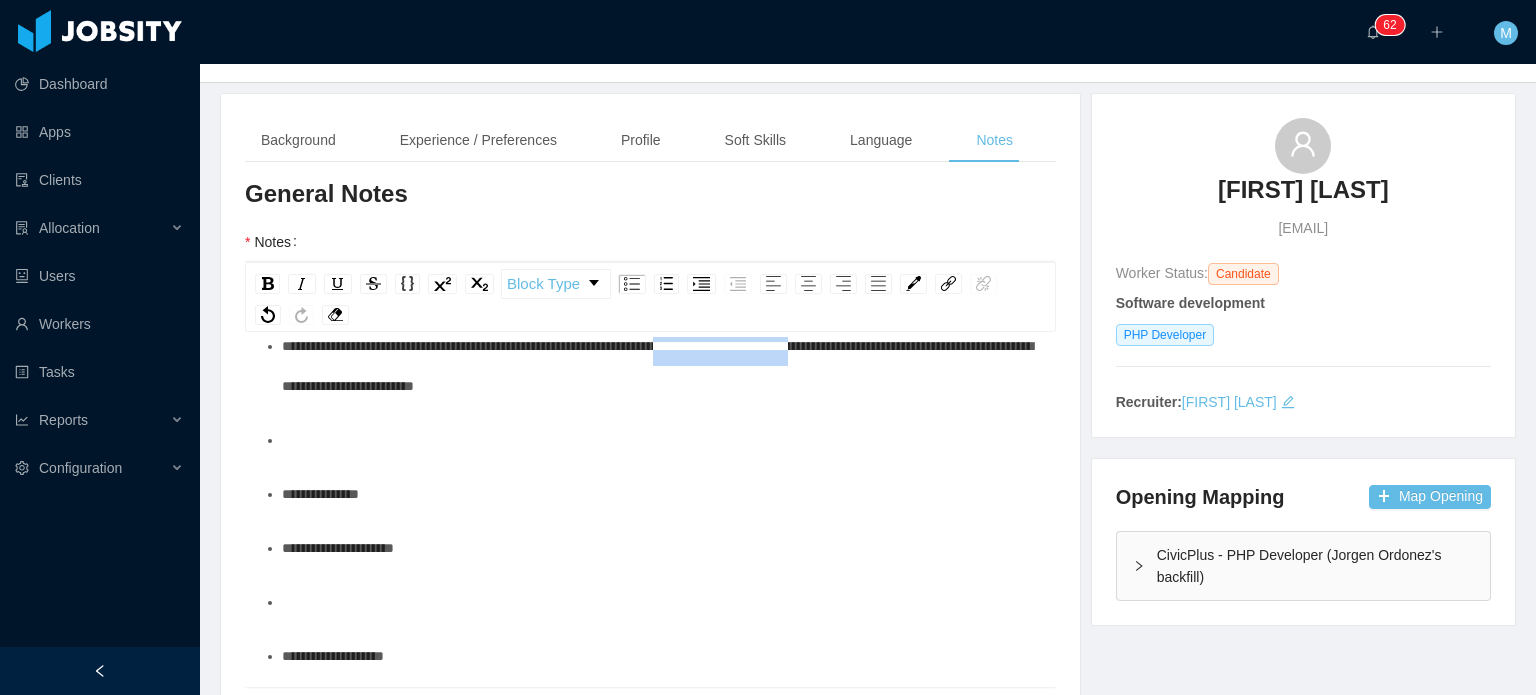 drag, startPoint x: 919, startPoint y: 425, endPoint x: 746, endPoint y: 431, distance: 173.10402 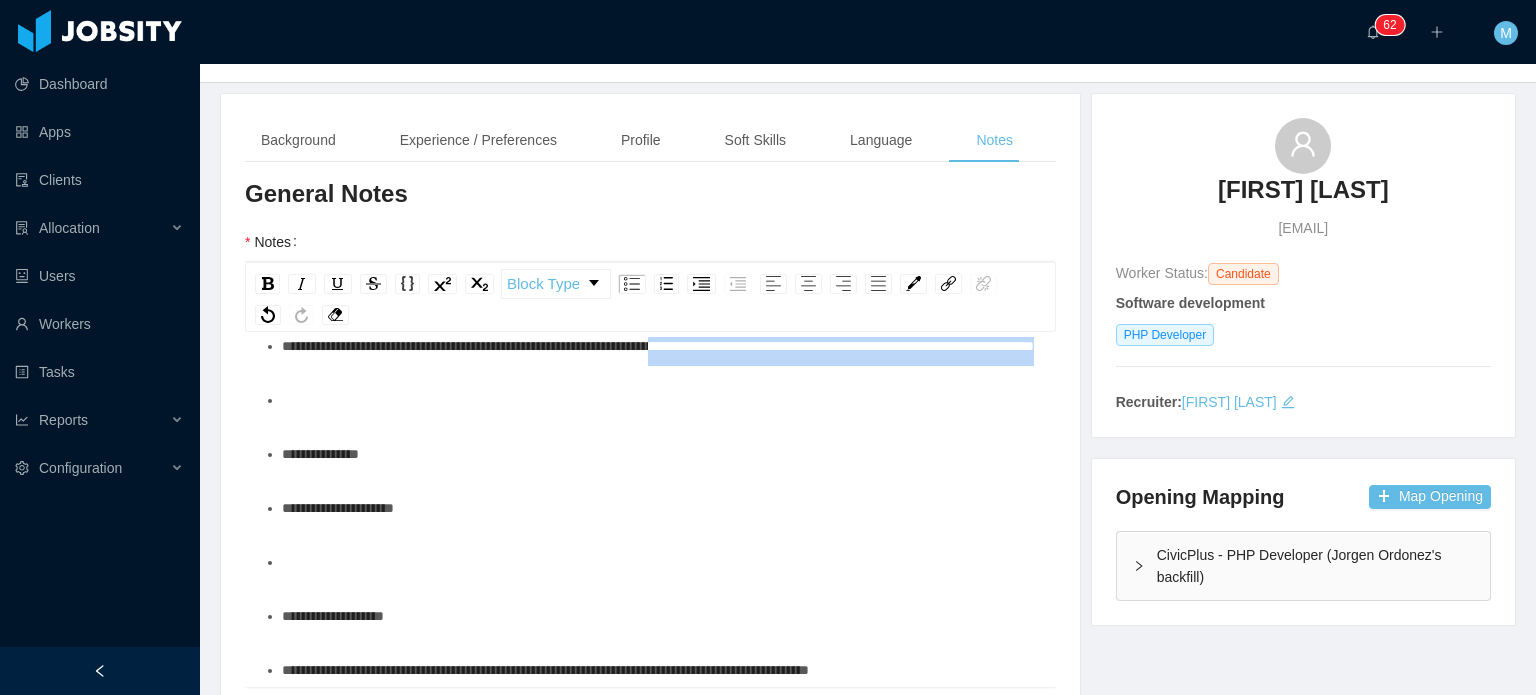 drag, startPoint x: 817, startPoint y: 453, endPoint x: 740, endPoint y: 438, distance: 78.44743 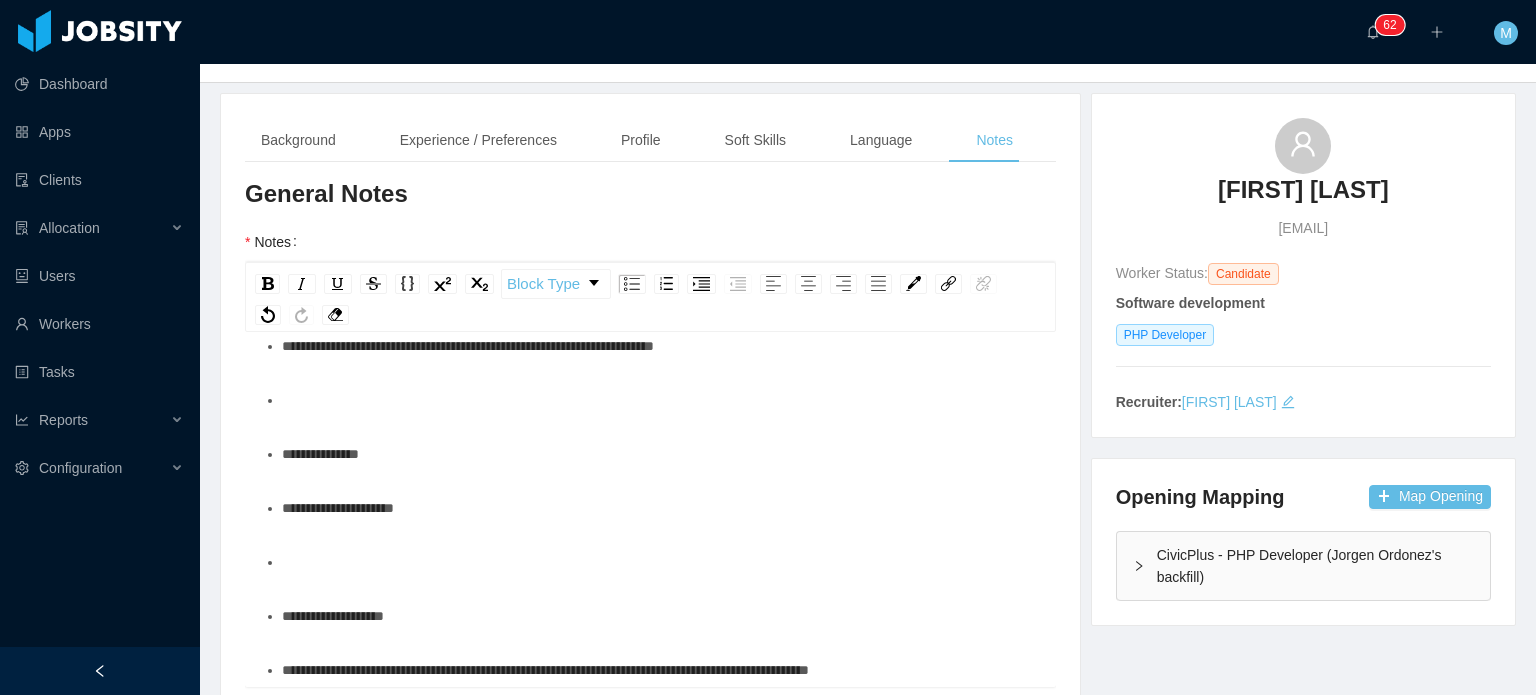 scroll, scrollTop: 944, scrollLeft: 0, axis: vertical 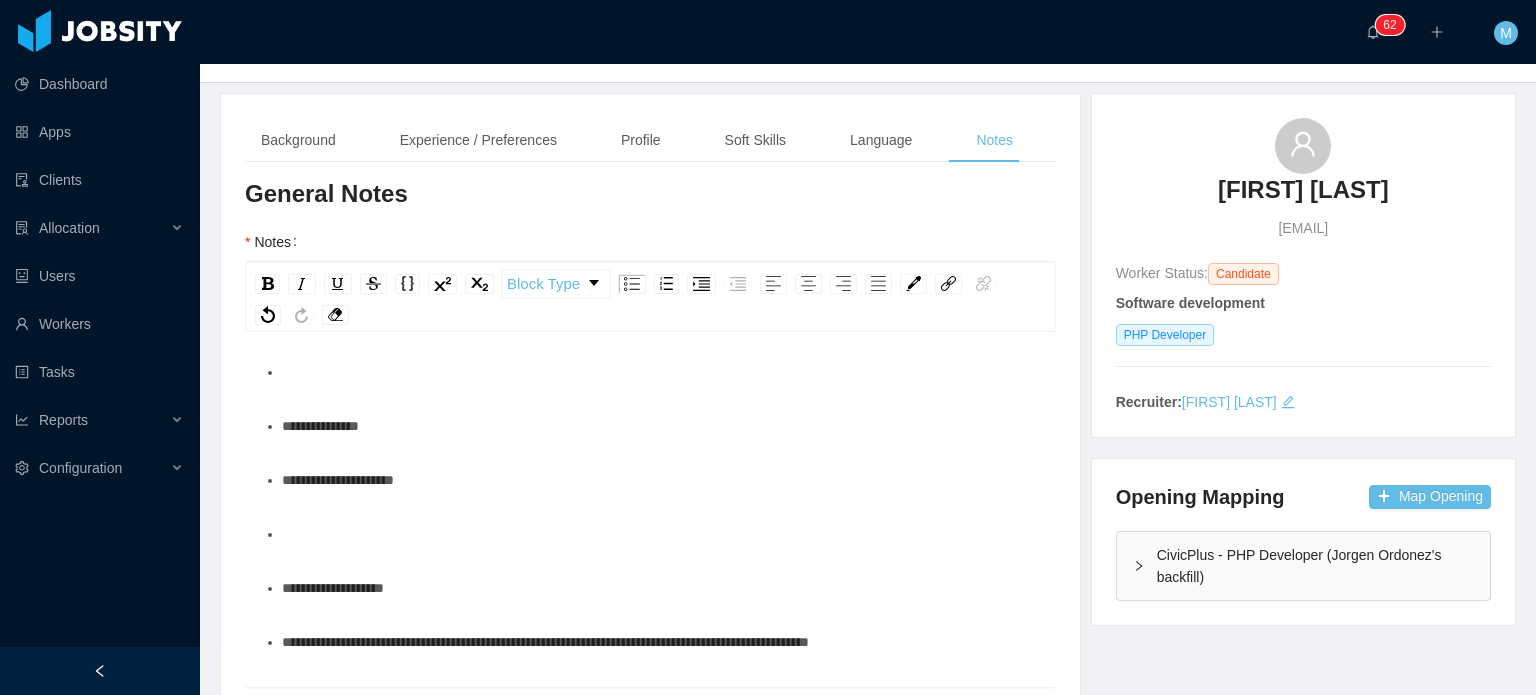 click on "**********" at bounding box center (661, 426) 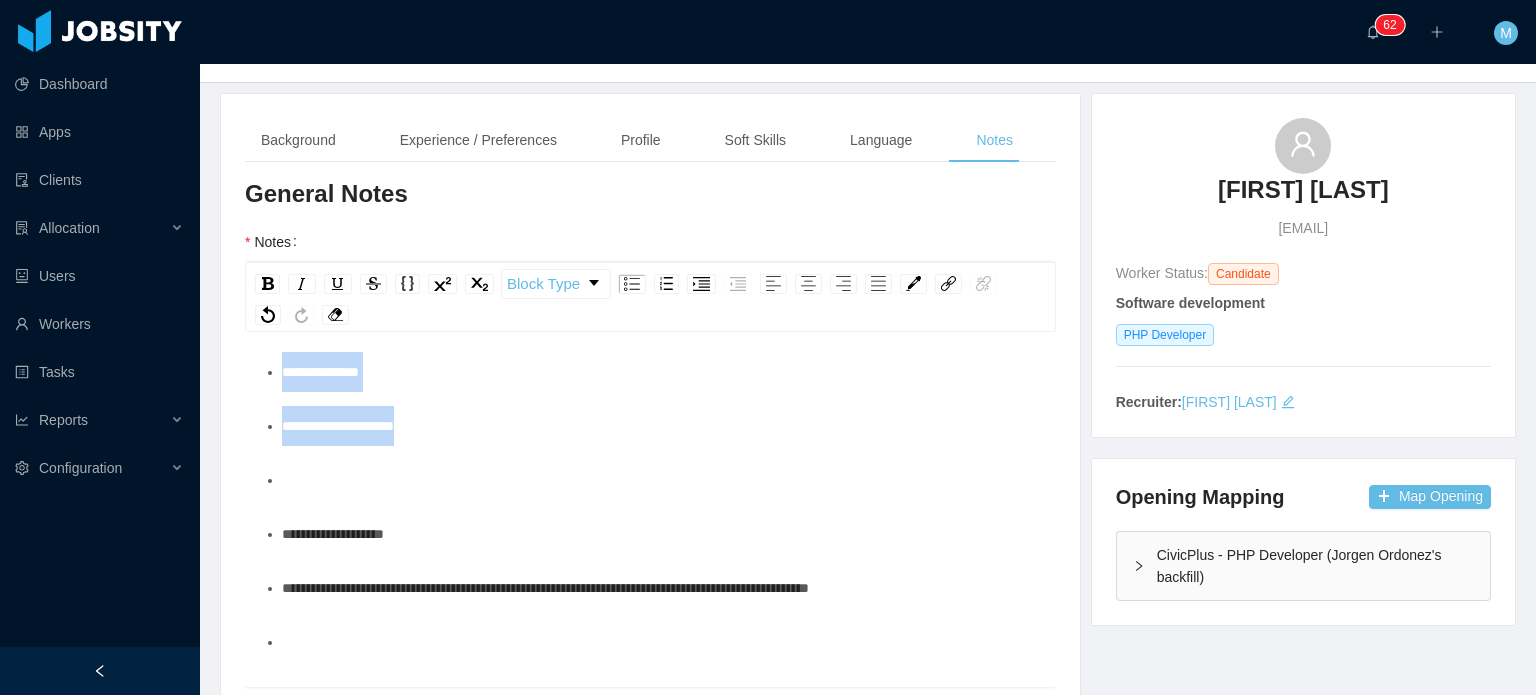 drag, startPoint x: 436, startPoint y: 561, endPoint x: 256, endPoint y: 463, distance: 204.94878 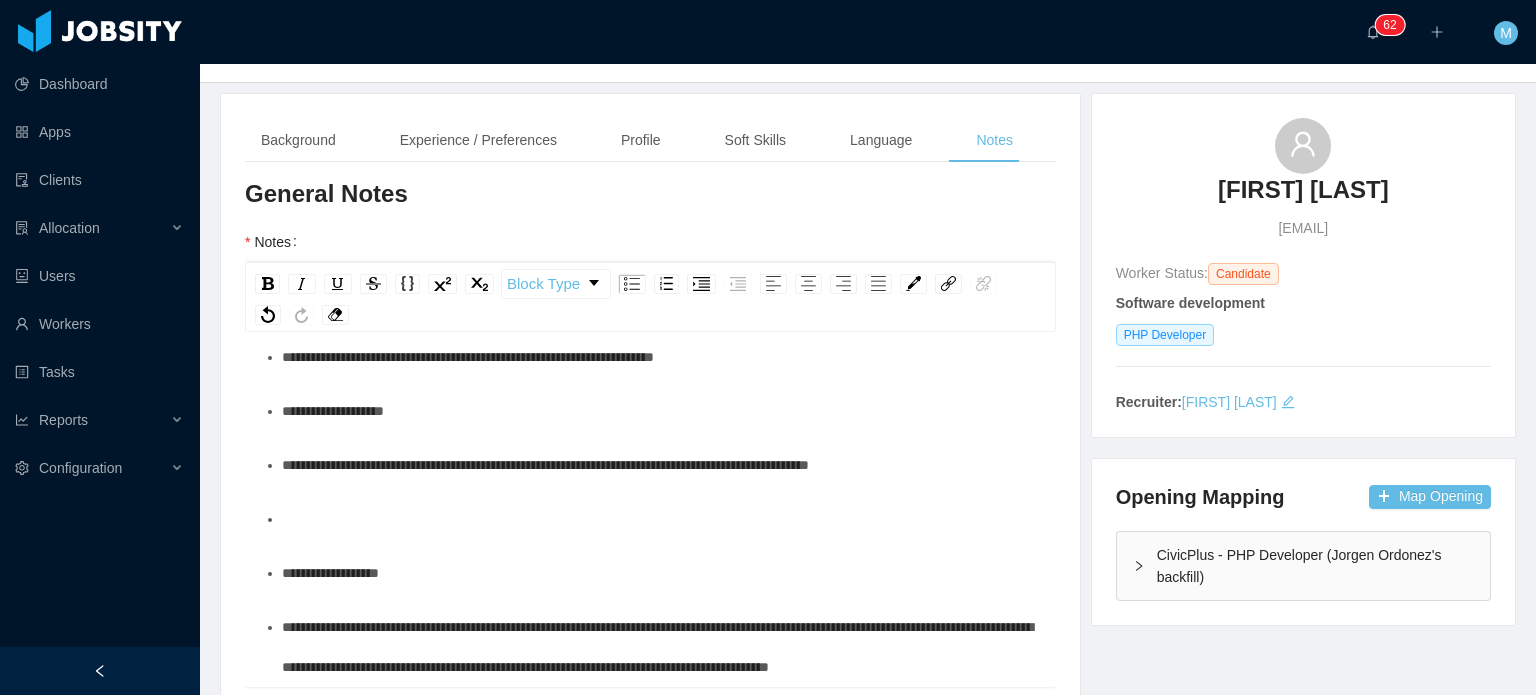 click at bounding box center (661, 519) 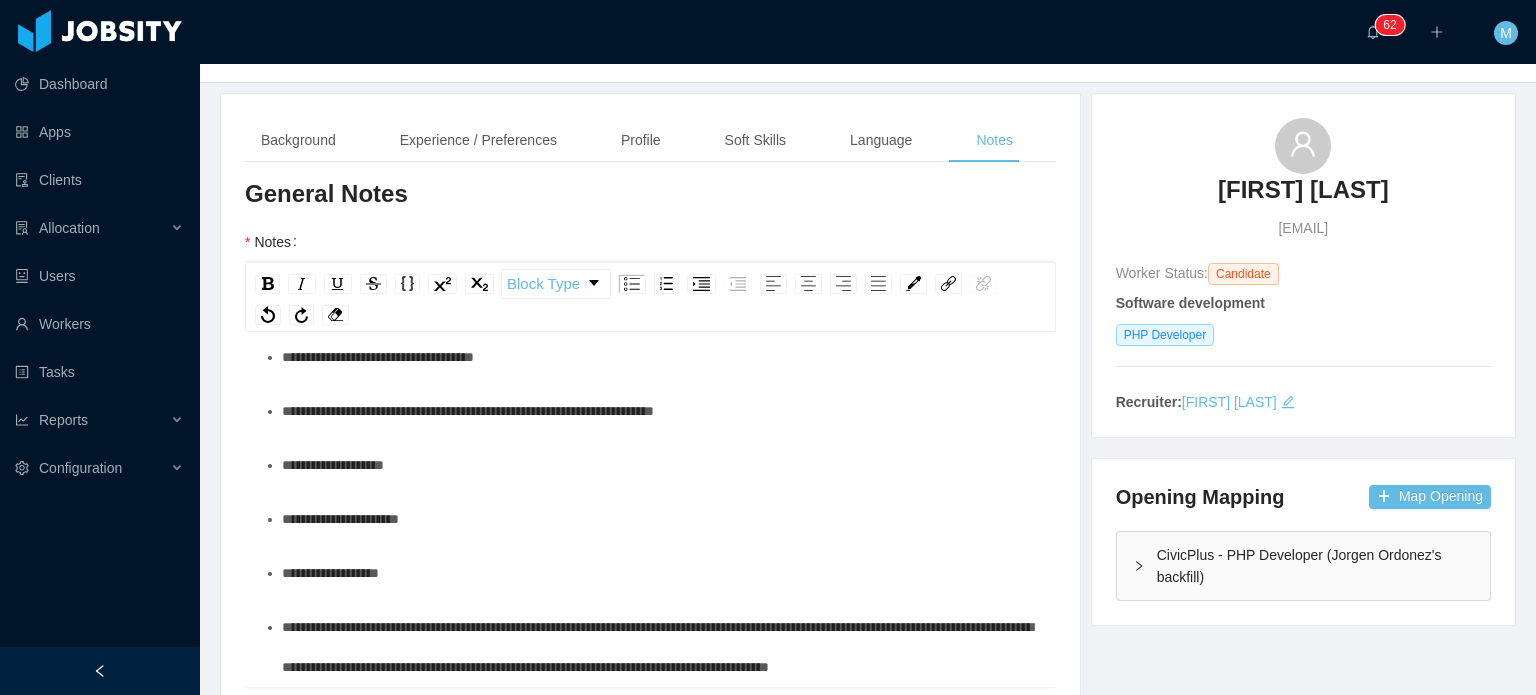scroll, scrollTop: 916, scrollLeft: 0, axis: vertical 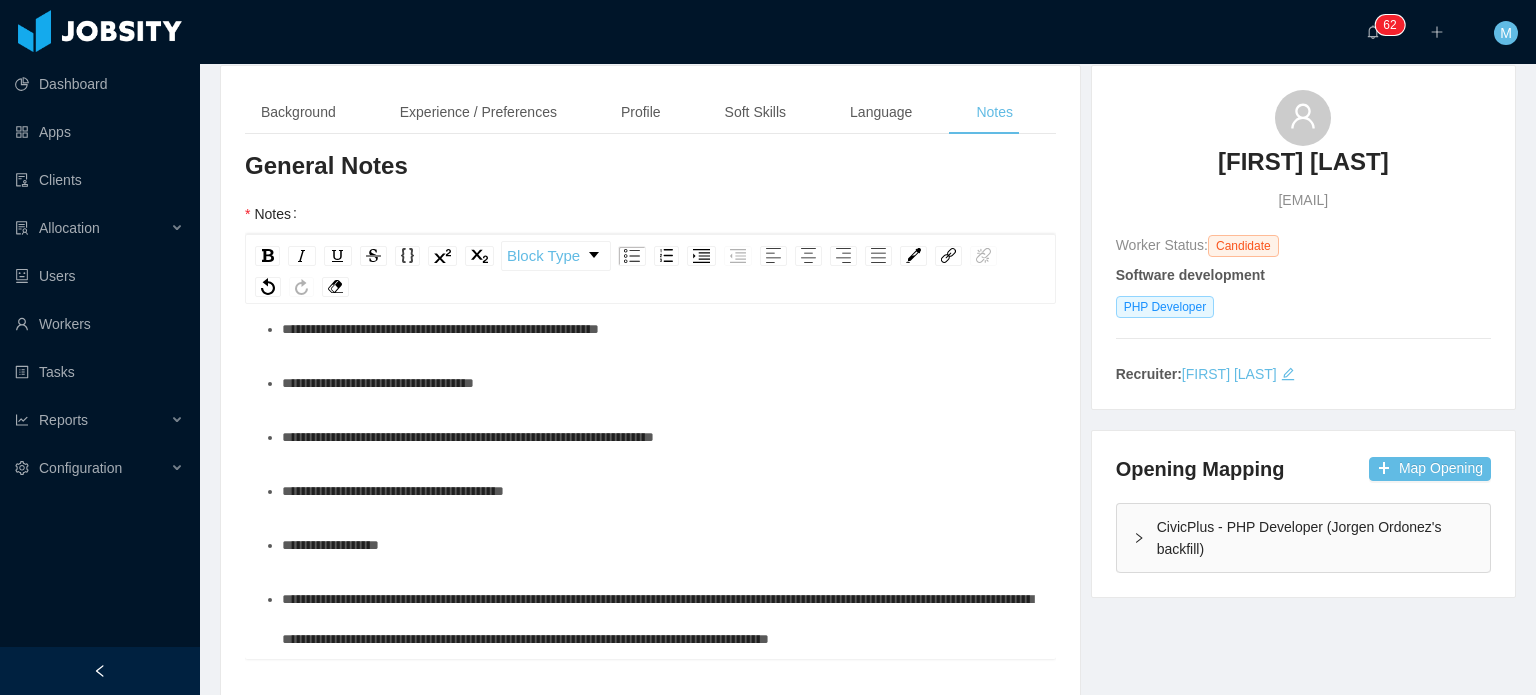 click on "**********" at bounding box center (651, 101) 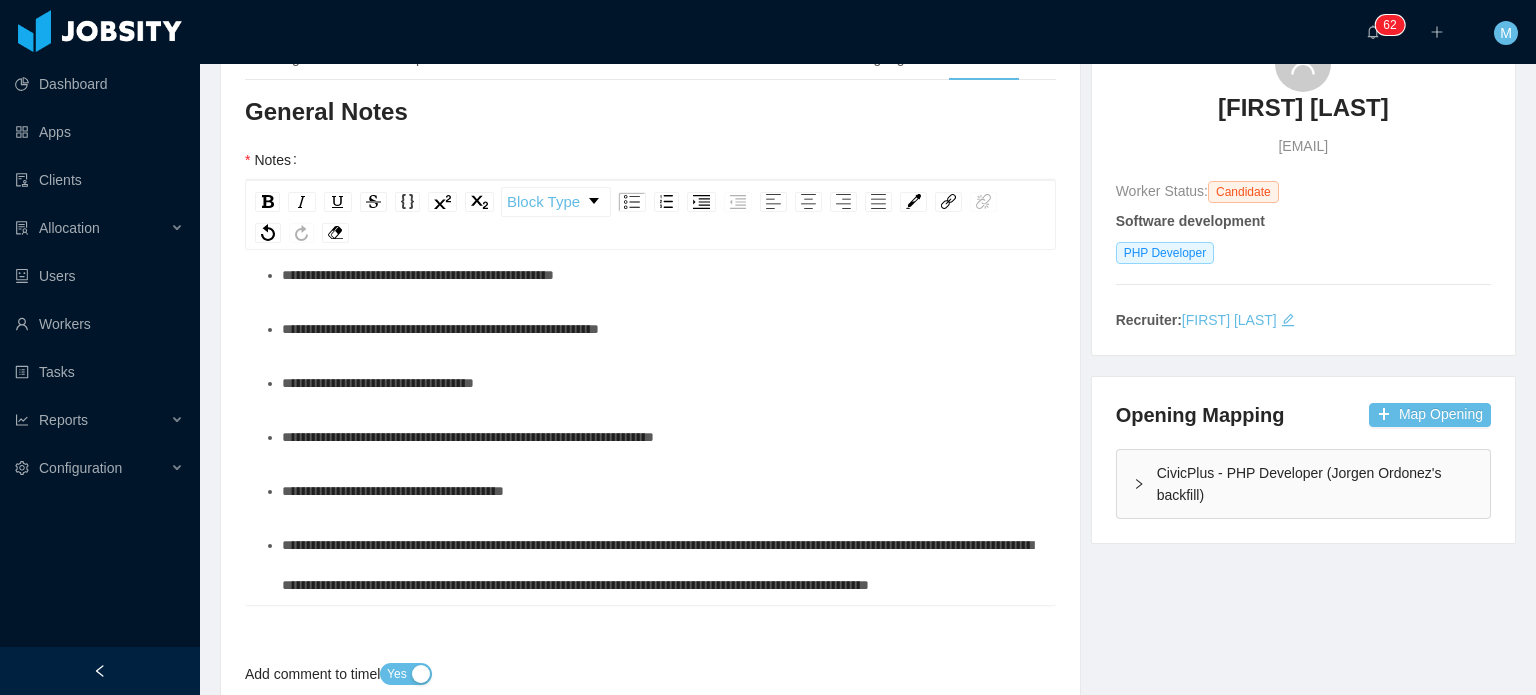 click on "**********" at bounding box center [661, 565] 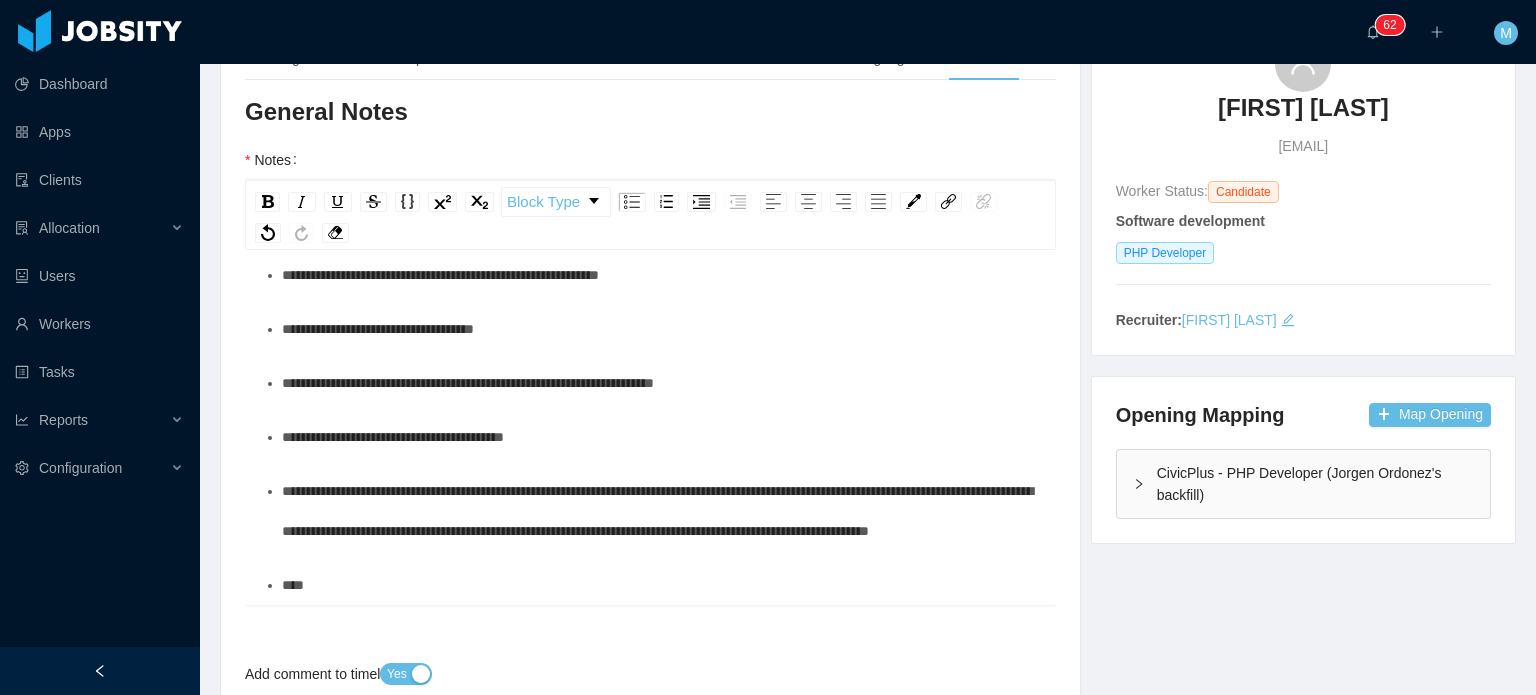scroll, scrollTop: 128, scrollLeft: 0, axis: vertical 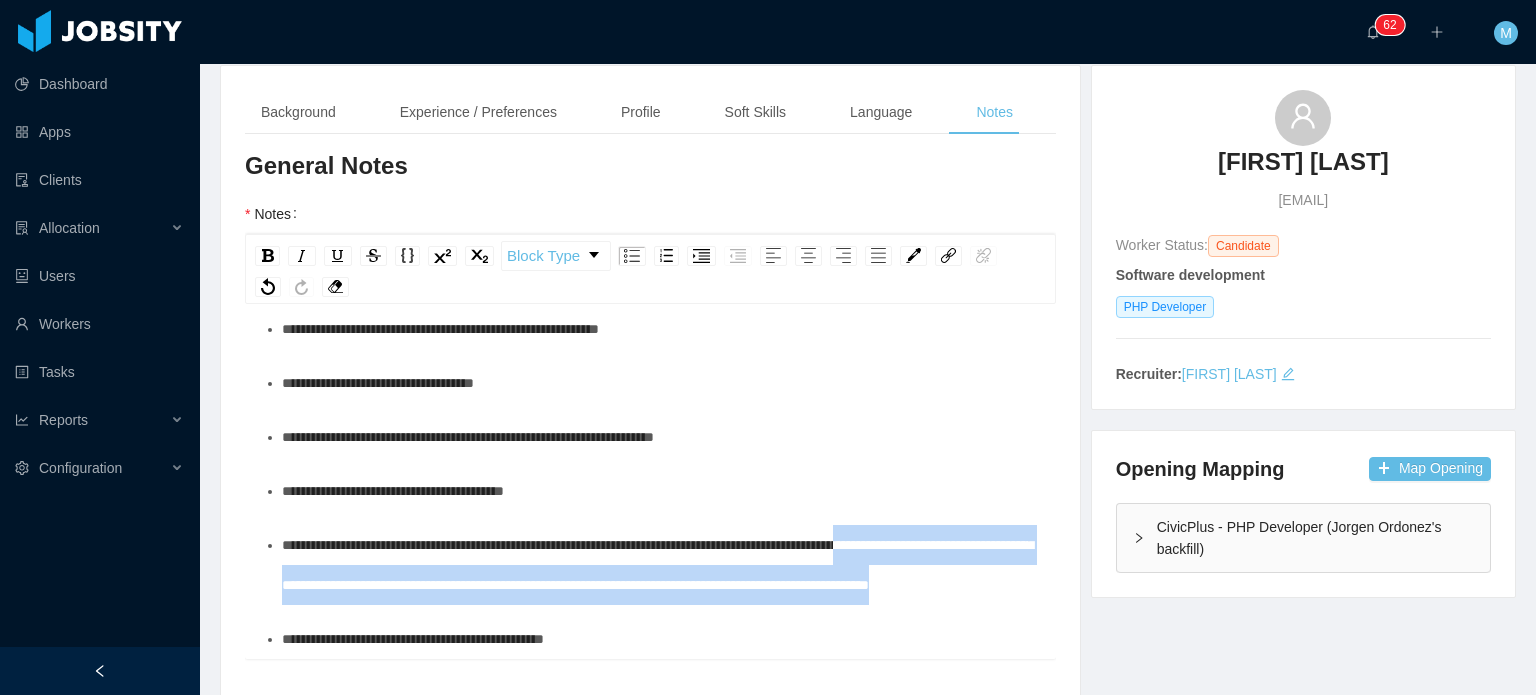 drag, startPoint x: 960, startPoint y: 506, endPoint x: 1010, endPoint y: 597, distance: 103.8316 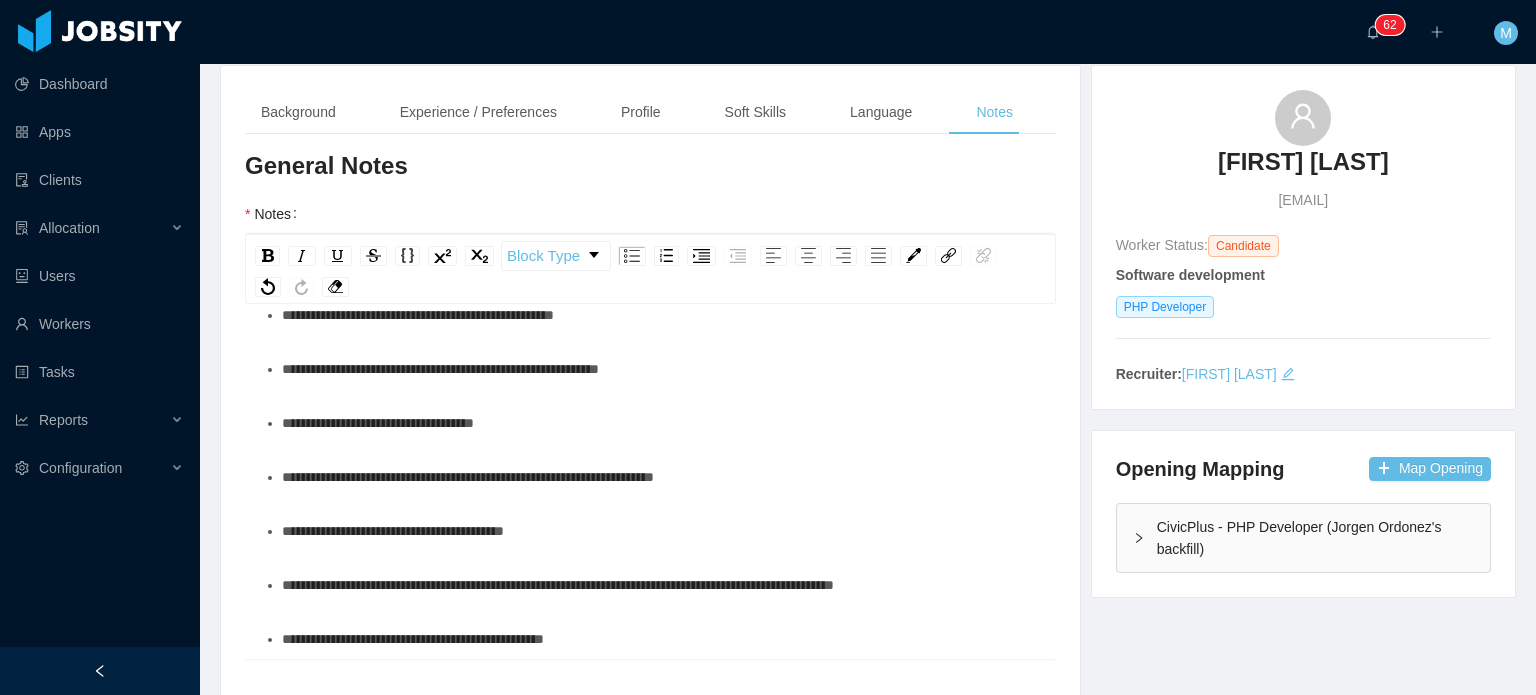 scroll, scrollTop: 836, scrollLeft: 0, axis: vertical 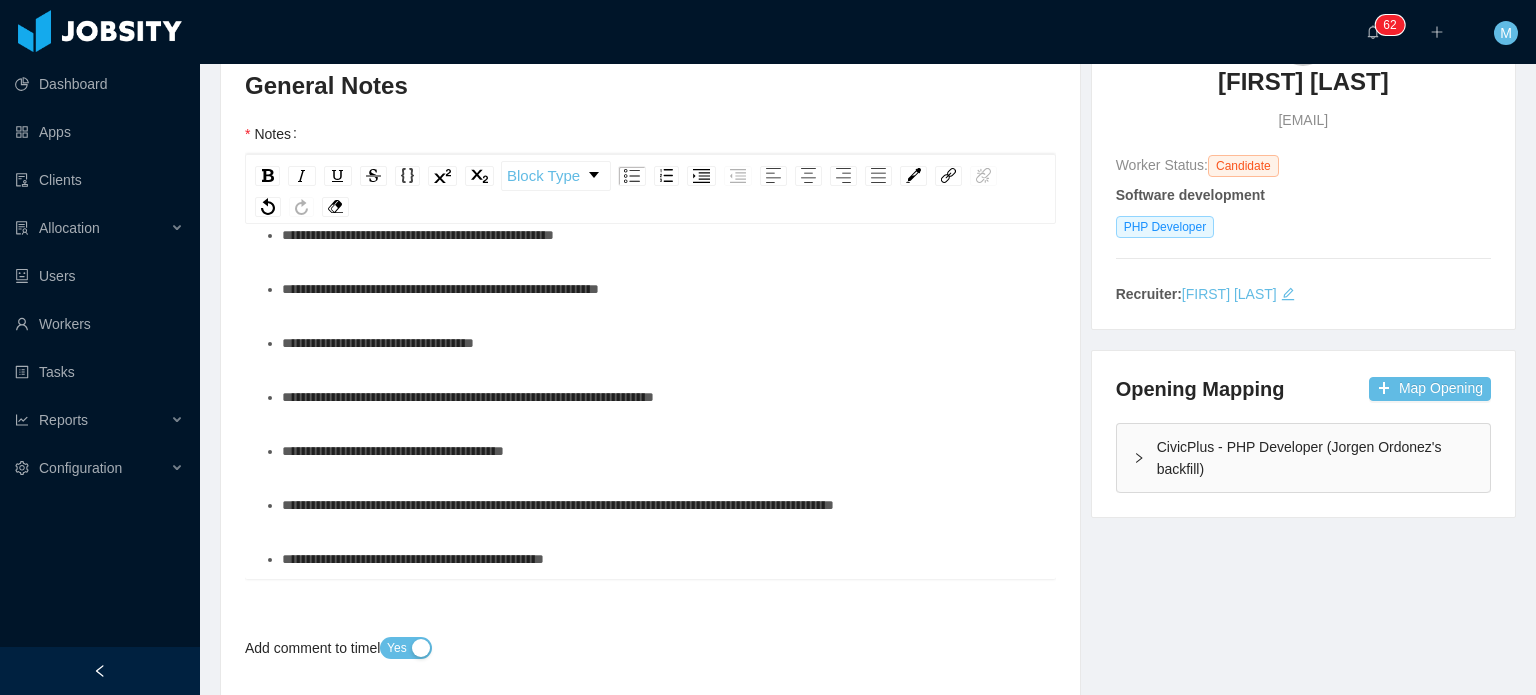 click on "**********" at bounding box center (661, 559) 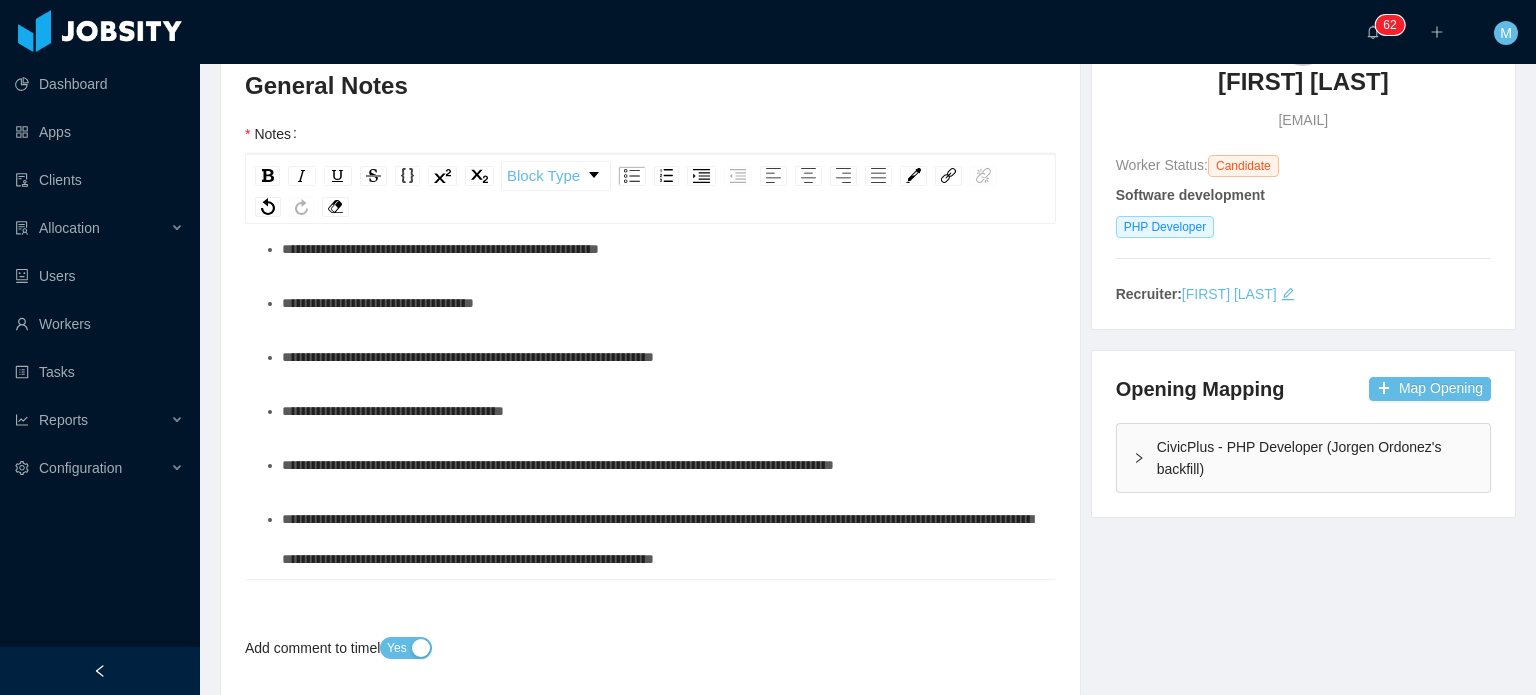 scroll, scrollTop: 876, scrollLeft: 0, axis: vertical 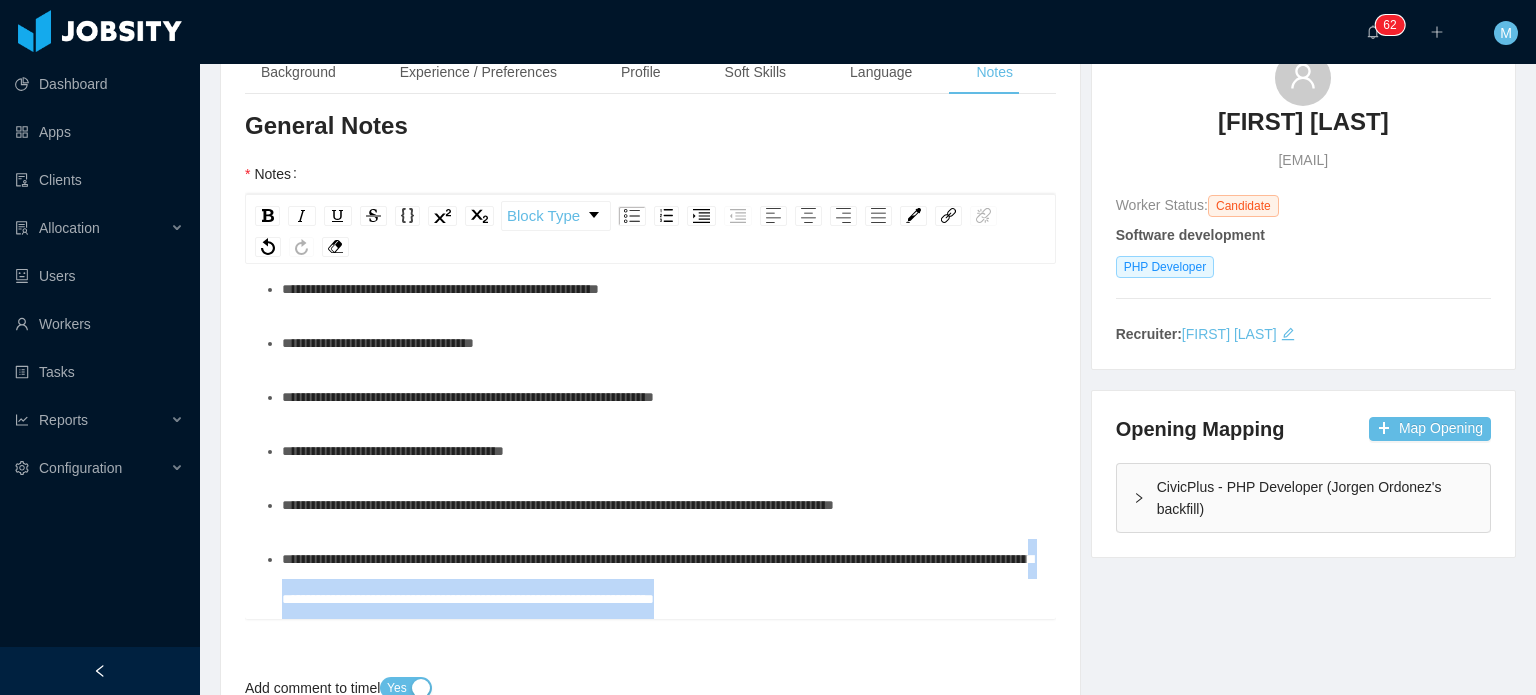 drag, startPoint x: 1005, startPoint y: 599, endPoint x: 524, endPoint y: 611, distance: 481.14966 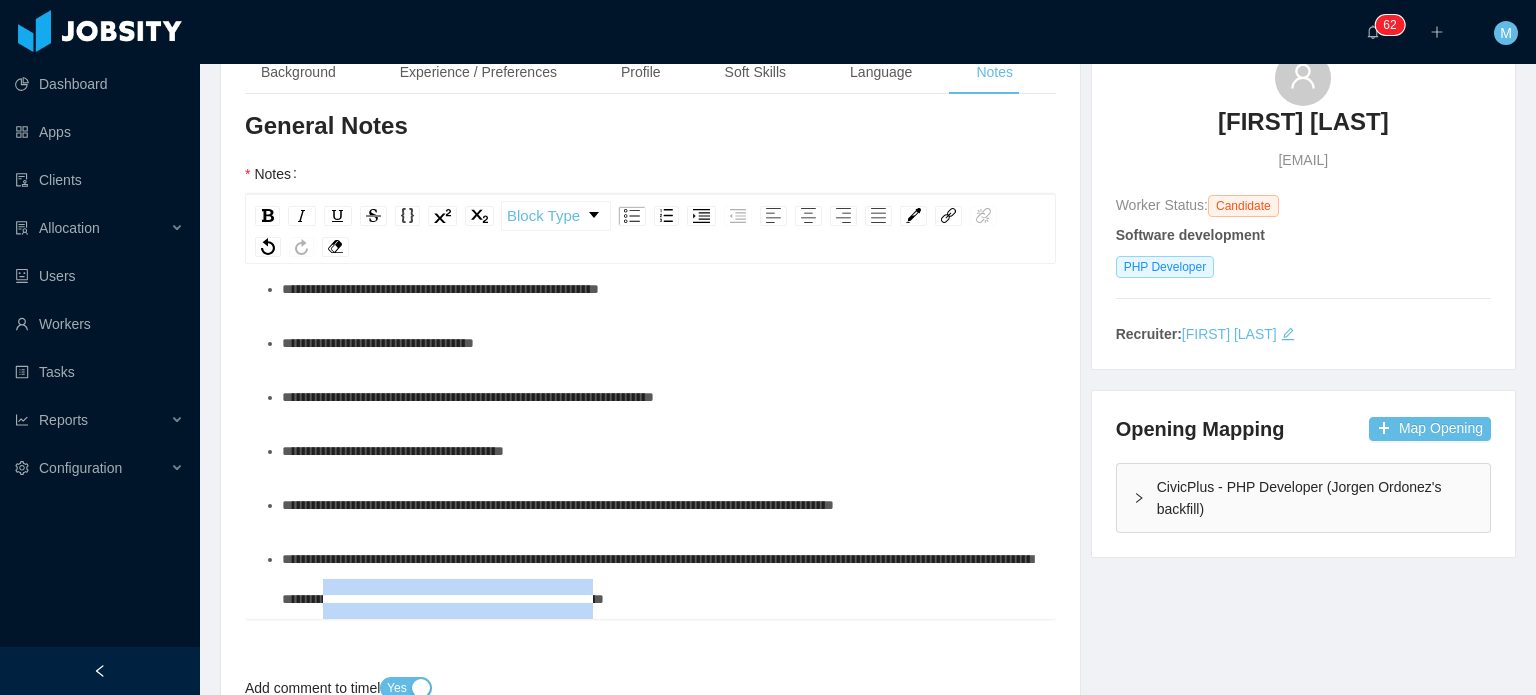 drag, startPoint x: 570, startPoint y: 601, endPoint x: 879, endPoint y: 602, distance: 309.00162 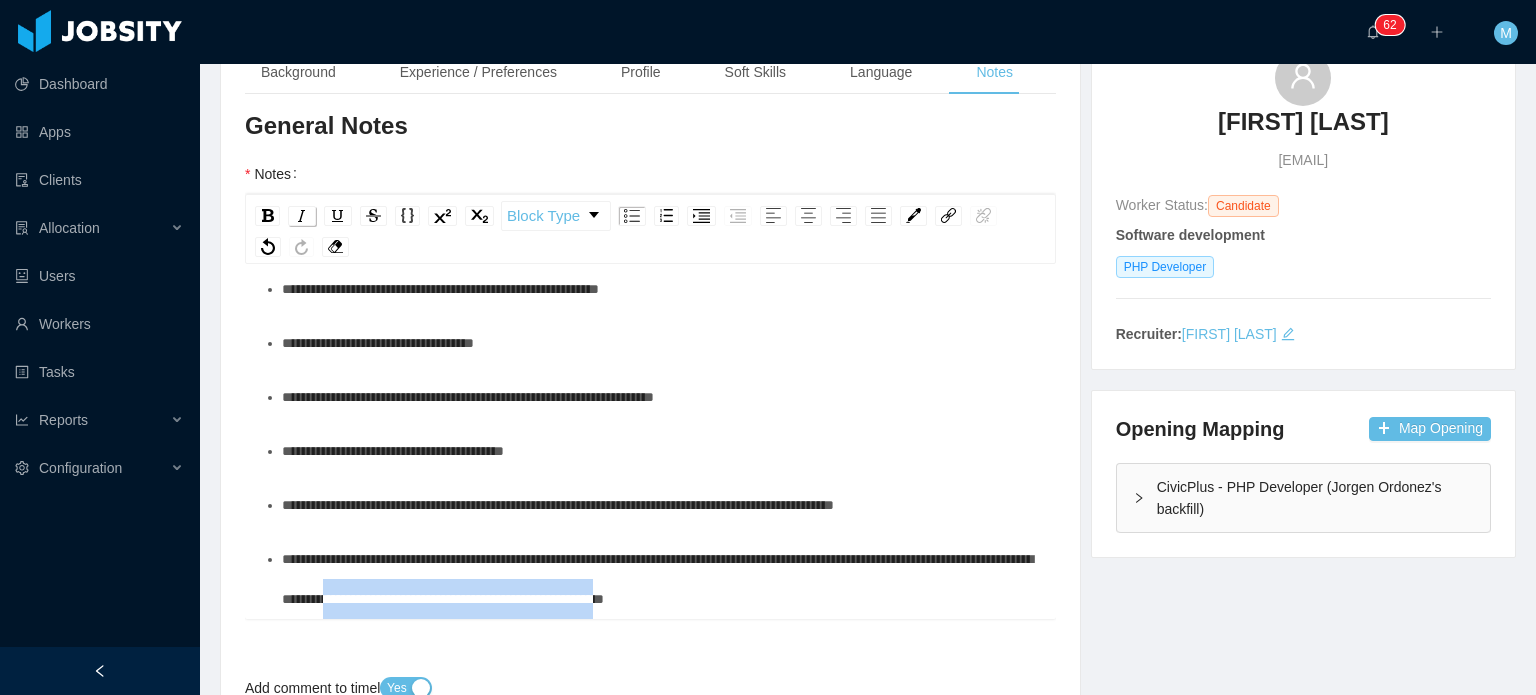 click at bounding box center (302, 216) 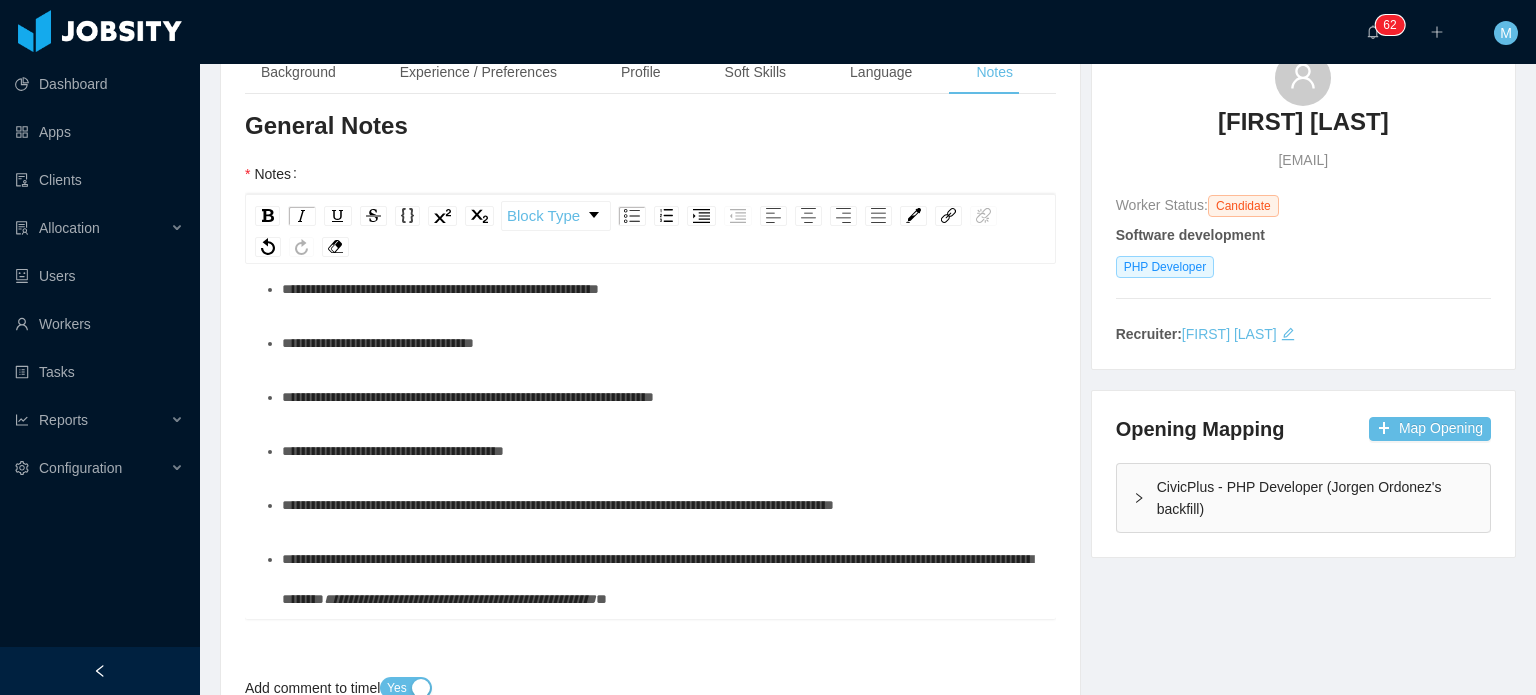 click on "**********" at bounding box center (661, 579) 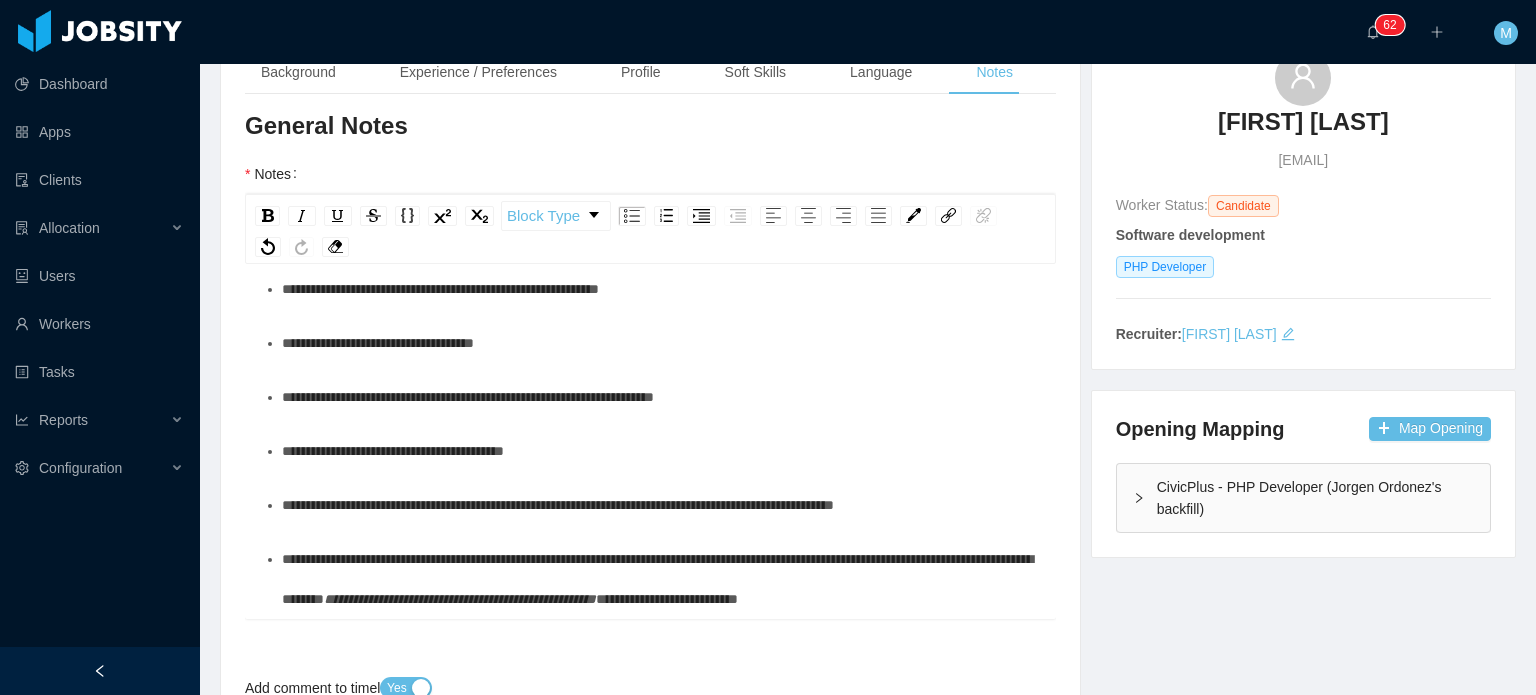 scroll, scrollTop: 916, scrollLeft: 0, axis: vertical 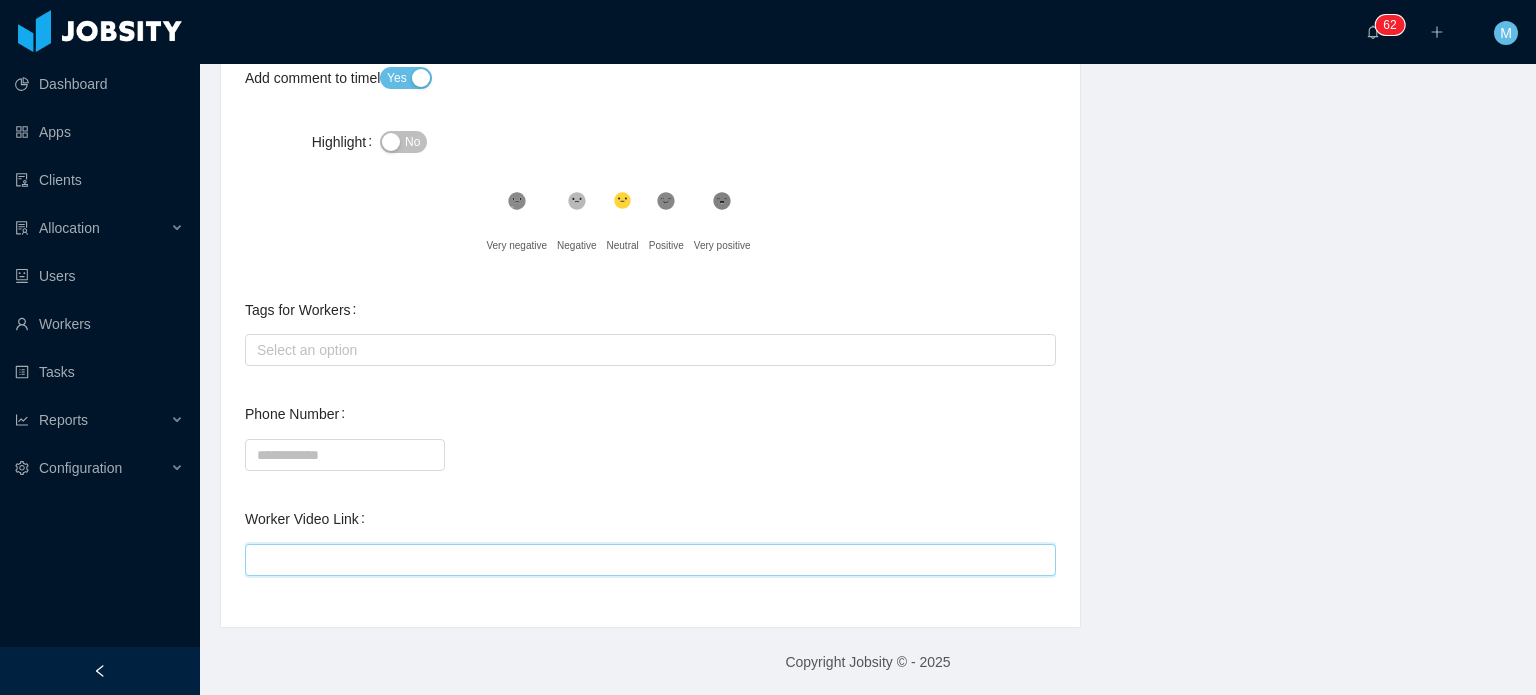 click on "Worker Video Link" at bounding box center [650, 560] 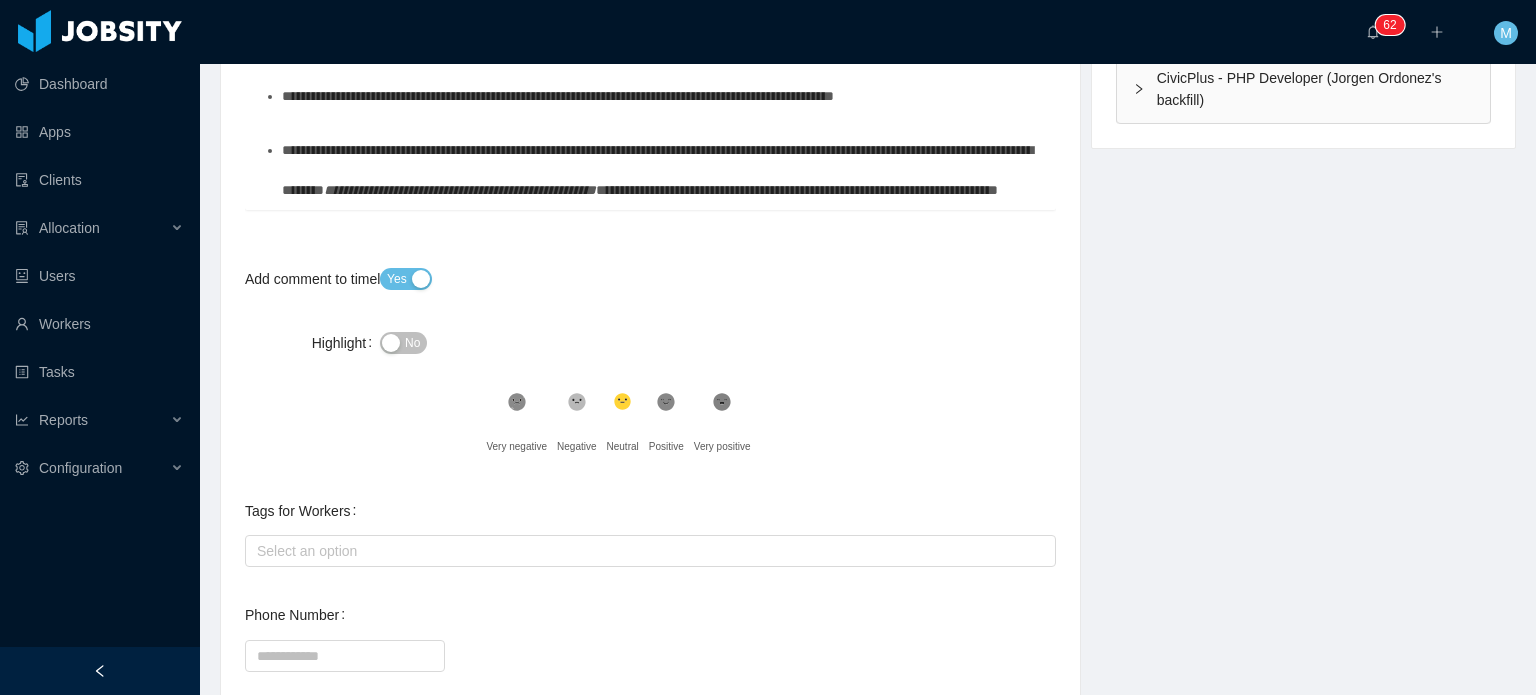 scroll, scrollTop: 372, scrollLeft: 0, axis: vertical 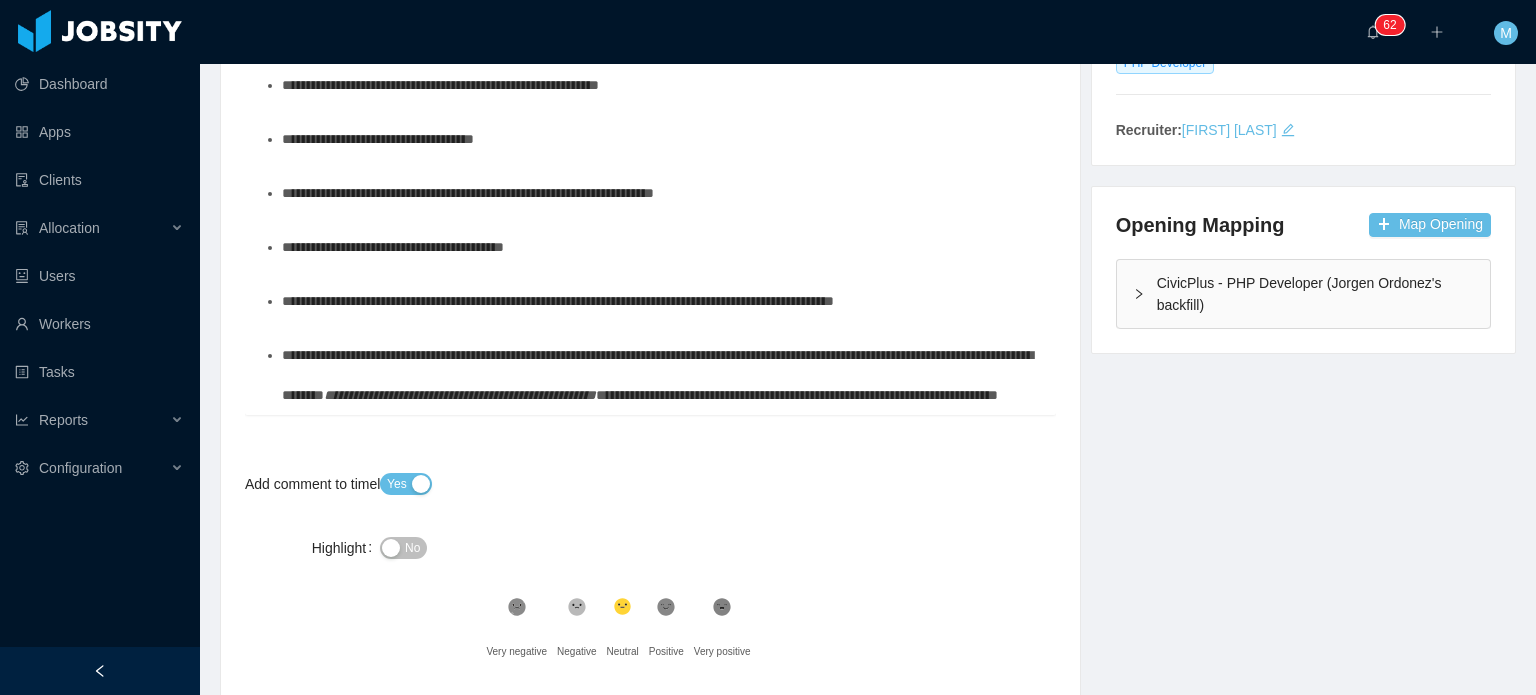 type on "**********" 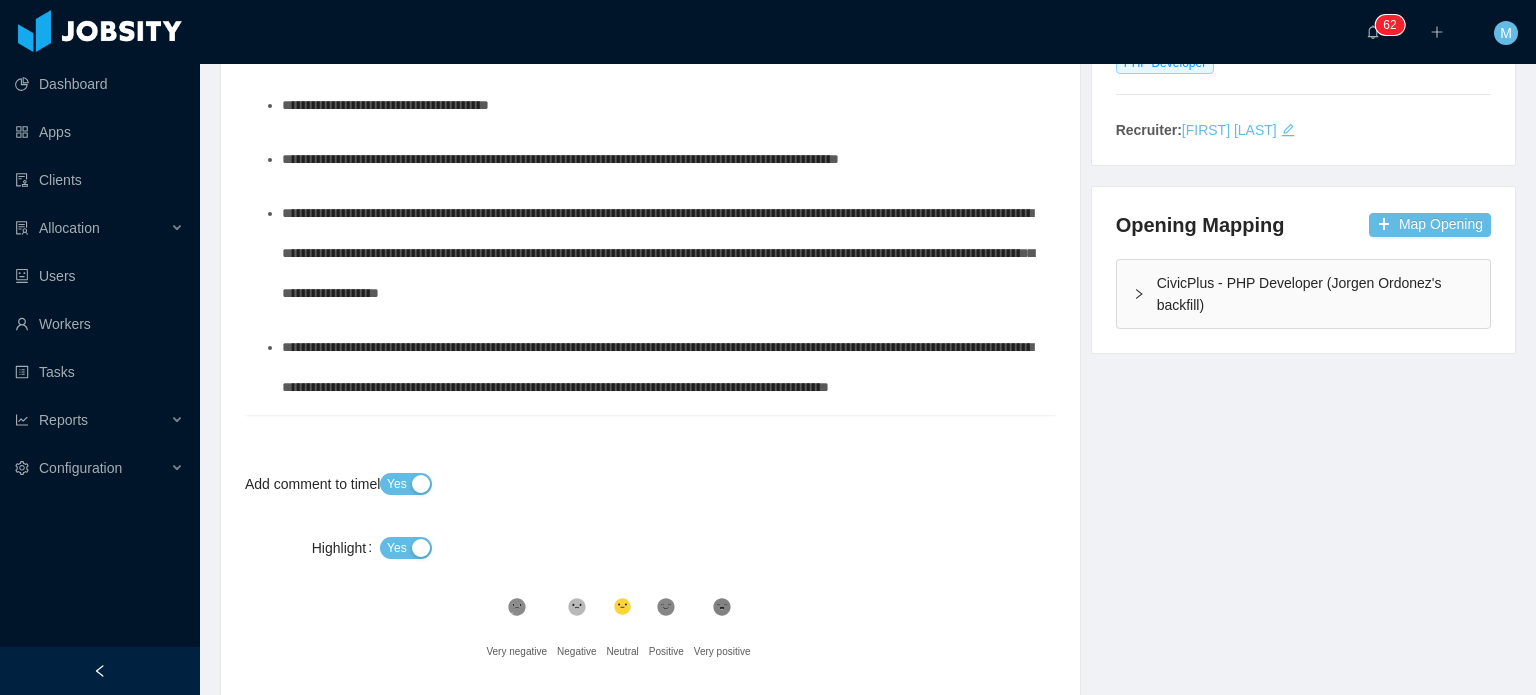 scroll, scrollTop: 0, scrollLeft: 0, axis: both 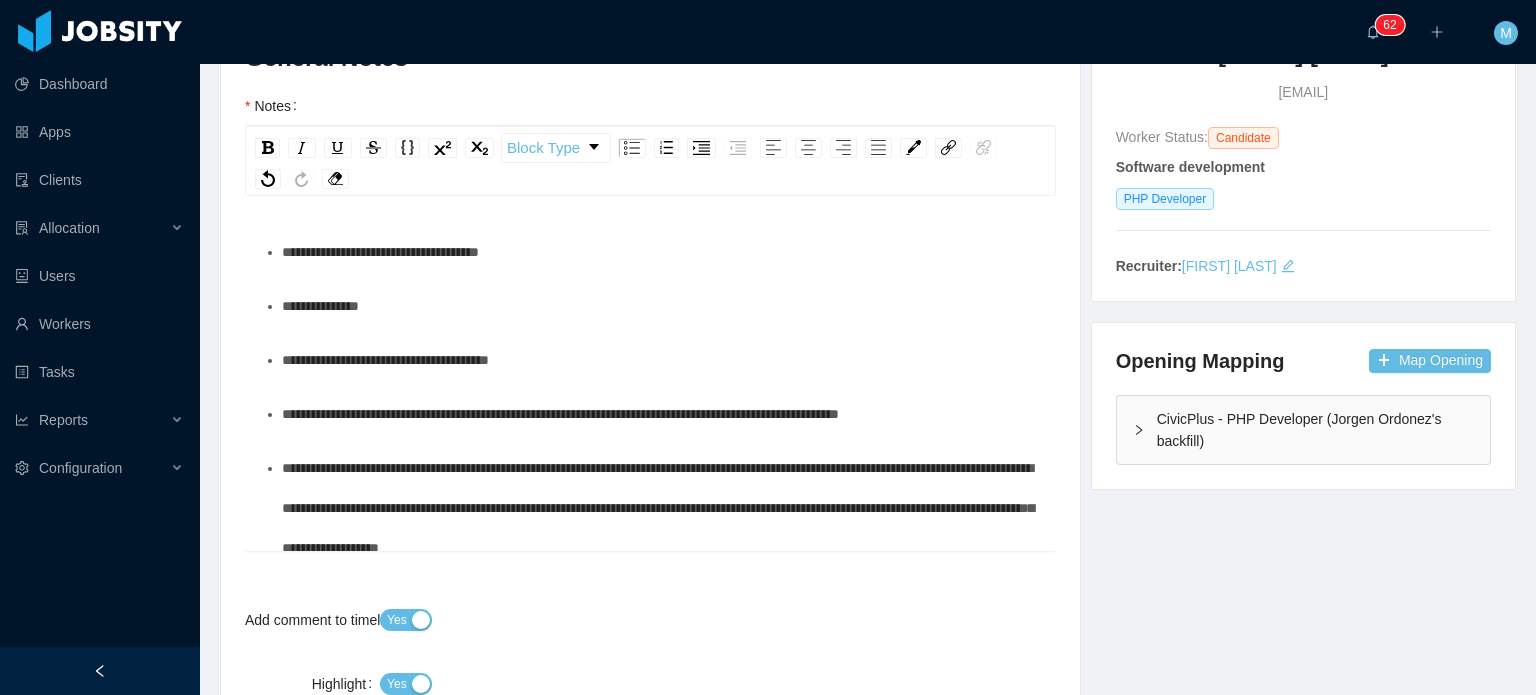 click on "**********" at bounding box center [661, 306] 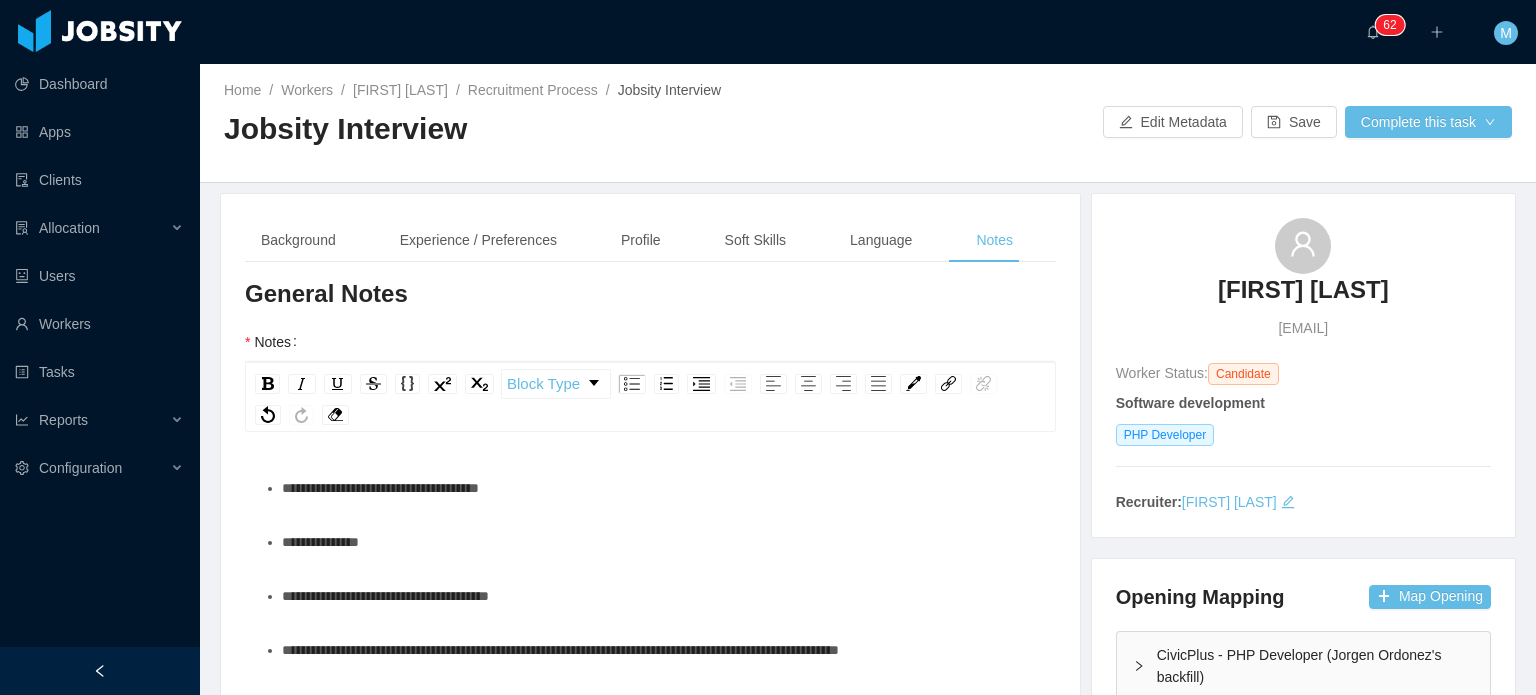 click on "Davi Silva" at bounding box center (1303, 290) 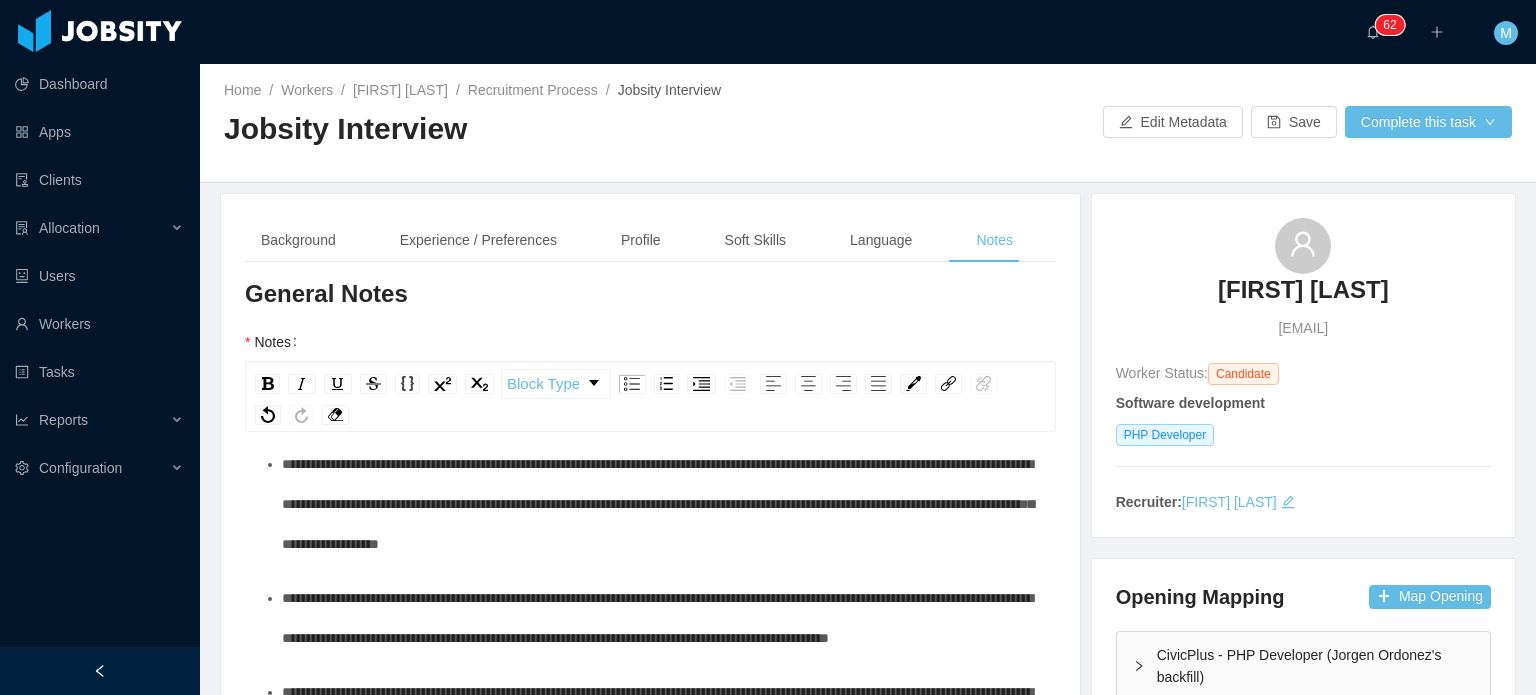 scroll, scrollTop: 0, scrollLeft: 0, axis: both 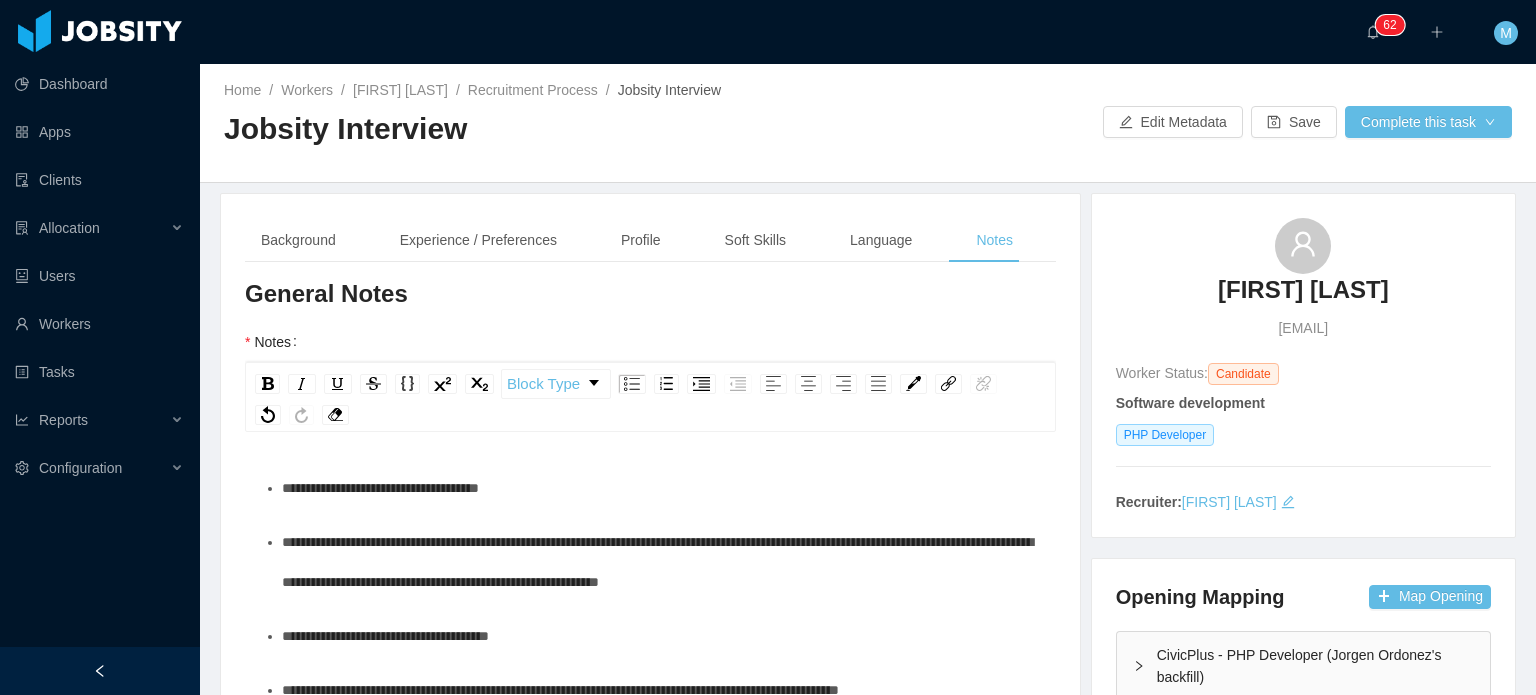 click on "**********" at bounding box center (657, 562) 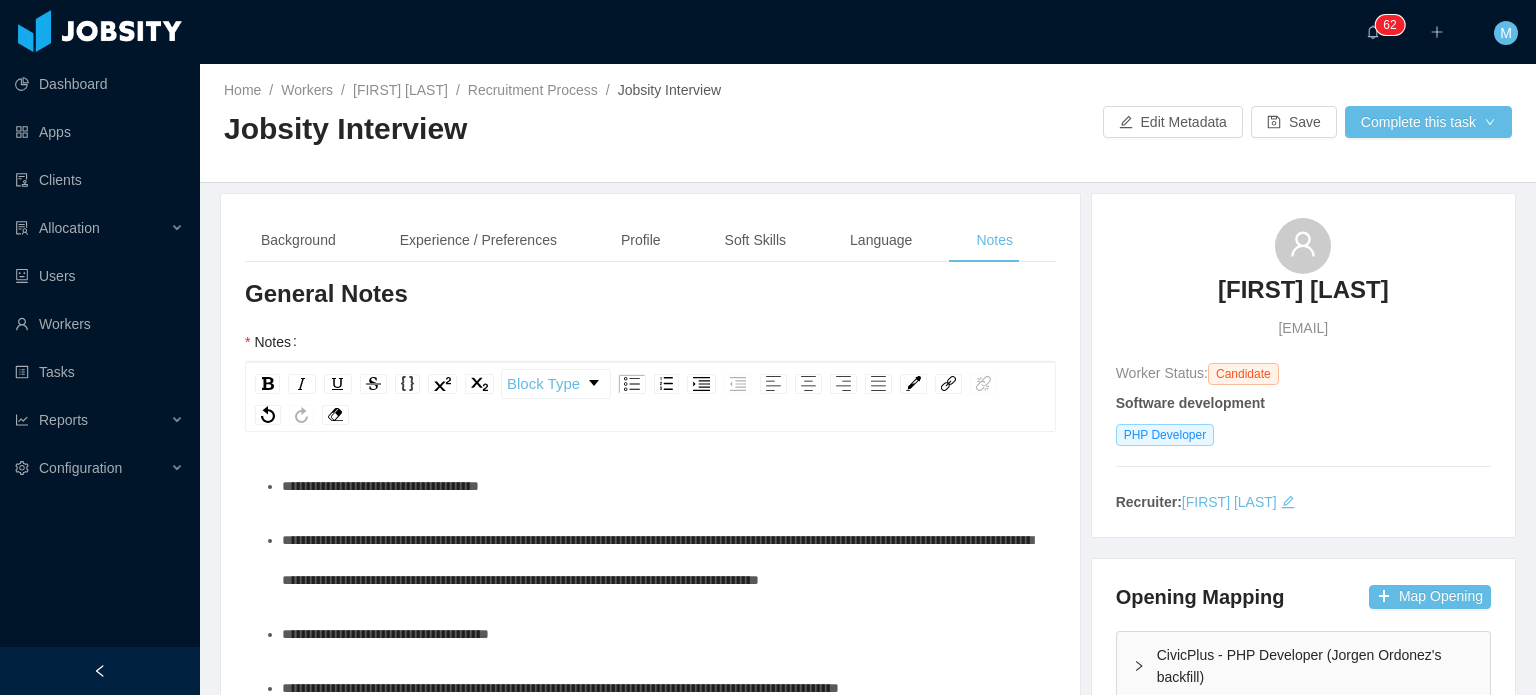scroll, scrollTop: 1, scrollLeft: 0, axis: vertical 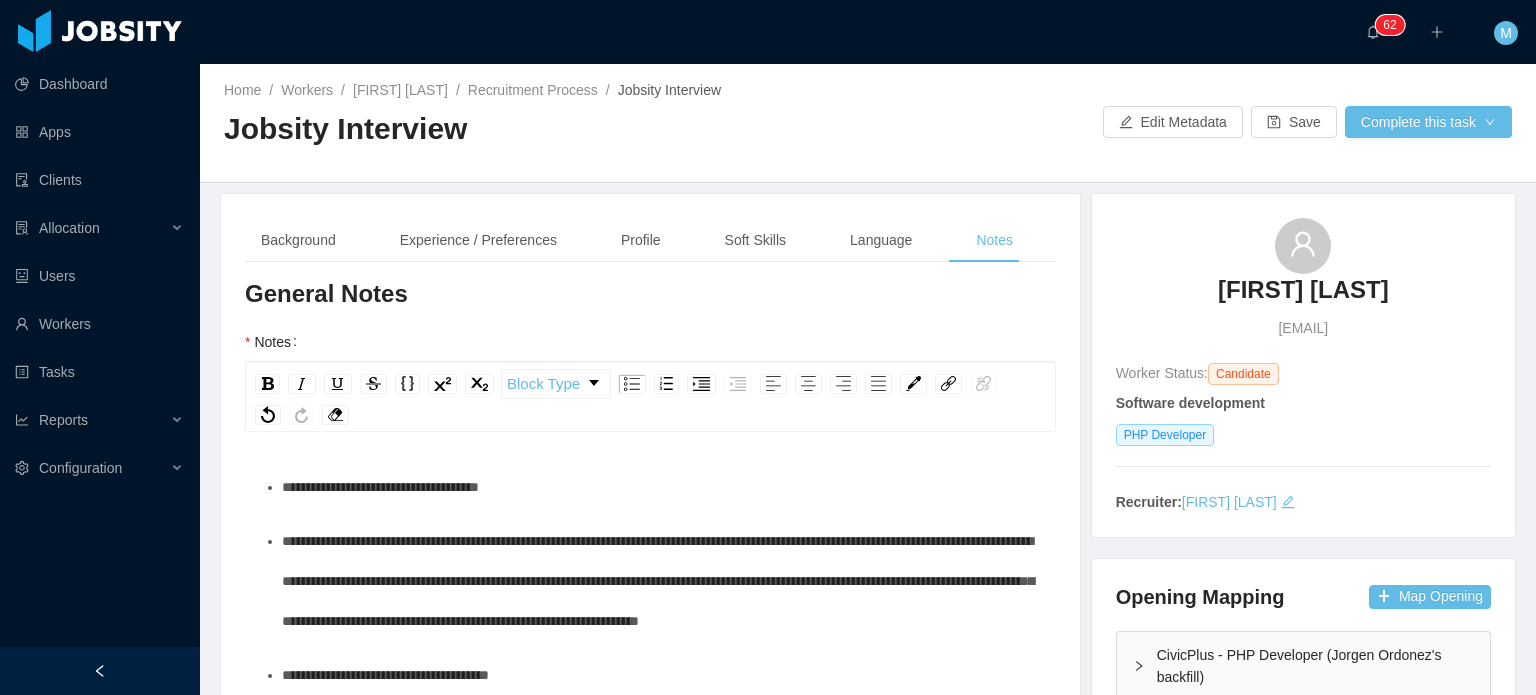 click on "**********" at bounding box center [658, 581] 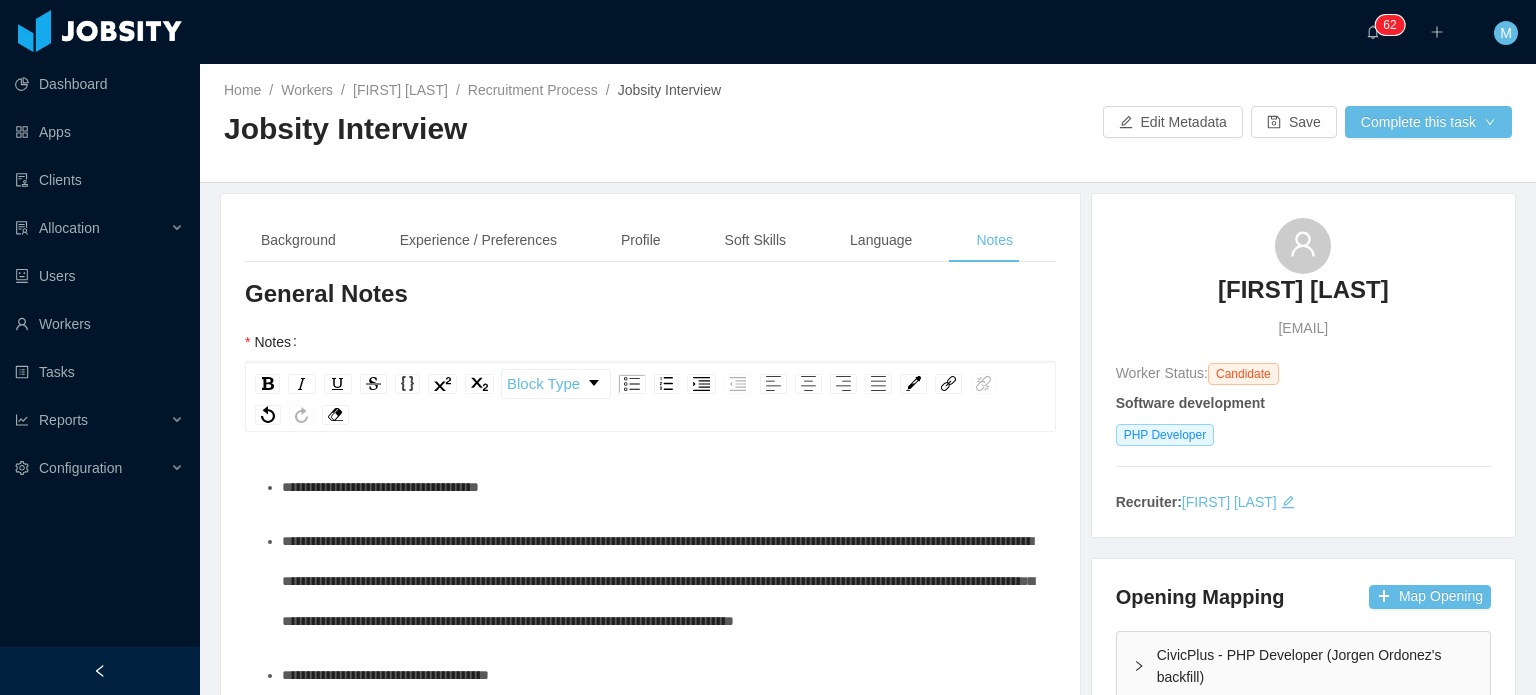 scroll, scrollTop: 60, scrollLeft: 0, axis: vertical 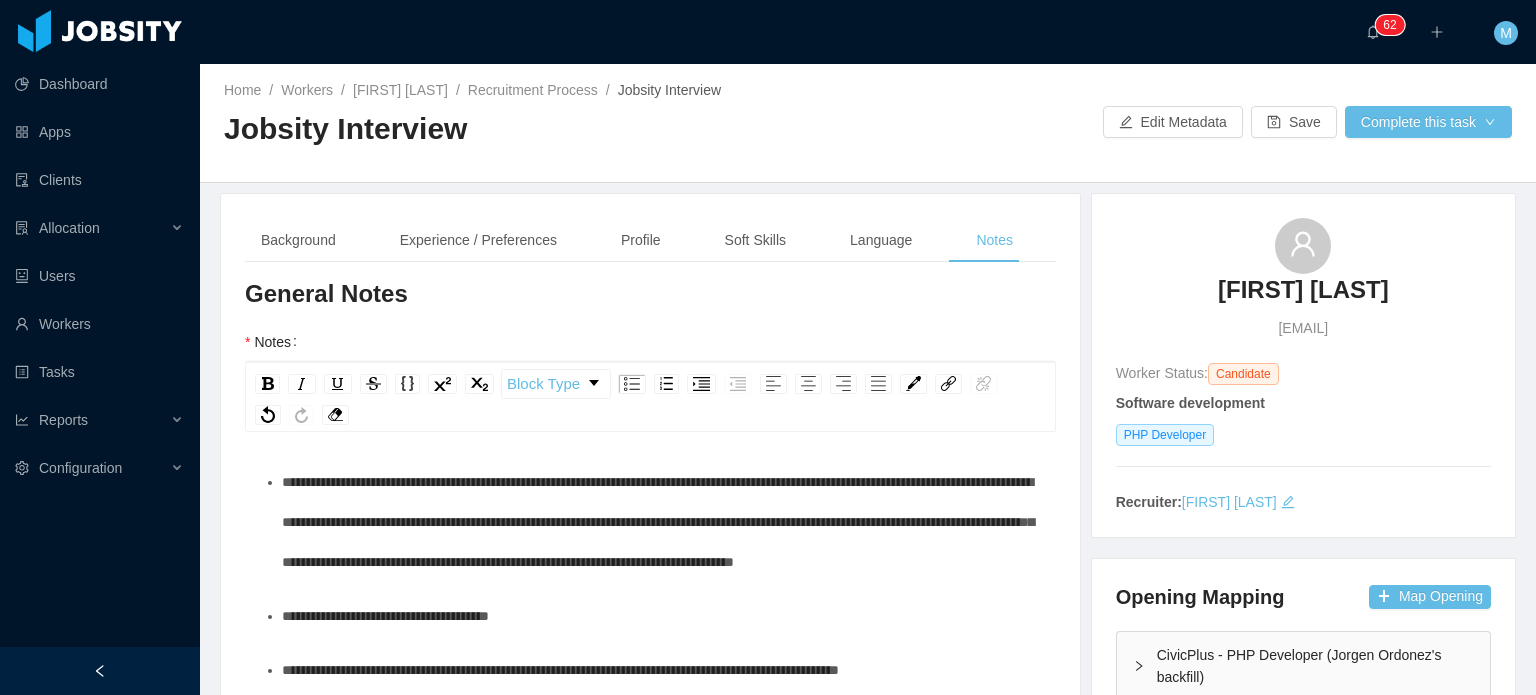 click on "**********" at bounding box center [661, 522] 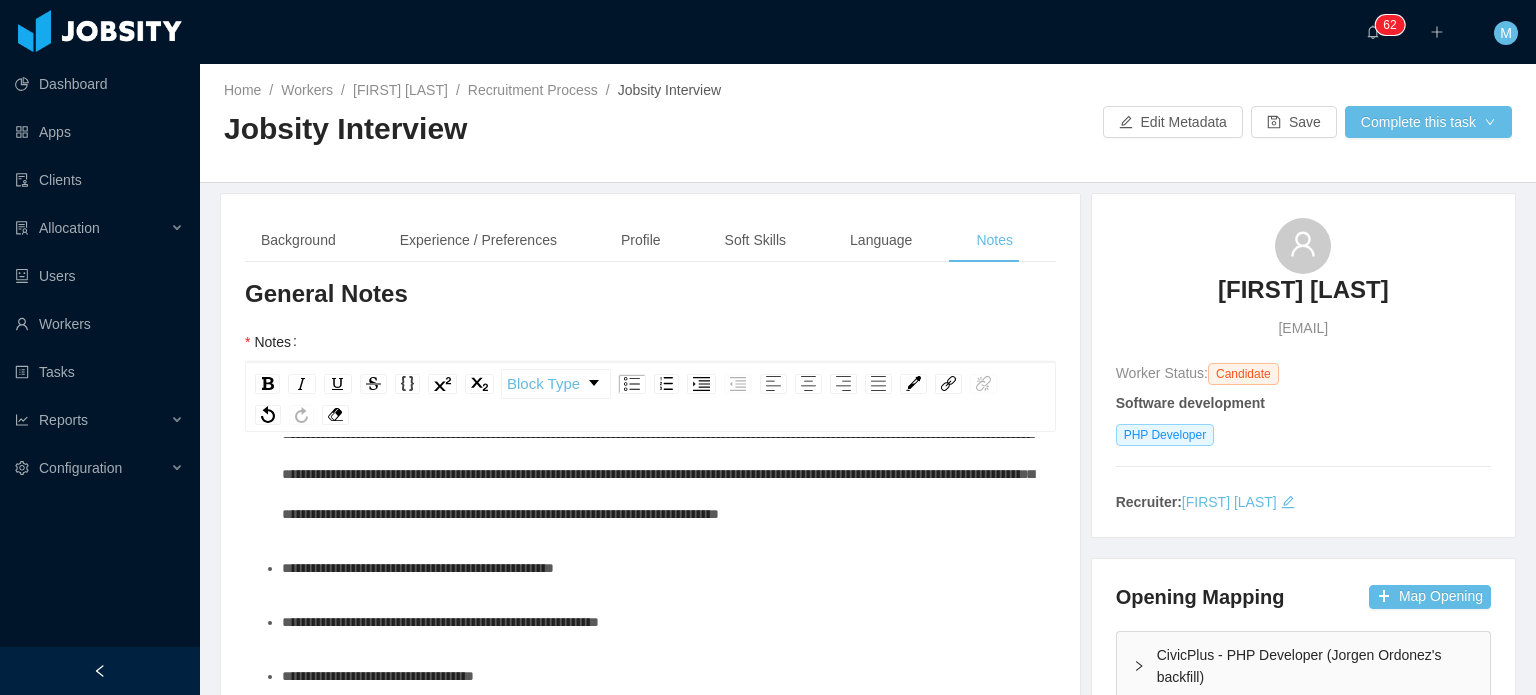 scroll, scrollTop: 1036, scrollLeft: 0, axis: vertical 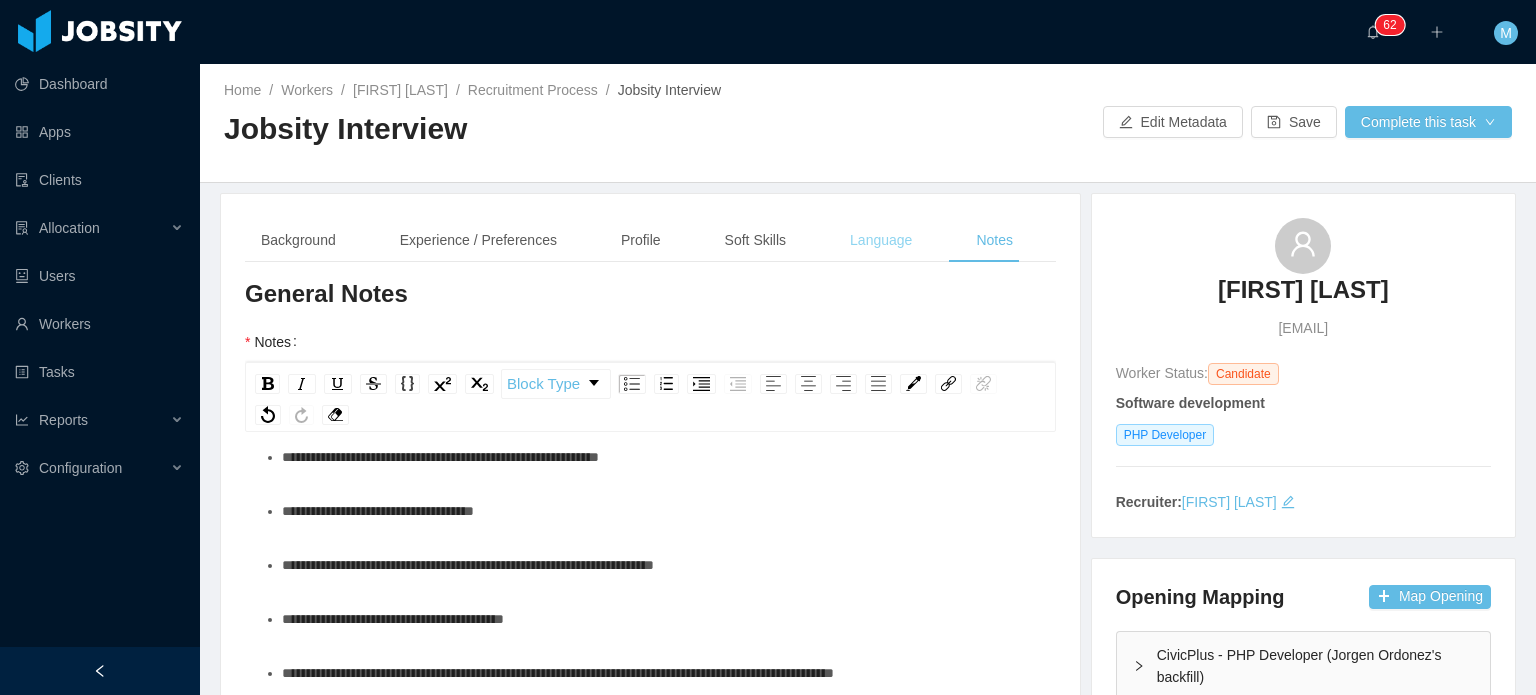 click on "Language" at bounding box center [881, 240] 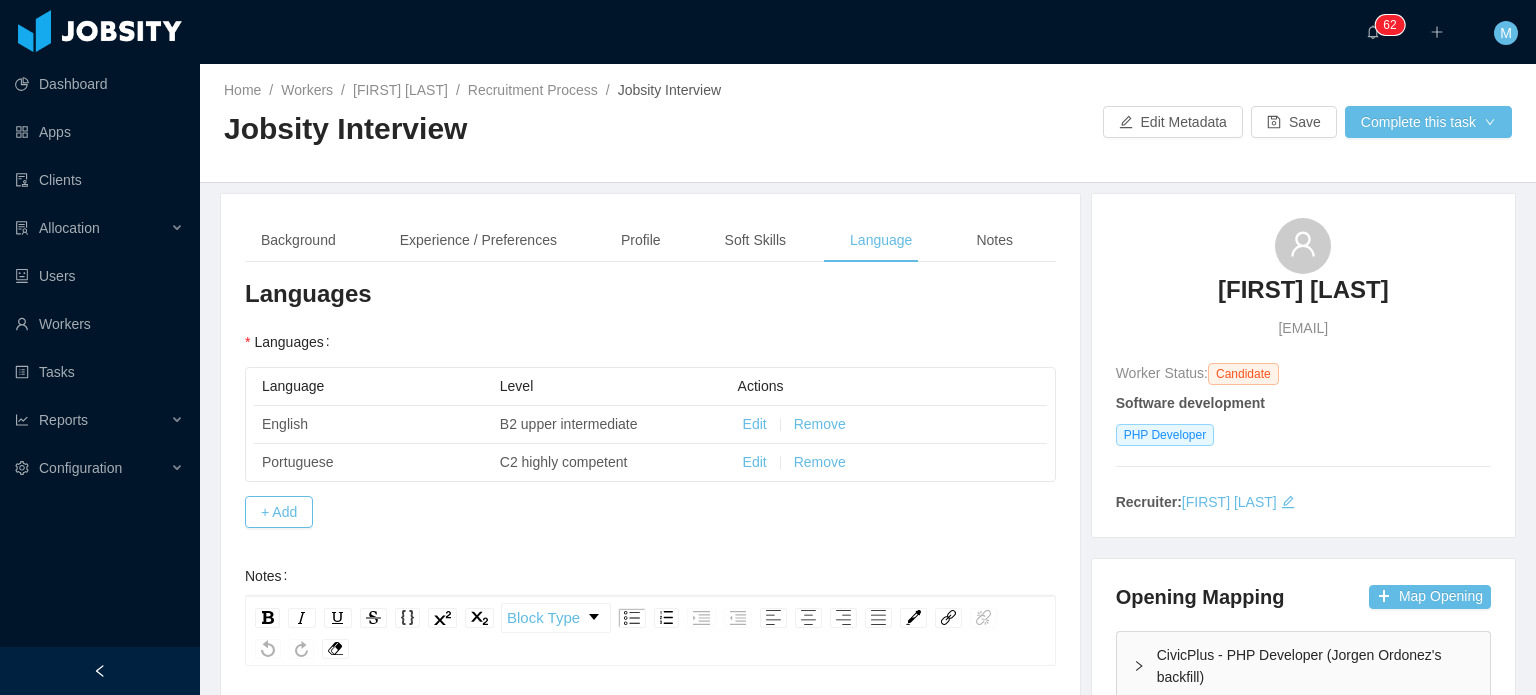 scroll, scrollTop: 271, scrollLeft: 0, axis: vertical 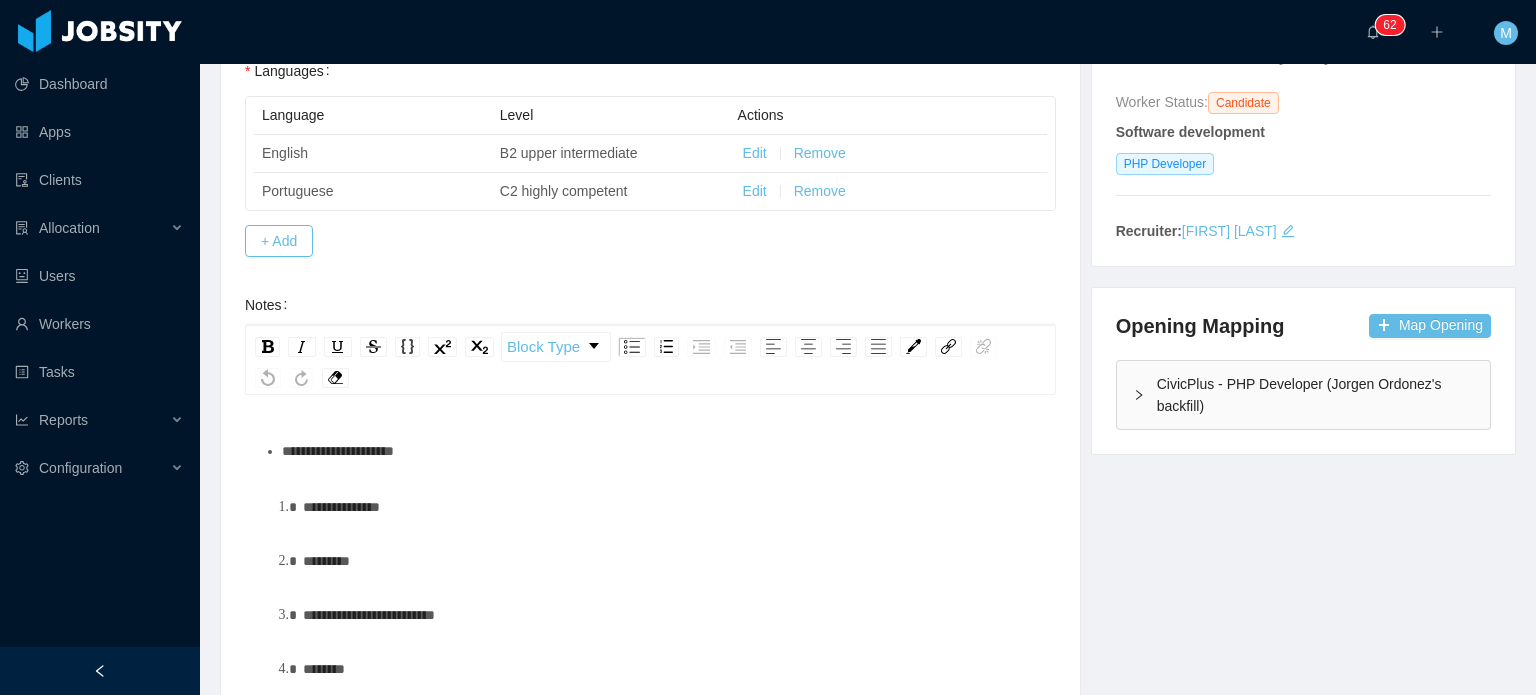 click on "**********" at bounding box center (661, 451) 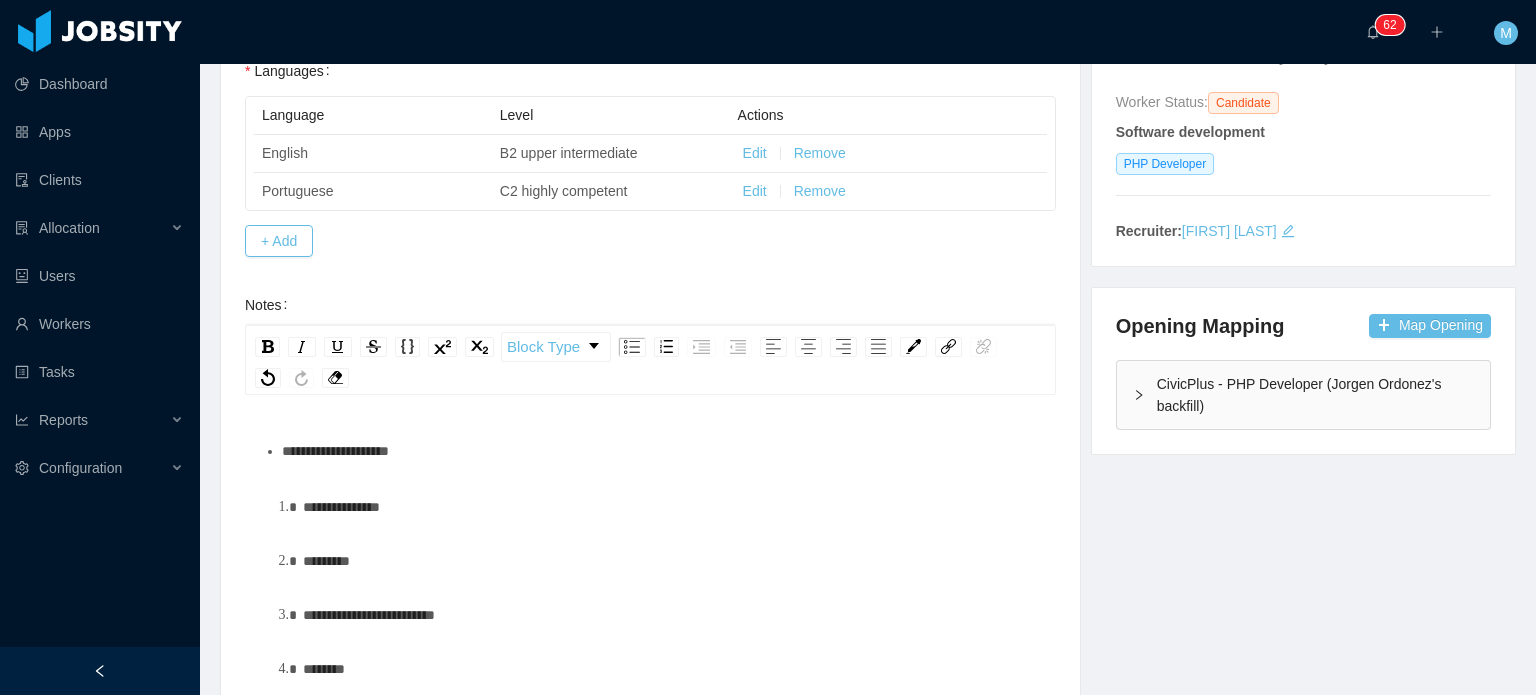 type 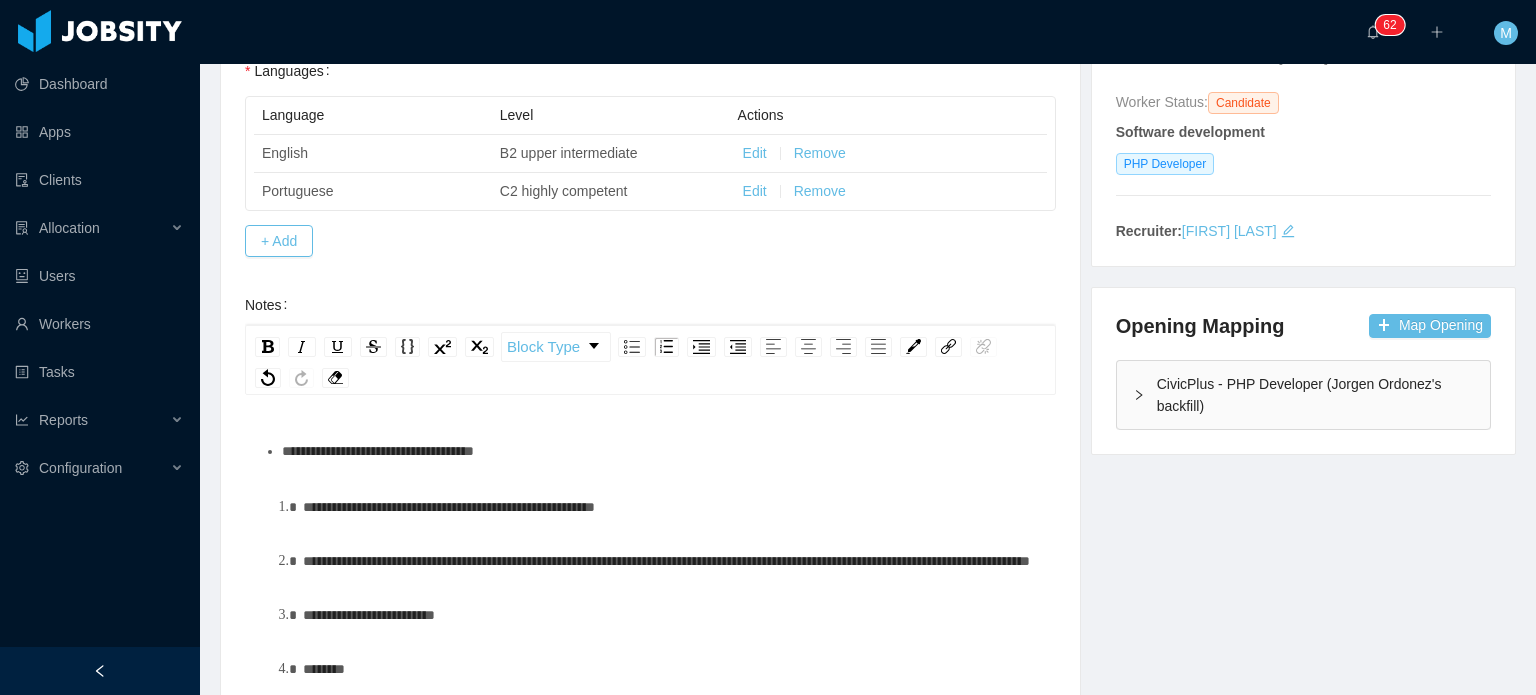 scroll, scrollTop: 45, scrollLeft: 0, axis: vertical 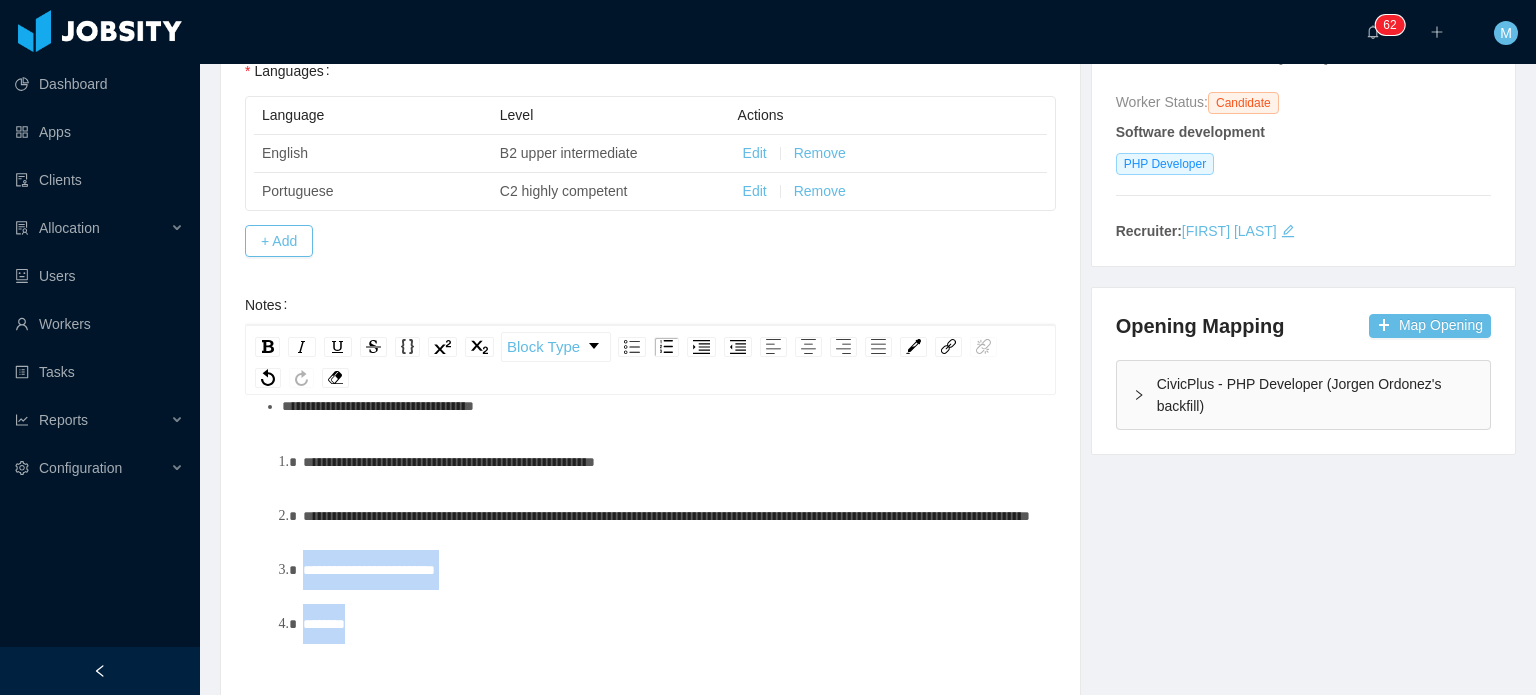 drag, startPoint x: 504, startPoint y: 636, endPoint x: 275, endPoint y: 585, distance: 234.61032 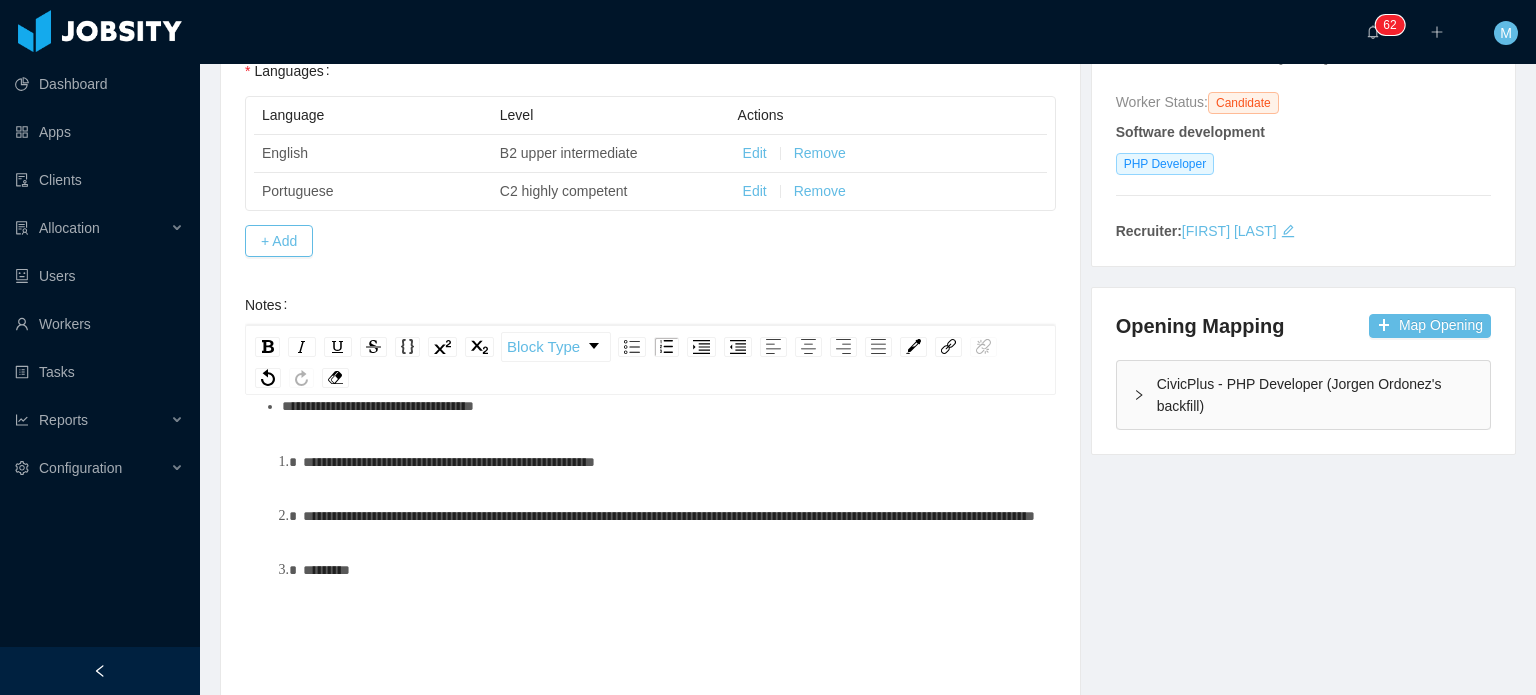 scroll, scrollTop: 45, scrollLeft: 0, axis: vertical 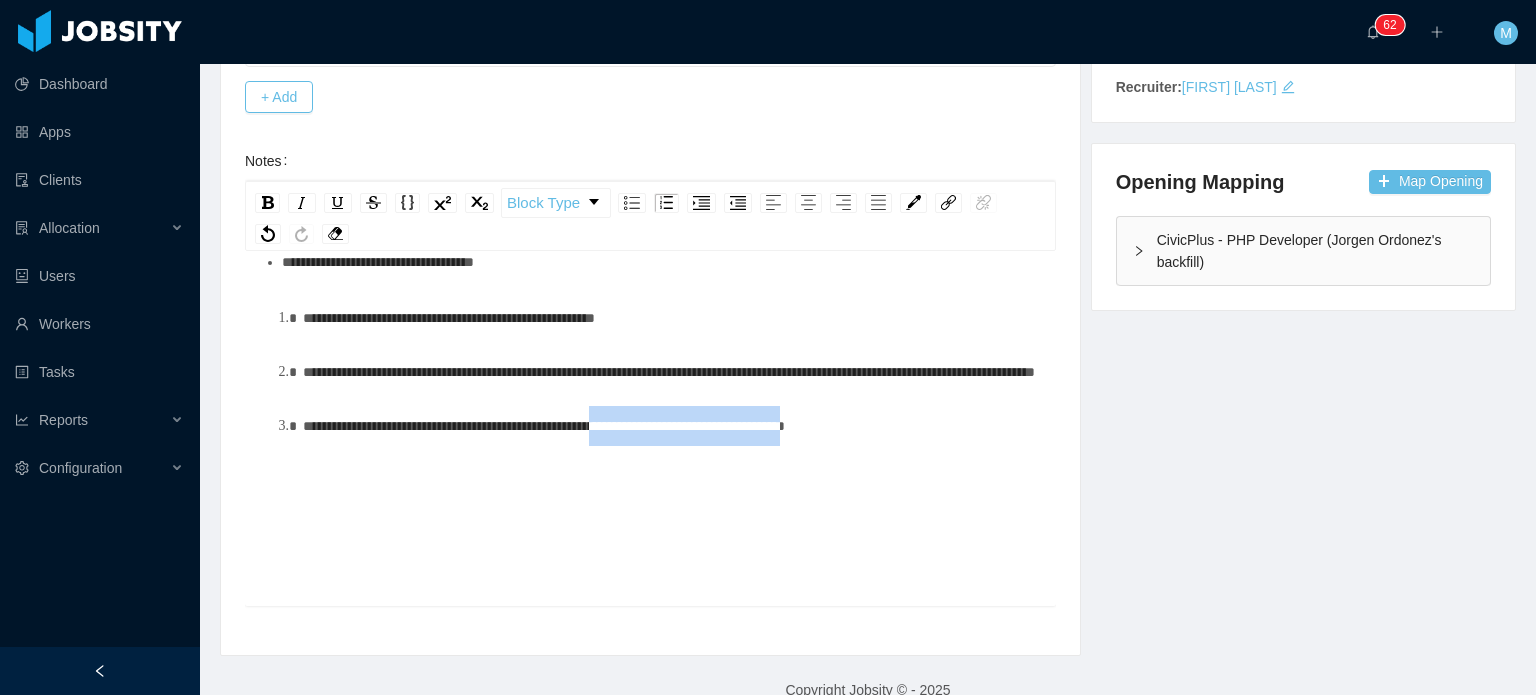 drag, startPoint x: 683, startPoint y: 470, endPoint x: 913, endPoint y: 471, distance: 230.00217 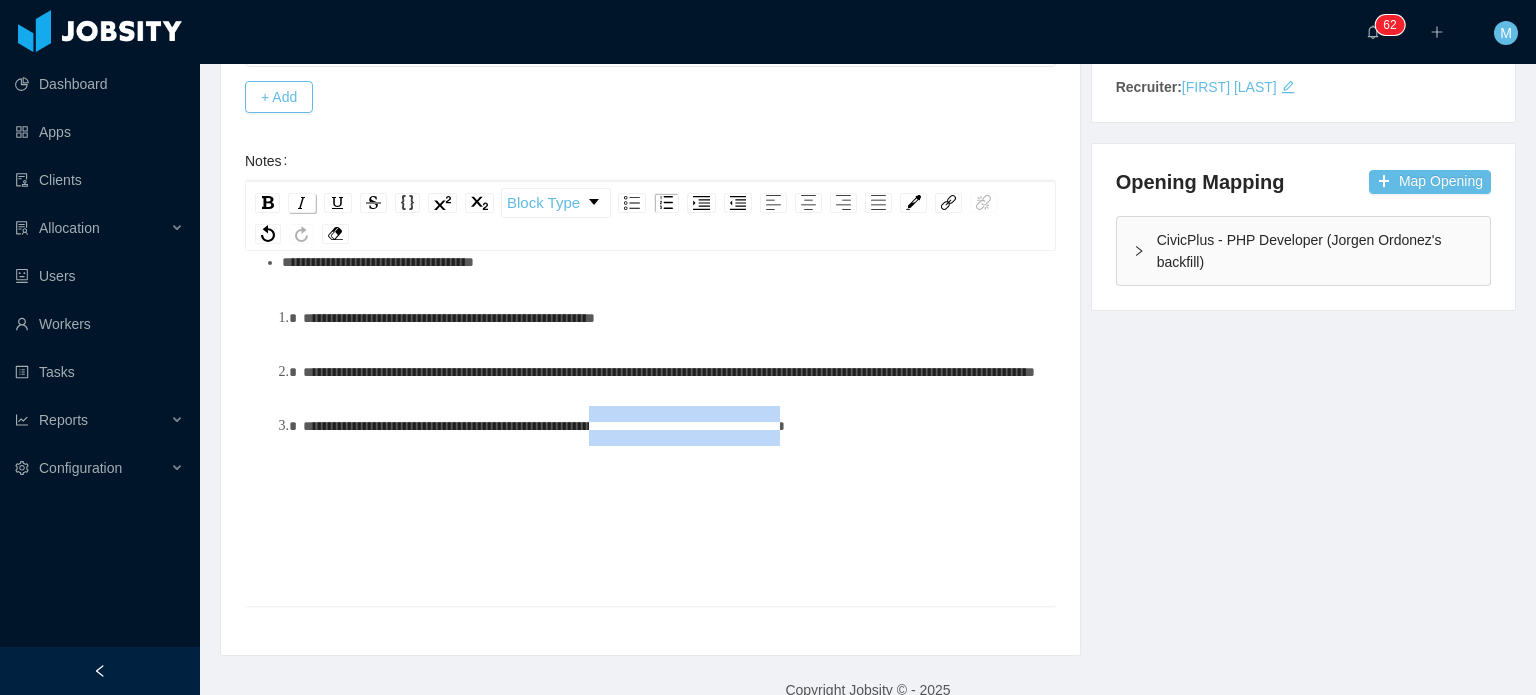 drag, startPoint x: 311, startPoint y: 202, endPoint x: 324, endPoint y: 202, distance: 13 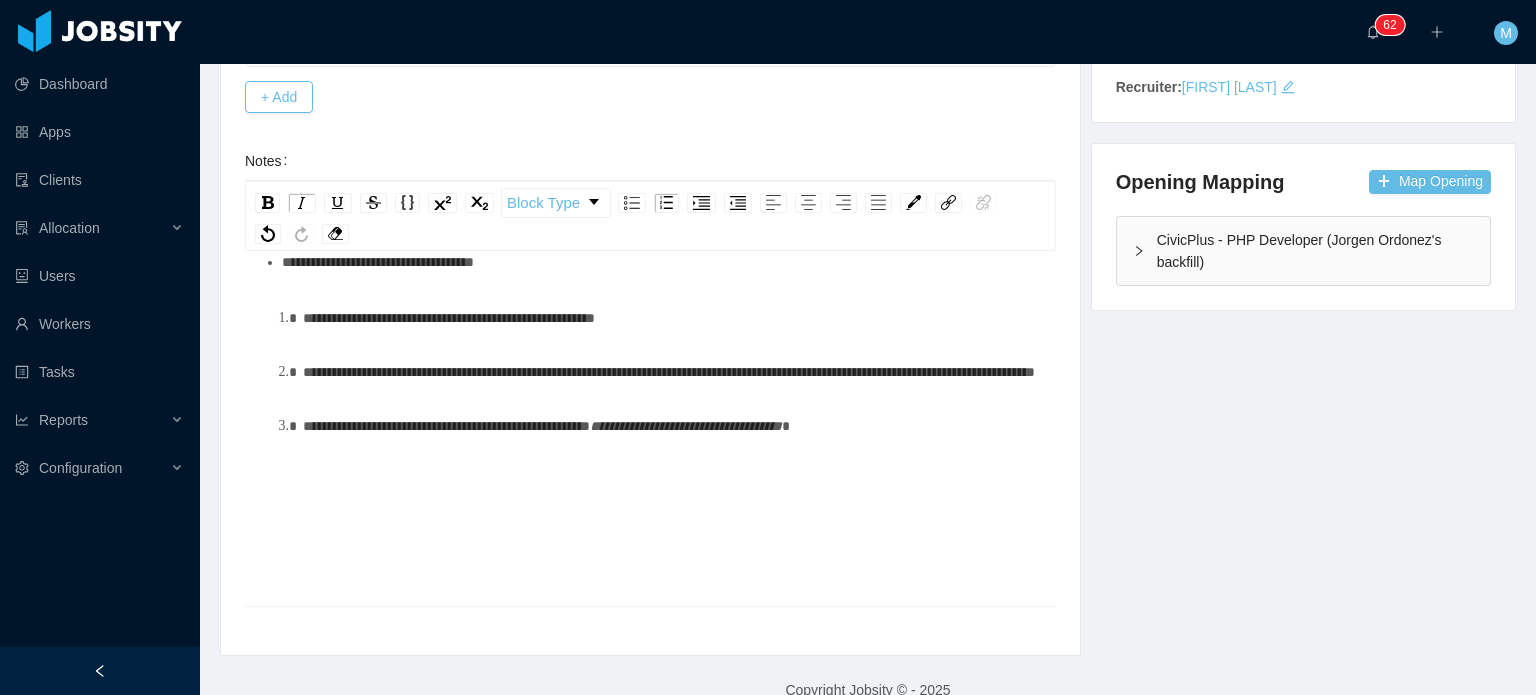 click on "**********" at bounding box center [651, 372] 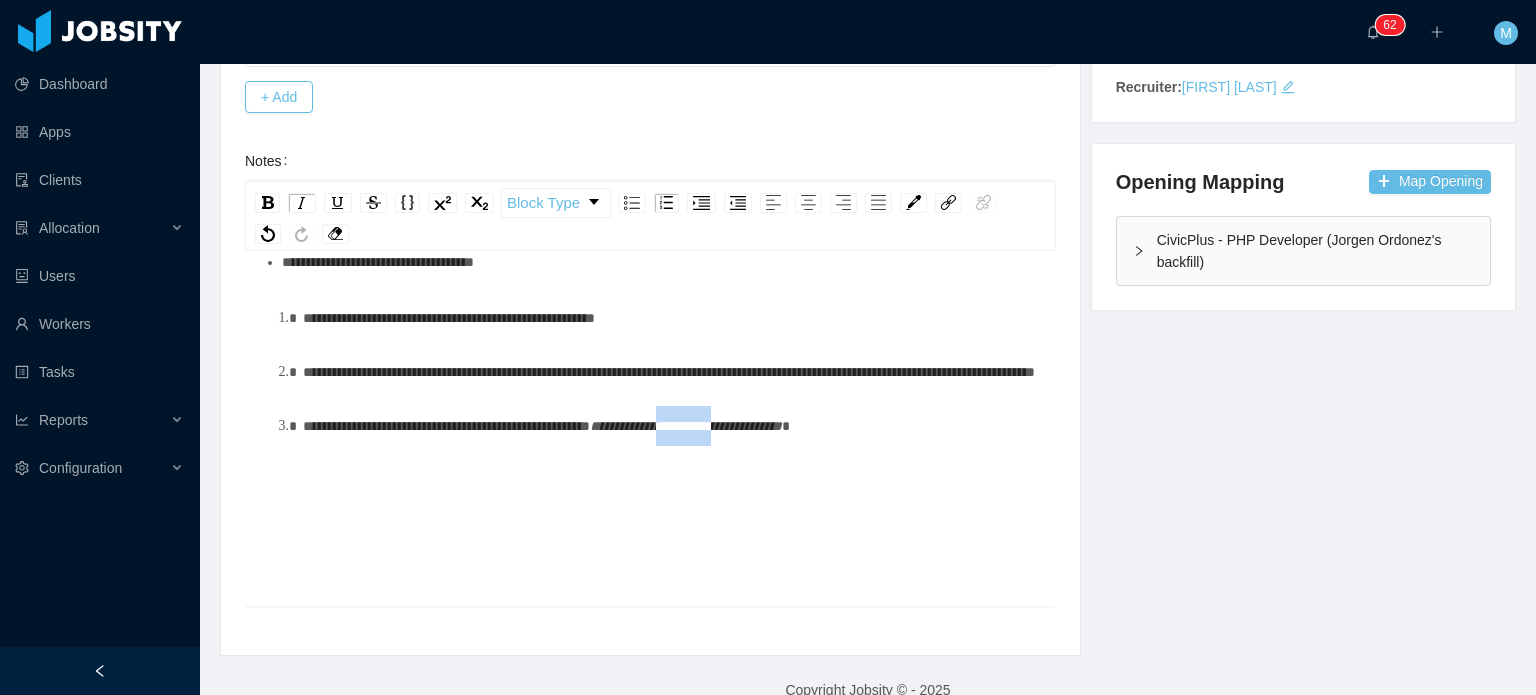 click on "**********" at bounding box center [686, 426] 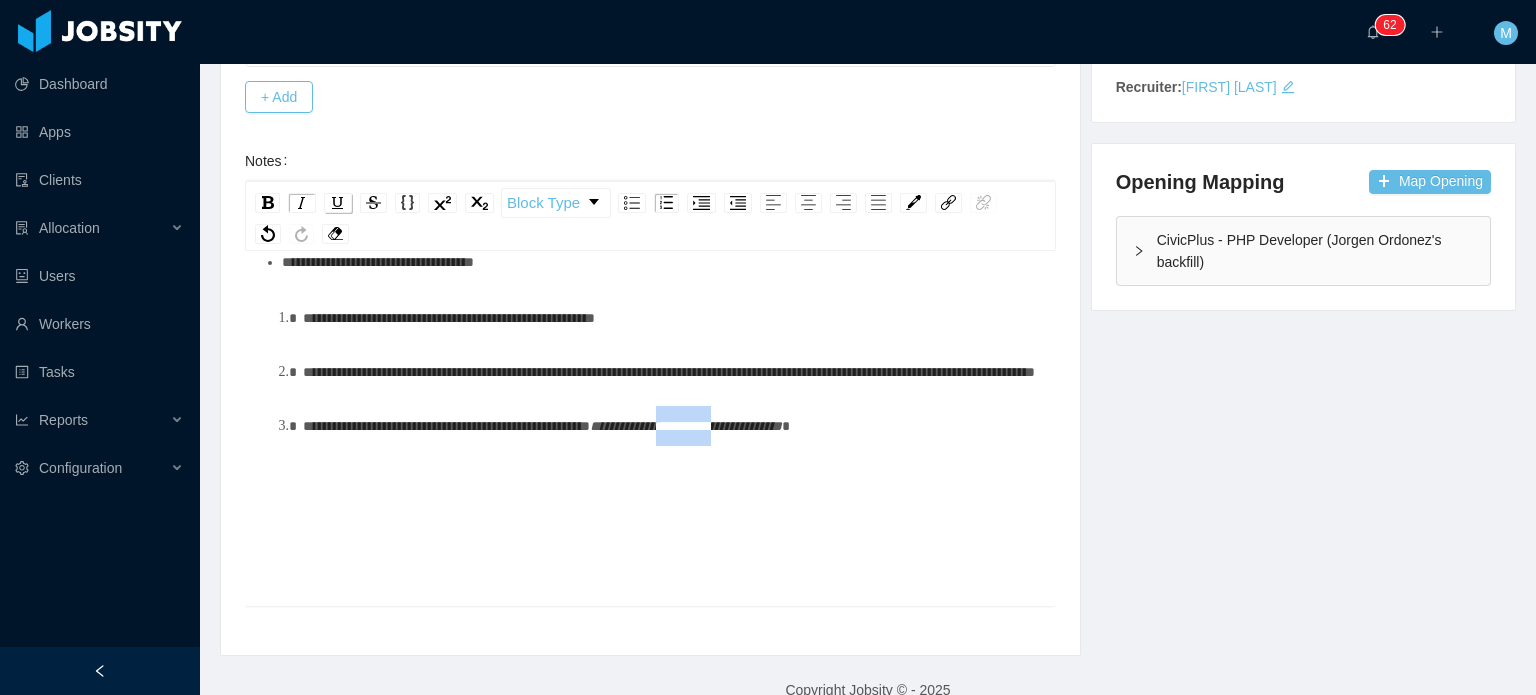 click at bounding box center (338, 203) 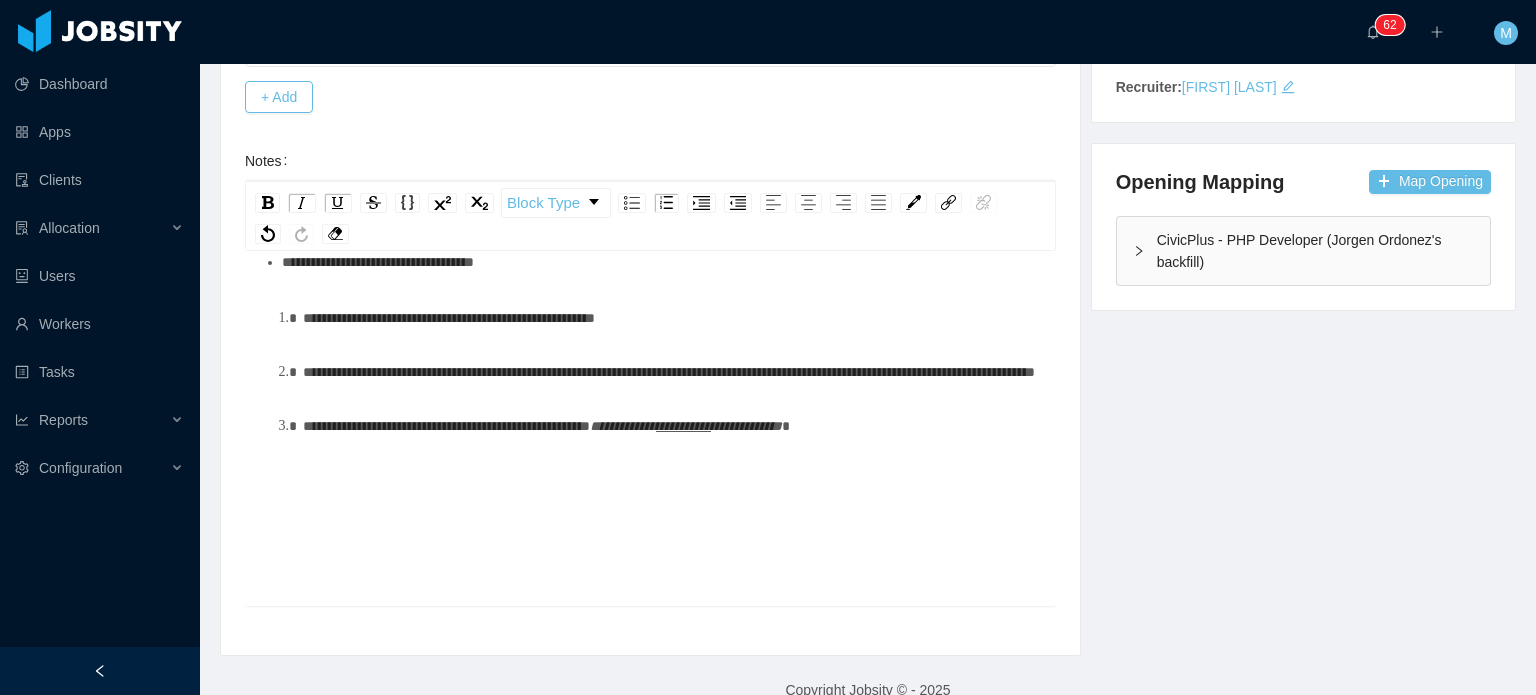 click on "**********" at bounding box center [672, 426] 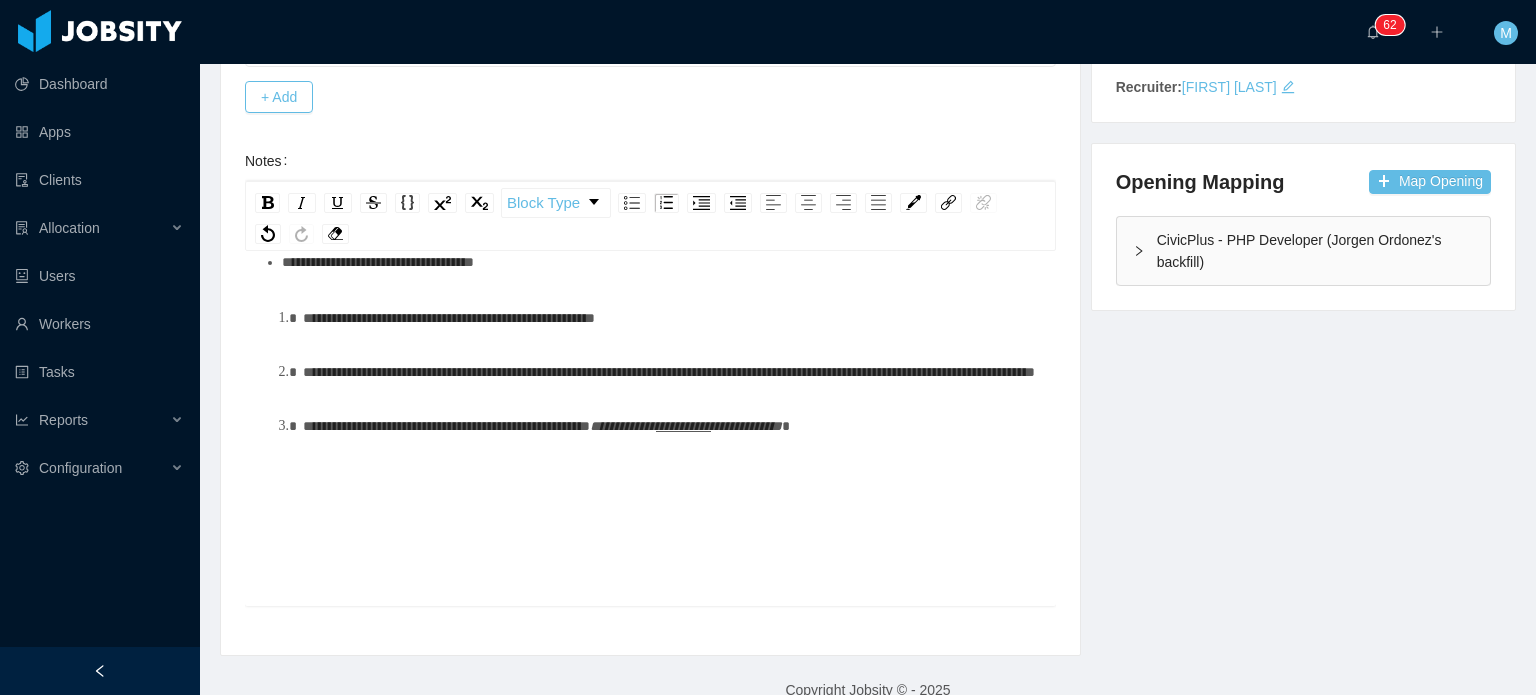 drag, startPoint x: 827, startPoint y: 474, endPoint x: 812, endPoint y: 465, distance: 17.492855 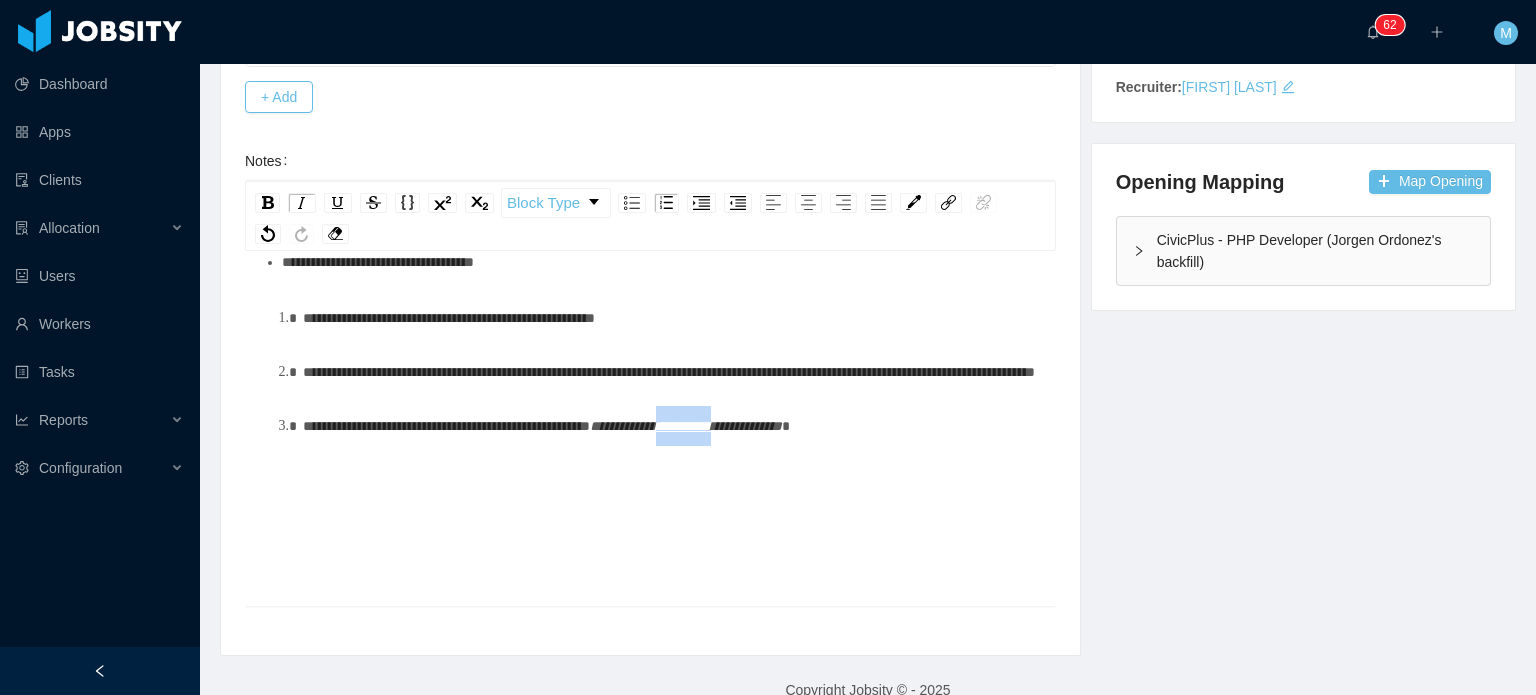 drag, startPoint x: 824, startPoint y: 465, endPoint x: 758, endPoint y: 466, distance: 66.007576 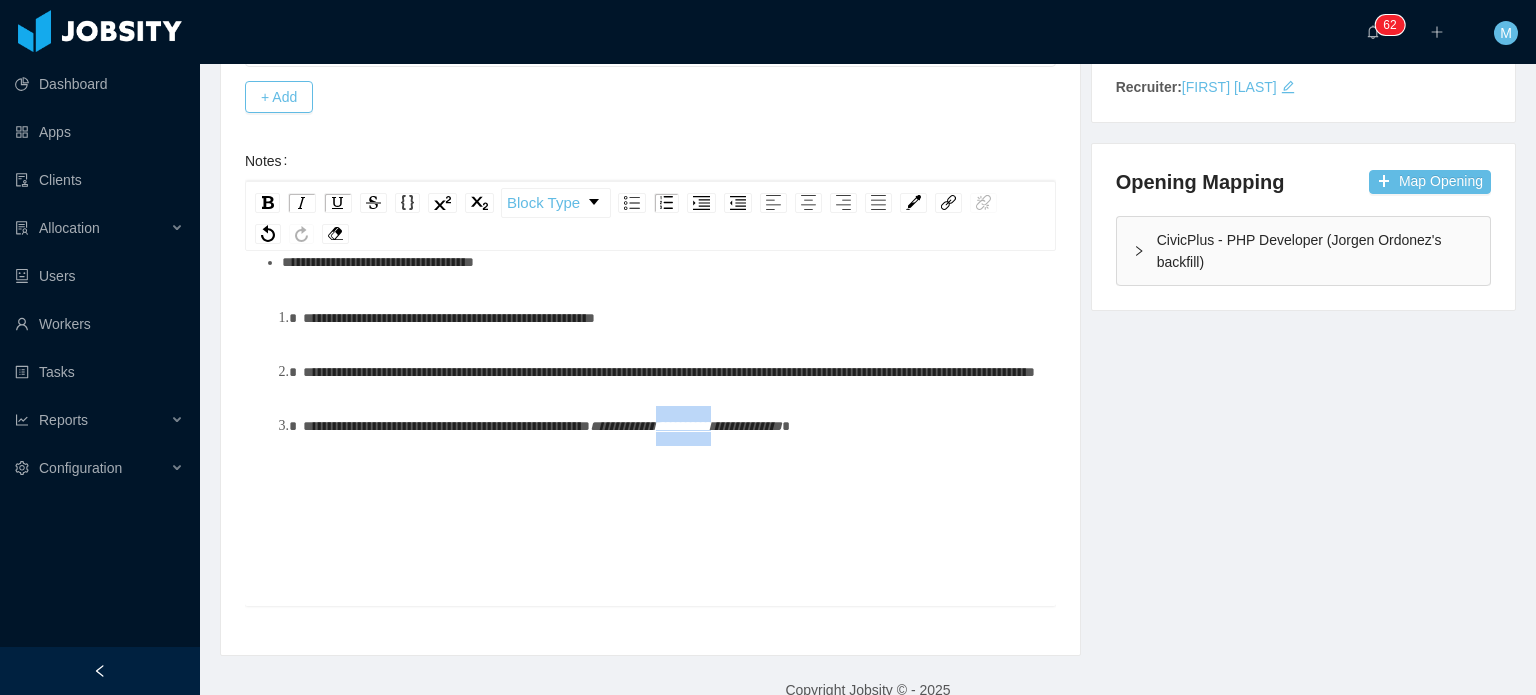 drag, startPoint x: 340, startPoint y: 201, endPoint x: 544, endPoint y: 286, distance: 221 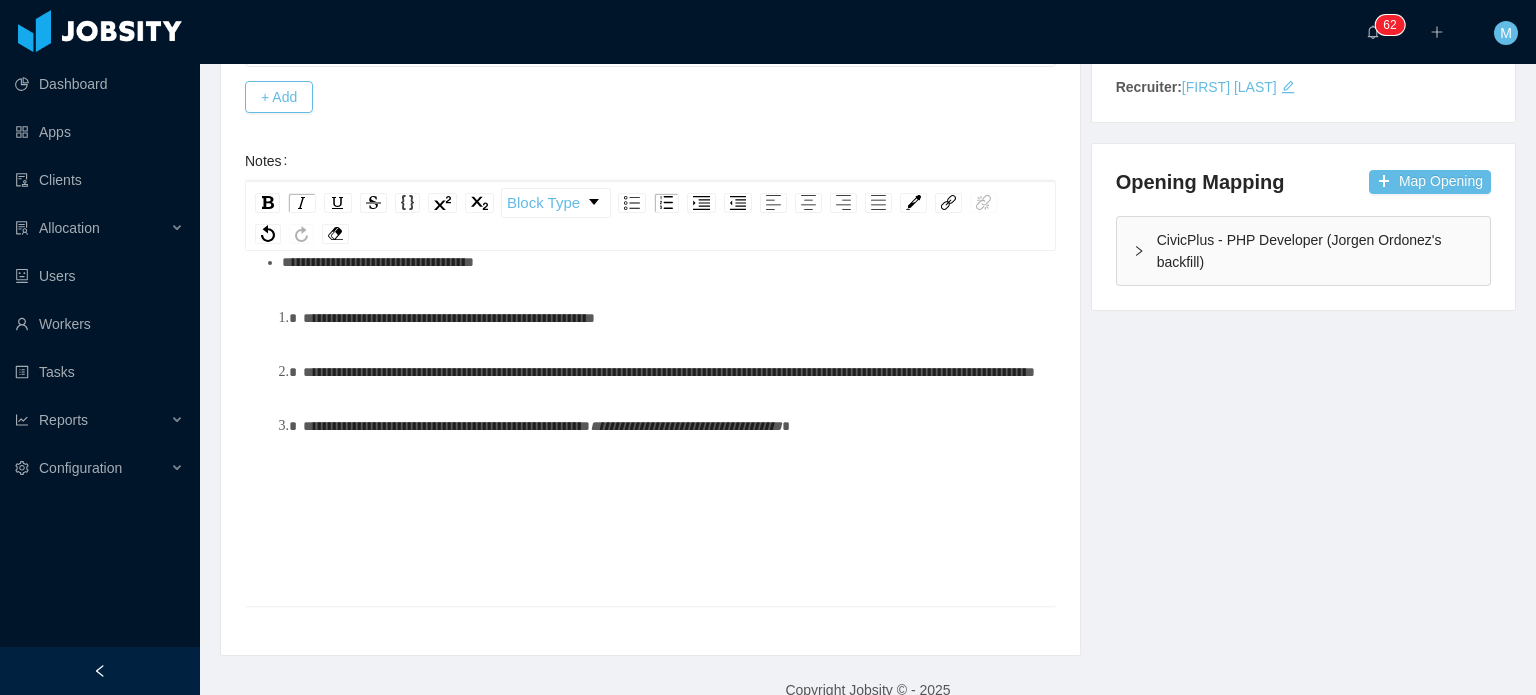 drag, startPoint x: 838, startPoint y: 439, endPoint x: 844, endPoint y: 469, distance: 30.594116 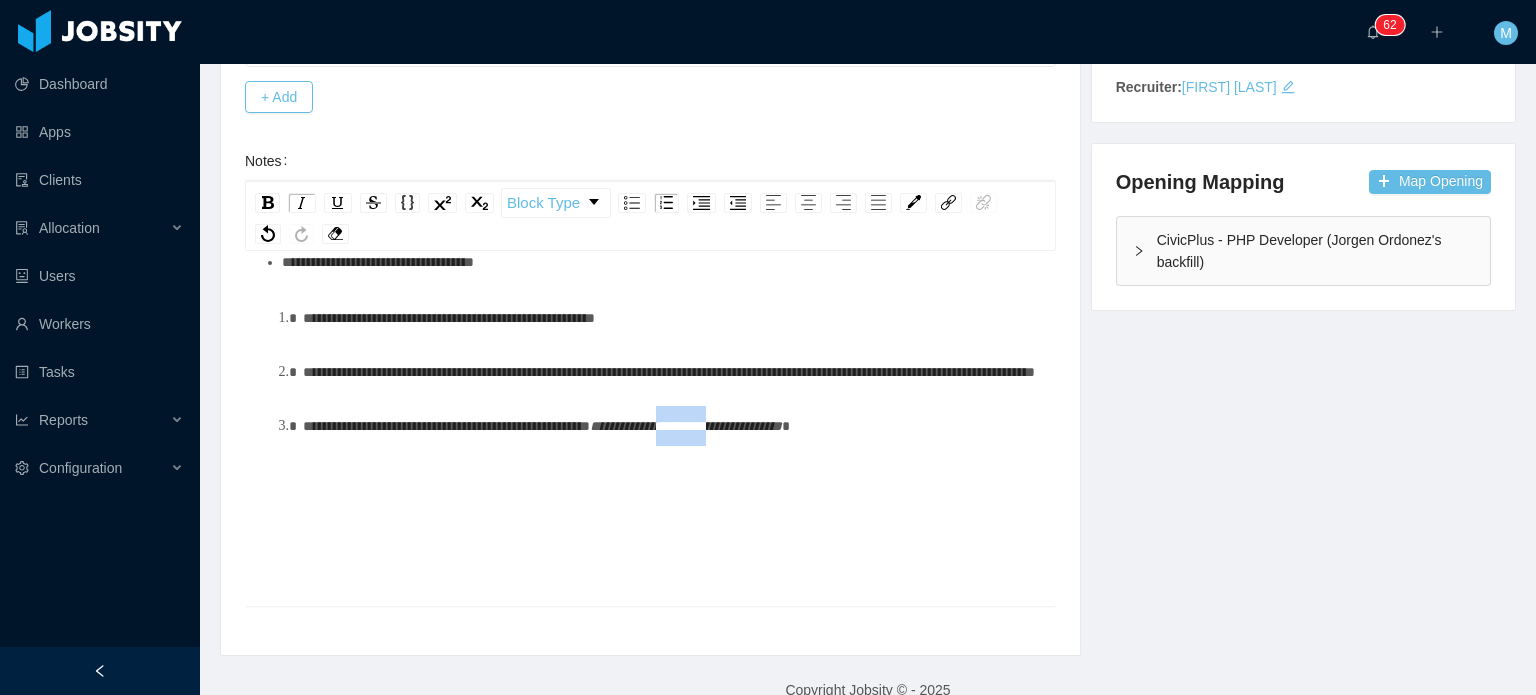 drag, startPoint x: 817, startPoint y: 462, endPoint x: 756, endPoint y: 468, distance: 61.294373 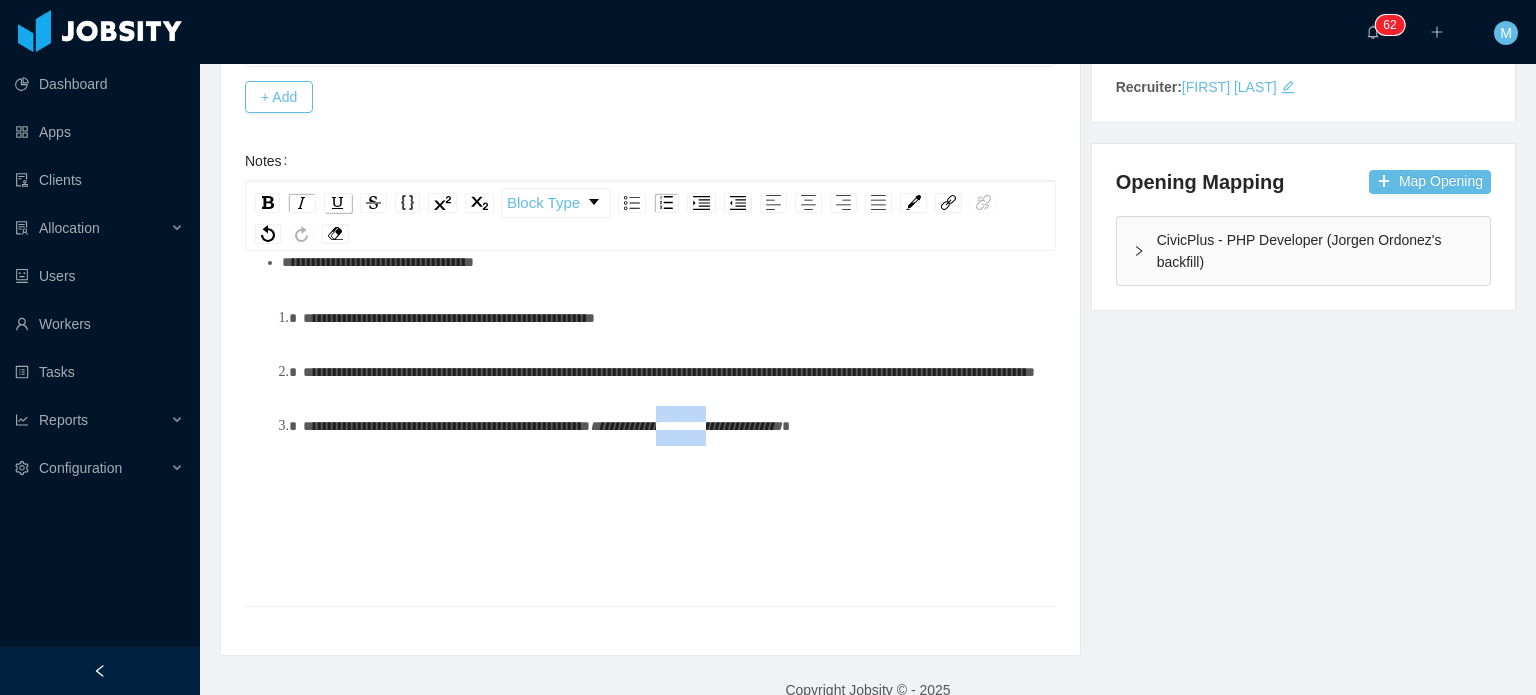 click at bounding box center [338, 203] 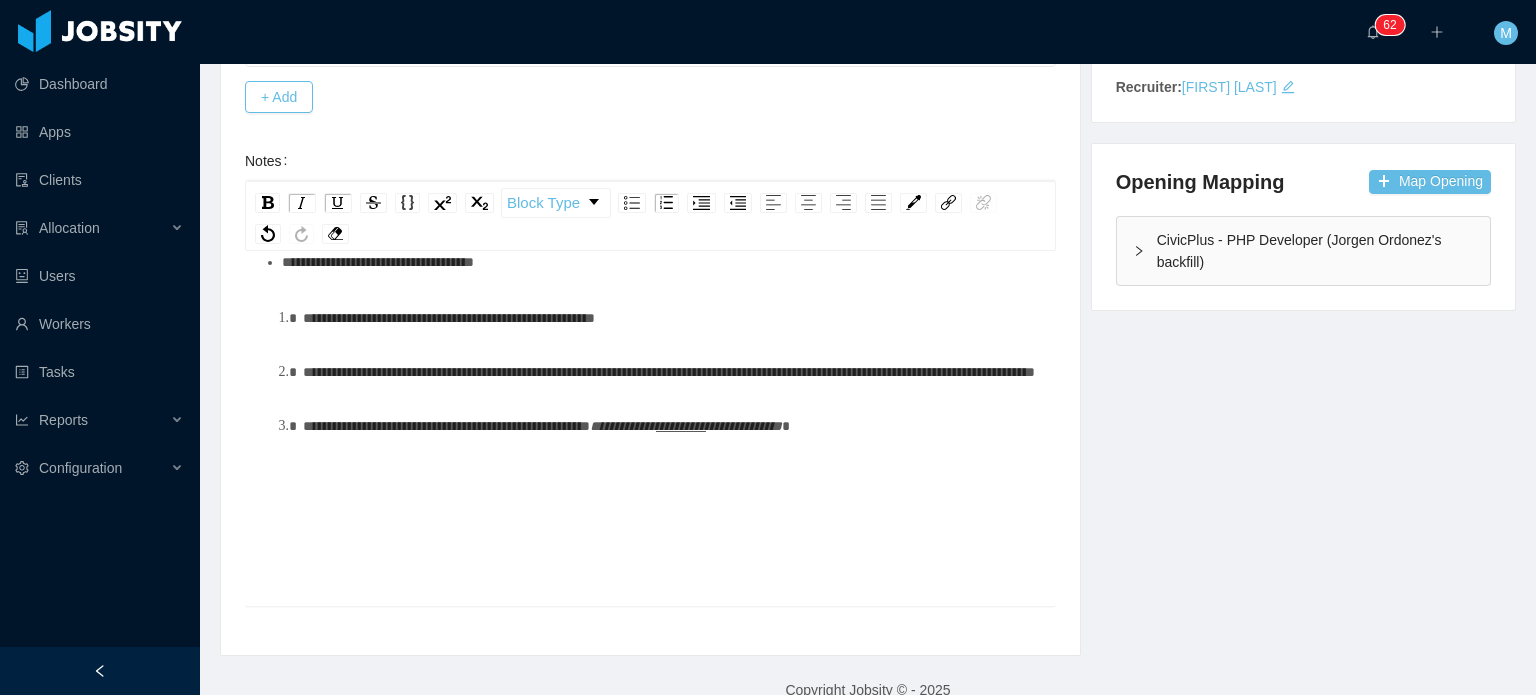 click on "**********" at bounding box center [672, 426] 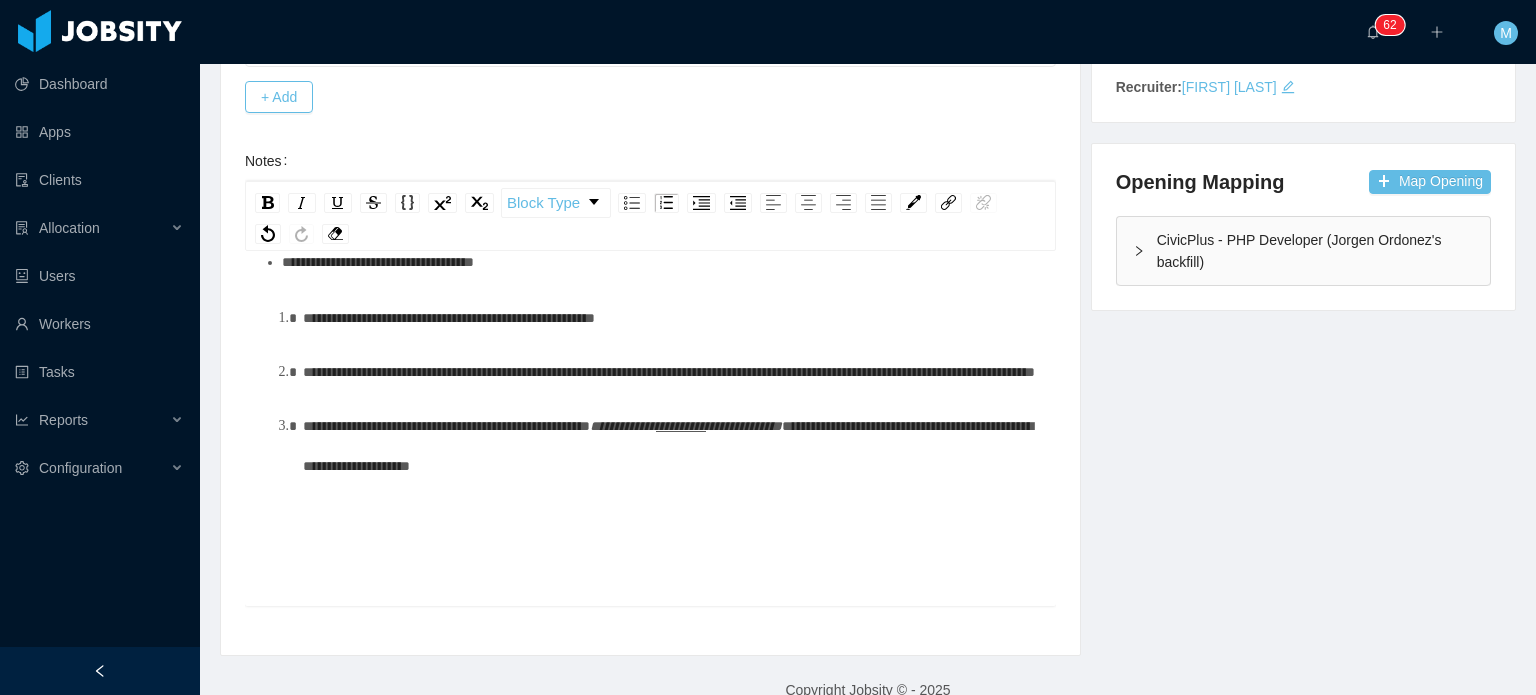 scroll, scrollTop: 0, scrollLeft: 0, axis: both 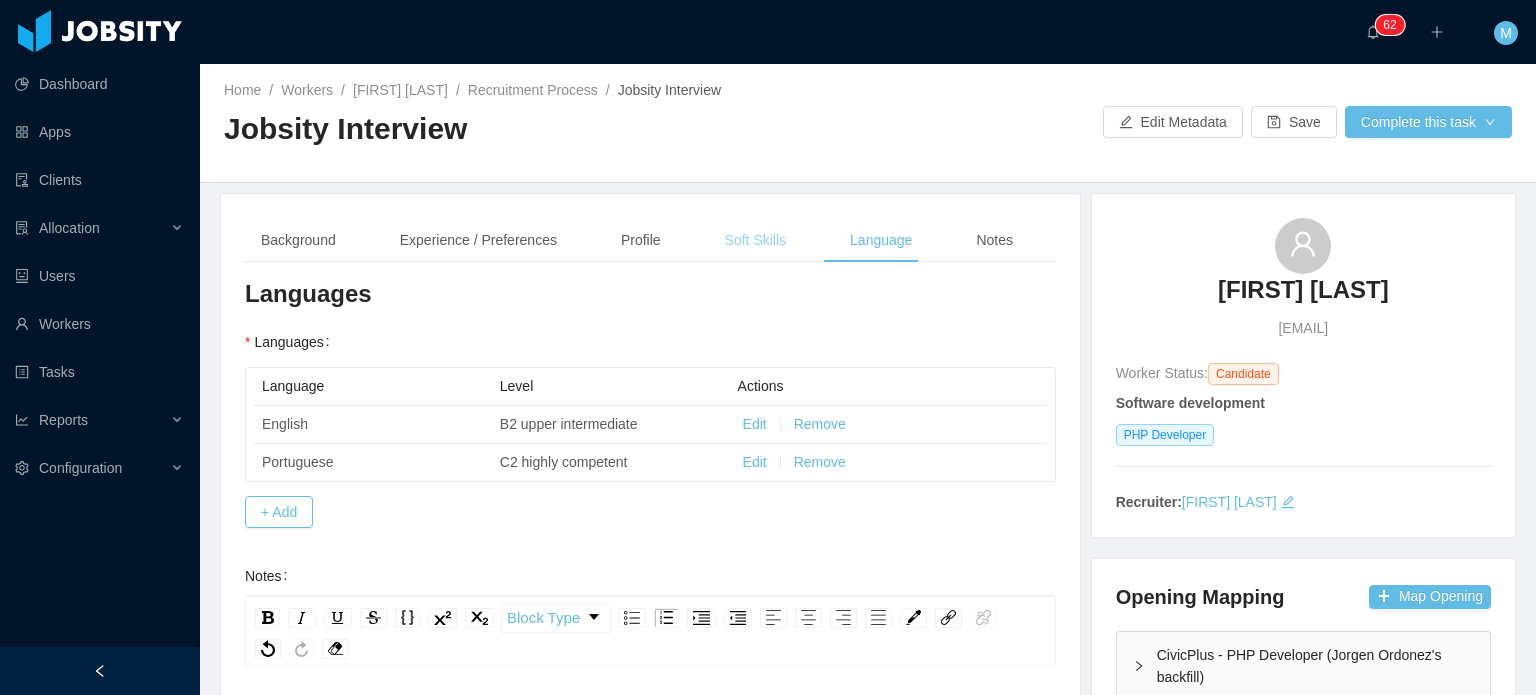 click on "Soft Skills" at bounding box center [755, 240] 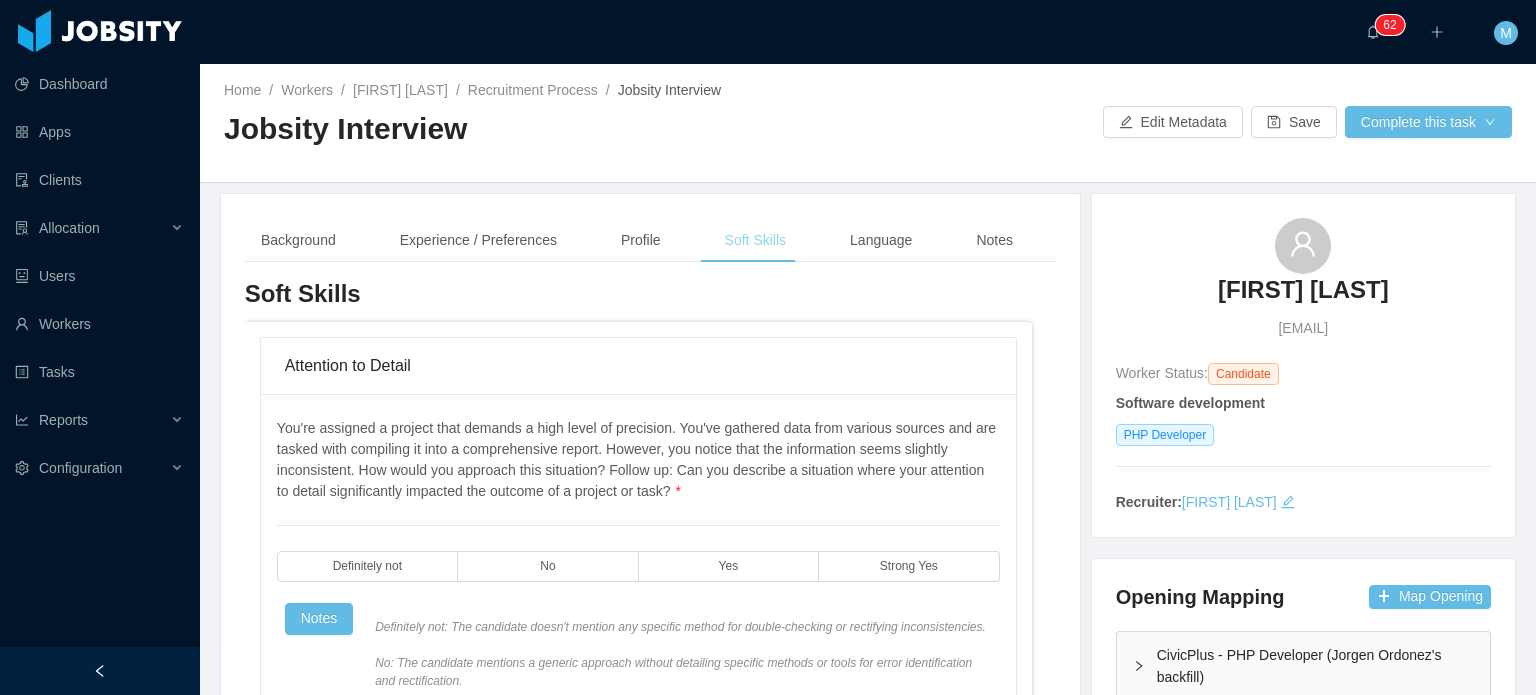 scroll, scrollTop: 156, scrollLeft: 0, axis: vertical 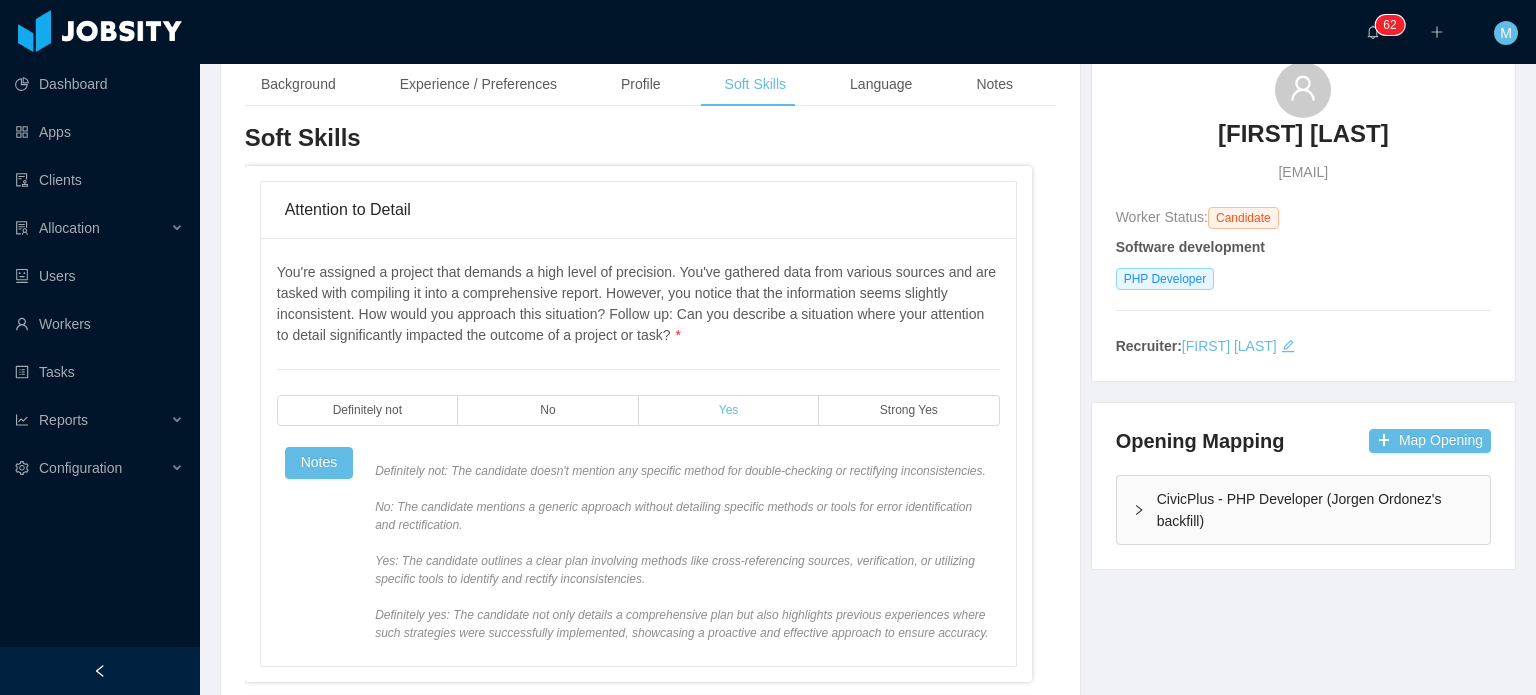 click on "Yes" at bounding box center (729, 410) 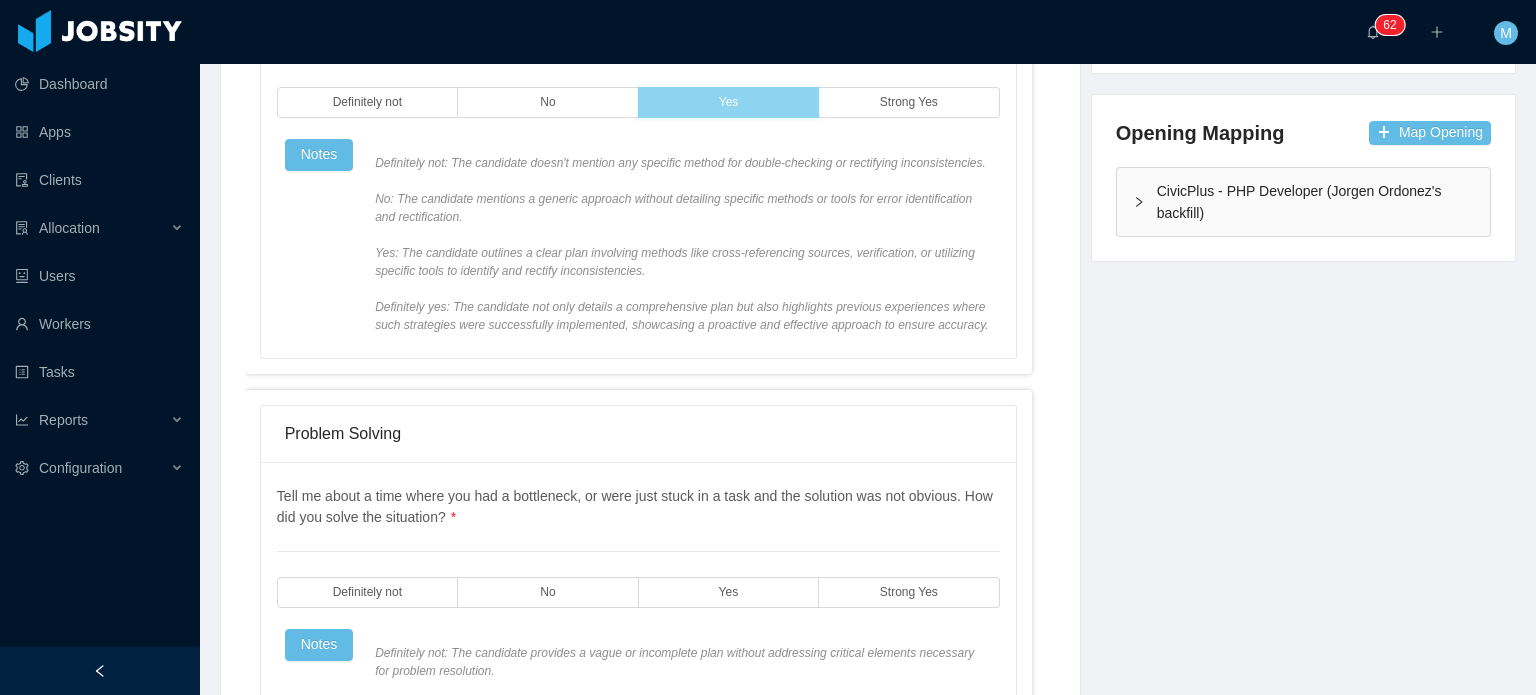 scroll, scrollTop: 474, scrollLeft: 0, axis: vertical 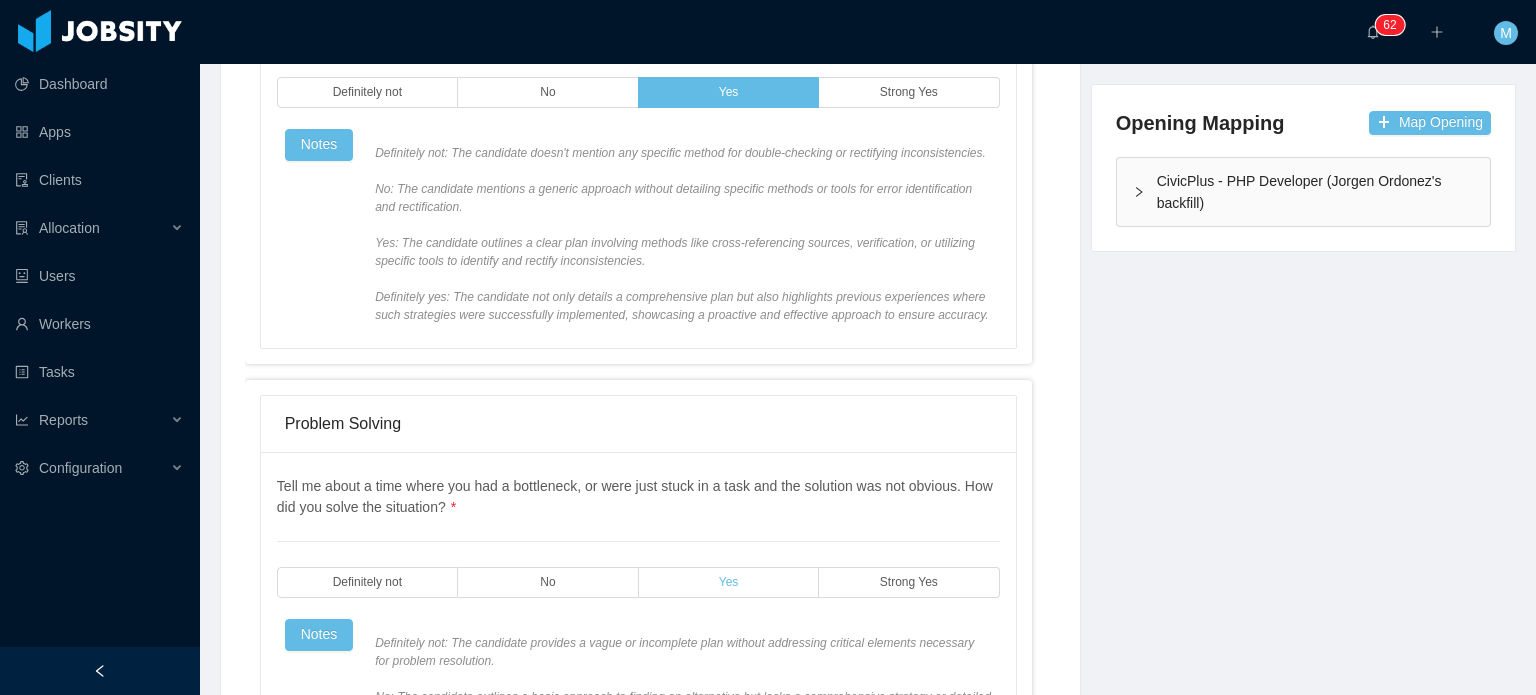 click on "Yes" at bounding box center [729, 582] 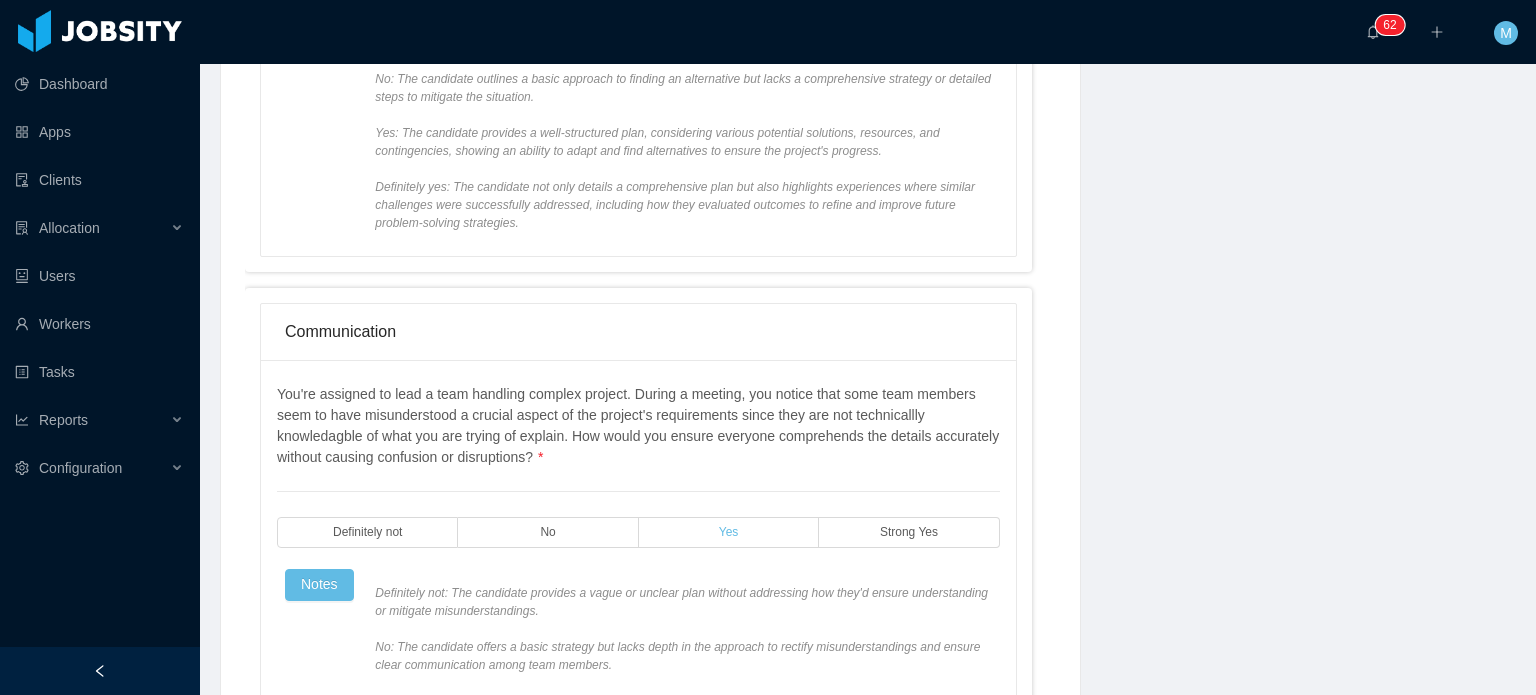 click on "Yes" at bounding box center (729, 532) 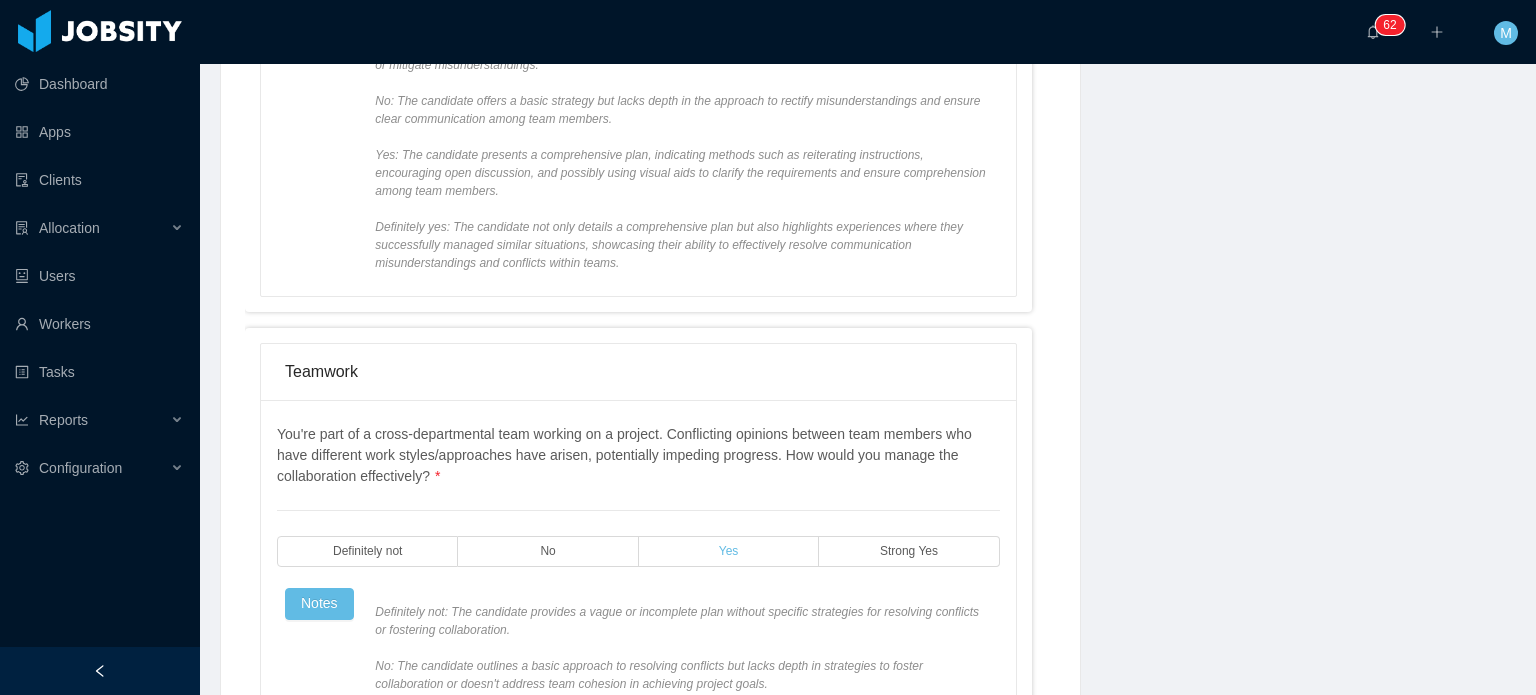 click on "Yes" at bounding box center [729, 551] 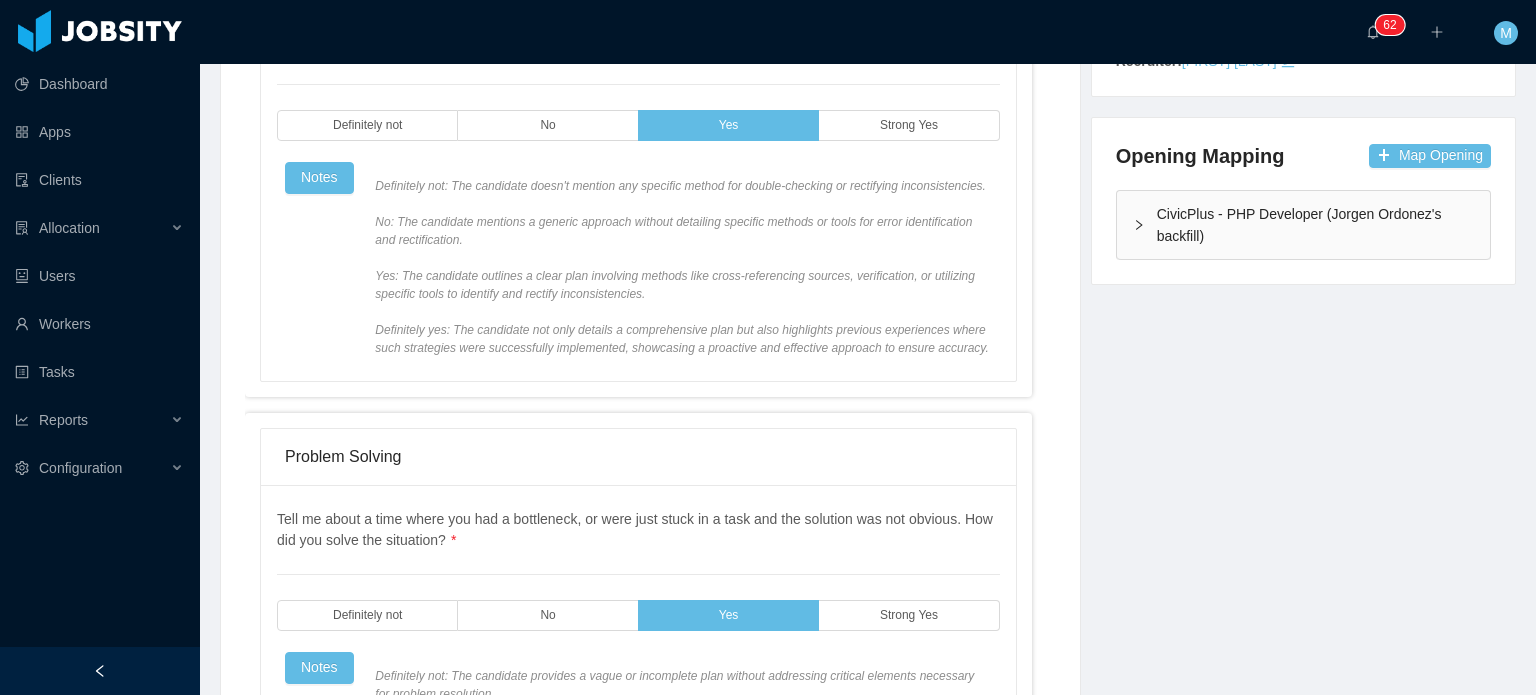 scroll, scrollTop: 44, scrollLeft: 0, axis: vertical 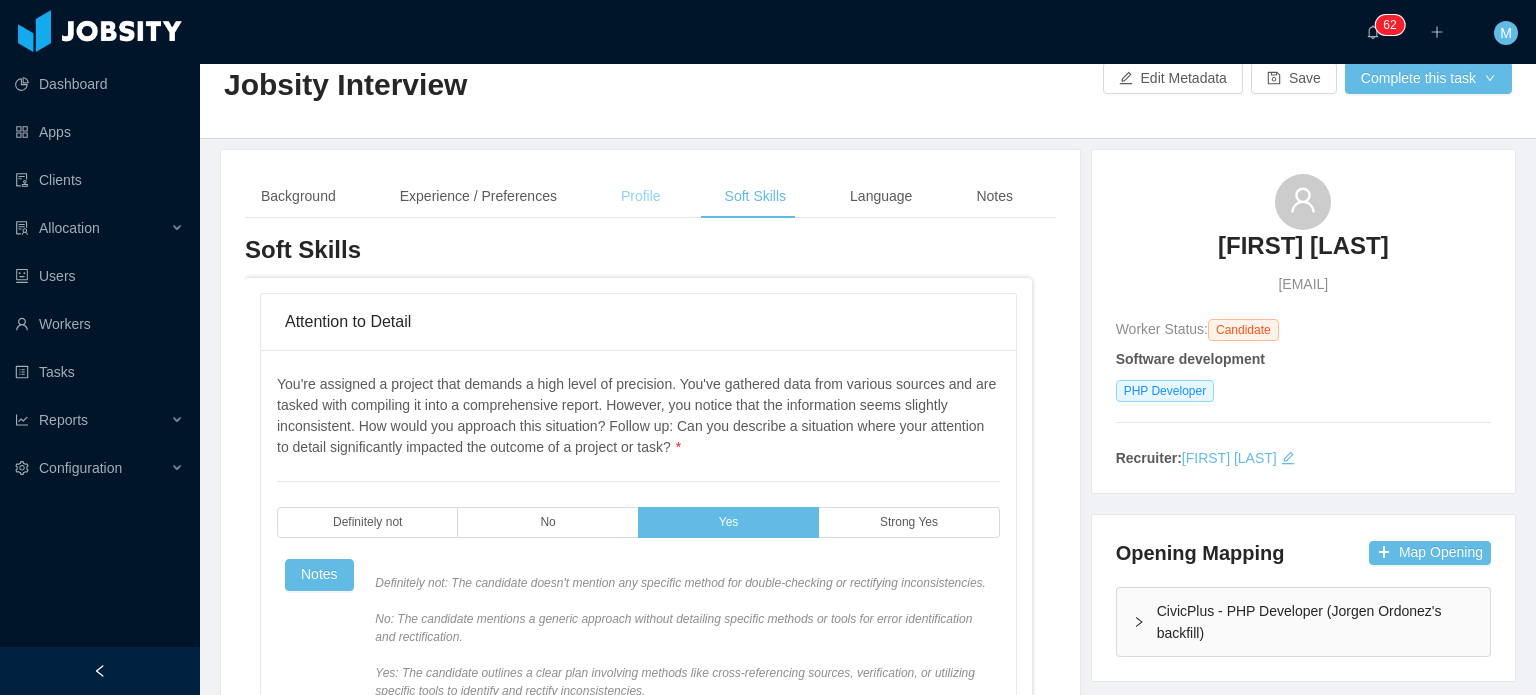 click on "Profile" at bounding box center [641, 196] 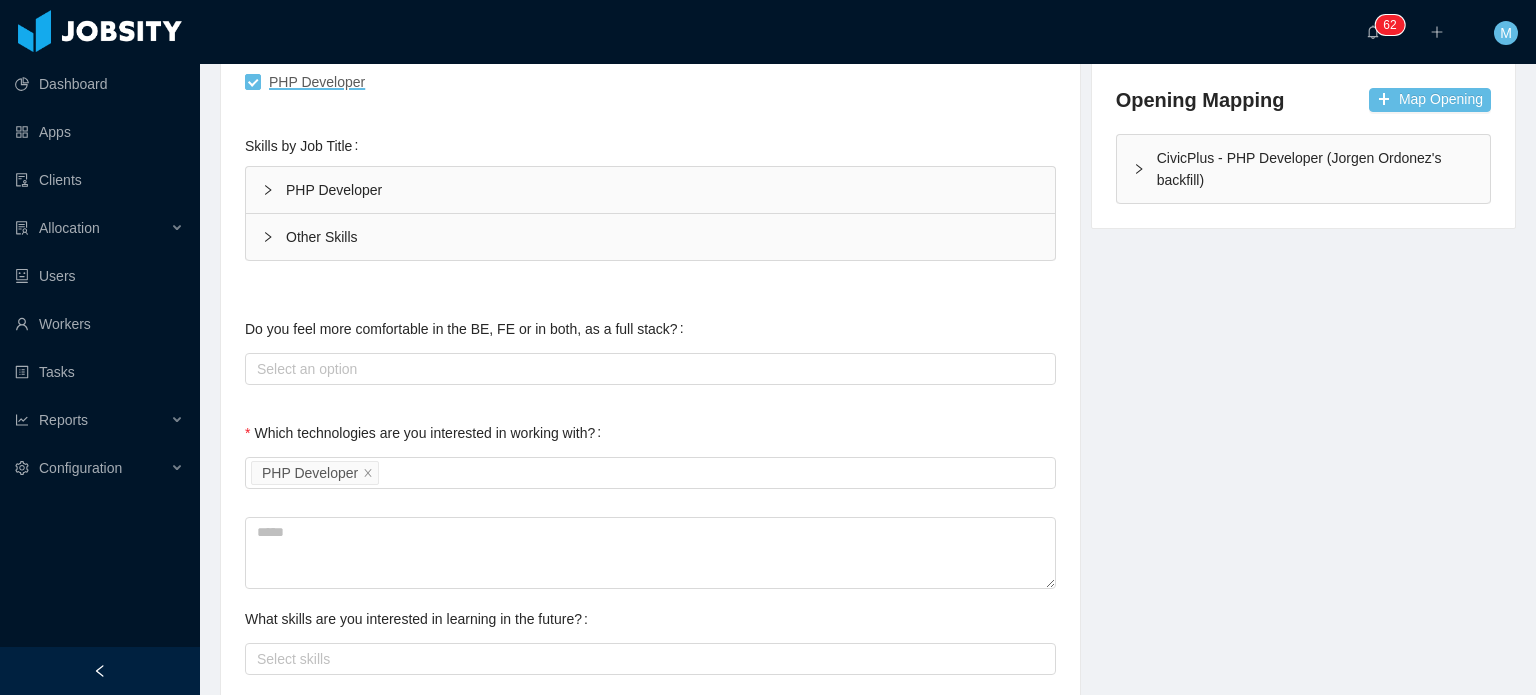 scroll, scrollTop: 498, scrollLeft: 0, axis: vertical 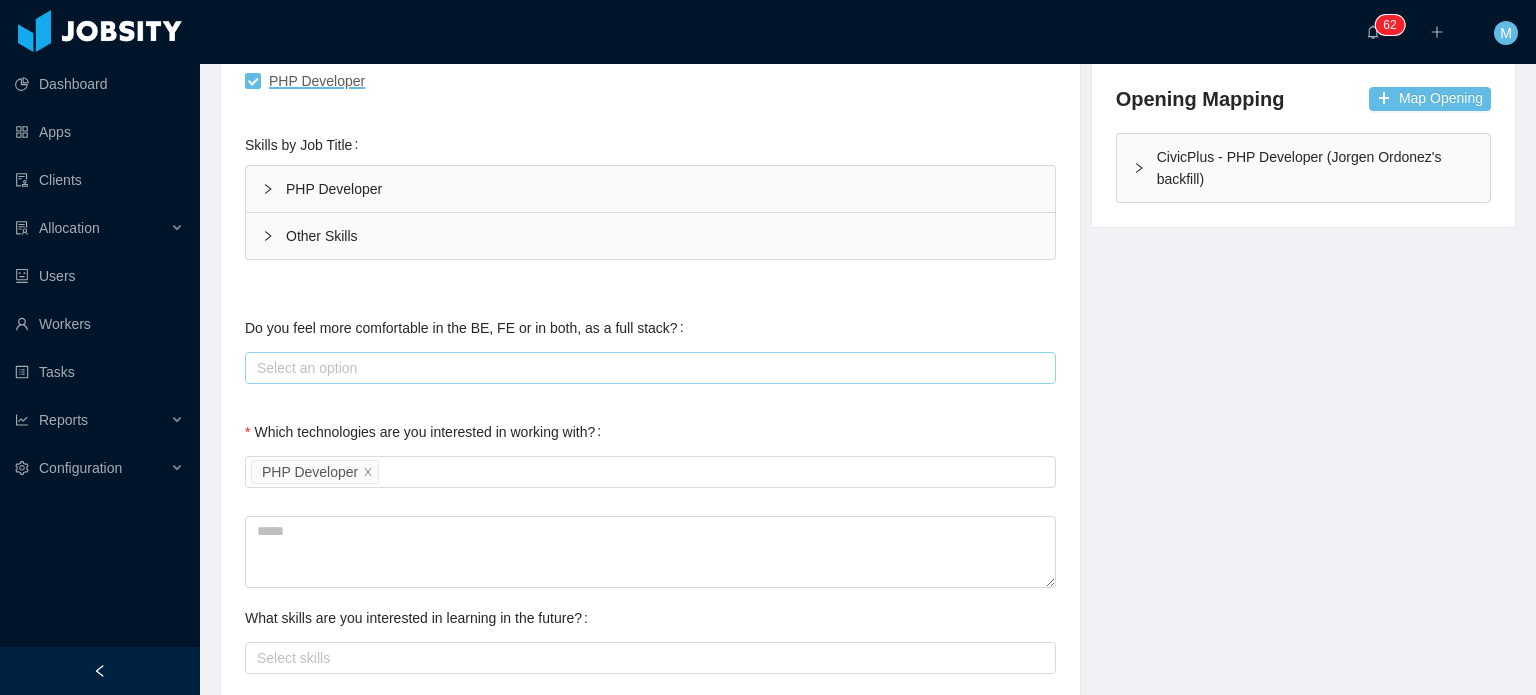 click on "Select an option" at bounding box center [646, 368] 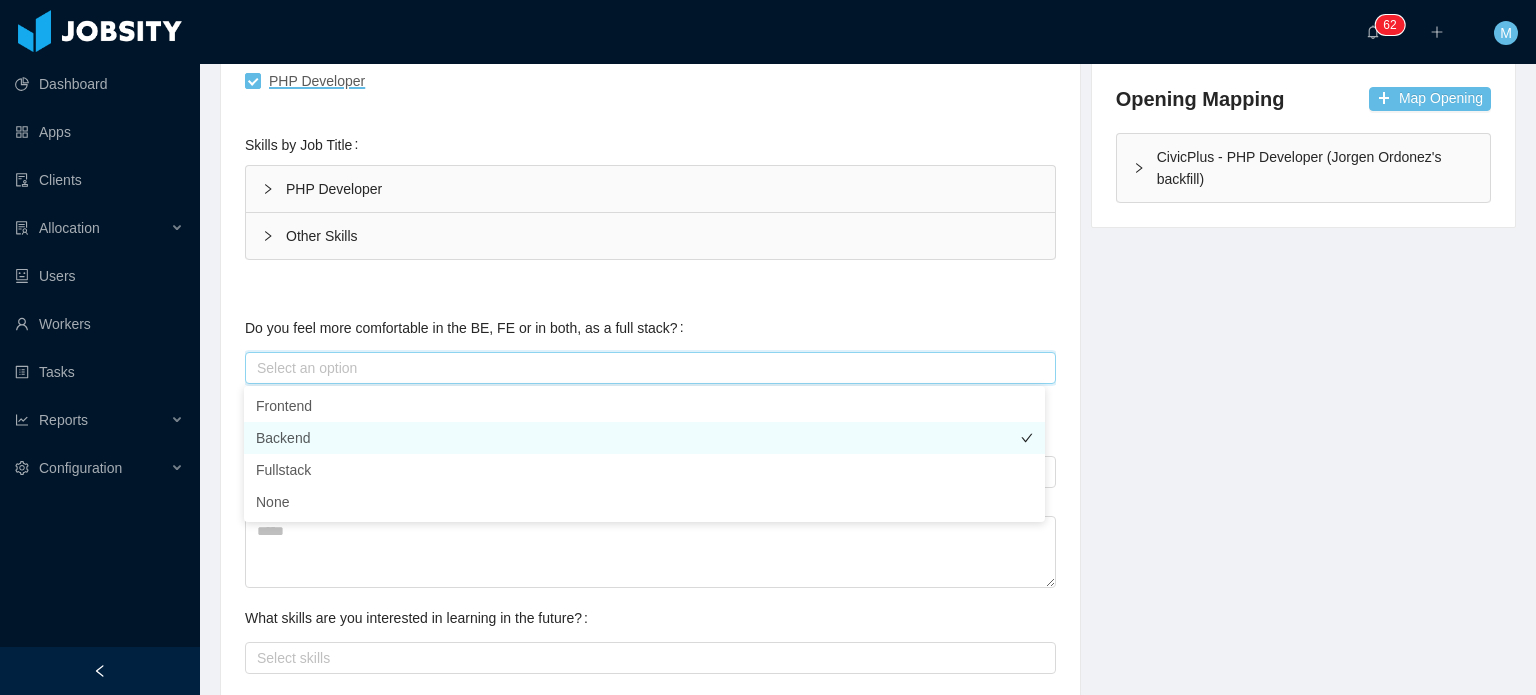 click on "[PRODUCT]" at bounding box center [644, 438] 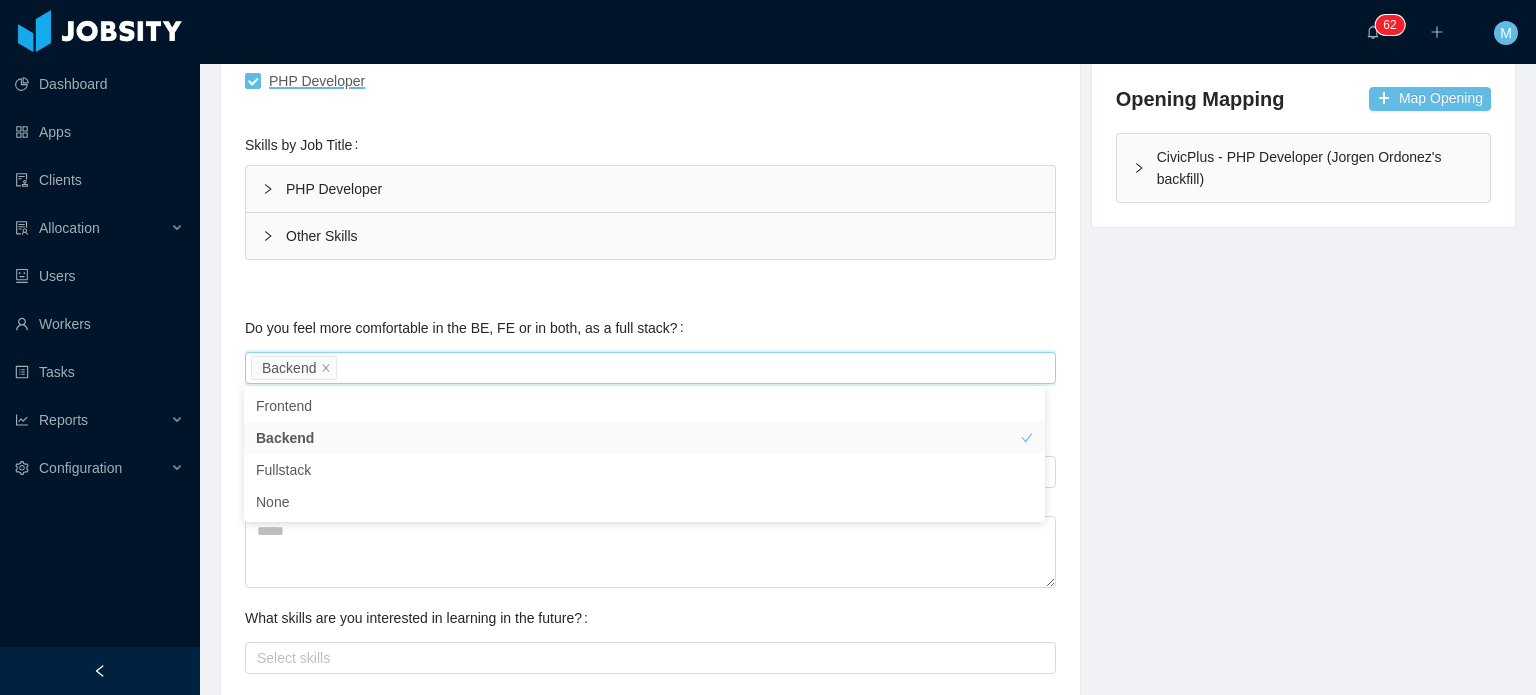 click on "Select an option Backend" at bounding box center [647, 368] 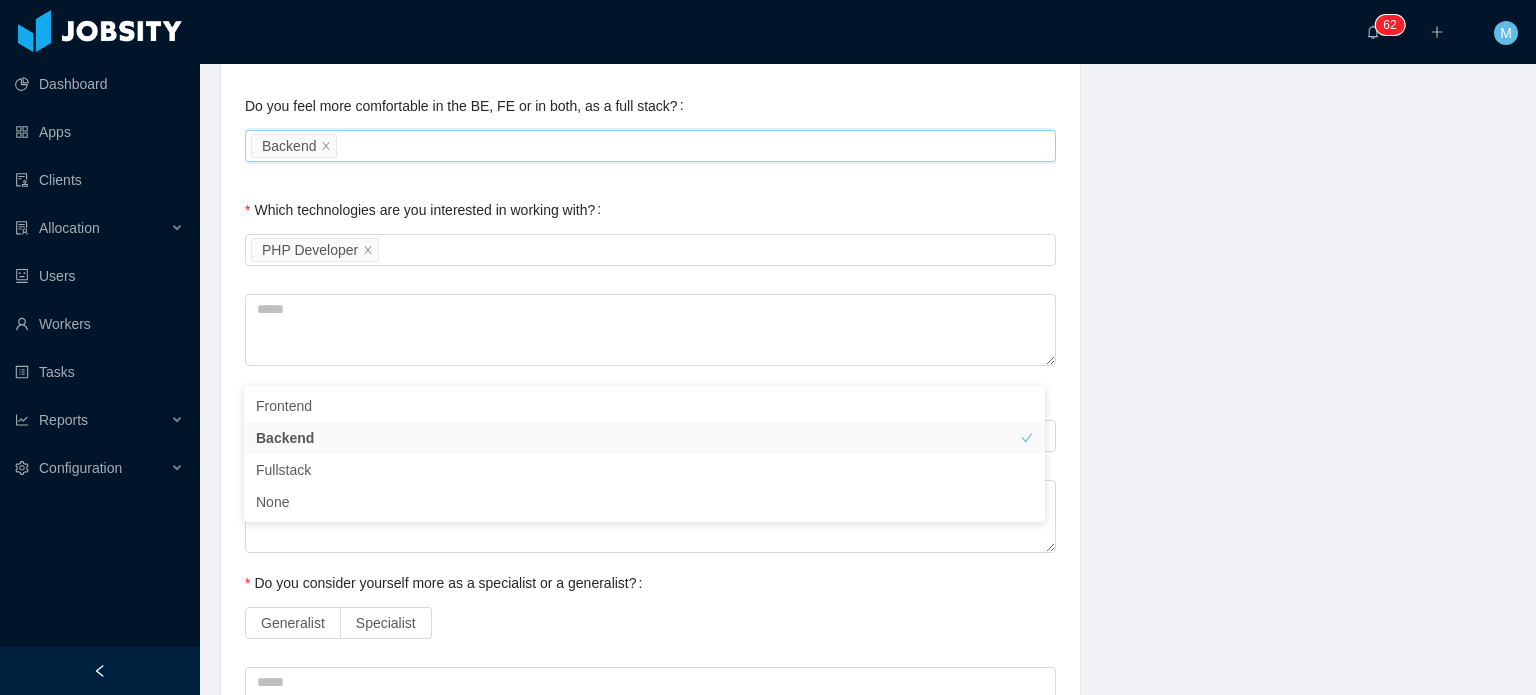 scroll, scrollTop: 746, scrollLeft: 0, axis: vertical 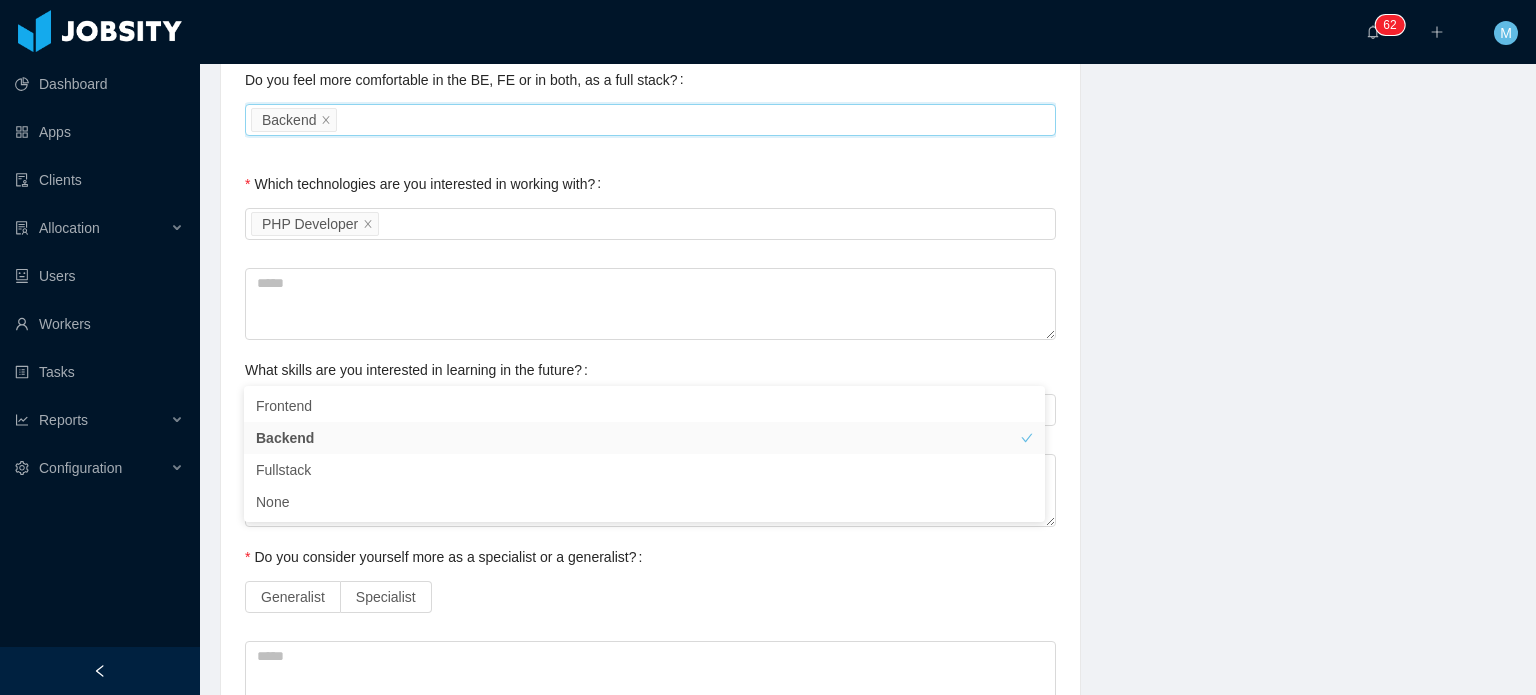click on "What skills are you interested in learning in the future? Select skills" at bounding box center [650, 390] 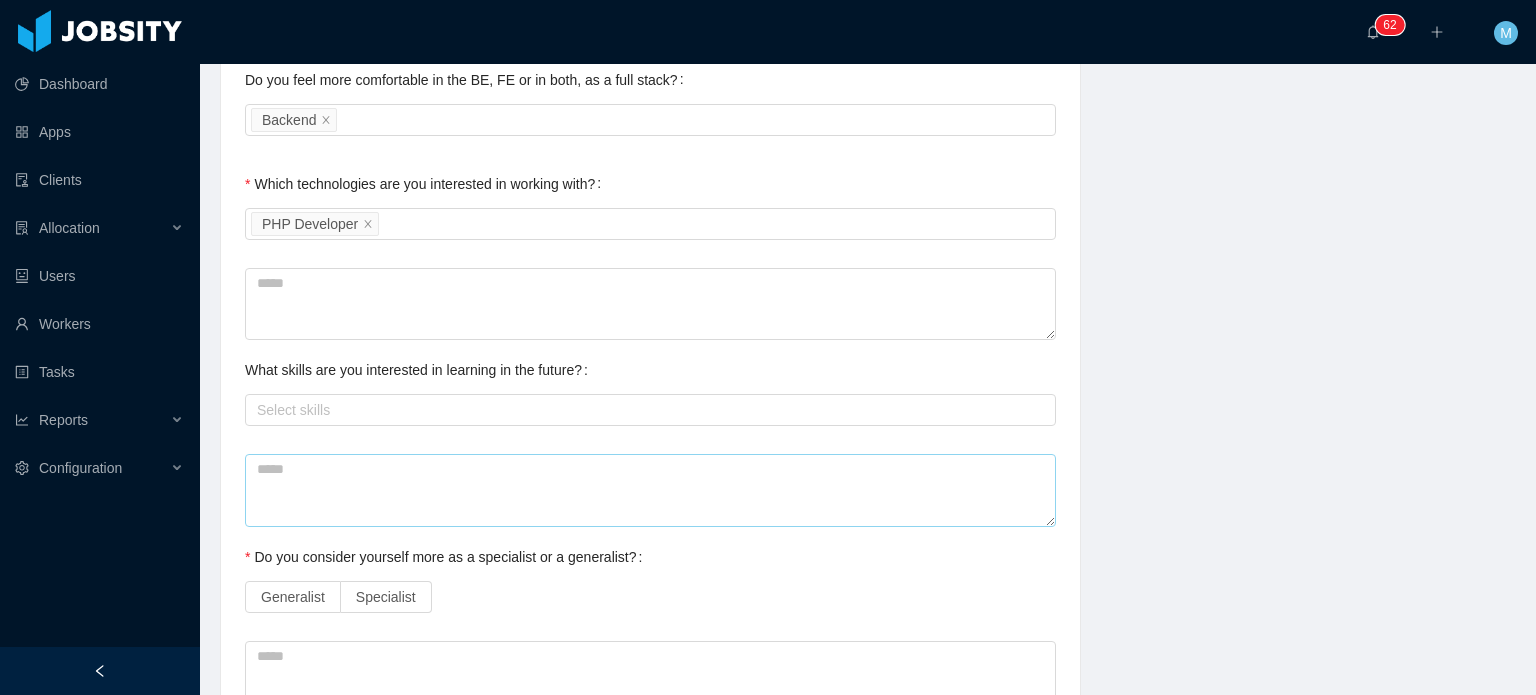 scroll, scrollTop: 878, scrollLeft: 0, axis: vertical 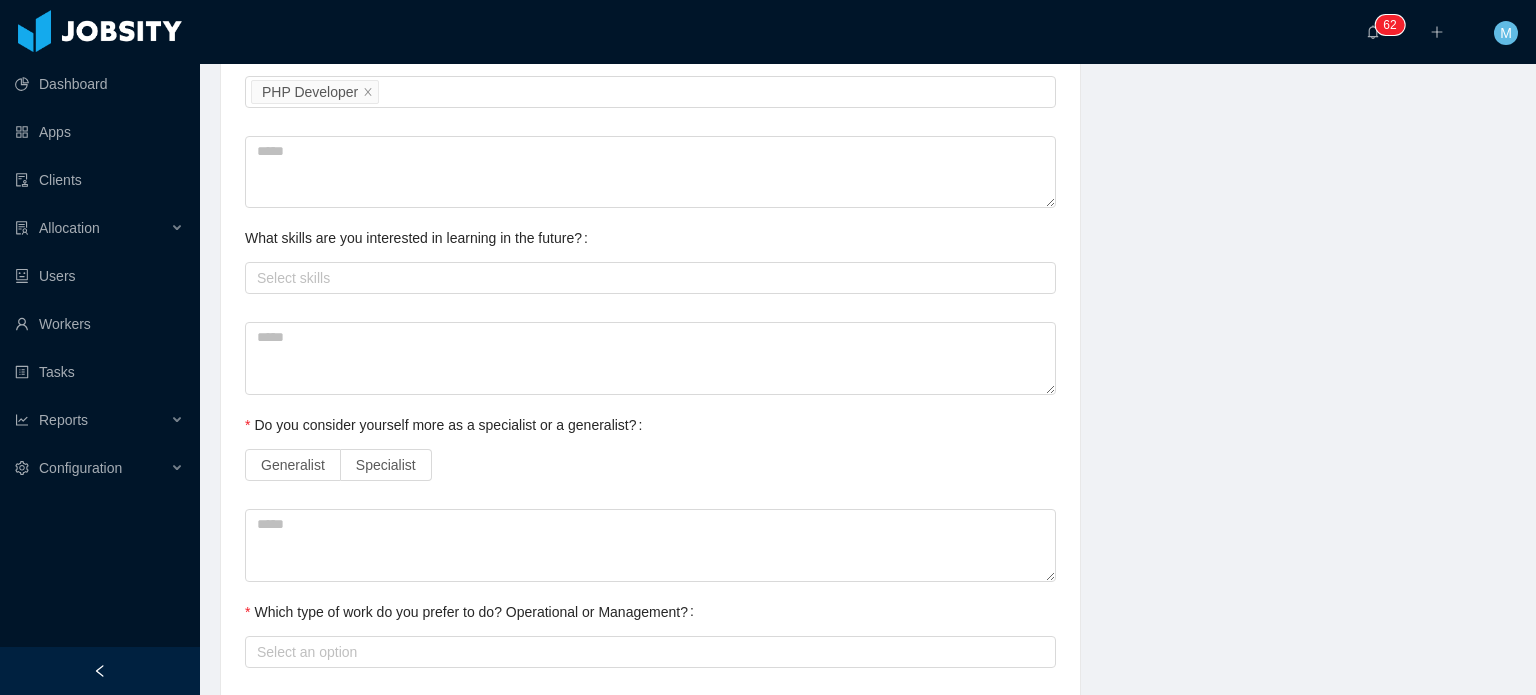click on "Generalist Specialist" at bounding box center (650, 465) 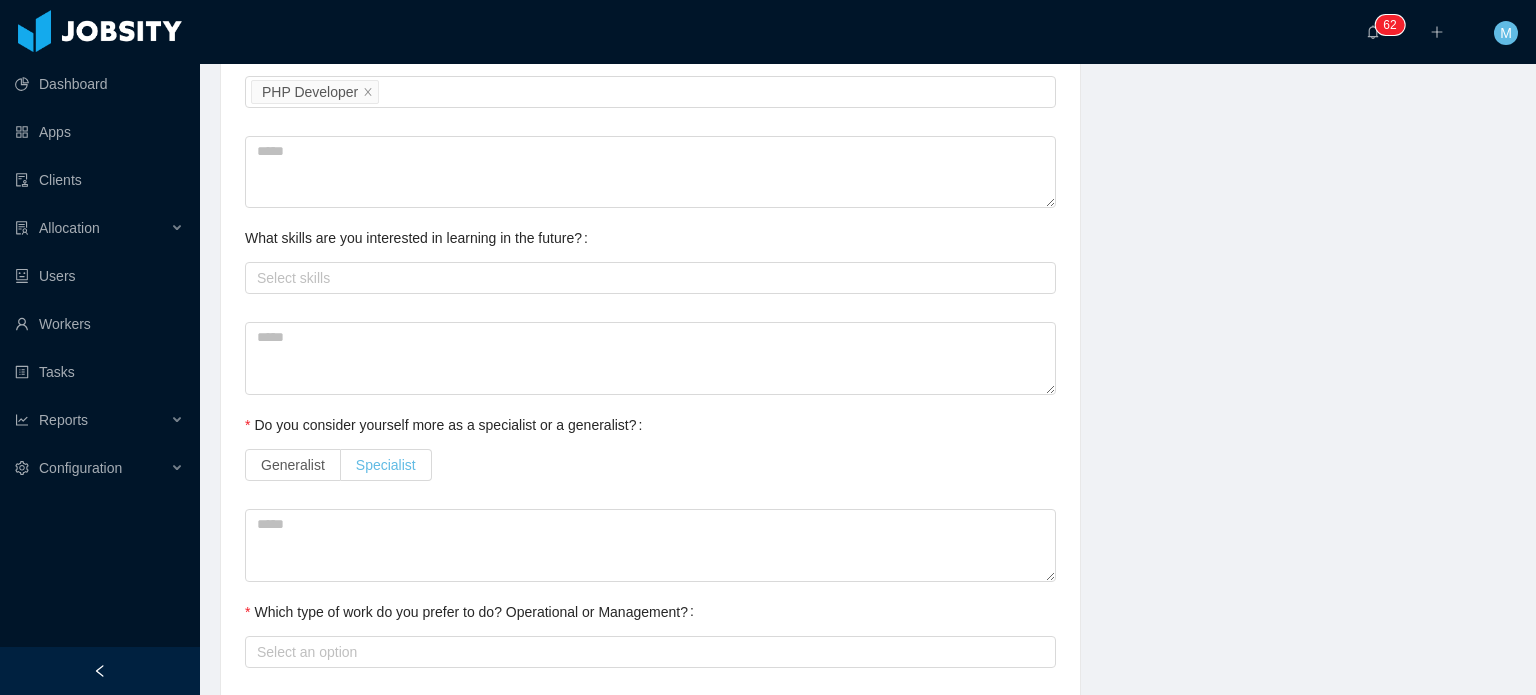 click on "Specialist" at bounding box center [386, 465] 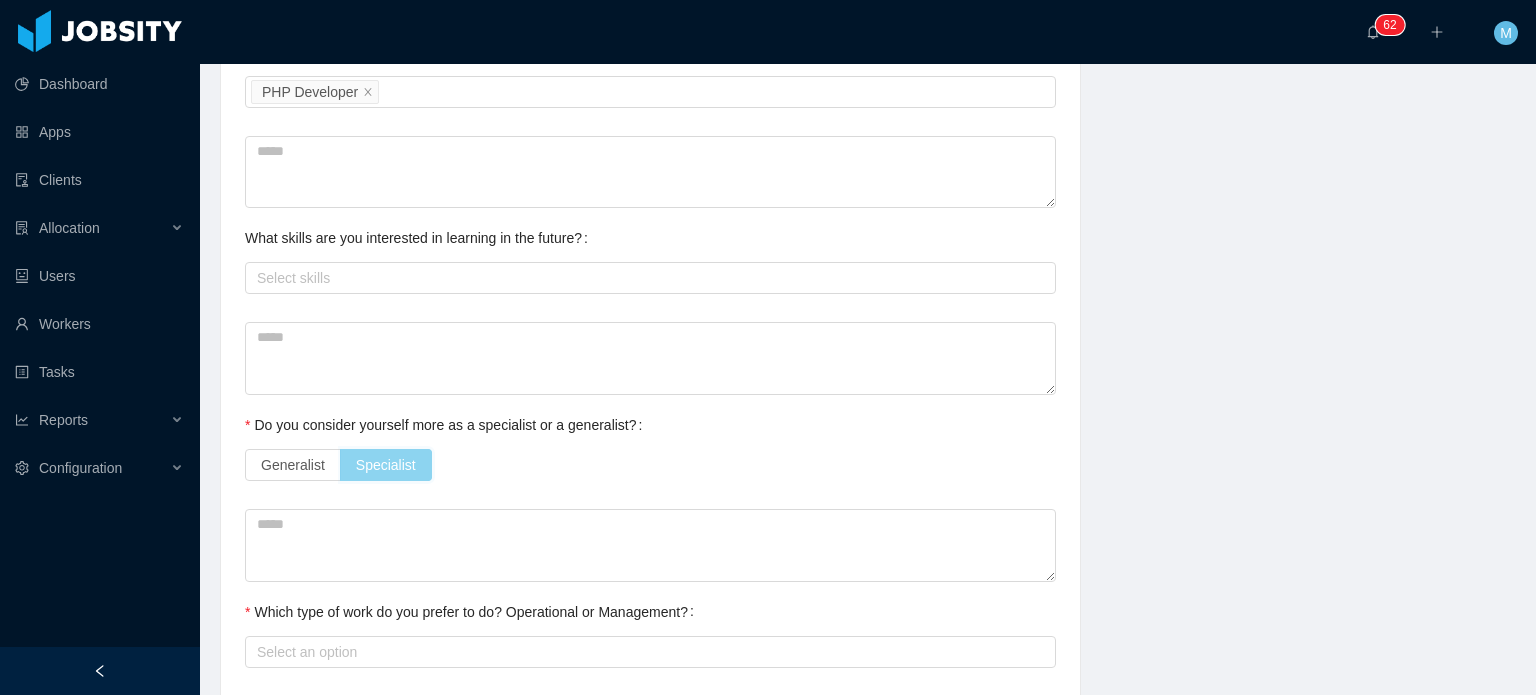 scroll, scrollTop: 1054, scrollLeft: 0, axis: vertical 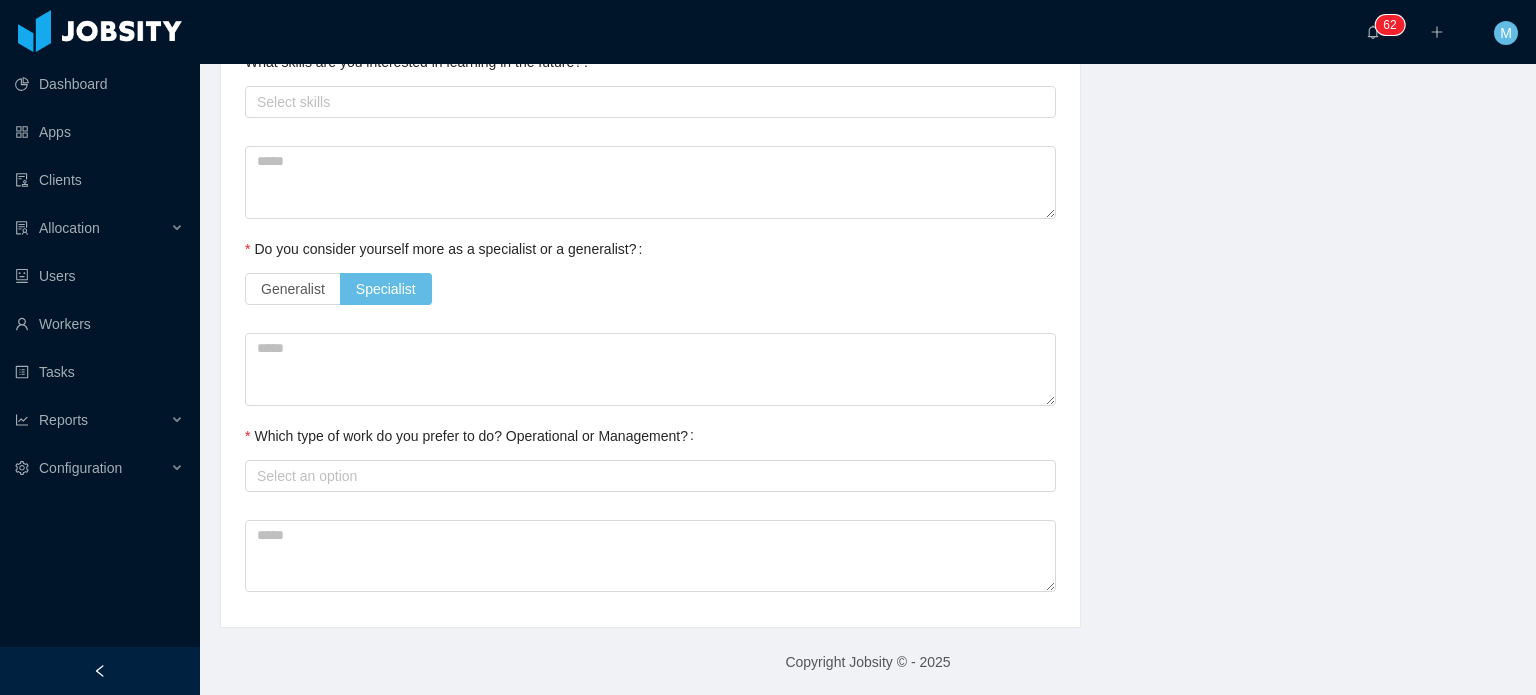 click on "Select an option" at bounding box center [650, 476] 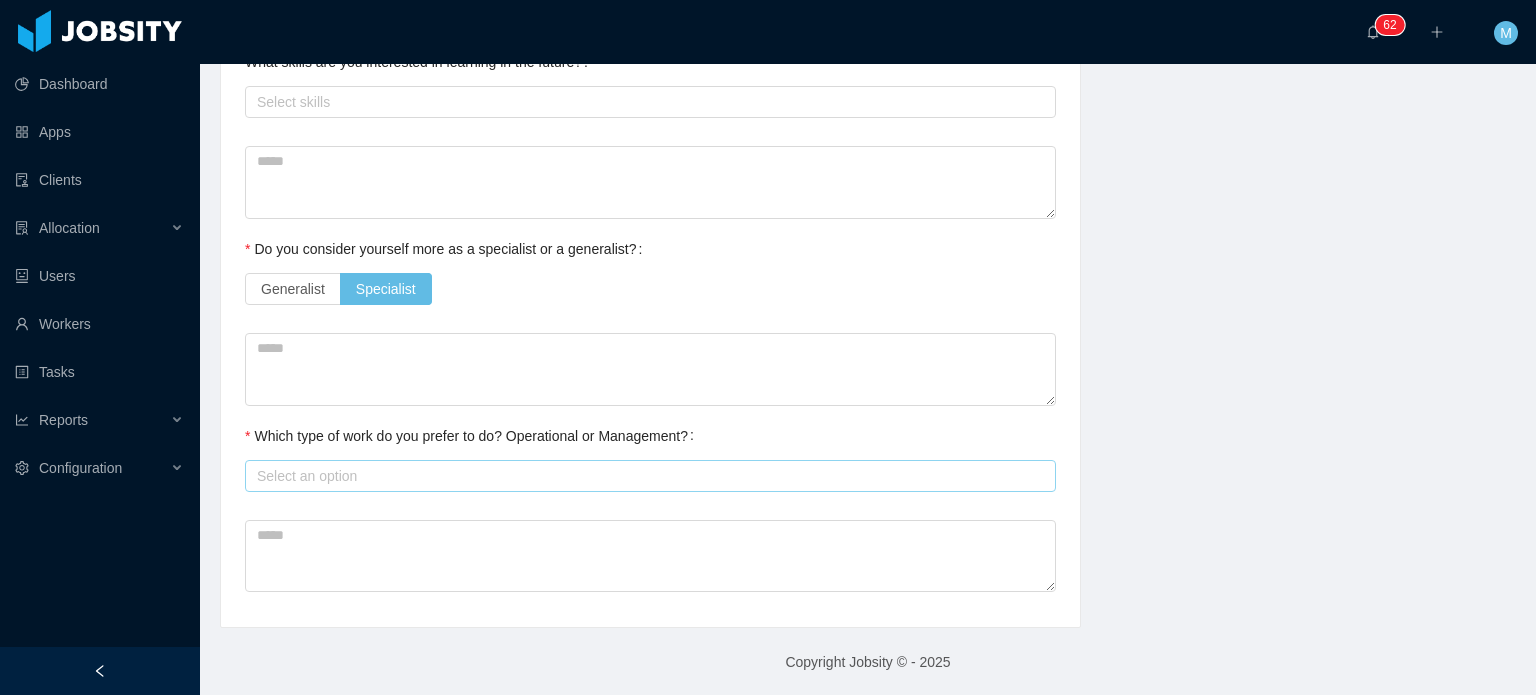 click on "Select an option" at bounding box center [646, 476] 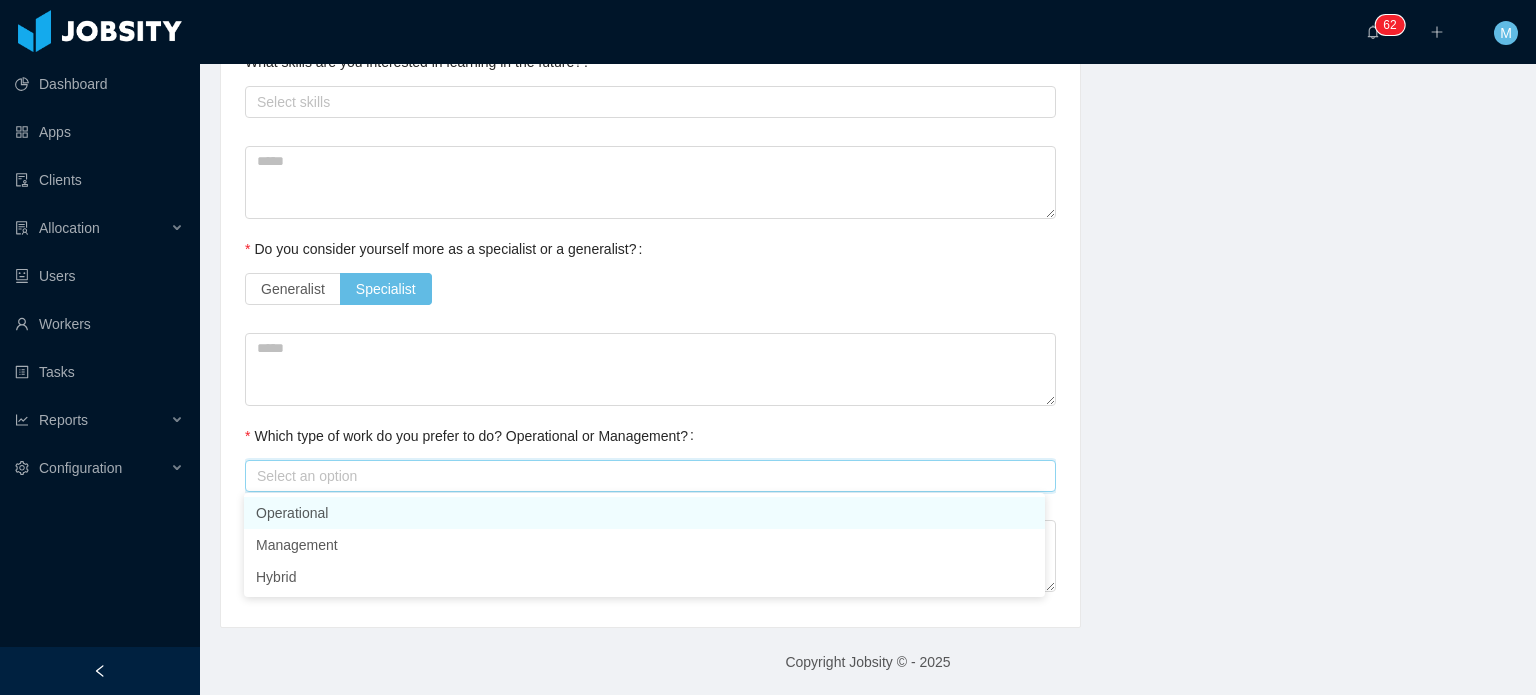 click on "Operational Management Hybrid" at bounding box center [644, 545] 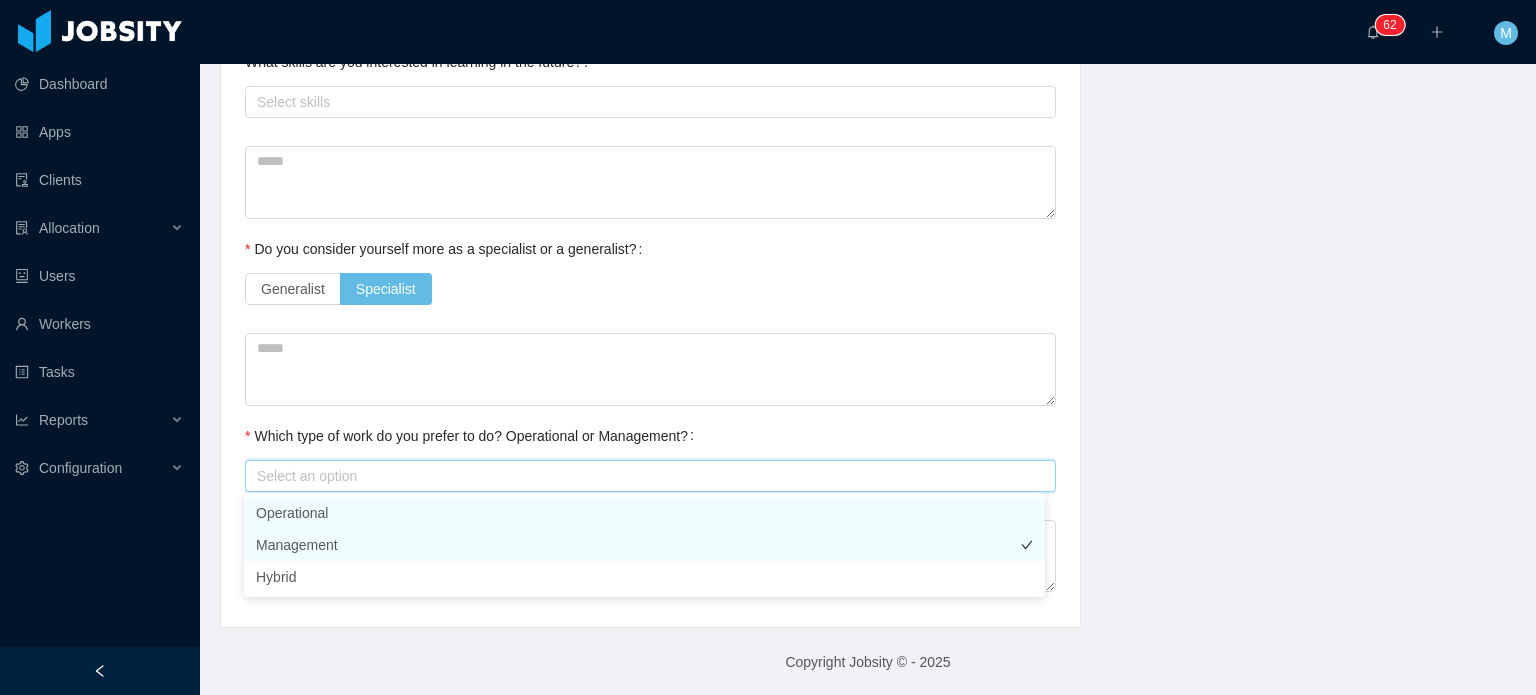 click on "Management" at bounding box center [644, 545] 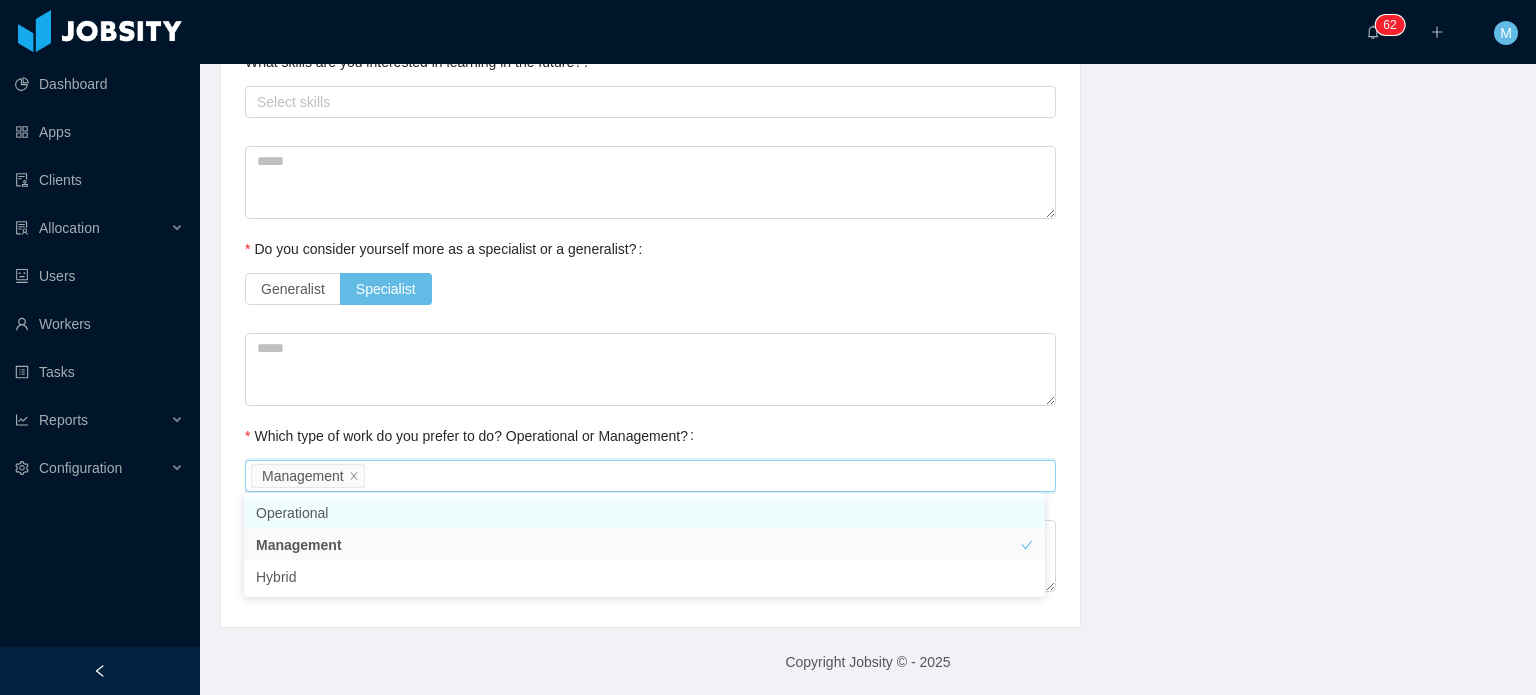 click on "Select an option Management" at bounding box center [647, 476] 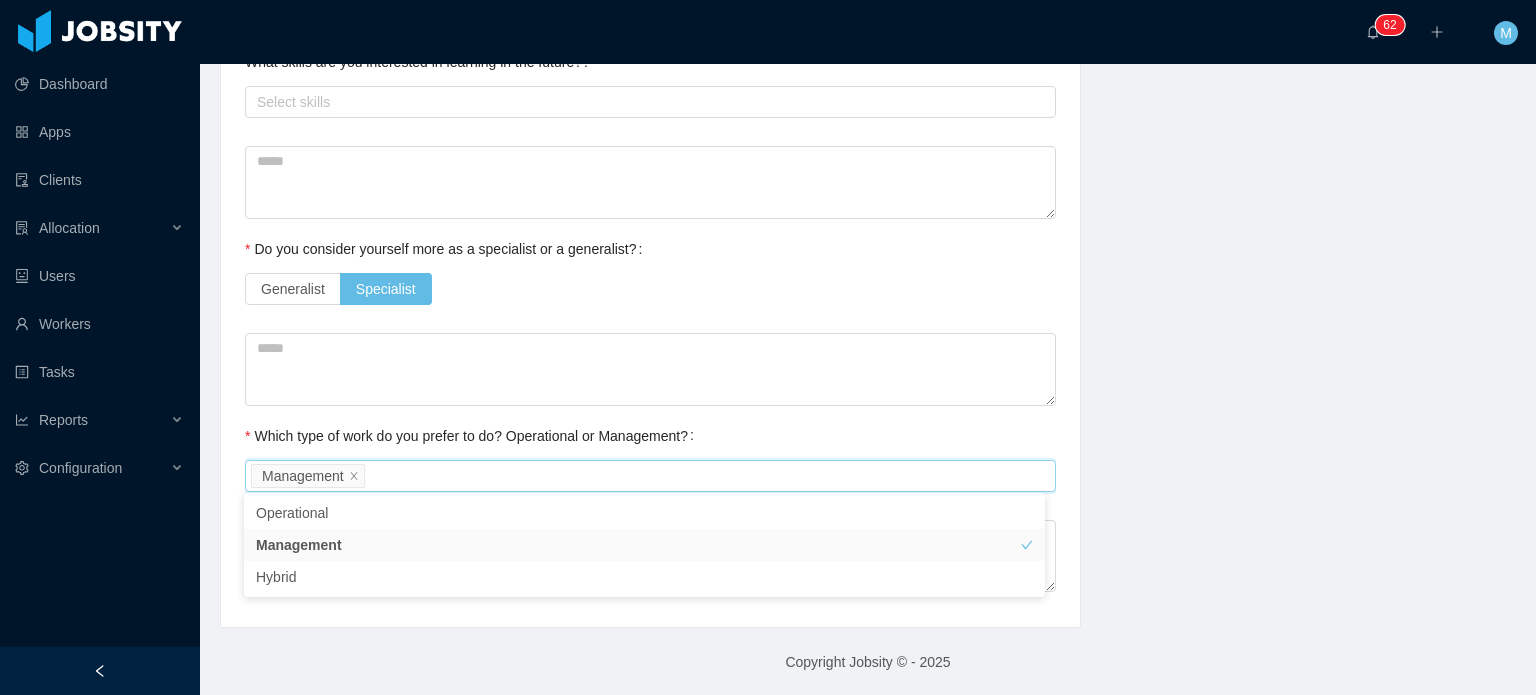 click on "Select an option Management" at bounding box center [647, 476] 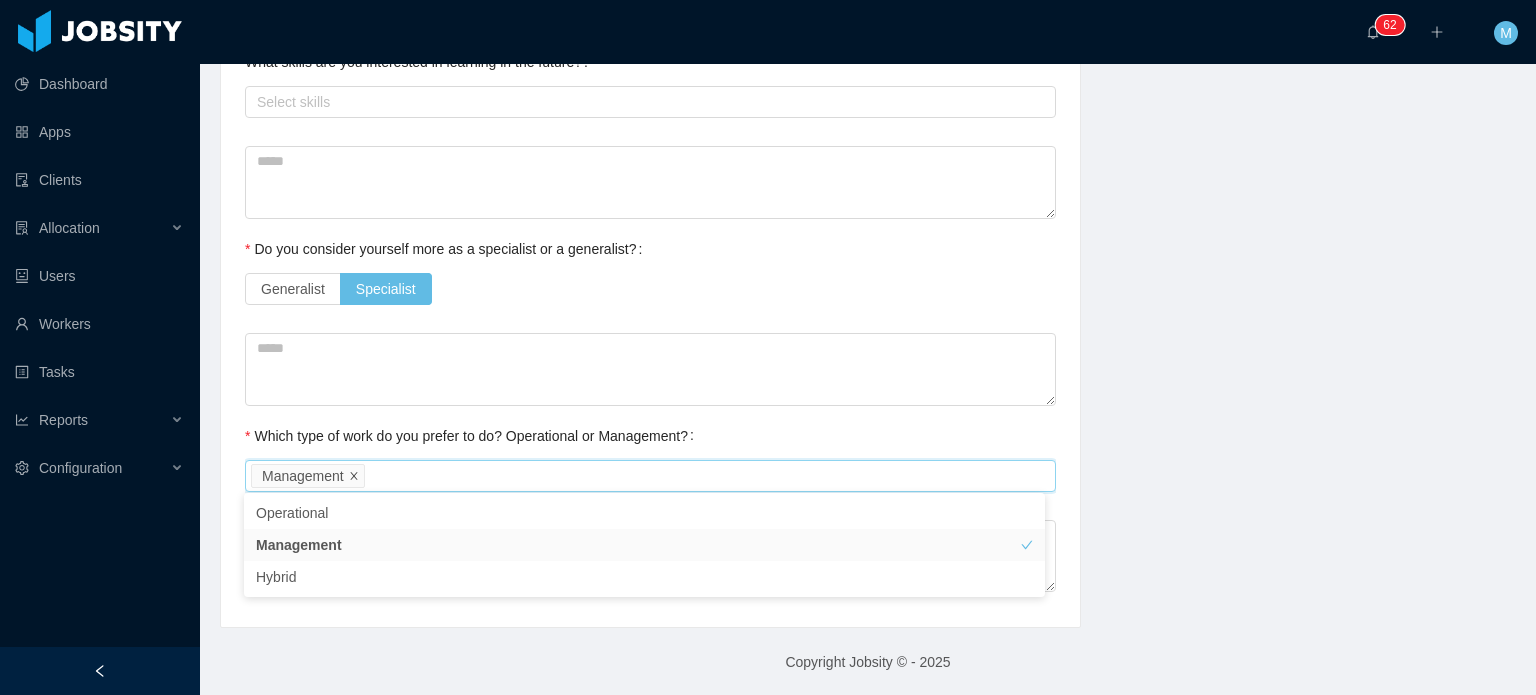 click 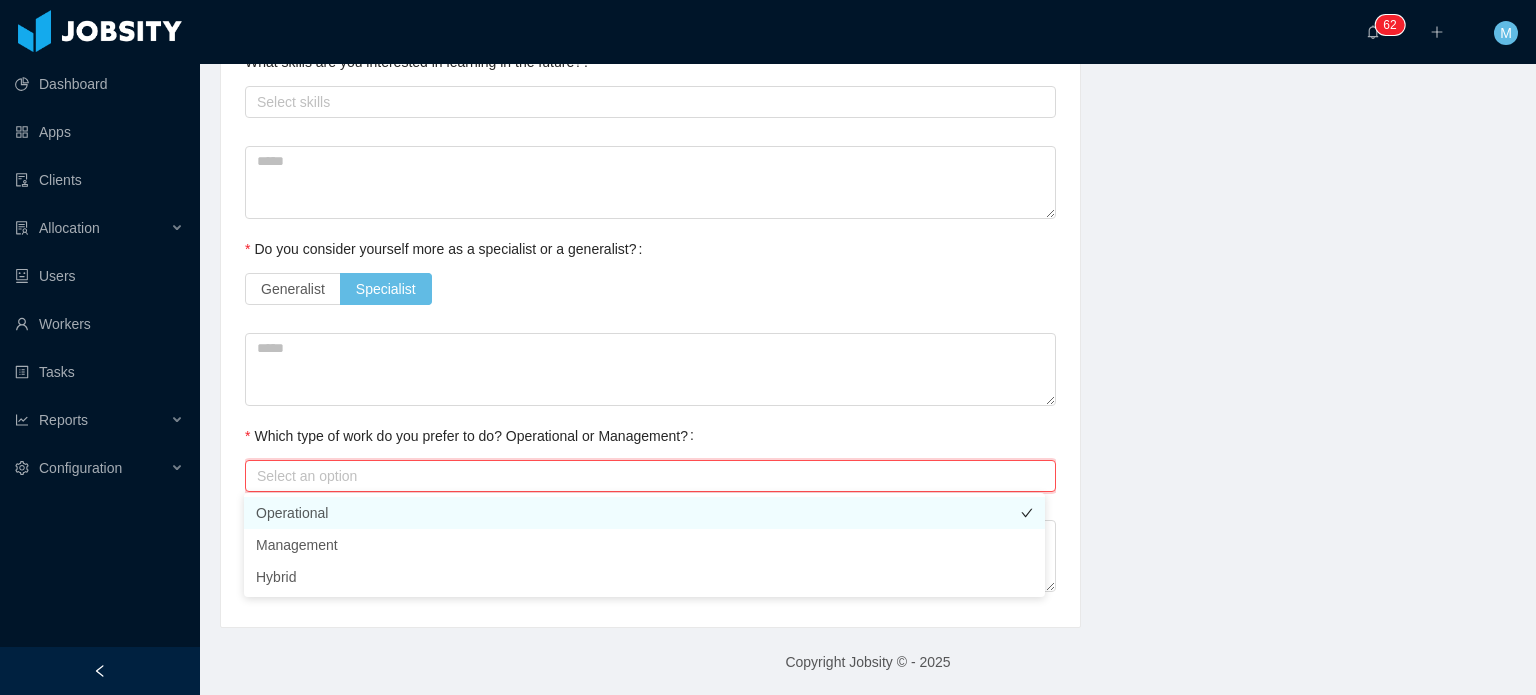 click on "Operational" at bounding box center (644, 513) 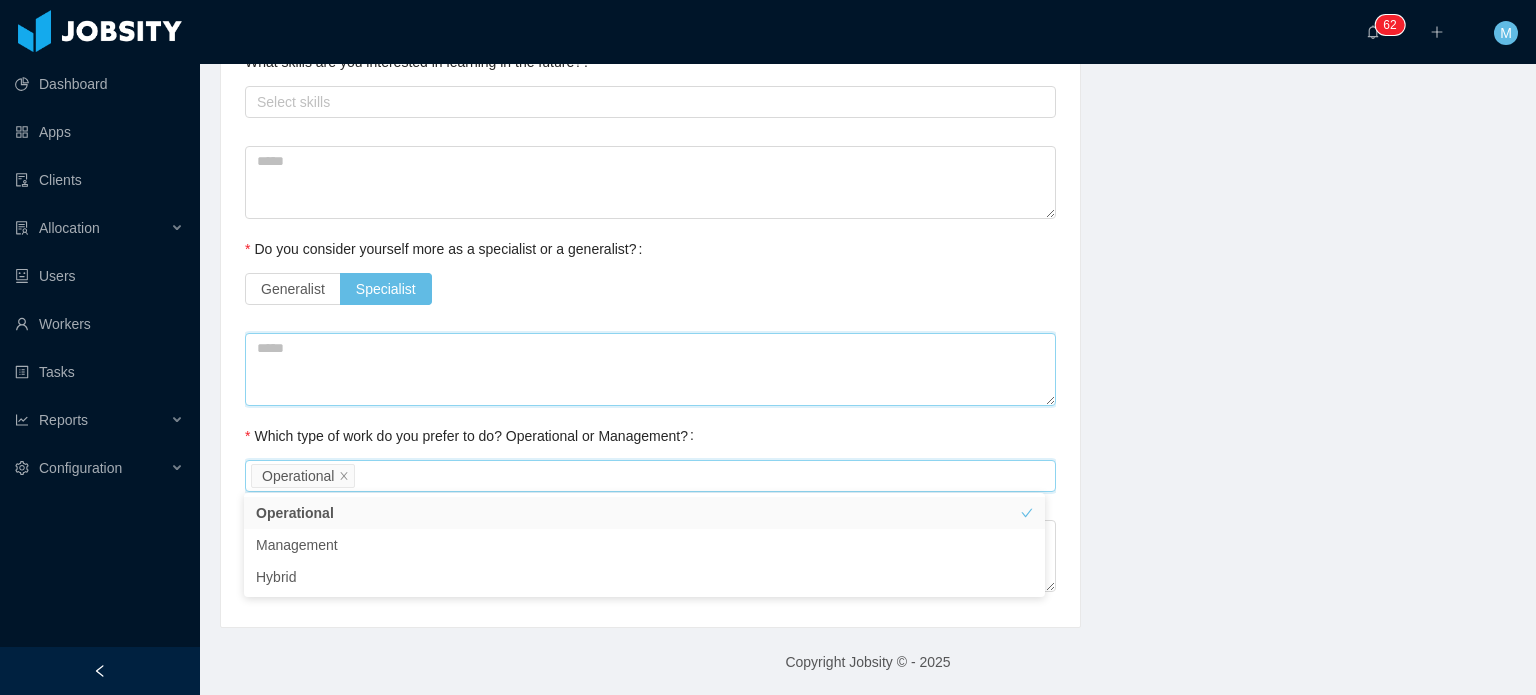 click at bounding box center (650, 369) 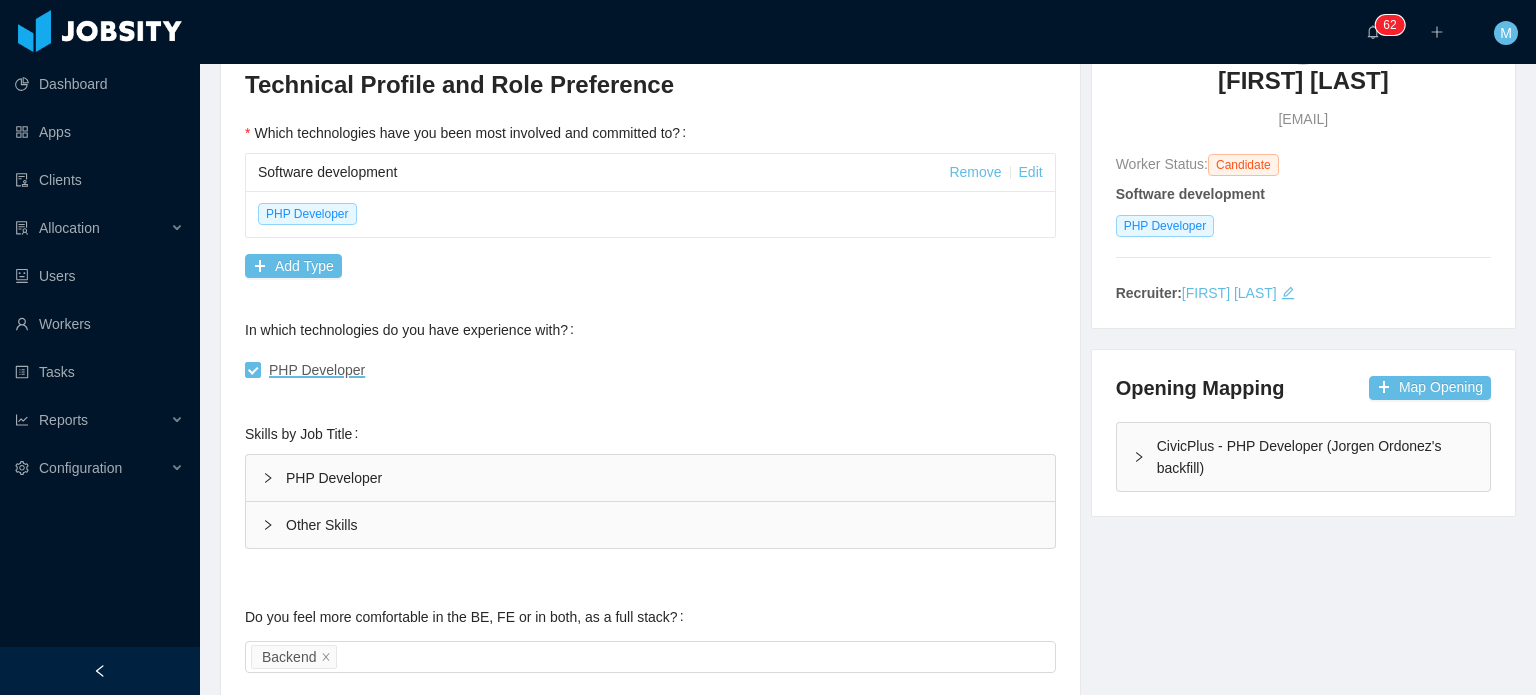 scroll, scrollTop: 0, scrollLeft: 0, axis: both 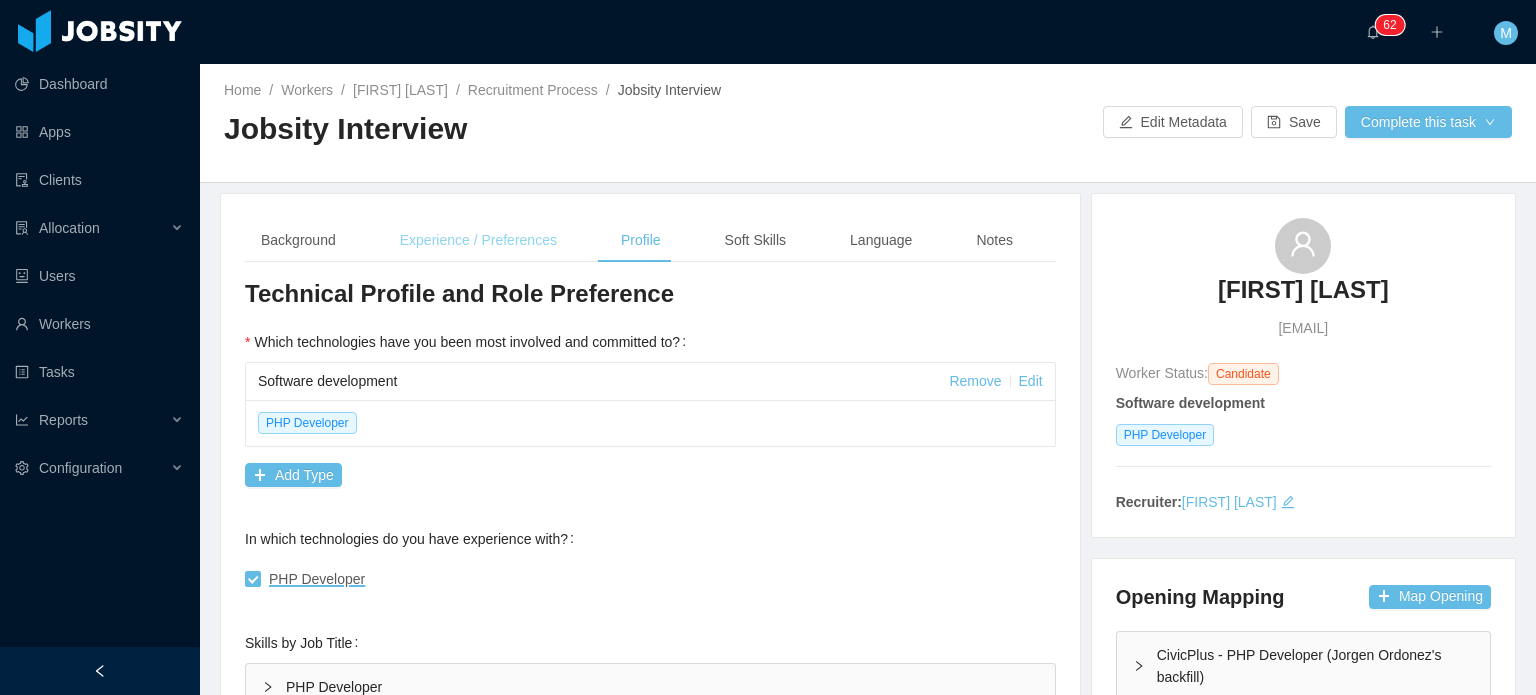 click on "Experience / Preferences" at bounding box center [478, 240] 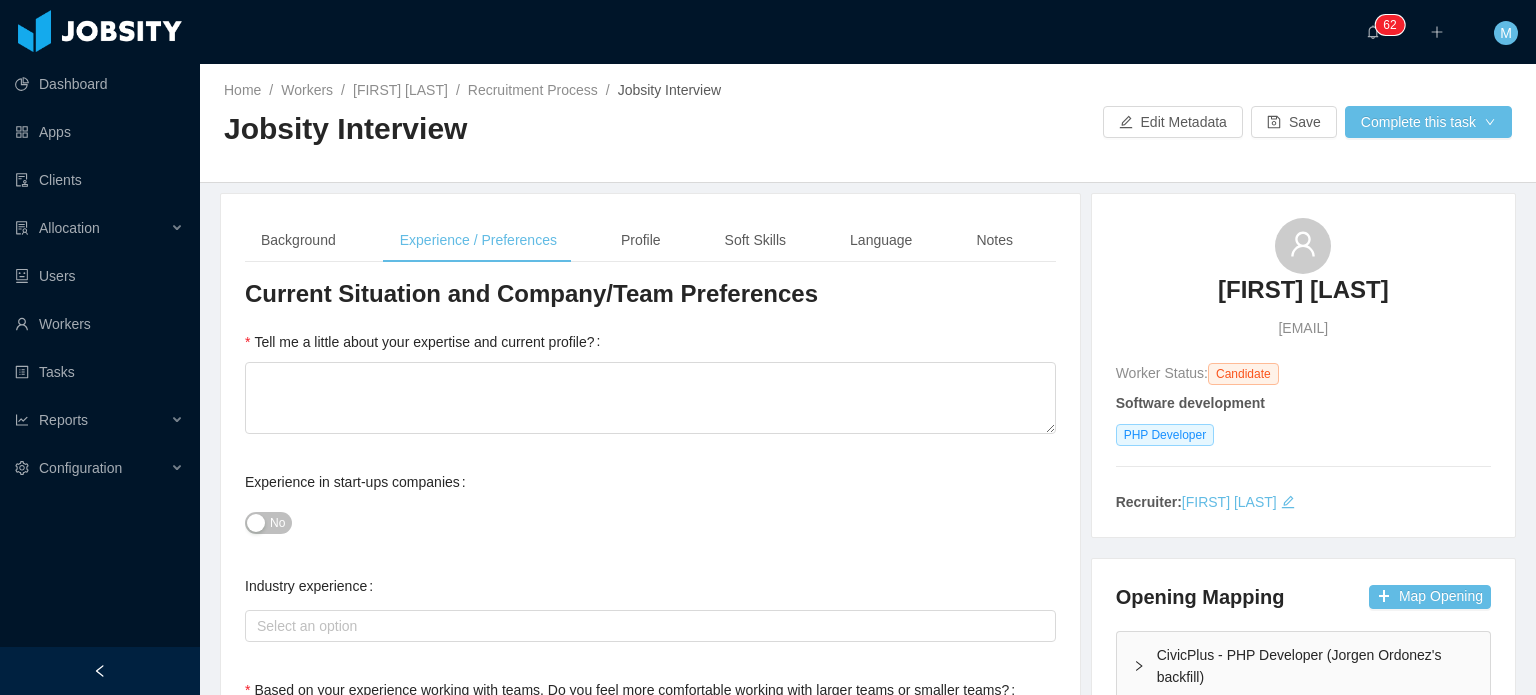 scroll, scrollTop: 44, scrollLeft: 0, axis: vertical 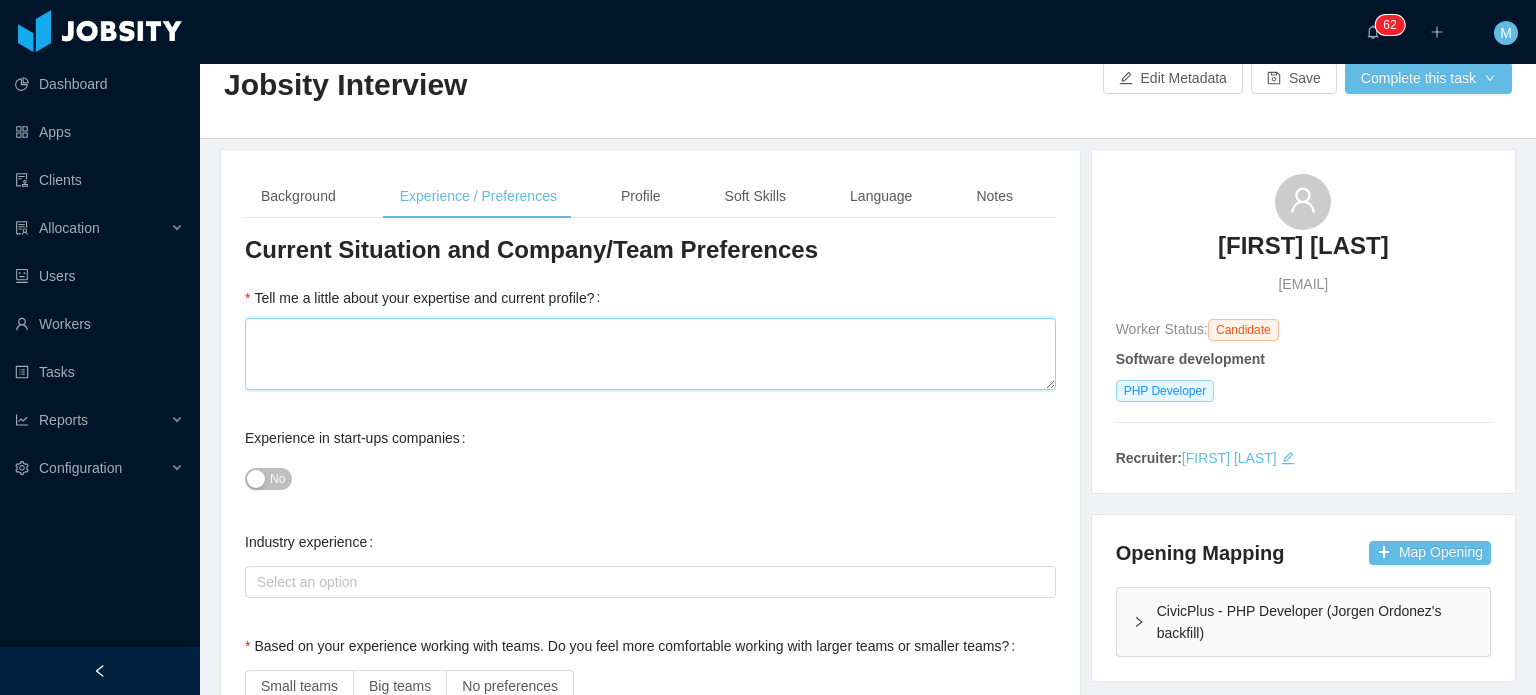 click on "Tell me a little about your expertise and current profile?" at bounding box center (650, 354) 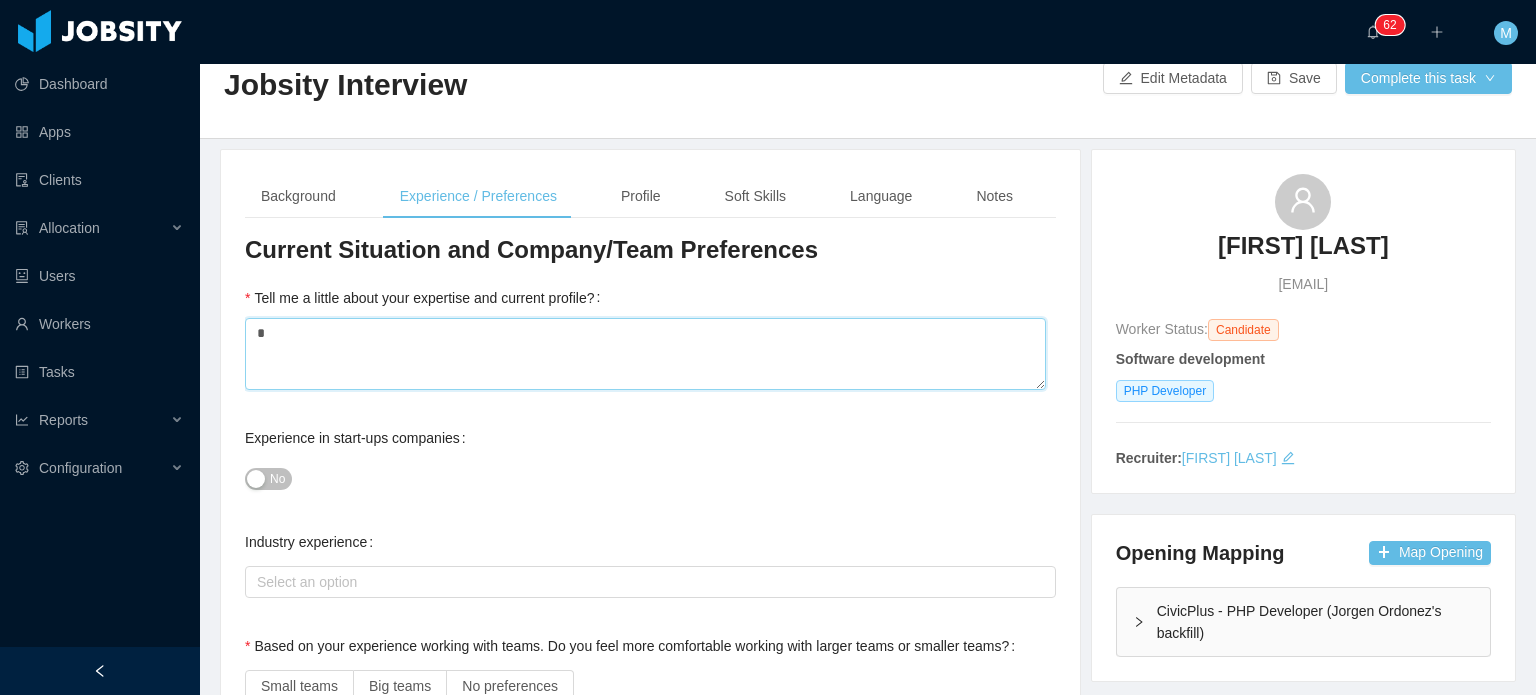 scroll, scrollTop: 71, scrollLeft: 0, axis: vertical 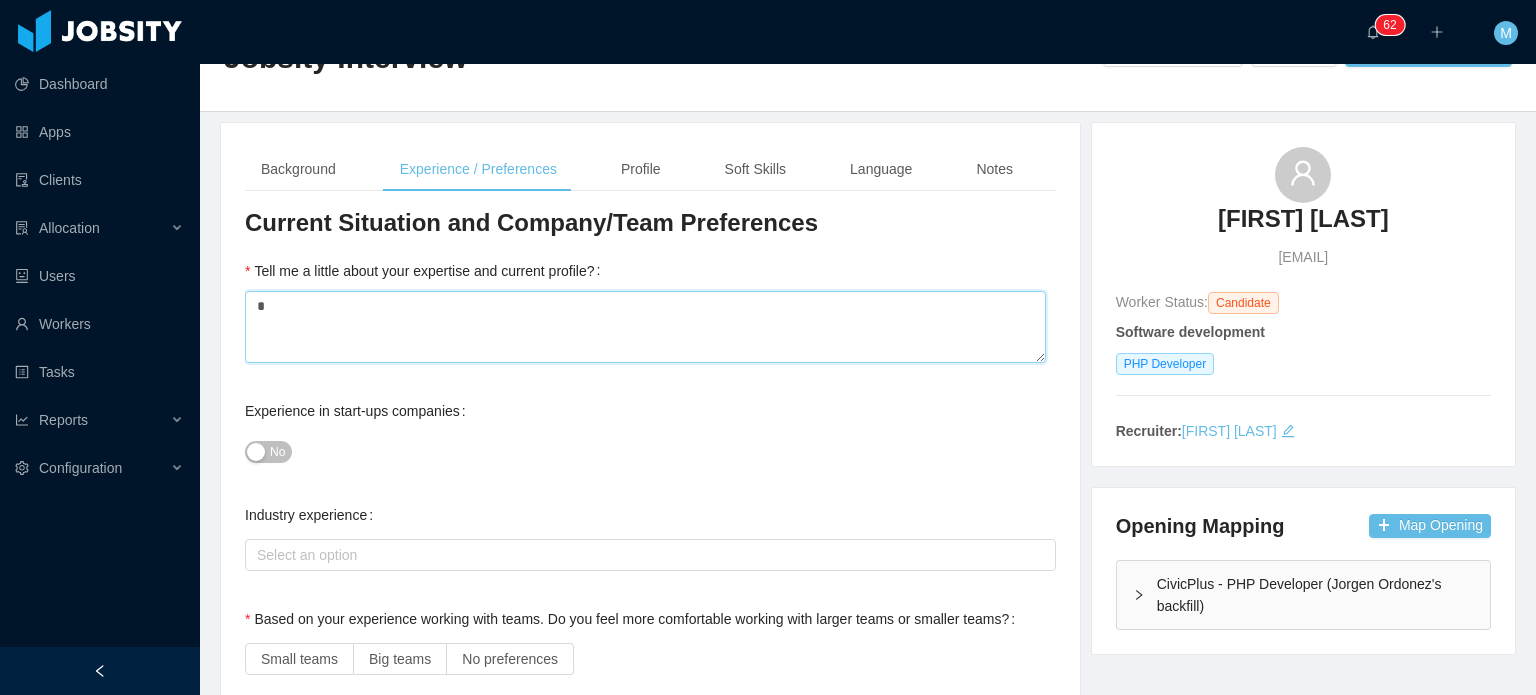 type 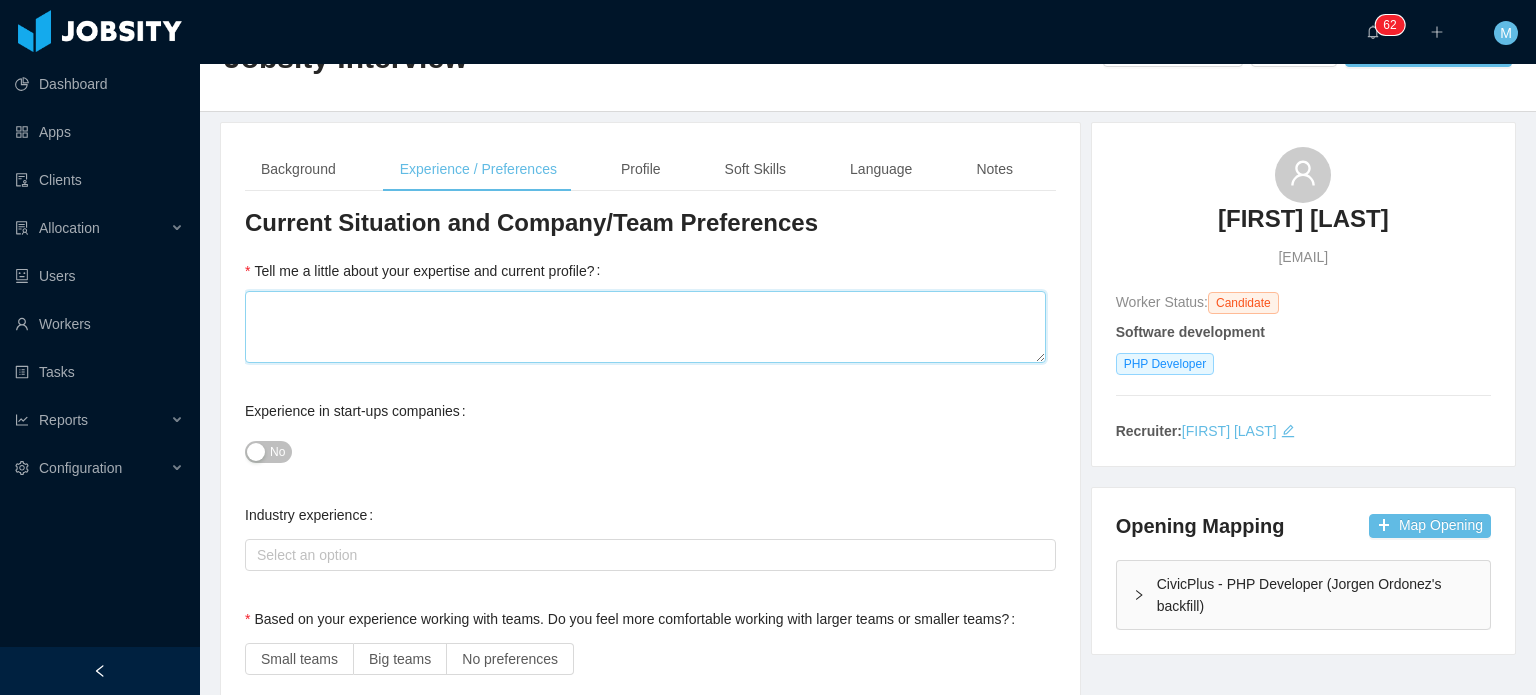type on "*" 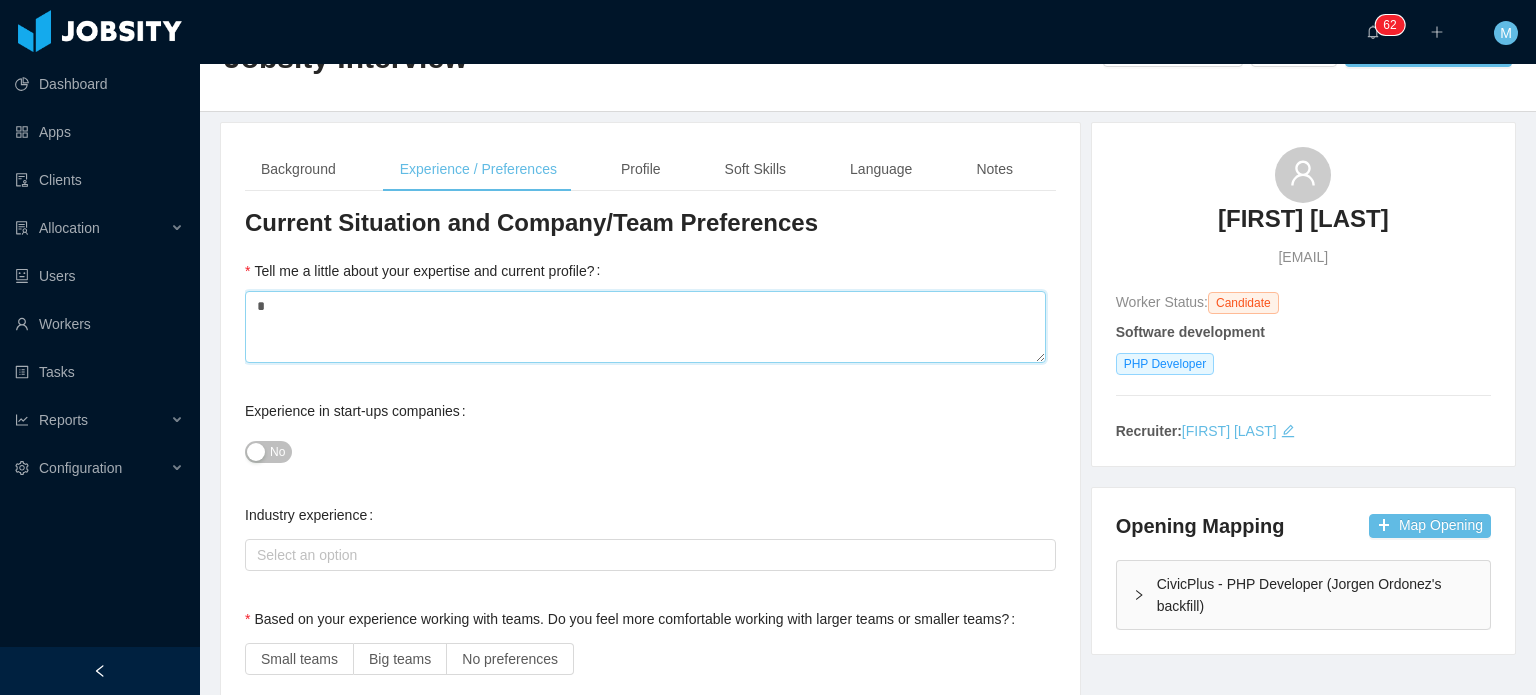 type 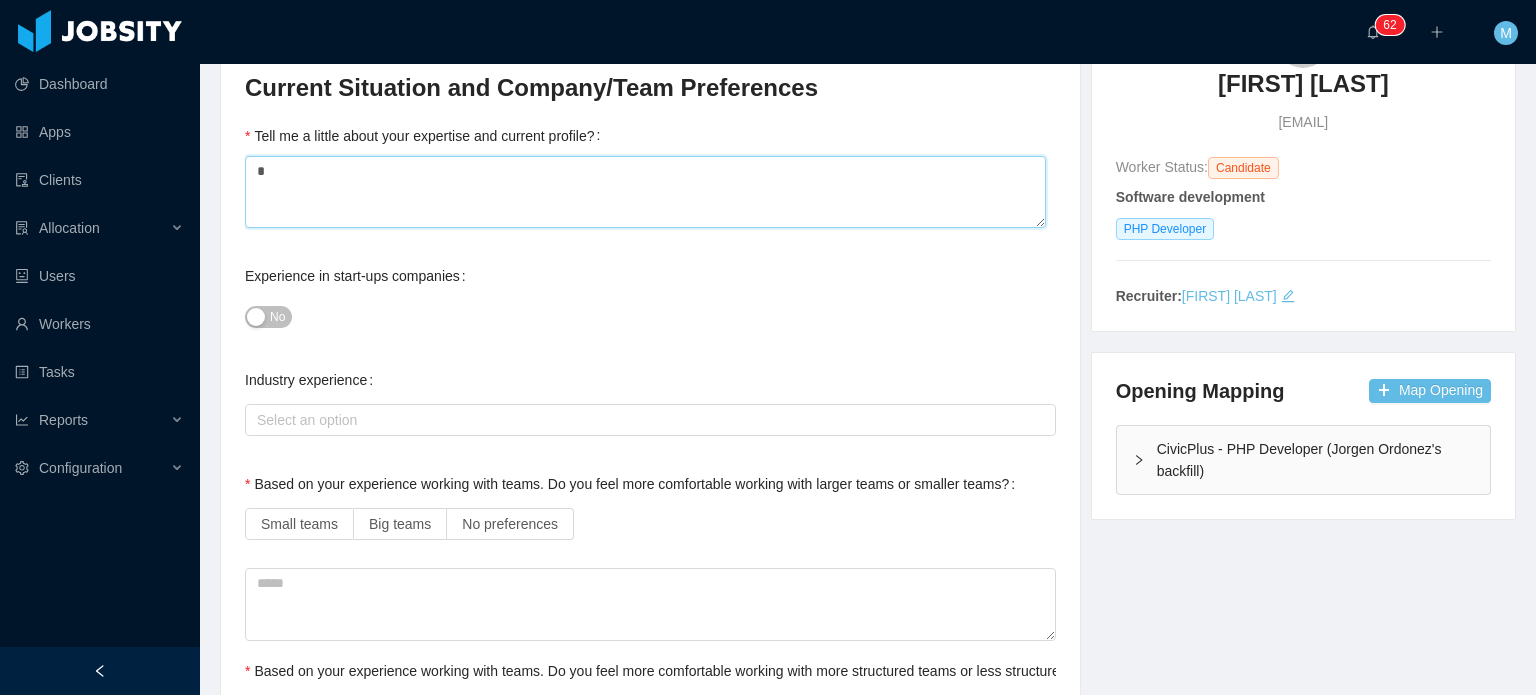 scroll, scrollTop: 208, scrollLeft: 0, axis: vertical 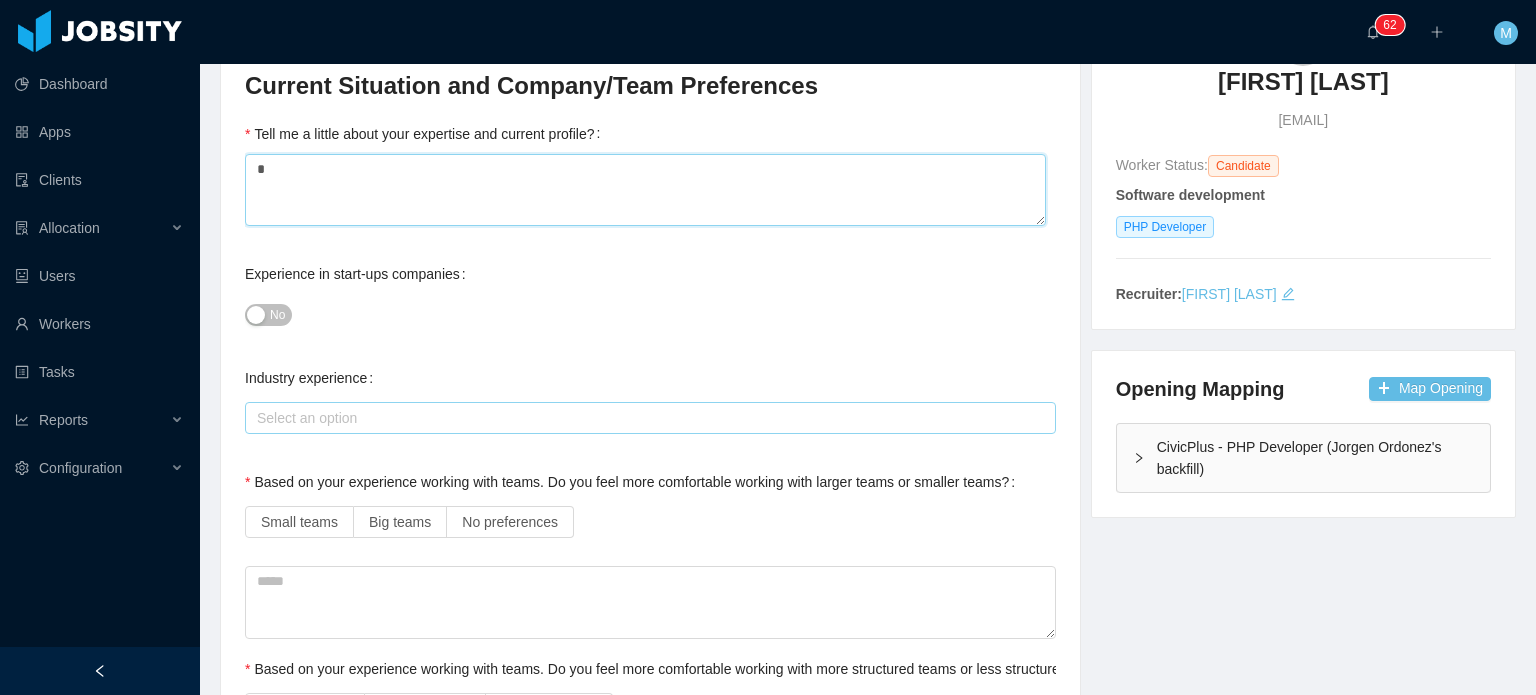 click on "Select an option" at bounding box center [646, 418] 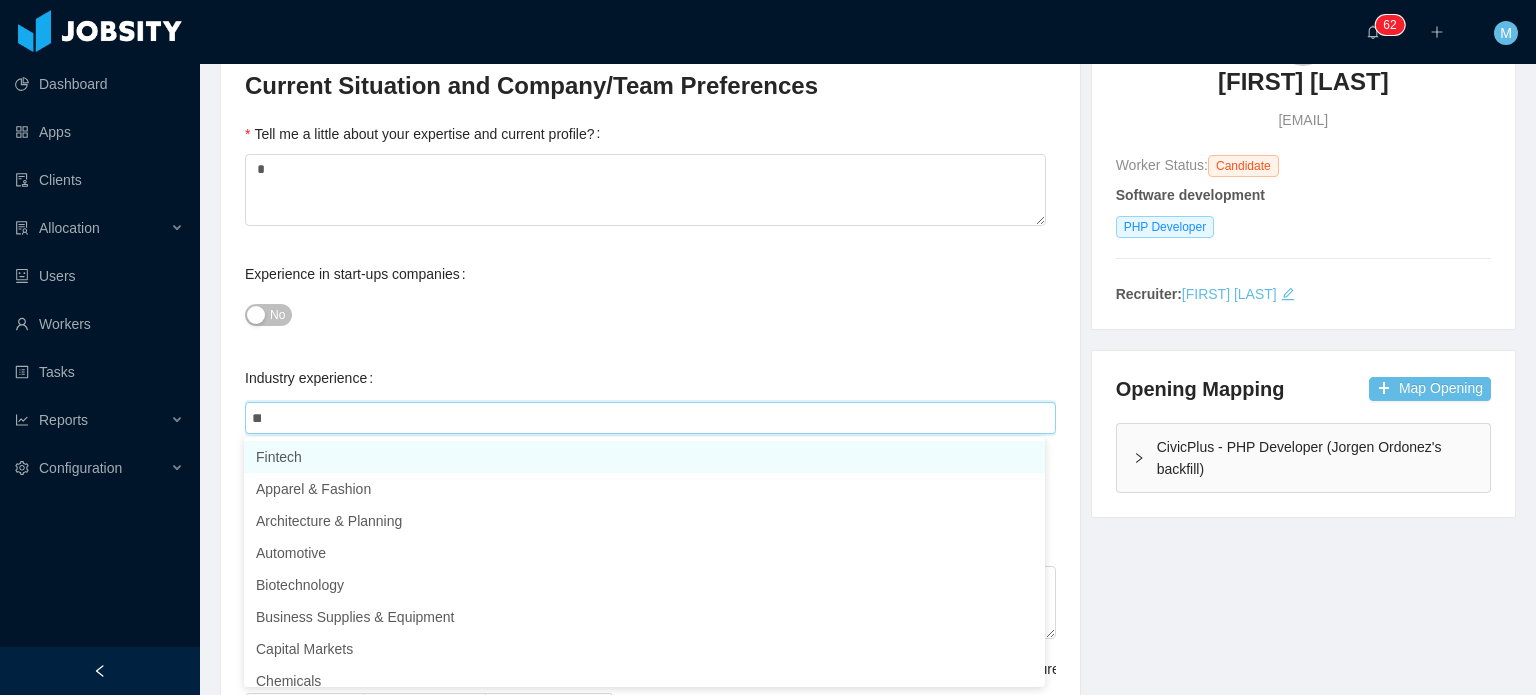type on "***" 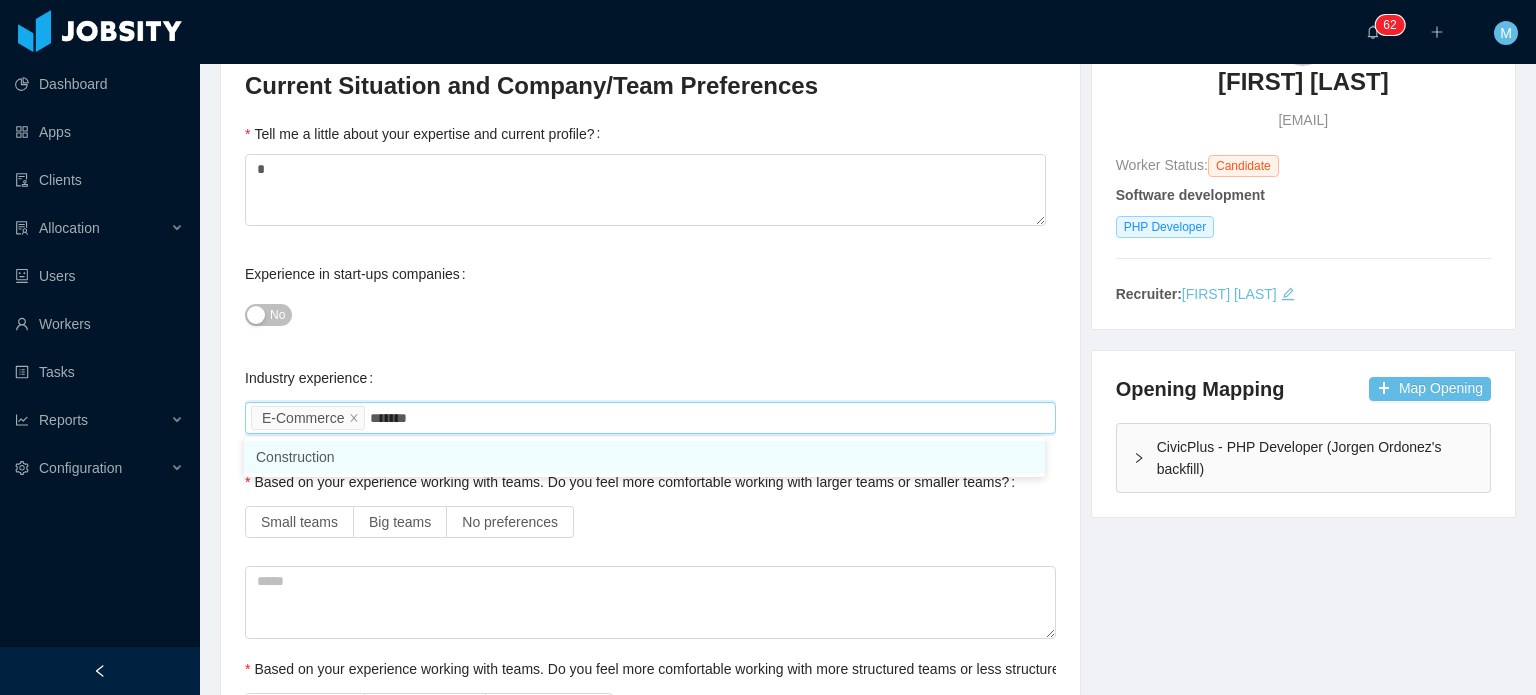 type on "********" 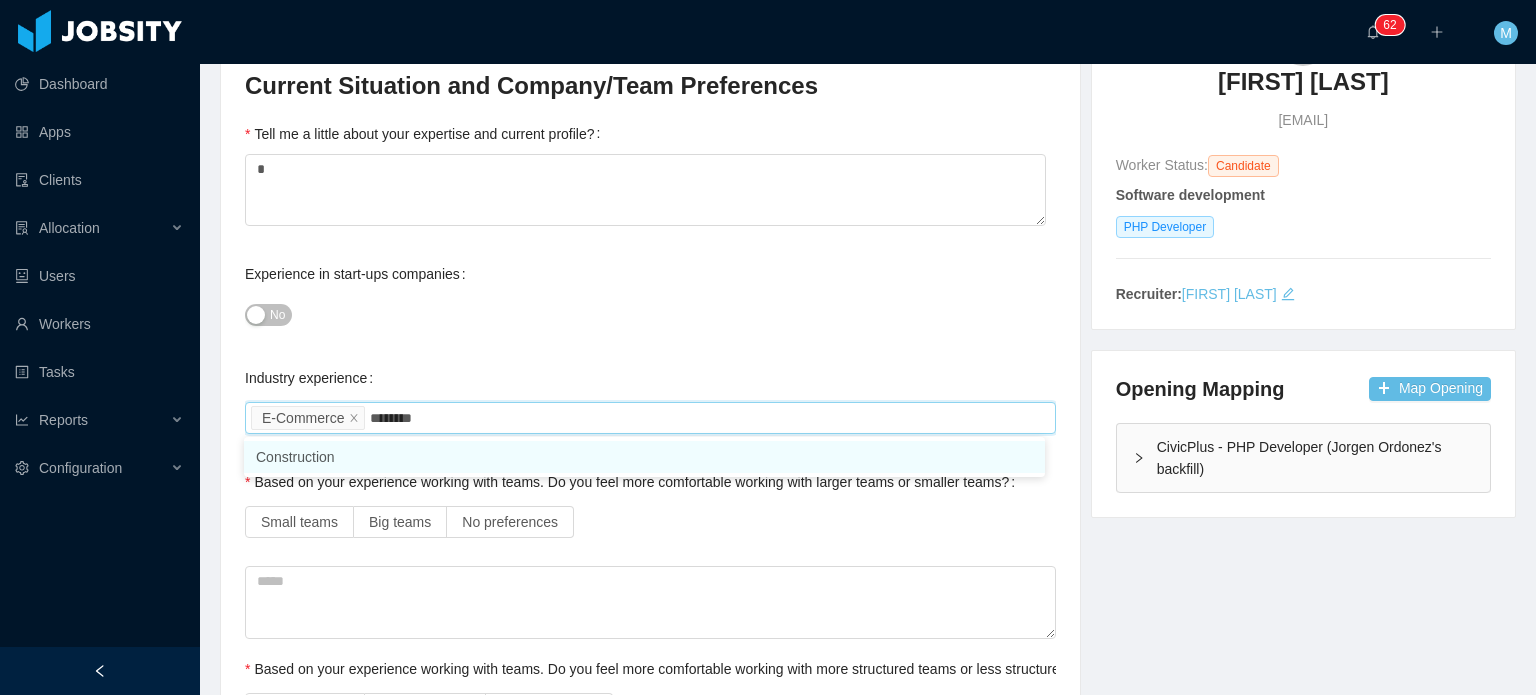 type 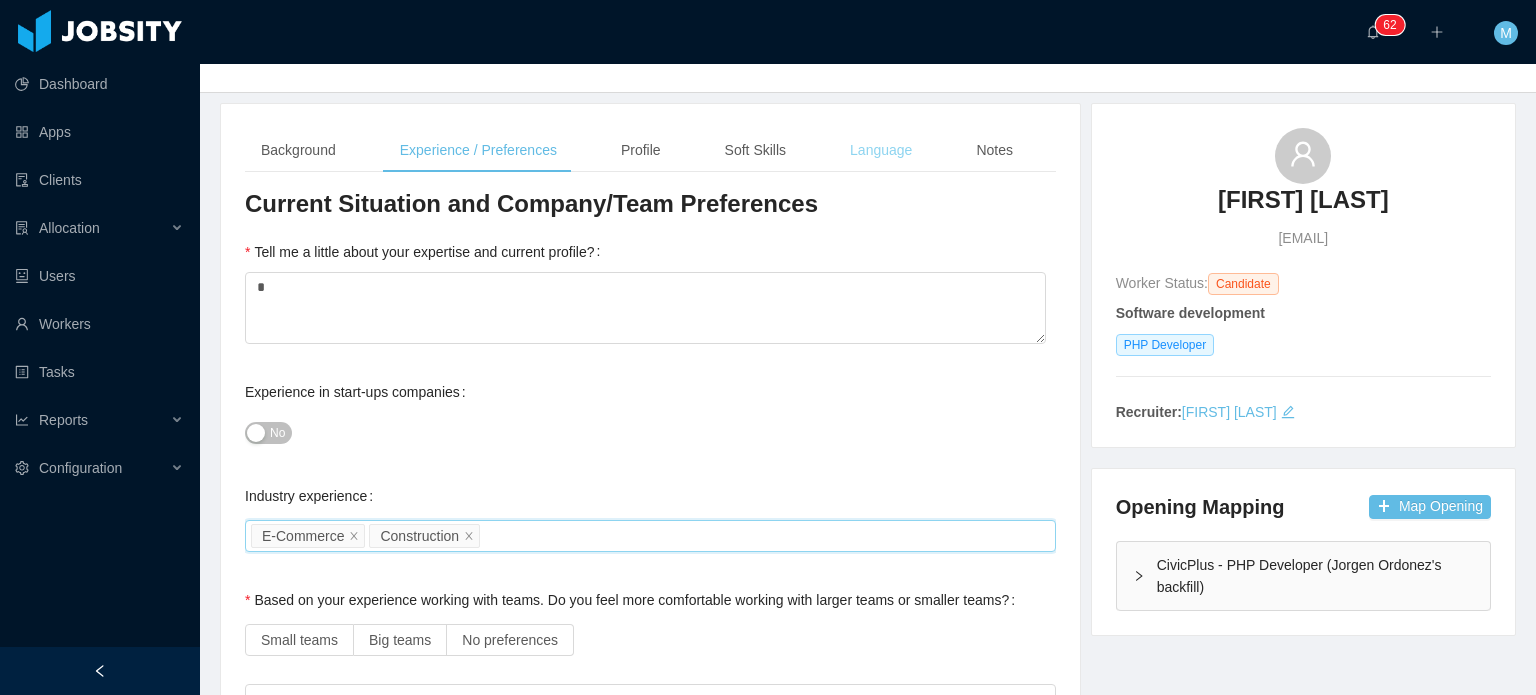 scroll, scrollTop: 0, scrollLeft: 0, axis: both 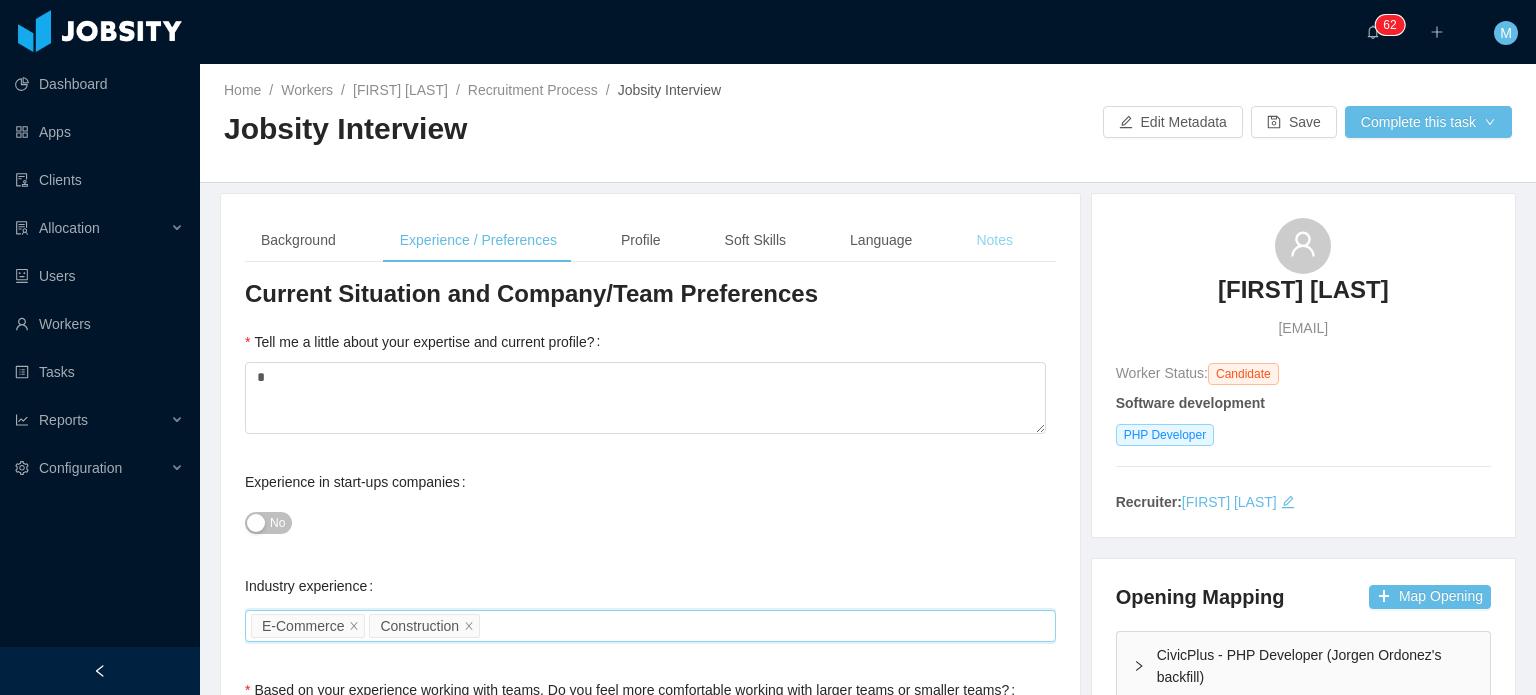 click on "Notes" at bounding box center (994, 240) 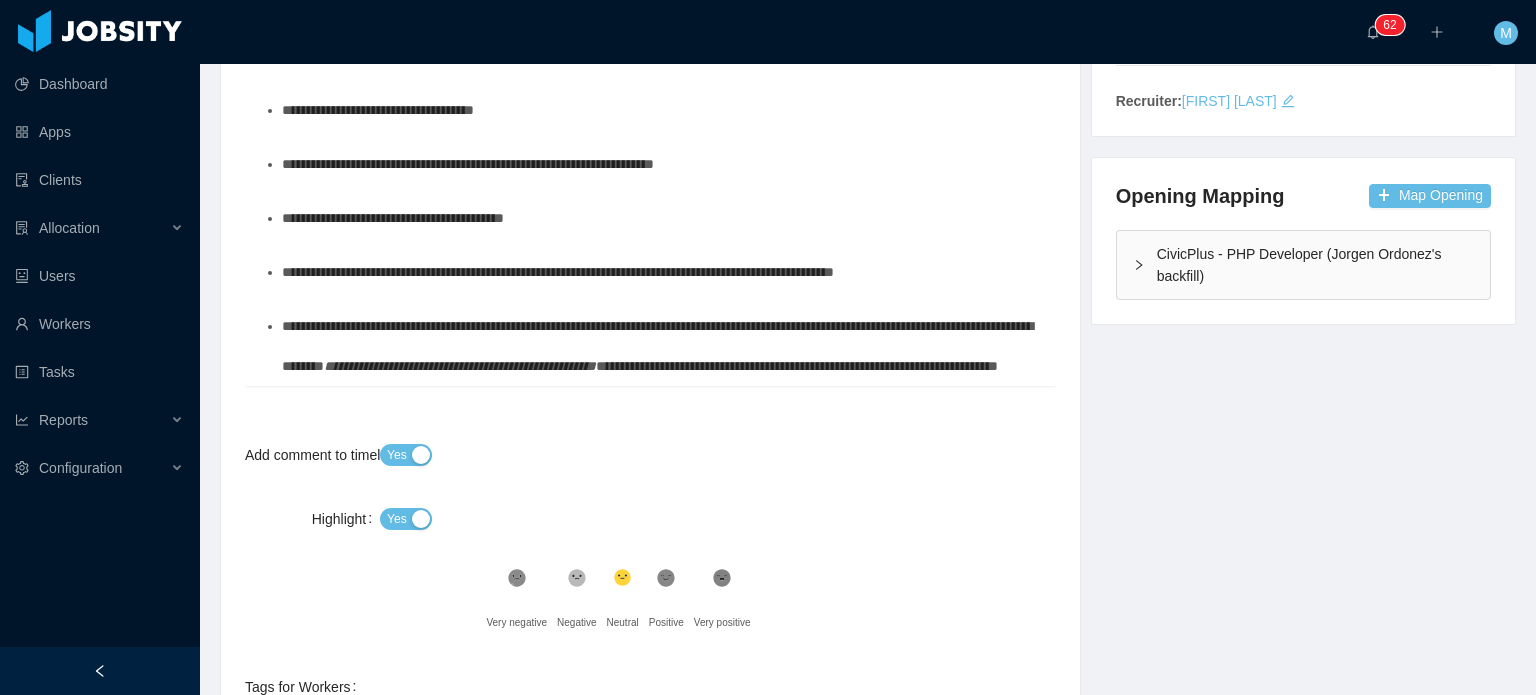 scroll, scrollTop: 378, scrollLeft: 0, axis: vertical 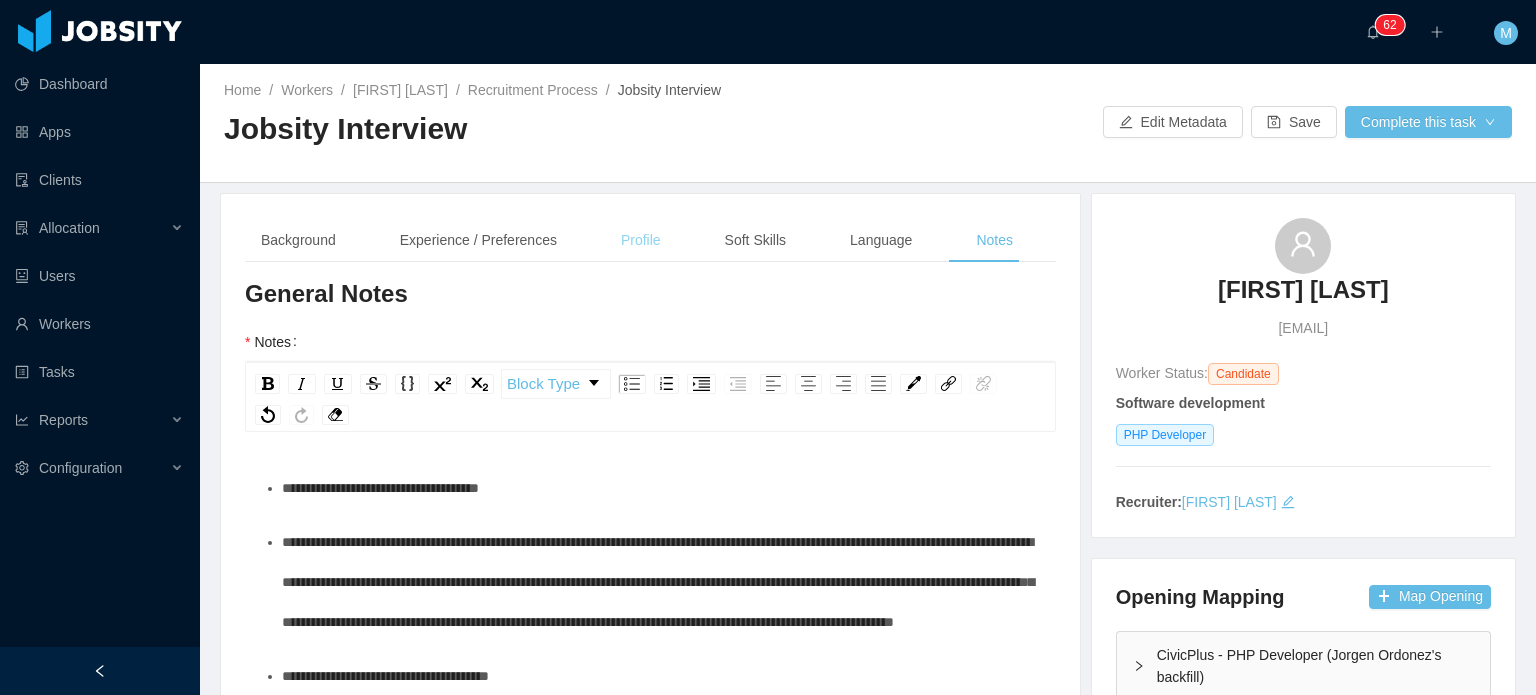 click on "Profile" at bounding box center [641, 240] 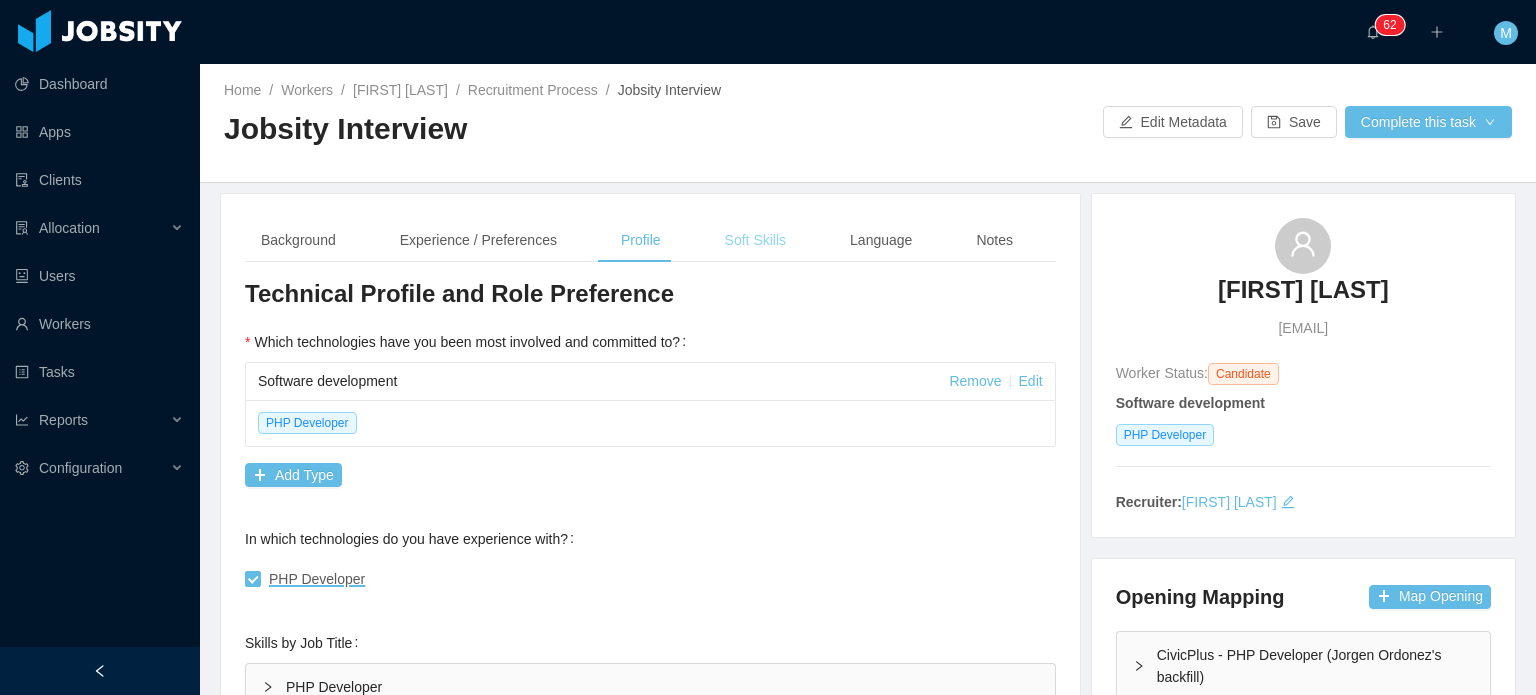 click on "Soft Skills" at bounding box center [755, 240] 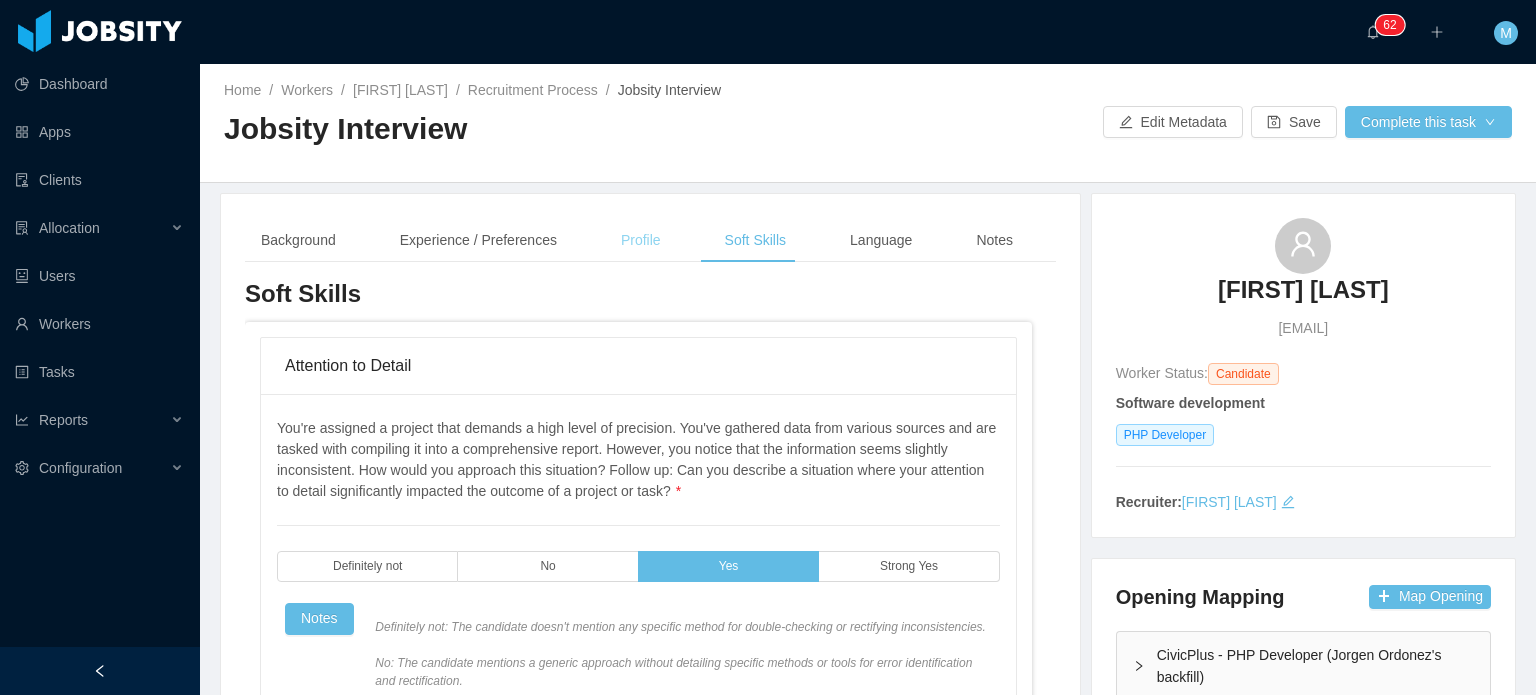 click on "Profile" at bounding box center [641, 240] 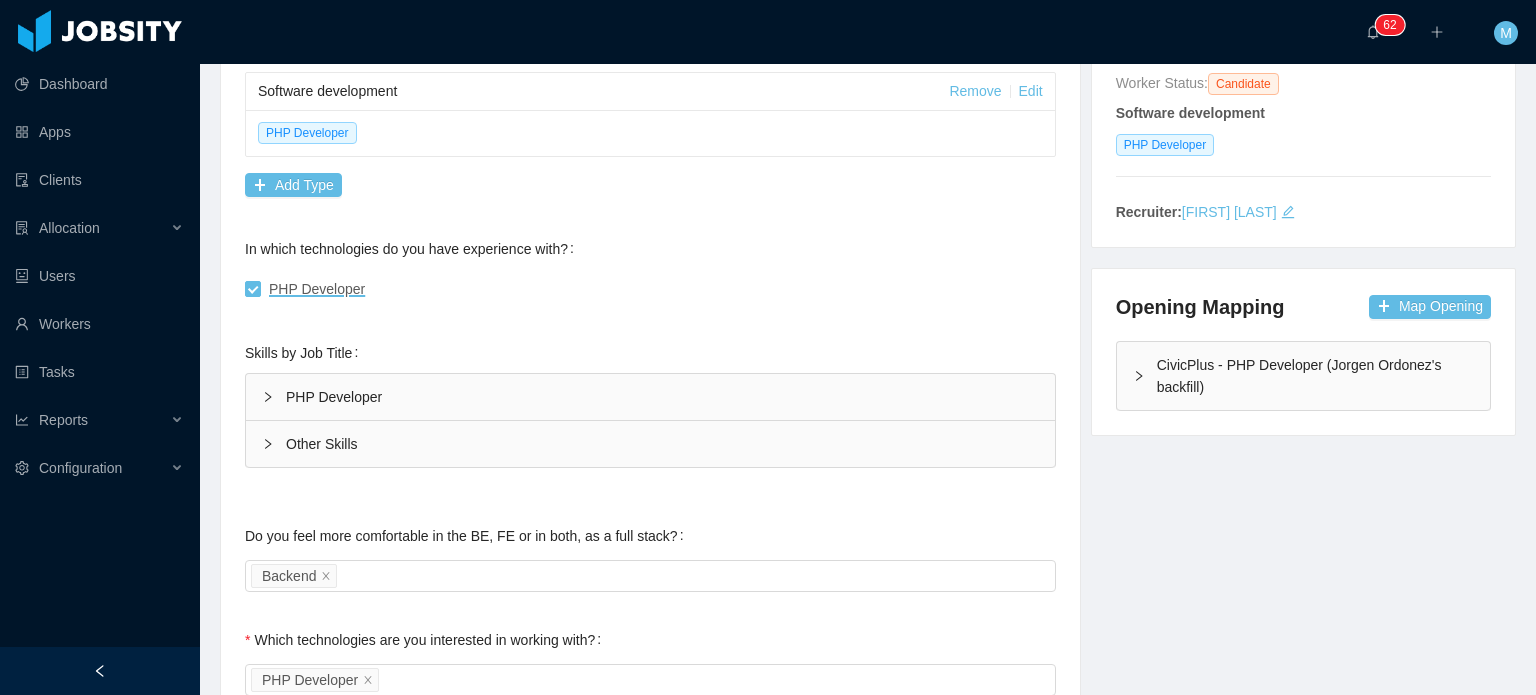 scroll, scrollTop: 300, scrollLeft: 0, axis: vertical 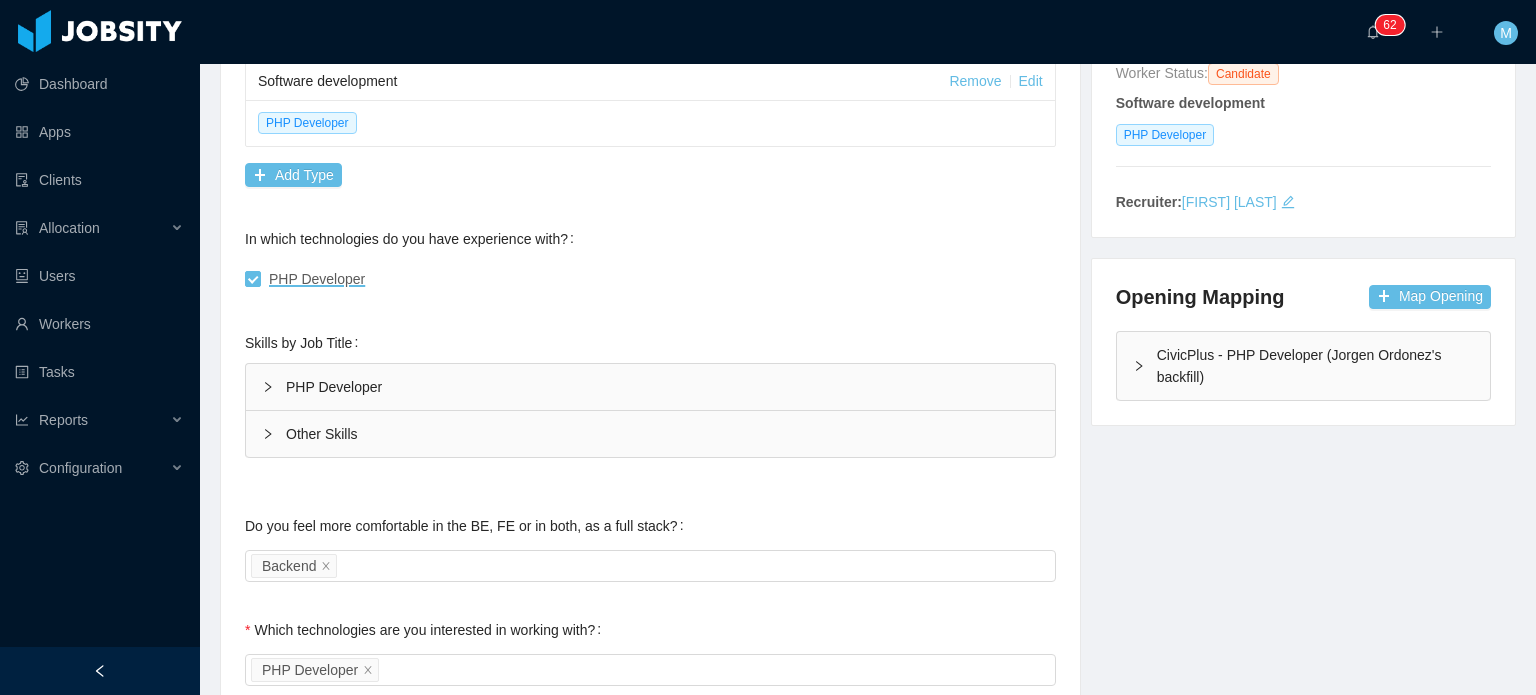click 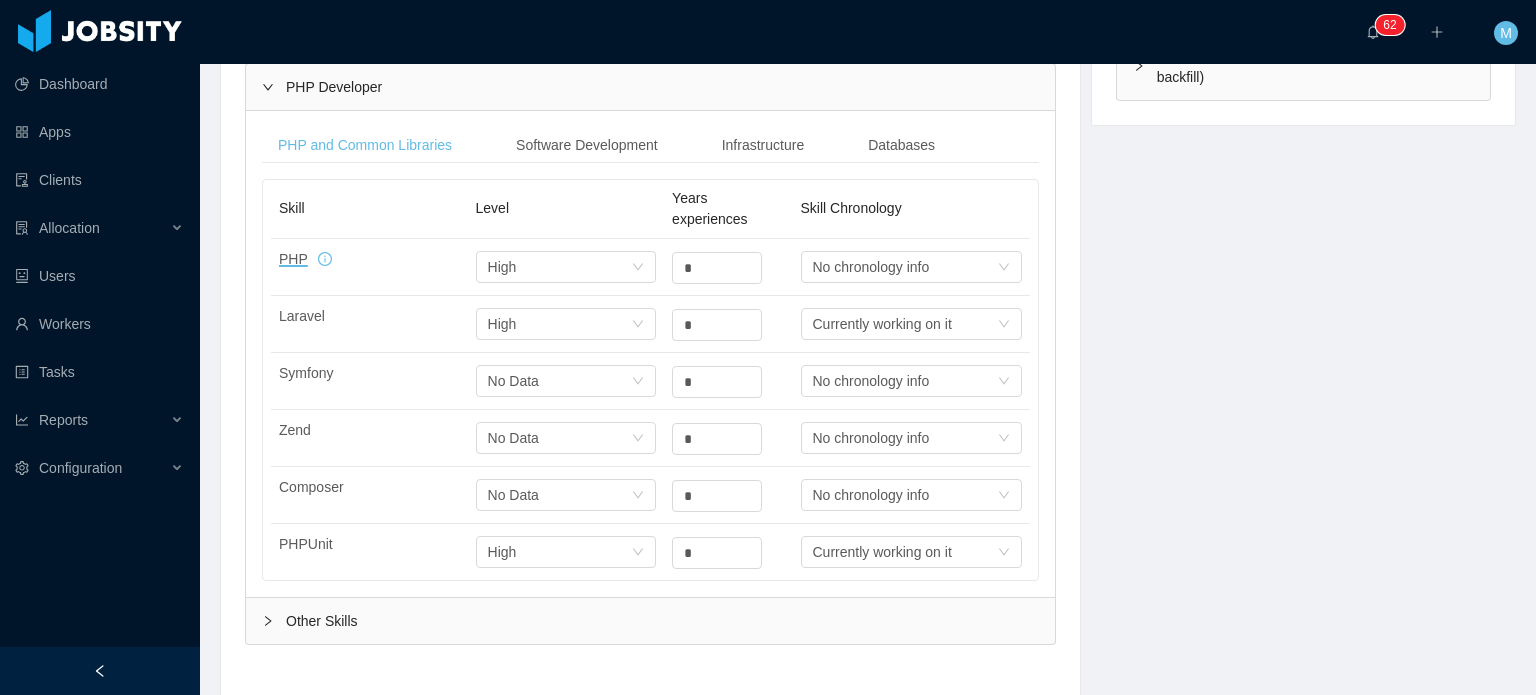scroll, scrollTop: 700, scrollLeft: 0, axis: vertical 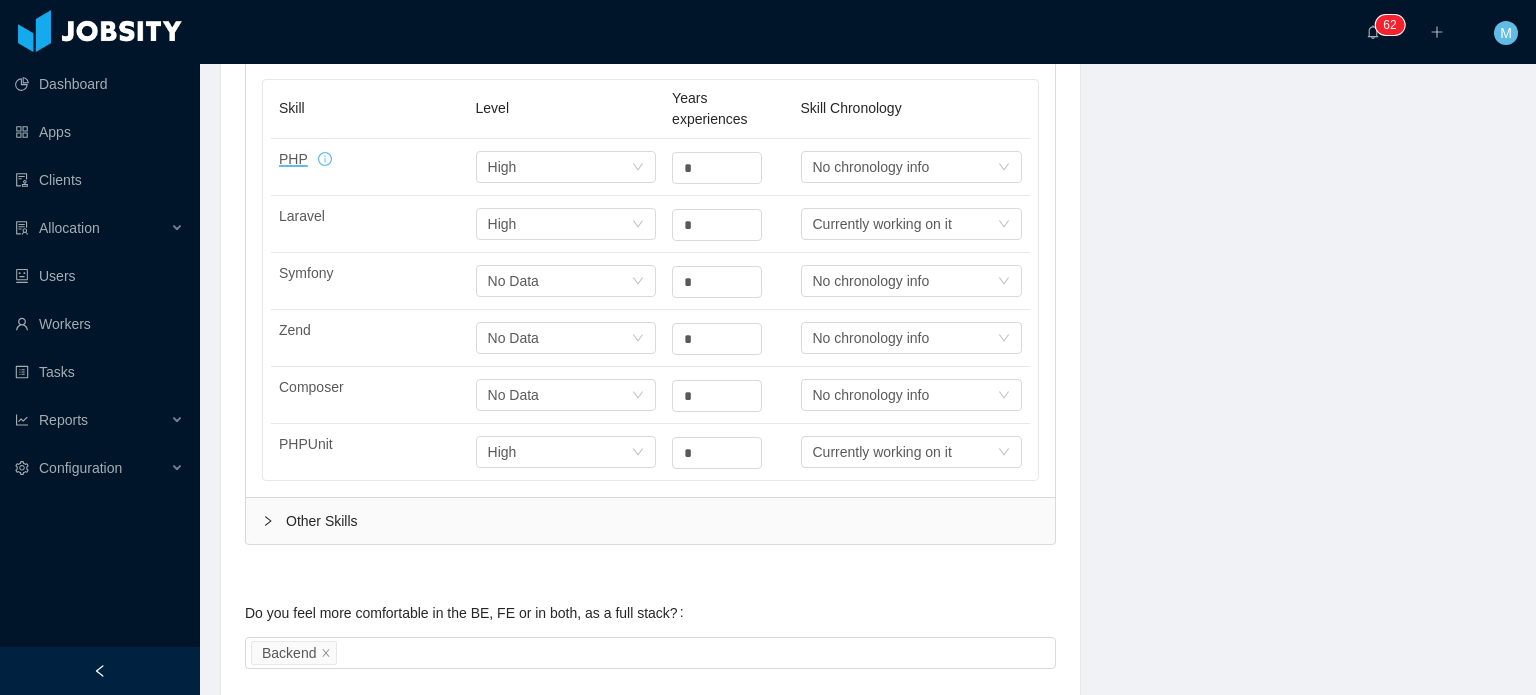 click on "Other Skills" at bounding box center (650, 521) 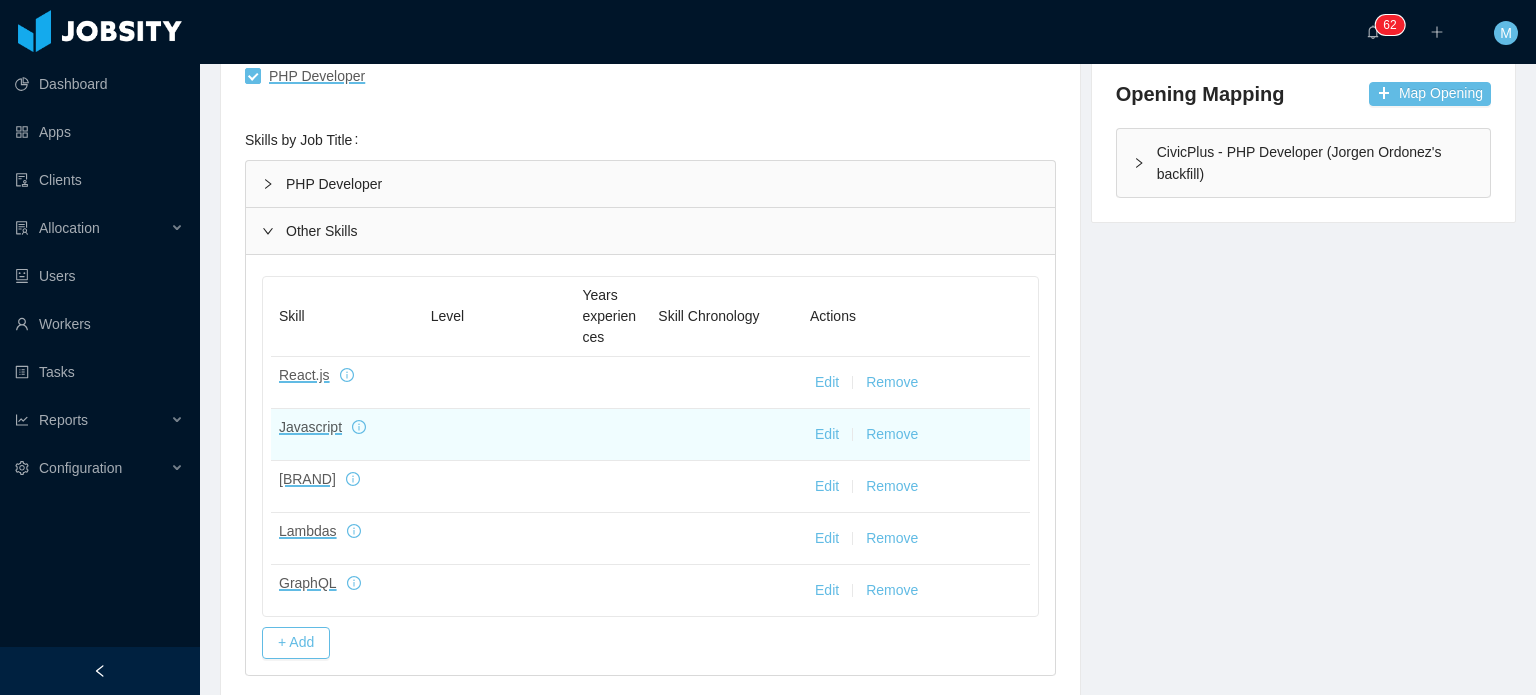 scroll, scrollTop: 500, scrollLeft: 0, axis: vertical 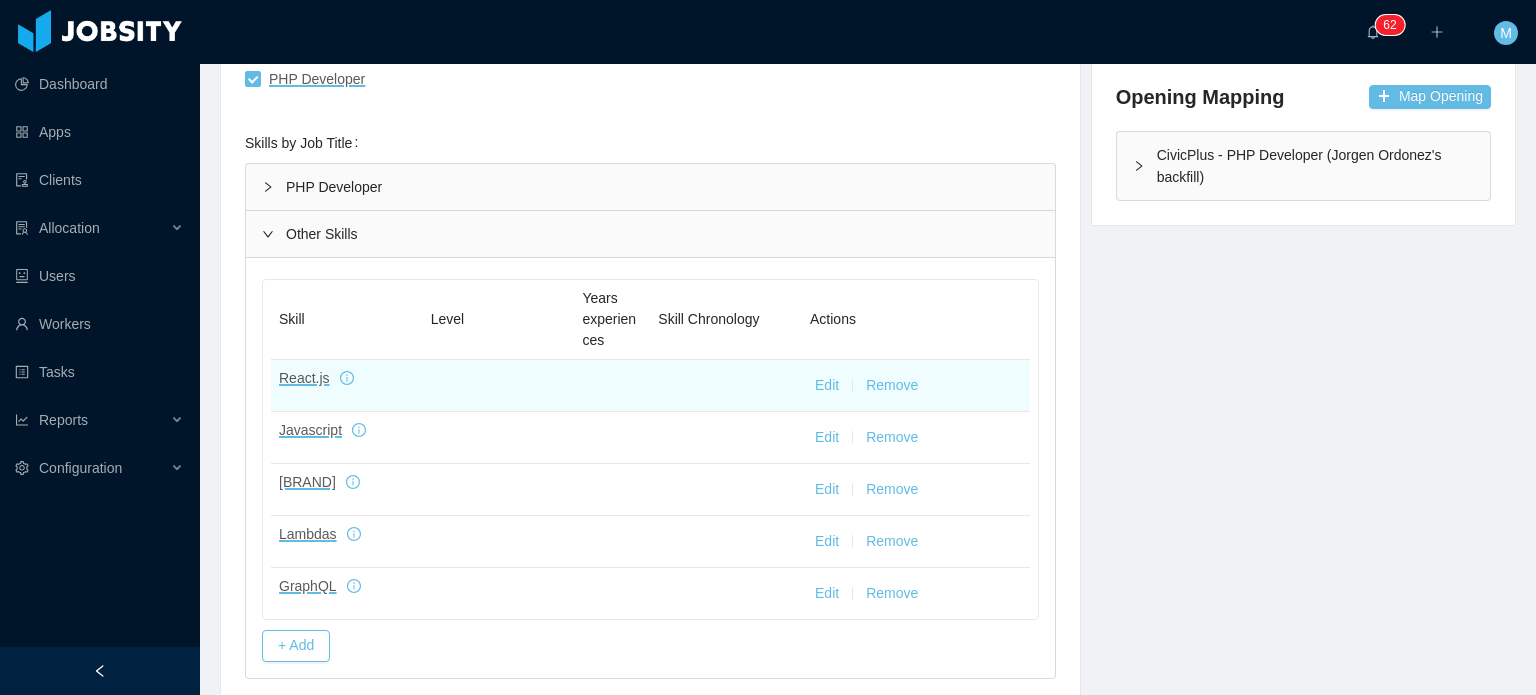 click on "Edit" at bounding box center (827, 385) 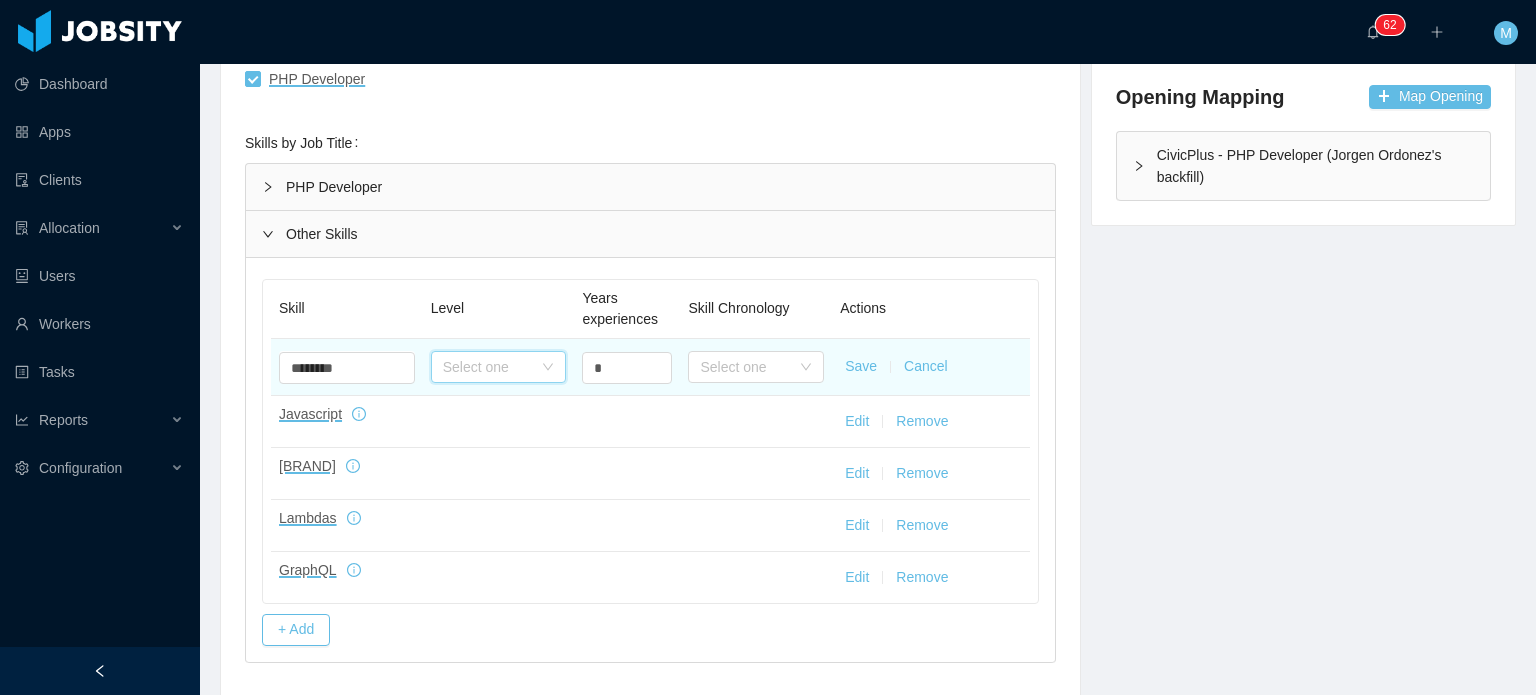 click on "Select one" at bounding box center [499, 367] 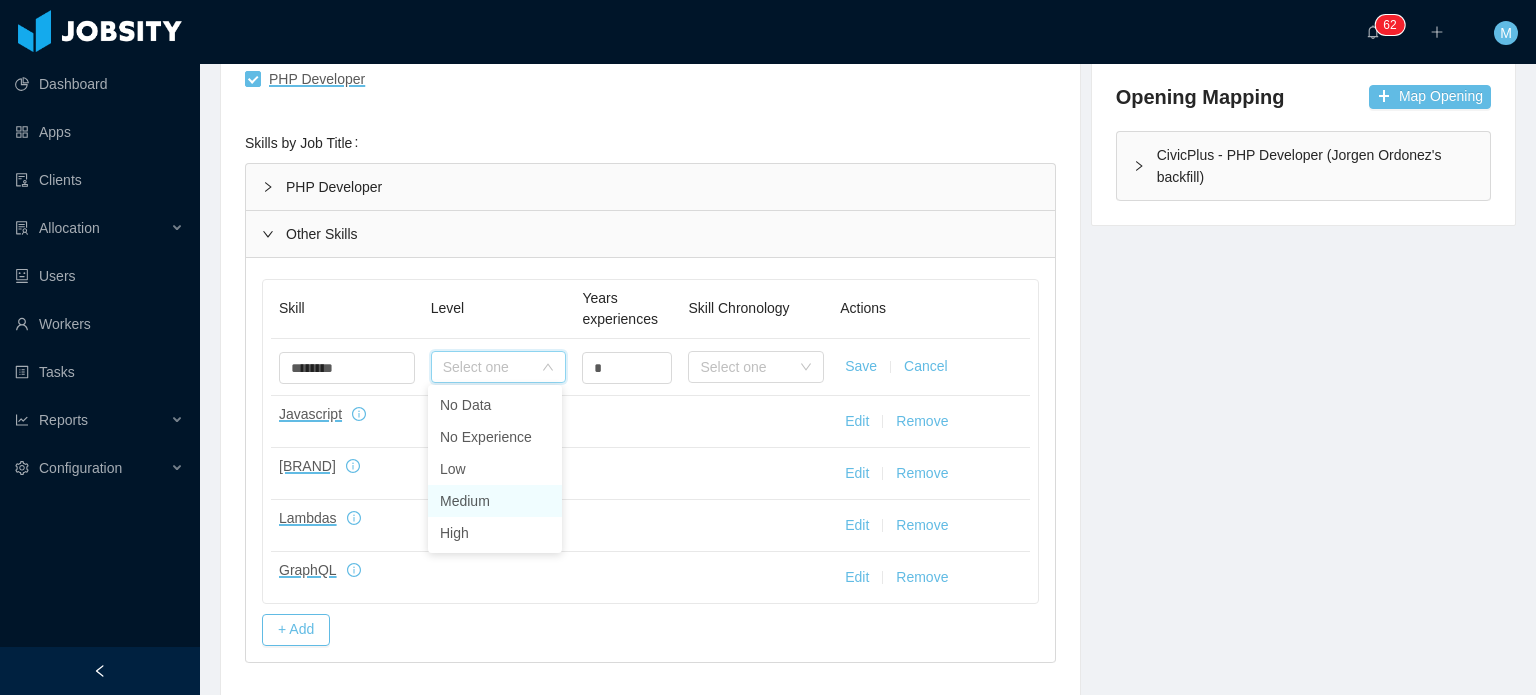click on "Medium" at bounding box center (495, 501) 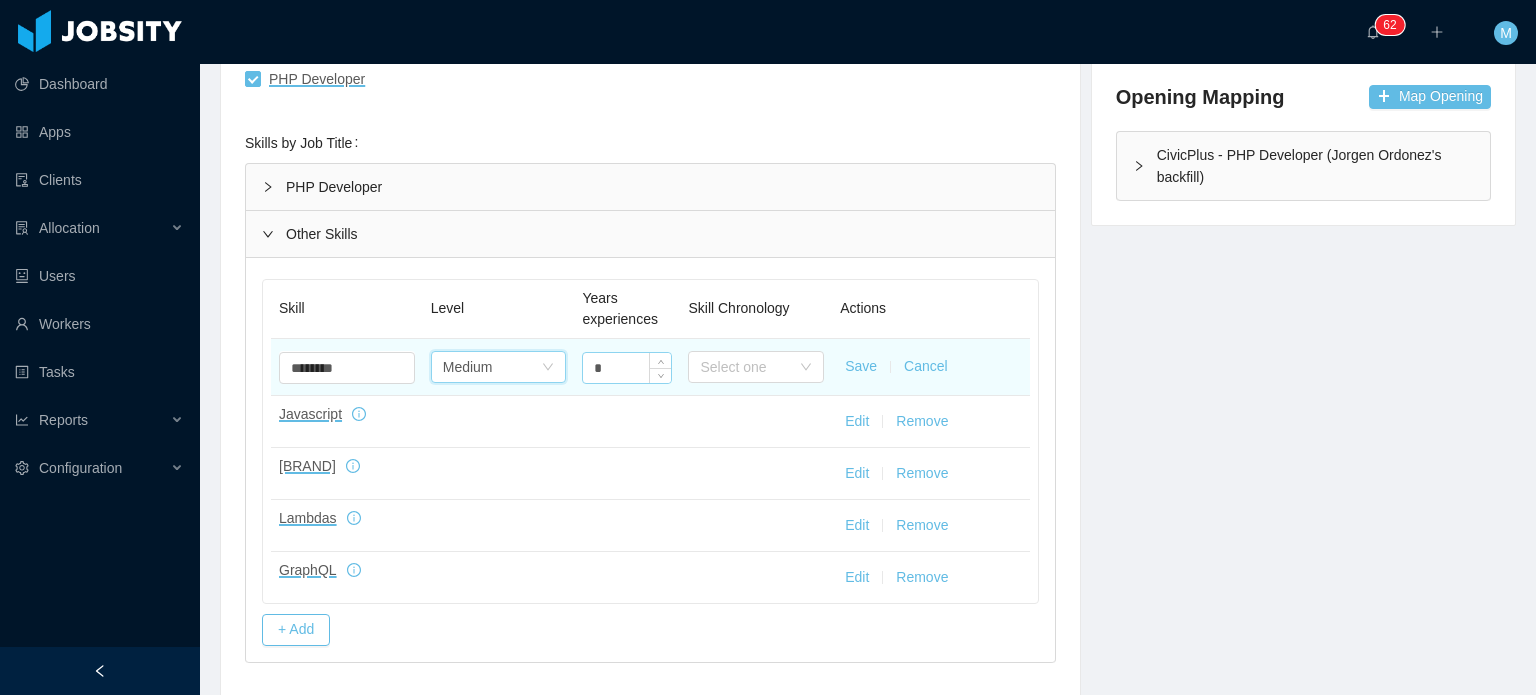 click on "*" at bounding box center (627, 368) 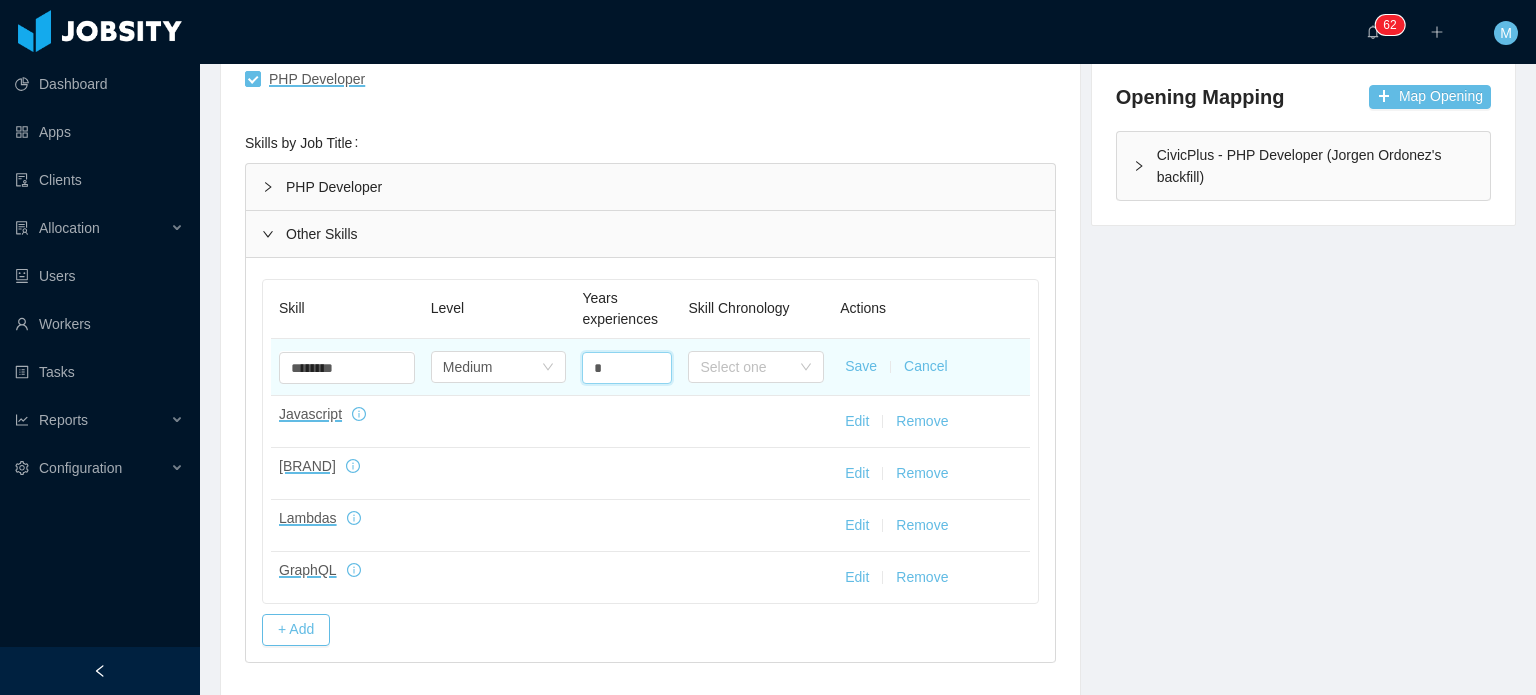 drag, startPoint x: 615, startPoint y: 371, endPoint x: 560, endPoint y: 389, distance: 57.870544 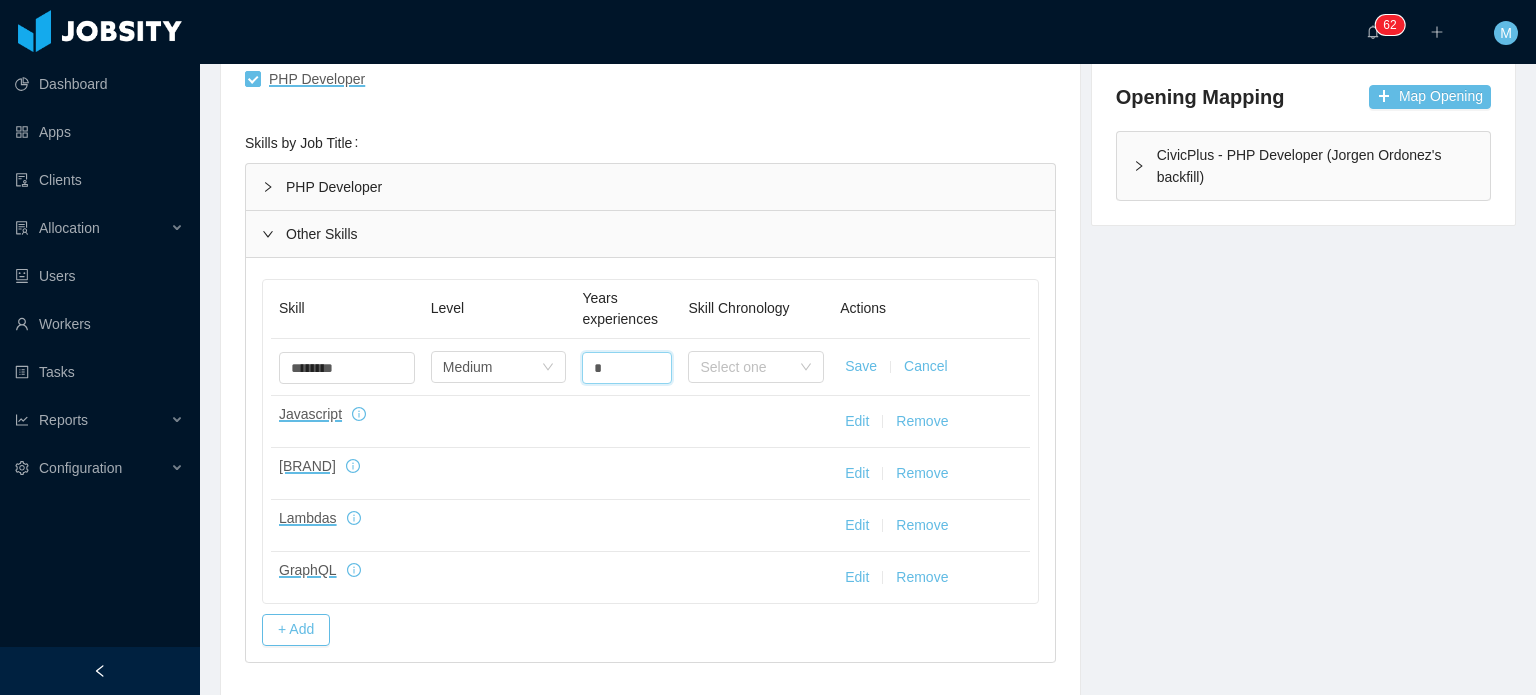 type on "*" 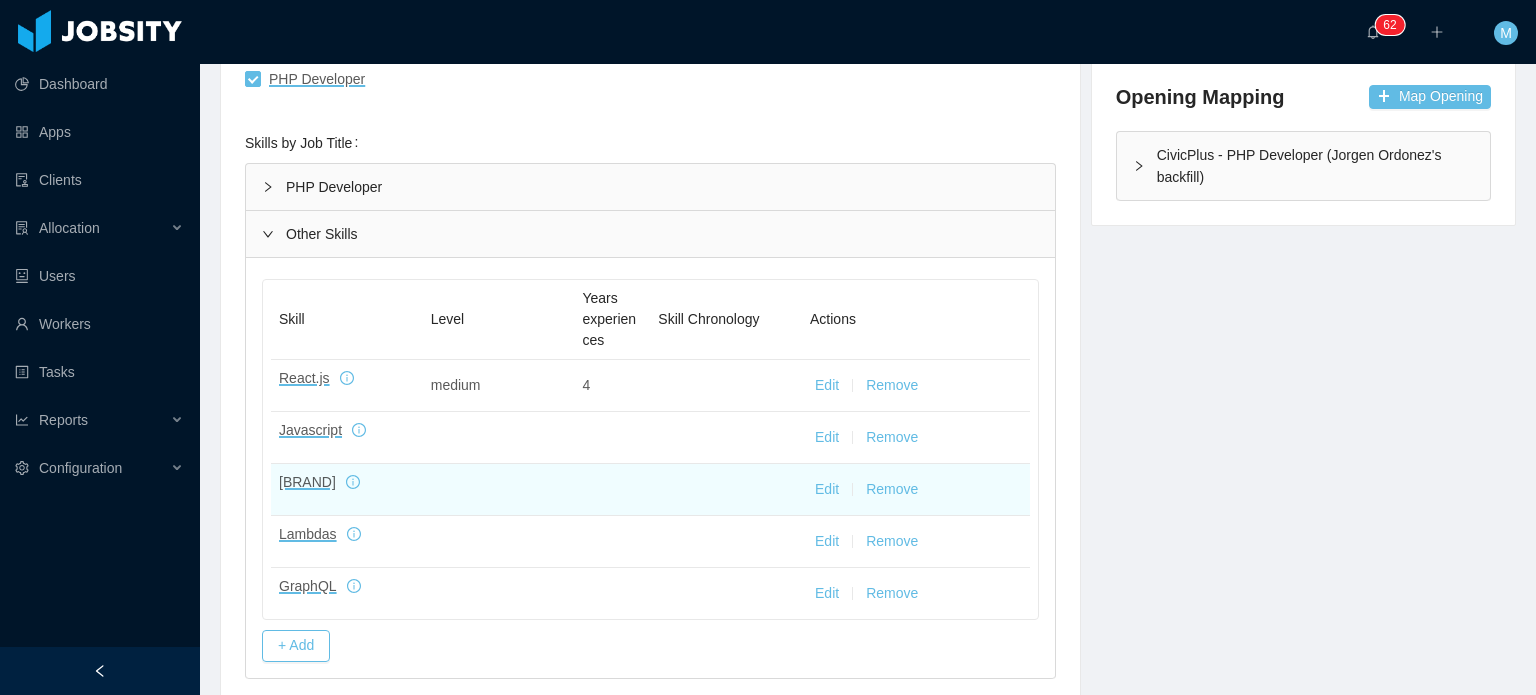 click on "Edit" at bounding box center (827, 489) 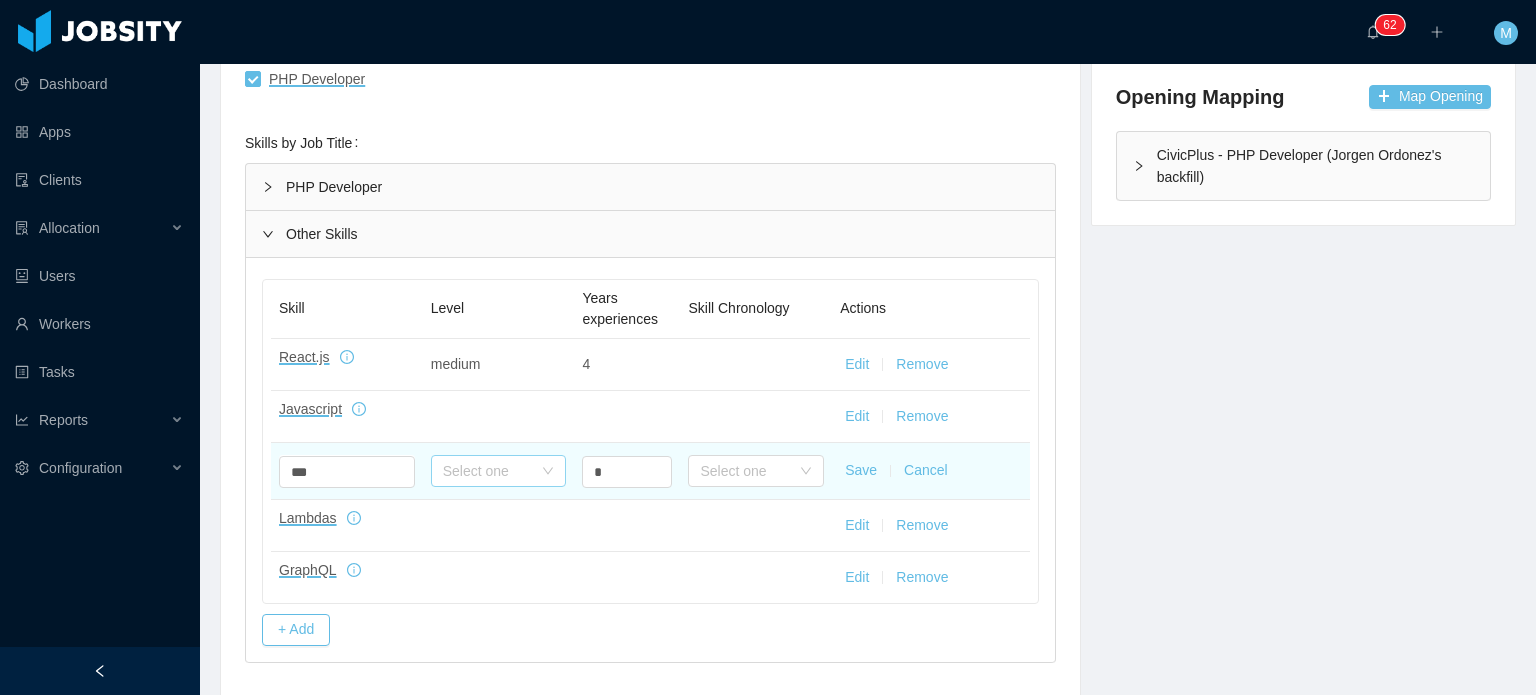 click on "Select one" at bounding box center (488, 471) 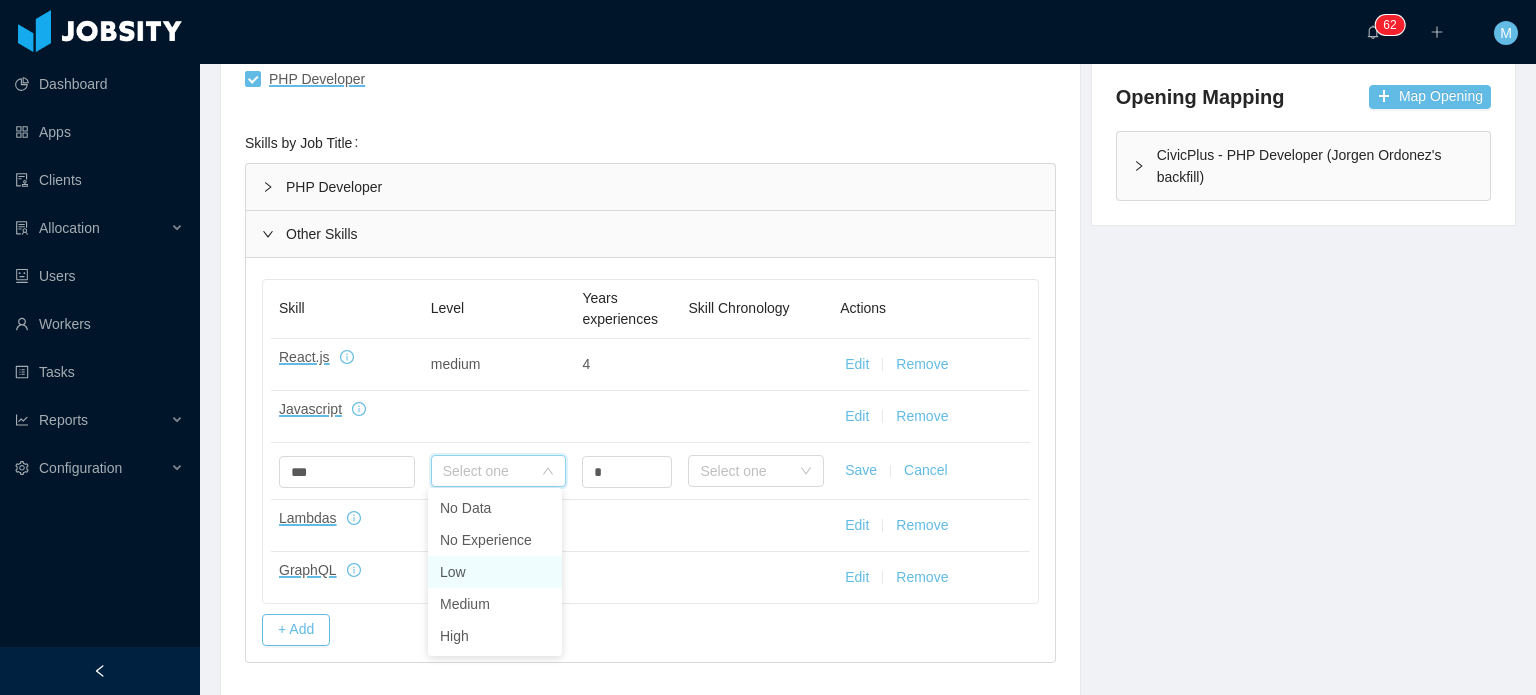 click on "Low" at bounding box center (495, 572) 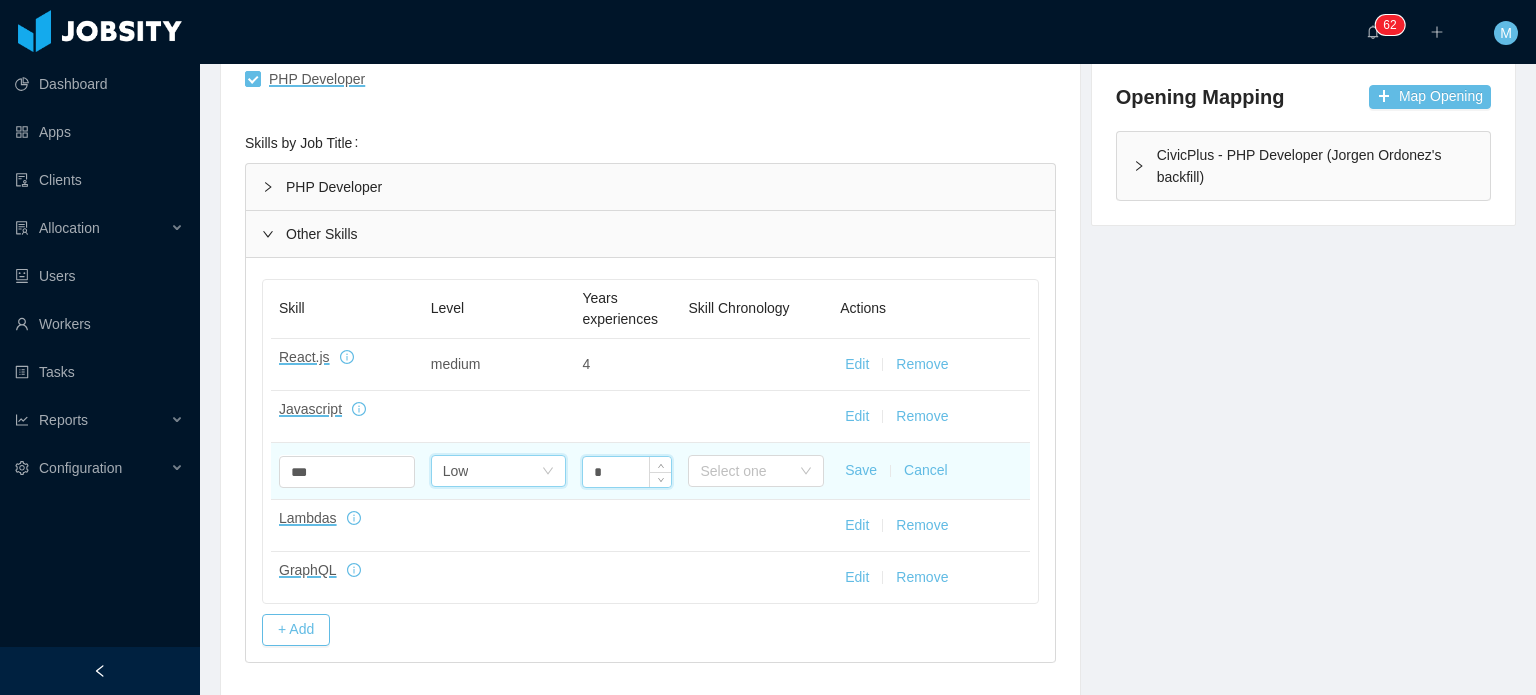 drag, startPoint x: 632, startPoint y: 467, endPoint x: 591, endPoint y: 469, distance: 41.04875 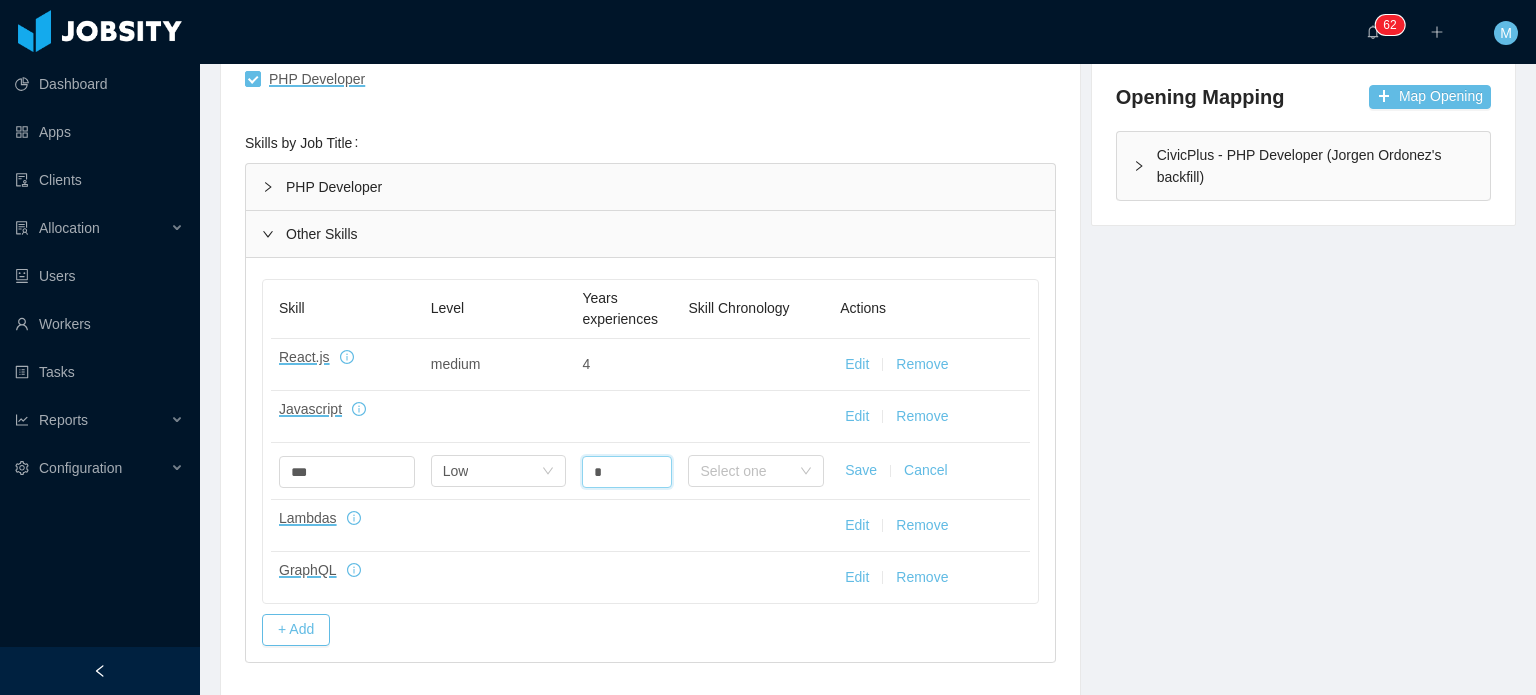 type on "*" 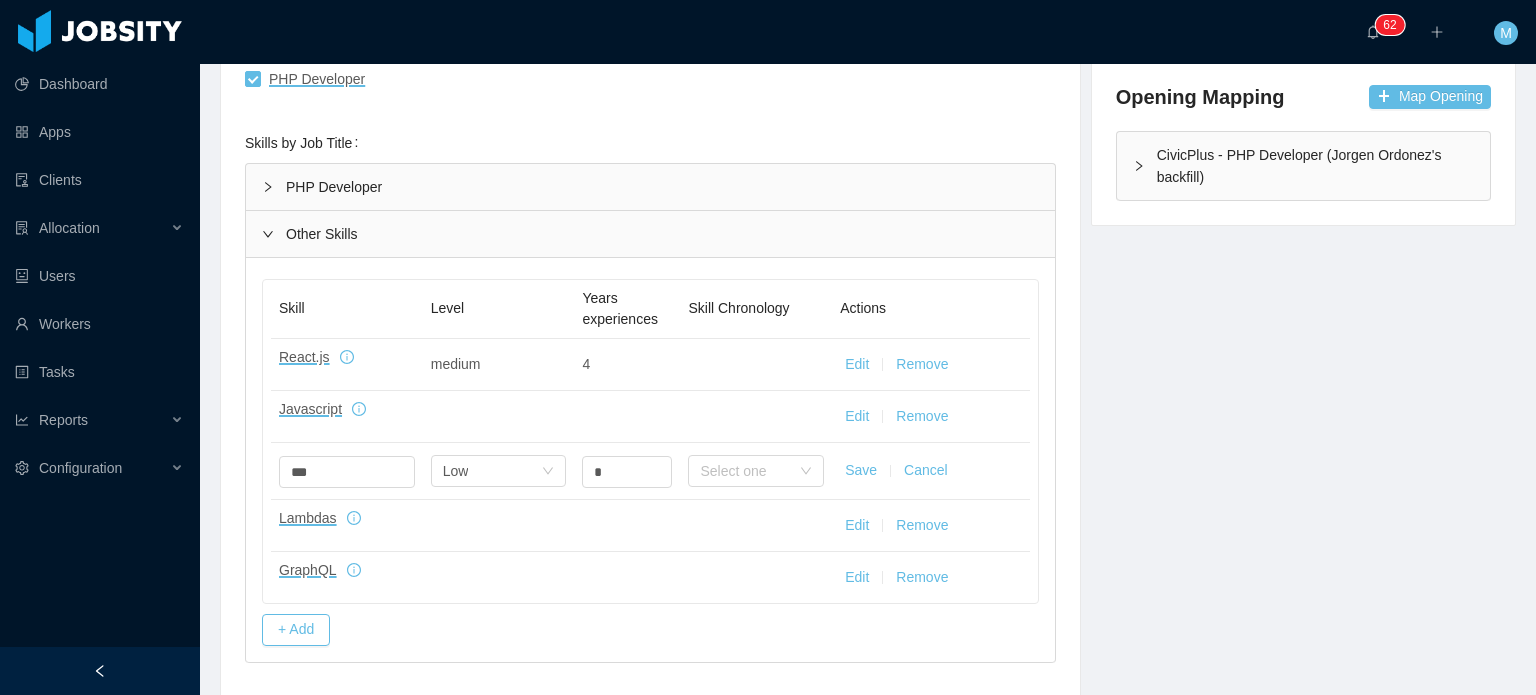 click on "Save" at bounding box center (861, 470) 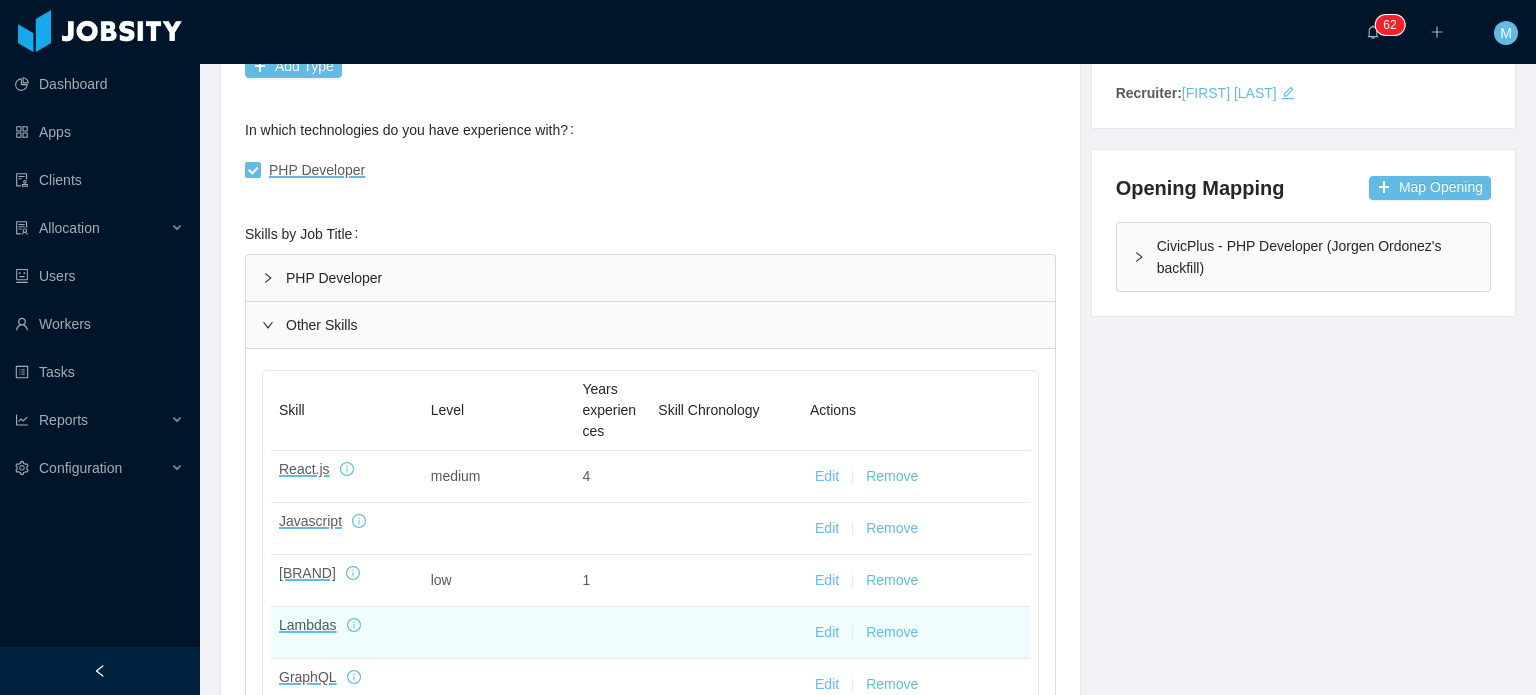 scroll, scrollTop: 200, scrollLeft: 0, axis: vertical 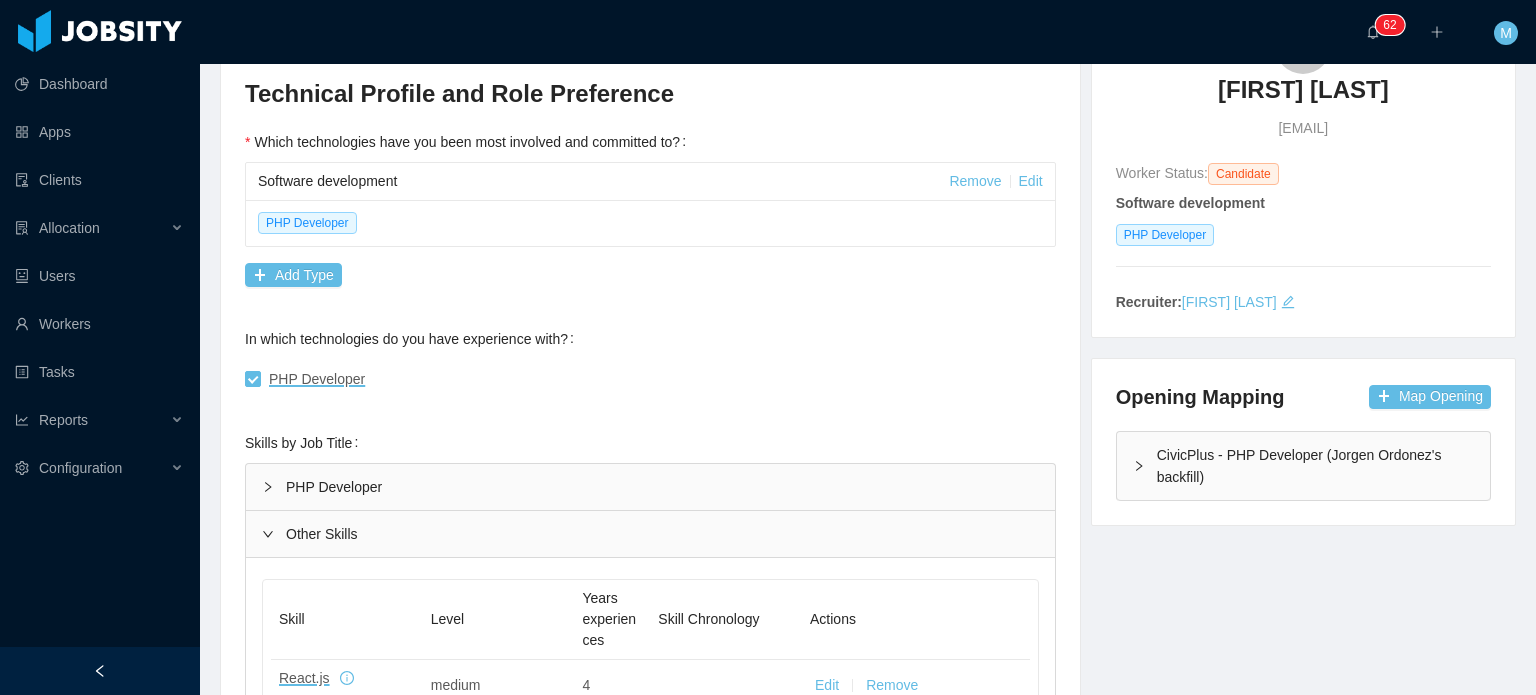 click on "Background Experience / Preferences Profile Soft Skills Language Notes General Background What have you heard about Jobsity? Billable Billable Gender Female Male Non binary Location Country ****** Brazil   City ****** Maceió   Marital Status Marital Status Number of Children * Nationality Country   Education Degree Institution Actions Bachelor's in Computer Science FACIMA (UNIP - Universidade Paulista), Maceió/AL Edit Remove Bacharelado, Ciências da Computação e Informática Universidade Paulista Edit Remove Curso Técnico Integrado, Informática para Internet - Web Design Senai Alagoas Edit Remove + Add Overall Years of Experience Date of Birth Current Situation and Company/Team Preferences Tell me a little about your expertise and current profile? * Experience in start-ups companies No Industry experience Select an option E-Commerce Construction   Based on your experience working with teams. Do you feel more comfortable working with larger teams or smaller teams? Small teams Big teams No Yes No" at bounding box center [650, 948] 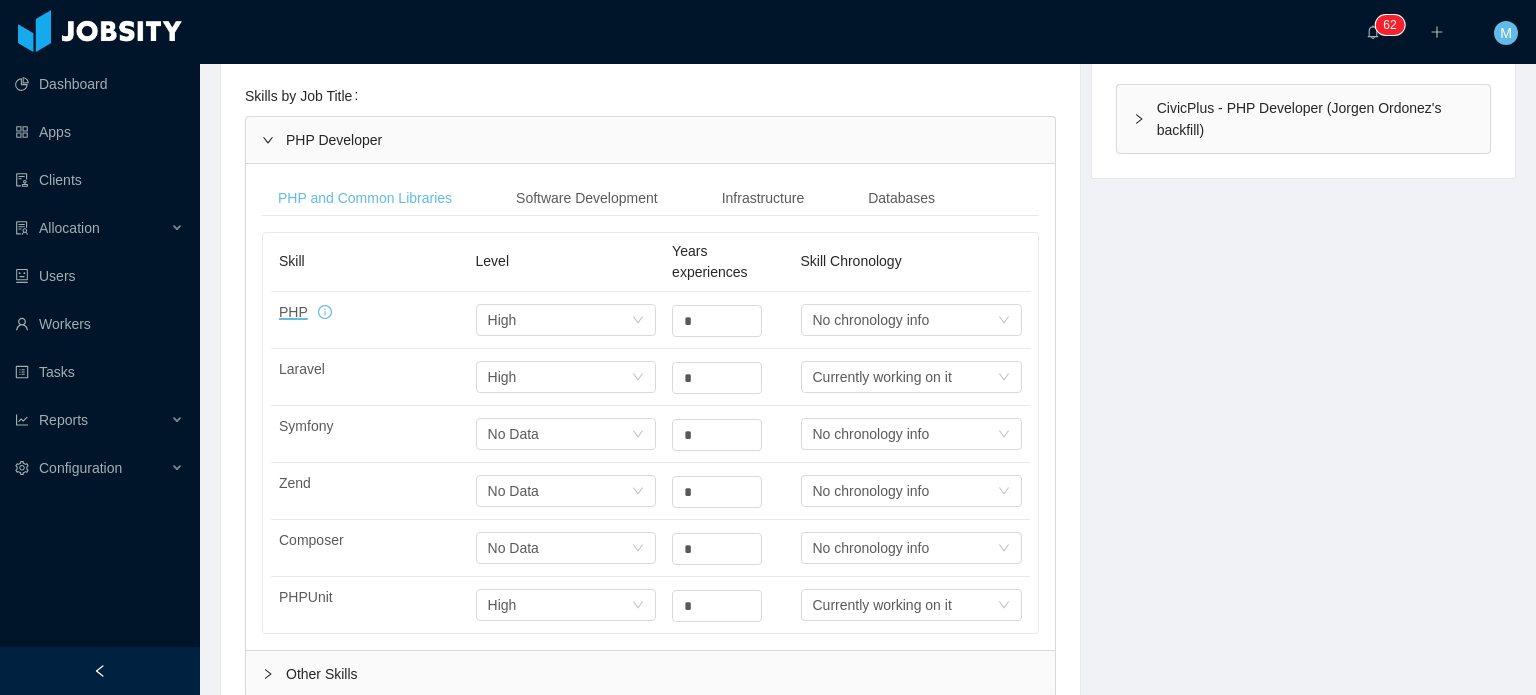 scroll, scrollTop: 500, scrollLeft: 0, axis: vertical 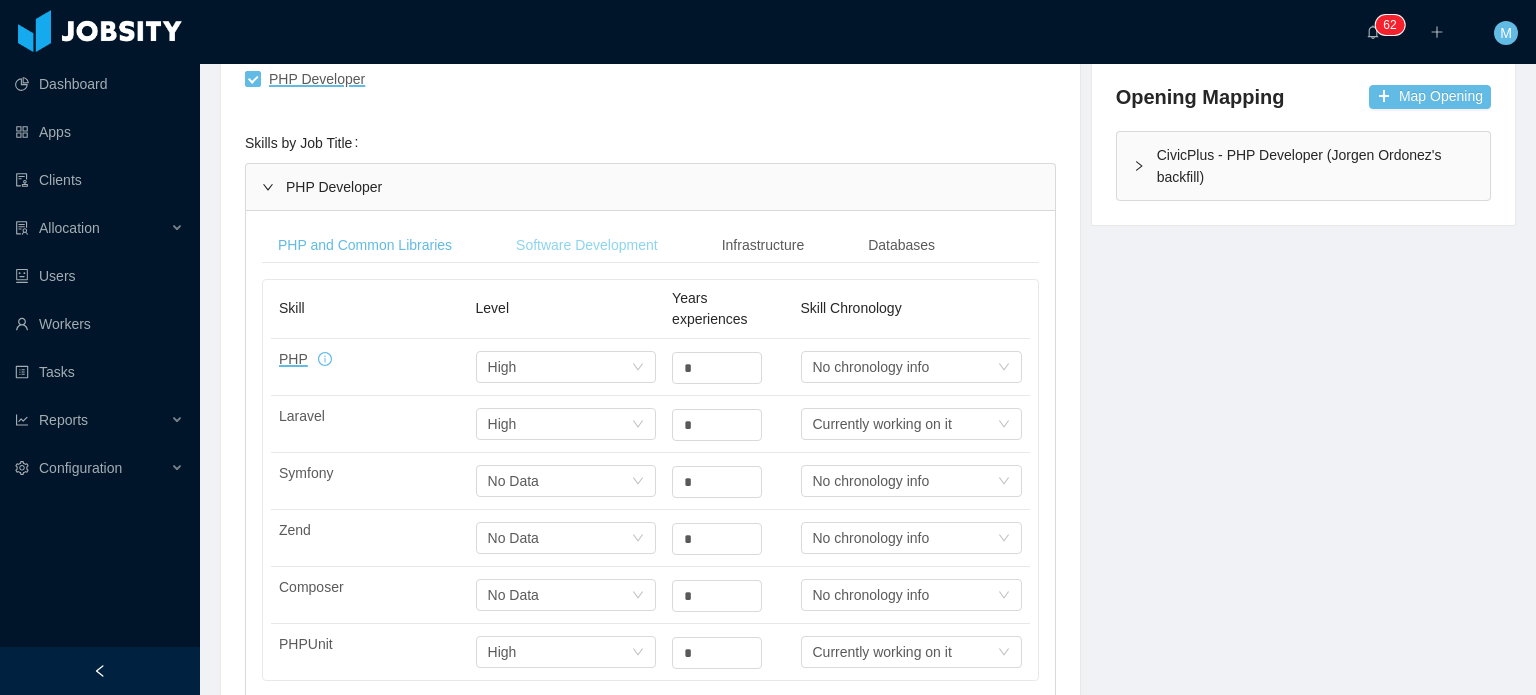click on "Software Development" at bounding box center [587, 245] 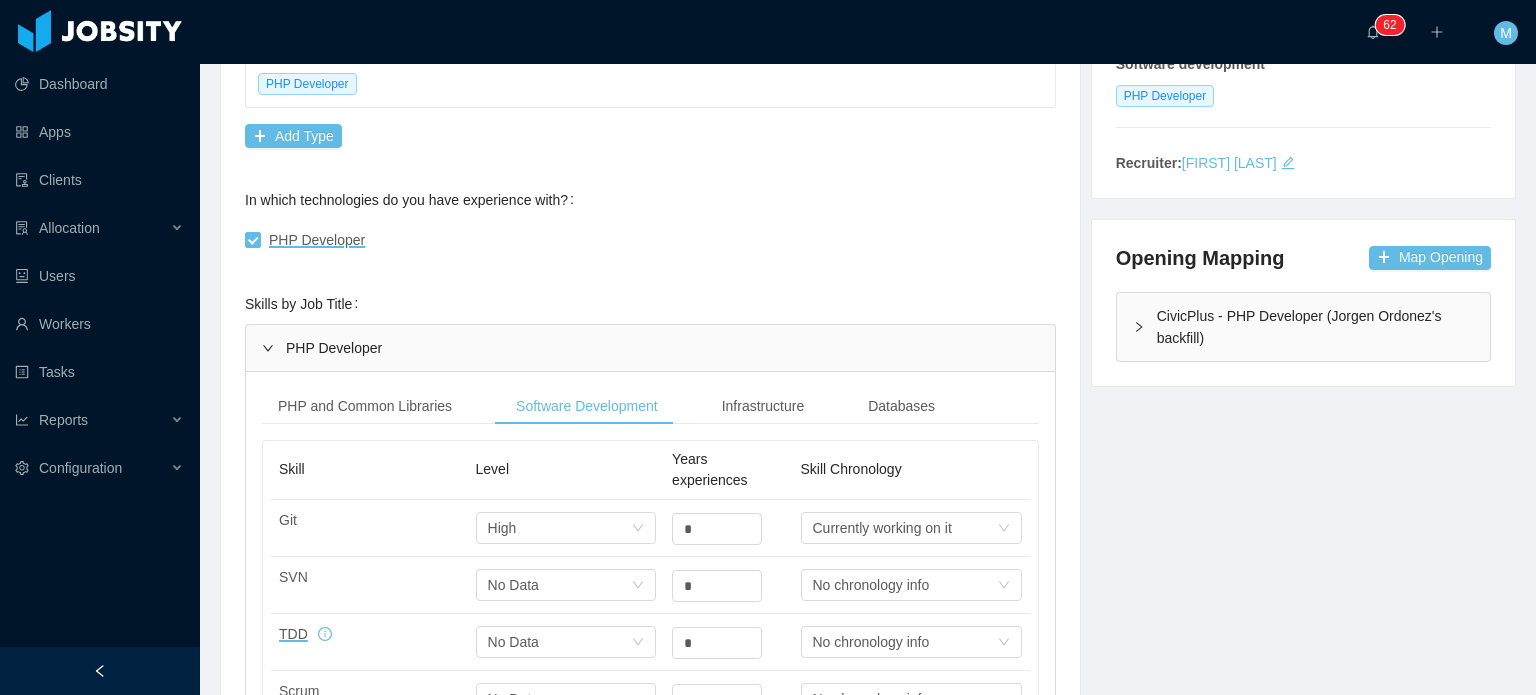 scroll, scrollTop: 0, scrollLeft: 0, axis: both 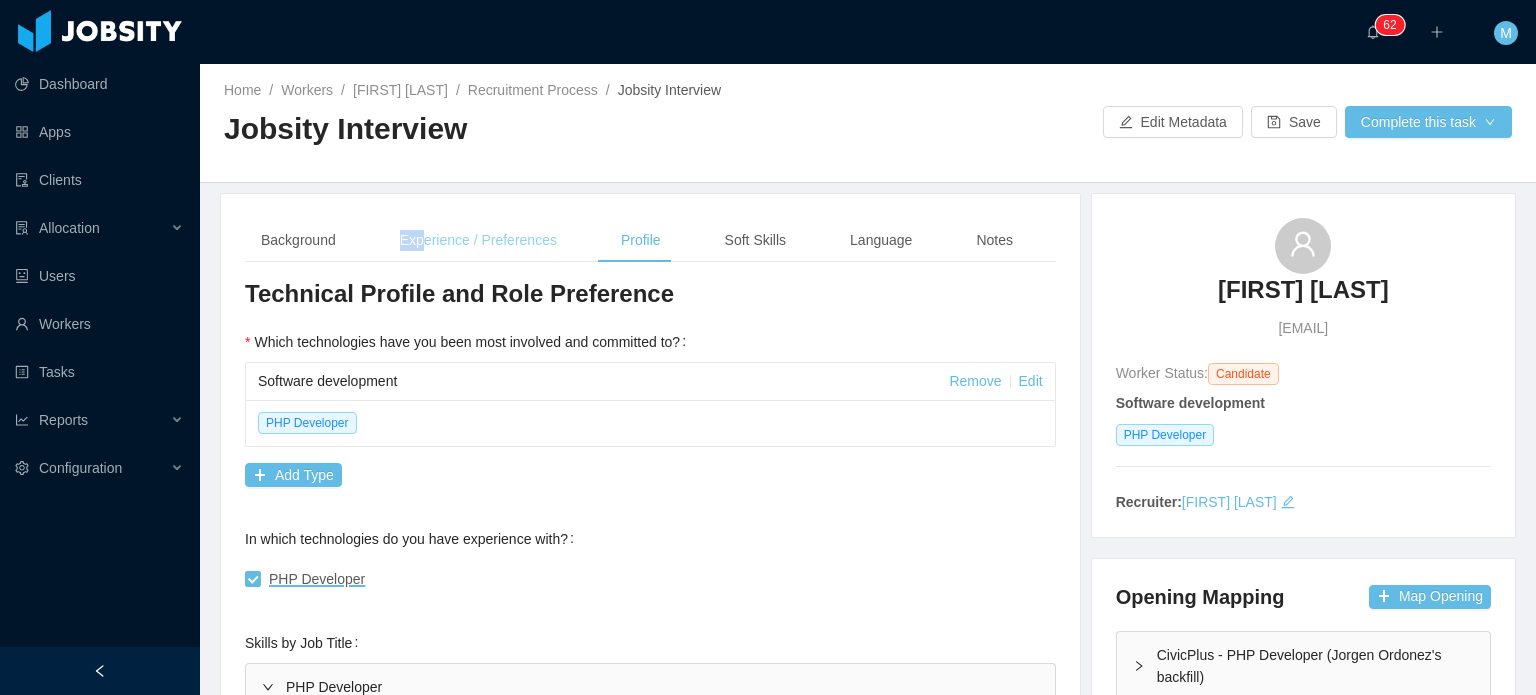 click on "Experience / Preferences" at bounding box center [478, 240] 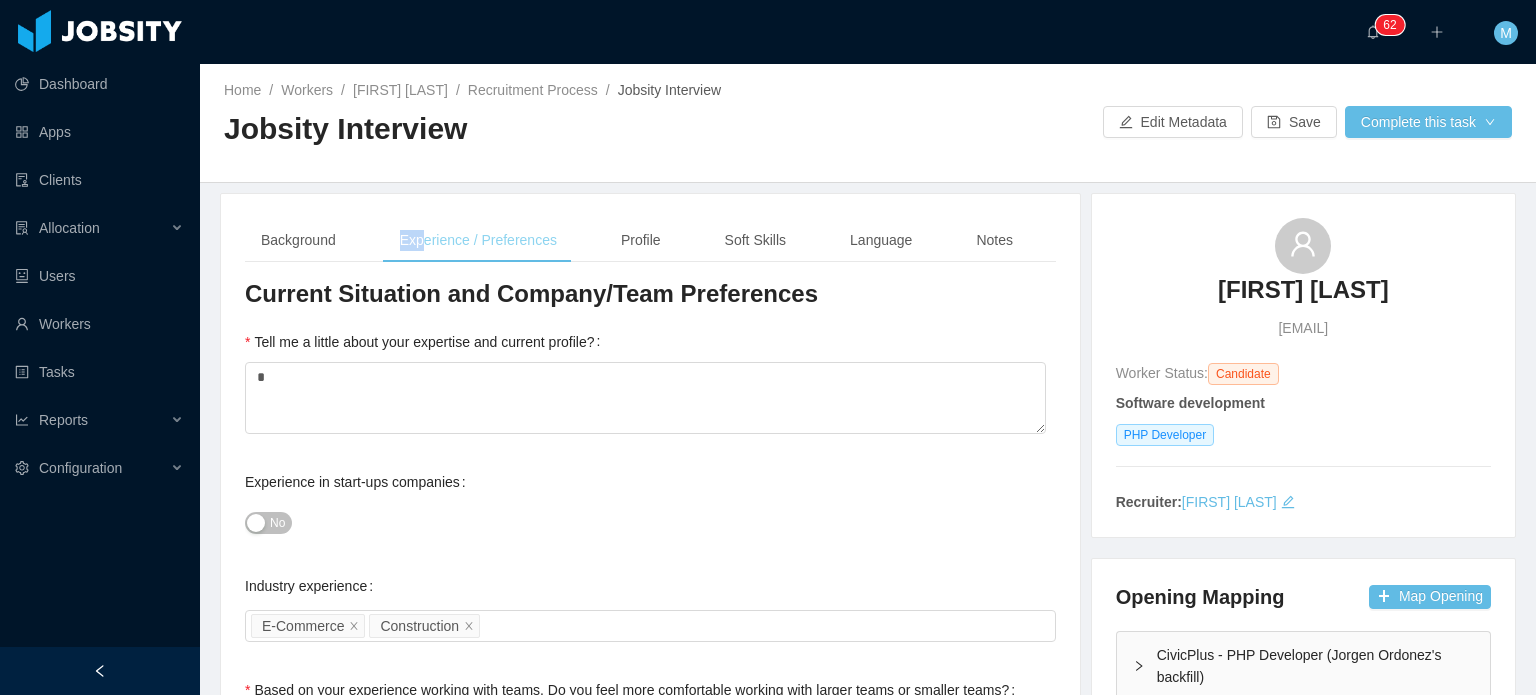 click on "Experience / Preferences" at bounding box center (478, 240) 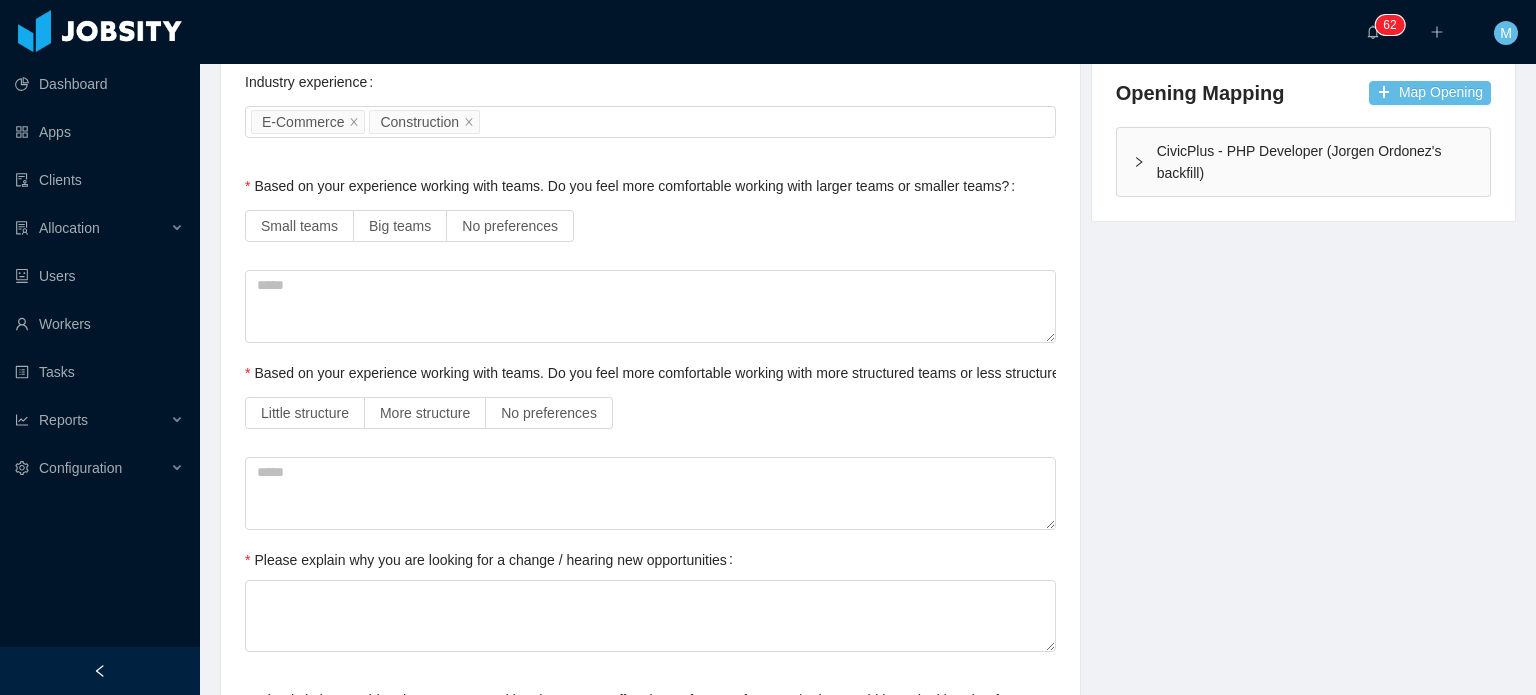 scroll, scrollTop: 500, scrollLeft: 0, axis: vertical 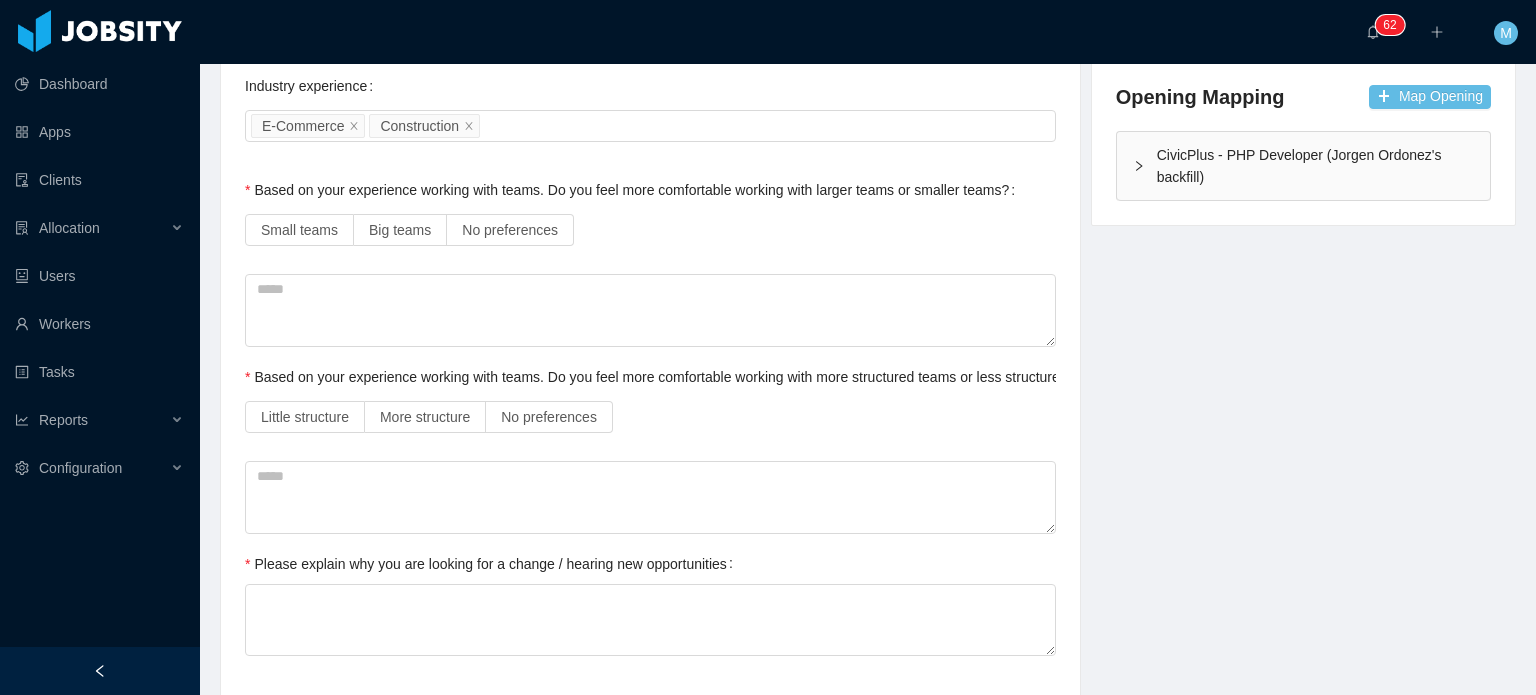 click on "Little structure More structure No preferences" at bounding box center [650, 417] 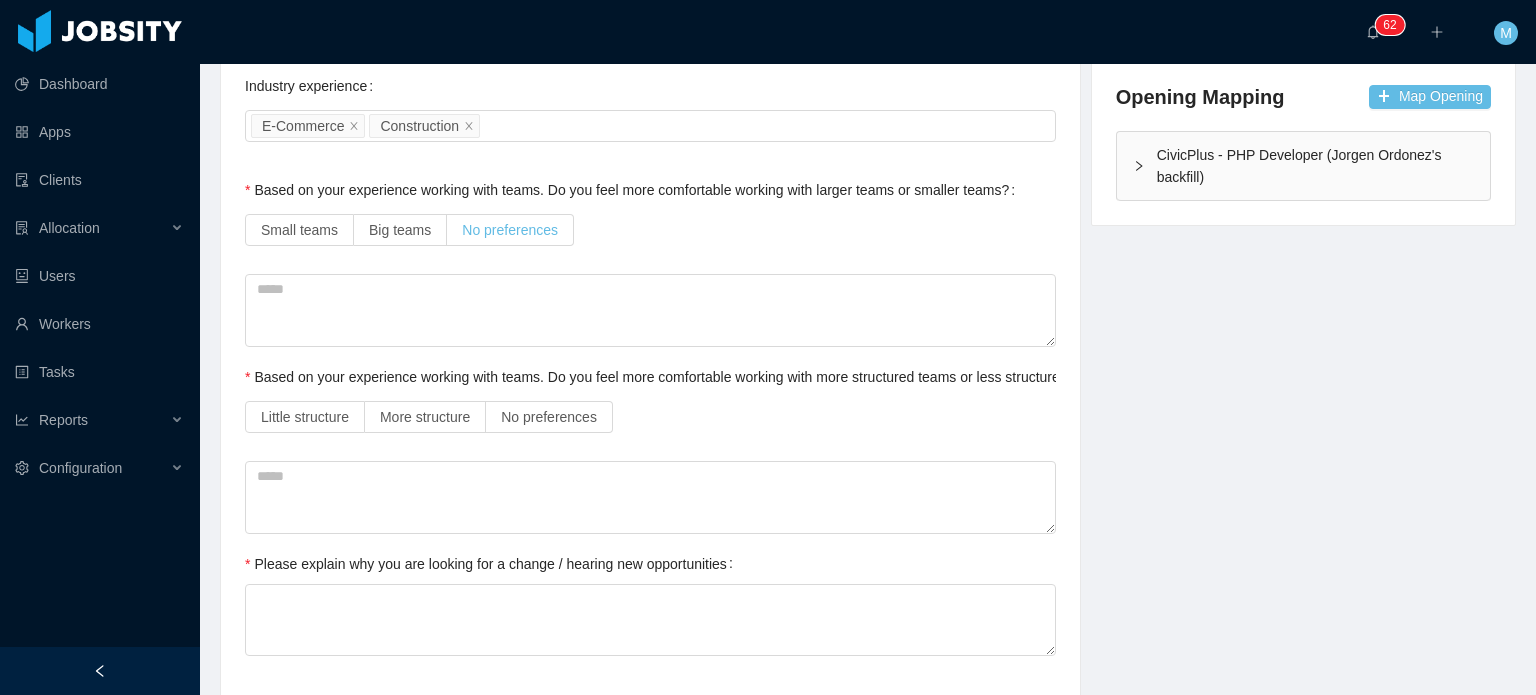 click on "No preferences" at bounding box center [510, 230] 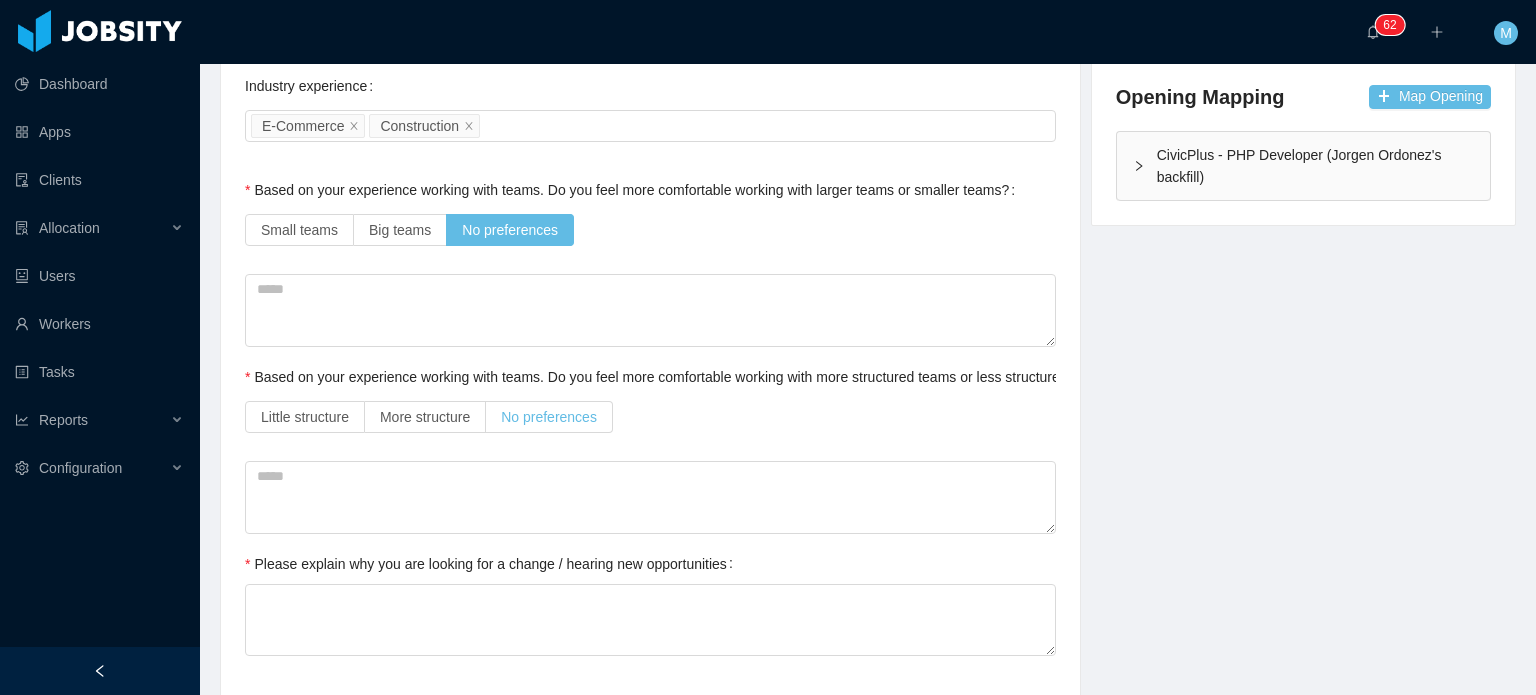 click on "No preferences" at bounding box center (549, 417) 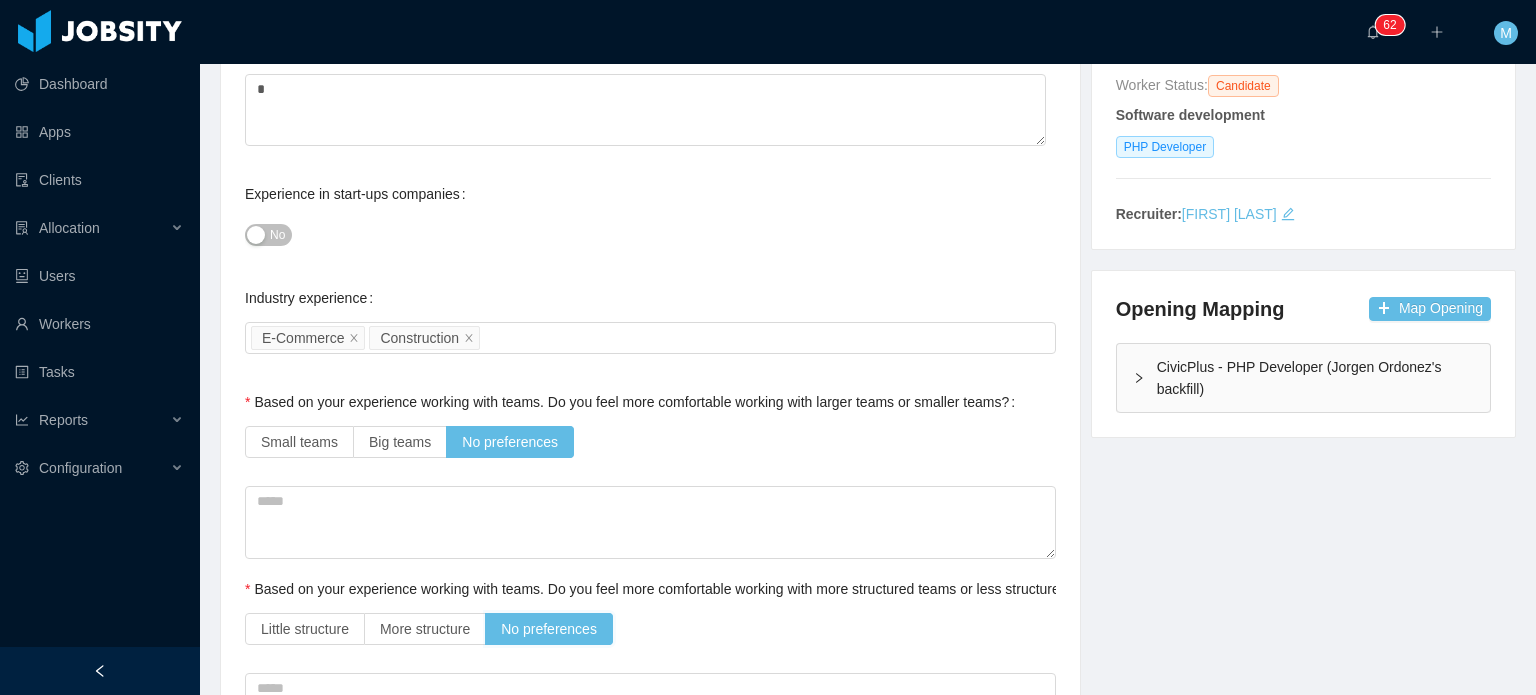 scroll, scrollTop: 0, scrollLeft: 0, axis: both 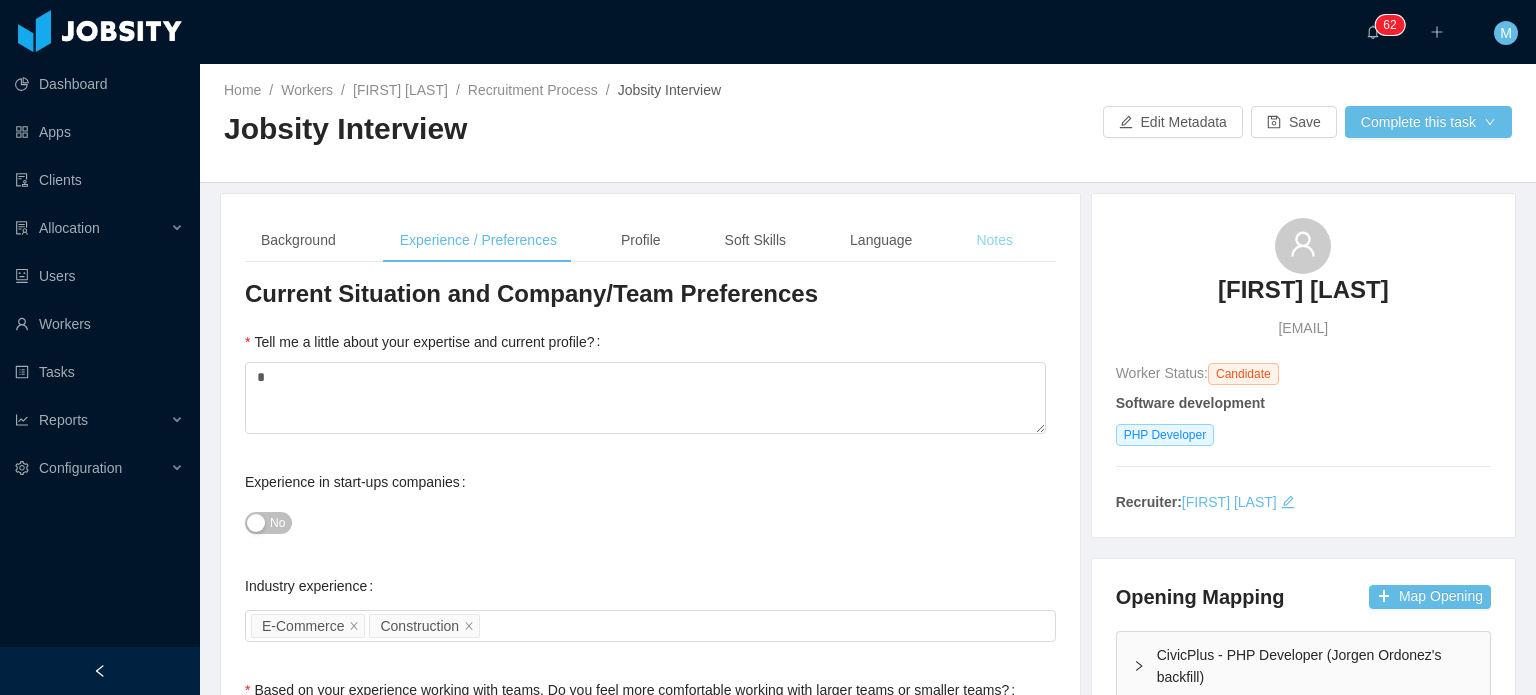 click on "Notes" at bounding box center (994, 240) 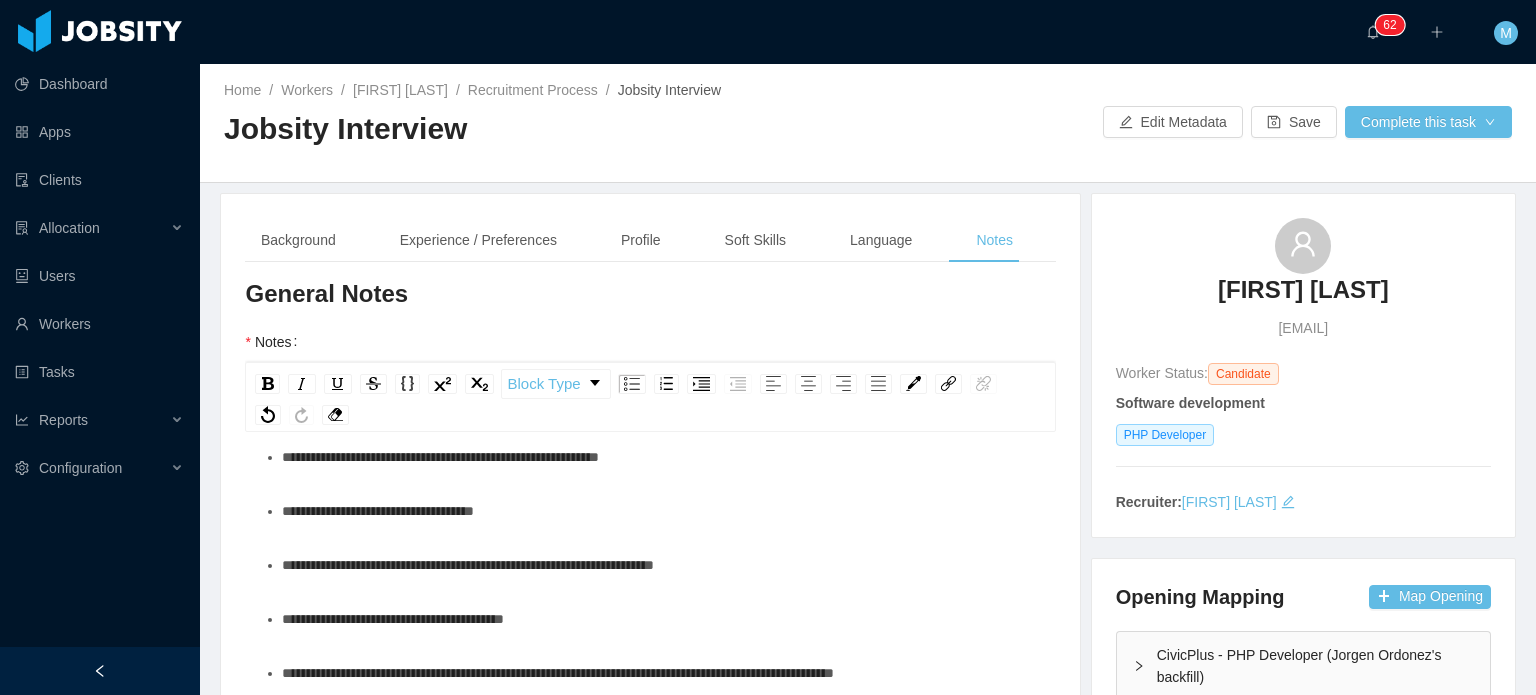 scroll, scrollTop: 1036, scrollLeft: 0, axis: vertical 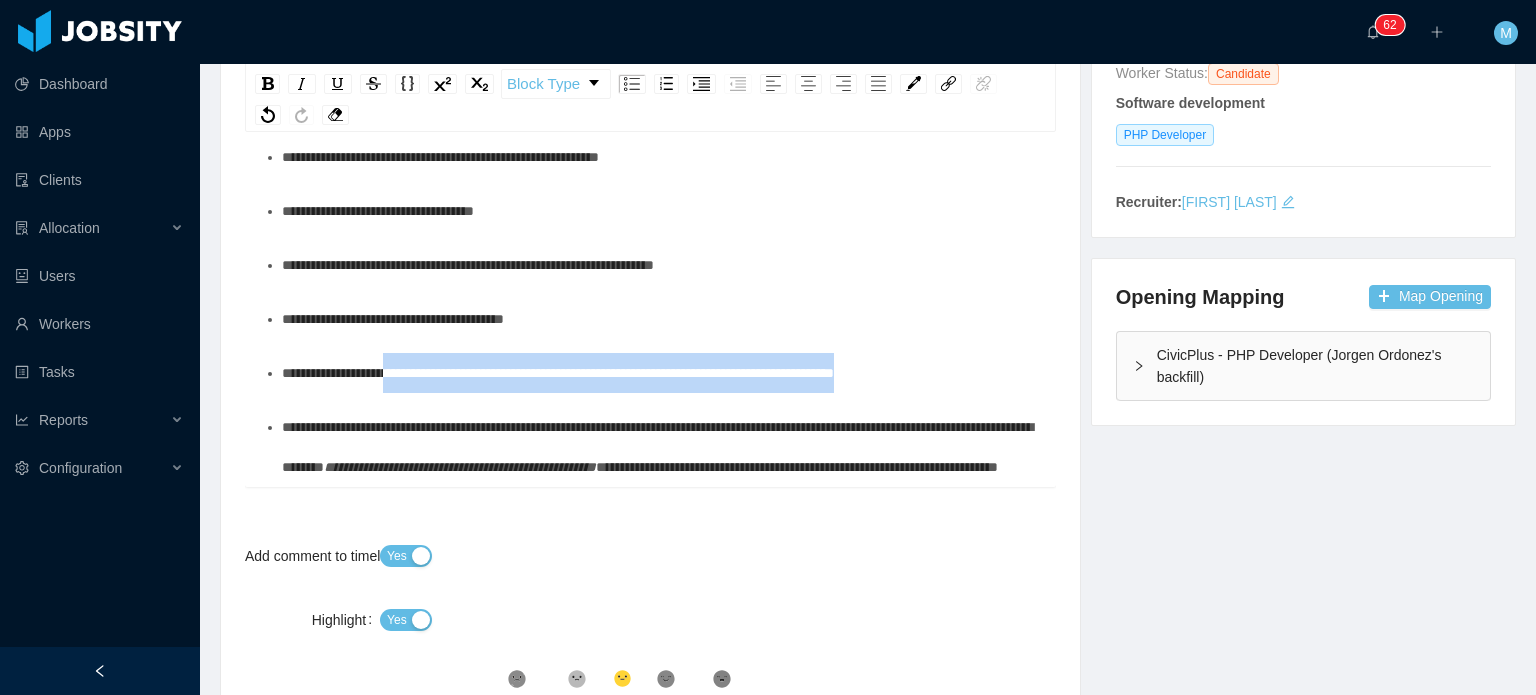 drag, startPoint x: 536, startPoint y: 435, endPoint x: 404, endPoint y: 426, distance: 132.30646 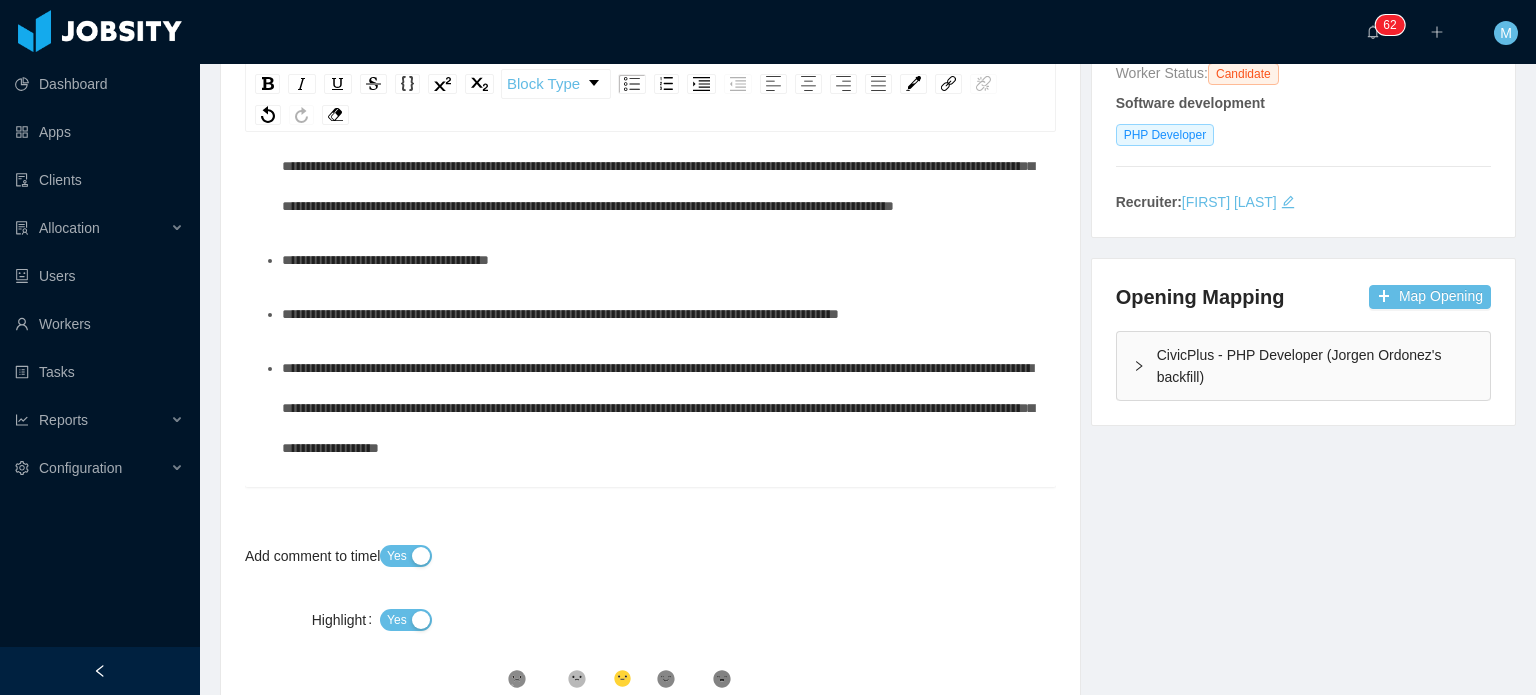 scroll, scrollTop: 0, scrollLeft: 0, axis: both 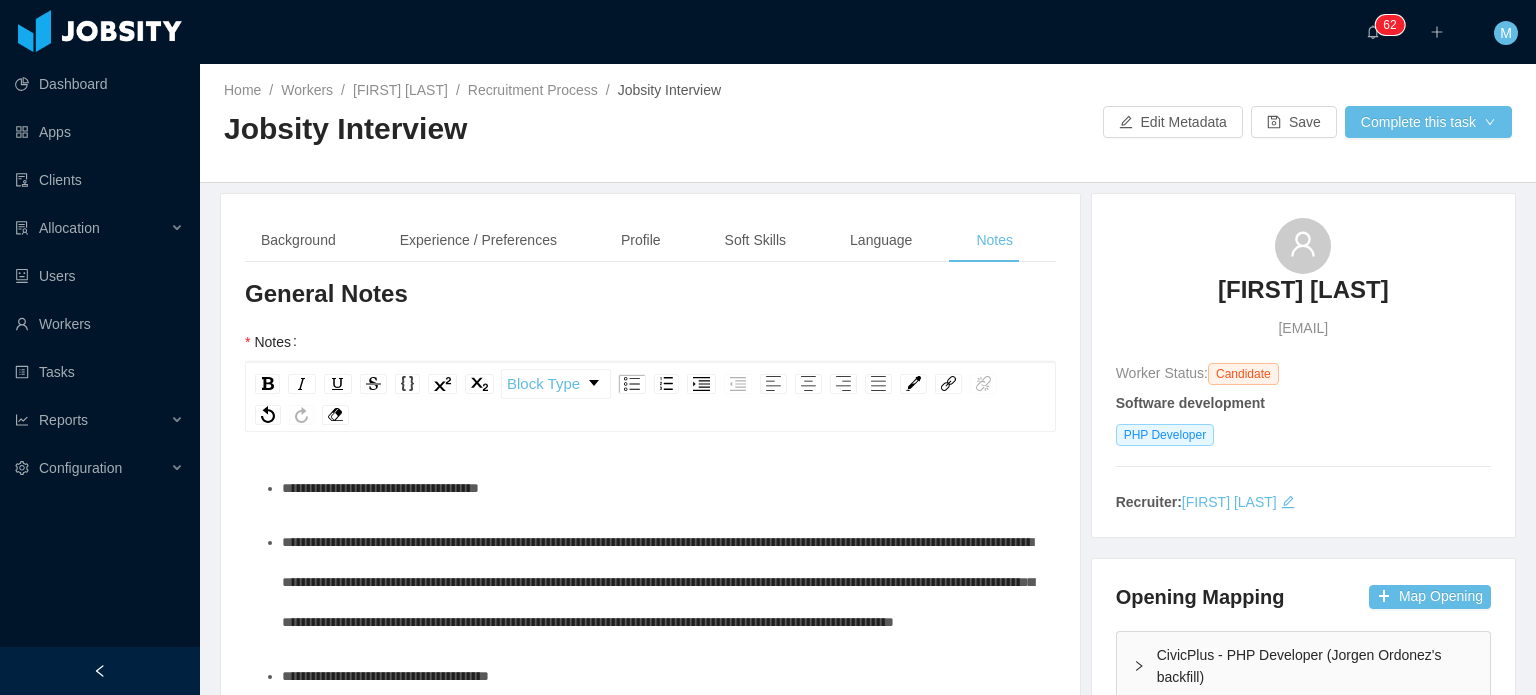 click on "Experience / Preferences" at bounding box center [478, 240] 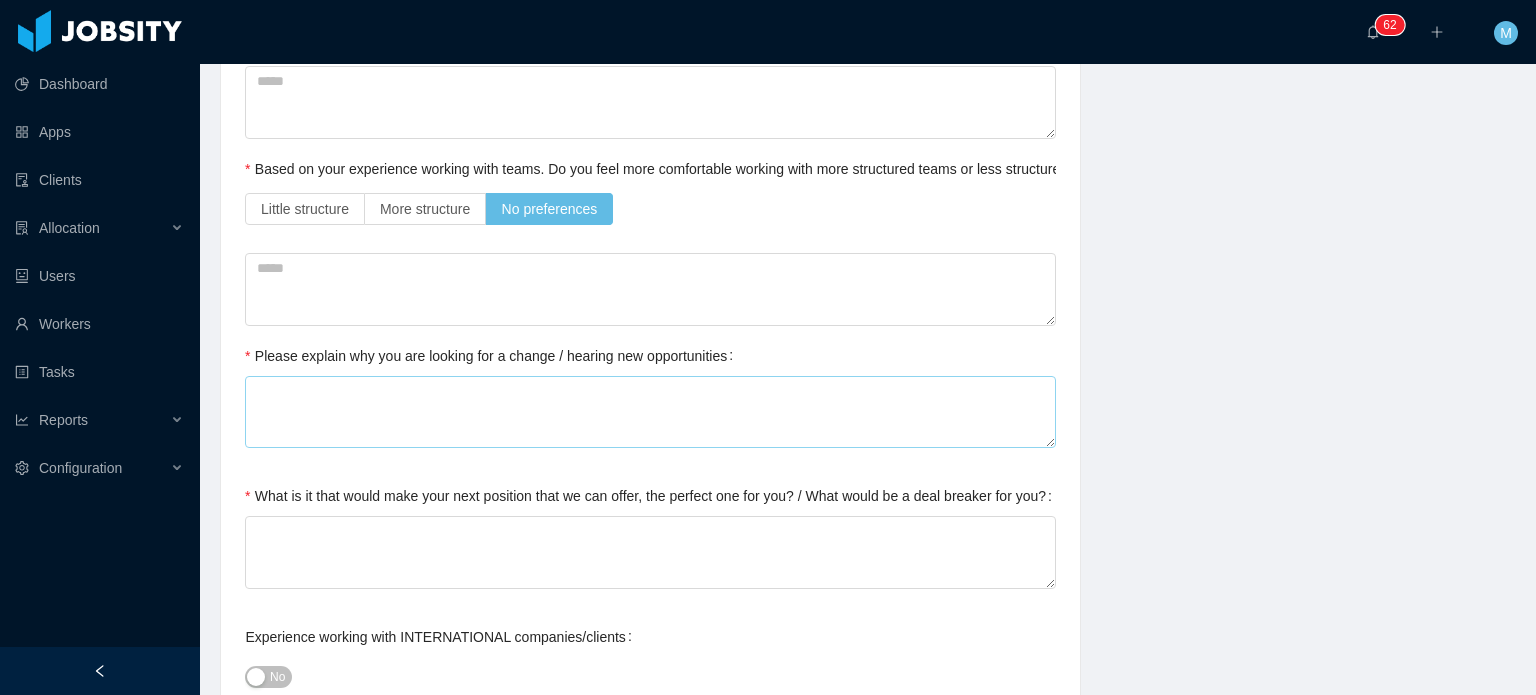 scroll, scrollTop: 700, scrollLeft: 0, axis: vertical 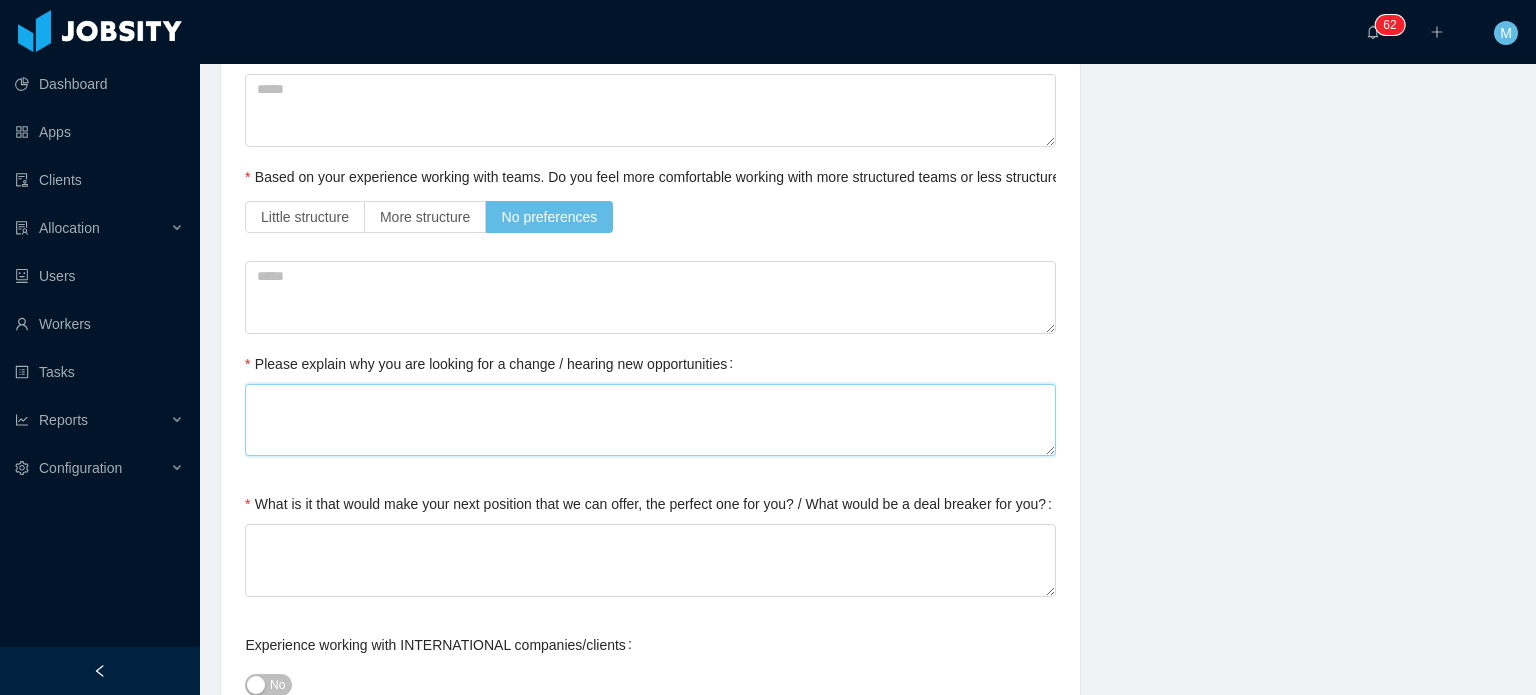 click on "Please explain why you are looking for a change / hearing new opportunities" at bounding box center [650, 420] 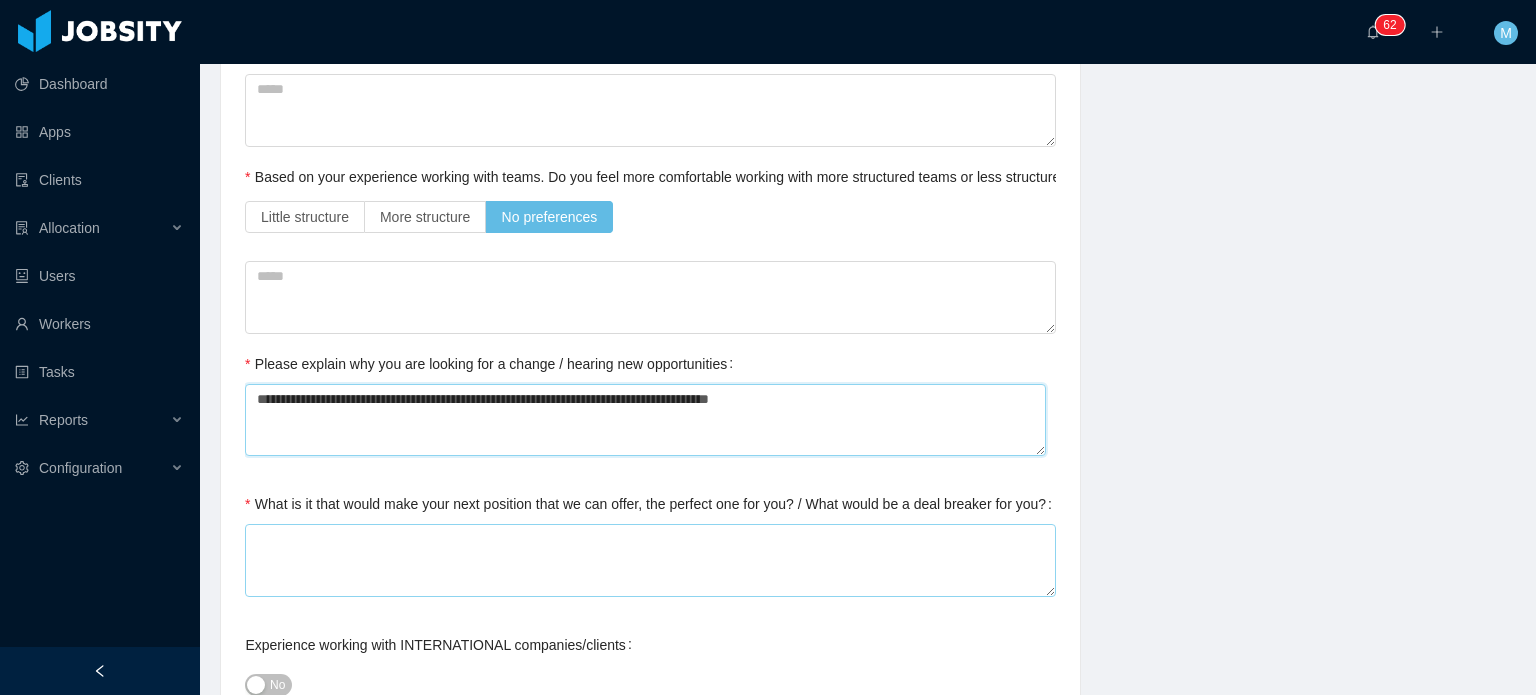type on "**********" 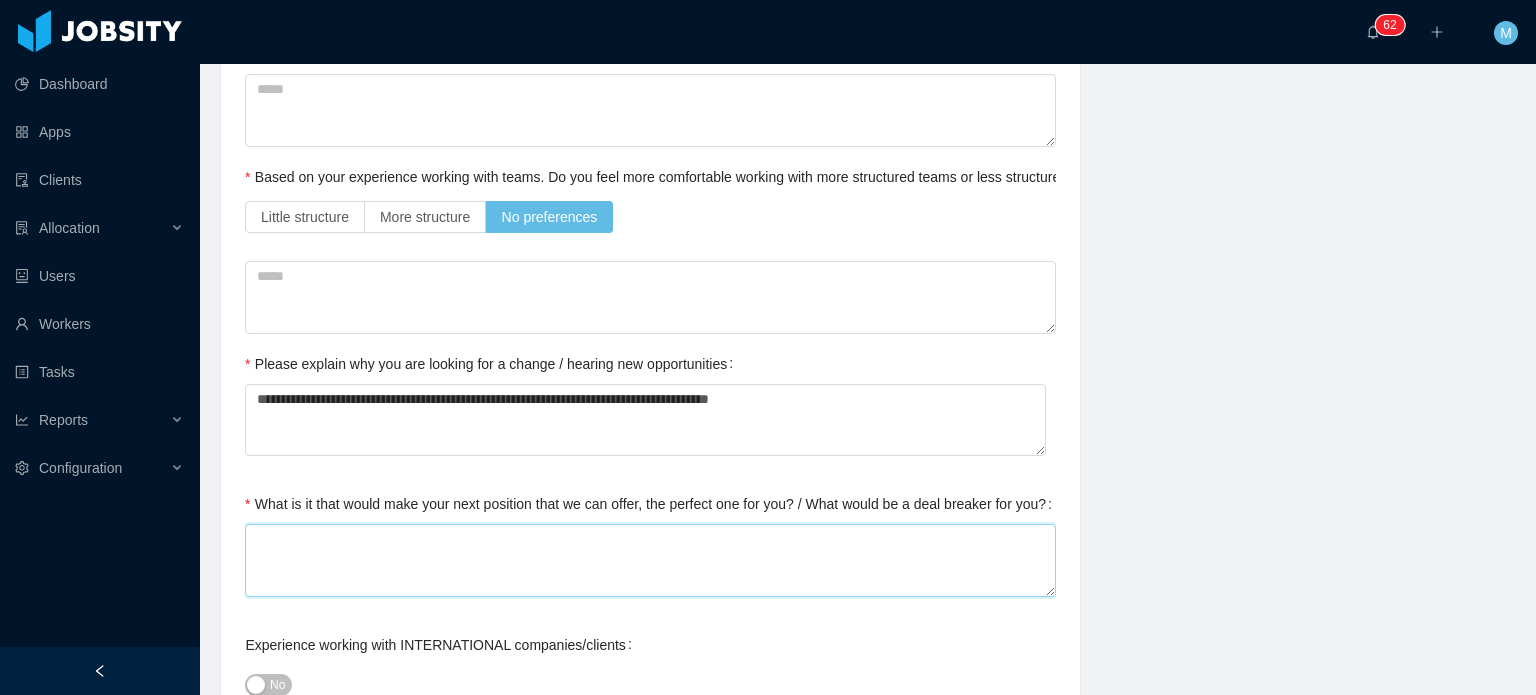 click on "What is it that would make your next position that we can offer, the perfect one for you? / What would be a deal breaker for you?" at bounding box center (650, 560) 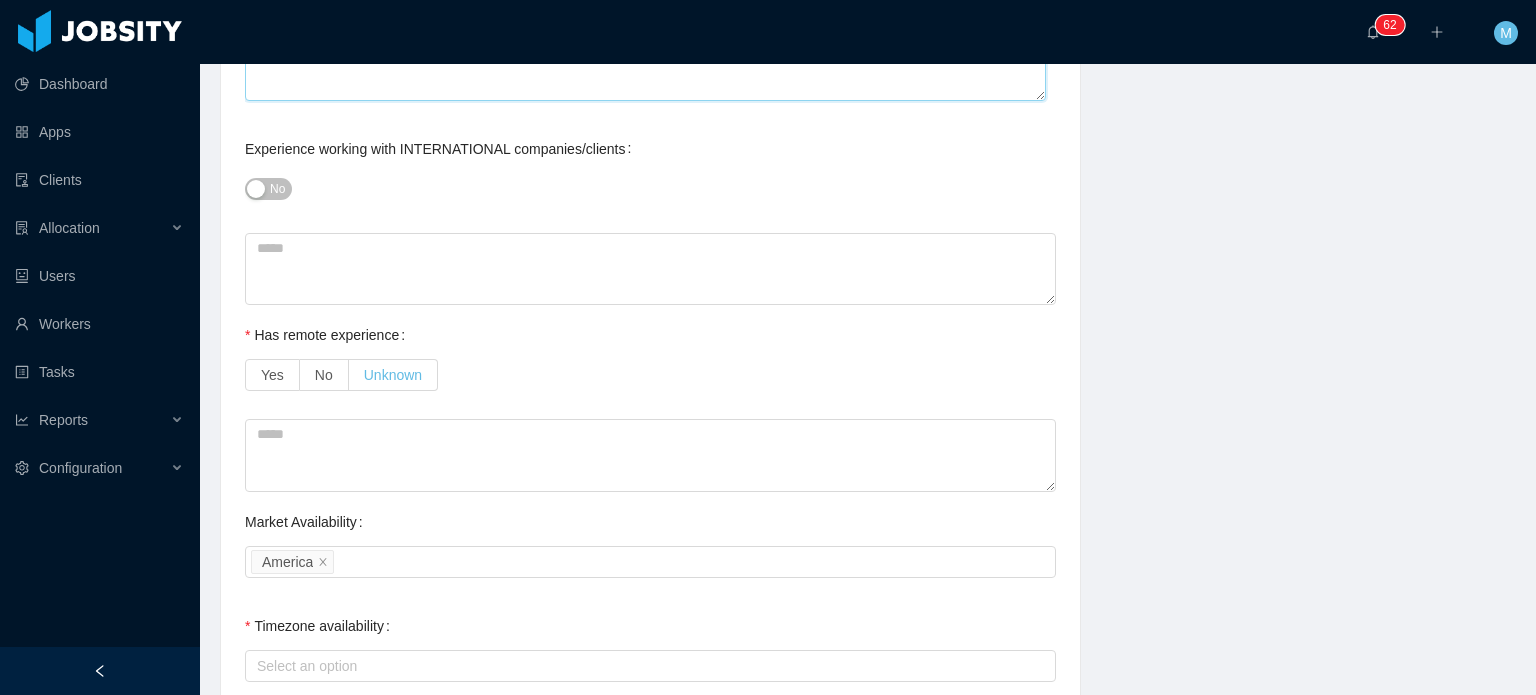 scroll, scrollTop: 1200, scrollLeft: 0, axis: vertical 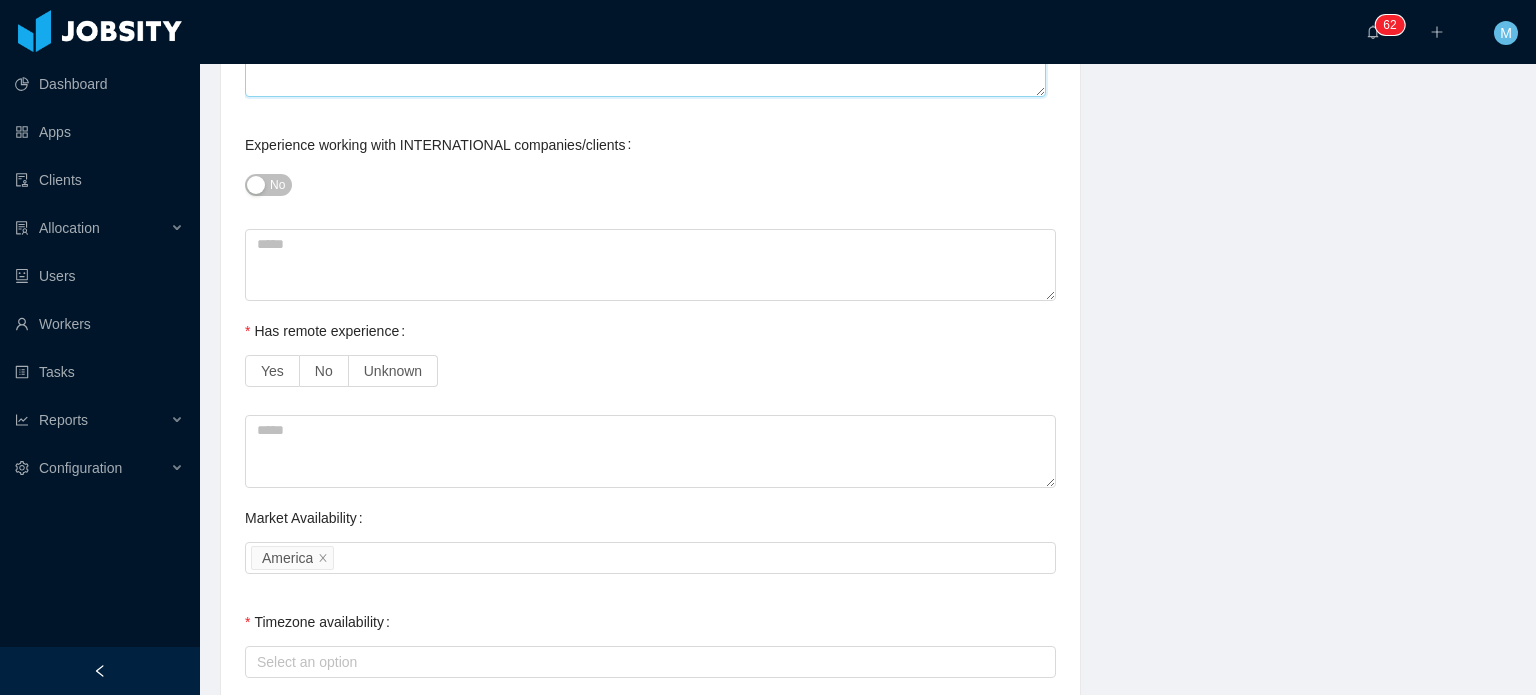 type on "*" 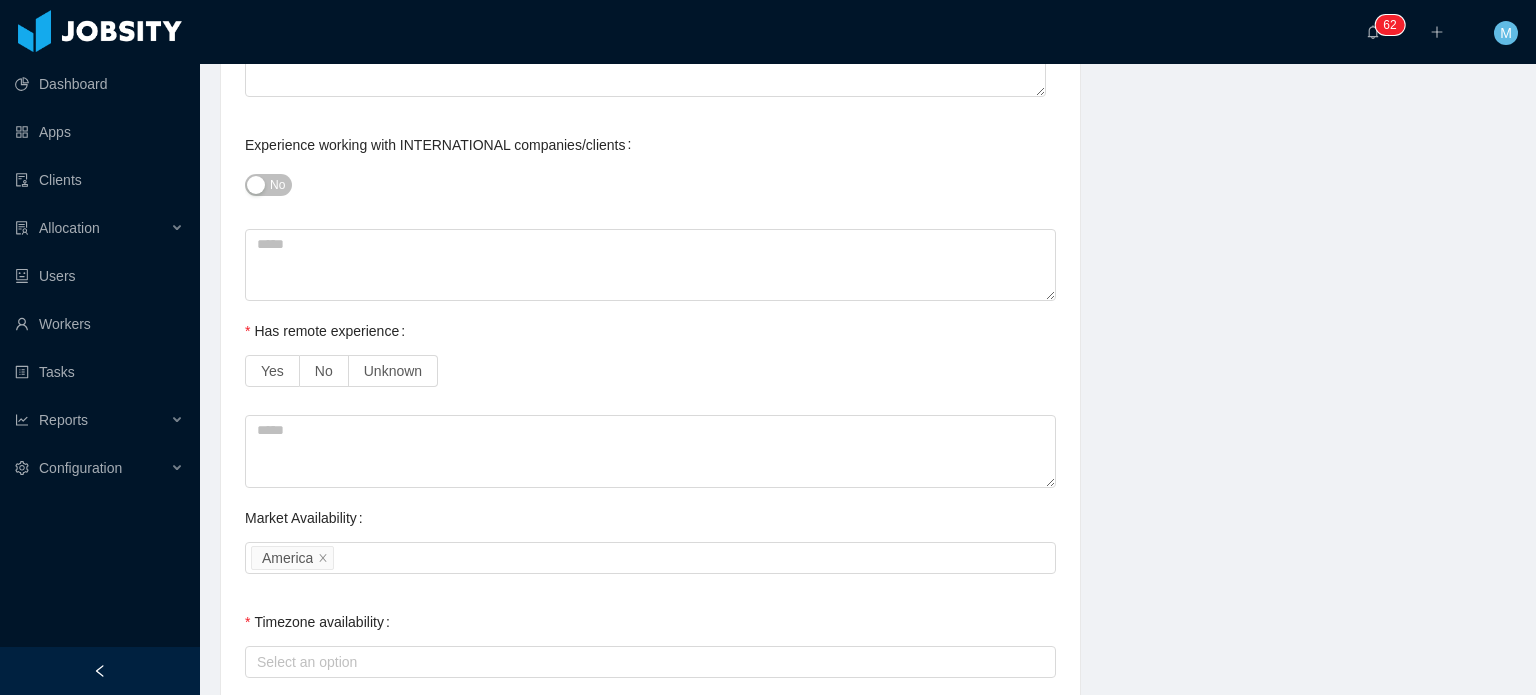 click on "No" at bounding box center (268, 185) 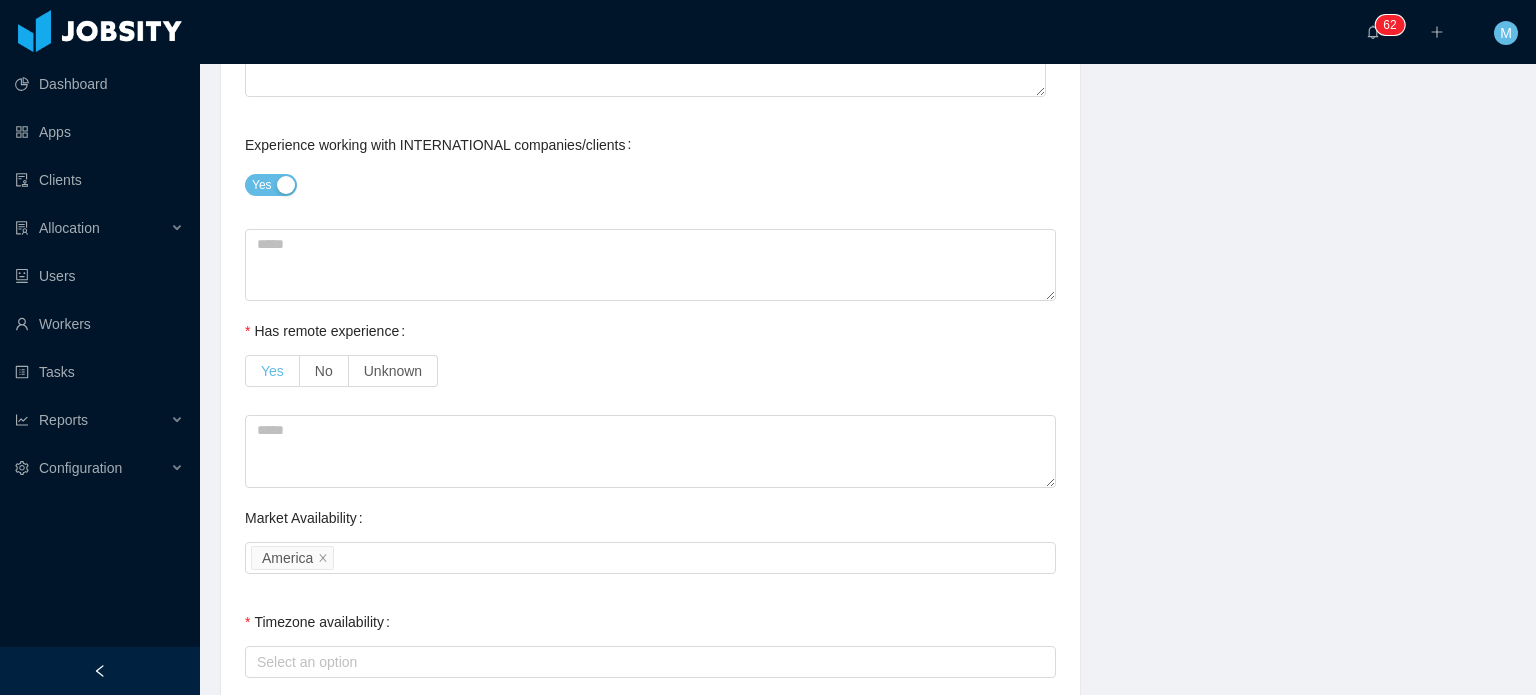 click on "Yes" at bounding box center [272, 371] 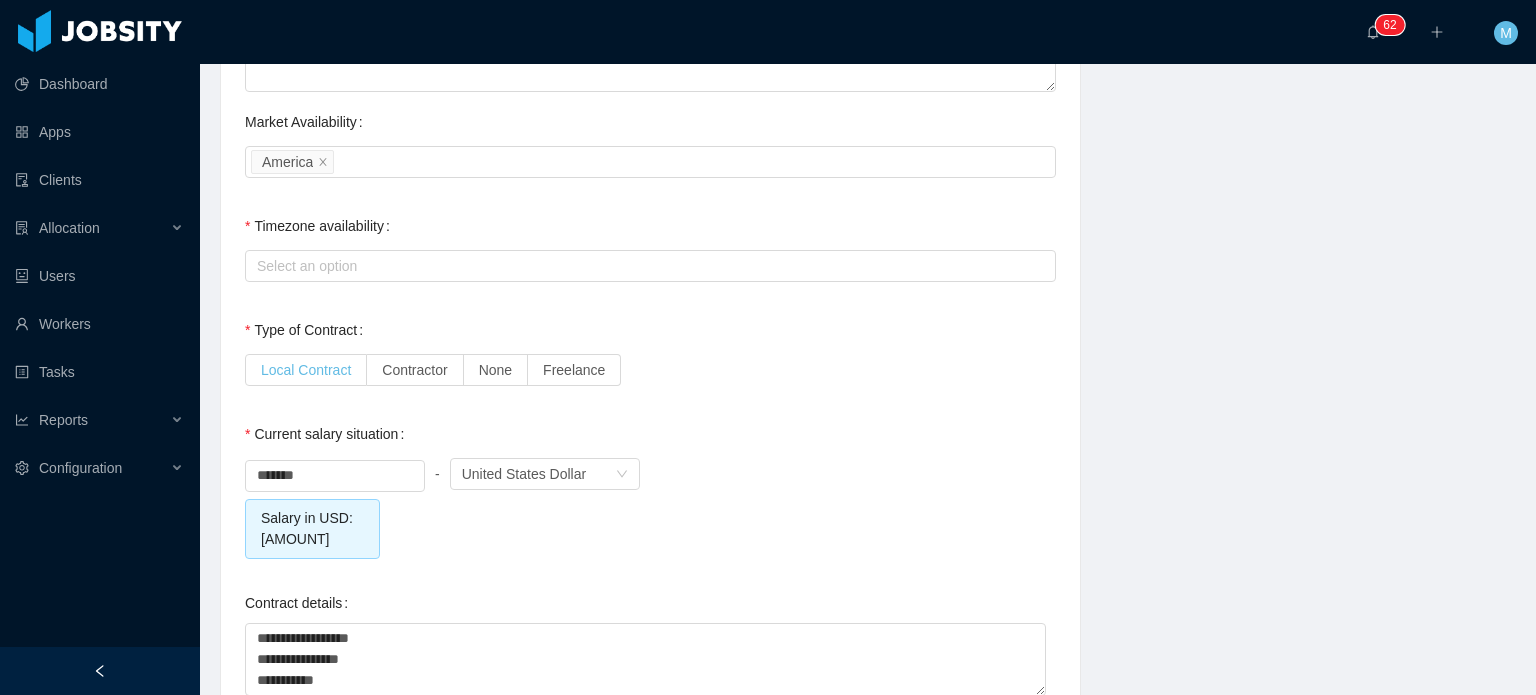 scroll, scrollTop: 1600, scrollLeft: 0, axis: vertical 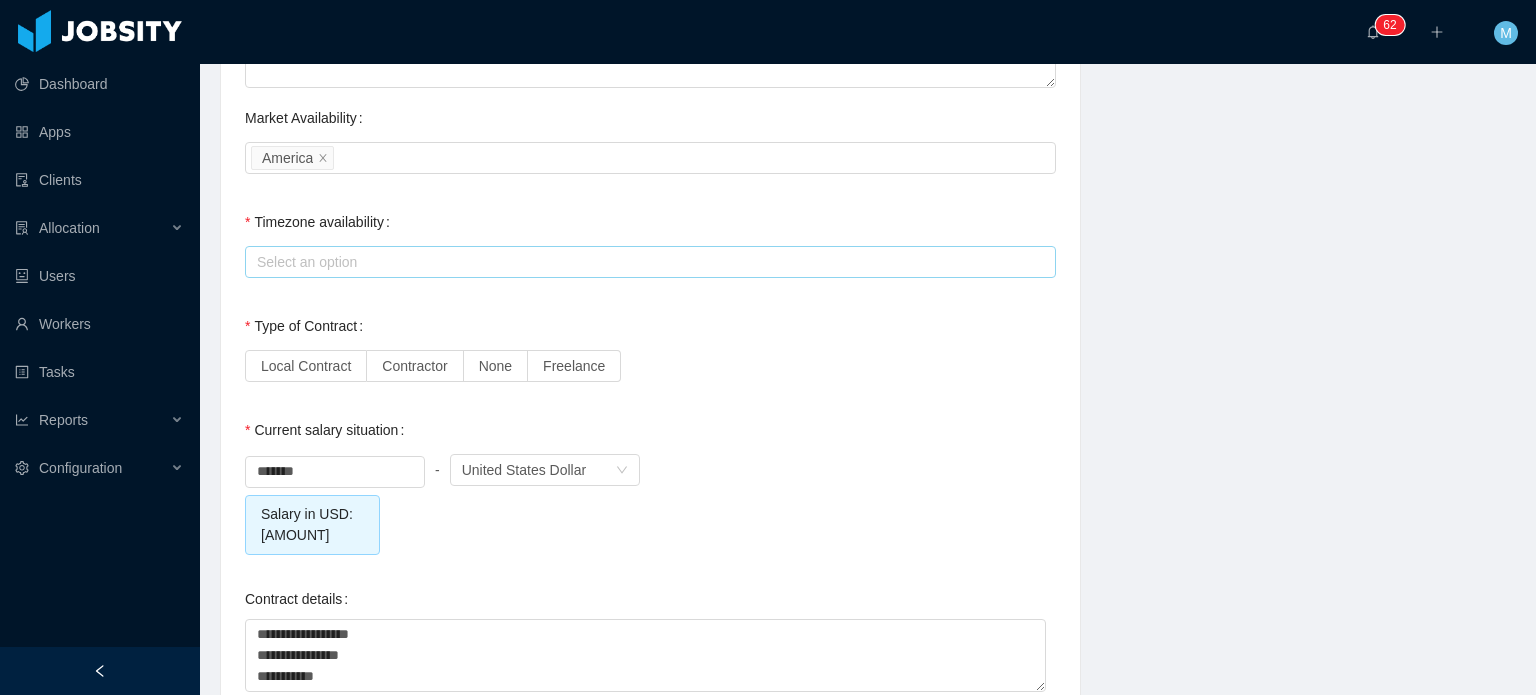 click on "Select an option" at bounding box center [646, 262] 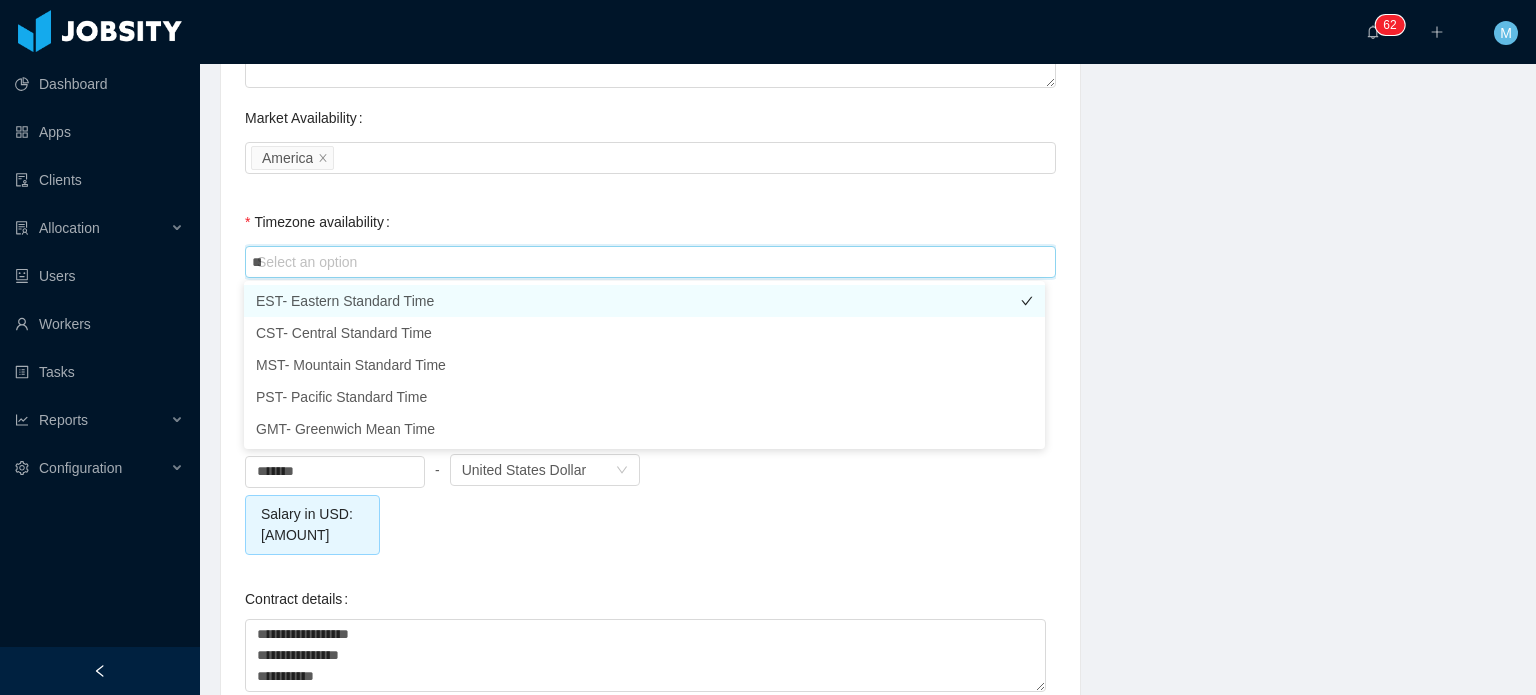 type on "***" 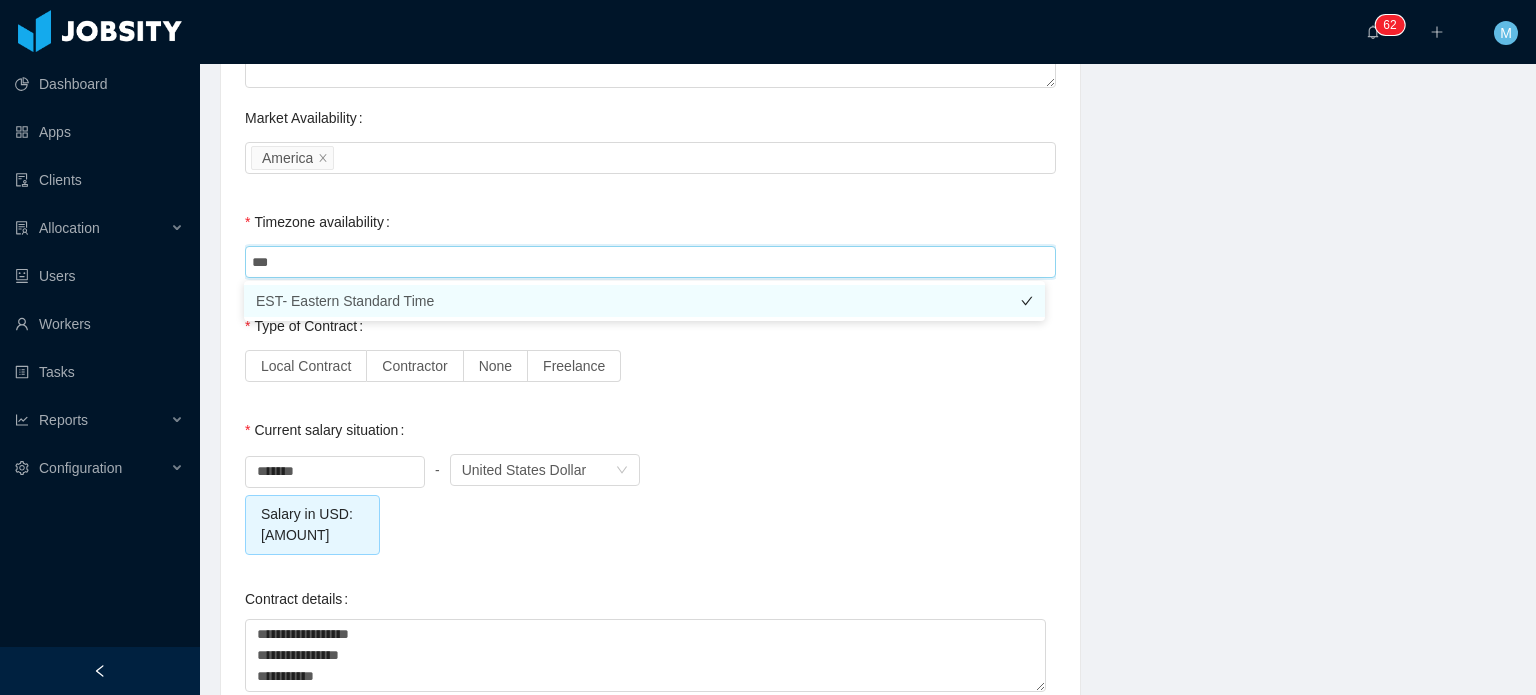 click on "EST- Eastern Standard Time" at bounding box center (644, 301) 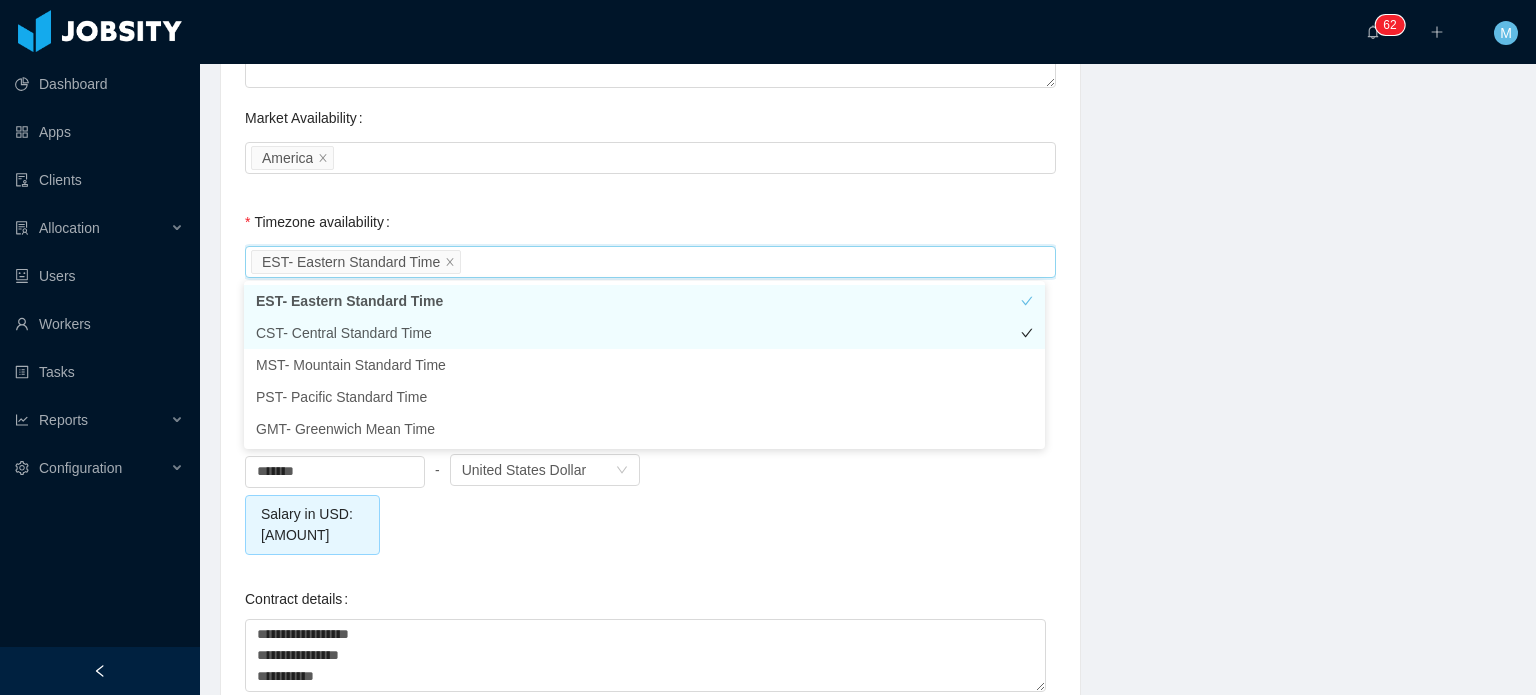 click on "EST- Eastern Standard Time" at bounding box center (644, 301) 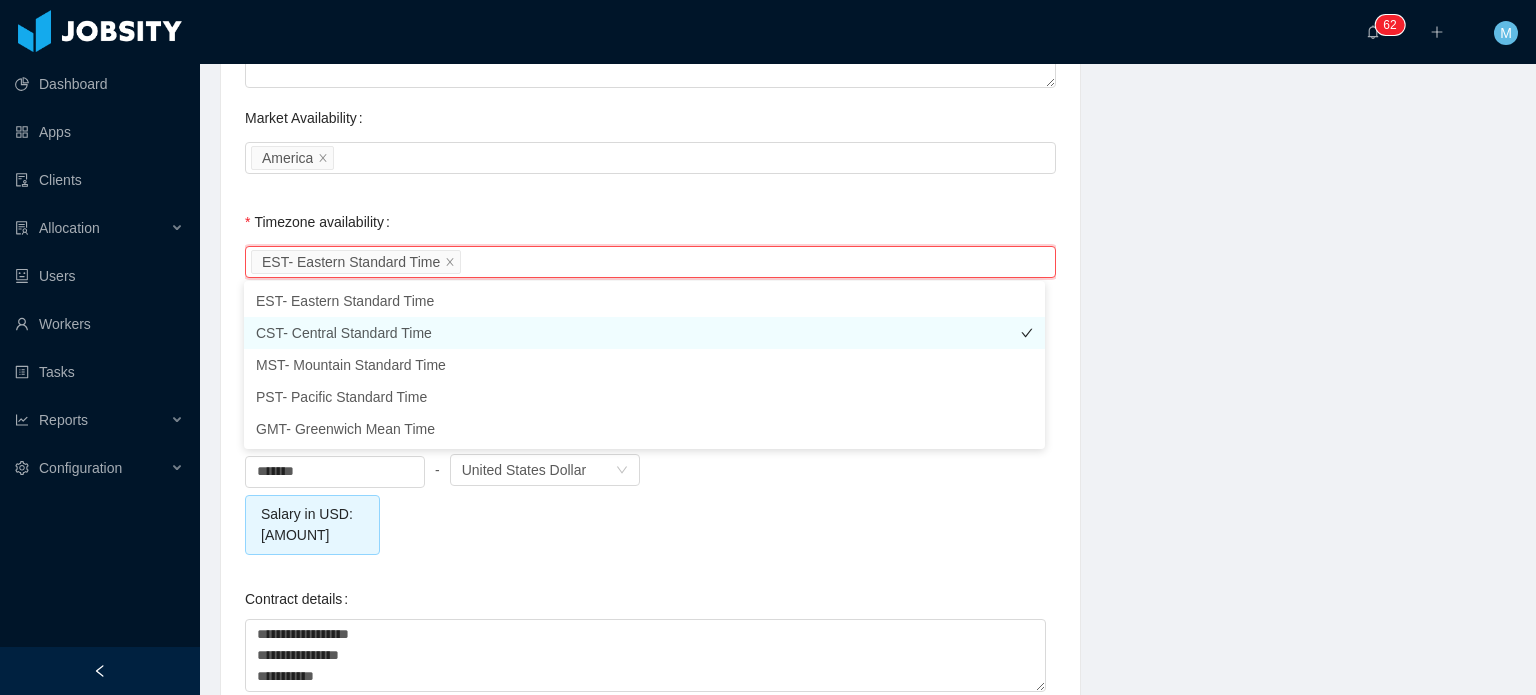 click on "CST- Central Standard Time" at bounding box center [644, 333] 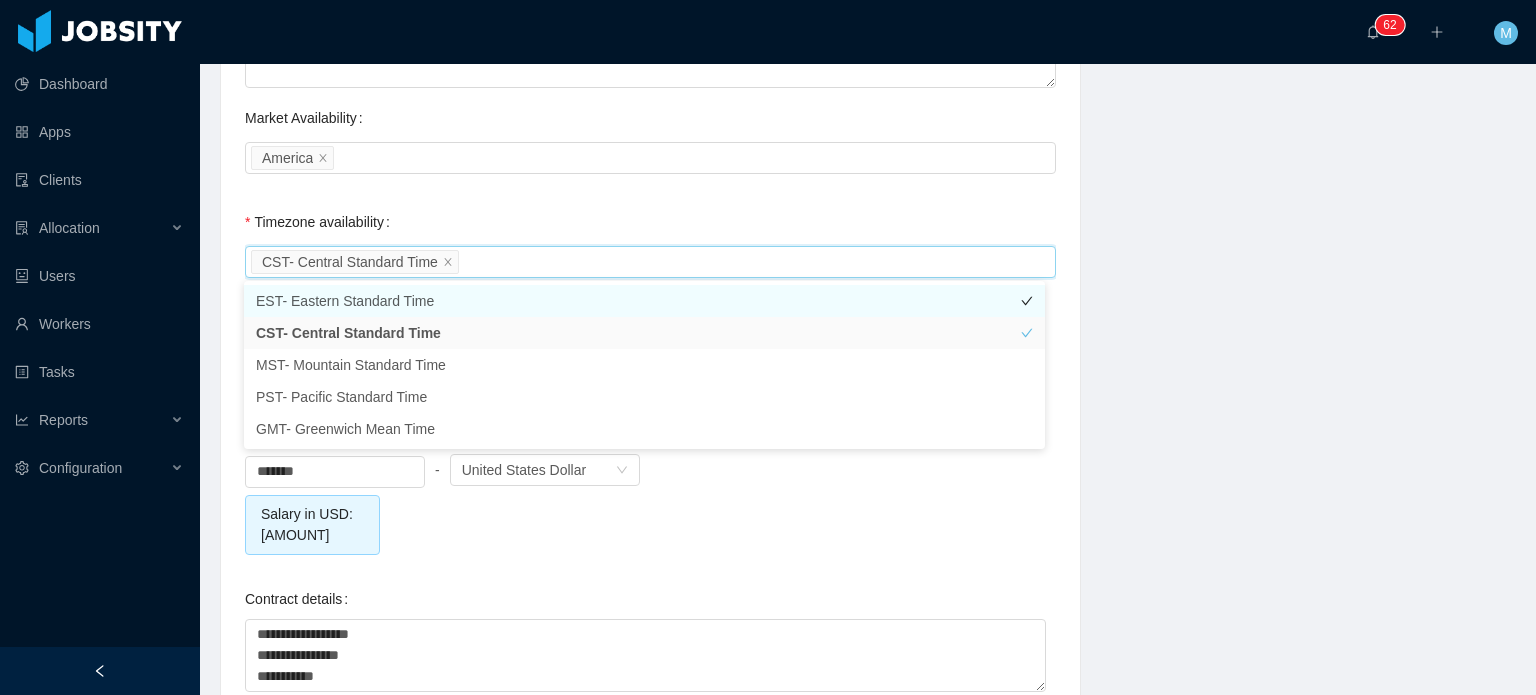 click on "EST- Eastern Standard Time" at bounding box center (644, 301) 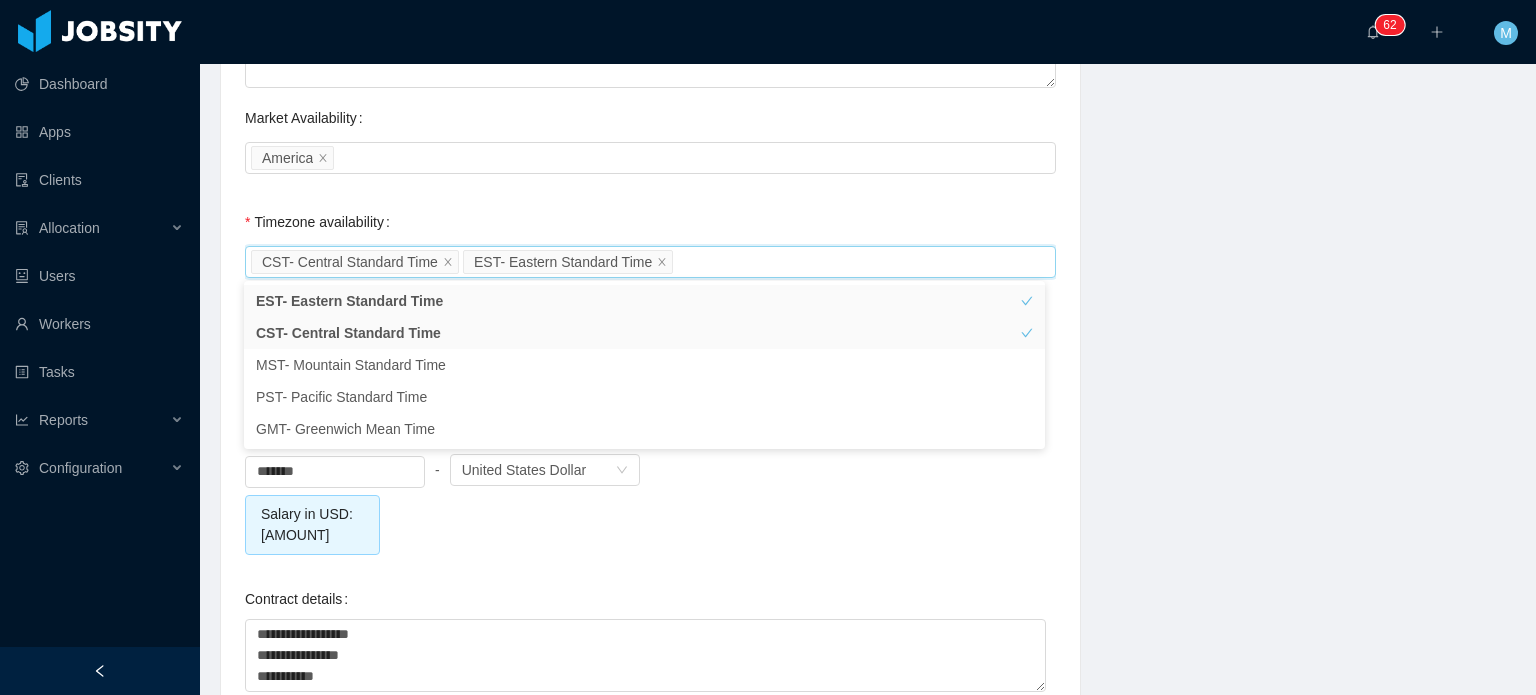 click on "Background Experience / Preferences Profile Soft Skills Language Notes General Background What have you heard about Jobsity? Billable Billable Gender Female Male Non binary Location Country ****** Brazil   City ****** Maceió   Marital Status Marital Status Number of Children * Nationality Country   Education Degree Institution Actions Bachelor's in Computer Science FACIMA (UNIP - Universidade Paulista), Maceió/AL Edit Remove Bacharelado, Ciências da Computação e Informática Universidade Paulista Edit Remove Curso Técnico Integrado, Informática para Internet - Web Design Senai Alagoas Edit Remove + Add Overall Years of Experience Date of Birth Current Situation and Company/Team Preferences Tell me a little about your expertise and current profile? * Experience in start-ups companies No Industry experience Select an option E-Commerce Construction   Based on your experience working with teams. Do you feel more comfortable working with larger teams or smaller teams? Small teams Big teams * Yes Yes No" at bounding box center (868, -91) 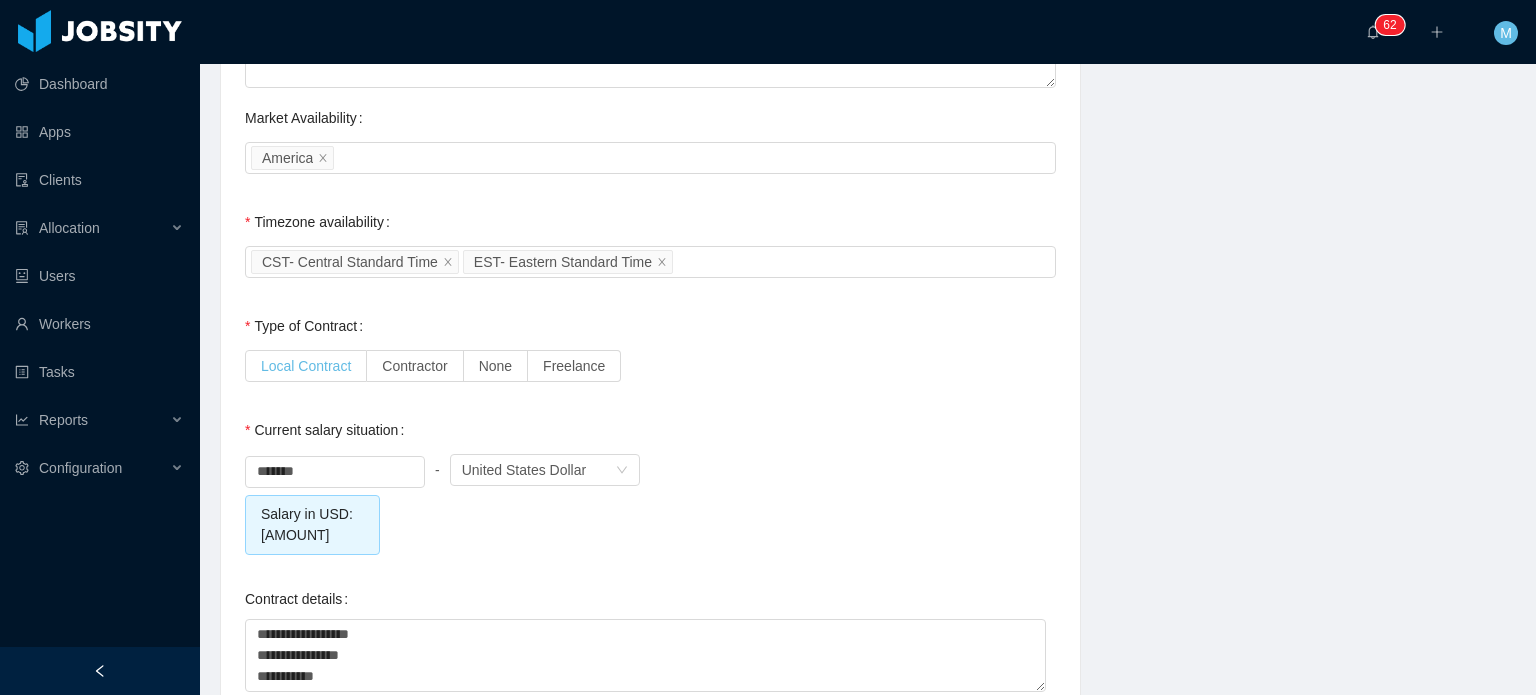 click on "Local Contract" at bounding box center (306, 366) 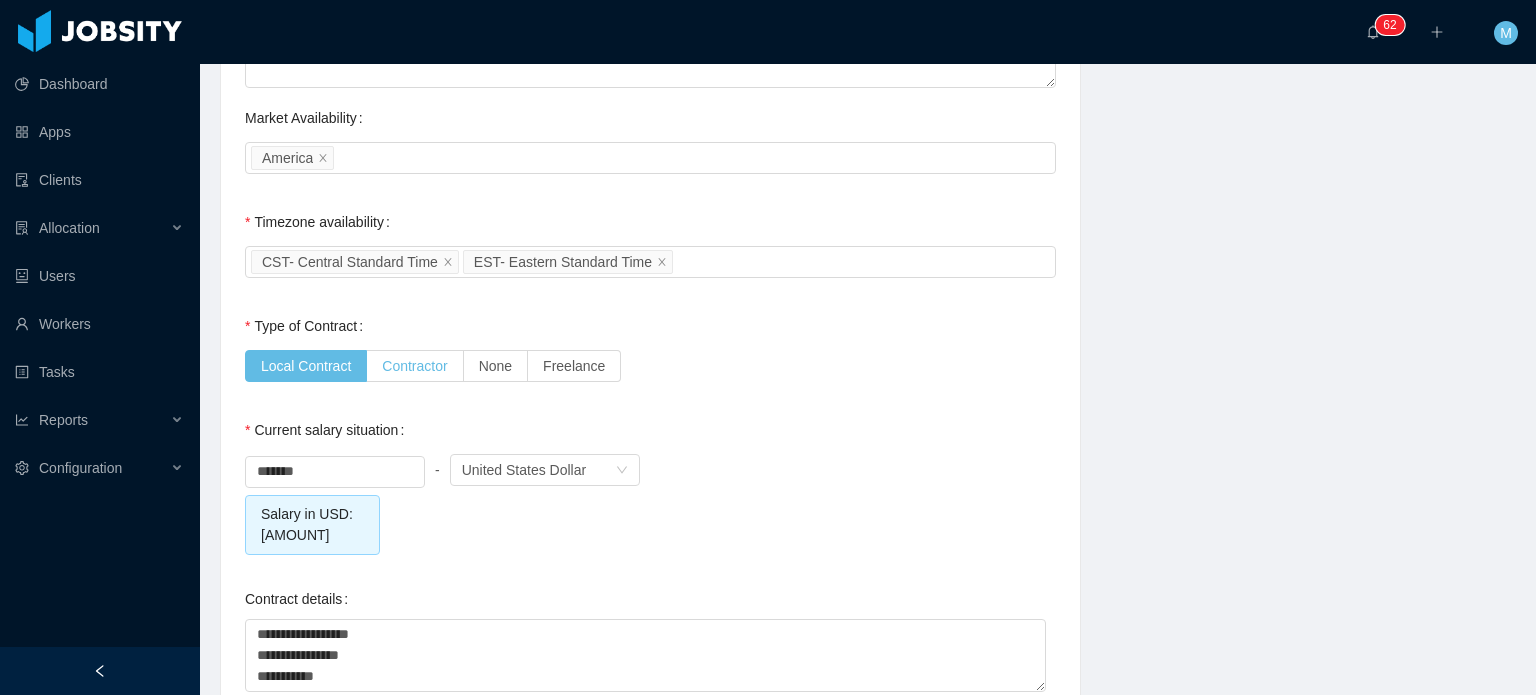 click on "Contractor" at bounding box center (415, 366) 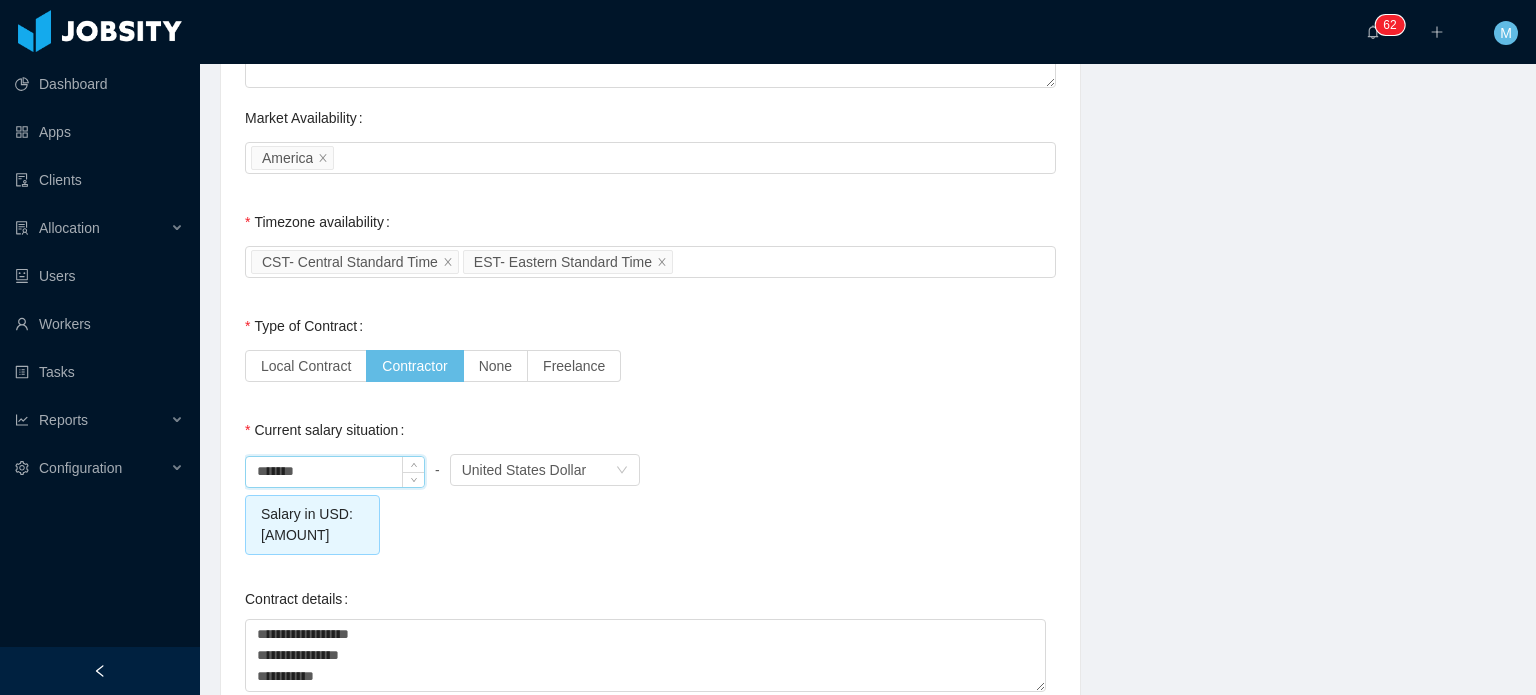 click on "*******" at bounding box center [335, 472] 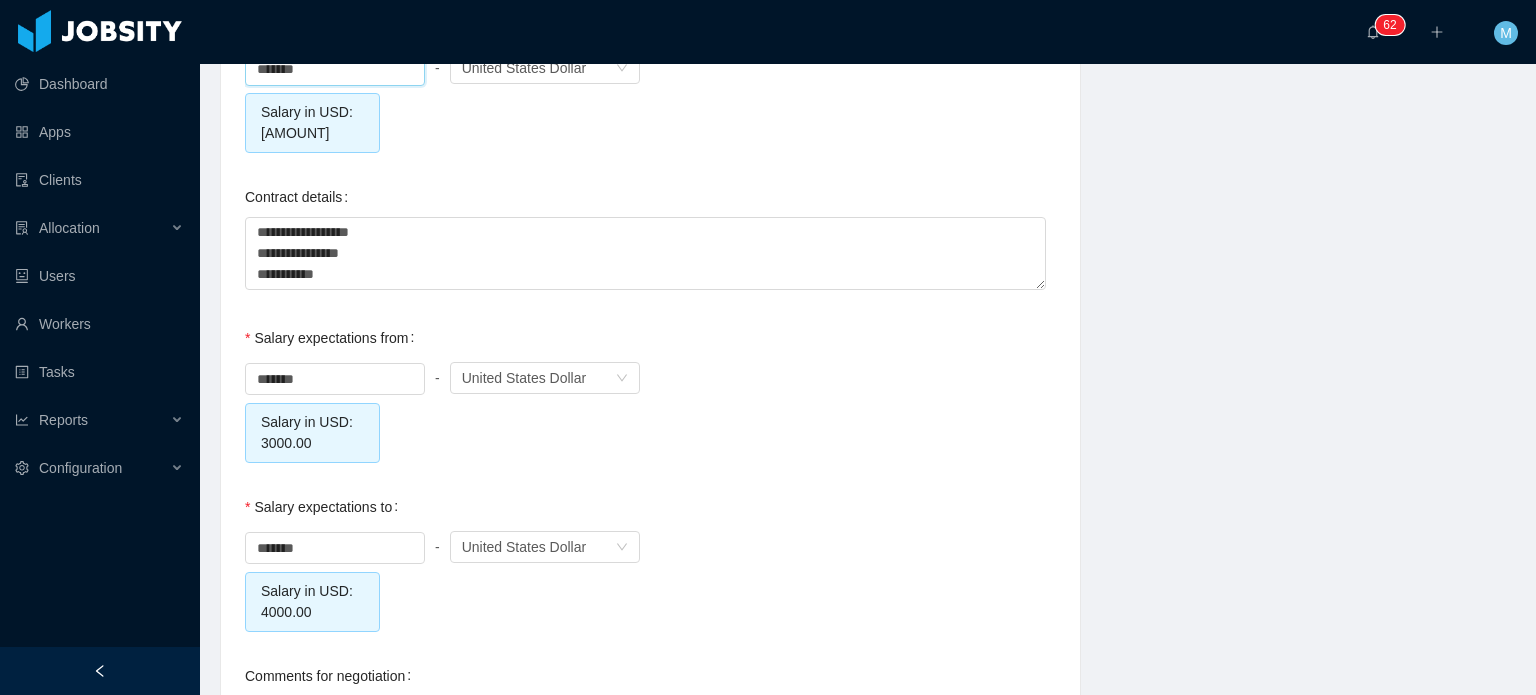 scroll, scrollTop: 1900, scrollLeft: 0, axis: vertical 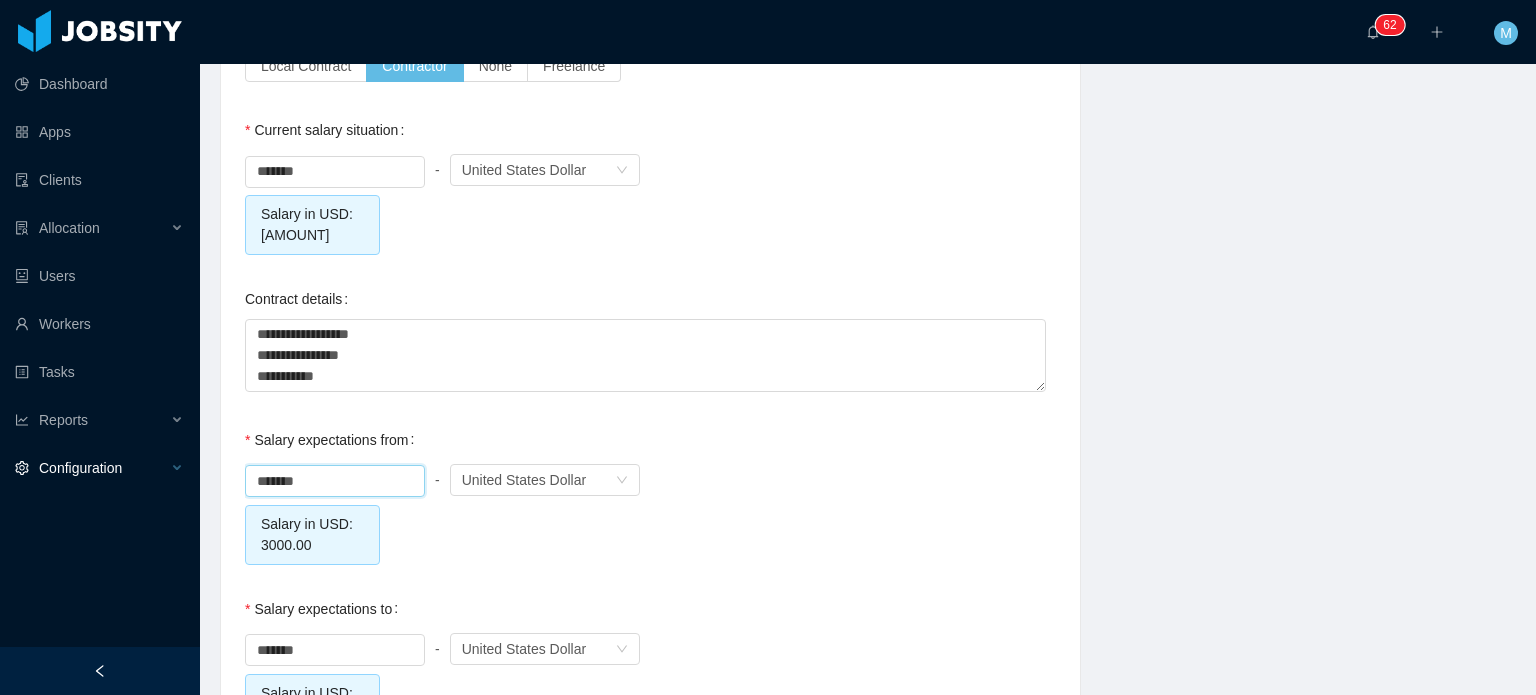 drag, startPoint x: 345, startPoint y: 466, endPoint x: 188, endPoint y: 451, distance: 157.71494 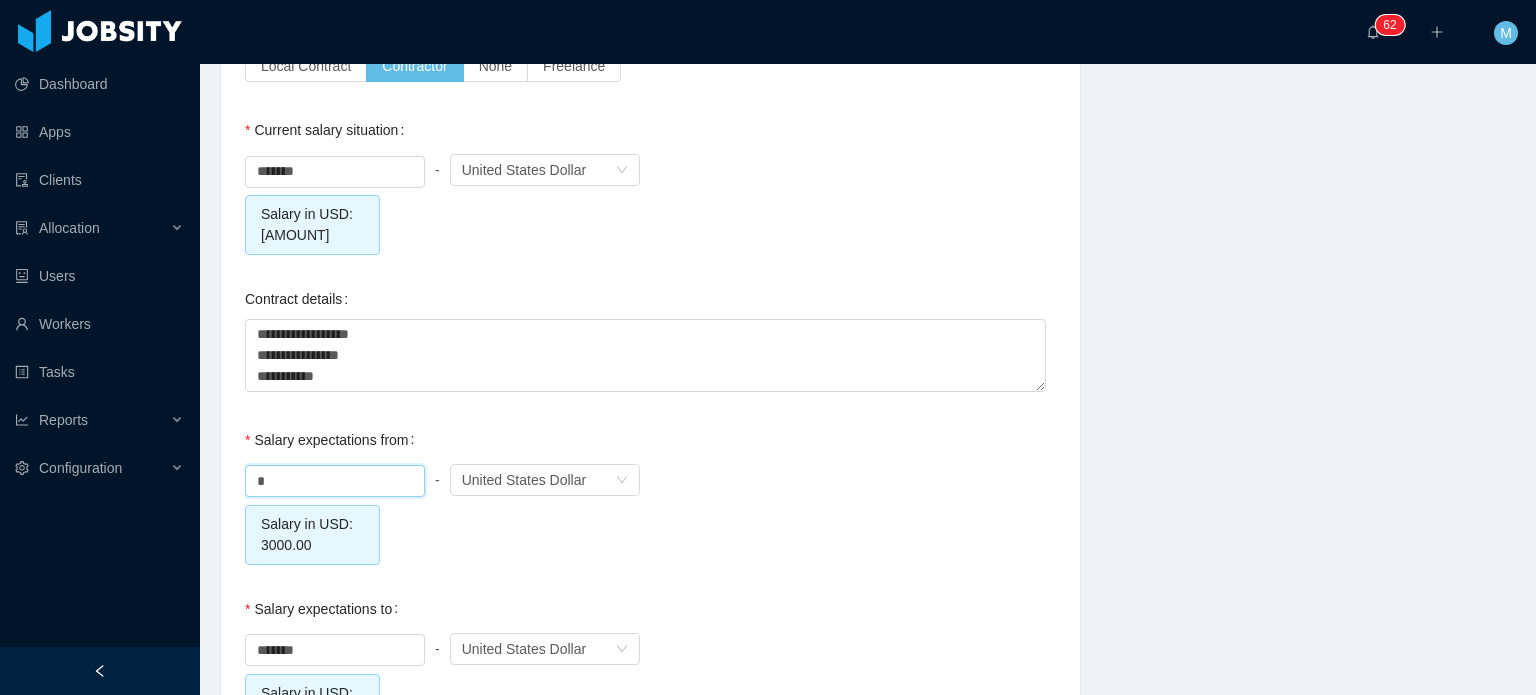 click on "Salary expectations to ******* - Currency United States Dollar   Salary in USD: 4000.00" at bounding box center [650, 661] 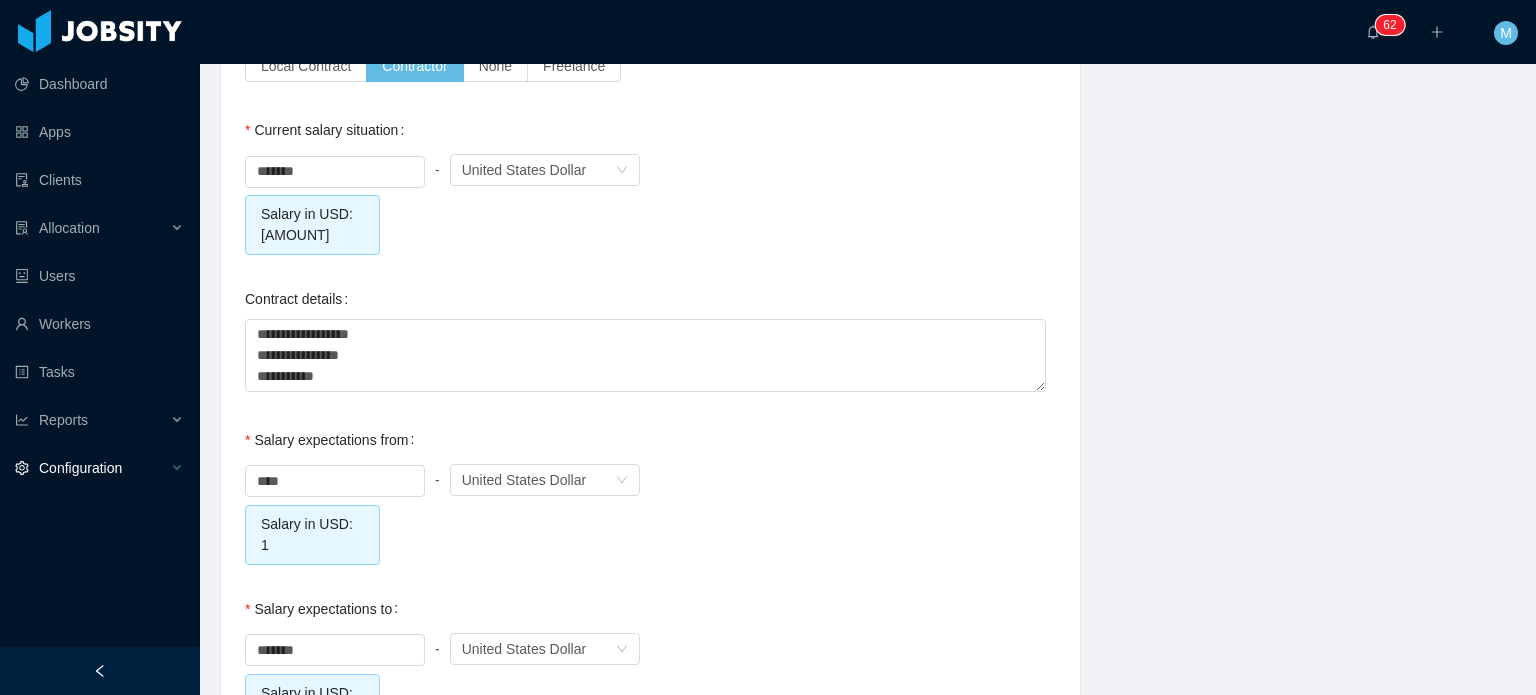 drag, startPoint x: 363, startPoint y: 483, endPoint x: 177, endPoint y: 481, distance: 186.01076 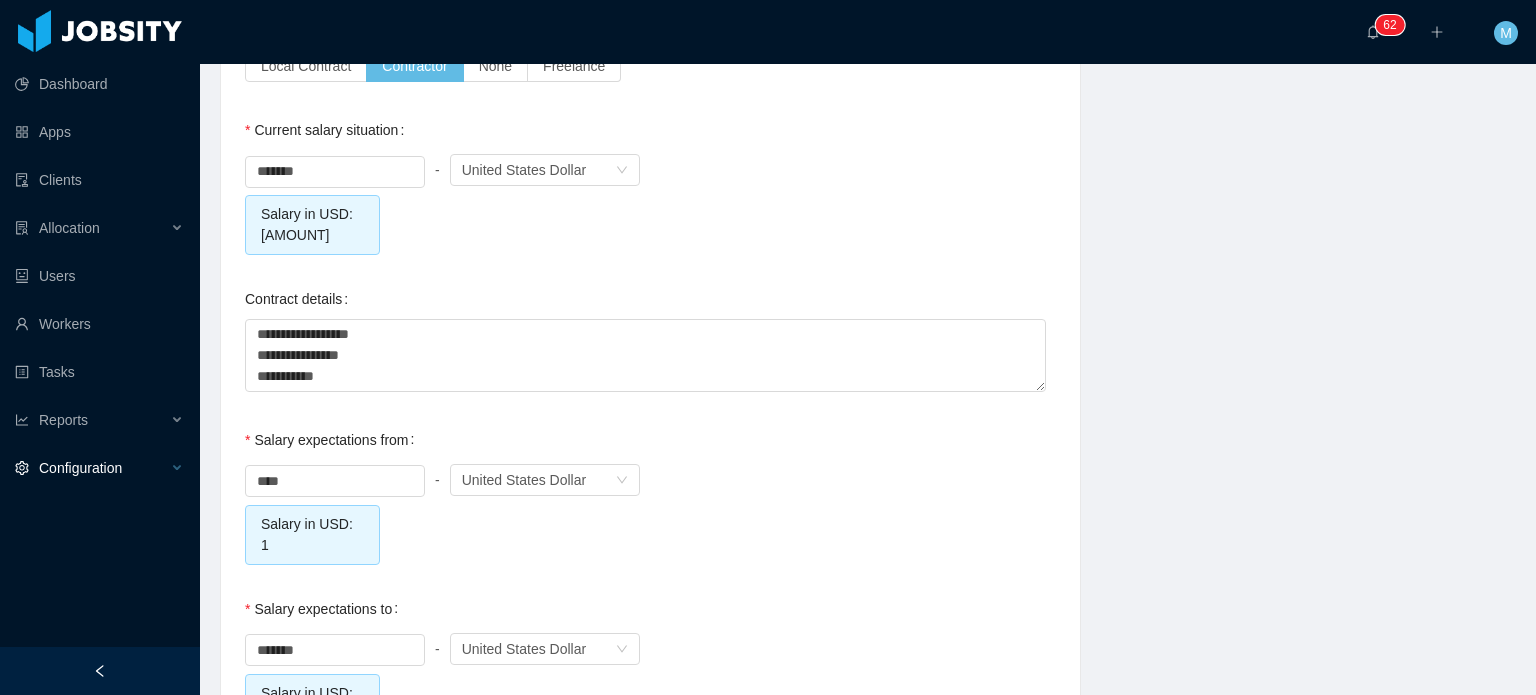 click on "Dashboard Apps Clients Allocation Users Workers Tasks Reports Configuration ··· 0 1 2 3 4 5 6 7 8 9 0 1 2 3 4 5 6 7 8 9 0 1 2 3 4 5 6 7 8 9 0 1 2 3 4 5 6 7 8 9 0 1 2 3 4 5 6 7 8 9 0 1 2 3 4 5 6 7 8 9 ··· ··· M ··· Home / Workers / Davi Silva / Recruitment Process / Jobsity Interview / Jobsity Interview Edit Metadata Save Complete this task Background Experience / Preferences Profile Soft Skills Language Notes General Background What have you heard about Jobsity? Billable Billable Gender Female Male Non binary Location Country ****** Brazil   City ****** Maceió   Marital Status Marital Status Number of Children * Nationality Country   Education Degree Institution Actions Bachelor's in Computer Science FACIMA (UNIP - Universidade Paulista), Maceió/AL Edit Remove Bacharelado, Ciências da Computação e Informática Universidade Paulista Edit Remove Curso Técnico Integrado, Informática para Internet - Web Design Senai Alagoas Edit Remove + Add Overall Years of Experience Date of Birth * No" at bounding box center [768, 347] 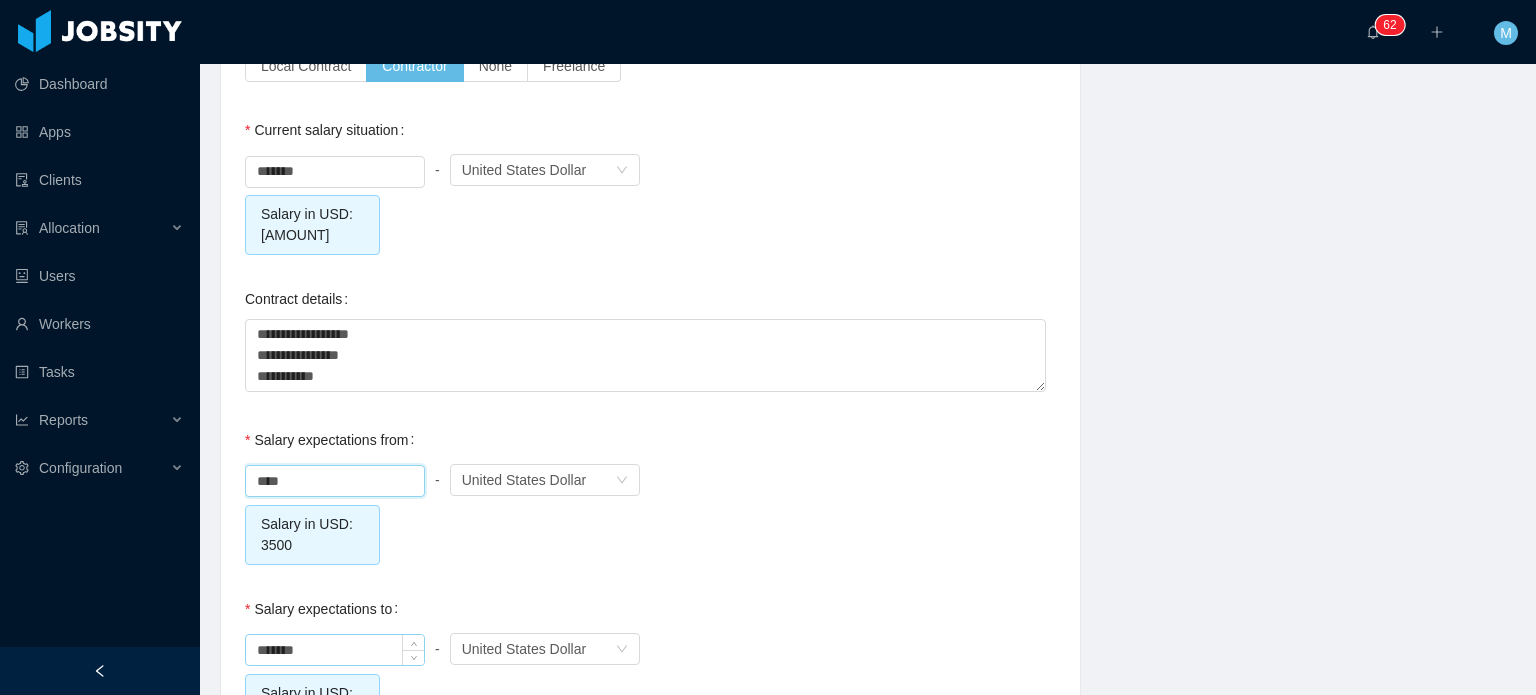 click on "*******" at bounding box center [335, 650] 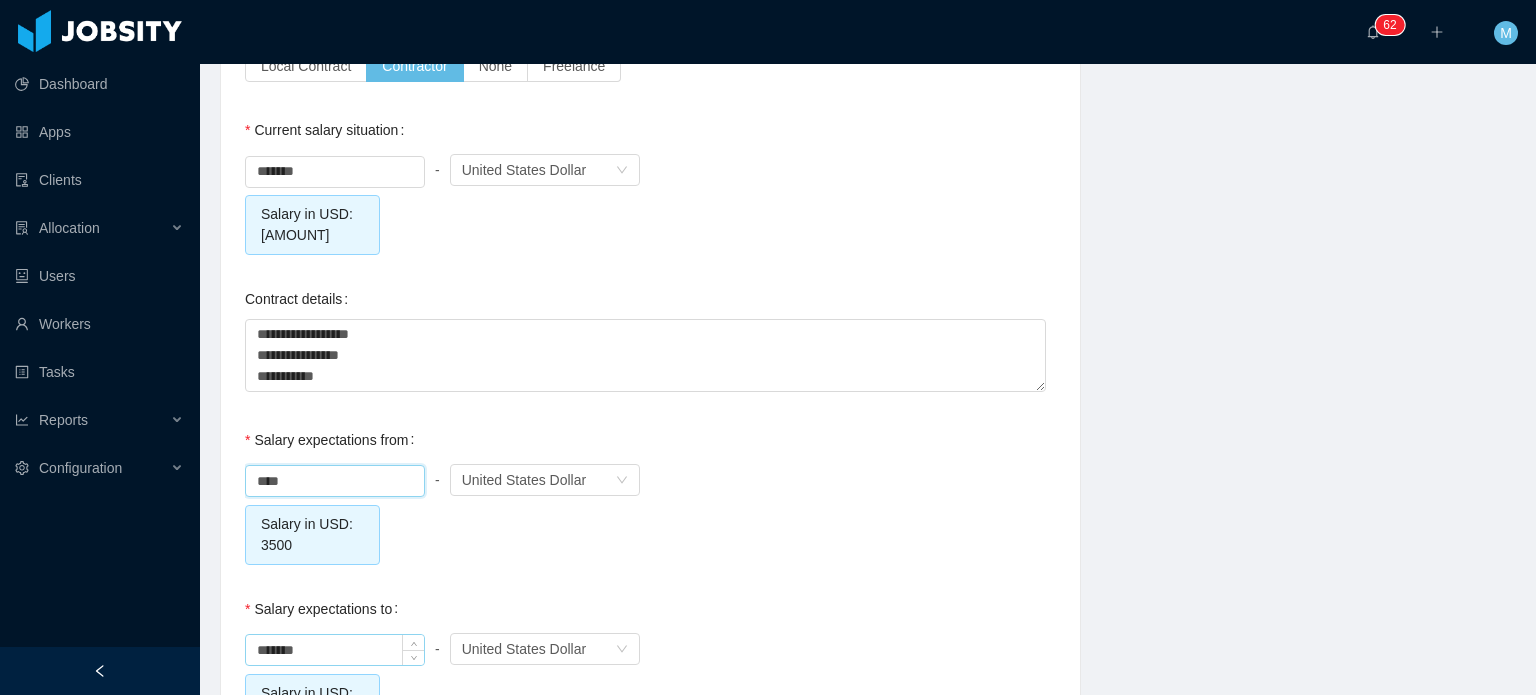type on "*******" 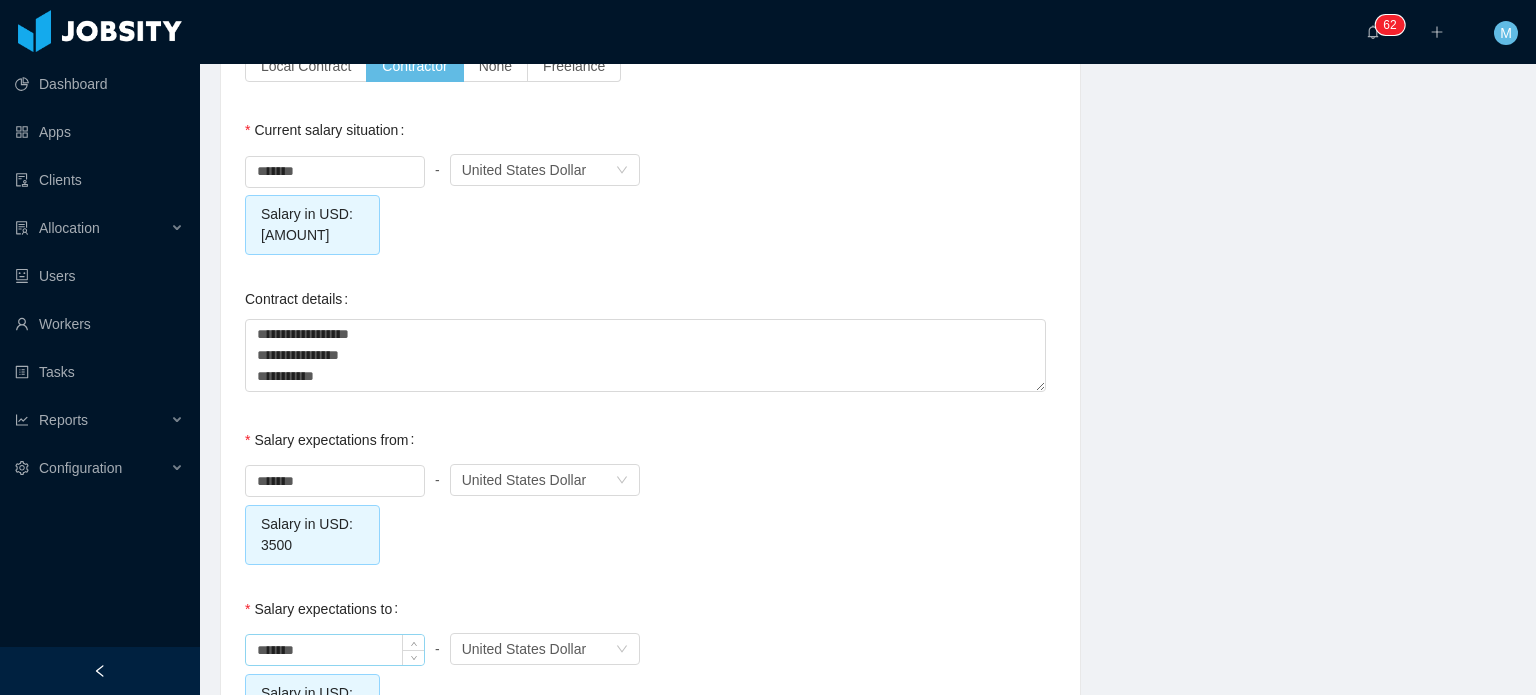 click on "*******" at bounding box center (335, 650) 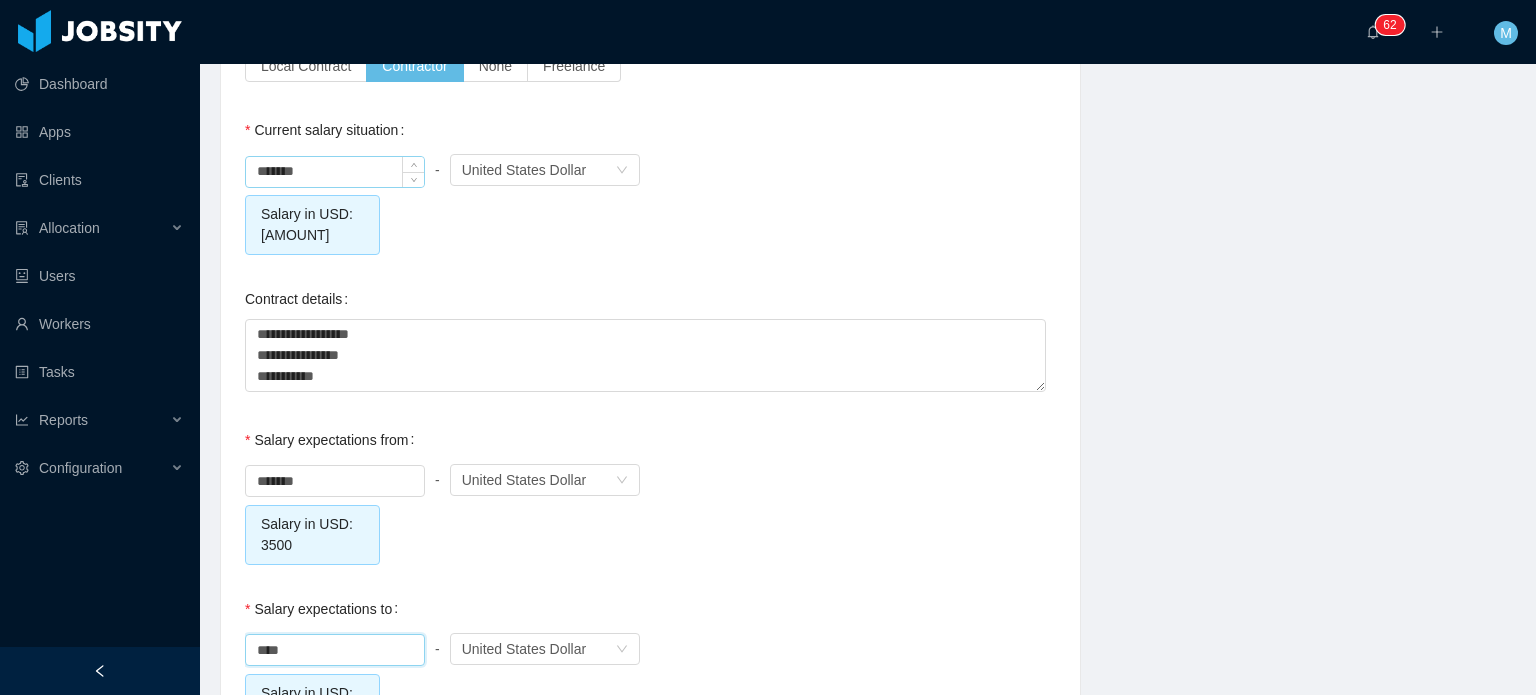 click on "*******" at bounding box center [335, 172] 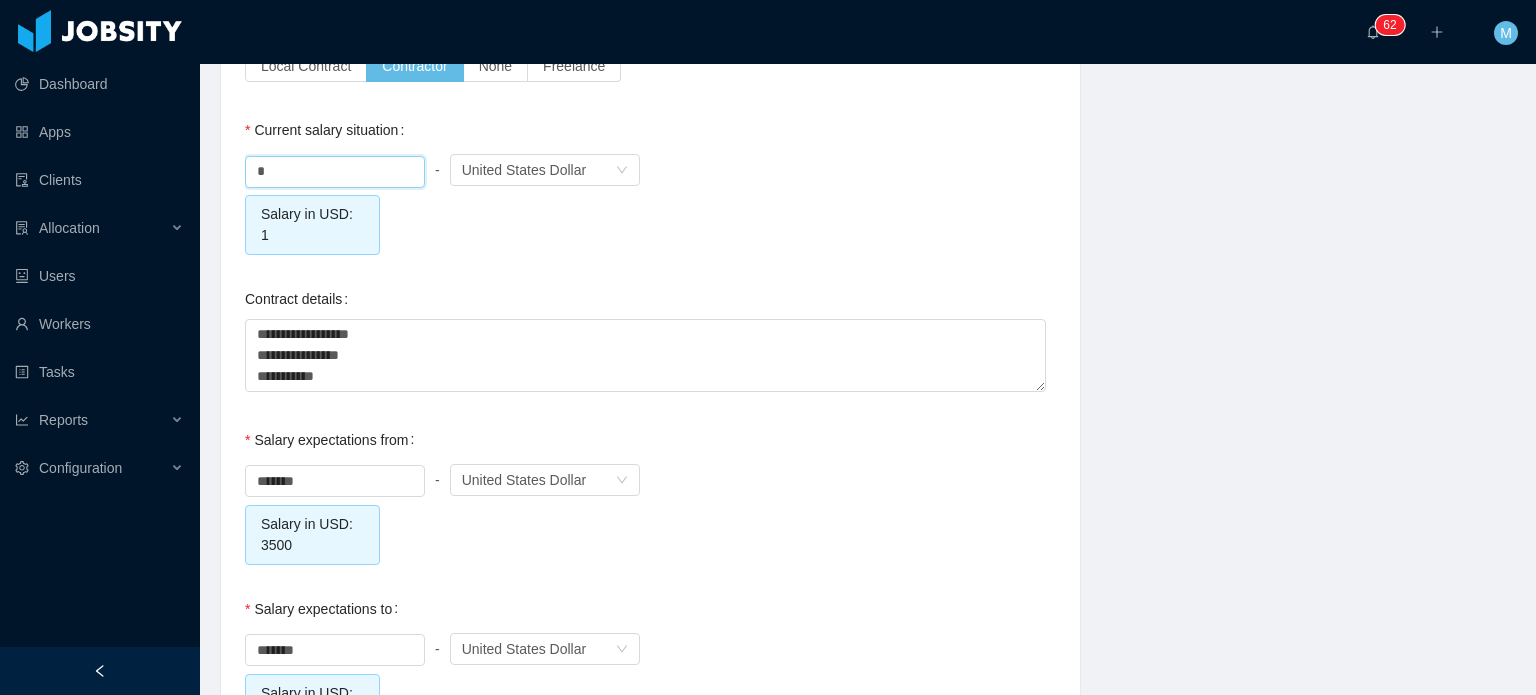 click on "**********" at bounding box center [650, 337] 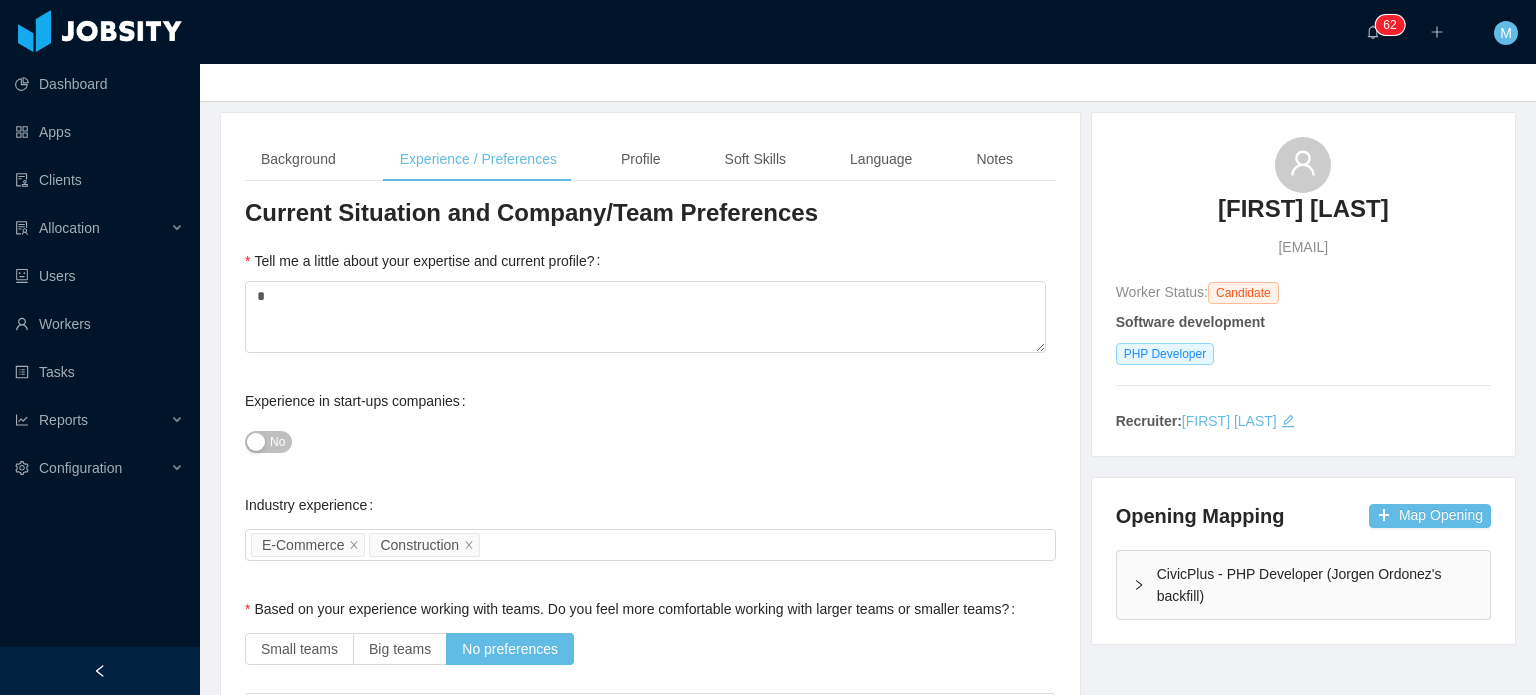 scroll, scrollTop: 0, scrollLeft: 0, axis: both 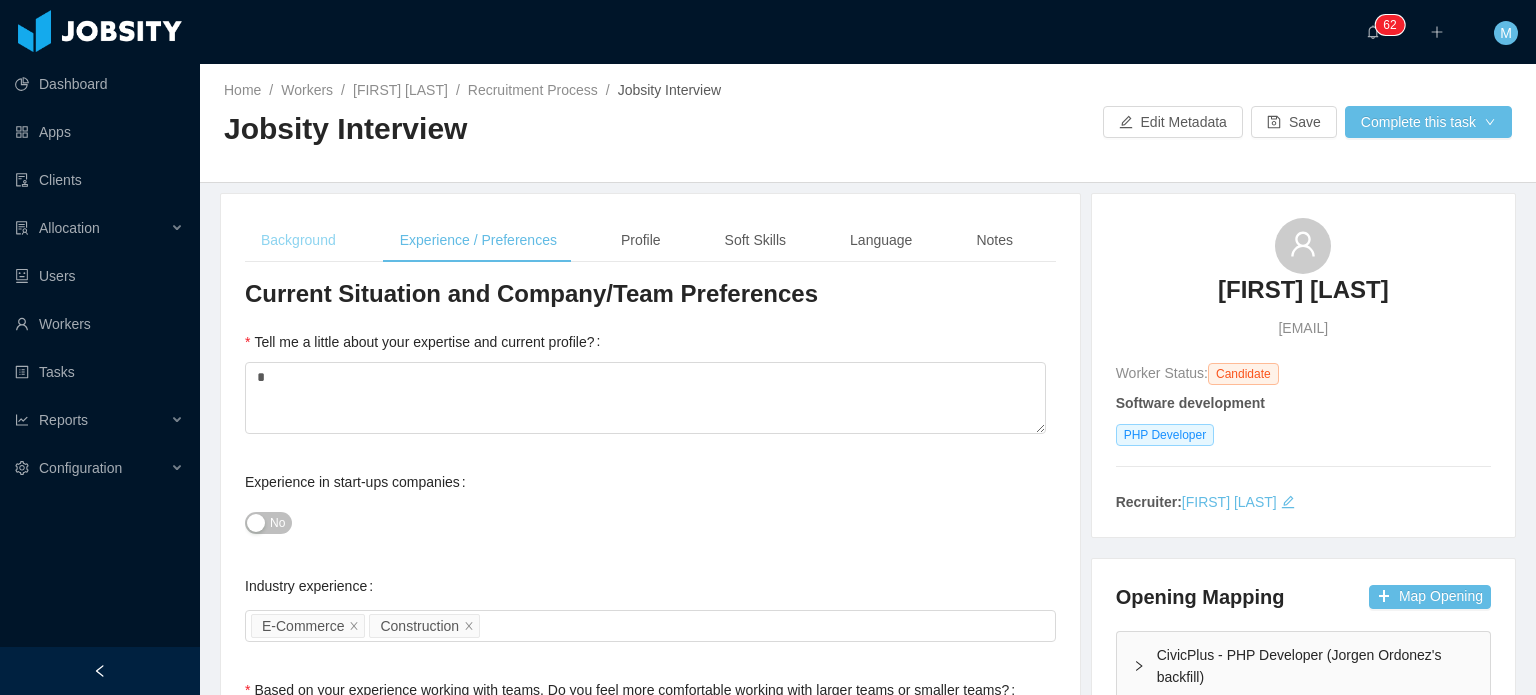 click on "Background" at bounding box center [298, 240] 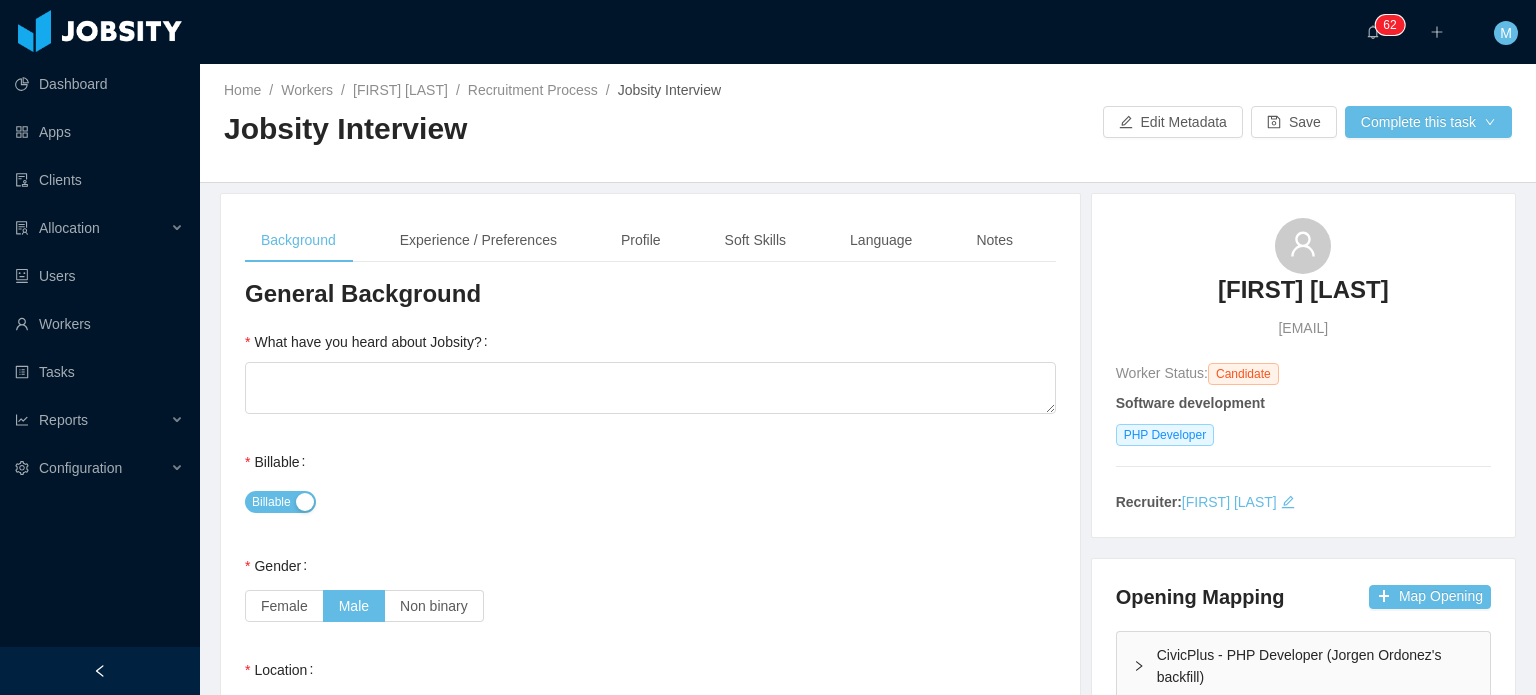click on "What have you heard about Jobsity?" at bounding box center (370, 342) 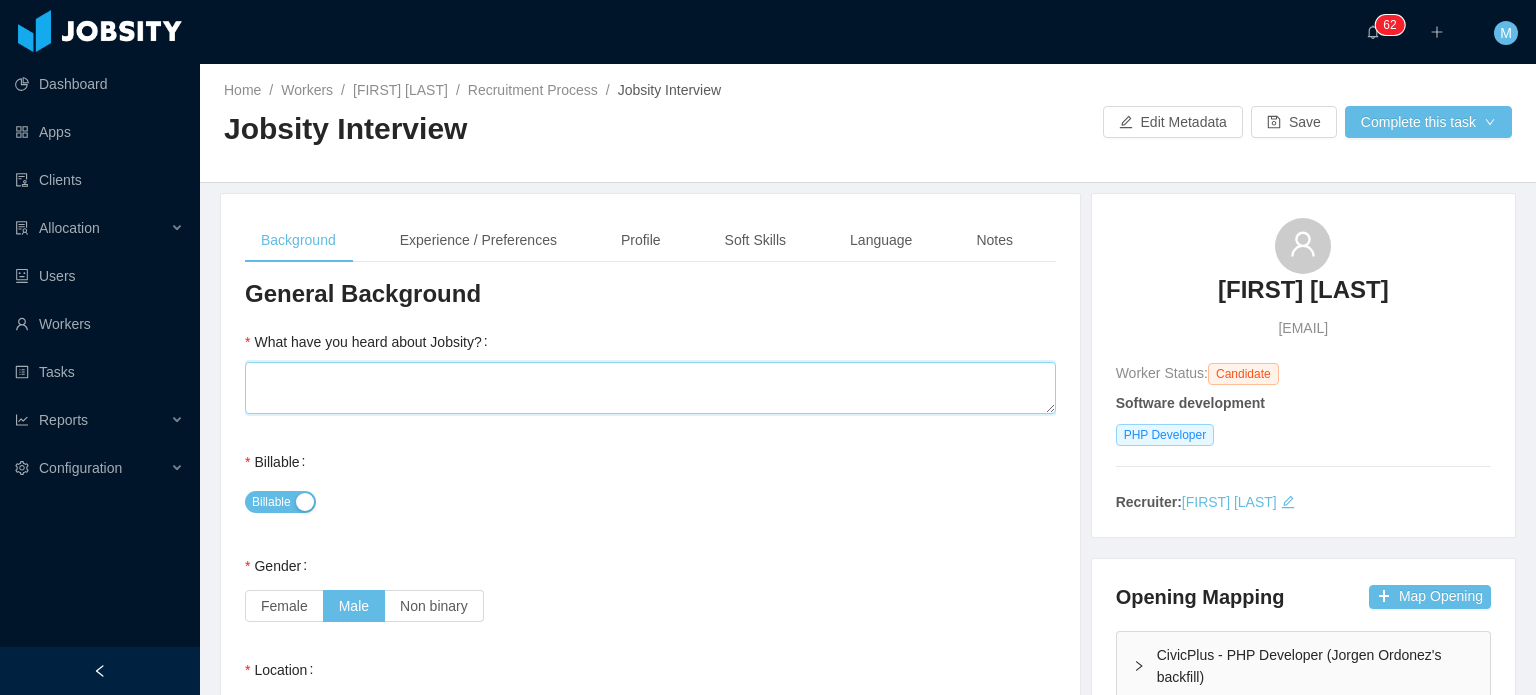 click on "What have you heard about Jobsity?" at bounding box center (650, 388) 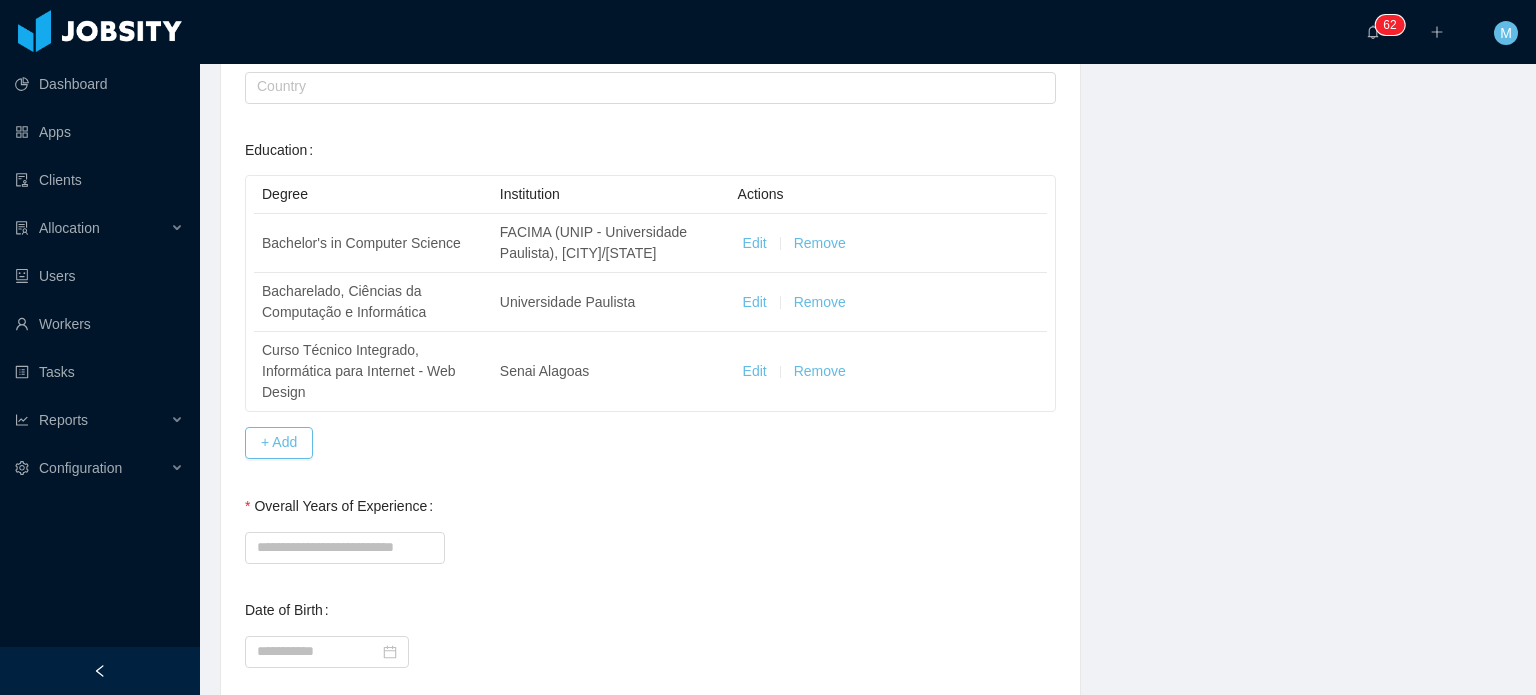 scroll, scrollTop: 1000, scrollLeft: 0, axis: vertical 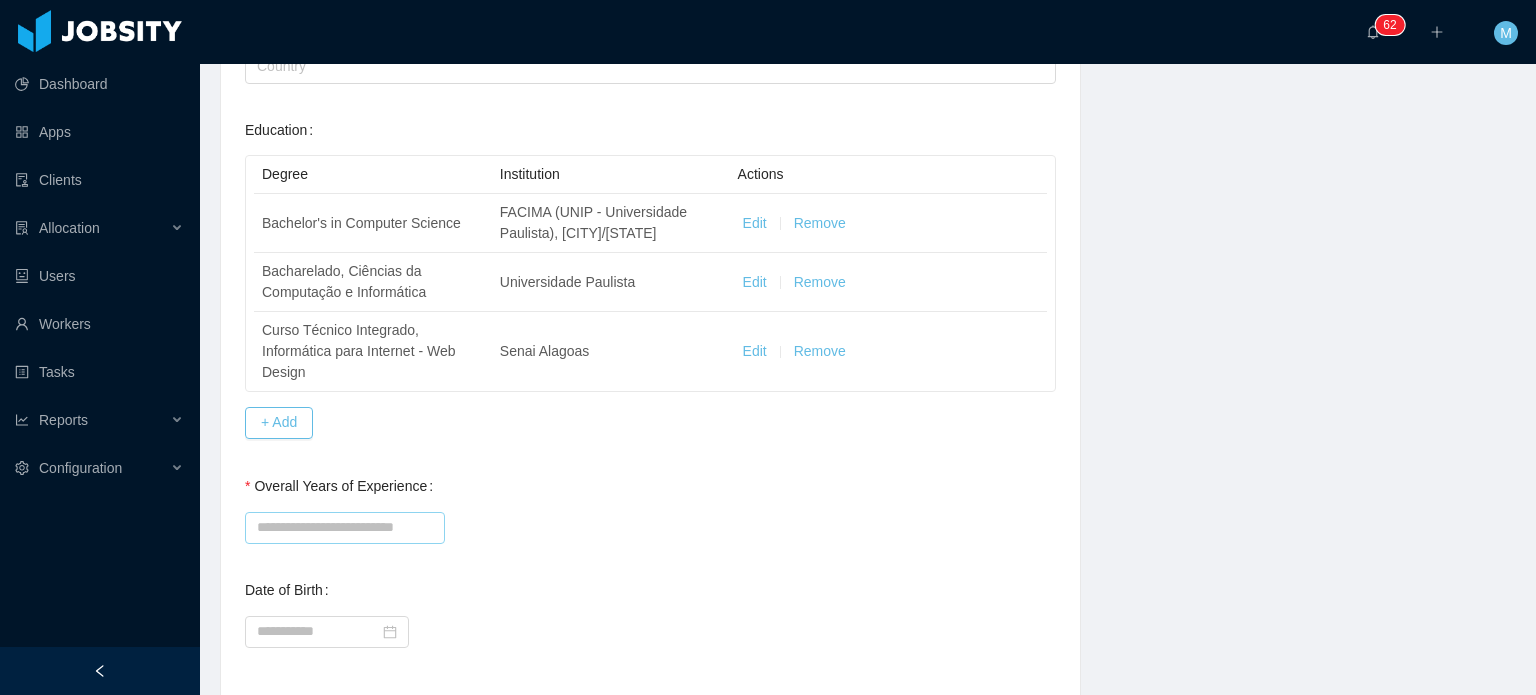 type on "*" 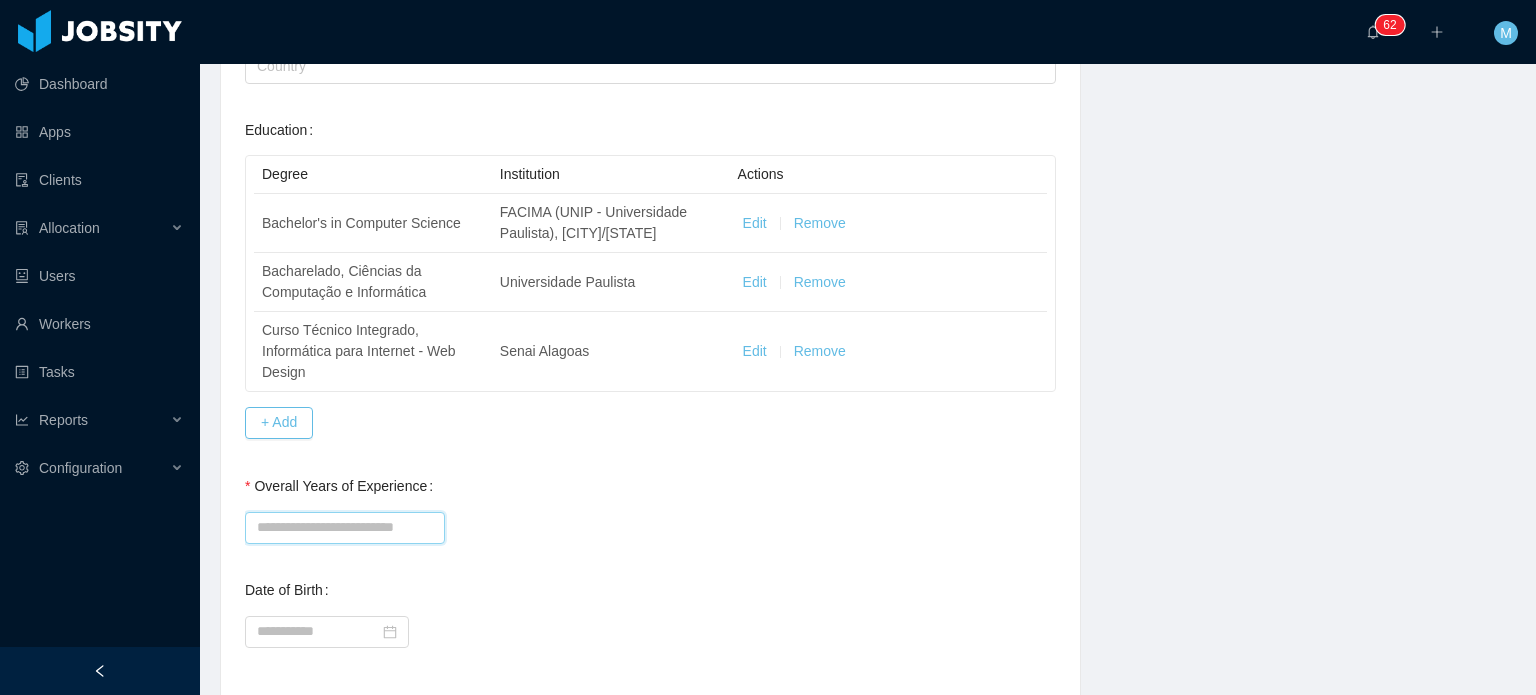click on "Overall Years of Experience" at bounding box center (345, 528) 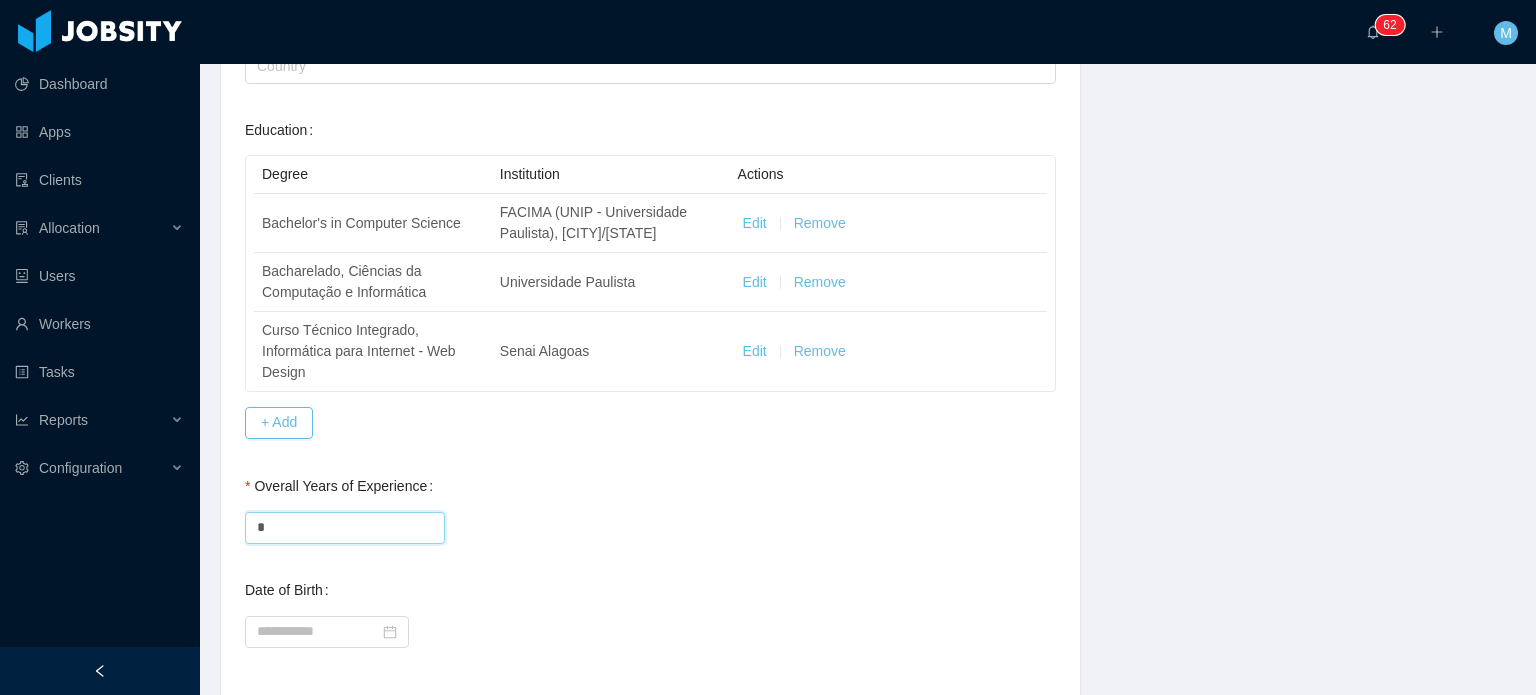 type on "*" 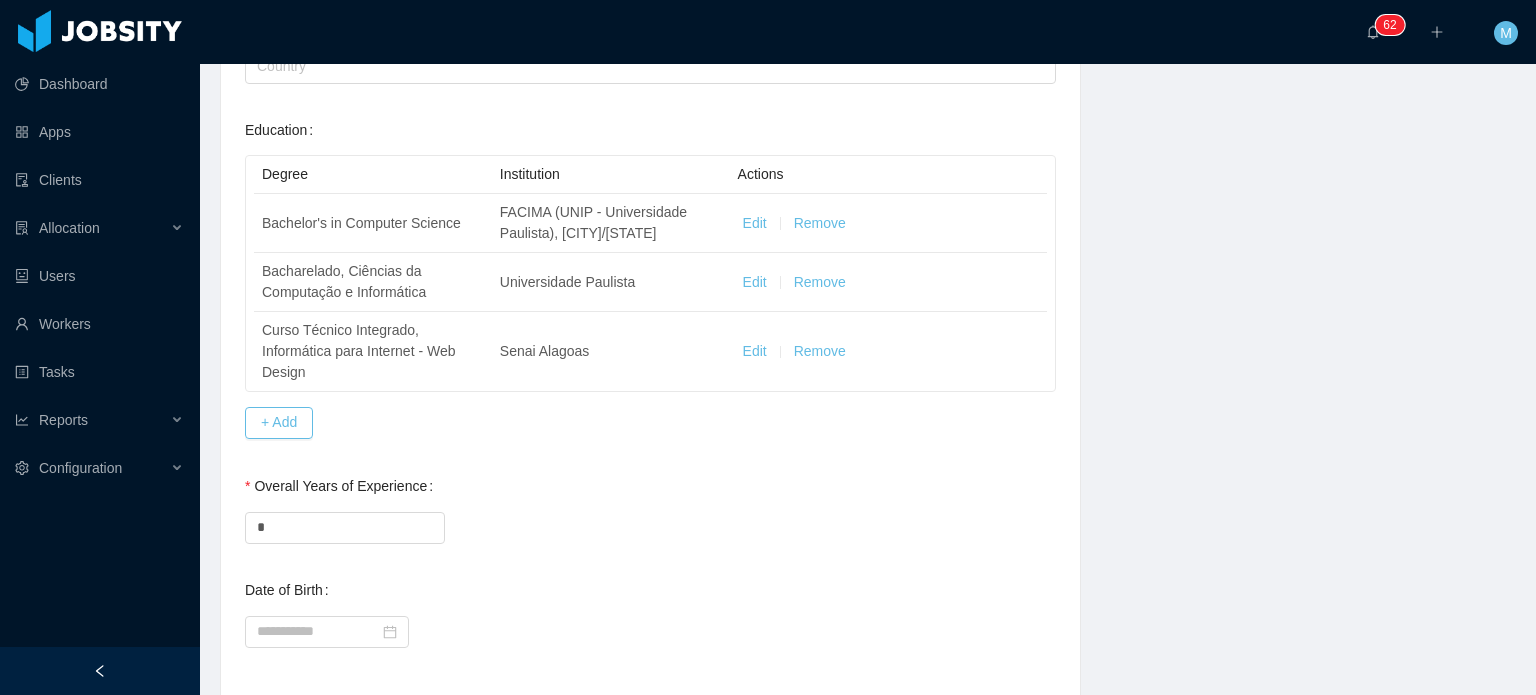 click on "General Background What have you heard about Jobsity? * Billable Billable Gender Female Male Non binary Location Country ****** Brazil   City ****** Maceió   Marital Status Marital Status Number of Children * Nationality Country   Education Degree Institution Actions Bachelor's in Computer Science FACIMA (UNIP - Universidade Paulista), Maceió/AL Edit Remove Bacharelado, Ciências da Computação e Informática Universidade Paulista Edit Remove Curso Técnico Integrado, Informática para Internet - Web Design Senai Alagoas Edit Remove + Add Overall Years of Experience * Date of Birth" at bounding box center [650, -24] 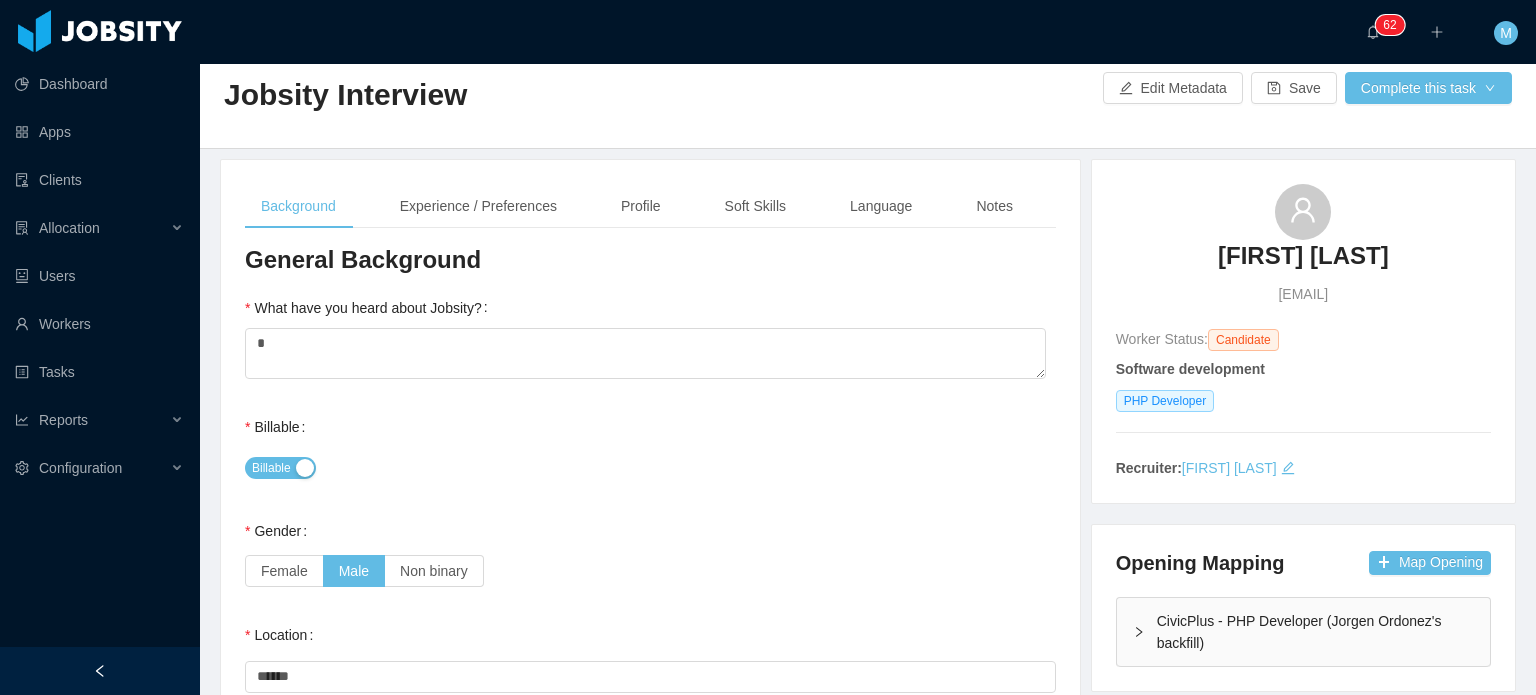scroll, scrollTop: 0, scrollLeft: 0, axis: both 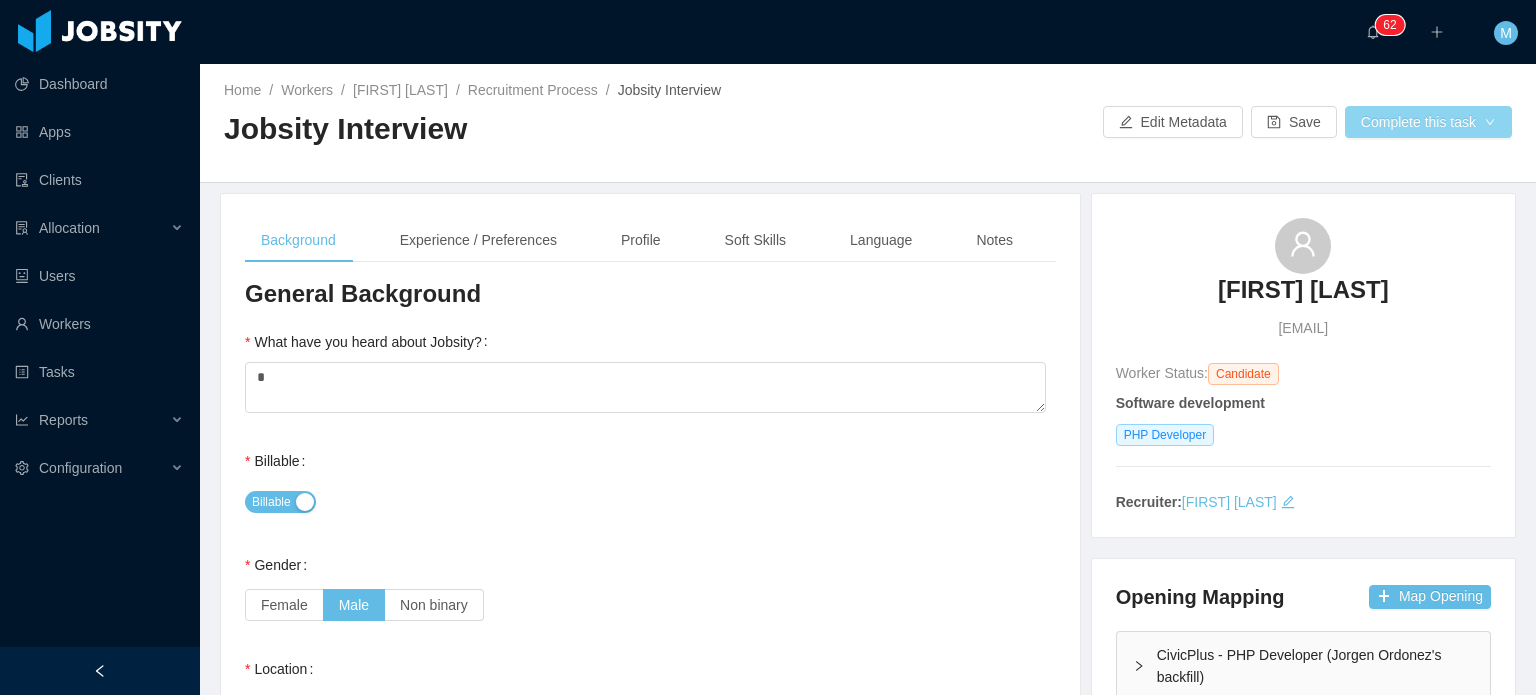click on "Complete this task" at bounding box center [1428, 122] 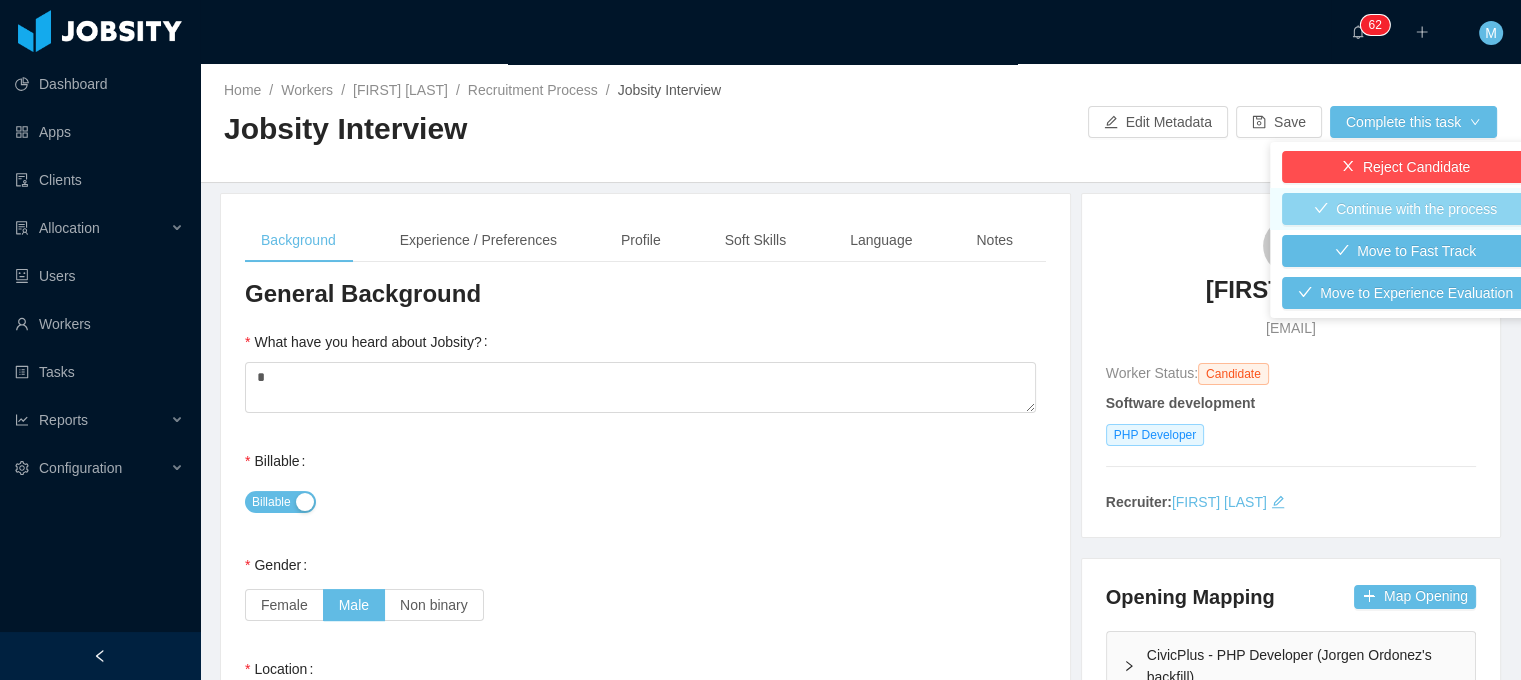 click on "Continue with the process" at bounding box center (1405, 209) 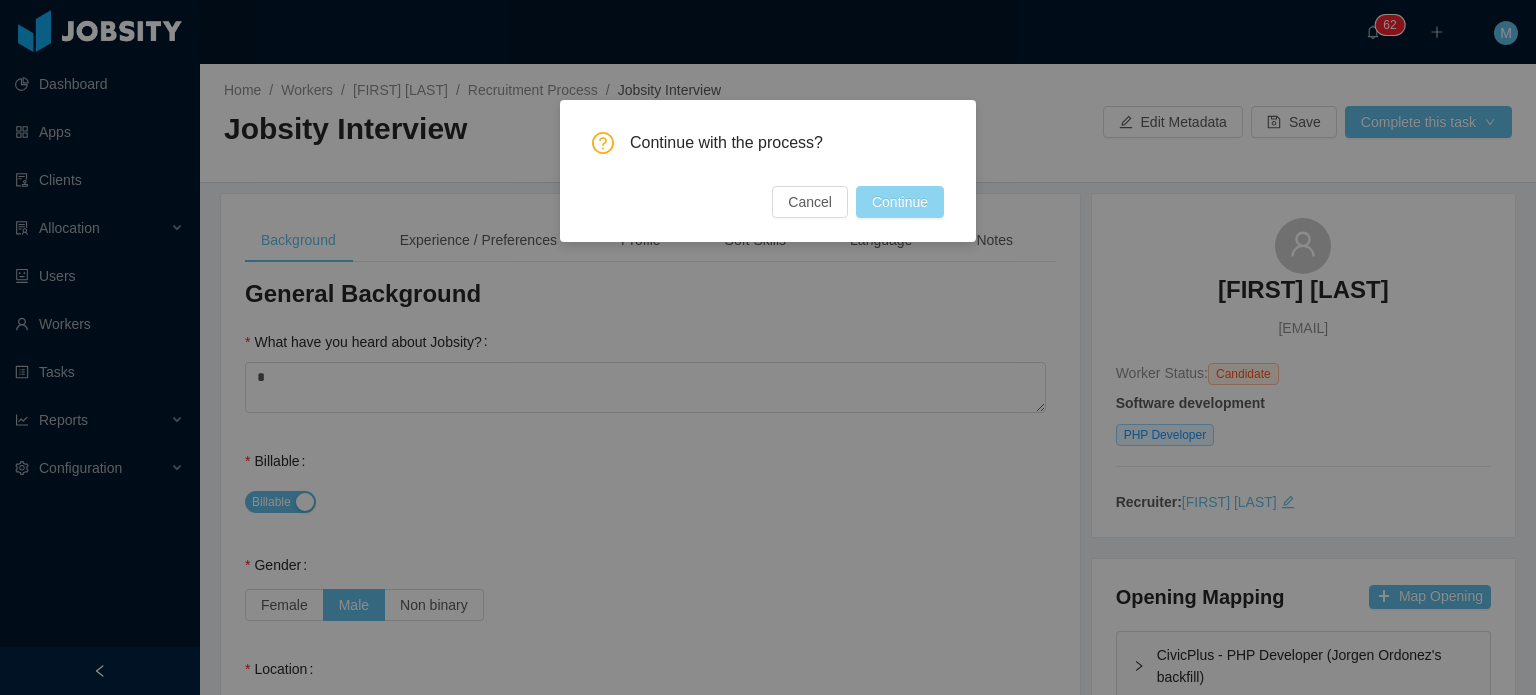 click on "Continue" at bounding box center [900, 202] 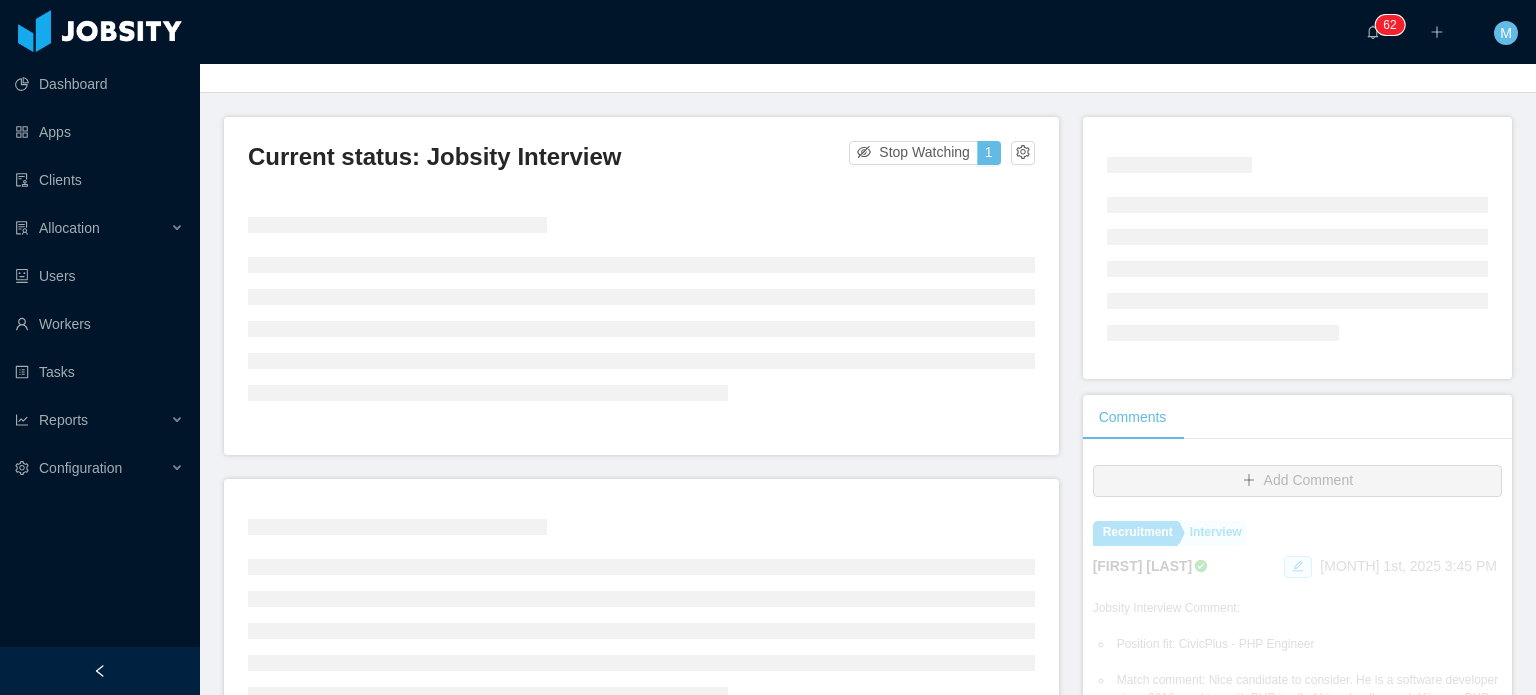 scroll, scrollTop: 0, scrollLeft: 0, axis: both 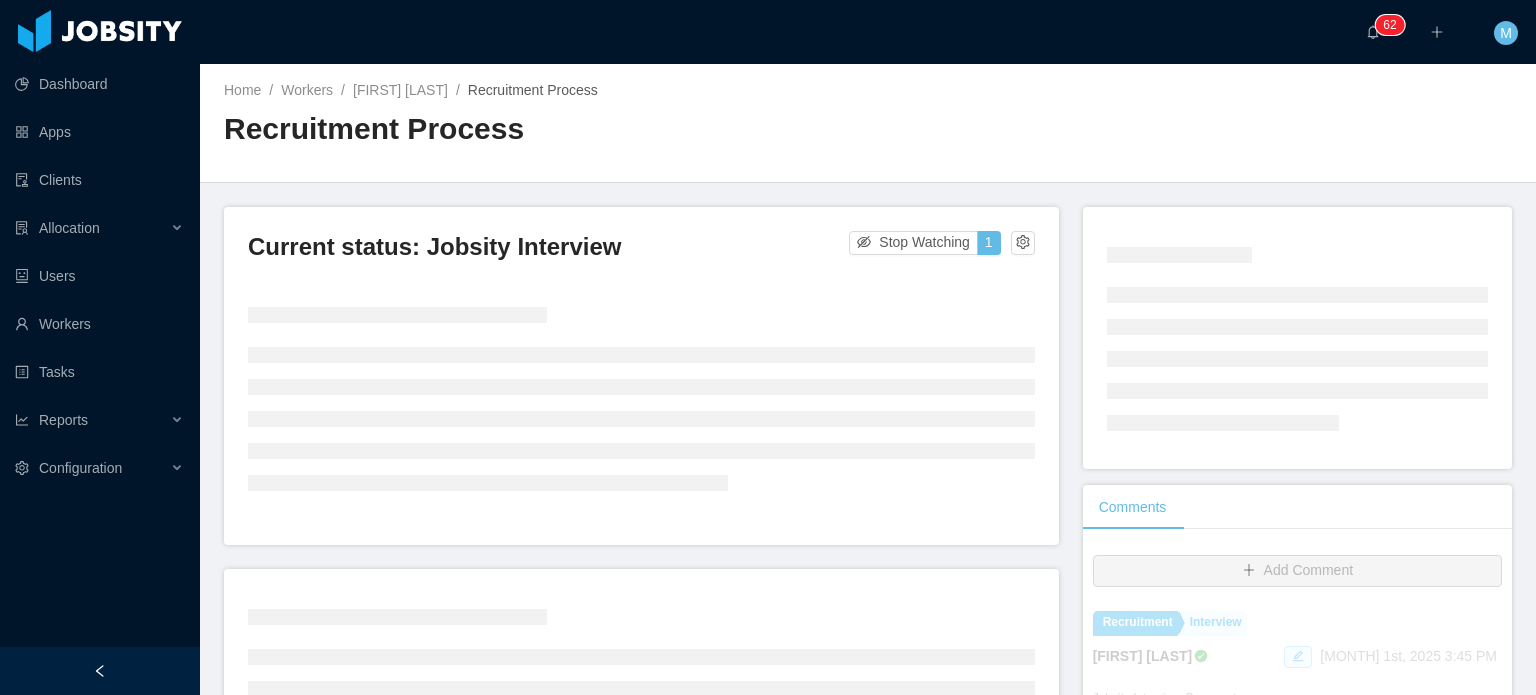 click on "Current status: Jobsity Interview Stop Watching 1" at bounding box center (641, 253) 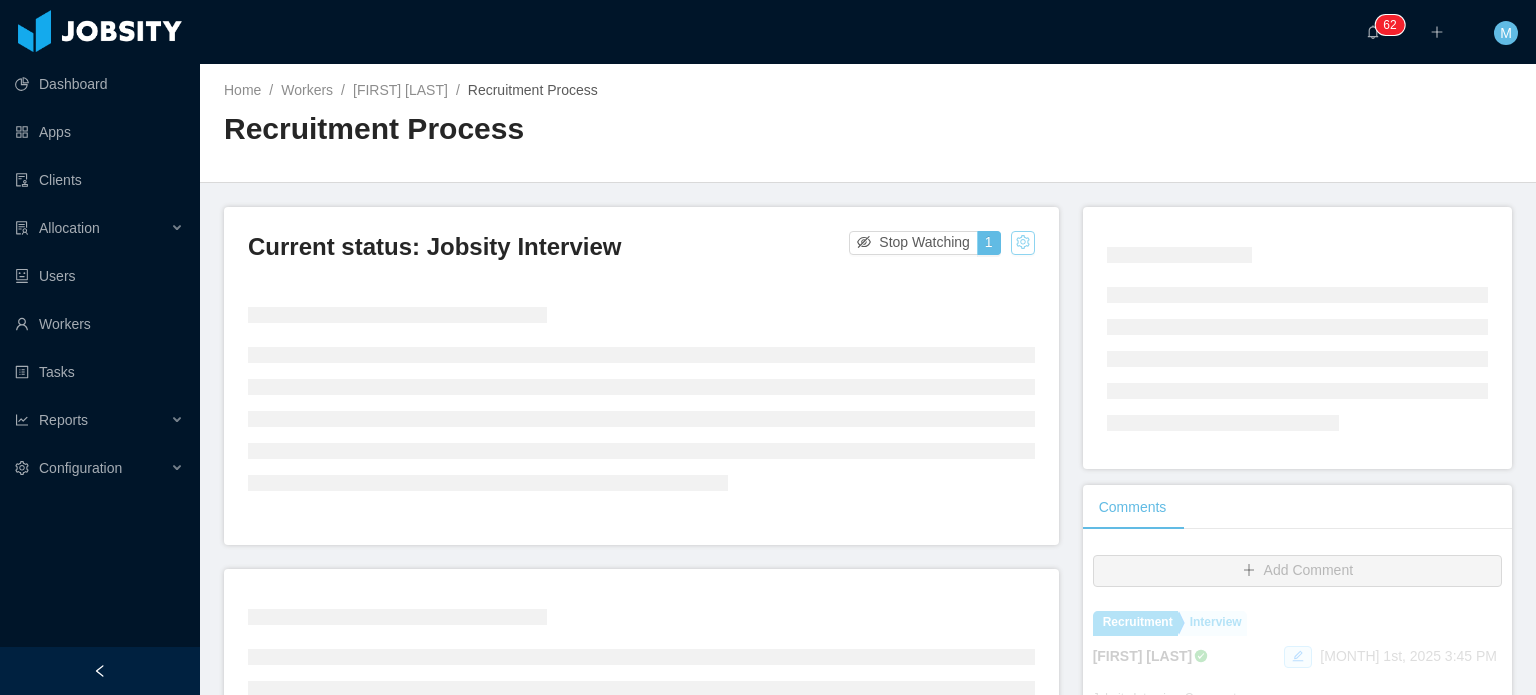 click at bounding box center [1023, 243] 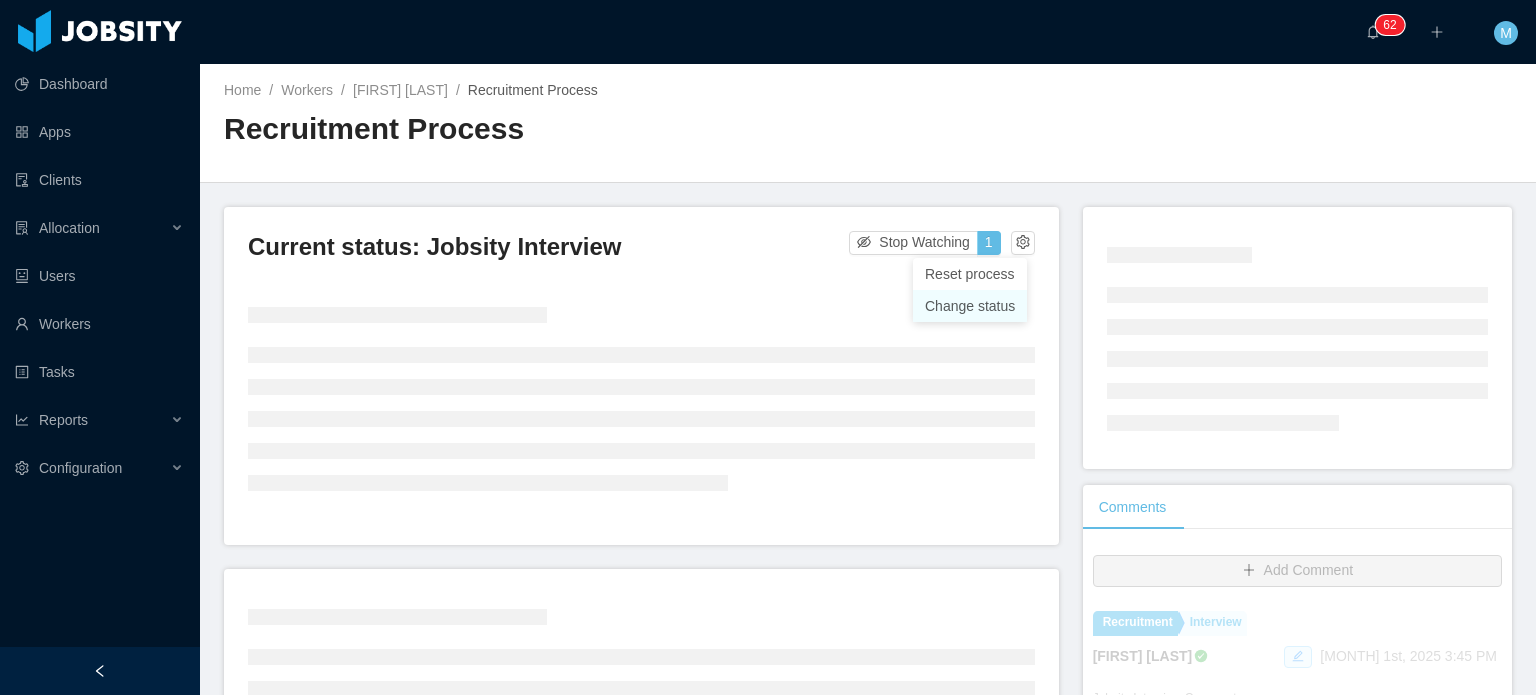 click on "Change status" at bounding box center (970, 306) 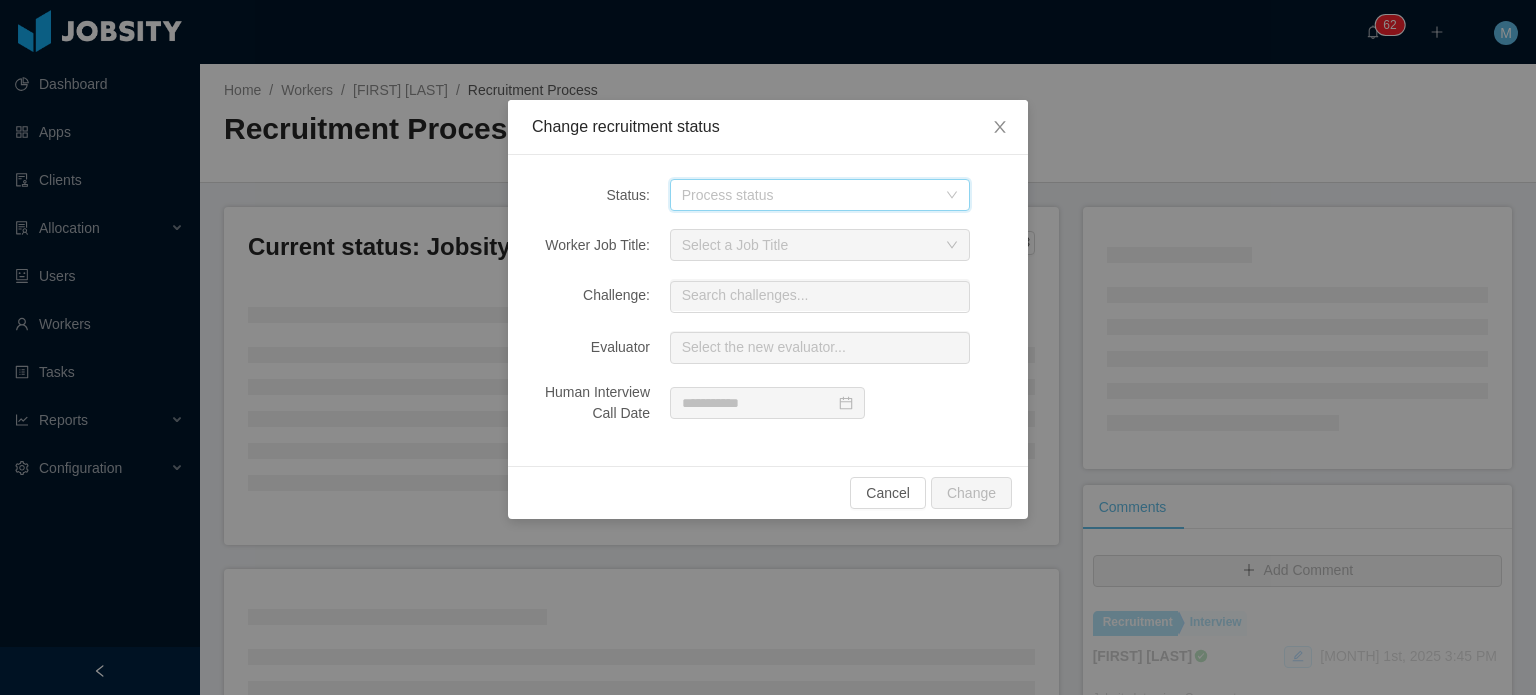 click on "Process status" at bounding box center (820, 195) 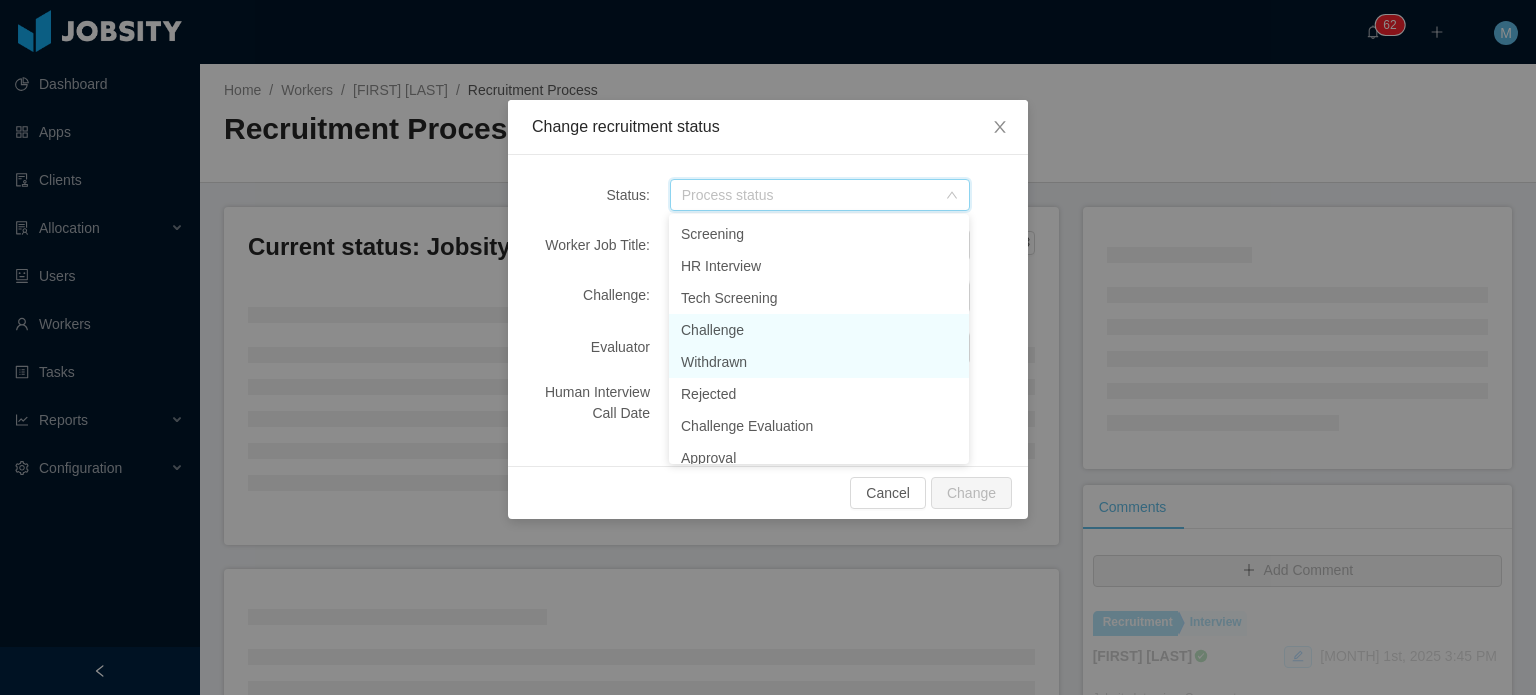 click on "Challenge" at bounding box center [819, 330] 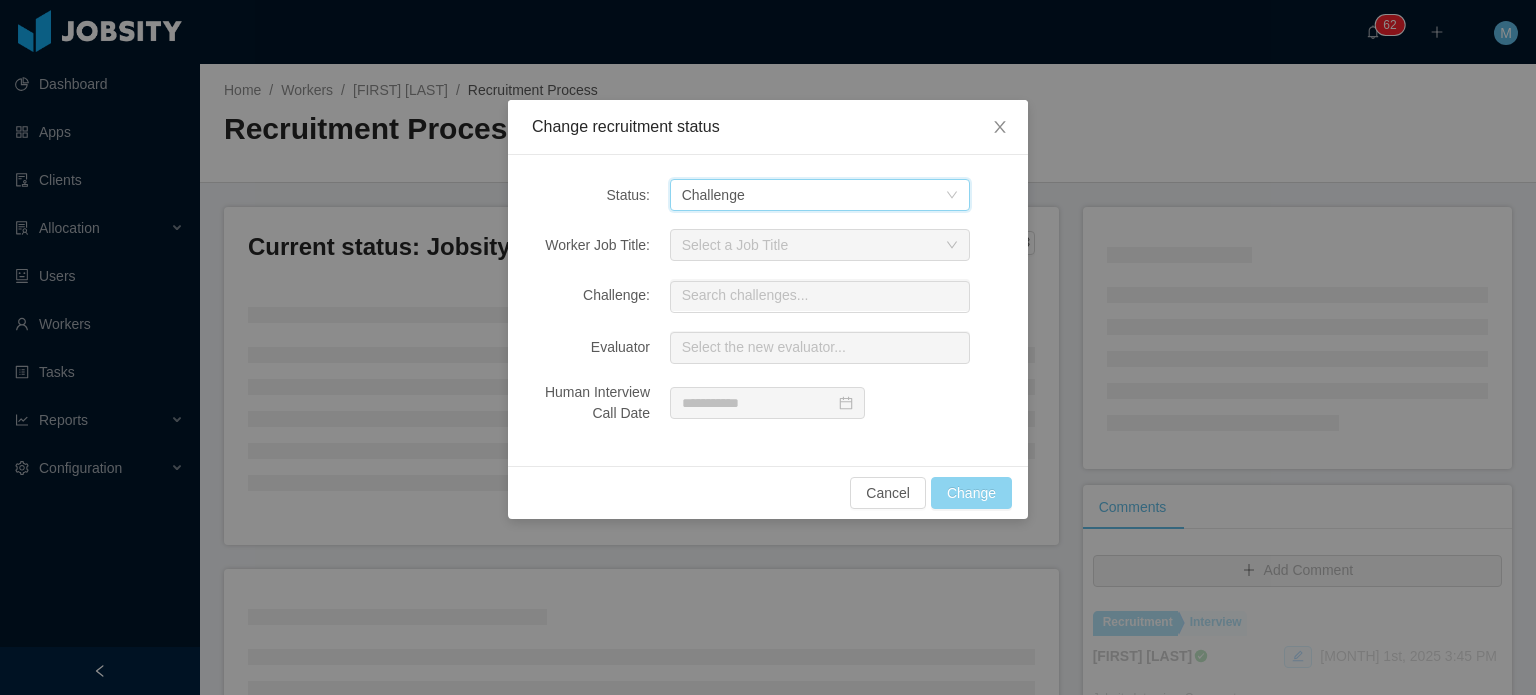 click on "Change" at bounding box center (971, 493) 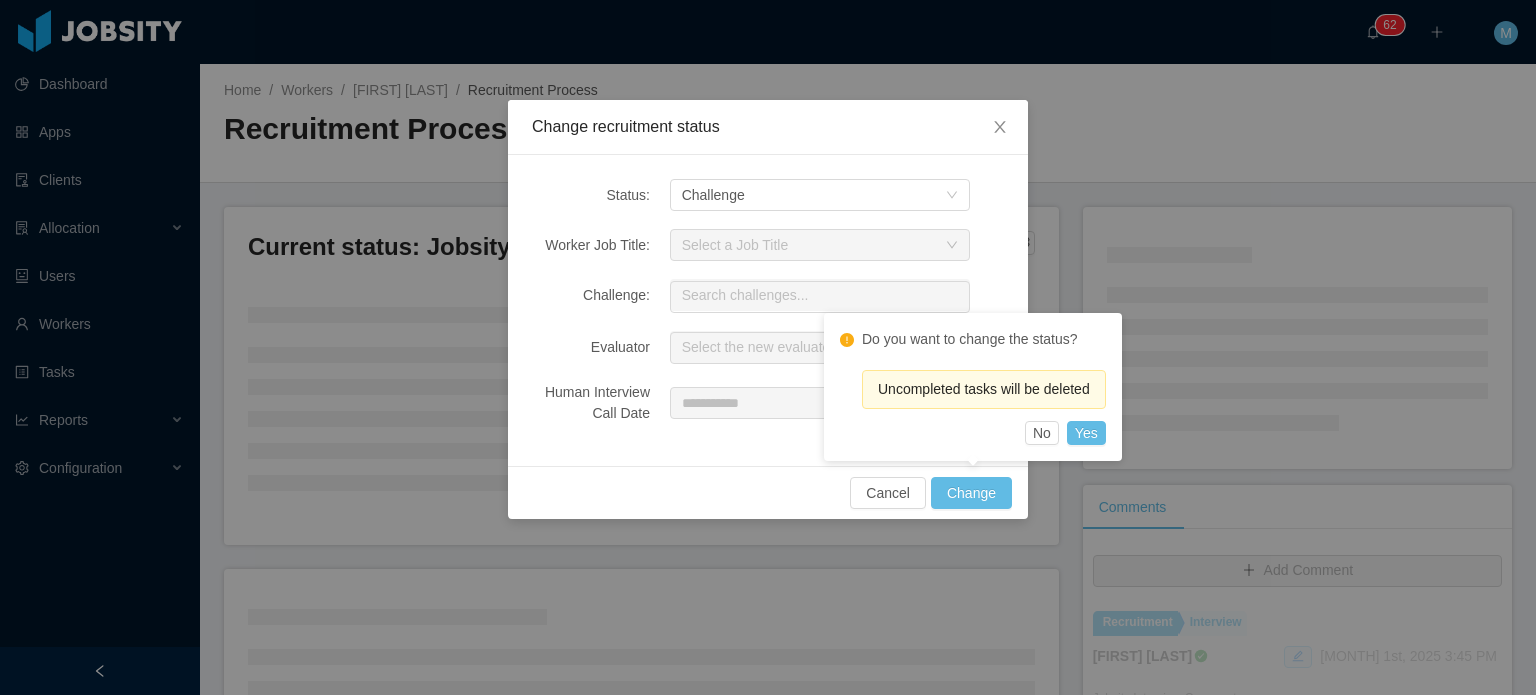click on "Do you want to change the status? Uncompleted tasks will be deleted No Yes" at bounding box center (973, 387) 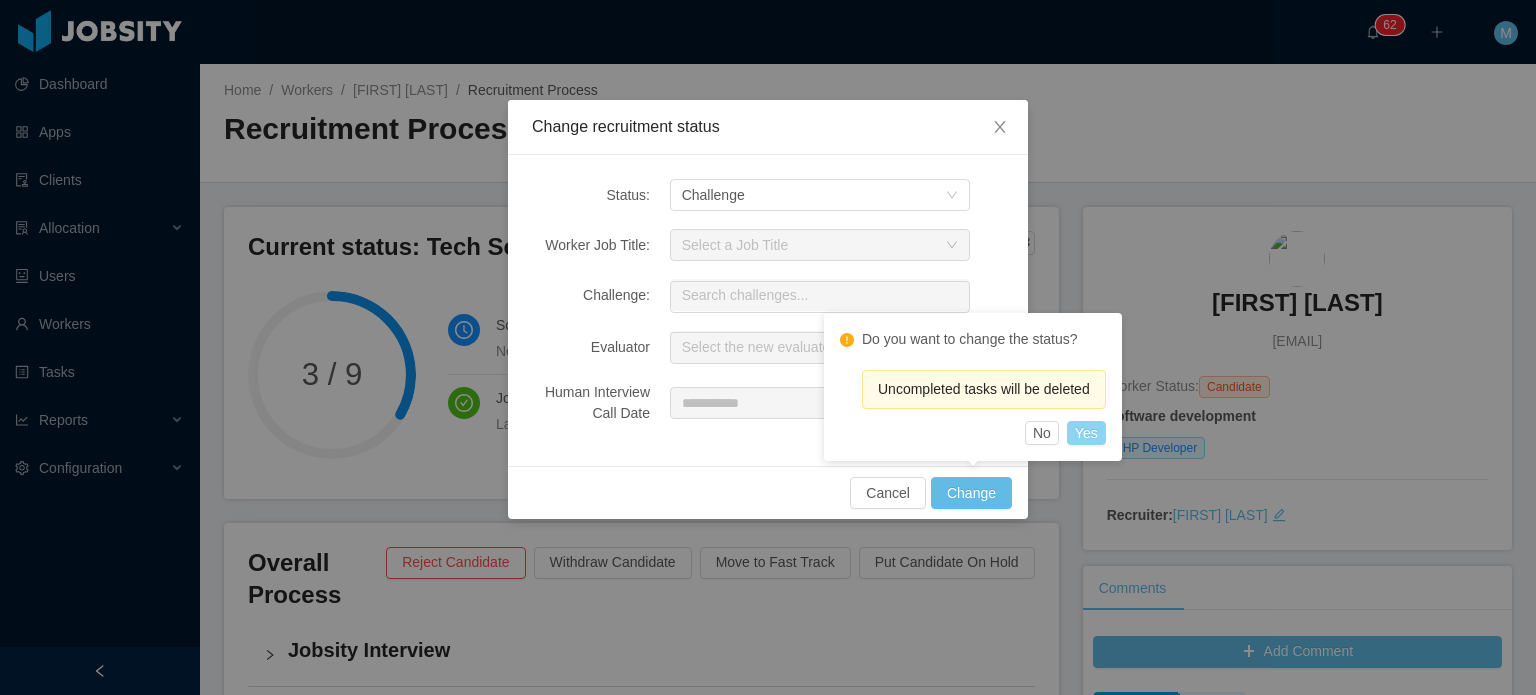 click on "Yes" at bounding box center [1086, 433] 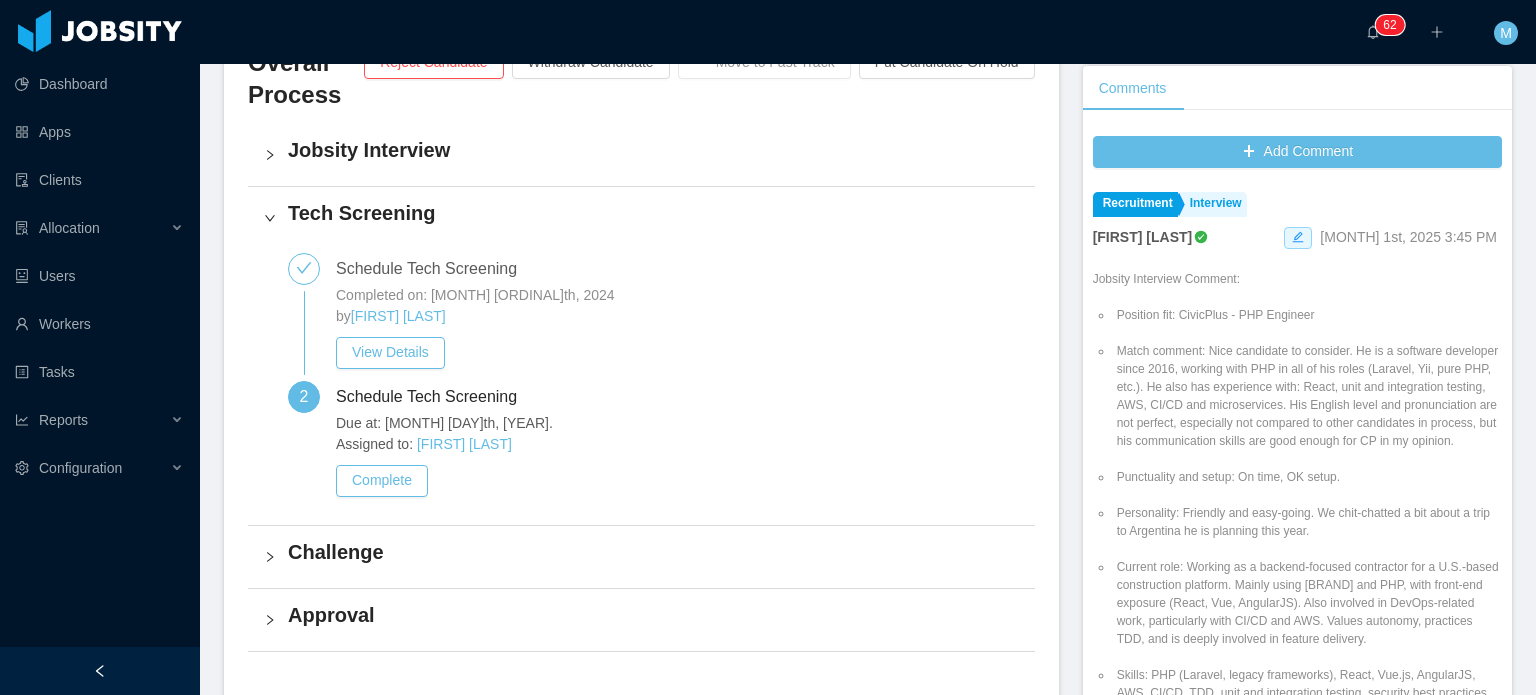 scroll, scrollTop: 0, scrollLeft: 0, axis: both 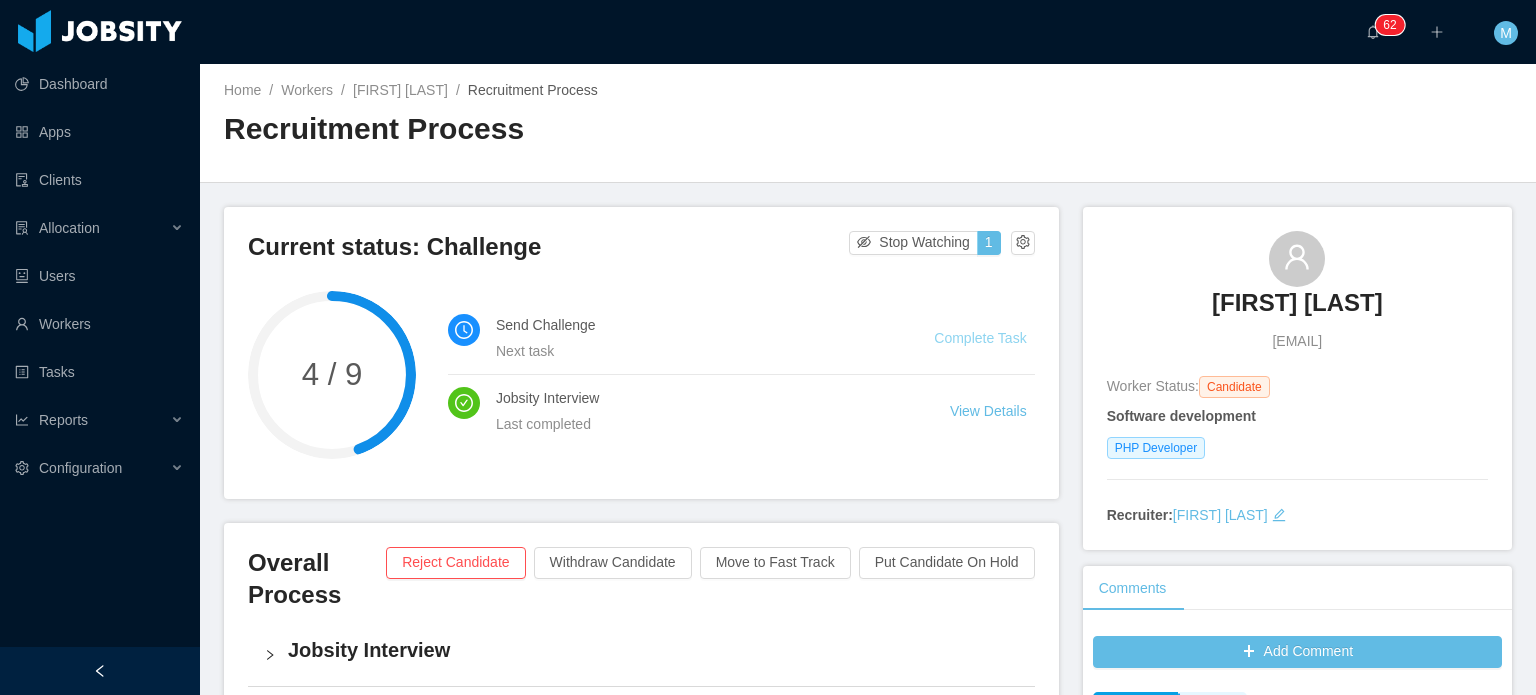 click on "Complete Task" at bounding box center [980, 338] 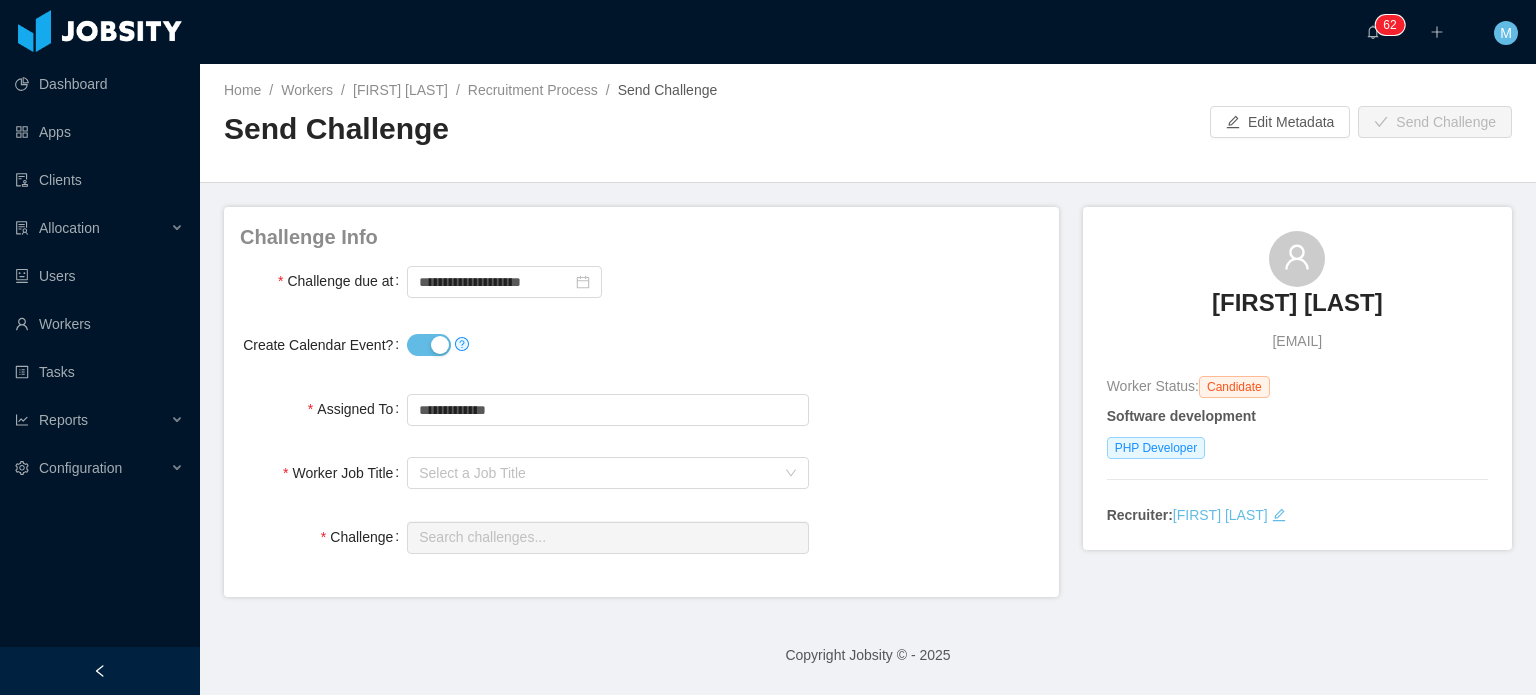 click on "Create Calendar Event?" at bounding box center (429, 345) 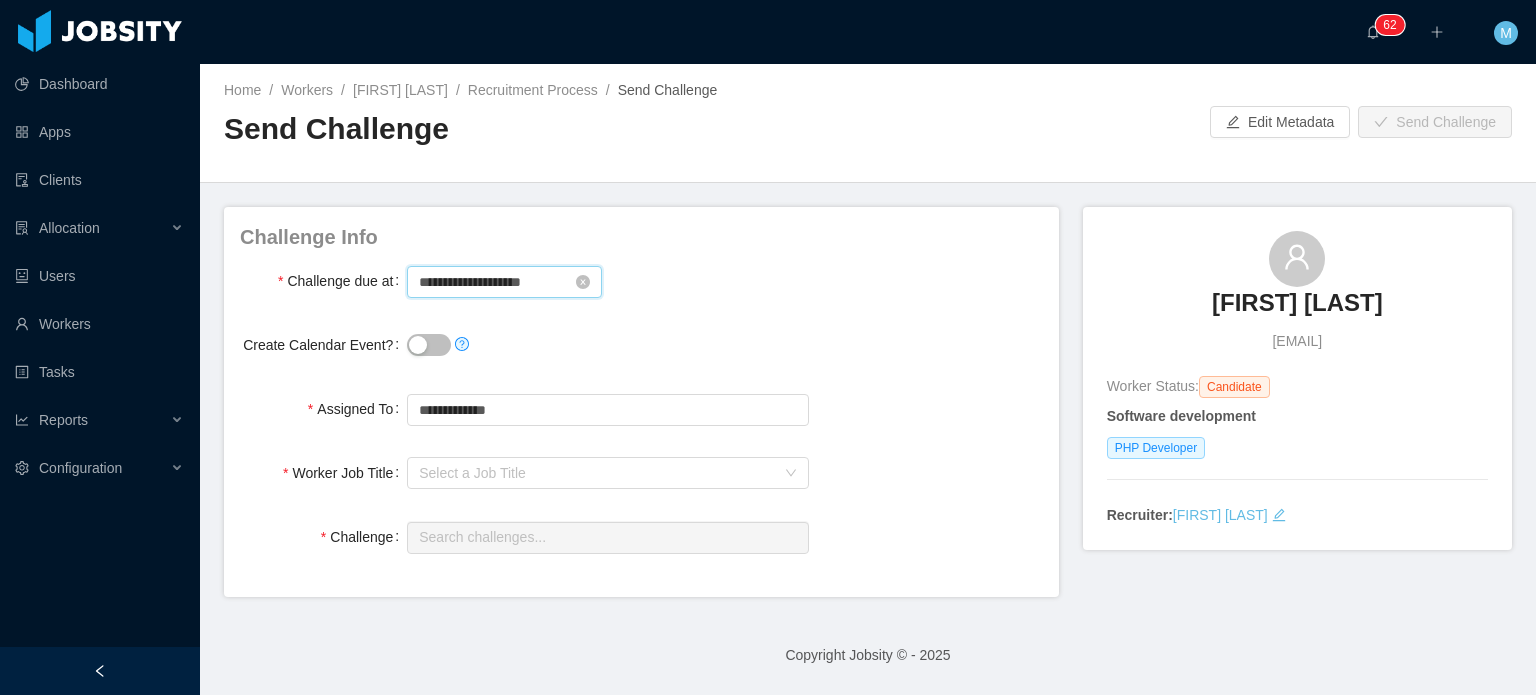 click on "**********" at bounding box center (504, 282) 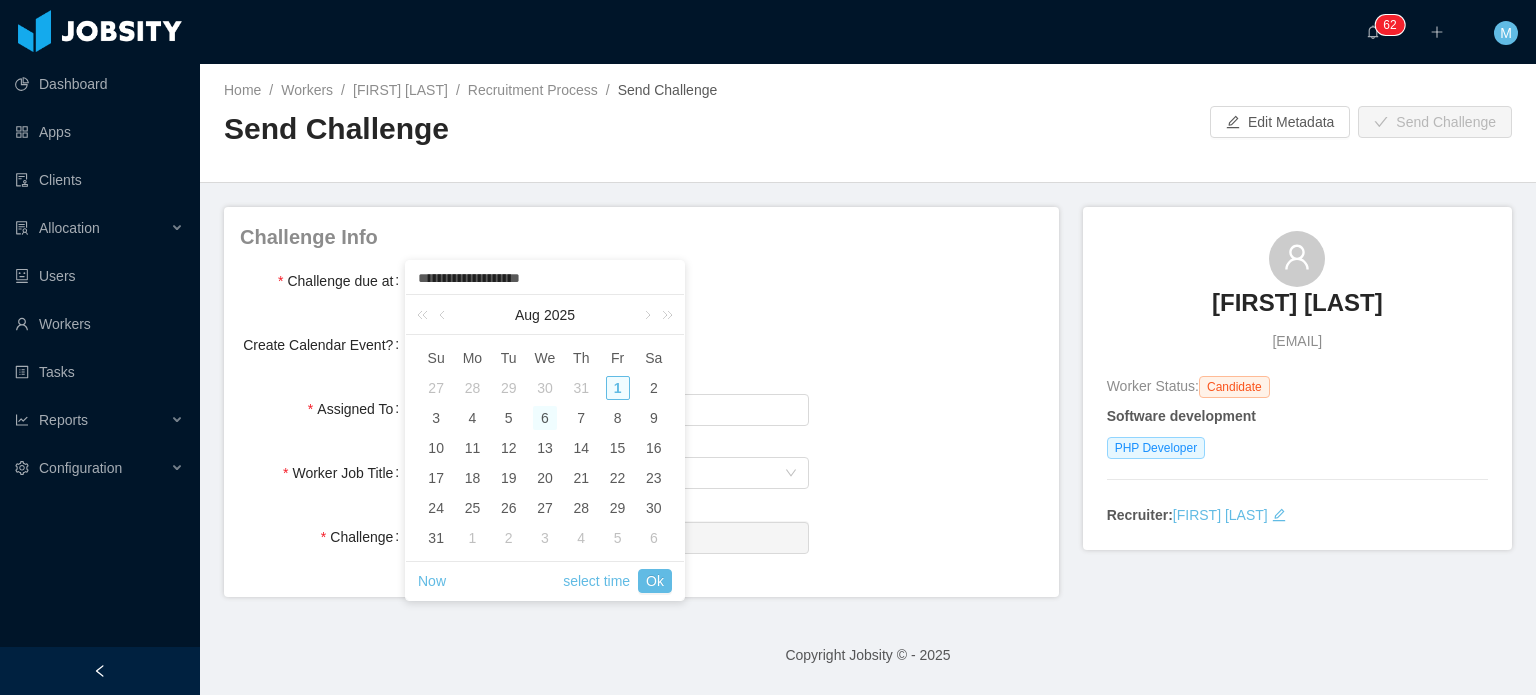 click on "6" at bounding box center (545, 418) 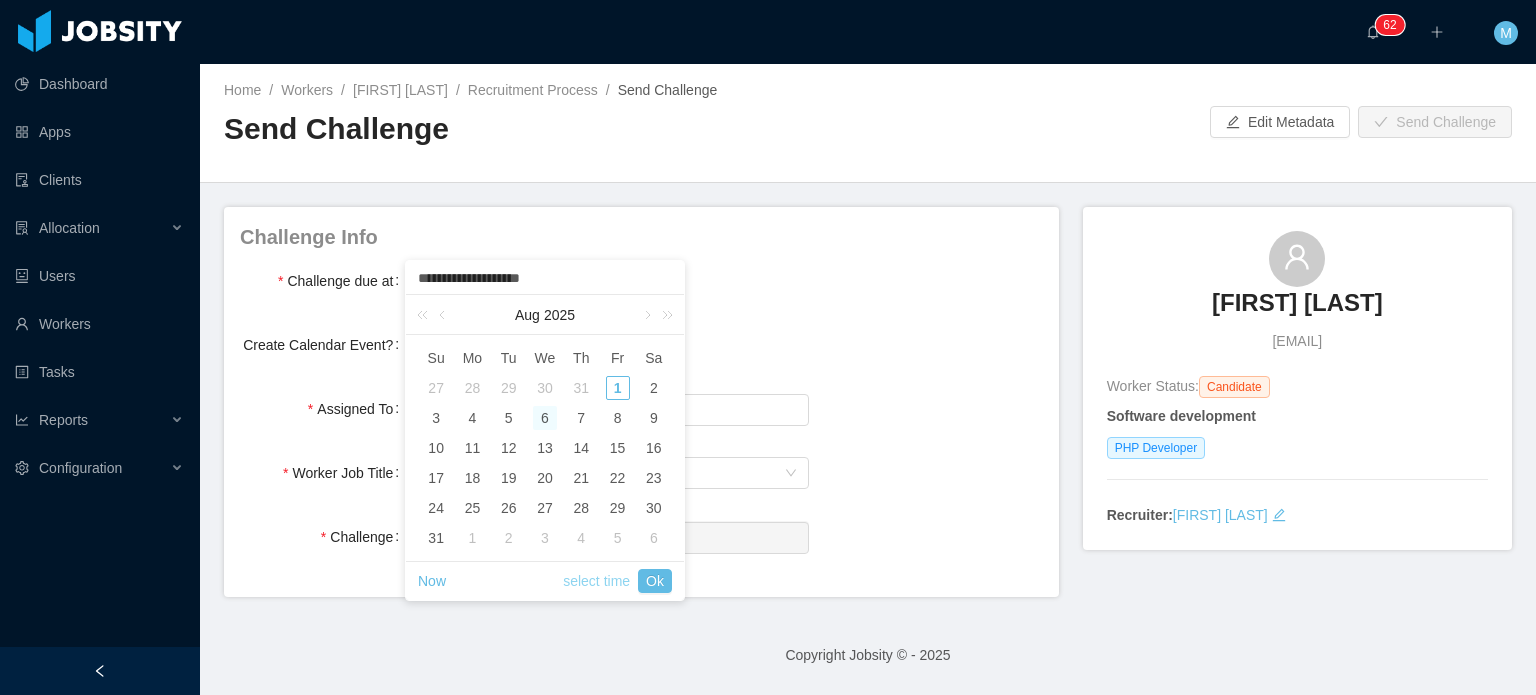 click on "select time" at bounding box center [596, 581] 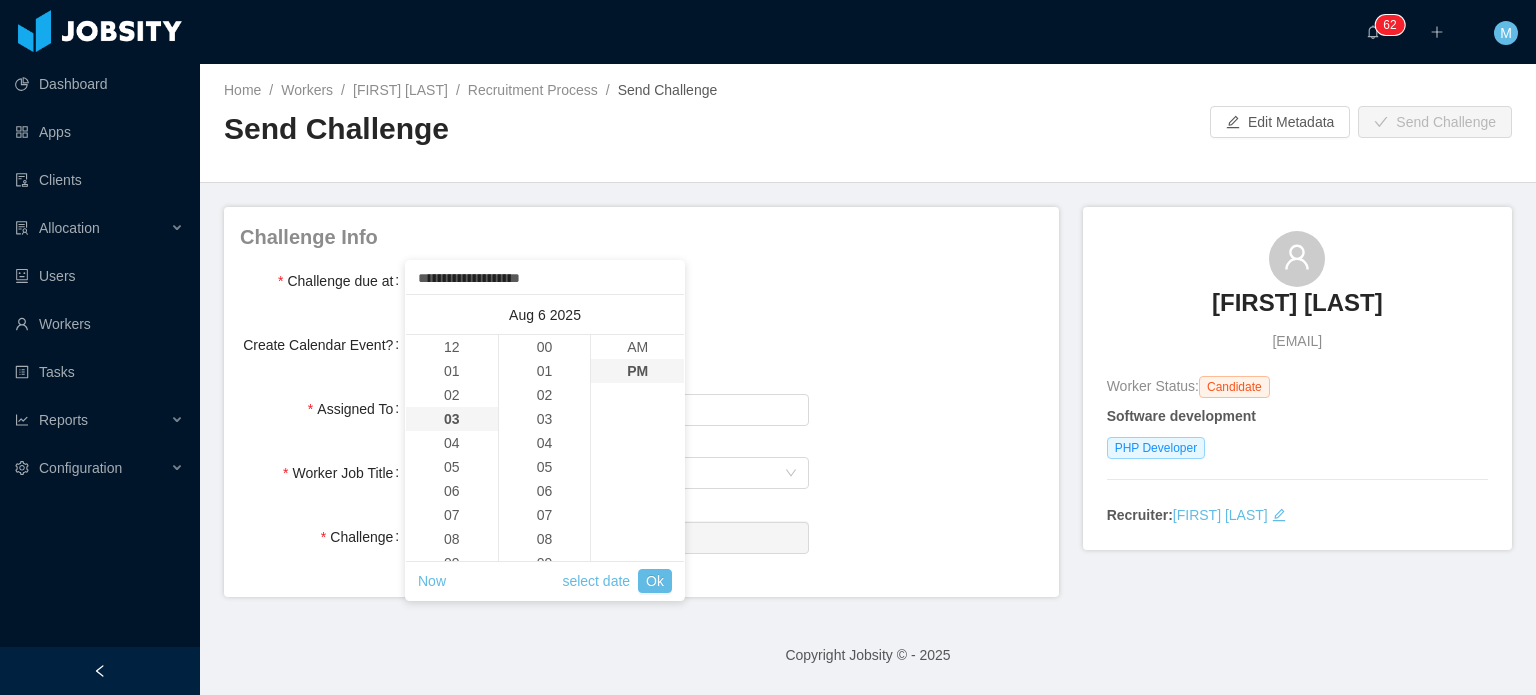 scroll, scrollTop: 72, scrollLeft: 0, axis: vertical 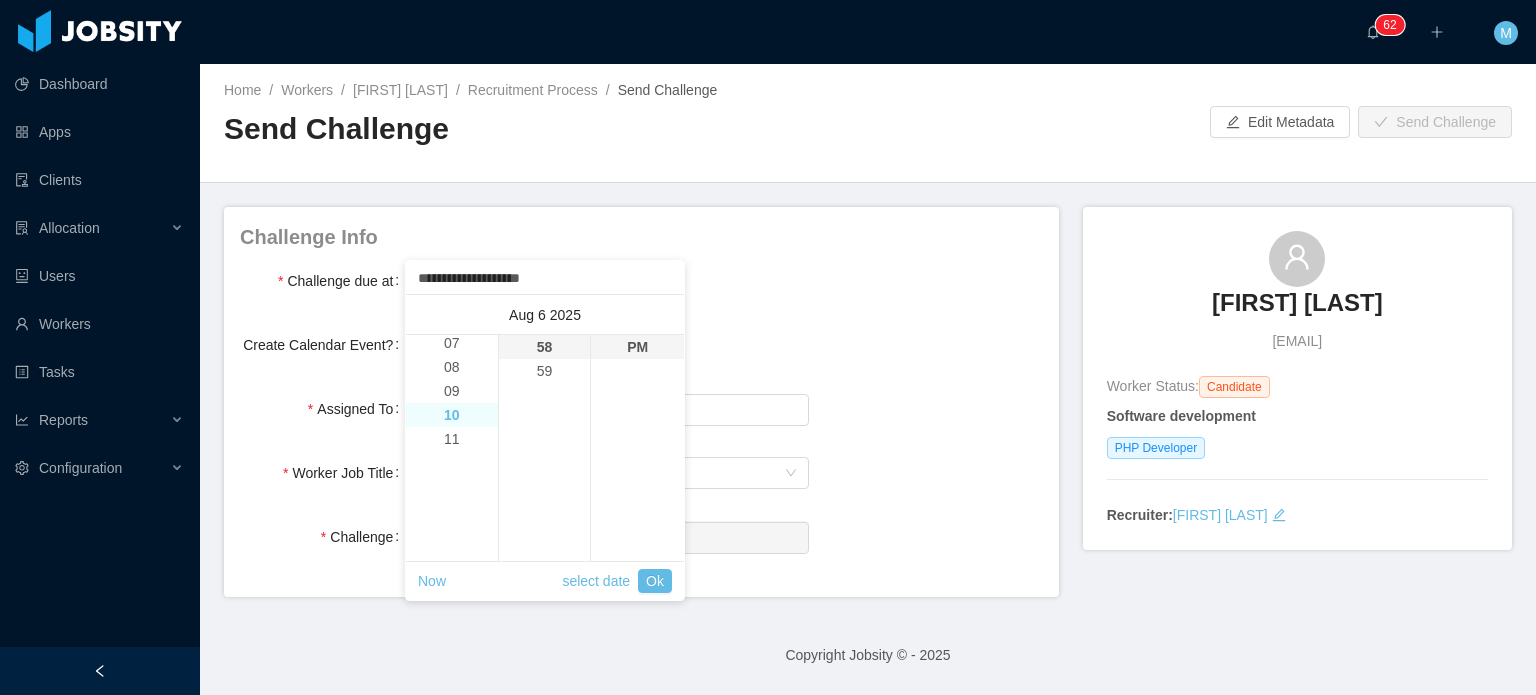 click on "10" at bounding box center (452, 415) 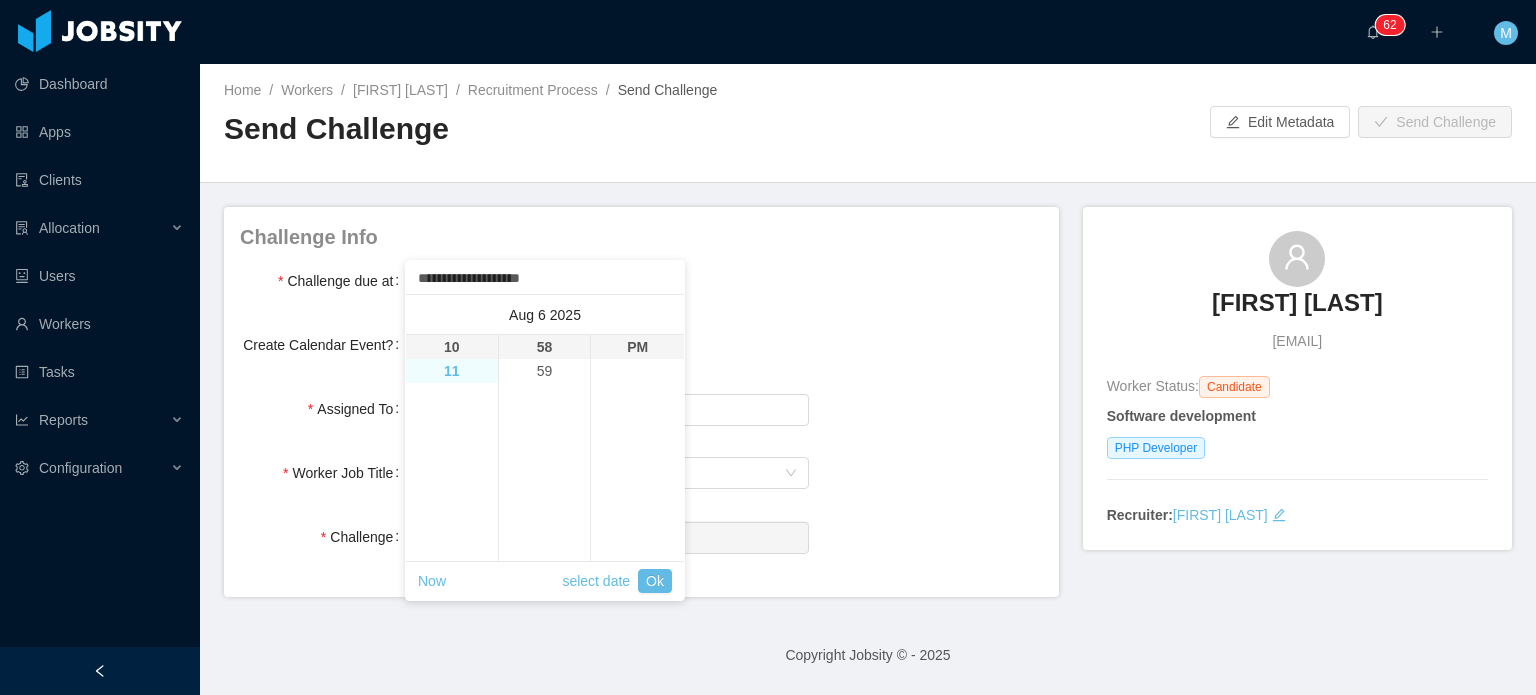 click on "11" at bounding box center [452, 371] 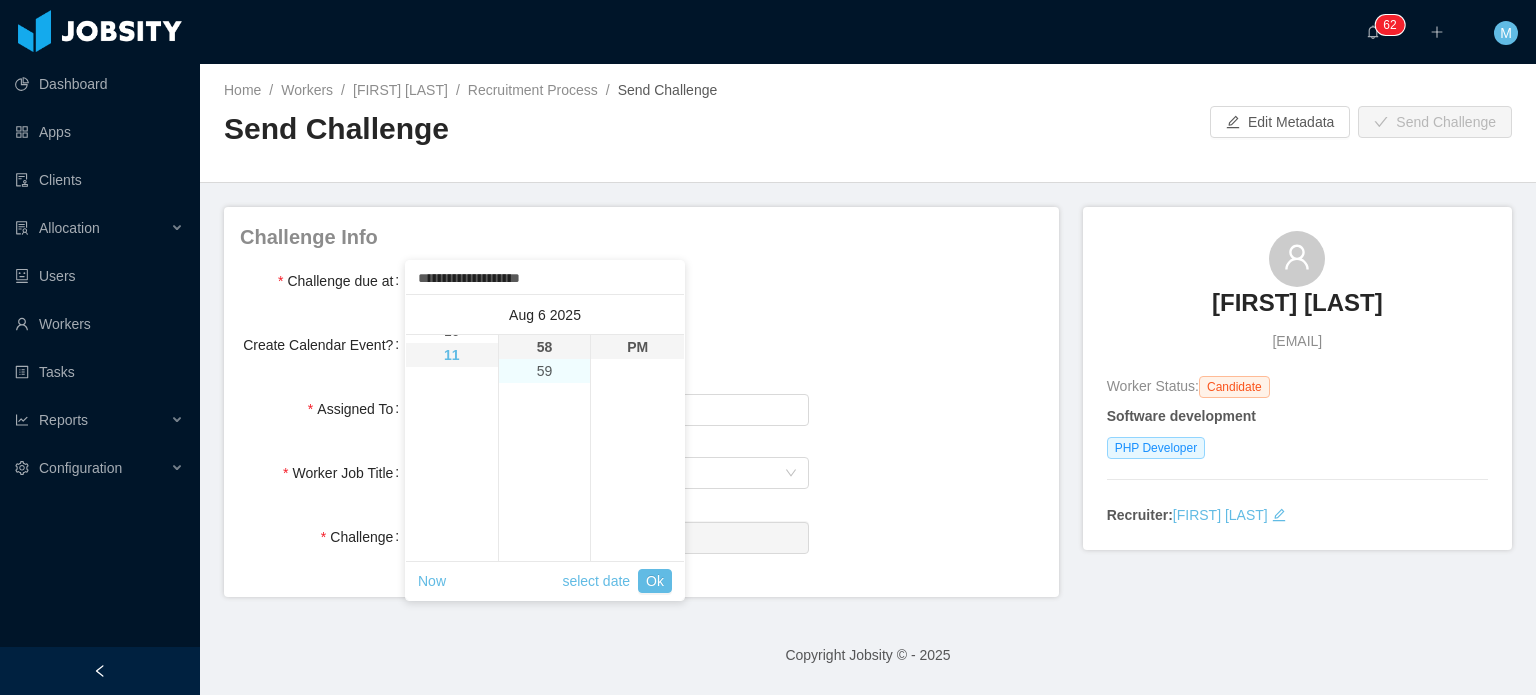 scroll, scrollTop: 264, scrollLeft: 0, axis: vertical 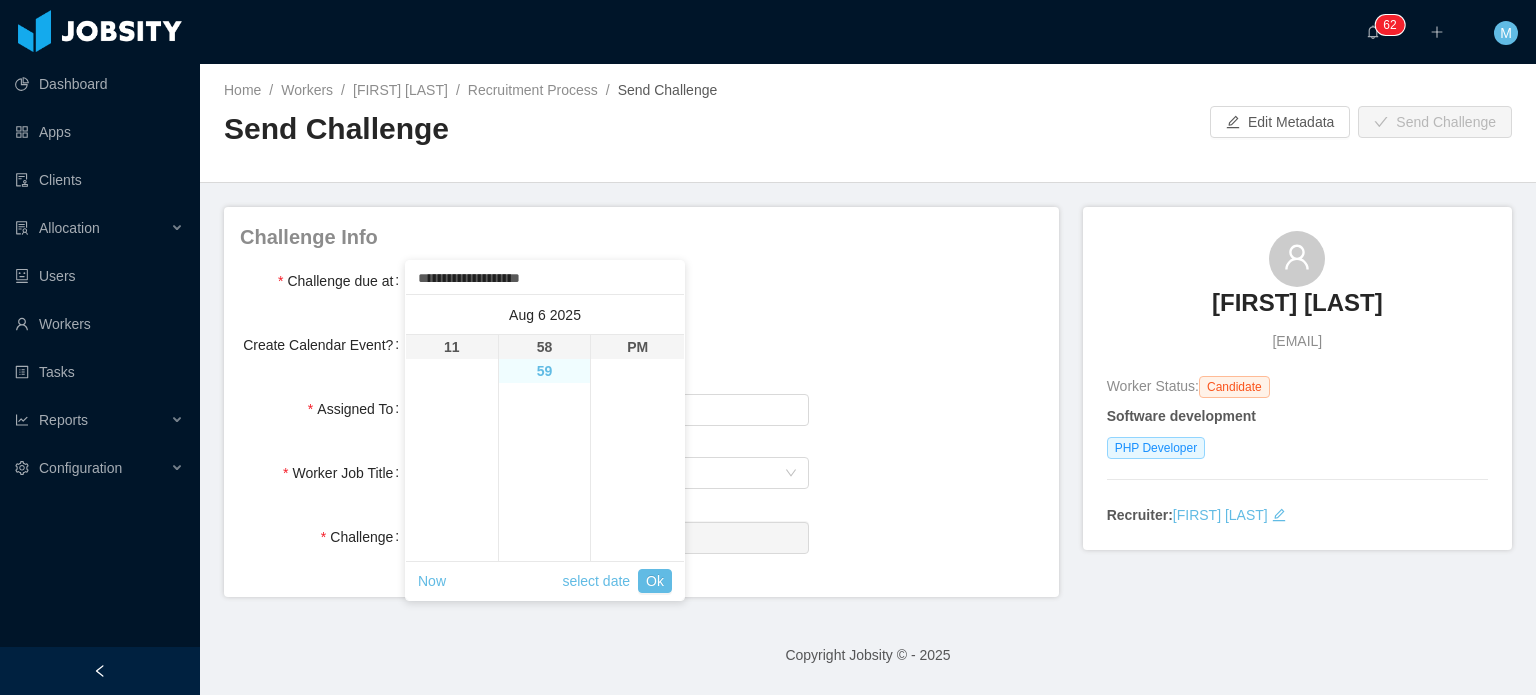 click on "59" at bounding box center (545, 371) 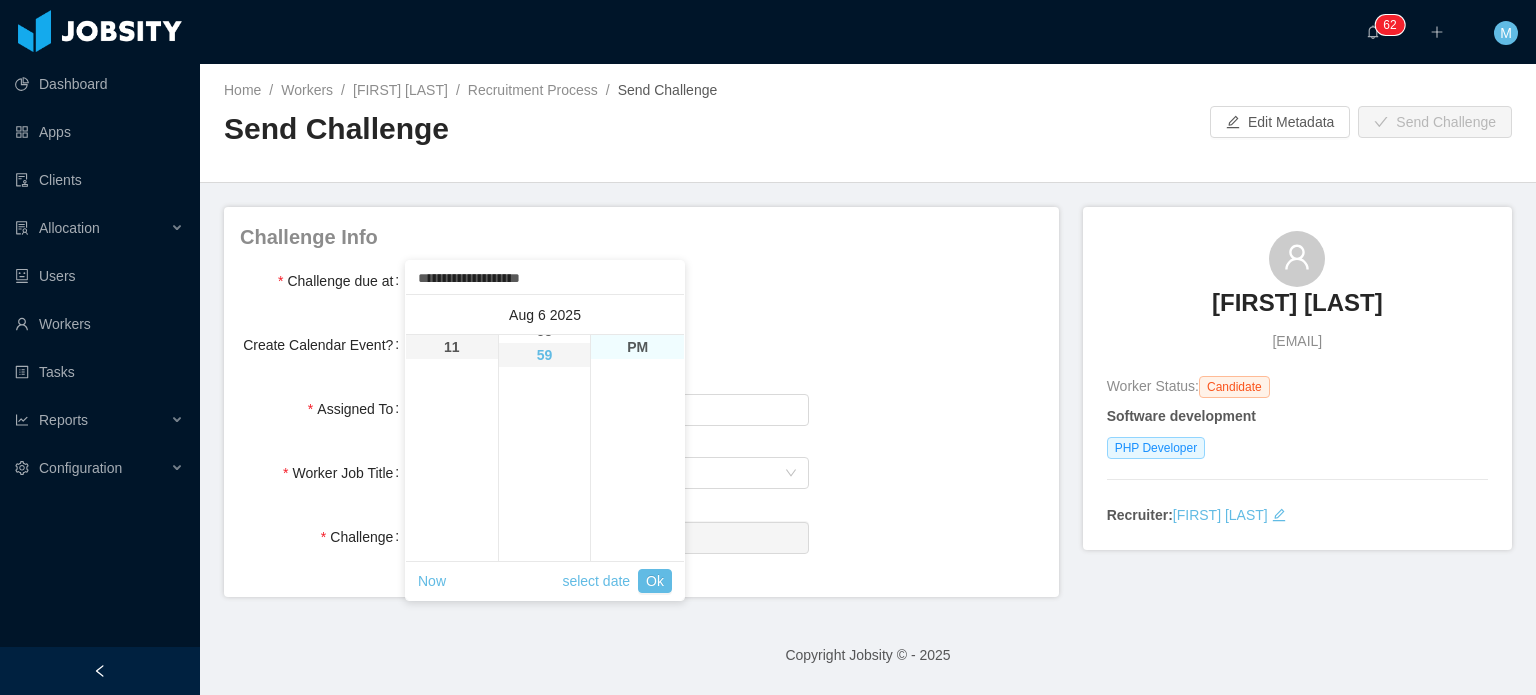 scroll, scrollTop: 1416, scrollLeft: 0, axis: vertical 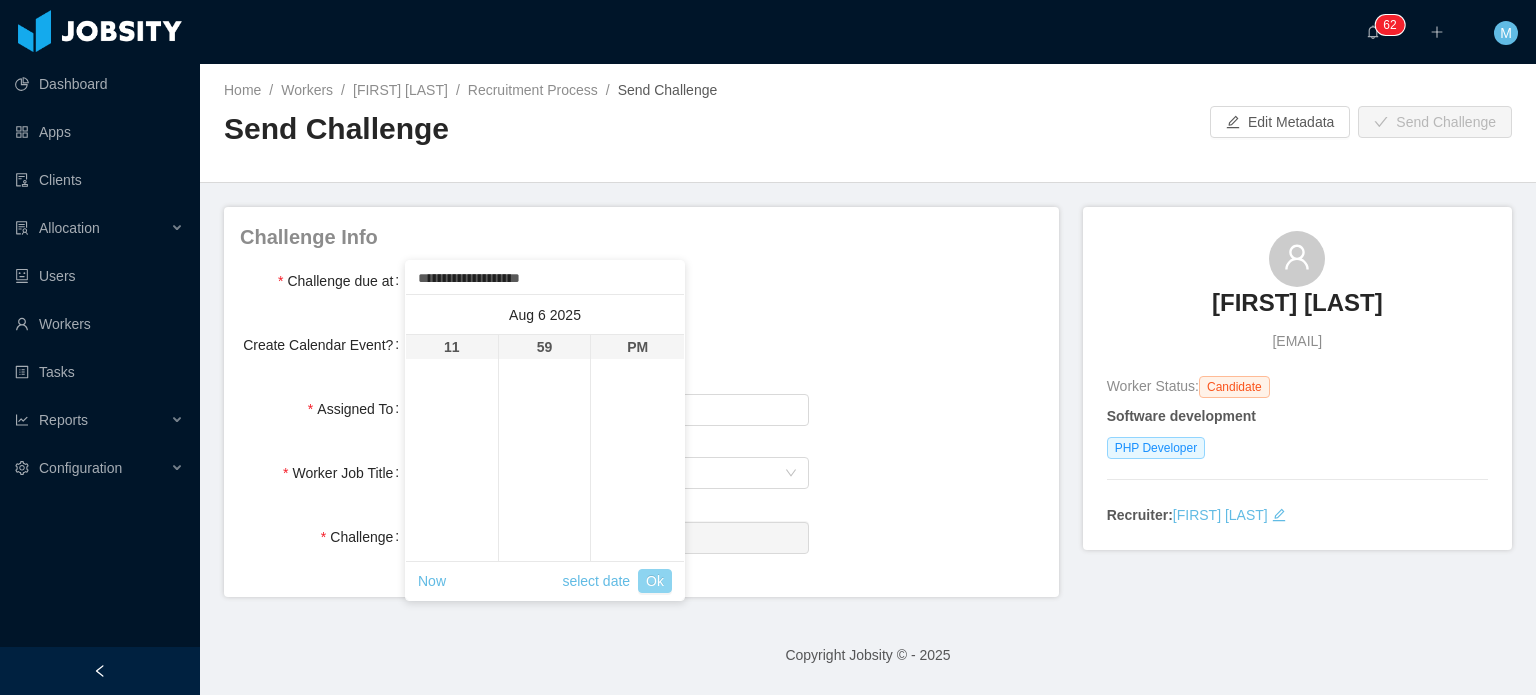 click on "Ok" at bounding box center (655, 581) 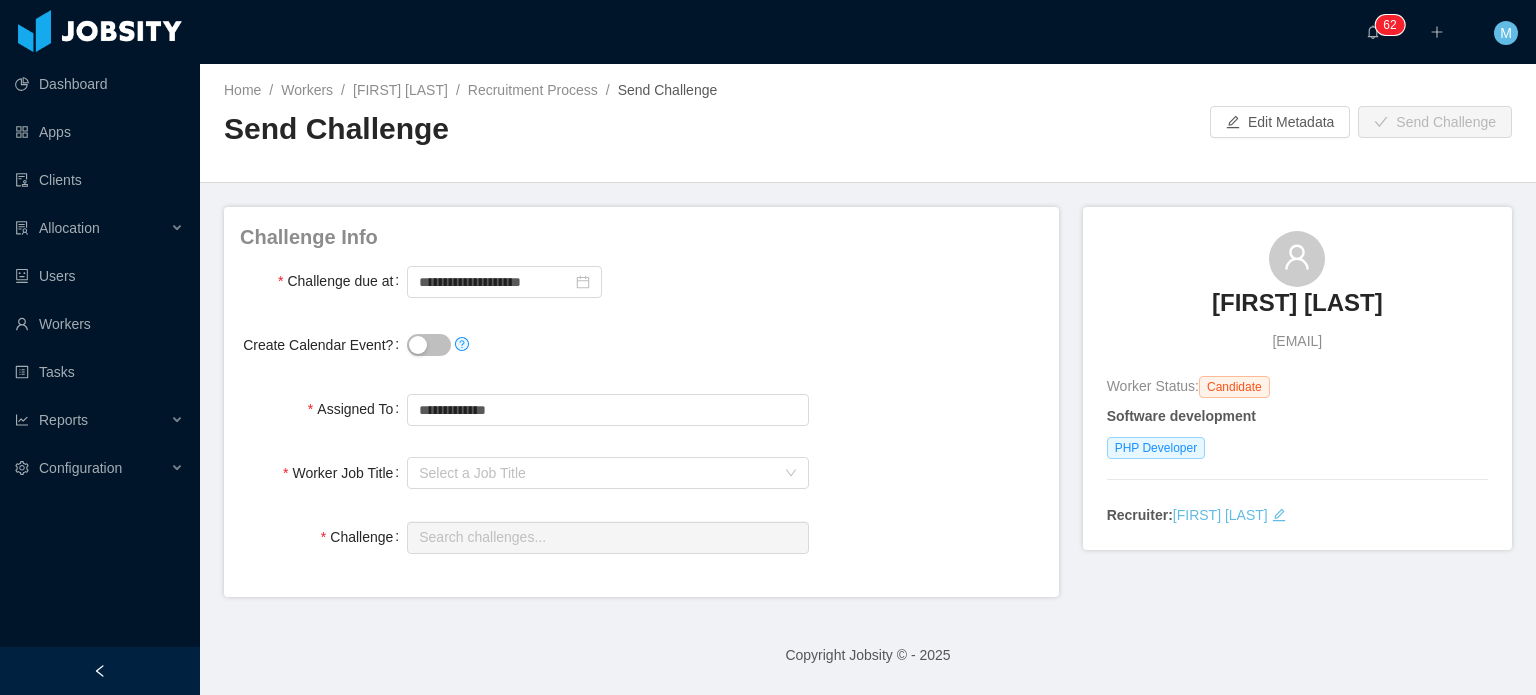 click at bounding box center (607, 345) 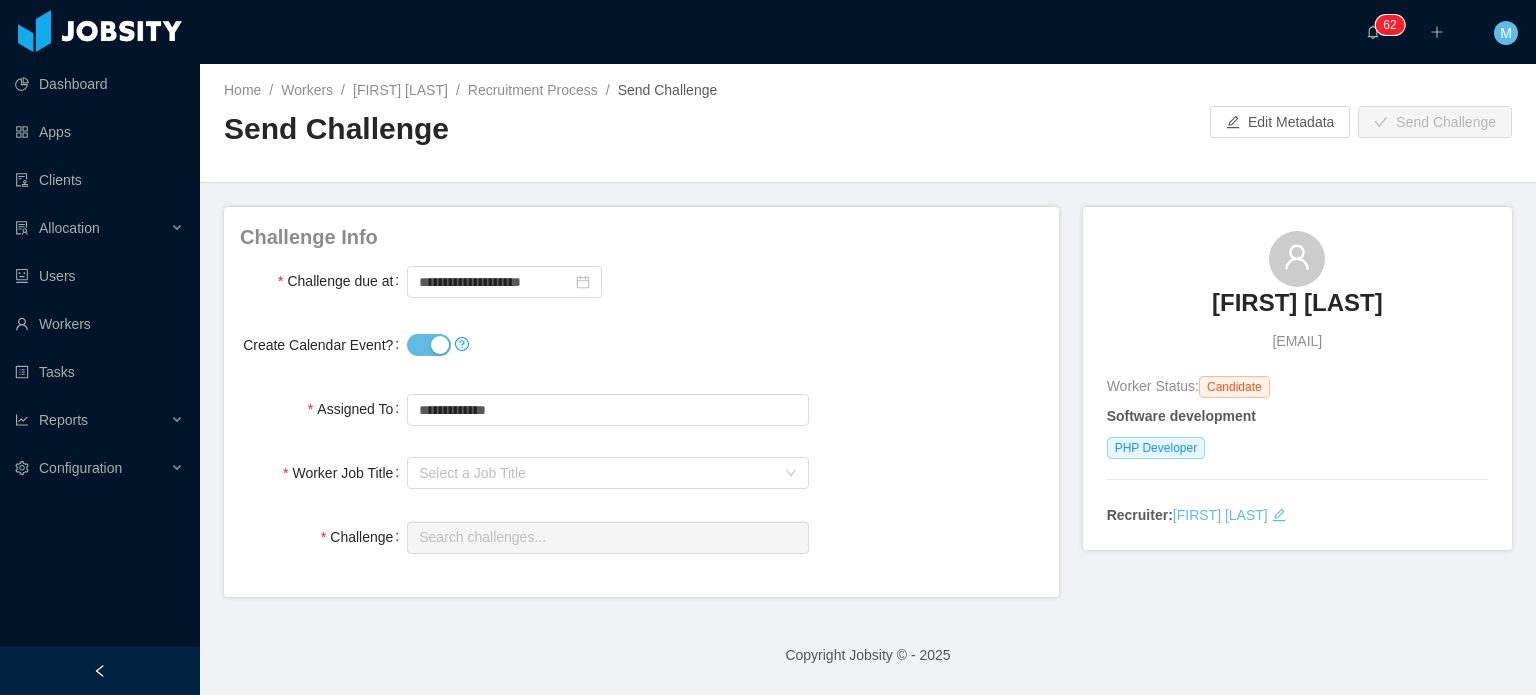 click on "Select a Job Title" at bounding box center (607, 473) 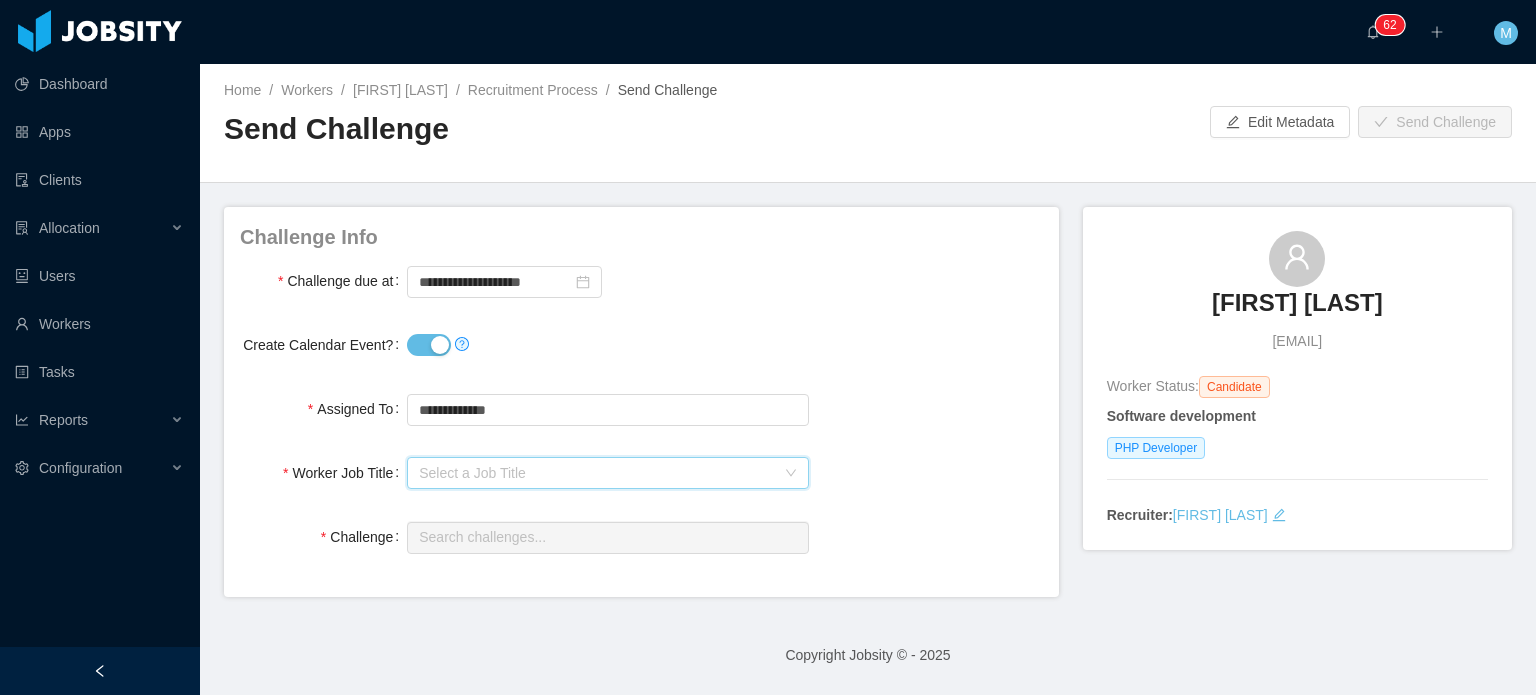 click on "Select a Job Title" at bounding box center (601, 473) 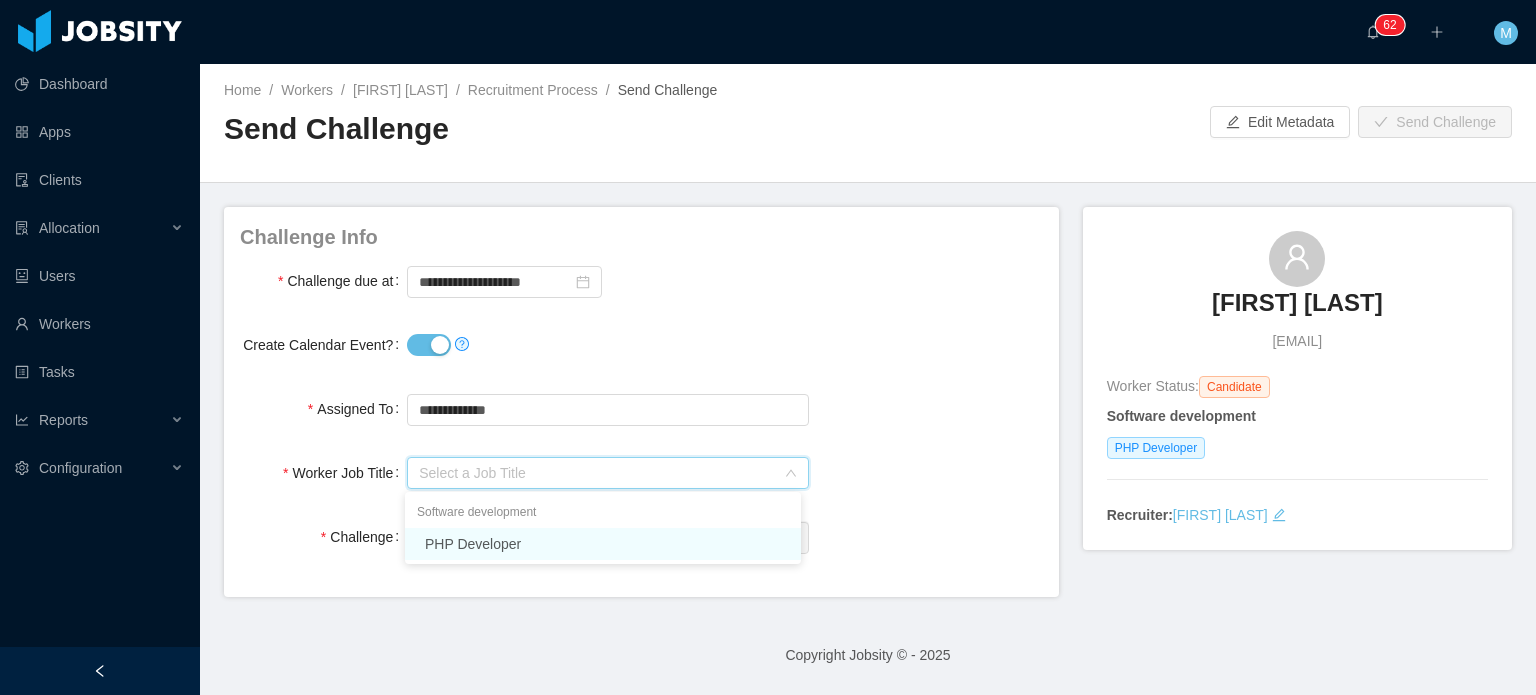 drag, startPoint x: 505, startPoint y: 522, endPoint x: 508, endPoint y: 535, distance: 13.341664 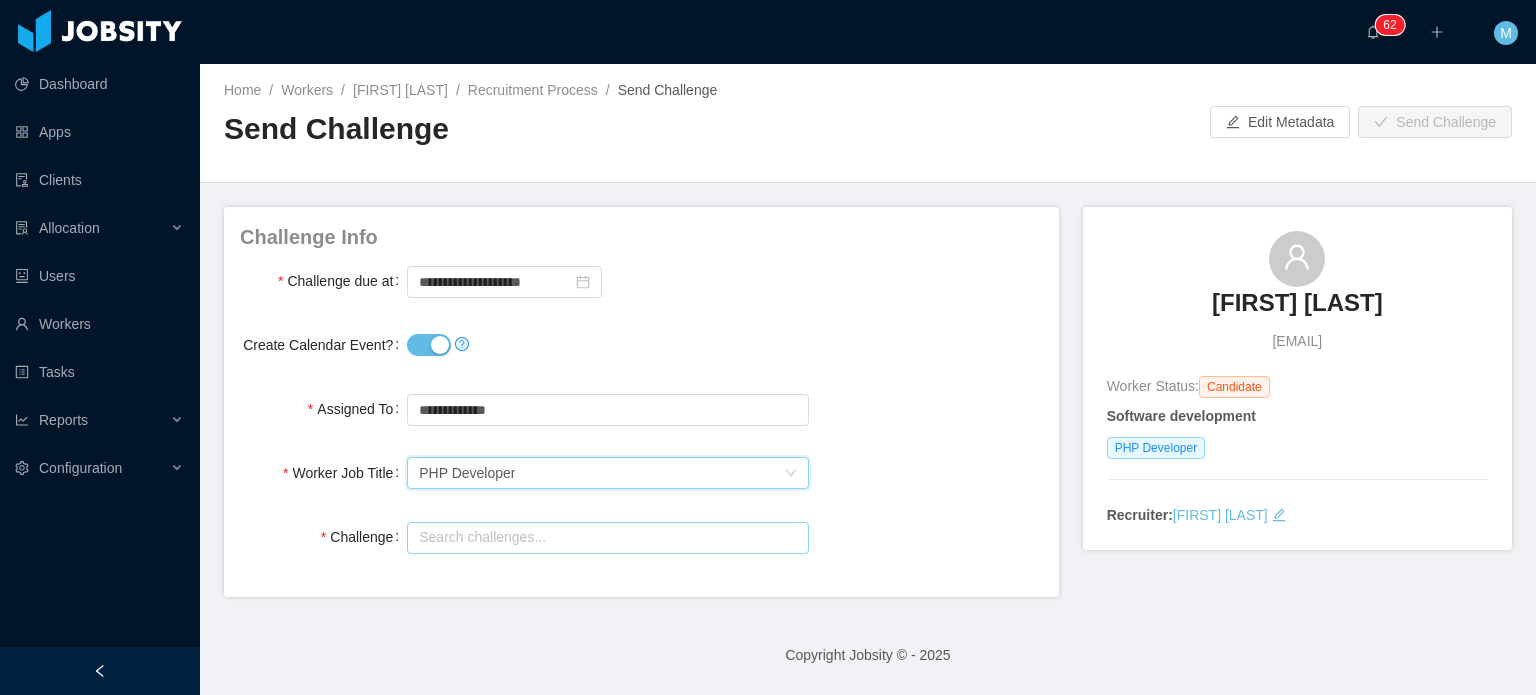 click at bounding box center [607, 538] 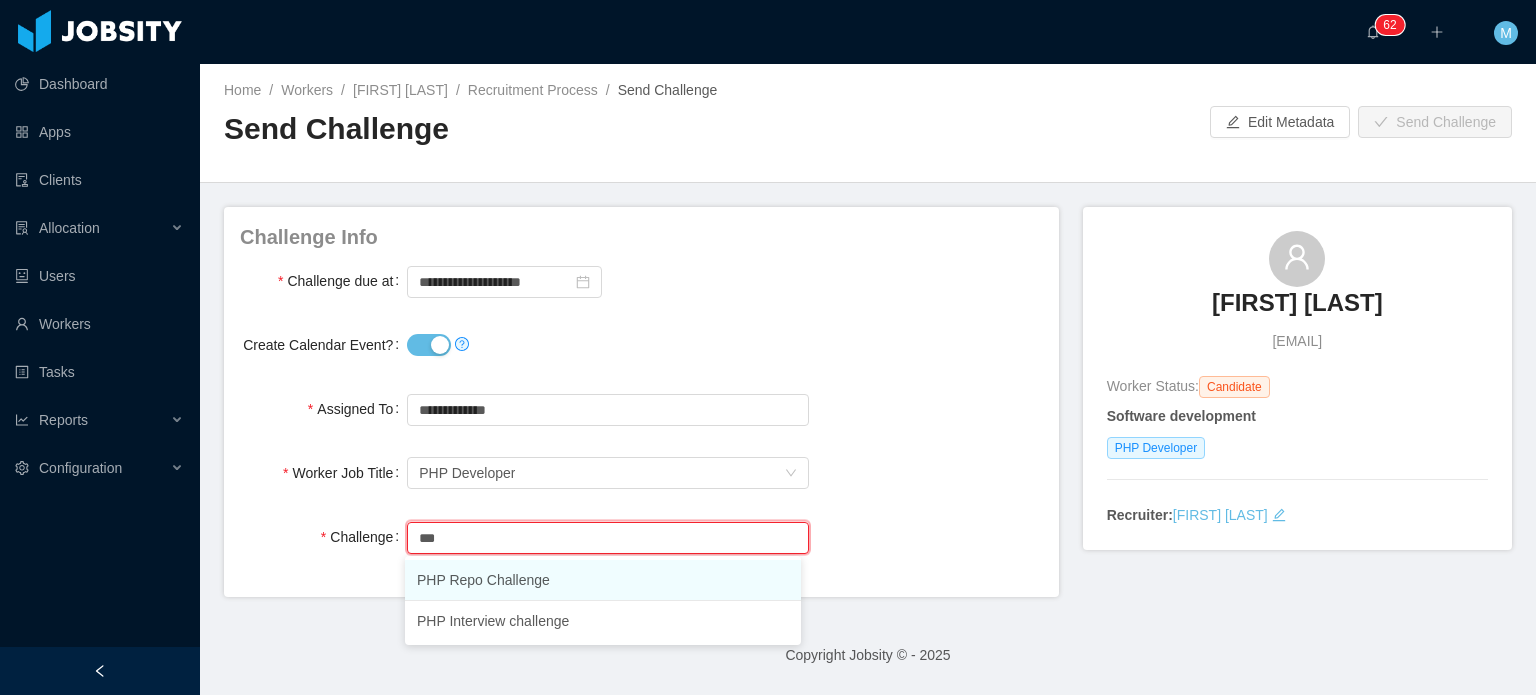click on "PHP Repo Challenge" at bounding box center [603, 580] 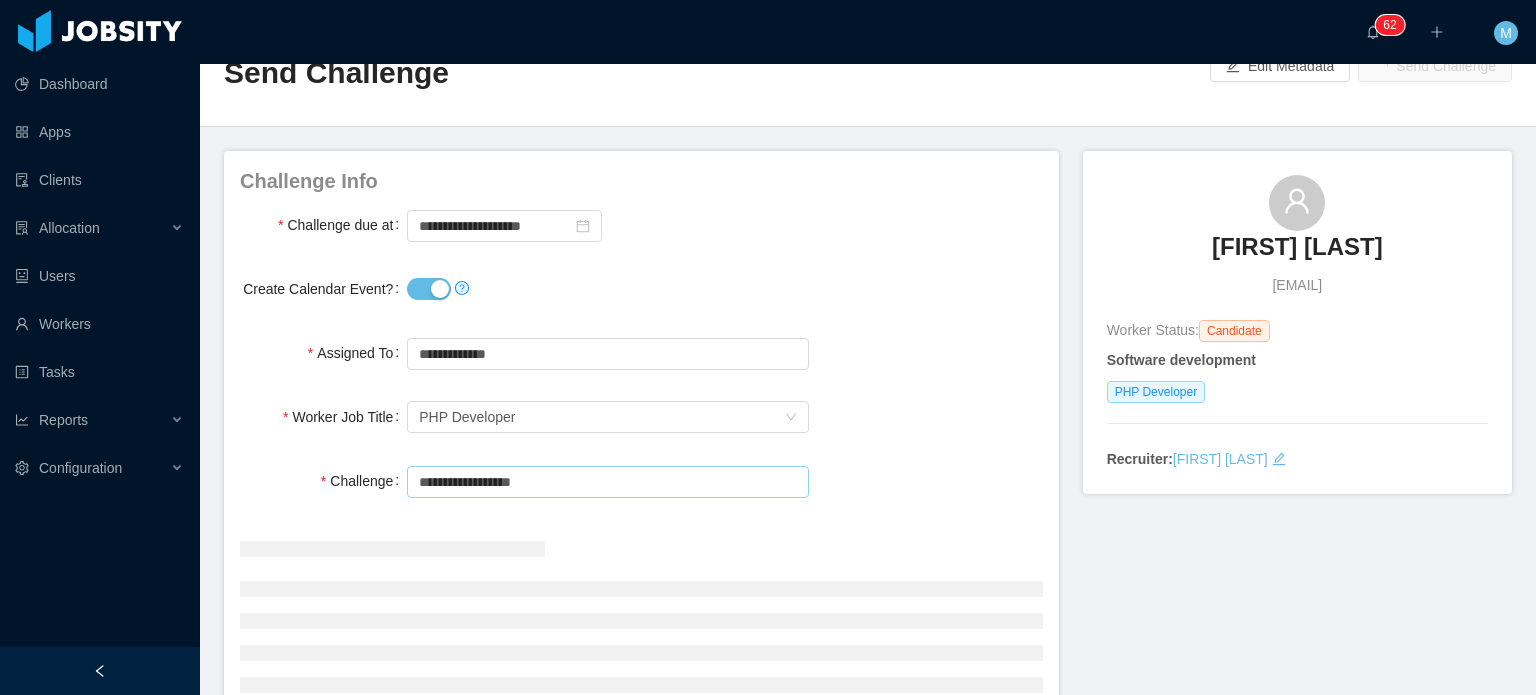 scroll, scrollTop: 208, scrollLeft: 0, axis: vertical 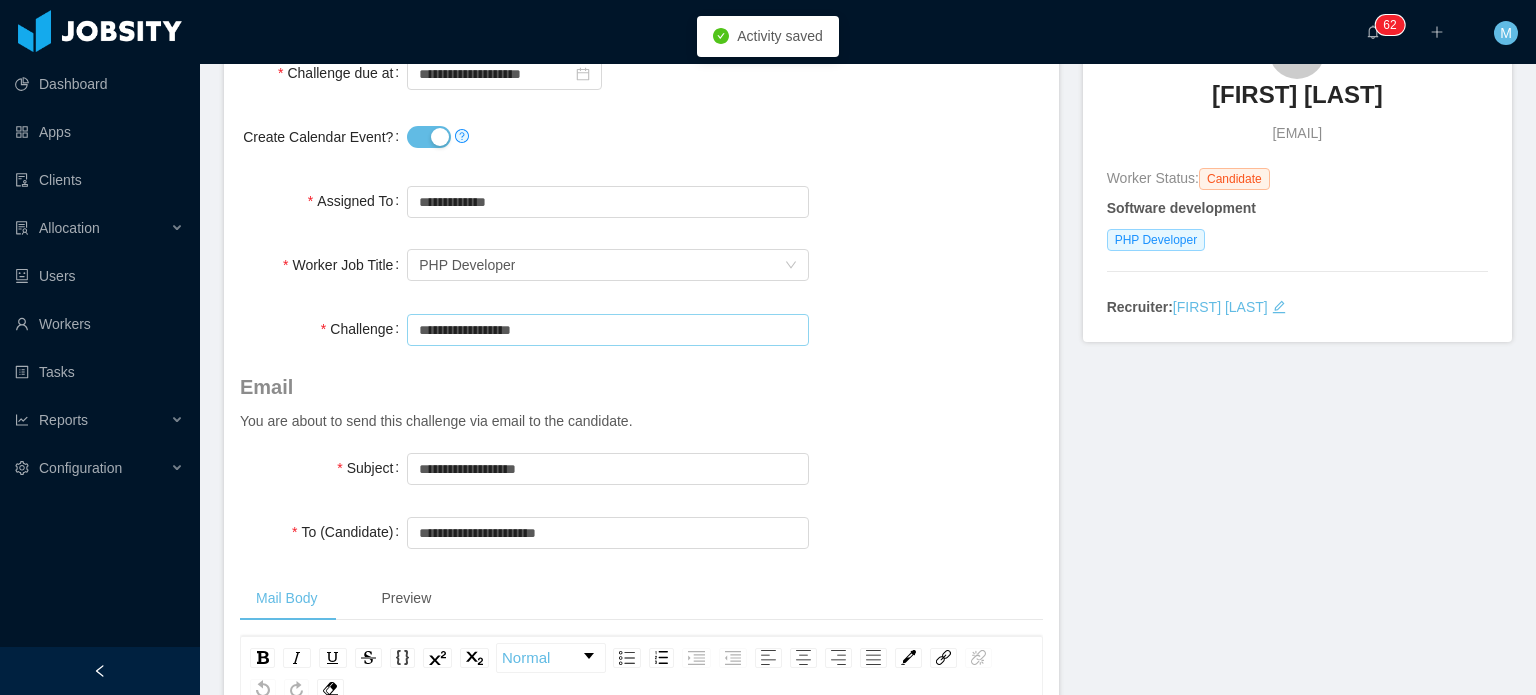 click on "**********" at bounding box center [607, 330] 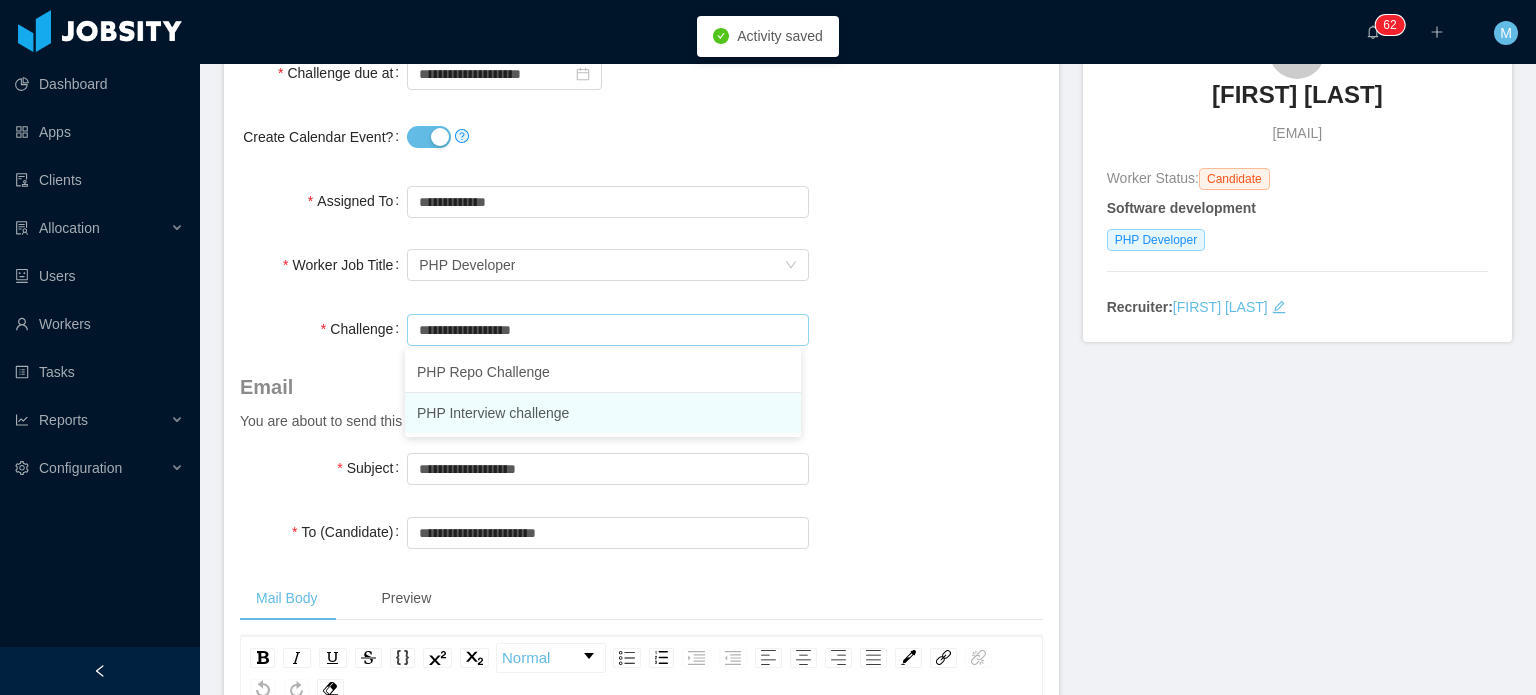 click on "PHP Interview challenge" at bounding box center [603, 413] 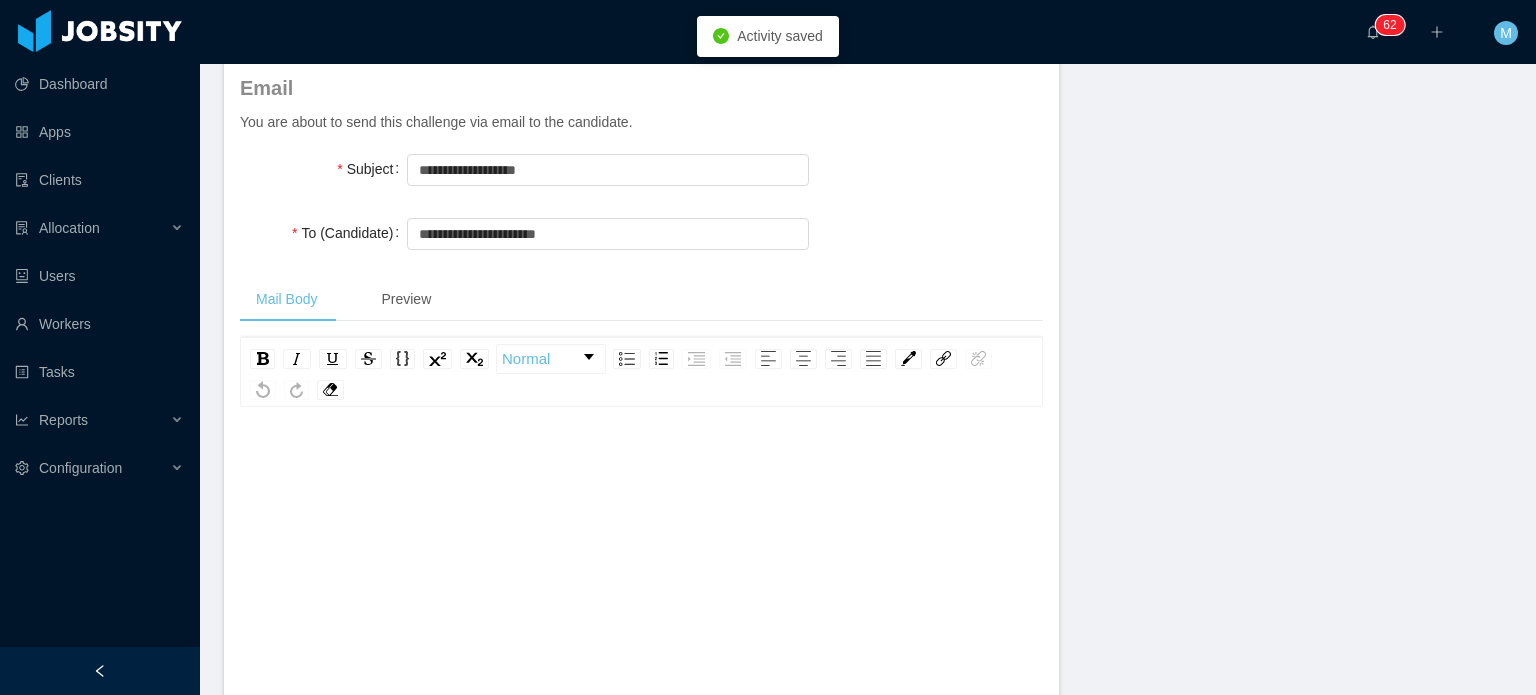 scroll, scrollTop: 208, scrollLeft: 0, axis: vertical 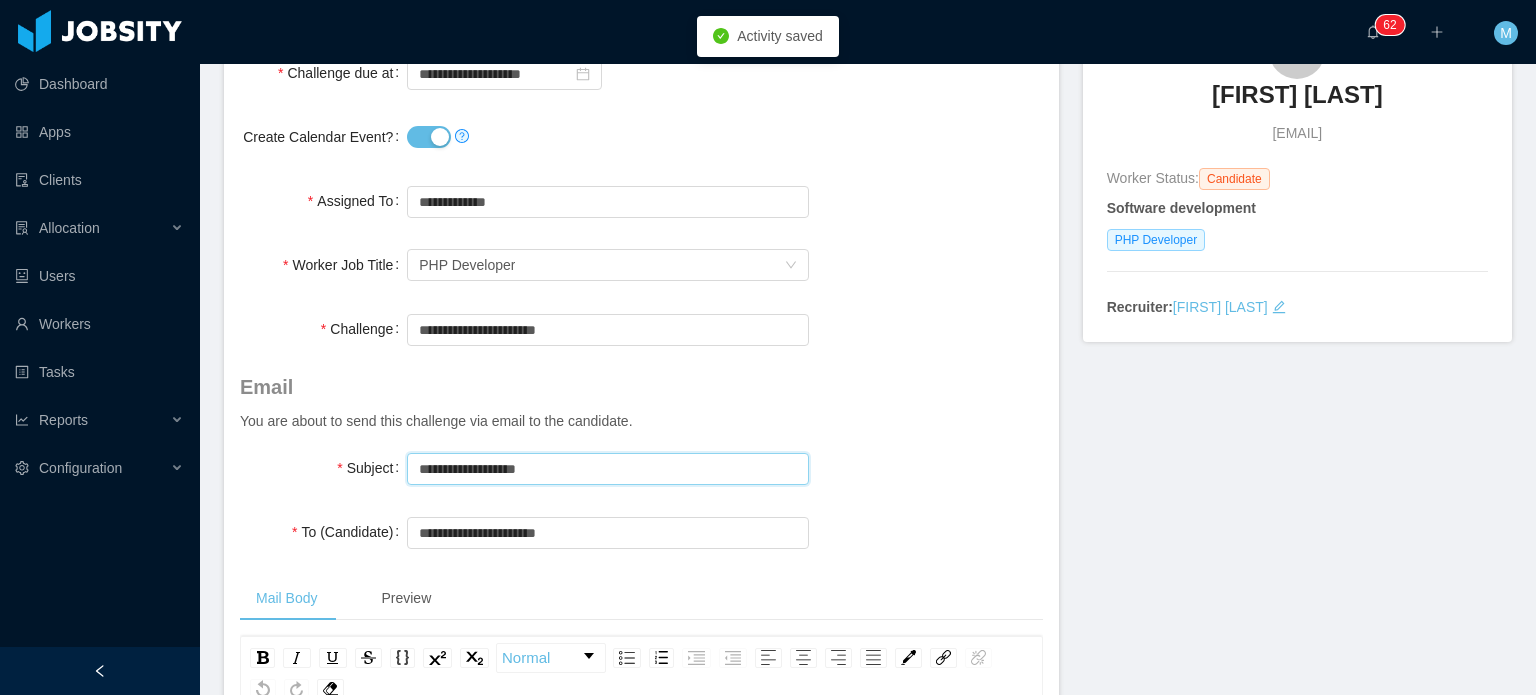 click on "**********" at bounding box center (607, 469) 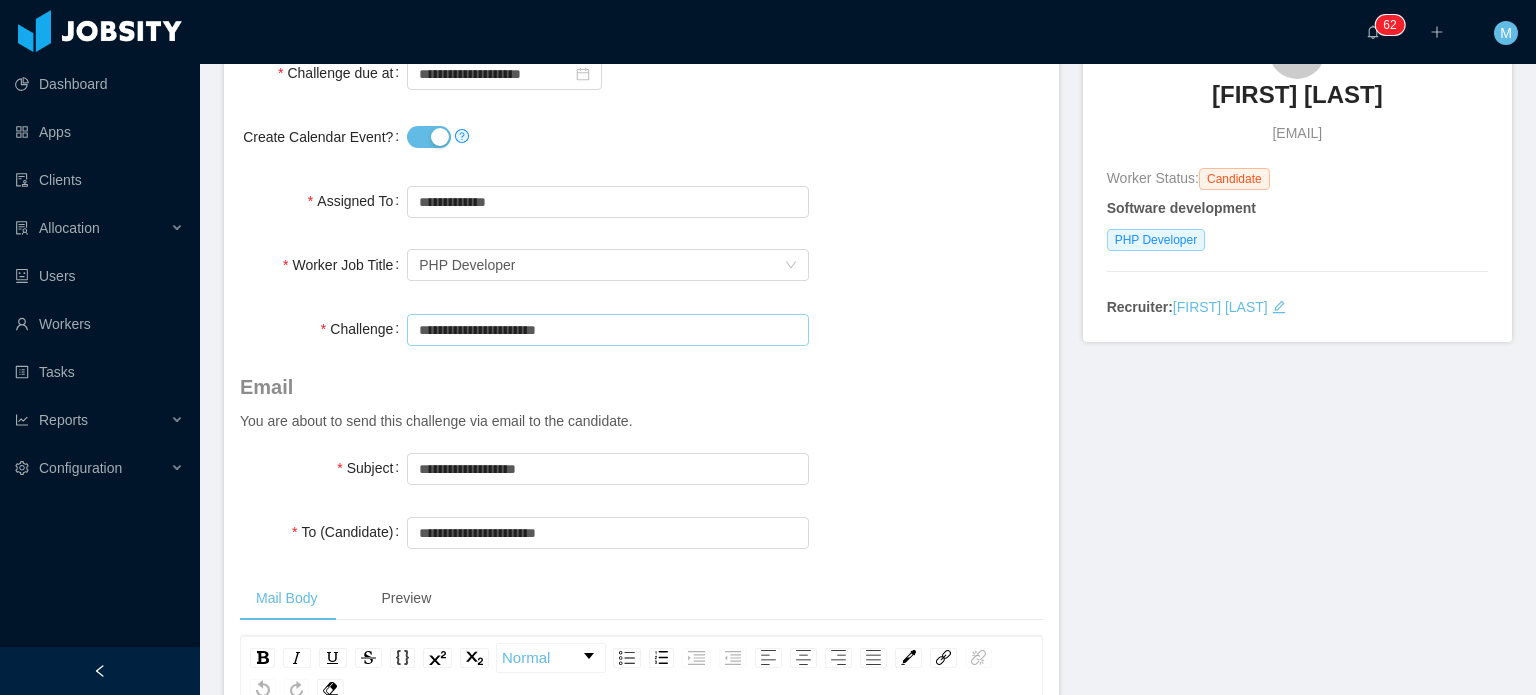 click on "**********" at bounding box center (607, 330) 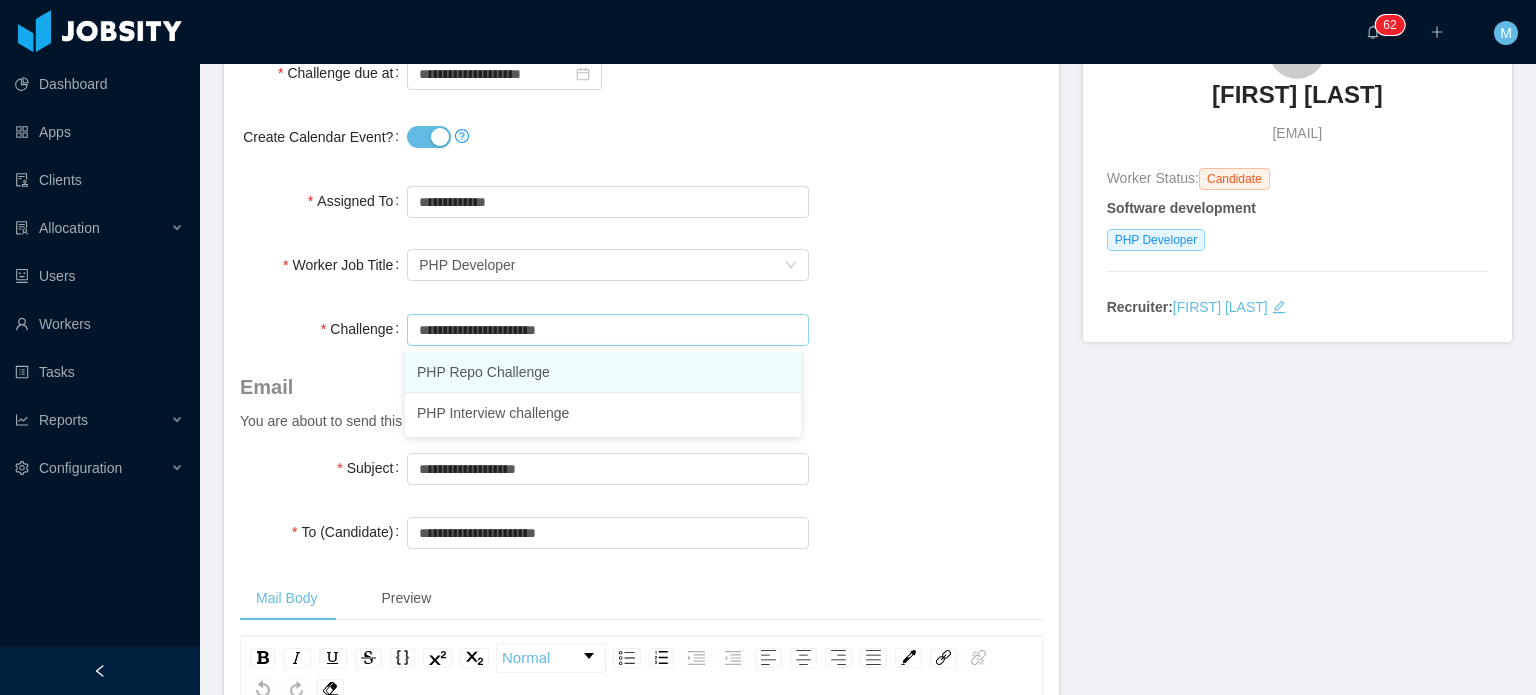click on "**********" at bounding box center (607, 330) 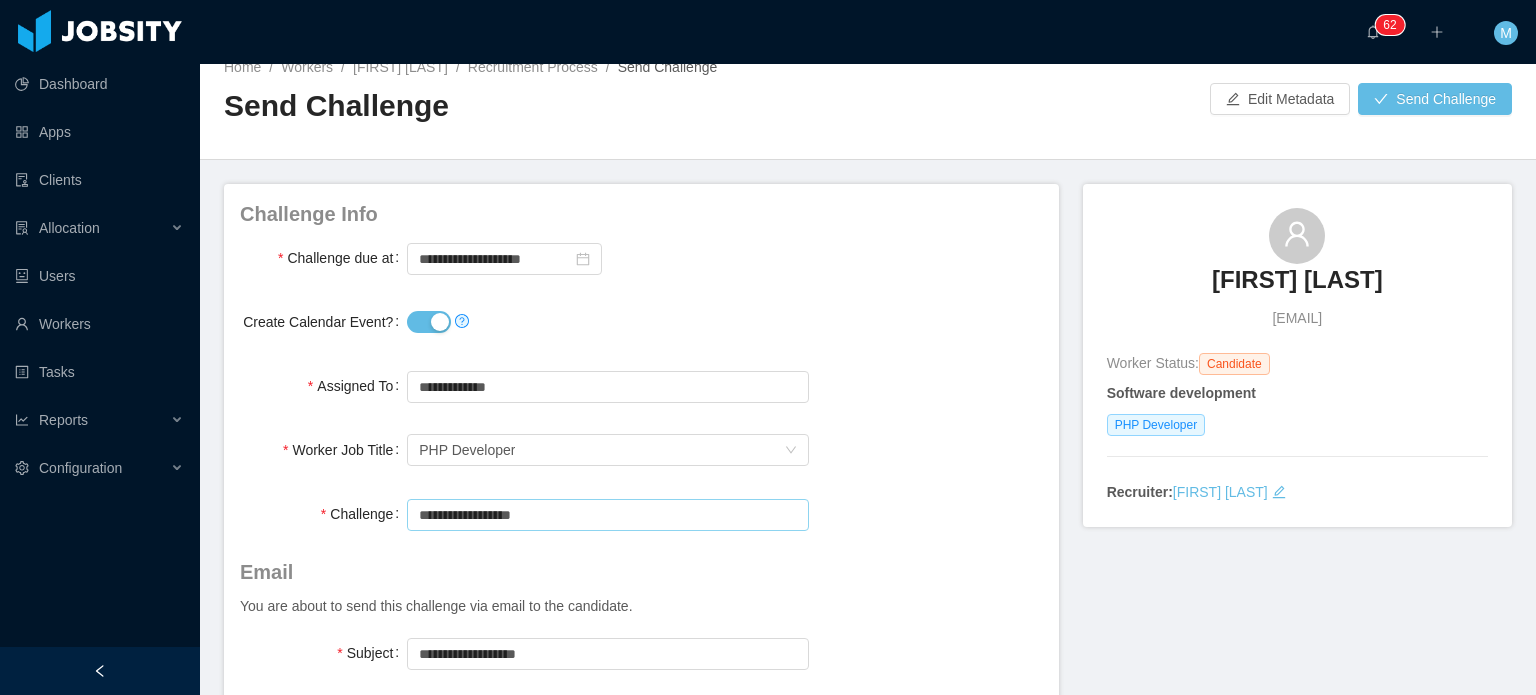 scroll, scrollTop: 0, scrollLeft: 0, axis: both 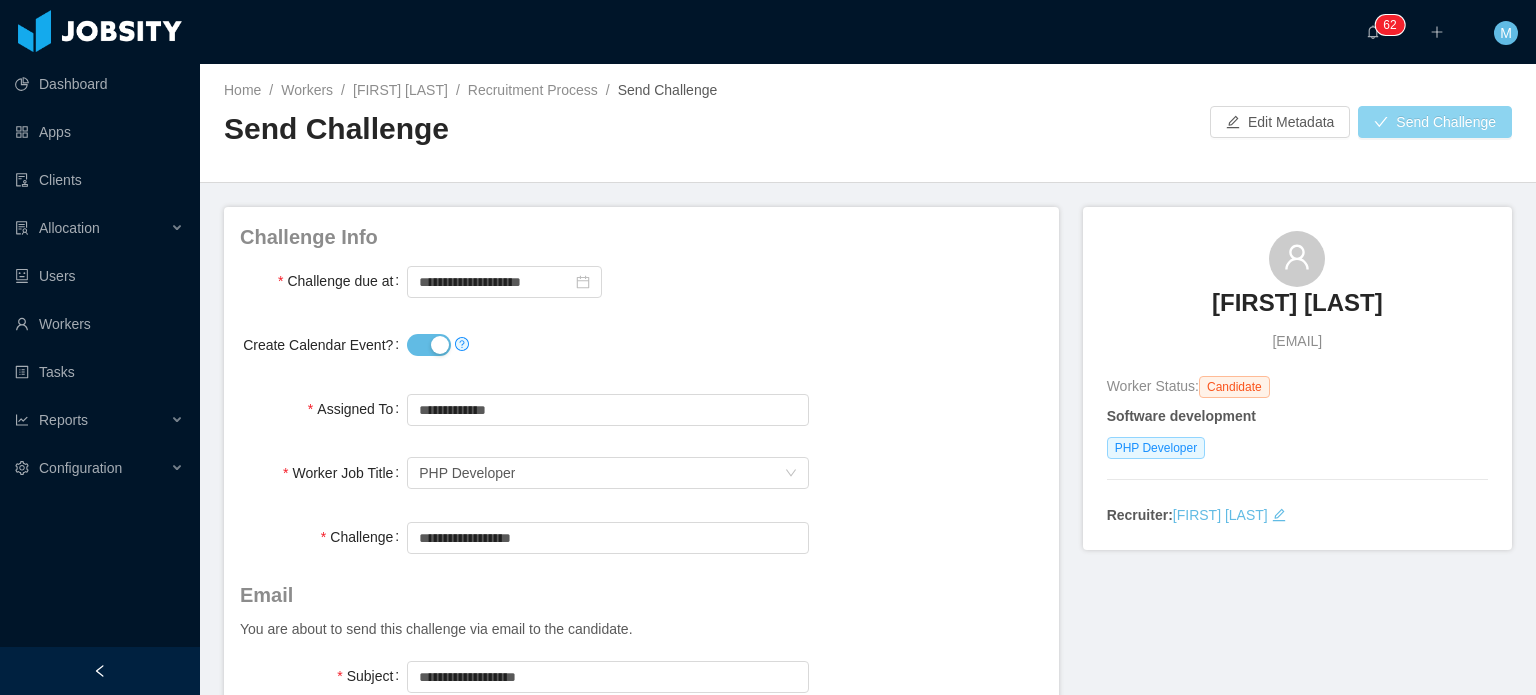 click on "Send Challenge" at bounding box center [1435, 122] 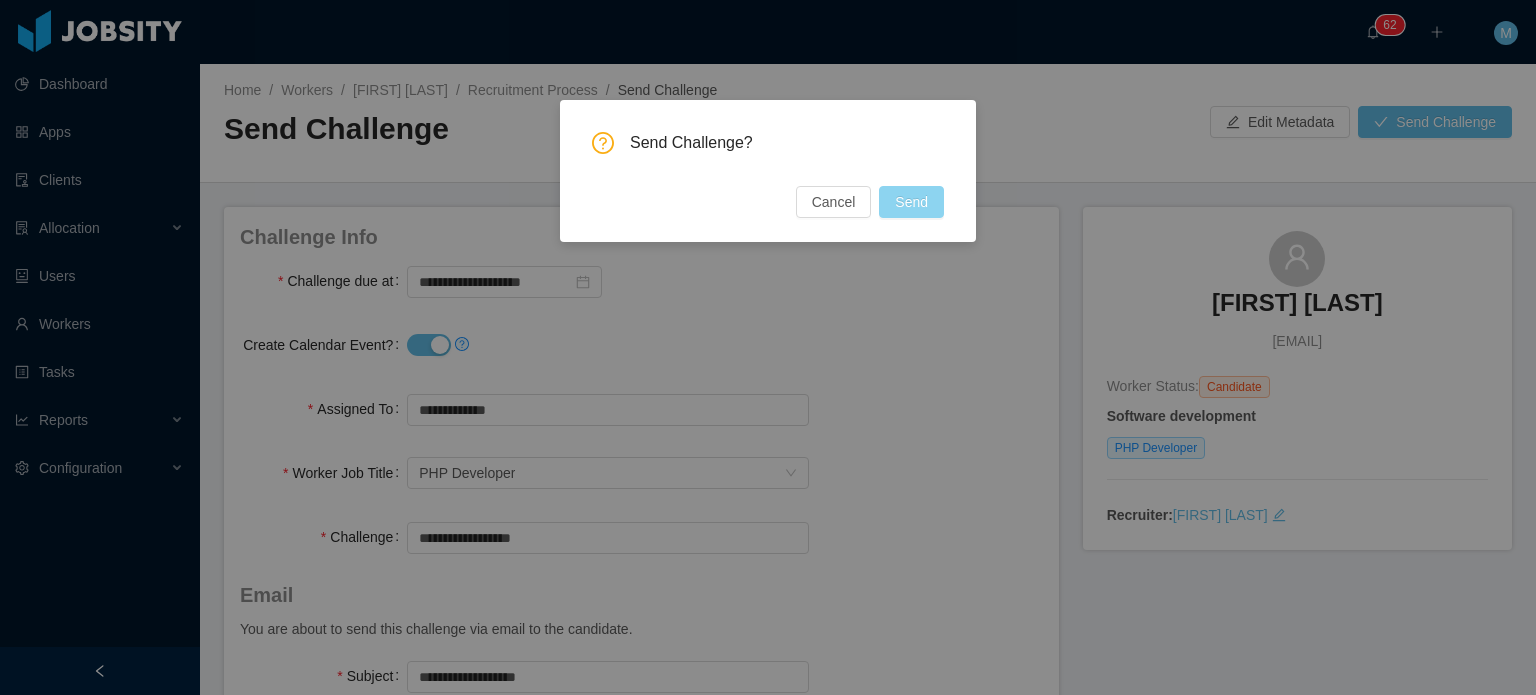 click on "Send" at bounding box center [911, 202] 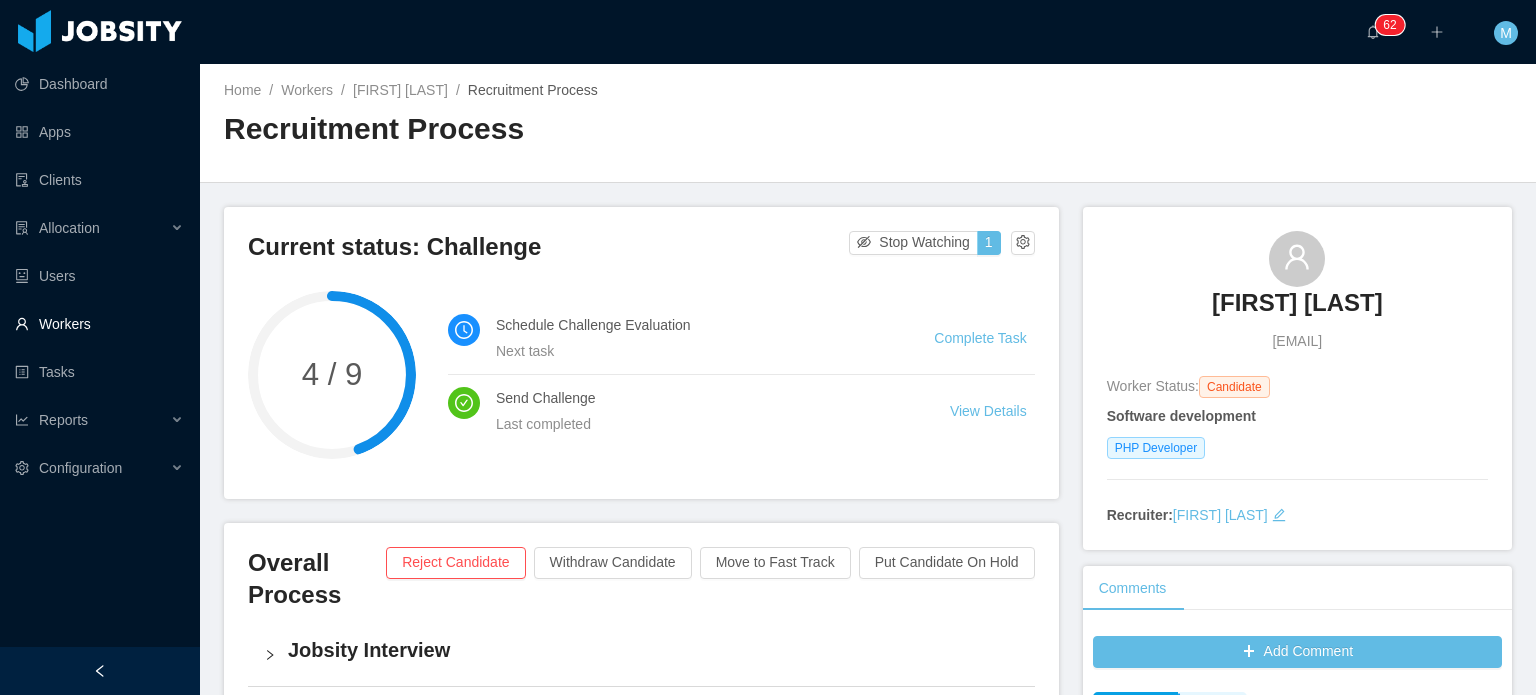 click on "Workers" at bounding box center (99, 324) 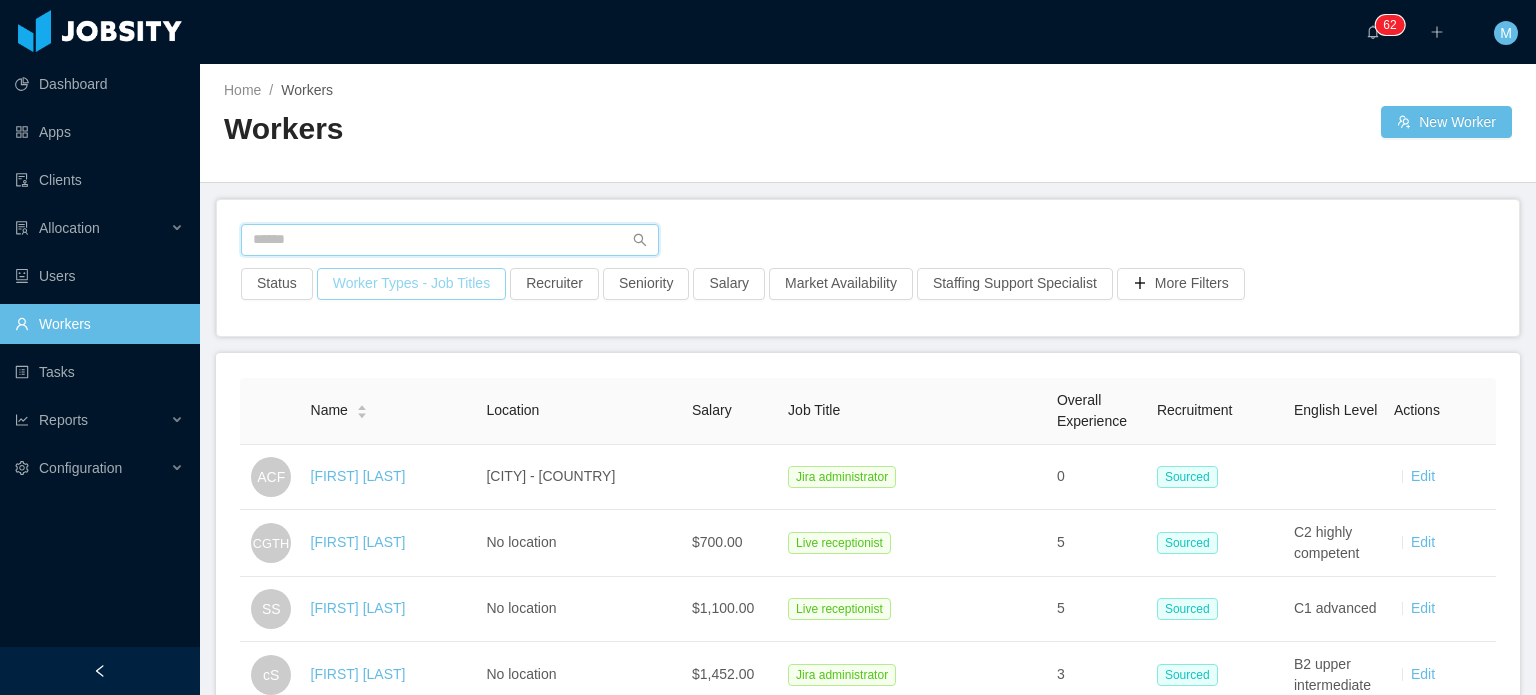 click at bounding box center [450, 240] 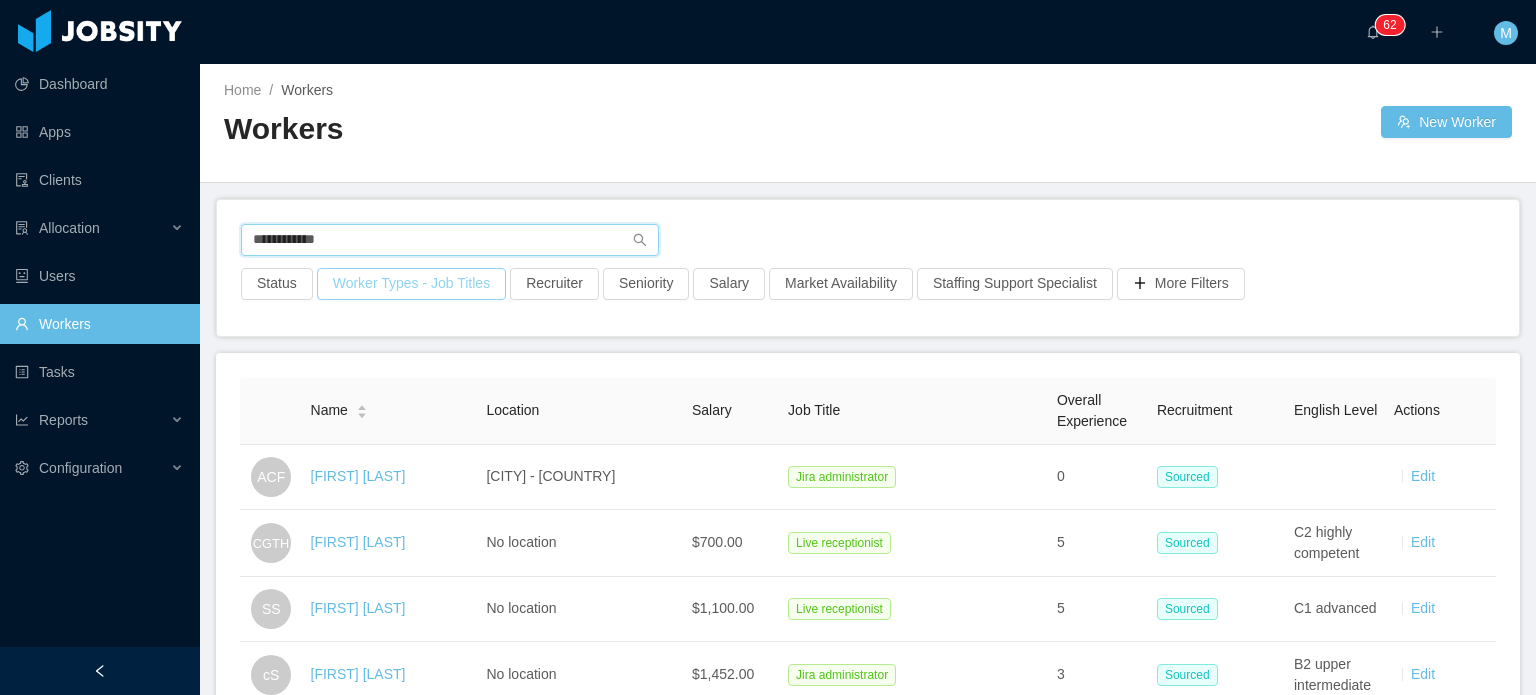 type on "**********" 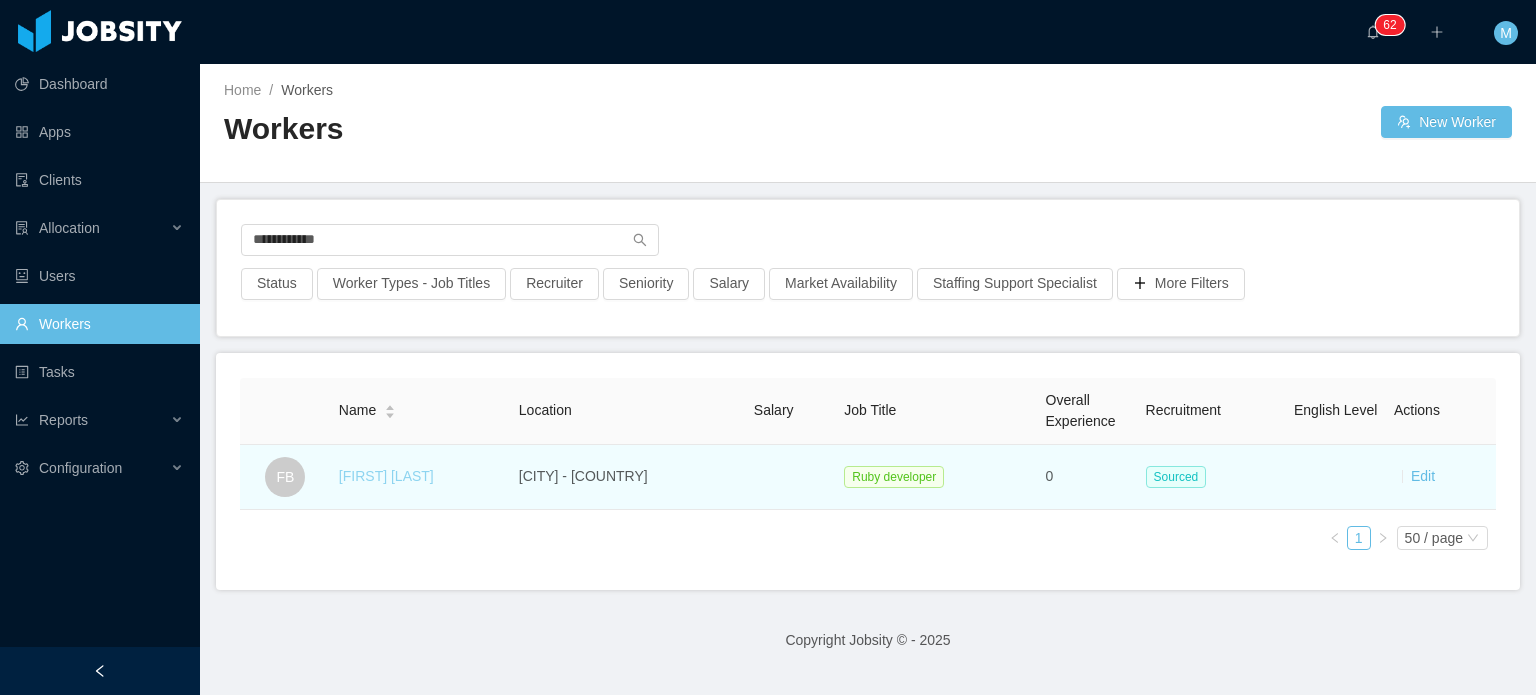 click on "Filipe Botti" at bounding box center (386, 476) 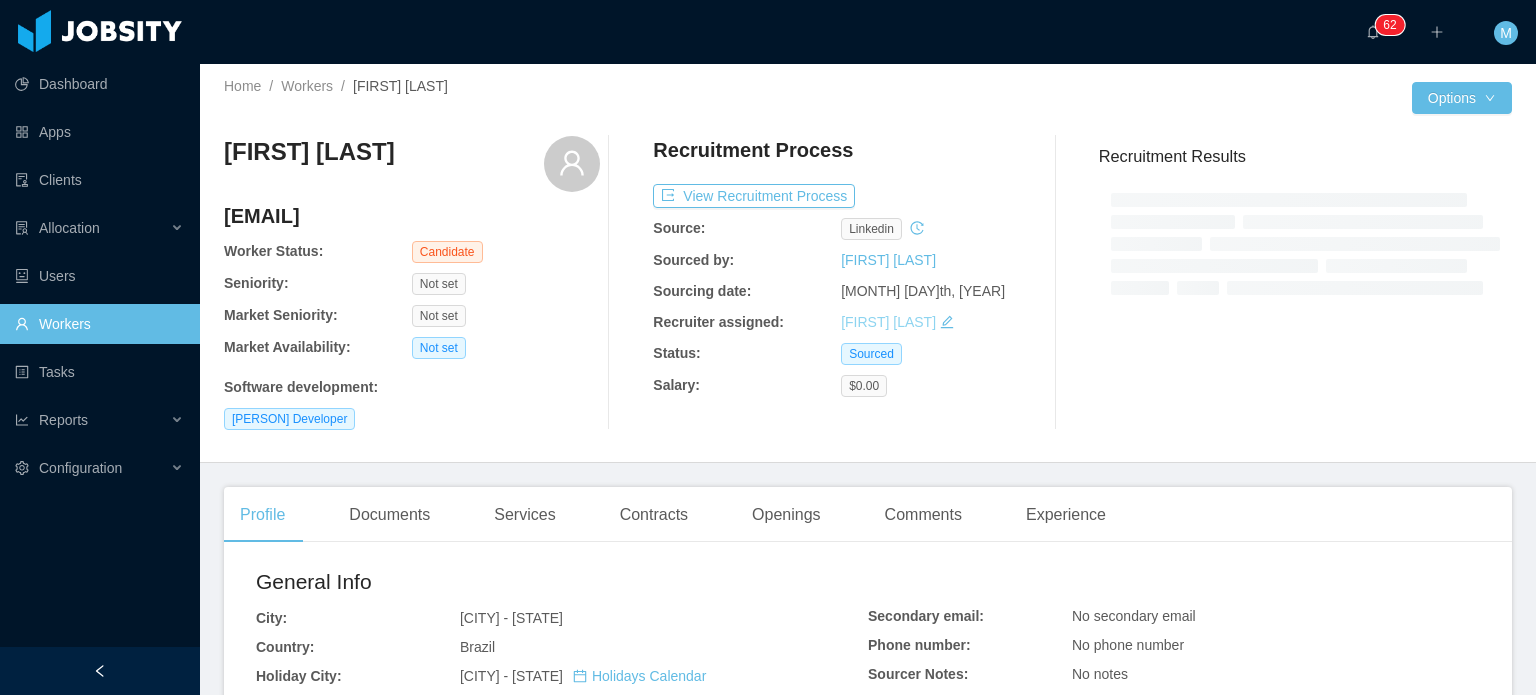scroll, scrollTop: 0, scrollLeft: 0, axis: both 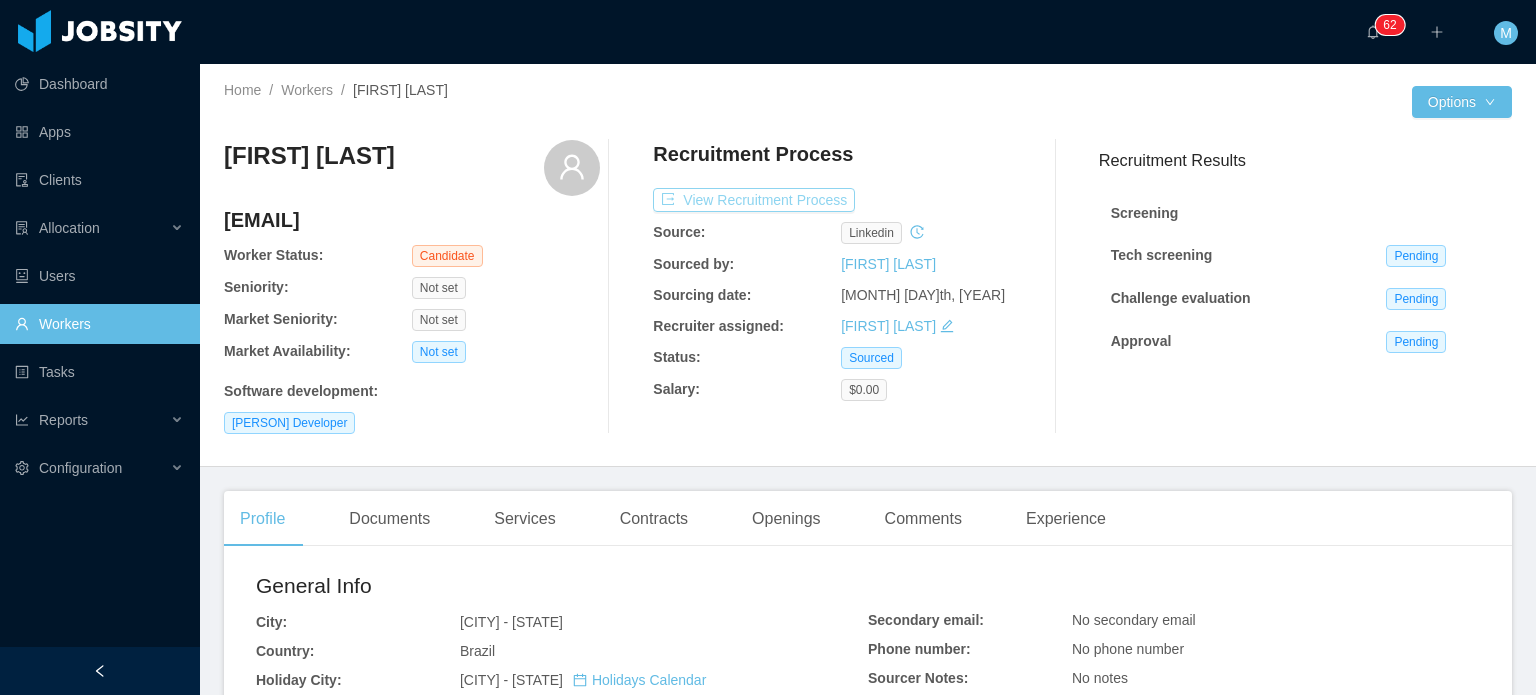 click on "View Recruitment Process" at bounding box center [754, 200] 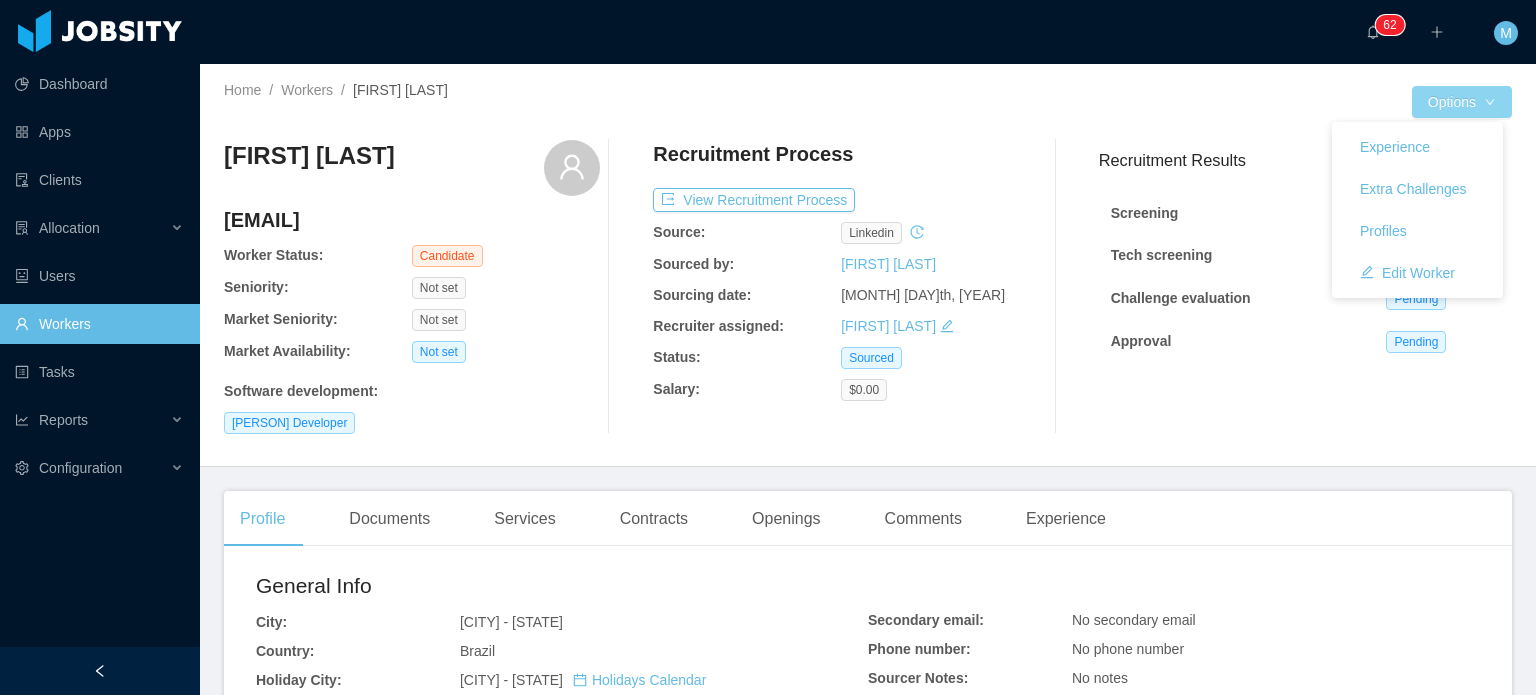 click on "Options" at bounding box center [1462, 102] 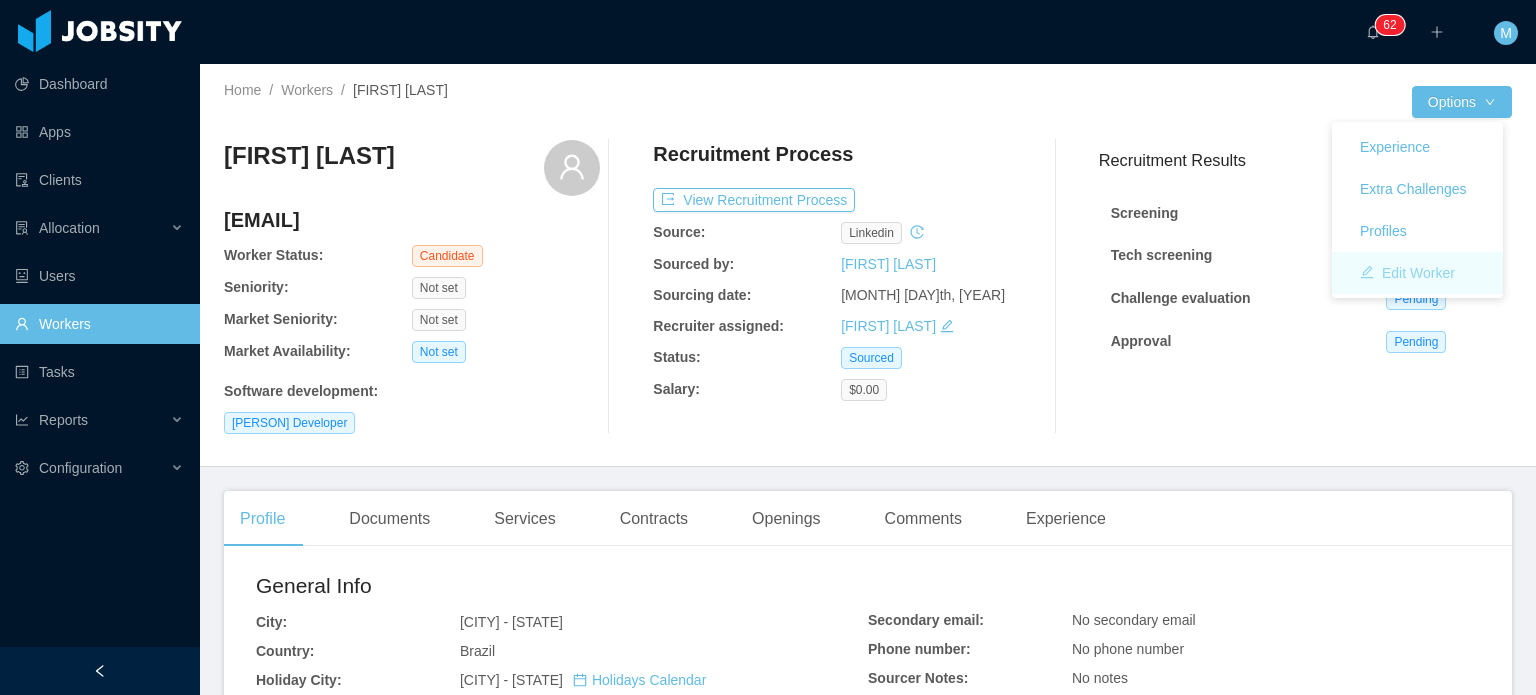 click on "Edit Worker" at bounding box center [1407, 273] 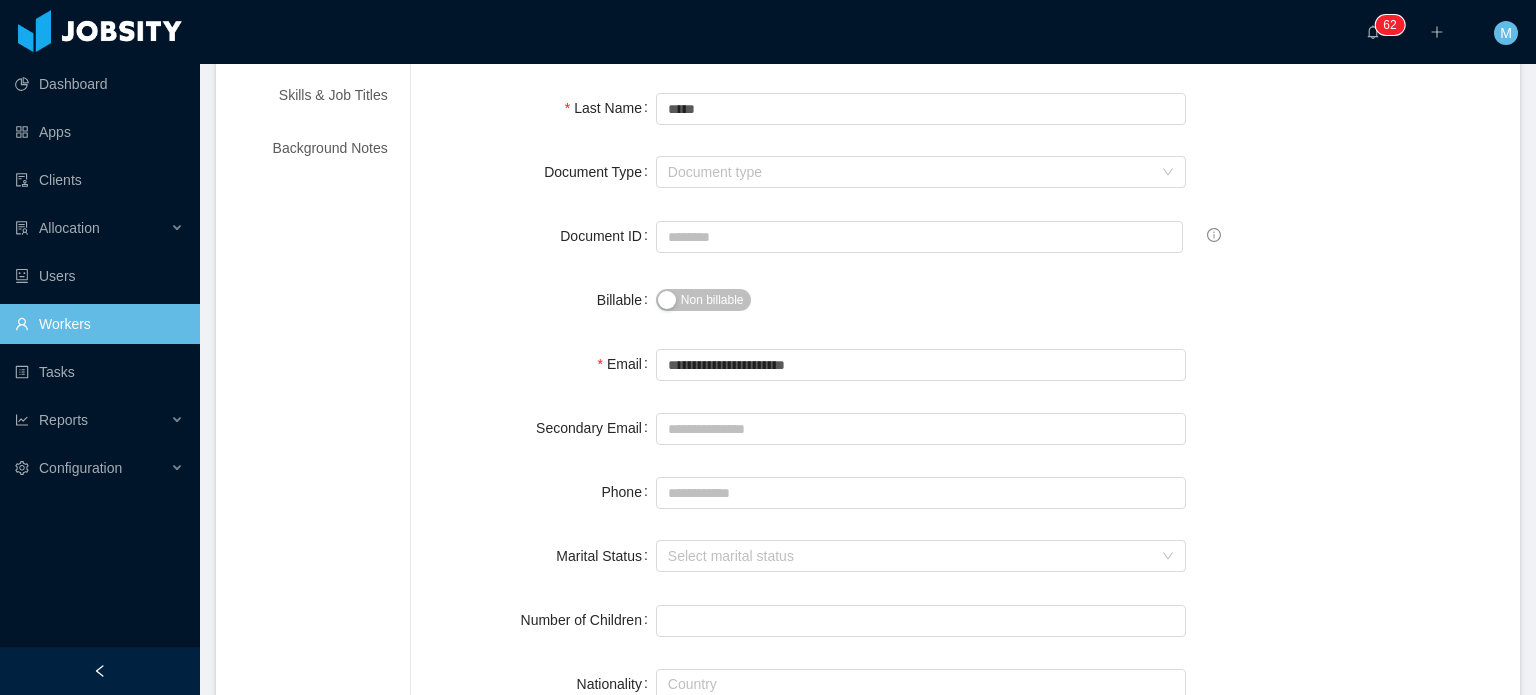 scroll, scrollTop: 200, scrollLeft: 0, axis: vertical 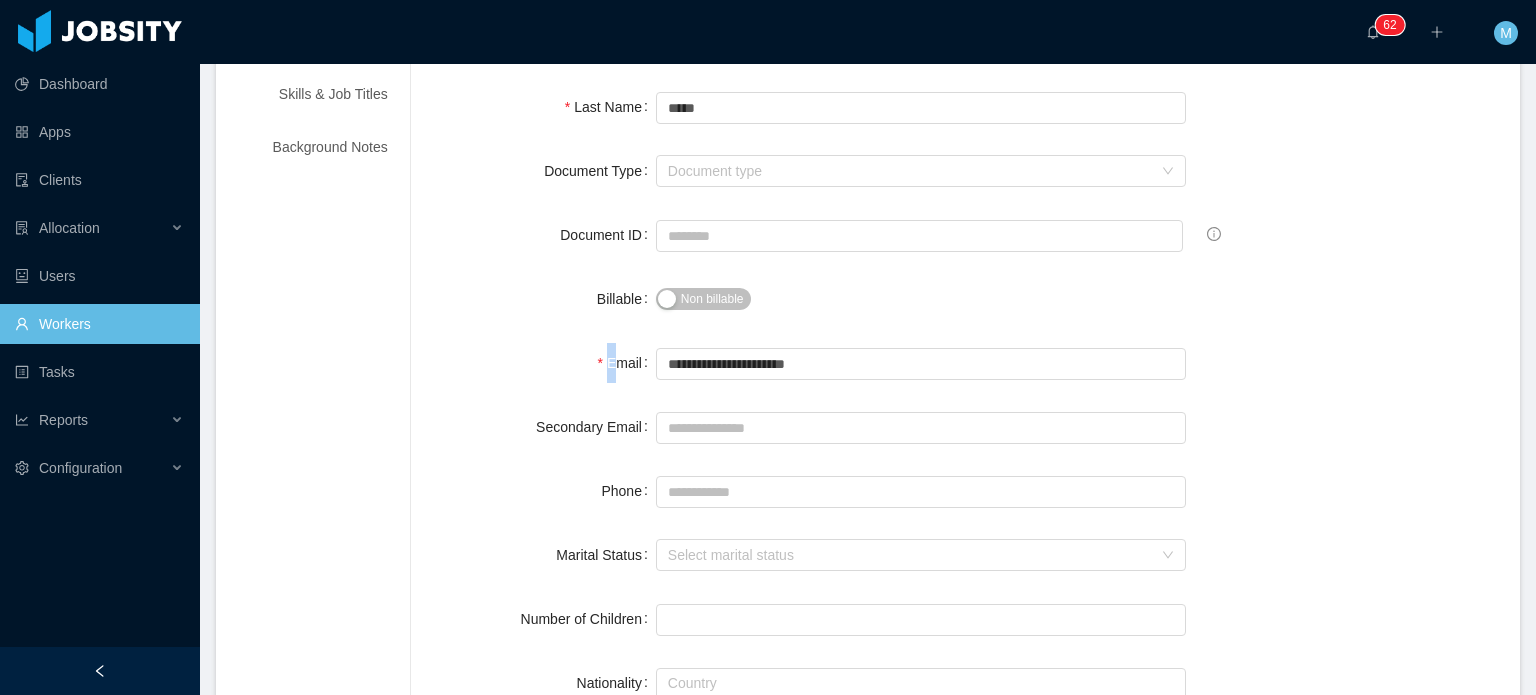 drag, startPoint x: 642, startPoint y: 305, endPoint x: 622, endPoint y: 319, distance: 24.41311 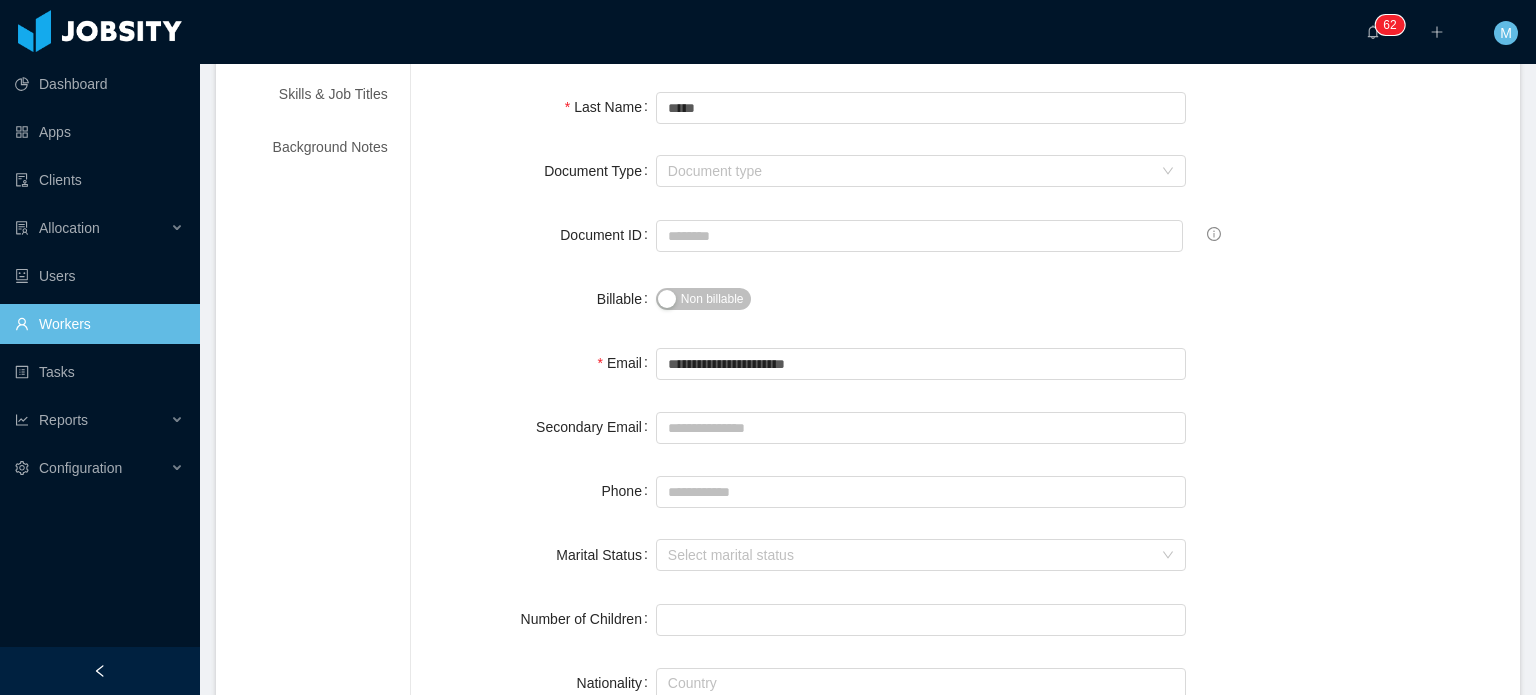 click on "Secondary Email" at bounding box center [545, 427] 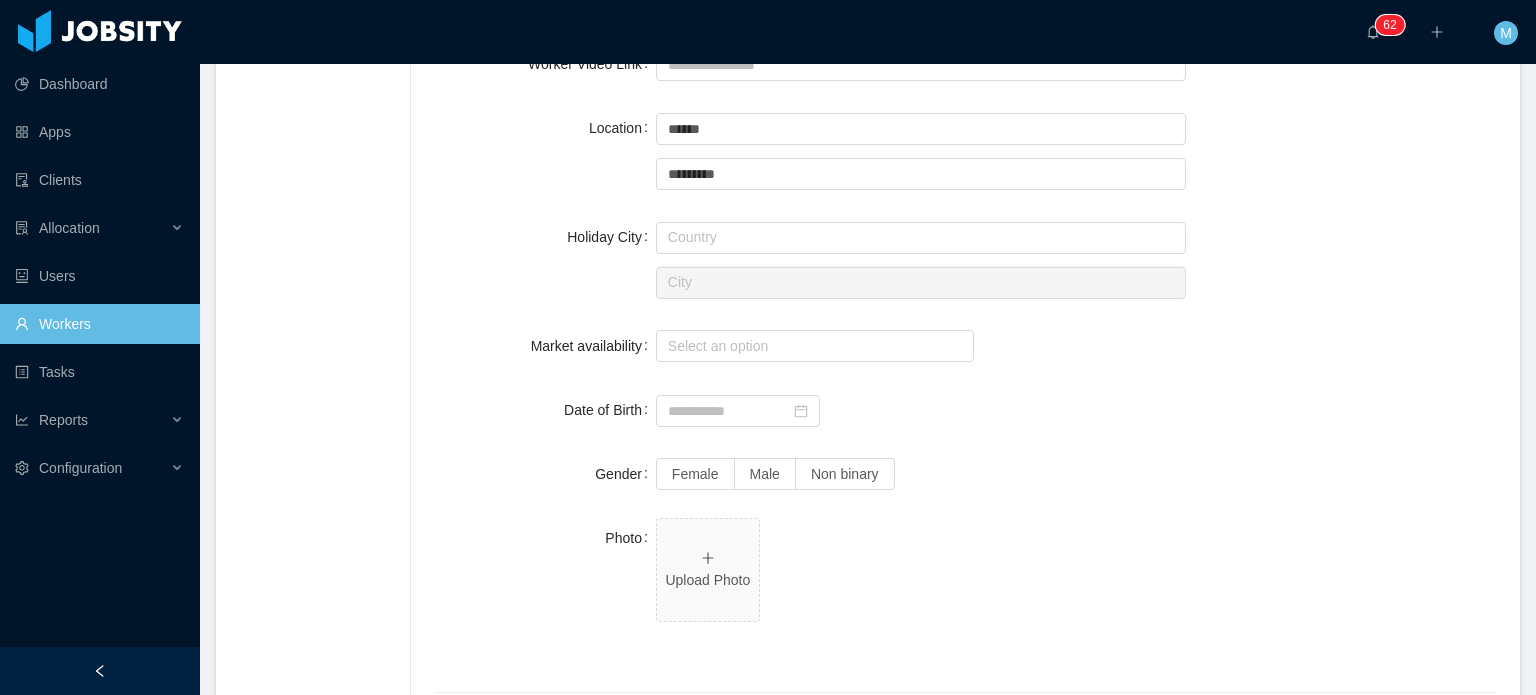 scroll, scrollTop: 900, scrollLeft: 0, axis: vertical 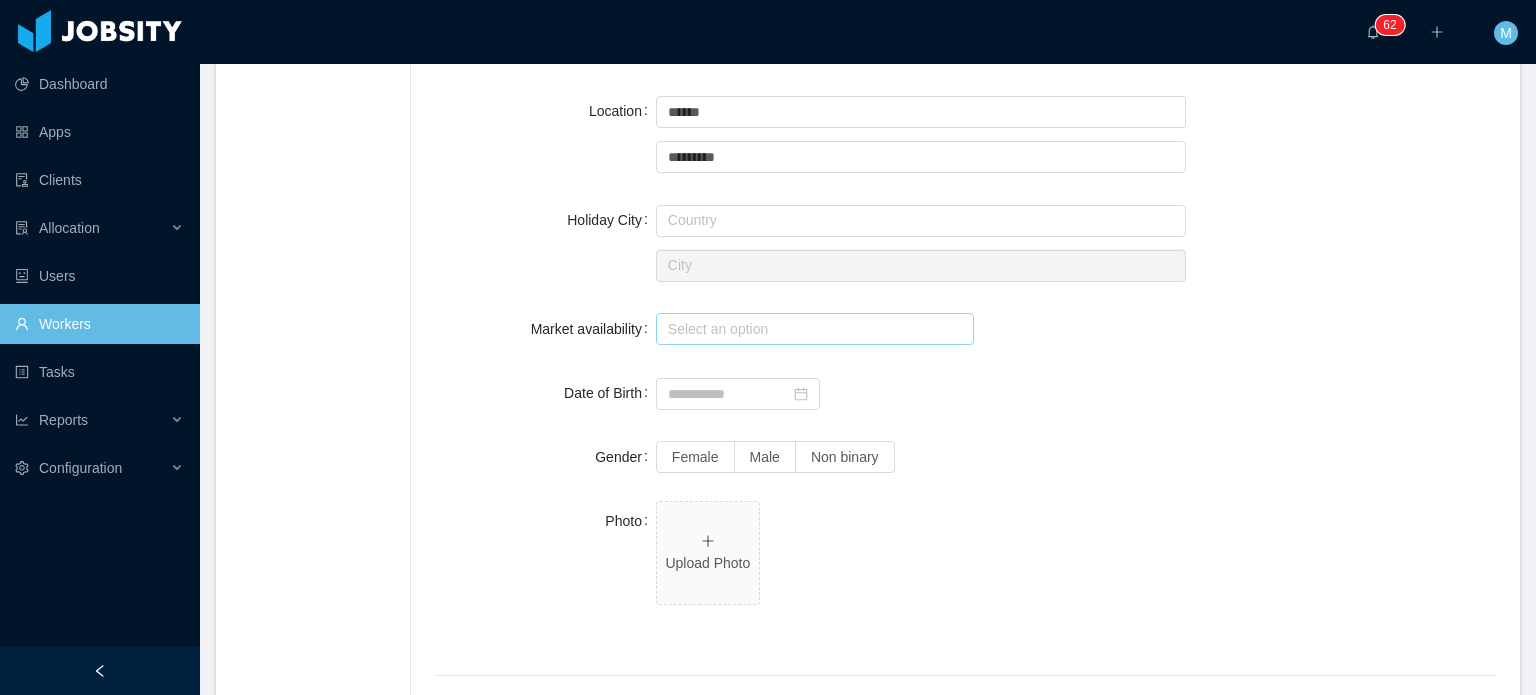 click on "Select an option" at bounding box center [810, 329] 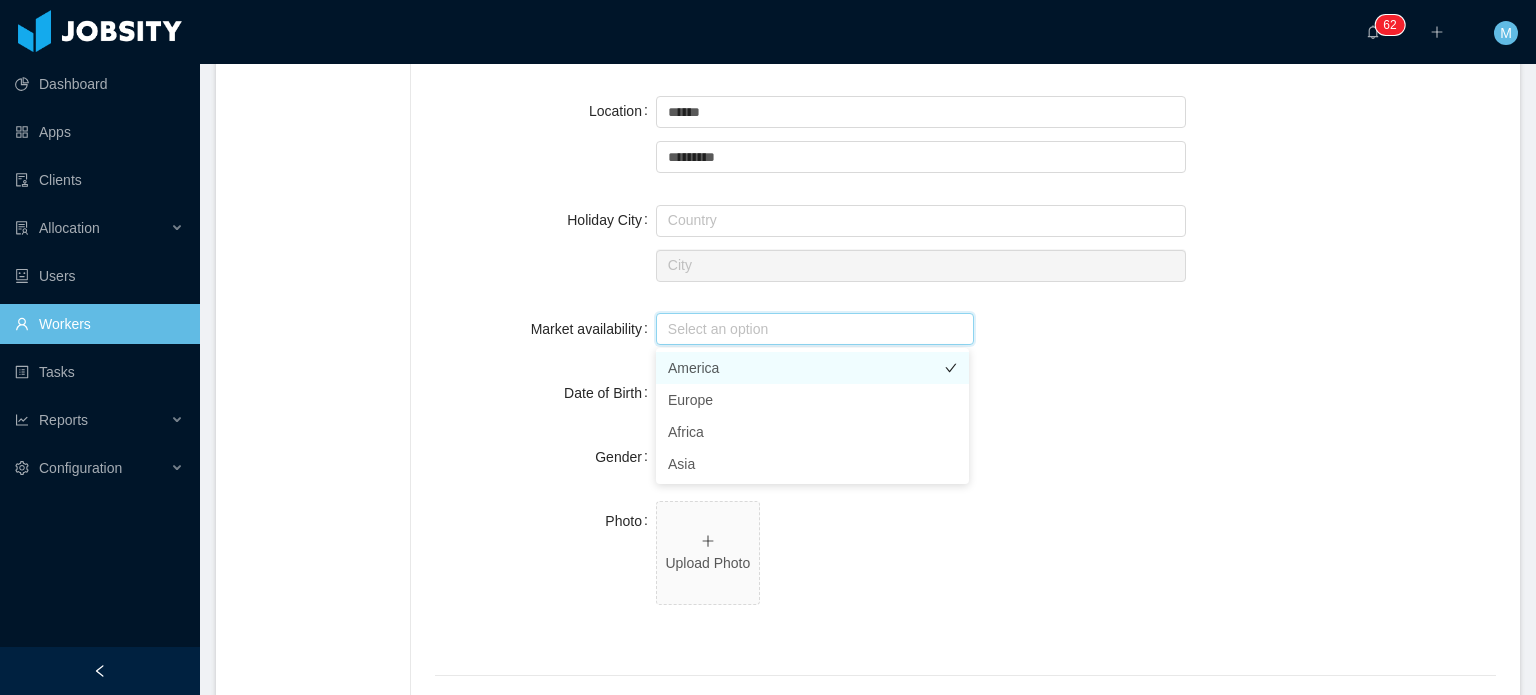 click on "America" at bounding box center [812, 368] 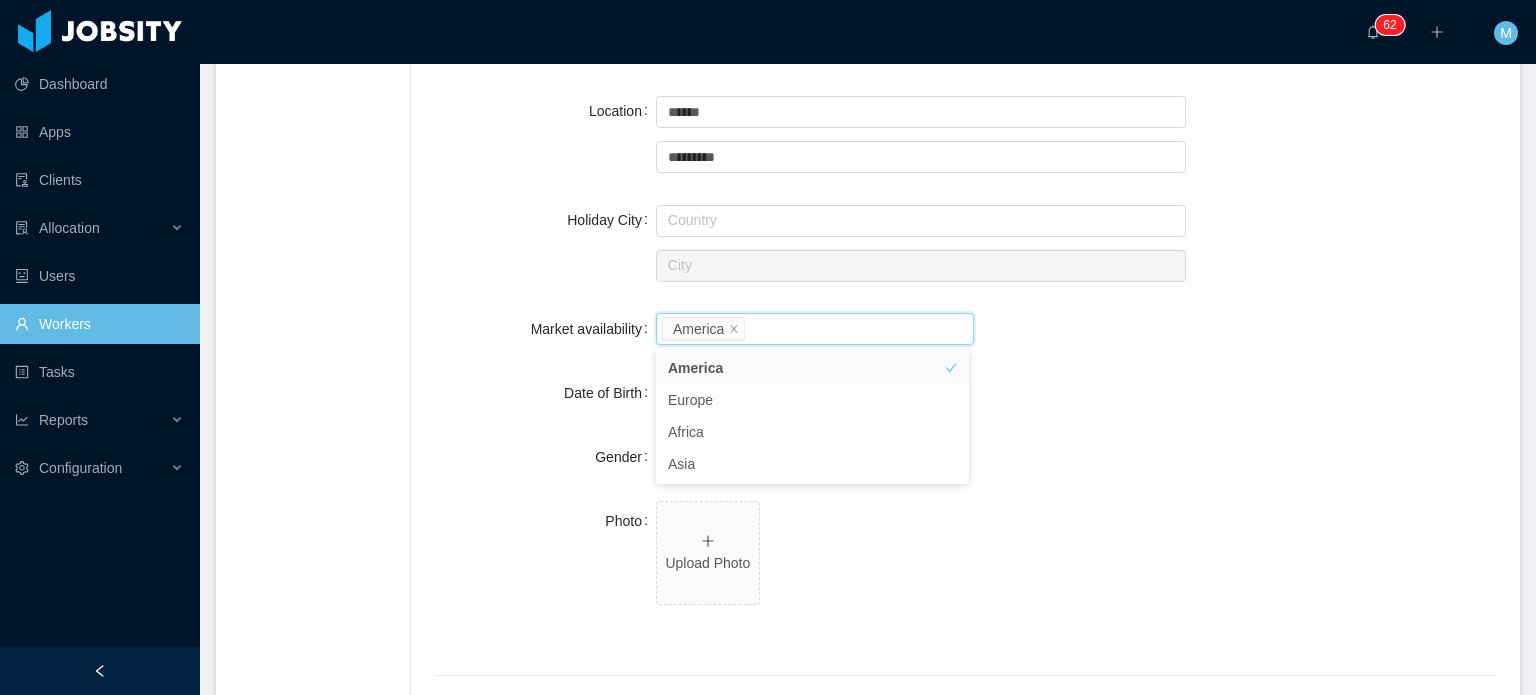 click on "**********" at bounding box center (965, 329) 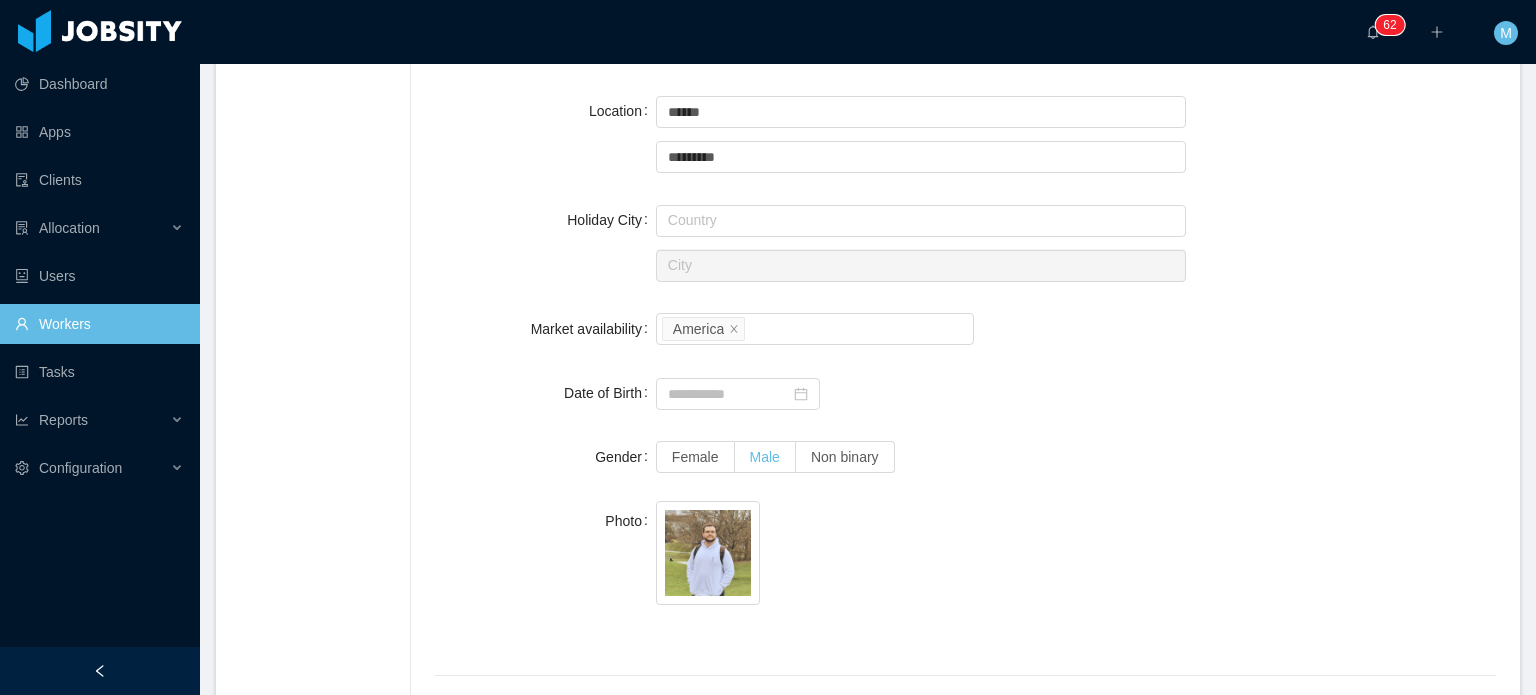 click on "Male" at bounding box center [765, 457] 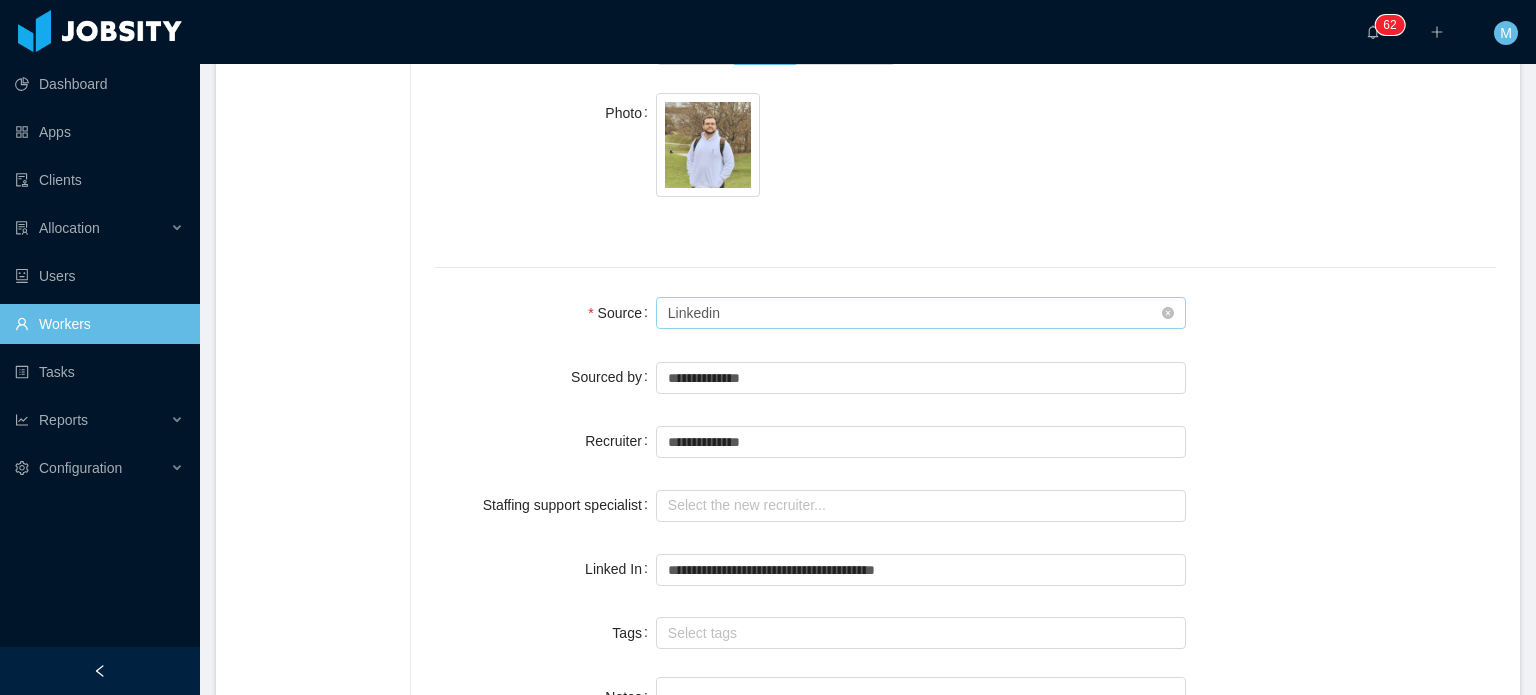 scroll, scrollTop: 1300, scrollLeft: 0, axis: vertical 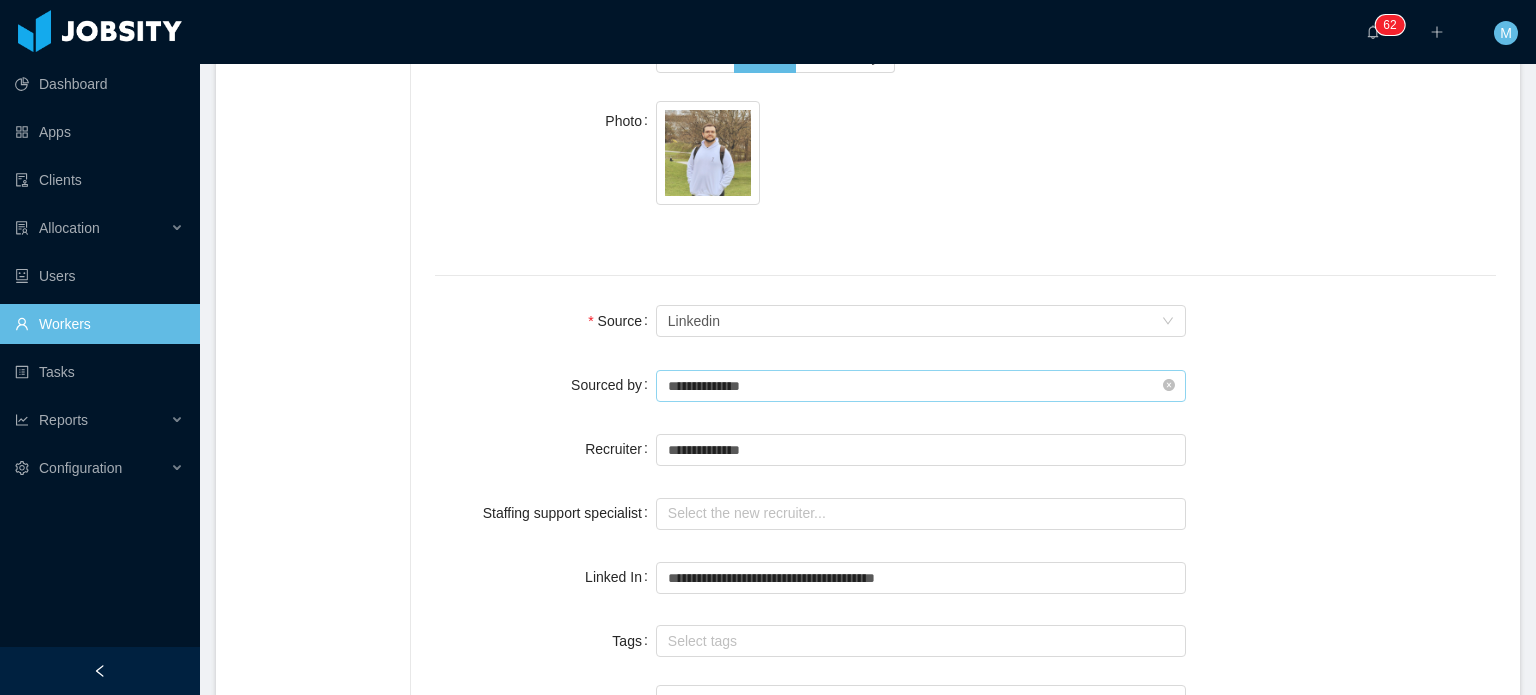 click on "**********" at bounding box center [921, 386] 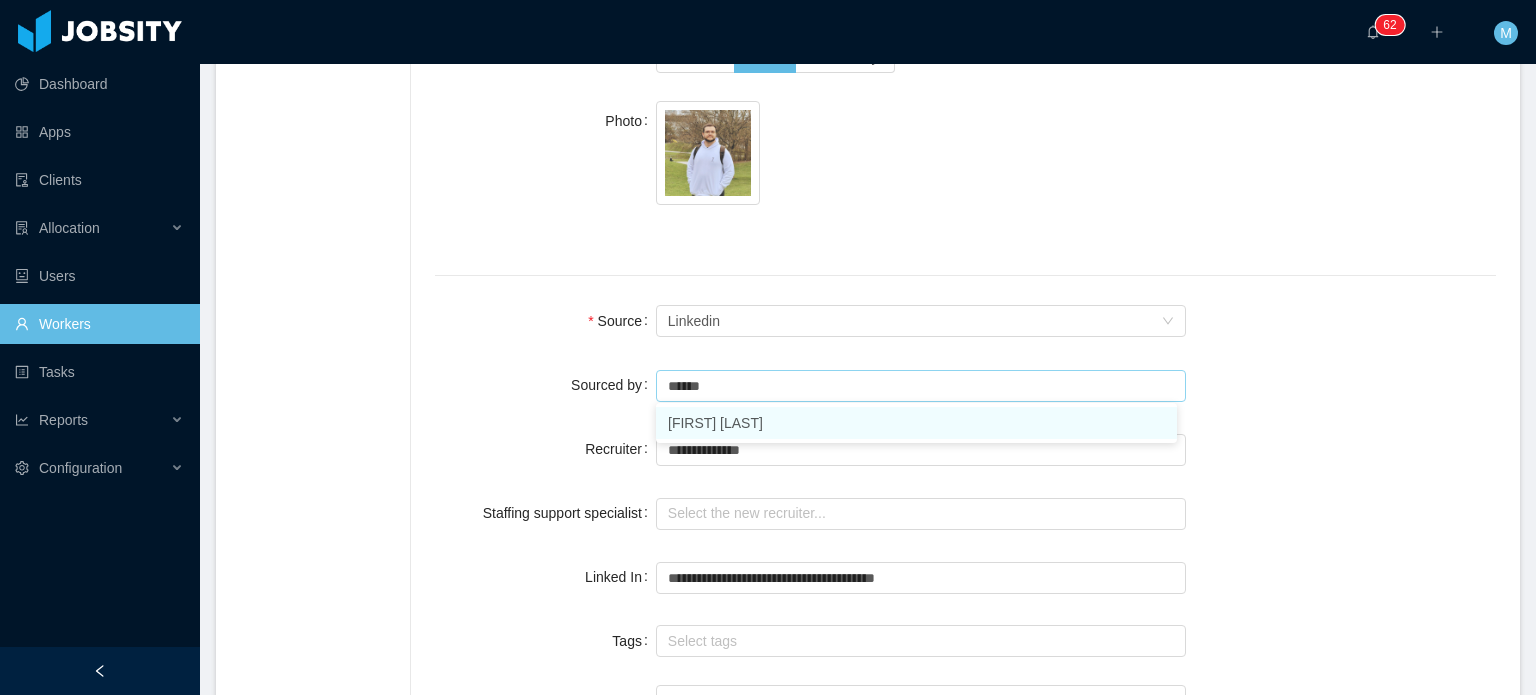 click on "[NAME]" at bounding box center (916, 423) 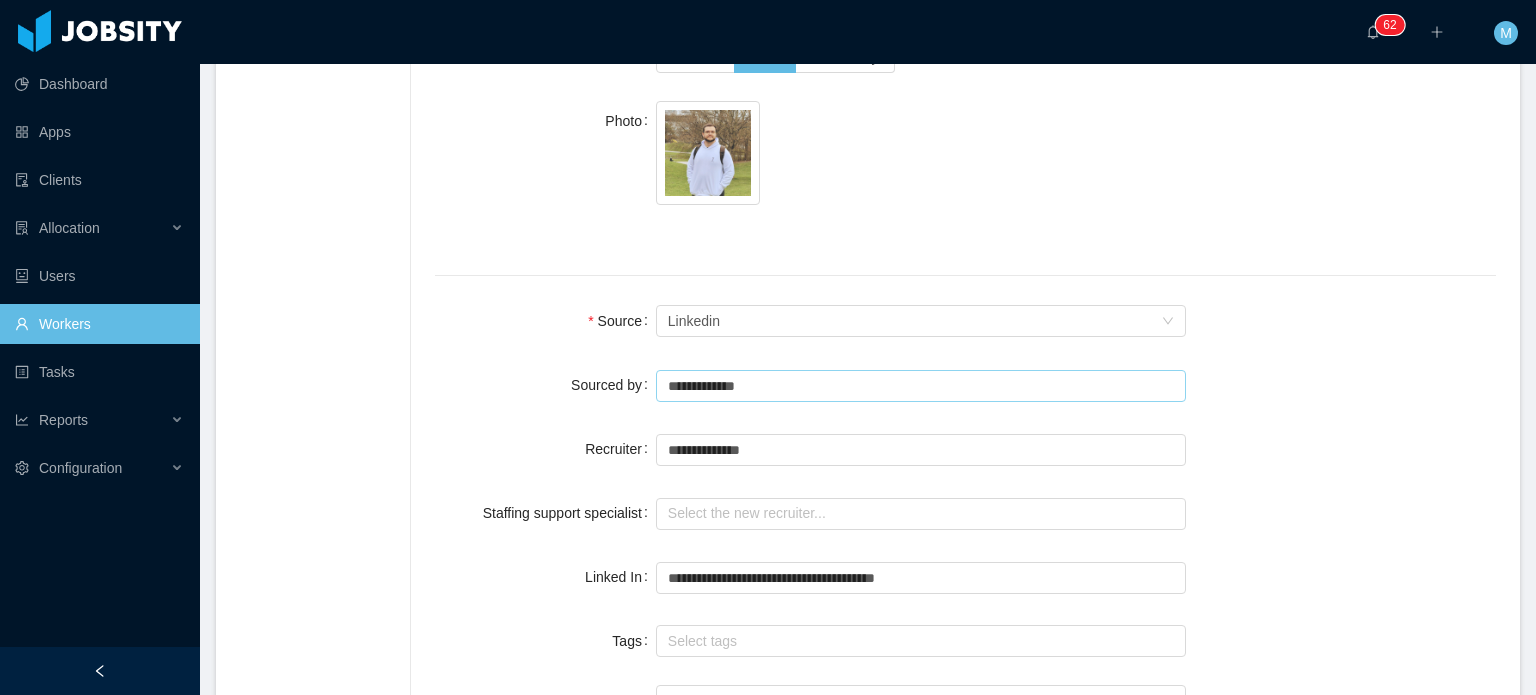 type on "**********" 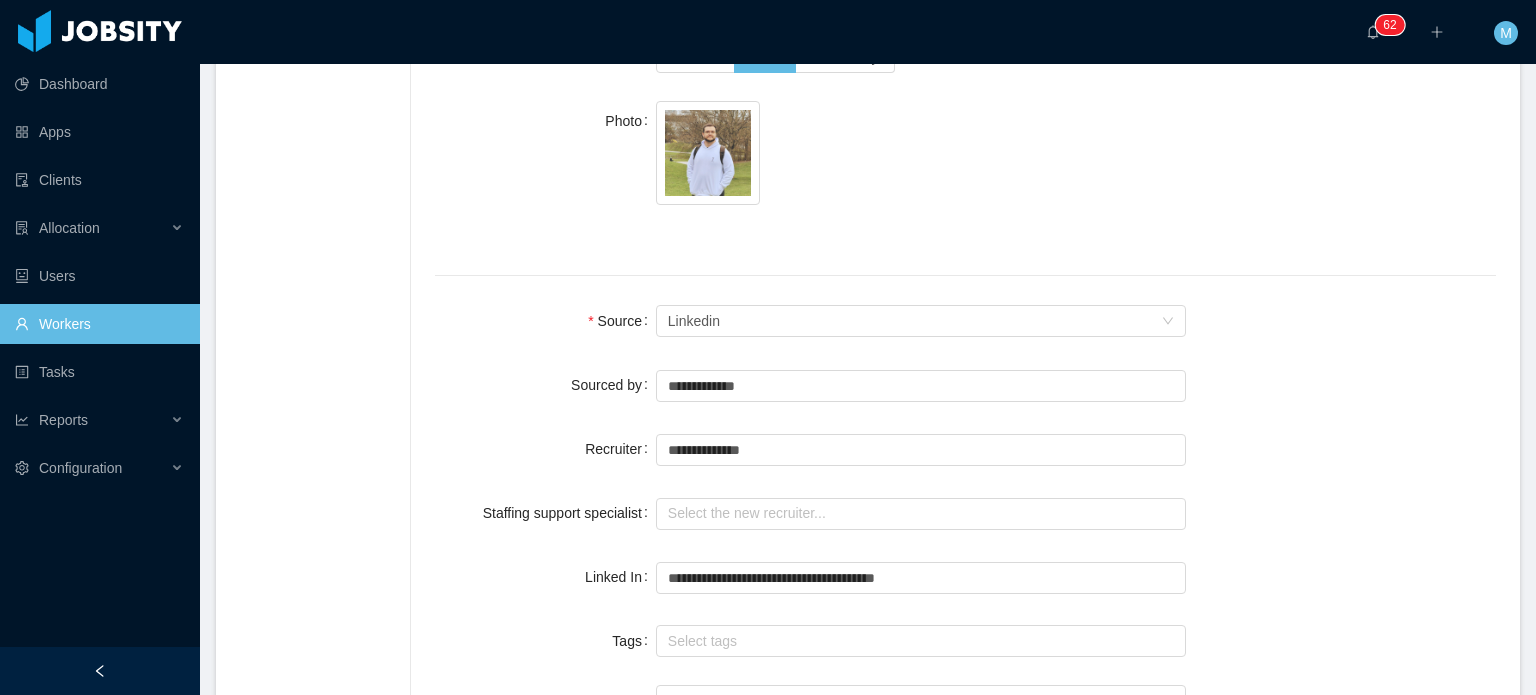 click on "**********" at bounding box center (921, 449) 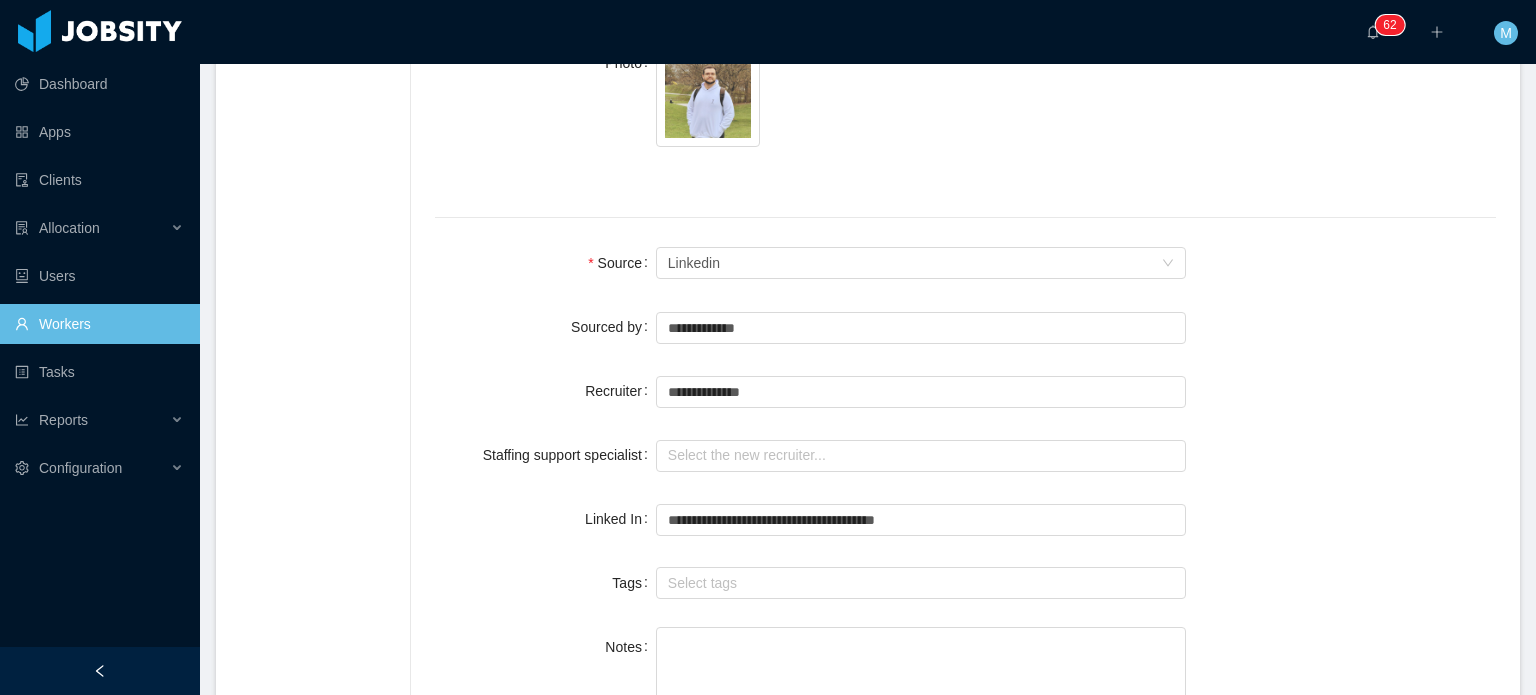 scroll, scrollTop: 1348, scrollLeft: 0, axis: vertical 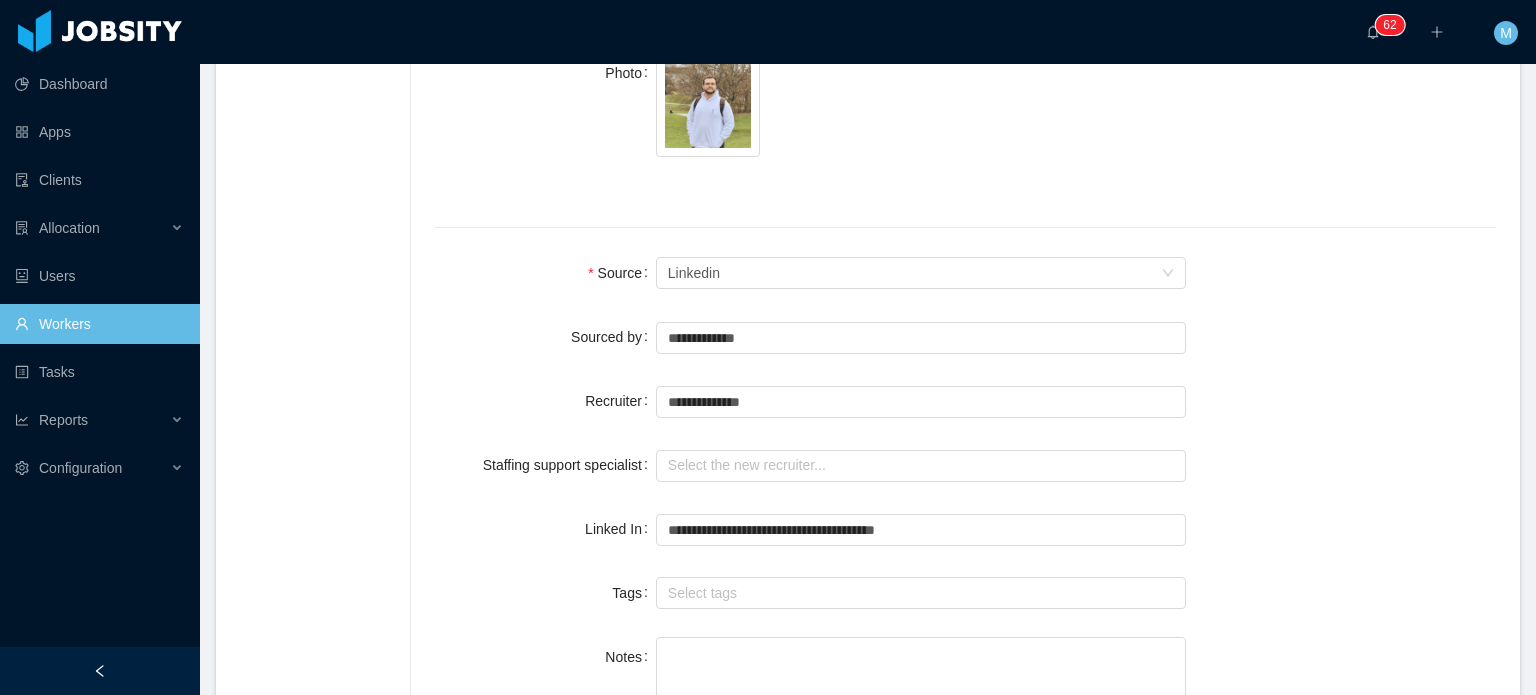 click on "**********" at bounding box center (965, -119) 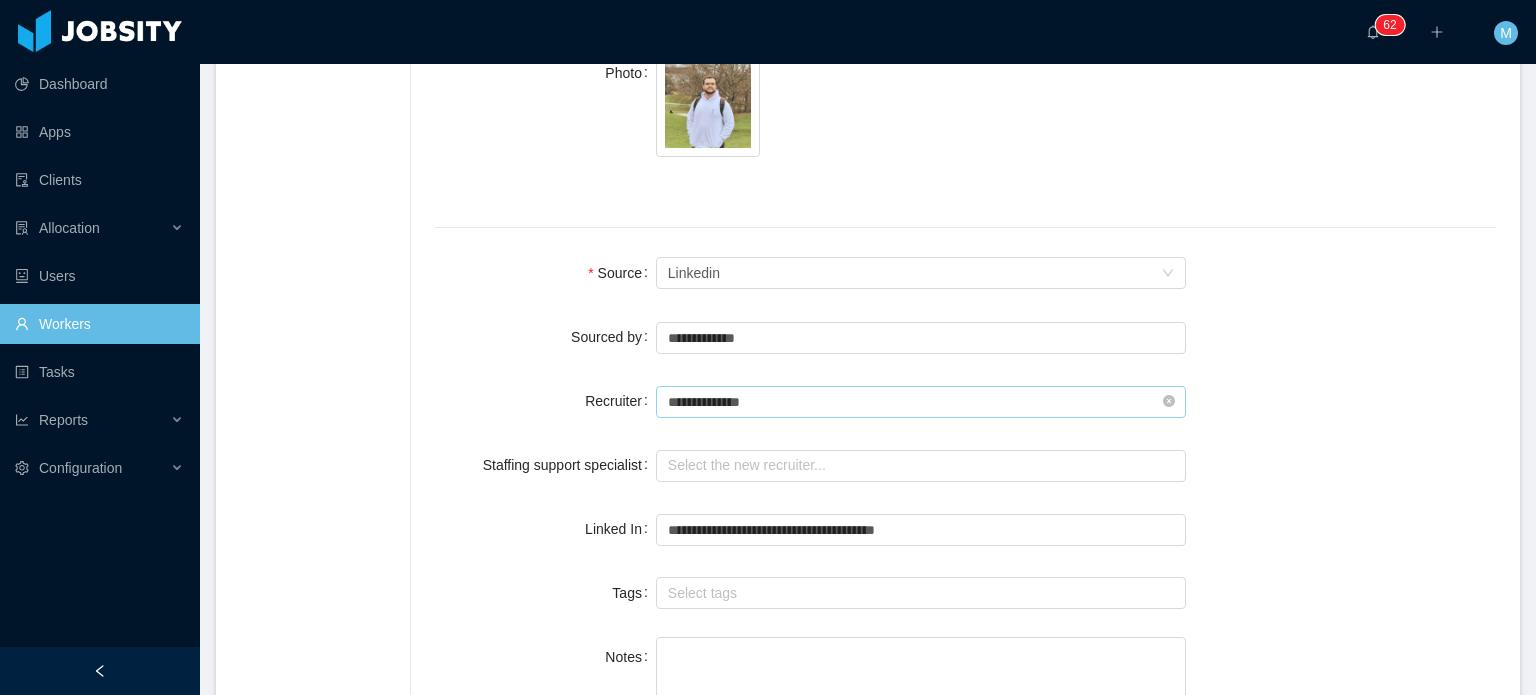 click on "**********" at bounding box center [921, 402] 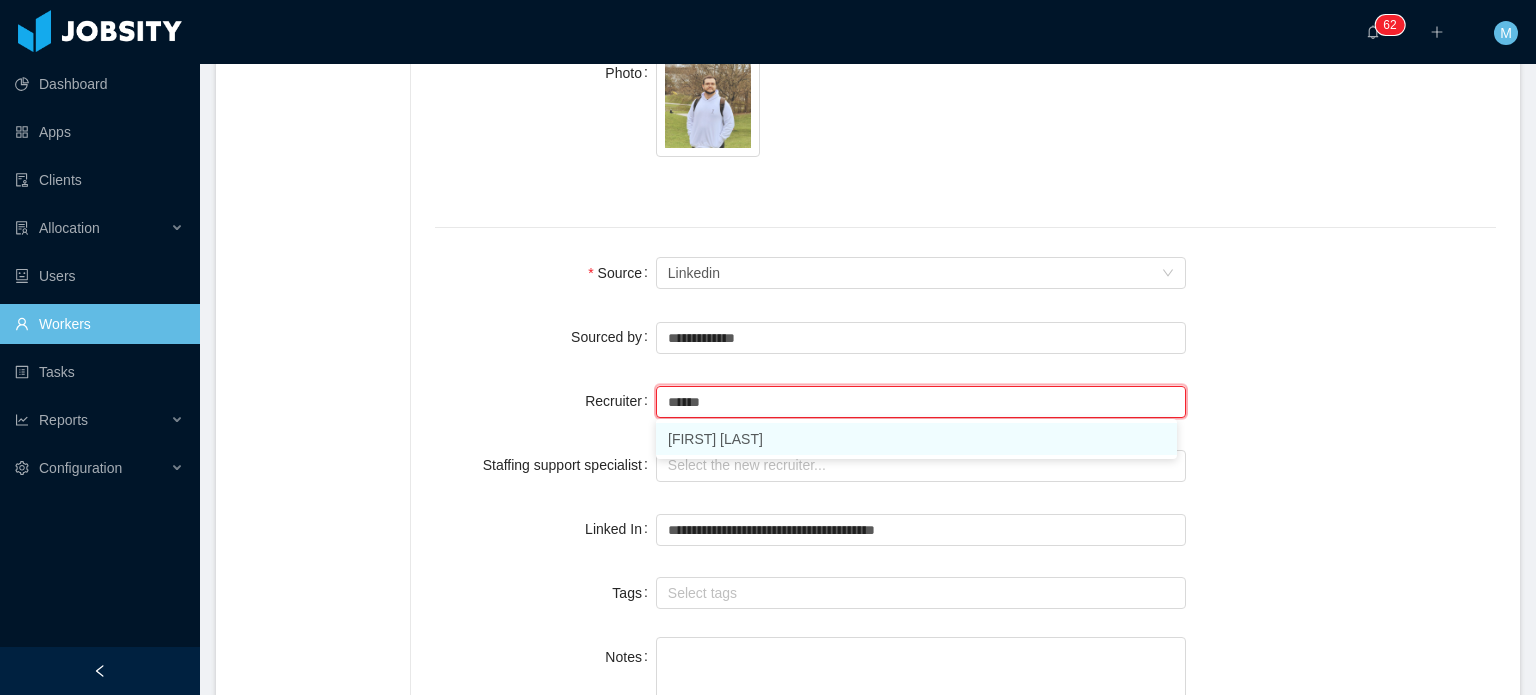 drag, startPoint x: 790, startPoint y: 427, endPoint x: 788, endPoint y: 447, distance: 20.09975 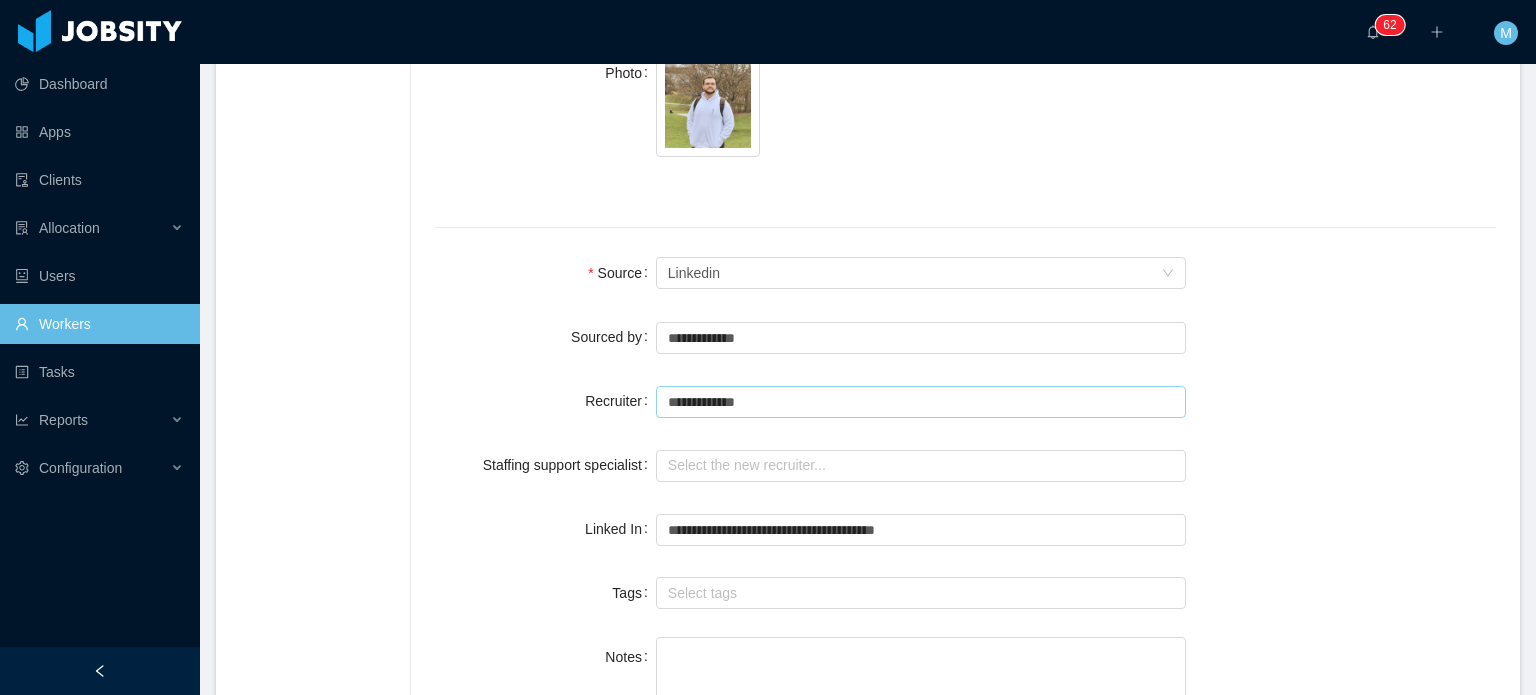 type on "**********" 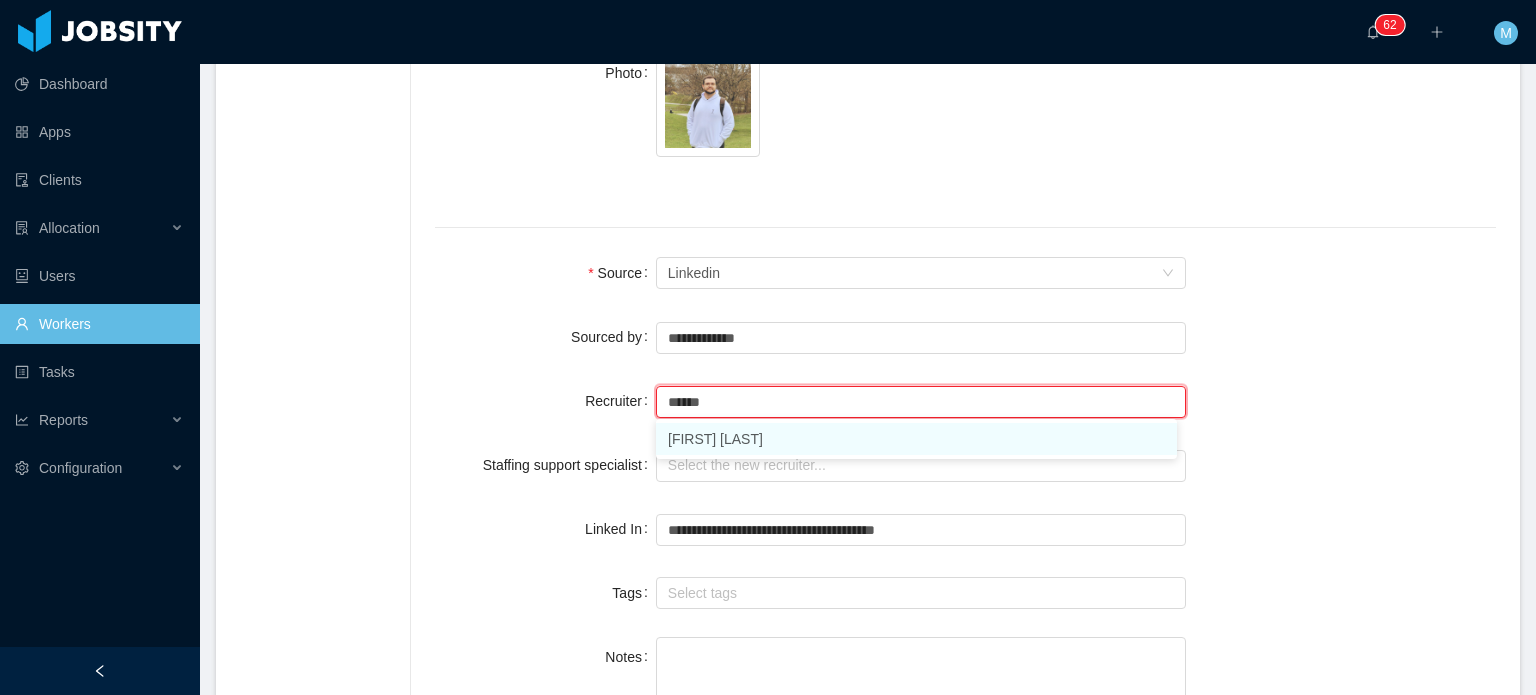 click on "[NAME]" at bounding box center [916, 439] 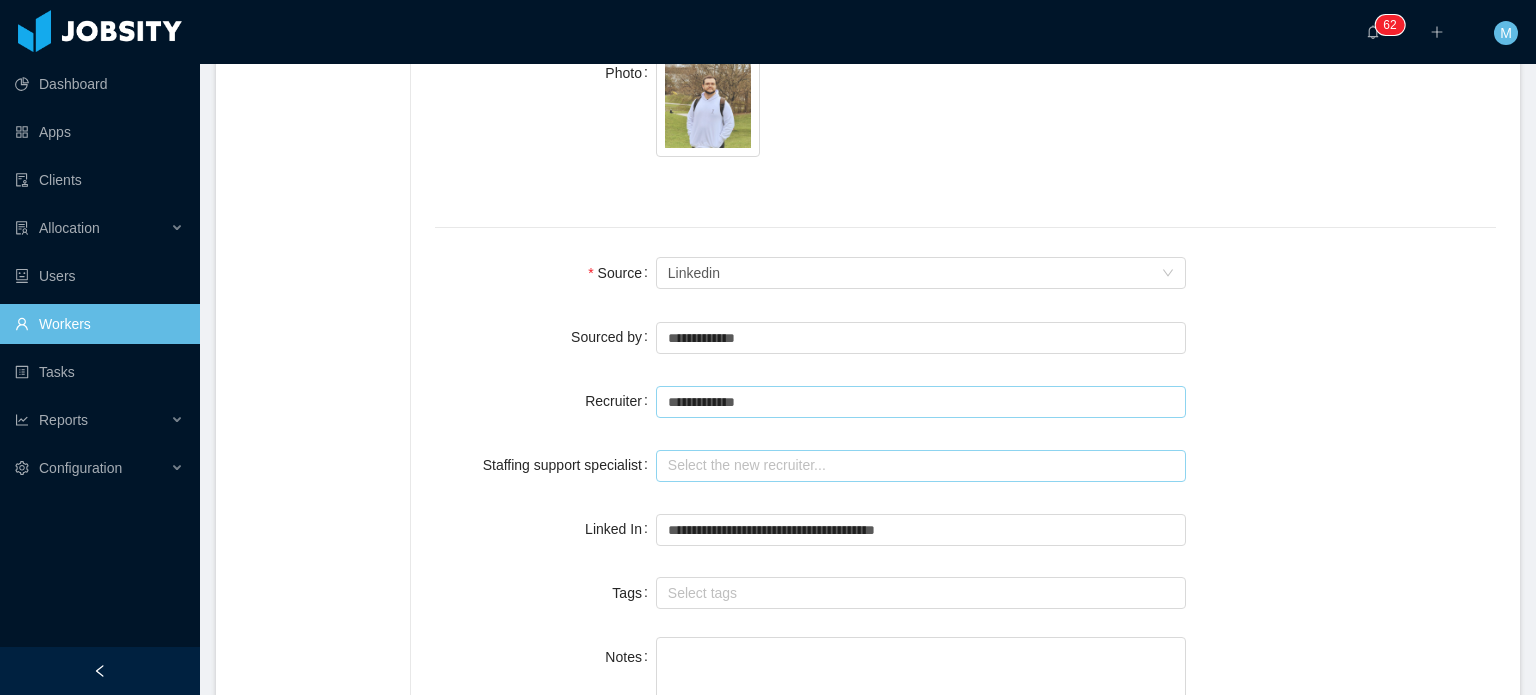 type on "**********" 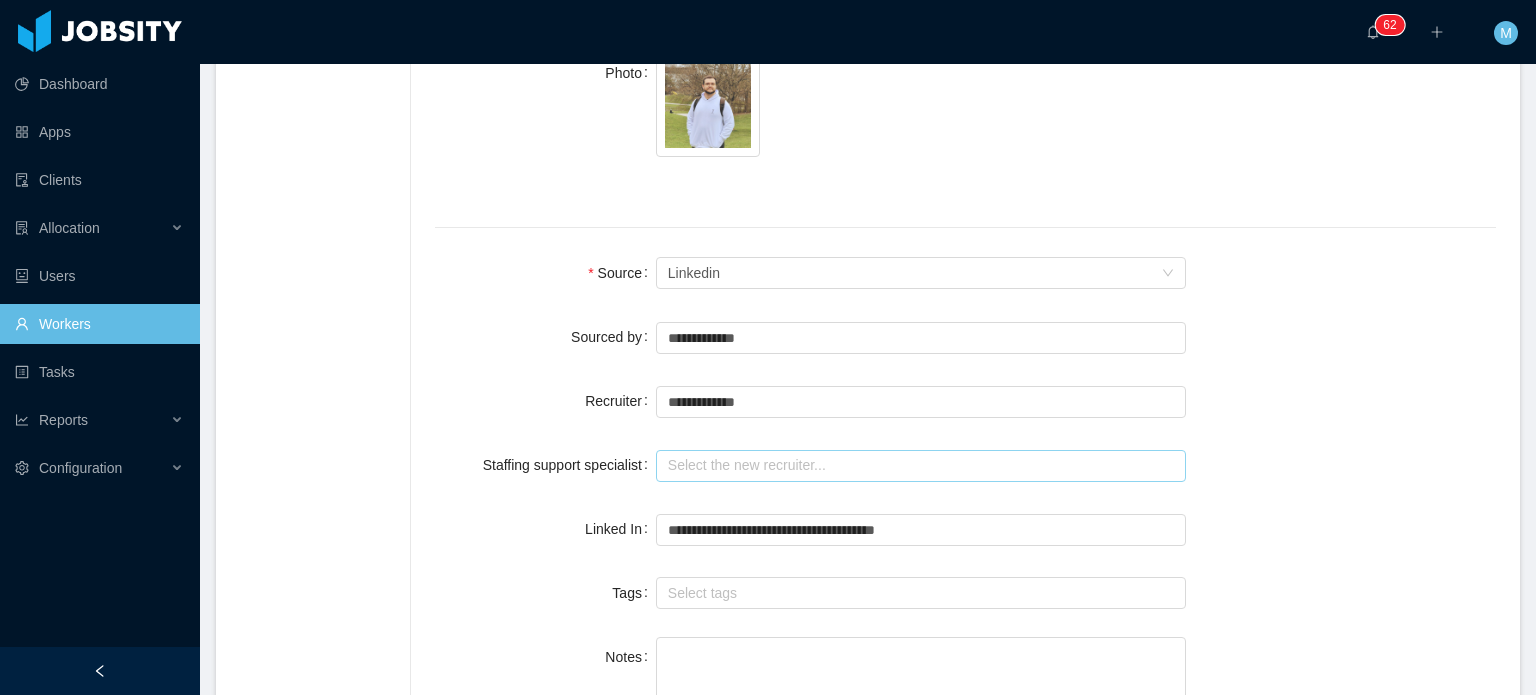 click at bounding box center (921, 466) 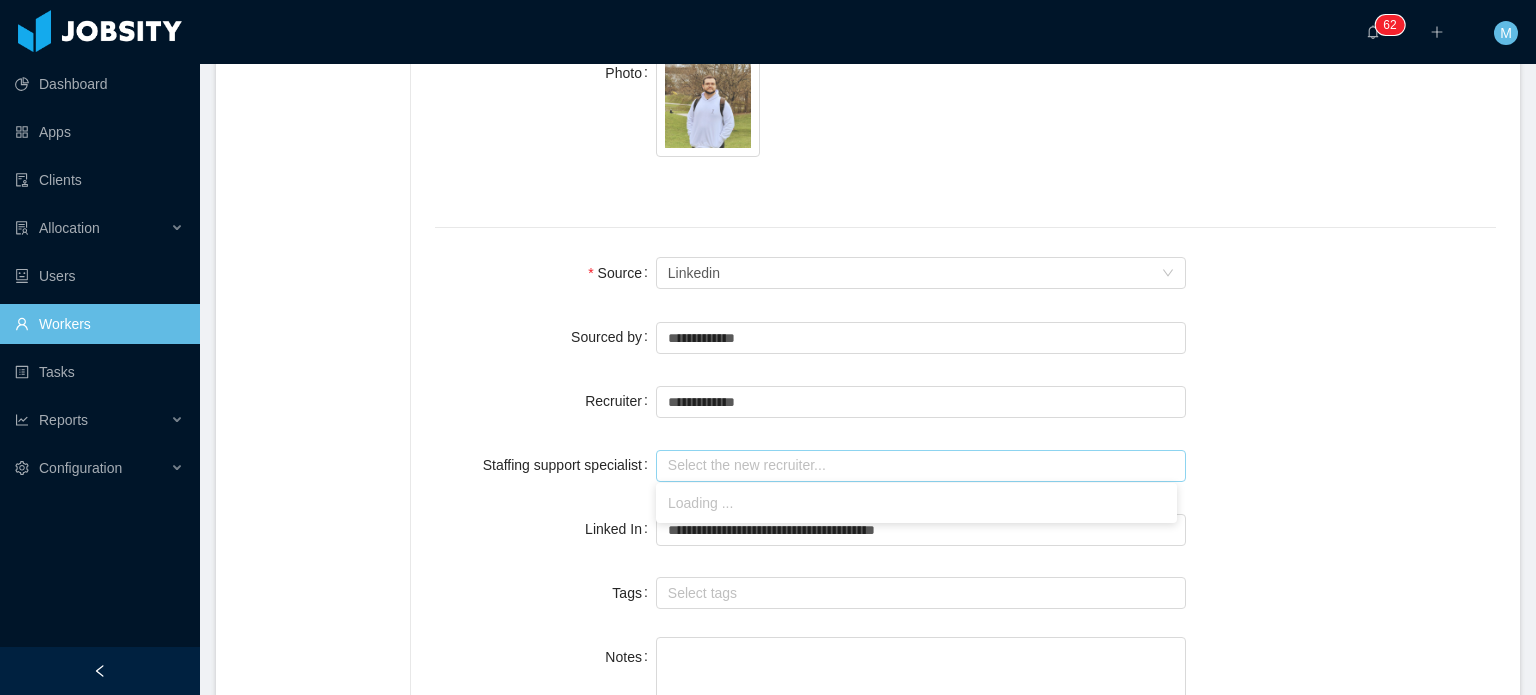 type on "*" 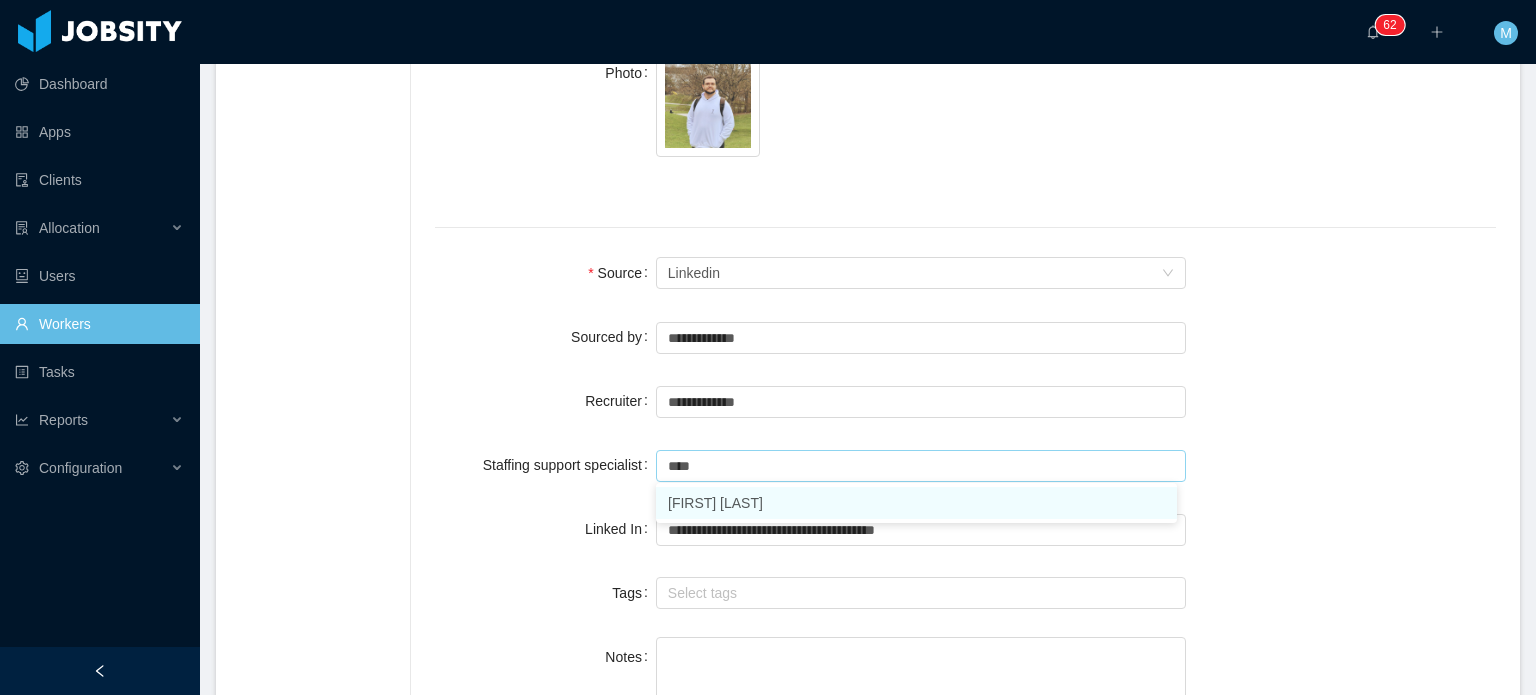 click on "Larissa De Natale" at bounding box center (916, 503) 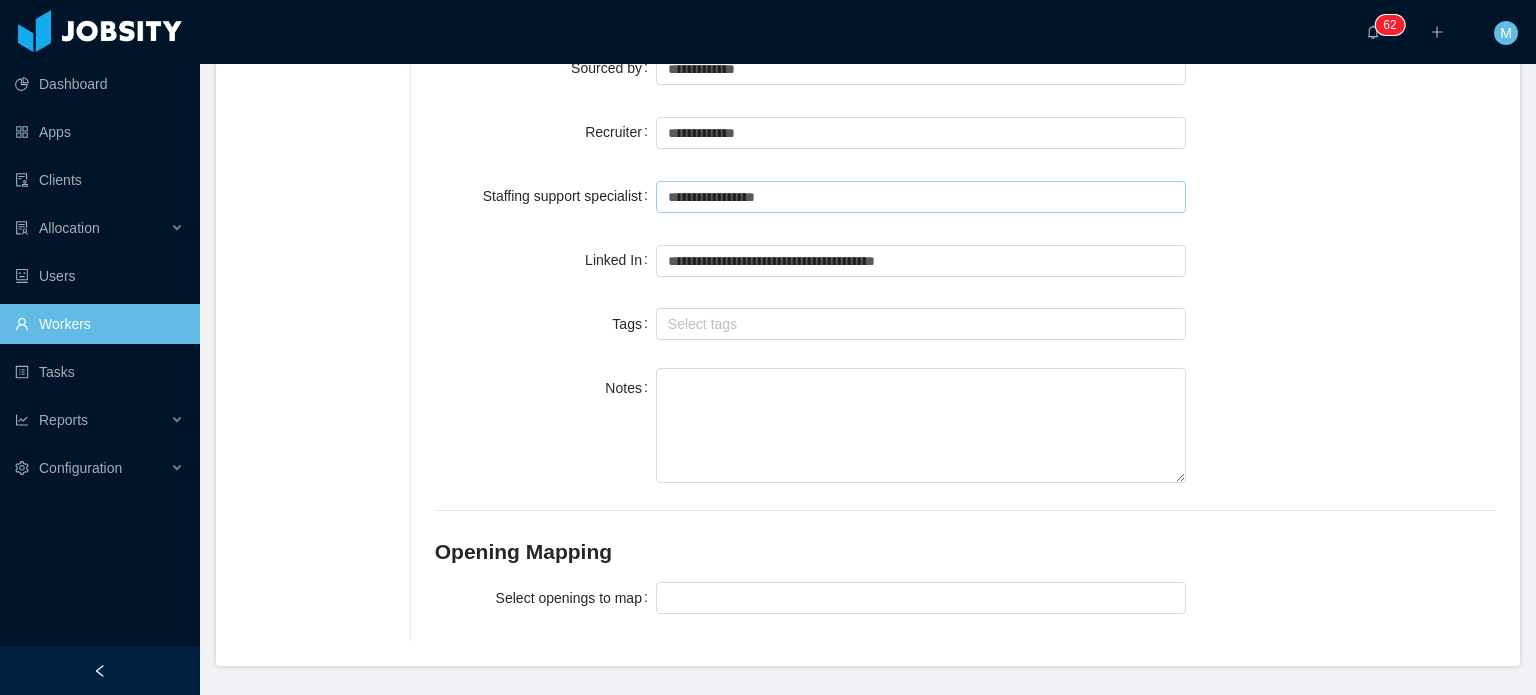 scroll, scrollTop: 1671, scrollLeft: 0, axis: vertical 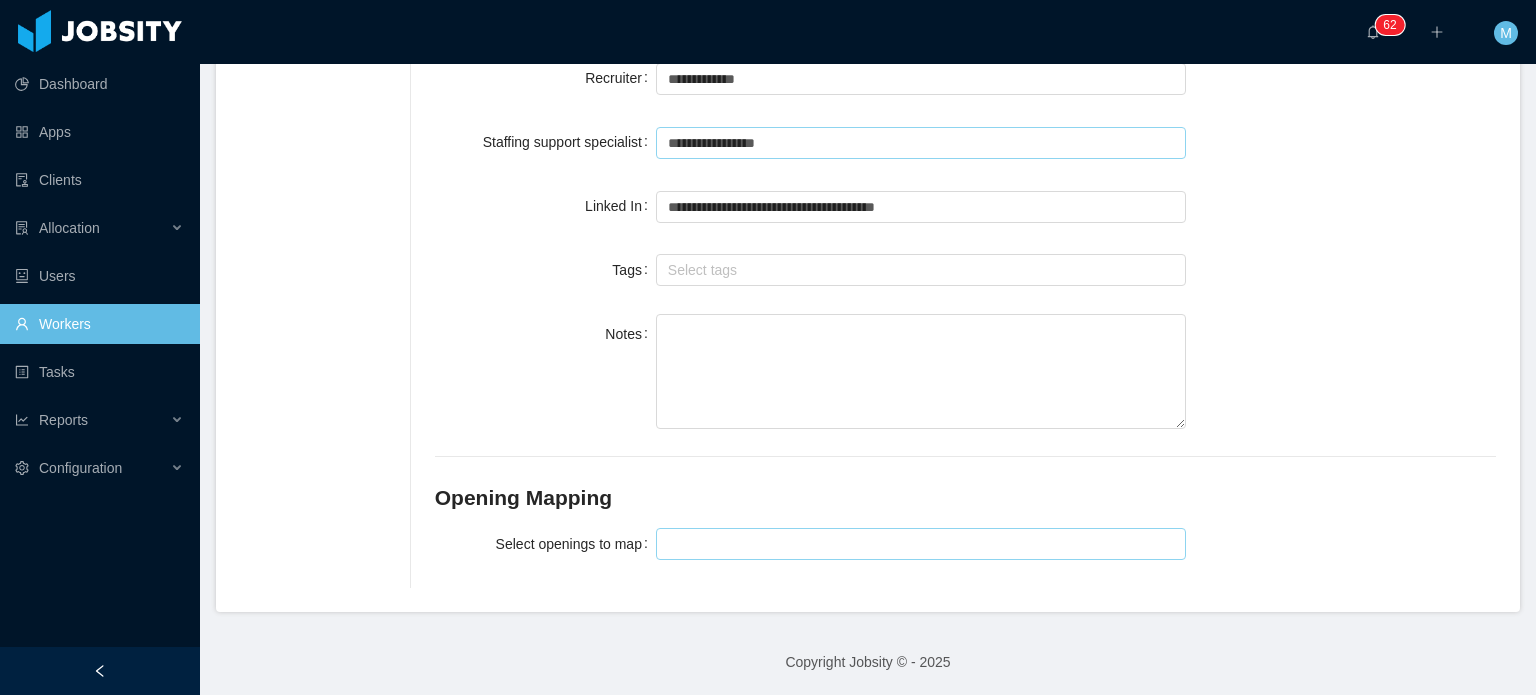 type on "**********" 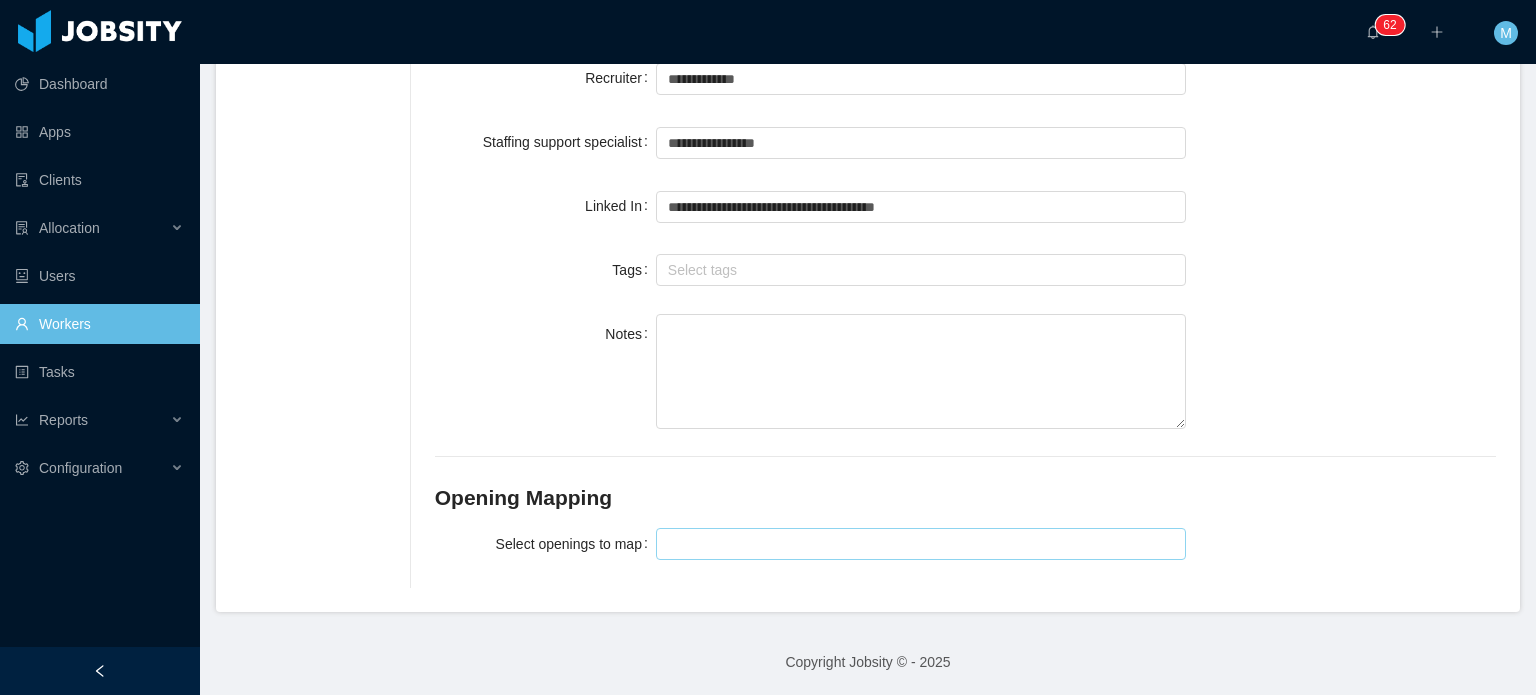 click at bounding box center [918, 544] 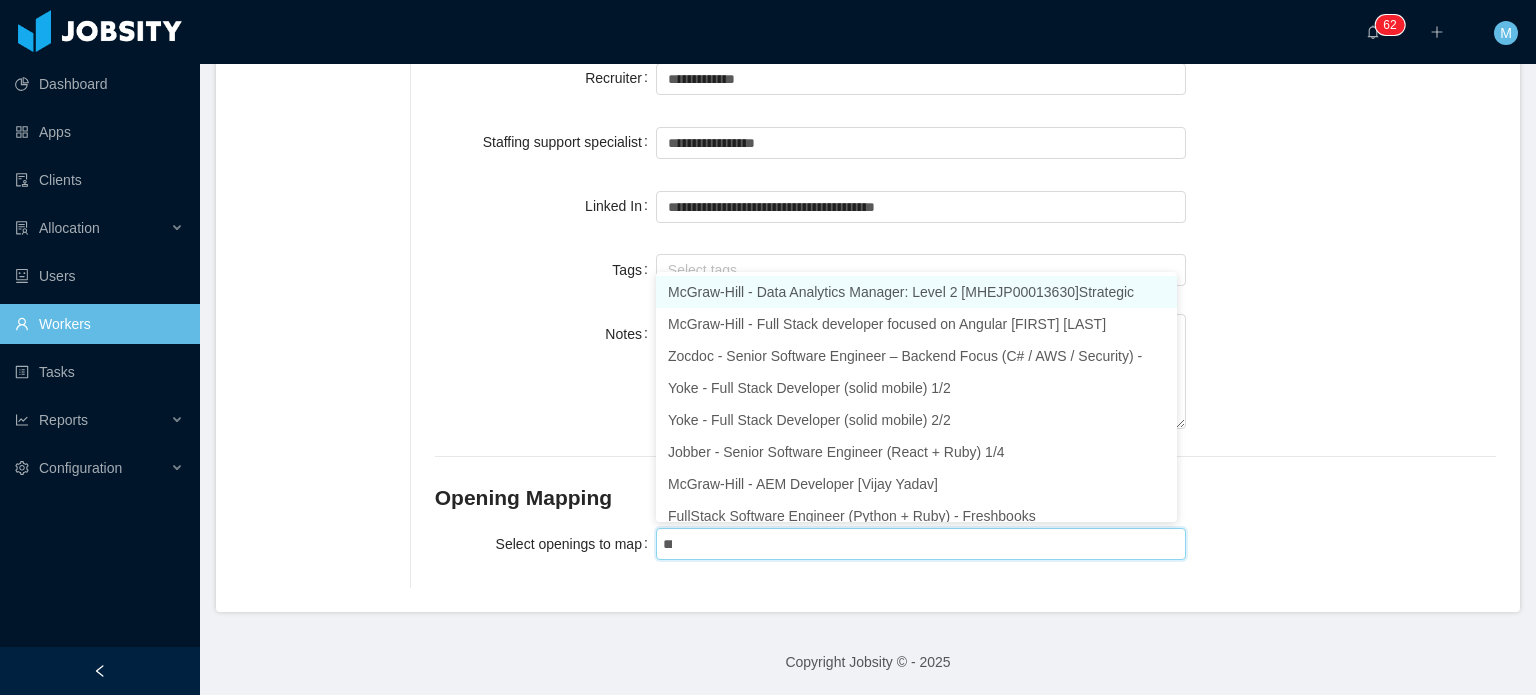 type on "****" 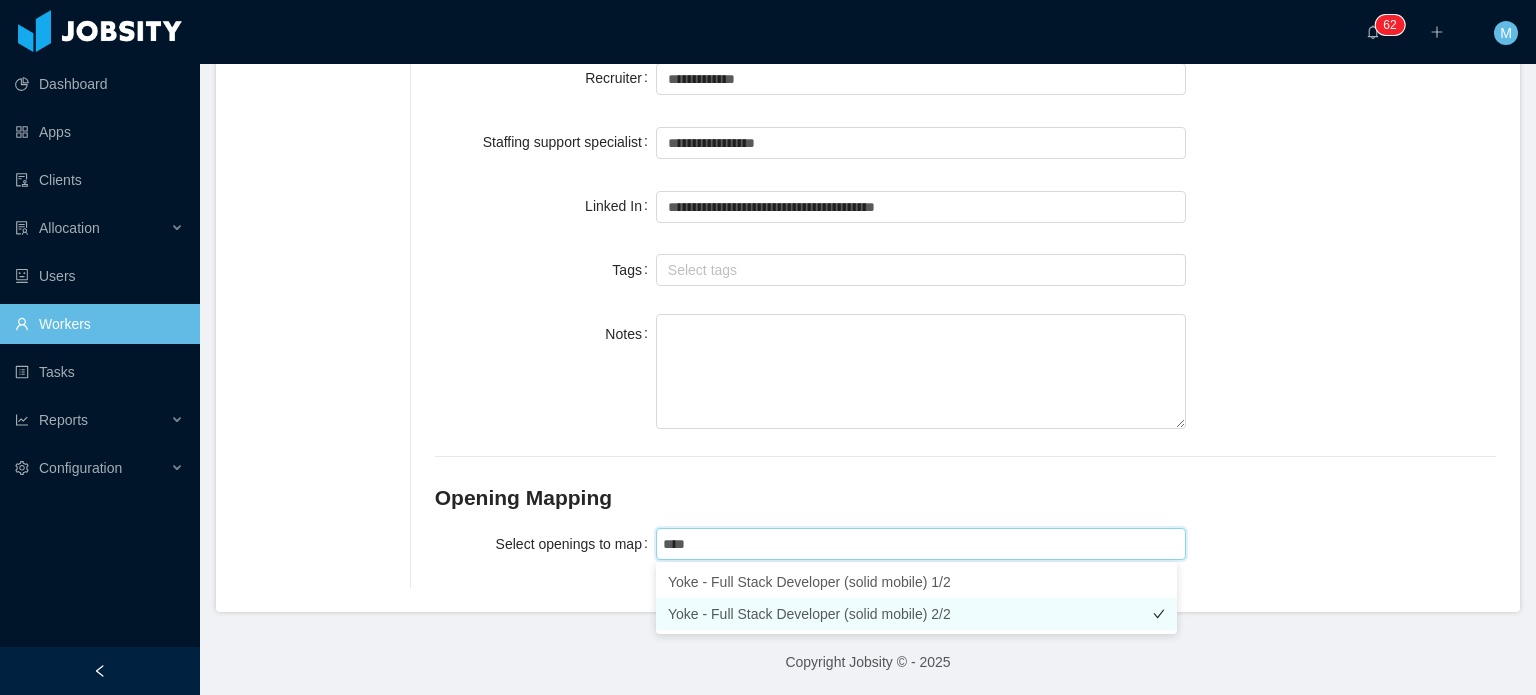 click on "Yoke - Full Stack Developer (solid mobile)  2/2" at bounding box center [916, 614] 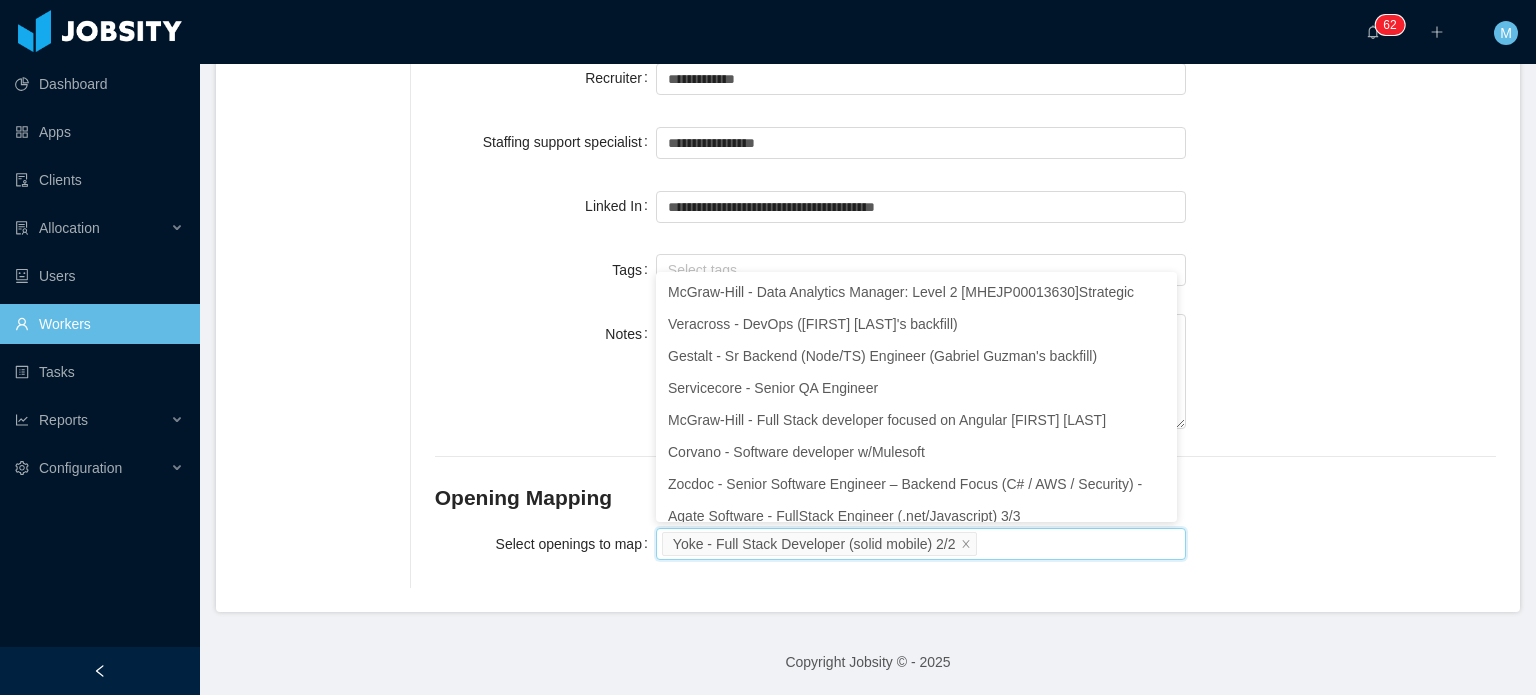 click on "Copyright Jobsity © - 2025" at bounding box center [868, 662] 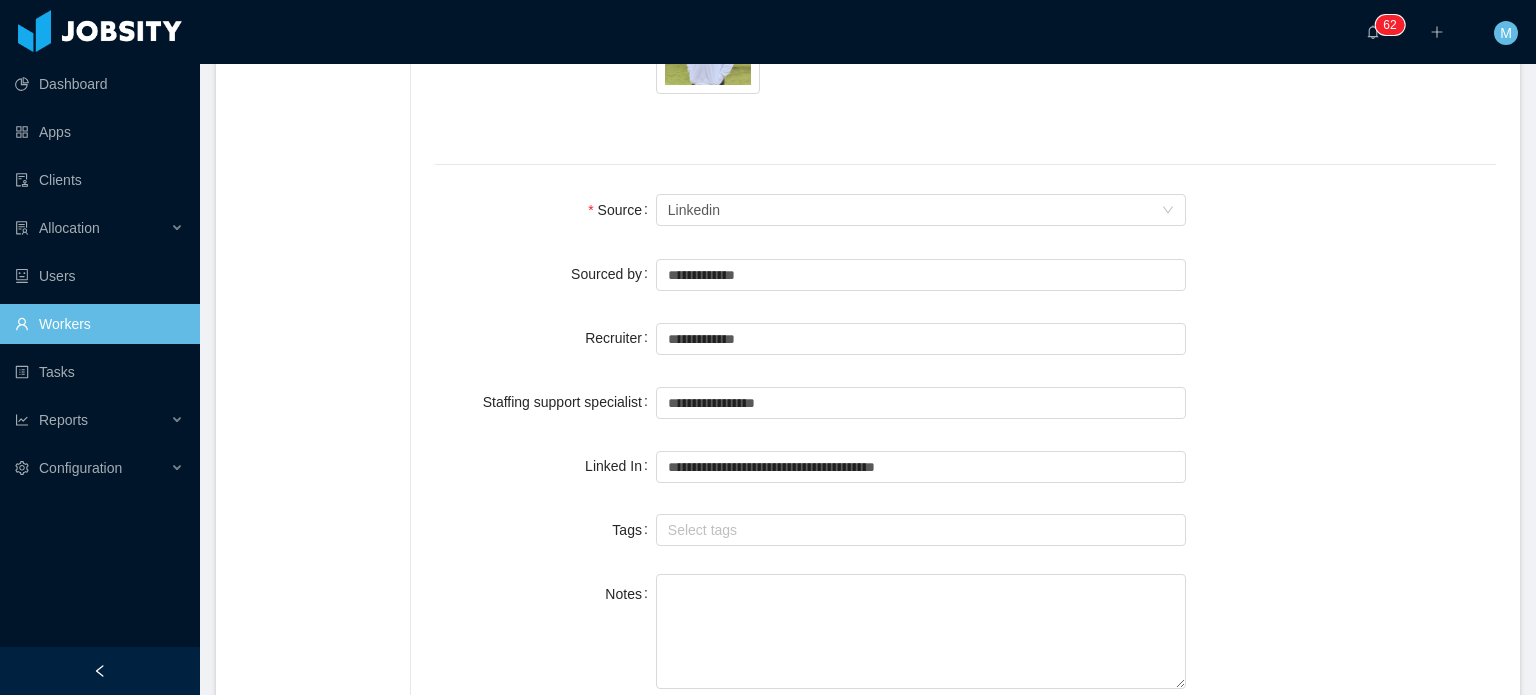 scroll, scrollTop: 1671, scrollLeft: 0, axis: vertical 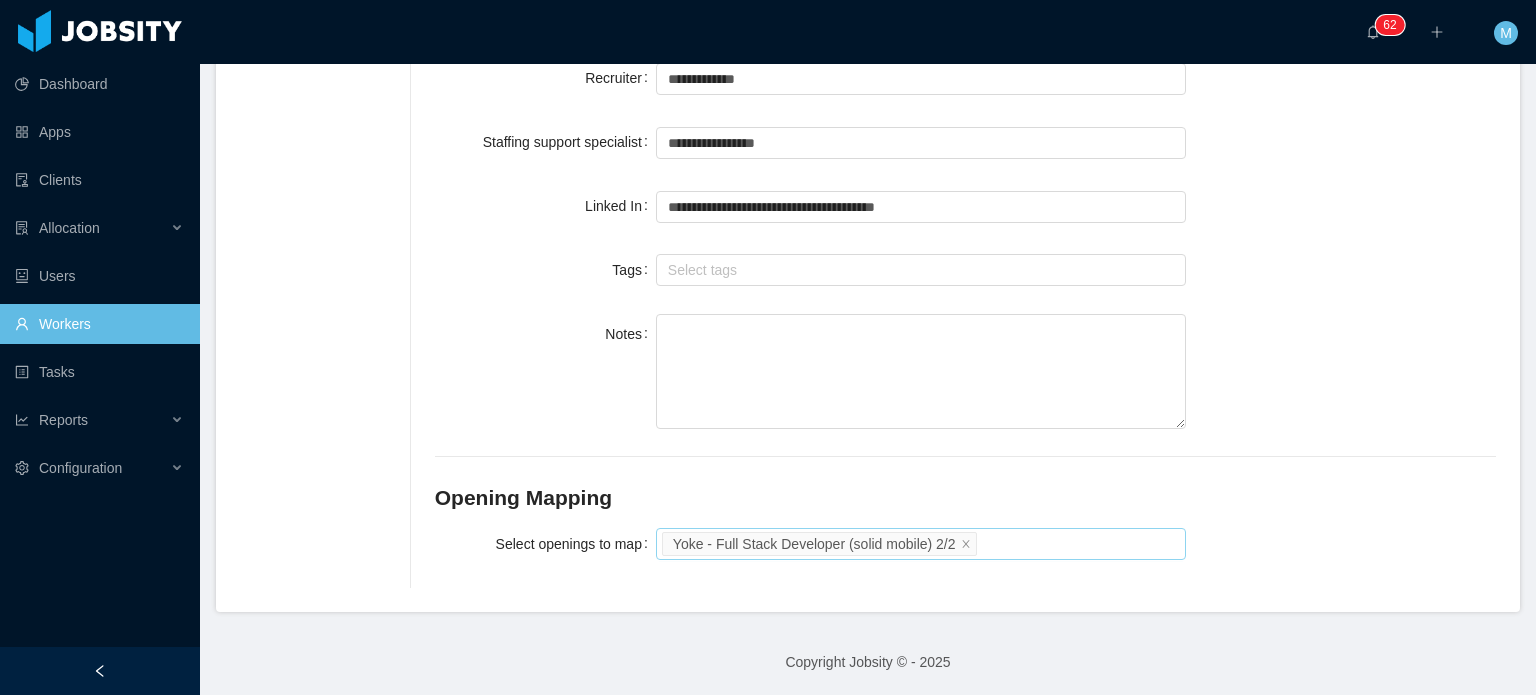 click on "Yoke - Full Stack Developer (solid mobile)  2/2" at bounding box center (918, 544) 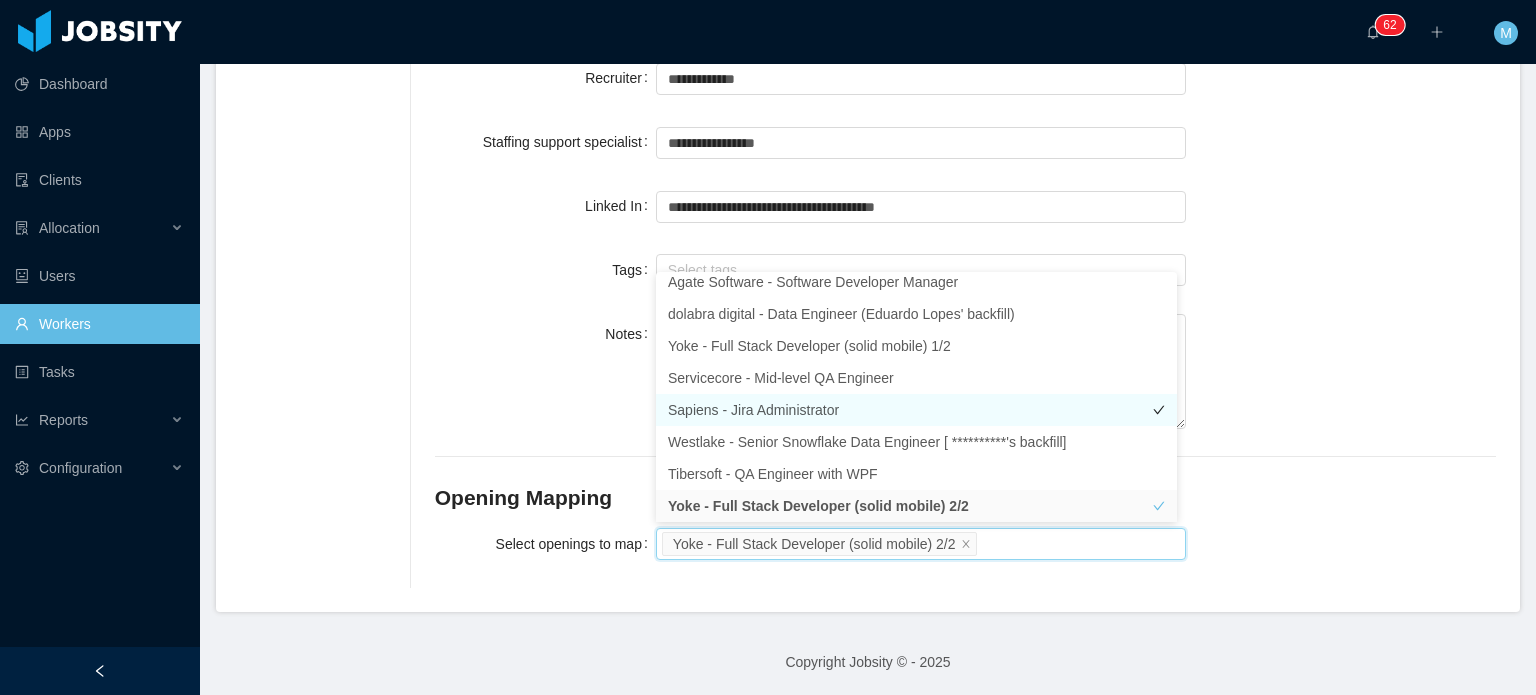 scroll, scrollTop: 0, scrollLeft: 0, axis: both 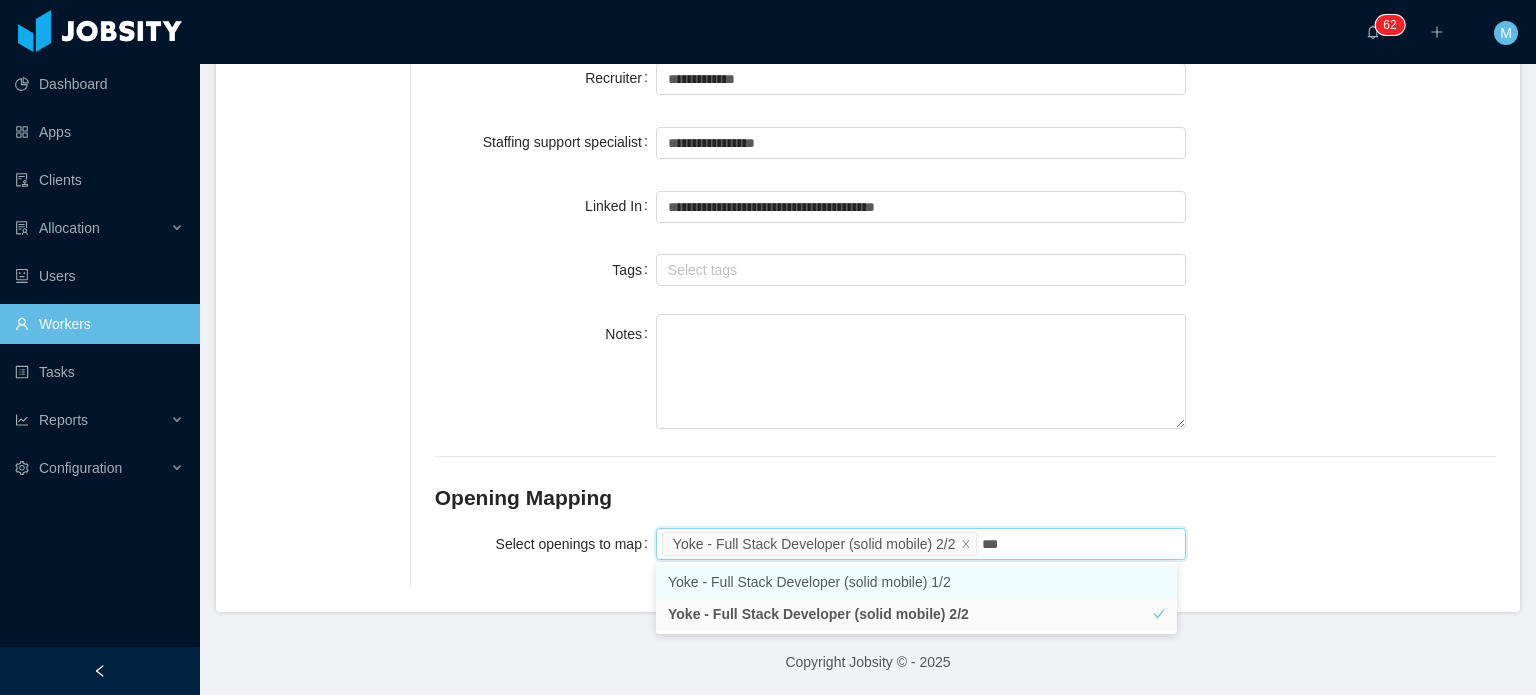 type on "****" 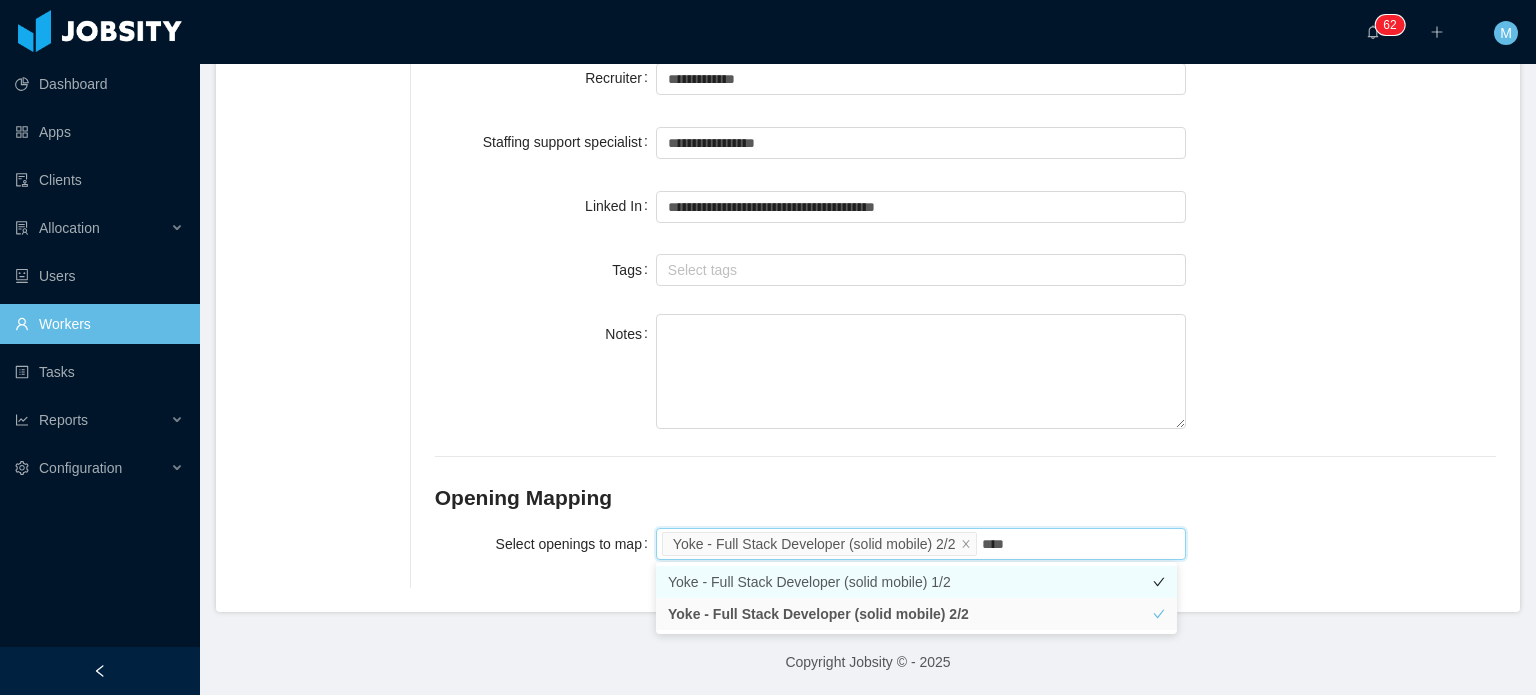 click on "Yoke - Full Stack Developer (solid mobile)  1/2" at bounding box center [916, 582] 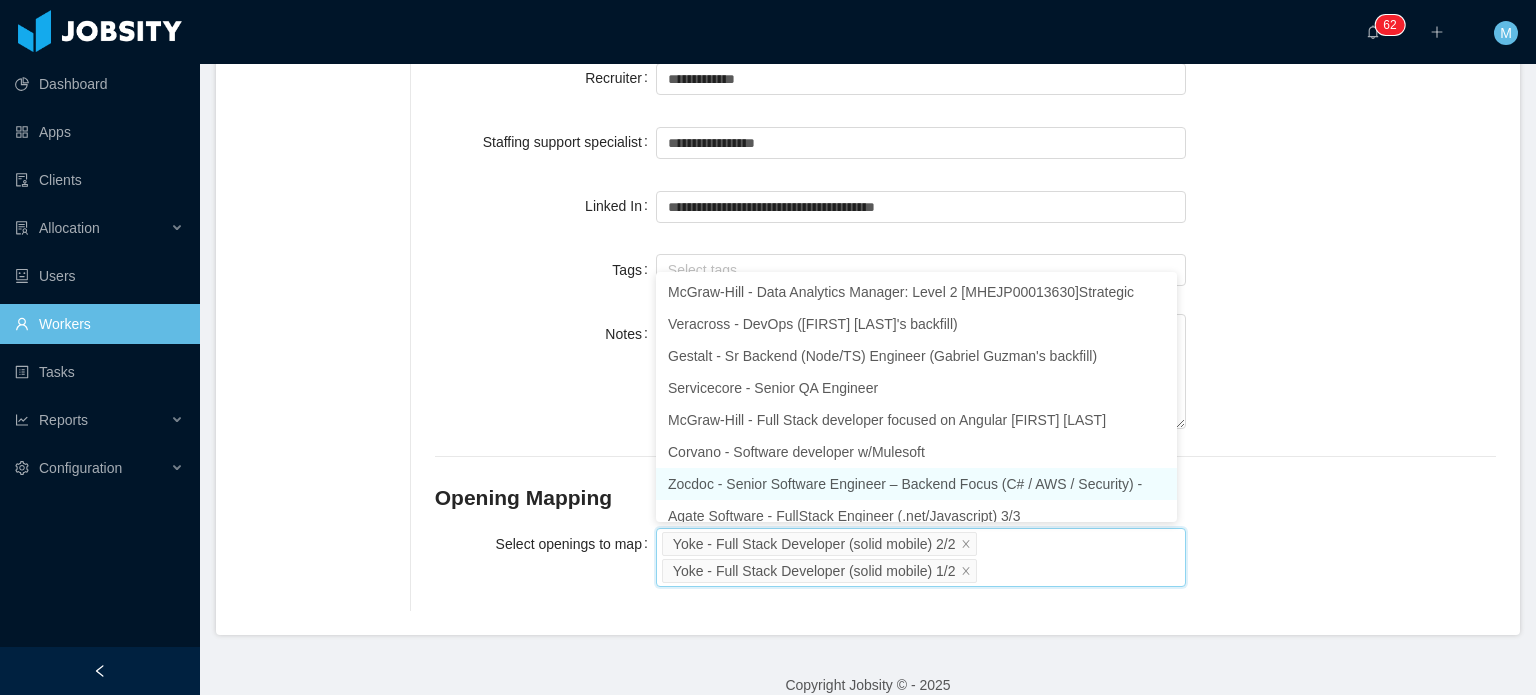 scroll, scrollTop: 10, scrollLeft: 0, axis: vertical 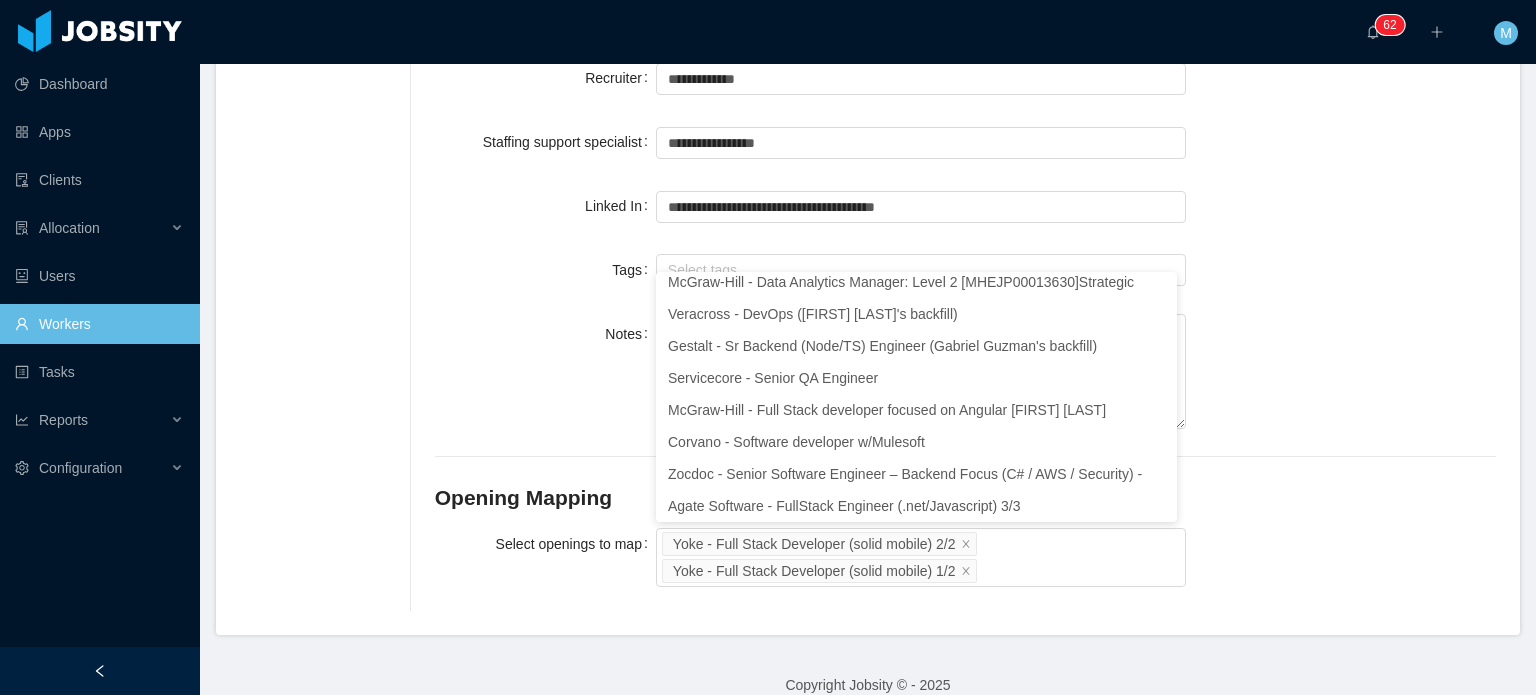 click on "Notes" at bounding box center [965, 373] 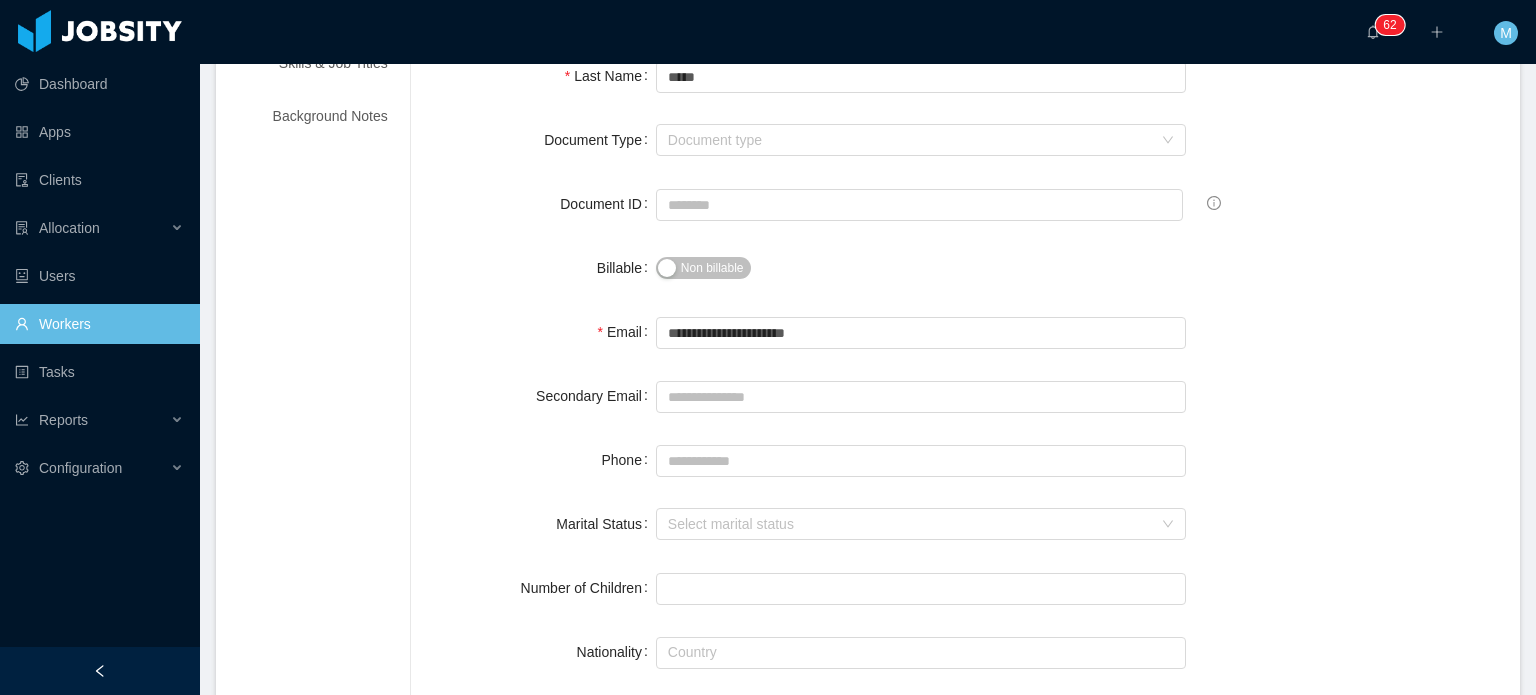 scroll, scrollTop: 0, scrollLeft: 0, axis: both 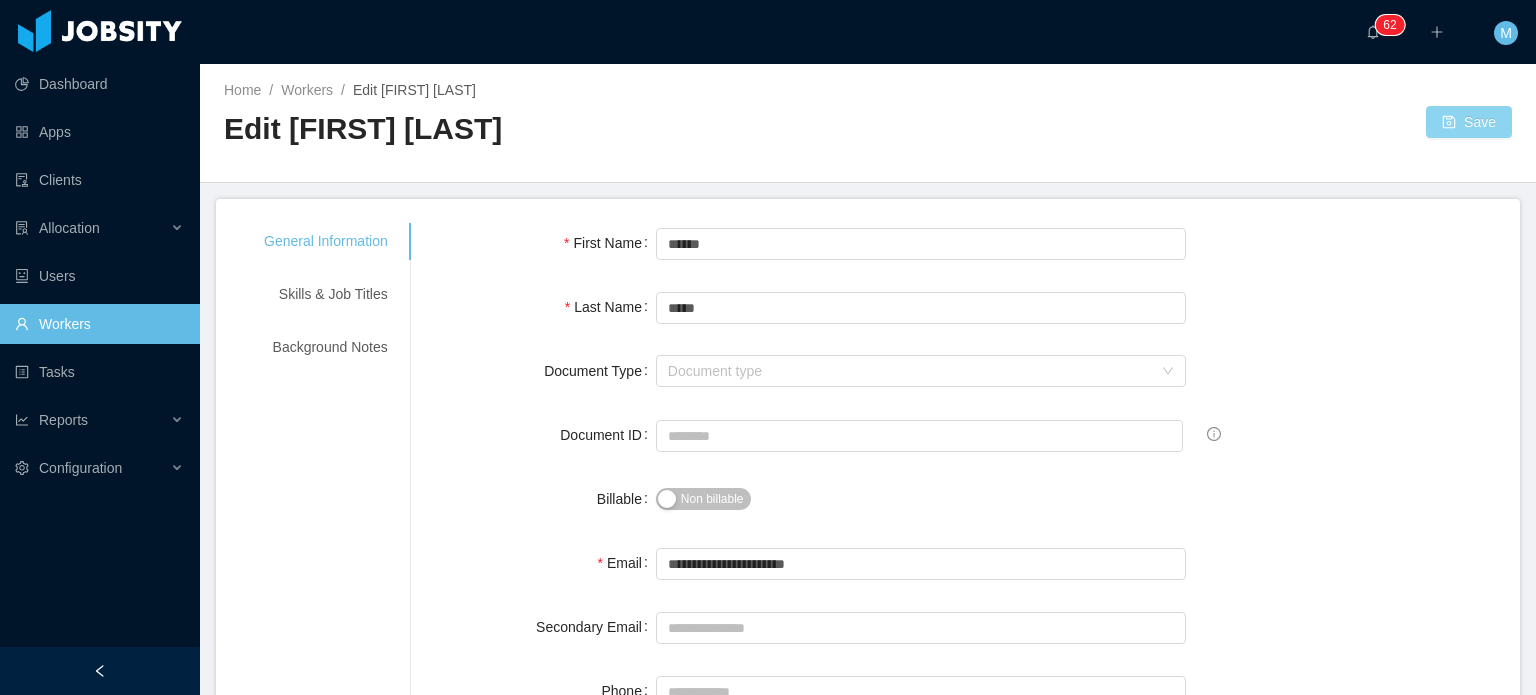 drag, startPoint x: 1444, startPoint y: 150, endPoint x: 1452, endPoint y: 132, distance: 19.697716 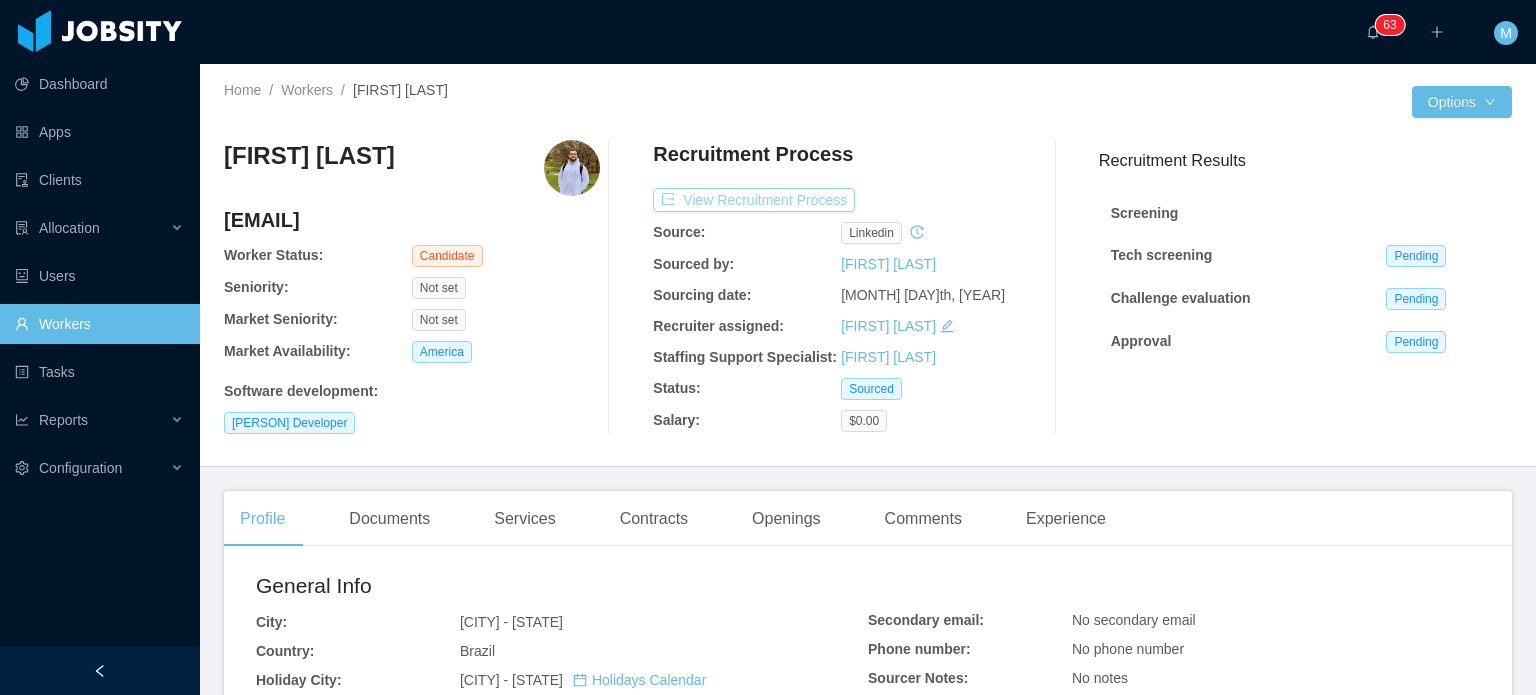 click on "View Recruitment Process" at bounding box center (754, 200) 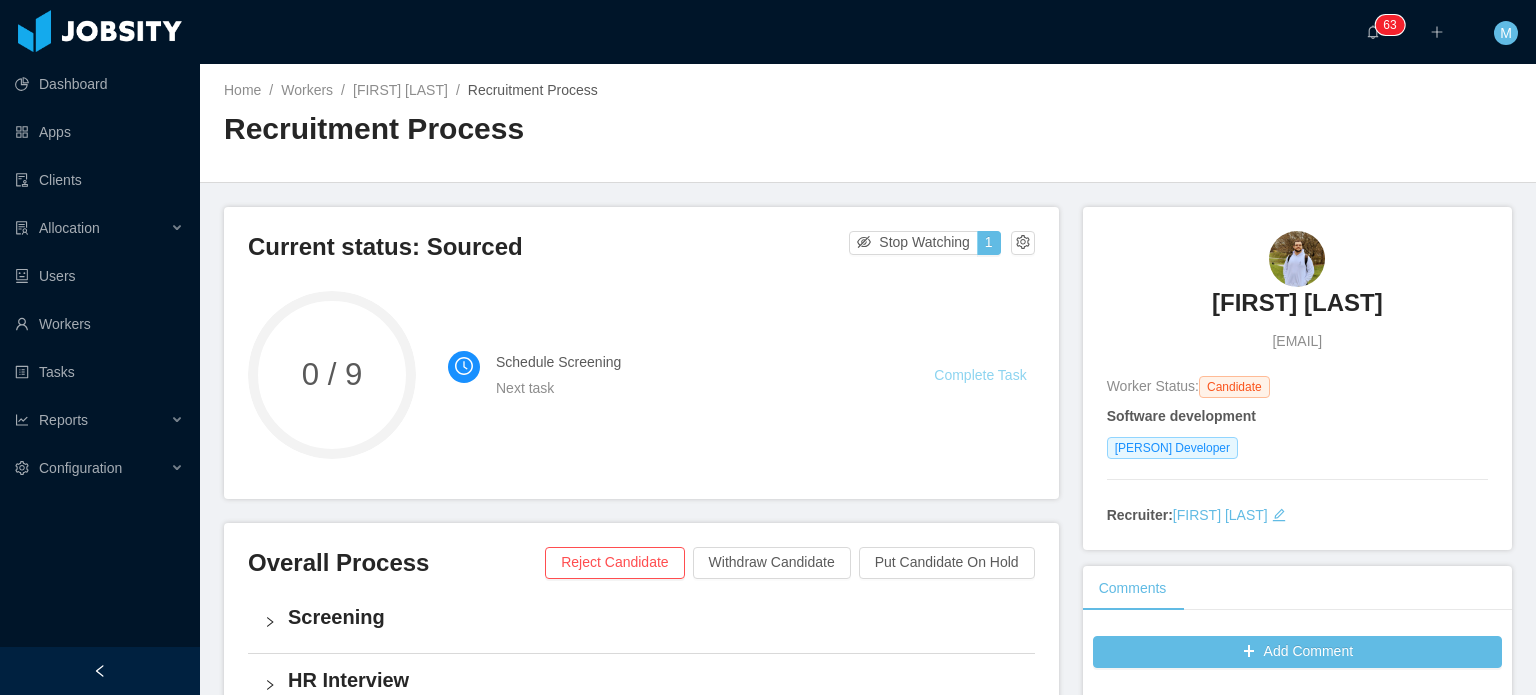 click on "Complete Task" at bounding box center (980, 375) 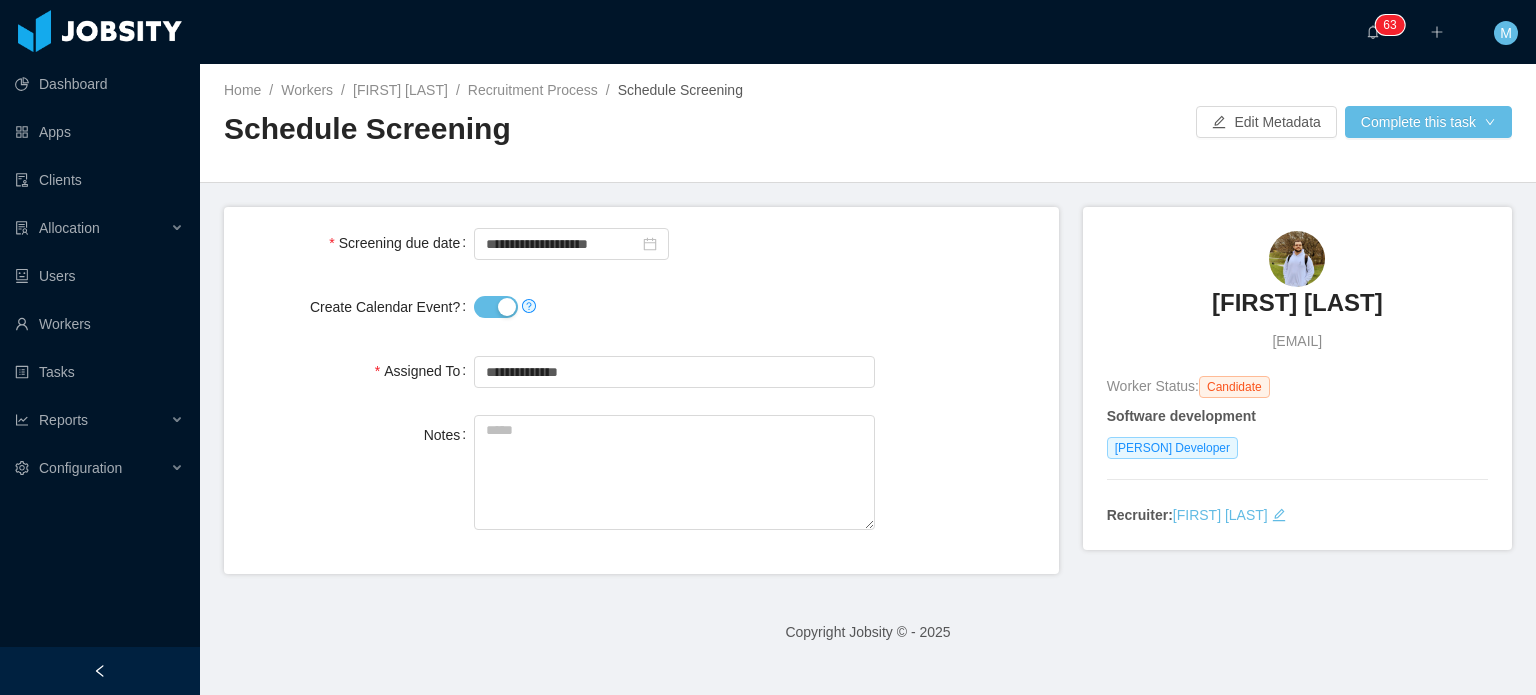 click on "Create Calendar Event?" at bounding box center (496, 307) 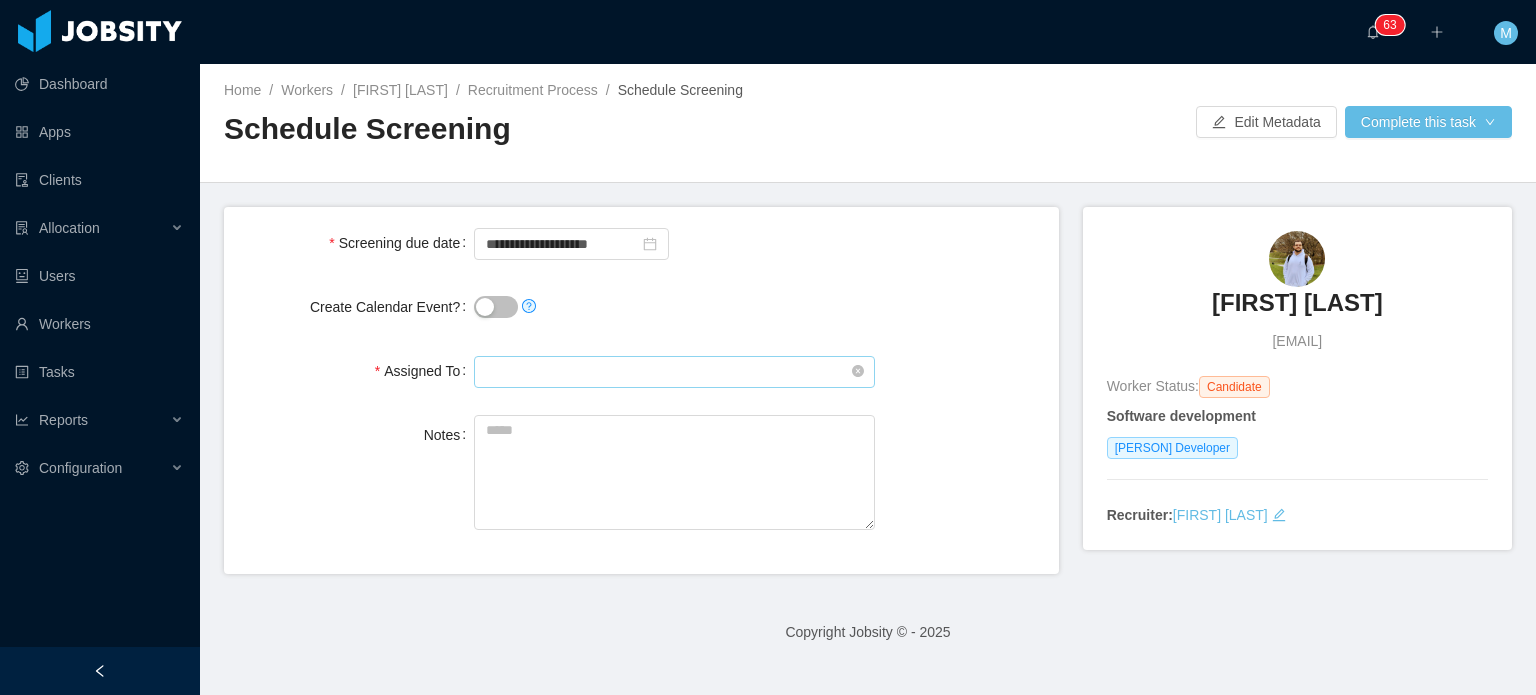 click at bounding box center [674, 372] 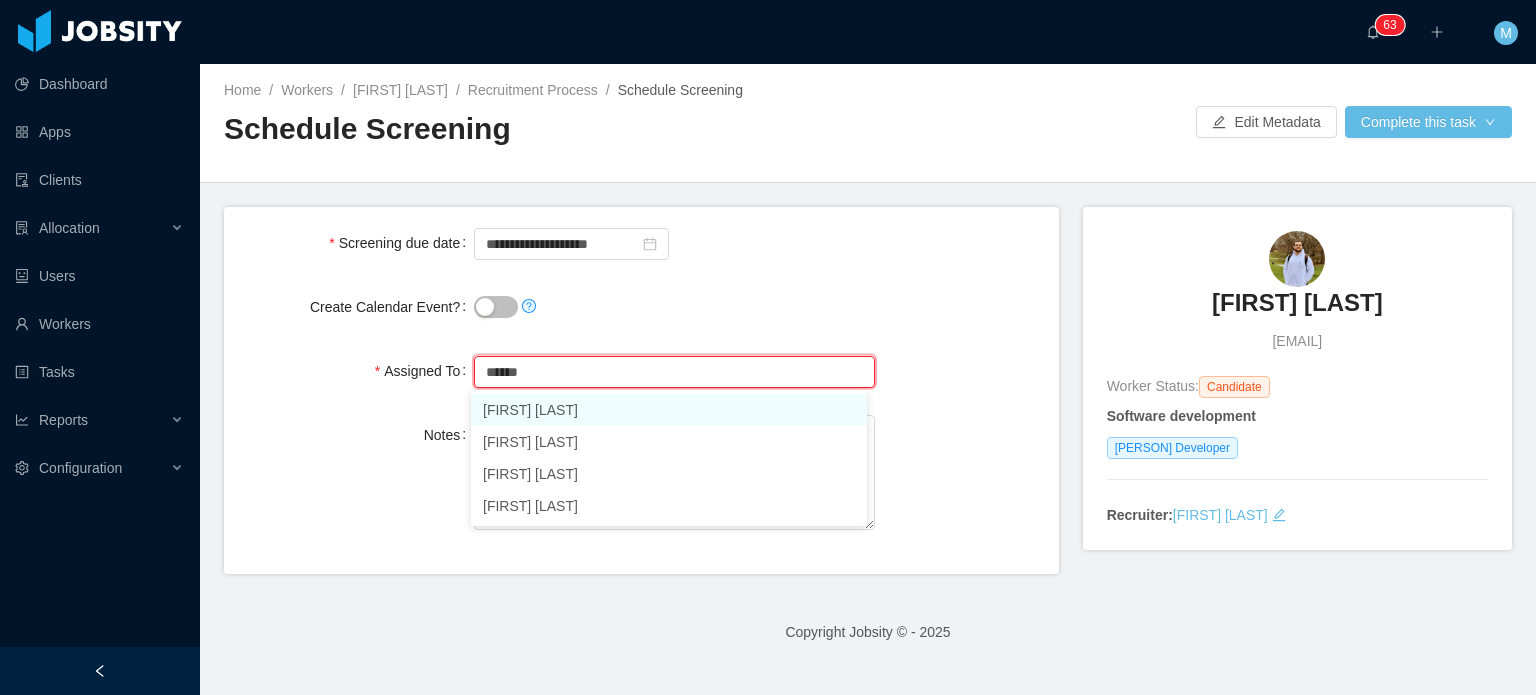 click on "Paola Martinez" at bounding box center (669, 410) 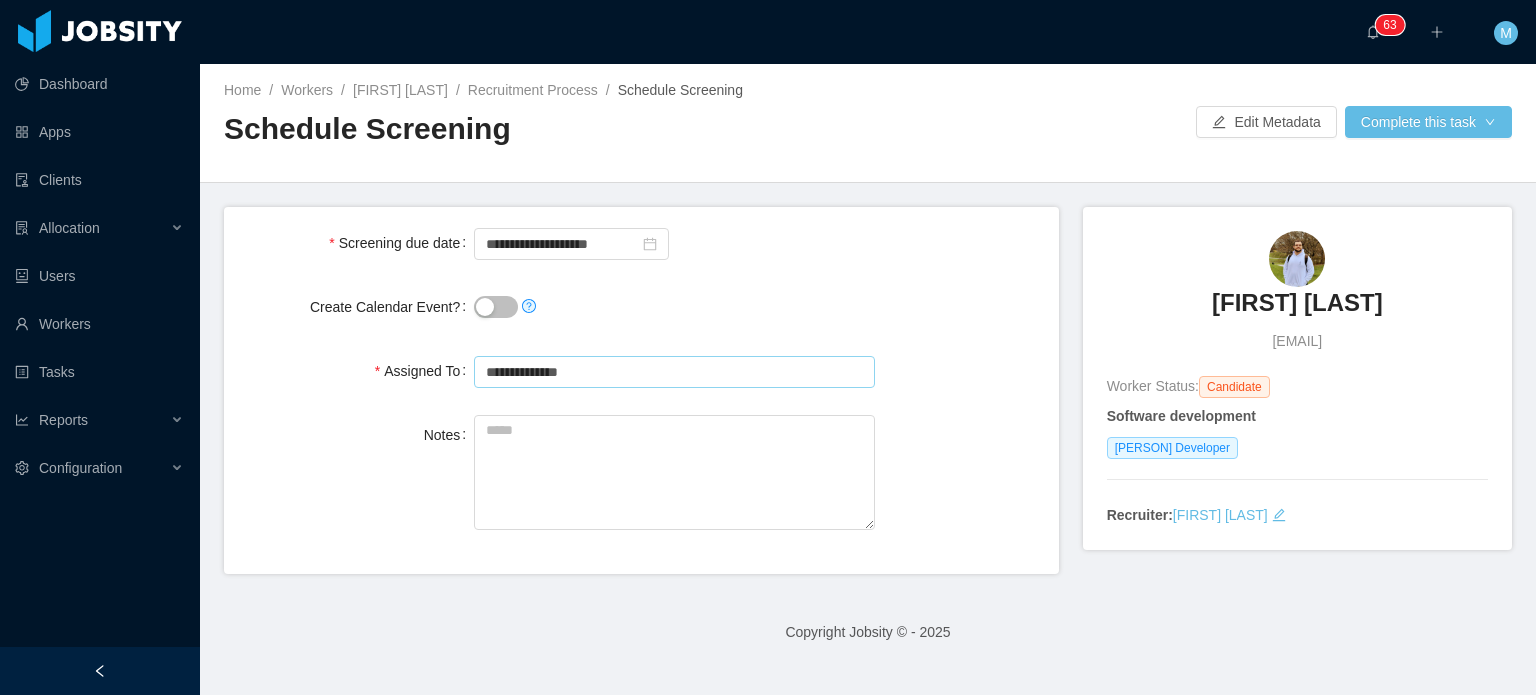 drag, startPoint x: 583, startPoint y: 375, endPoint x: 302, endPoint y: 374, distance: 281.00177 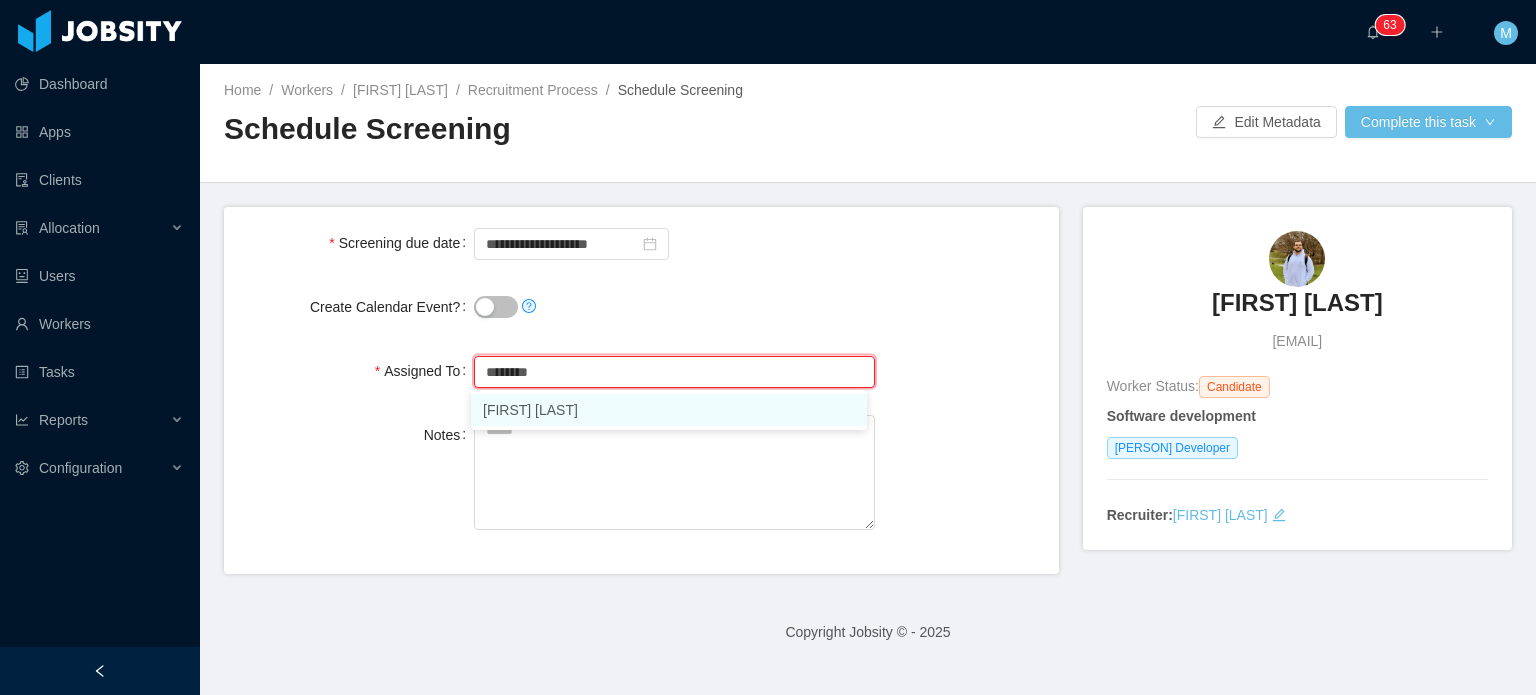 click on "[NAME]" at bounding box center [669, 410] 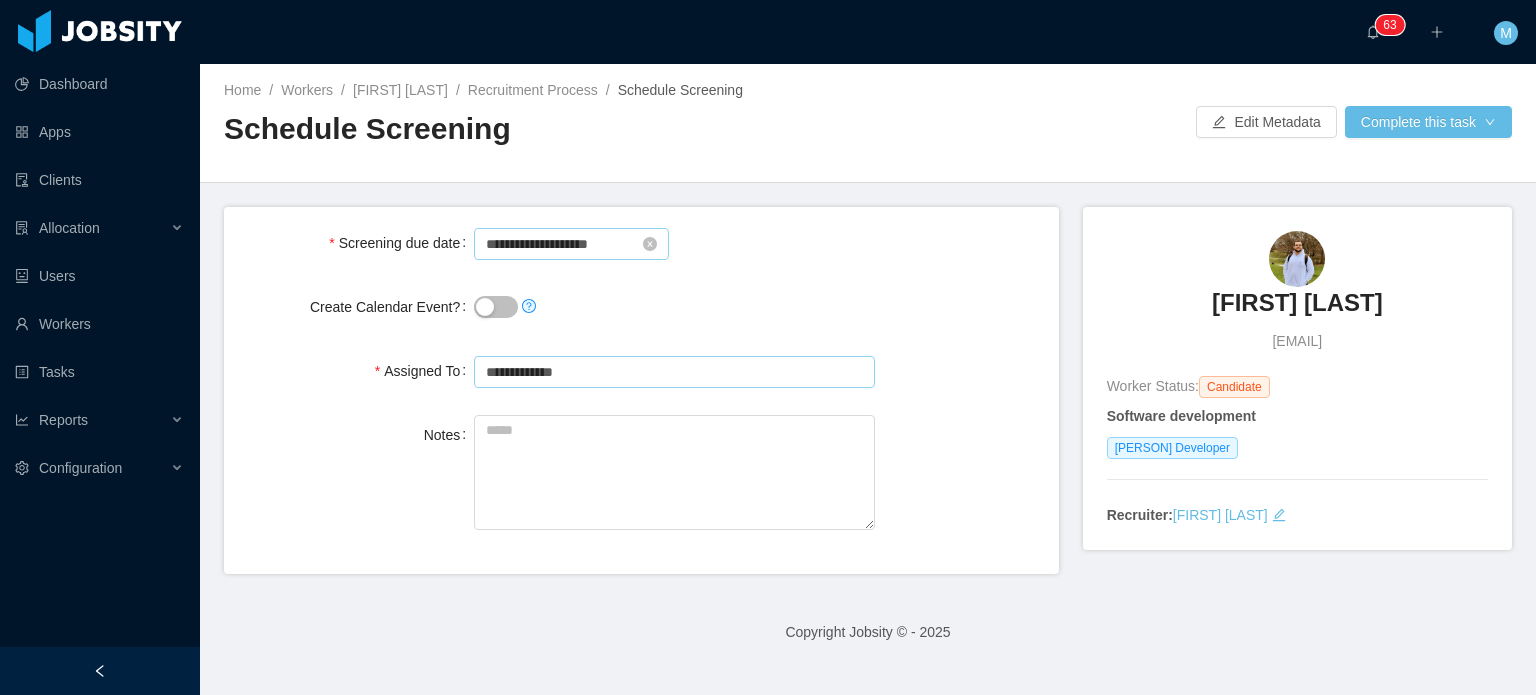 type on "**********" 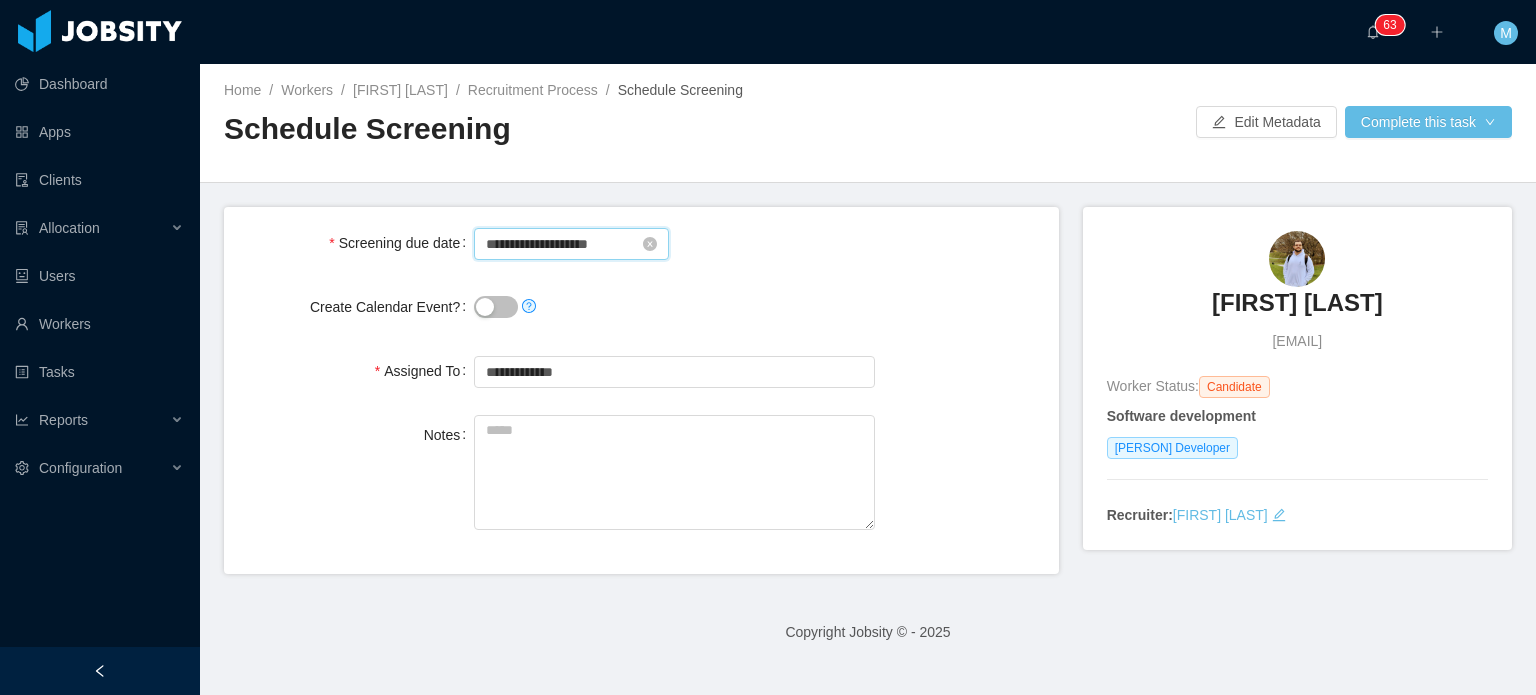 click on "**********" at bounding box center [571, 244] 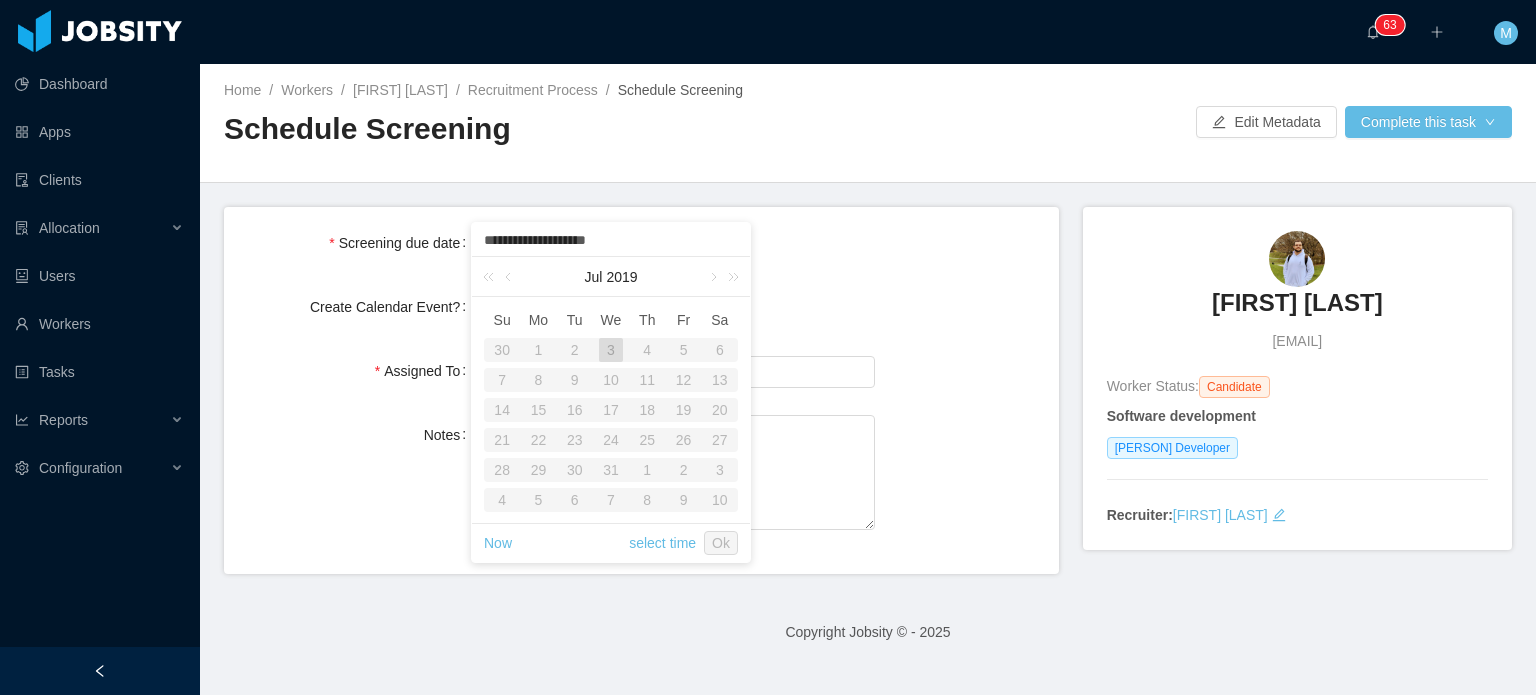 click on "**********" at bounding box center [611, 241] 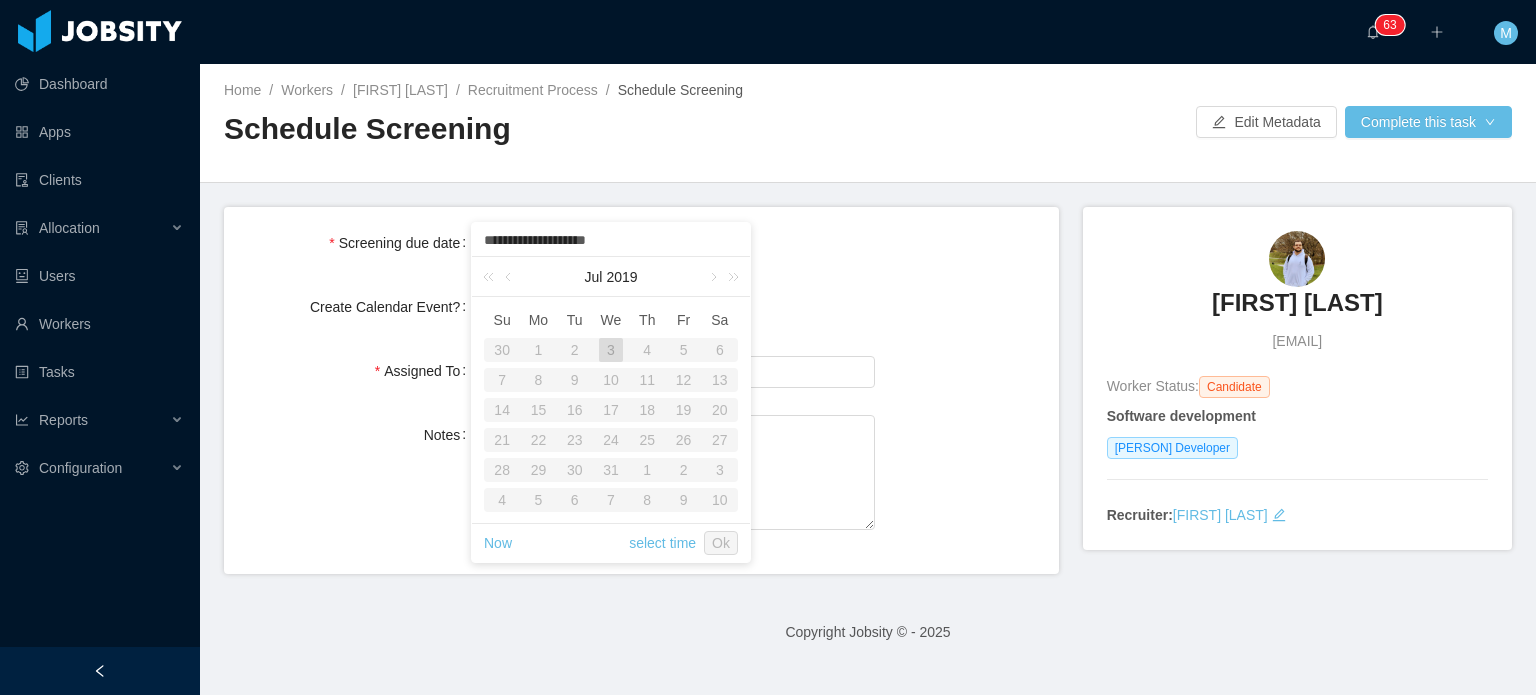 click on "**********" at bounding box center [868, 379] 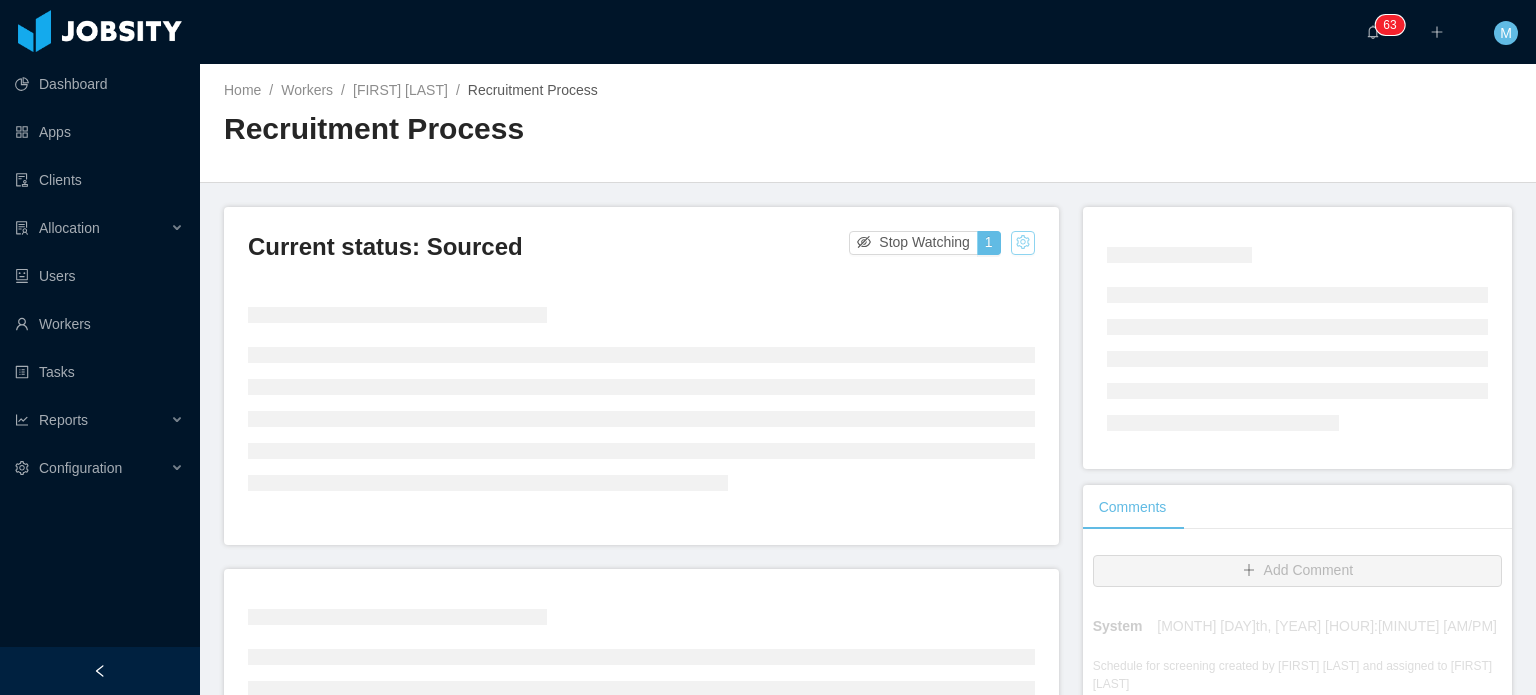 click at bounding box center (1023, 243) 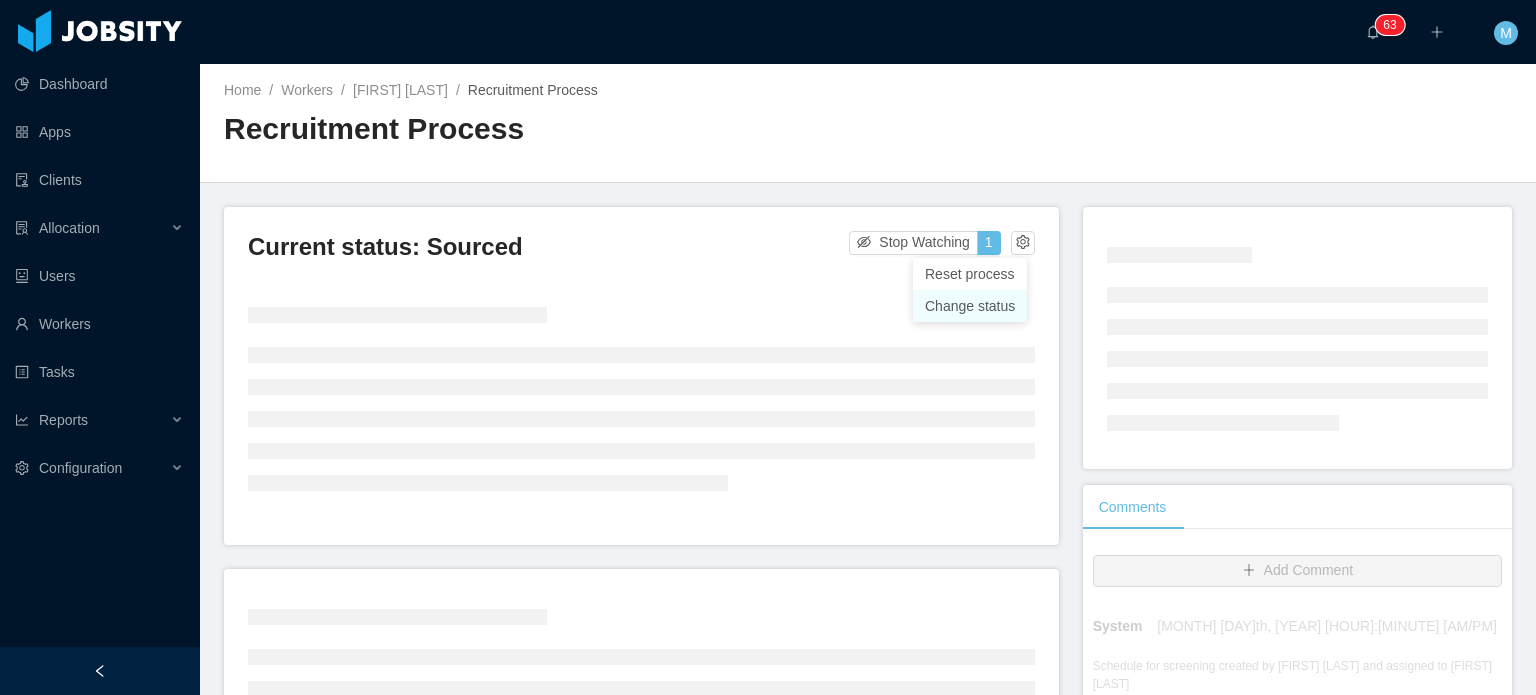 click on "Change status" at bounding box center (970, 306) 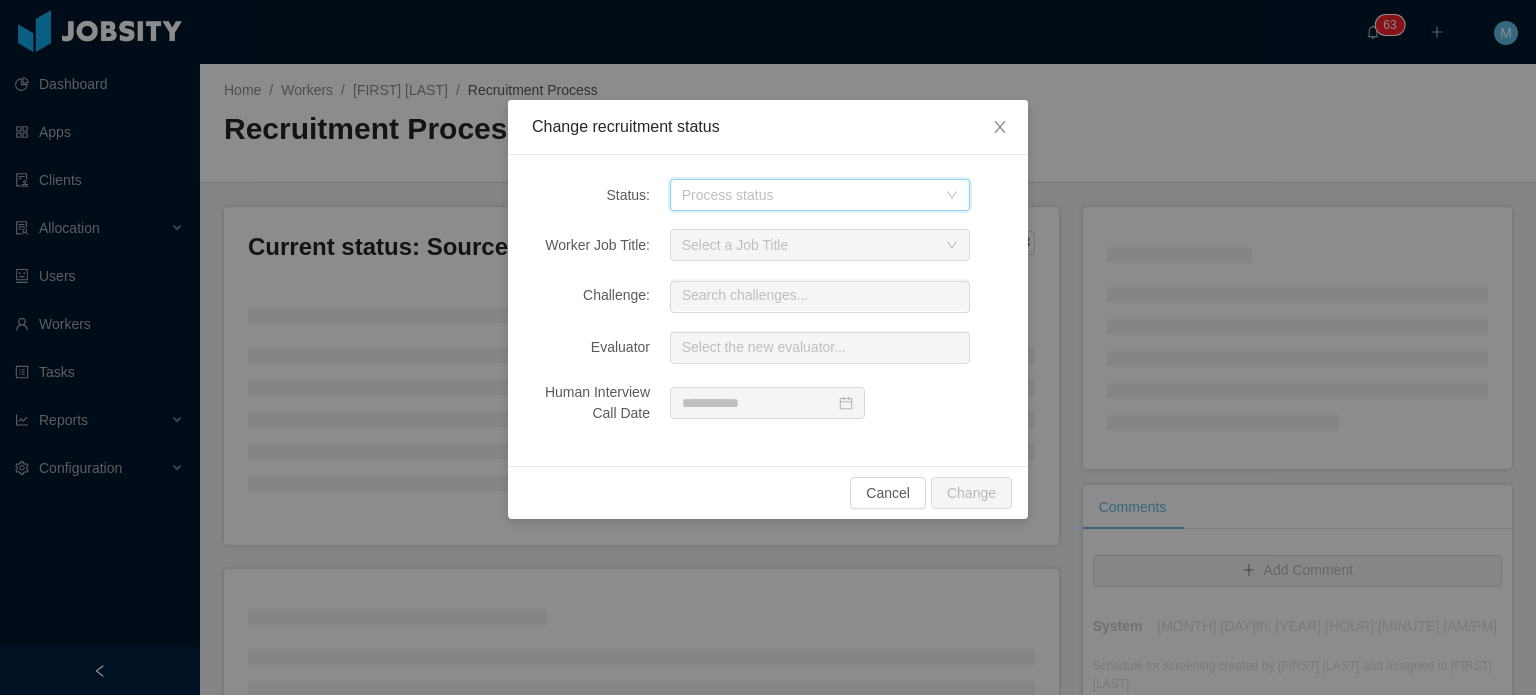 click on "Process status" at bounding box center [813, 195] 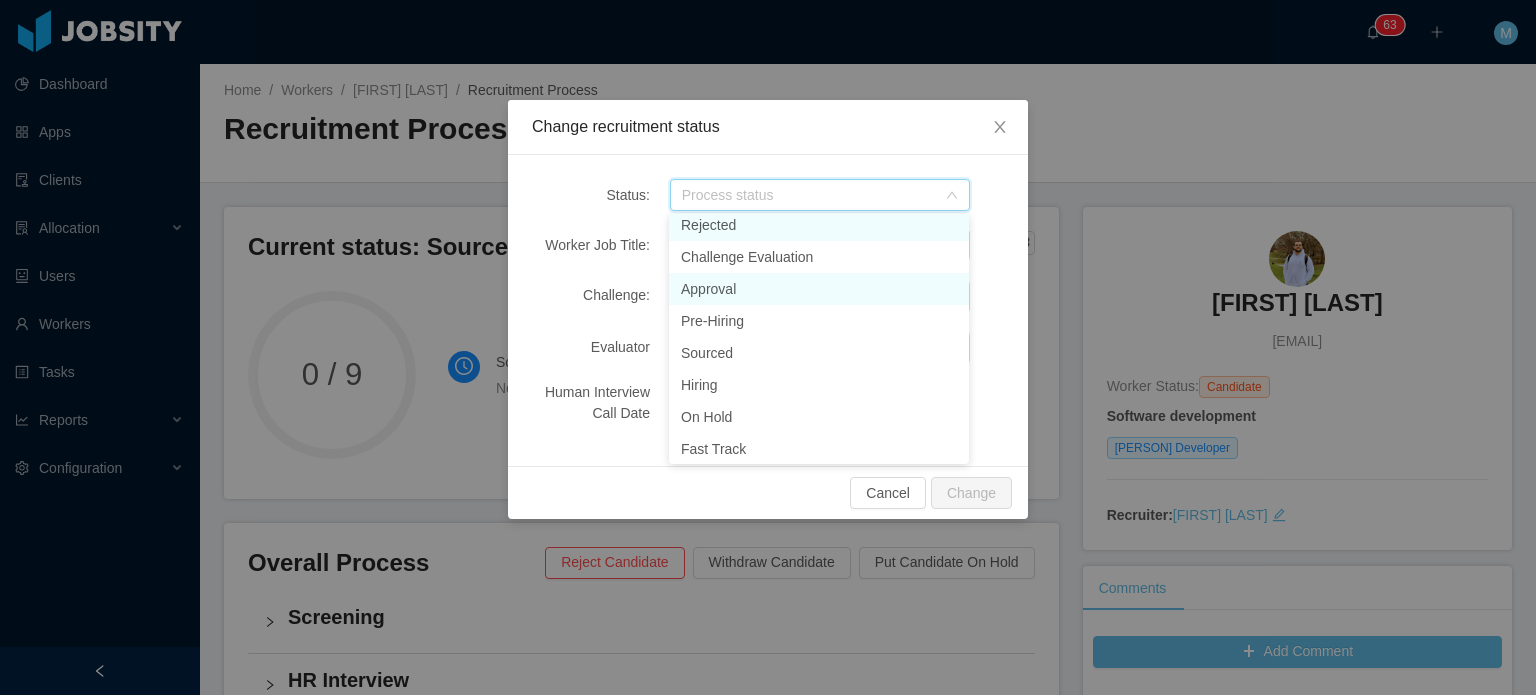 scroll, scrollTop: 237, scrollLeft: 0, axis: vertical 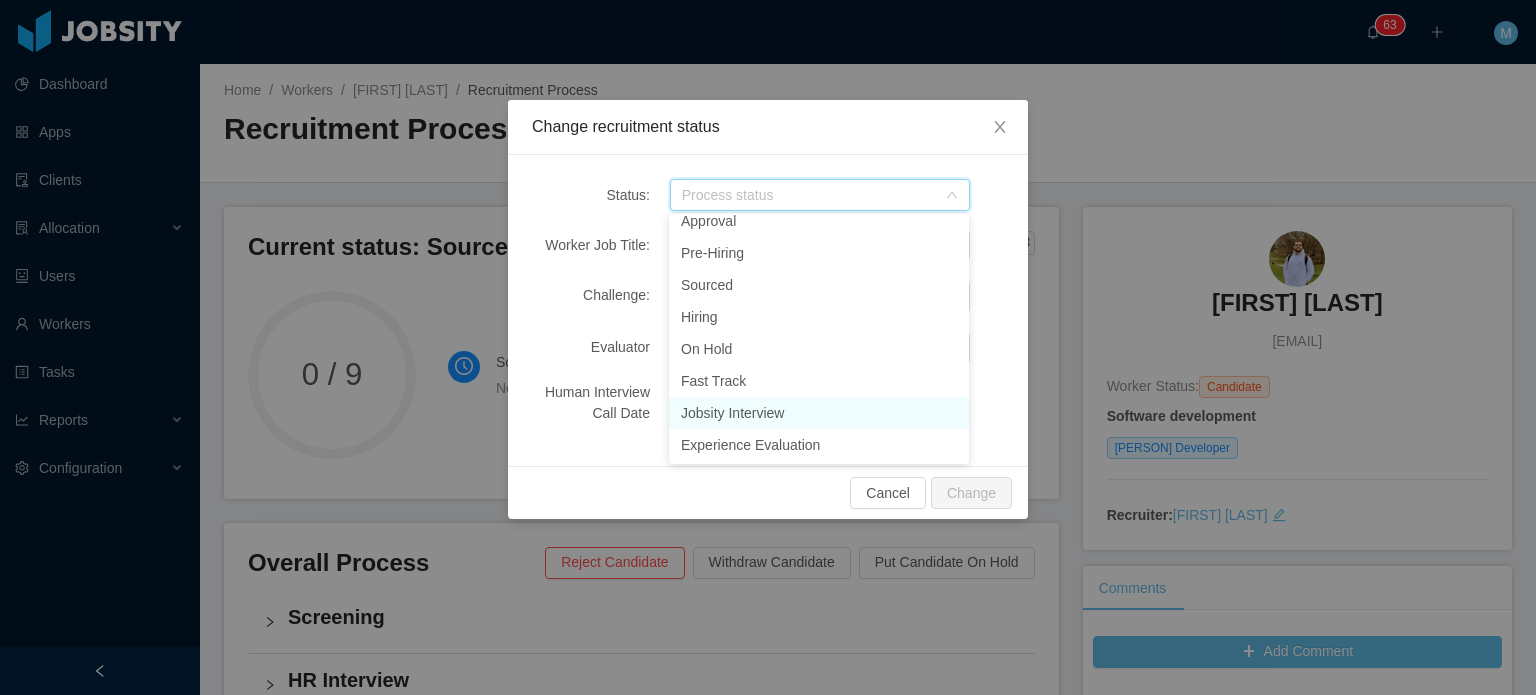 click on "Jobsity Interview" at bounding box center (819, 413) 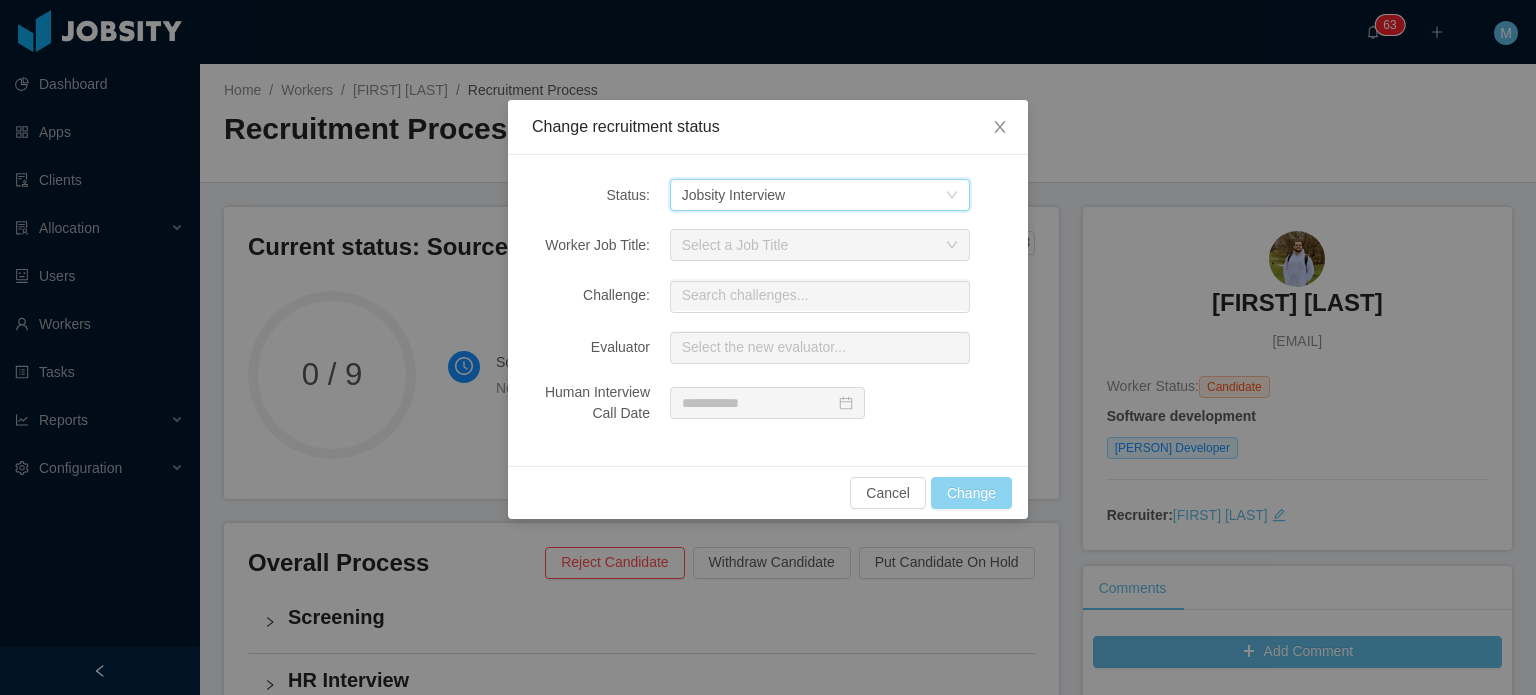 click on "Change" at bounding box center [971, 493] 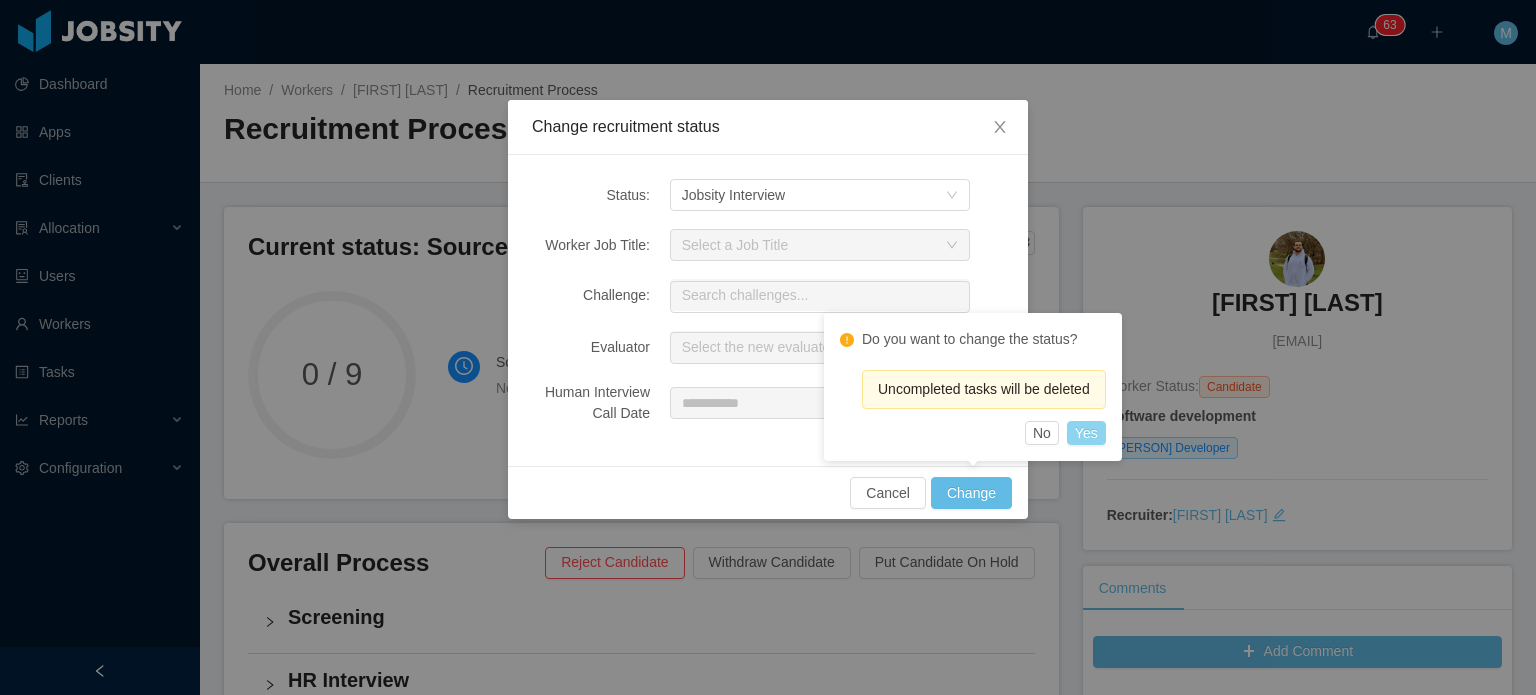 click on "Yes" at bounding box center [1086, 433] 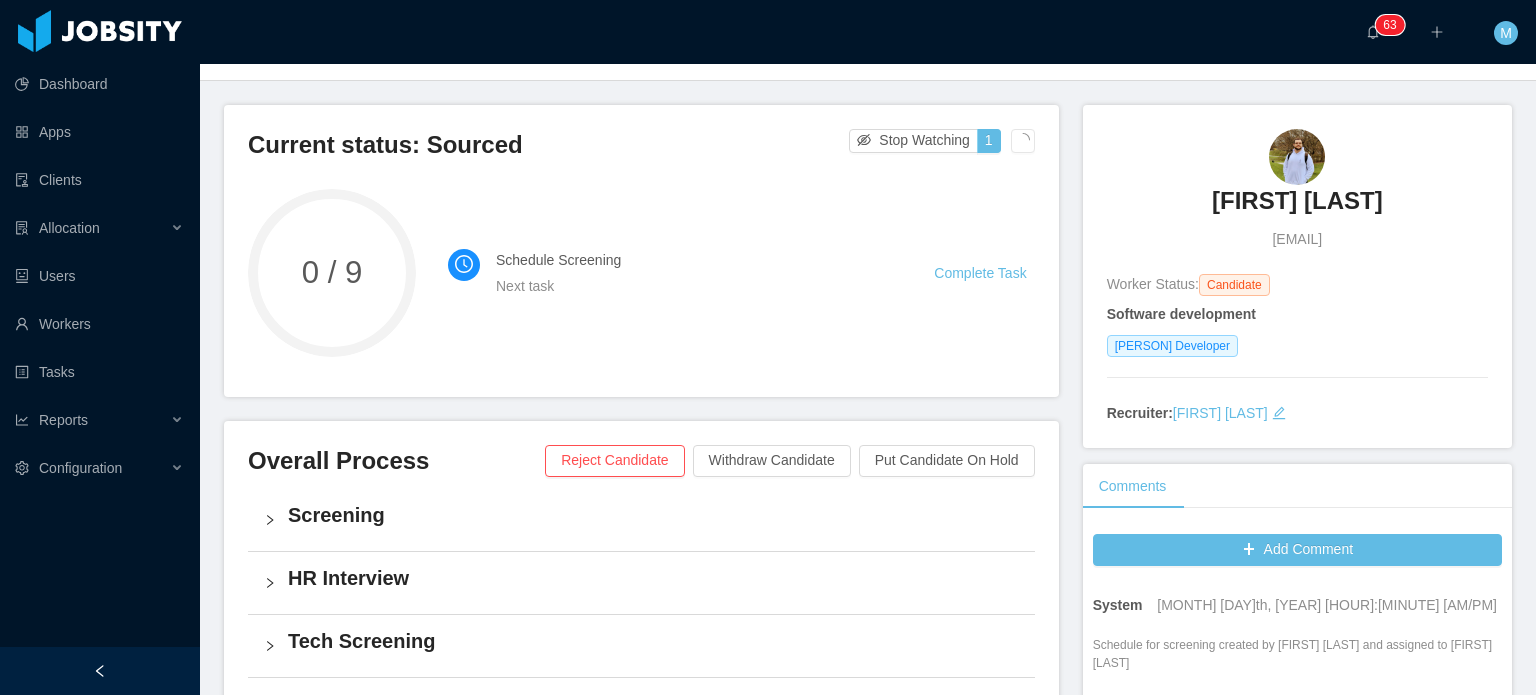 scroll, scrollTop: 0, scrollLeft: 0, axis: both 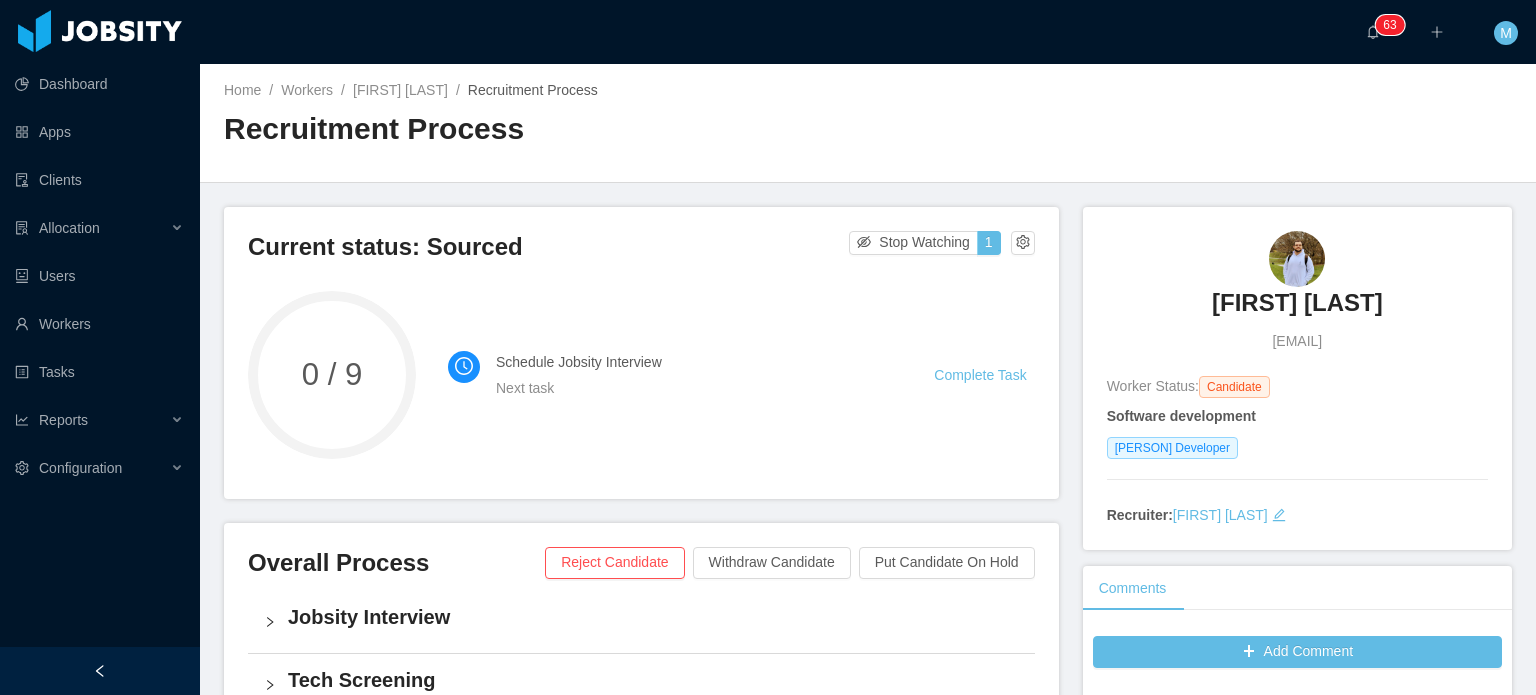 click on "Filipe Botti" at bounding box center [1297, 303] 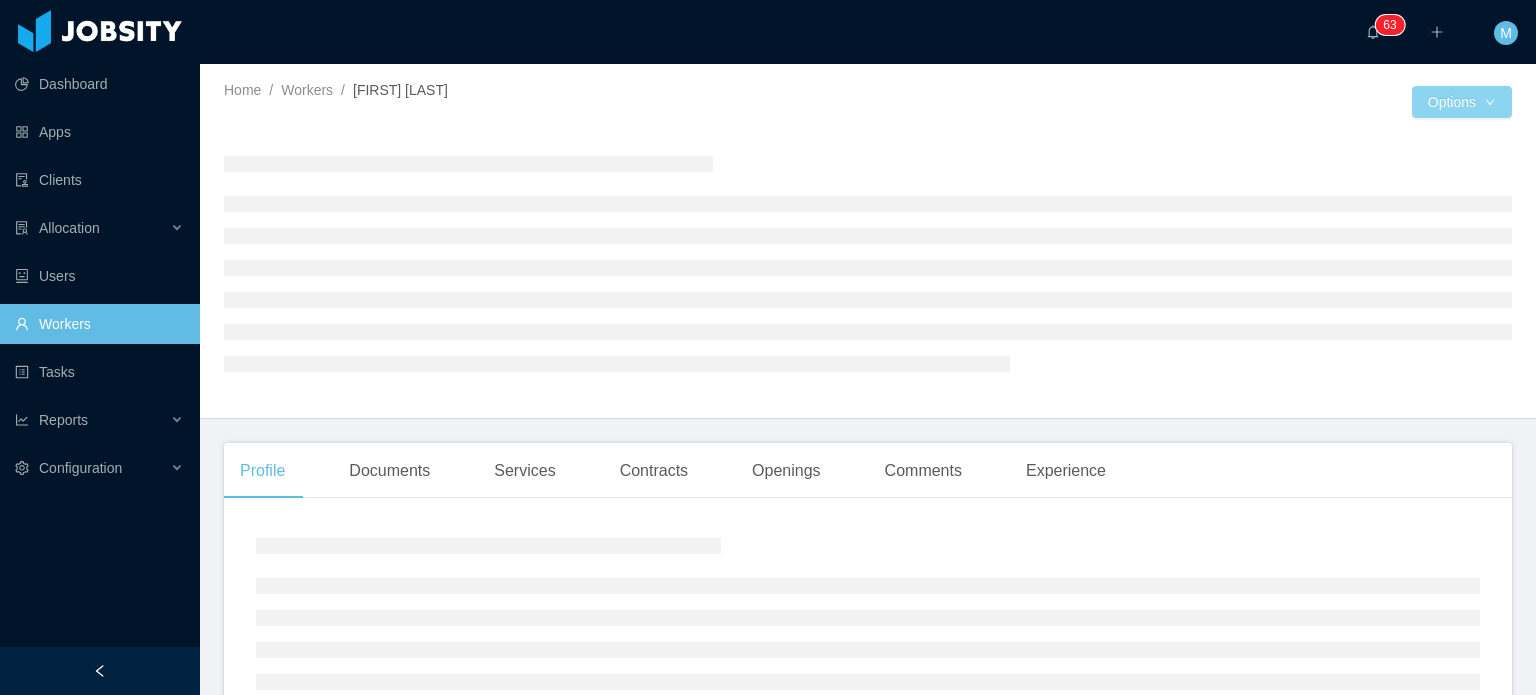 click on "Options" at bounding box center (1462, 102) 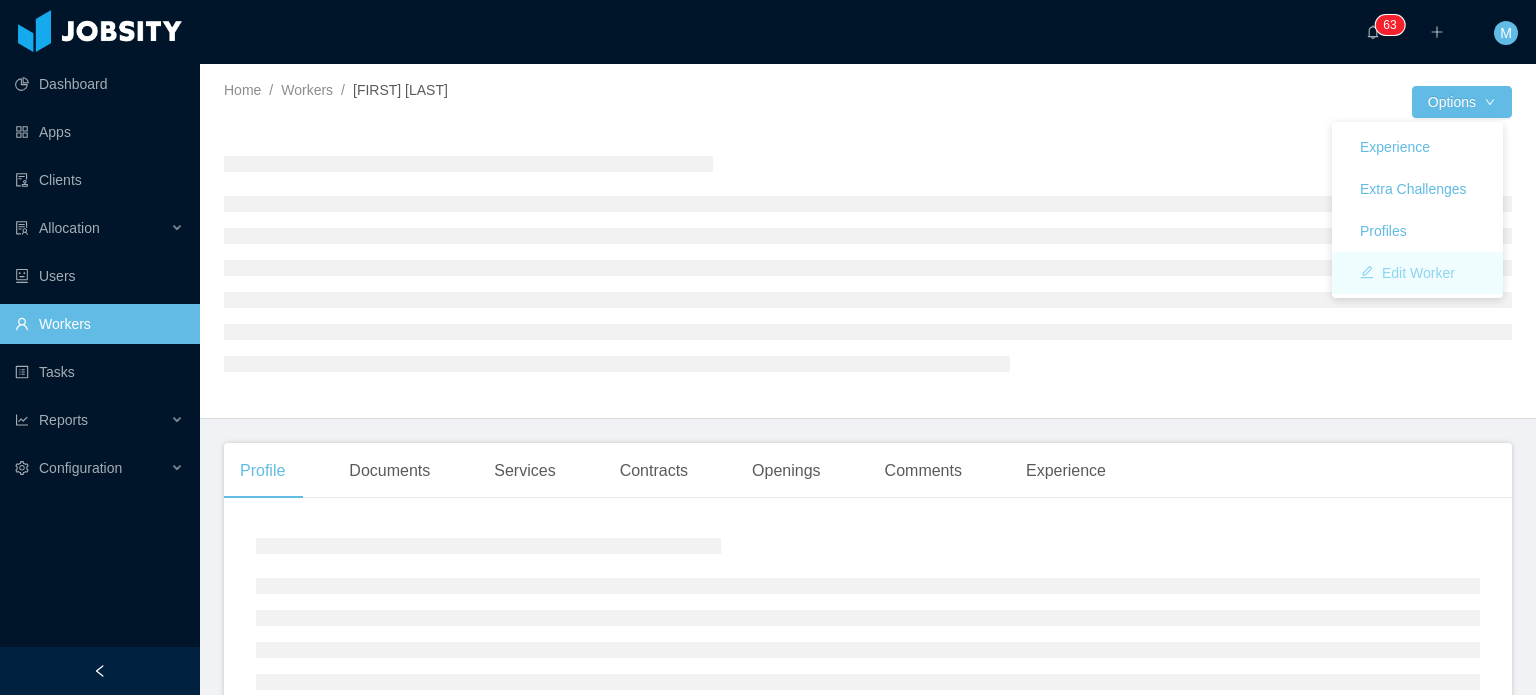 click on "Edit Worker" at bounding box center (1407, 273) 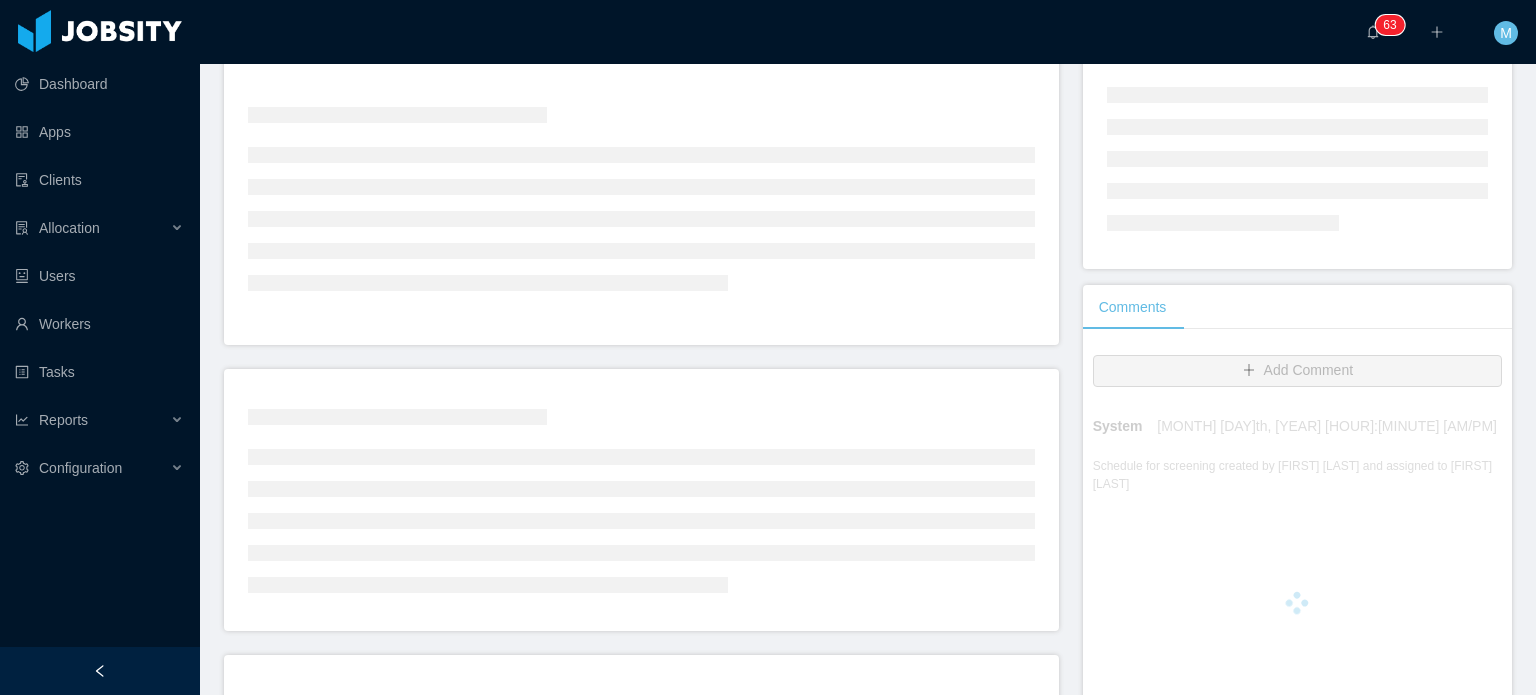 scroll, scrollTop: 0, scrollLeft: 0, axis: both 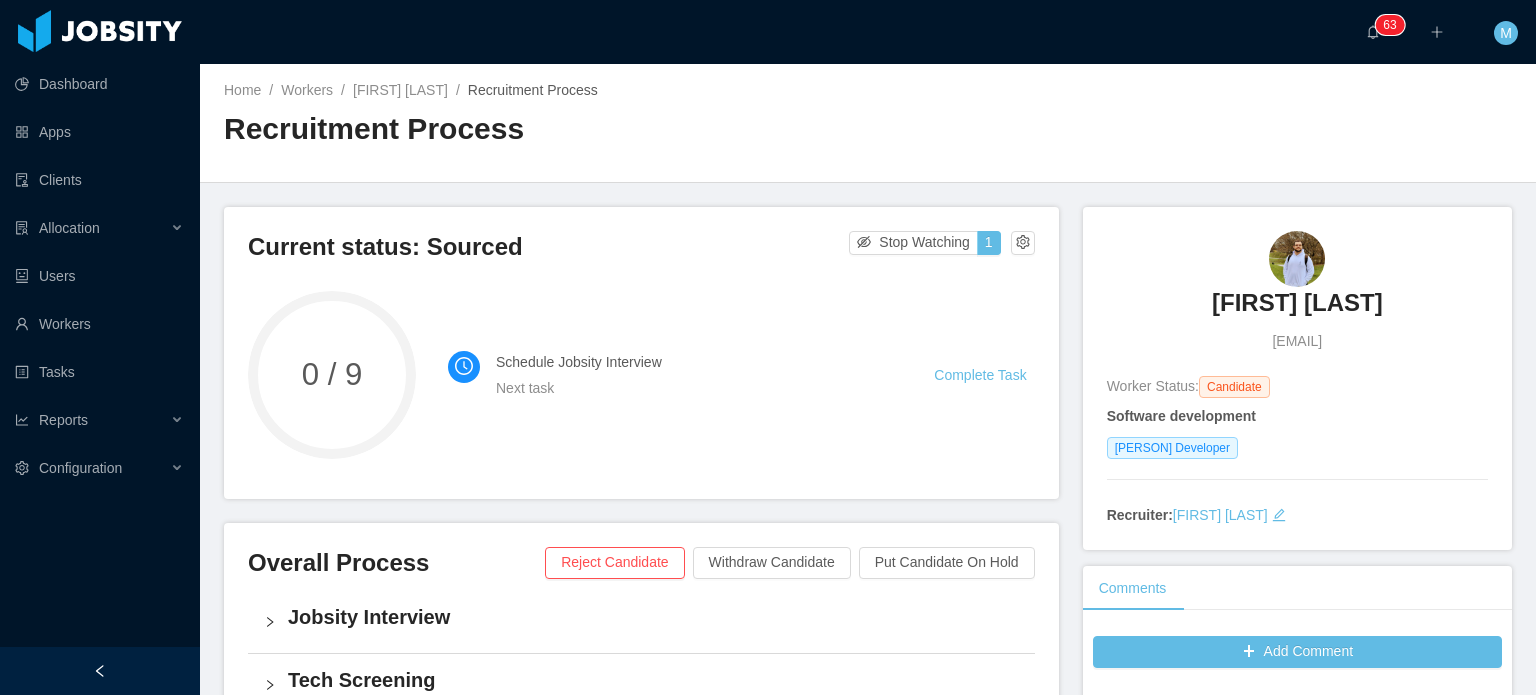 click on "Complete Task" at bounding box center [984, 375] 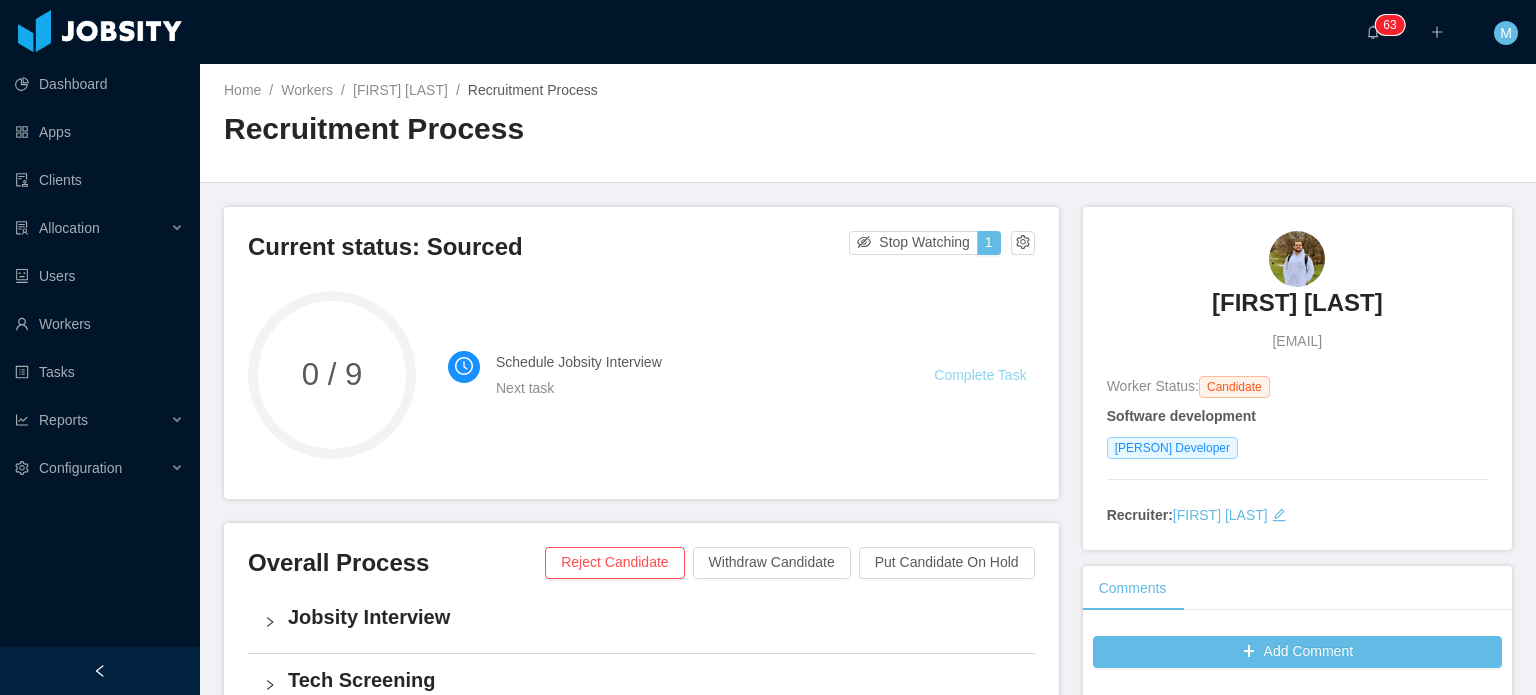 click on "Complete Task" at bounding box center (980, 375) 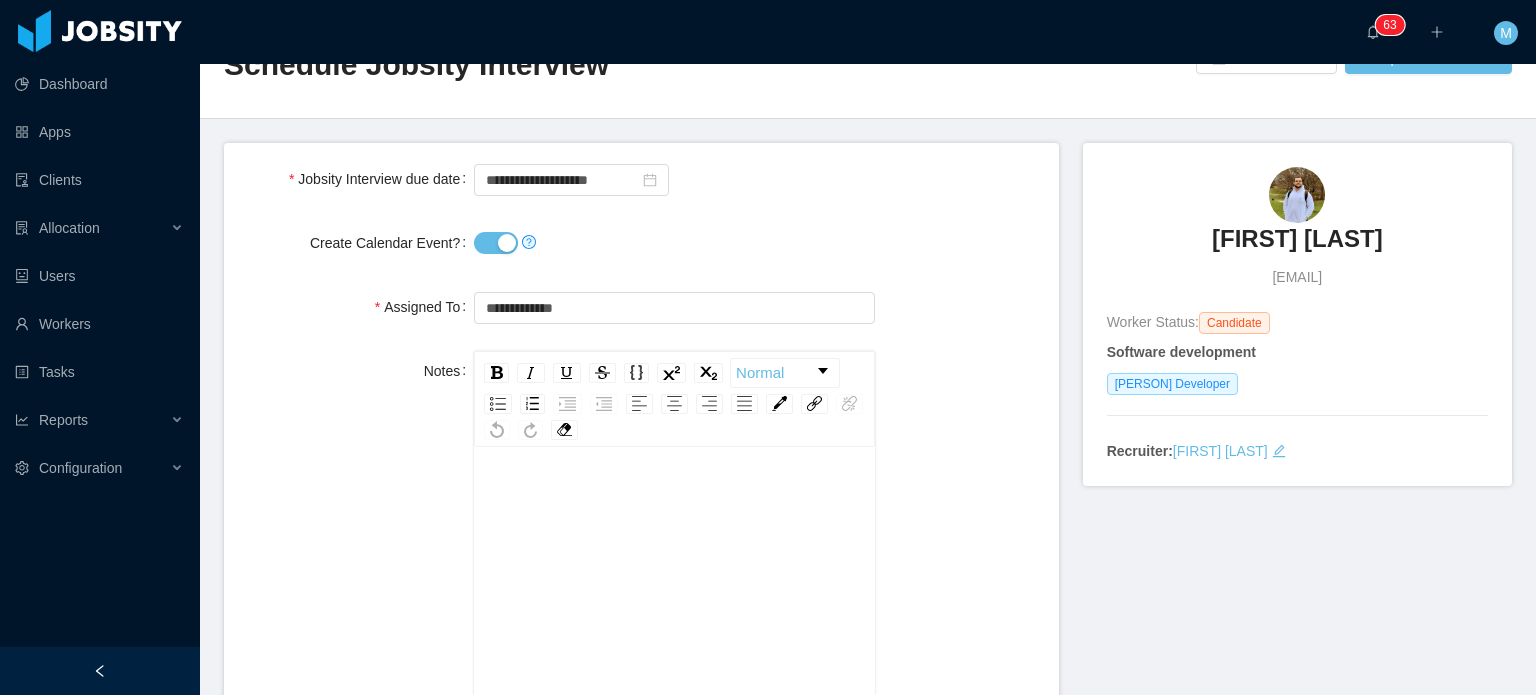 scroll, scrollTop: 0, scrollLeft: 0, axis: both 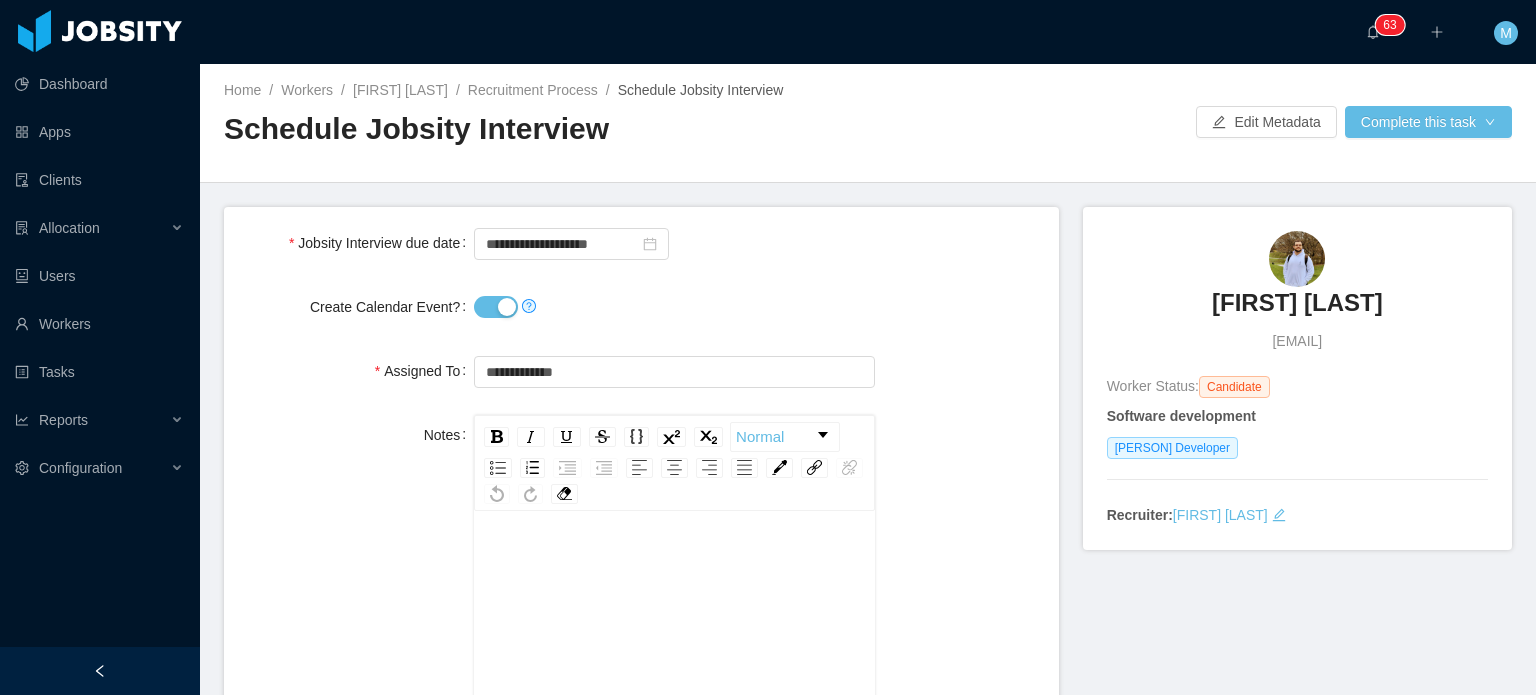 click on "Create Calendar Event?" at bounding box center [496, 307] 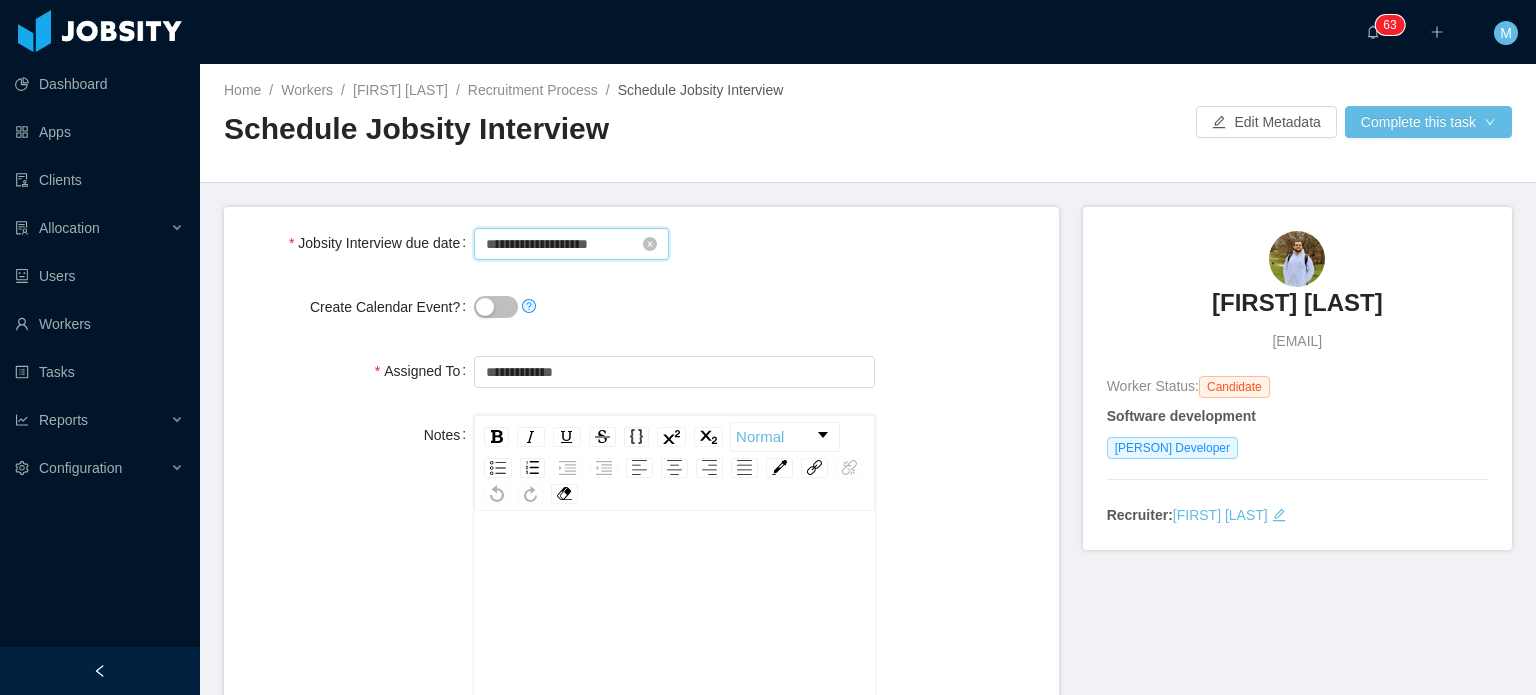 click on "**********" at bounding box center (571, 244) 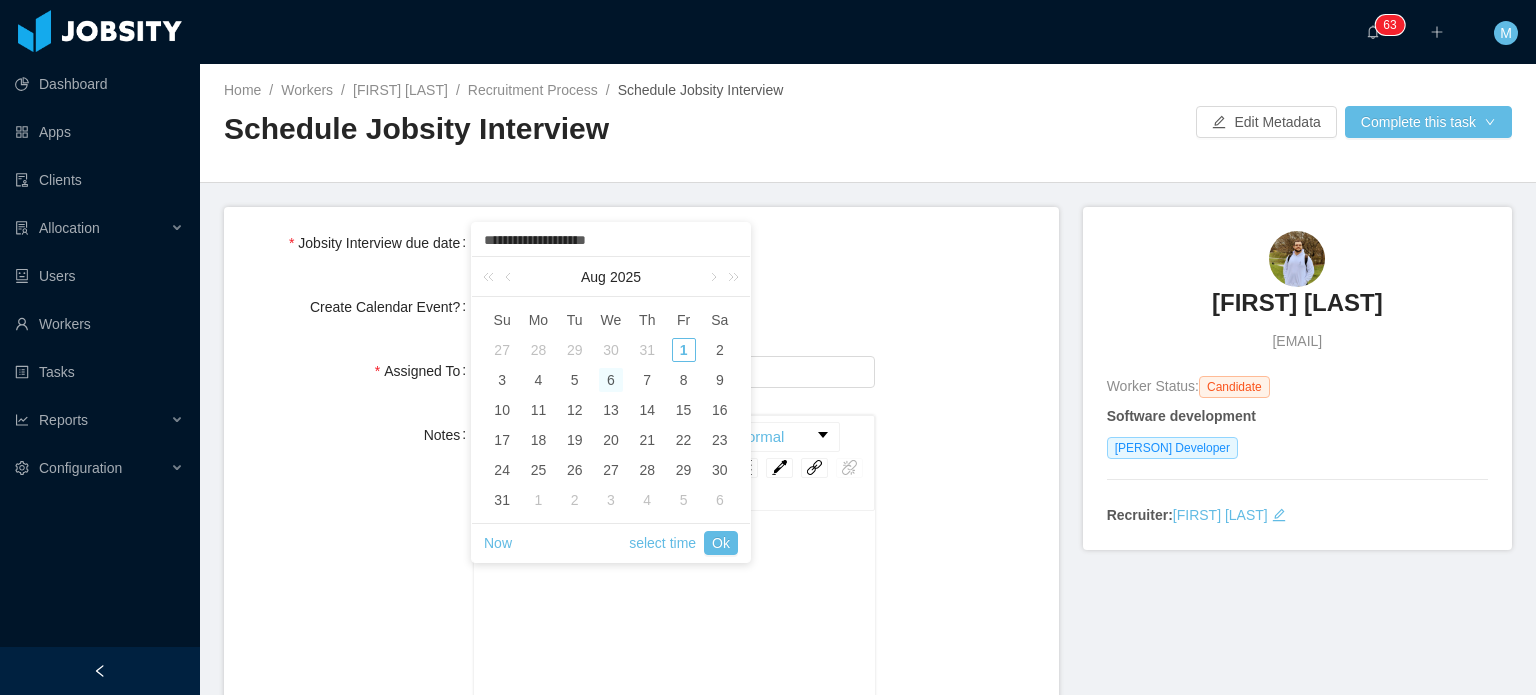 click on "31" at bounding box center [647, 350] 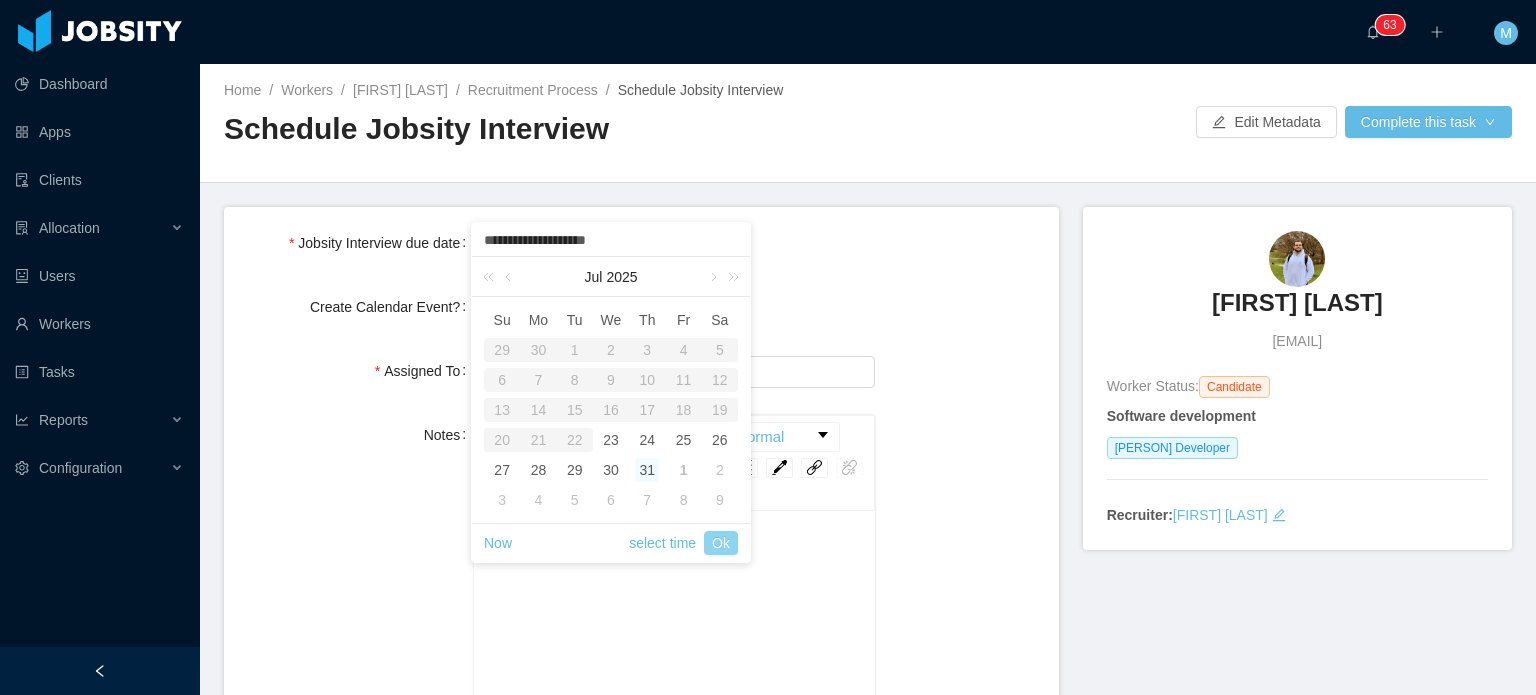 click on "Ok" at bounding box center (721, 543) 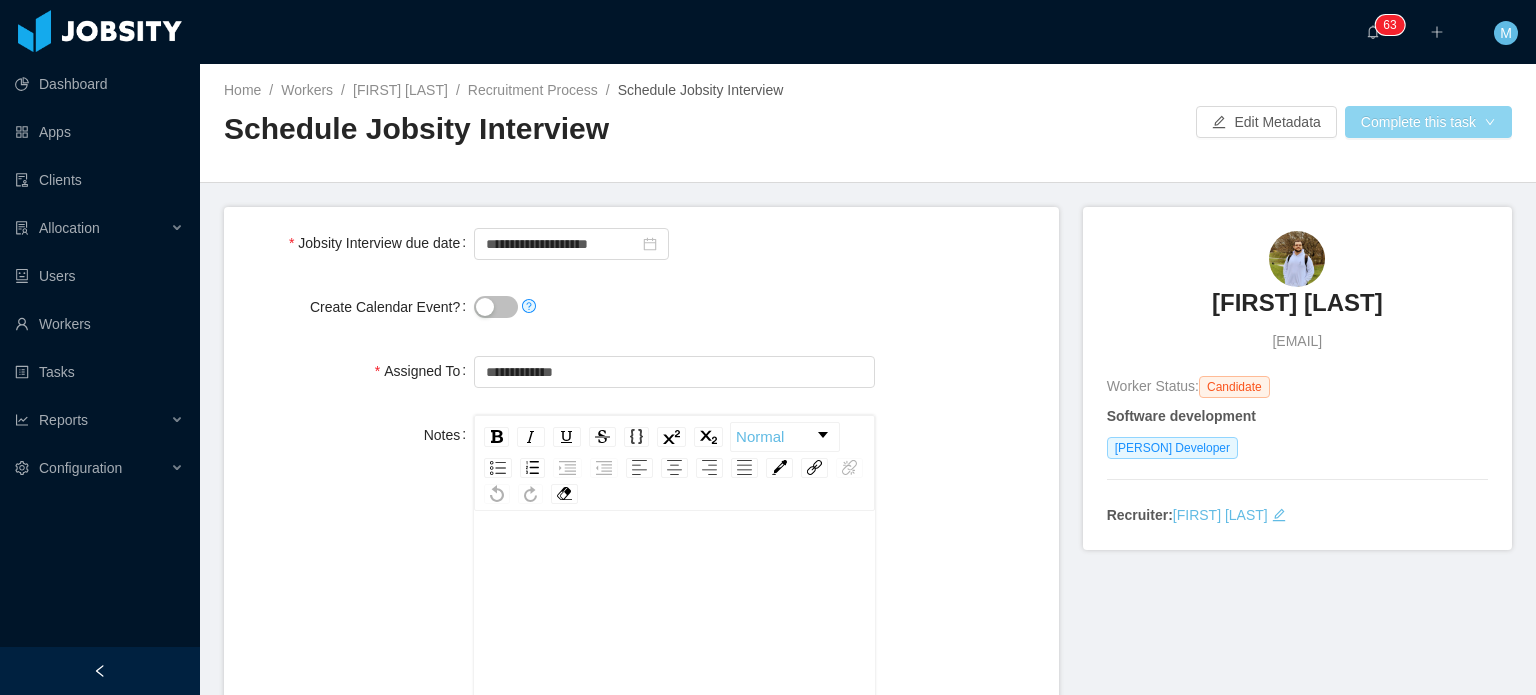 click on "Complete this task" at bounding box center (1428, 122) 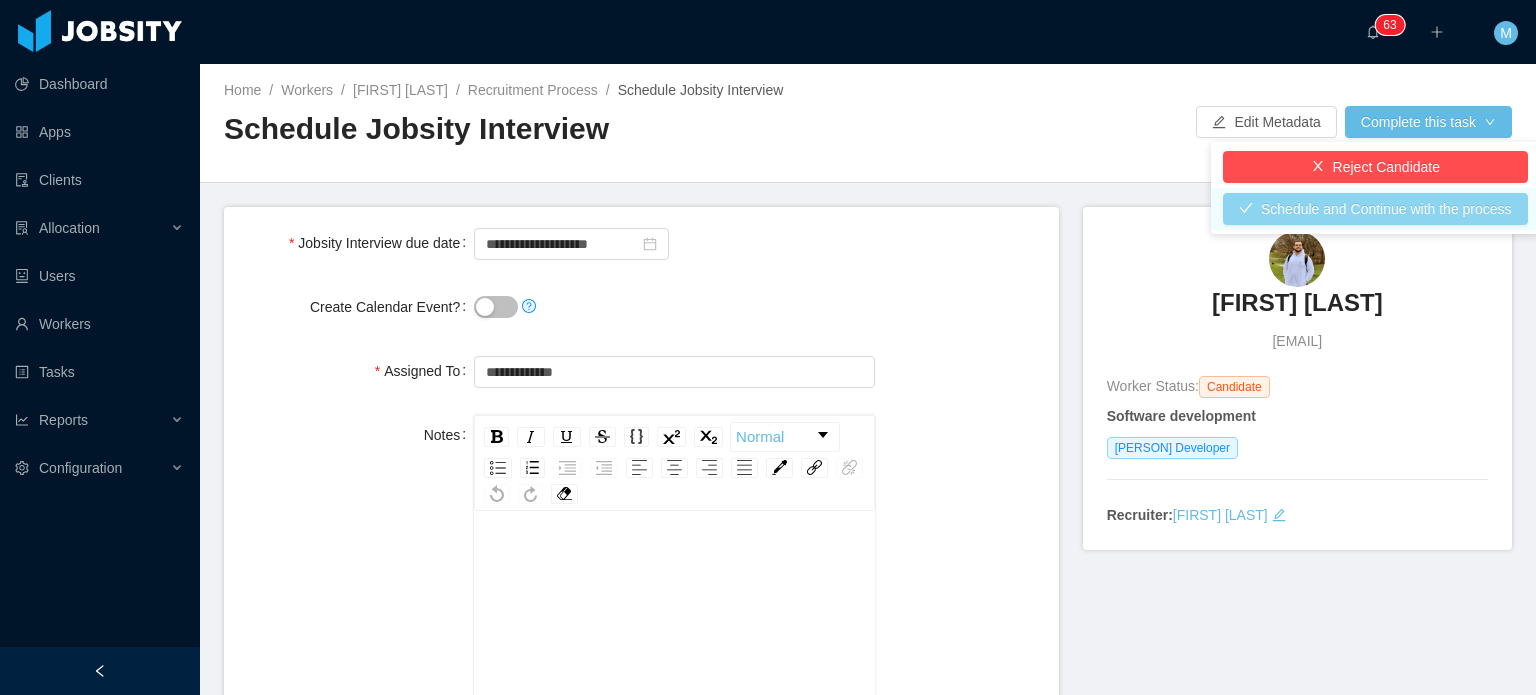 click on "Schedule and Continue with the process" at bounding box center [1375, 209] 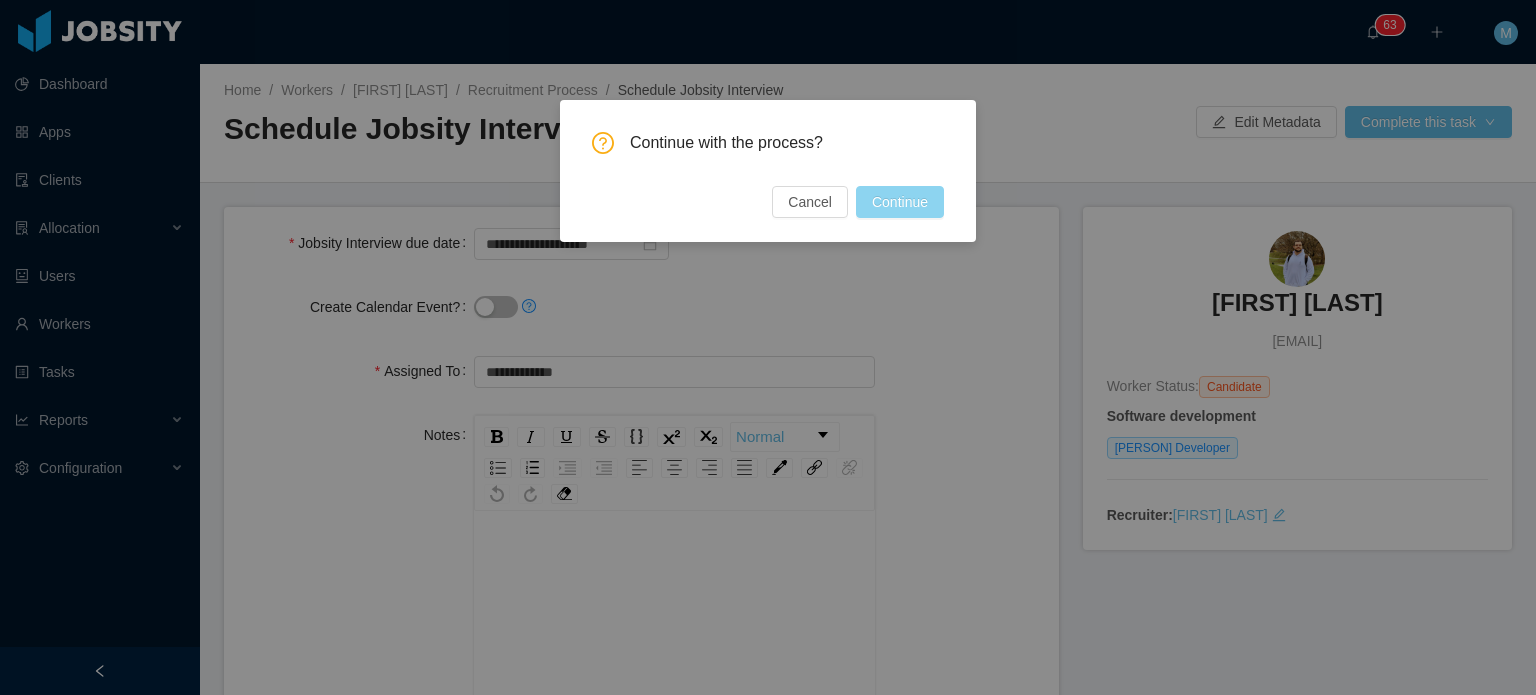 click on "Continue" at bounding box center [900, 202] 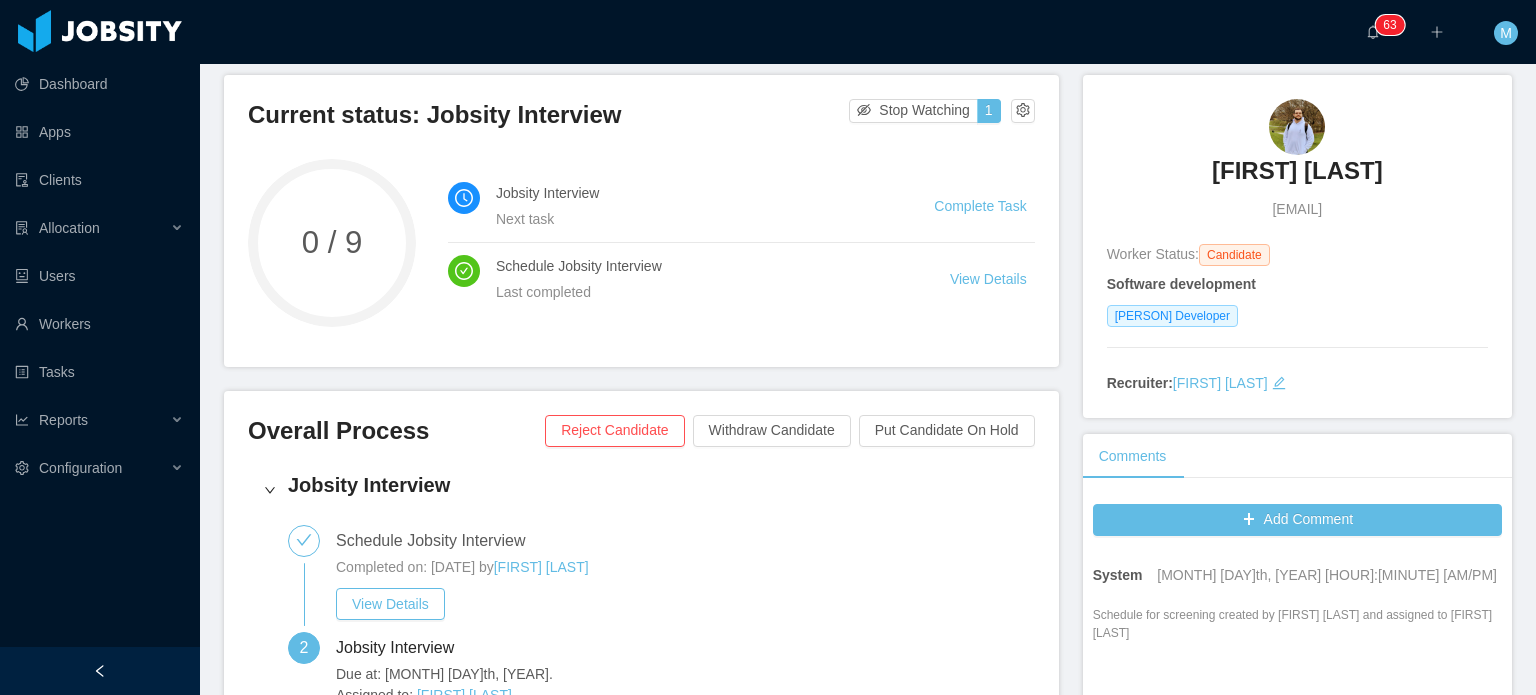 scroll, scrollTop: 0, scrollLeft: 0, axis: both 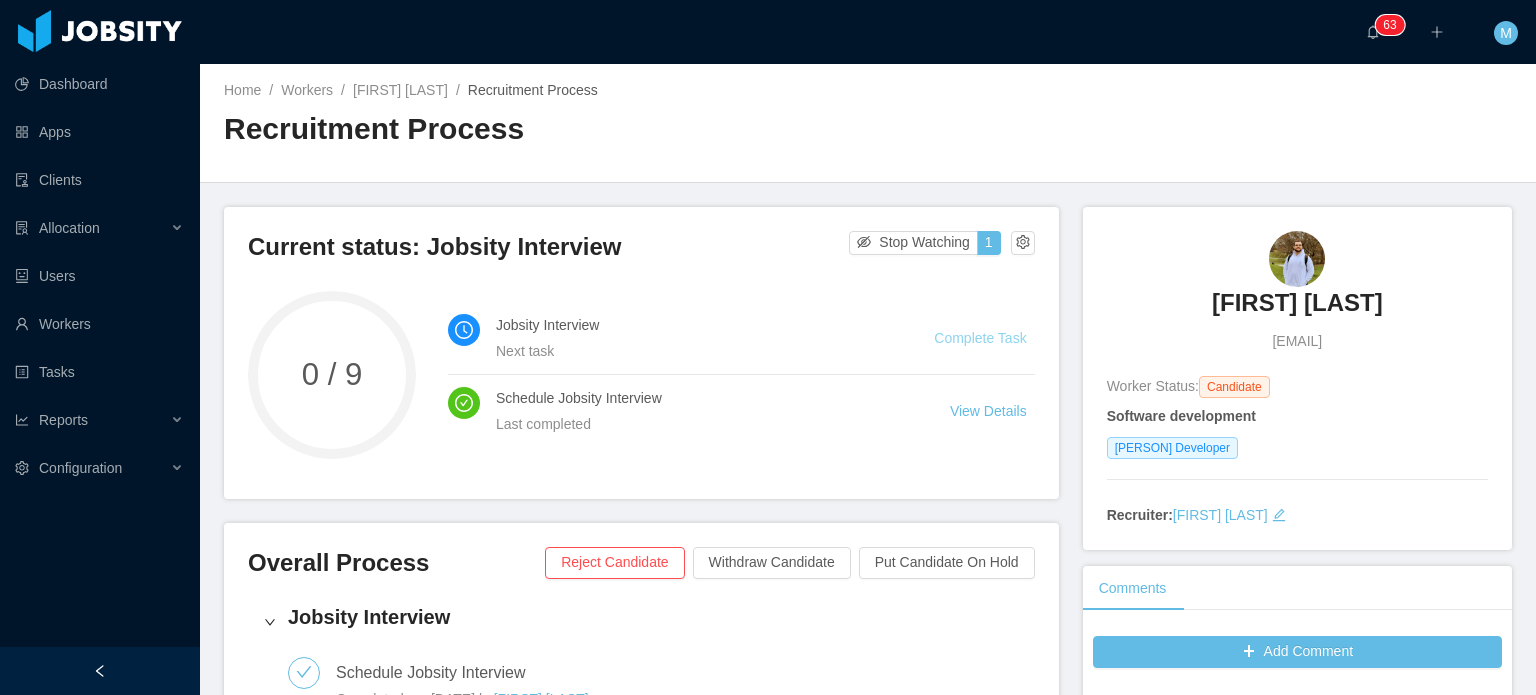 click on "Complete Task" at bounding box center (980, 338) 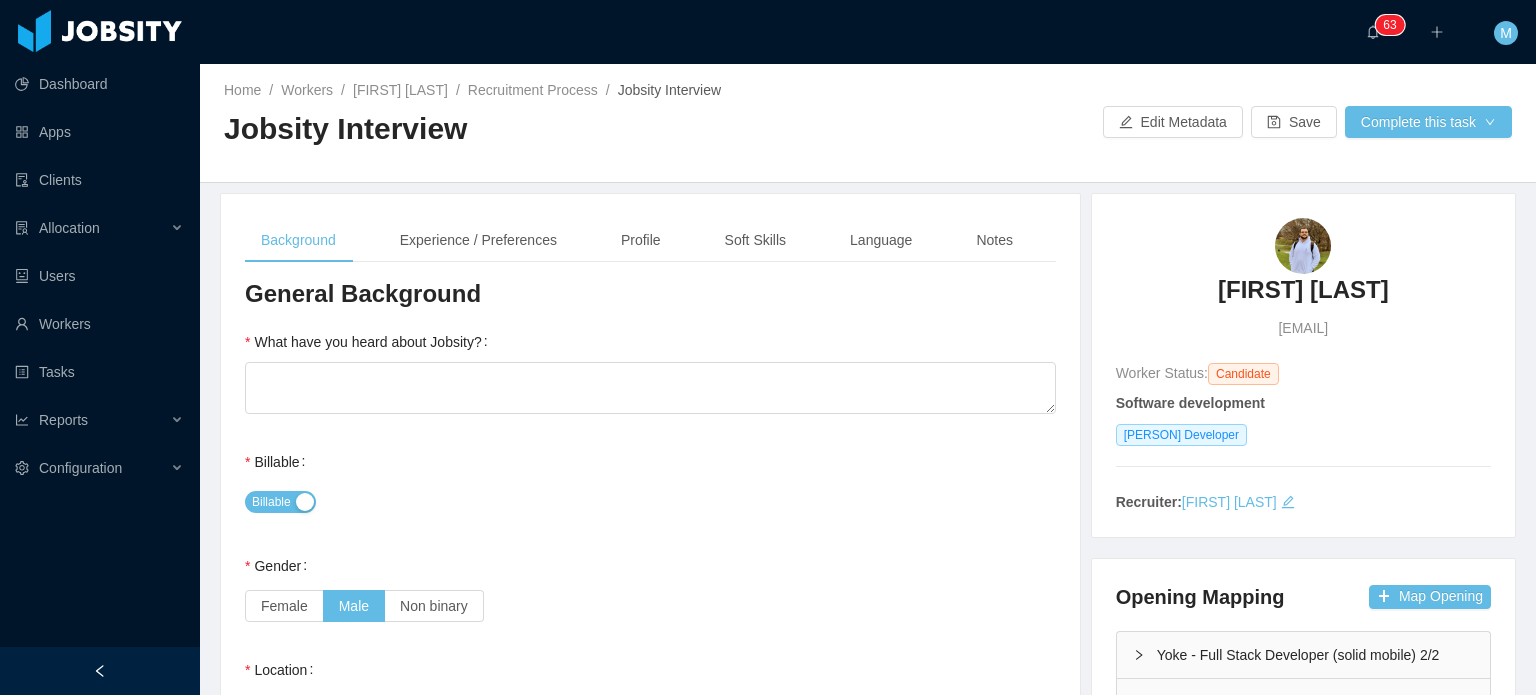 type 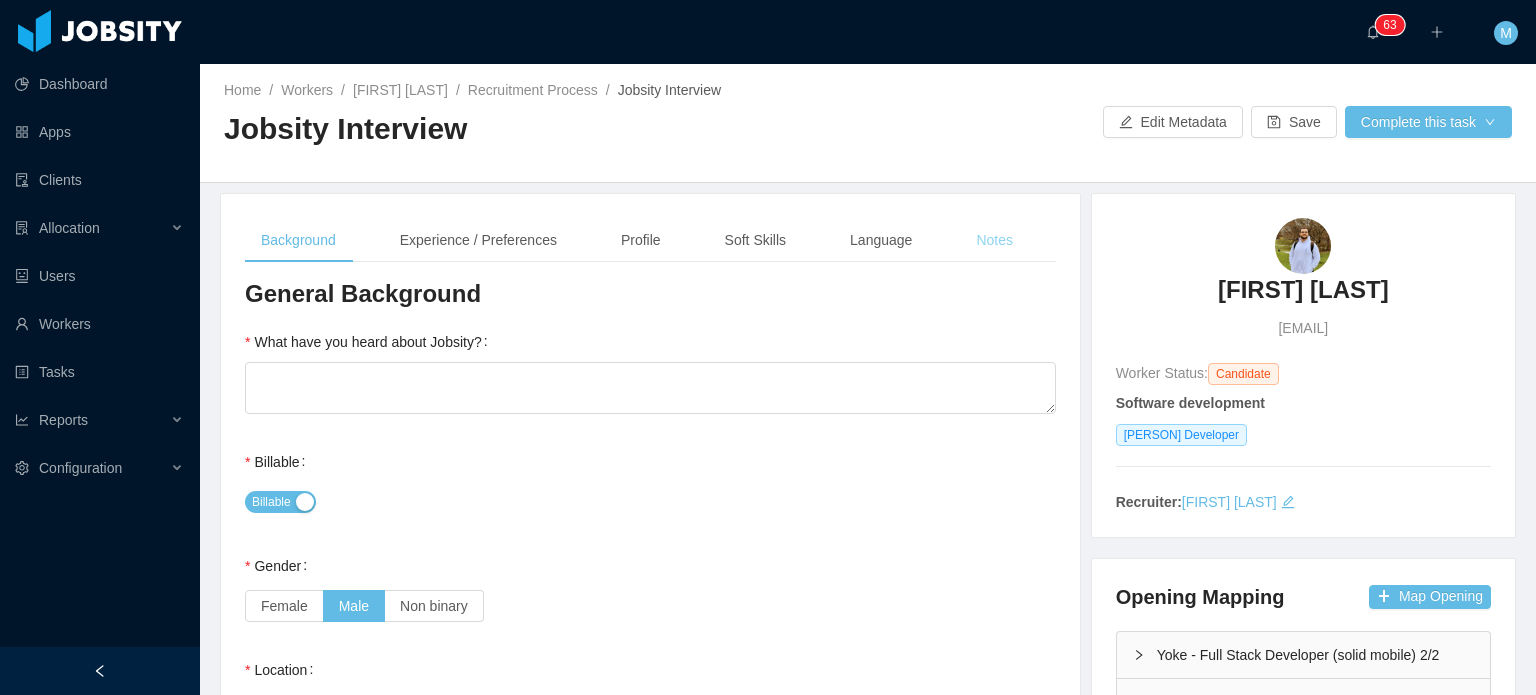 click on "Notes" at bounding box center [994, 240] 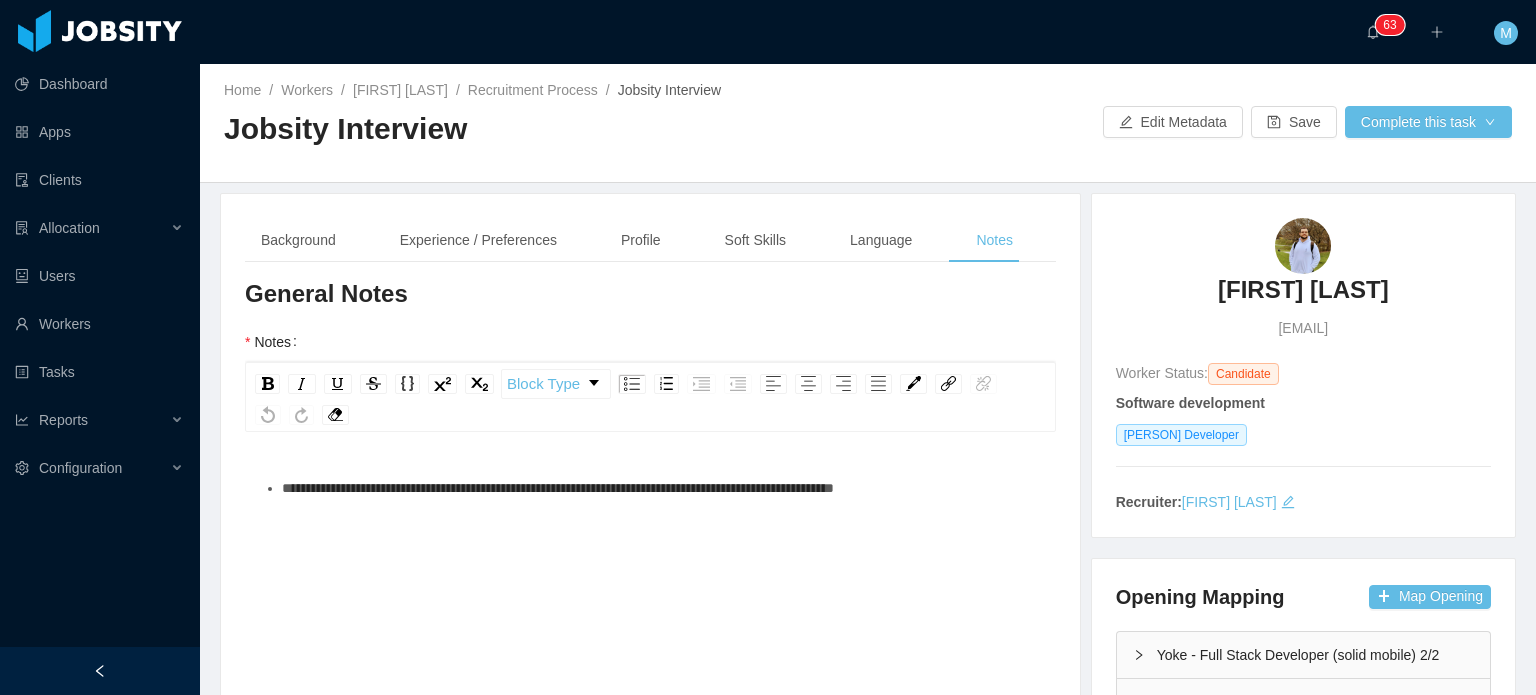 click on "**********" at bounding box center (651, 643) 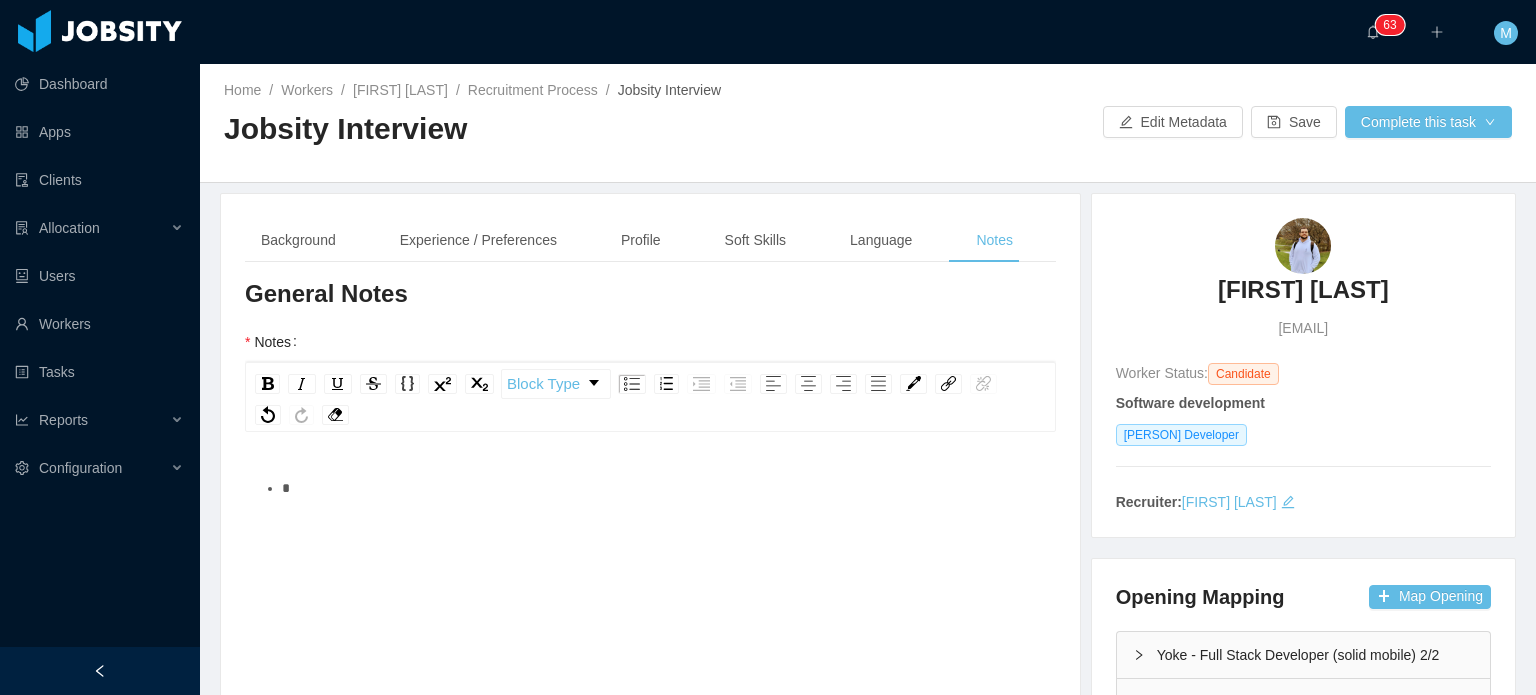 type 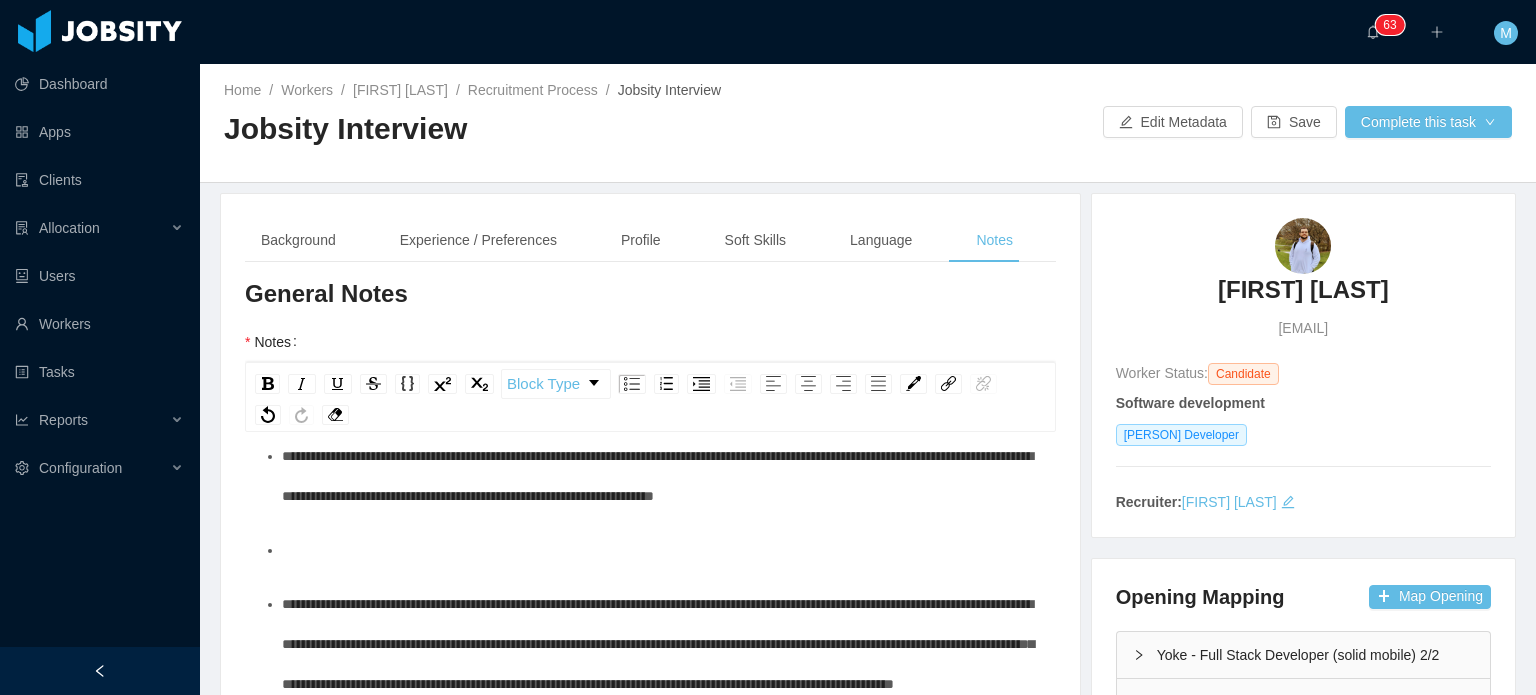 scroll, scrollTop: 900, scrollLeft: 0, axis: vertical 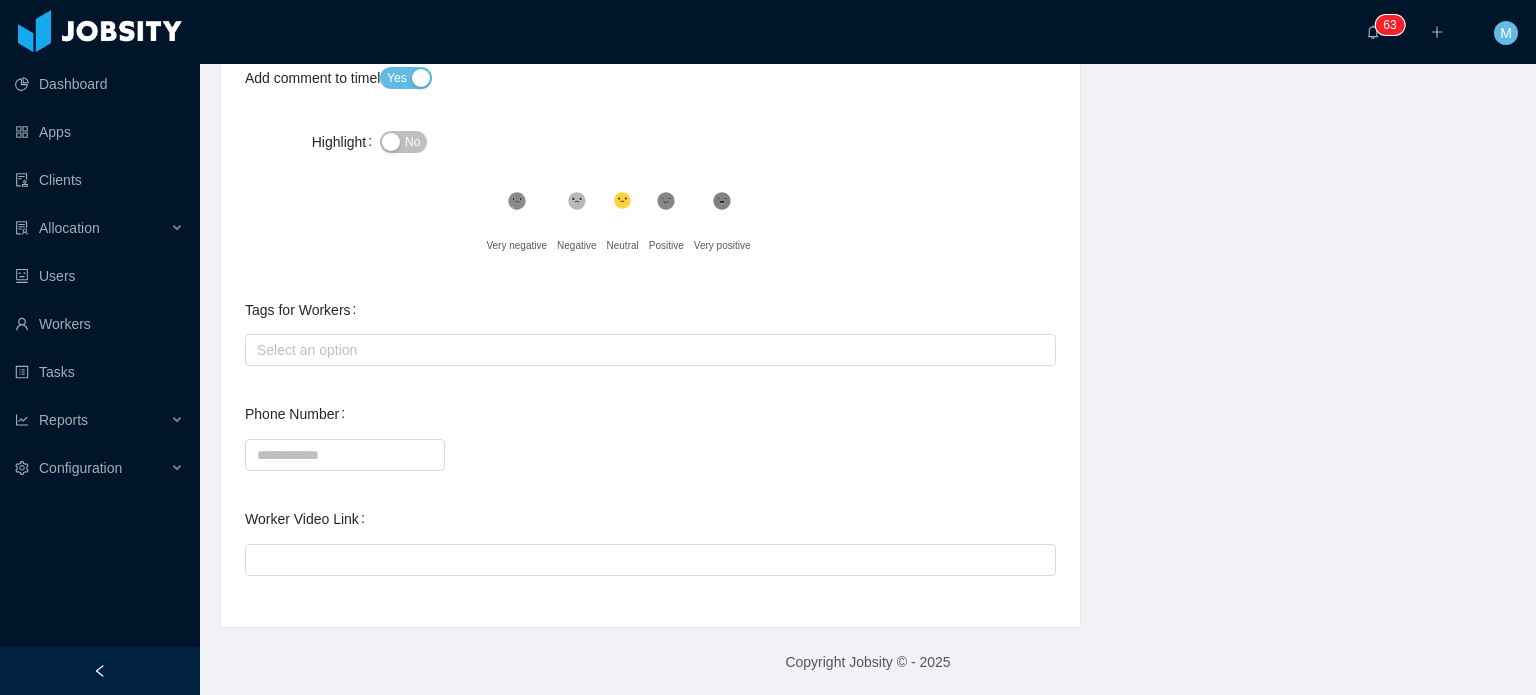 click on "**********" at bounding box center (650, 51) 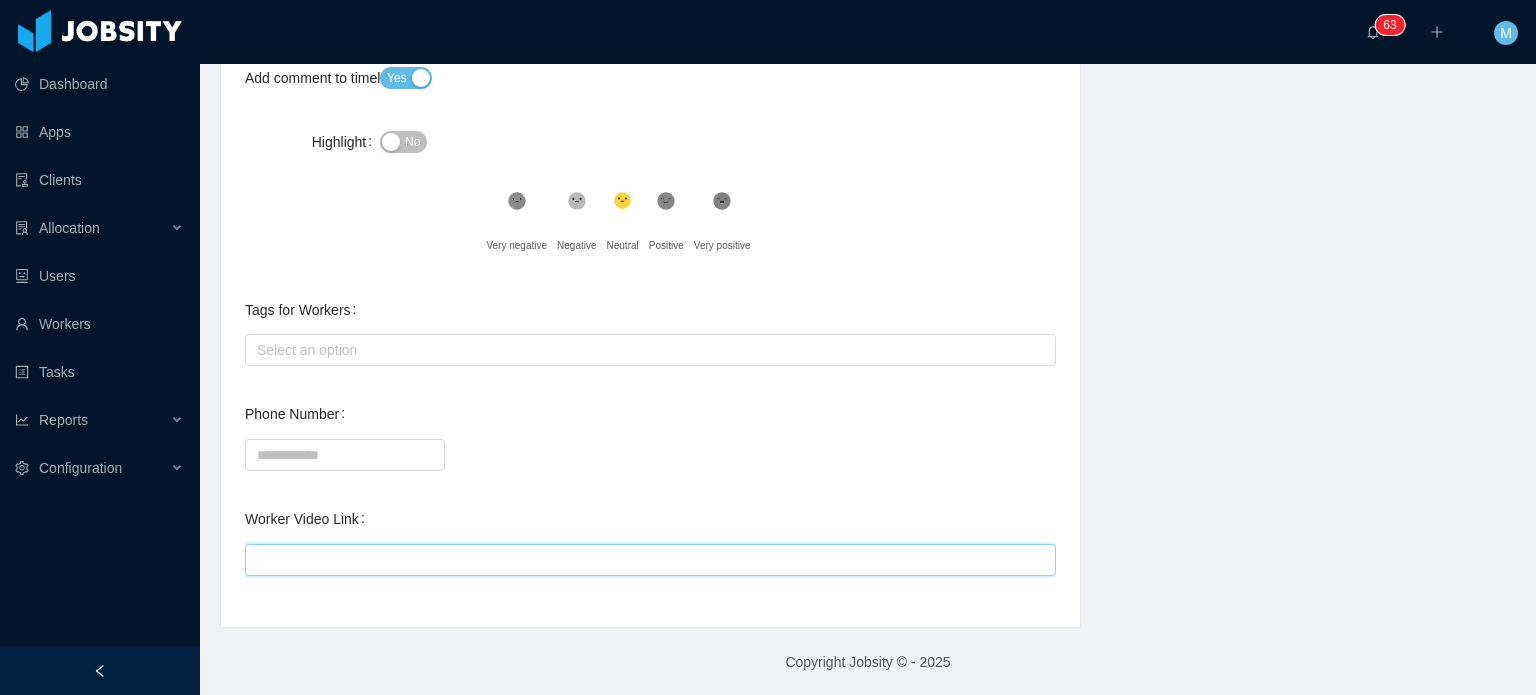 click on "Worker Video Link" at bounding box center [650, 560] 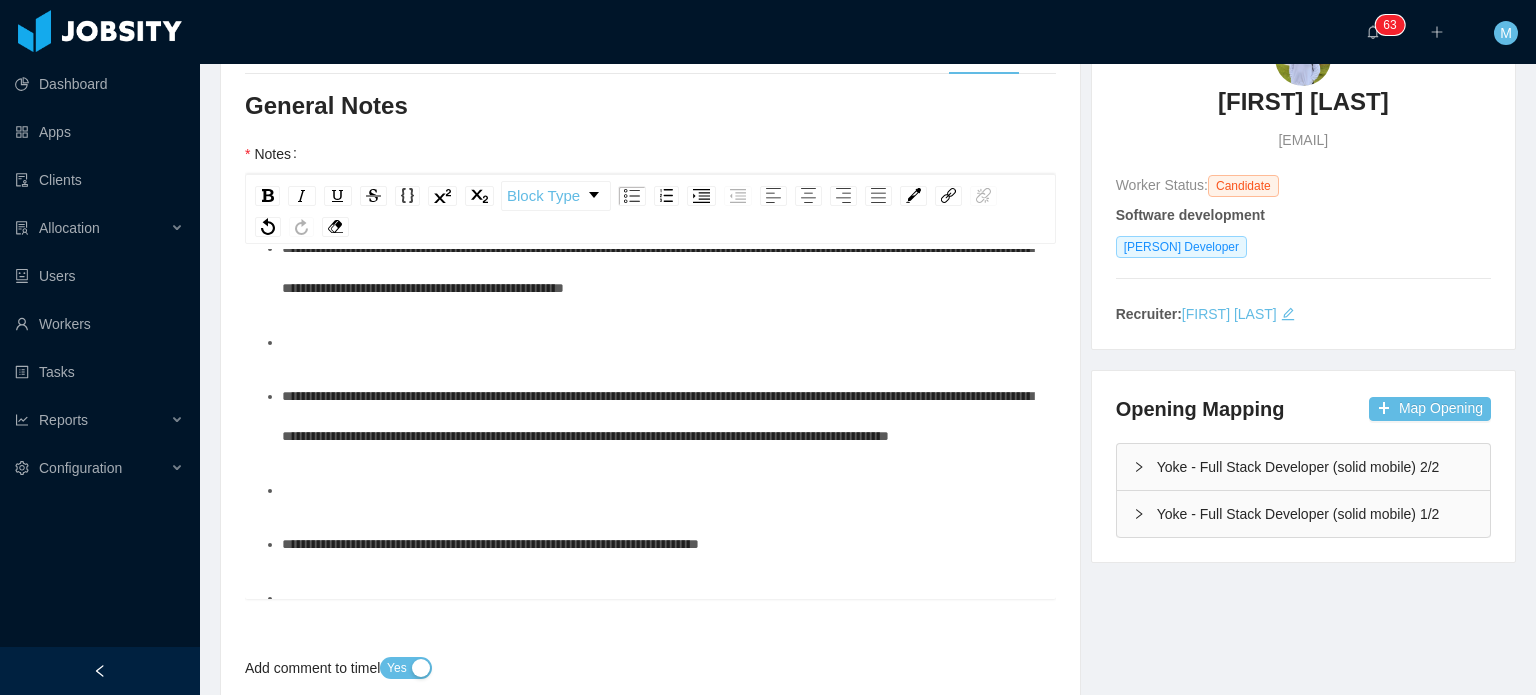 scroll, scrollTop: 200, scrollLeft: 0, axis: vertical 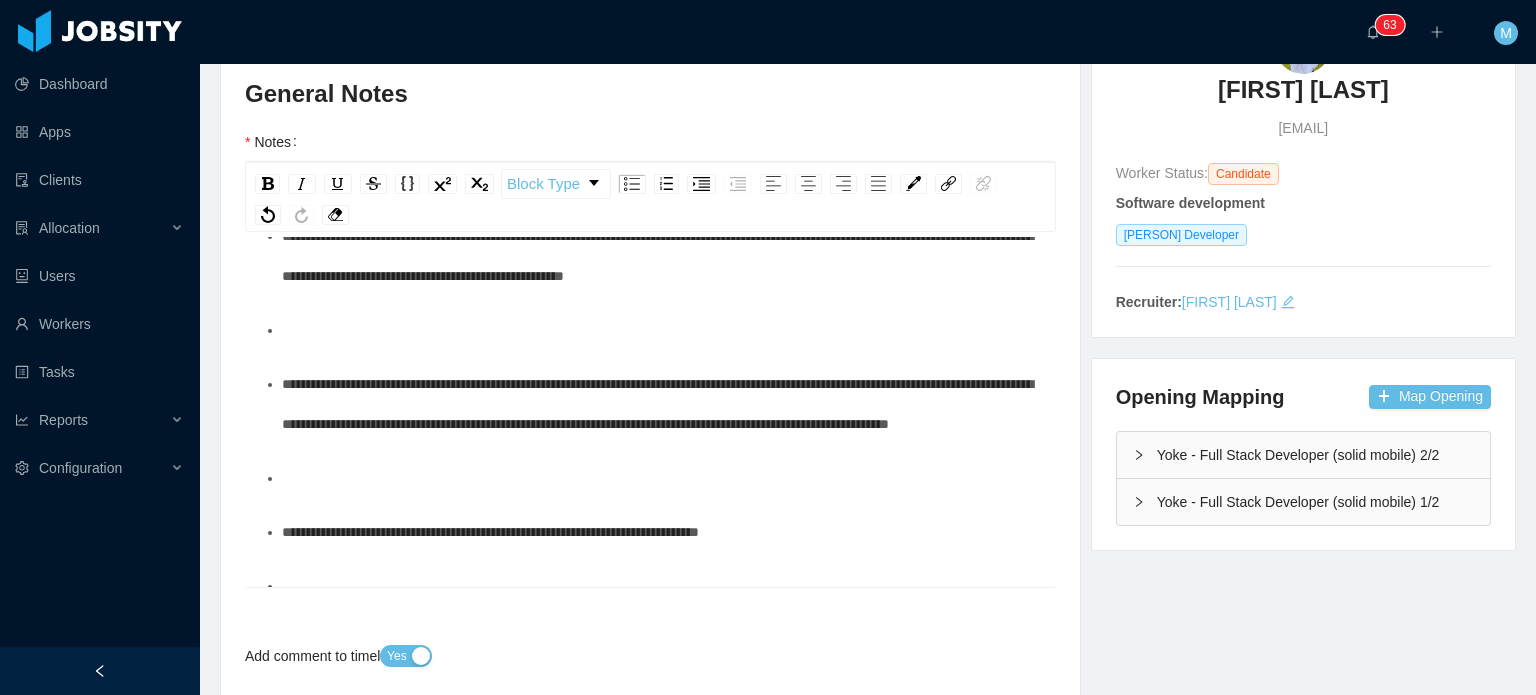 type on "**********" 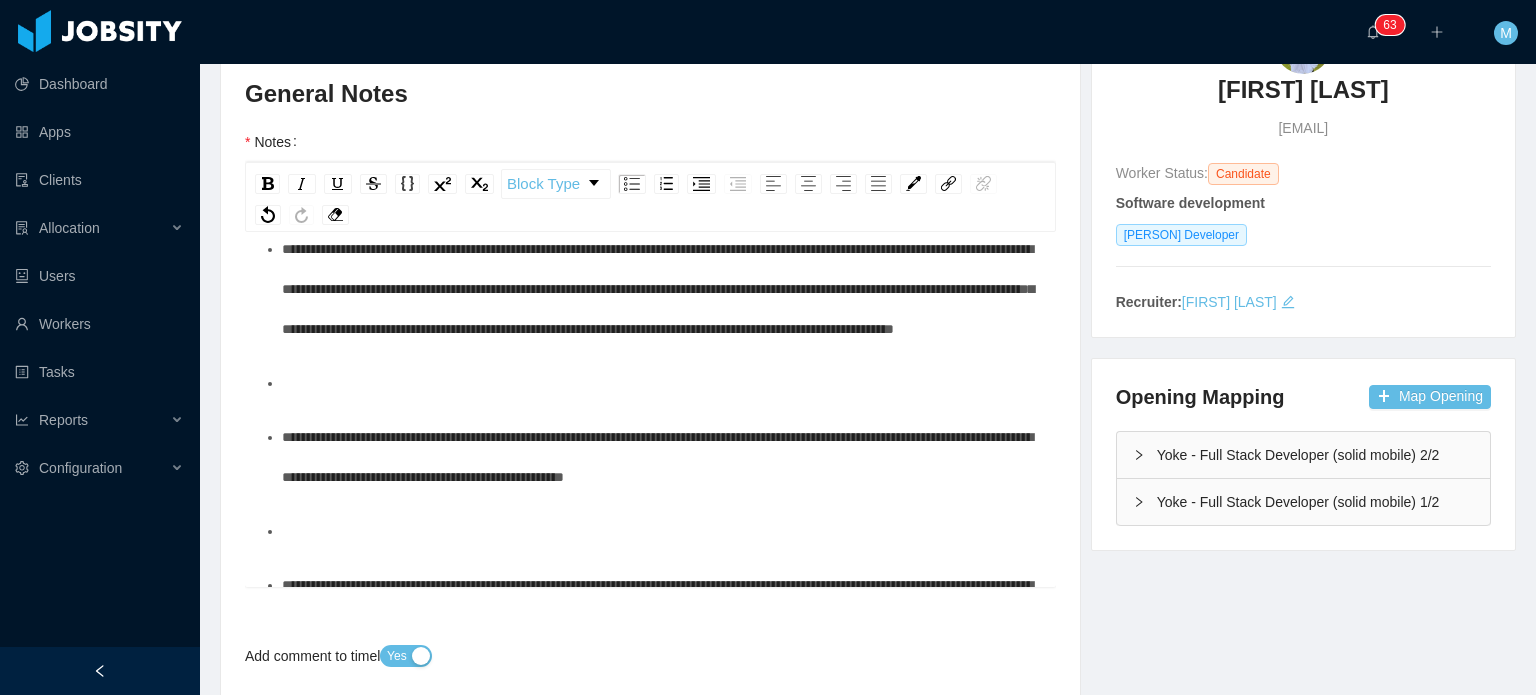 scroll, scrollTop: 700, scrollLeft: 0, axis: vertical 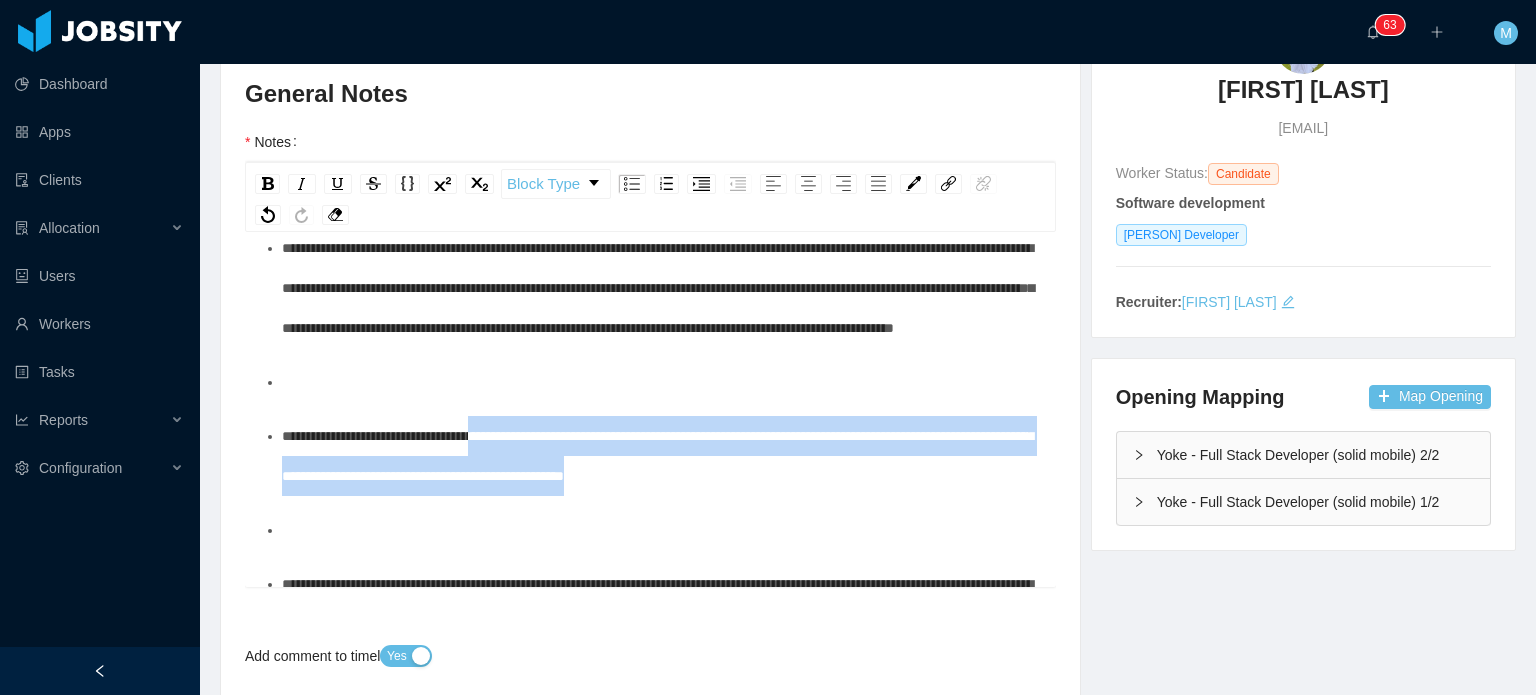 drag, startPoint x: 852, startPoint y: 531, endPoint x: 503, endPoint y: 483, distance: 352.2854 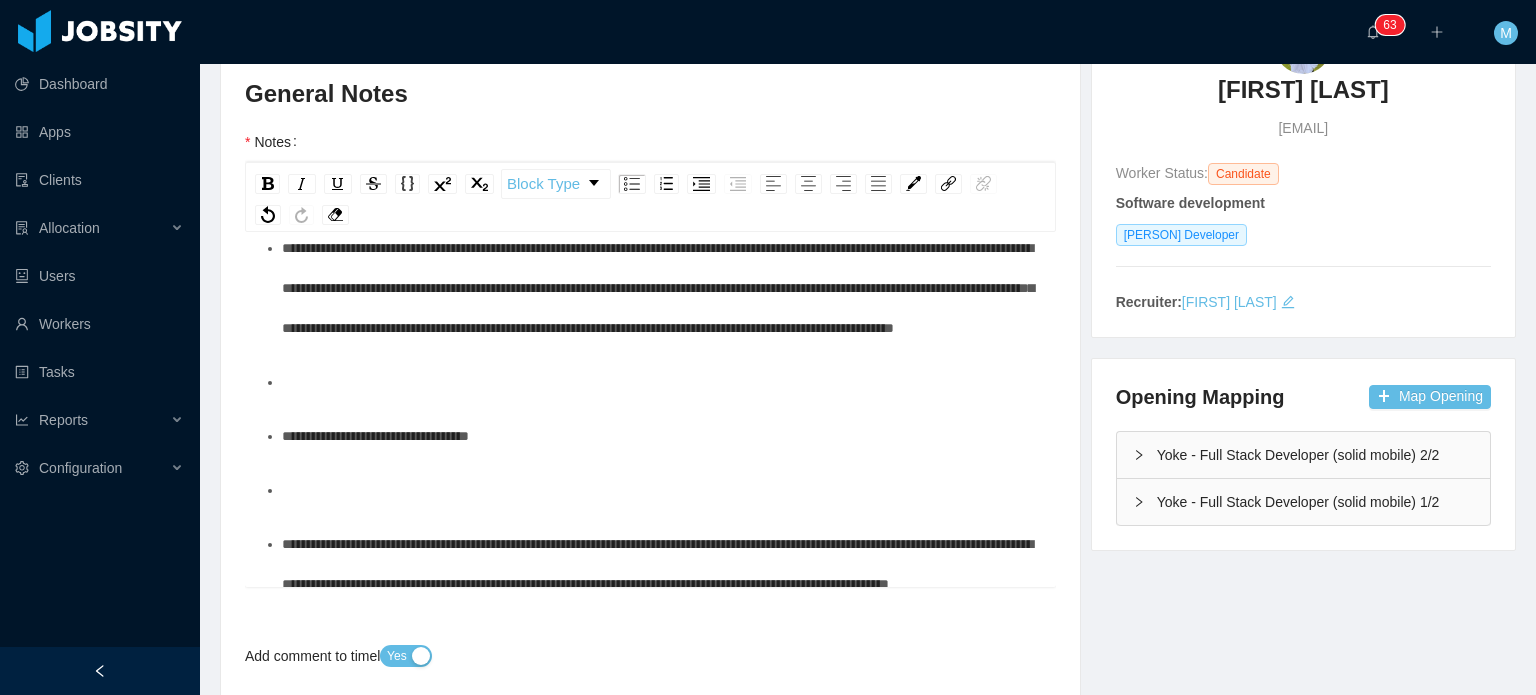 scroll, scrollTop: 0, scrollLeft: 0, axis: both 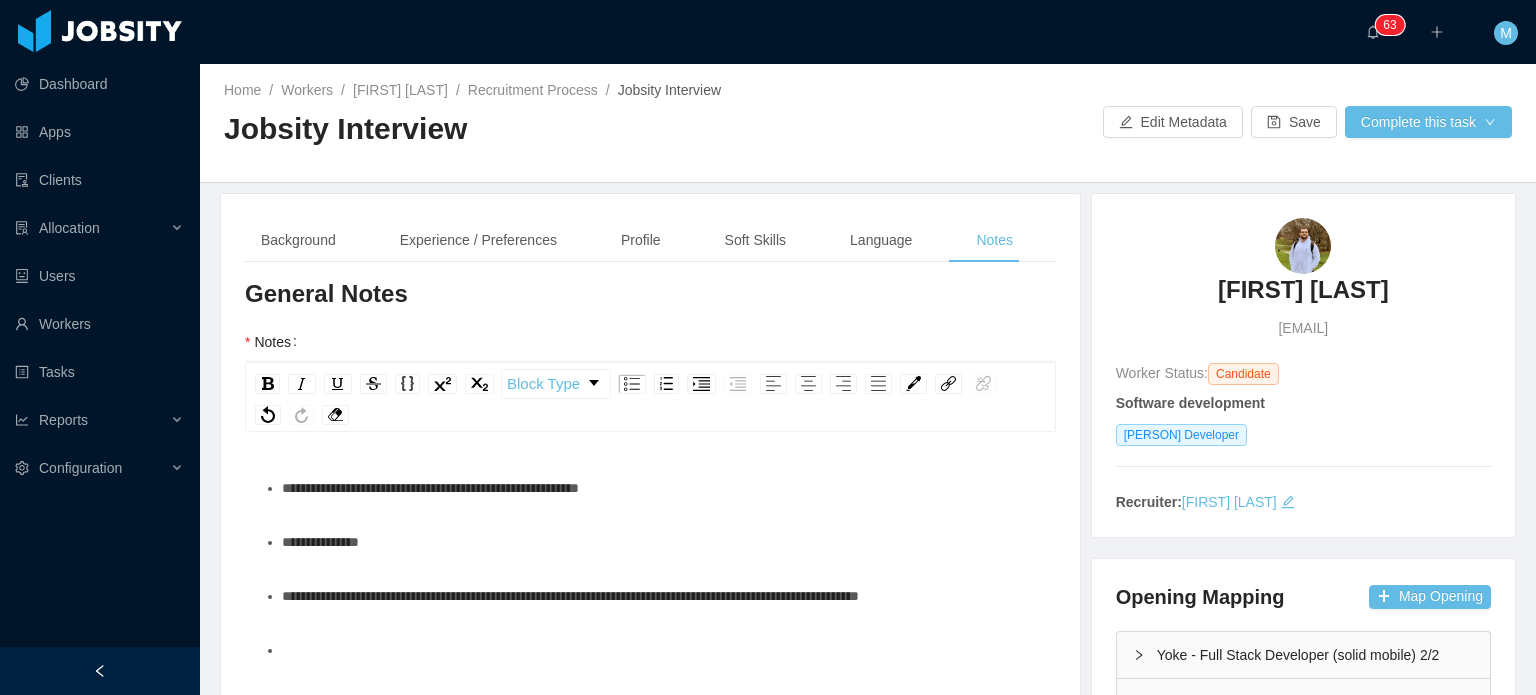 click on "**********" at bounding box center (661, 542) 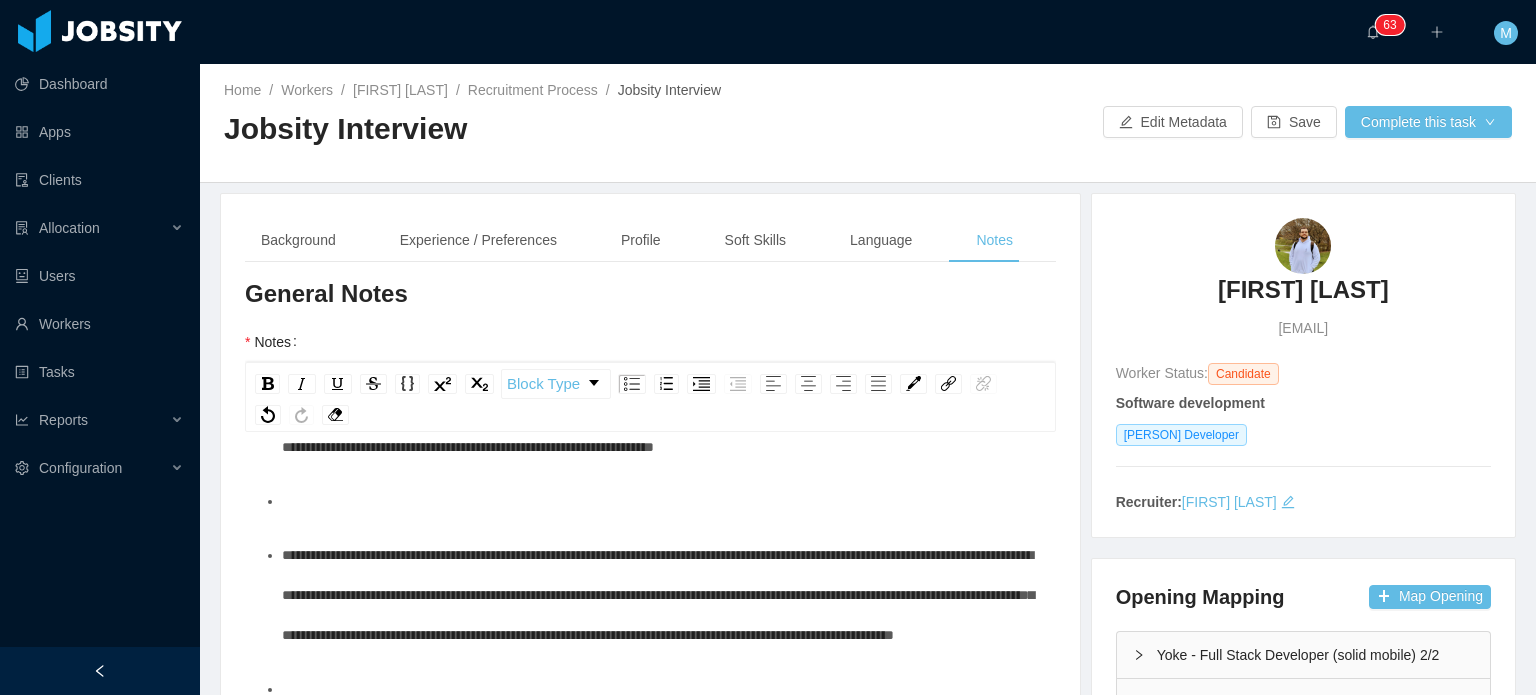 scroll, scrollTop: 600, scrollLeft: 0, axis: vertical 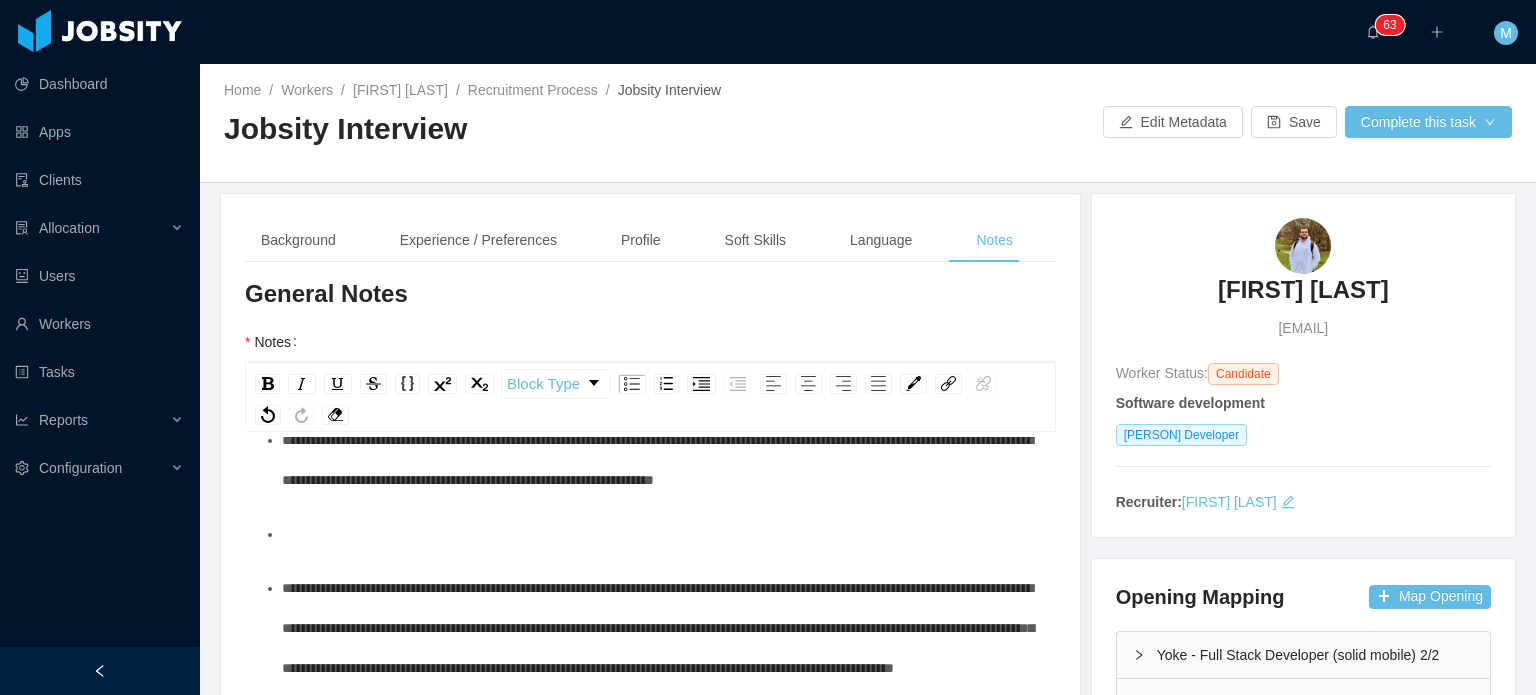 click at bounding box center [661, 534] 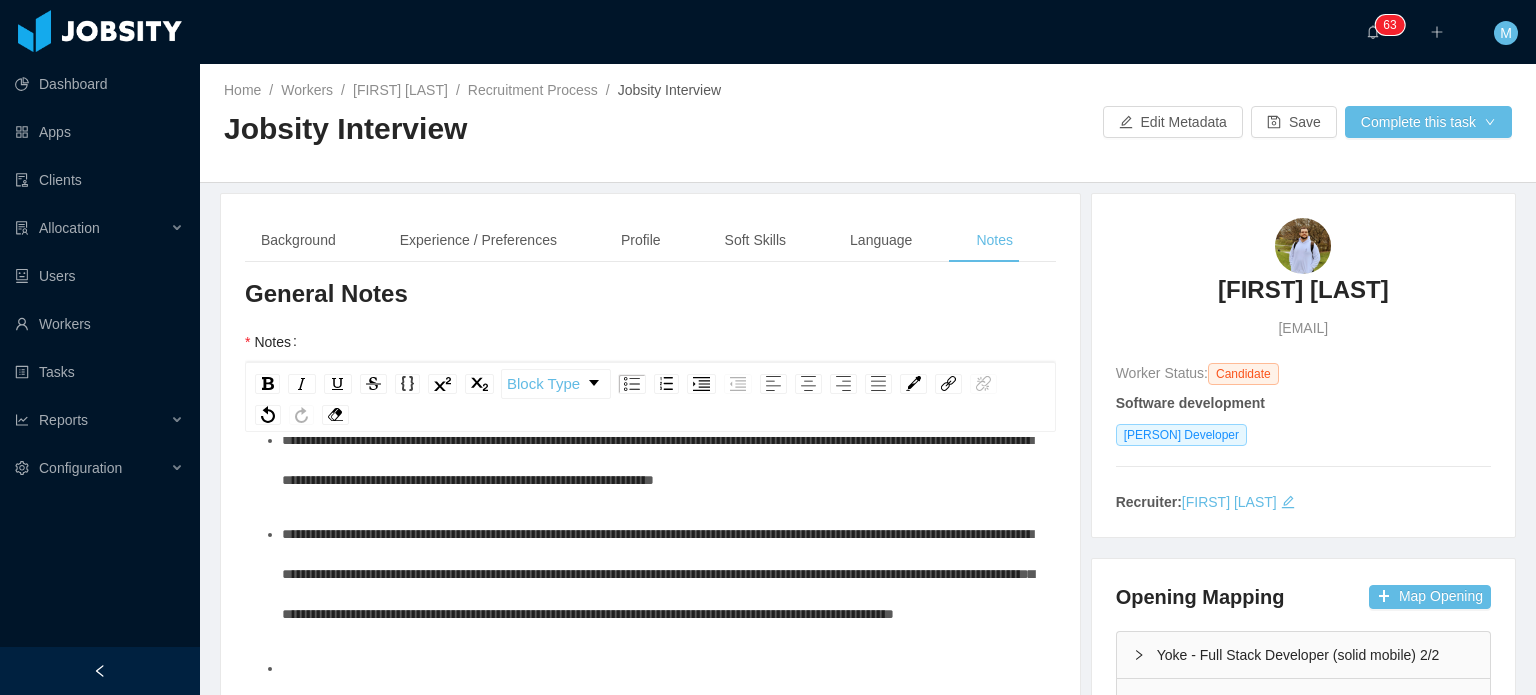 scroll, scrollTop: 500, scrollLeft: 0, axis: vertical 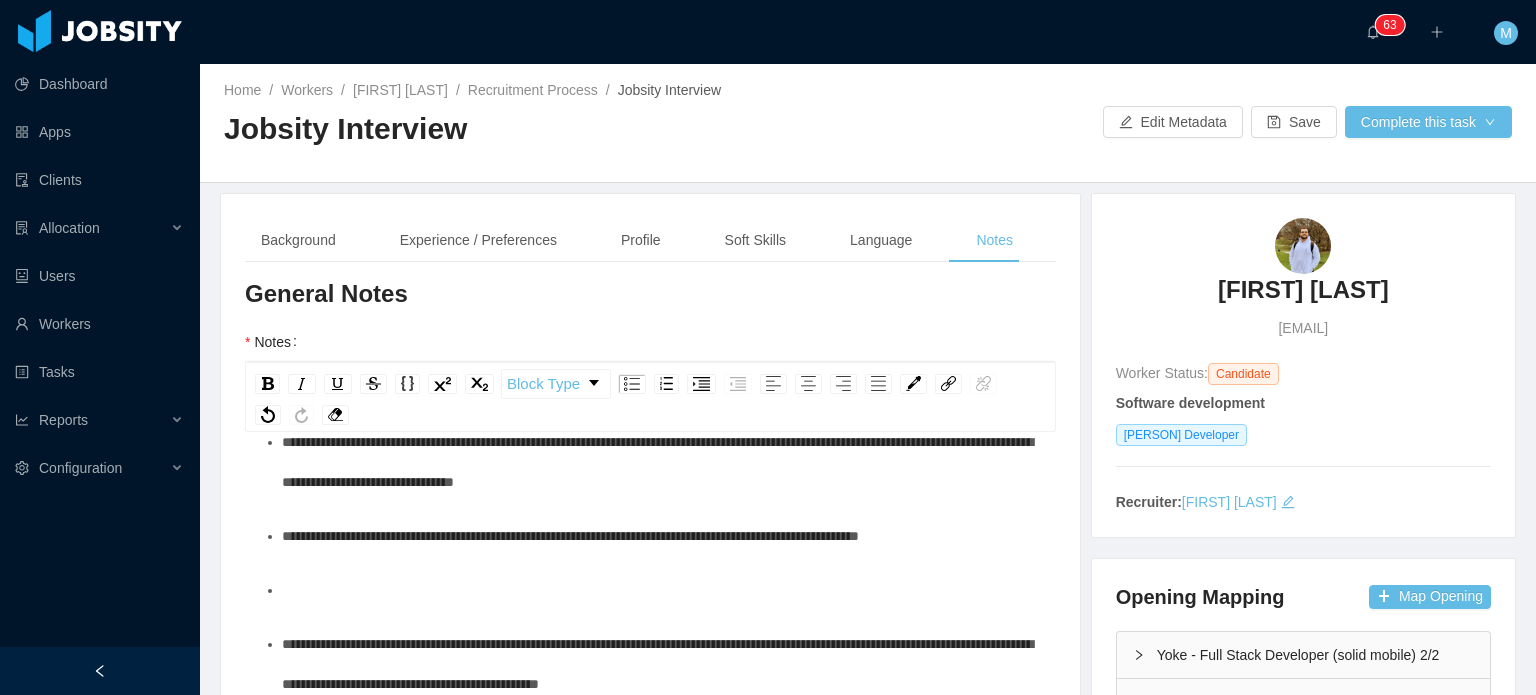 click at bounding box center (661, 590) 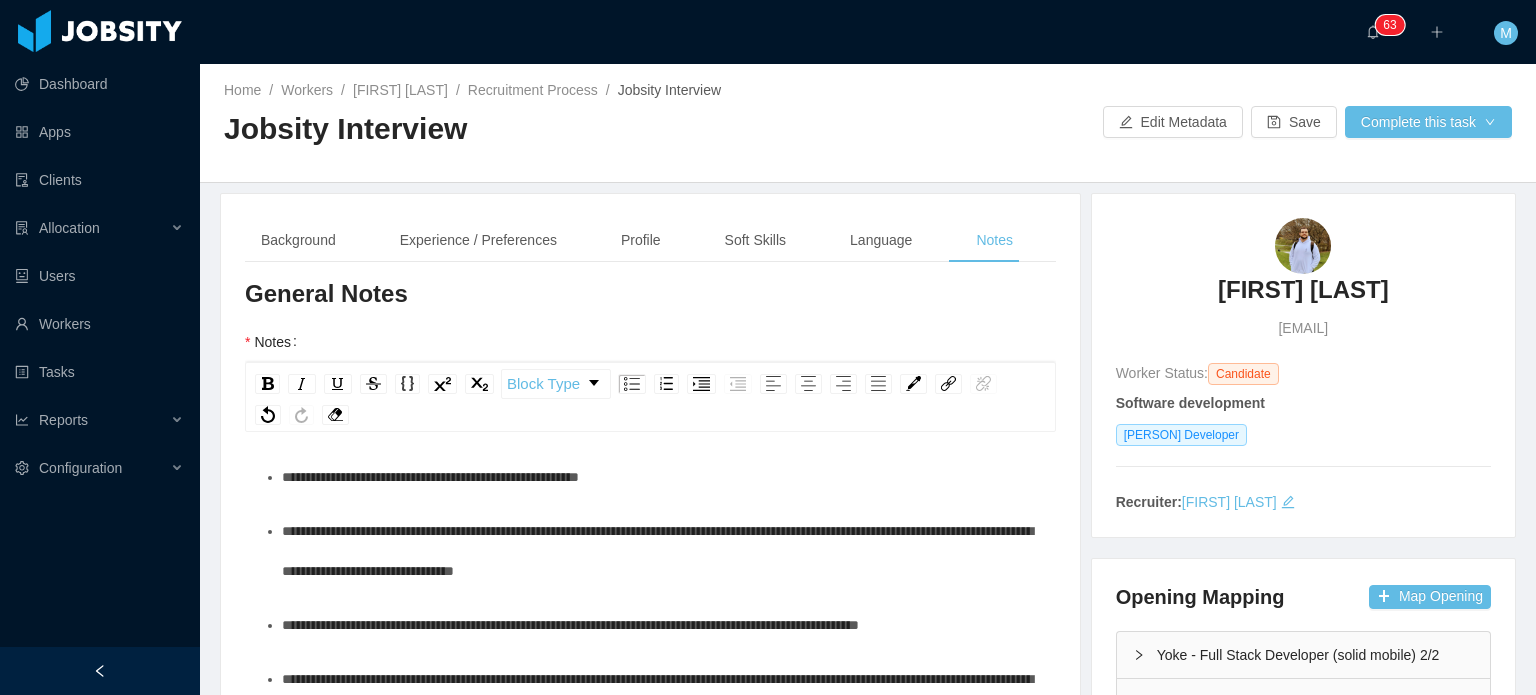 scroll, scrollTop: 0, scrollLeft: 0, axis: both 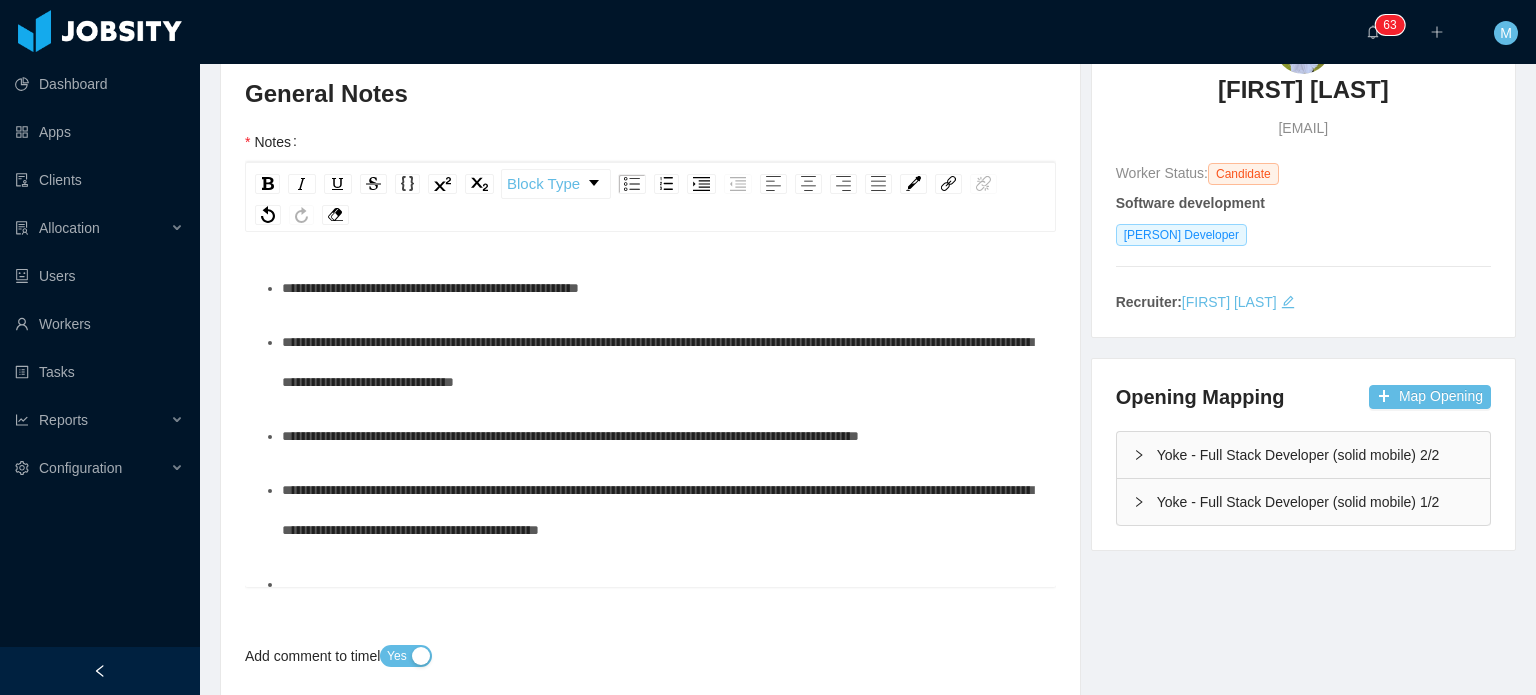 click on "**********" at bounding box center (651, 1447) 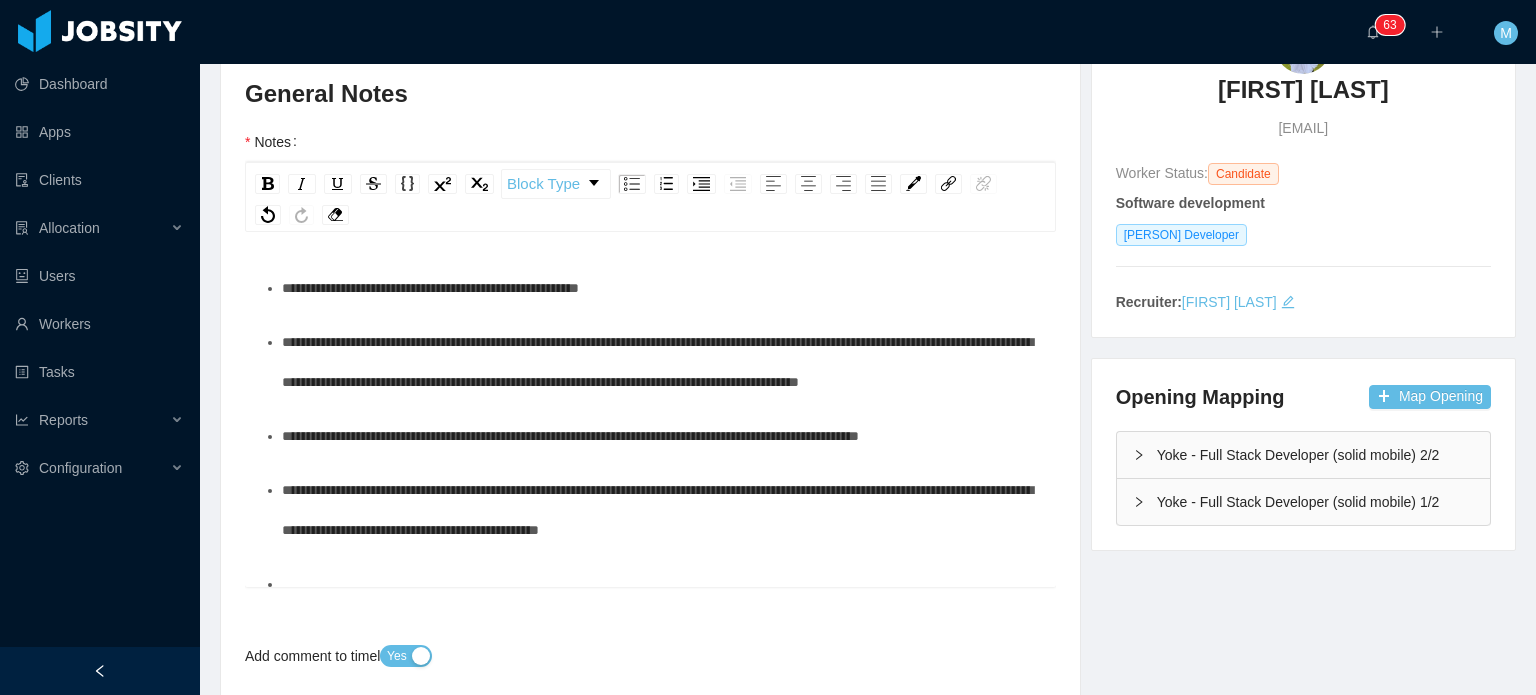 click on "**********" at bounding box center (661, 362) 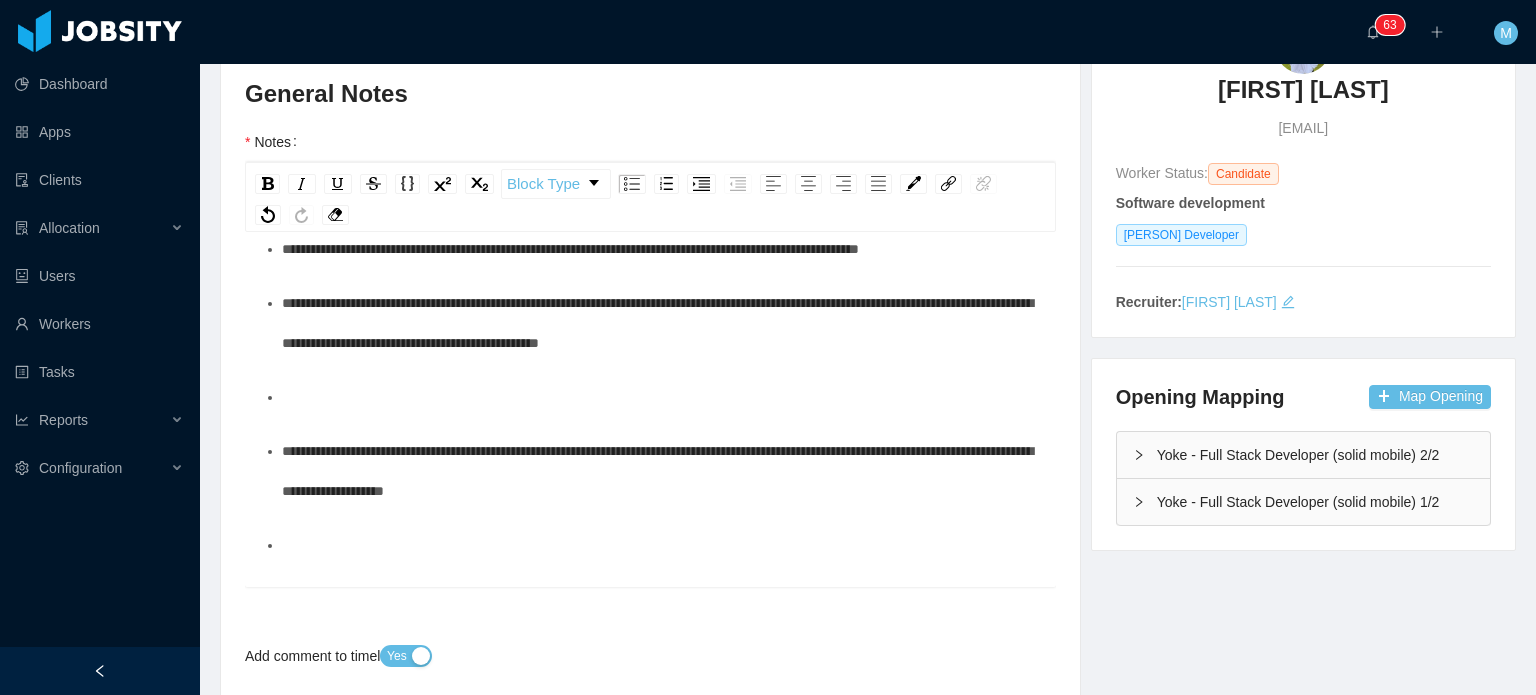 scroll, scrollTop: 200, scrollLeft: 0, axis: vertical 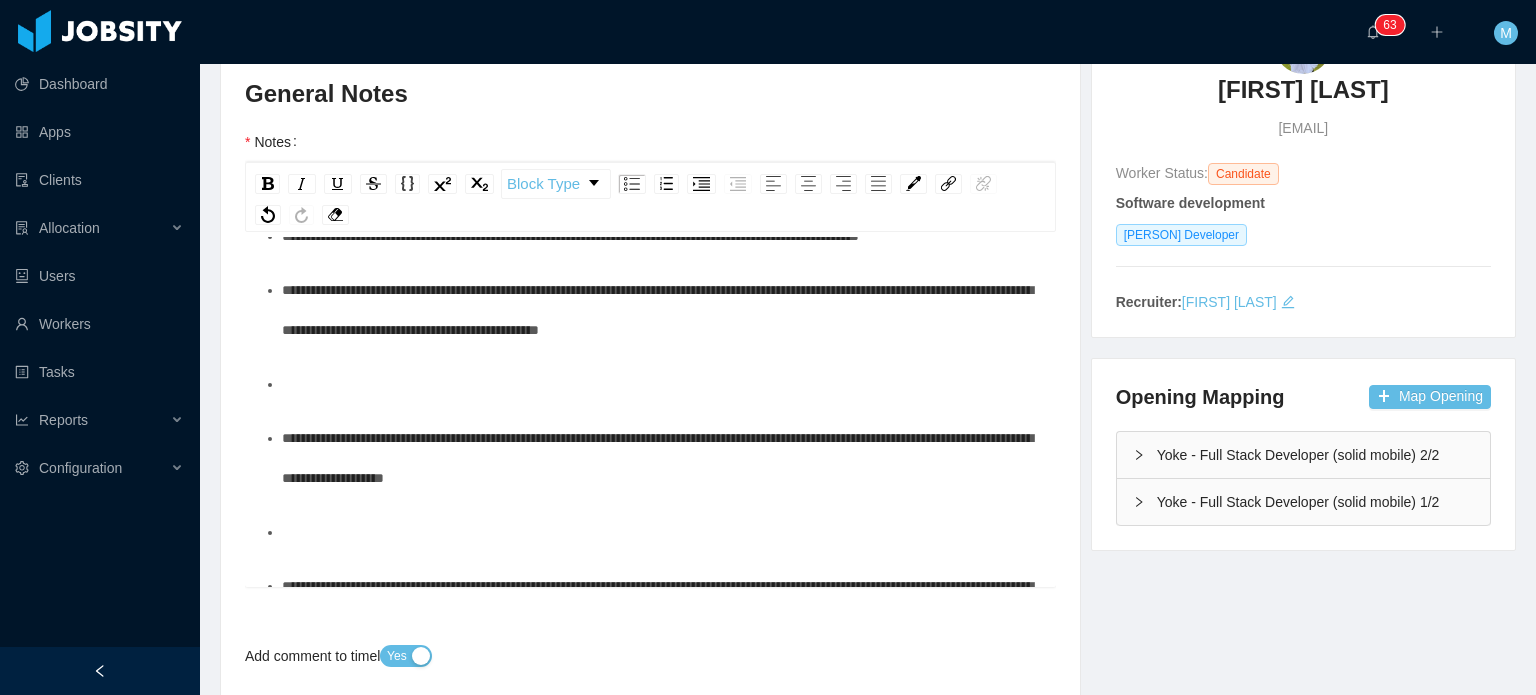 click at bounding box center (661, 384) 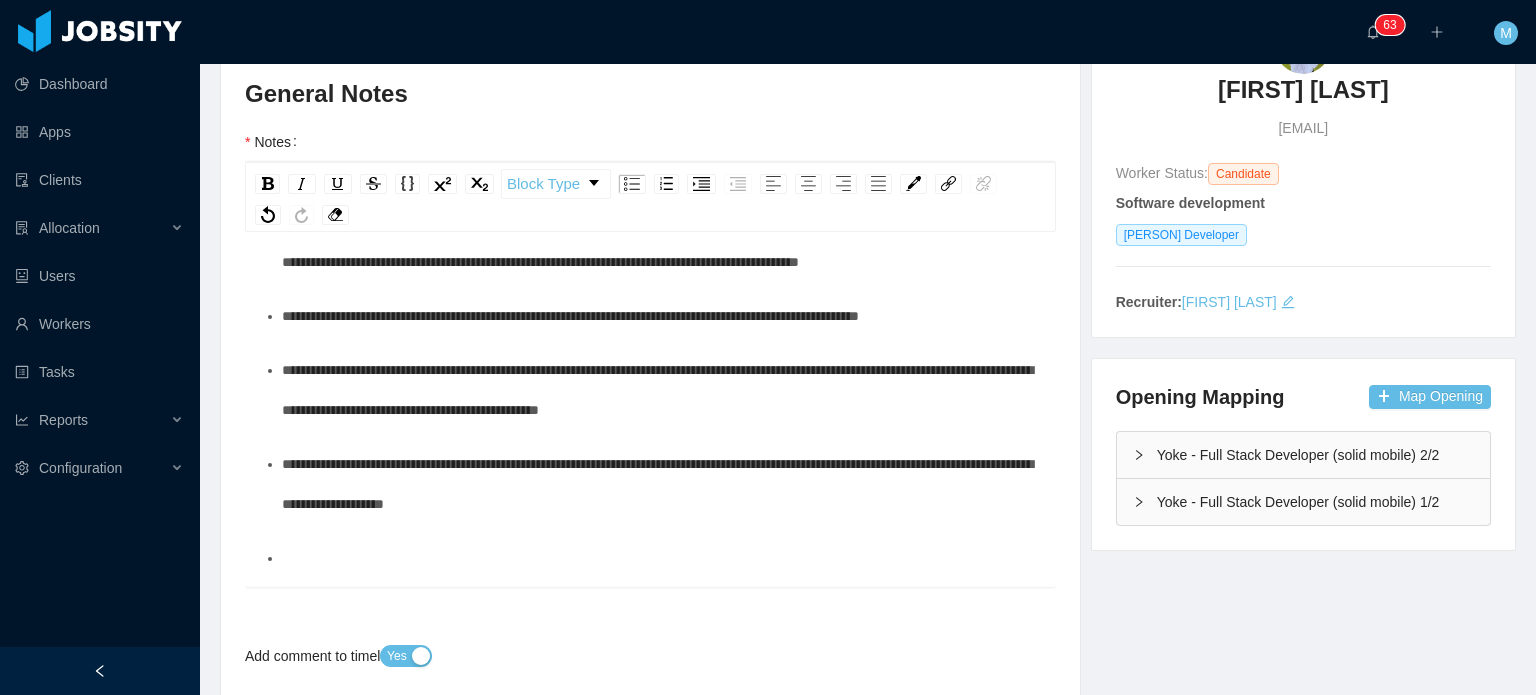 scroll, scrollTop: 114, scrollLeft: 0, axis: vertical 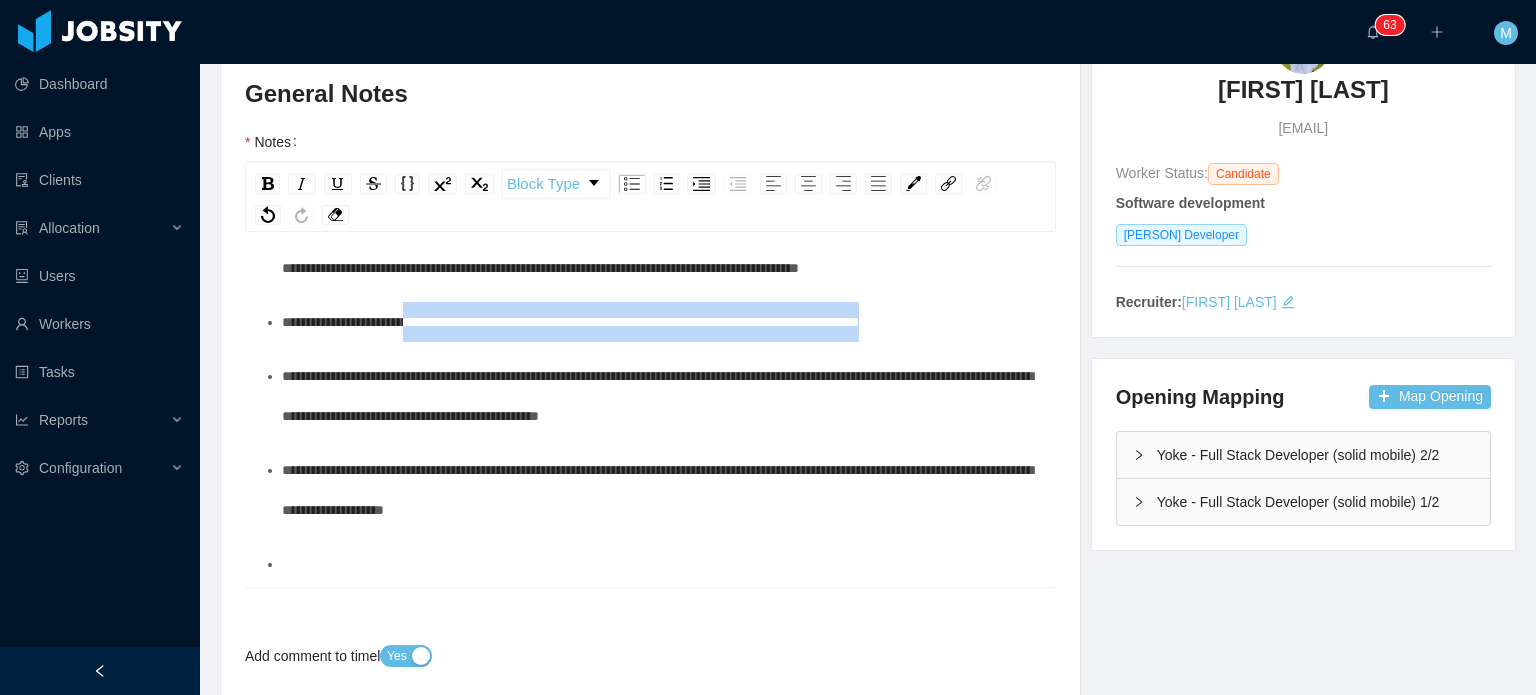drag, startPoint x: 985, startPoint y: 375, endPoint x: 425, endPoint y: 372, distance: 560.00806 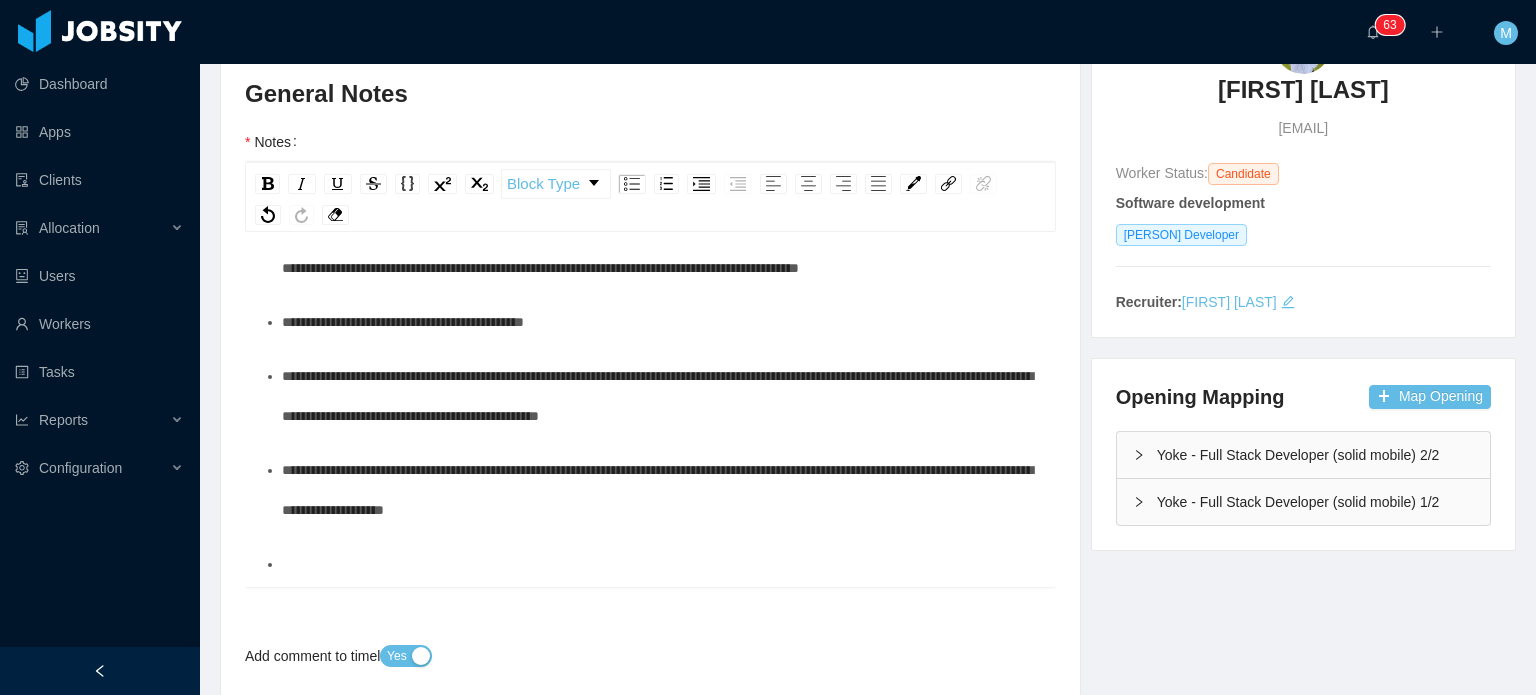 scroll, scrollTop: 158, scrollLeft: 0, axis: vertical 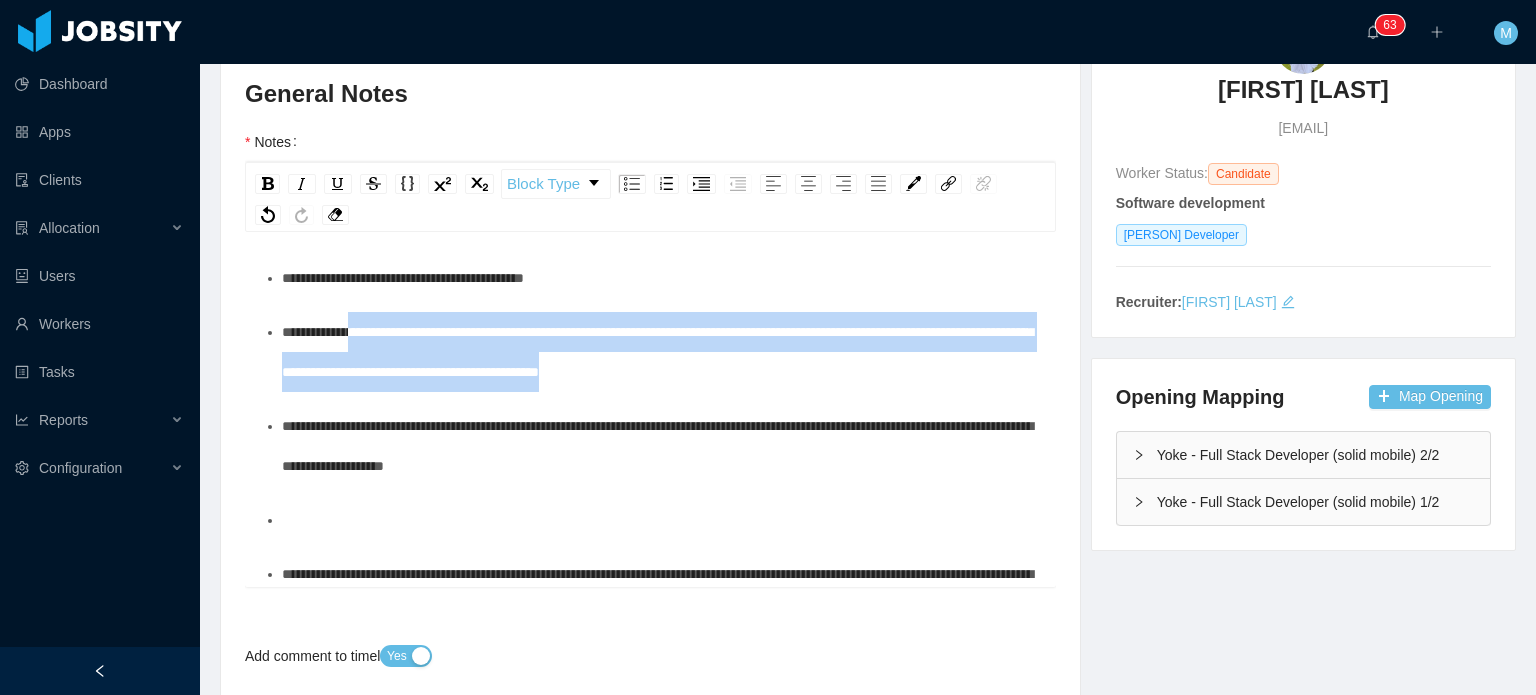 drag, startPoint x: 921, startPoint y: 419, endPoint x: 356, endPoint y: 371, distance: 567.0353 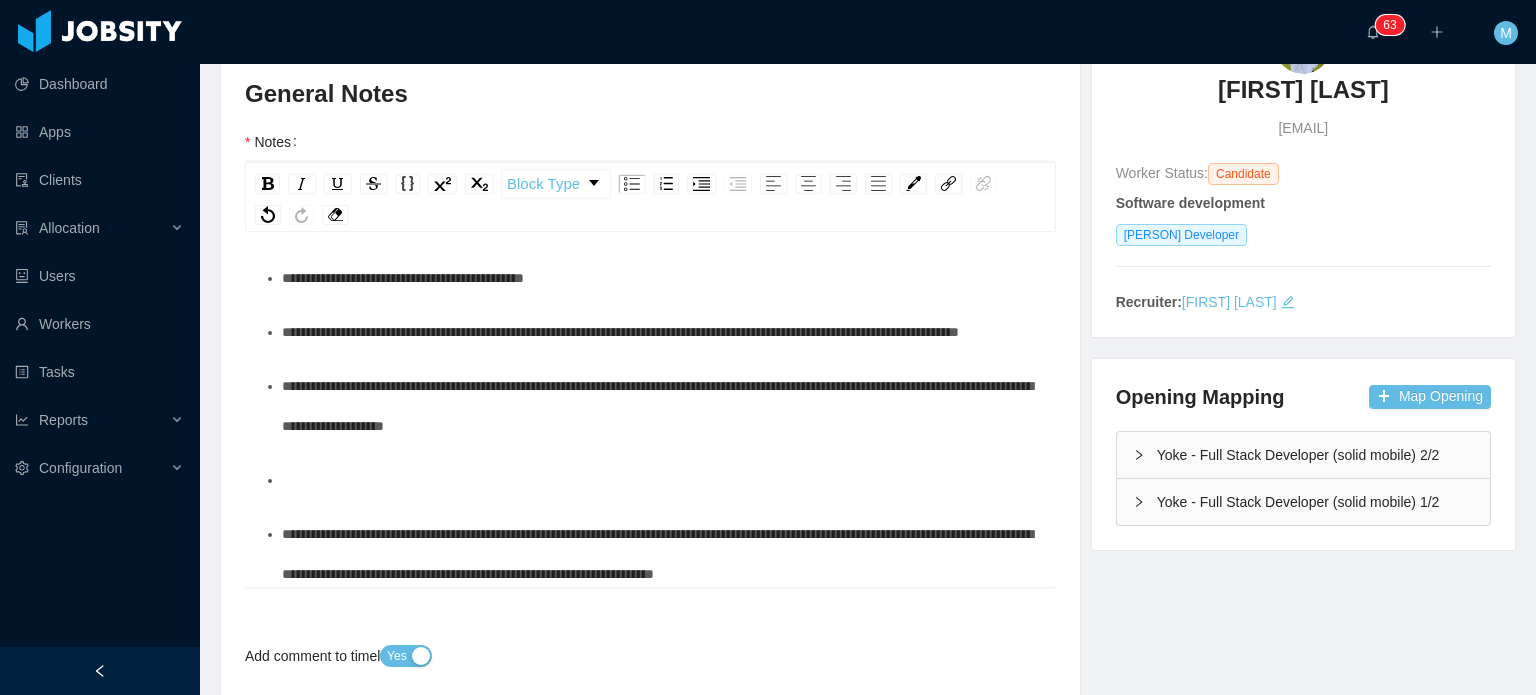 click on "**********" at bounding box center (620, 332) 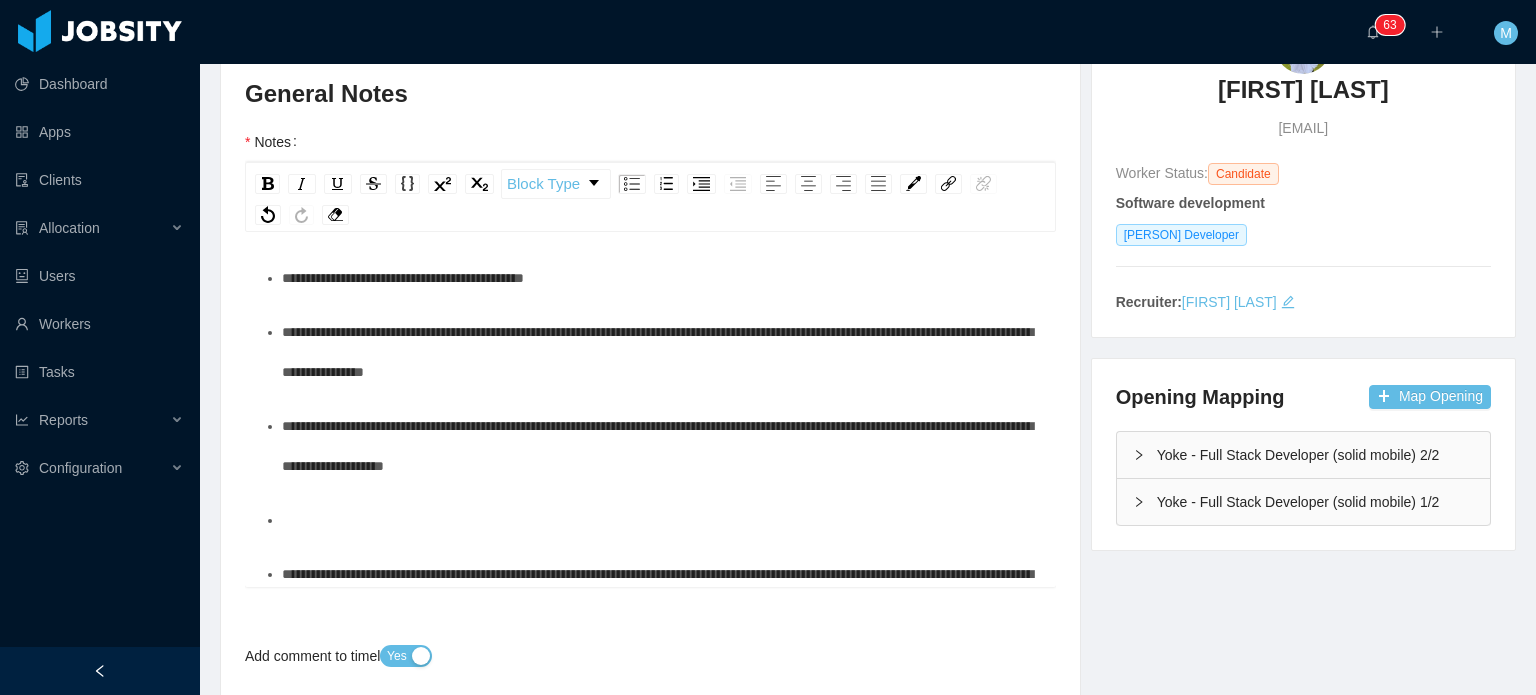 scroll, scrollTop: 222, scrollLeft: 0, axis: vertical 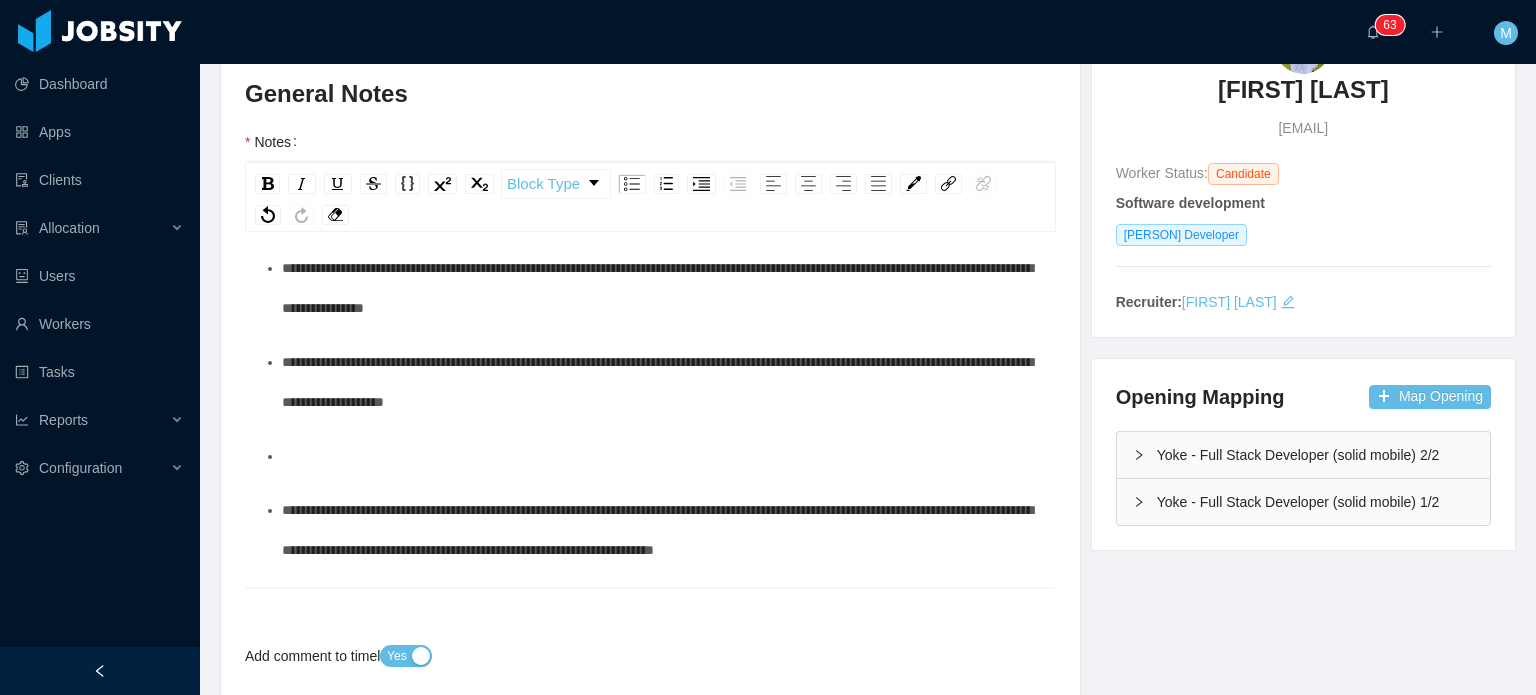 click on "**********" at bounding box center (661, 382) 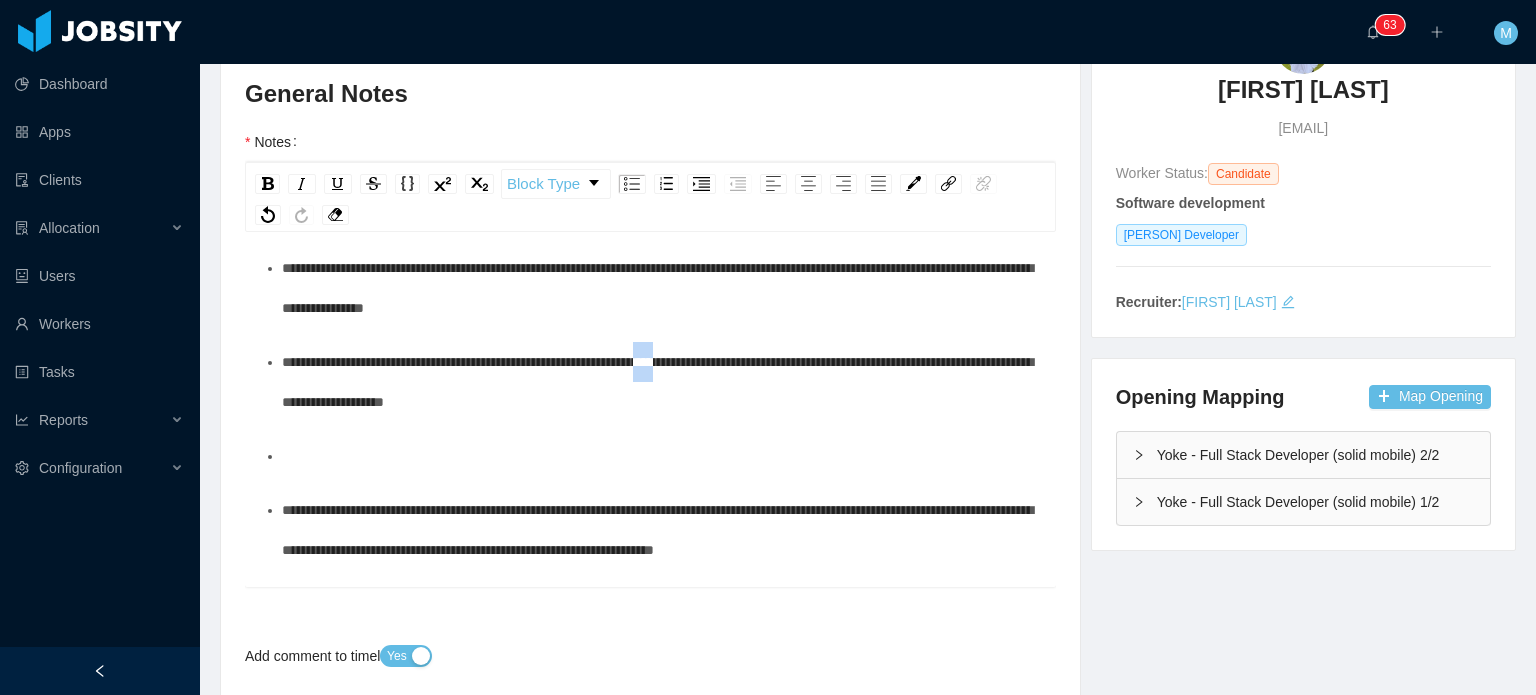 click on "**********" at bounding box center [657, 382] 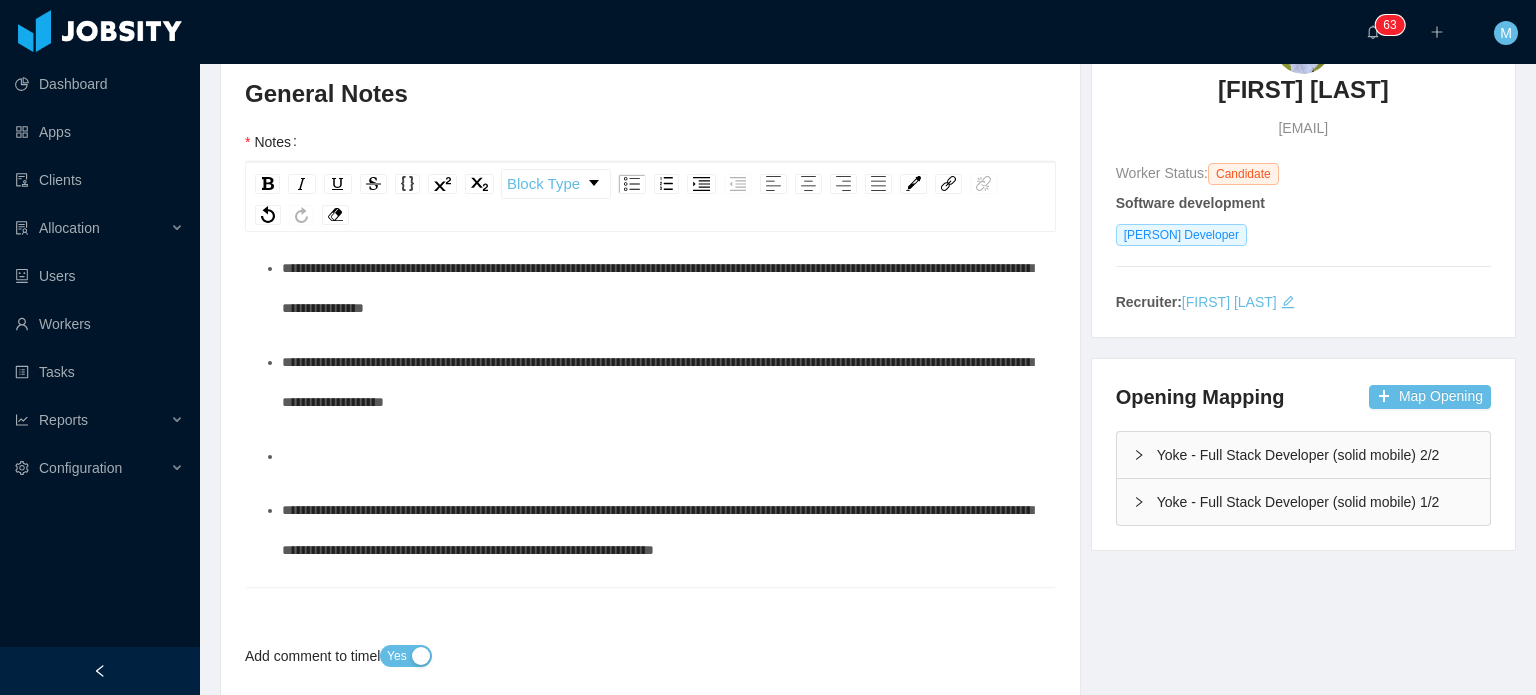 click on "**********" at bounding box center (661, 382) 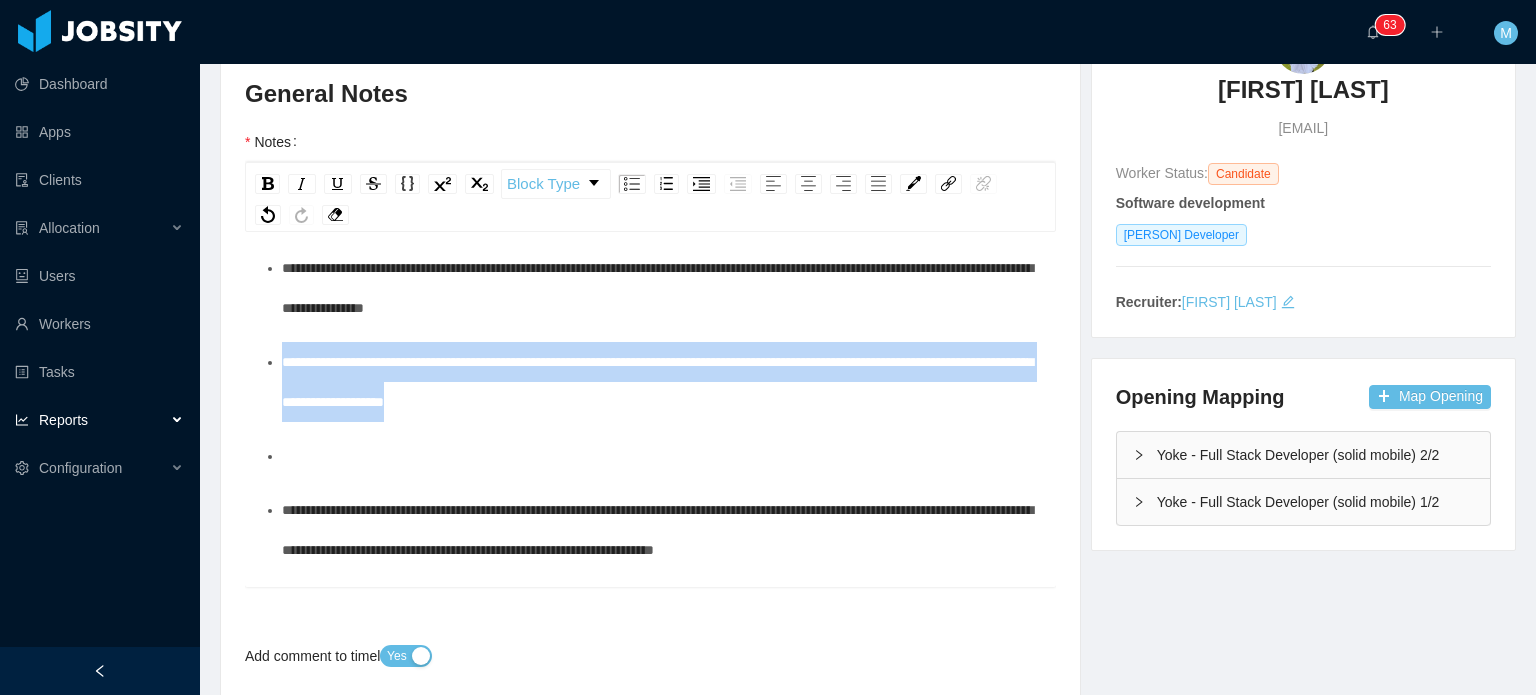 drag, startPoint x: 709, startPoint y: 431, endPoint x: 166, endPoint y: 415, distance: 543.23566 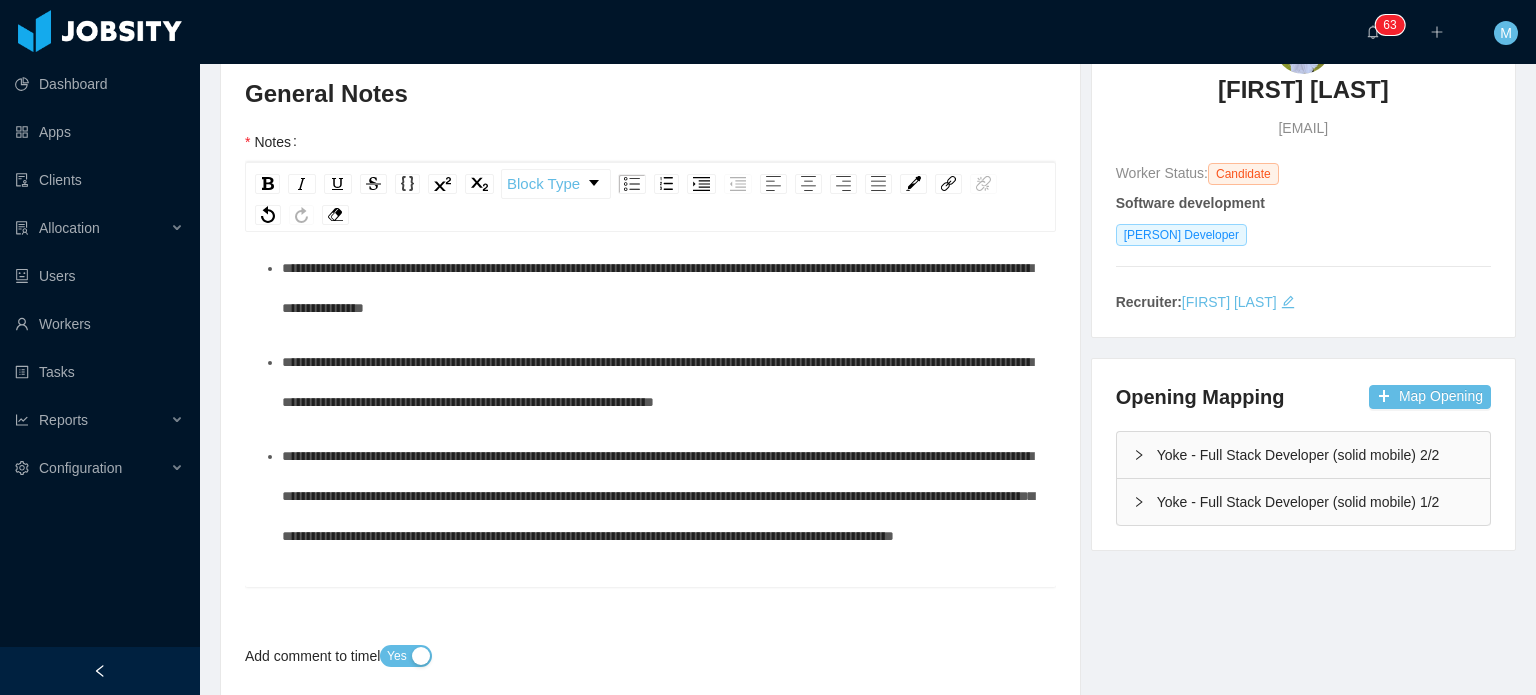 click on "**********" at bounding box center (657, 382) 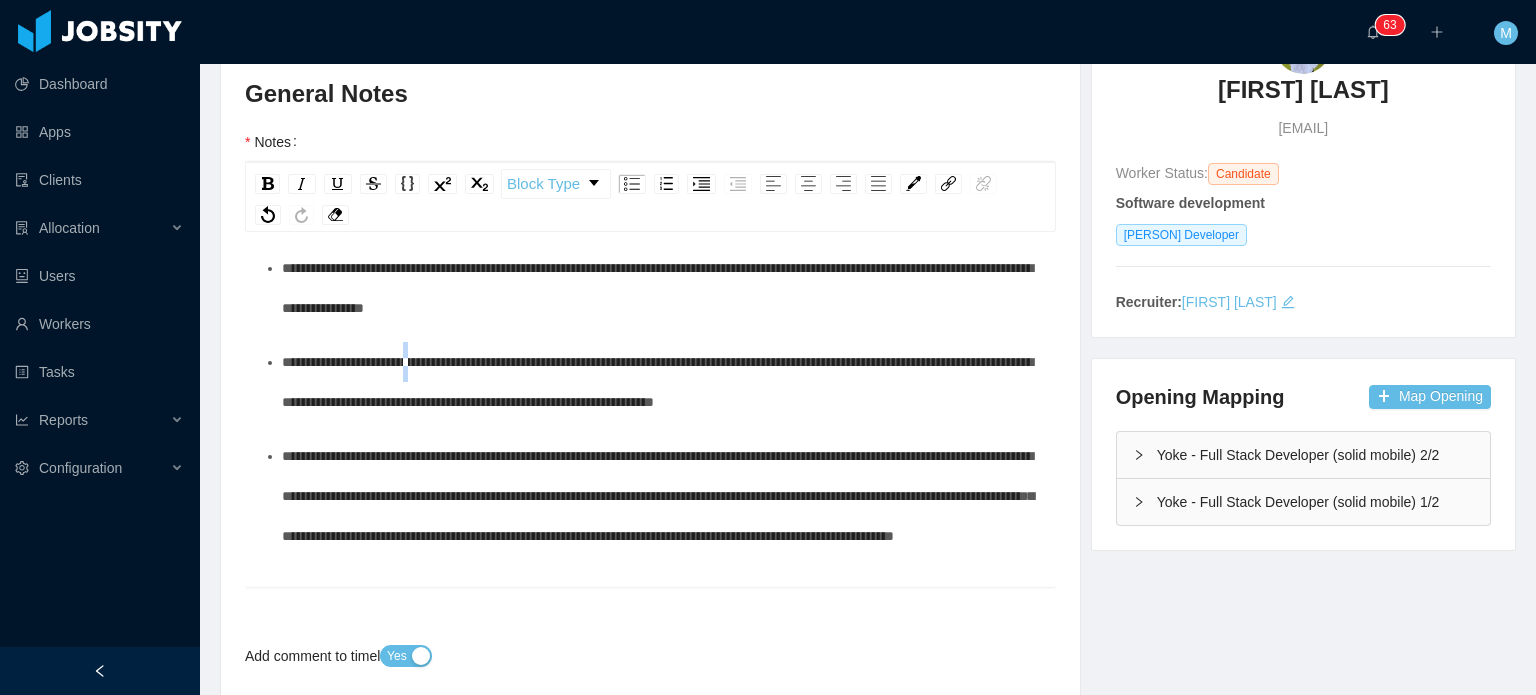 click on "**********" at bounding box center (657, 382) 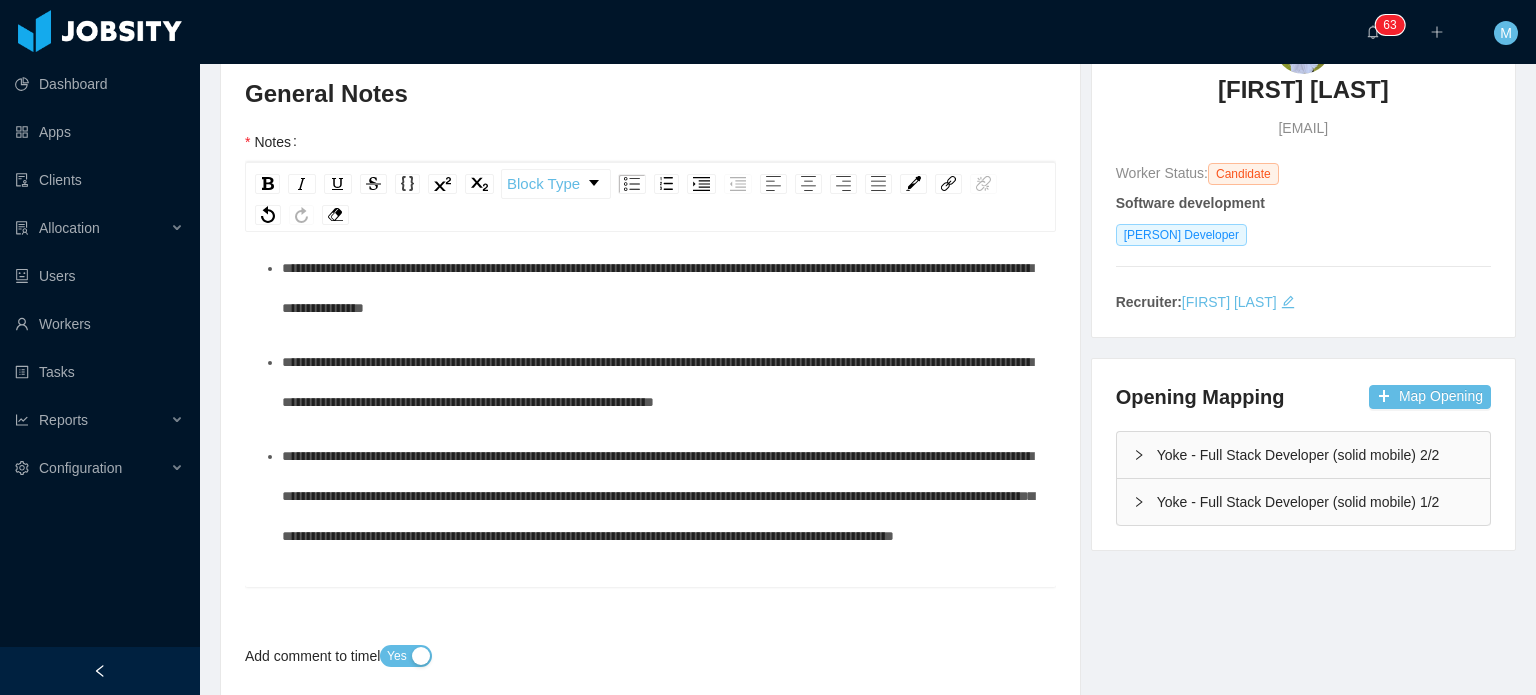 click on "**********" at bounding box center (657, 382) 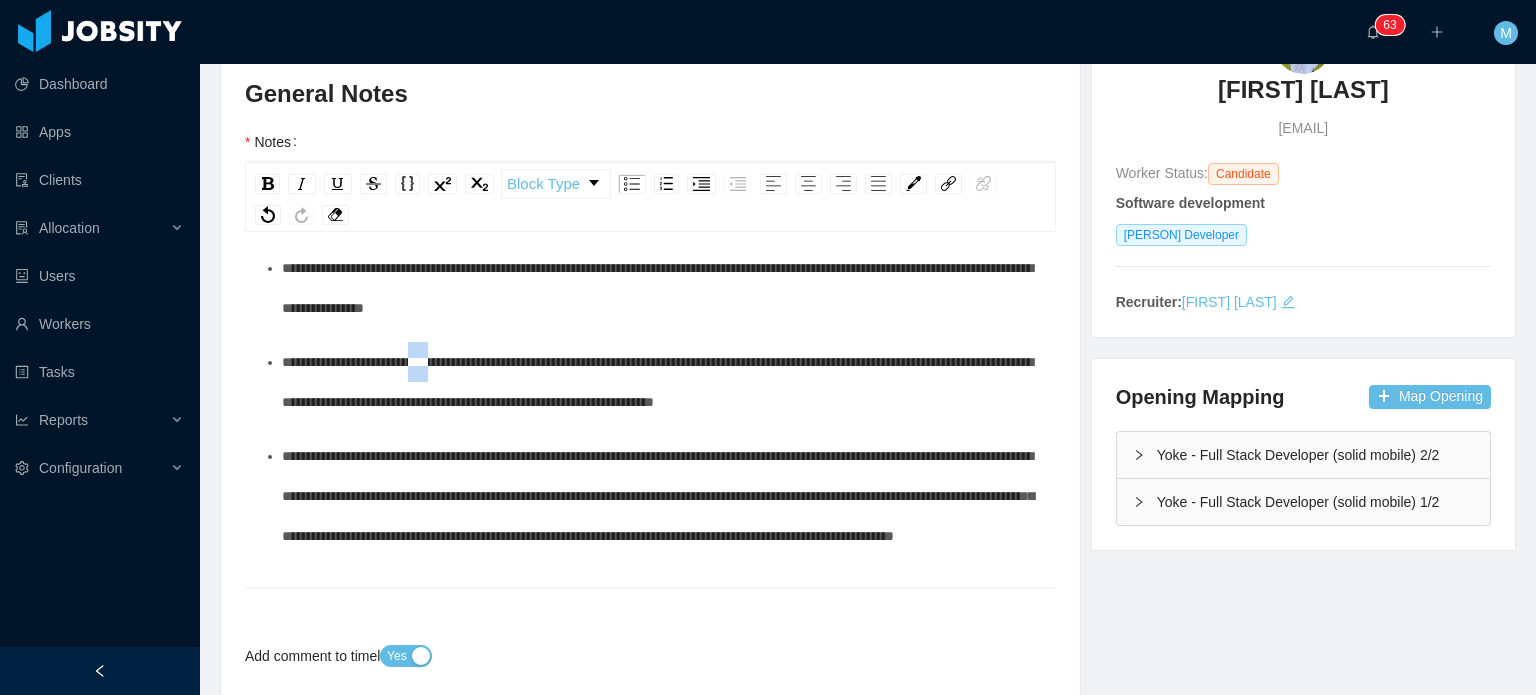 click on "**********" at bounding box center (657, 382) 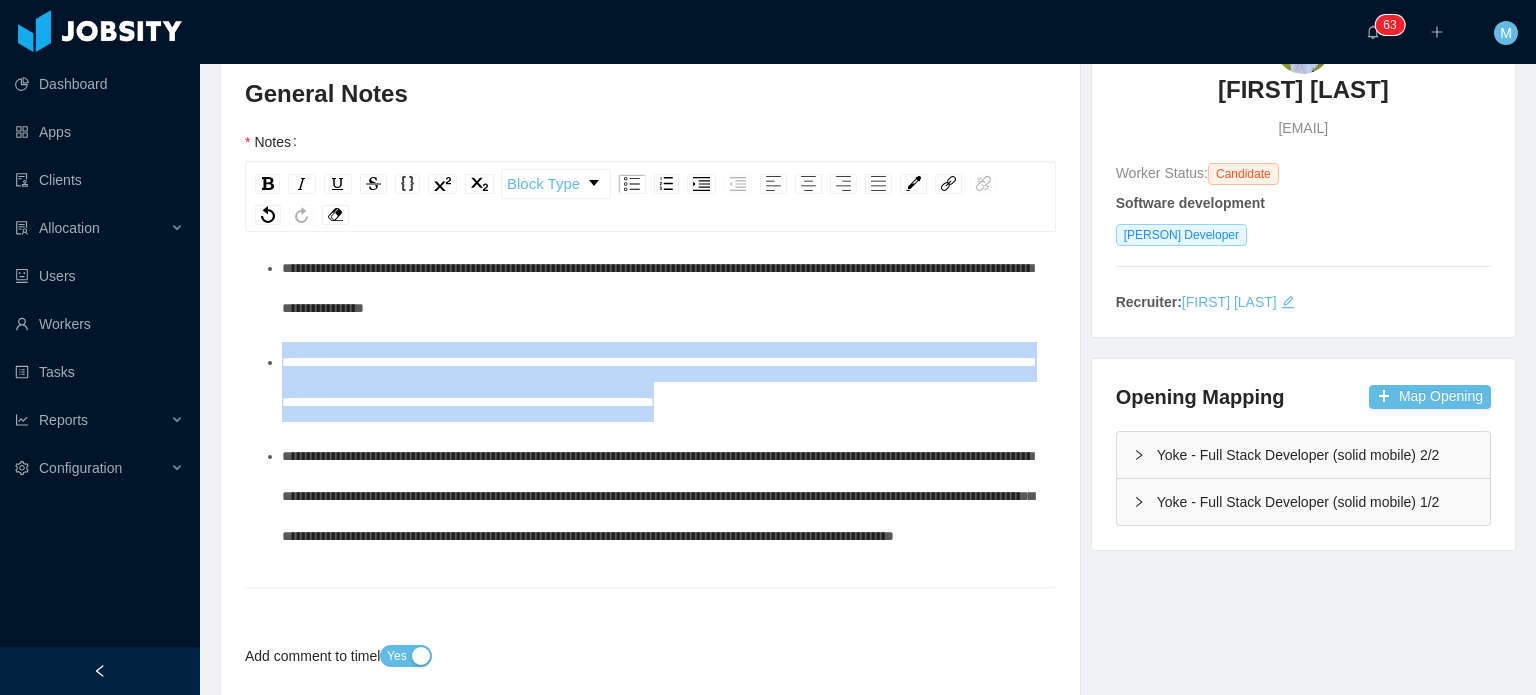 drag, startPoint x: 1007, startPoint y: 443, endPoint x: 230, endPoint y: 412, distance: 777.61816 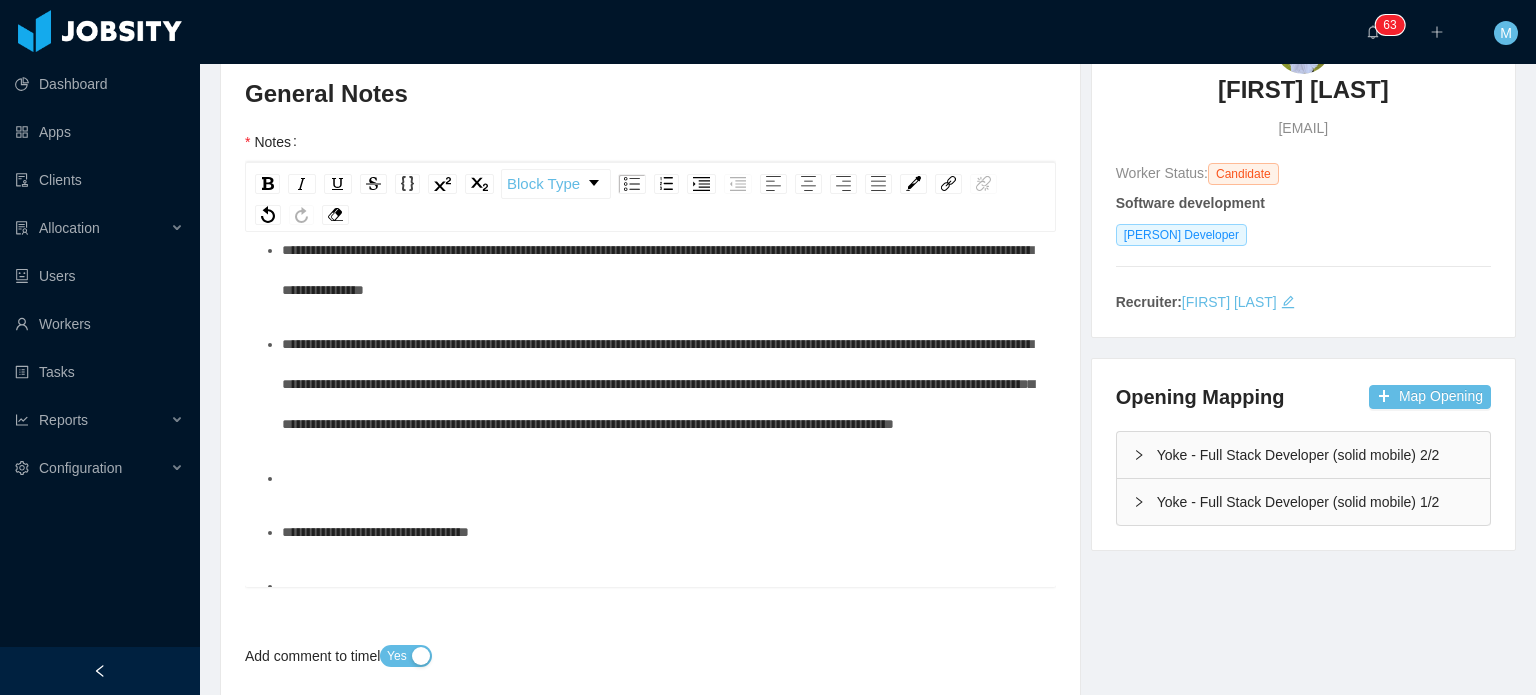 scroll, scrollTop: 250, scrollLeft: 0, axis: vertical 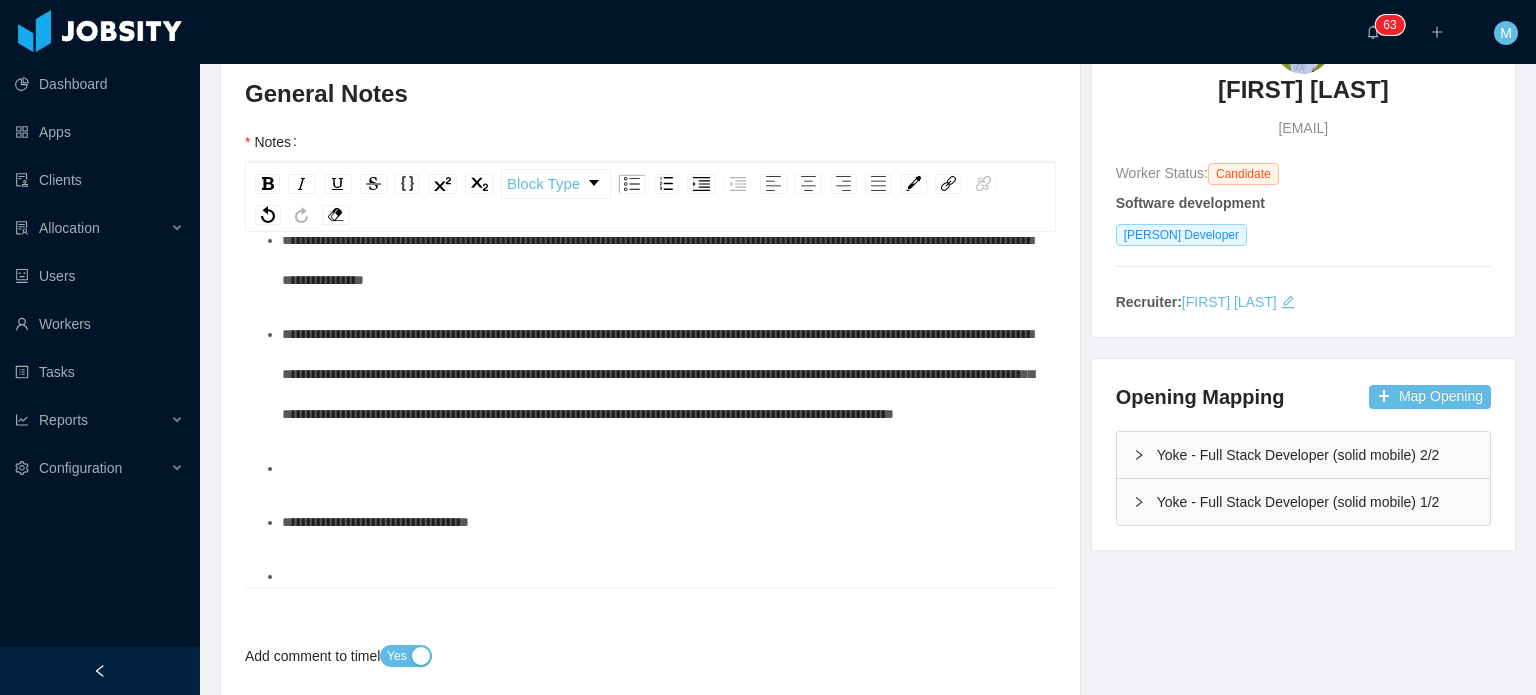 click on "**********" at bounding box center [658, 374] 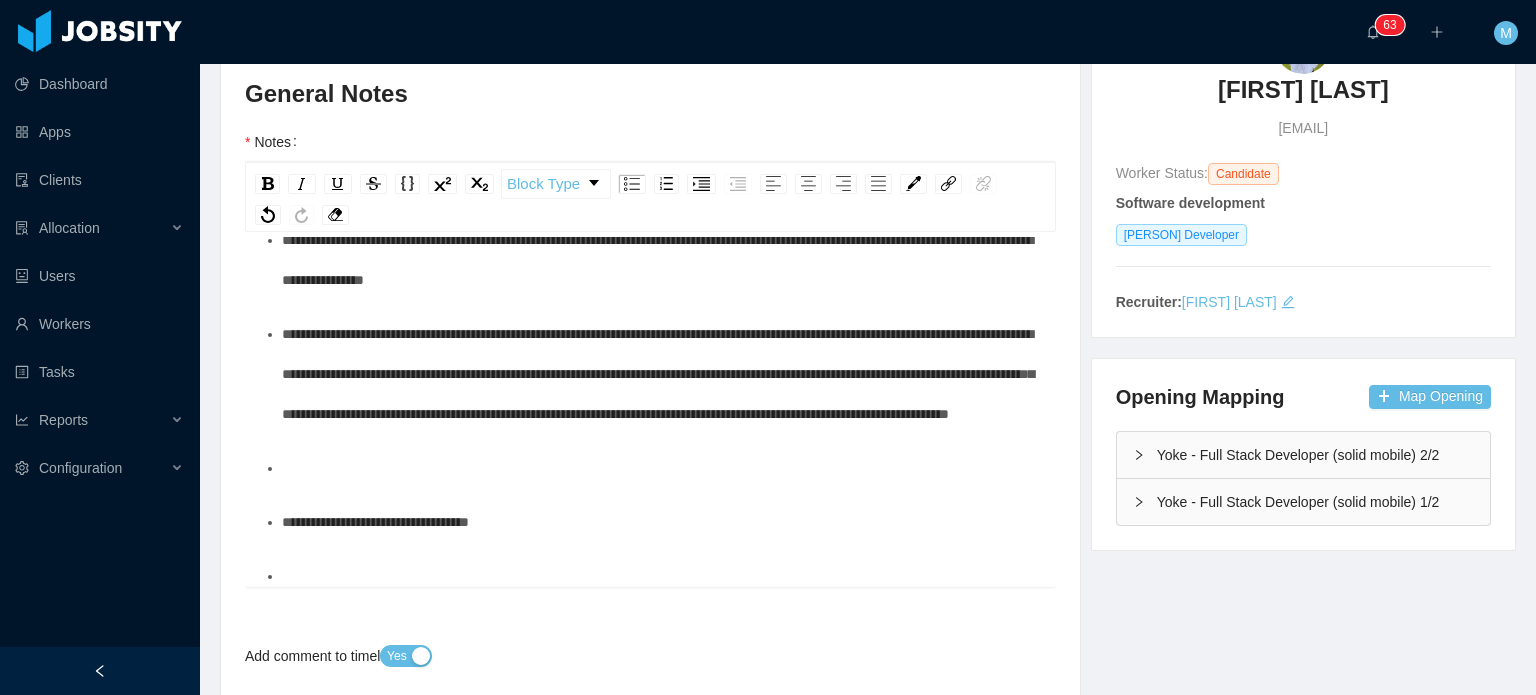click on "**********" at bounding box center [661, 374] 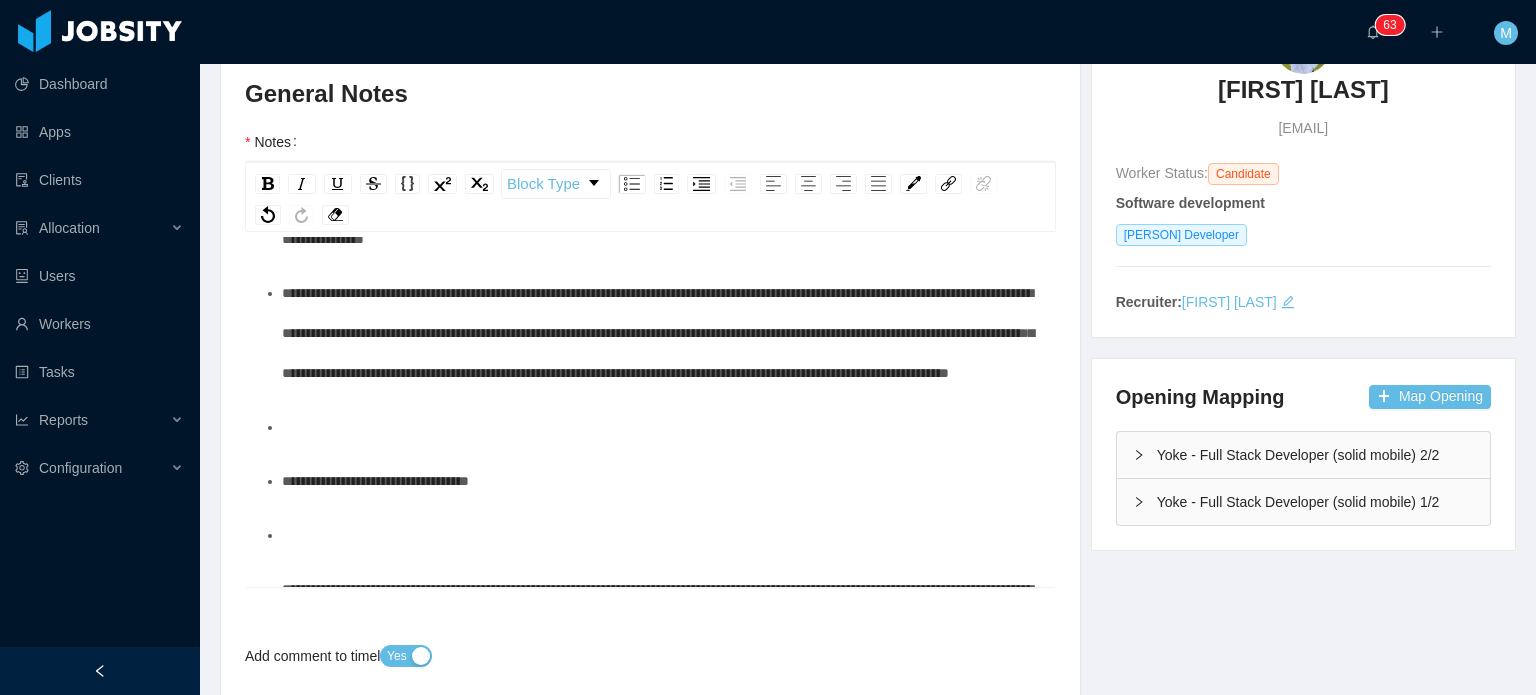 scroll, scrollTop: 294, scrollLeft: 0, axis: vertical 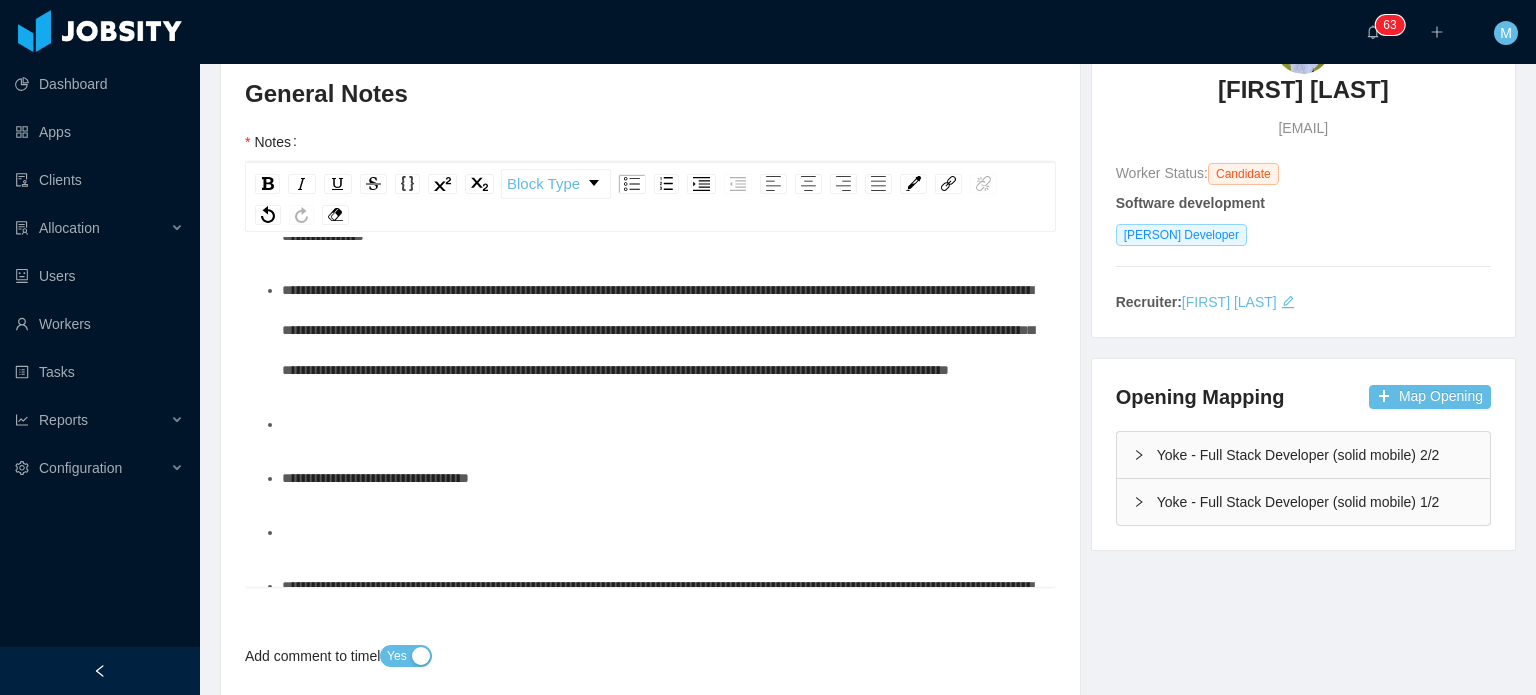 click on "**********" at bounding box center (658, 330) 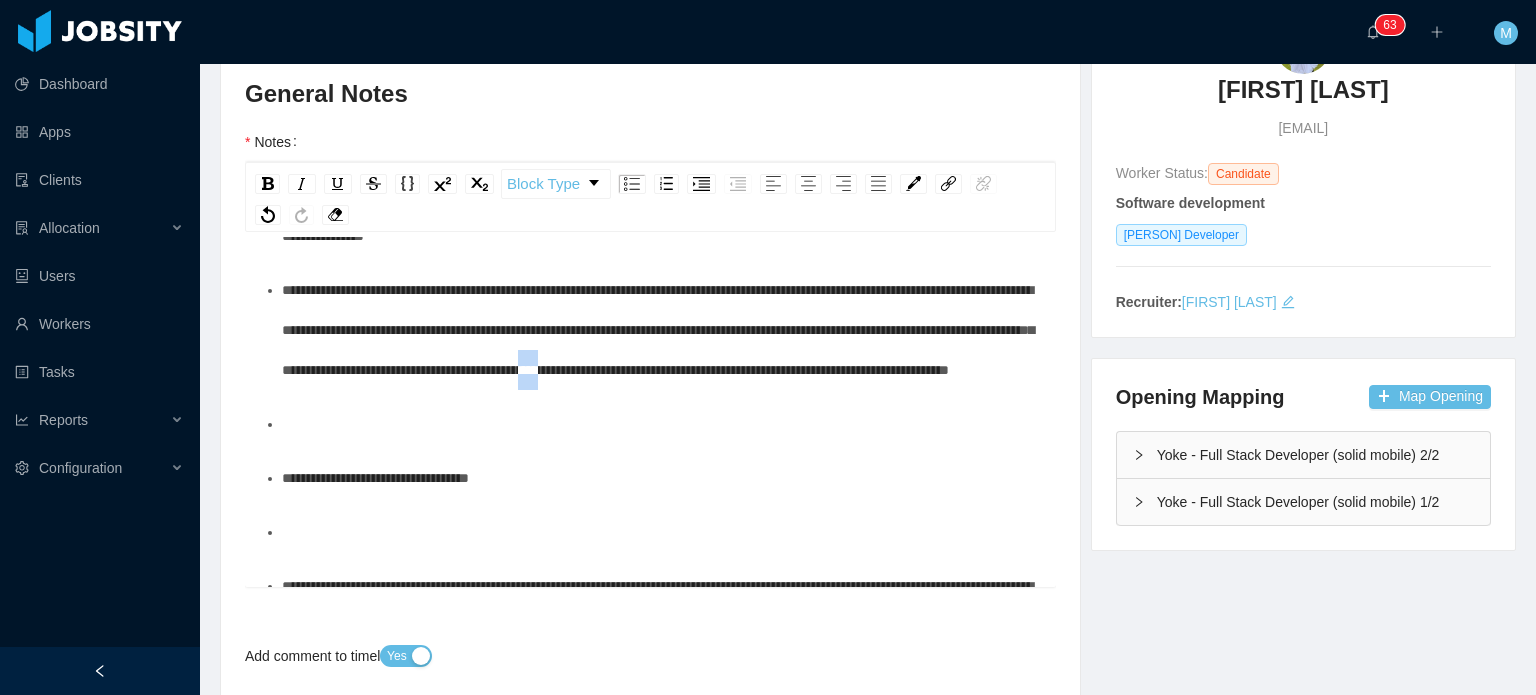 click on "**********" at bounding box center [658, 330] 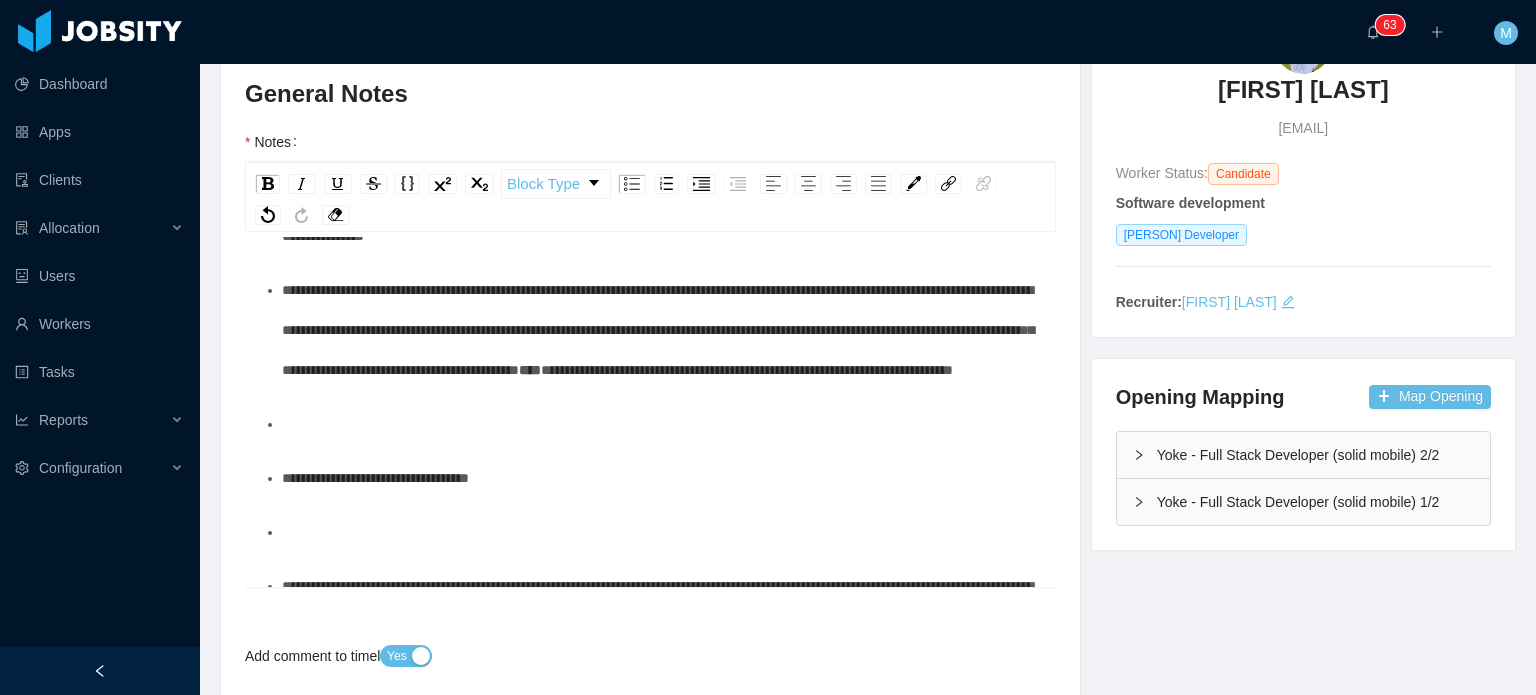 click on "**********" at bounding box center (658, 330) 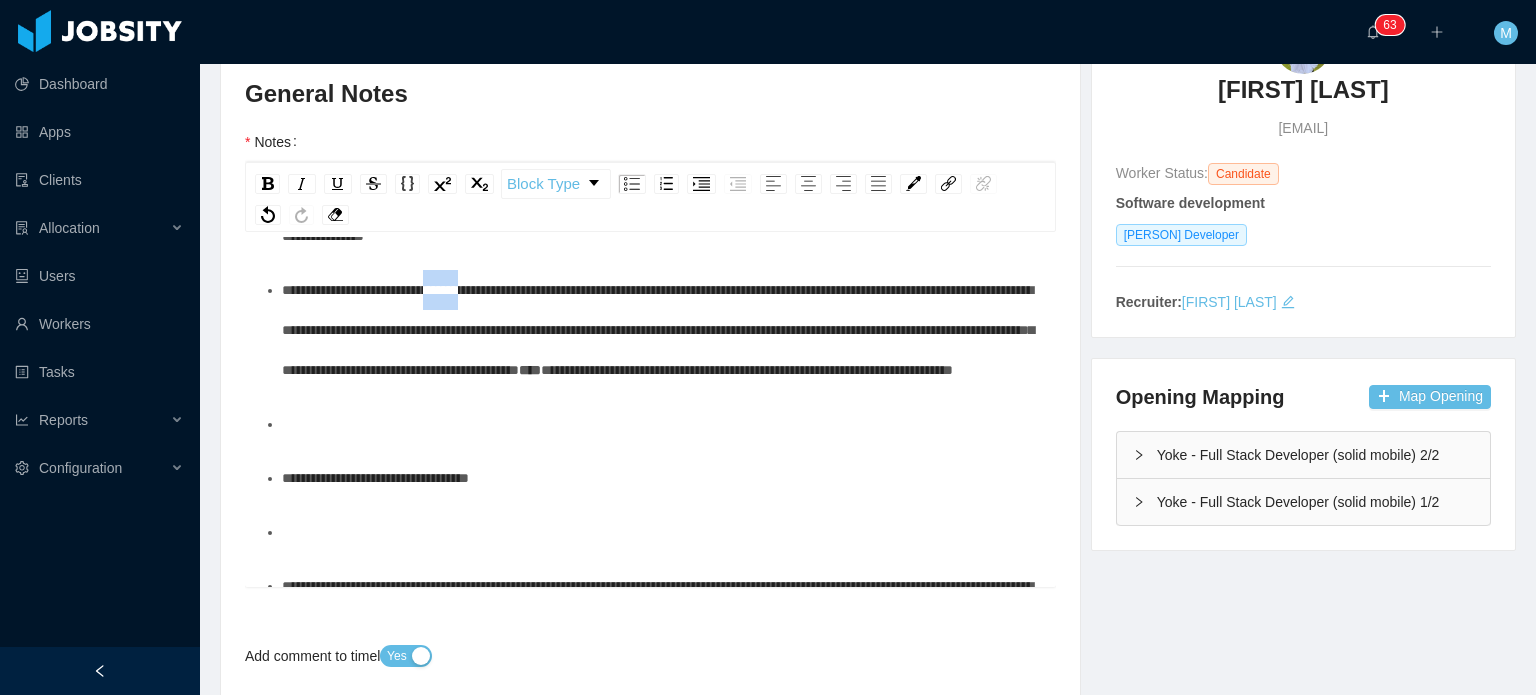 click on "**********" at bounding box center [658, 330] 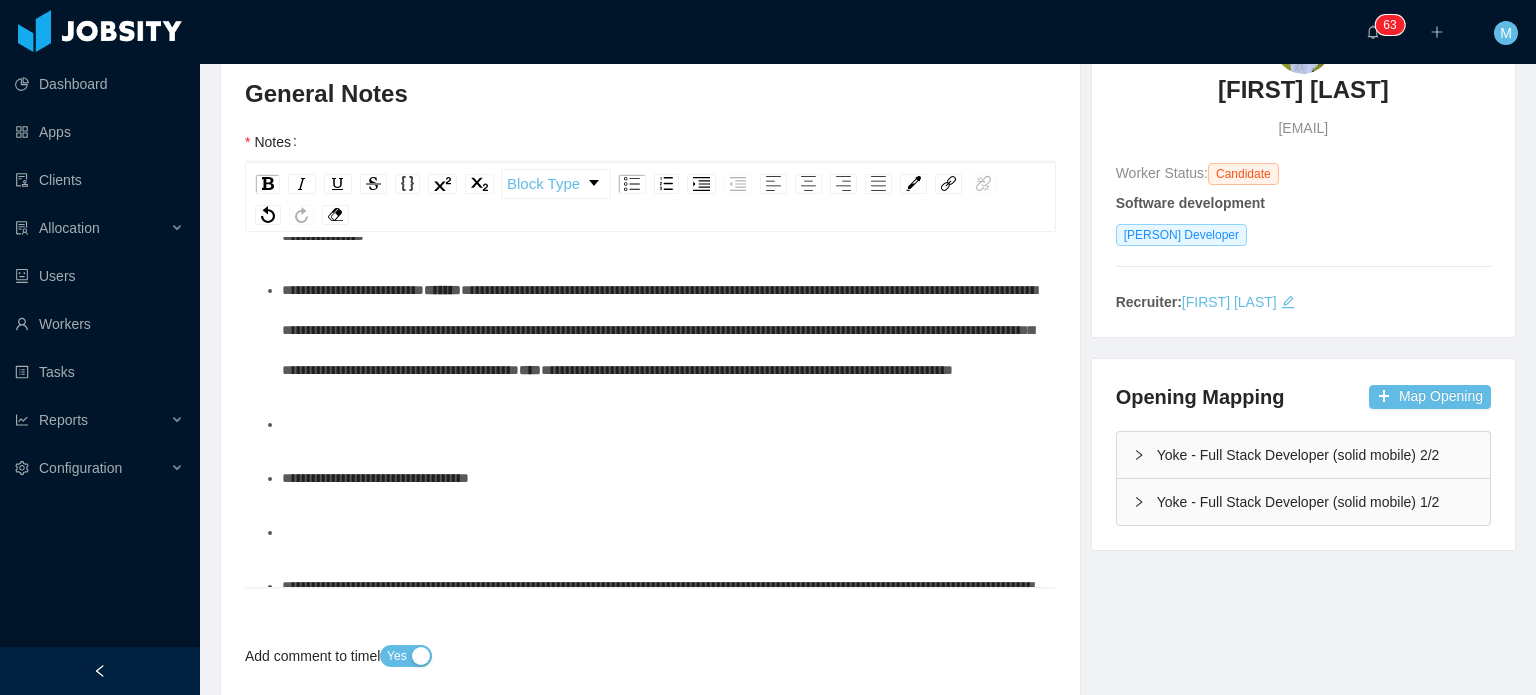 click on "**********" at bounding box center (353, 290) 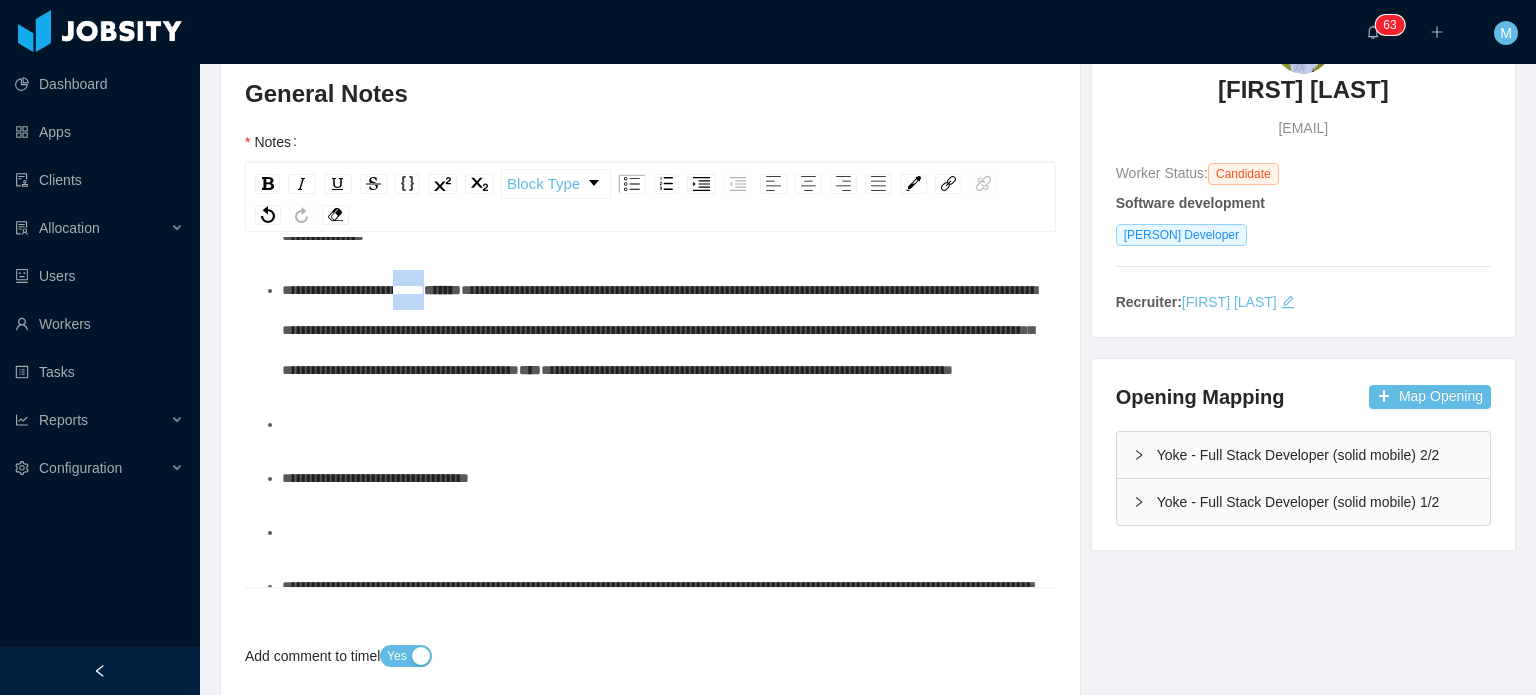 click on "**********" at bounding box center [353, 290] 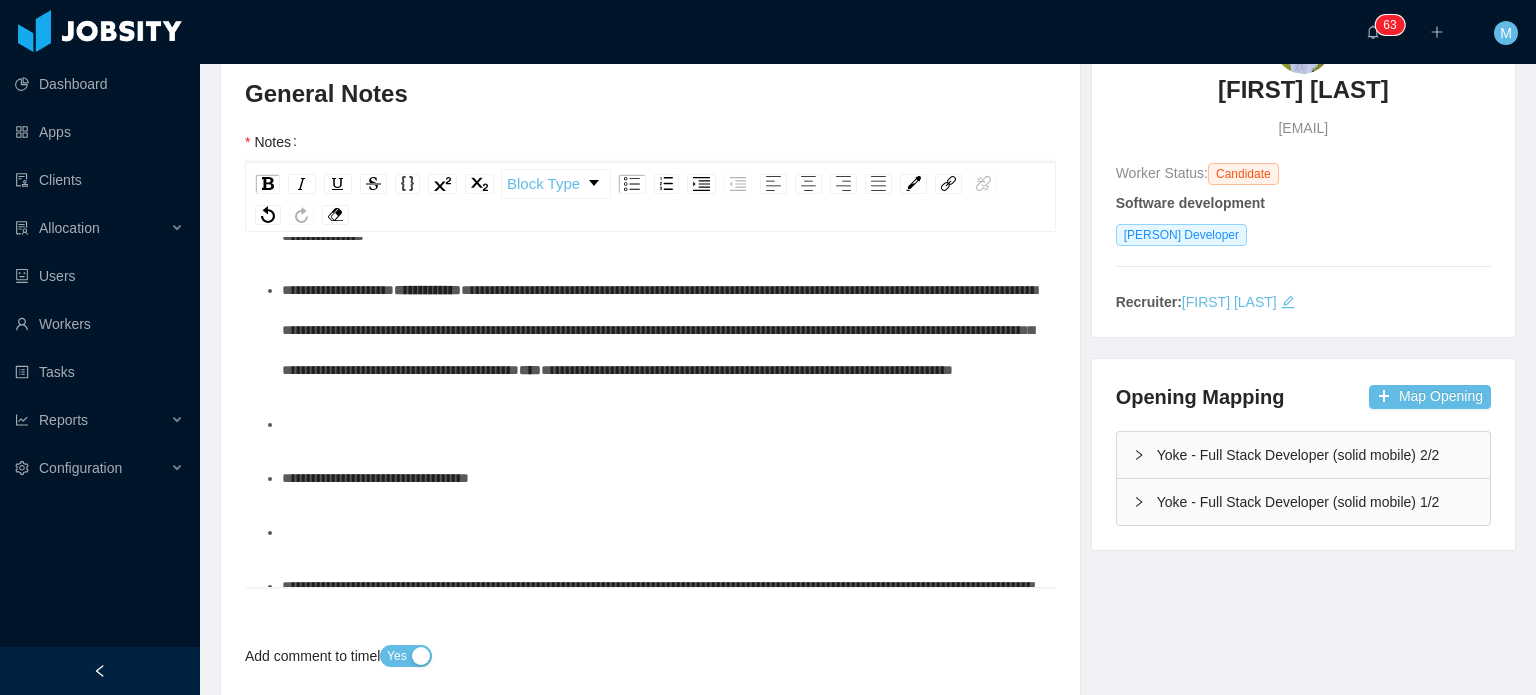 click on "**********" at bounding box center [659, 330] 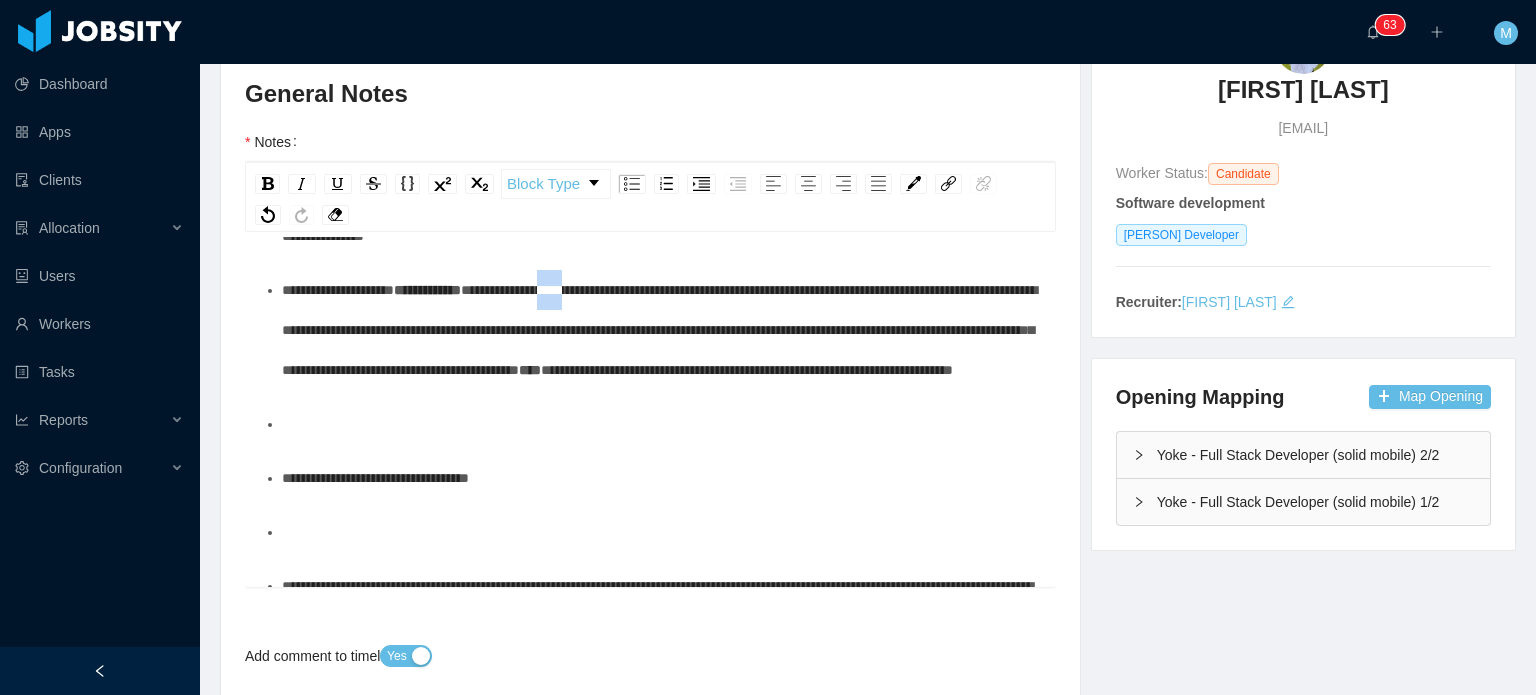 click on "**********" at bounding box center [659, 330] 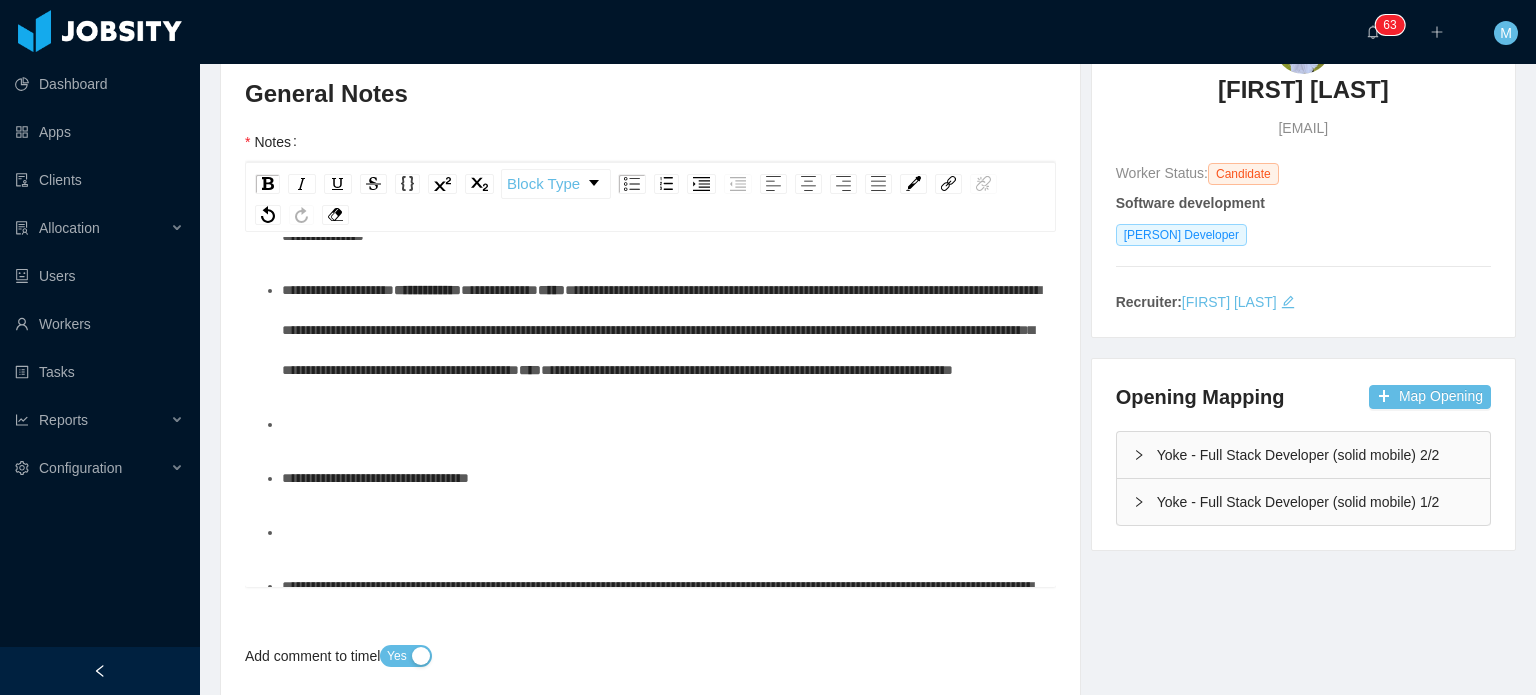 click on "**********" at bounding box center (747, 370) 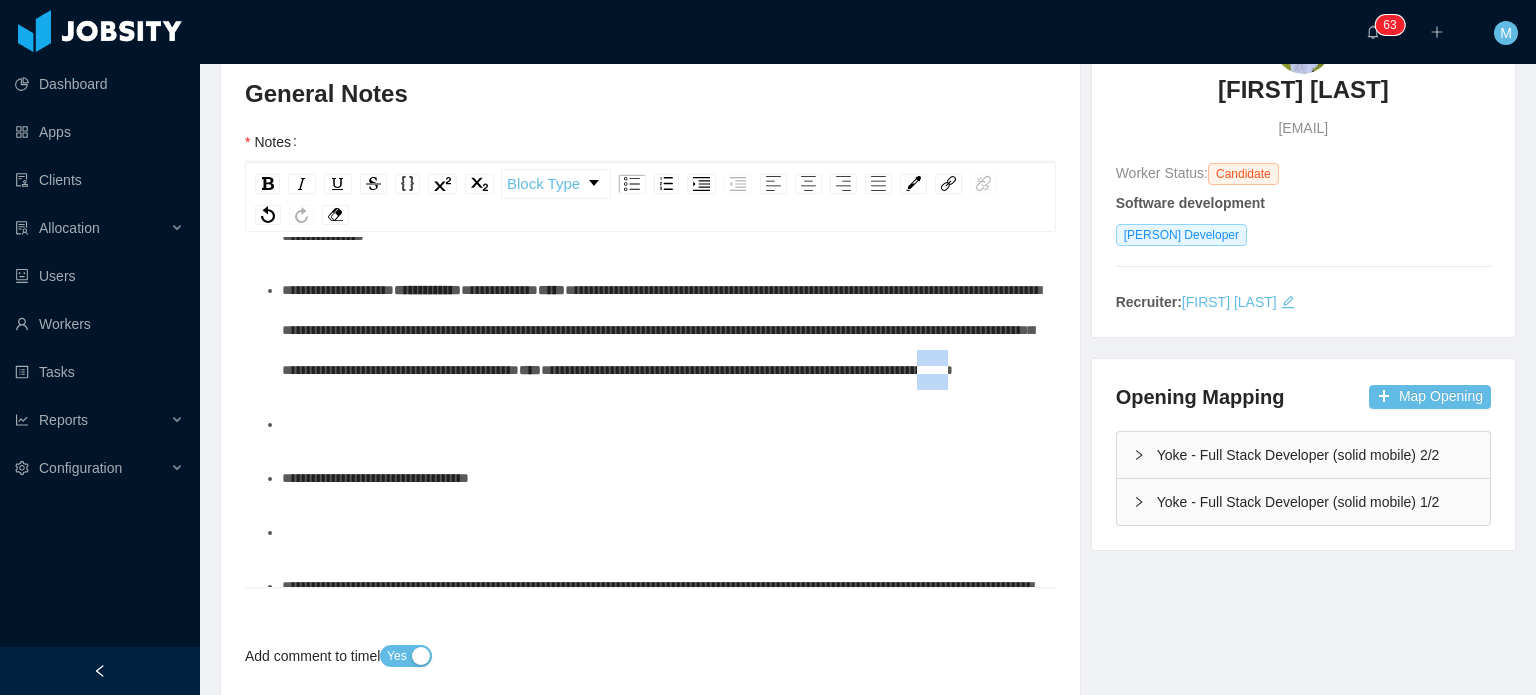 click on "**********" at bounding box center [747, 370] 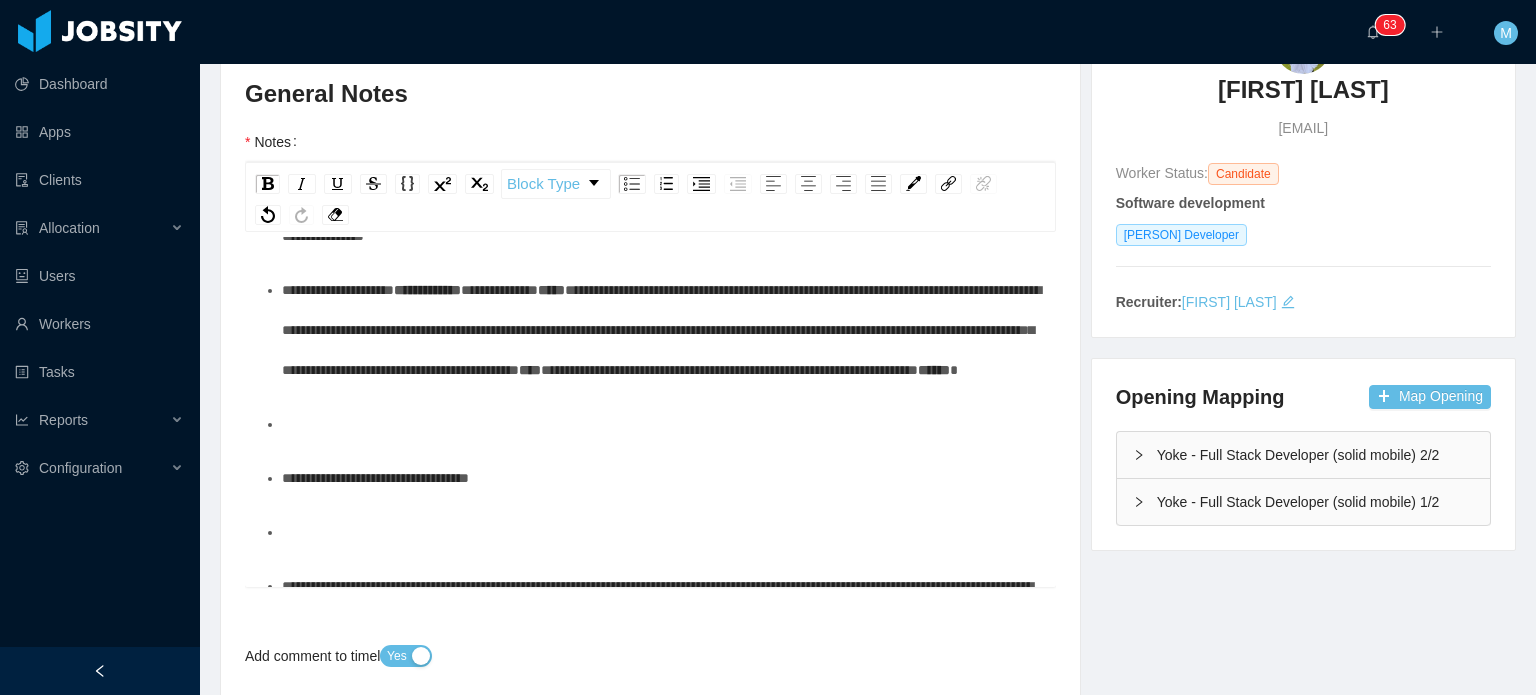 click on "**********" at bounding box center [661, 330] 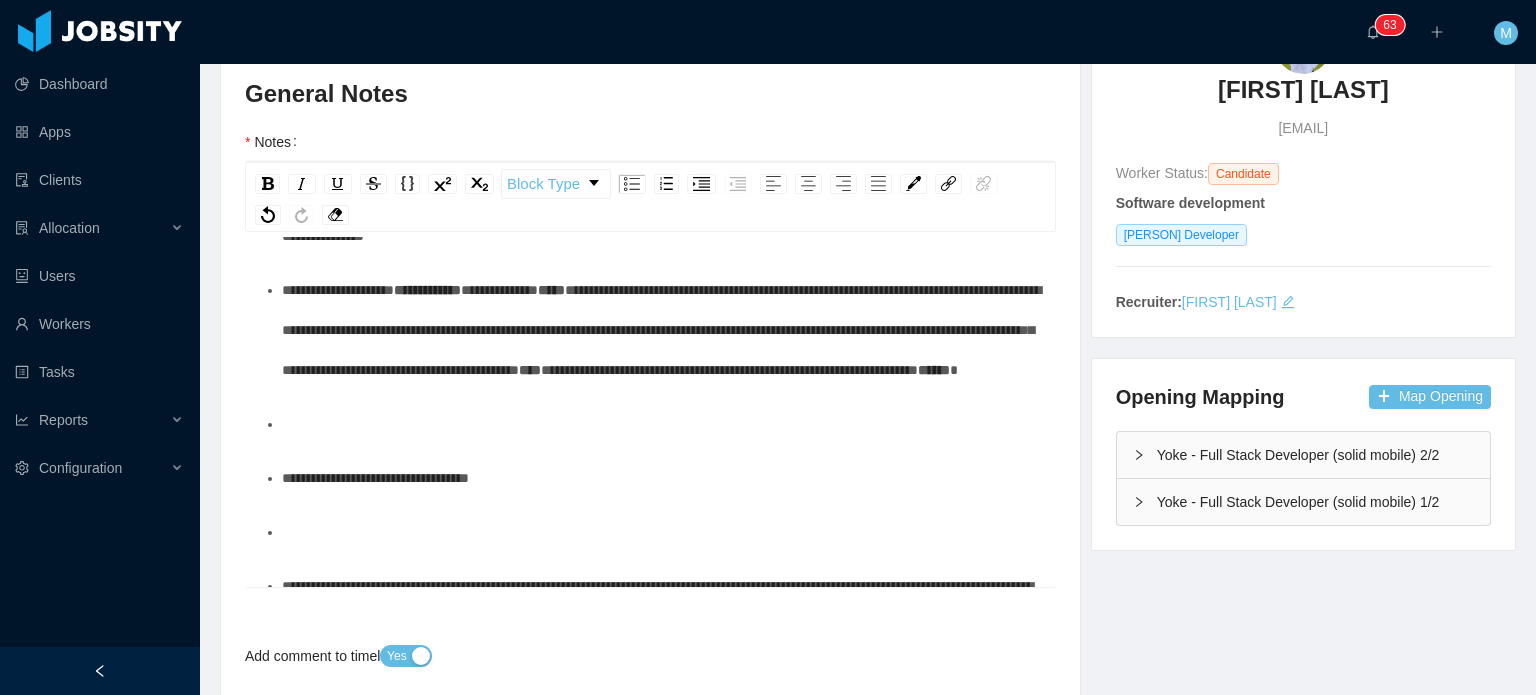scroll, scrollTop: 323, scrollLeft: 0, axis: vertical 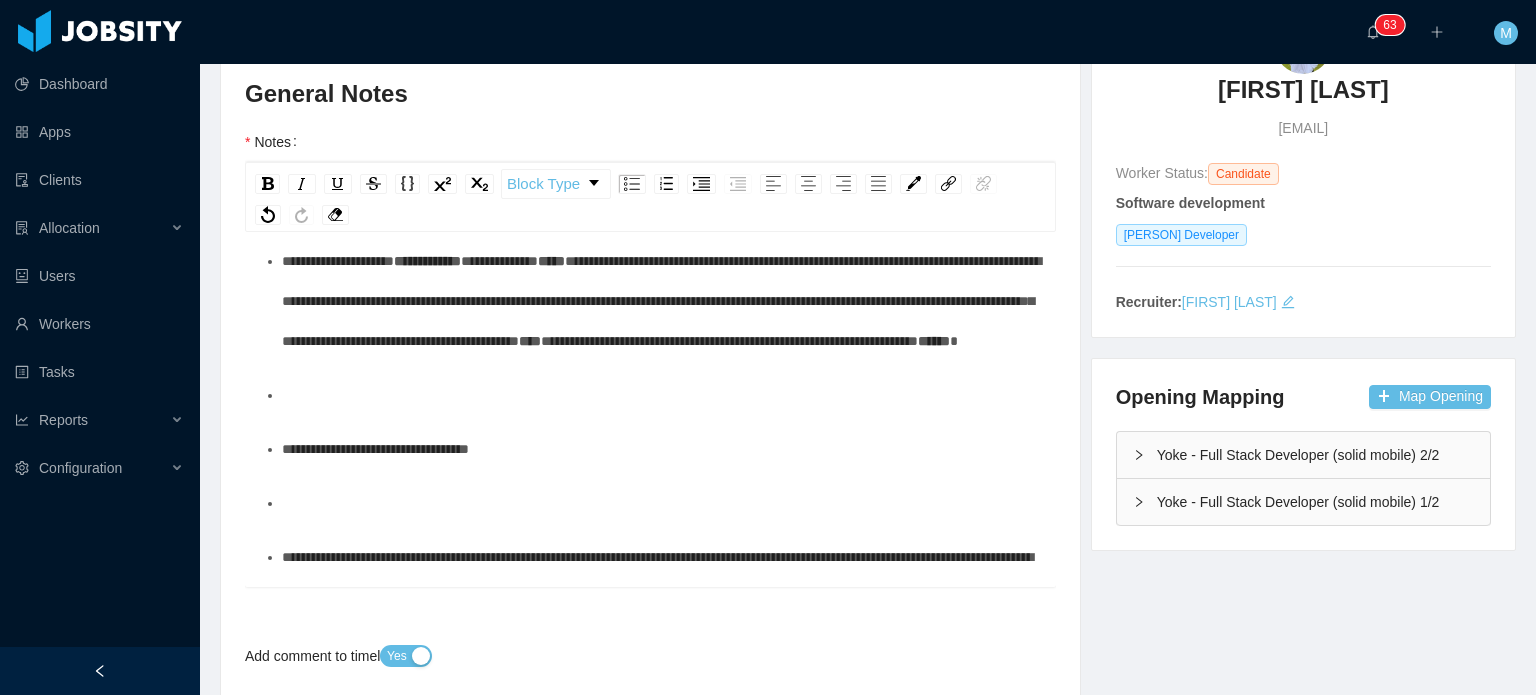 click at bounding box center (661, 395) 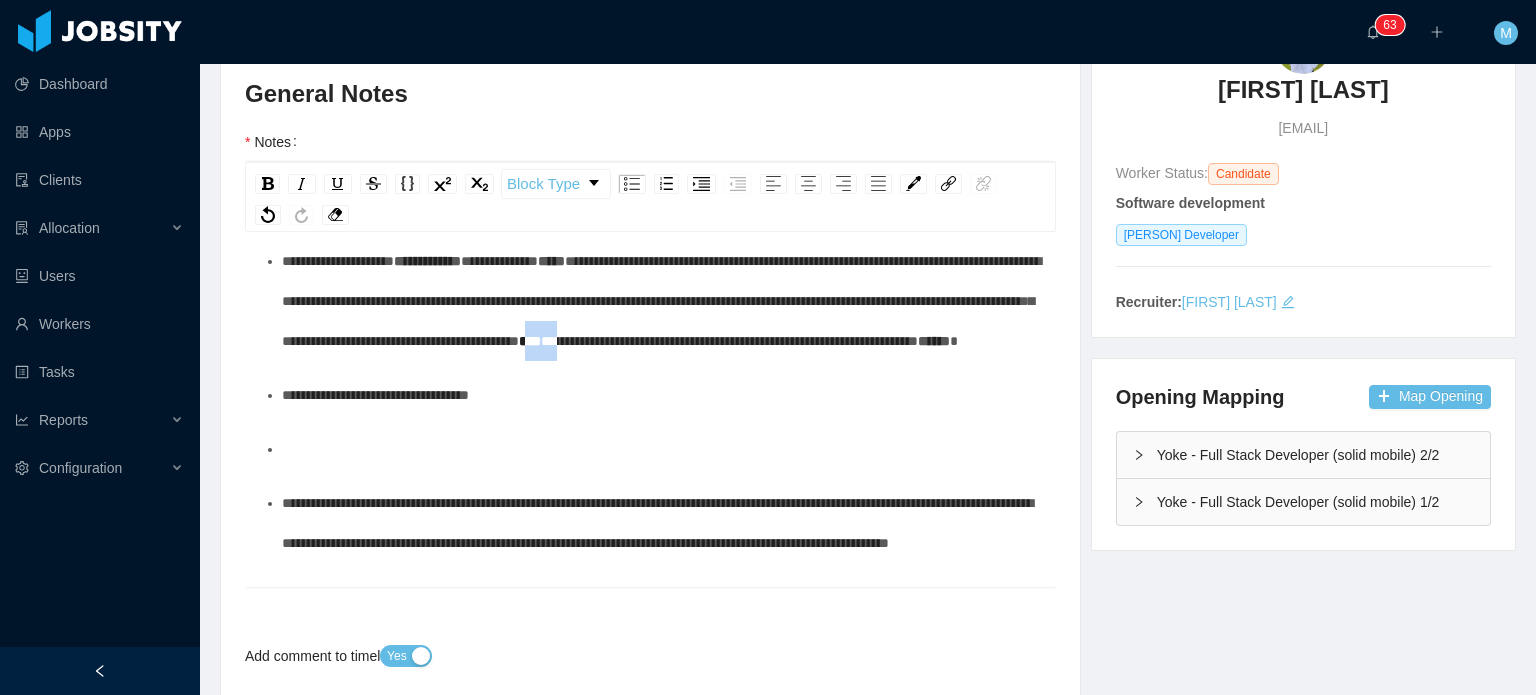 drag, startPoint x: 368, startPoint y: 423, endPoint x: 332, endPoint y: 423, distance: 36 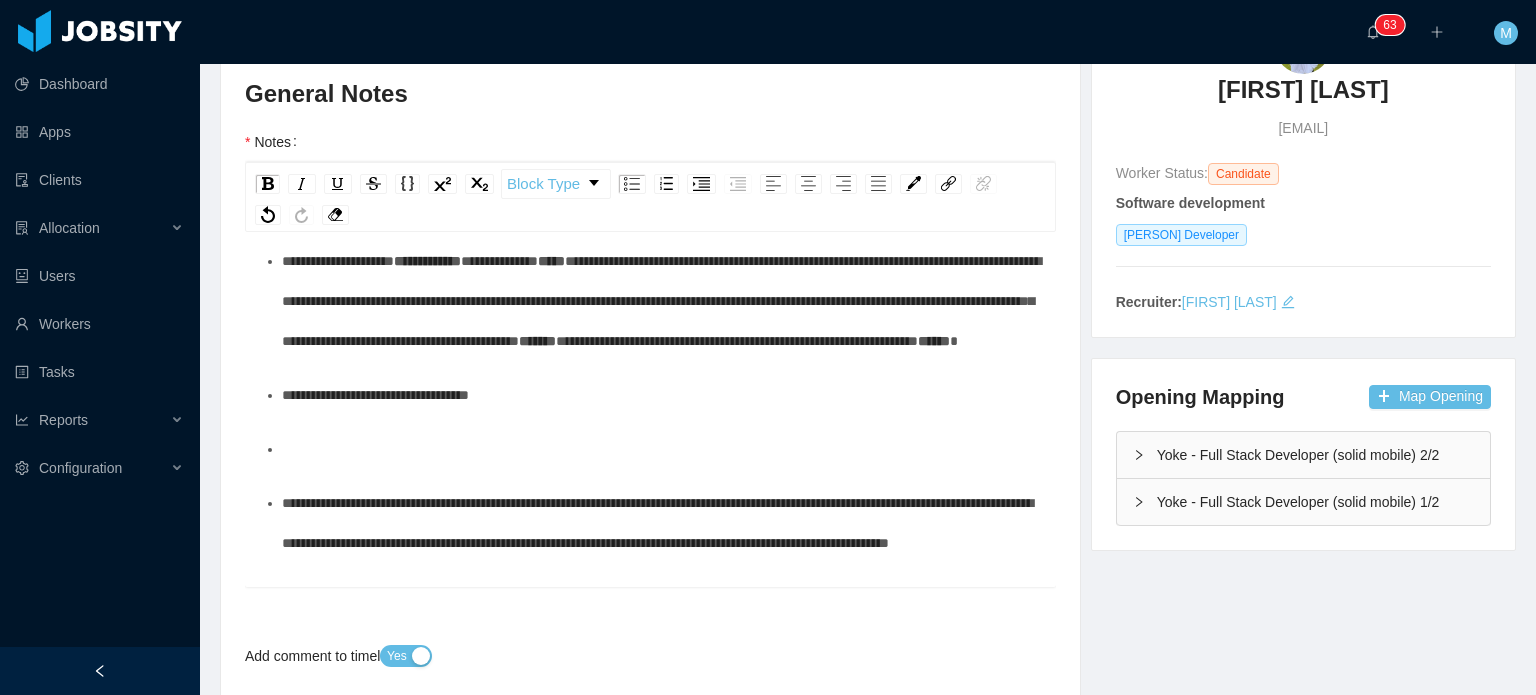 click on "**********" at bounding box center (661, 395) 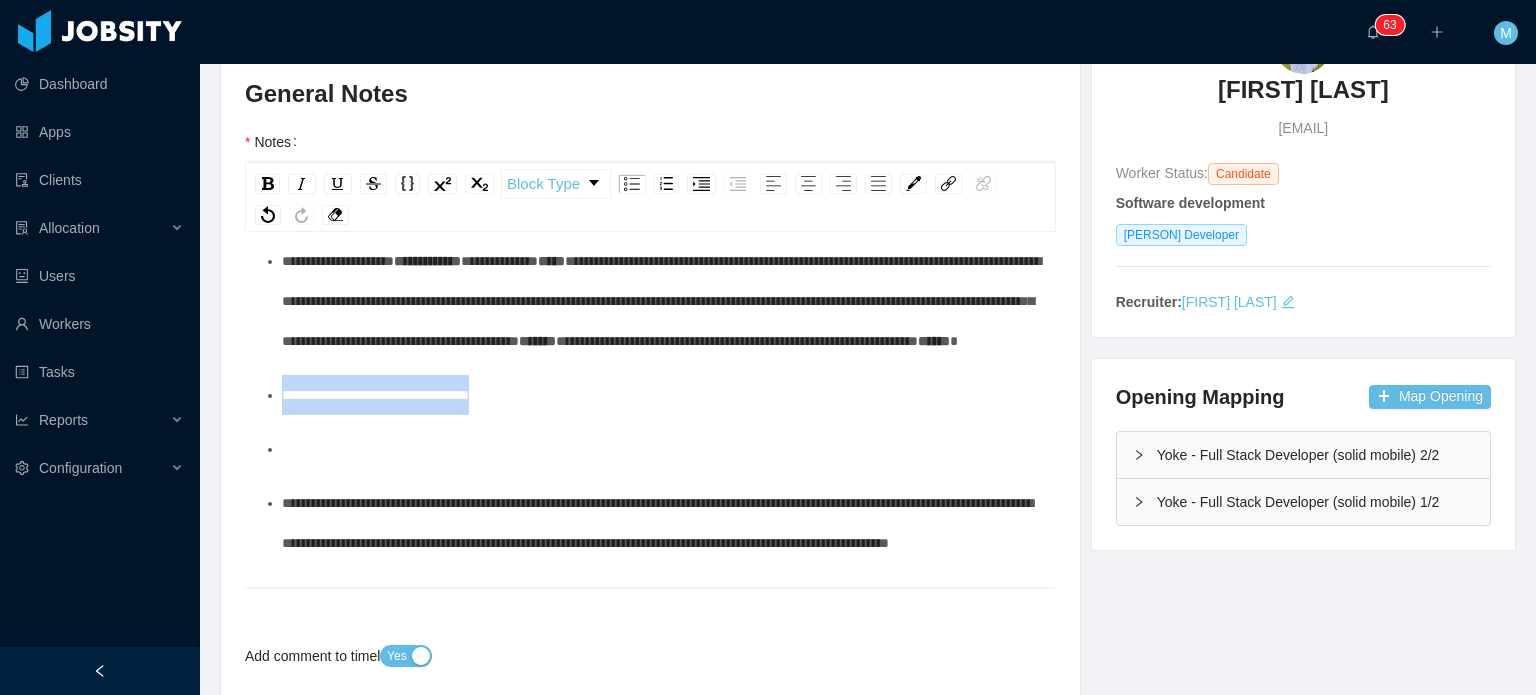 drag, startPoint x: 407, startPoint y: 482, endPoint x: 207, endPoint y: 465, distance: 200.7212 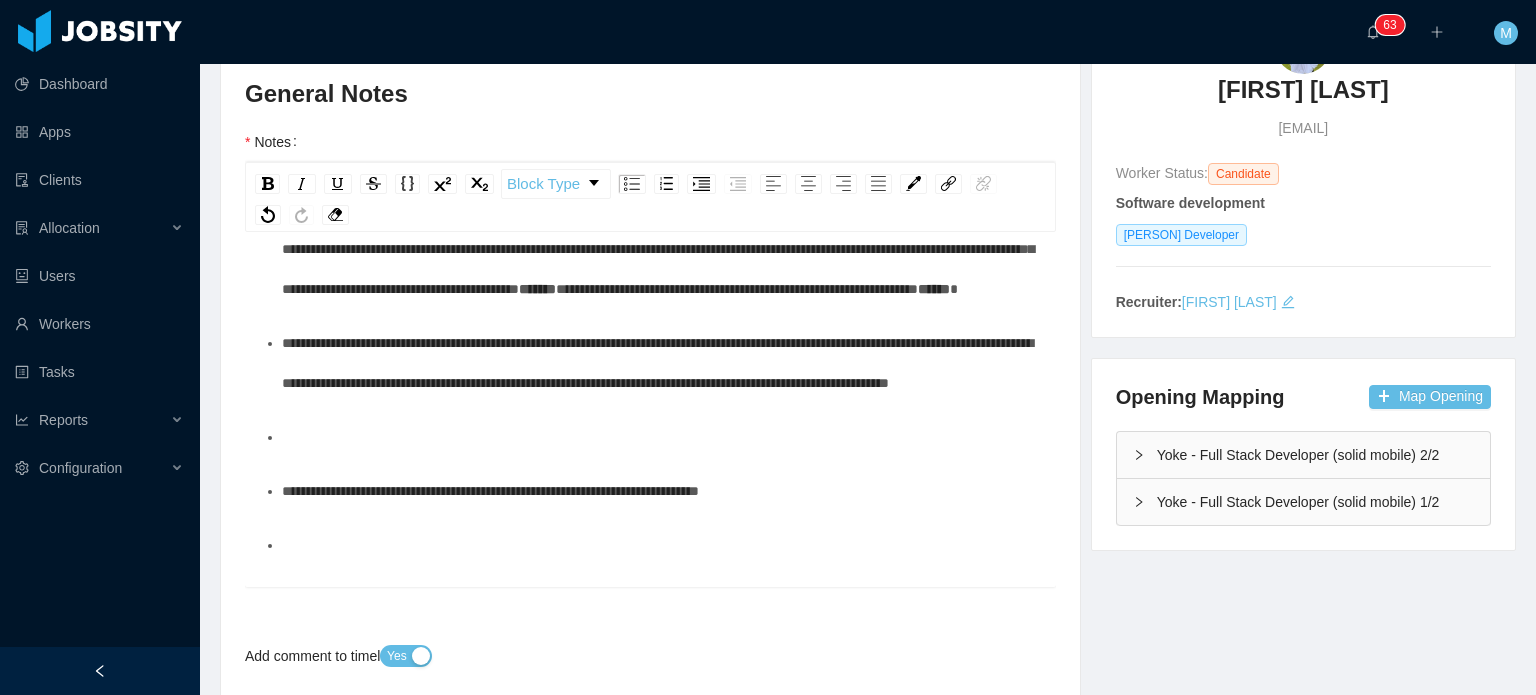 scroll, scrollTop: 380, scrollLeft: 0, axis: vertical 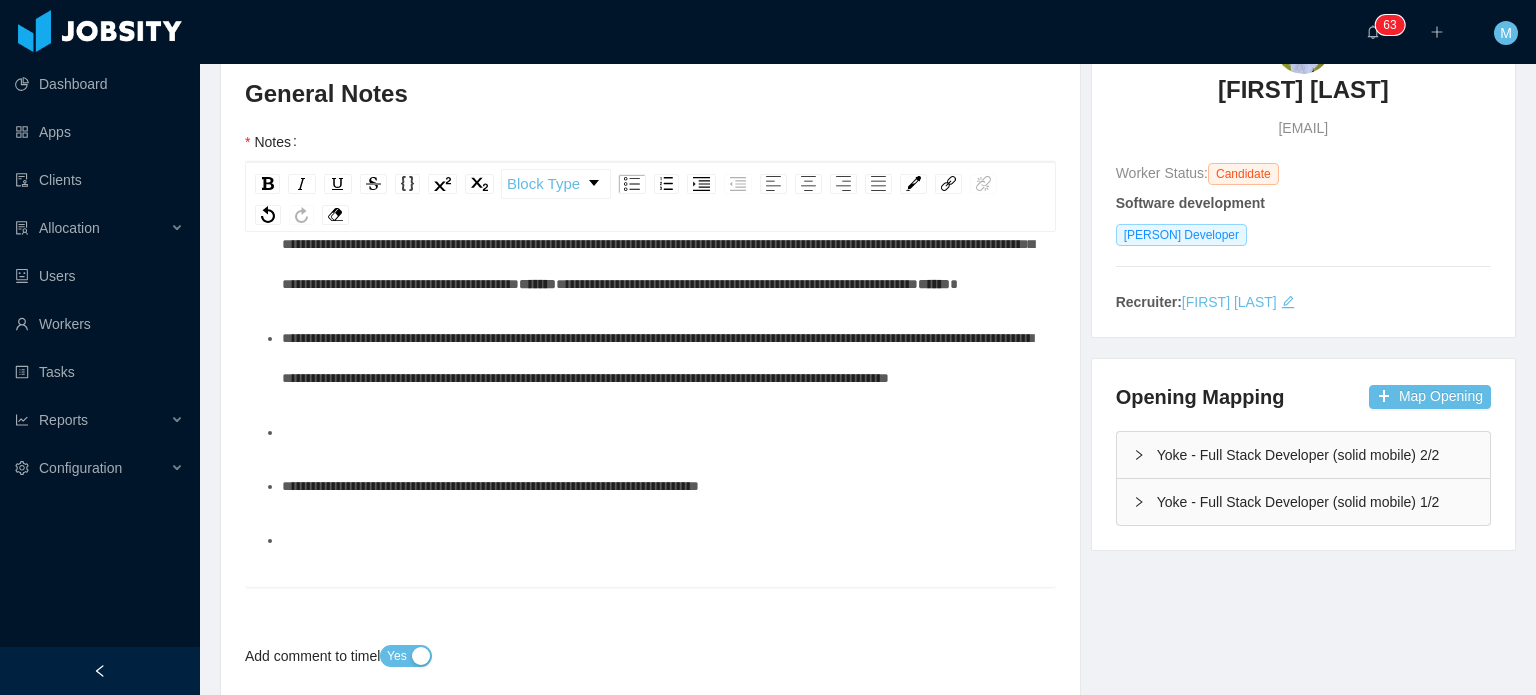 click on "**********" at bounding box center (661, 358) 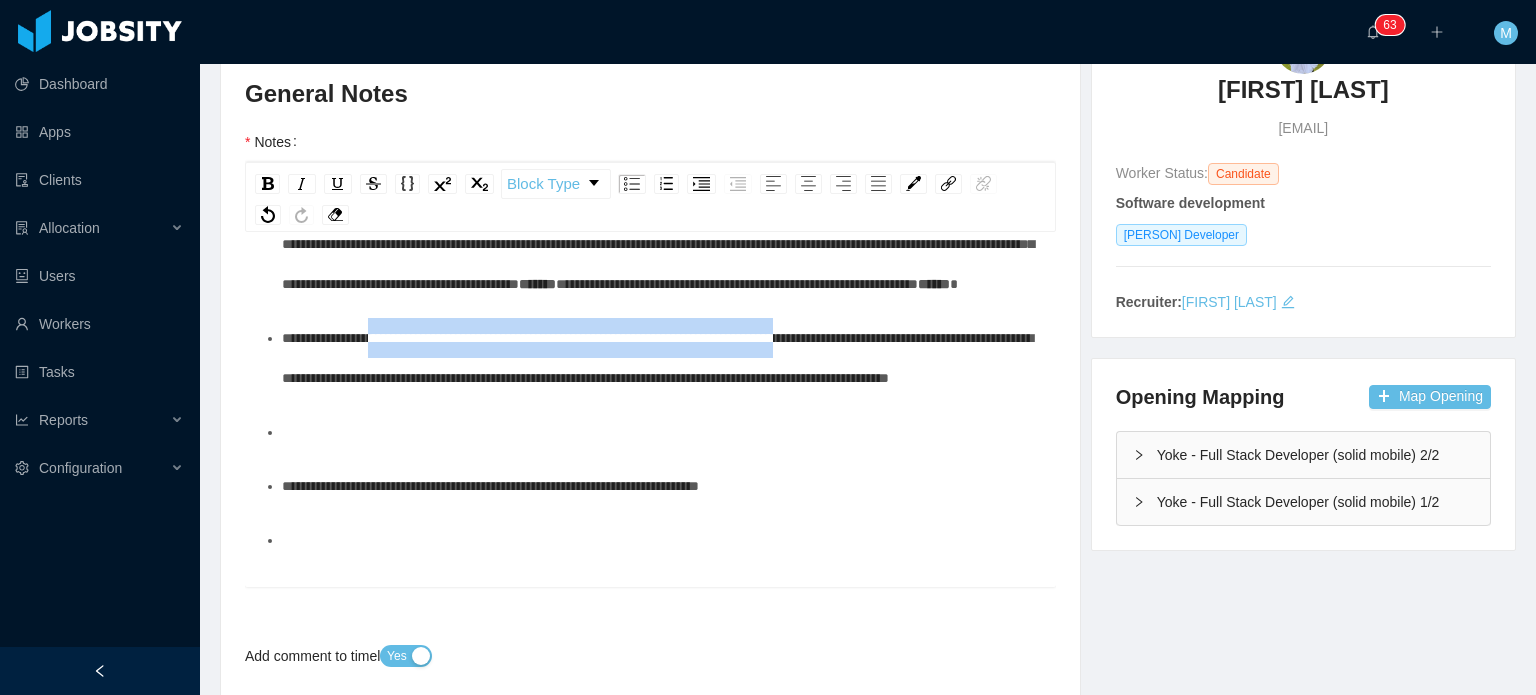 drag, startPoint x: 892, startPoint y: 417, endPoint x: 389, endPoint y: 421, distance: 503.0159 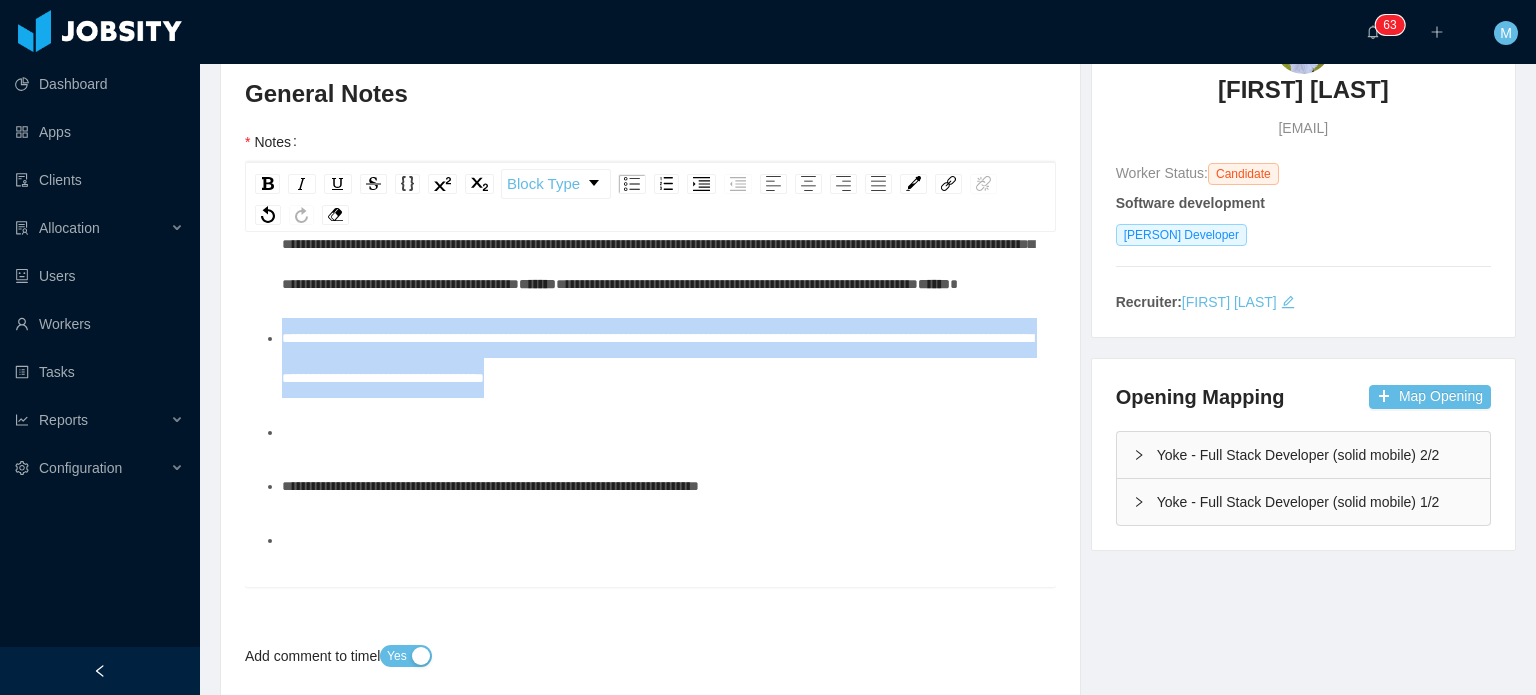 drag, startPoint x: 396, startPoint y: 444, endPoint x: 200, endPoint y: 422, distance: 197.23083 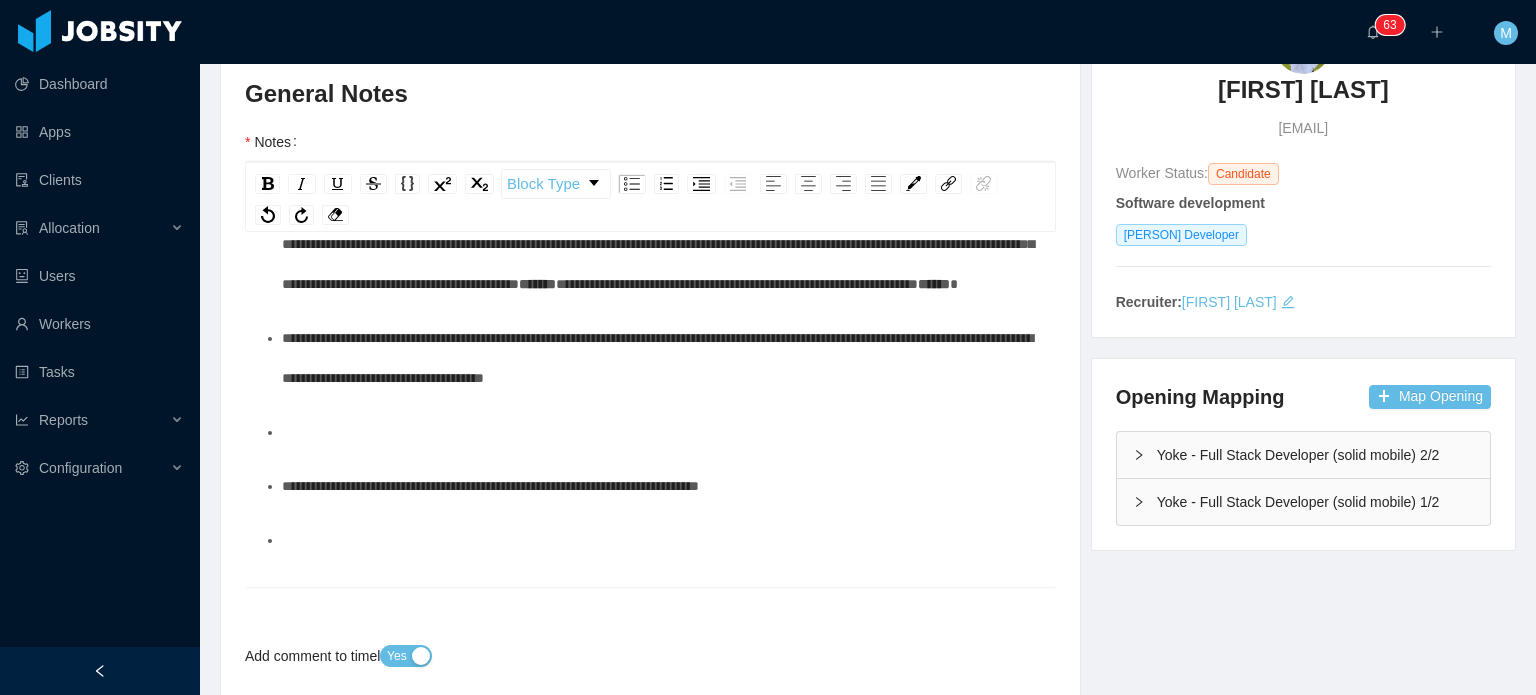 scroll, scrollTop: 0, scrollLeft: 0, axis: both 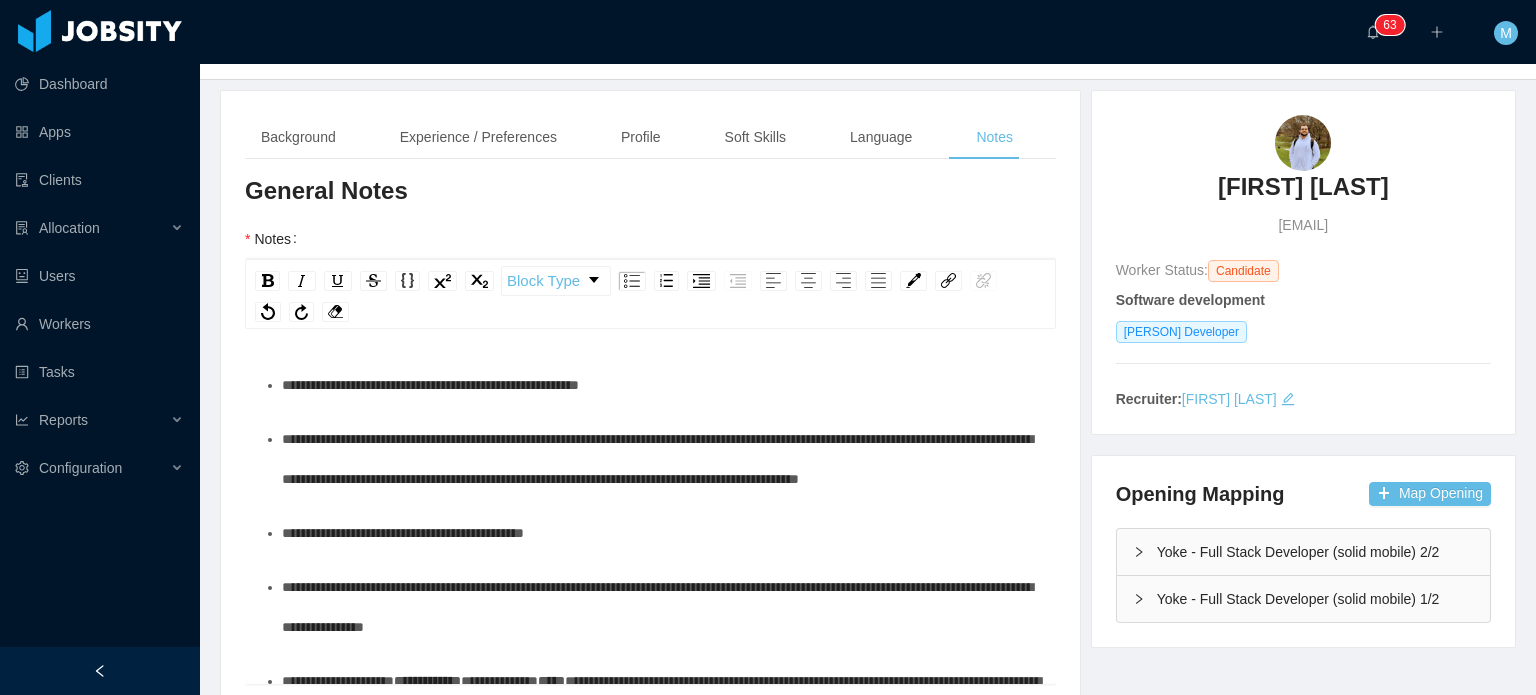 click on "**********" at bounding box center (661, 459) 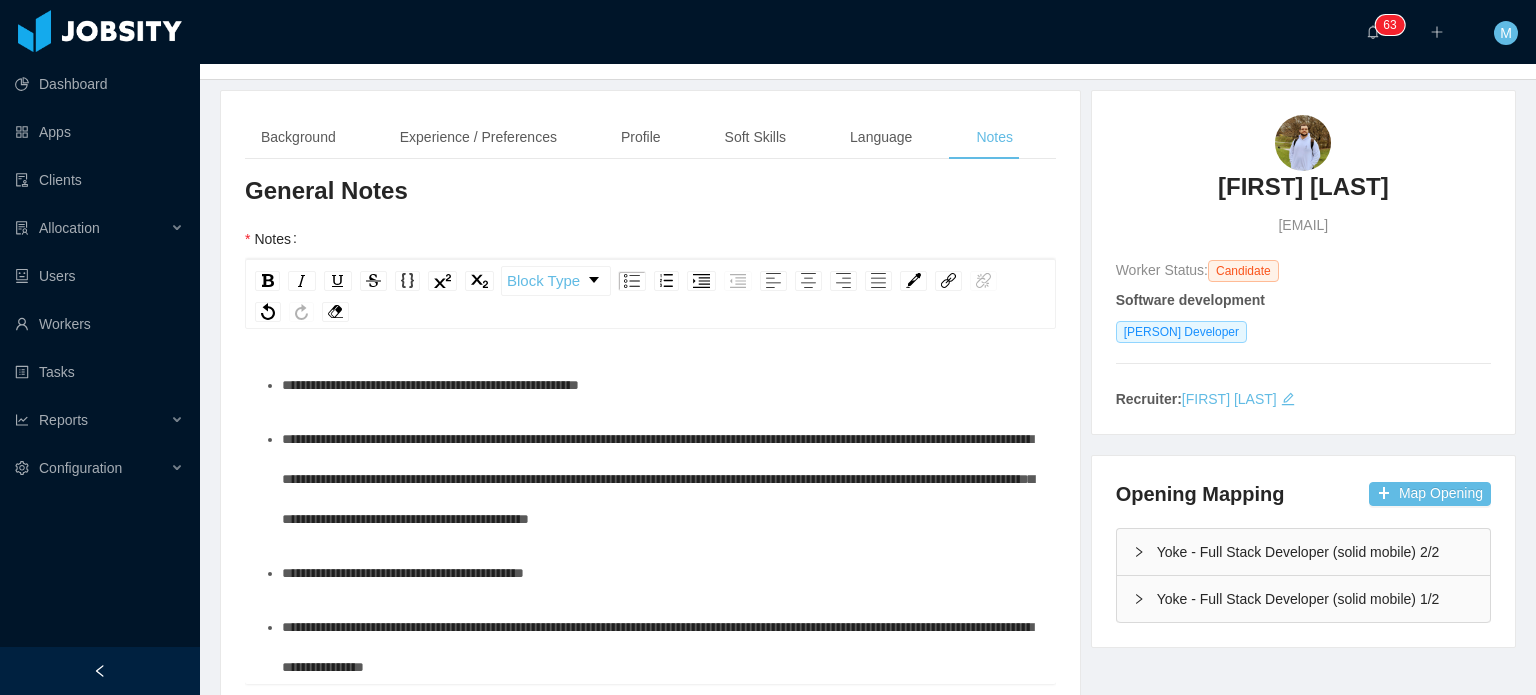 click on "**********" at bounding box center (658, 479) 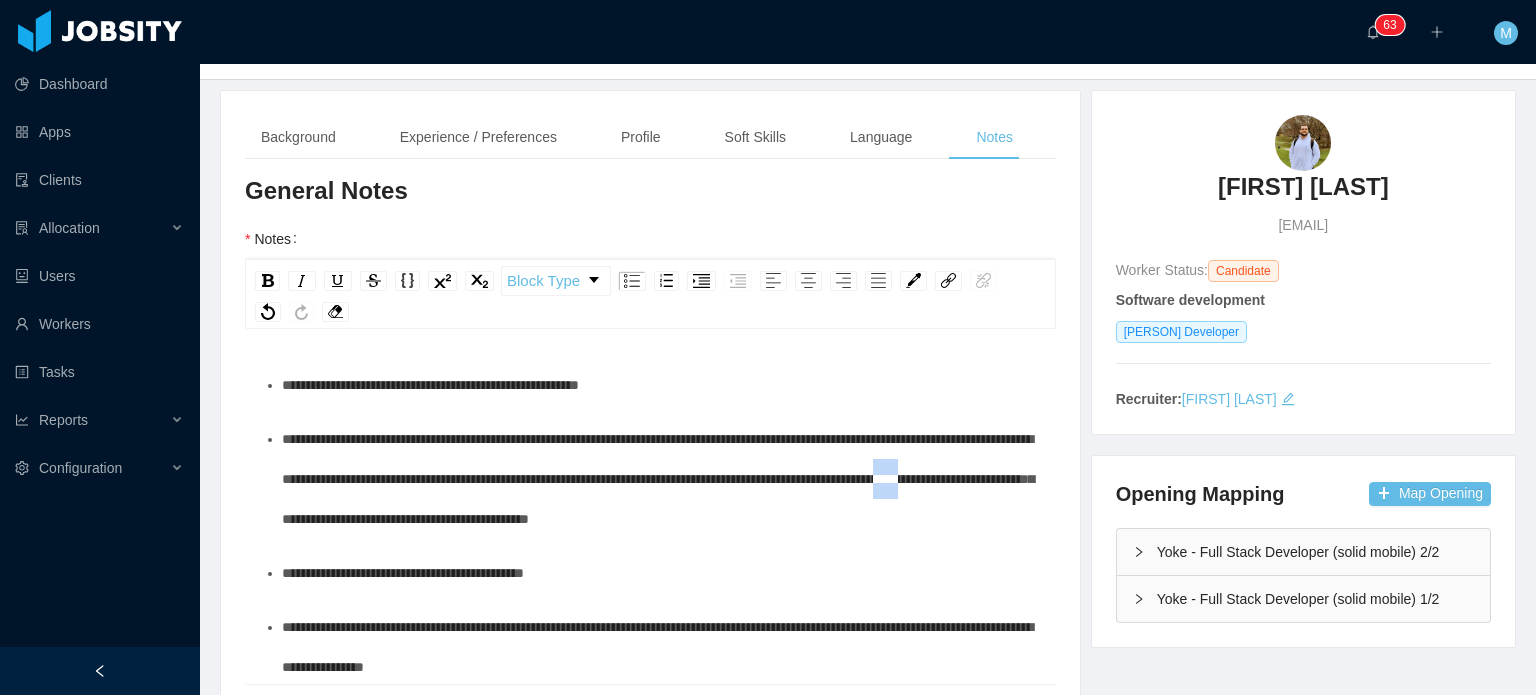 click on "**********" at bounding box center [658, 479] 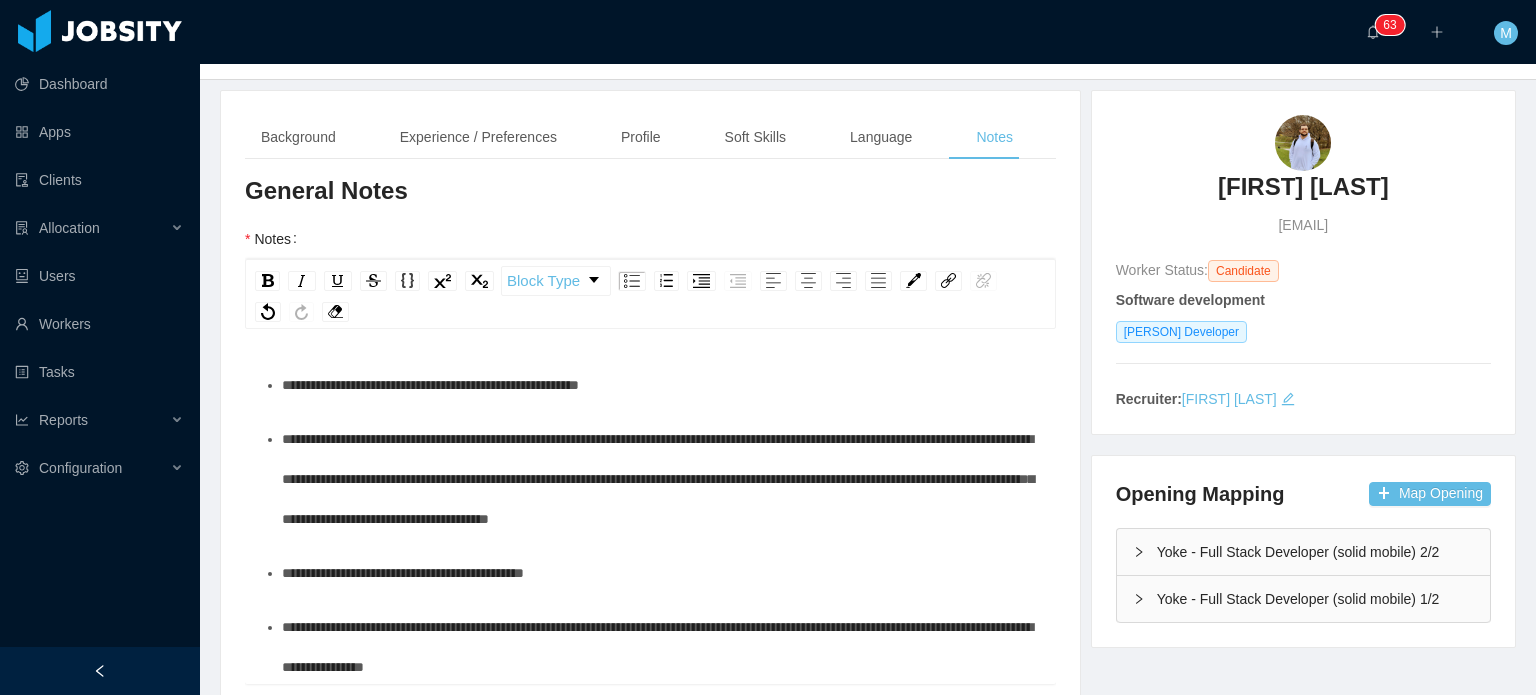 scroll, scrollTop: 0, scrollLeft: 0, axis: both 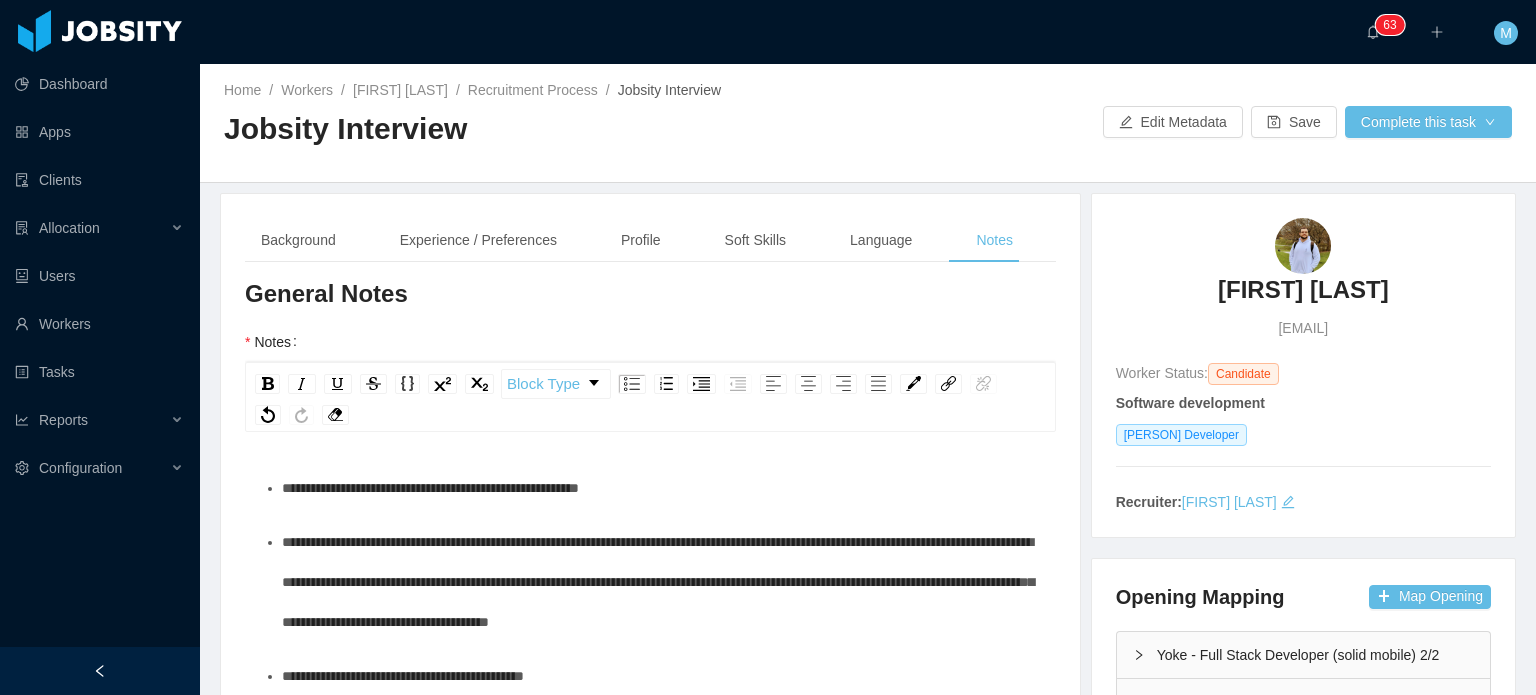 click on "**********" at bounding box center (651, 1438) 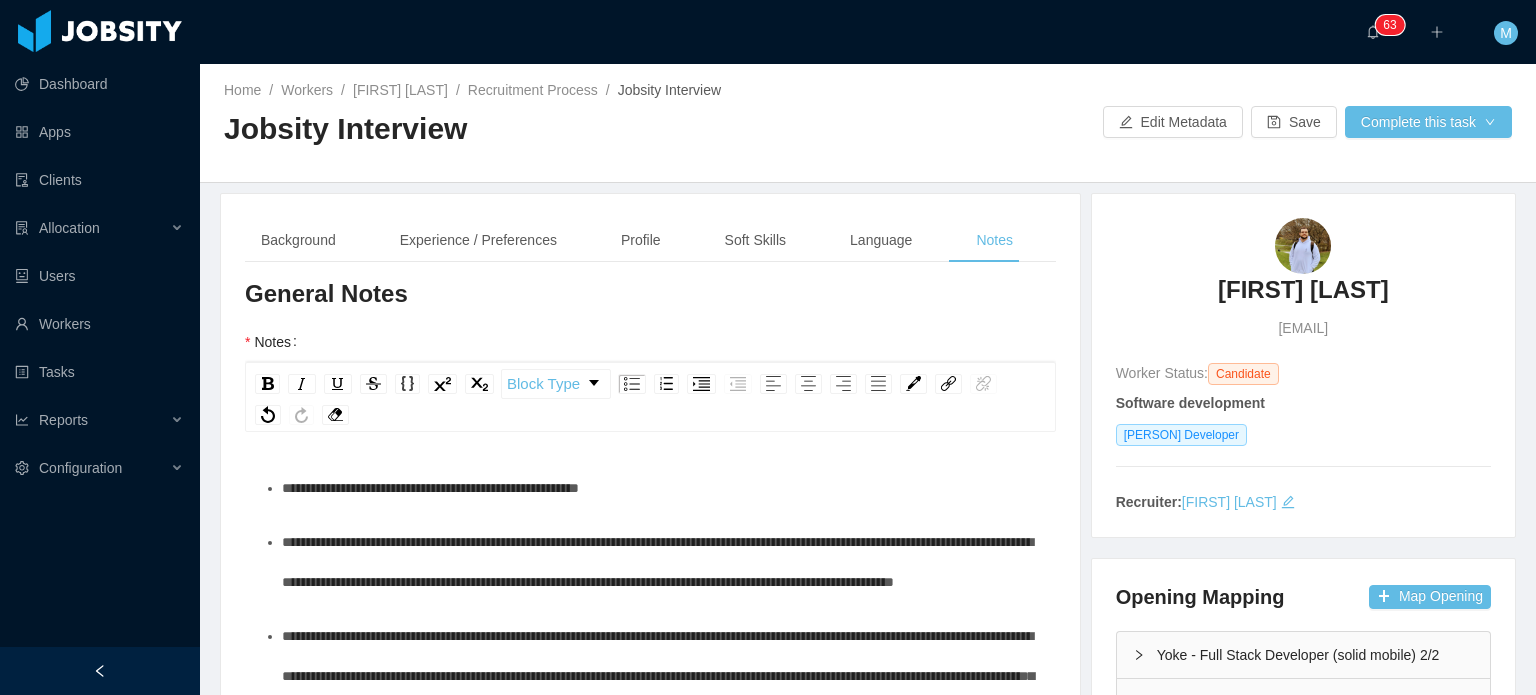 scroll, scrollTop: 63, scrollLeft: 0, axis: vertical 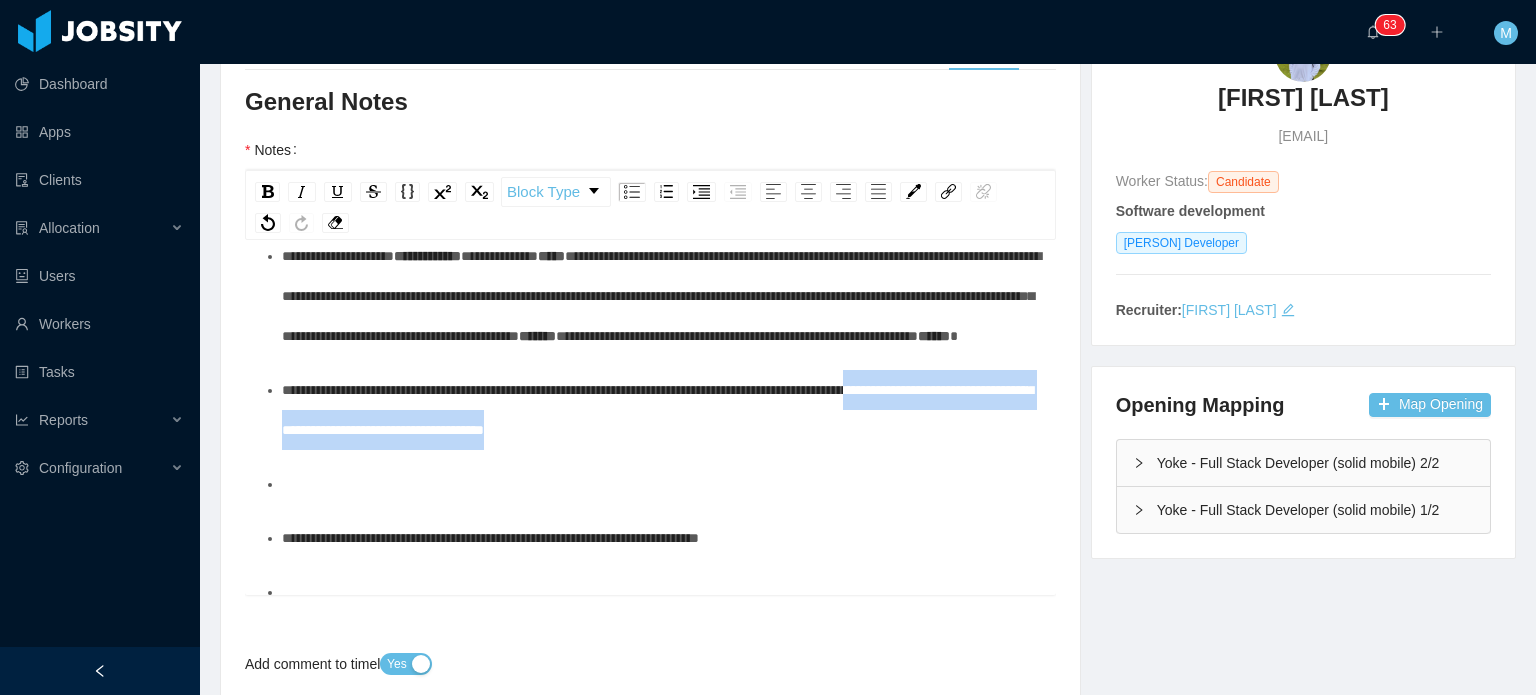 drag, startPoint x: 792, startPoint y: 522, endPoint x: 276, endPoint y: 495, distance: 516.70593 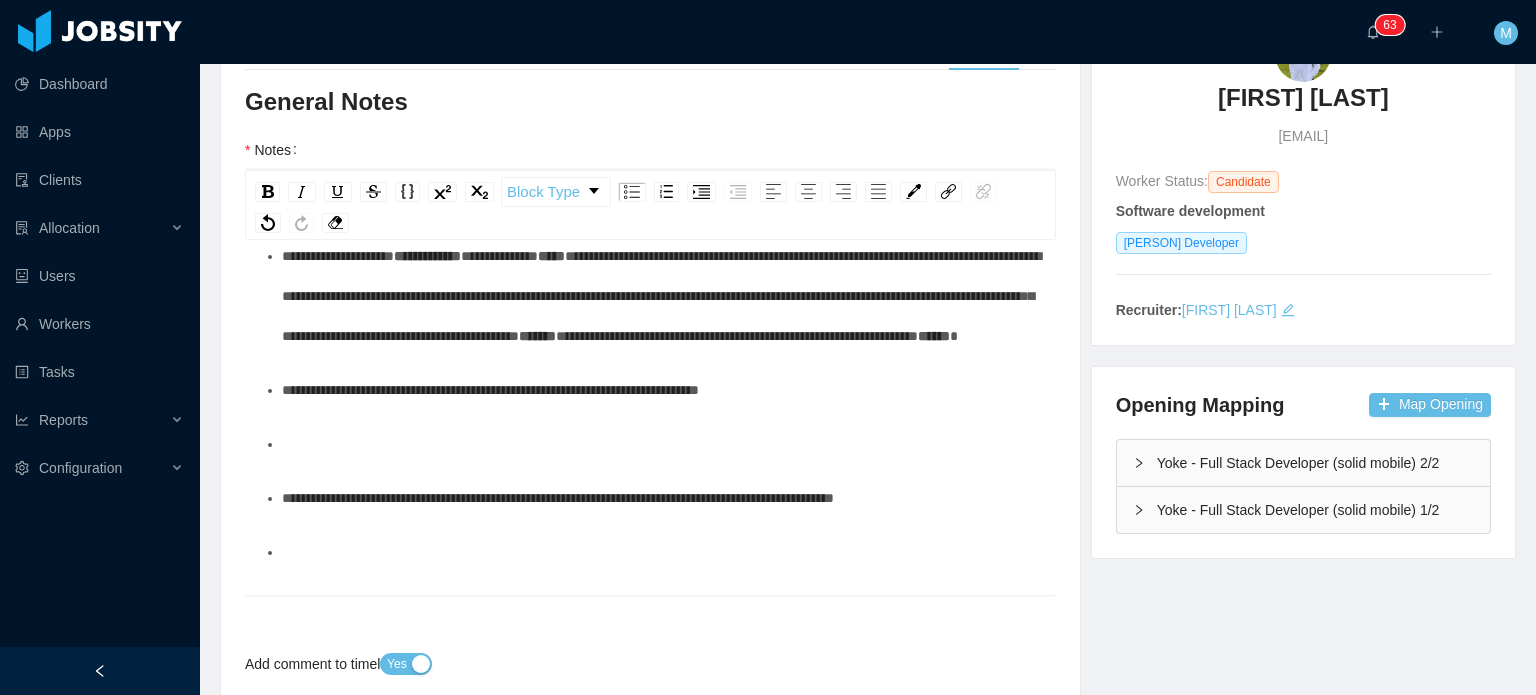 scroll, scrollTop: 488, scrollLeft: 0, axis: vertical 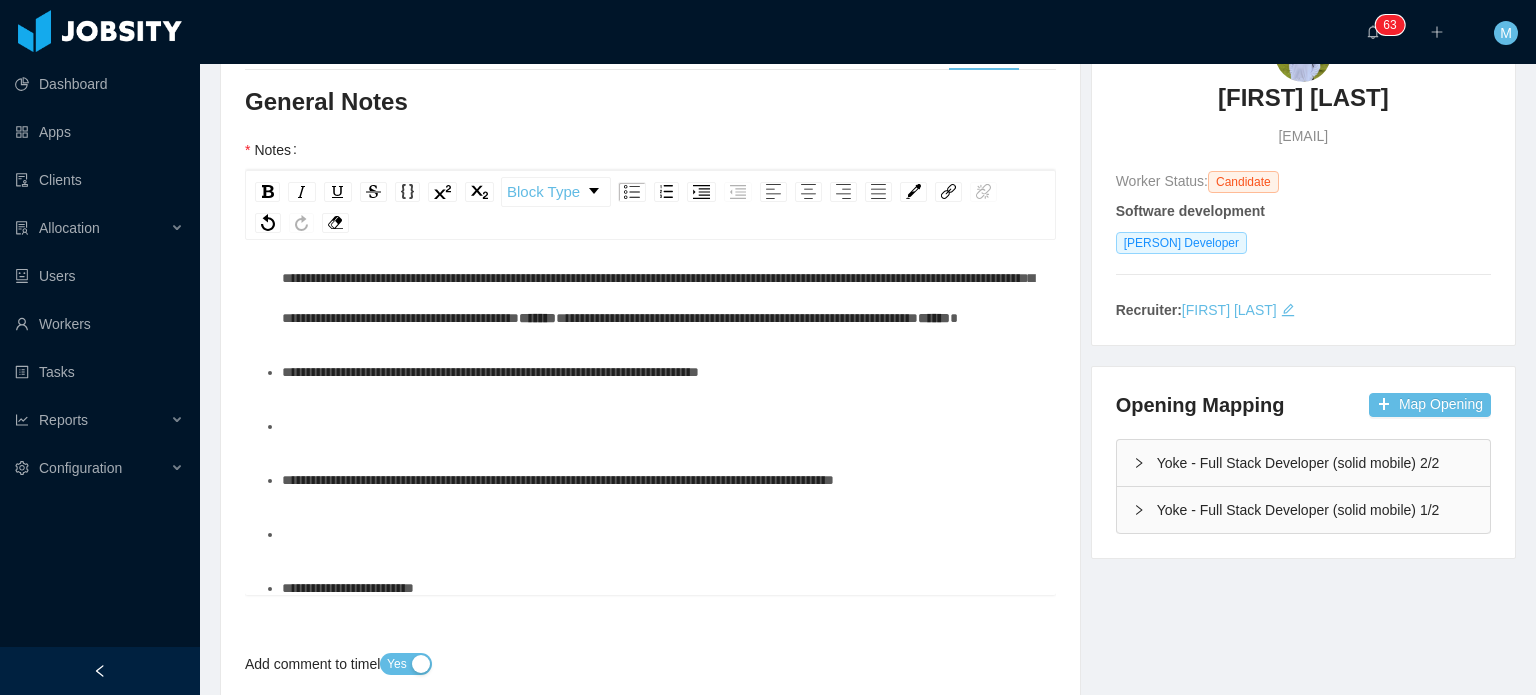 click on "**********" at bounding box center (661, 372) 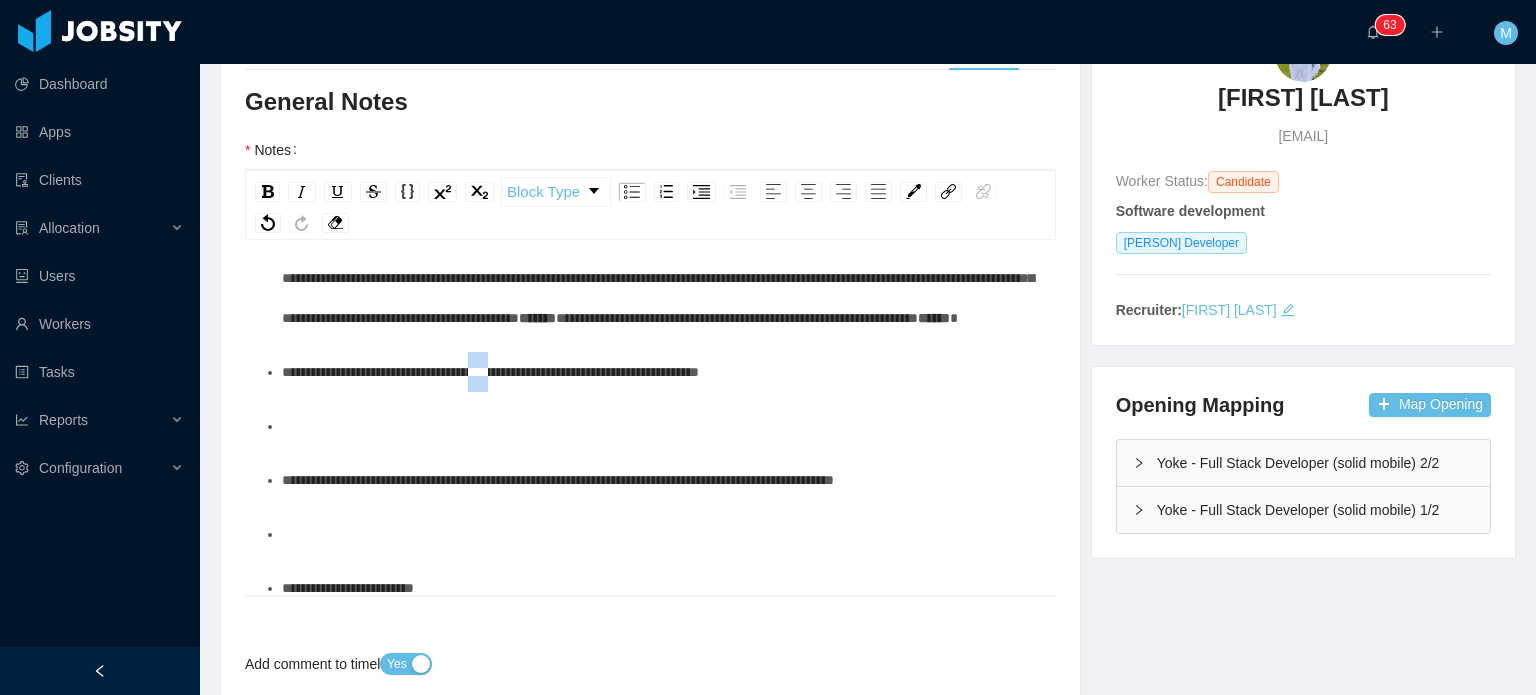click on "**********" at bounding box center (490, 372) 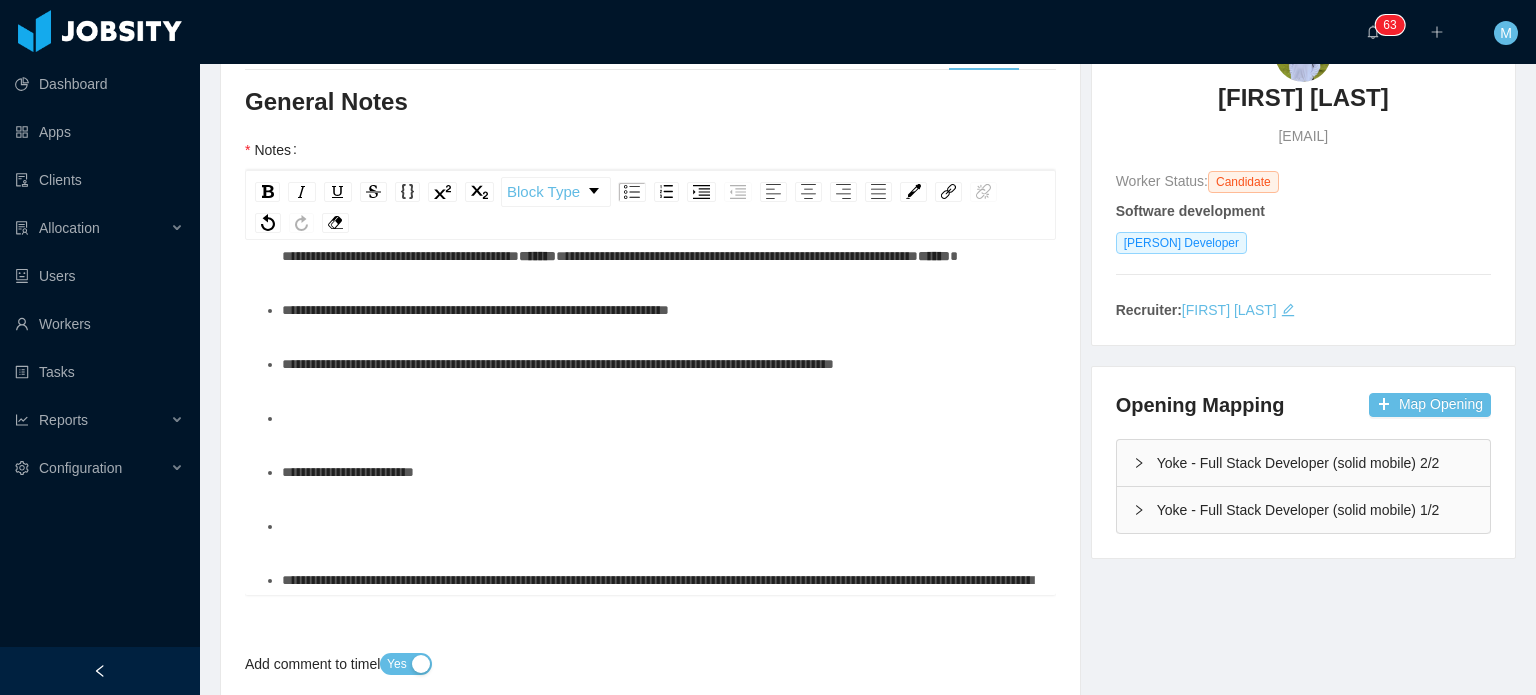 scroll, scrollTop: 551, scrollLeft: 0, axis: vertical 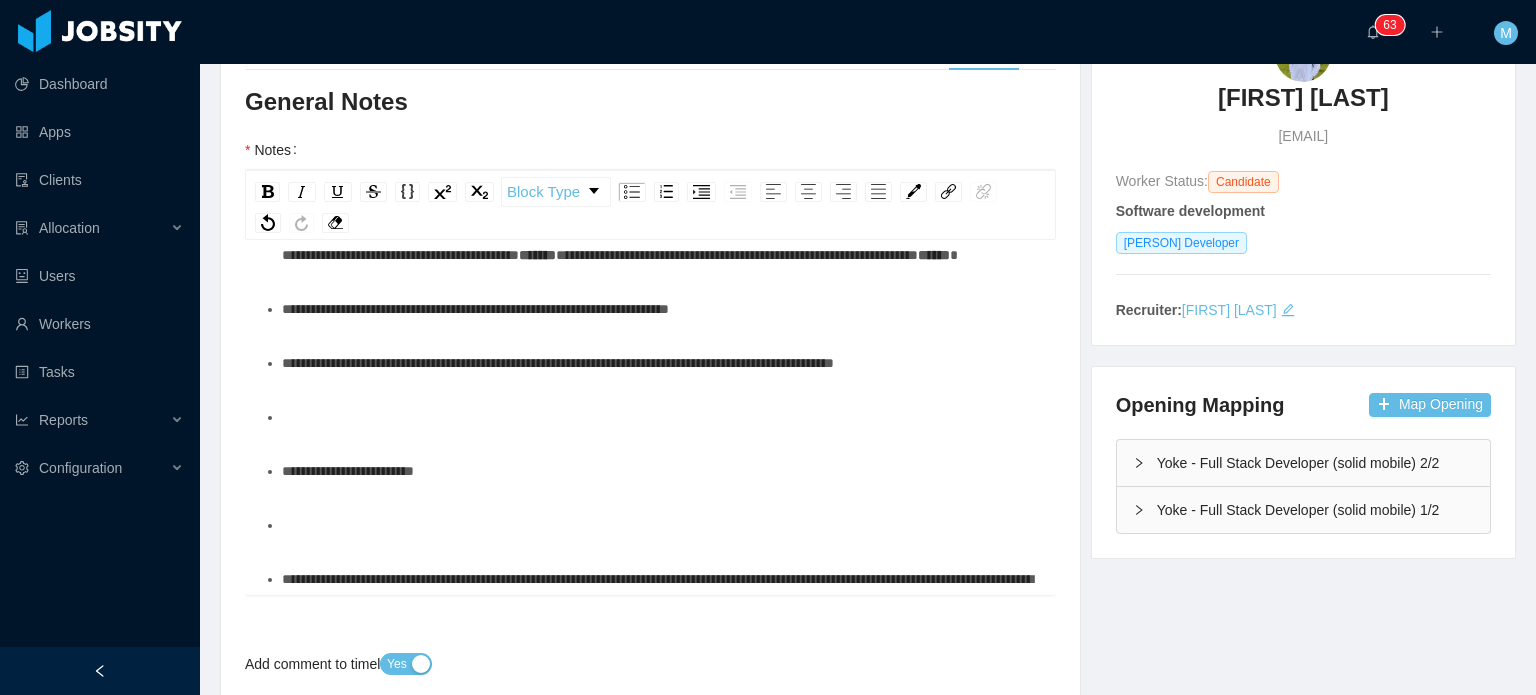 click at bounding box center [661, 417] 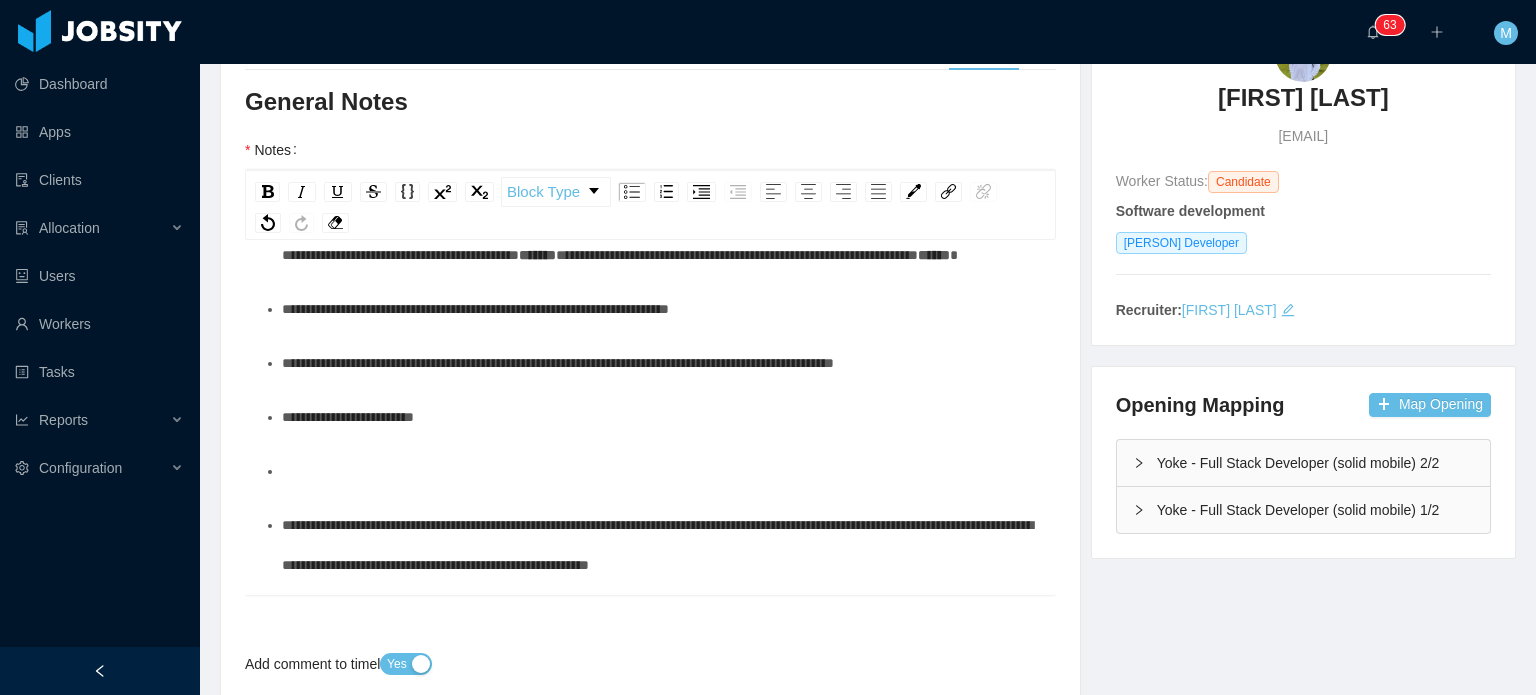 scroll, scrollTop: 560, scrollLeft: 0, axis: vertical 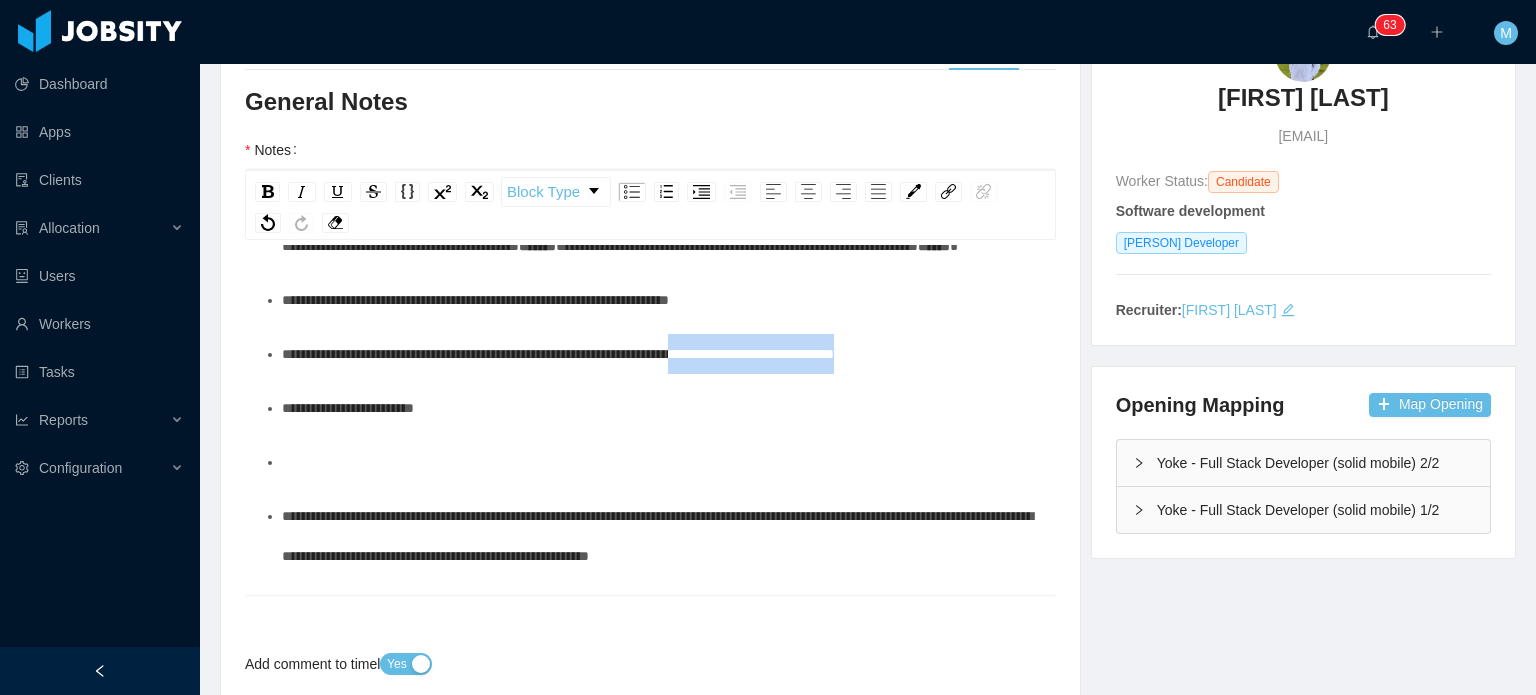 drag, startPoint x: 936, startPoint y: 441, endPoint x: 759, endPoint y: 437, distance: 177.0452 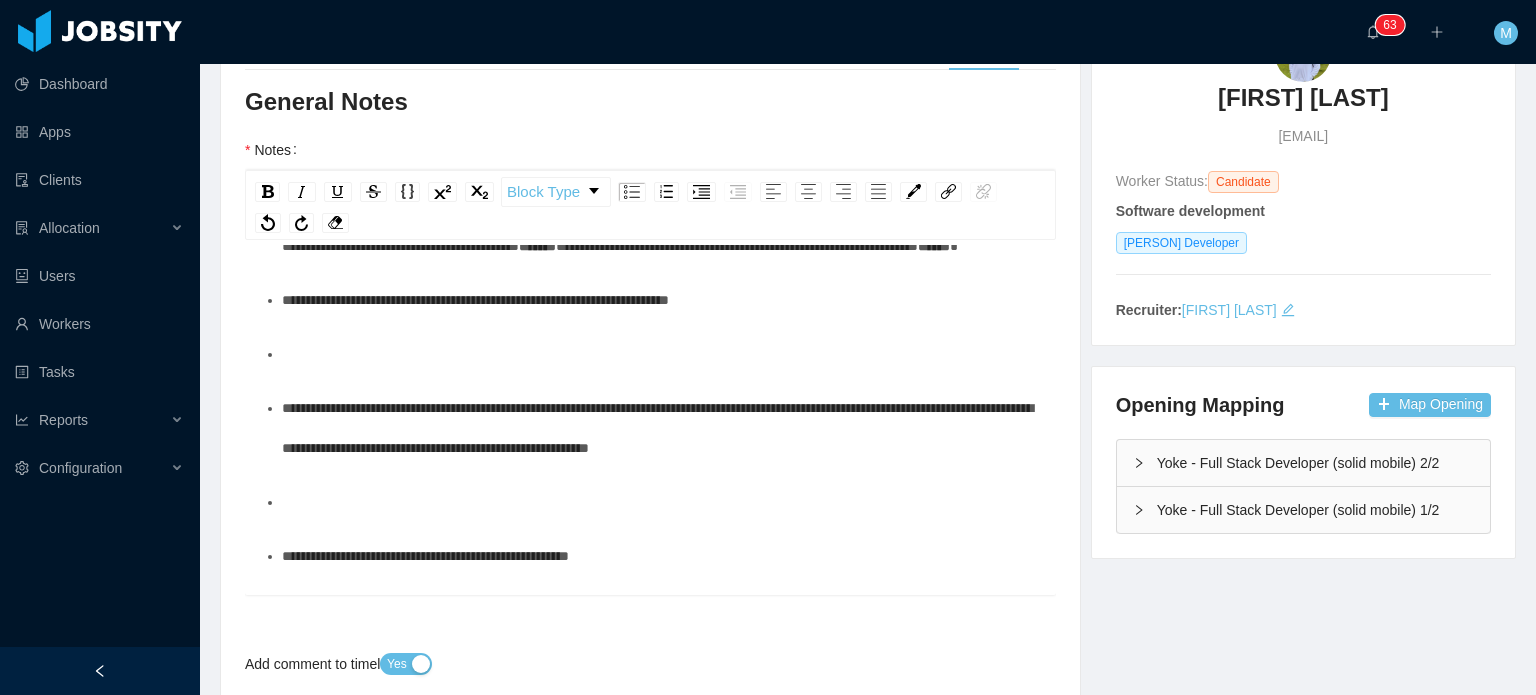 click at bounding box center (661, 354) 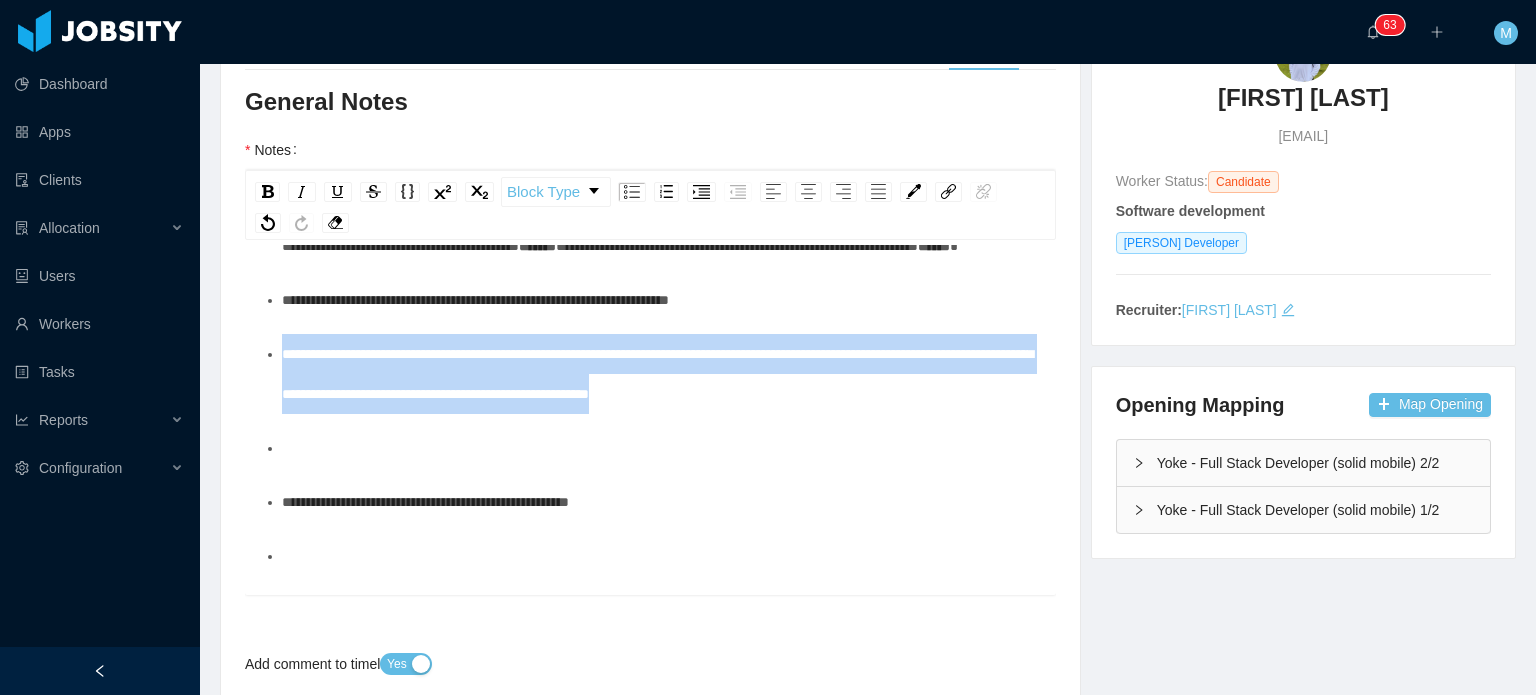 drag, startPoint x: 902, startPoint y: 468, endPoint x: 212, endPoint y: 432, distance: 690.9385 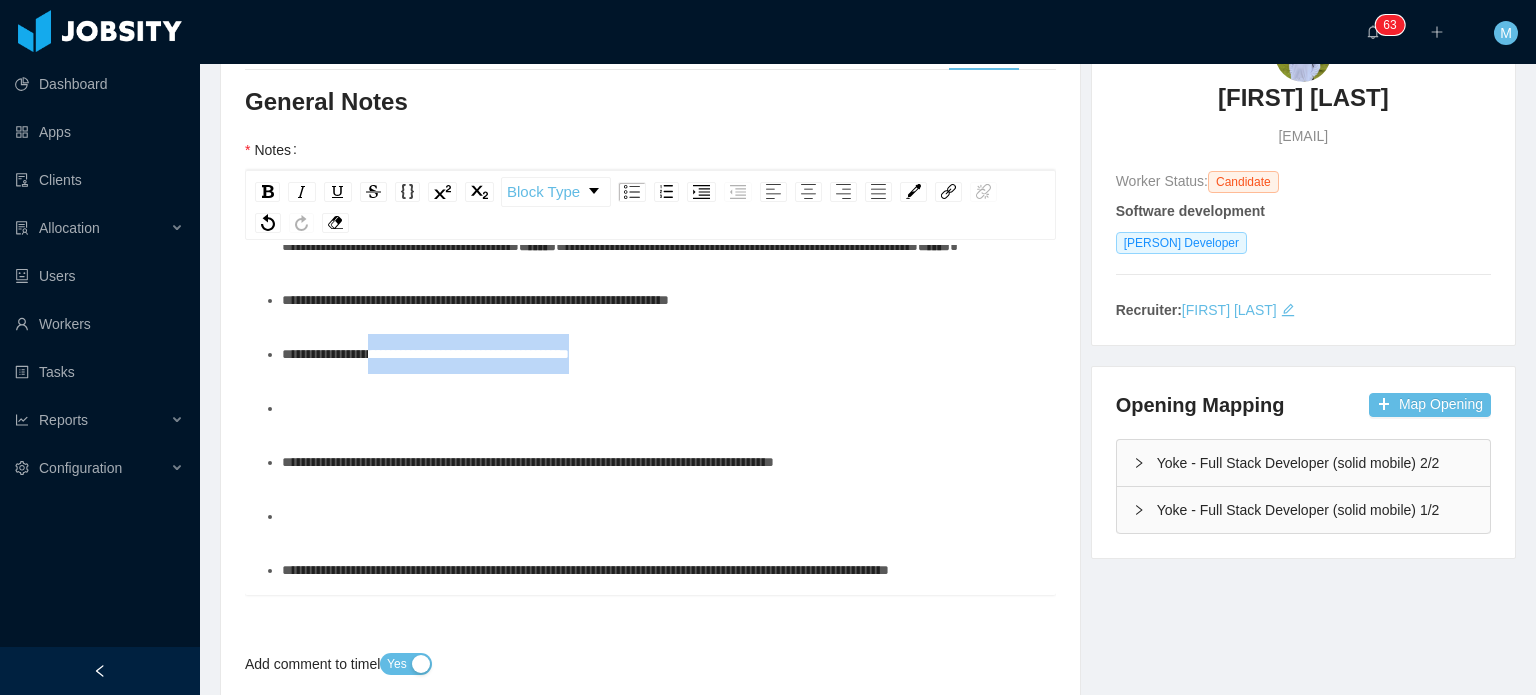 drag, startPoint x: 381, startPoint y: 431, endPoint x: 750, endPoint y: 470, distance: 371.05524 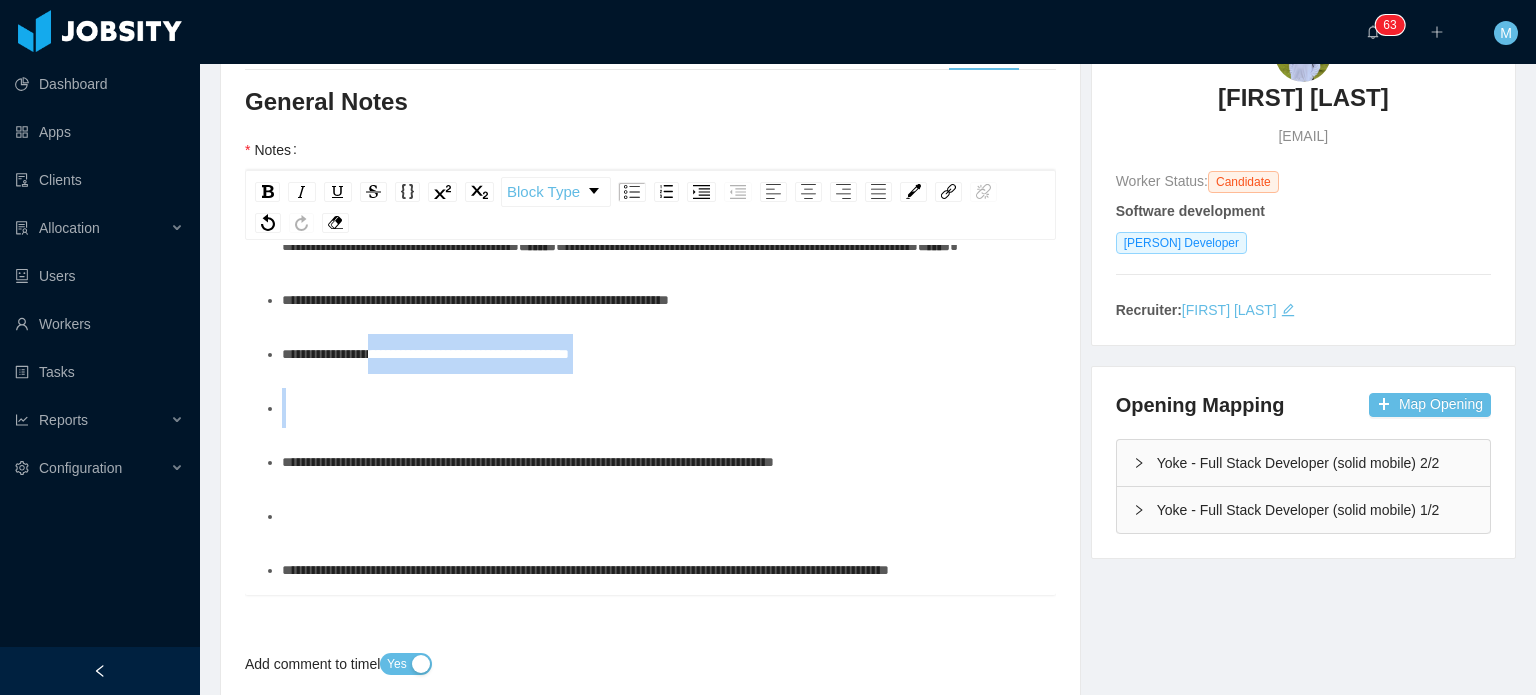 click at bounding box center (661, 408) 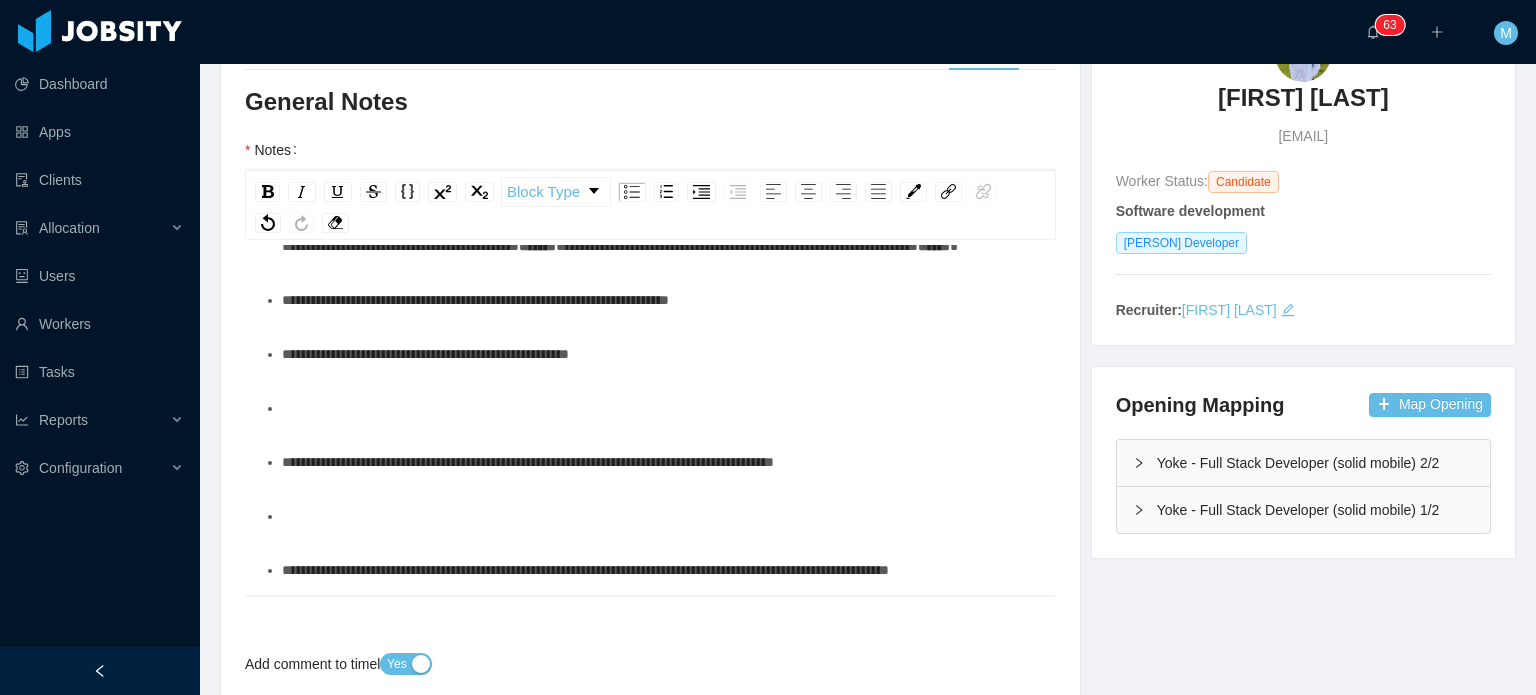 click at bounding box center [661, 408] 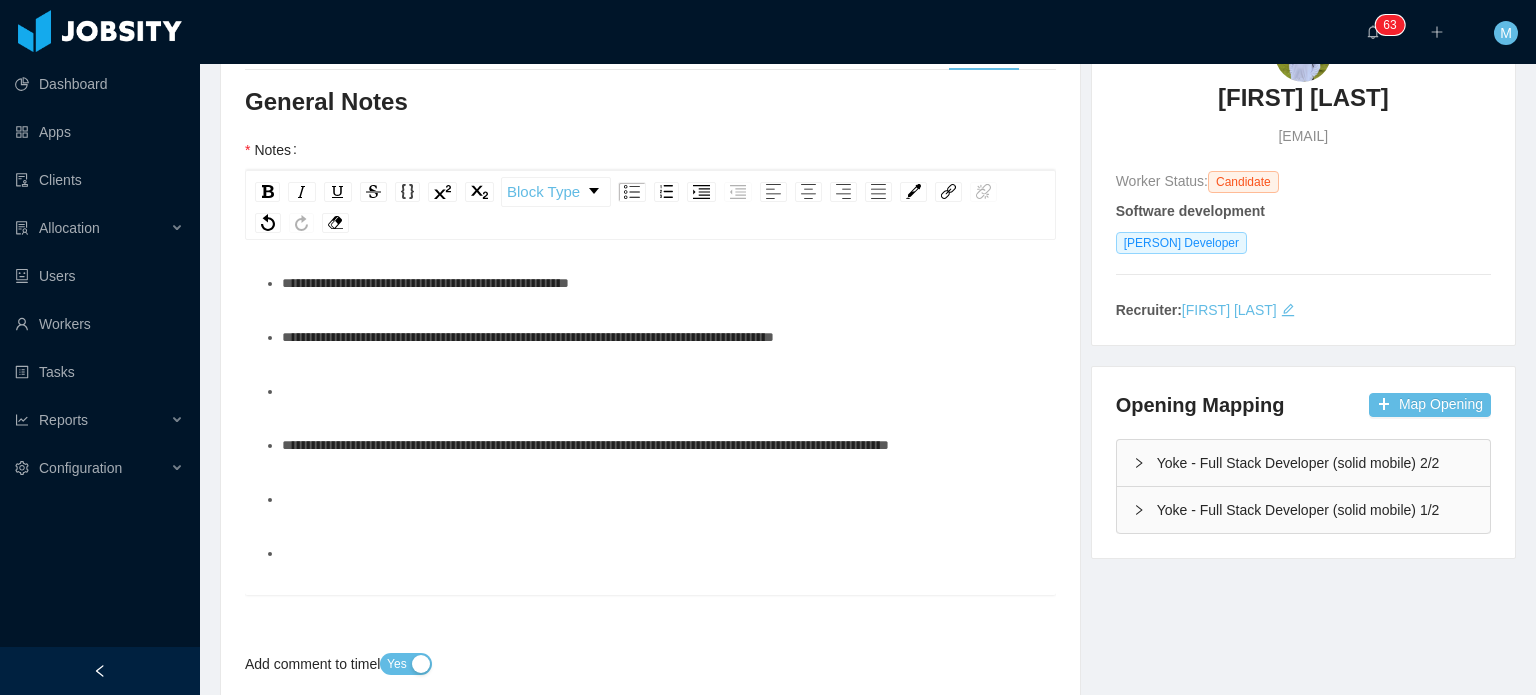 scroll, scrollTop: 632, scrollLeft: 0, axis: vertical 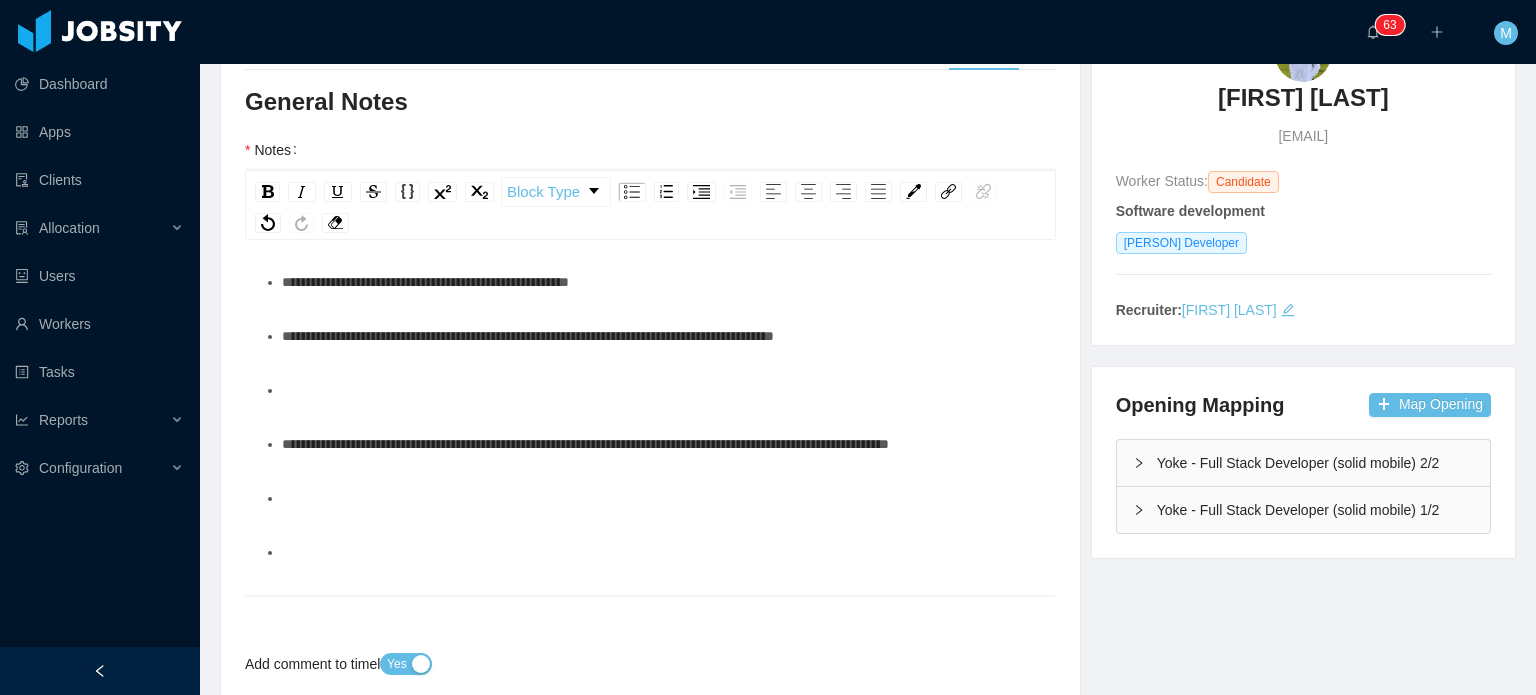 click at bounding box center [661, 390] 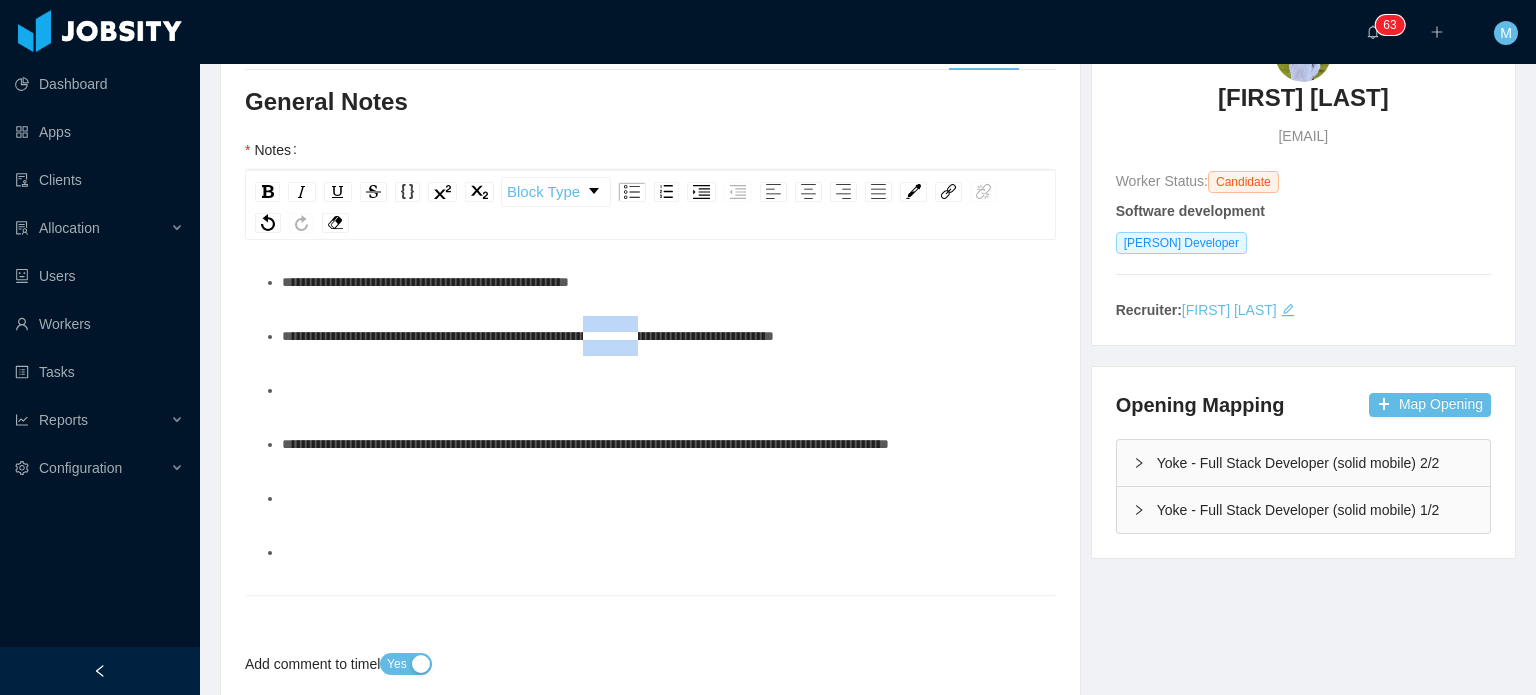 click on "**********" at bounding box center [528, 336] 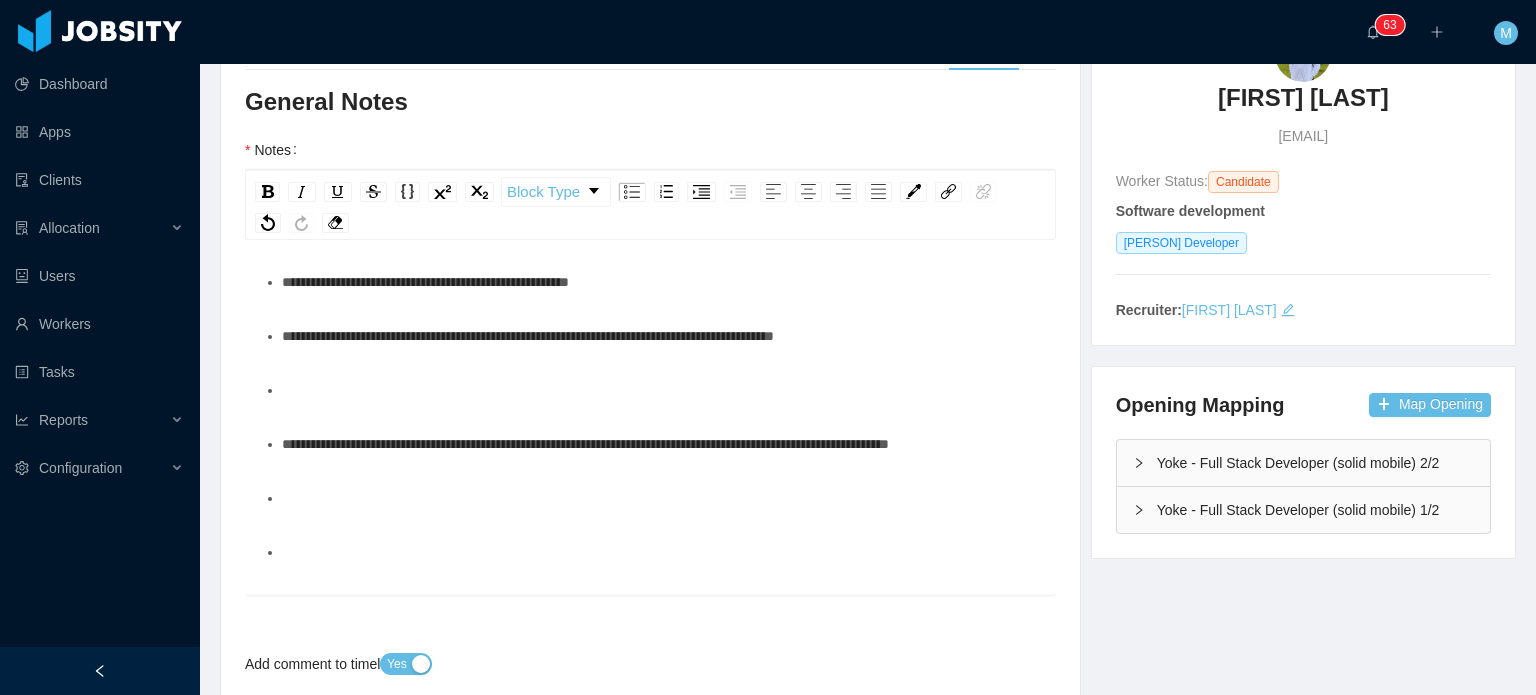 click at bounding box center [661, 390] 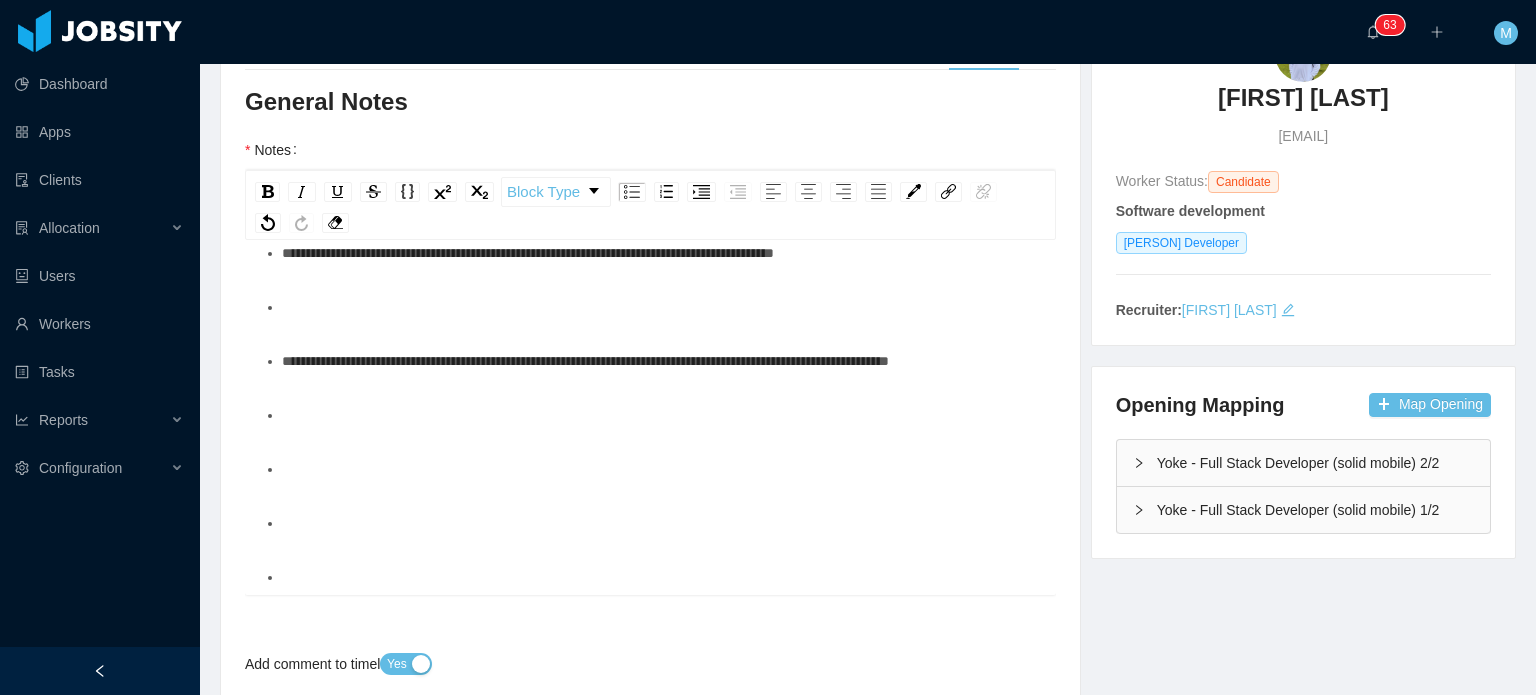 scroll, scrollTop: 716, scrollLeft: 0, axis: vertical 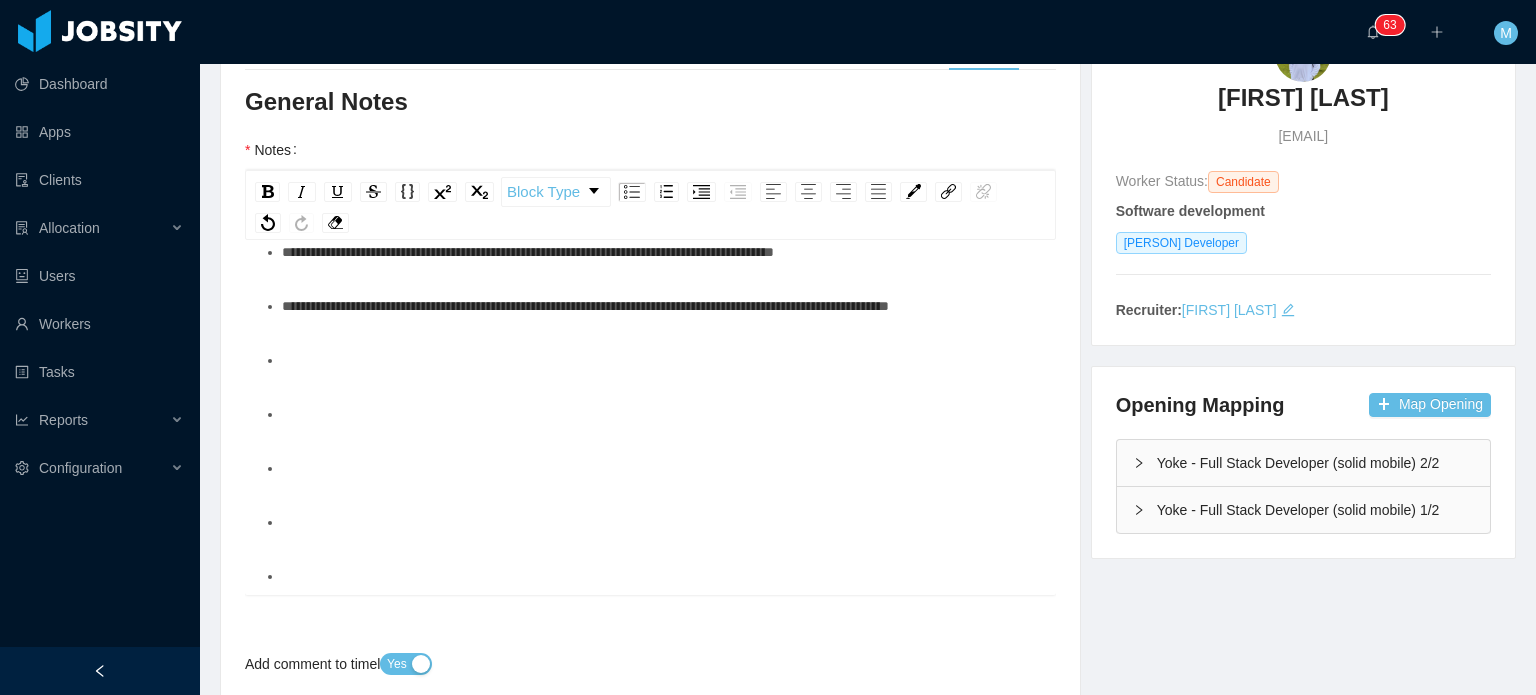 click on "**********" at bounding box center (585, 306) 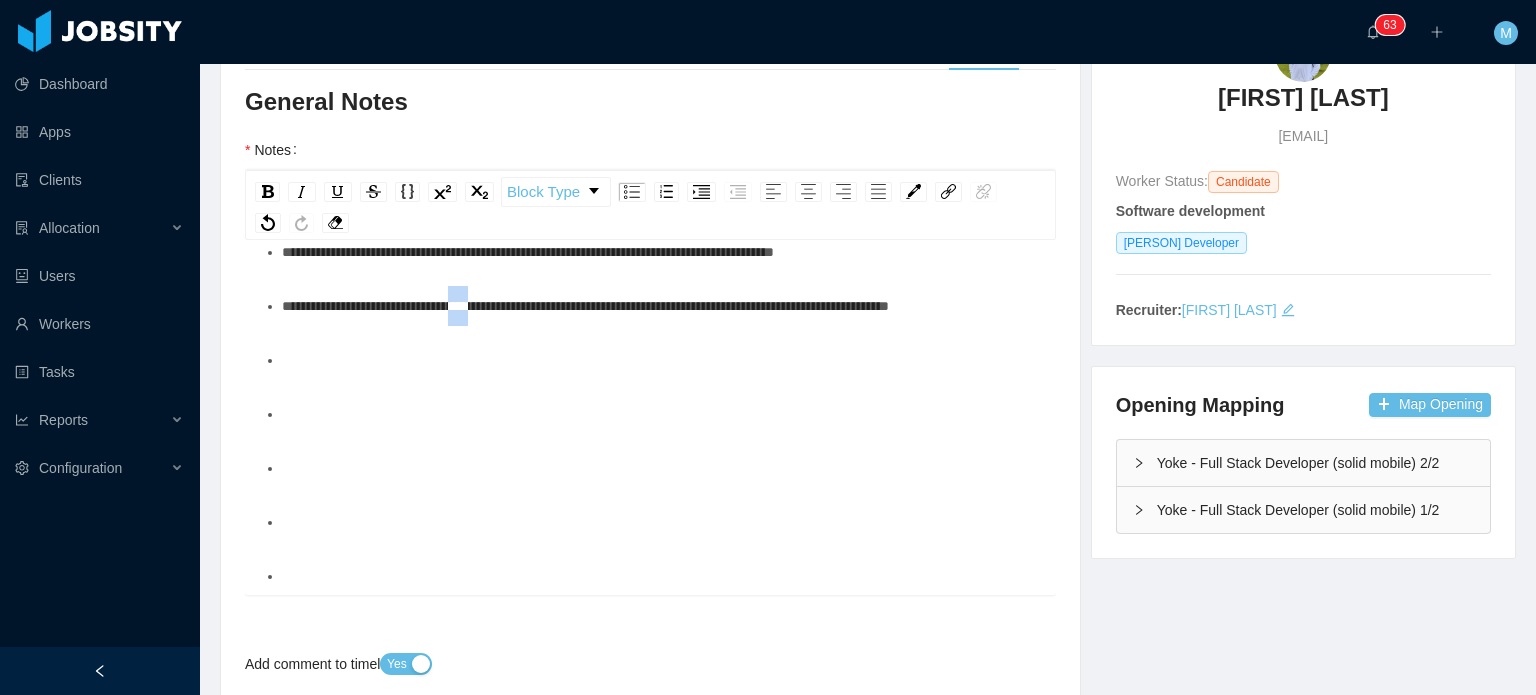 click on "**********" at bounding box center [585, 306] 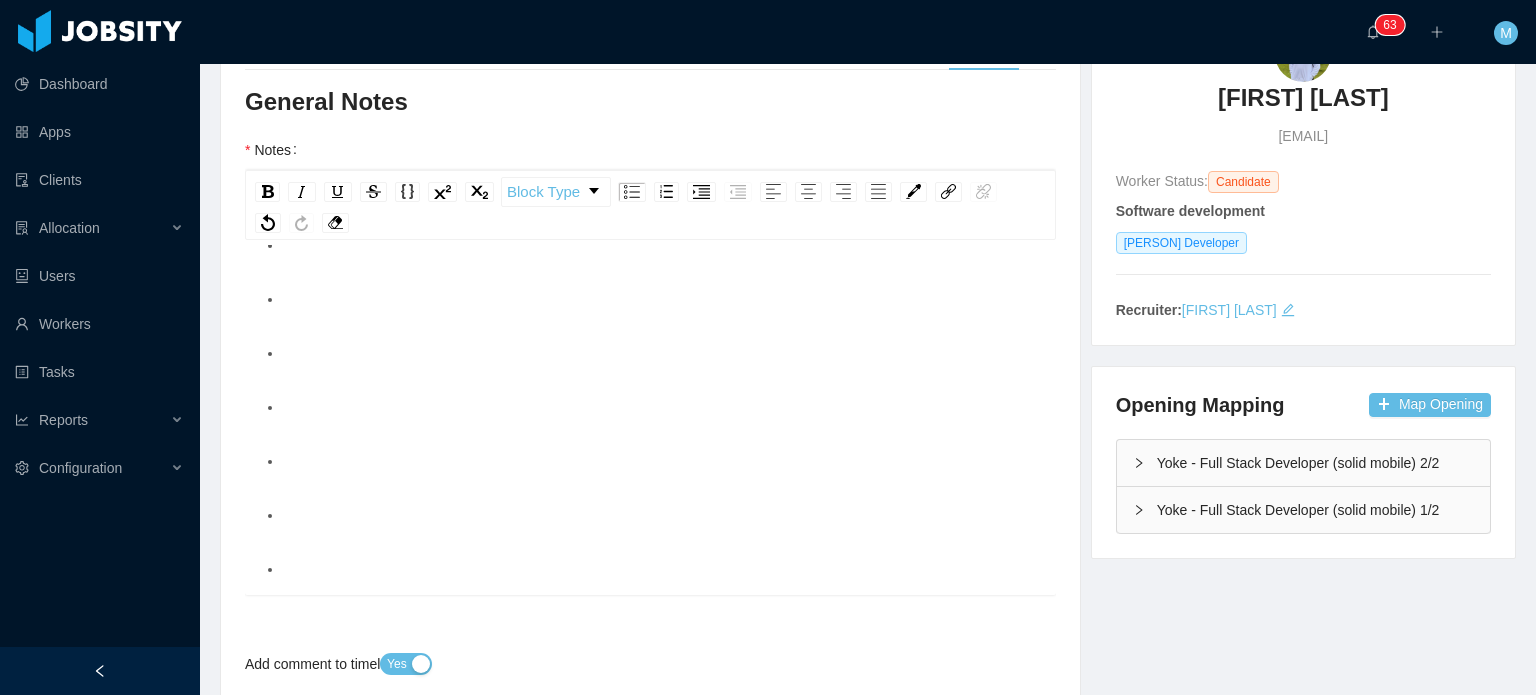 scroll, scrollTop: 867, scrollLeft: 0, axis: vertical 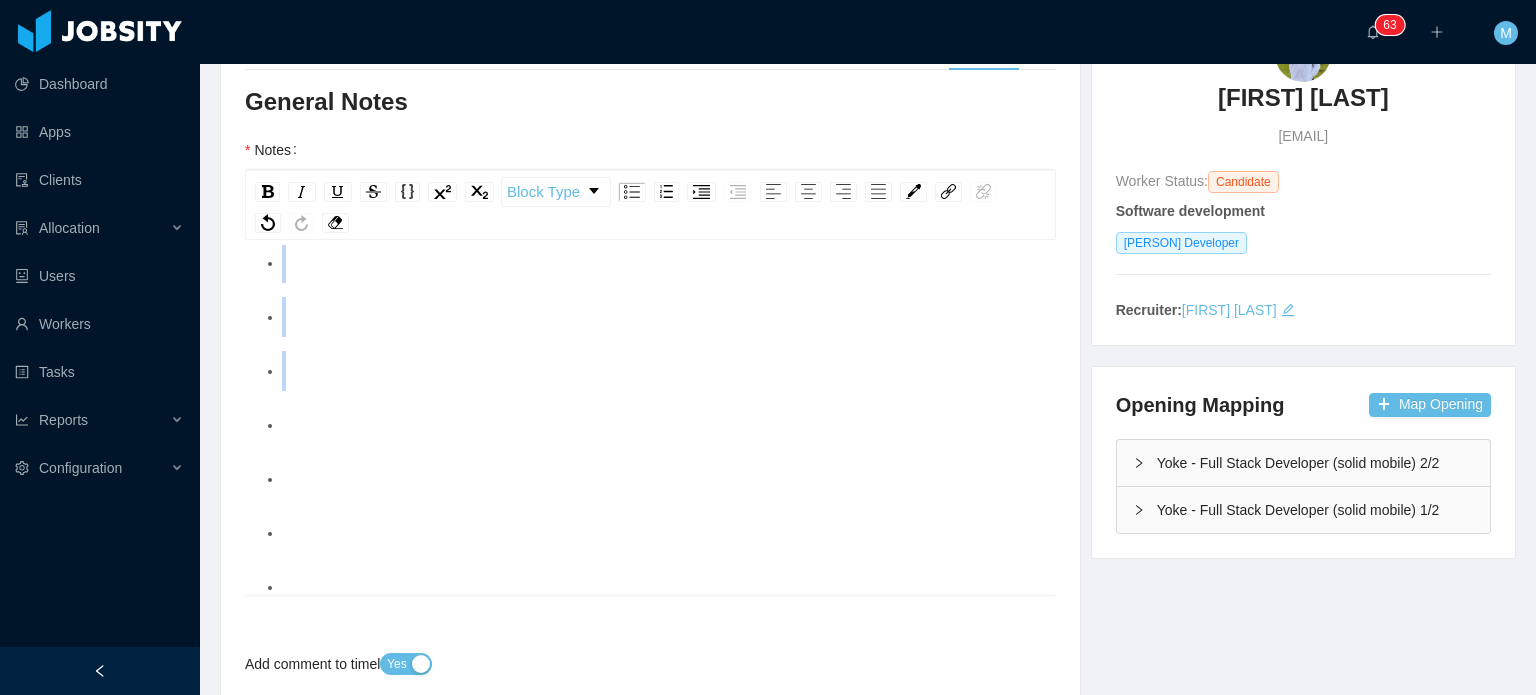 drag, startPoint x: 356, startPoint y: 560, endPoint x: 293, endPoint y: 351, distance: 218.2888 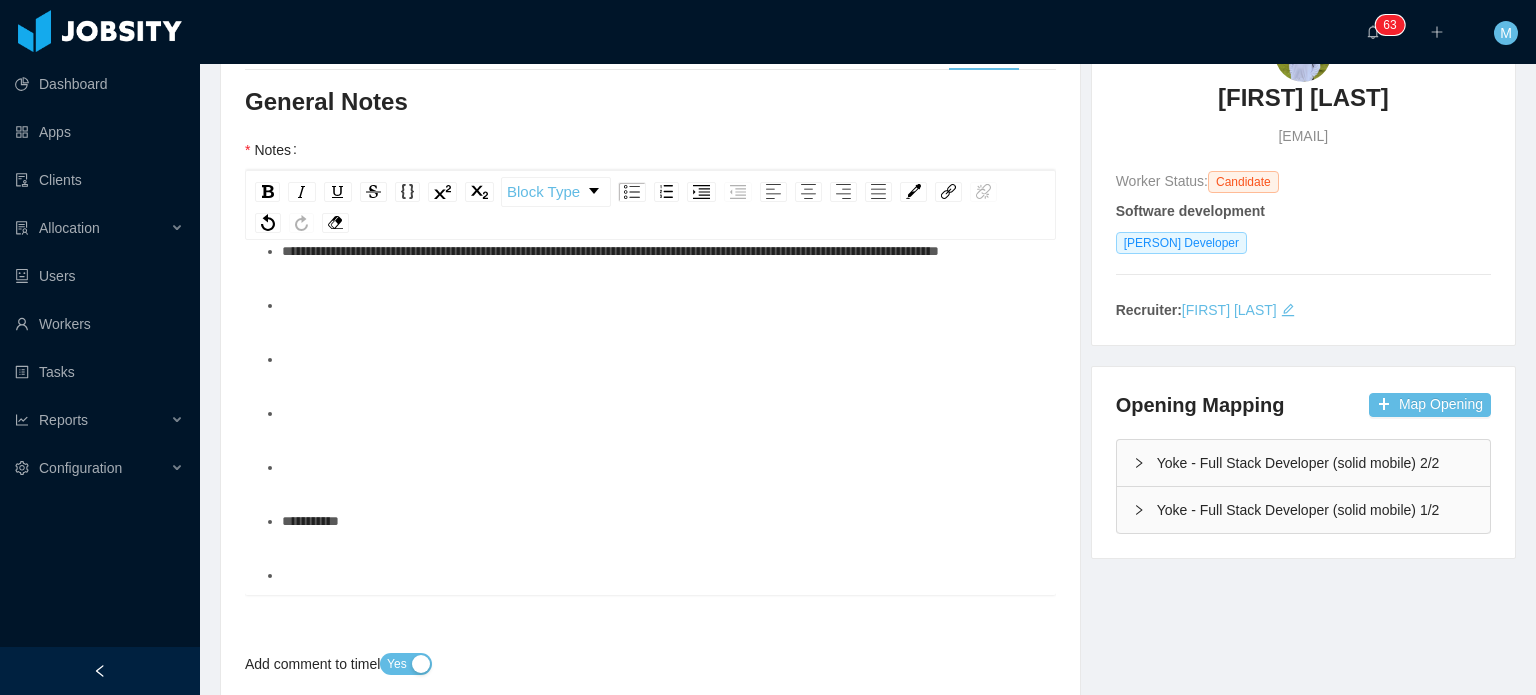 scroll, scrollTop: 836, scrollLeft: 0, axis: vertical 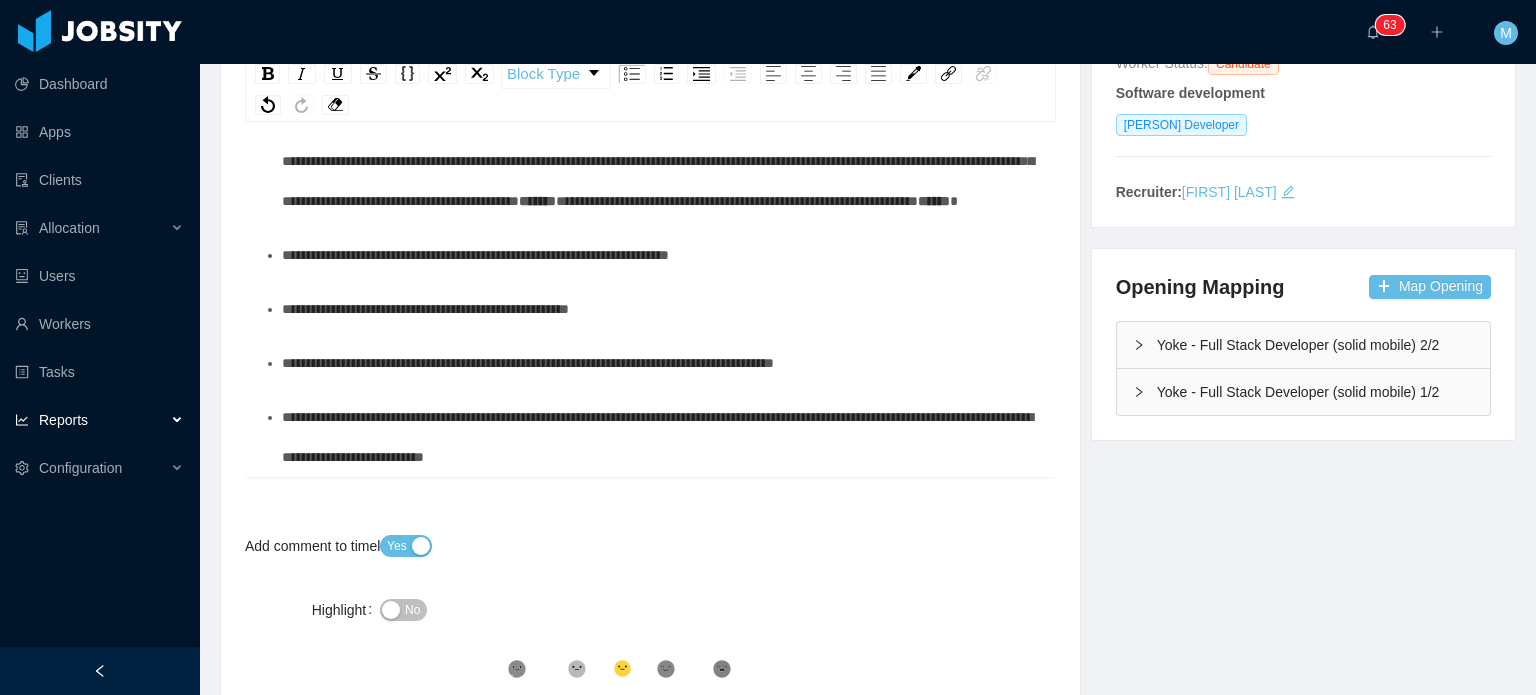 drag, startPoint x: 250, startPoint y: 375, endPoint x: 98, endPoint y: 401, distance: 154.20766 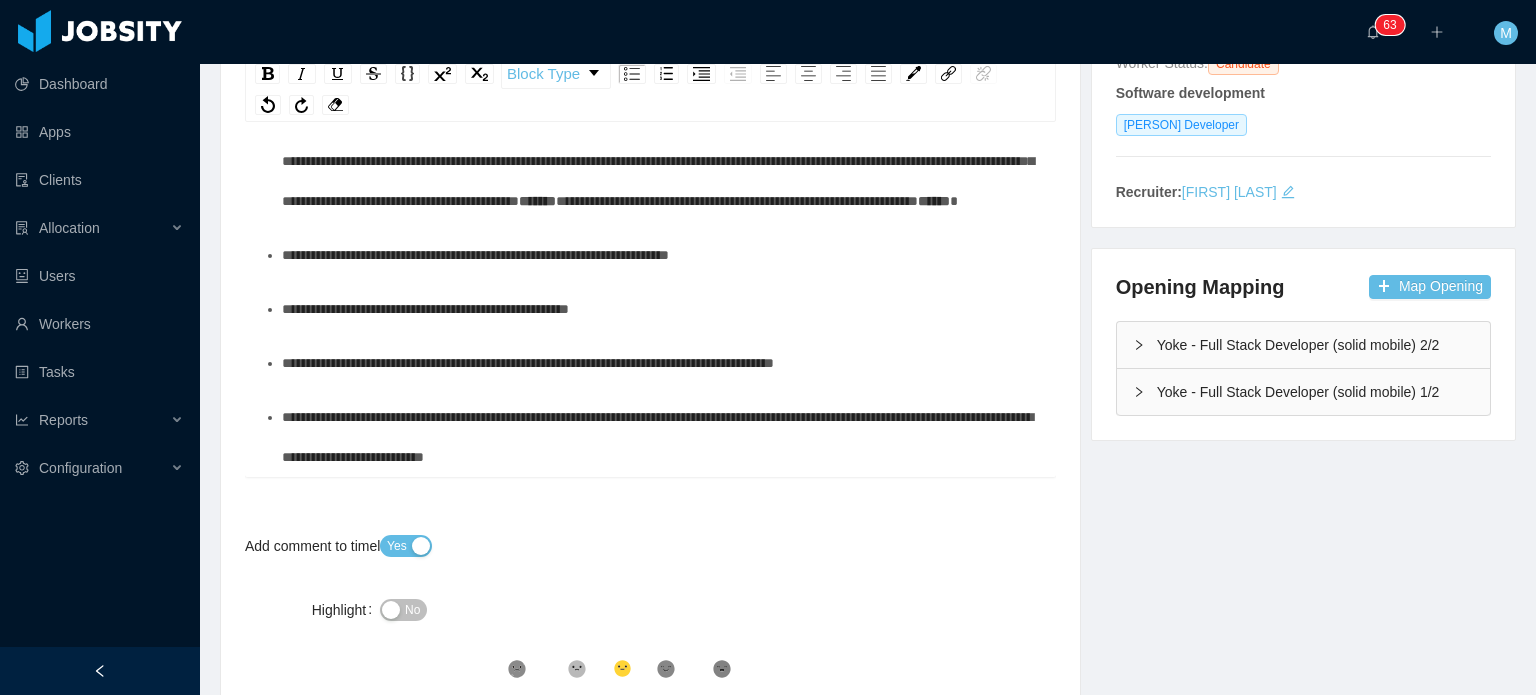 click on "**********" at bounding box center [651, 74] 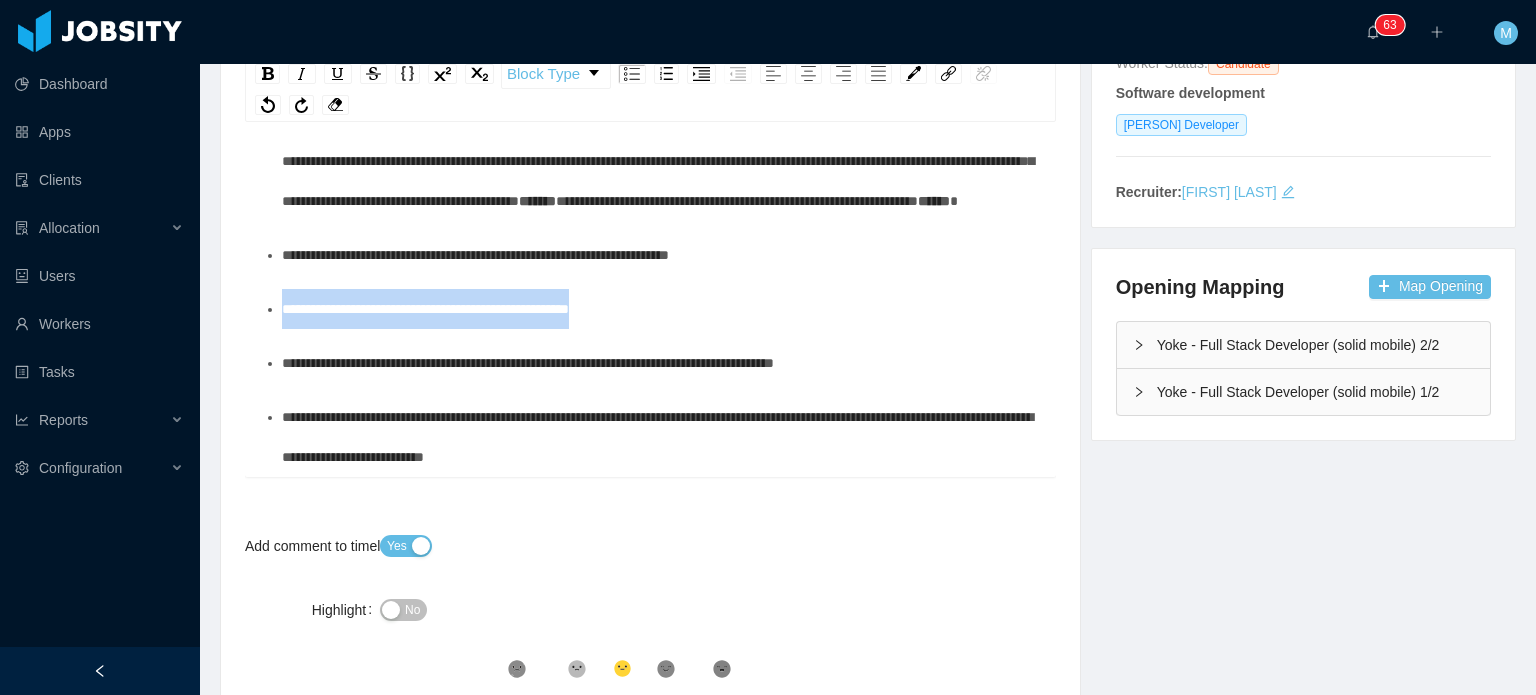 drag, startPoint x: 386, startPoint y: 350, endPoint x: 256, endPoint y: 358, distance: 130.24593 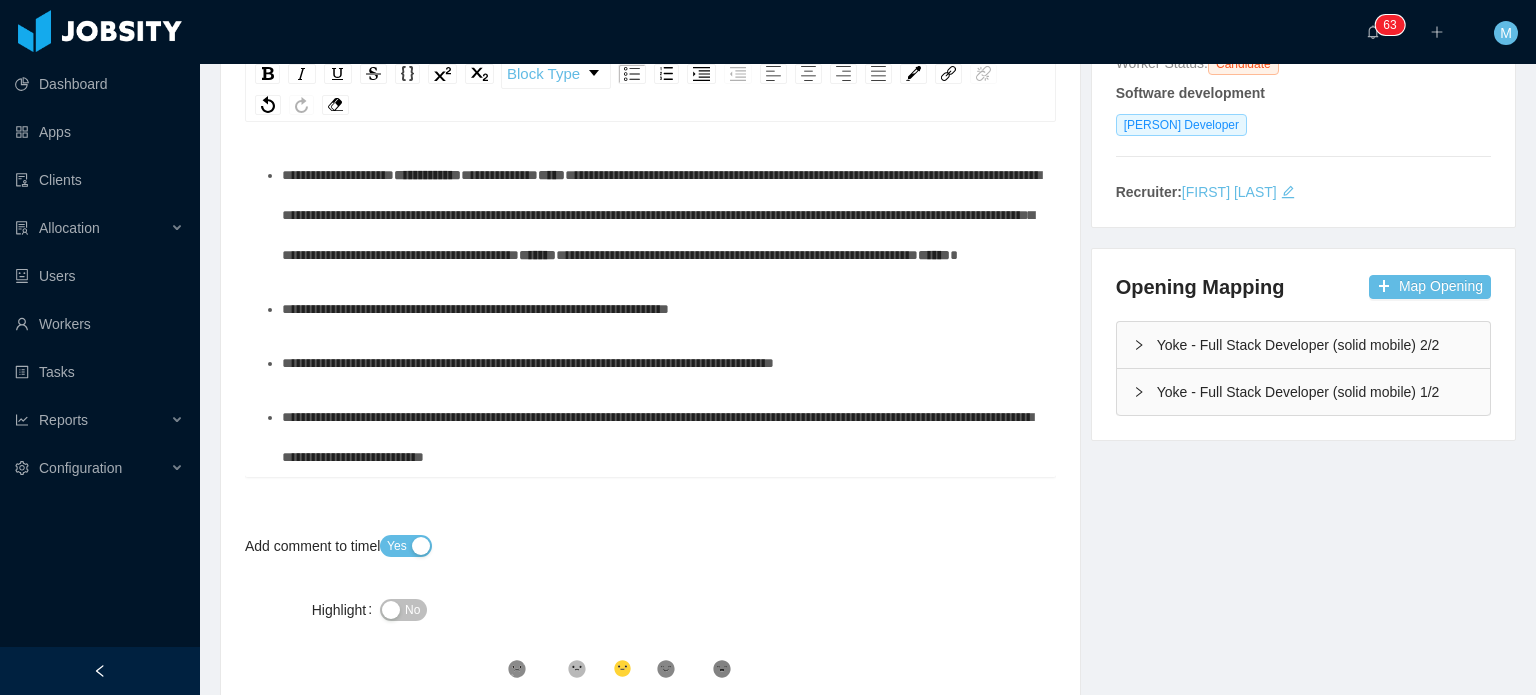 click on "**********" at bounding box center [661, 363] 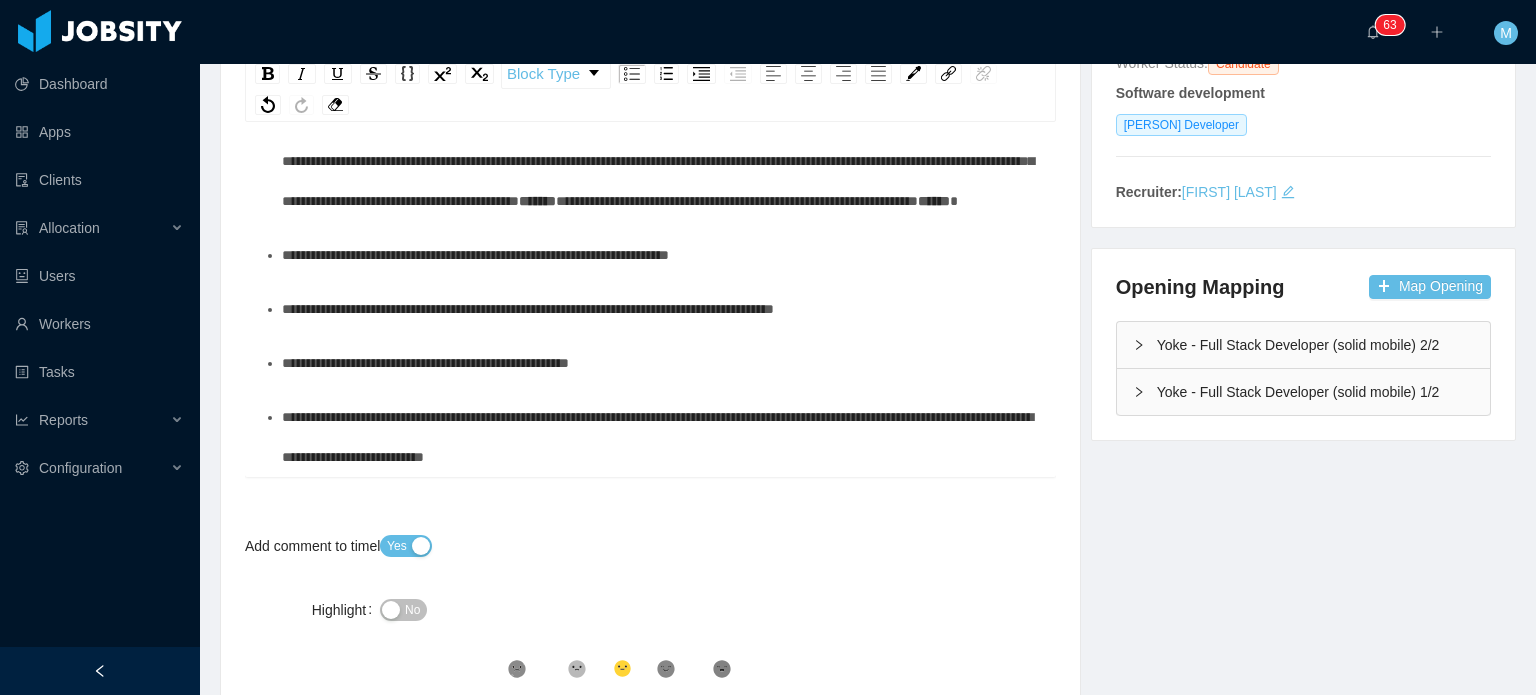 click on "**********" at bounding box center (425, 363) 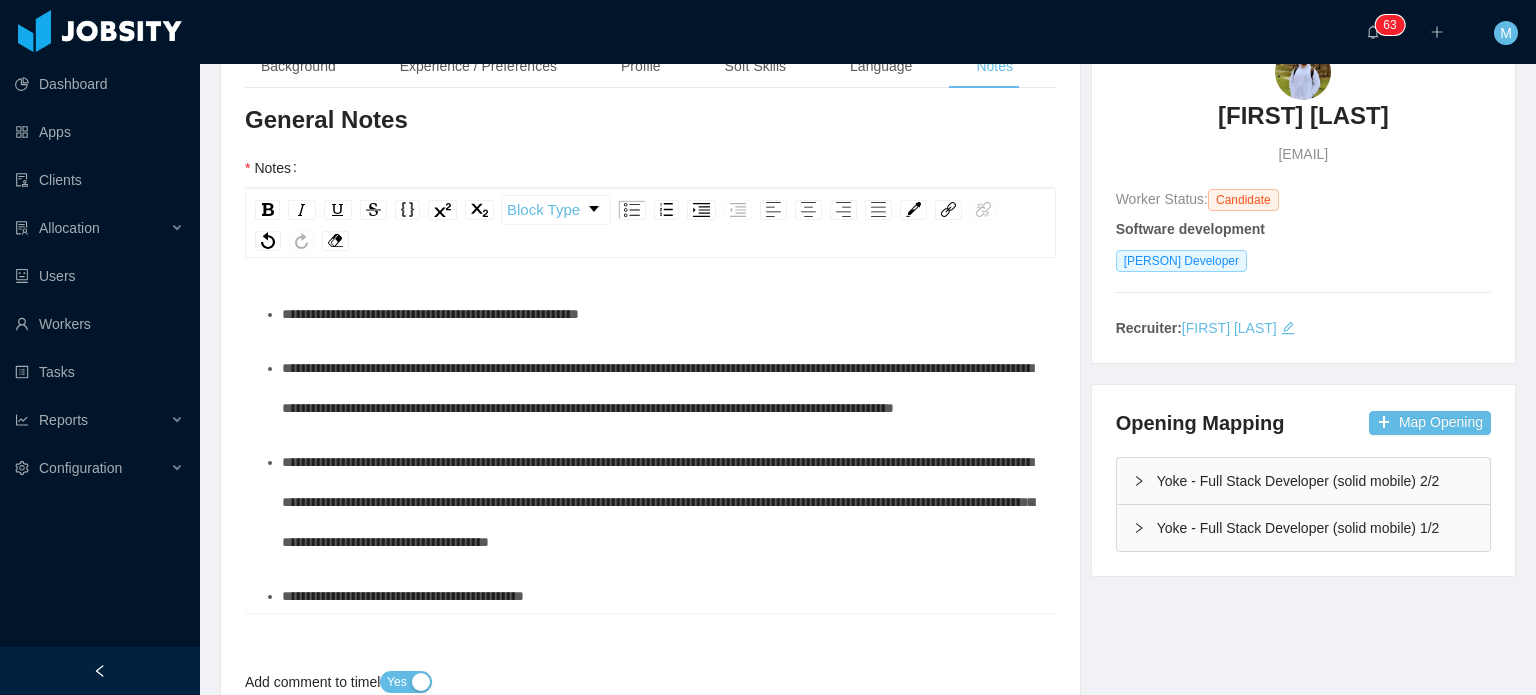 scroll, scrollTop: 161, scrollLeft: 0, axis: vertical 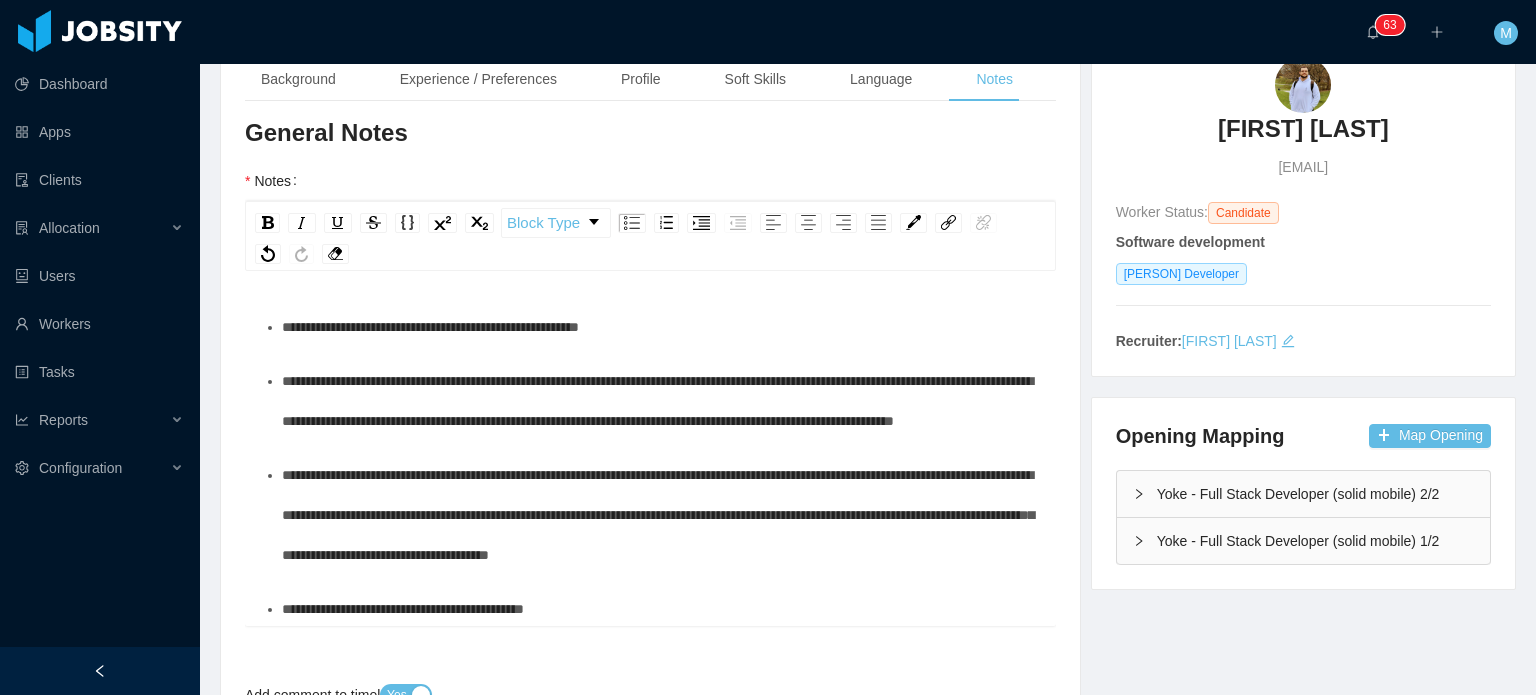 click on "**********" at bounding box center [661, 515] 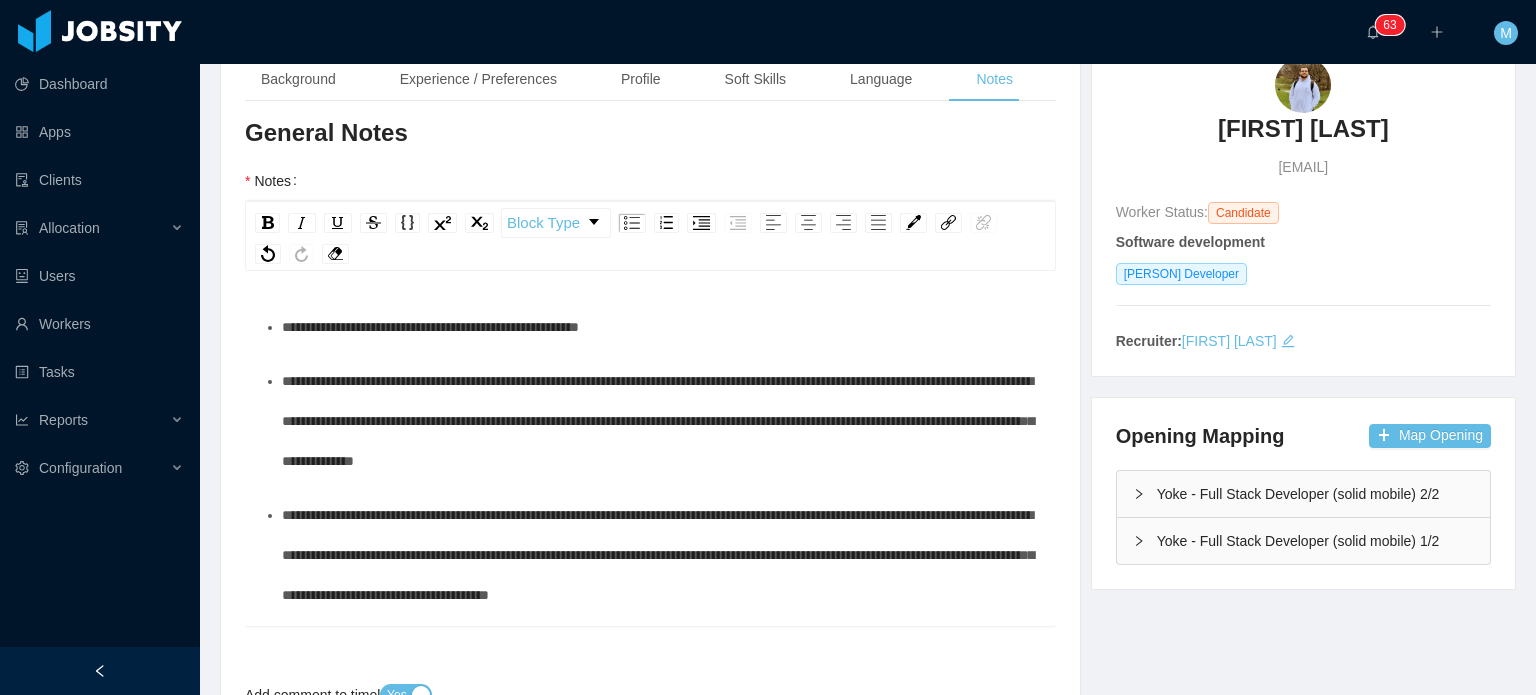 click on "**********" at bounding box center (658, 421) 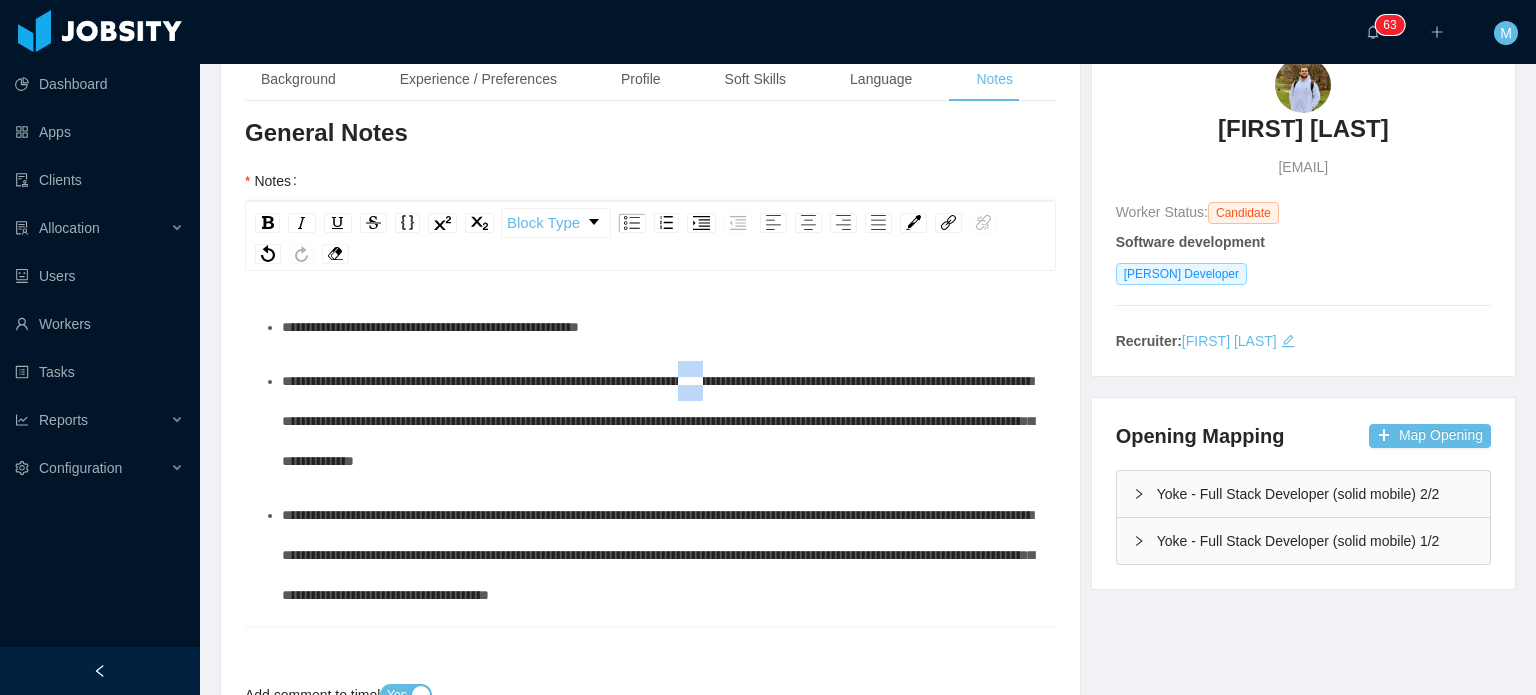 click on "**********" at bounding box center [658, 421] 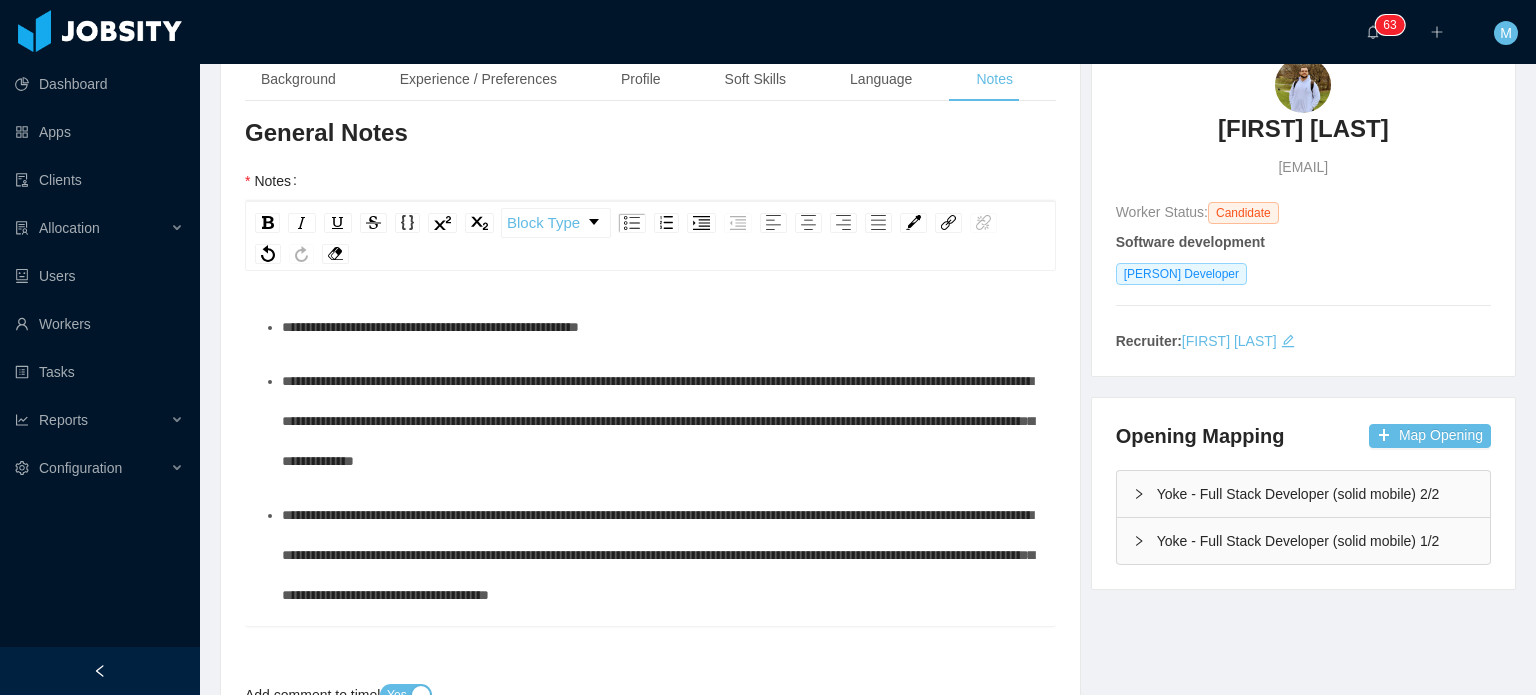 click on "**********" at bounding box center [661, 421] 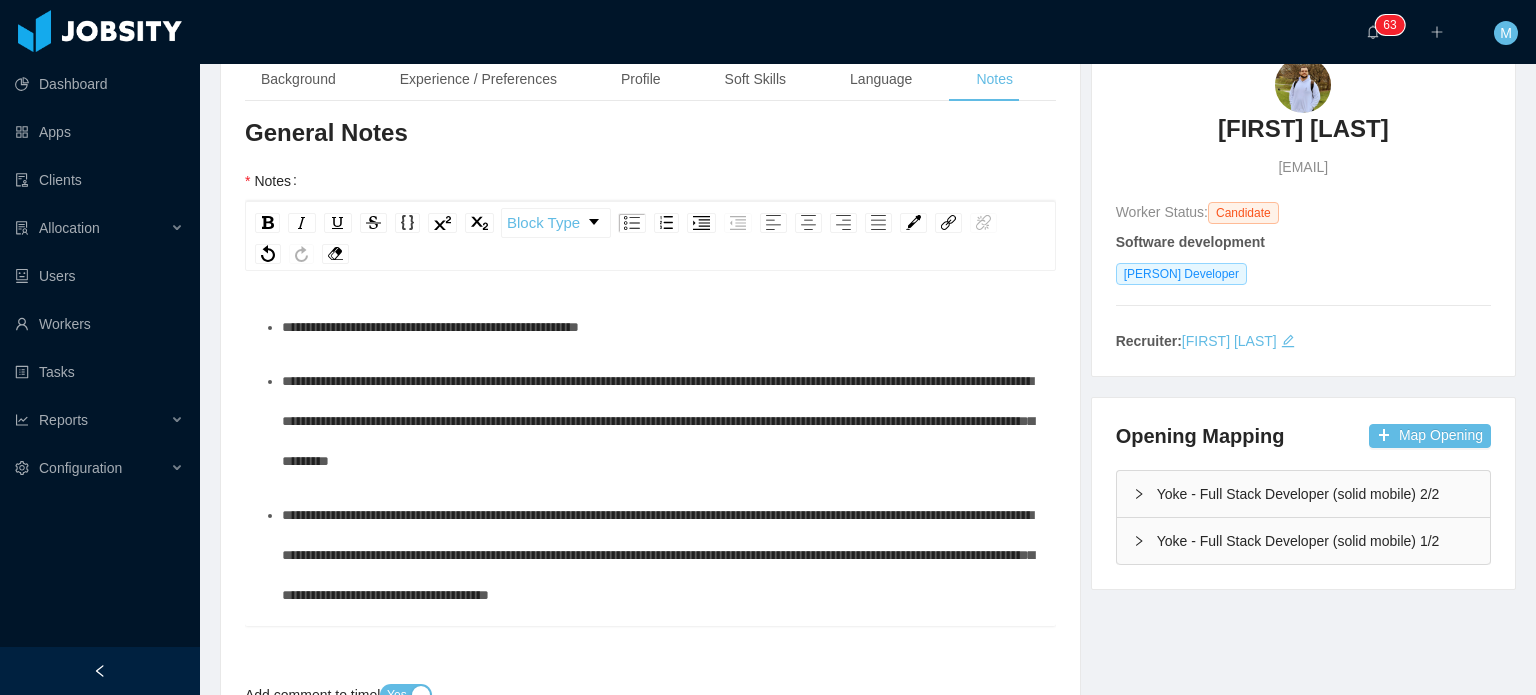 click on "**********" at bounding box center (661, 421) 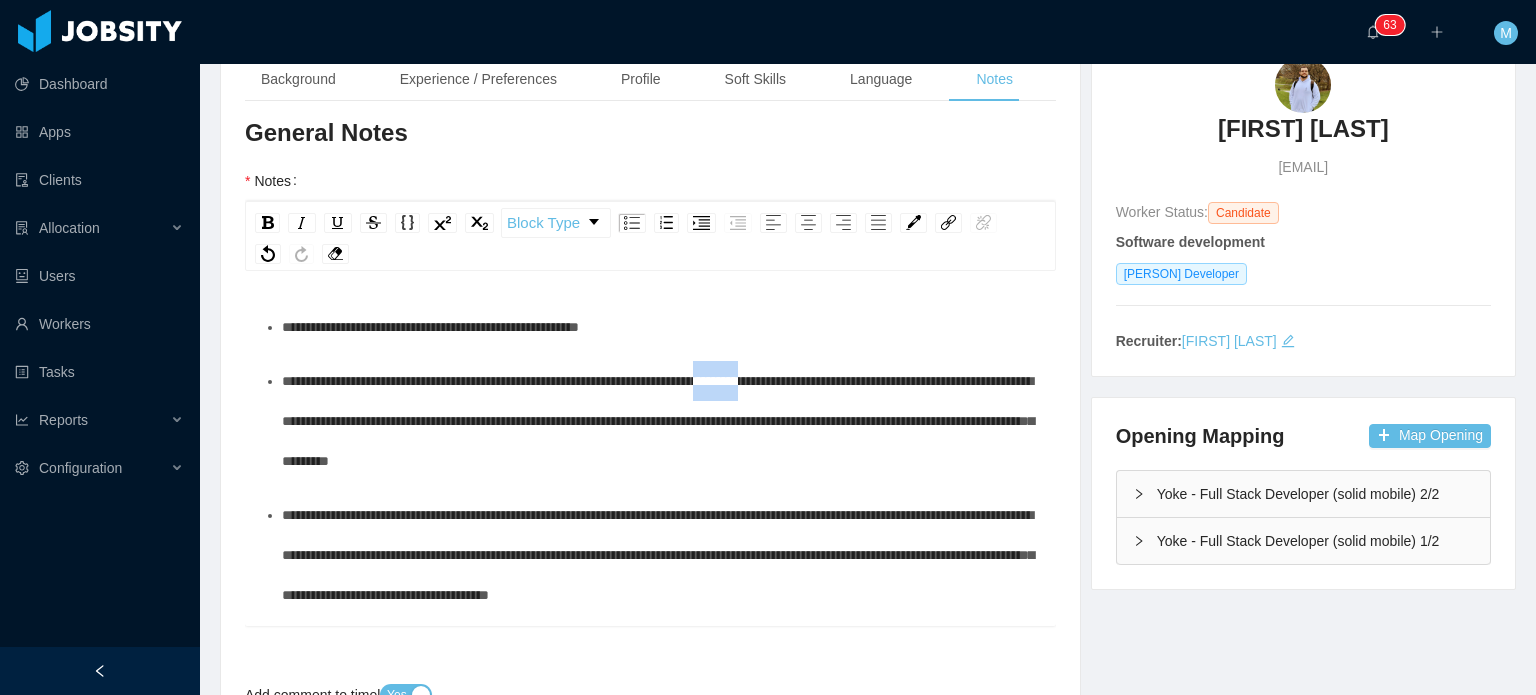 click on "**********" at bounding box center (658, 421) 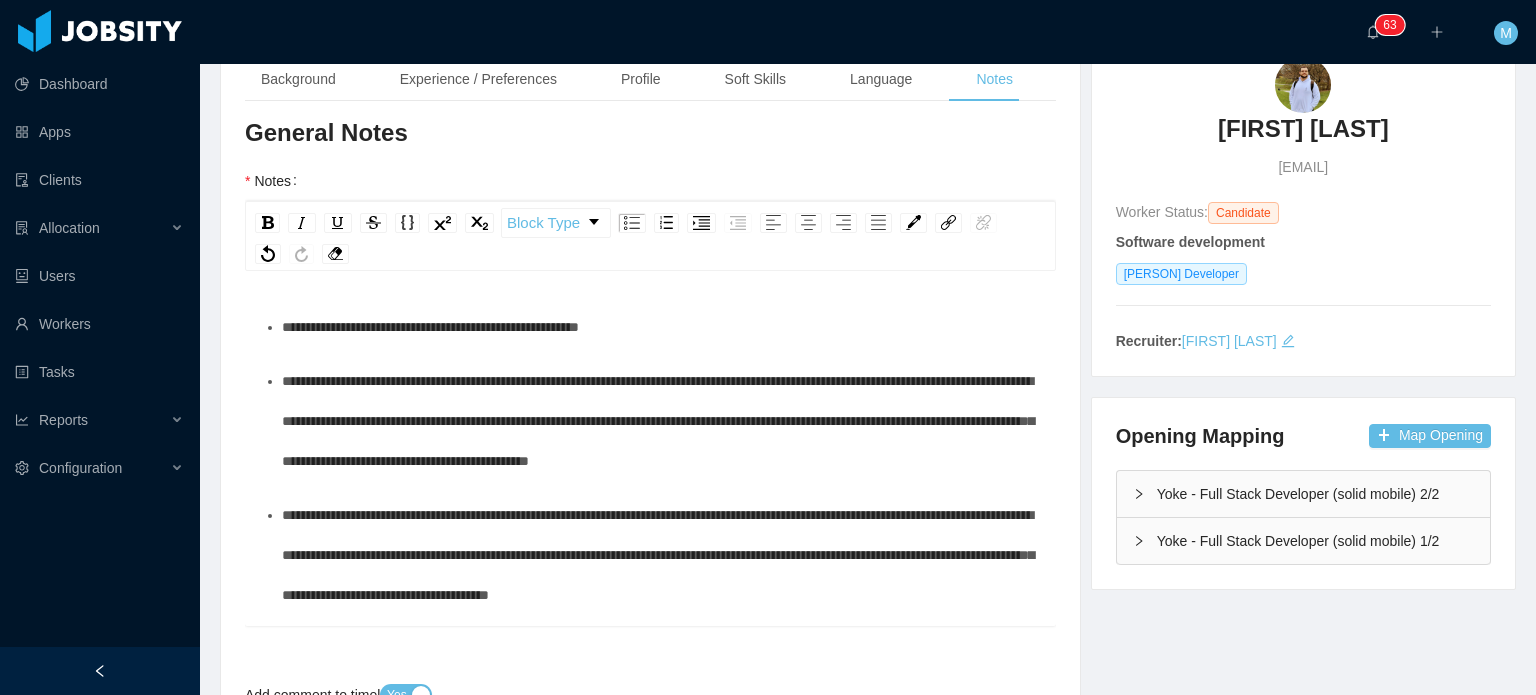 drag, startPoint x: 559, startPoint y: 423, endPoint x: 682, endPoint y: 423, distance: 123 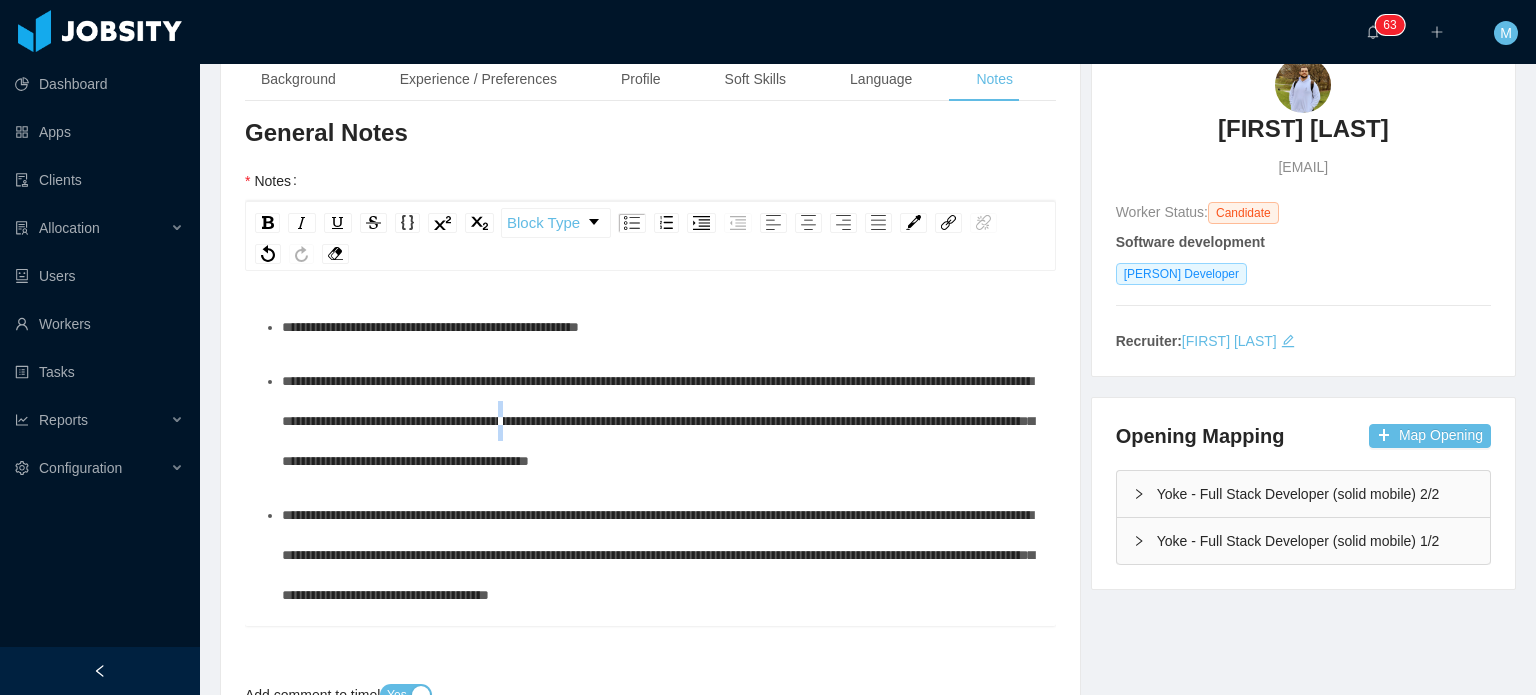 drag, startPoint x: 742, startPoint y: 420, endPoint x: 880, endPoint y: 433, distance: 138.61096 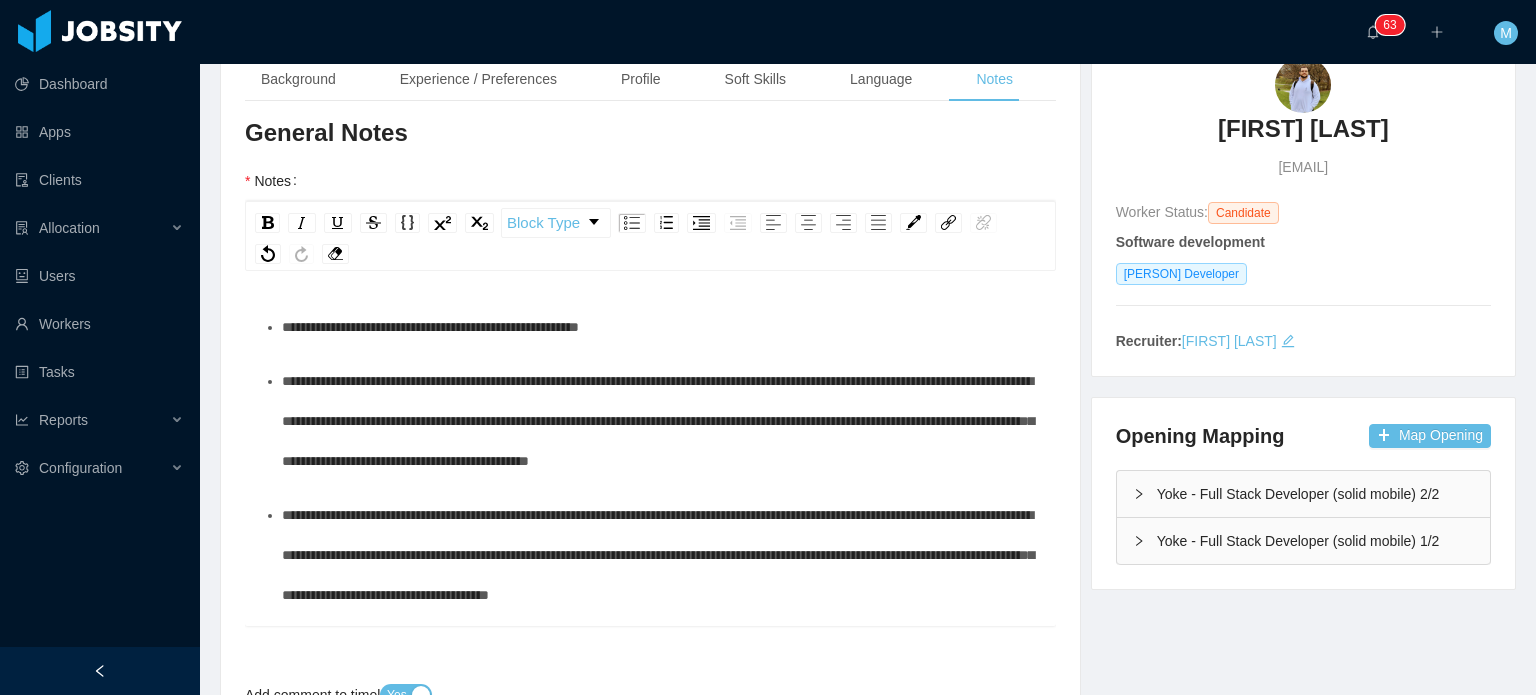 drag, startPoint x: 880, startPoint y: 433, endPoint x: 892, endPoint y: 430, distance: 12.369317 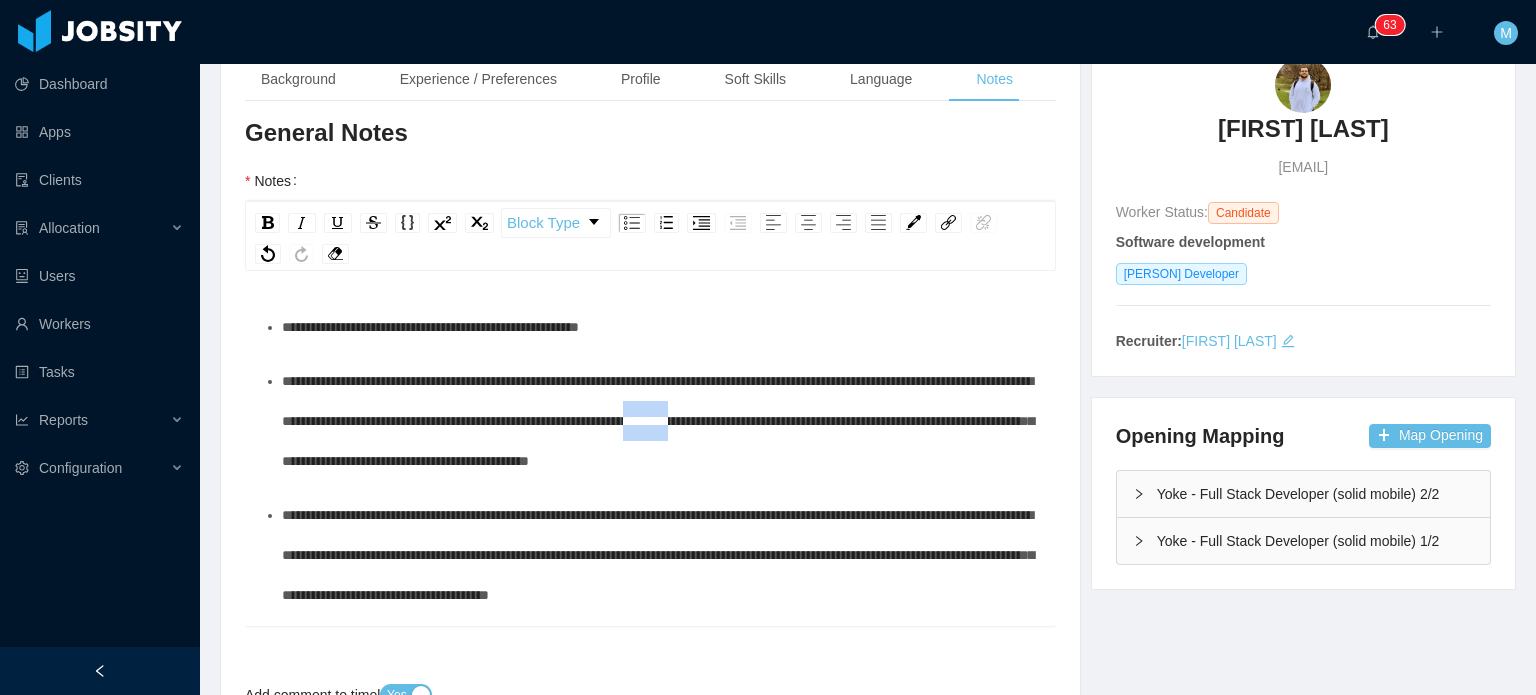 drag, startPoint x: 892, startPoint y: 430, endPoint x: 996, endPoint y: 435, distance: 104.120125 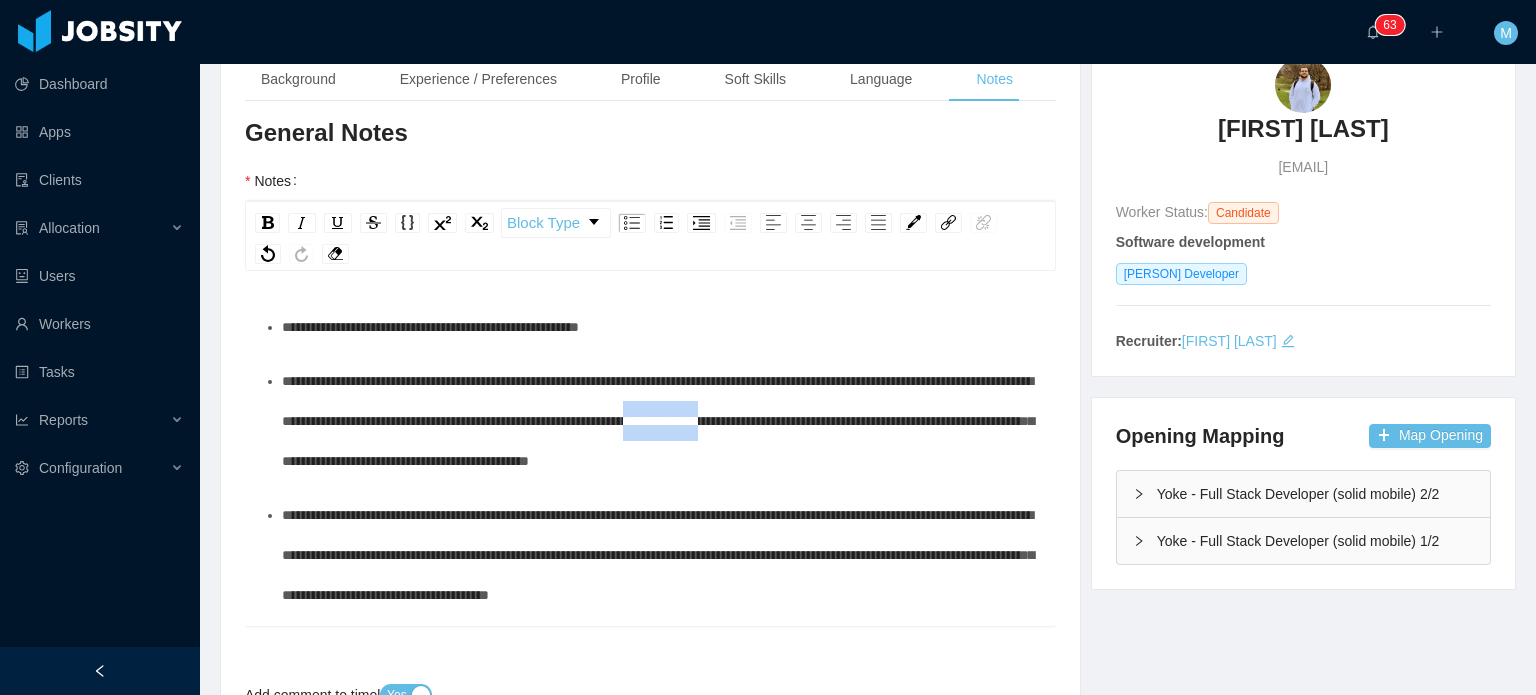 click on "**********" at bounding box center (661, 421) 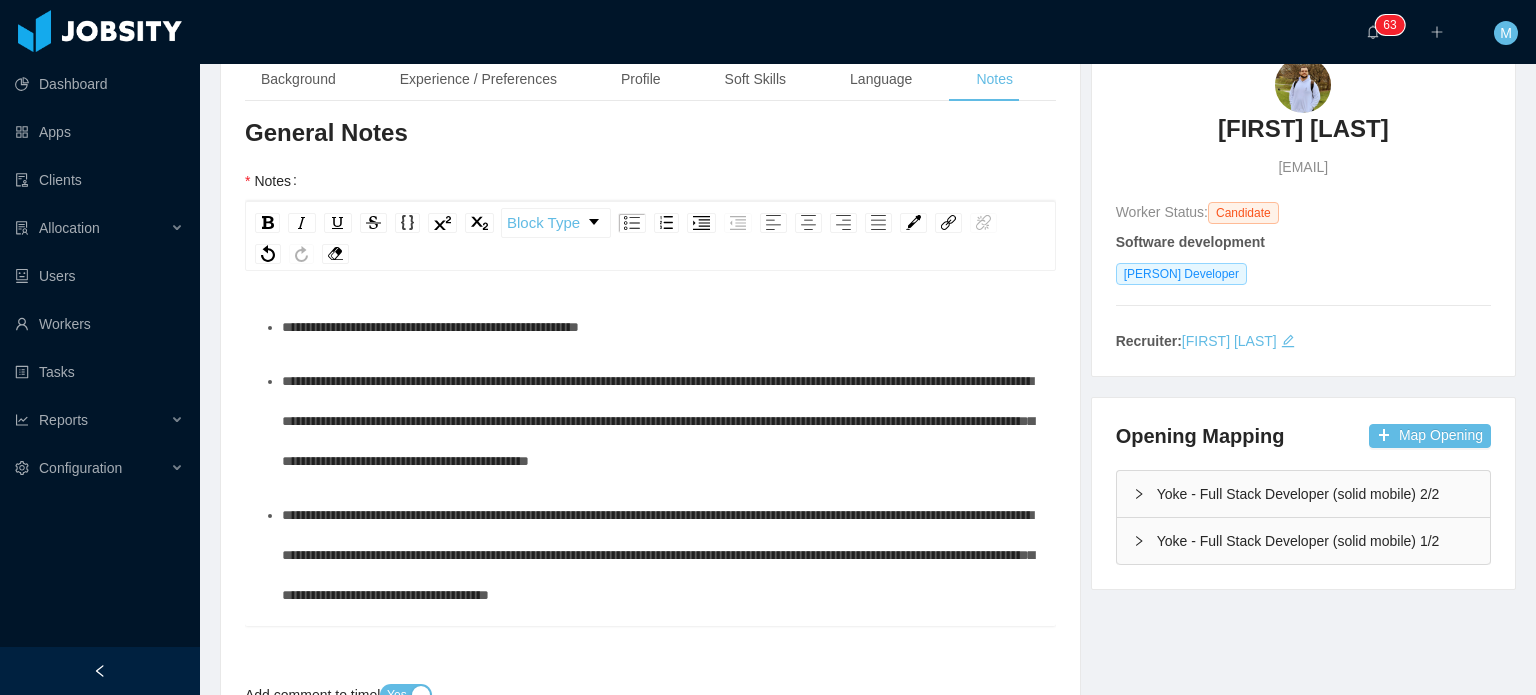 click on "**********" at bounding box center (658, 421) 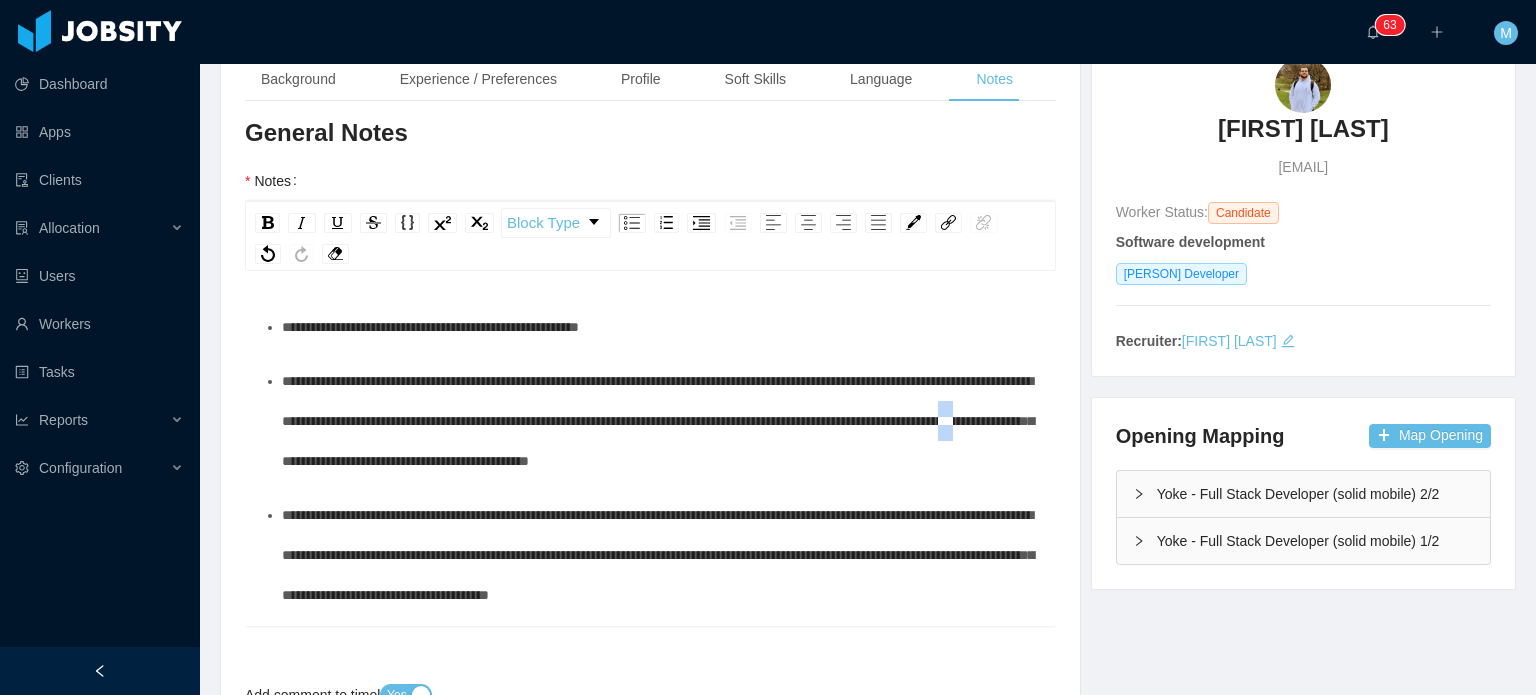 drag, startPoint x: 552, startPoint y: 459, endPoint x: 568, endPoint y: 460, distance: 16.03122 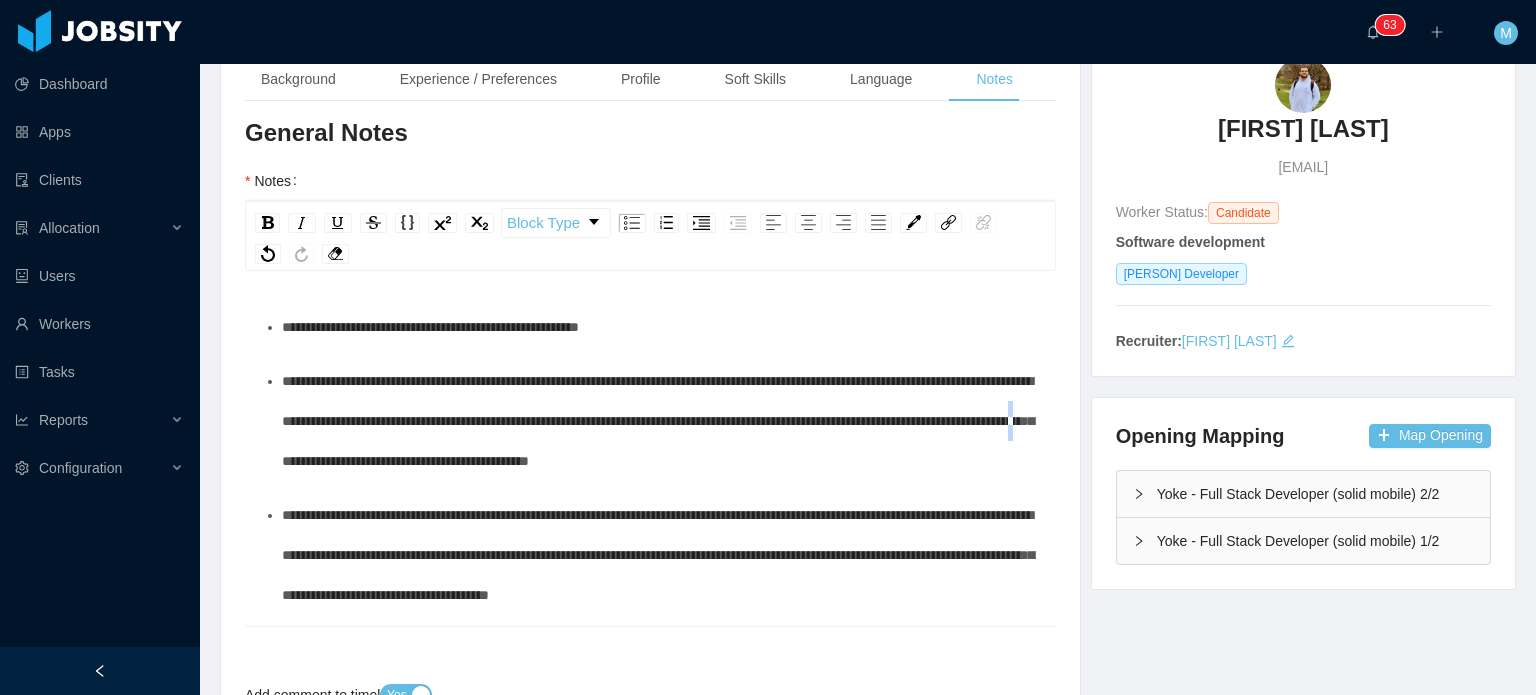 drag, startPoint x: 652, startPoint y: 463, endPoint x: 664, endPoint y: 465, distance: 12.165525 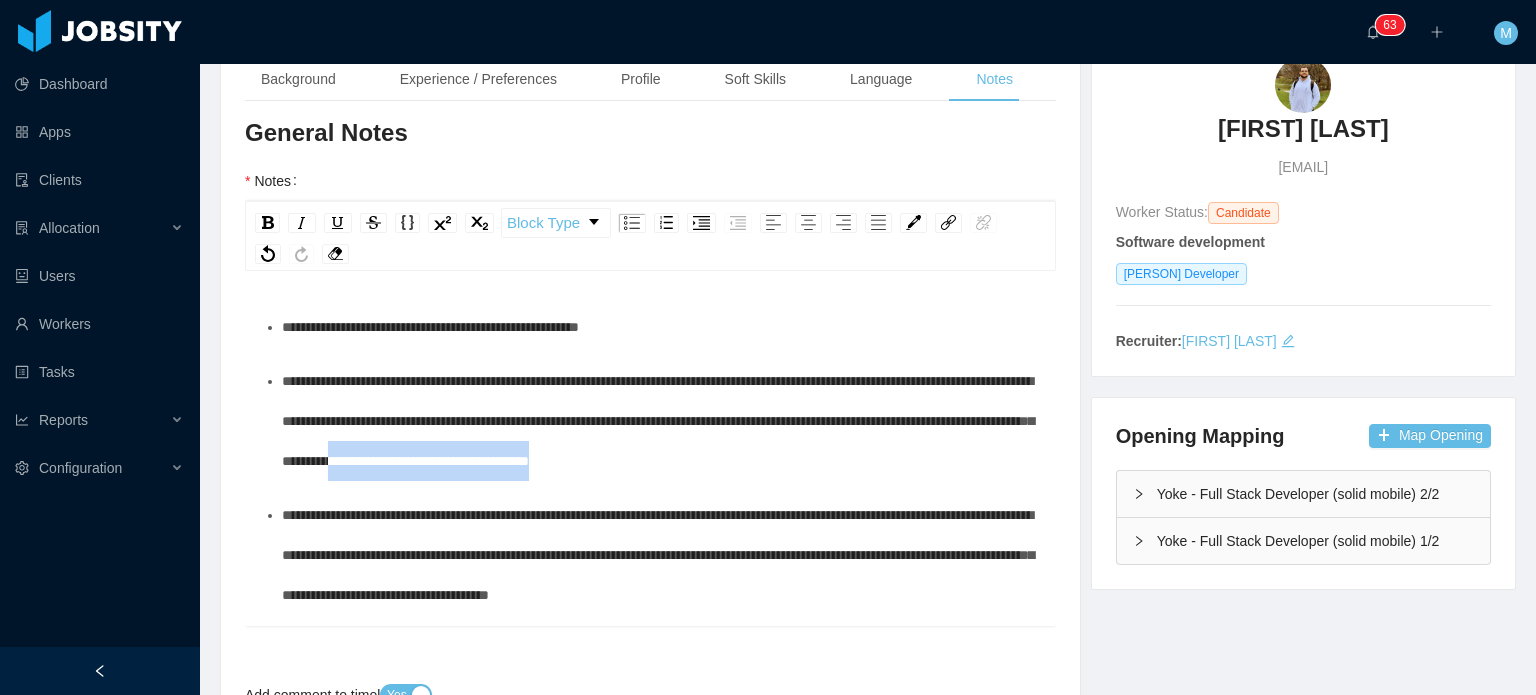 drag, startPoint x: 766, startPoint y: 476, endPoint x: 885, endPoint y: 486, distance: 119.419426 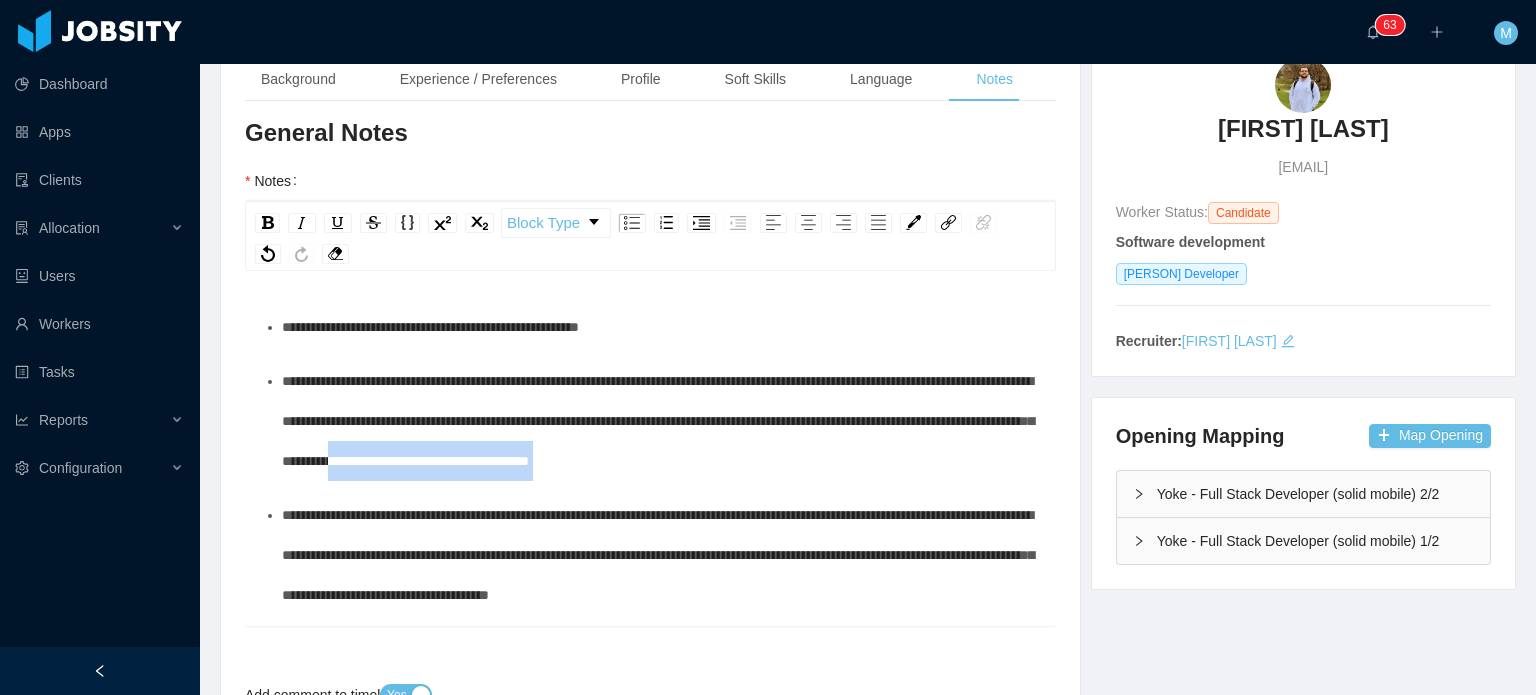 click on "**********" at bounding box center [651, 730] 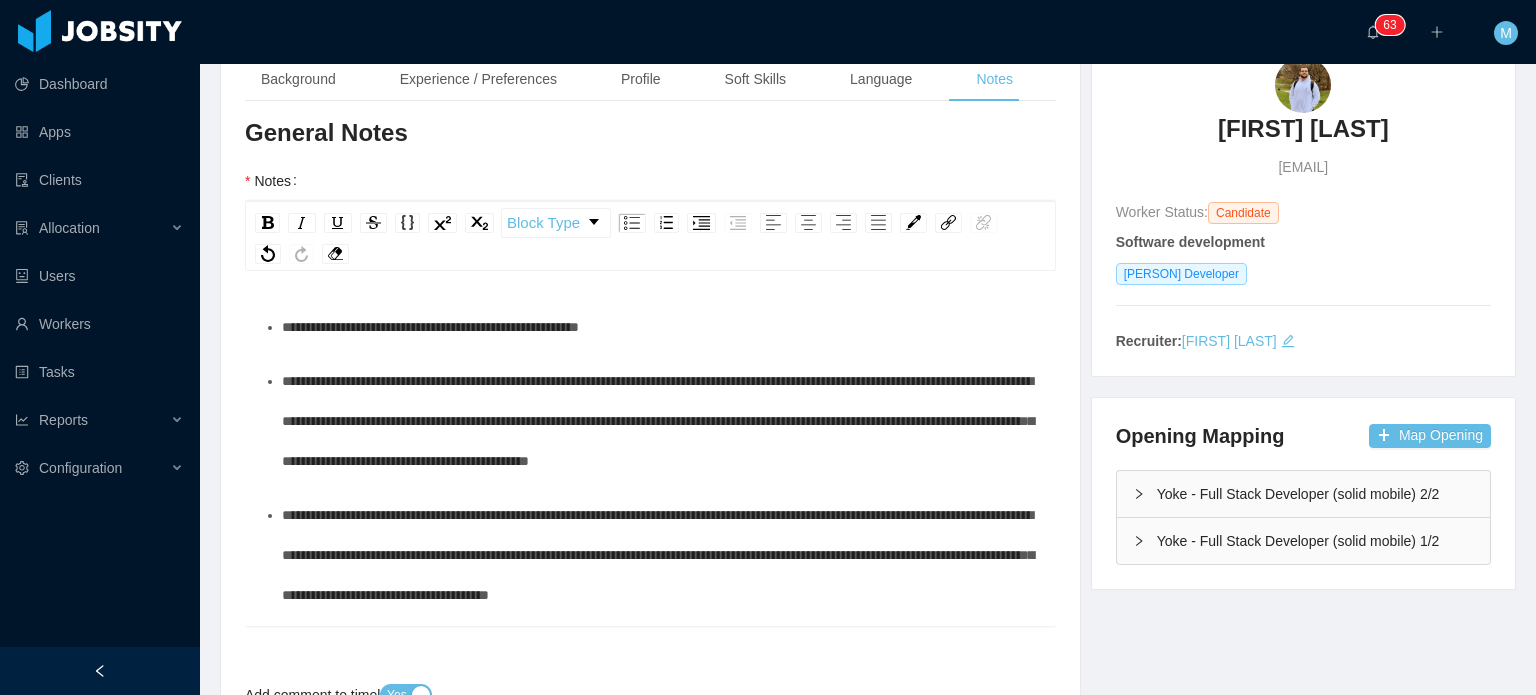 click on "**********" at bounding box center [650, 451] 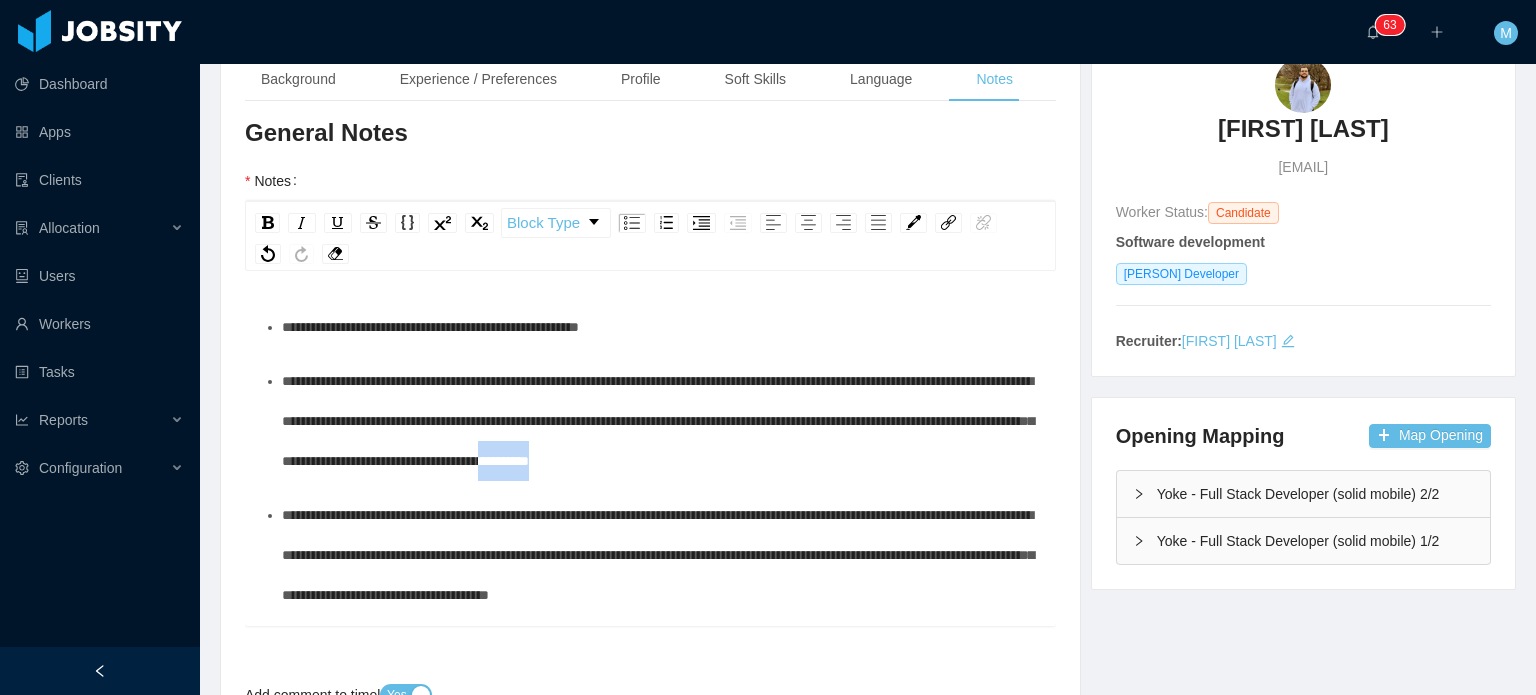drag, startPoint x: 1008, startPoint y: 468, endPoint x: 971, endPoint y: 462, distance: 37.48333 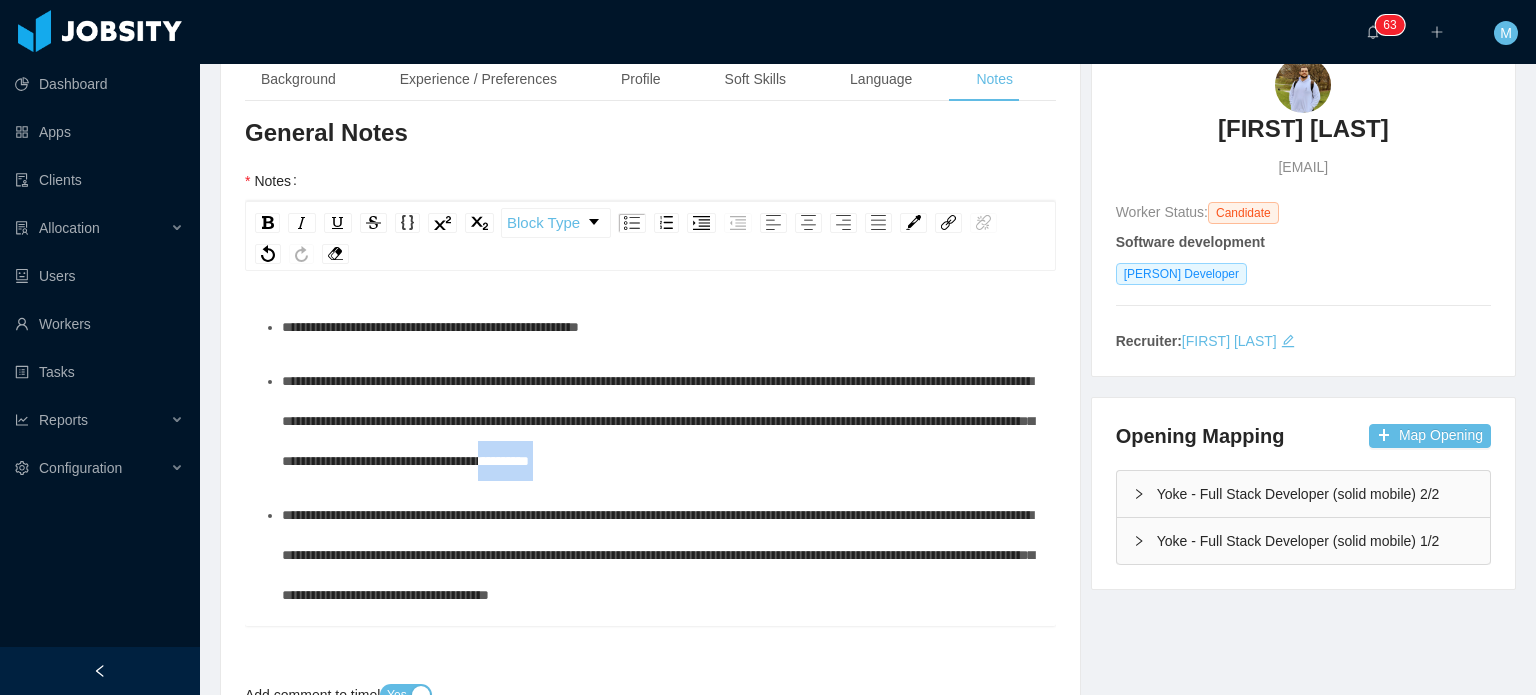 click on "**********" at bounding box center (661, 421) 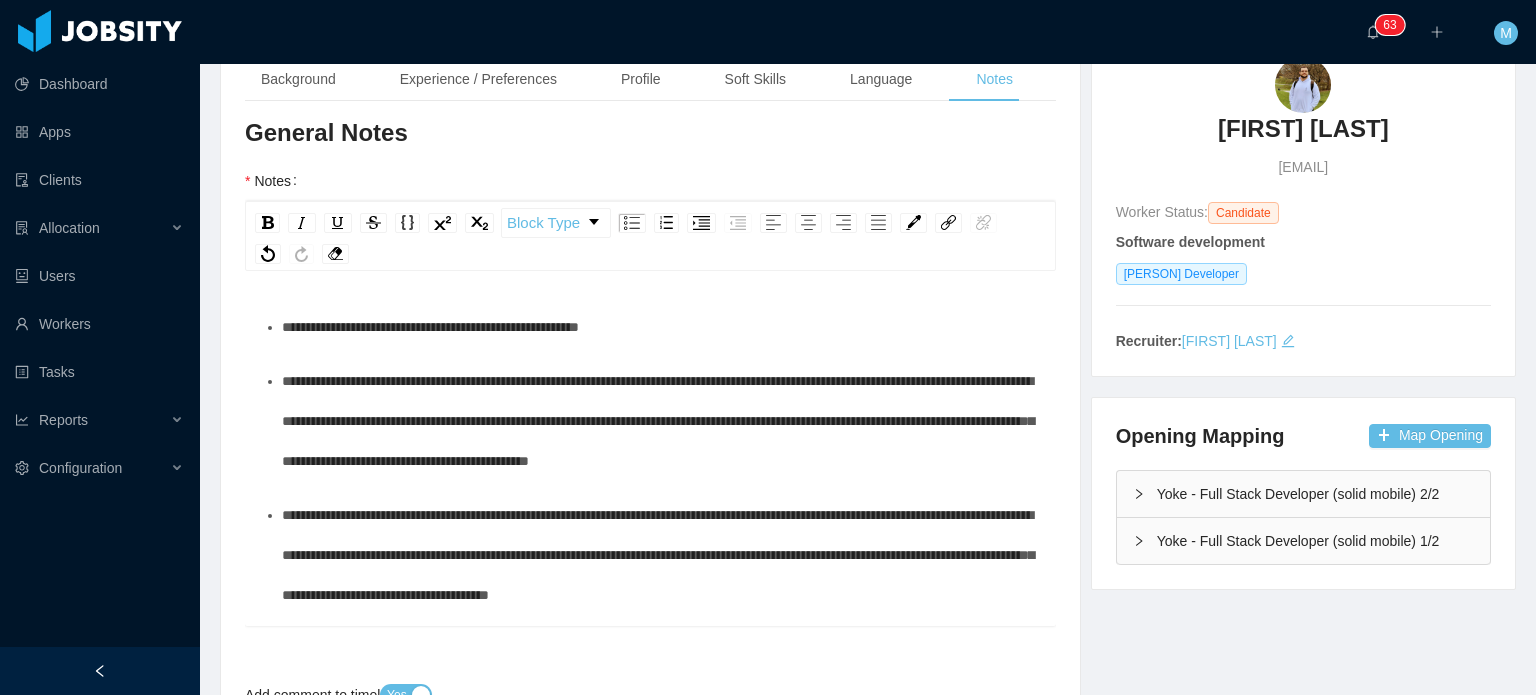 click on "**********" at bounding box center (661, 421) 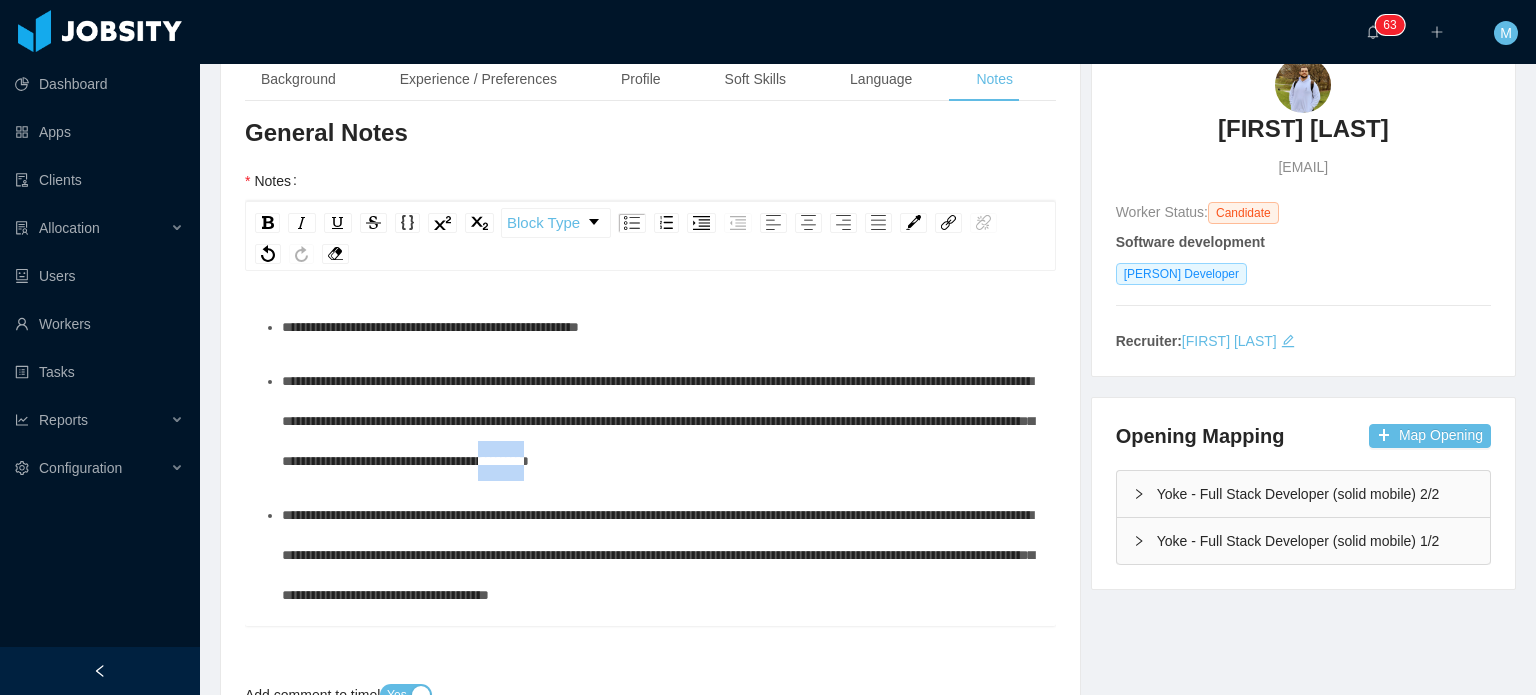 click on "**********" at bounding box center (658, 421) 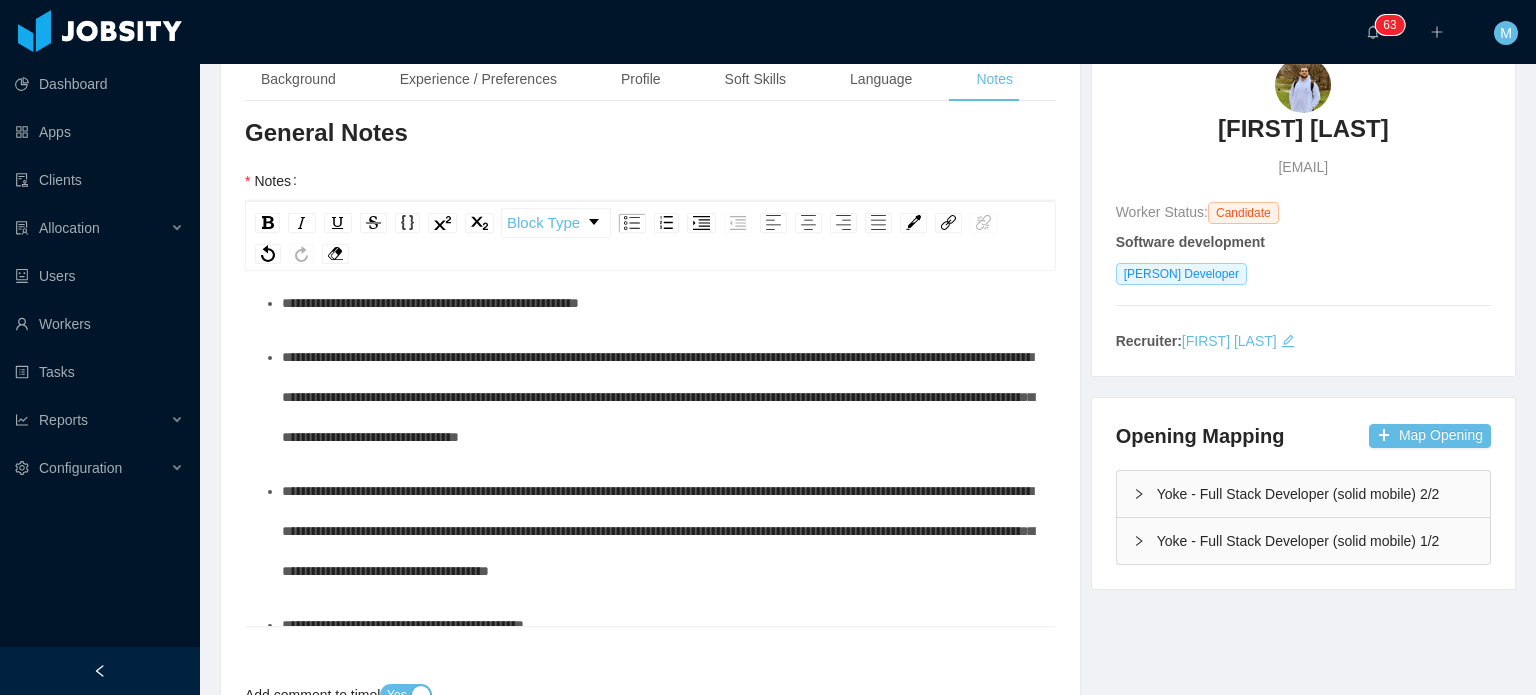 scroll, scrollTop: 48, scrollLeft: 0, axis: vertical 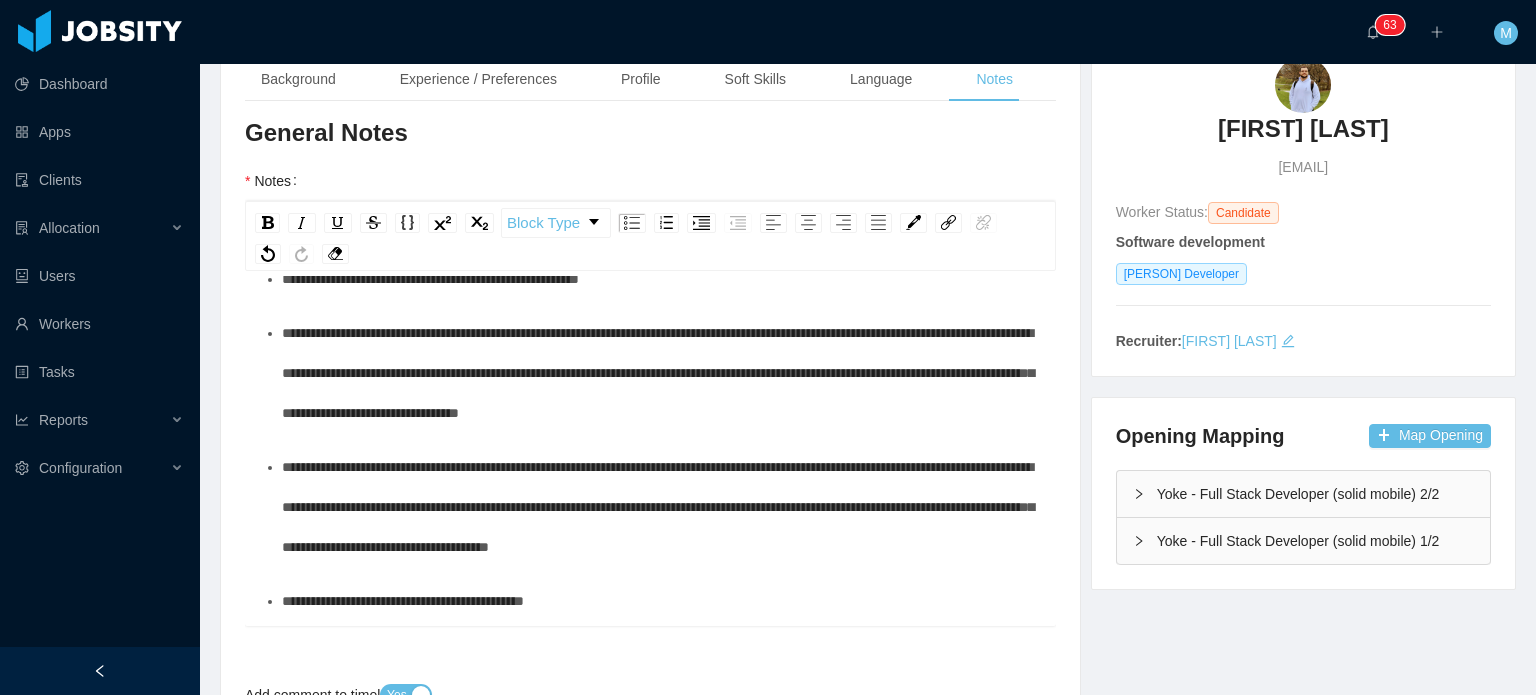 click on "**********" at bounding box center [650, 451] 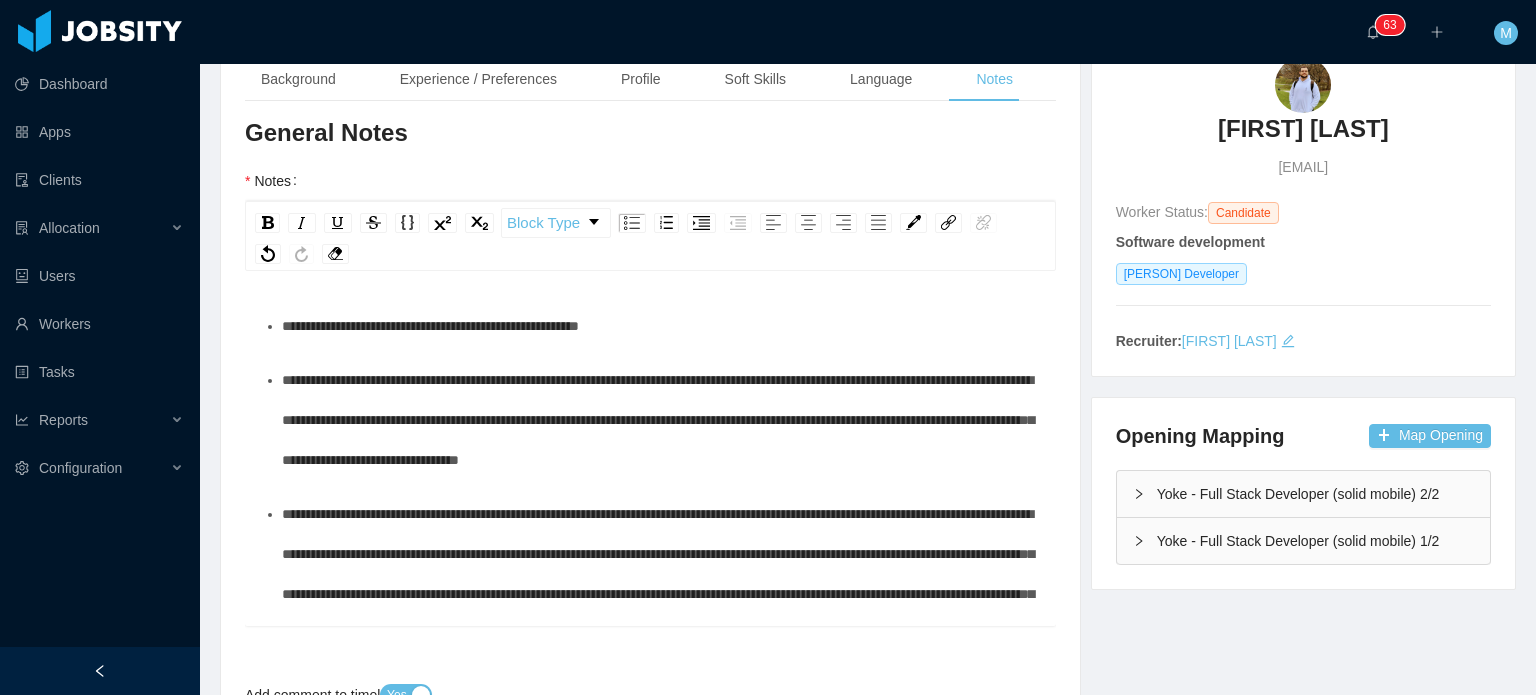 scroll, scrollTop: 0, scrollLeft: 0, axis: both 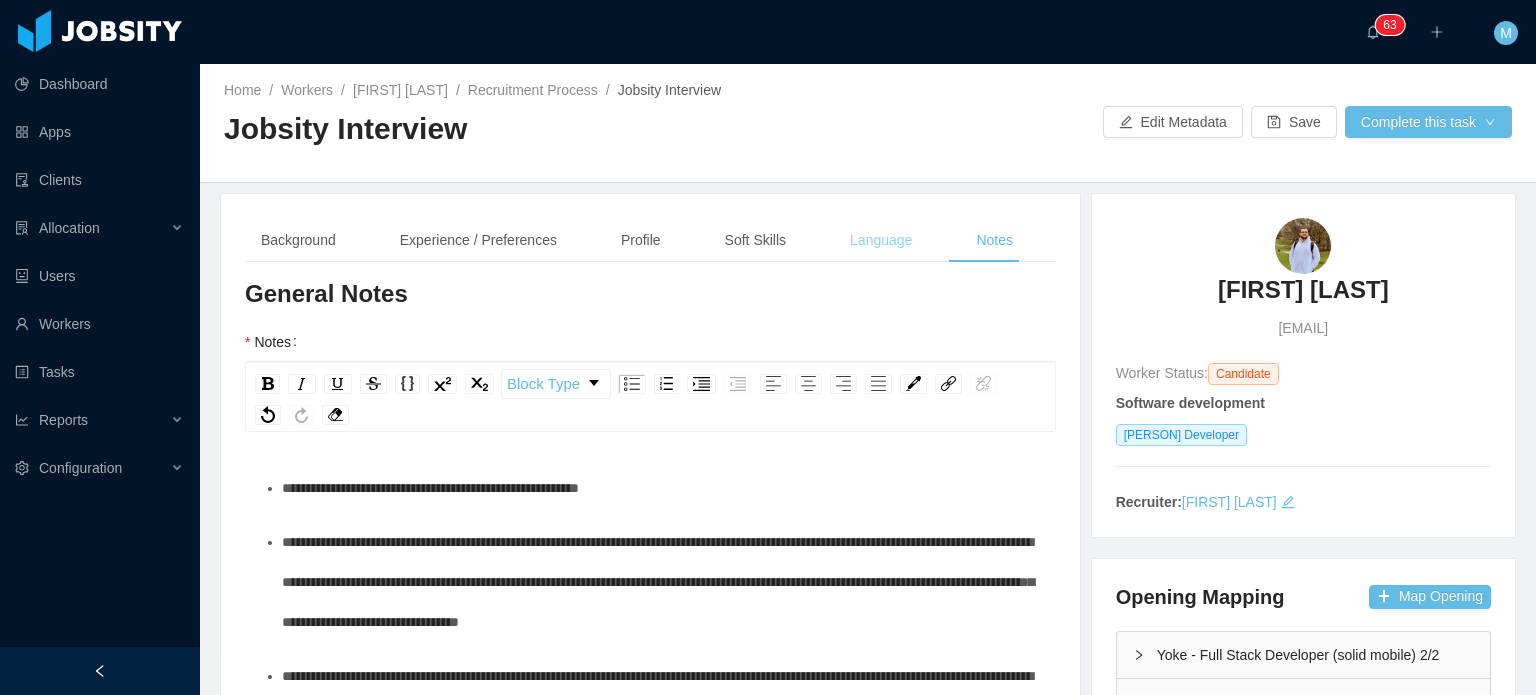 click on "Language" at bounding box center [881, 240] 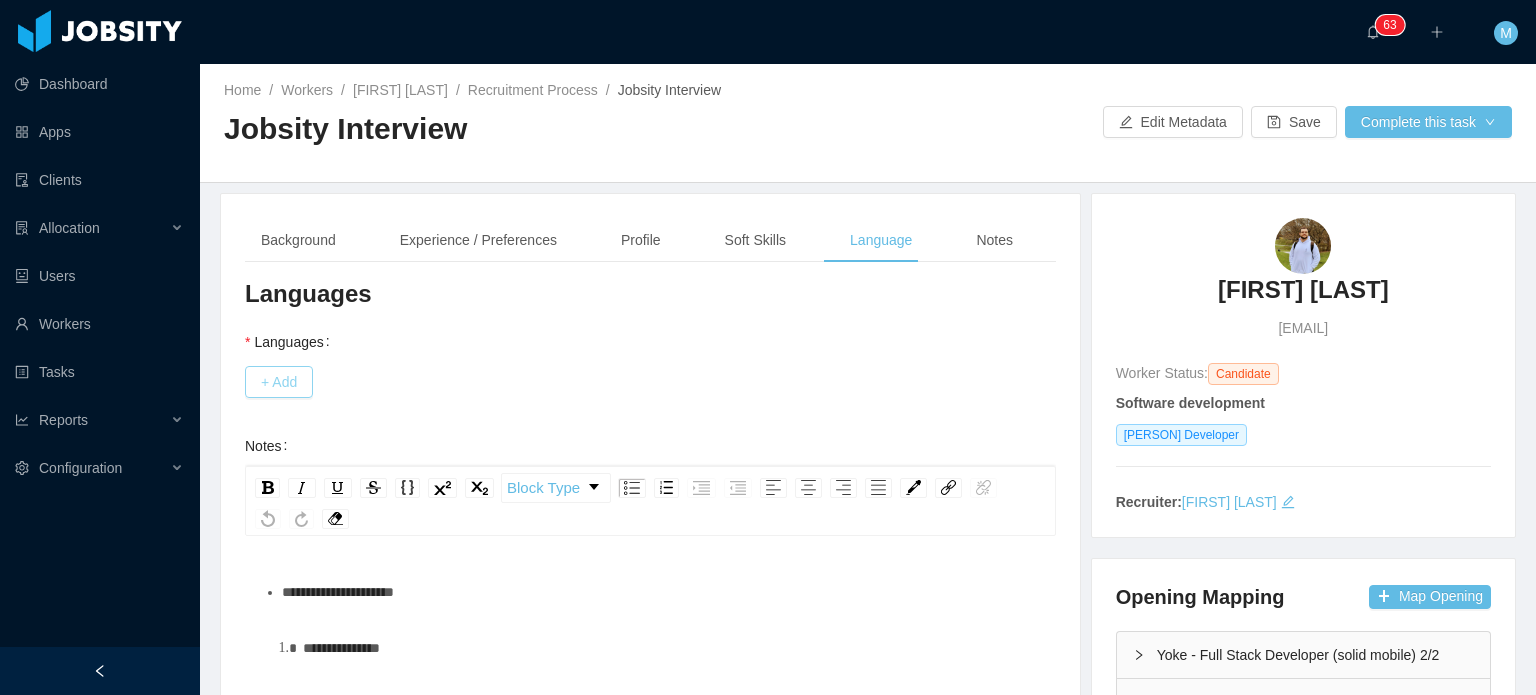 click on "+ Add" at bounding box center [279, 382] 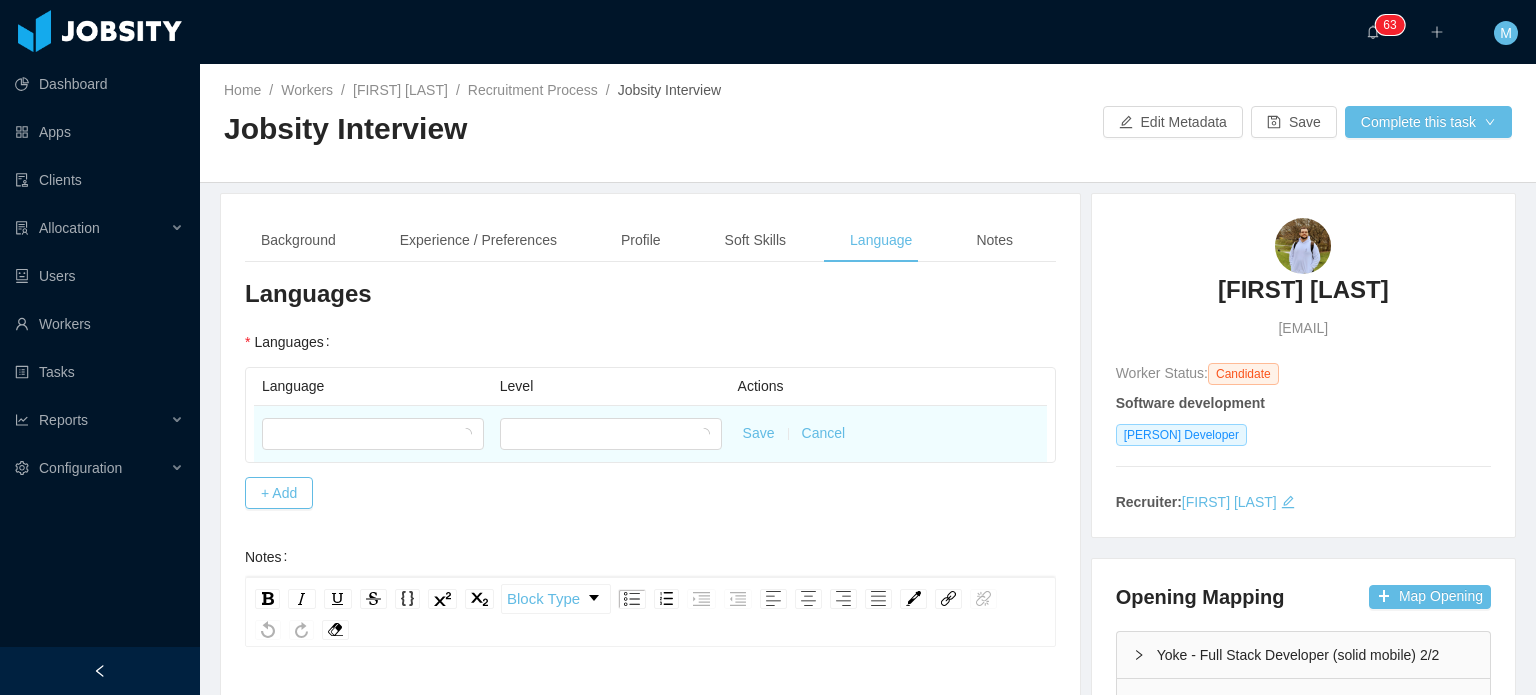 click at bounding box center (373, 434) 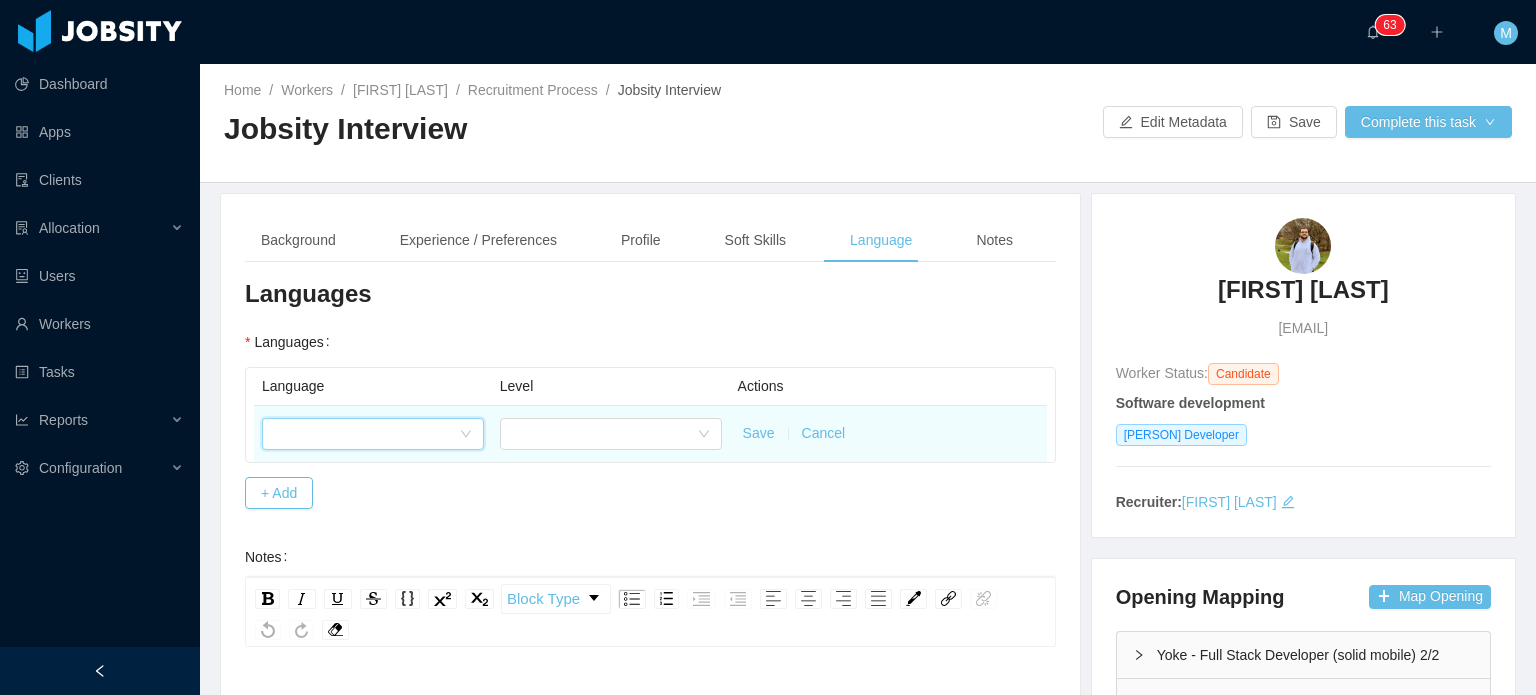 click at bounding box center (366, 434) 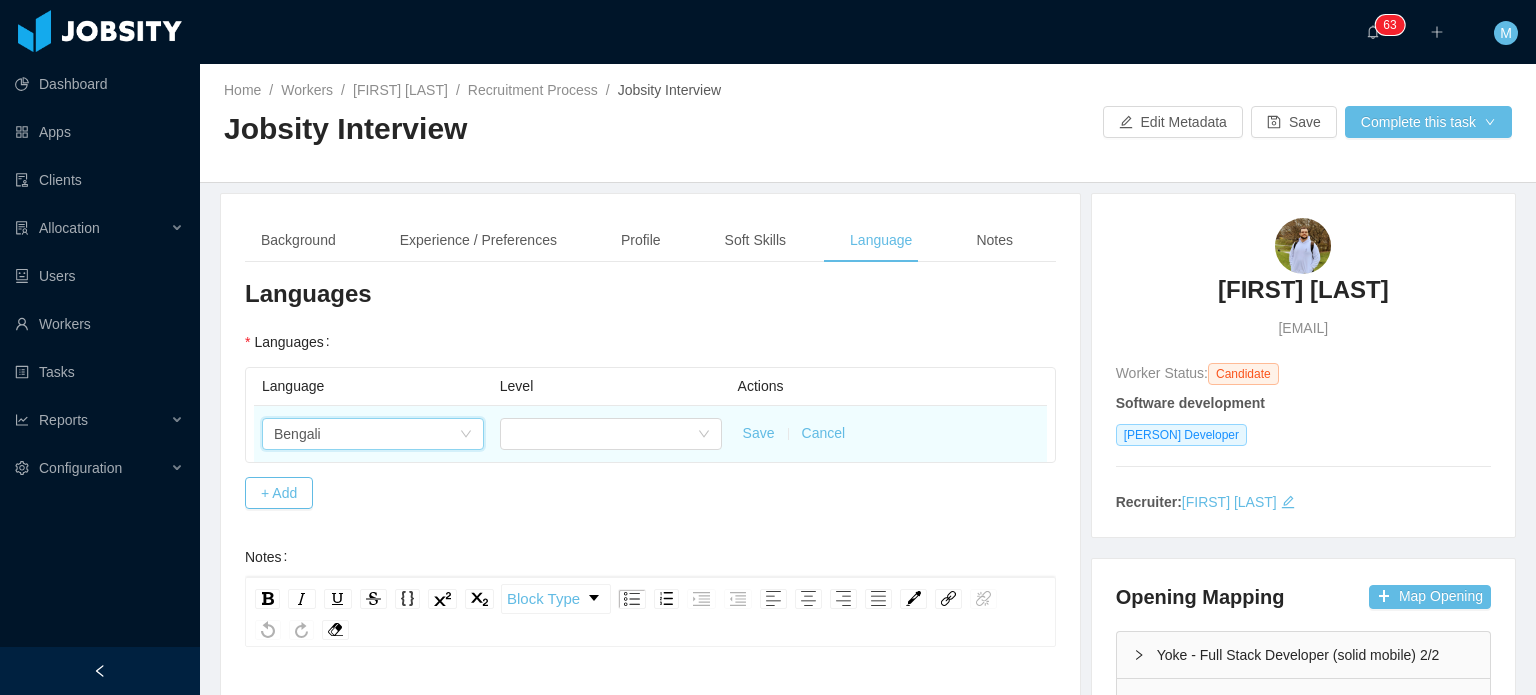 click on "Bengali" at bounding box center [366, 434] 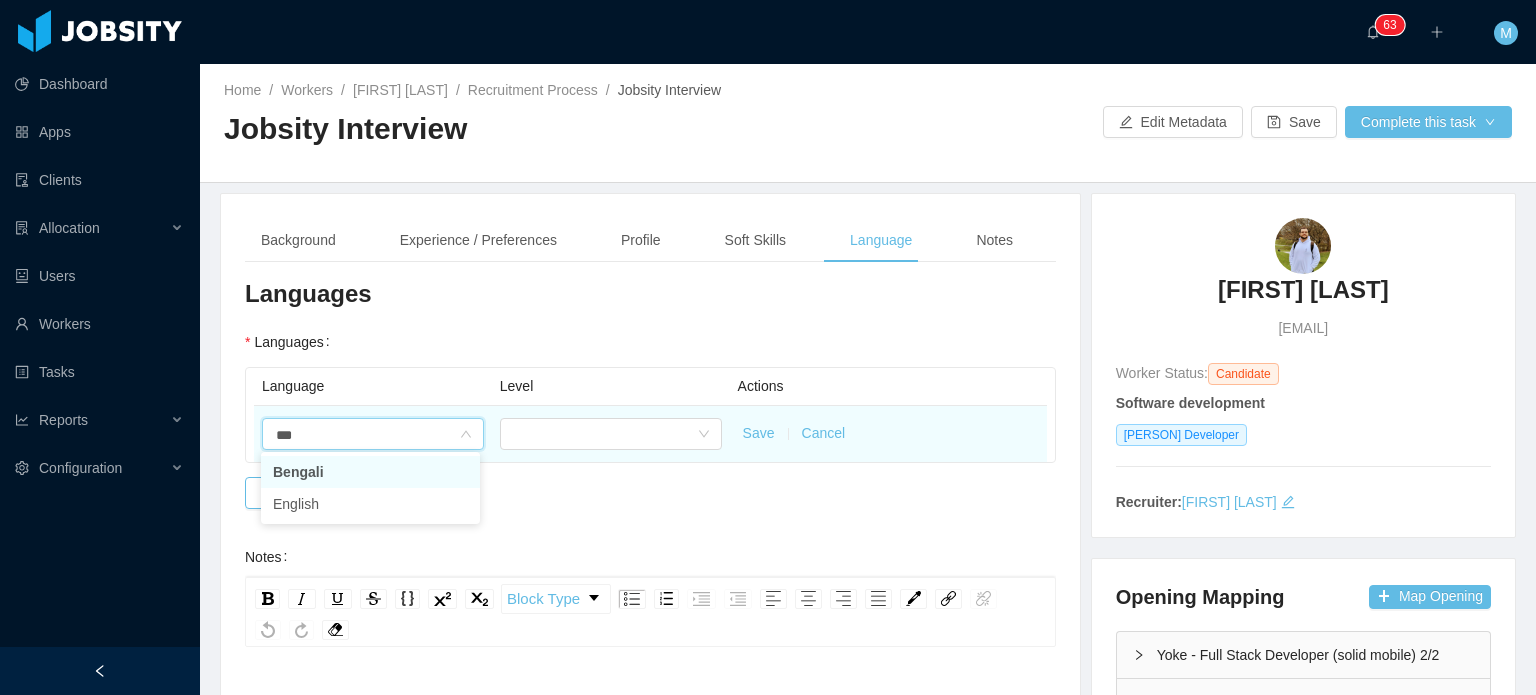 type on "****" 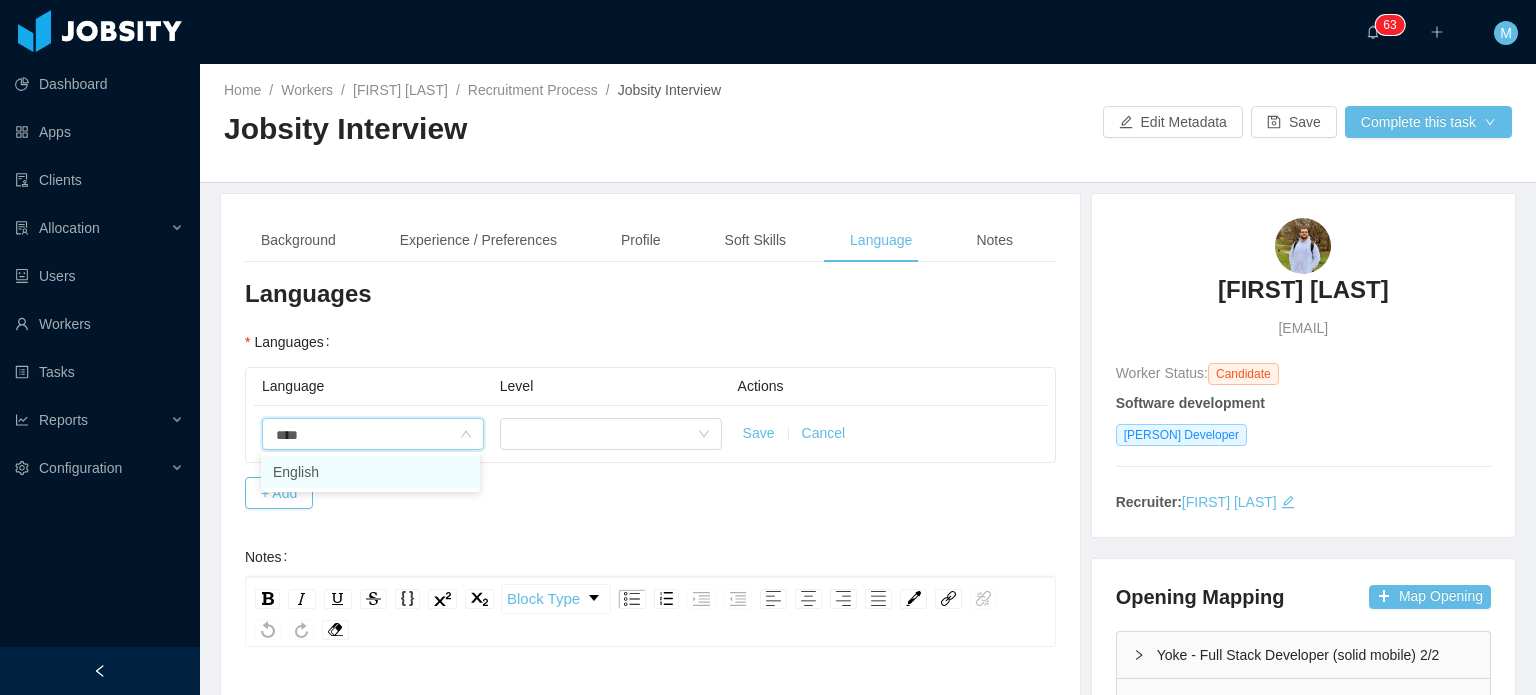 click on "English" at bounding box center [370, 472] 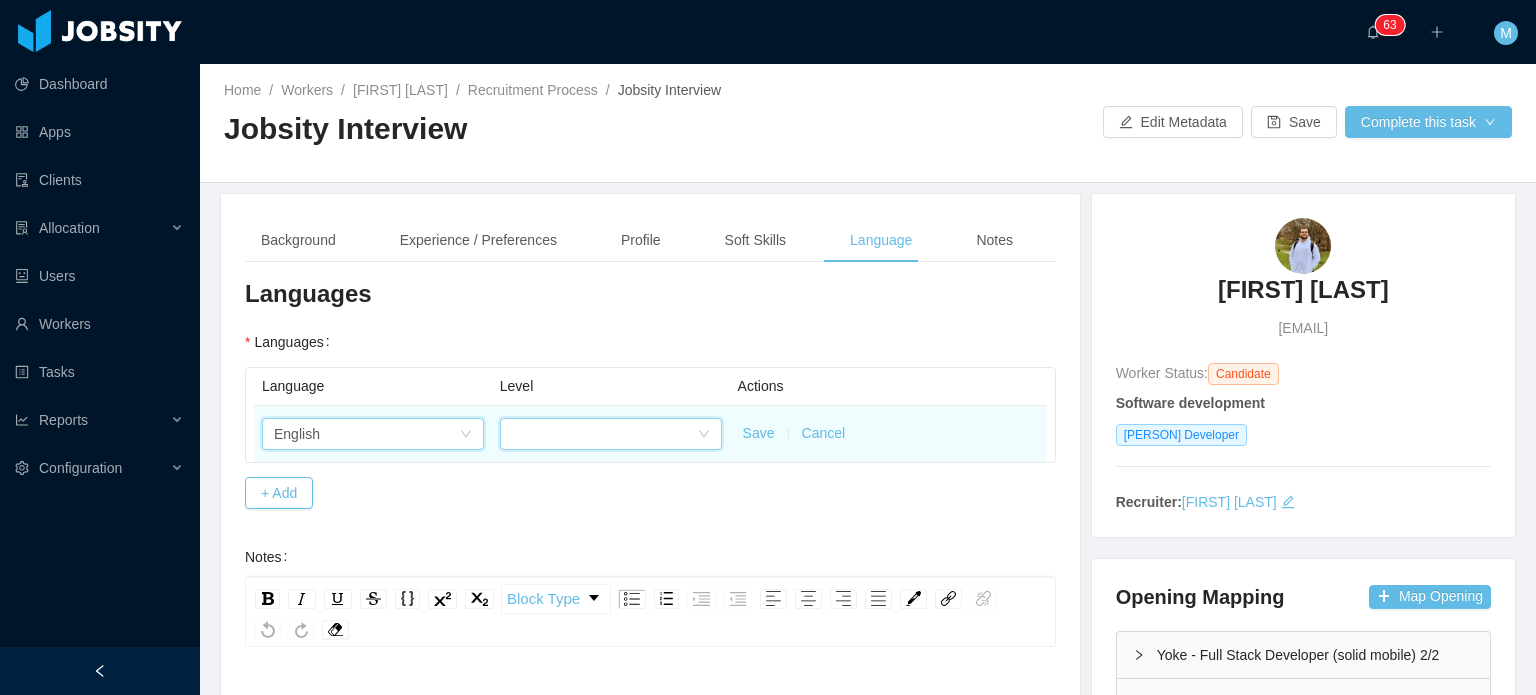 click at bounding box center [604, 434] 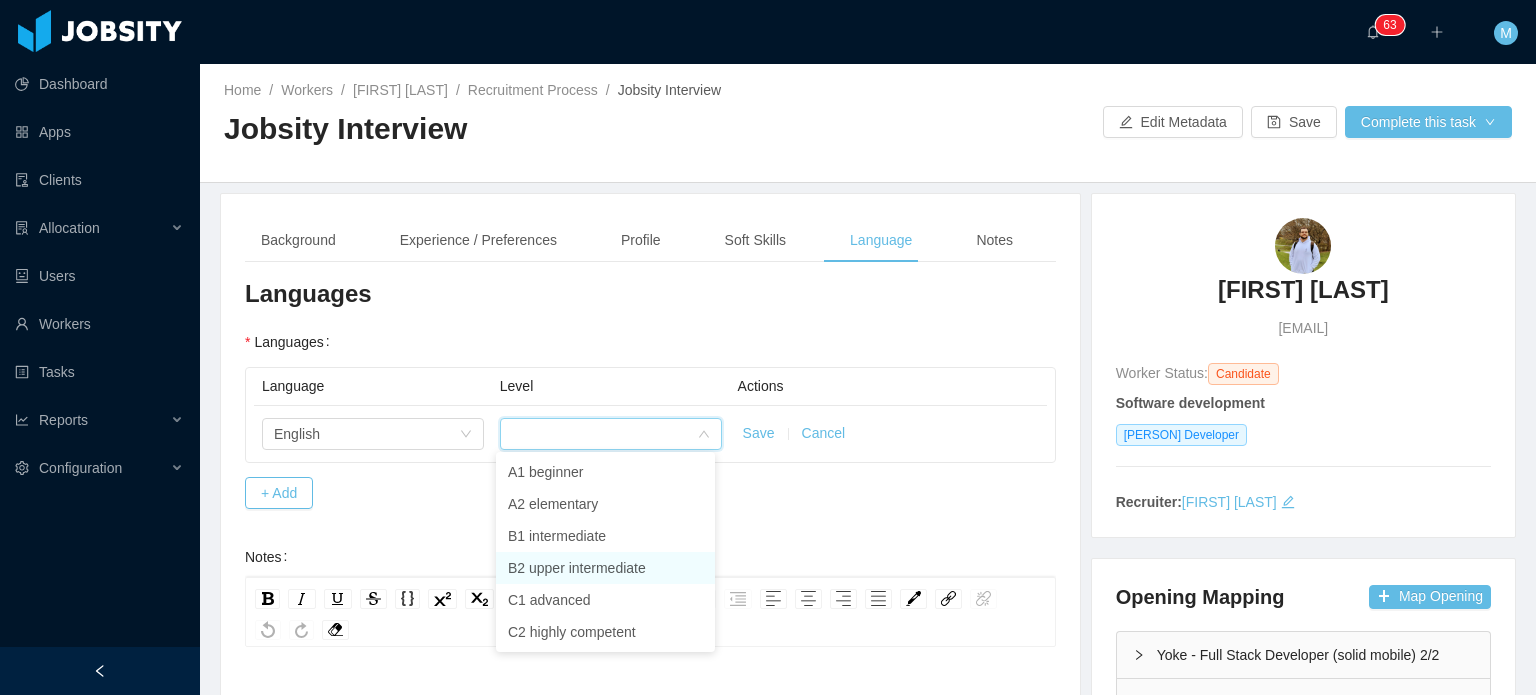 click on "B2 upper intermediate" at bounding box center [605, 568] 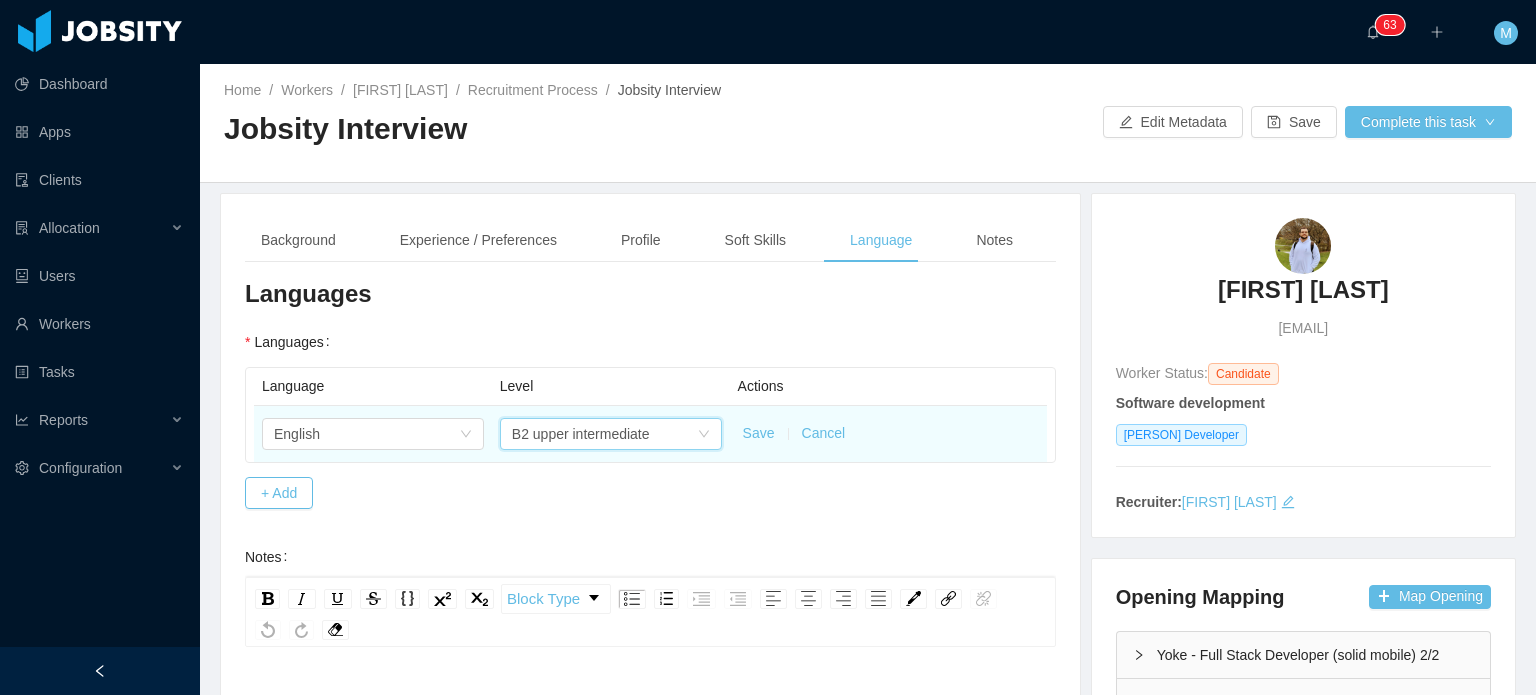 click on "Save Cancel" at bounding box center [888, 434] 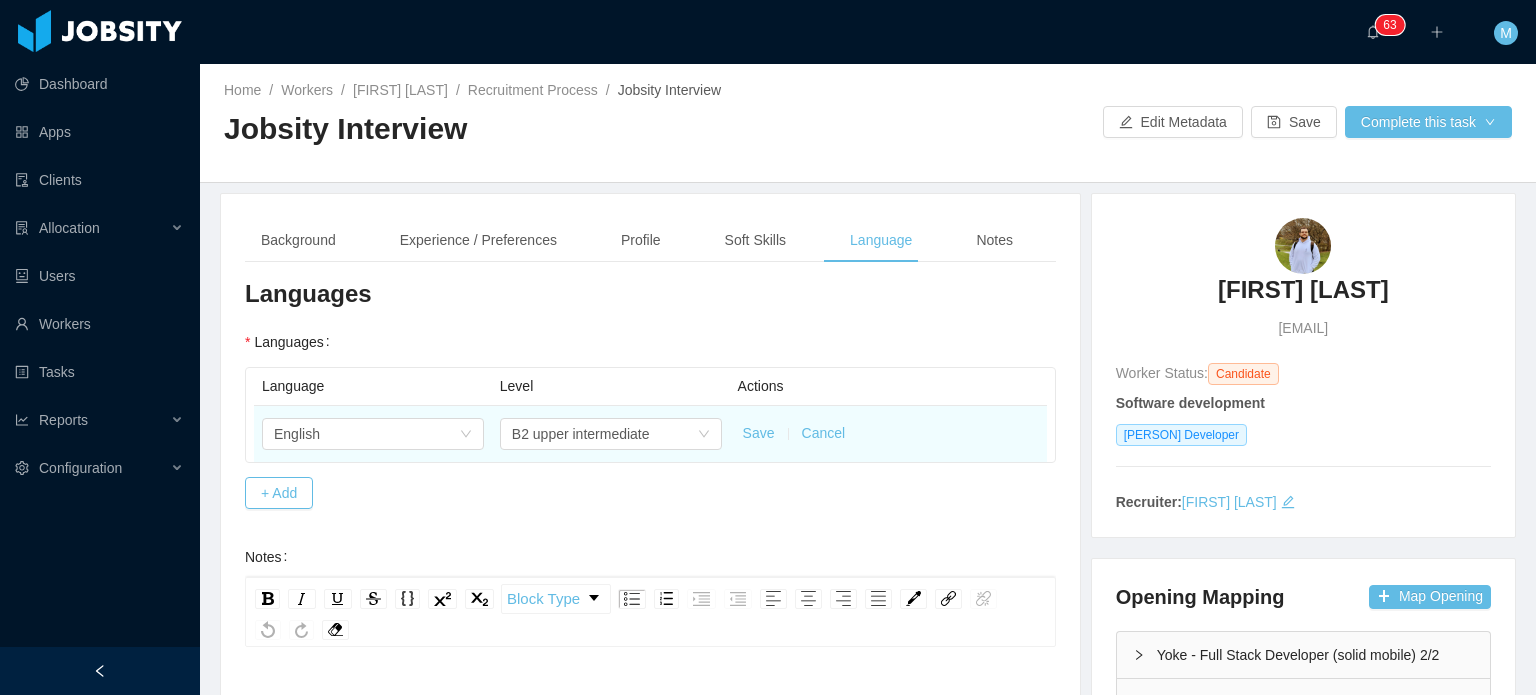 click on "Save" at bounding box center [759, 433] 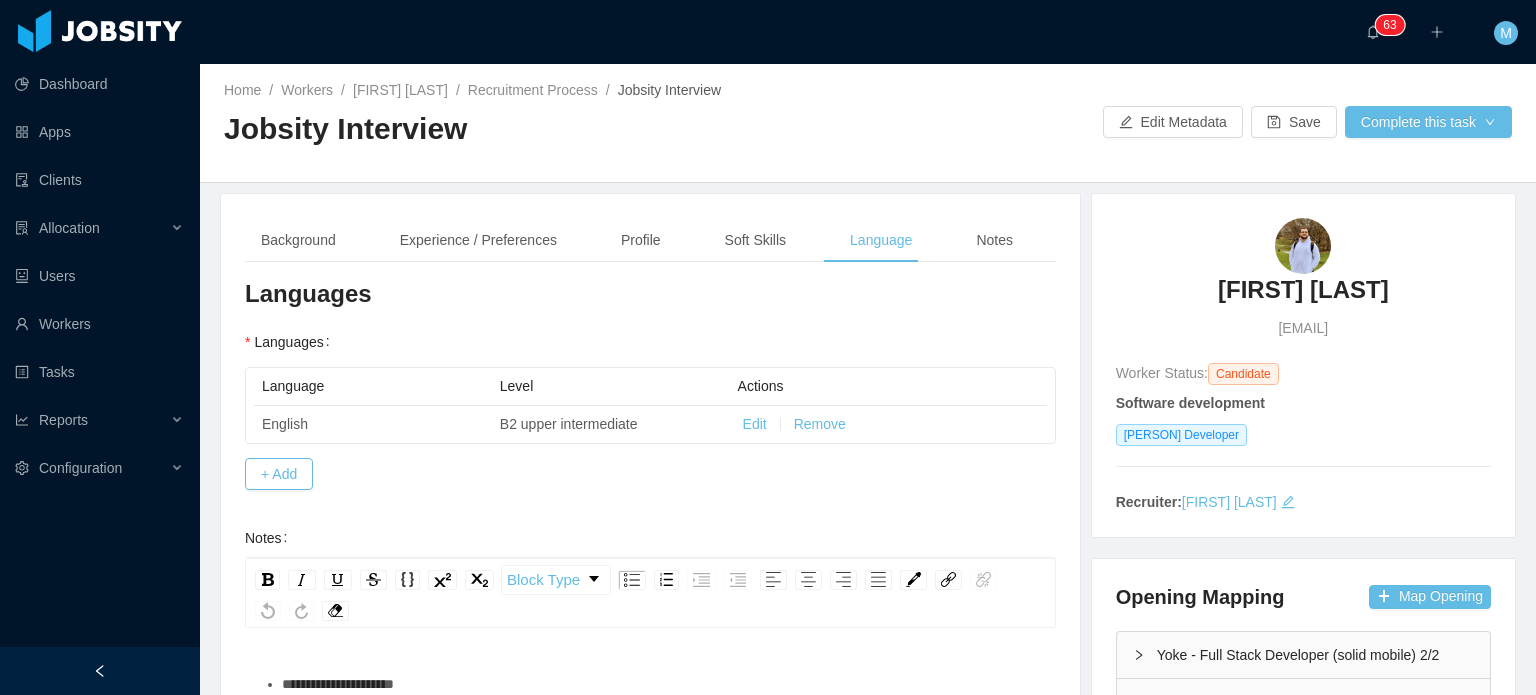 click on "Edit" at bounding box center [755, 424] 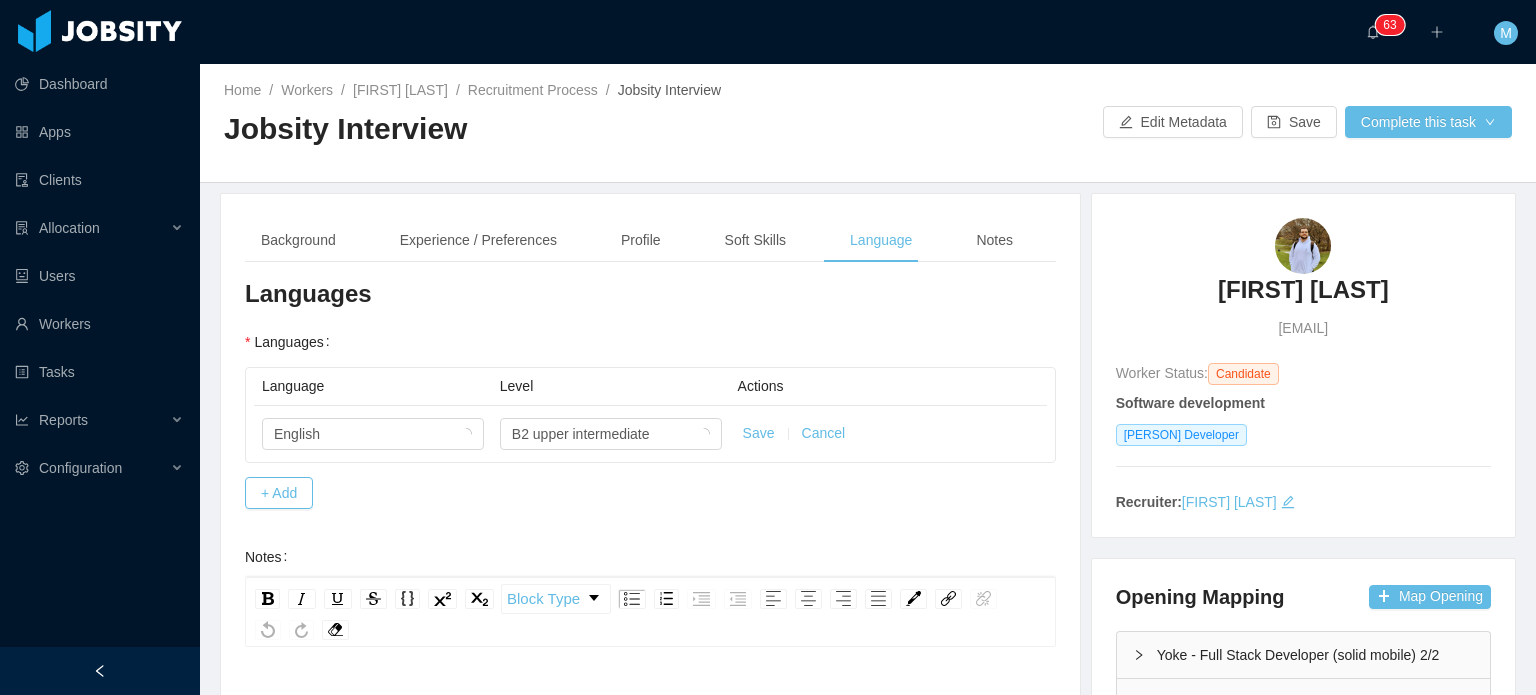 click on "Language Level Actions English   B2 upper intermediate Save Cancel + Add" at bounding box center (650, 437) 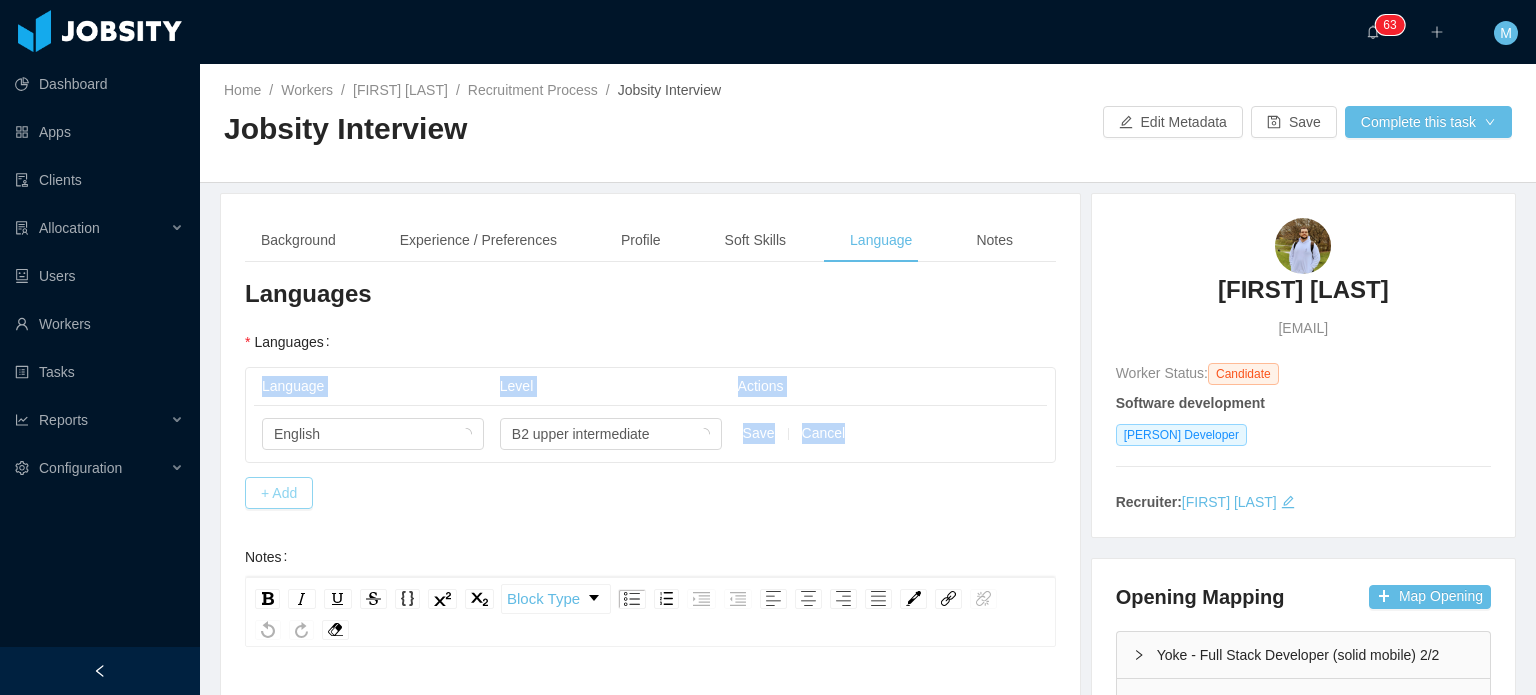 click on "+ Add" at bounding box center (279, 493) 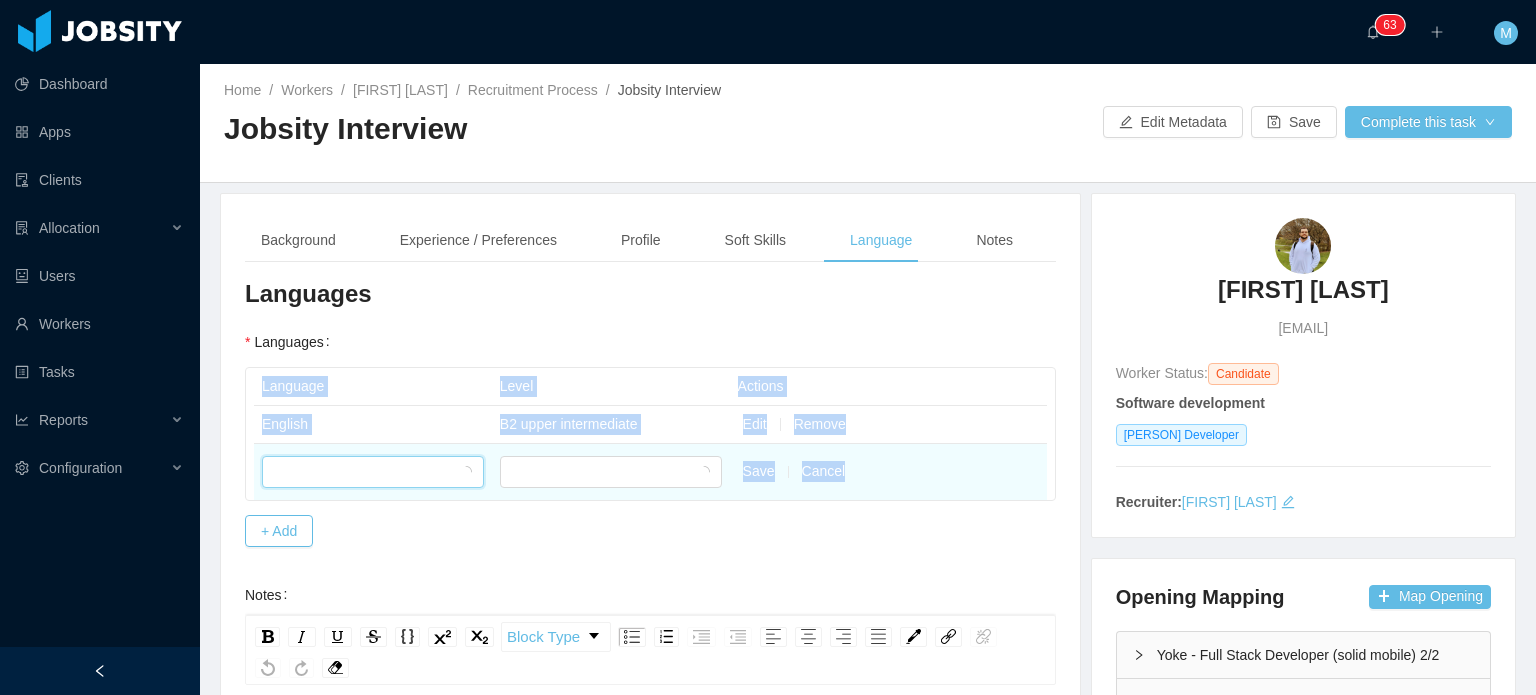 click at bounding box center [366, 472] 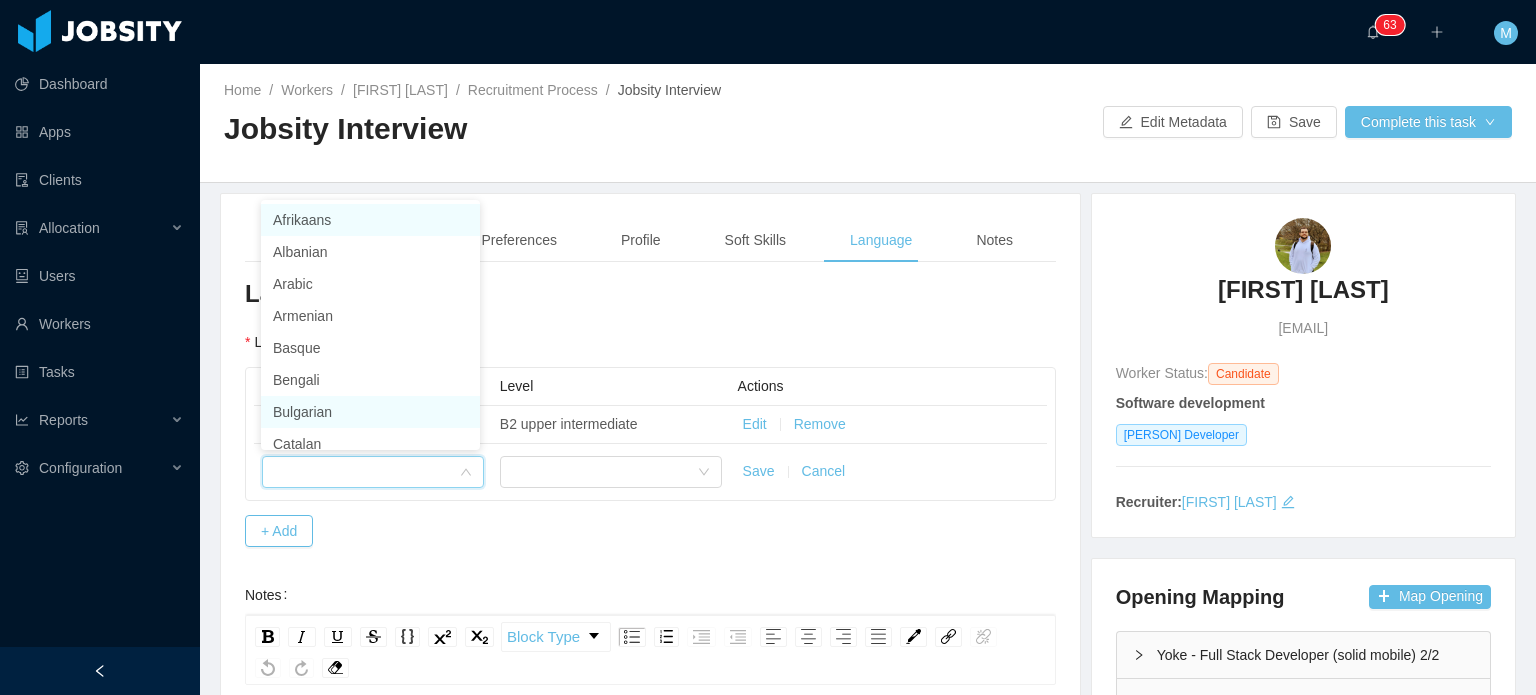 scroll, scrollTop: 10, scrollLeft: 0, axis: vertical 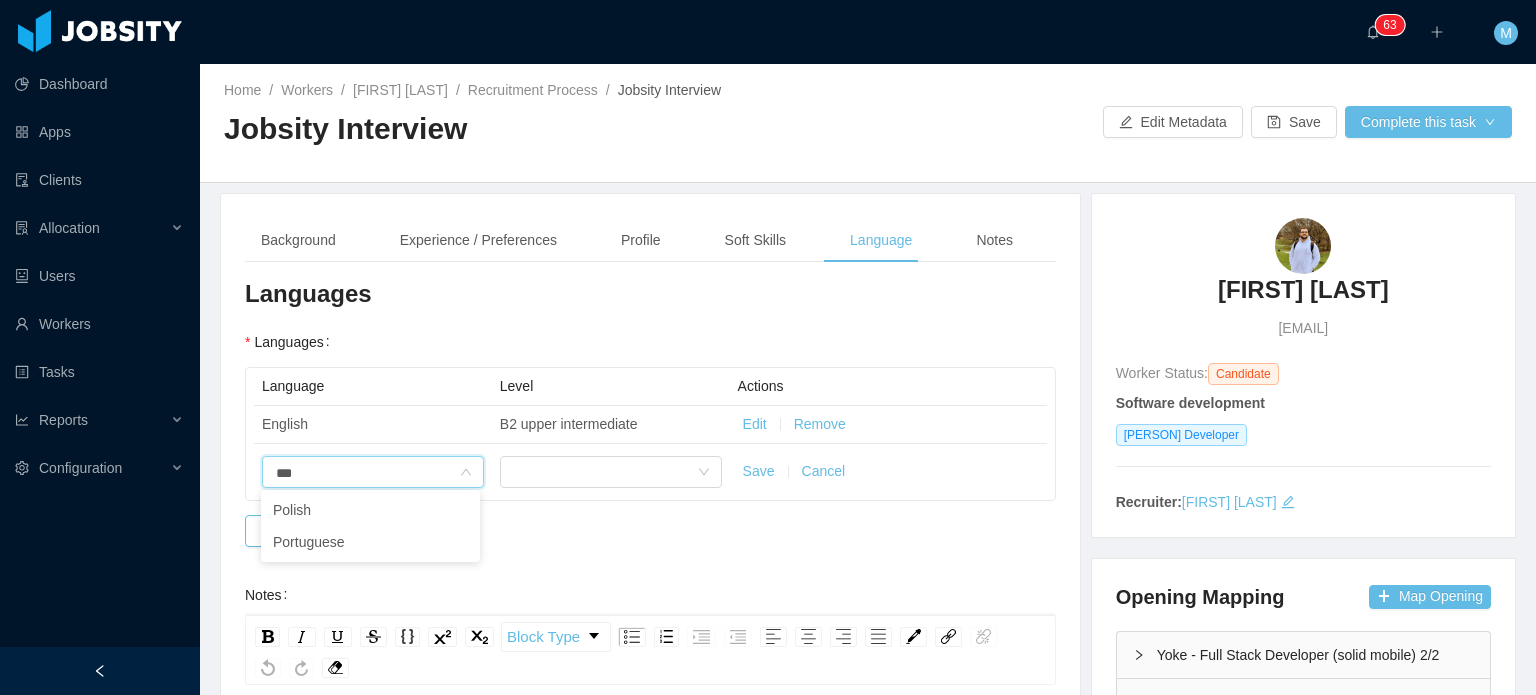 type on "****" 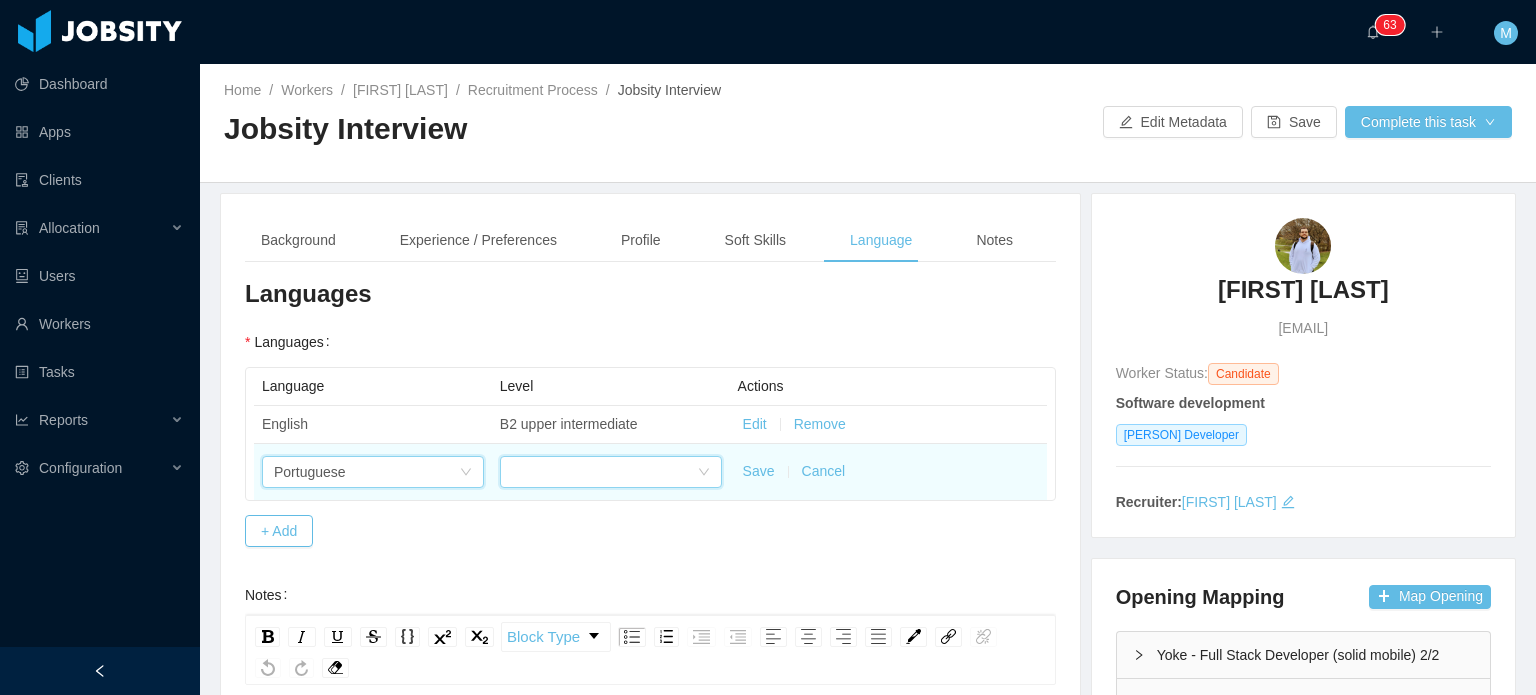 click at bounding box center [604, 472] 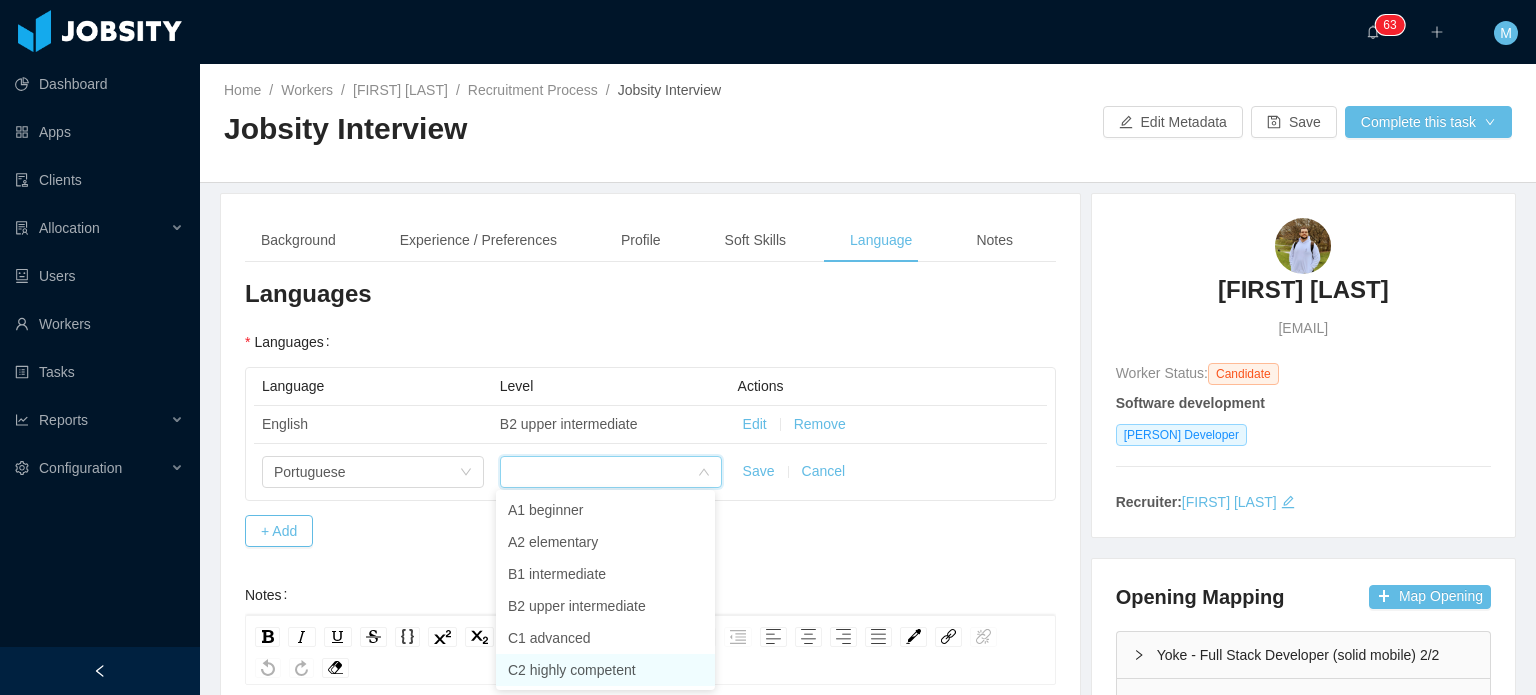click on "C2 highly competent" at bounding box center (605, 670) 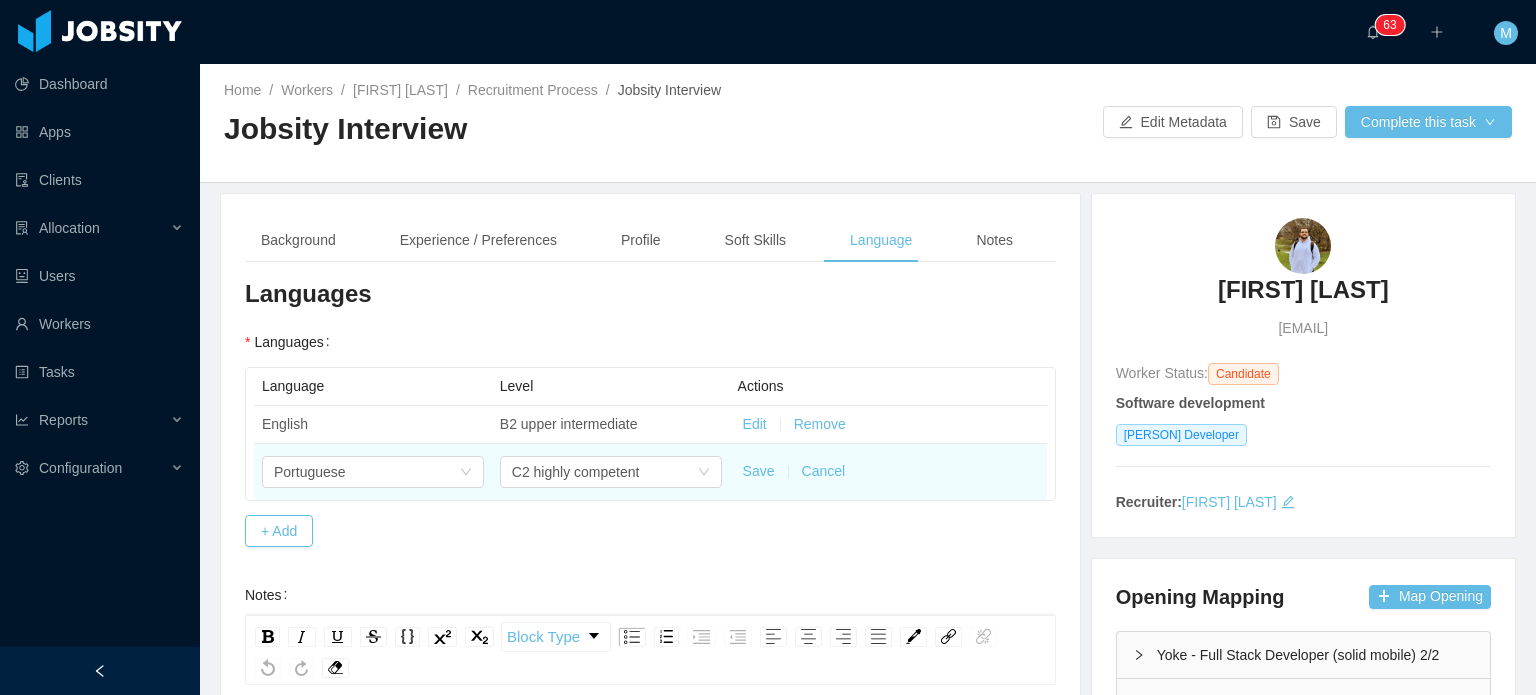 click on "Save" at bounding box center (759, 471) 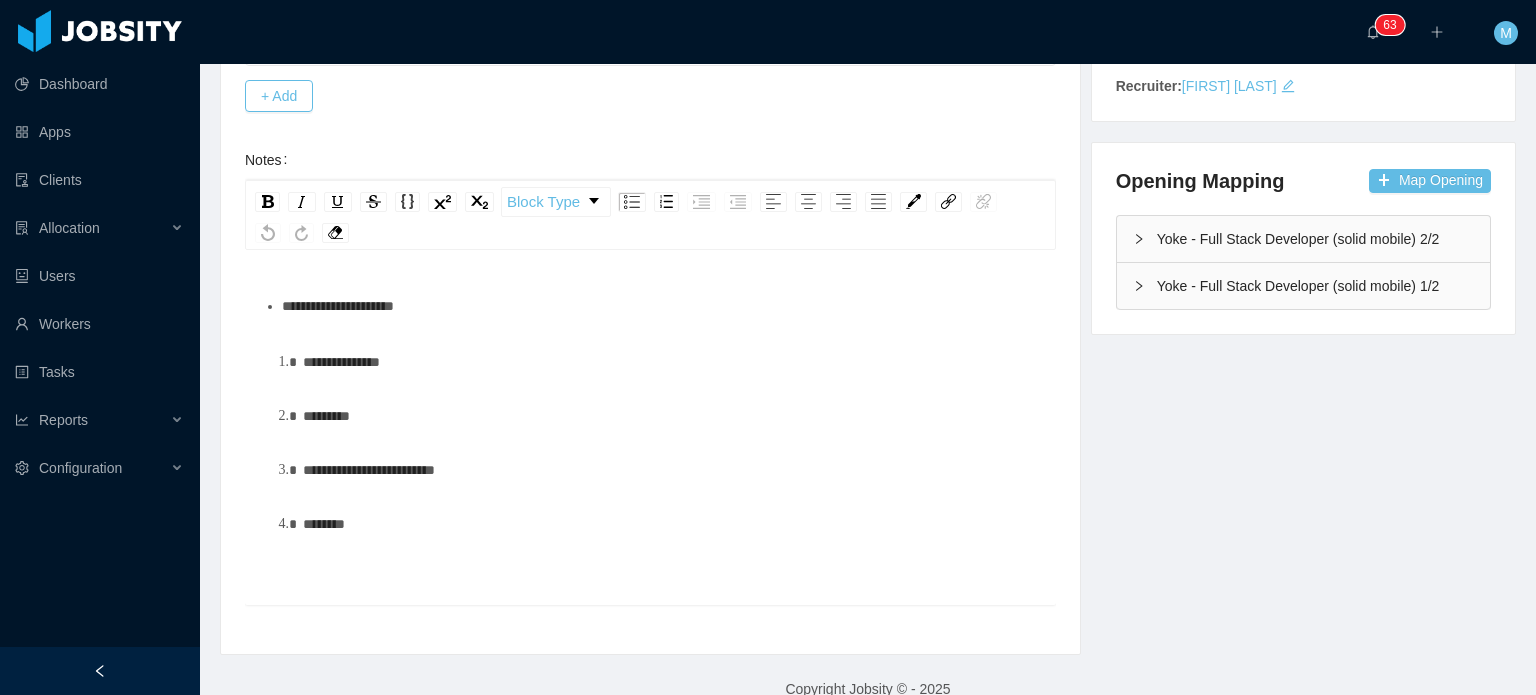 scroll, scrollTop: 424, scrollLeft: 0, axis: vertical 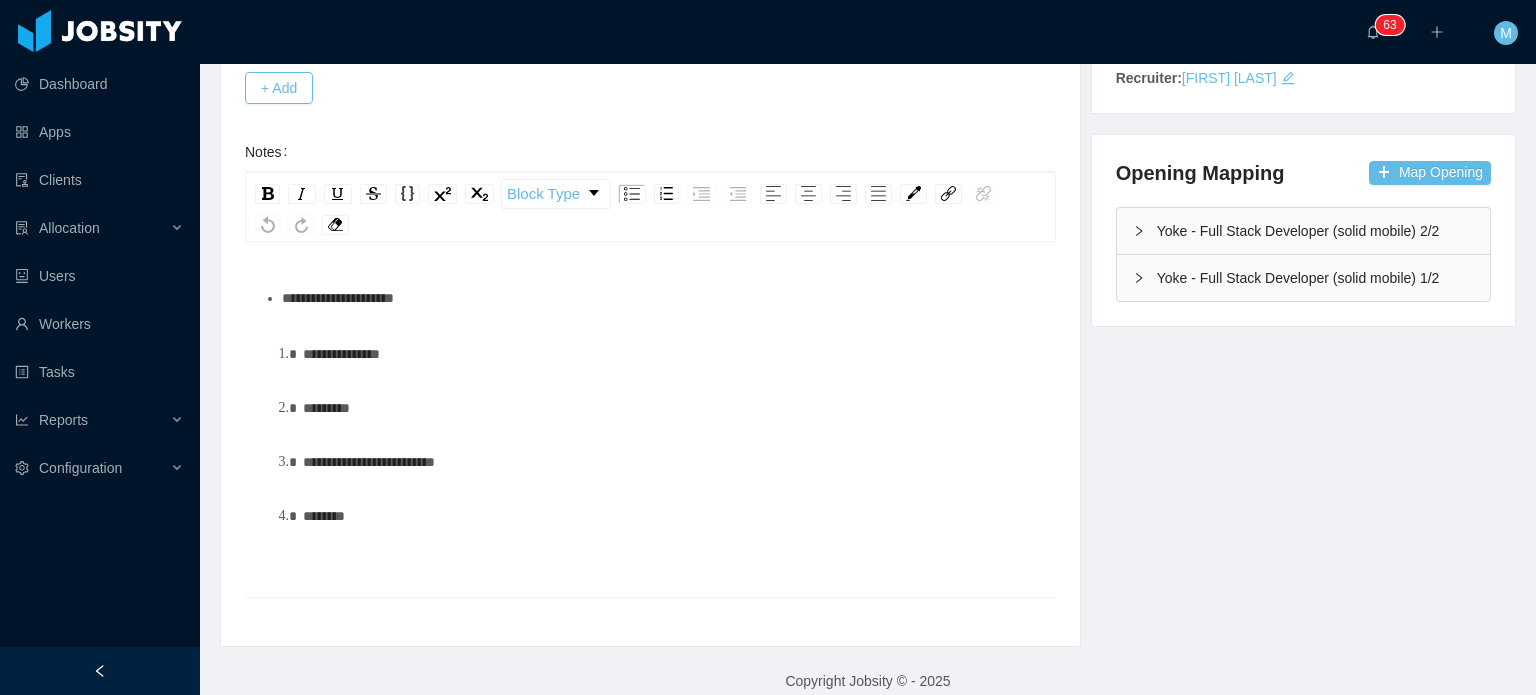 click on "**********" at bounding box center (661, 298) 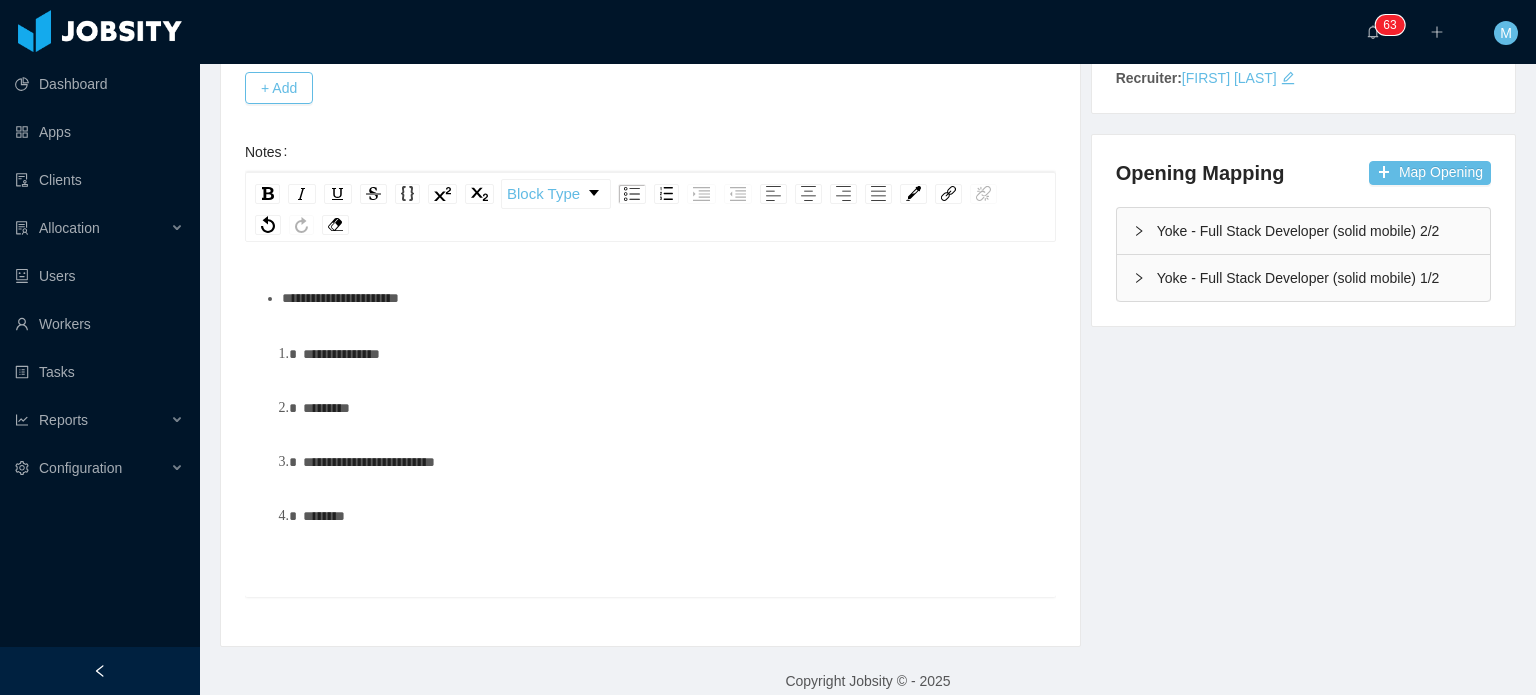 scroll, scrollTop: 41, scrollLeft: 0, axis: vertical 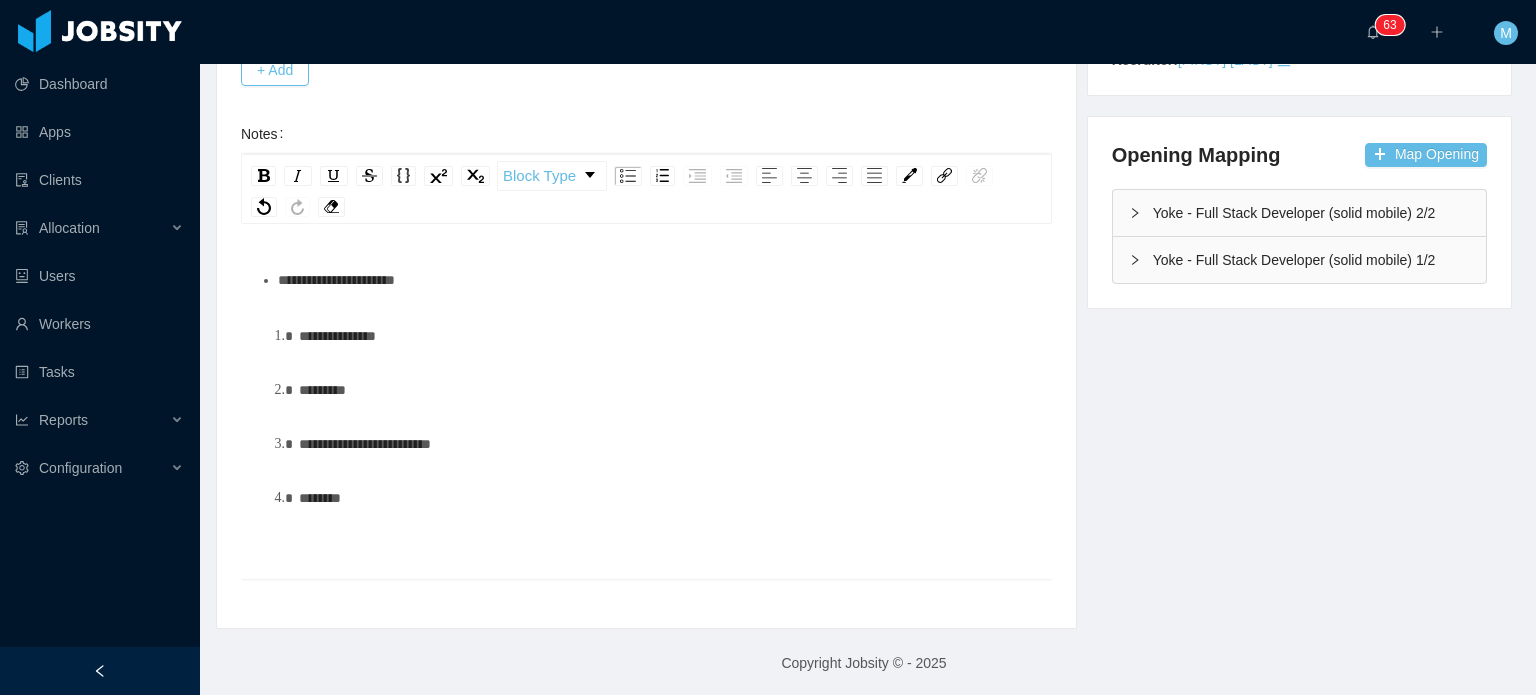 click on "**********" at bounding box center (657, 280) 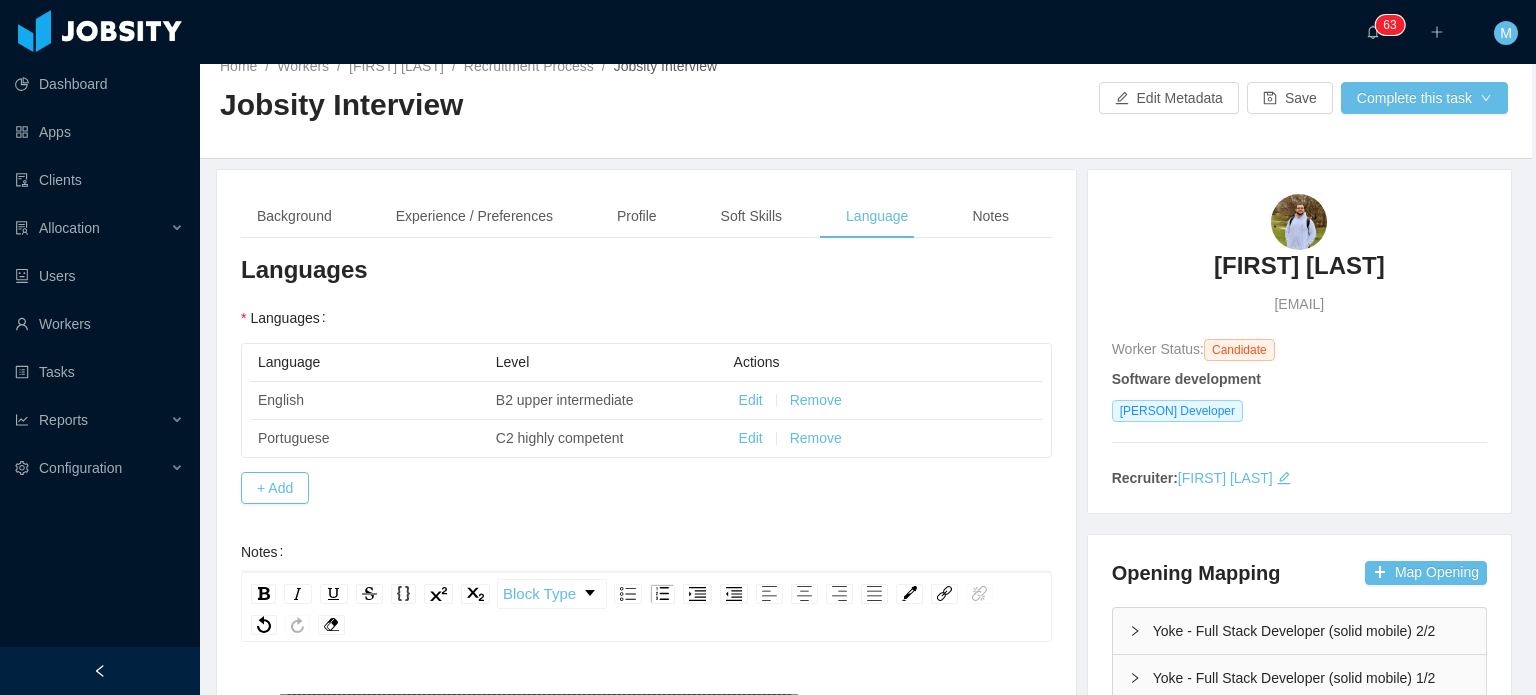 scroll, scrollTop: 0, scrollLeft: 4, axis: horizontal 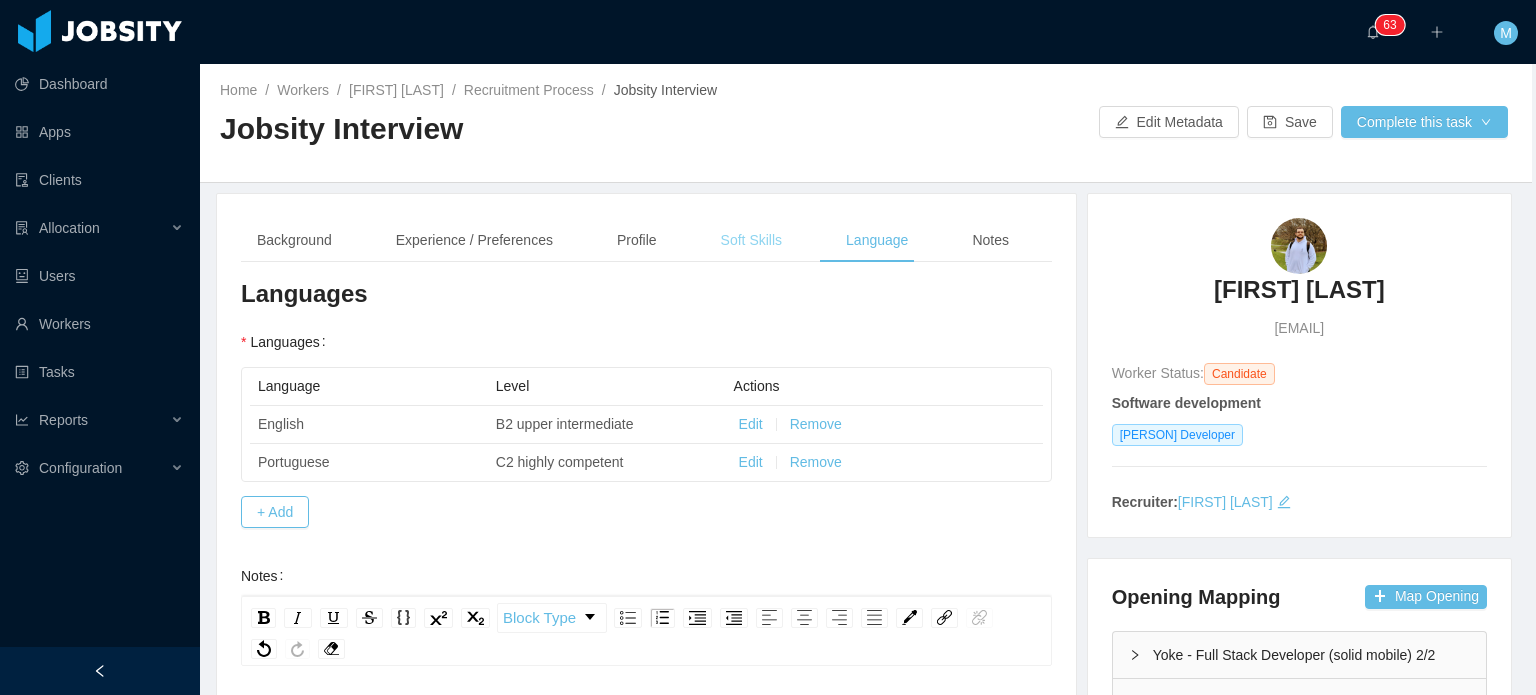 click on "Soft Skills" at bounding box center (751, 240) 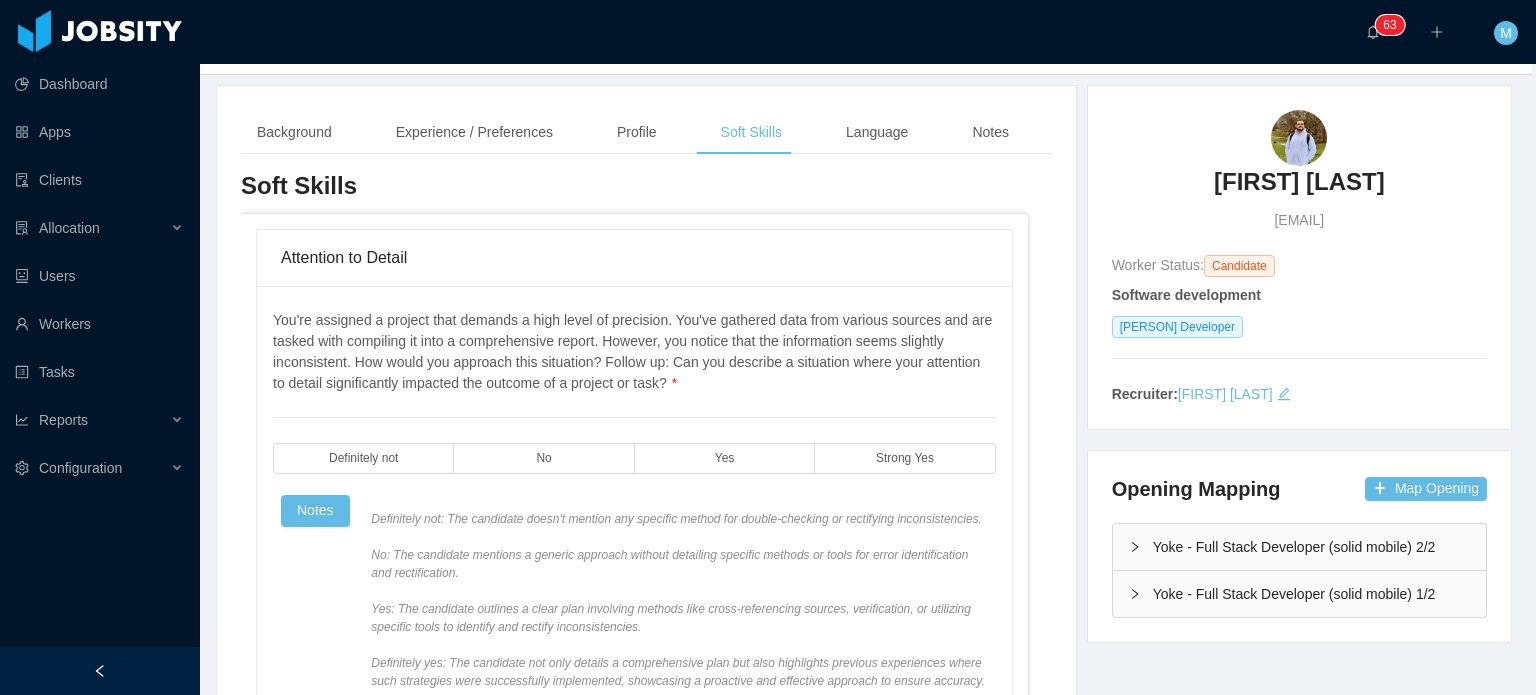 scroll, scrollTop: 112, scrollLeft: 4, axis: both 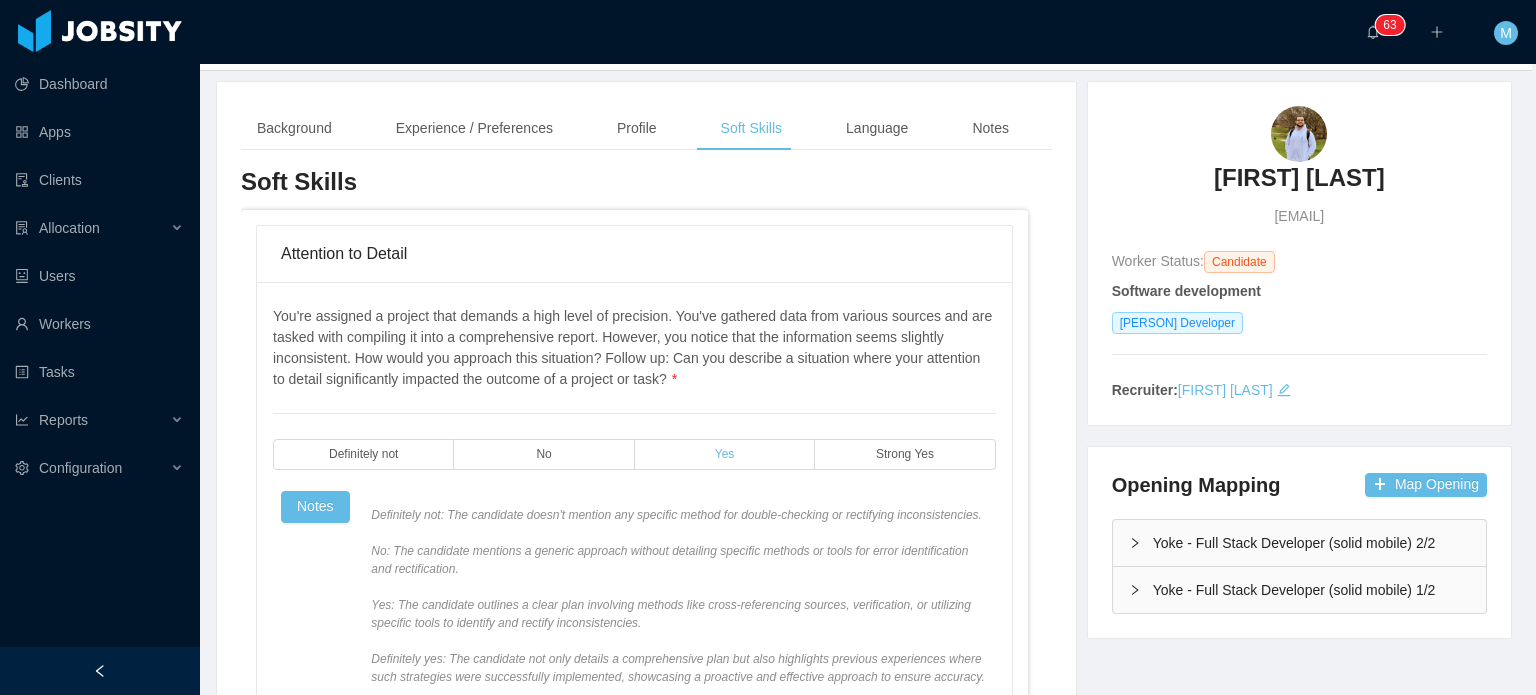 click on "Yes" at bounding box center [725, 454] 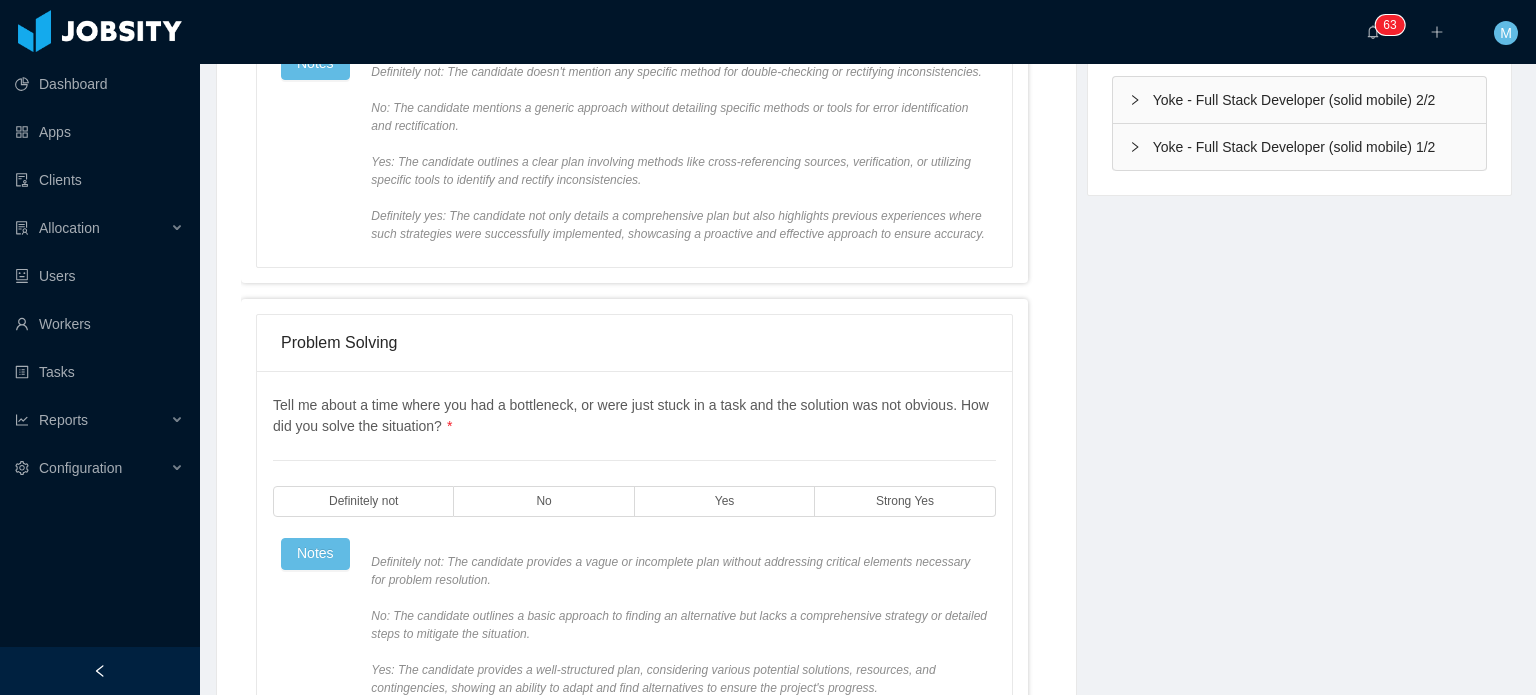 scroll, scrollTop: 596, scrollLeft: 4, axis: both 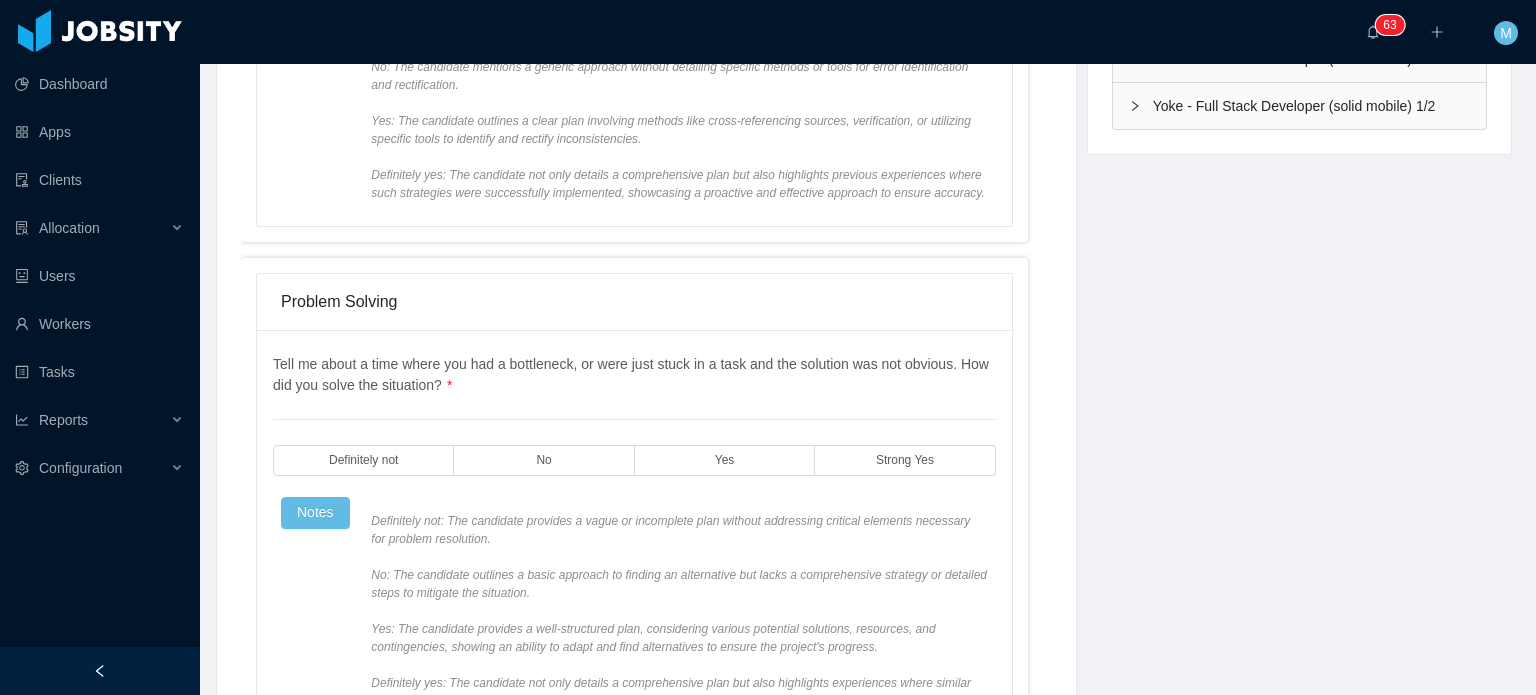 click on "Tell me about a time where you had a bottleneck, or were just stuck in a task and the solution was not obvious. How did you solve the situation? * Definitely not No Yes Strong Yes Notes Definitely not: The candidate provides a vague or incomplete plan without addressing critical elements necessary for problem resolution.
No: The candidate outlines a basic approach to finding an alternative but lacks a comprehensive strategy or detailed steps to mitigate the situation.
Yes: The candidate provides a well-structured plan, considering various potential solutions, resources, and contingencies, showing an ability to adapt and find alternatives to ensure the project's progress.
Definitely yes: The candidate not only details a comprehensive plan but also highlights experiences where similar challenges were successfully addressed, including how they evaluated outcomes to refine and improve future problem-solving strategies." at bounding box center (634, 541) 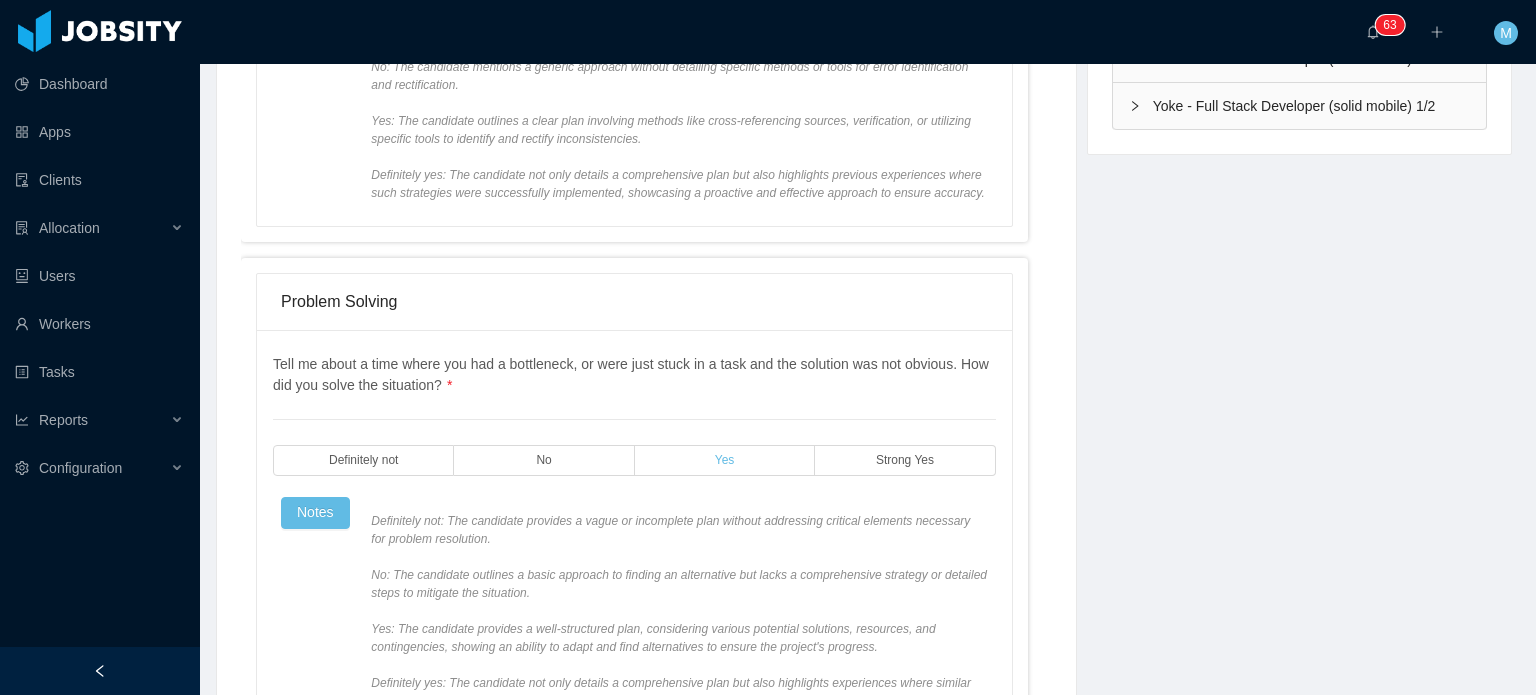 click on "Yes" at bounding box center [725, 460] 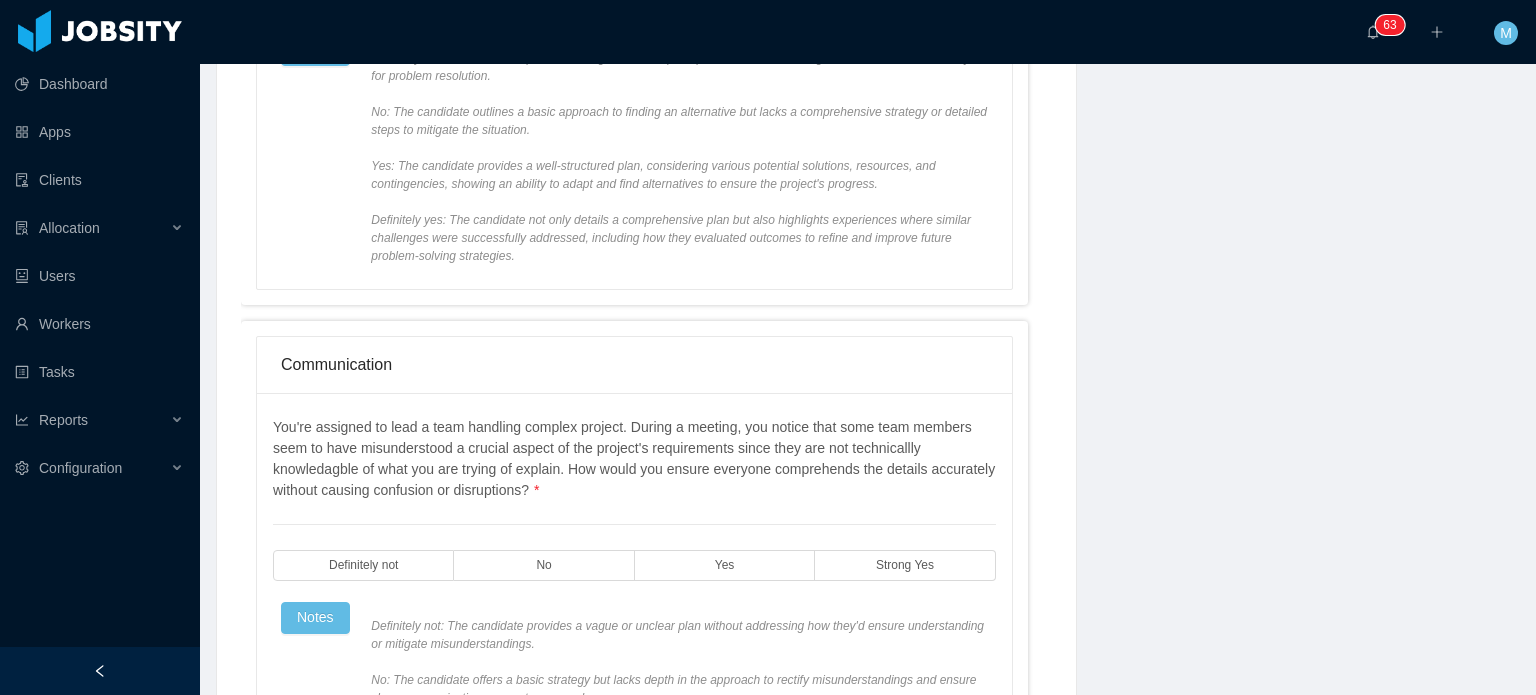 click on "Yes" at bounding box center (725, 565) 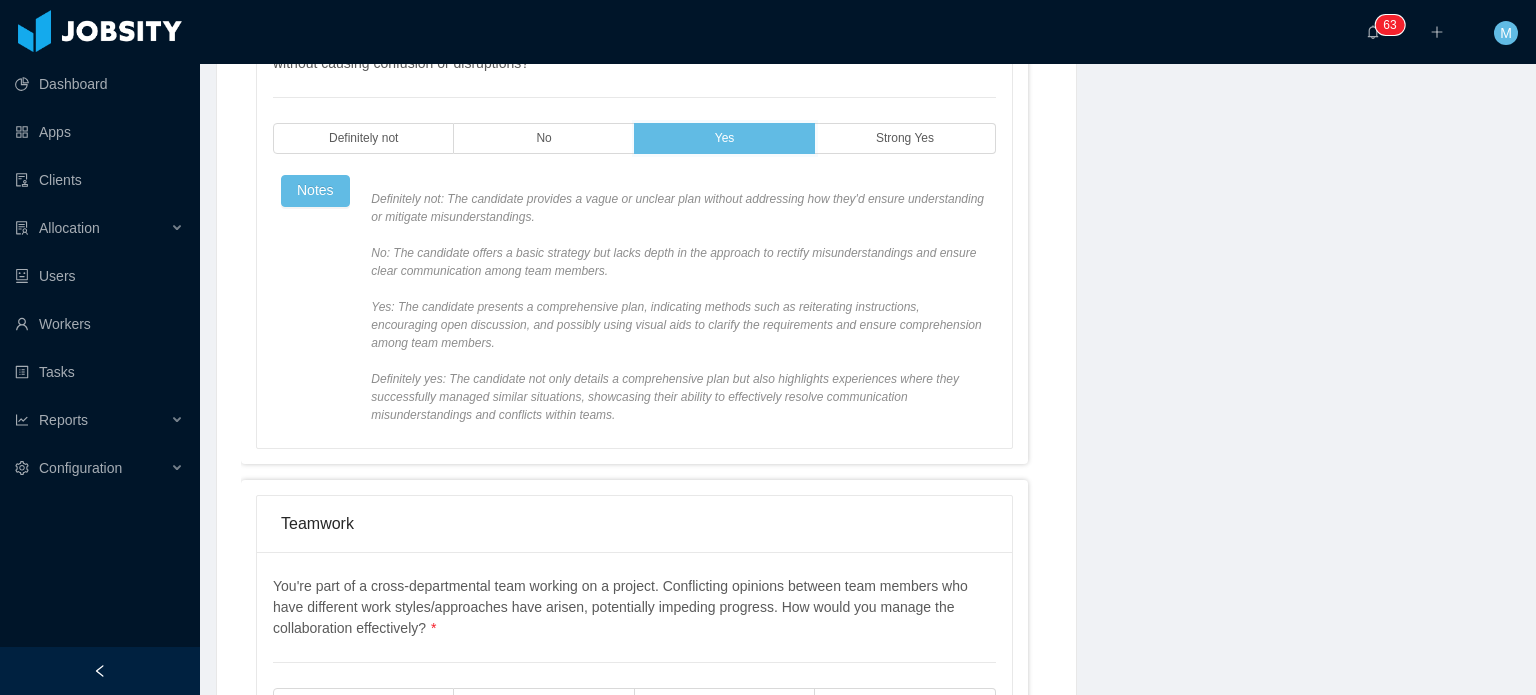 scroll, scrollTop: 1510, scrollLeft: 4, axis: both 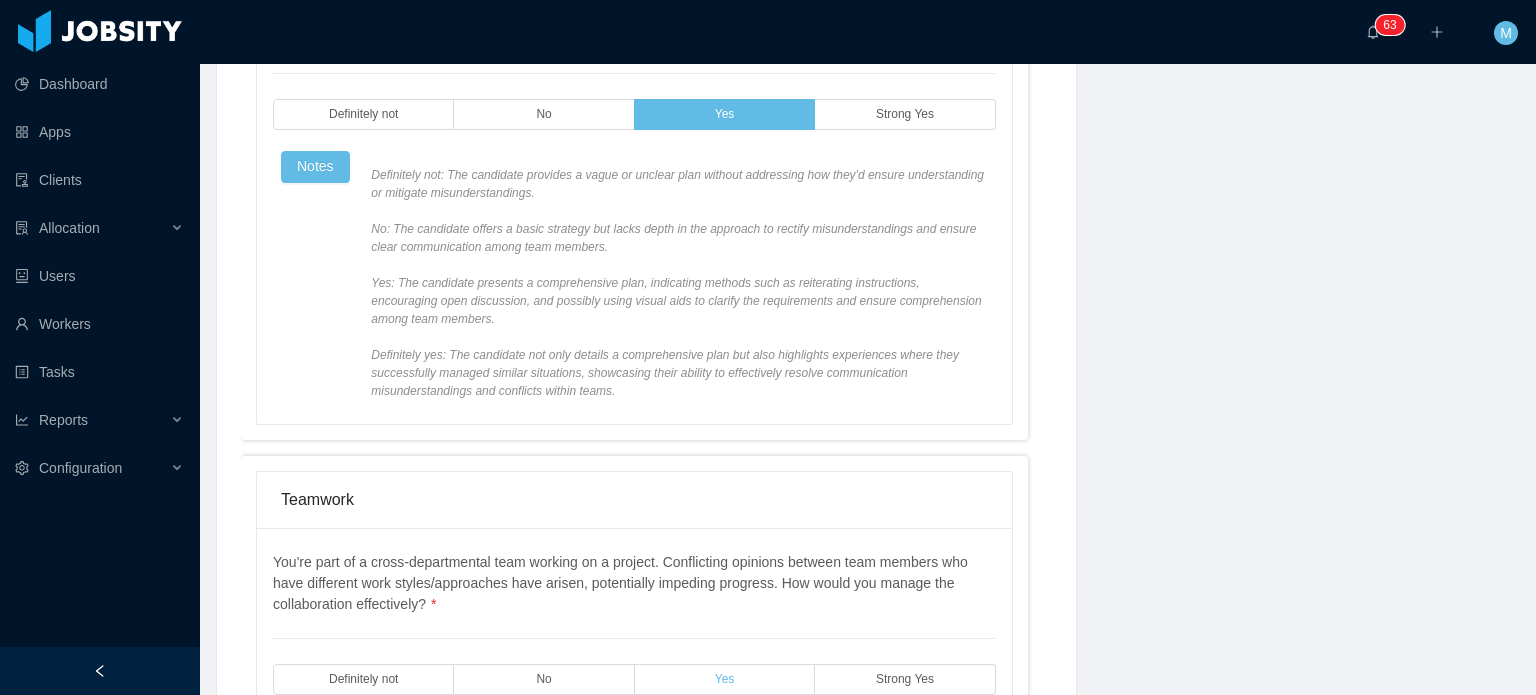 click on "Yes" at bounding box center (725, 679) 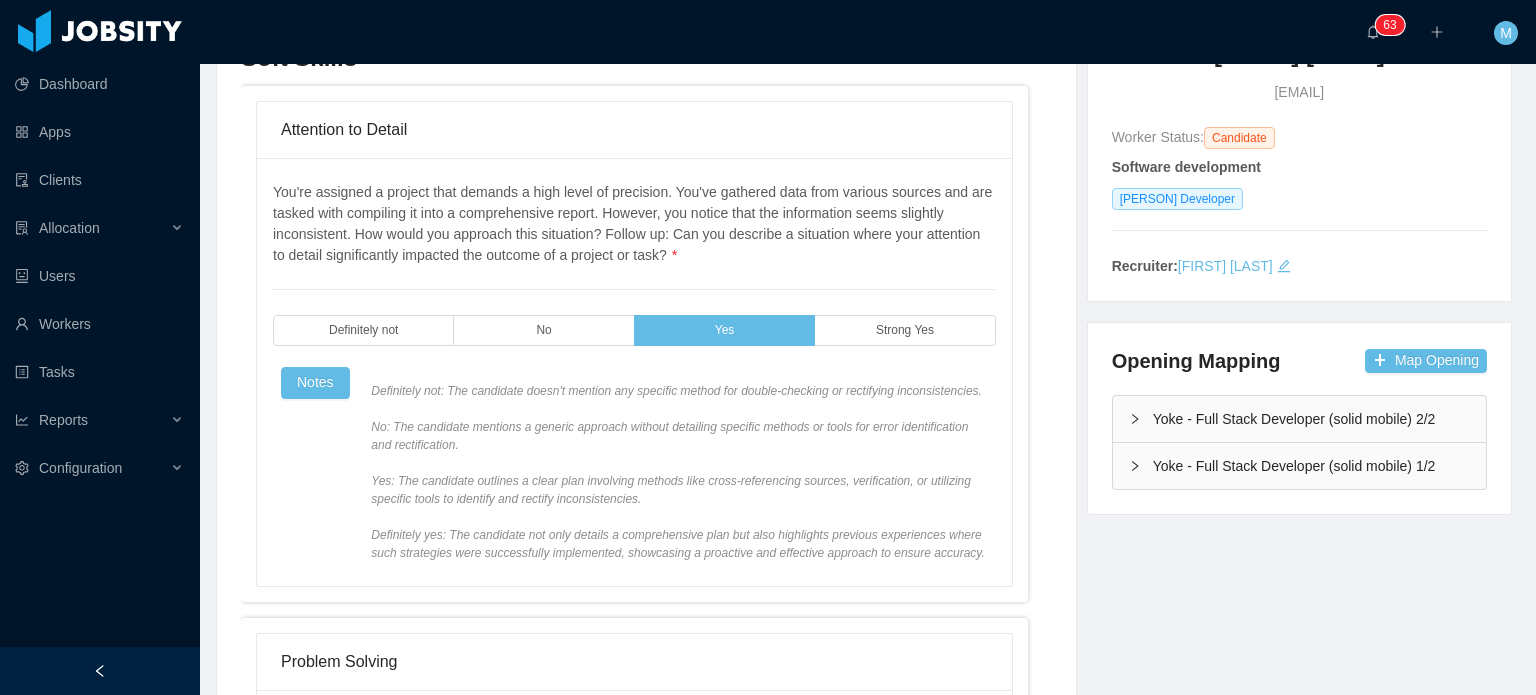 scroll, scrollTop: 0, scrollLeft: 4, axis: horizontal 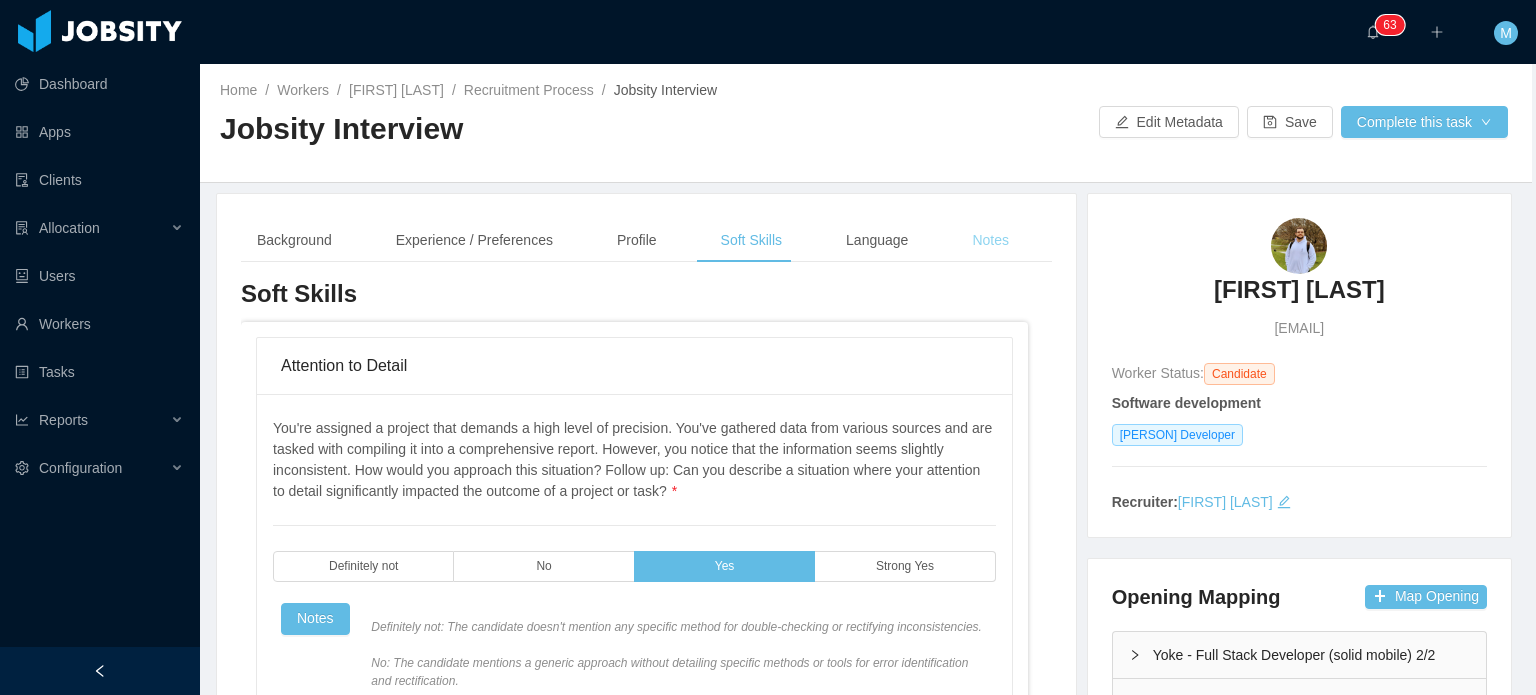 click on "Notes" at bounding box center [990, 240] 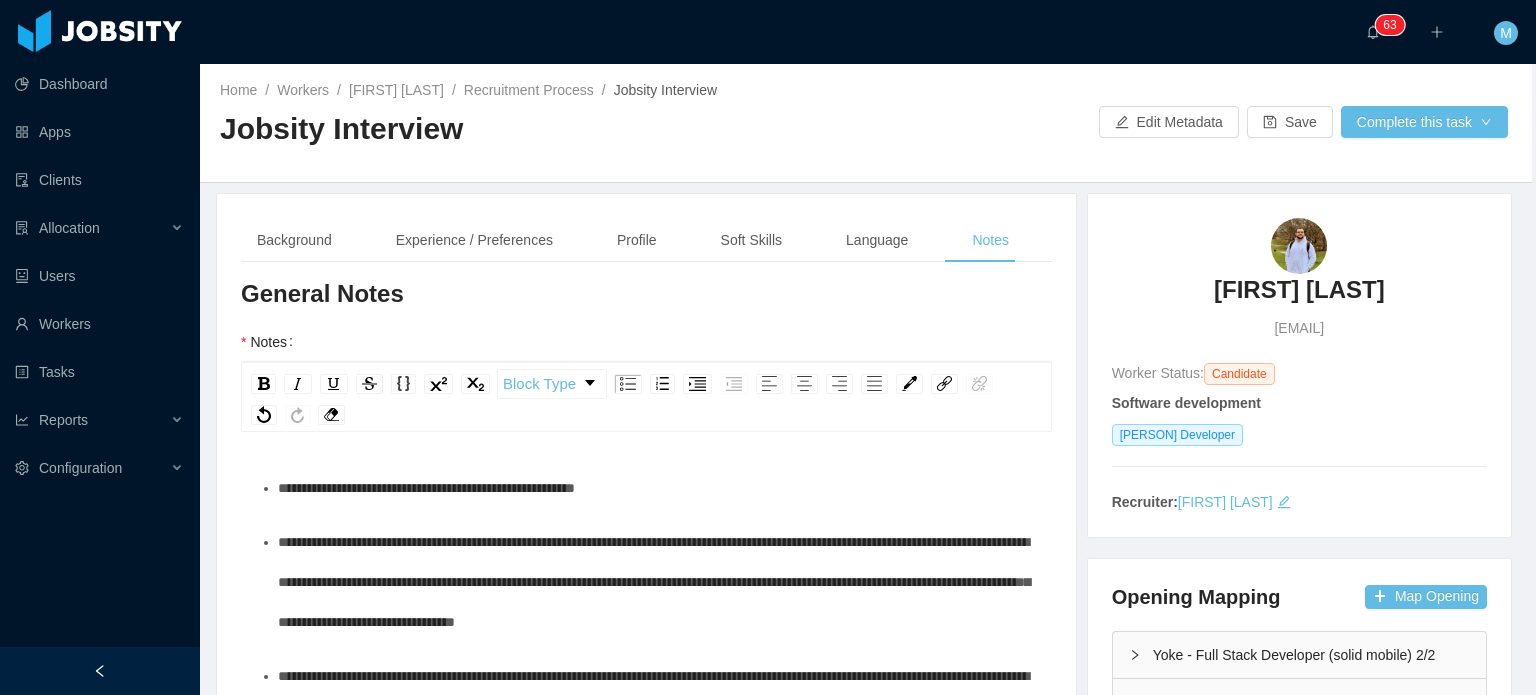 scroll, scrollTop: 200, scrollLeft: 4, axis: both 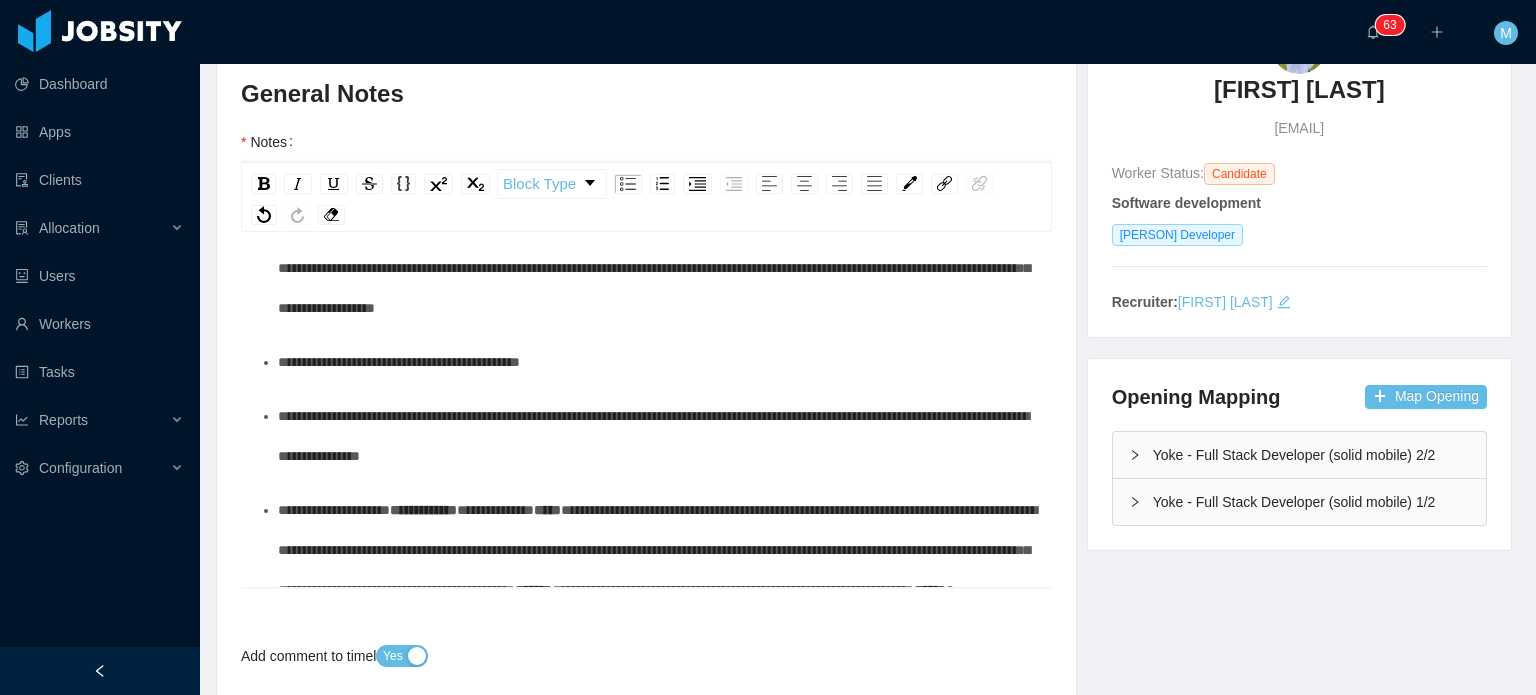 click on "**********" at bounding box center [657, 436] 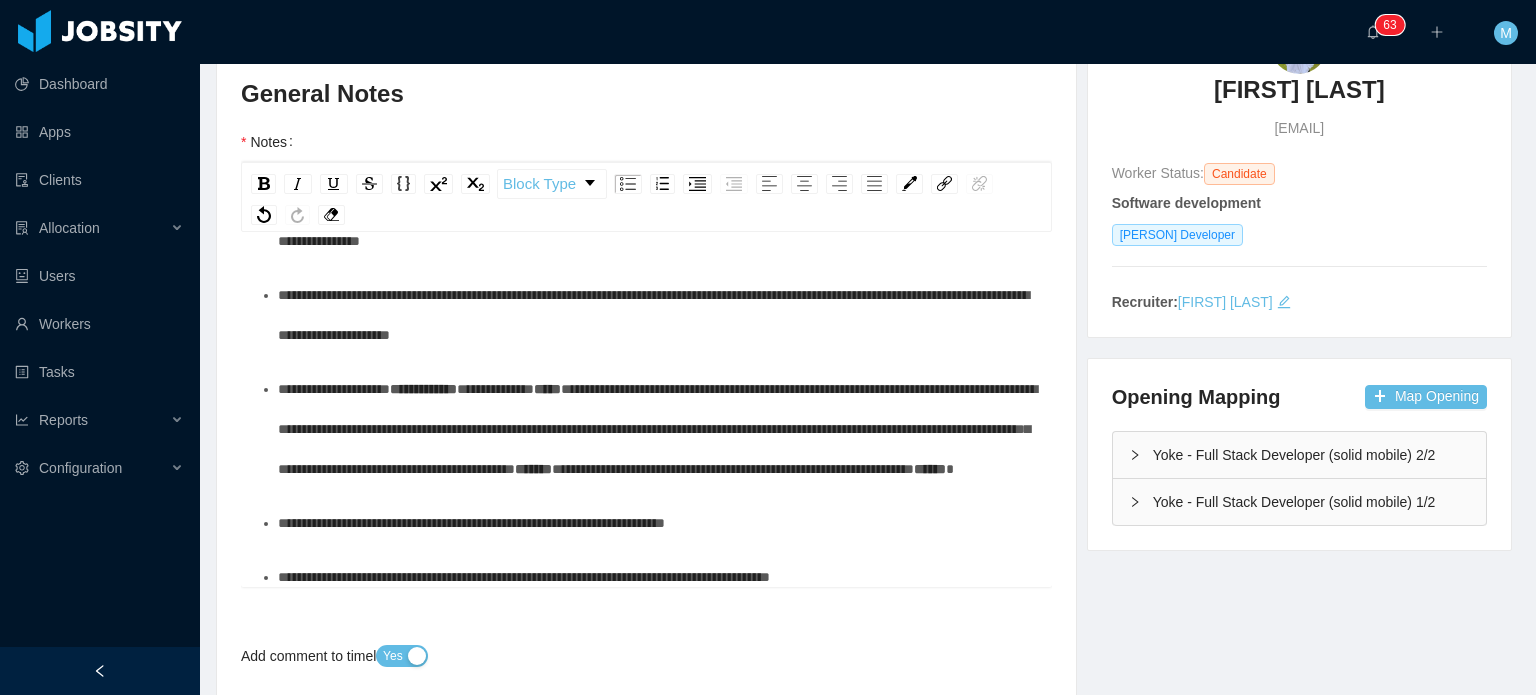 scroll, scrollTop: 0, scrollLeft: 0, axis: both 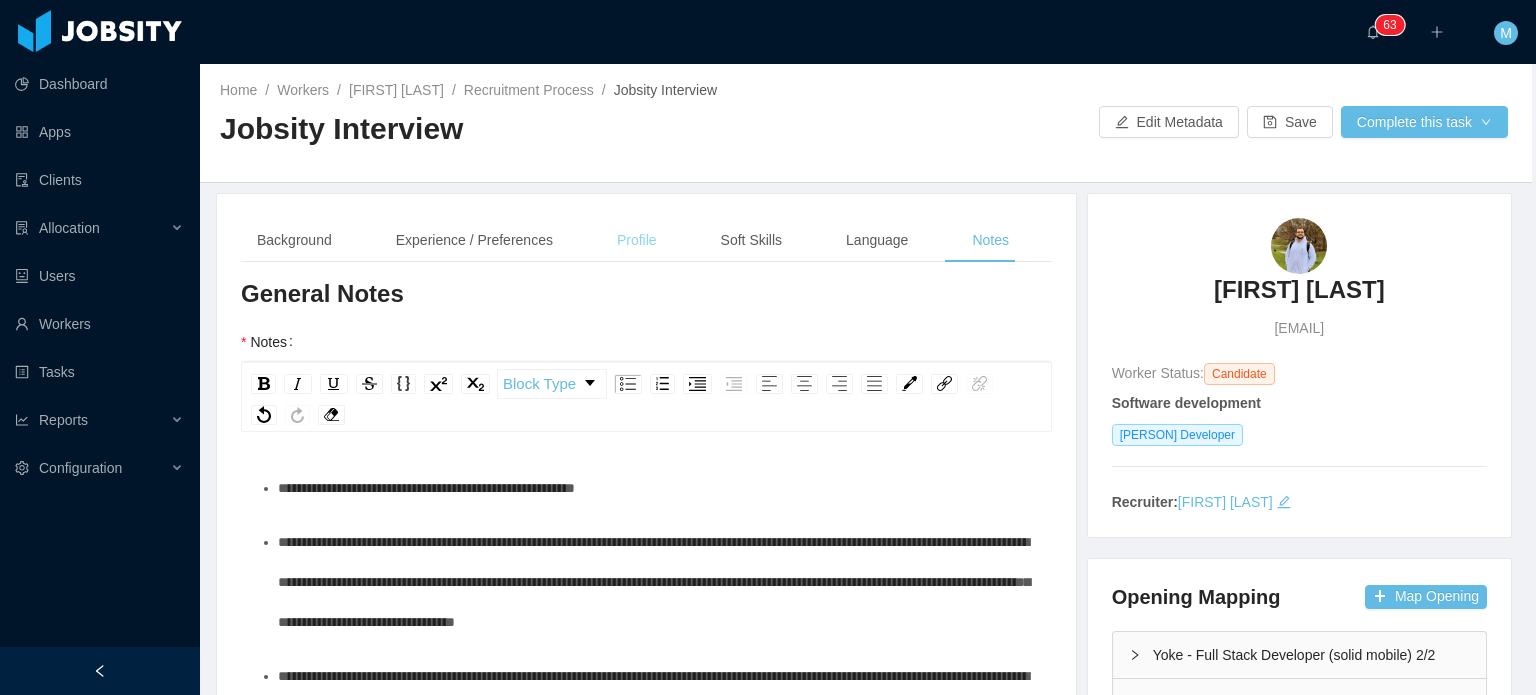 click on "Profile" at bounding box center (637, 240) 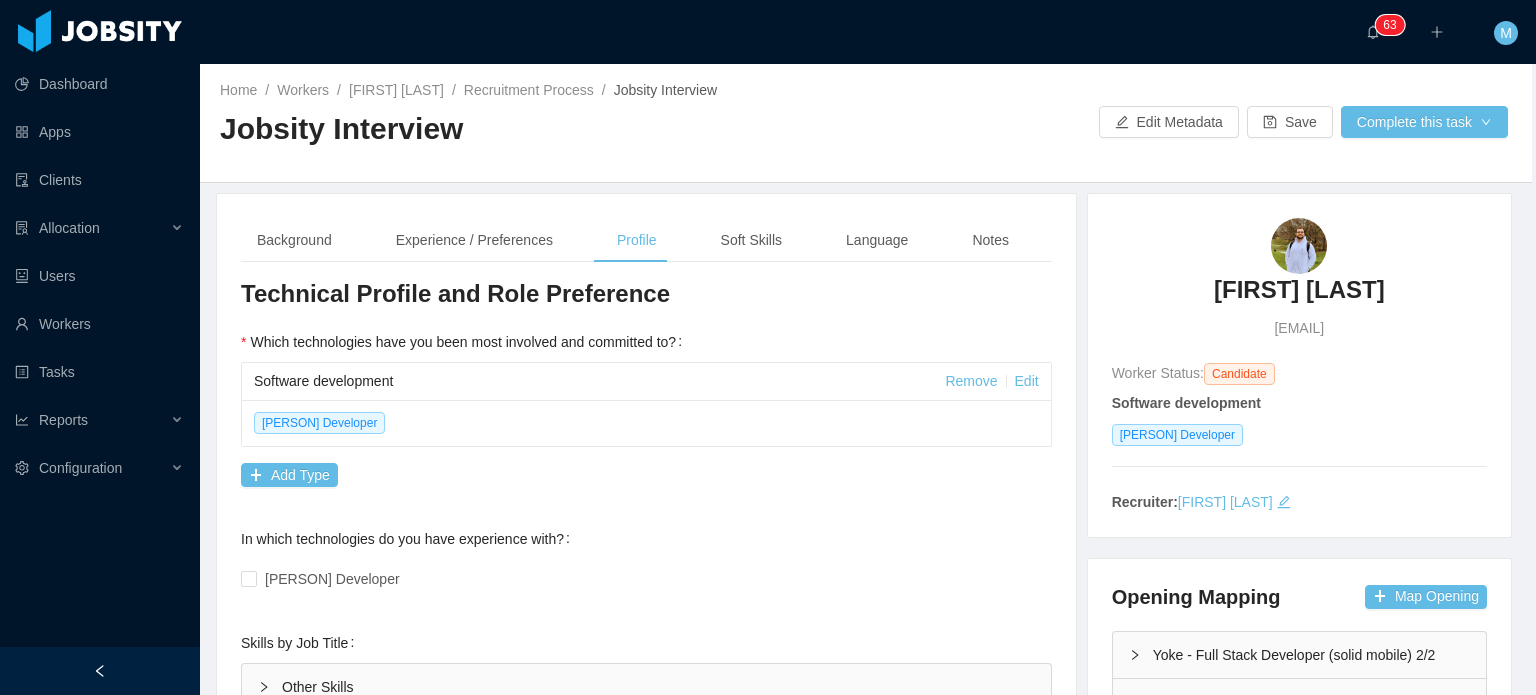 scroll, scrollTop: 144, scrollLeft: 4, axis: both 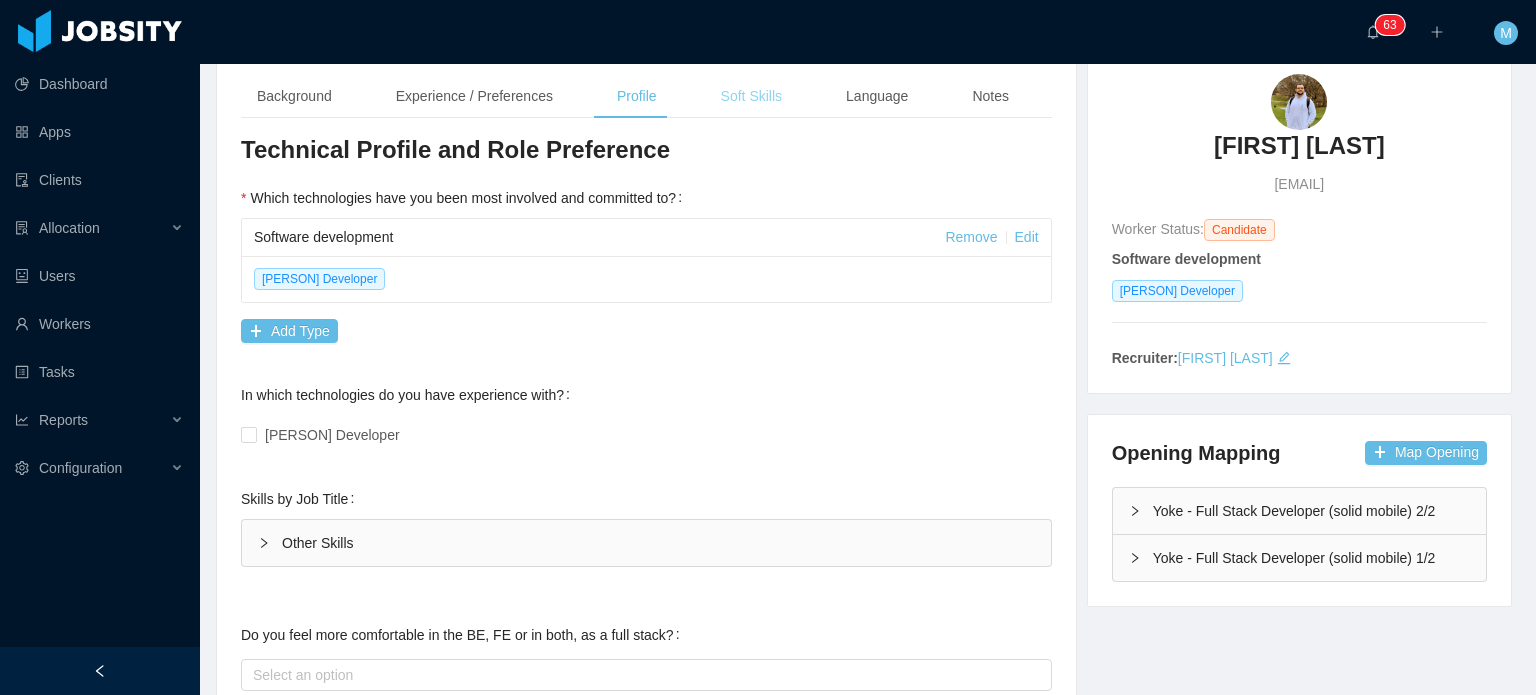 click on "Soft Skills" at bounding box center (751, 96) 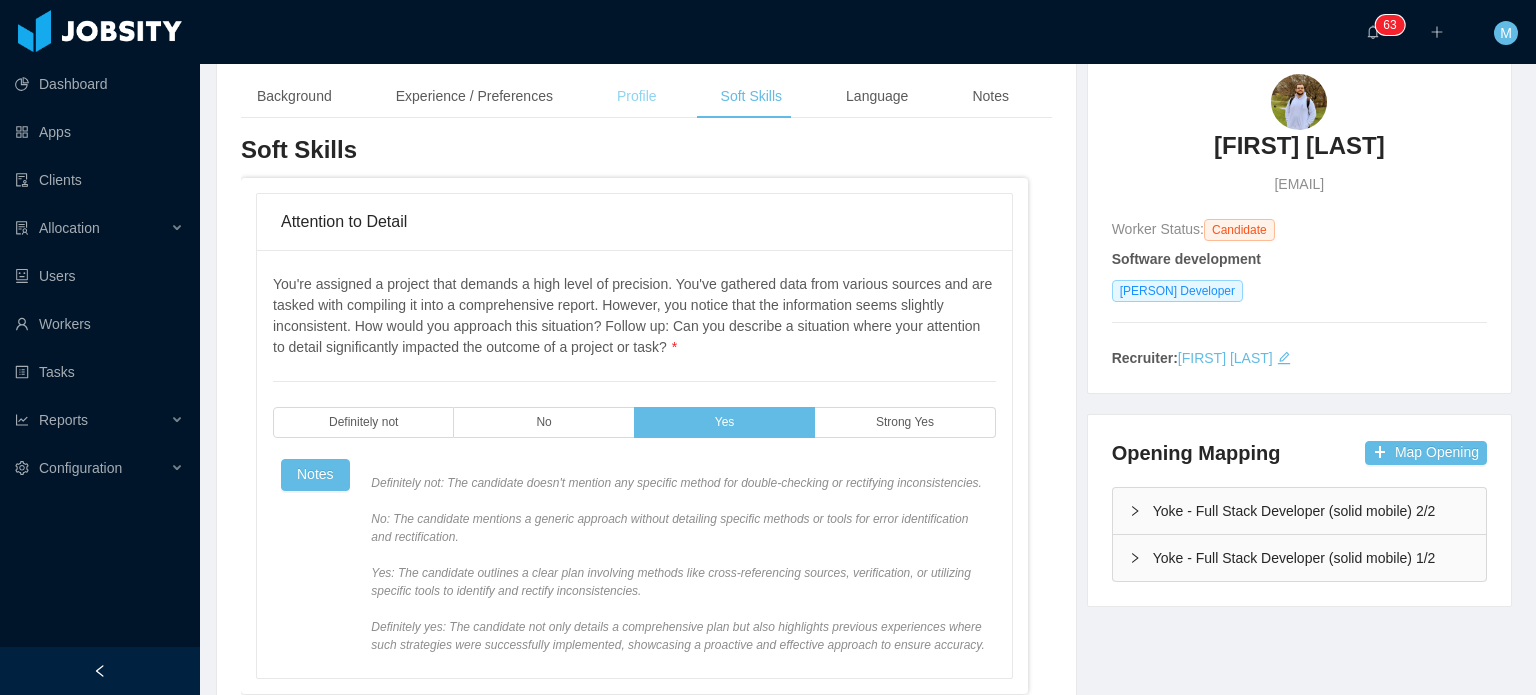 click on "Profile" at bounding box center (637, 96) 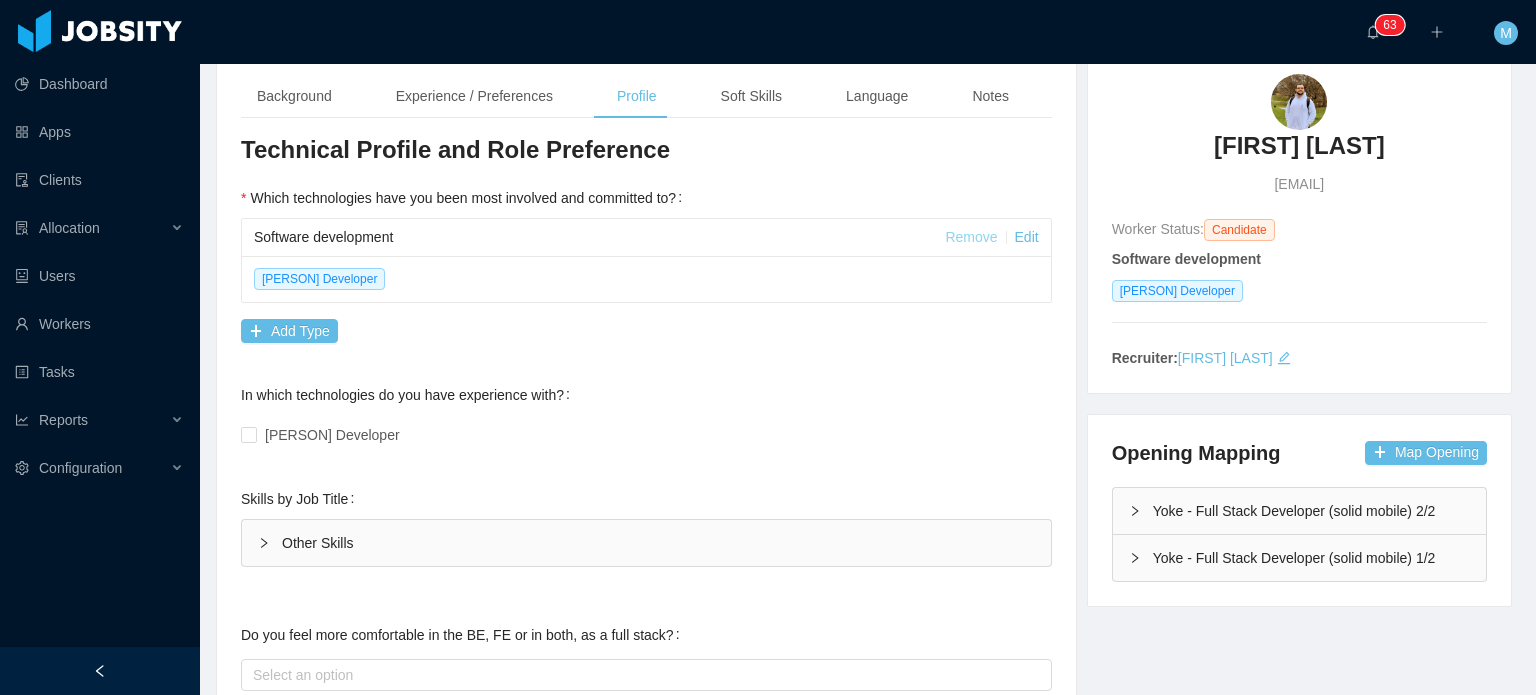 click on "Remove" at bounding box center (971, 237) 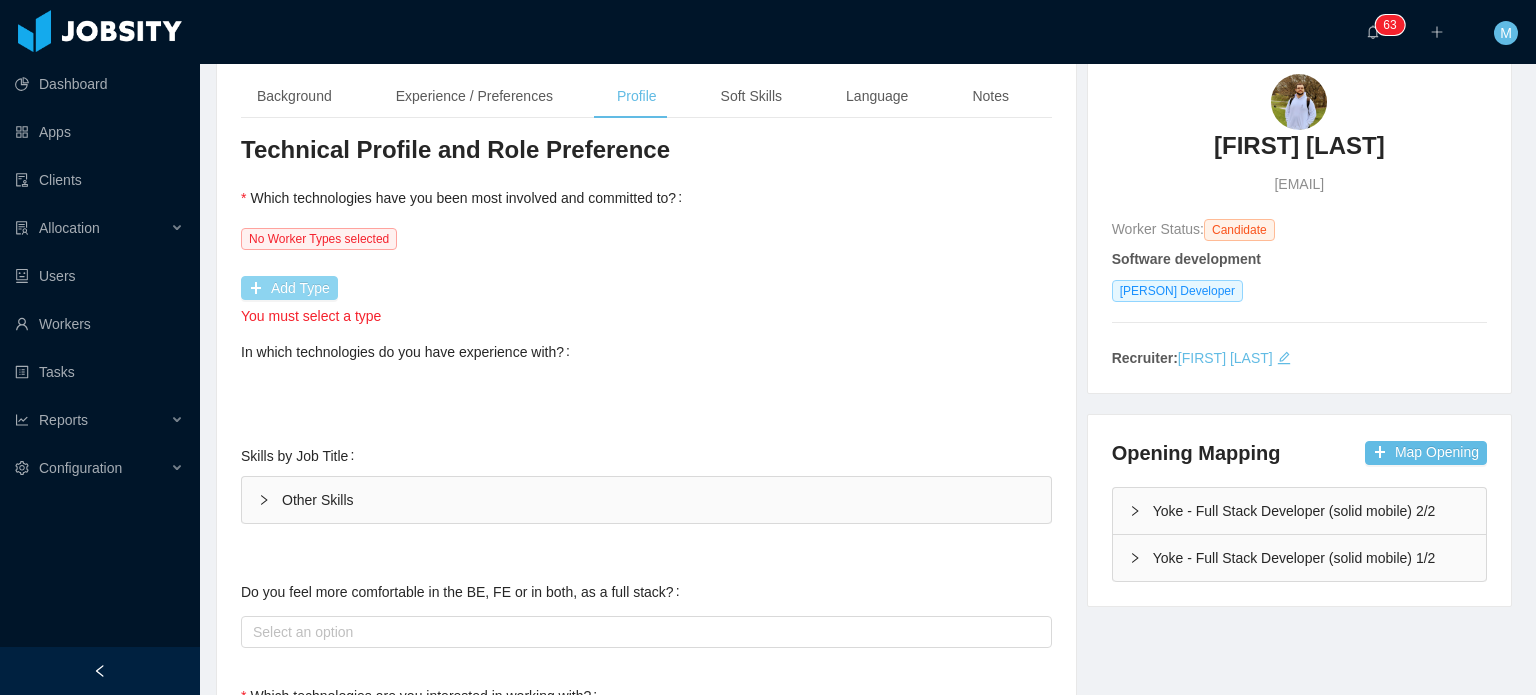click on "Add Type" at bounding box center [289, 288] 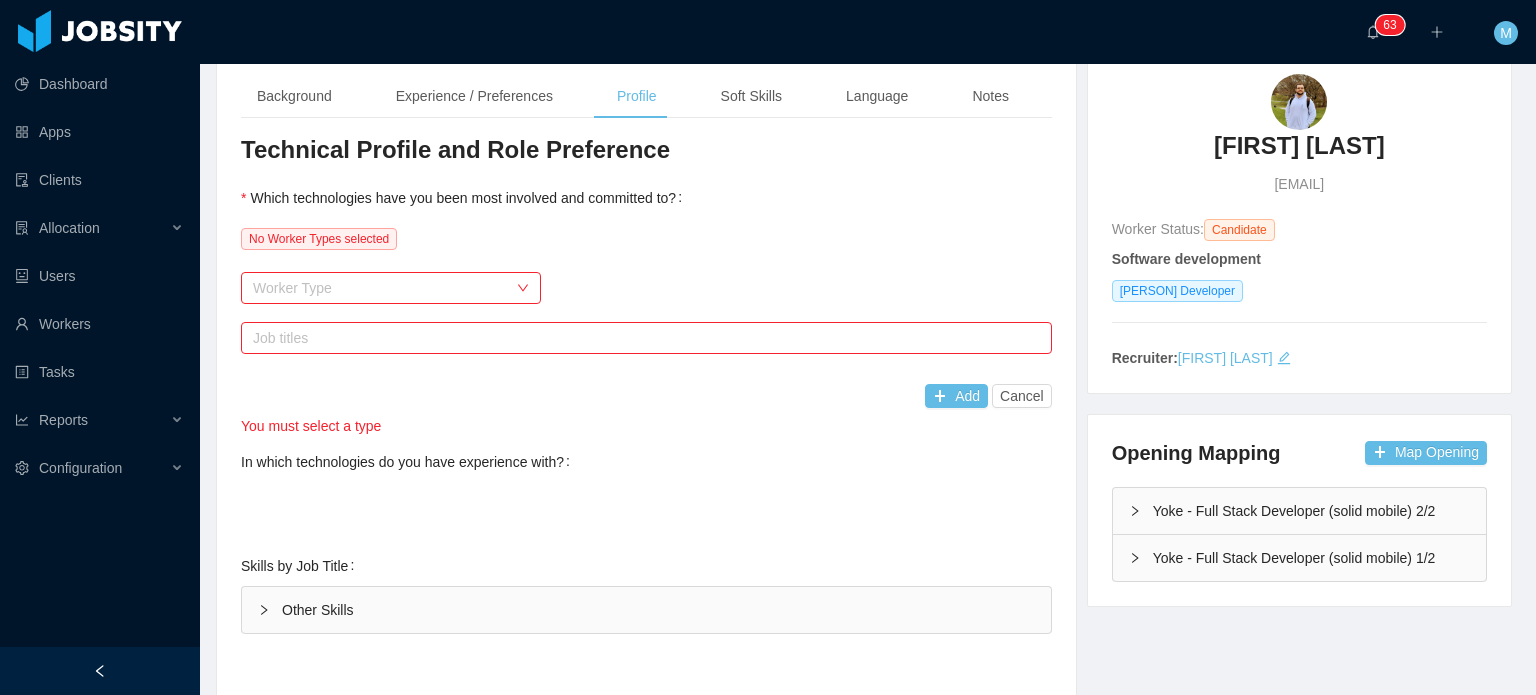 click on "No Worker Types selected Worker Type   Job titles   Add   Cancel" at bounding box center [646, 317] 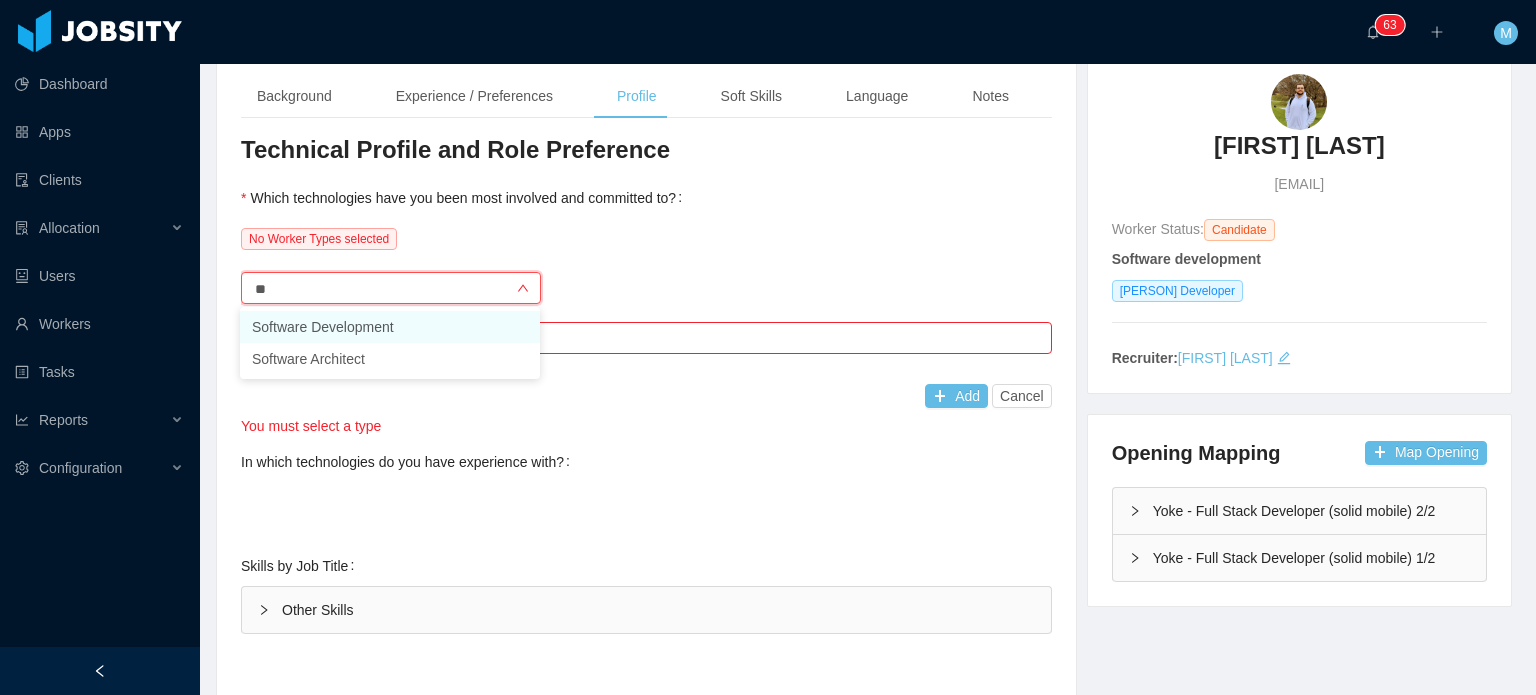 type on "***" 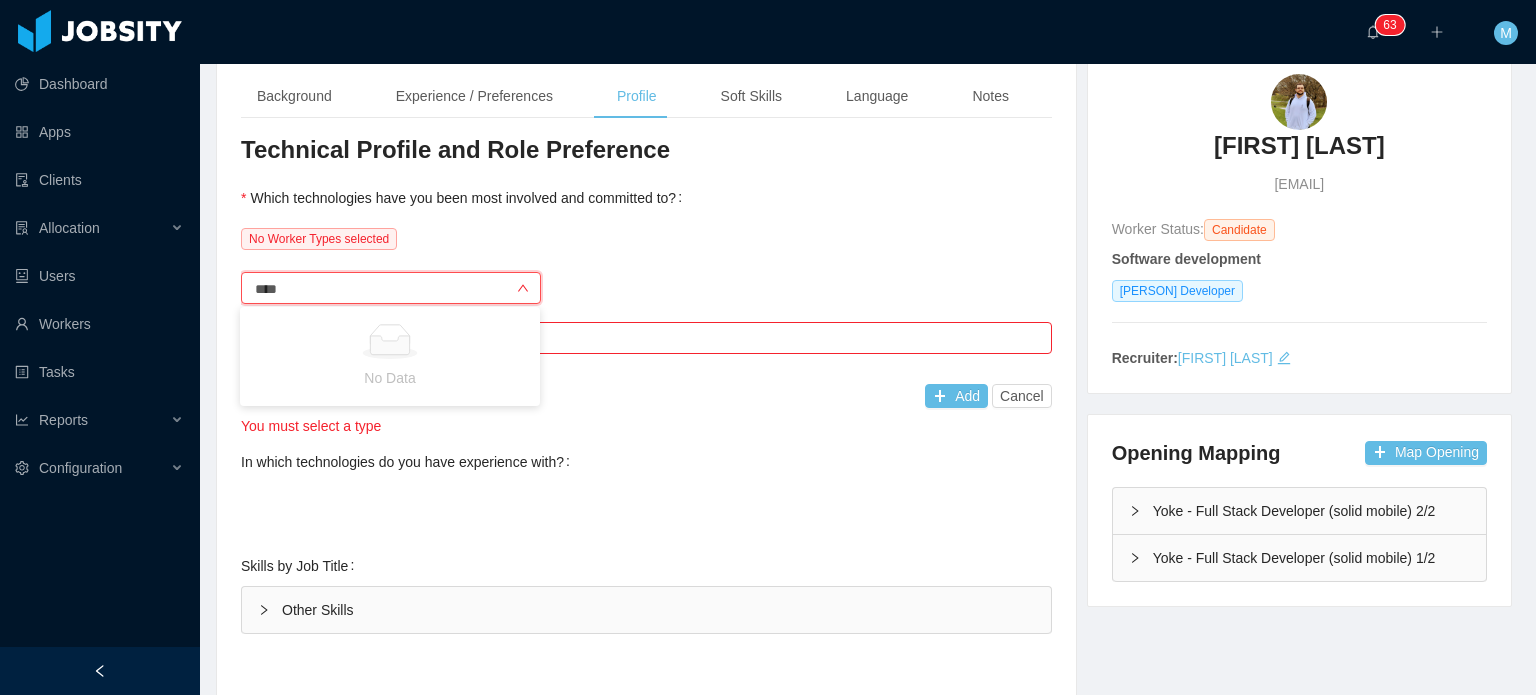 type on "***" 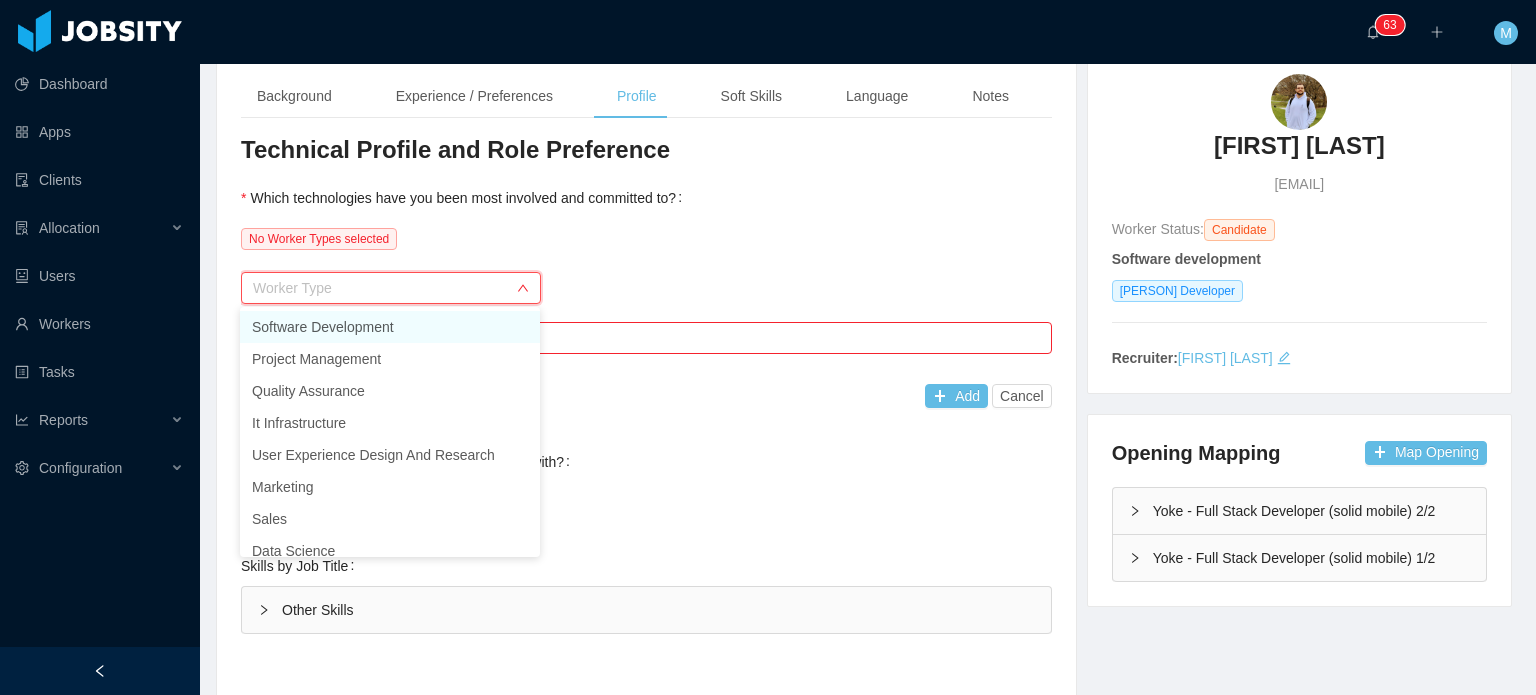 type on "*" 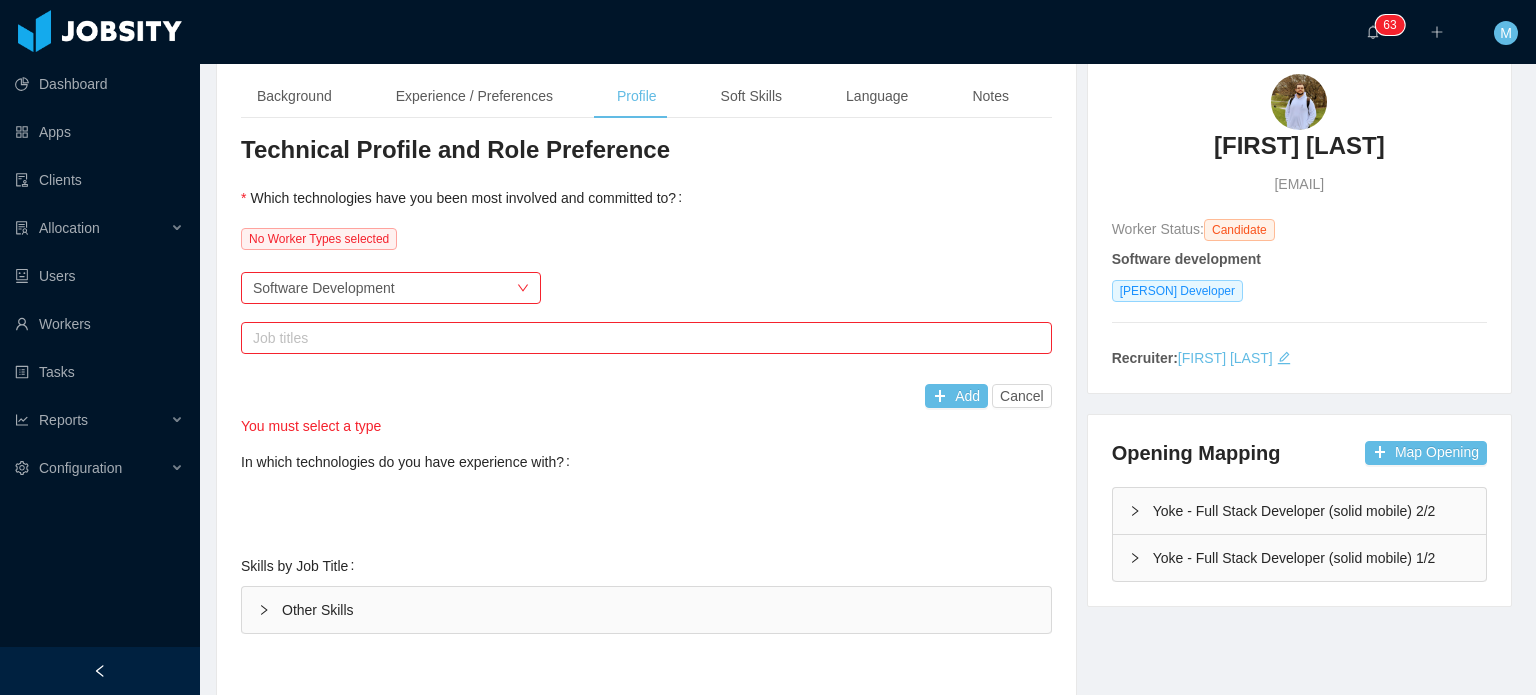 click on "Job titles" at bounding box center (642, 338) 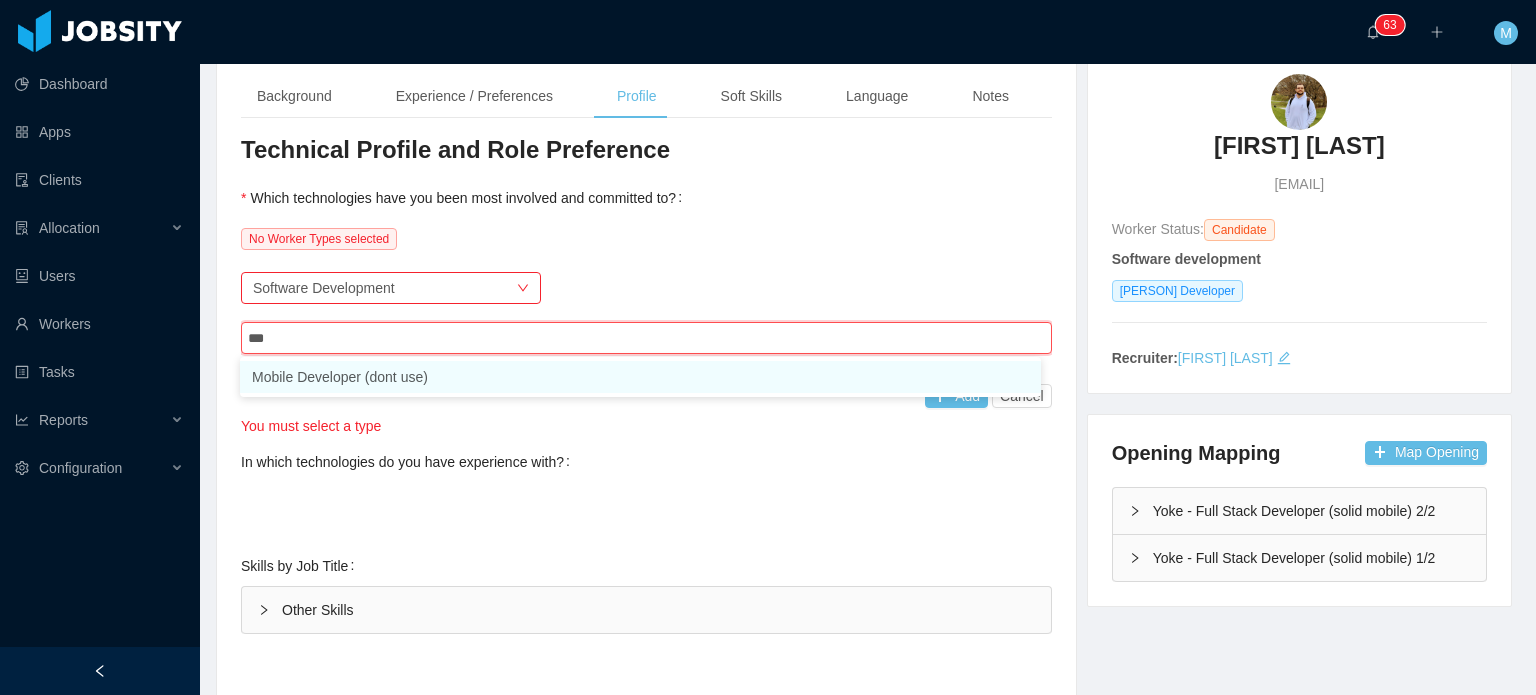 type on "****" 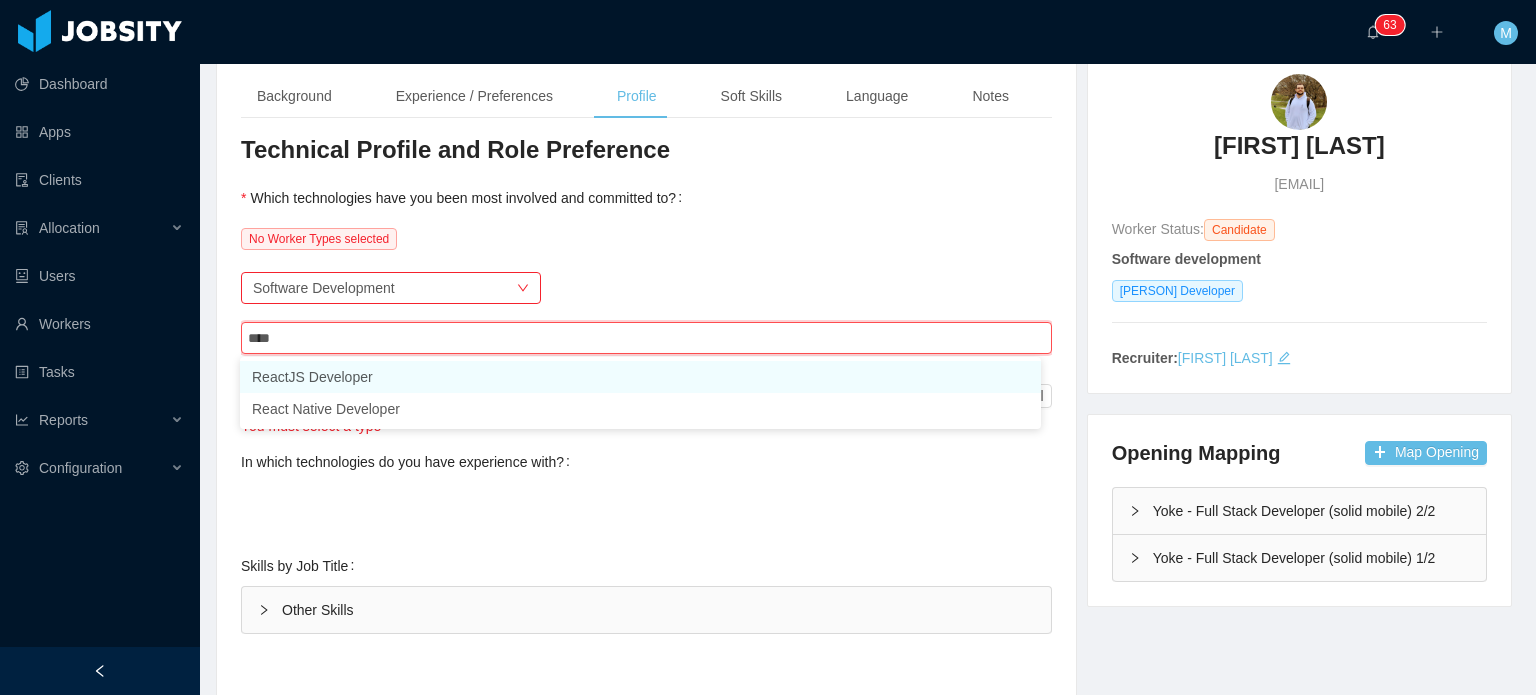 type on "*****" 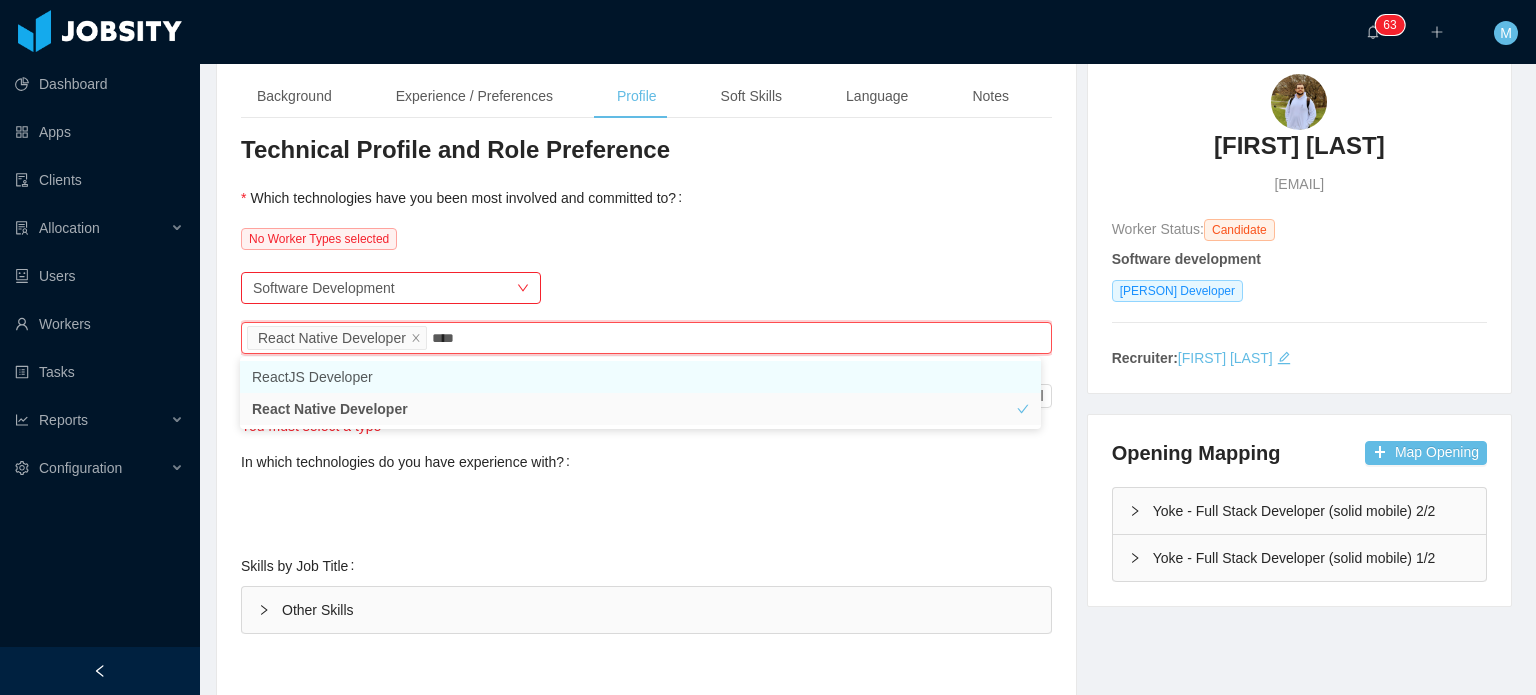type on "*****" 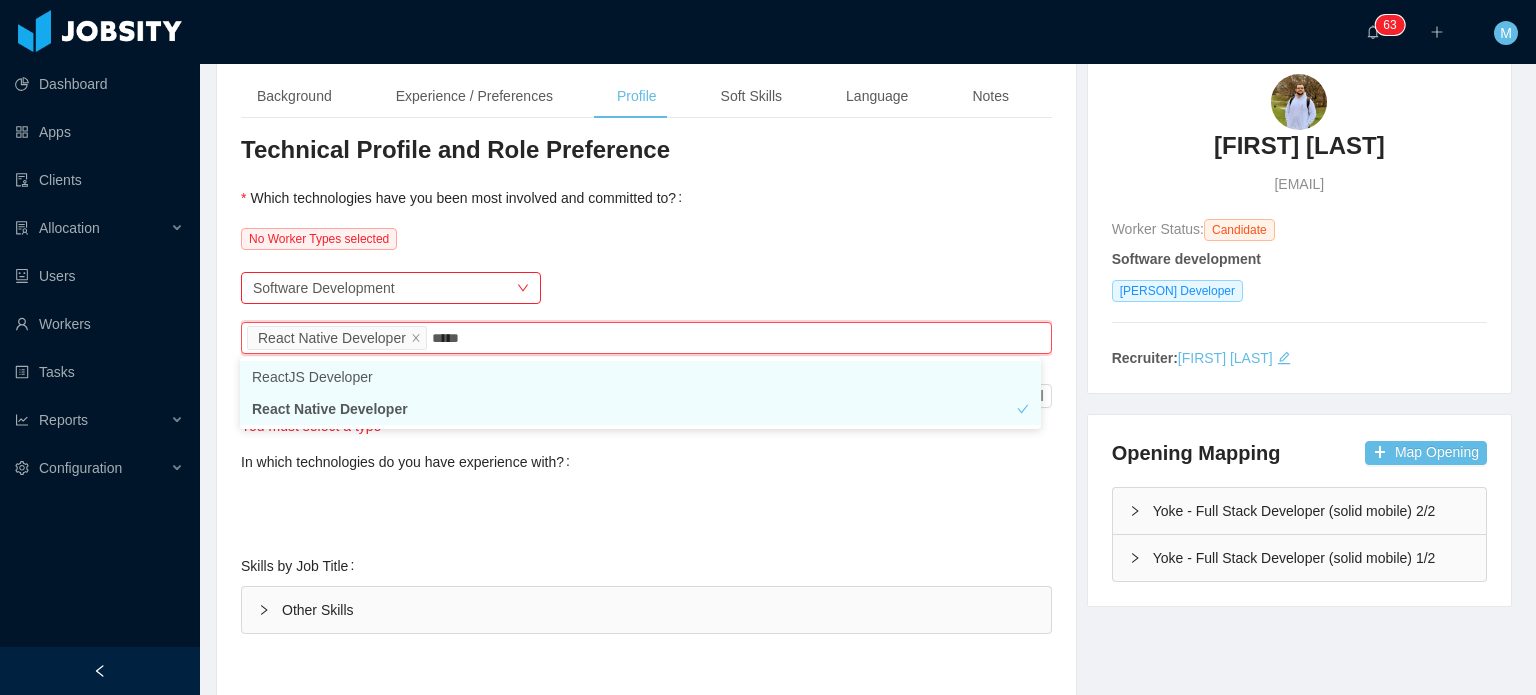click on "React Native Developer" at bounding box center [640, 409] 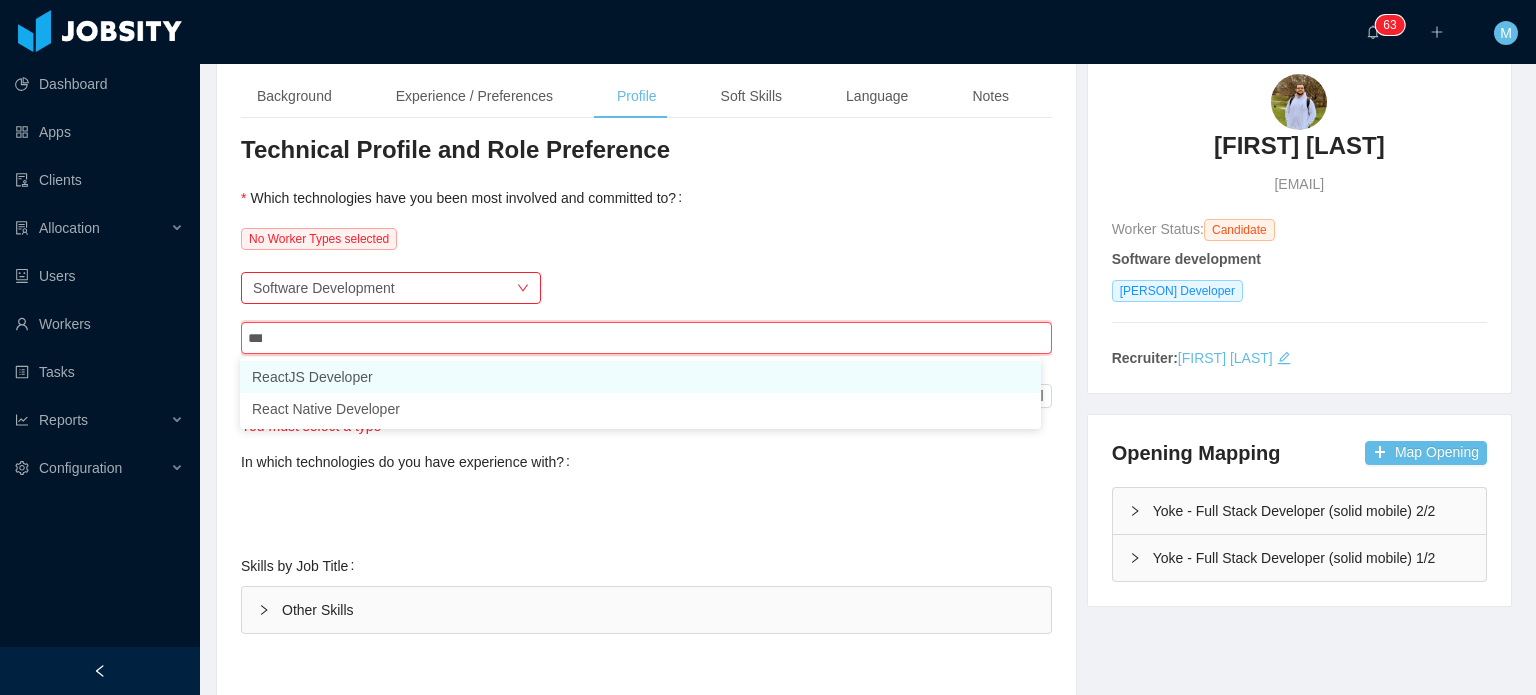 type on "****" 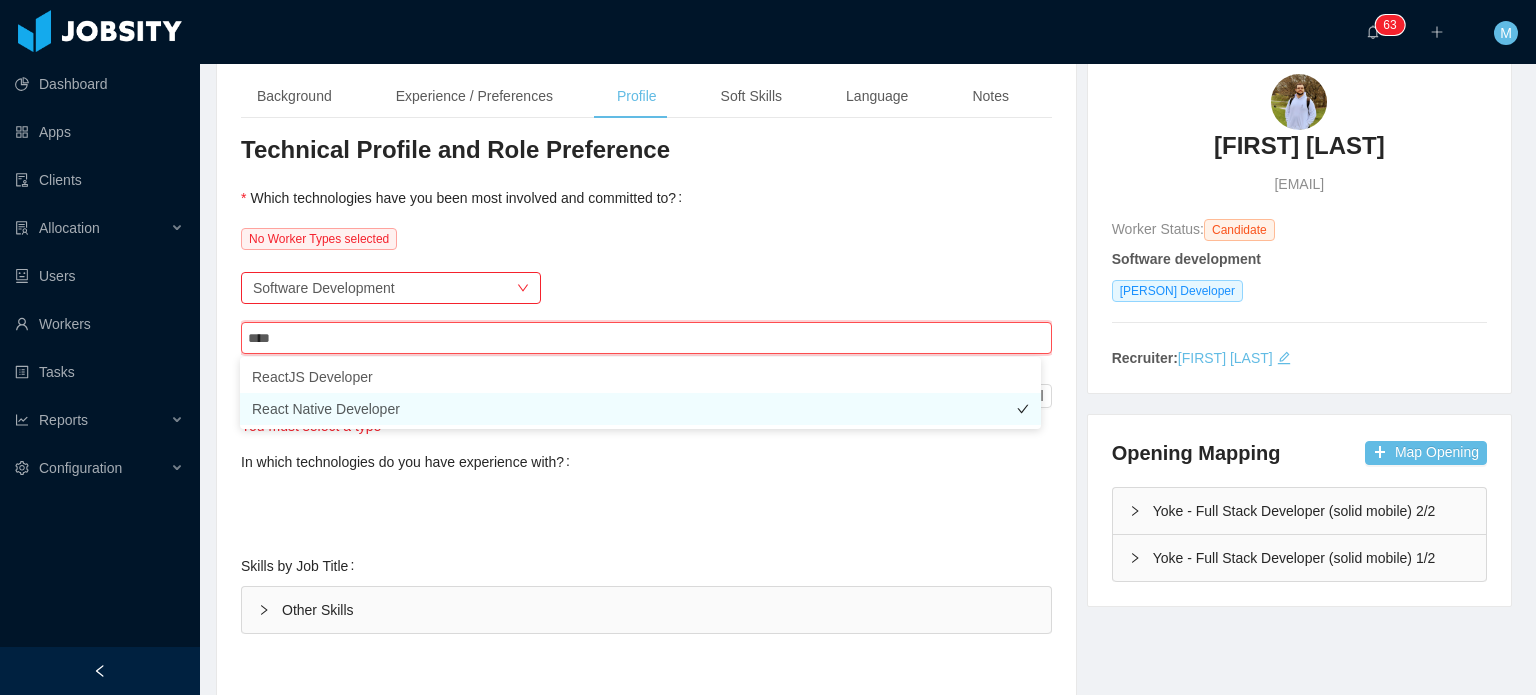 click on "React Native Developer" at bounding box center [640, 409] 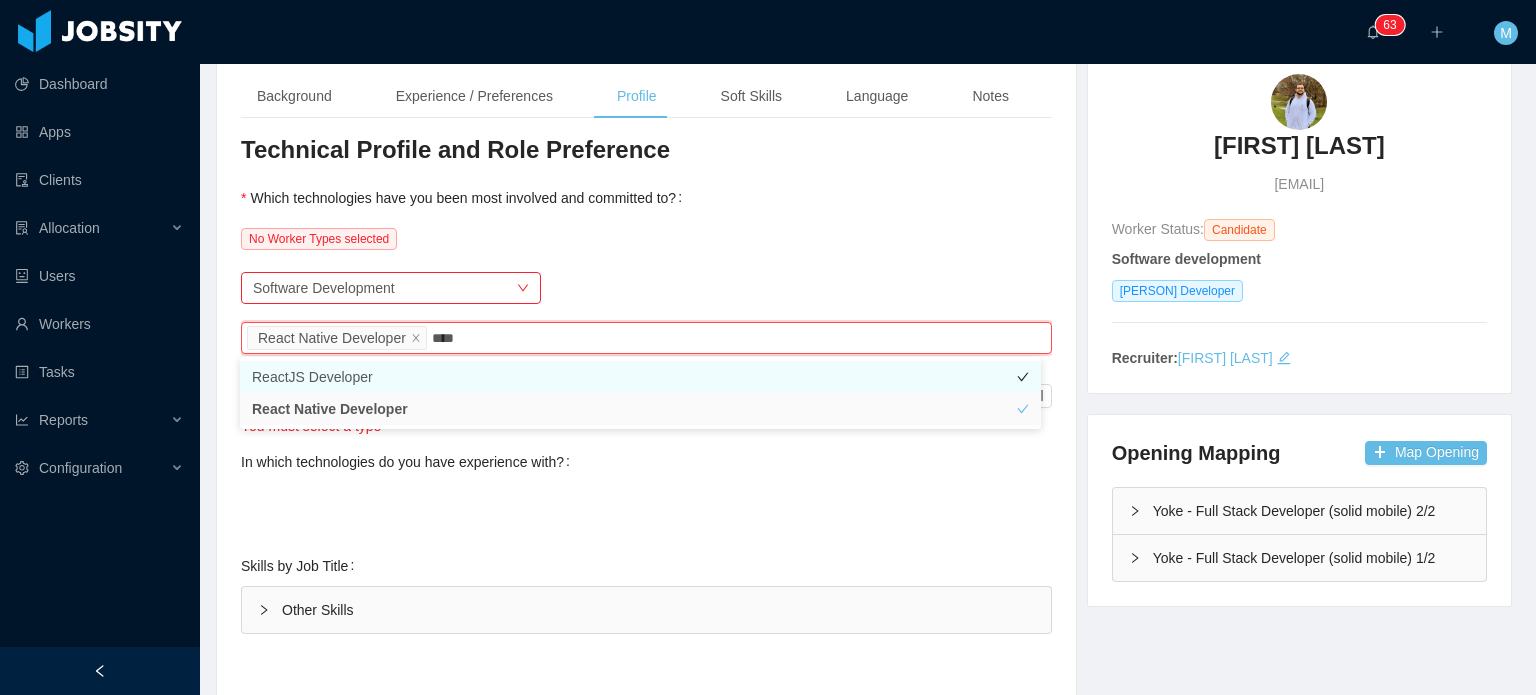 type on "*****" 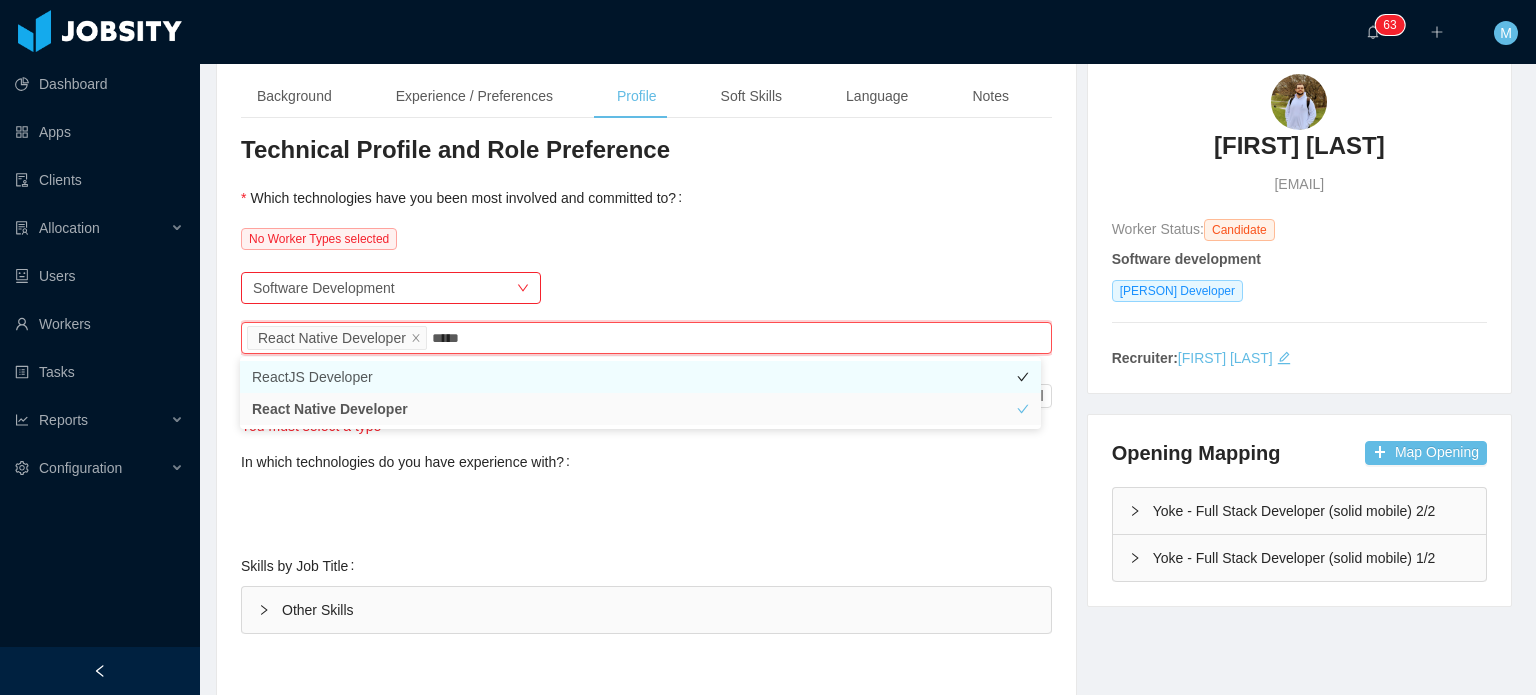 click on "ReactJS Developer" at bounding box center [640, 377] 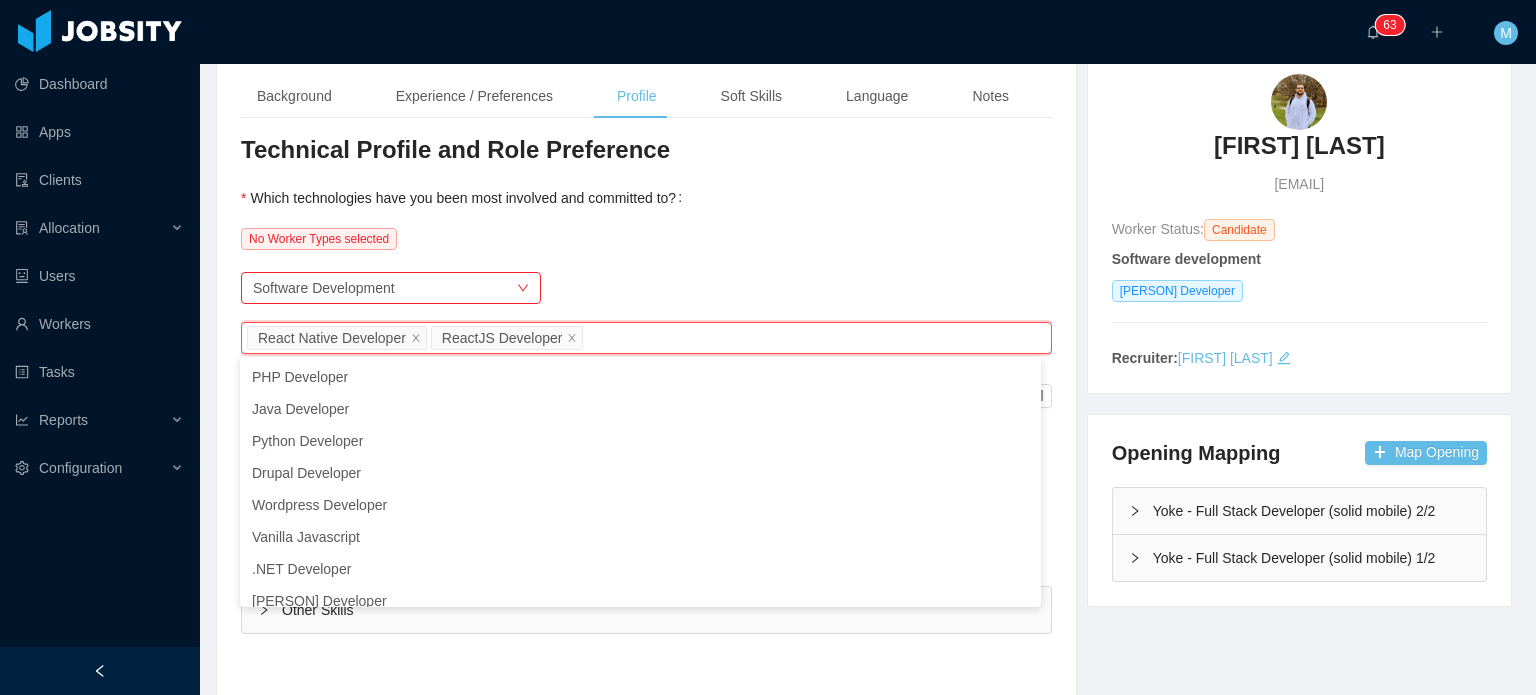 click on "No Worker Types selected" at bounding box center (646, 238) 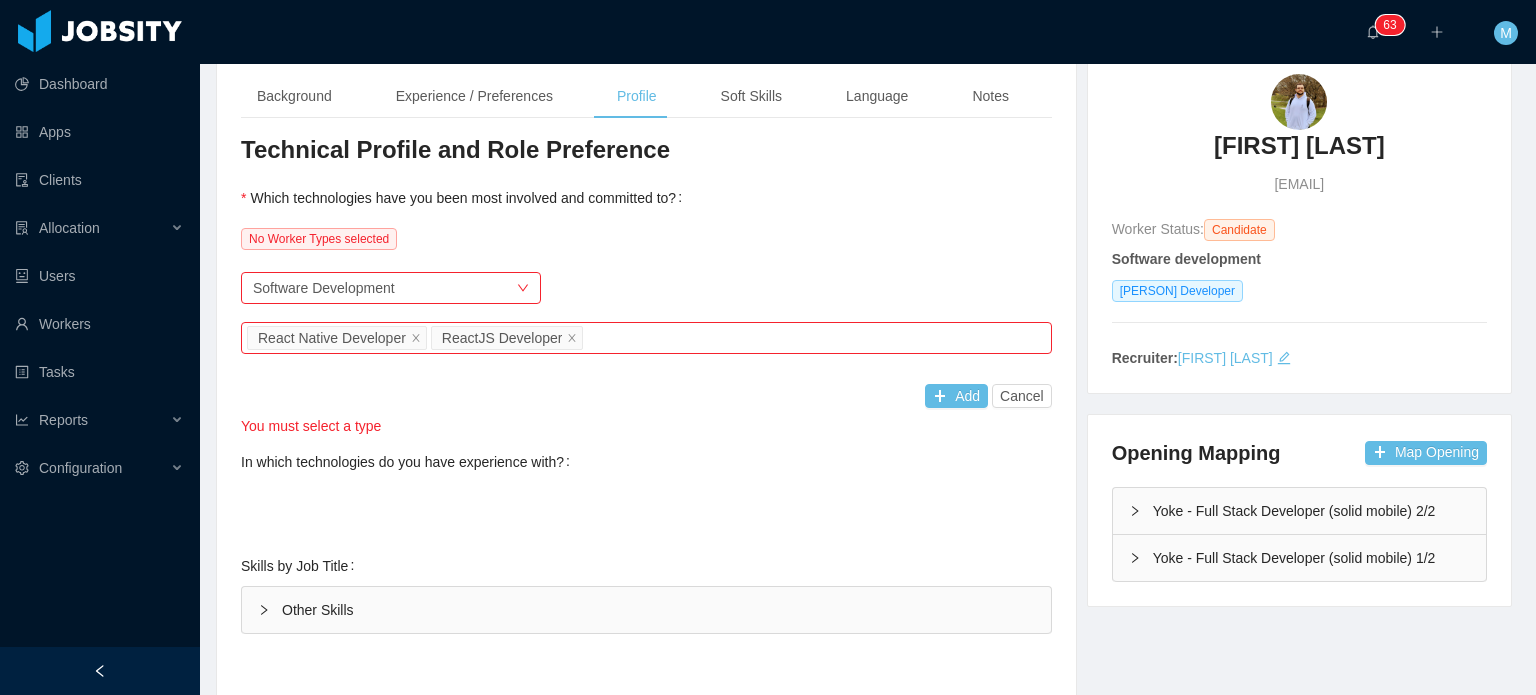 click on "No Worker Types selected" at bounding box center (646, 238) 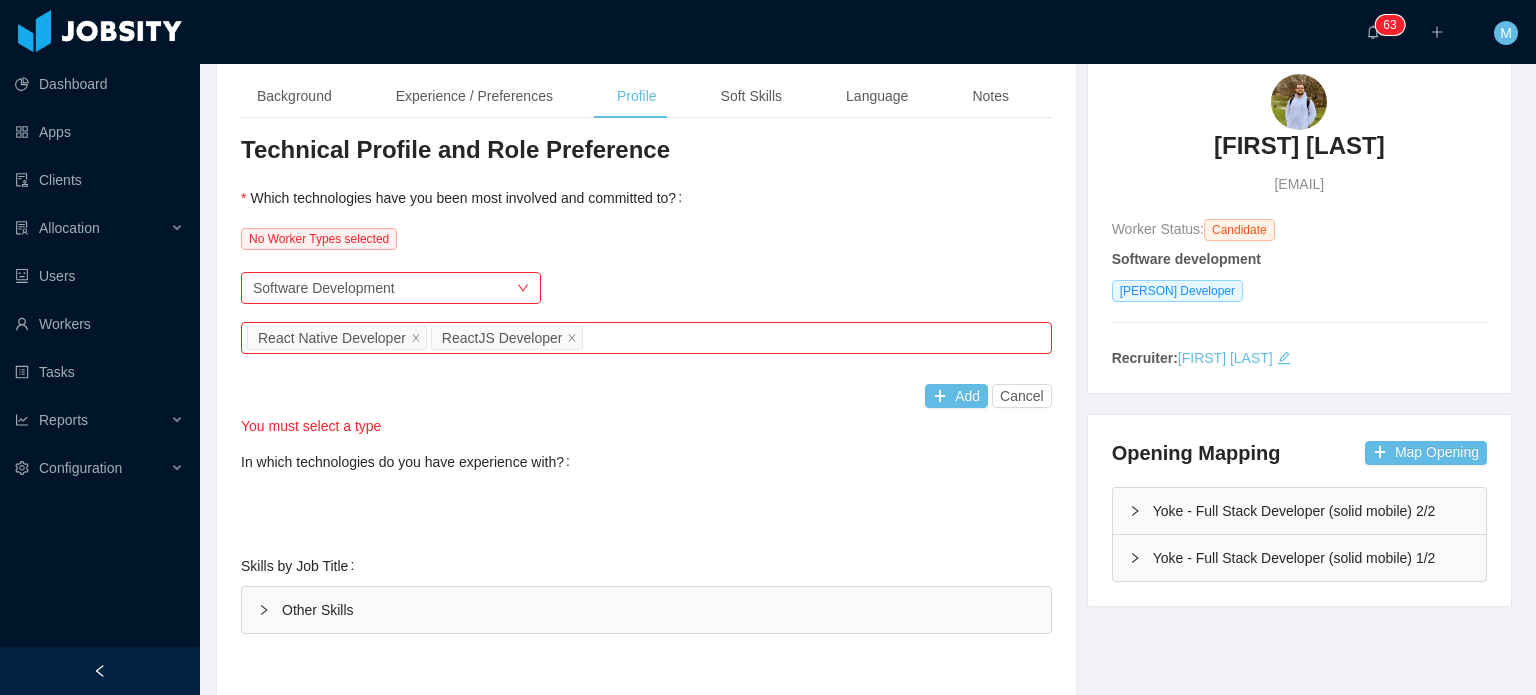 scroll, scrollTop: 164, scrollLeft: 4, axis: both 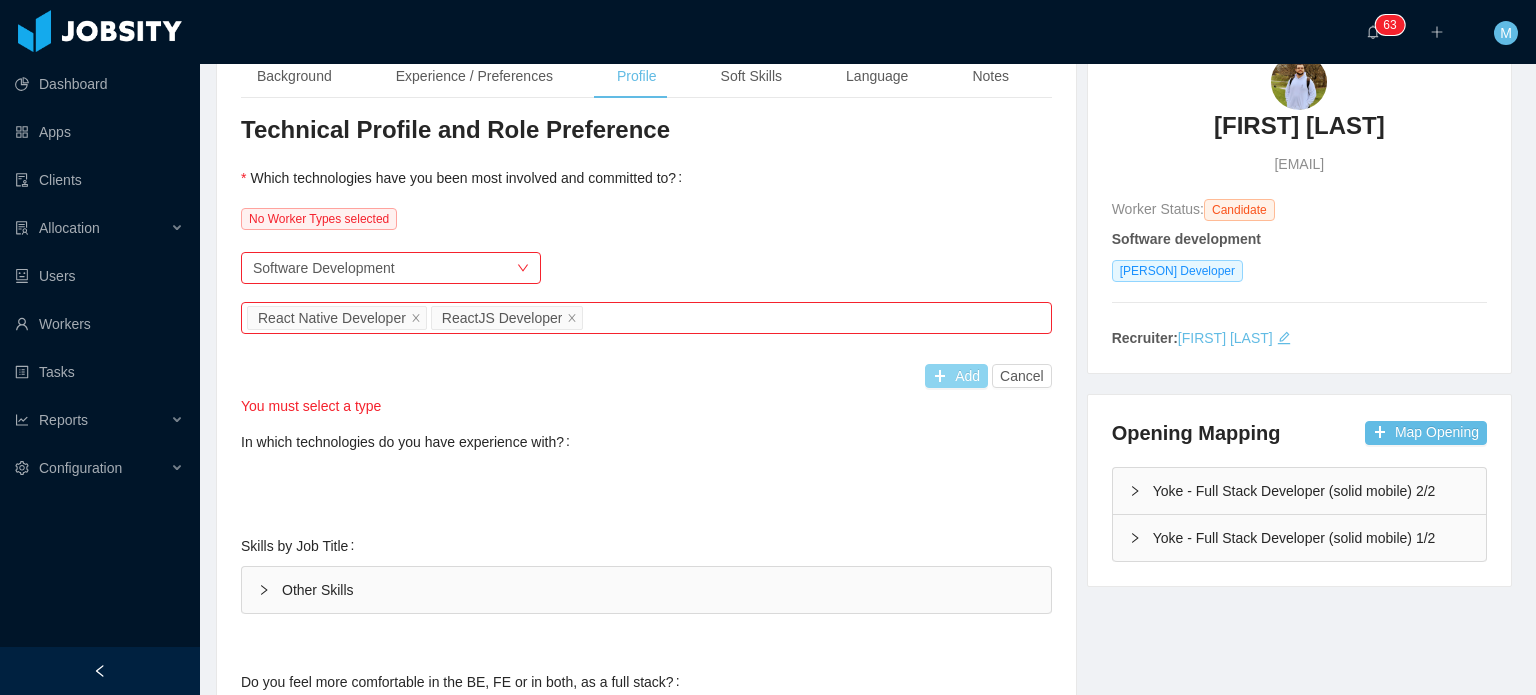 click on "Add" at bounding box center [956, 376] 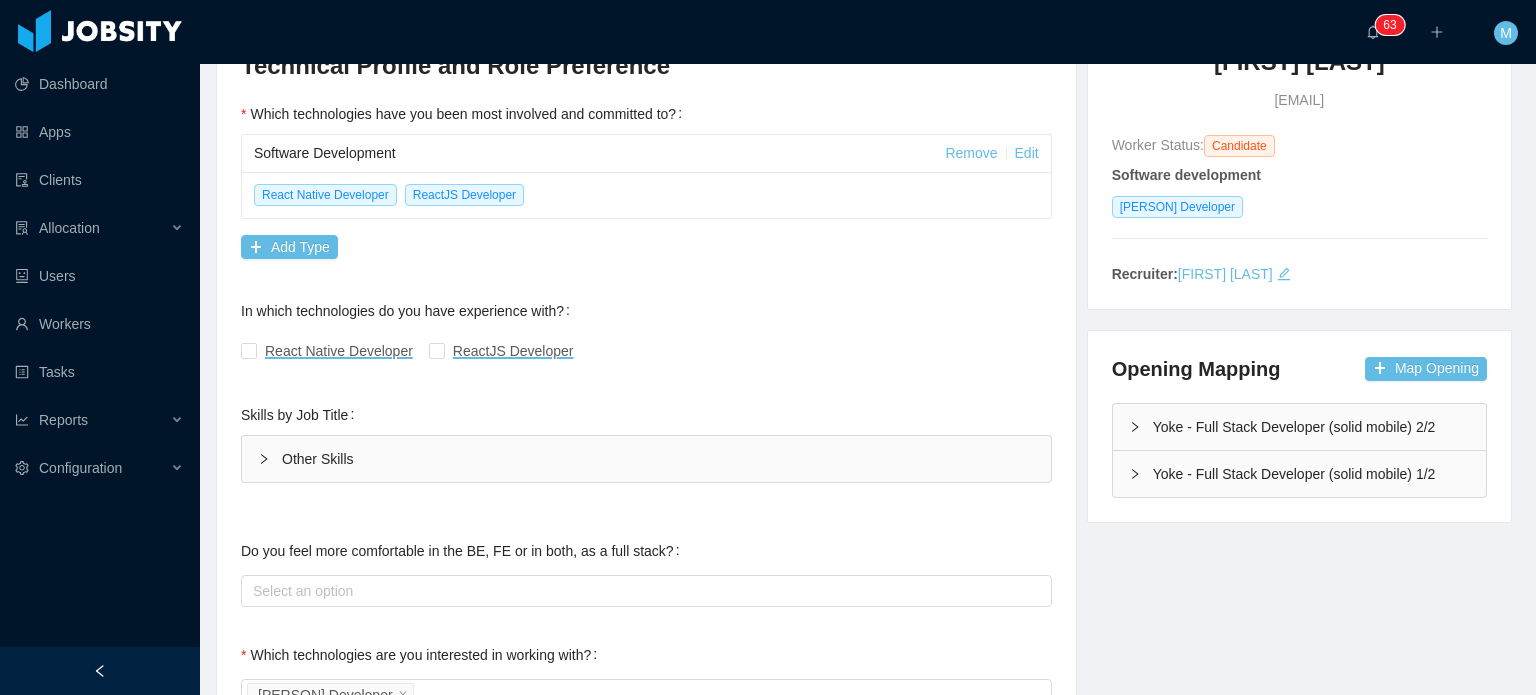 scroll, scrollTop: 230, scrollLeft: 4, axis: both 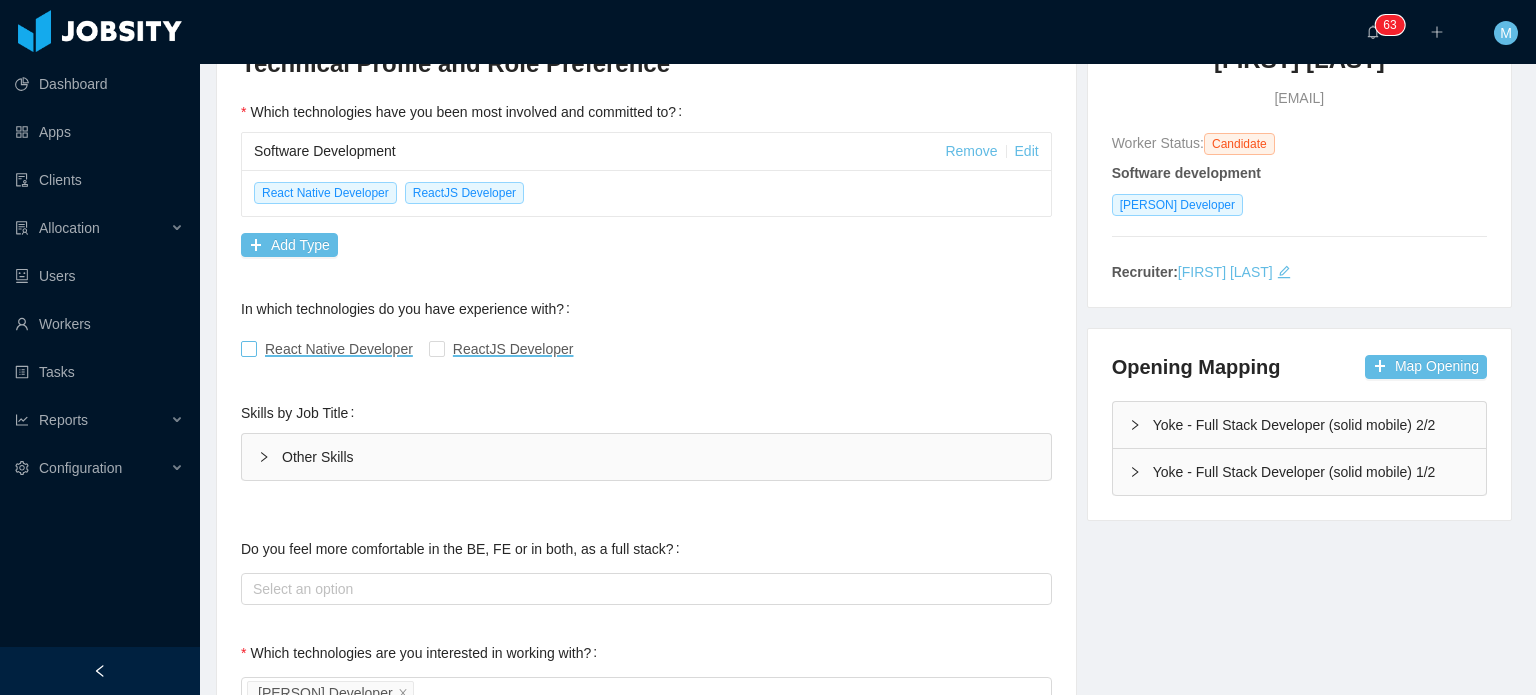 click on "React Native Developer" at bounding box center (331, 349) 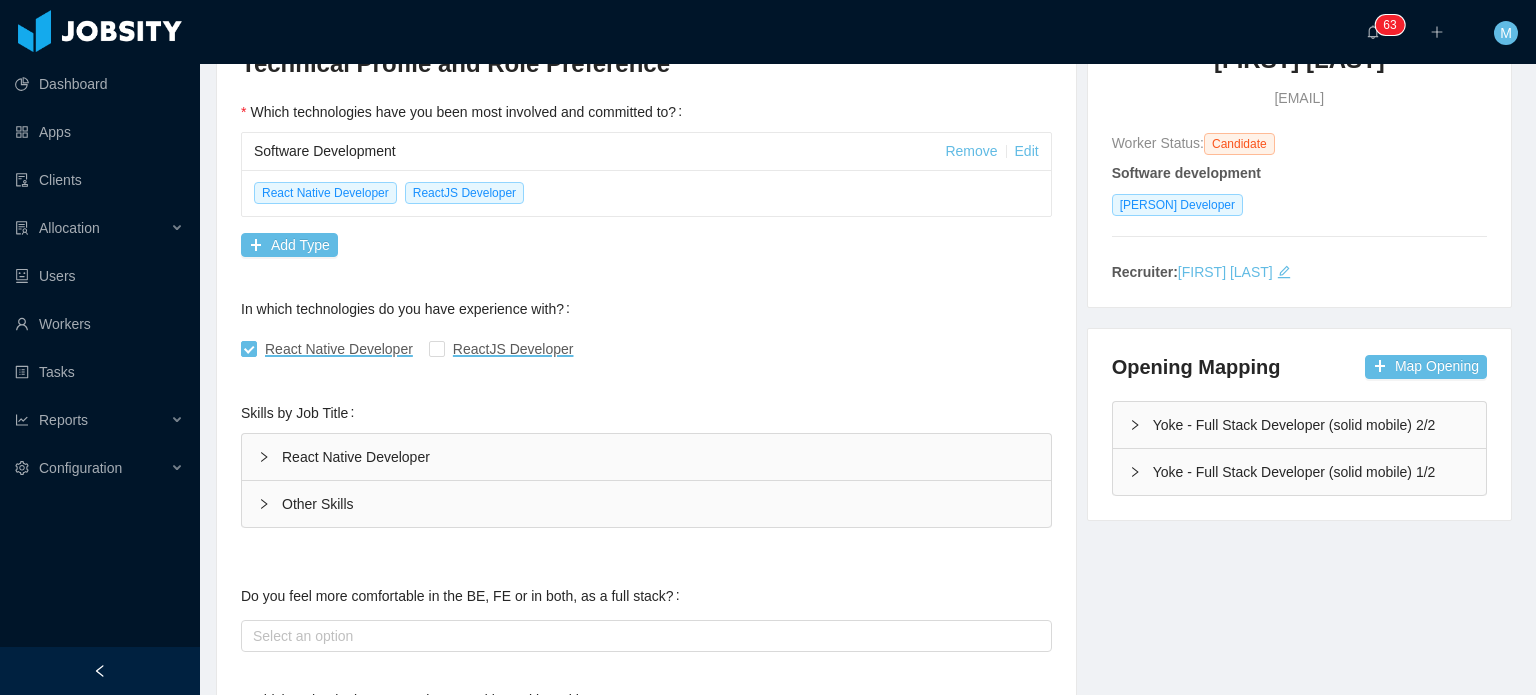 click on "React Native Developer" at bounding box center [646, 457] 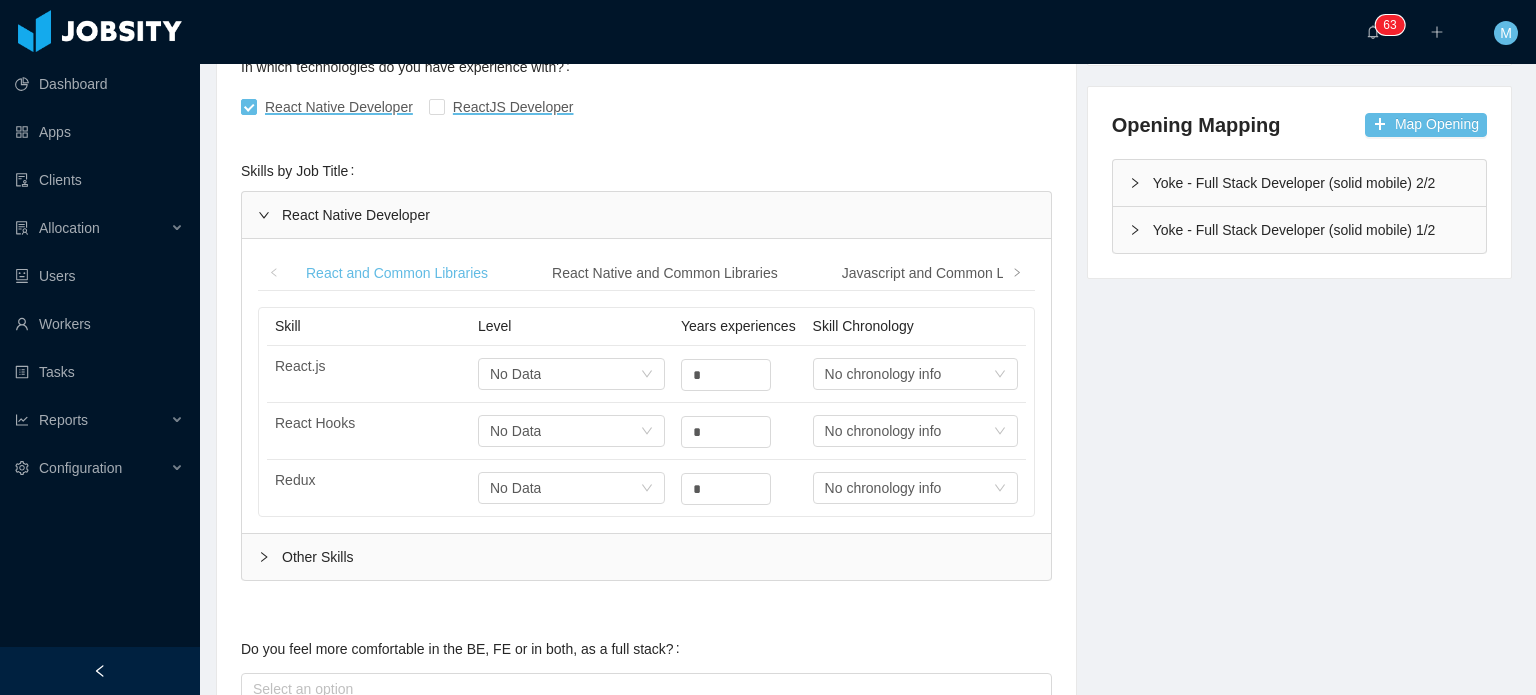 scroll, scrollTop: 474, scrollLeft: 4, axis: both 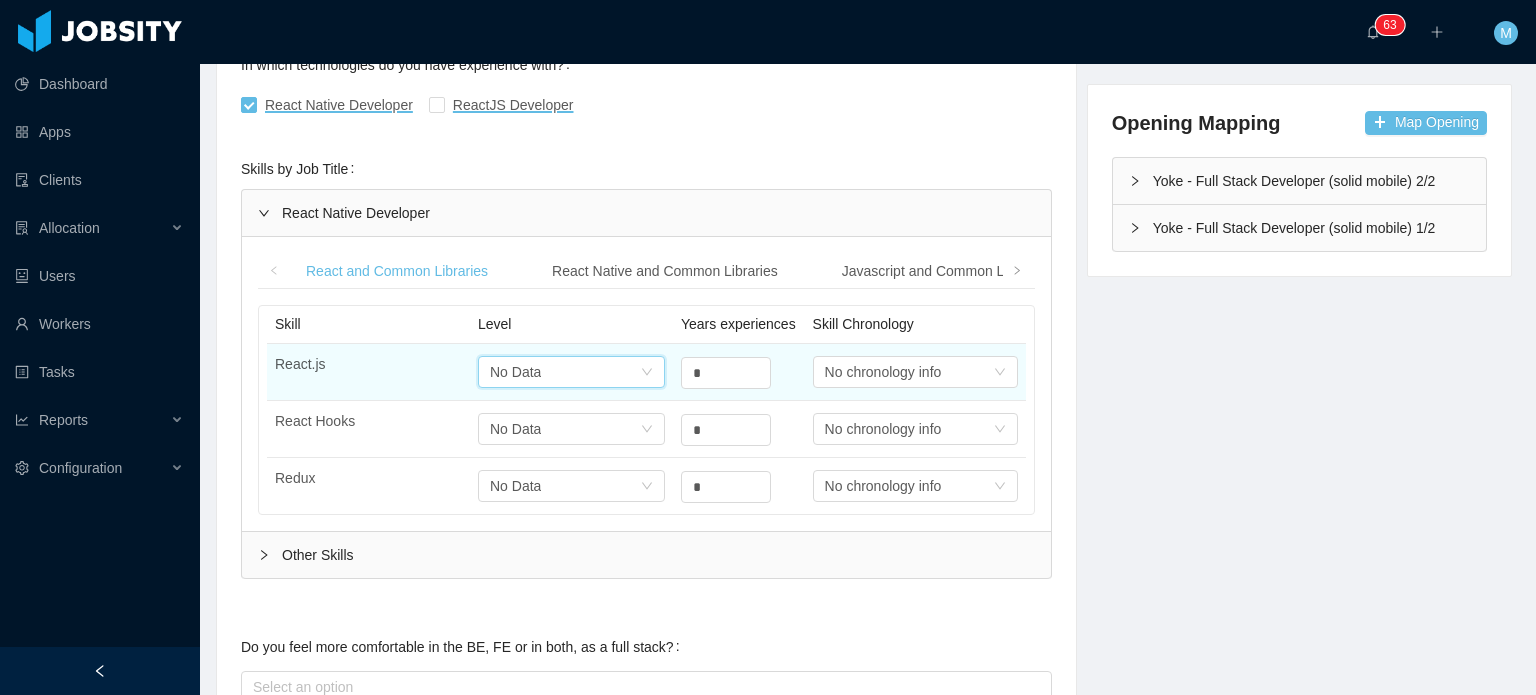 click on "Select one No Data" at bounding box center (565, 372) 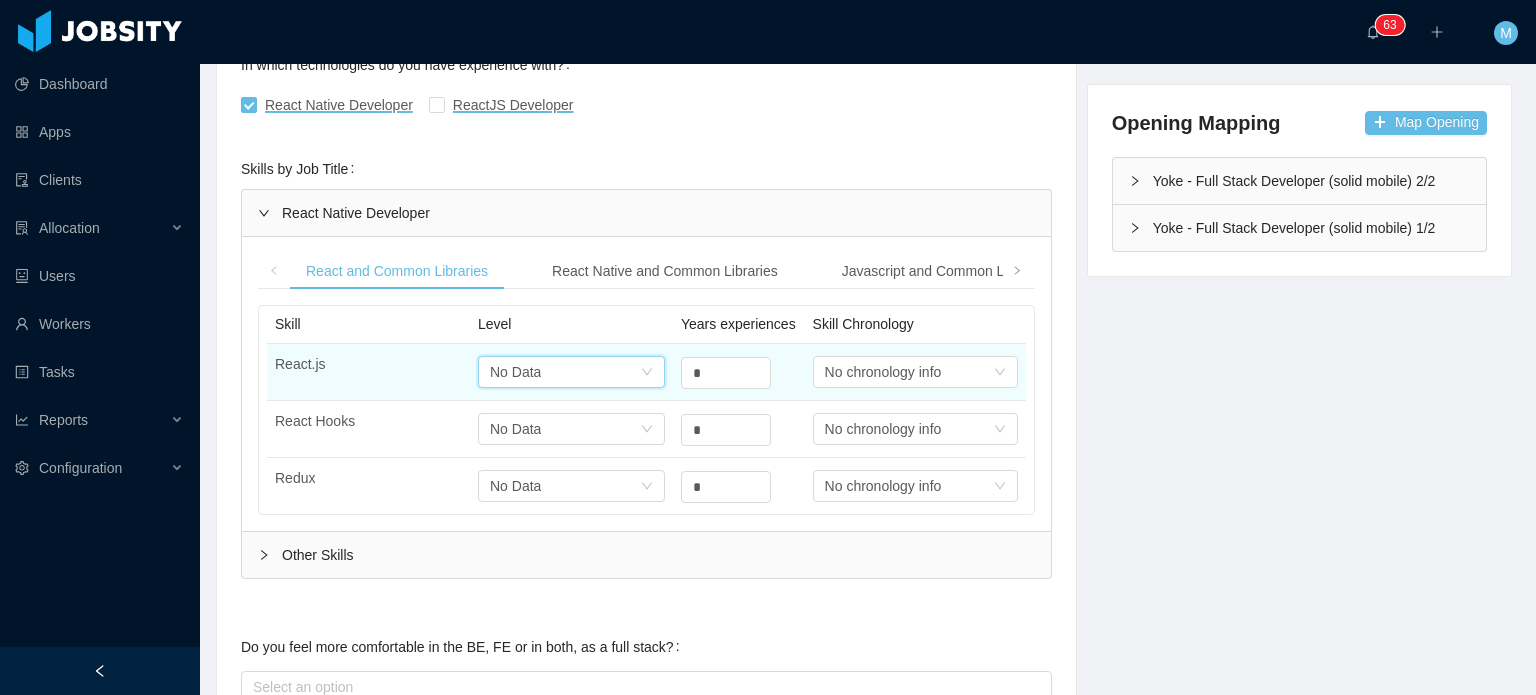 click on "Select one No Data" at bounding box center [565, 372] 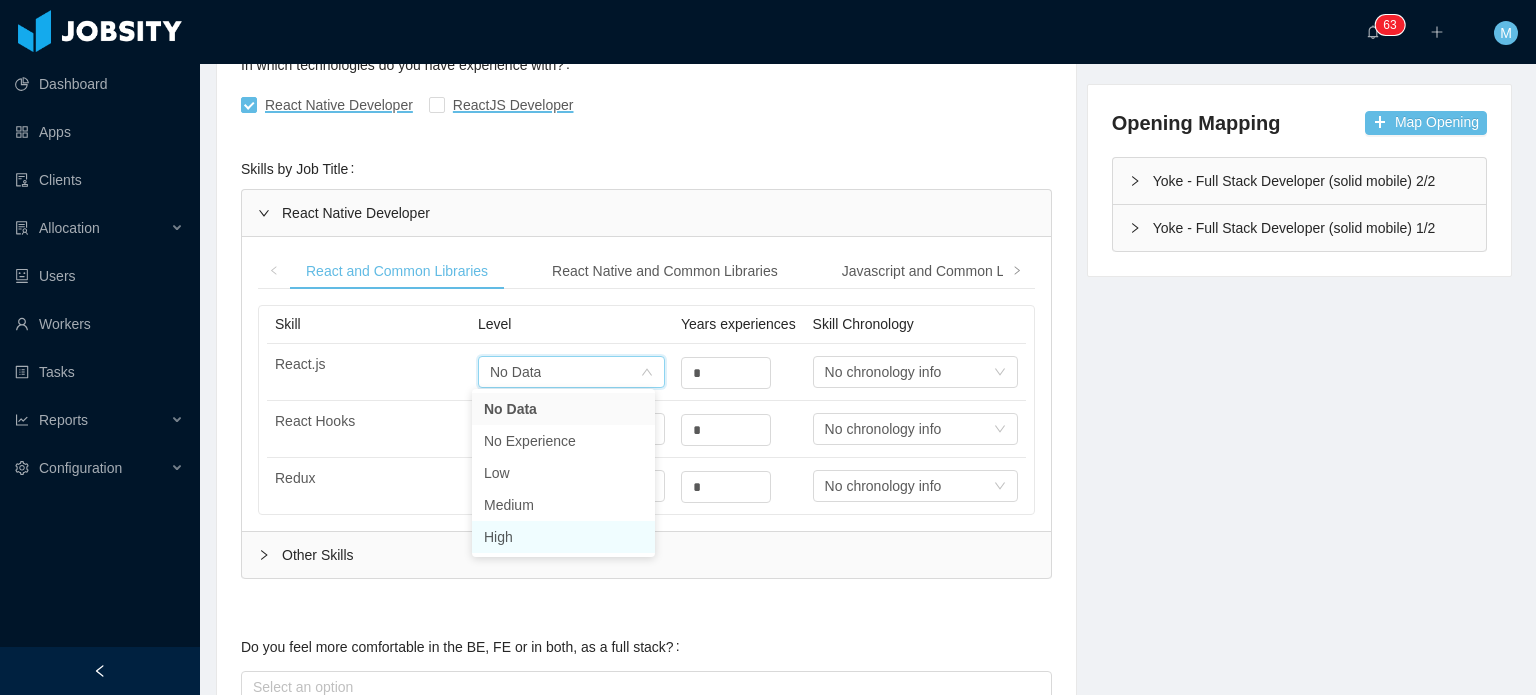 click on "High" at bounding box center (563, 537) 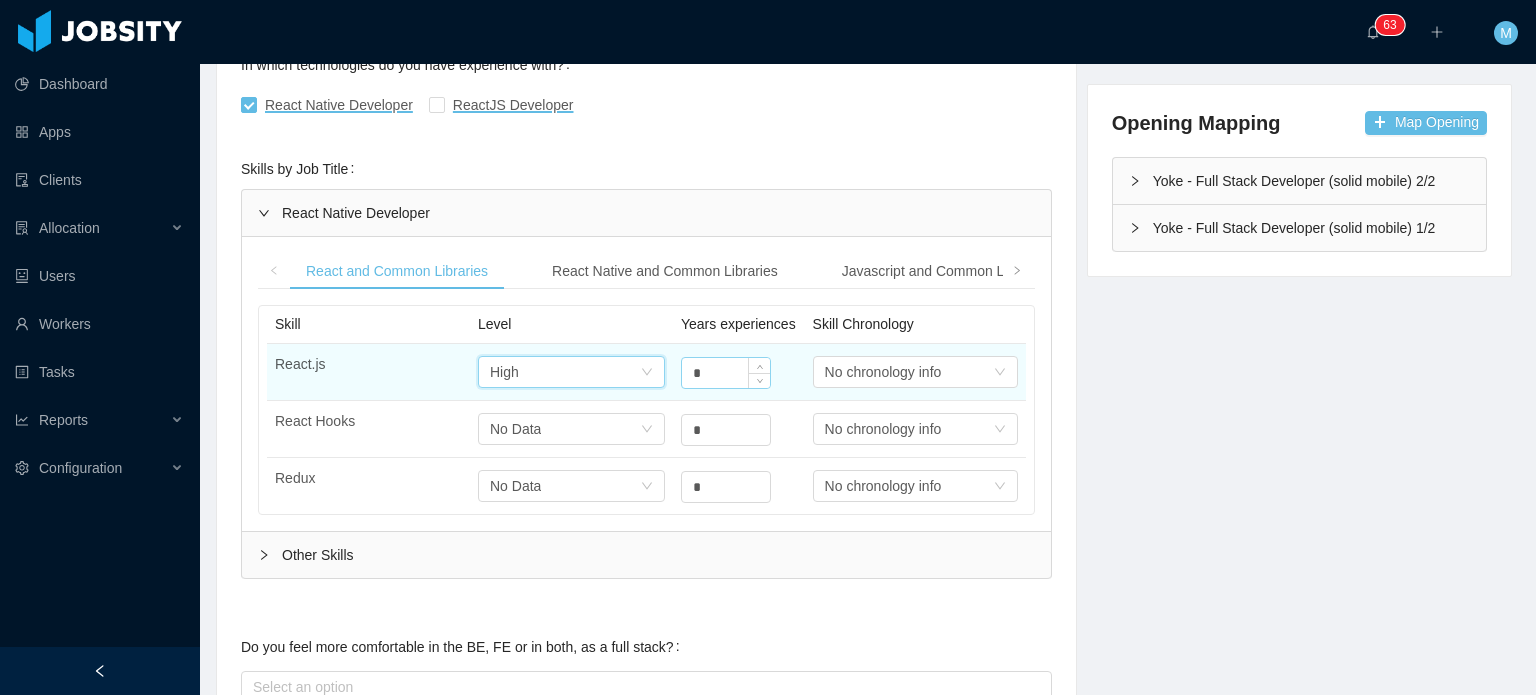 click on "*" at bounding box center [726, 373] 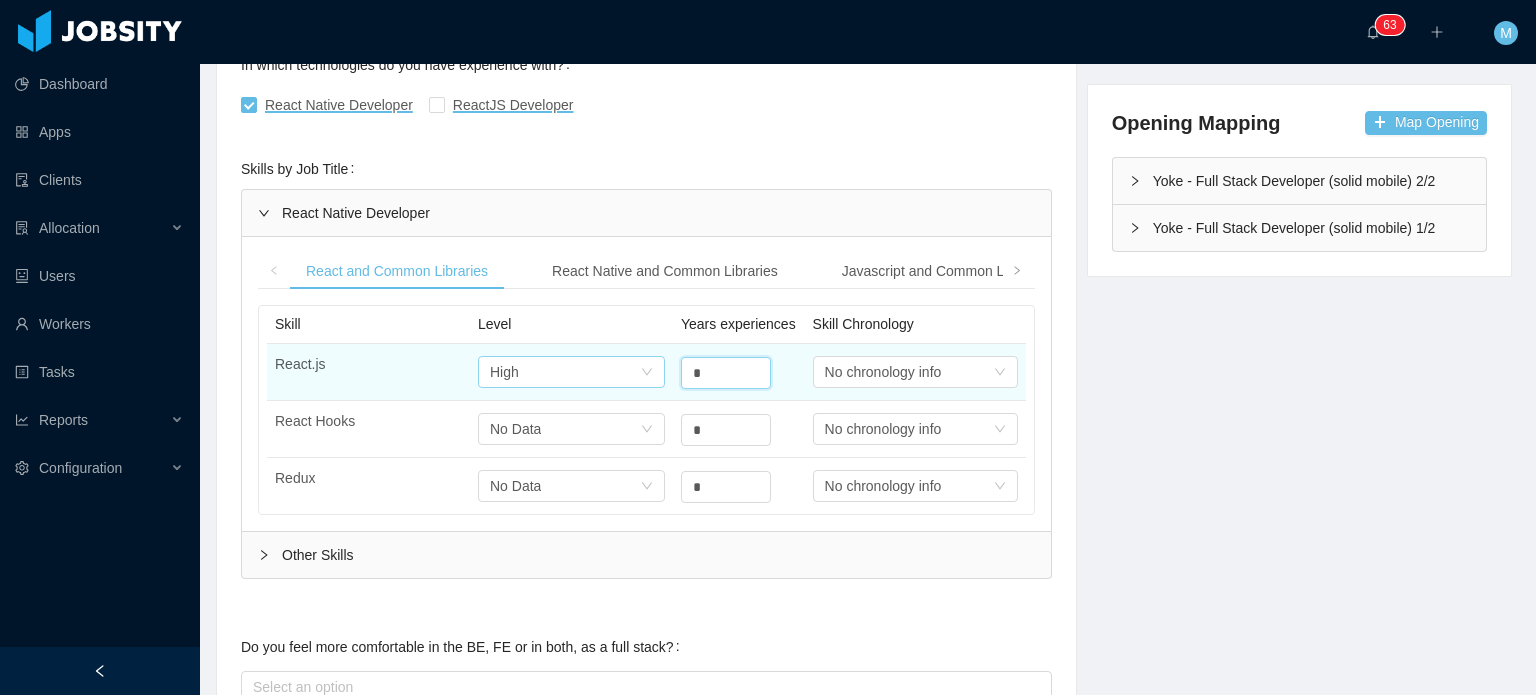 drag, startPoint x: 720, startPoint y: 365, endPoint x: 630, endPoint y: 368, distance: 90.04999 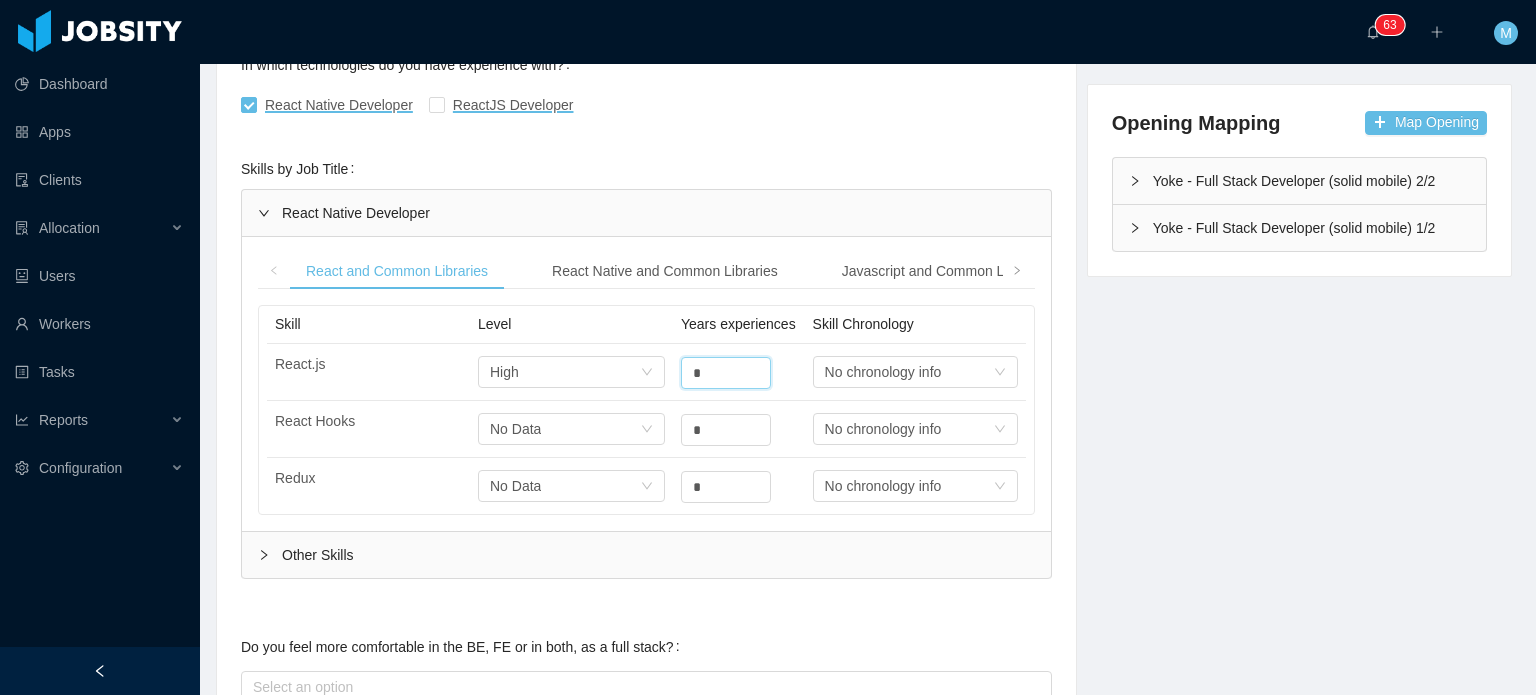 type on "*" 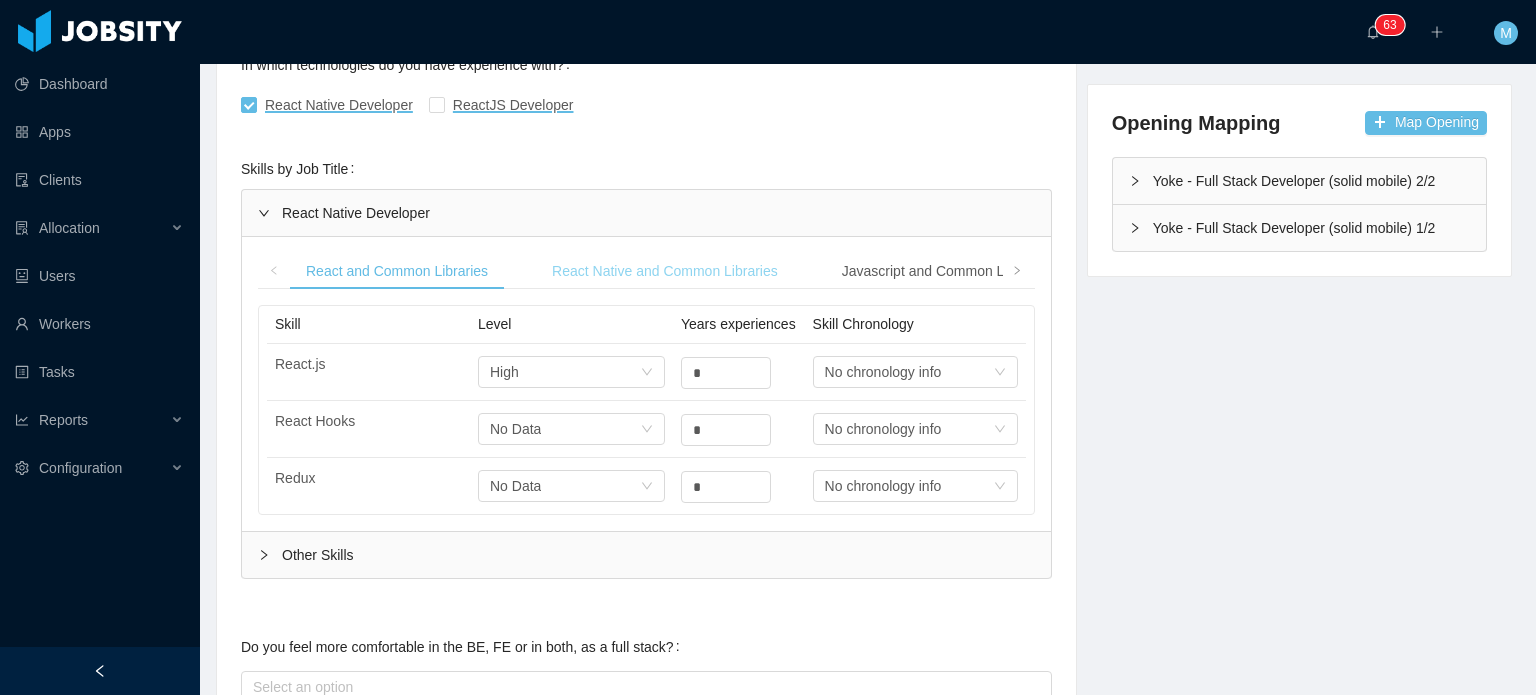 click on "React Native and Common Libraries" at bounding box center (665, 271) 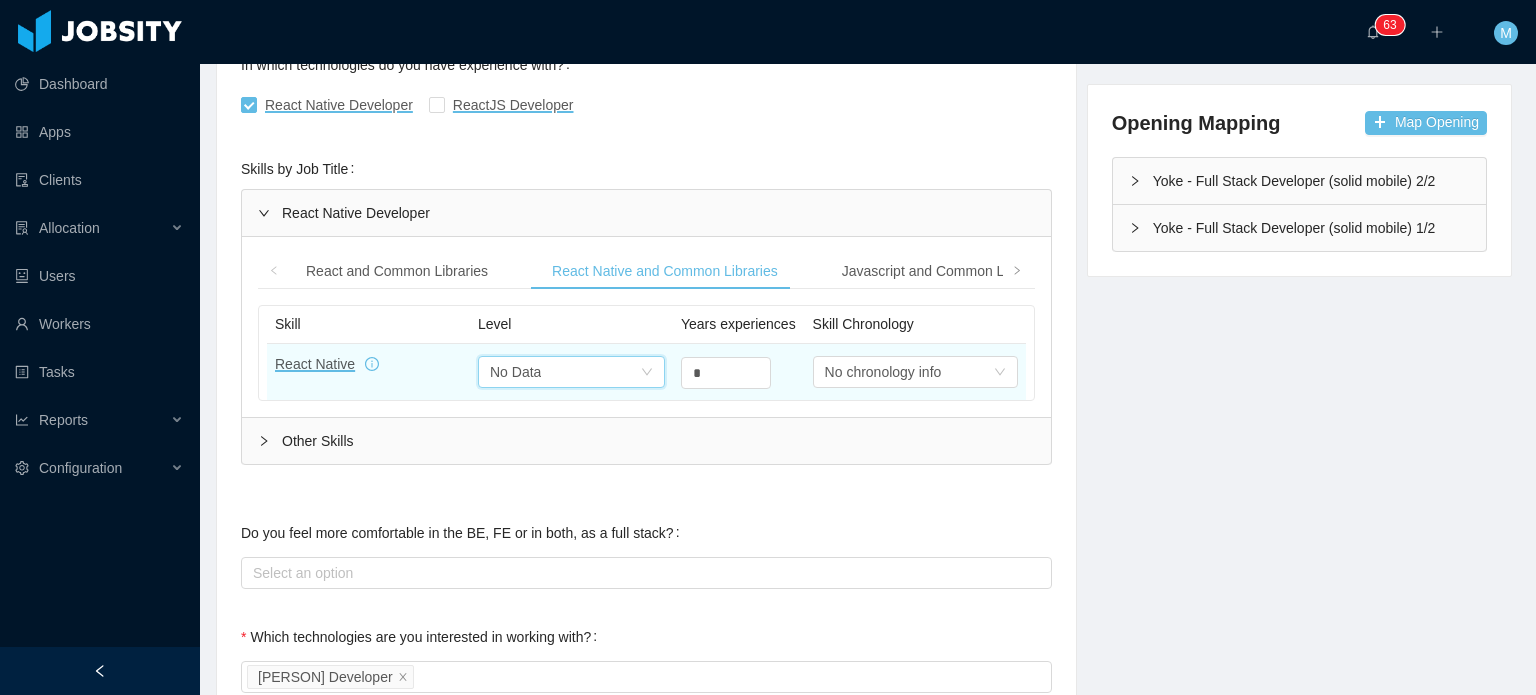 click on "Select one No Data" at bounding box center (565, 372) 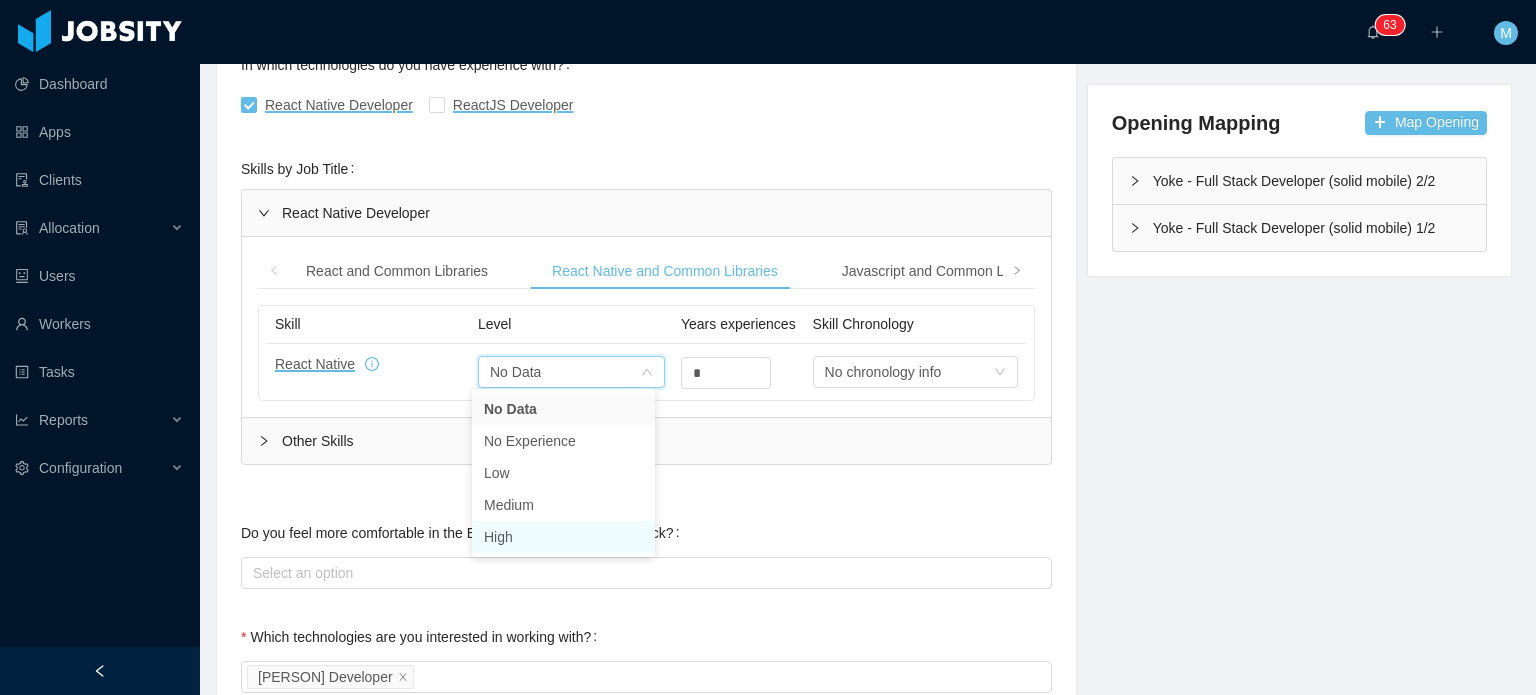 click on "High" at bounding box center (563, 537) 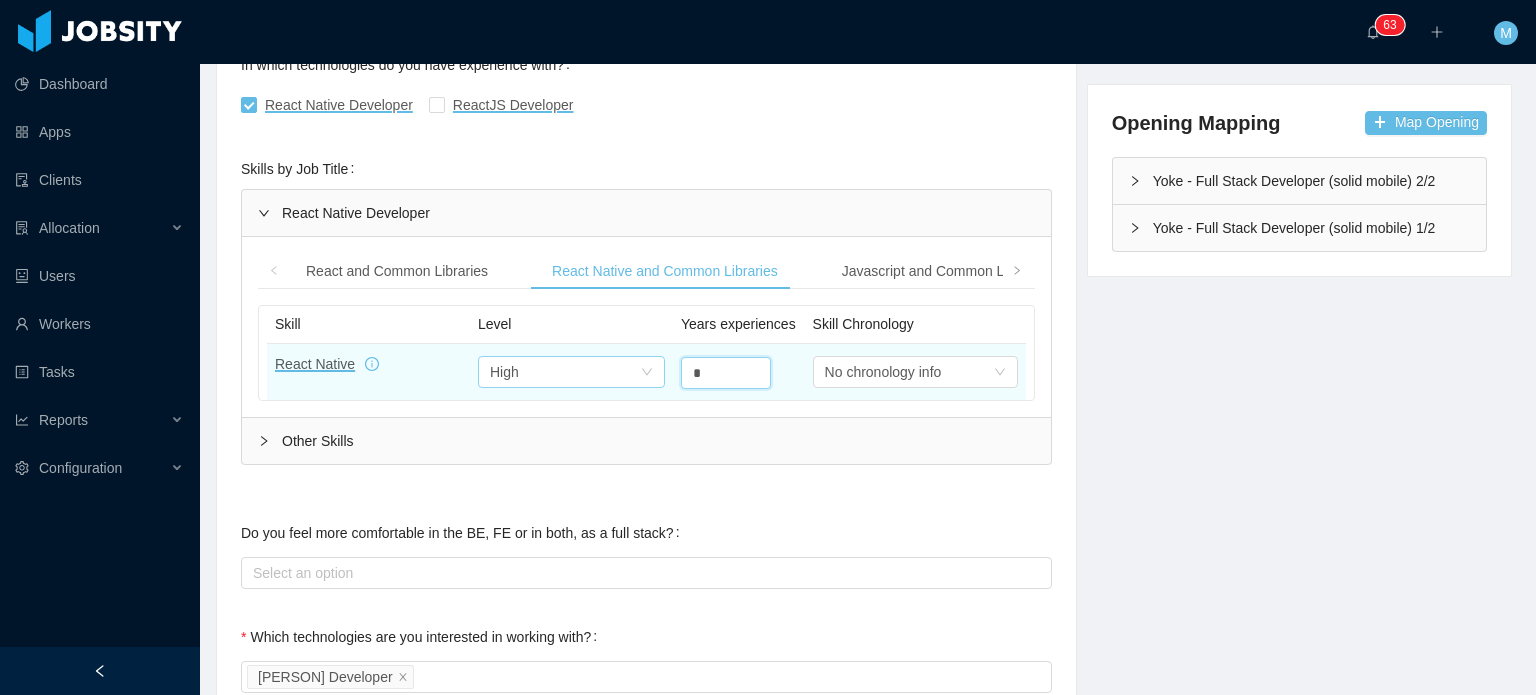drag, startPoint x: 645, startPoint y: 371, endPoint x: 597, endPoint y: 365, distance: 48.373547 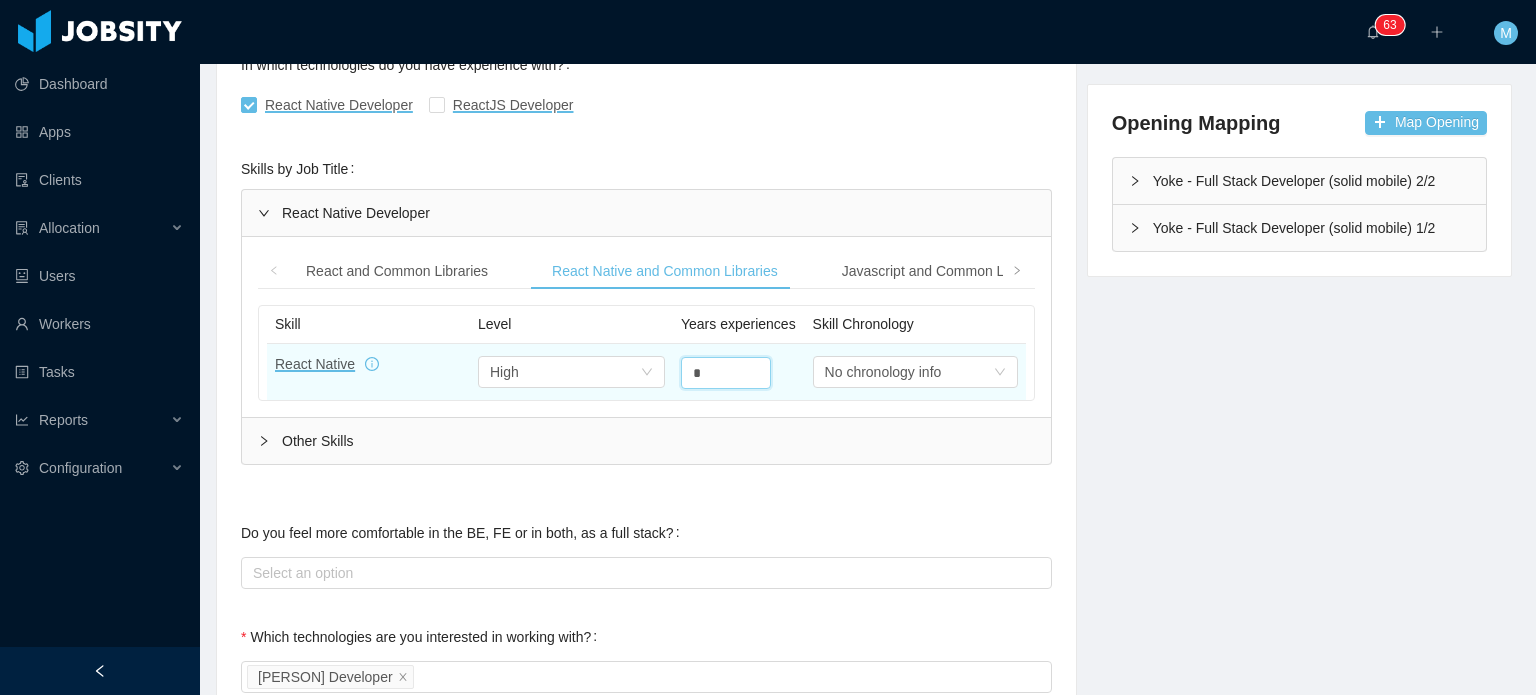 type on "*" 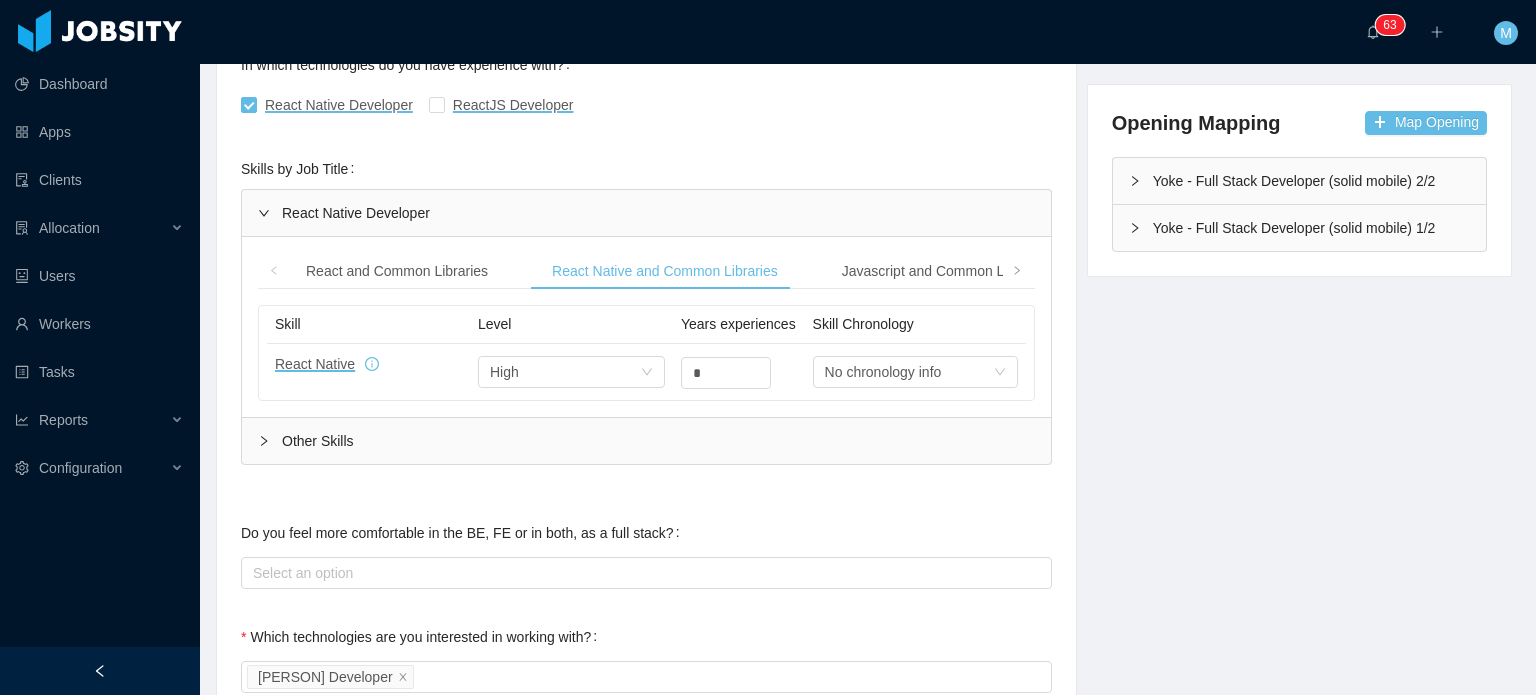 click on "React Native Developer" at bounding box center (646, 213) 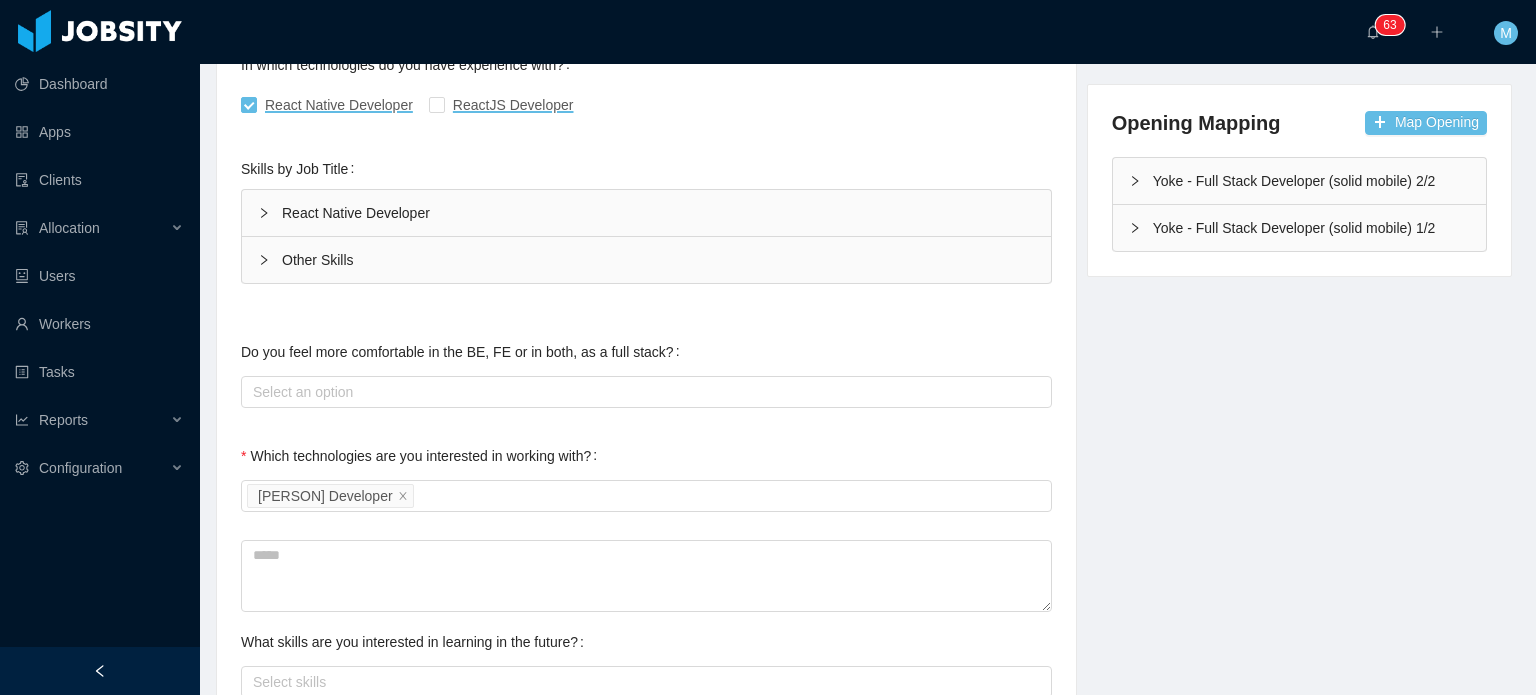 click on "Other Skills" at bounding box center (646, 260) 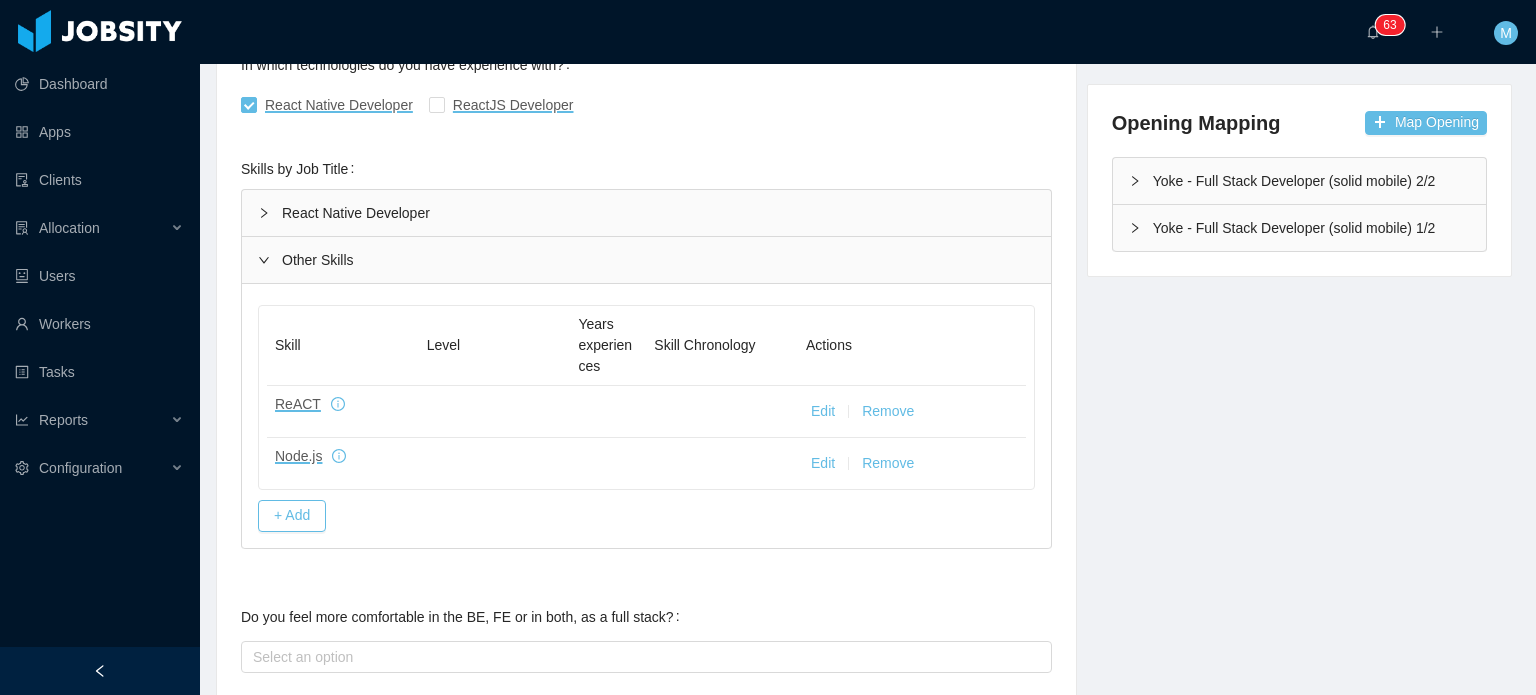 click on "Skill Level Years experiences Skill Chronology Actions ReACT Edit Remove Node.js Edit Remove + Add" at bounding box center (646, 416) 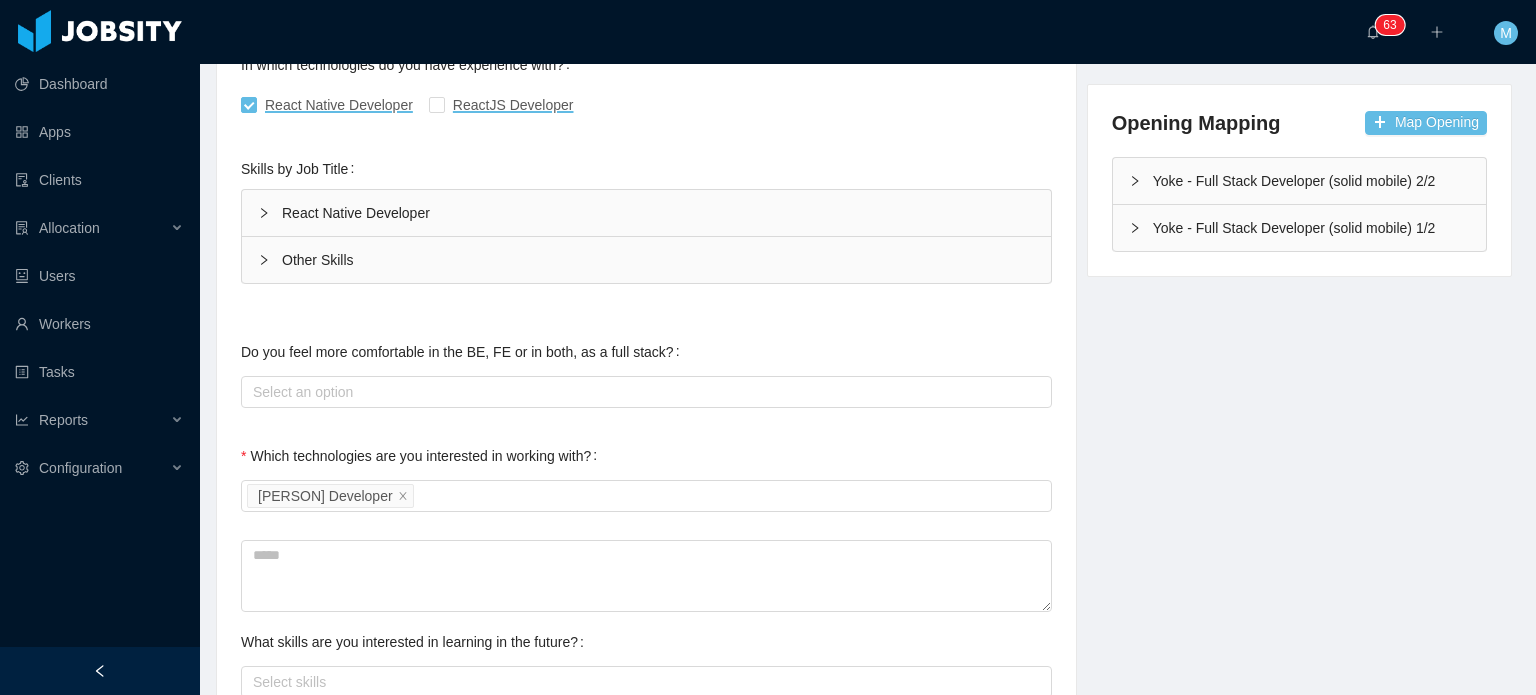 click on "Other Skills" at bounding box center (646, 260) 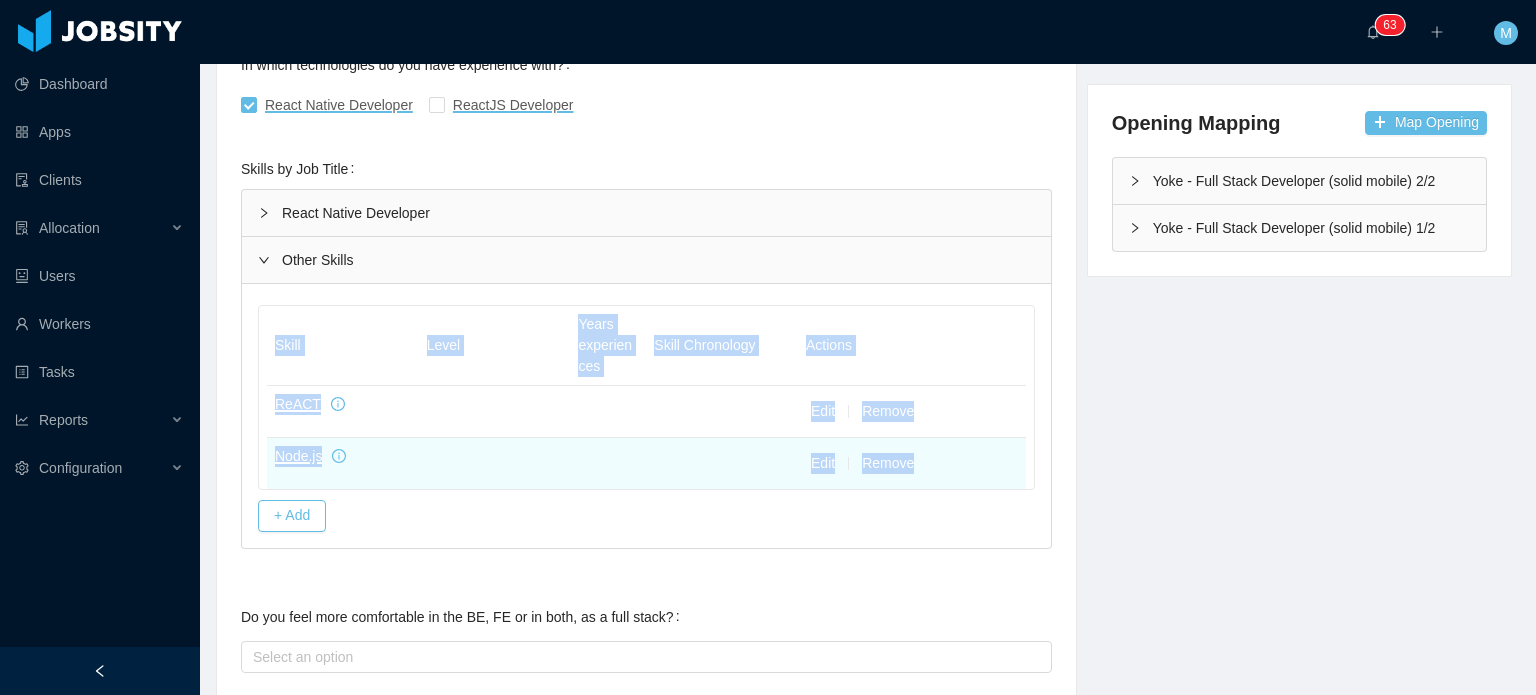 click on "Edit" at bounding box center (823, 463) 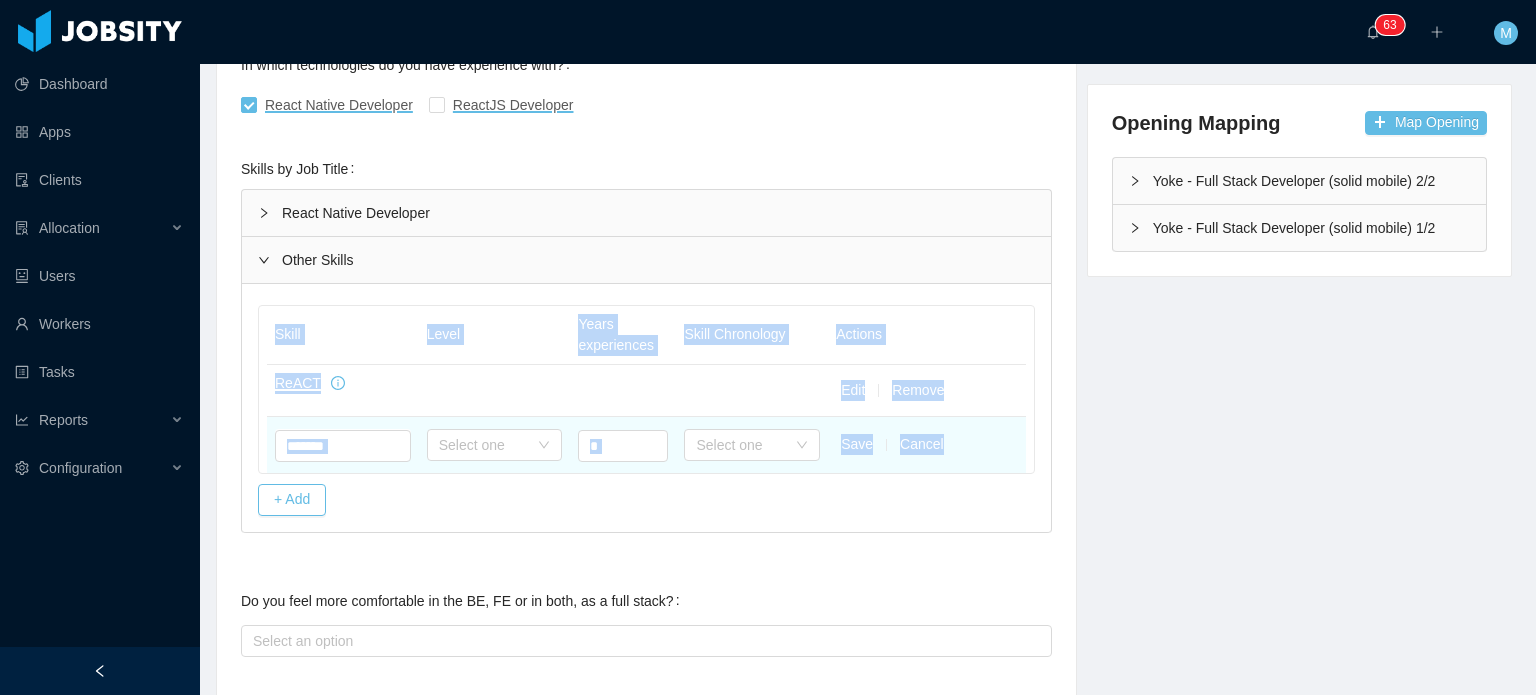 click on "Select one" at bounding box center (495, 445) 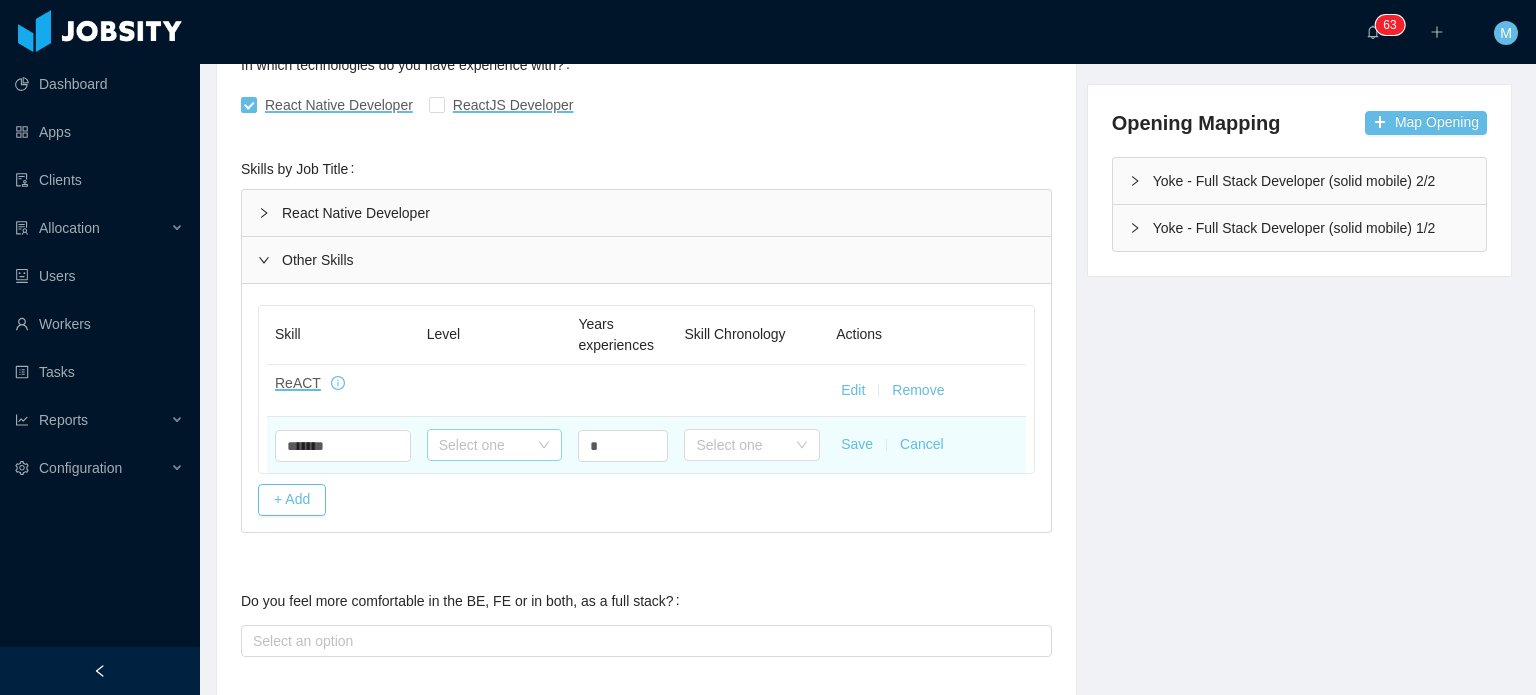 click on "Select one" at bounding box center (484, 445) 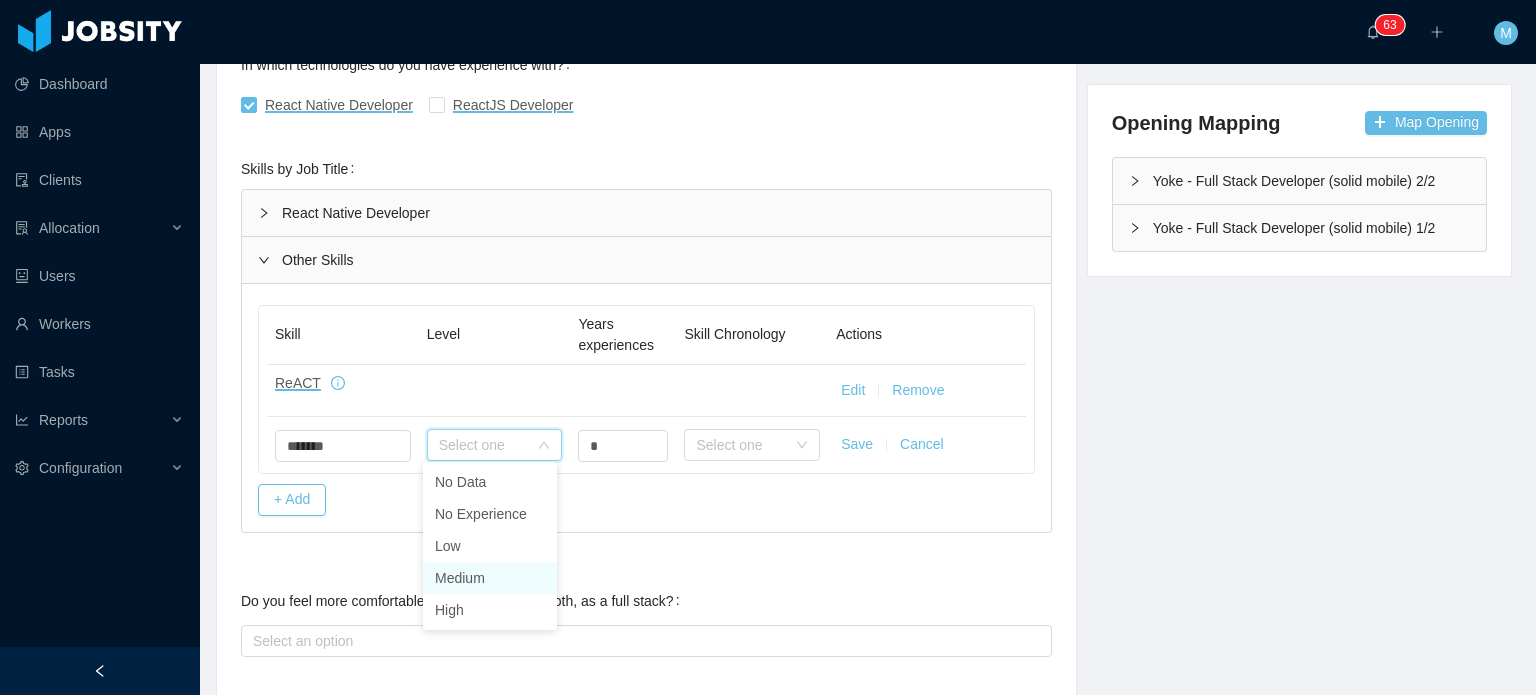 click on "Medium" at bounding box center [490, 578] 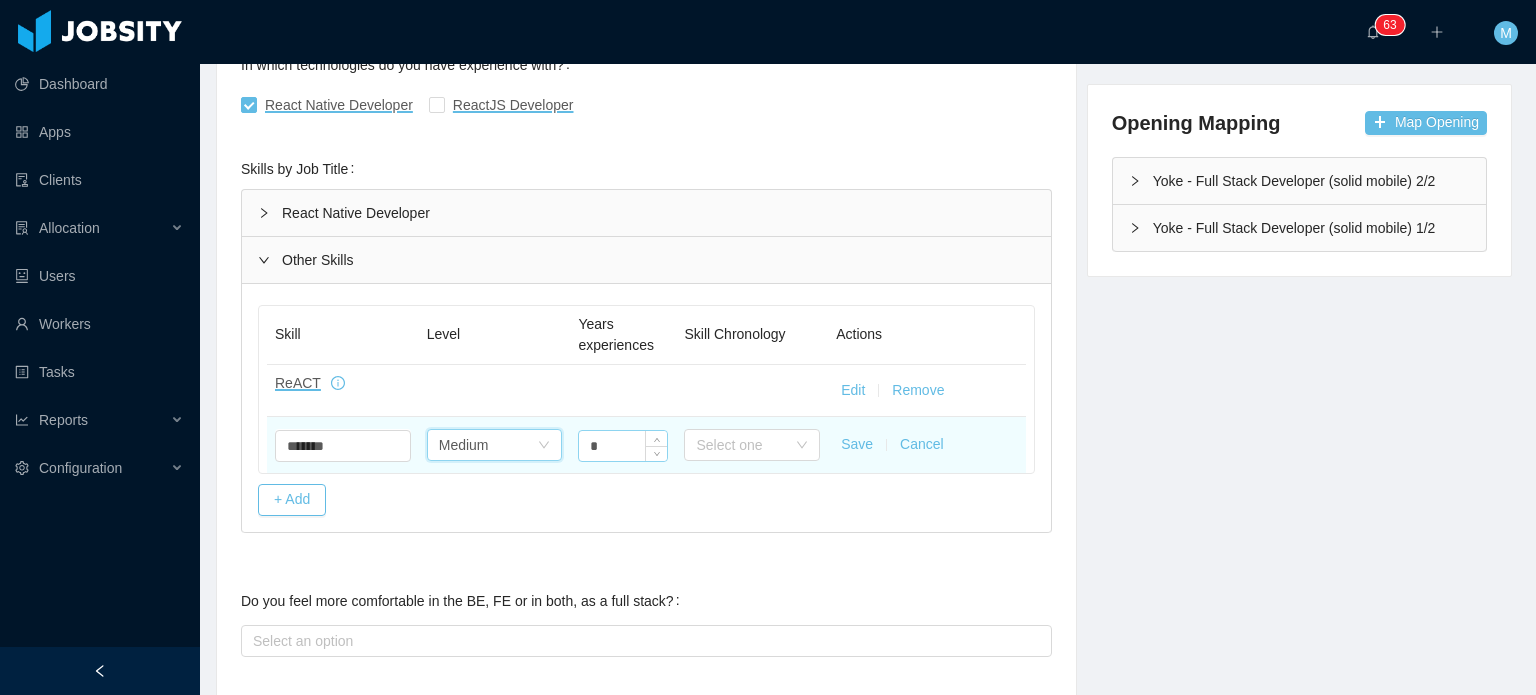 click on "*" at bounding box center [623, 446] 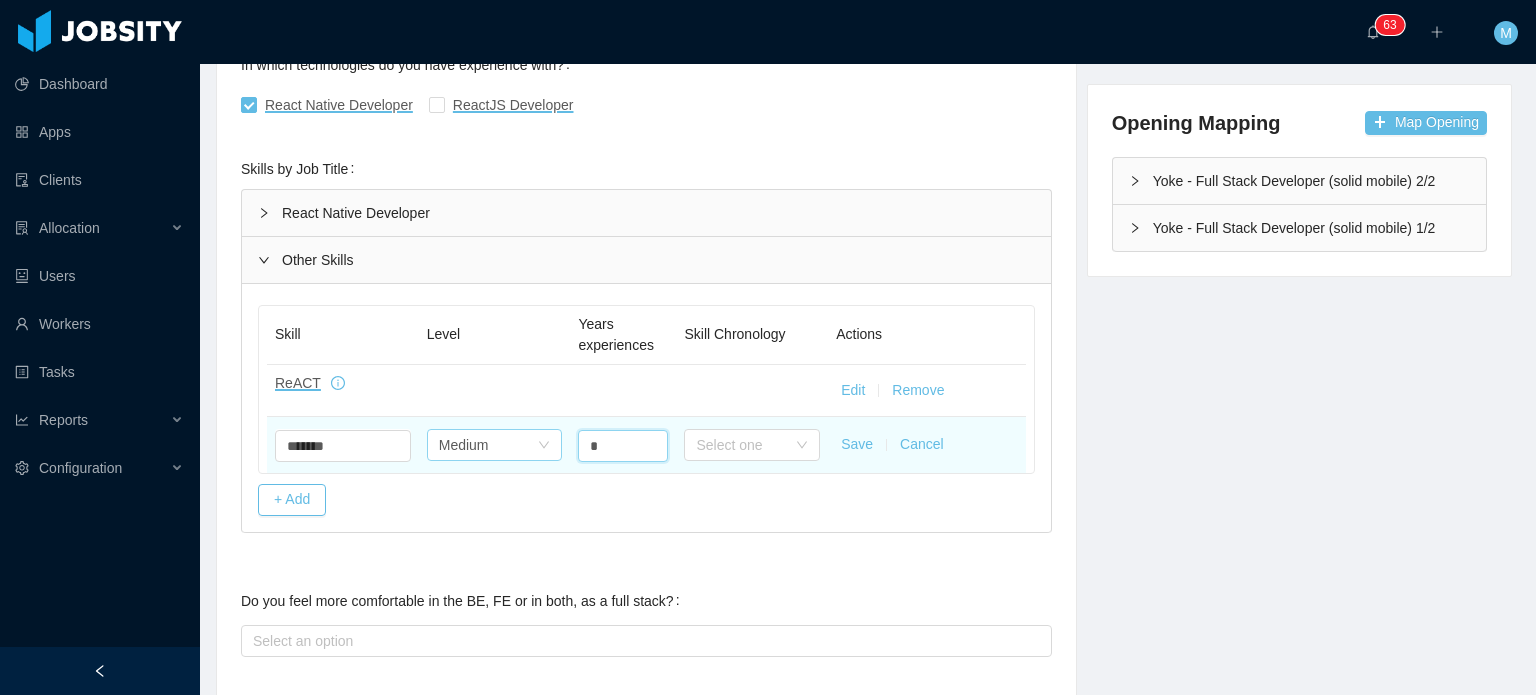 drag, startPoint x: 603, startPoint y: 452, endPoint x: 542, endPoint y: 442, distance: 61.81424 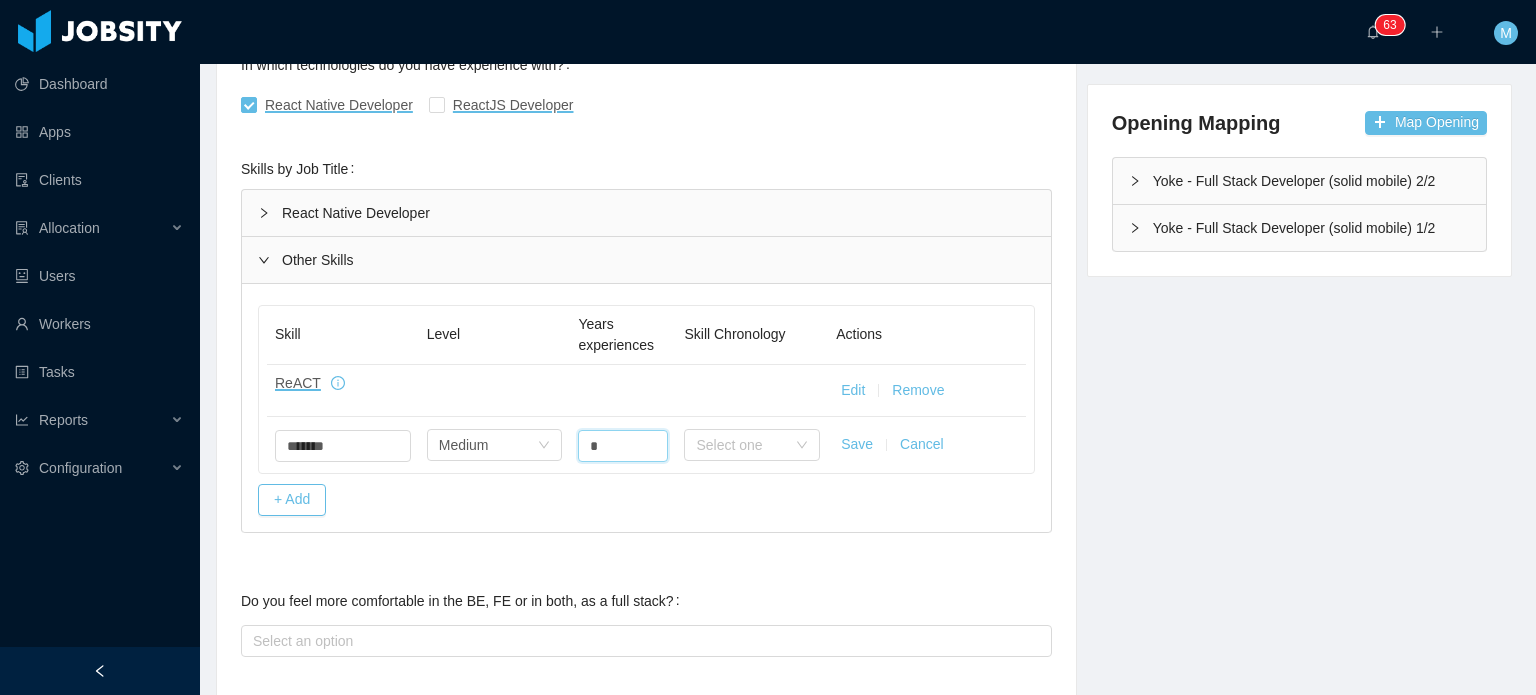 type on "*" 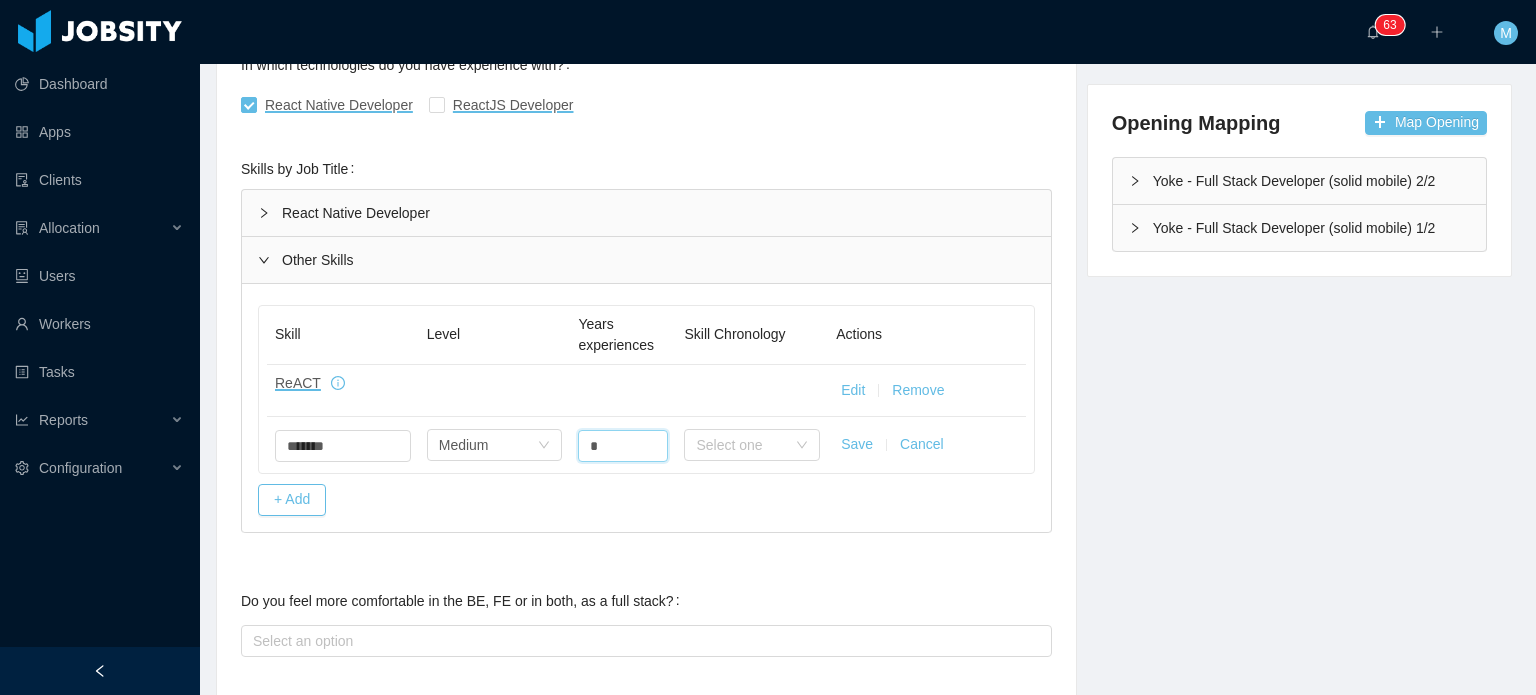 click on "Save Cancel" at bounding box center (927, 445) 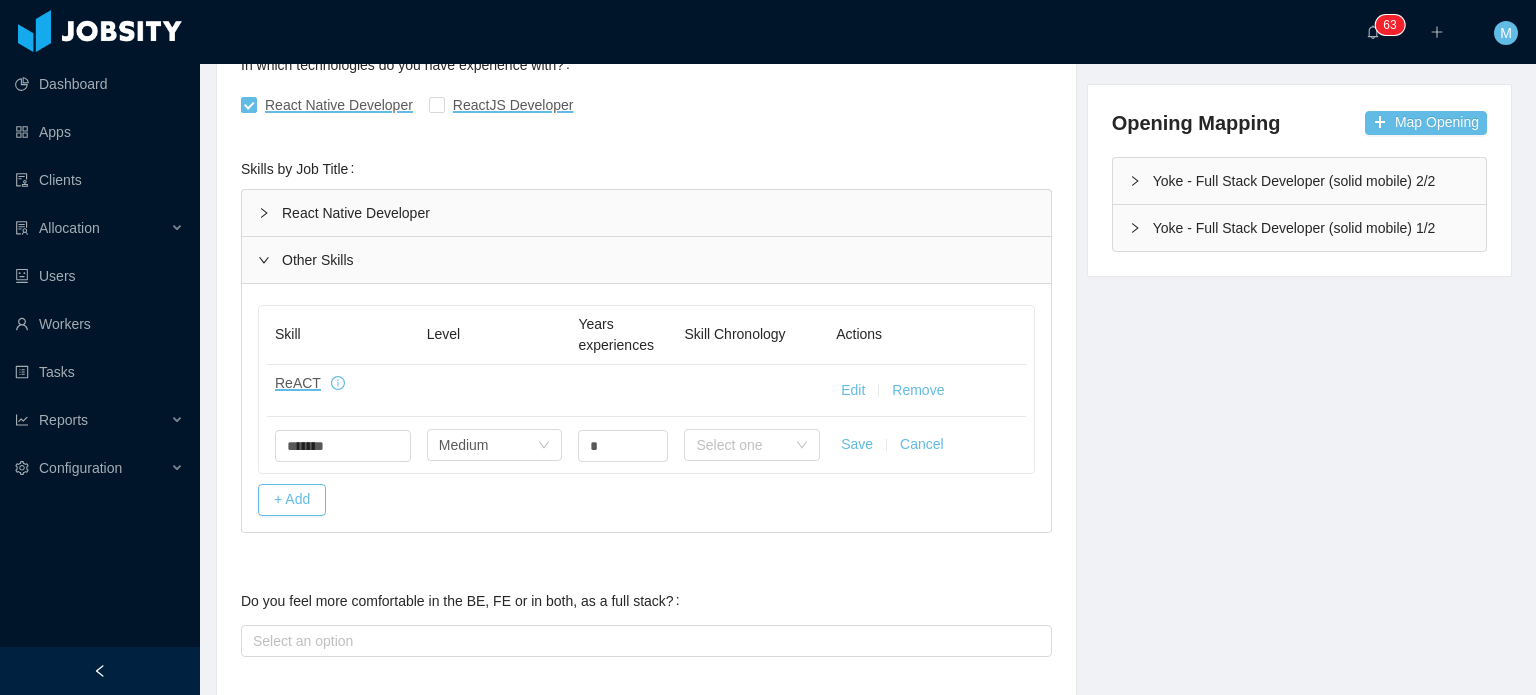 click on "Save Cancel" at bounding box center (927, 445) 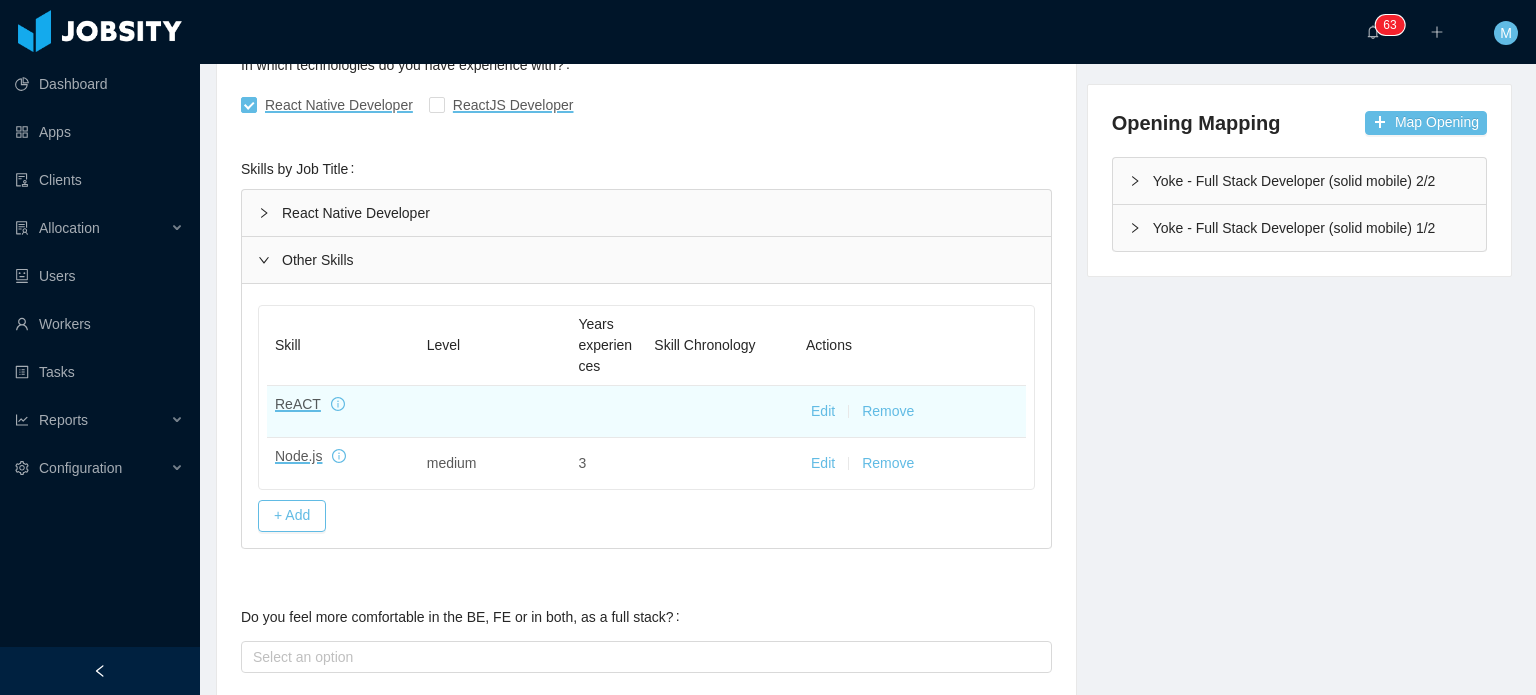 click on "Edit Remove" at bounding box center [912, 412] 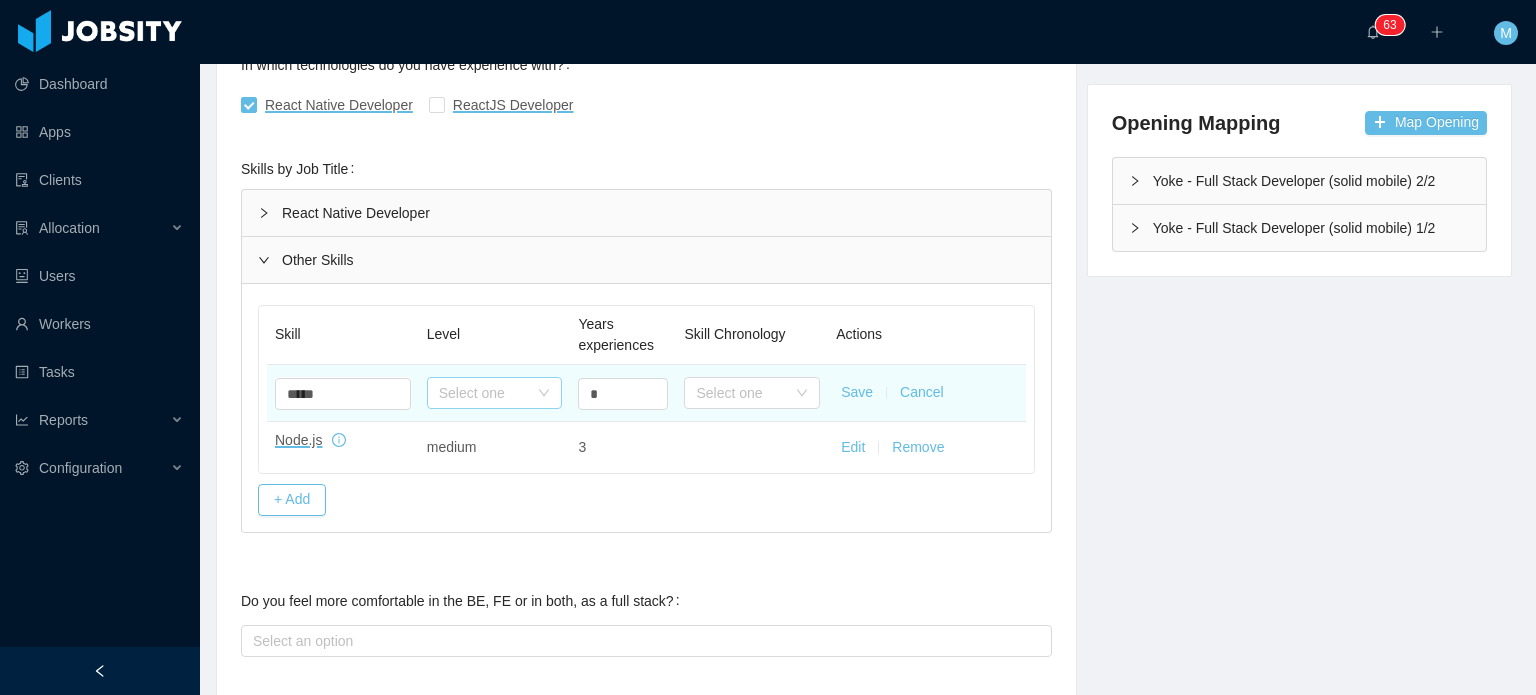 click on "Select one" at bounding box center [484, 393] 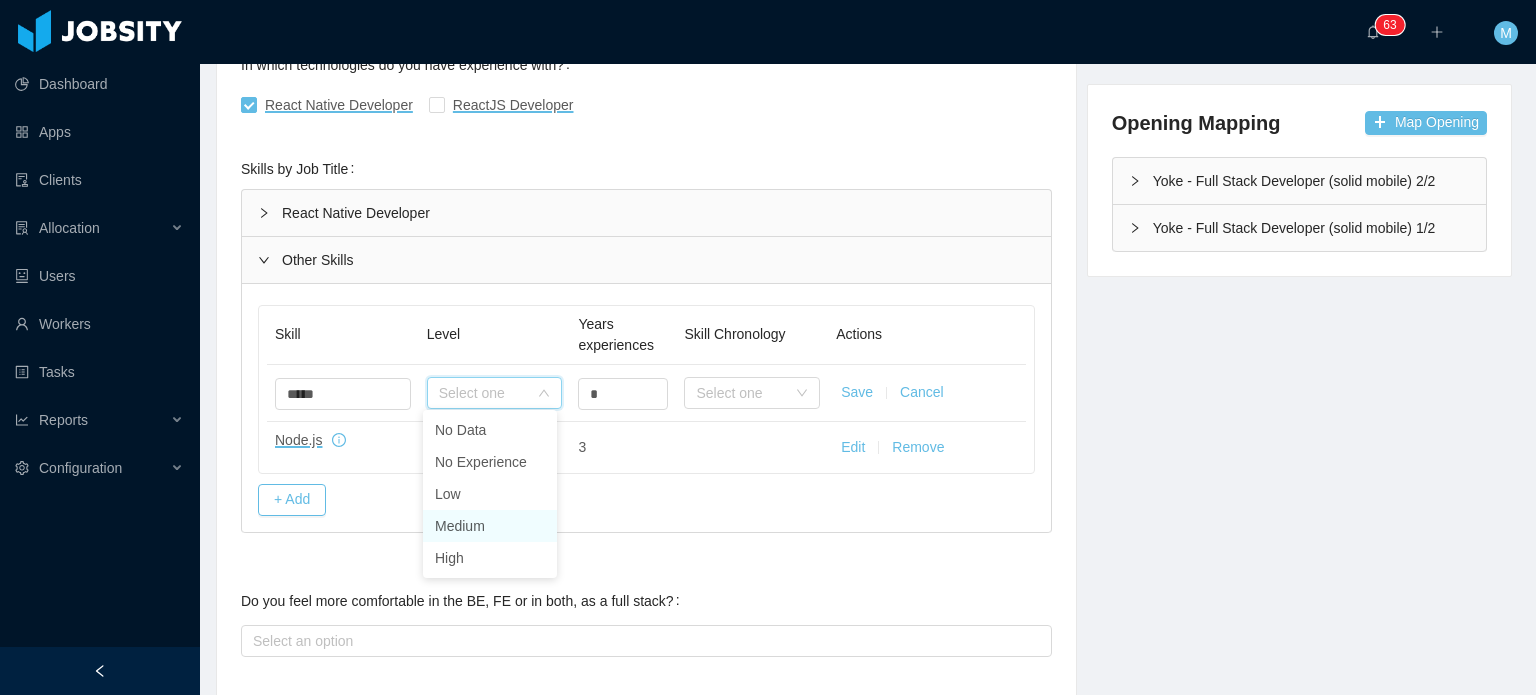 click on "Medium" at bounding box center (490, 526) 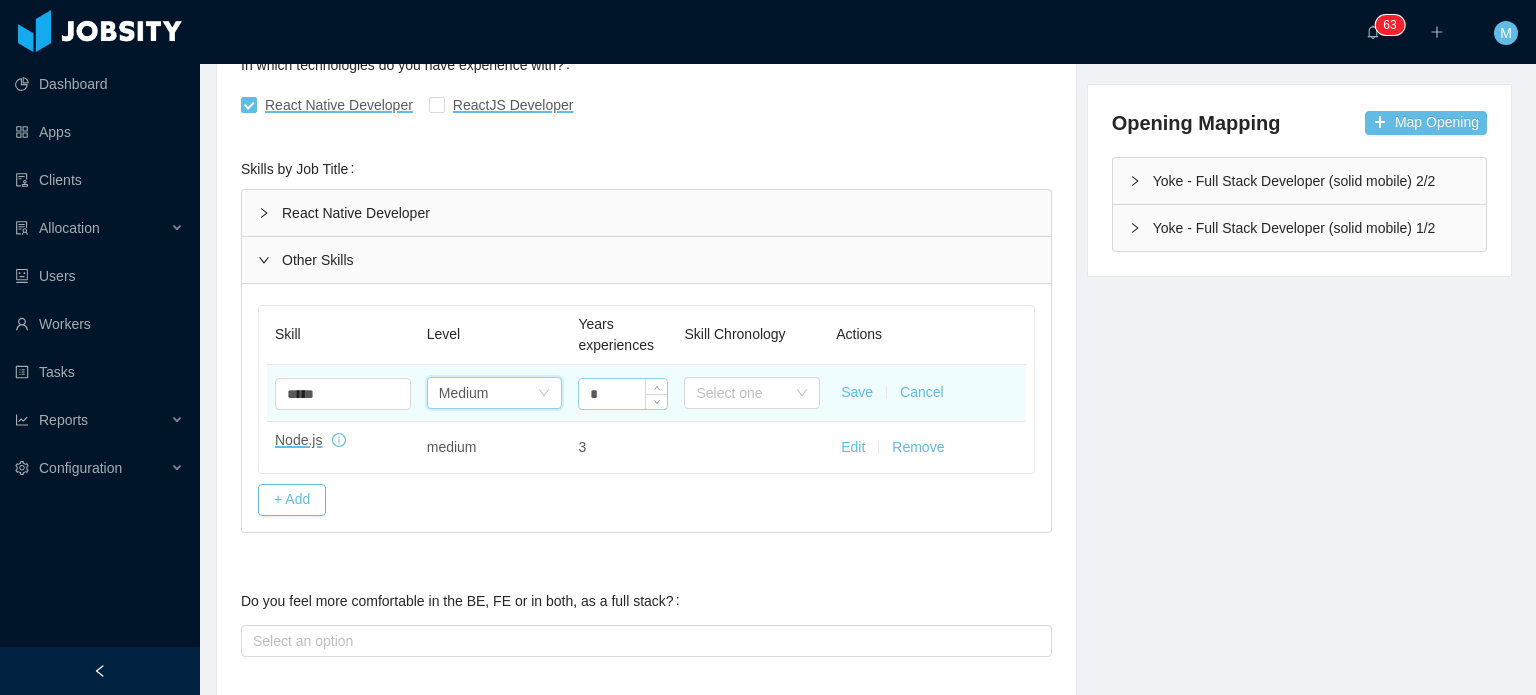 click on "*" at bounding box center [623, 394] 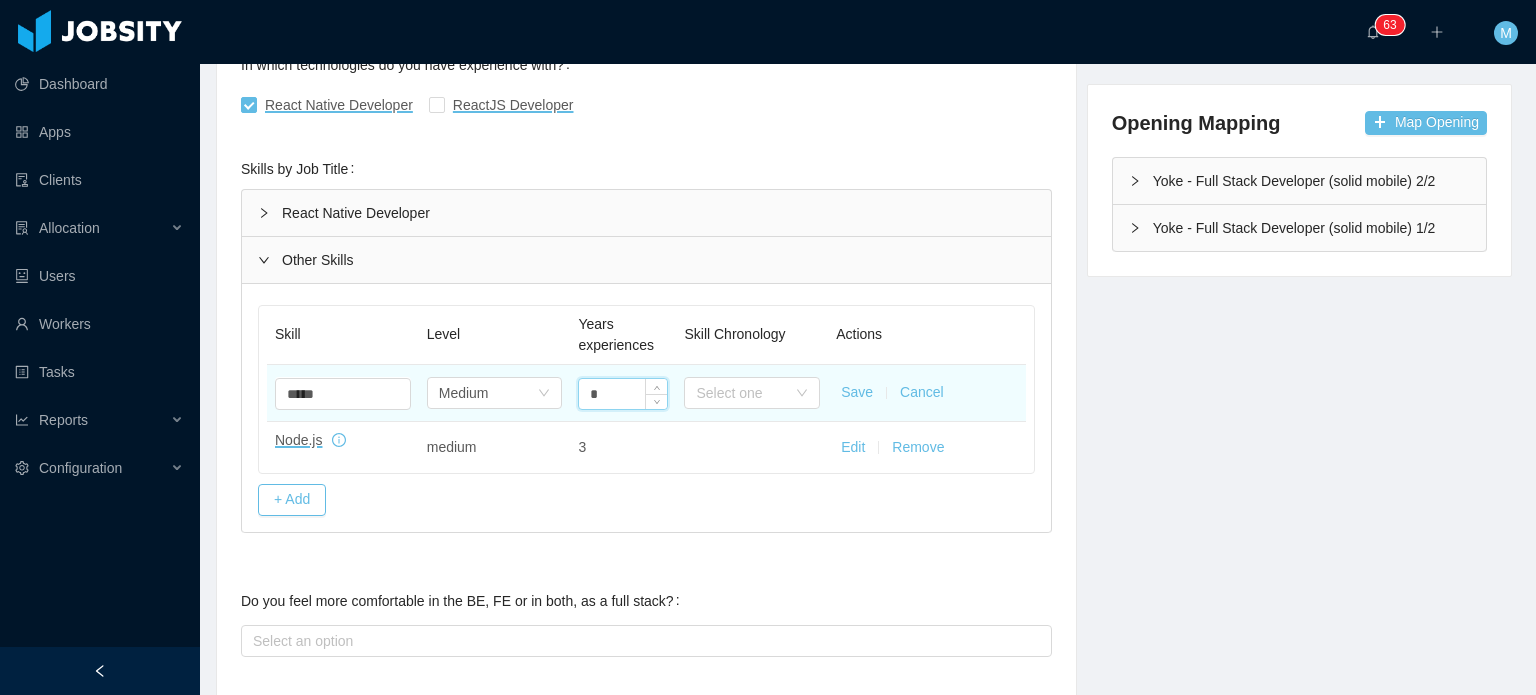 drag, startPoint x: 601, startPoint y: 392, endPoint x: 576, endPoint y: 391, distance: 25.019993 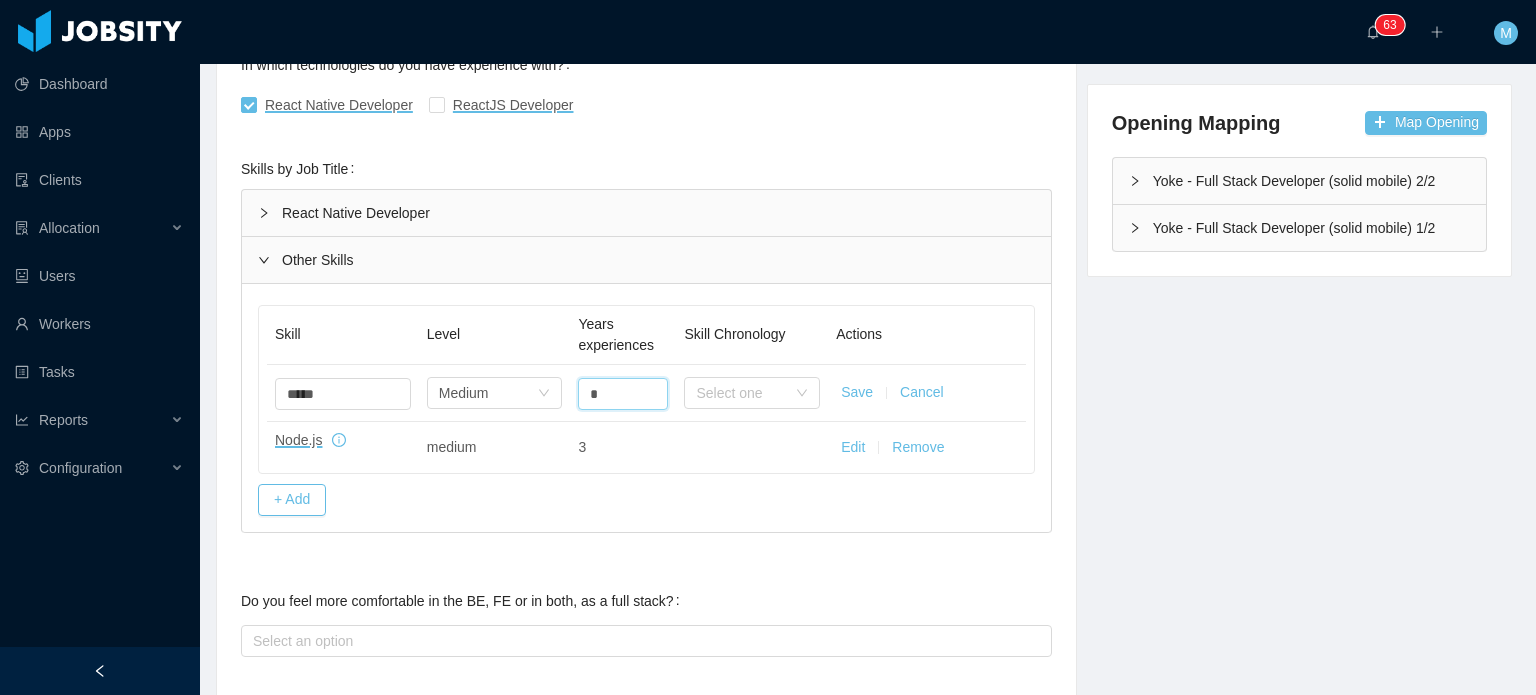 type on "*" 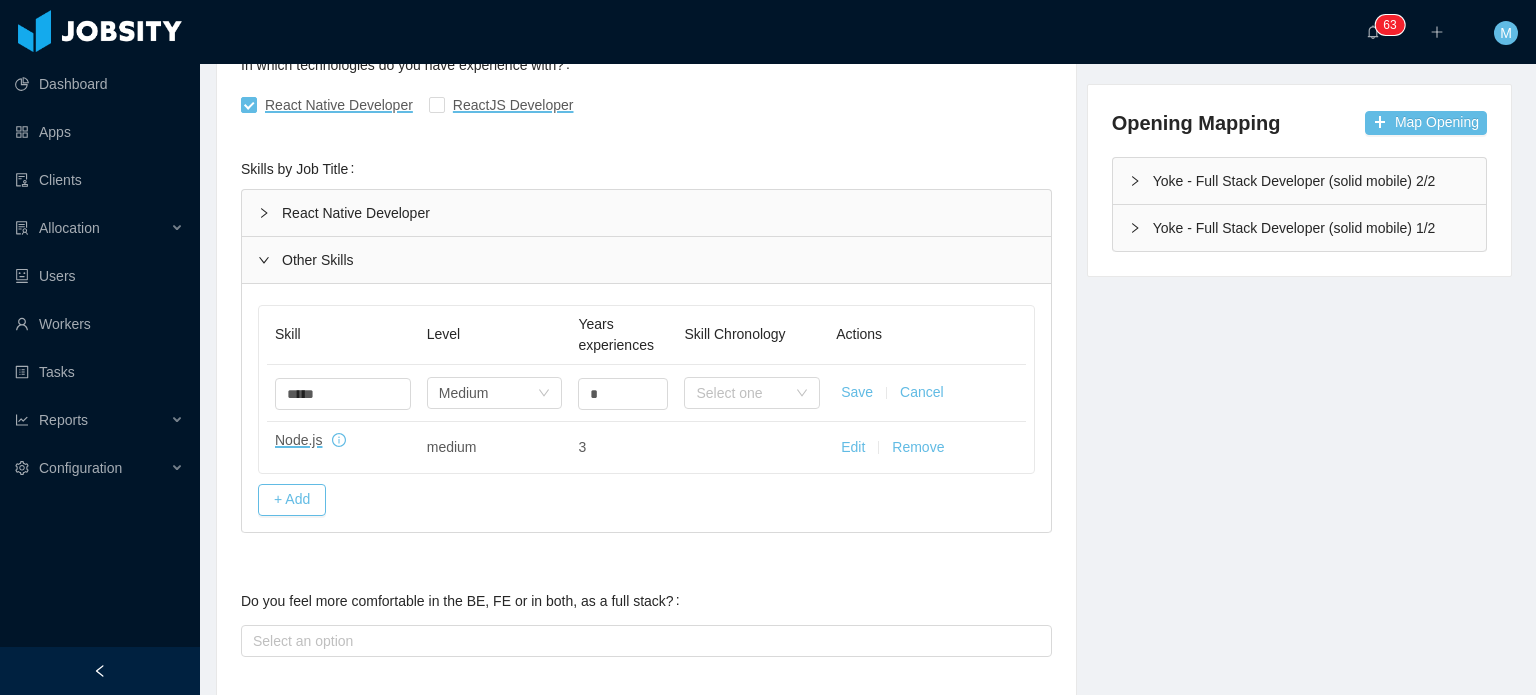 click on "Save" at bounding box center (857, 392) 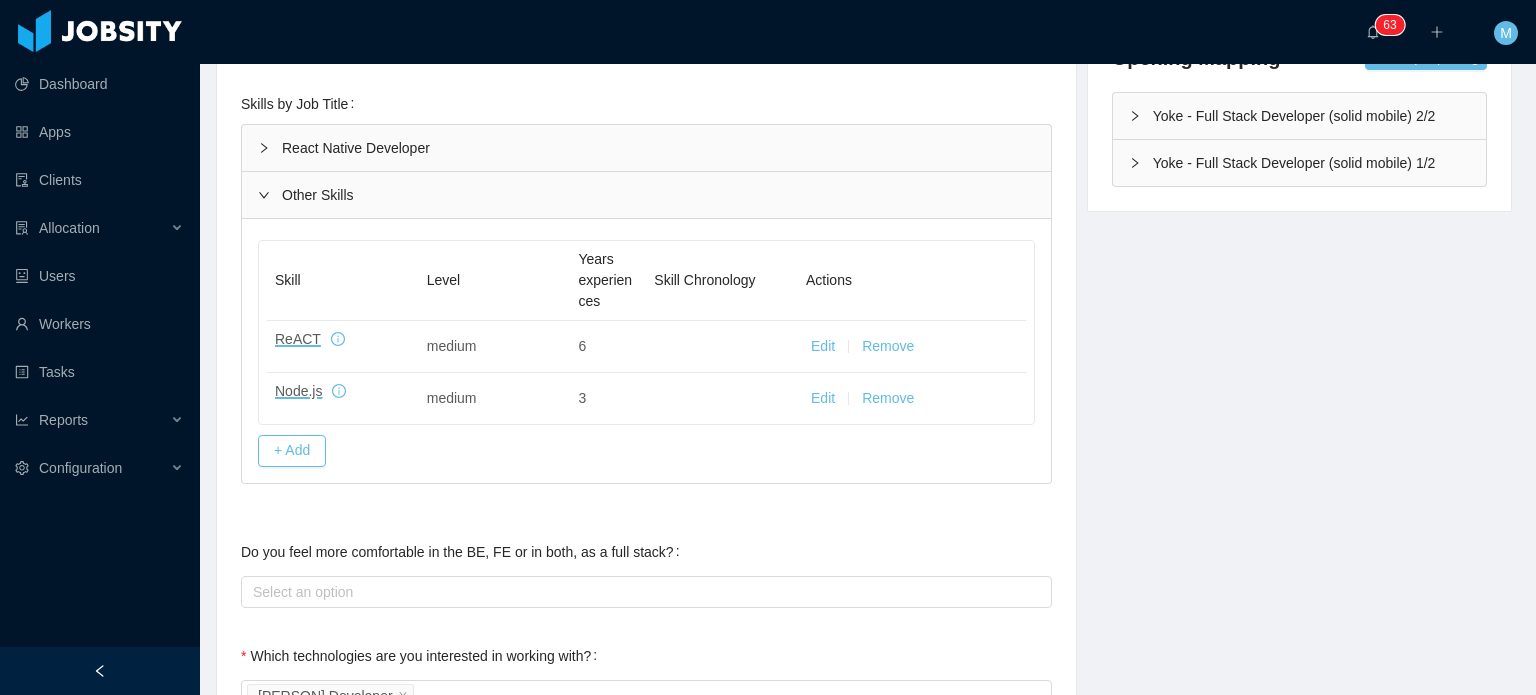 scroll, scrollTop: 574, scrollLeft: 4, axis: both 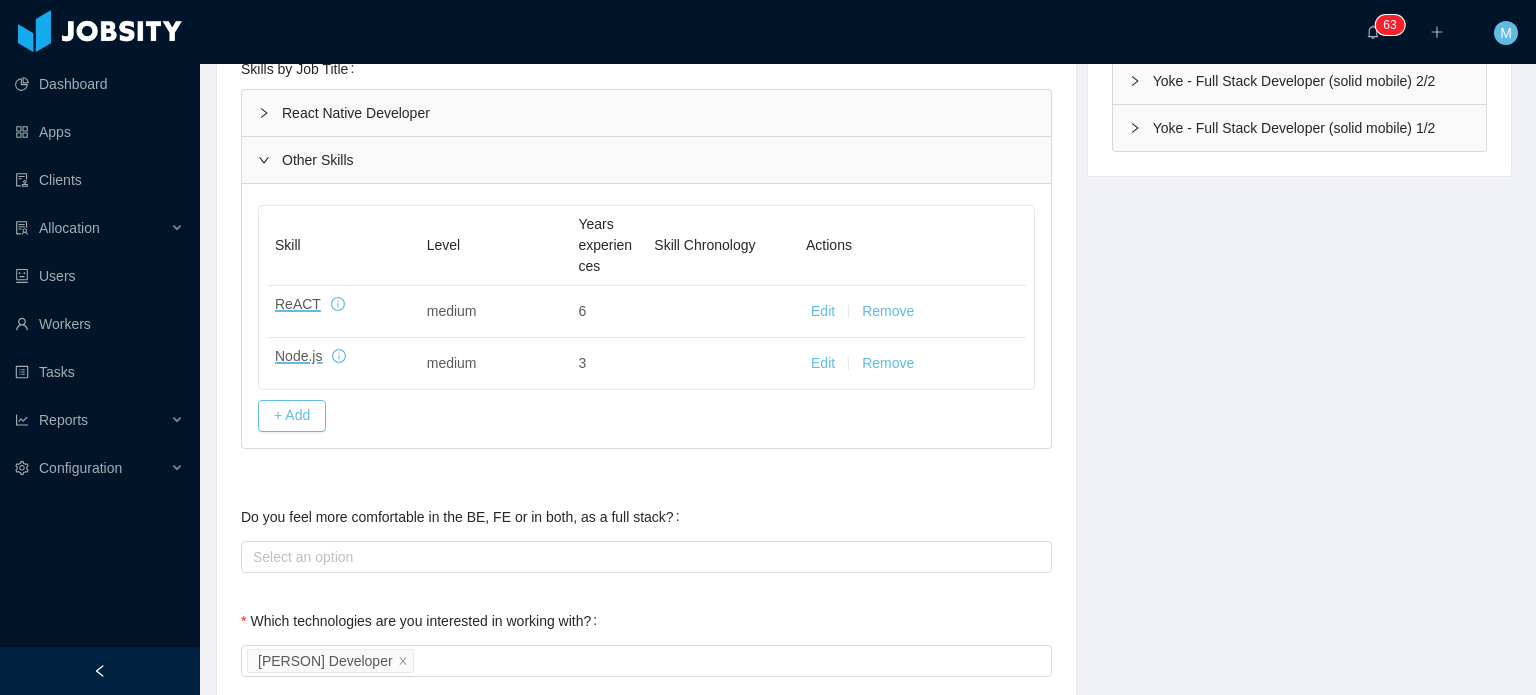 drag, startPoint x: 268, startPoint y: 163, endPoint x: 269, endPoint y: 153, distance: 10.049875 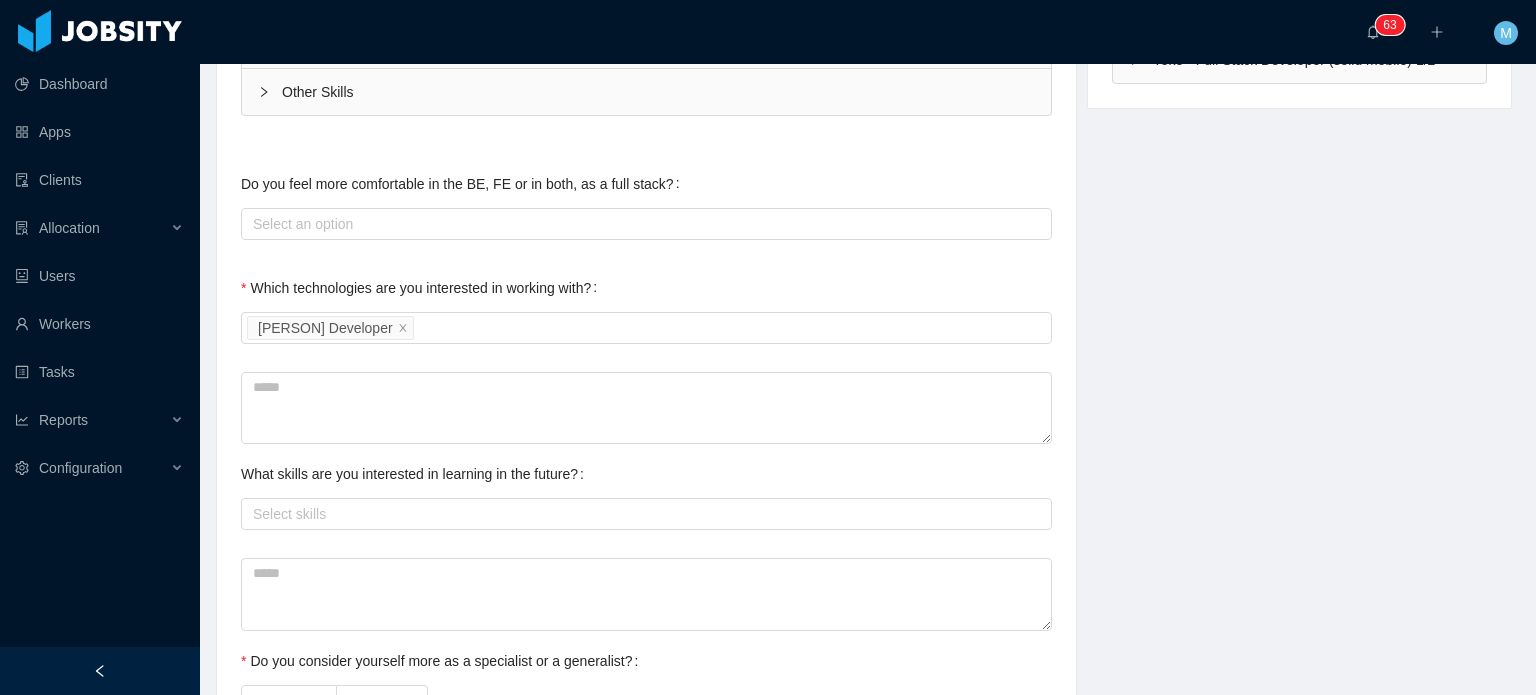 scroll, scrollTop: 674, scrollLeft: 4, axis: both 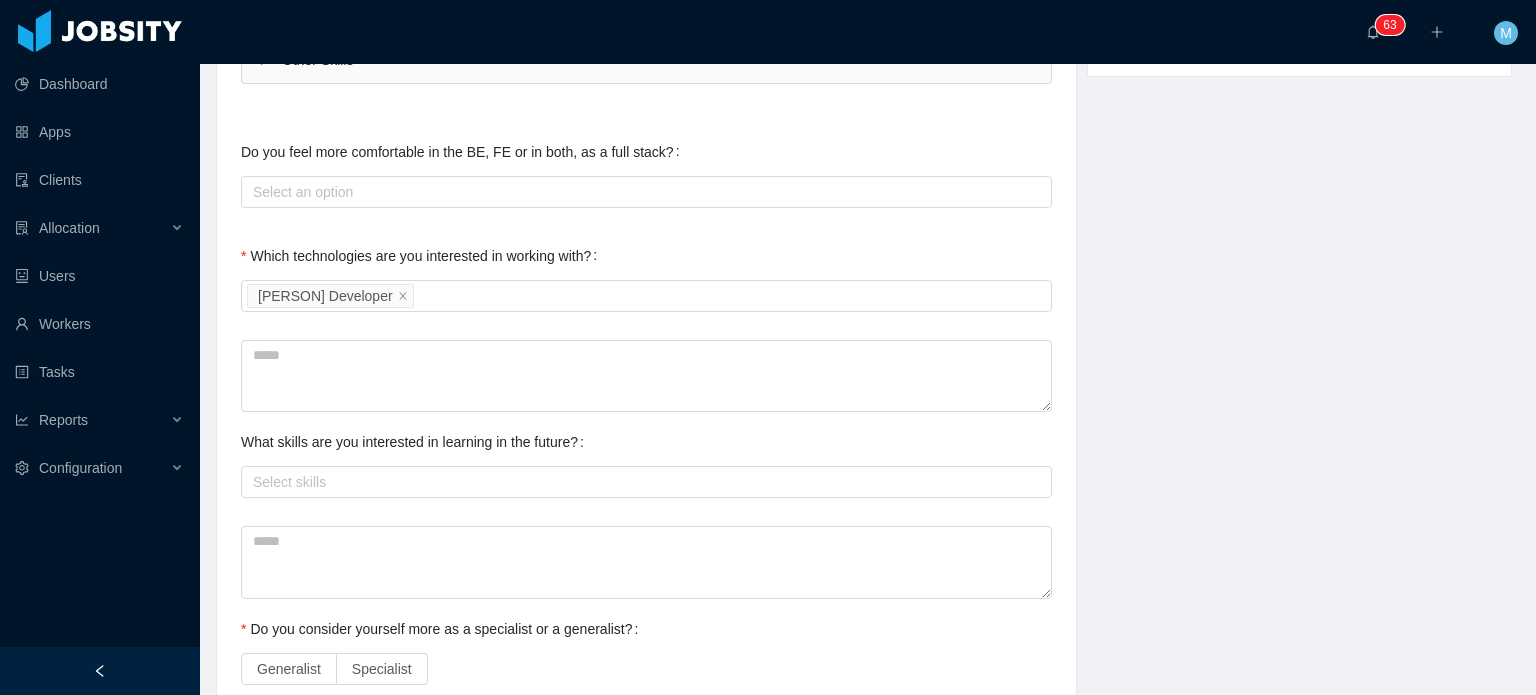 click on "Select an option" at bounding box center [646, 192] 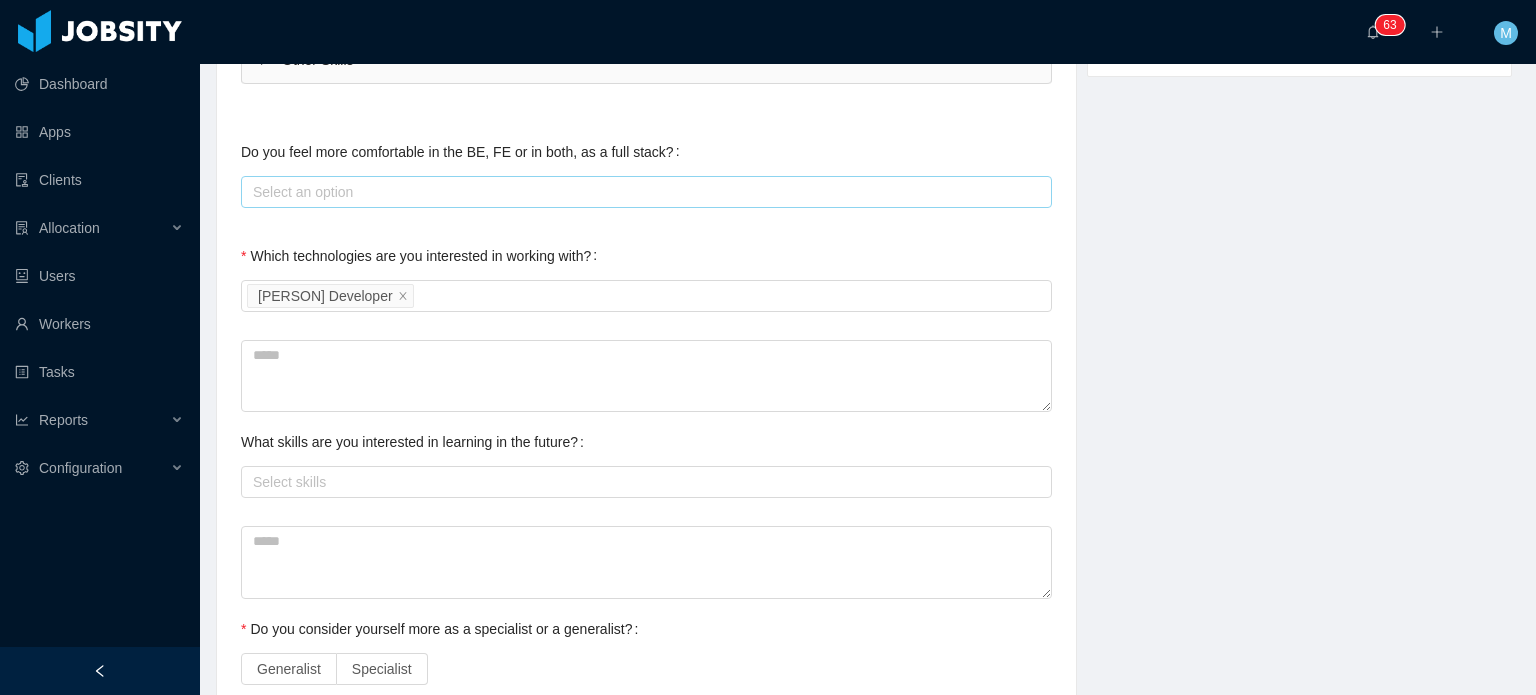 click on "Select an option" at bounding box center (642, 192) 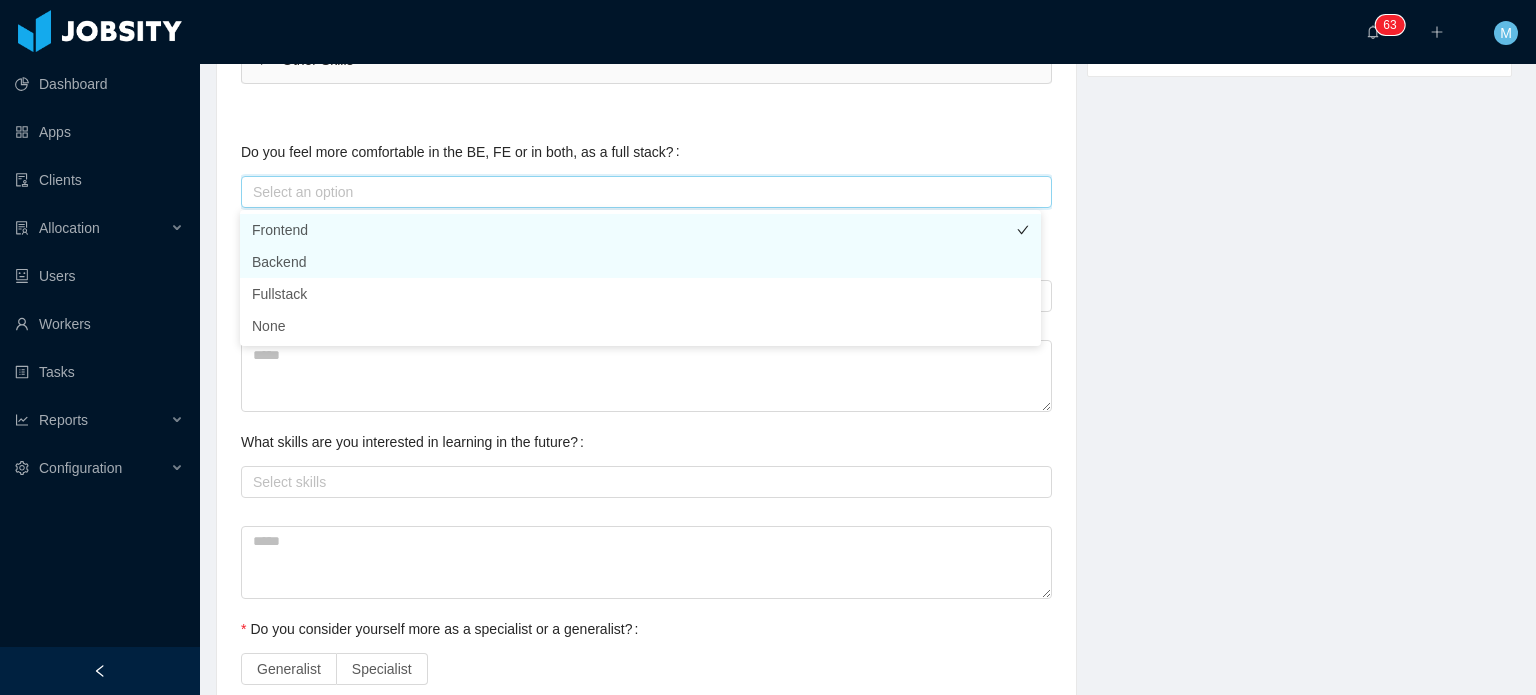 click on "Frontend" at bounding box center (640, 230) 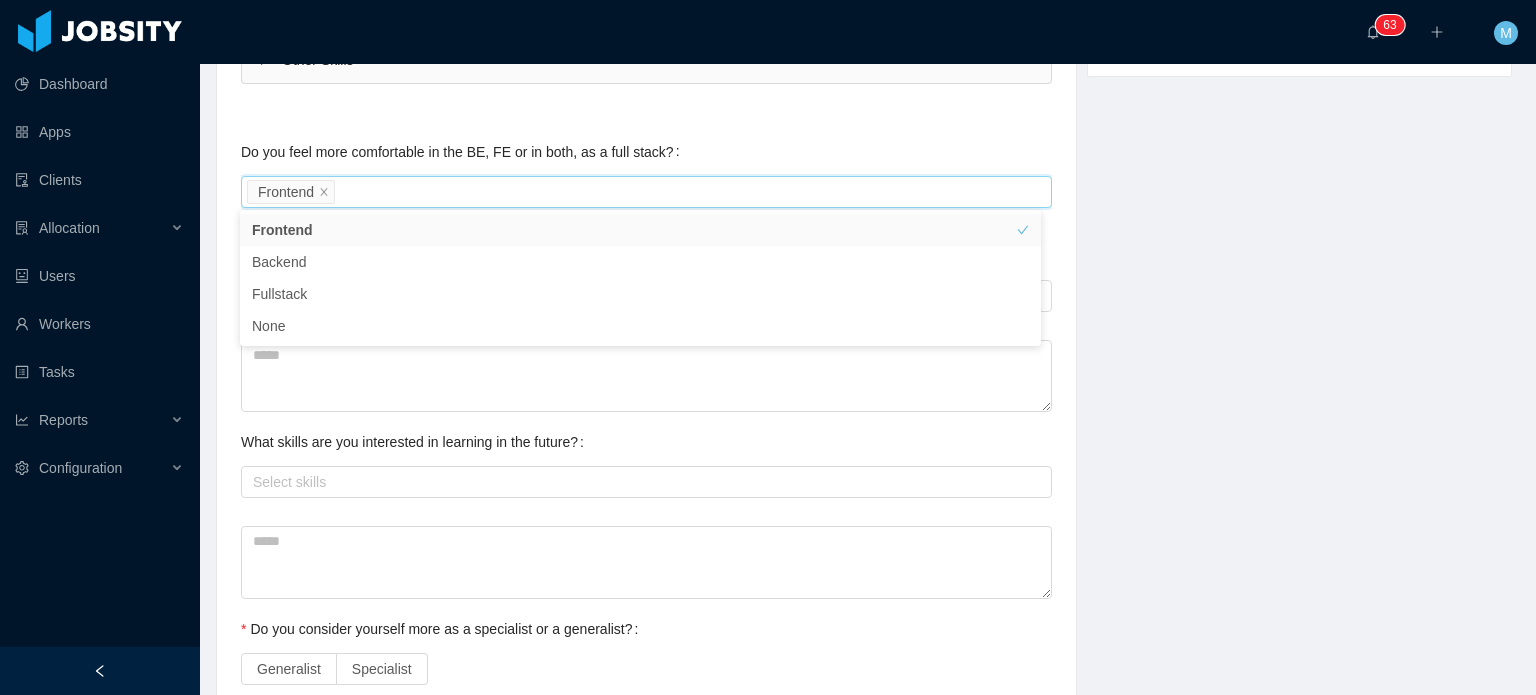 click on "Background Experience / Preferences Profile Soft Skills Language Notes General Background What have you heard about Jobsity? Billable Billable Gender Female Male Non binary Location Country ****** Brazil   City ********* Fortaleza   Marital Status Marital Status Number of Children * Nationality Country   Education + Add Overall Years of Experience Date of Birth Technical Profile and Role Preference Which technologies have you been most involved and committed to? Software Development Remove Edit React Native Developer ReactJS Developer Add Type In which technologies do you have experience with? React Native Developer ReactJS Developer Skills by Job Title React Native Developer React and Common Libraries React Native and Common Libraries Javascript and Common Libraries Javascript Testing Mobile Testing Skill Level Years experiences Skill Chronology React.js Select one High * Select one No chronology info React Hooks Select one No Data * Select one No chronology info Redux Select one No Data * Select one High" at bounding box center [864, 264] 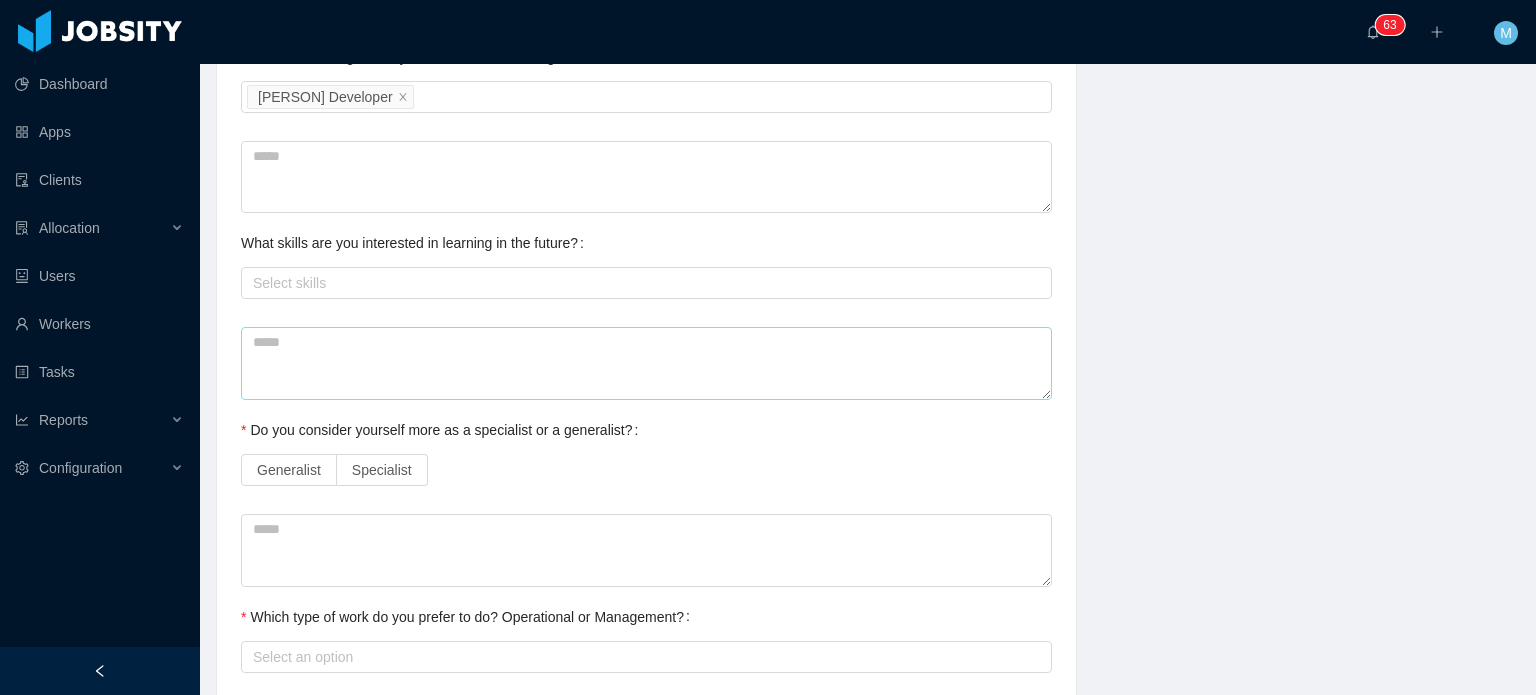 scroll, scrollTop: 874, scrollLeft: 4, axis: both 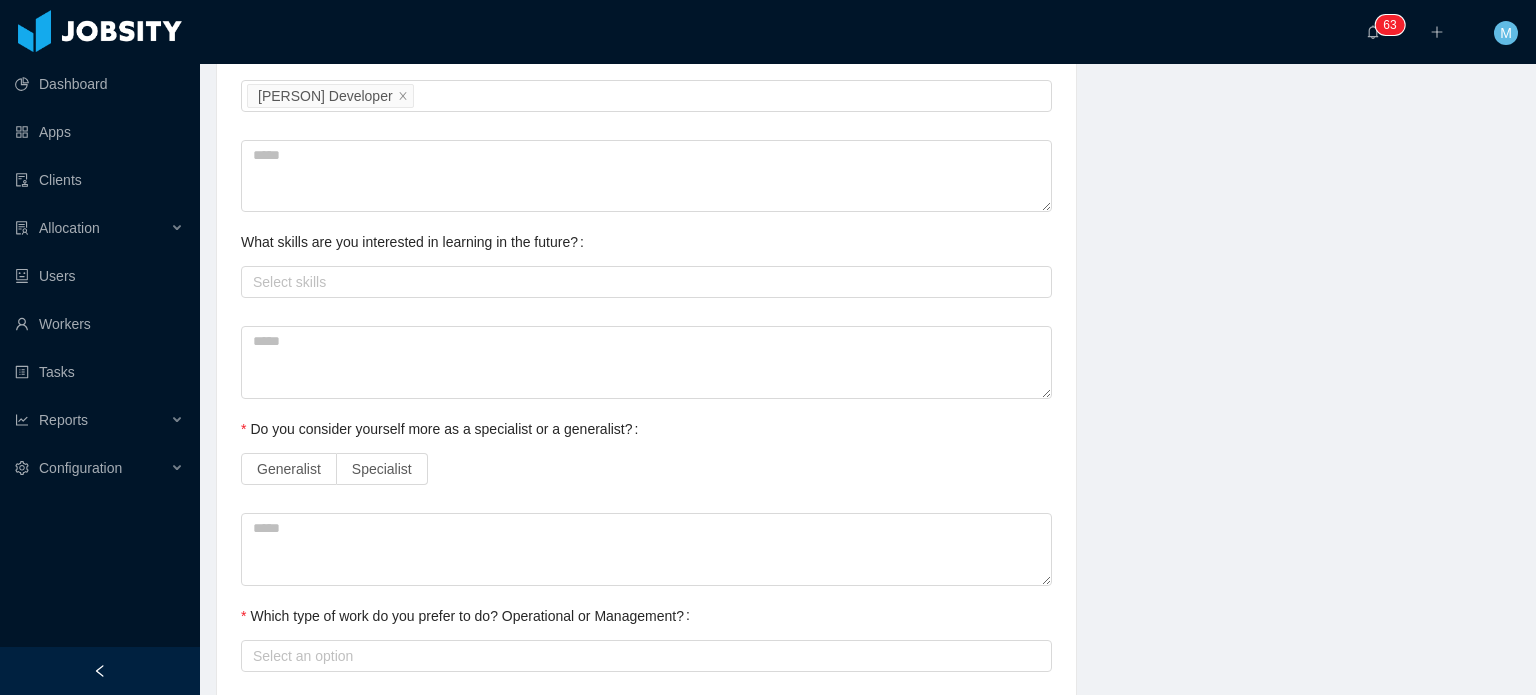 click on "Technical Profile and Role Preference Which technologies have you been most involved and committed to? Software Development Remove Edit React Native Developer ReactJS Developer Add Type In which technologies do you have experience with? React Native Developer ReactJS Developer Skills by Job Title React Native Developer React and Common Libraries React Native and Common Libraries Javascript and Common Libraries Javascript Testing Mobile Testing Skill Level Years experiences Skill Chronology React.js Select one High * Select one No chronology info React Hooks Select one No Data * Select one No chronology info Redux Select one No Data * Select one No chronology info Skill Level Years experiences Skill Chronology React Native Select one High * Select one No chronology info Skill Level Years experiences Skill Chronology ES6 Select one No Data * Select one No chronology info Typescript Select one No Data * Select one No chronology info NPM Select one No Data * Select one No chronology info Gulp Select one No Data *" at bounding box center [646, 94] 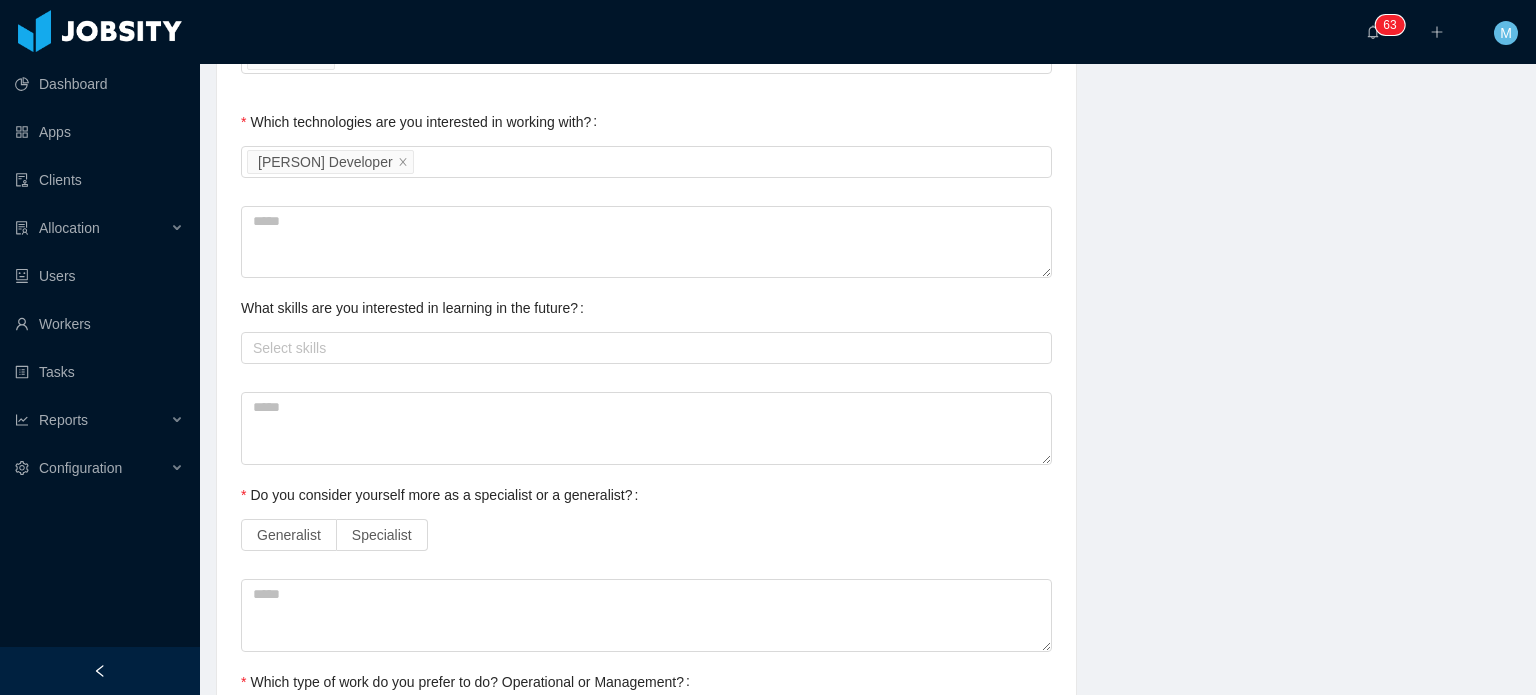 scroll, scrollTop: 774, scrollLeft: 4, axis: both 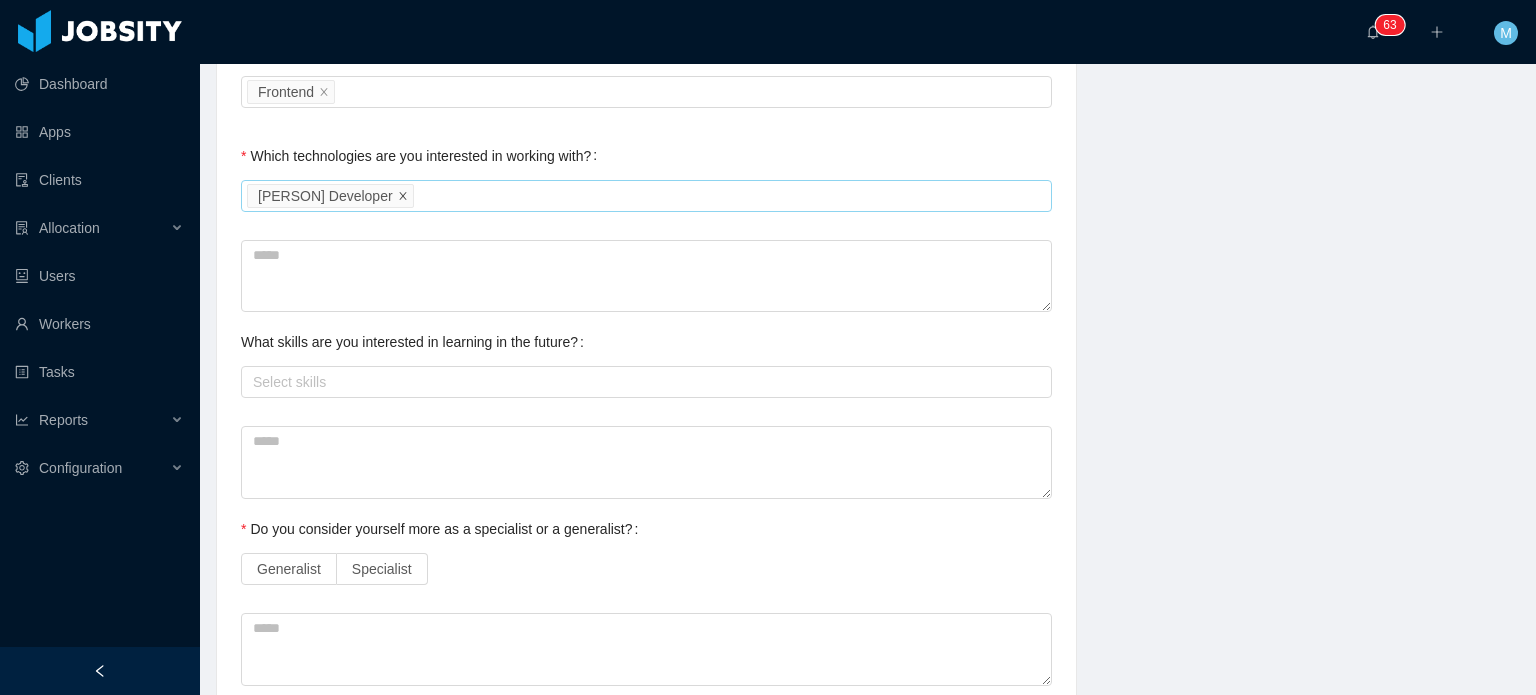 click on "Ruby Developer" at bounding box center (330, 196) 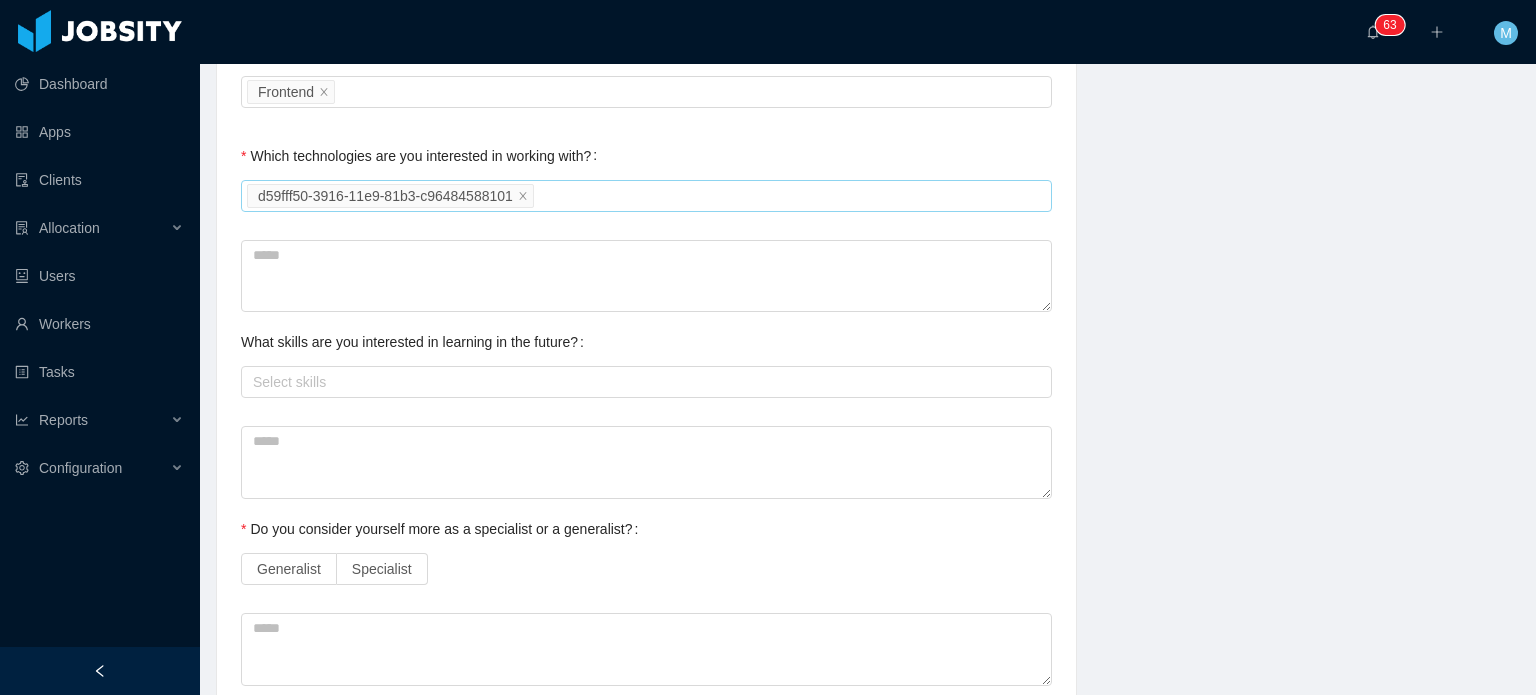 click on "d59fff50-3916-11e9-81b3-c96484588101" at bounding box center [385, 196] 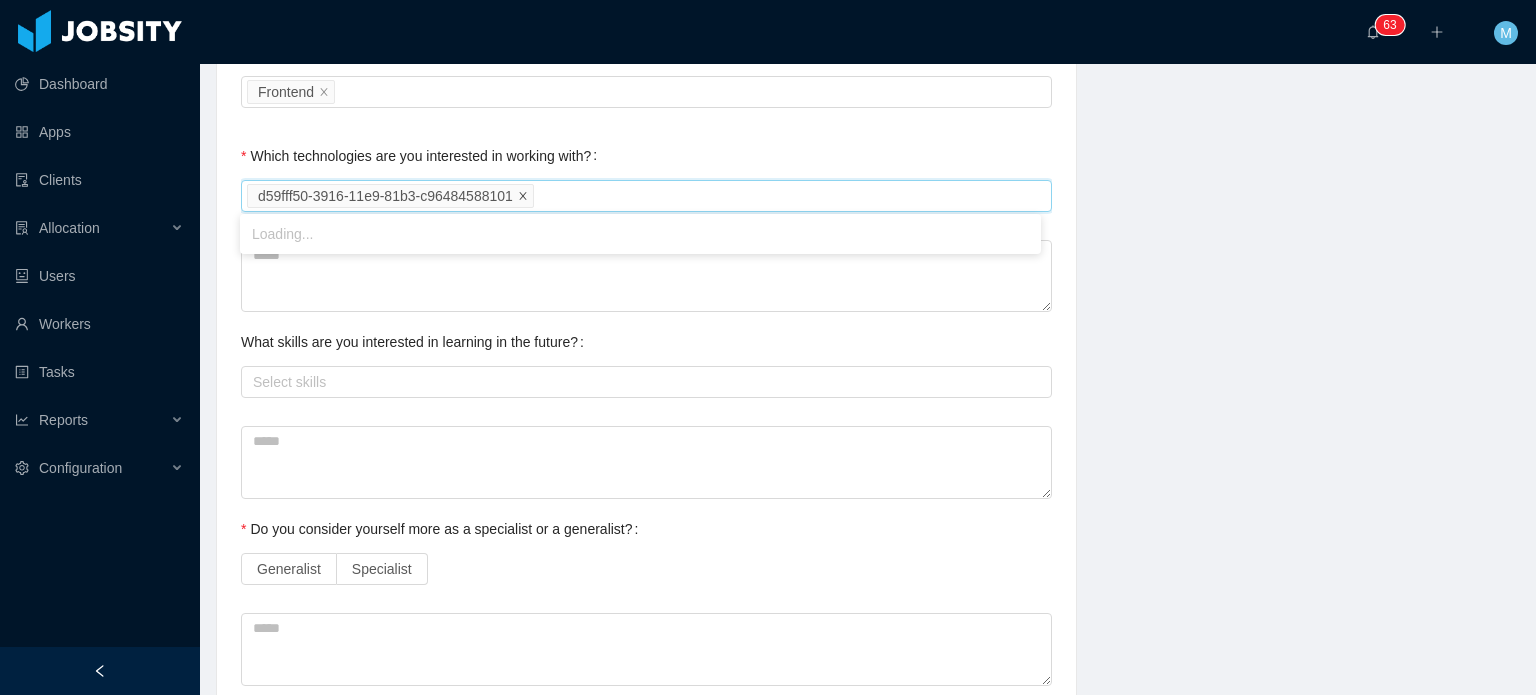 click 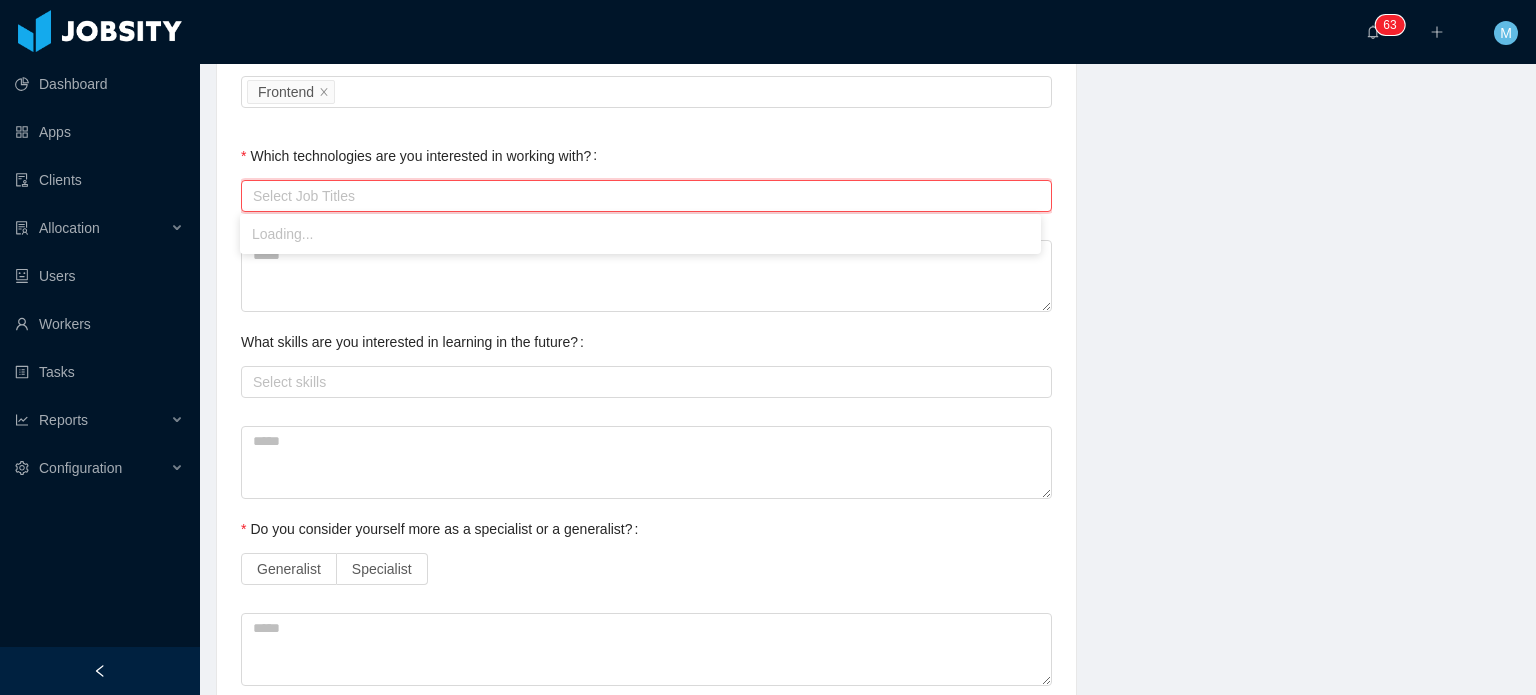 click on "Select Job Titles" at bounding box center (642, 196) 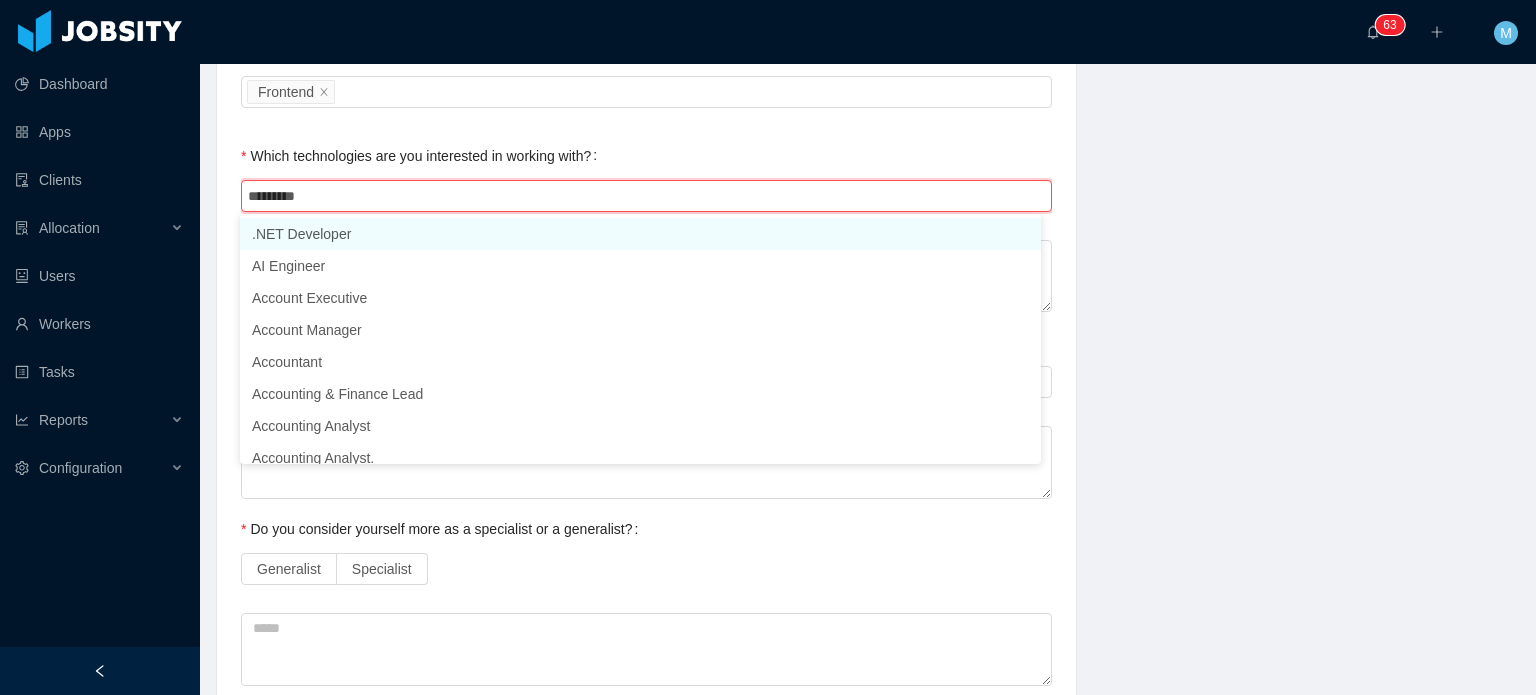 type on "**********" 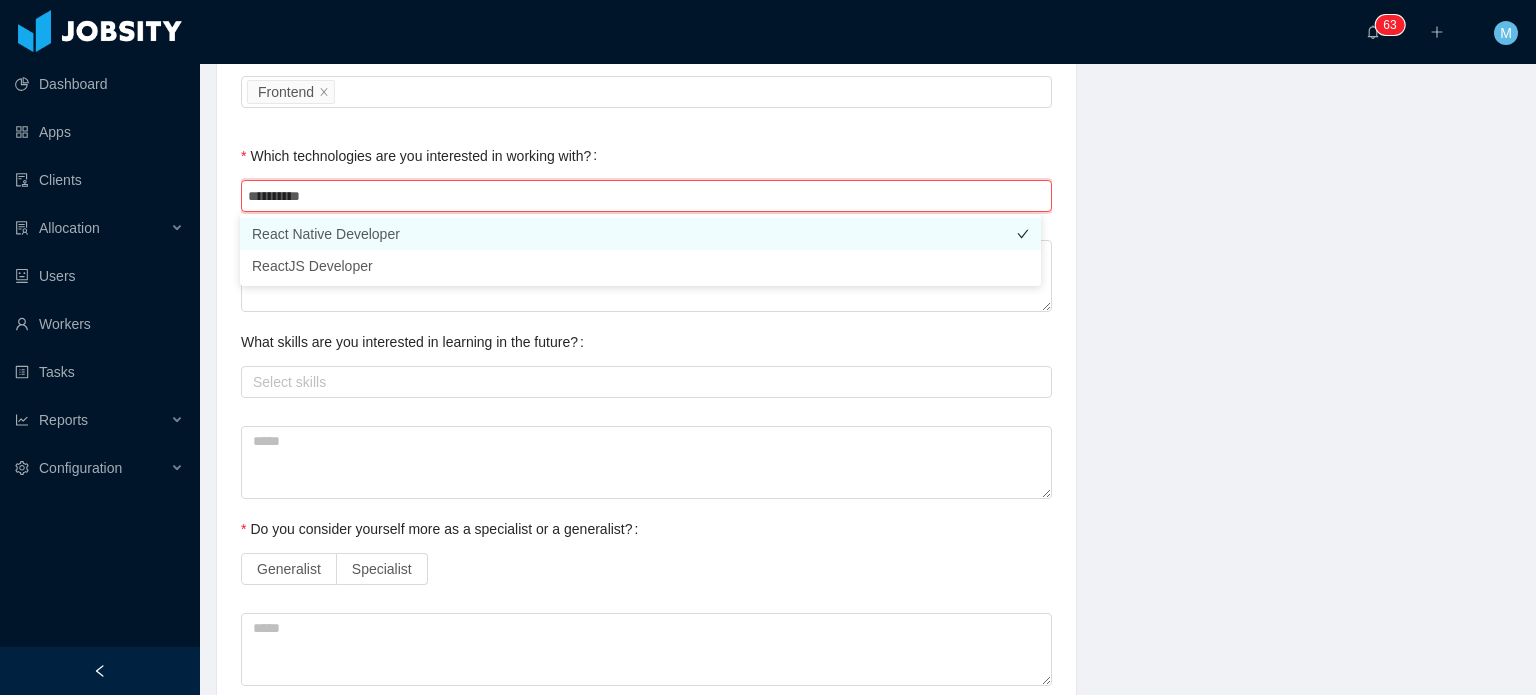 click on "React Native Developer" at bounding box center [640, 234] 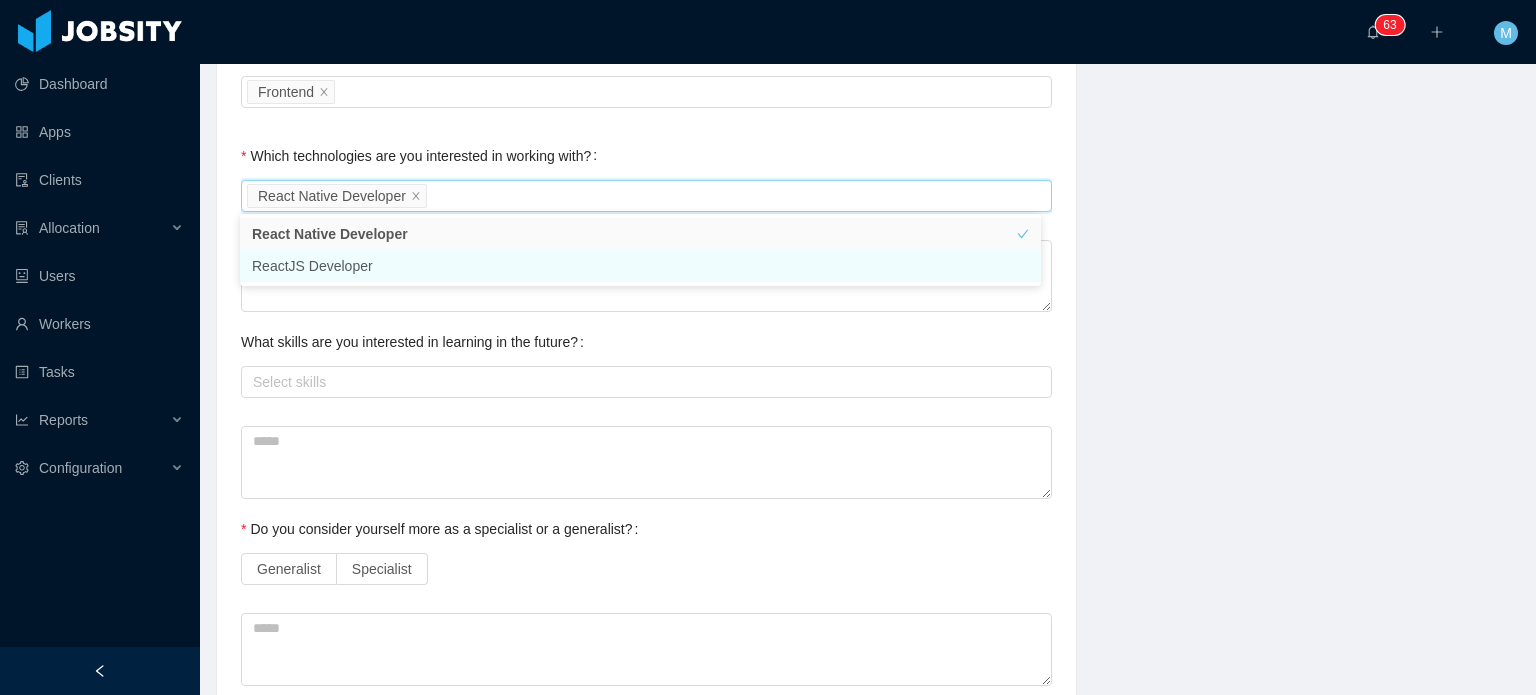 click on "ReactJS Developer" at bounding box center (640, 266) 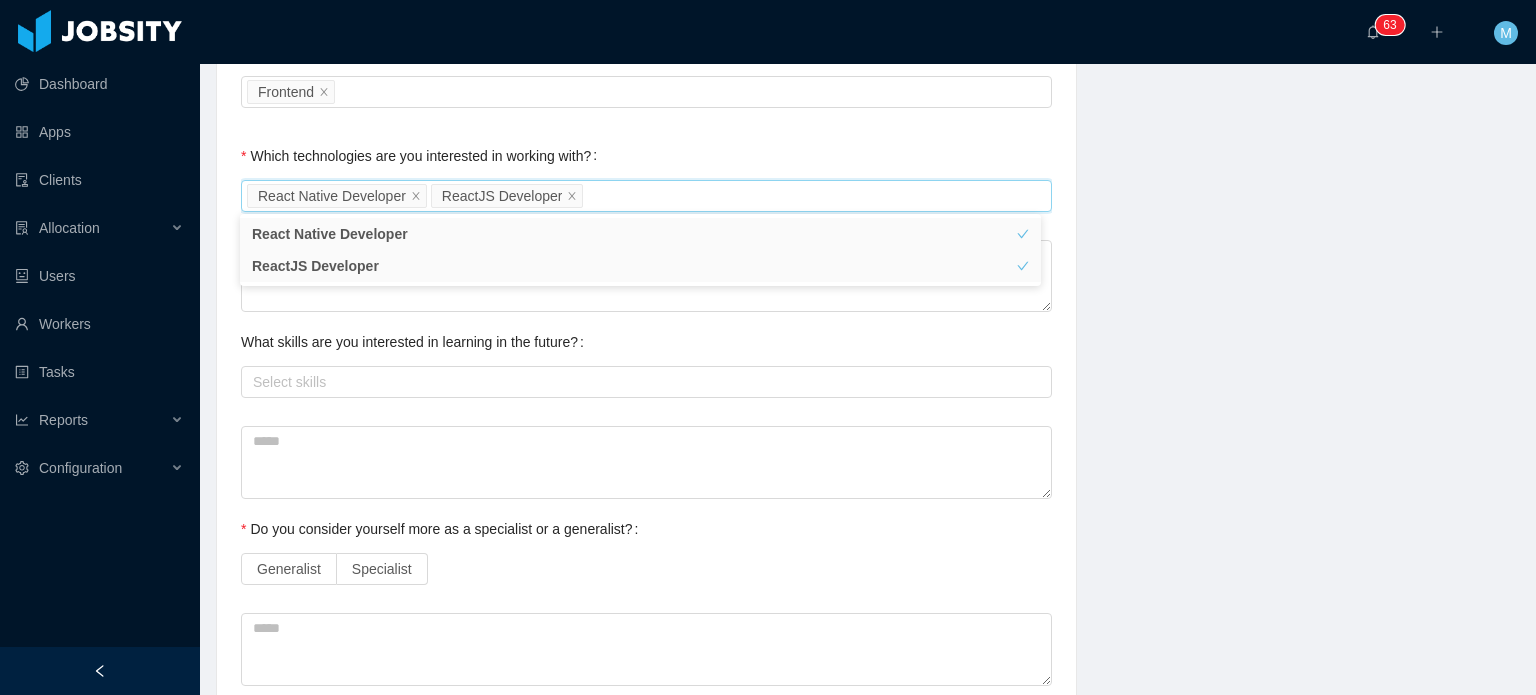 click at bounding box center (572, 196) 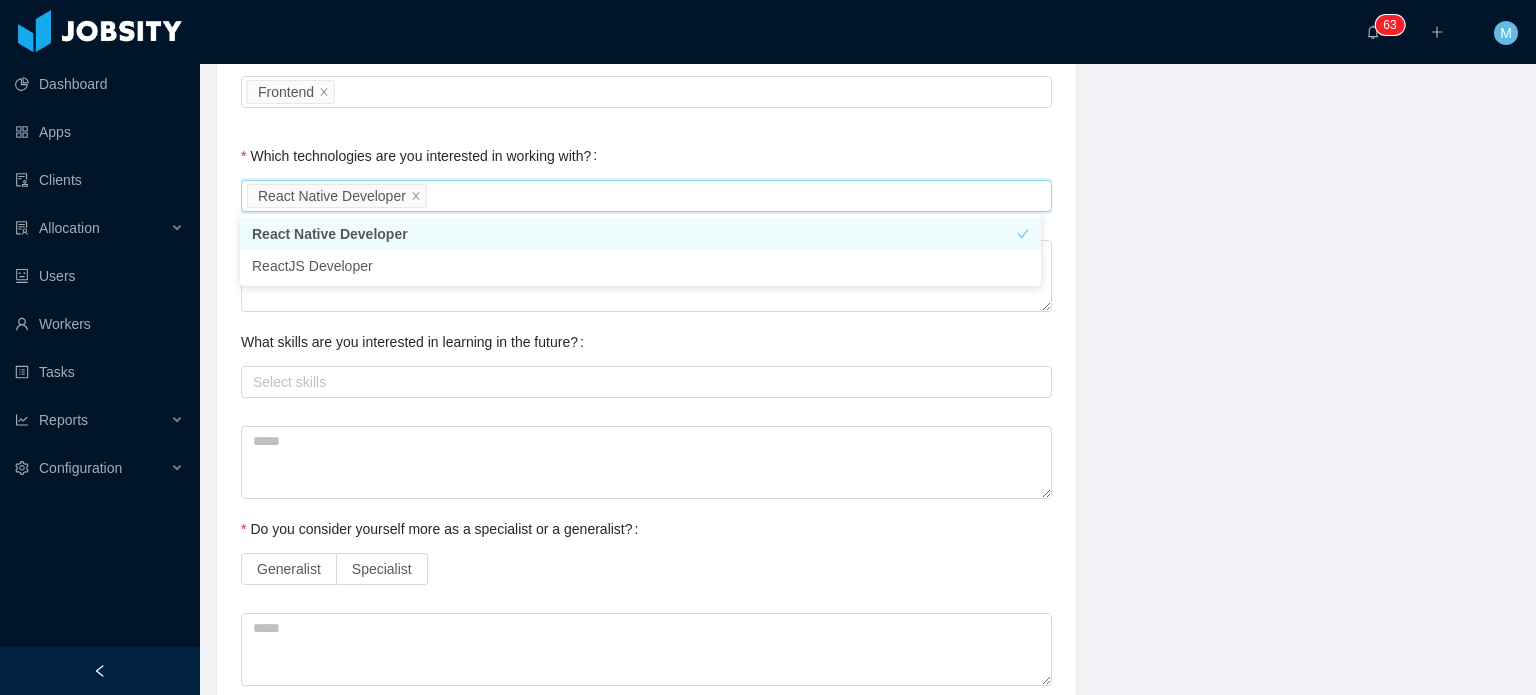 click on "Select Job Titles React Native Developer ReactJS Developer" at bounding box center (643, 196) 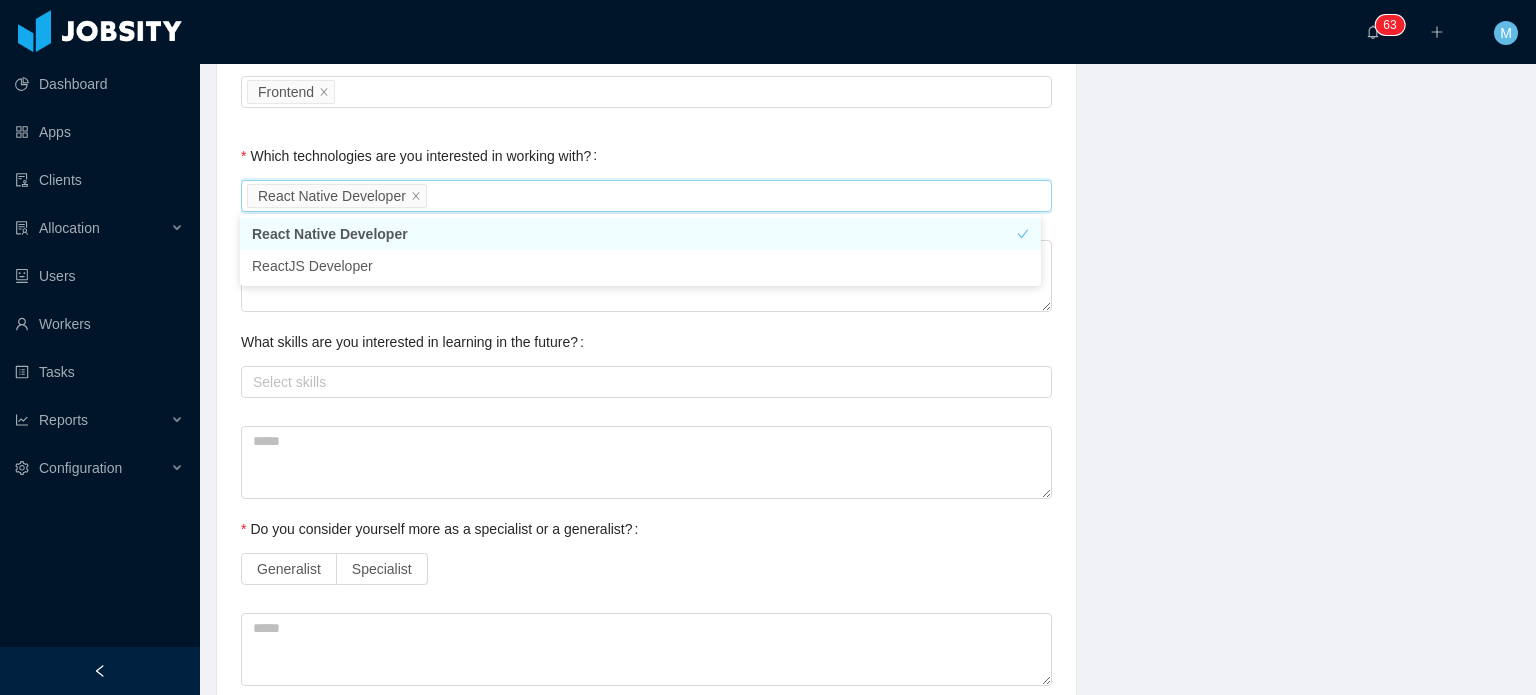 click on "Background Experience / Preferences Profile Soft Skills Language Notes General Background What have you heard about Jobsity? Billable Billable Gender Female Male Non binary Location Country ****** Brazil   City ********* Fortaleza   Marital Status Marital Status Number of Children * Nationality Country   Education + Add Overall Years of Experience Date of Birth Technical Profile and Role Preference Which technologies have you been most involved and committed to? Software Development Remove Edit React Native Developer ReactJS Developer Add Type In which technologies do you have experience with? React Native Developer ReactJS Developer Skills by Job Title React Native Developer React and Common Libraries React Native and Common Libraries Javascript and Common Libraries Javascript Testing Mobile Testing Skill Level Years experiences Skill Chronology React.js Select one High * Select one No chronology info React Hooks Select one No Data * Select one No chronology info Redux Select one No Data * Select one High" at bounding box center [864, 164] 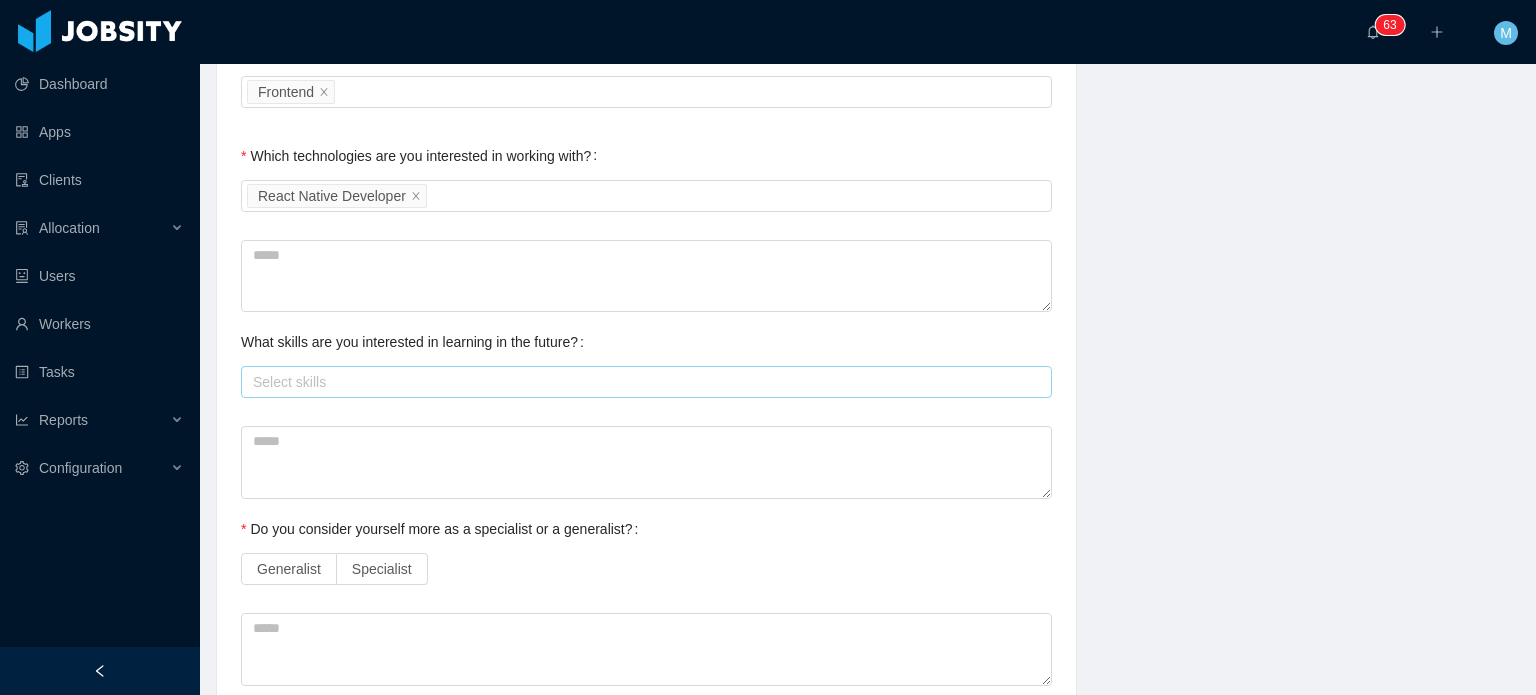 click on "Select skills" at bounding box center (642, 382) 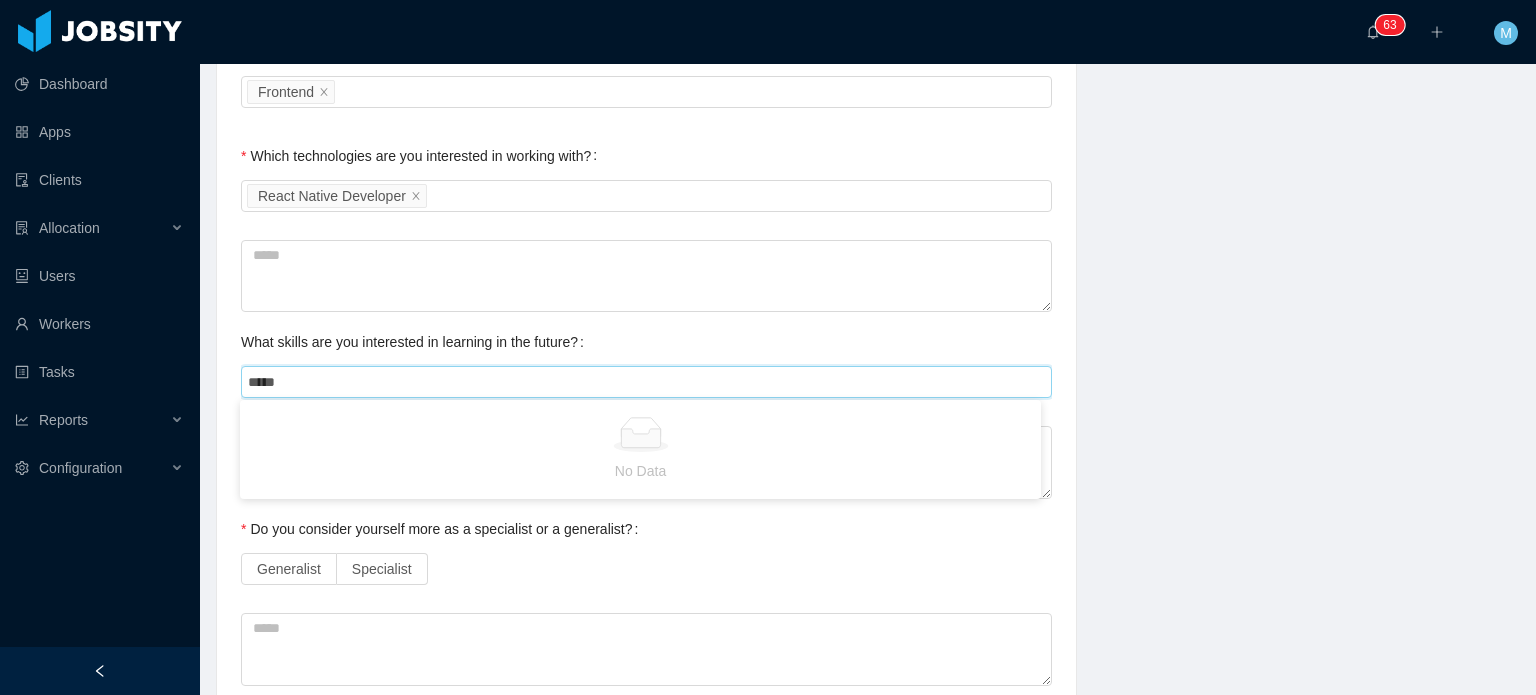 type on "*****" 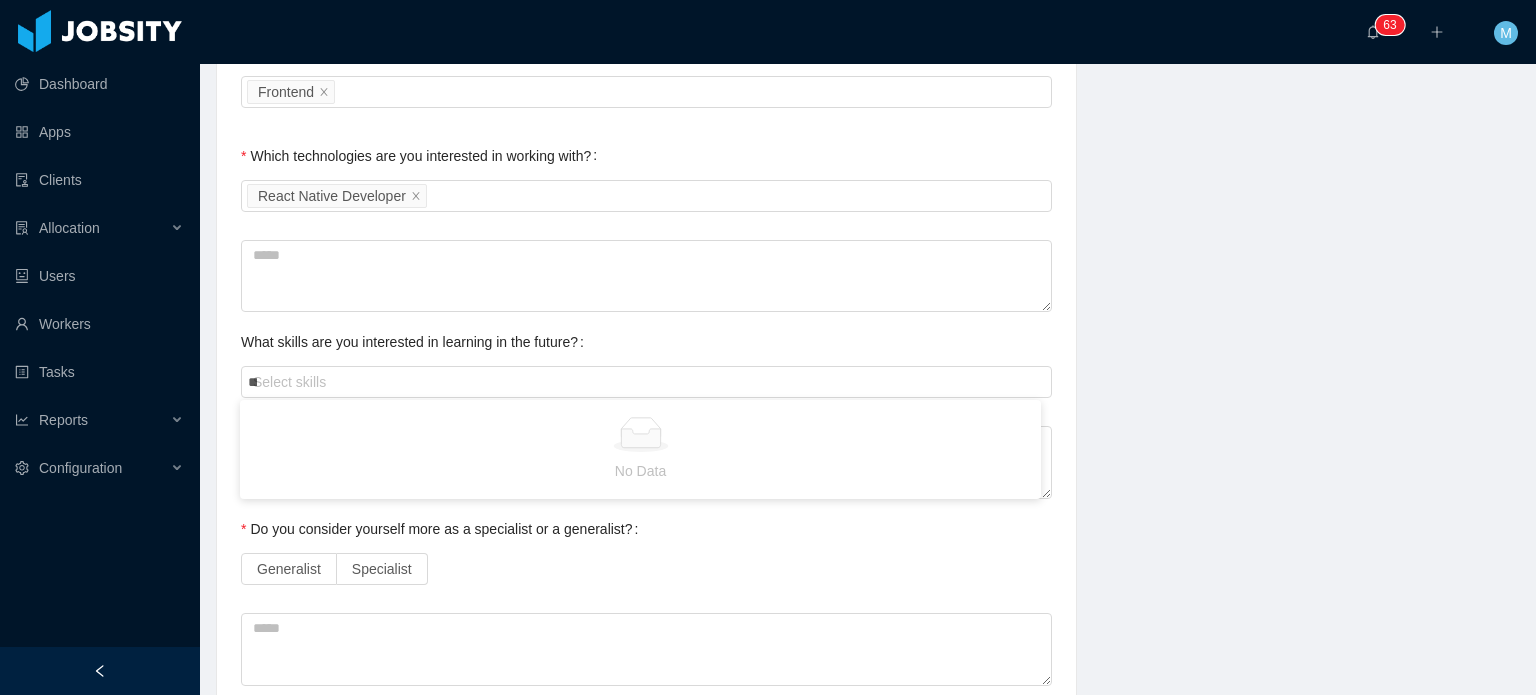 type 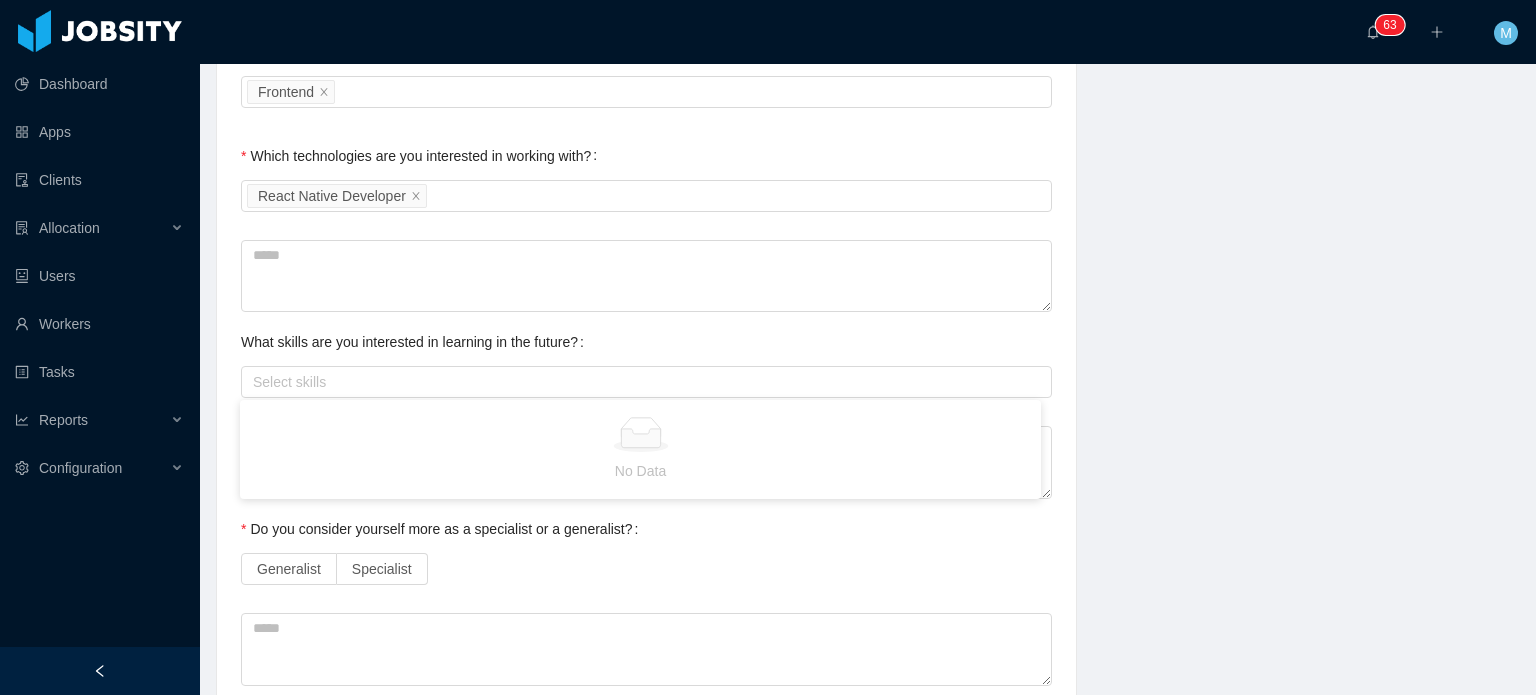 click on "Background Experience / Preferences Profile Soft Skills Language Notes General Background What have you heard about Jobsity? Billable Billable Gender Female Male Non binary Location Country ****** Brazil   City ********* Fortaleza   Marital Status Marital Status Number of Children * Nationality Country   Education + Add Overall Years of Experience Date of Birth Technical Profile and Role Preference Which technologies have you been most involved and committed to? Software Development Remove Edit React Native Developer ReactJS Developer Add Type In which technologies do you have experience with? React Native Developer ReactJS Developer Skills by Job Title React Native Developer React and Common Libraries React Native and Common Libraries Javascript and Common Libraries Javascript Testing Mobile Testing Skill Level Years experiences Skill Chronology React.js Select one High * Select one No chronology info React Hooks Select one No Data * Select one No chronology info Redux Select one No Data * Select one High" at bounding box center (864, 164) 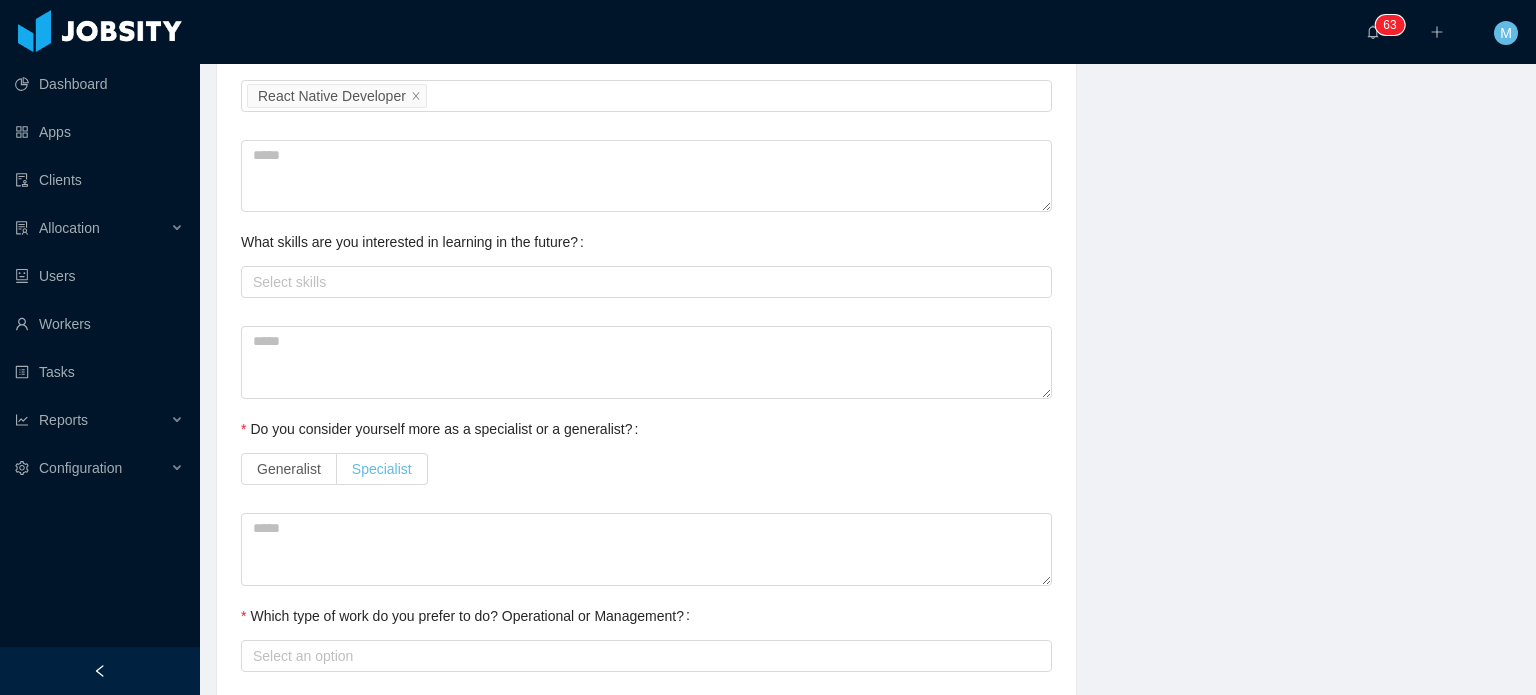 click on "Specialist" at bounding box center [382, 469] 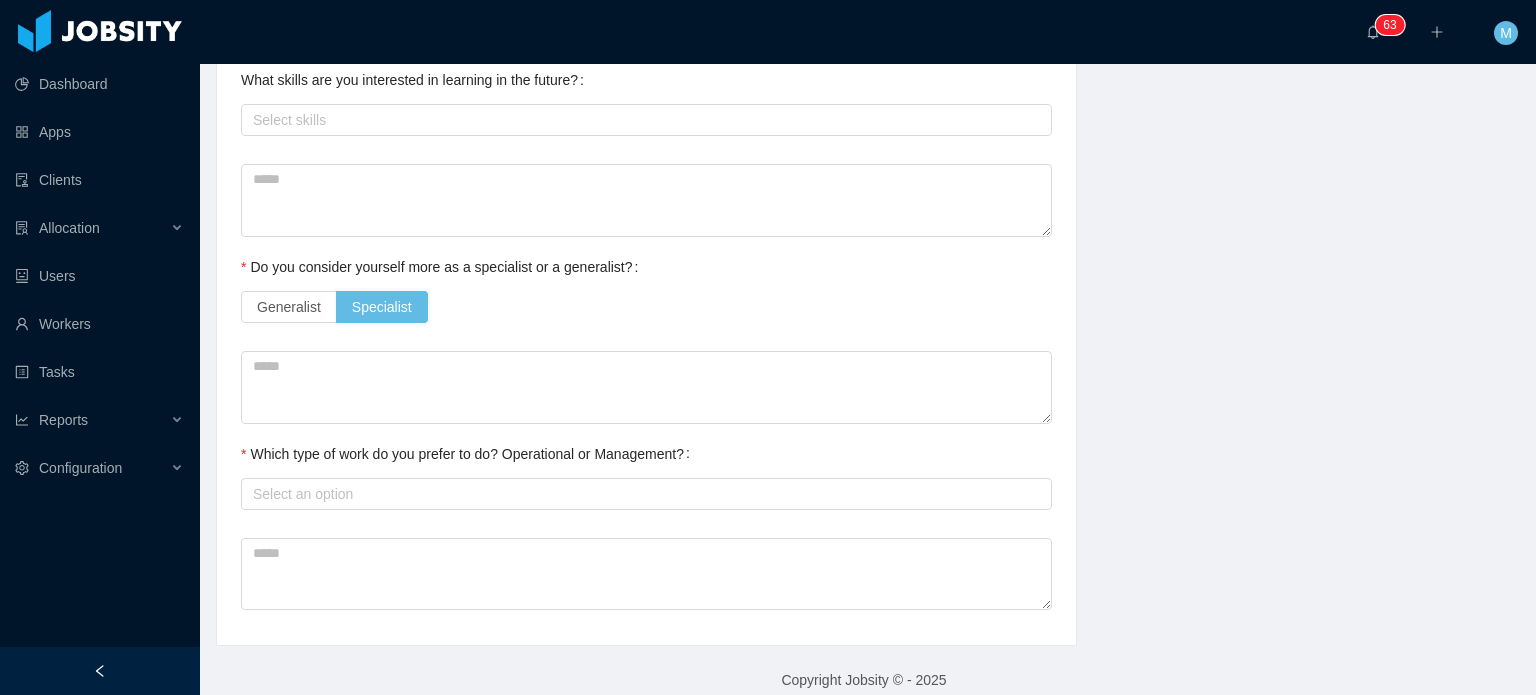 scroll, scrollTop: 1054, scrollLeft: 4, axis: both 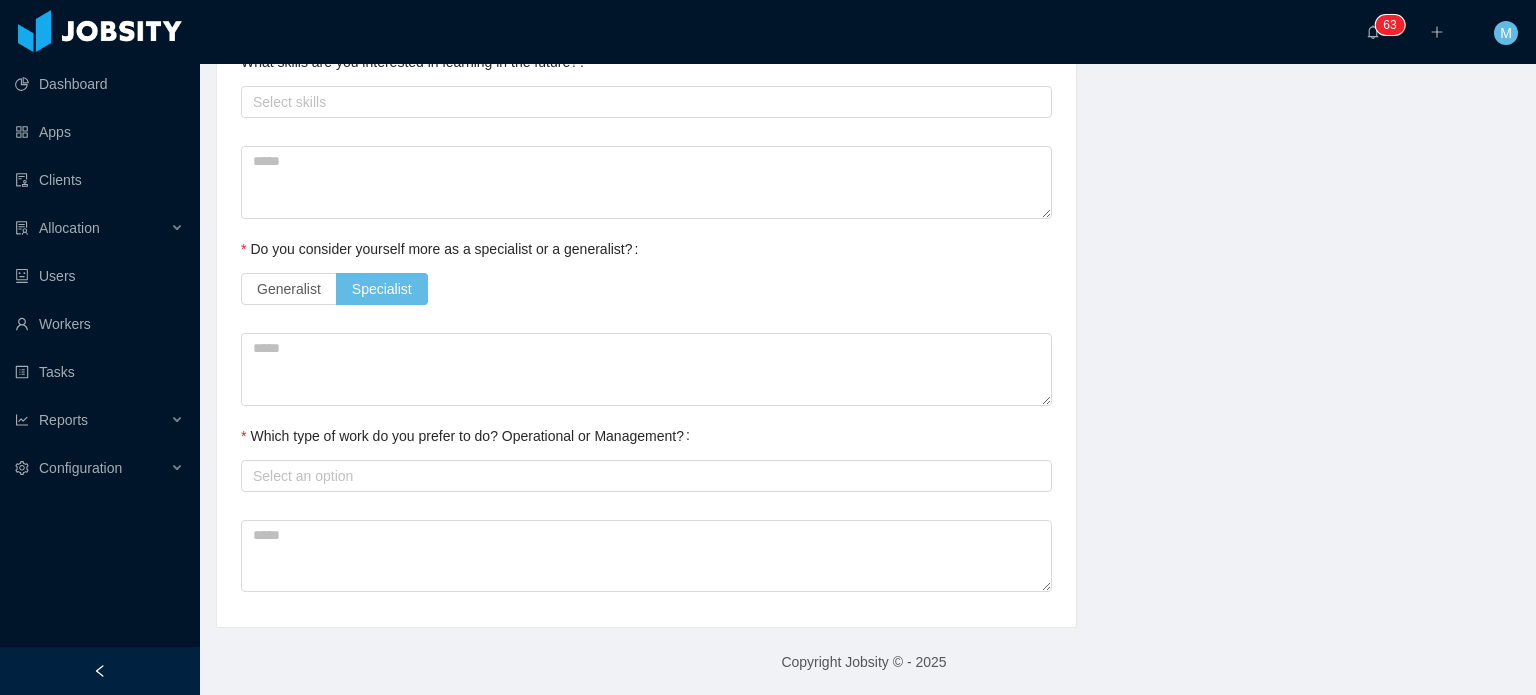 click on "Generalist" at bounding box center (289, 289) 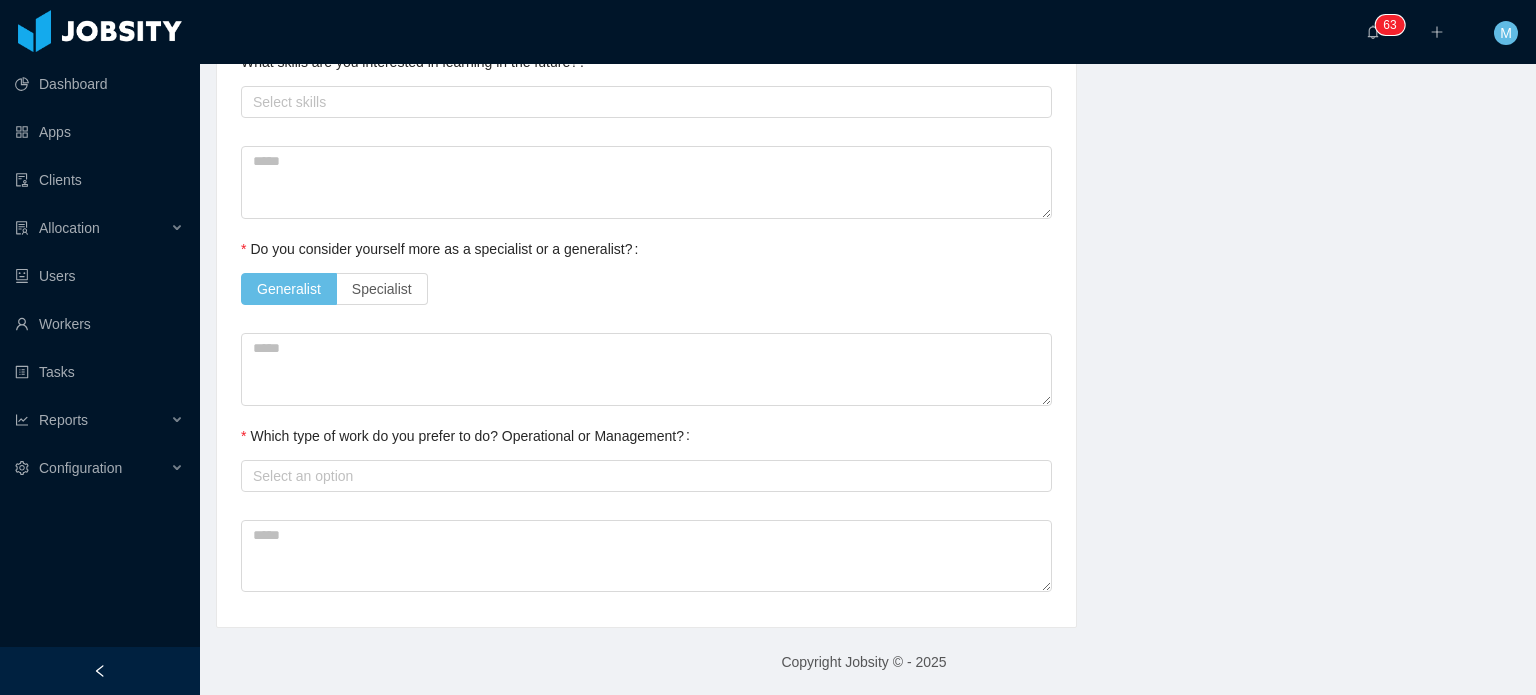 click on "Generalist Specialist" at bounding box center [646, 289] 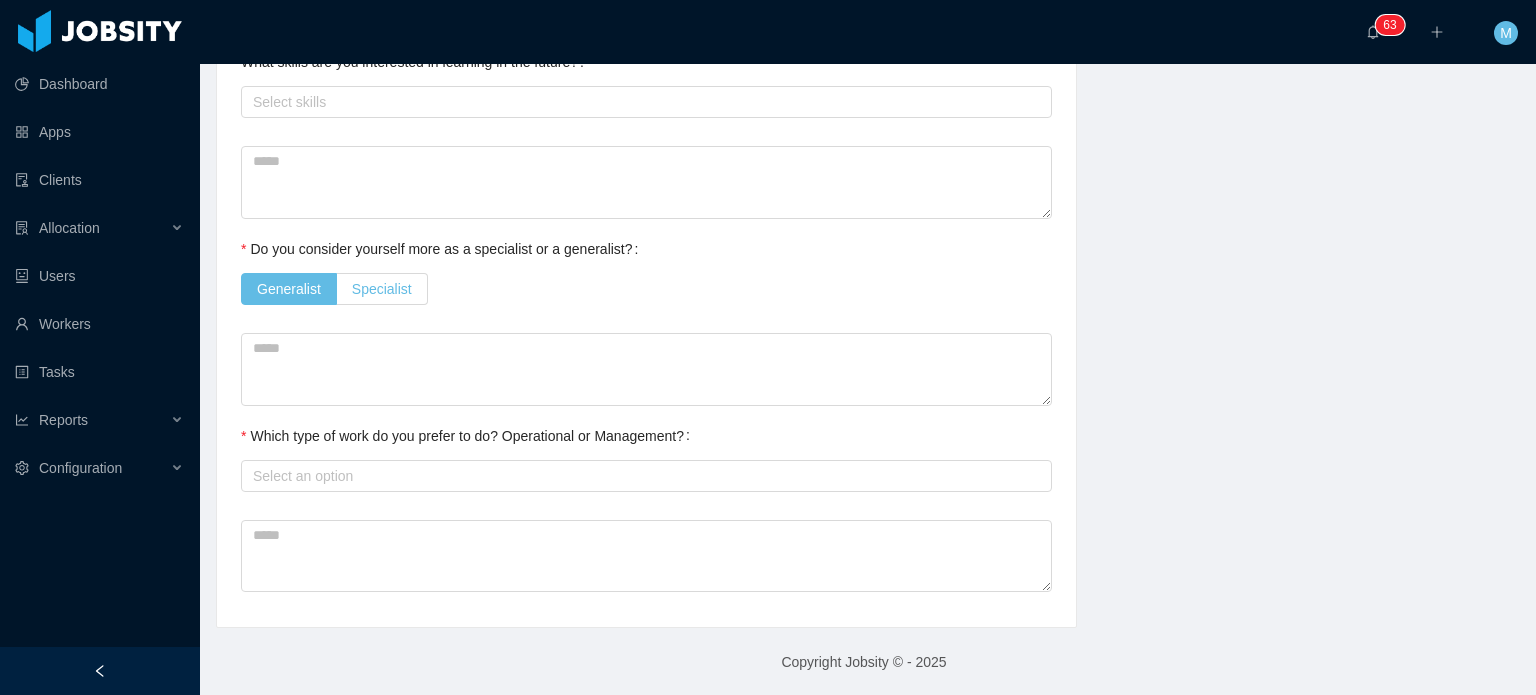 click on "Specialist" at bounding box center (382, 289) 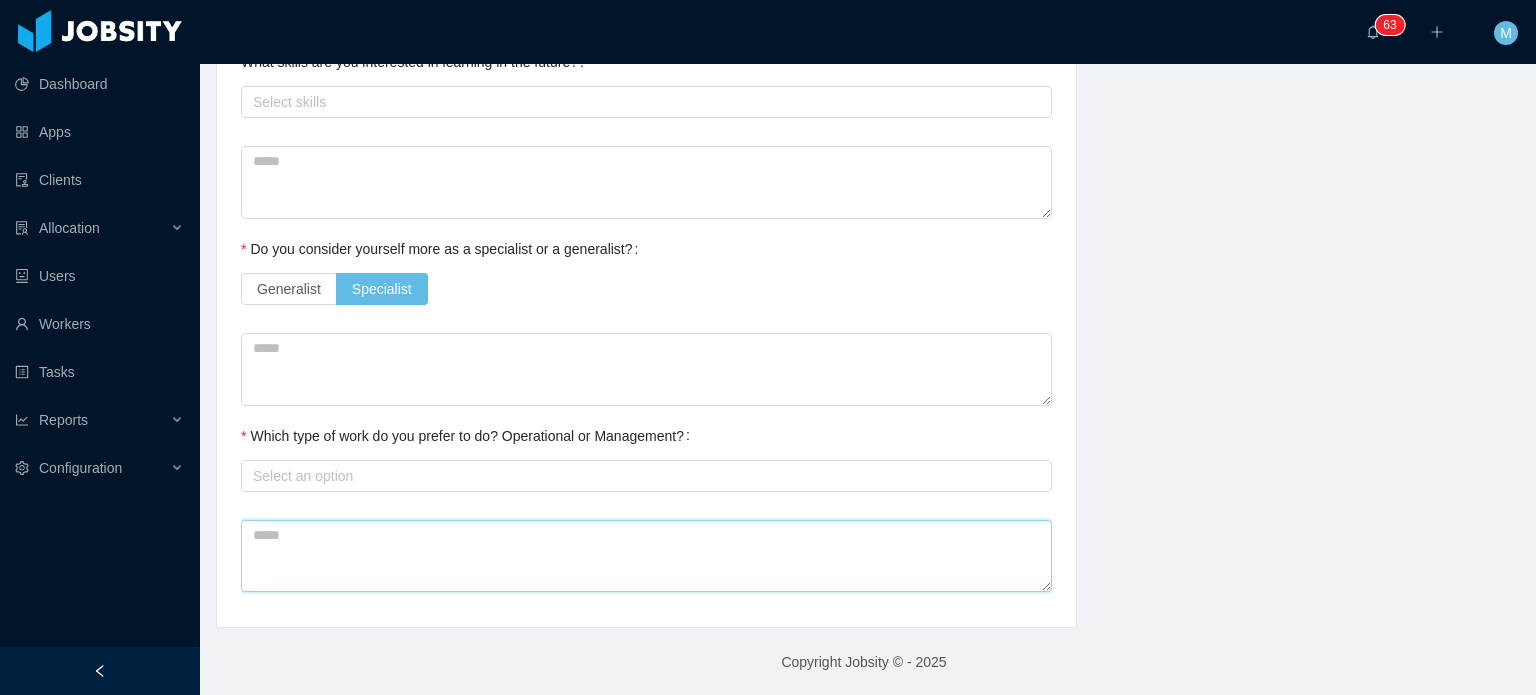 click at bounding box center [646, 556] 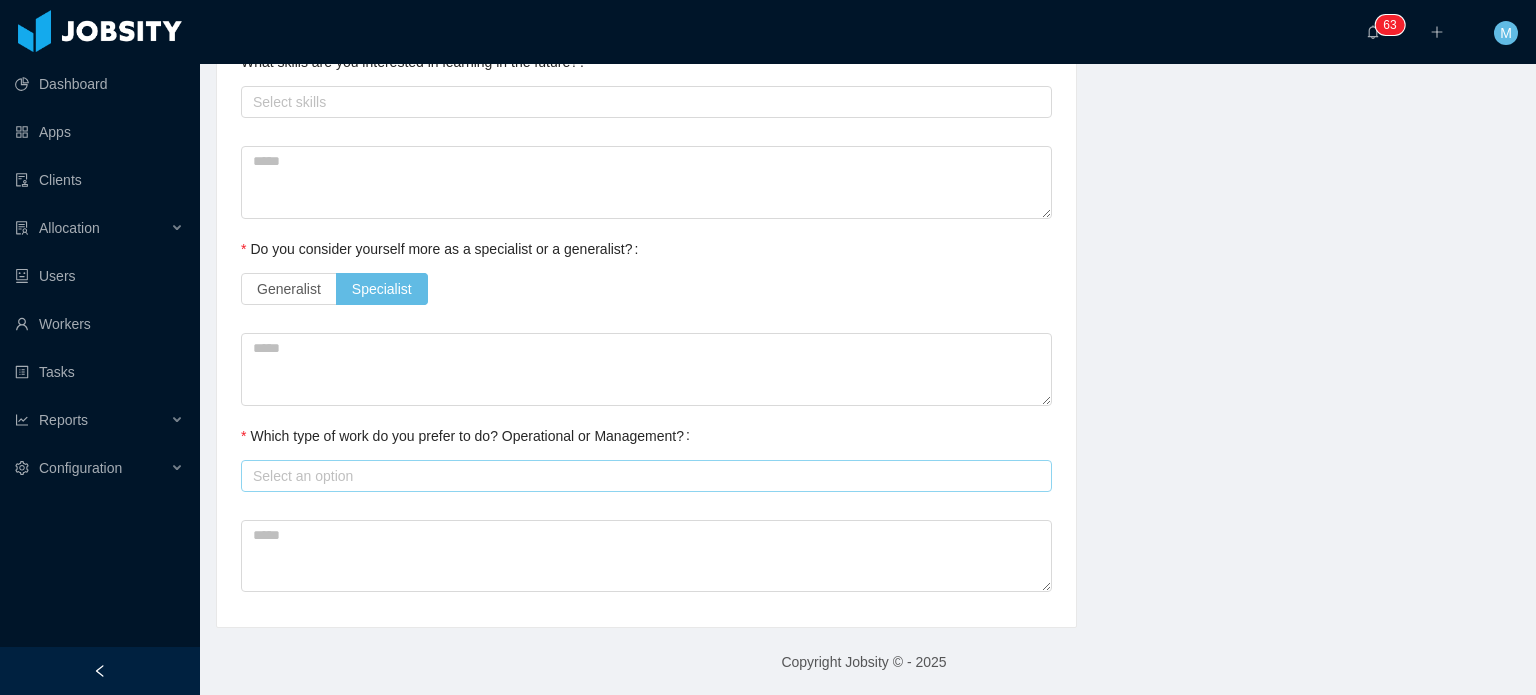 click on "Select an option" at bounding box center (643, 476) 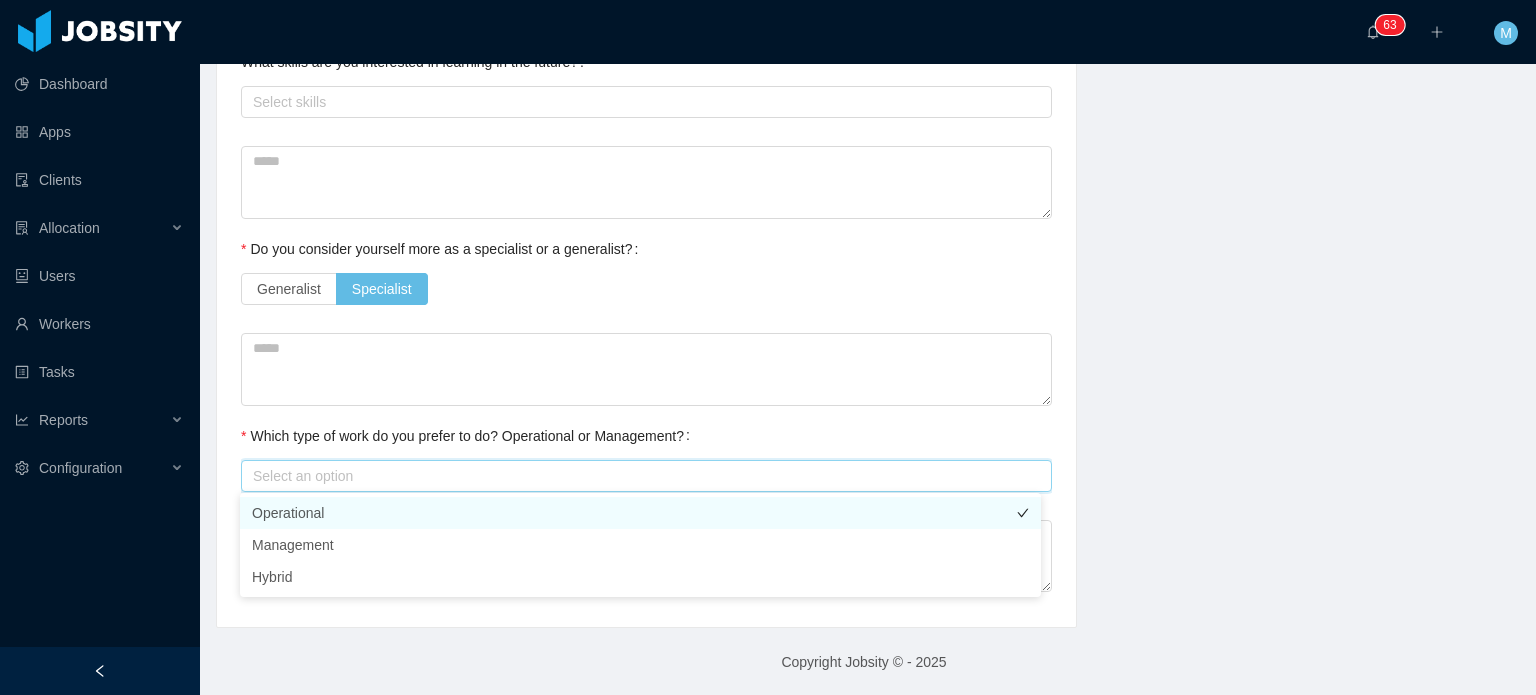 click on "Operational" at bounding box center (640, 513) 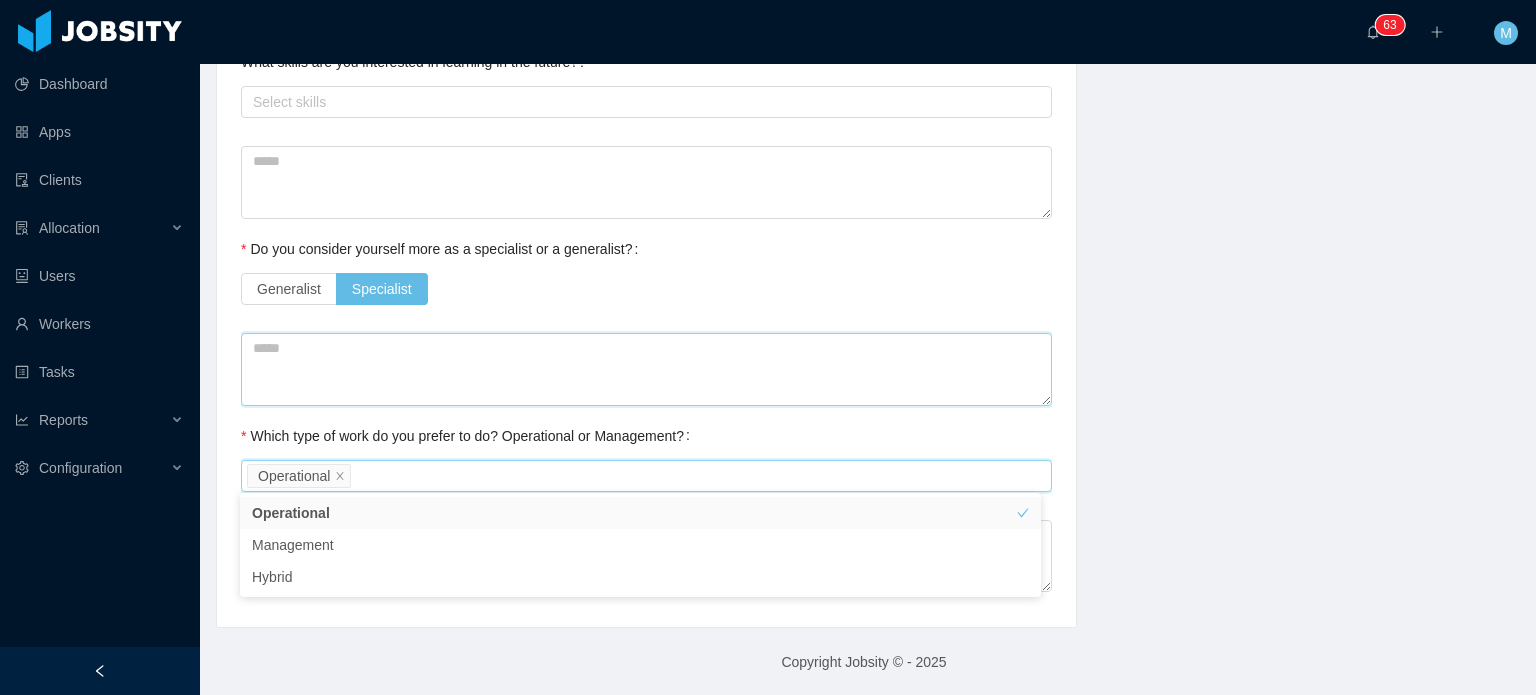 click at bounding box center (646, 369) 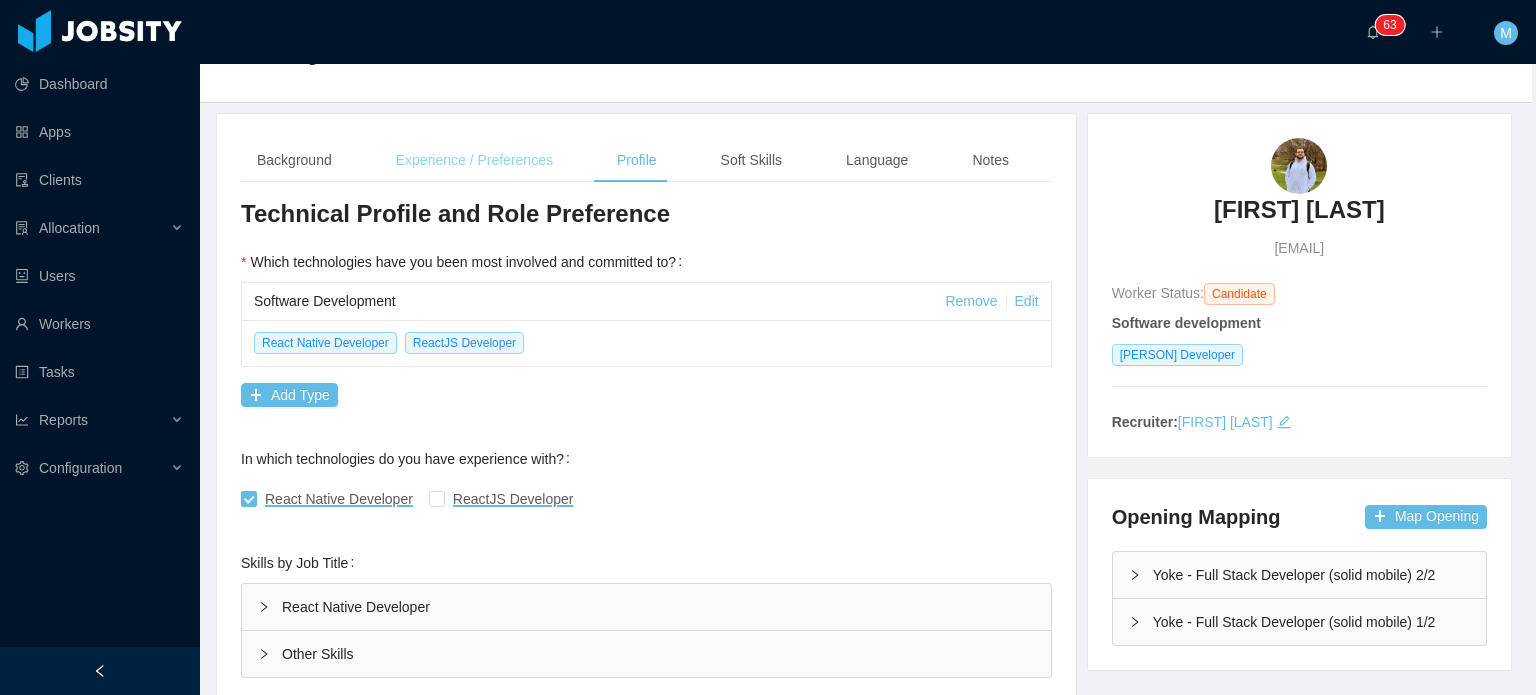 scroll, scrollTop: 0, scrollLeft: 4, axis: horizontal 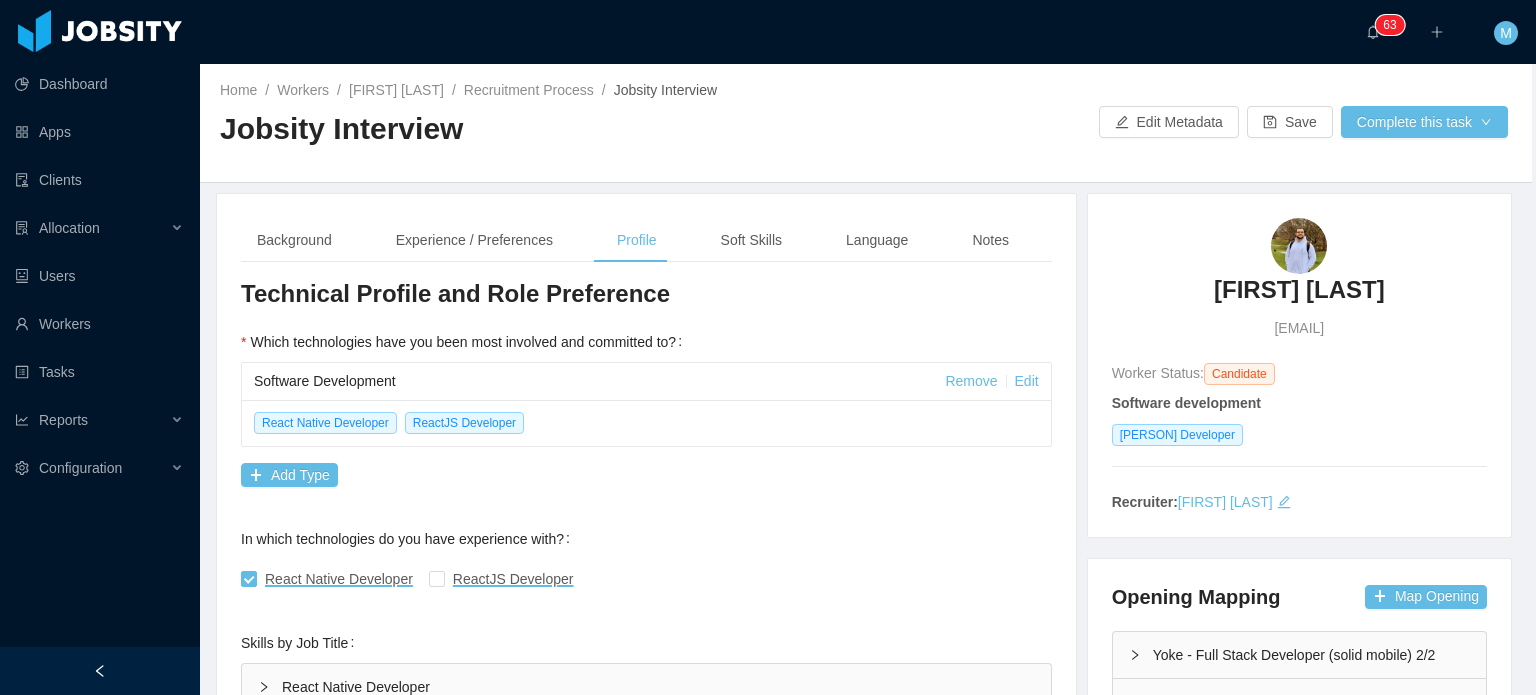 click on "Background Experience / Preferences Profile Soft Skills Language Notes General Background What have you heard about Jobsity? Billable Billable Gender Female Male Non binary Location Country ****** Brazil   City ********* Fortaleza   Marital Status Marital Status Number of Children * Nationality Country   Education + Add Overall Years of Experience Date of Birth Technical Profile and Role Preference Which technologies have you been most involved and committed to? Software Development Remove Edit React Native Developer ReactJS Developer Add Type In which technologies do you have experience with? React Native Developer ReactJS Developer Skills by Job Title React Native Developer React and Common Libraries React Native and Common Libraries Javascript and Common Libraries Javascript Testing Mobile Testing Skill Level Years experiences Skill Chronology React.js Select one High * Select one No chronology info React Hooks Select one No Data * Select one No chronology info Redux Select one No Data * Select one High" at bounding box center [646, 938] 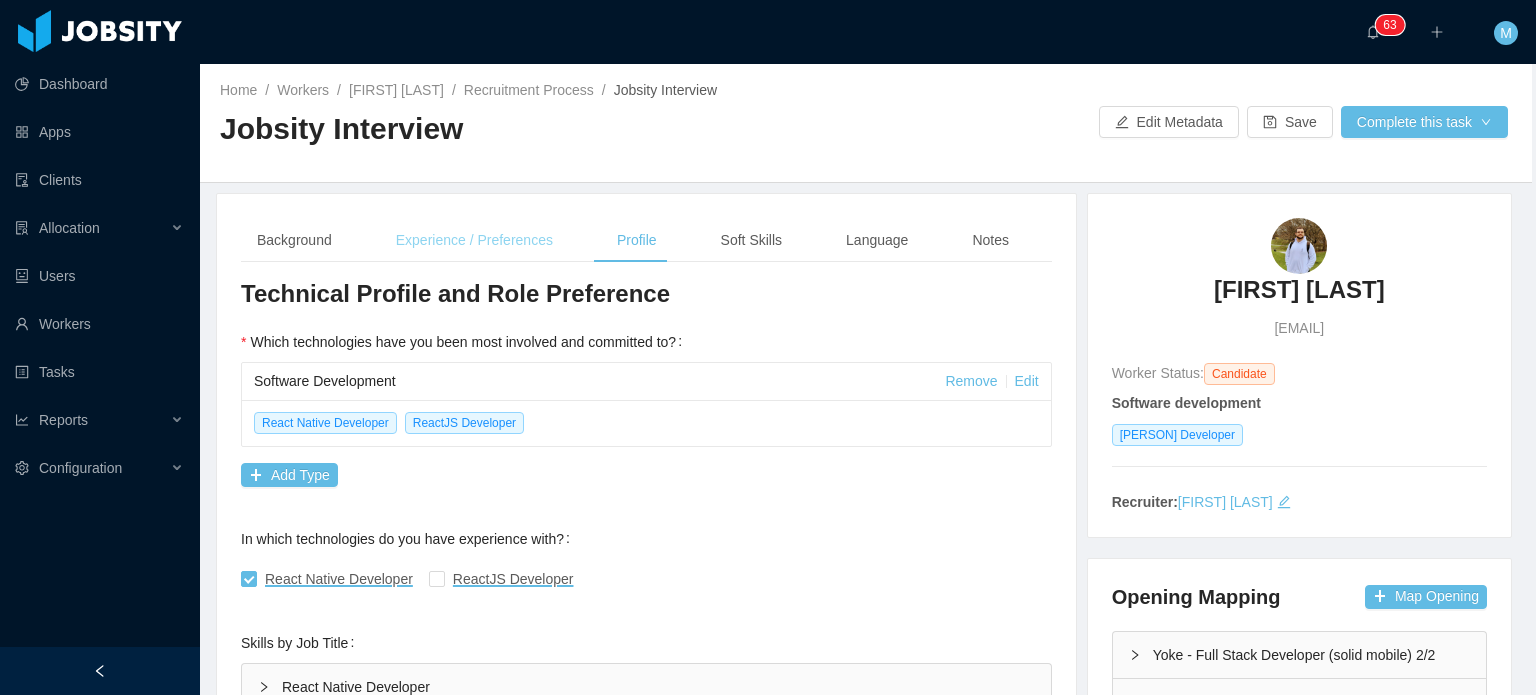 click on "Experience / Preferences" at bounding box center (474, 240) 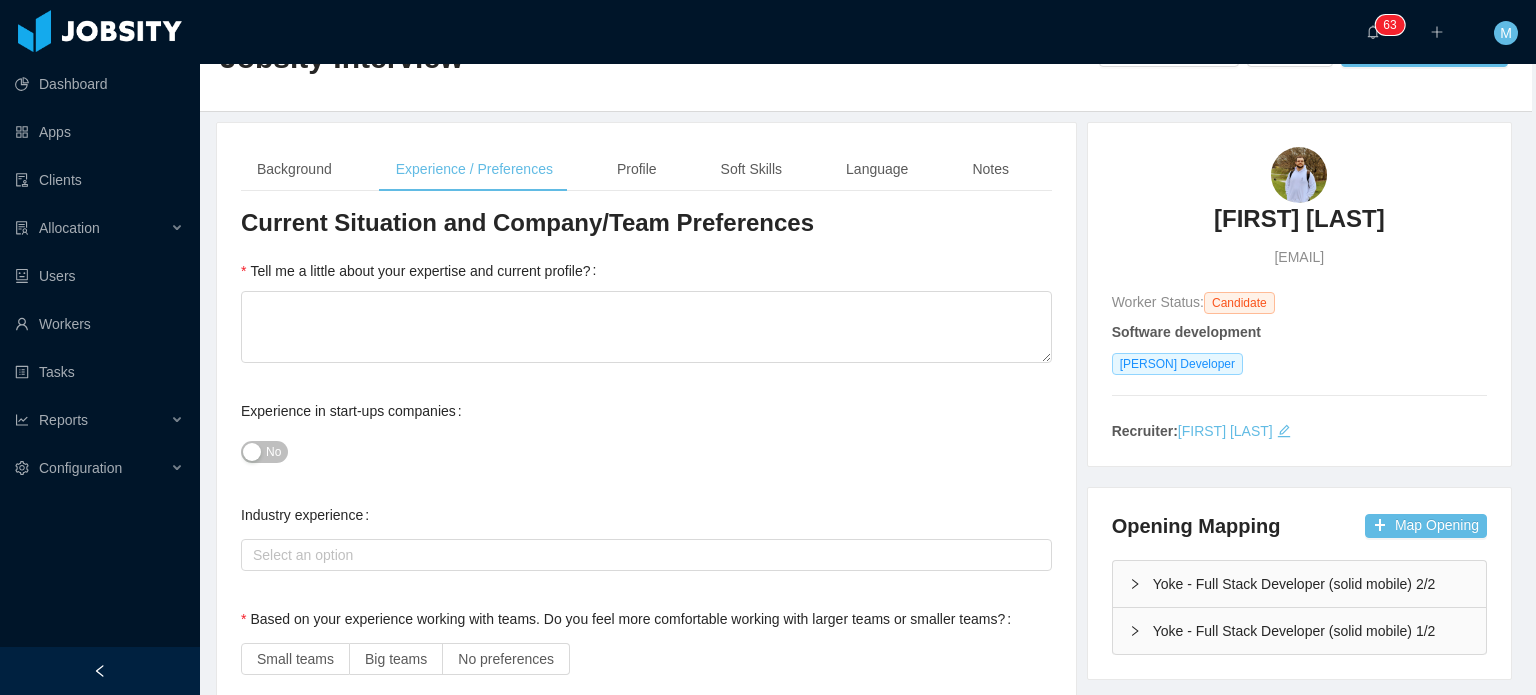scroll, scrollTop: 200, scrollLeft: 4, axis: both 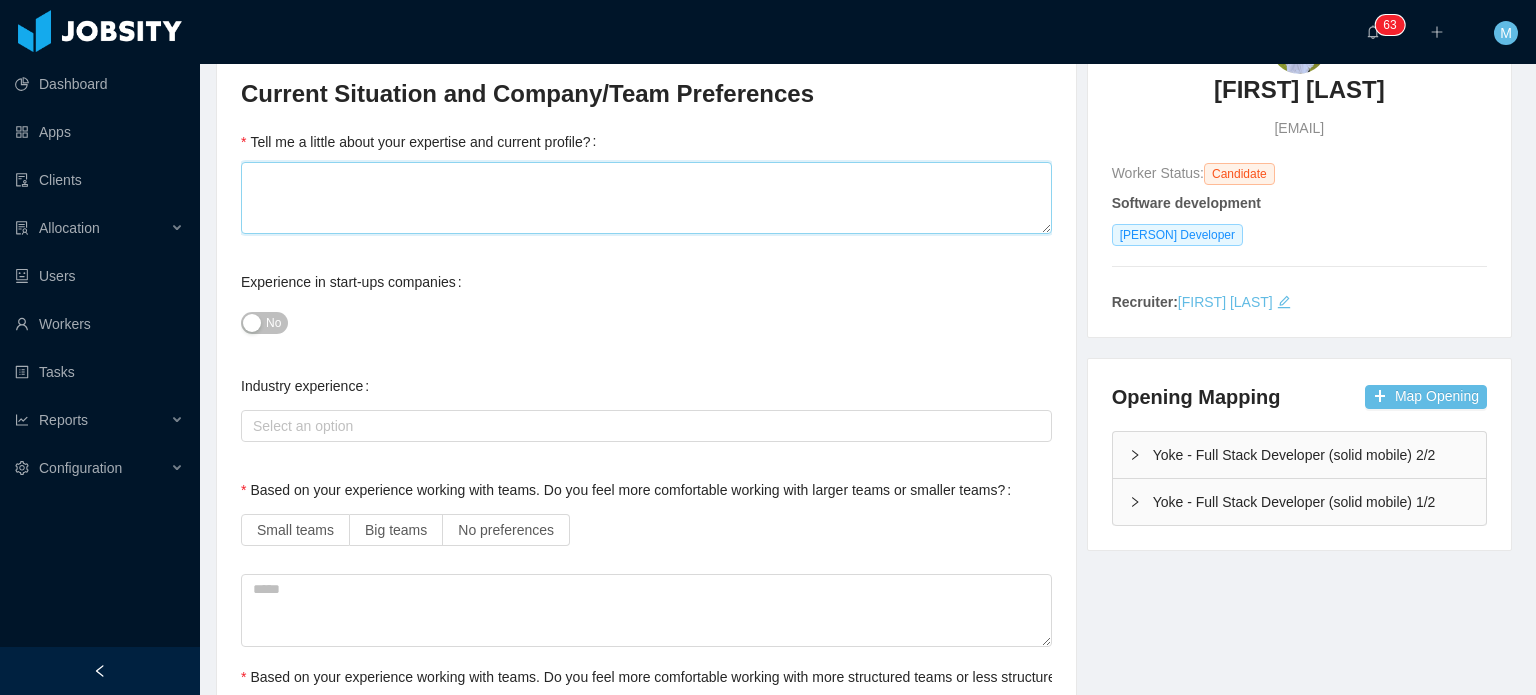 click on "Tell me a little about your expertise and current profile?" at bounding box center [646, 198] 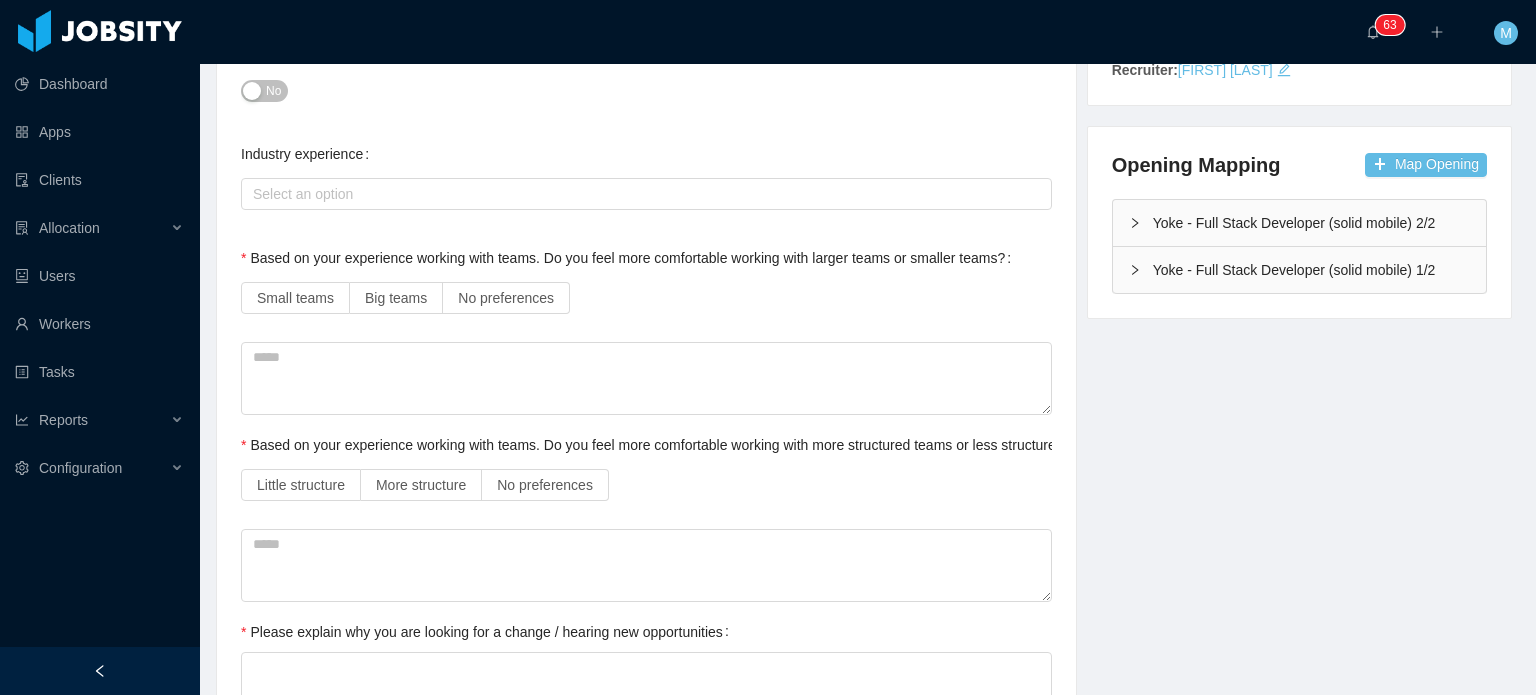 scroll, scrollTop: 400, scrollLeft: 4, axis: both 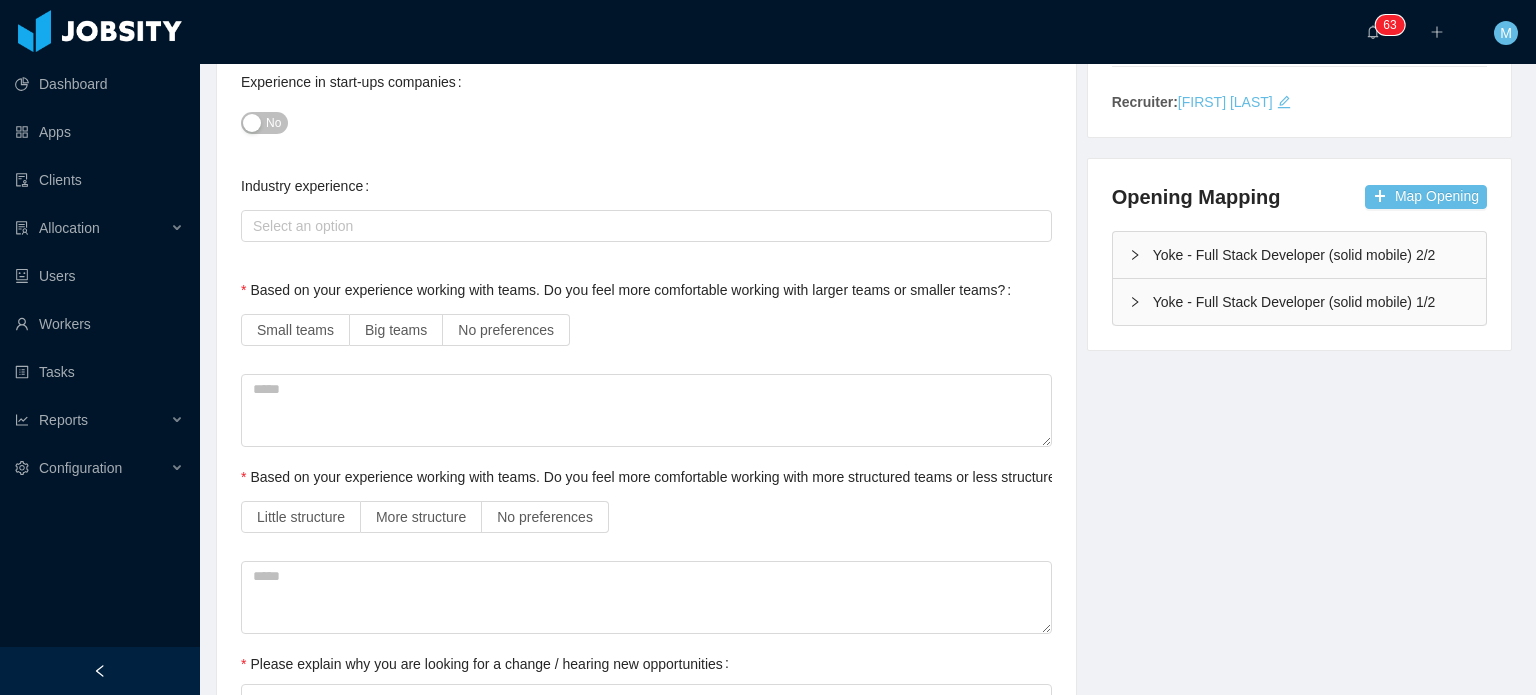 type on "*" 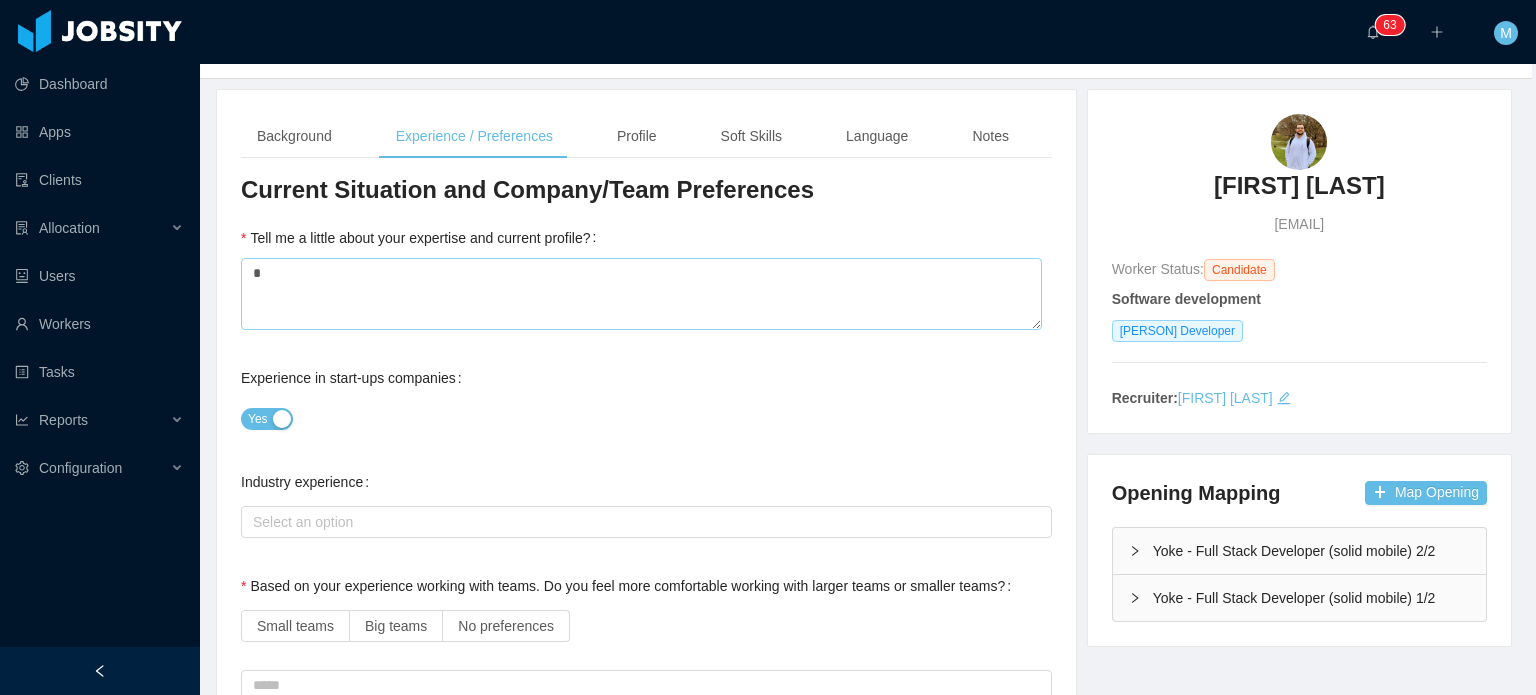 scroll, scrollTop: 100, scrollLeft: 4, axis: both 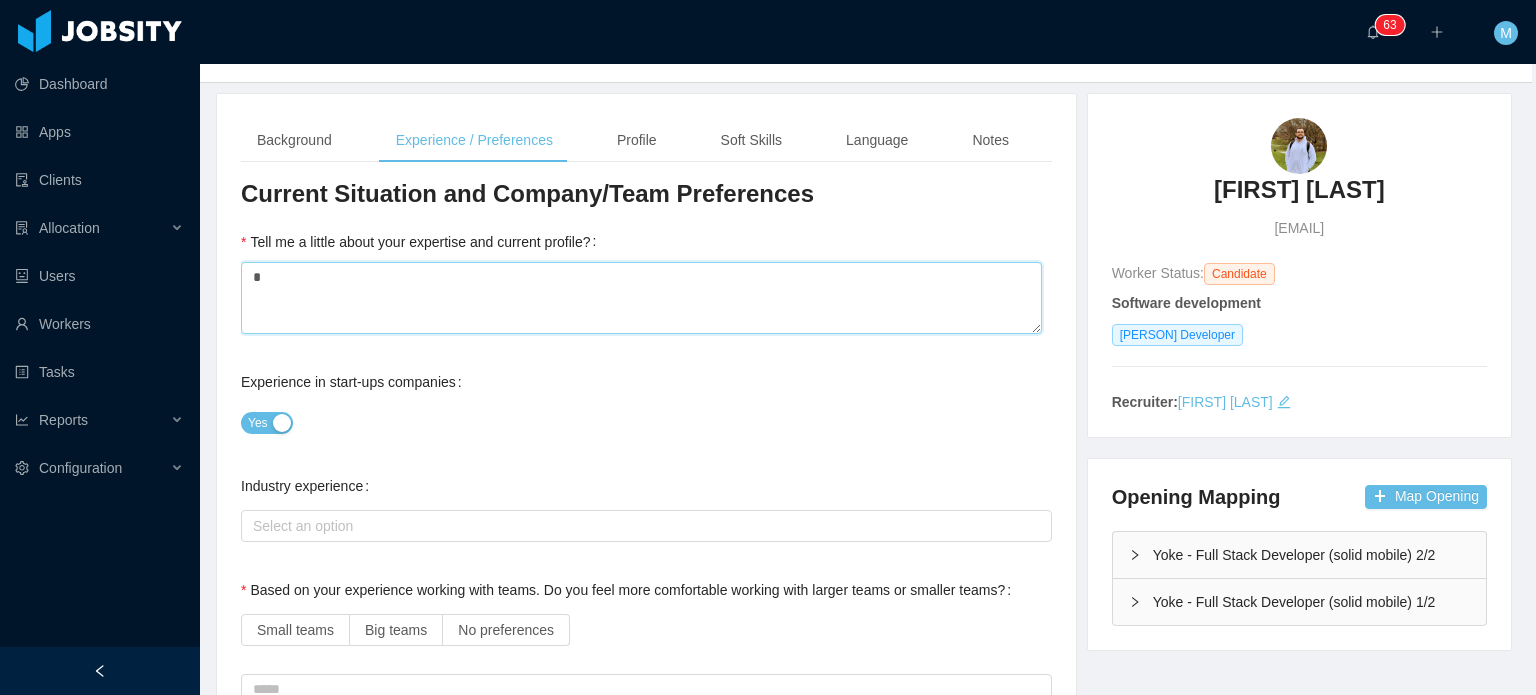 click on "*" at bounding box center [641, 298] 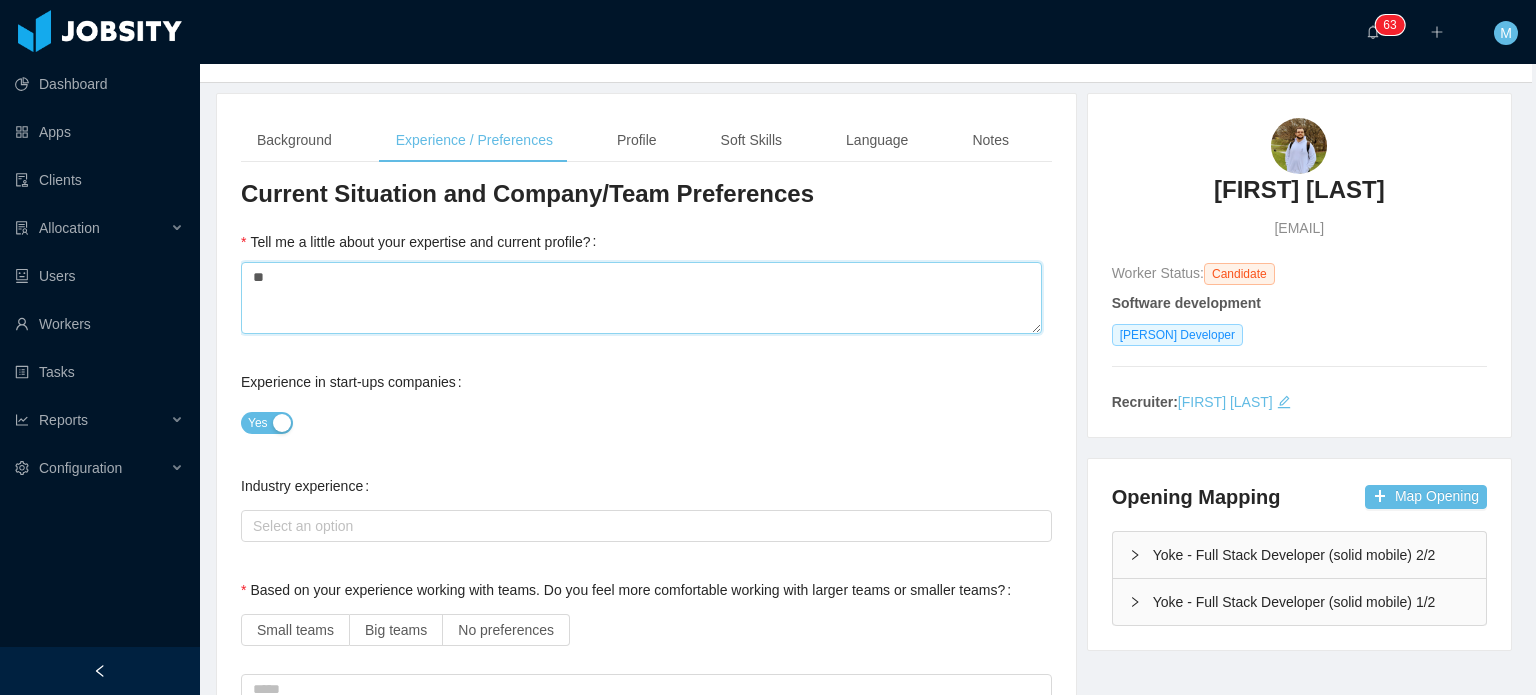 paste on "**********" 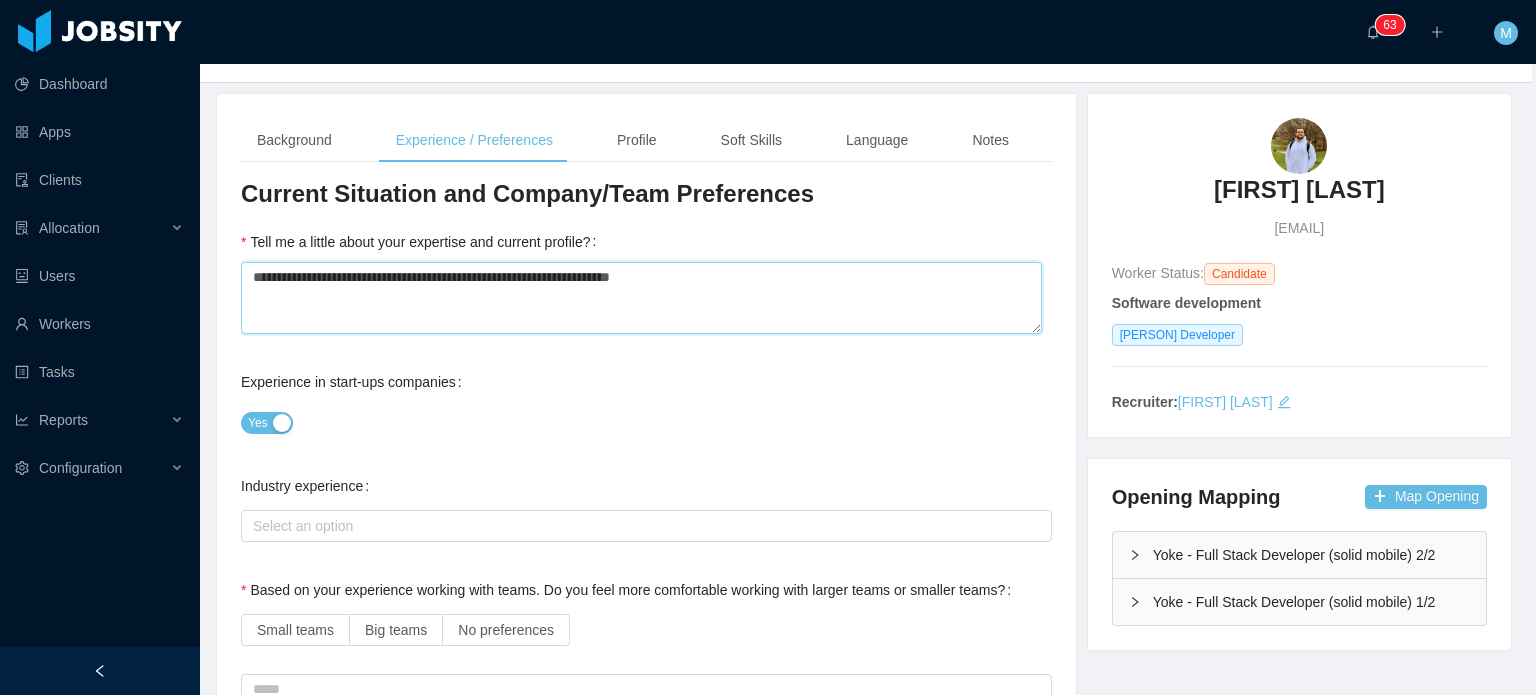 scroll, scrollTop: 200, scrollLeft: 4, axis: both 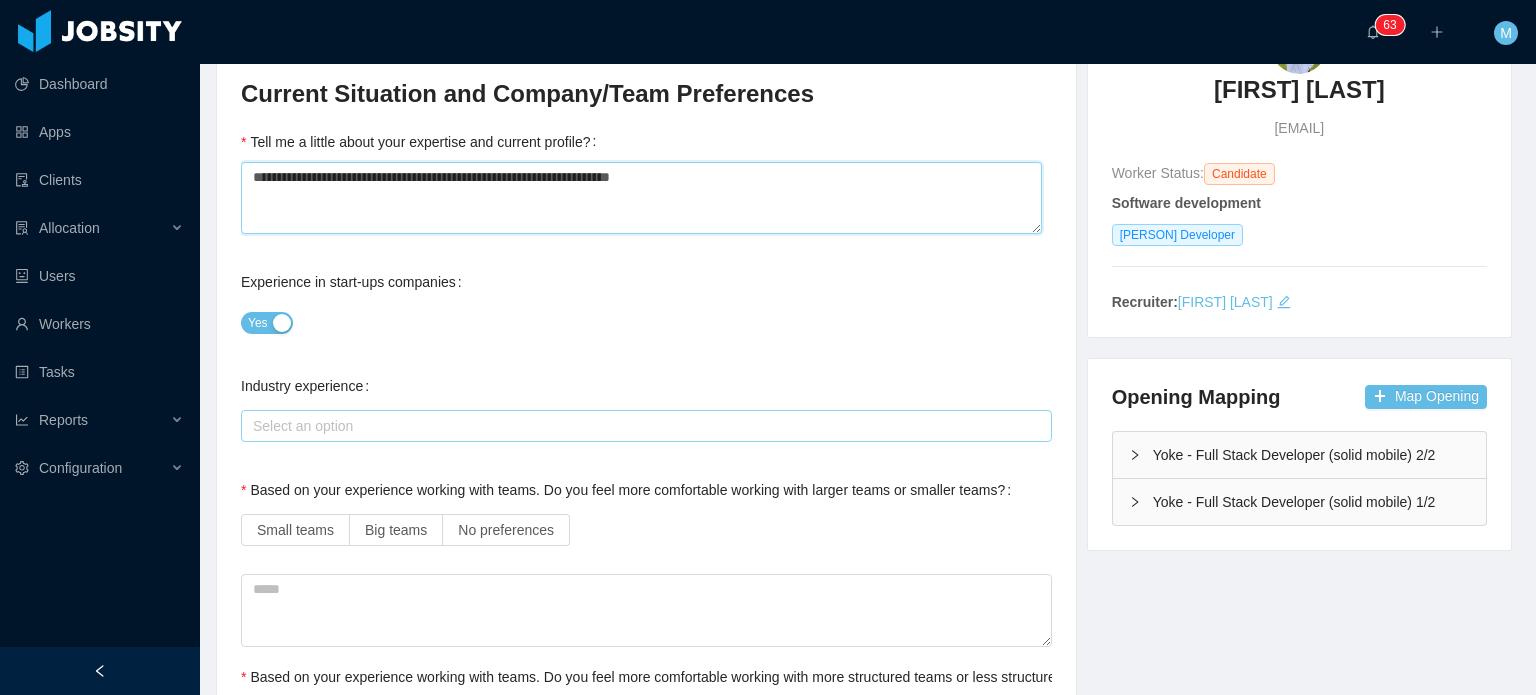 type on "**********" 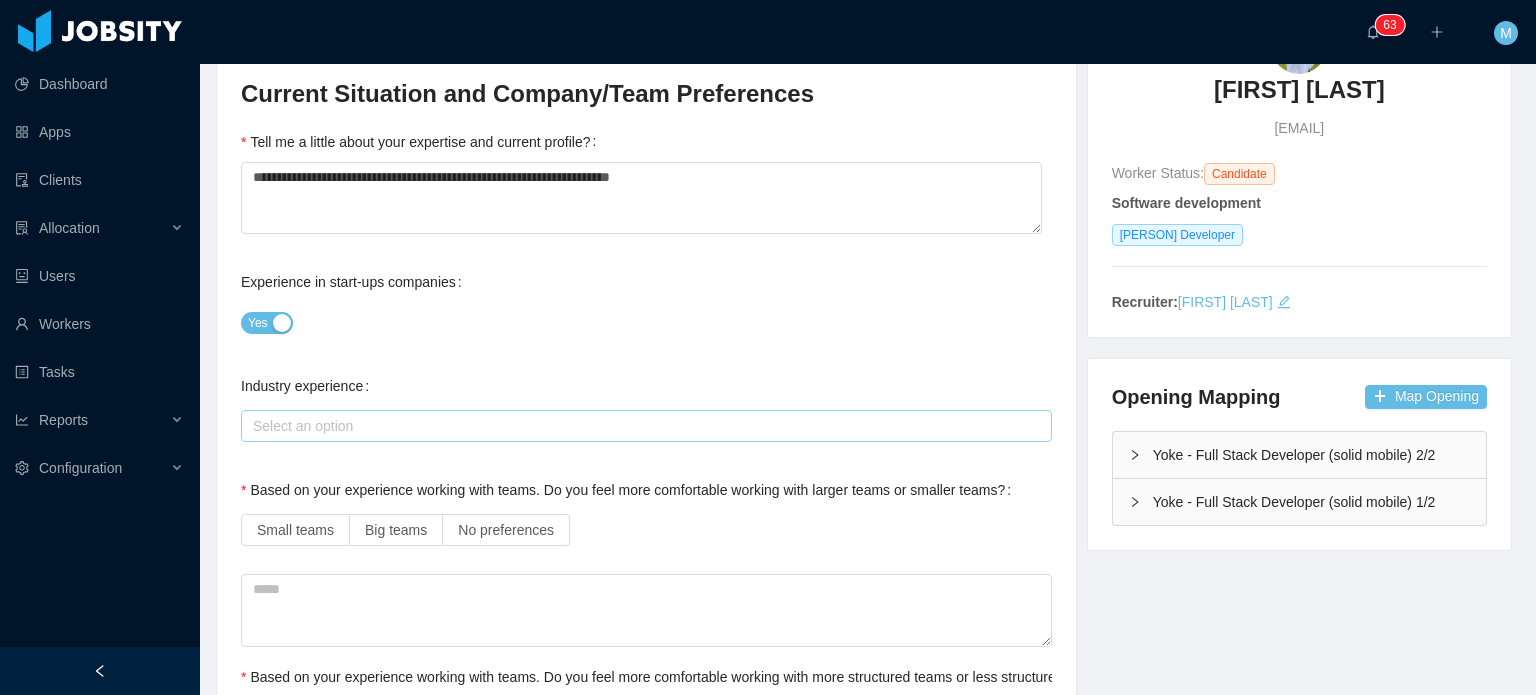 click on "Select an option" at bounding box center (643, 426) 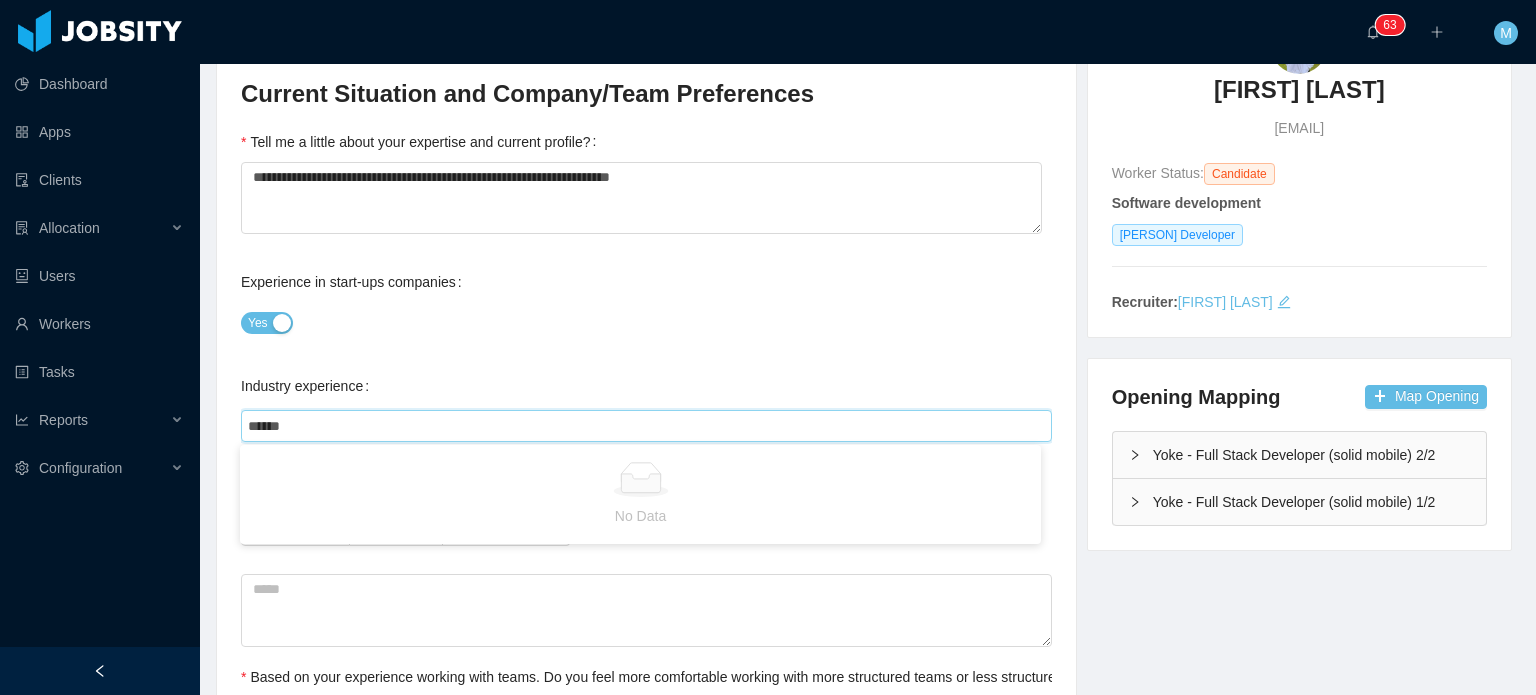 type on "***" 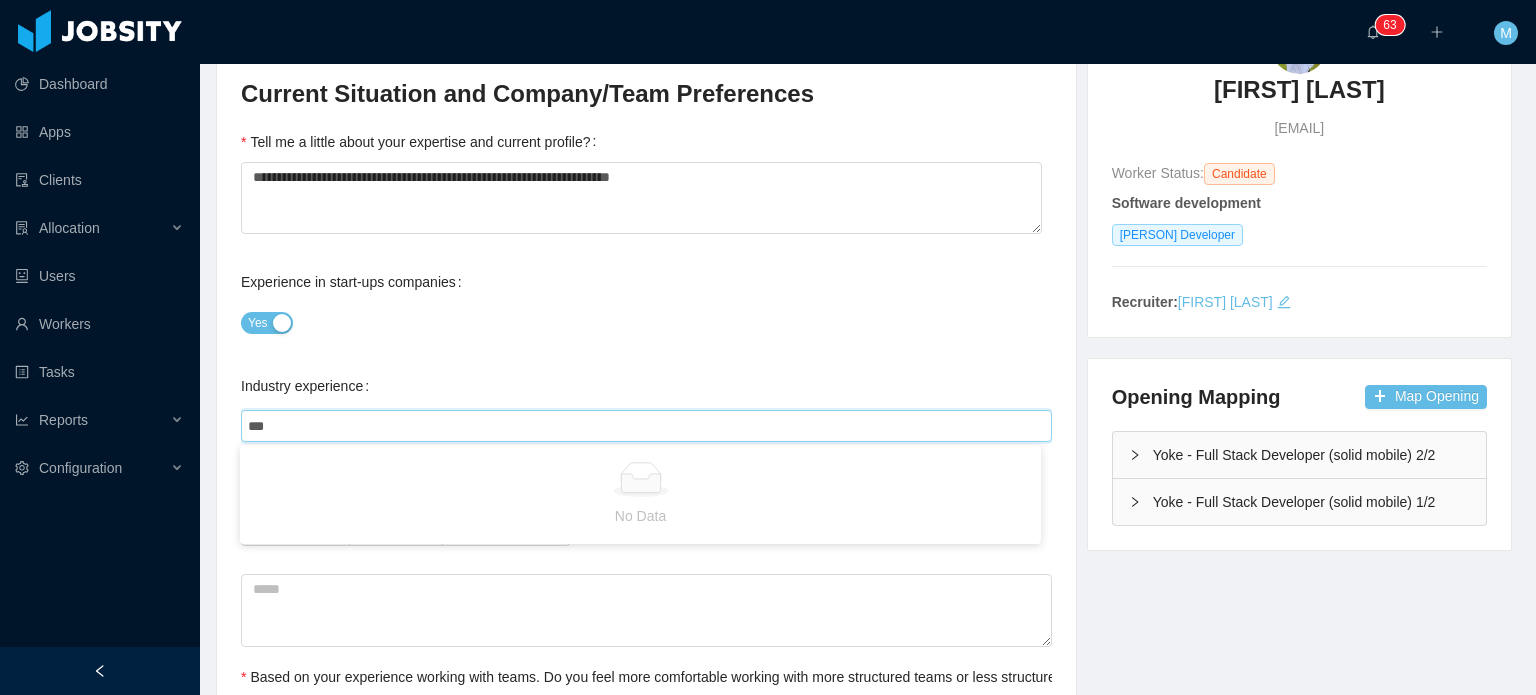 type on "**" 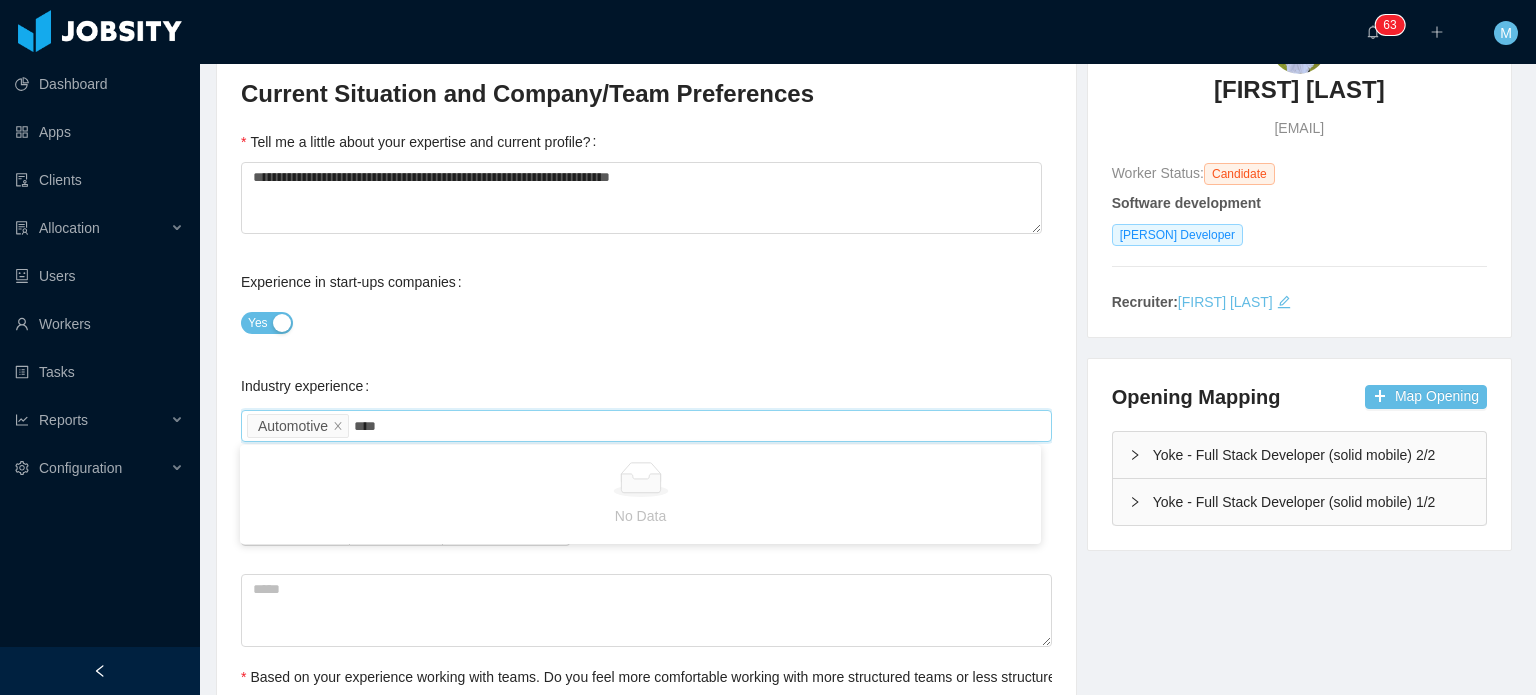 type on "*****" 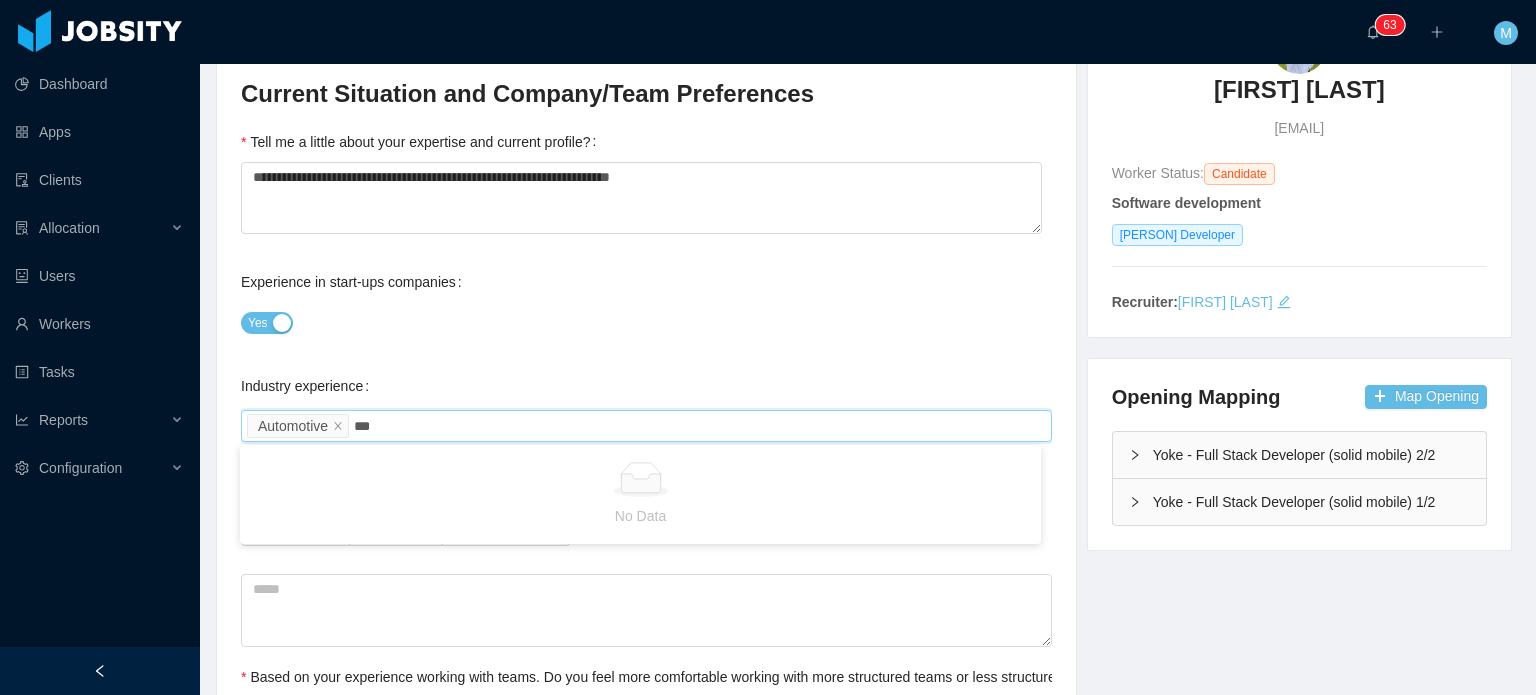 type on "****" 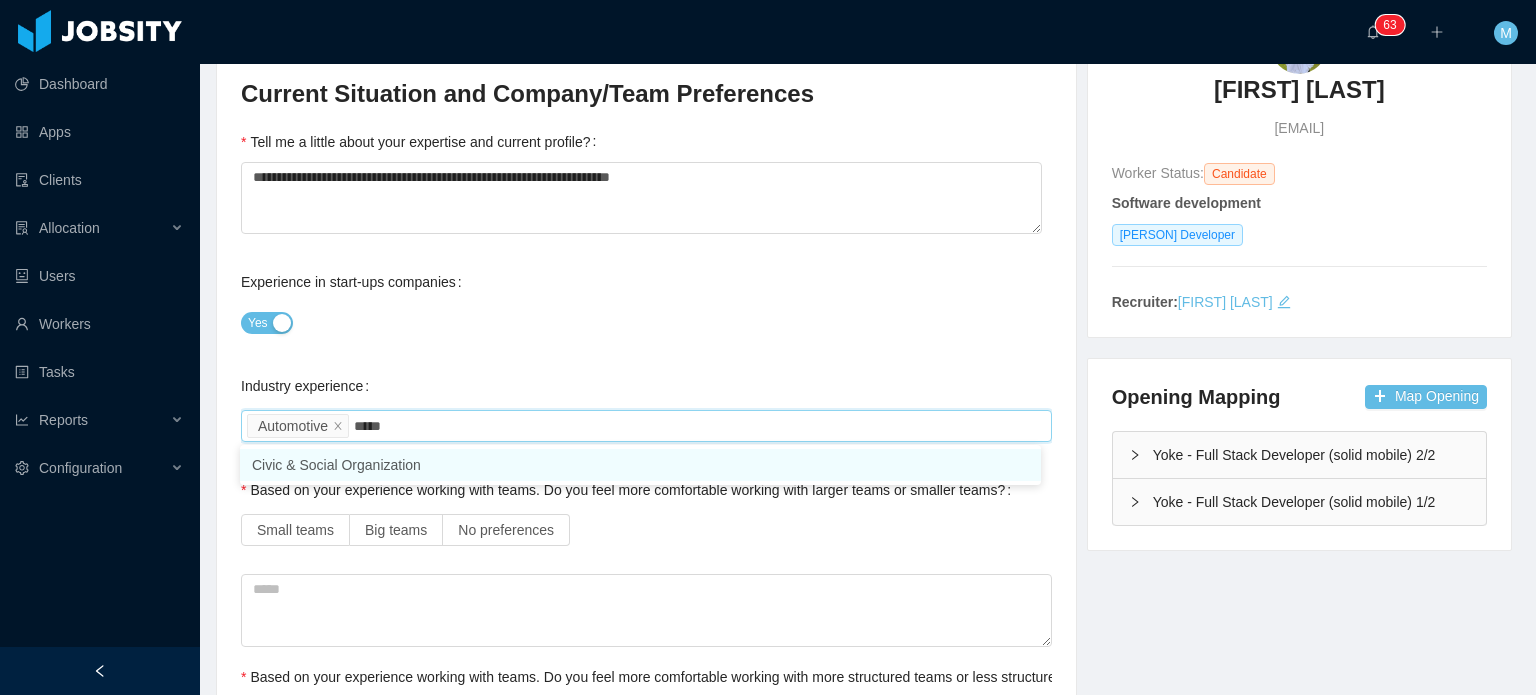 type on "******" 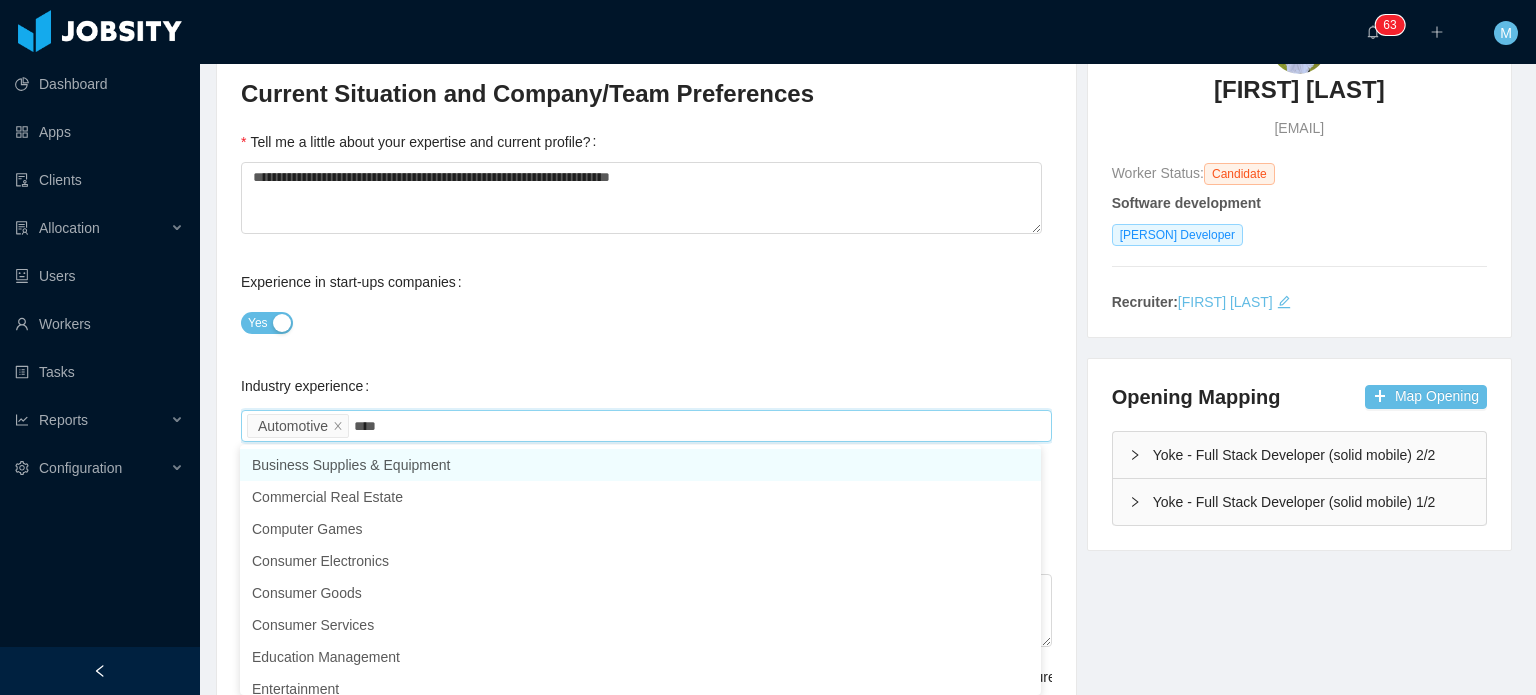 type on "*****" 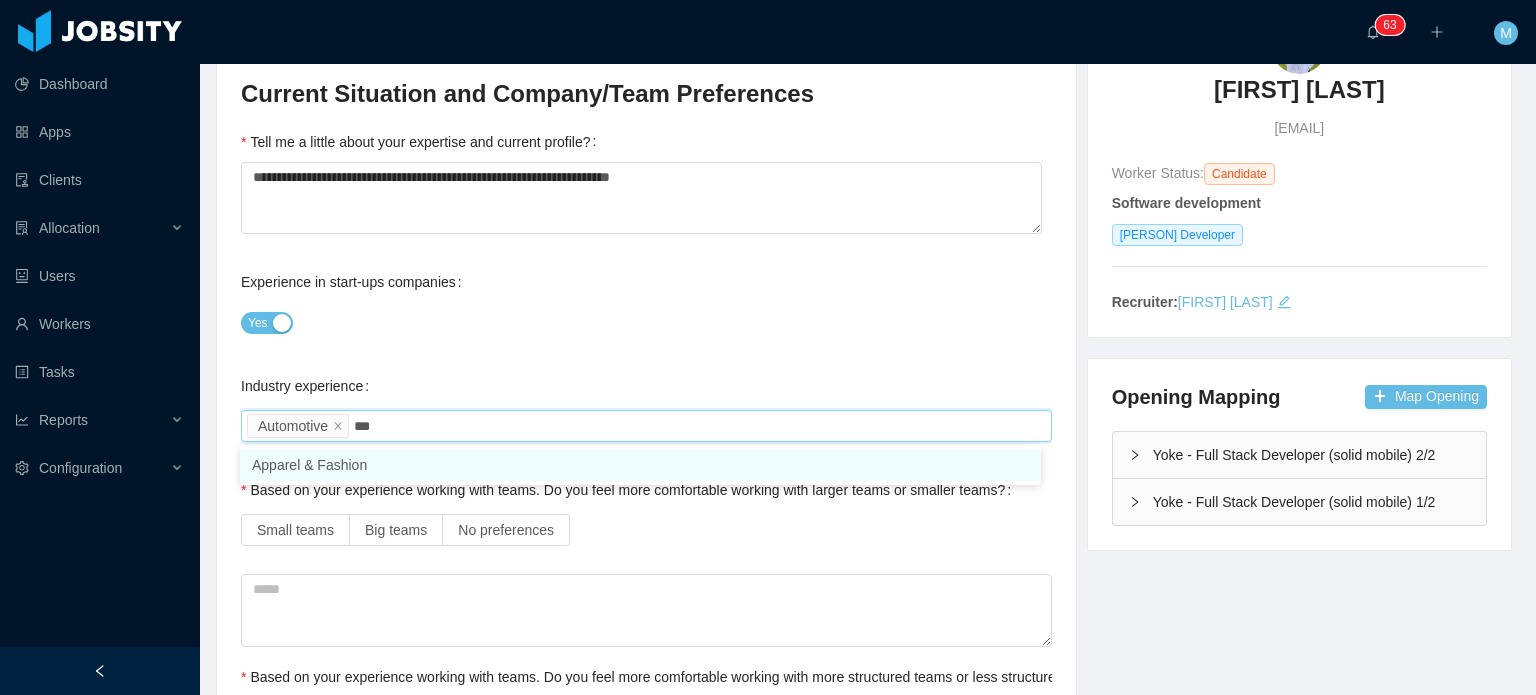 type on "**" 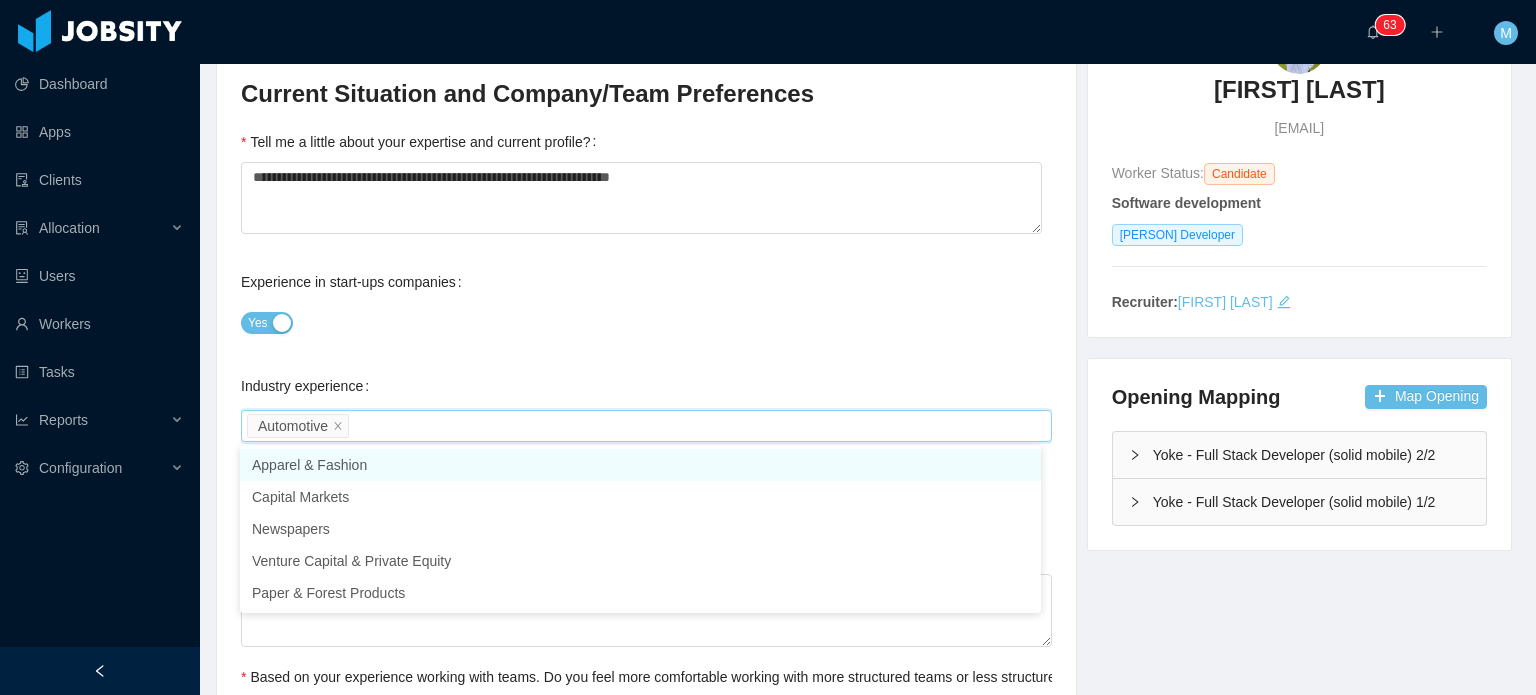 type on "*" 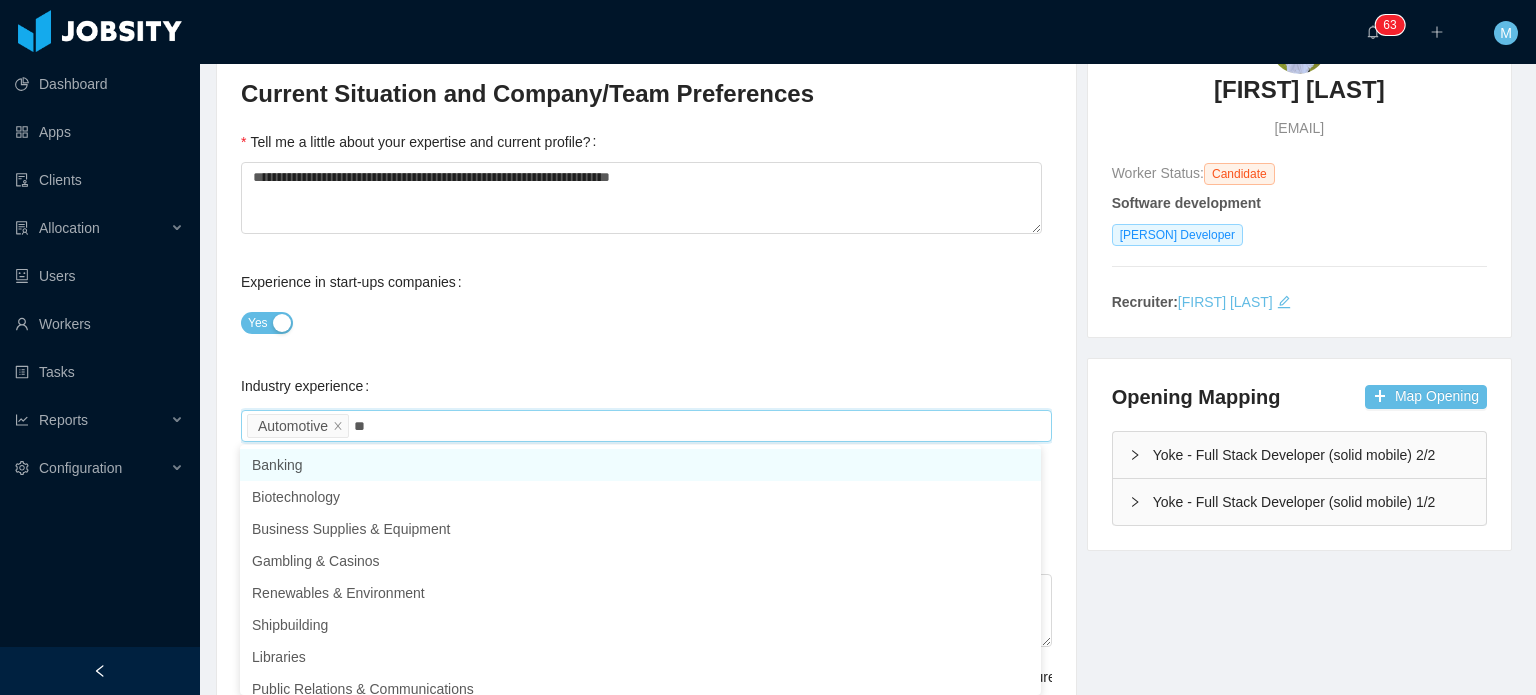 type on "***" 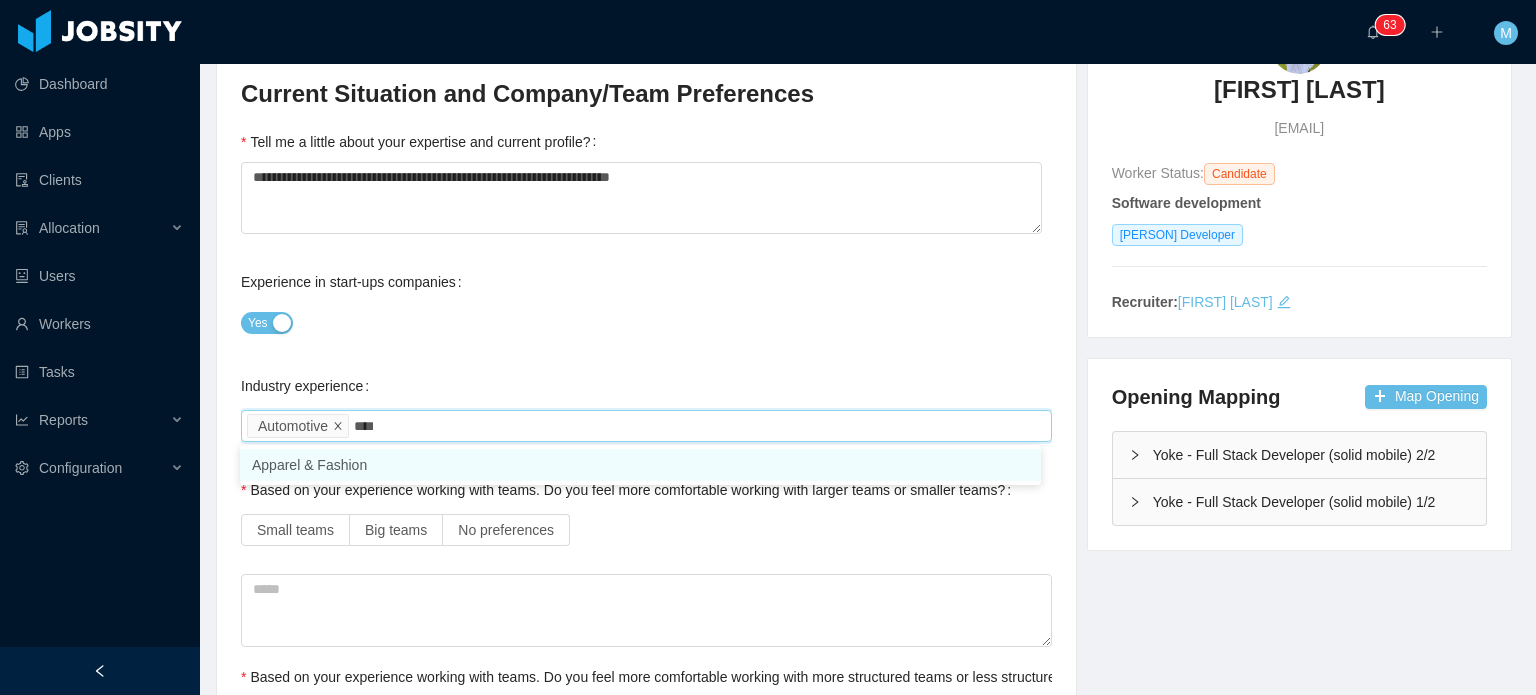 type on "*****" 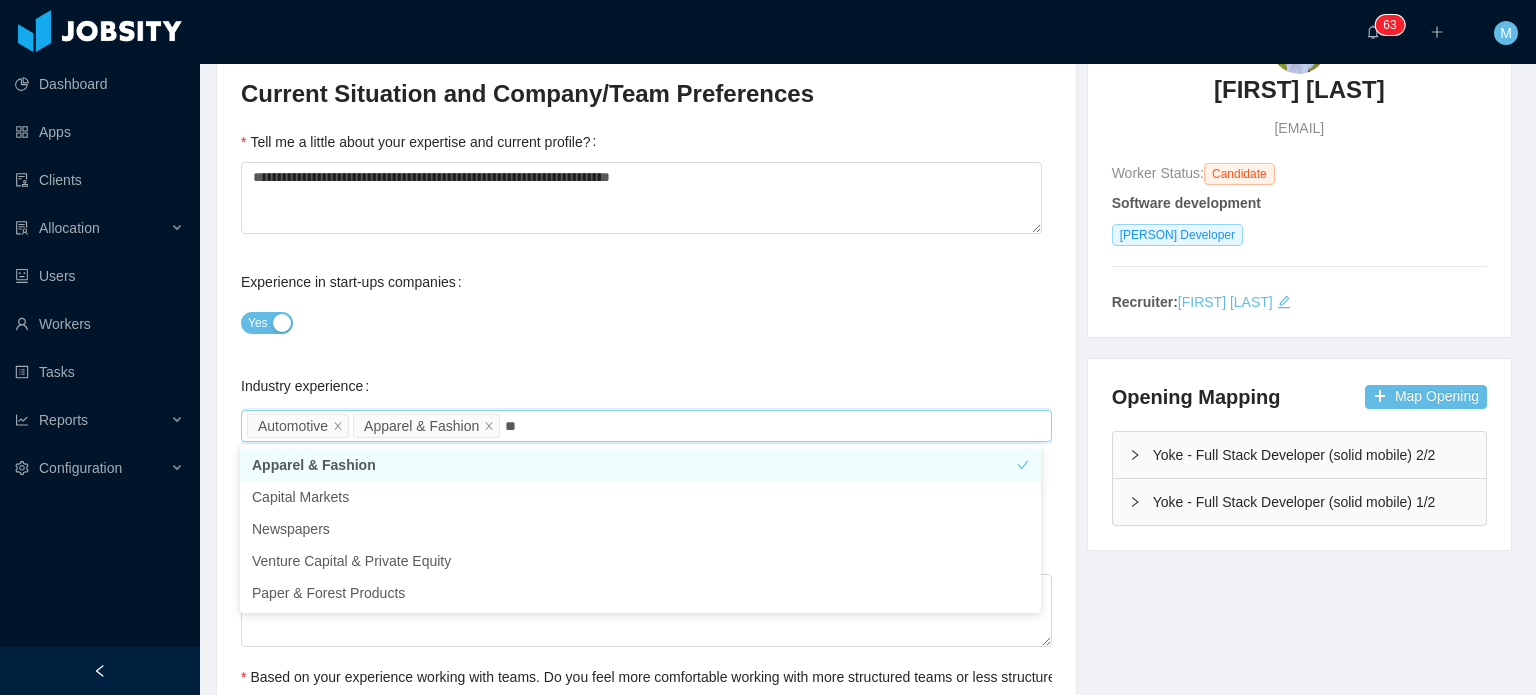 type on "***" 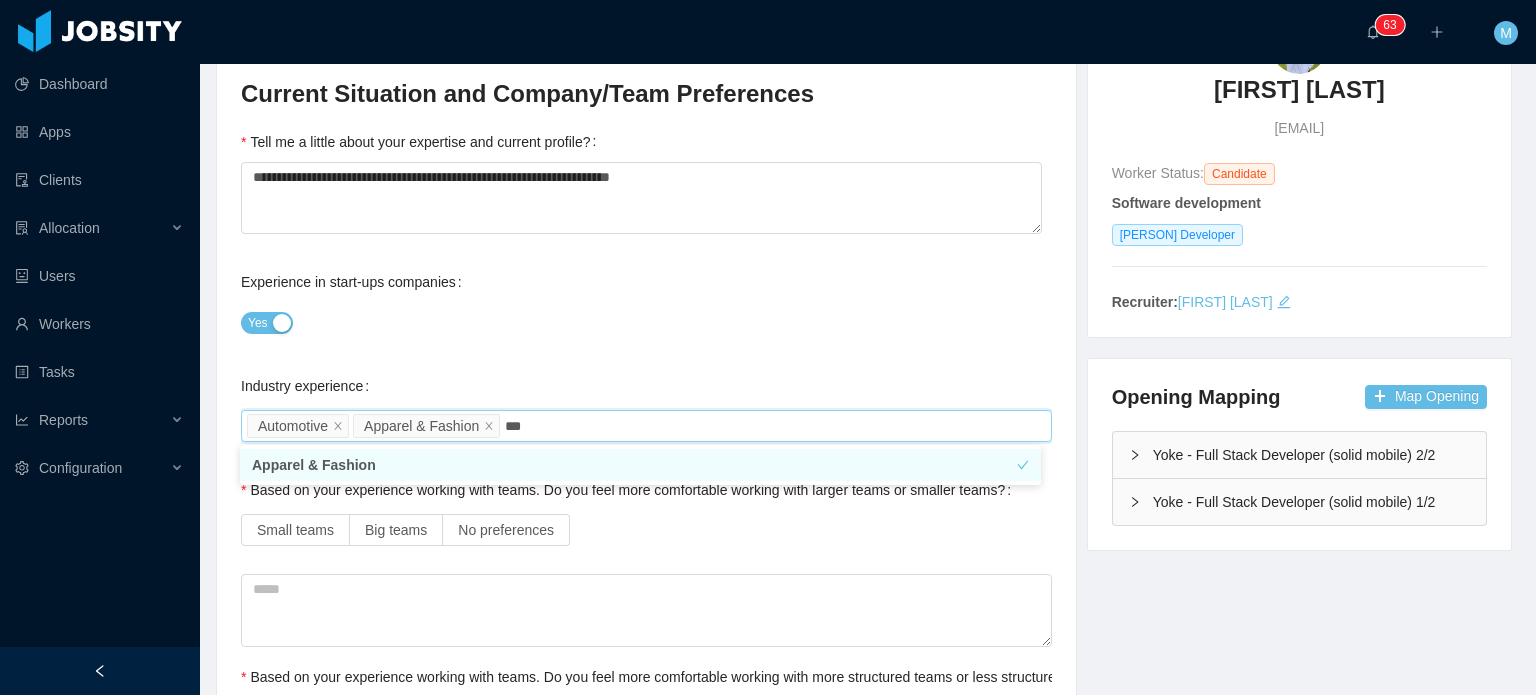 type 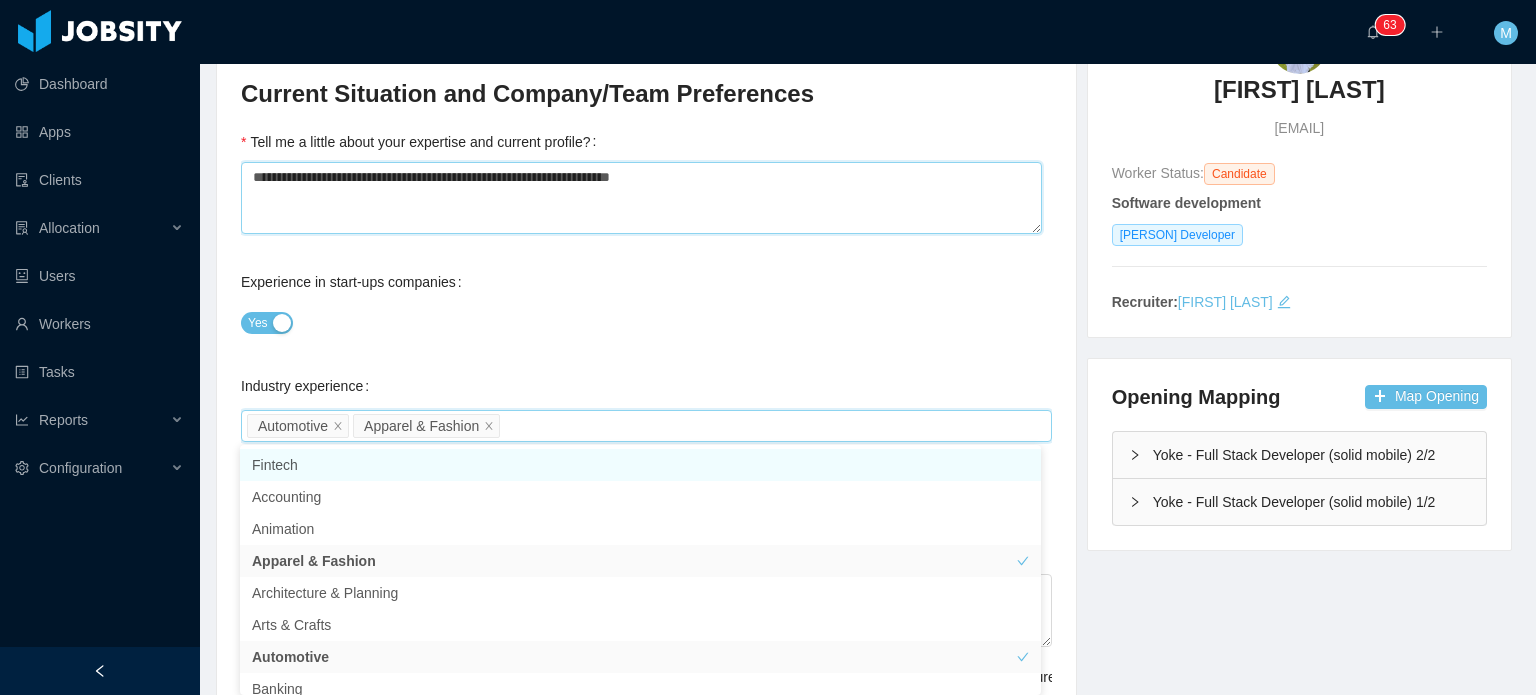click on "**********" at bounding box center [641, 198] 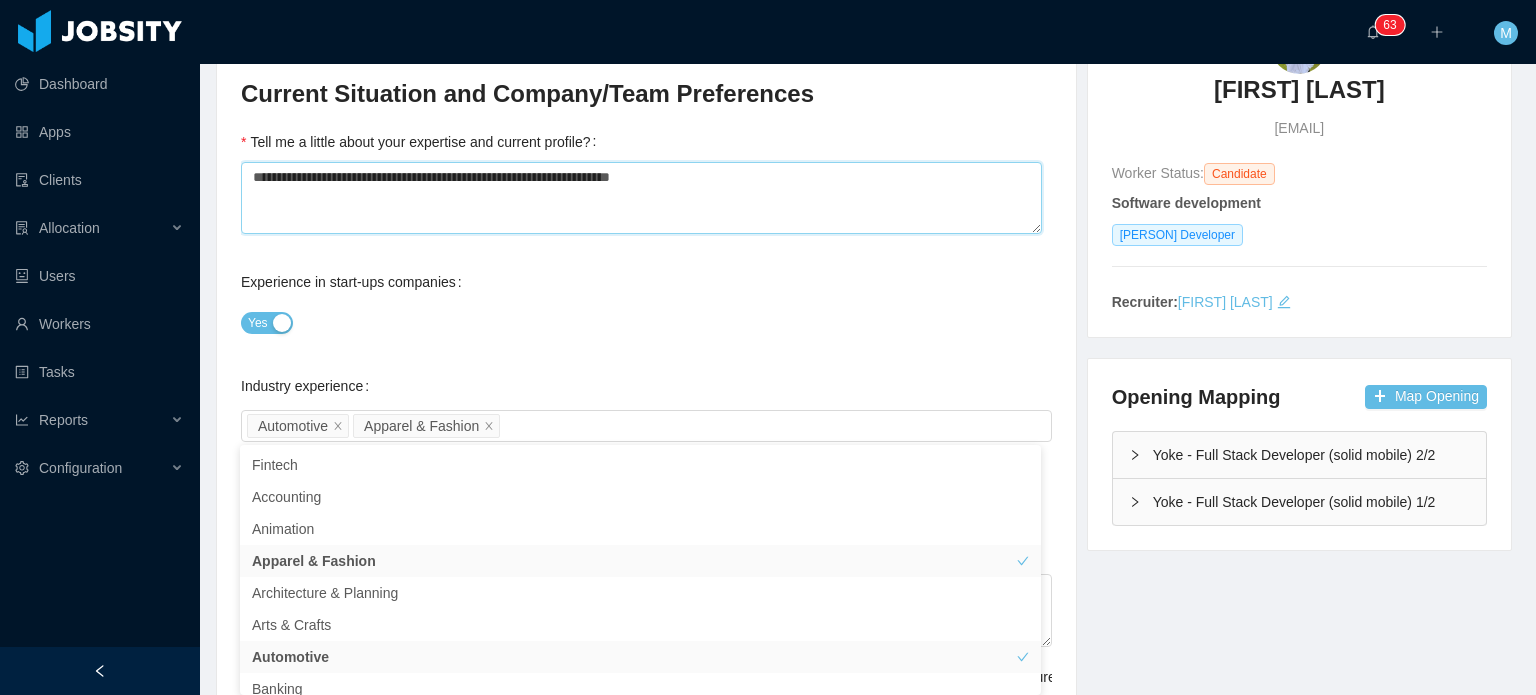 type 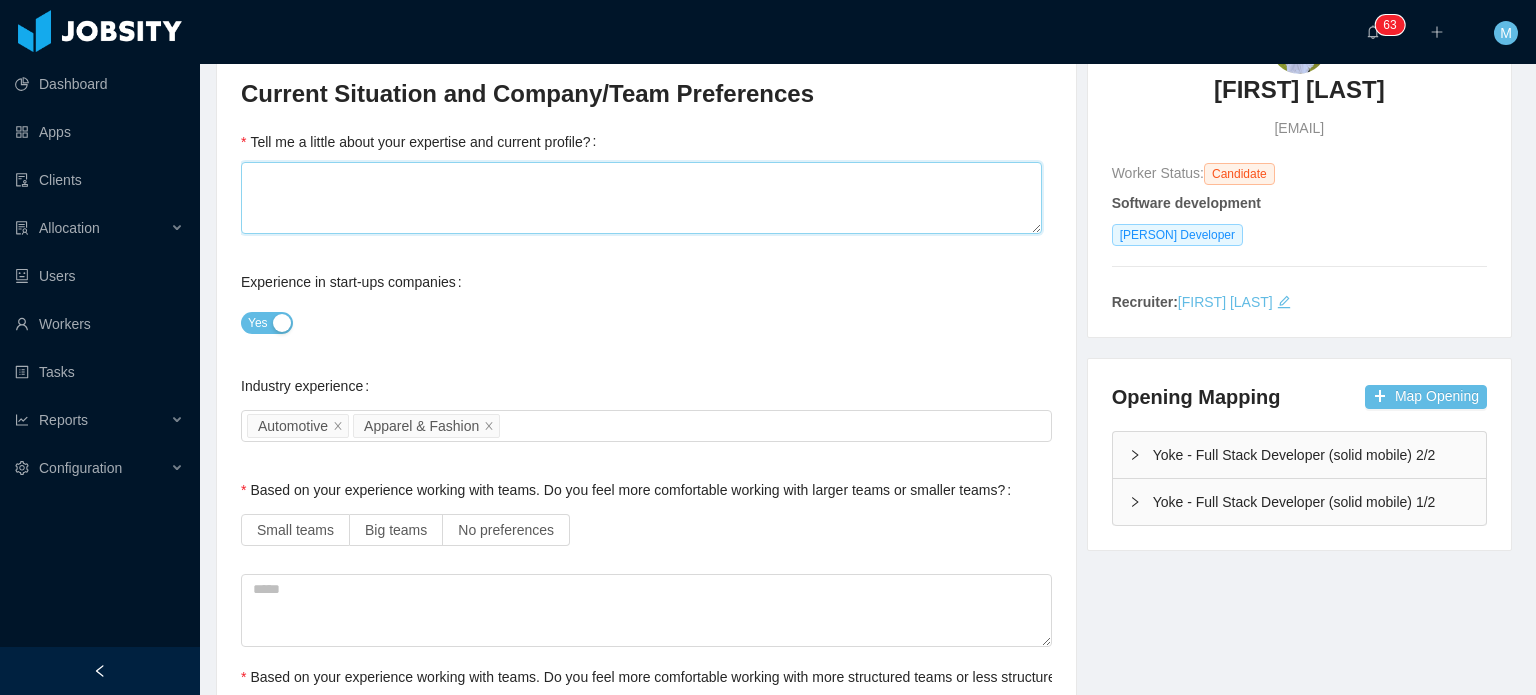 type 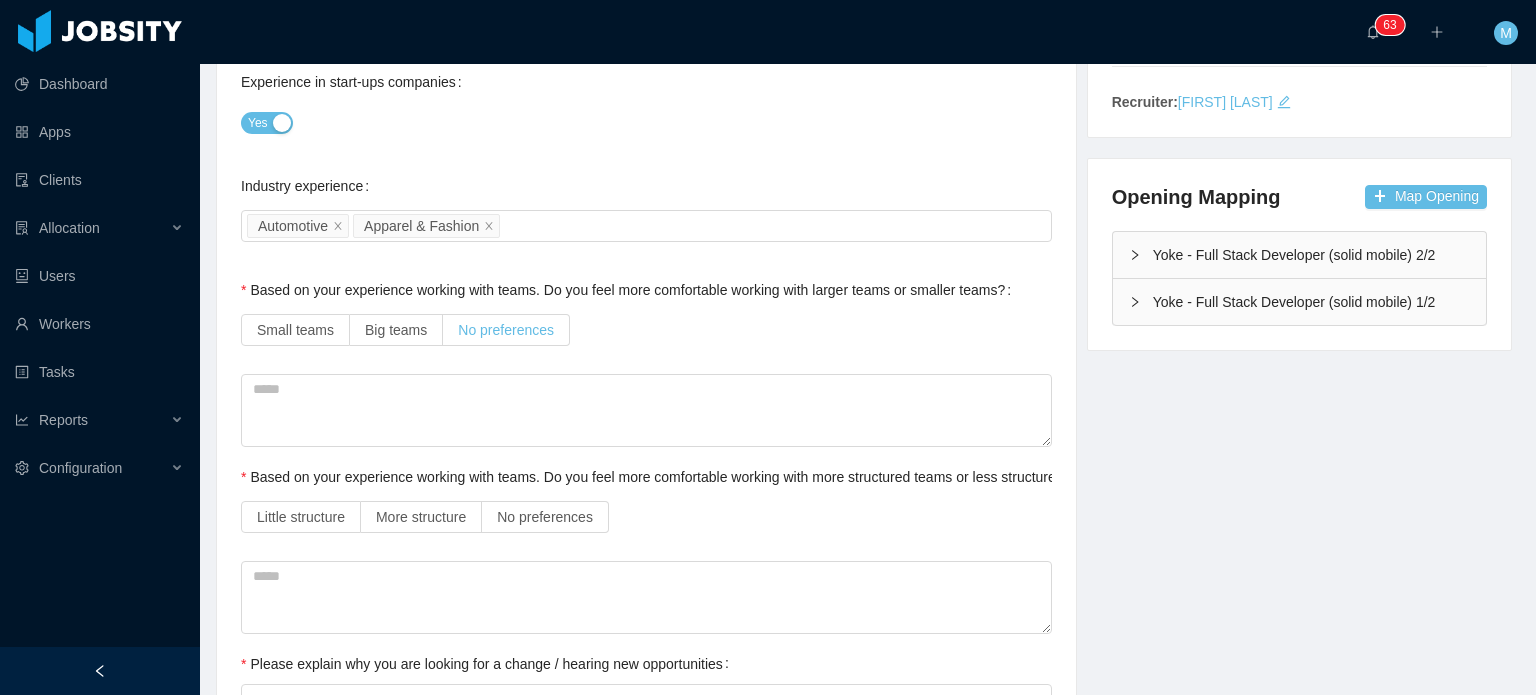 type on "*" 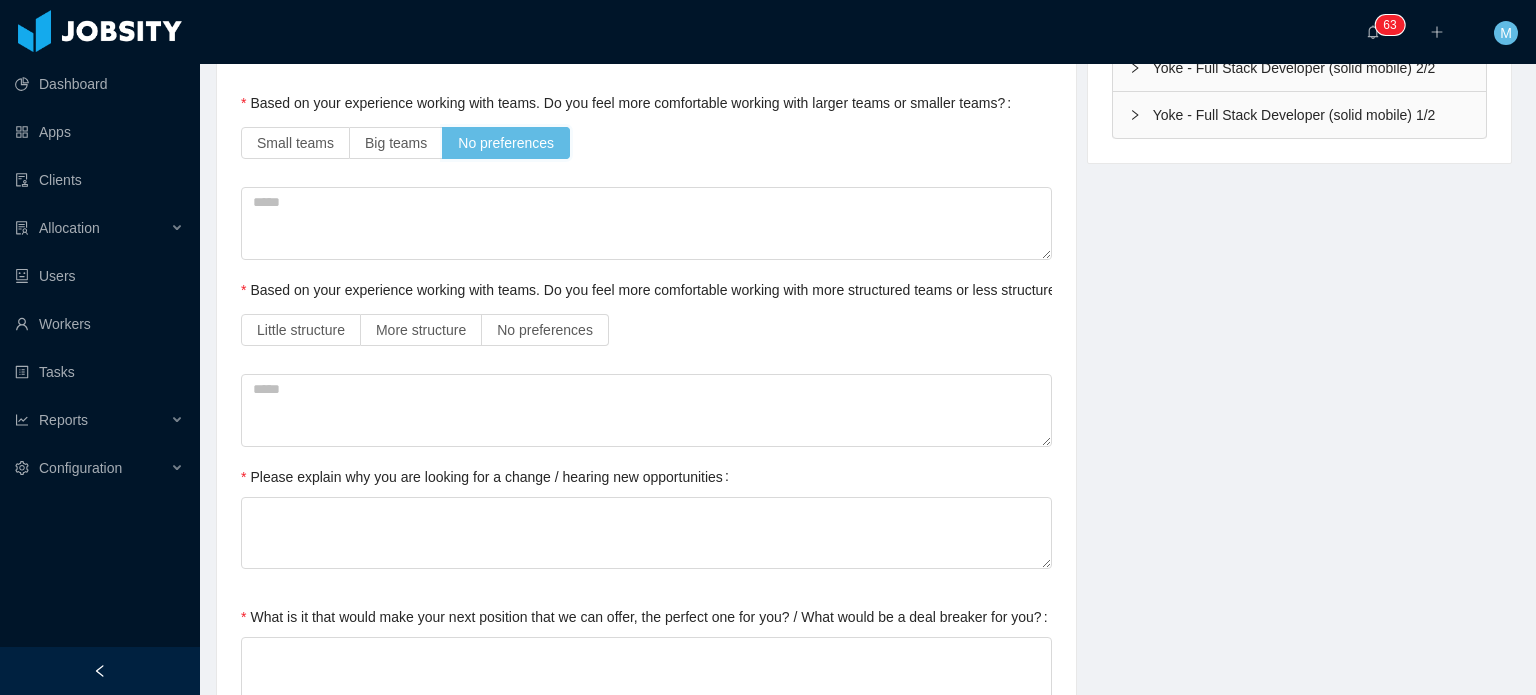 scroll, scrollTop: 600, scrollLeft: 4, axis: both 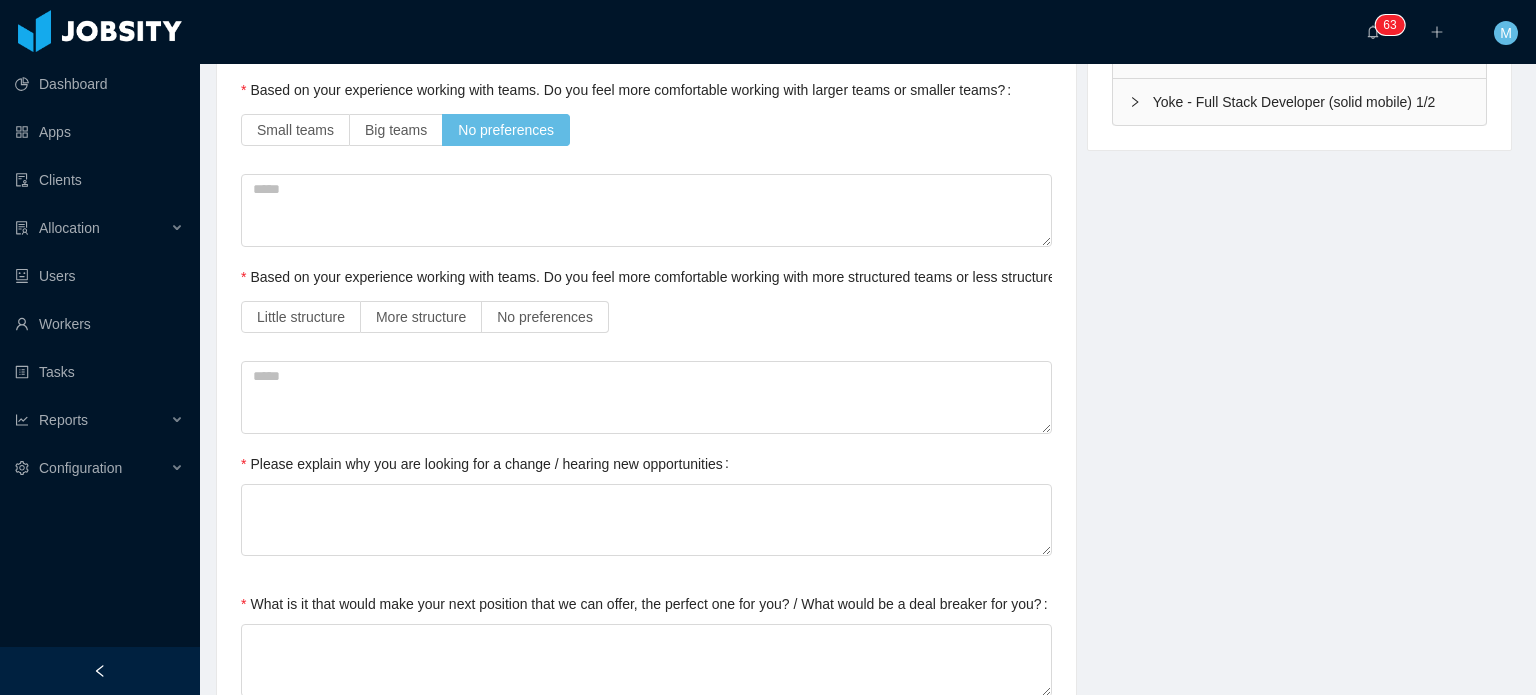drag, startPoint x: 560, startPoint y: 343, endPoint x: 566, endPoint y: 333, distance: 11.661903 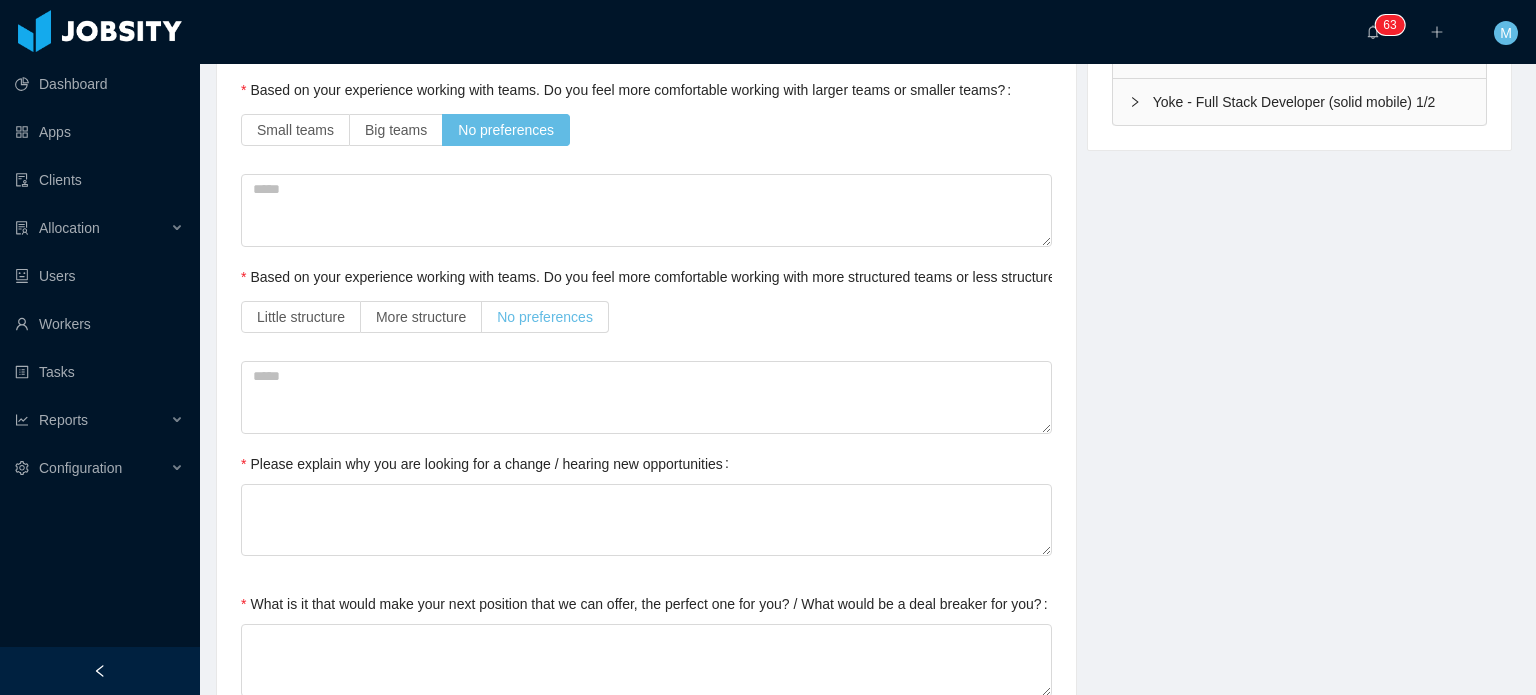 click on "No preferences" at bounding box center [545, 317] 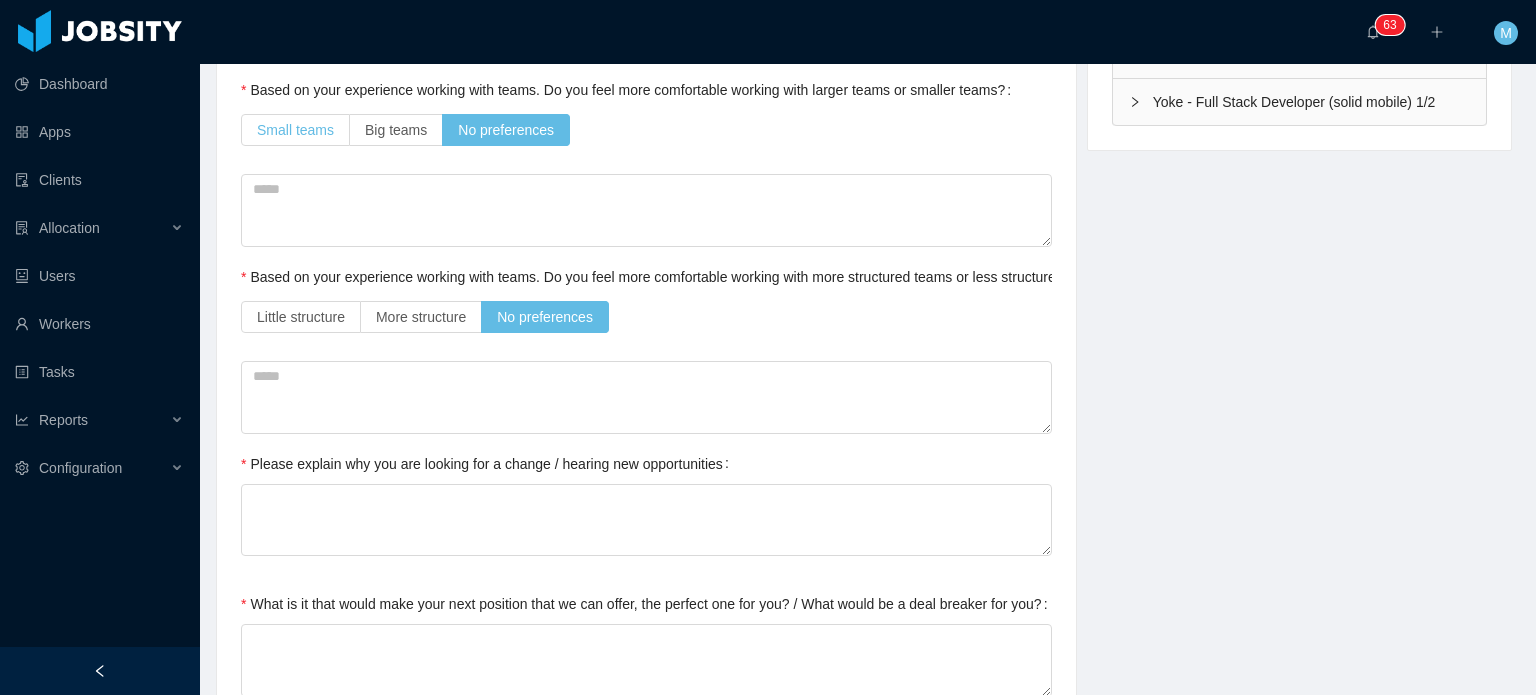 click on "Small teams" at bounding box center (295, 130) 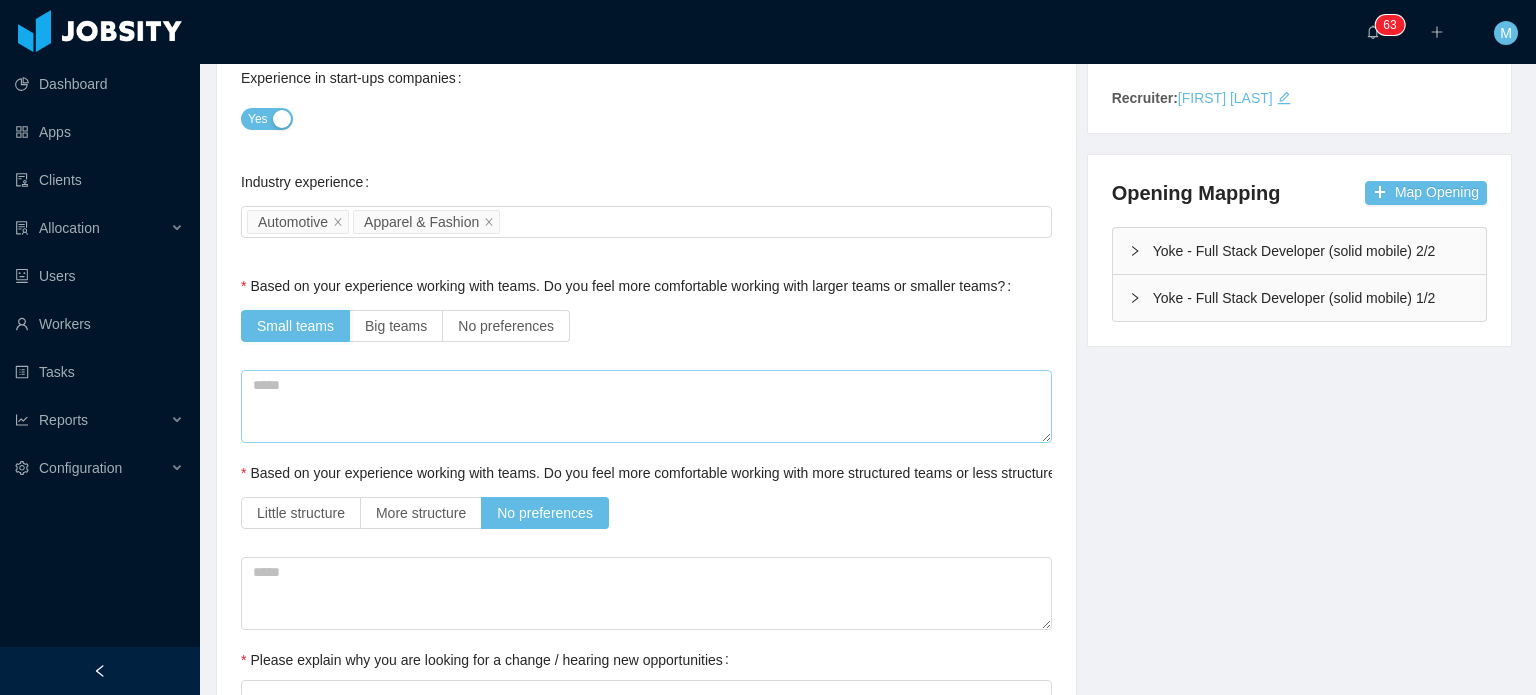 scroll, scrollTop: 400, scrollLeft: 4, axis: both 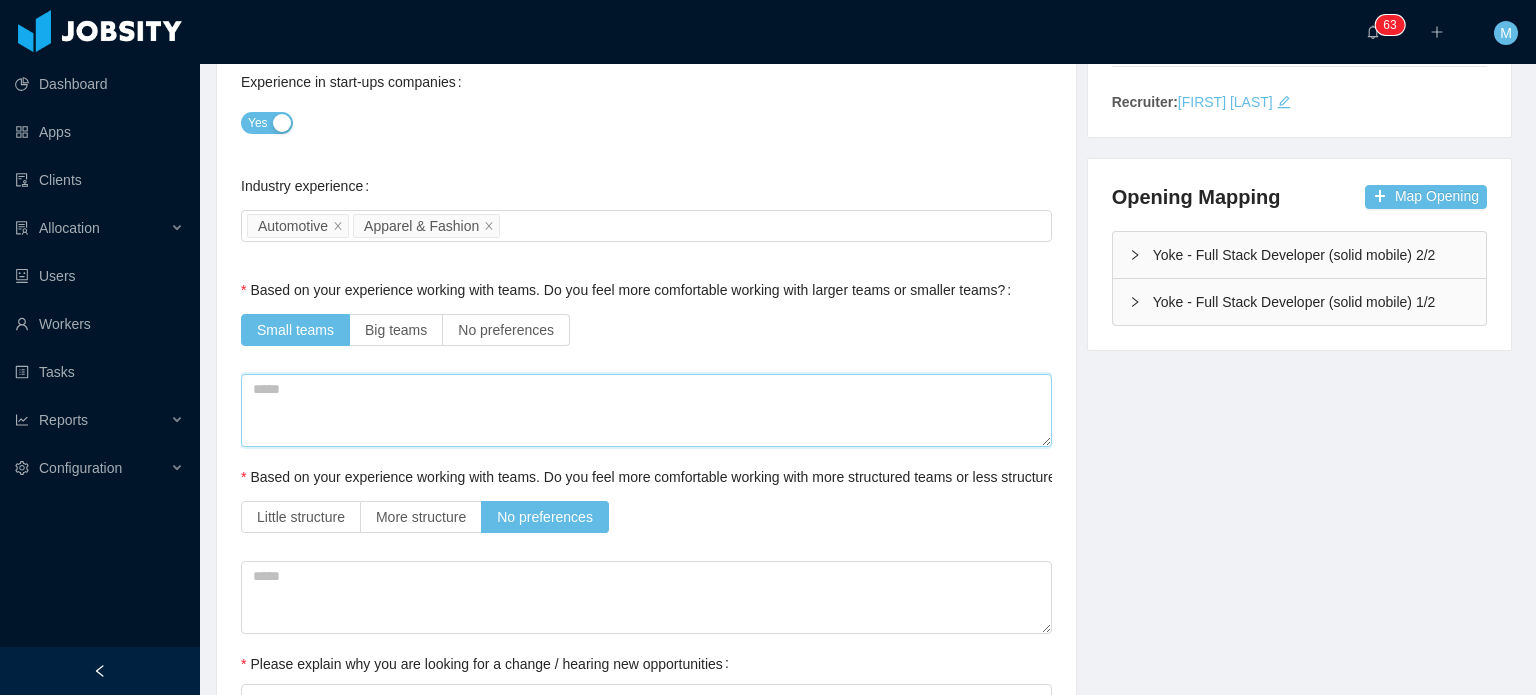 click at bounding box center [646, 410] 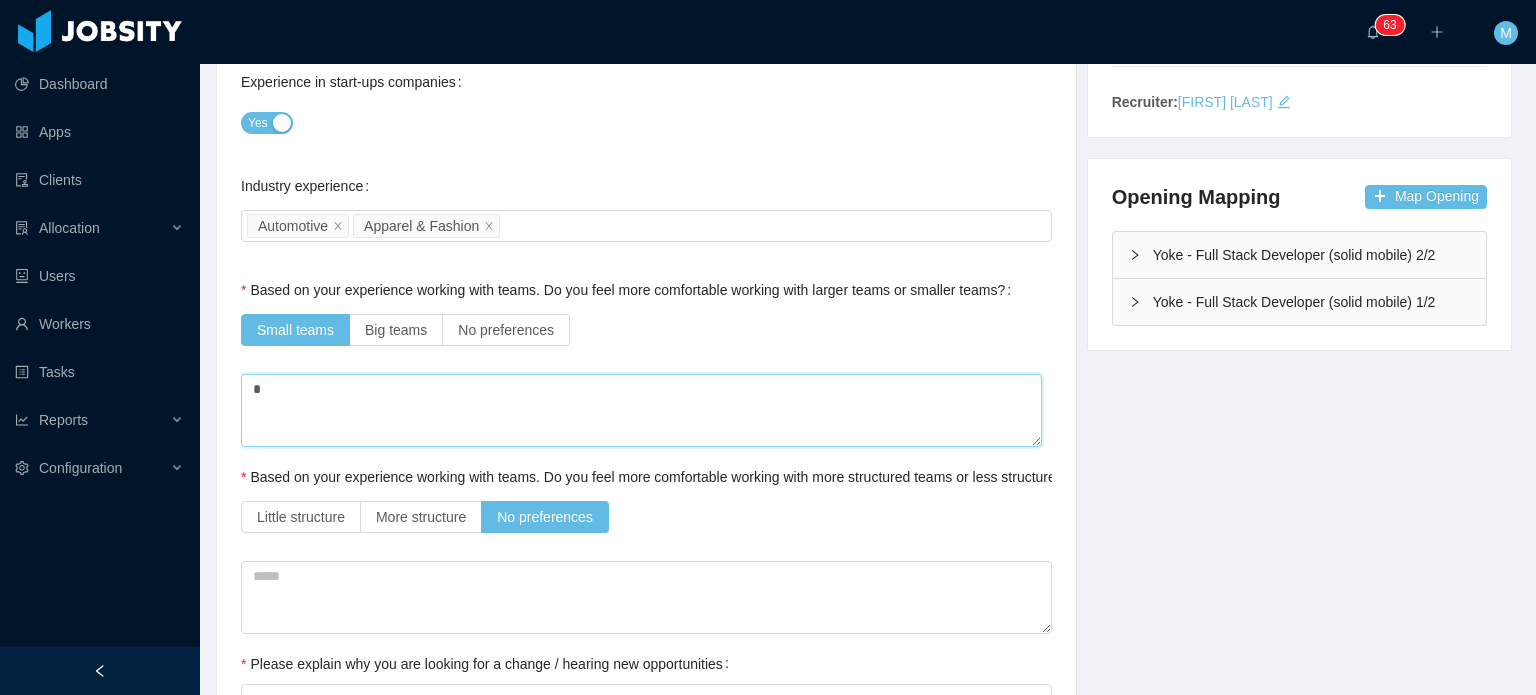 type 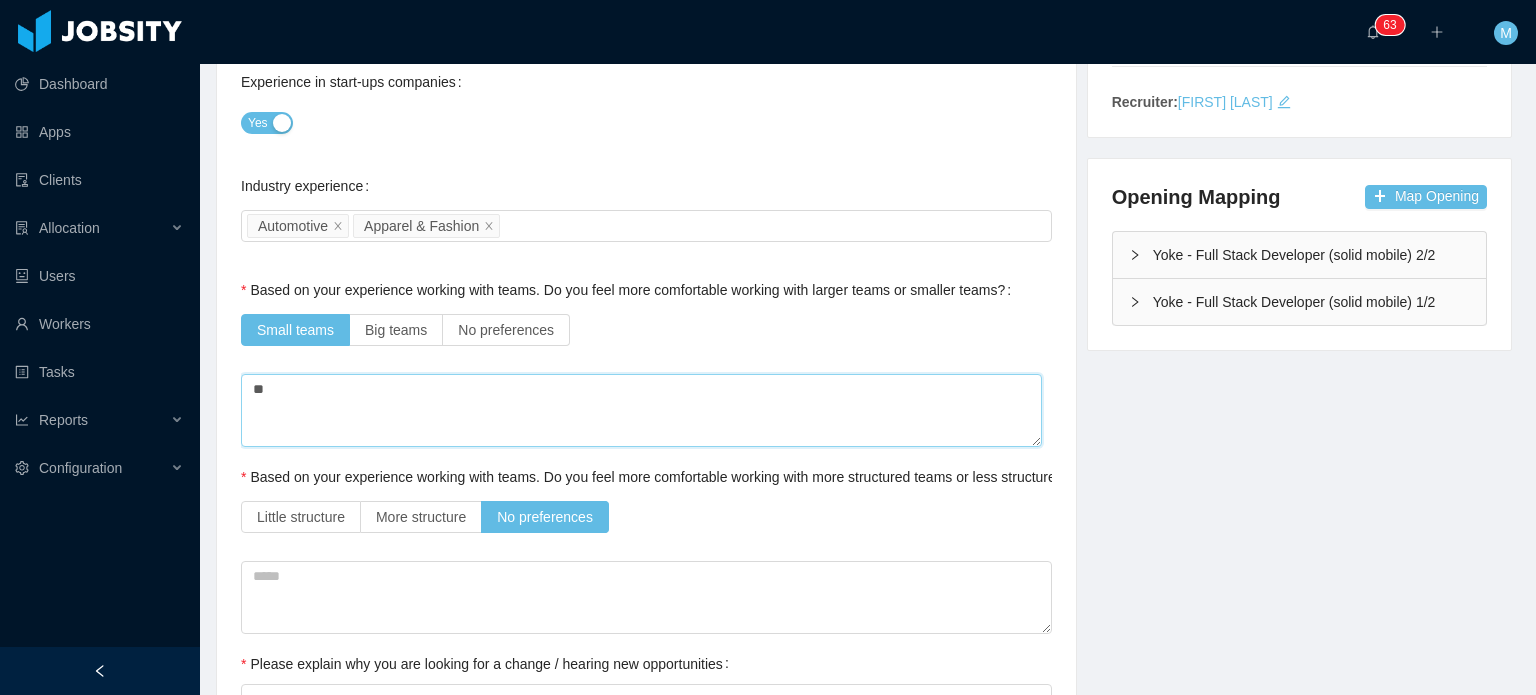 type 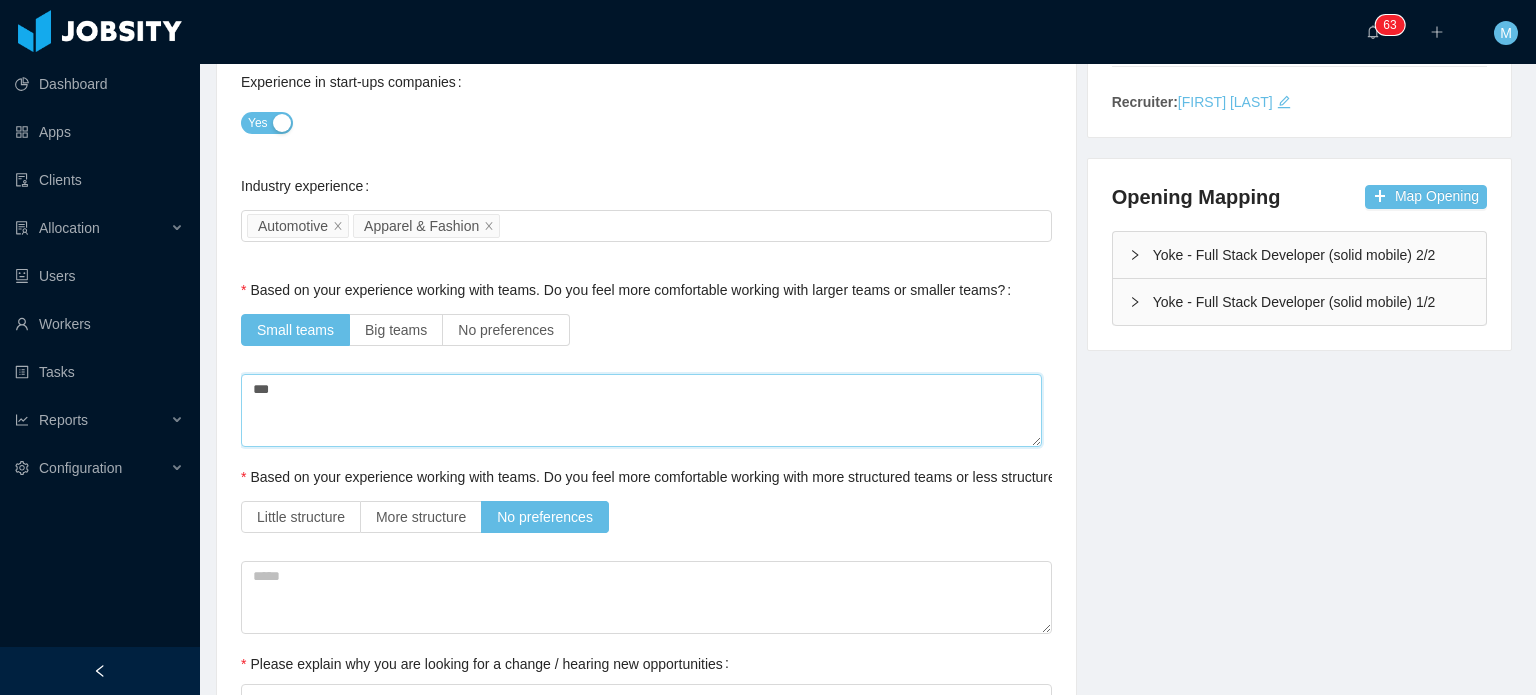 type 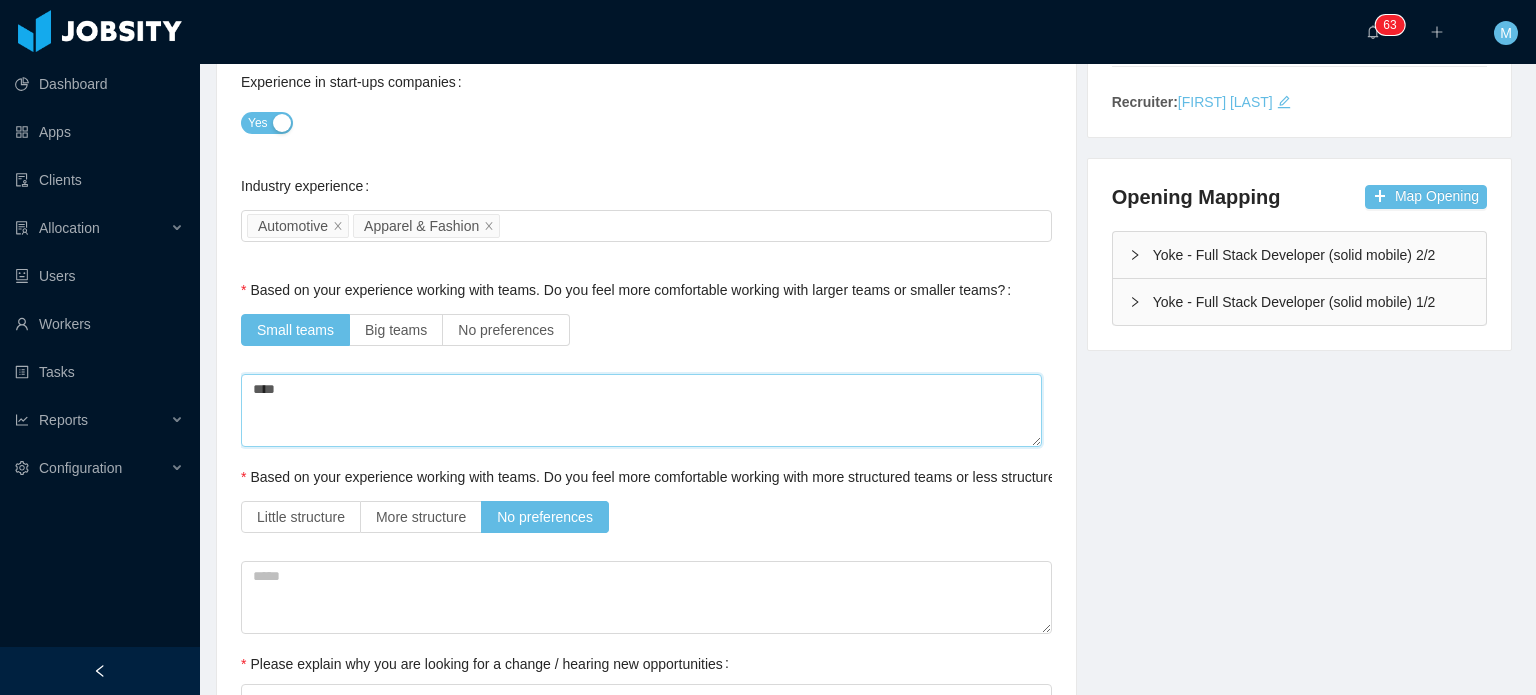 type 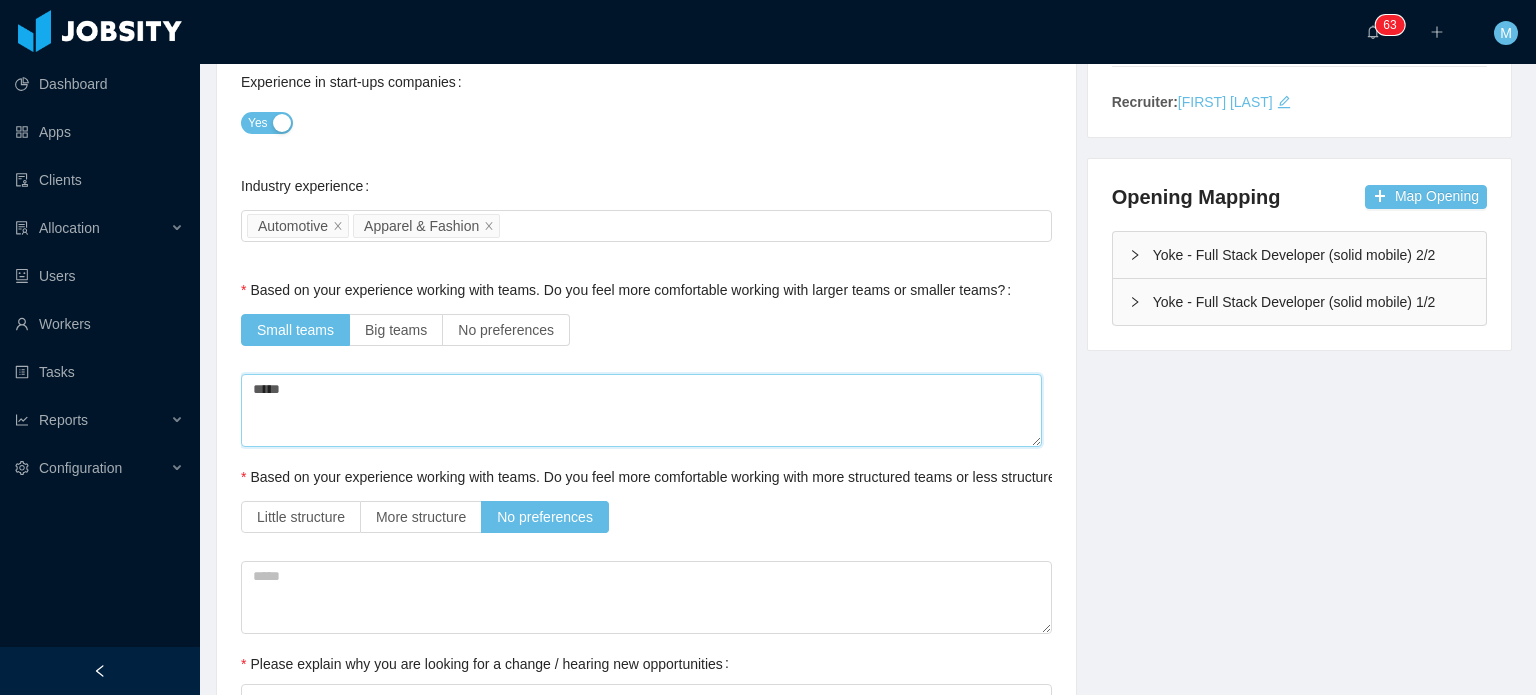 type 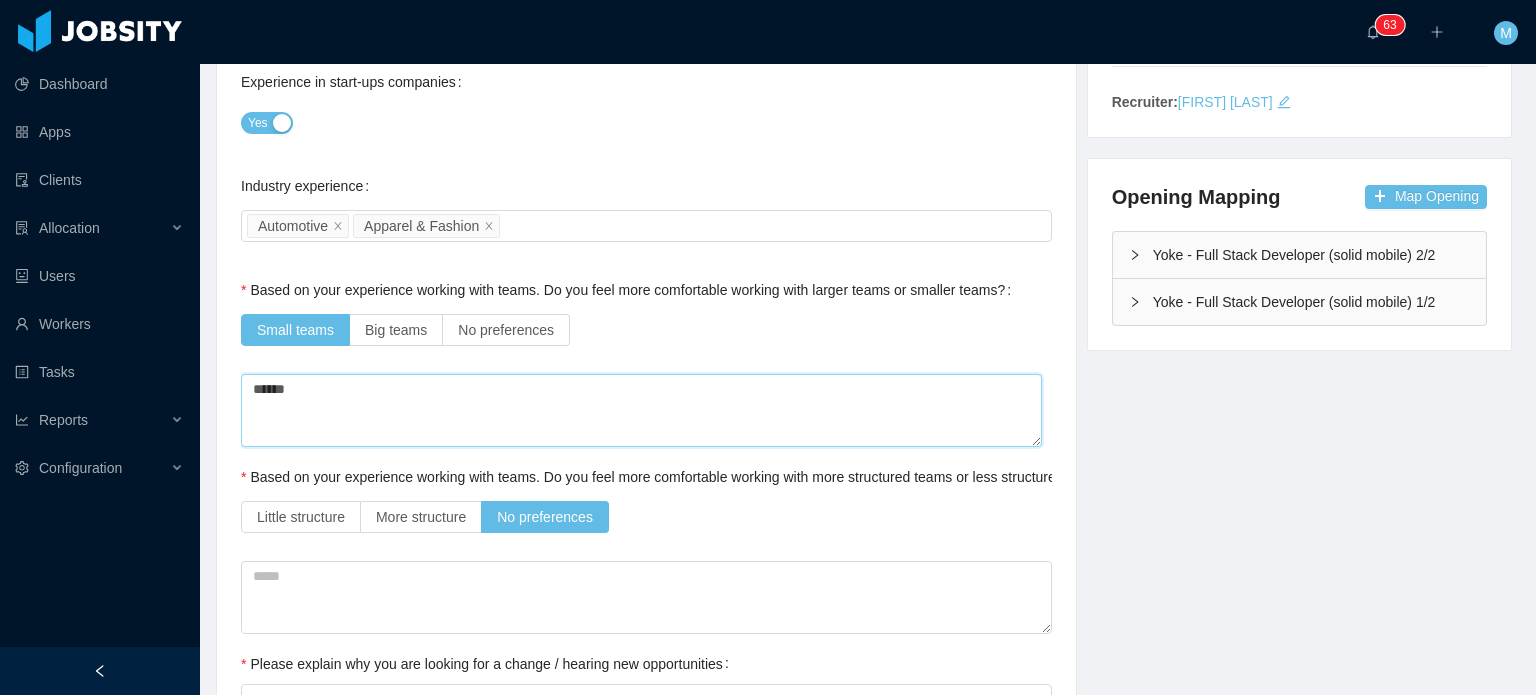 type 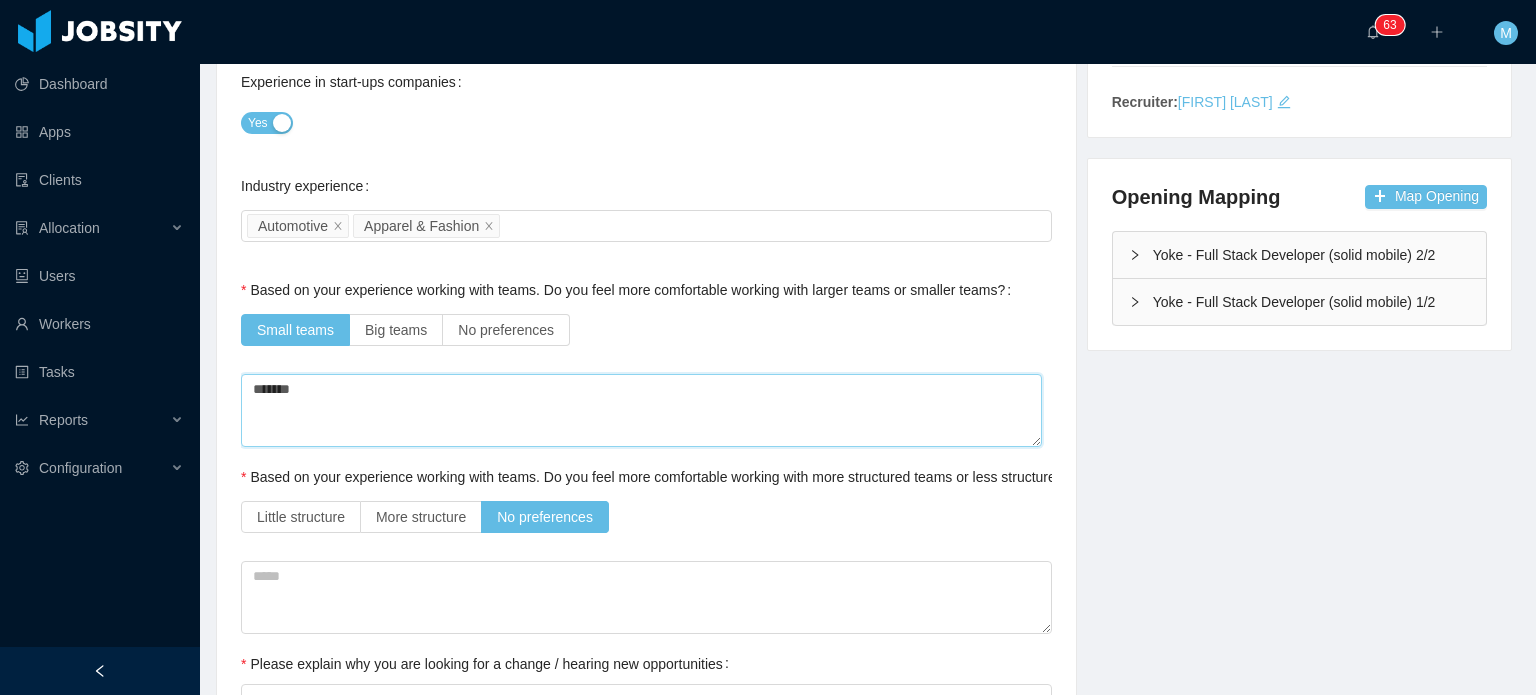 type 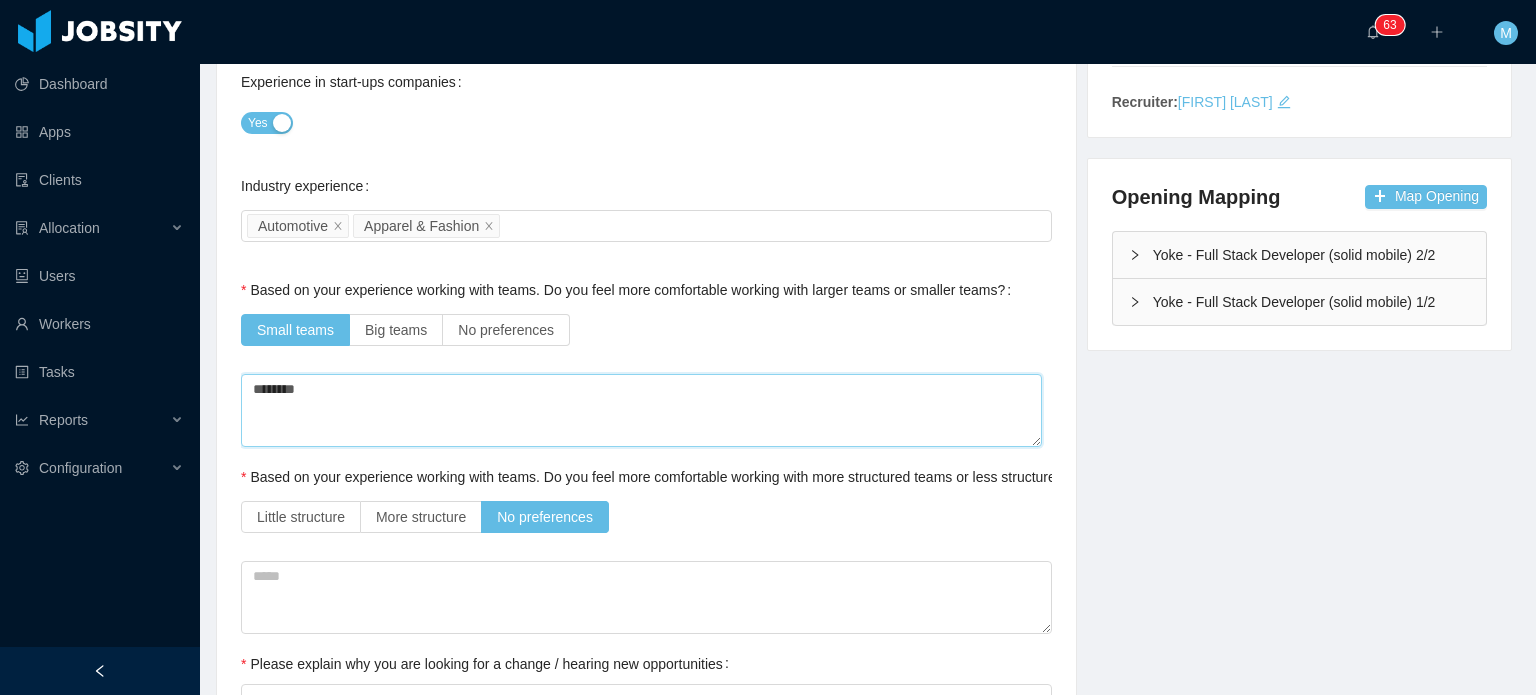 type 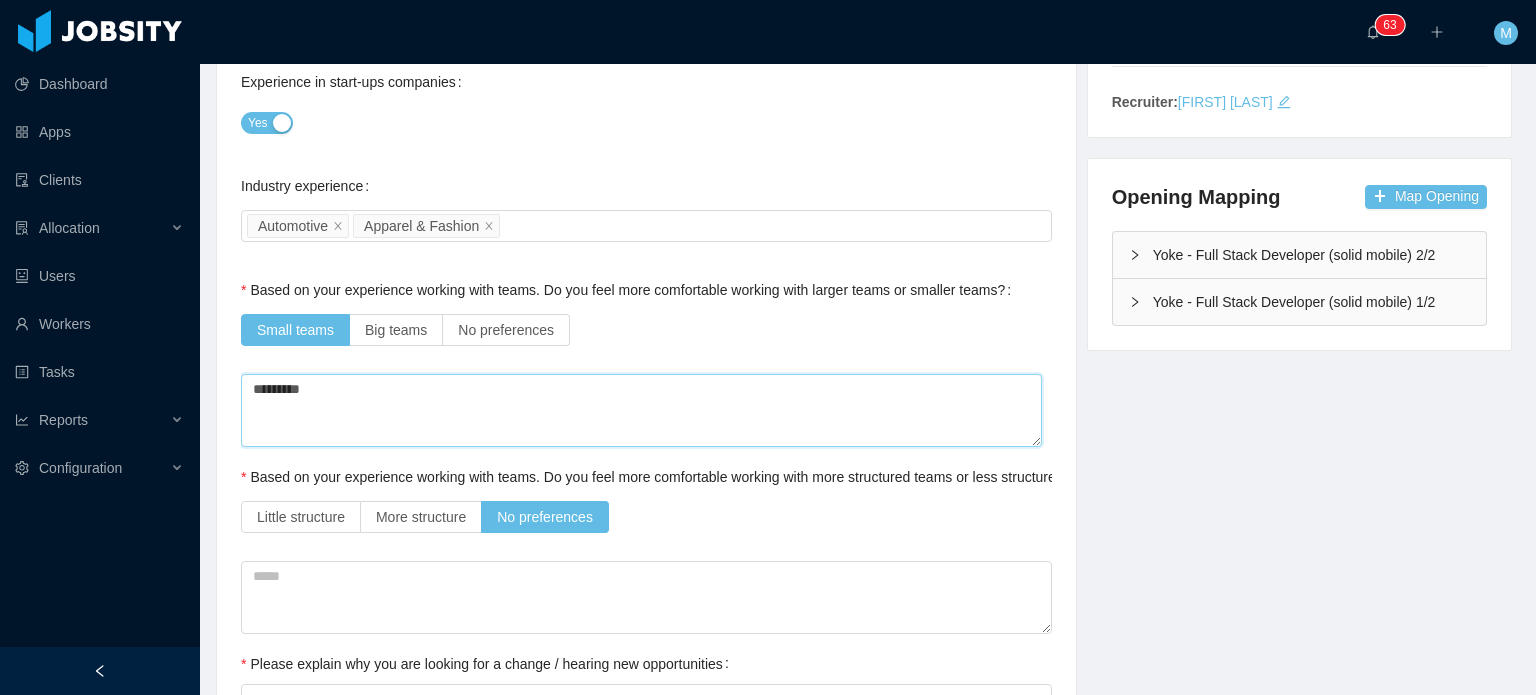 type 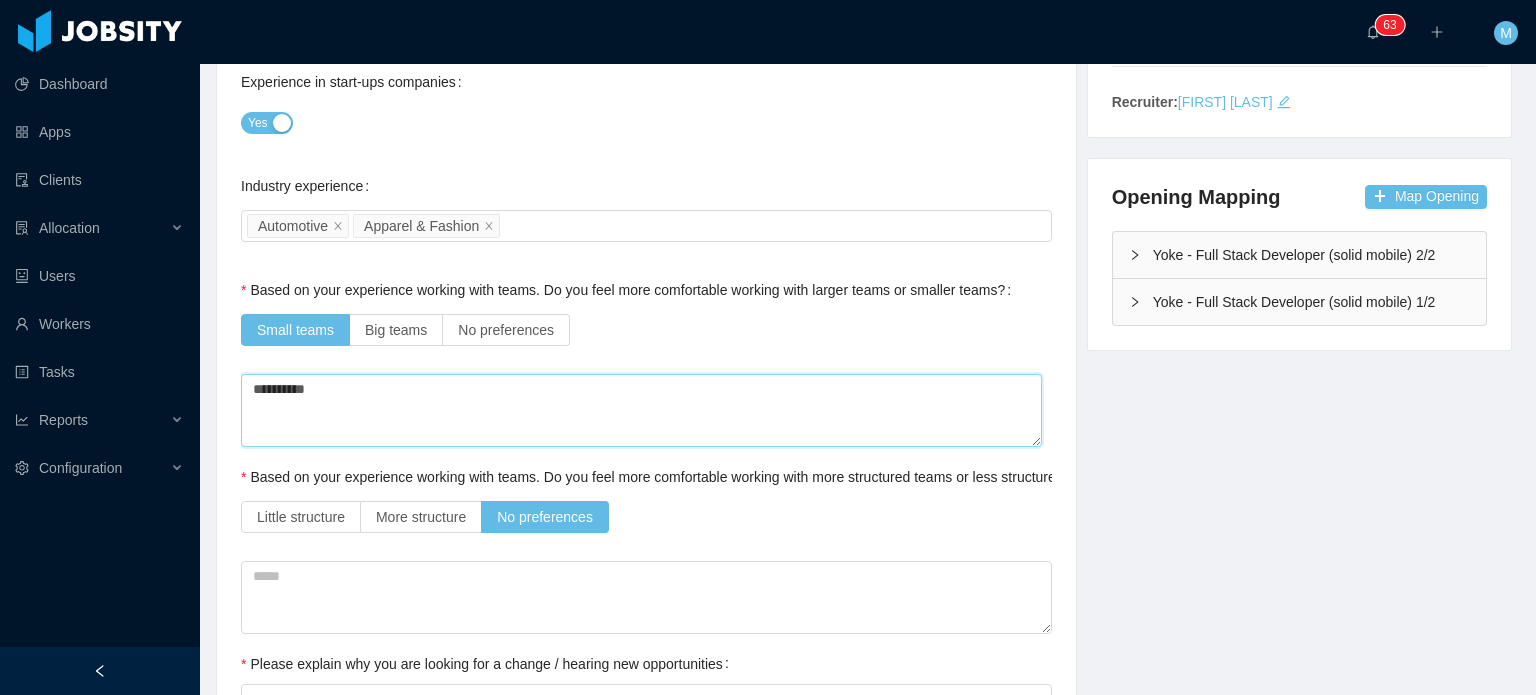 type on "**********" 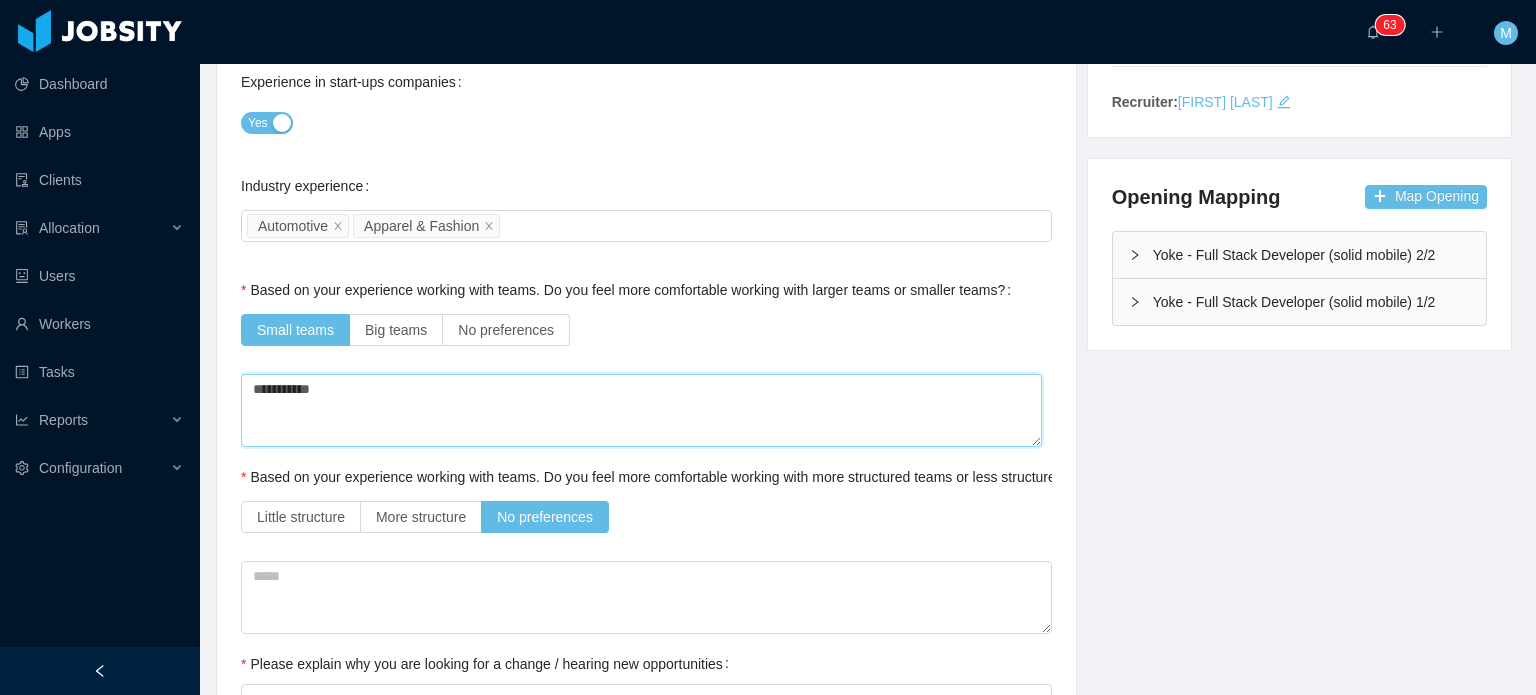 type 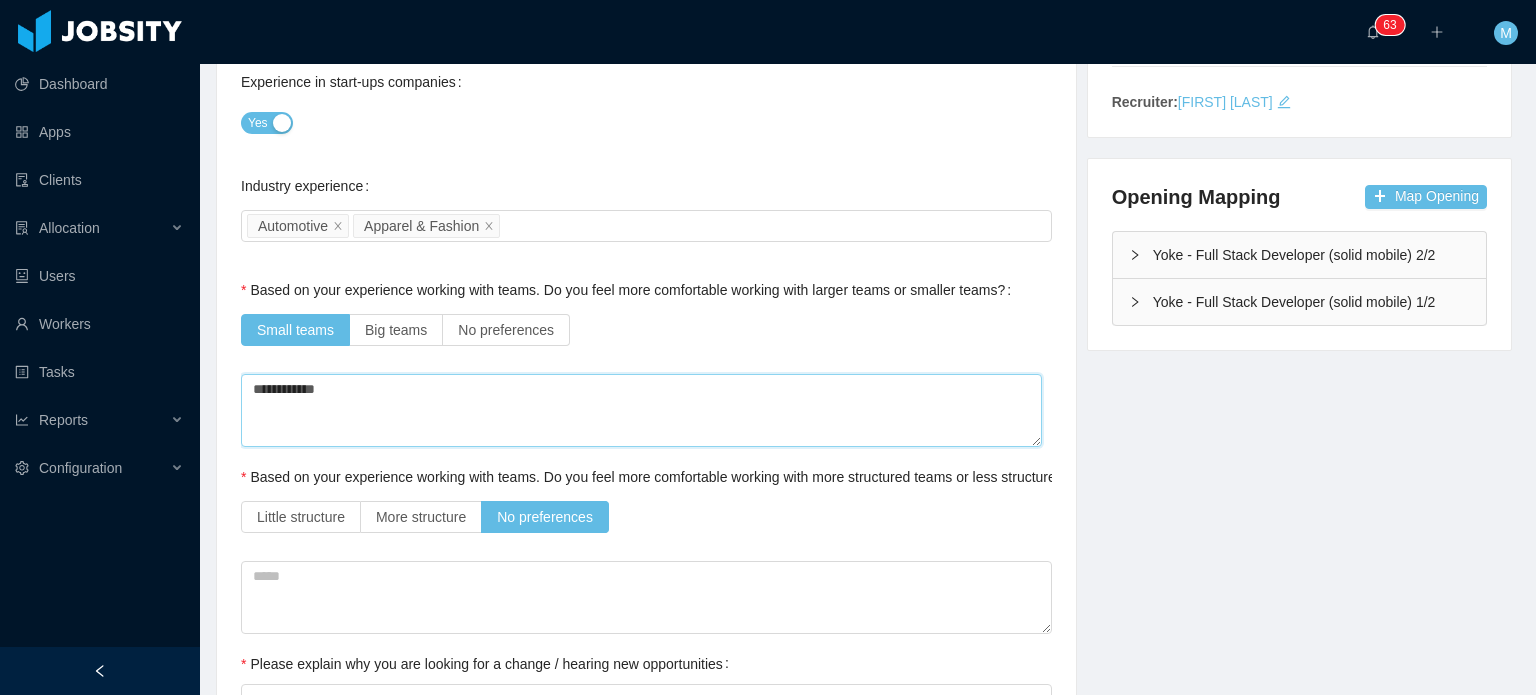 type 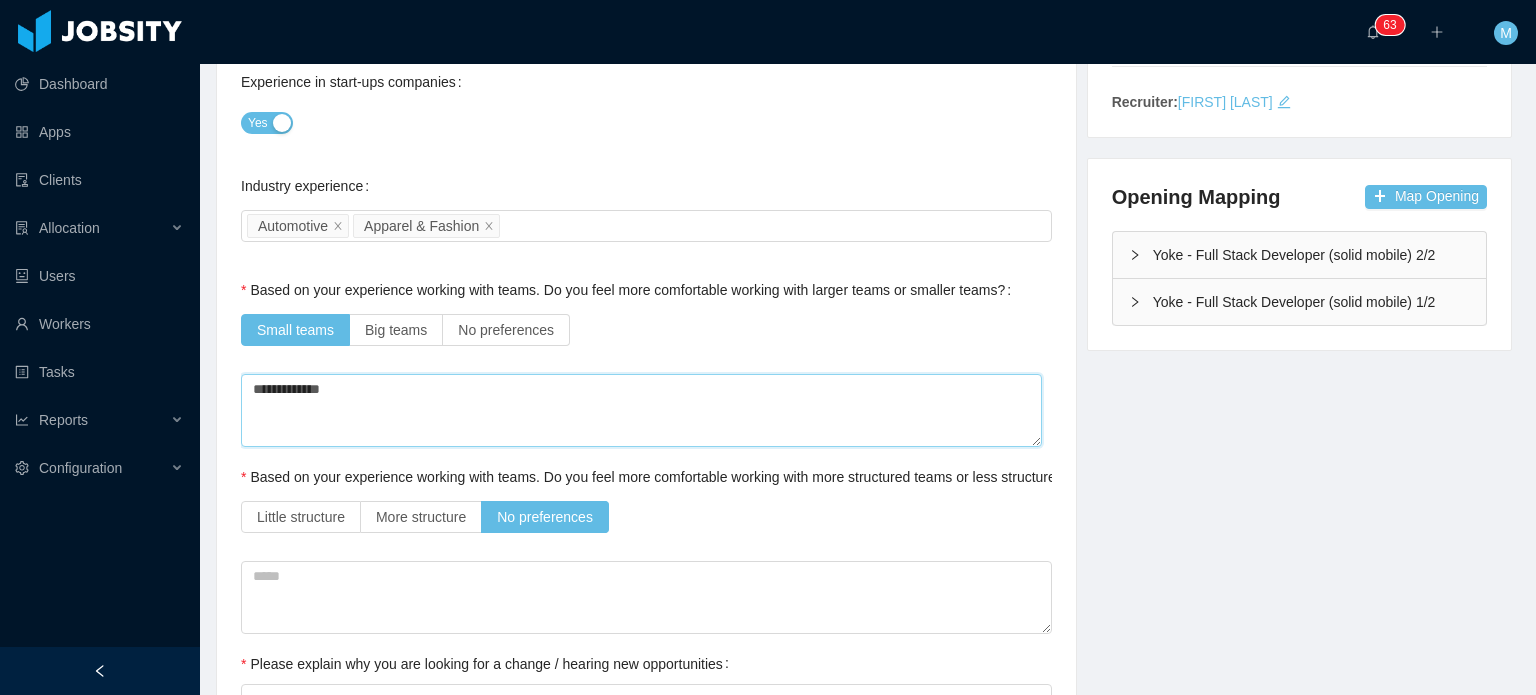 type 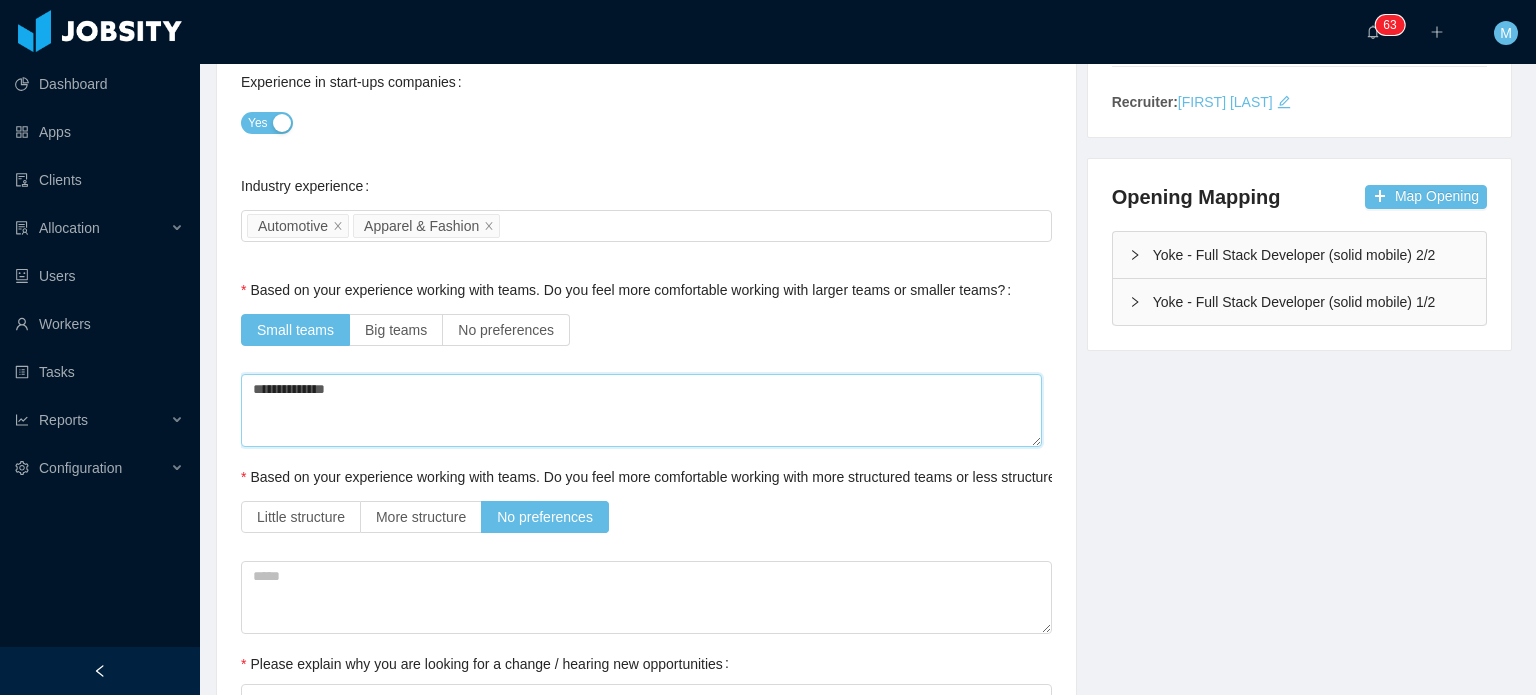 type 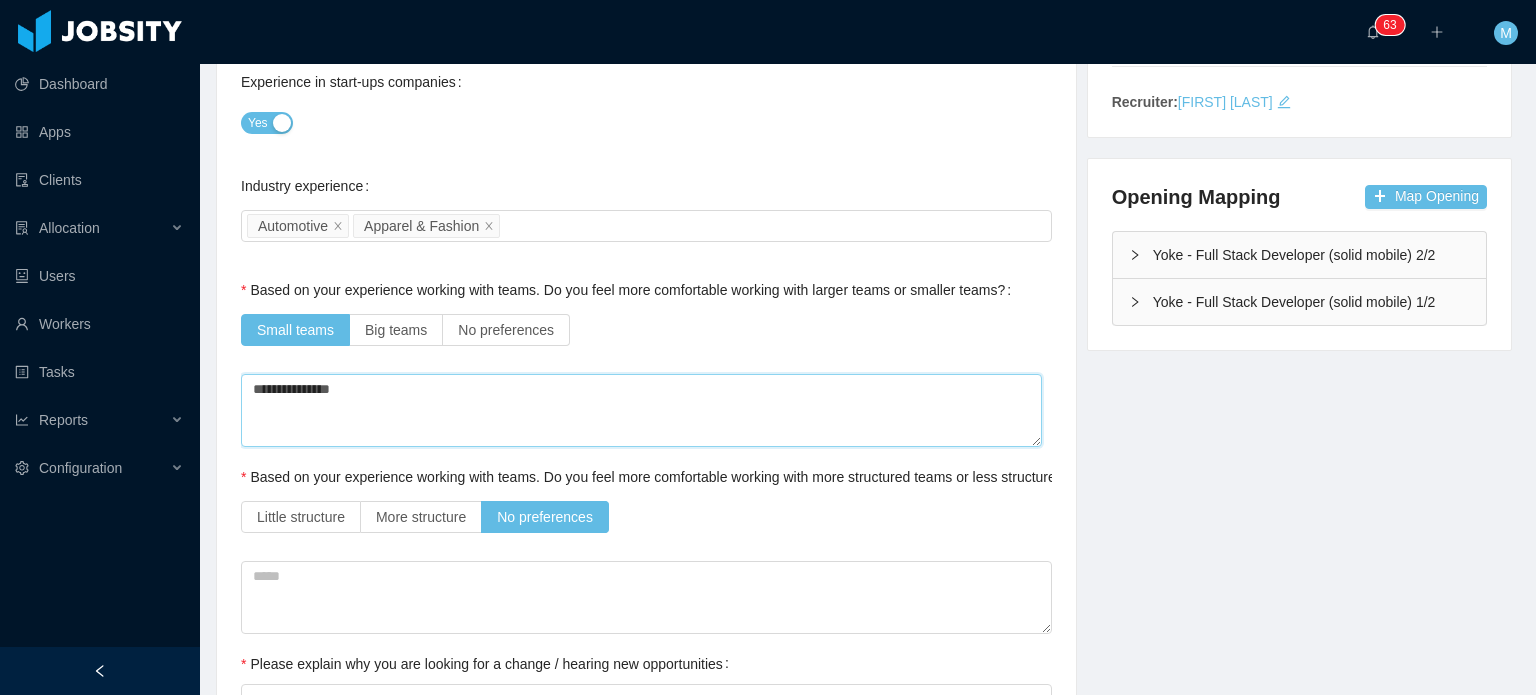 type 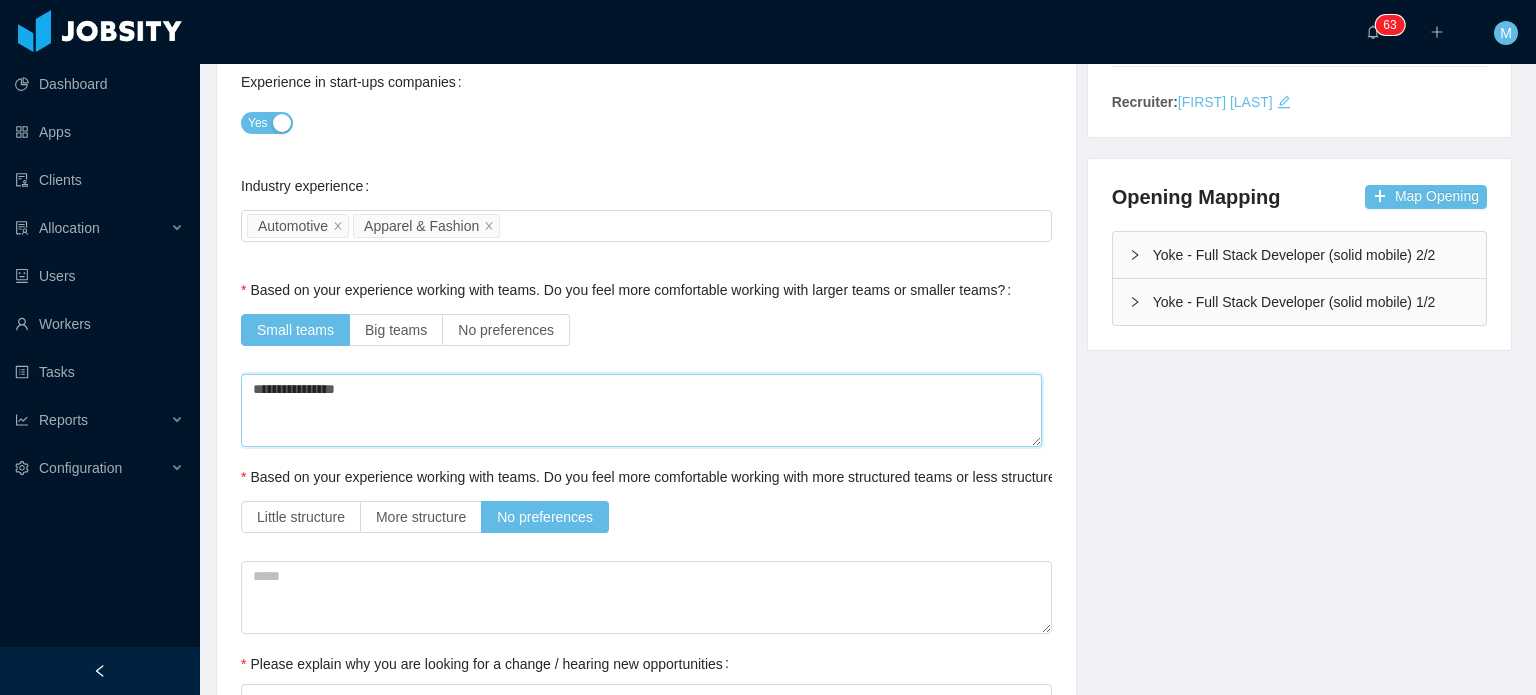 type 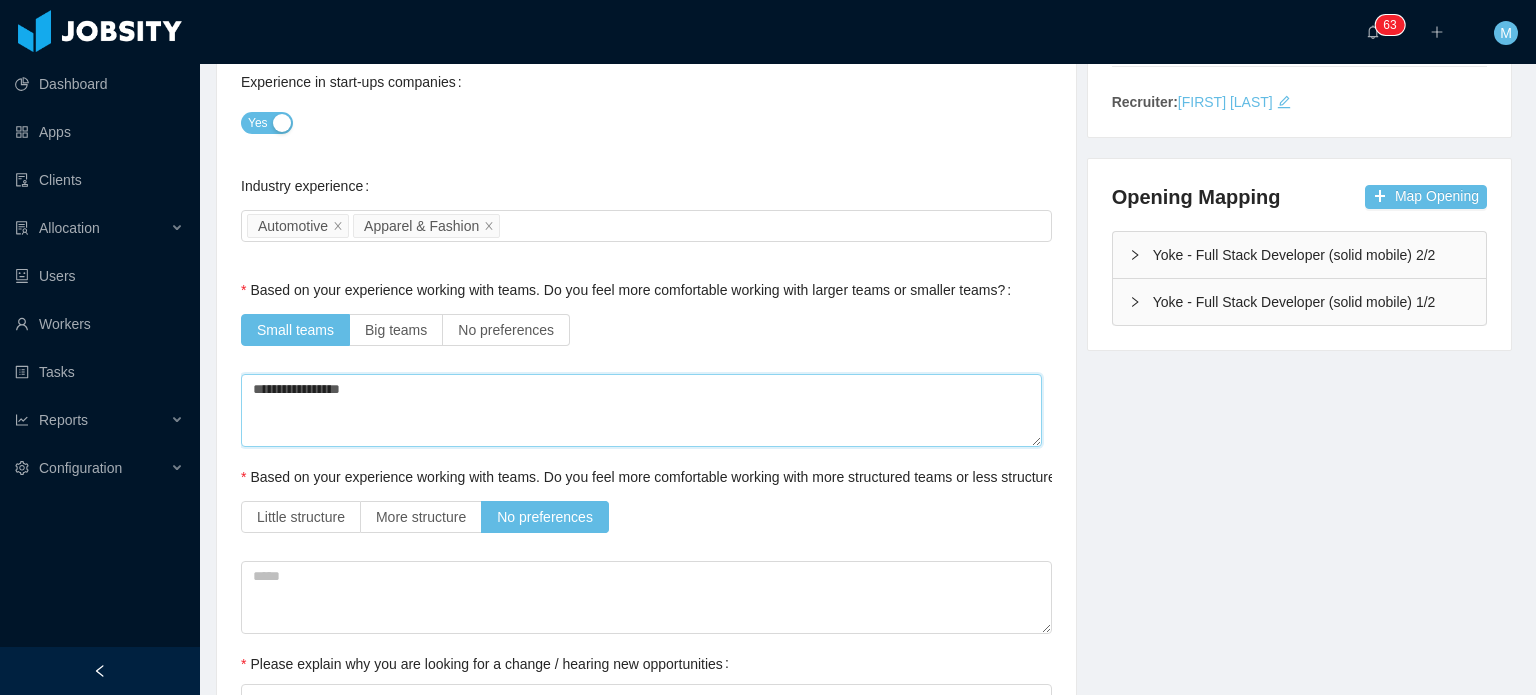 type 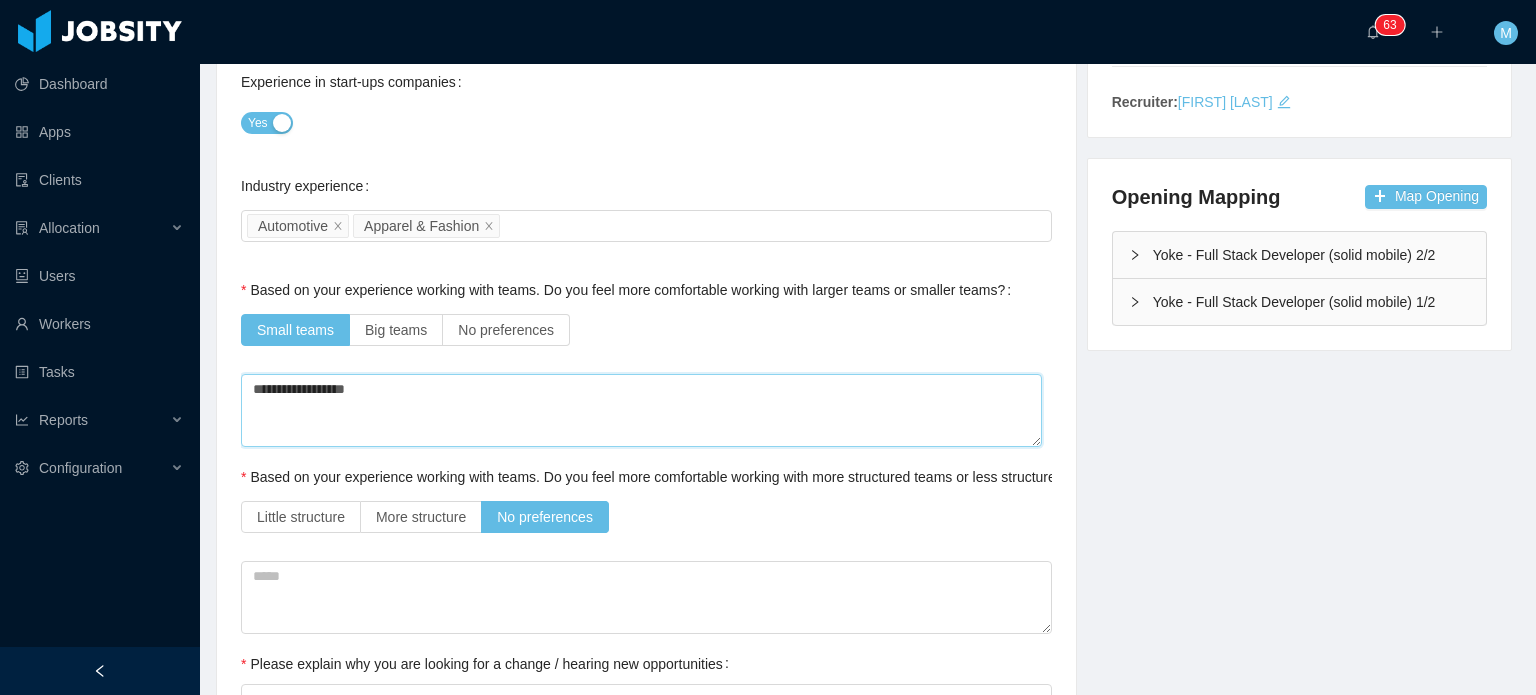 type on "**********" 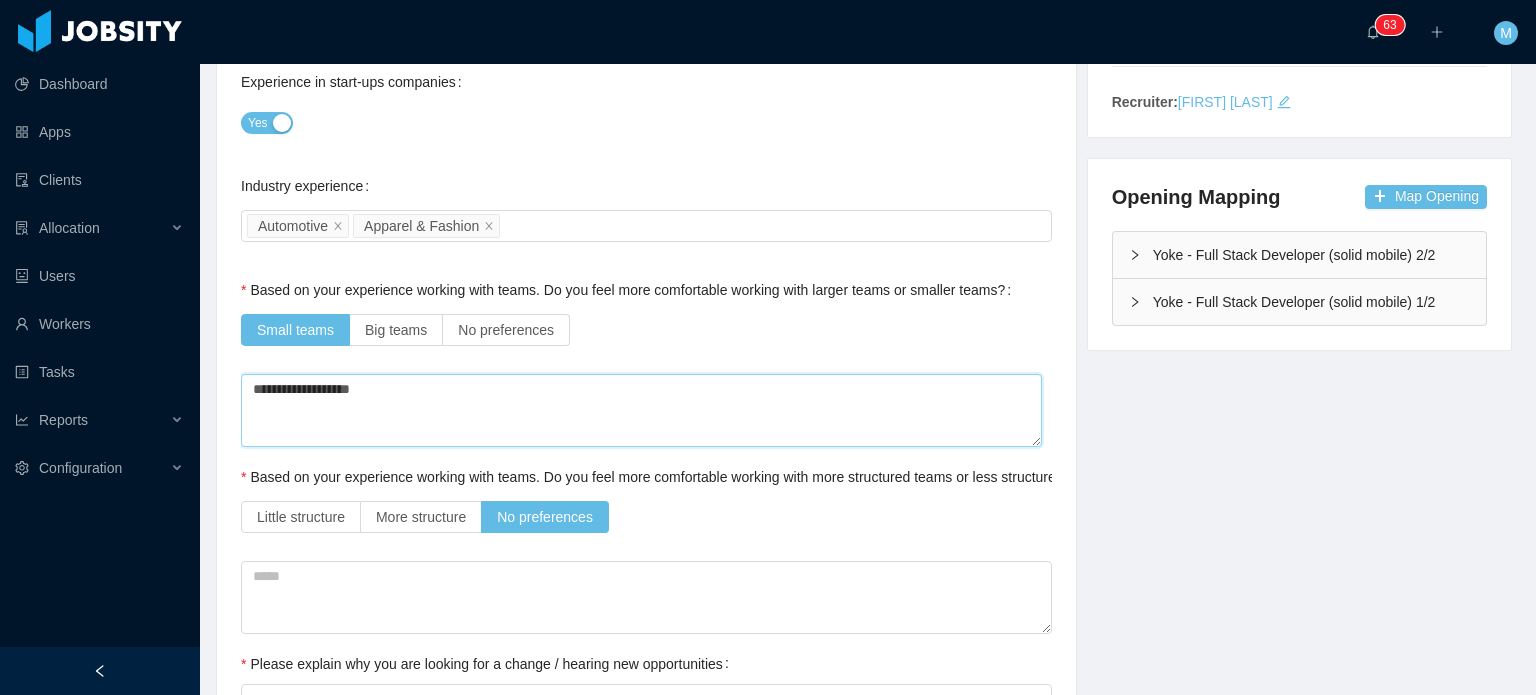 type 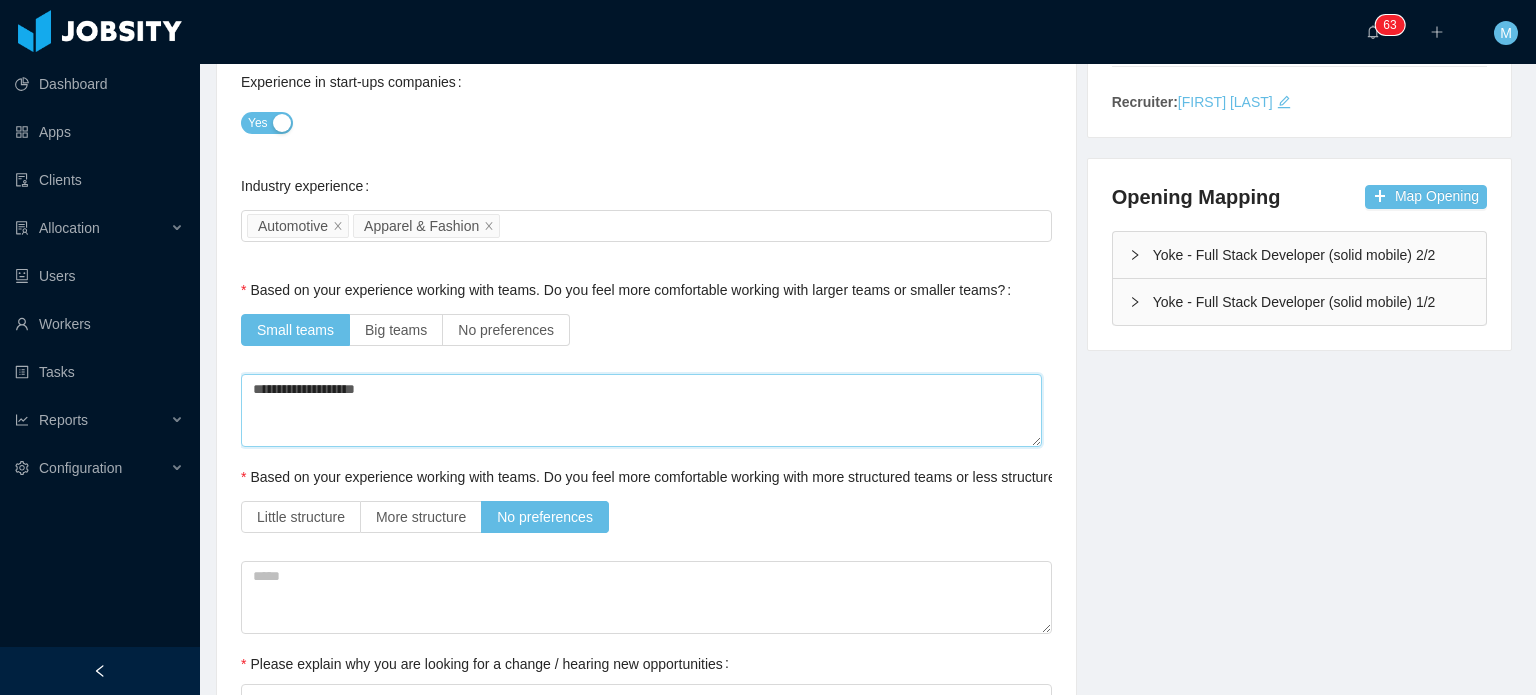 type 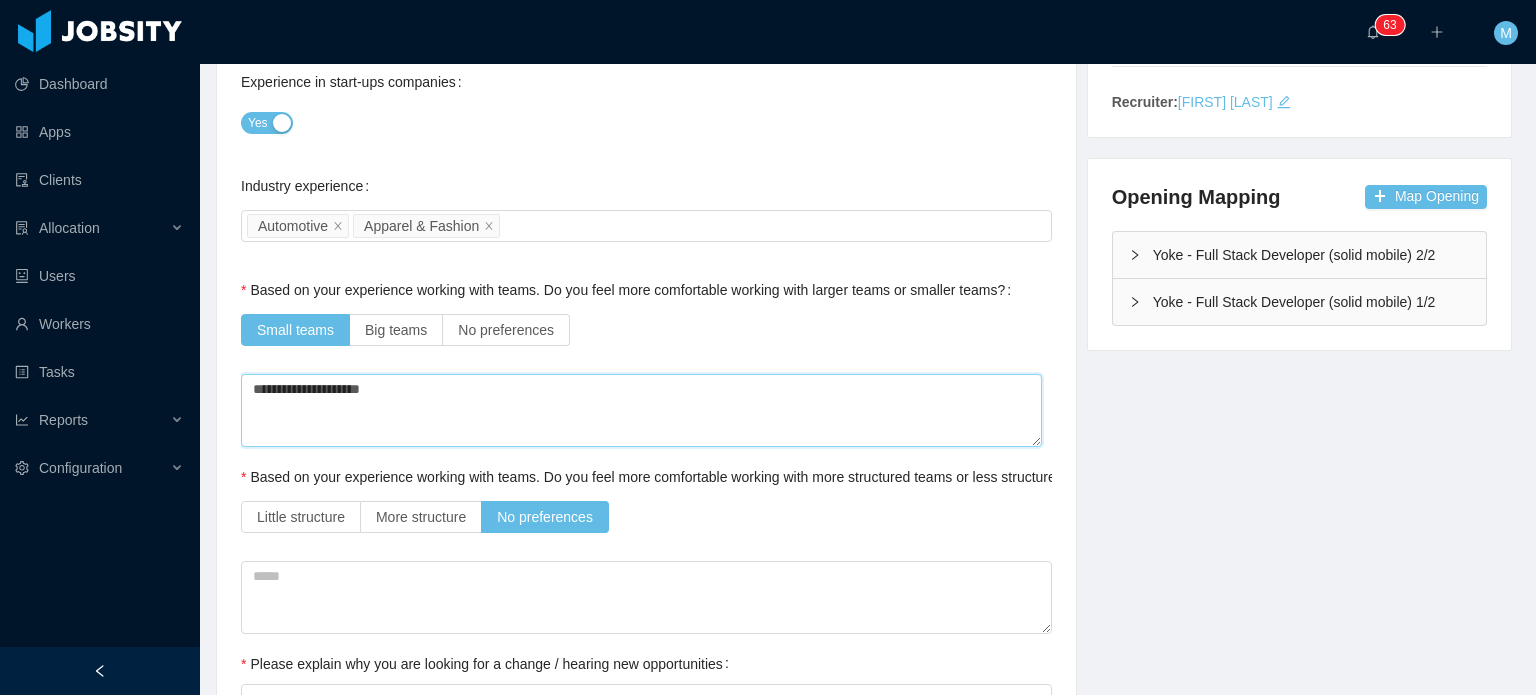 type 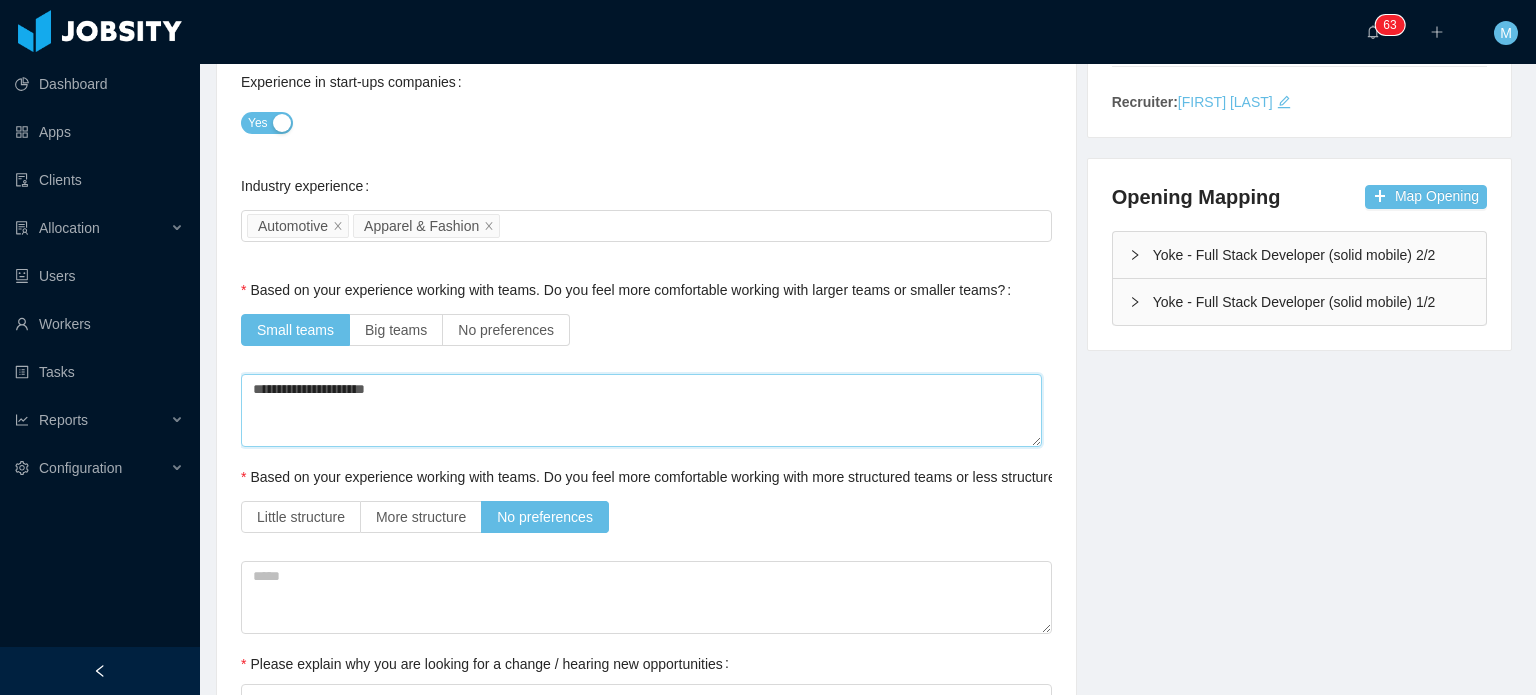 type 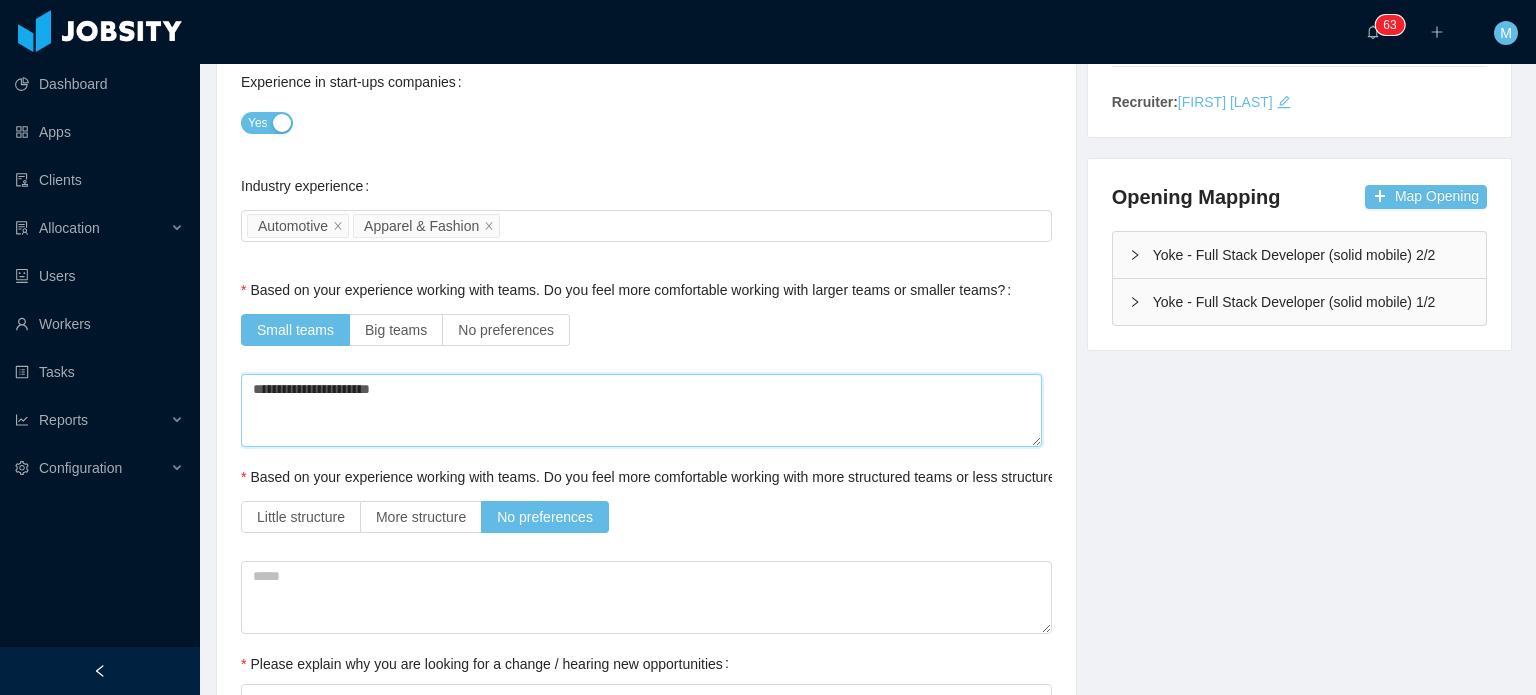 type 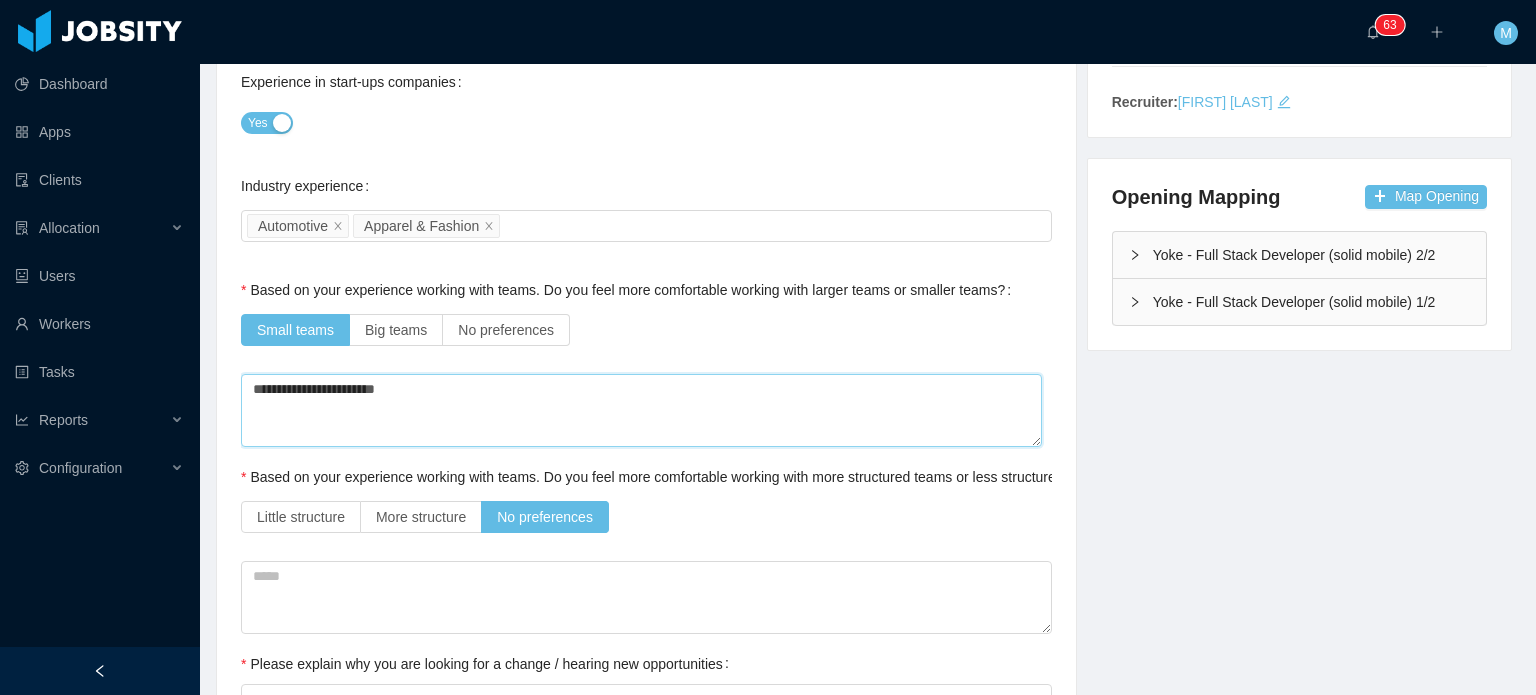 type 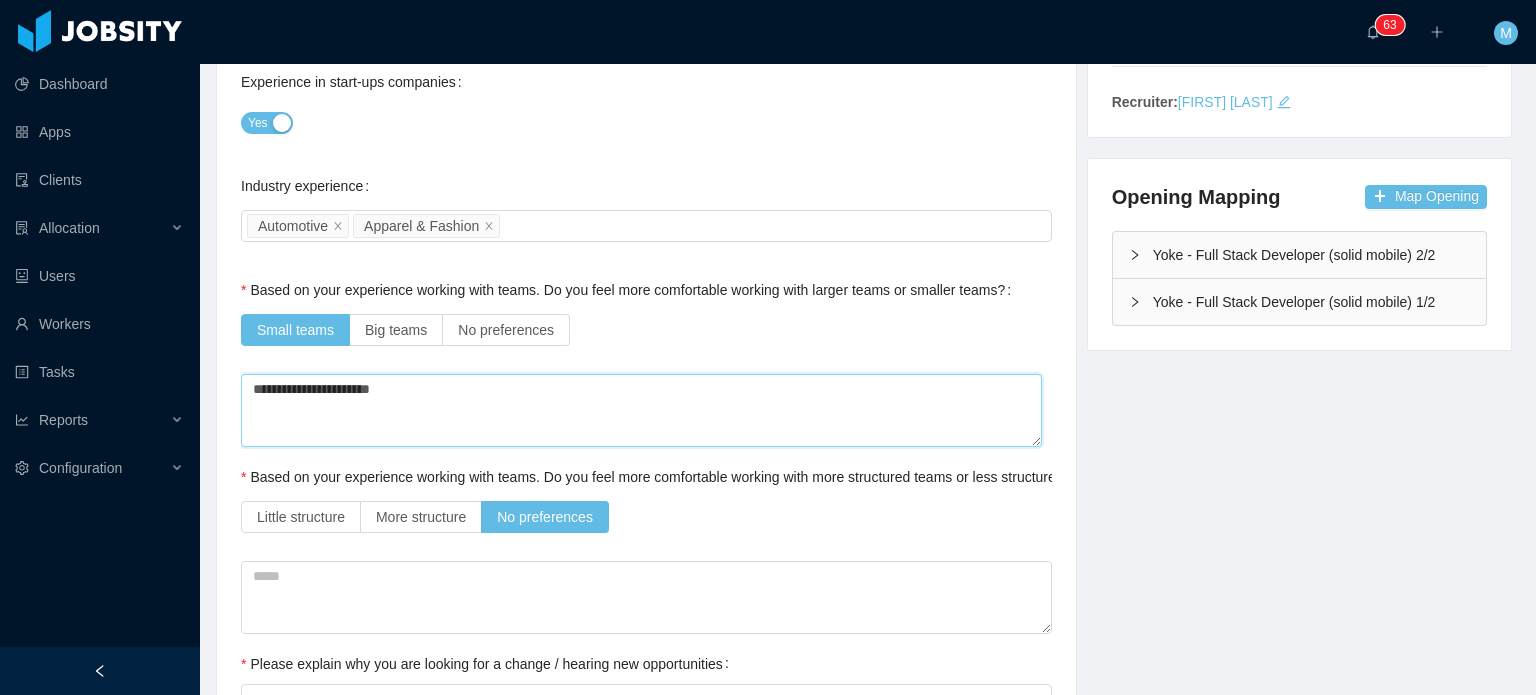 type 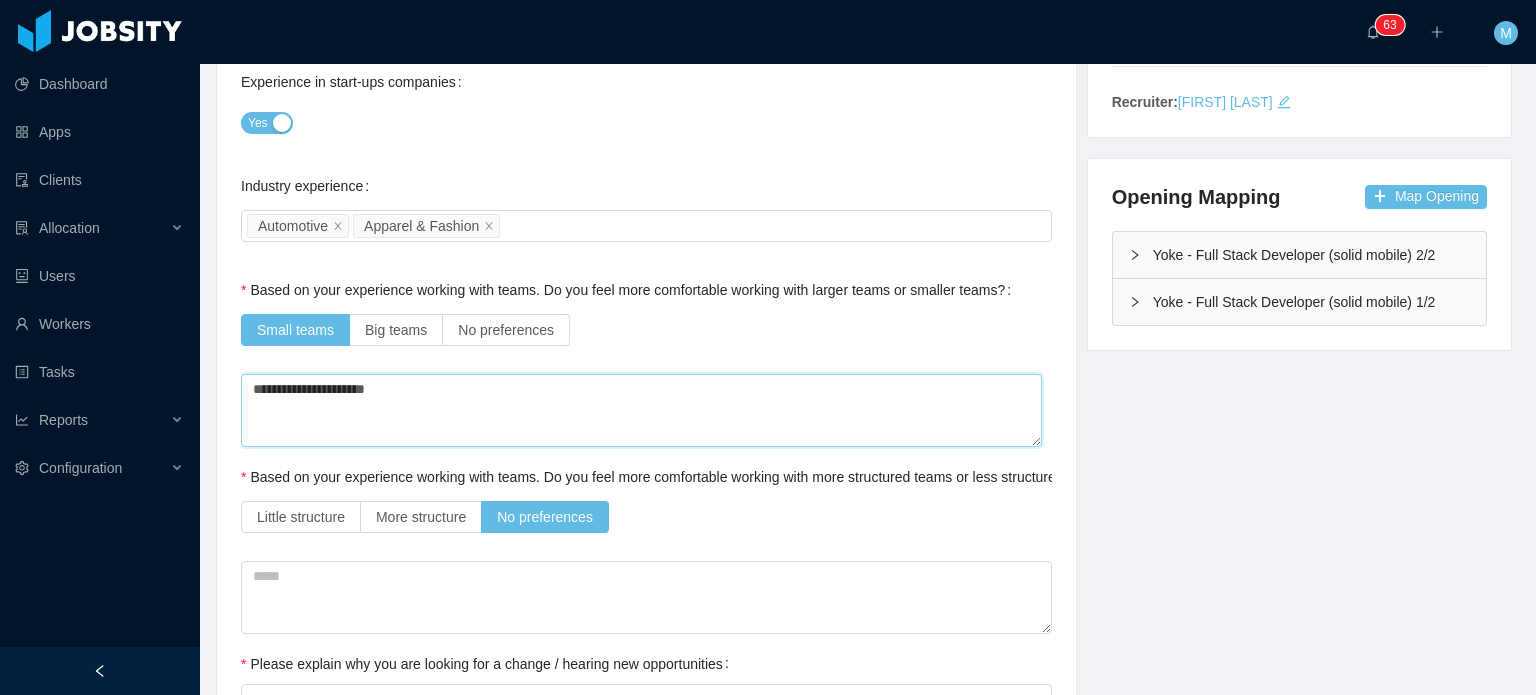 type 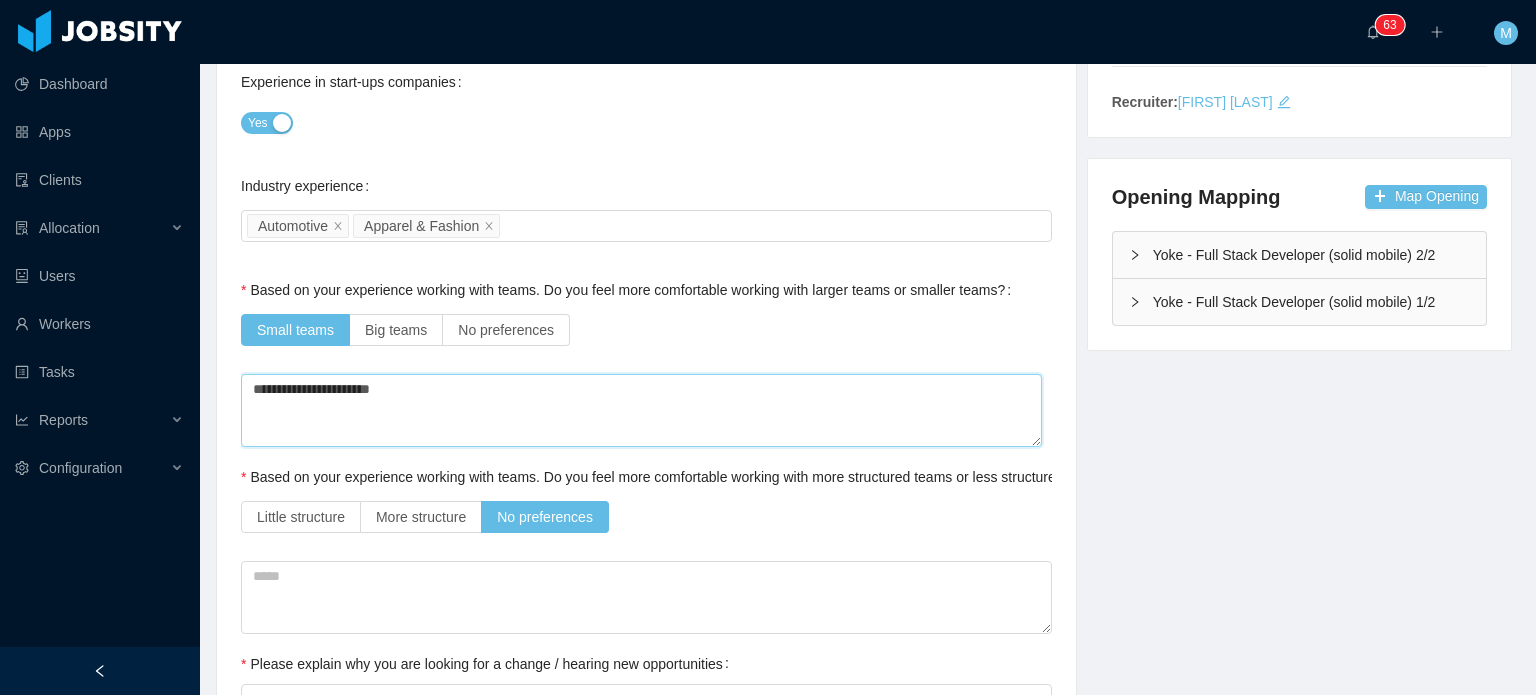 type on "**********" 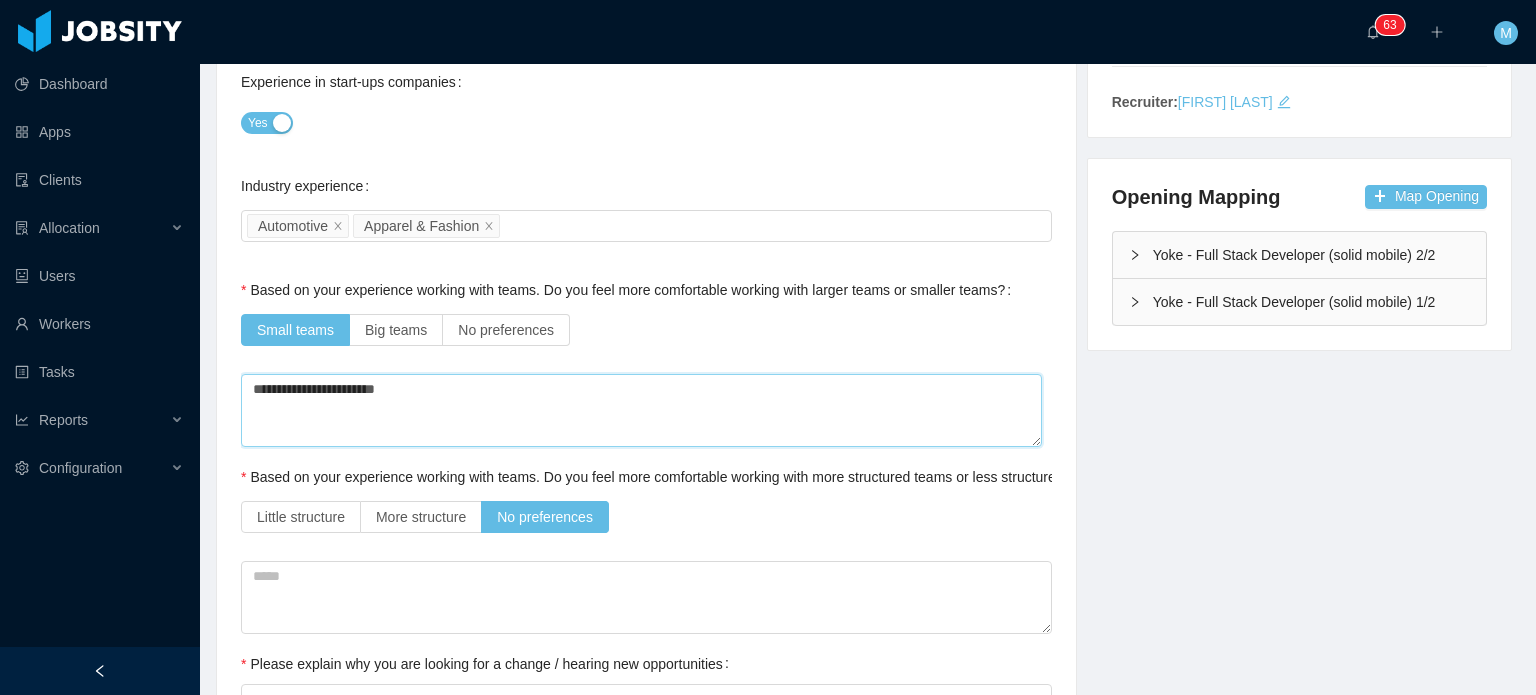 type 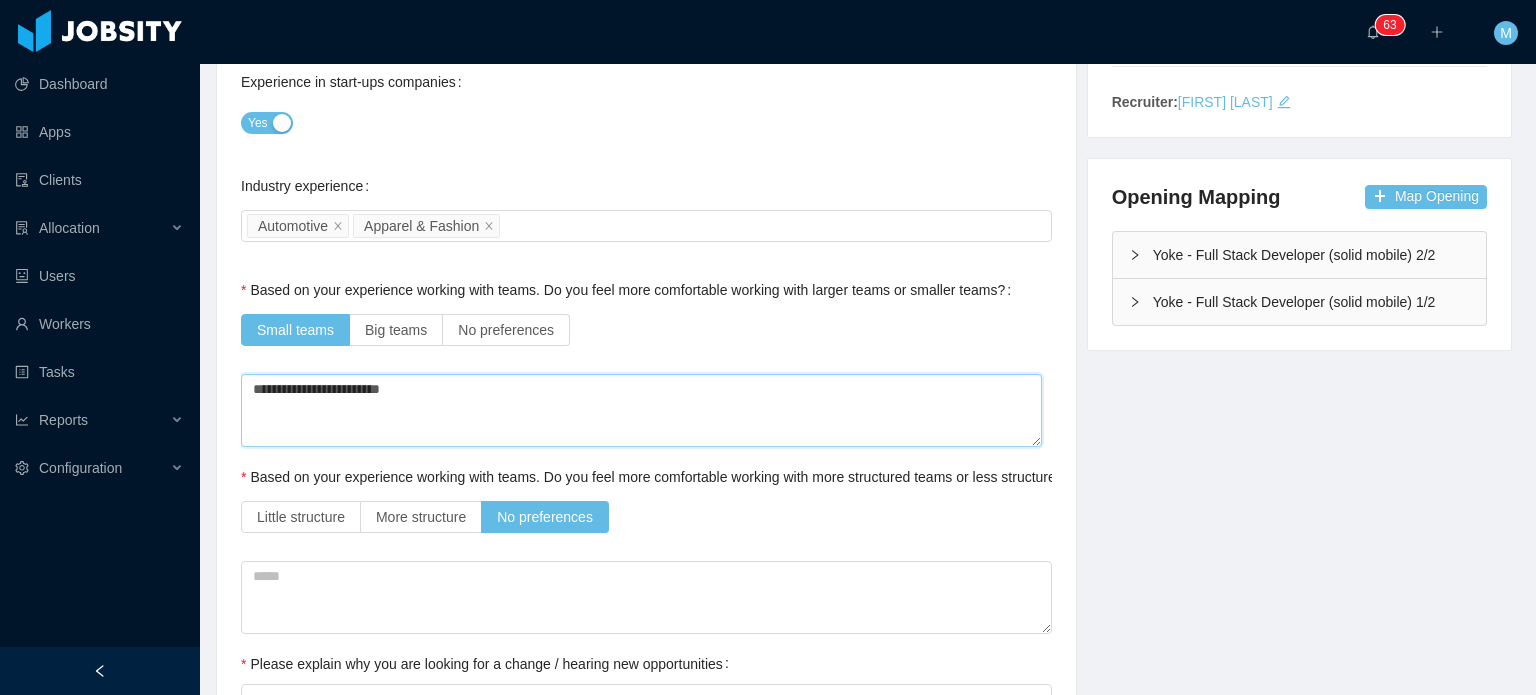 type 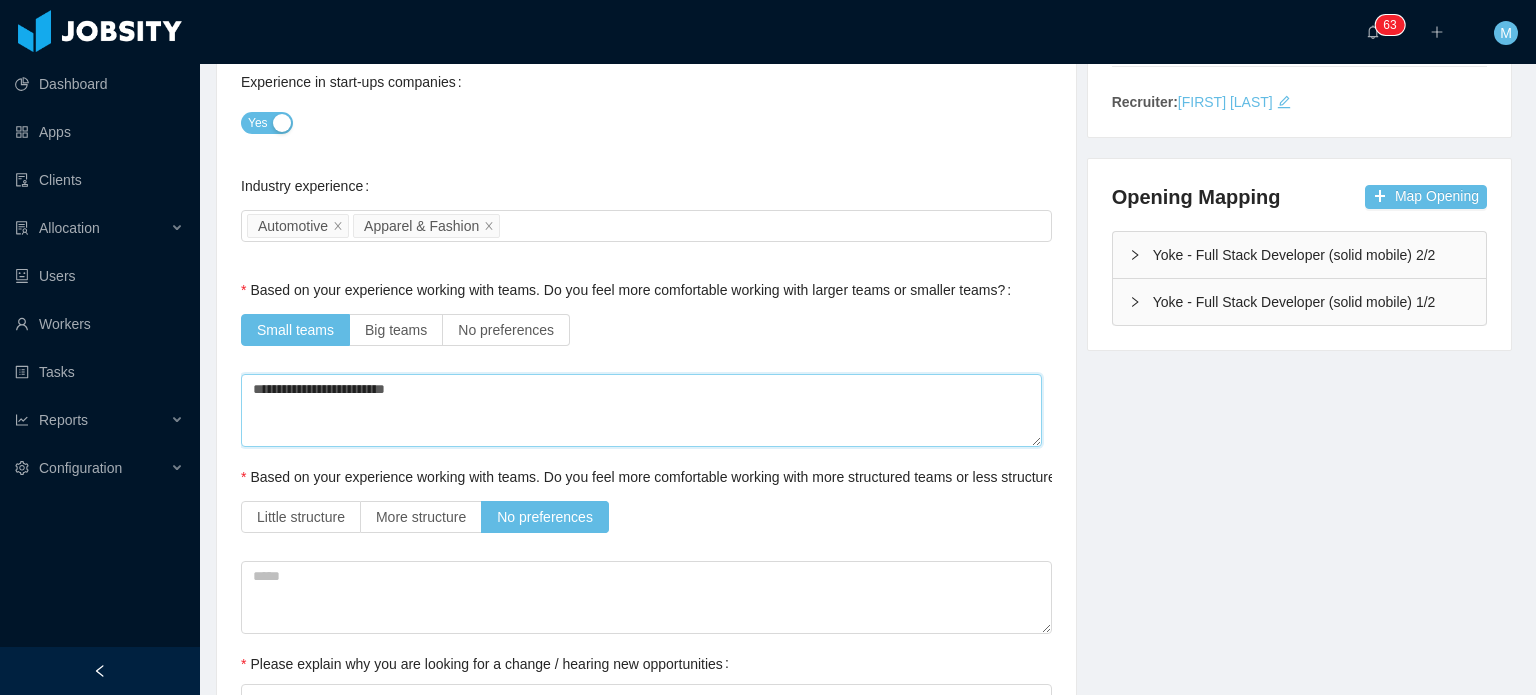 type 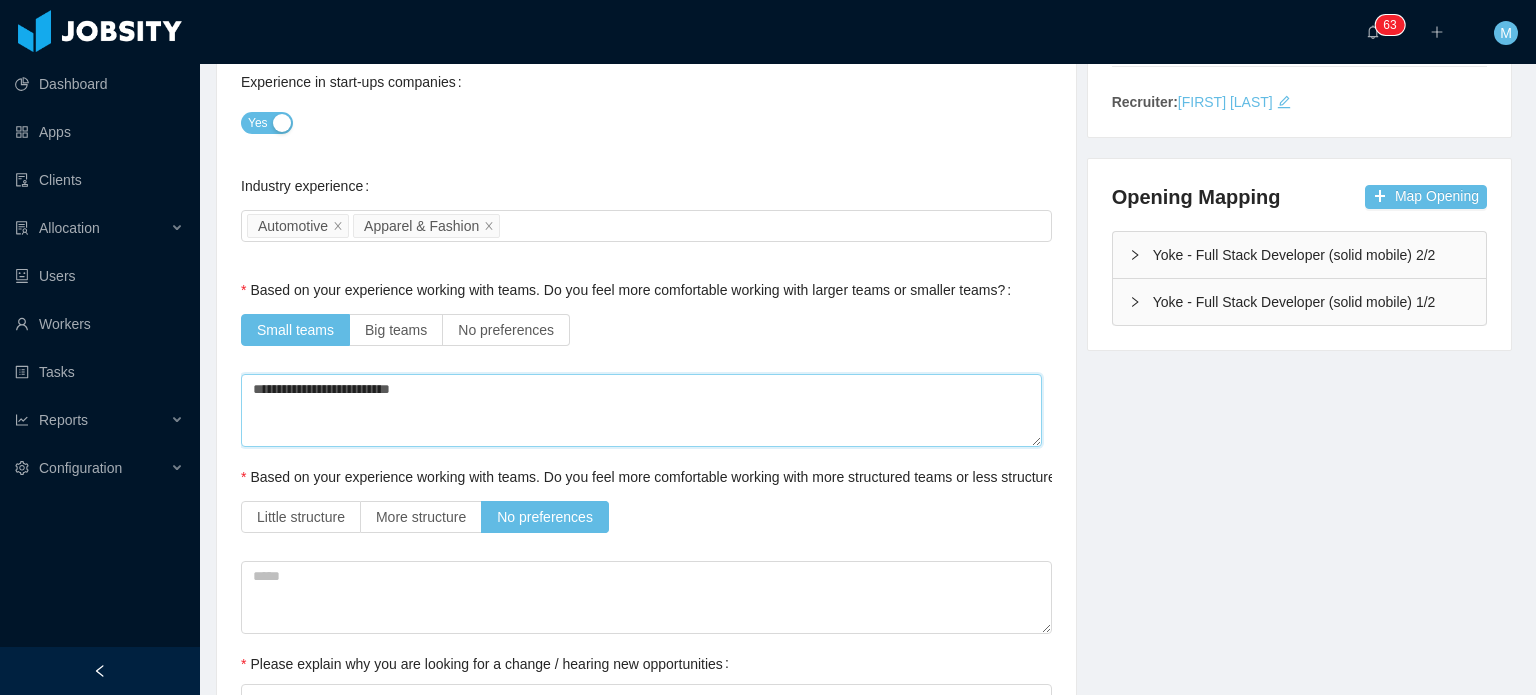 type on "**********" 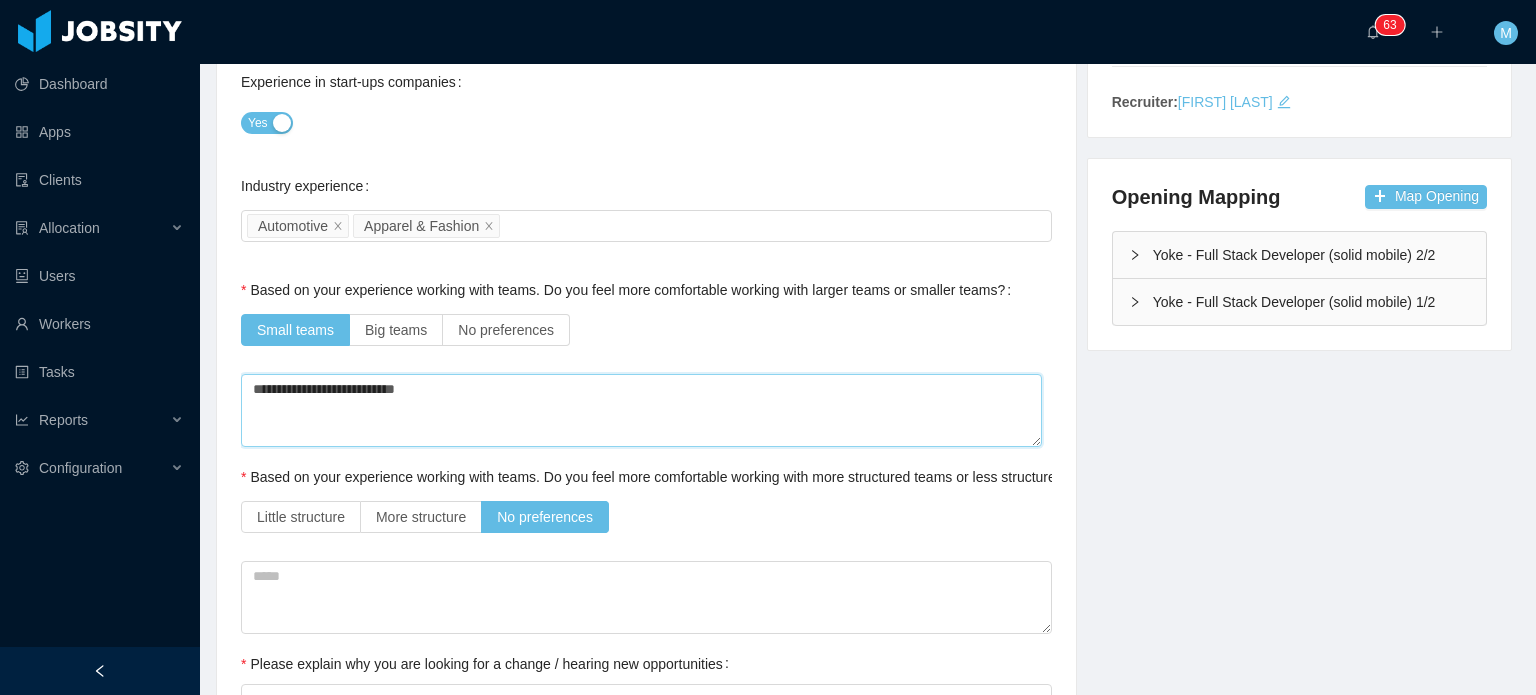 type 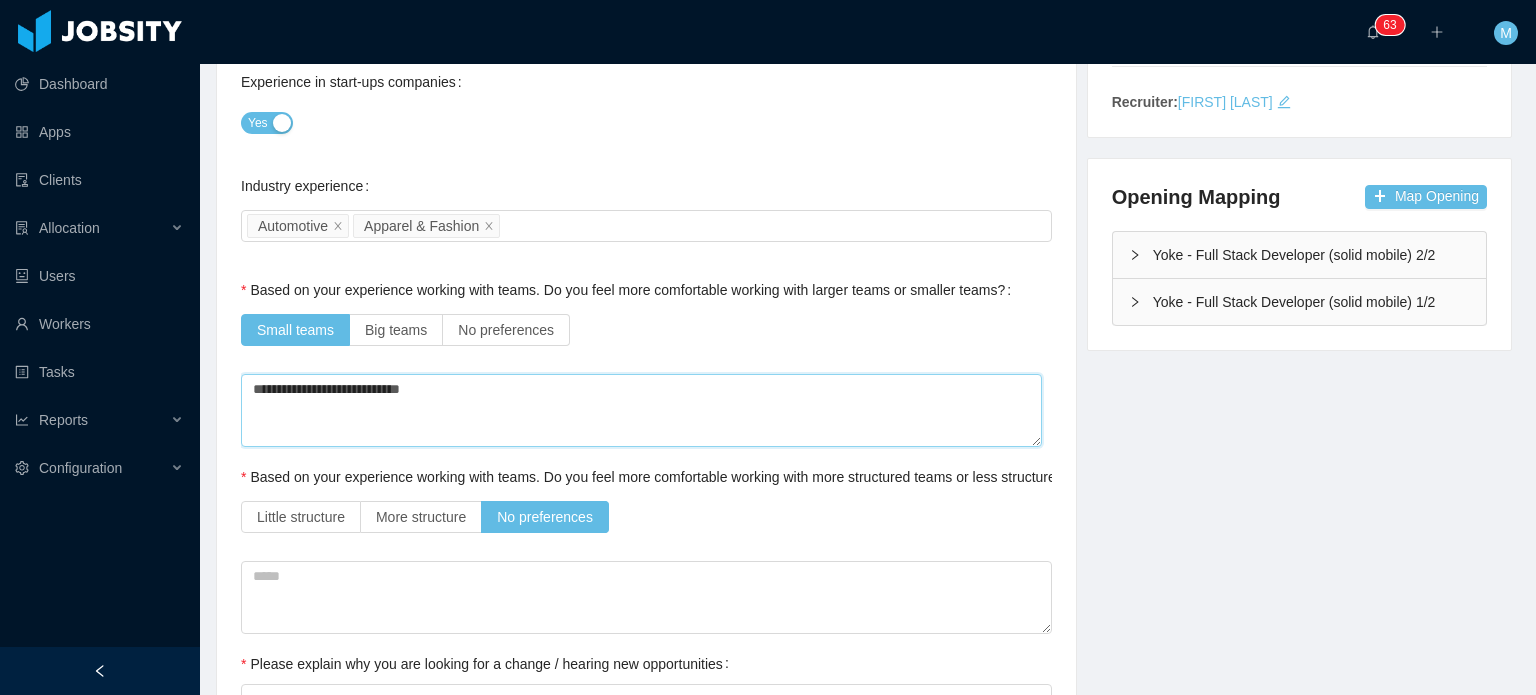 type 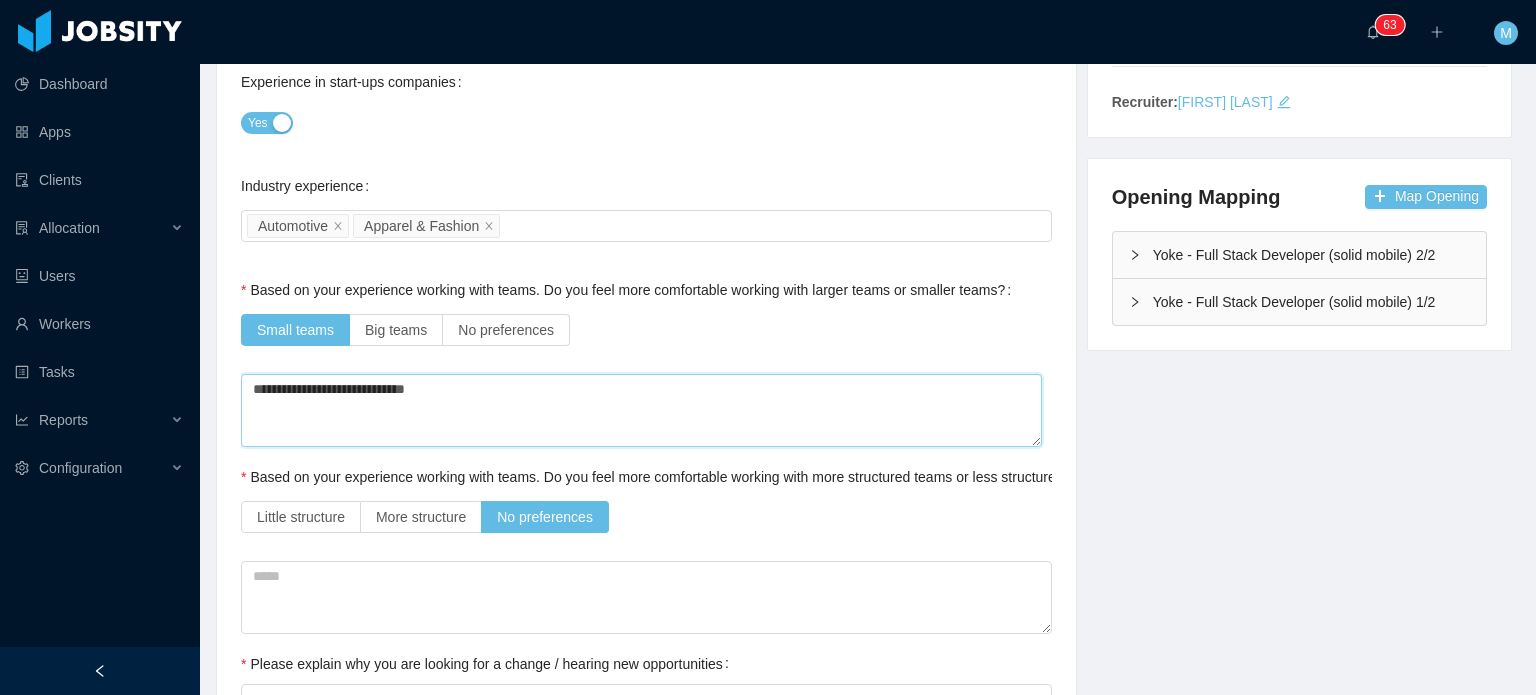 type 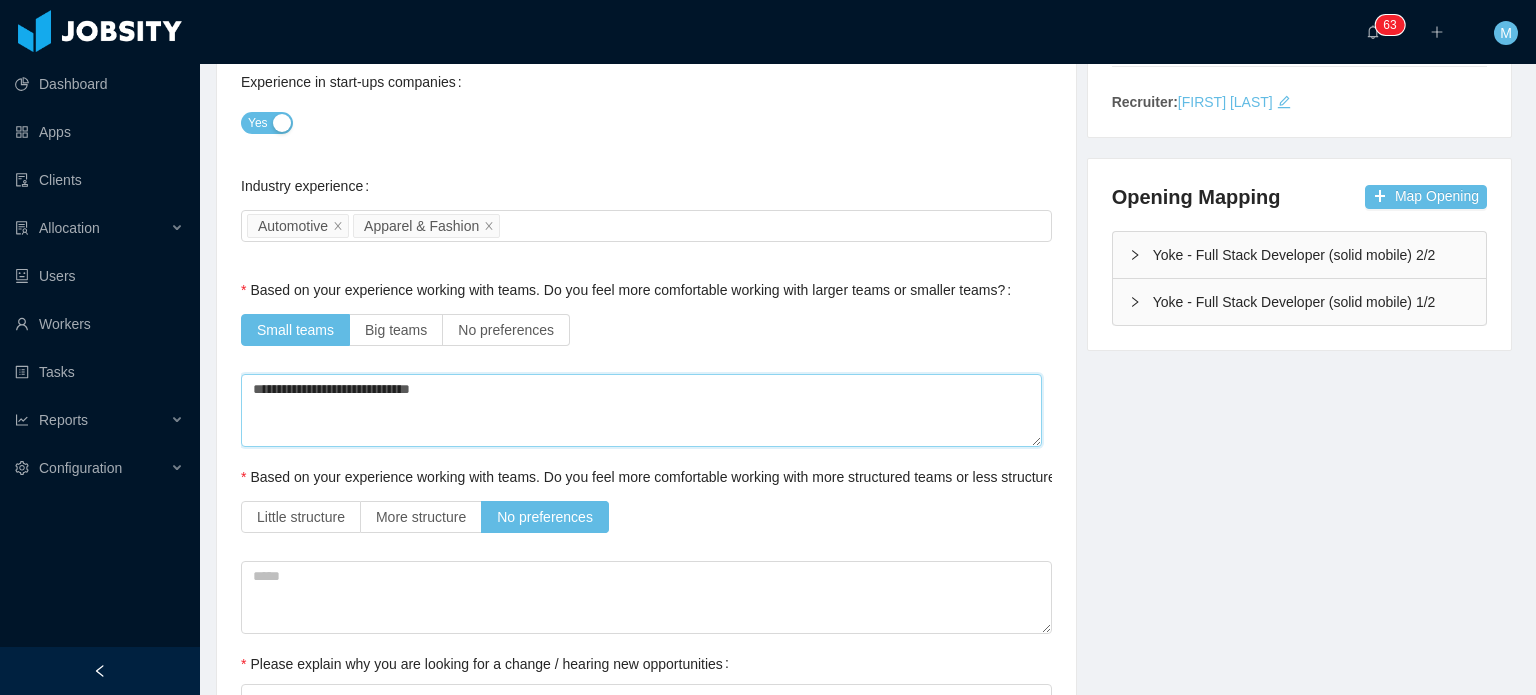 type on "**********" 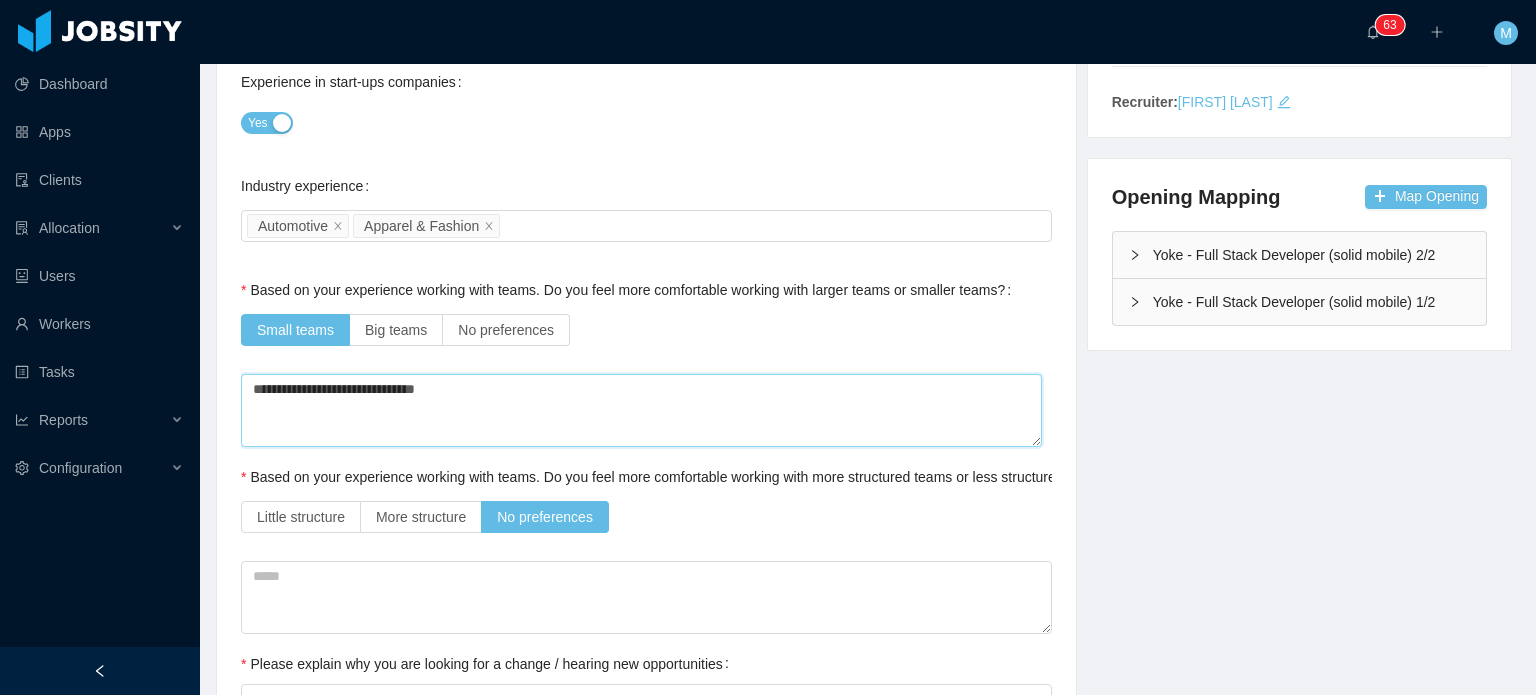 type 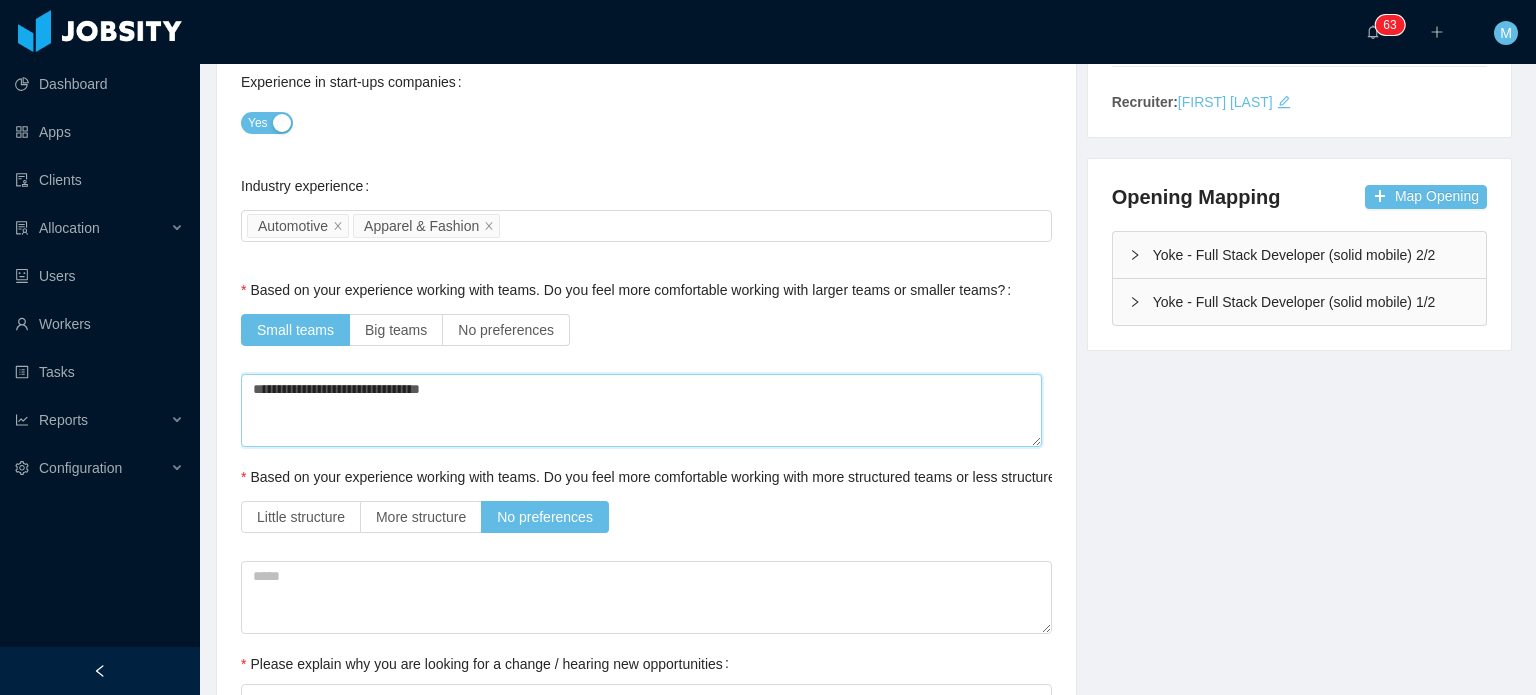 type 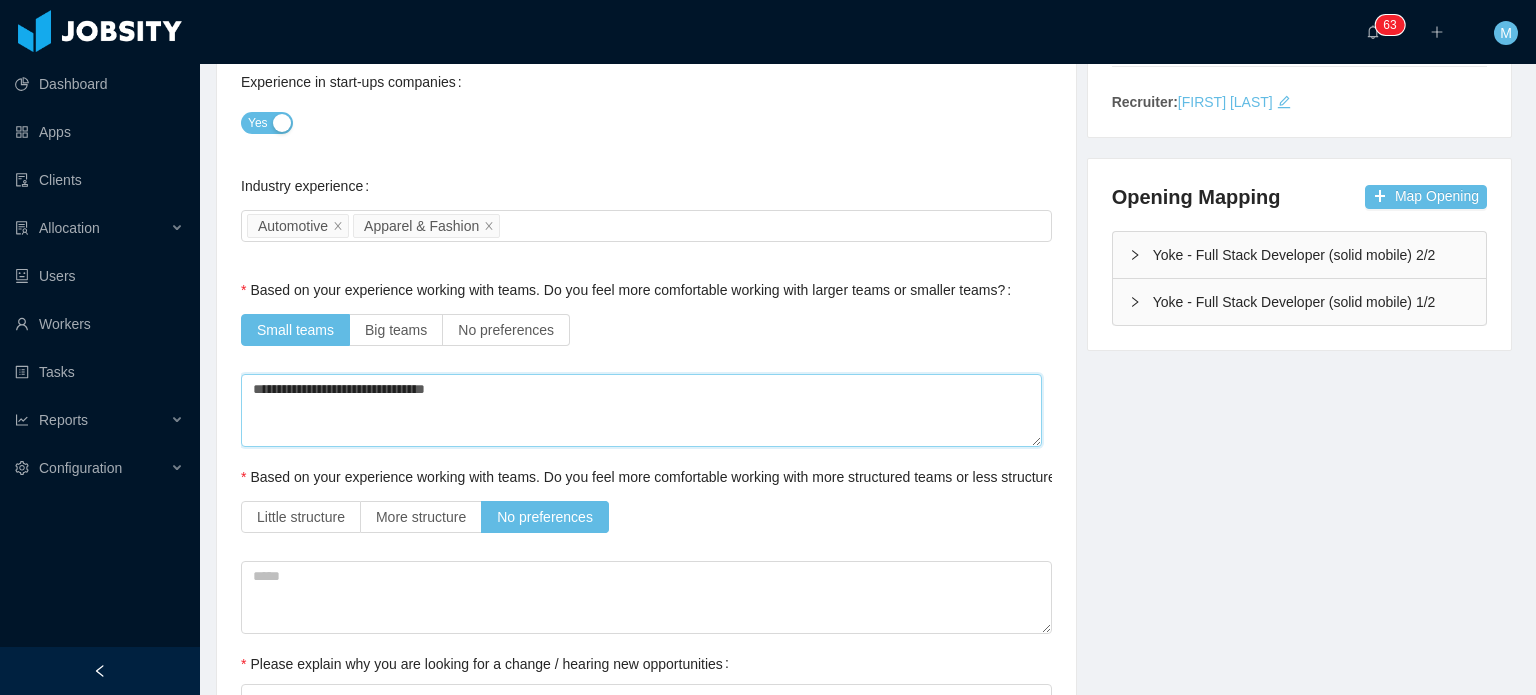 type 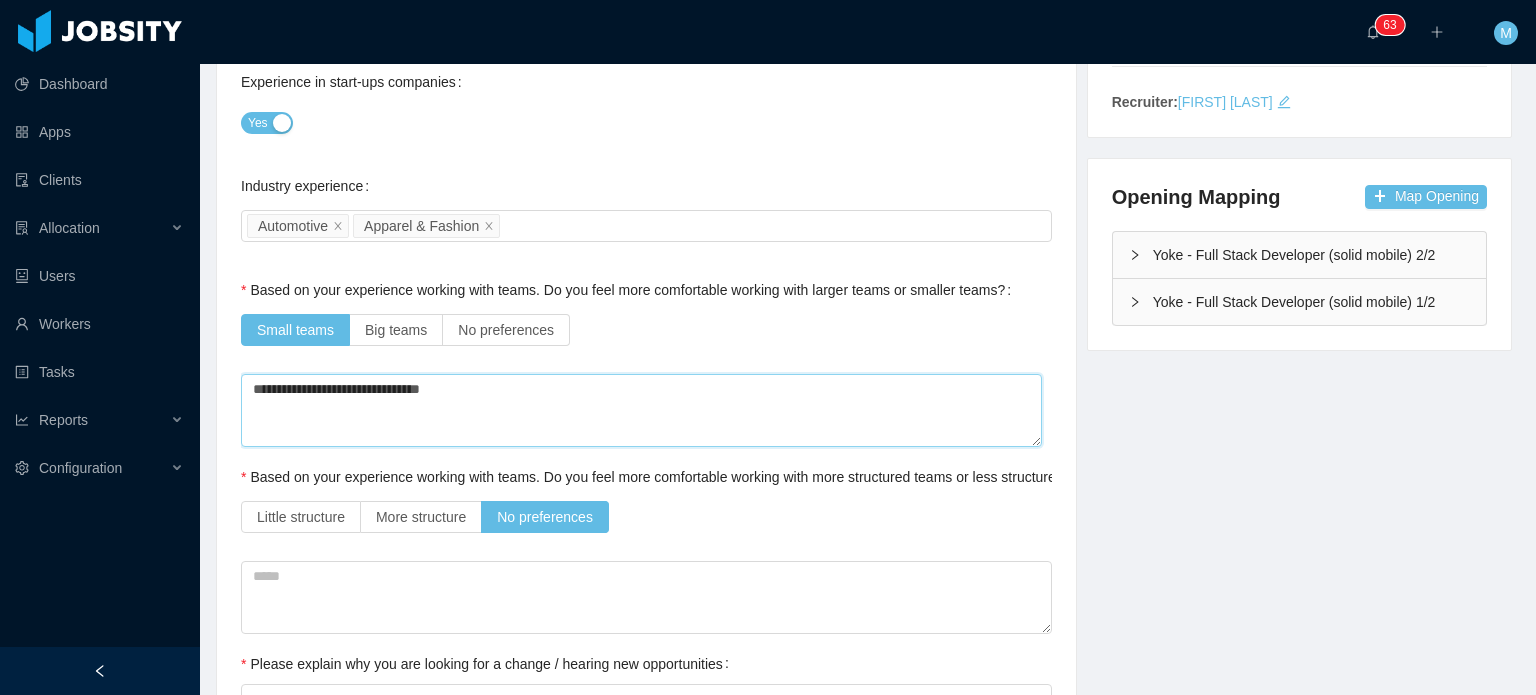 type 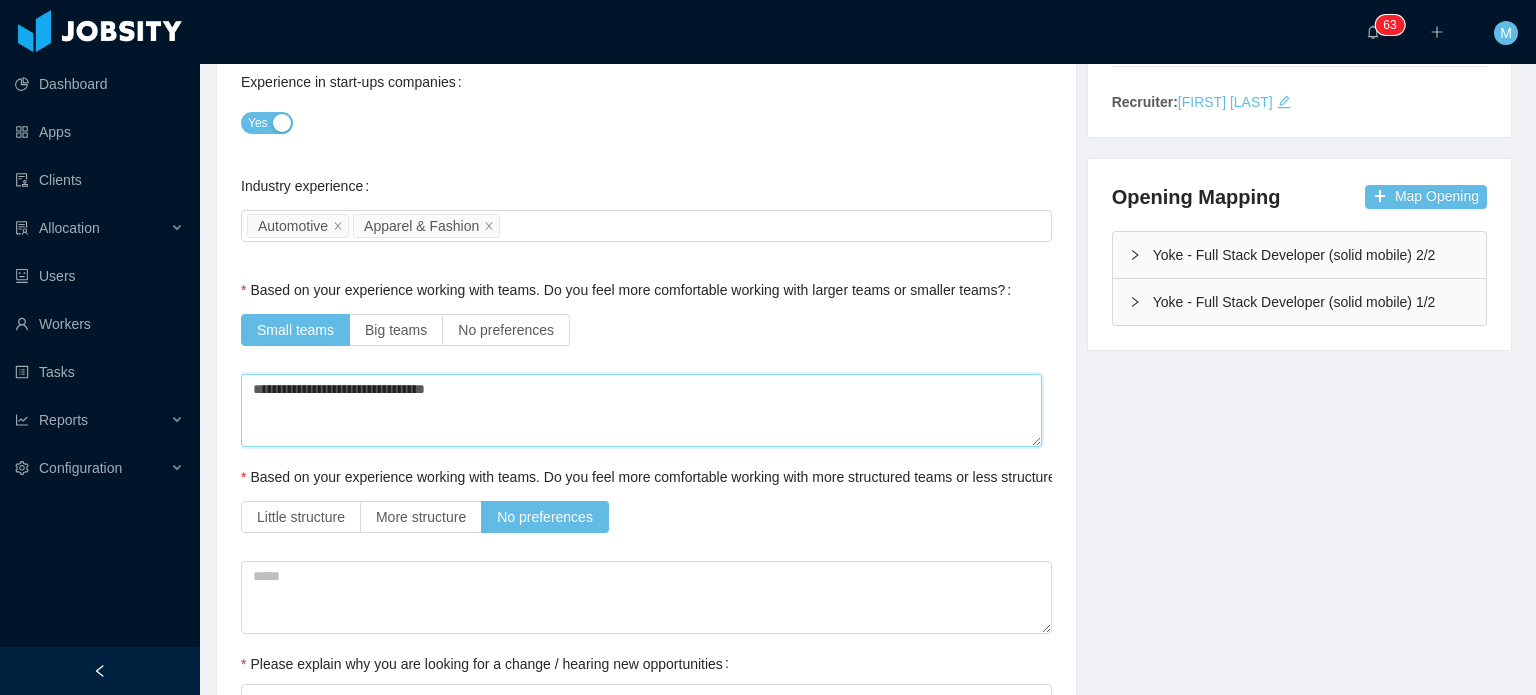 type on "**********" 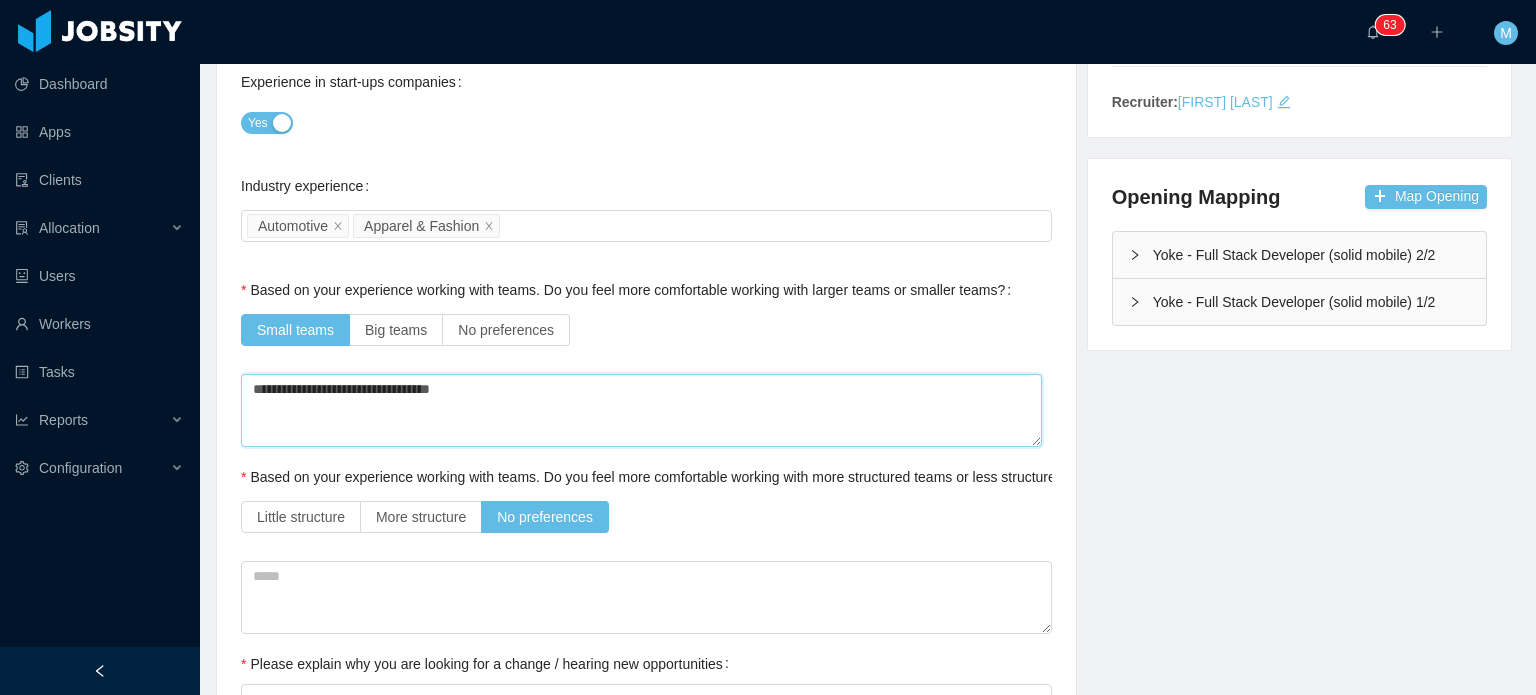 type 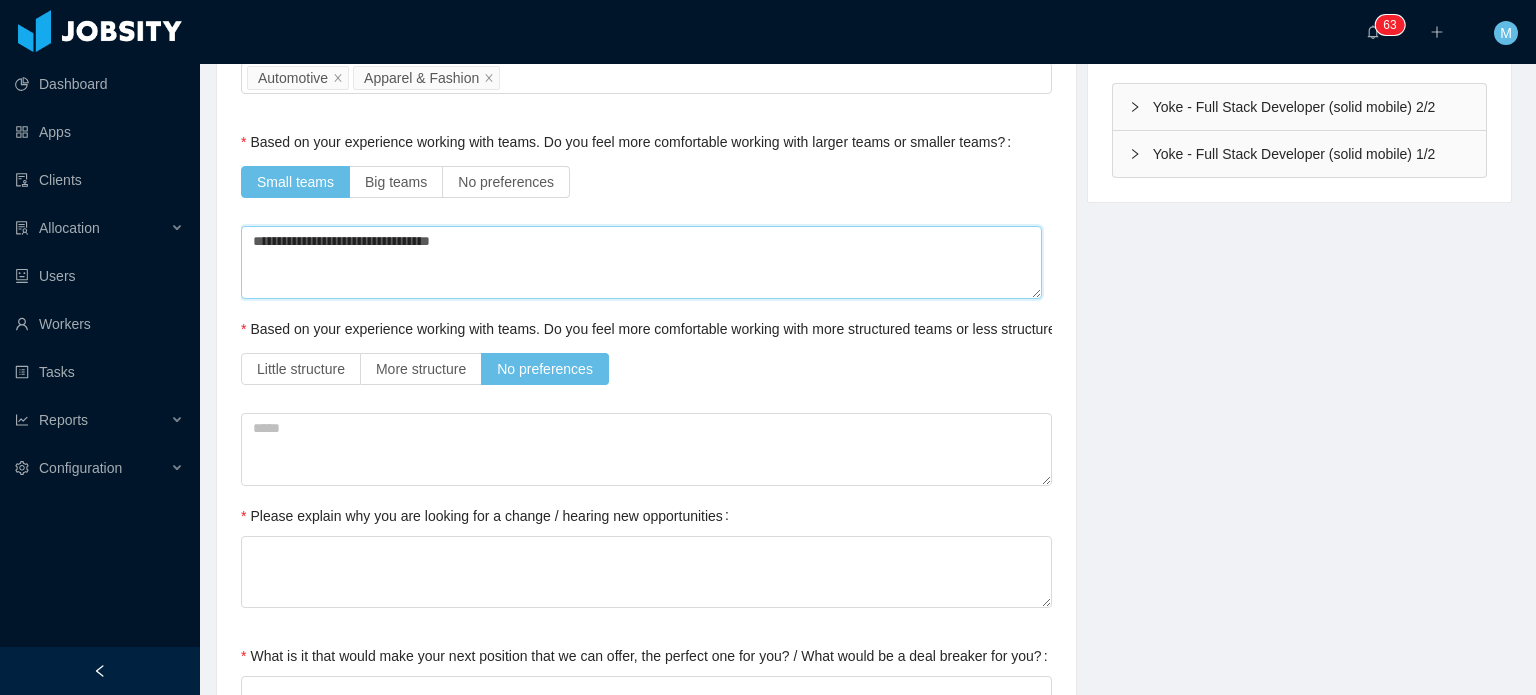 scroll, scrollTop: 648, scrollLeft: 4, axis: both 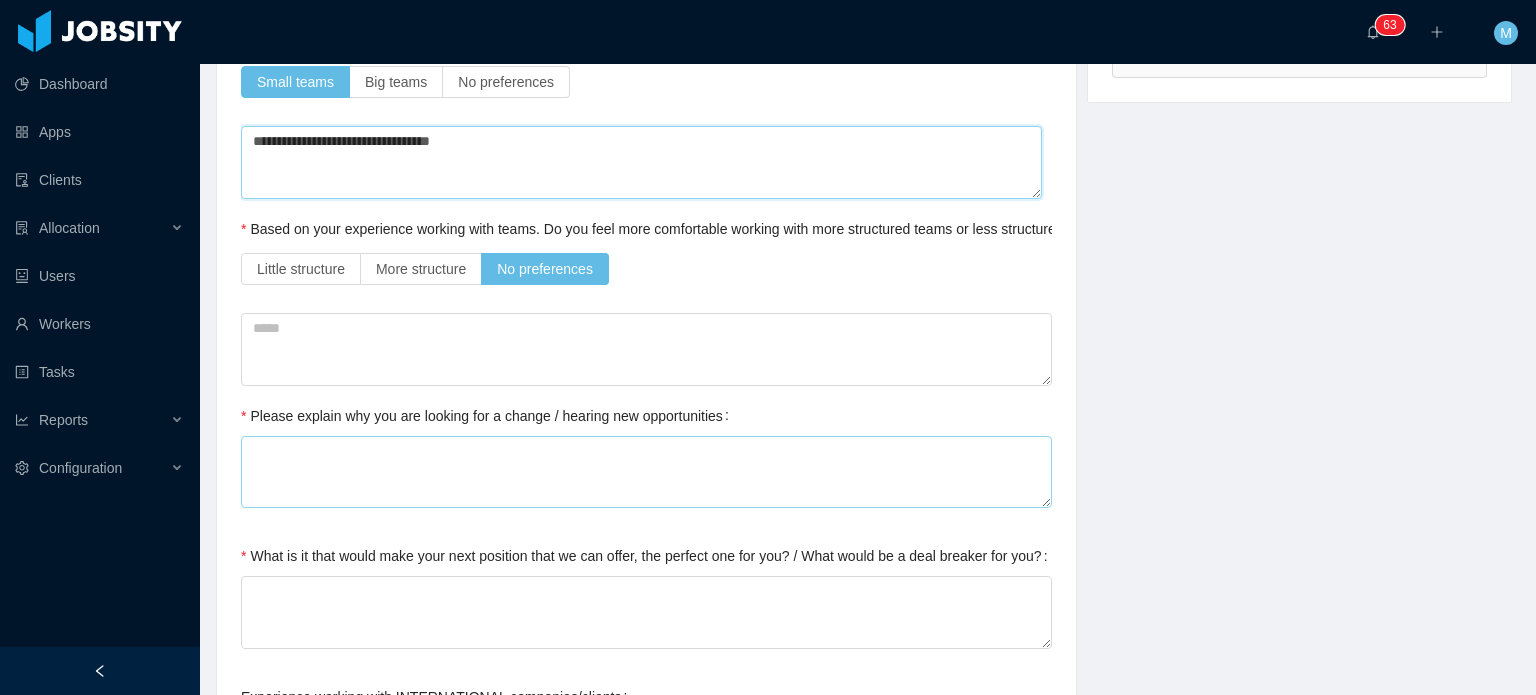 type on "**********" 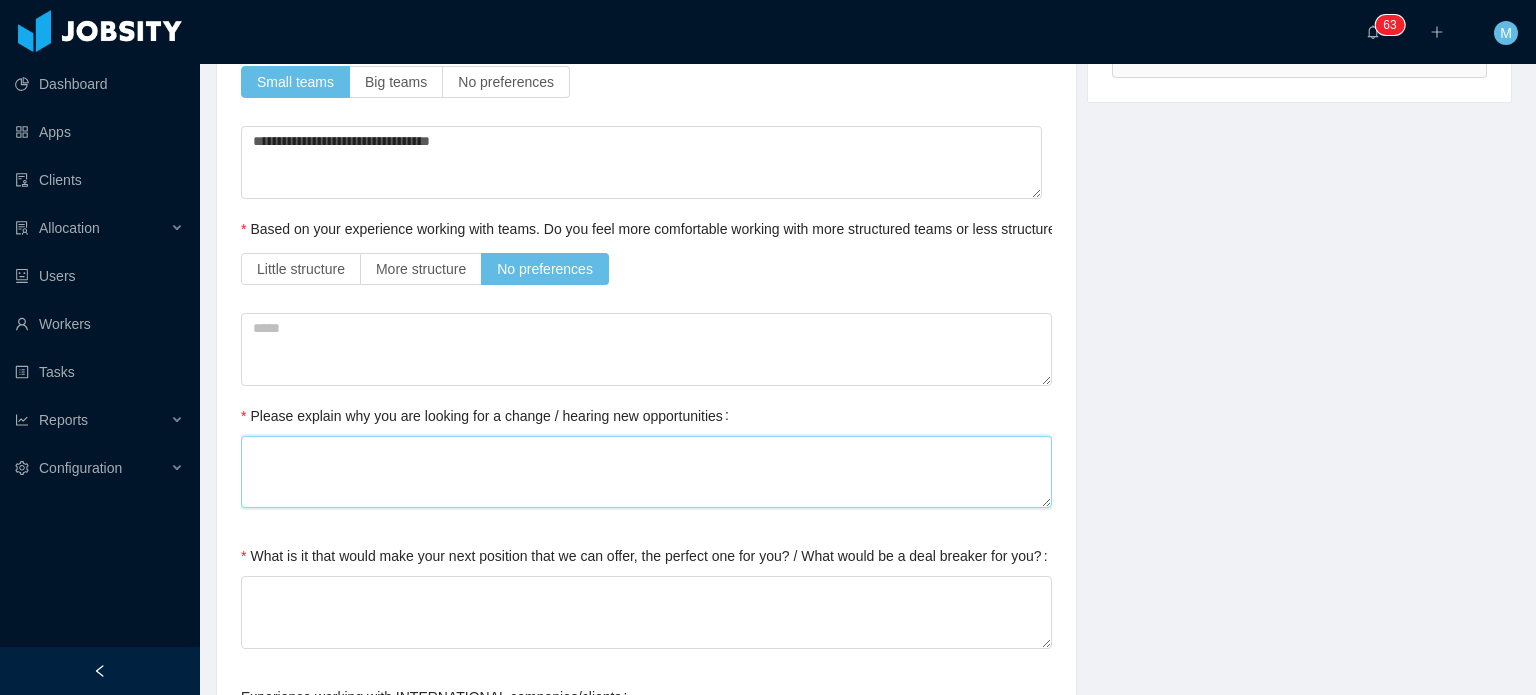 click on "Please explain why you are looking for a change / hearing new opportunities" at bounding box center (646, 472) 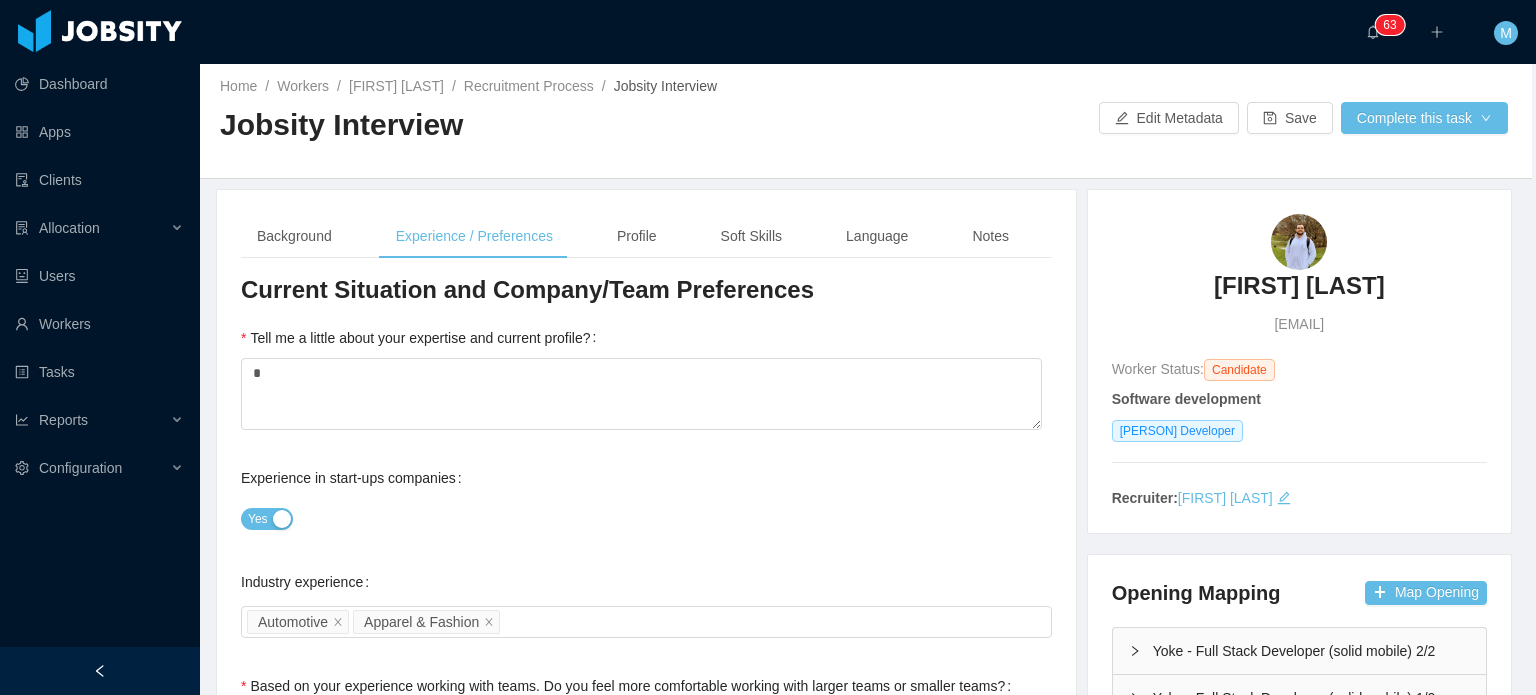 scroll, scrollTop: 0, scrollLeft: 4, axis: horizontal 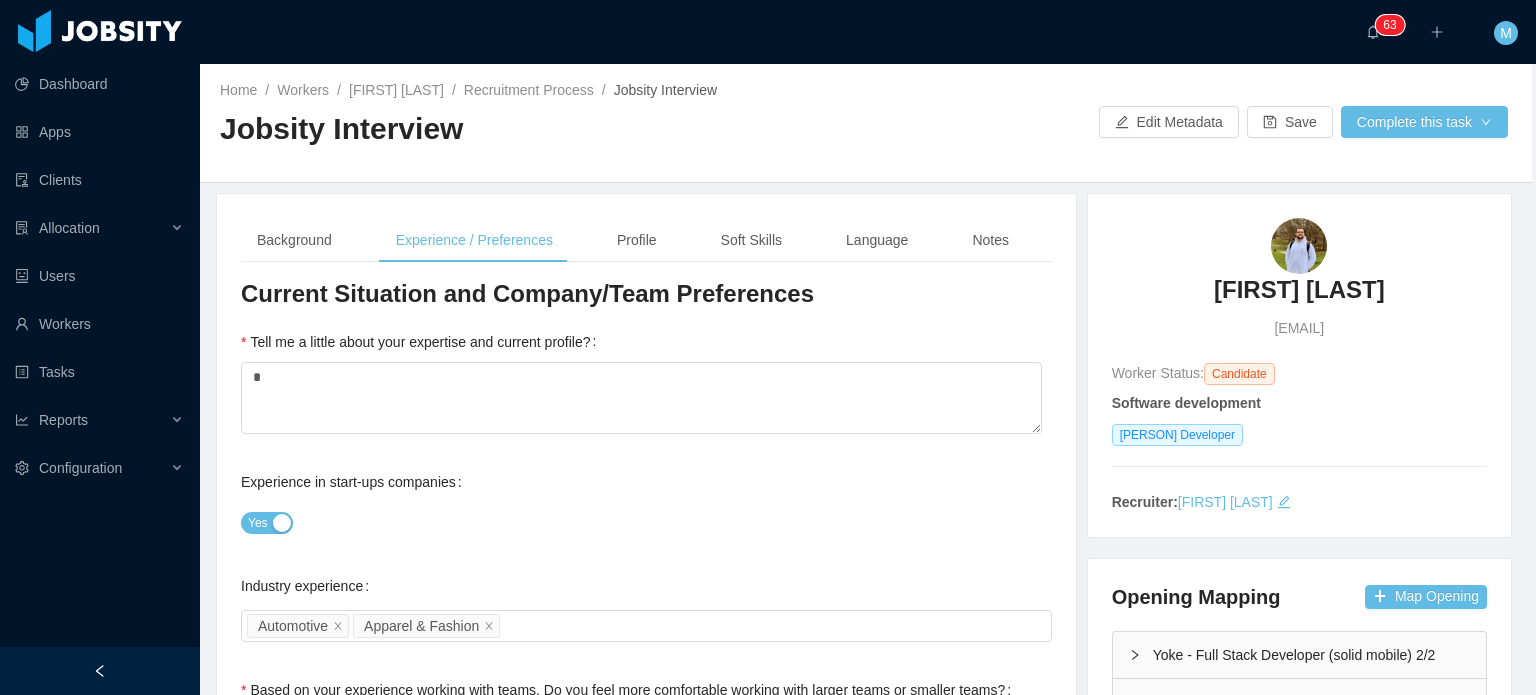 click on "**********" at bounding box center (646, 1509) 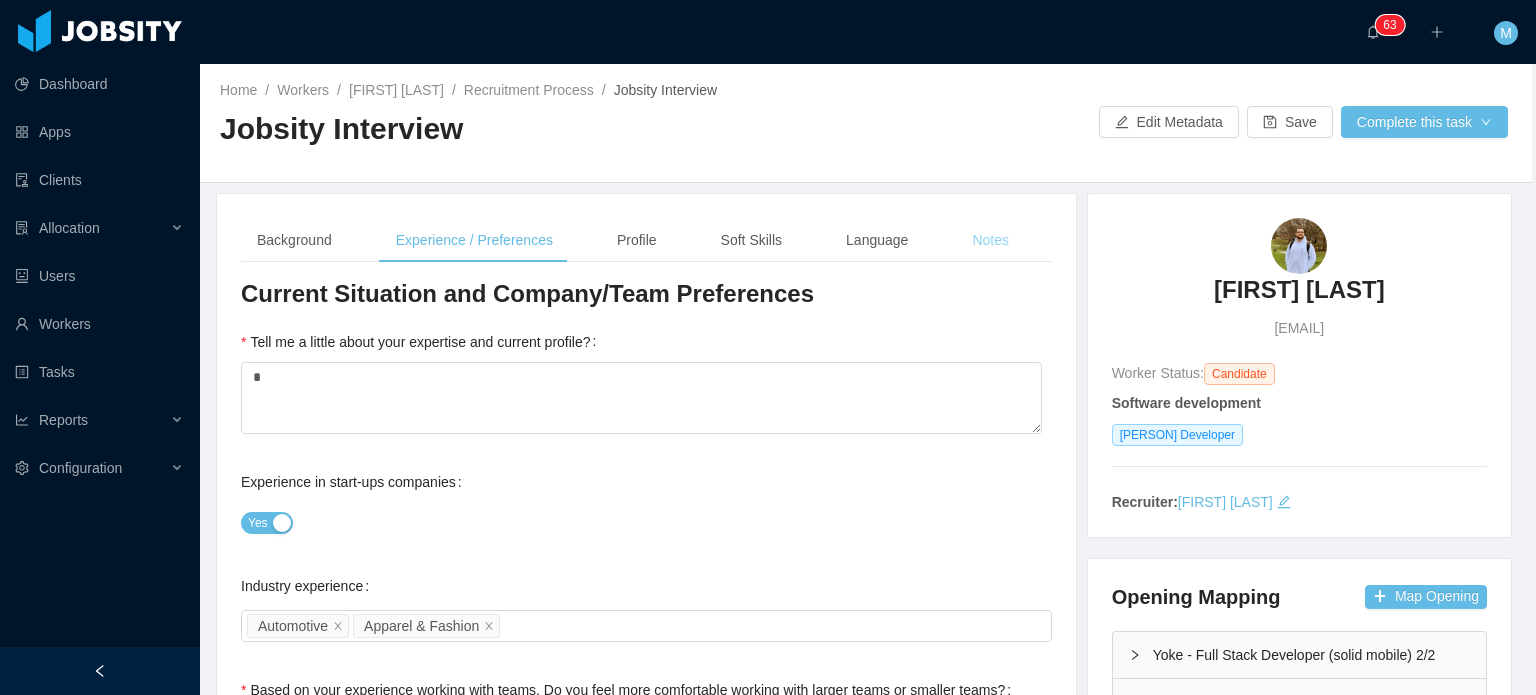 click on "Notes" at bounding box center [990, 240] 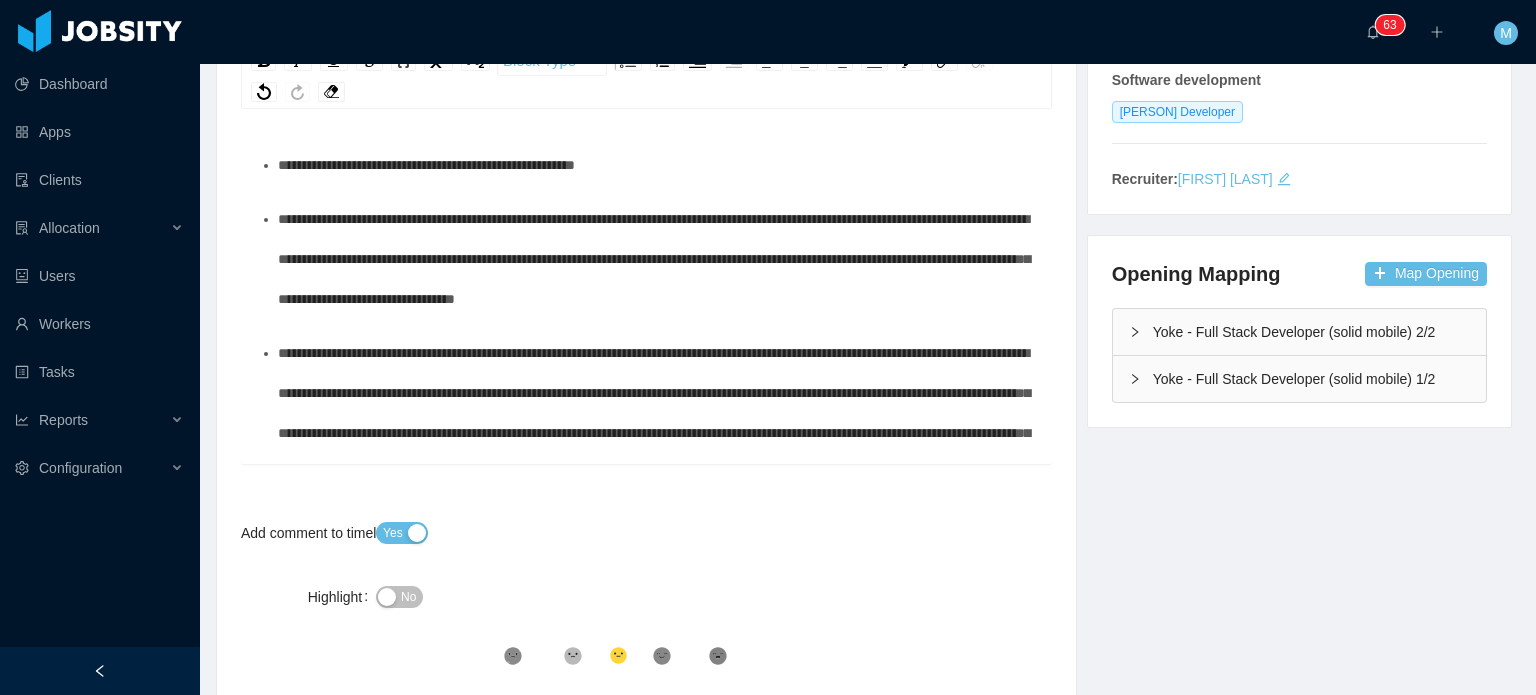 scroll, scrollTop: 278, scrollLeft: 4, axis: both 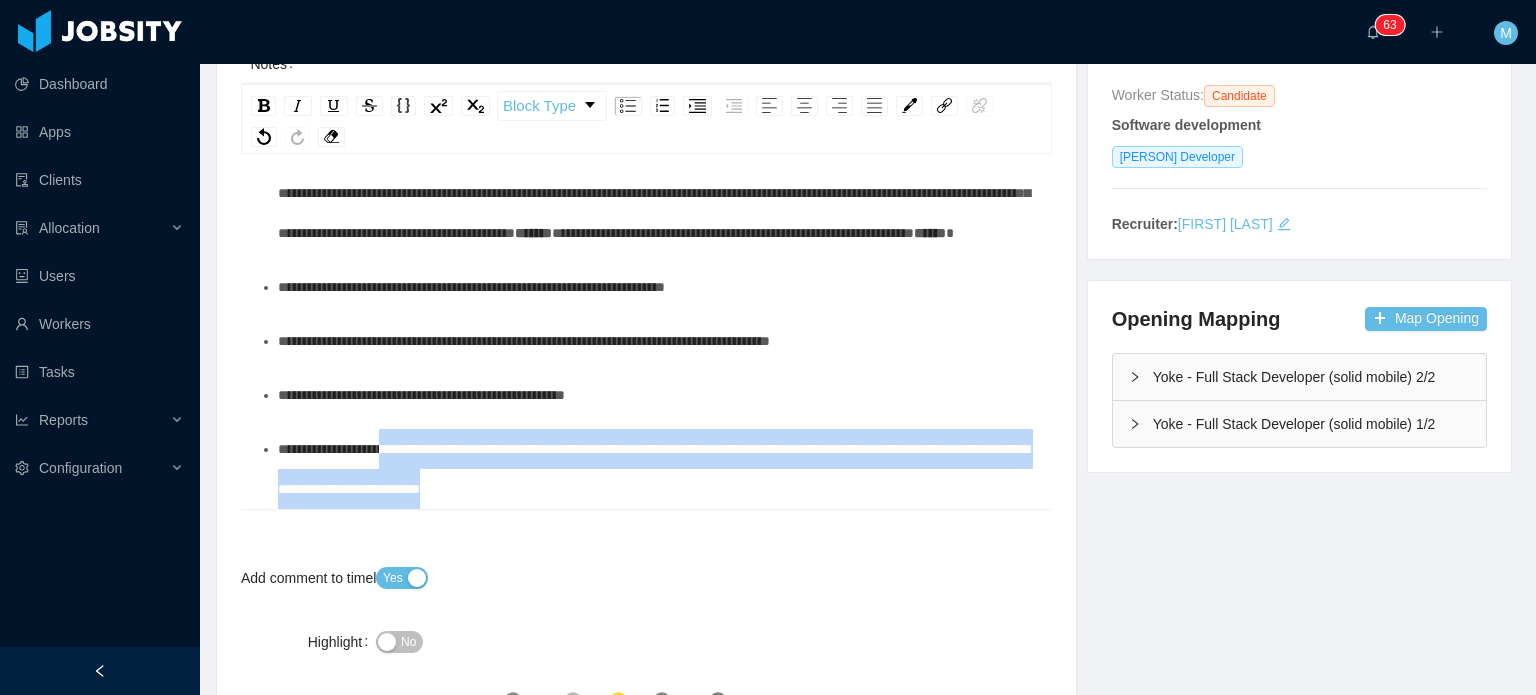 drag, startPoint x: 480, startPoint y: 459, endPoint x: 400, endPoint y: 453, distance: 80.224686 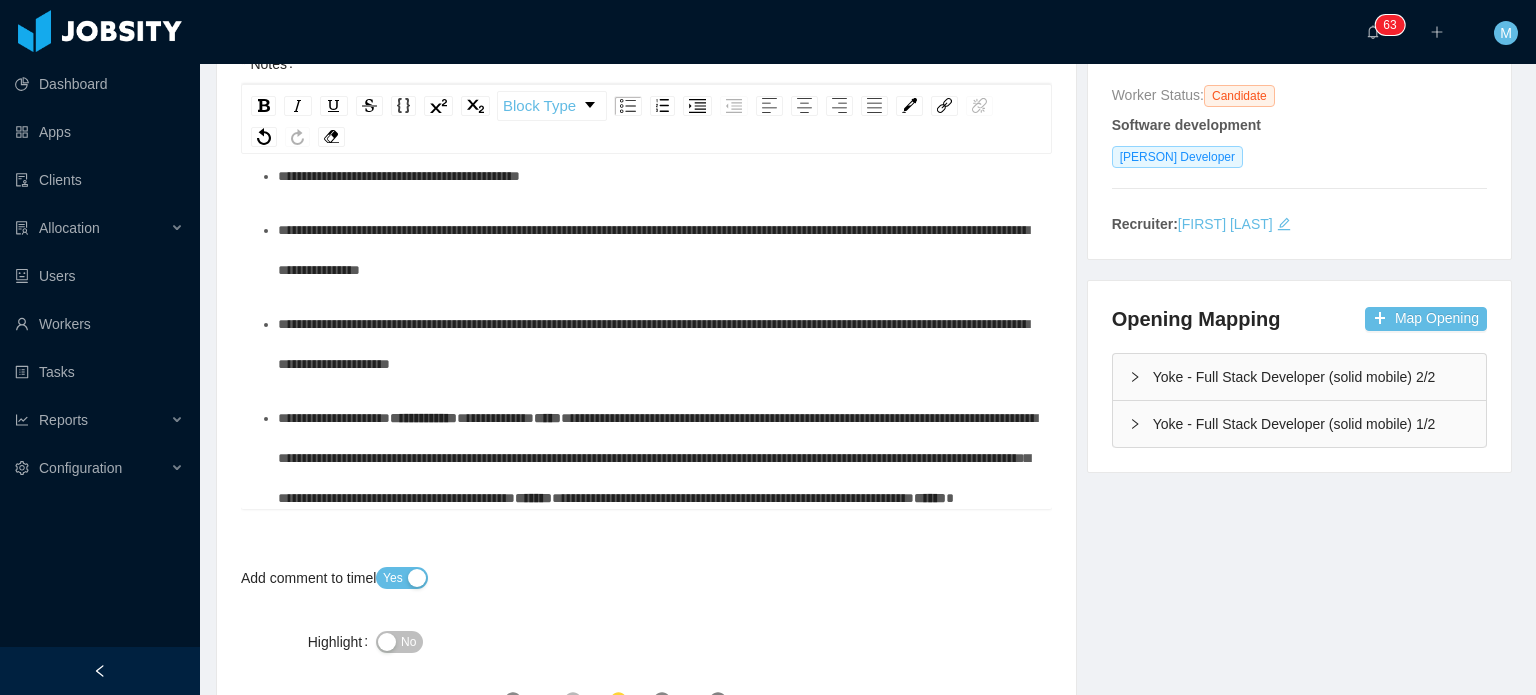 scroll, scrollTop: 0, scrollLeft: 0, axis: both 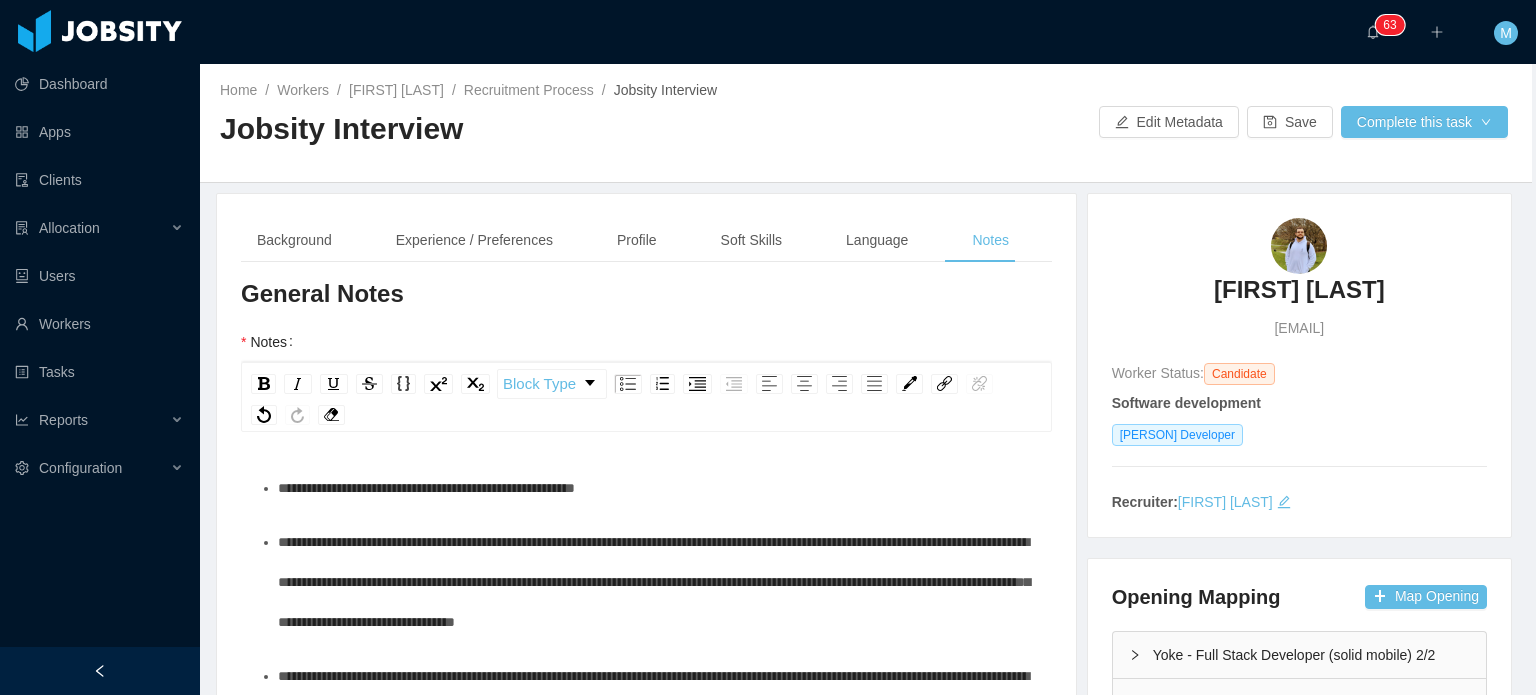 click on "**********" at bounding box center [646, 799] 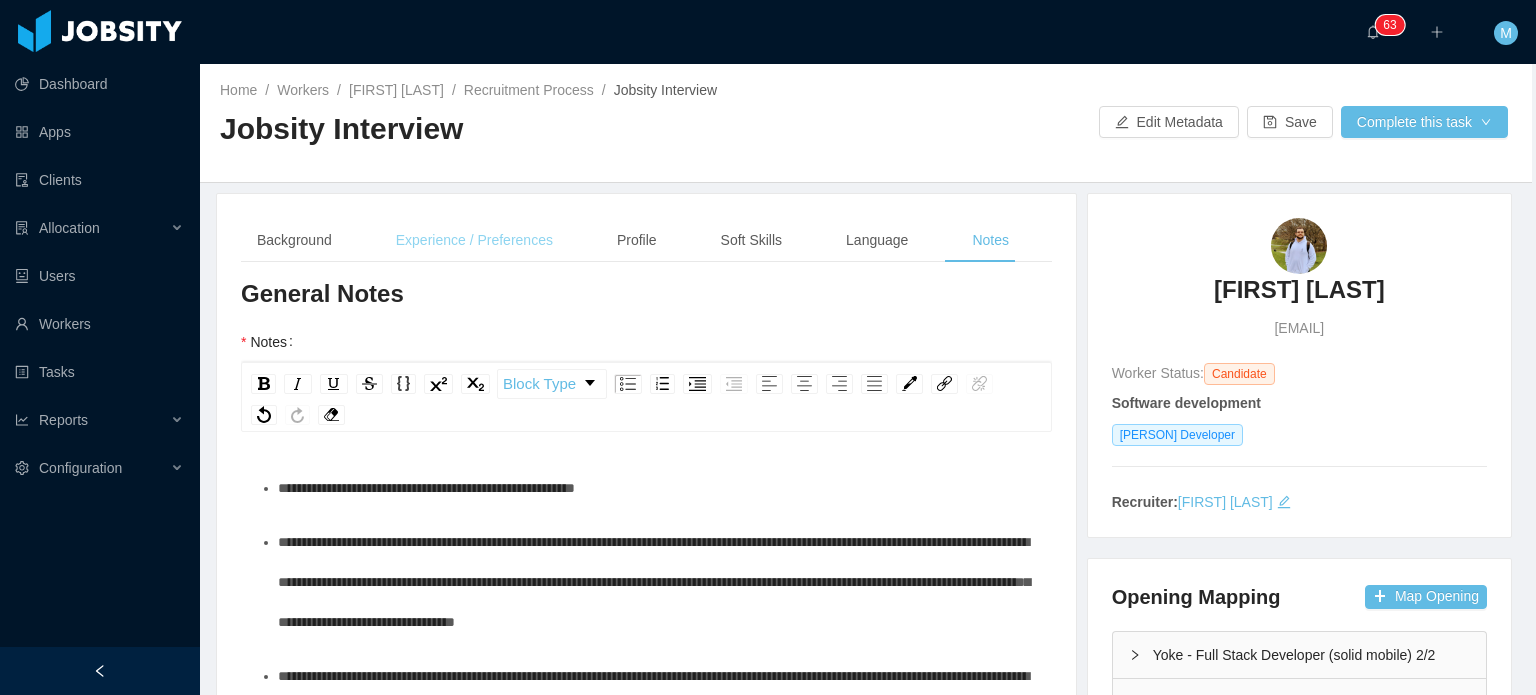 click on "Experience / Preferences" at bounding box center [474, 240] 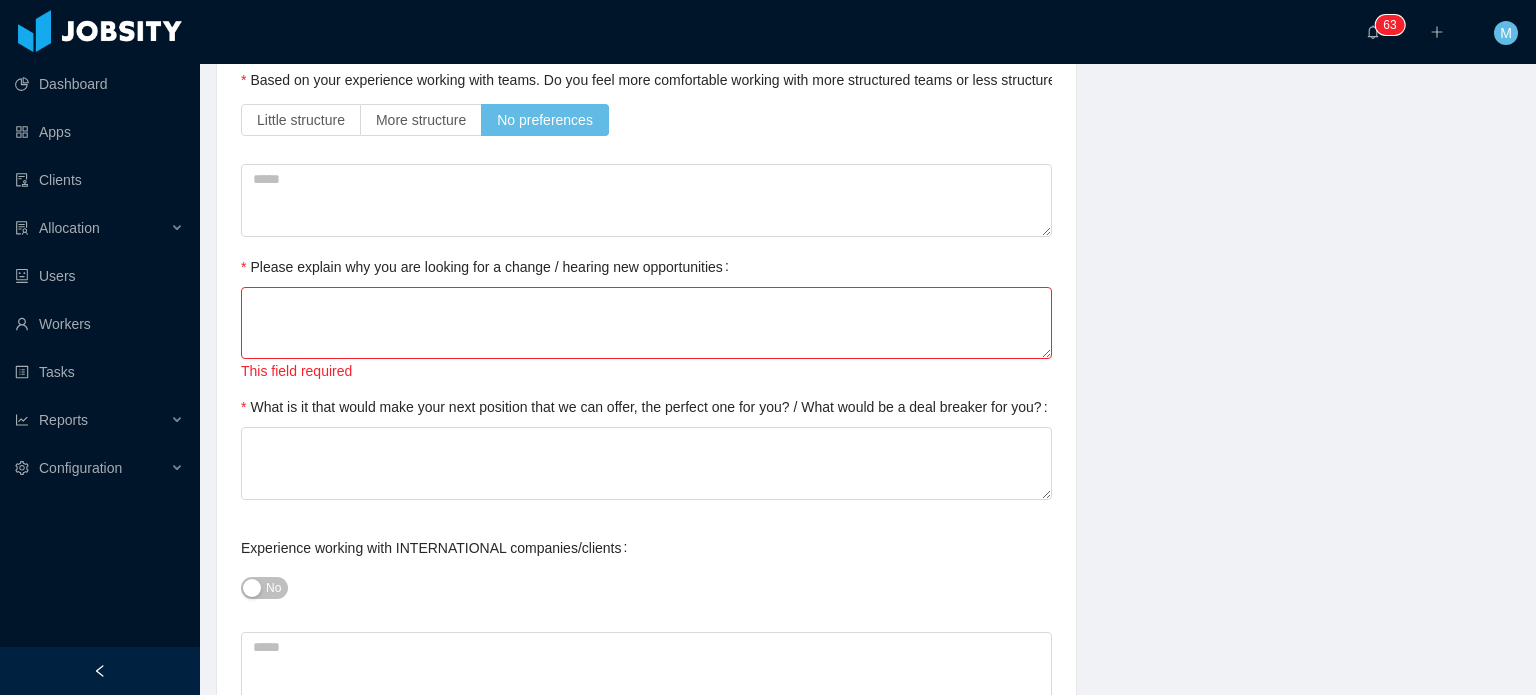 scroll, scrollTop: 800, scrollLeft: 4, axis: both 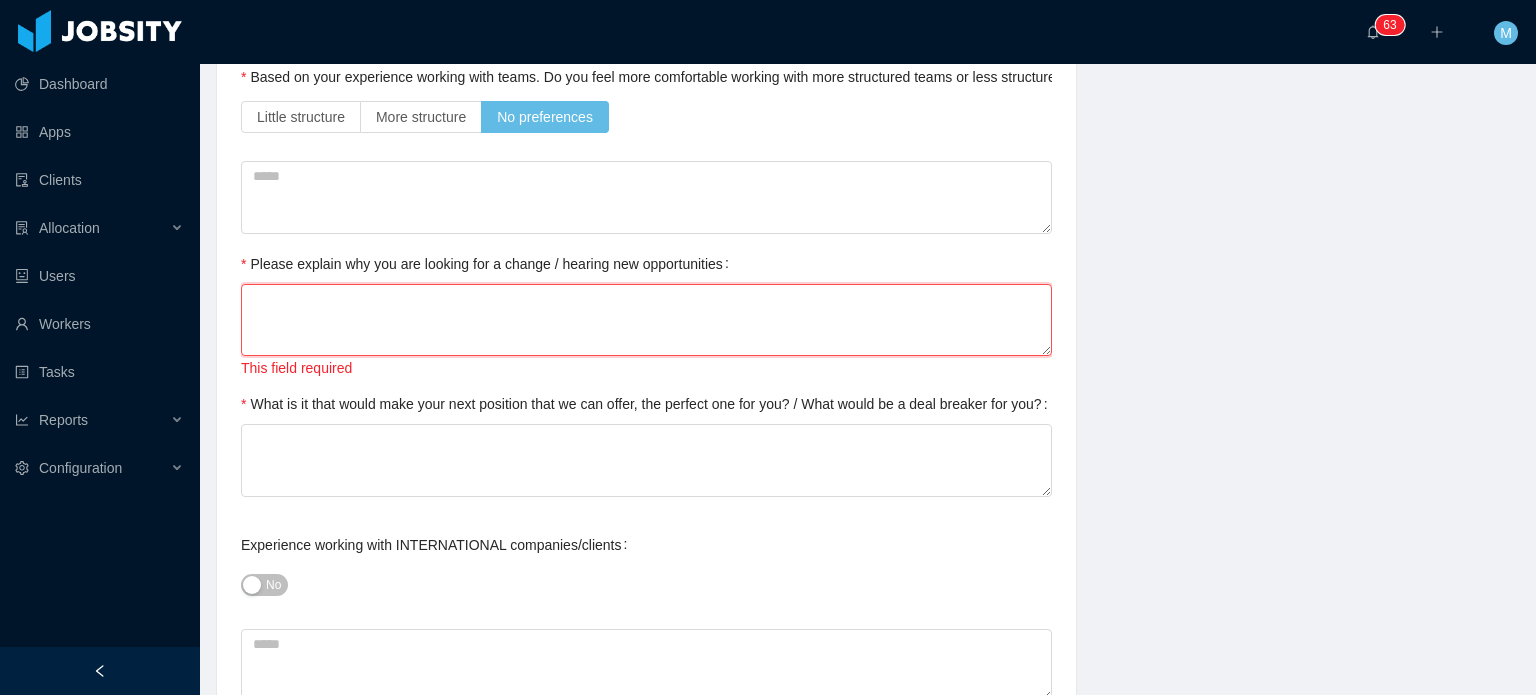 click on "Please explain why you are looking for a change / hearing new opportunities" at bounding box center [646, 320] 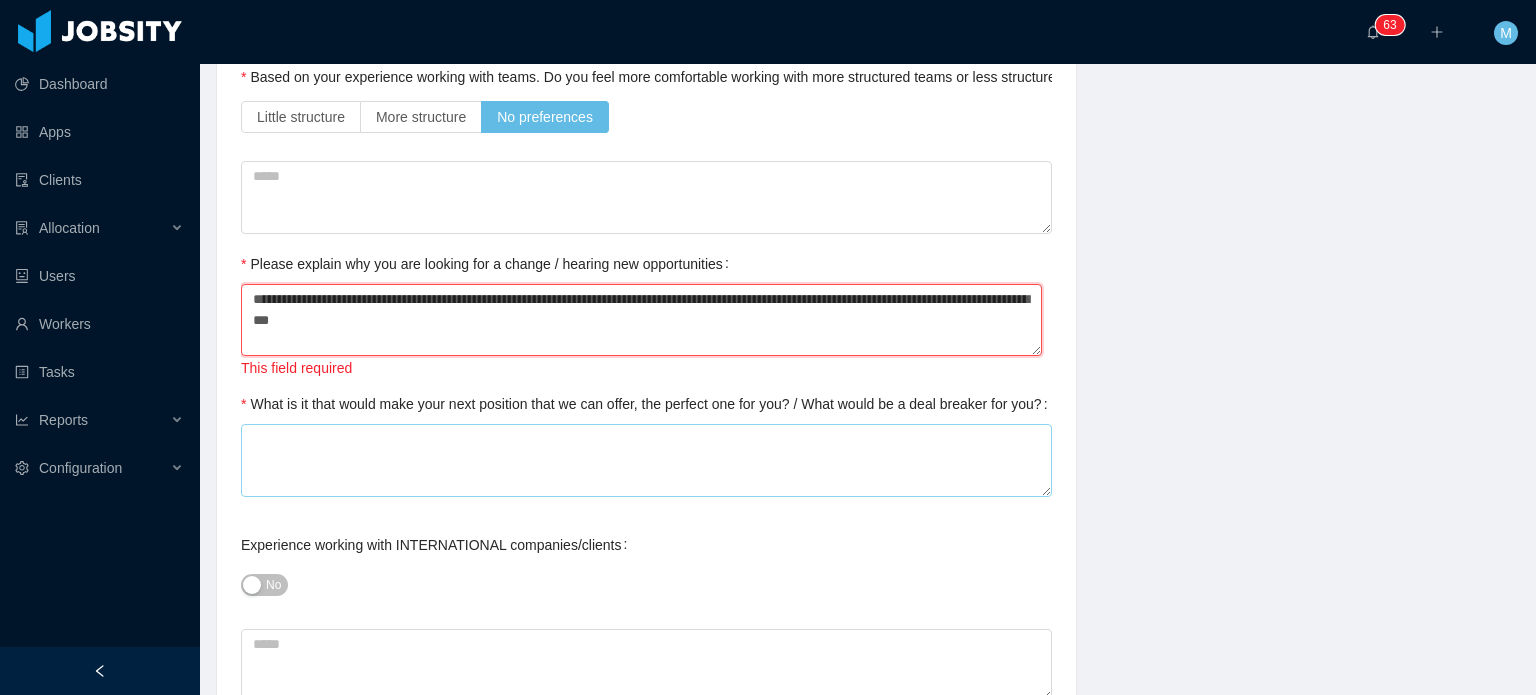 type on "**********" 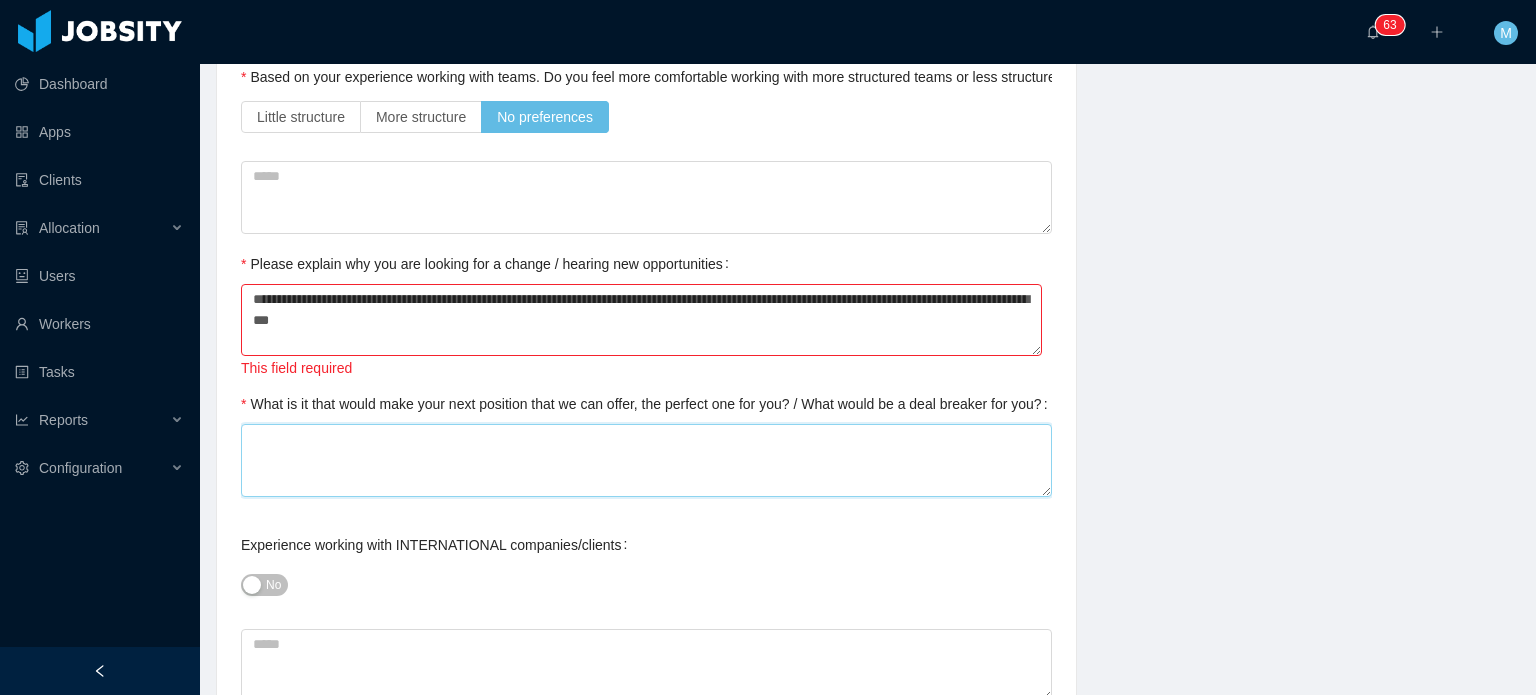 click on "What is it that would make your next position that we can offer, the perfect one for you? / What would be a deal breaker for you?" at bounding box center [646, 460] 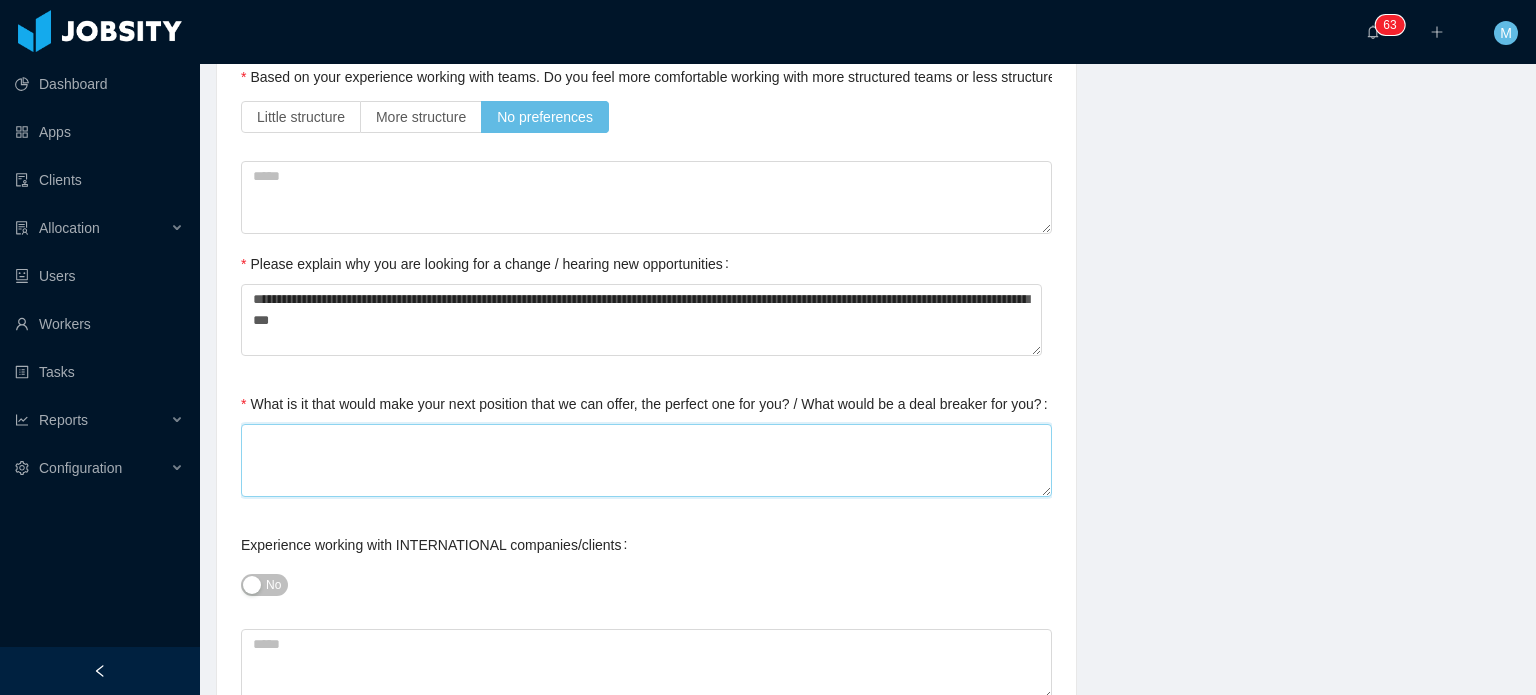type 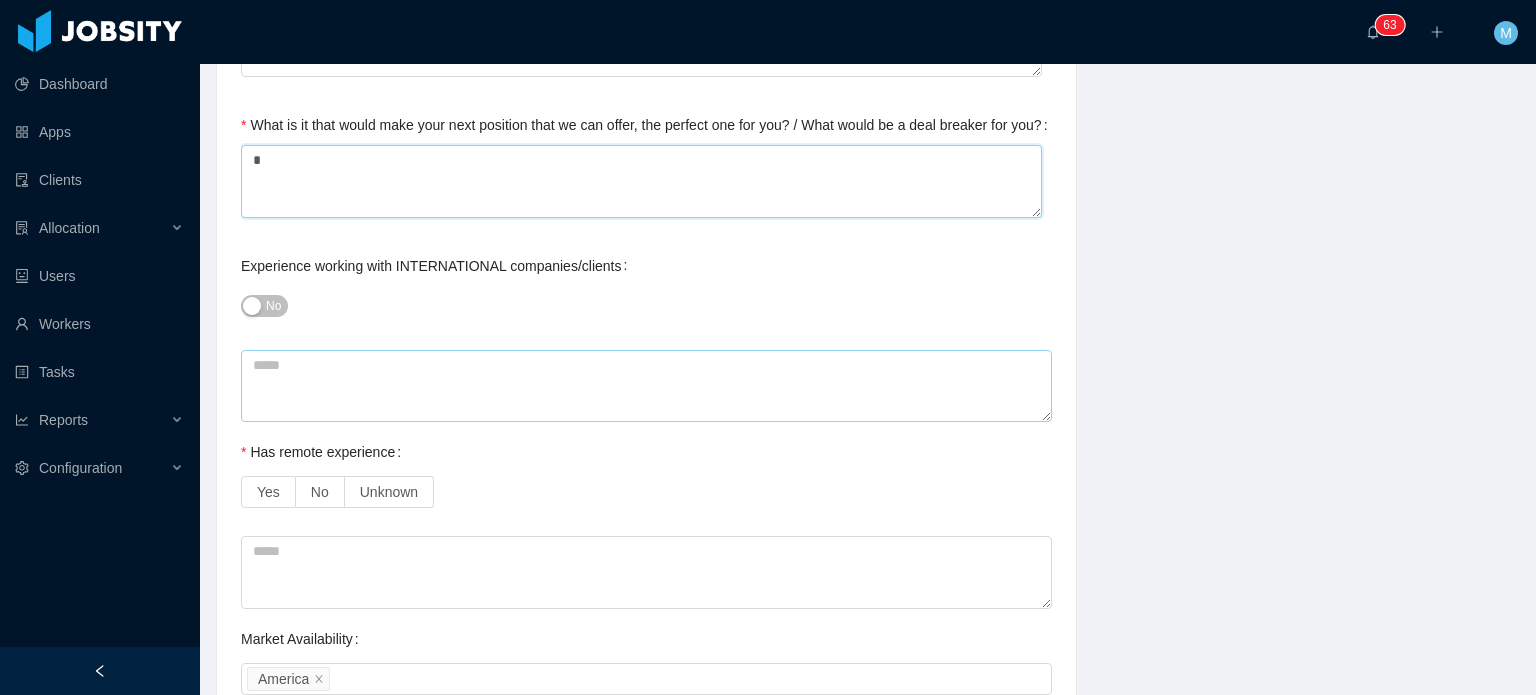 scroll, scrollTop: 1100, scrollLeft: 4, axis: both 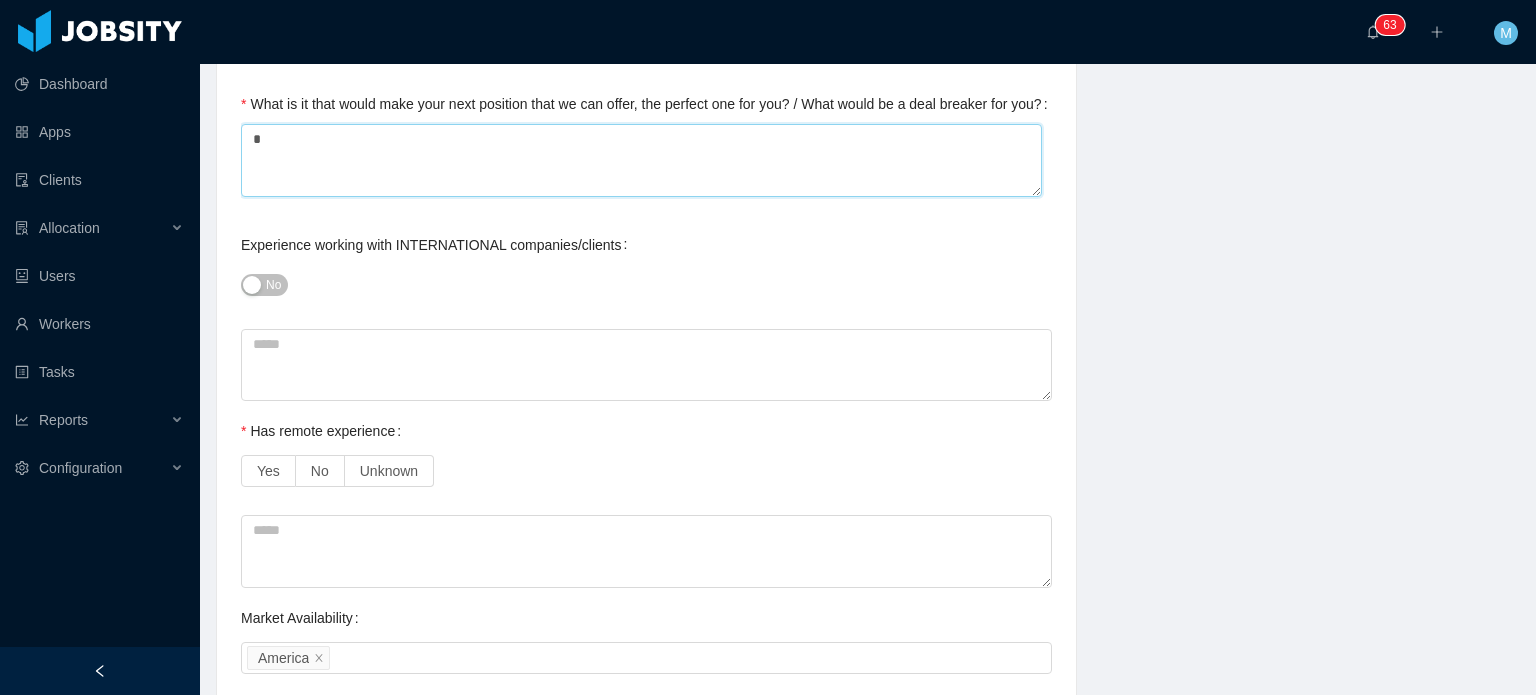 type on "*" 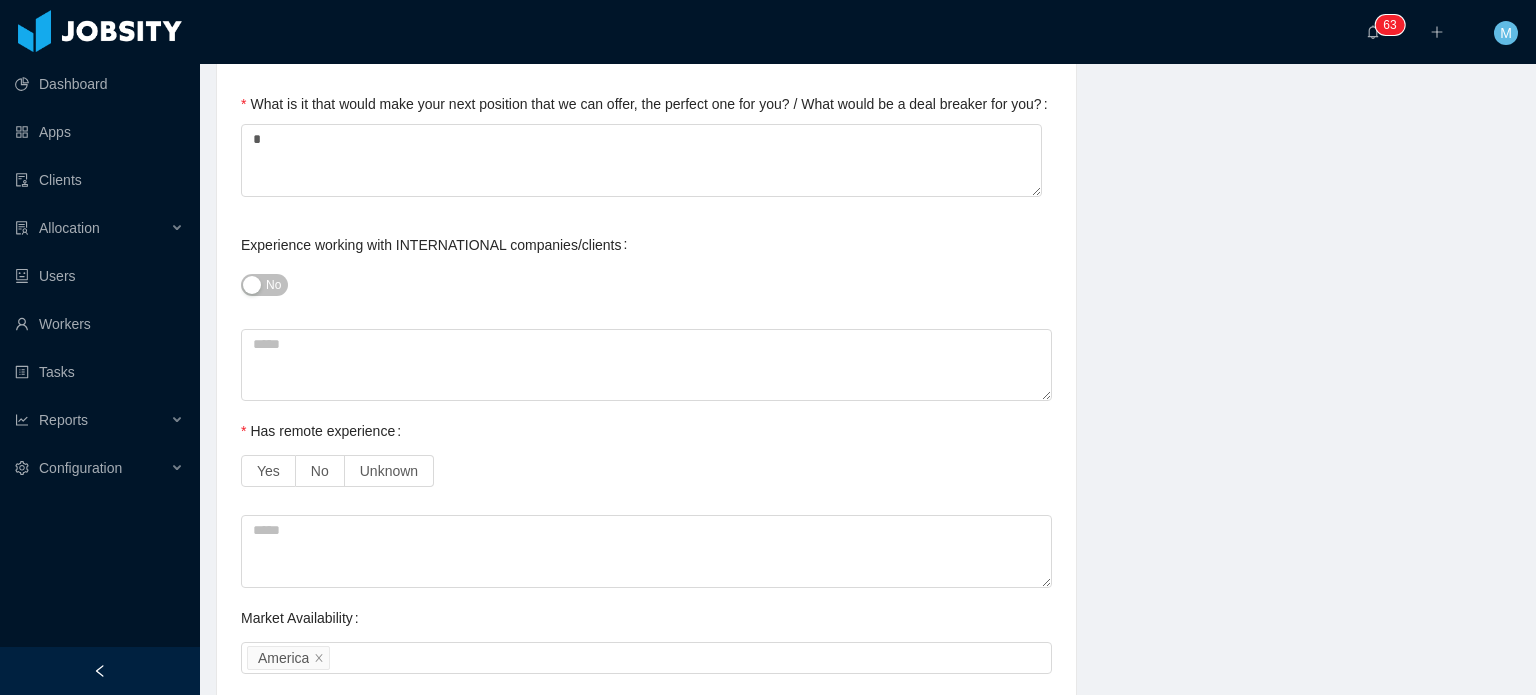 click on "No" at bounding box center [264, 285] 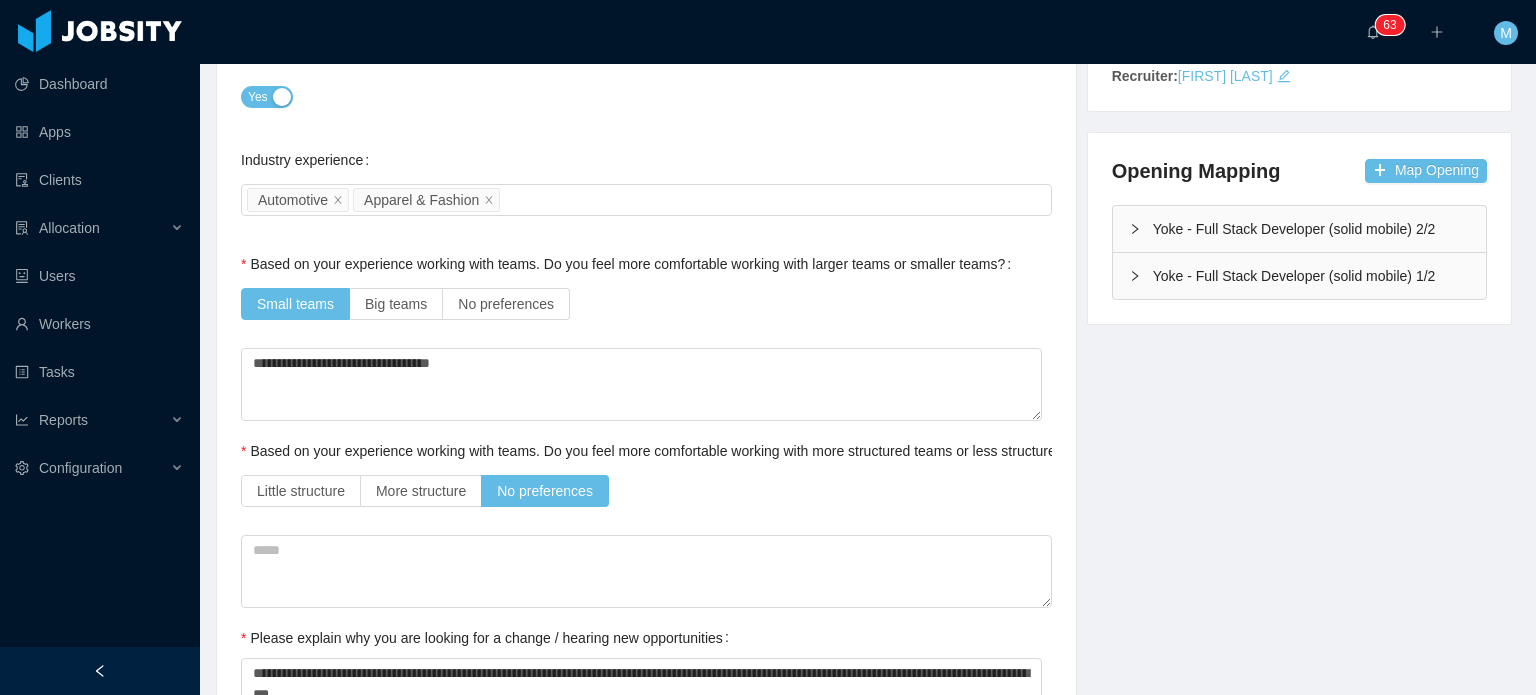 scroll, scrollTop: 0, scrollLeft: 4, axis: horizontal 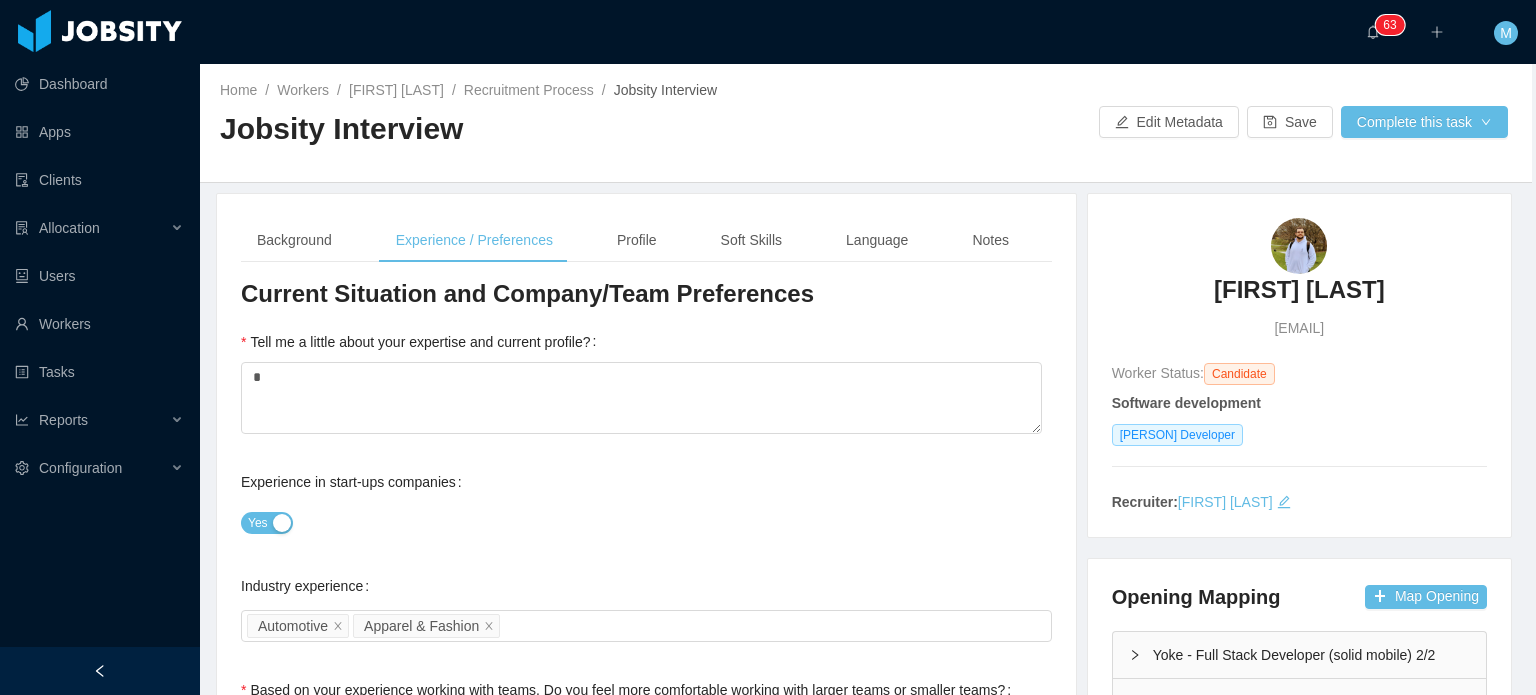 click on "Background Experience / Preferences Profile Soft Skills Language Notes" at bounding box center [633, 240] 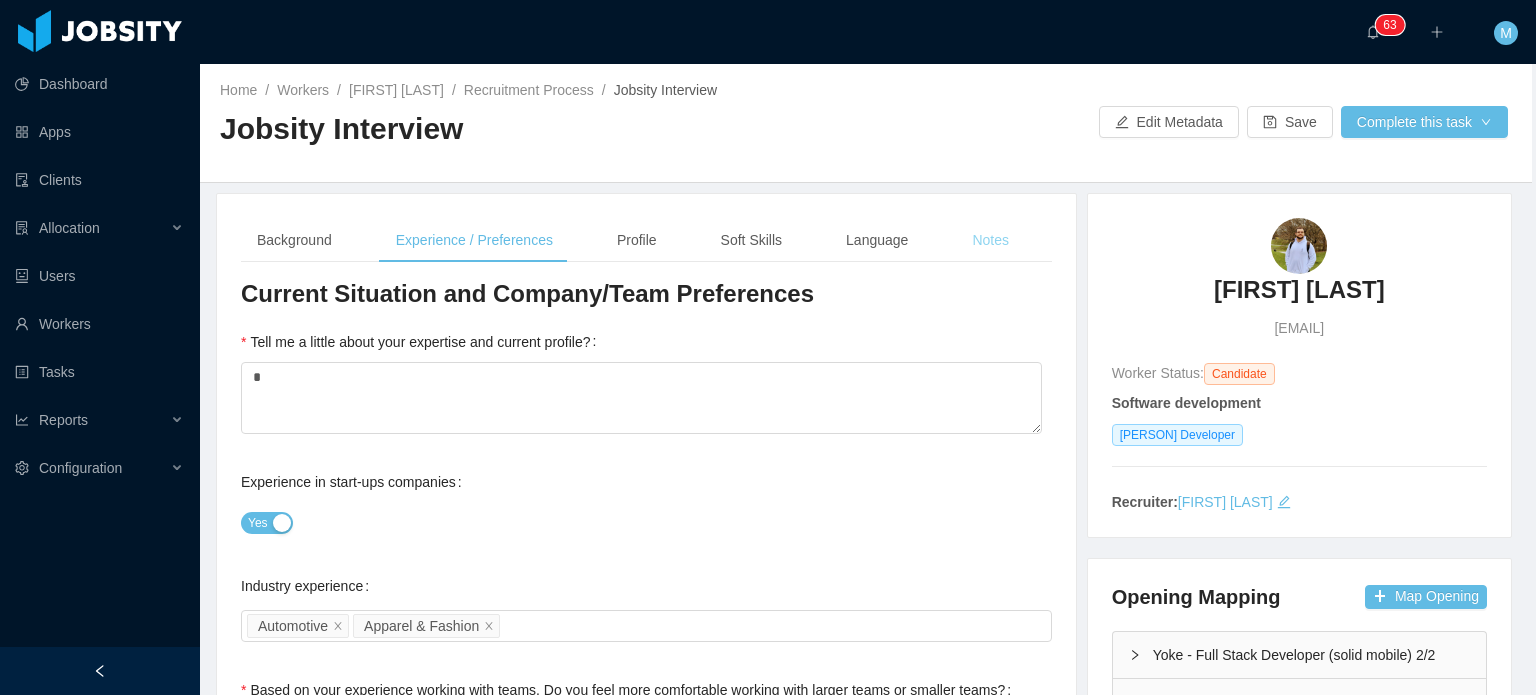 click on "Notes" at bounding box center [990, 240] 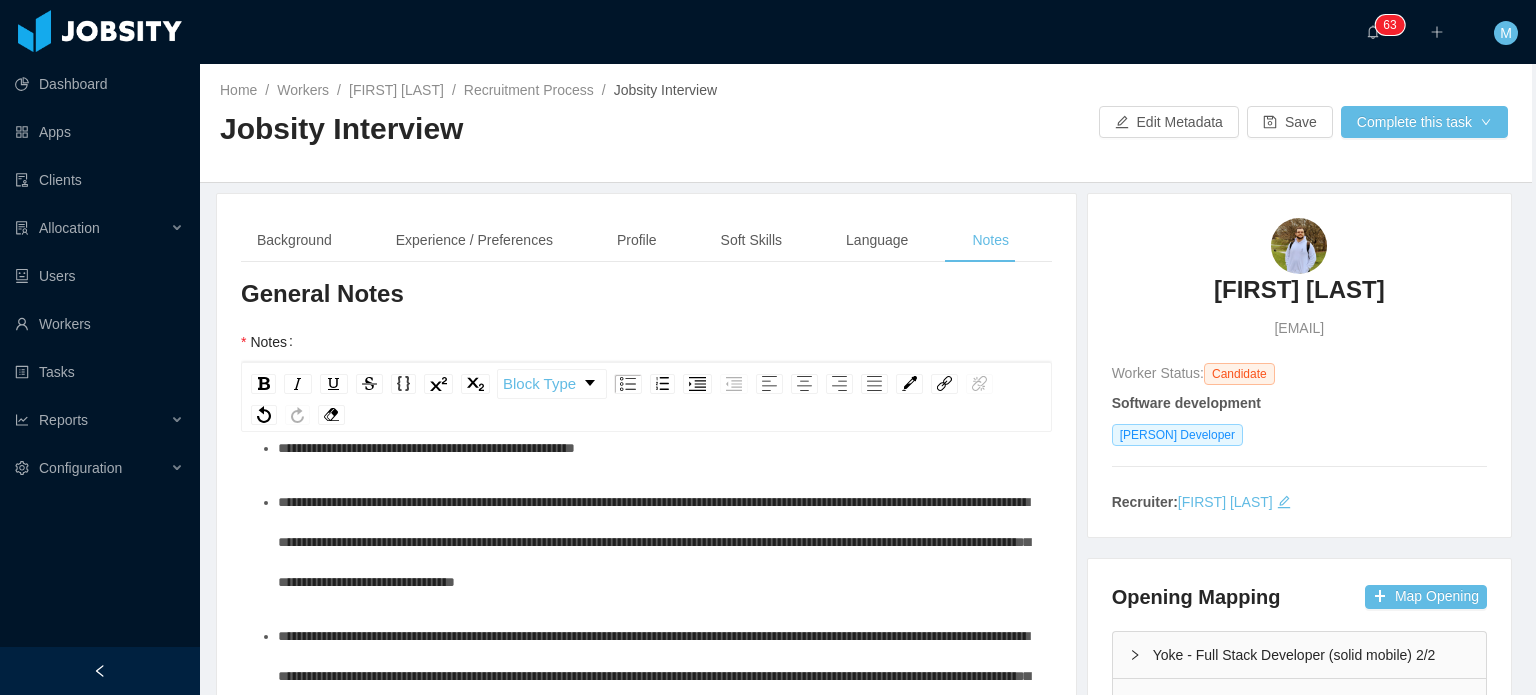 scroll, scrollTop: 0, scrollLeft: 0, axis: both 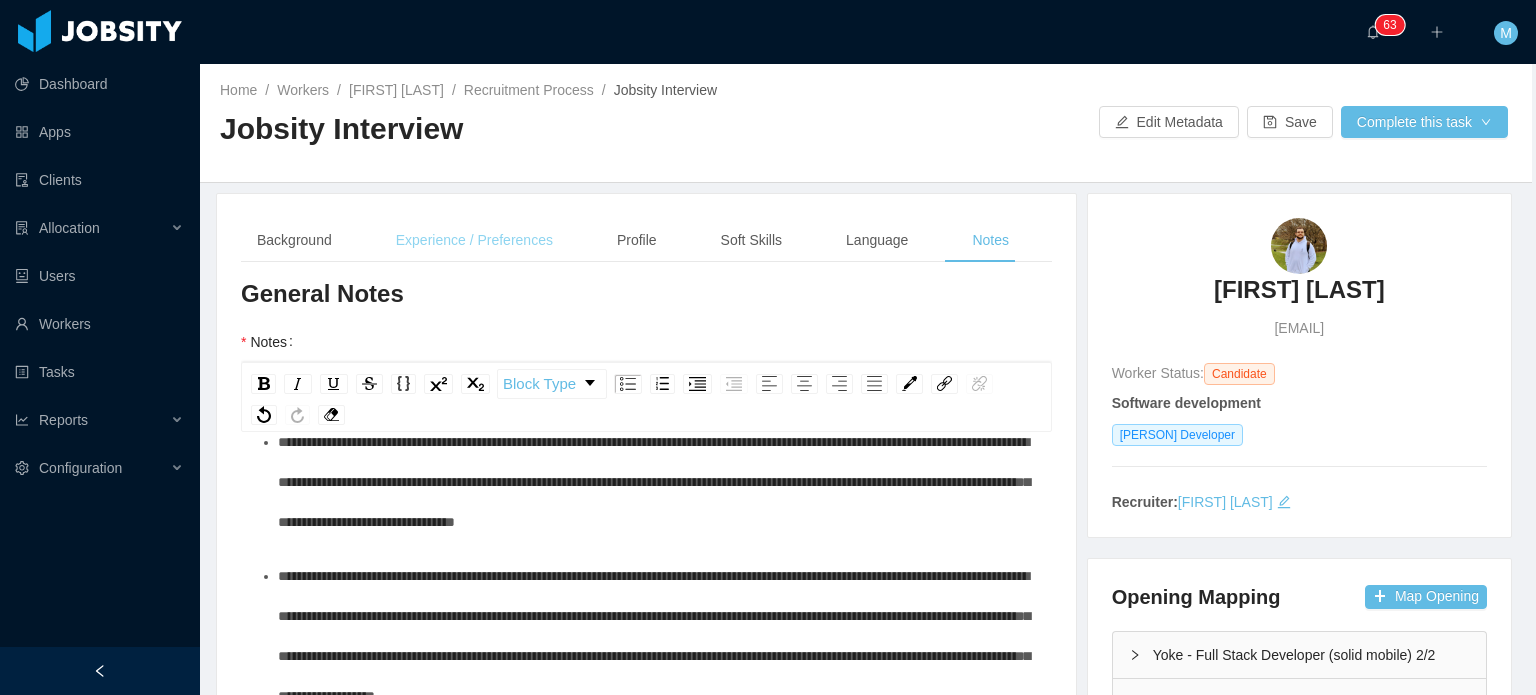 click on "Experience / Preferences" at bounding box center (474, 240) 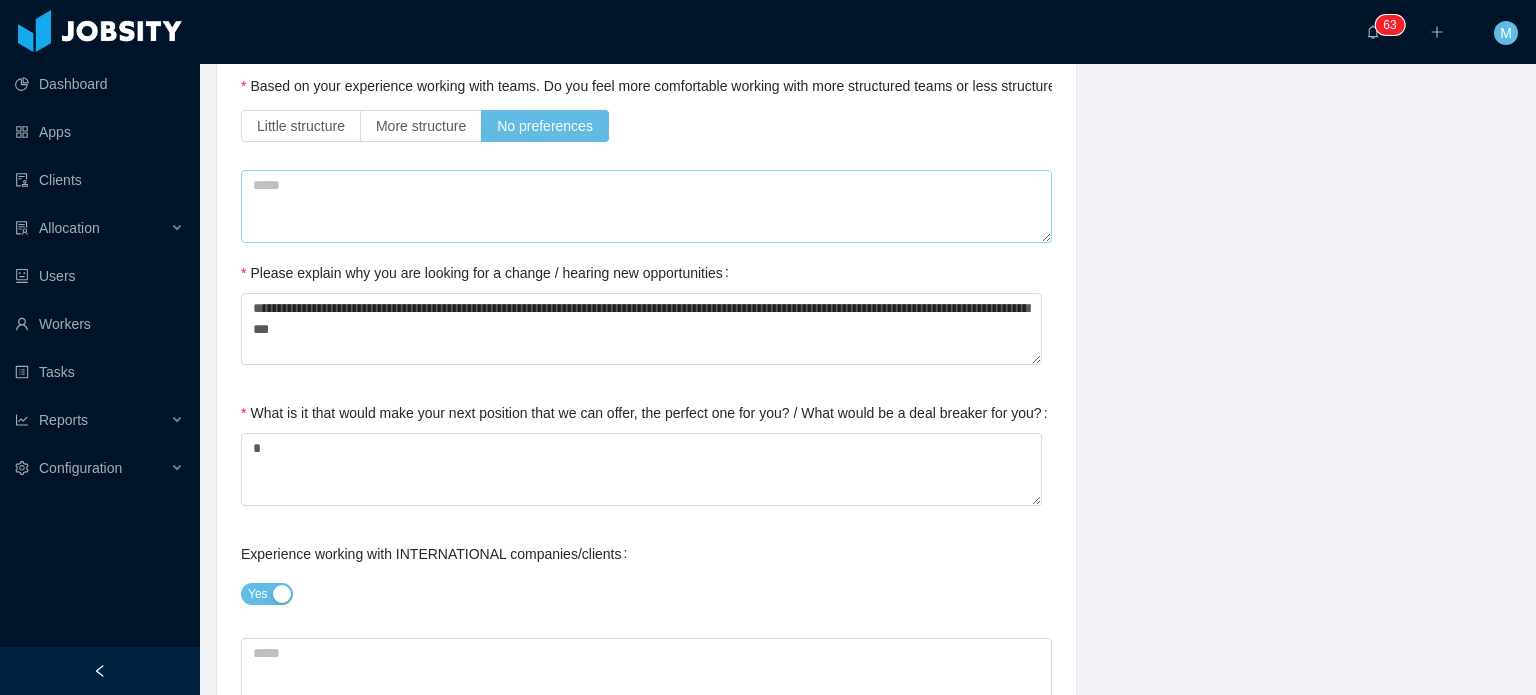 scroll, scrollTop: 800, scrollLeft: 4, axis: both 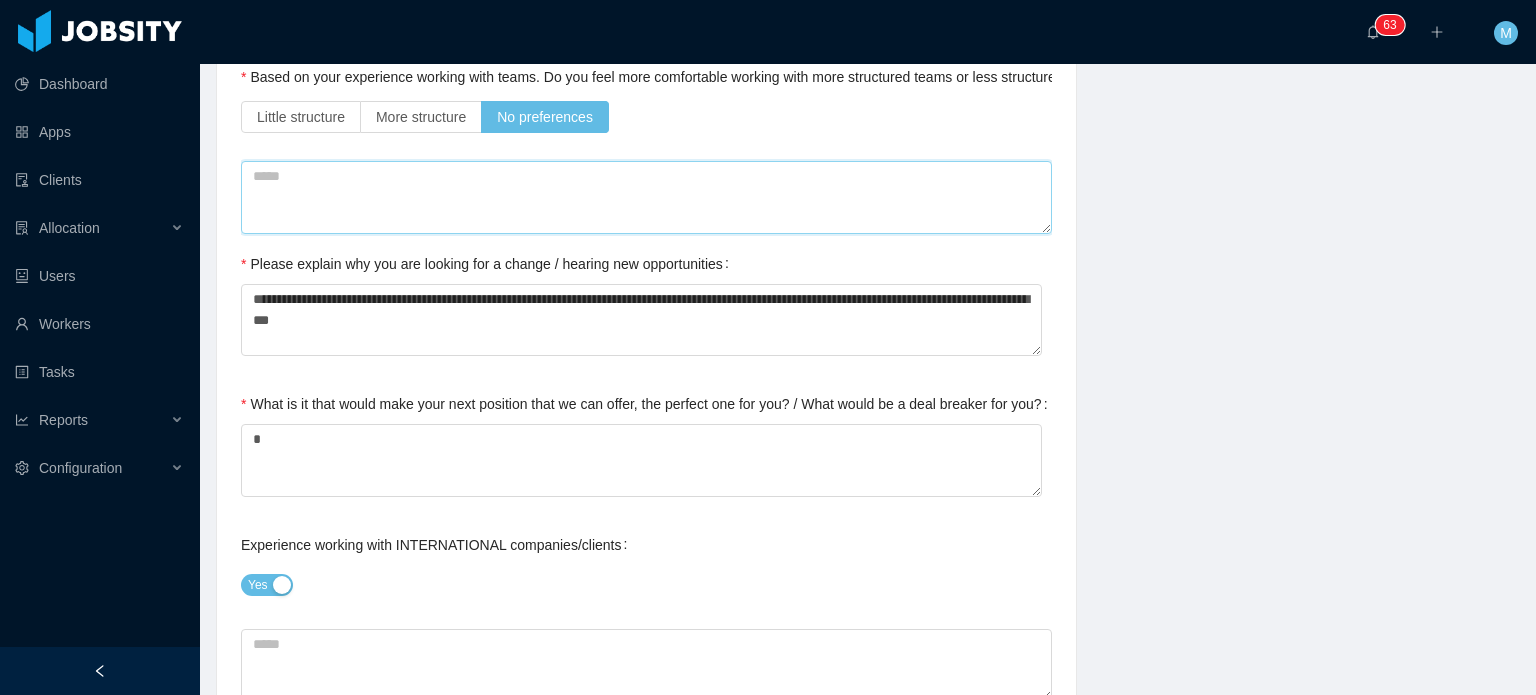 click at bounding box center [646, 197] 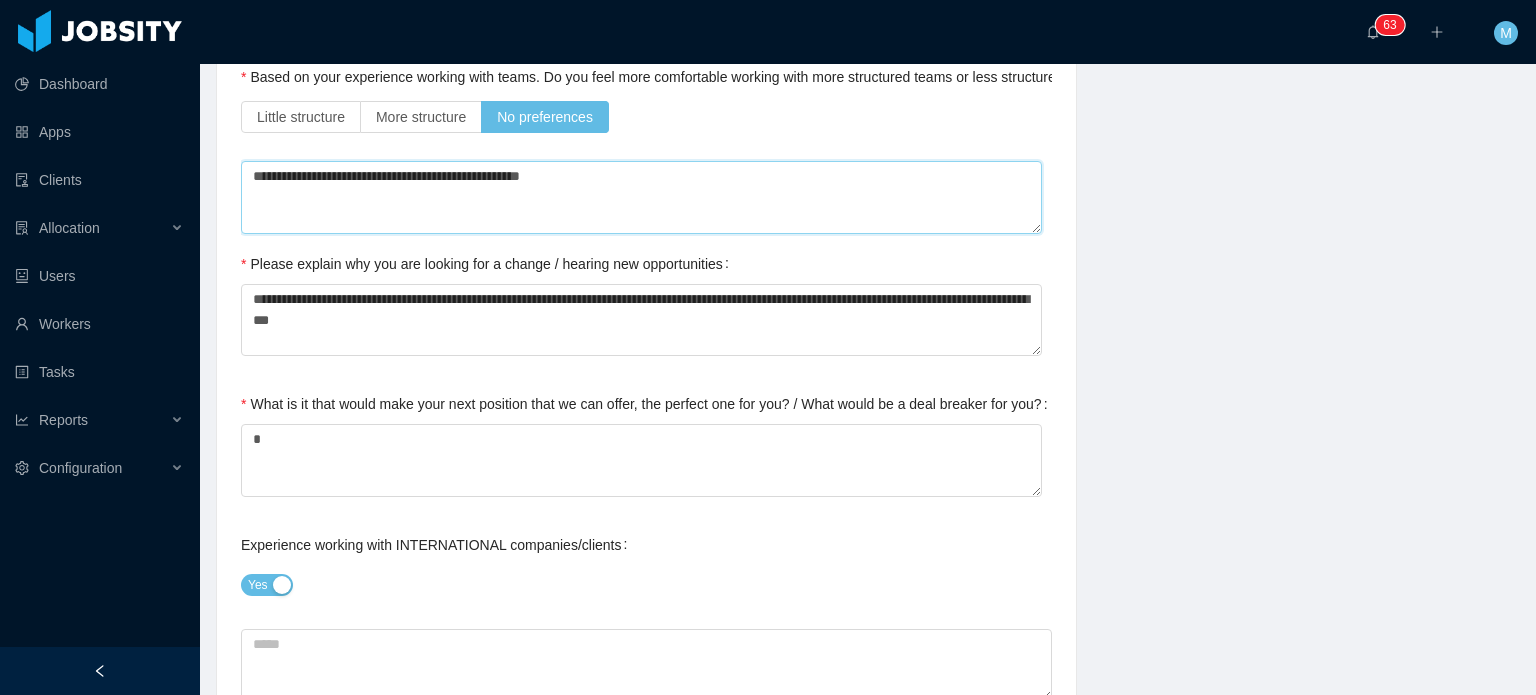 type 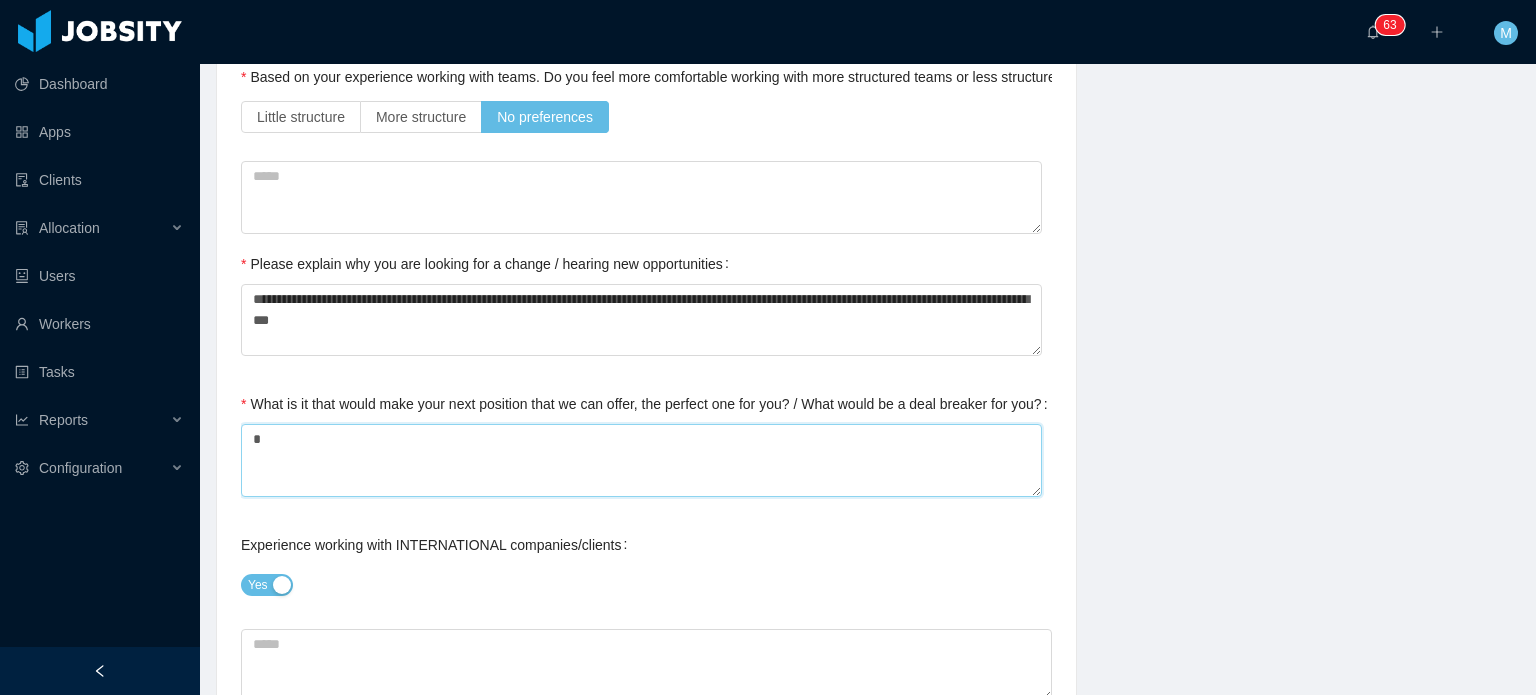 click on "*" at bounding box center [641, 460] 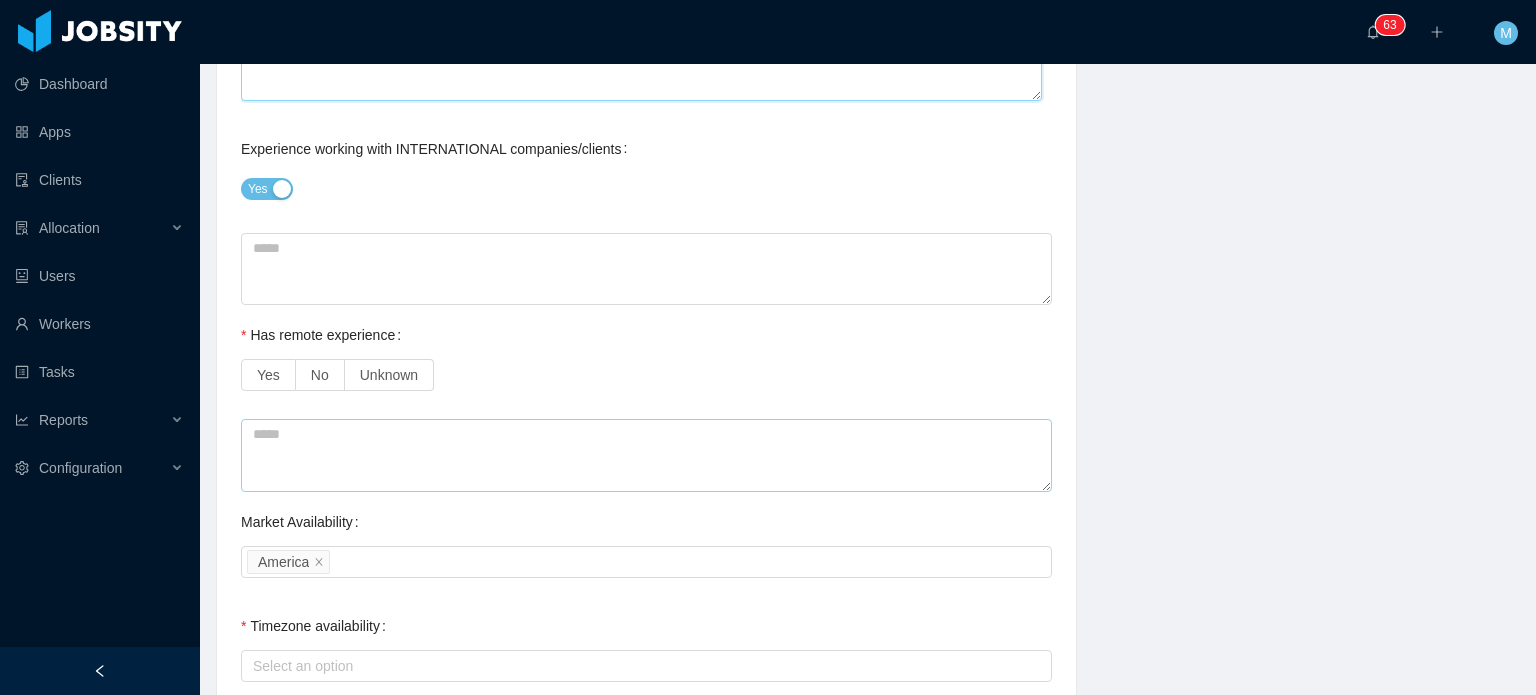 scroll, scrollTop: 1200, scrollLeft: 4, axis: both 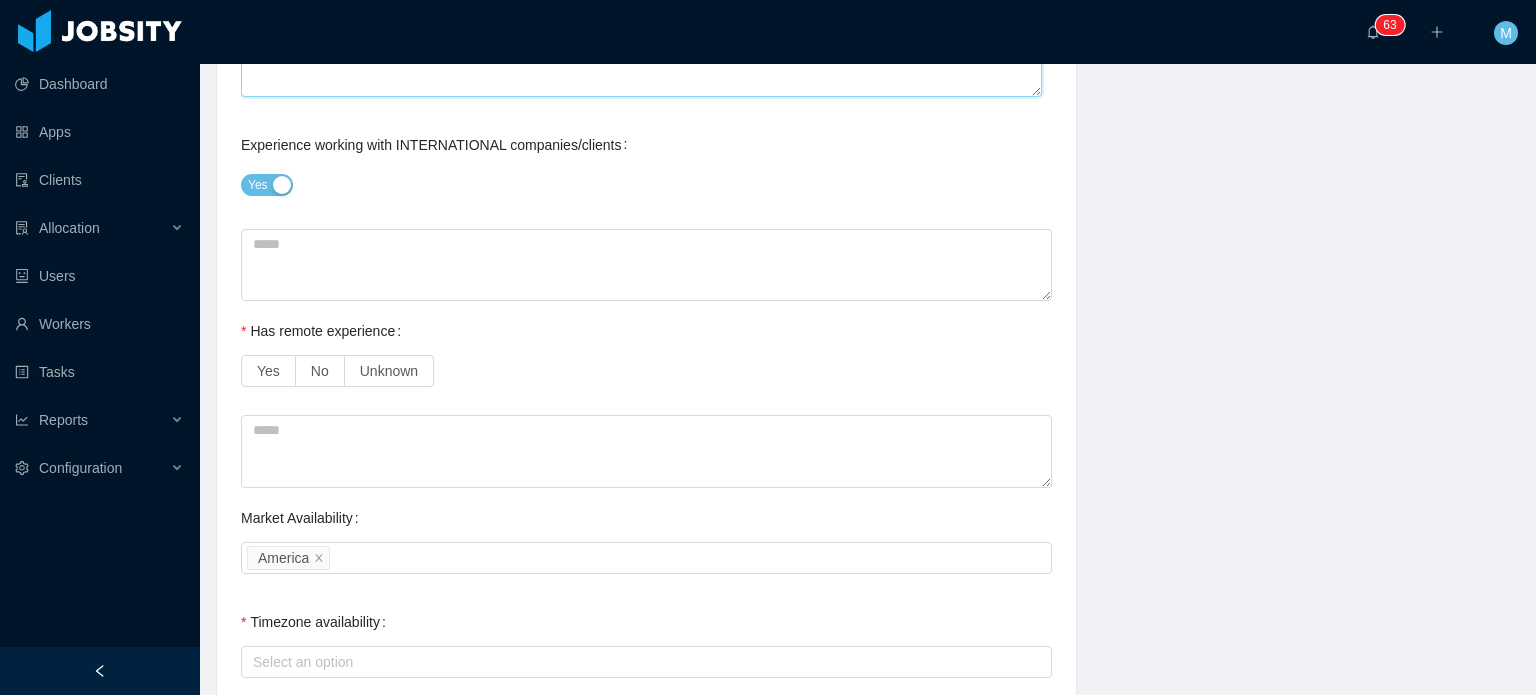 type on "**********" 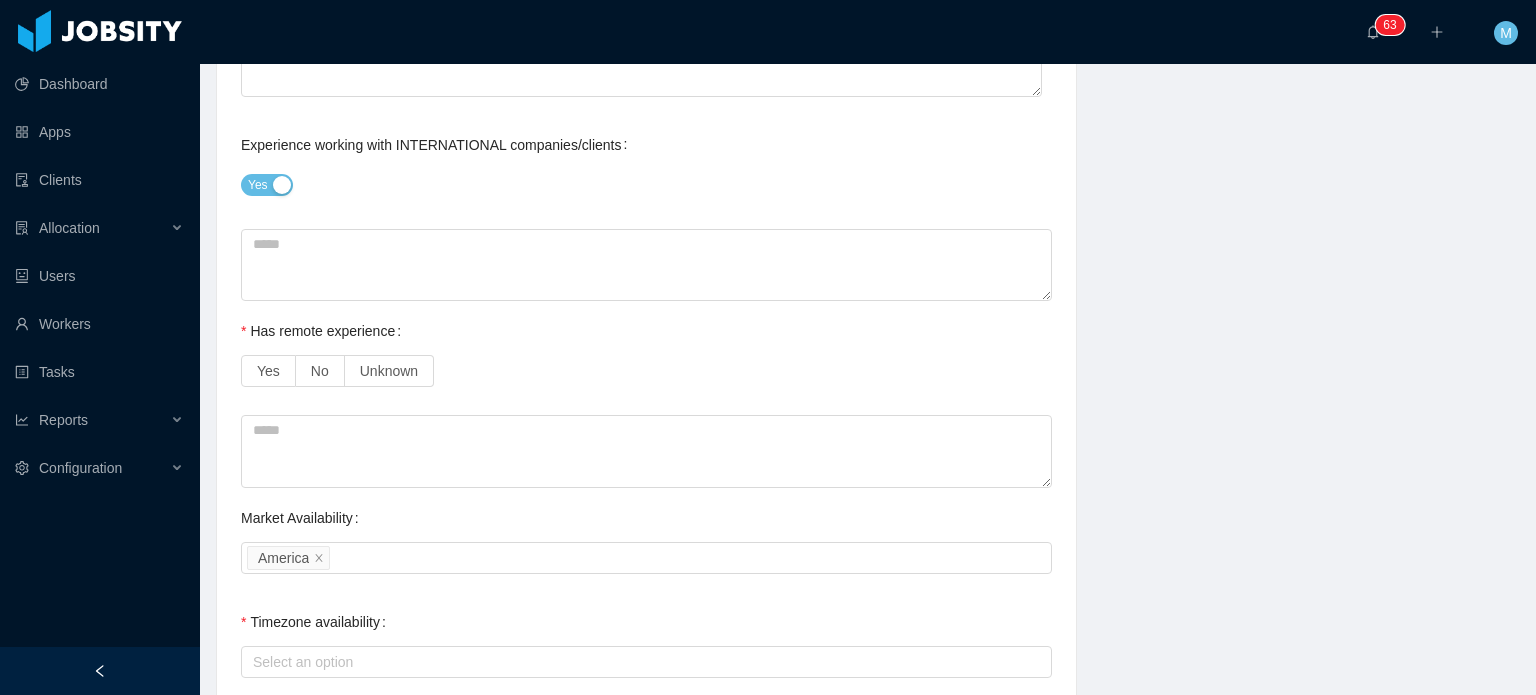 click on "**********" at bounding box center (646, 309) 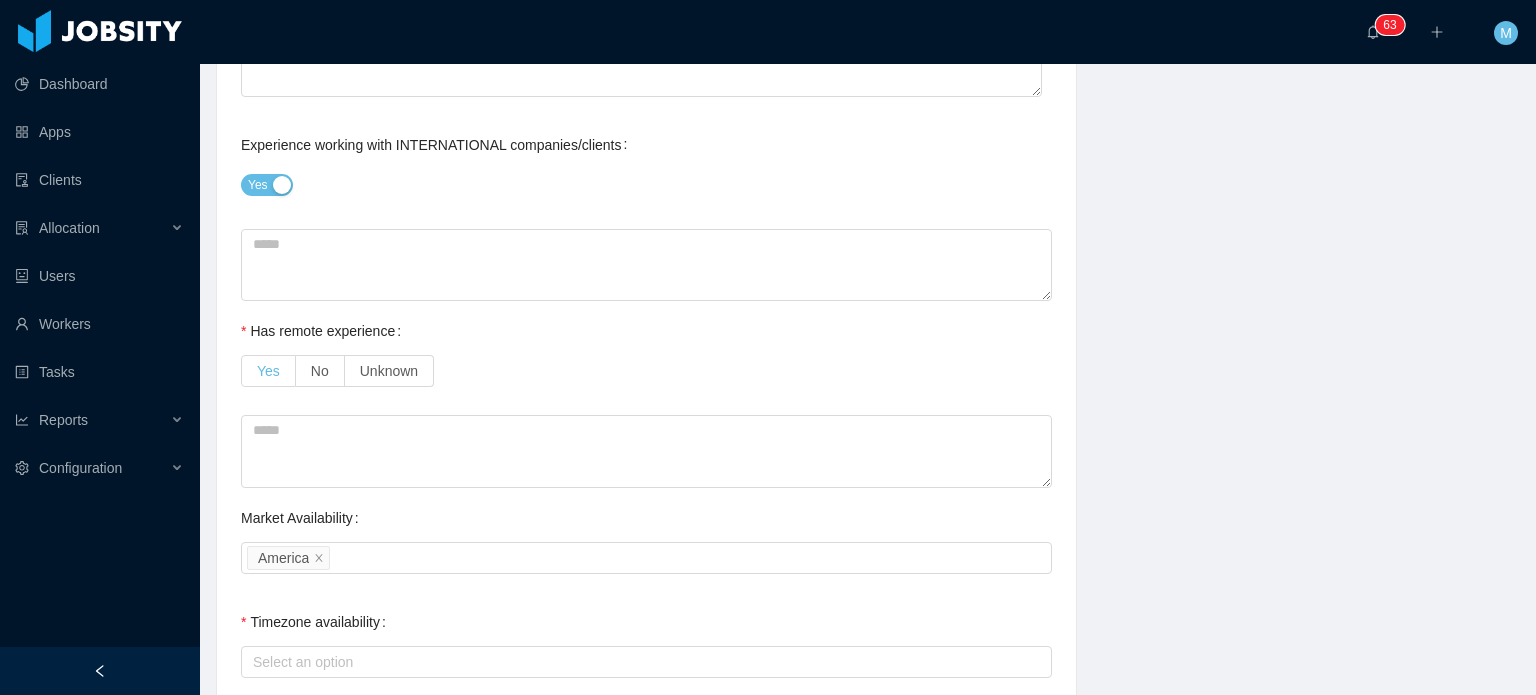 click on "Yes" at bounding box center (268, 371) 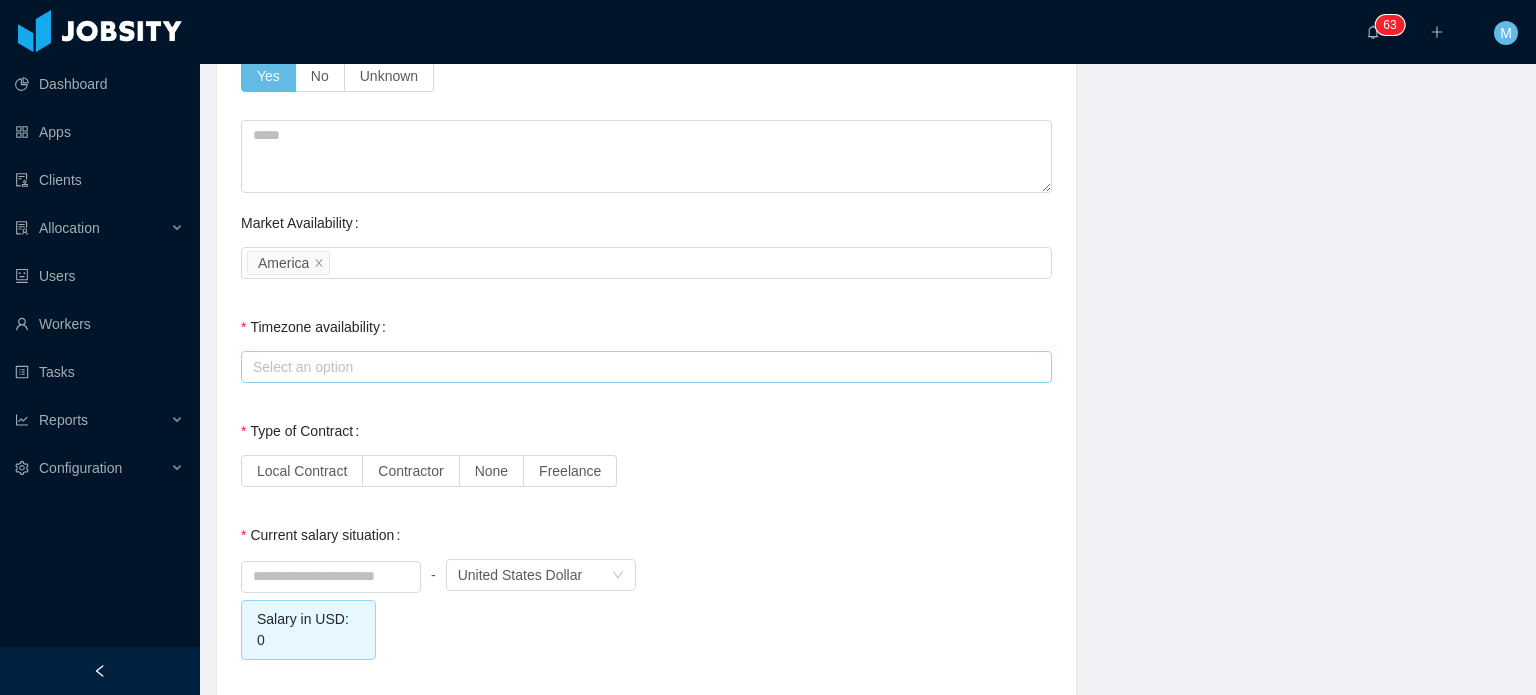scroll, scrollTop: 1500, scrollLeft: 4, axis: both 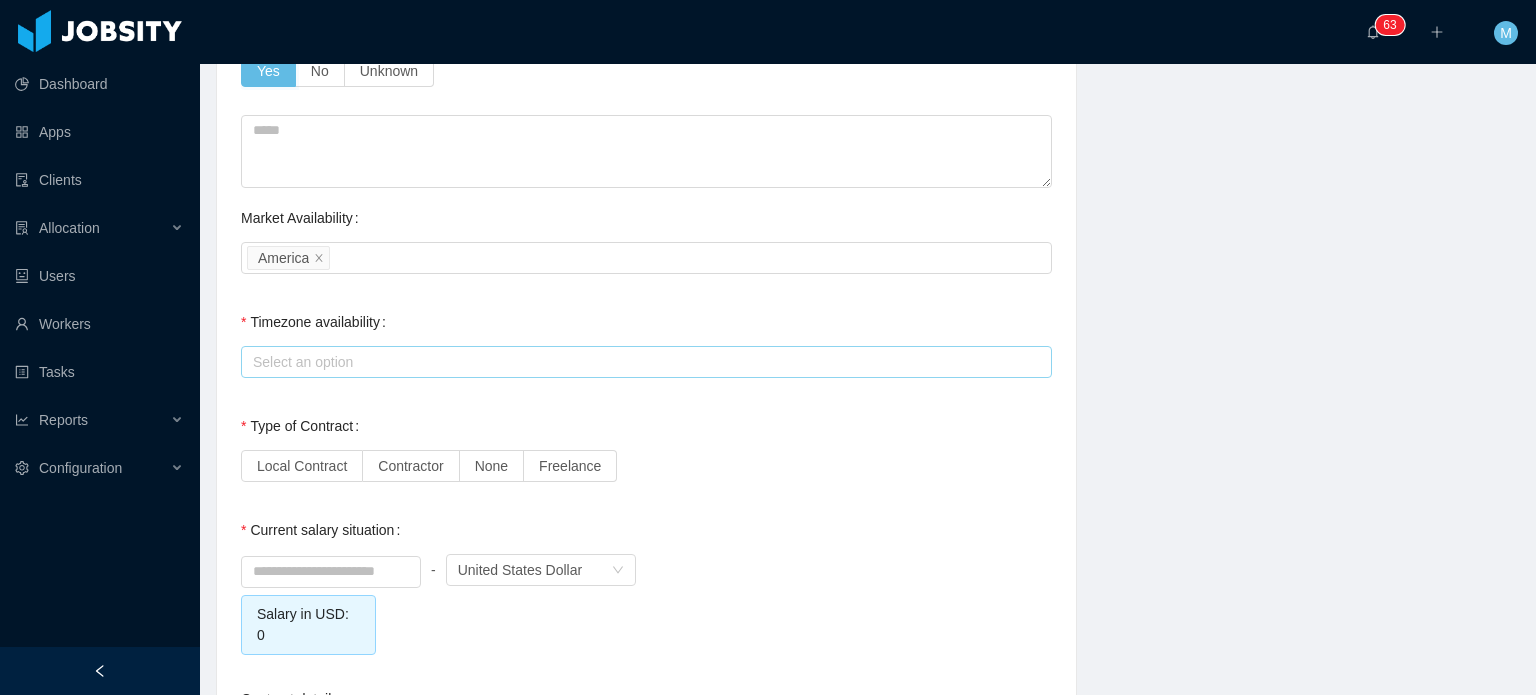 click on "Select an option" at bounding box center [642, 362] 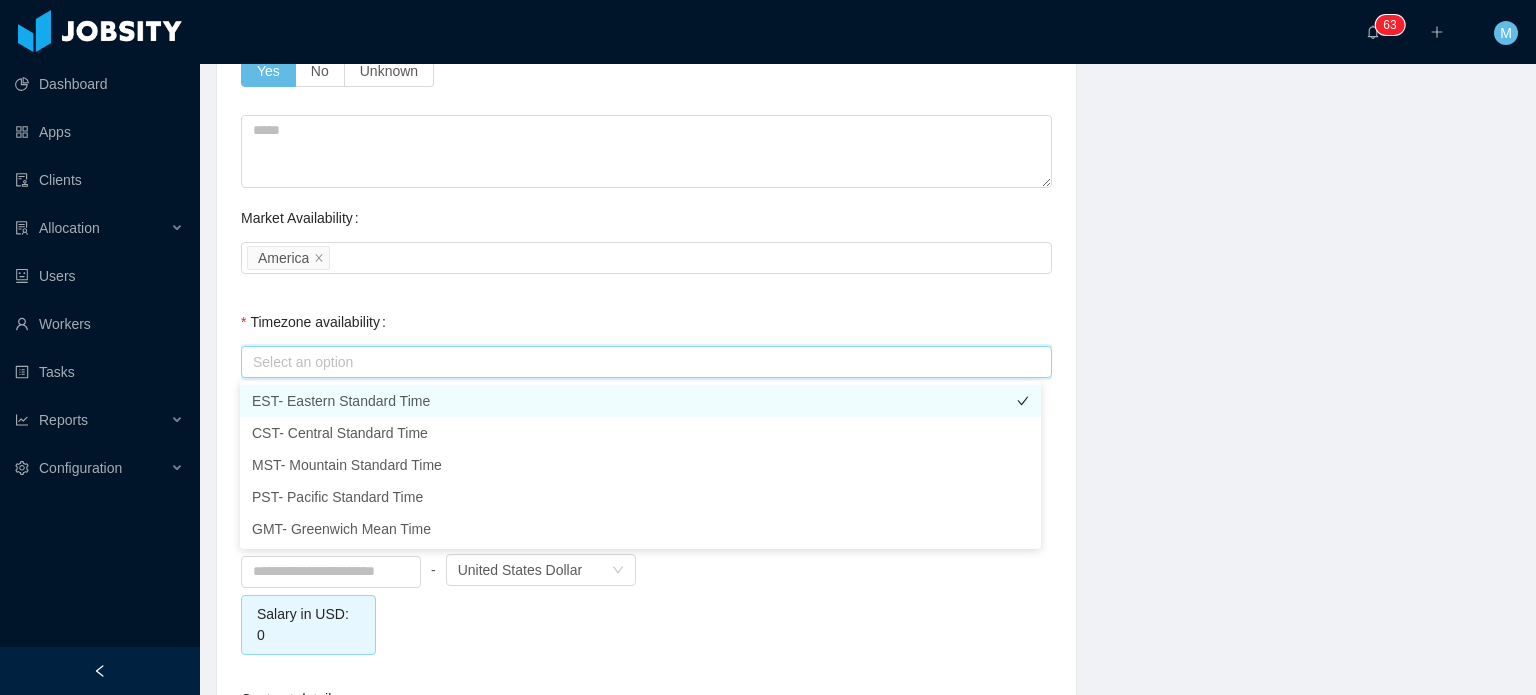 click on "EST- Eastern Standard Time" at bounding box center (640, 401) 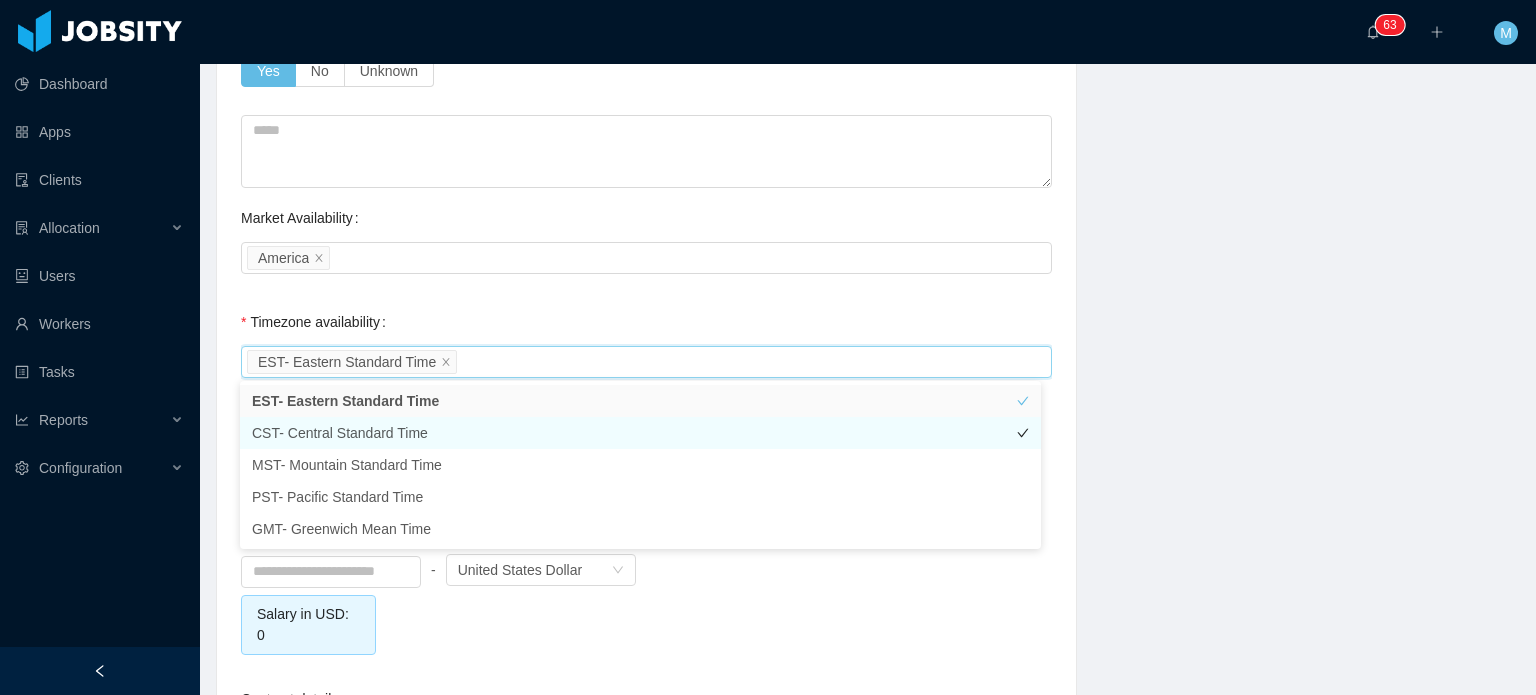 click on "CST- Central Standard Time" at bounding box center [640, 433] 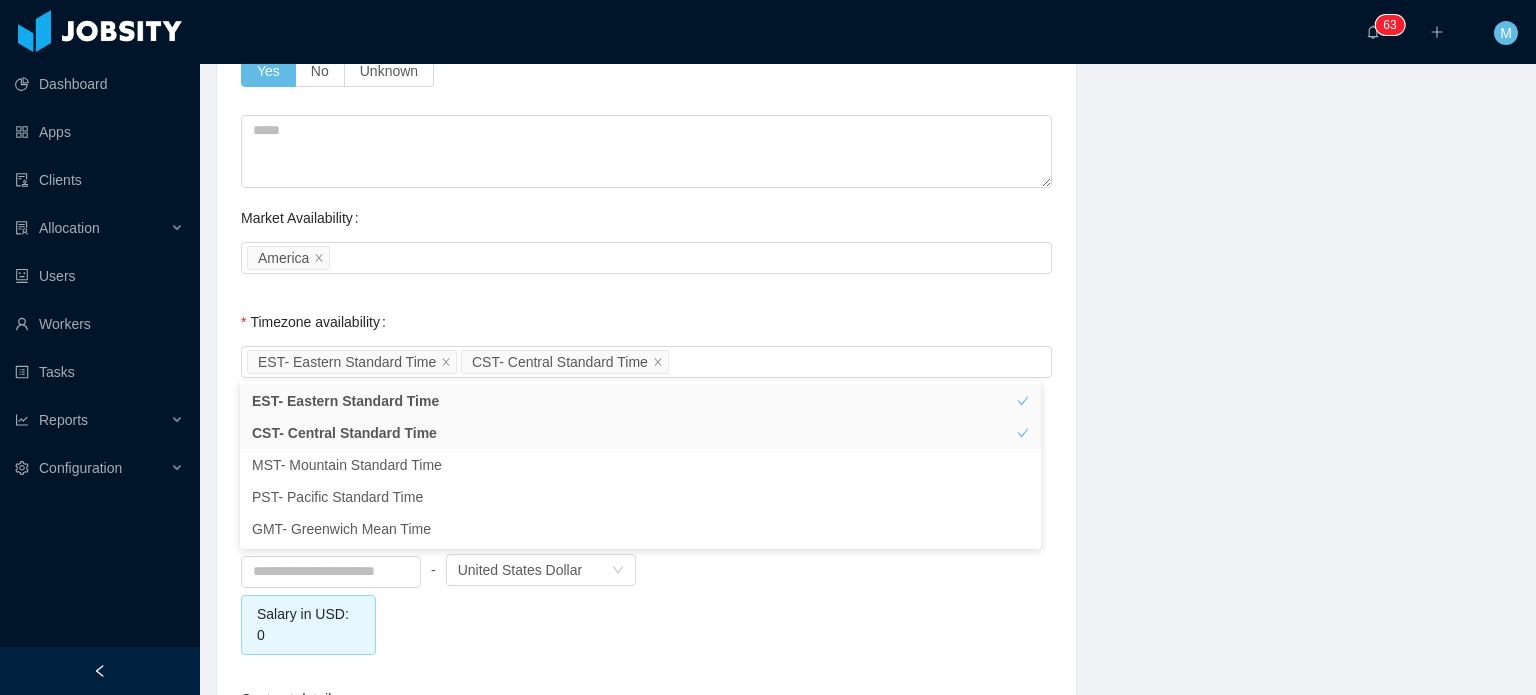 click on "**********" at bounding box center (864, 9) 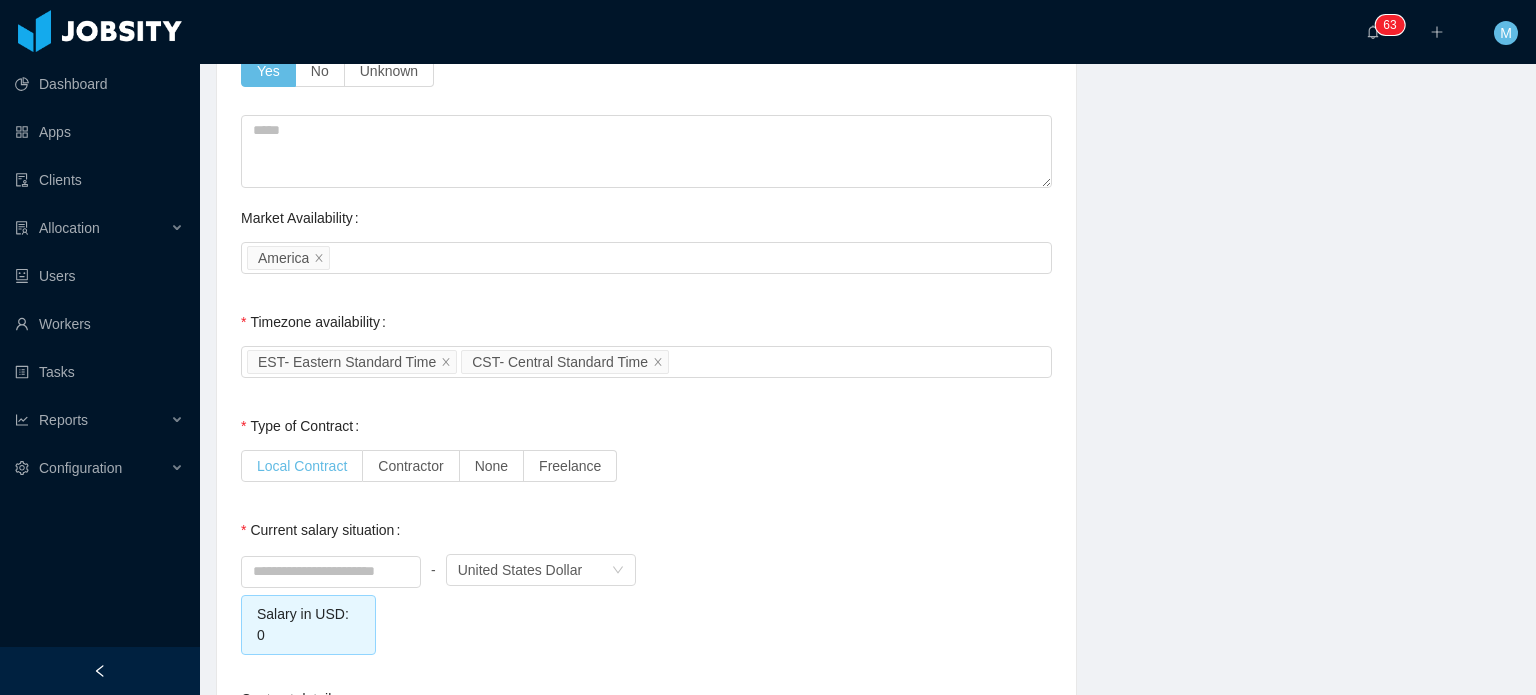 click on "Local Contract" at bounding box center (302, 466) 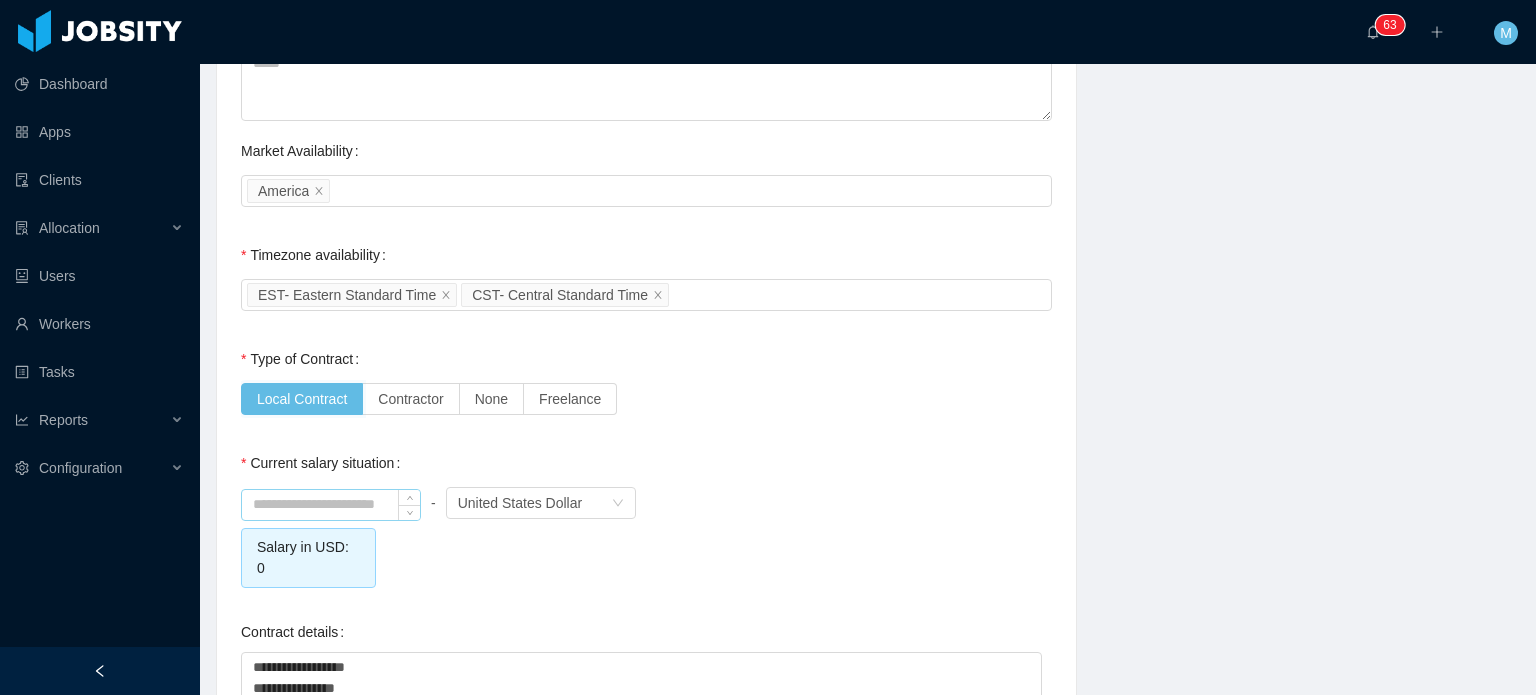 scroll, scrollTop: 1700, scrollLeft: 4, axis: both 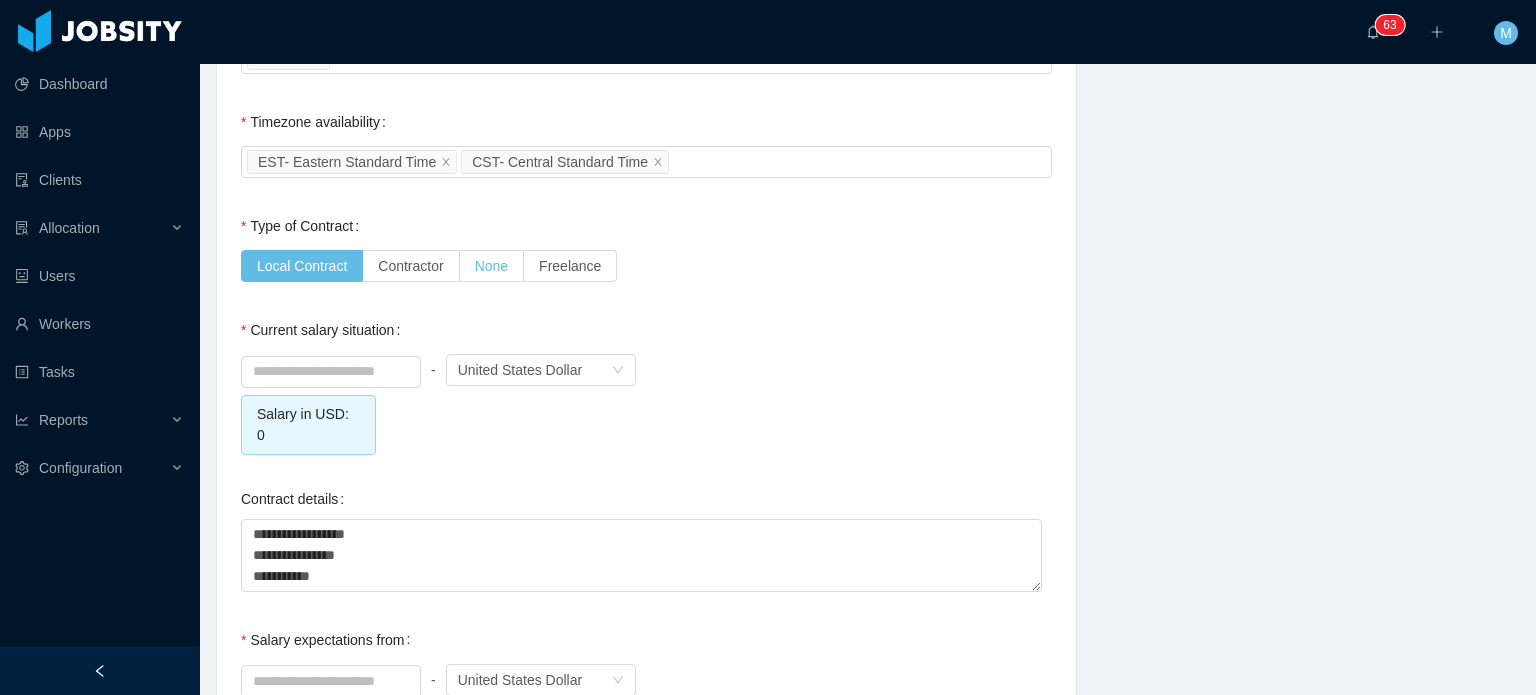 click on "None" at bounding box center [492, 266] 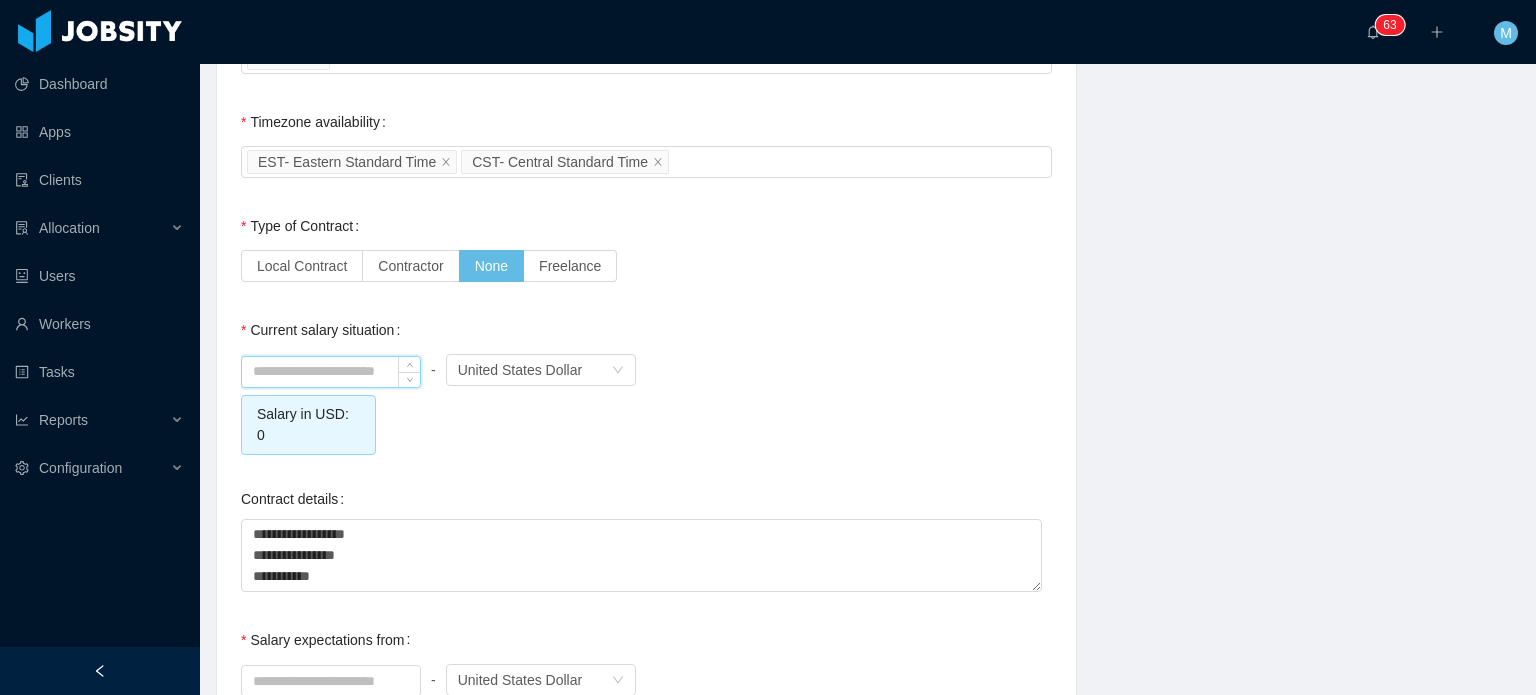 drag, startPoint x: 367, startPoint y: 378, endPoint x: 349, endPoint y: 374, distance: 18.439089 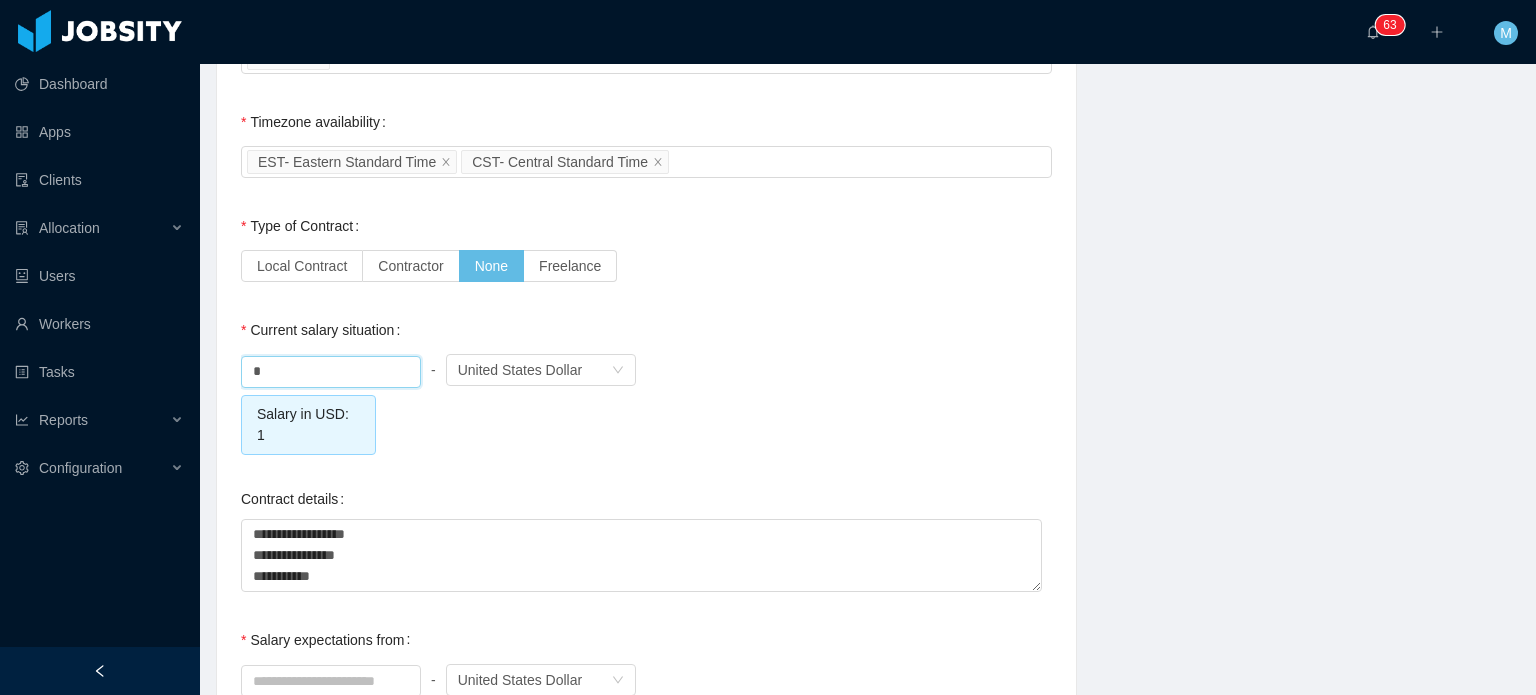 click on "**********" at bounding box center (646, -161) 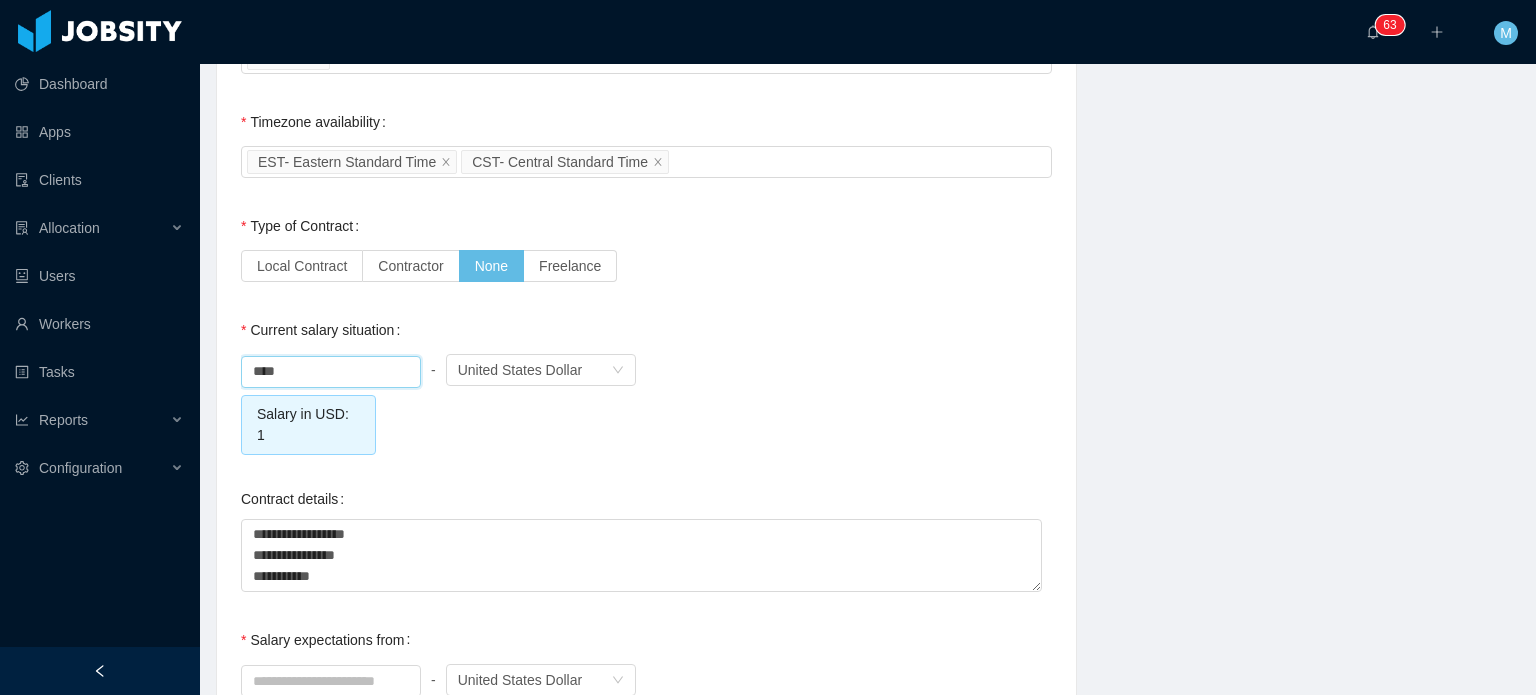 drag, startPoint x: 317, startPoint y: 372, endPoint x: 208, endPoint y: 366, distance: 109.165016 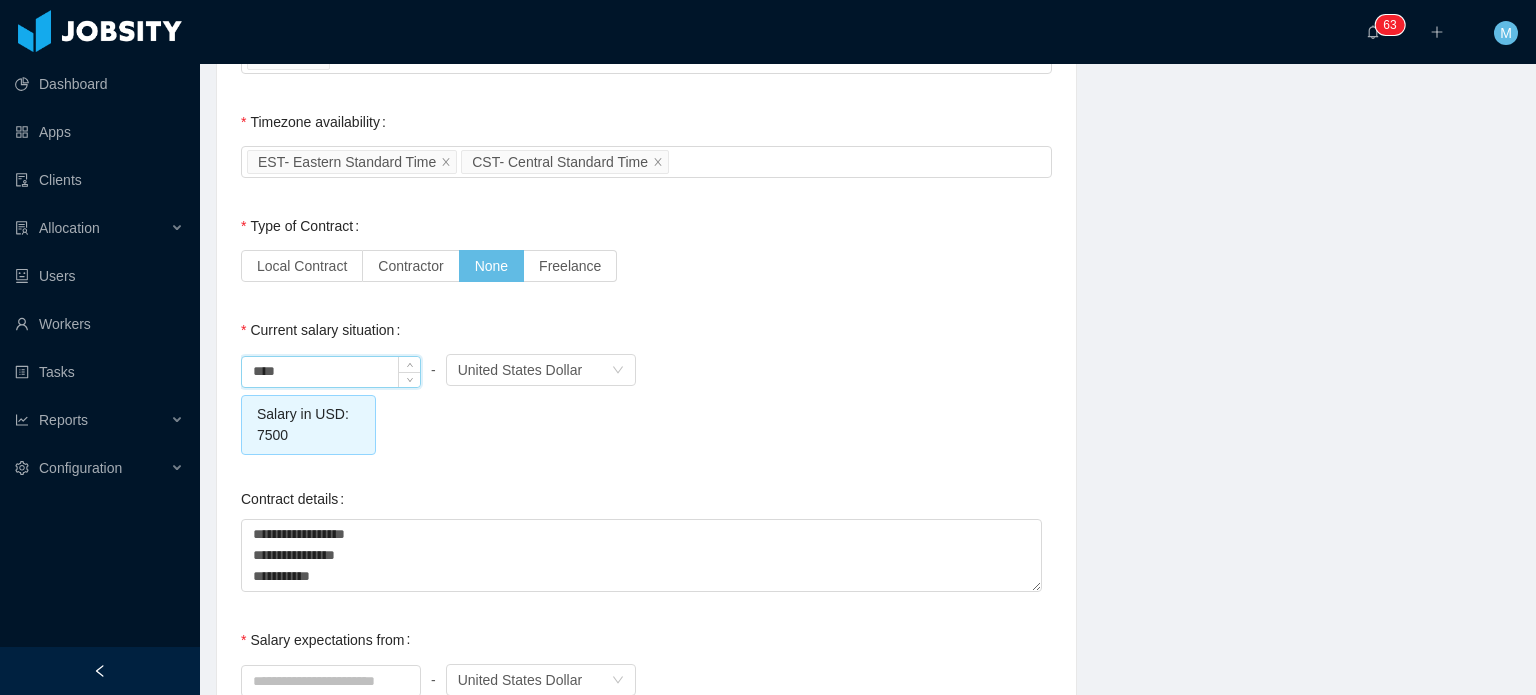 scroll, scrollTop: 1884, scrollLeft: 4, axis: both 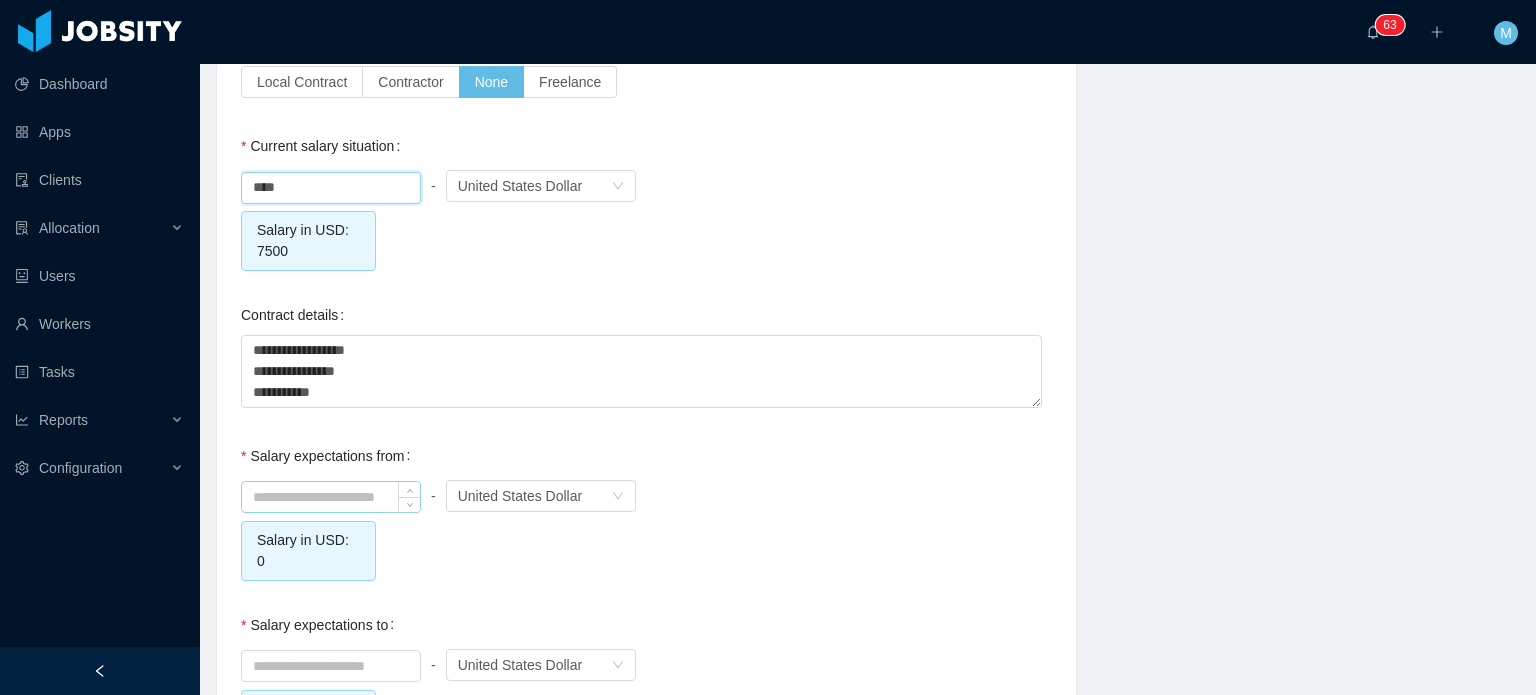 type on "*******" 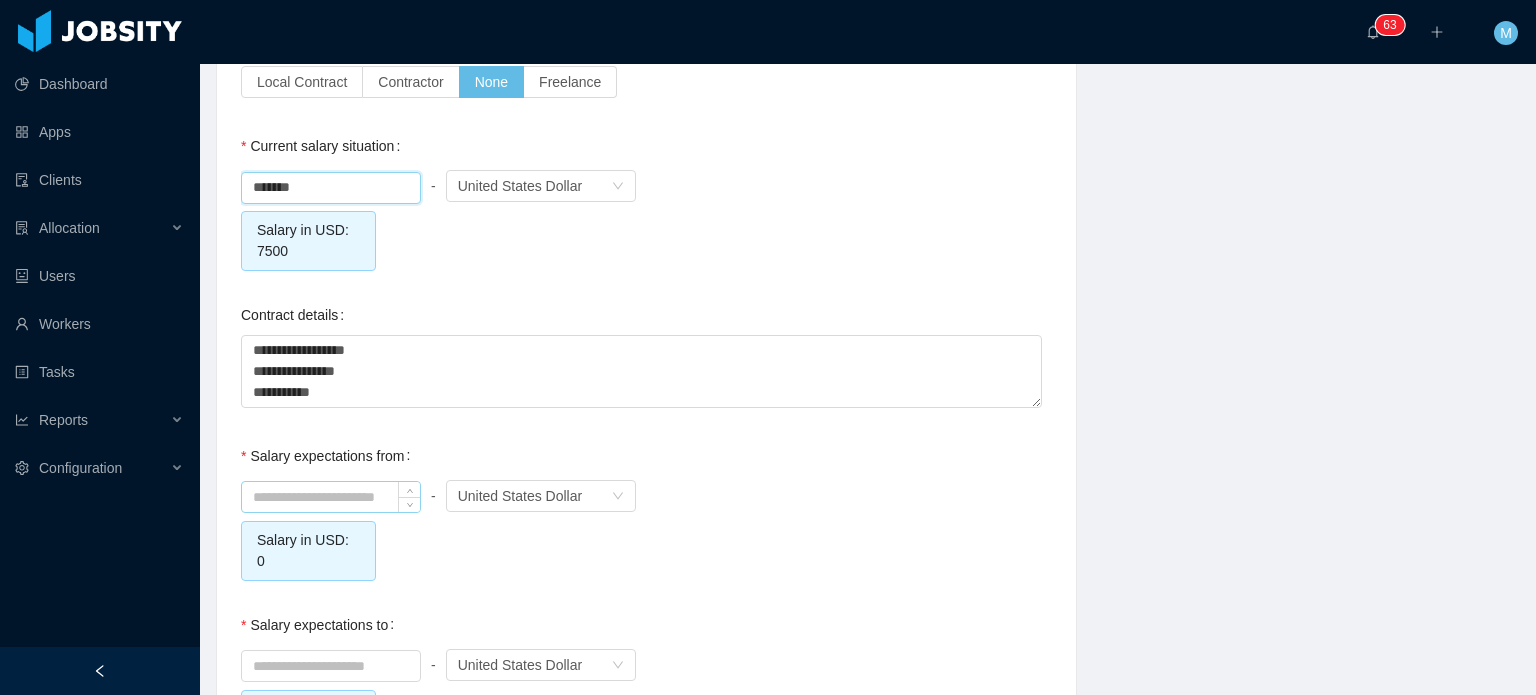 click at bounding box center (331, 497) 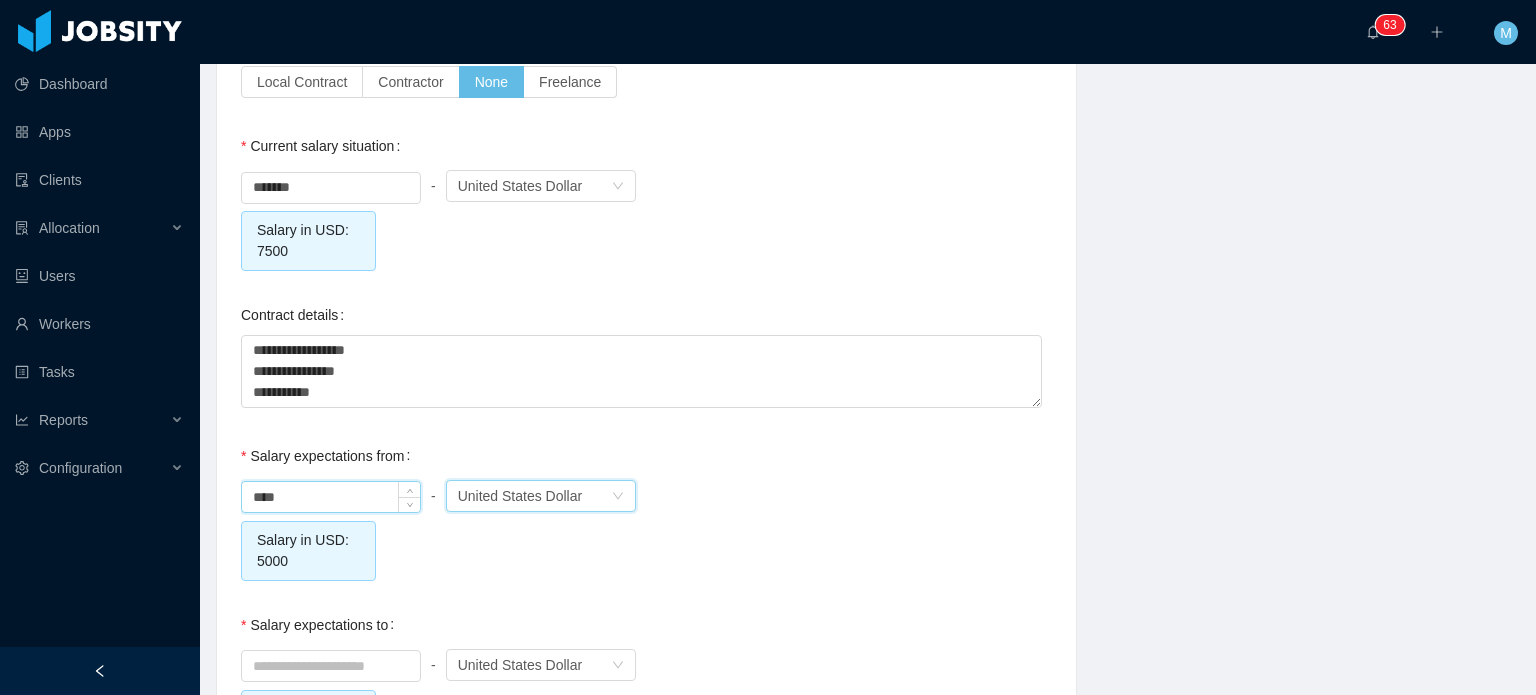 type on "*******" 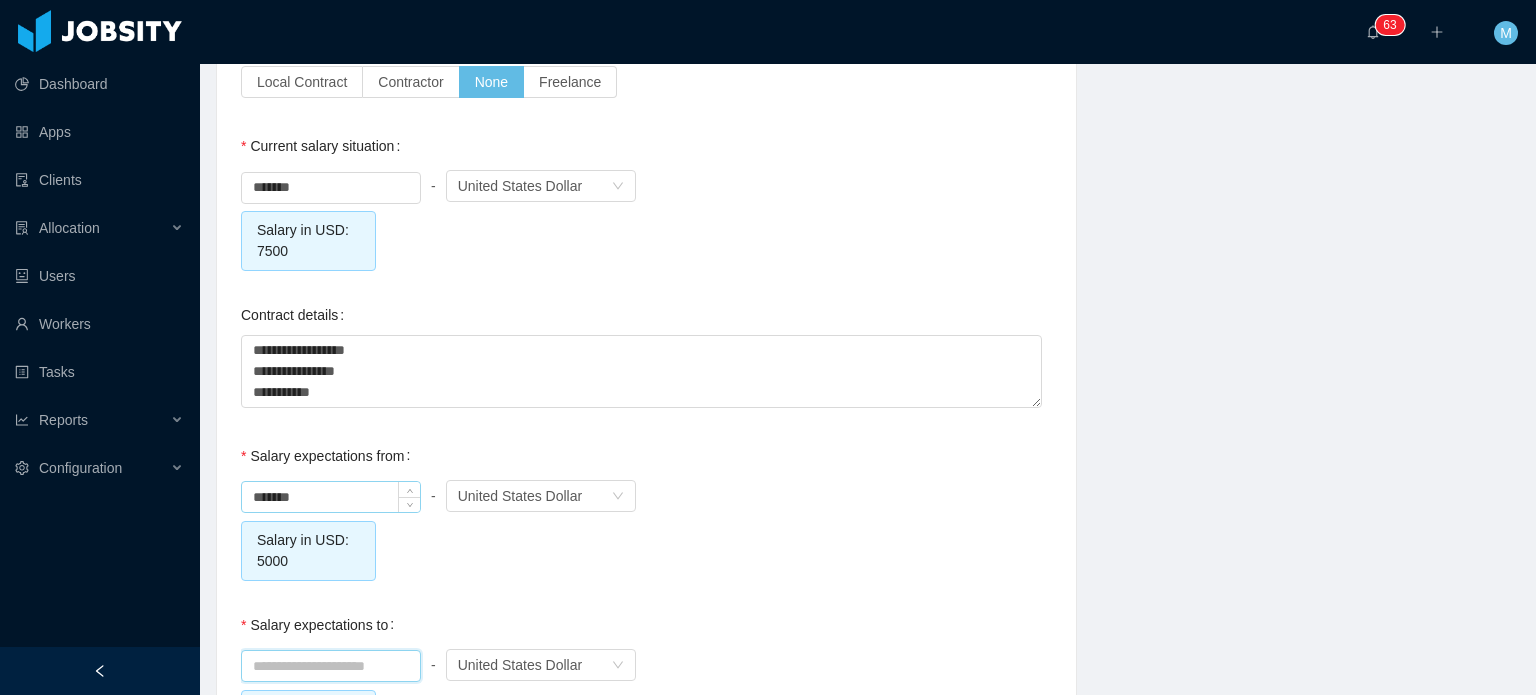 type on "*" 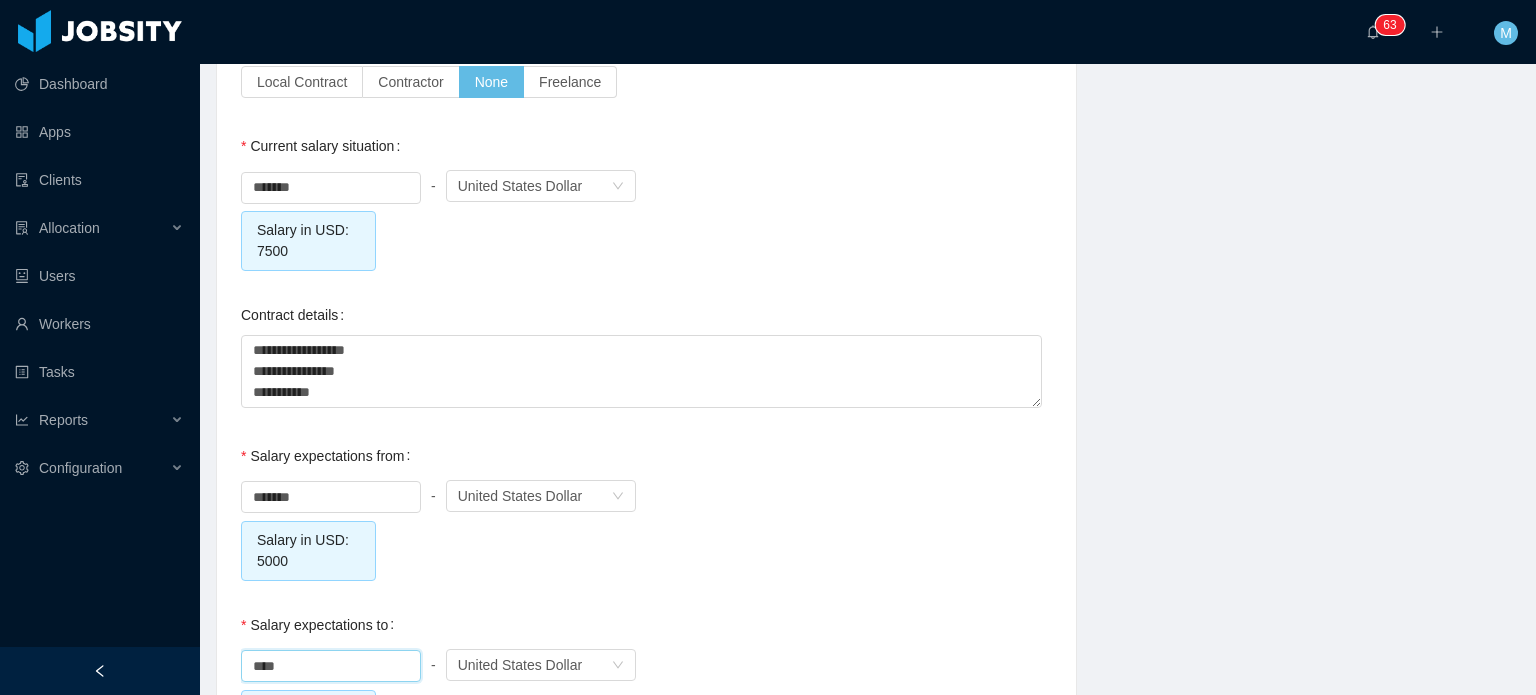 click on "******* - Currency United States Dollar" at bounding box center (646, 496) 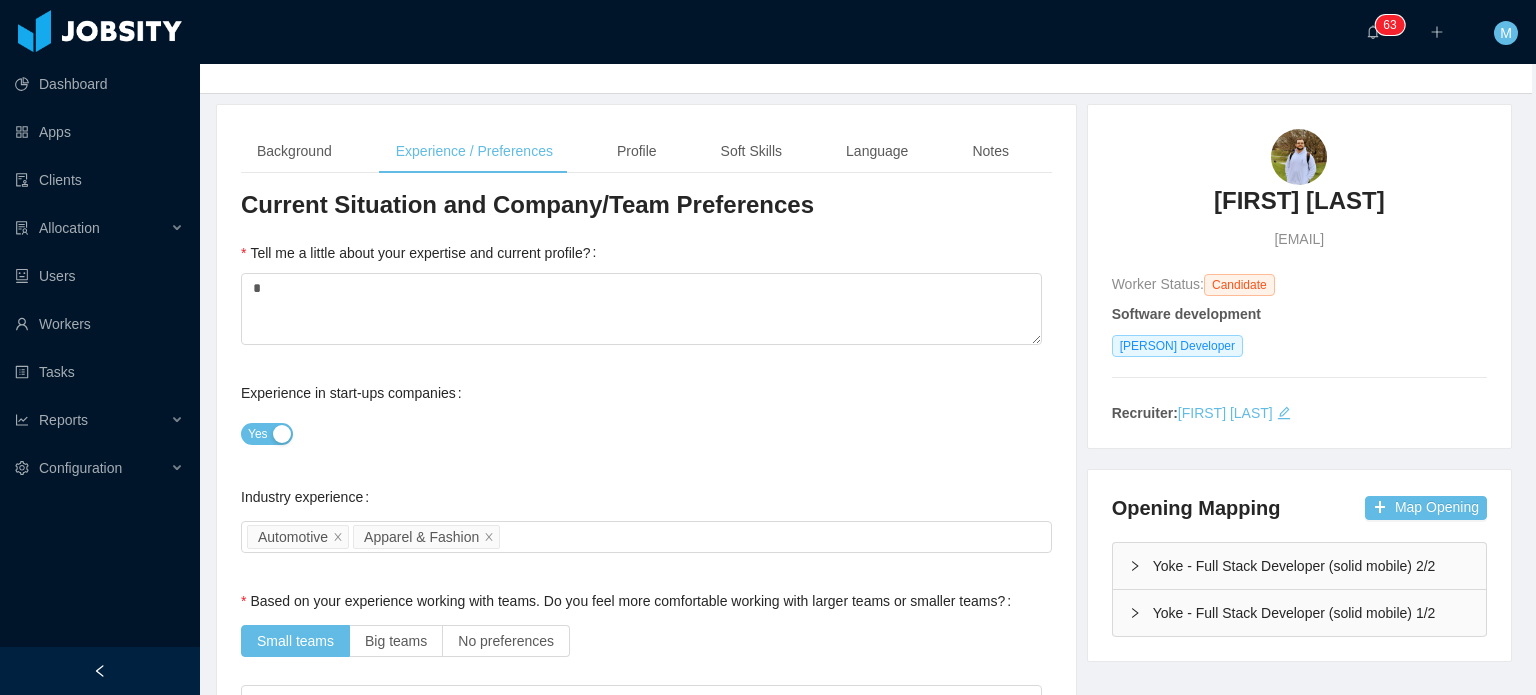 scroll, scrollTop: 84, scrollLeft: 4, axis: both 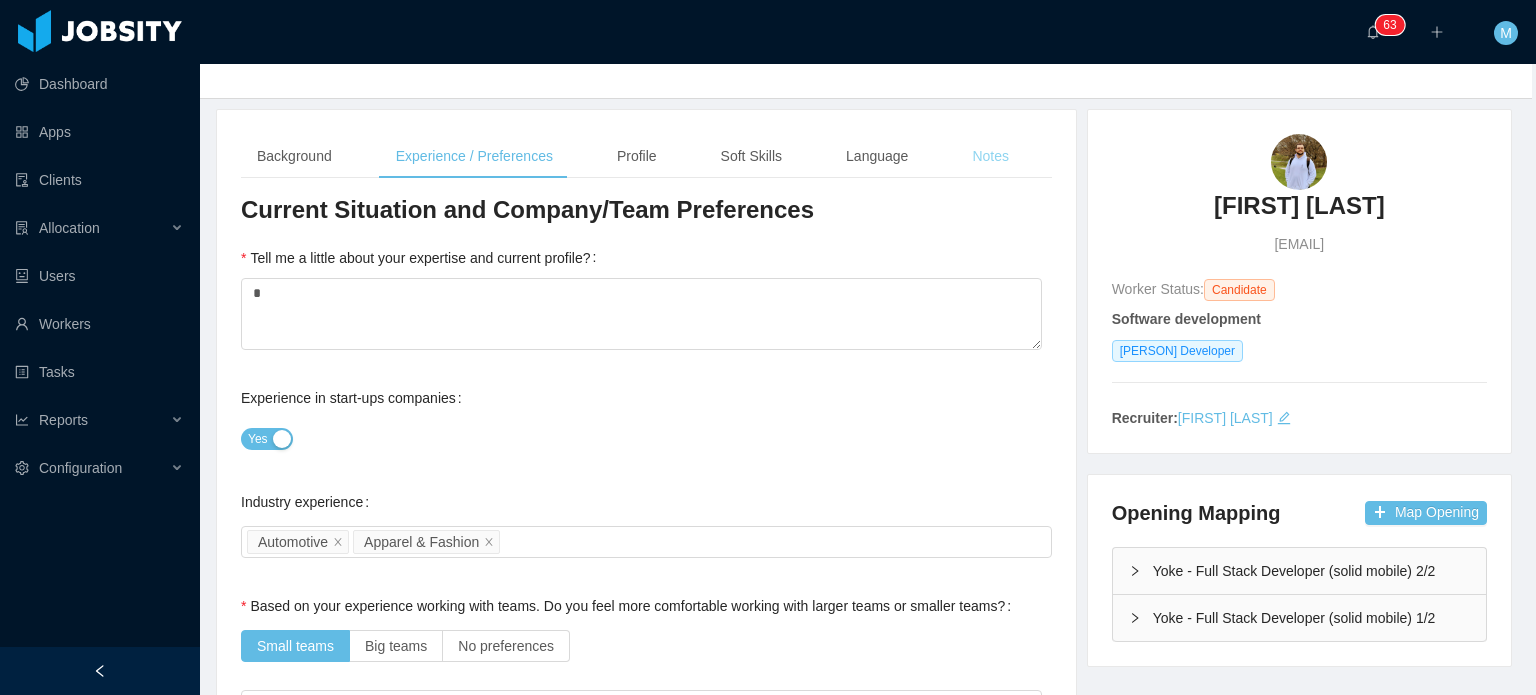 click on "Notes" at bounding box center [990, 156] 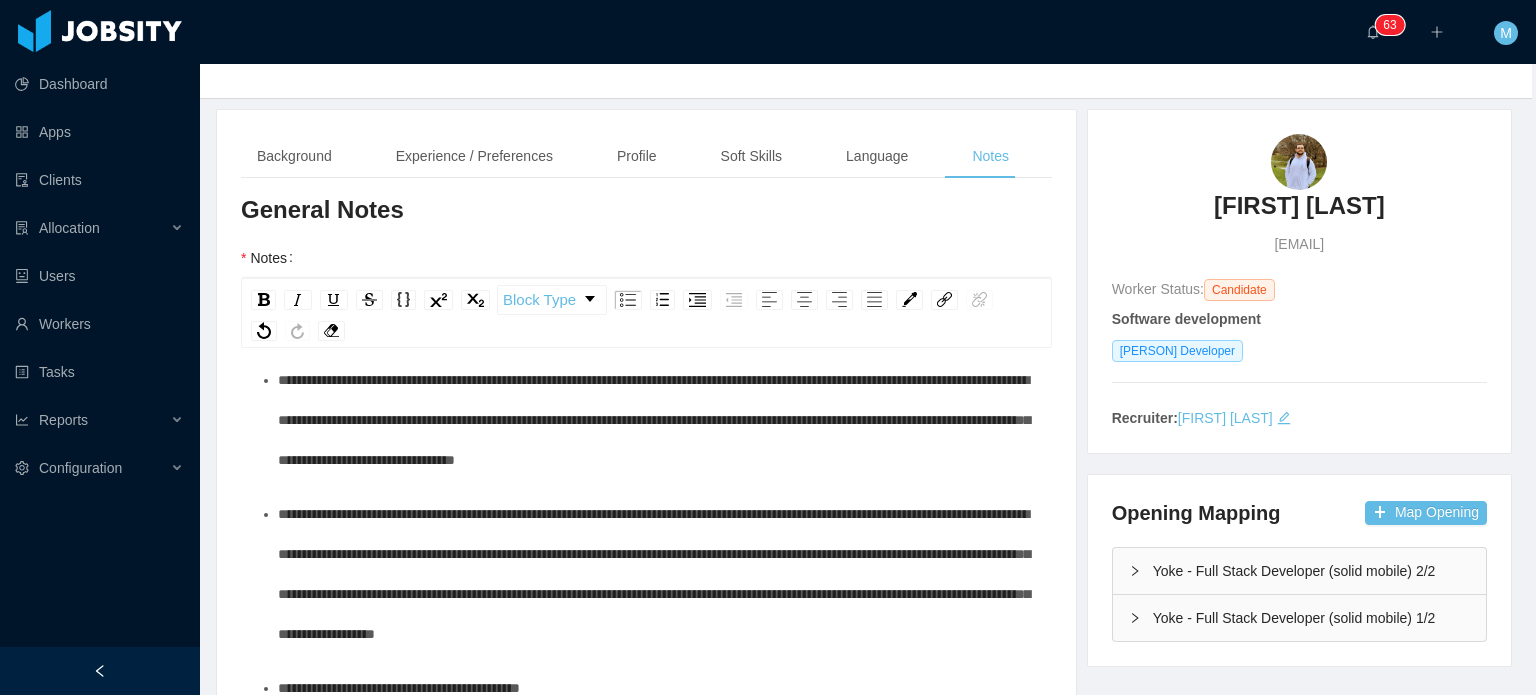scroll, scrollTop: 300, scrollLeft: 0, axis: vertical 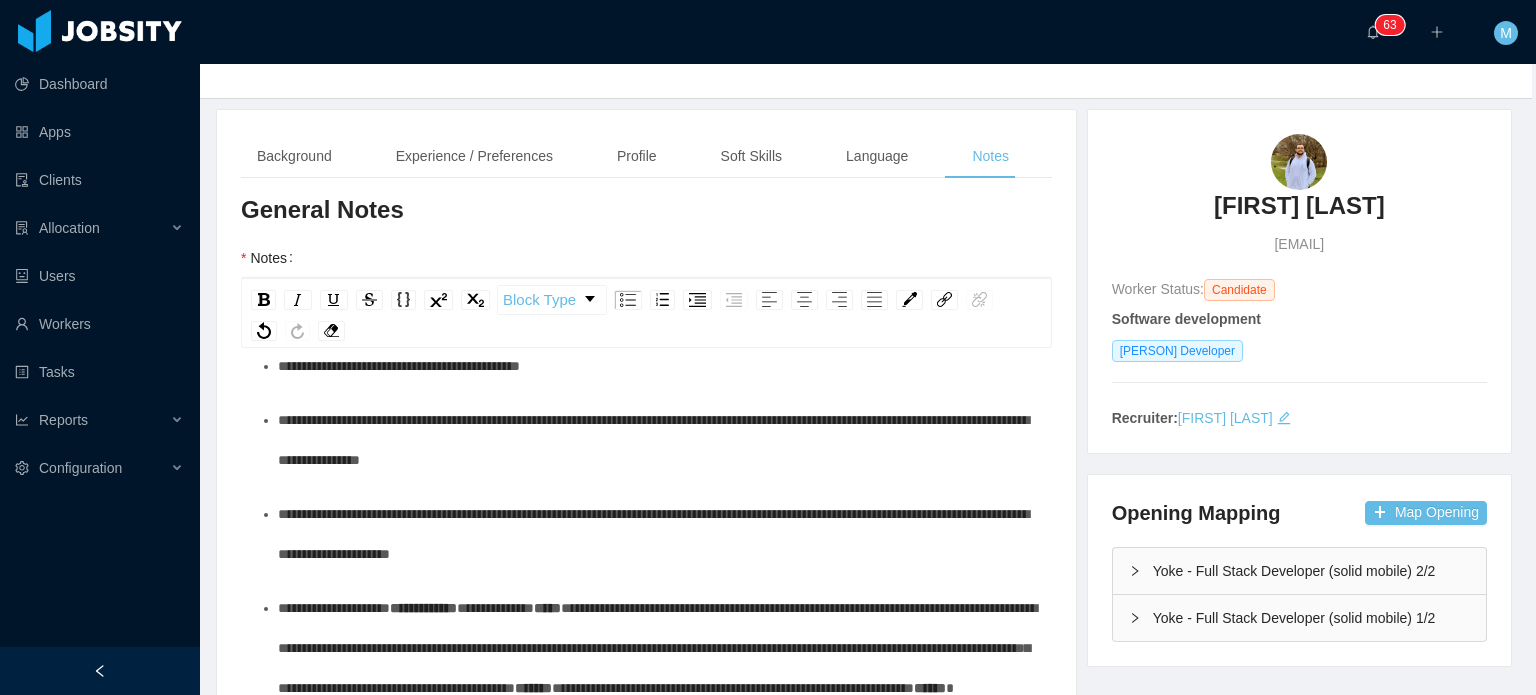 click on "**********" at bounding box center [657, 440] 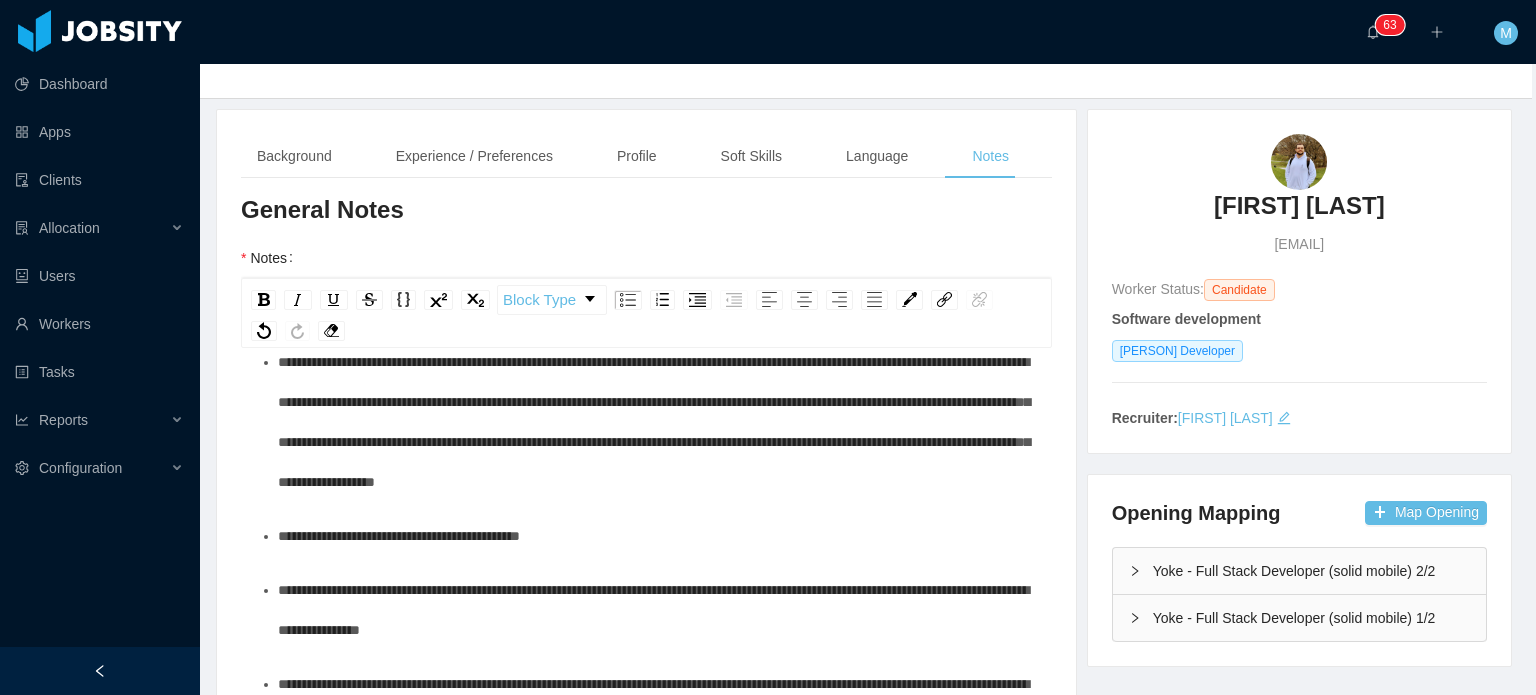 scroll, scrollTop: 200, scrollLeft: 0, axis: vertical 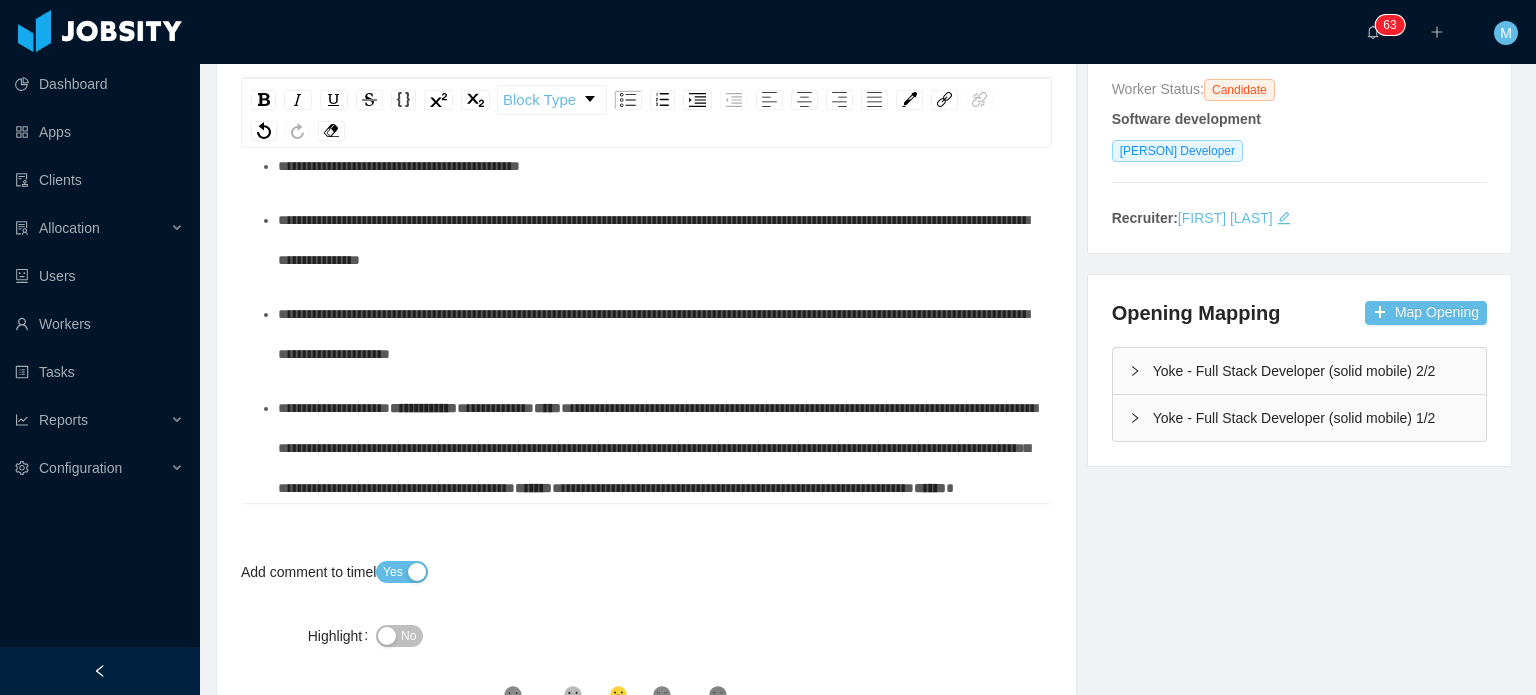 click on "**********" at bounding box center [657, 334] 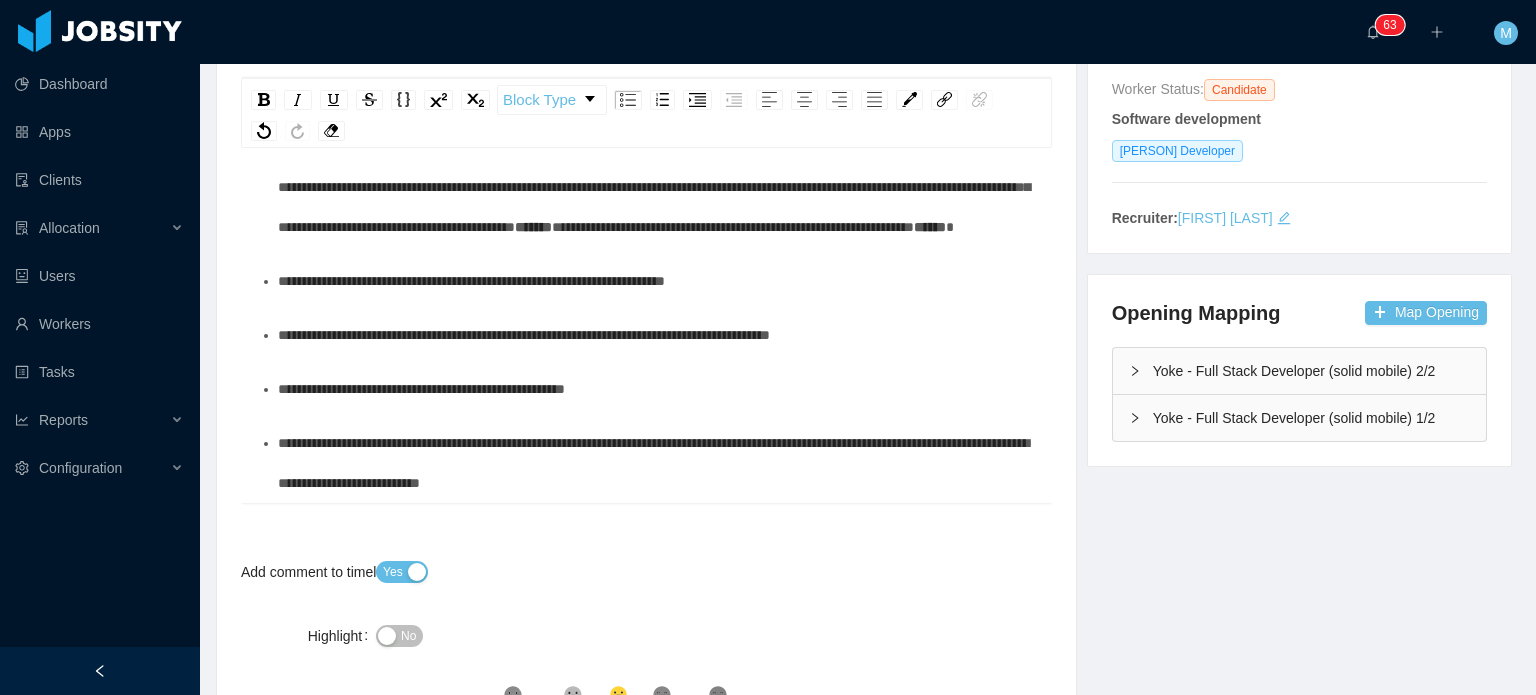 click on "No" at bounding box center (399, 636) 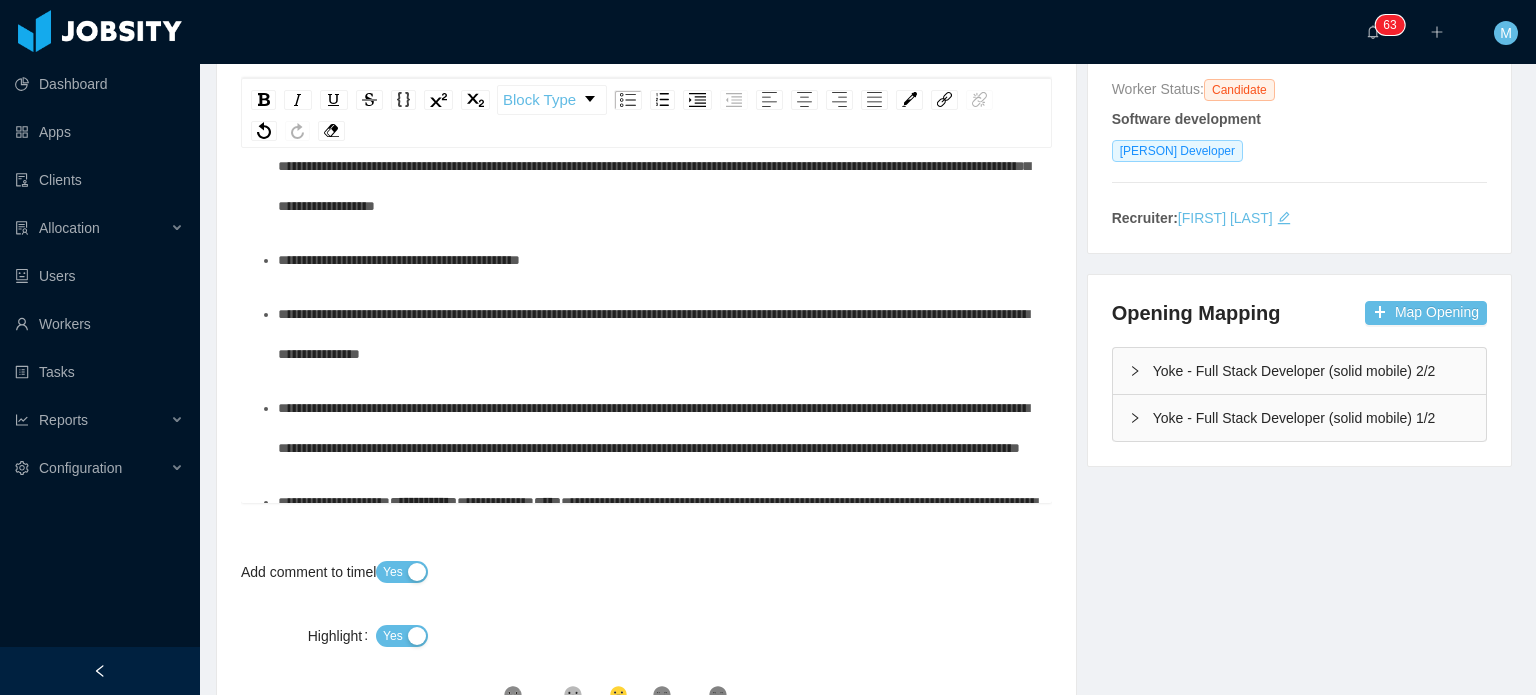 scroll, scrollTop: 0, scrollLeft: 0, axis: both 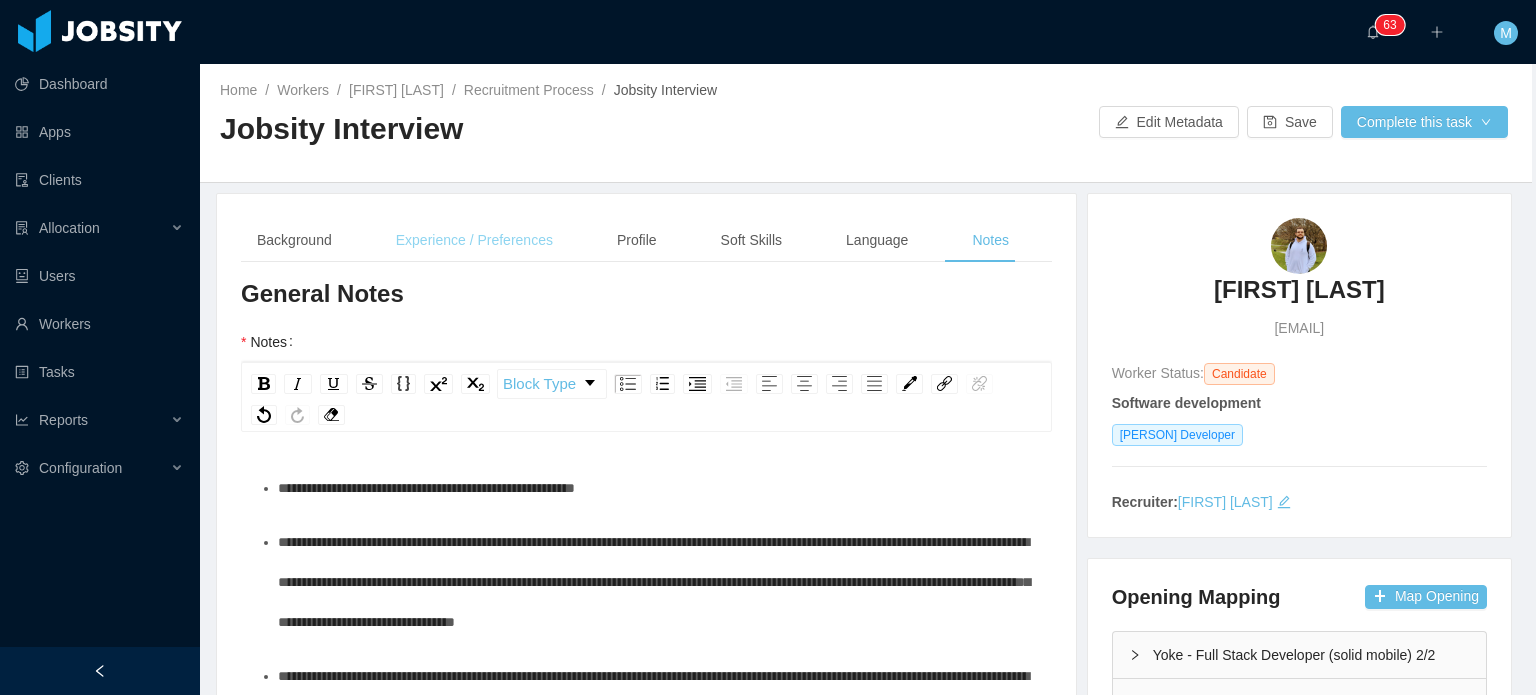 click on "Experience / Preferences" at bounding box center [474, 240] 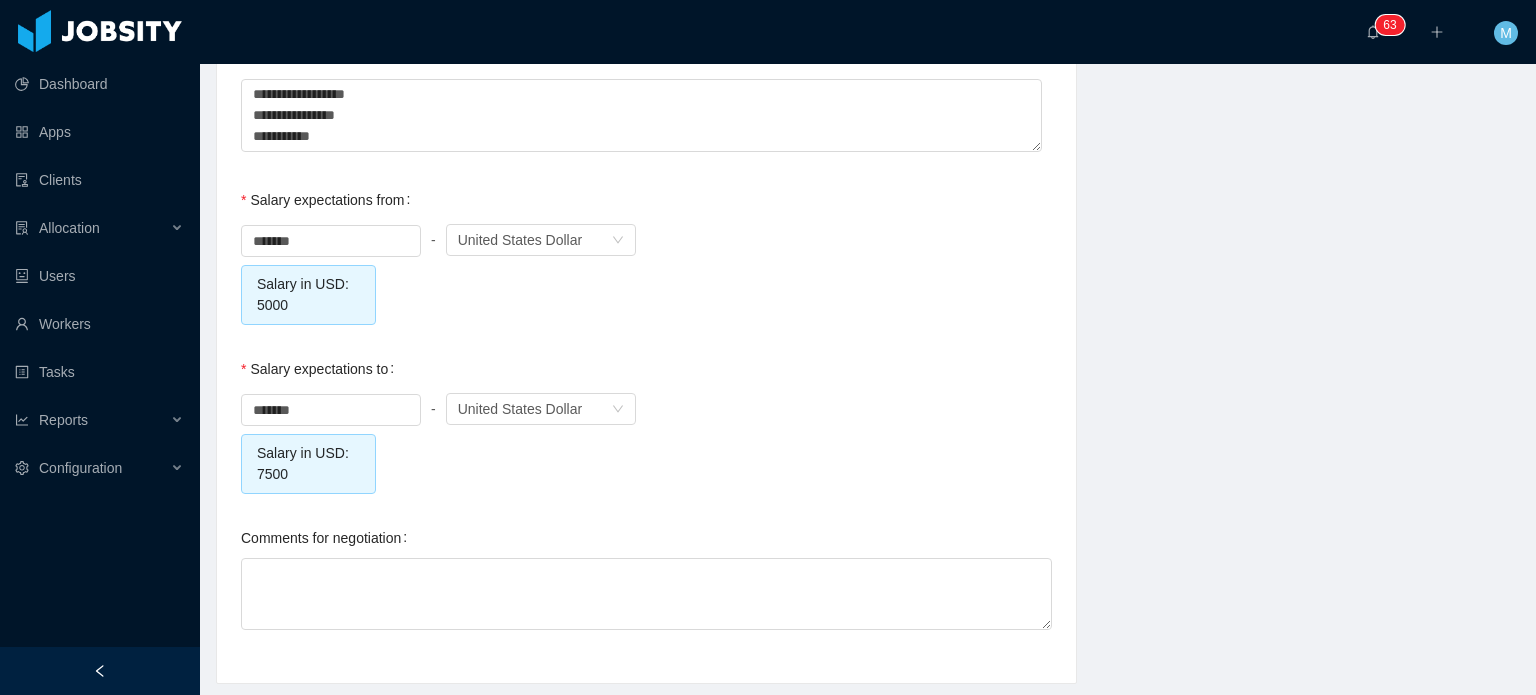 scroll, scrollTop: 1996, scrollLeft: 4, axis: both 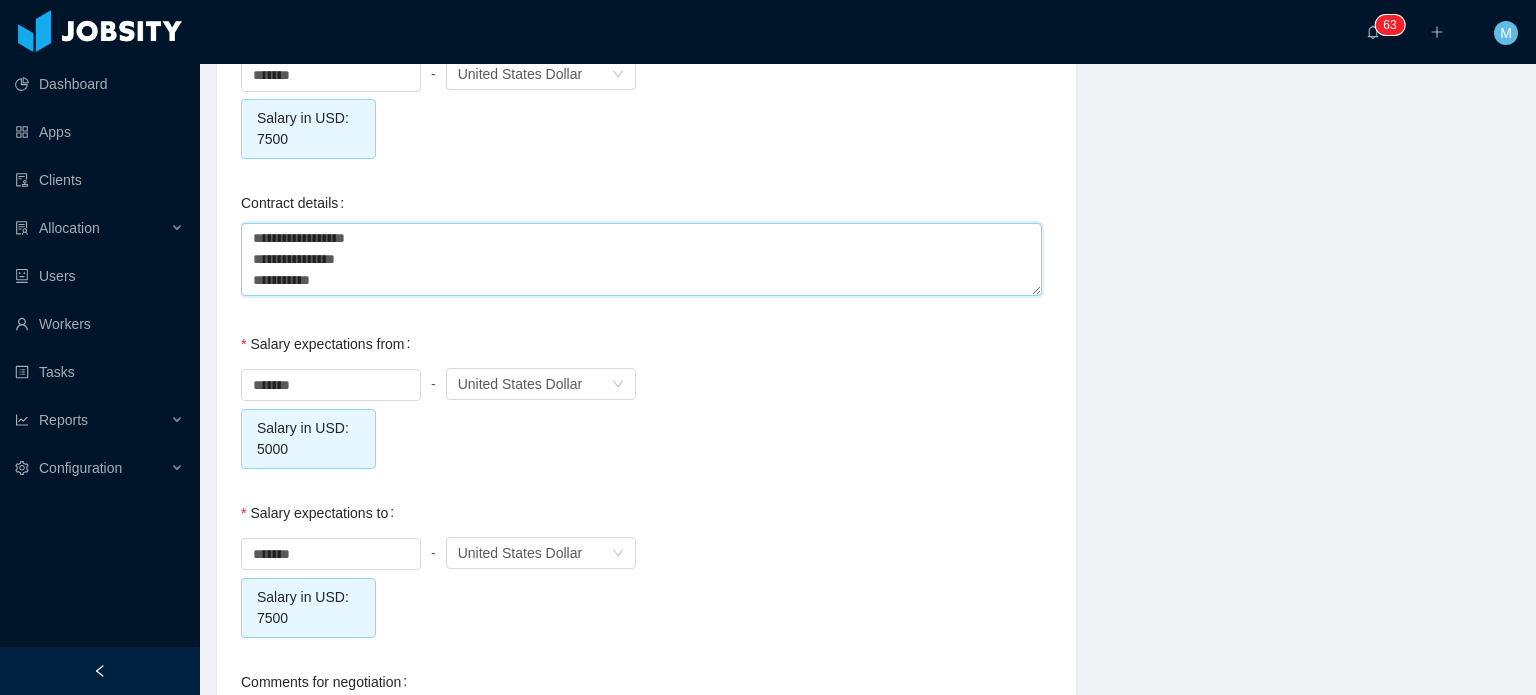 click on "**********" at bounding box center (641, 259) 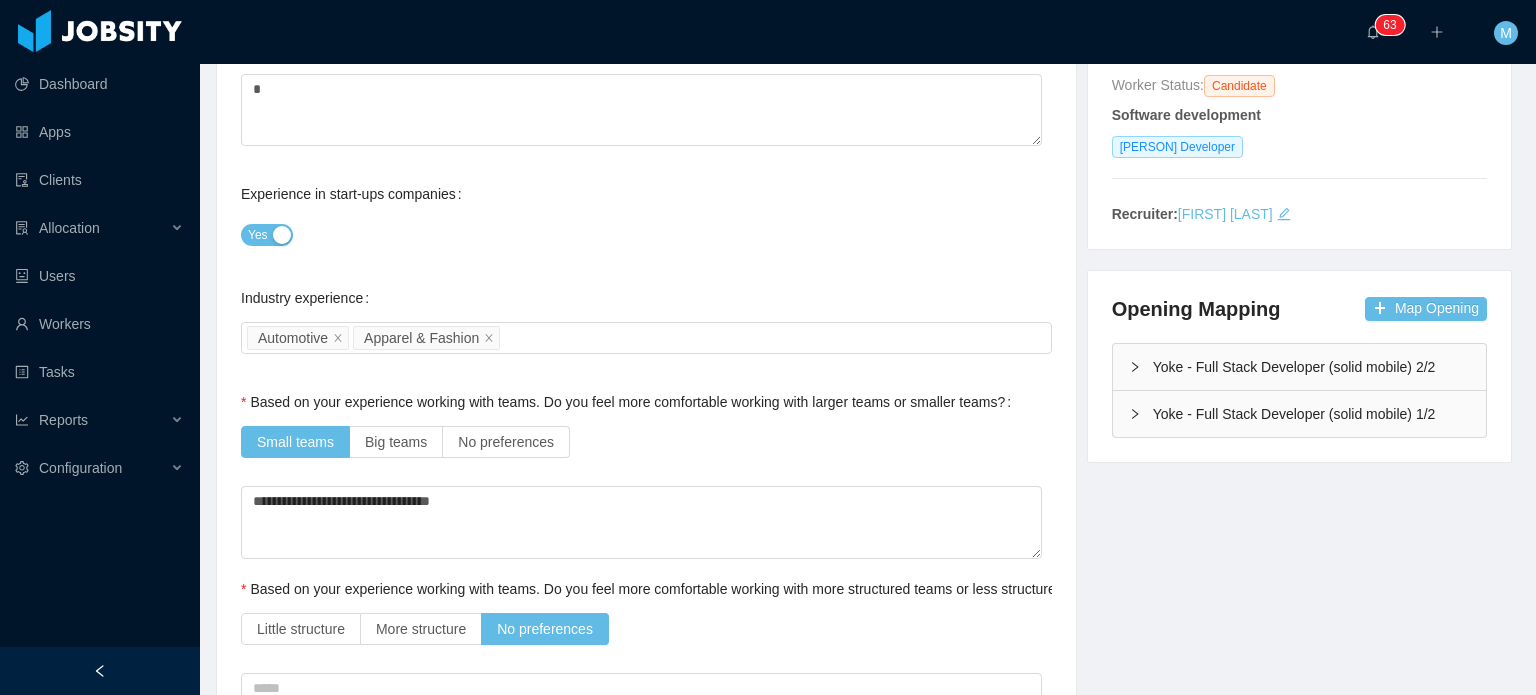 scroll, scrollTop: 0, scrollLeft: 4, axis: horizontal 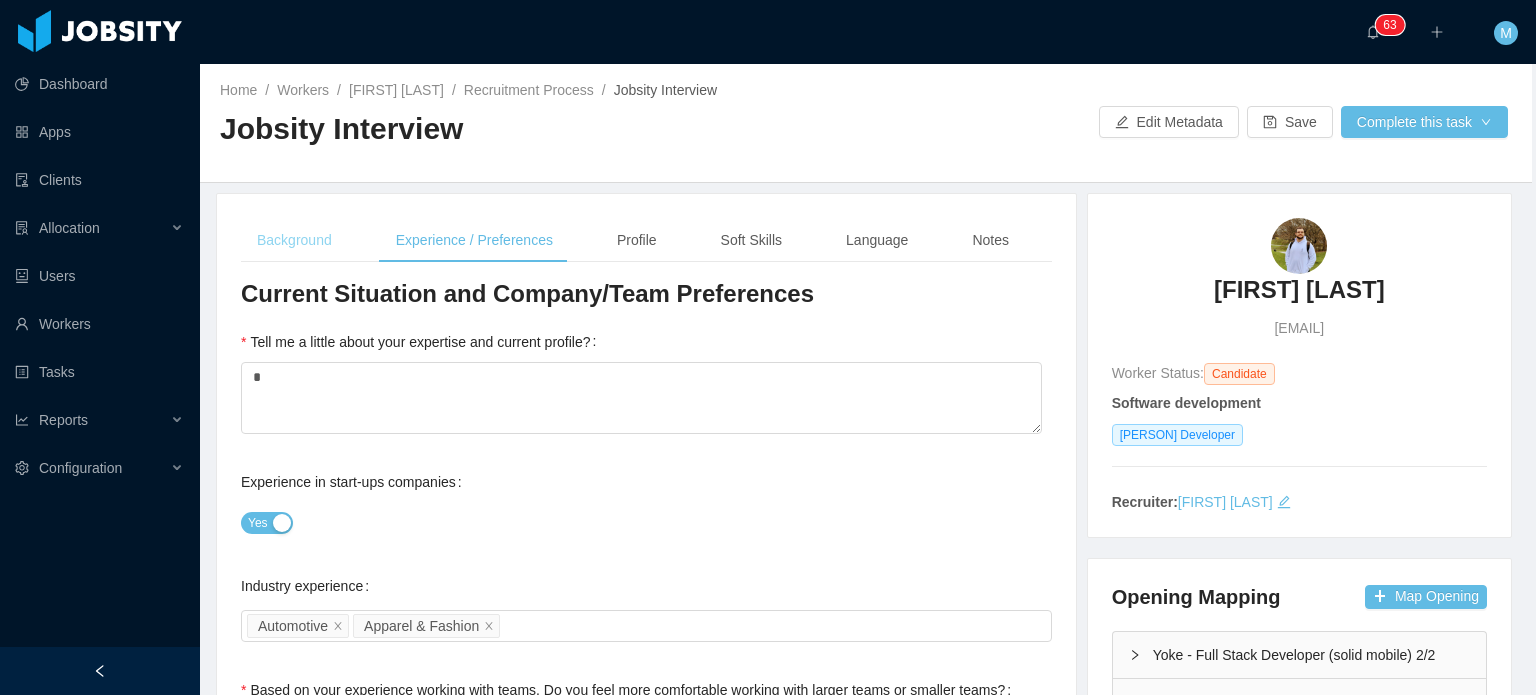 type 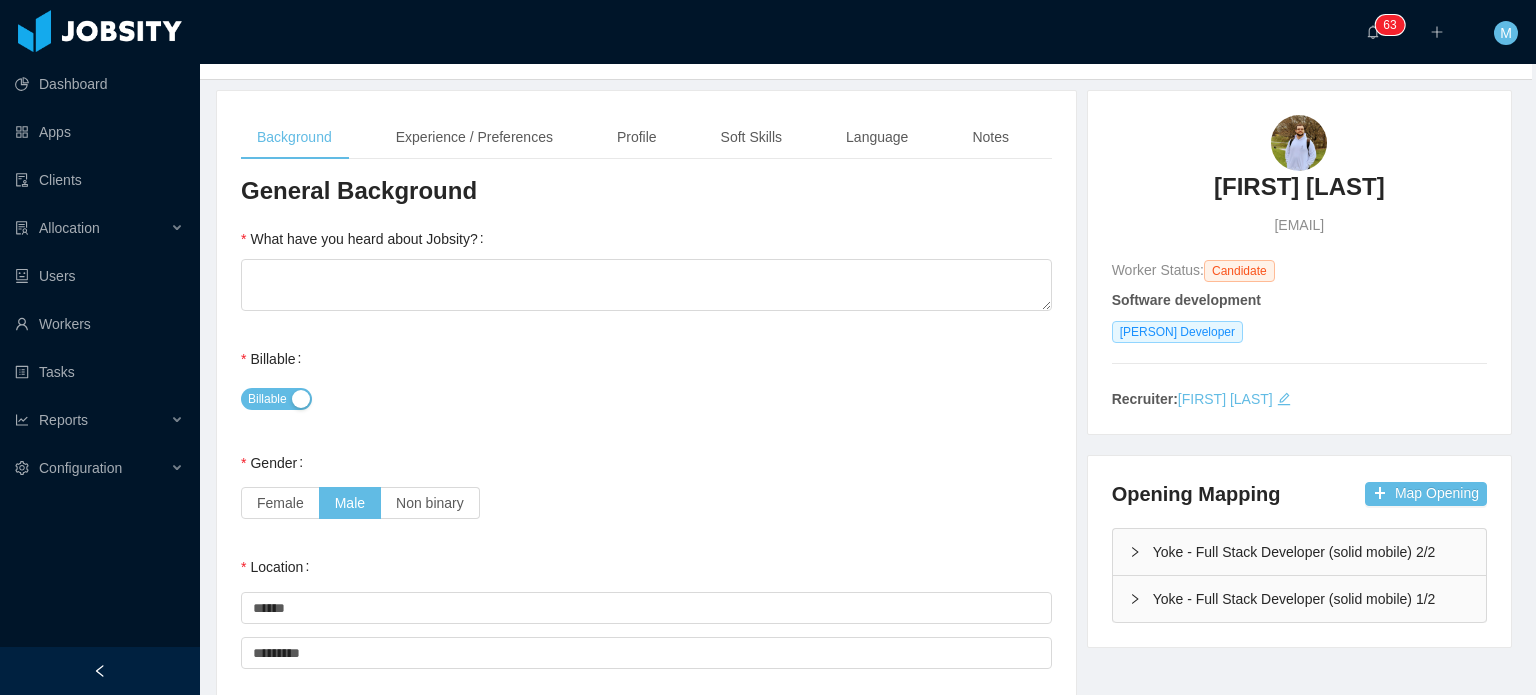 scroll, scrollTop: 100, scrollLeft: 4, axis: both 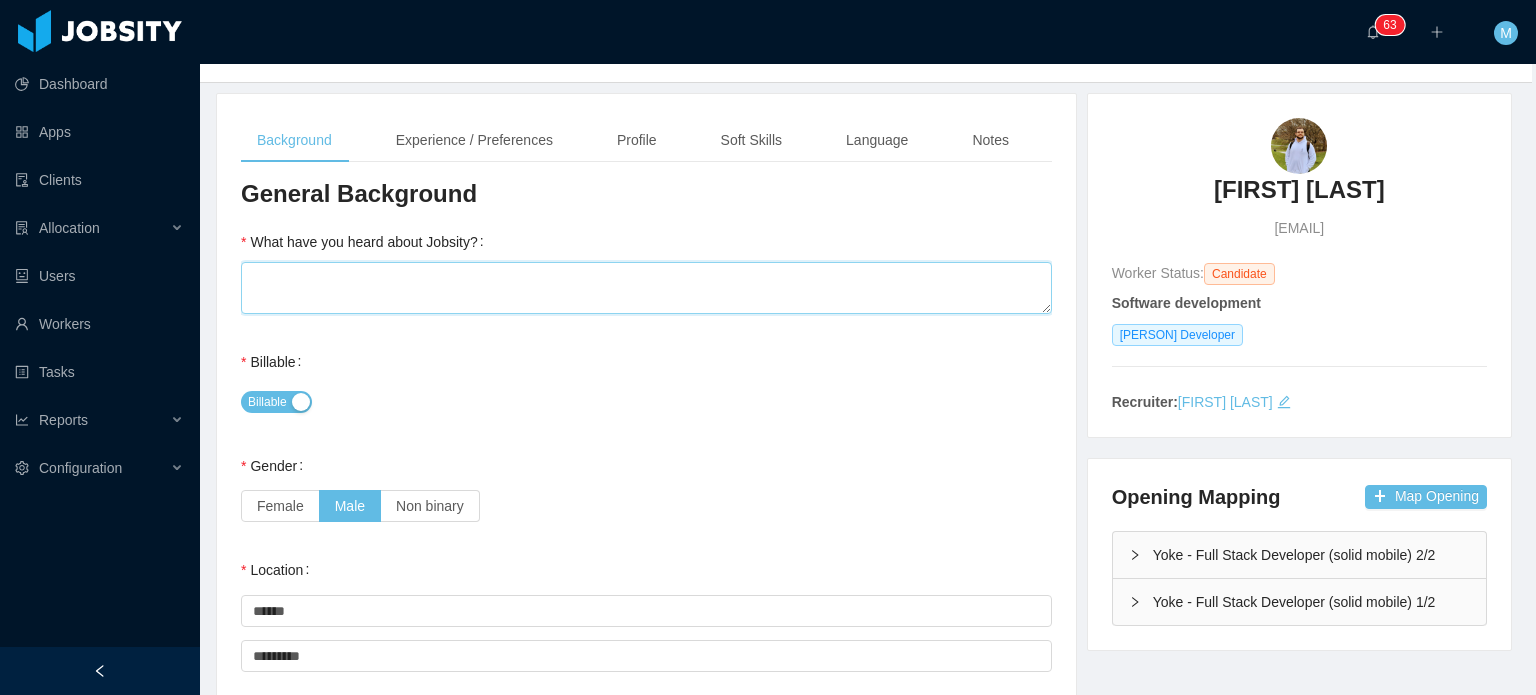 click on "What have you heard about Jobsity?" at bounding box center (646, 288) 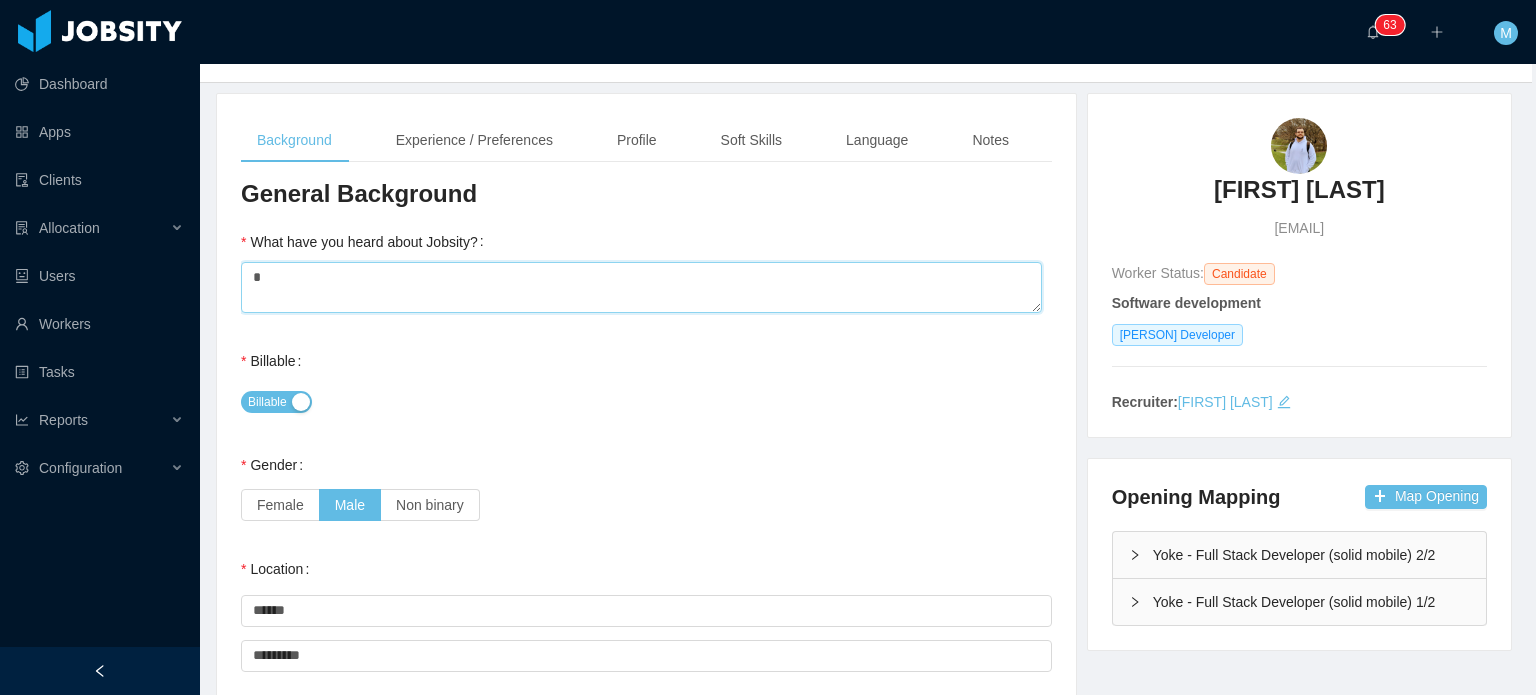 type on "*" 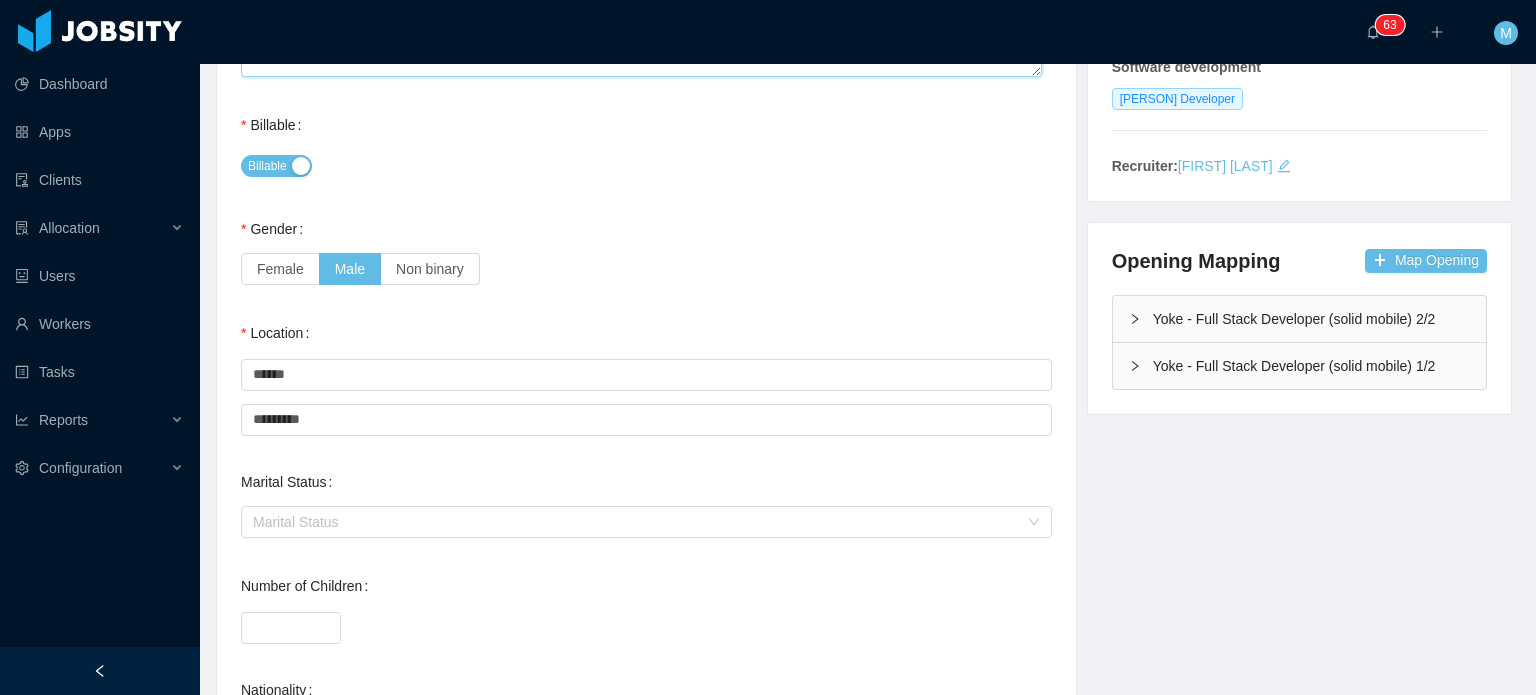 scroll, scrollTop: 600, scrollLeft: 4, axis: both 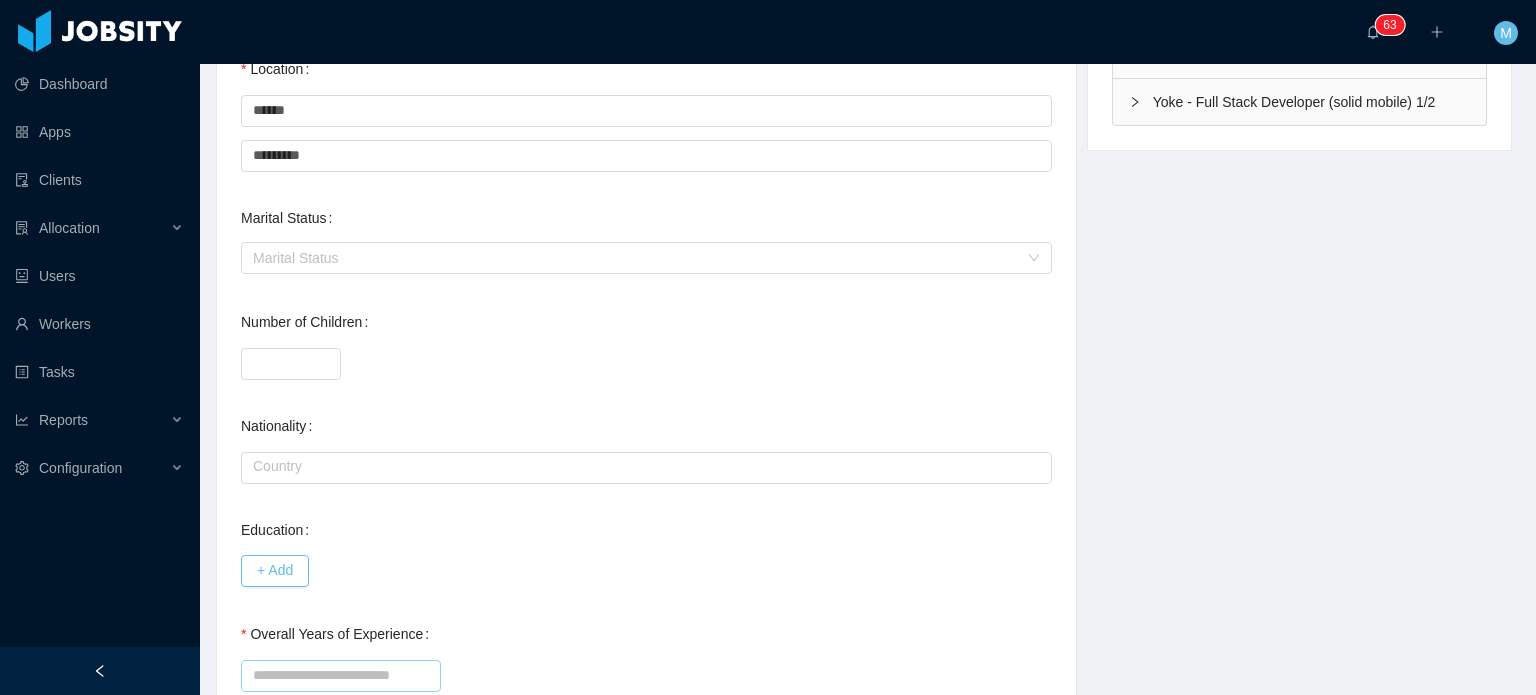 click at bounding box center (646, 674) 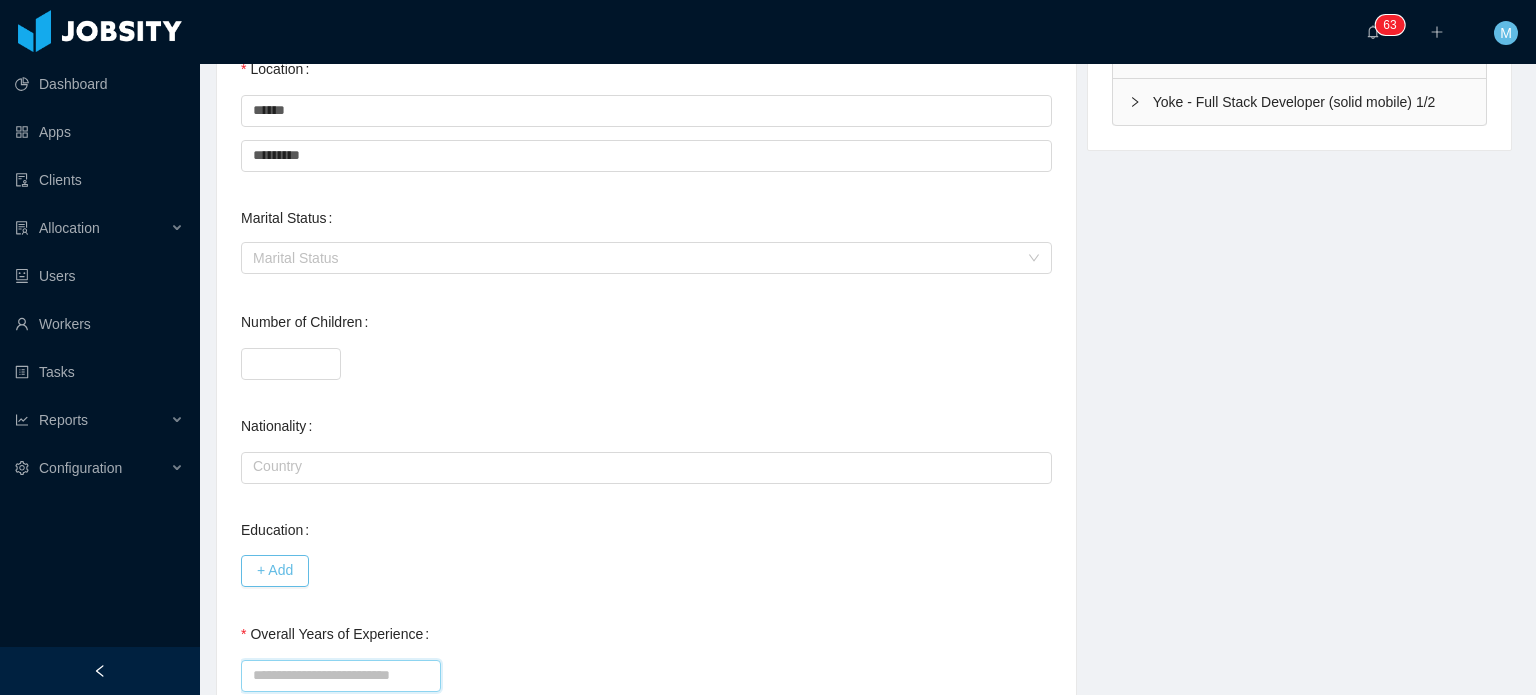 click on "Overall Years of Experience" at bounding box center (341, 676) 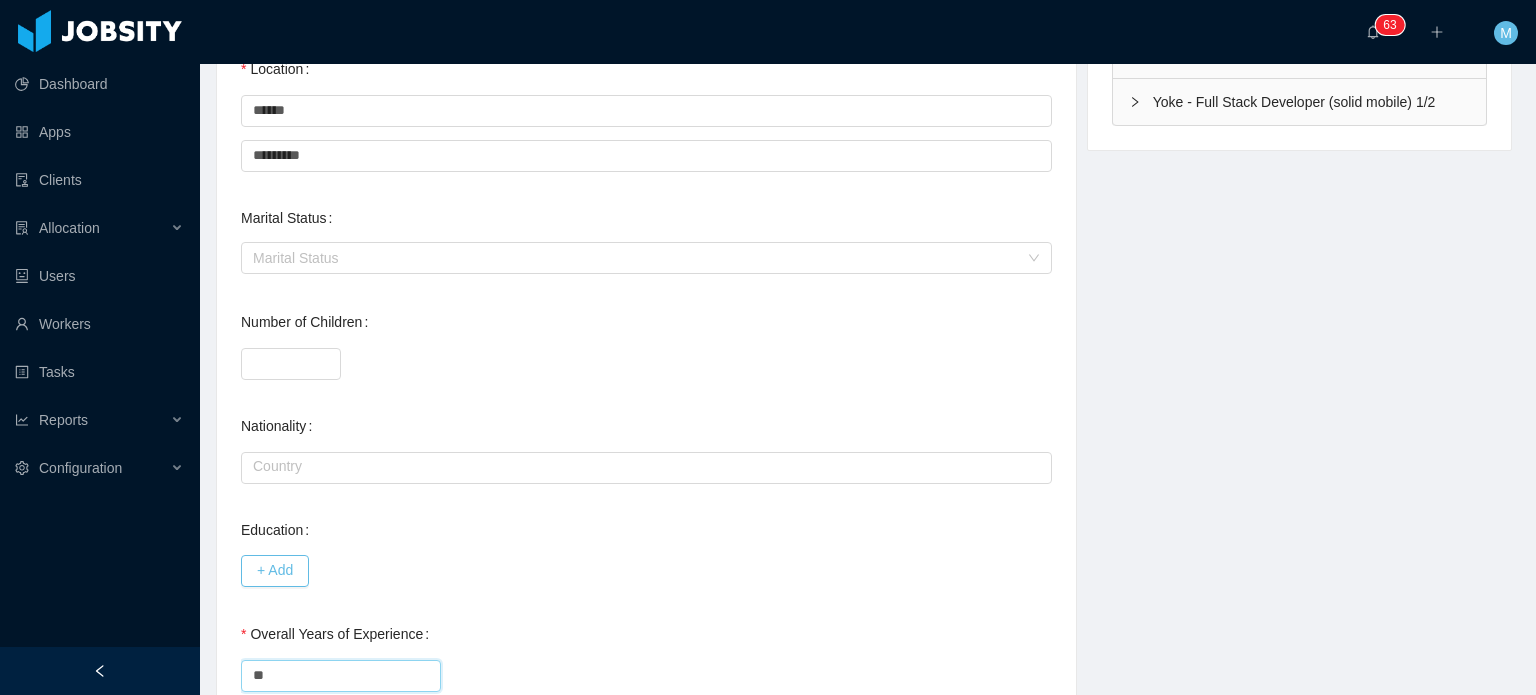 type on "**" 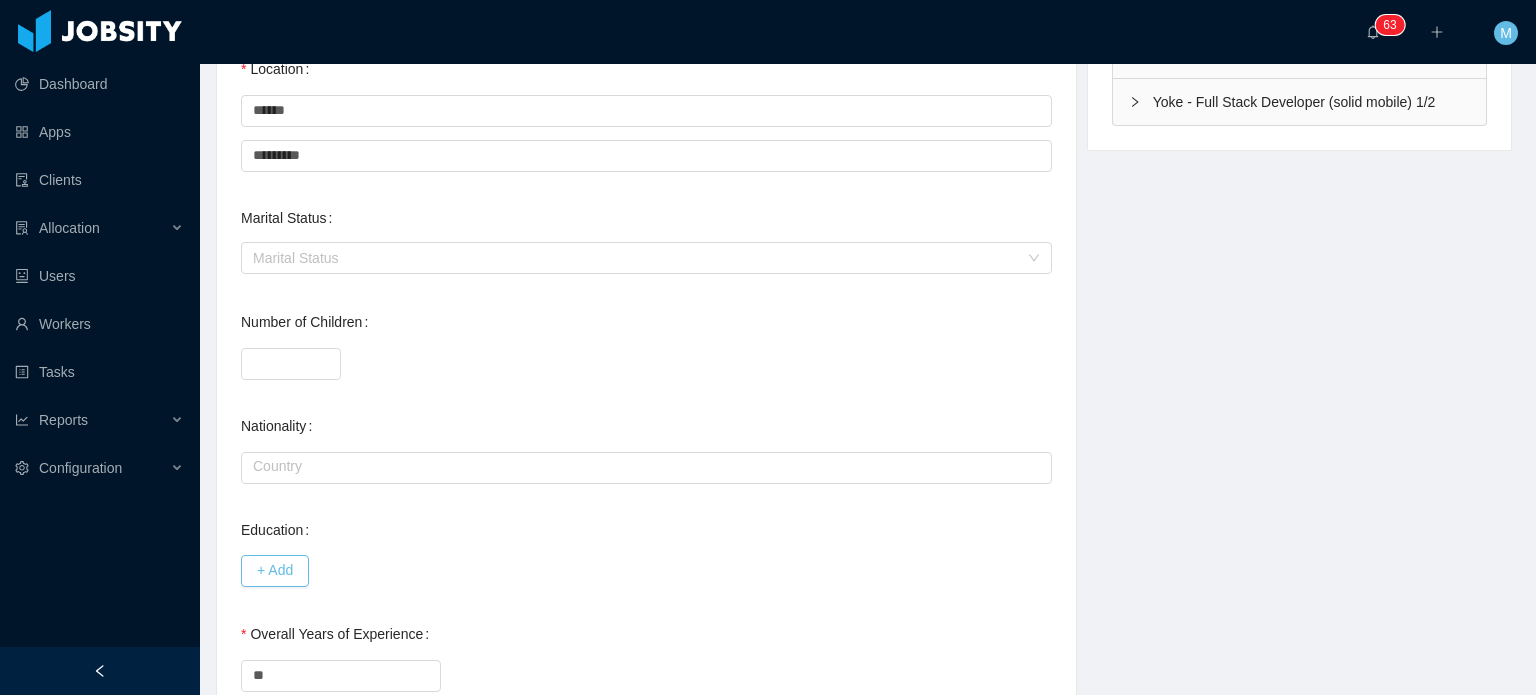 click on "General Background What have you heard about Jobsity? * Billable Billable Gender Female Male Non binary Location Country ****** Brazil   City ********* Fortaleza   Marital Status Marital Status Number of Children * Nationality Country   Education + Add Overall Years of Experience ** Date of Birth" at bounding box center (646, 250) 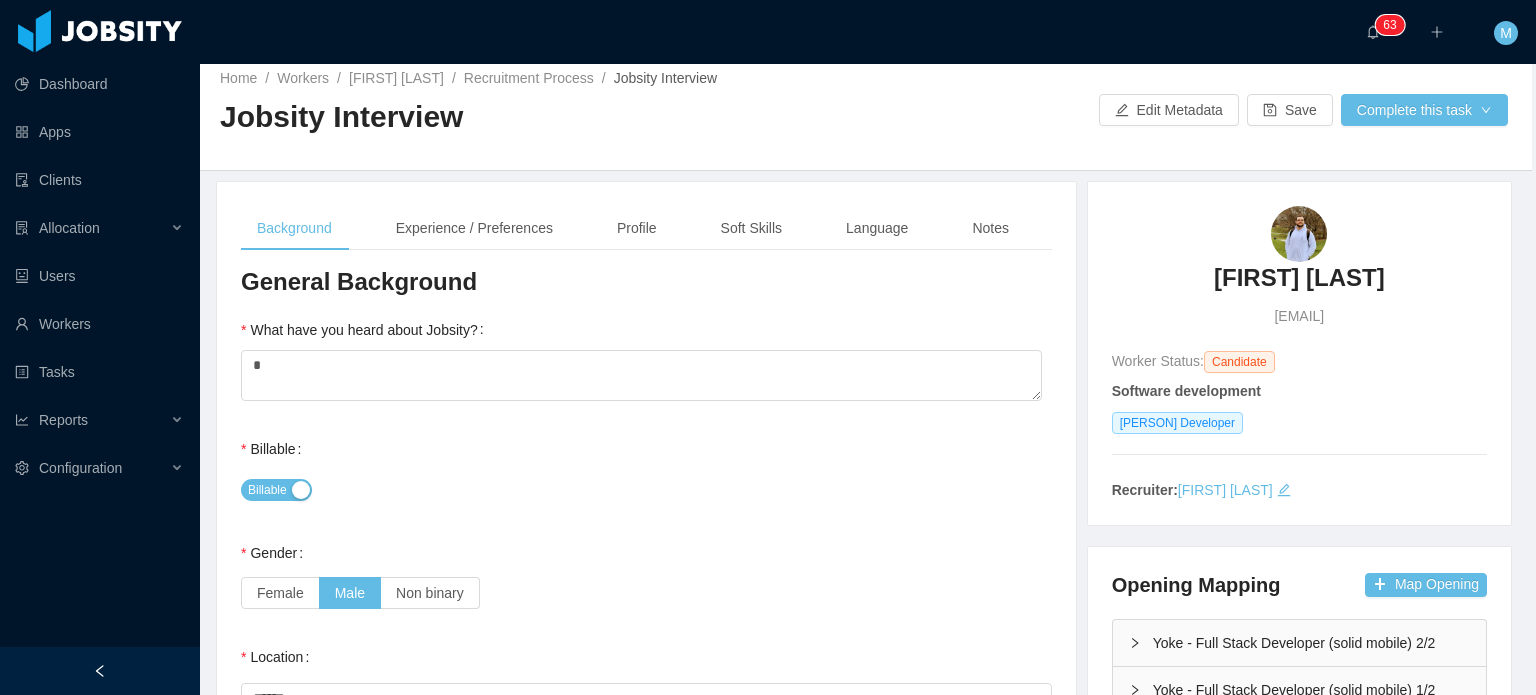 scroll, scrollTop: 0, scrollLeft: 4, axis: horizontal 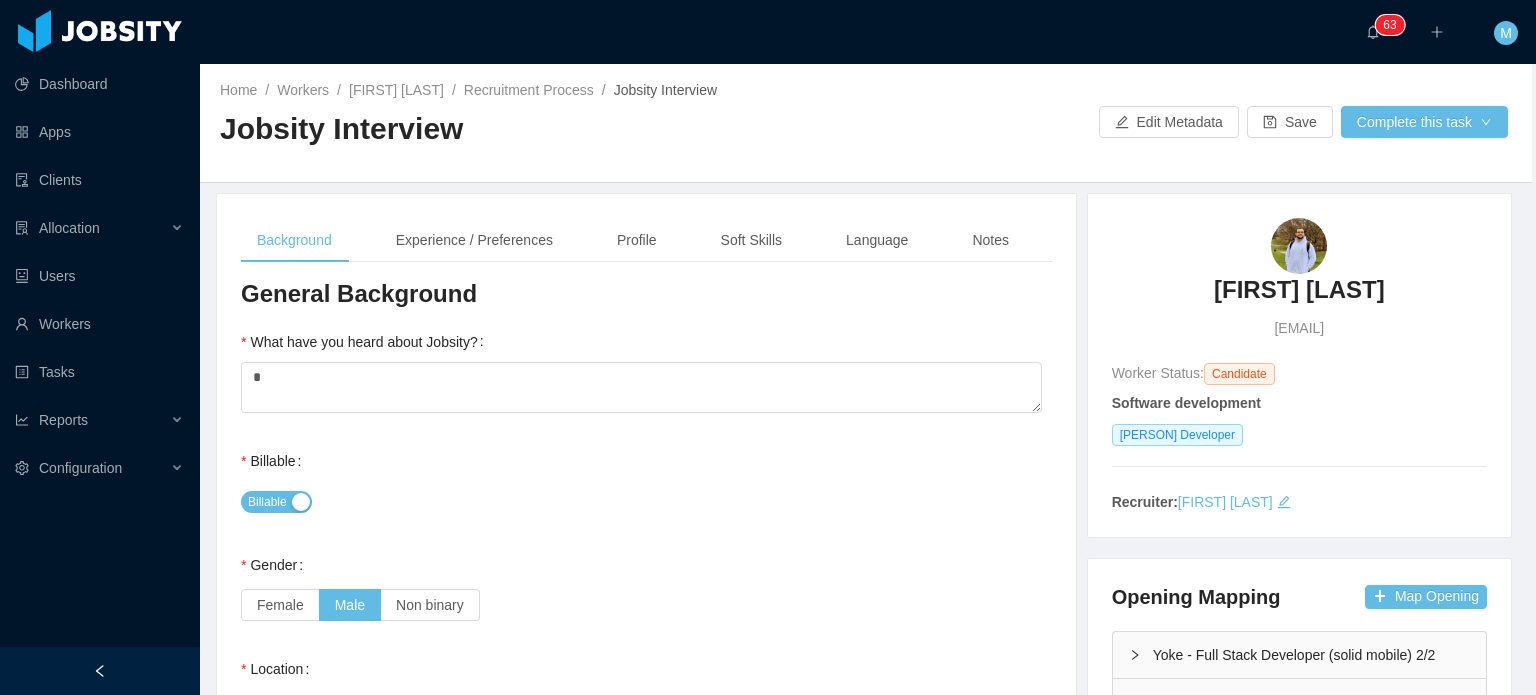 click on "Background Experience / Preferences Profile Soft Skills Language Notes" at bounding box center (646, 240) 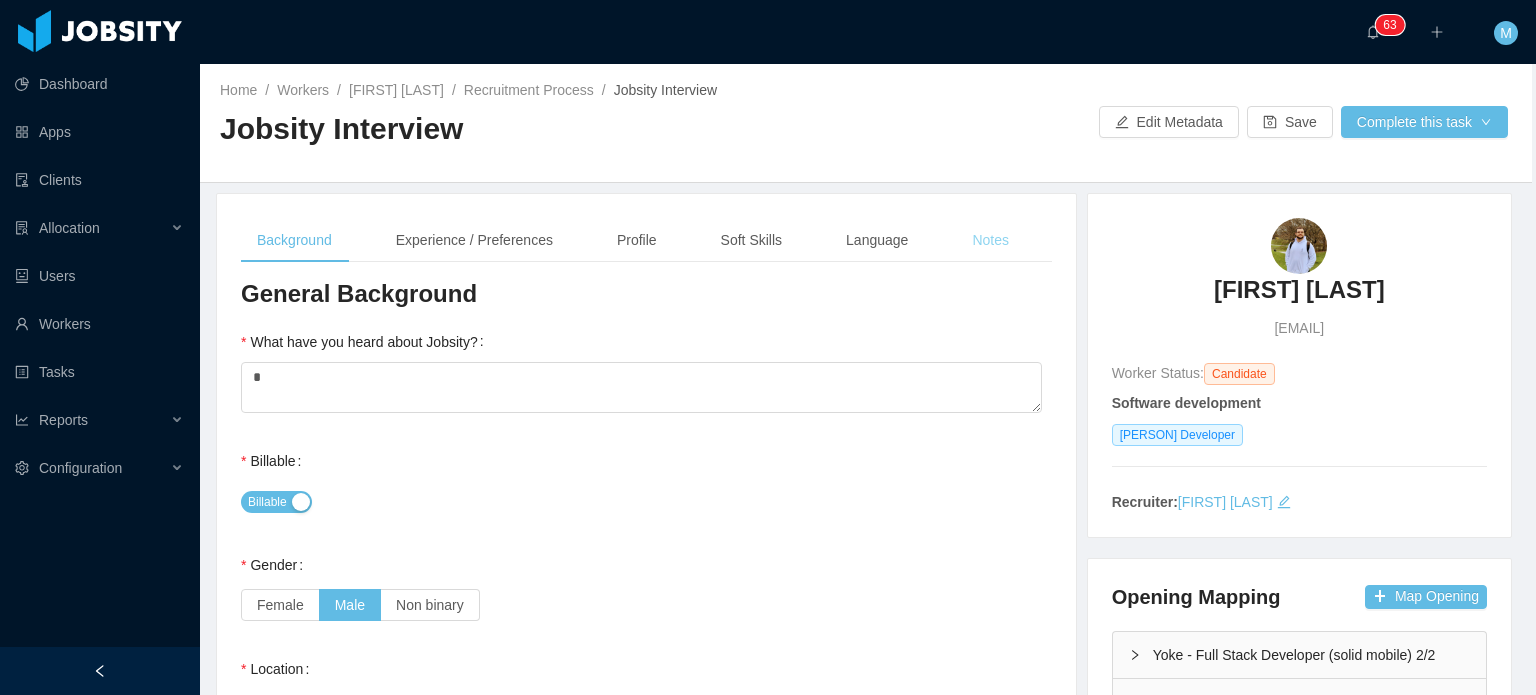 click on "Notes" at bounding box center [990, 240] 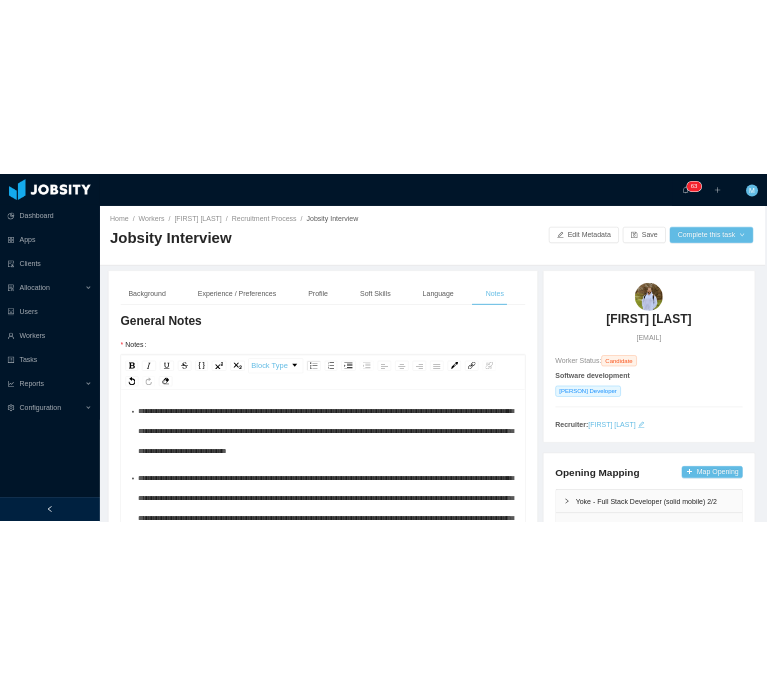 scroll, scrollTop: 100, scrollLeft: 0, axis: vertical 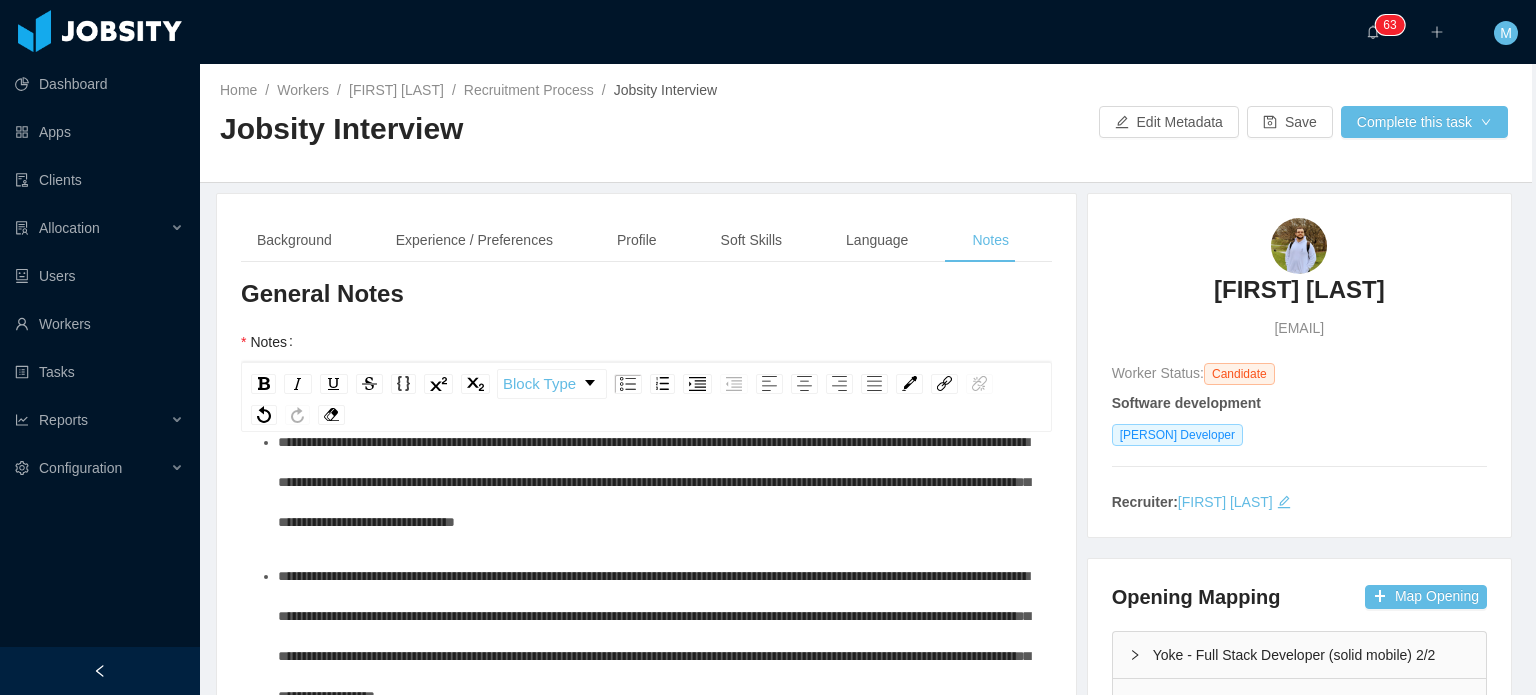 click on "**********" at bounding box center (654, 636) 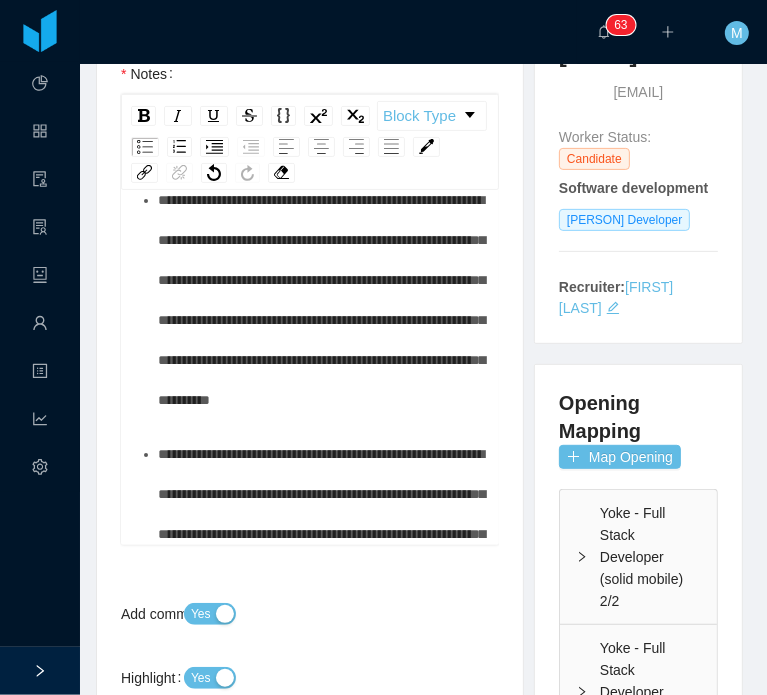 scroll, scrollTop: 300, scrollLeft: 4, axis: both 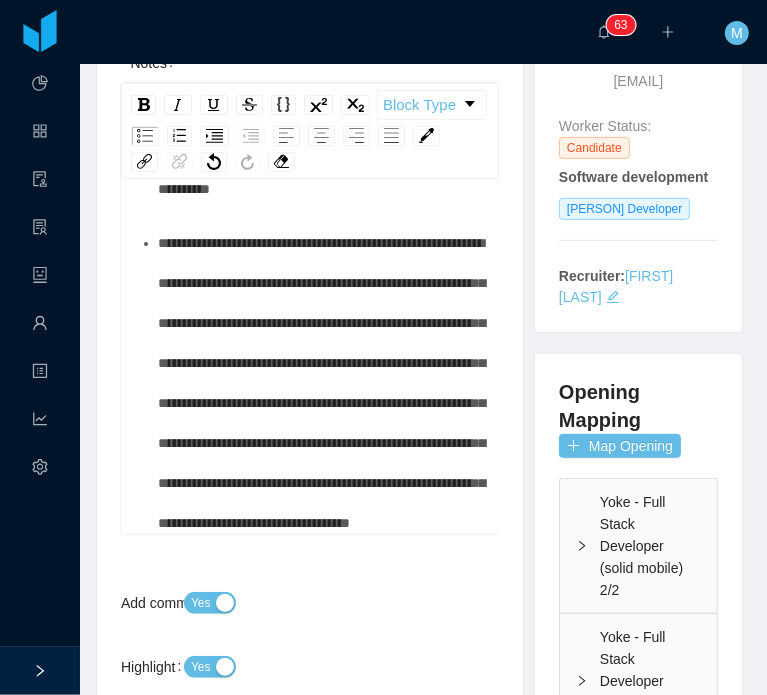 click on "**********" at bounding box center (321, 383) 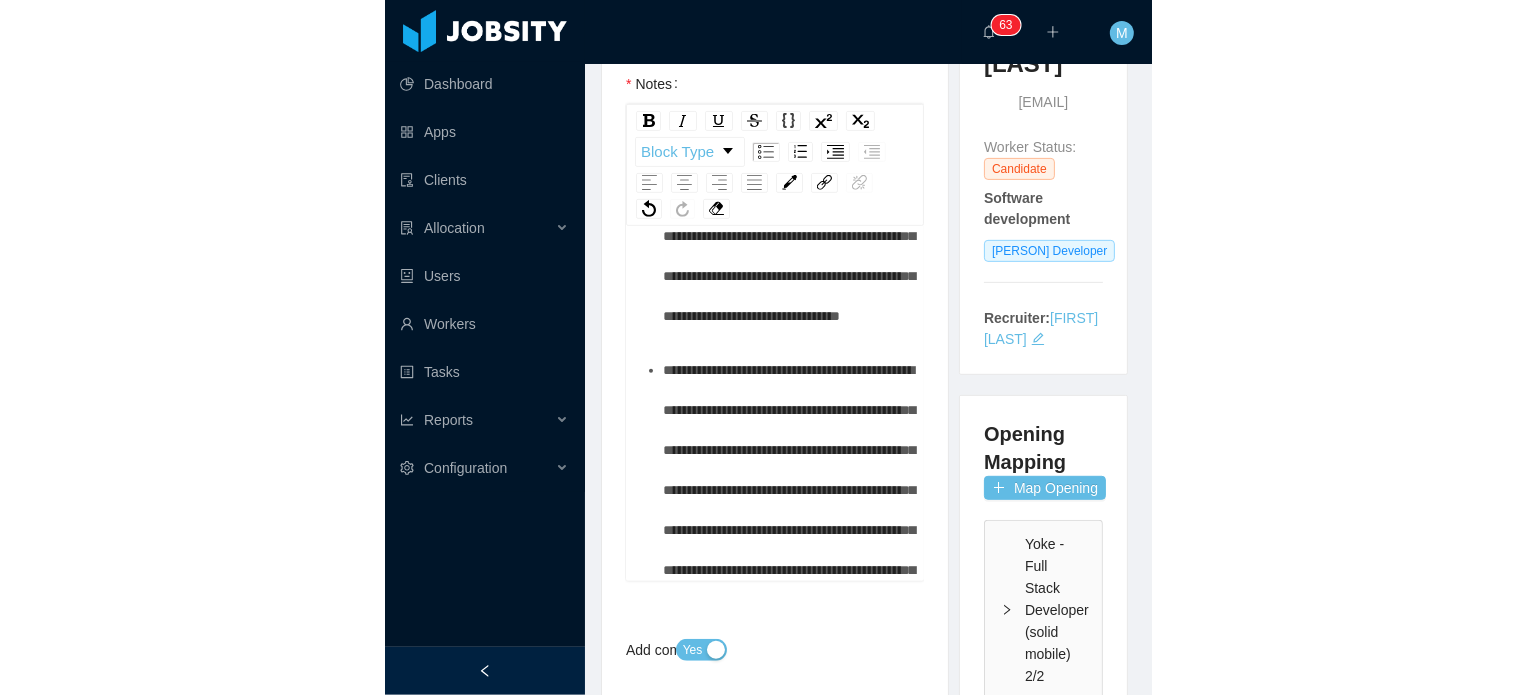 scroll, scrollTop: 253, scrollLeft: 4, axis: both 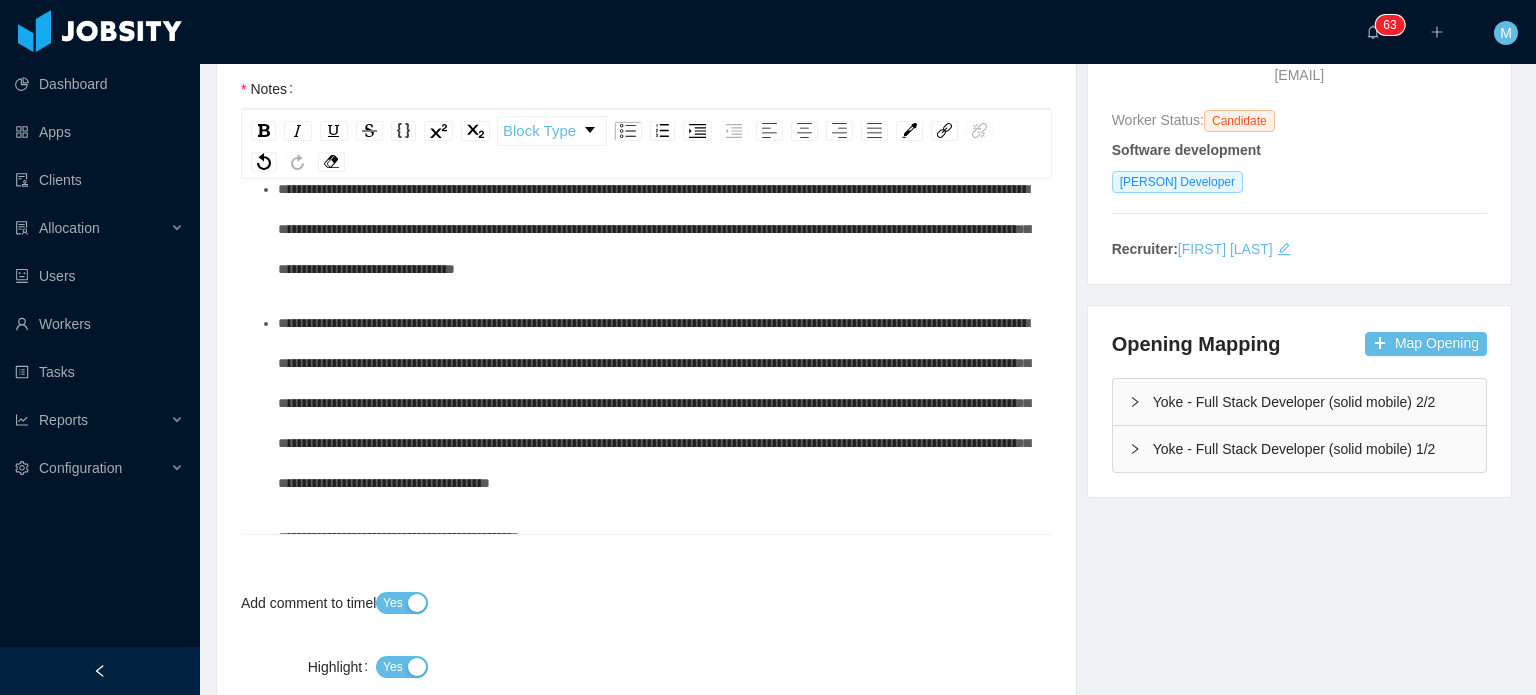 click on "**********" at bounding box center (654, 403) 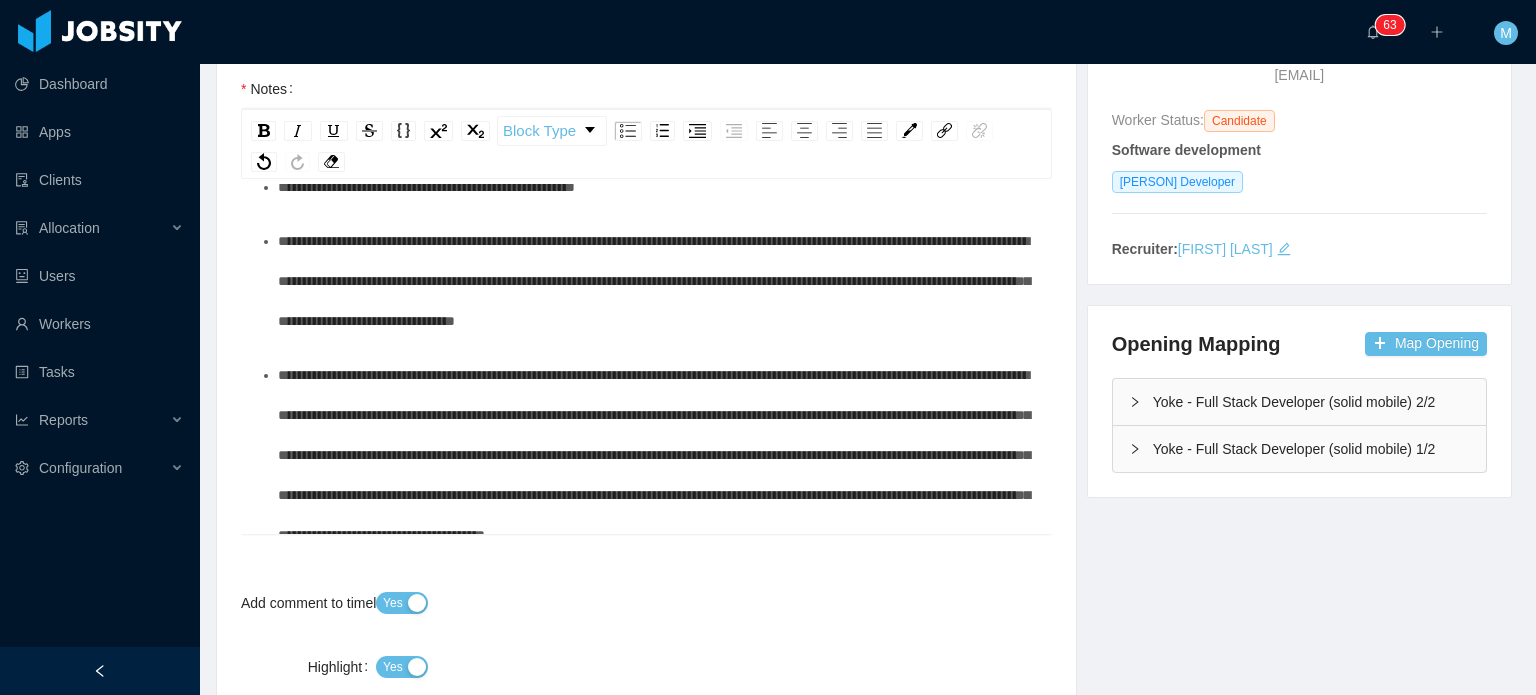 scroll, scrollTop: 0, scrollLeft: 0, axis: both 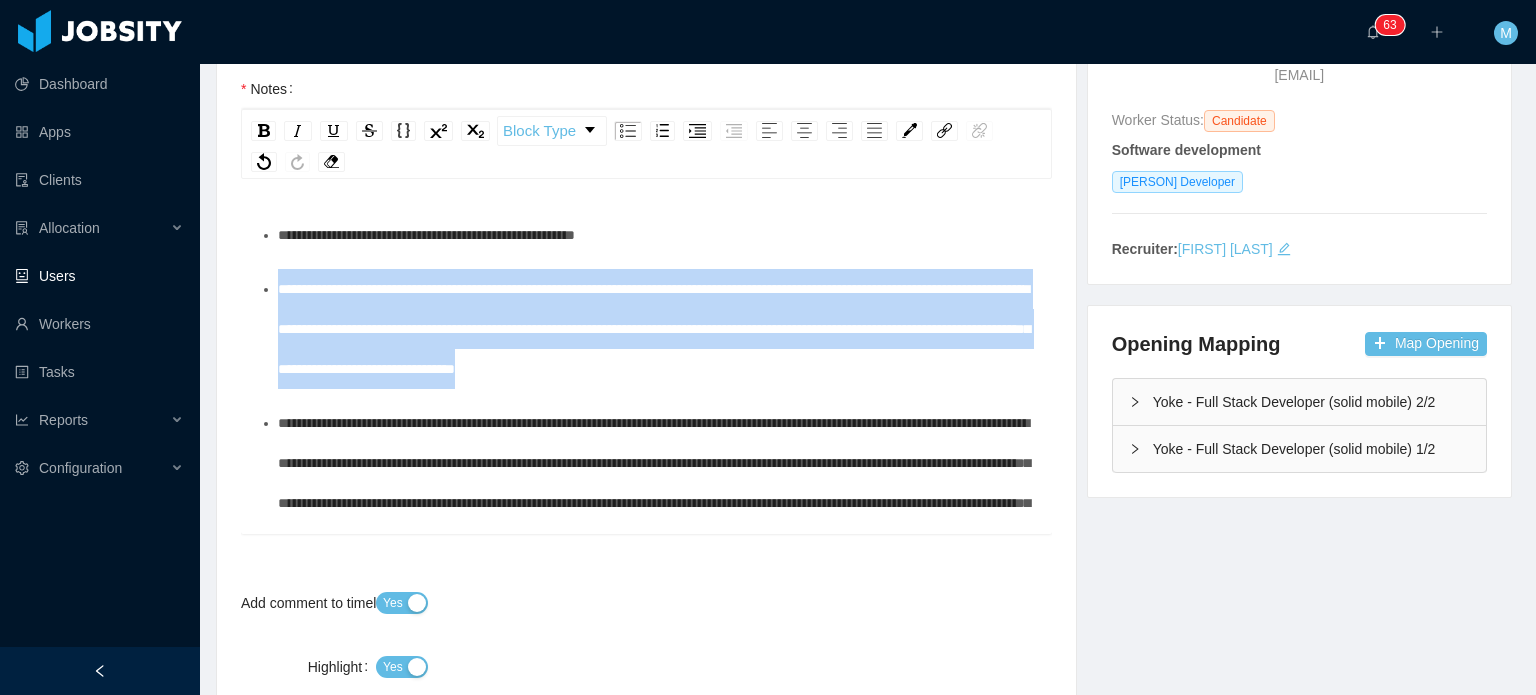 drag, startPoint x: 920, startPoint y: 368, endPoint x: 153, endPoint y: 286, distance: 771.37085 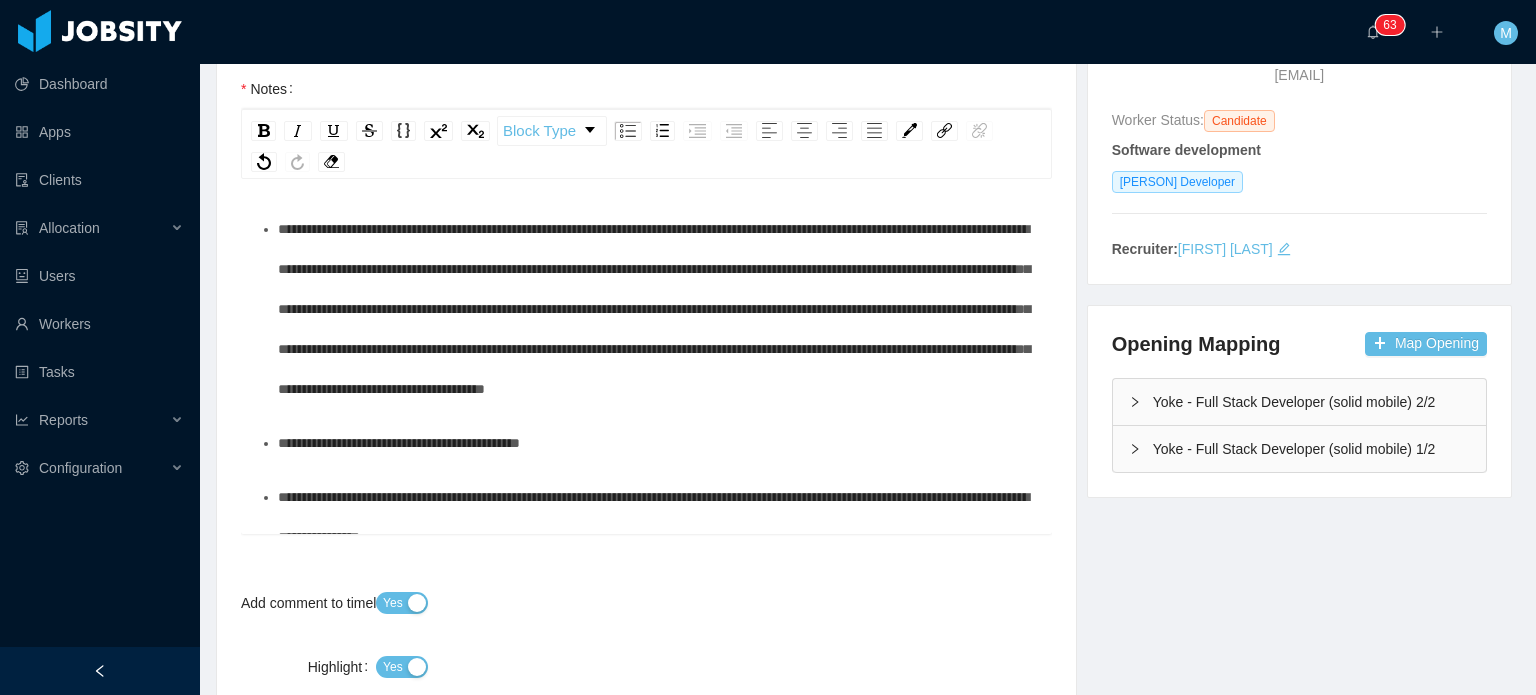 scroll, scrollTop: 60, scrollLeft: 0, axis: vertical 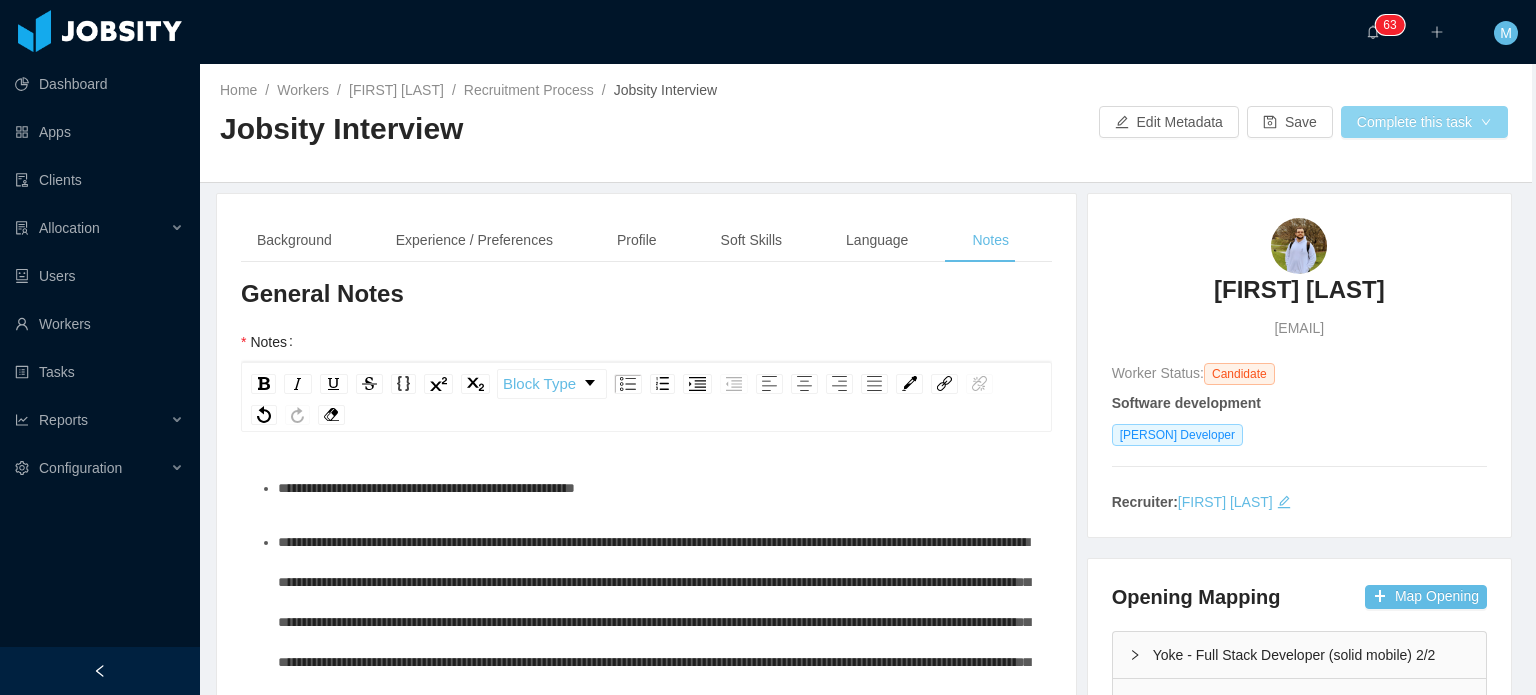 click on "Complete this task" at bounding box center (1424, 122) 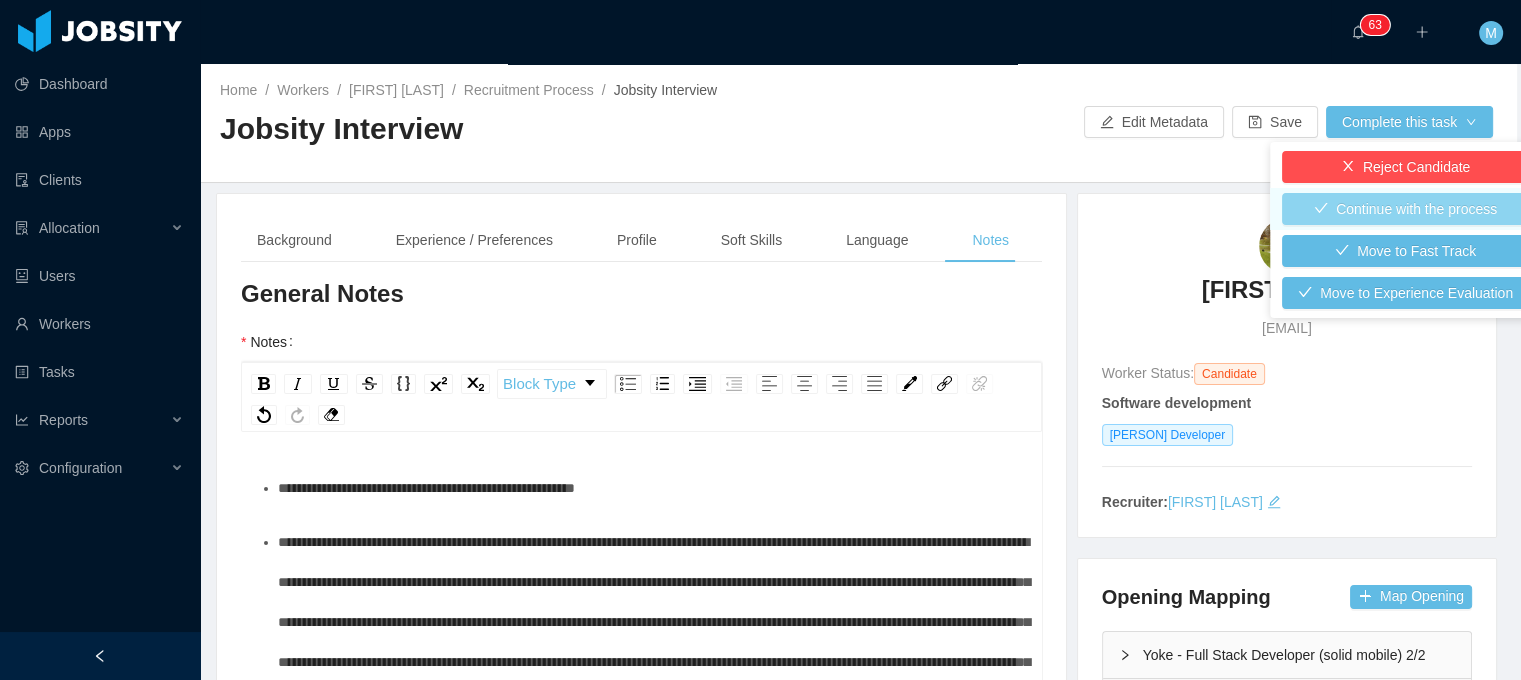 click on "Continue with the process" at bounding box center [1405, 209] 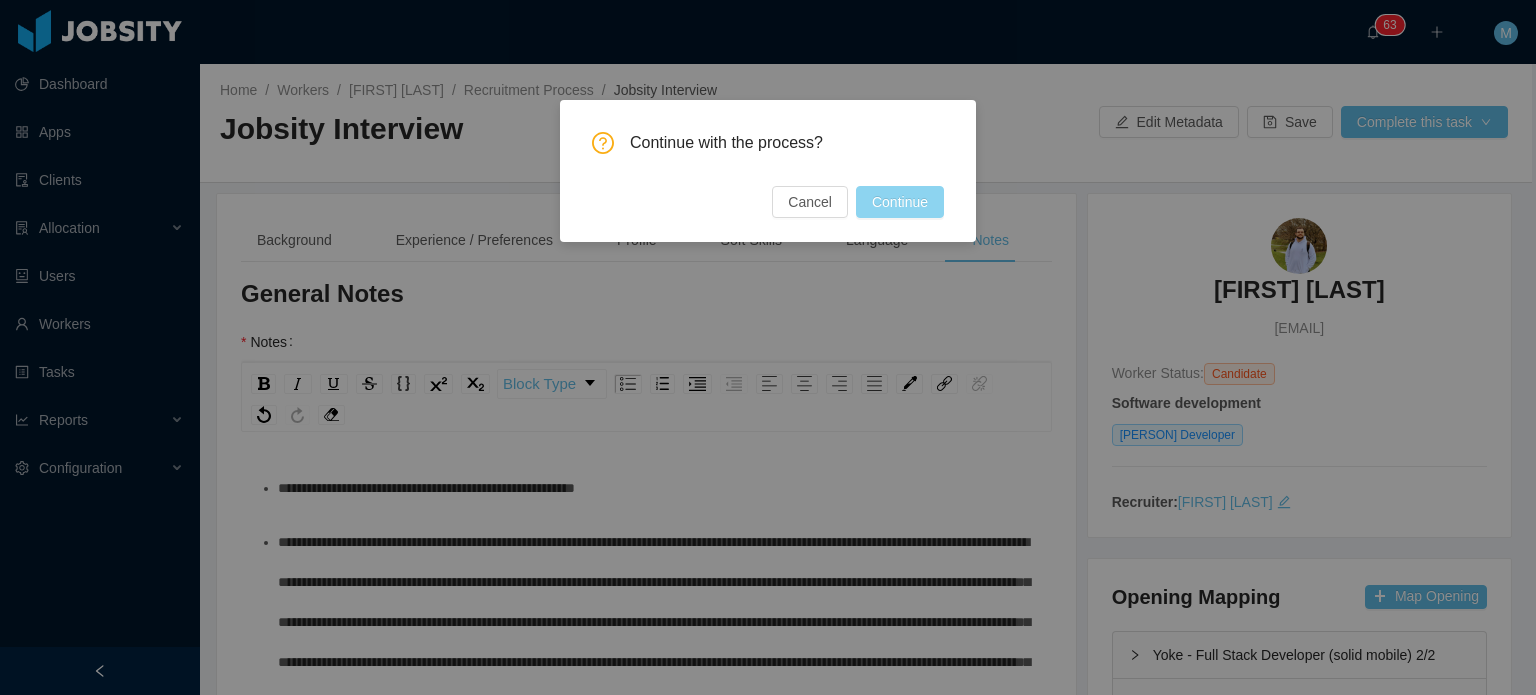 click on "Continue" at bounding box center [900, 202] 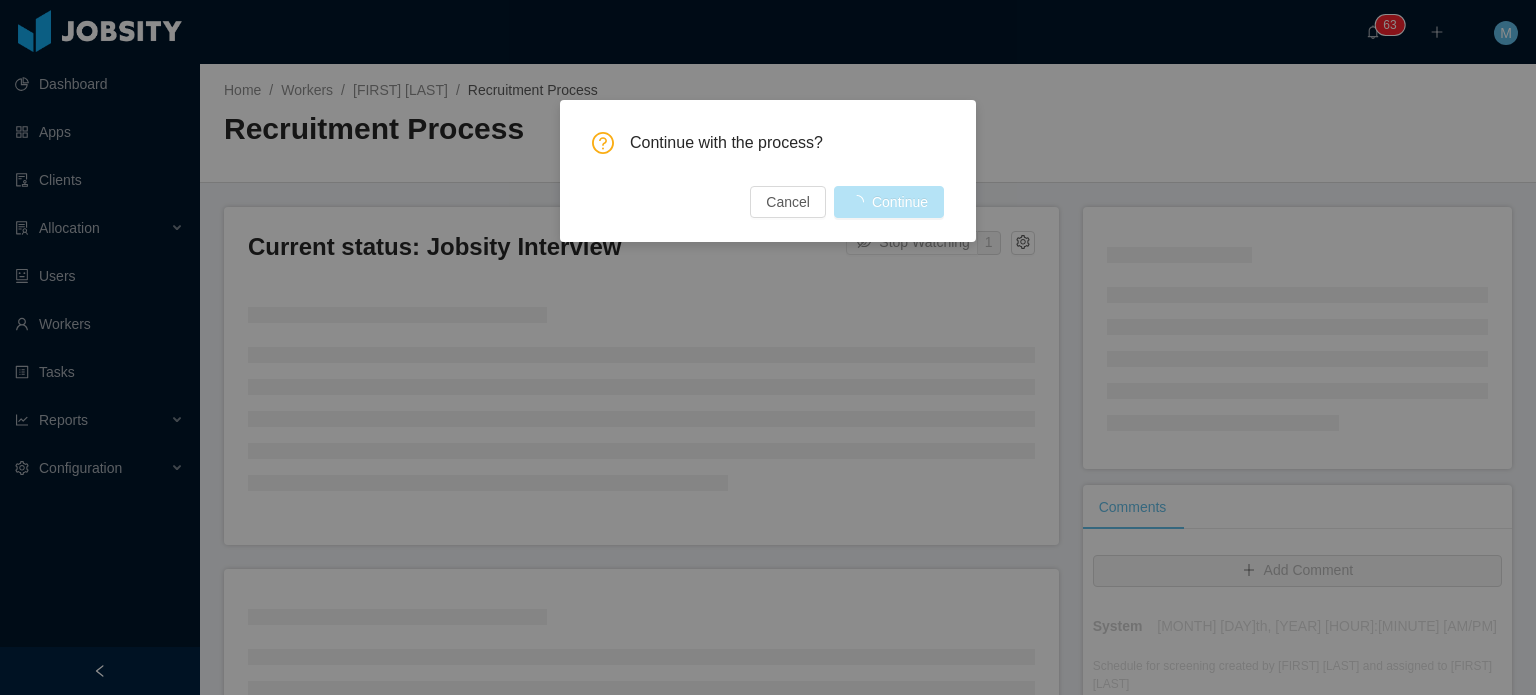 scroll, scrollTop: 0, scrollLeft: 0, axis: both 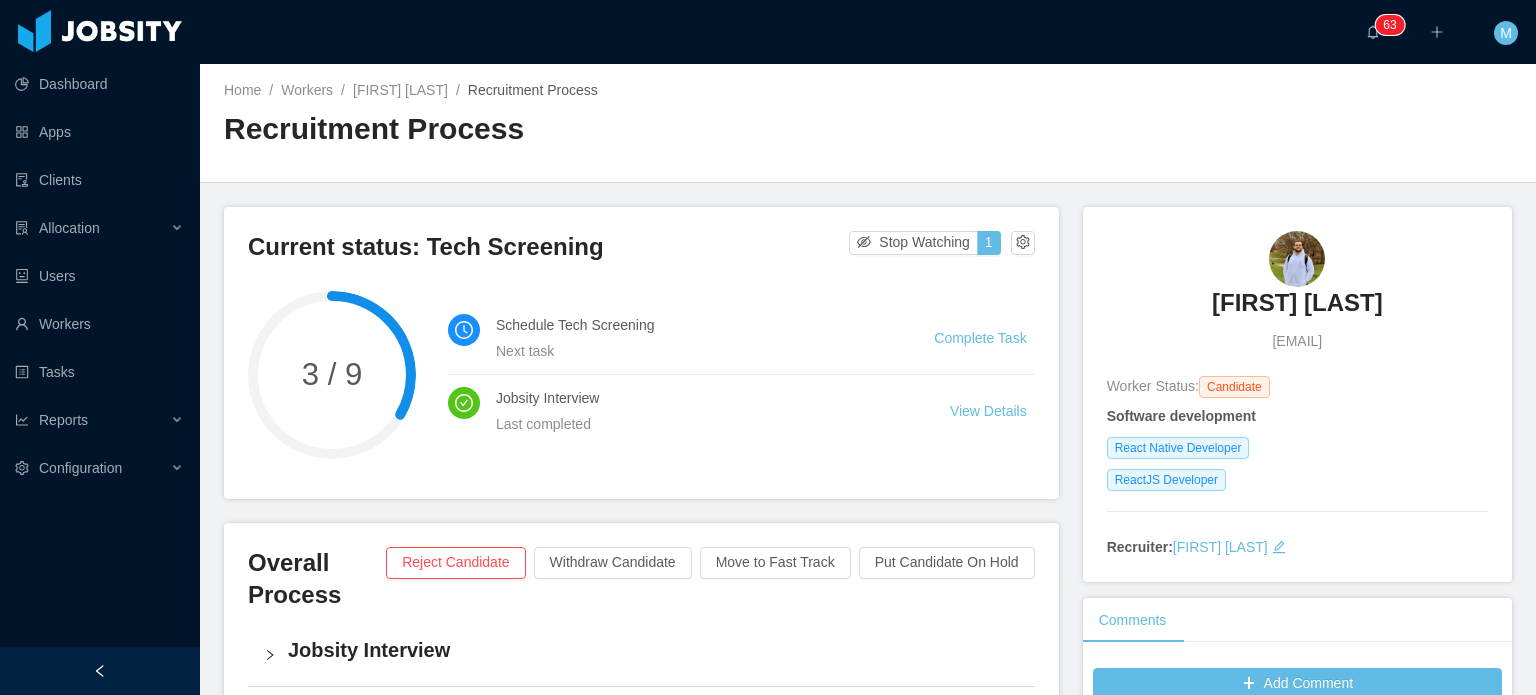 click on "Current status: Tech Screening Stop Watching 1 3 / 9 Schedule Tech Screening Next task Complete Task Jobsity Interview Last completed View Details" at bounding box center (641, 353) 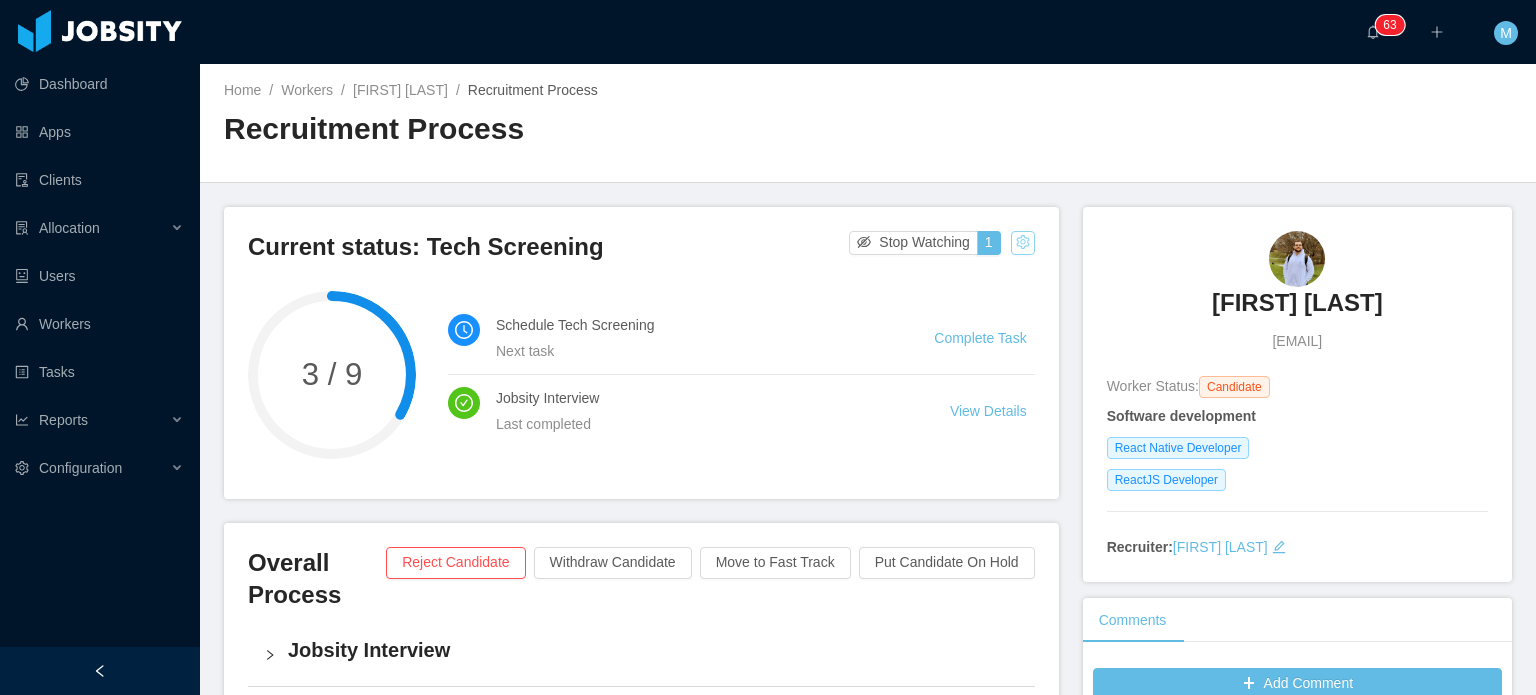 click at bounding box center (1023, 243) 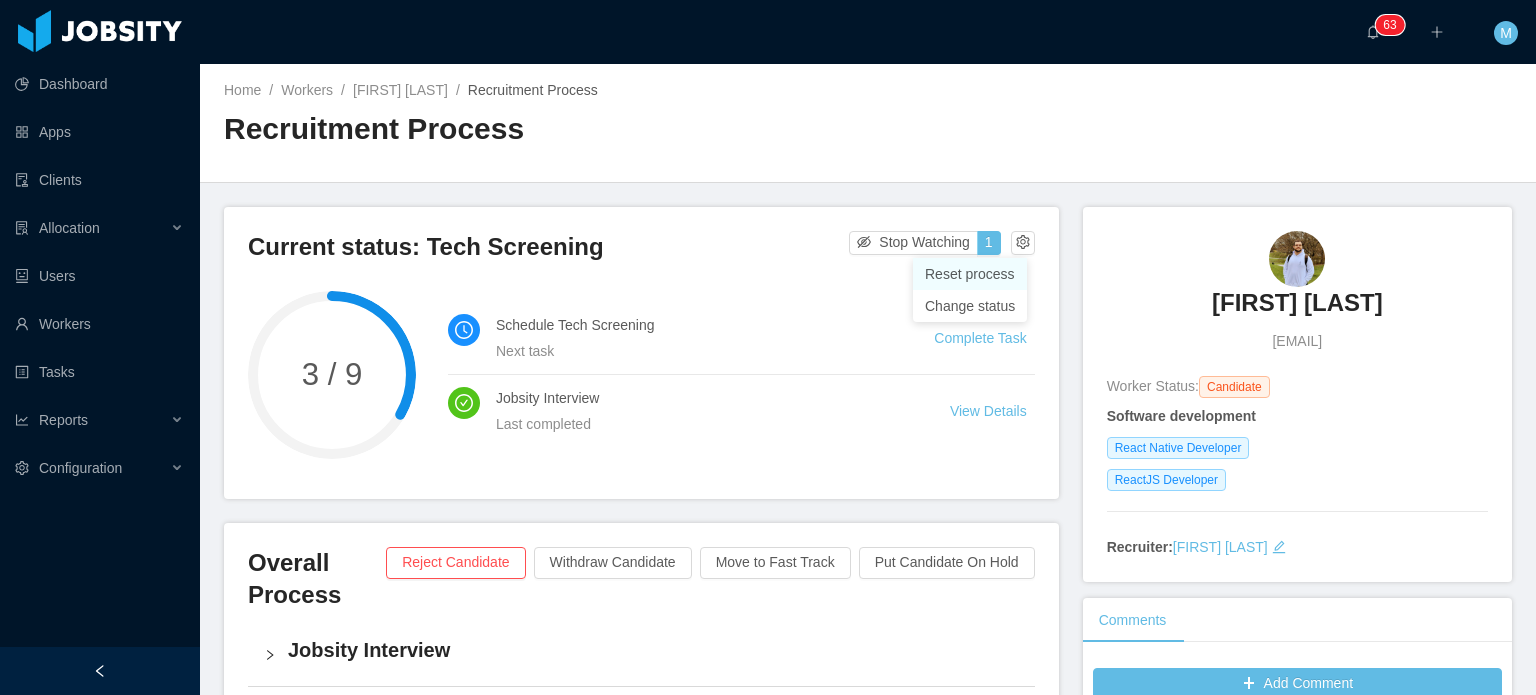 click on "Reset process" at bounding box center [970, 274] 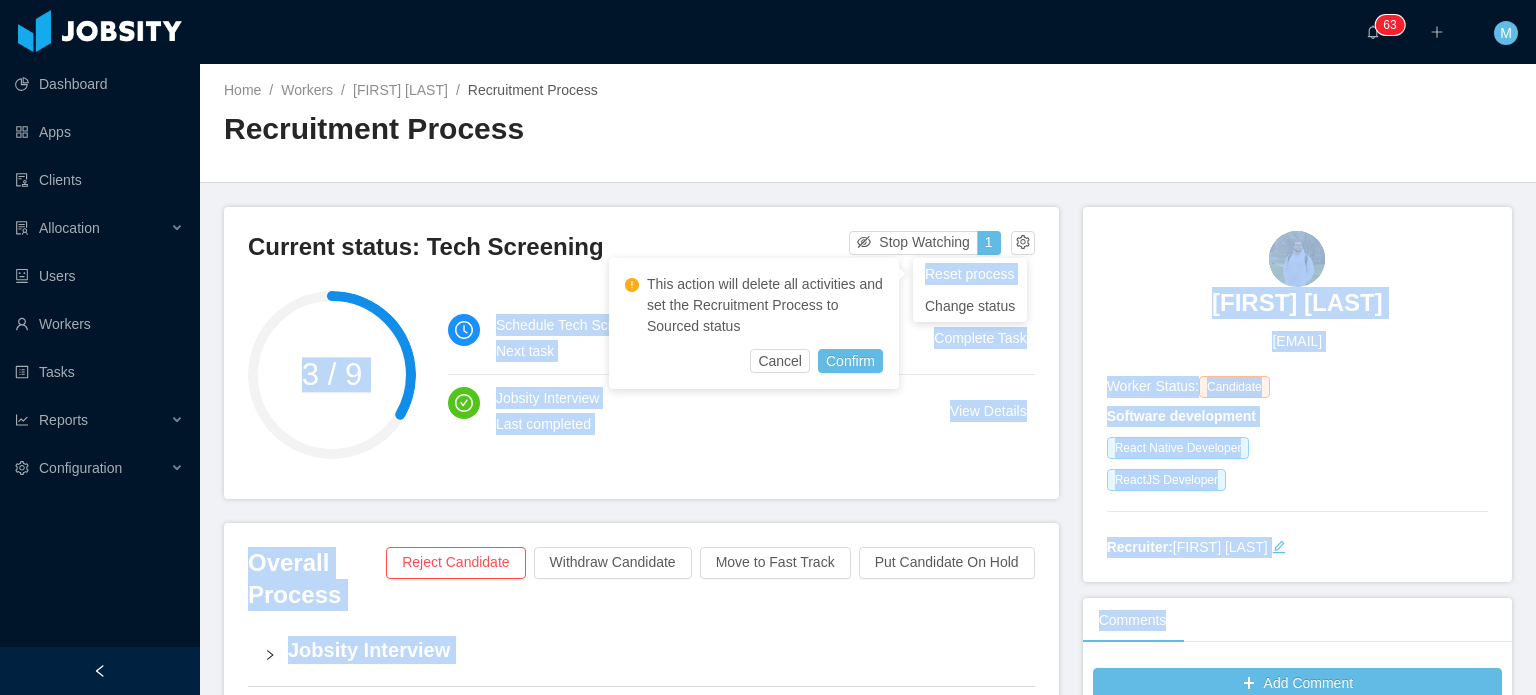 drag, startPoint x: 1014, startPoint y: 283, endPoint x: 1060, endPoint y: 233, distance: 67.941154 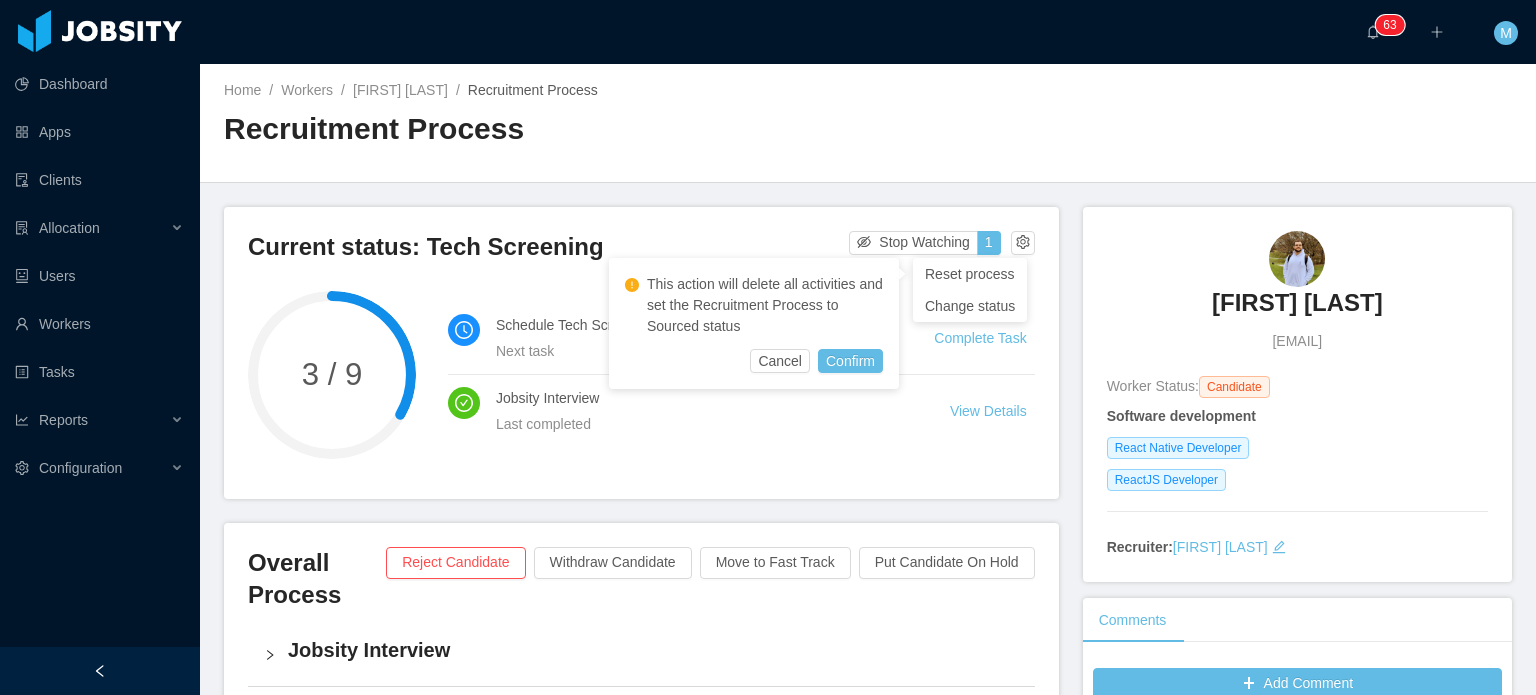 click on "Current status: Tech Screening Stop Watching 1 3 / 9 Schedule Tech Screening Next task Complete Task Jobsity Interview Last completed View Details" at bounding box center (641, 353) 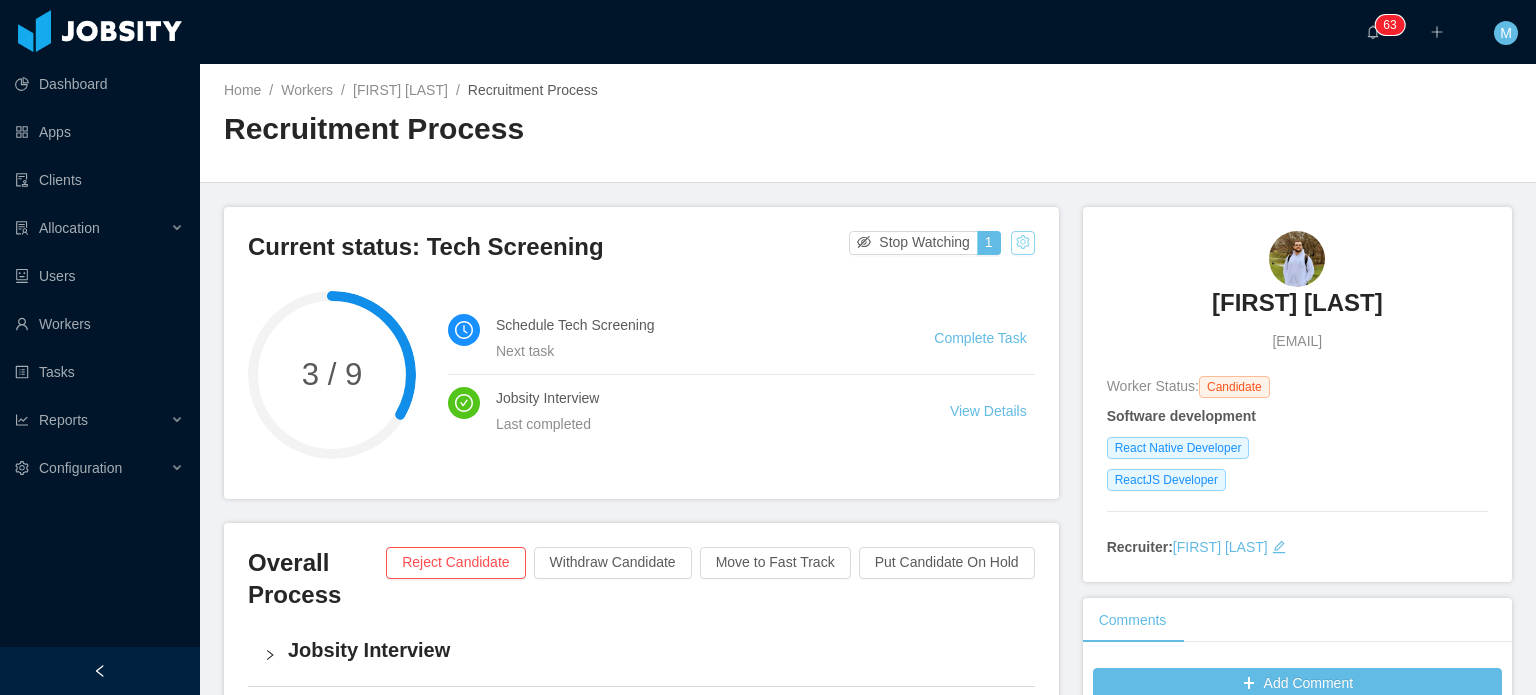 click at bounding box center (1023, 243) 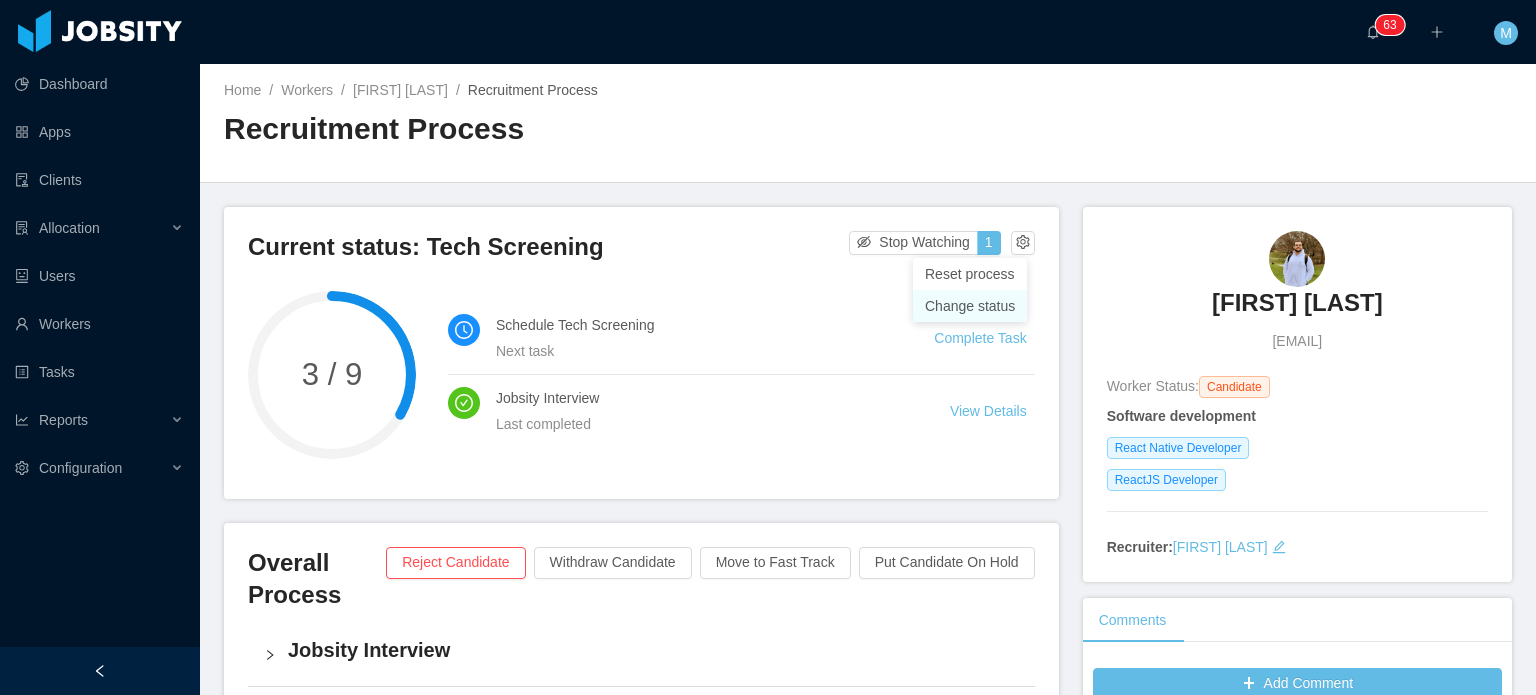 click on "Change status" at bounding box center [970, 306] 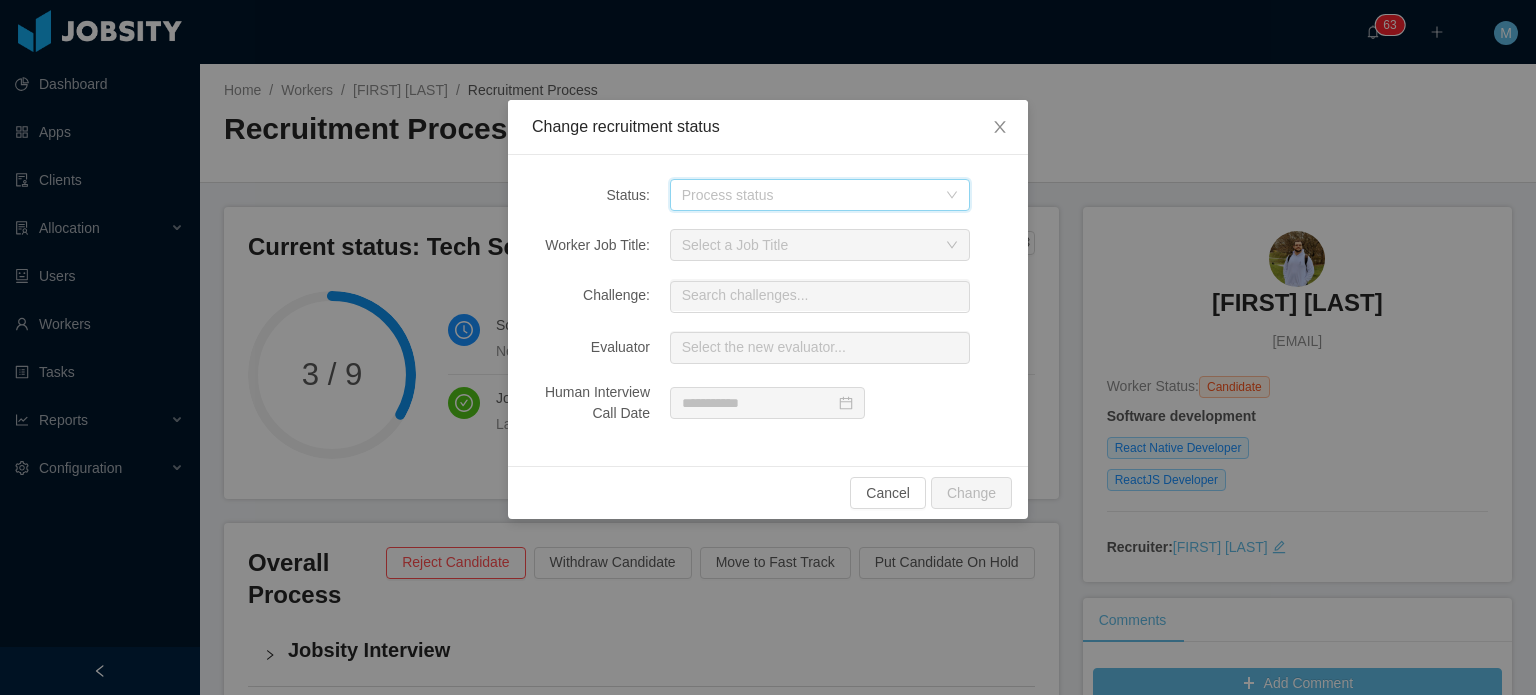 click on "Process status" at bounding box center (813, 195) 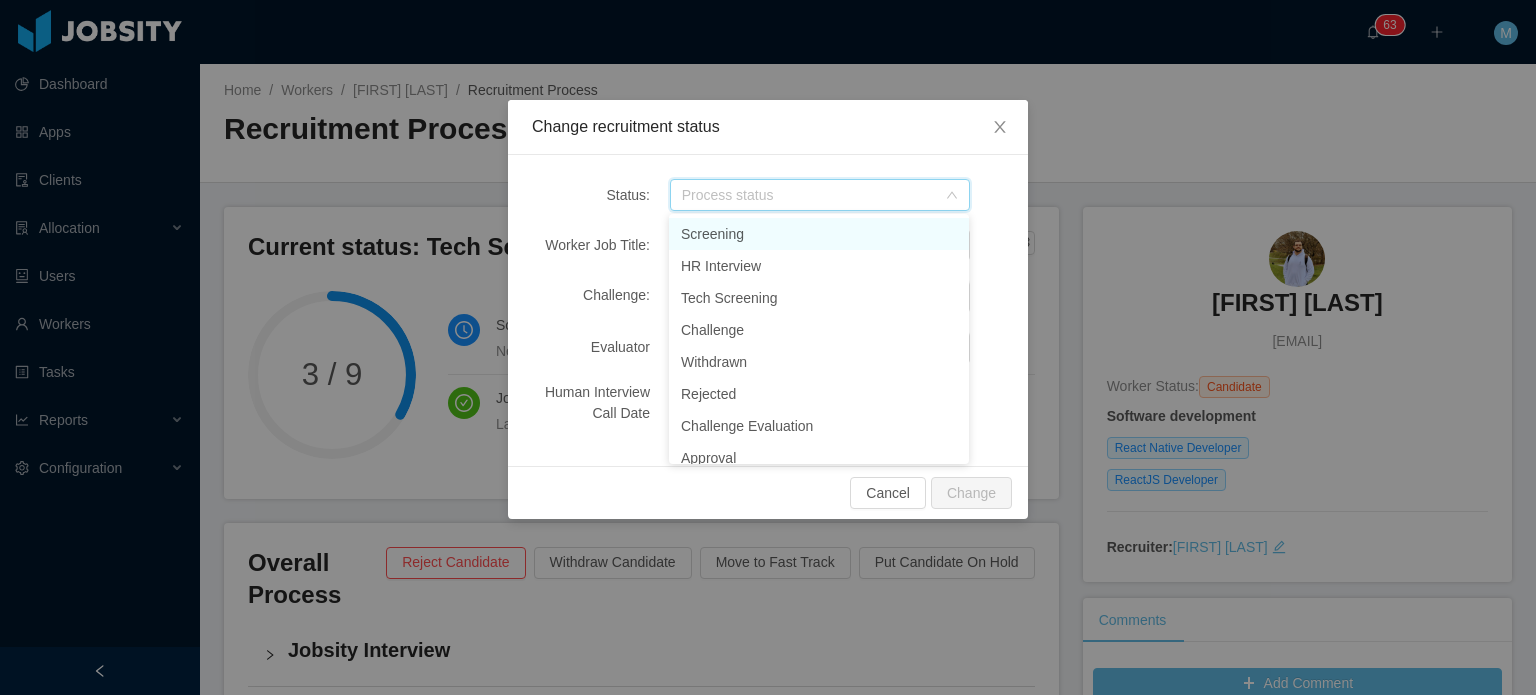 click at bounding box center [813, 197] 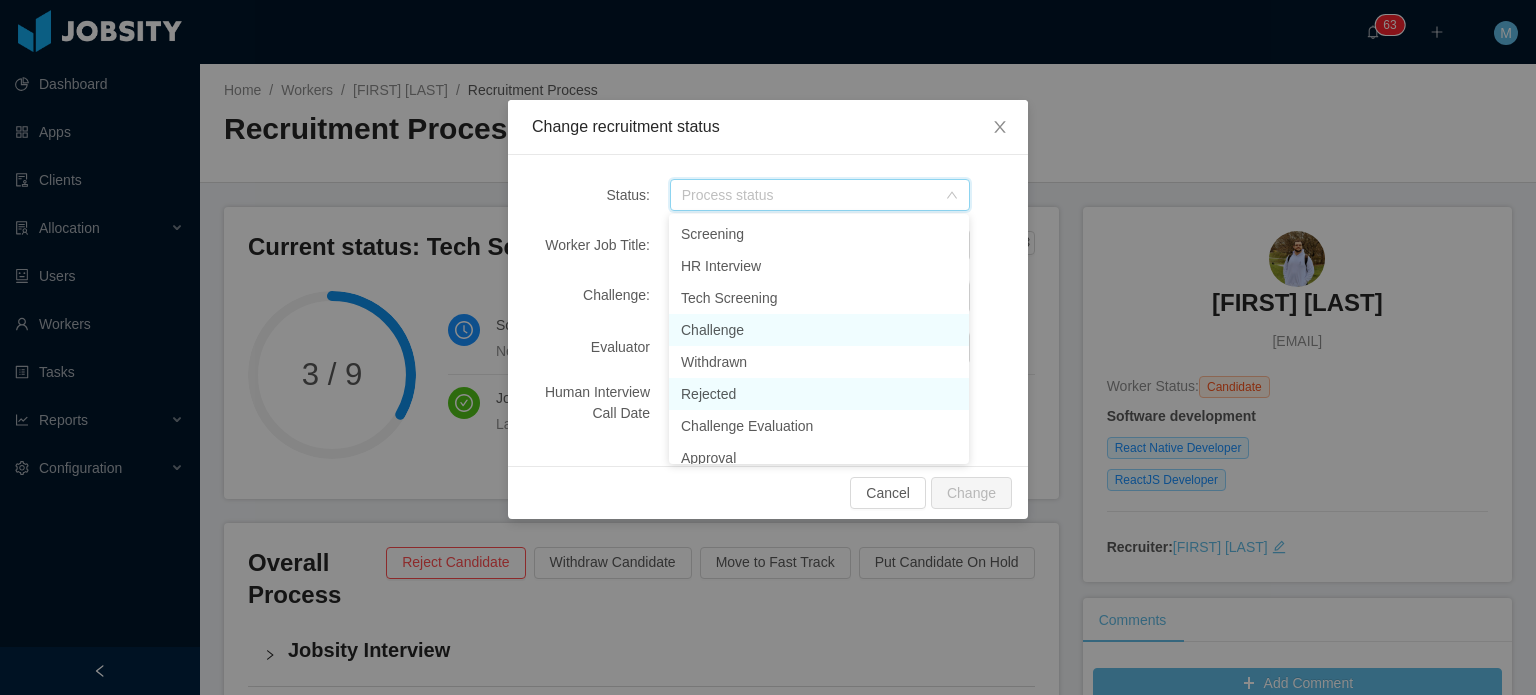 click on "Challenge" at bounding box center [819, 330] 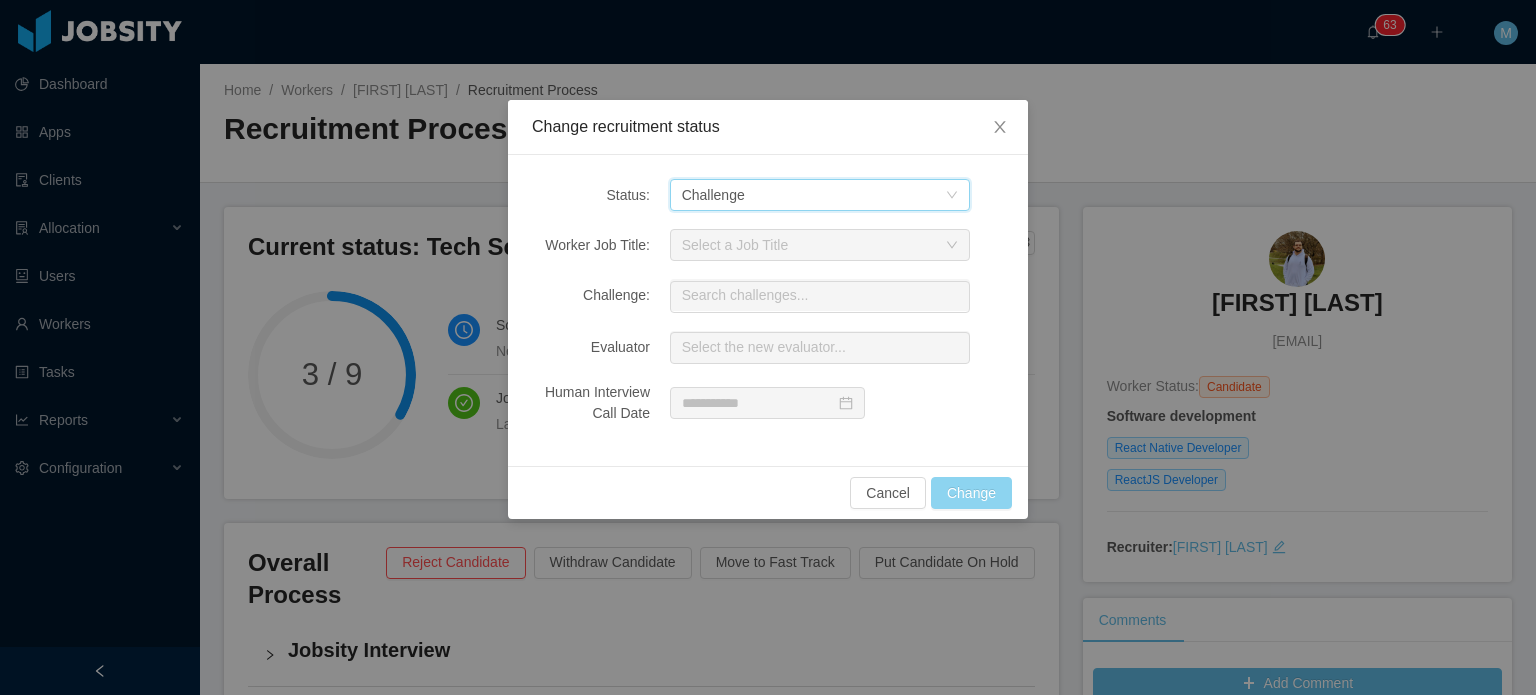 click on "Change" at bounding box center [971, 493] 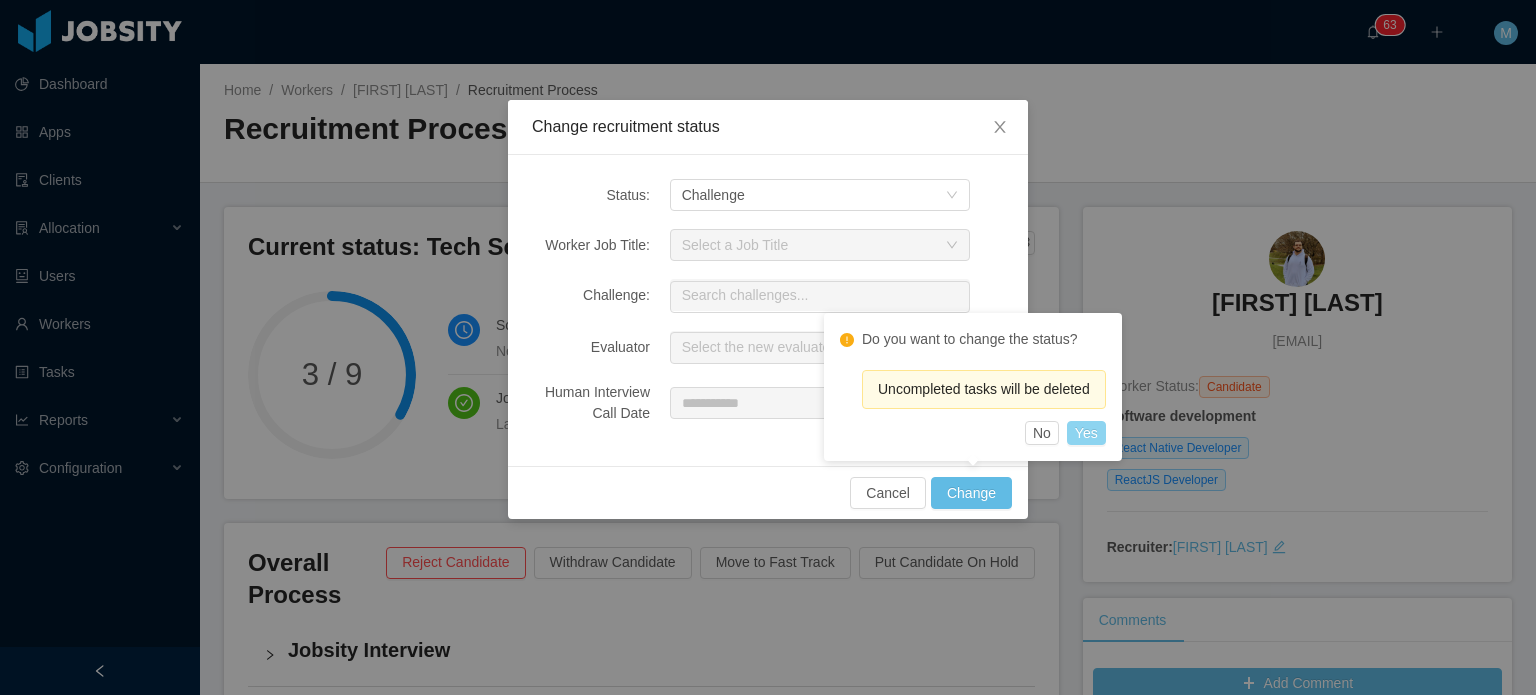 click on "Yes" at bounding box center (1086, 433) 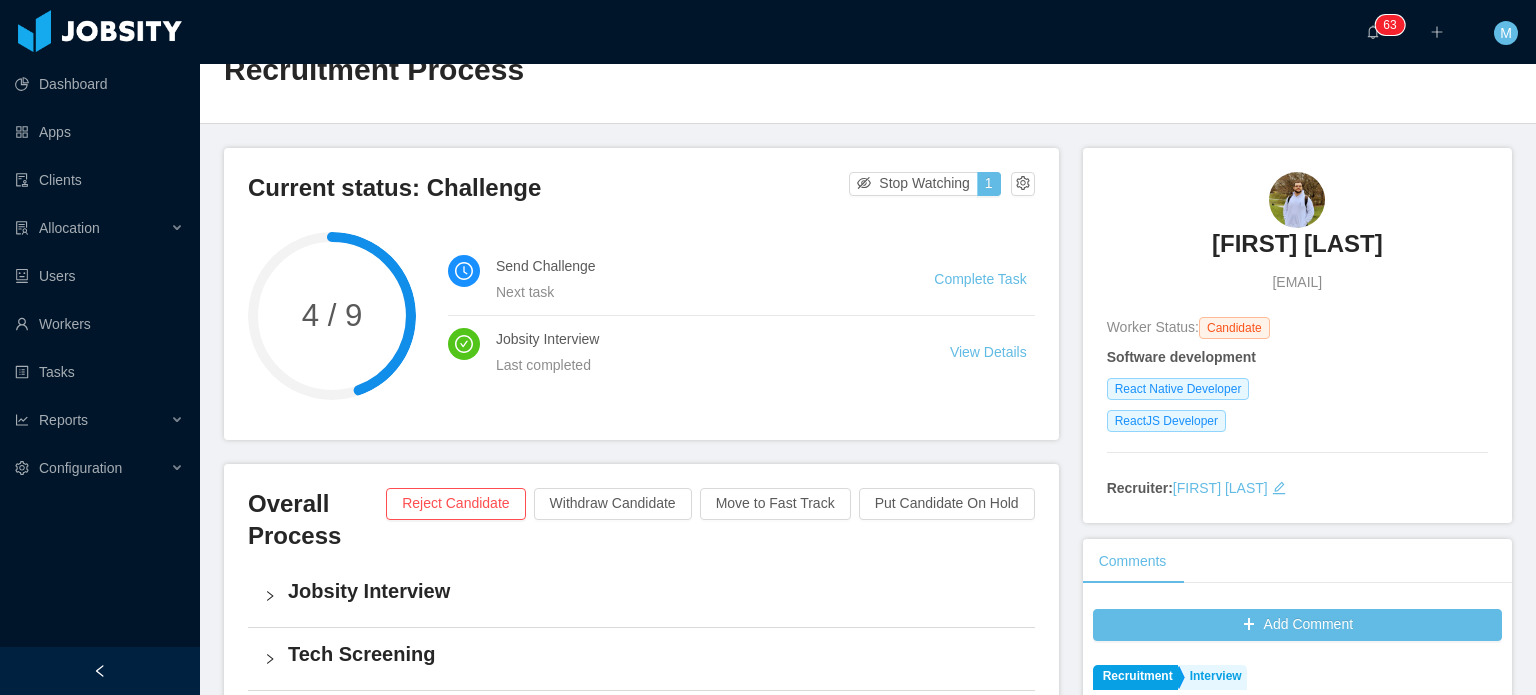 scroll, scrollTop: 0, scrollLeft: 0, axis: both 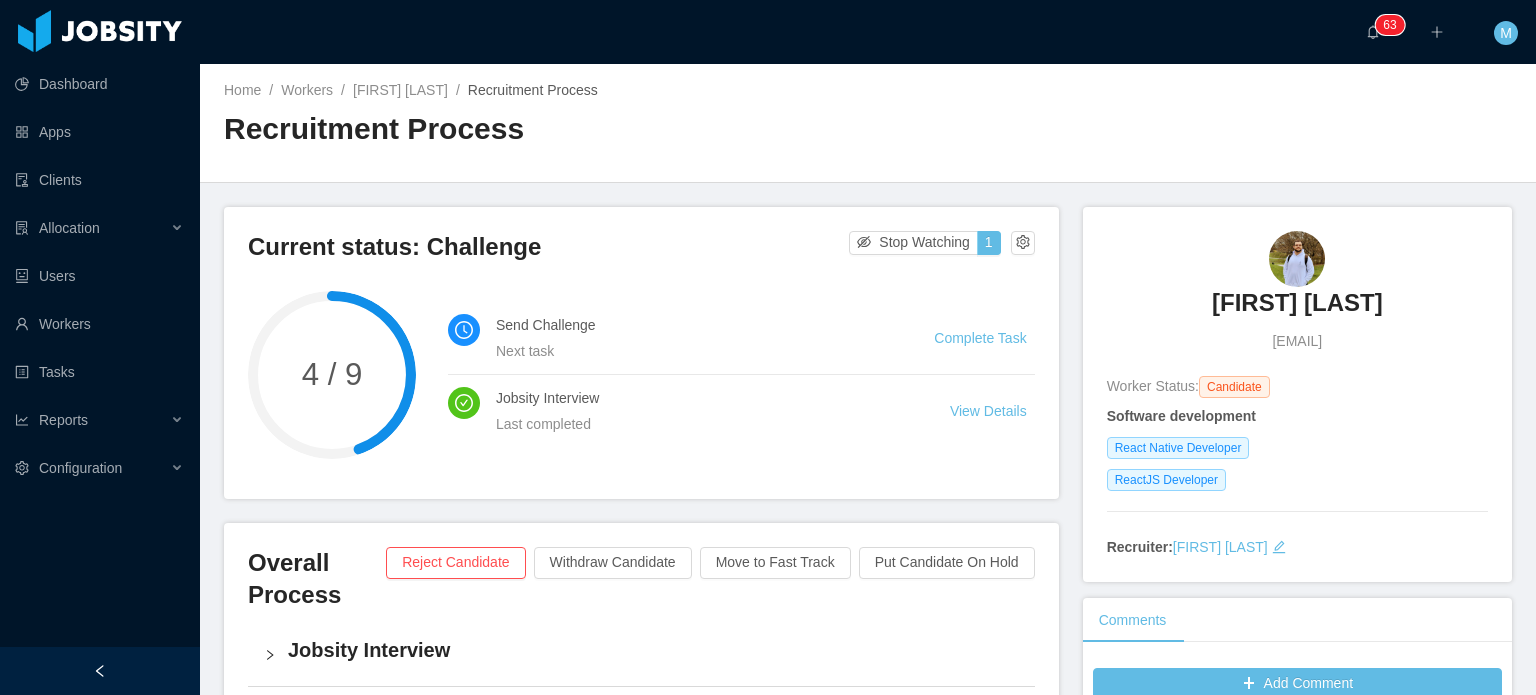click on "Complete Task" at bounding box center (984, 338) 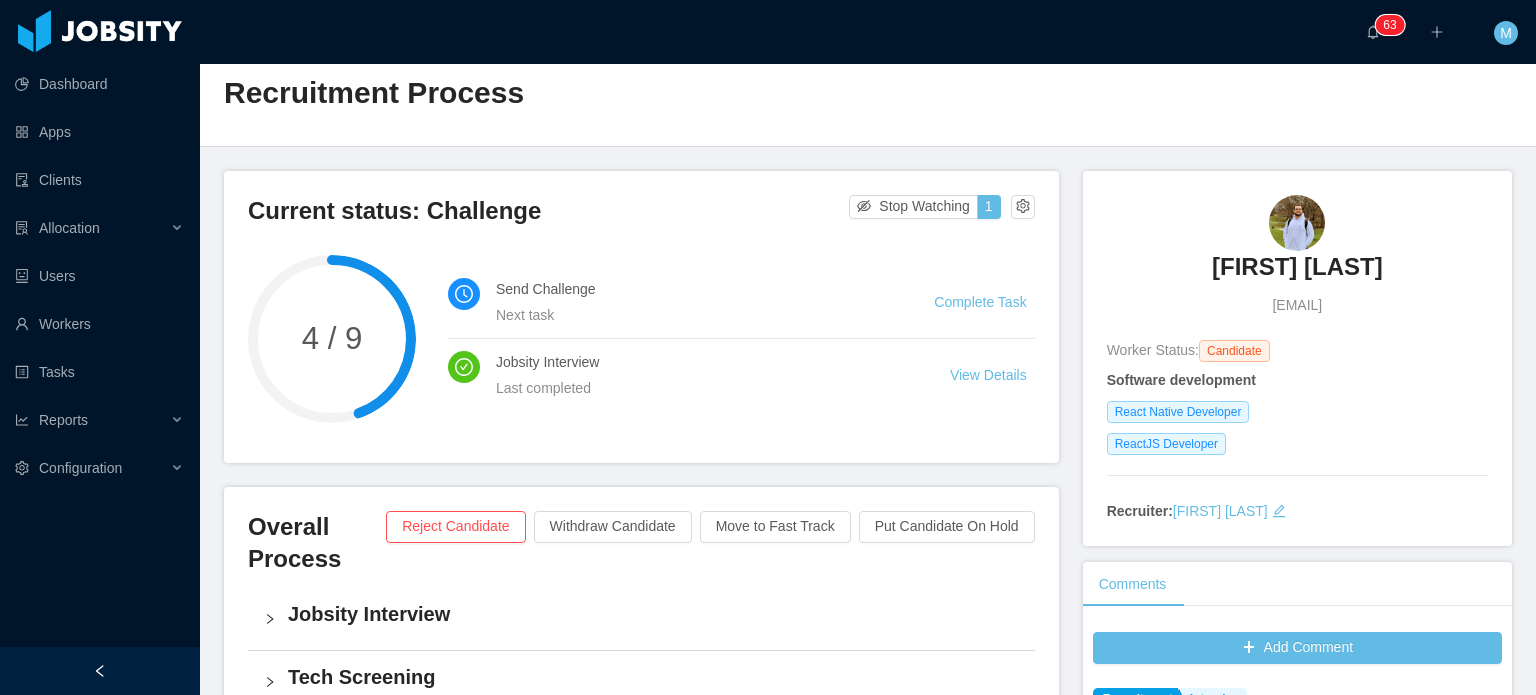 scroll, scrollTop: 100, scrollLeft: 0, axis: vertical 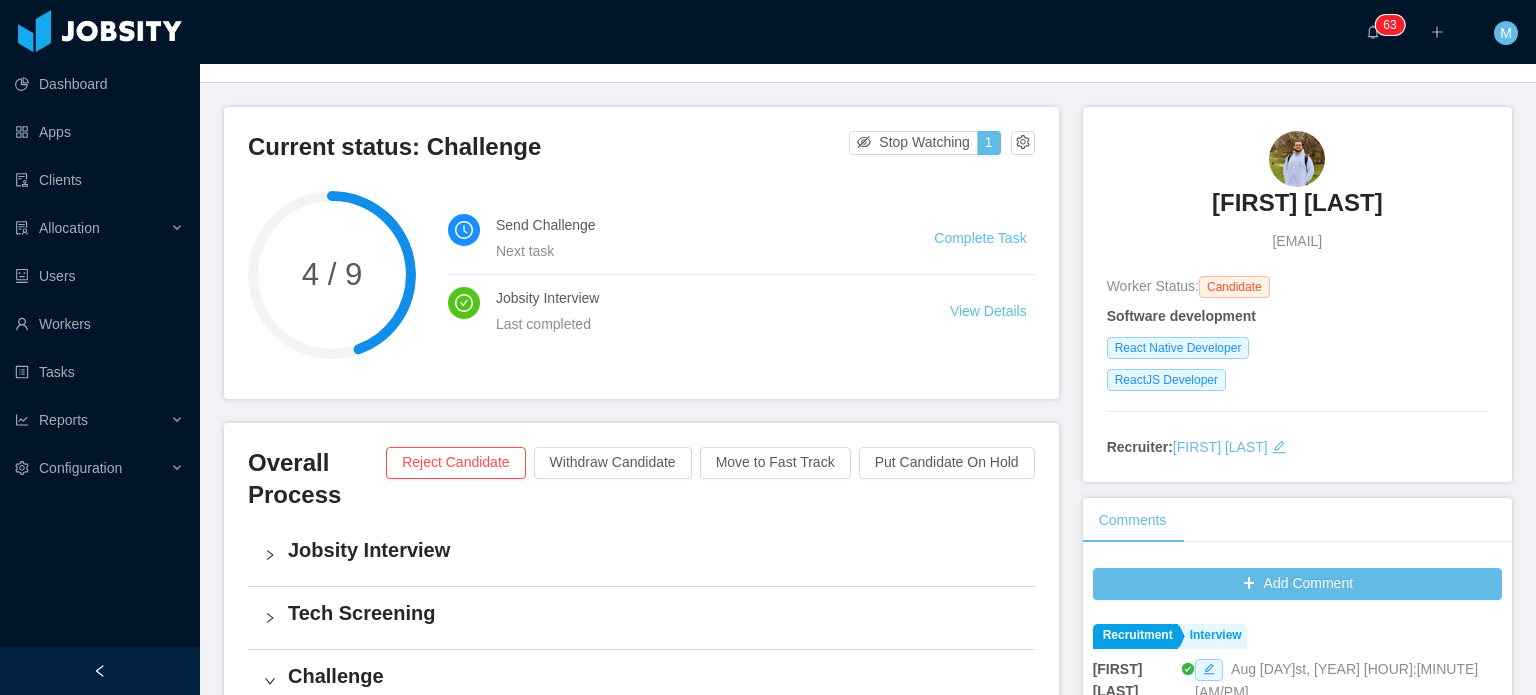 click on "Jobsity Interview Last completed View Details" at bounding box center [741, 311] 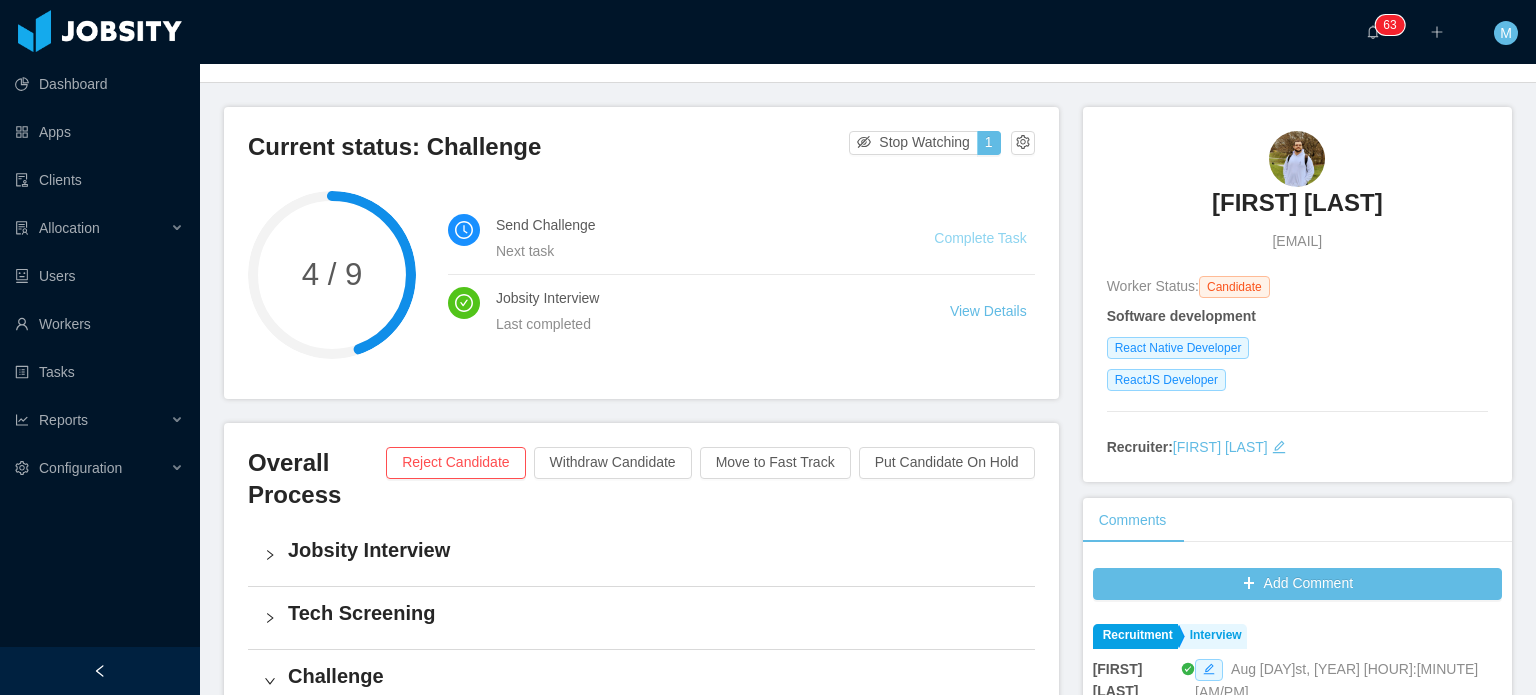 click on "Complete Task" at bounding box center [980, 238] 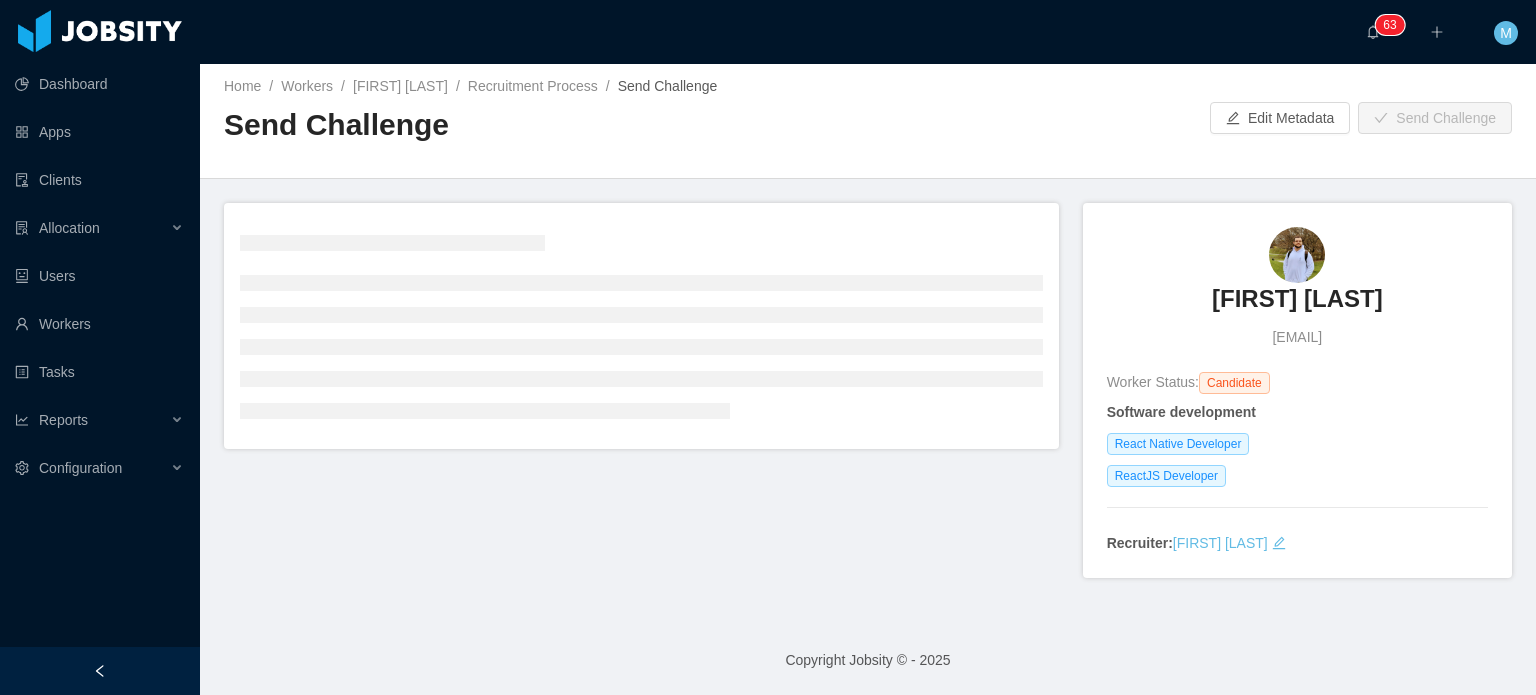 scroll, scrollTop: 0, scrollLeft: 0, axis: both 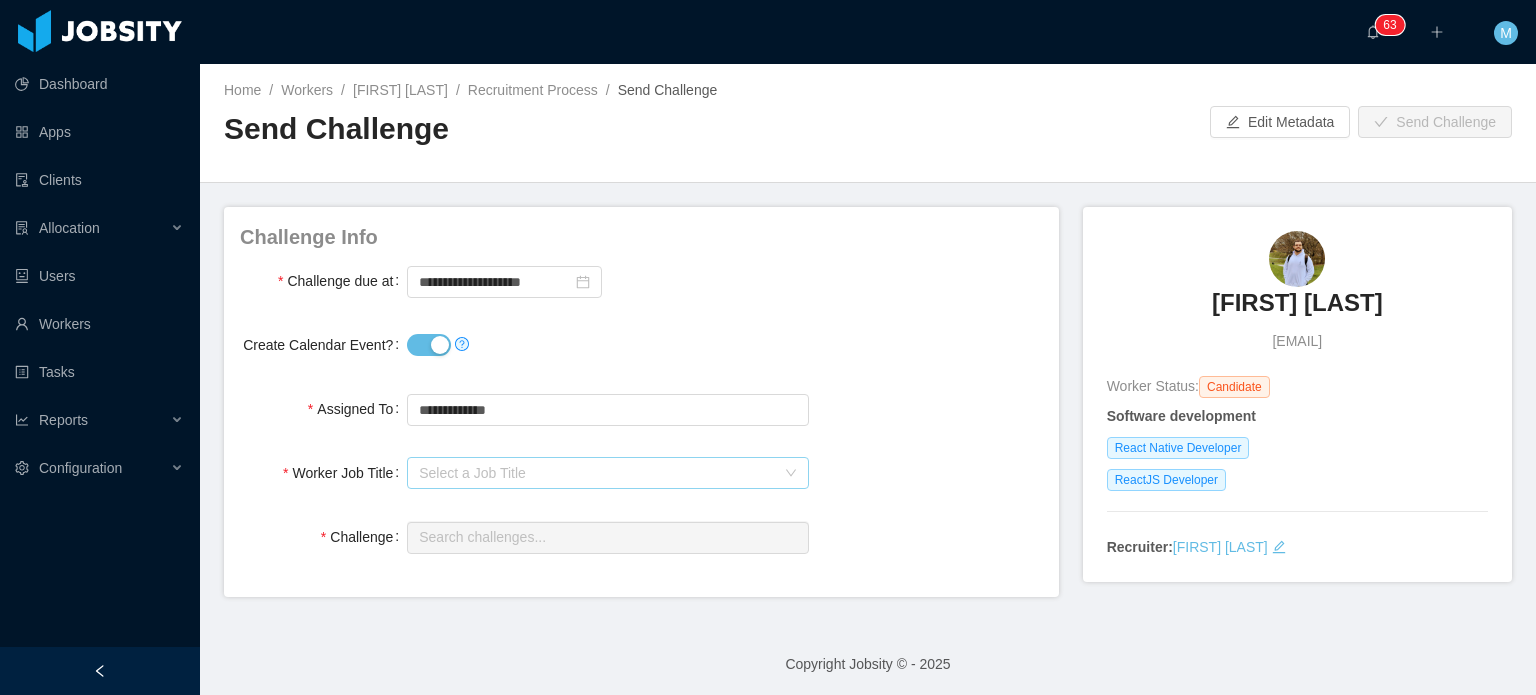 click on "Select a Job Title" at bounding box center [596, 473] 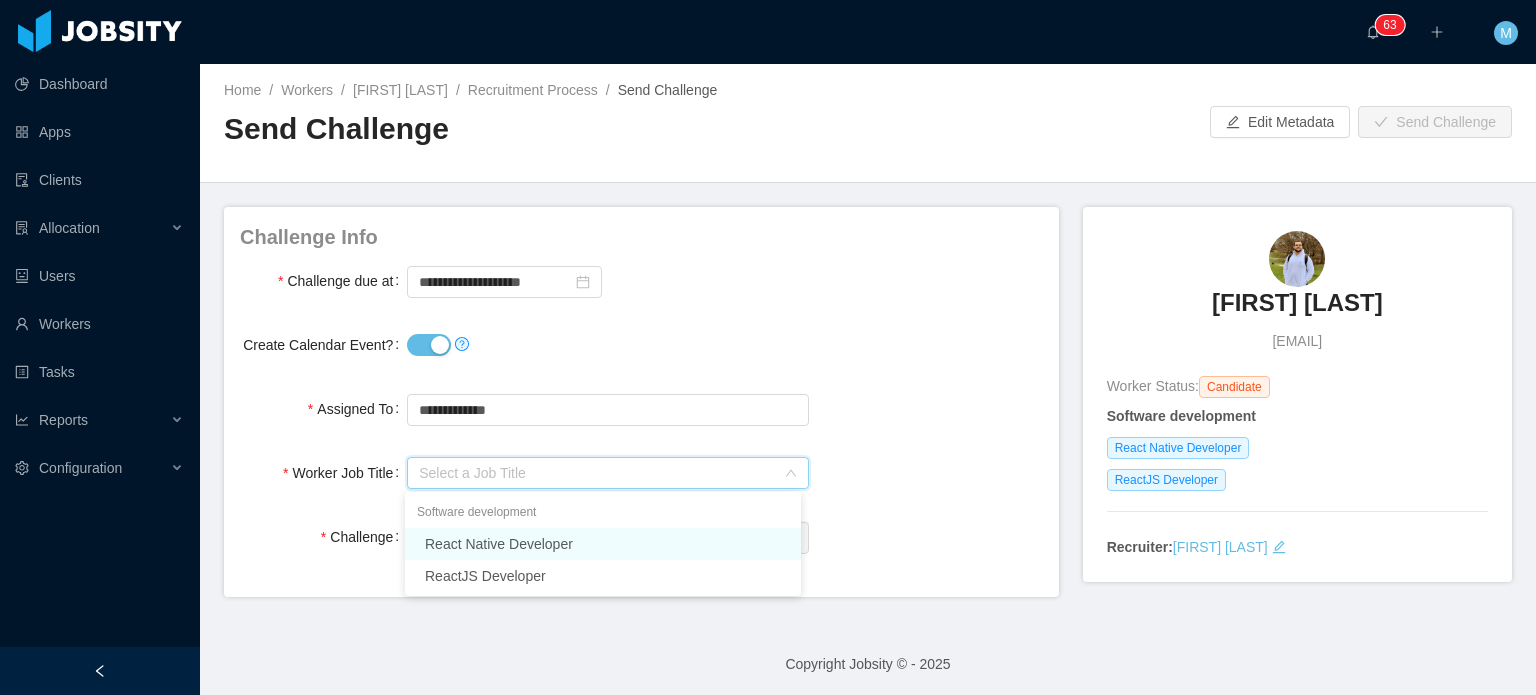click on "React Native Developer" at bounding box center (603, 544) 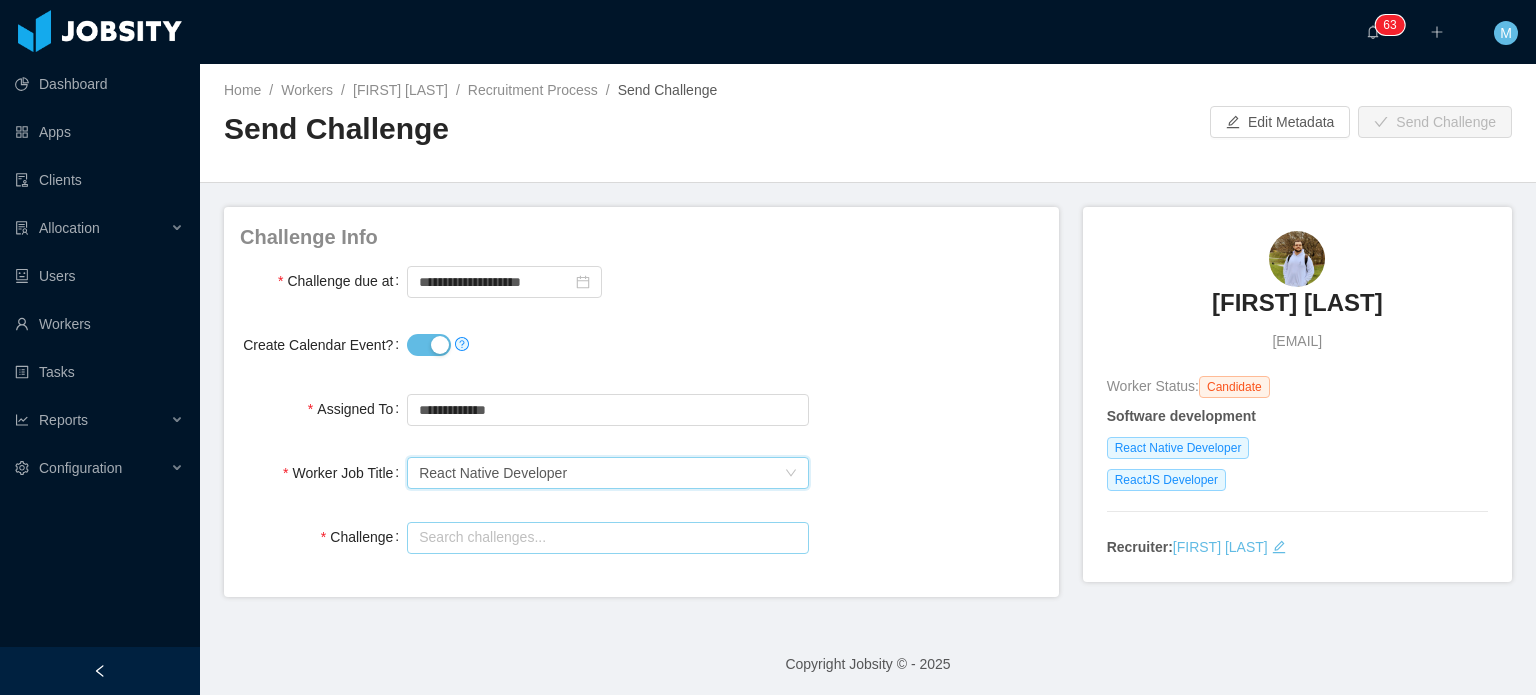 click at bounding box center (607, 538) 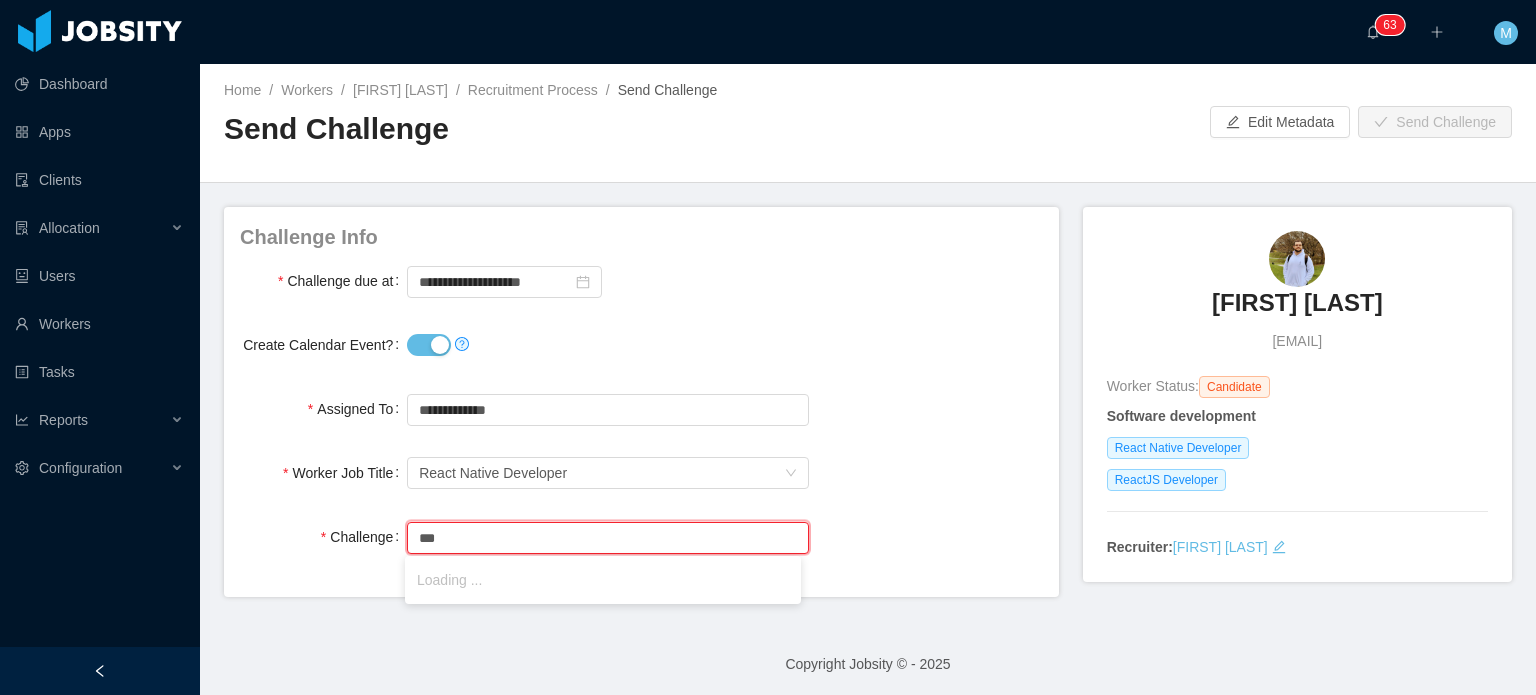 type on "****" 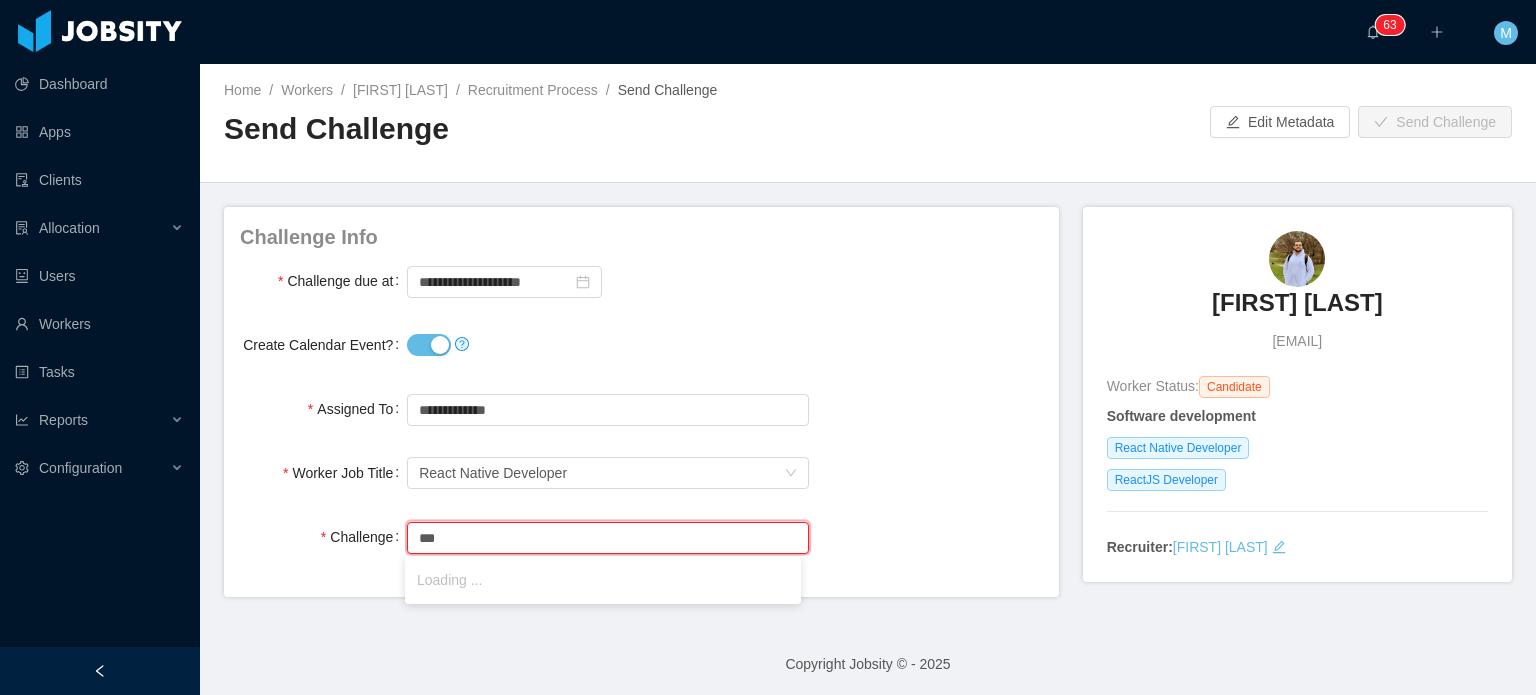 type on "****" 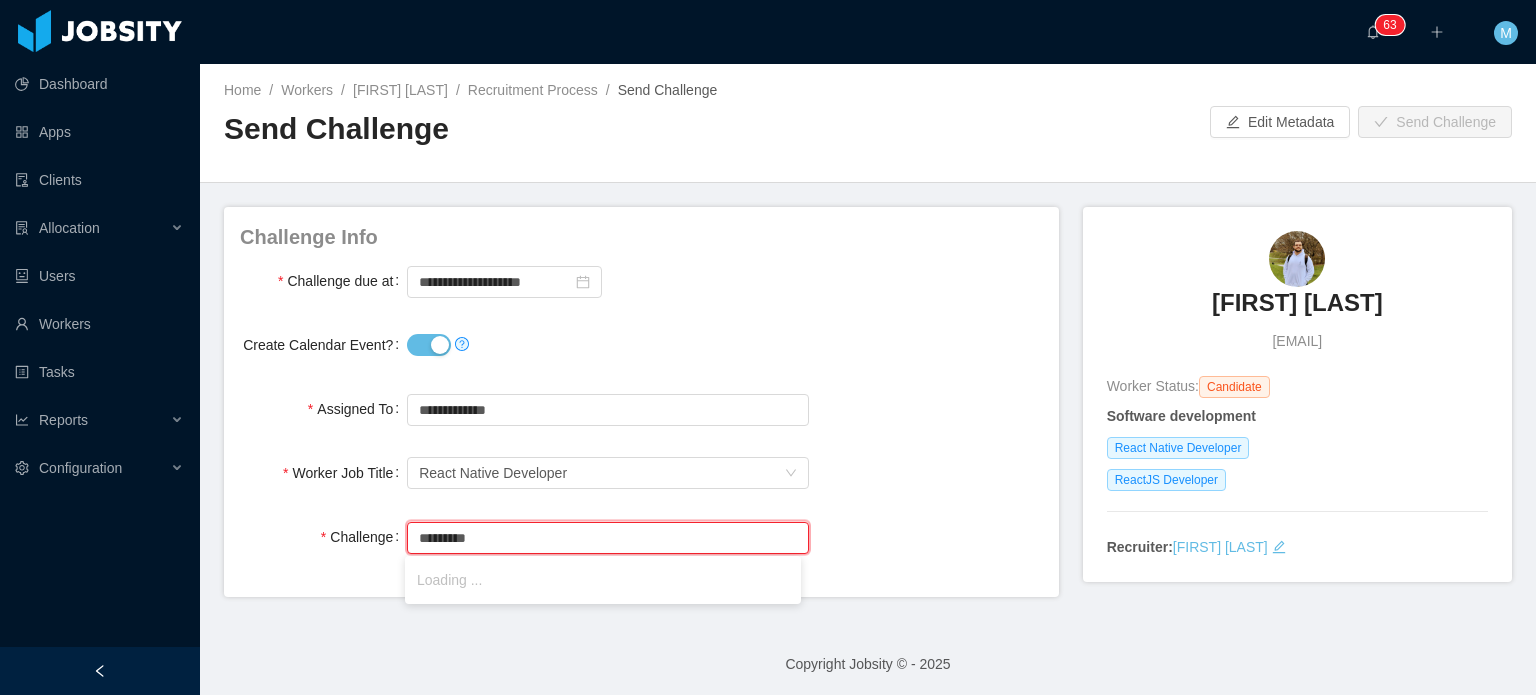 type on "**********" 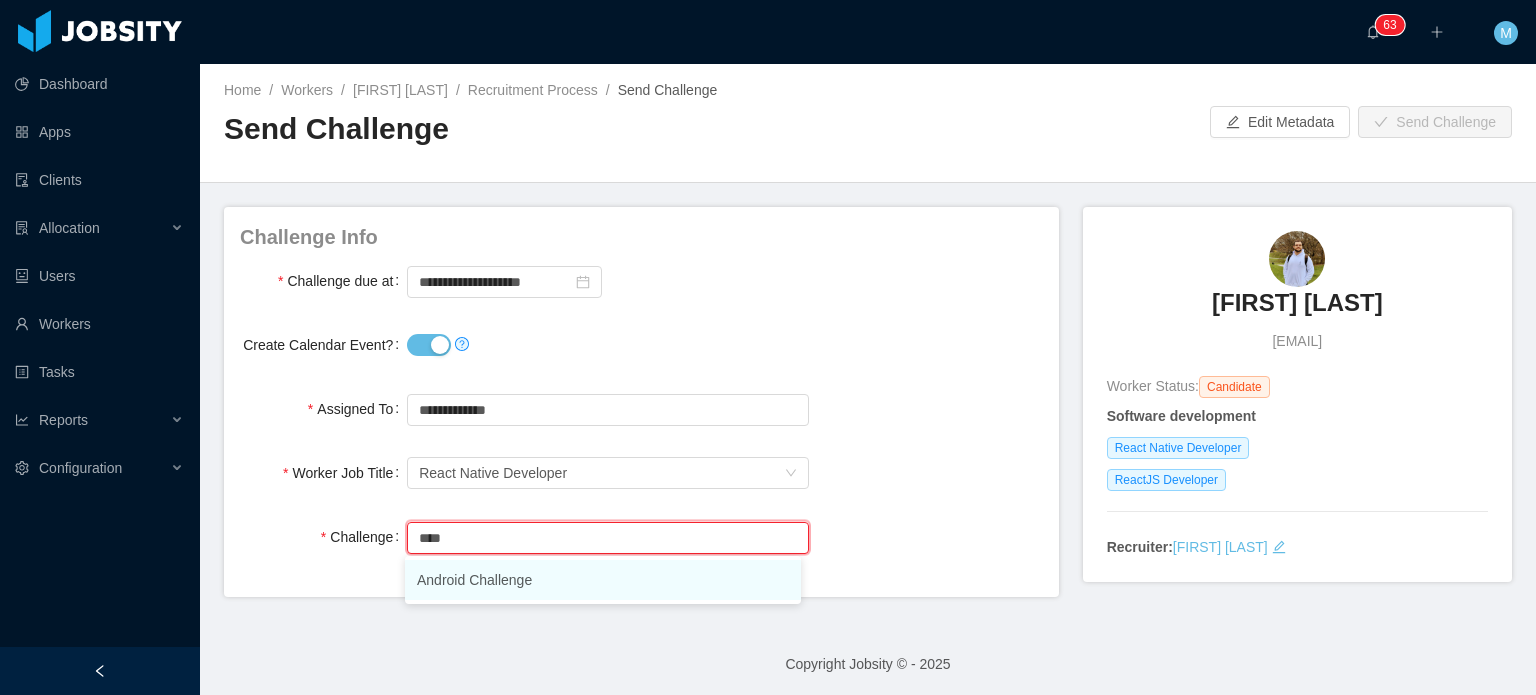 click on "Android Challenge" at bounding box center (603, 580) 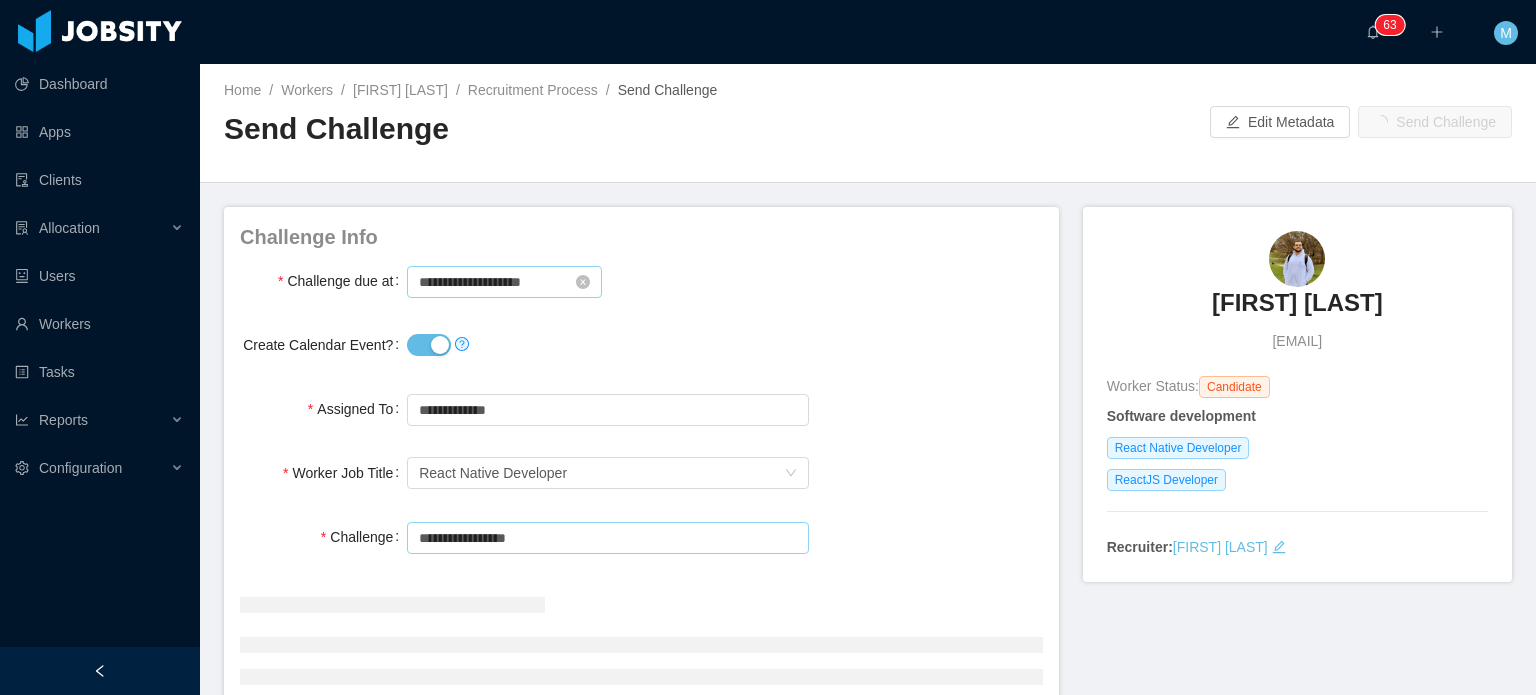 type on "**********" 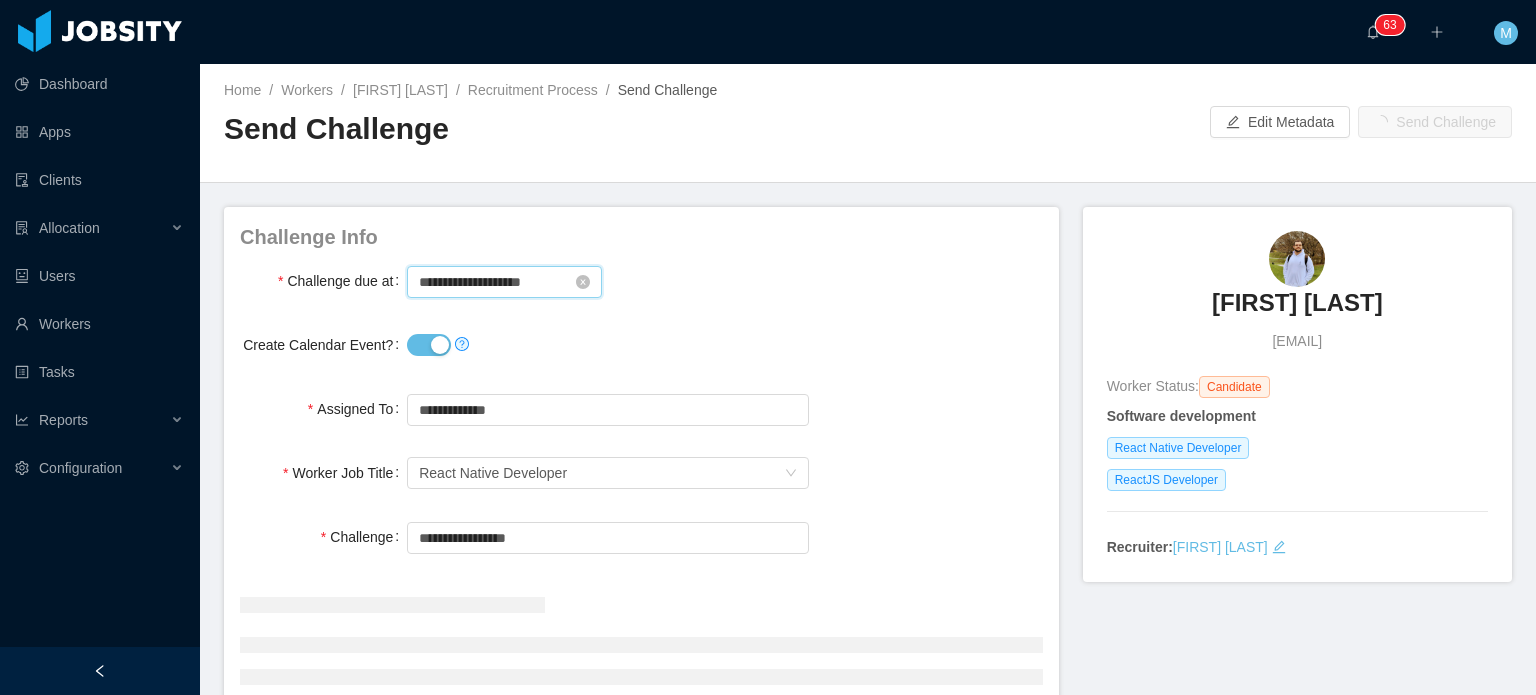 click on "**********" at bounding box center (504, 282) 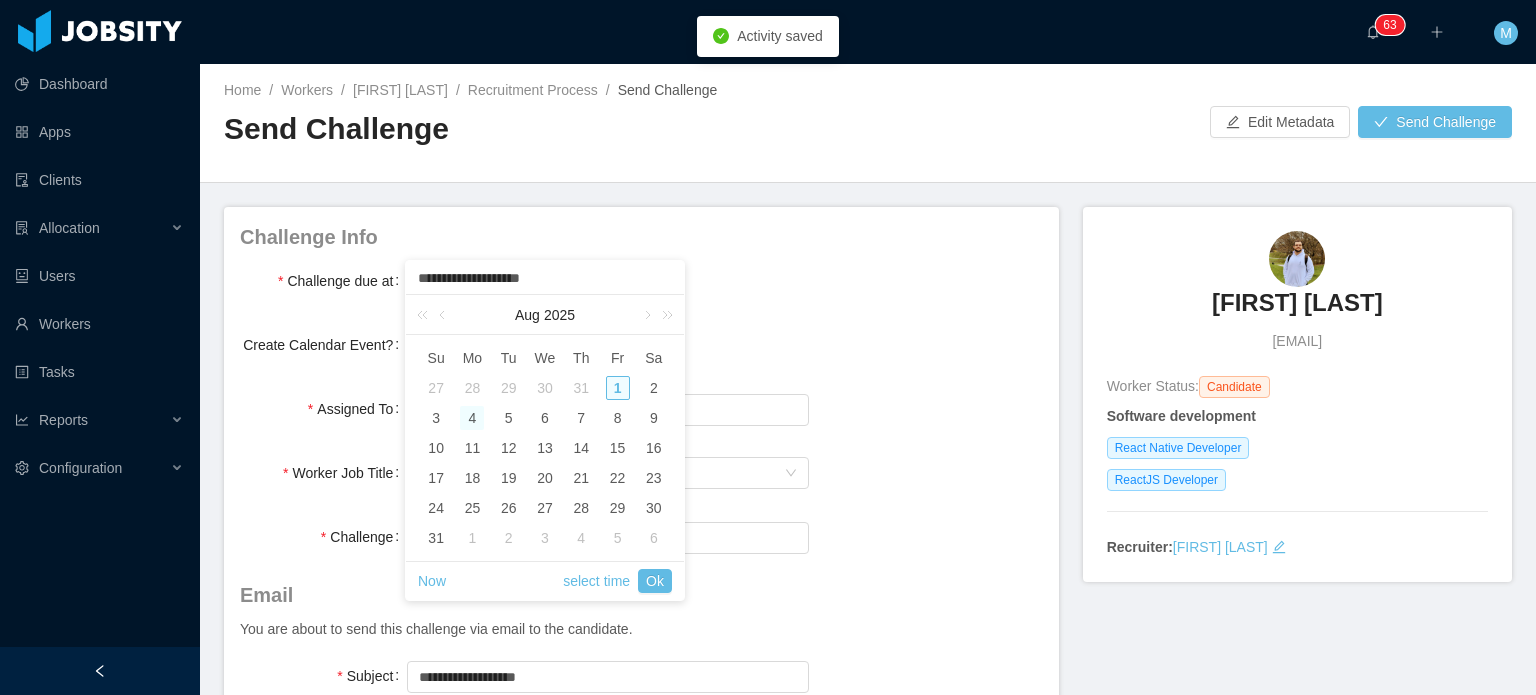 click on "4" at bounding box center (472, 418) 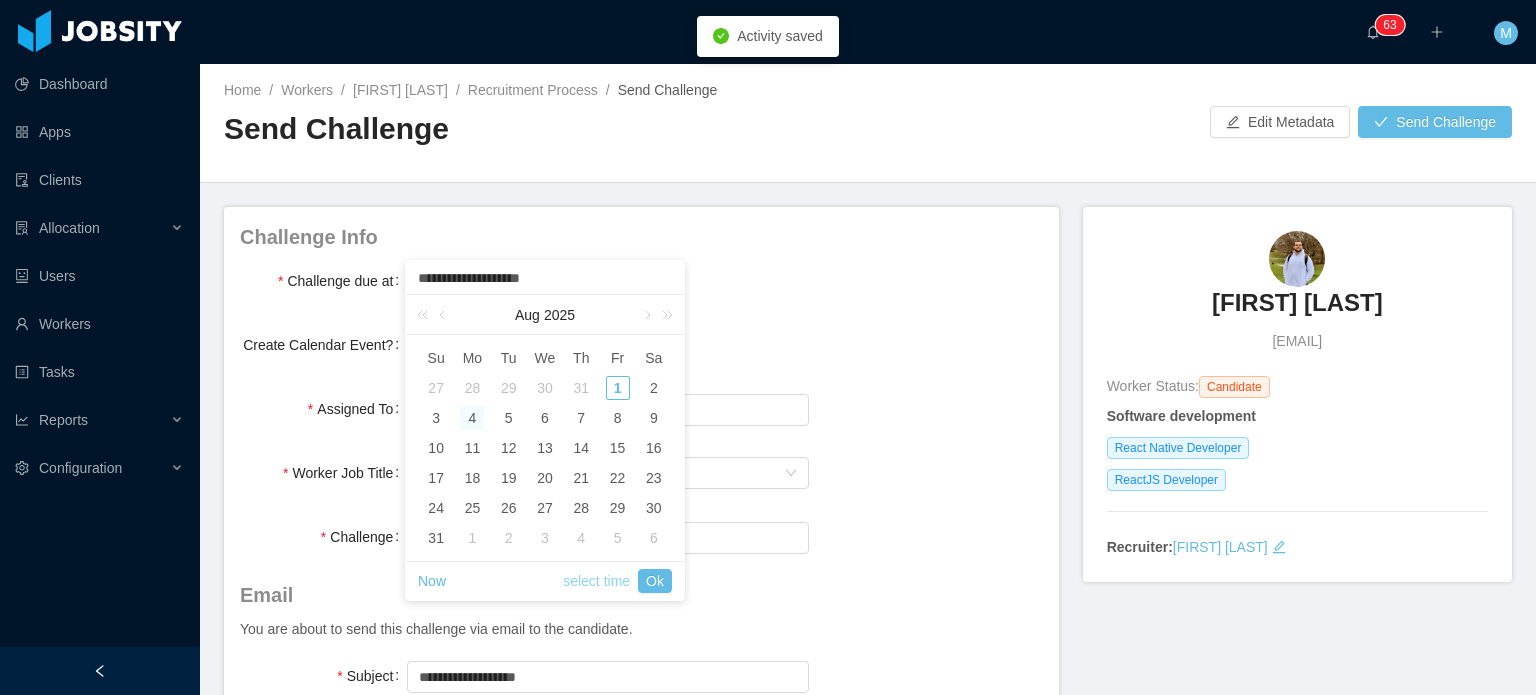 click on "select time" at bounding box center (596, 581) 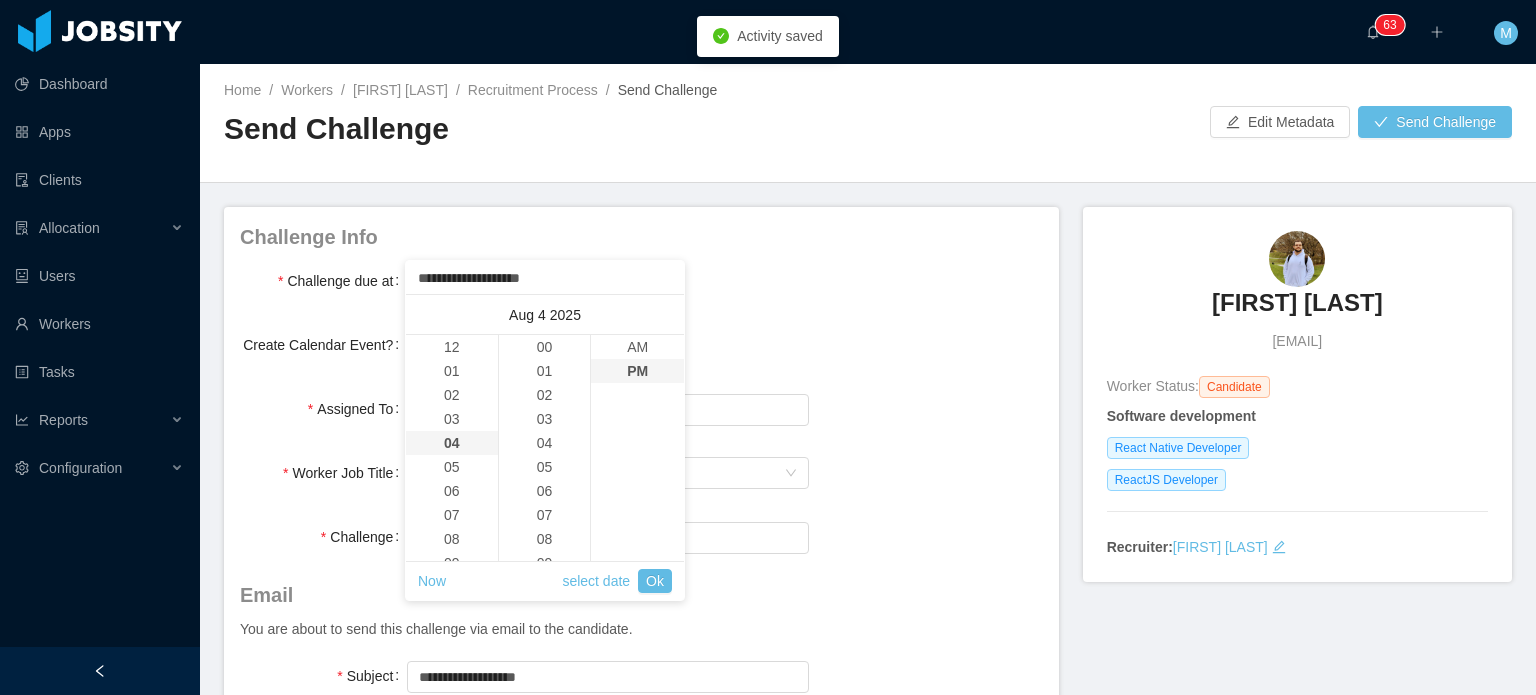 scroll, scrollTop: 96, scrollLeft: 0, axis: vertical 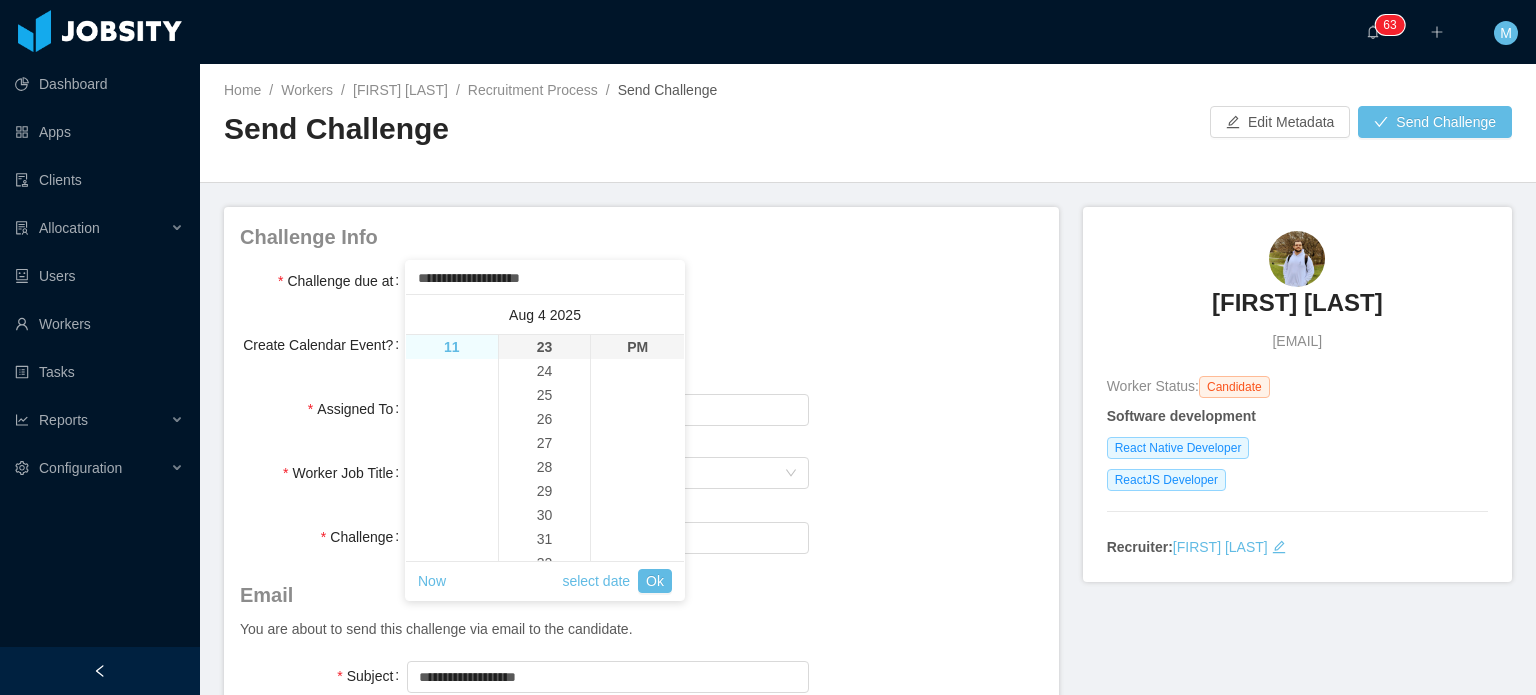 click on "11" at bounding box center [452, 347] 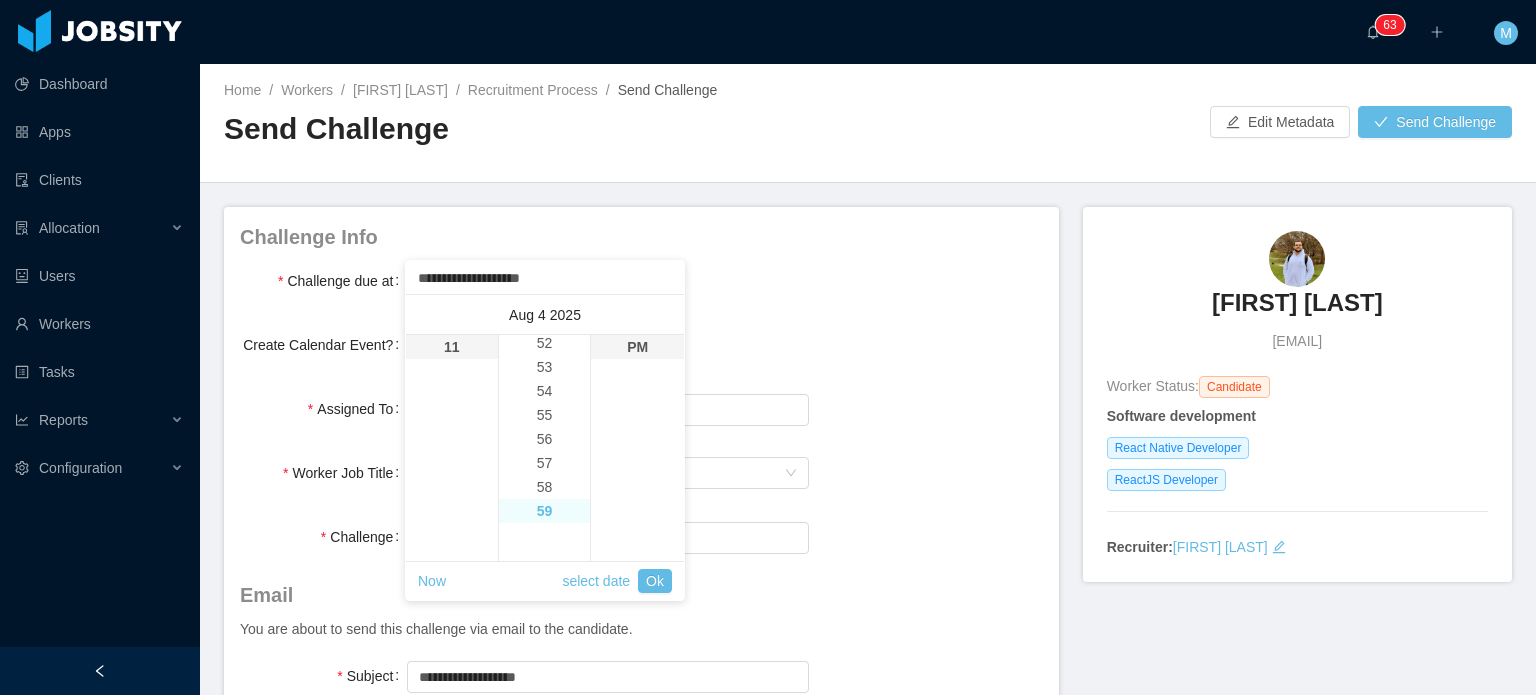 click on "59" at bounding box center [545, 511] 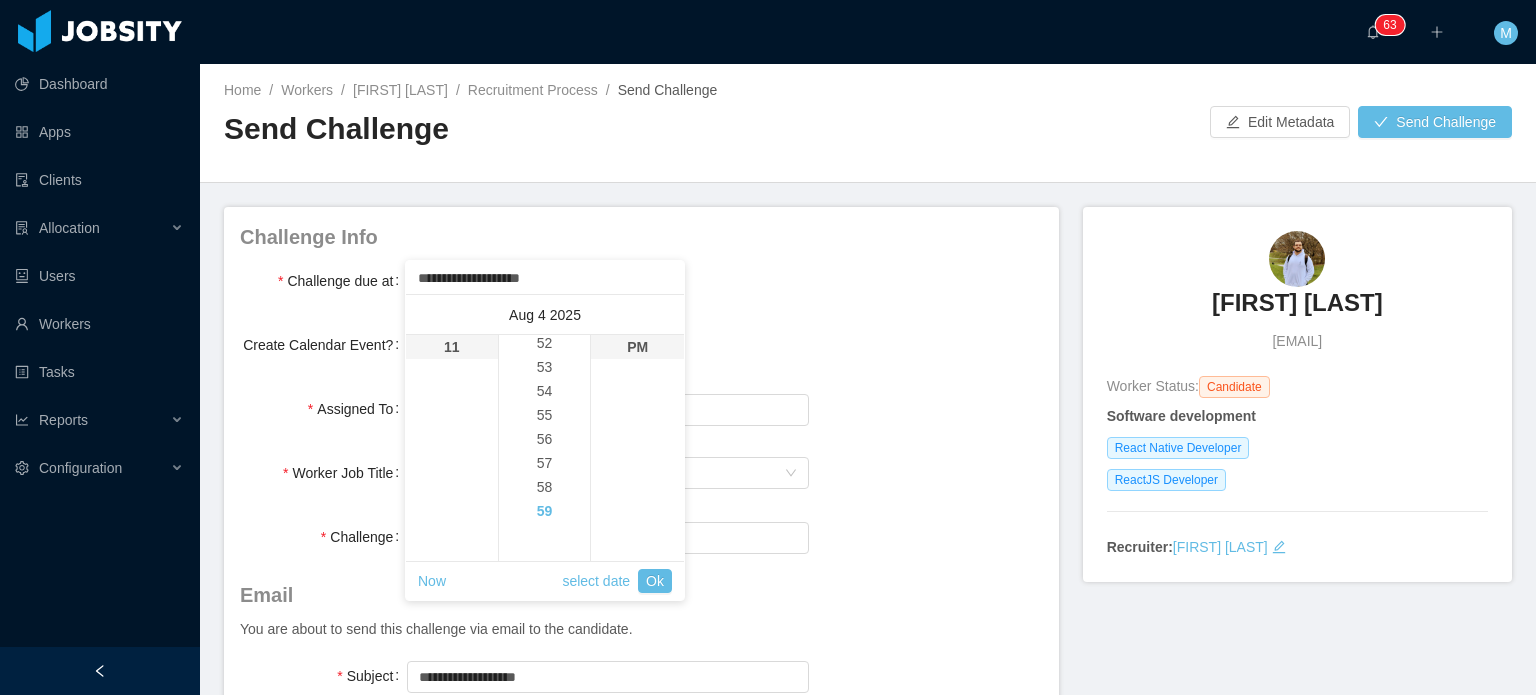 type 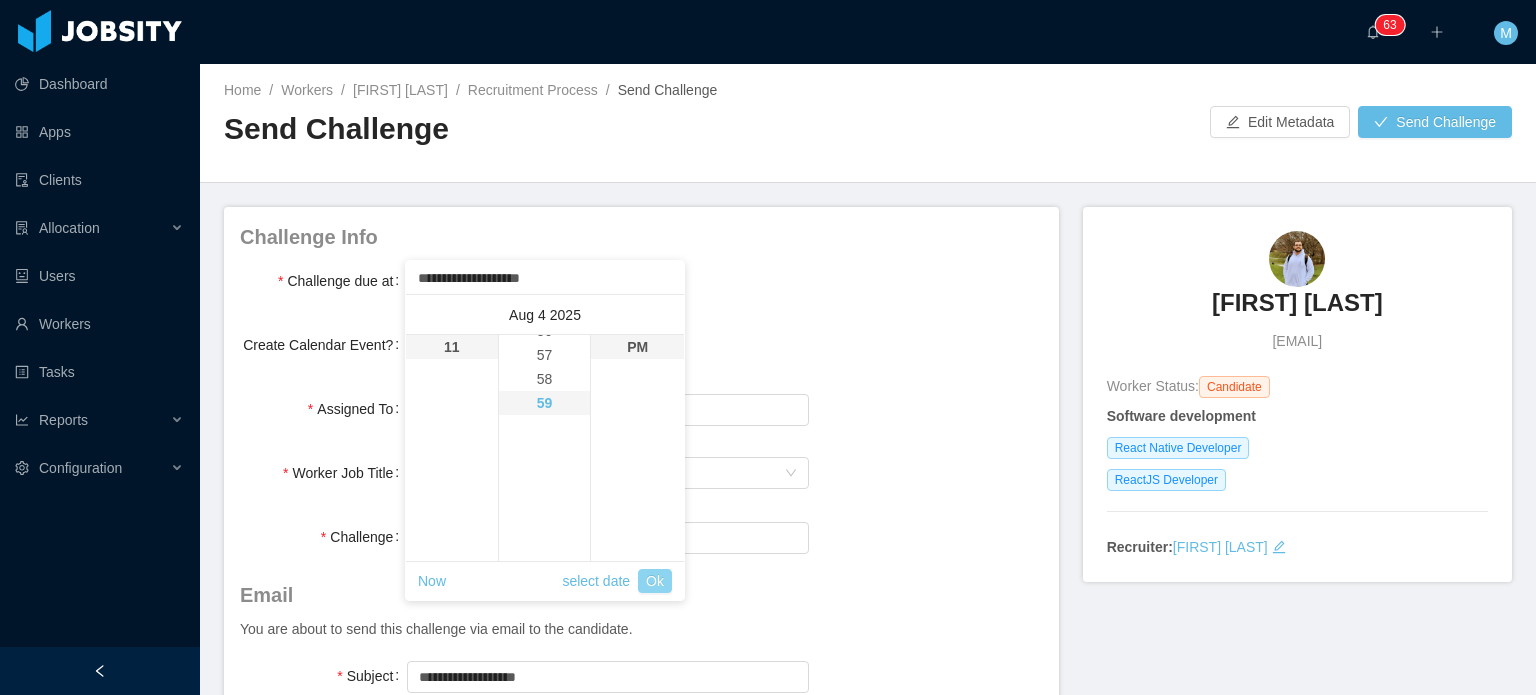 scroll, scrollTop: 1416, scrollLeft: 0, axis: vertical 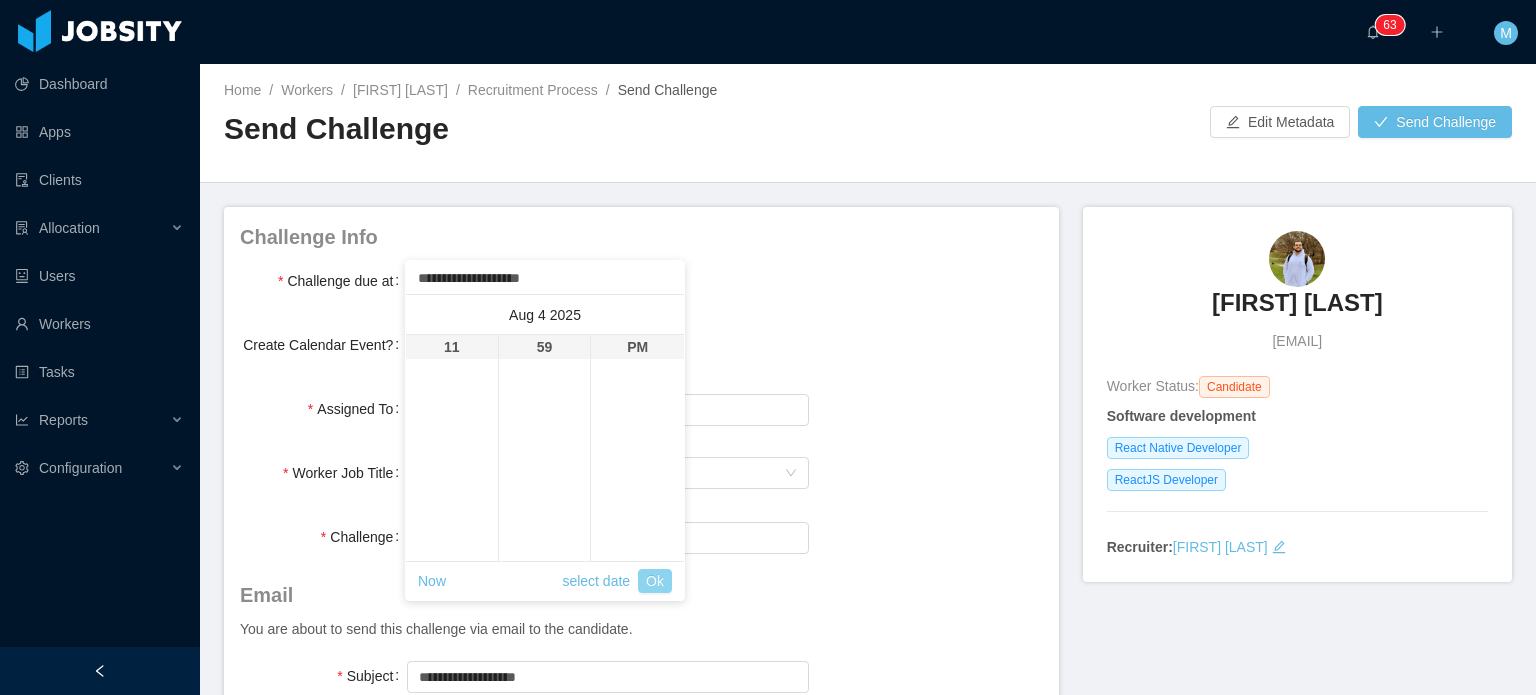 click on "Ok" at bounding box center (655, 581) 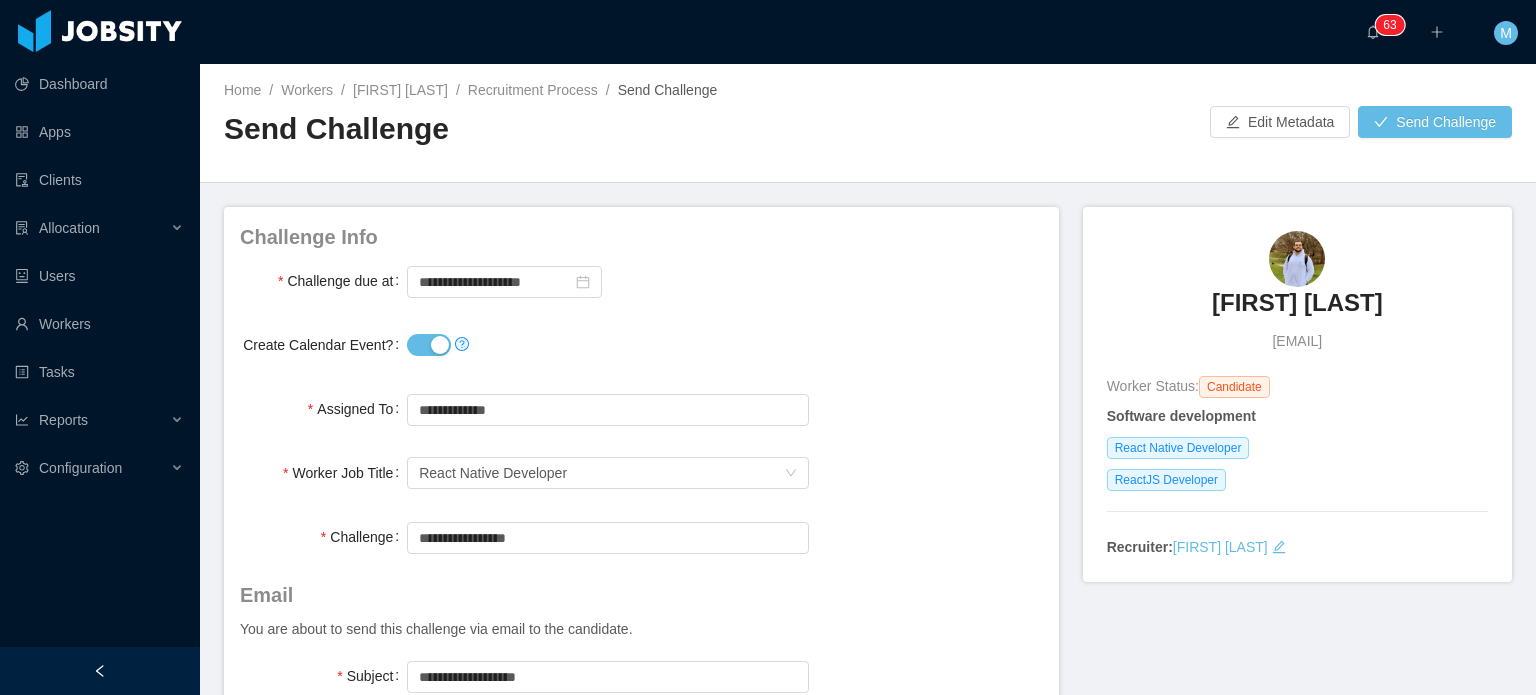 click on "**********" at bounding box center (641, 537) 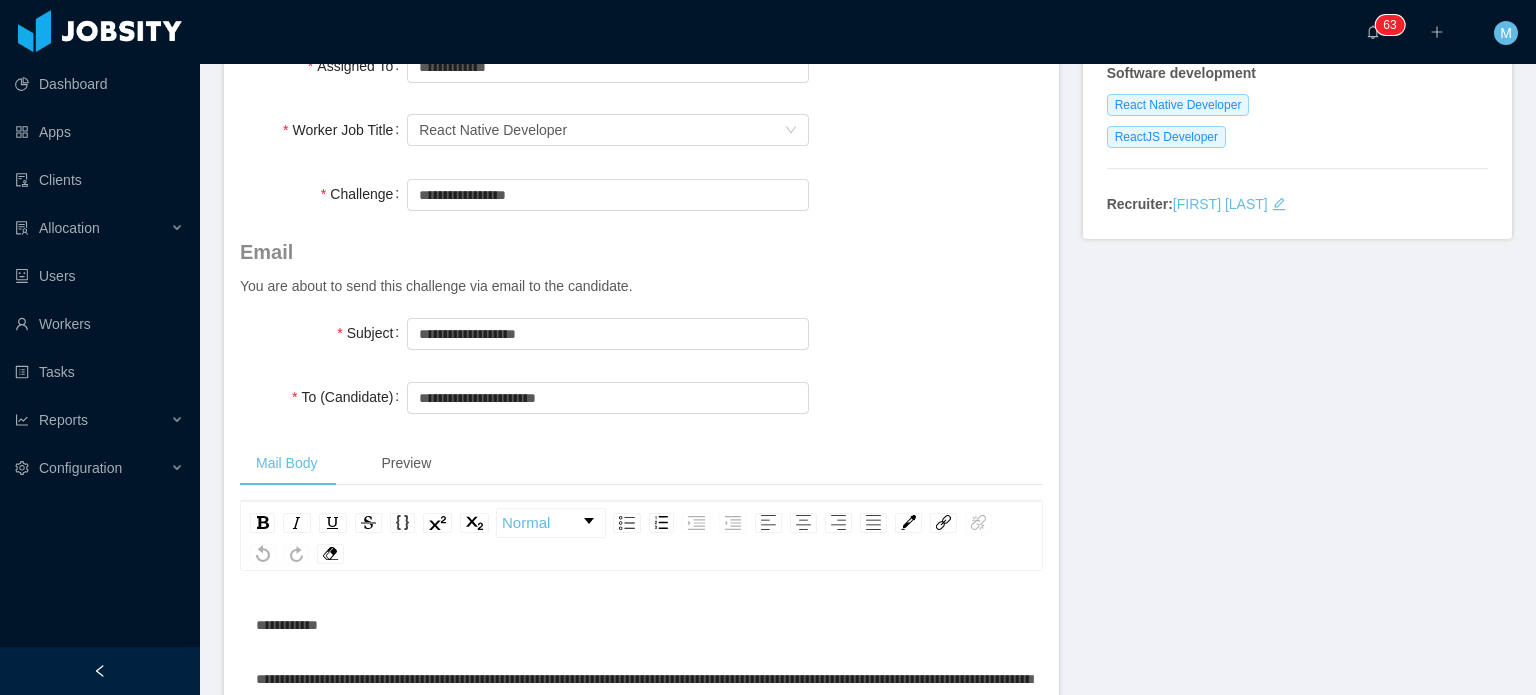 scroll, scrollTop: 500, scrollLeft: 0, axis: vertical 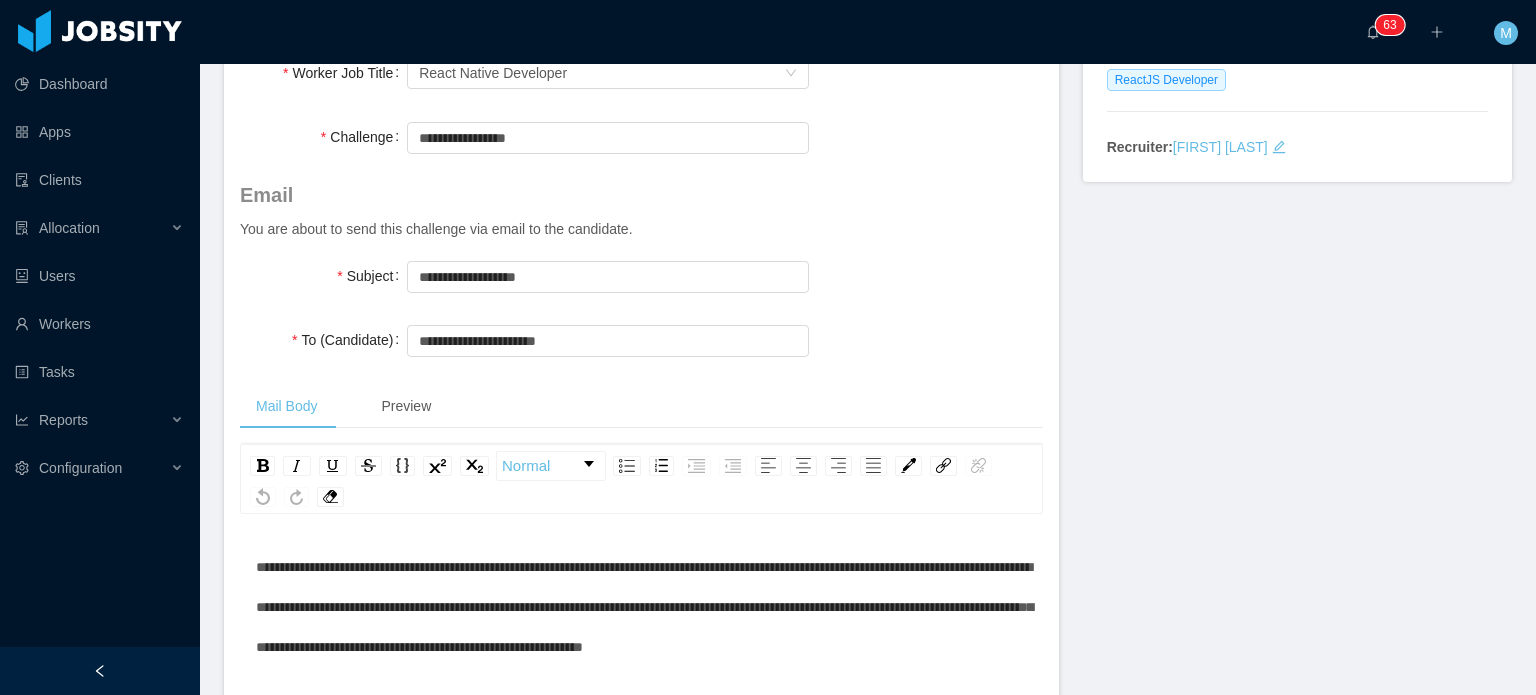 click on "**********" at bounding box center [642, 607] 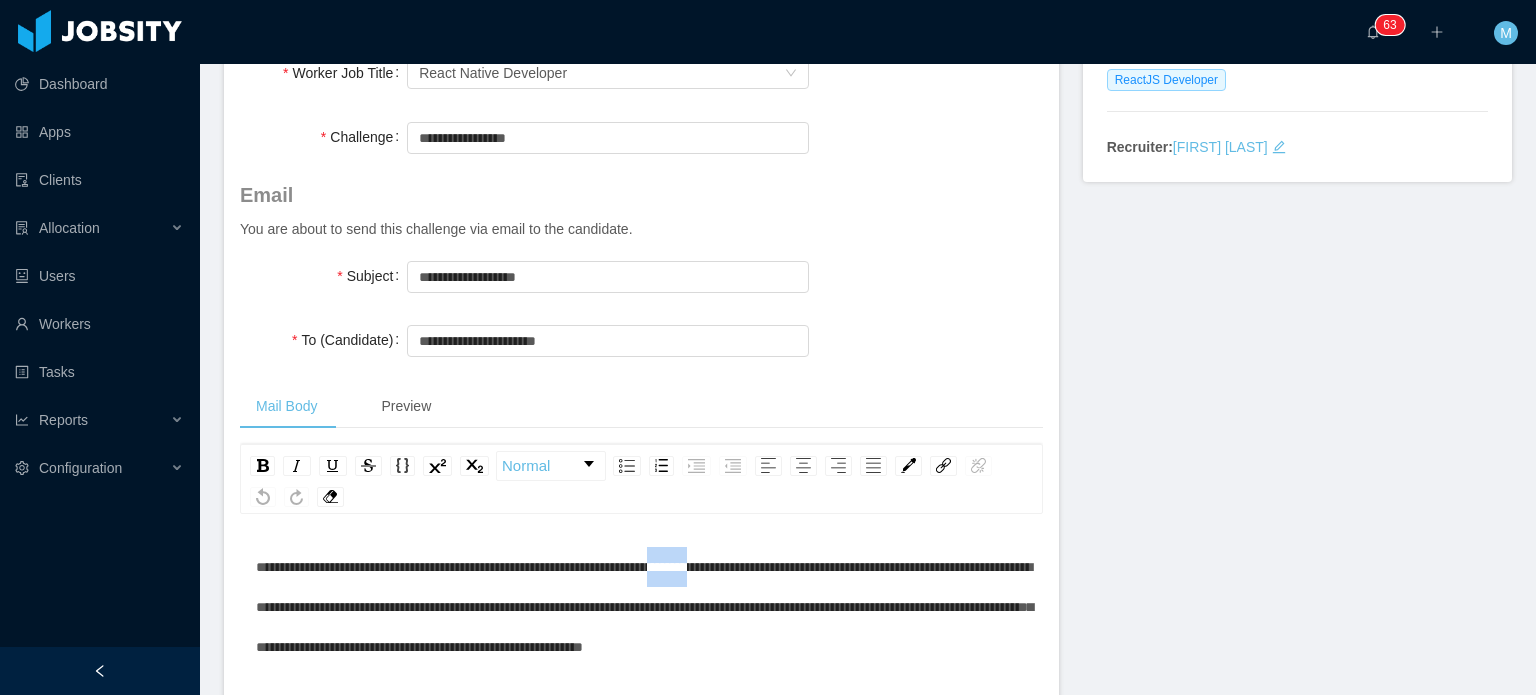 click on "**********" at bounding box center [642, 607] 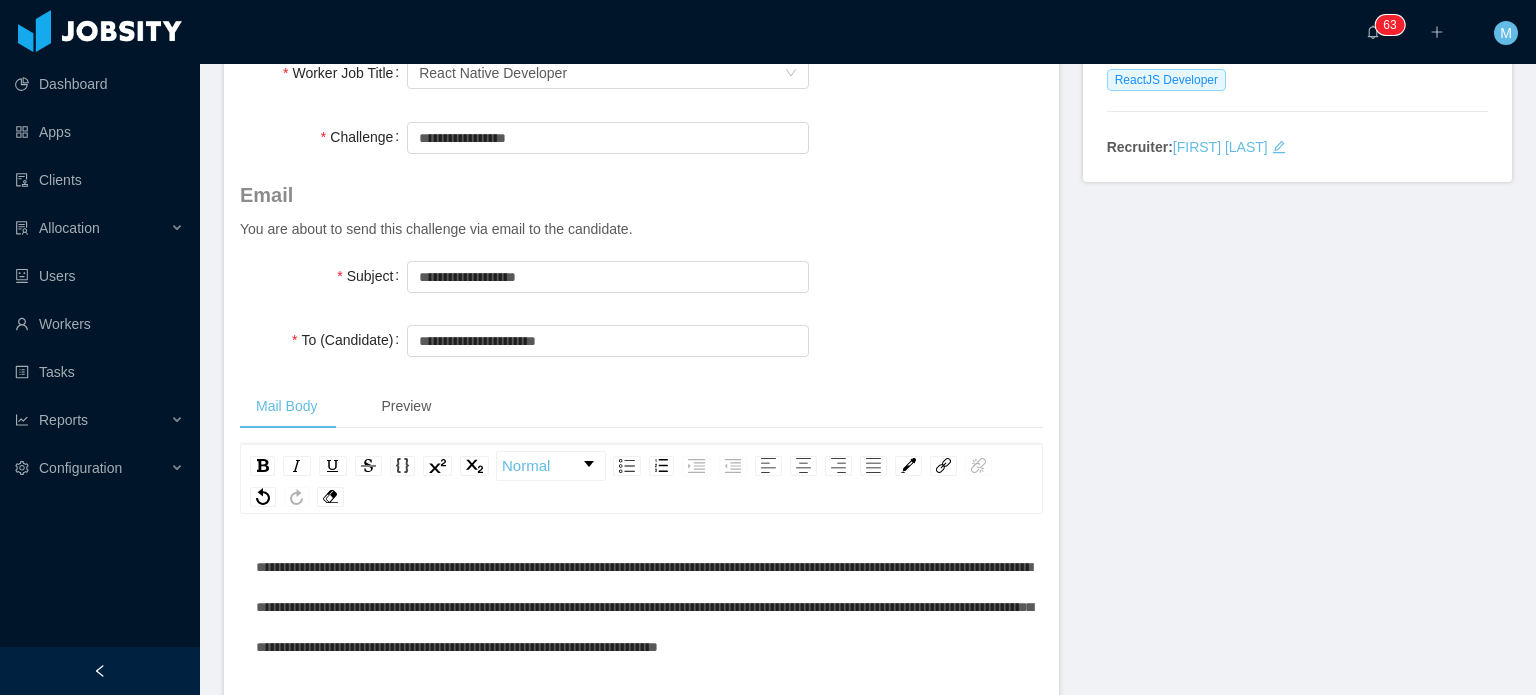 scroll, scrollTop: 94, scrollLeft: 0, axis: vertical 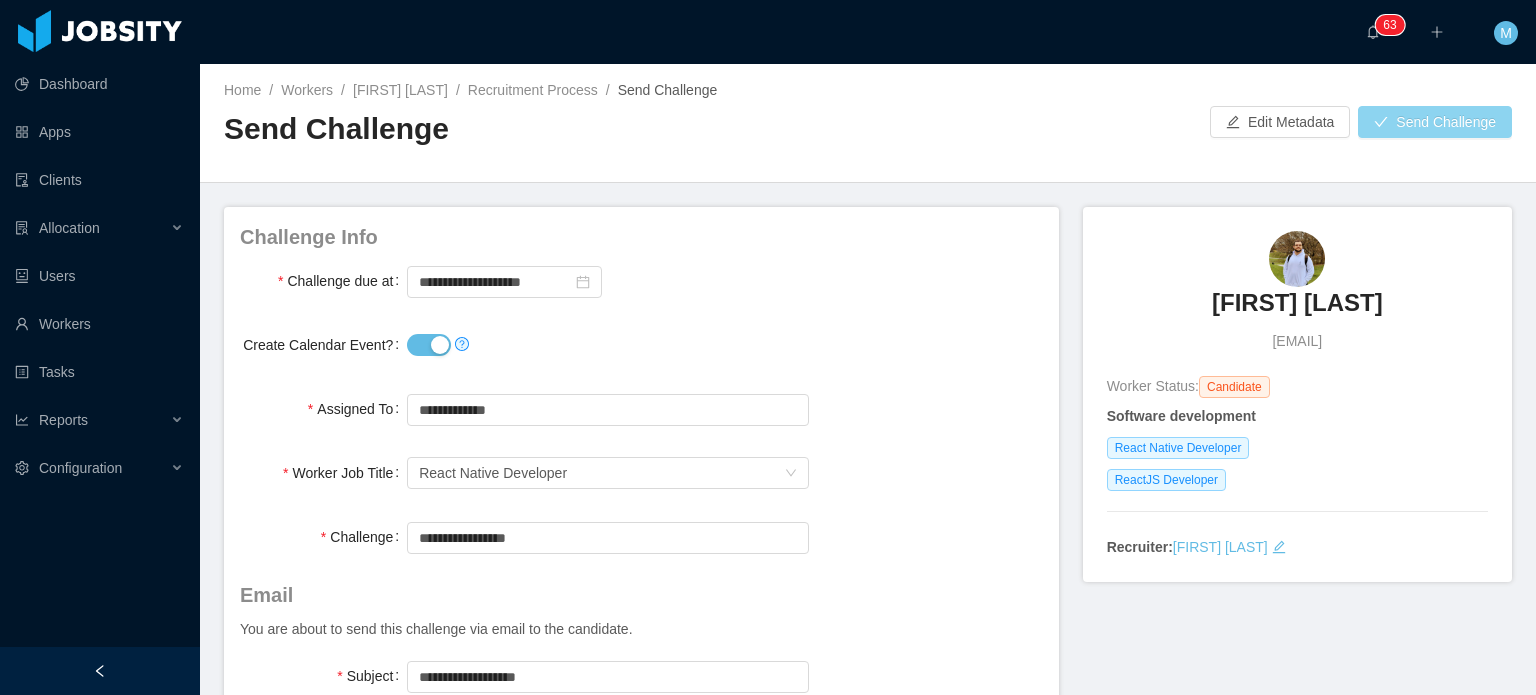 click on "Send Challenge" at bounding box center [1435, 122] 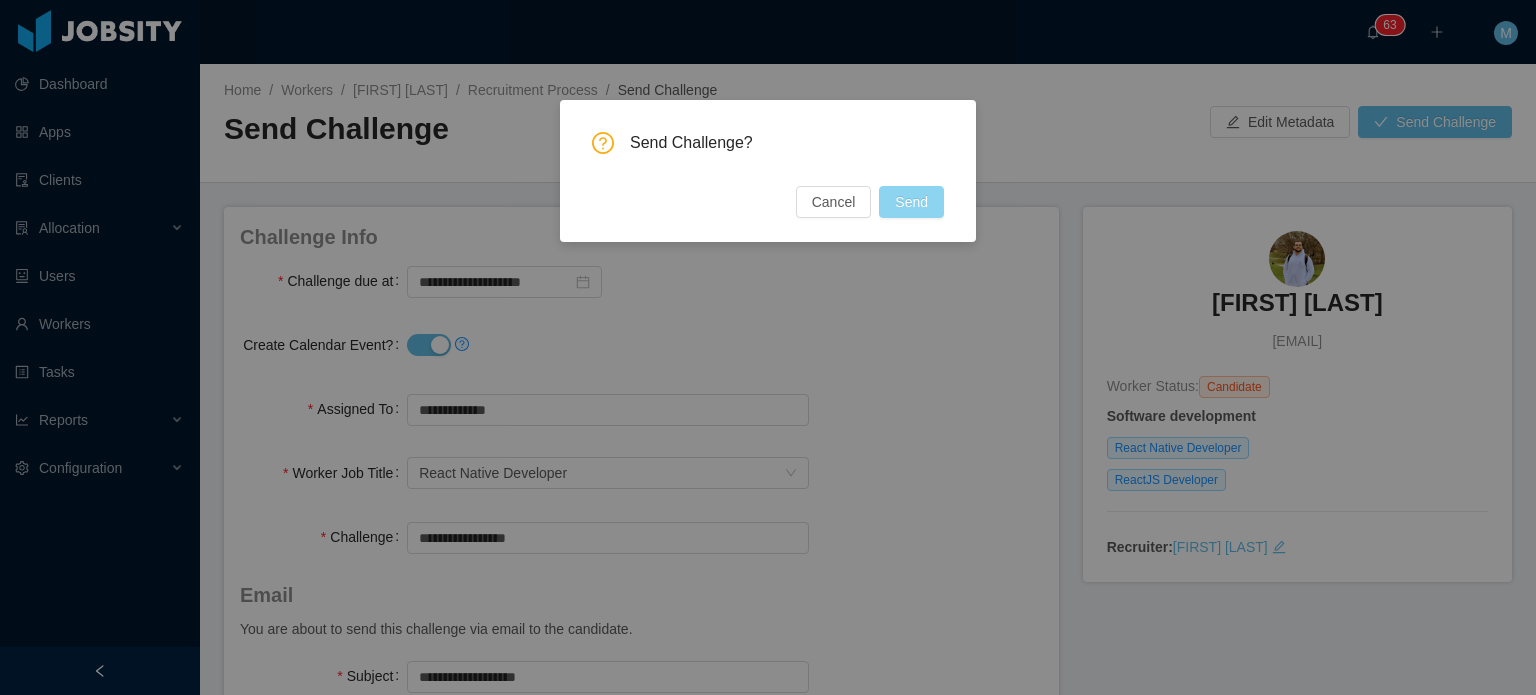click on "Send" at bounding box center (911, 202) 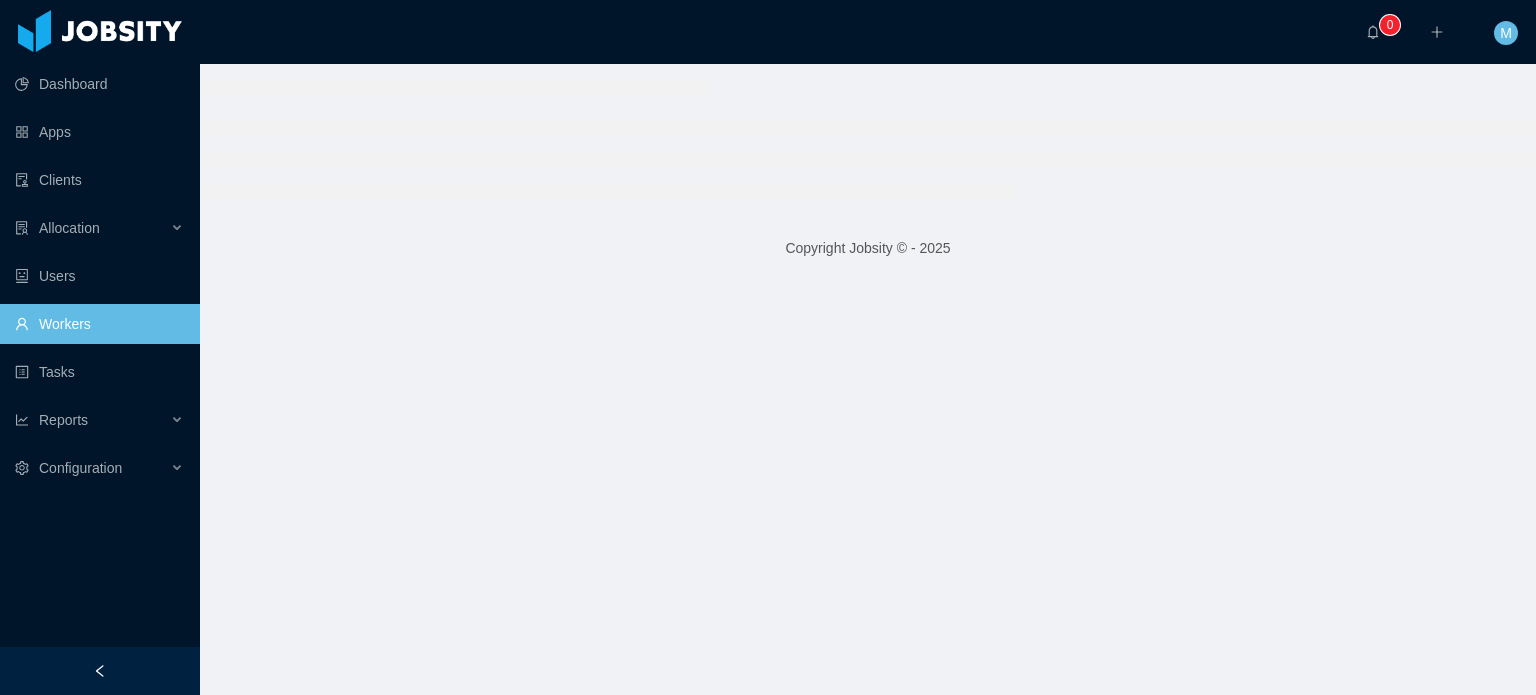 scroll, scrollTop: 0, scrollLeft: 0, axis: both 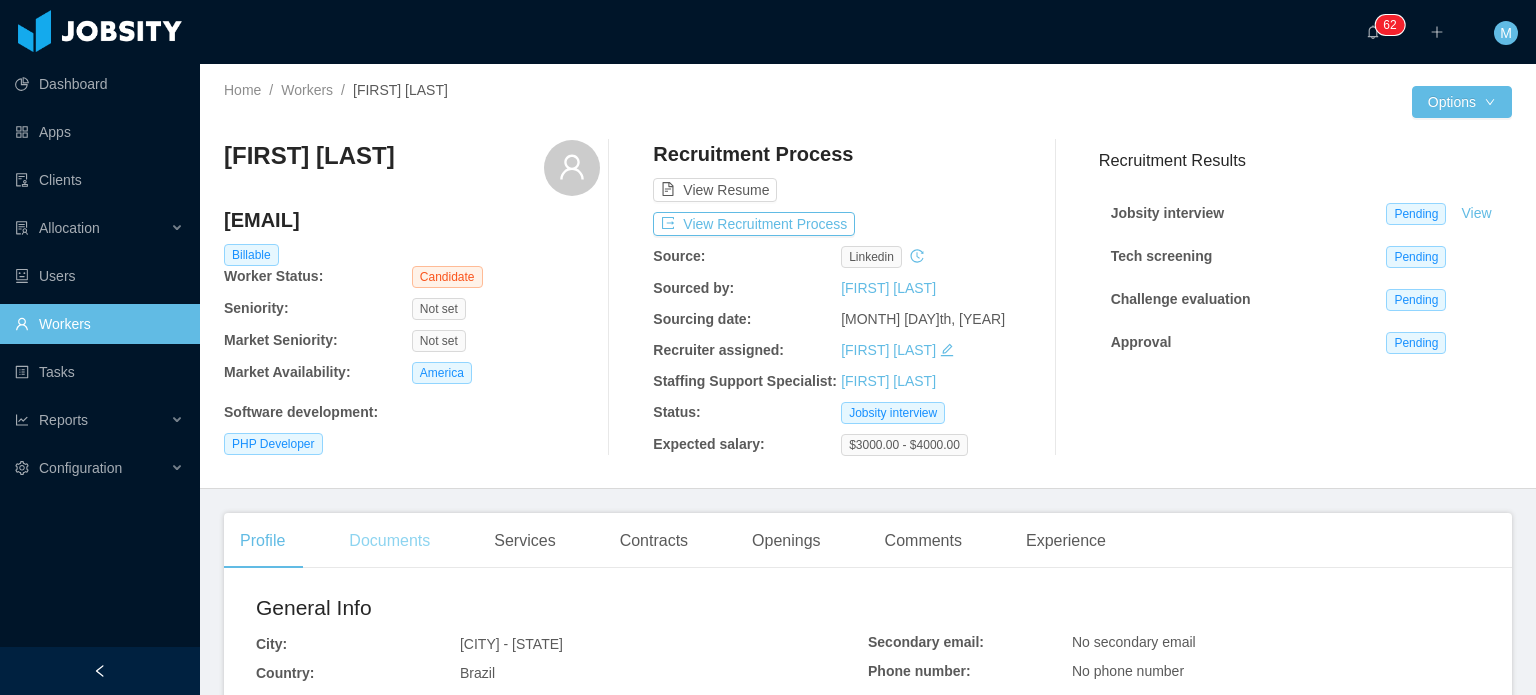 click on "Documents" at bounding box center (389, 541) 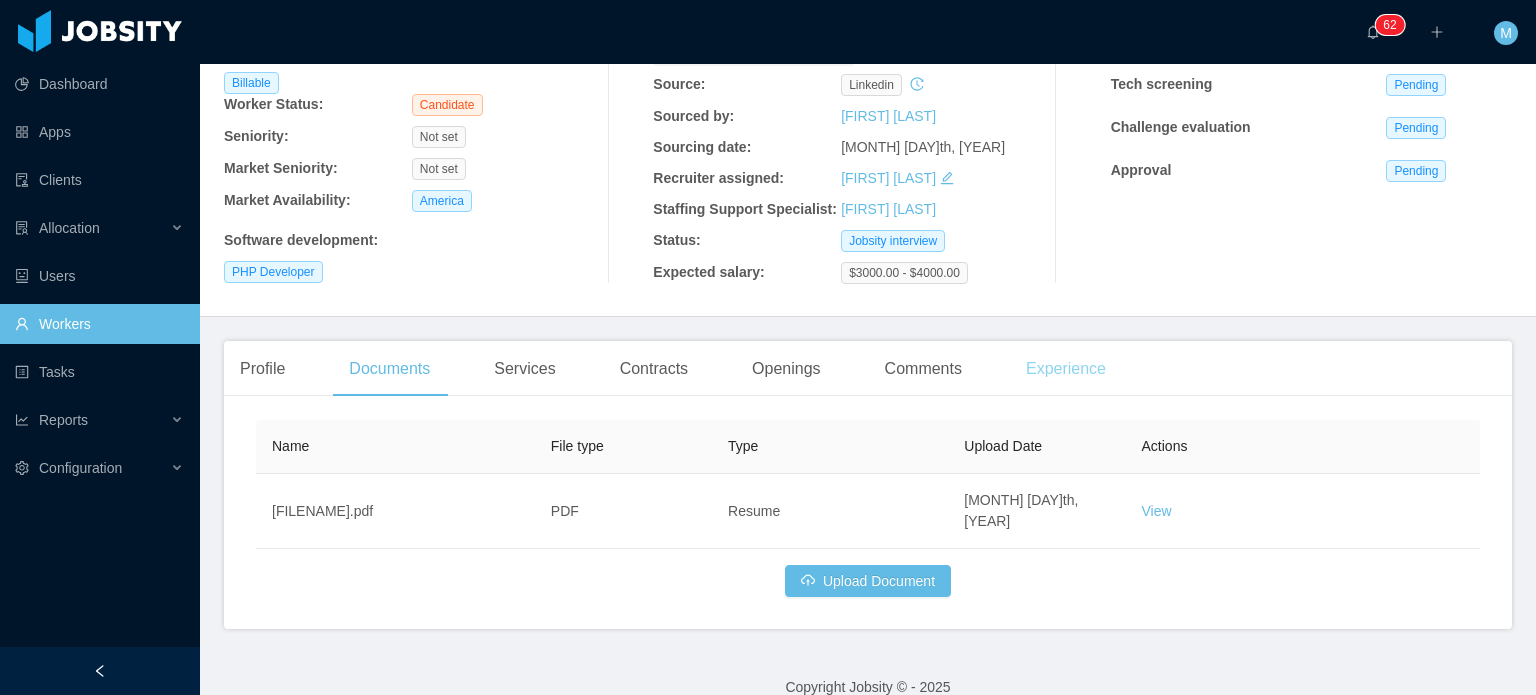 scroll, scrollTop: 199, scrollLeft: 0, axis: vertical 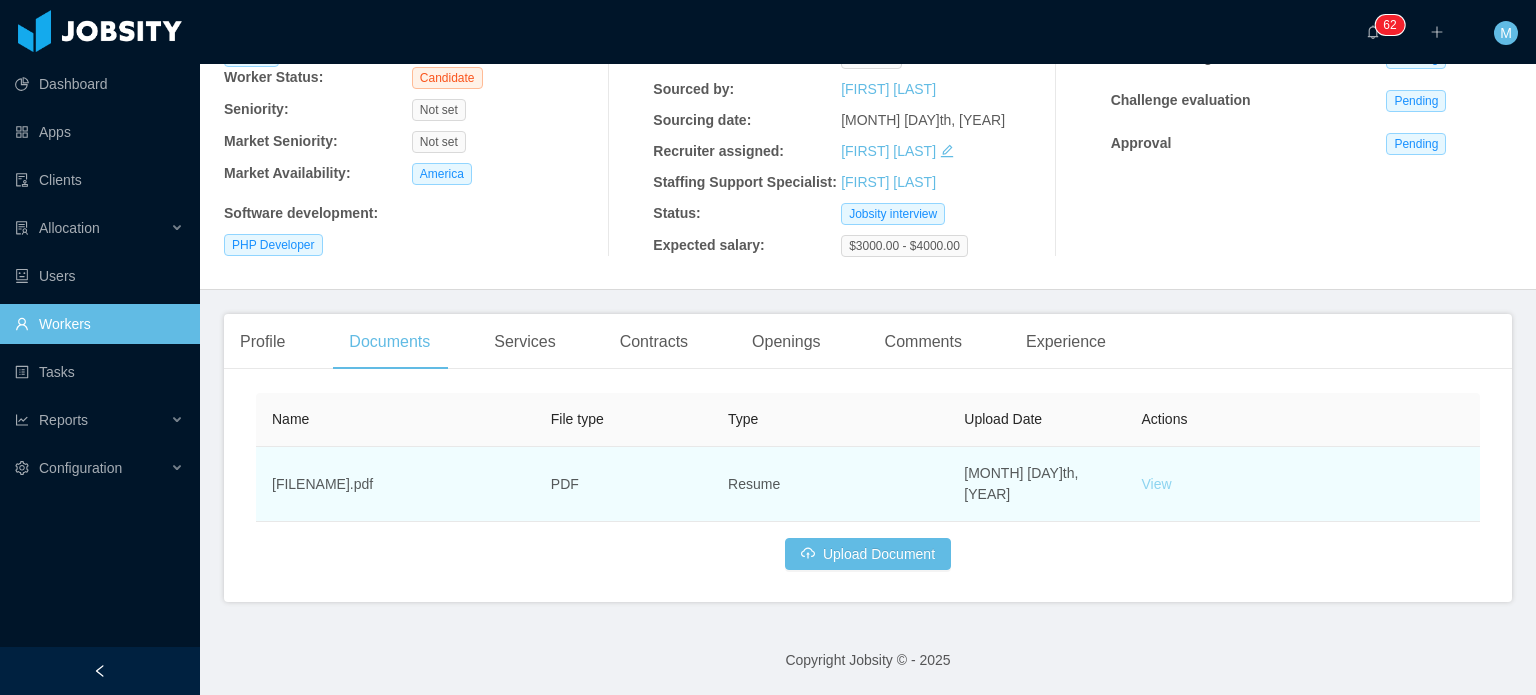 click on "View" at bounding box center [1157, 484] 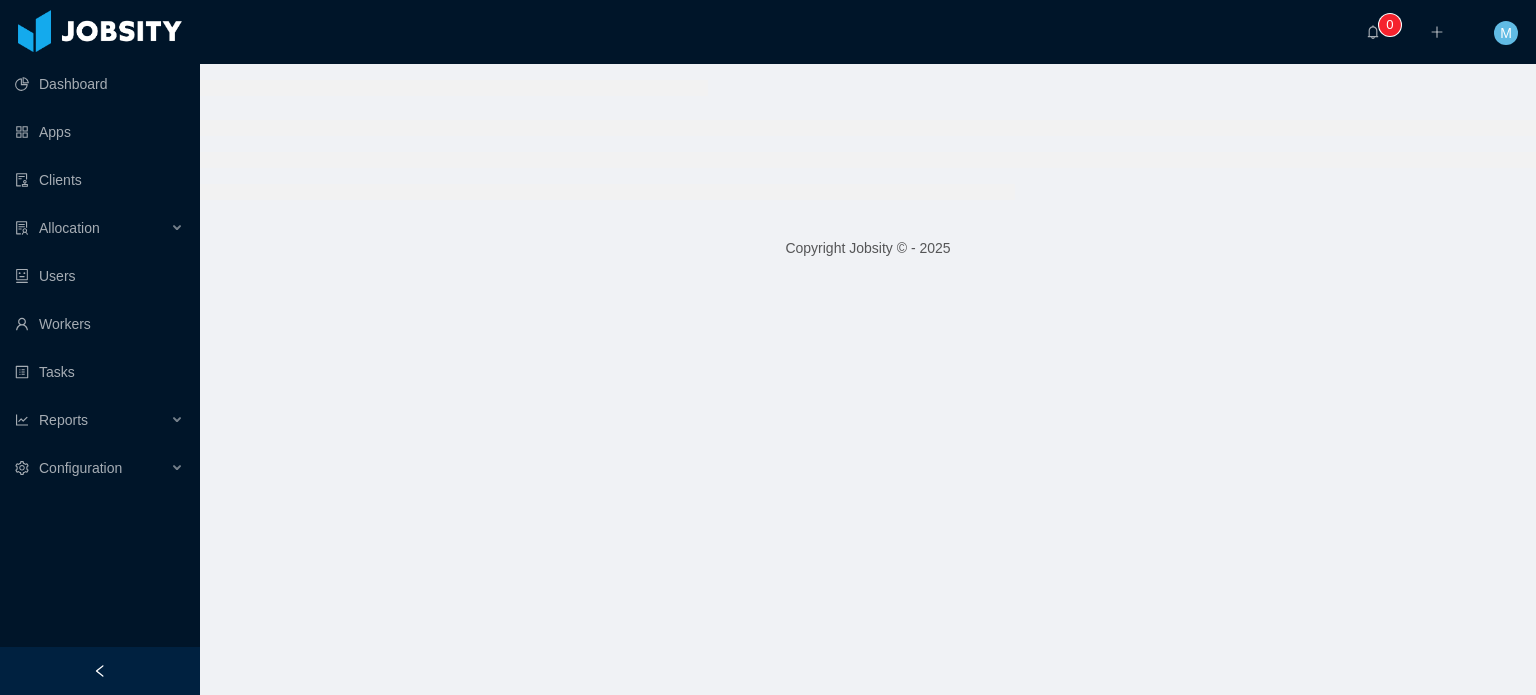 scroll, scrollTop: 0, scrollLeft: 0, axis: both 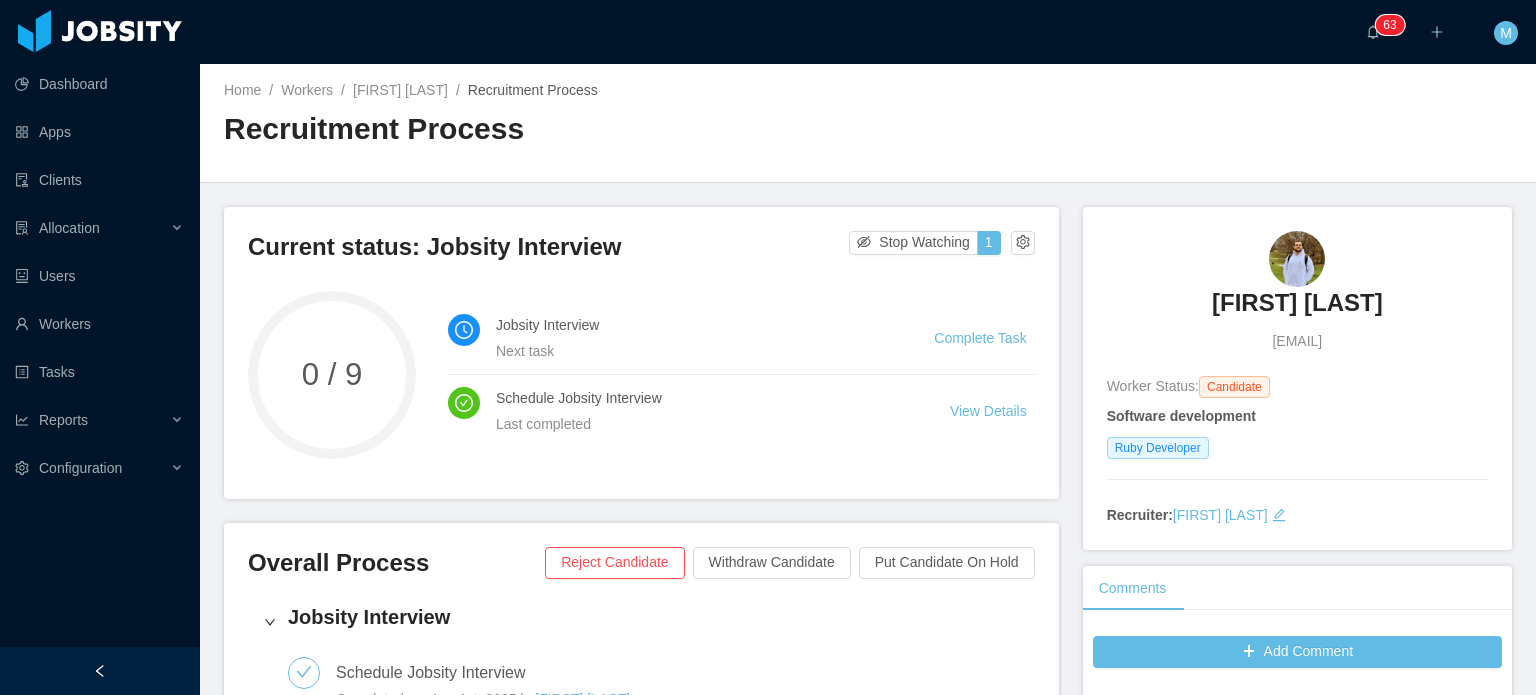 click on "[FIRST] [LAST]" at bounding box center (1297, 303) 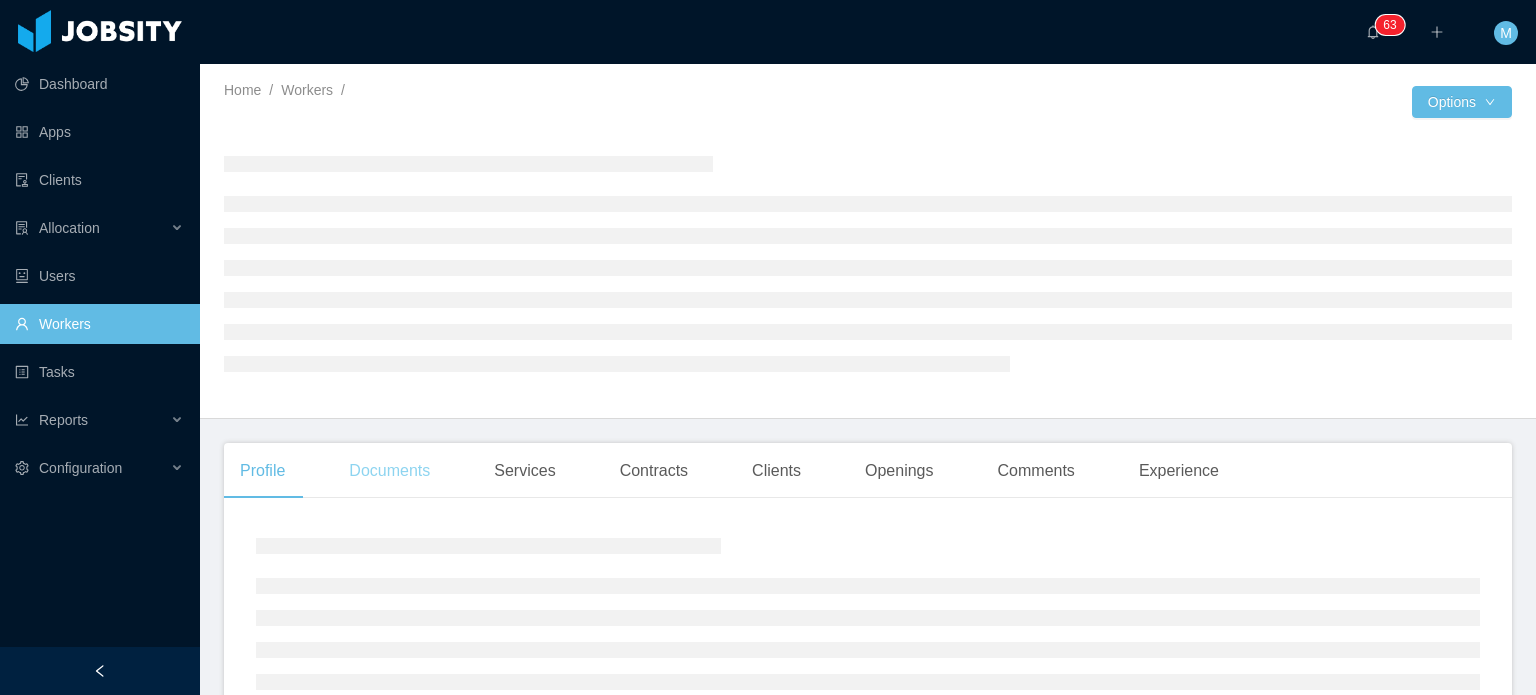 click on "Documents" at bounding box center [389, 471] 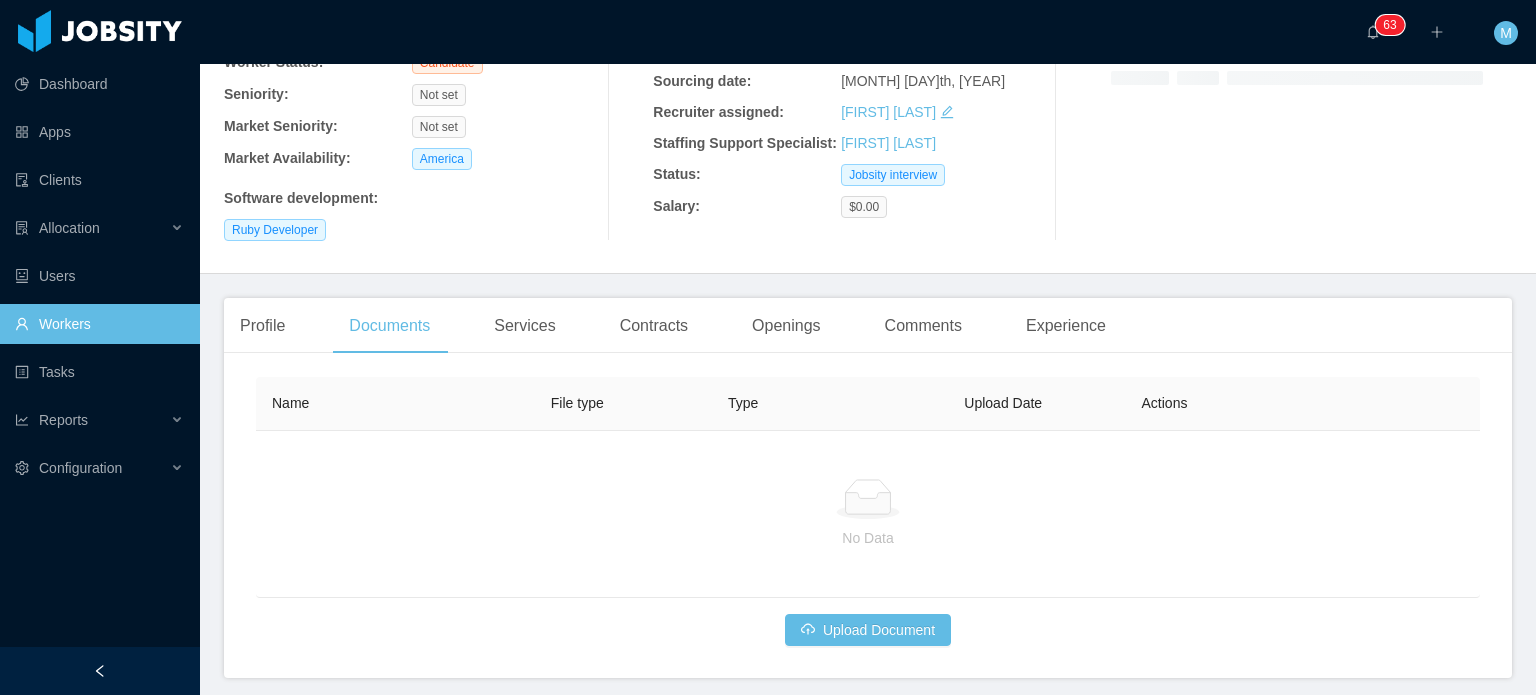 scroll, scrollTop: 290, scrollLeft: 0, axis: vertical 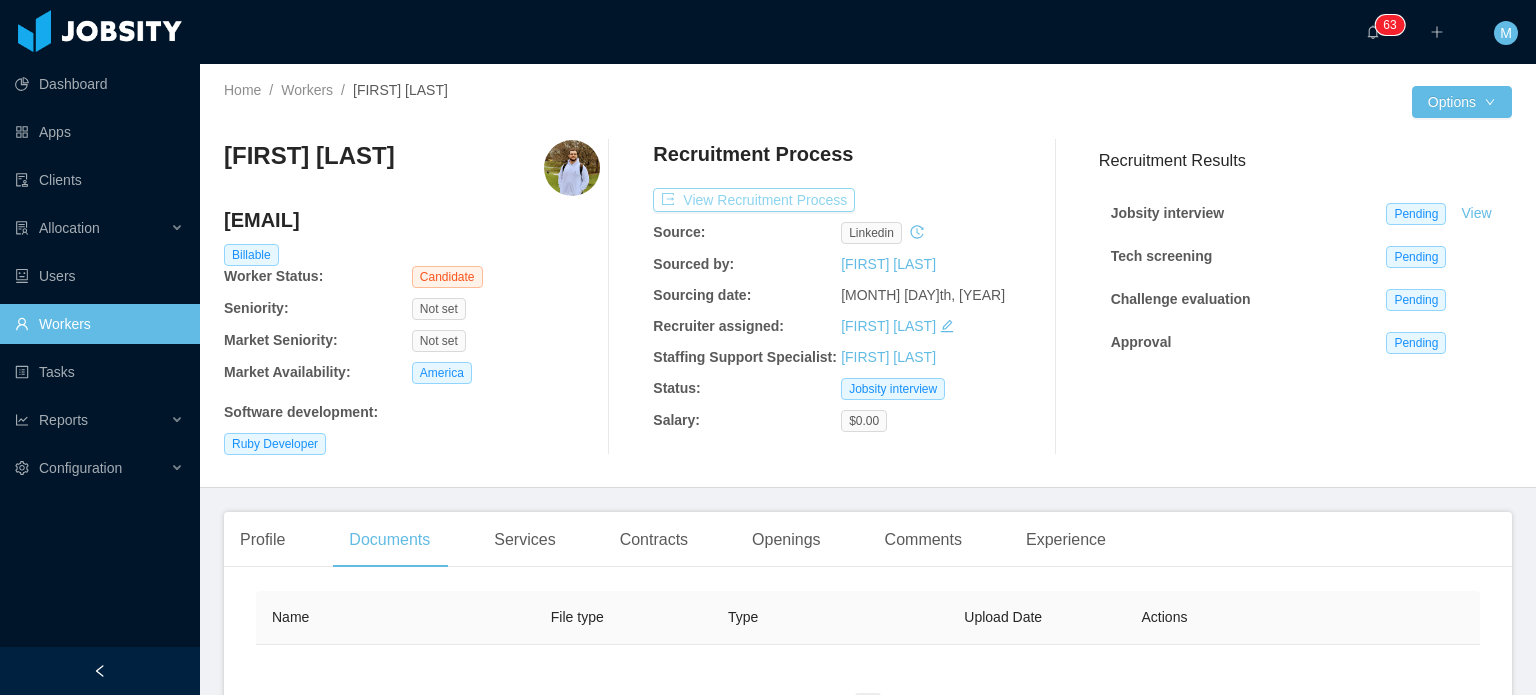 click on "View Recruitment Process" at bounding box center [754, 200] 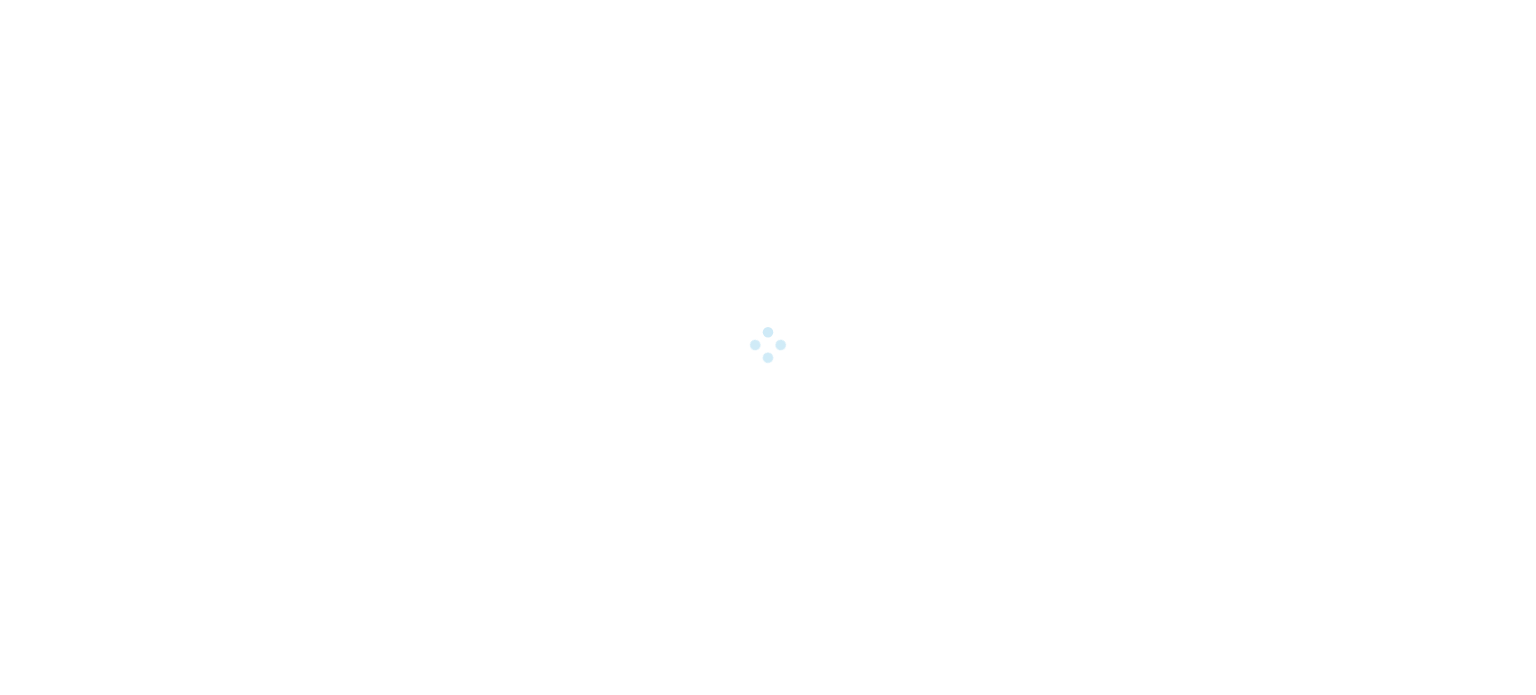 scroll, scrollTop: 0, scrollLeft: 0, axis: both 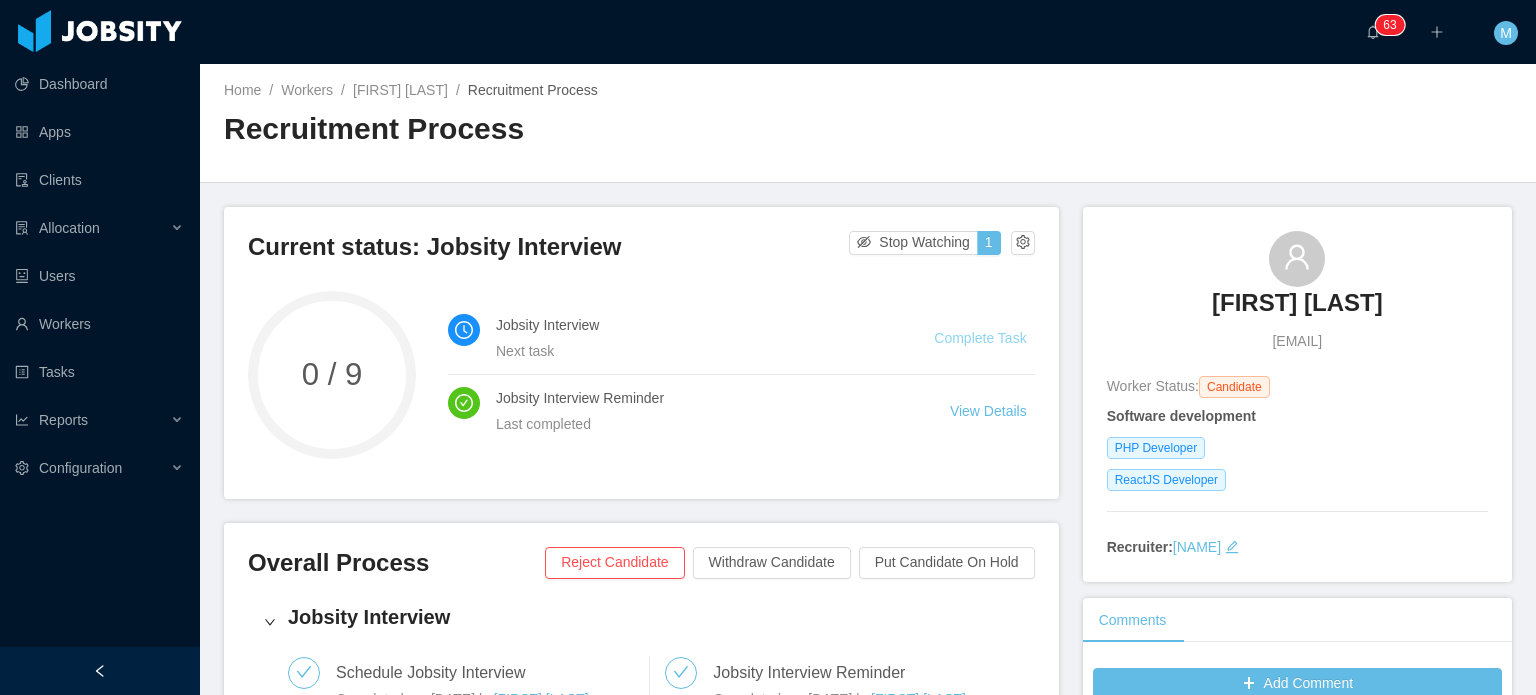 click on "Complete Task" at bounding box center (980, 338) 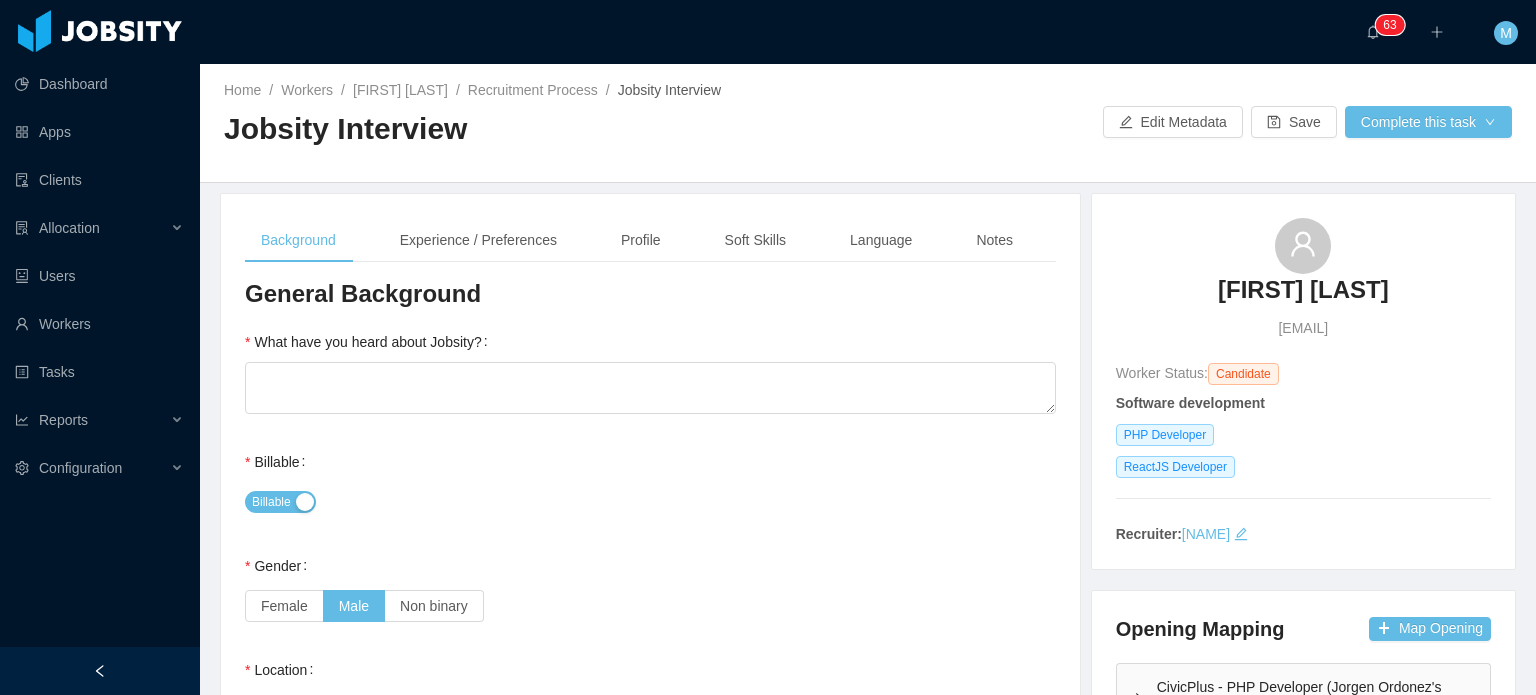 type 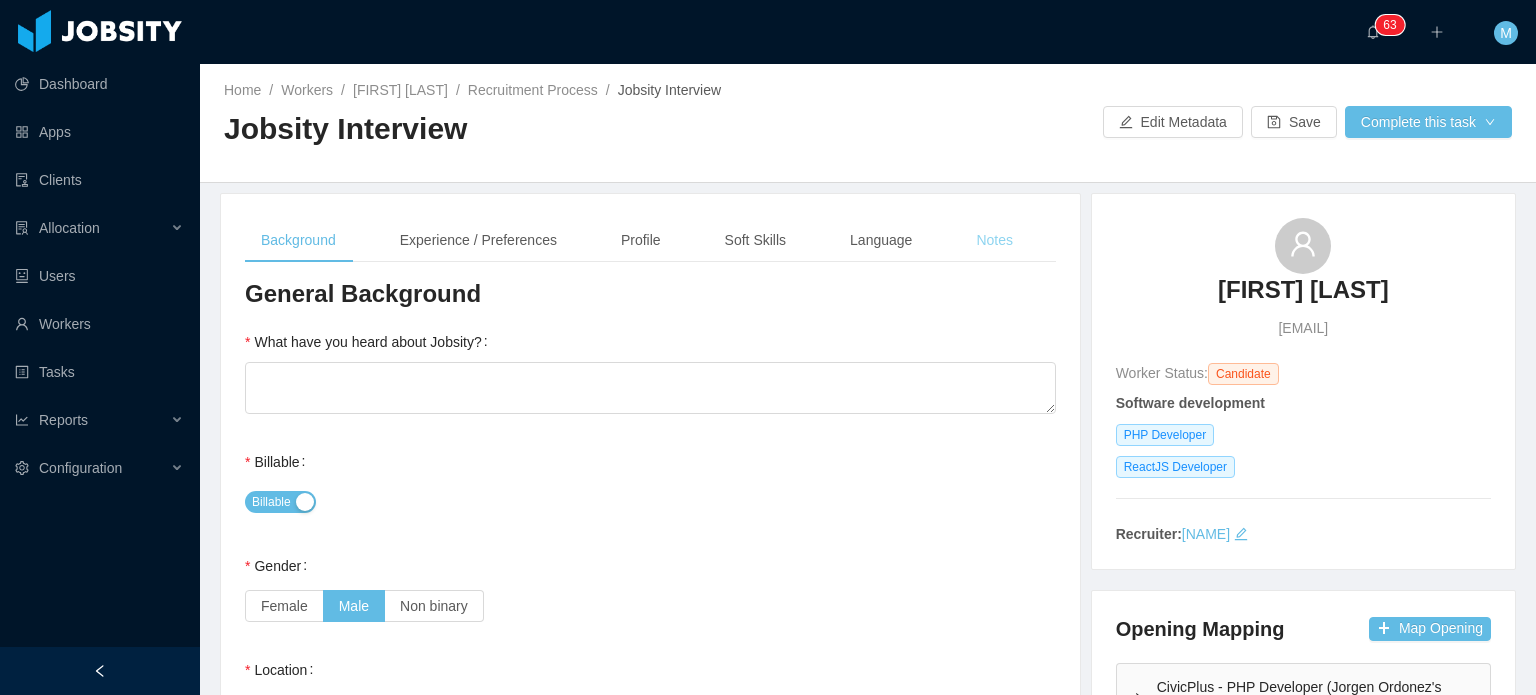 click on "Notes" at bounding box center (994, 240) 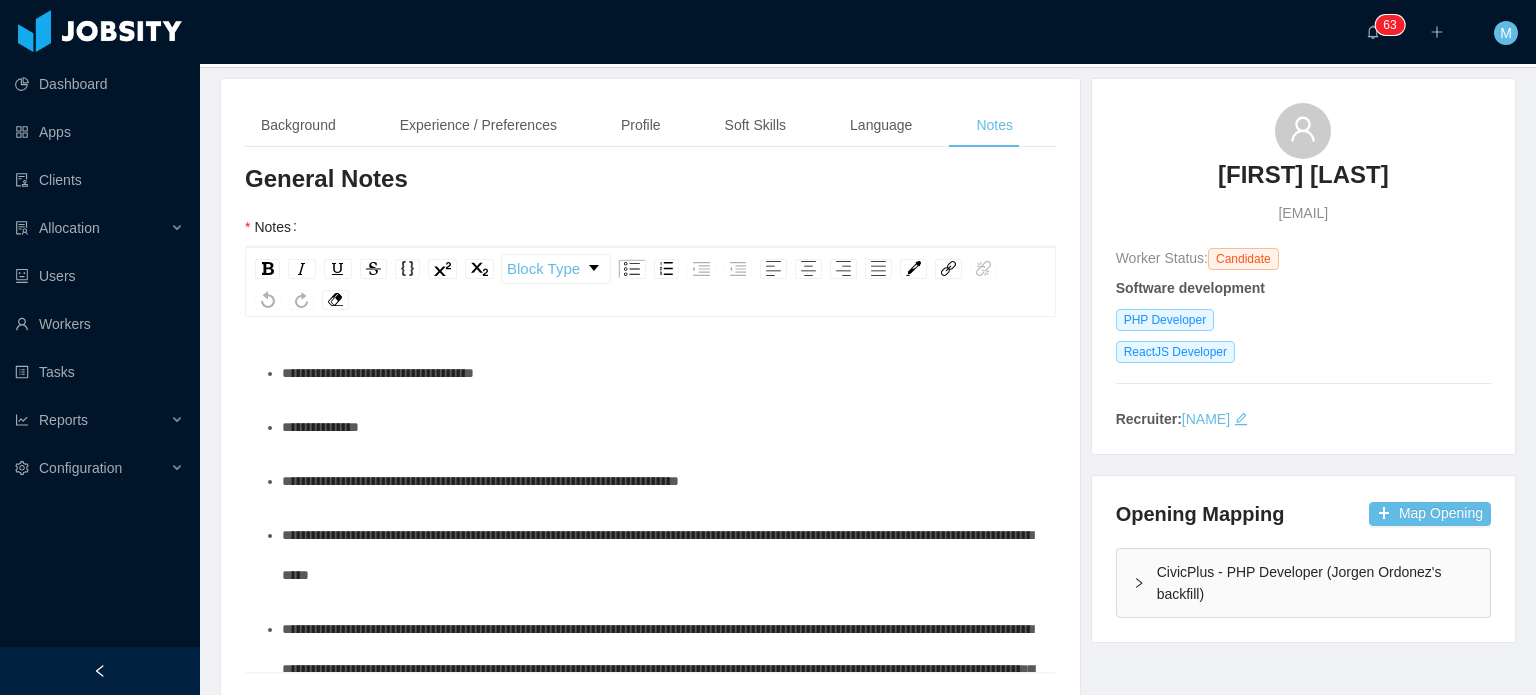scroll, scrollTop: 200, scrollLeft: 0, axis: vertical 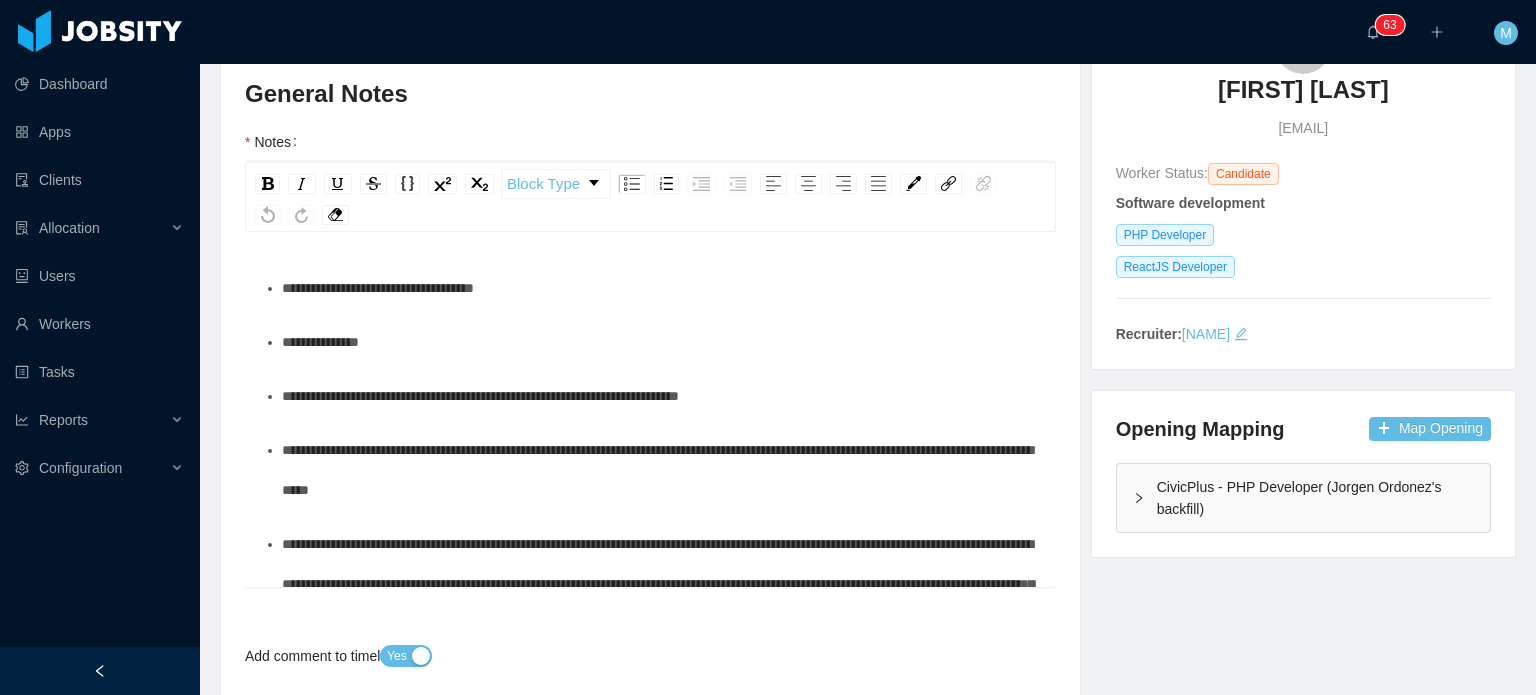 click on "**********" at bounding box center [661, 342] 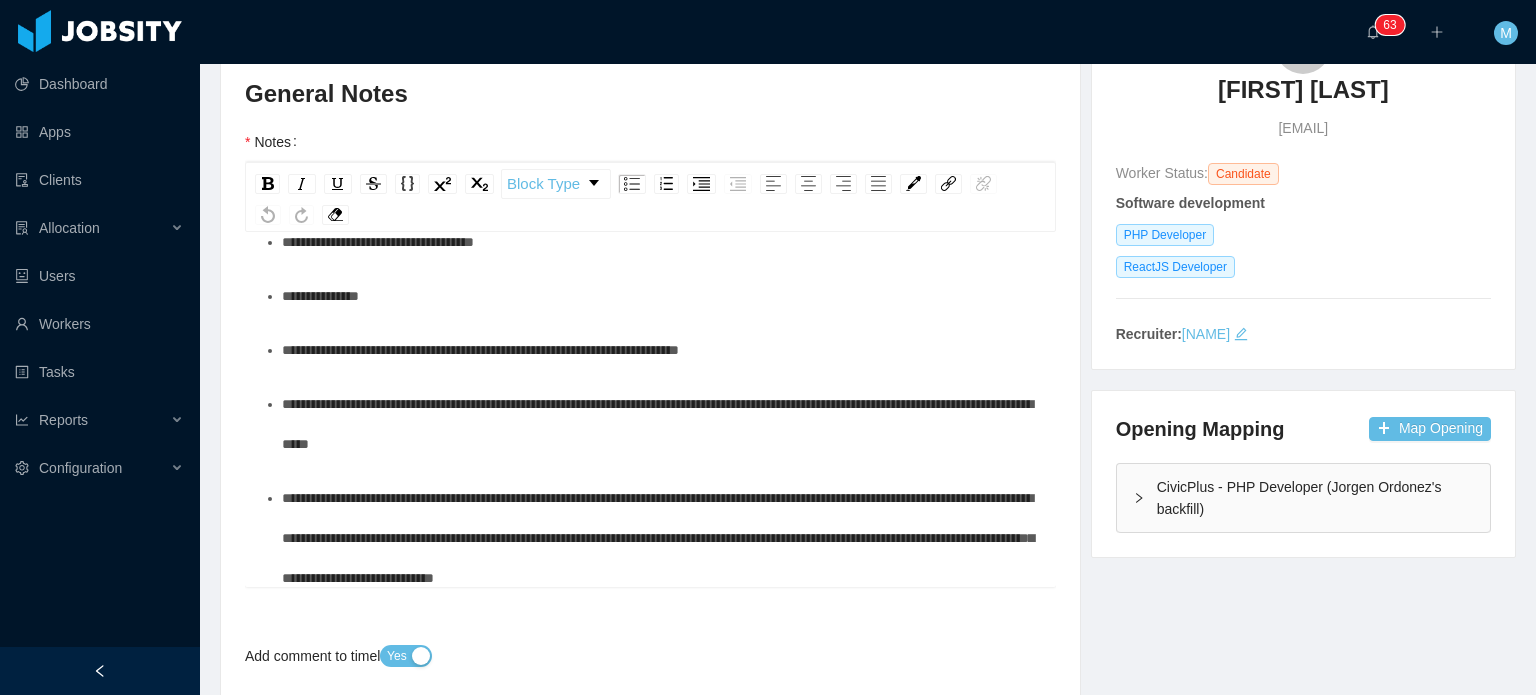 scroll, scrollTop: 0, scrollLeft: 0, axis: both 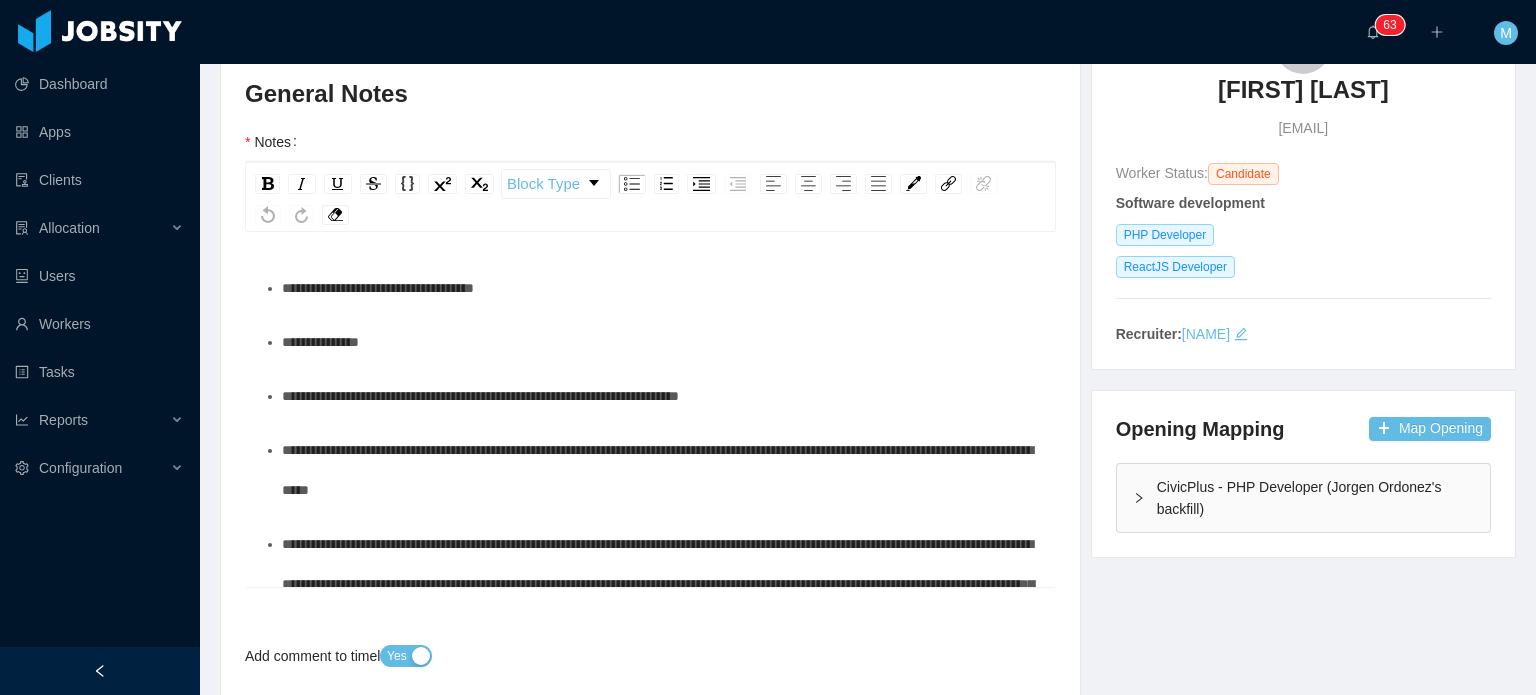 type 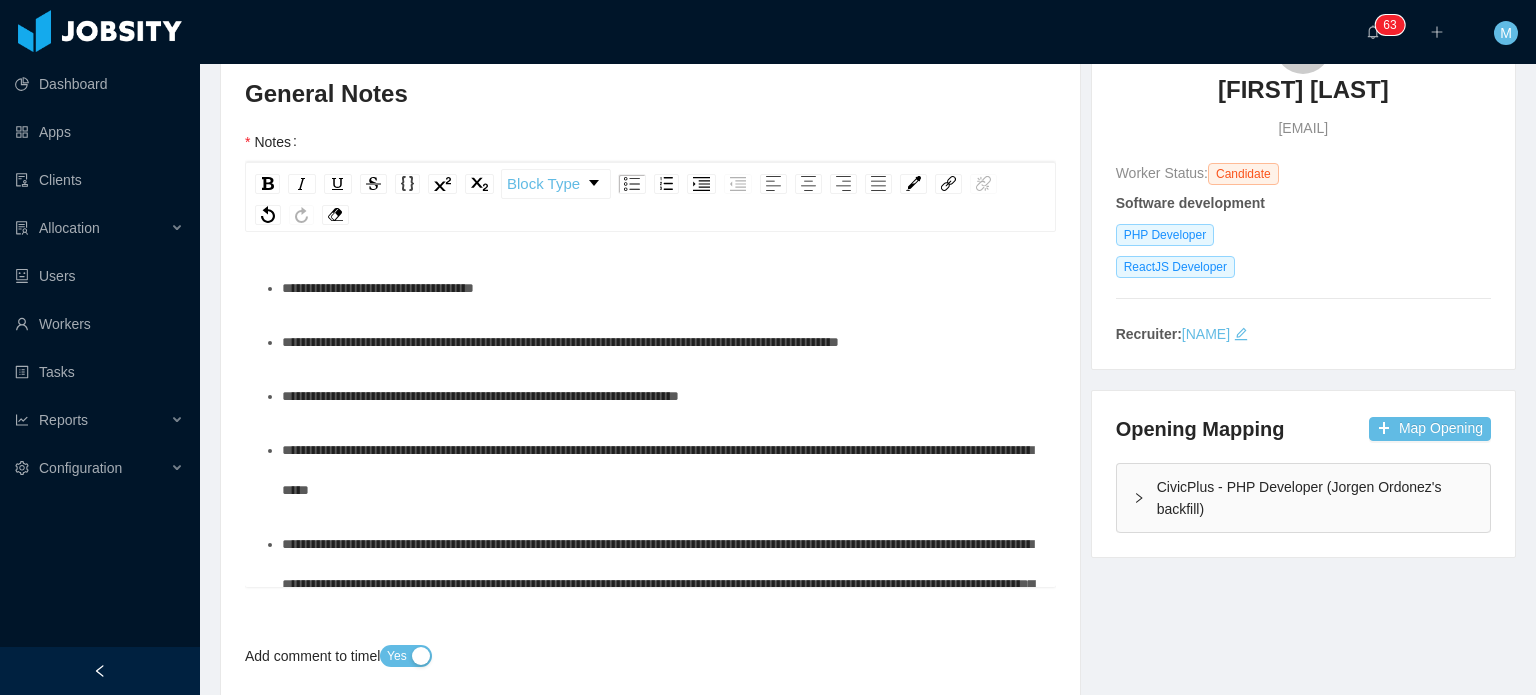 scroll, scrollTop: 100, scrollLeft: 0, axis: vertical 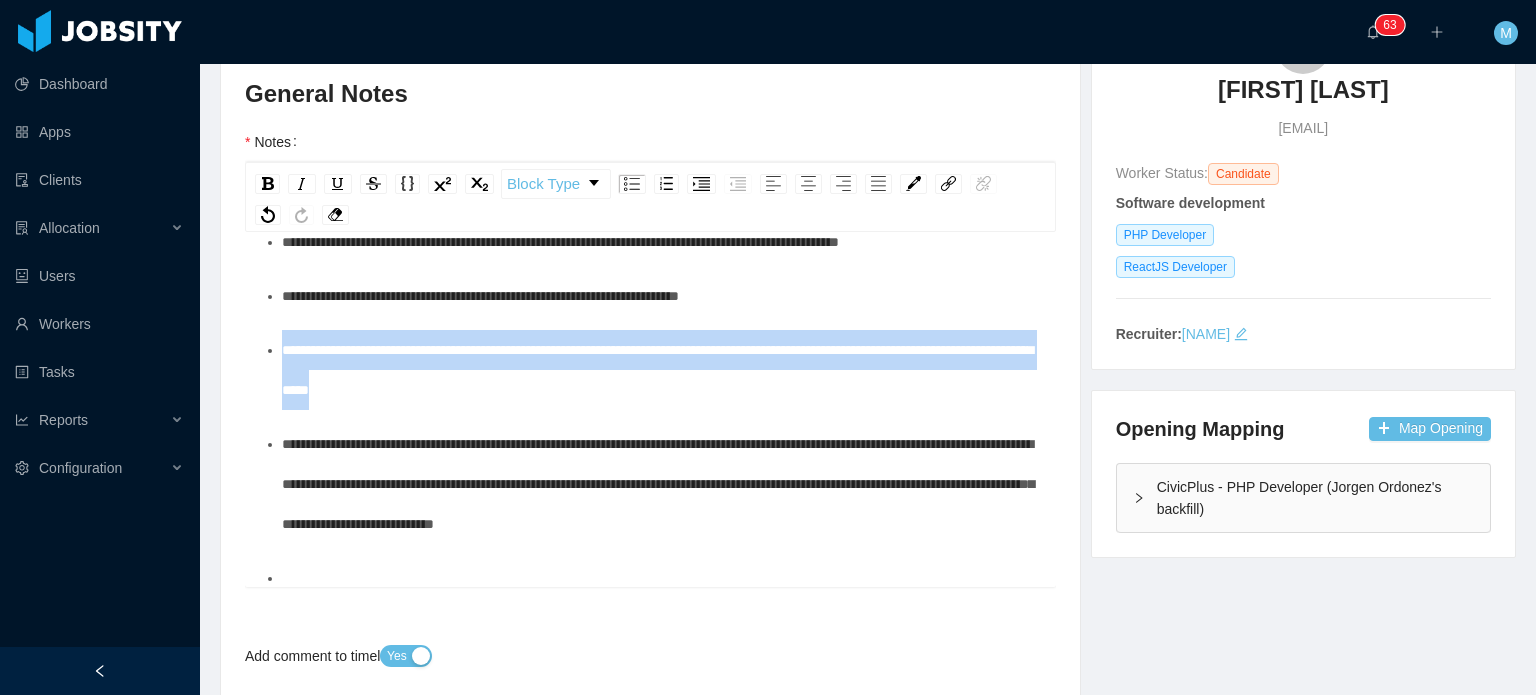 drag, startPoint x: 601, startPoint y: 394, endPoint x: 219, endPoint y: 352, distance: 384.30197 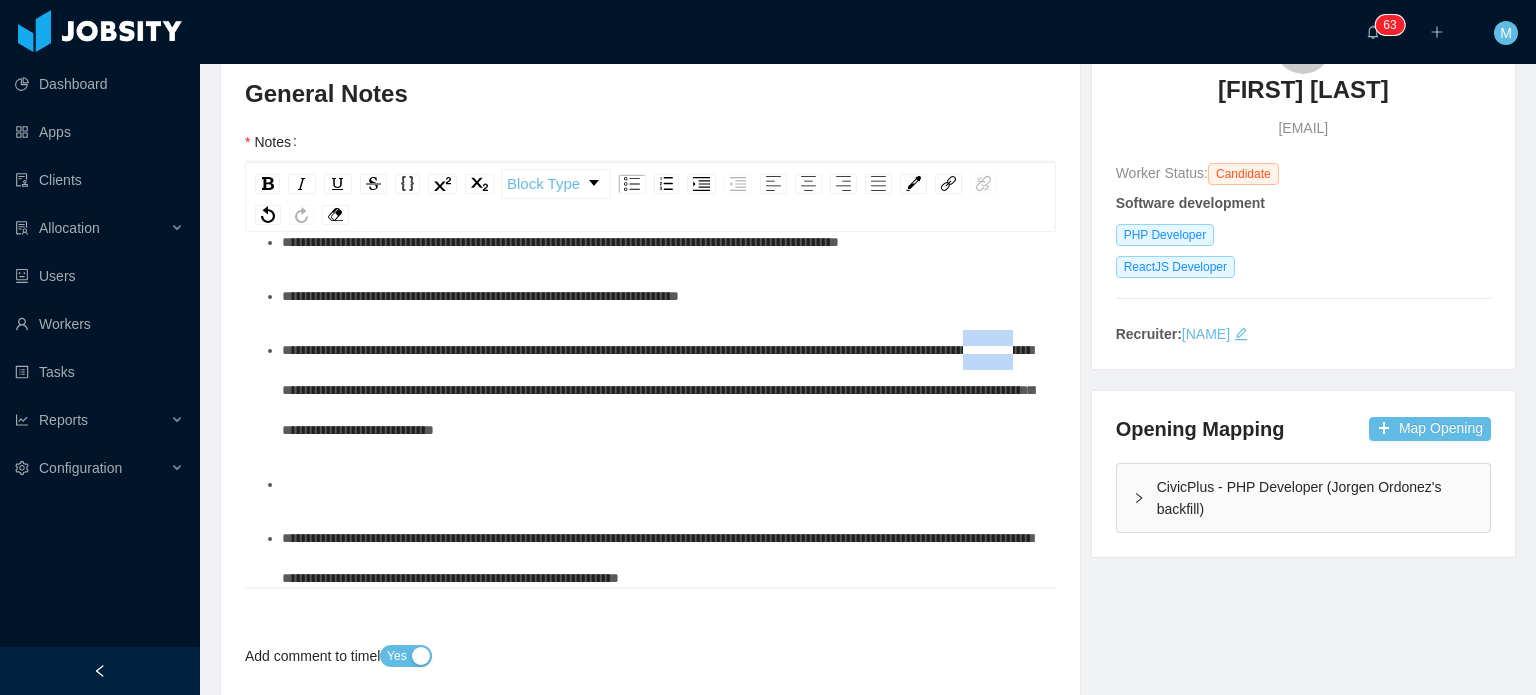 drag, startPoint x: 416, startPoint y: 392, endPoint x: 524, endPoint y: 395, distance: 108.04166 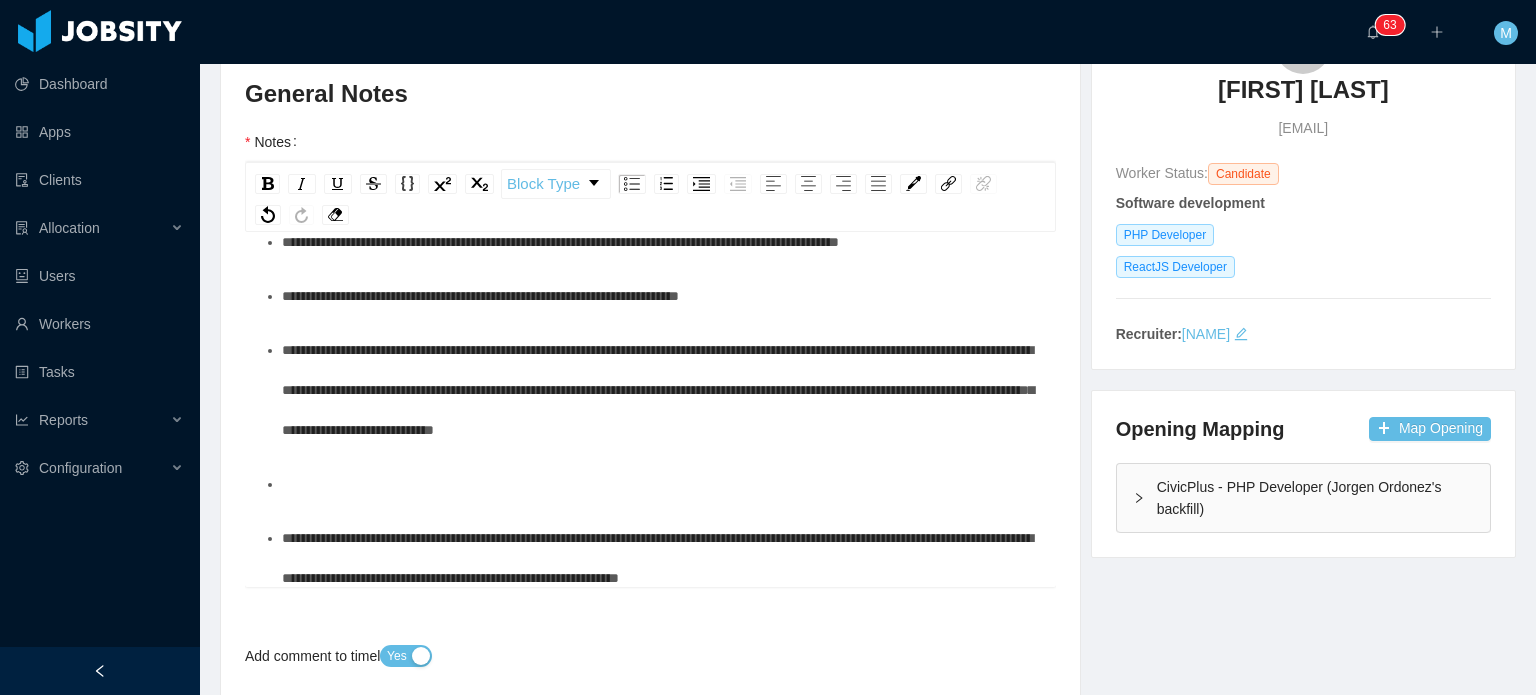 click on "**********" at bounding box center [658, 390] 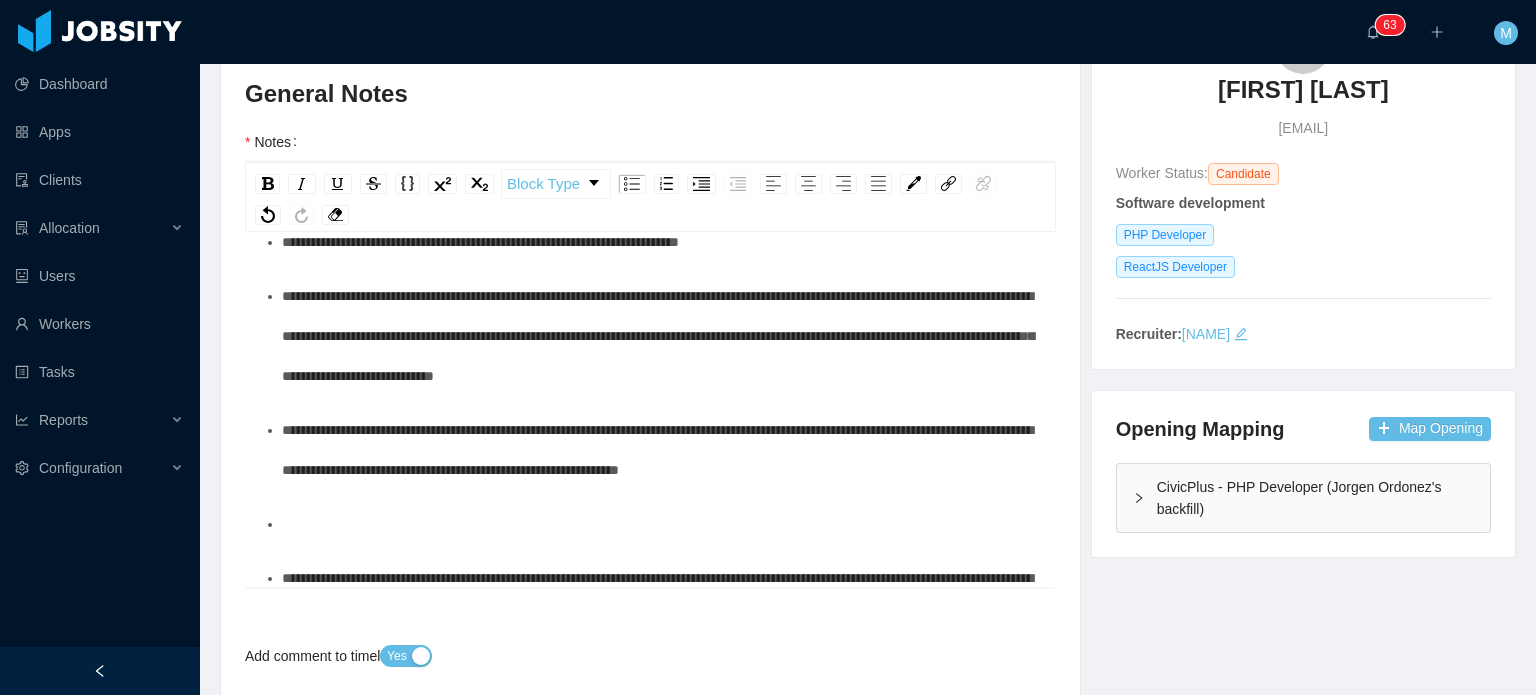 scroll, scrollTop: 200, scrollLeft: 0, axis: vertical 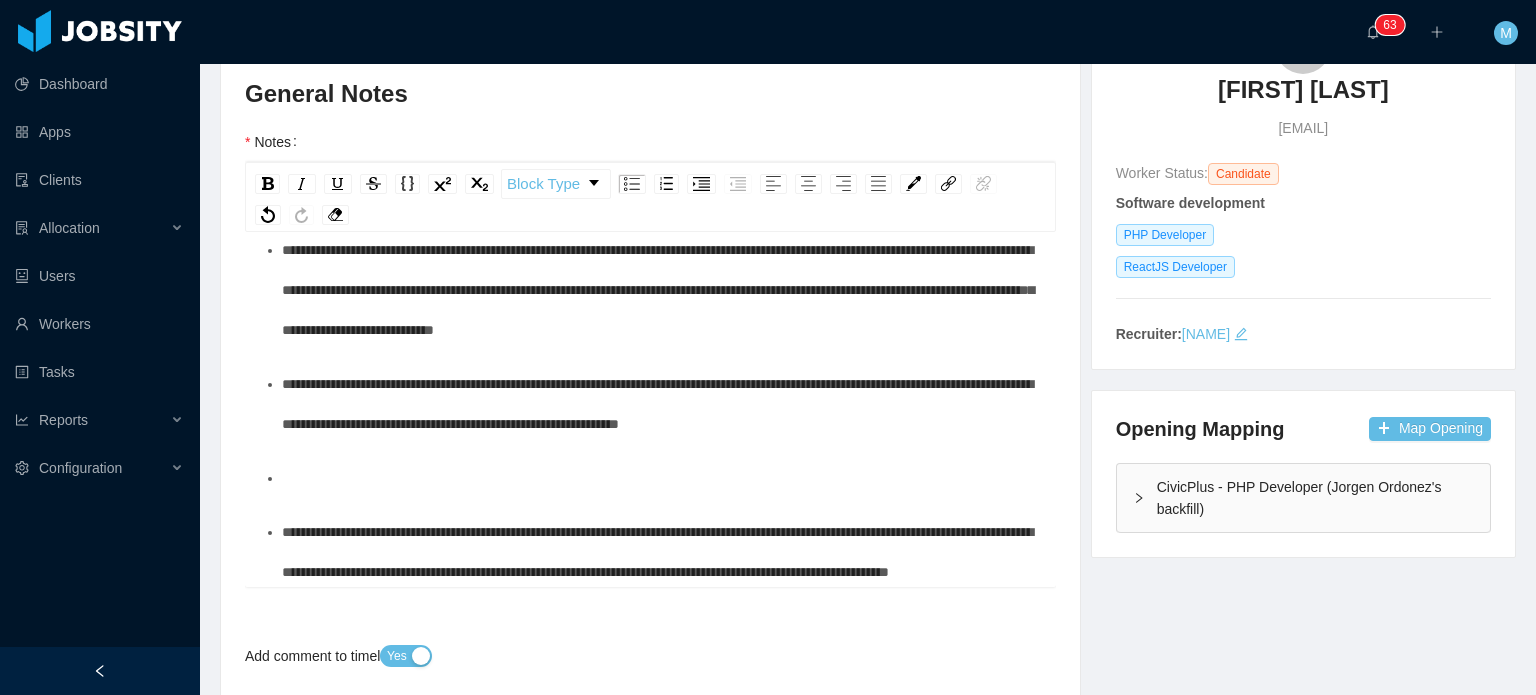 click at bounding box center [661, 478] 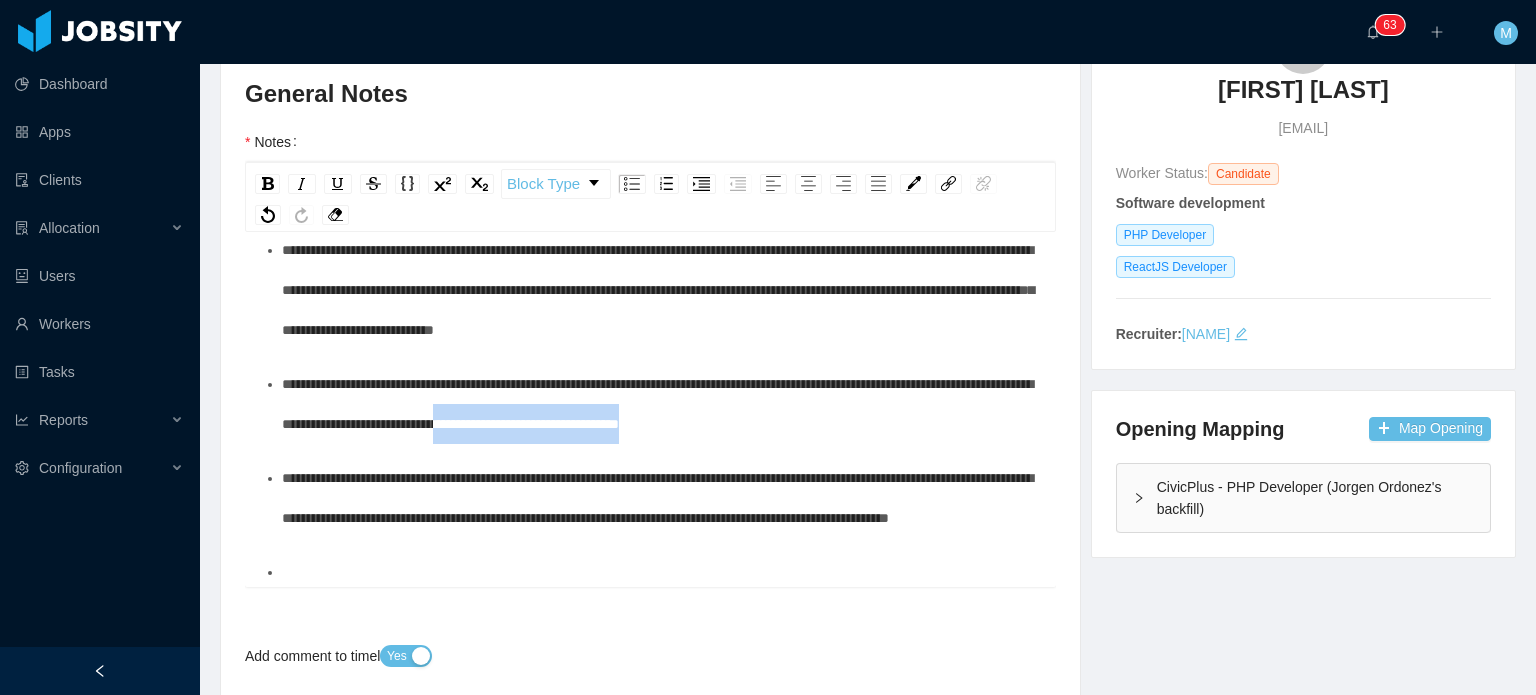 drag, startPoint x: 938, startPoint y: 420, endPoint x: 664, endPoint y: 416, distance: 274.0292 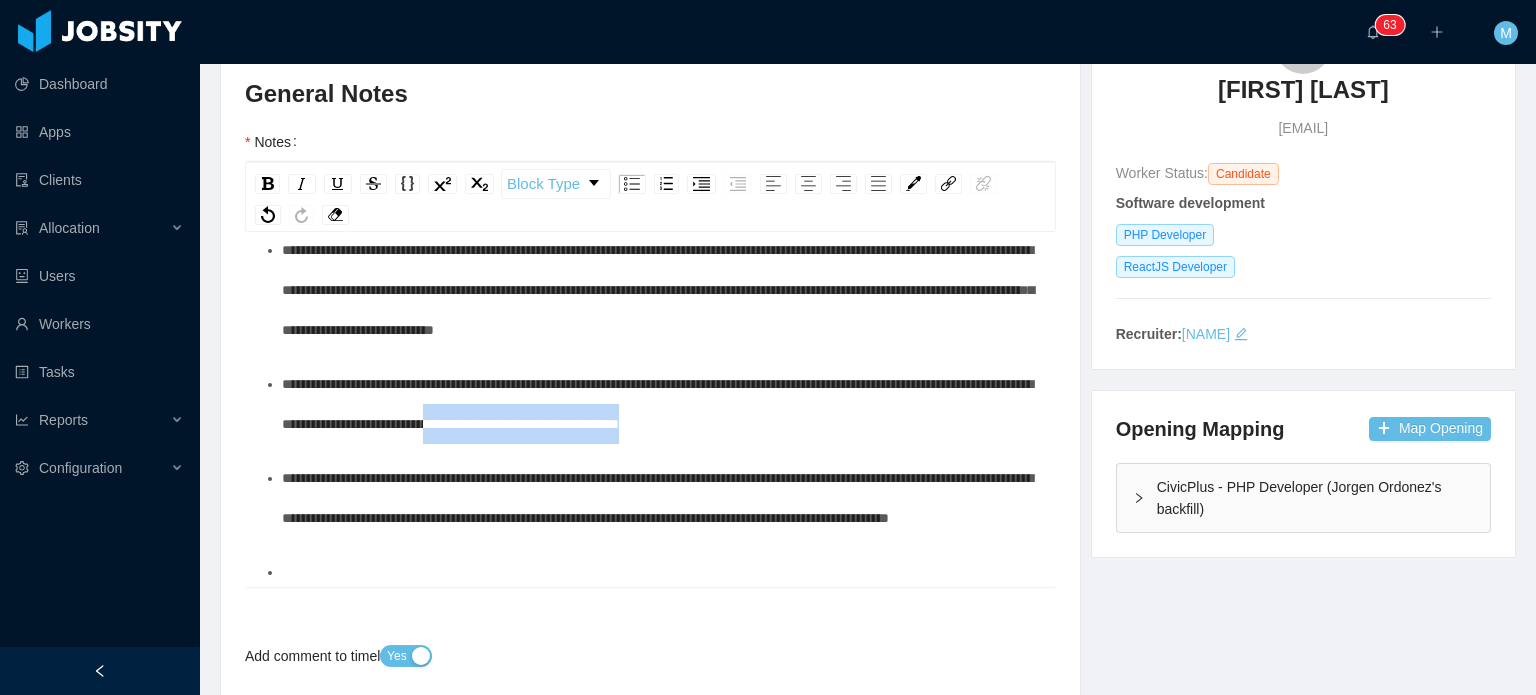 click on "**********" at bounding box center (657, 404) 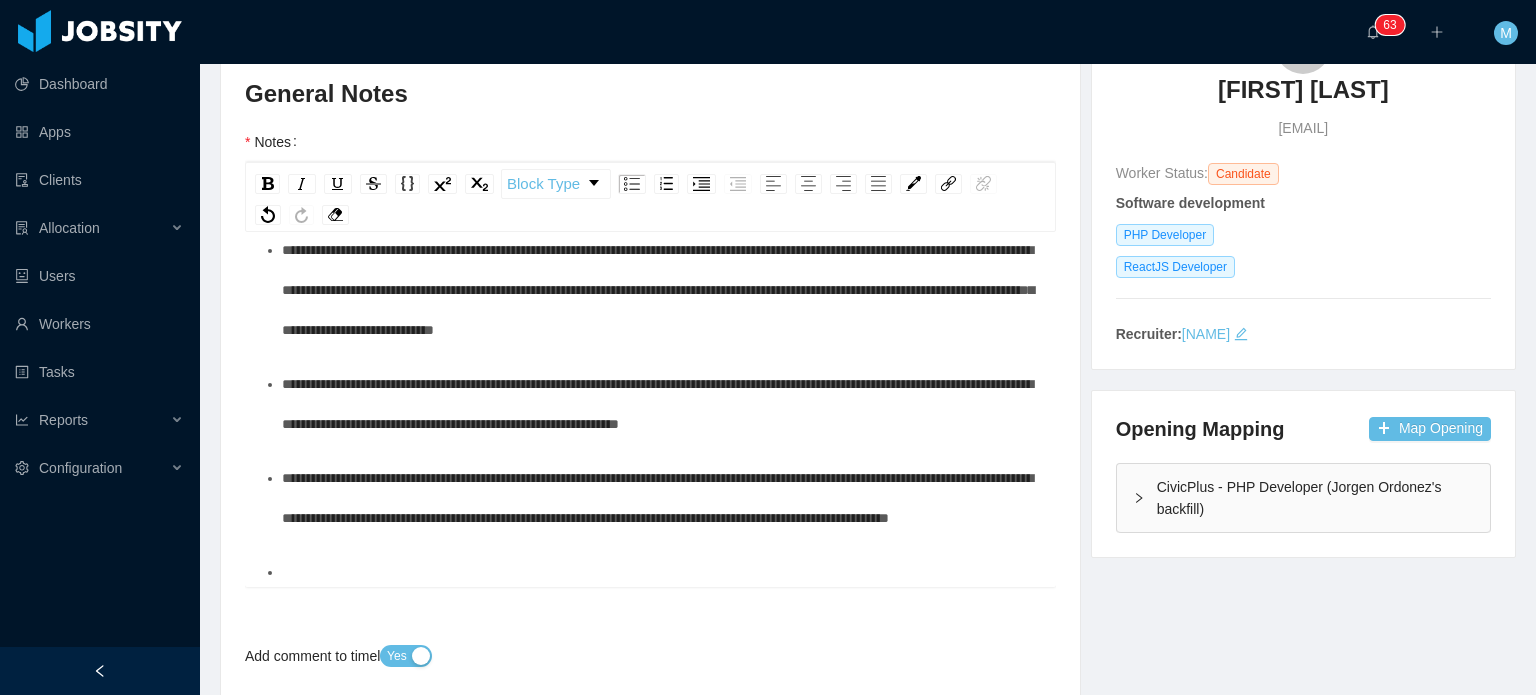 scroll, scrollTop: 300, scrollLeft: 0, axis: vertical 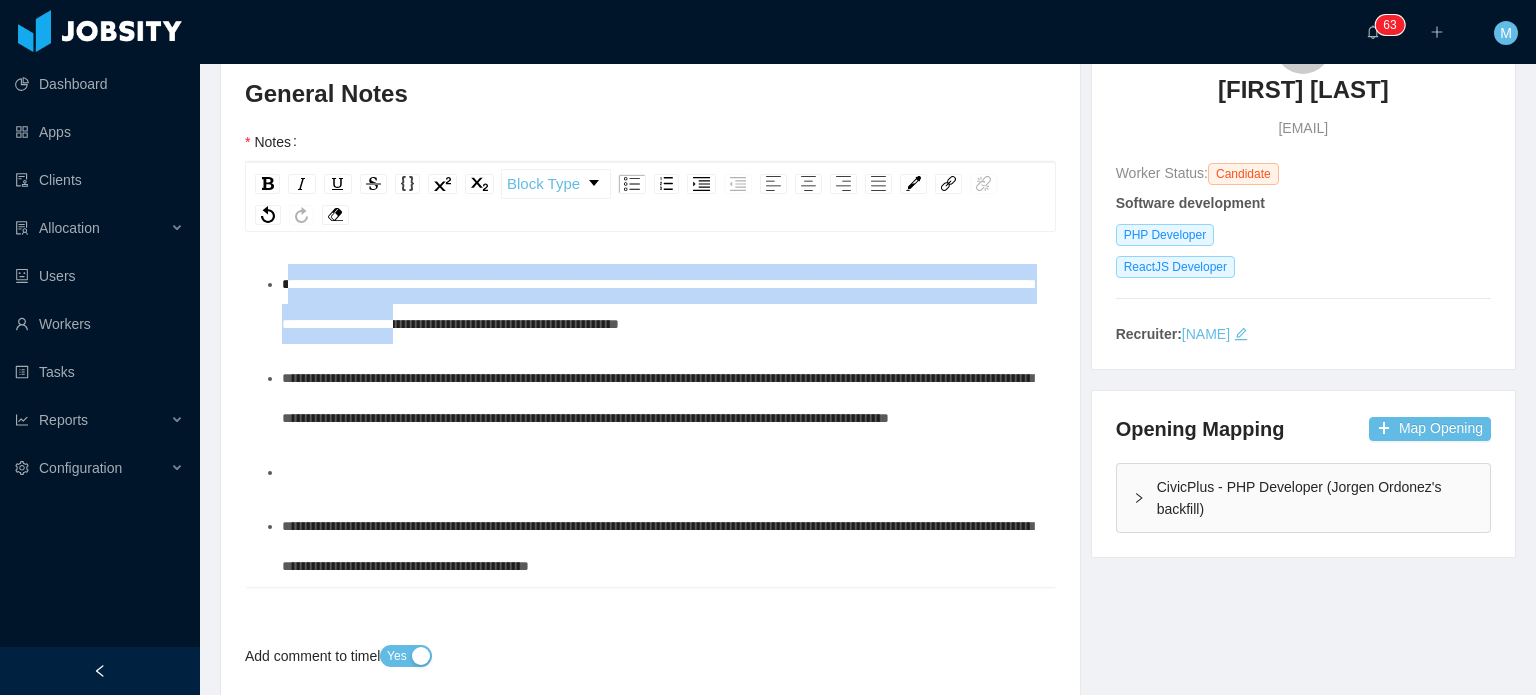 drag, startPoint x: 623, startPoint y: 322, endPoint x: 264, endPoint y: 302, distance: 359.55667 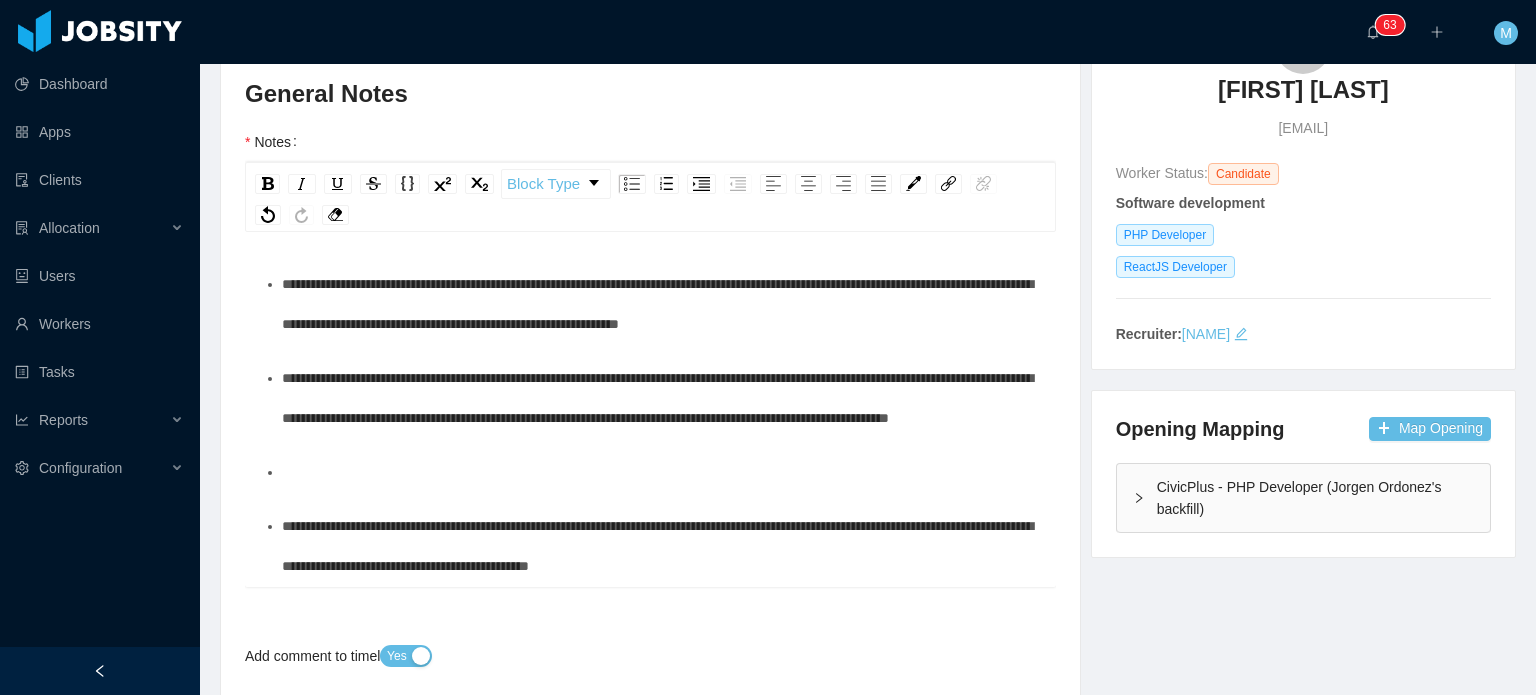 click on "**********" at bounding box center [651, 789] 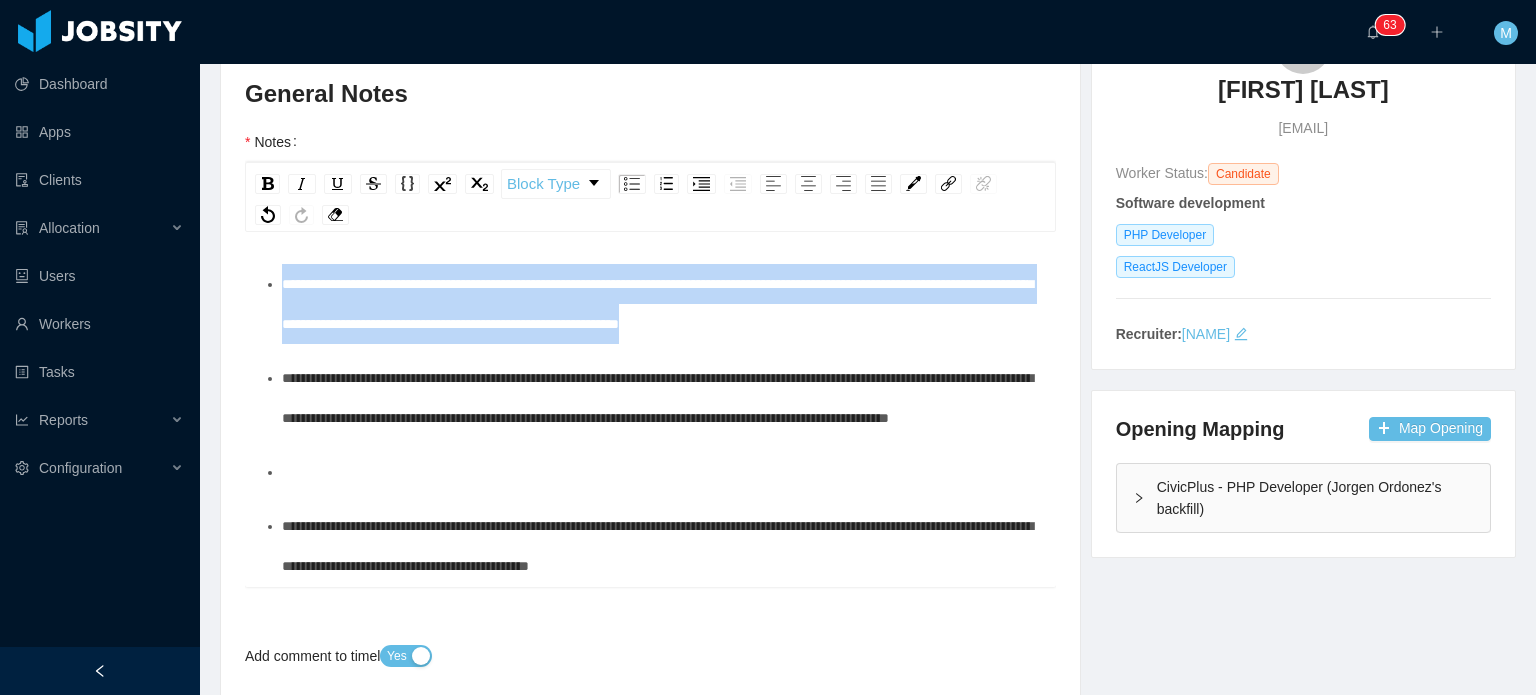 drag, startPoint x: 272, startPoint y: 287, endPoint x: 964, endPoint y: 311, distance: 692.4161 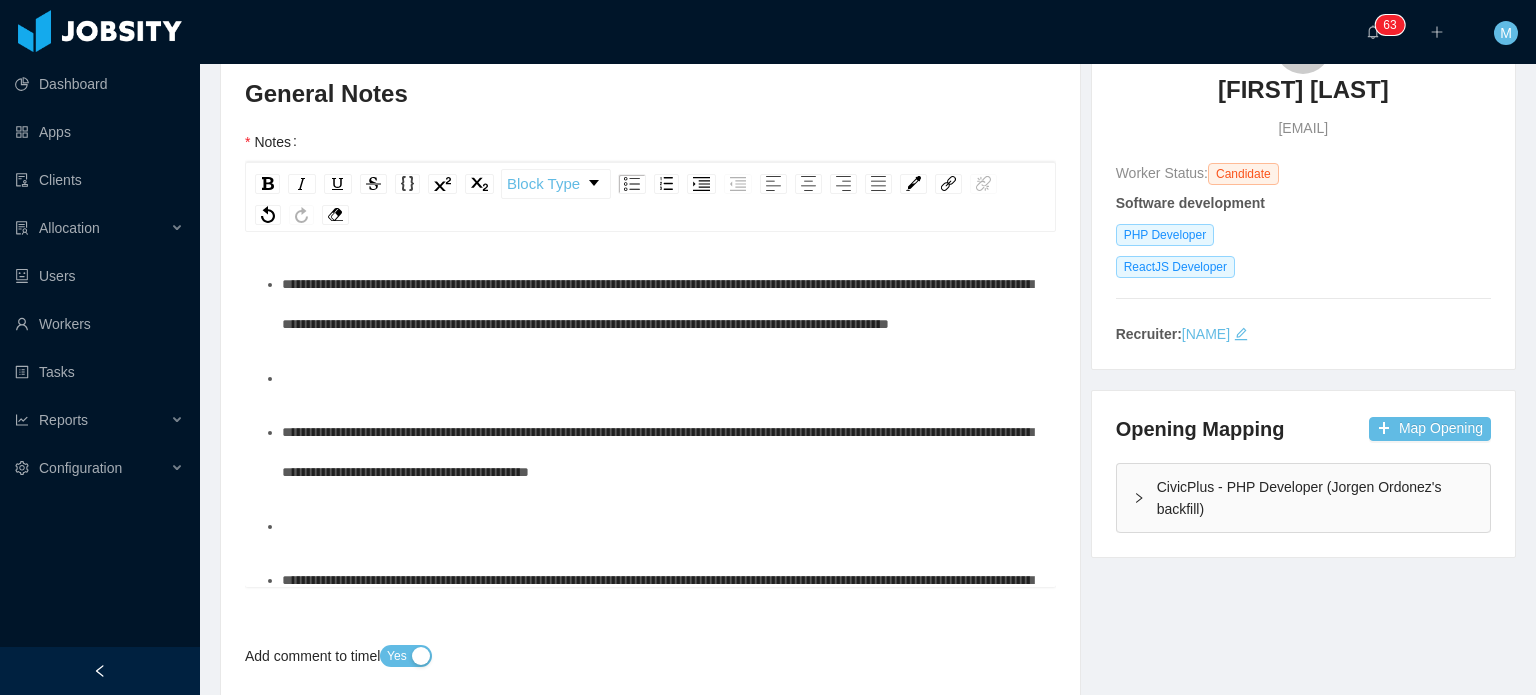 click on "**********" at bounding box center (651, 742) 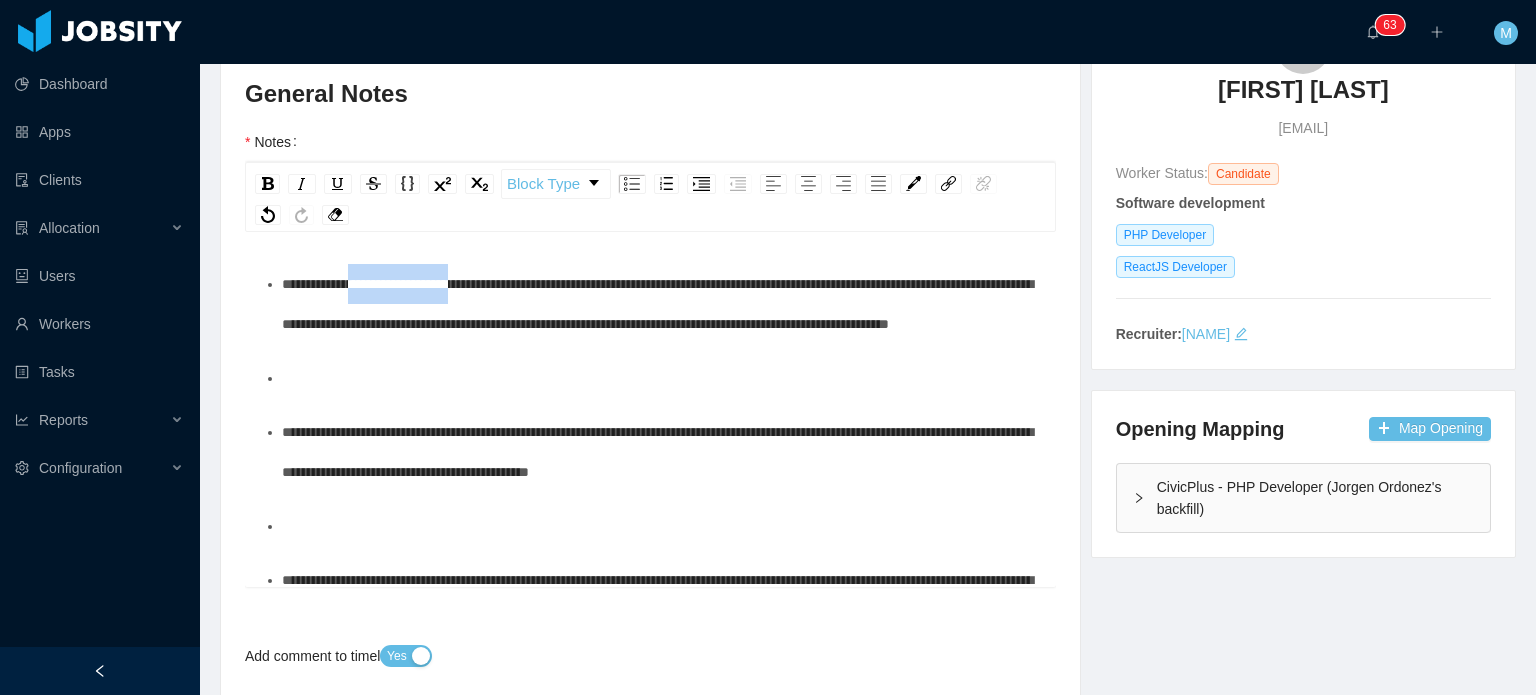 drag, startPoint x: 479, startPoint y: 285, endPoint x: 353, endPoint y: 291, distance: 126.14278 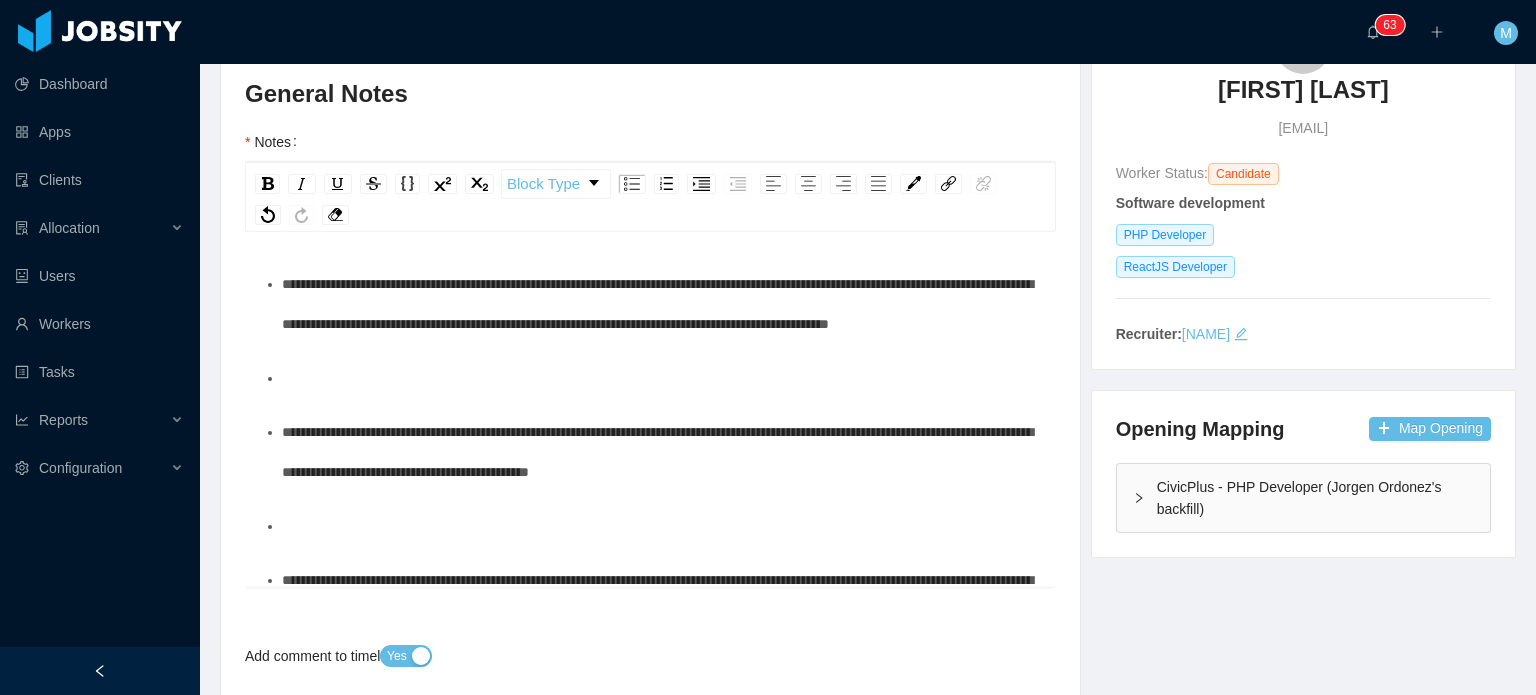 click at bounding box center (661, 378) 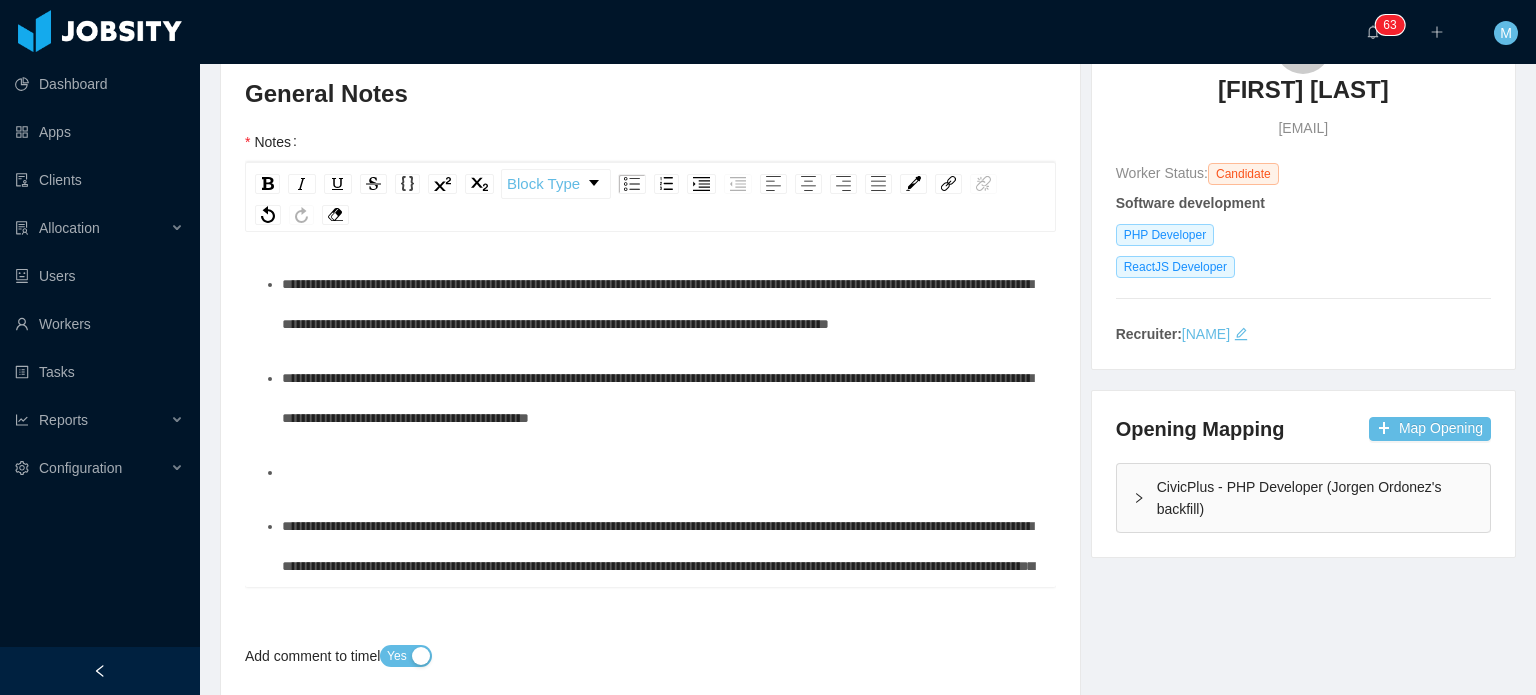 click on "**********" at bounding box center [661, 304] 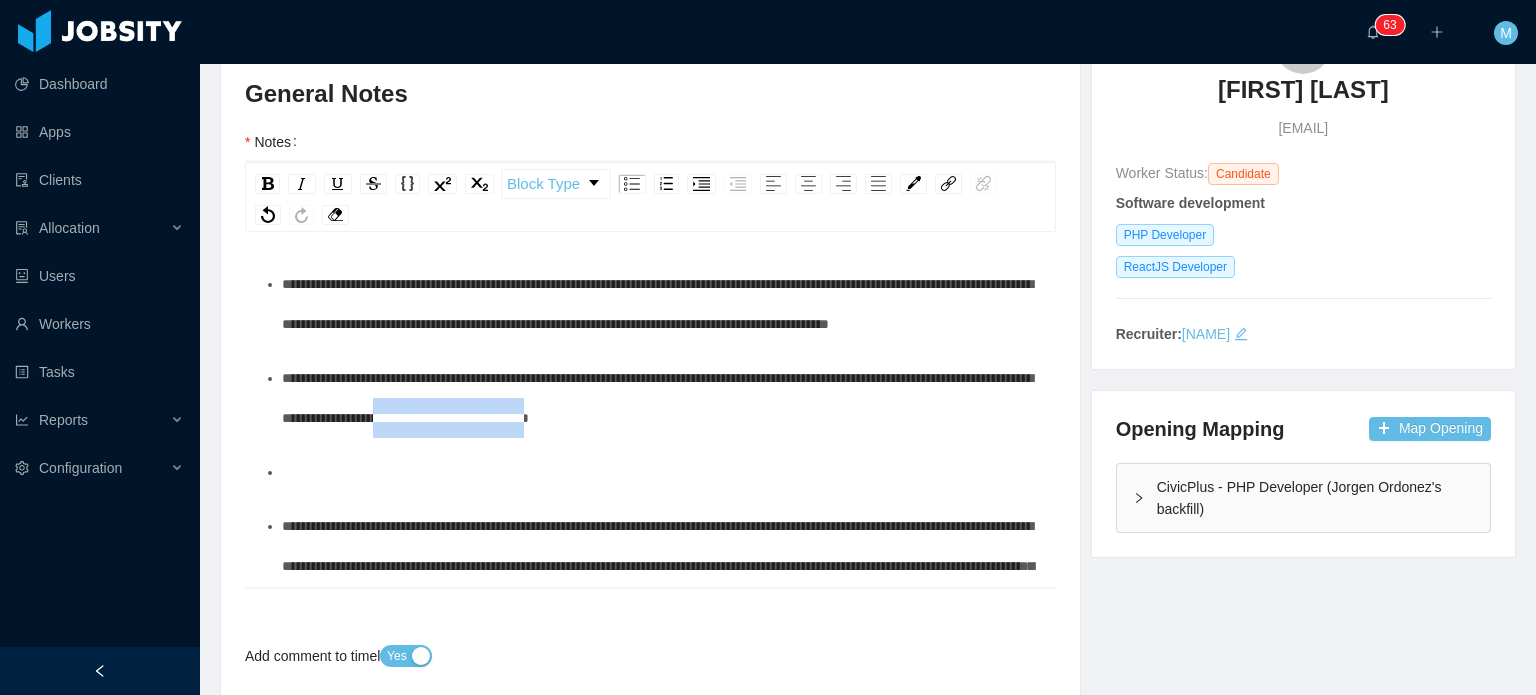 drag, startPoint x: 838, startPoint y: 469, endPoint x: 634, endPoint y: 475, distance: 204.08821 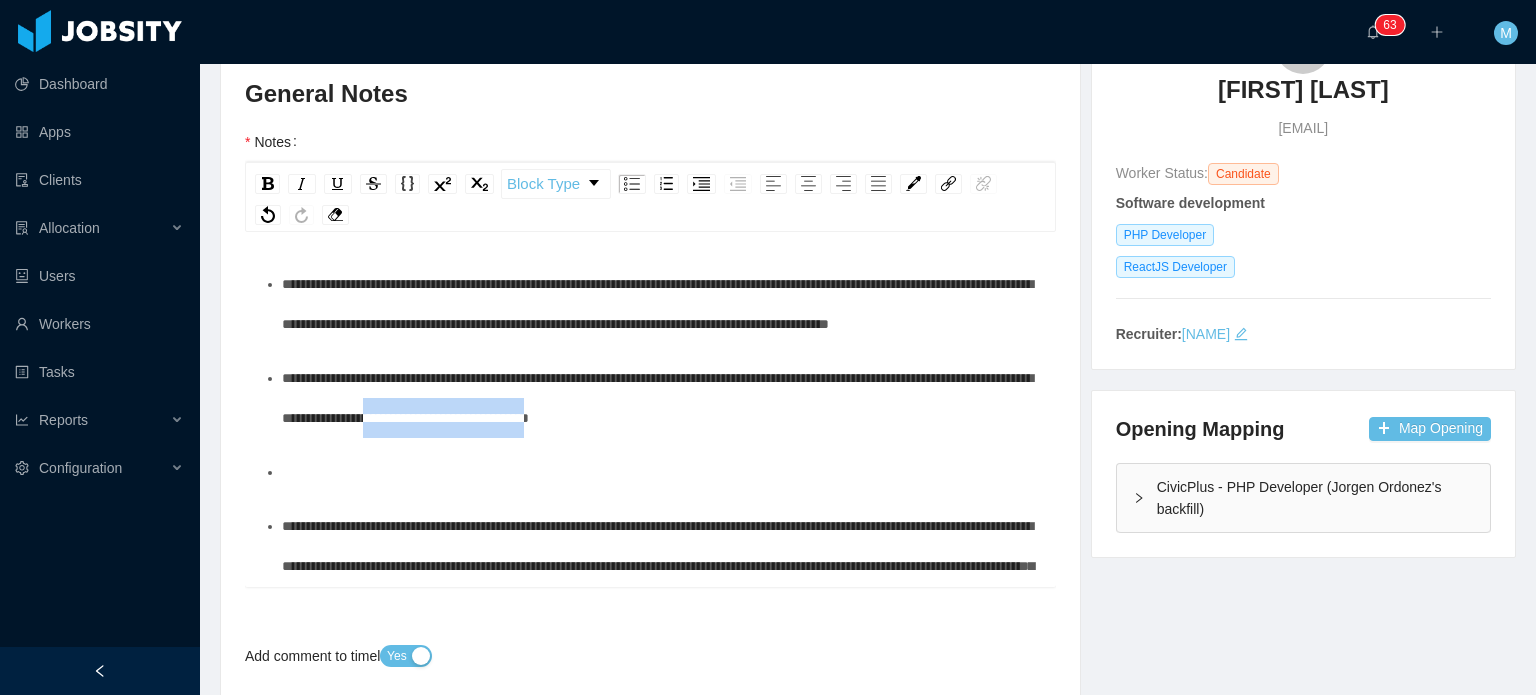 click on "**********" at bounding box center [661, 398] 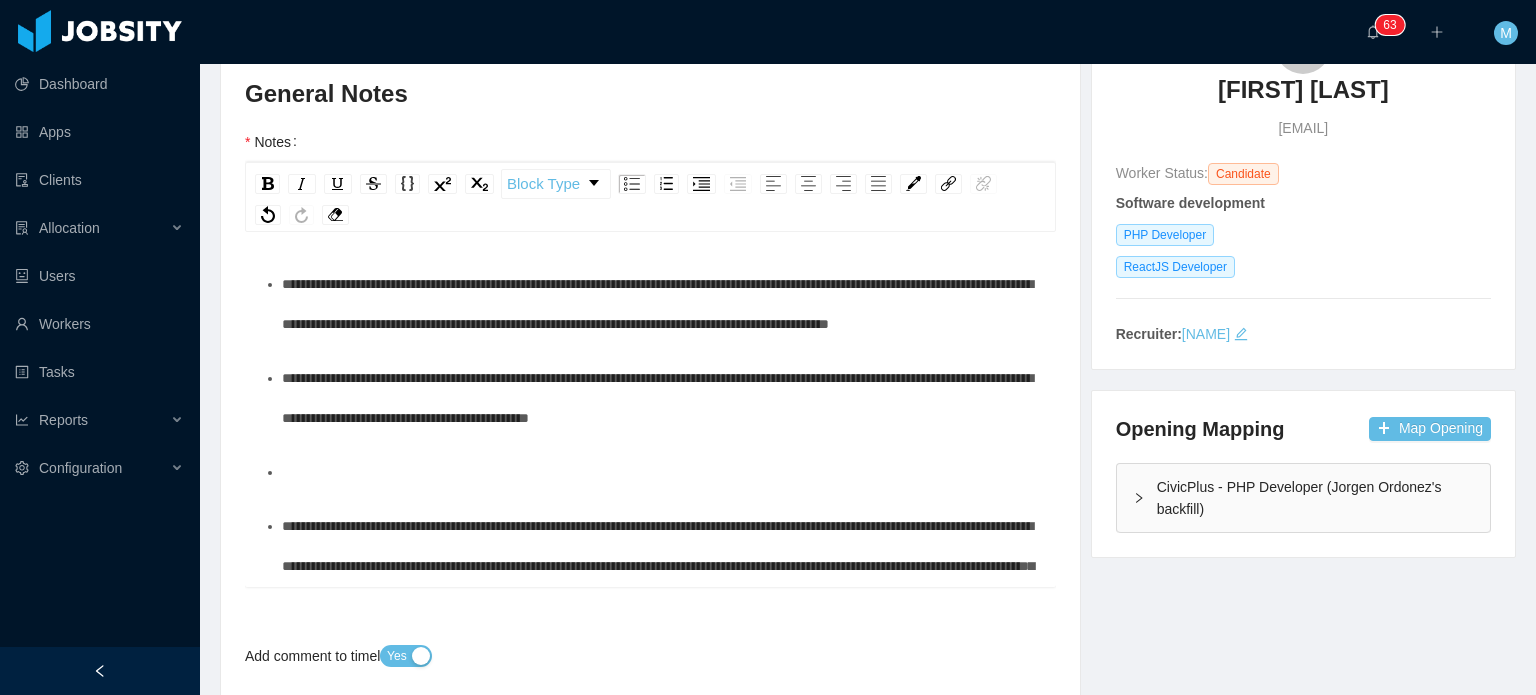 click at bounding box center (661, 472) 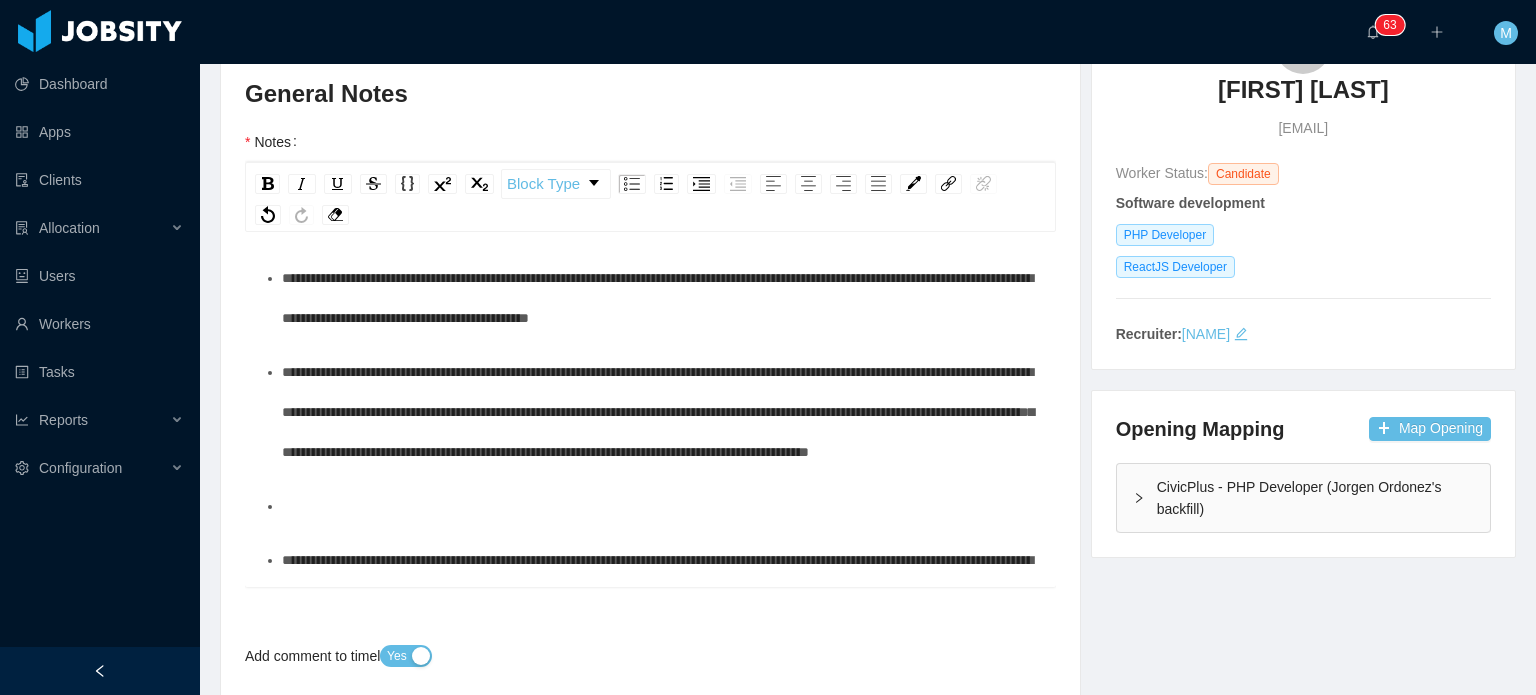 scroll, scrollTop: 500, scrollLeft: 0, axis: vertical 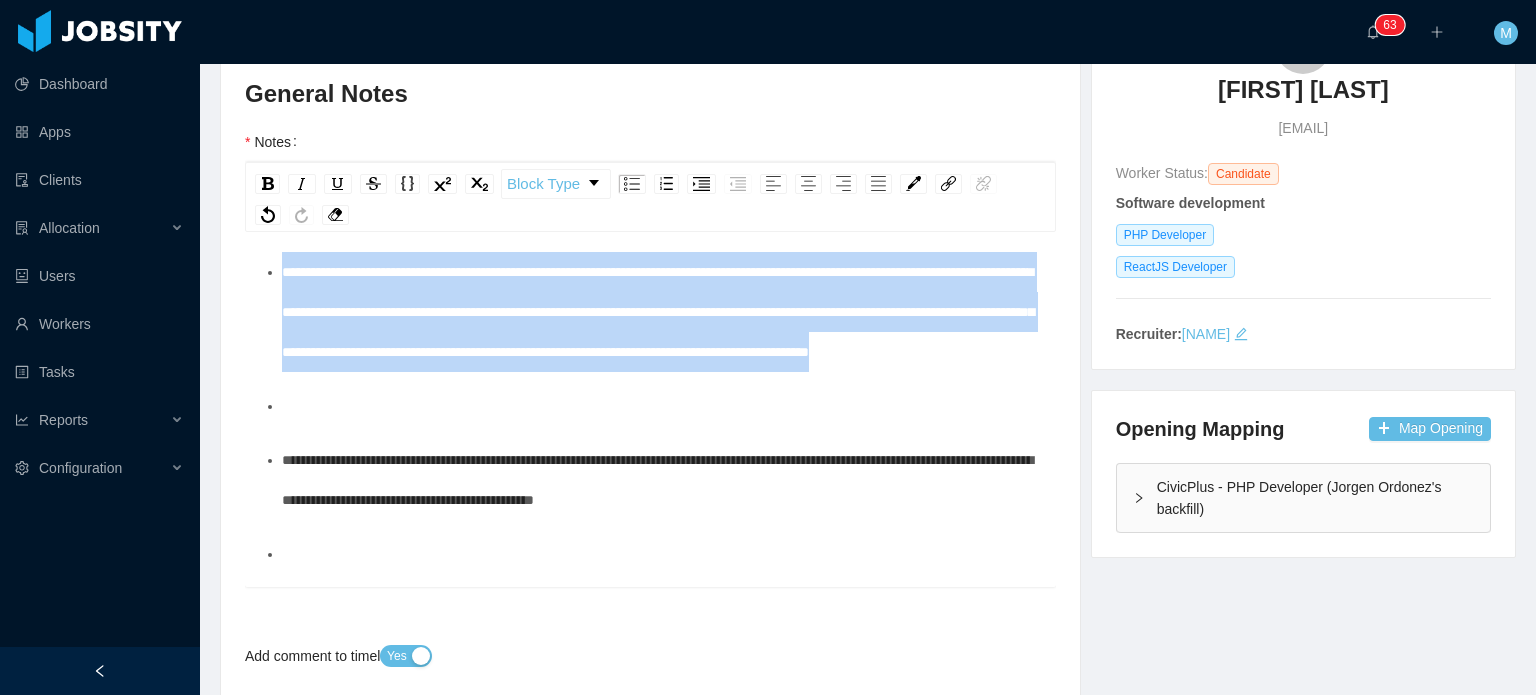 drag, startPoint x: 731, startPoint y: 447, endPoint x: 162, endPoint y: 299, distance: 587.9328 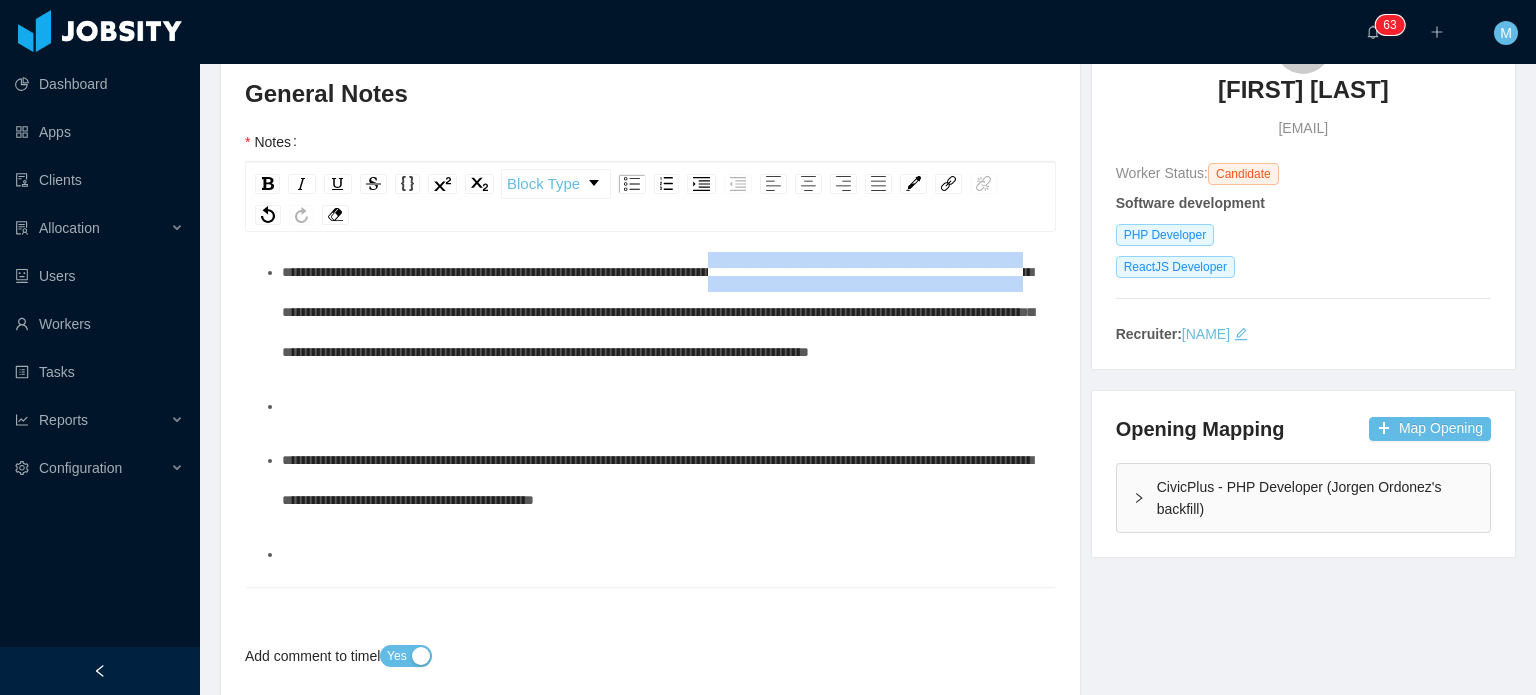 drag, startPoint x: 812, startPoint y: 311, endPoint x: 538, endPoint y: 347, distance: 276.35486 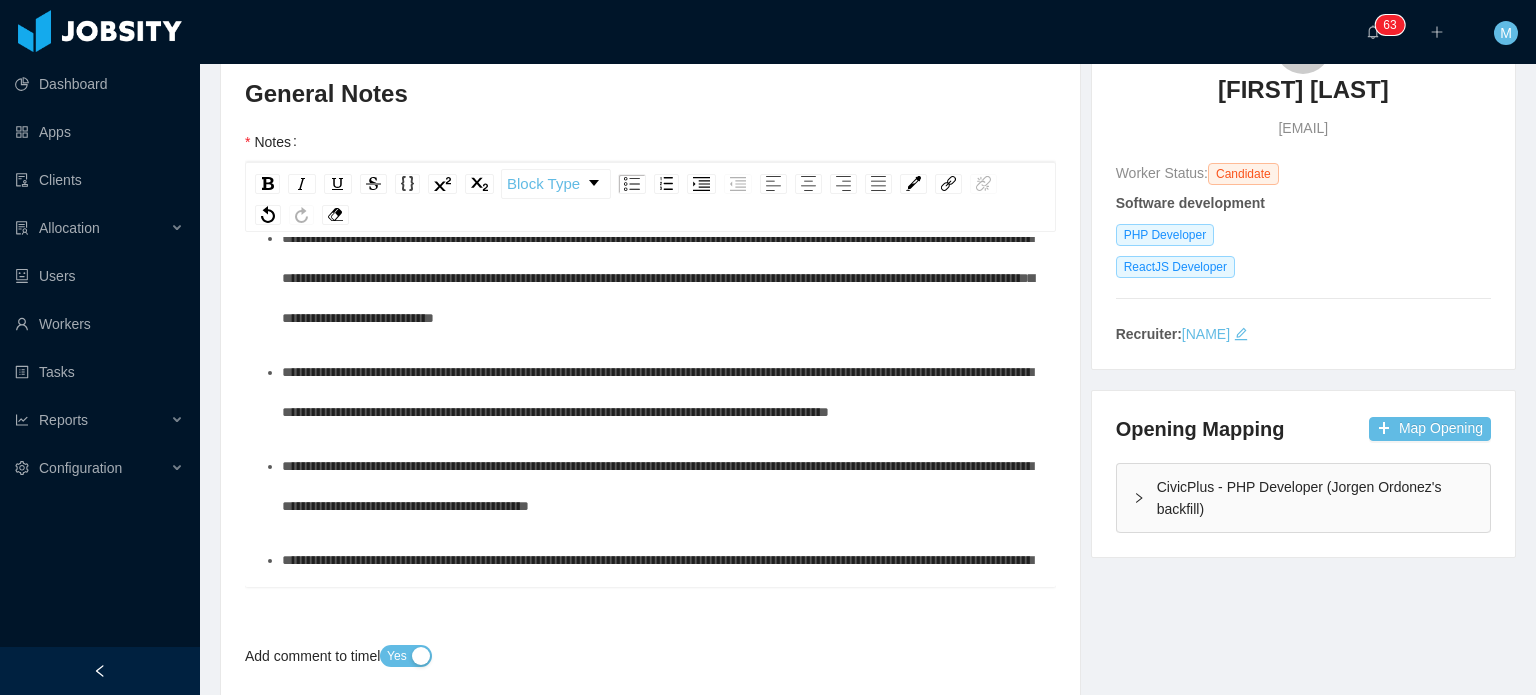 scroll, scrollTop: 200, scrollLeft: 0, axis: vertical 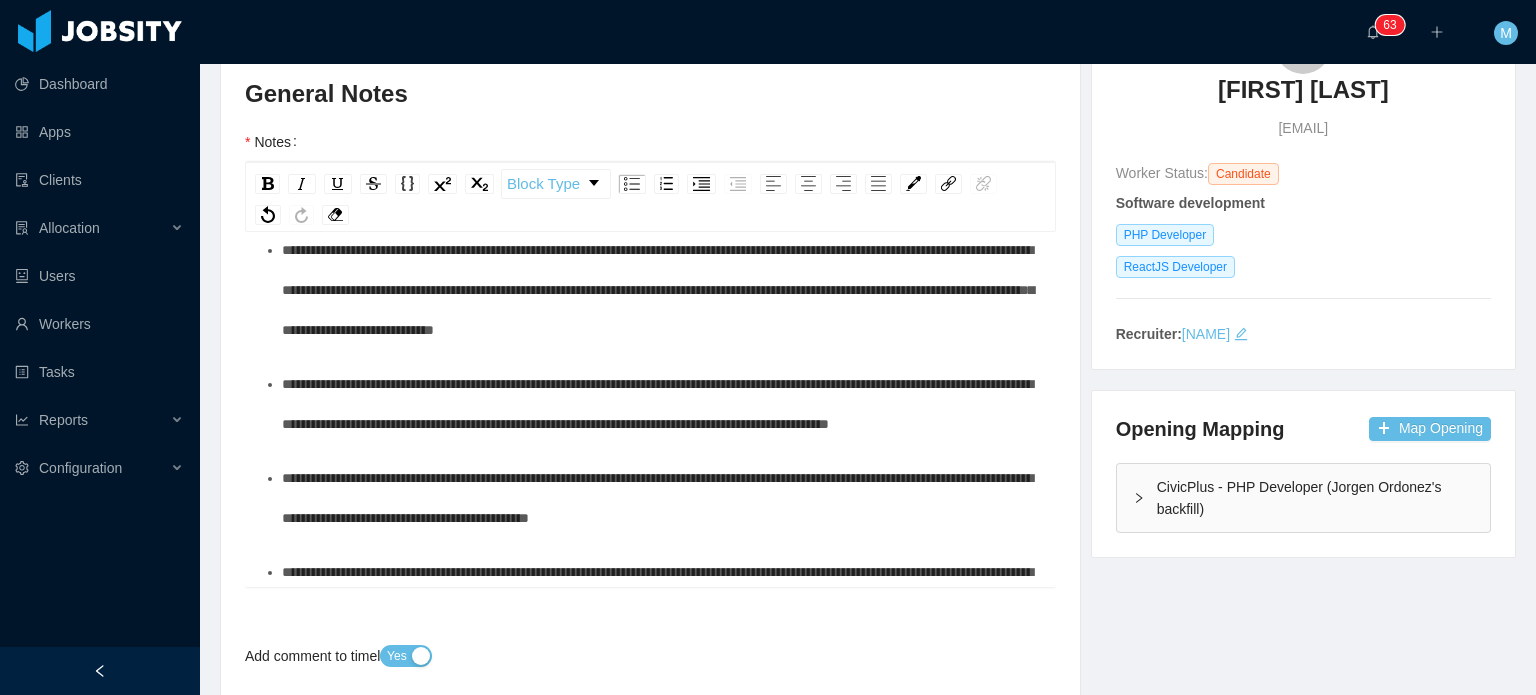 click on "**********" at bounding box center (661, 404) 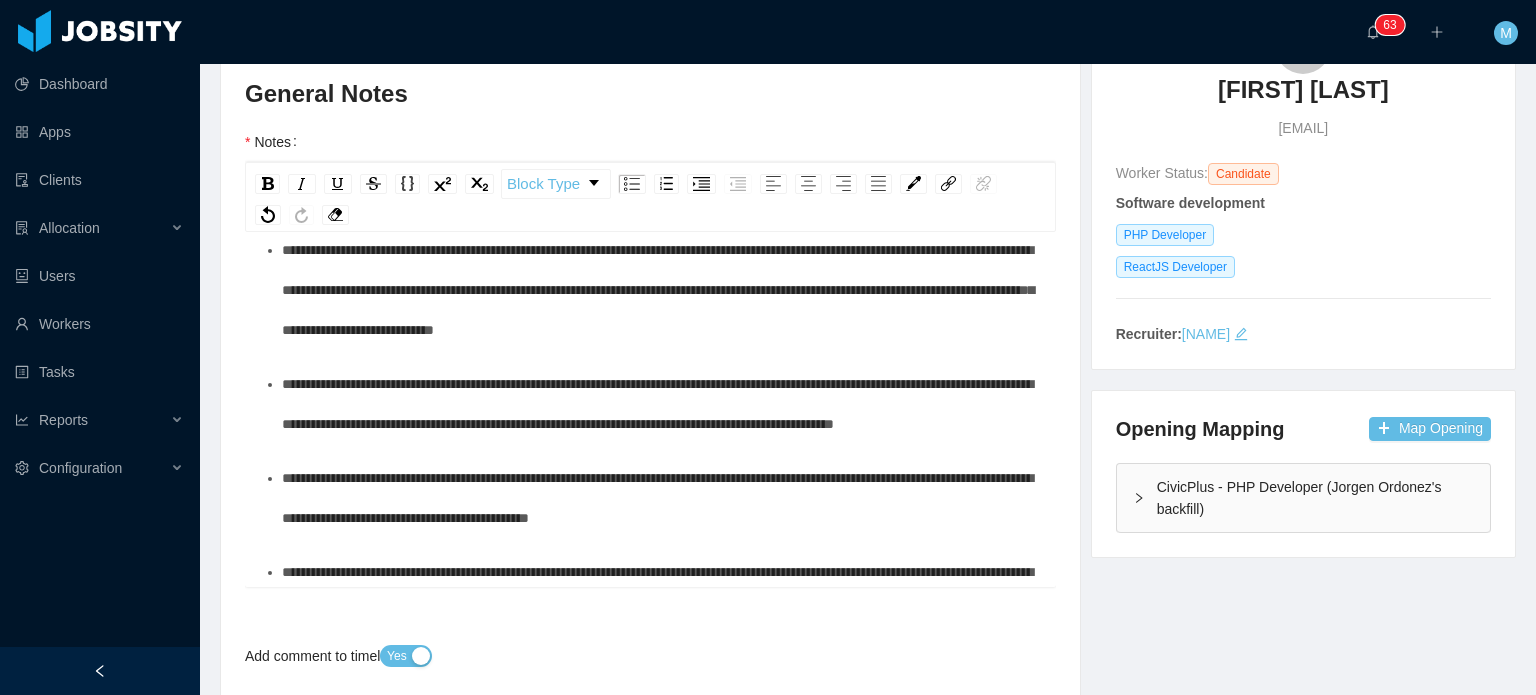 click on "**********" at bounding box center [661, 404] 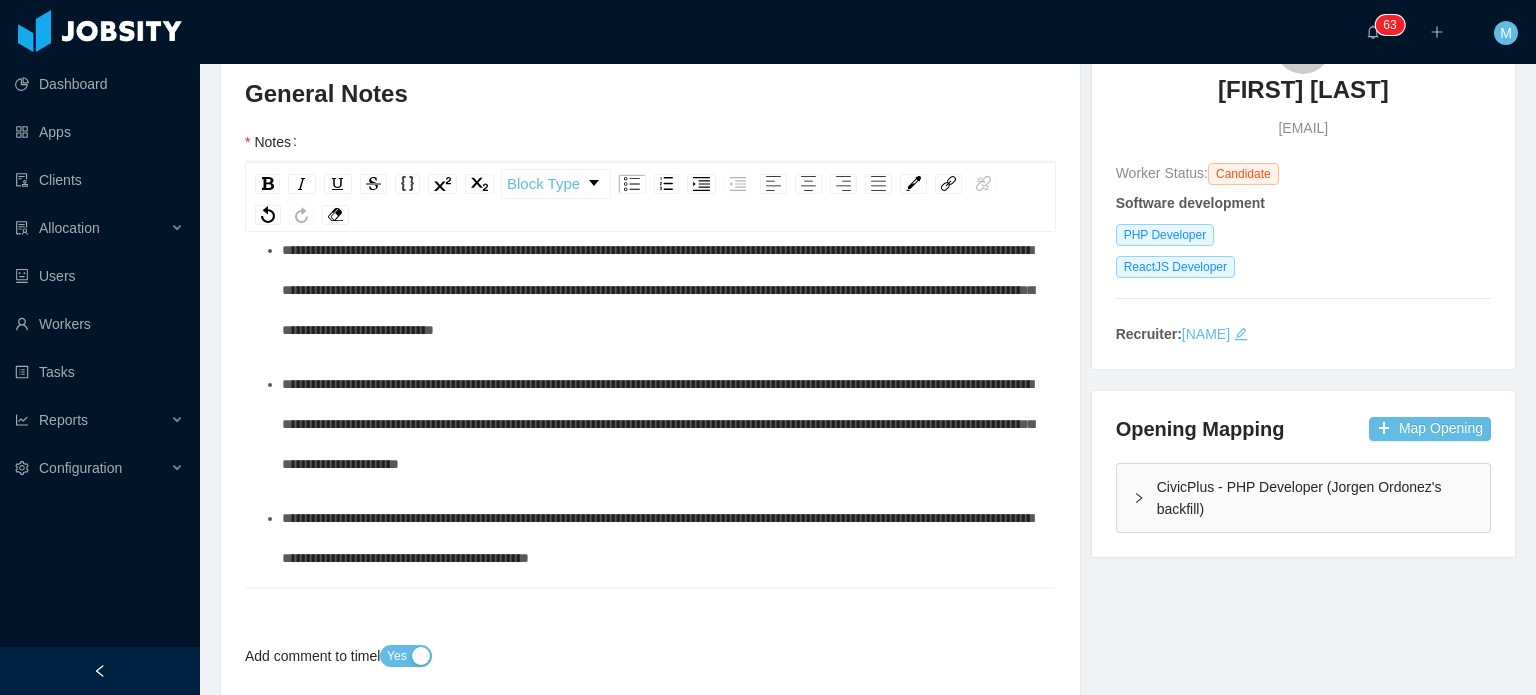 click on "**********" at bounding box center (661, 424) 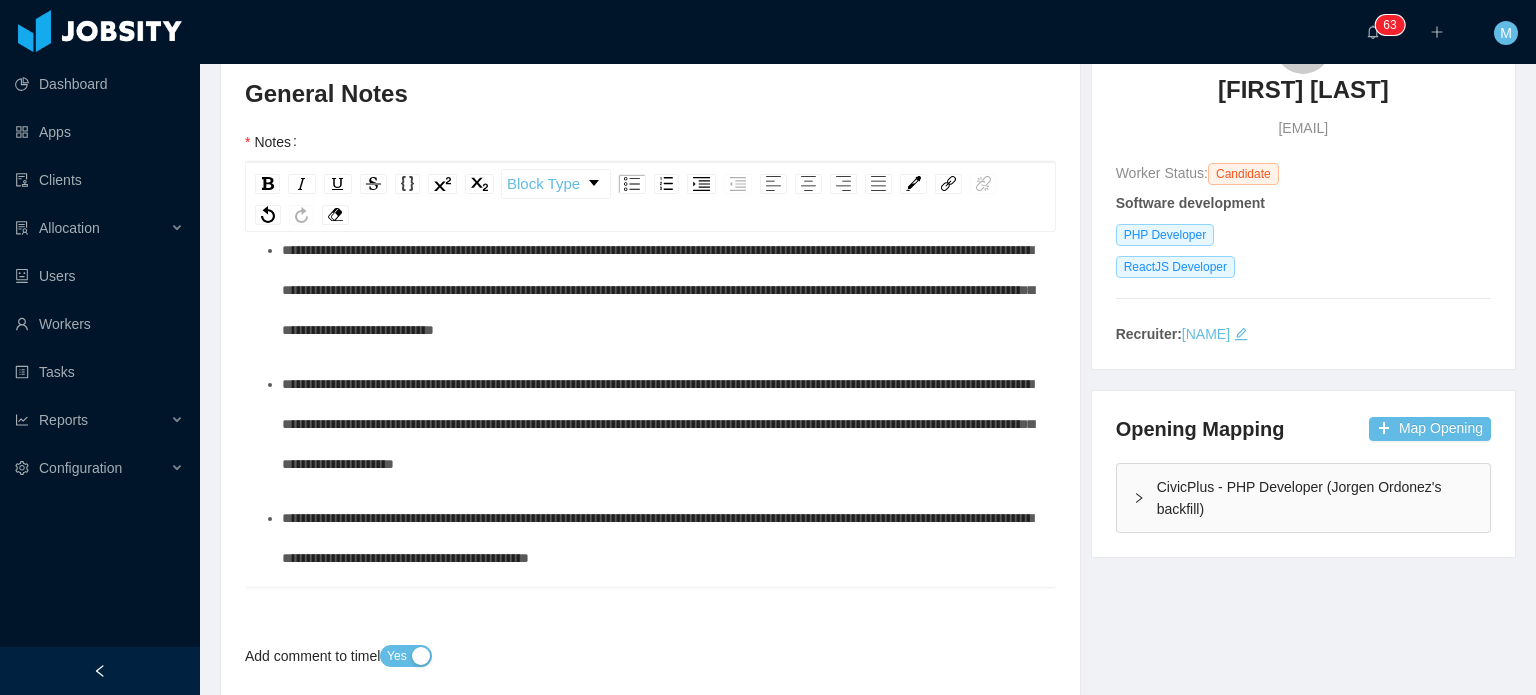 click on "**********" at bounding box center [658, 424] 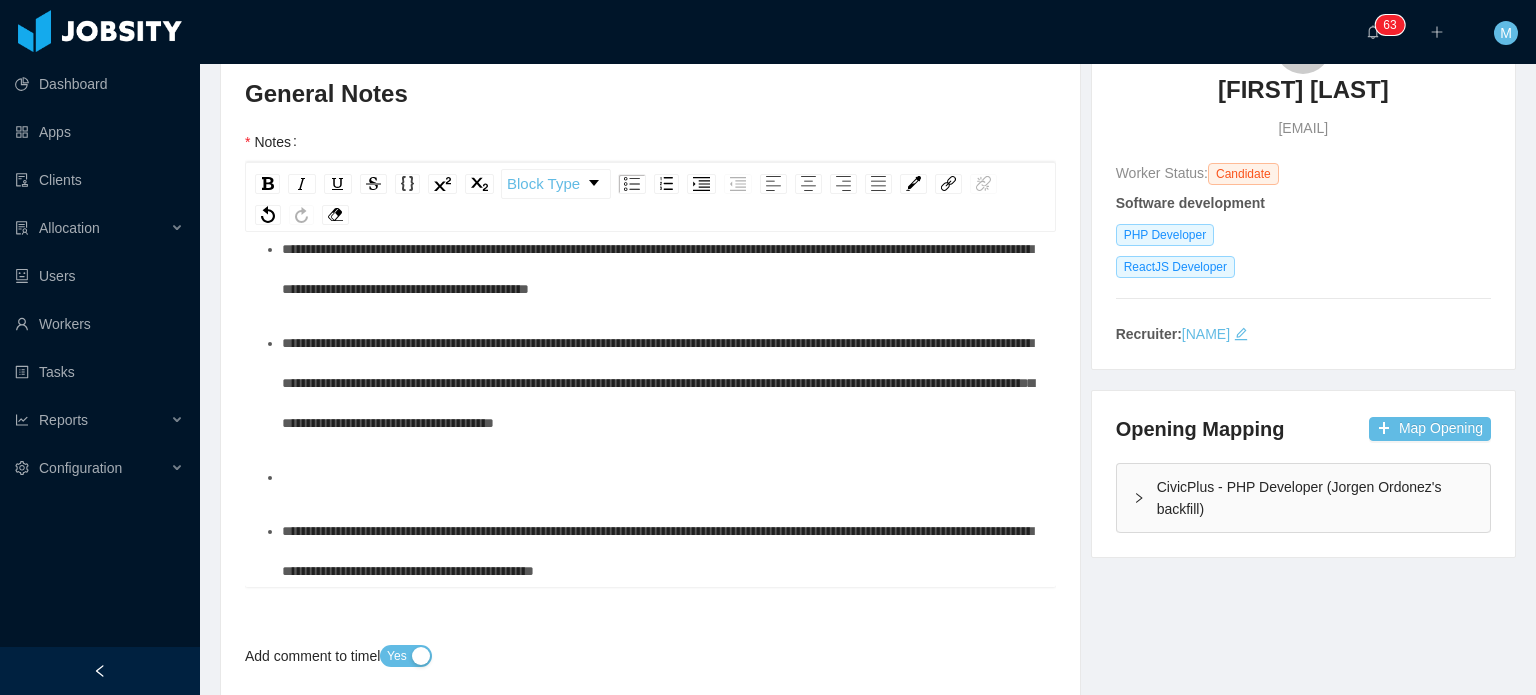 scroll, scrollTop: 500, scrollLeft: 0, axis: vertical 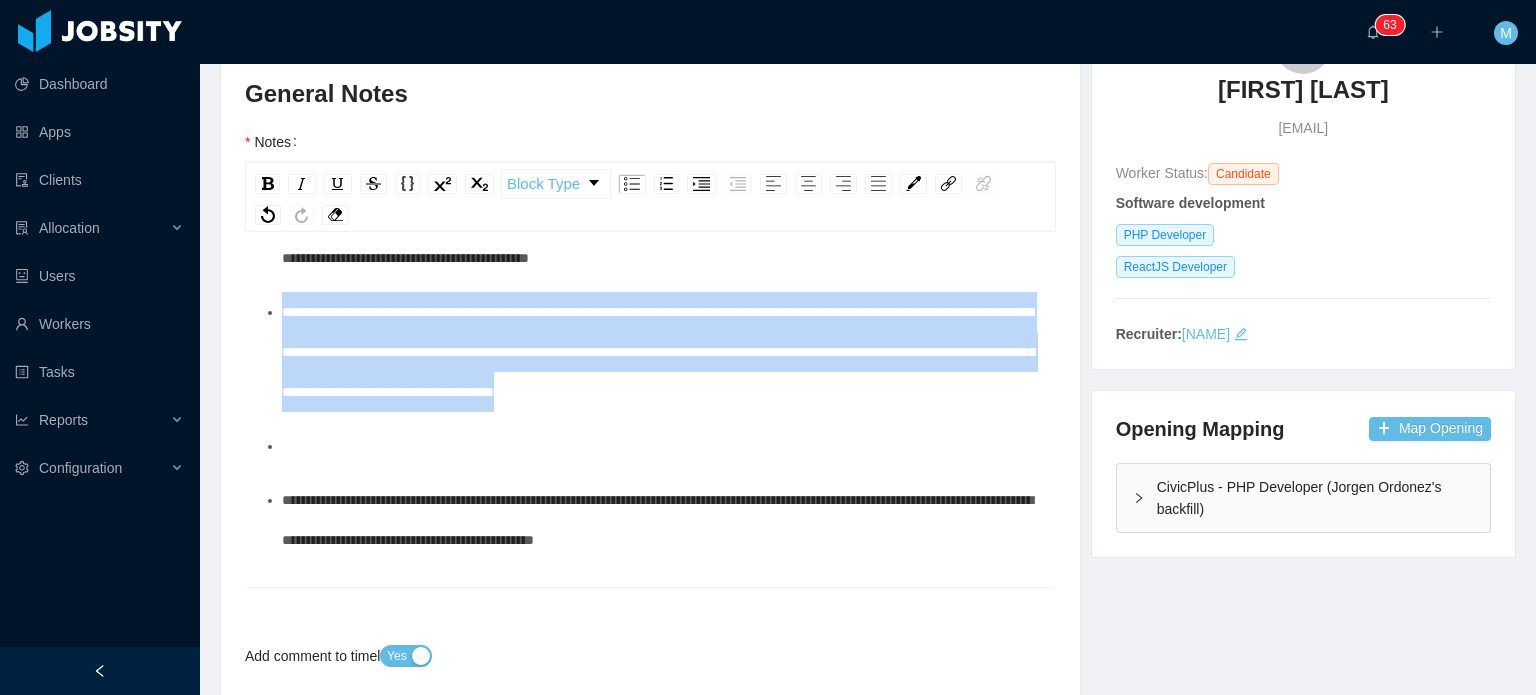 drag, startPoint x: 654, startPoint y: 455, endPoint x: 89, endPoint y: 296, distance: 586.94635 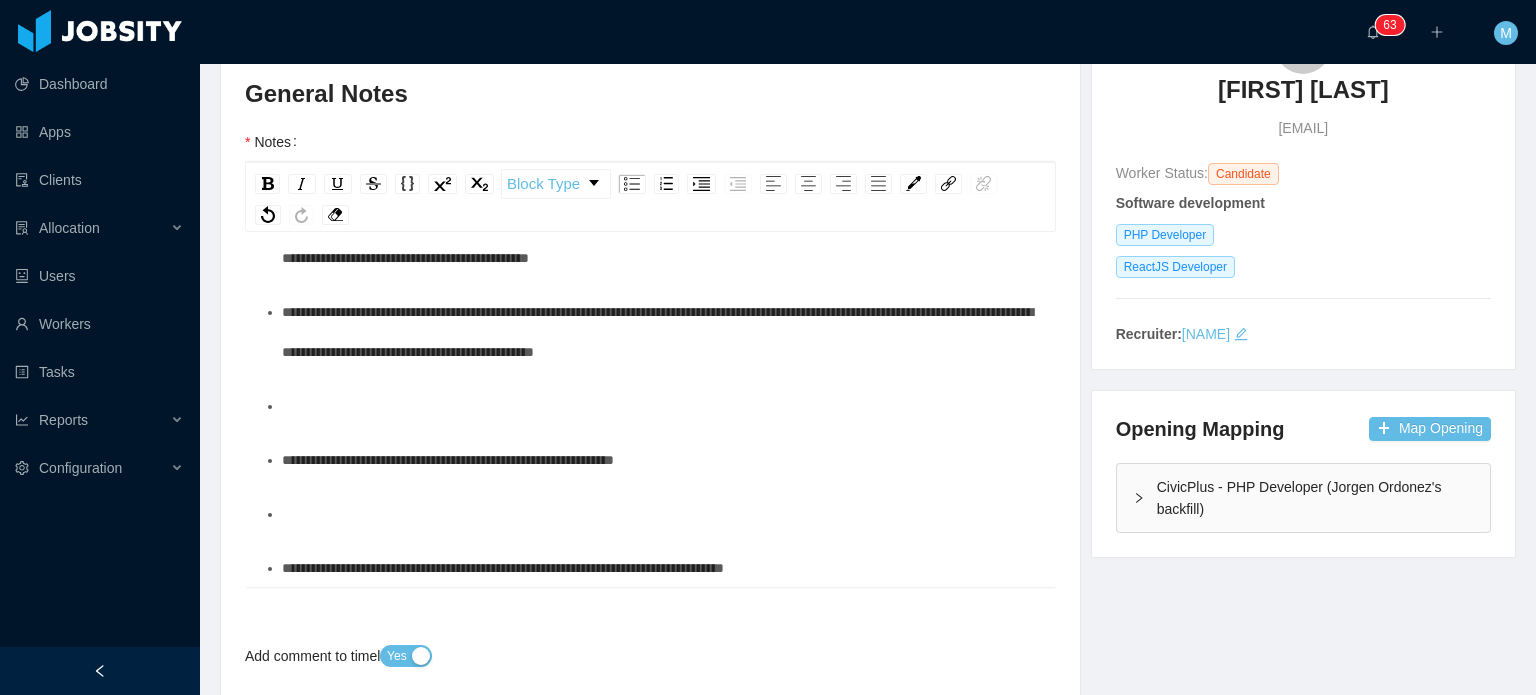 click on "**********" at bounding box center [651, 414] 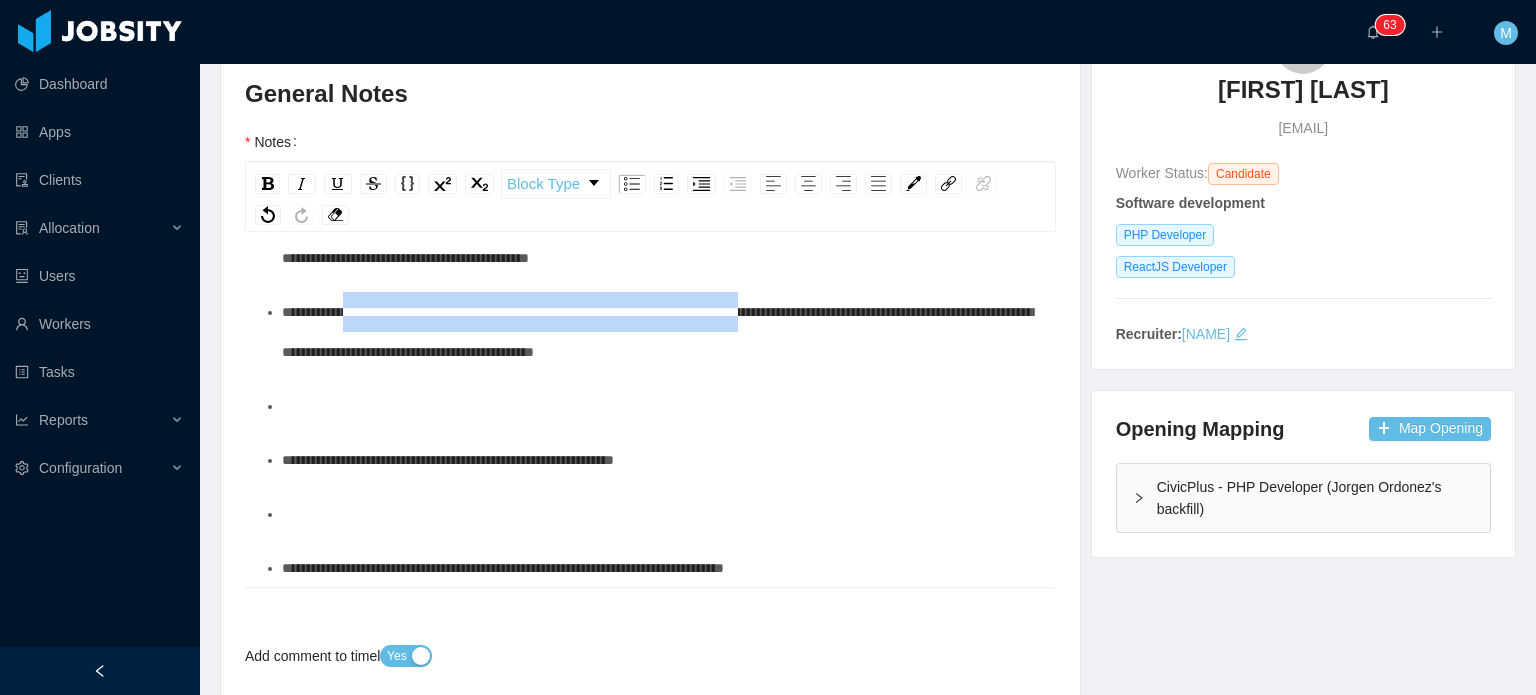 drag, startPoint x: 837, startPoint y: 315, endPoint x: 349, endPoint y: 319, distance: 488.0164 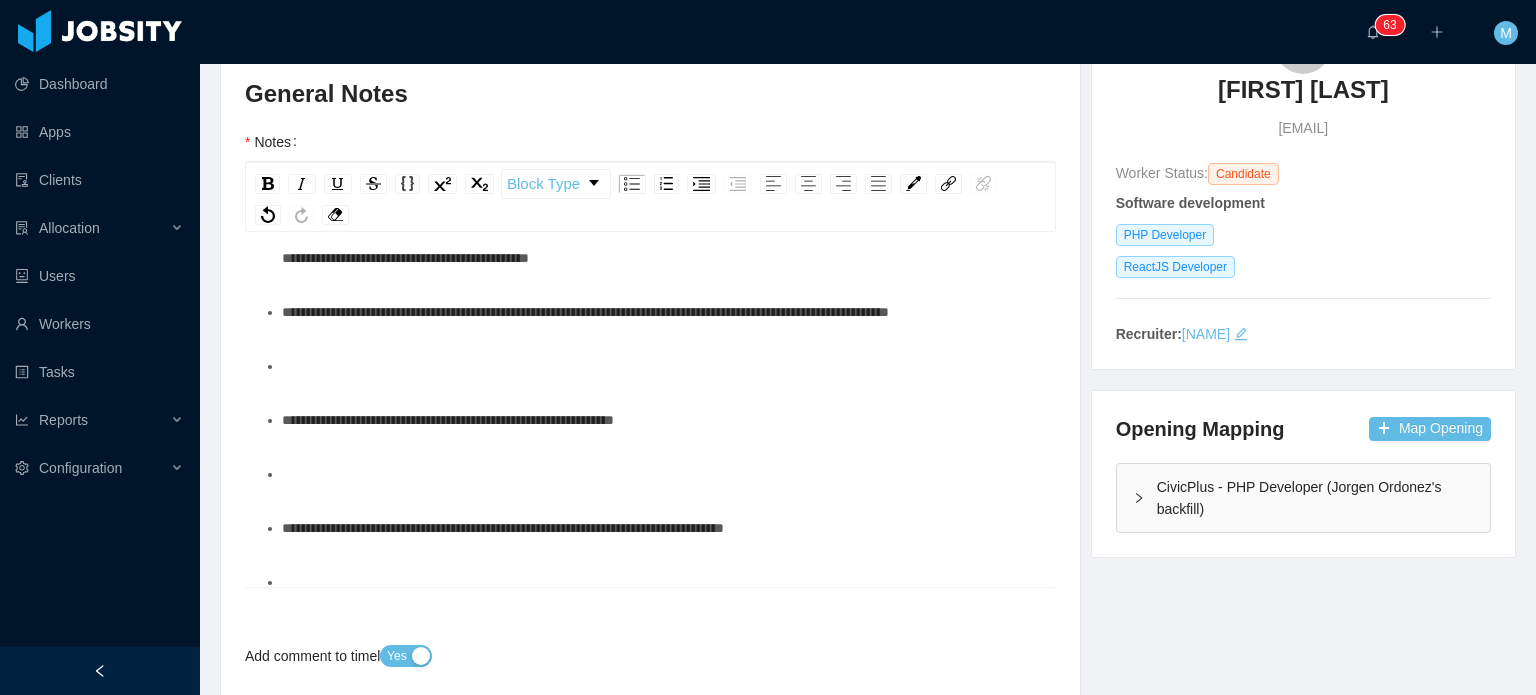 click on "**********" at bounding box center (585, 312) 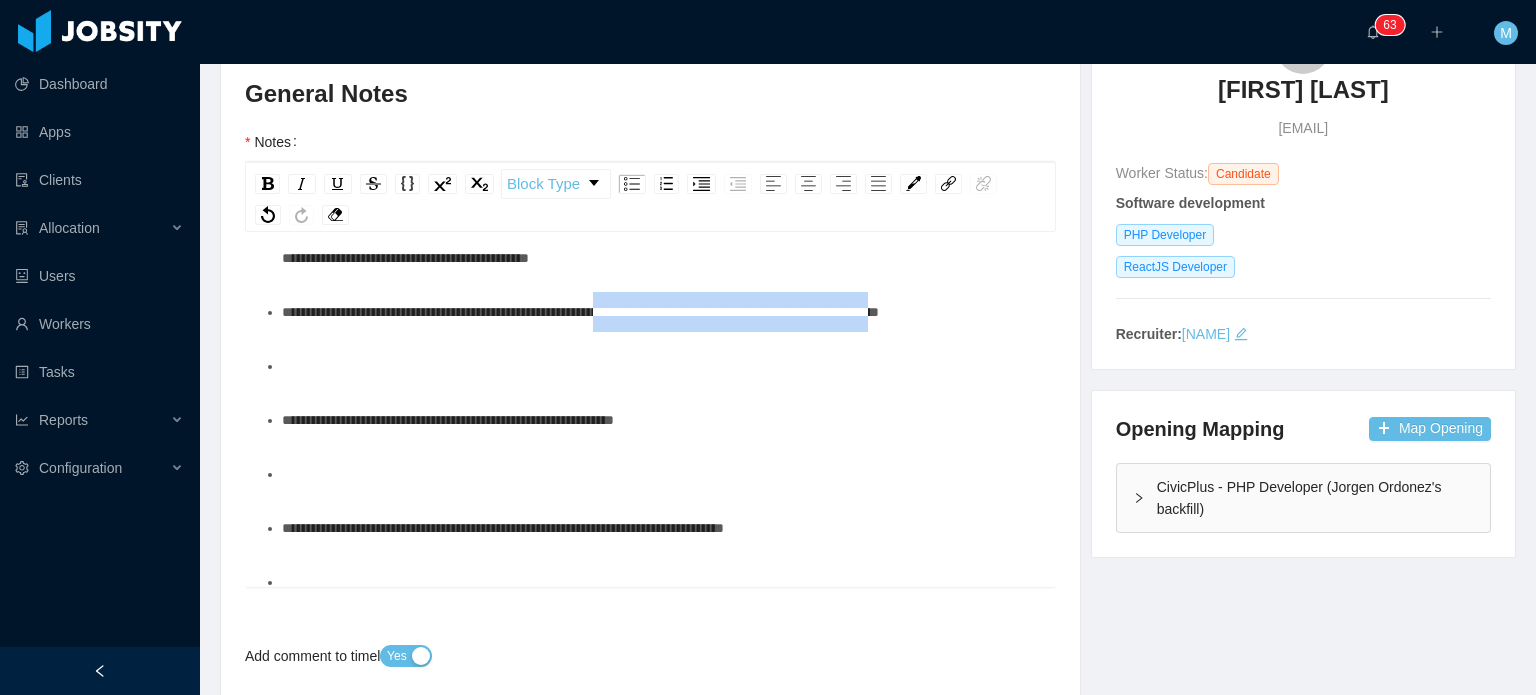 drag, startPoint x: 651, startPoint y: 315, endPoint x: 983, endPoint y: 313, distance: 332.006 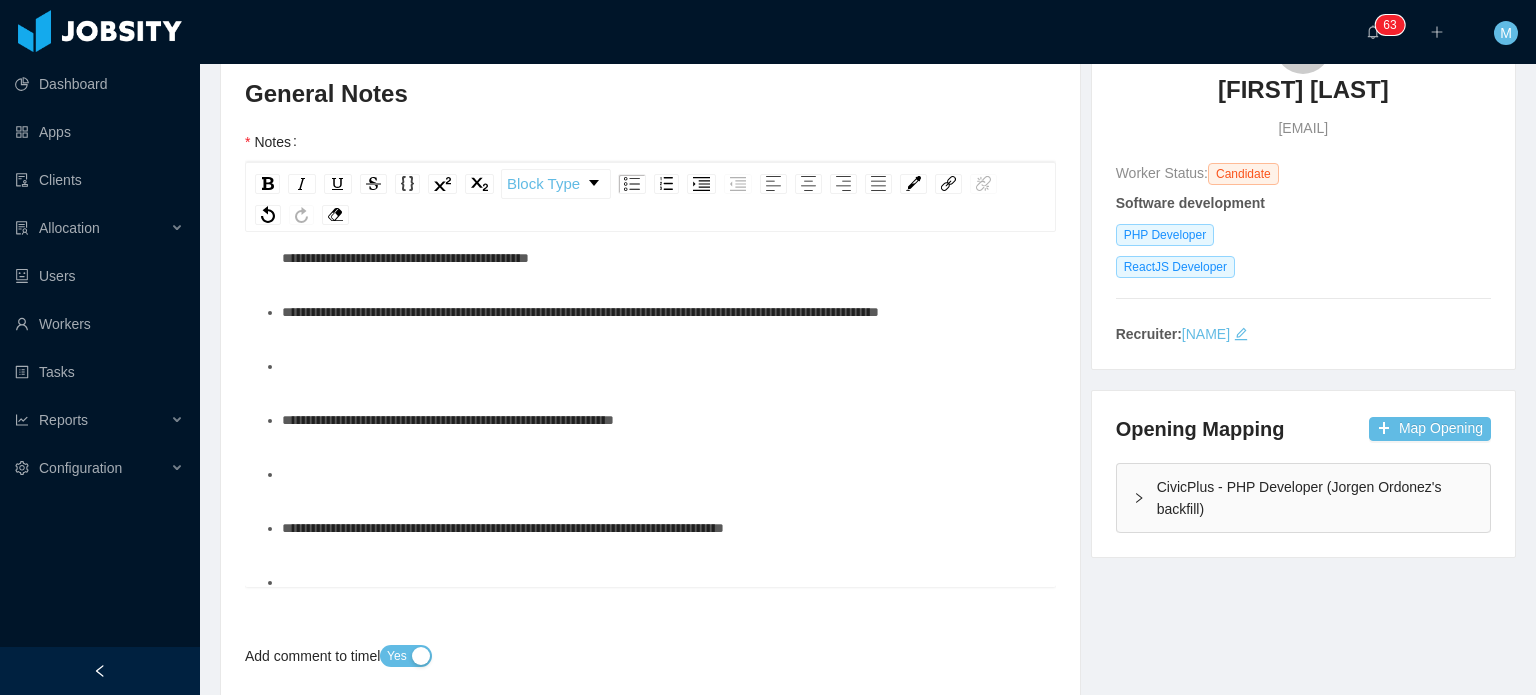 click on "**********" at bounding box center (661, 312) 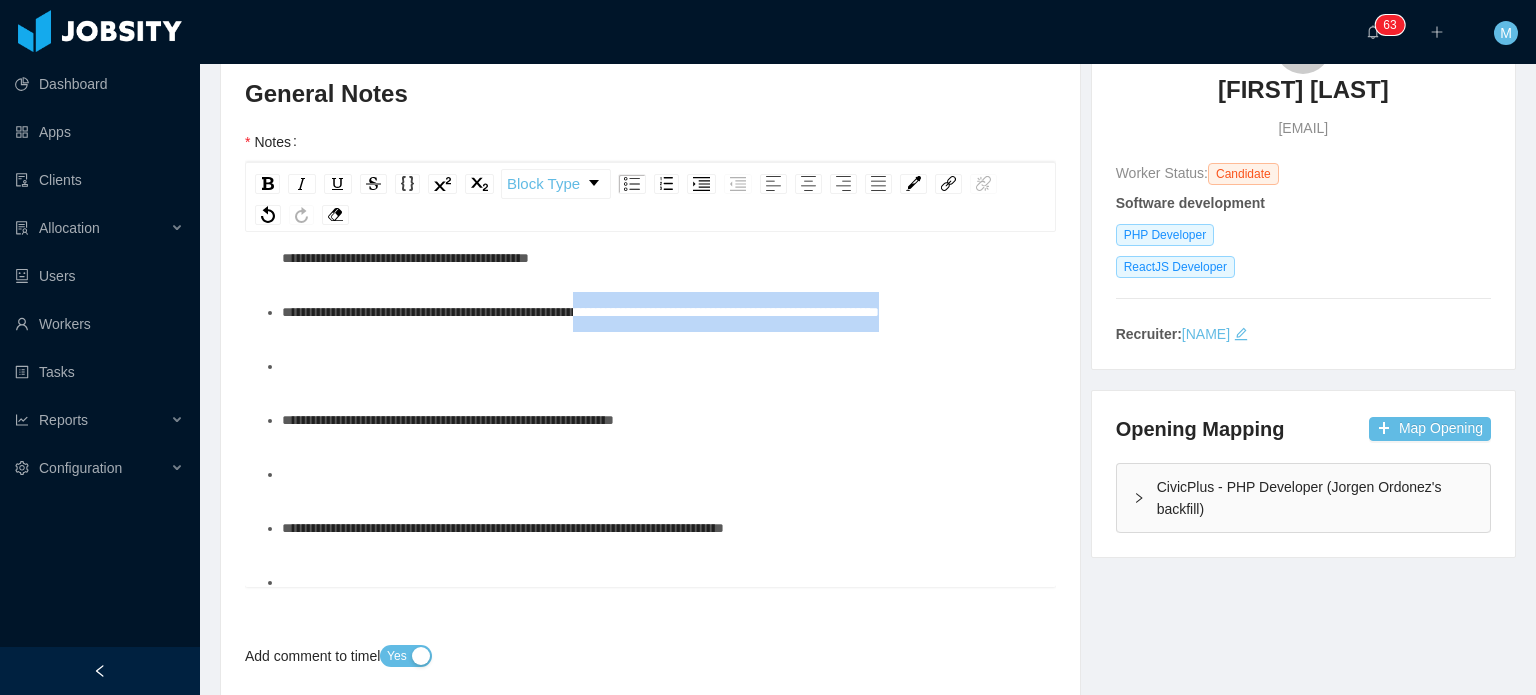 drag, startPoint x: 986, startPoint y: 317, endPoint x: 629, endPoint y: 325, distance: 357.08963 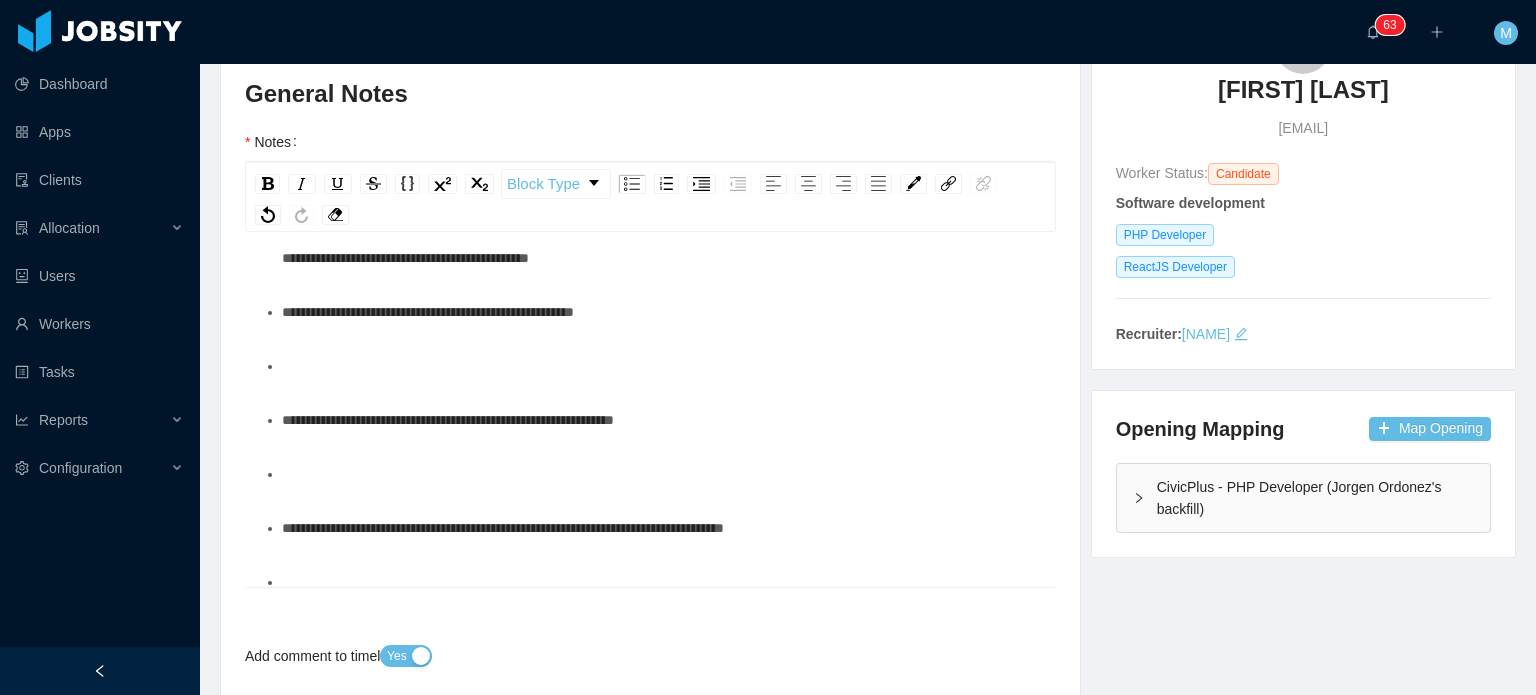 click at bounding box center (661, 366) 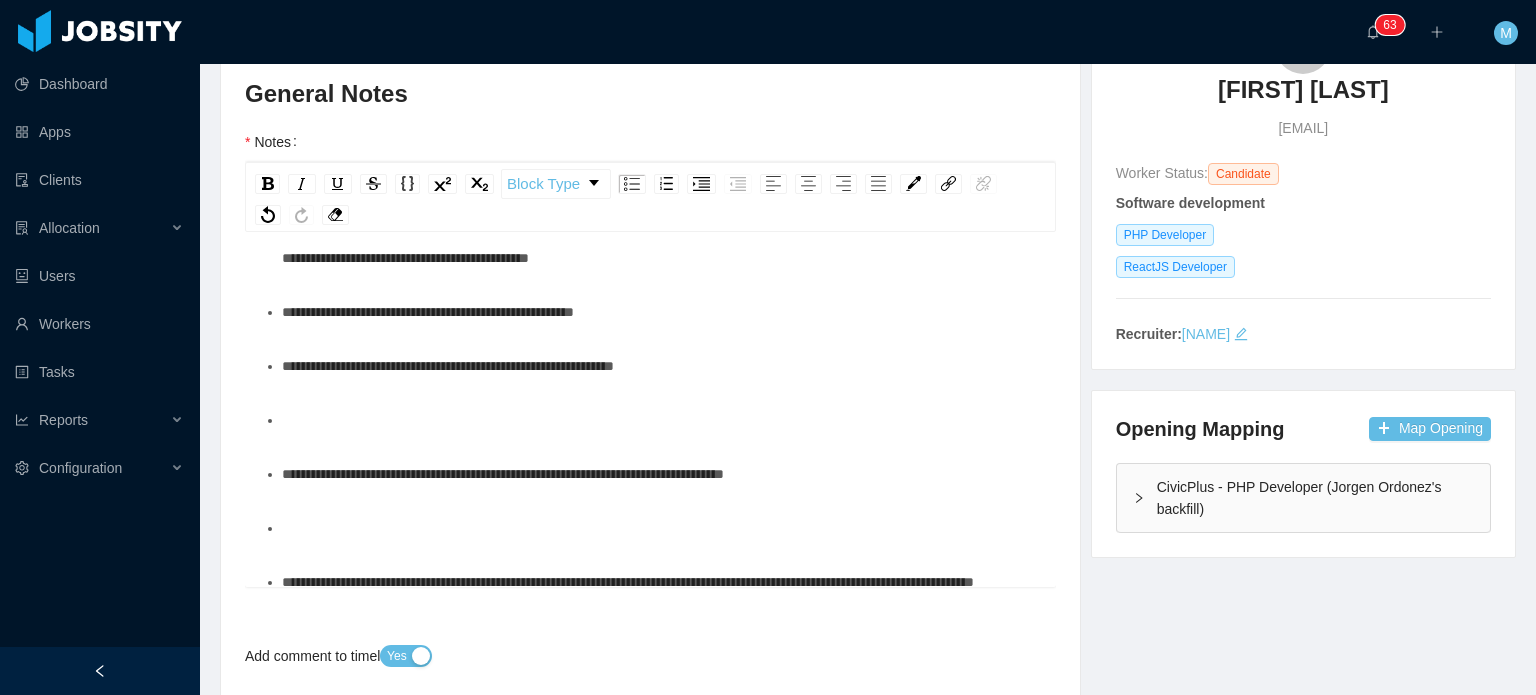click on "**********" at bounding box center [661, 312] 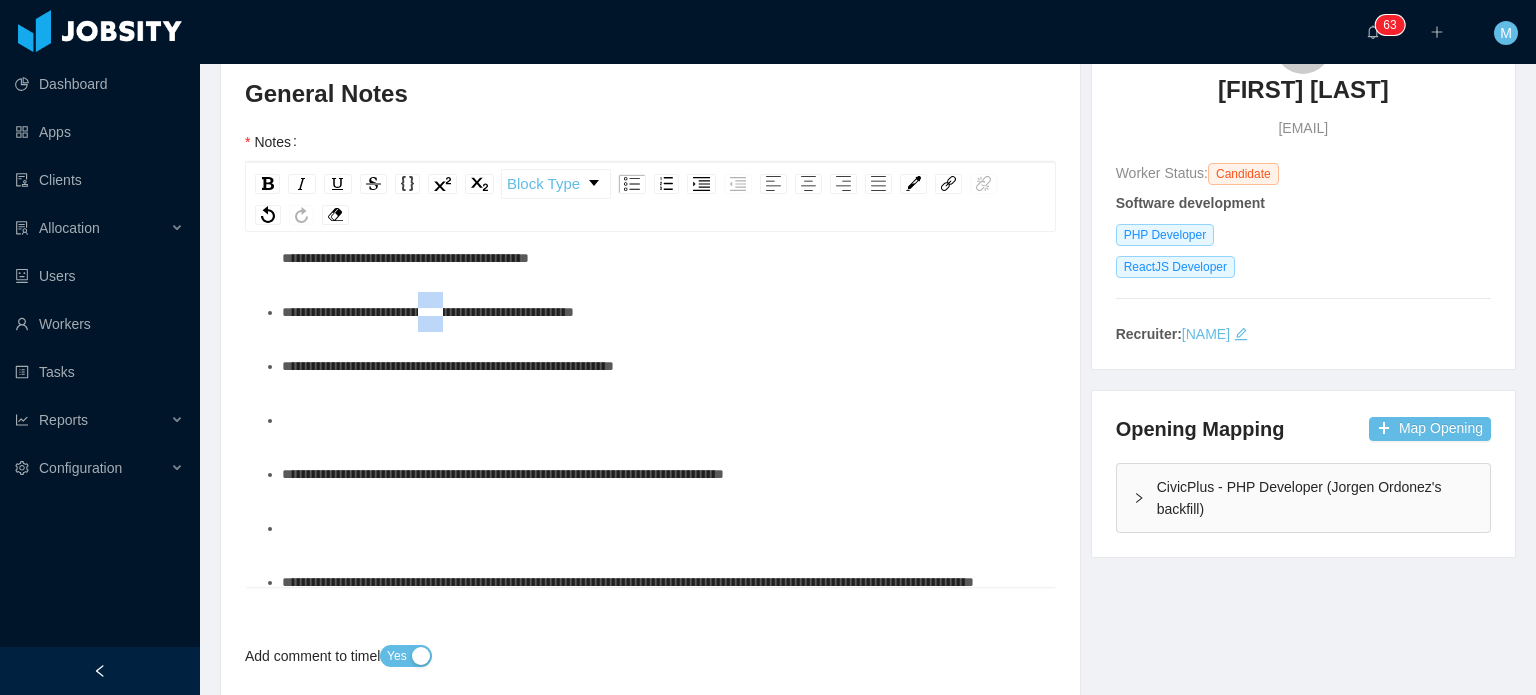 click on "**********" at bounding box center [661, 312] 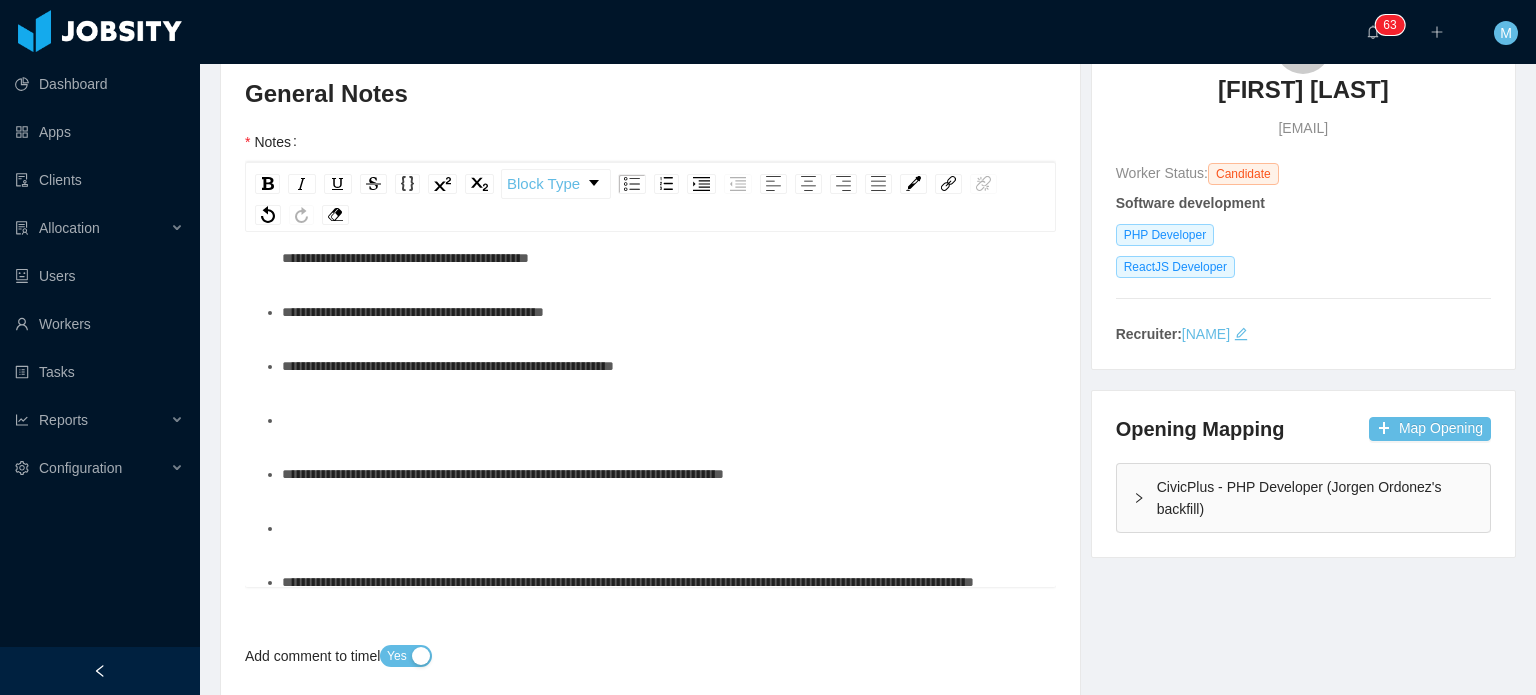 click on "**********" at bounding box center (413, 312) 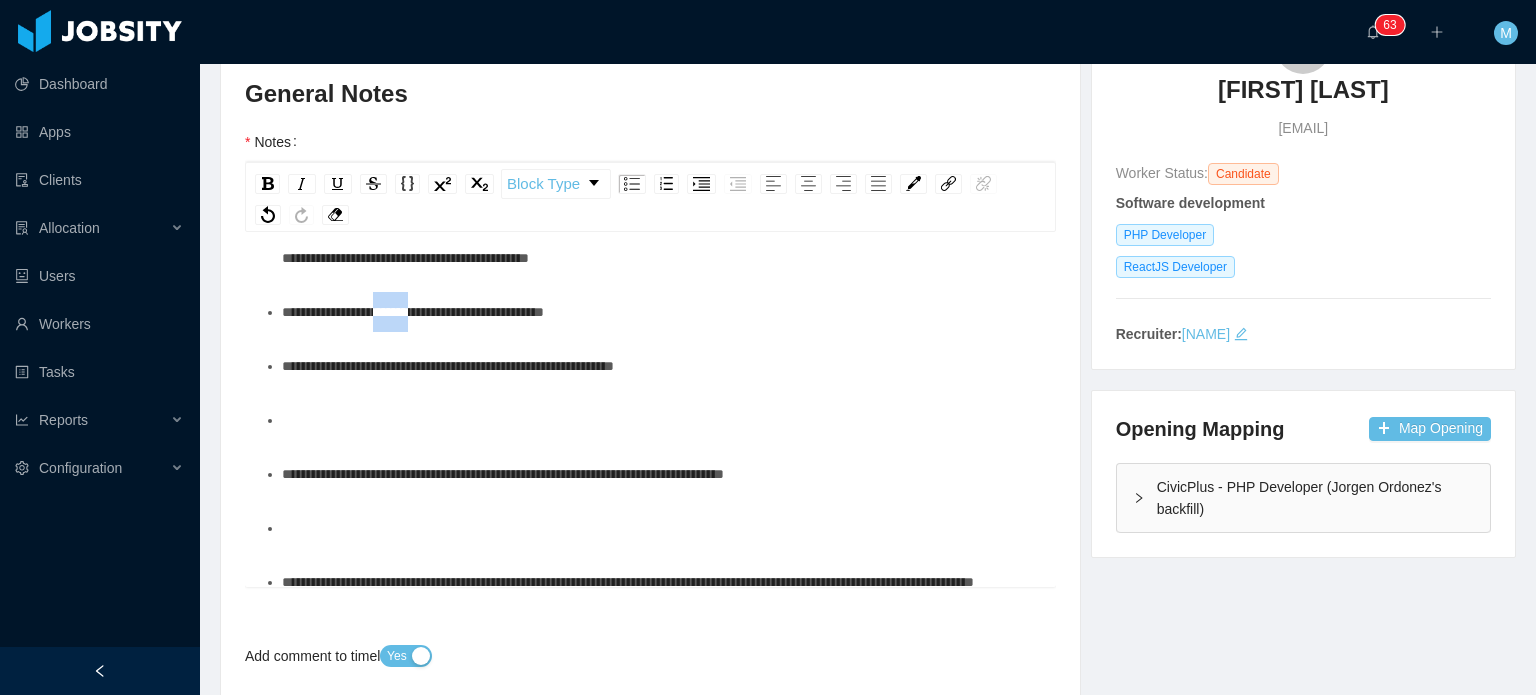 click on "**********" at bounding box center [413, 312] 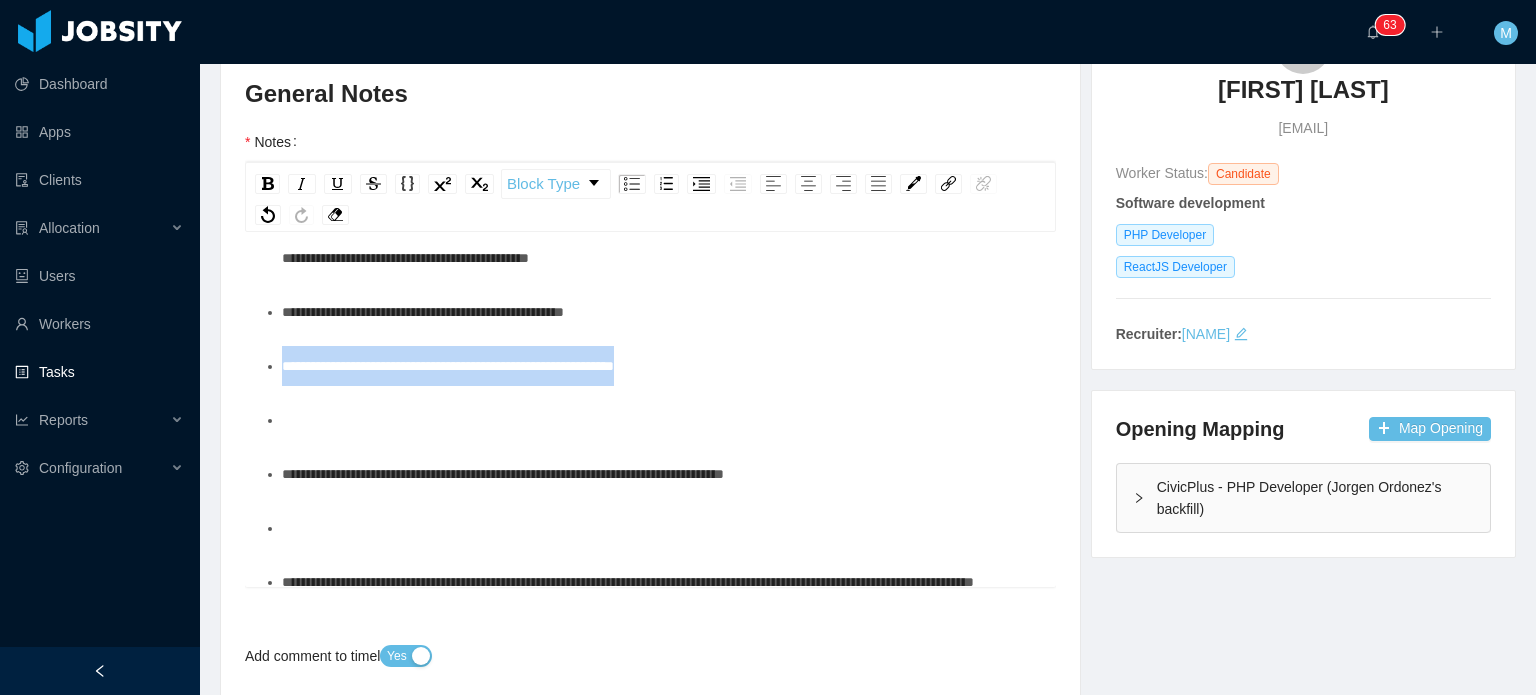 drag, startPoint x: 348, startPoint y: 403, endPoint x: 191, endPoint y: 352, distance: 165.07574 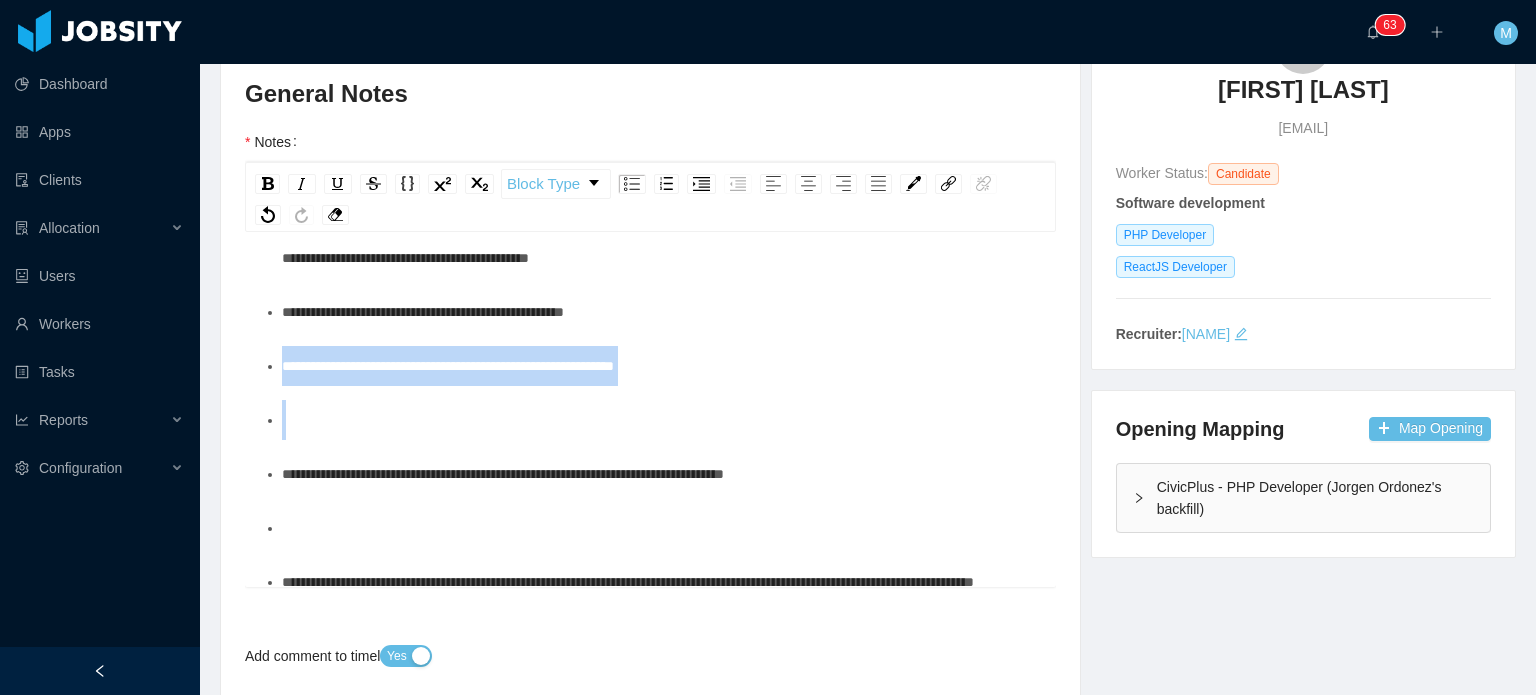 click at bounding box center [661, 420] 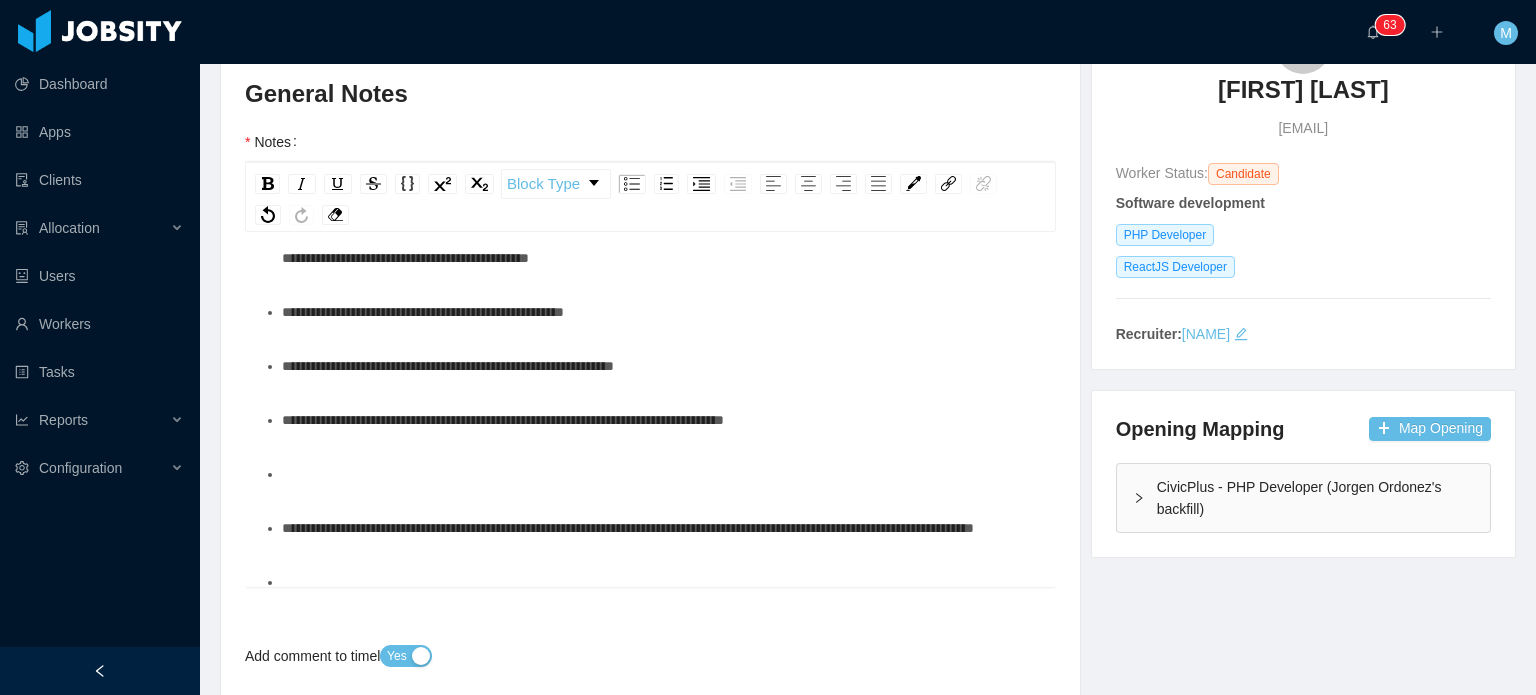 click at bounding box center (661, 474) 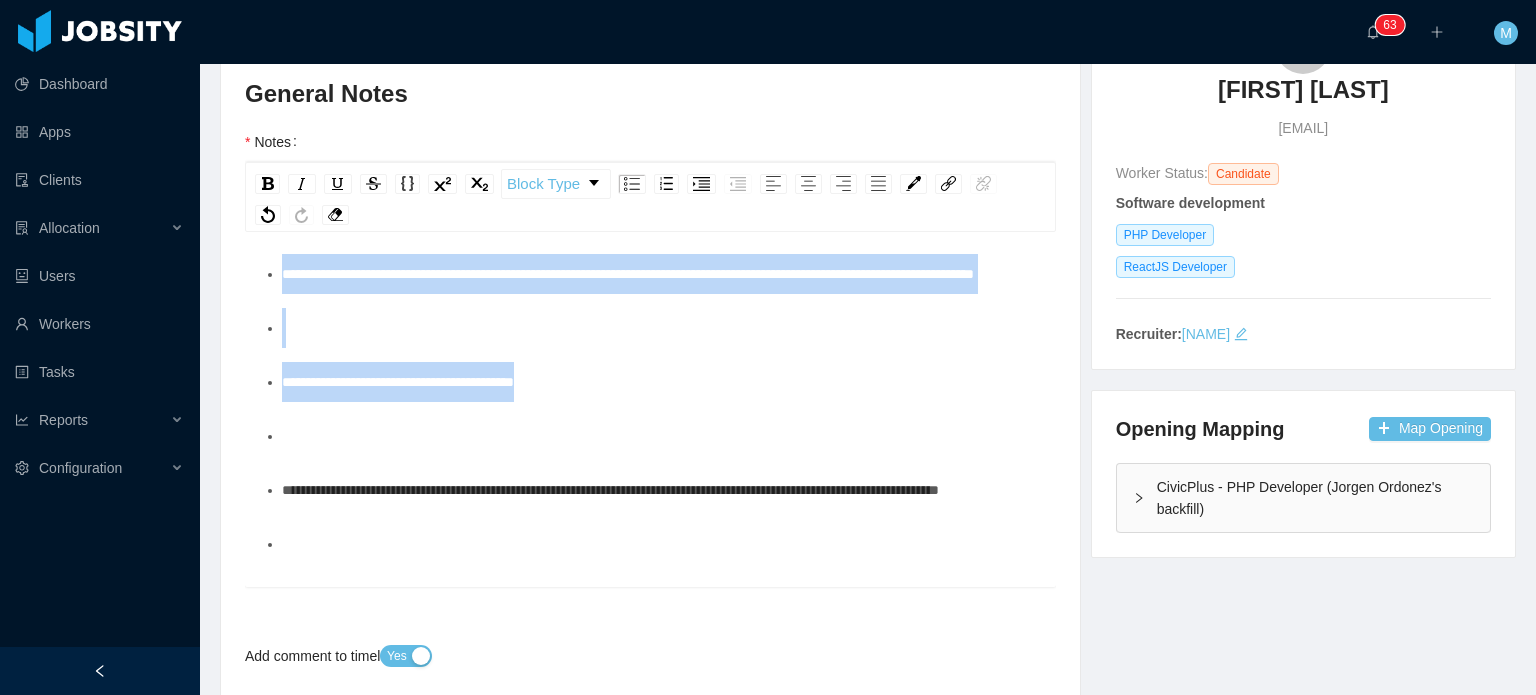 drag, startPoint x: 544, startPoint y: 479, endPoint x: 217, endPoint y: 261, distance: 393.0051 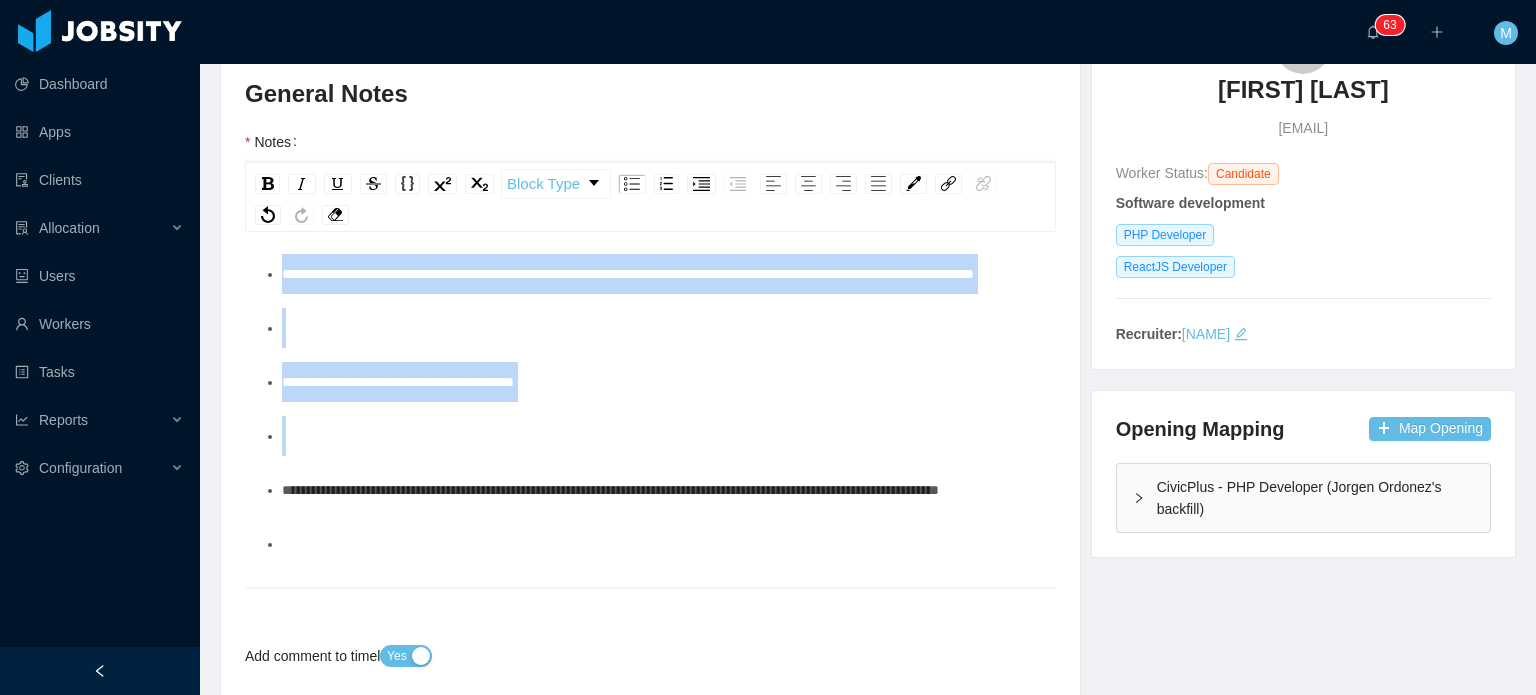 scroll, scrollTop: 648, scrollLeft: 0, axis: vertical 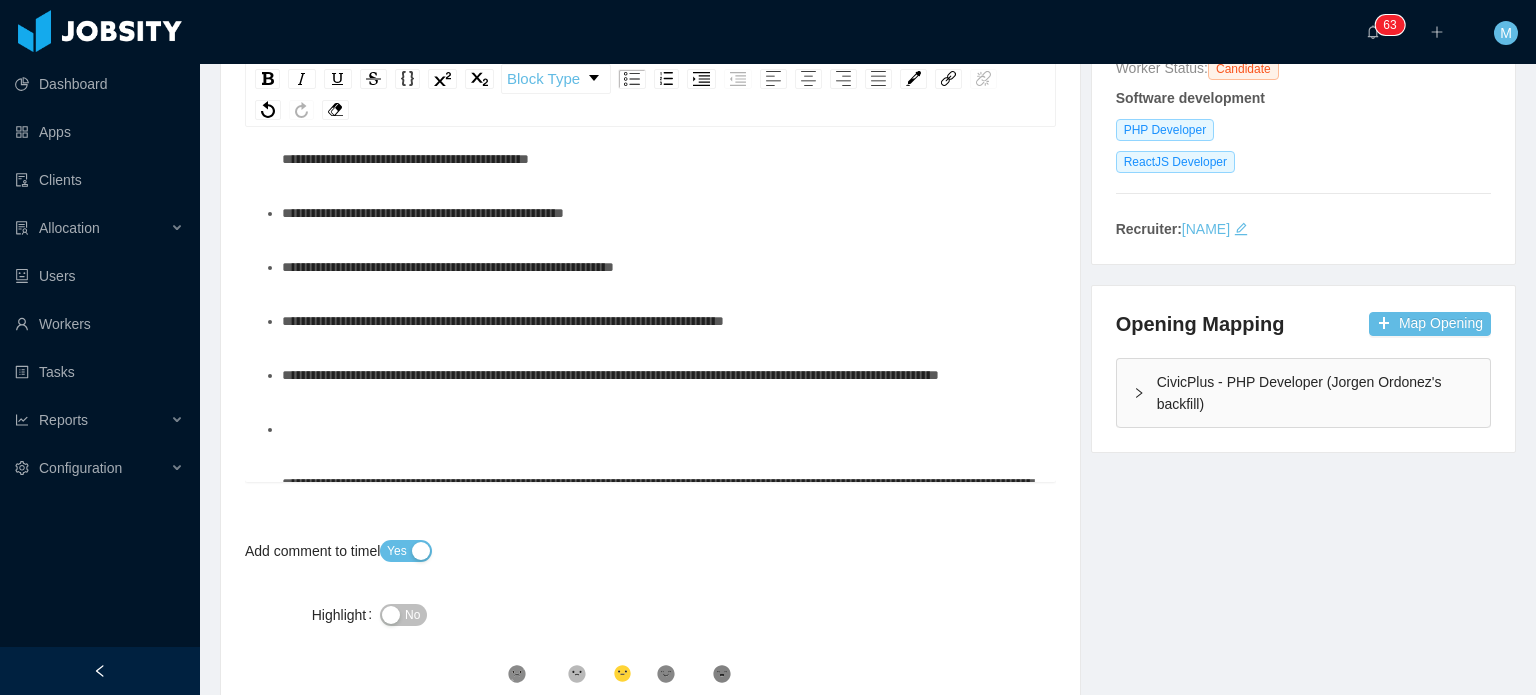 click on "**********" at bounding box center [651, 106] 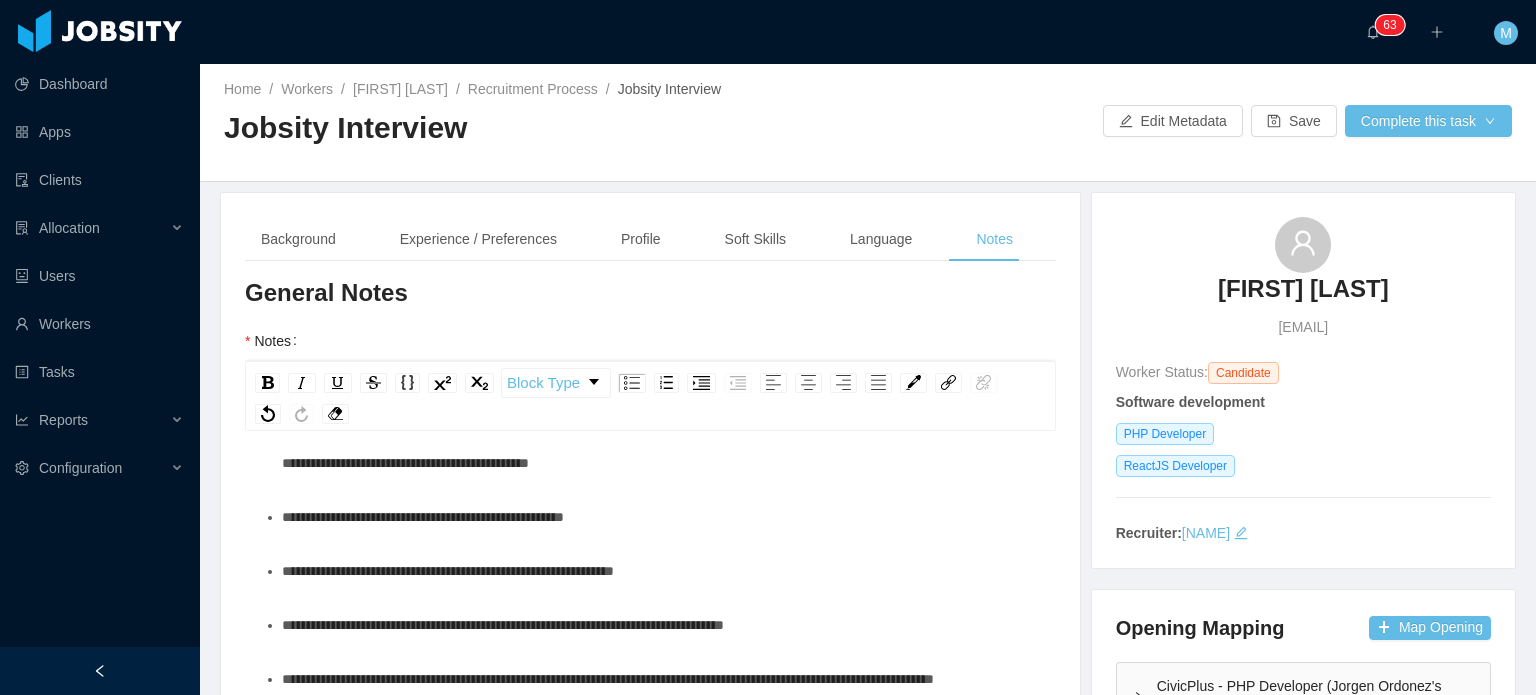 scroll, scrollTop: 0, scrollLeft: 0, axis: both 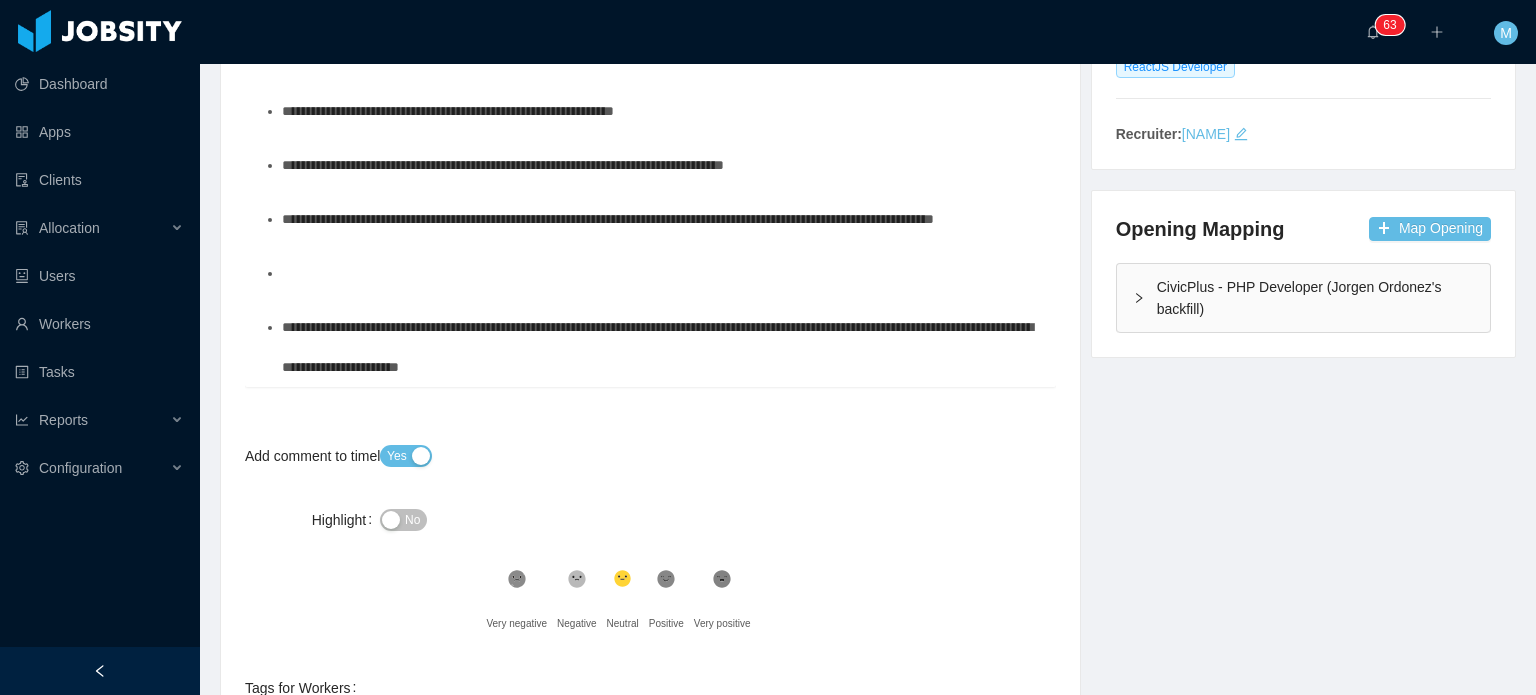 click on "**********" at bounding box center (651, -50) 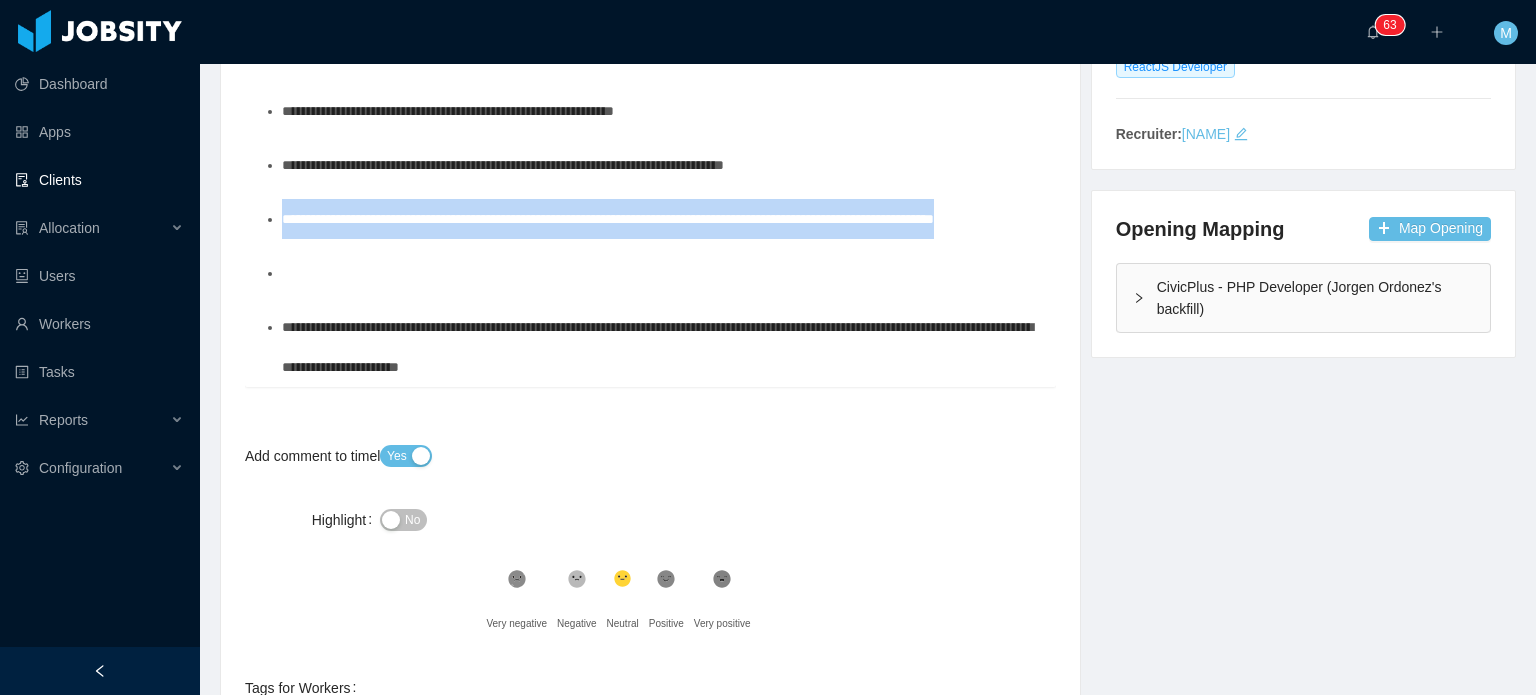 drag, startPoint x: 433, startPoint y: 283, endPoint x: 196, endPoint y: 160, distance: 267.01685 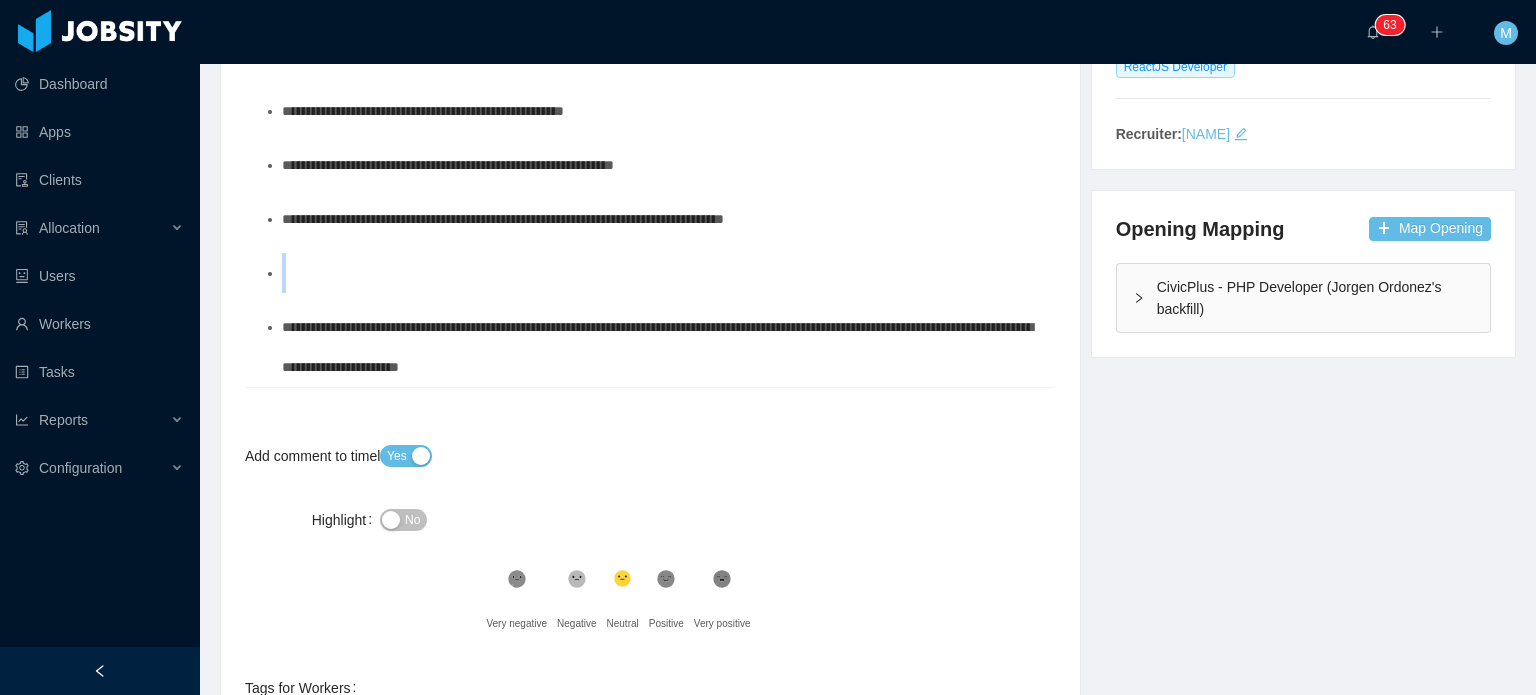 scroll, scrollTop: 500, scrollLeft: 0, axis: vertical 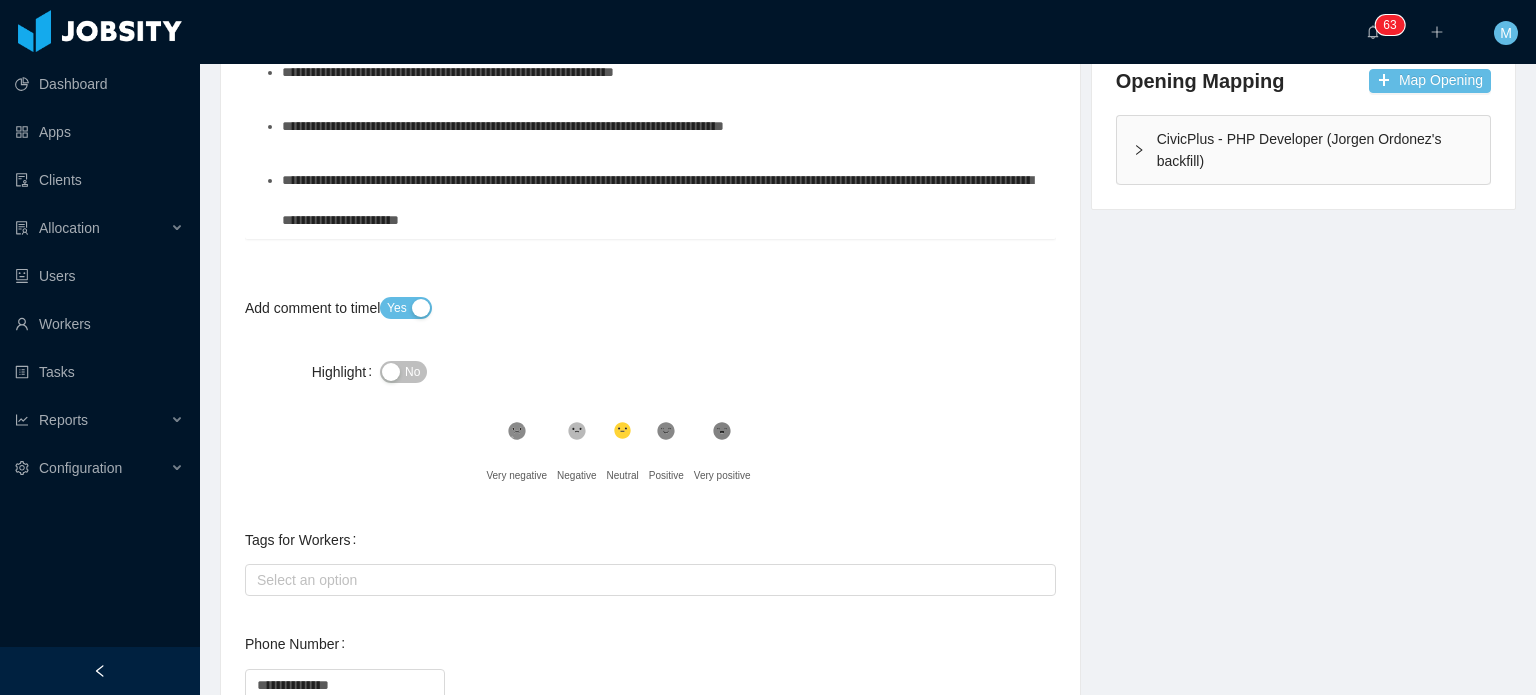 click on "**********" at bounding box center [661, 200] 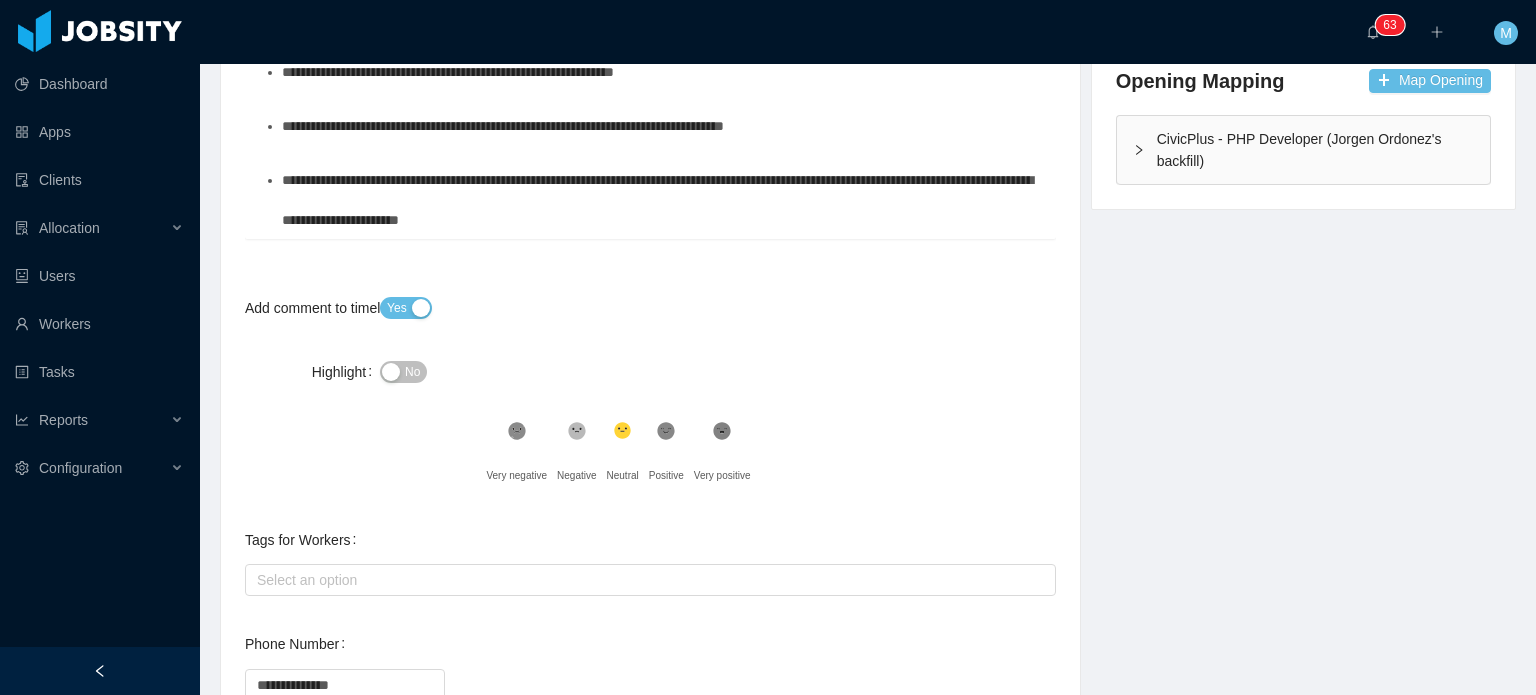 click on "**********" at bounding box center (661, 200) 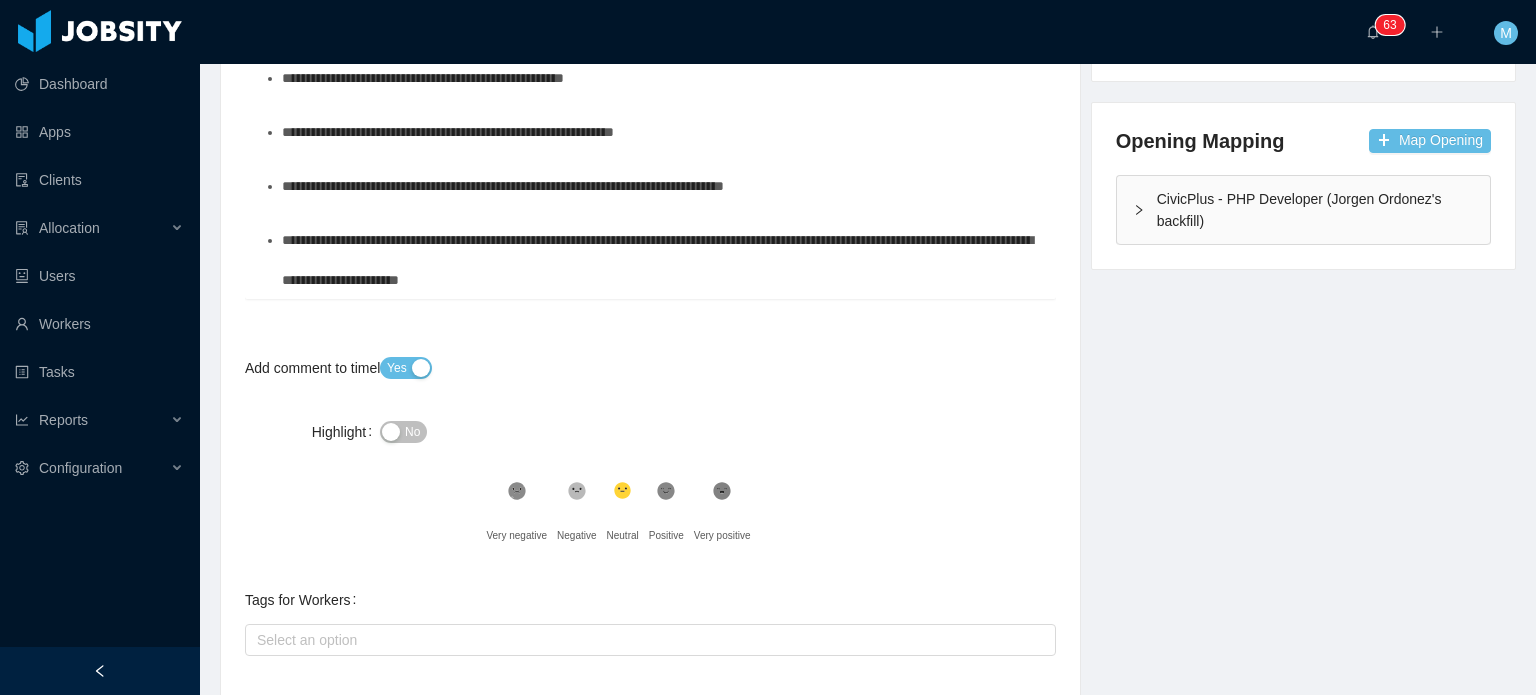 scroll, scrollTop: 478, scrollLeft: 0, axis: vertical 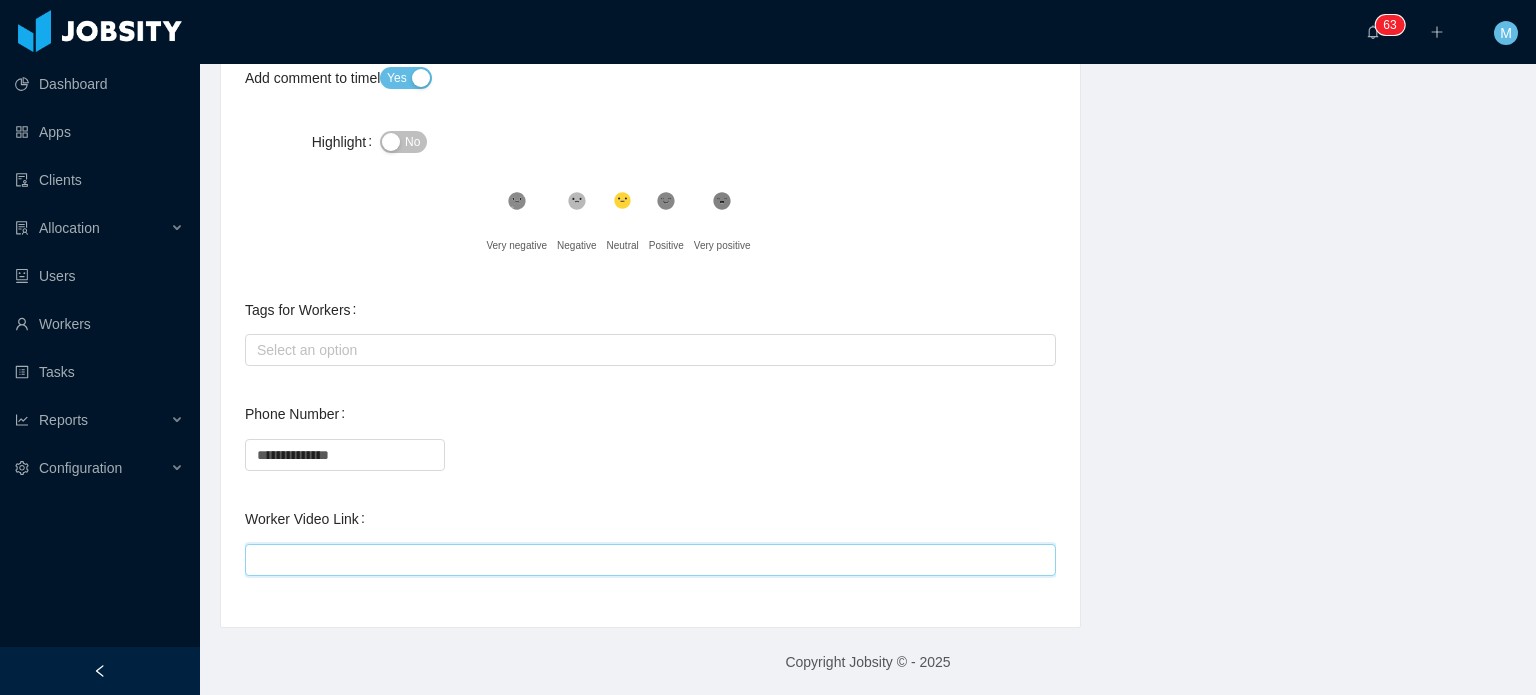 click on "Worker Video Link" at bounding box center (650, 560) 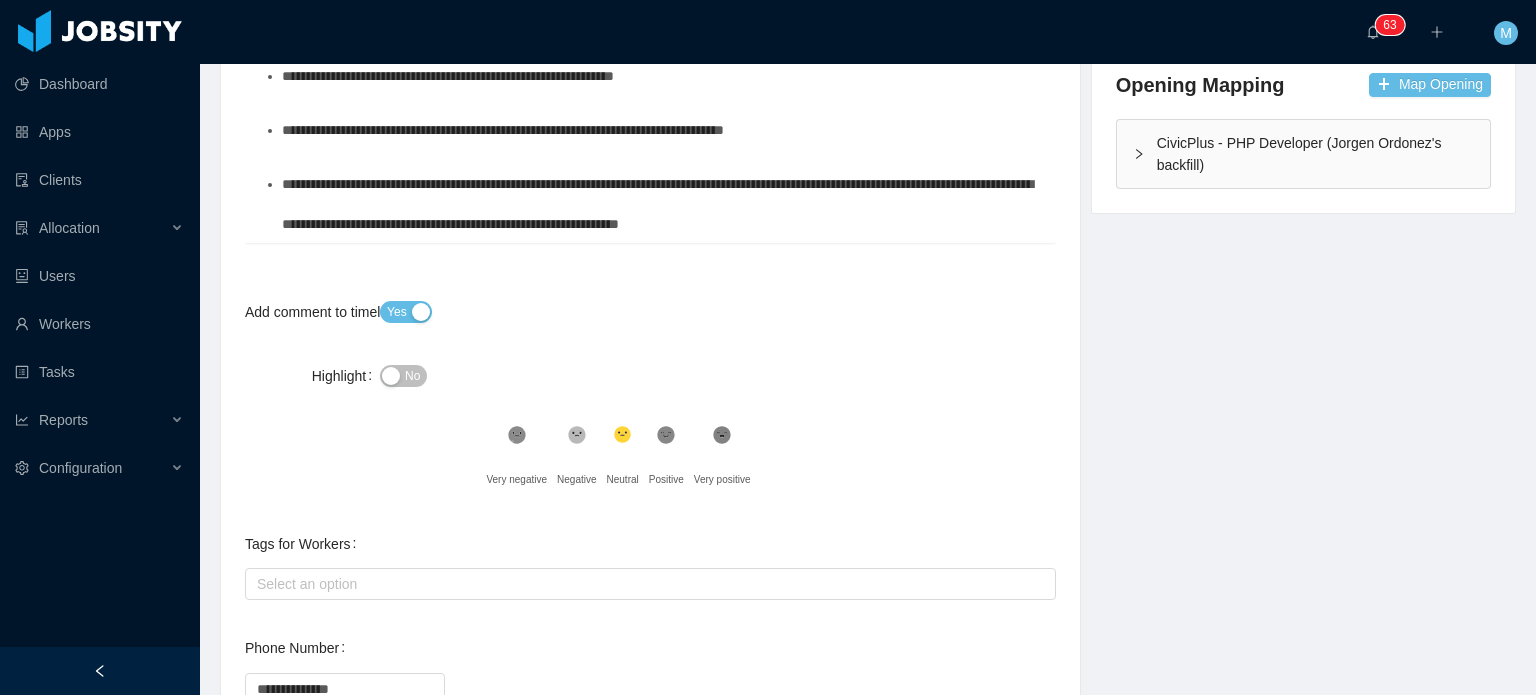 scroll, scrollTop: 178, scrollLeft: 0, axis: vertical 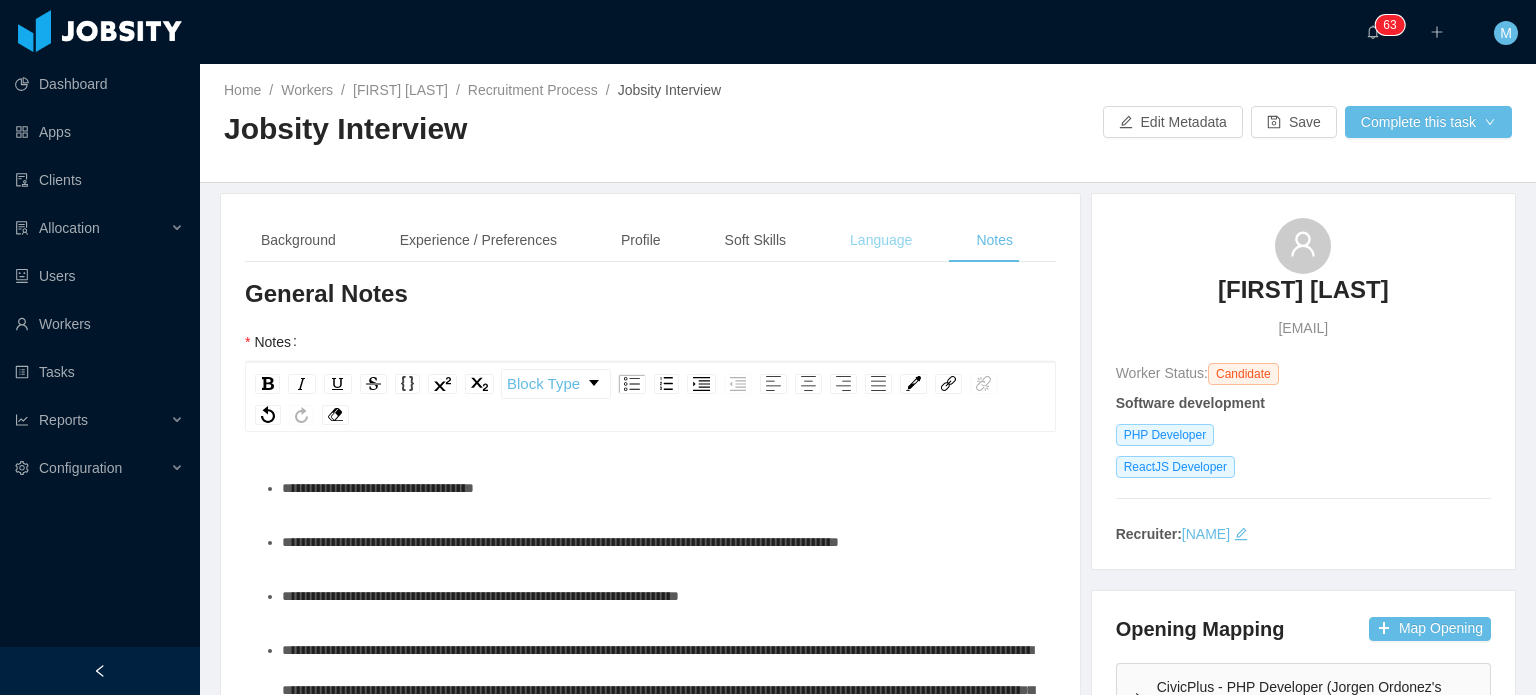type on "**********" 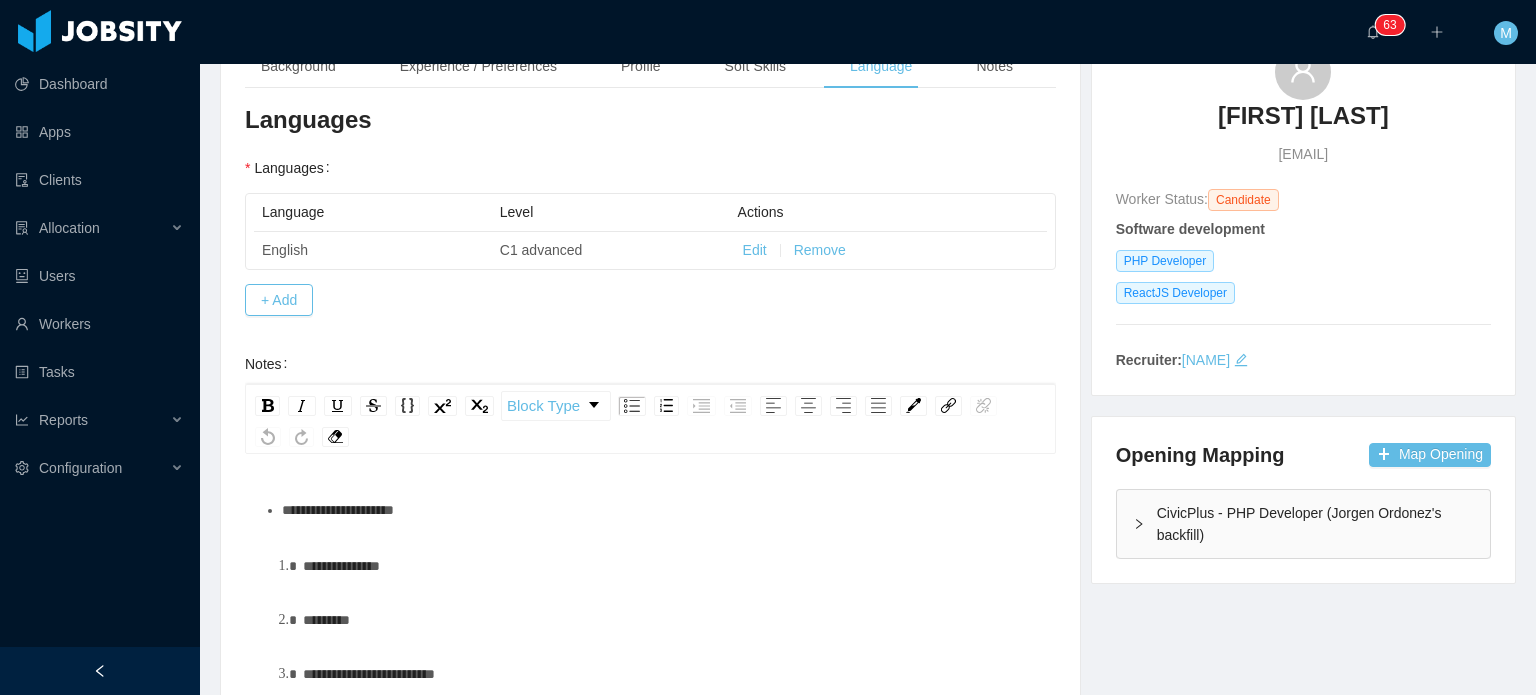 scroll, scrollTop: 100, scrollLeft: 0, axis: vertical 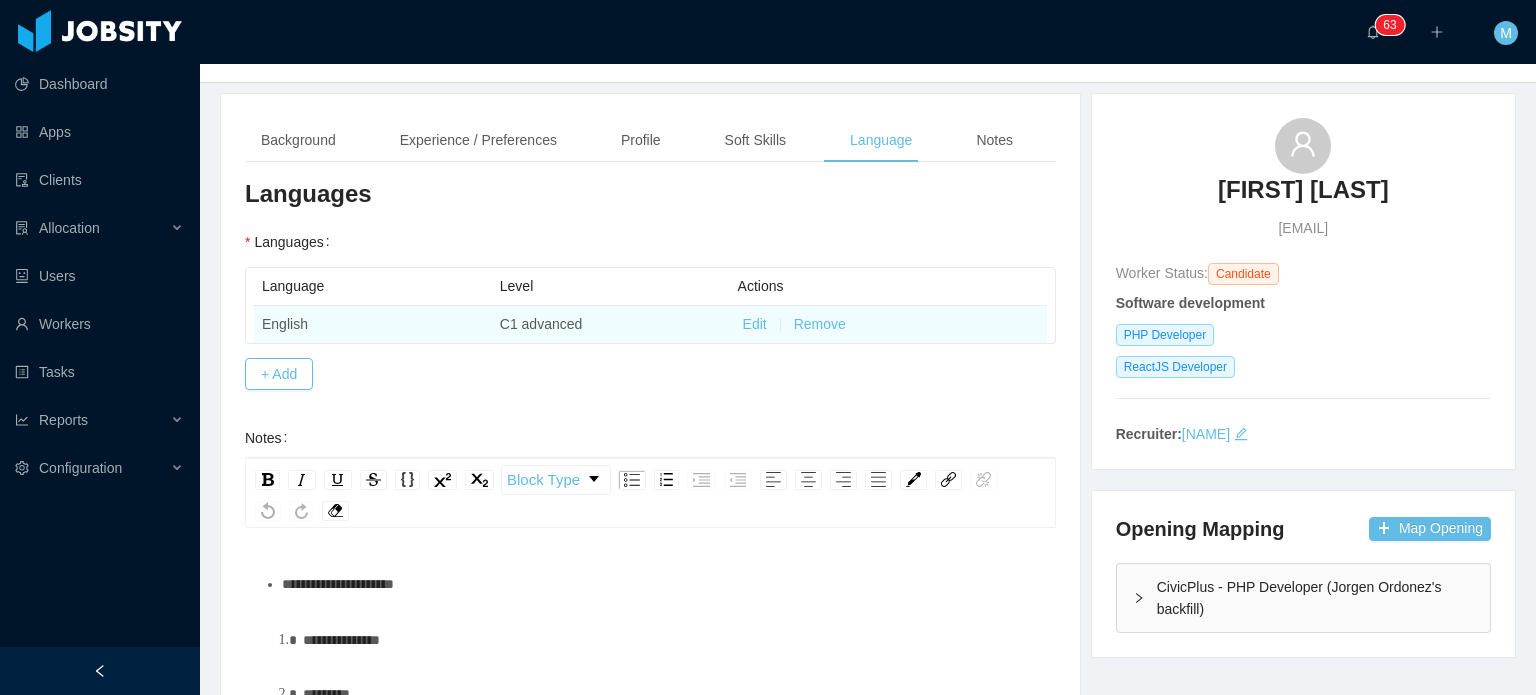 click on "Edit" at bounding box center [755, 324] 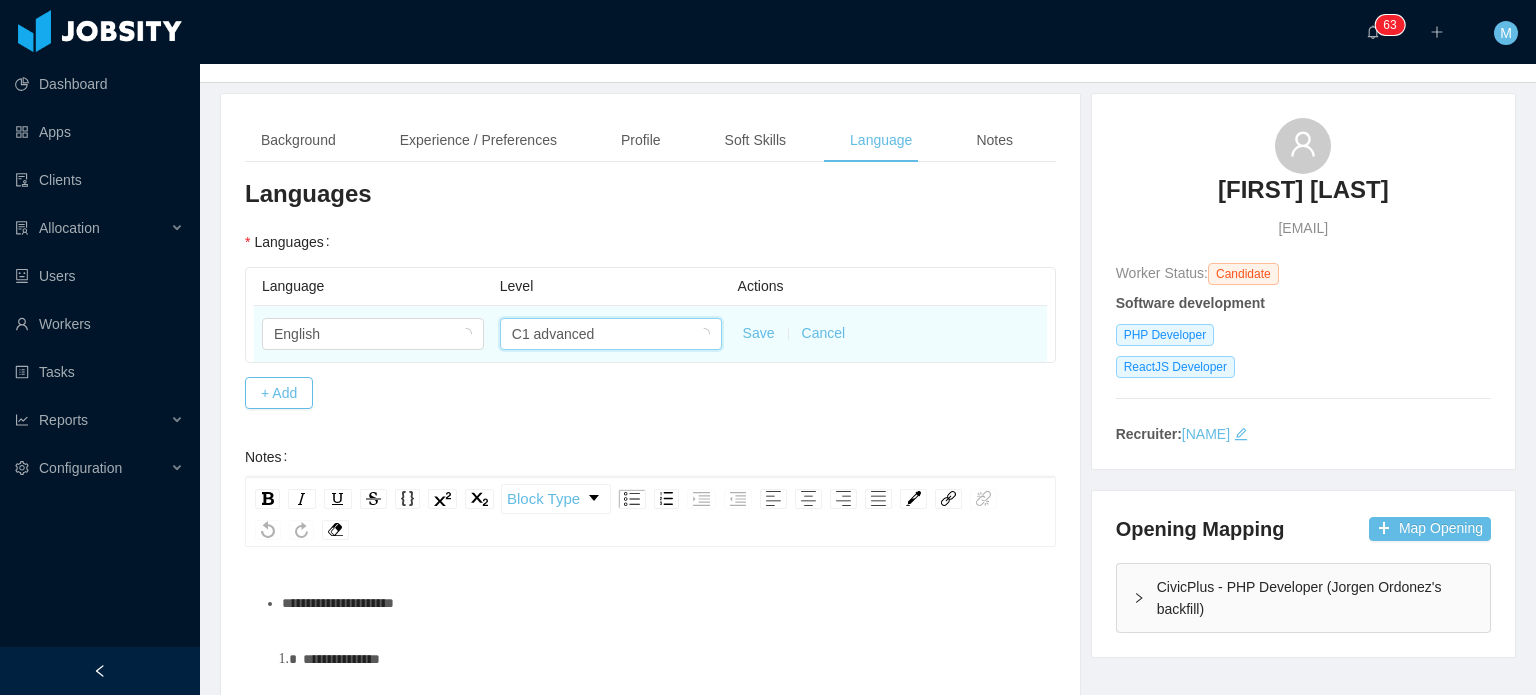 click on "C1 advanced" at bounding box center (604, 334) 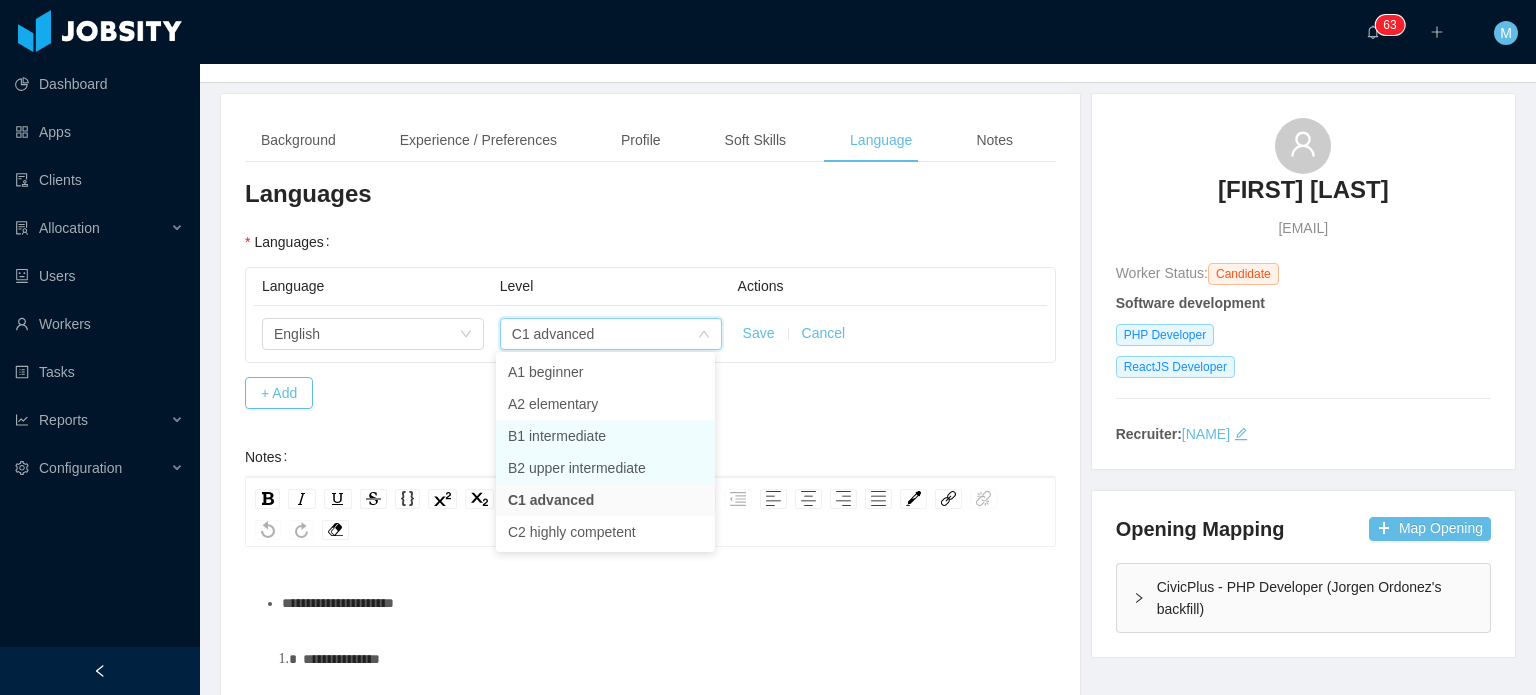 click on "B1 intermediate" at bounding box center [605, 436] 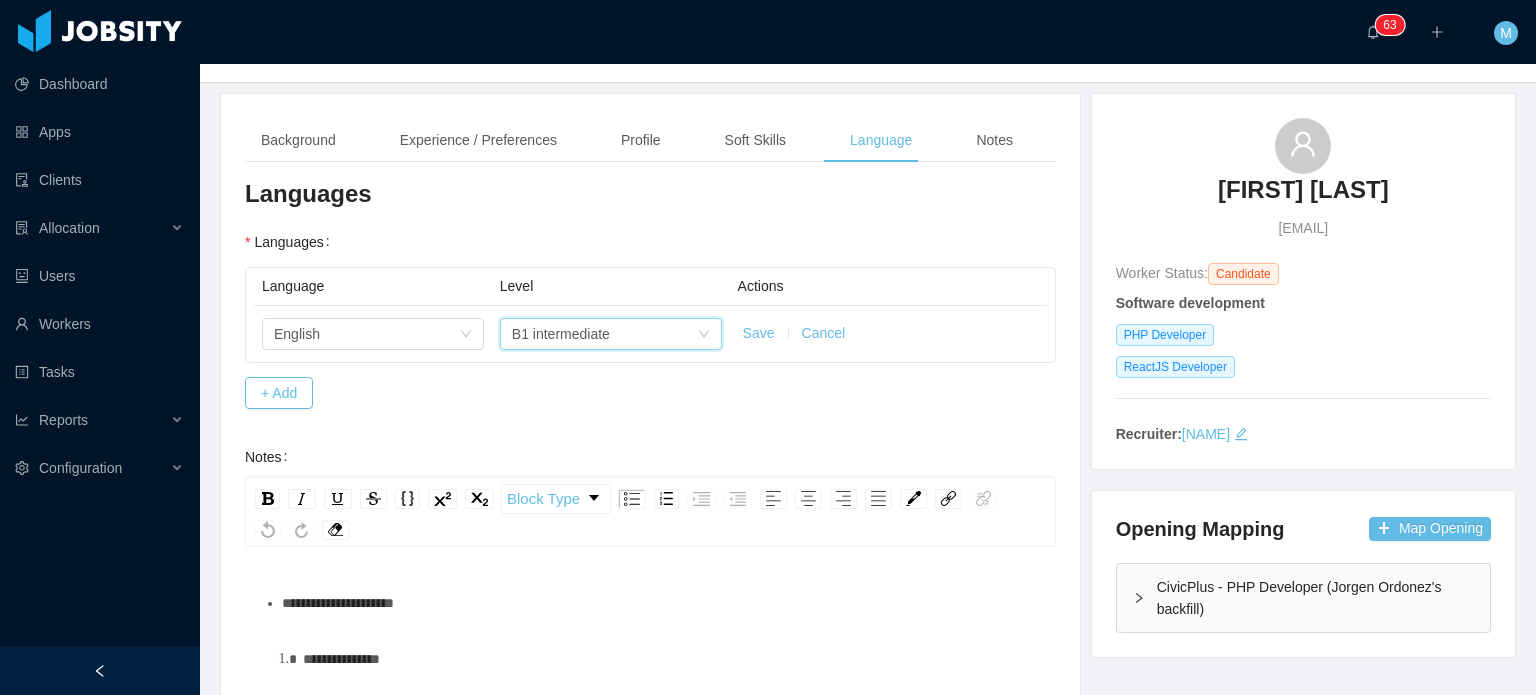 click on "Save" at bounding box center [759, 333] 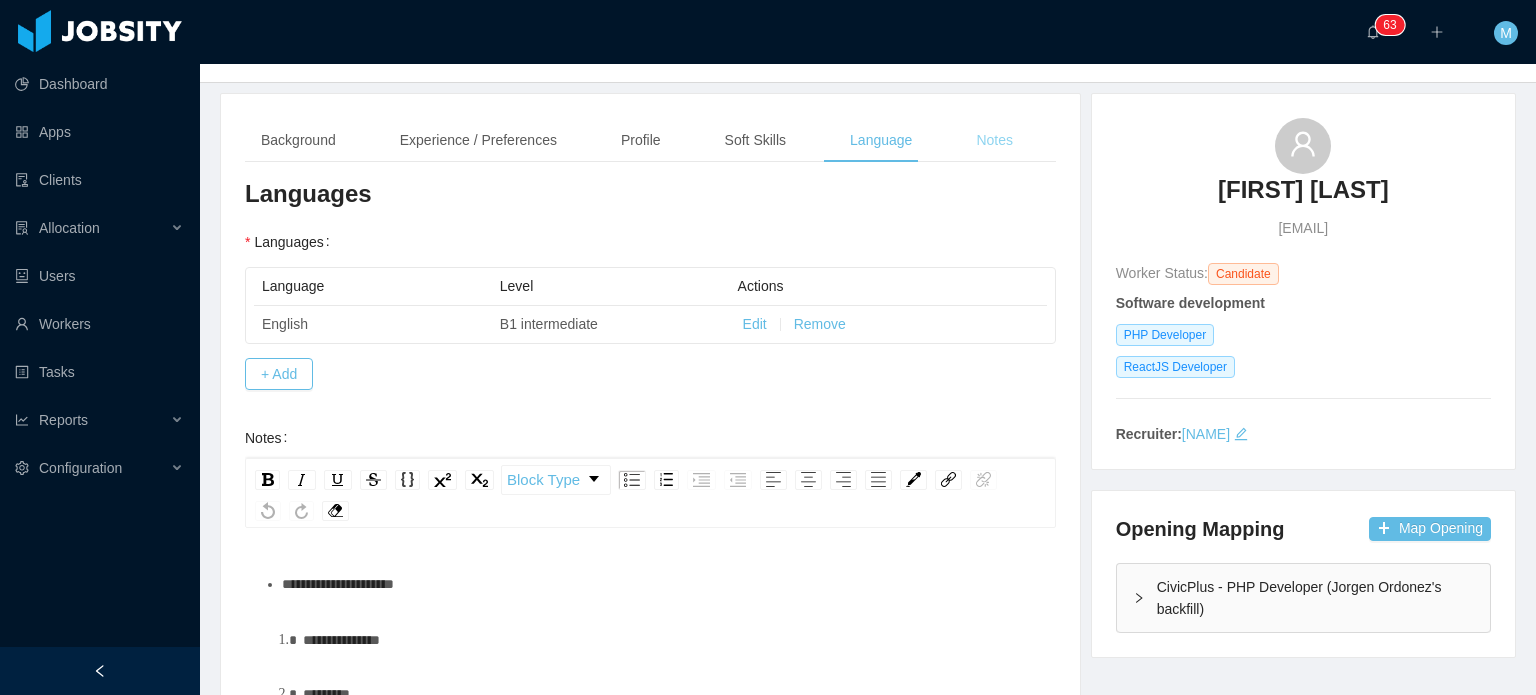 click on "Notes" at bounding box center (994, 140) 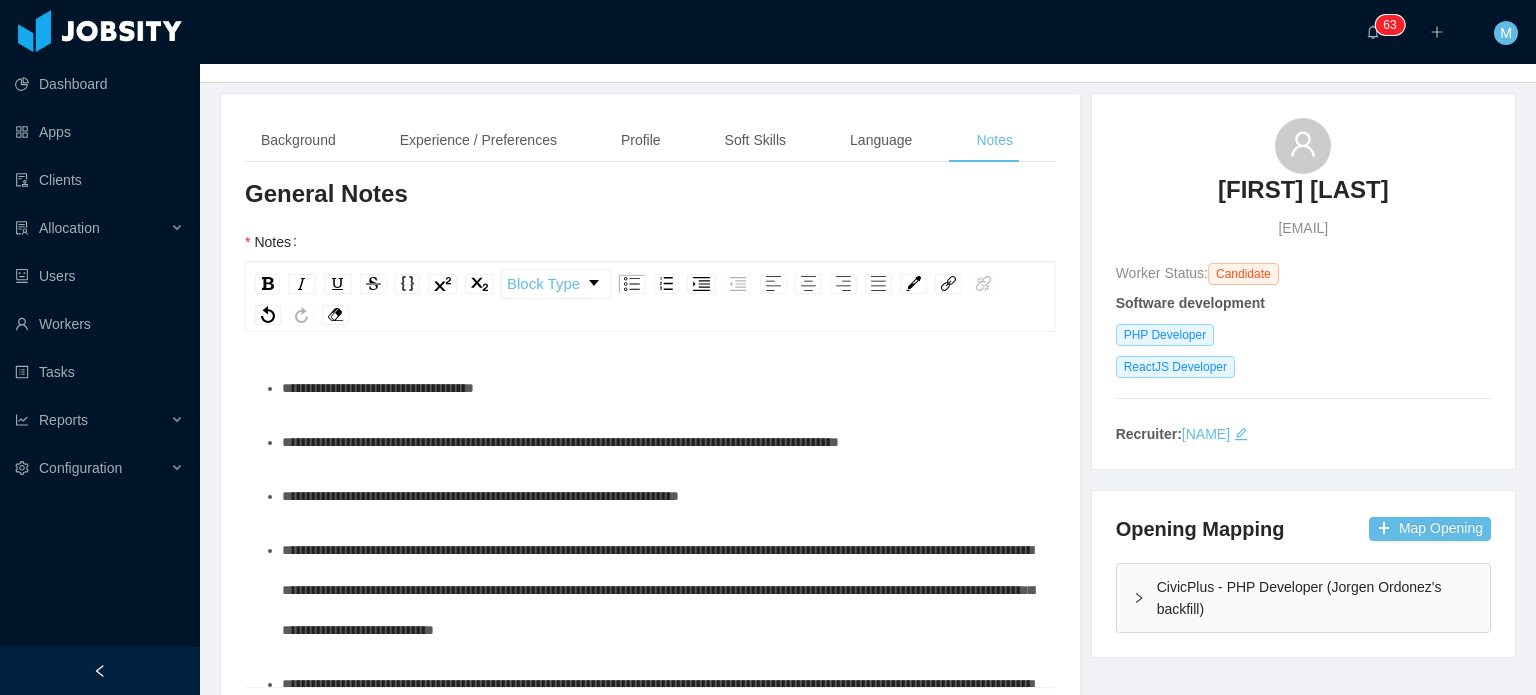 click on "**********" at bounding box center (661, 442) 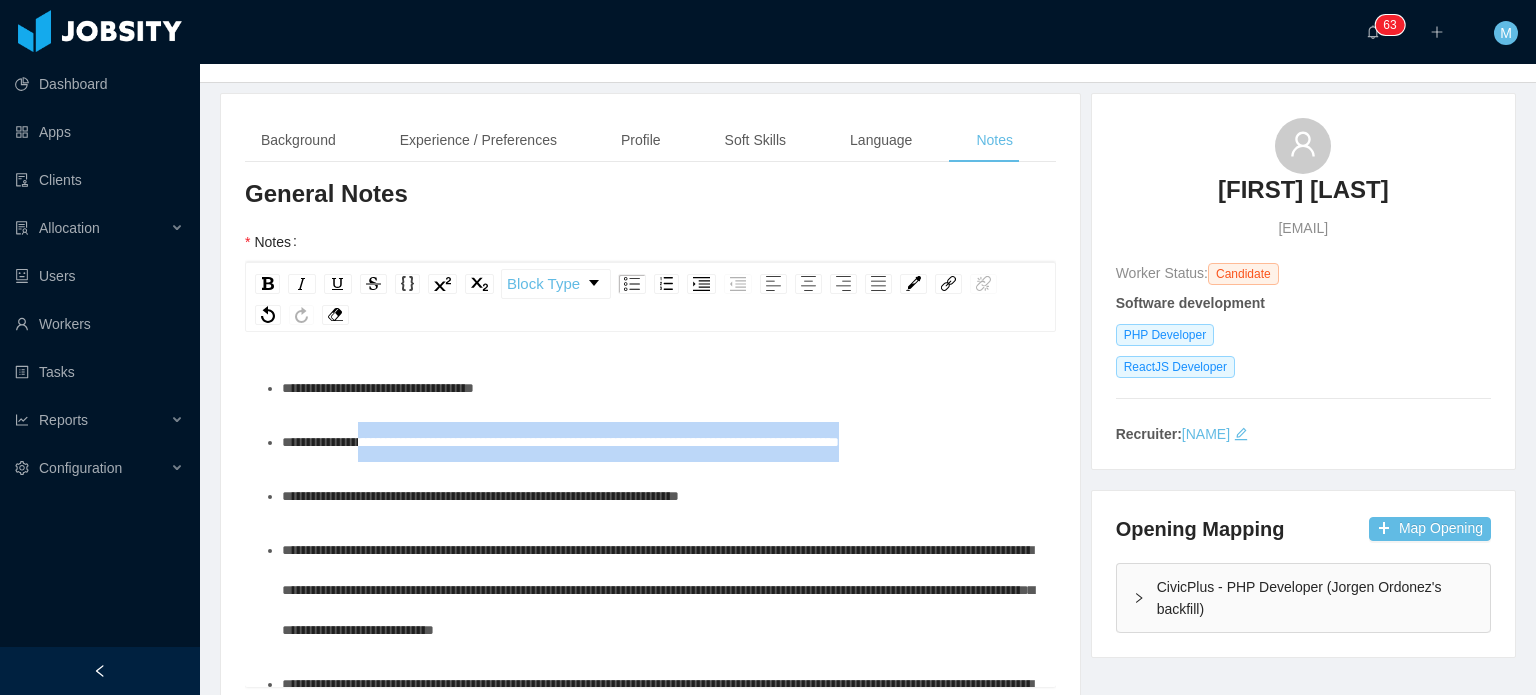 drag, startPoint x: 901, startPoint y: 439, endPoint x: 392, endPoint y: 450, distance: 509.11884 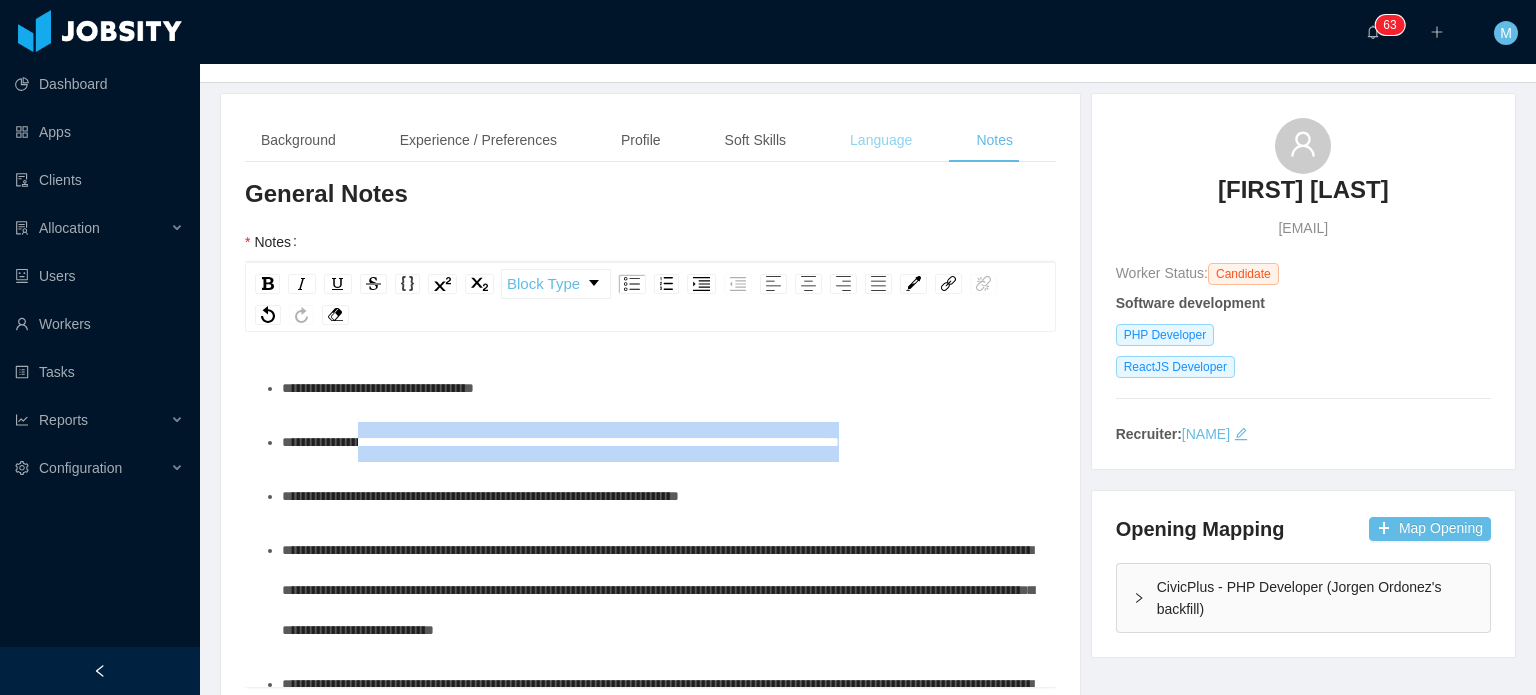 click on "Language" at bounding box center (881, 140) 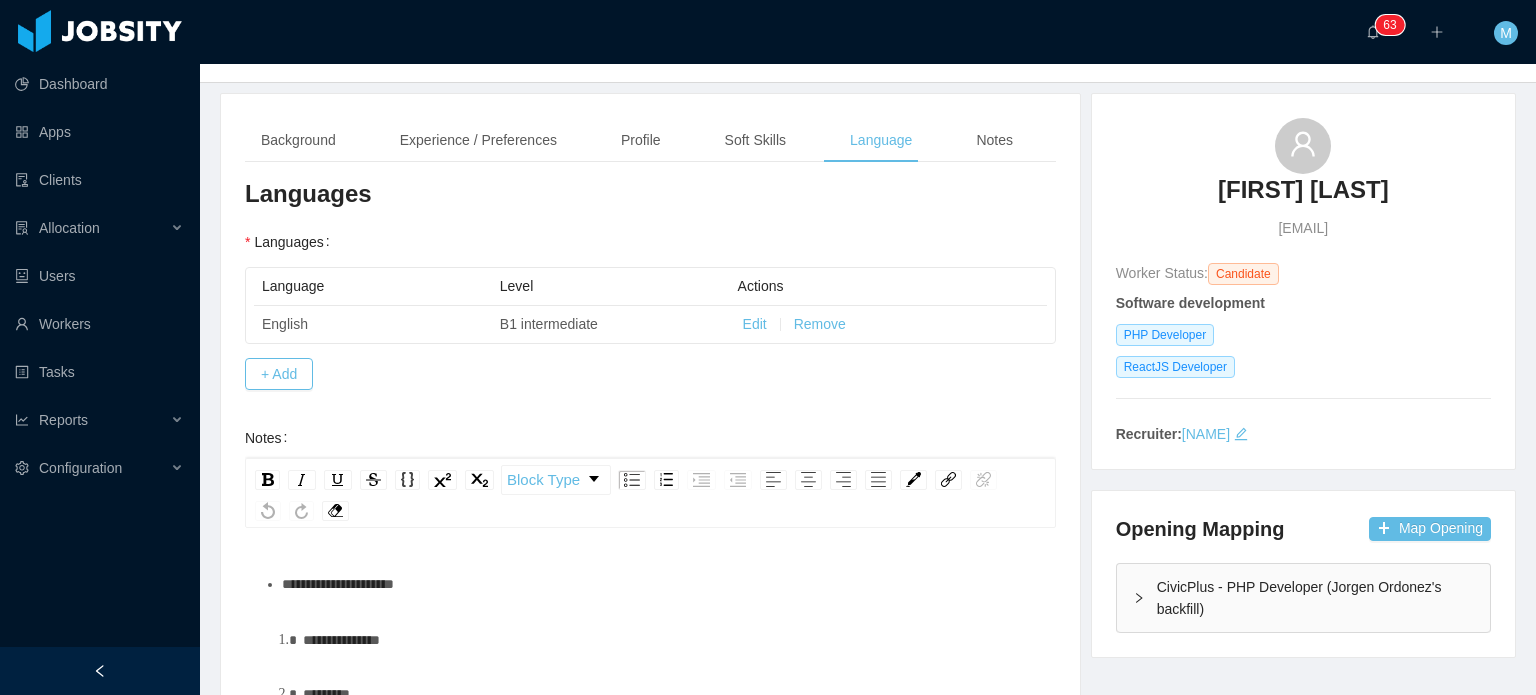 click on "**********" at bounding box center (650, 708) 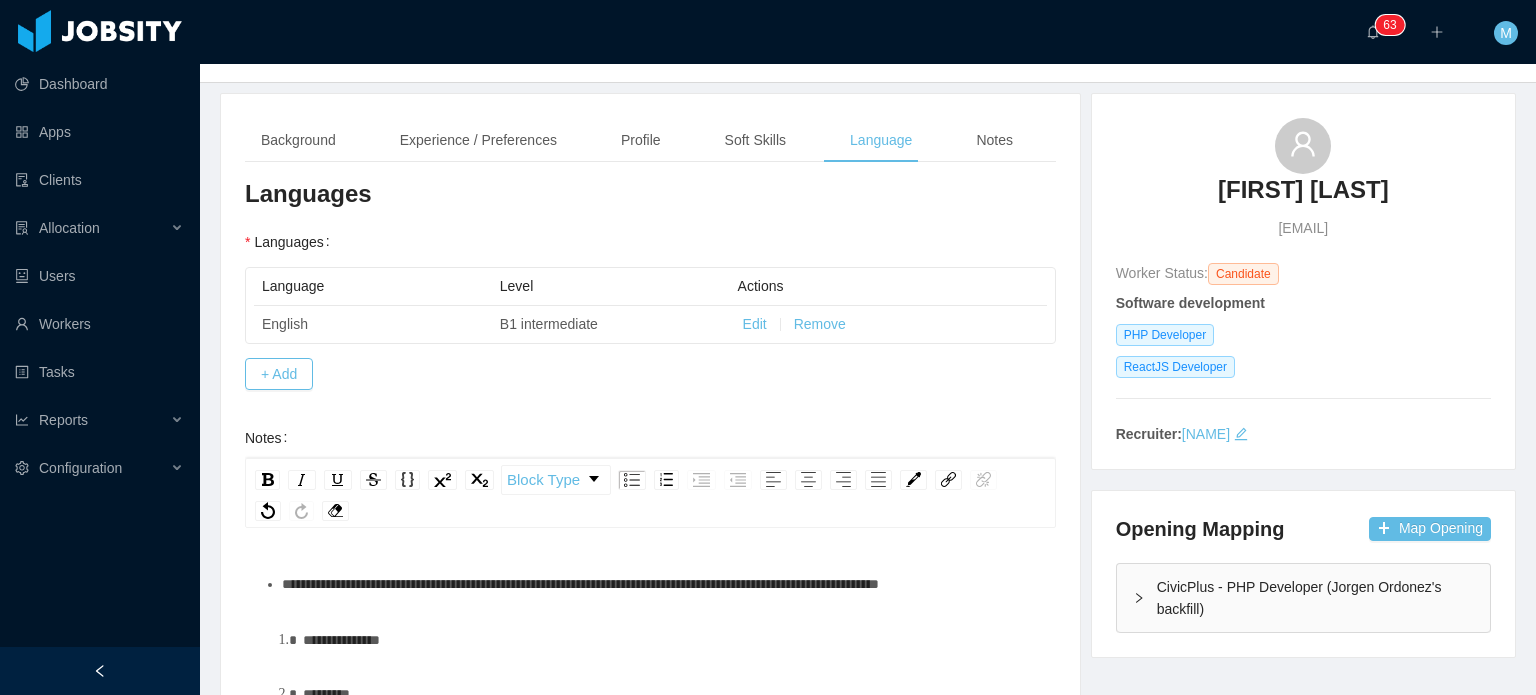 click on "**********" at bounding box center (580, 584) 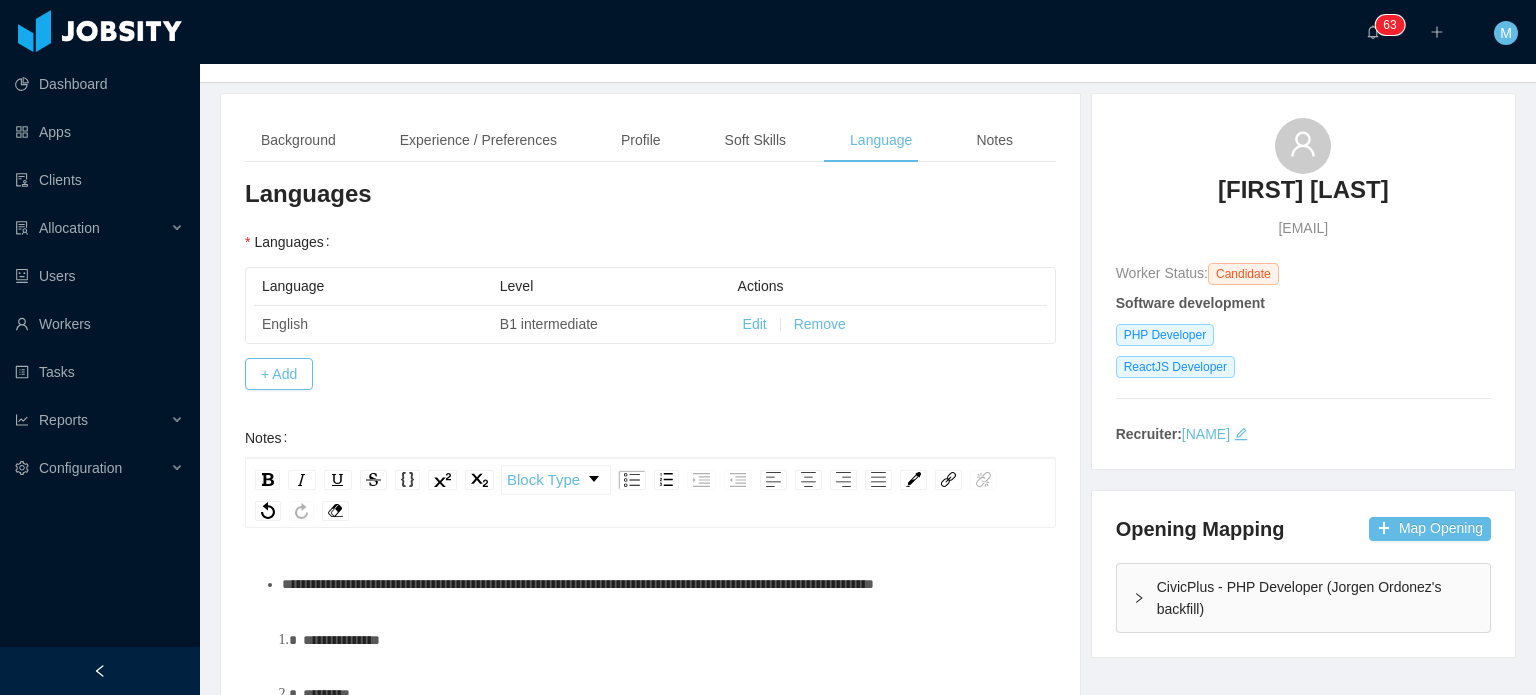 scroll, scrollTop: 45, scrollLeft: 0, axis: vertical 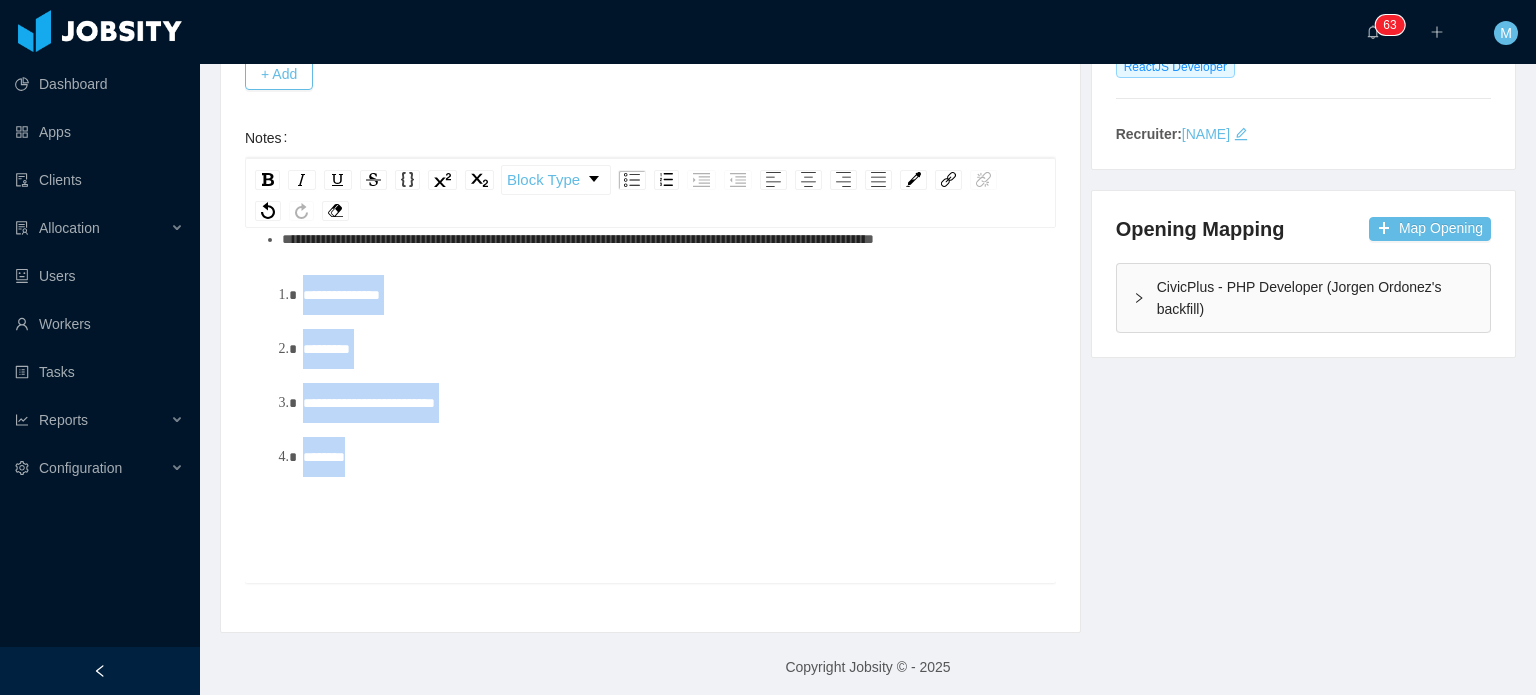 drag, startPoint x: 356, startPoint y: 356, endPoint x: 285, endPoint y: 264, distance: 116.21101 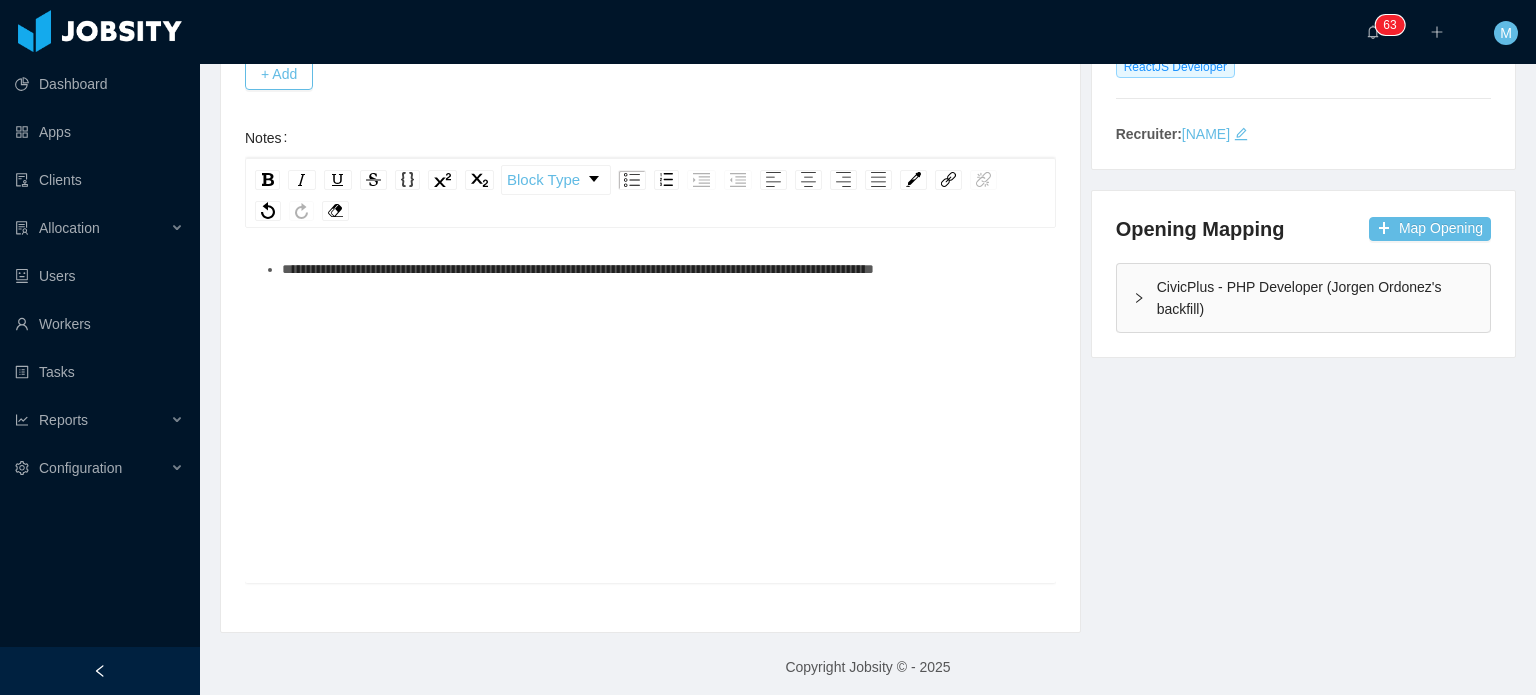 scroll, scrollTop: 0, scrollLeft: 0, axis: both 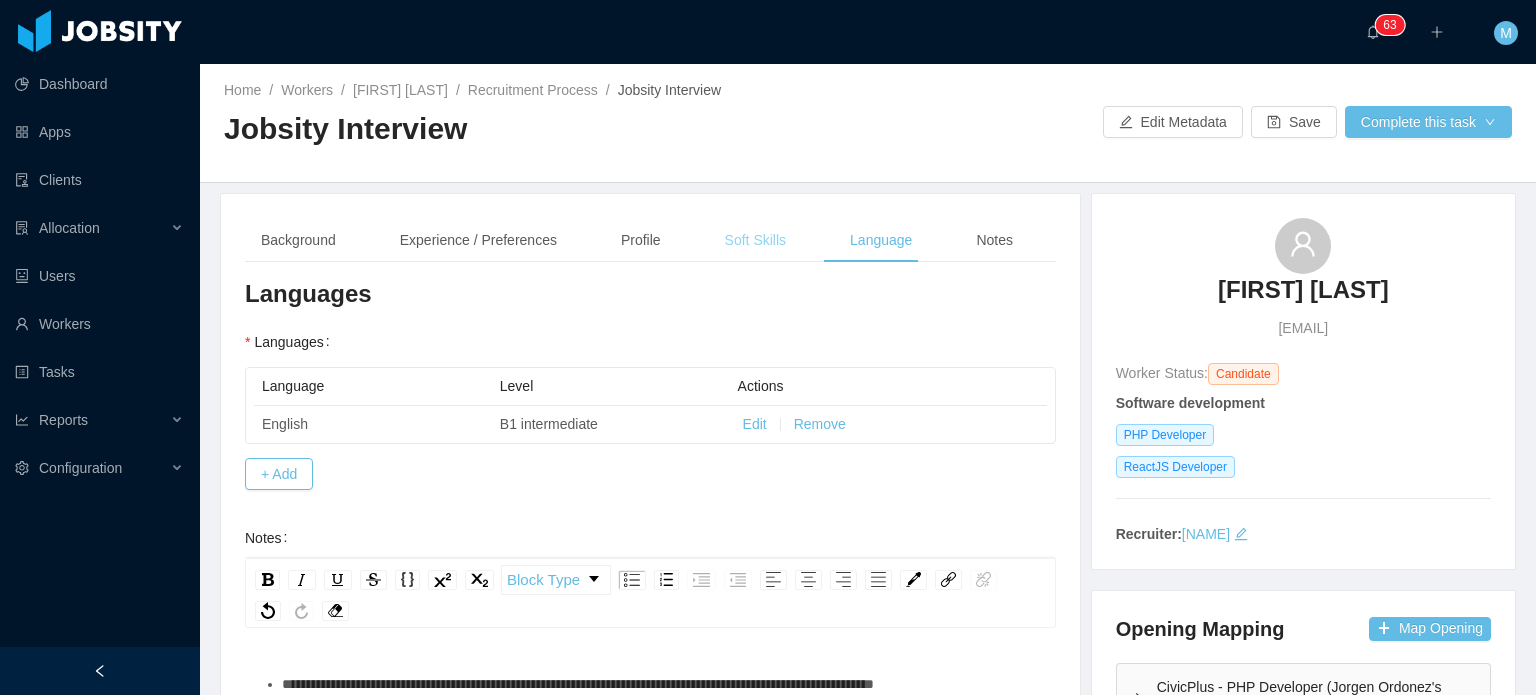 click on "Soft Skills" at bounding box center [755, 240] 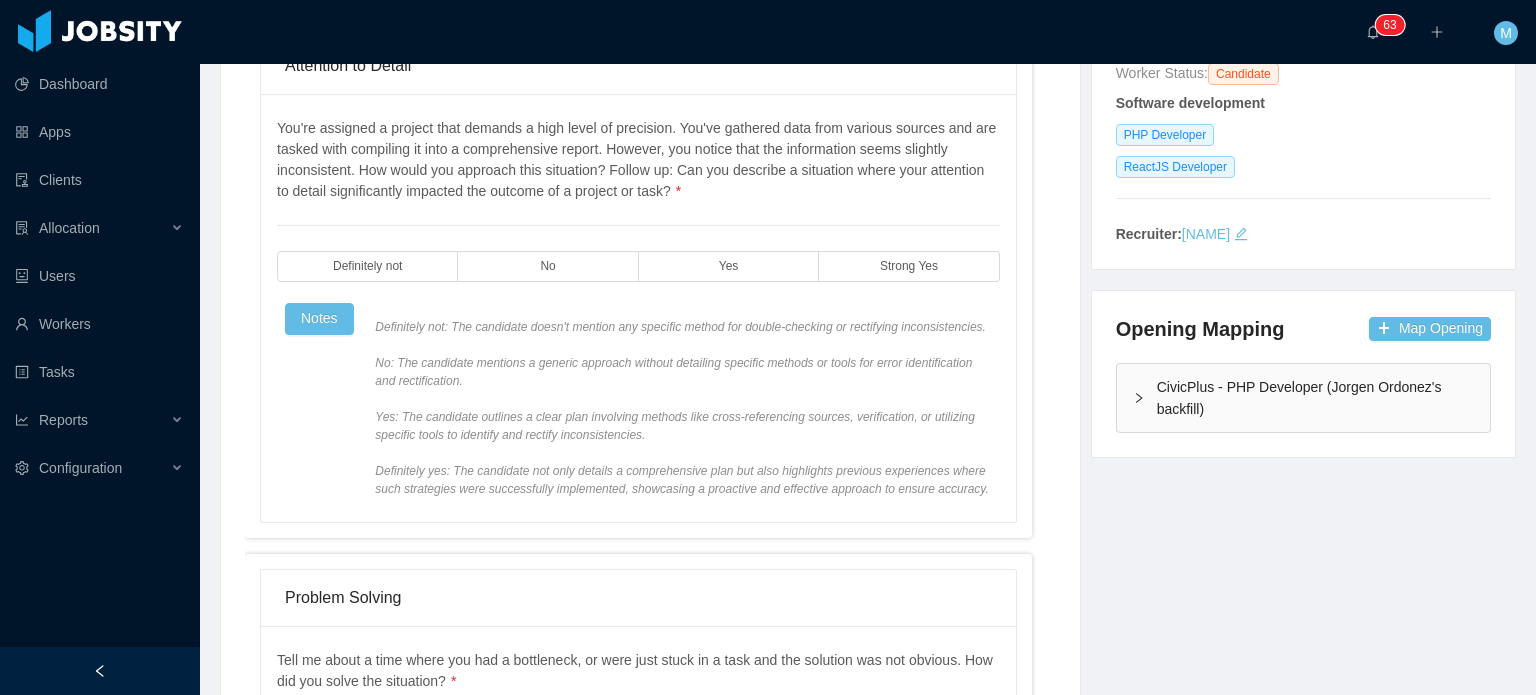 click on "You're assigned a project that demands a high level of precision. You've gathered data from various sources and are tasked with compiling it into a comprehensive report. However, you notice that the information seems slightly inconsistent. How would you approach this situation? Follow up: Can you describe a situation where your attention to detail significantly impacted the outcome of a project or task? * Definitely not No Yes Strong Yes Notes" at bounding box center [638, 308] 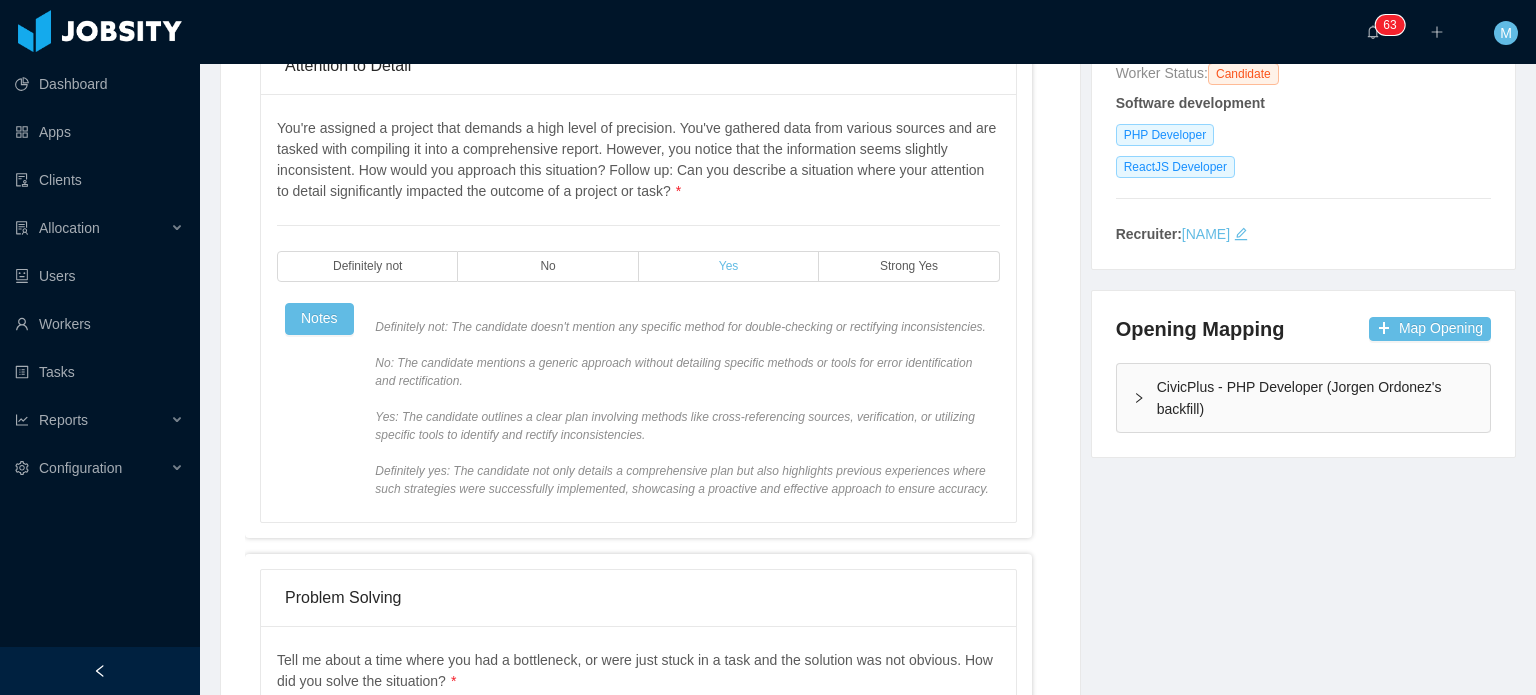 click on "Yes" at bounding box center (729, 266) 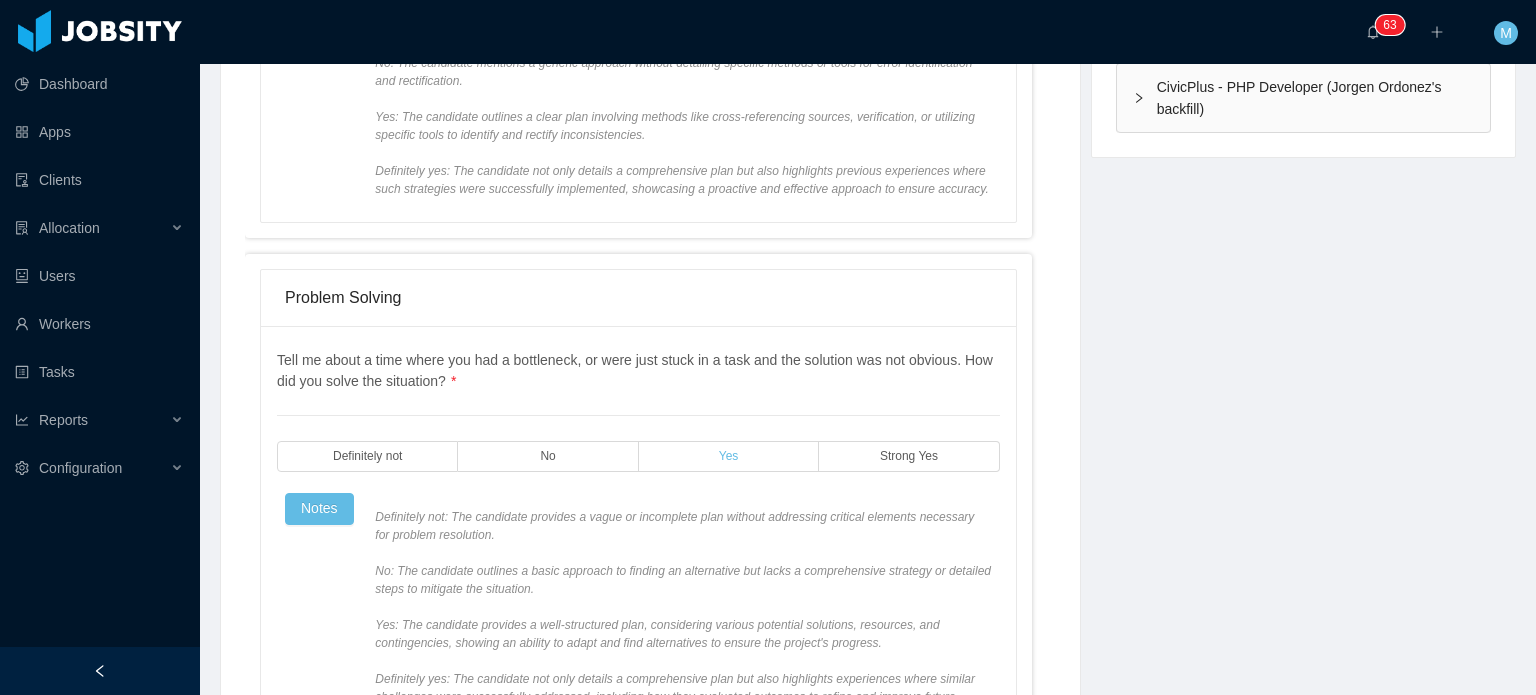 click on "Yes" at bounding box center [729, 456] 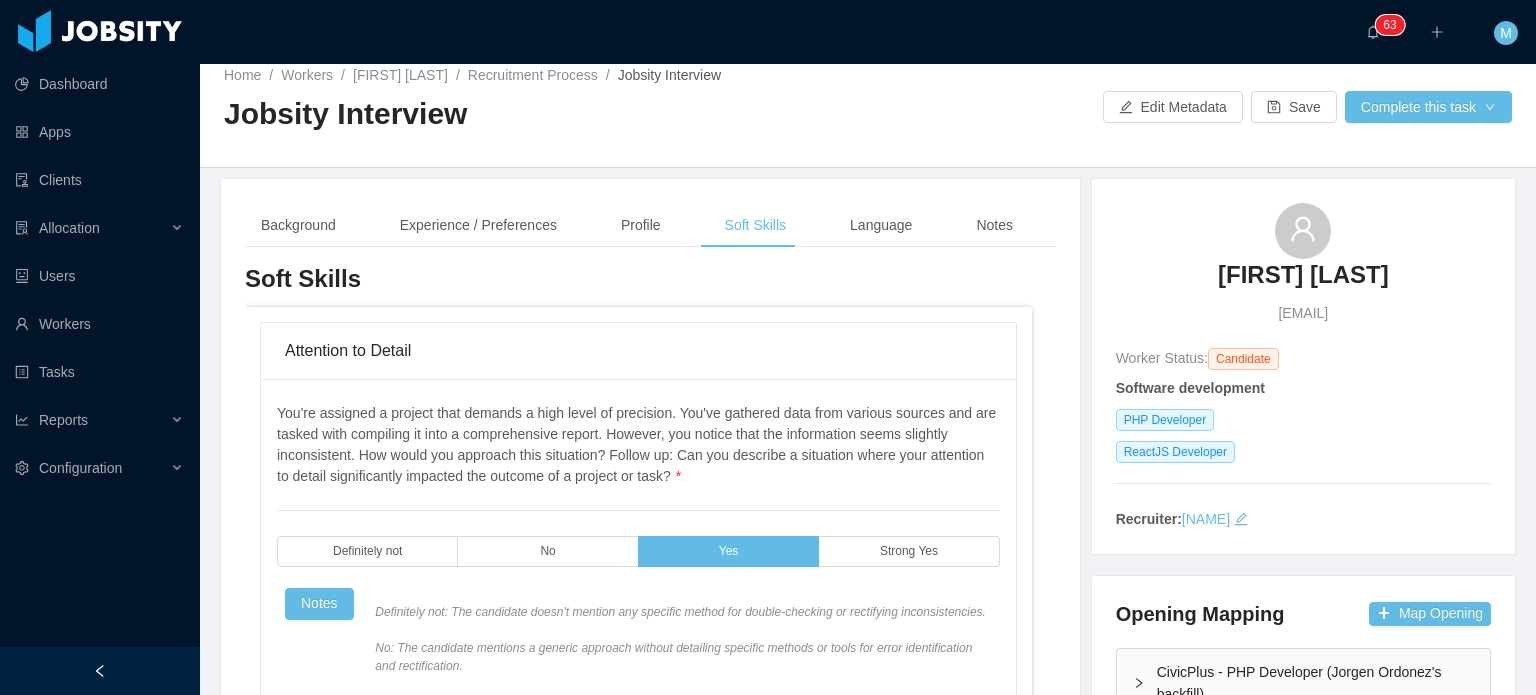 scroll, scrollTop: 0, scrollLeft: 0, axis: both 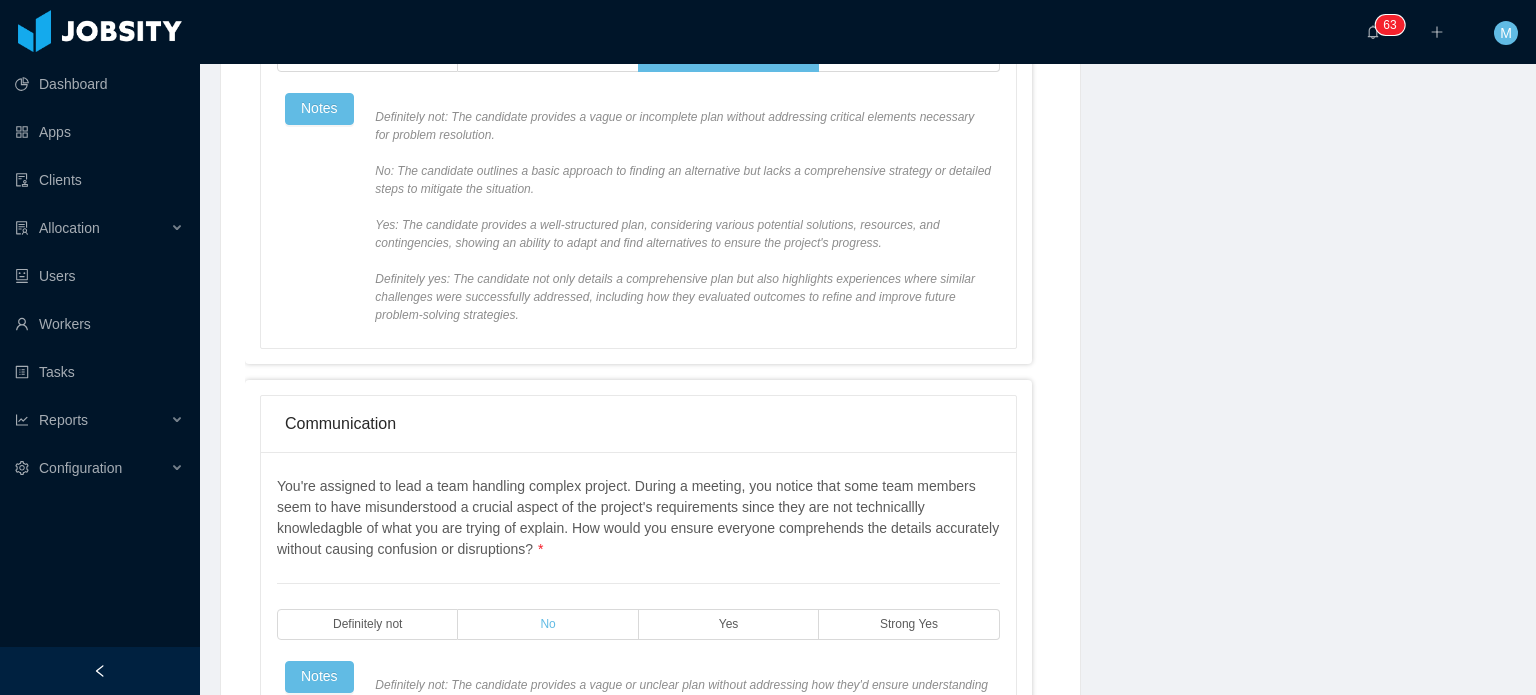 click on "No" at bounding box center [547, 624] 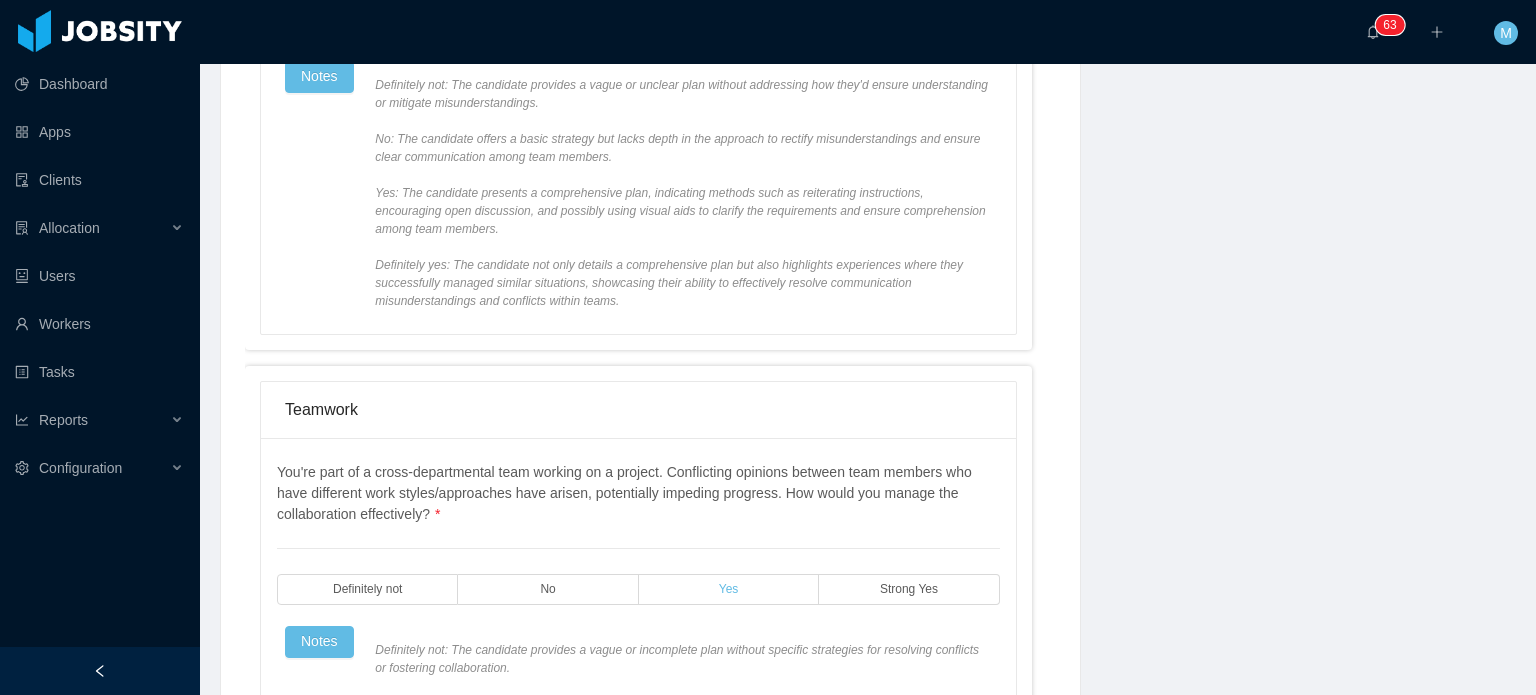 click on "Yes" at bounding box center [729, 589] 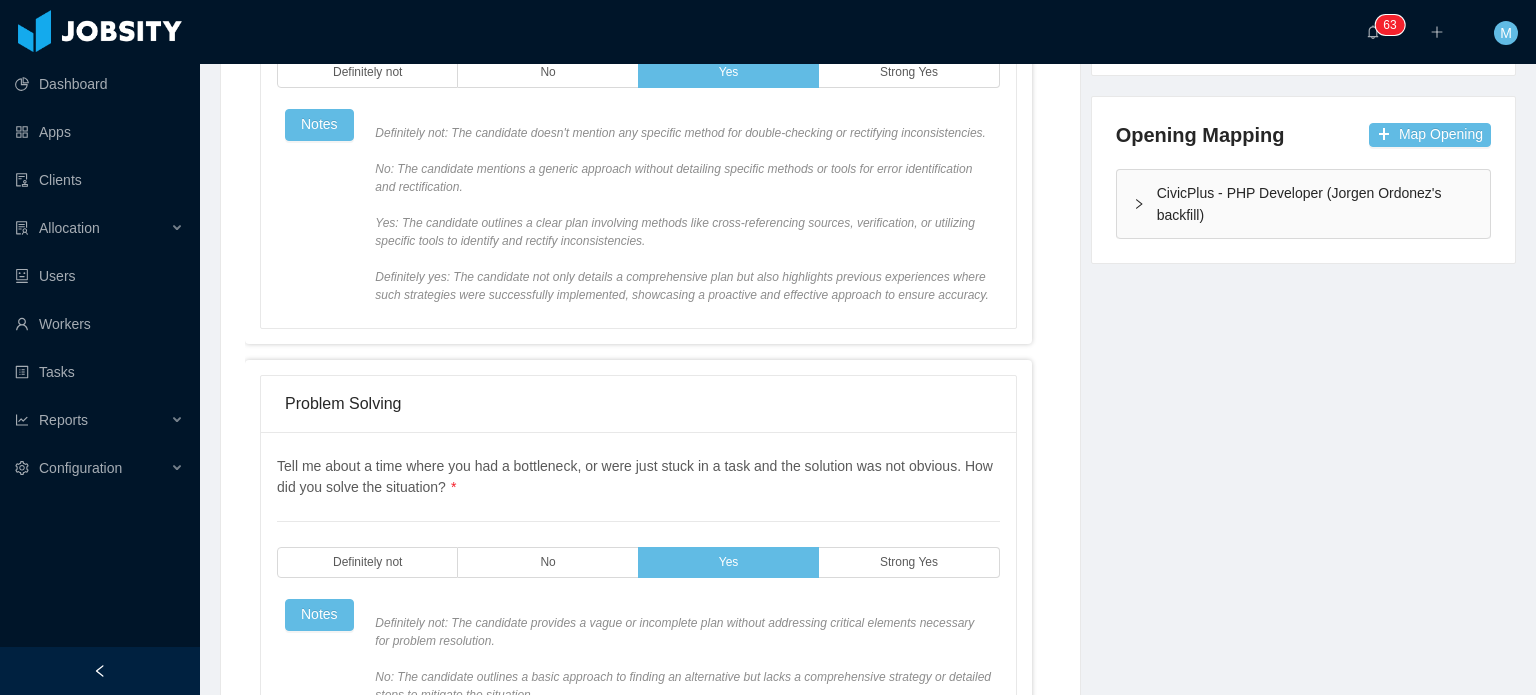 scroll, scrollTop: 0, scrollLeft: 0, axis: both 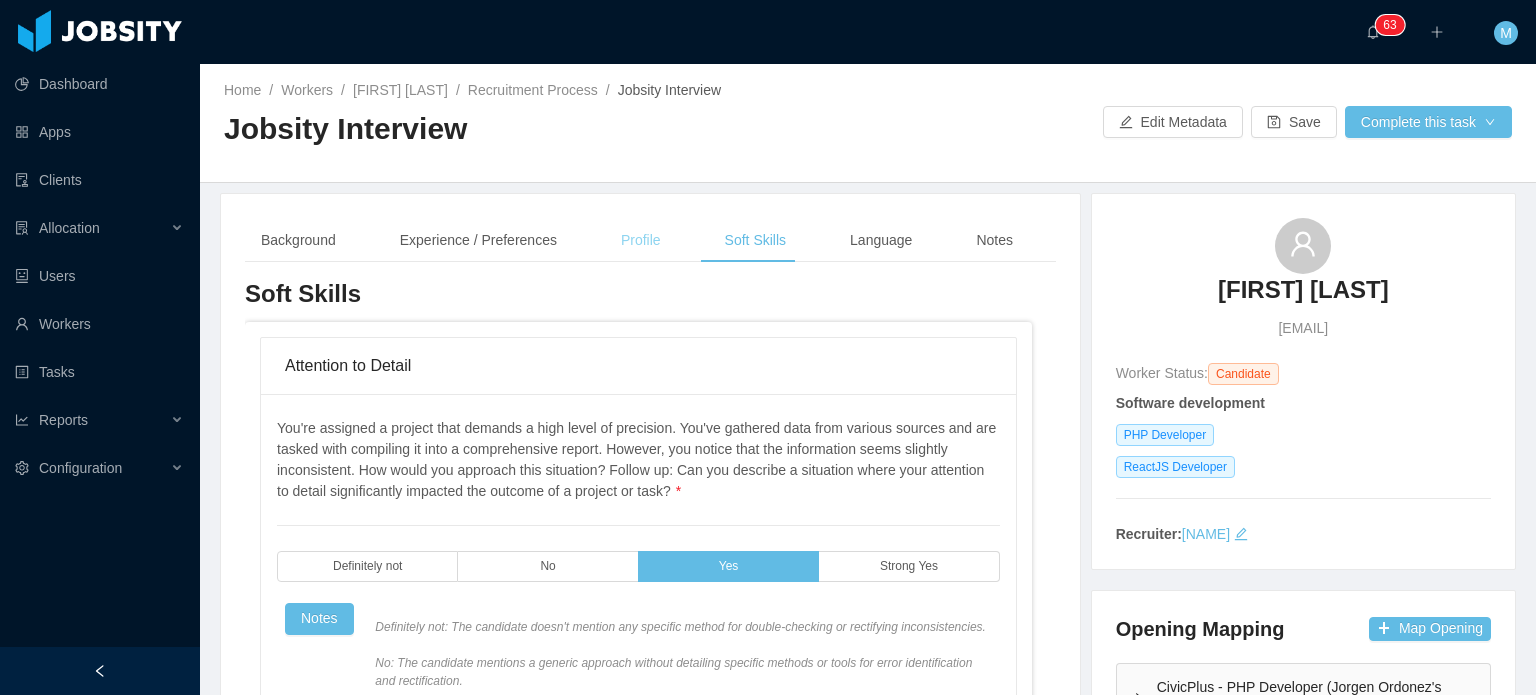click on "Profile" at bounding box center (641, 240) 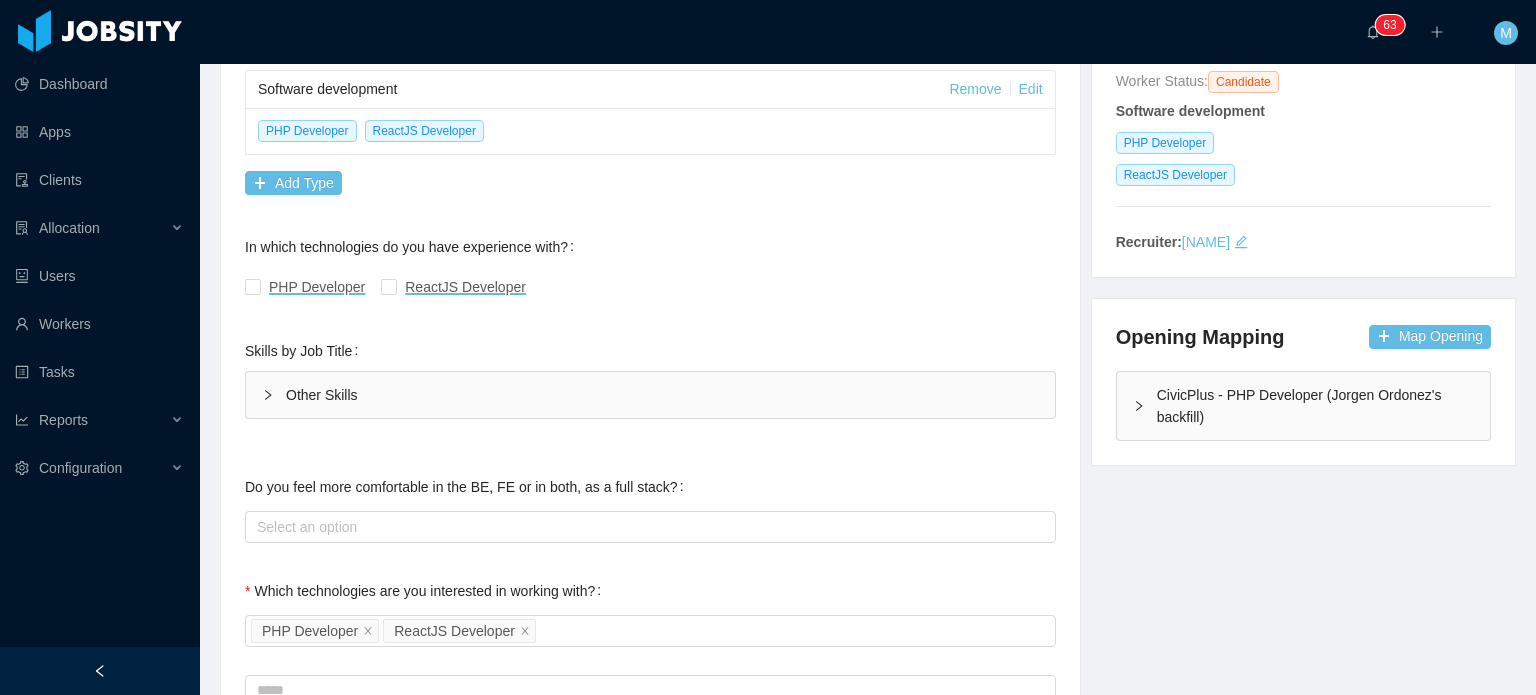 scroll, scrollTop: 300, scrollLeft: 0, axis: vertical 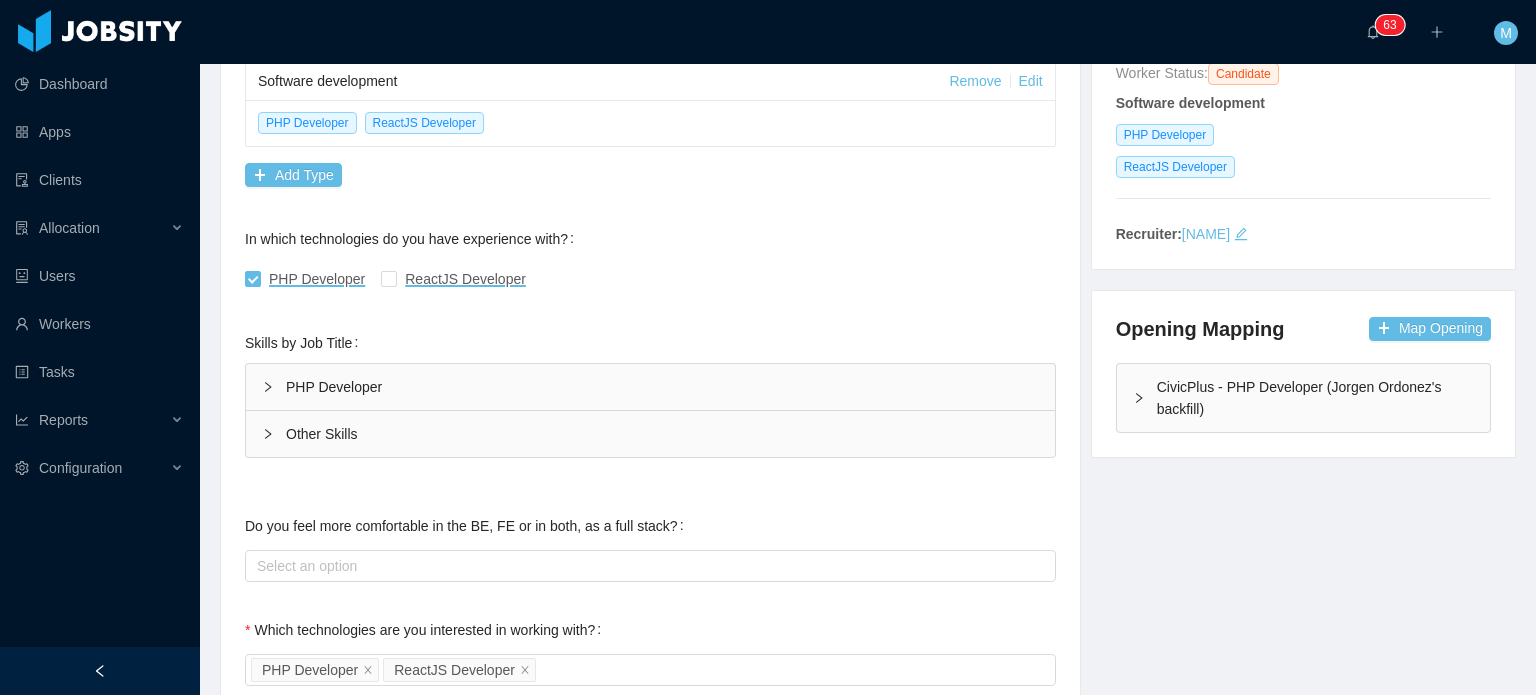 click on "PHP Developer" at bounding box center (650, 387) 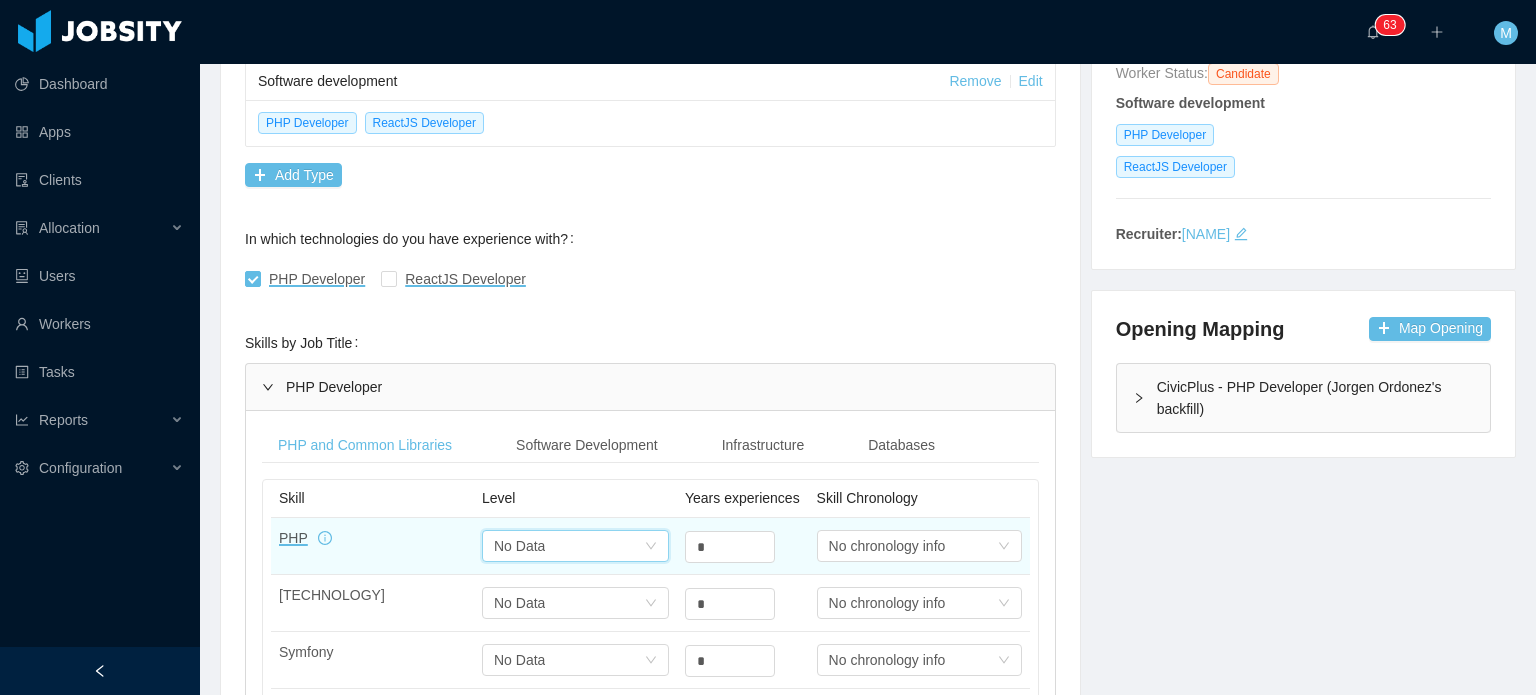 click on "Select one No Data" at bounding box center [569, 546] 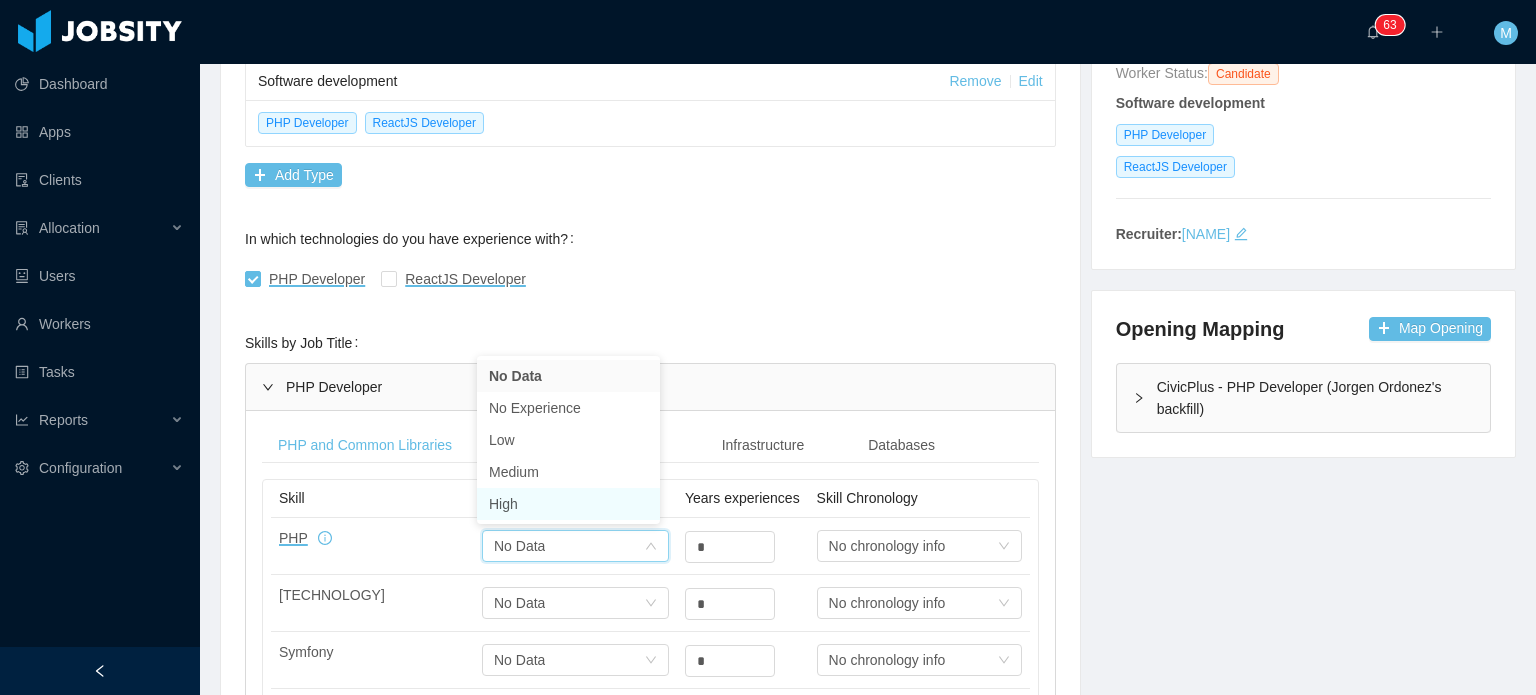 click on "High" at bounding box center [568, 504] 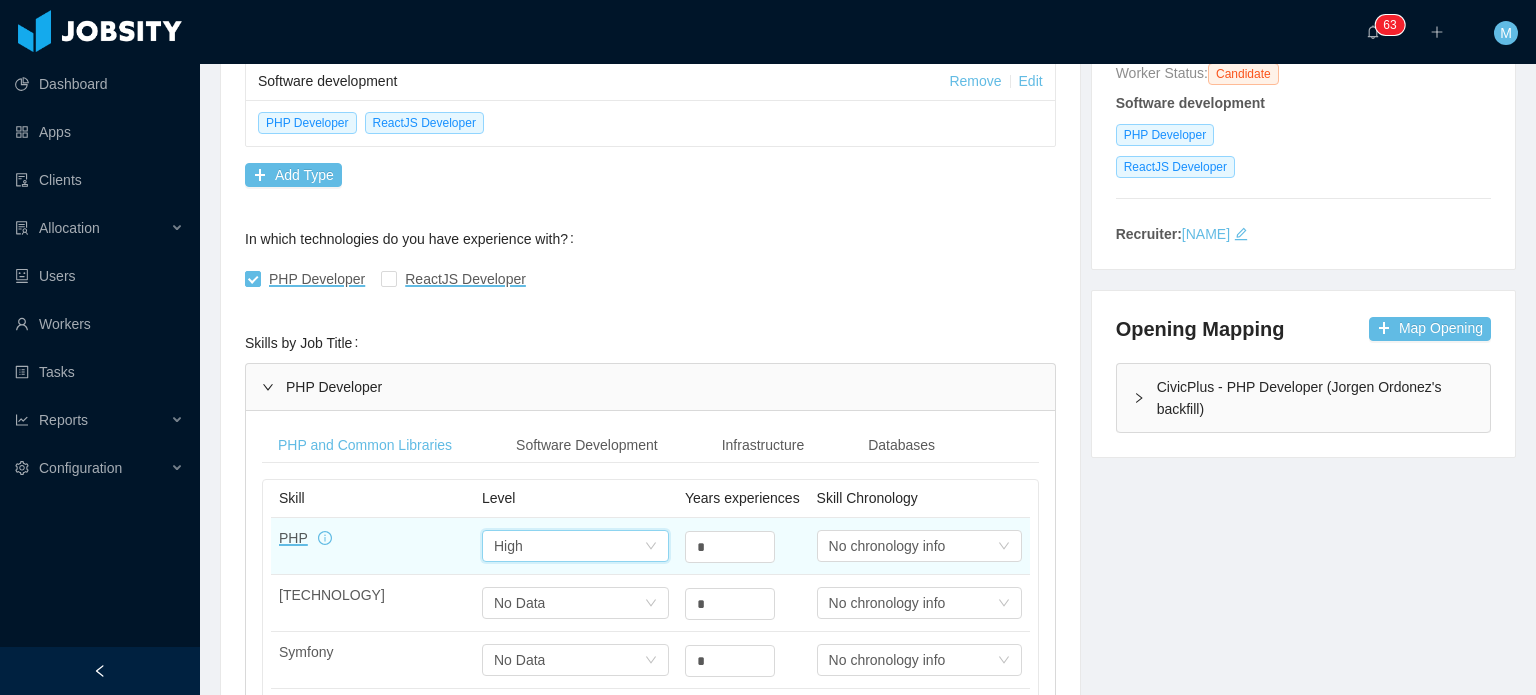 click on "*" at bounding box center (743, 546) 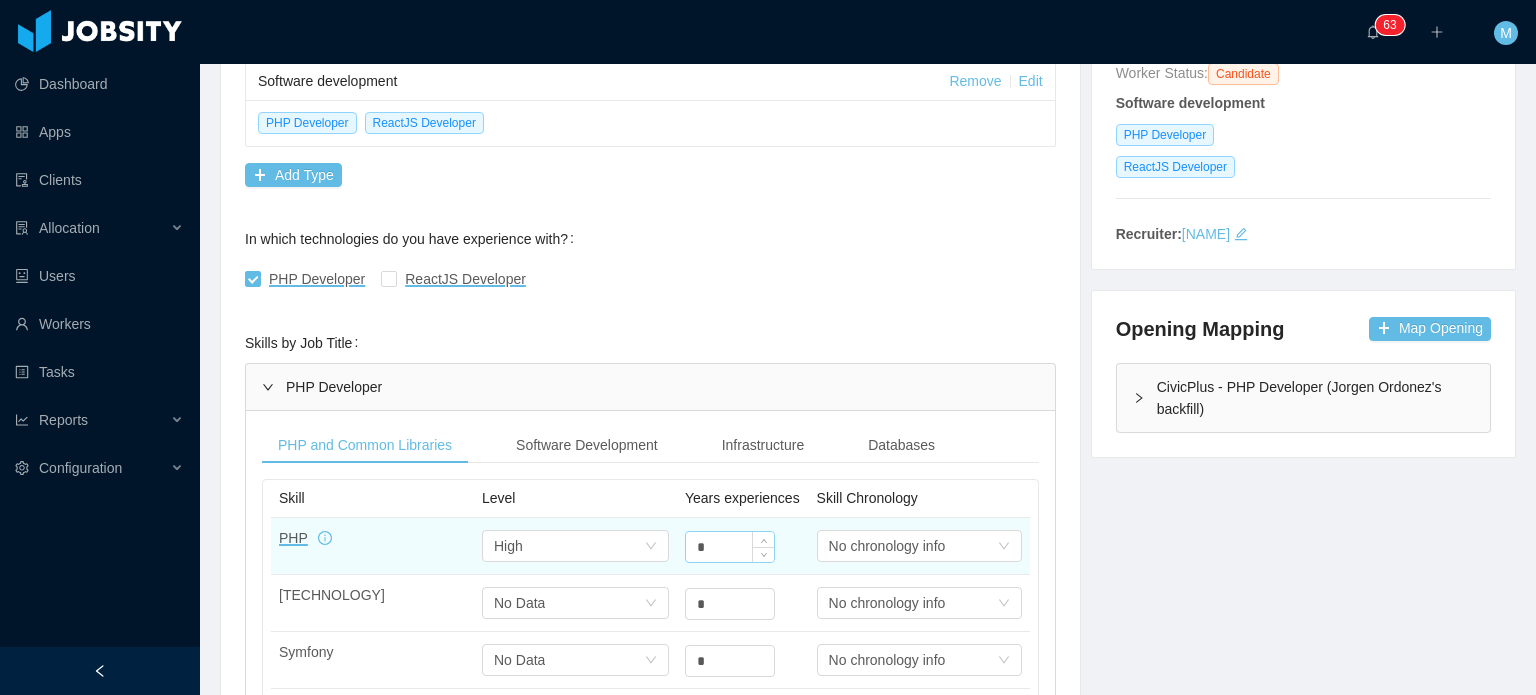 drag, startPoint x: 707, startPoint y: 543, endPoint x: 694, endPoint y: 543, distance: 13 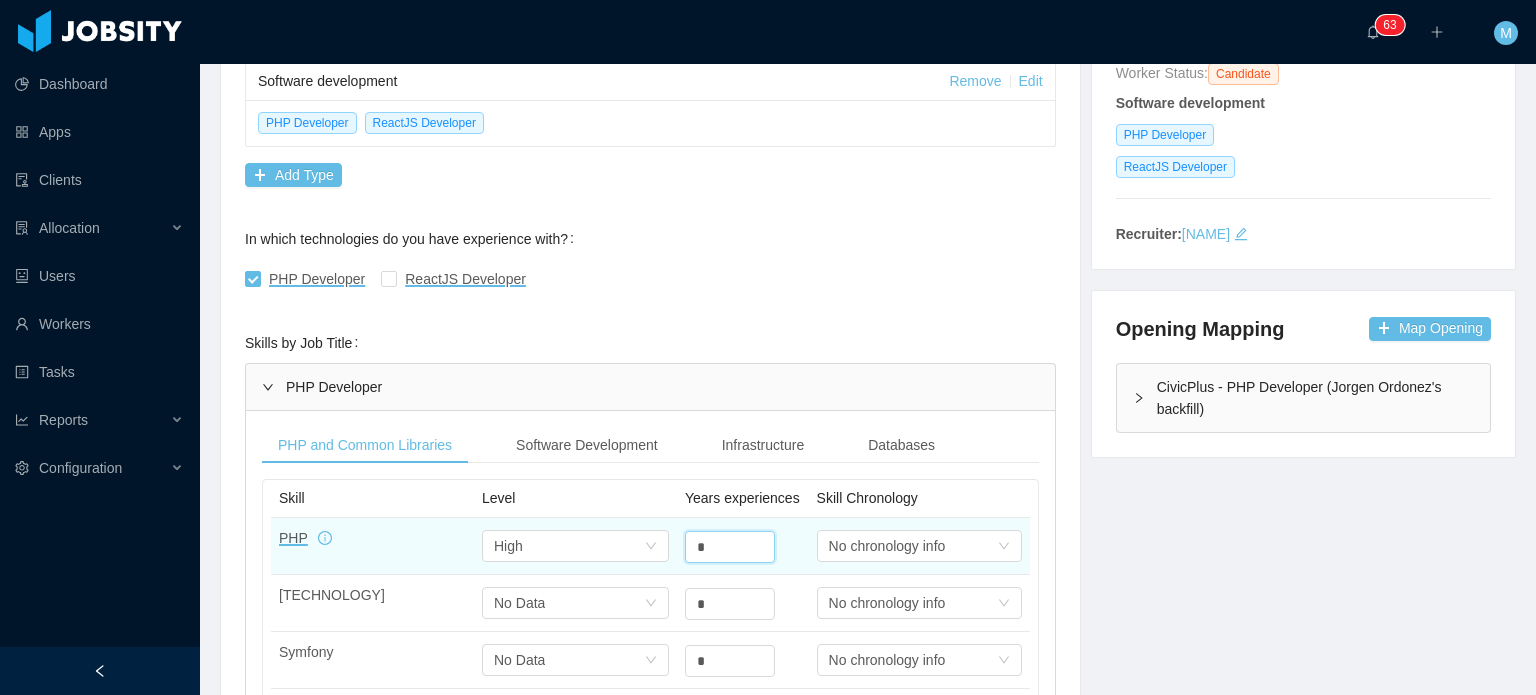 drag, startPoint x: 695, startPoint y: 543, endPoint x: 663, endPoint y: 543, distance: 32 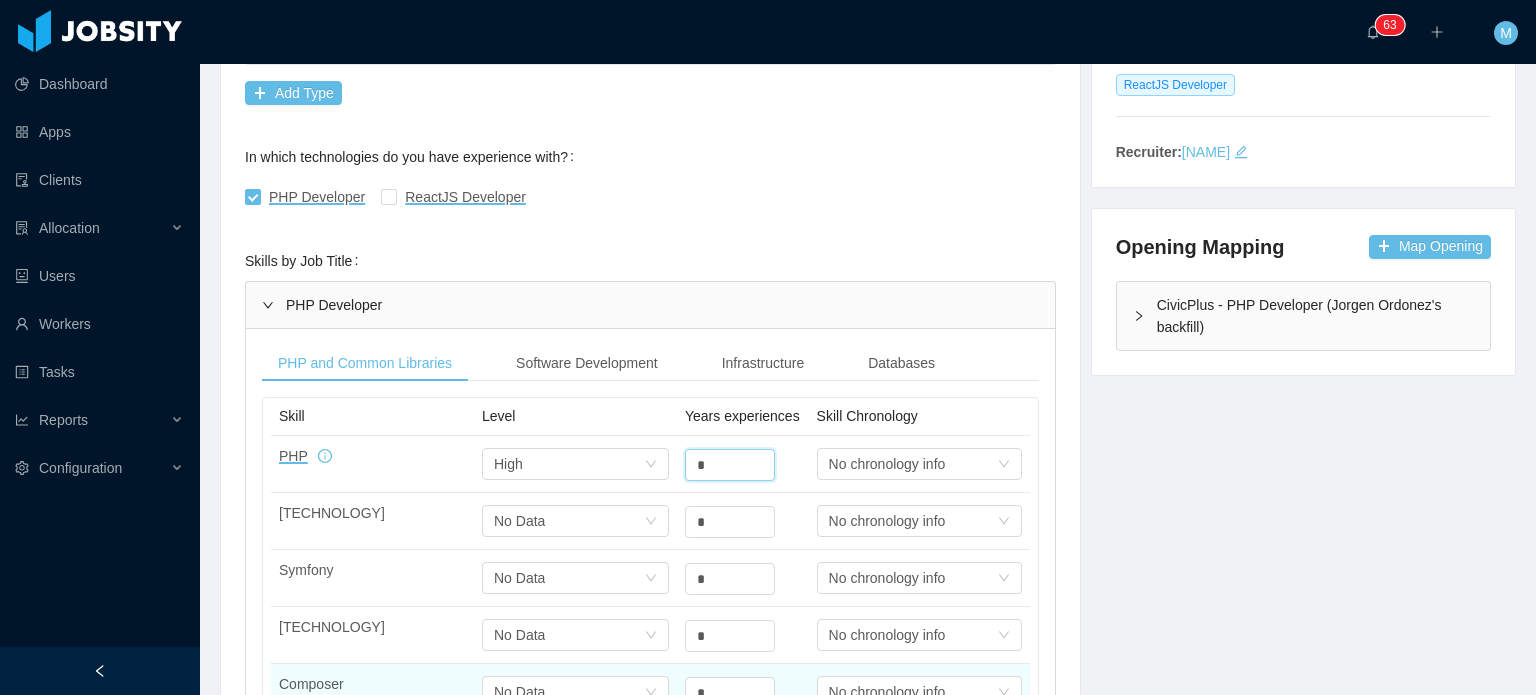 scroll, scrollTop: 600, scrollLeft: 0, axis: vertical 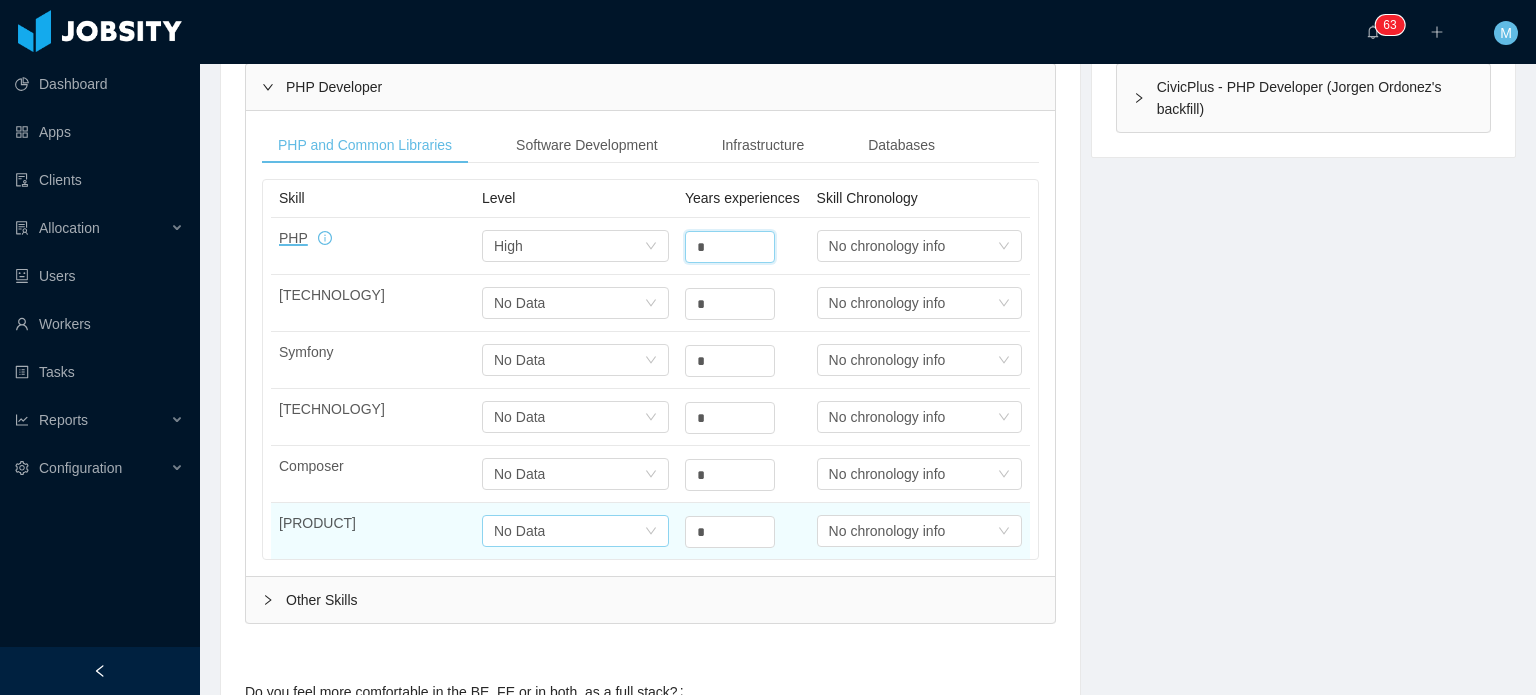 type on "*" 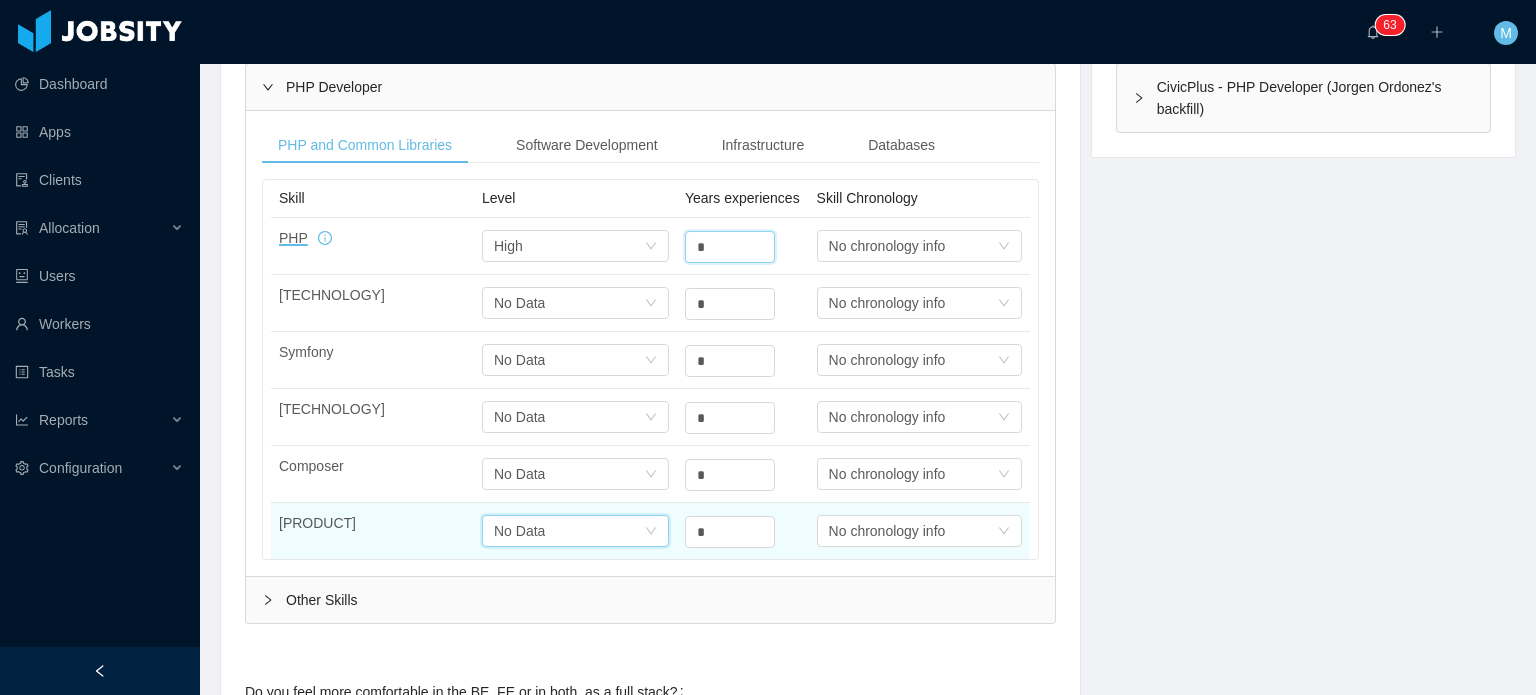 click on "Select one No Data" at bounding box center [569, 246] 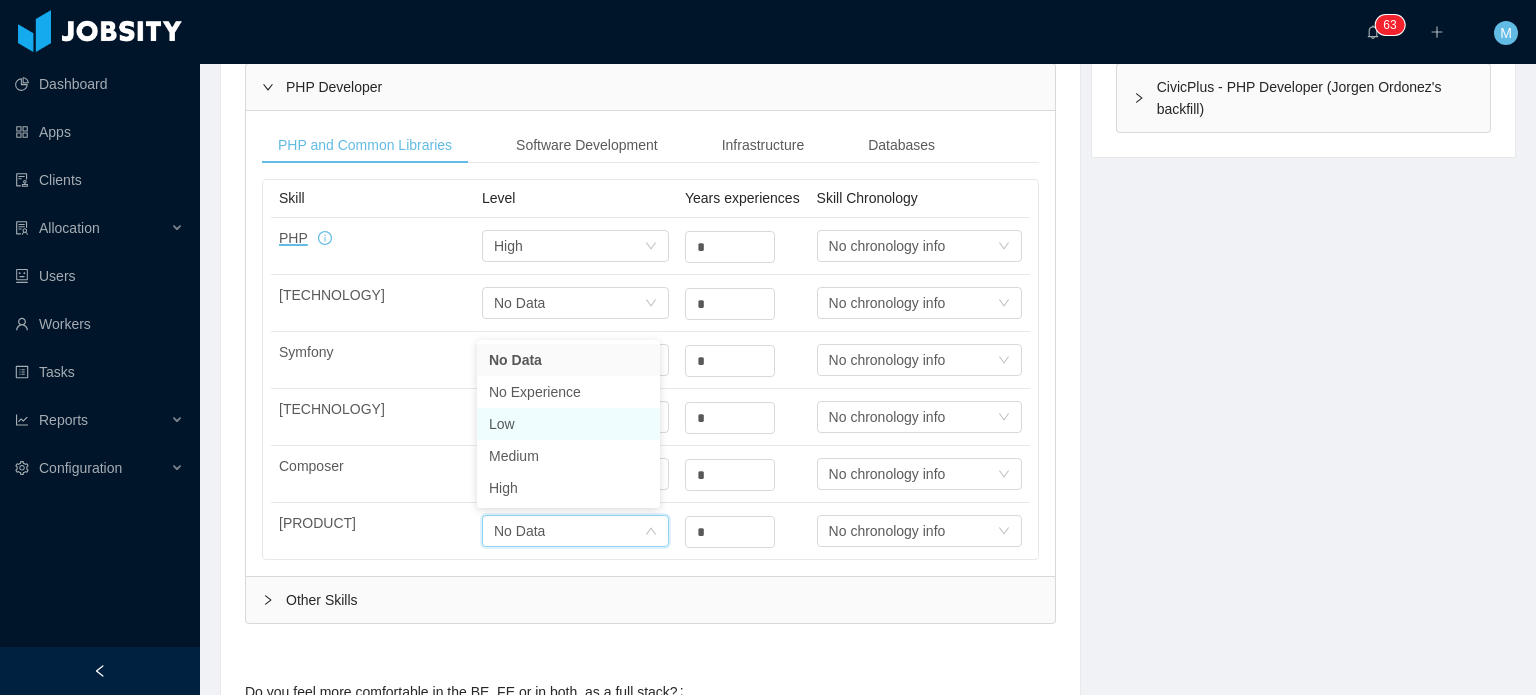 click on "Low" at bounding box center (568, 424) 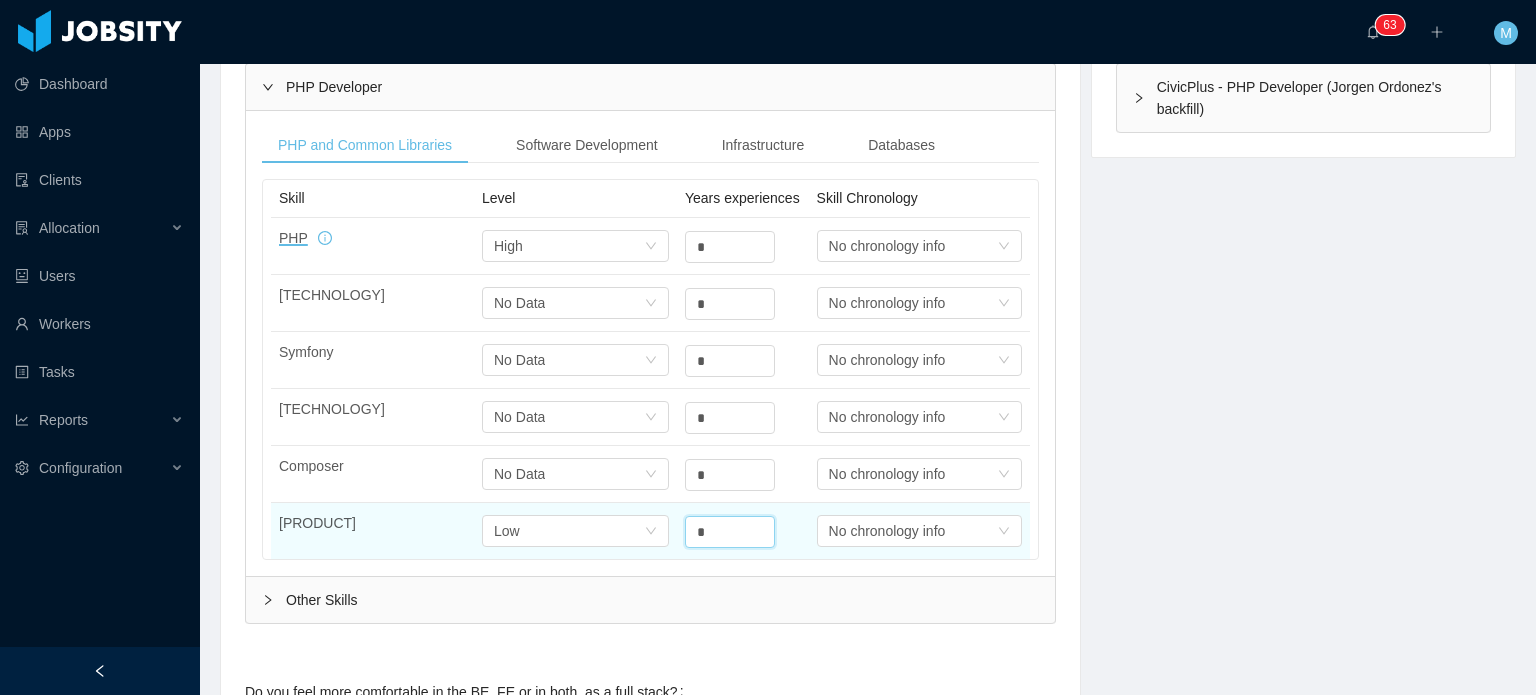 click on "[TECHNOLOGY] Select one Low * Select one No chronology info" at bounding box center [650, 531] 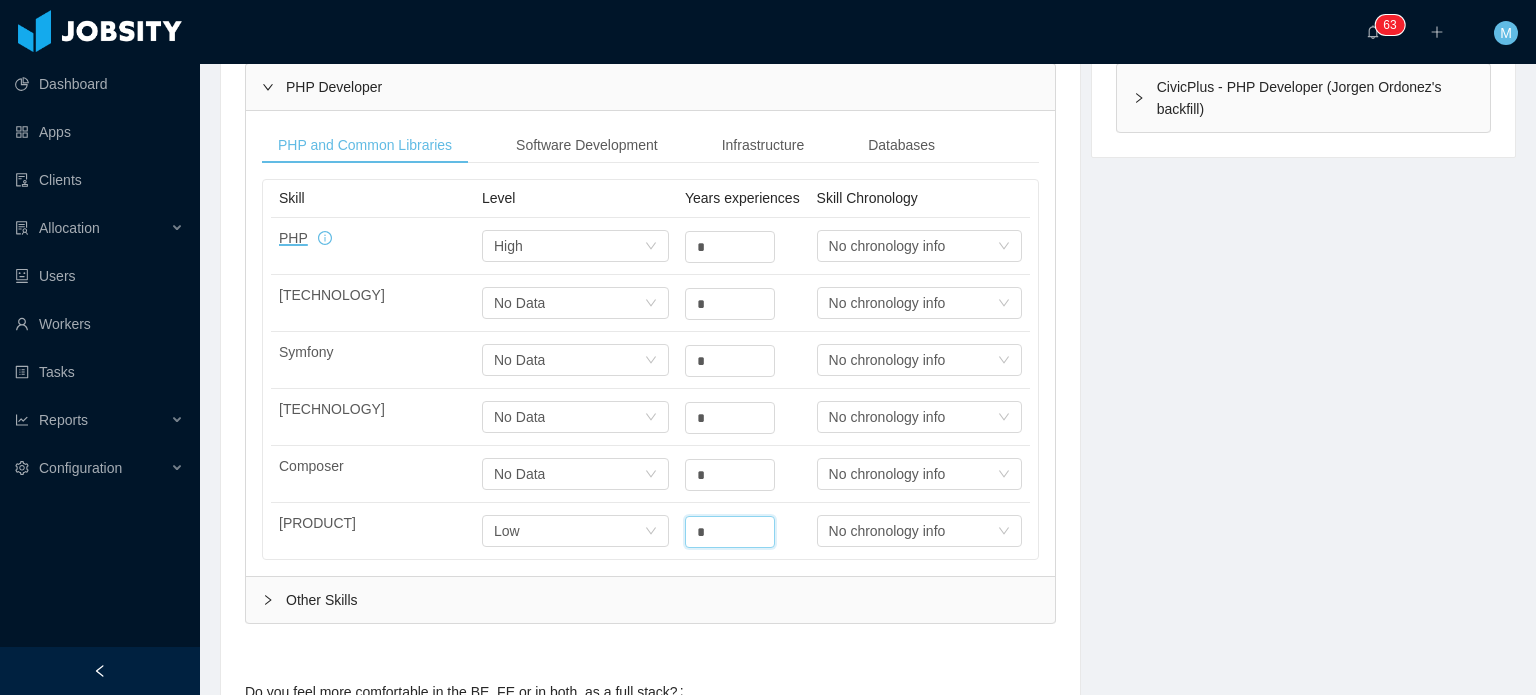 type on "*" 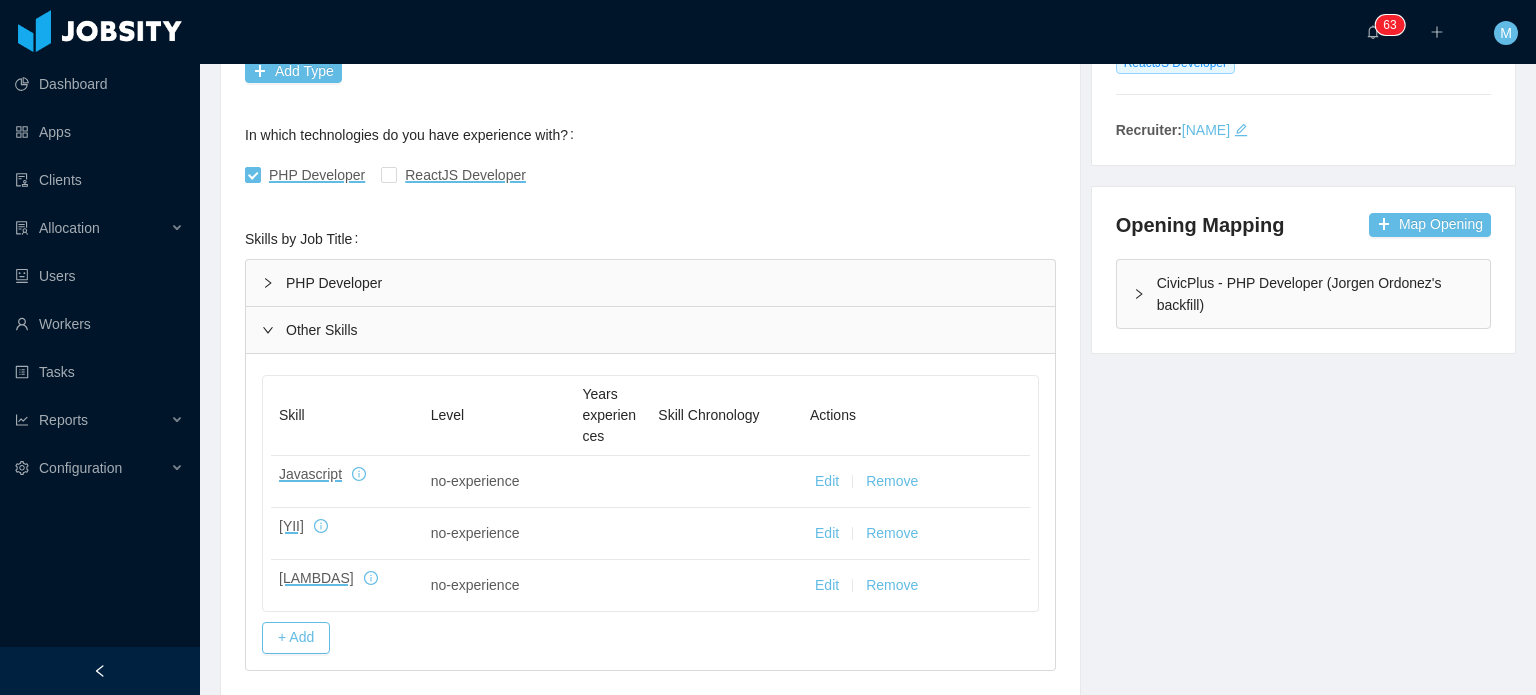 scroll, scrollTop: 400, scrollLeft: 0, axis: vertical 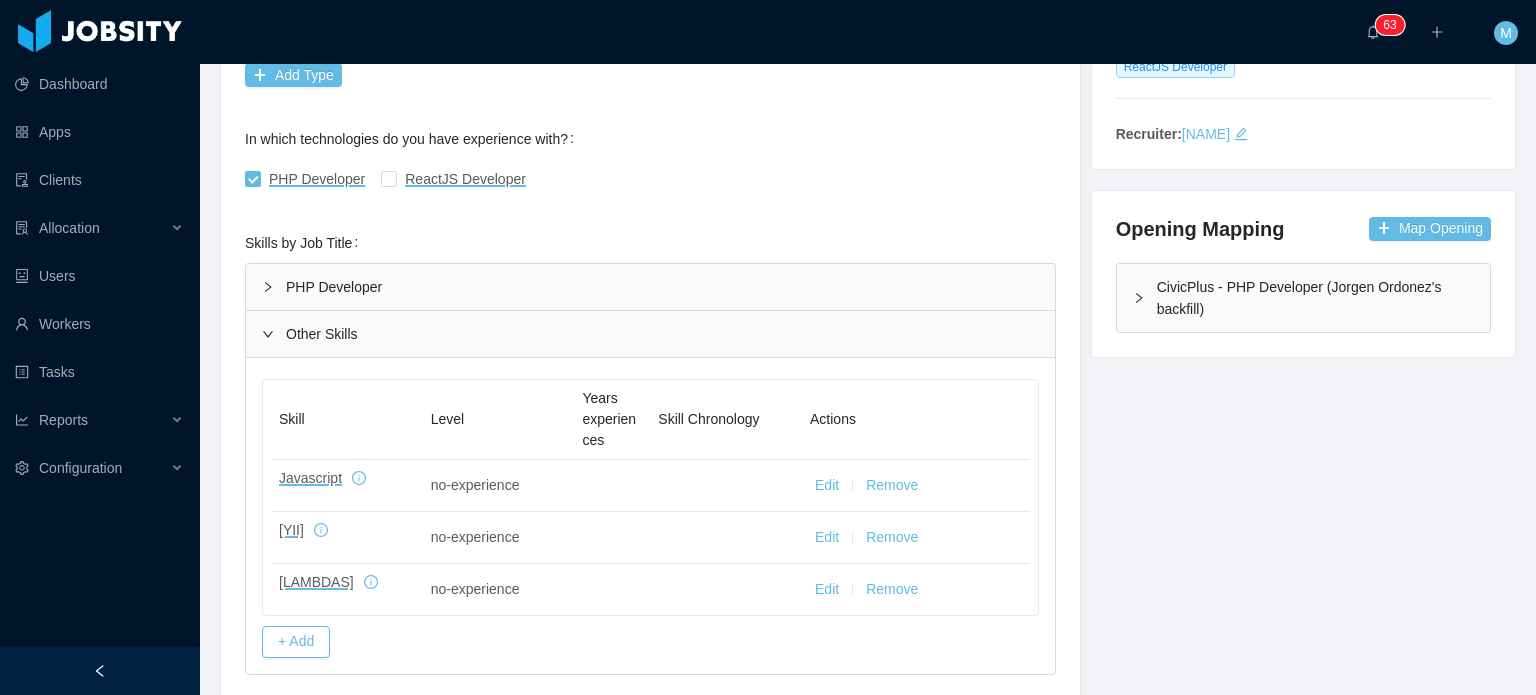 click 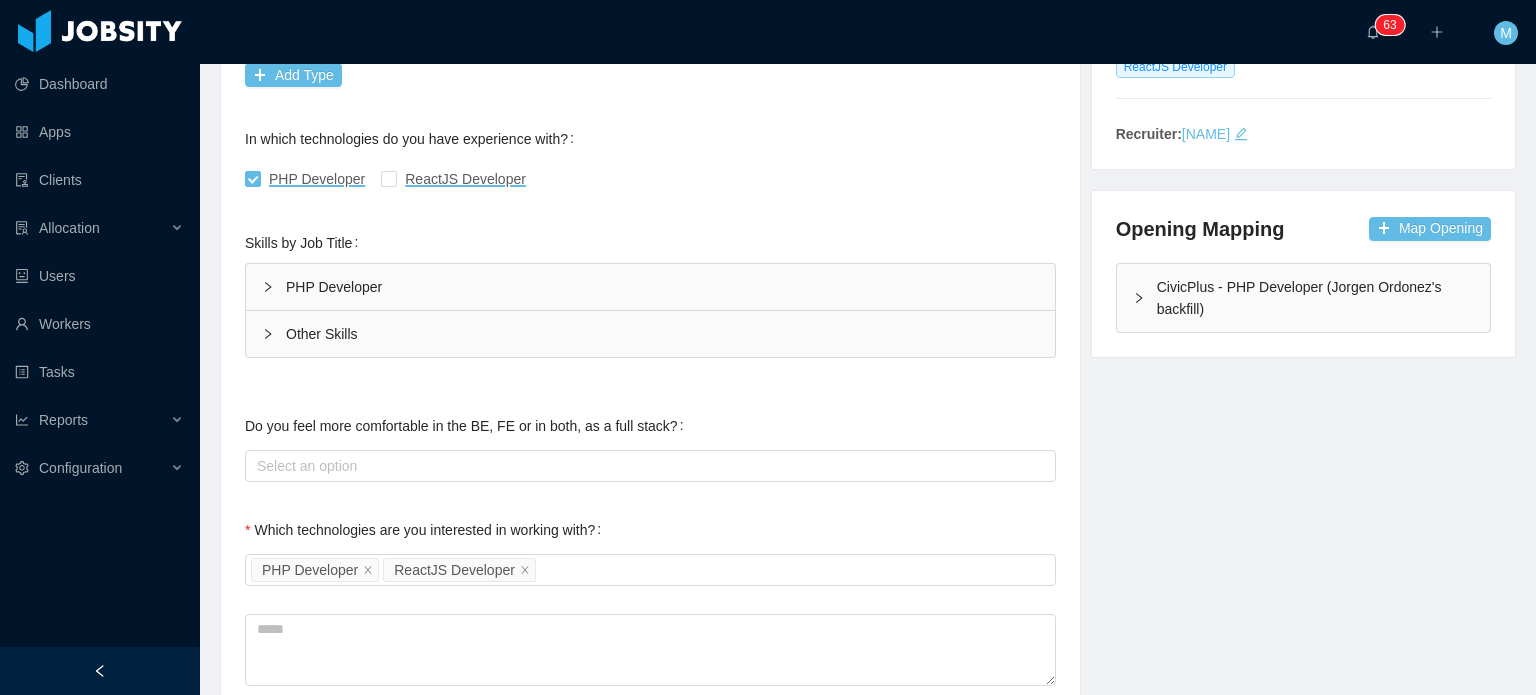 click on "PHP Developer" at bounding box center (650, 287) 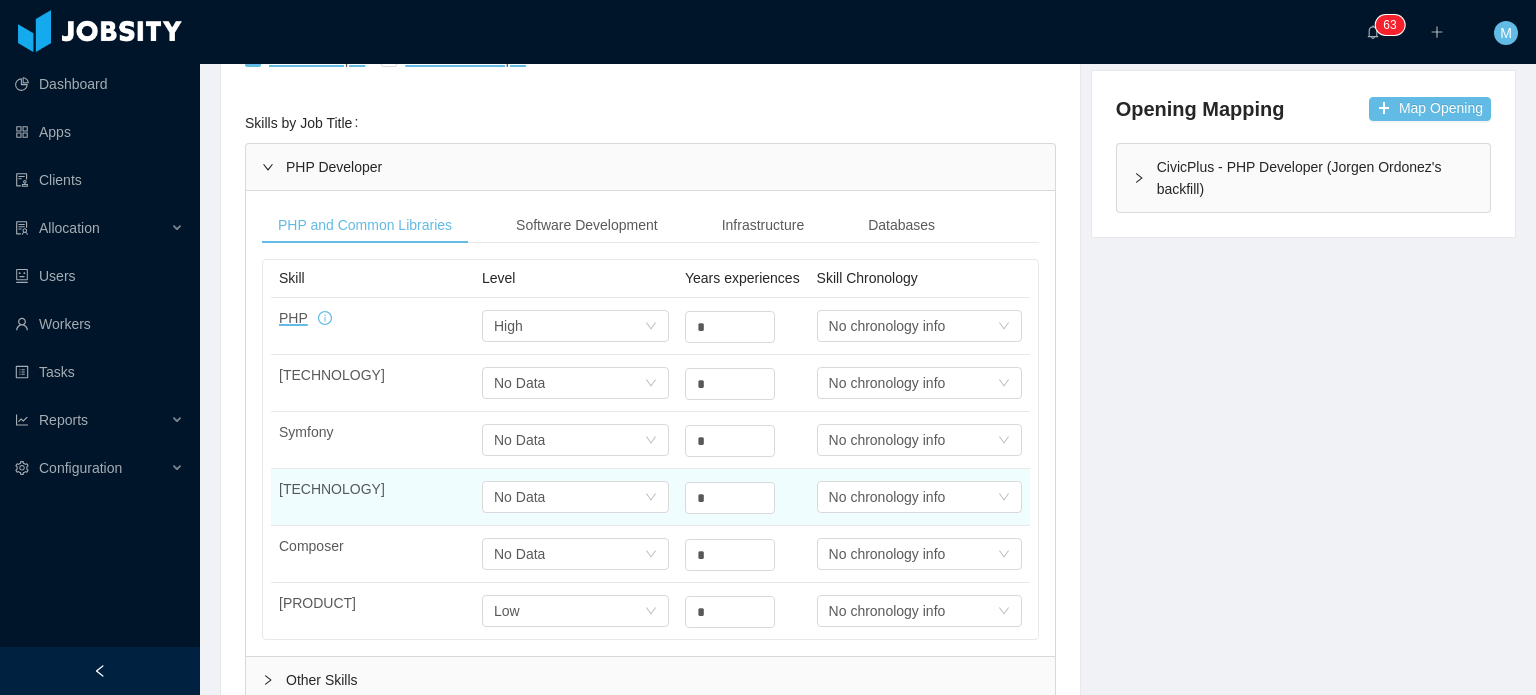 scroll, scrollTop: 600, scrollLeft: 0, axis: vertical 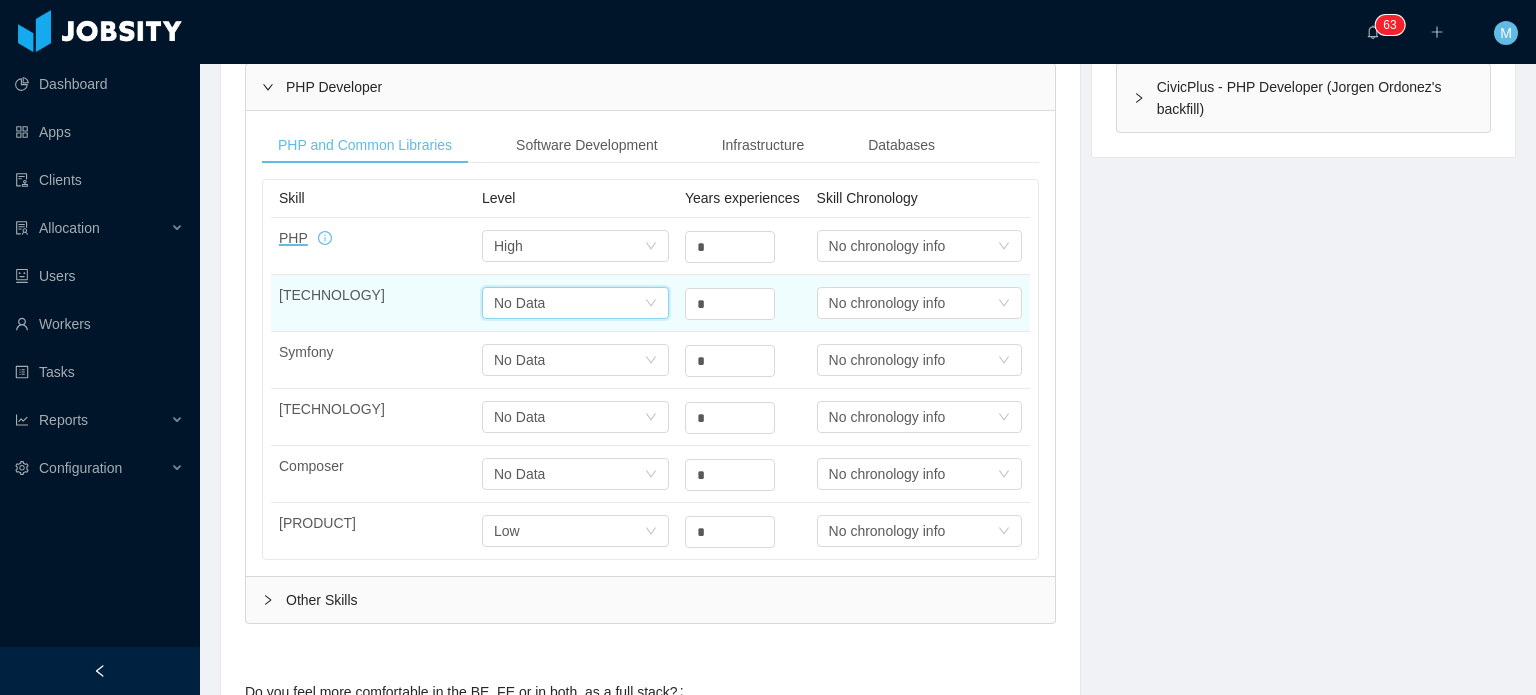 click on "Select one No Data" at bounding box center (575, 246) 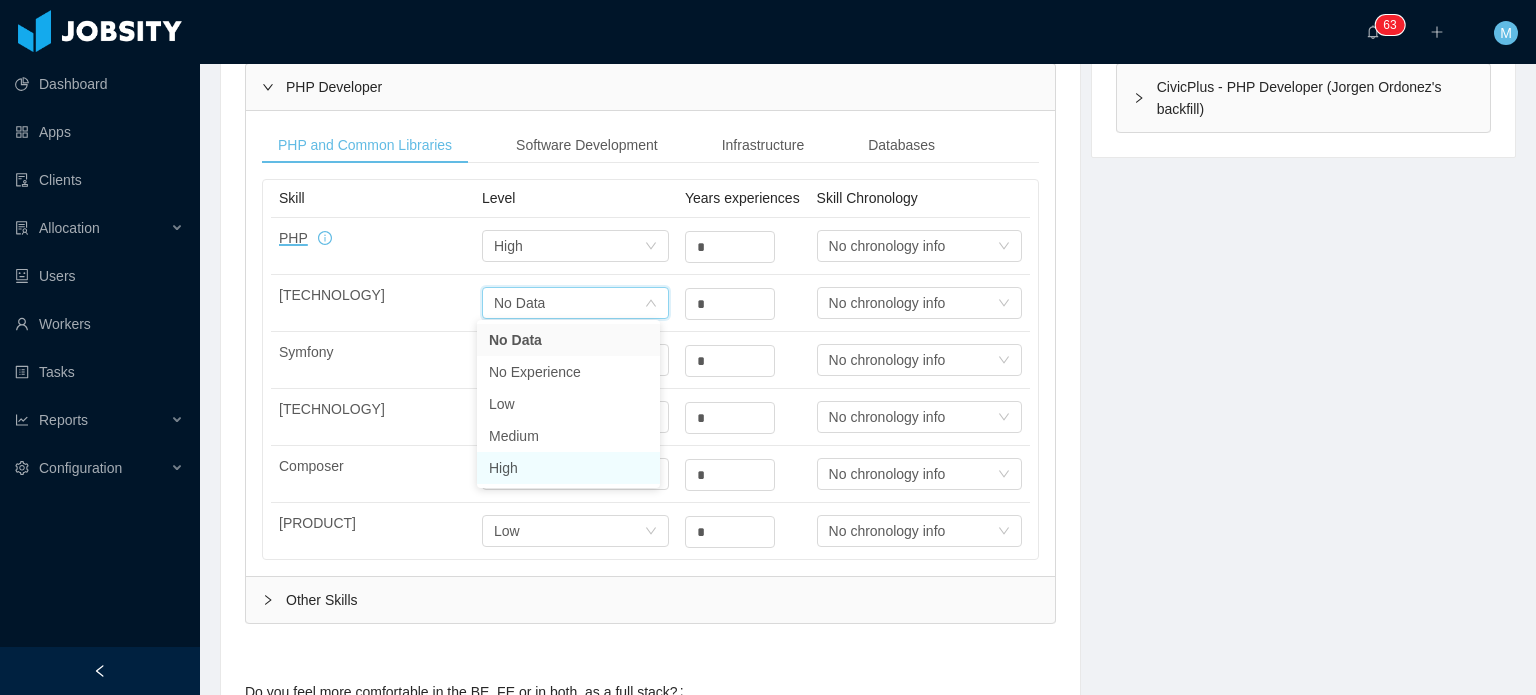 click on "High" at bounding box center [568, 468] 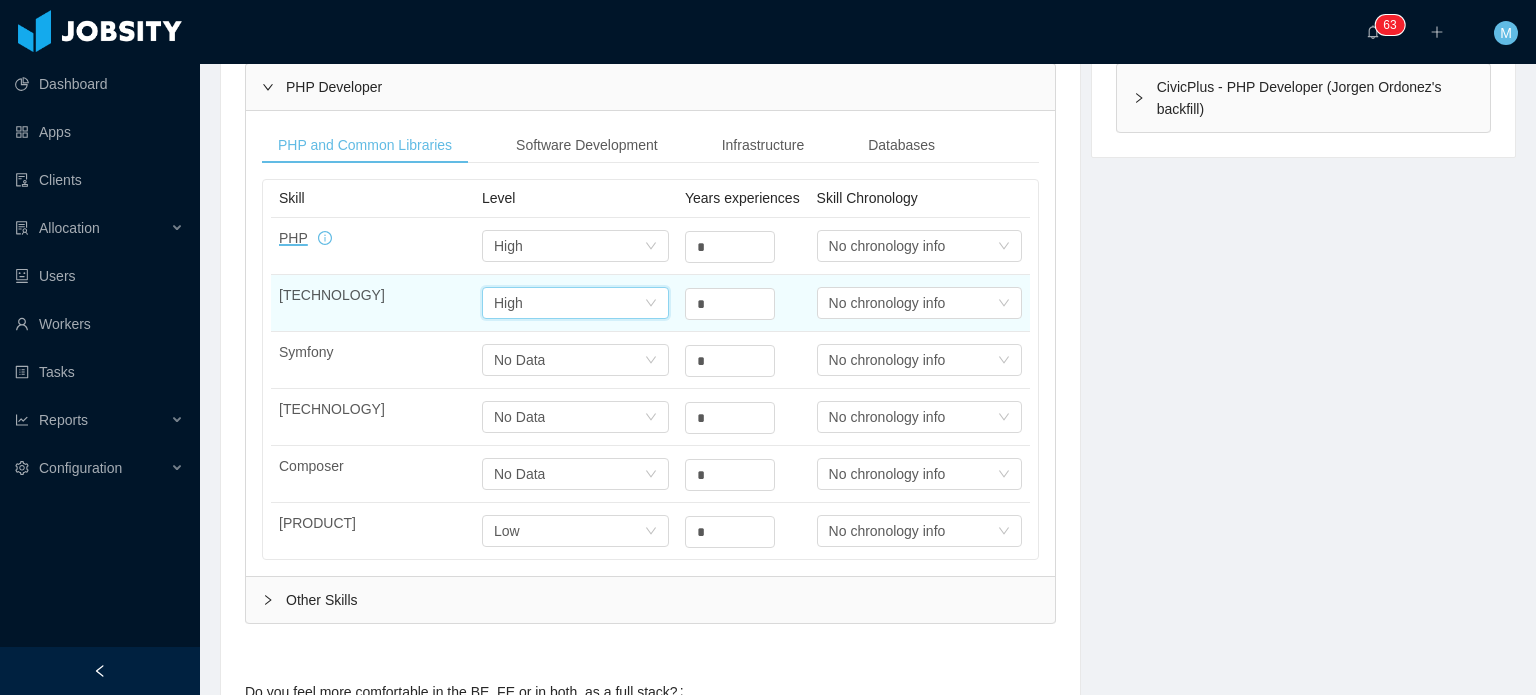 click on "Select one High" at bounding box center (569, 303) 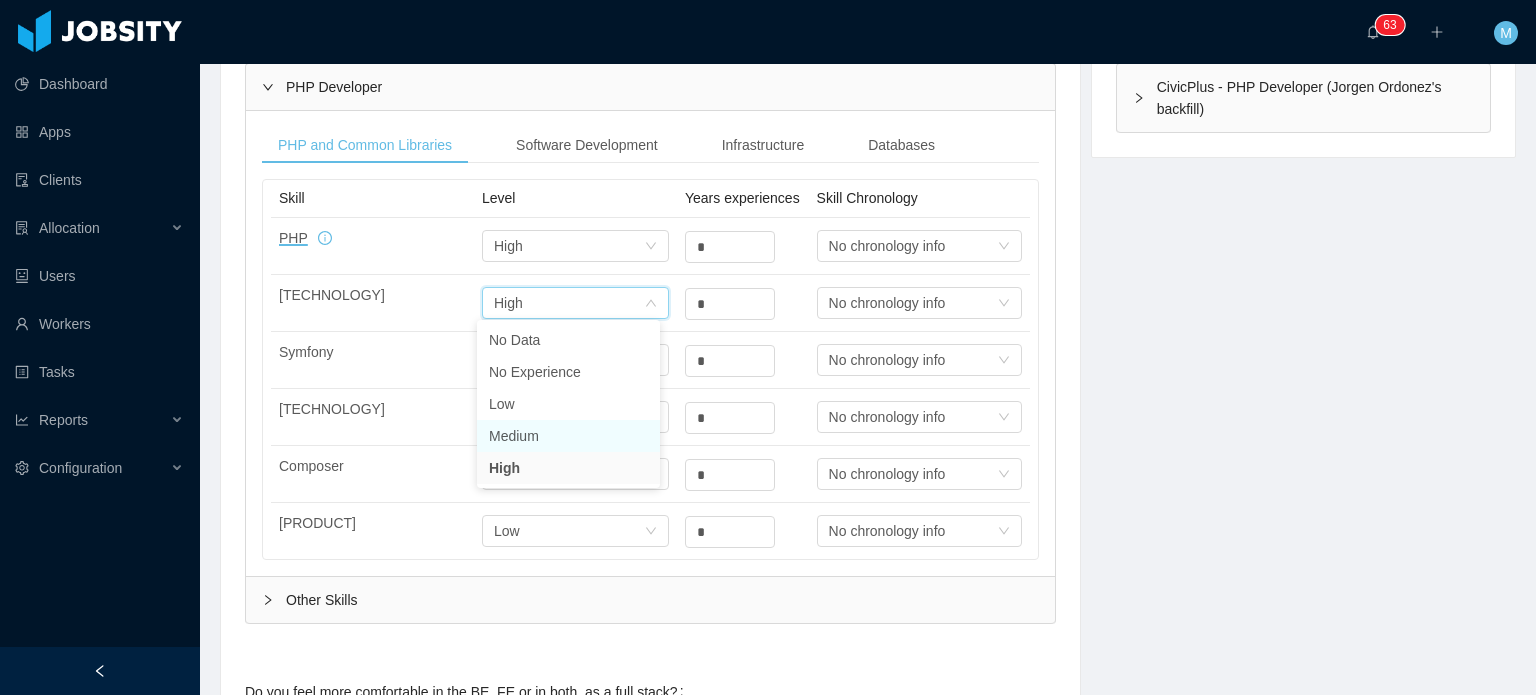 click on "Medium" at bounding box center [568, 436] 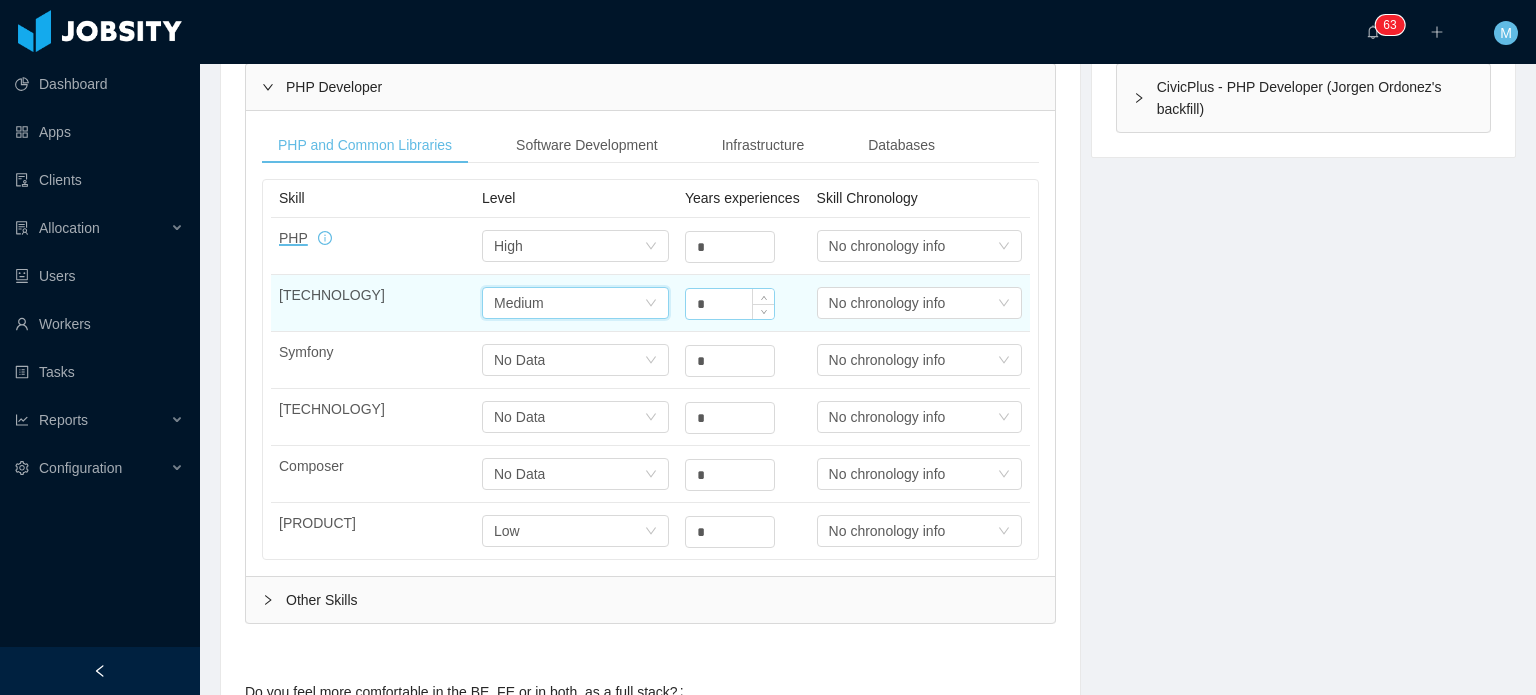 click on "*" at bounding box center (730, 304) 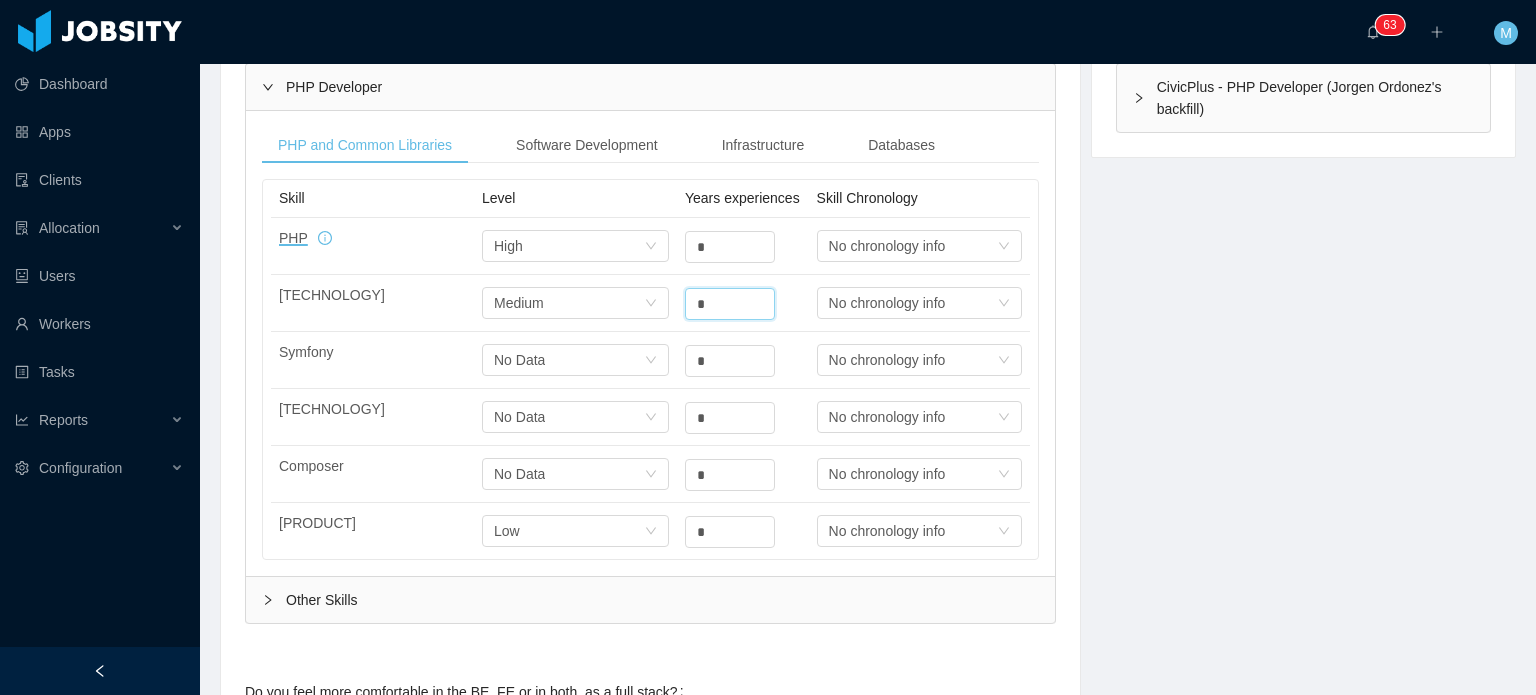 type on "*" 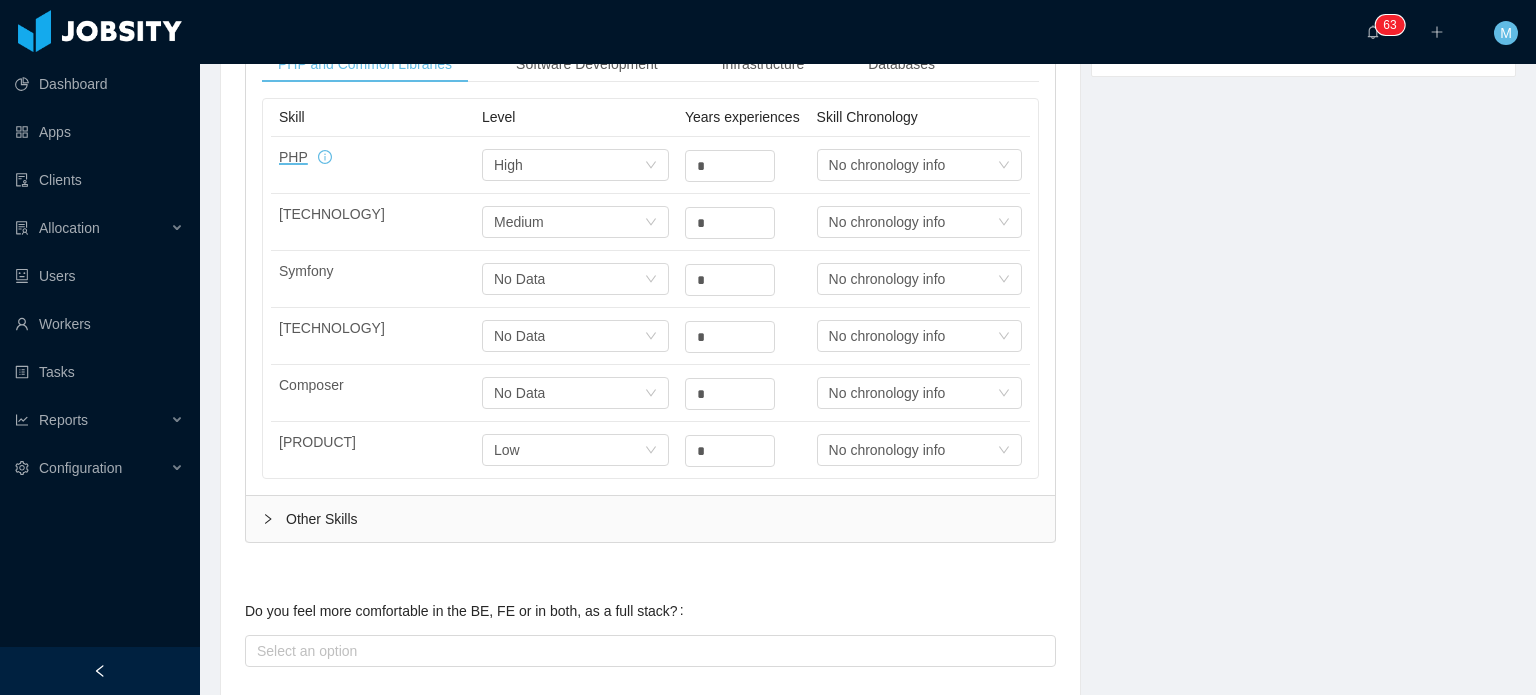 scroll, scrollTop: 800, scrollLeft: 0, axis: vertical 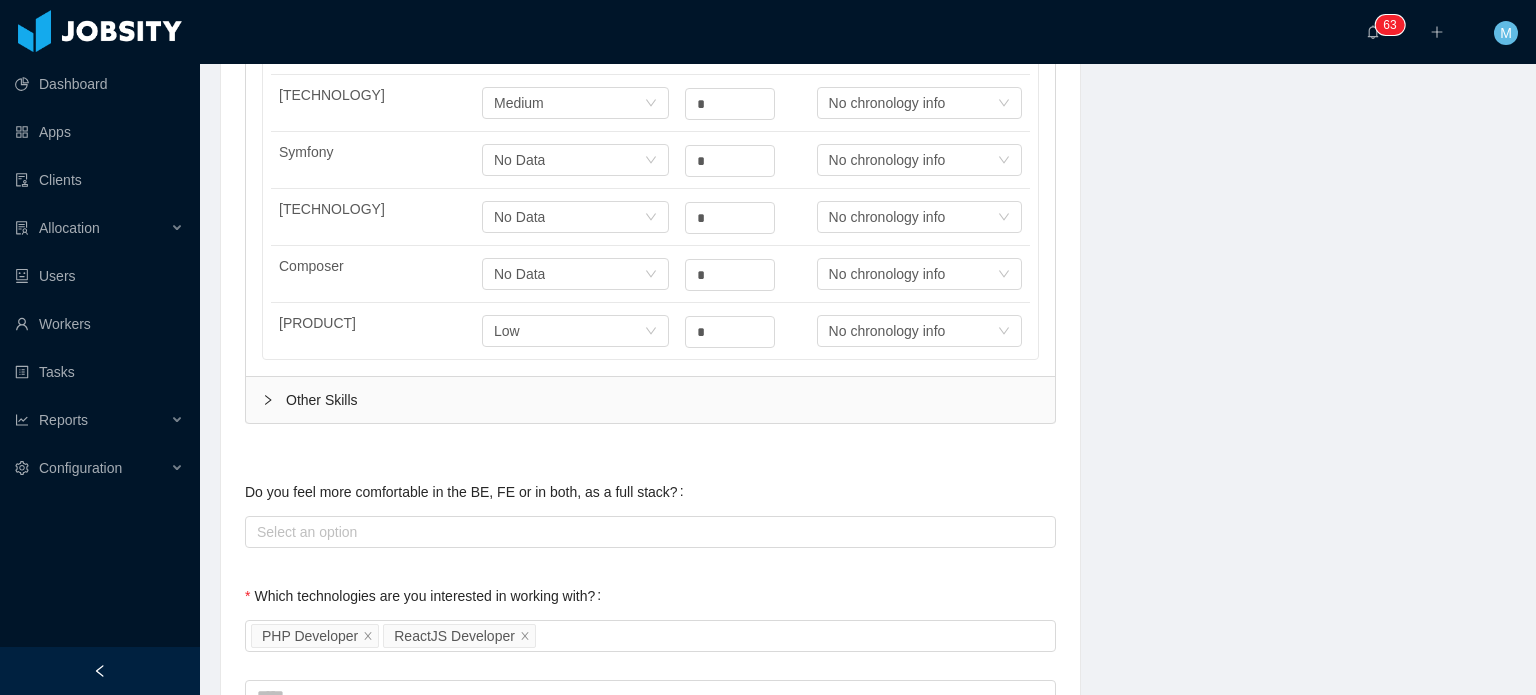 click on "Other Skills" at bounding box center (650, 400) 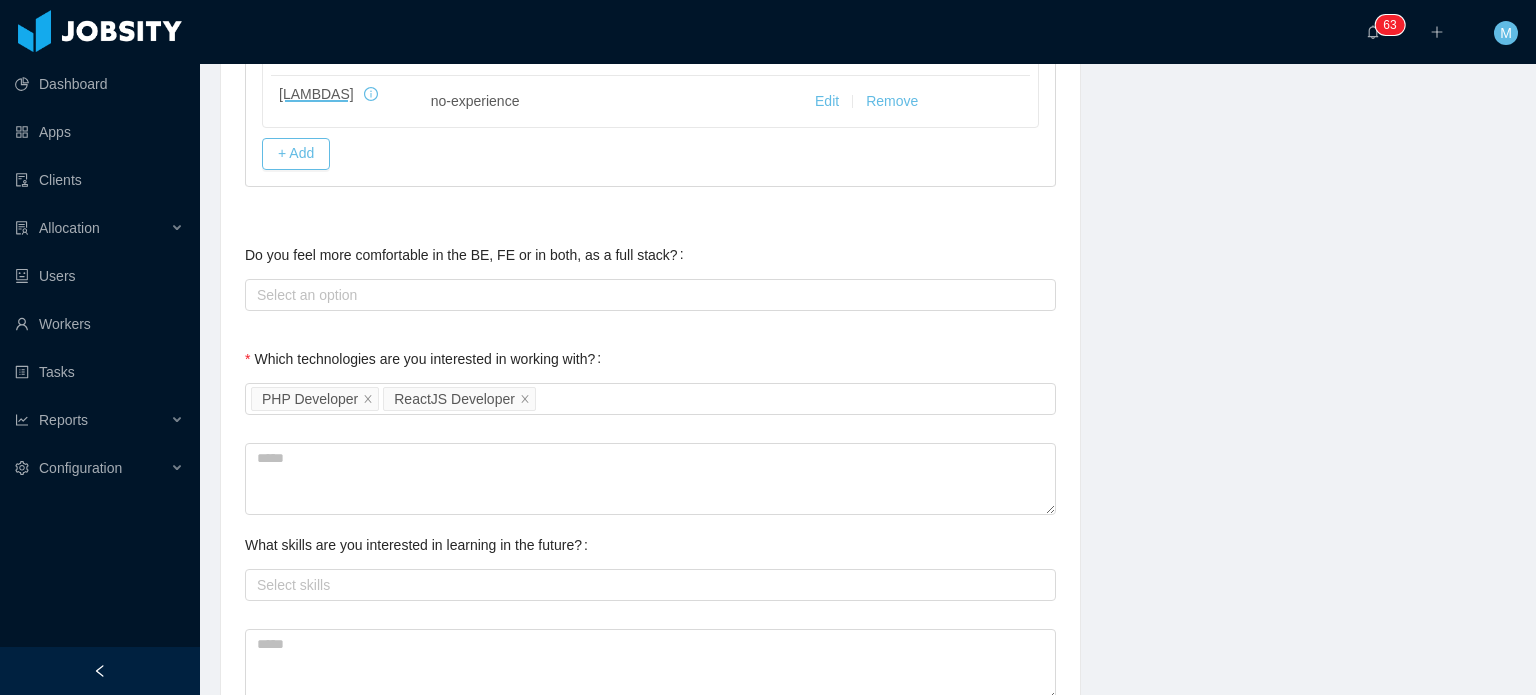 scroll, scrollTop: 900, scrollLeft: 0, axis: vertical 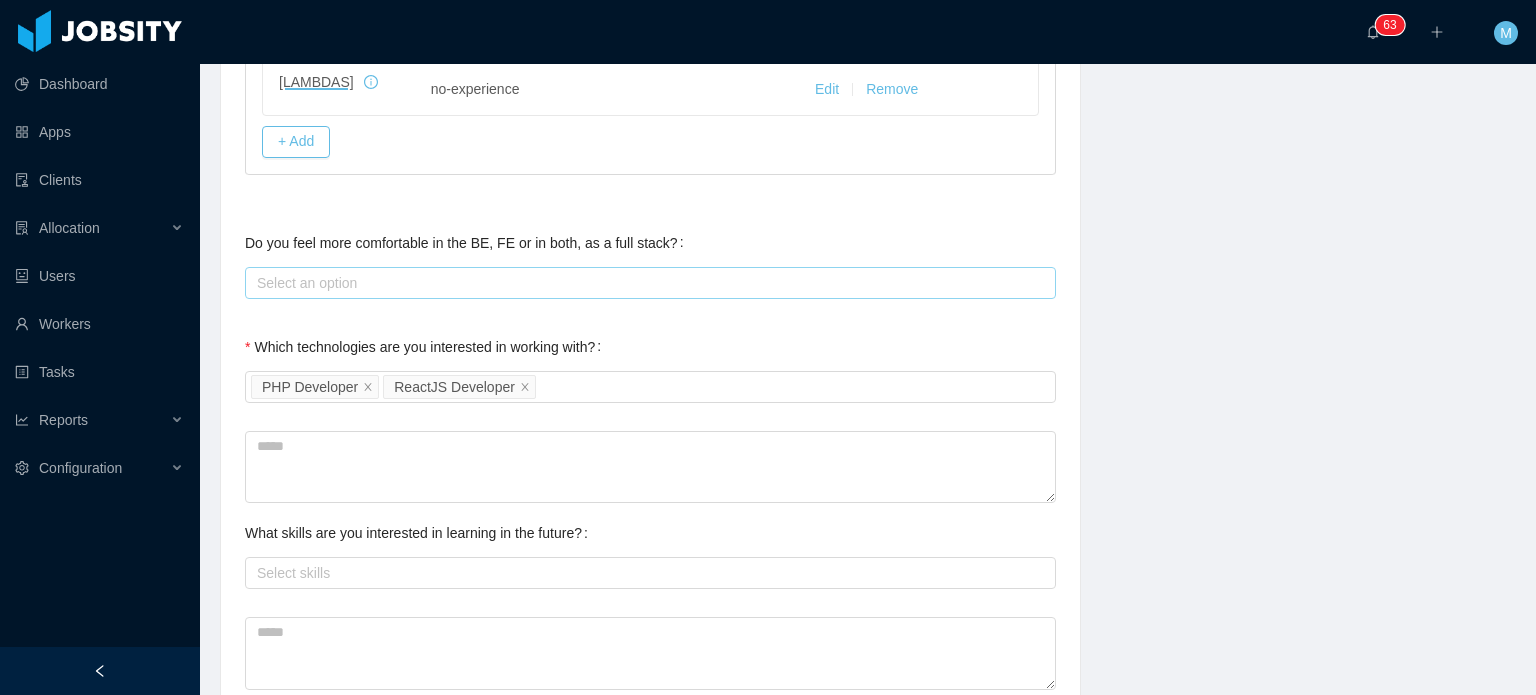 click on "Select an option" at bounding box center [646, 283] 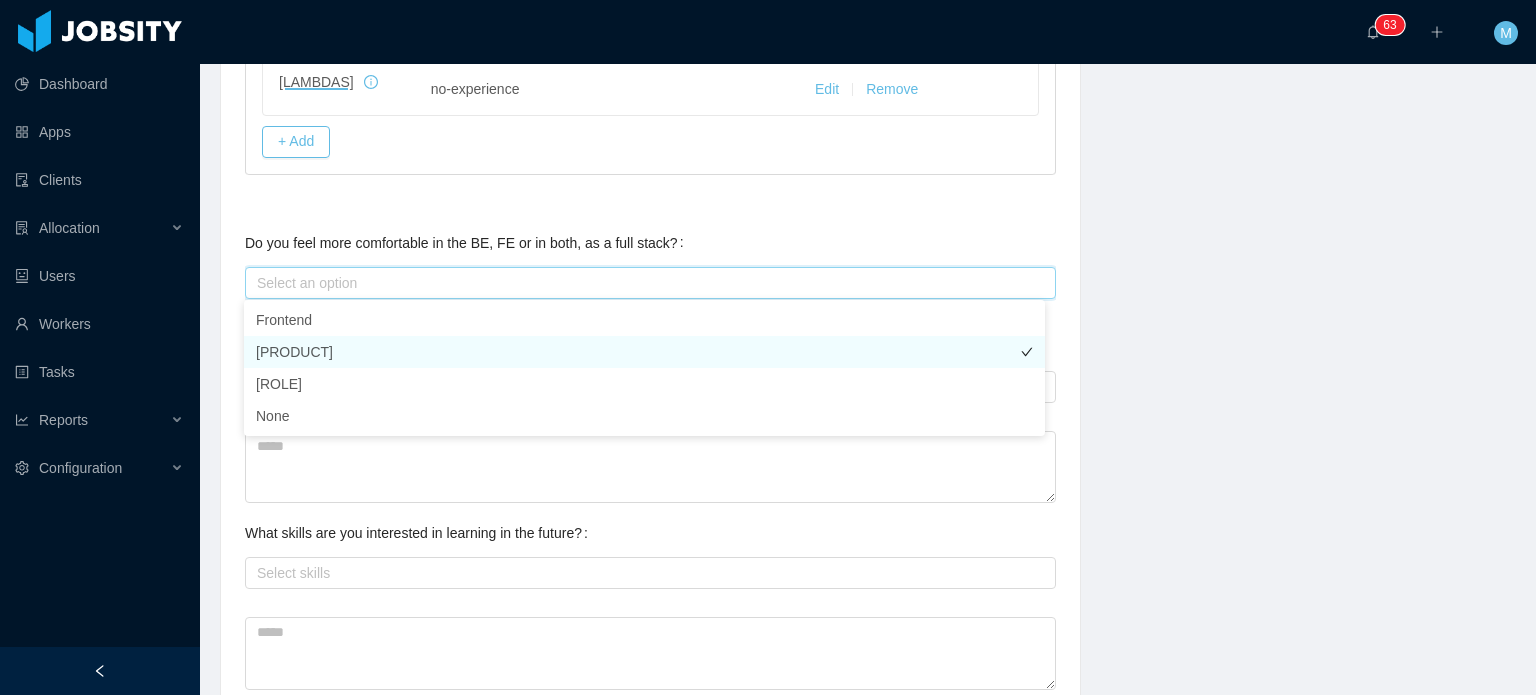 click on "[PRODUCT]" at bounding box center (644, 352) 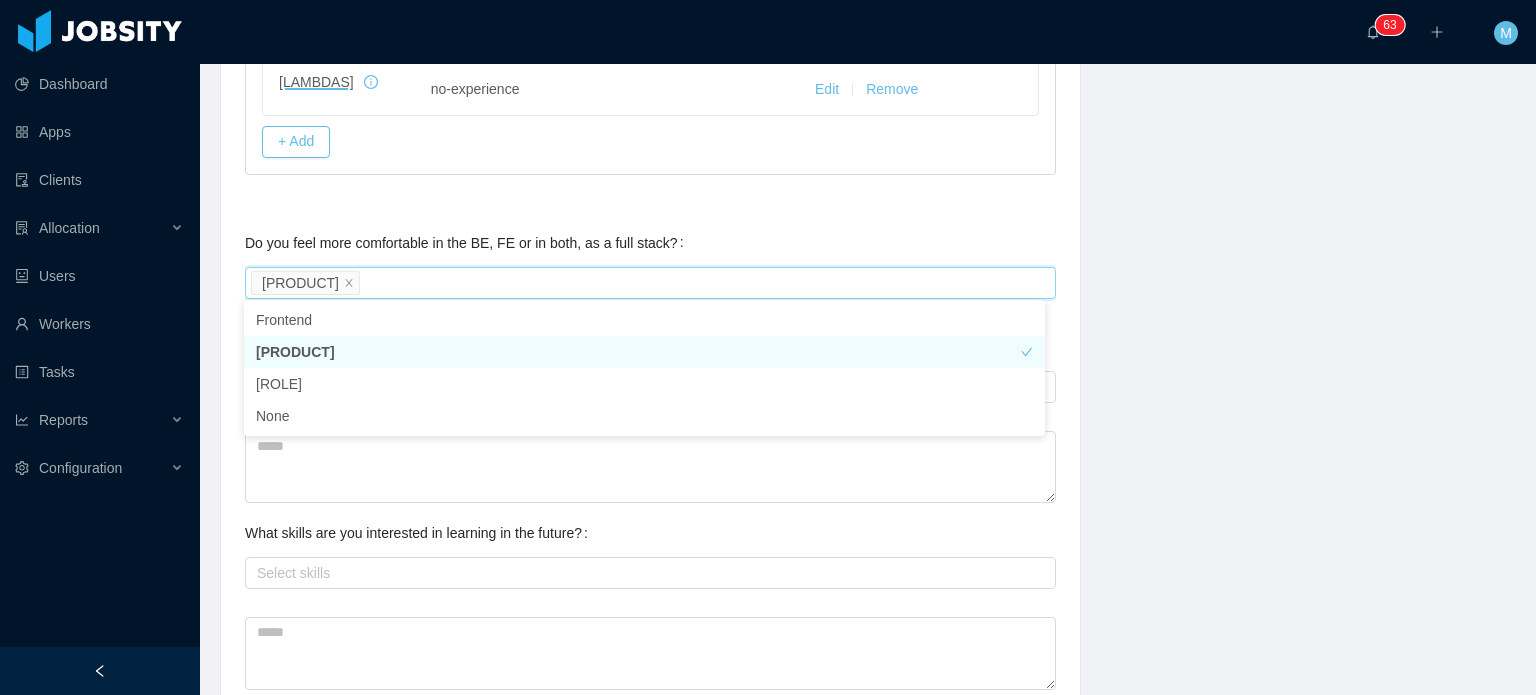 click on "Background Experience / Preferences Profile Soft Skills Language Notes General Background What have you heard about Jobsity? Billable Billable Gender Female Male Non binary Location Country ****** [COUNTRY] City [CITY] Marital Status Marital Status Number of Children * Nationality Country Education + Add Overall Years of Experience Date of Birth Technical Profile and Role Preference Which technologies have you been most involved and committed to? Software development Remove Edit PHP Developer ReactJS Developer Add Type In which technologies do you have experience with? PHP Developer ReactJS Developer Skills by Job Title PHP Developer PHP and Common Libraries Software Development Infrastructure Databases Skill Level Years experiences Skill Chronology PHP Select one High * Select one No chronology info Laravel Select one Medium * Select one No chronology info Symfony Select one No Data * Select one No chronology info Zend Select one No Data * Select one No chronology info Composer Select one No Data * Select one" at bounding box center (868, 196) 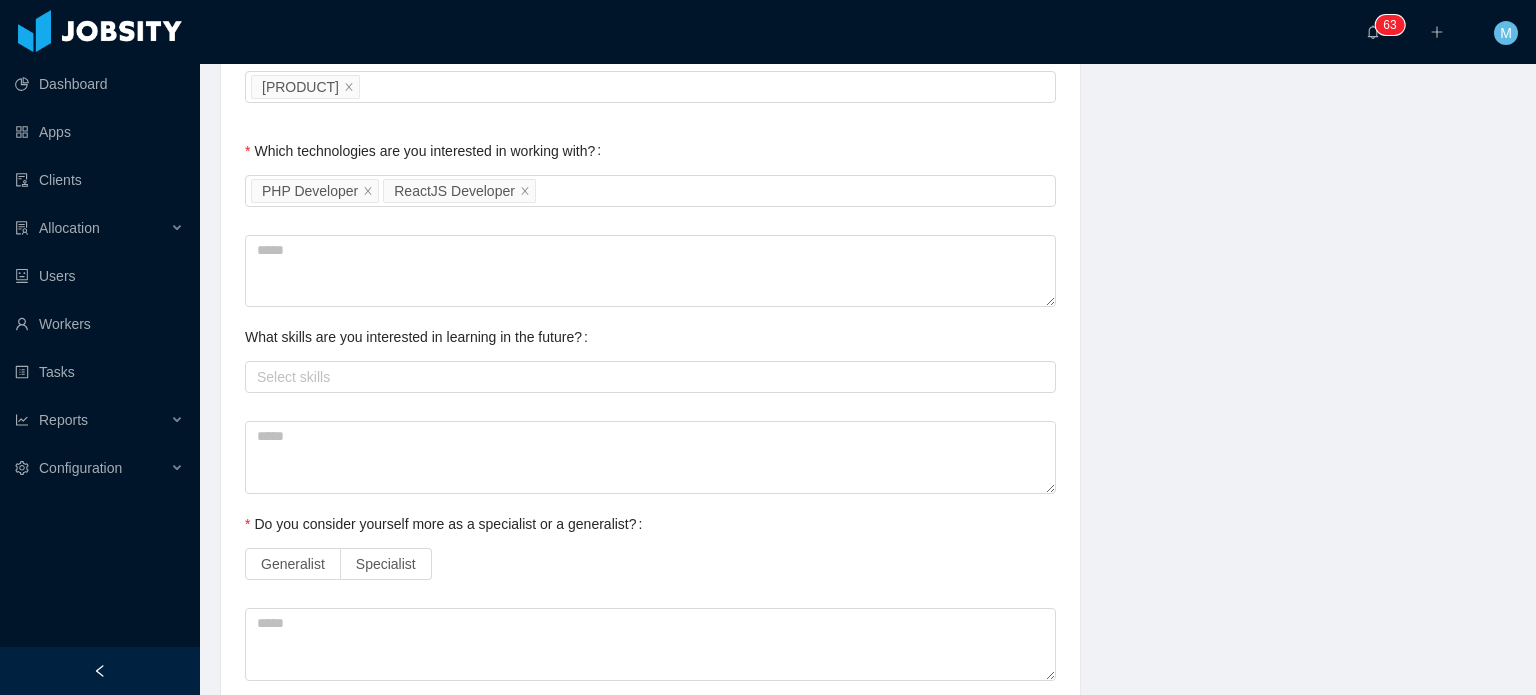scroll, scrollTop: 1100, scrollLeft: 0, axis: vertical 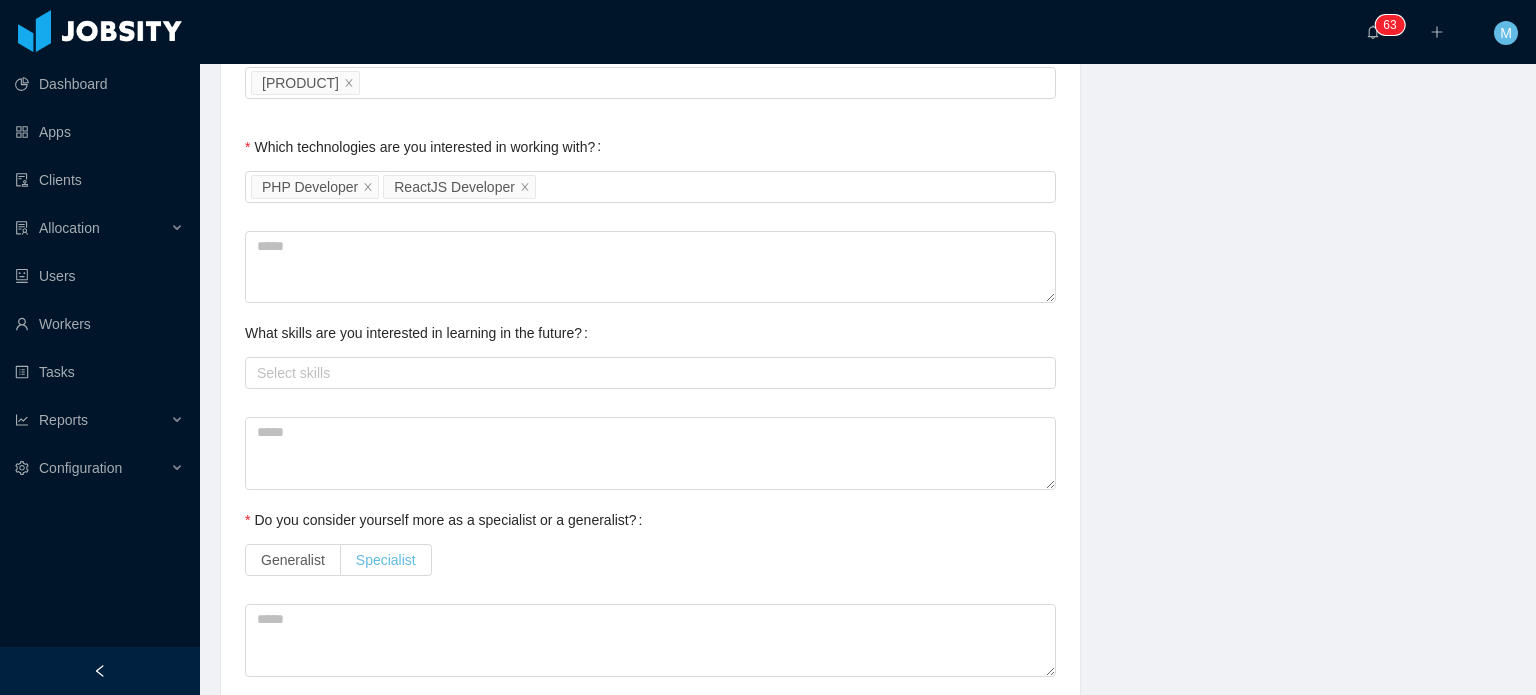 click on "Specialist" at bounding box center (386, 560) 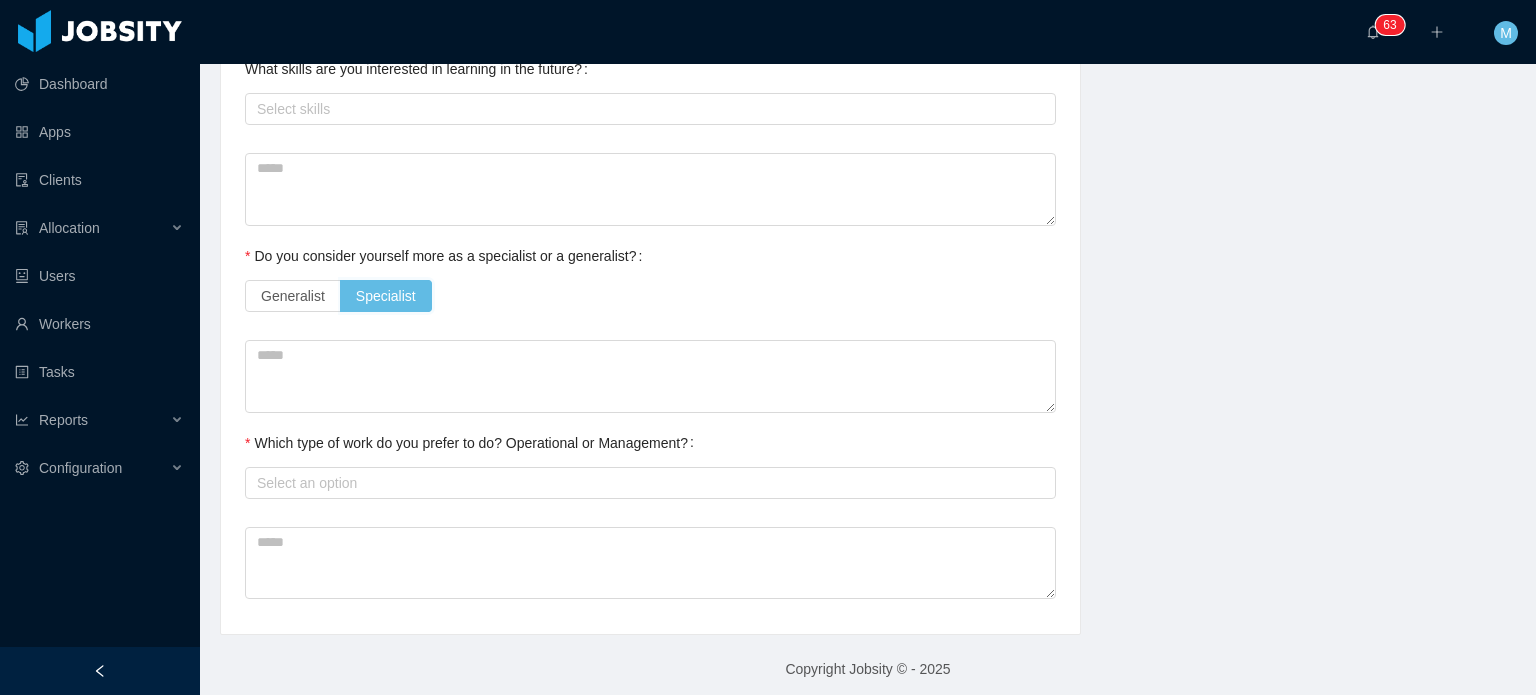 scroll, scrollTop: 1370, scrollLeft: 0, axis: vertical 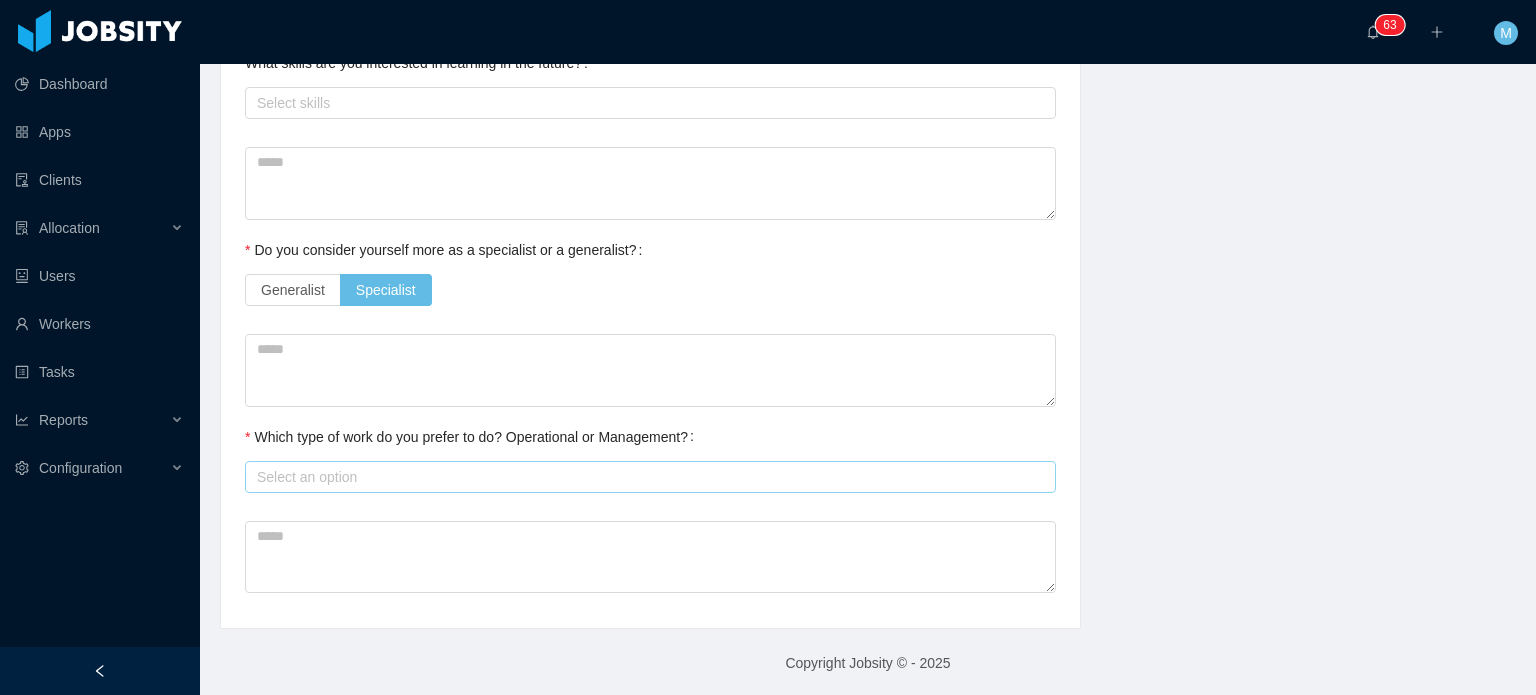 click on "Select an option" at bounding box center (647, 477) 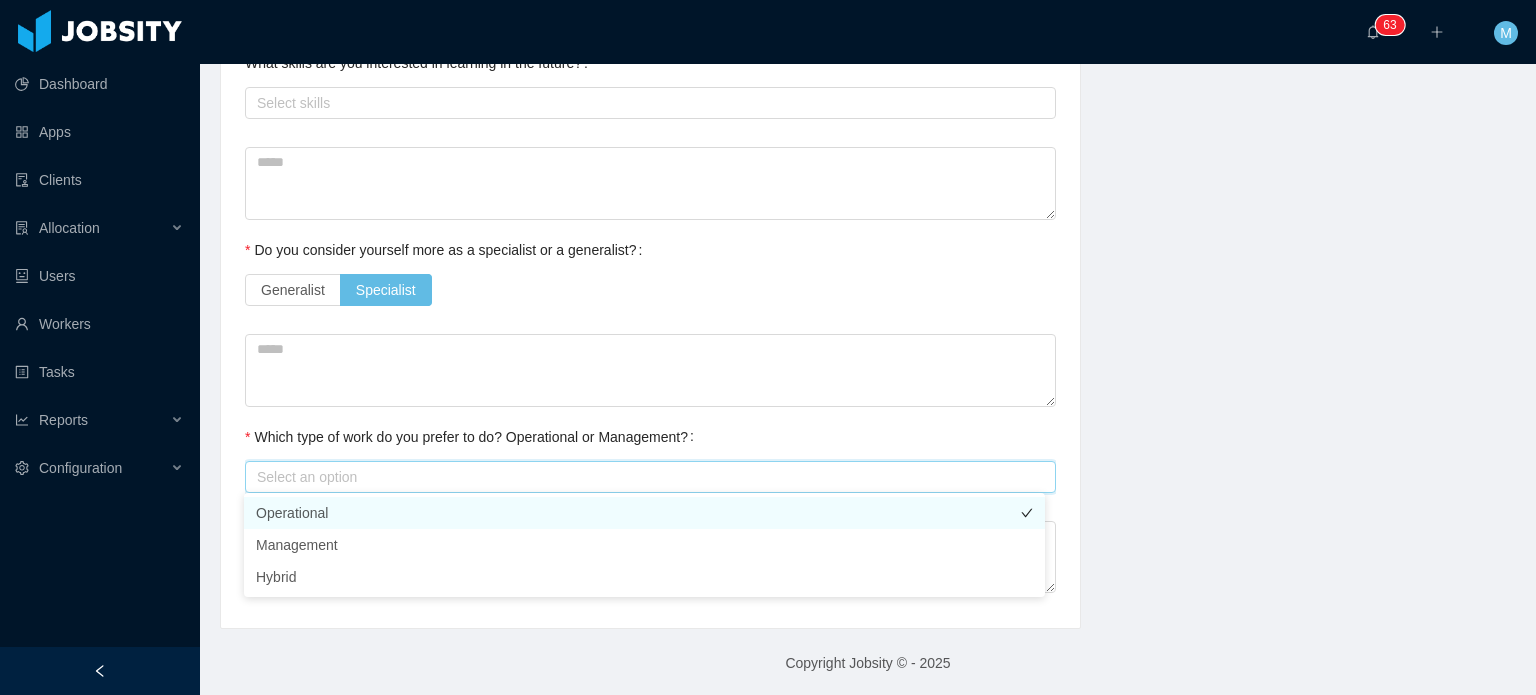click on "Operational" at bounding box center (644, 513) 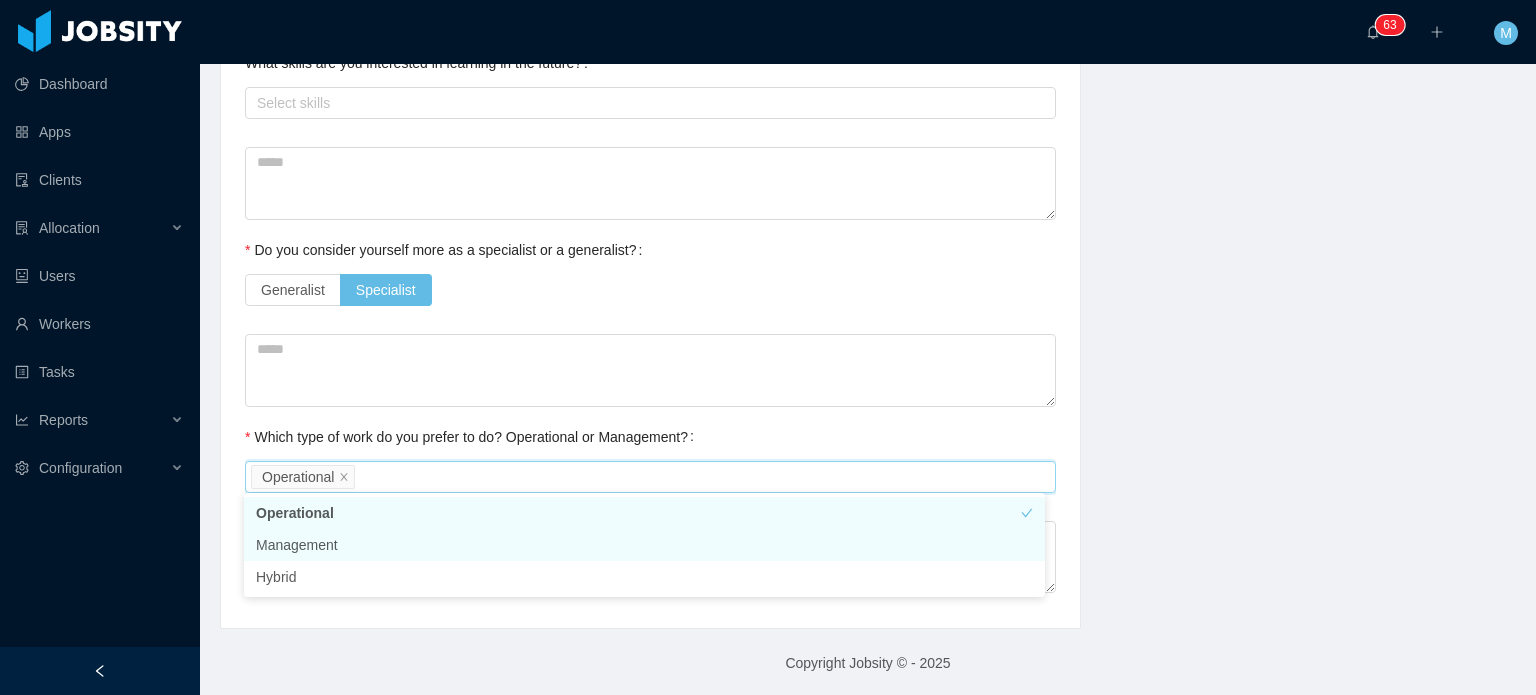 drag, startPoint x: 408, startPoint y: 545, endPoint x: 421, endPoint y: 515, distance: 32.695564 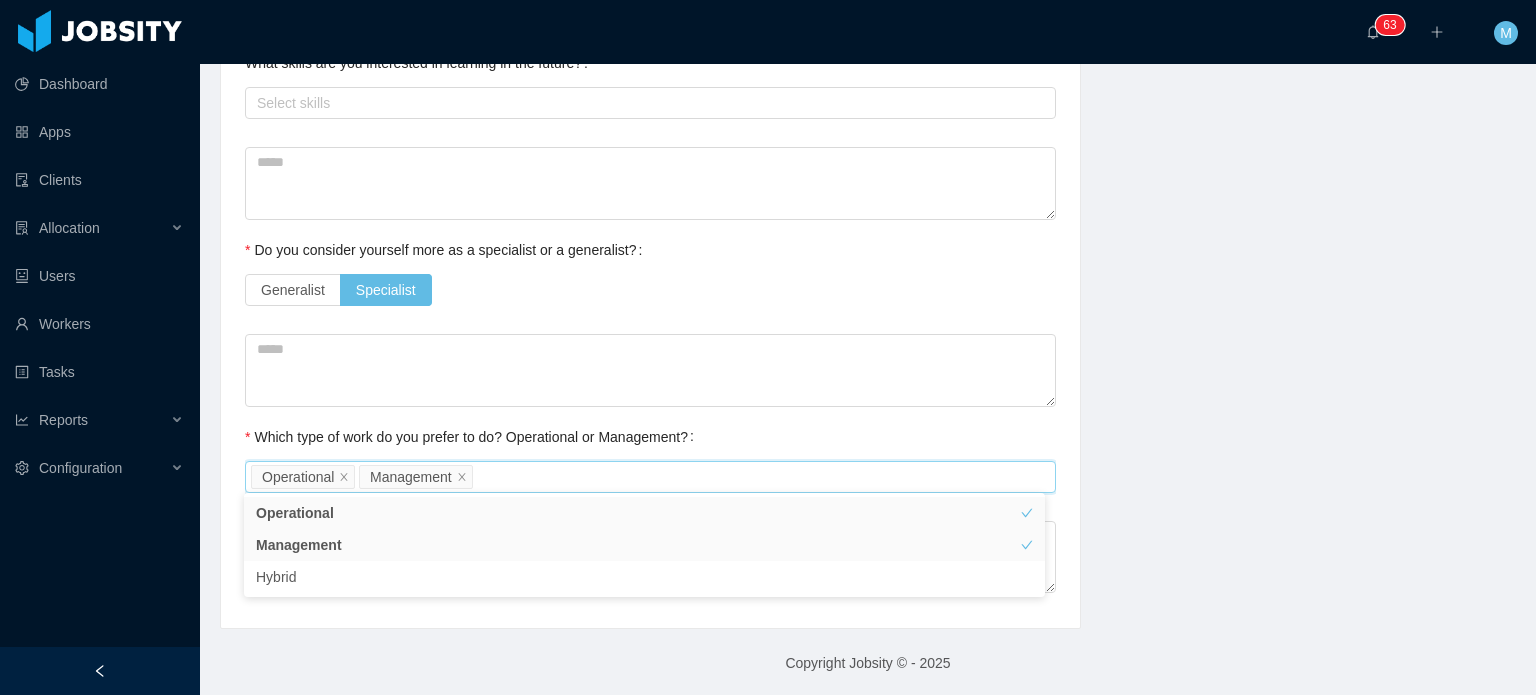 click on "Which type of work do you prefer to do? Operational or Management?" at bounding box center [473, 437] 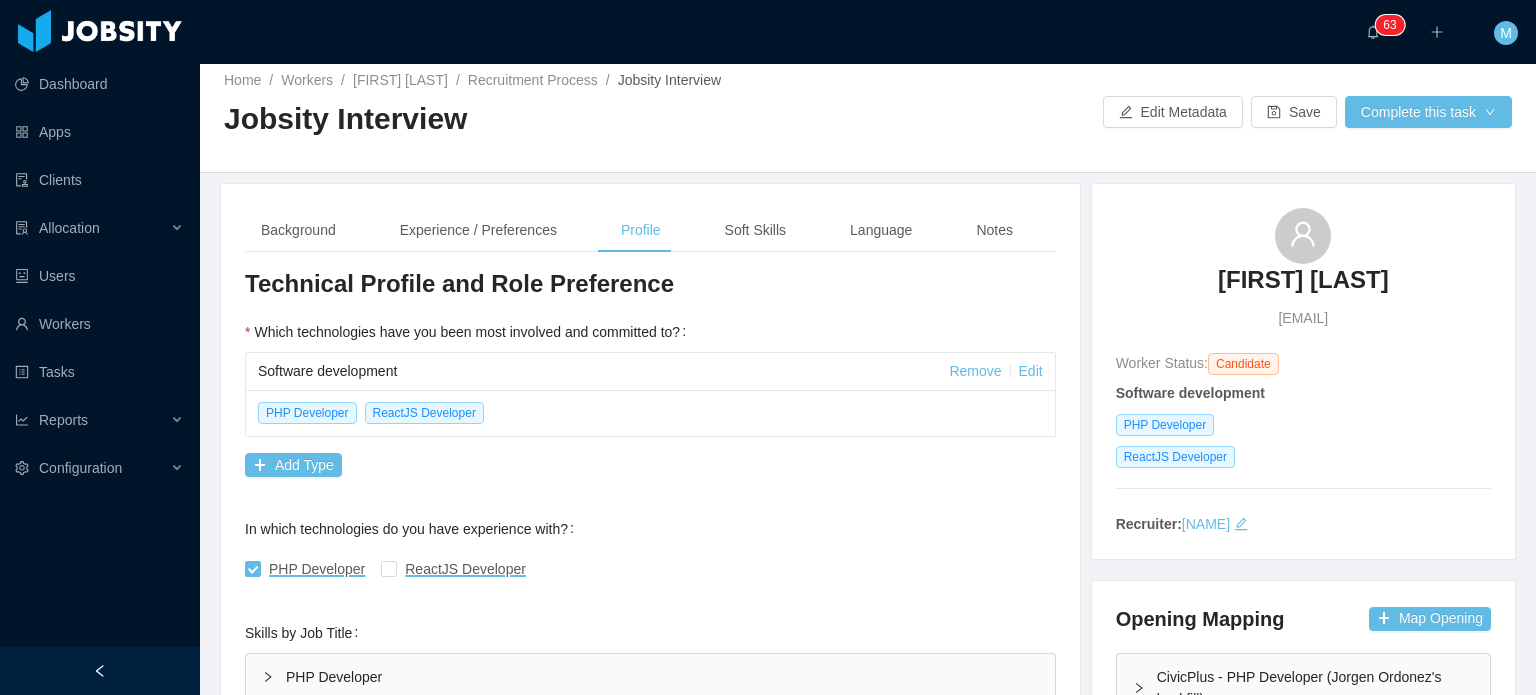 scroll, scrollTop: 0, scrollLeft: 0, axis: both 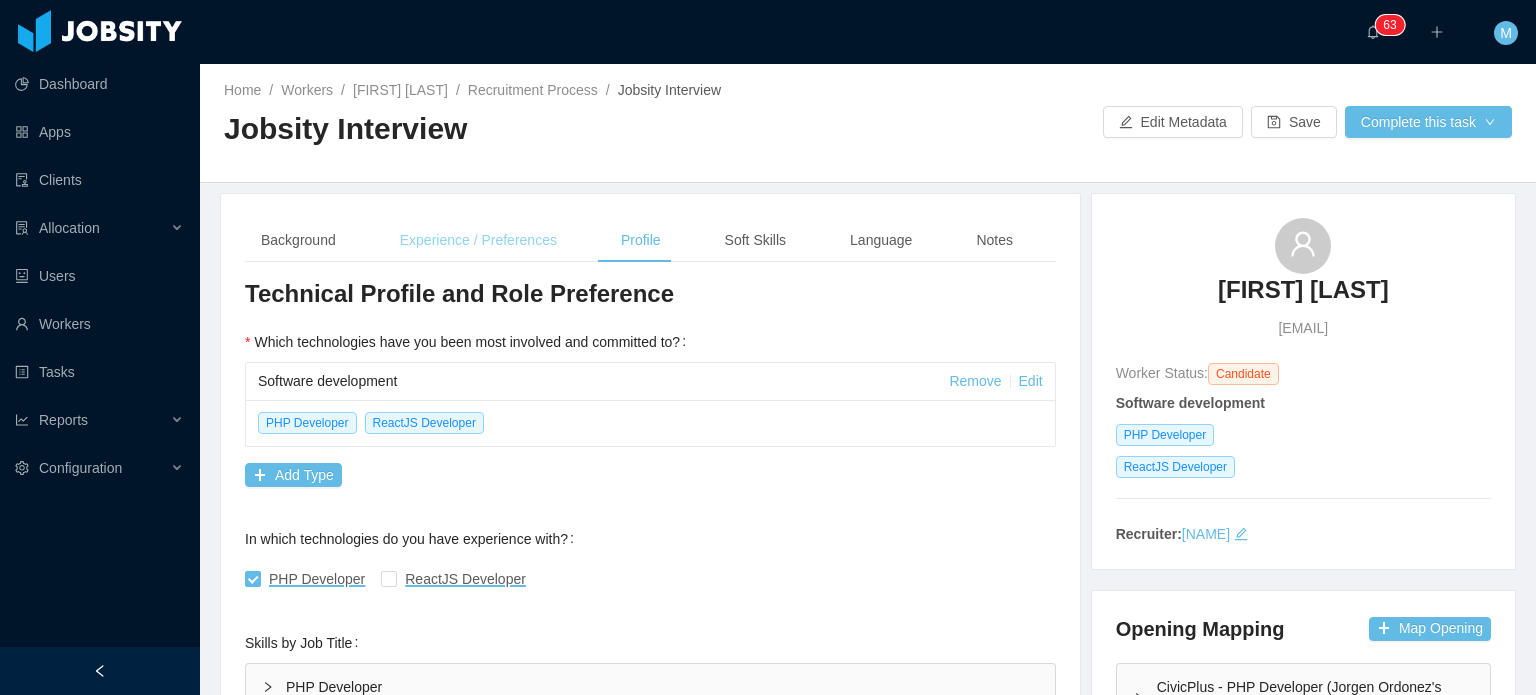click on "Experience / Preferences" at bounding box center [478, 240] 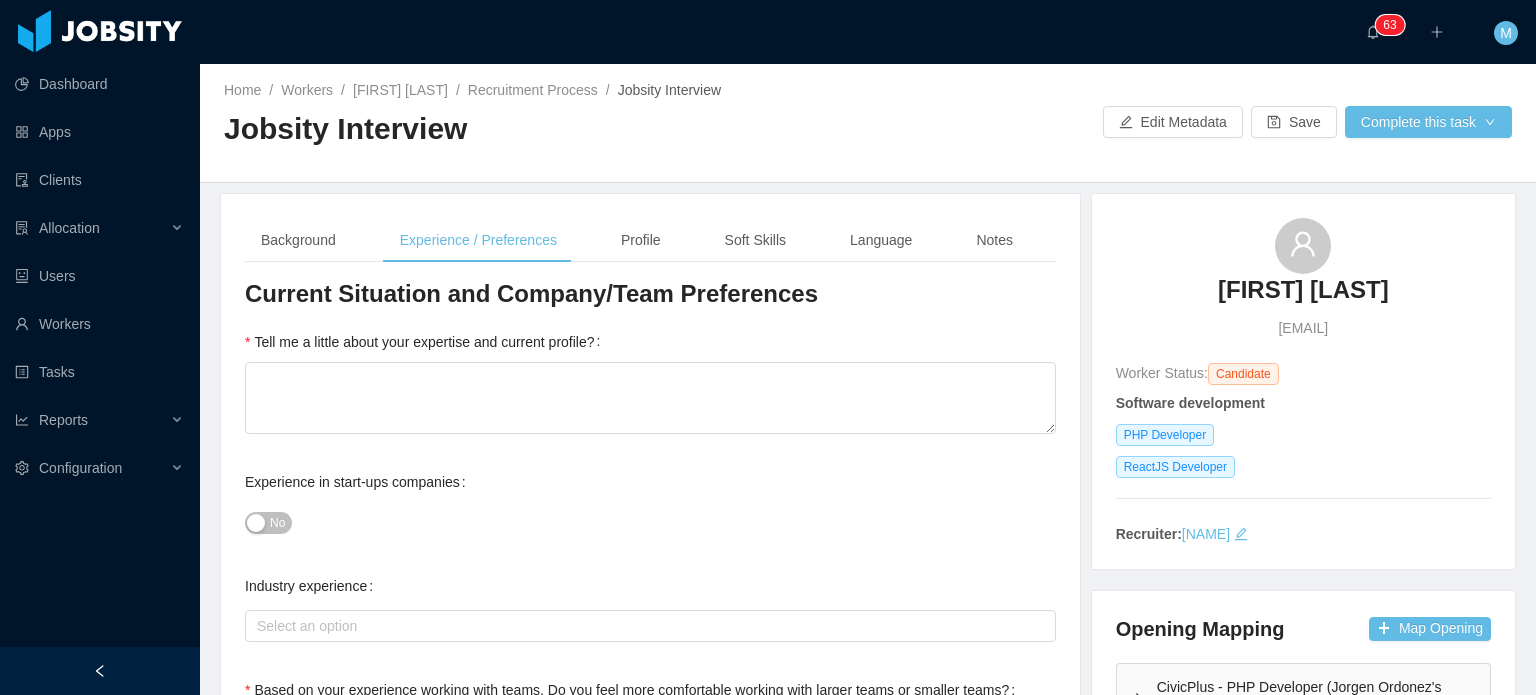 click on "Current Situation and Company/Team Preferences Tell me a little about your expertise and current profile? Experience in start-ups companies No Industry experience Select an option Food Production Hospital & Health Care Based on your experience working with teams. Do you feel more comfortable working with larger teams or smaller teams? Small teams Big teams No preferences Based on your experience working with teams. Do you feel more comfortable working with more structured teams or less structured teams? Little structure More structure No preferences Please explain why you are looking for a change / hearing new opportunities What is it that would make your next position that we can offer, the perfect one for you? / What would be a deal breaker for you? Experience working with INTERNATIONAL companies/clients No Has remote experience Yes No Unknown Market Availability Select an option 5140ab6f-3da4-4701-a7dd-59d8b63f633d Timezone availability Select an option Type of Contract Local Contract Contractor None Freelance Current salary situation" at bounding box center [650, 1539] 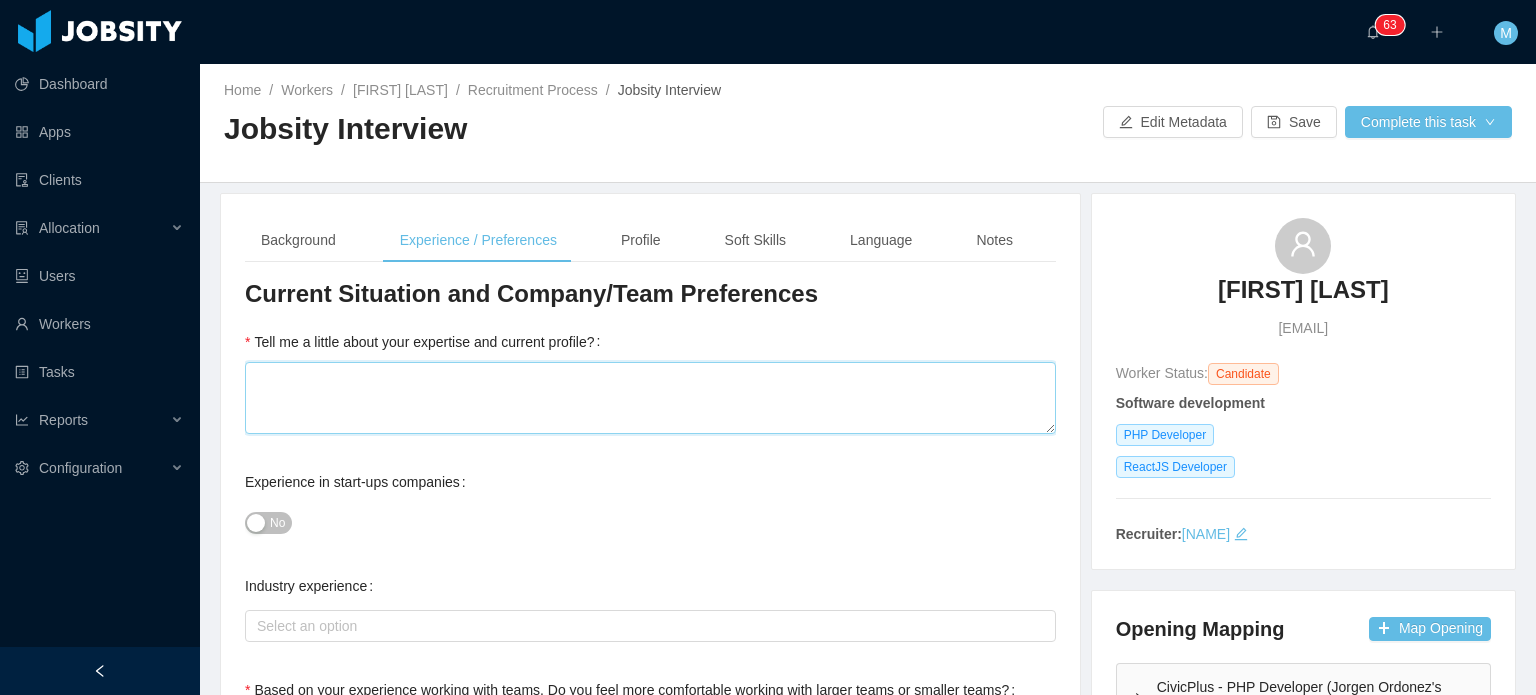 click on "Tell me a little about your expertise and current profile?" at bounding box center (650, 398) 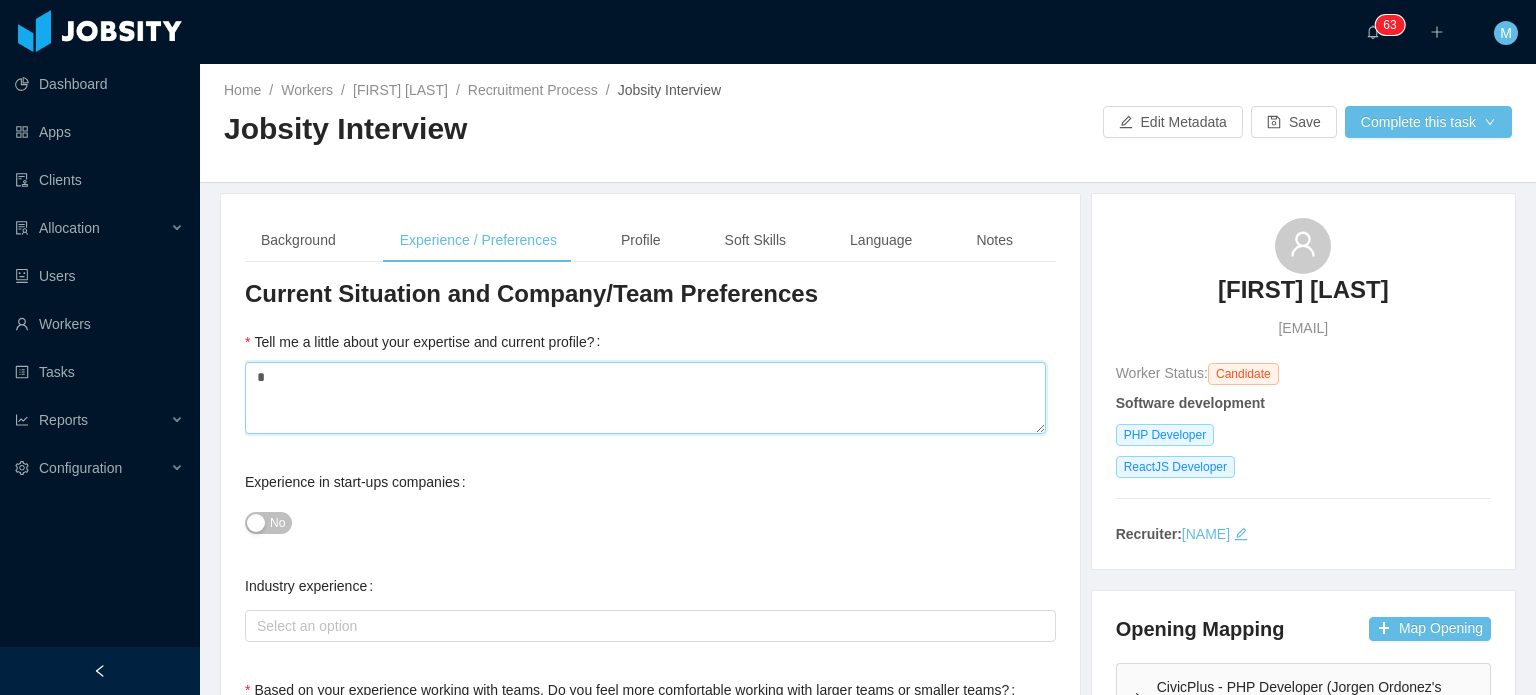 type 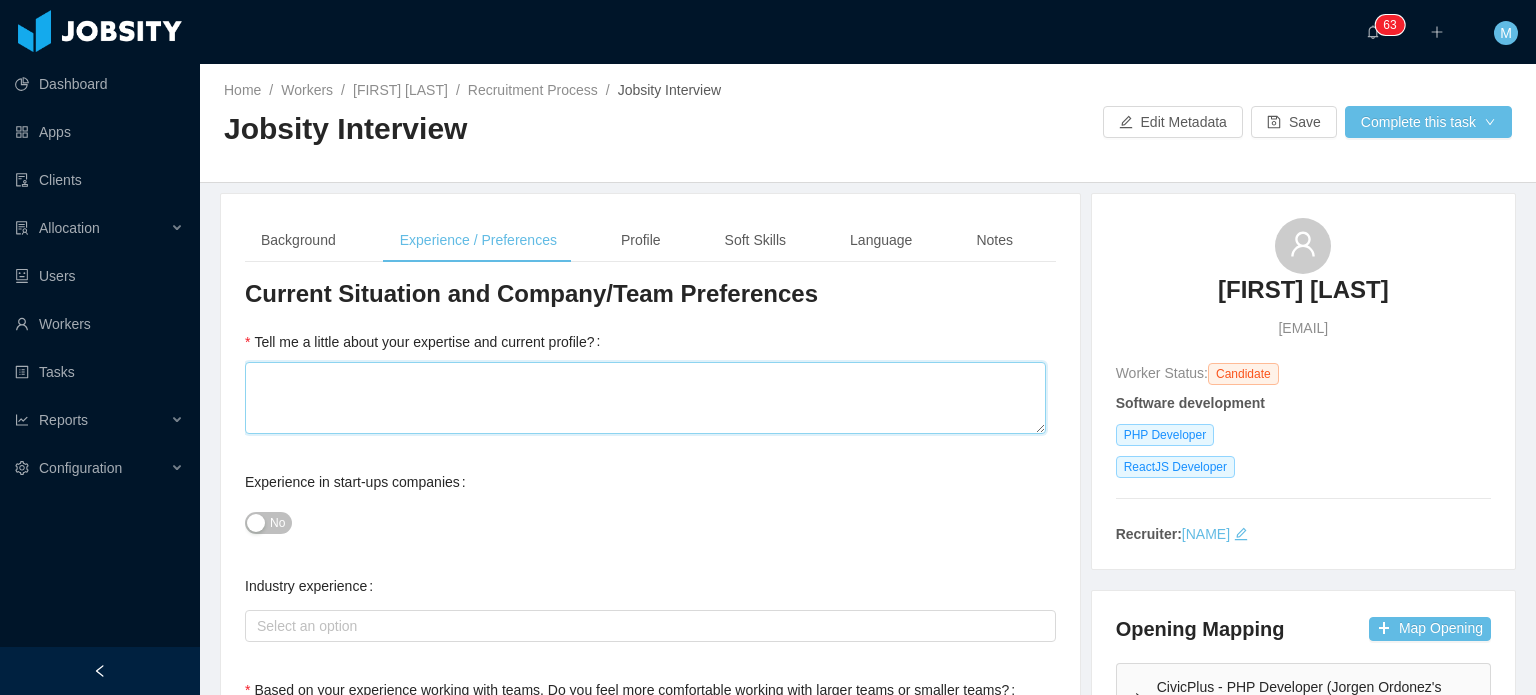 type 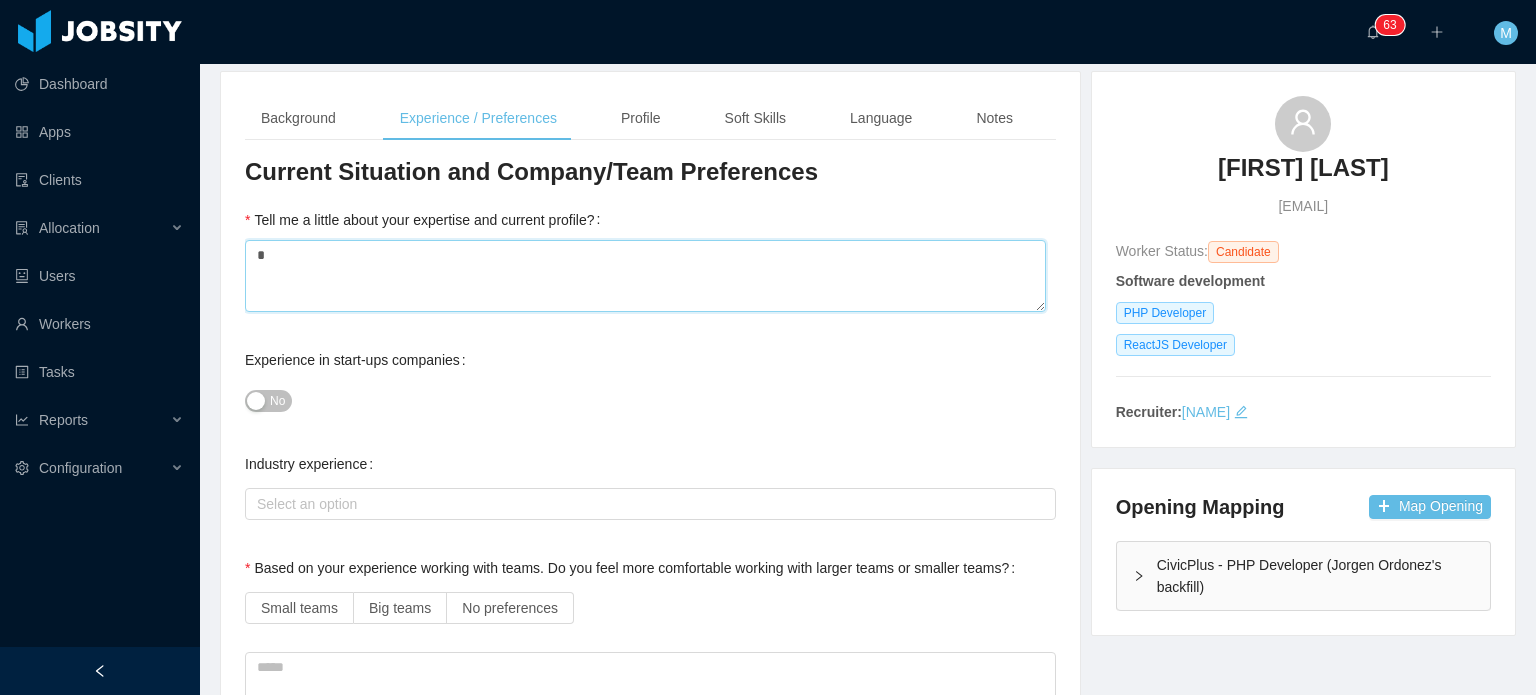 scroll, scrollTop: 200, scrollLeft: 0, axis: vertical 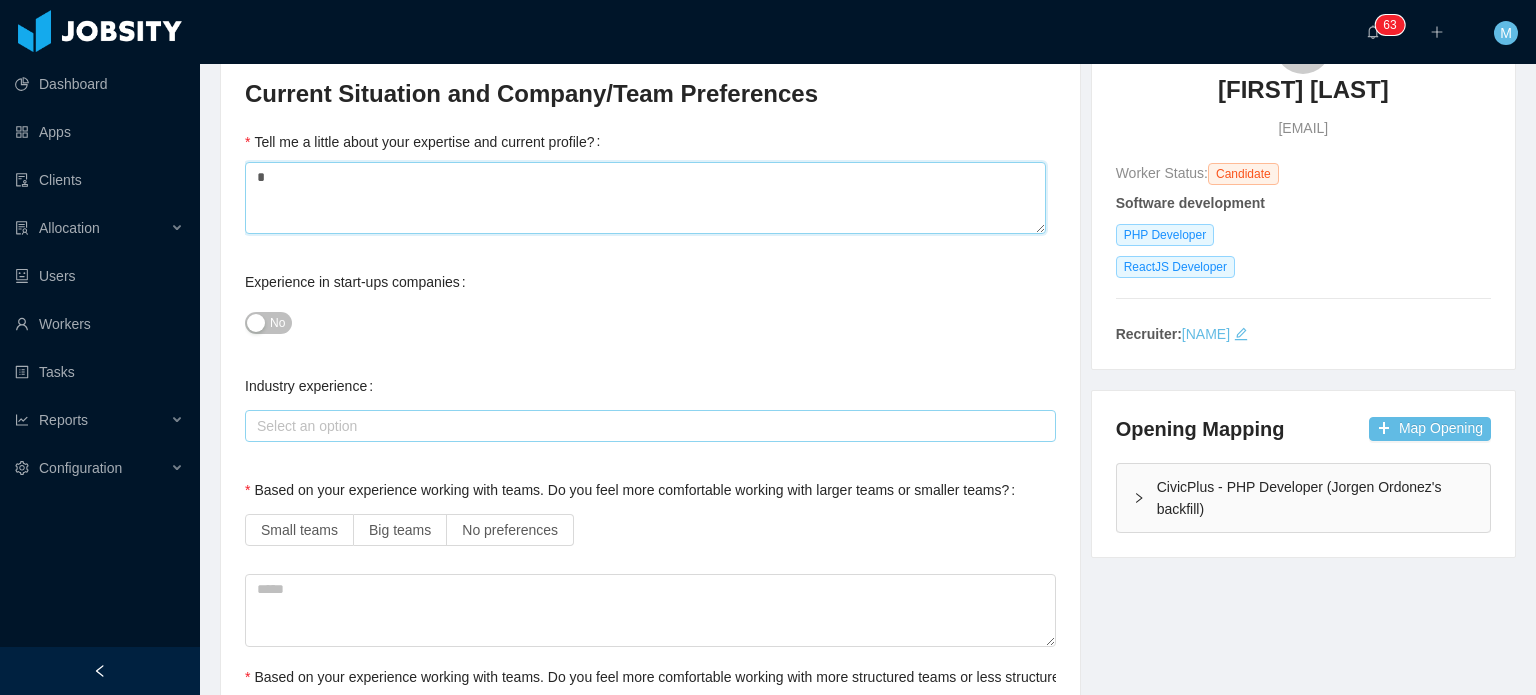 click on "Select an option" at bounding box center [646, 426] 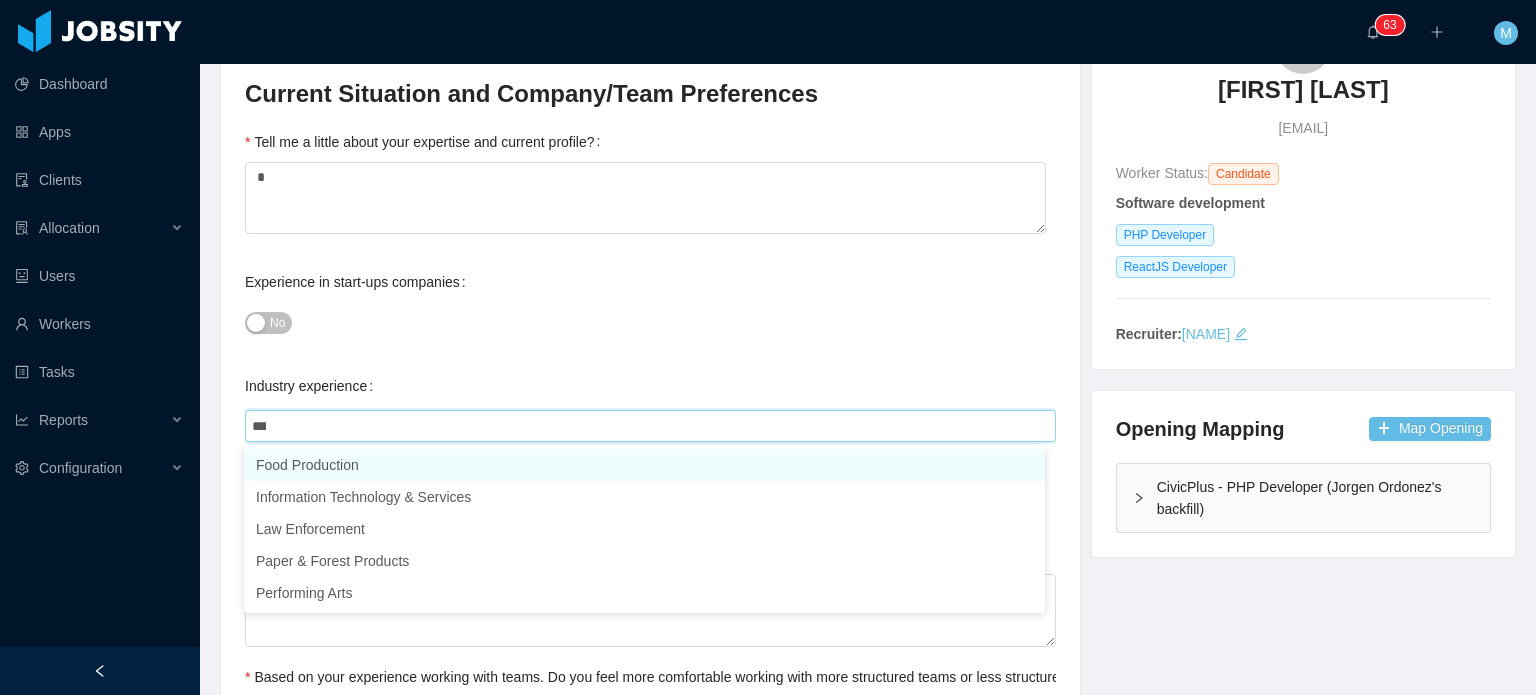 type on "****" 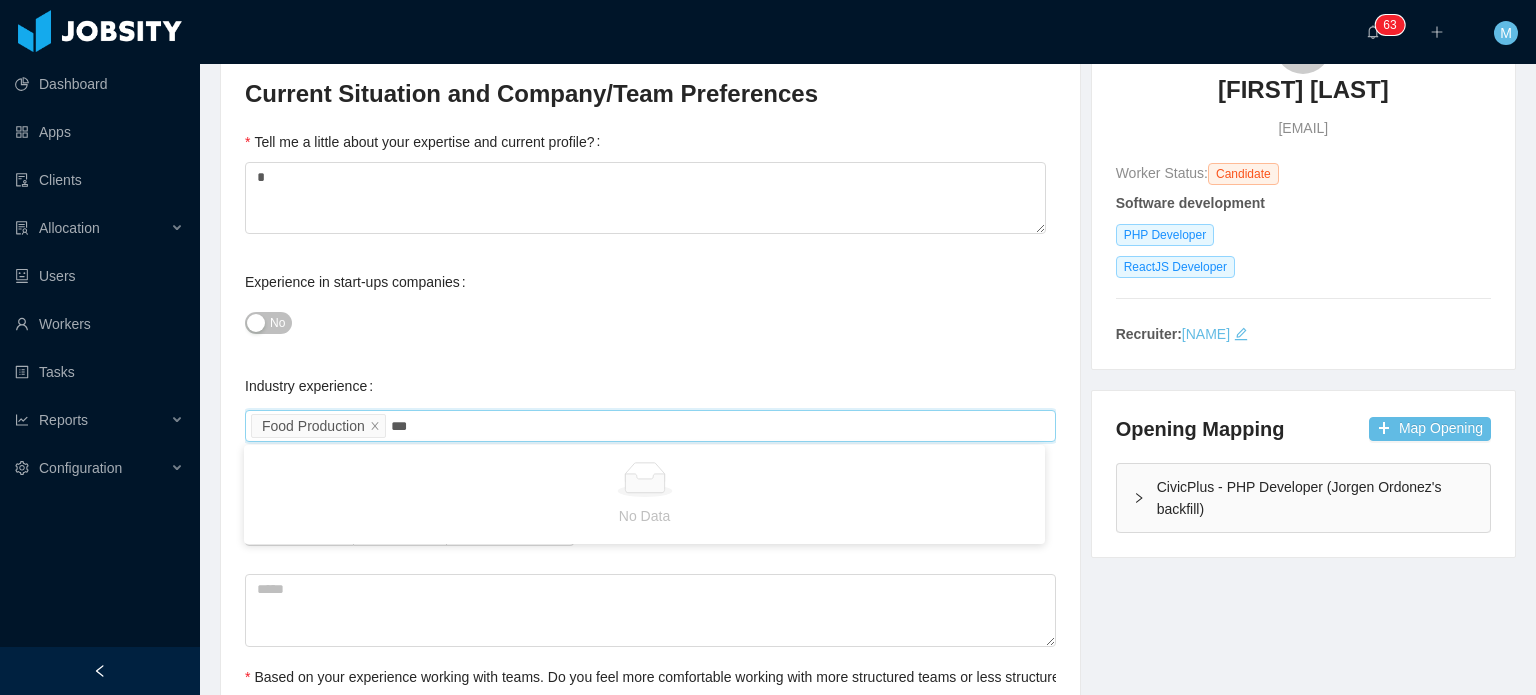 type on "****" 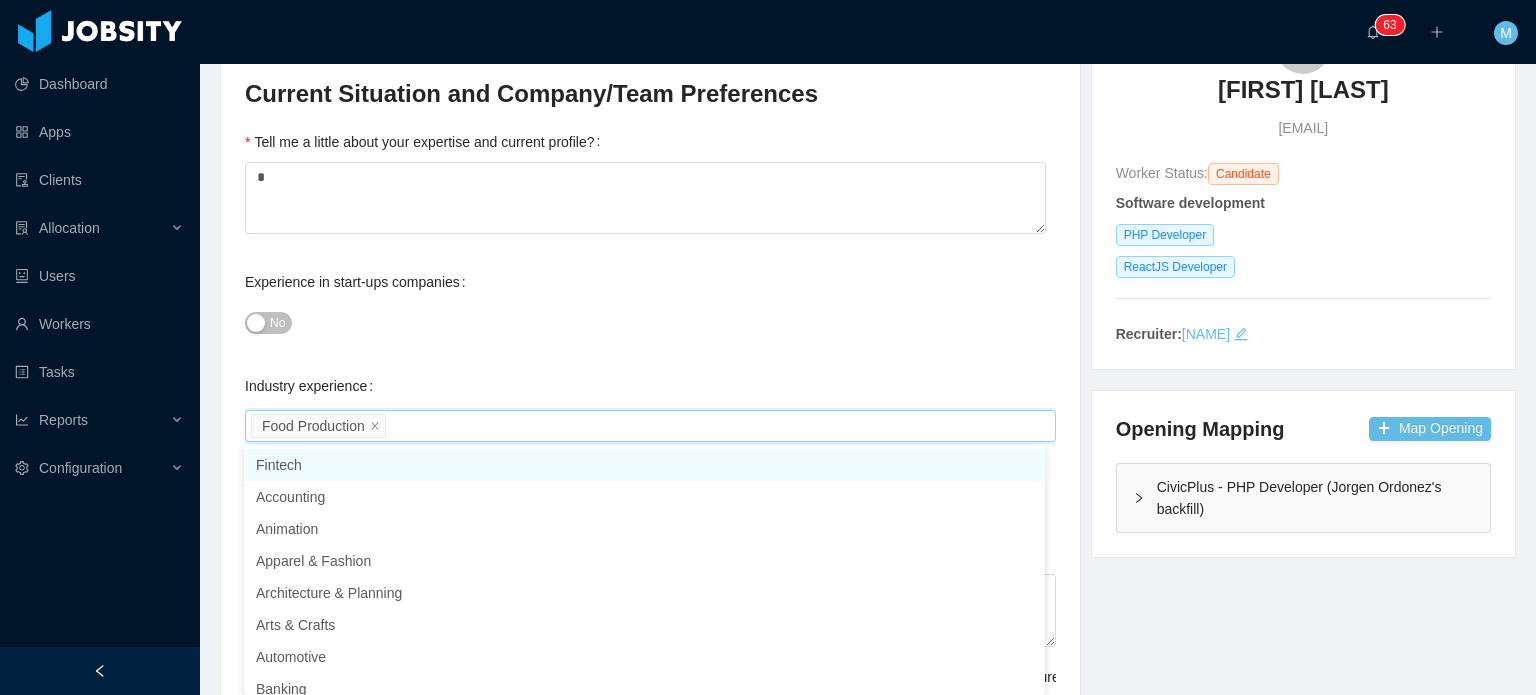 type on "*" 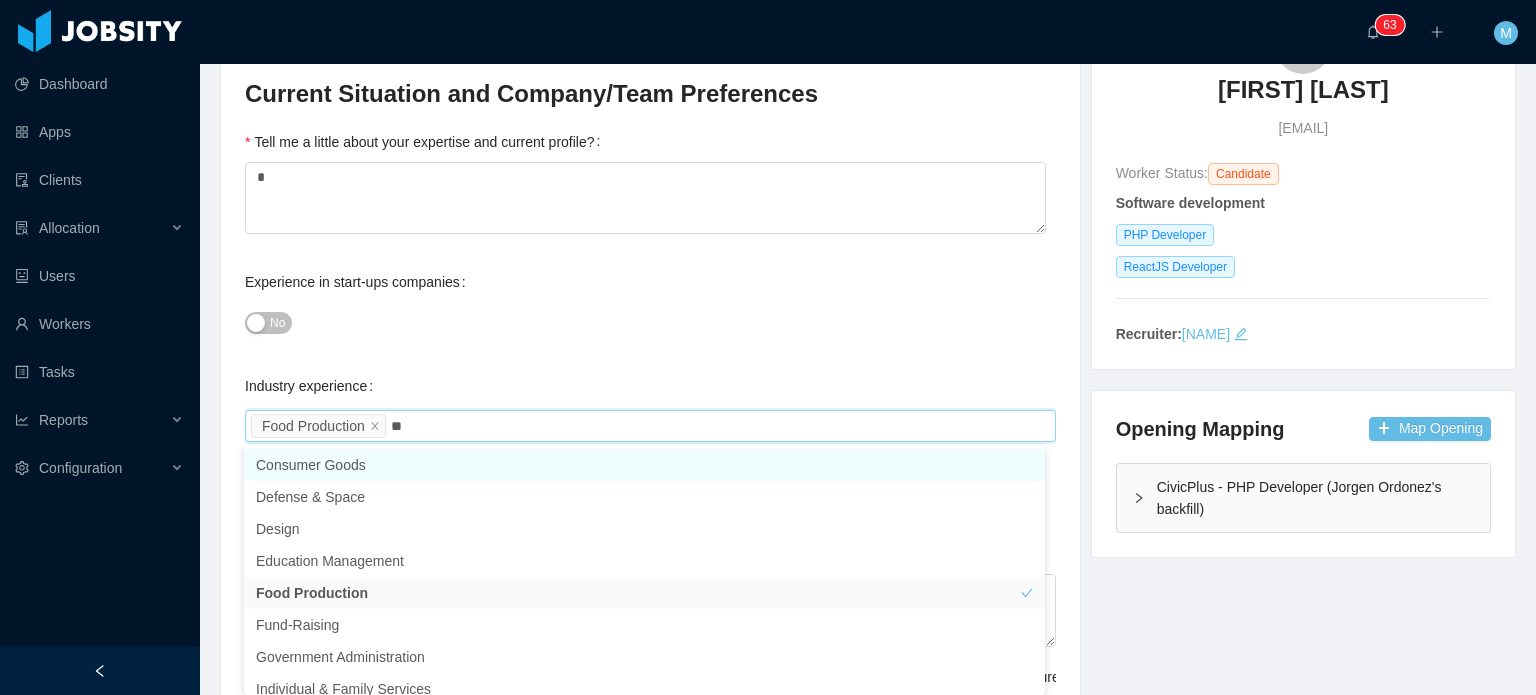 type on "***" 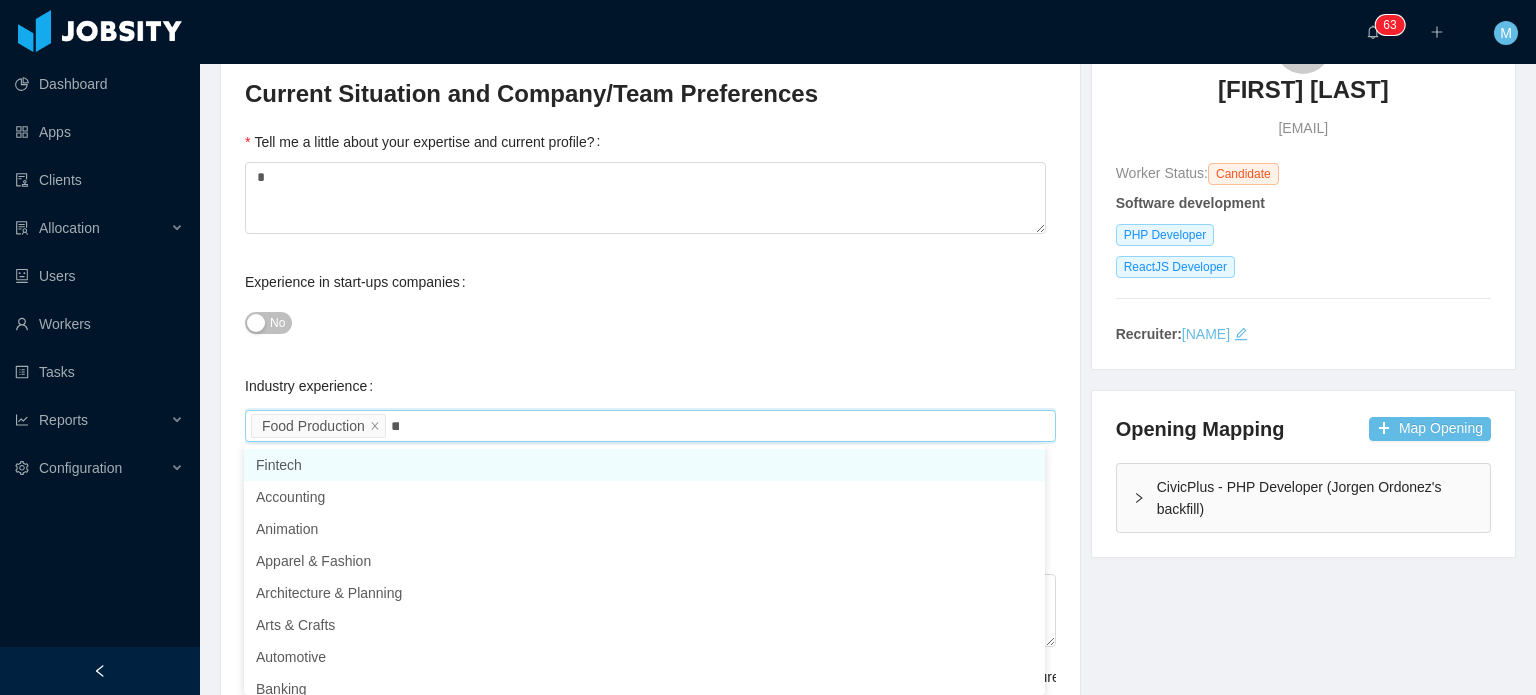 type on "***" 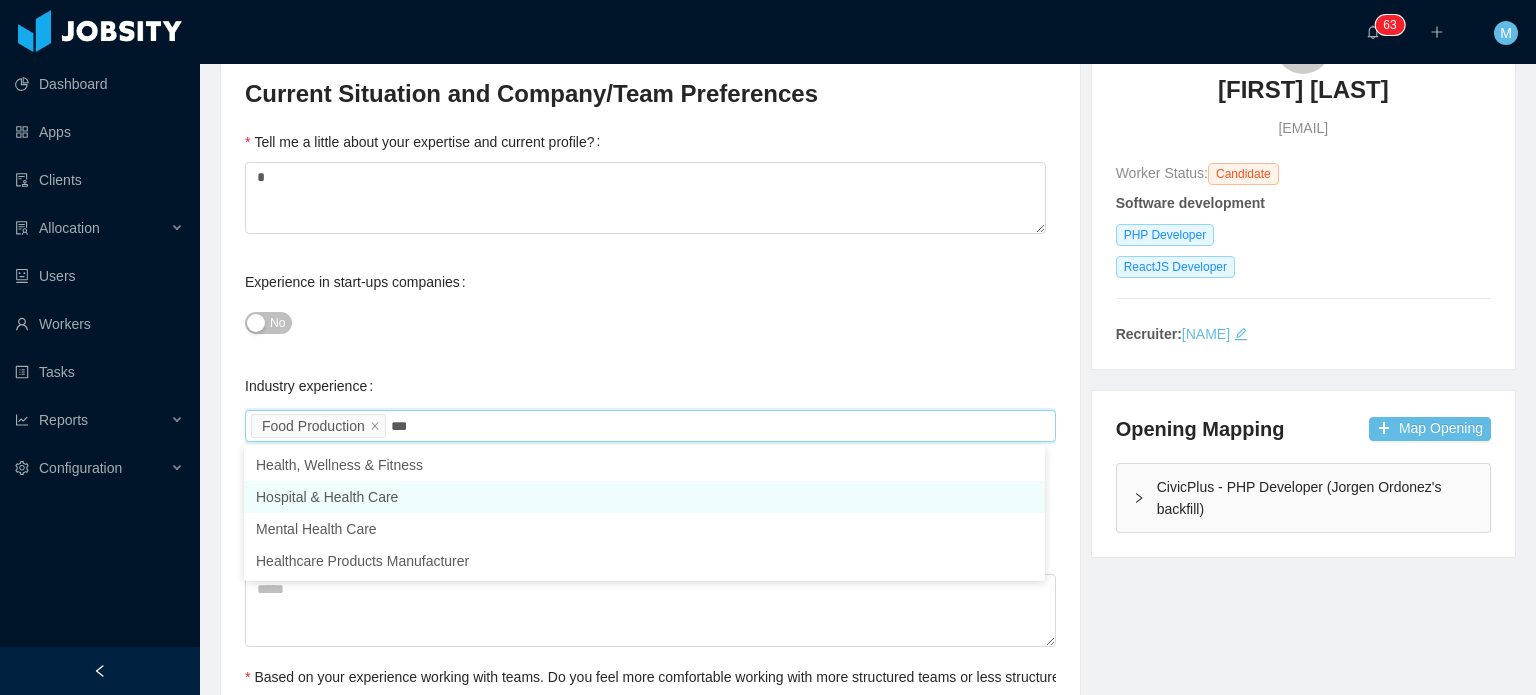 type 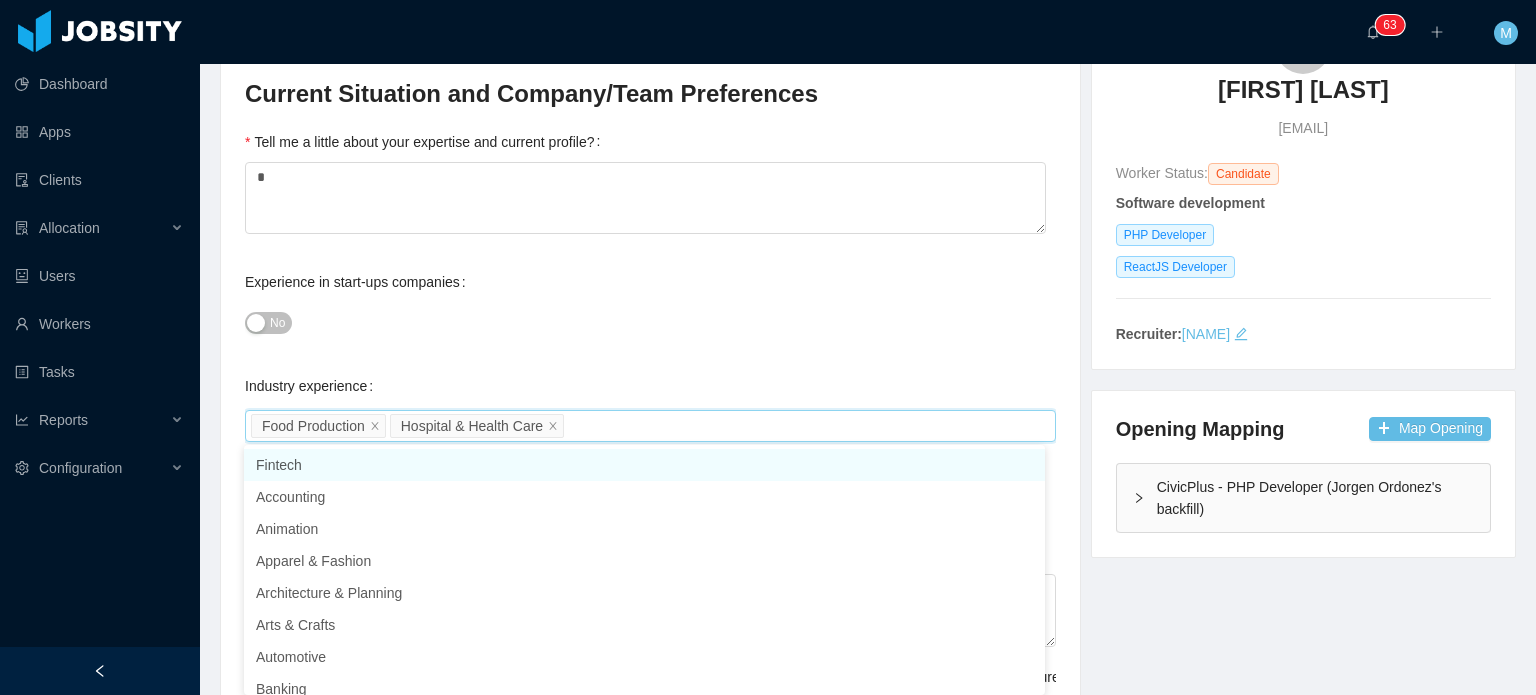 click on "Industry experience Select an option Food Production Hospital & Health Care" at bounding box center [650, 406] 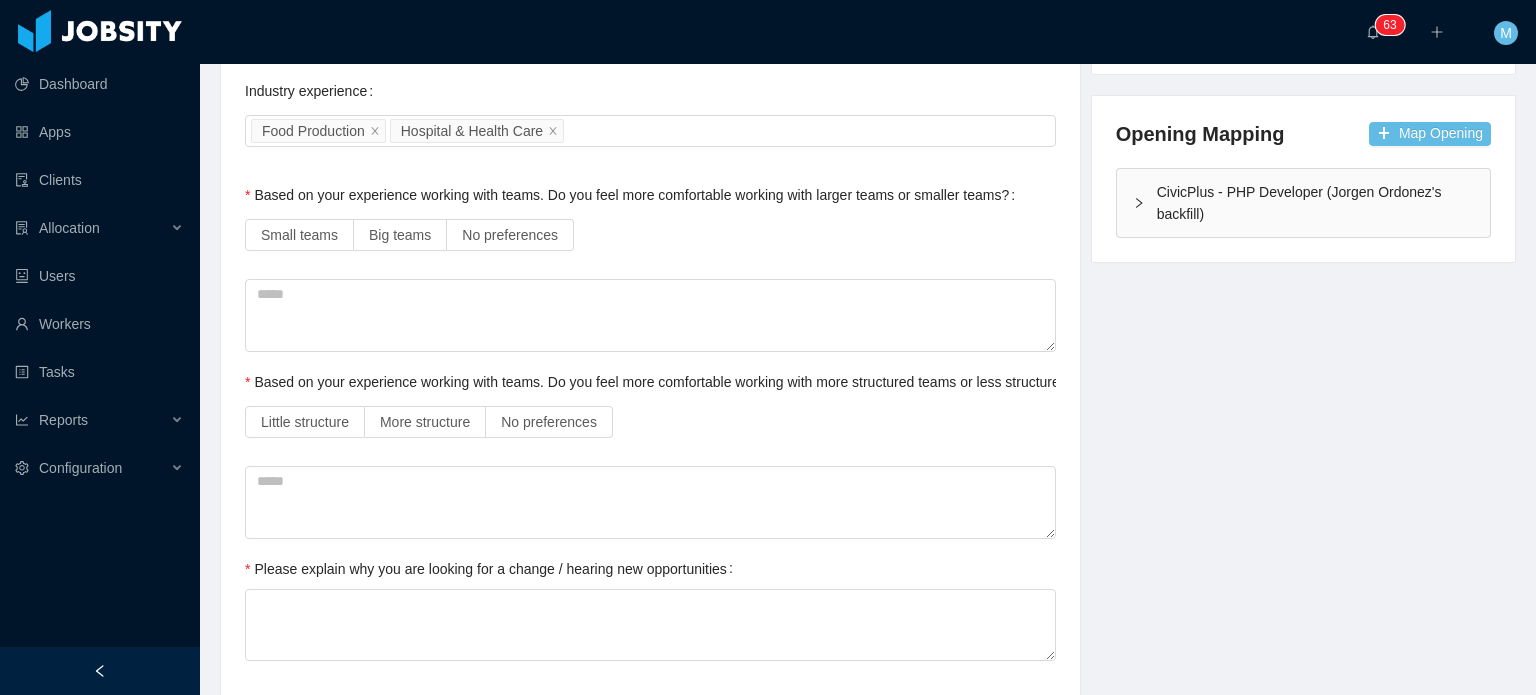 scroll, scrollTop: 500, scrollLeft: 0, axis: vertical 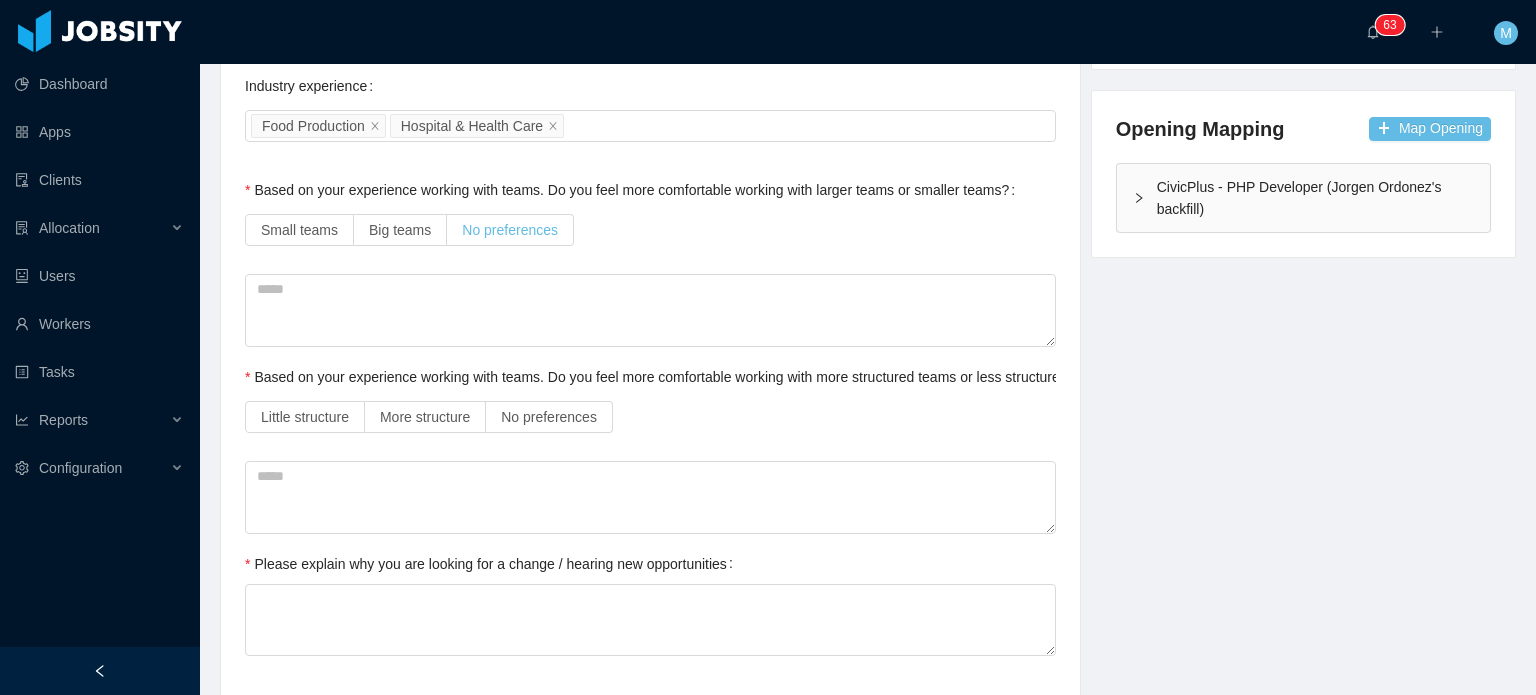 drag, startPoint x: 507, startPoint y: 263, endPoint x: 529, endPoint y: 231, distance: 38.832977 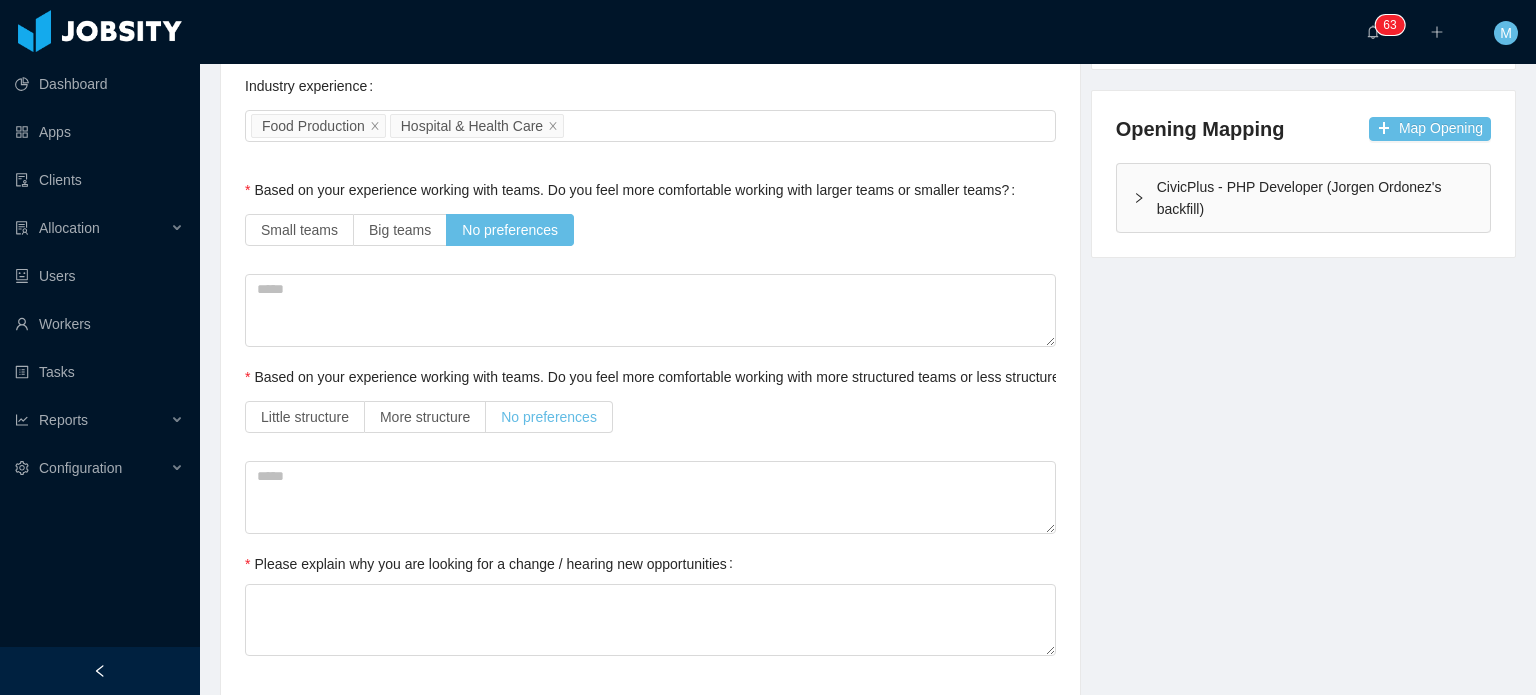 click on "No preferences" at bounding box center [549, 417] 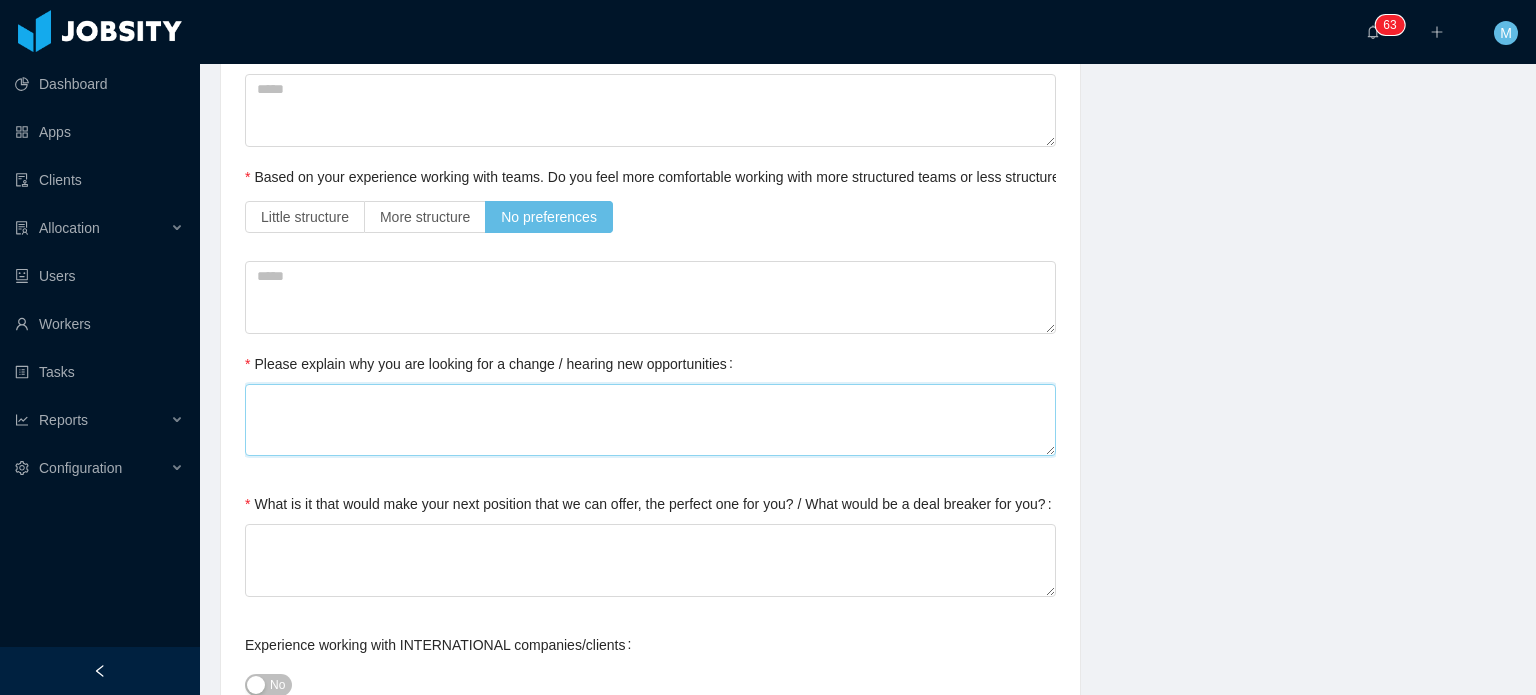 click on "Please explain why you are looking for a change / hearing new opportunities" at bounding box center (650, 420) 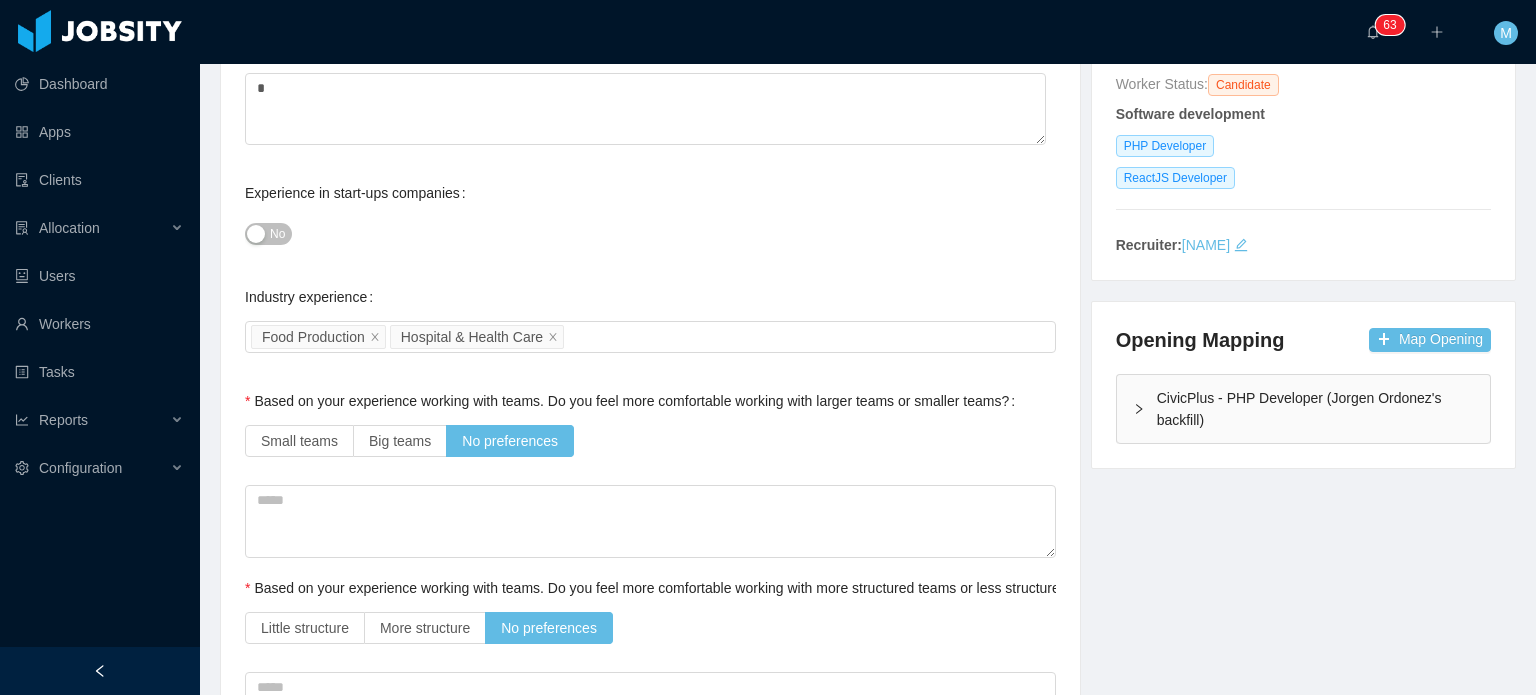 scroll, scrollTop: 0, scrollLeft: 0, axis: both 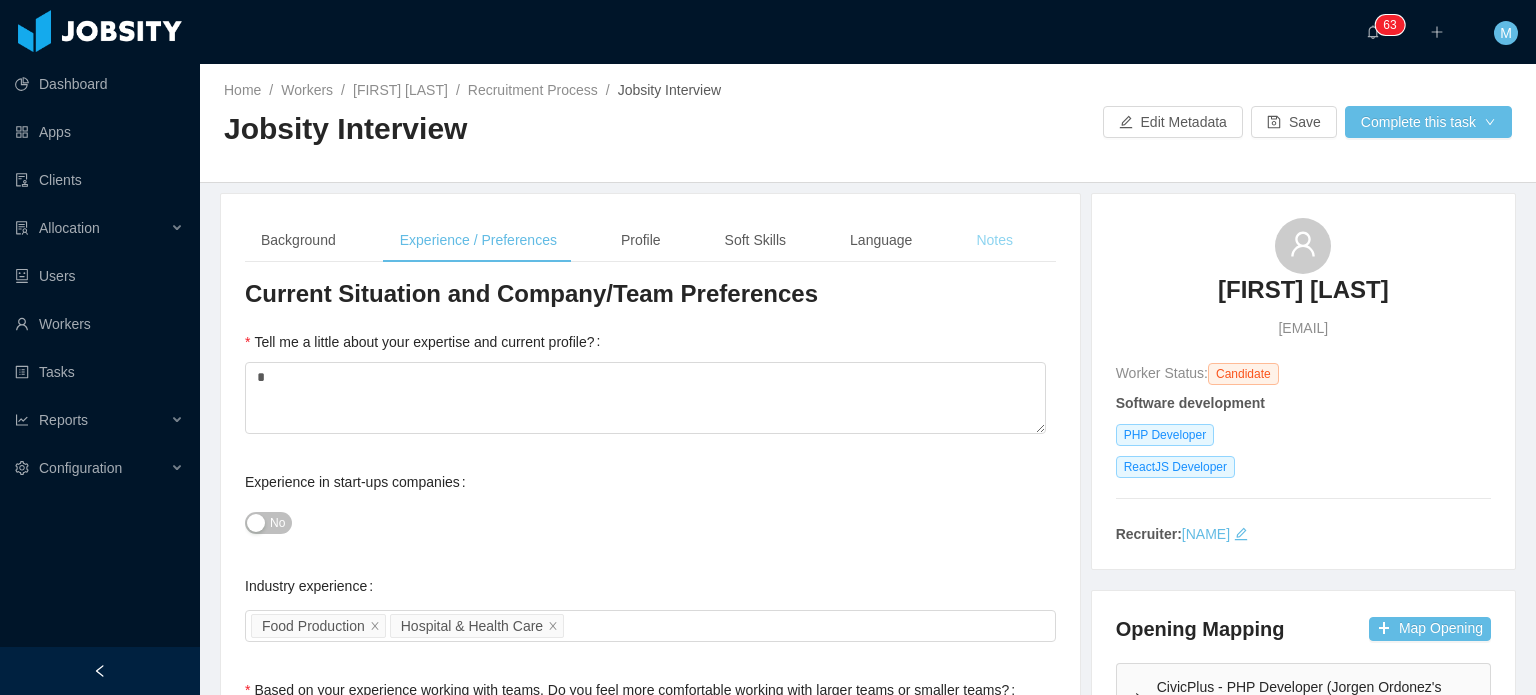 click on "Notes" at bounding box center [994, 240] 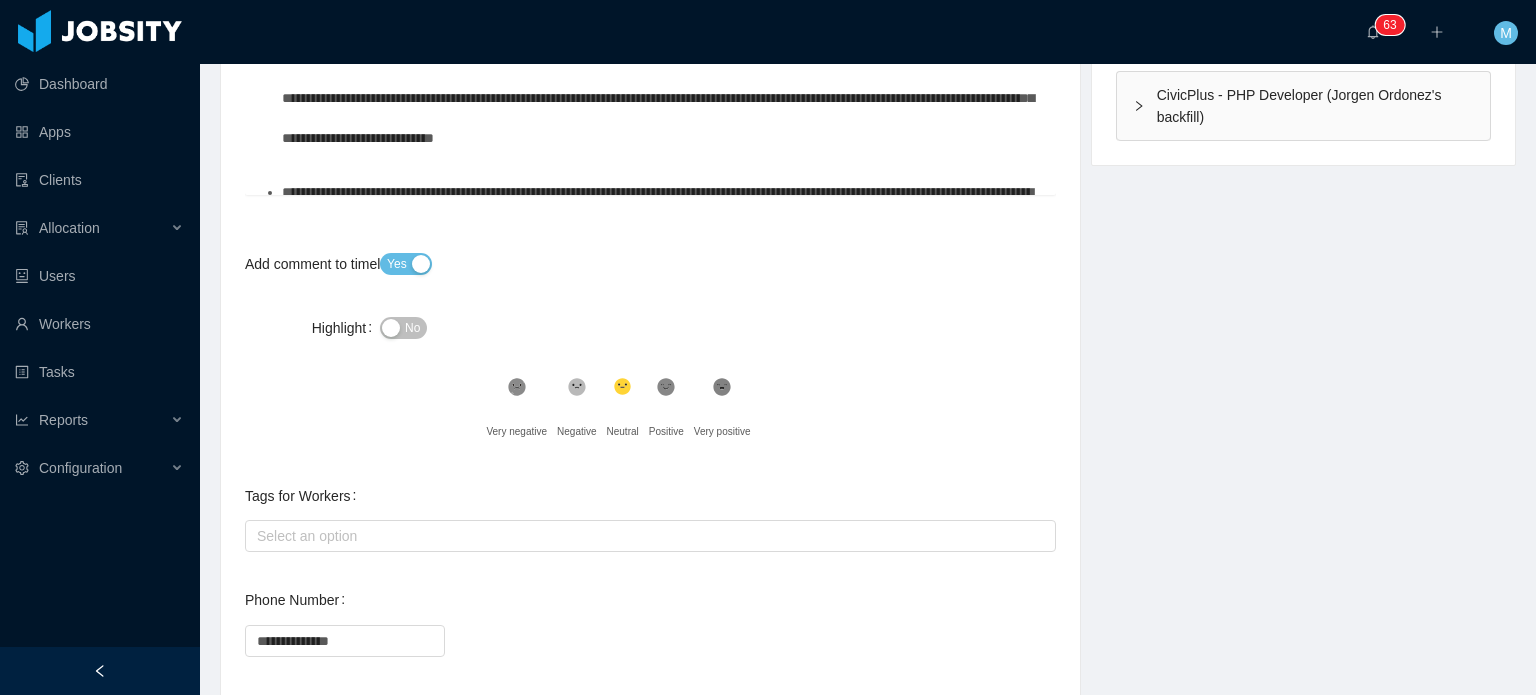scroll, scrollTop: 378, scrollLeft: 0, axis: vertical 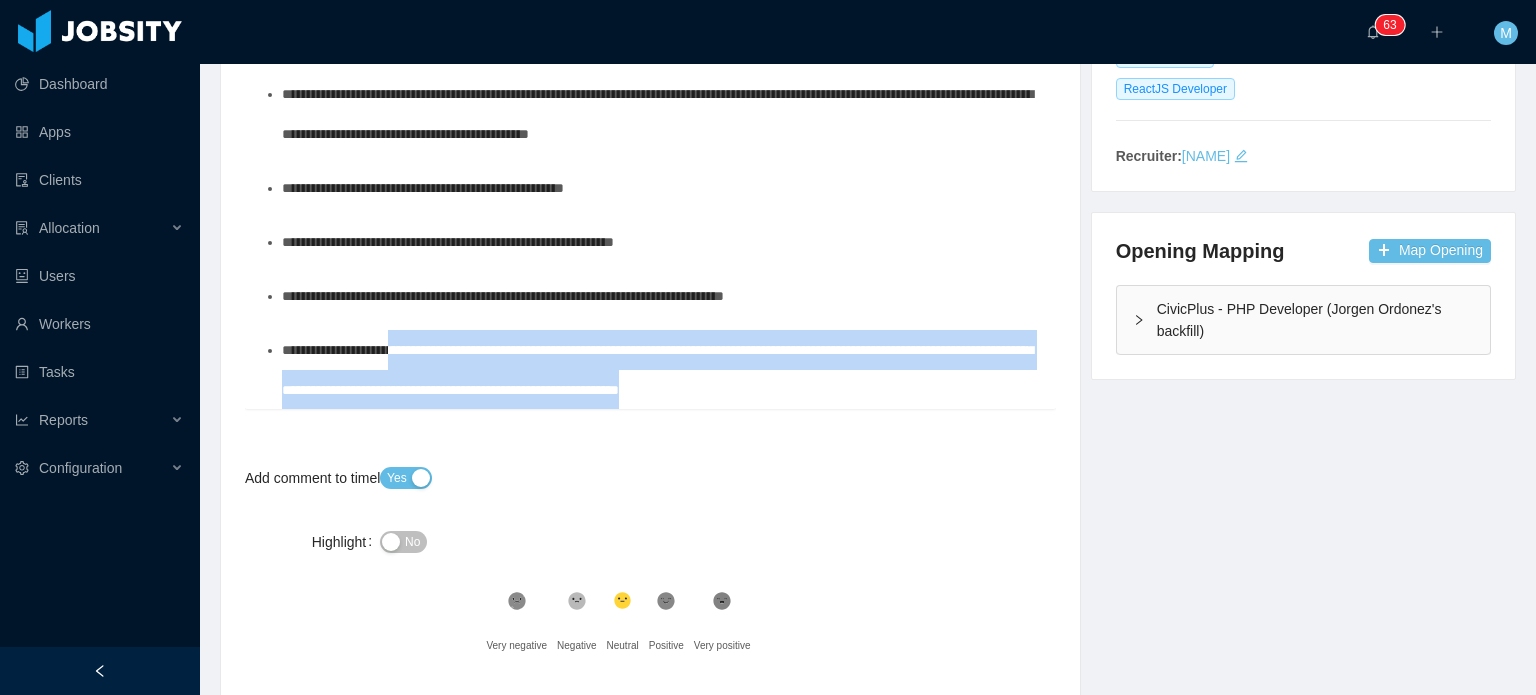 drag, startPoint x: 484, startPoint y: 350, endPoint x: 408, endPoint y: 347, distance: 76.05919 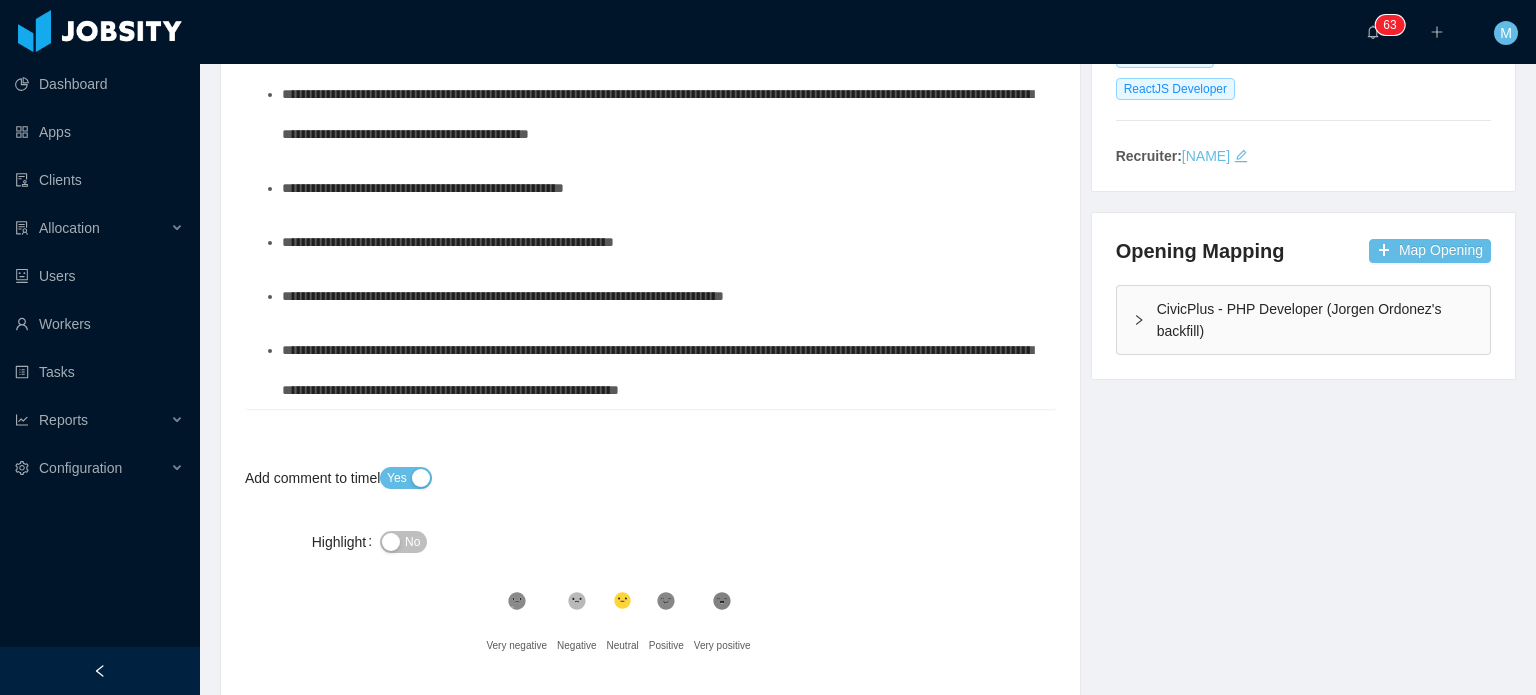click on "**********" at bounding box center [657, 370] 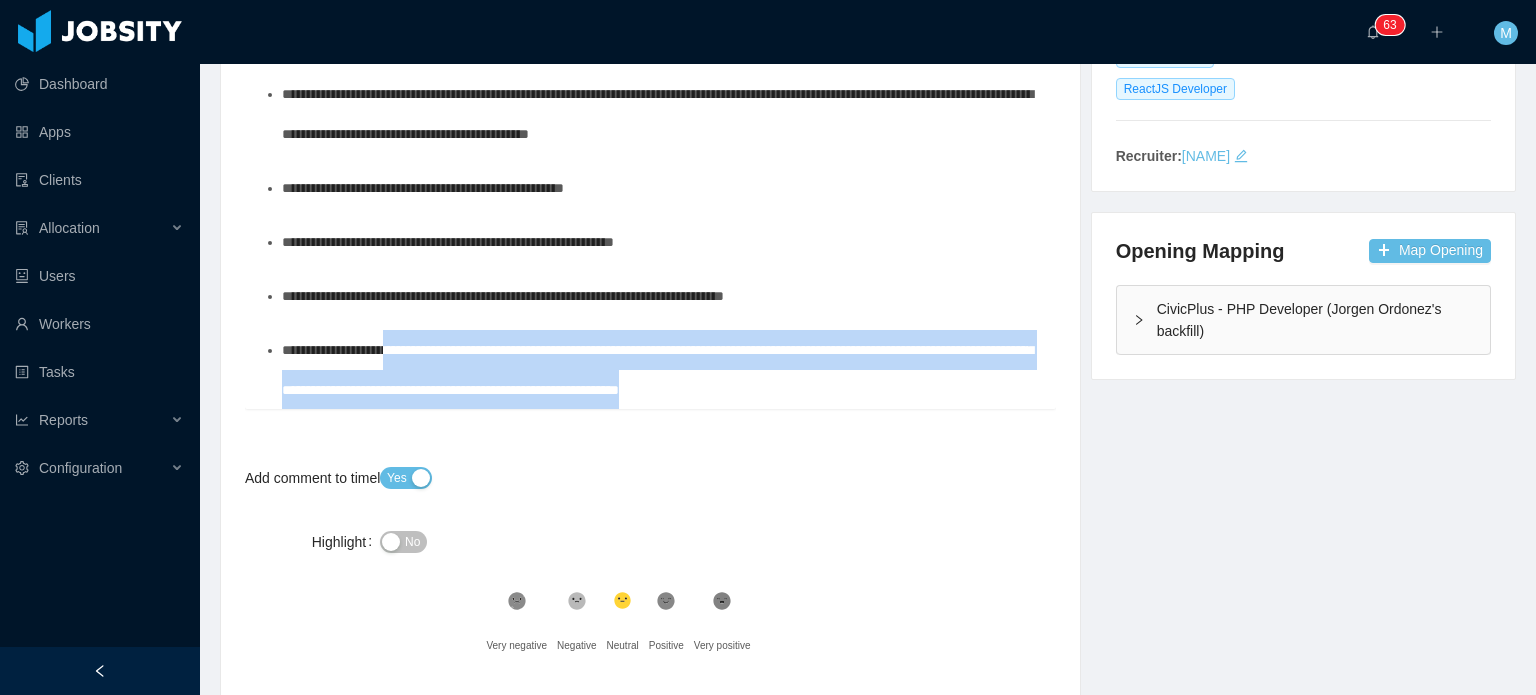 drag, startPoint x: 402, startPoint y: 344, endPoint x: 992, endPoint y: 409, distance: 593.5697 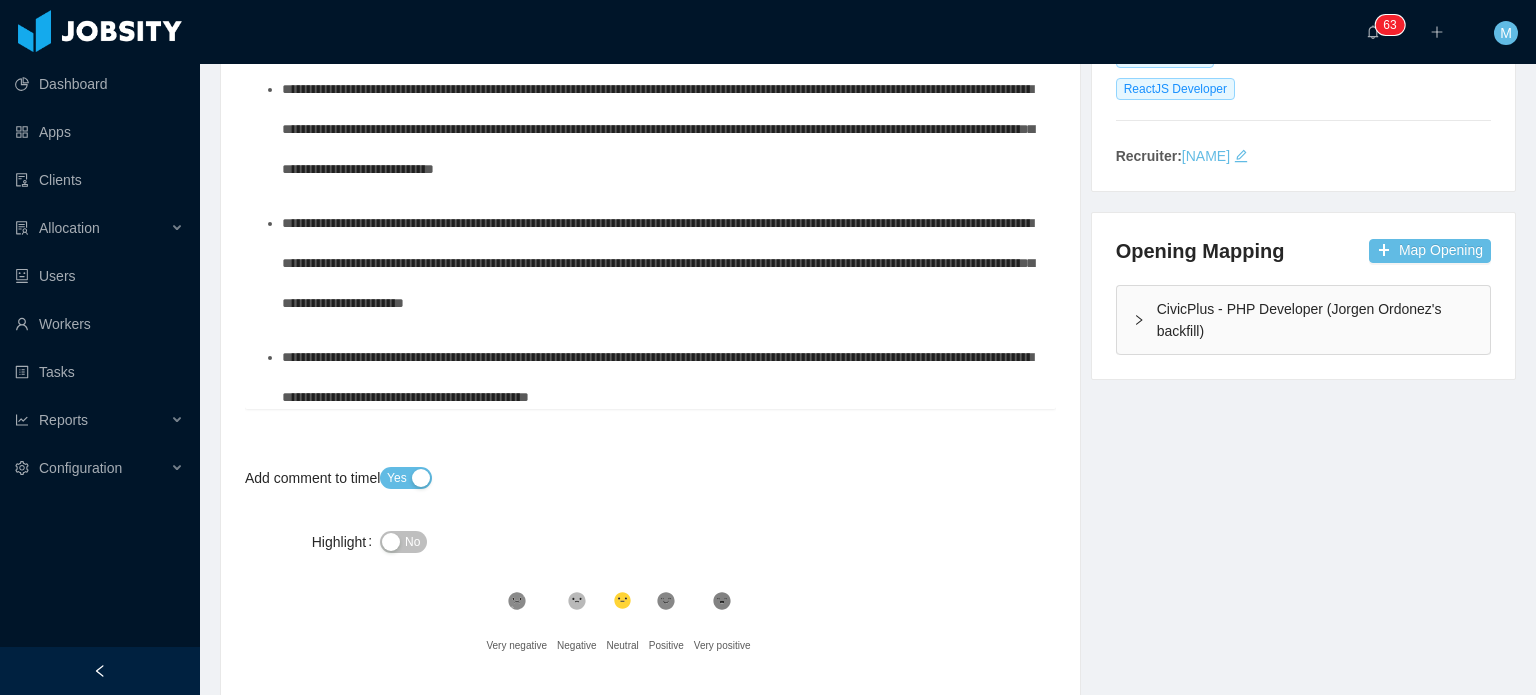 scroll, scrollTop: 0, scrollLeft: 0, axis: both 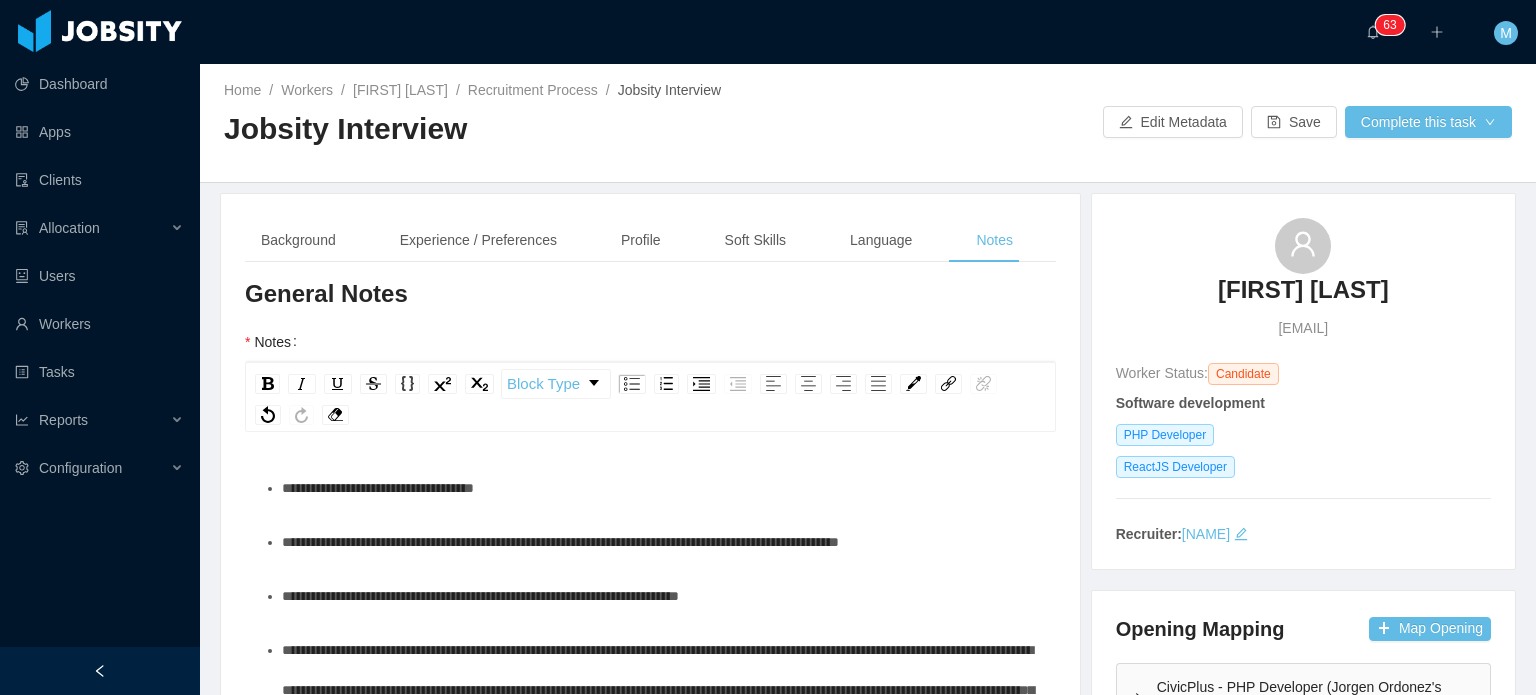 click on "Experience / Preferences" at bounding box center [478, 240] 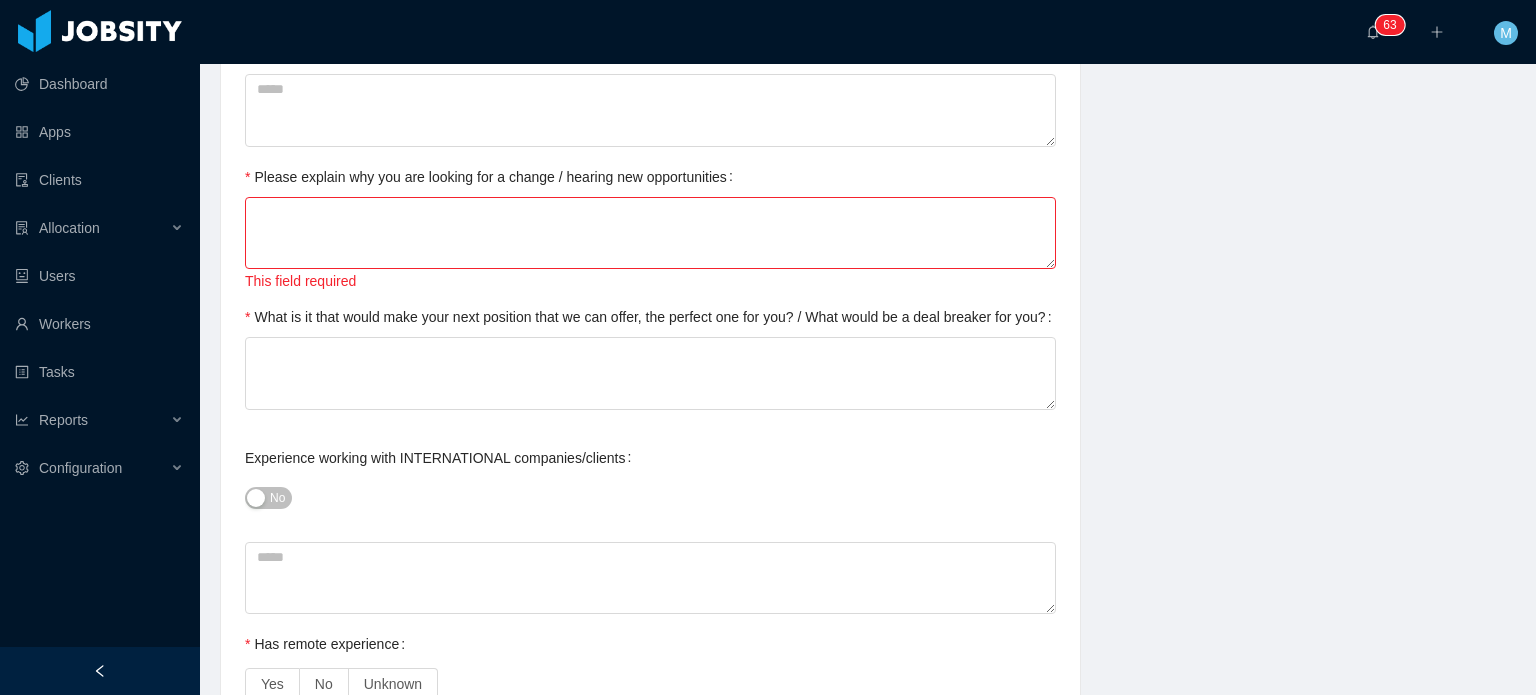 scroll, scrollTop: 900, scrollLeft: 0, axis: vertical 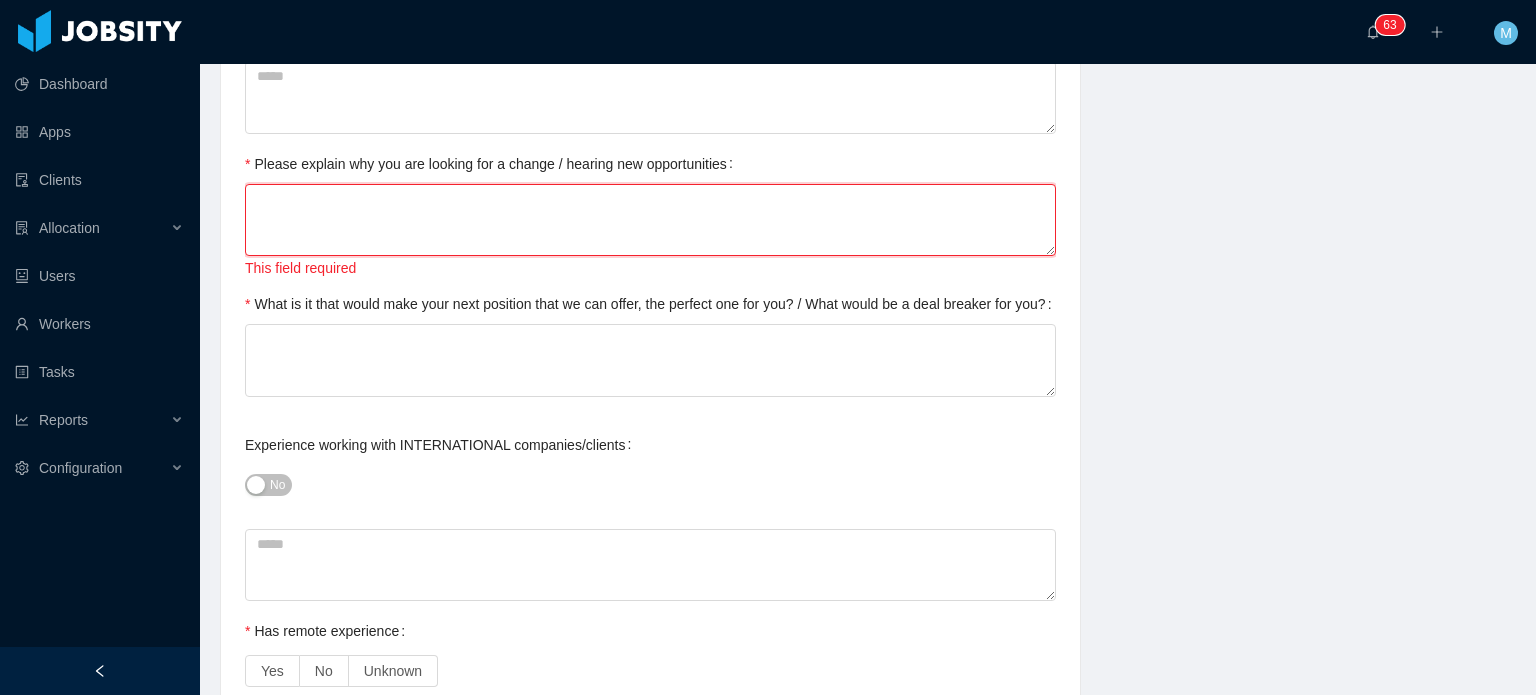 click on "Please explain why you are looking for a change / hearing new opportunities" at bounding box center [650, 220] 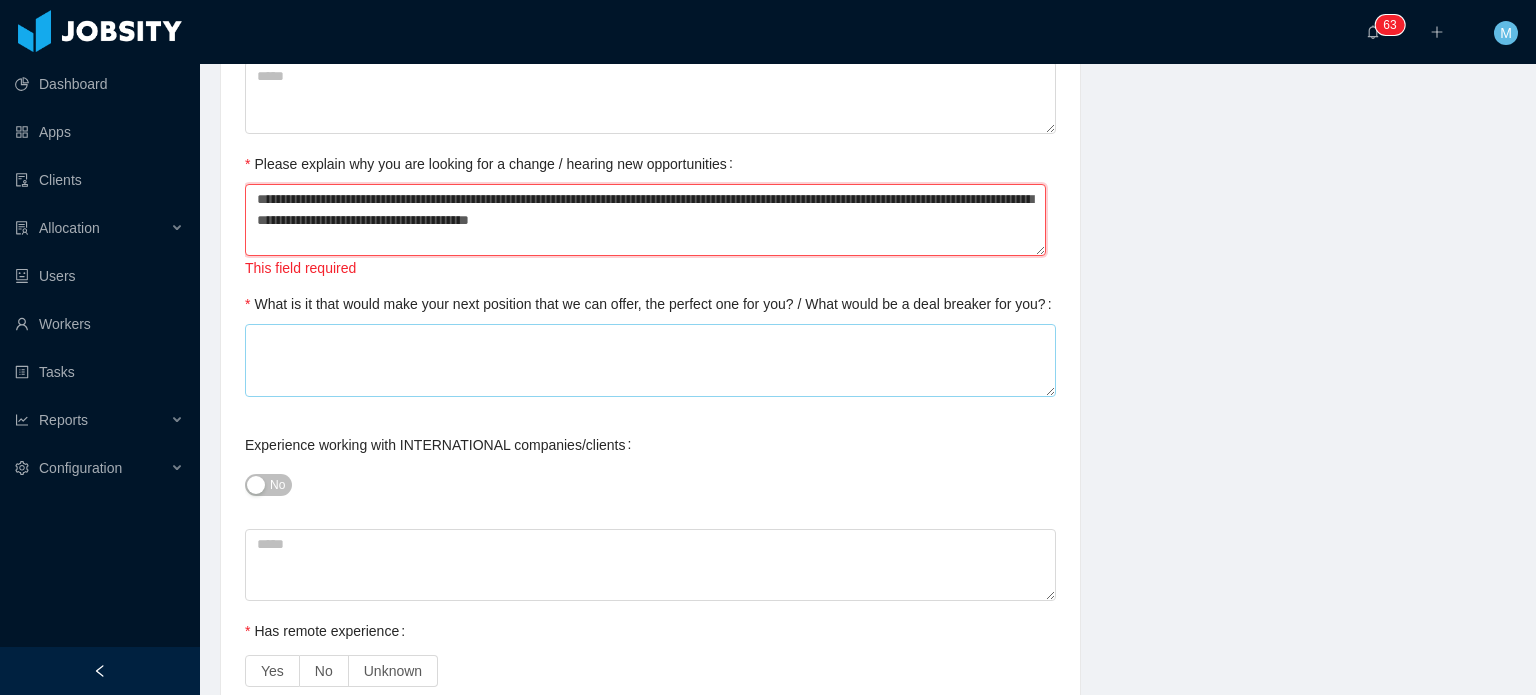 type on "**********" 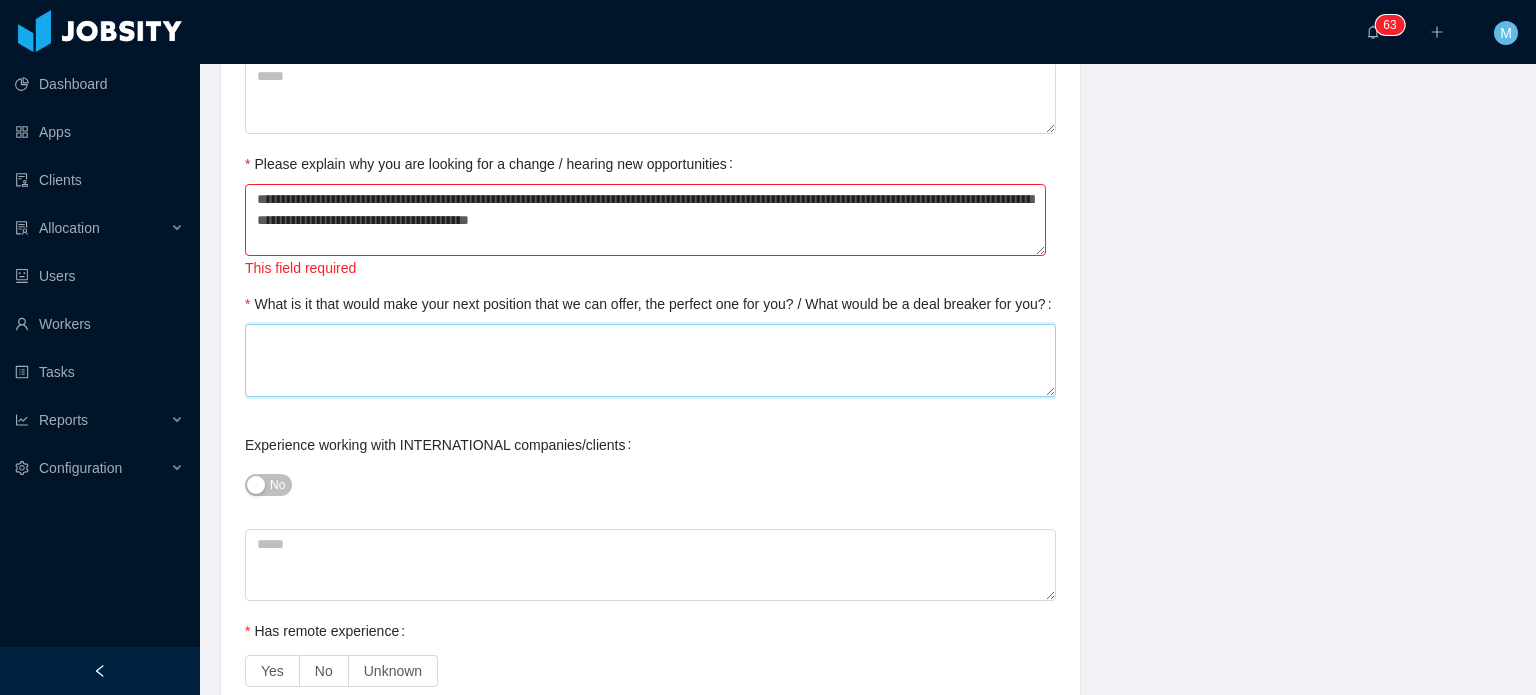 click on "What is it that would make your next position that we can offer, the perfect one for you? / What would be a deal breaker for you?" at bounding box center [650, 360] 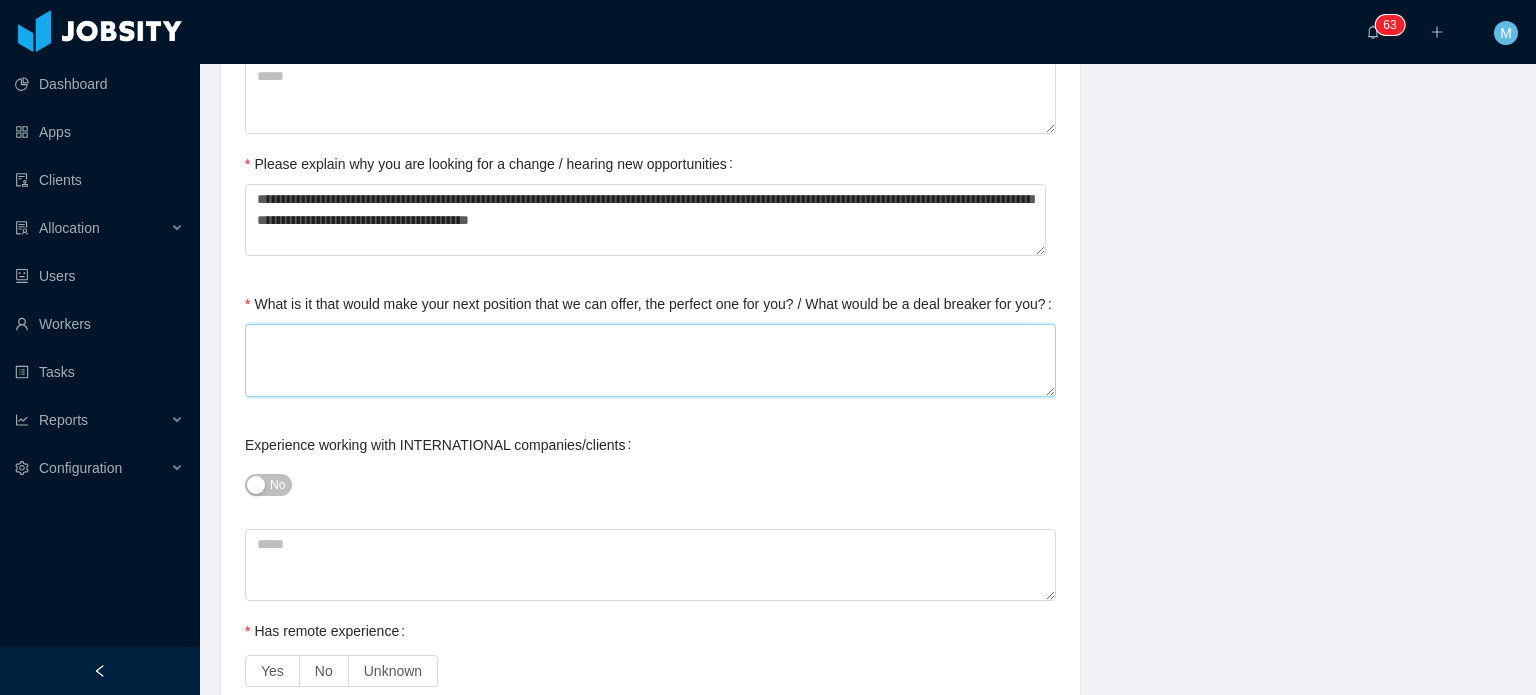 type 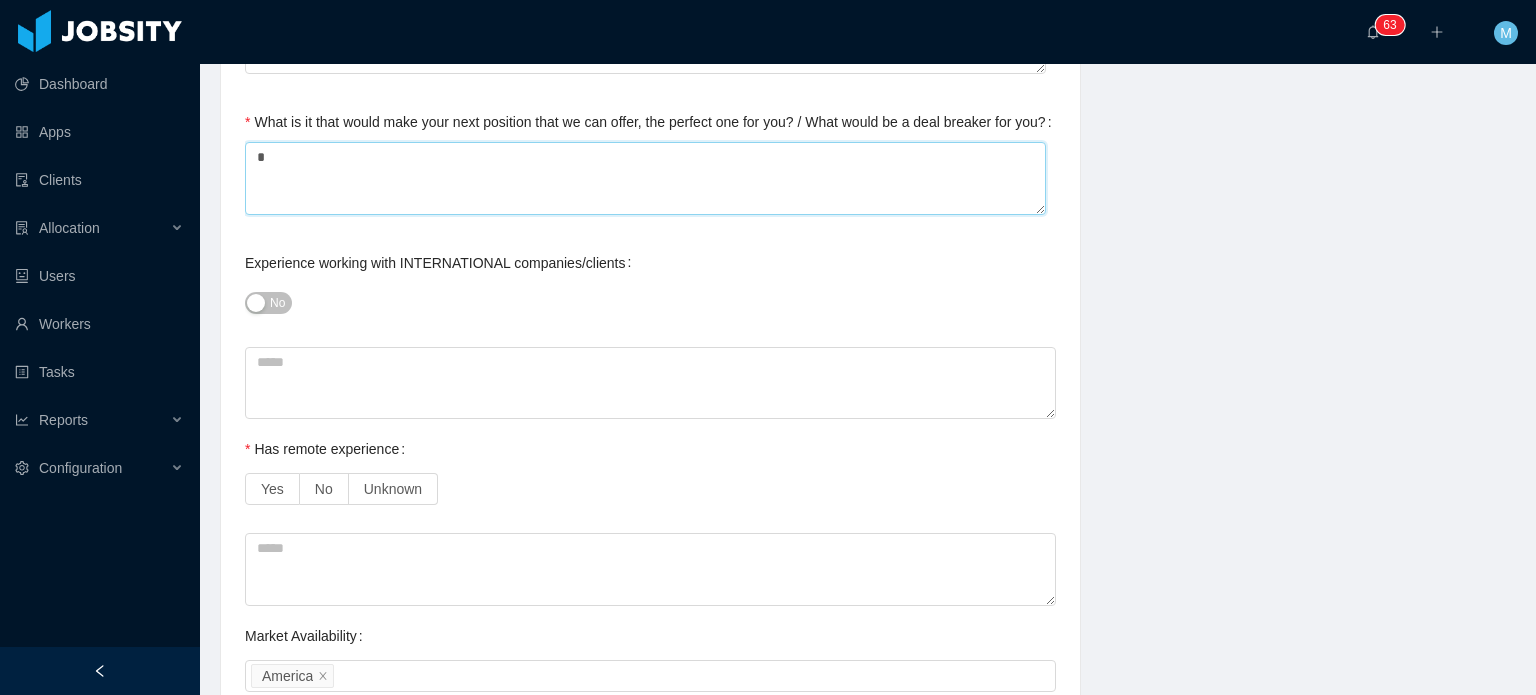 scroll, scrollTop: 1100, scrollLeft: 0, axis: vertical 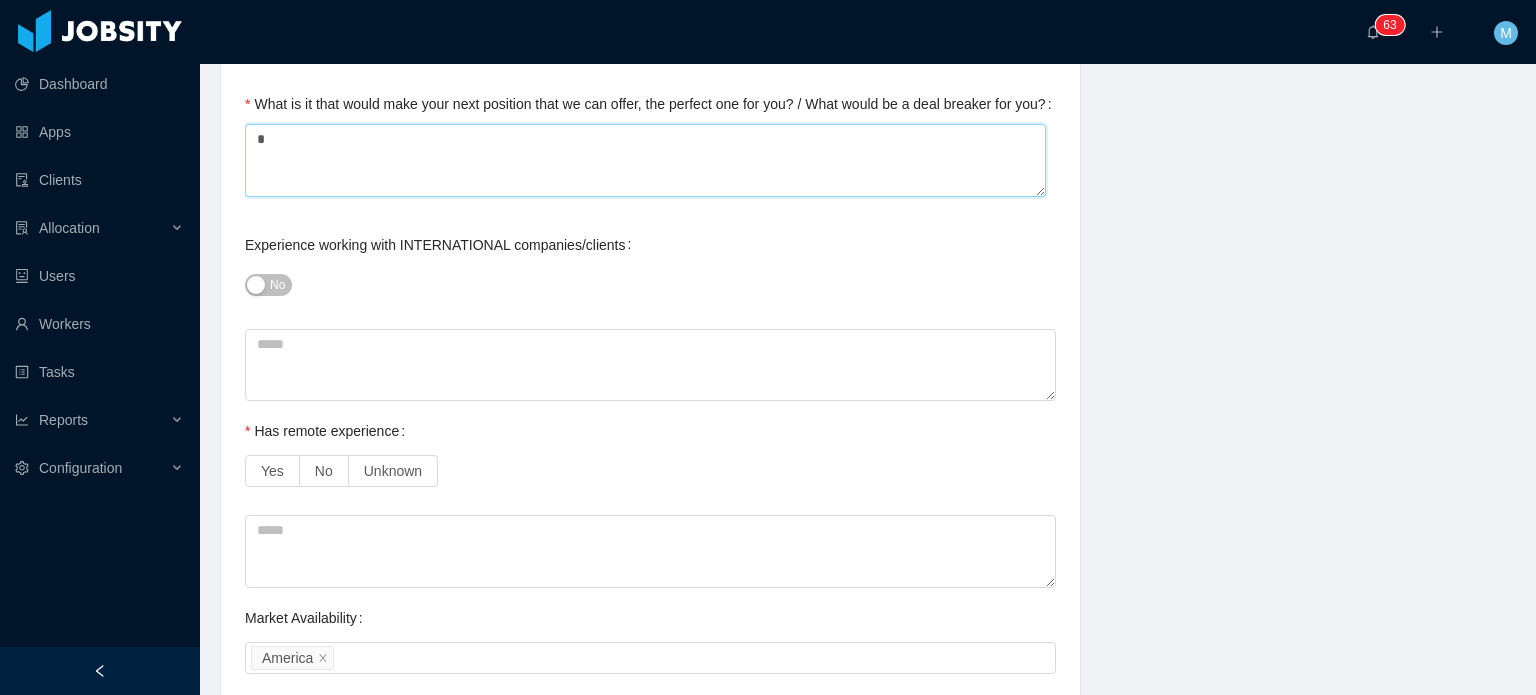 type on "*" 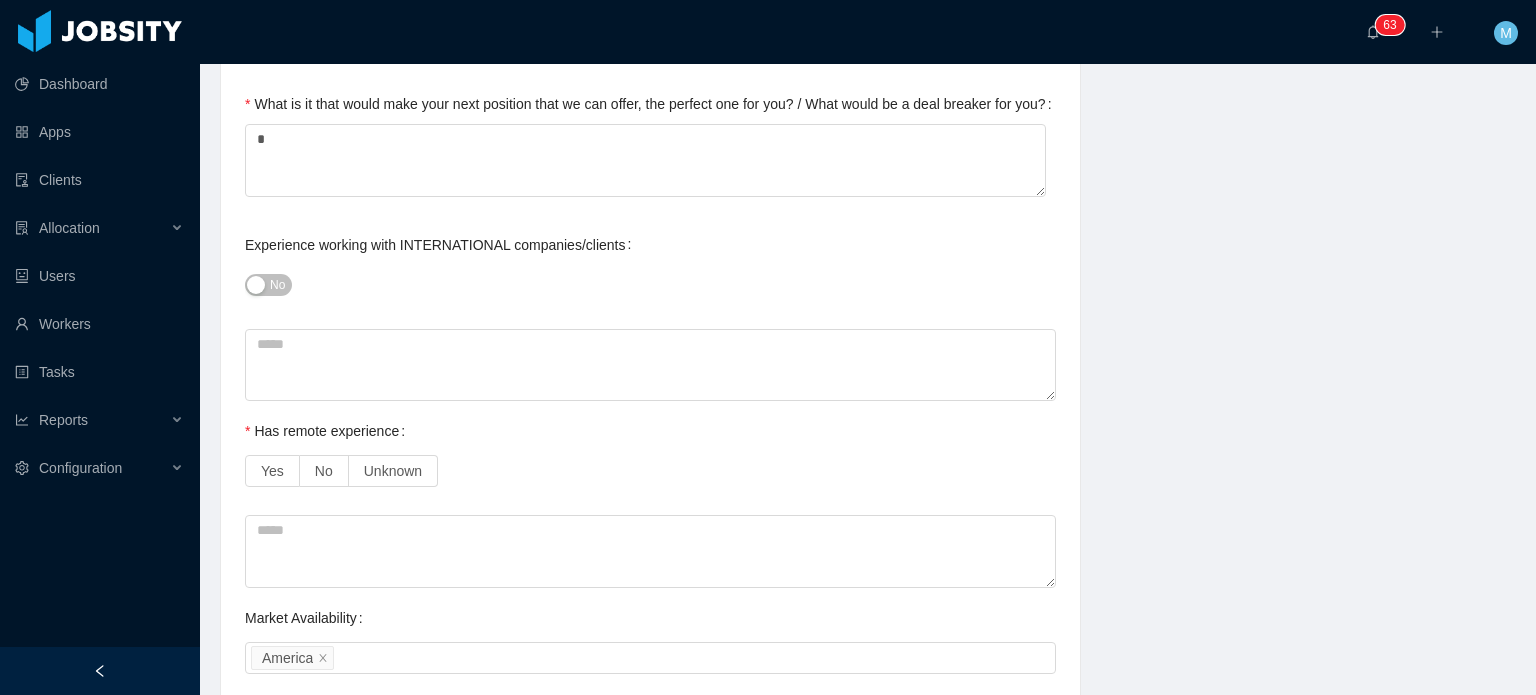 click on "No" at bounding box center (650, 285) 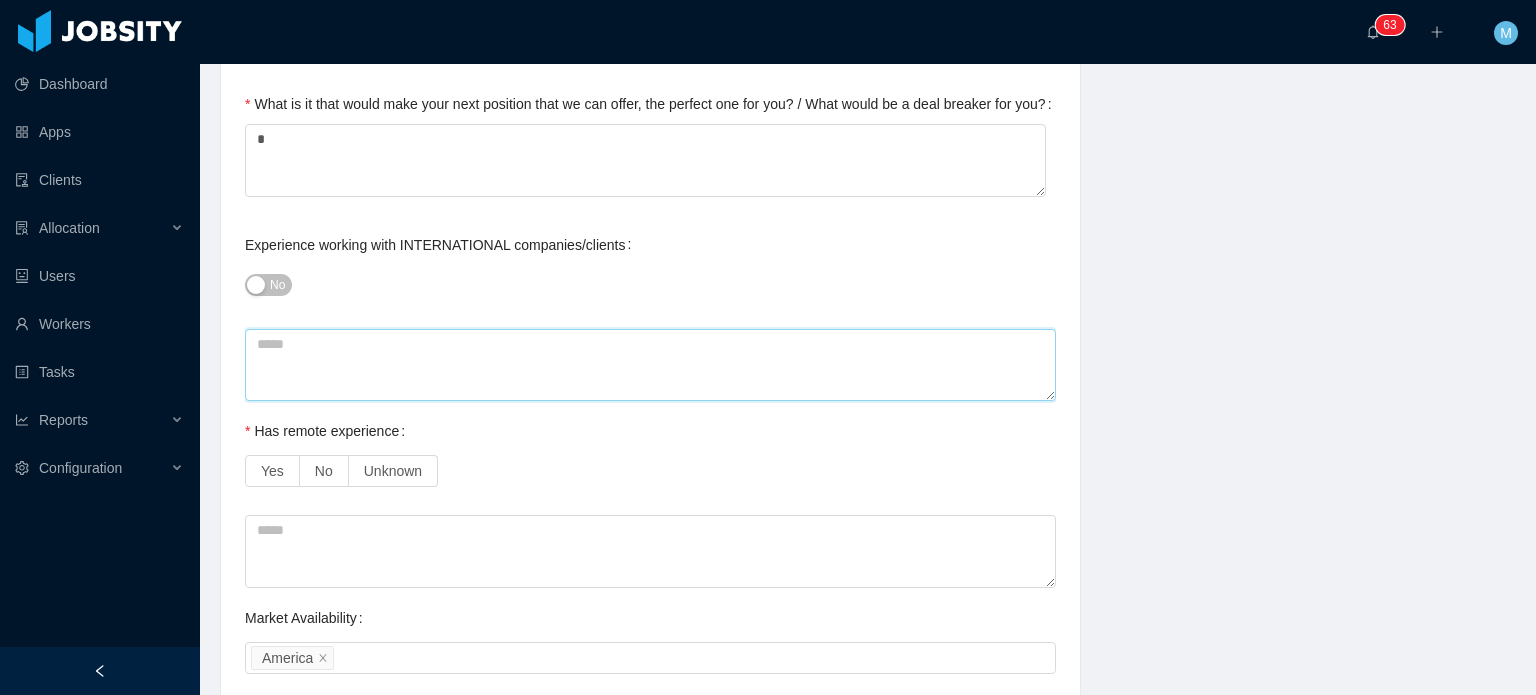 click at bounding box center (650, 365) 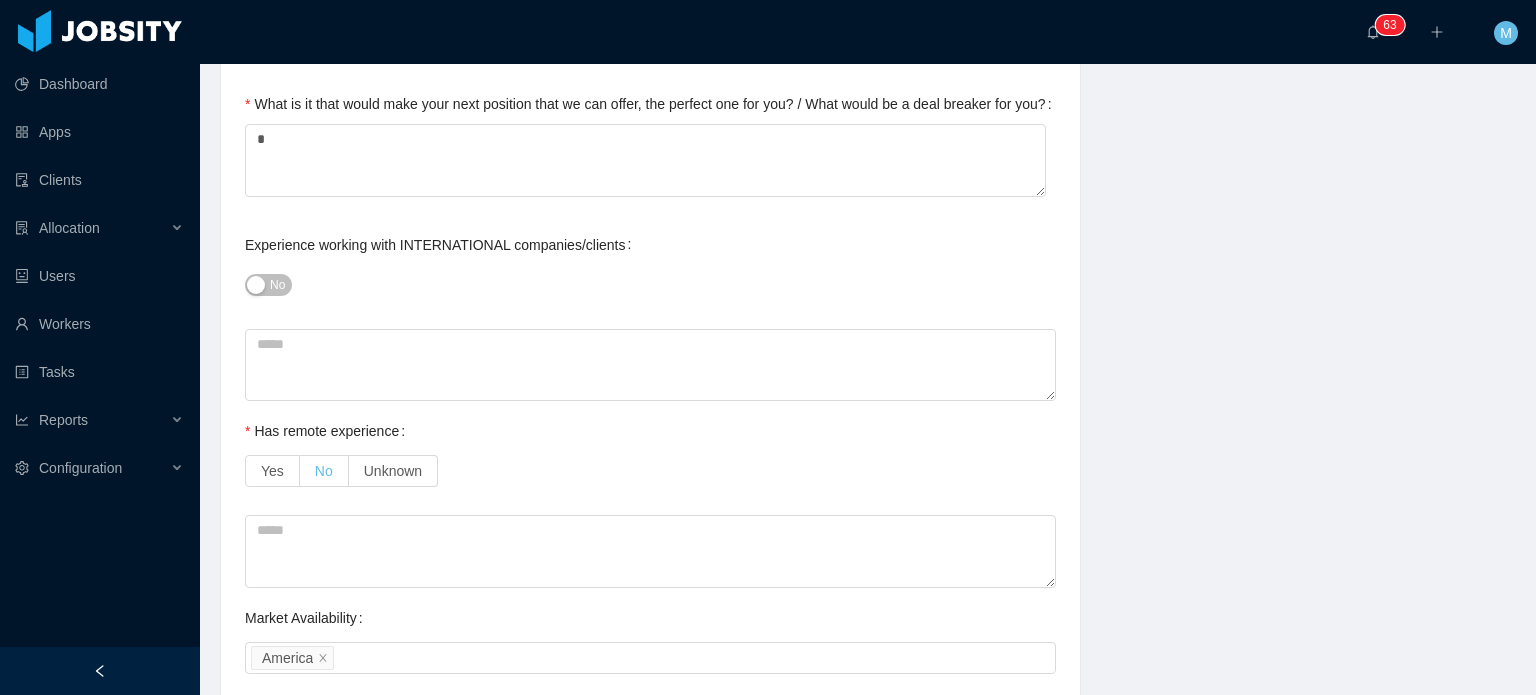 click on "No" at bounding box center [324, 471] 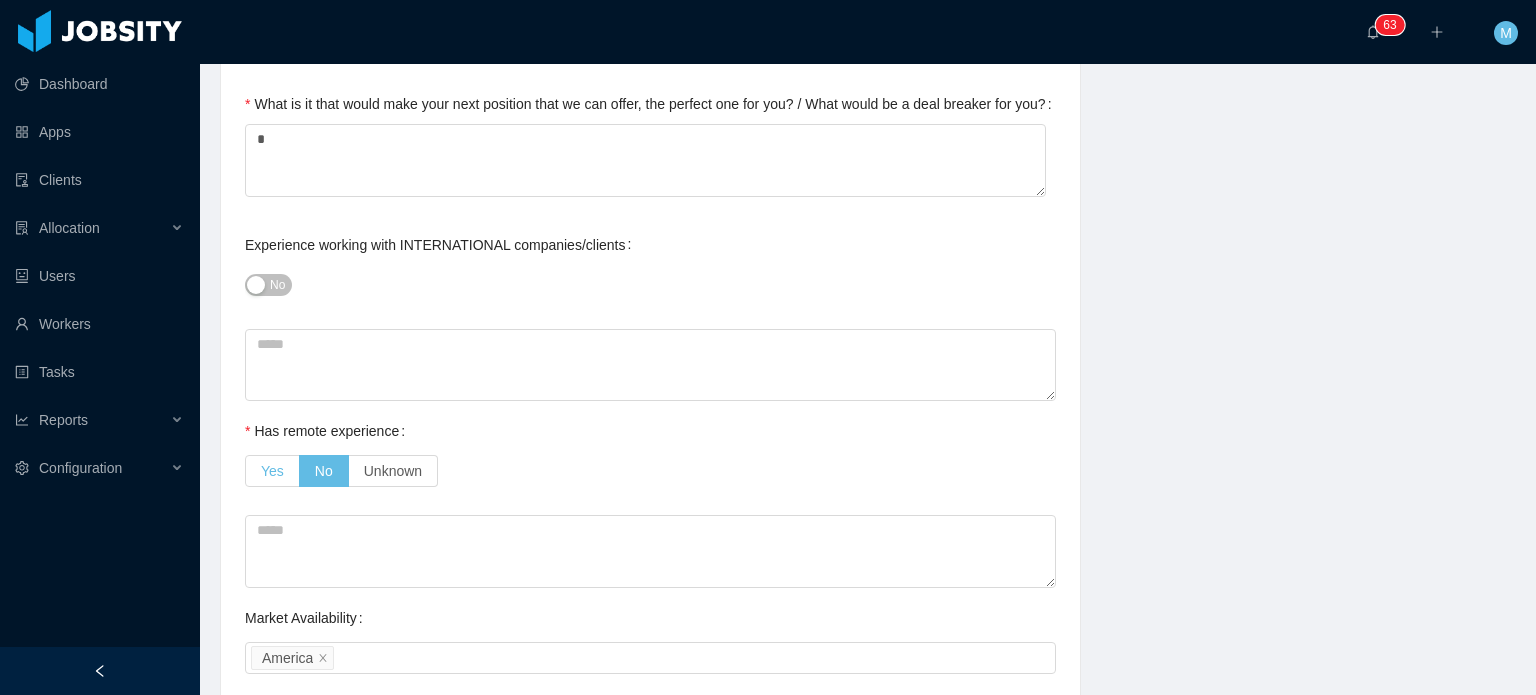 click on "Yes" at bounding box center (272, 471) 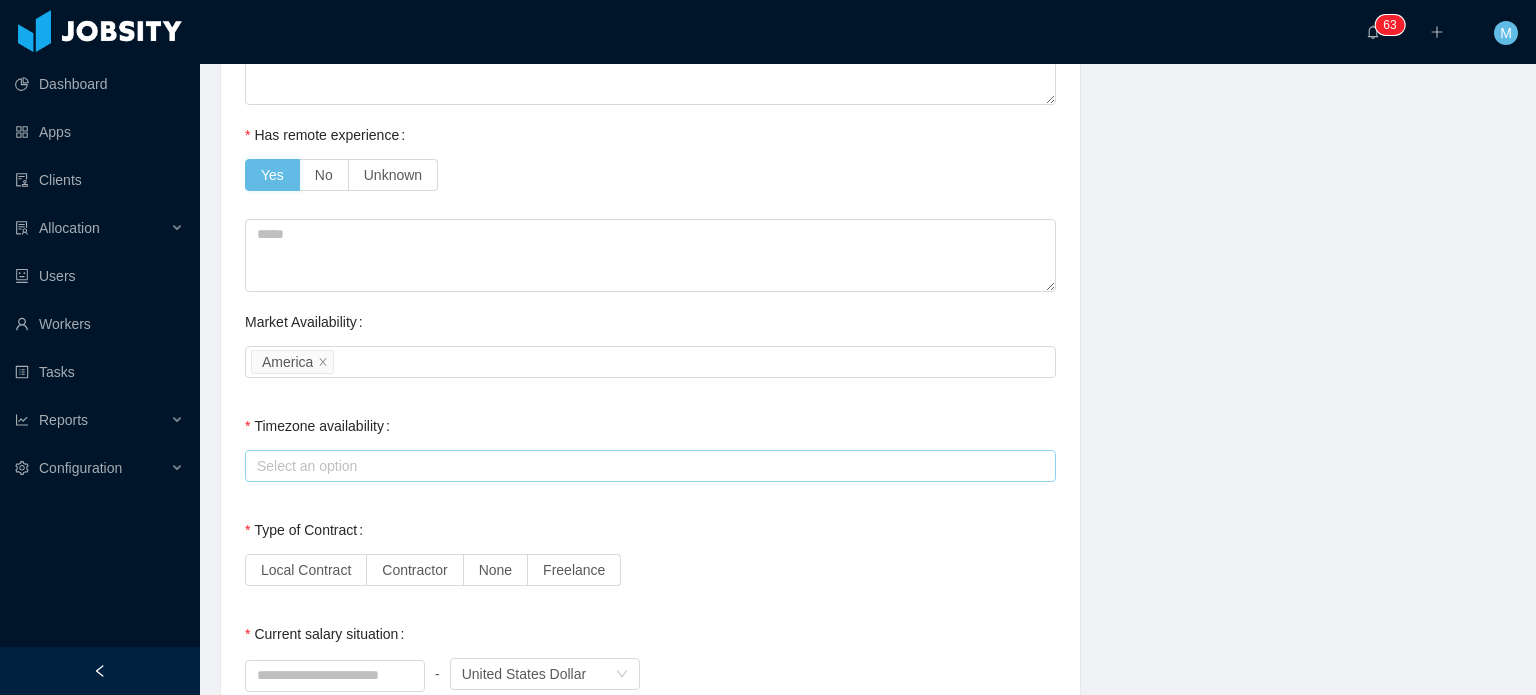 scroll, scrollTop: 1400, scrollLeft: 0, axis: vertical 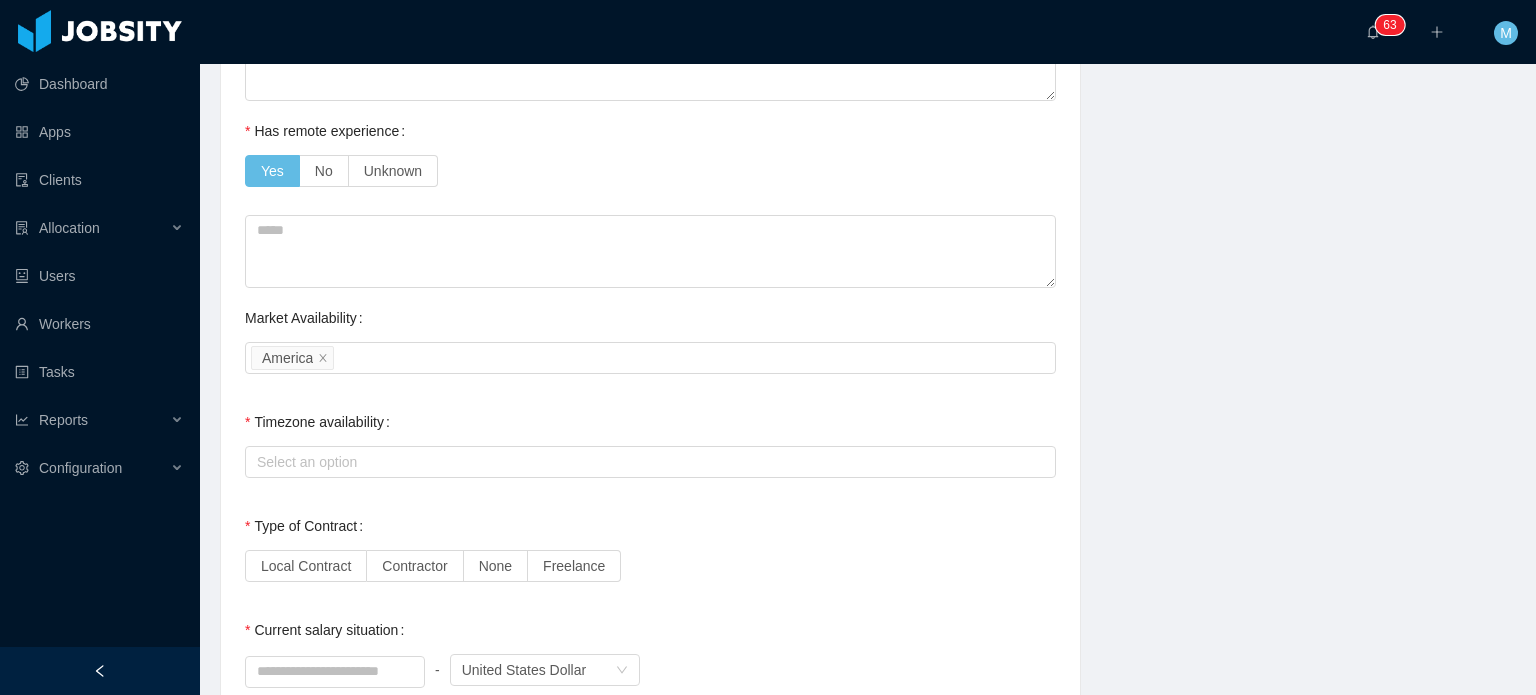 click on "Select an option" at bounding box center [650, 462] 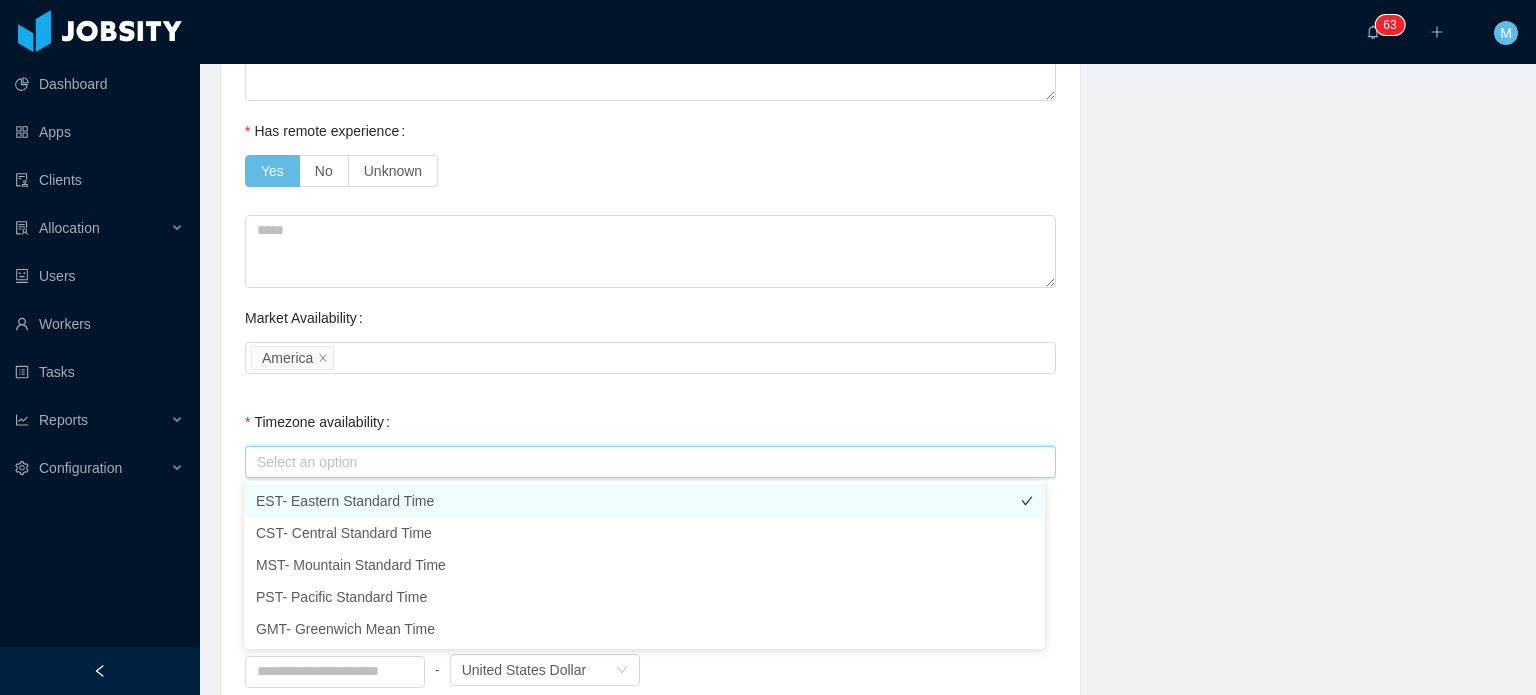 click on "EST- Eastern Standard Time" at bounding box center [644, 501] 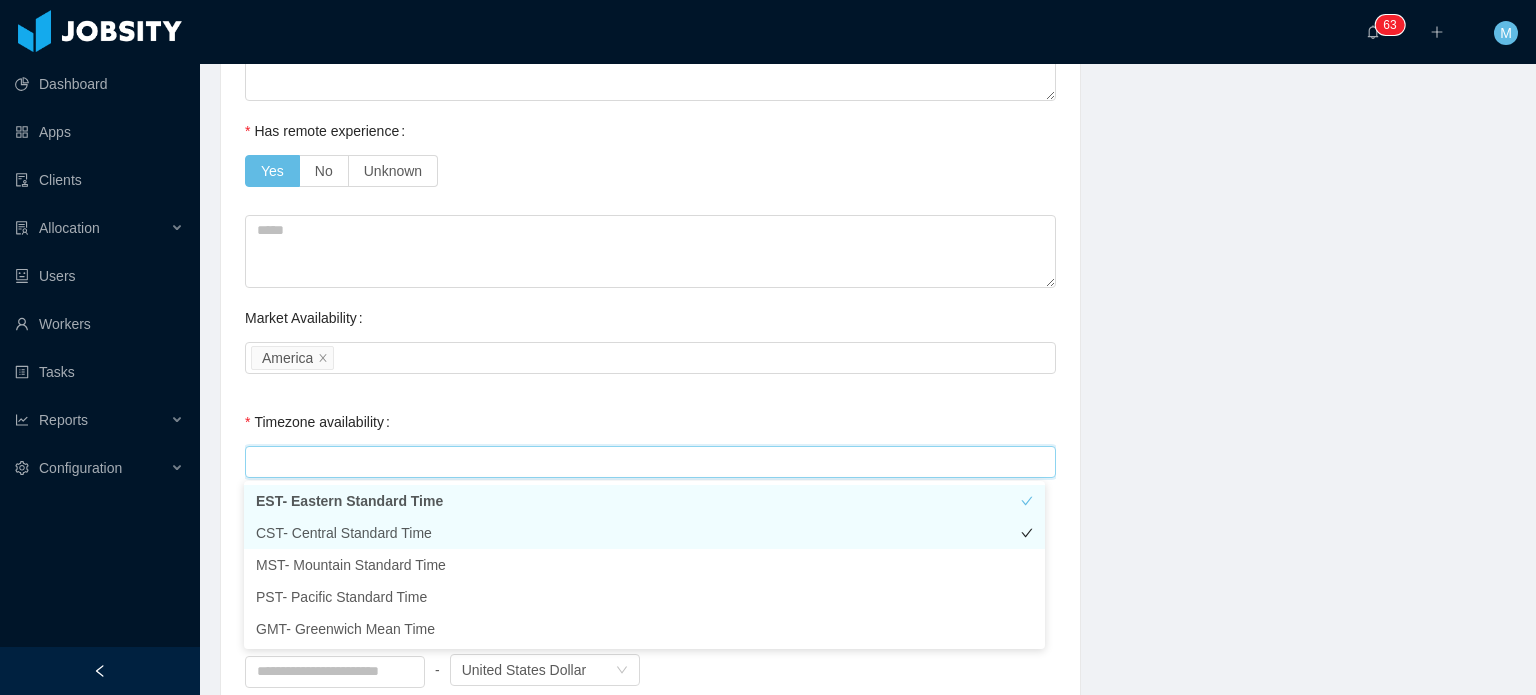 click on "CST- Central Standard Time" at bounding box center (644, 533) 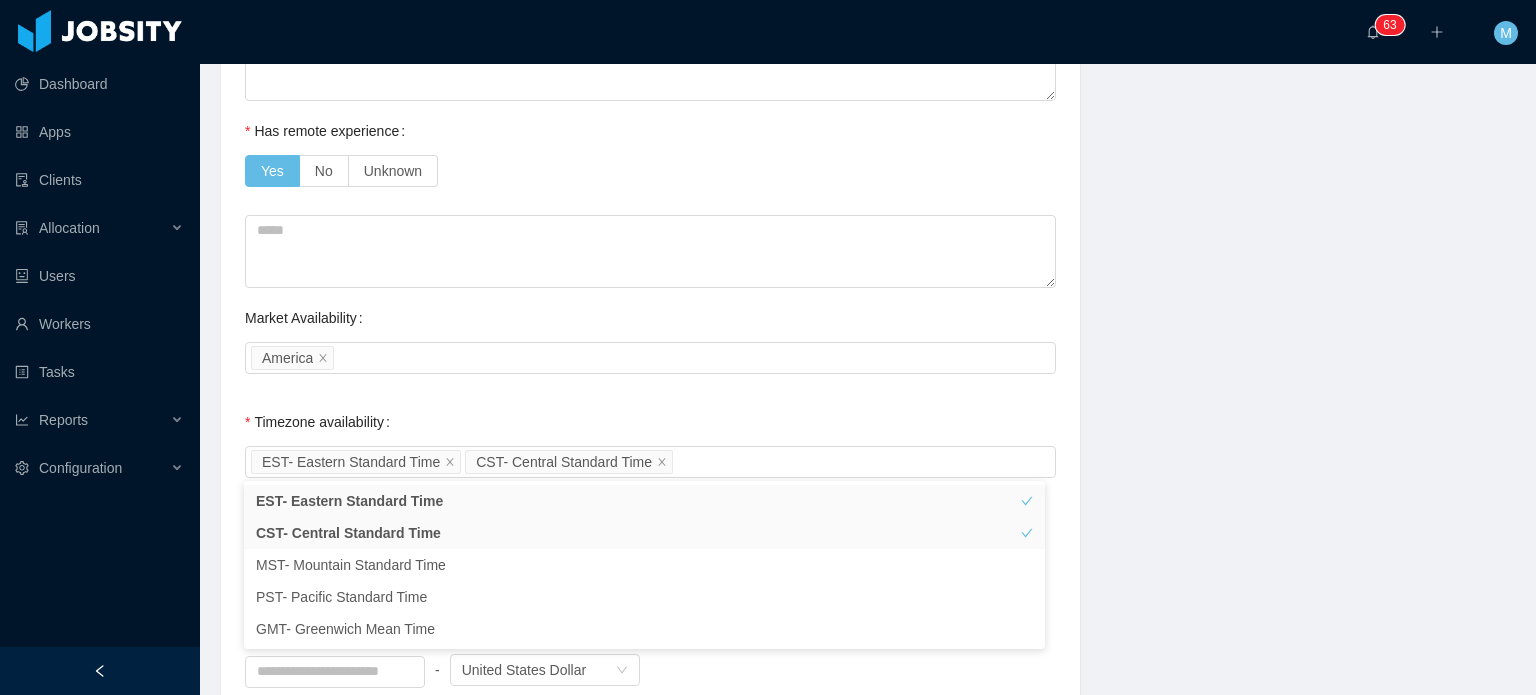 click on "Background Experience / Preferences Profile Soft Skills Language Notes General Background What have you heard about Jobsity? Billable Billable Gender Female Male Non binary Location Country ****** [COUNTRY] City [CITY] Marital Status Marital Status Number of Children * Nationality Country Education + Add Overall Years of Experience Date of Birth Current Situation and Company/Team Preferences Tell me a little about your expertise and current profile? Experience in start-ups companies No Industry experience Select an option Food Production Hospital Based on your experience working with teams. Do you feel more comfortable working with larger teams or smaller teams? Small teams Big teams No preferences Based on your experience working with teams. Do you feel more comfortable working with more structured teams or less structured teams? Little structure More structure No preferences Please explain why you are looking for a change / hearing new opportunities No Has remote experience Yes No" at bounding box center (868, 109) 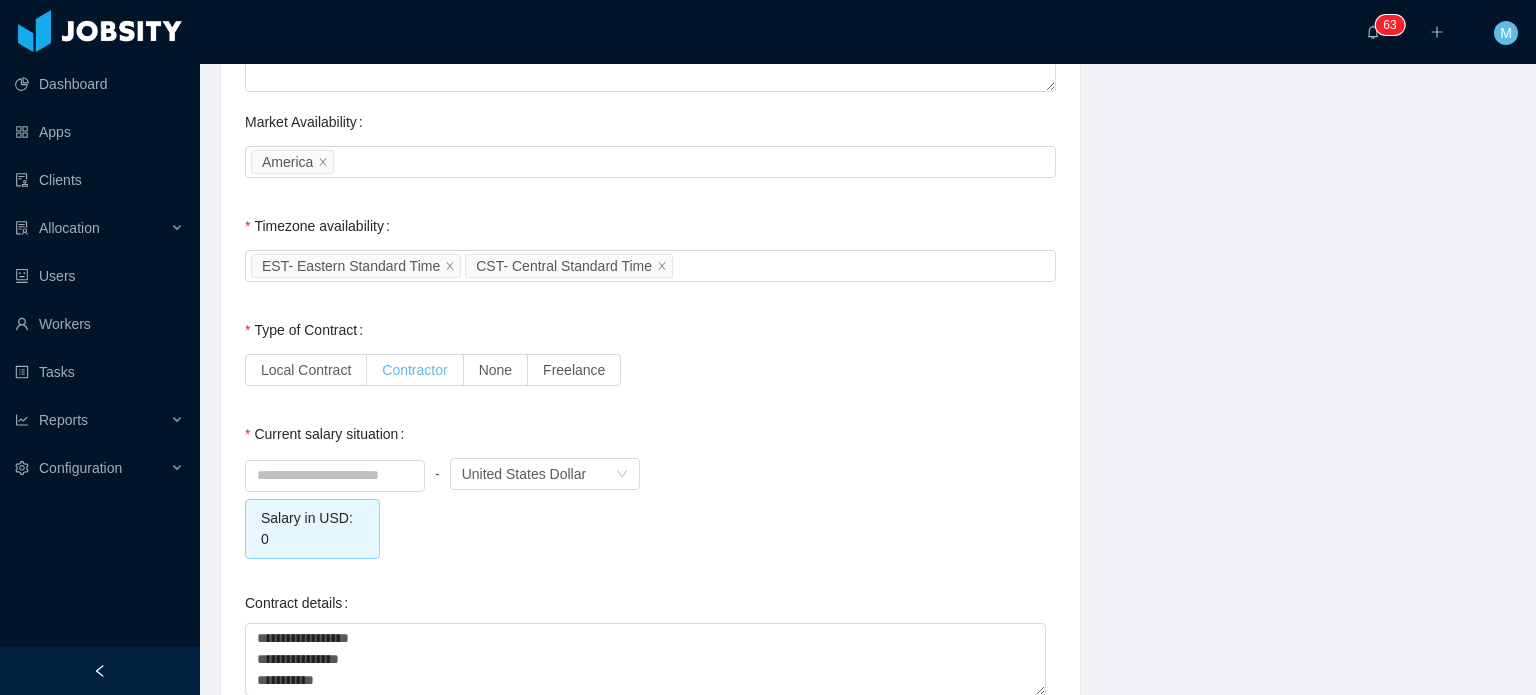 scroll, scrollTop: 1600, scrollLeft: 0, axis: vertical 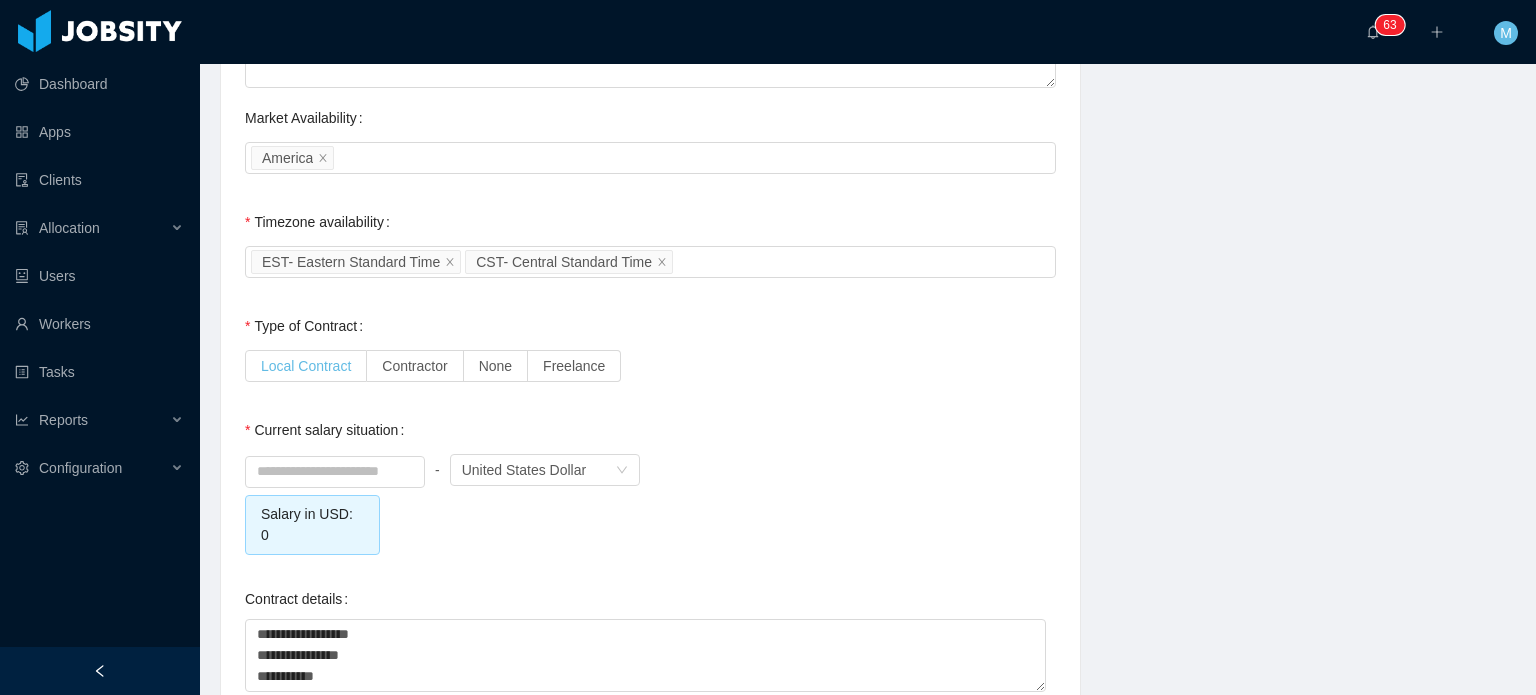 click on "Local Contract" at bounding box center (306, 366) 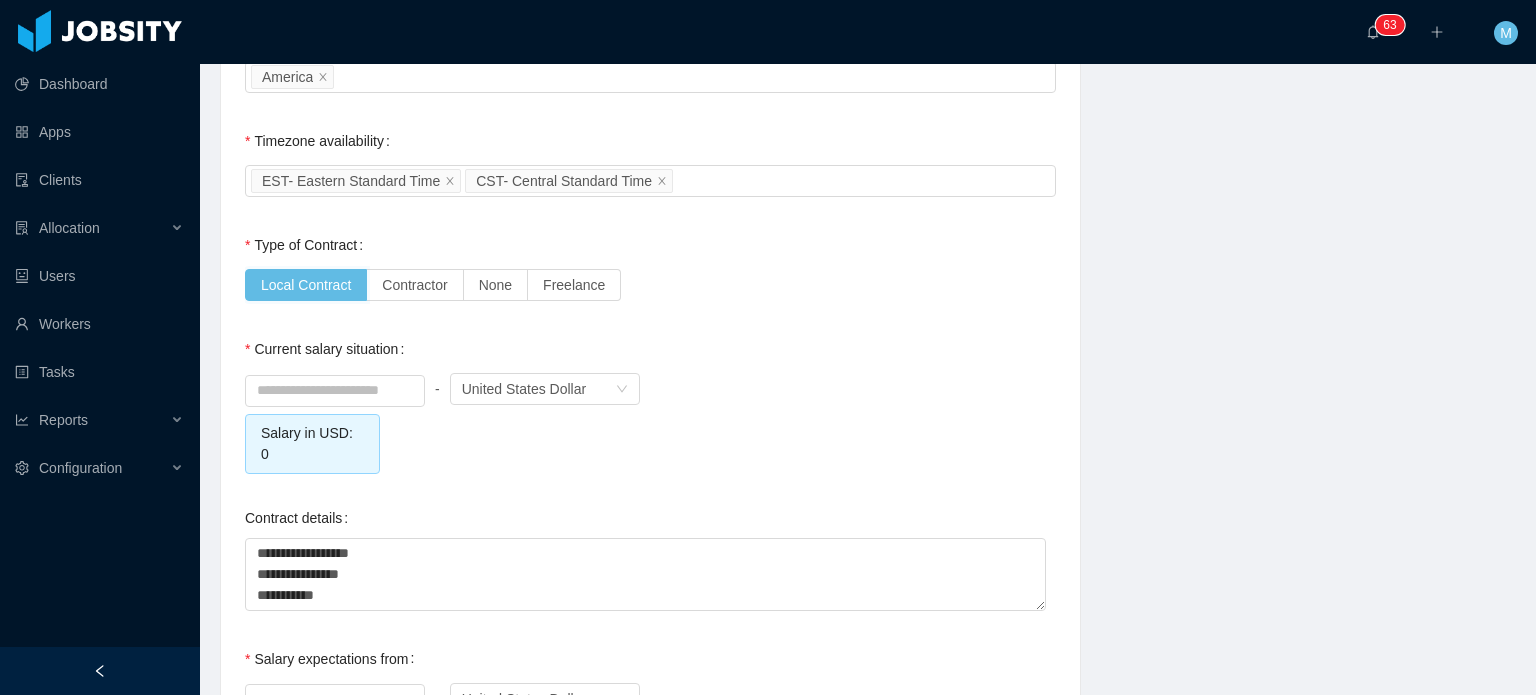 scroll, scrollTop: 1800, scrollLeft: 0, axis: vertical 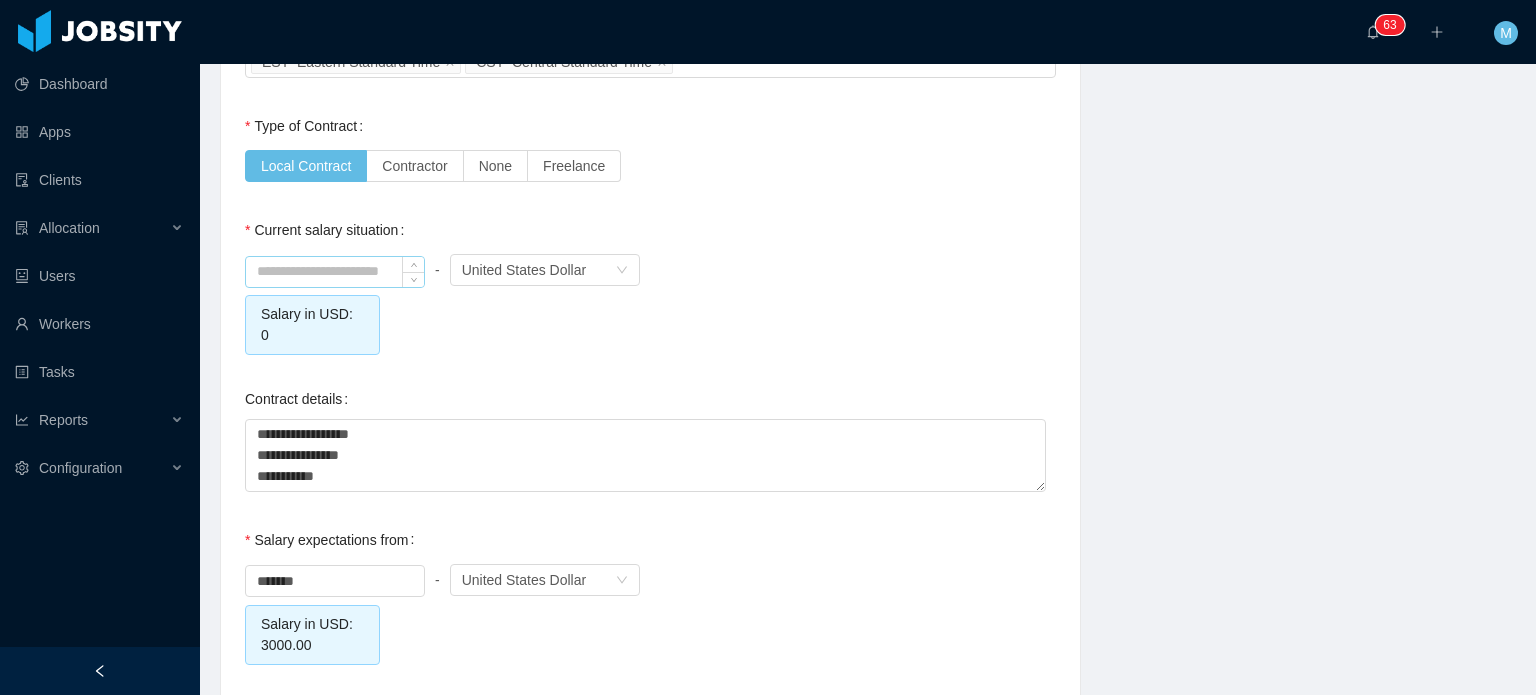 click at bounding box center (335, 272) 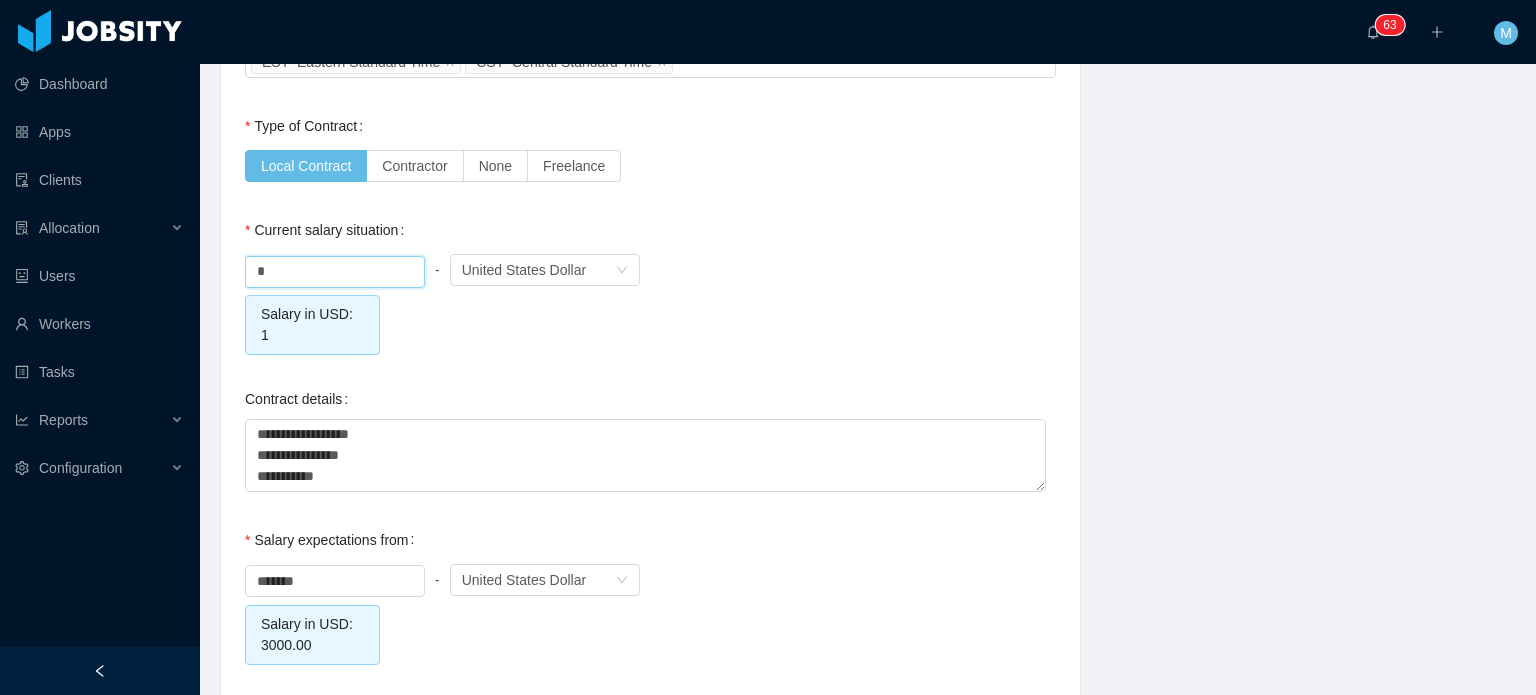 click on "* - Currency United States Dollar   Salary in USD: 1" at bounding box center (650, 302) 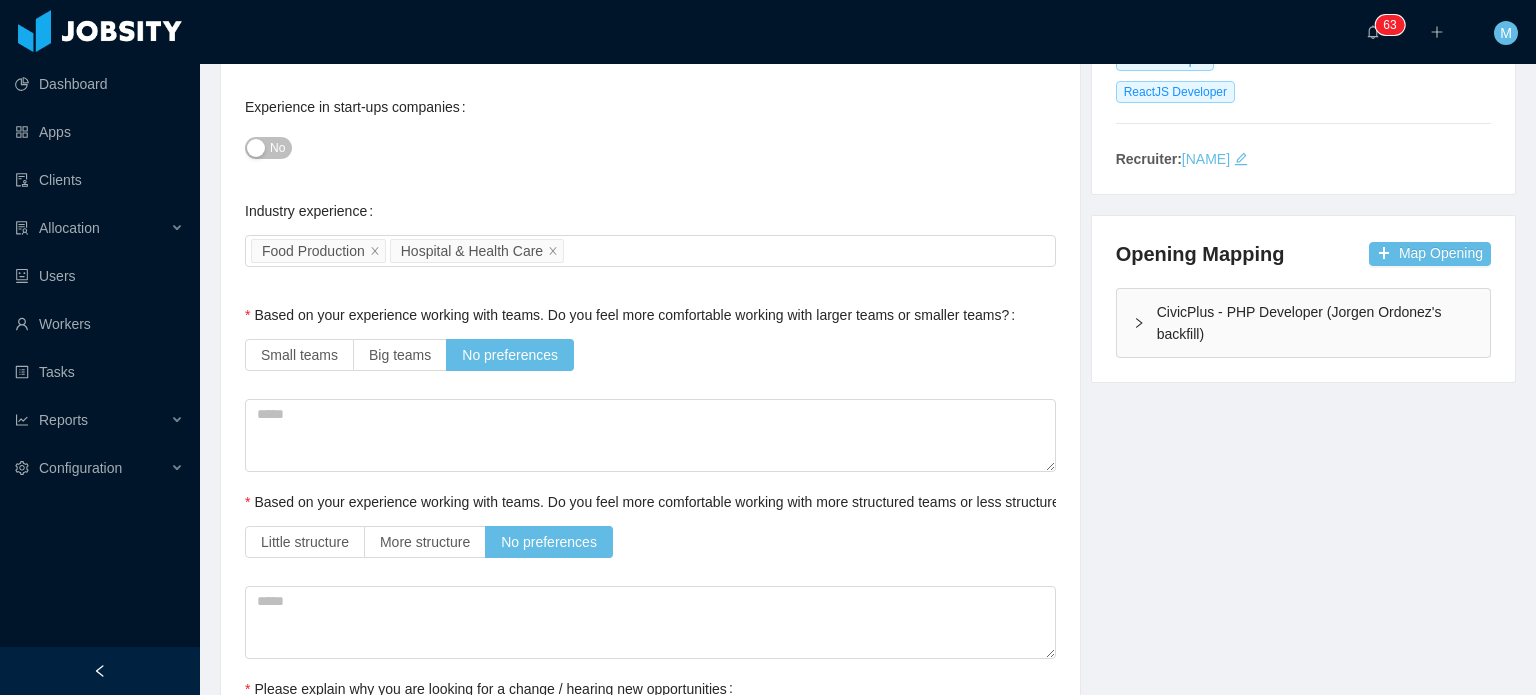 scroll, scrollTop: 0, scrollLeft: 0, axis: both 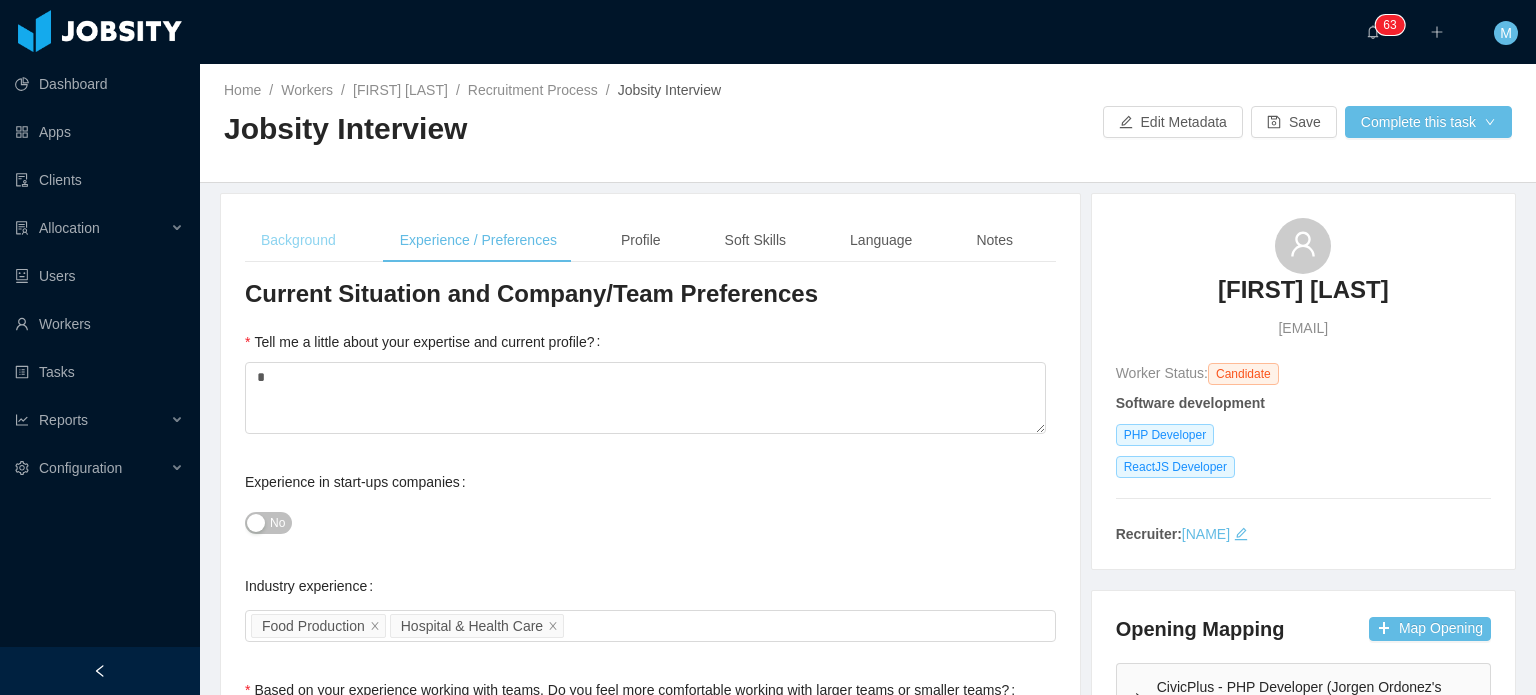 click on "Background" at bounding box center (298, 240) 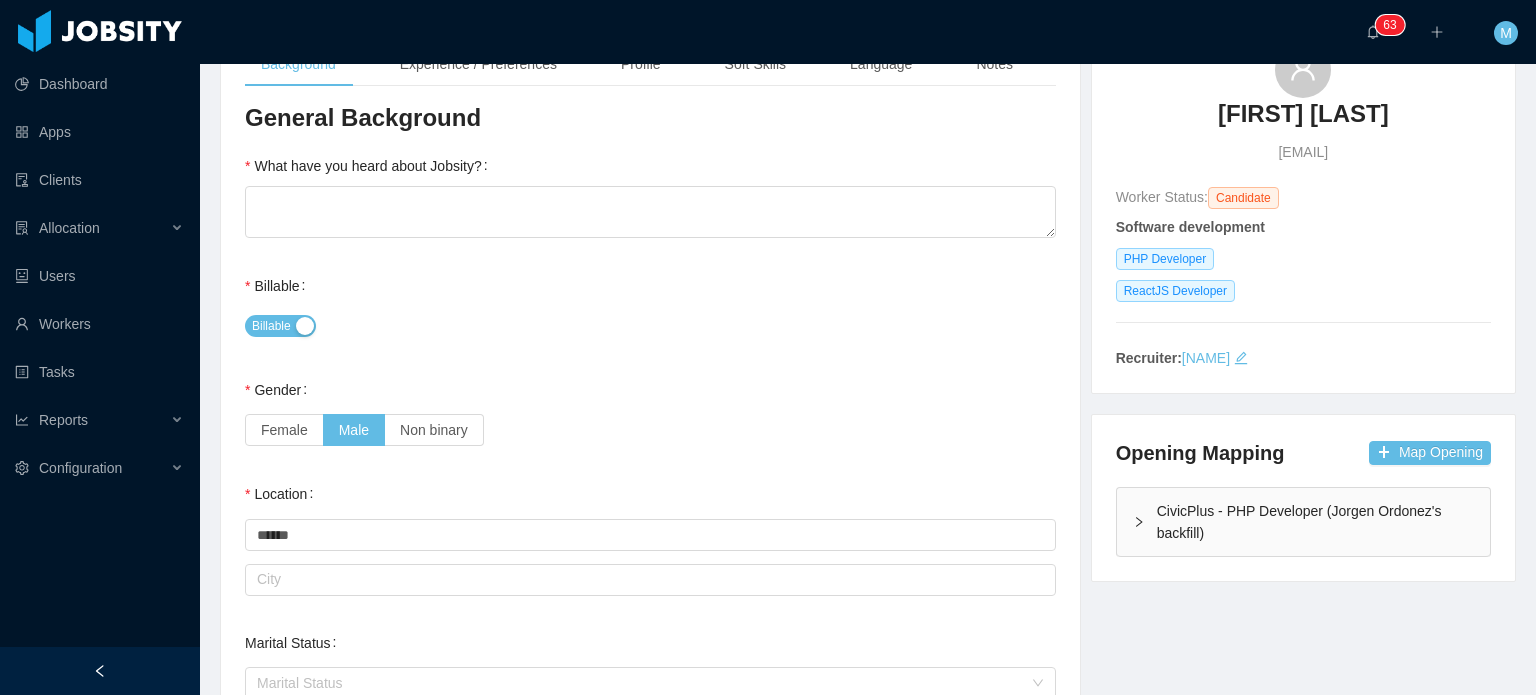 scroll, scrollTop: 200, scrollLeft: 0, axis: vertical 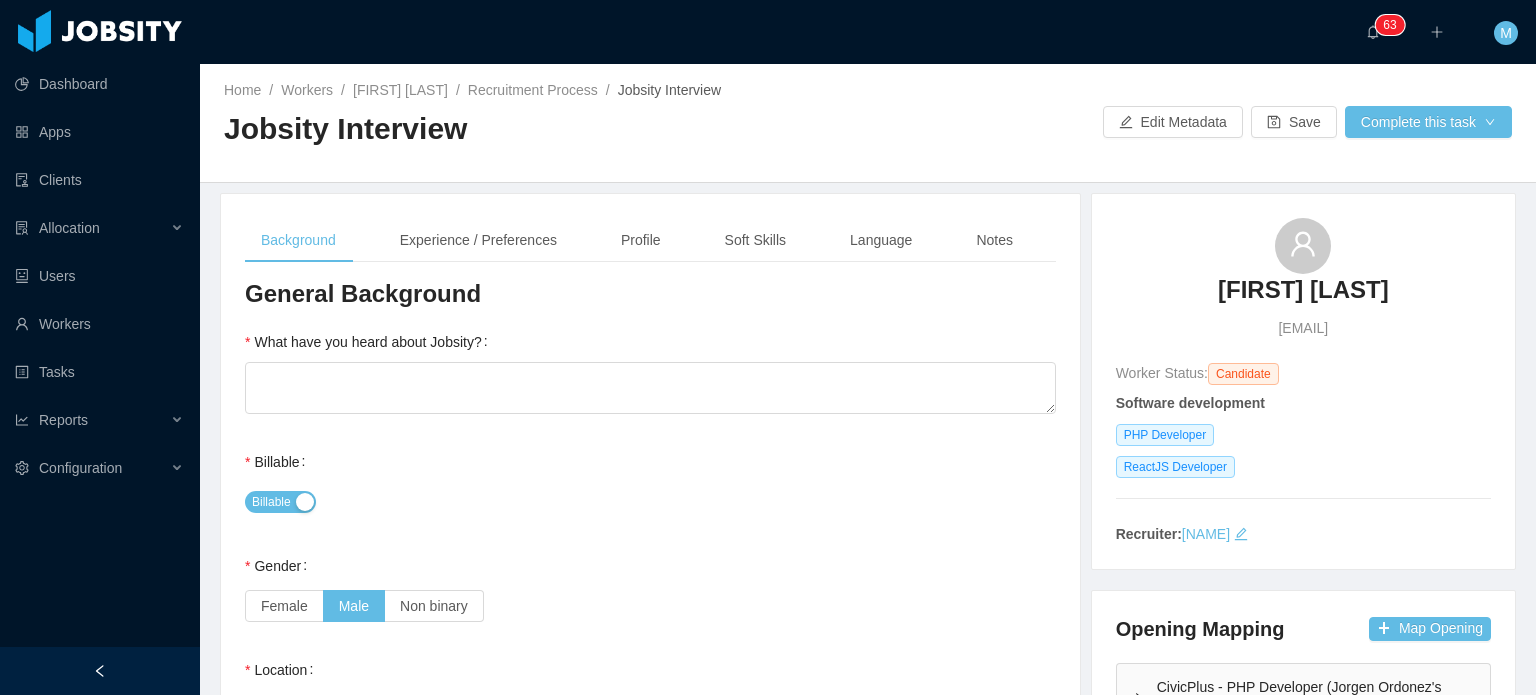 click on "Background Experience / Preferences Profile Soft Skills Language Notes" at bounding box center [637, 240] 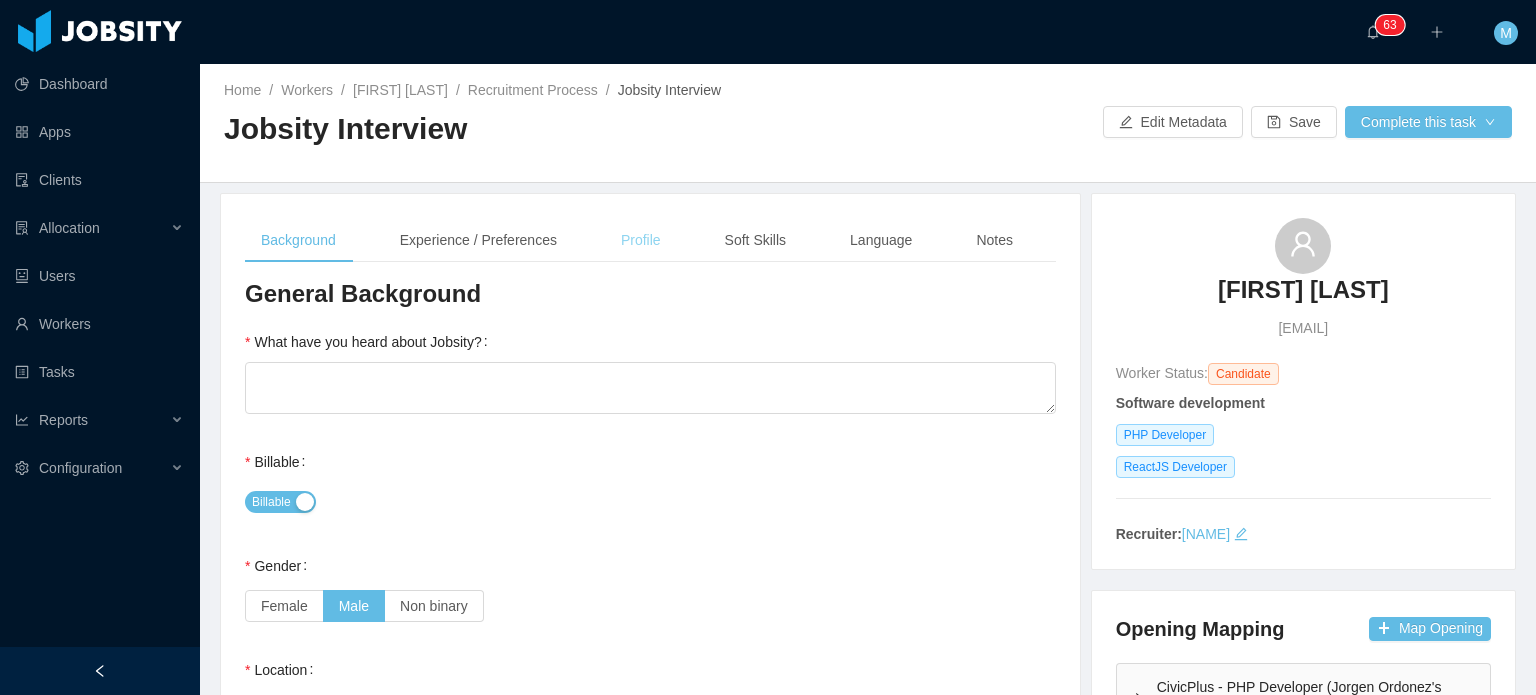 click on "Profile" at bounding box center [641, 240] 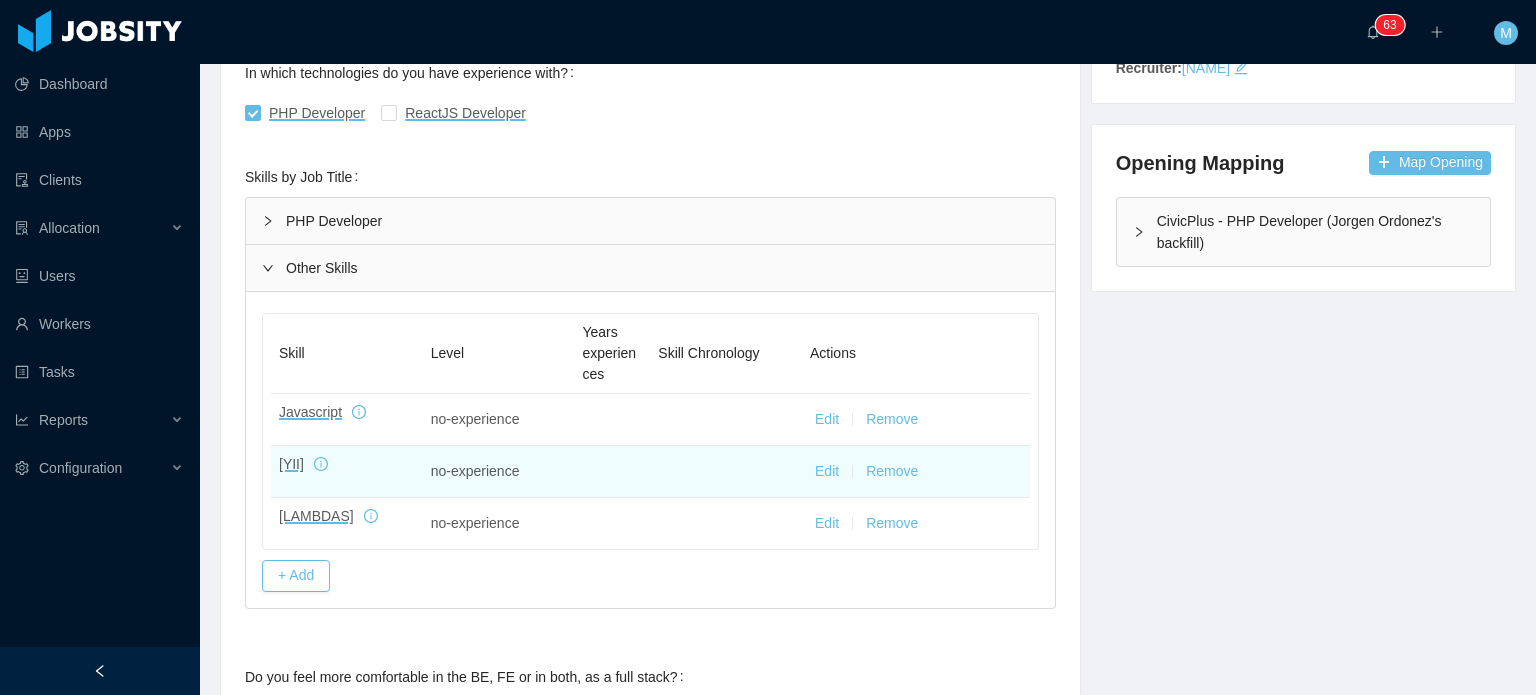 scroll, scrollTop: 500, scrollLeft: 0, axis: vertical 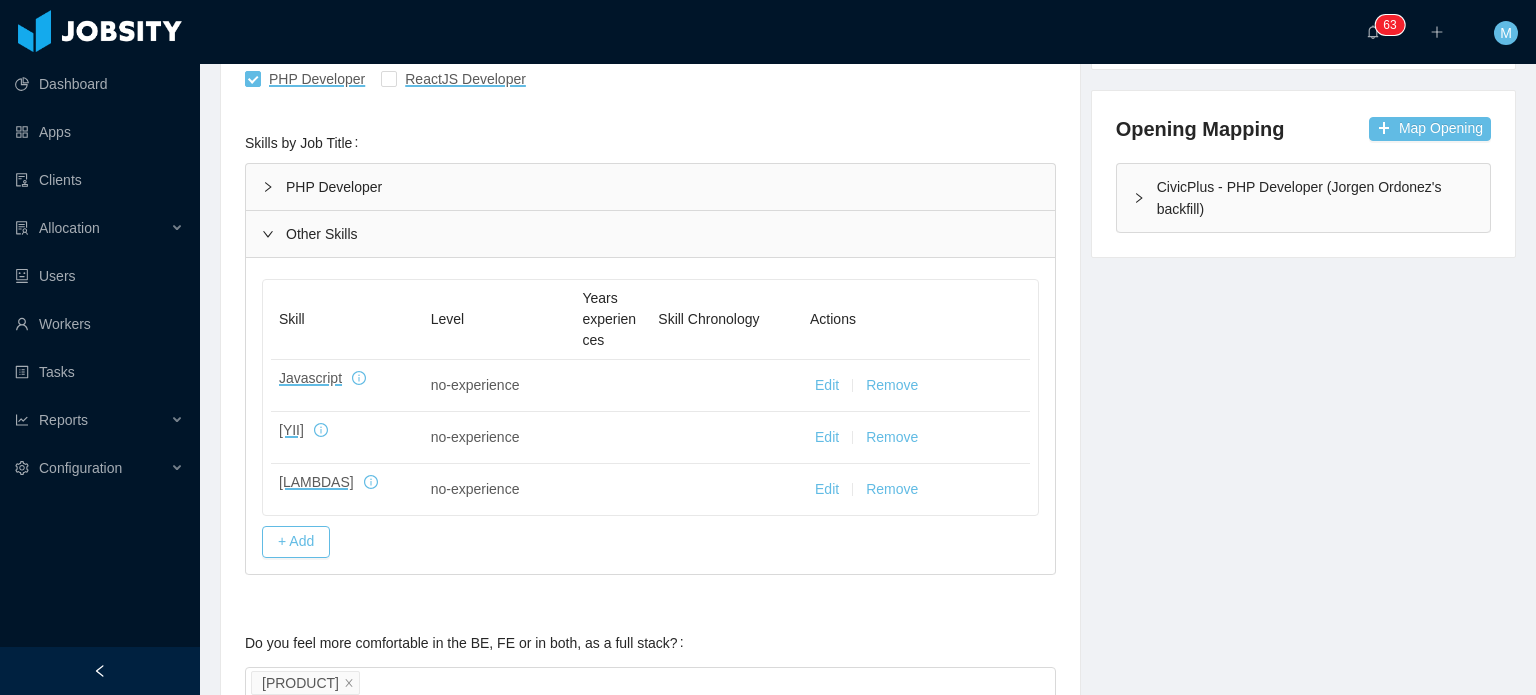 click on "PHP Developer" at bounding box center (650, 187) 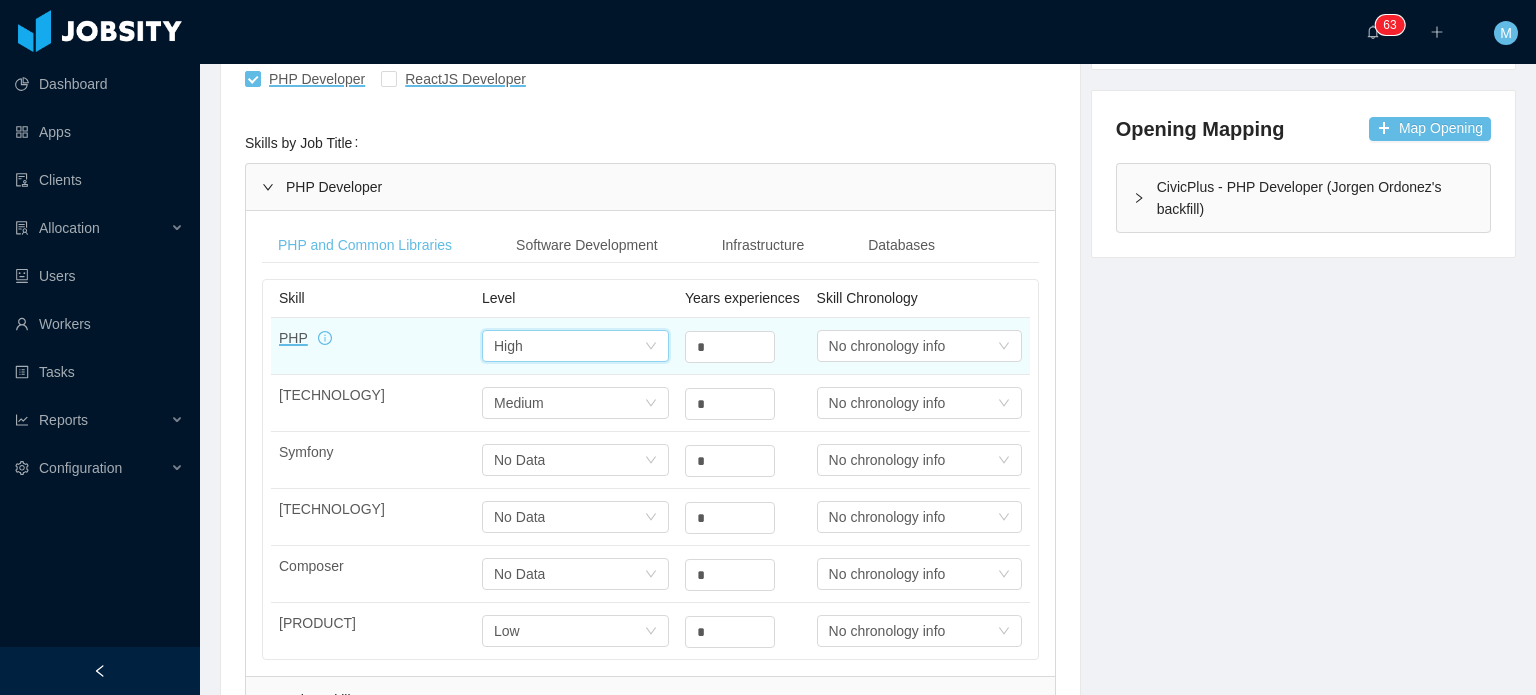 click on "Select one High" at bounding box center (569, 346) 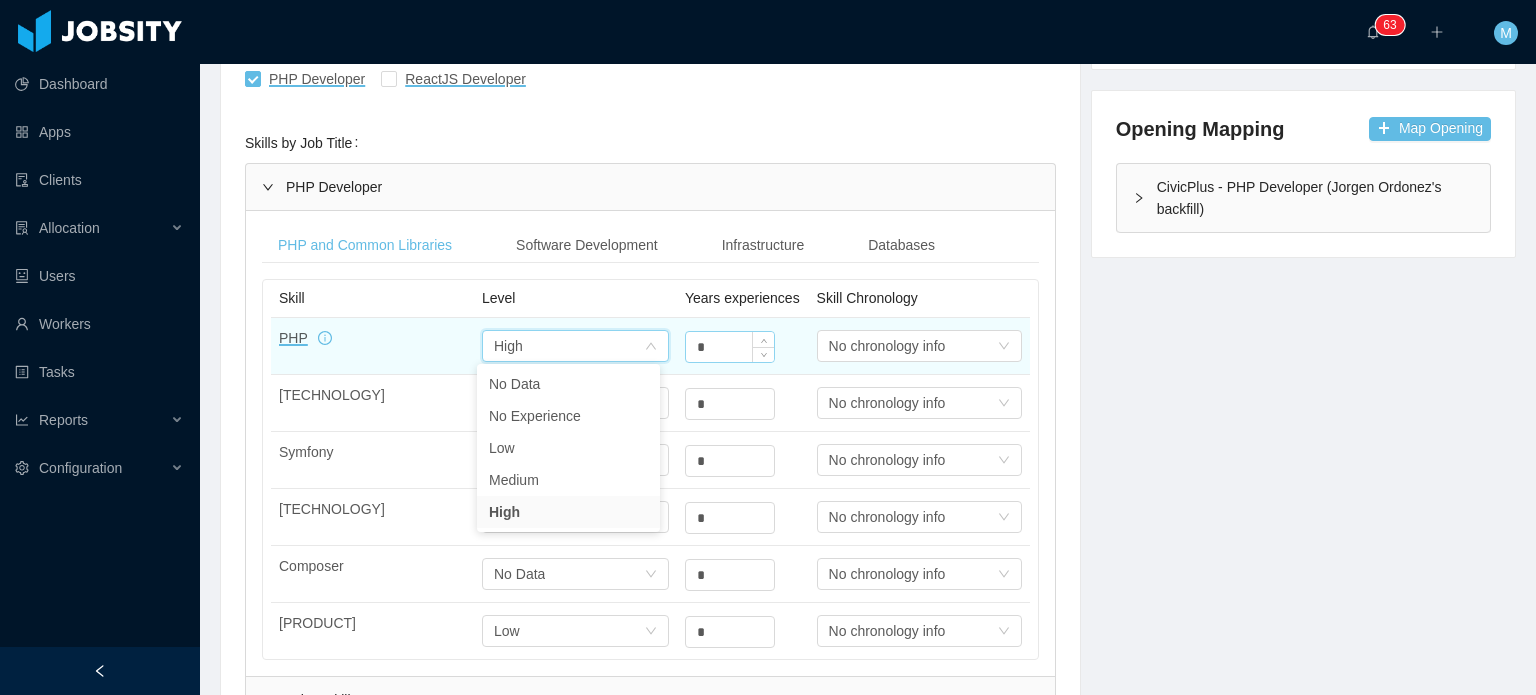 click on "*" at bounding box center [730, 347] 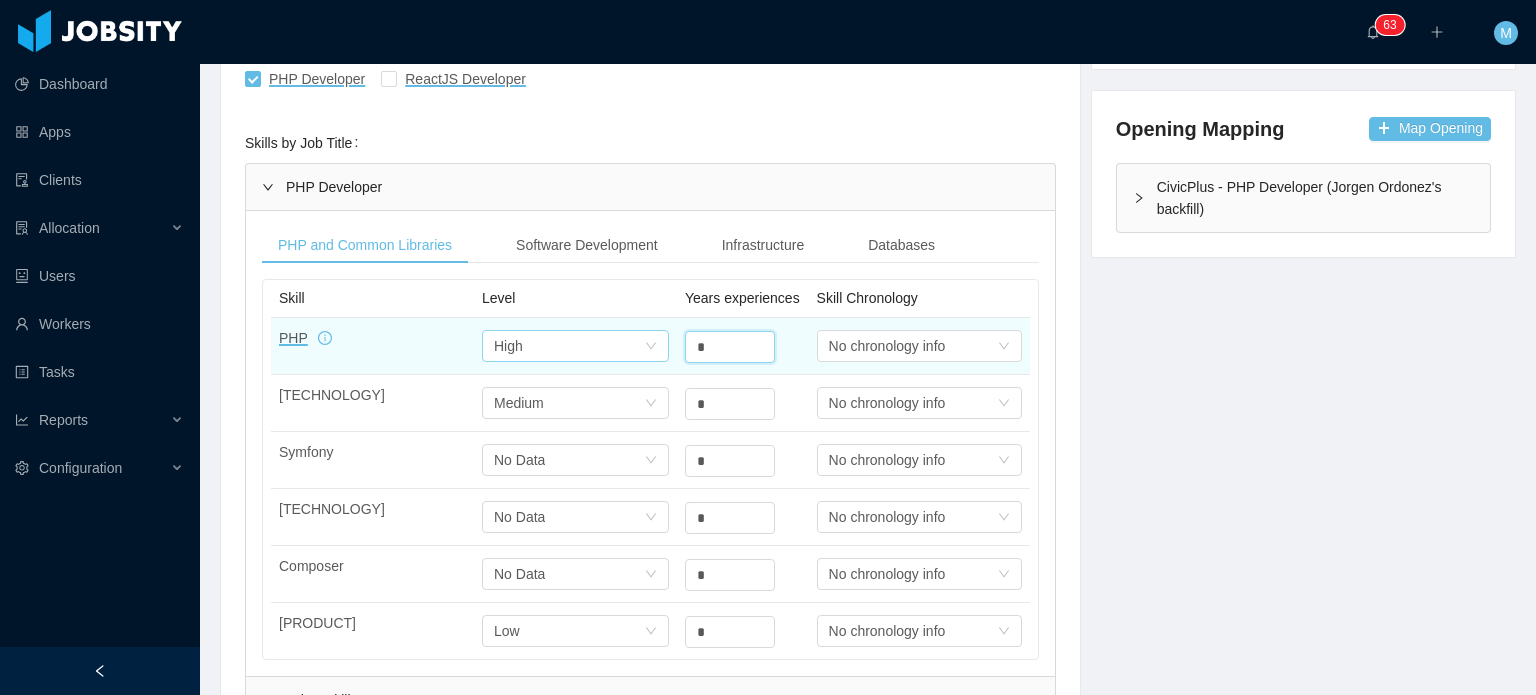 drag, startPoint x: 721, startPoint y: 353, endPoint x: 659, endPoint y: 337, distance: 64.03124 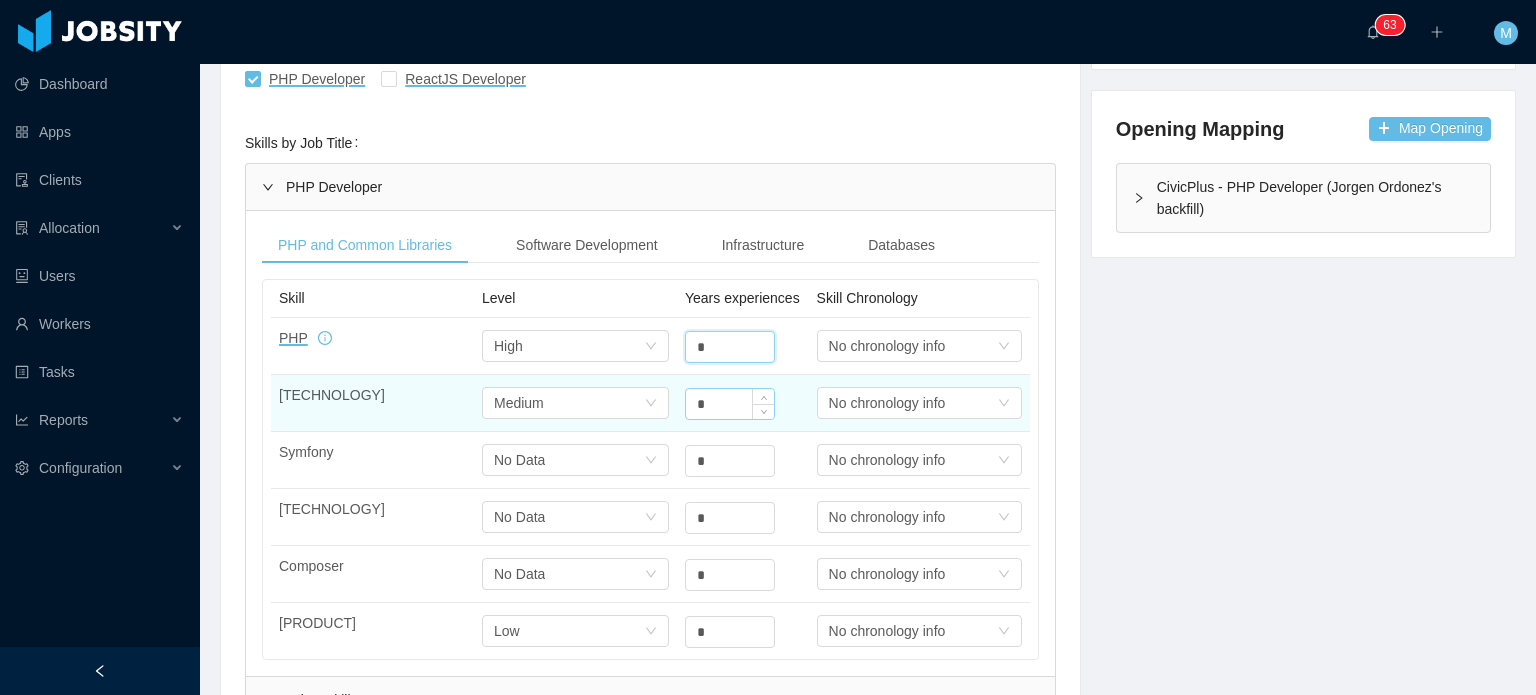 type on "*" 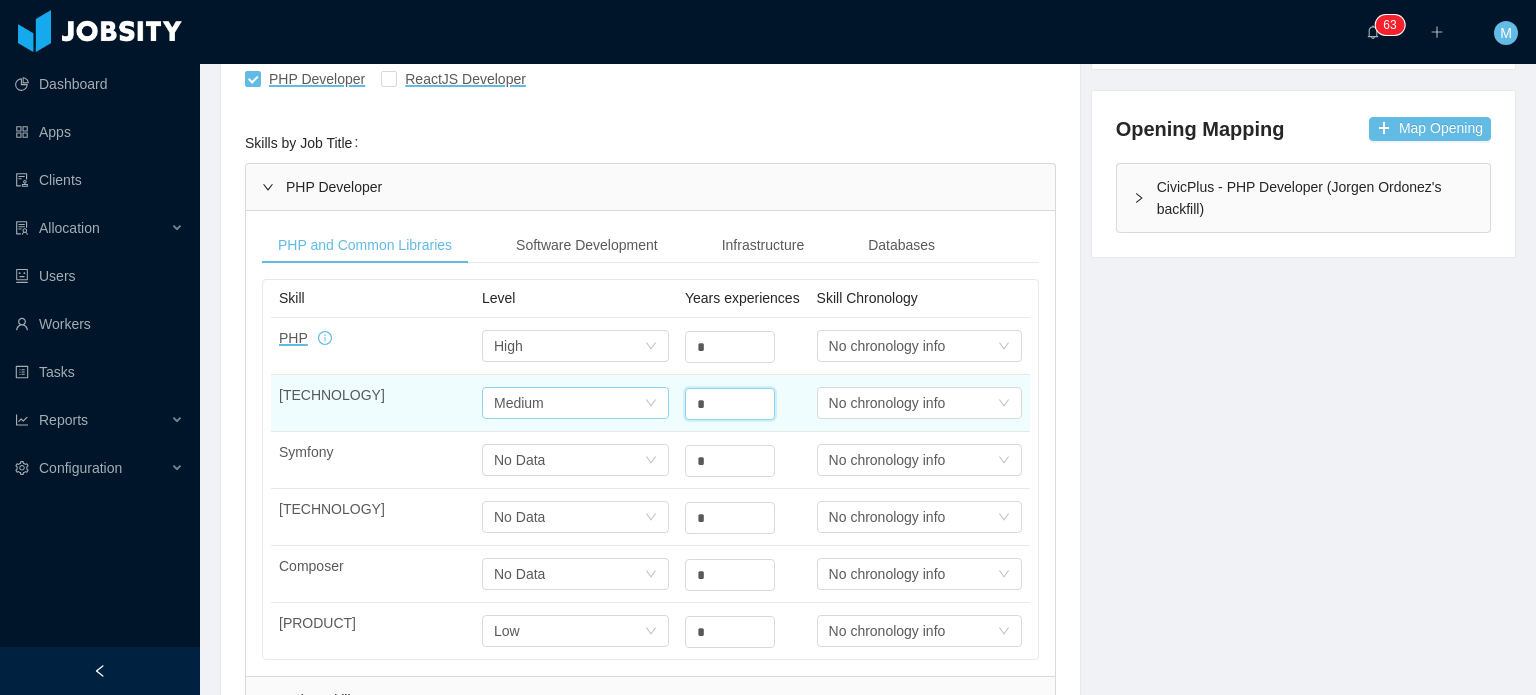 drag, startPoint x: 720, startPoint y: 409, endPoint x: 655, endPoint y: 411, distance: 65.03076 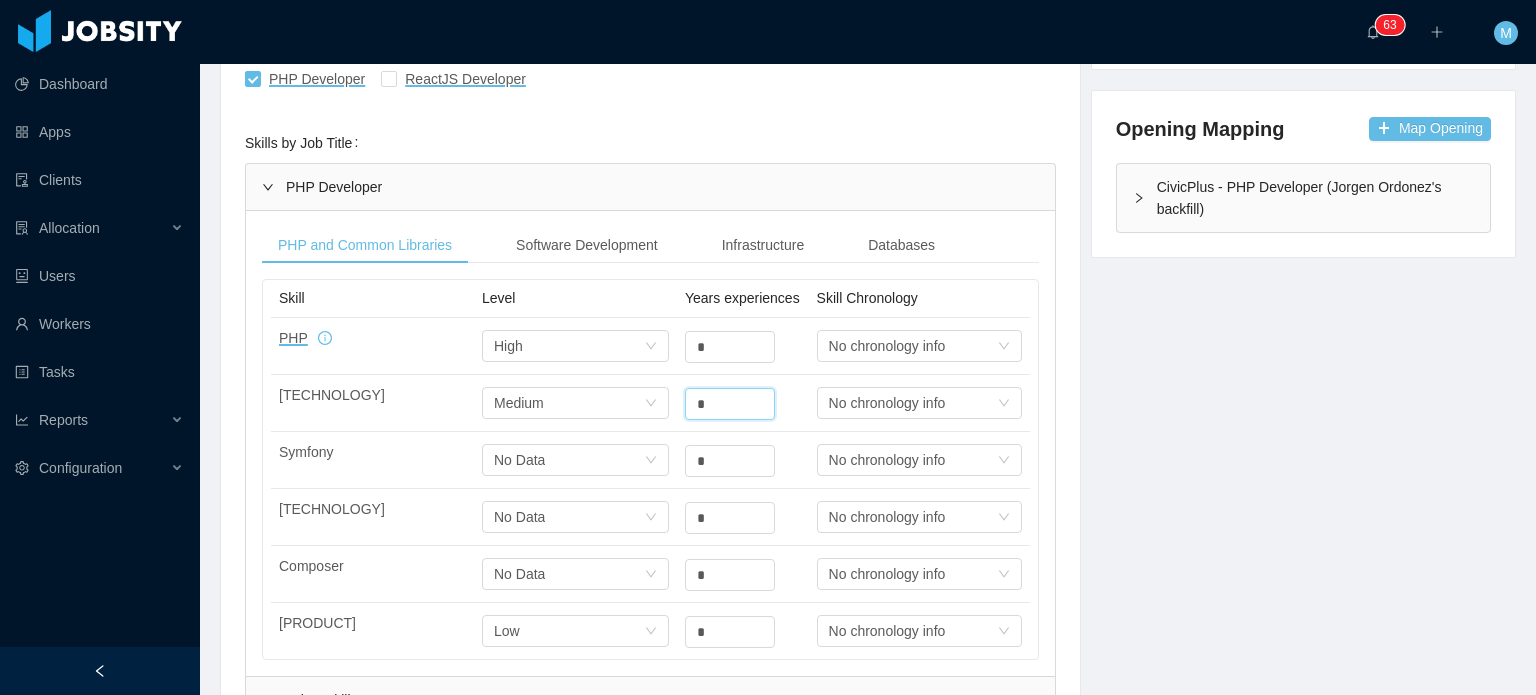 type on "*" 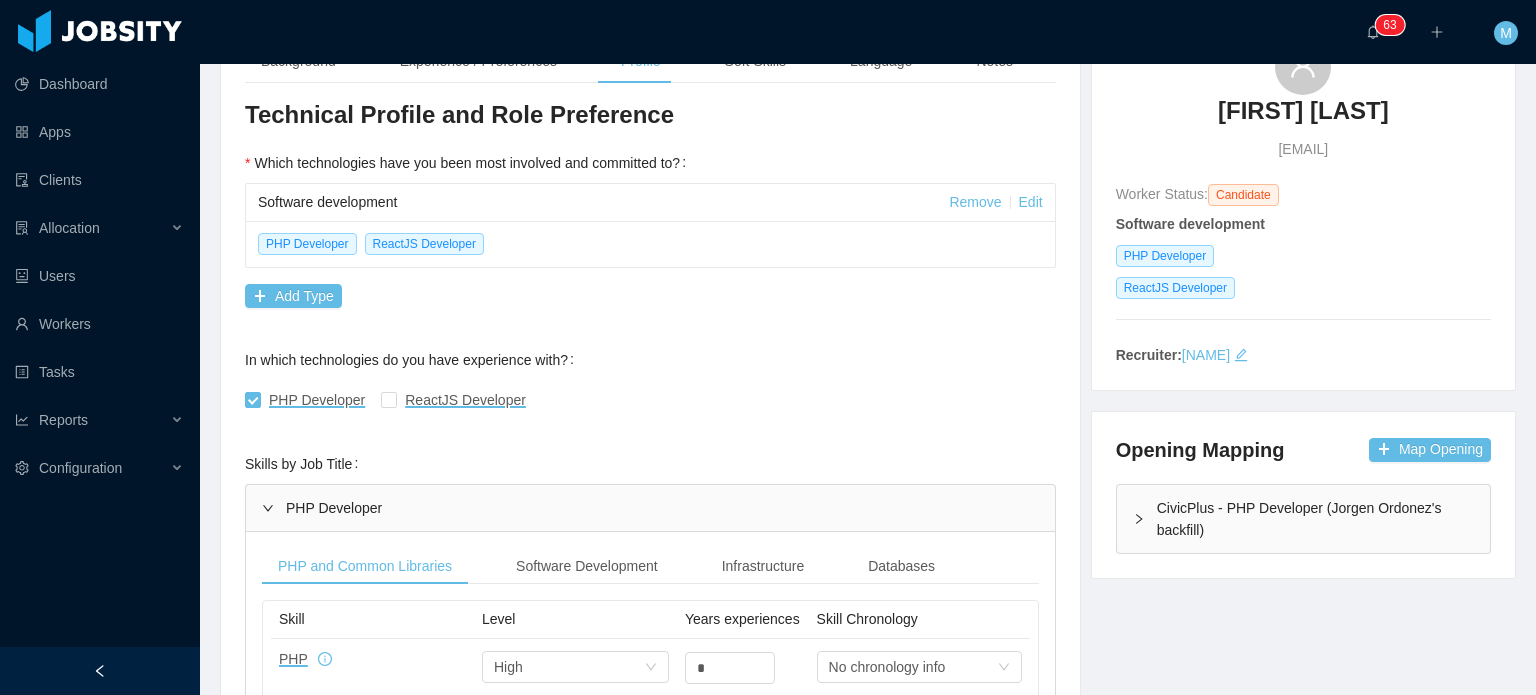 scroll, scrollTop: 0, scrollLeft: 0, axis: both 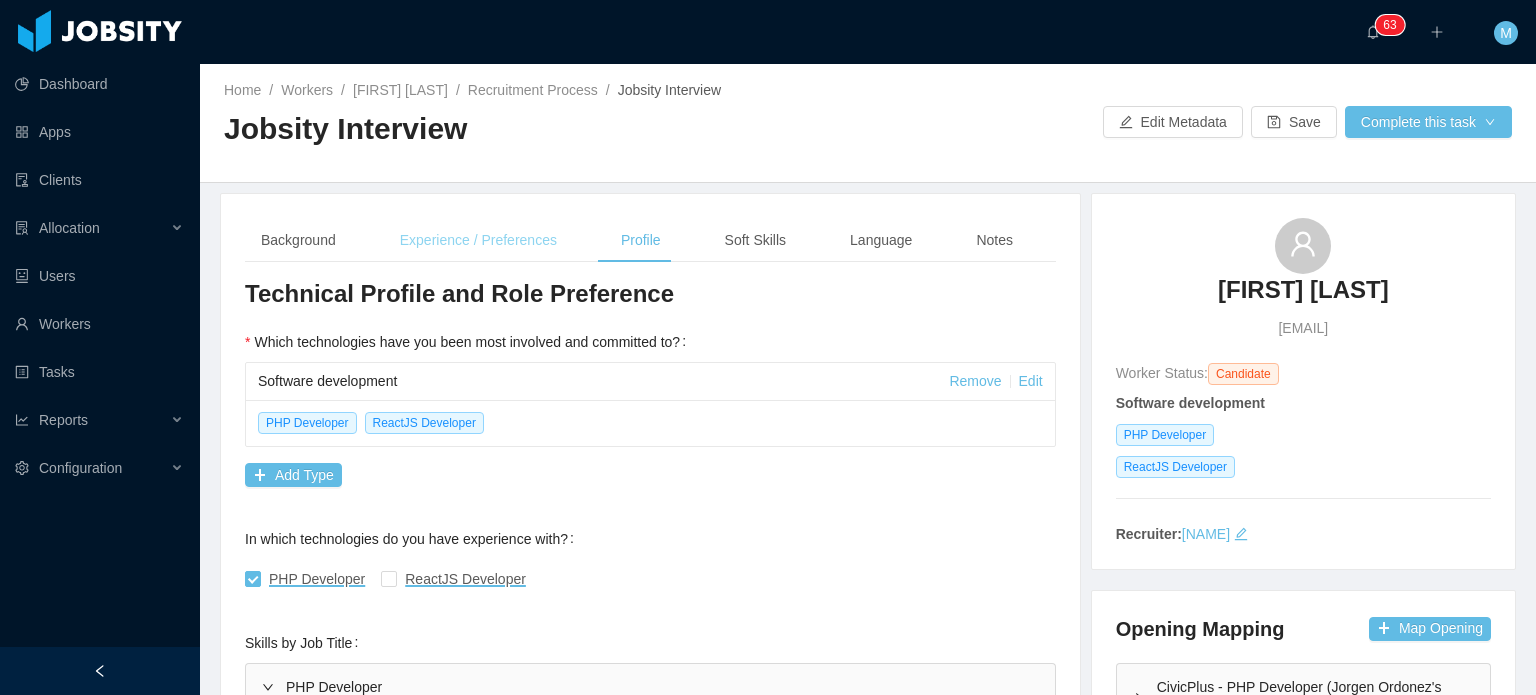 click on "Experience / Preferences" at bounding box center (478, 240) 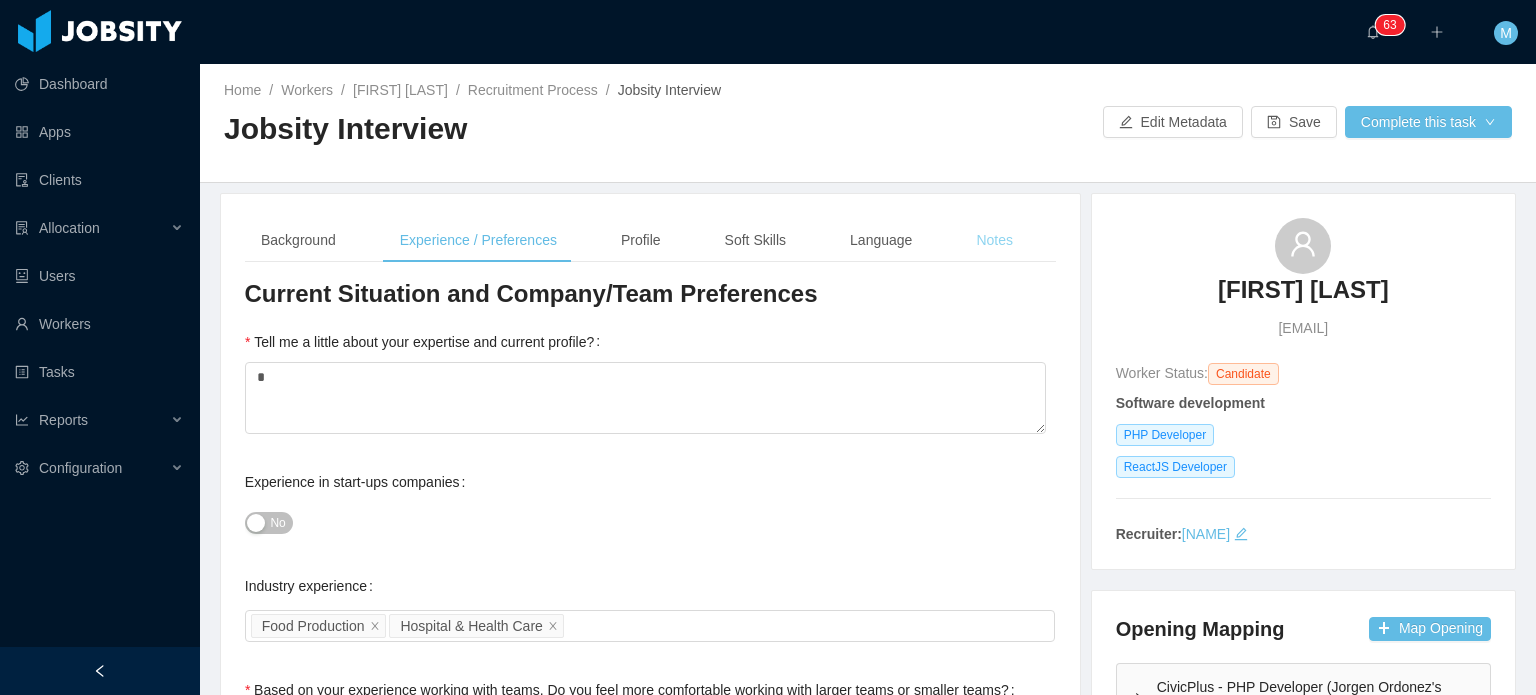 click on "Notes" at bounding box center (994, 240) 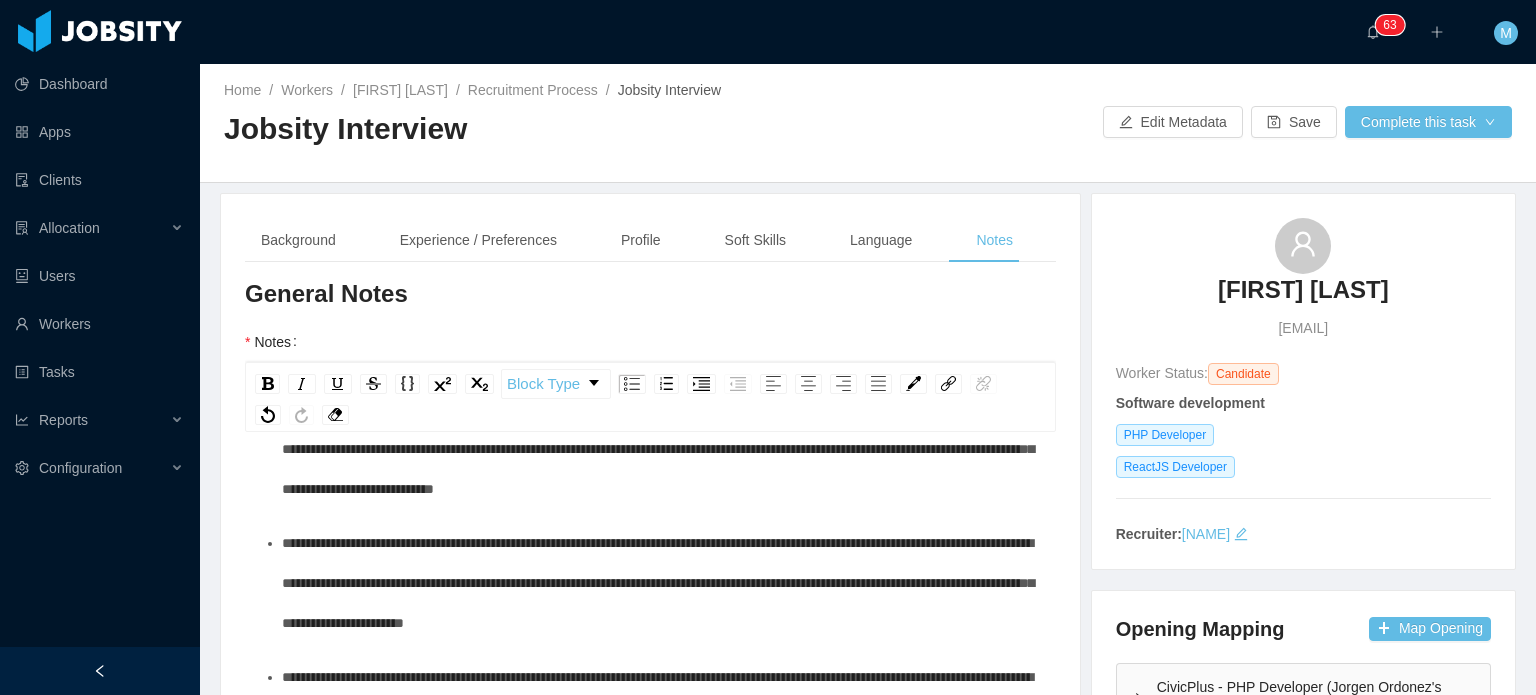 scroll, scrollTop: 200, scrollLeft: 0, axis: vertical 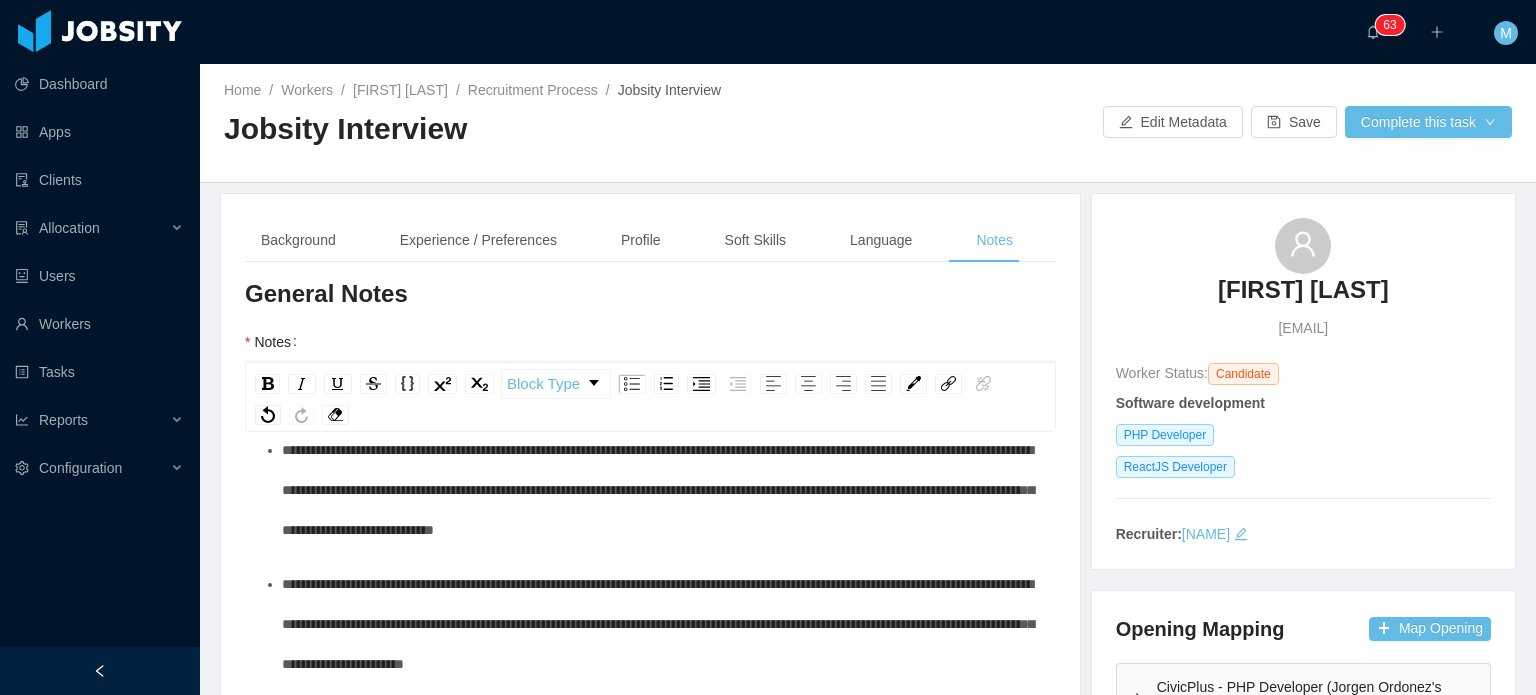 click on "**********" at bounding box center [658, 624] 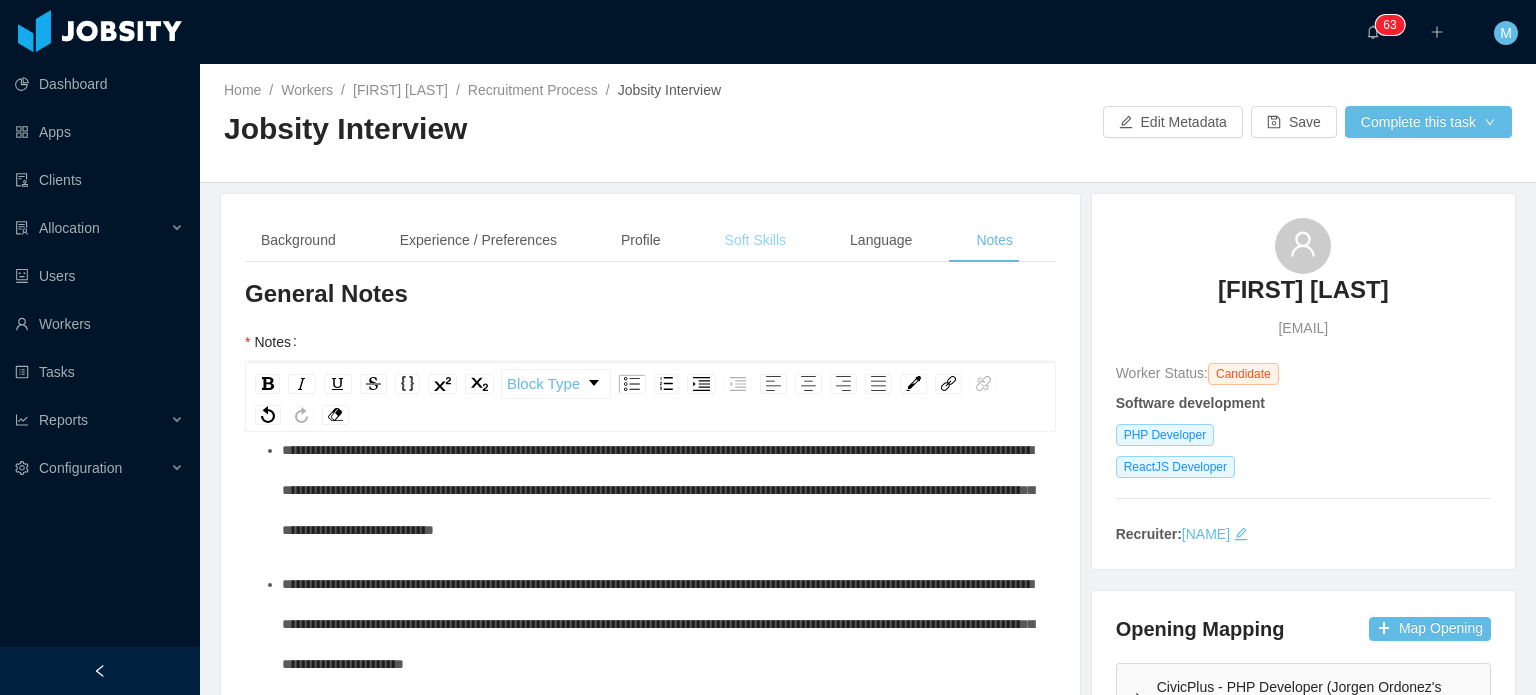 click on "Soft Skills" at bounding box center [755, 240] 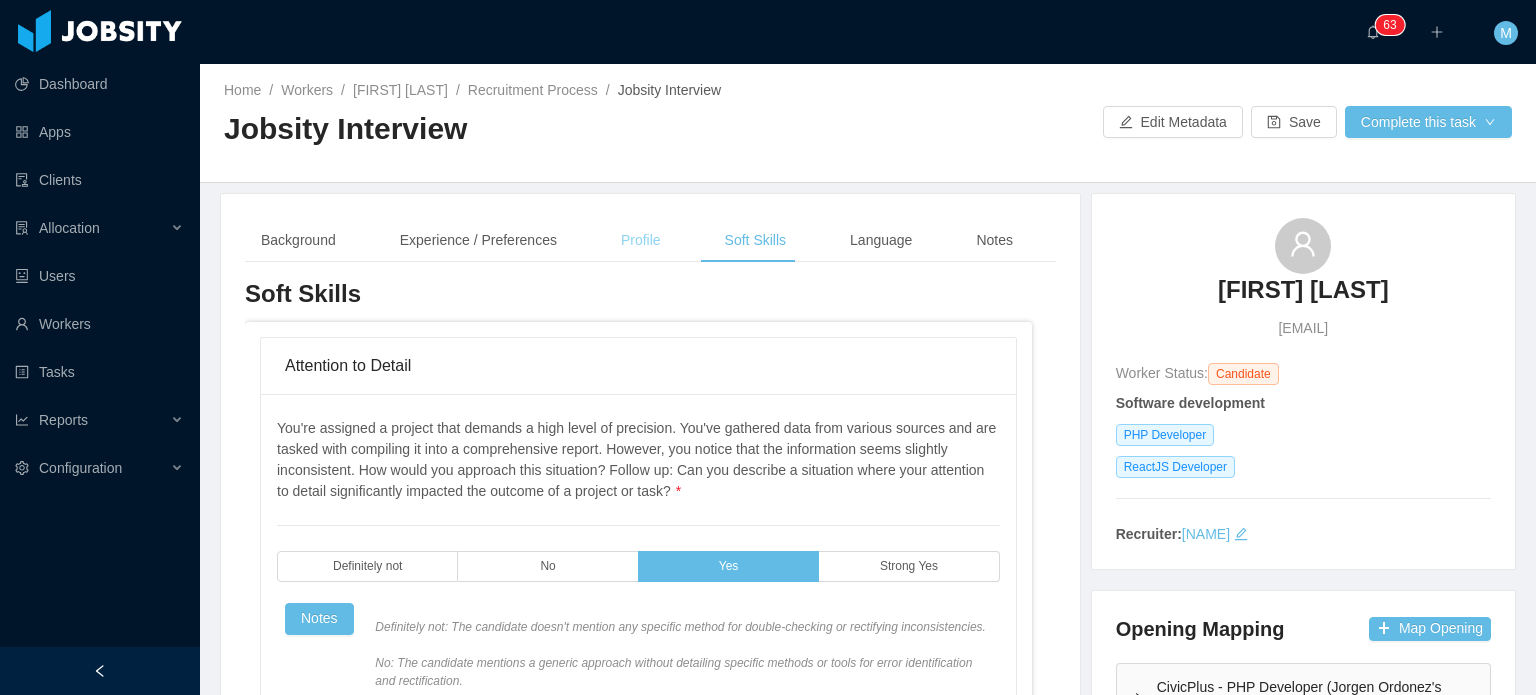 click on "Profile" at bounding box center (641, 240) 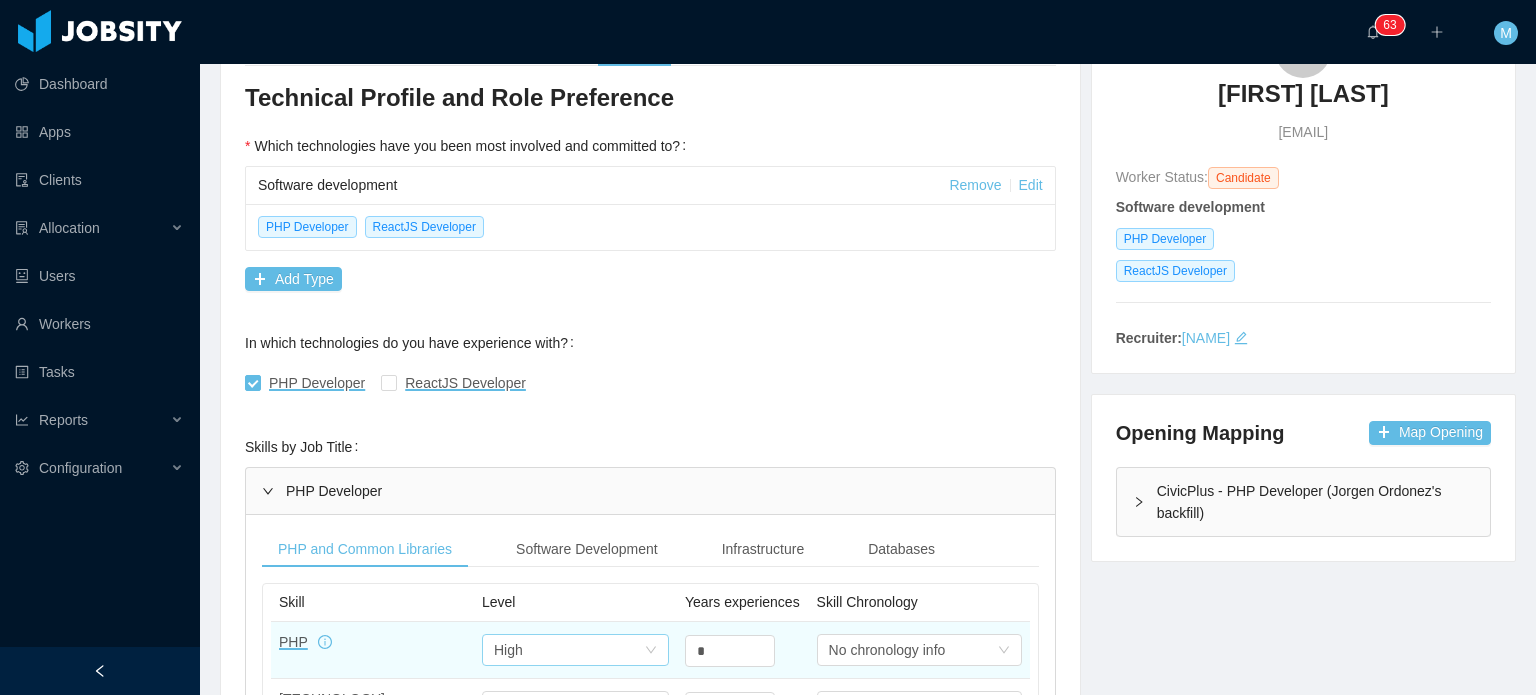 scroll, scrollTop: 400, scrollLeft: 0, axis: vertical 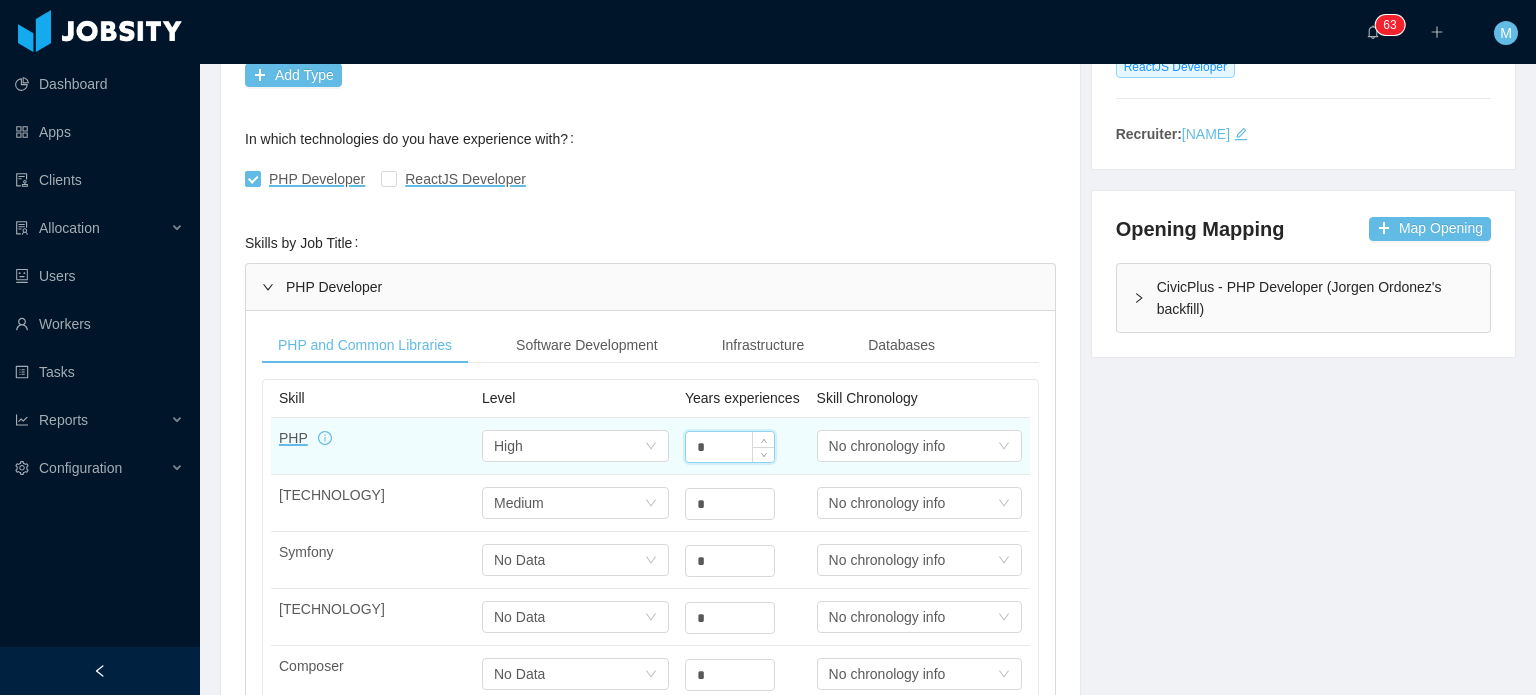 click on "*" at bounding box center [730, 447] 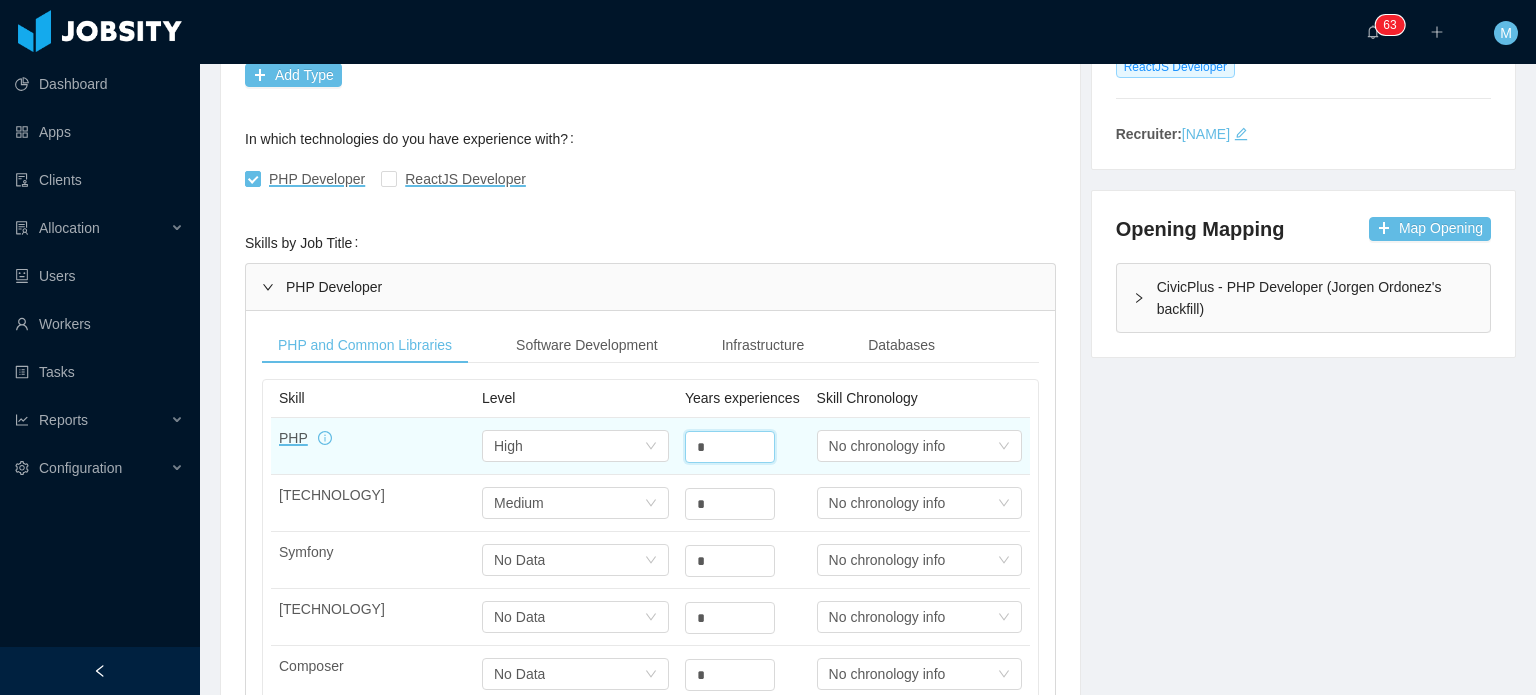drag, startPoint x: 693, startPoint y: 451, endPoint x: 662, endPoint y: 452, distance: 31.016125 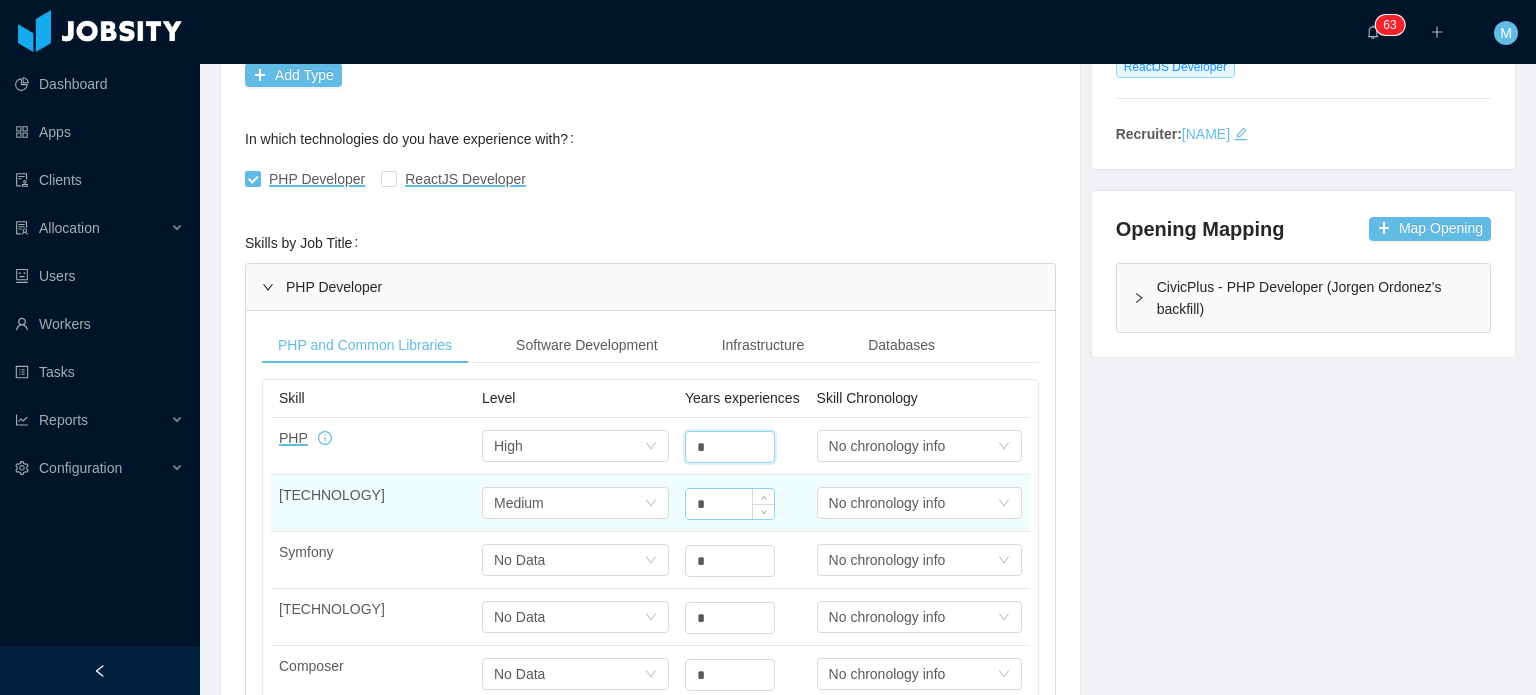 type on "*" 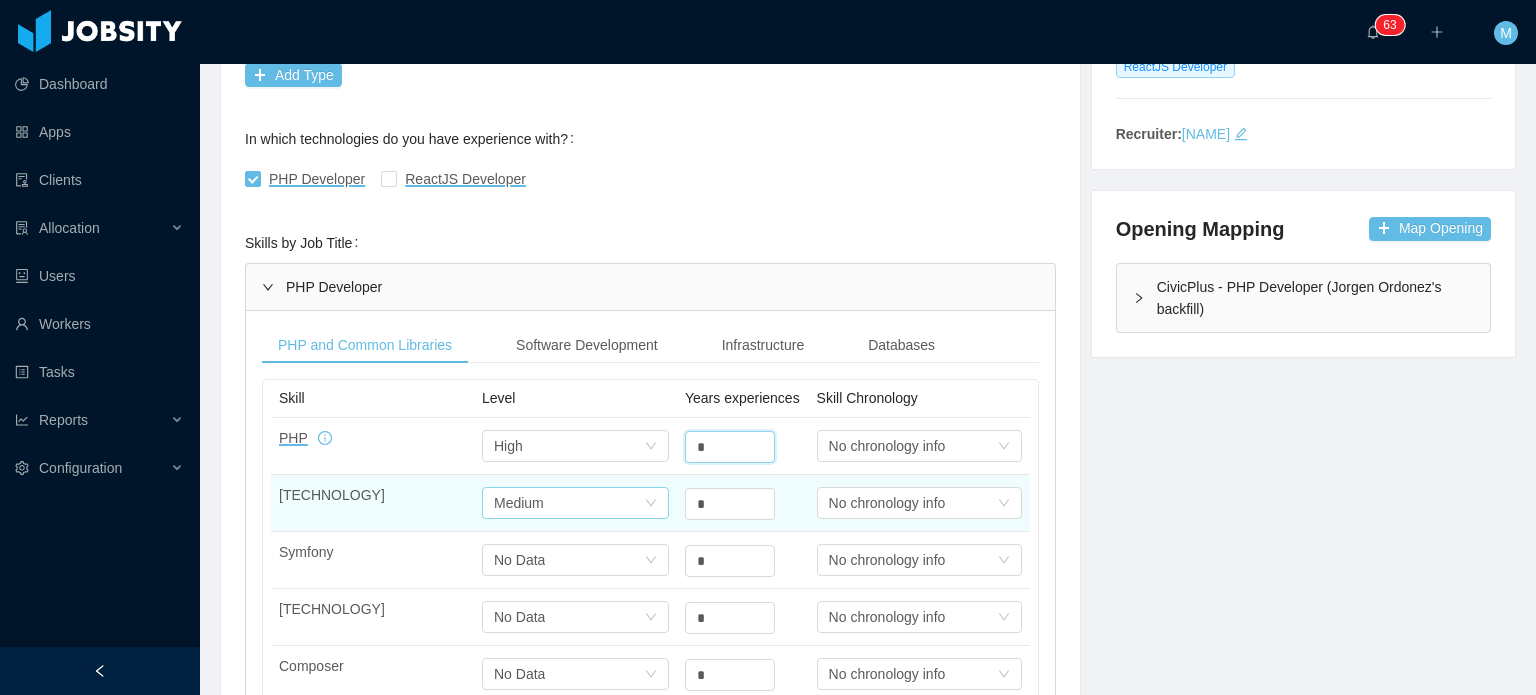 drag, startPoint x: 718, startPoint y: 507, endPoint x: 658, endPoint y: 501, distance: 60.299255 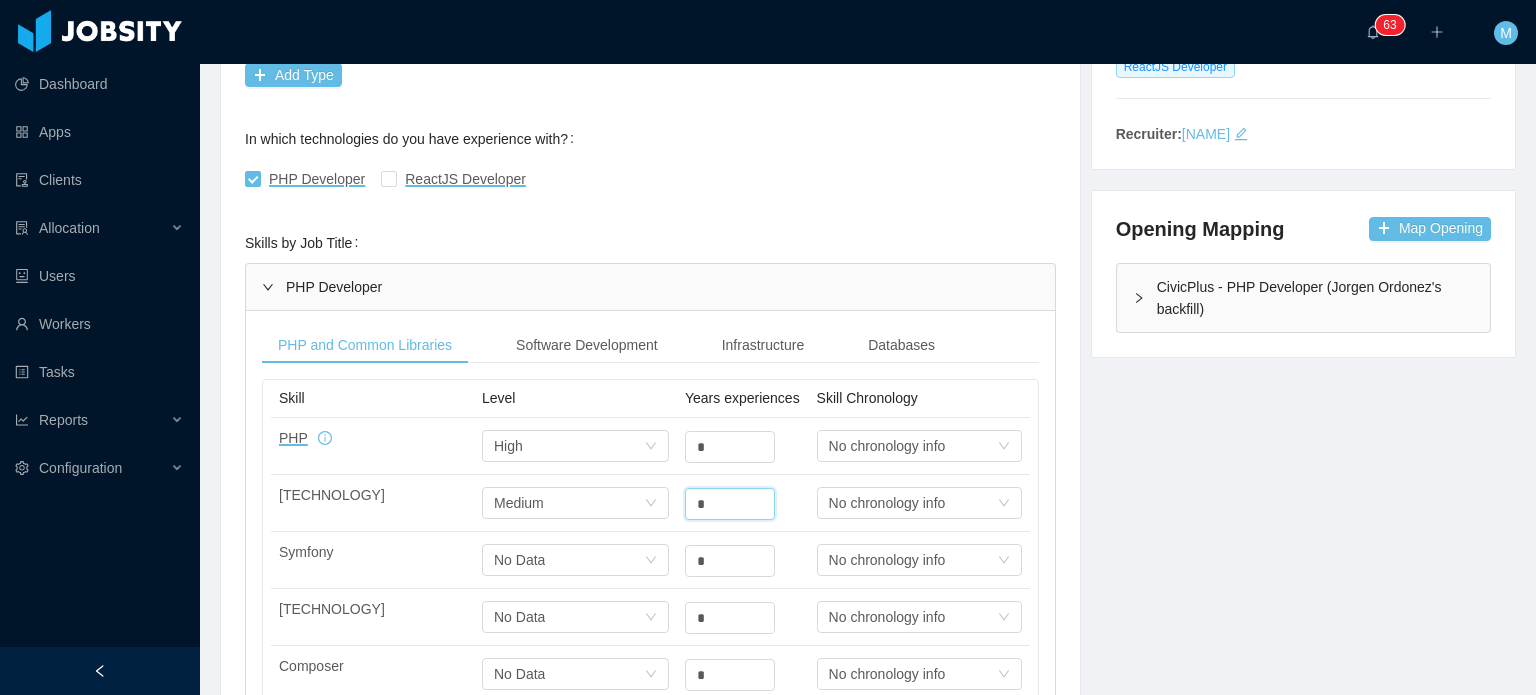 type on "*" 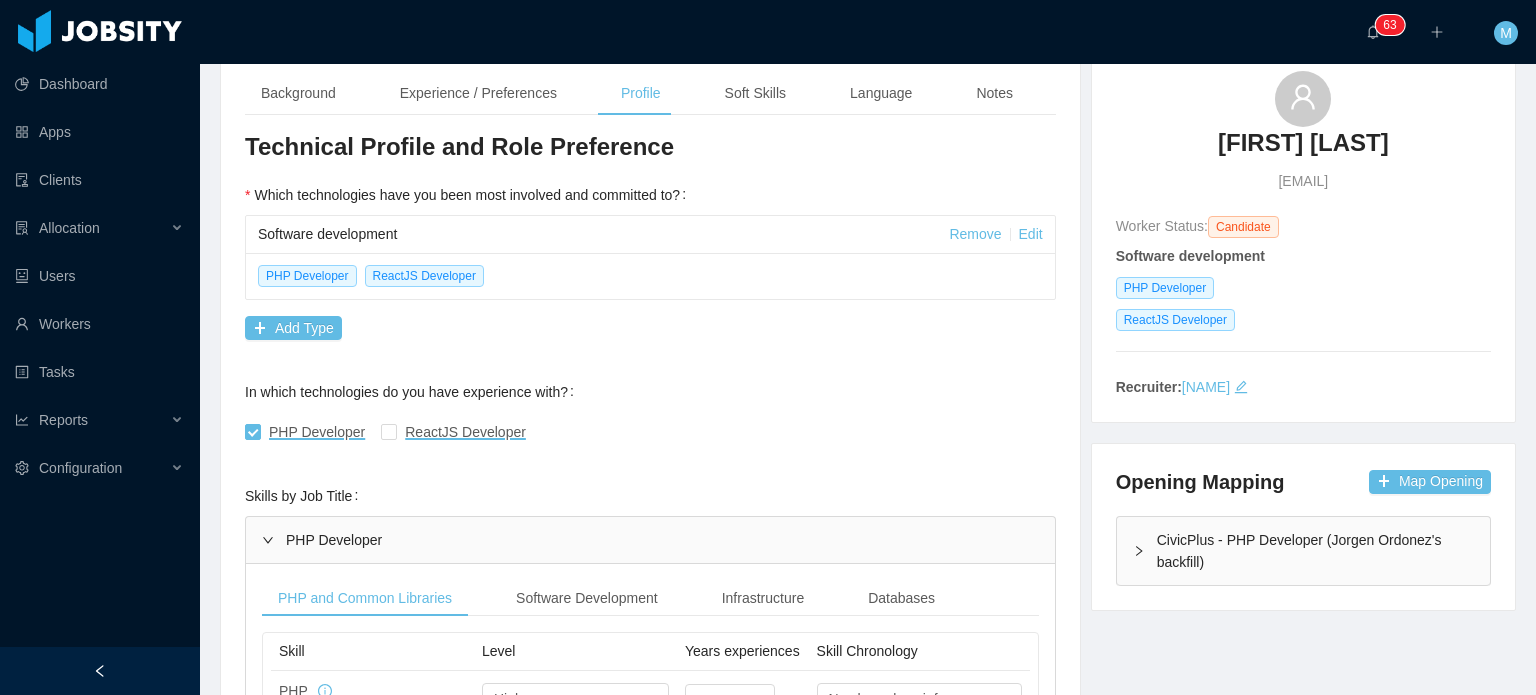 scroll, scrollTop: 0, scrollLeft: 0, axis: both 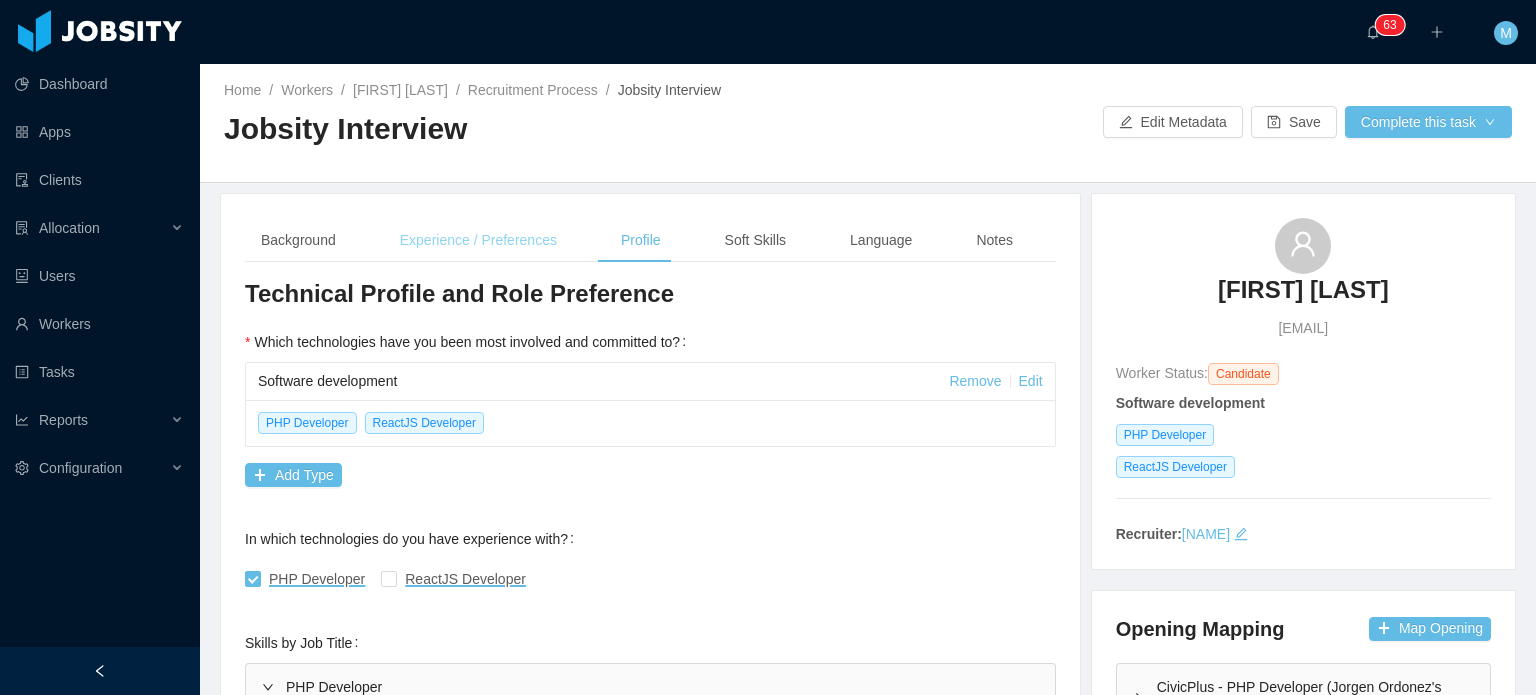 click on "Experience / Preferences" at bounding box center (478, 240) 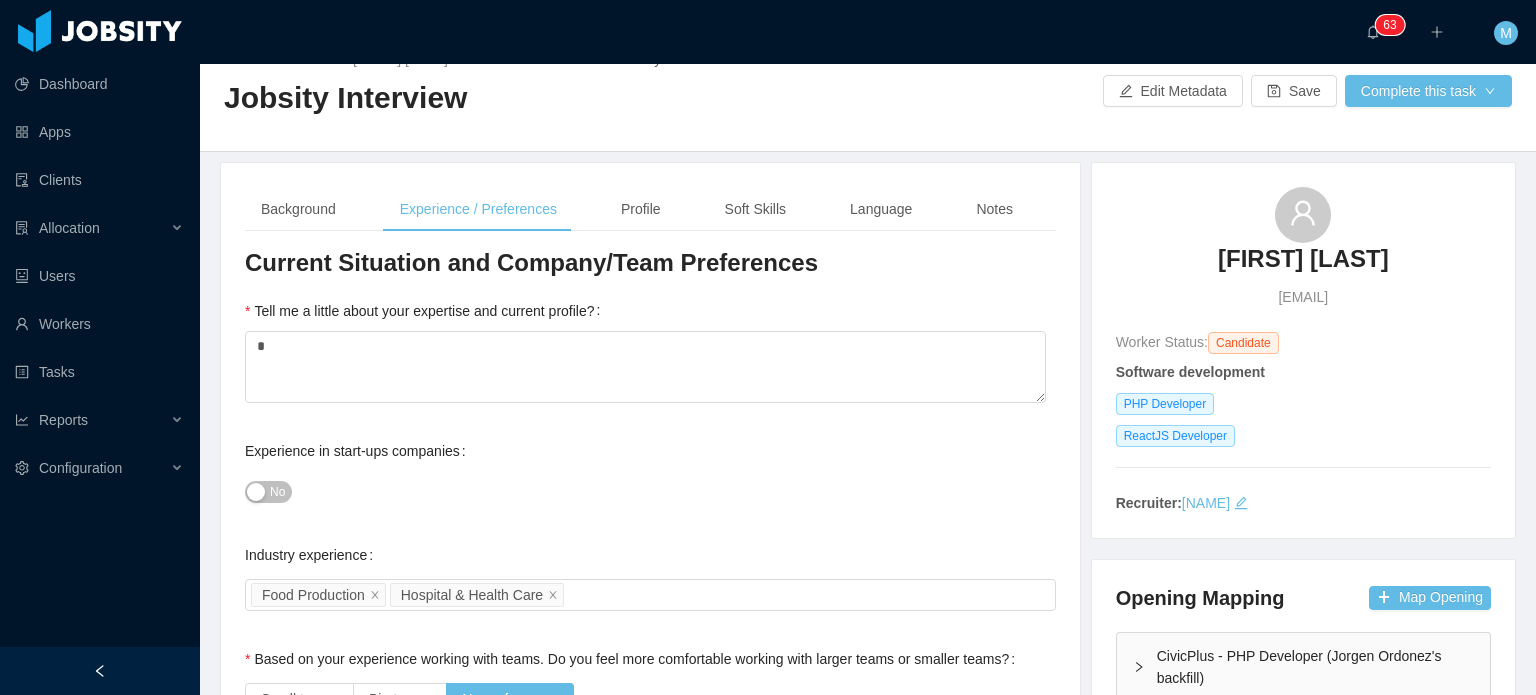 scroll, scrollTop: 0, scrollLeft: 0, axis: both 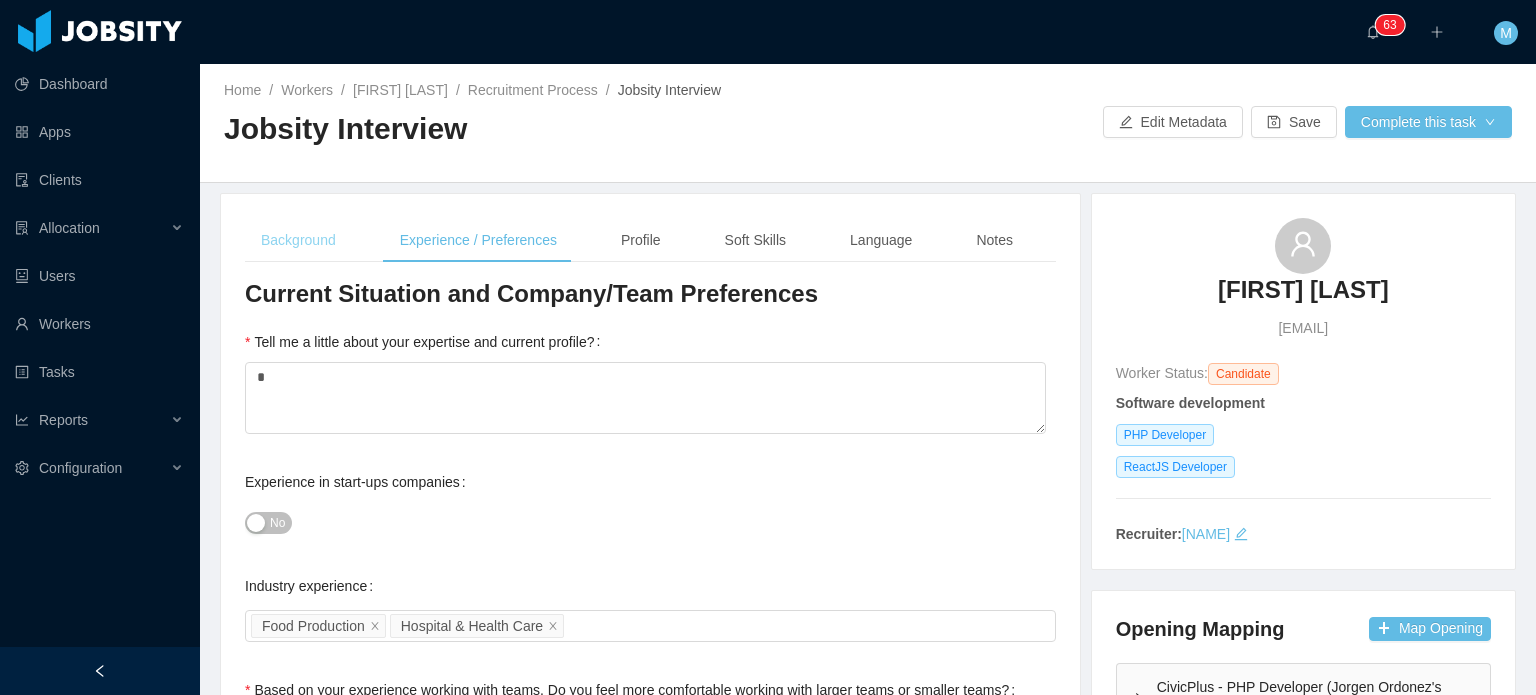click on "Background" at bounding box center (298, 240) 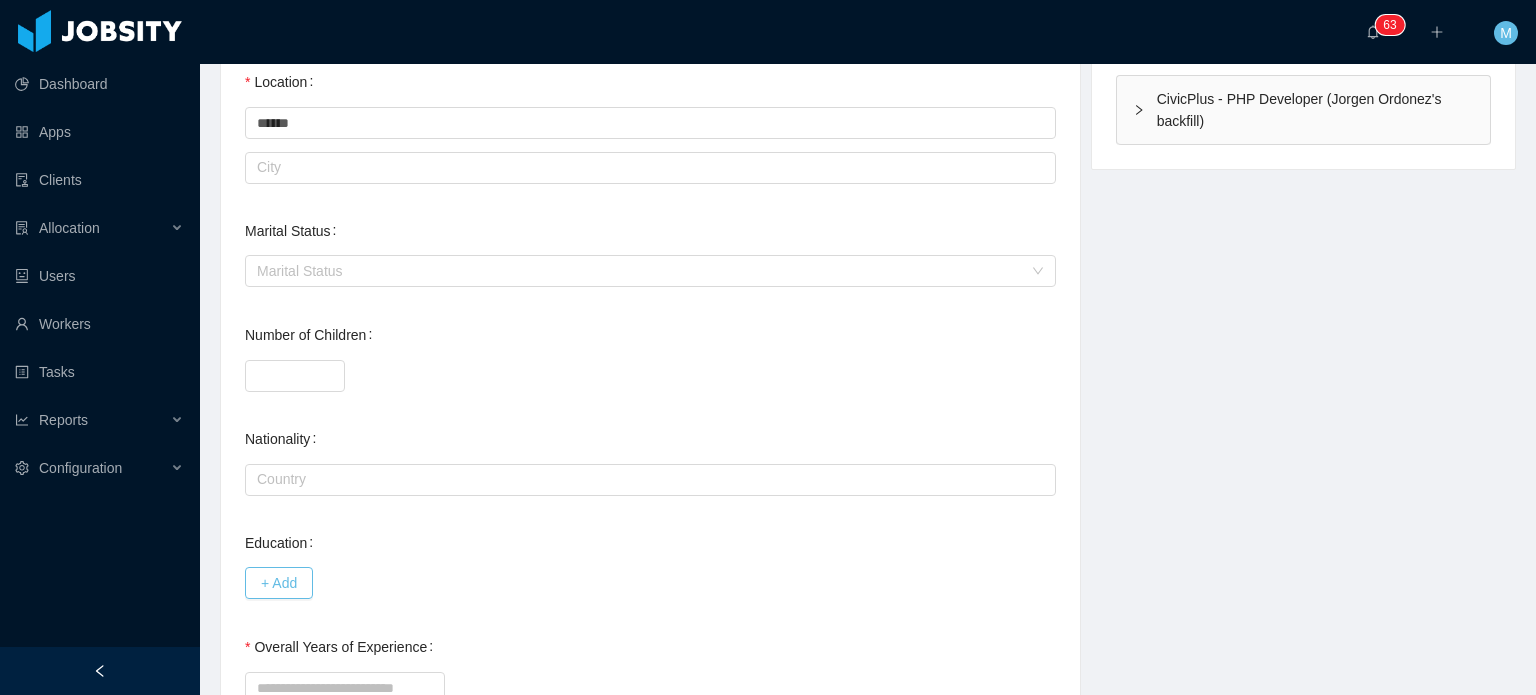 scroll, scrollTop: 800, scrollLeft: 0, axis: vertical 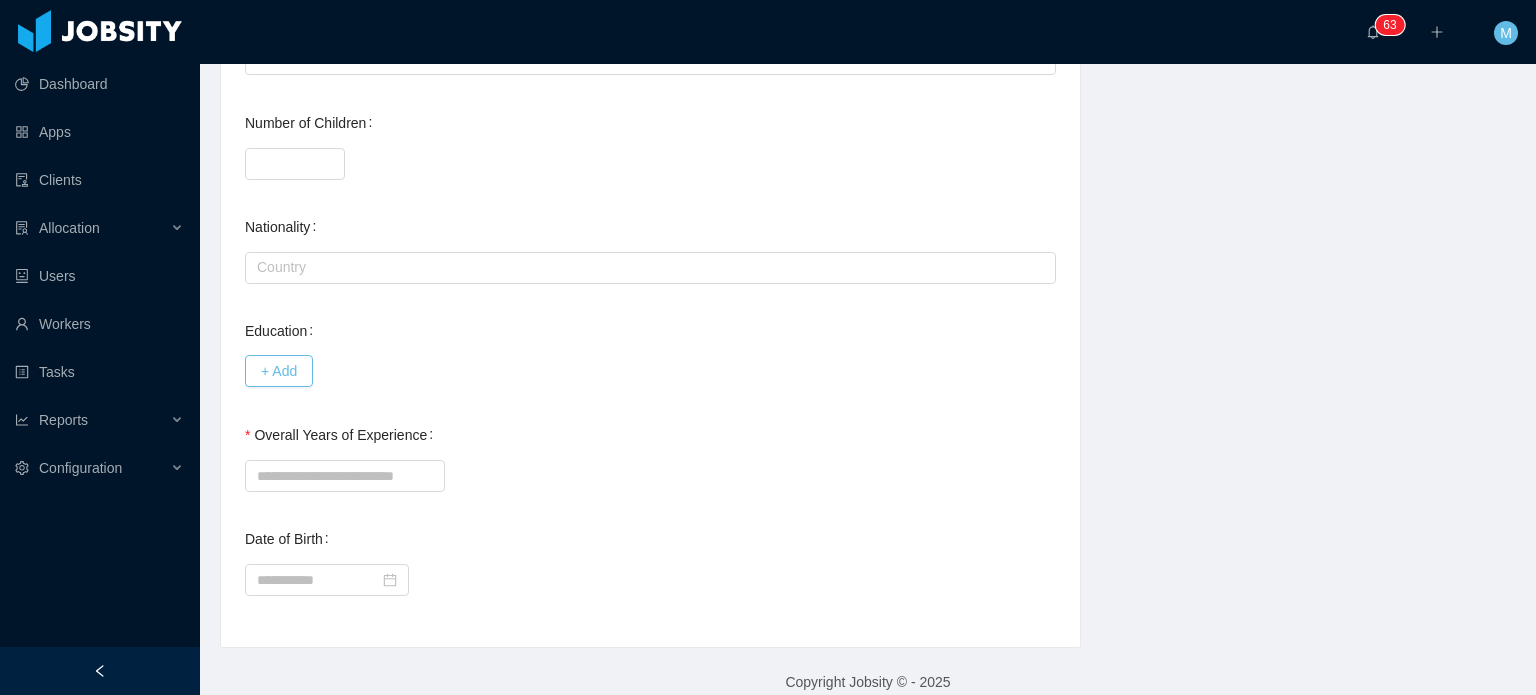 click at bounding box center (650, 475) 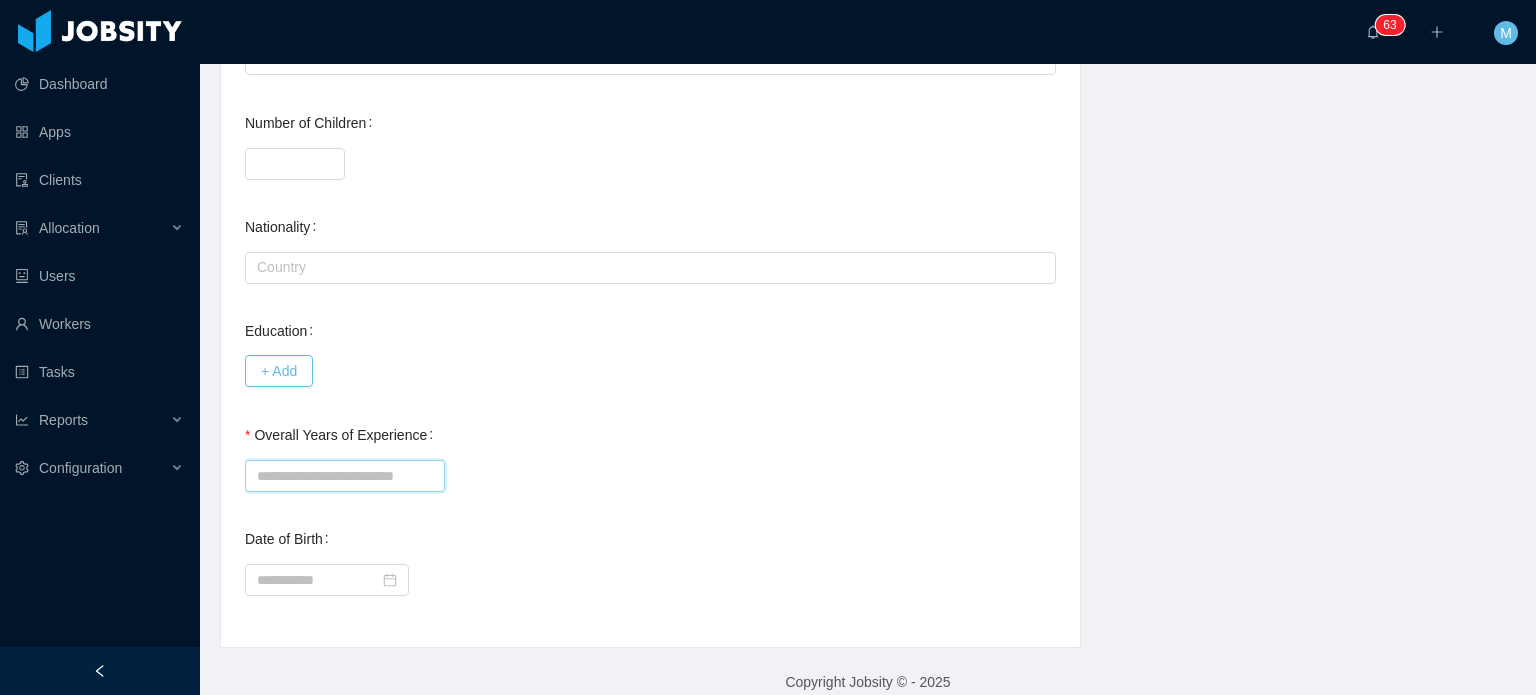click on "Overall Years of Experience" at bounding box center [345, 476] 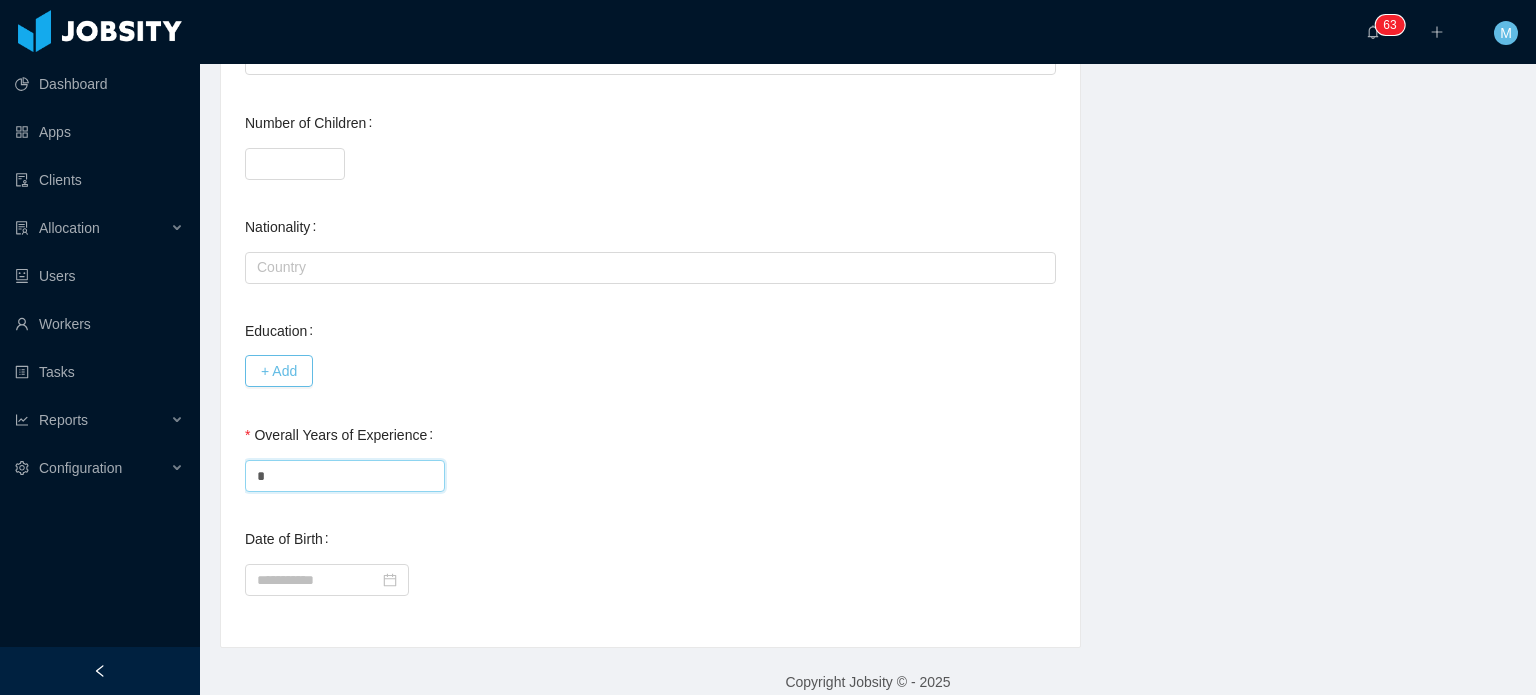 type on "*" 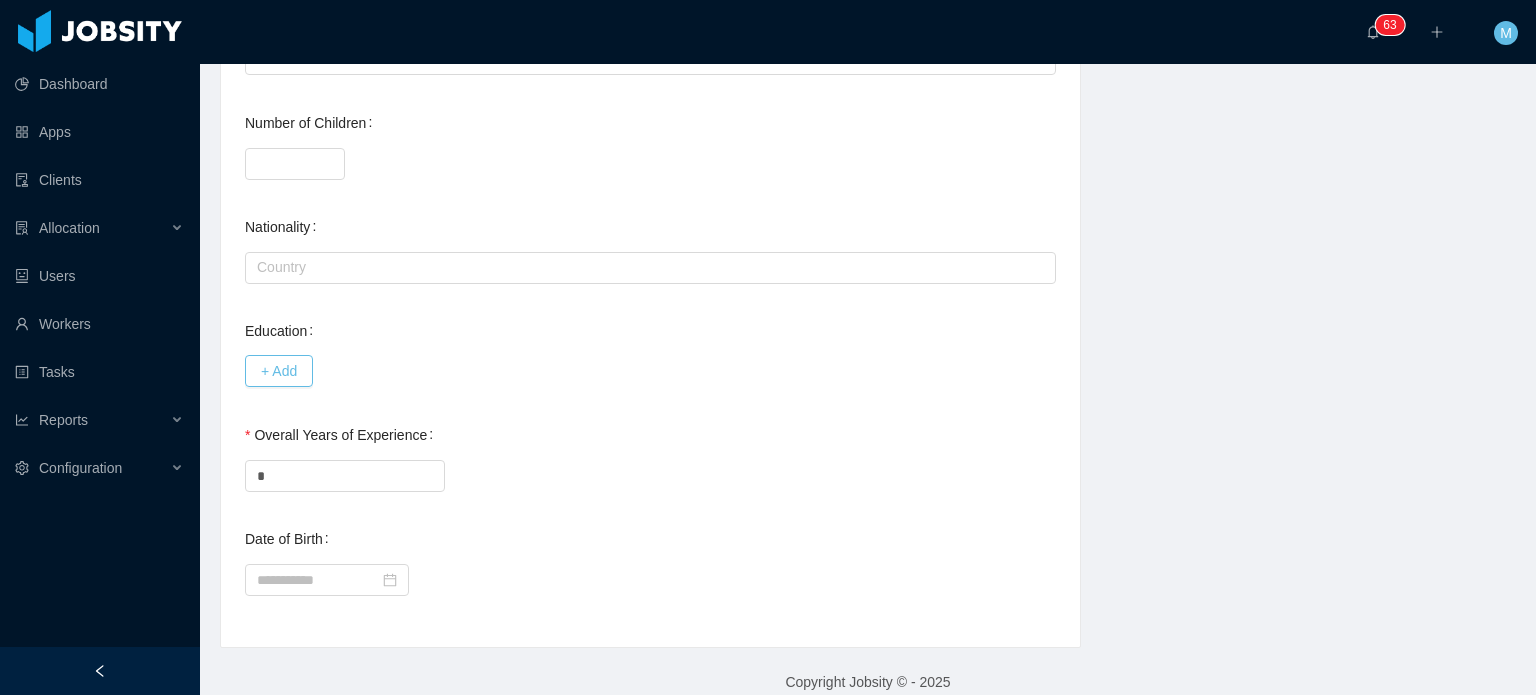 click on "*" at bounding box center (650, 475) 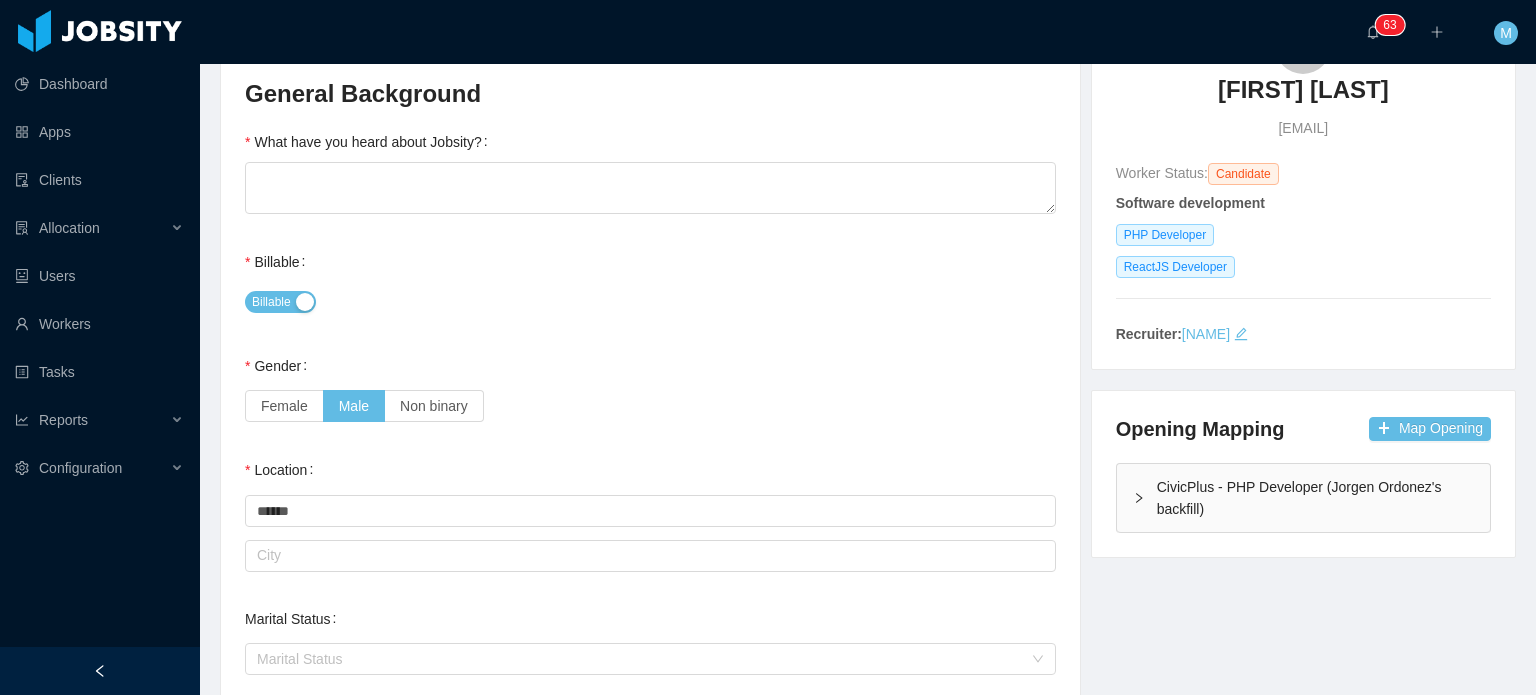 scroll, scrollTop: 0, scrollLeft: 0, axis: both 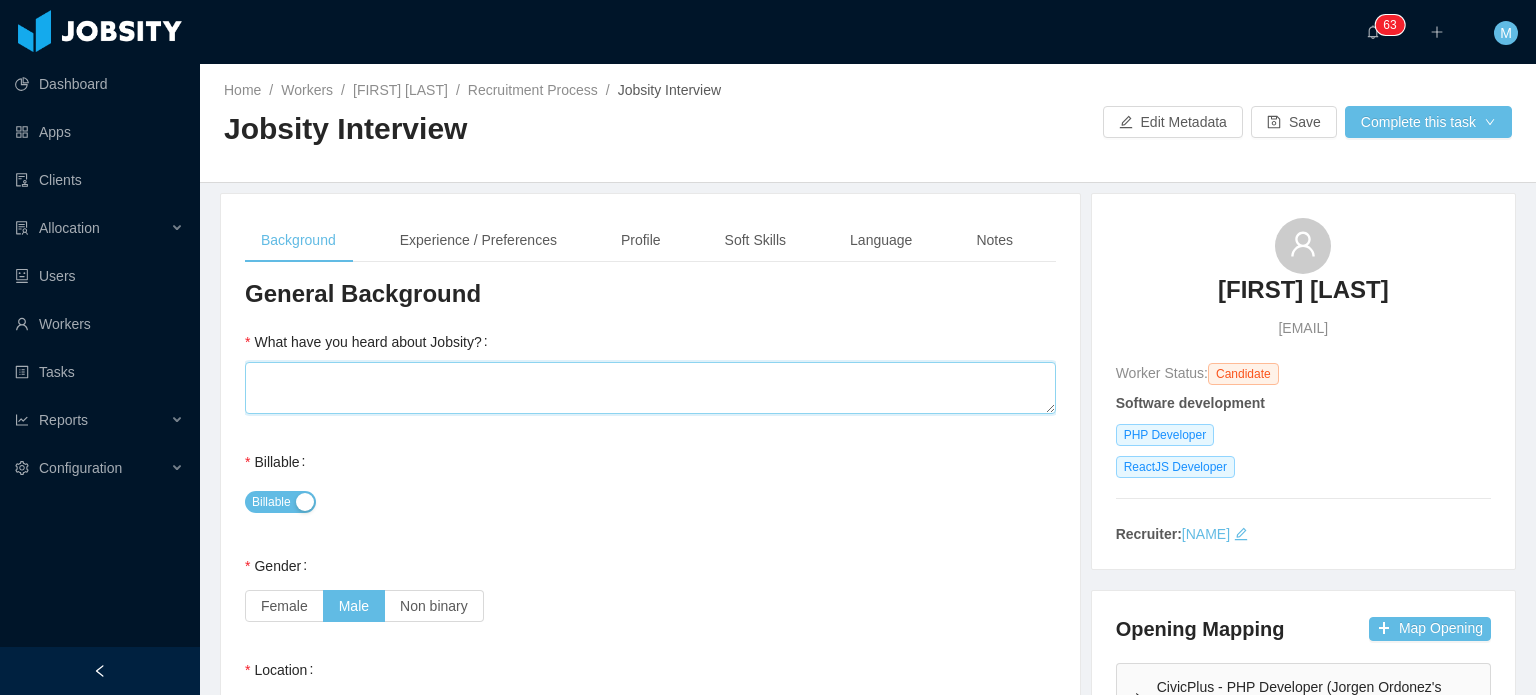 click on "What have you heard about Jobsity?" at bounding box center [650, 388] 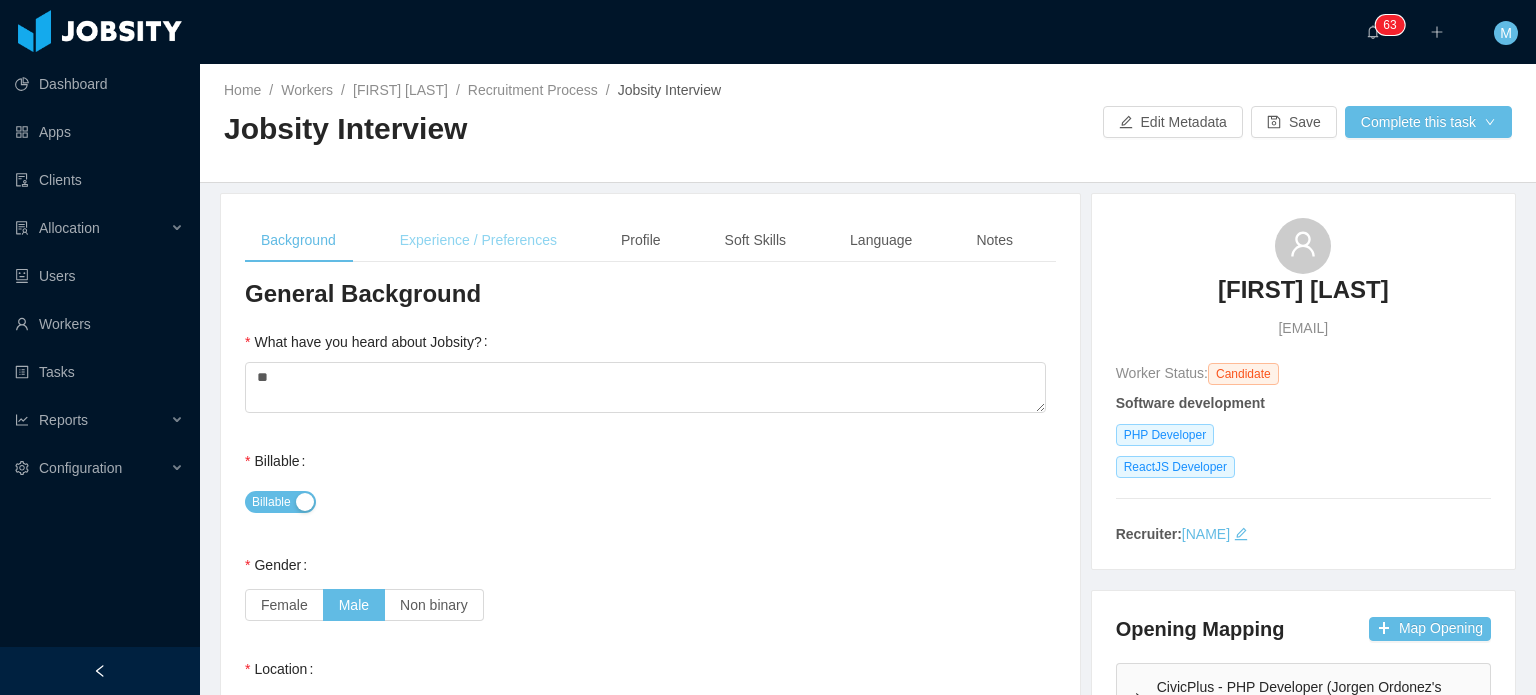 click on "Experience / Preferences" at bounding box center (478, 240) 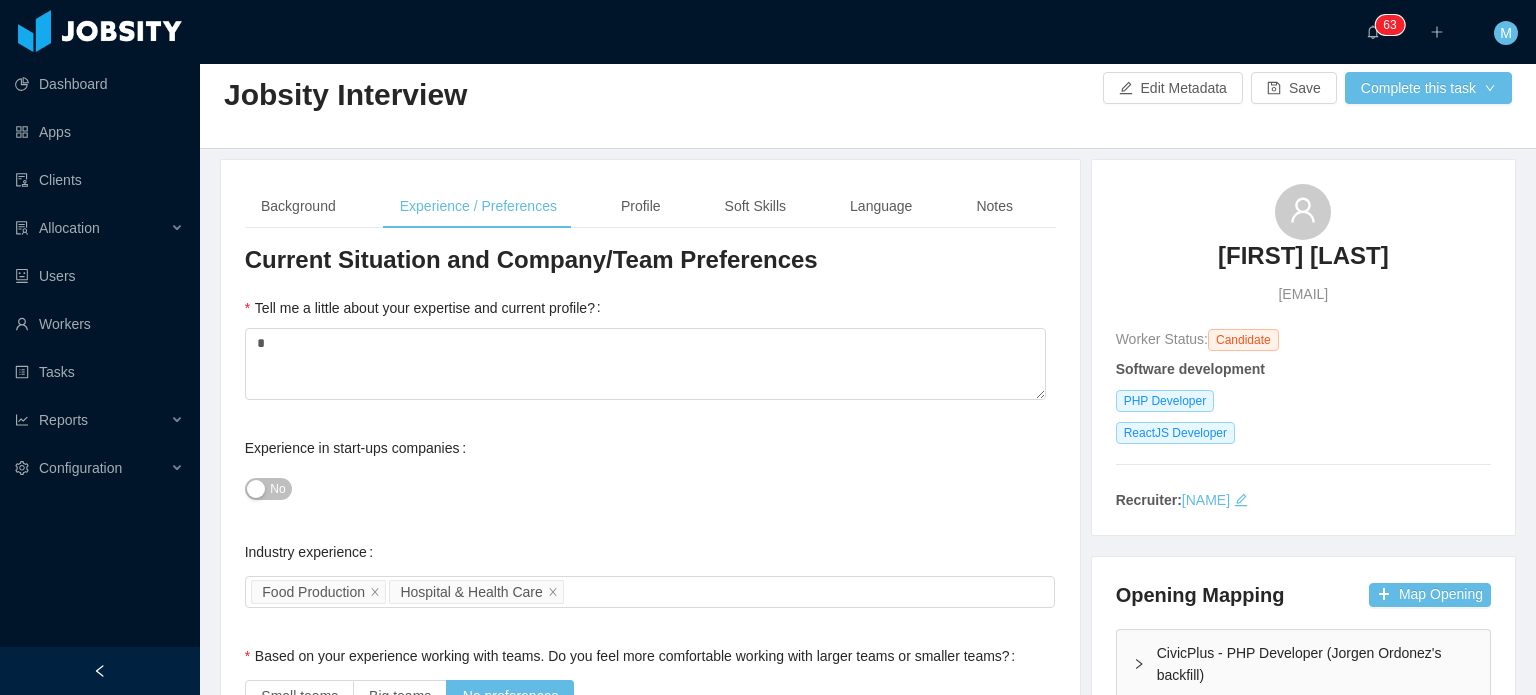 scroll, scrollTop: 0, scrollLeft: 0, axis: both 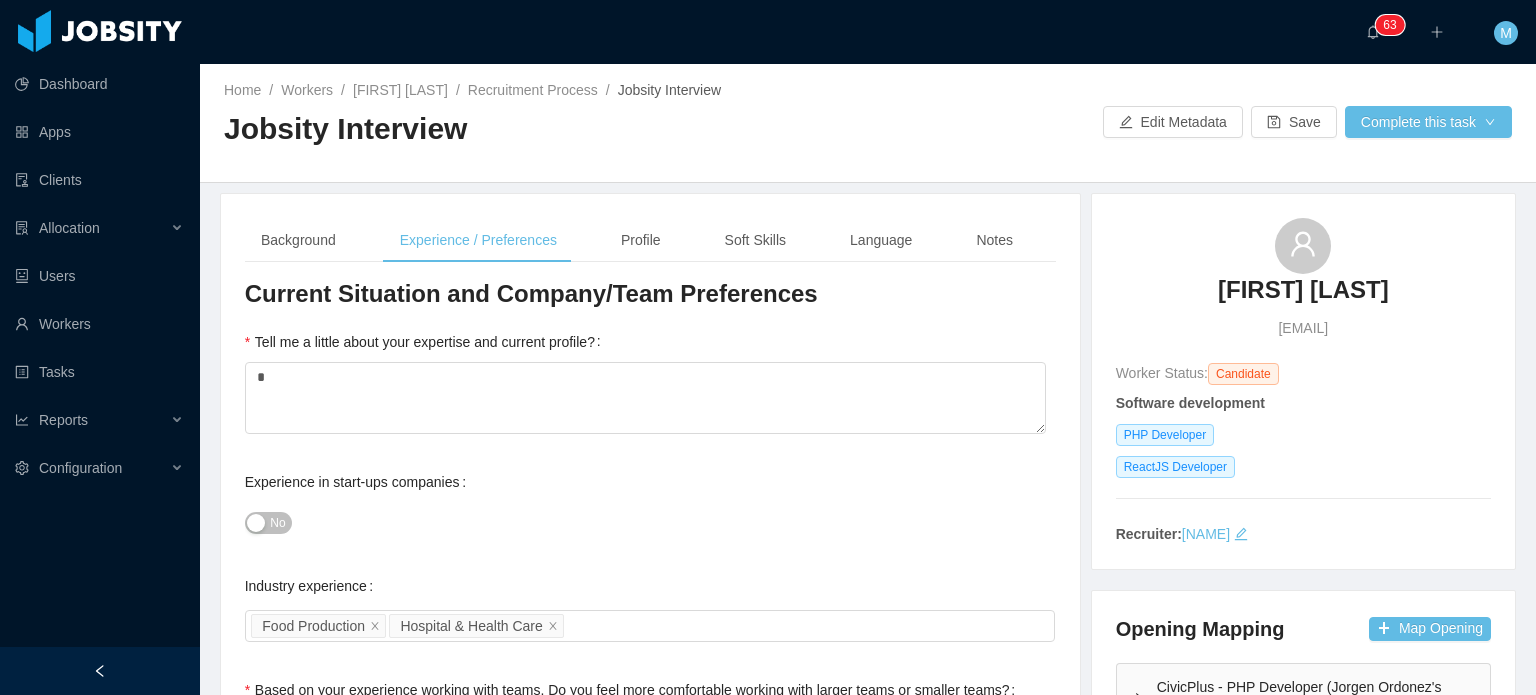 click on "Background" at bounding box center (298, 240) 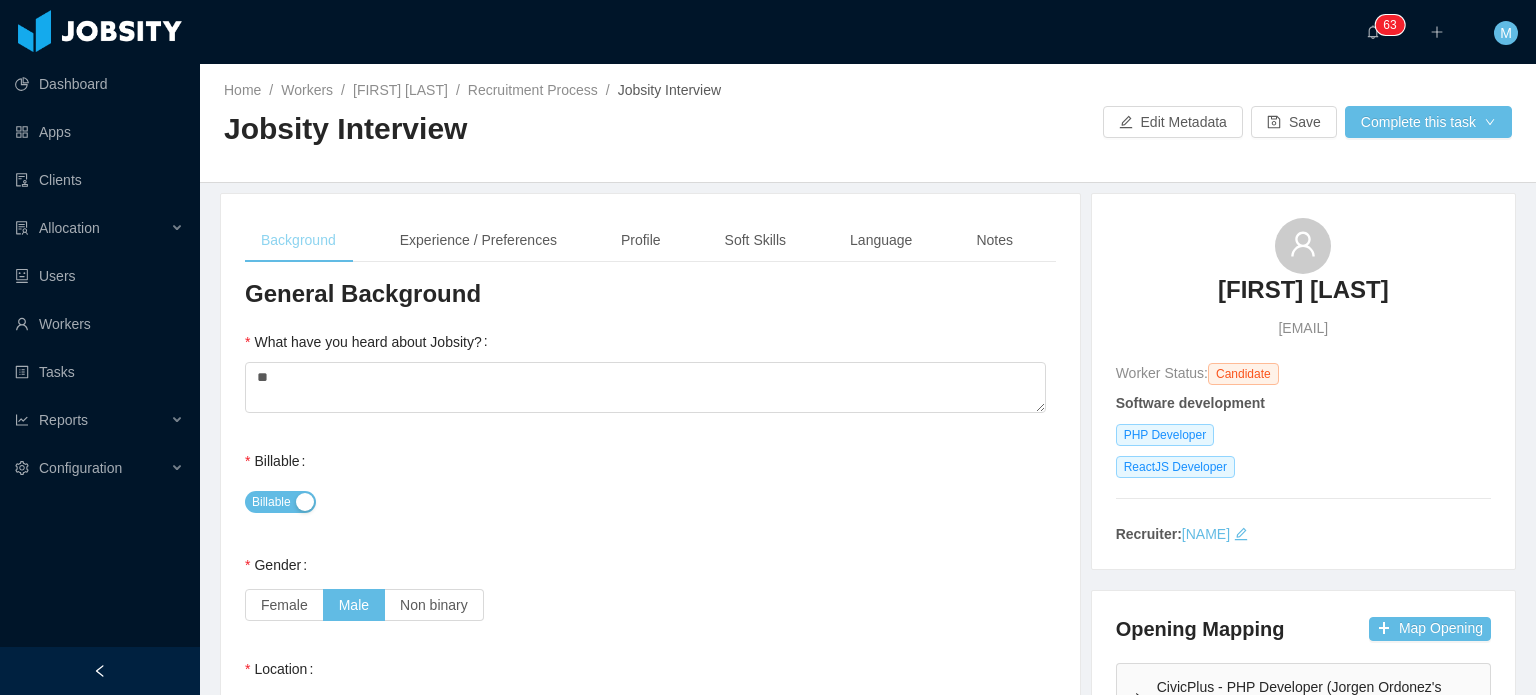 click on "Background" at bounding box center [298, 240] 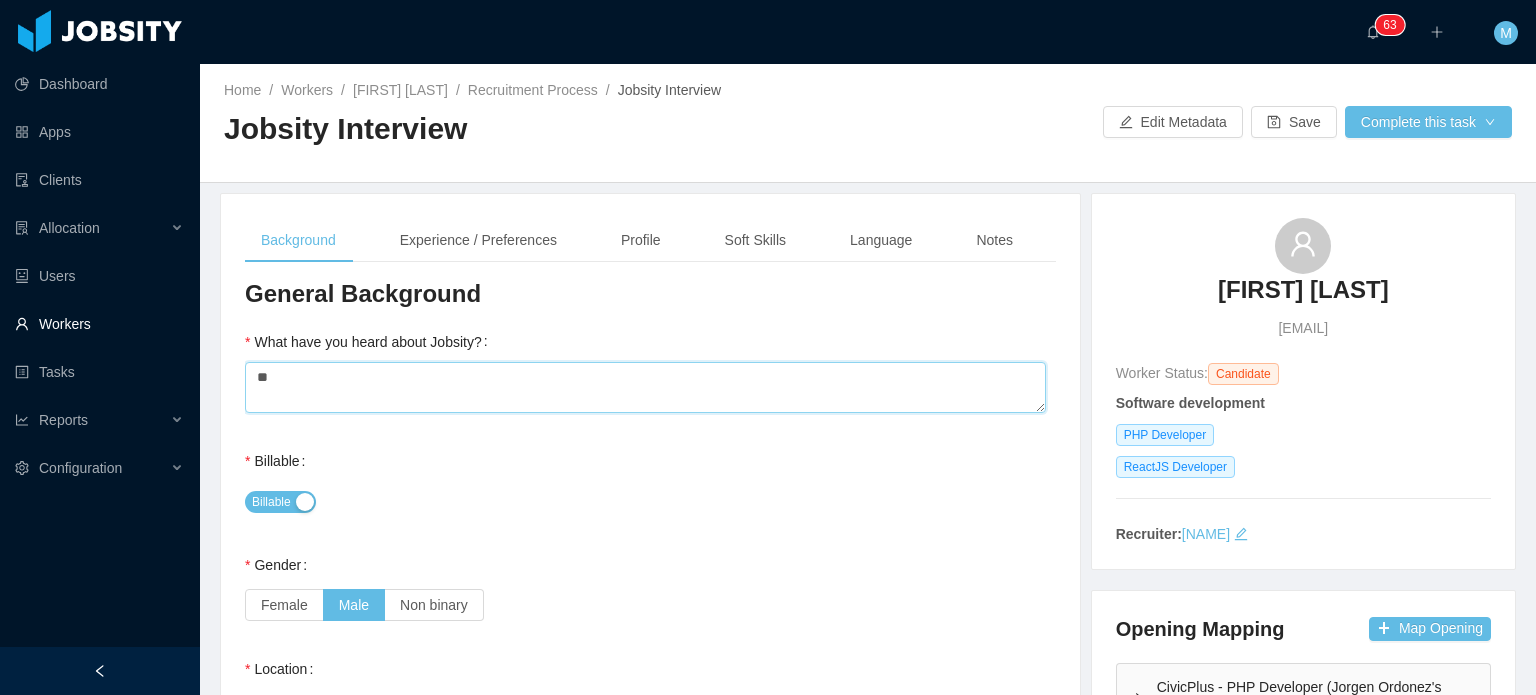 drag, startPoint x: 436, startPoint y: 390, endPoint x: 20, endPoint y: 330, distance: 420.30466 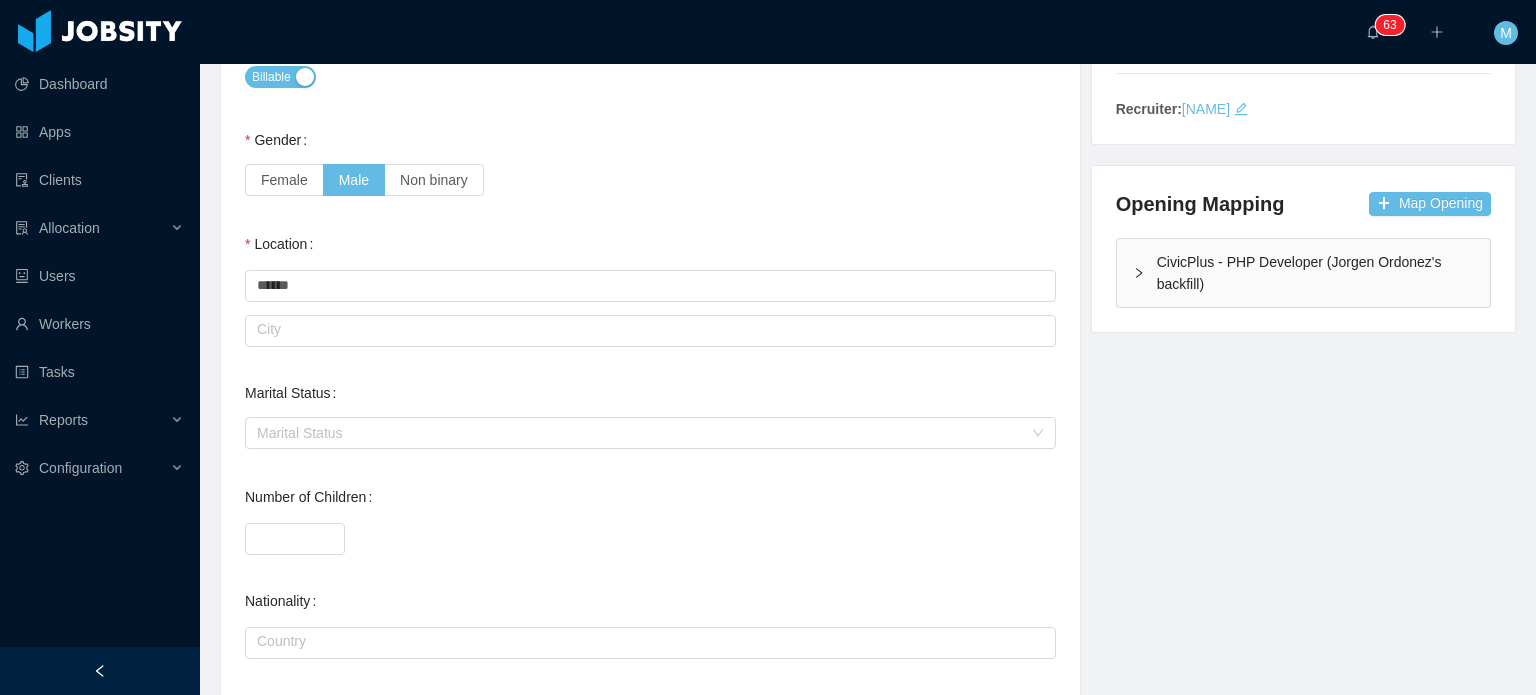 scroll, scrollTop: 400, scrollLeft: 0, axis: vertical 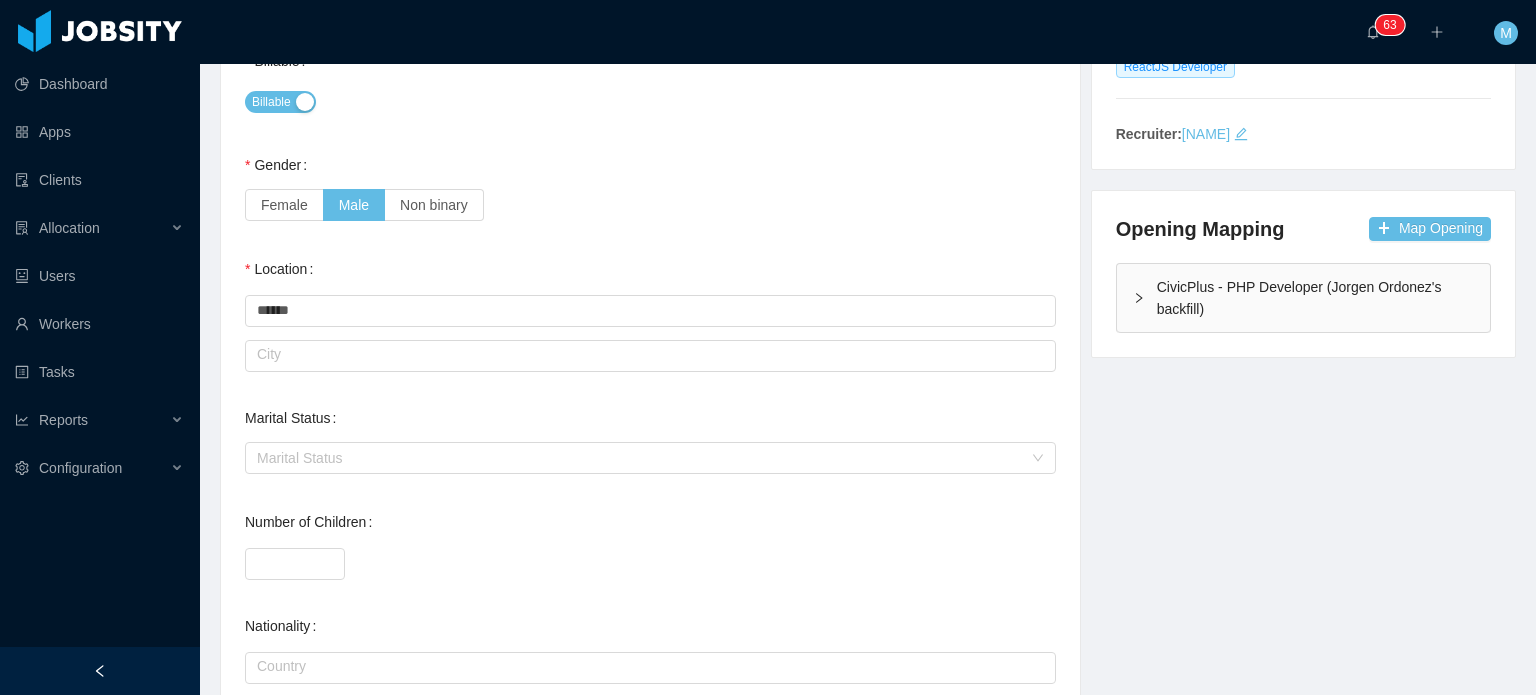 type on "*" 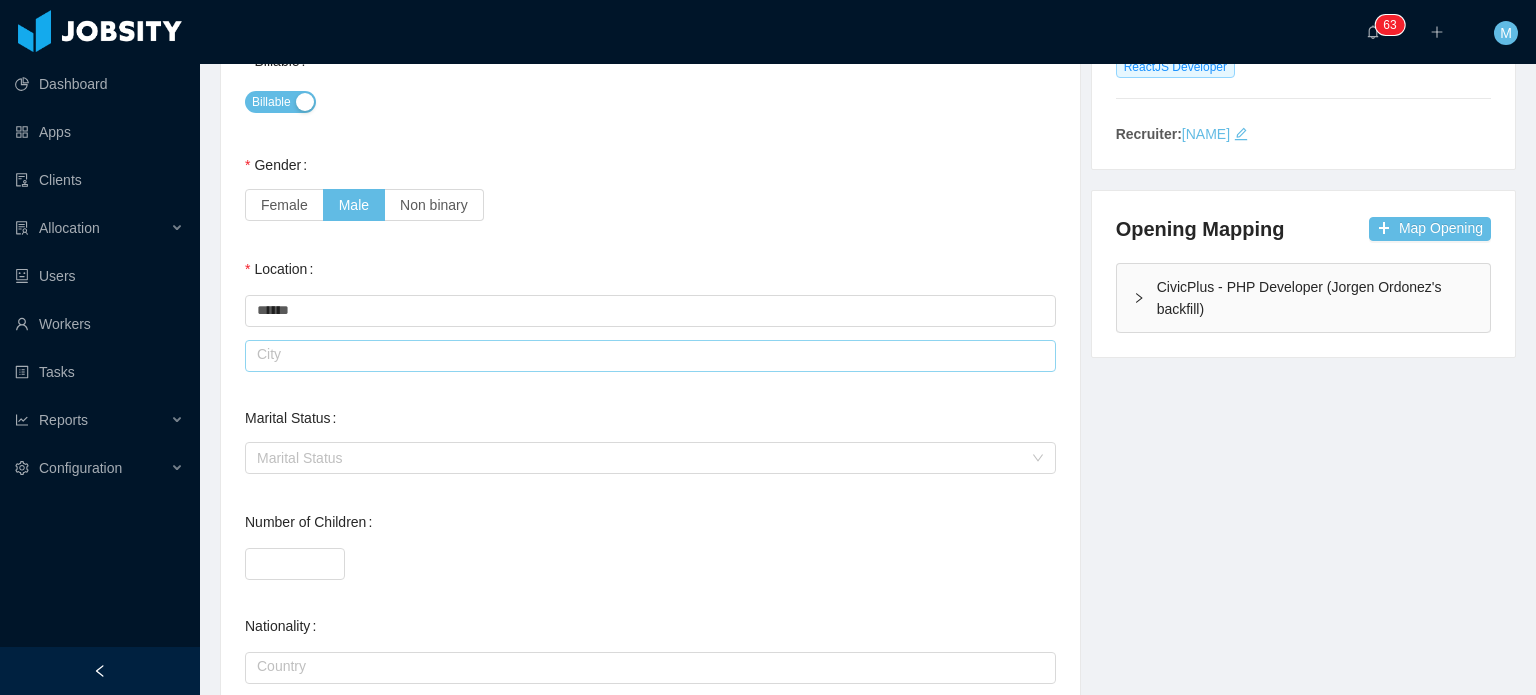 click at bounding box center [650, 356] 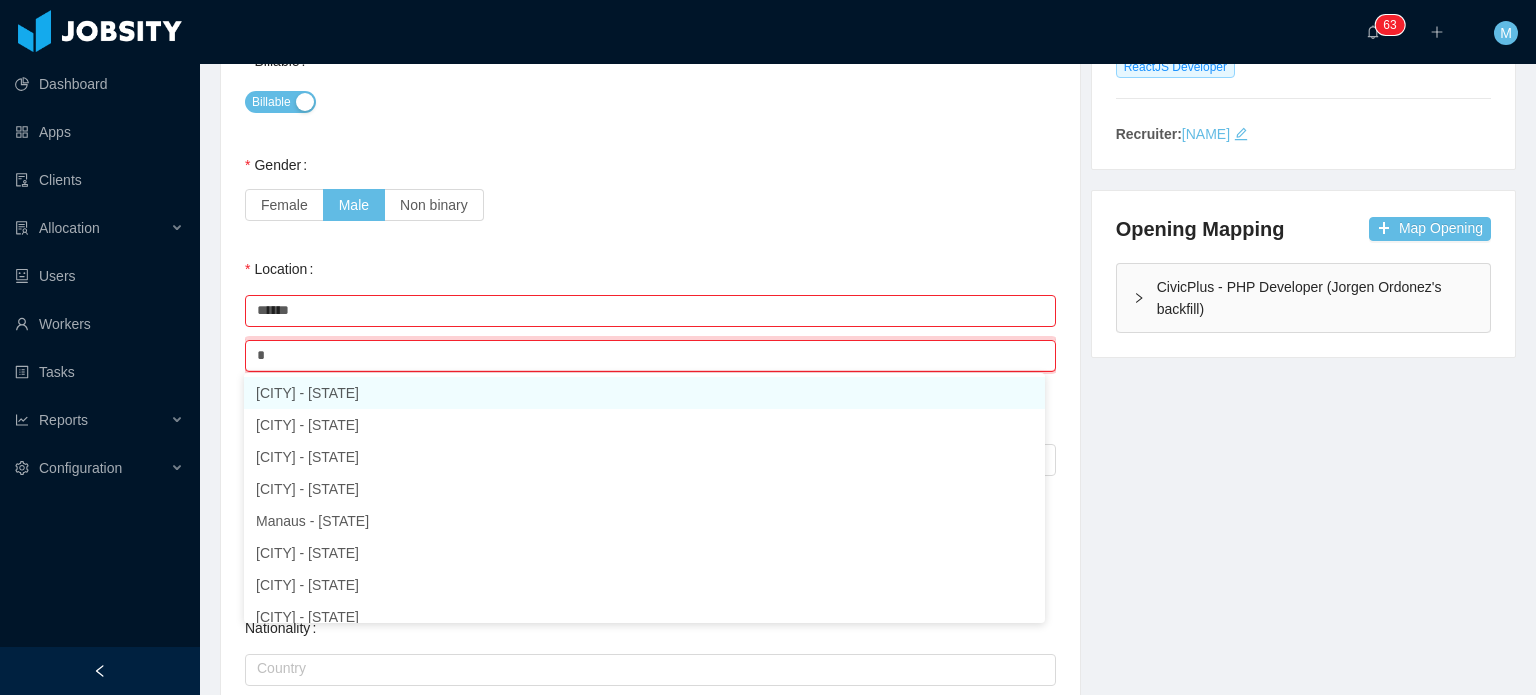 click on "[CITY] - [STATE]" at bounding box center (644, 393) 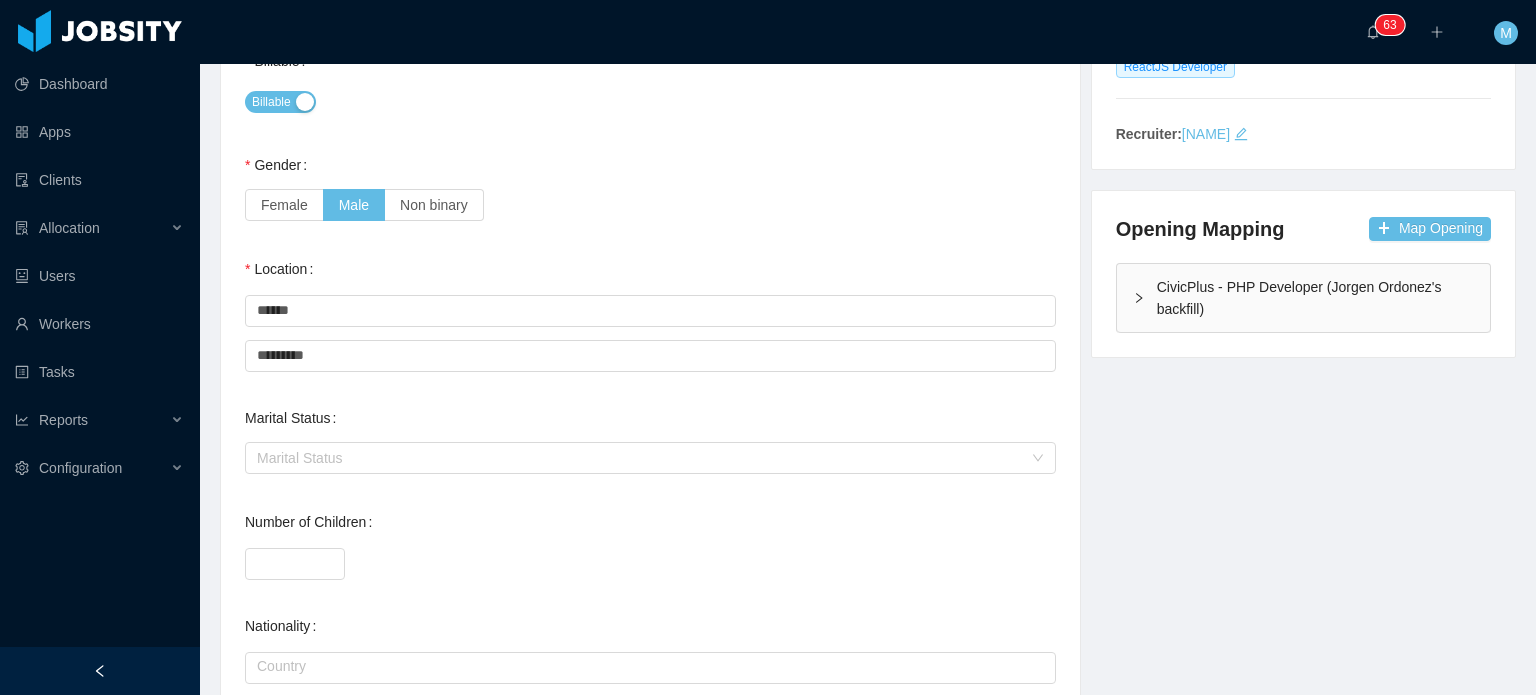 click on "Female Male Non binary" at bounding box center (650, 205) 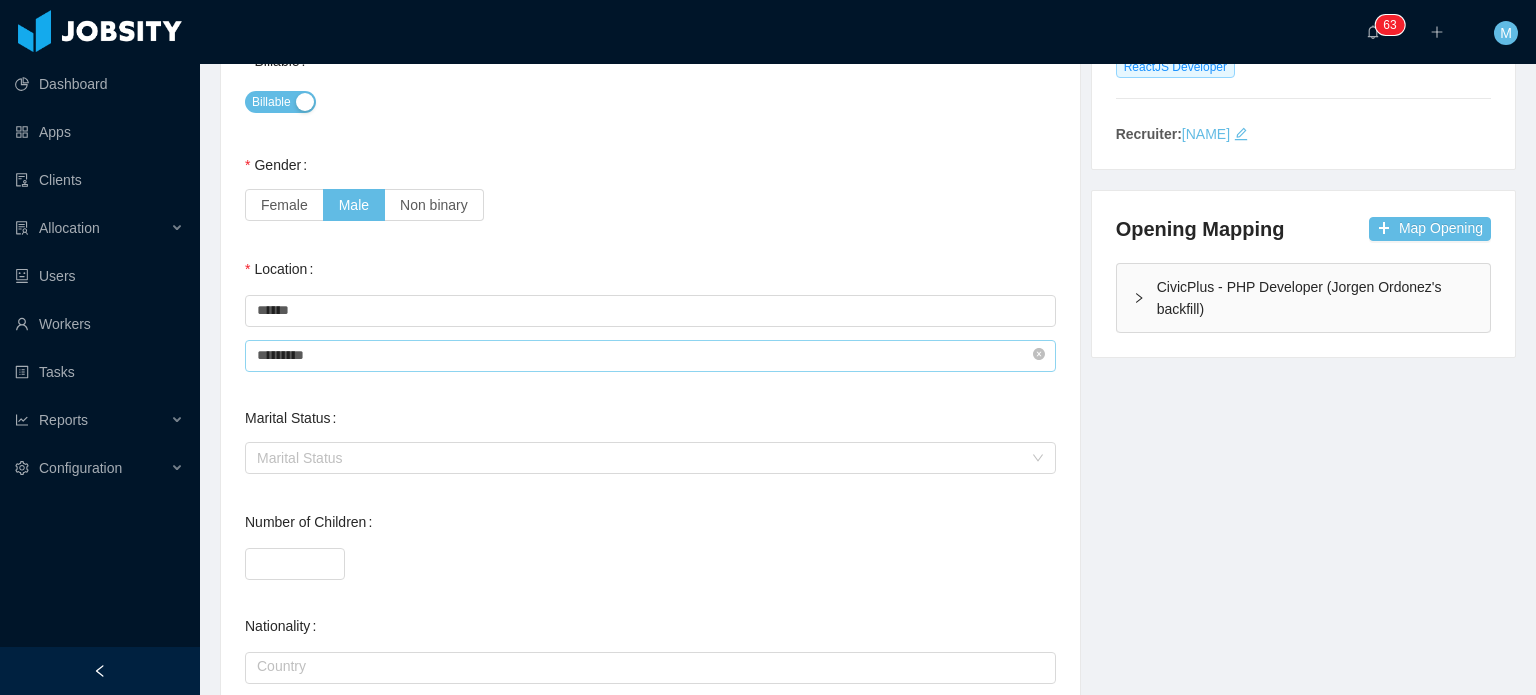 click on "*********" at bounding box center [650, 356] 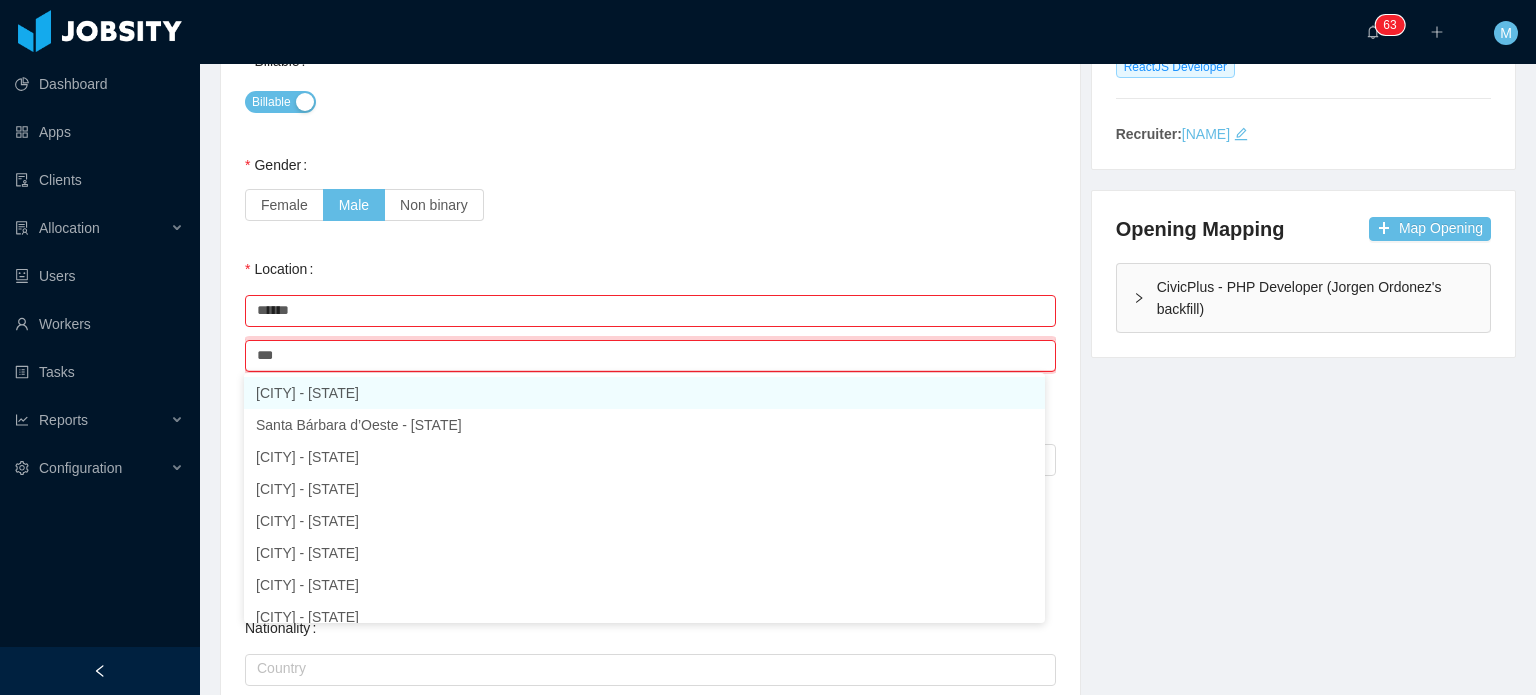 click on "[CITY] - [STATE]" at bounding box center (644, 393) 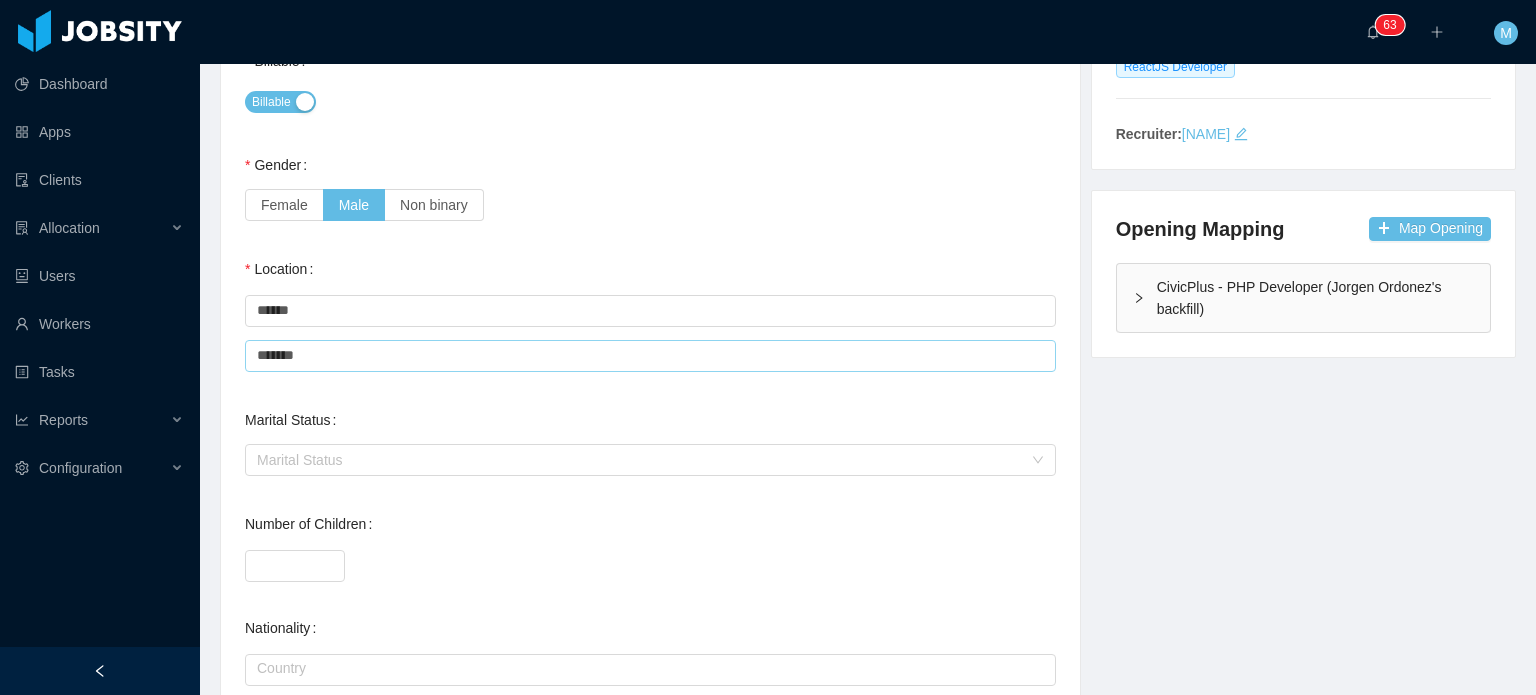 type on "*******" 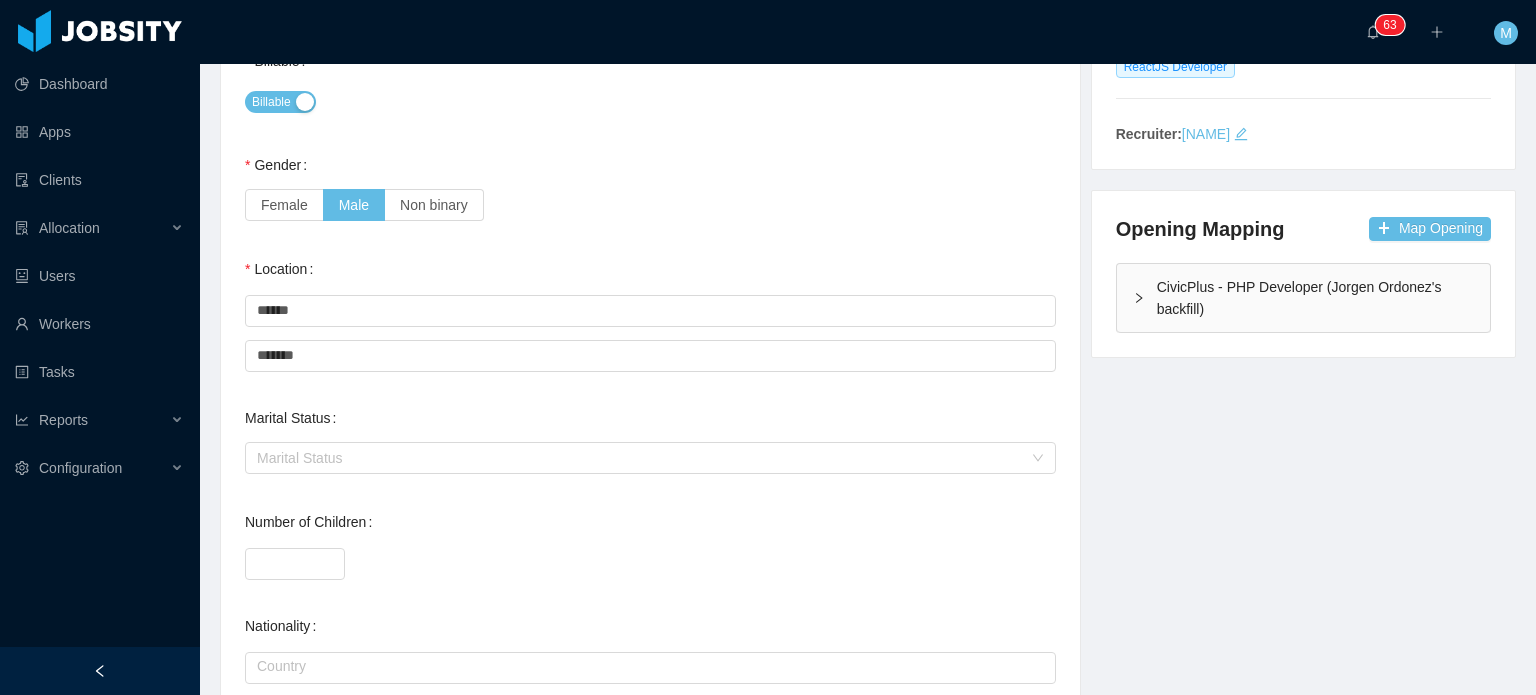 click on "Background Experience / Preferences Profile Soft Skills Language Notes General Background What have you heard about Jobsity? * Billable Billable Gender Female Male Non binary Location Country ****** Brazil   City ******* Barueri   Marital Status Marital Status Number of Children * Nationality Country   Education + Add Overall Years of Experience * Date of Birth Current Situation and Company/Team Preferences Tell me a little about your expertise and current profile? * Experience in start-ups companies No Industry experience Select an option Food Production Hospital   Based on your experience working with teams. Do you feel more comfortable working with larger teams or smaller teams? Small teams Big teams No preferences Based on your experience working with teams. Do you feel more comfortable working with more structured teams or less structured teams? Little structure More structure No preferences Please explain why you are looking for a change / hearing new opportunities * No Yes No Unknown" at bounding box center [868, 420] 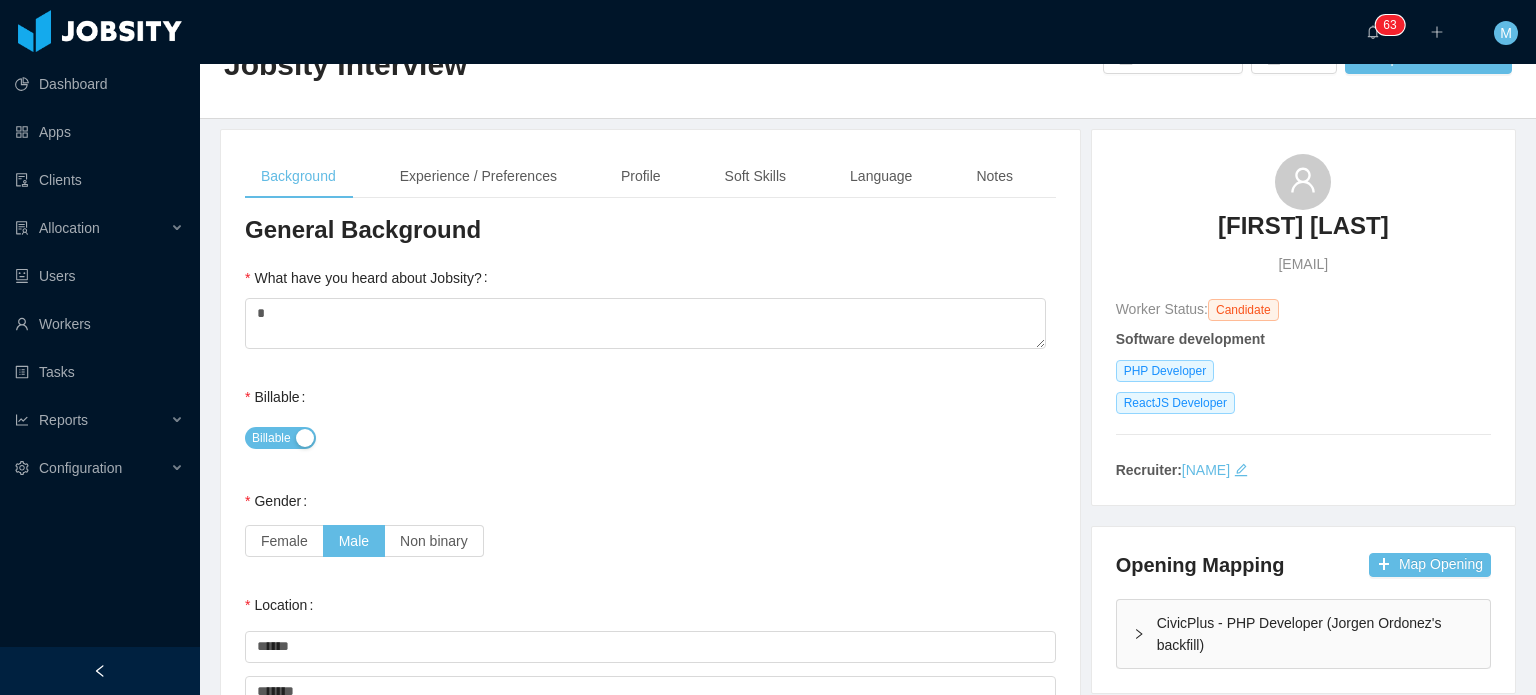 scroll, scrollTop: 0, scrollLeft: 0, axis: both 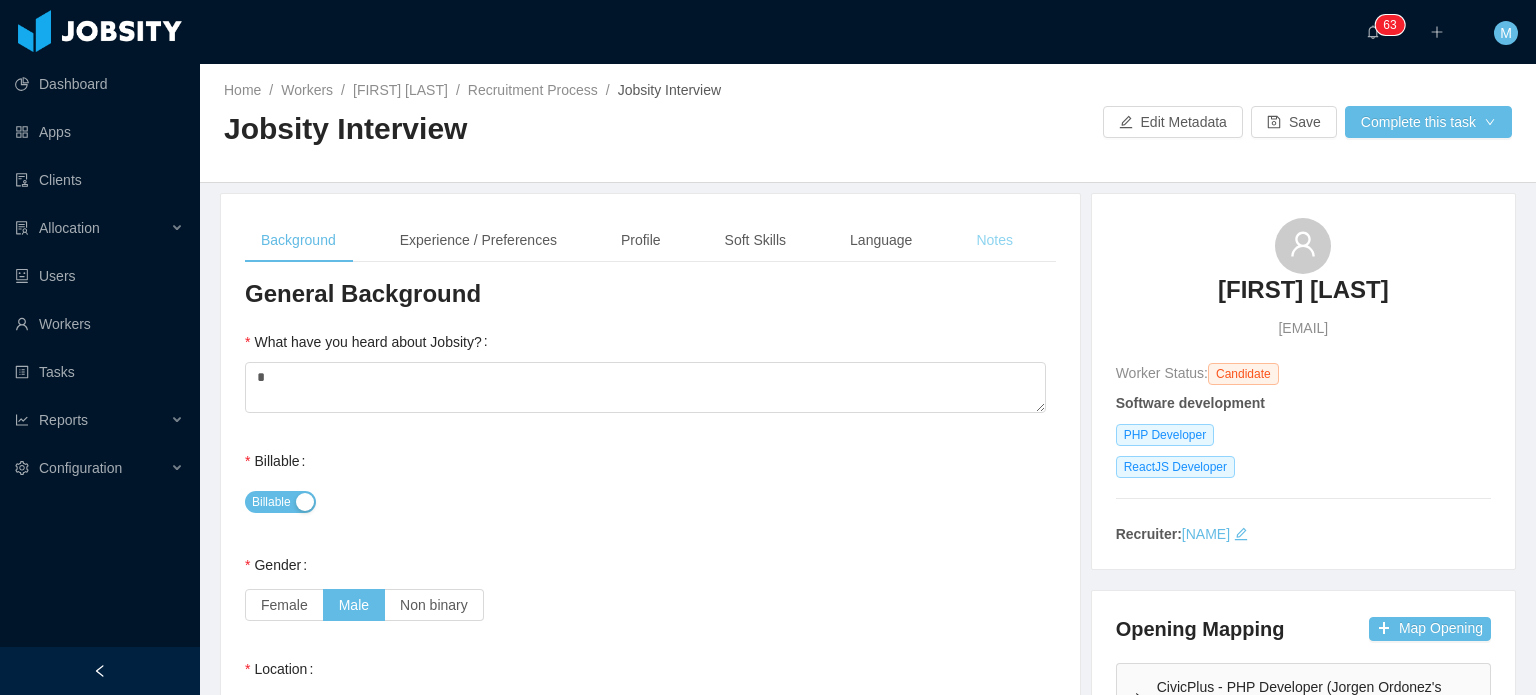 click on "Notes" at bounding box center (994, 240) 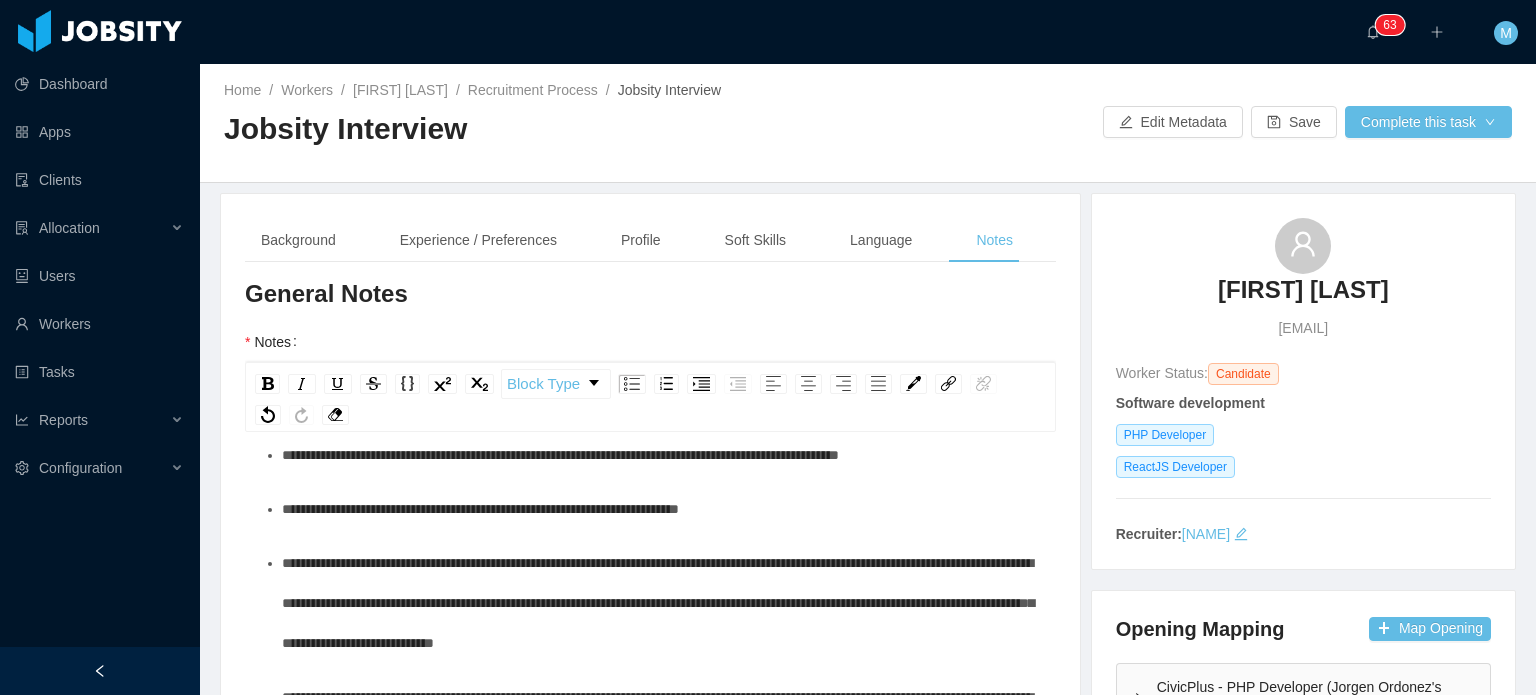 scroll, scrollTop: 0, scrollLeft: 0, axis: both 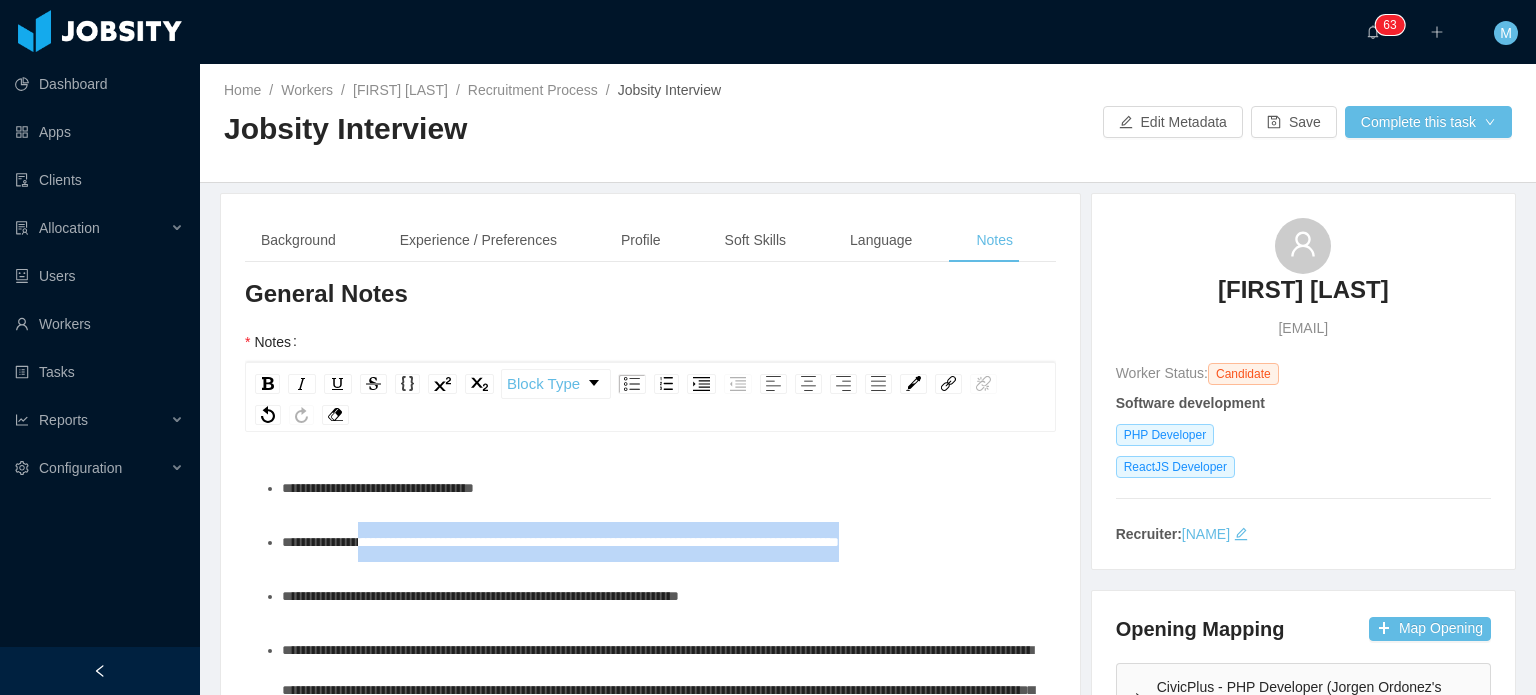 drag, startPoint x: 723, startPoint y: 537, endPoint x: 392, endPoint y: 541, distance: 331.02417 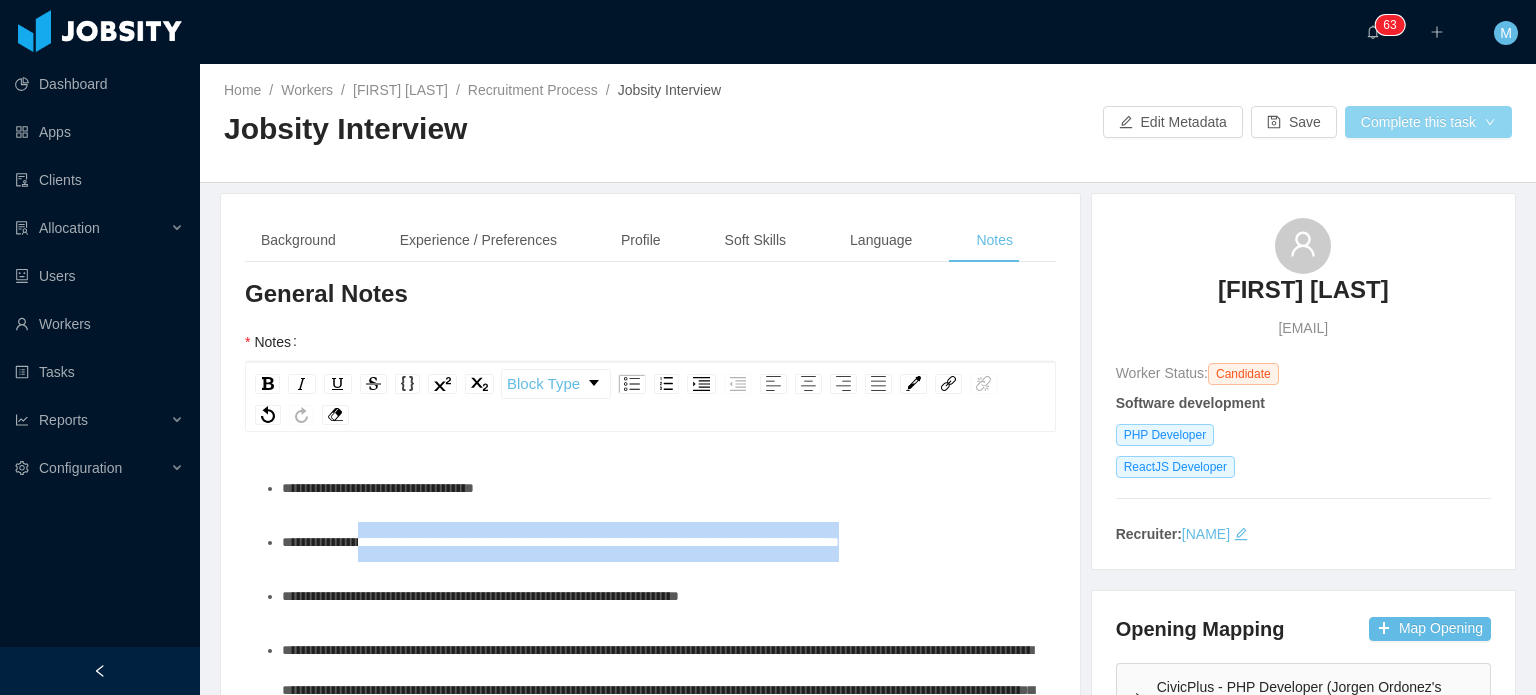click on "Complete this task" at bounding box center (1428, 122) 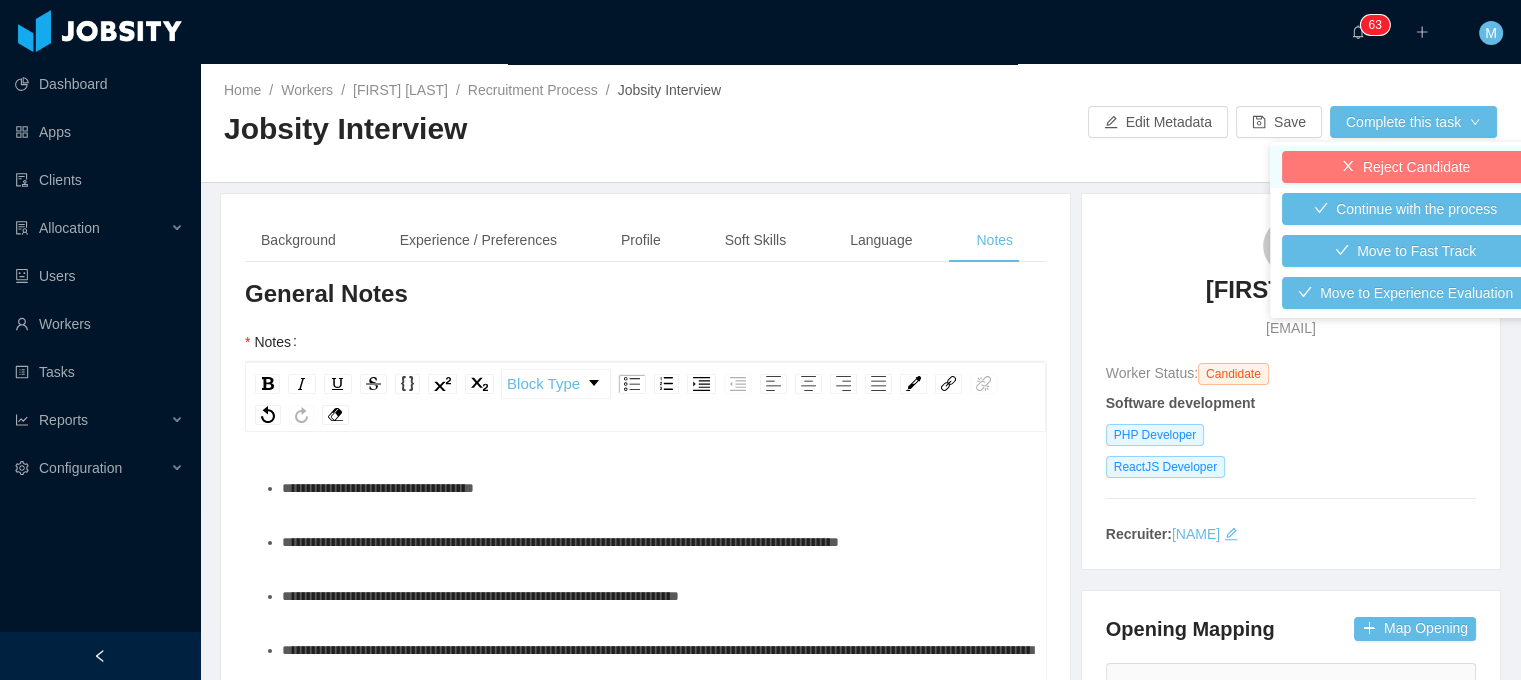 click on "Reject Candidate" at bounding box center (1405, 167) 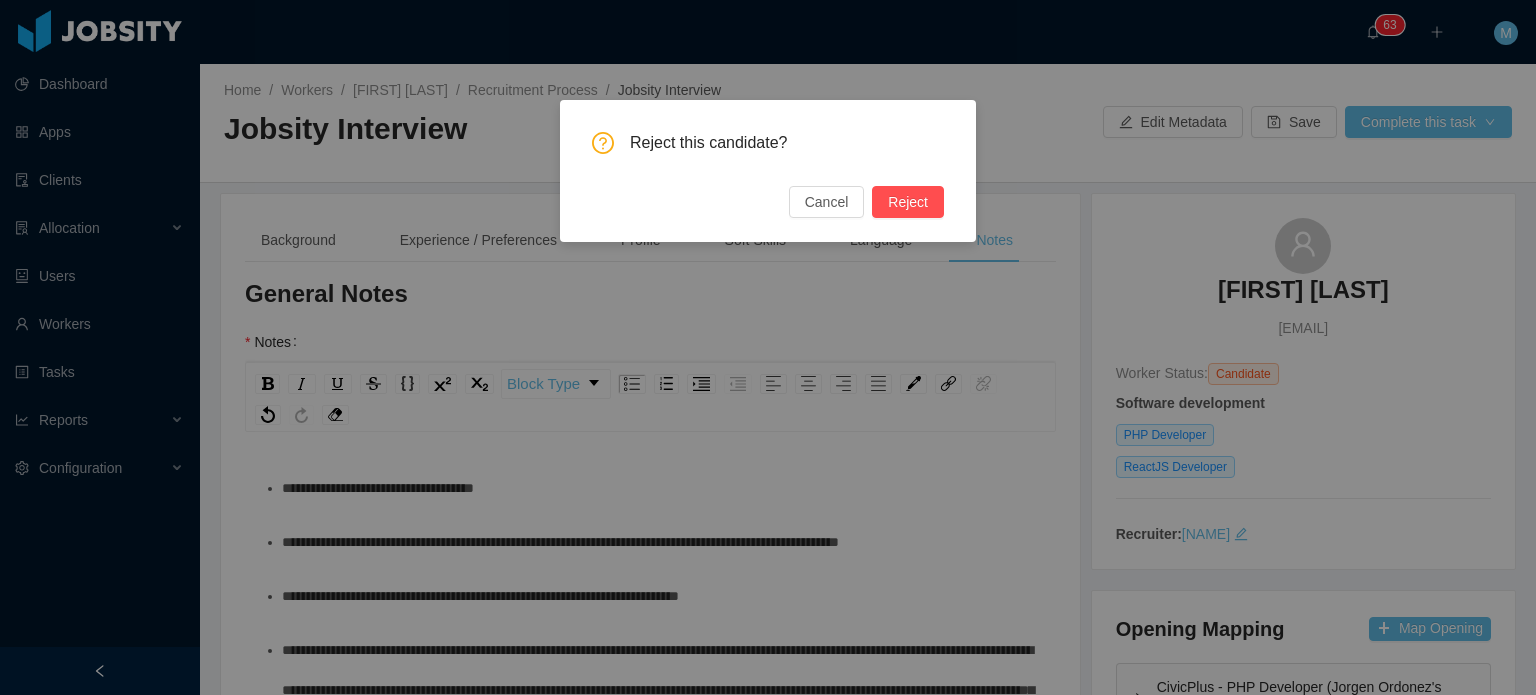 click on "Reject" at bounding box center (908, 202) 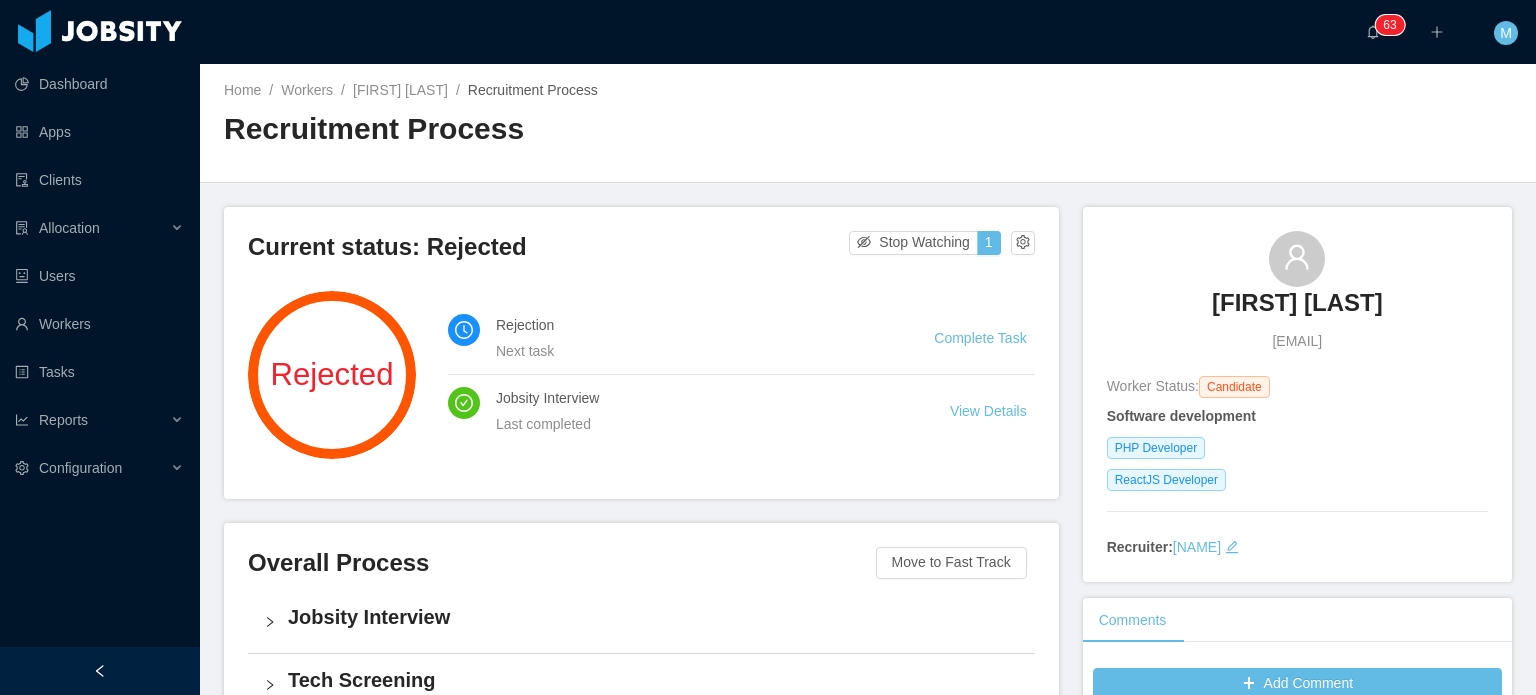 click on "Rejection Next task Complete Task" at bounding box center [741, 338] 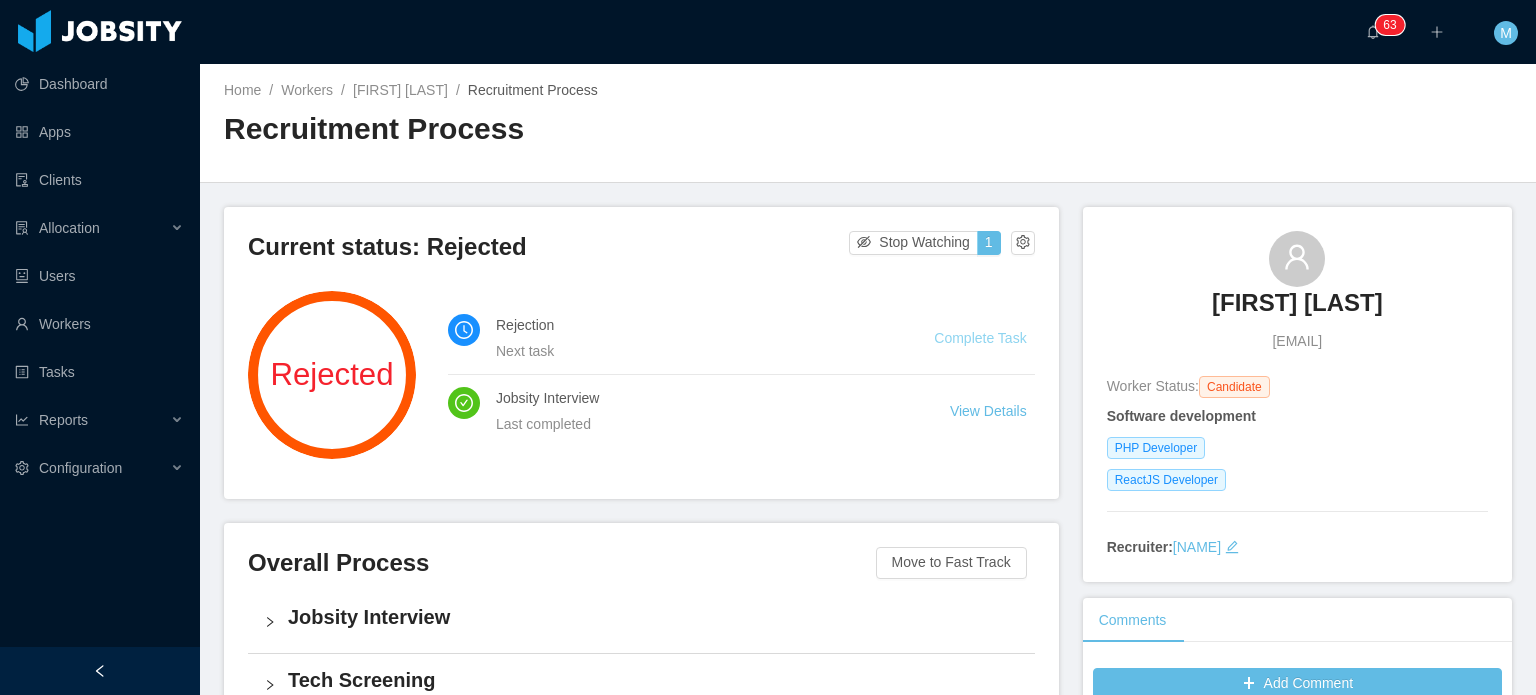 click on "Complete Task" at bounding box center (980, 338) 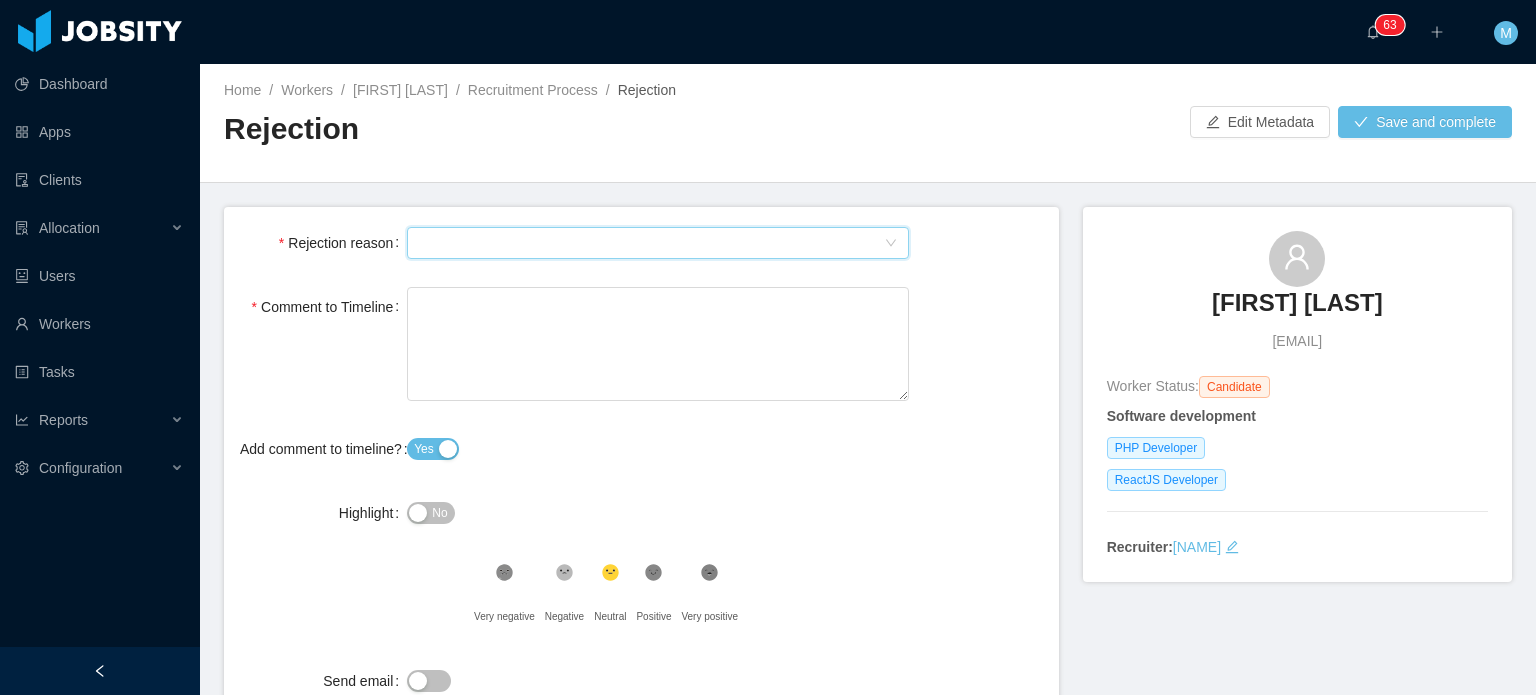 click on "Select Type" at bounding box center [651, 243] 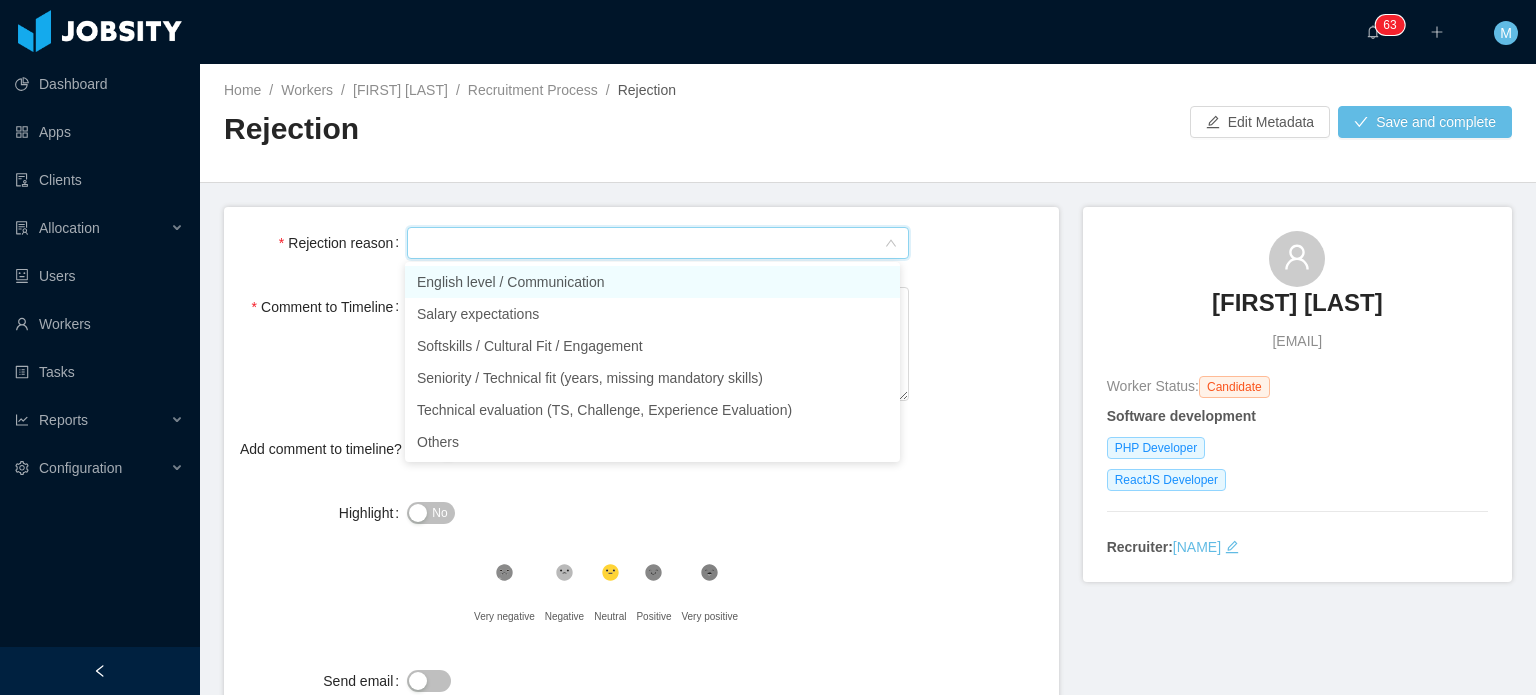 click on "English level / Communication" at bounding box center (652, 282) 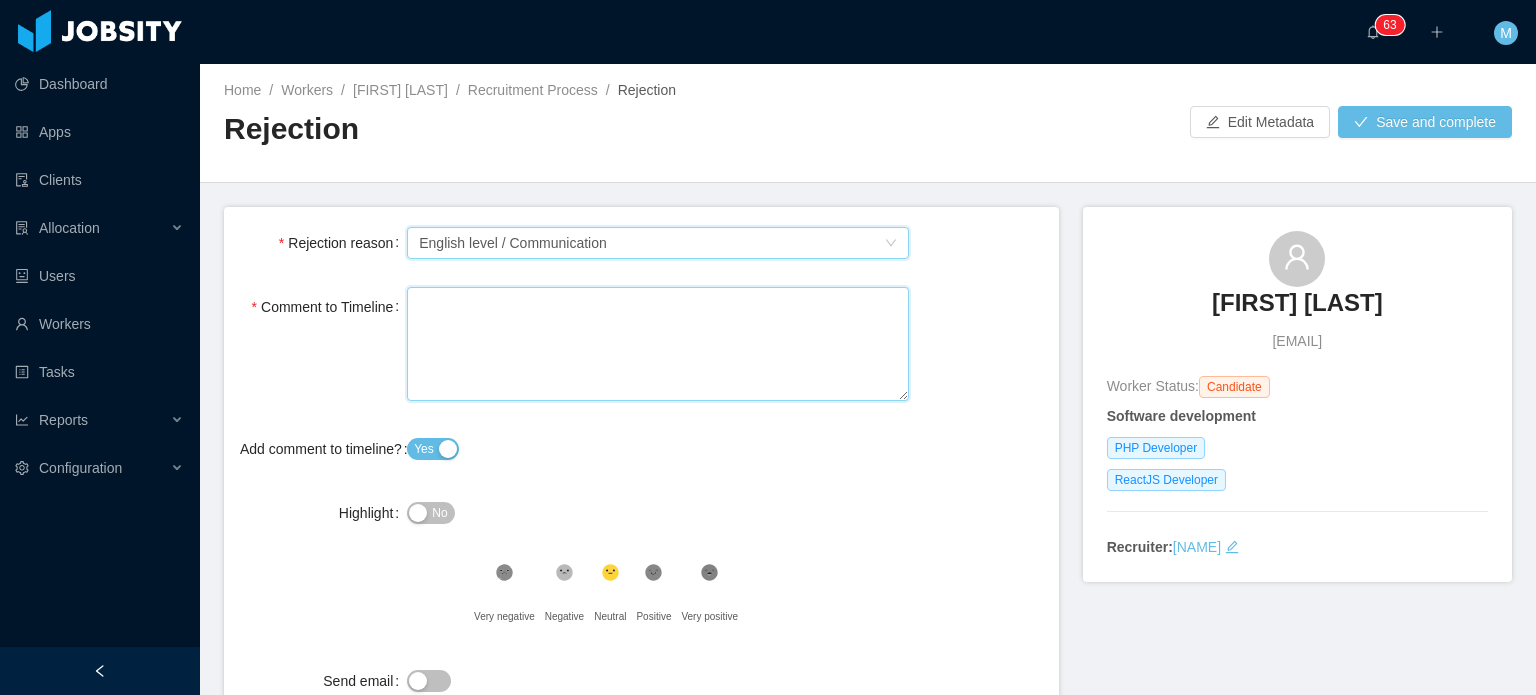click on "Comment to Timeline" at bounding box center (658, 344) 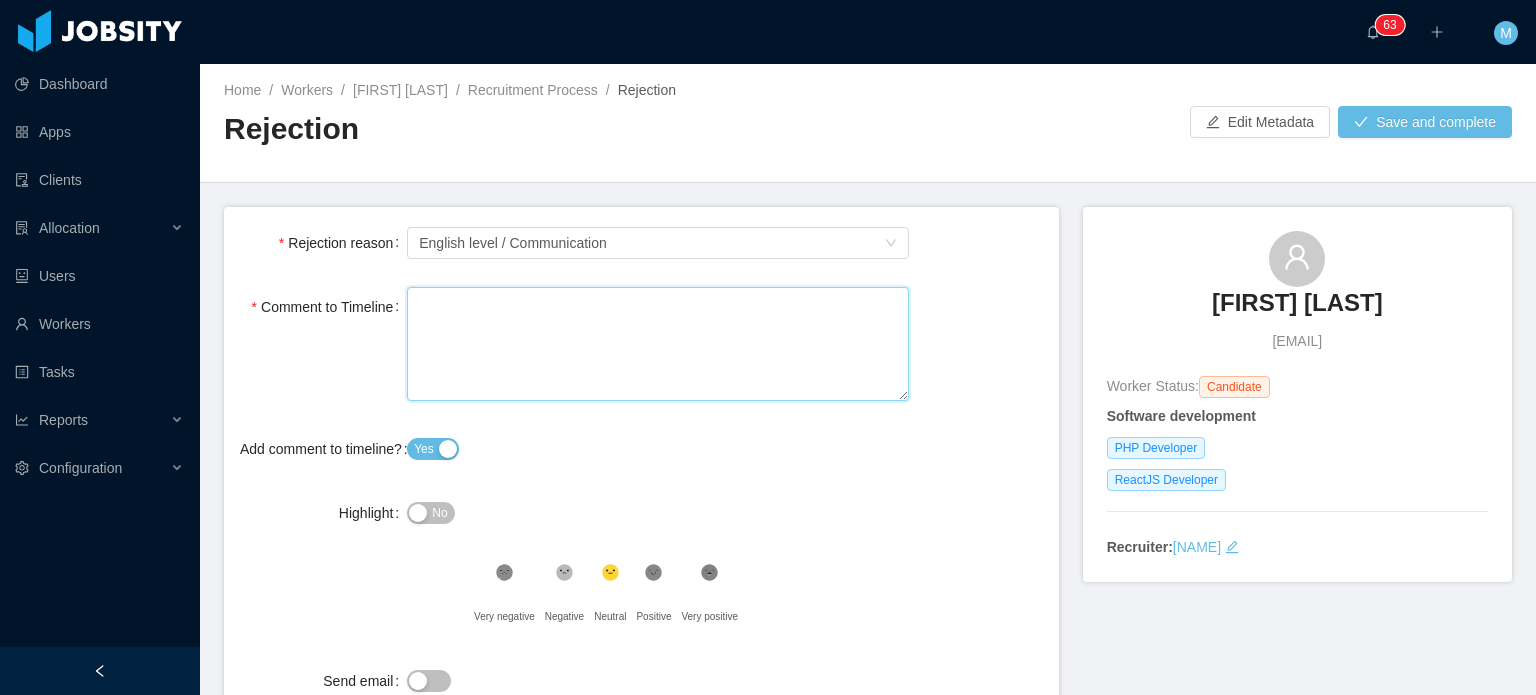 paste on "**********" 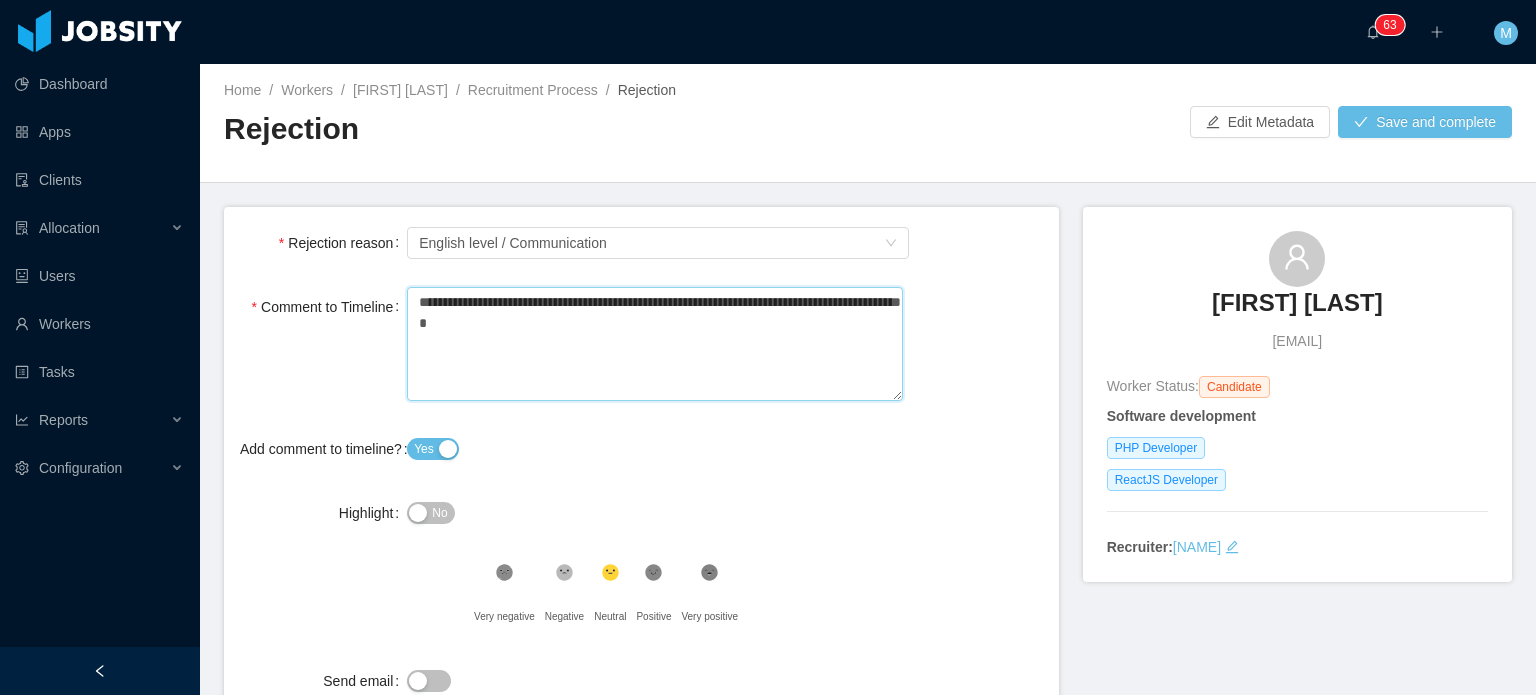 click on "**********" at bounding box center (654, 344) 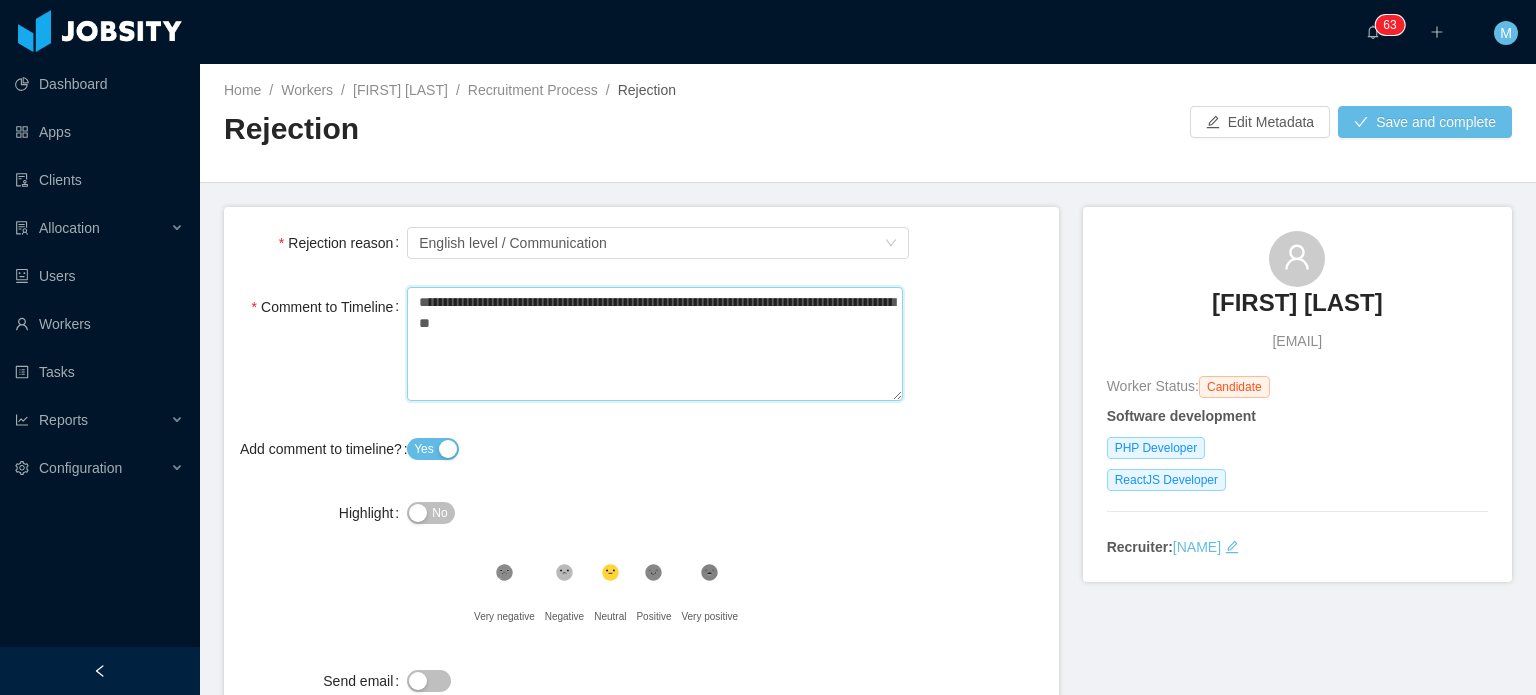 type 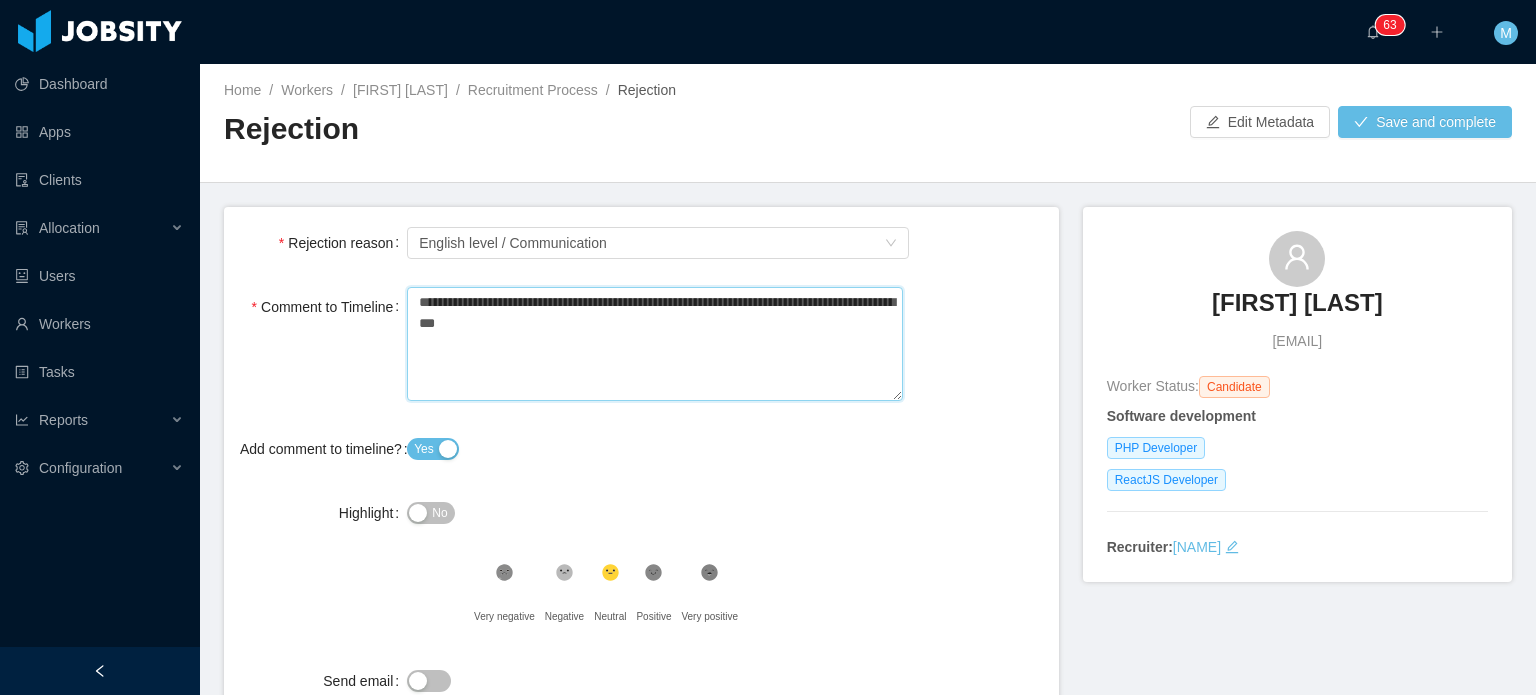 type 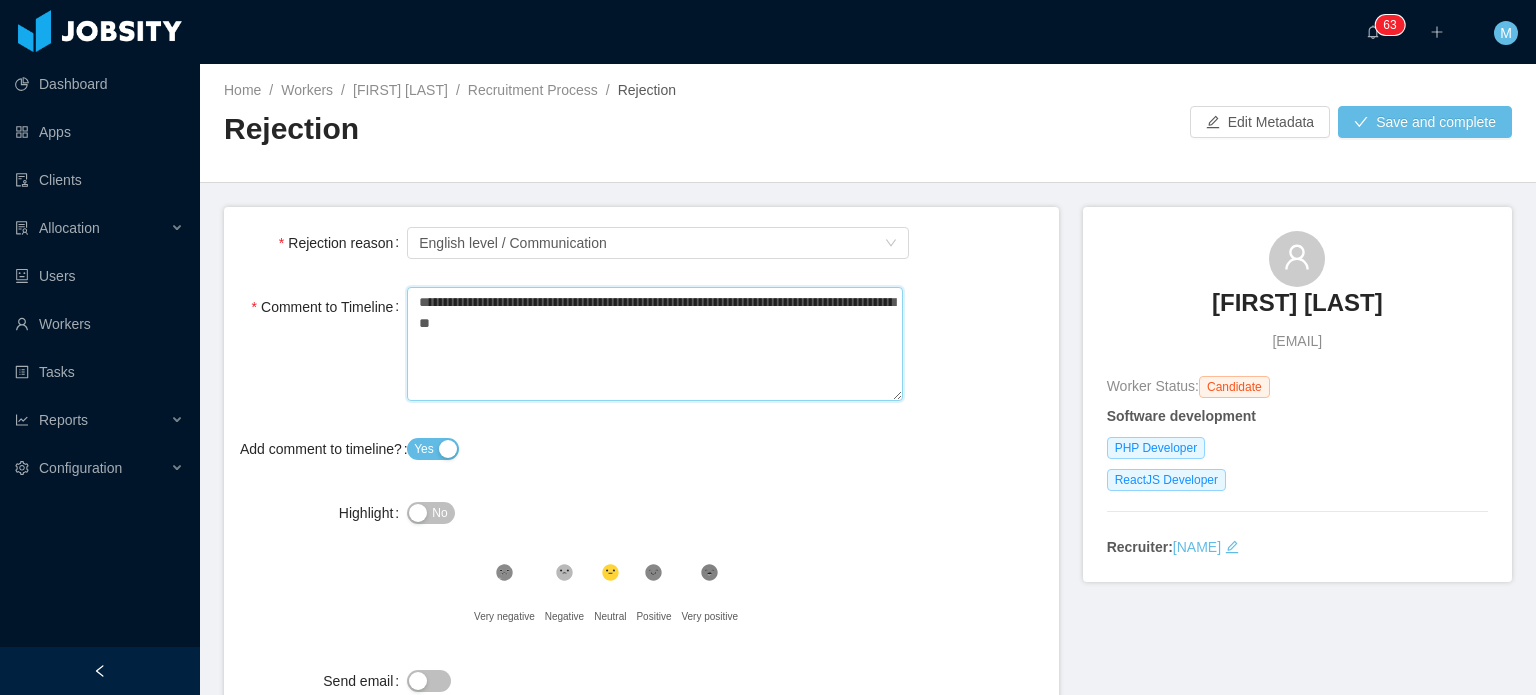 type on "**********" 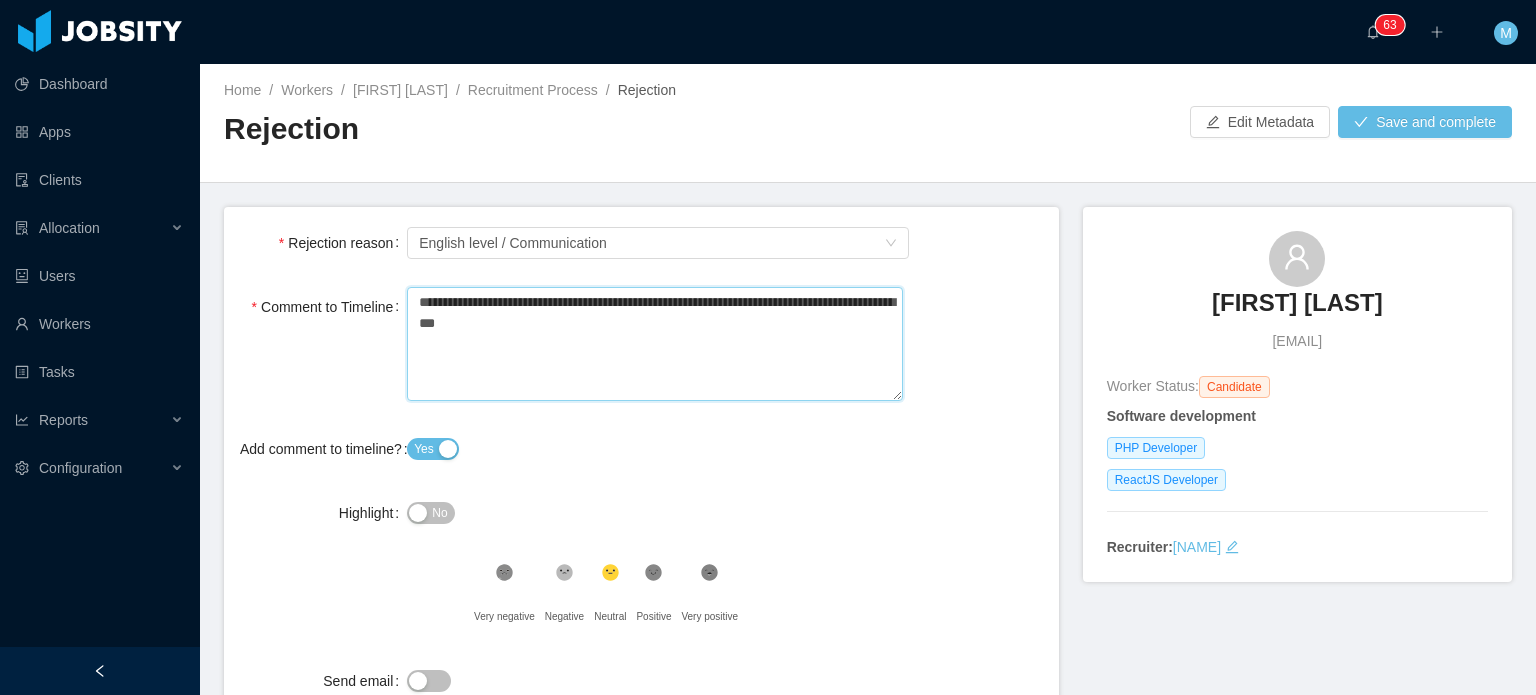 type 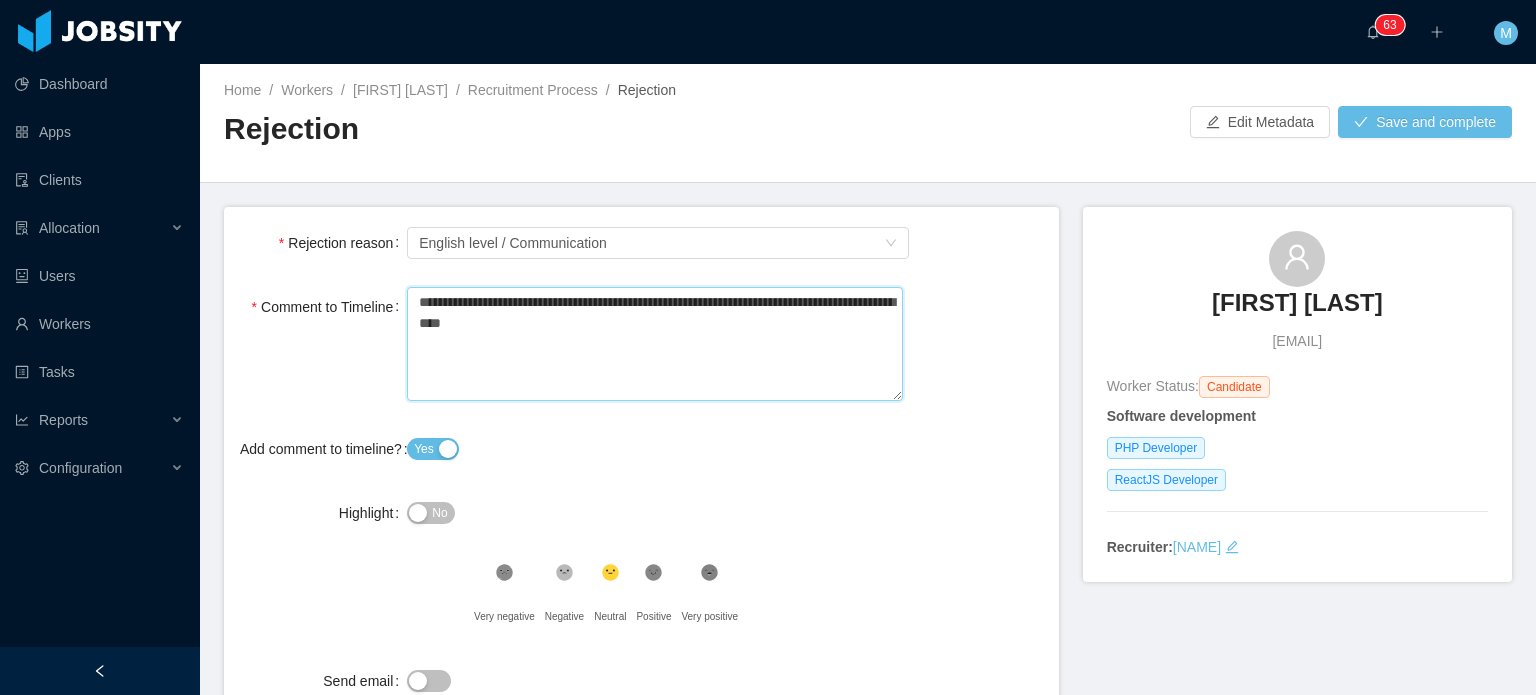 type 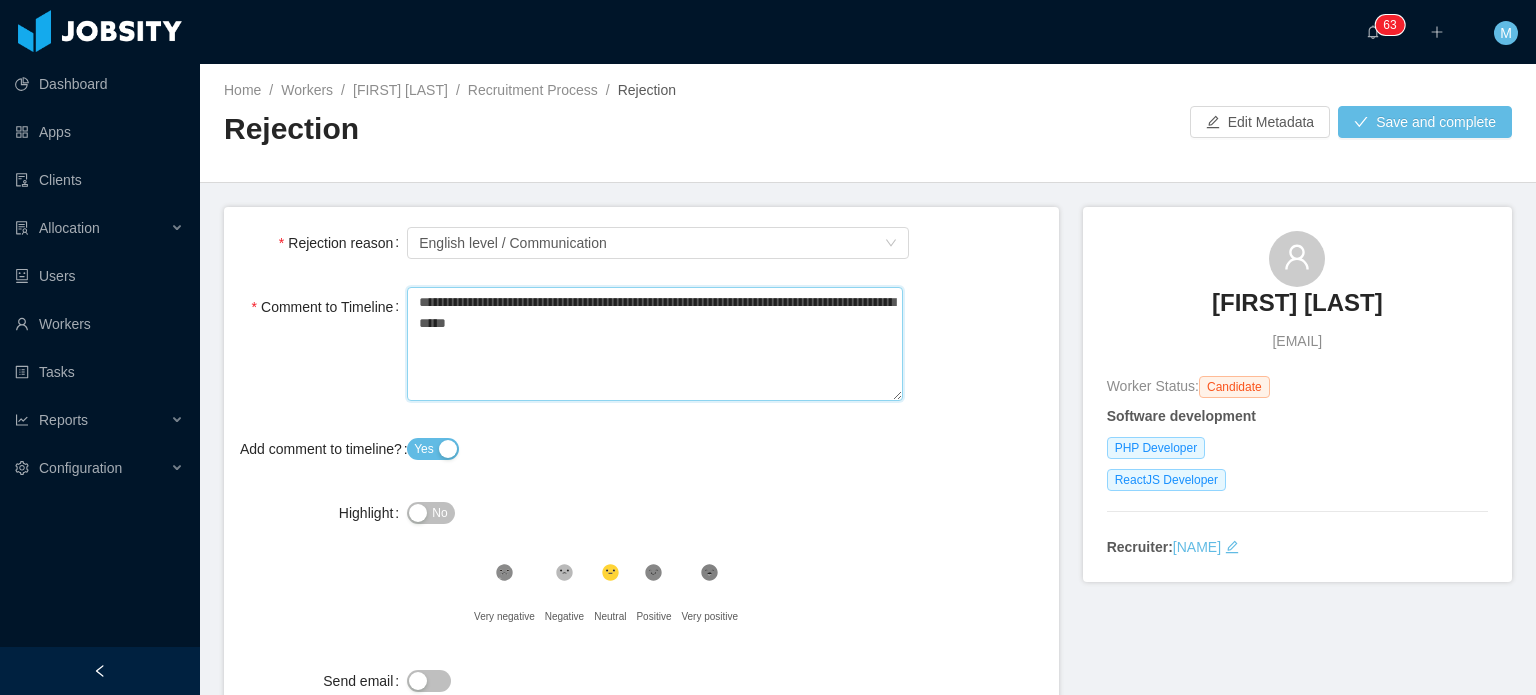type on "**********" 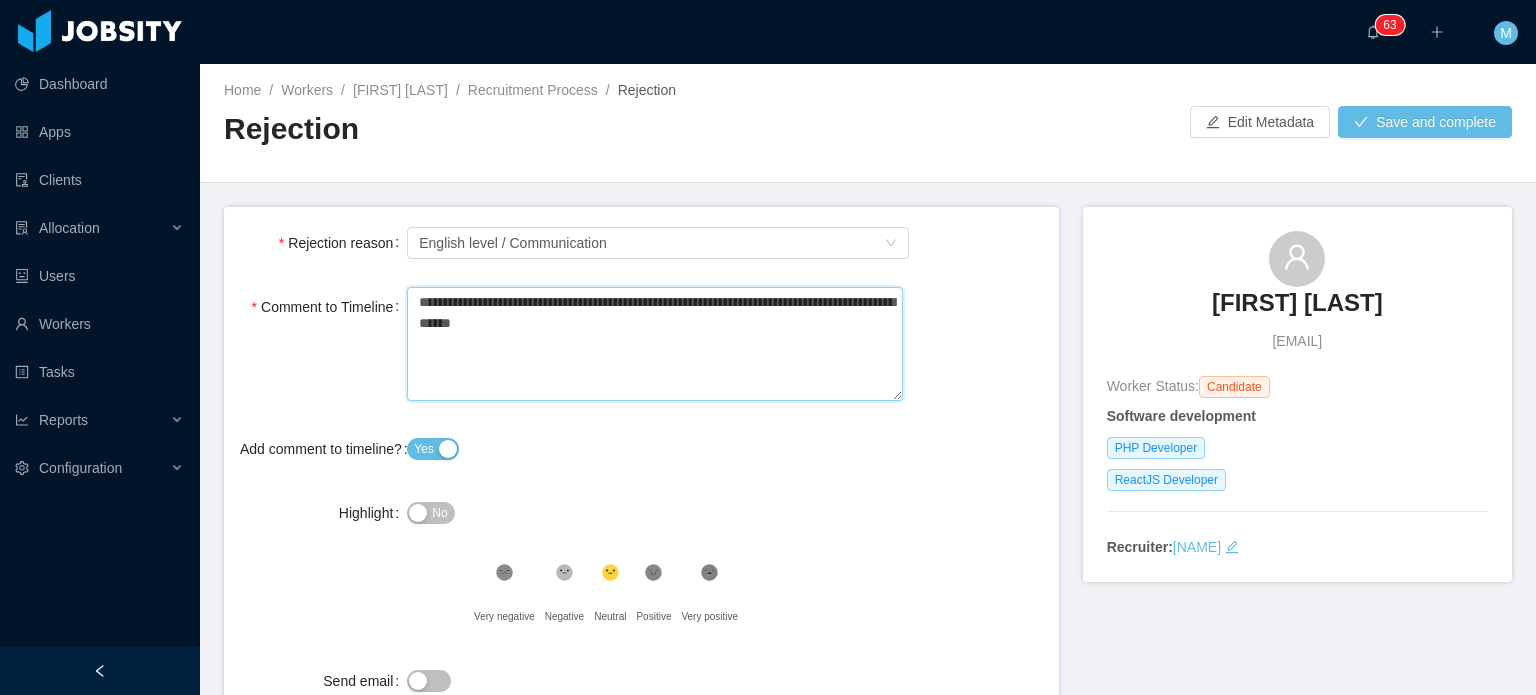 type 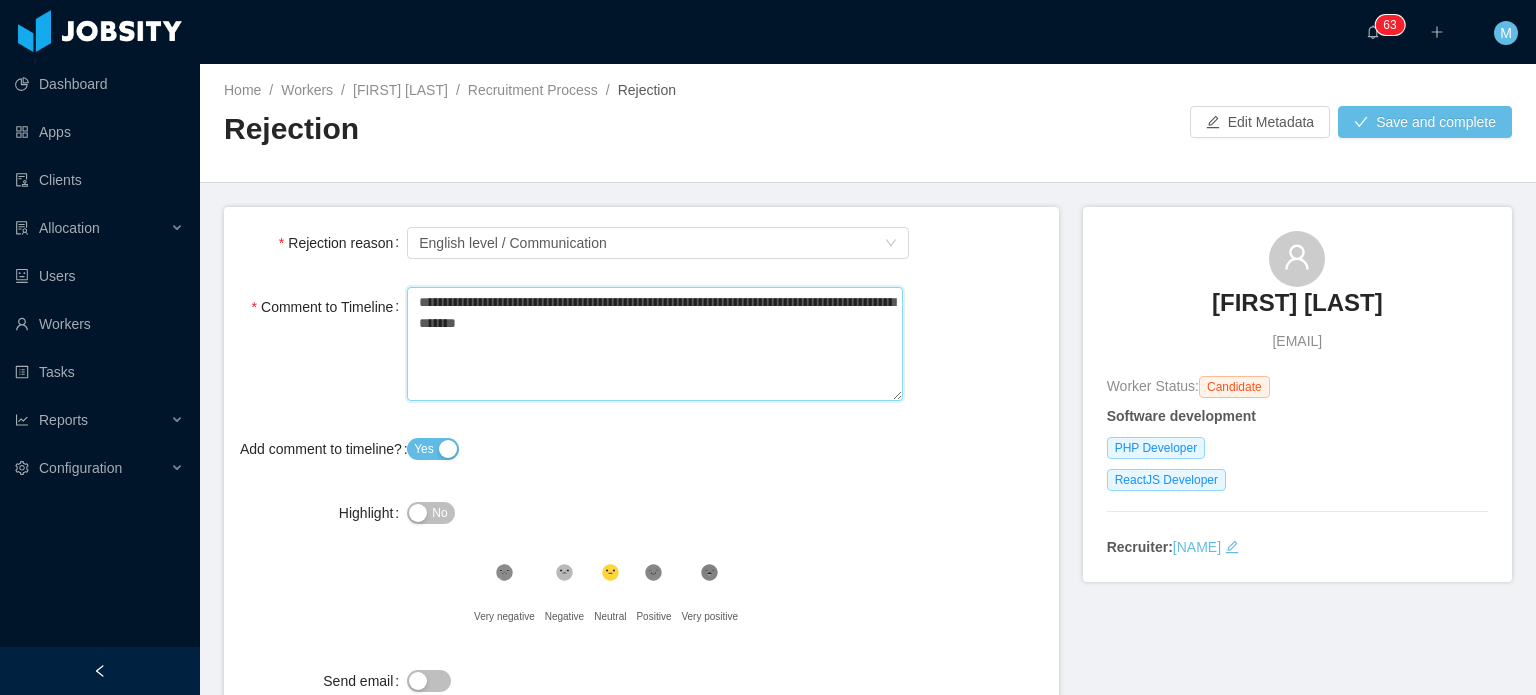type 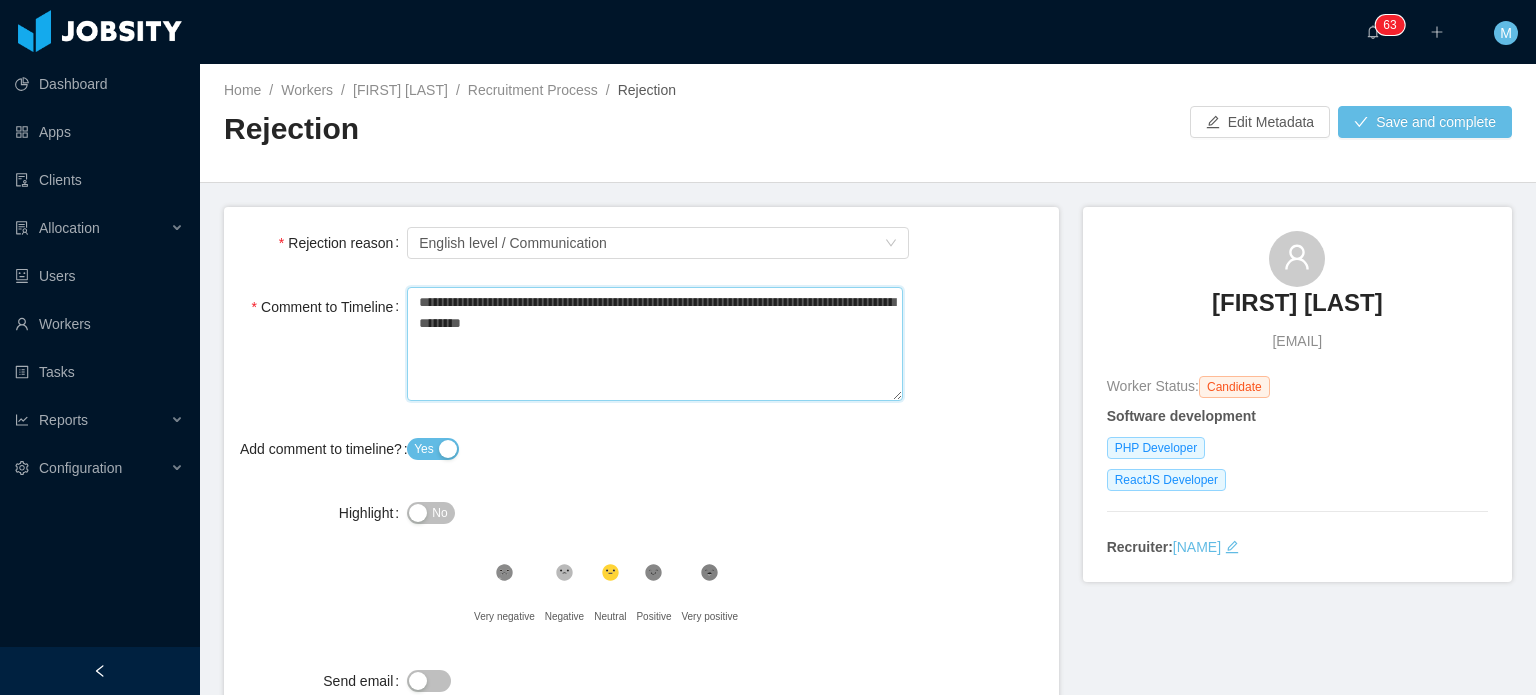 type 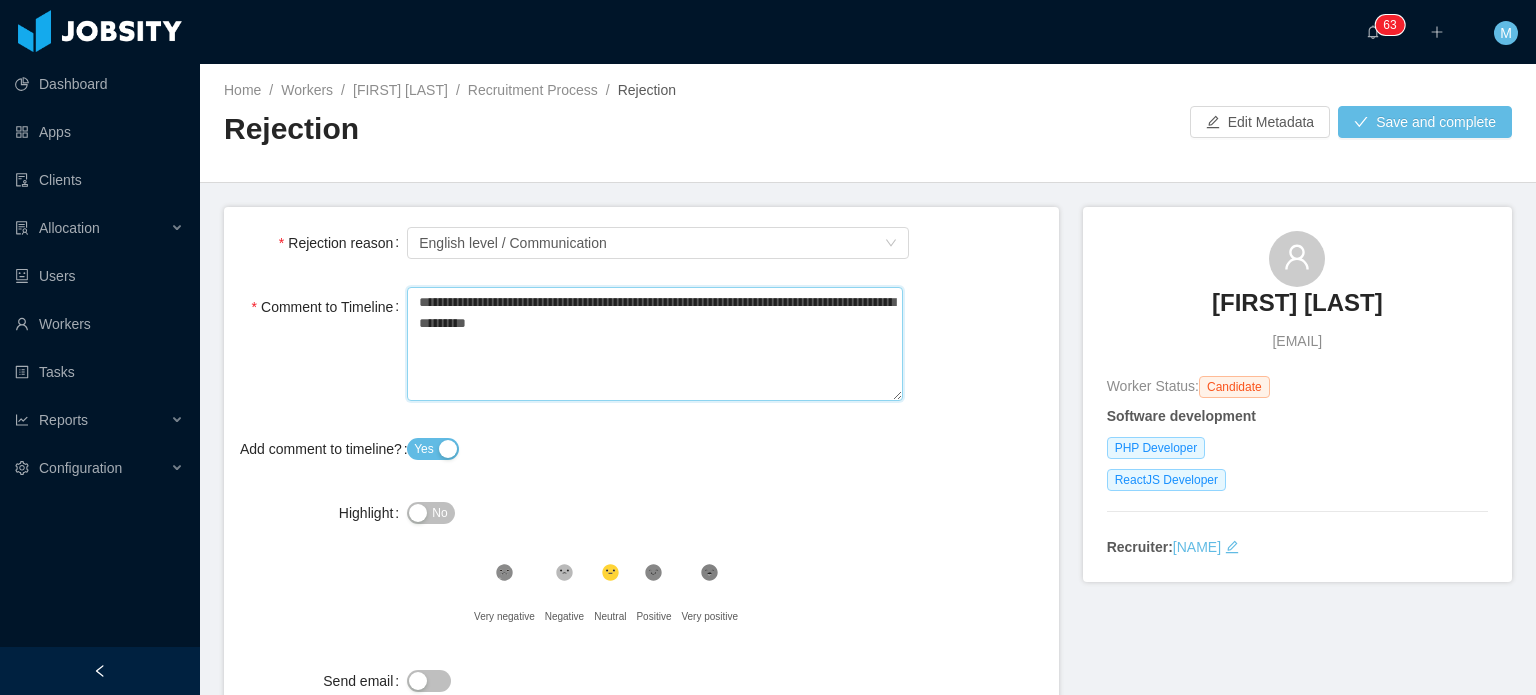 type 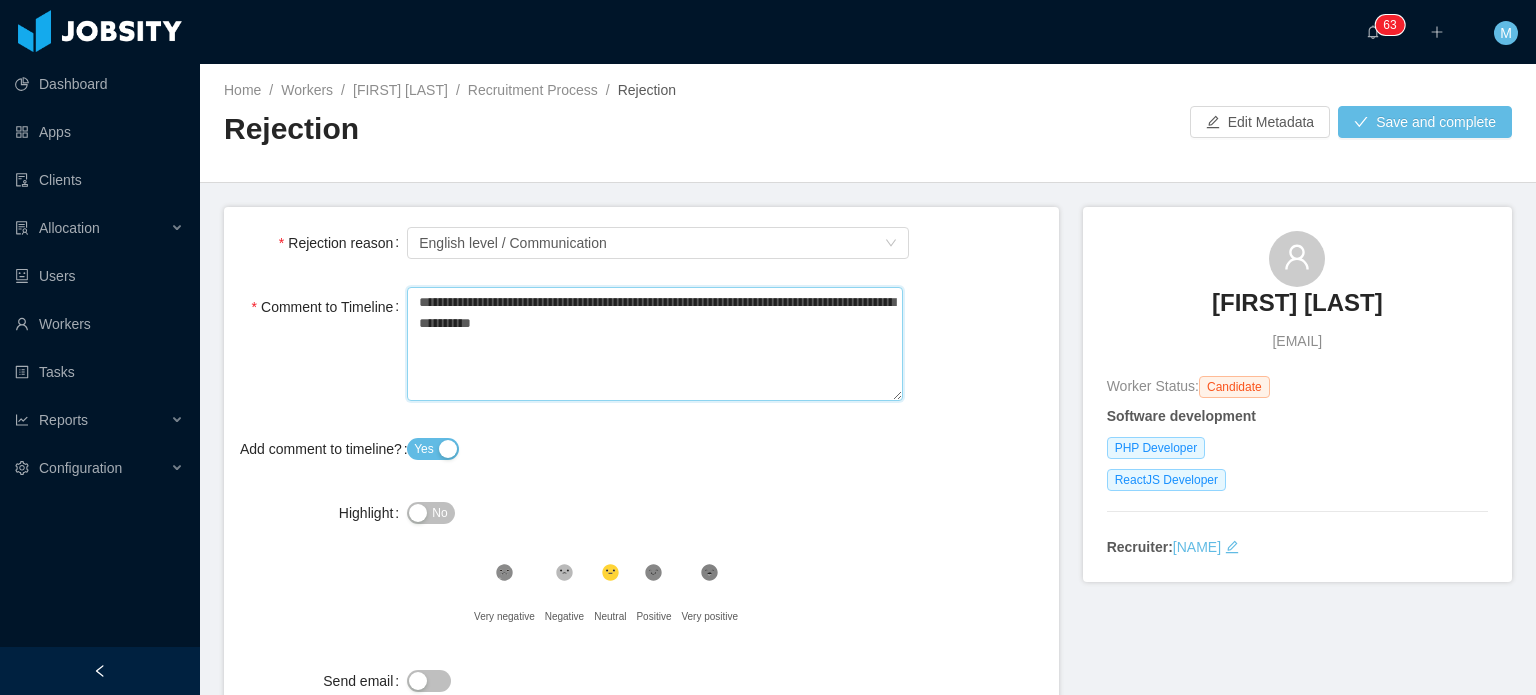 type 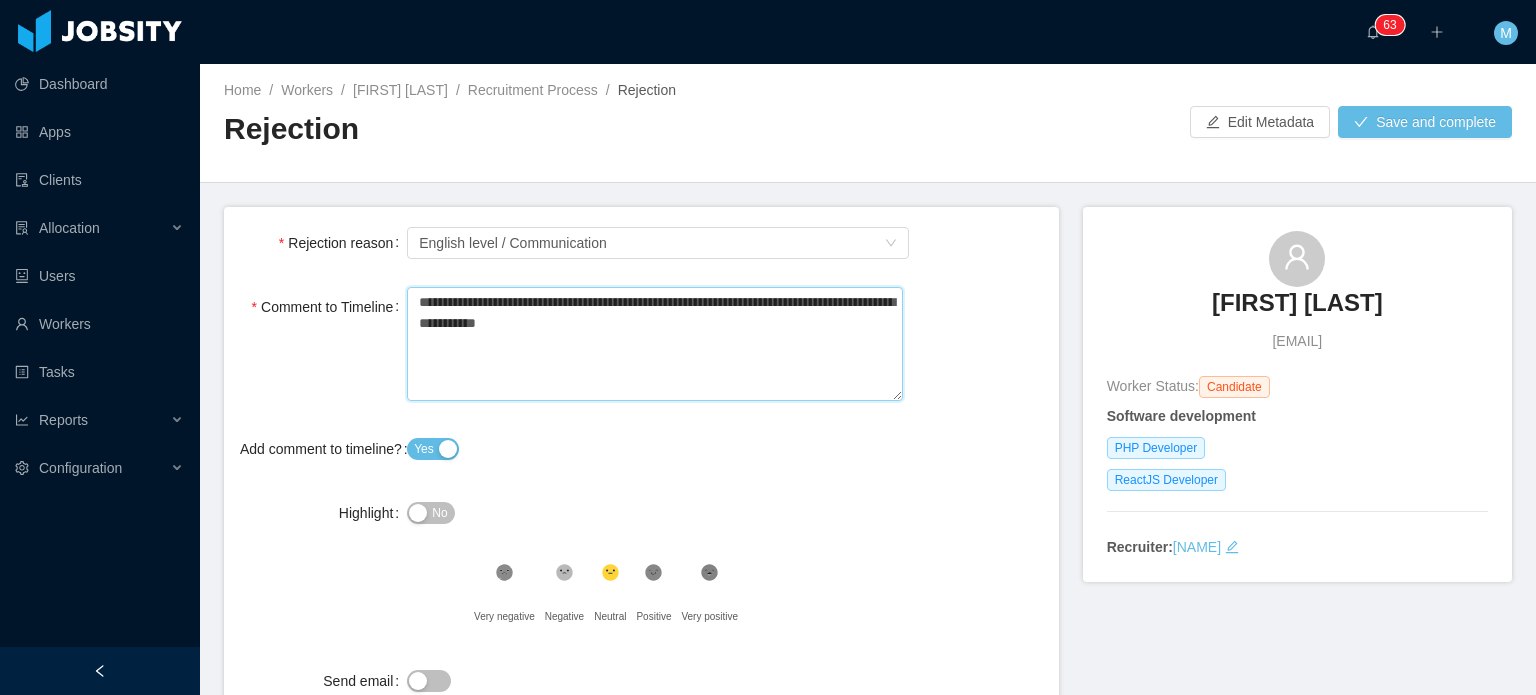 type 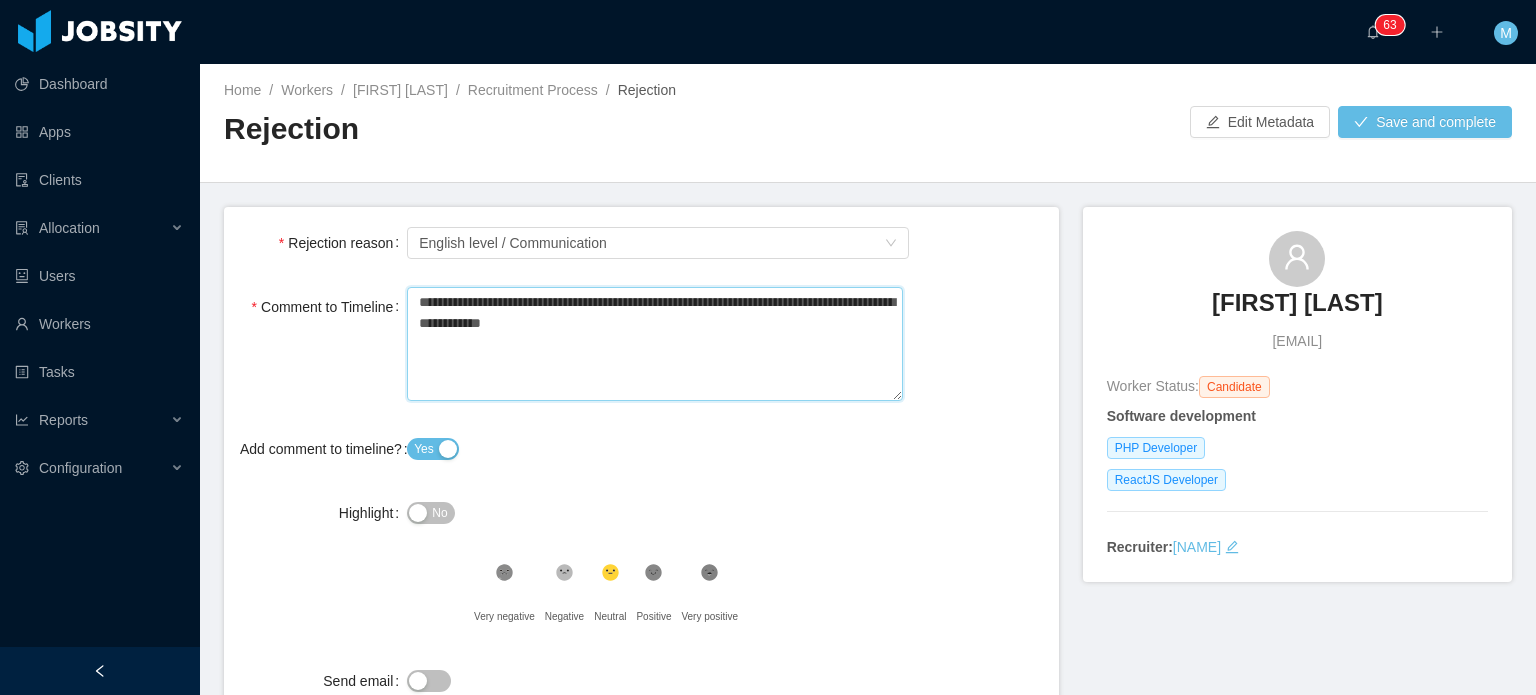 type 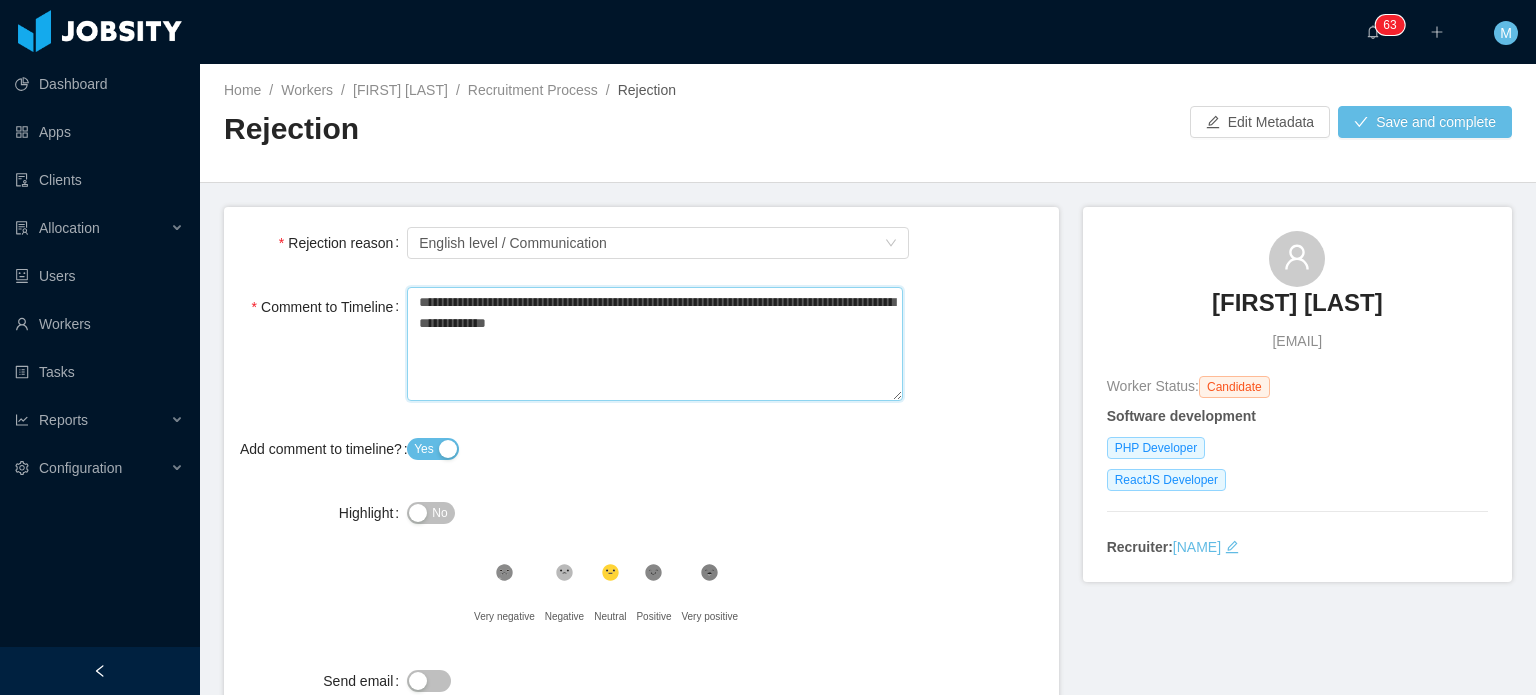 type 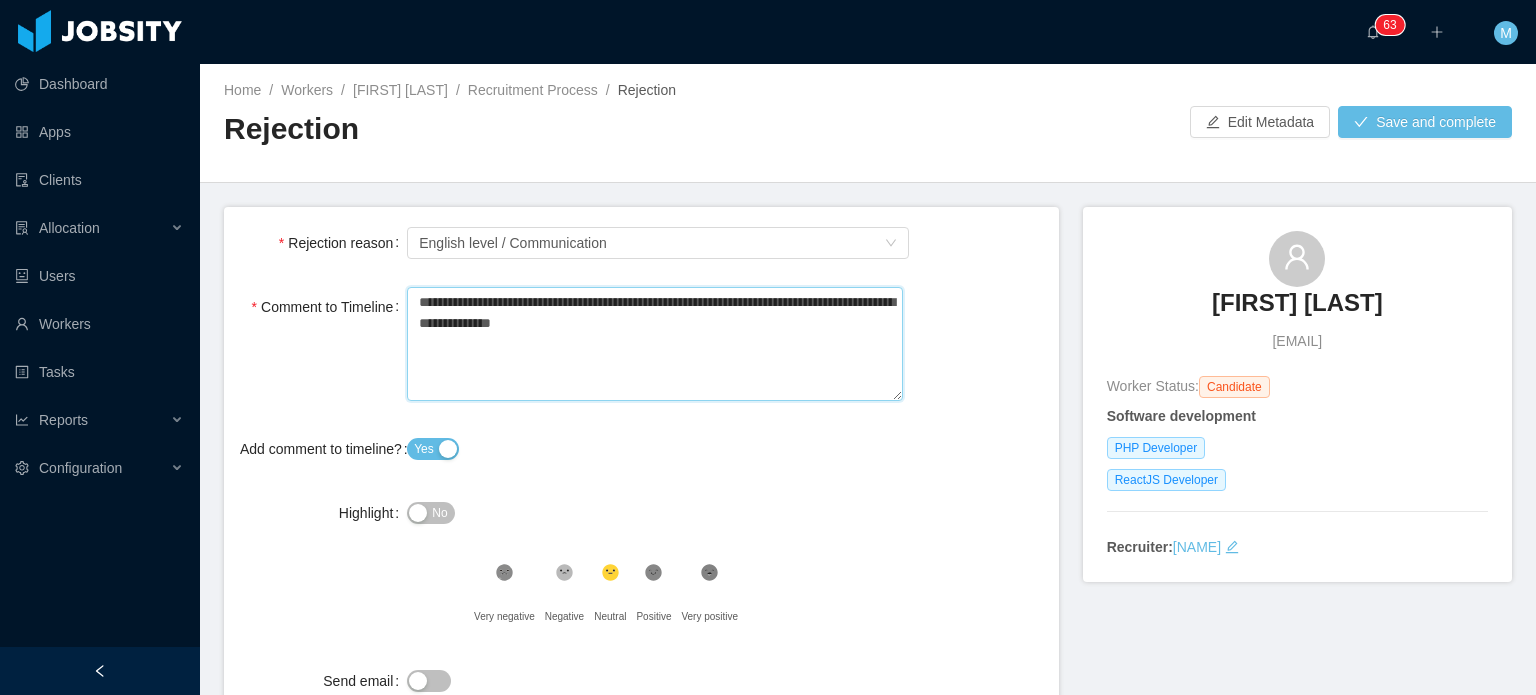 type 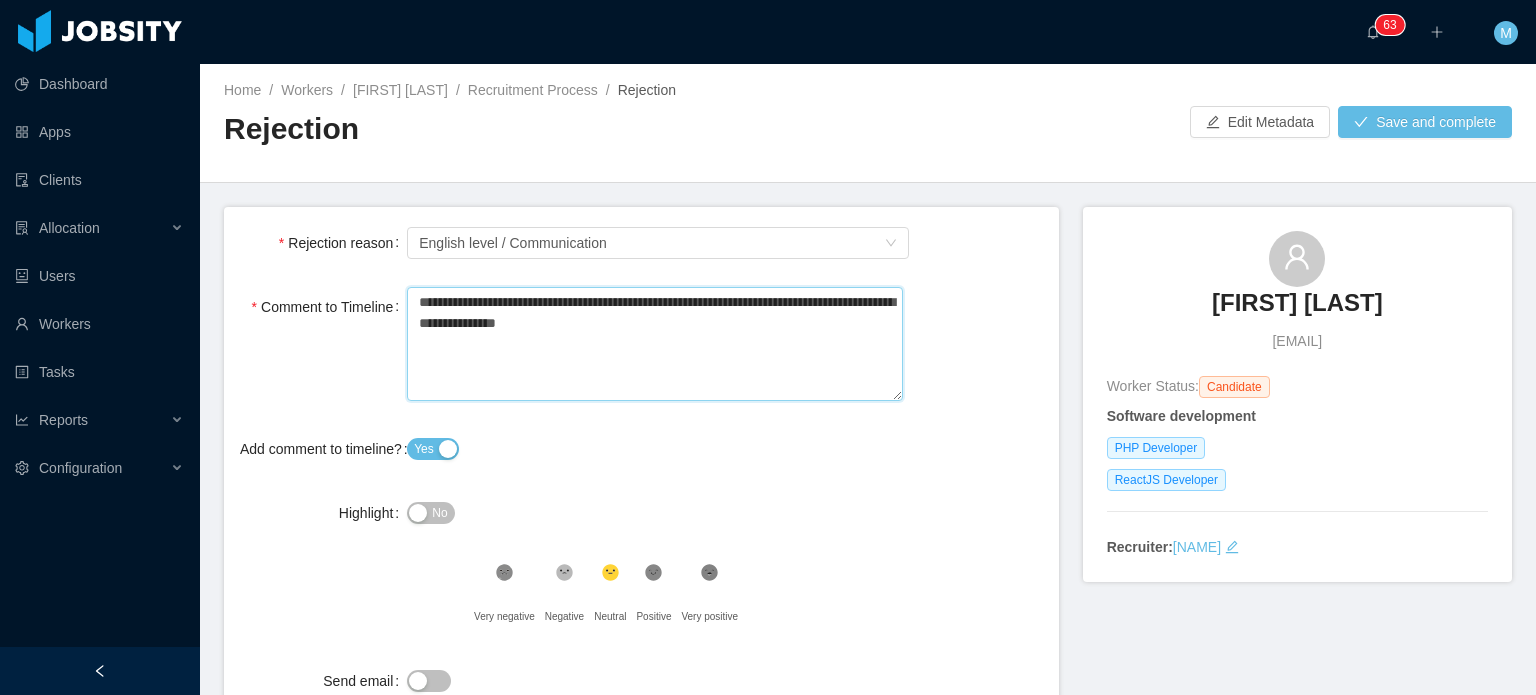 type 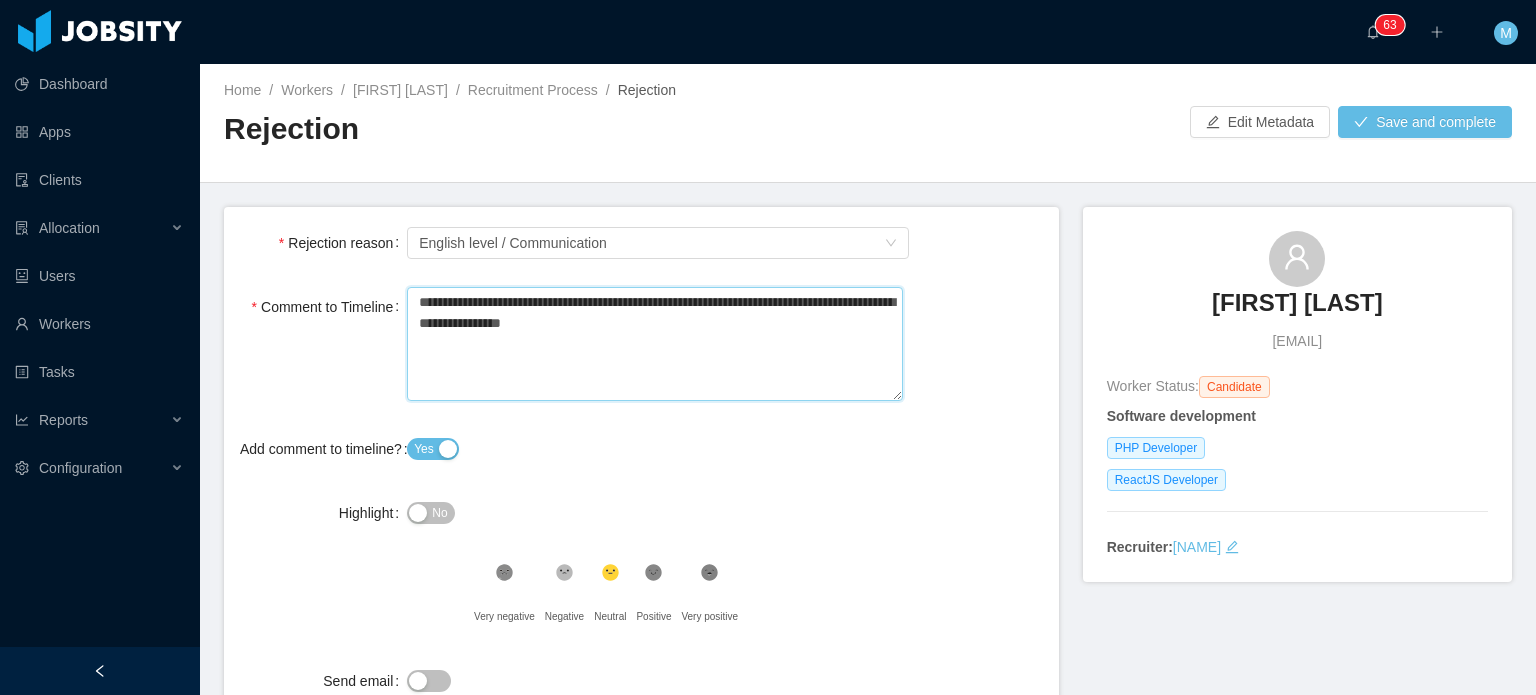type 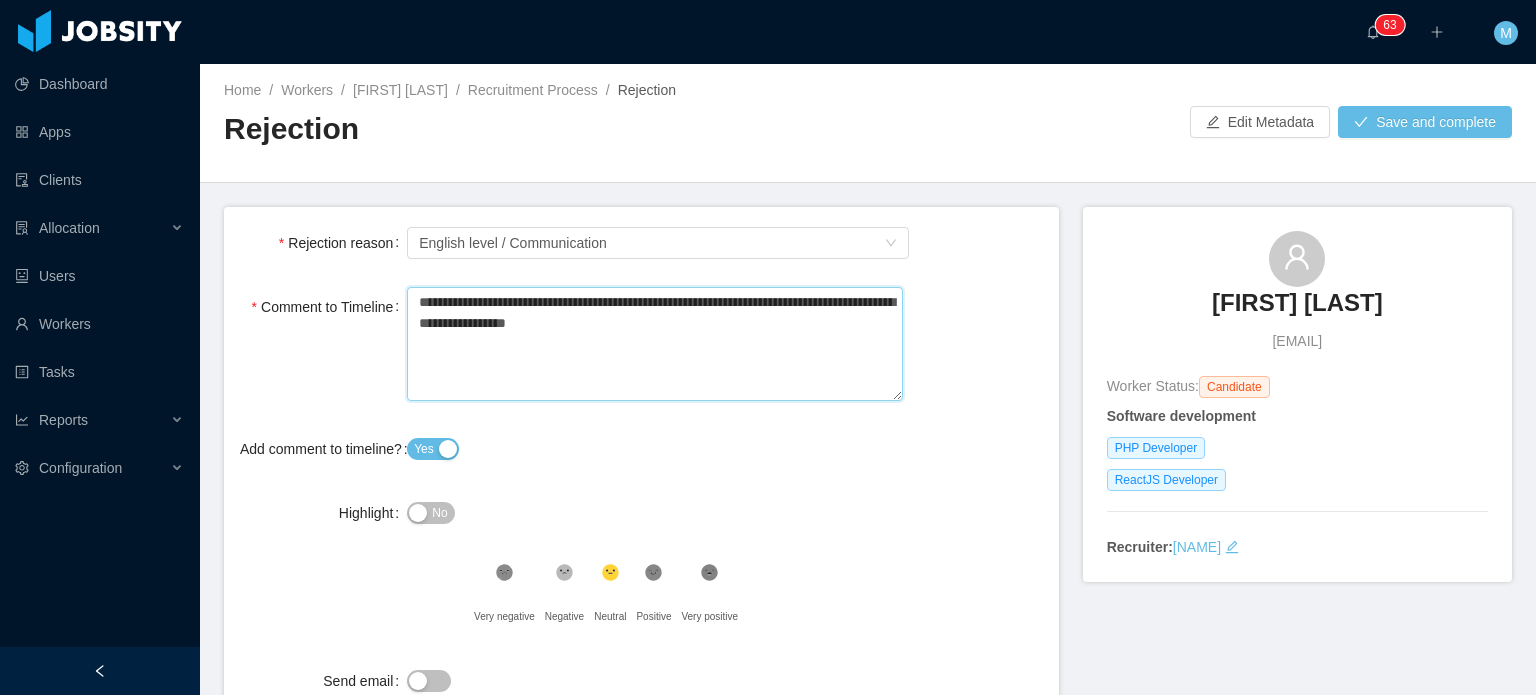 type 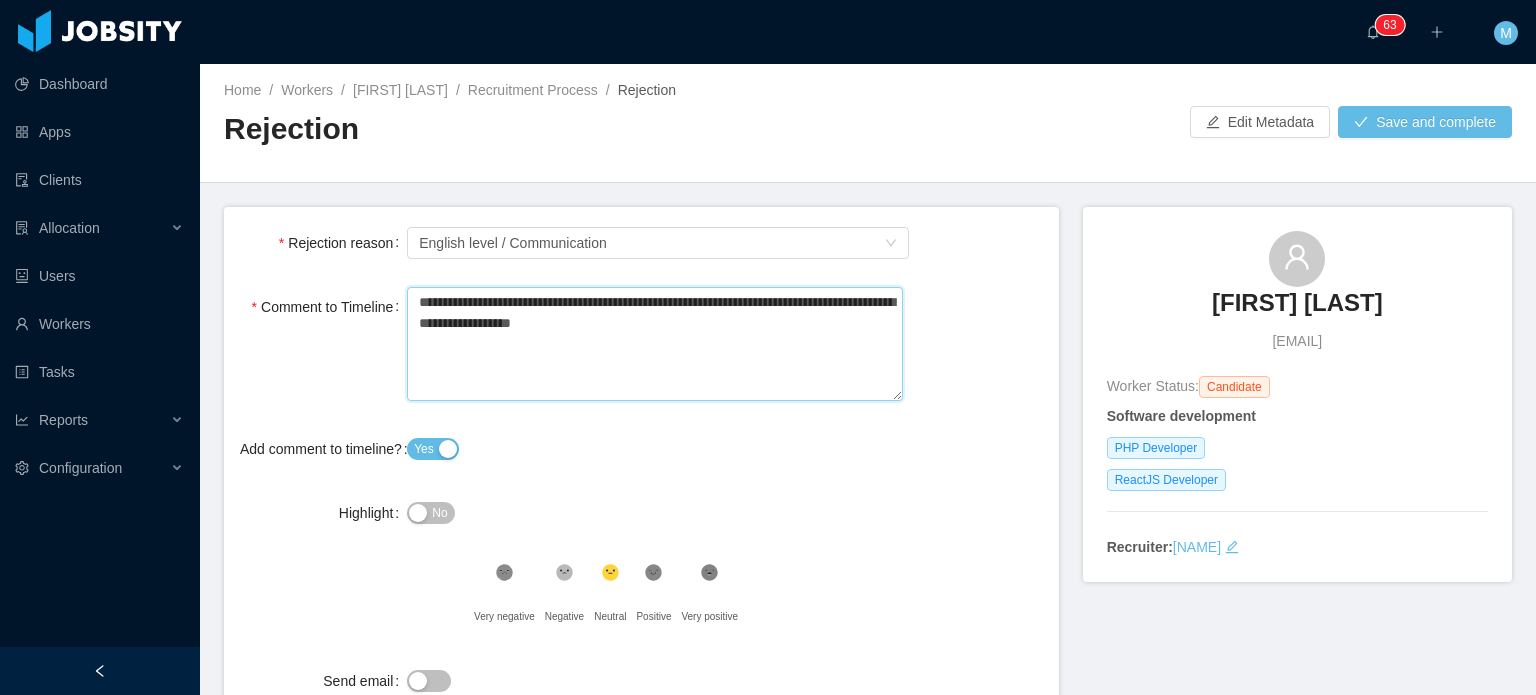 type 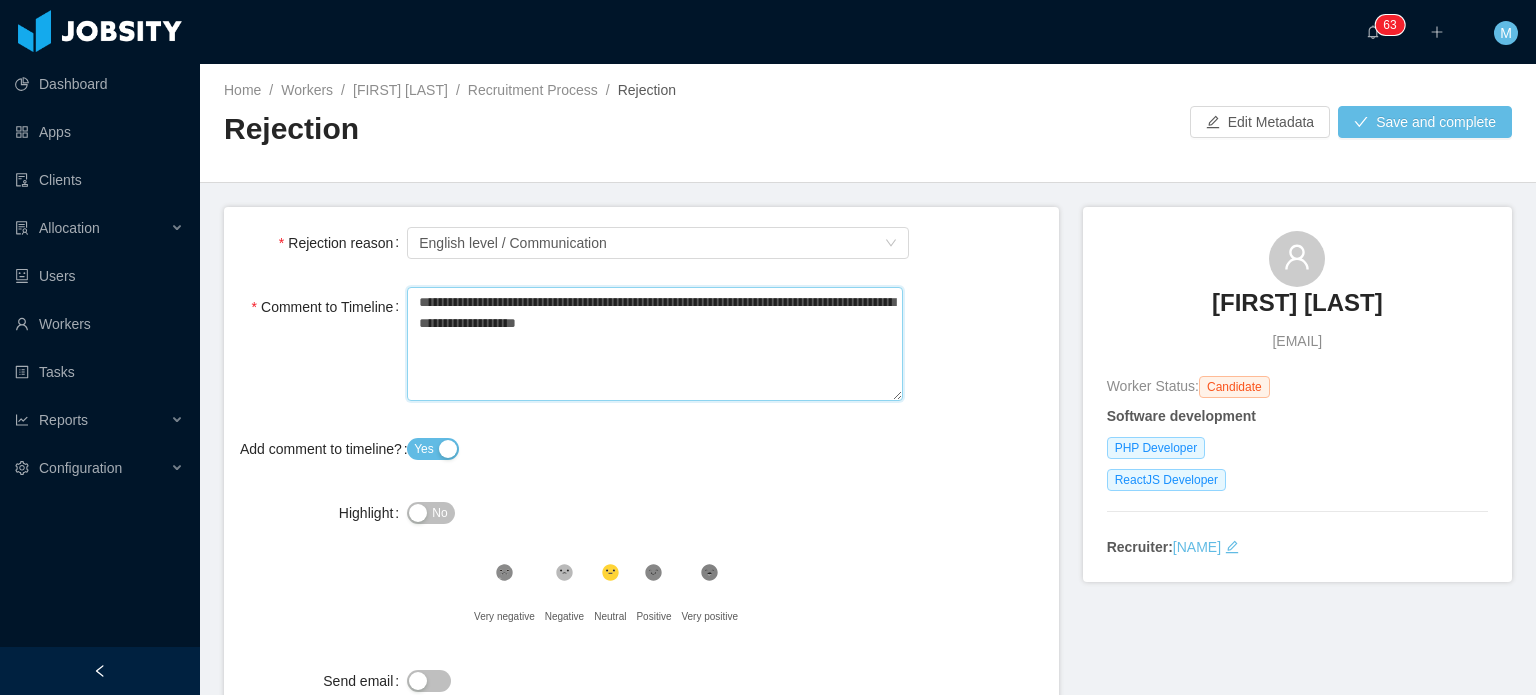 type 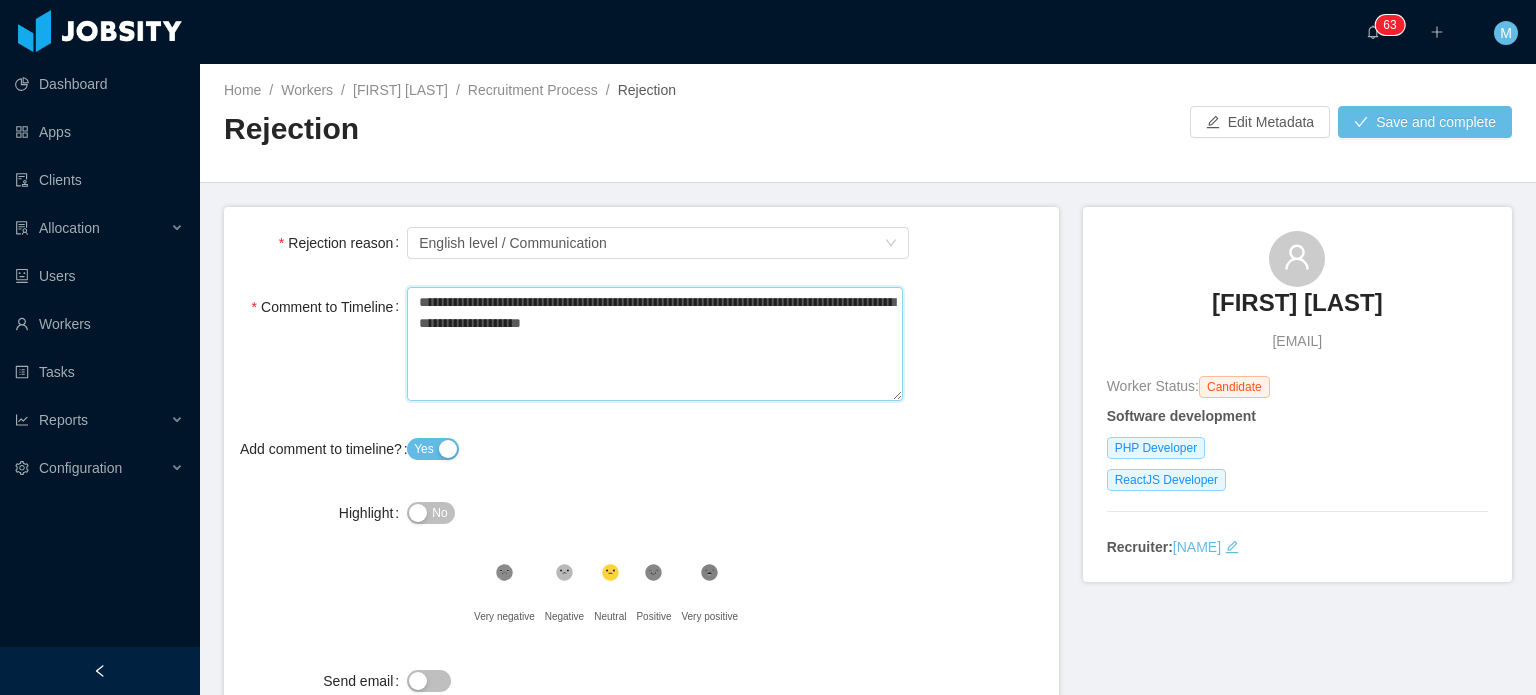 type 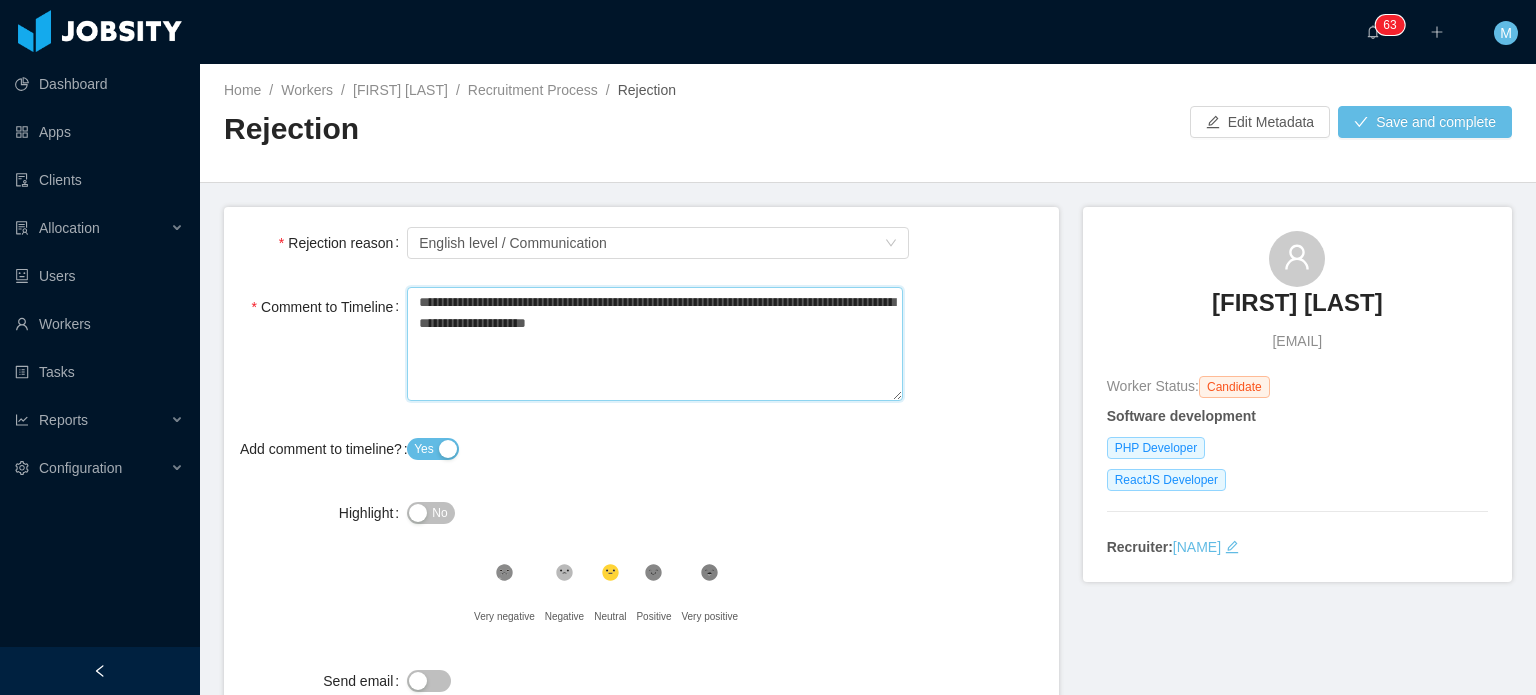 type 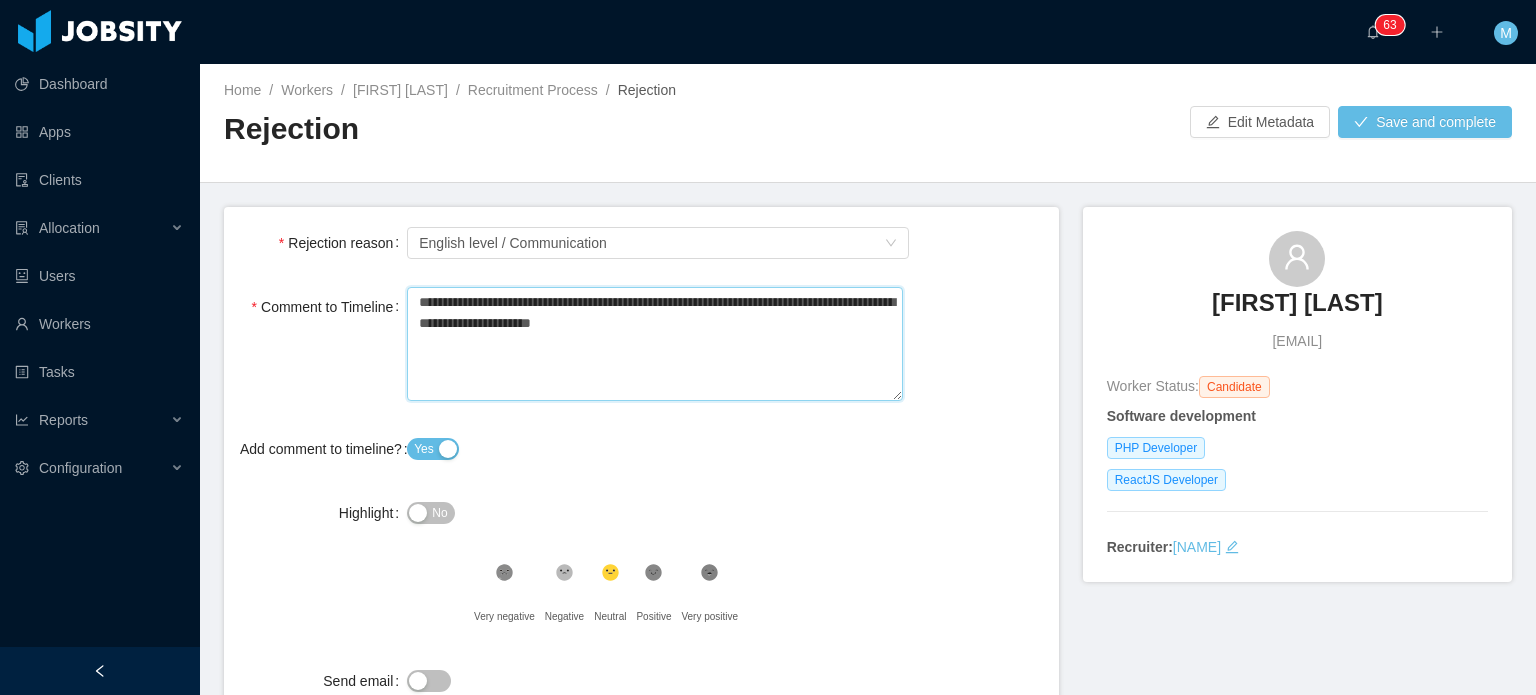 type 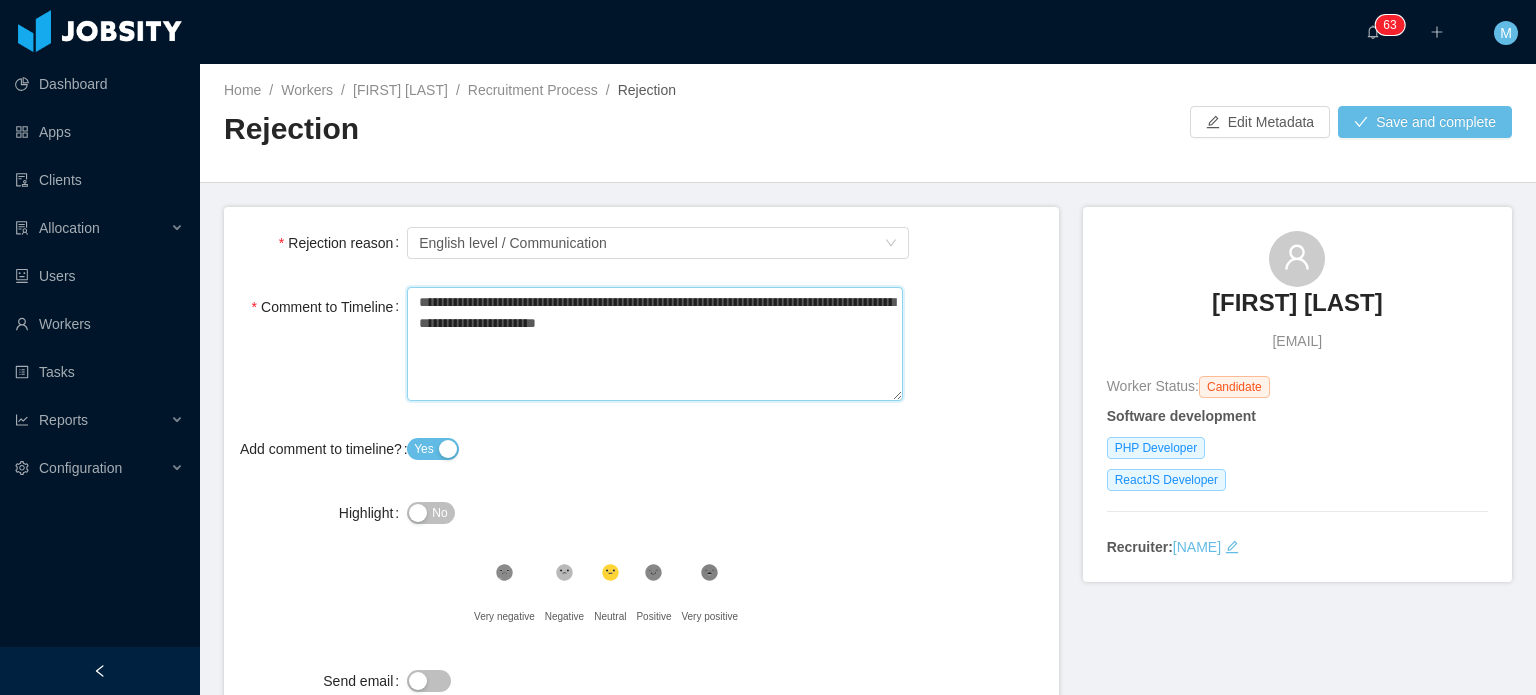 type 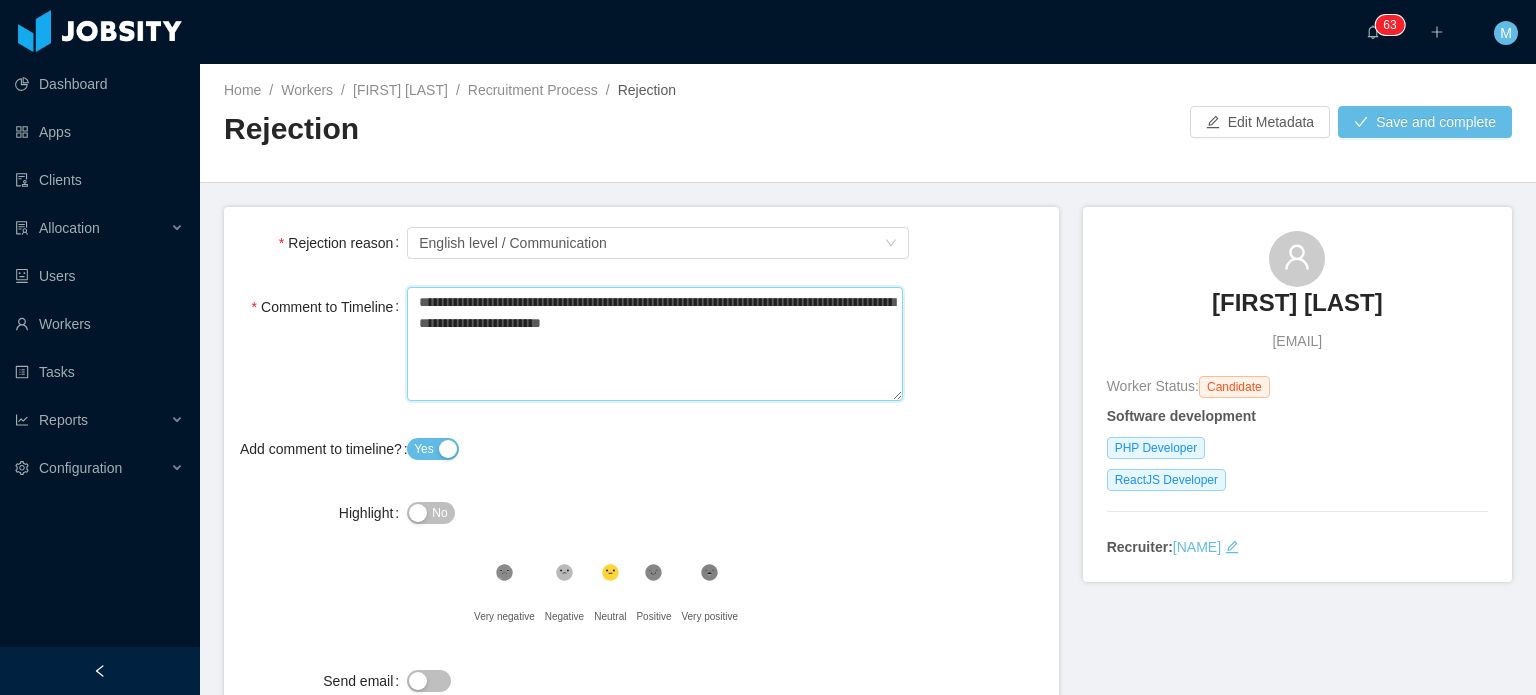 type 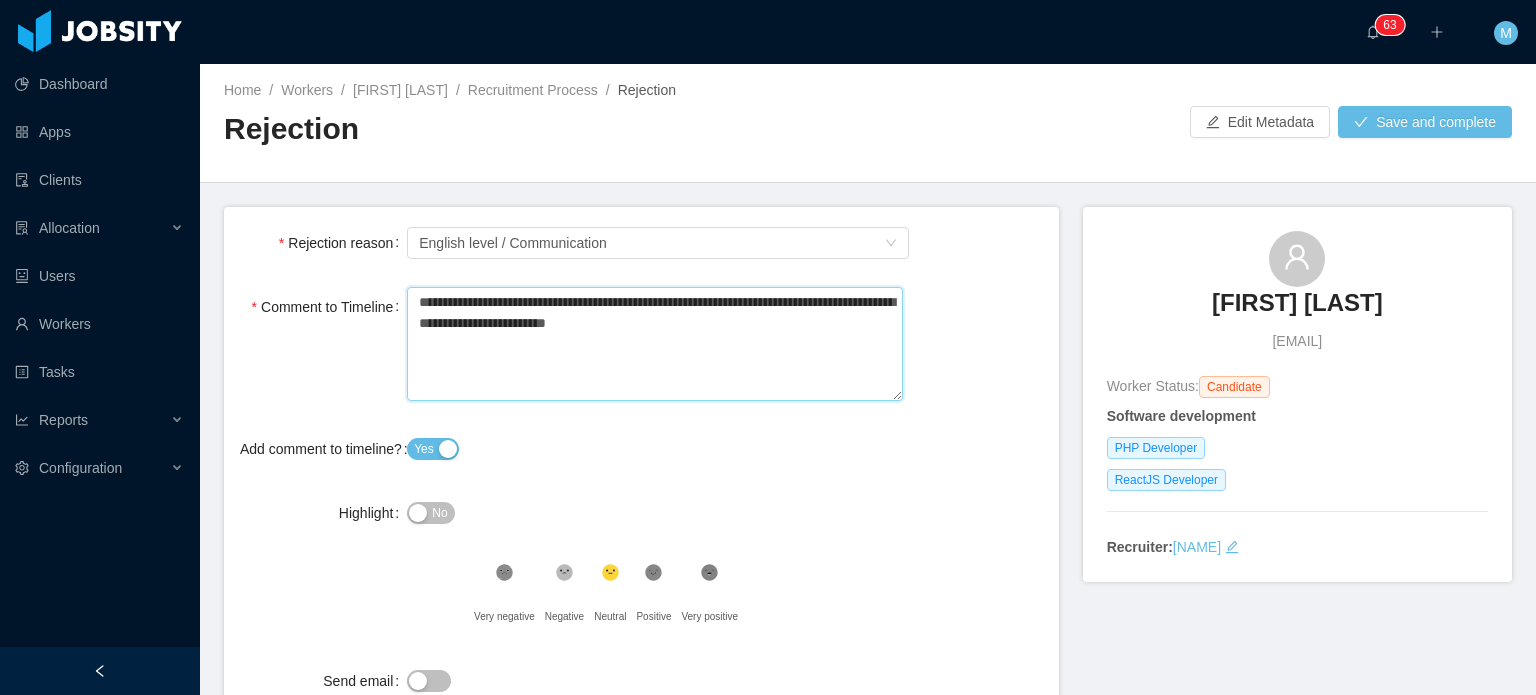 type 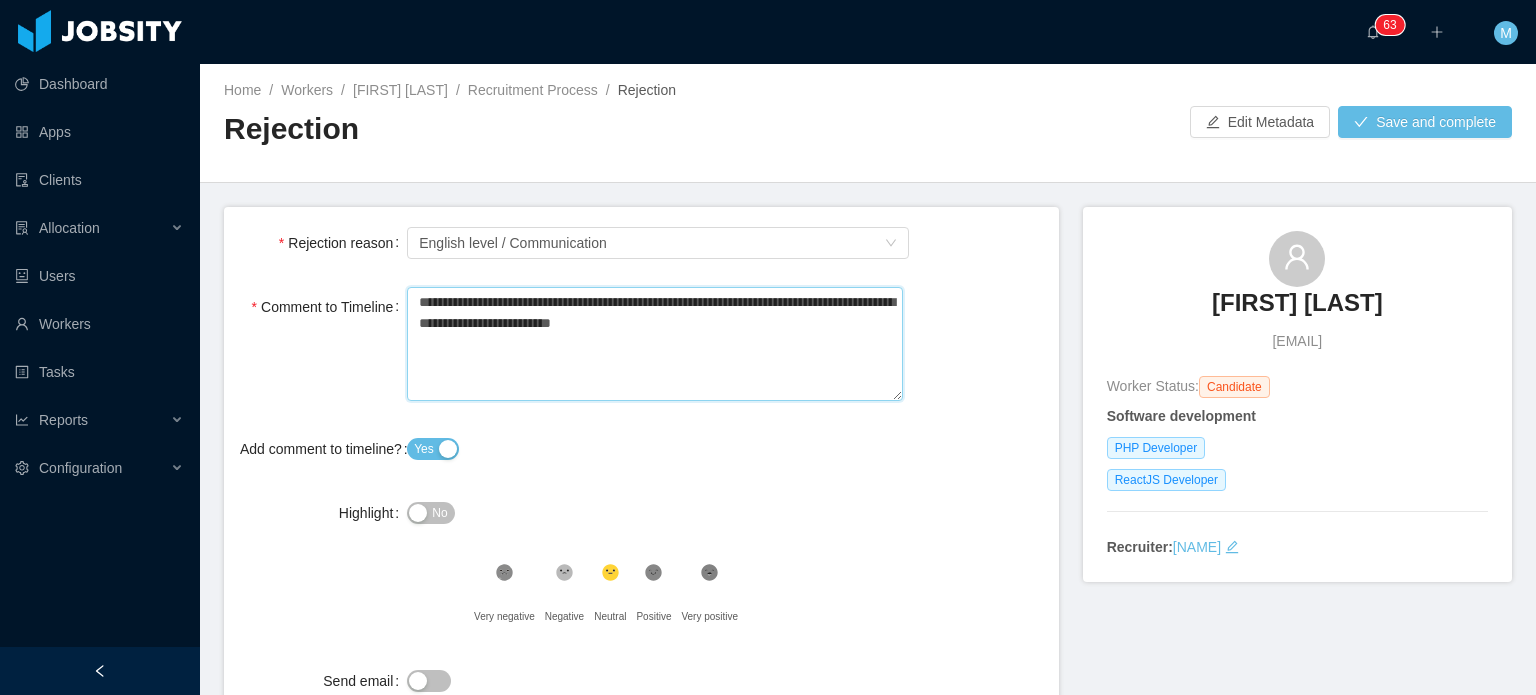 type 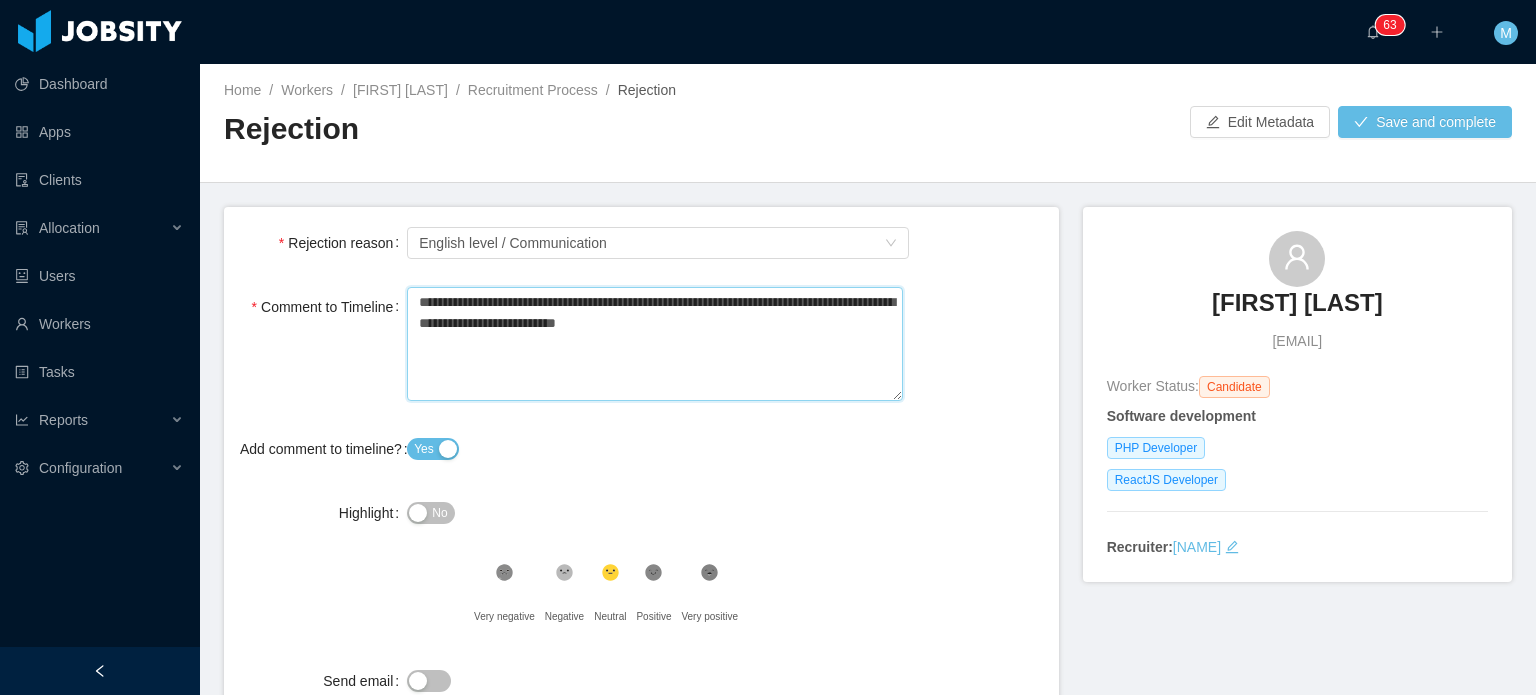 type 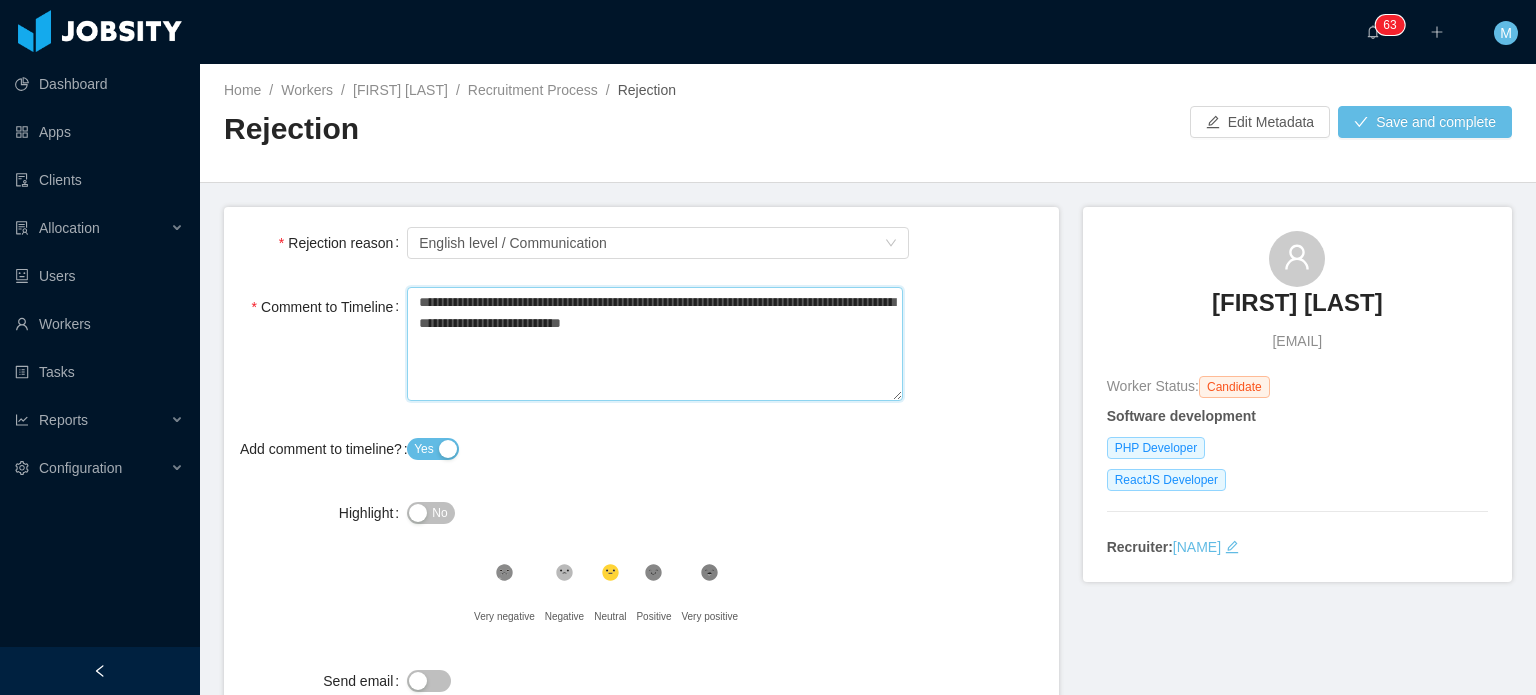 type 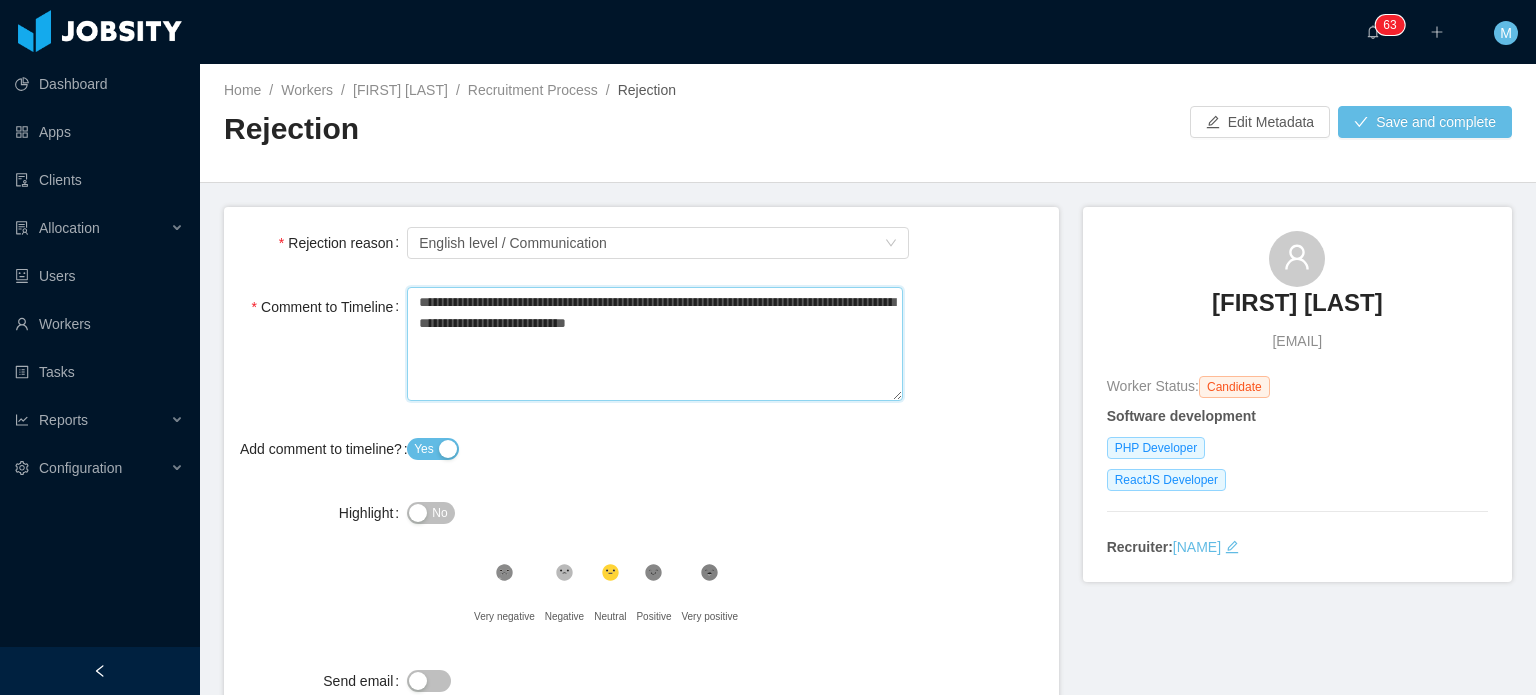 type 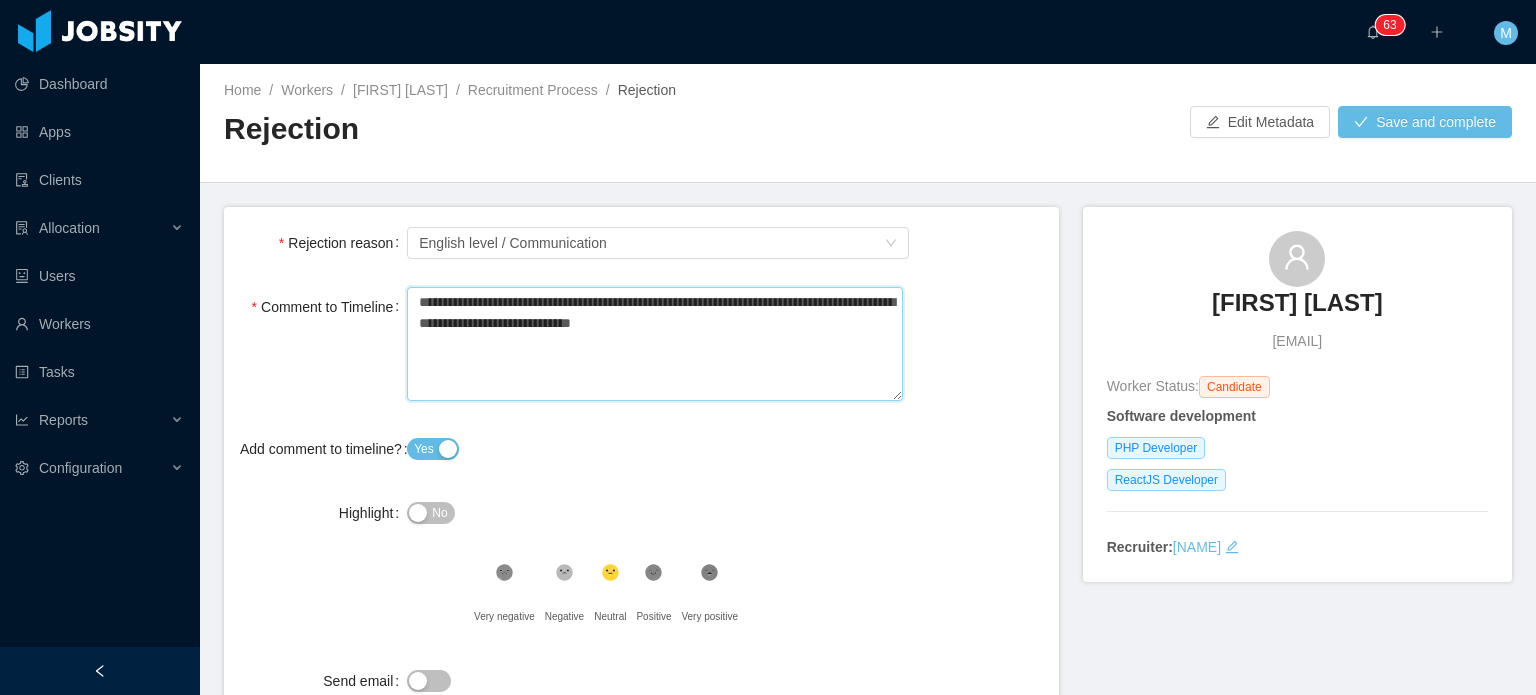 type 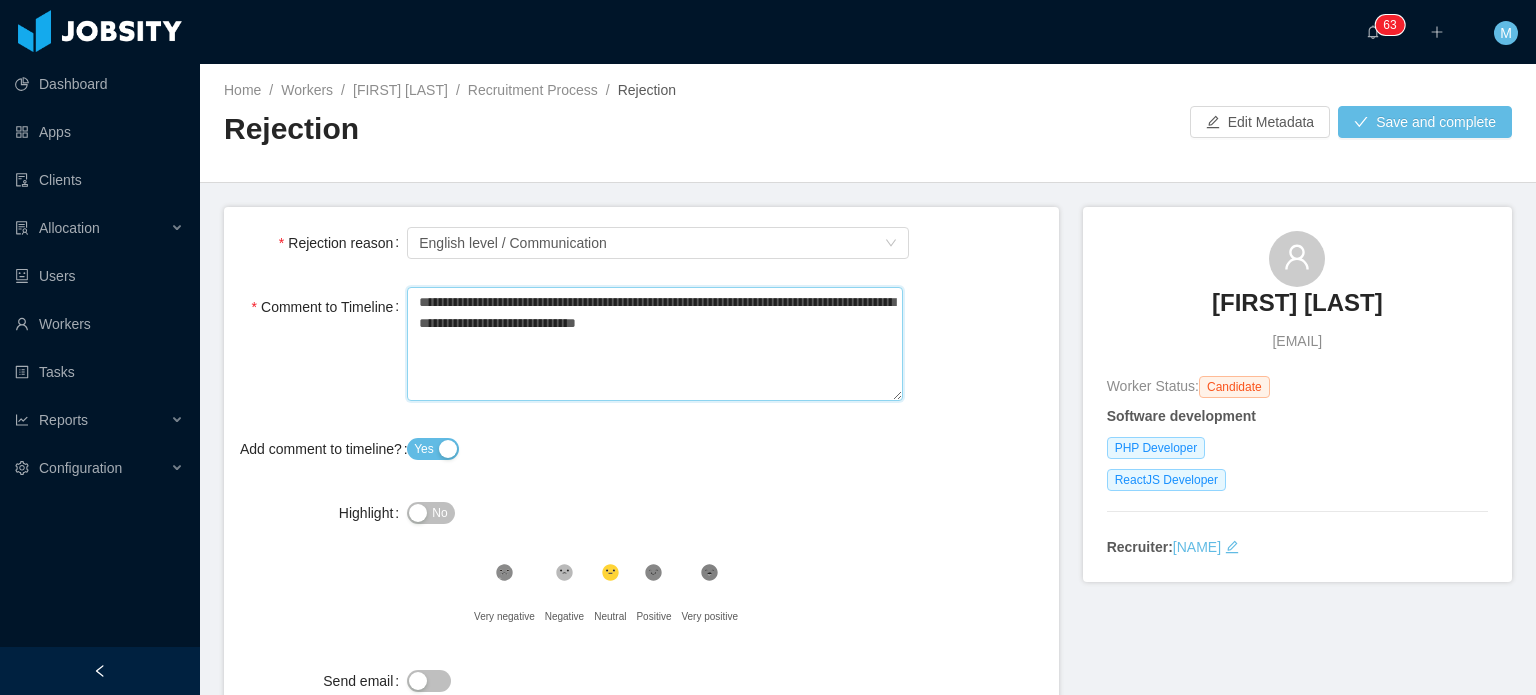 type 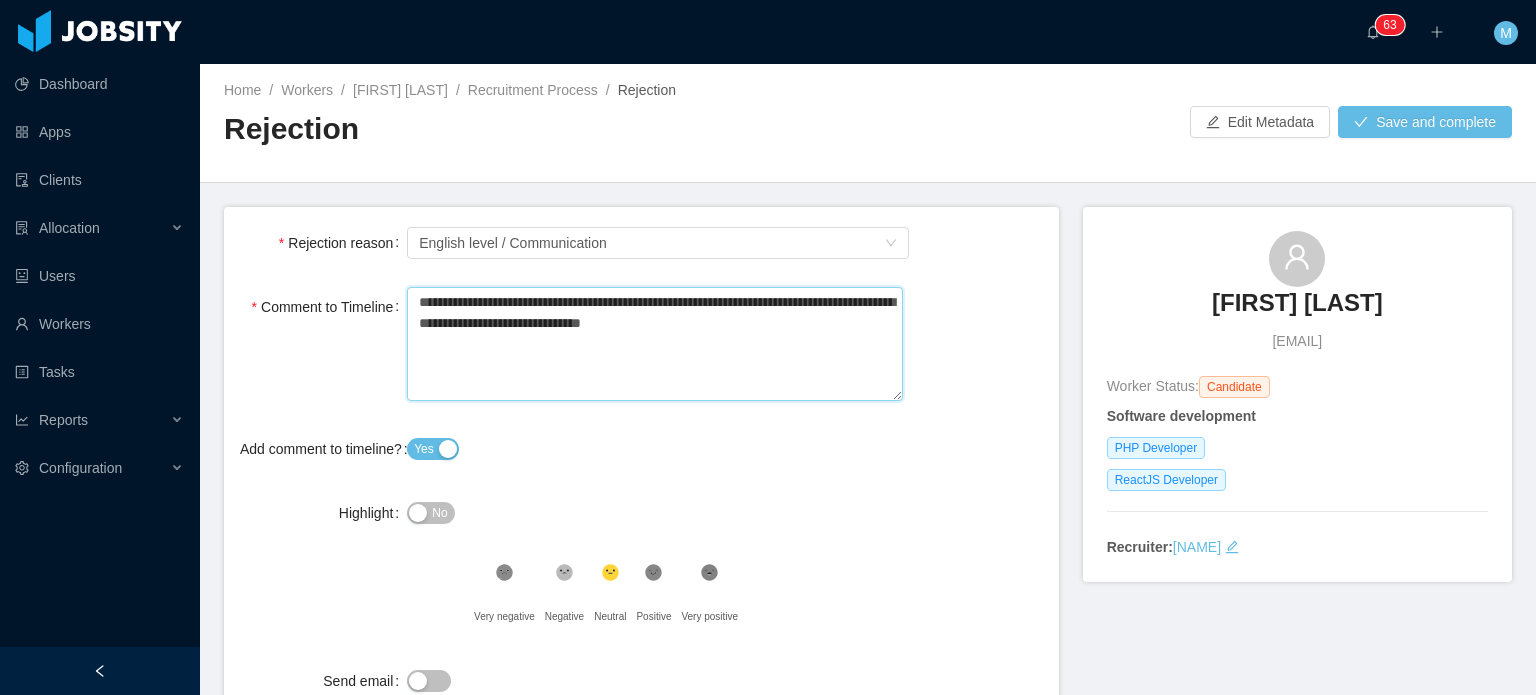 type 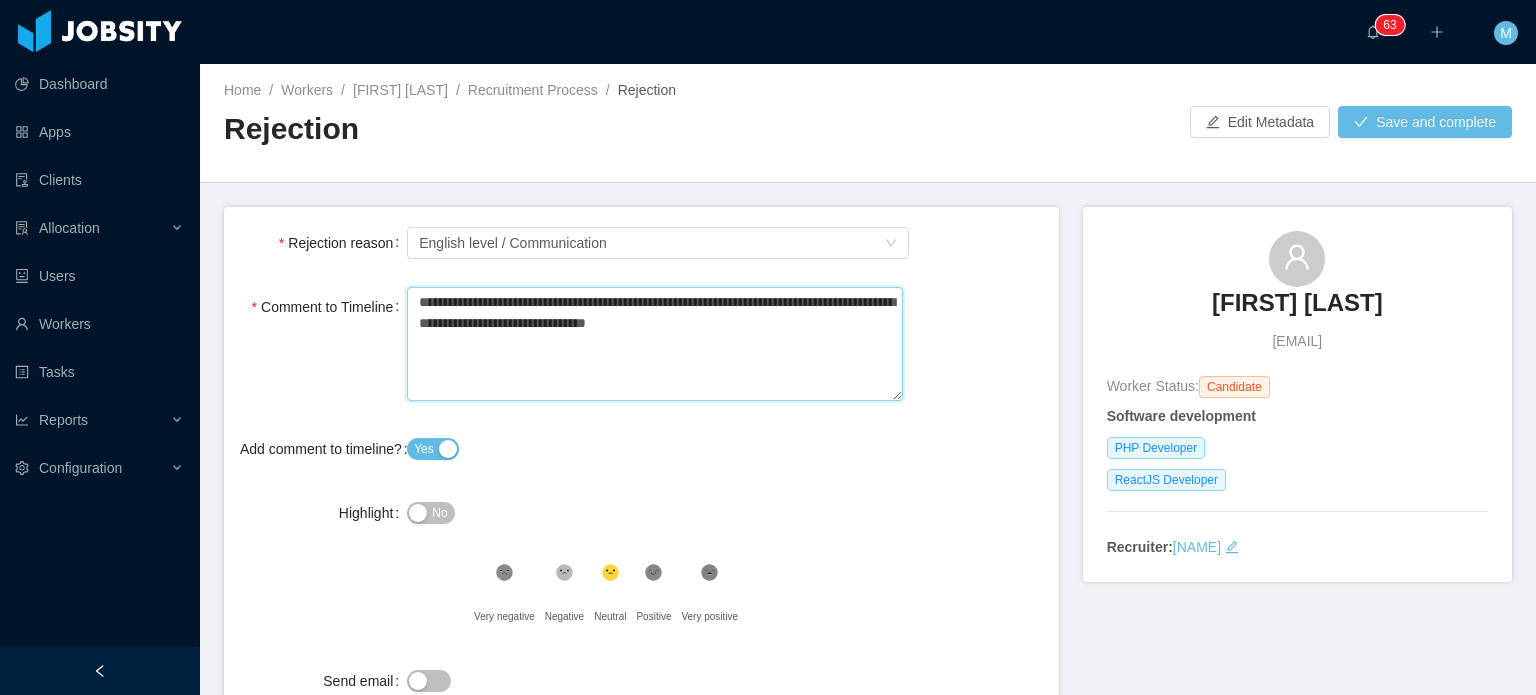 type 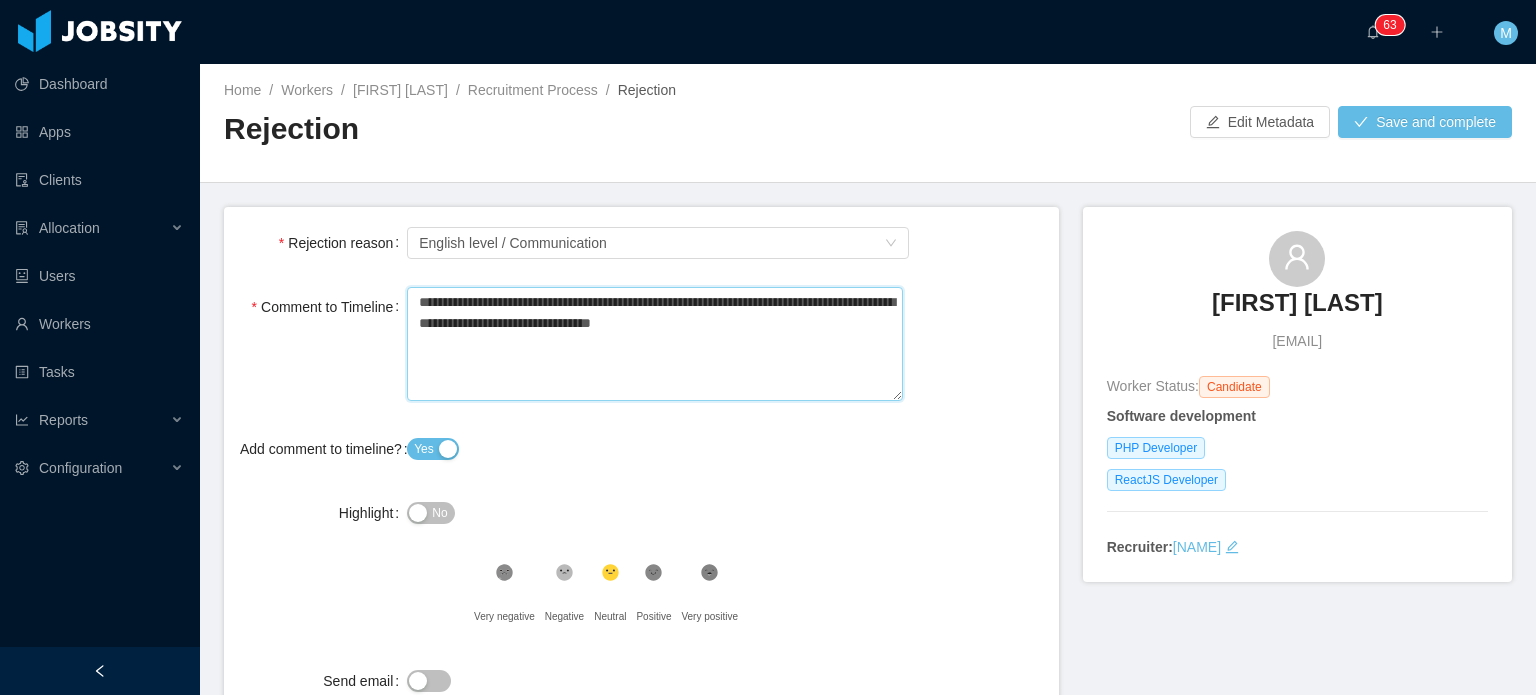 type 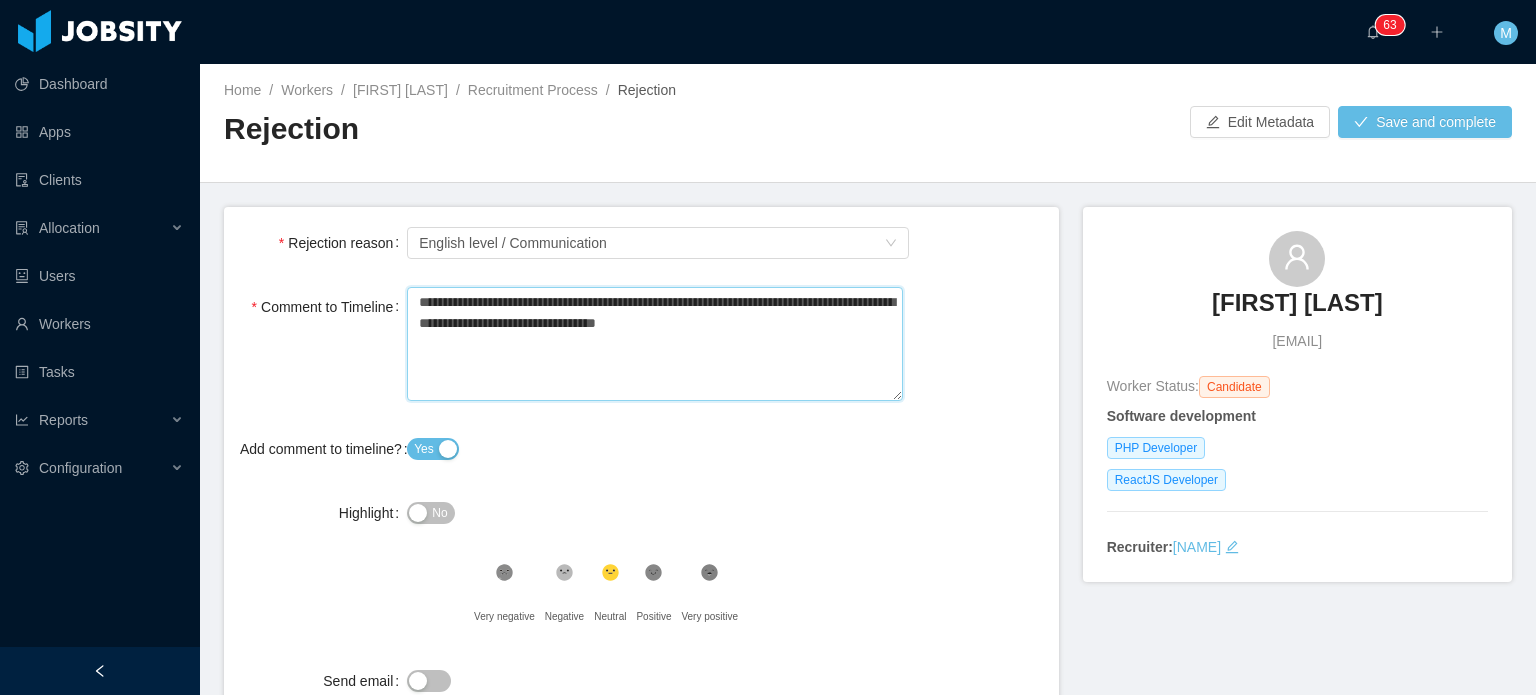 type 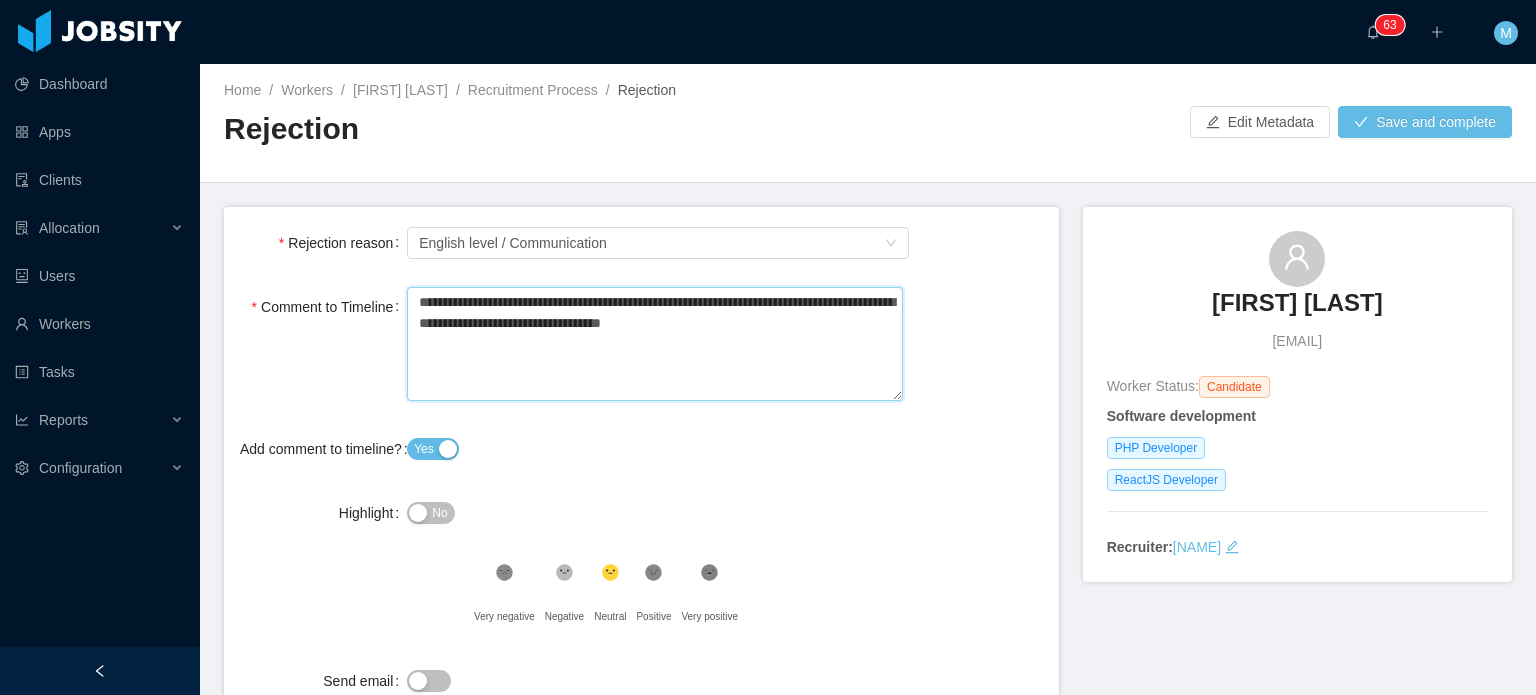 type 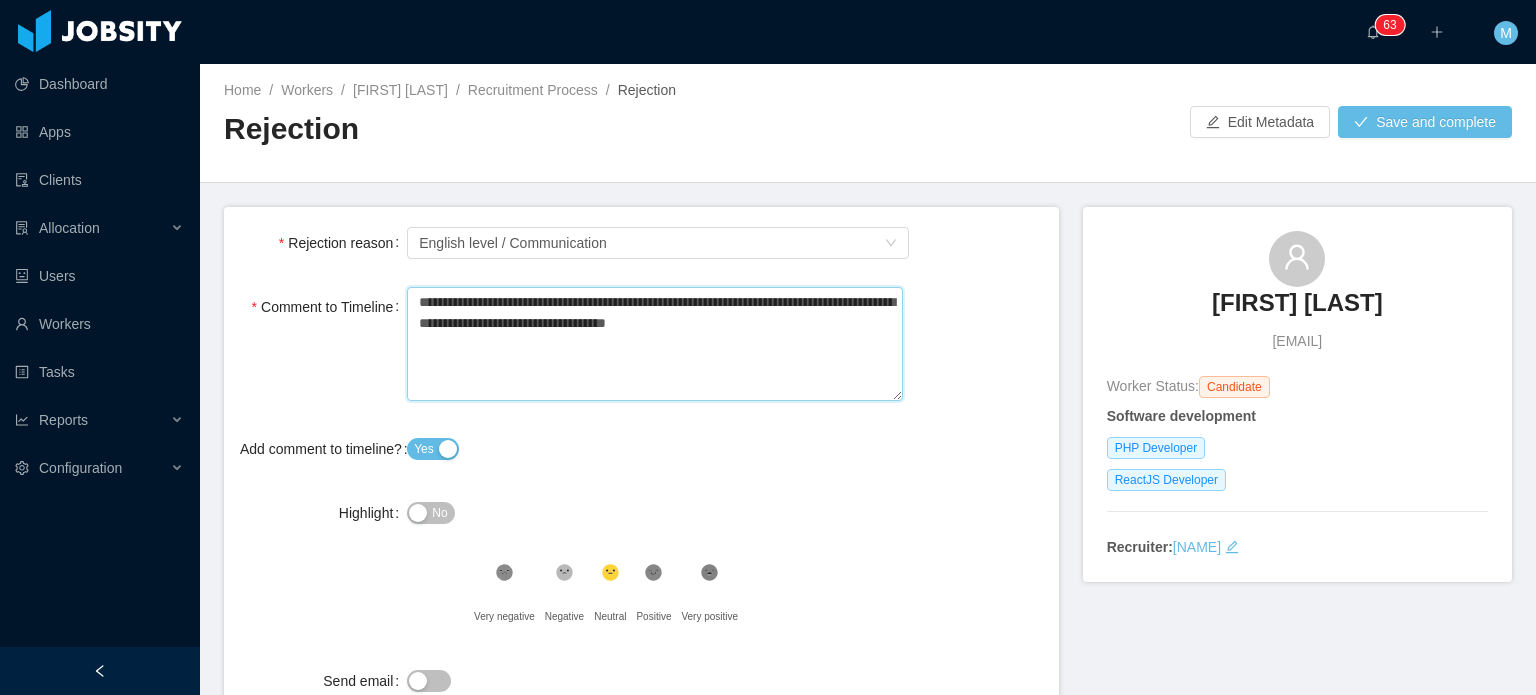 type on "**********" 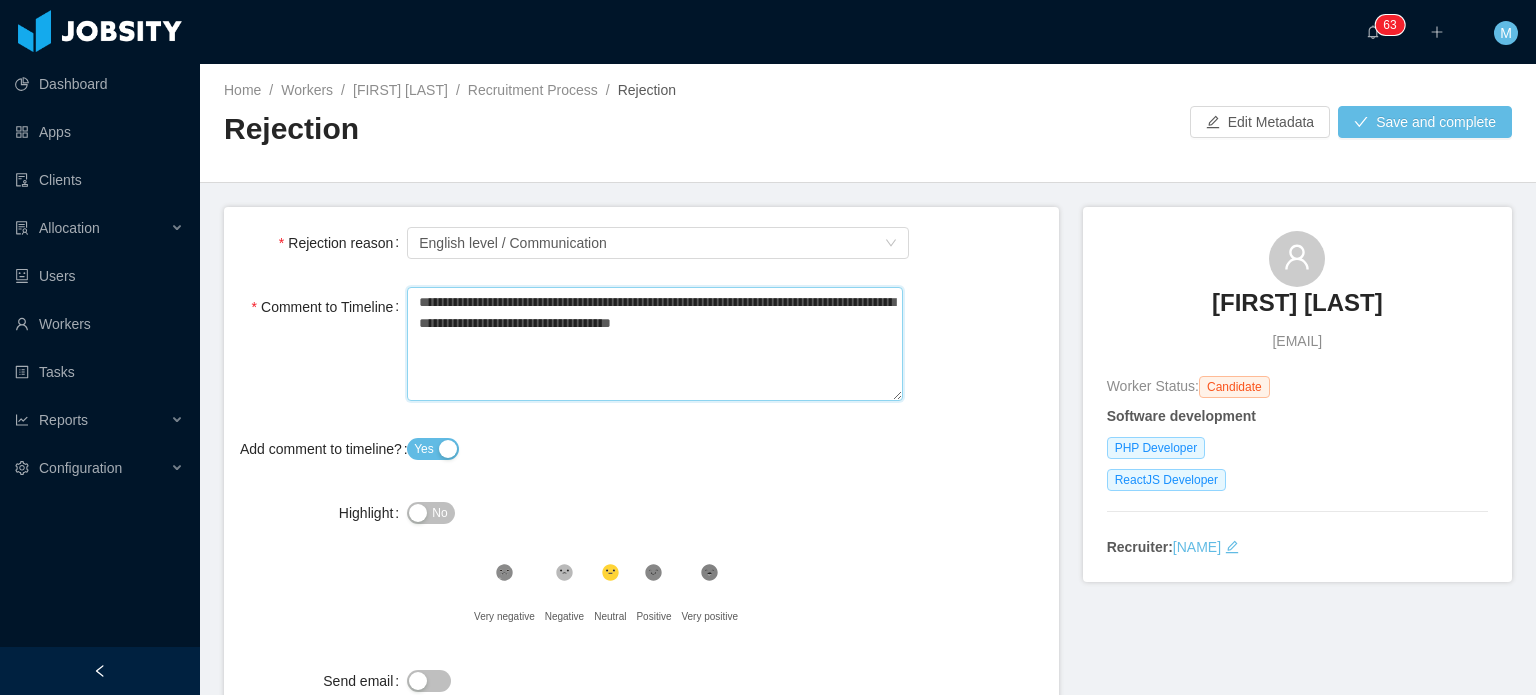 type 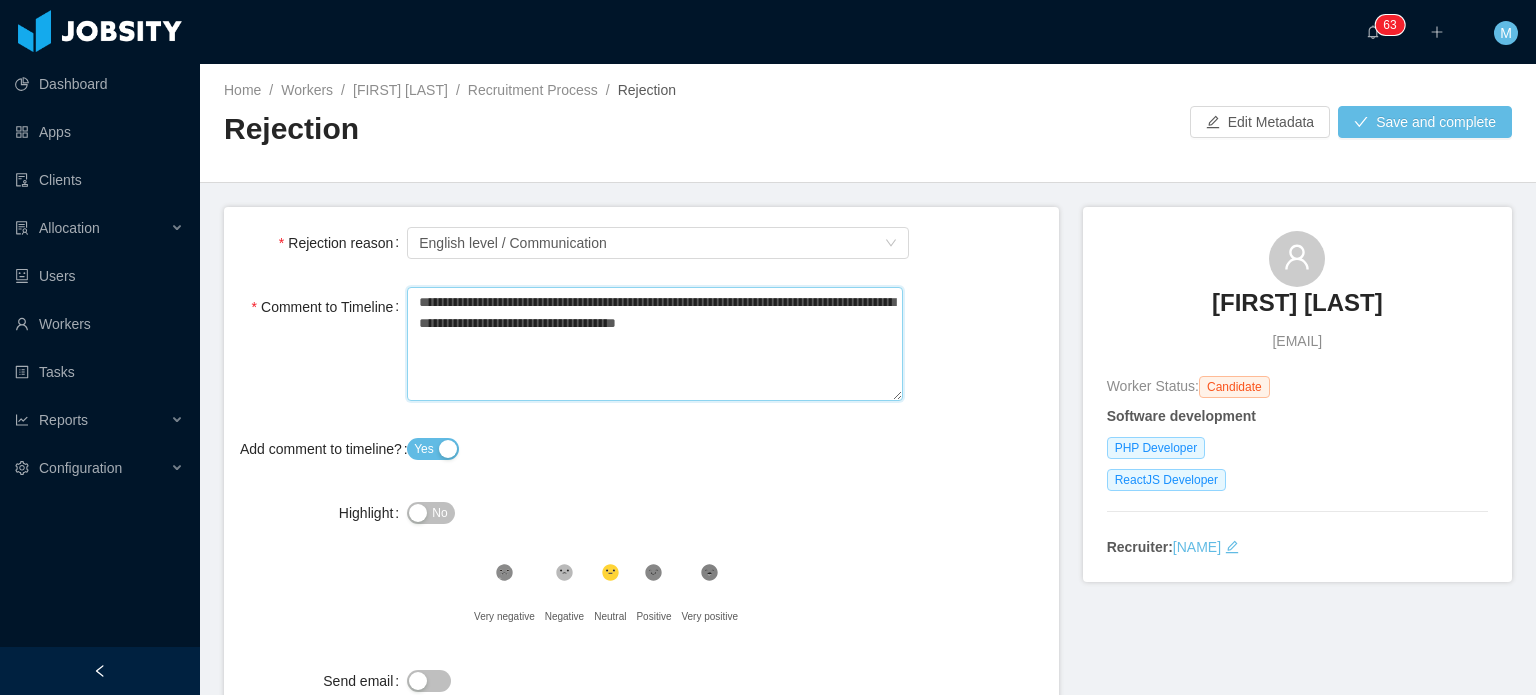 type 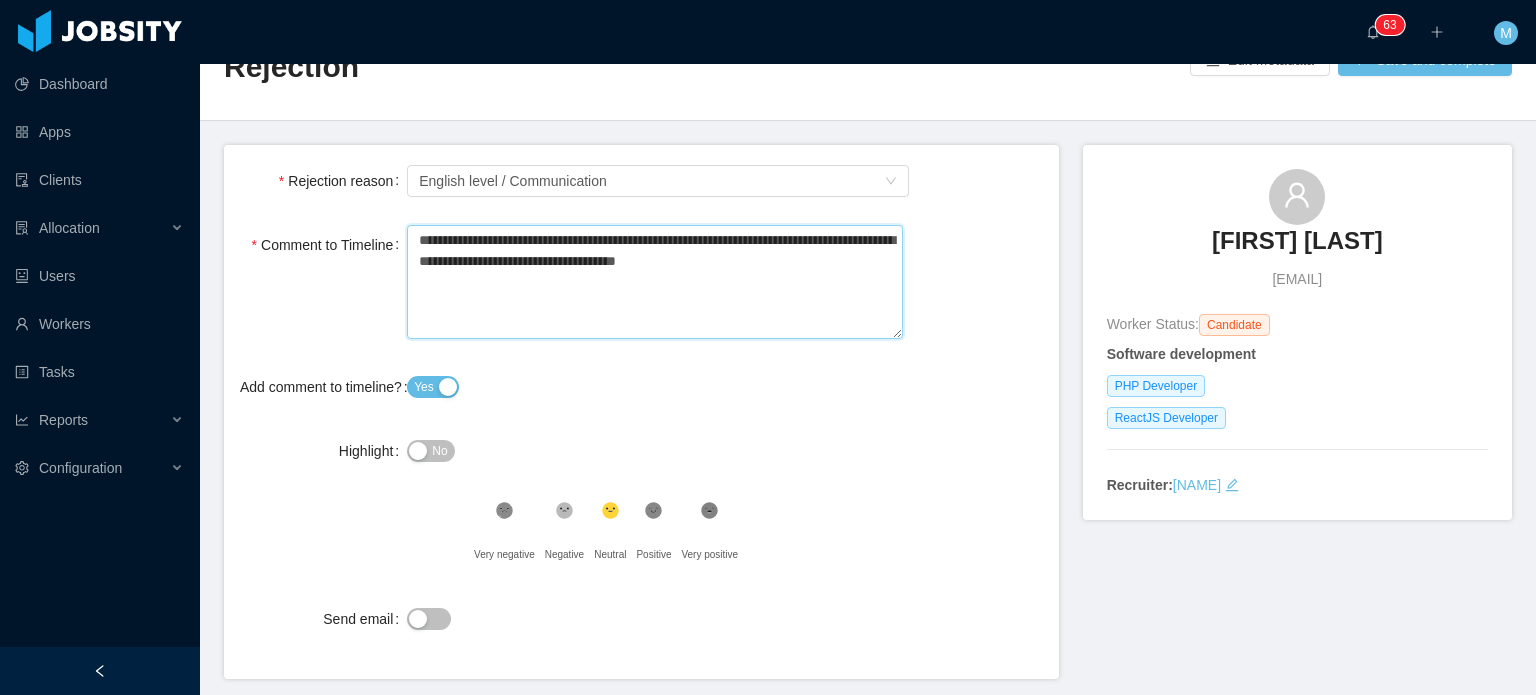 scroll, scrollTop: 0, scrollLeft: 0, axis: both 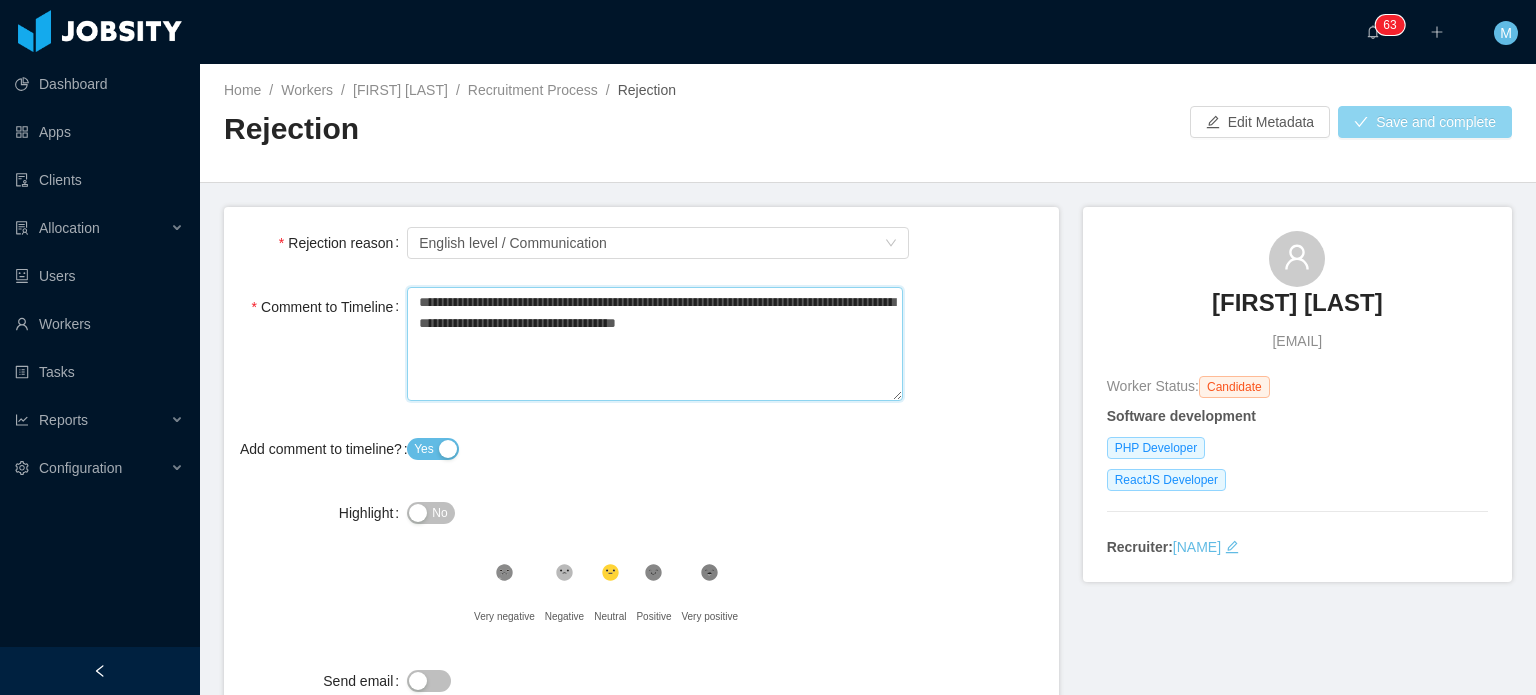 type on "**********" 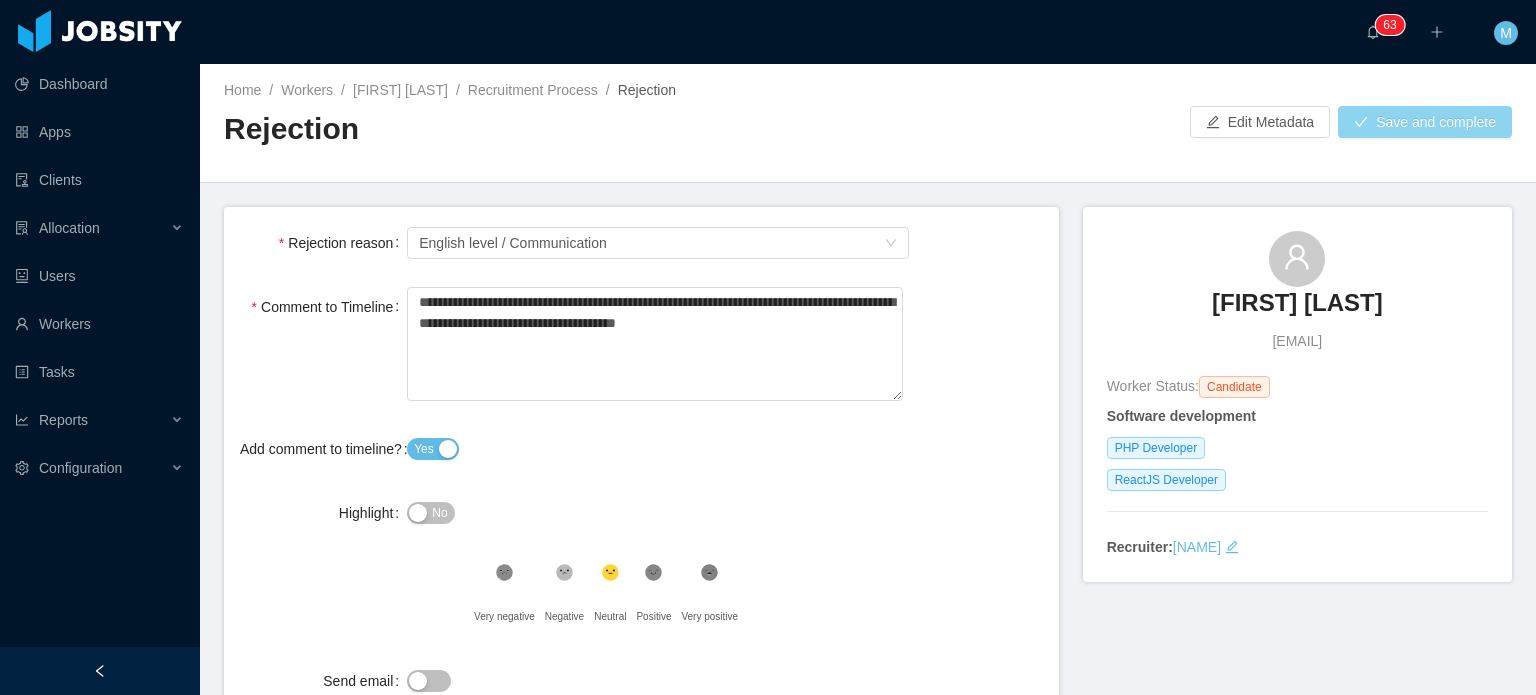 click on "Save and complete" at bounding box center (1425, 122) 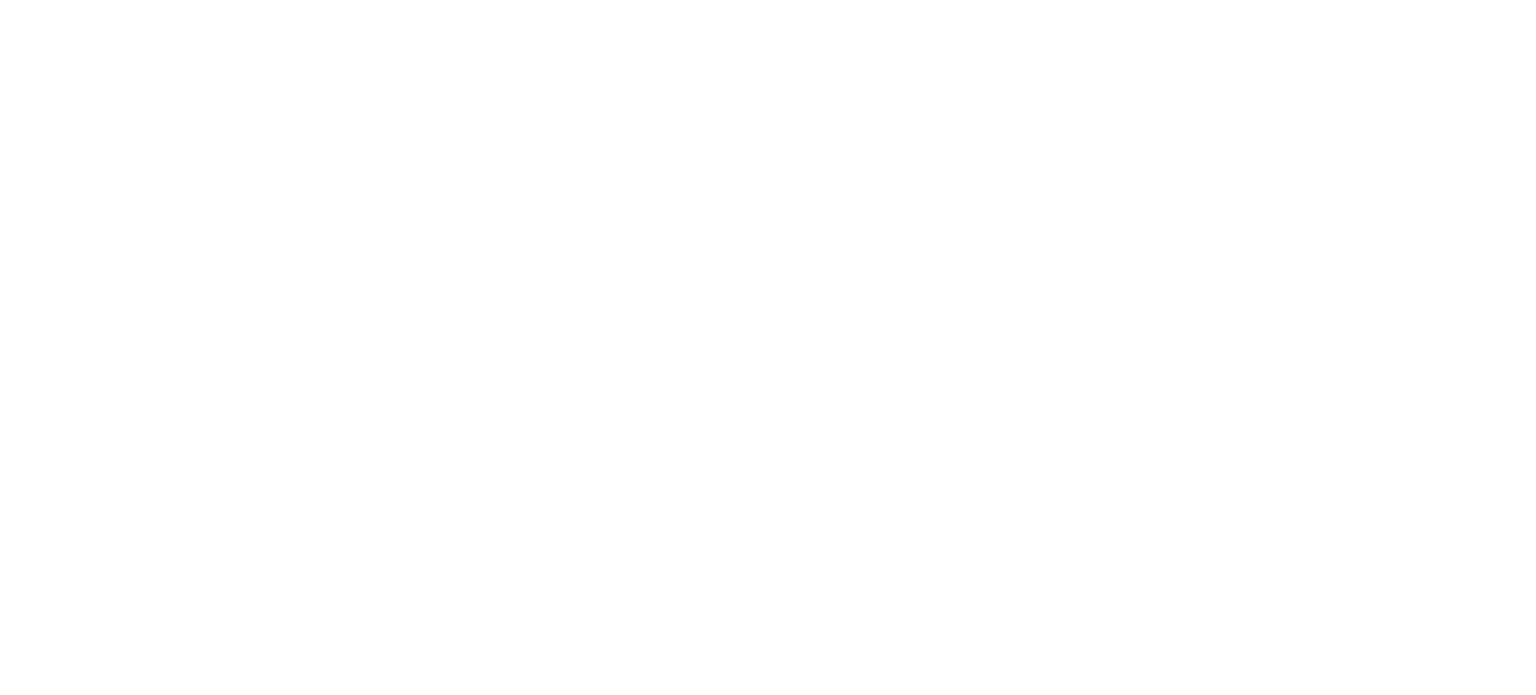 scroll, scrollTop: 0, scrollLeft: 0, axis: both 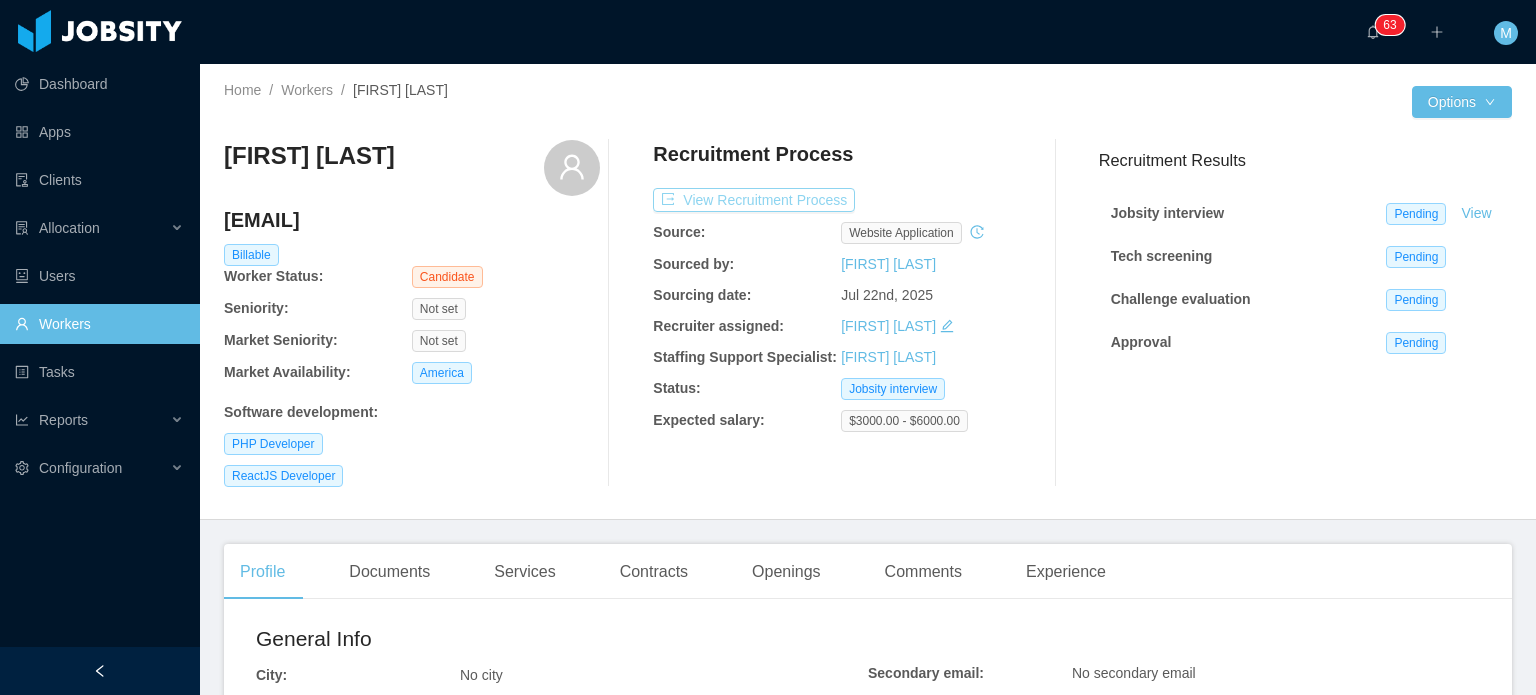 click on "View Recruitment Process" at bounding box center (754, 200) 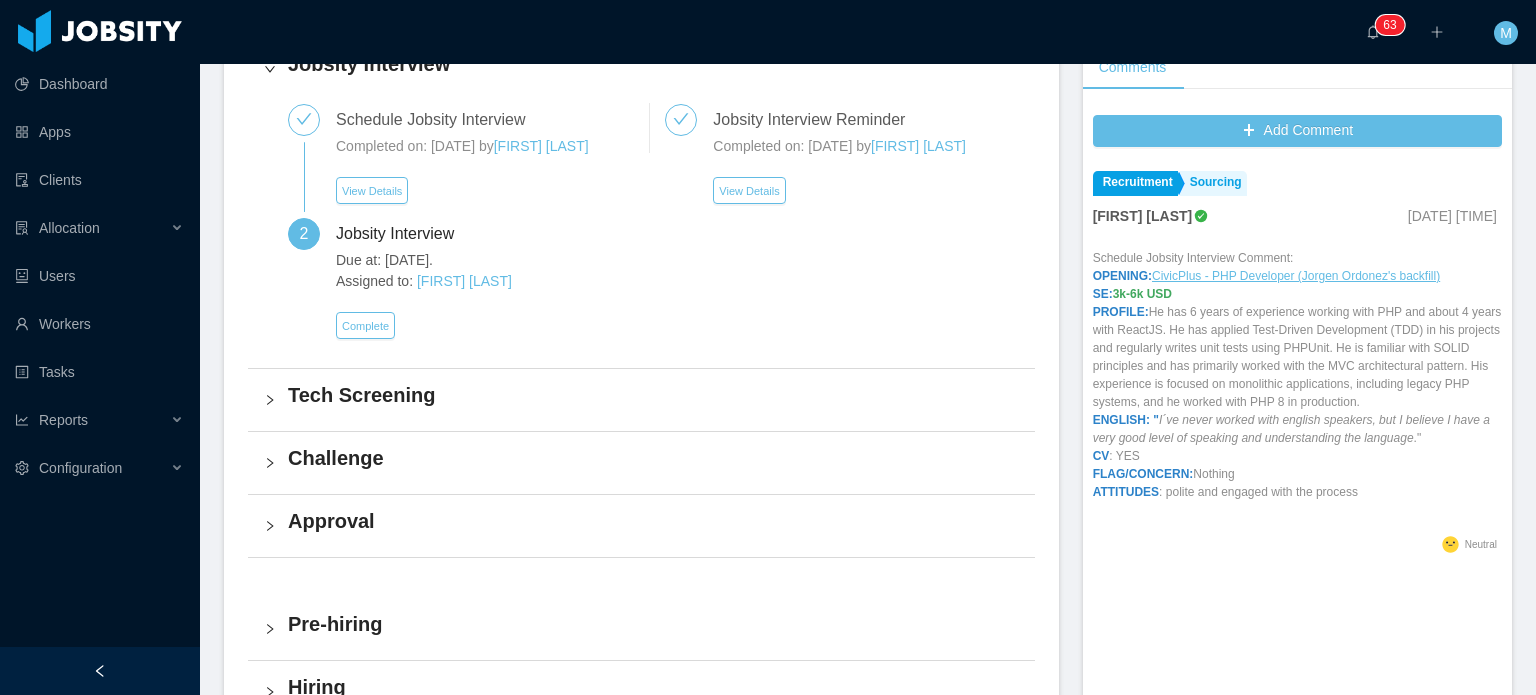 scroll, scrollTop: 0, scrollLeft: 0, axis: both 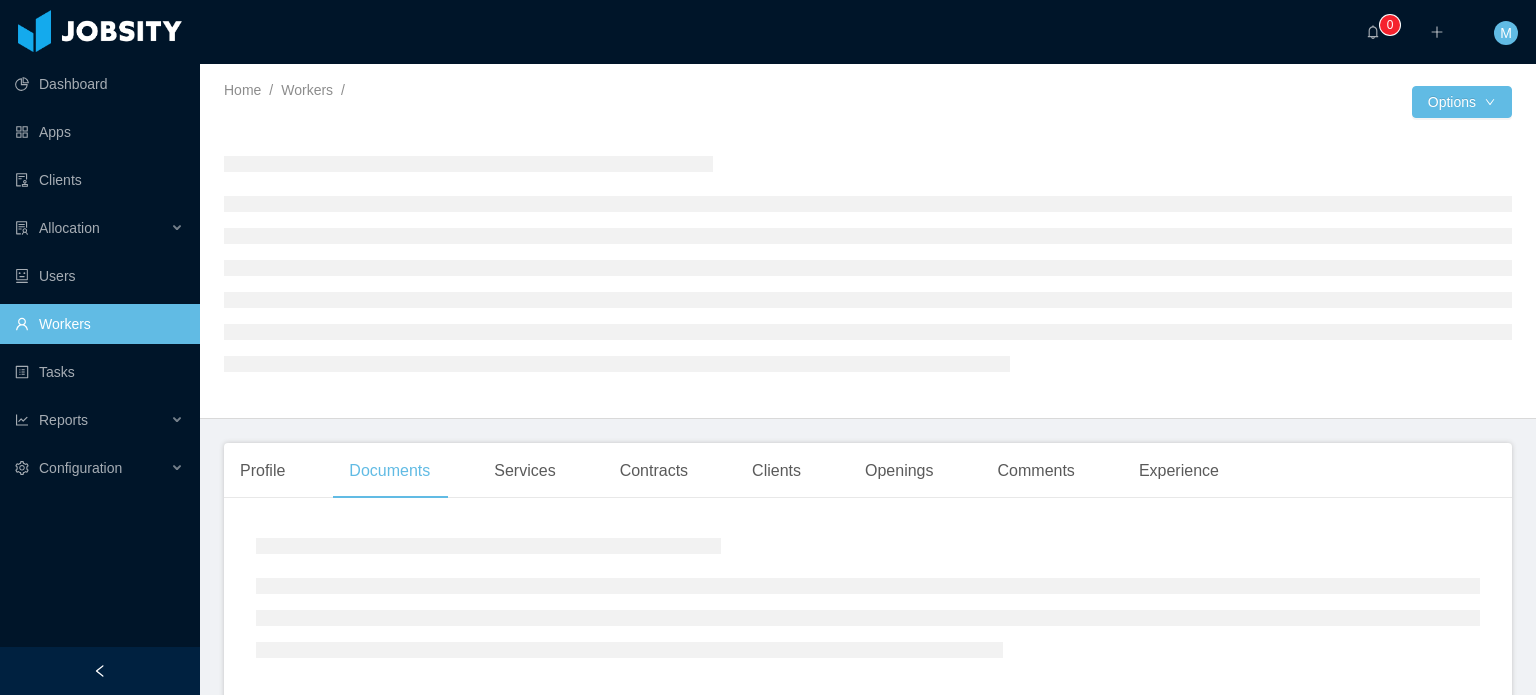 drag, startPoint x: 650, startPoint y: 327, endPoint x: 591, endPoint y: 327, distance: 59 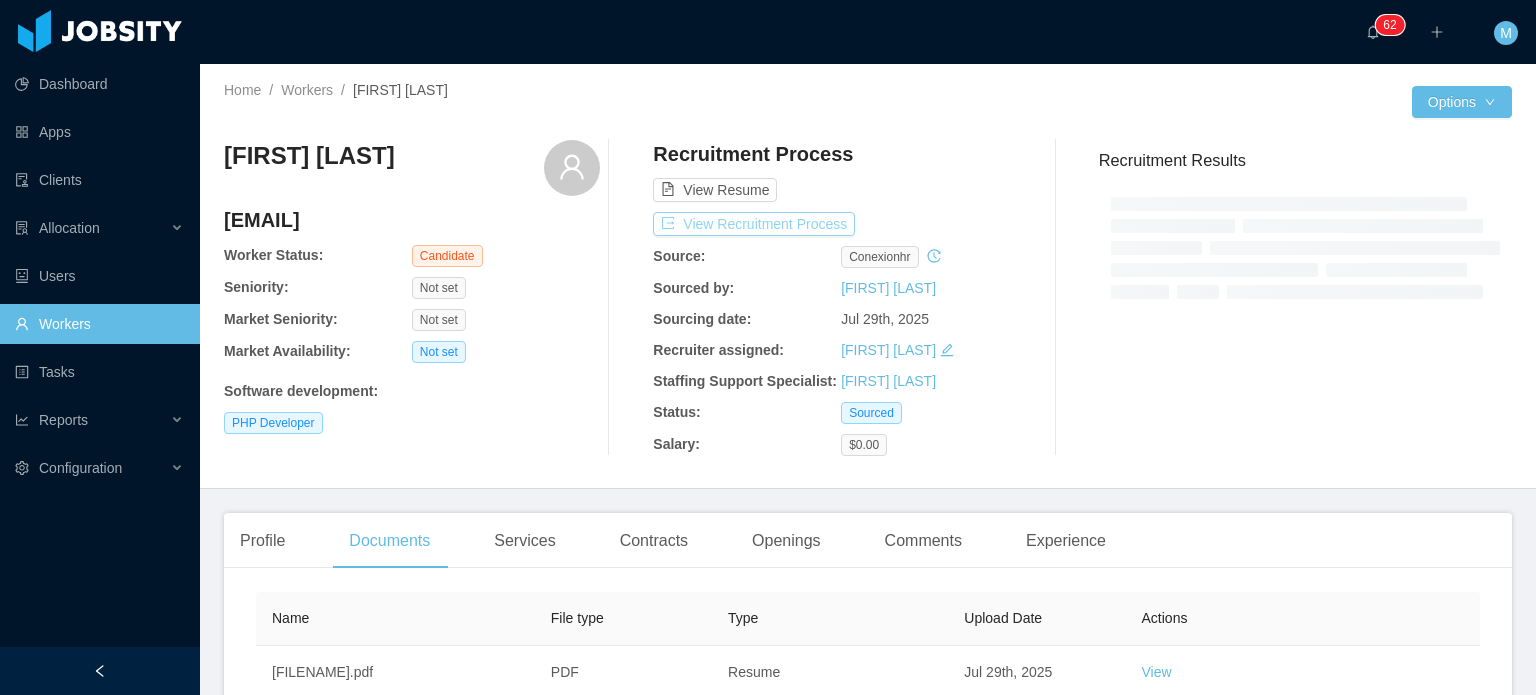 click on "View Recruitment Process" at bounding box center [754, 224] 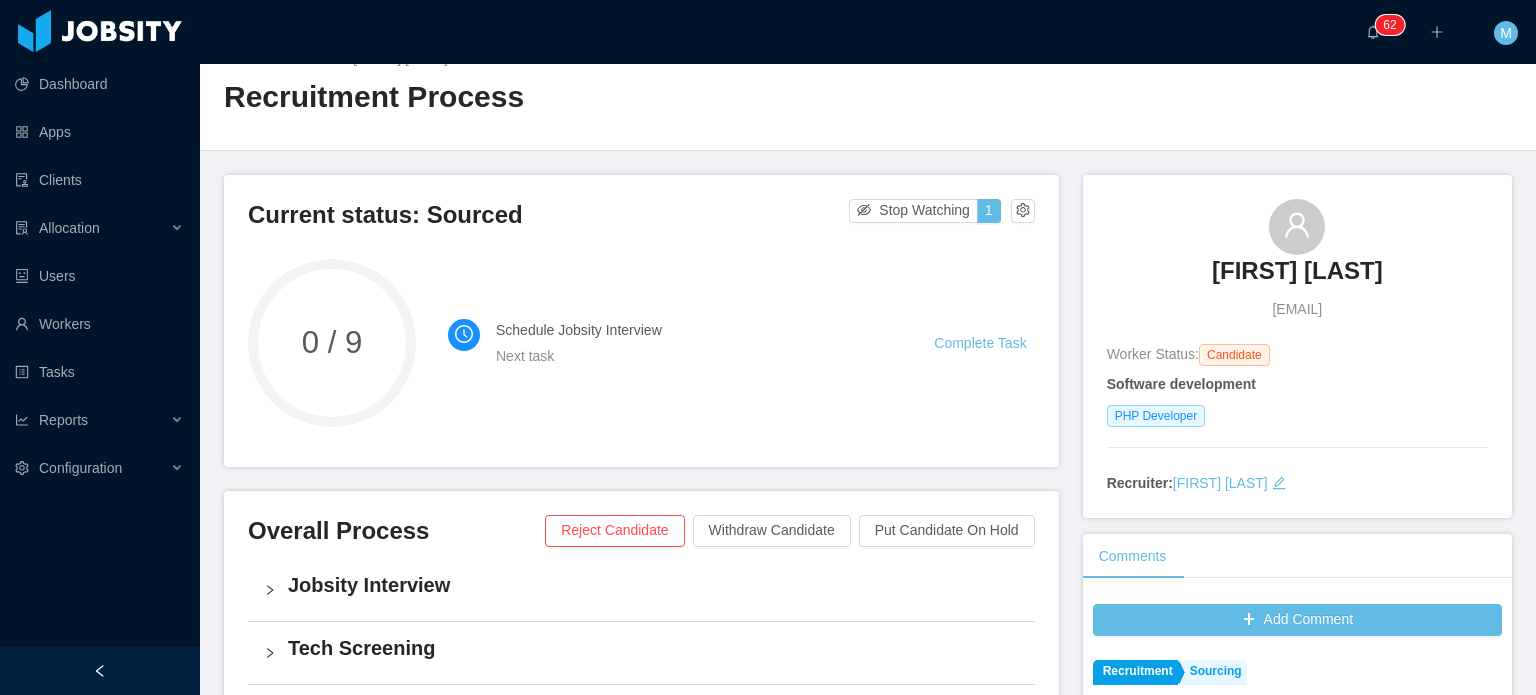 scroll, scrollTop: 0, scrollLeft: 0, axis: both 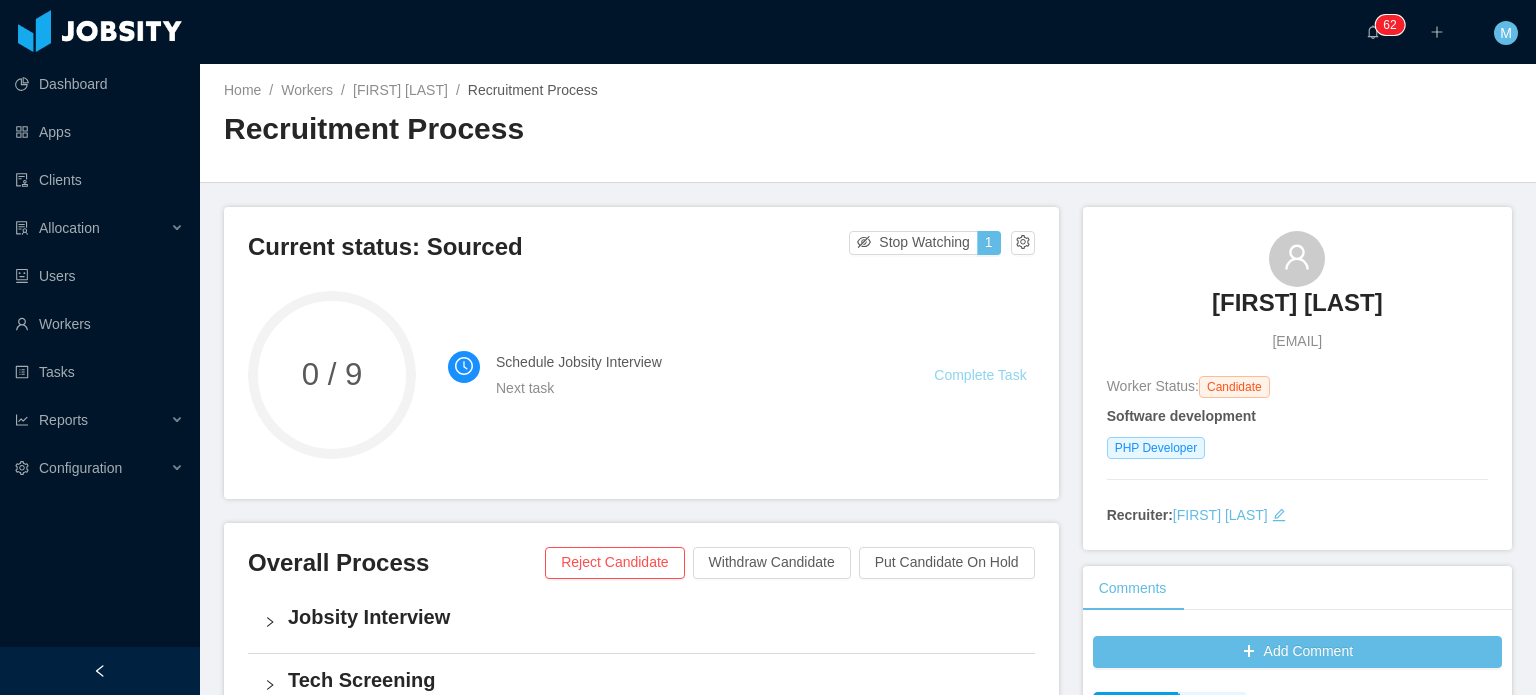 click on "Complete Task" at bounding box center (980, 375) 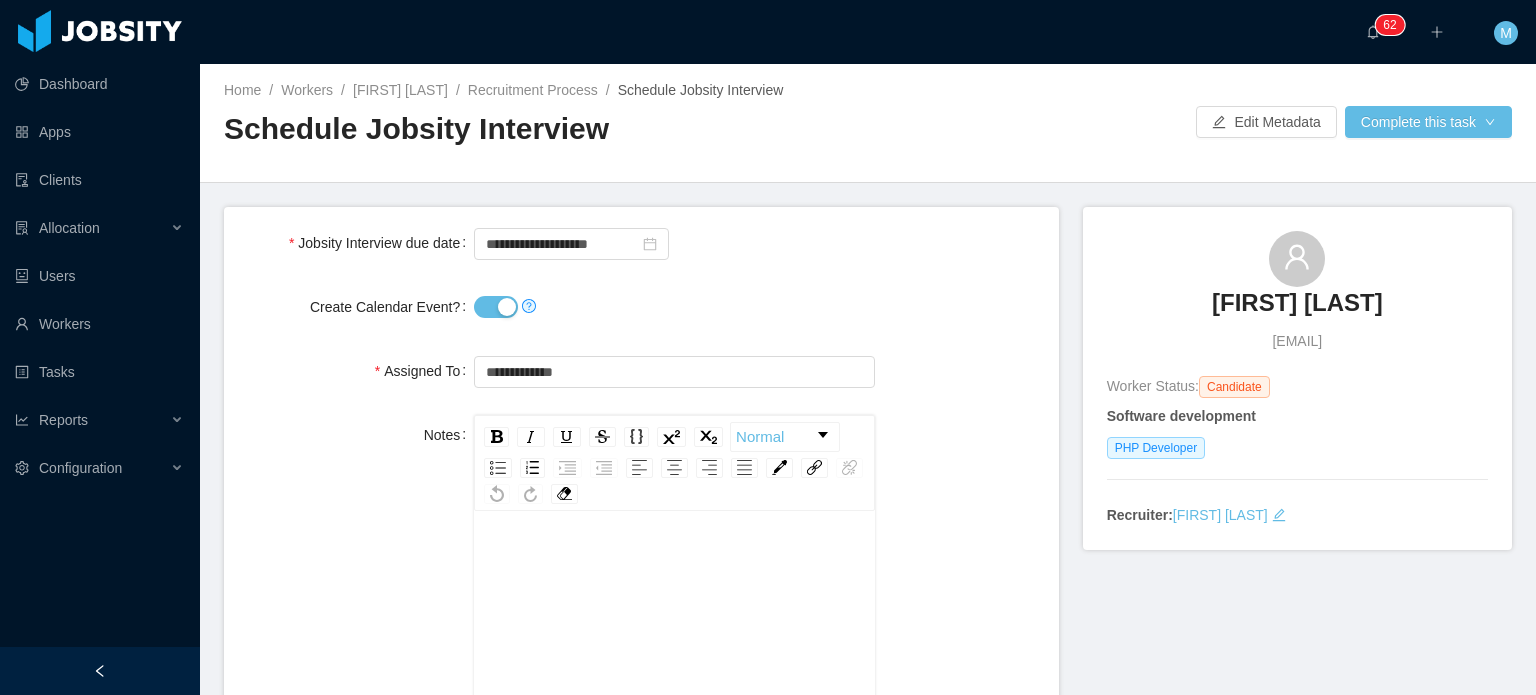 click on "Create Calendar Event?" at bounding box center (496, 307) 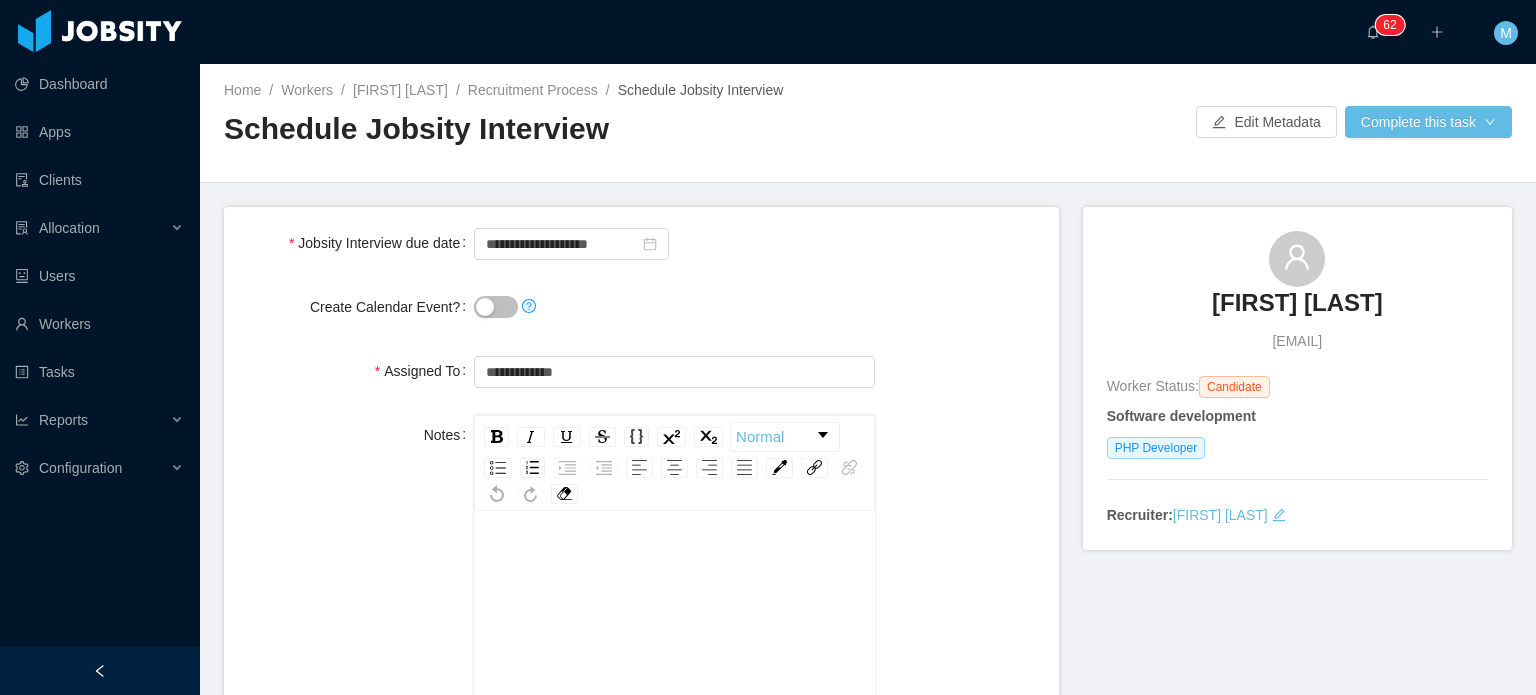 click on "**********" at bounding box center [674, 243] 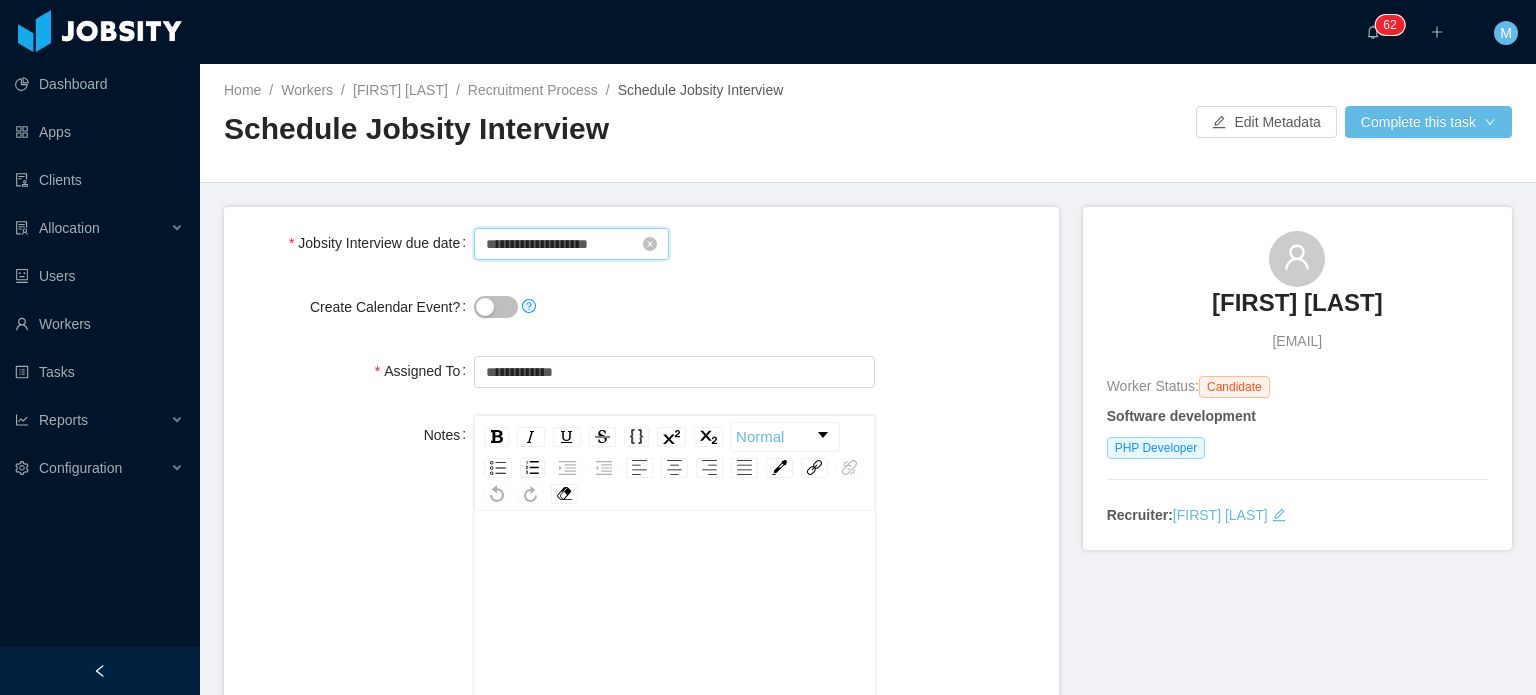 click on "**********" at bounding box center (571, 244) 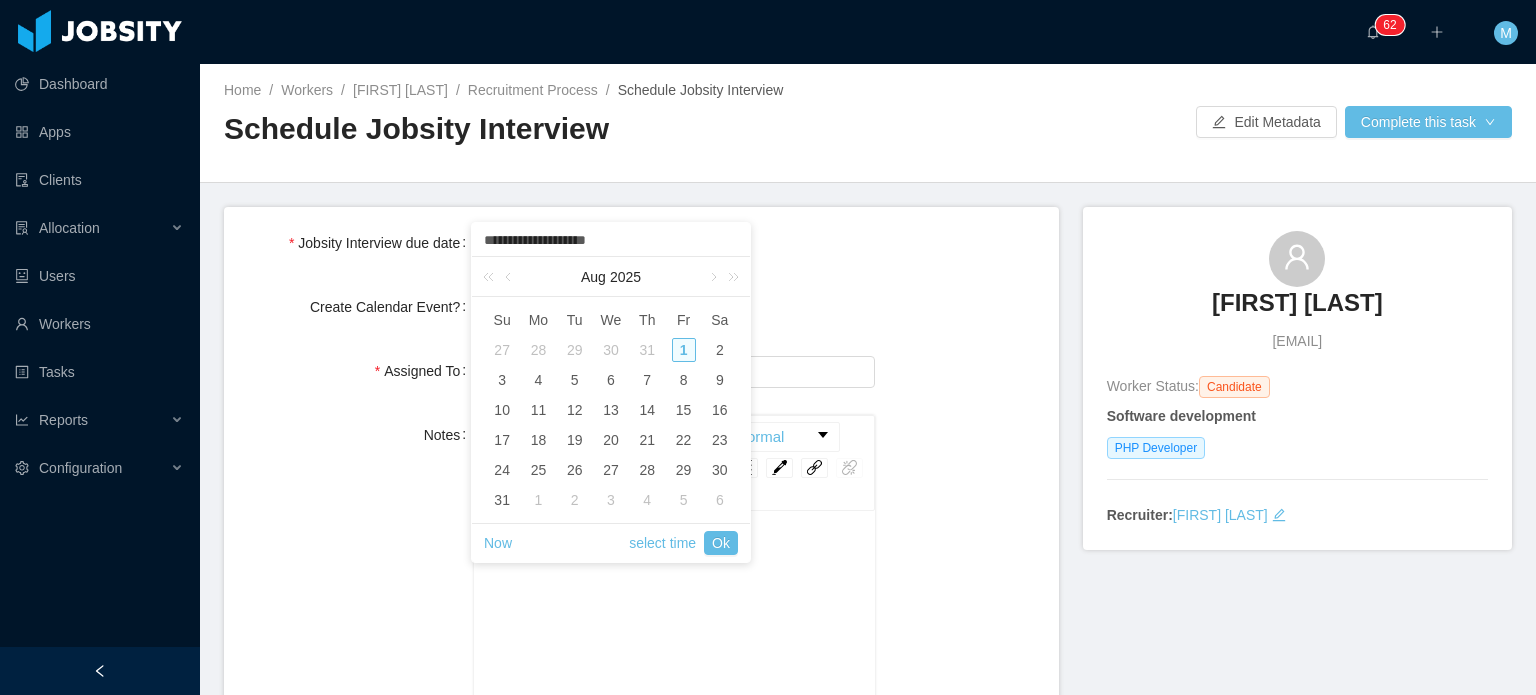 click on "31" at bounding box center (647, 350) 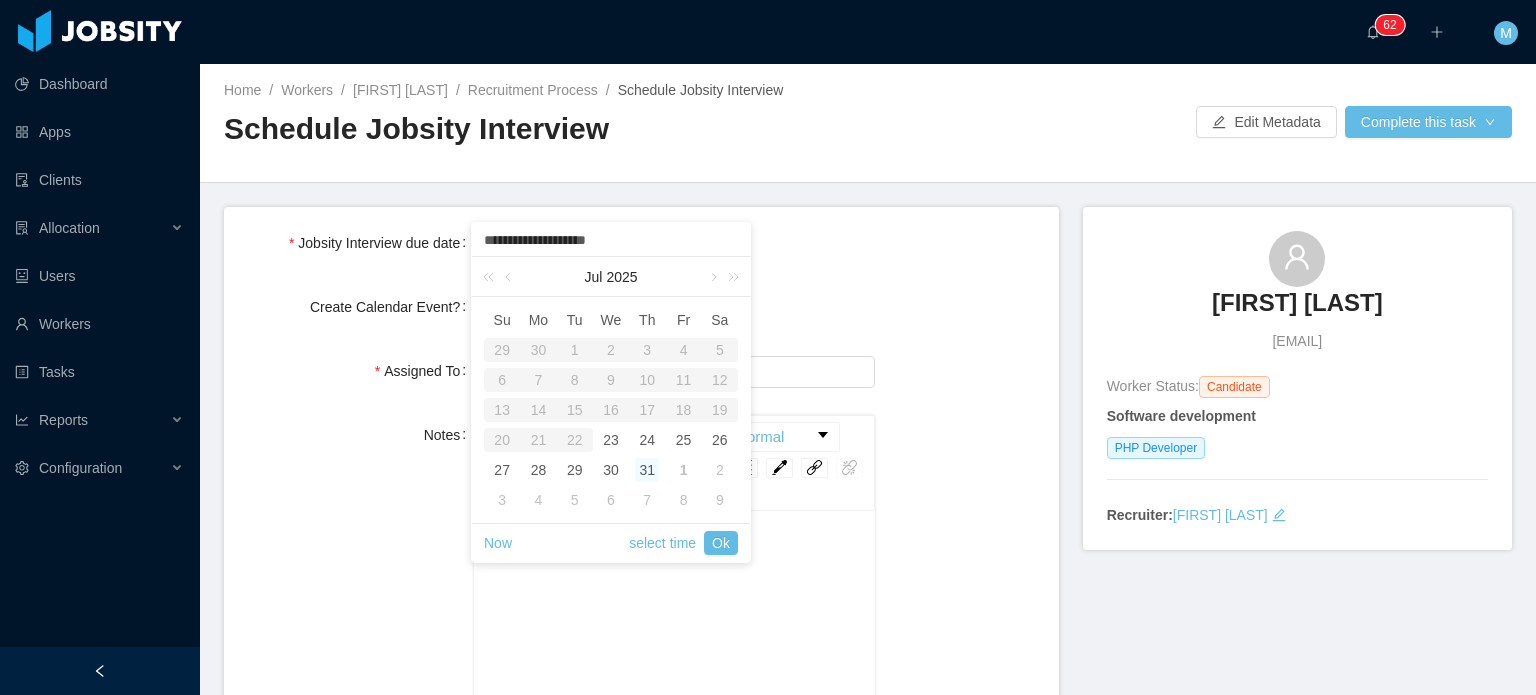 click on "Now select time Ok" at bounding box center (611, 543) 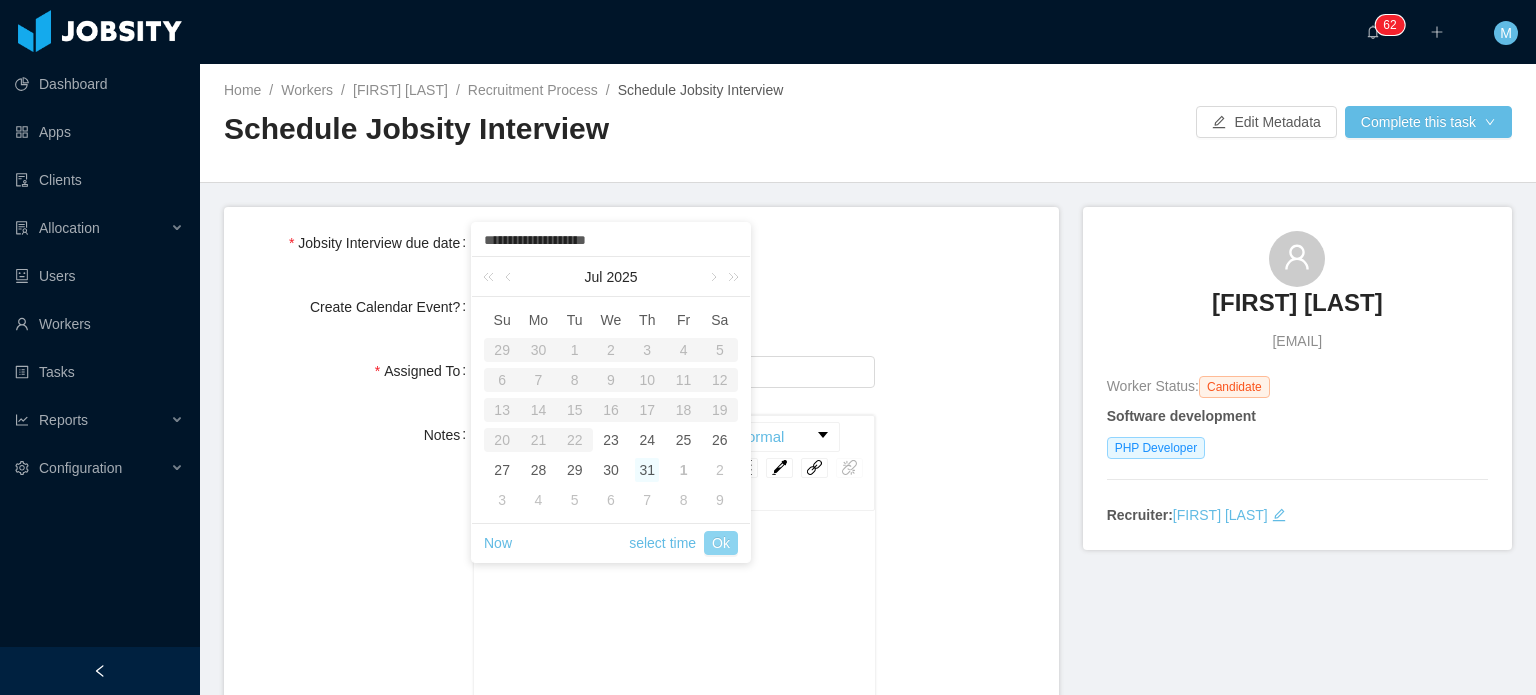 click on "Ok" at bounding box center (721, 543) 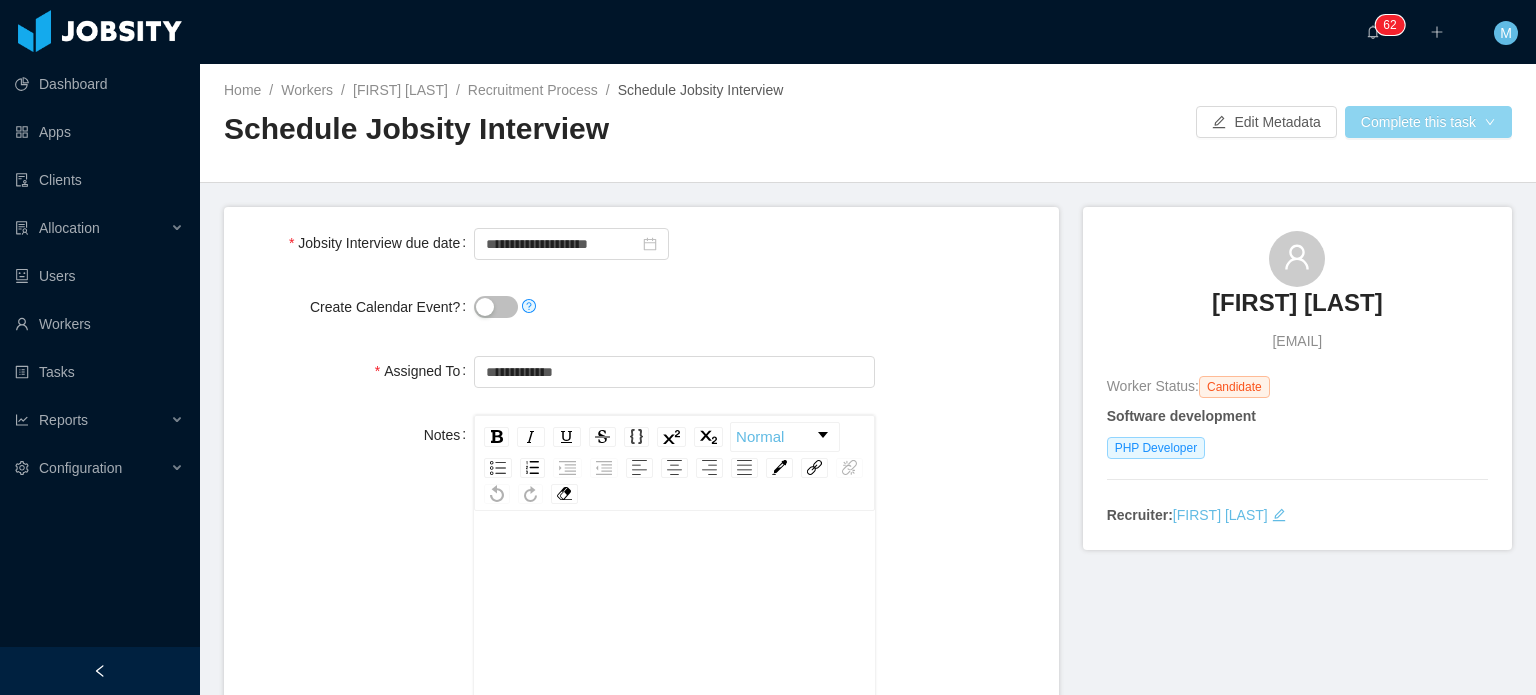 click on "Complete this task" at bounding box center [1428, 122] 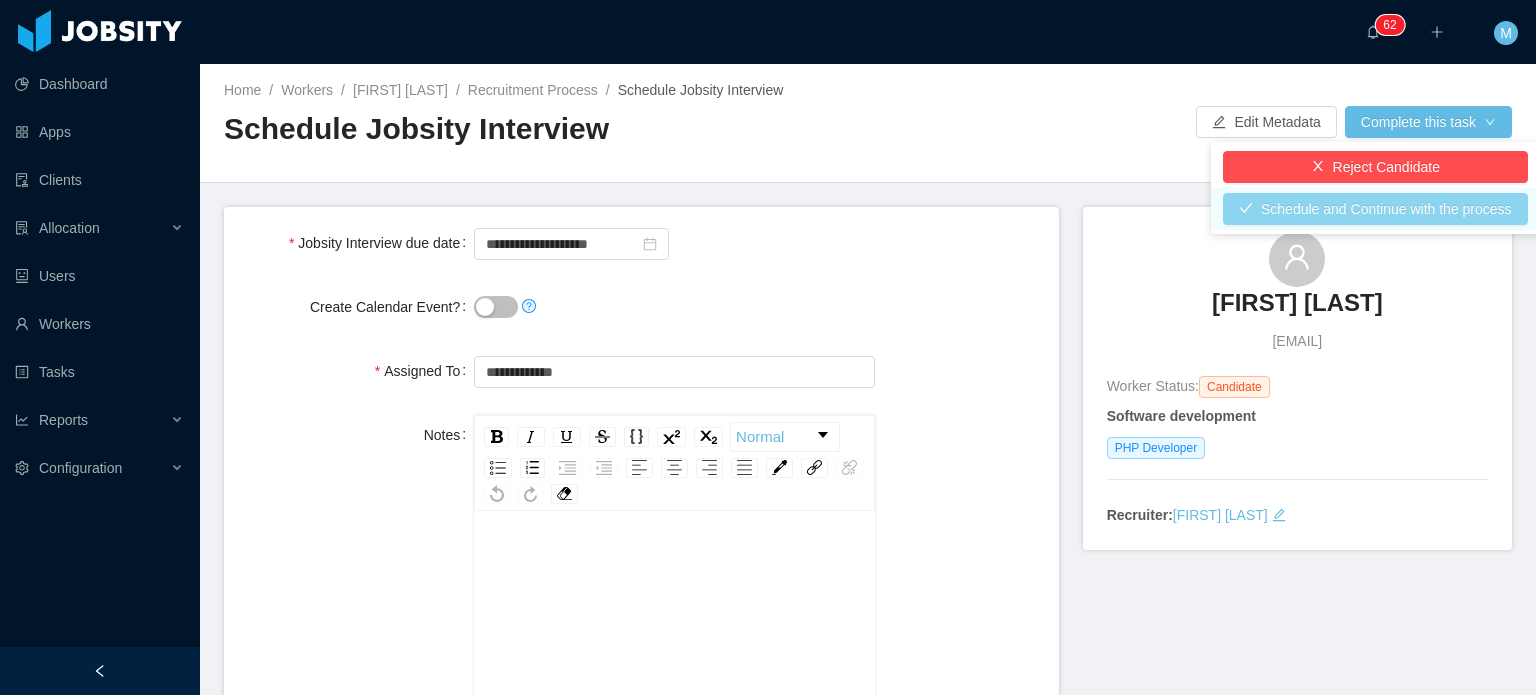 click on "Schedule and Continue with the process" at bounding box center (1375, 209) 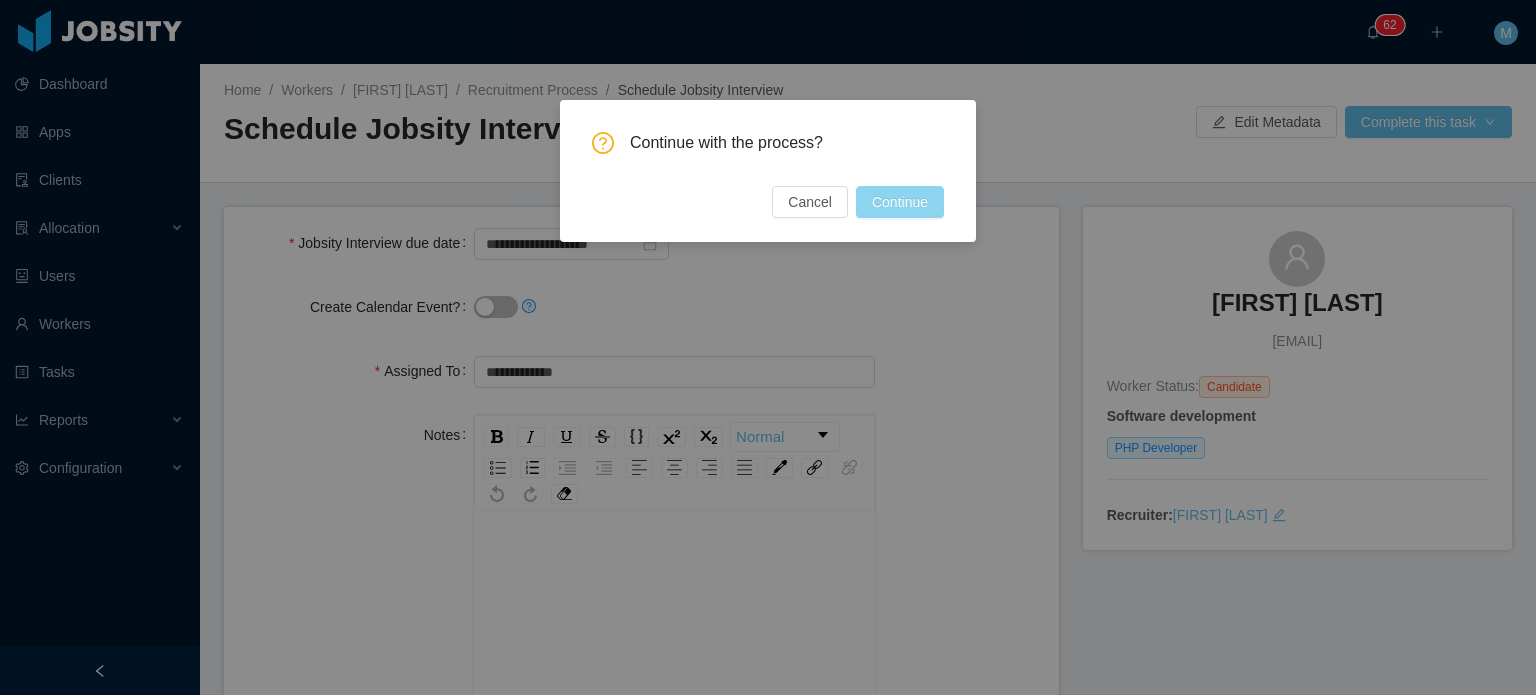 click on "Continue" at bounding box center [900, 202] 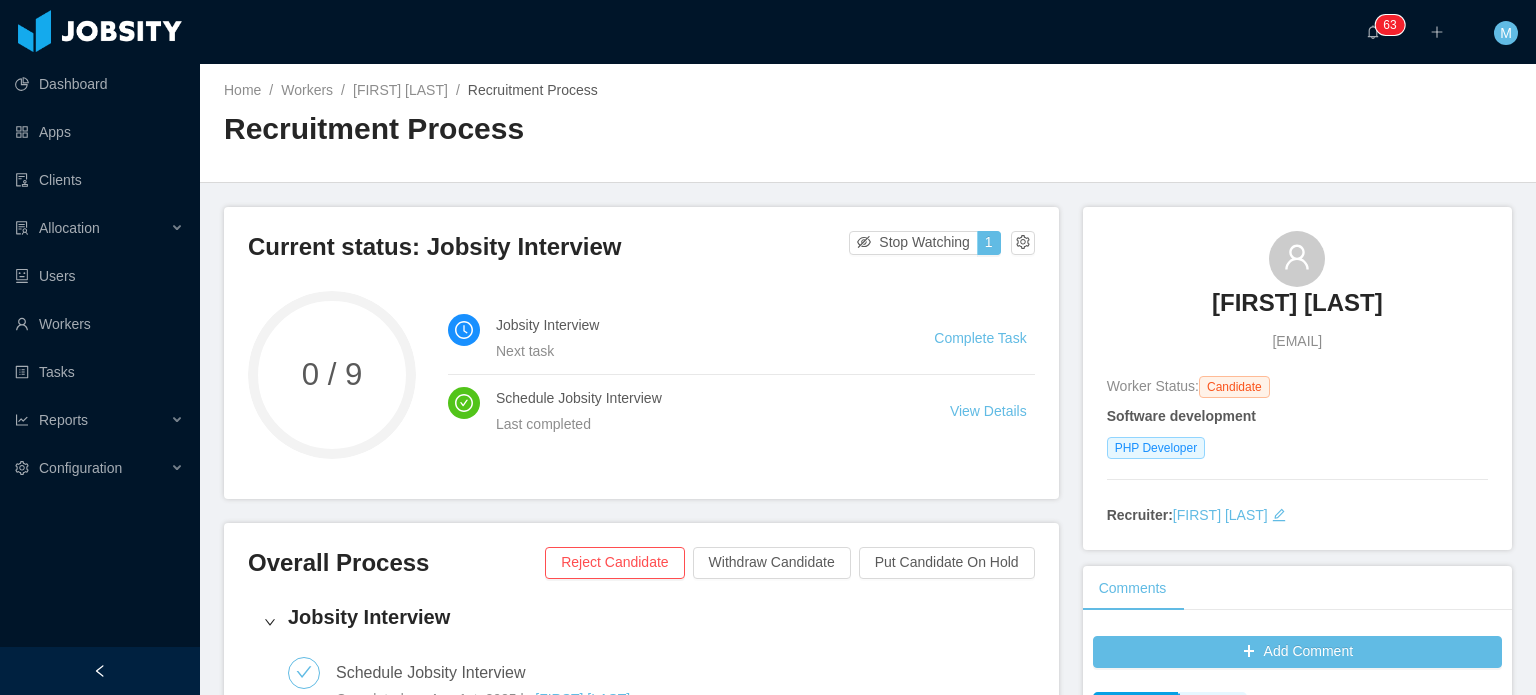 click on "Complete Task" at bounding box center (980, 338) 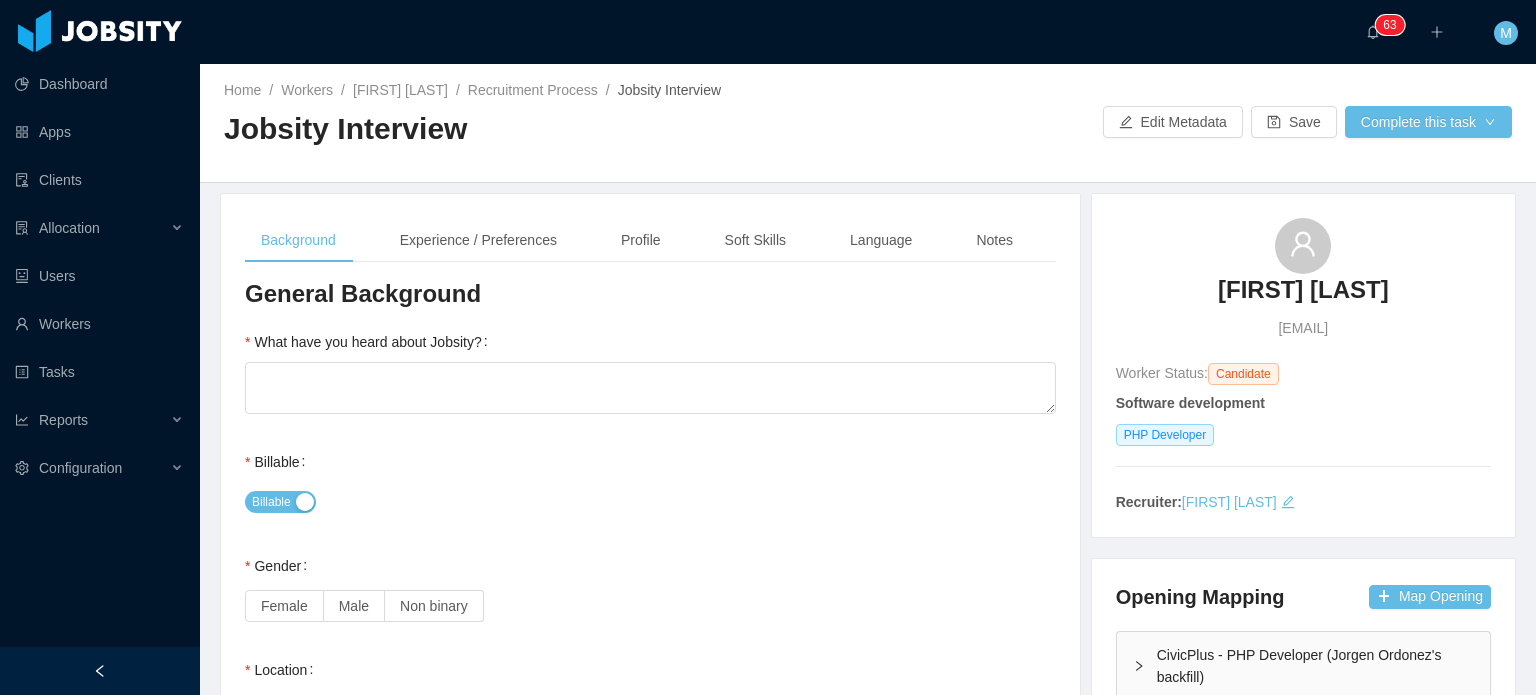 click on "Background Experience / Preferences Profile Soft Skills Language Notes" at bounding box center (637, 240) 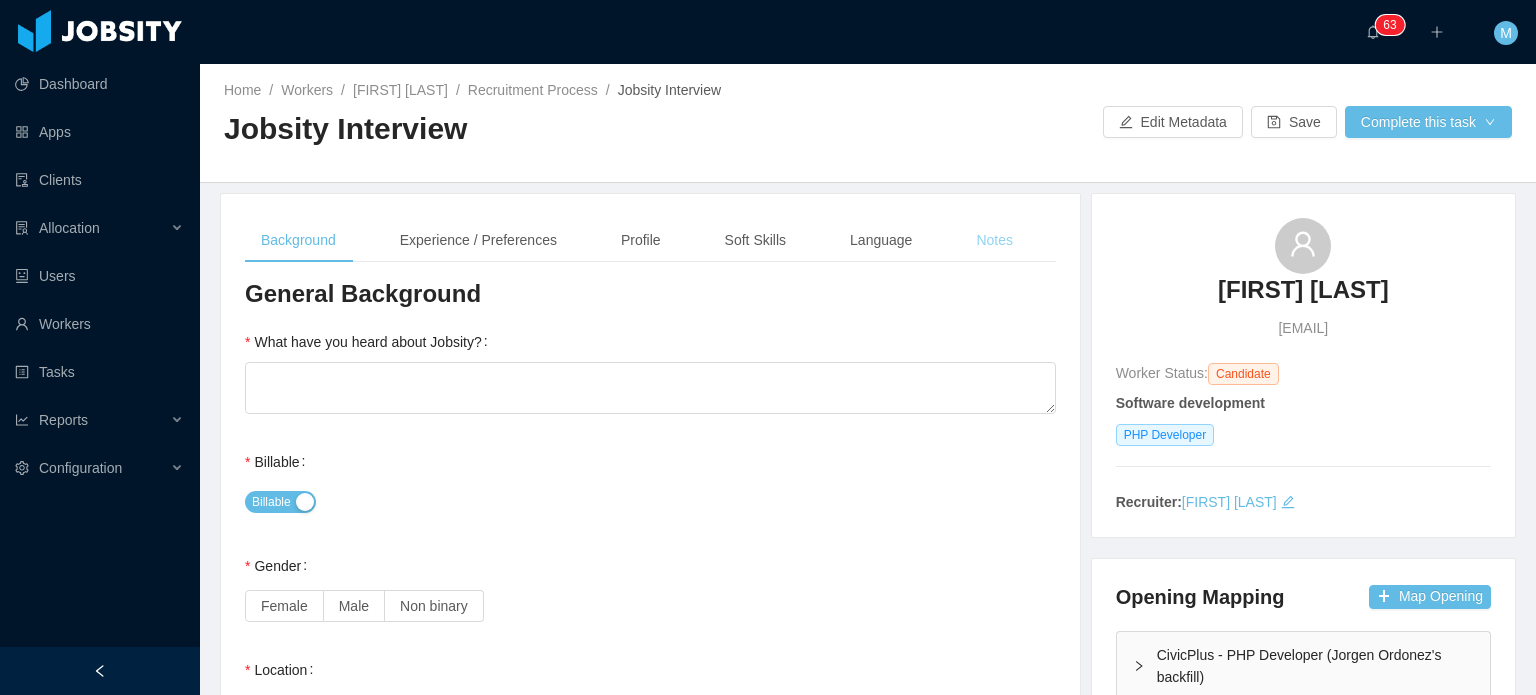 click on "Notes" at bounding box center (994, 240) 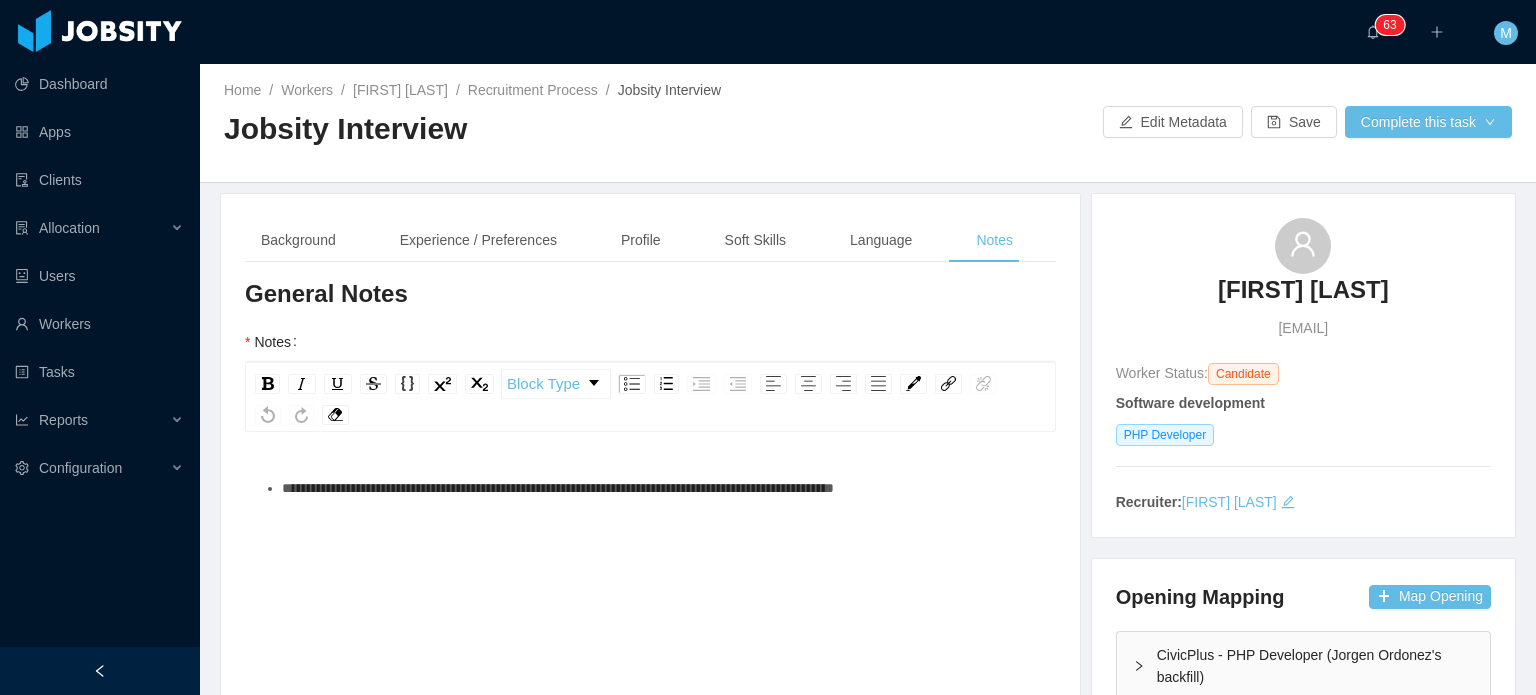 click on "**********" at bounding box center (558, 488) 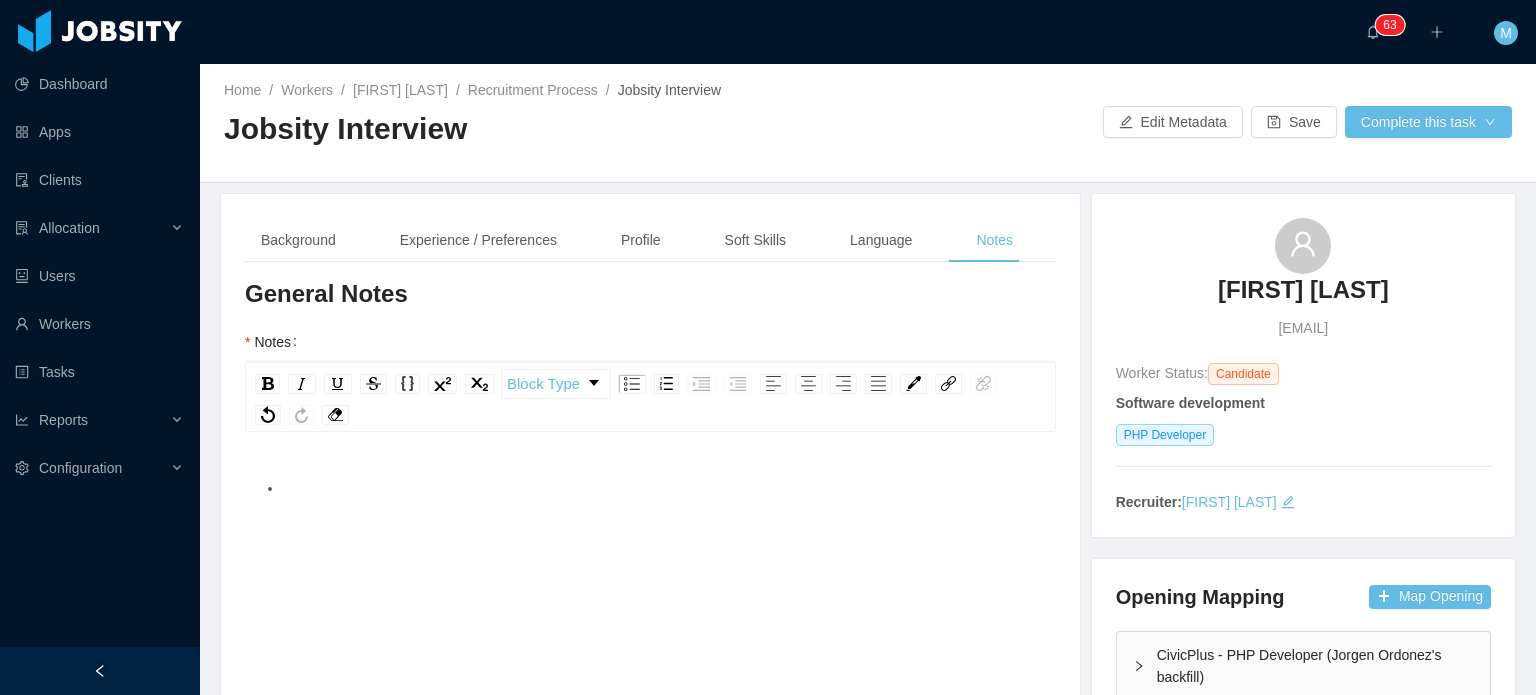 type 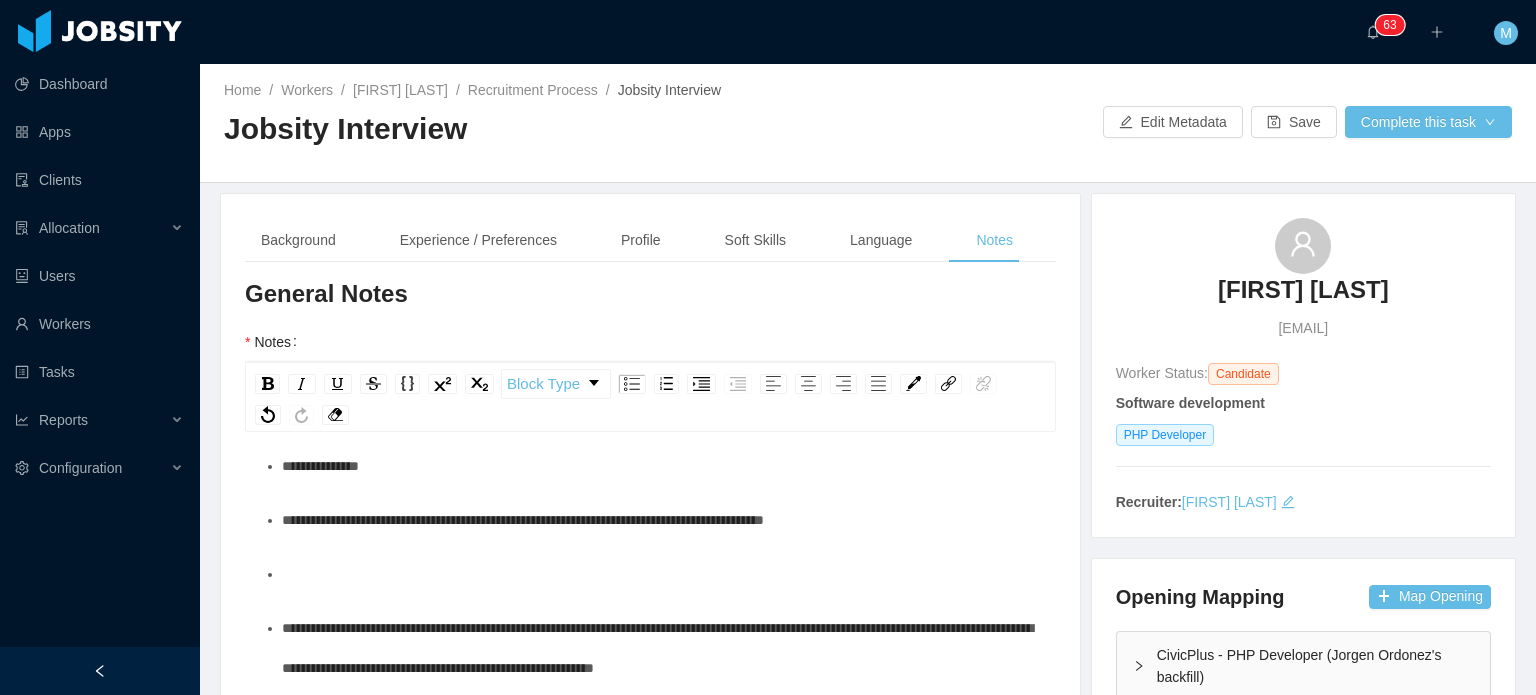 scroll, scrollTop: 88, scrollLeft: 0, axis: vertical 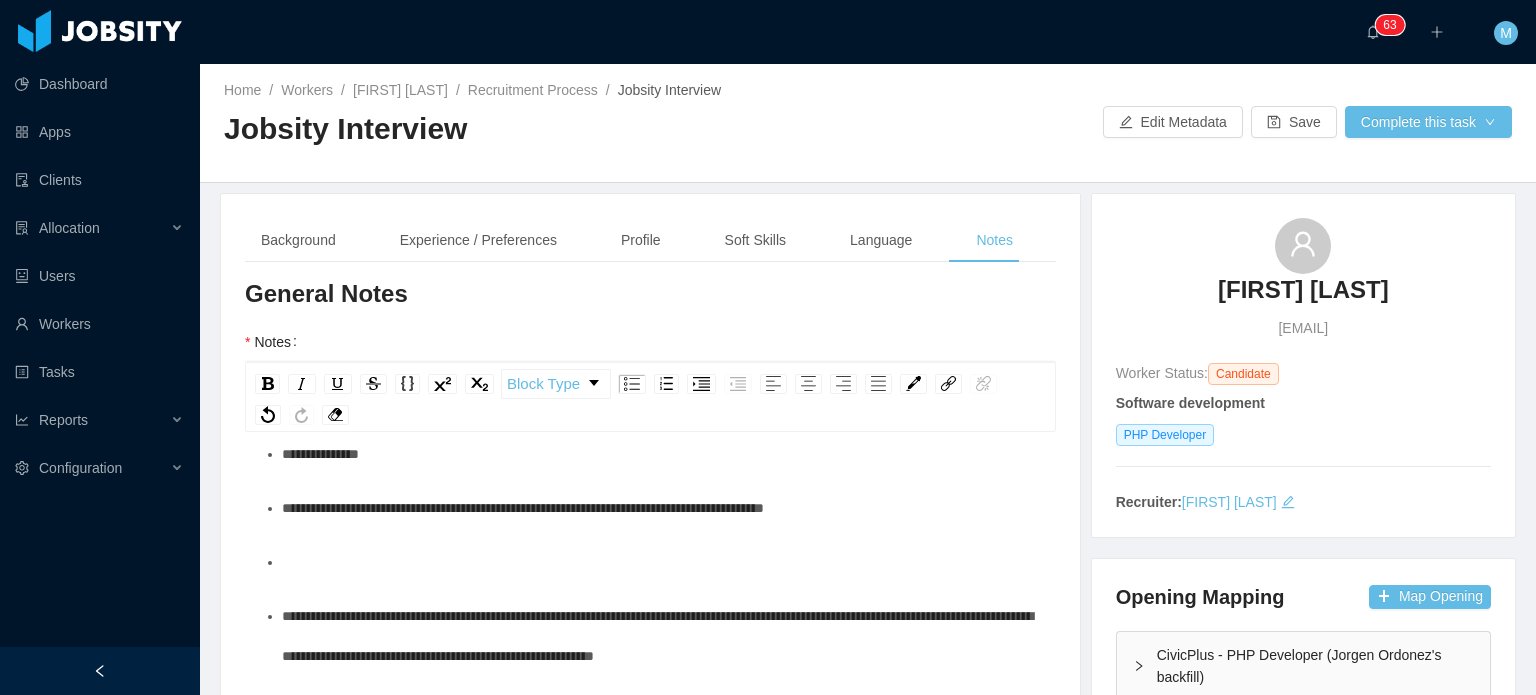 click at bounding box center (661, 562) 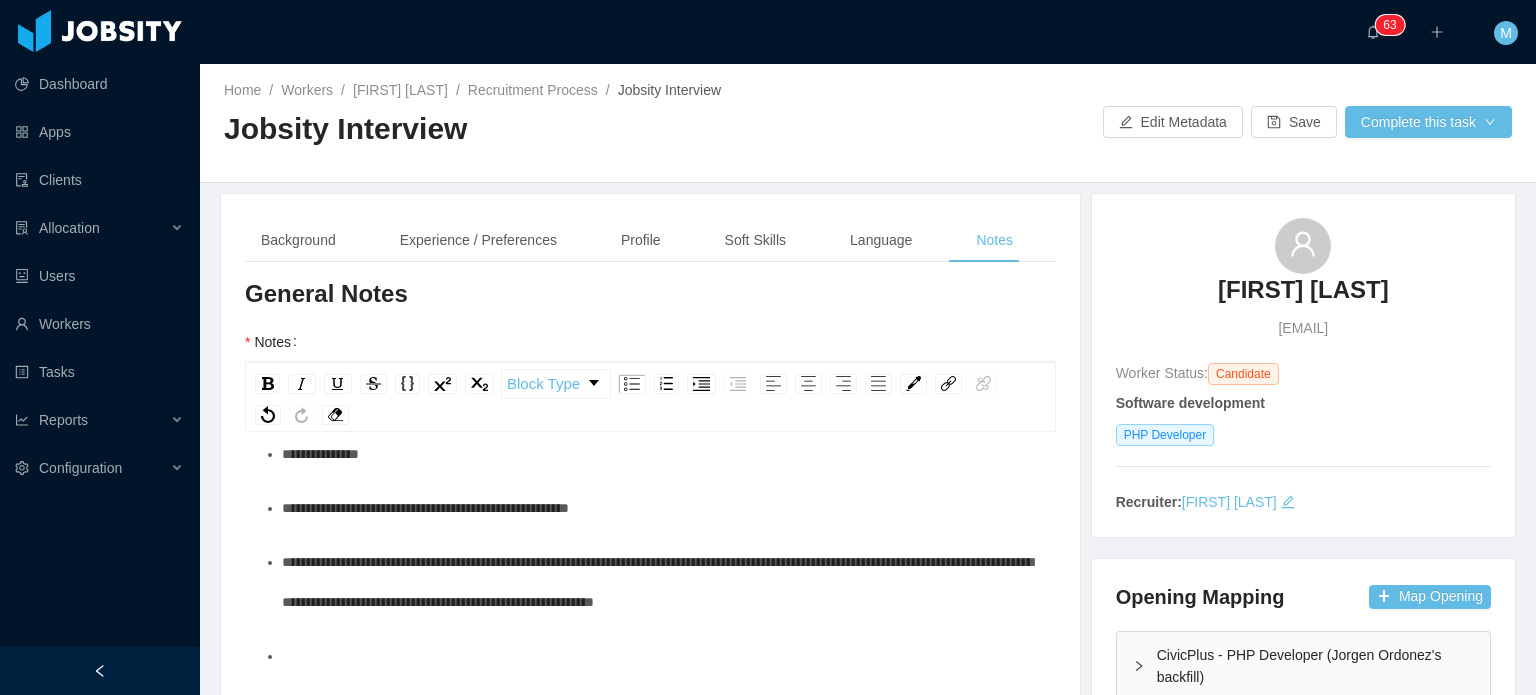 scroll, scrollTop: 188, scrollLeft: 0, axis: vertical 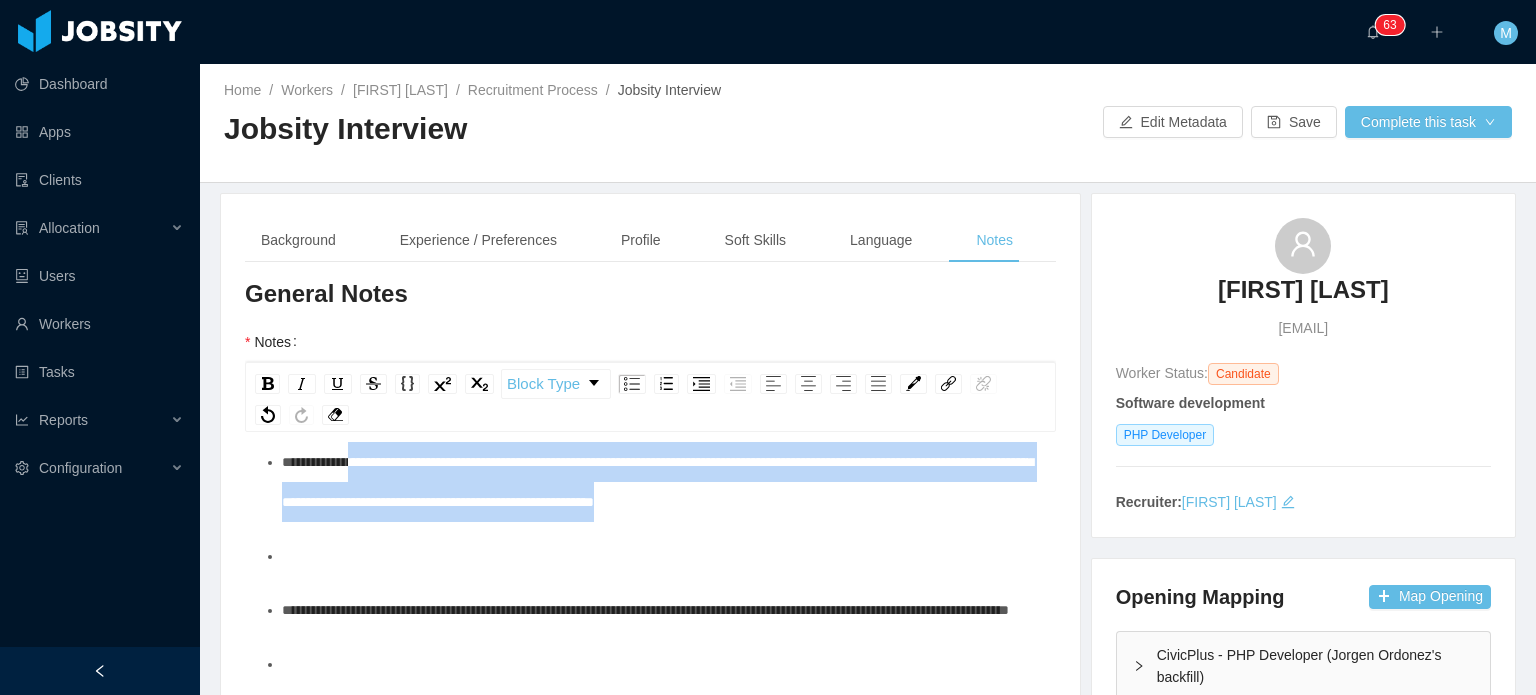 drag, startPoint x: 923, startPoint y: 509, endPoint x: 356, endPoint y: 462, distance: 568.94464 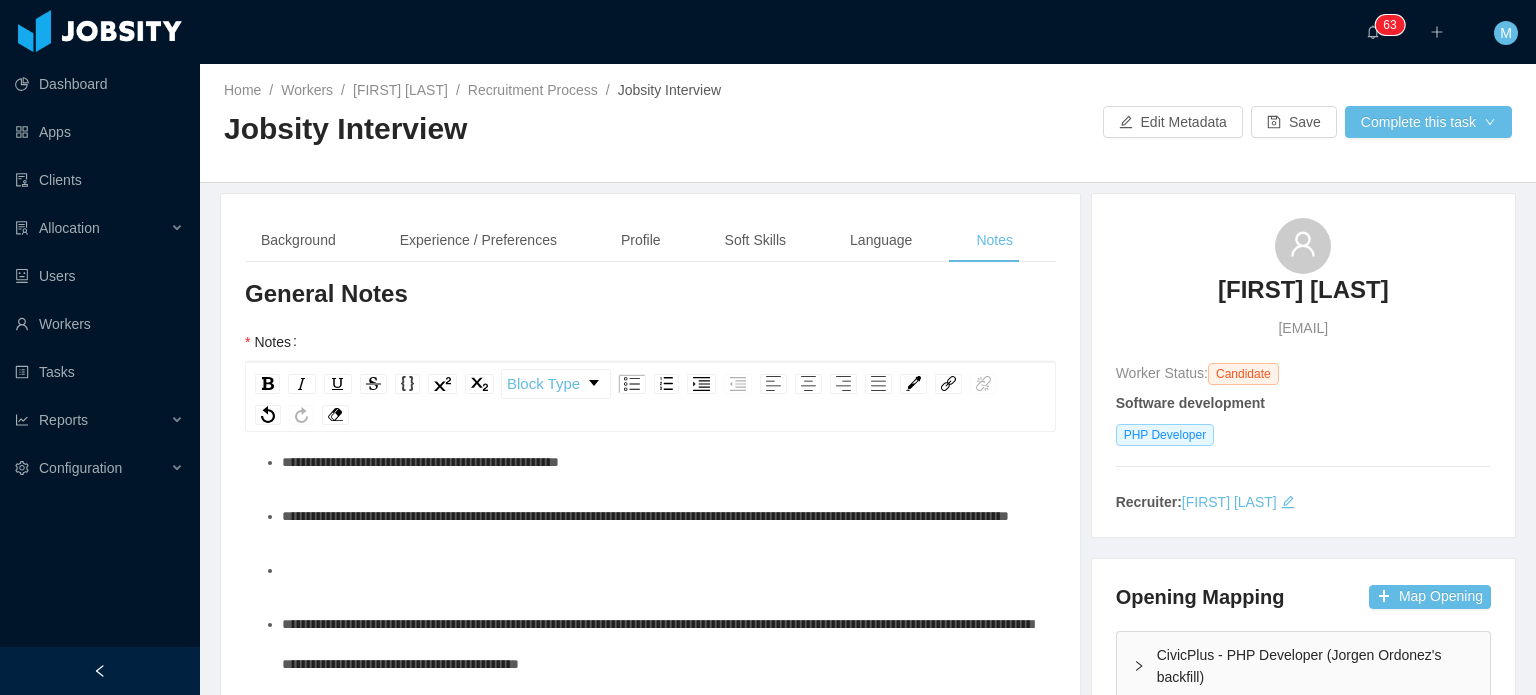 click on "**********" at bounding box center [420, 462] 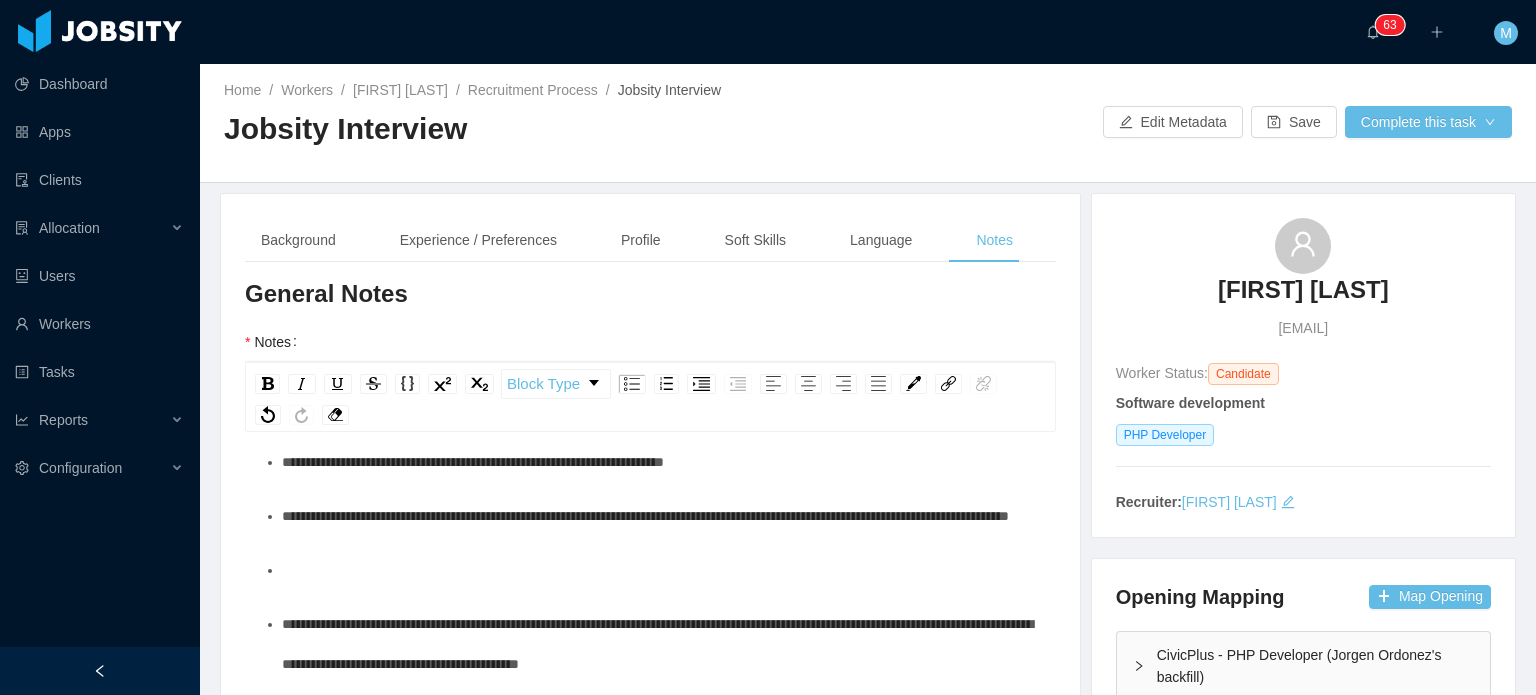 click on "**********" at bounding box center (651, 1048) 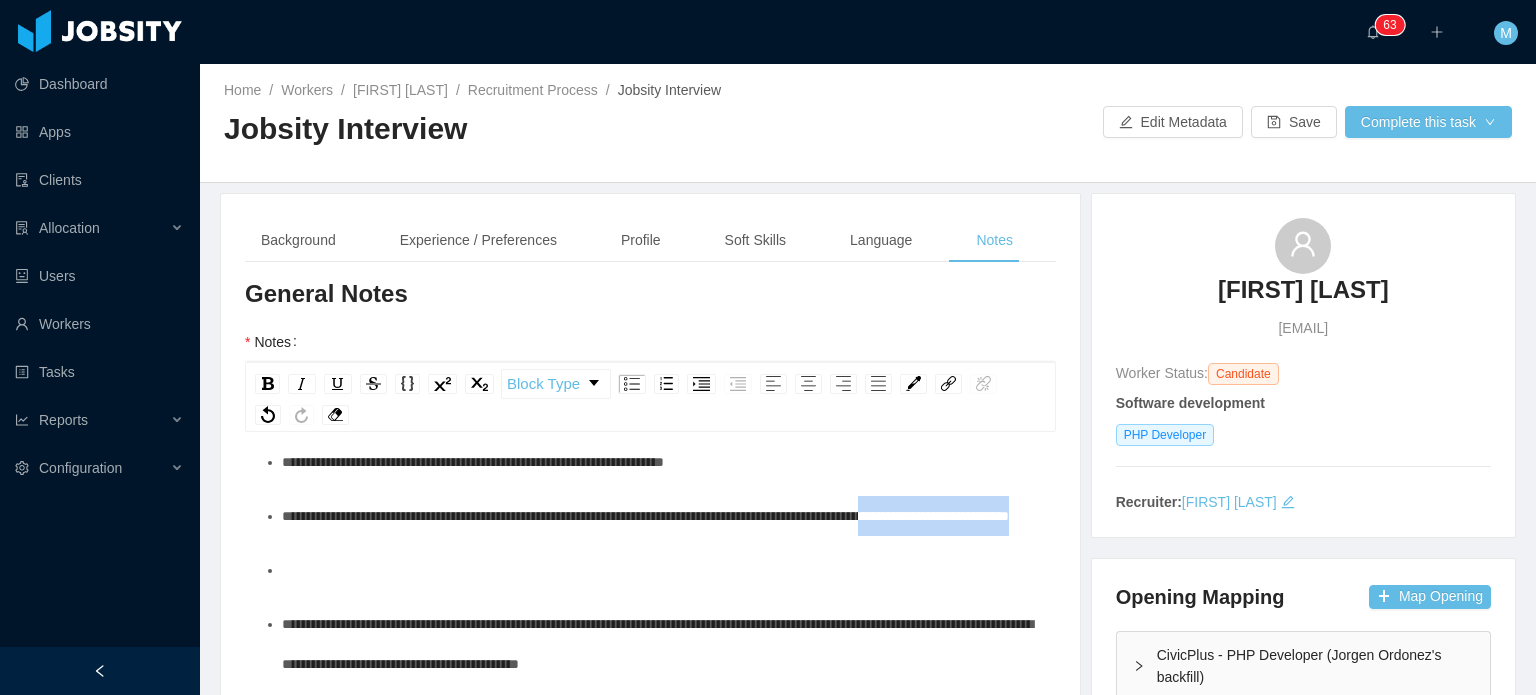 drag, startPoint x: 552, startPoint y: 559, endPoint x: 315, endPoint y: 540, distance: 237.76038 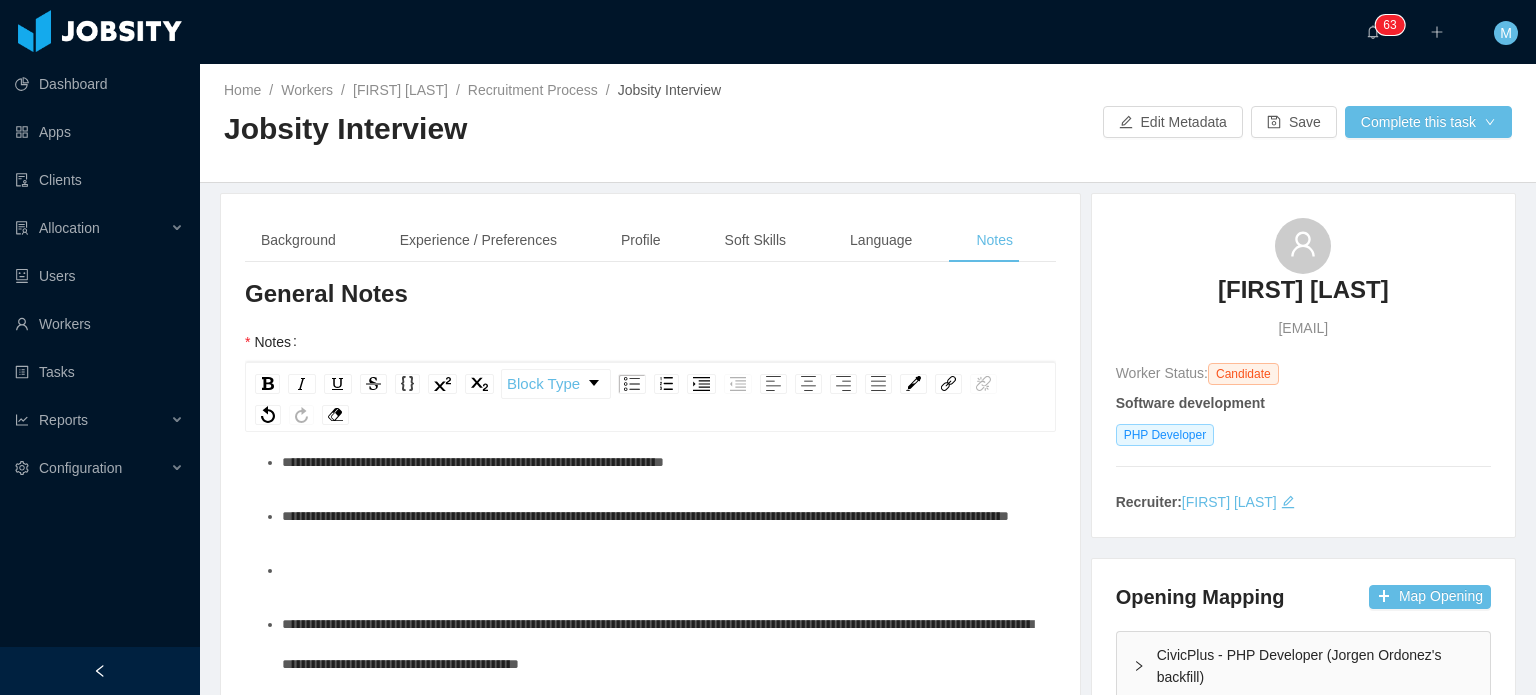 click on "**********" at bounding box center [661, 516] 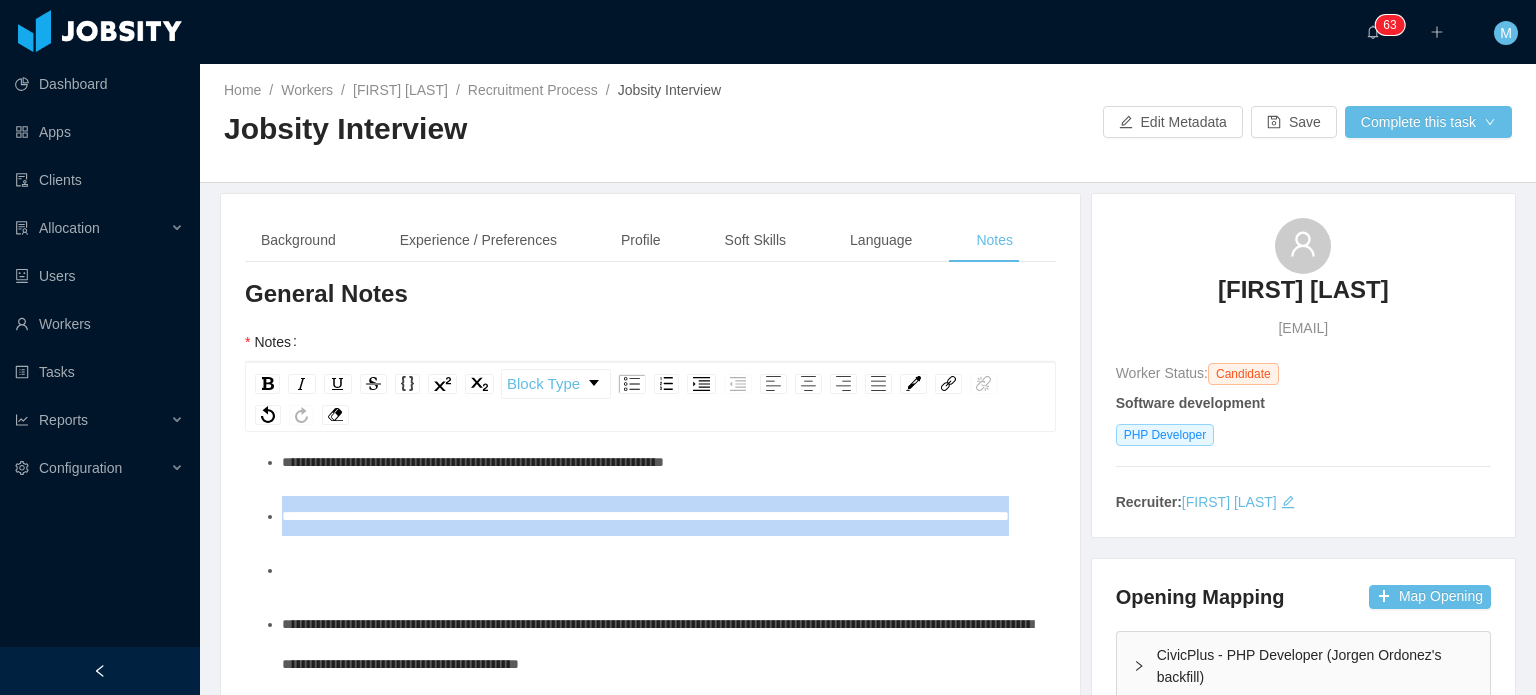 drag, startPoint x: 528, startPoint y: 562, endPoint x: 289, endPoint y: 506, distance: 245.473 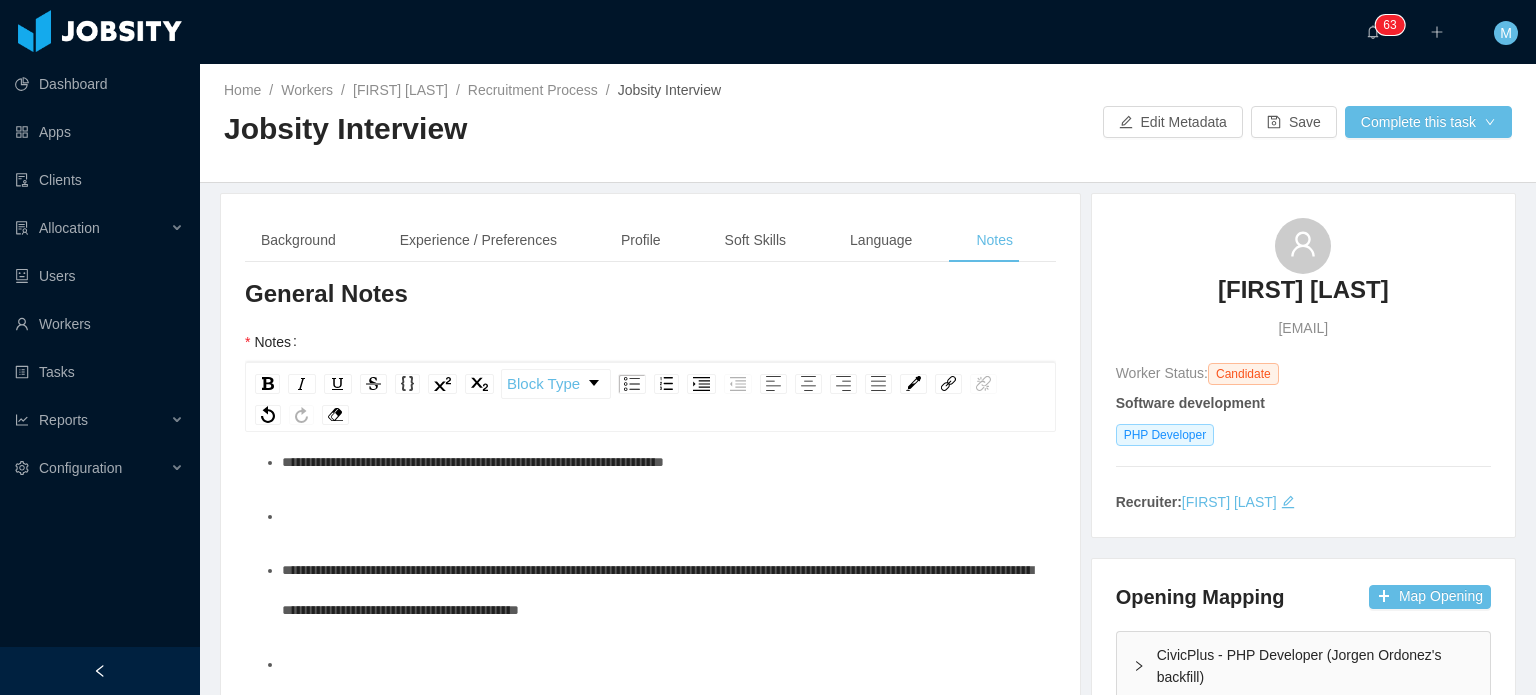 click at bounding box center (661, 516) 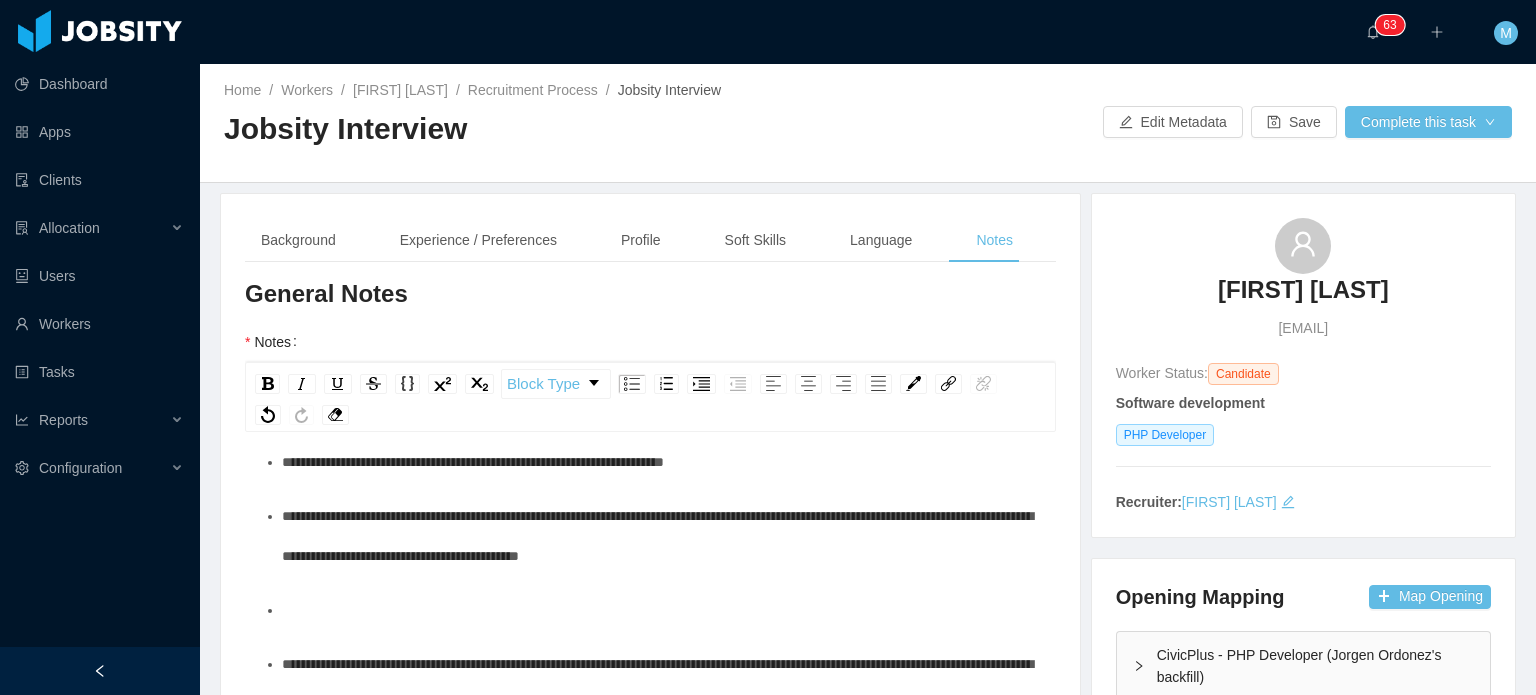 click on "**********" at bounding box center [661, 536] 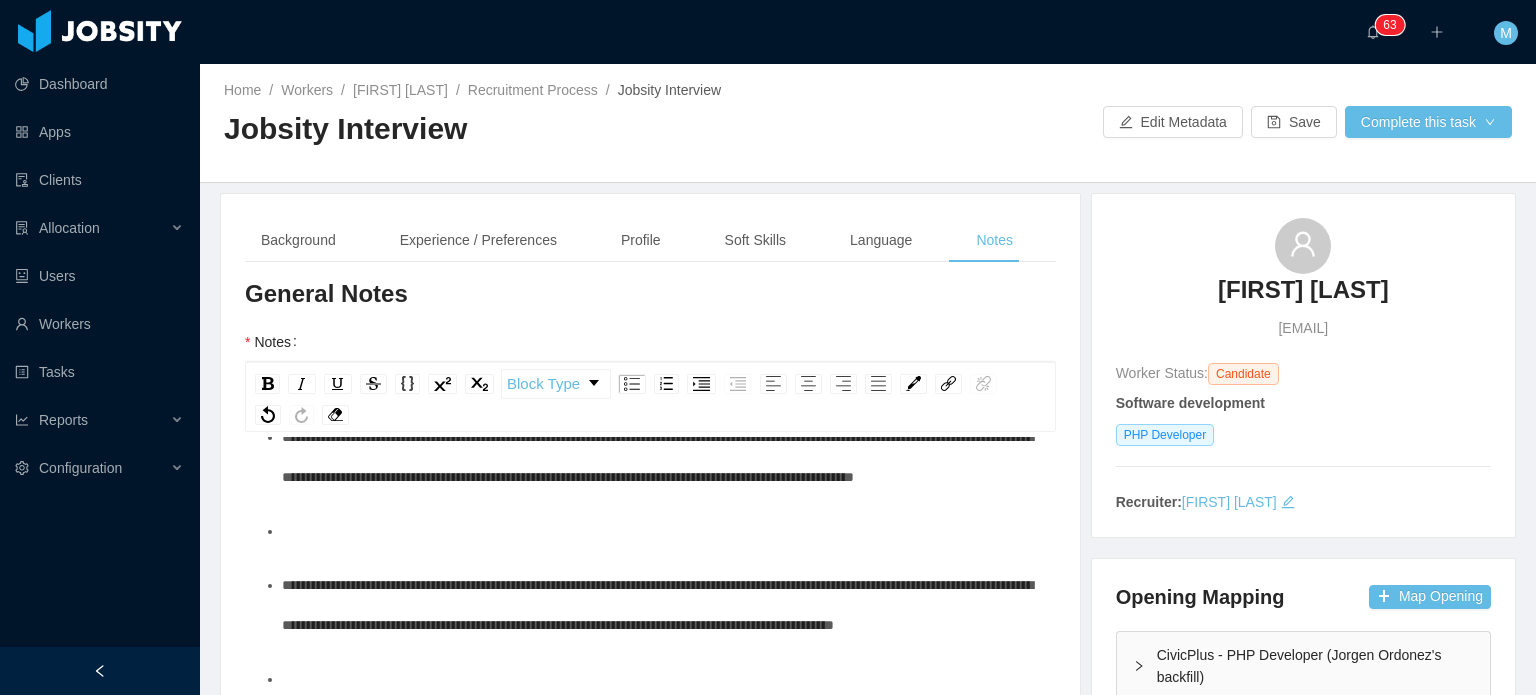 scroll, scrollTop: 288, scrollLeft: 0, axis: vertical 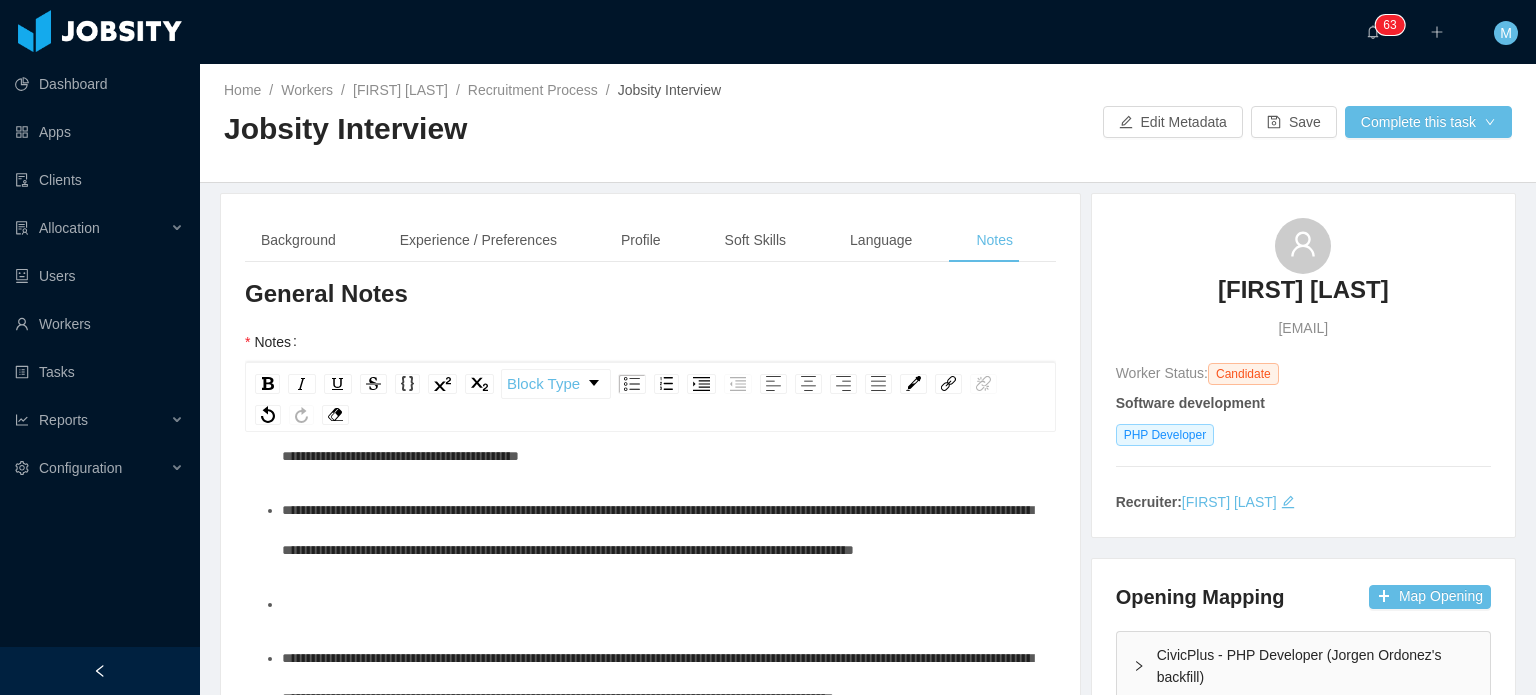 drag, startPoint x: 843, startPoint y: 569, endPoint x: 591, endPoint y: 553, distance: 252.50743 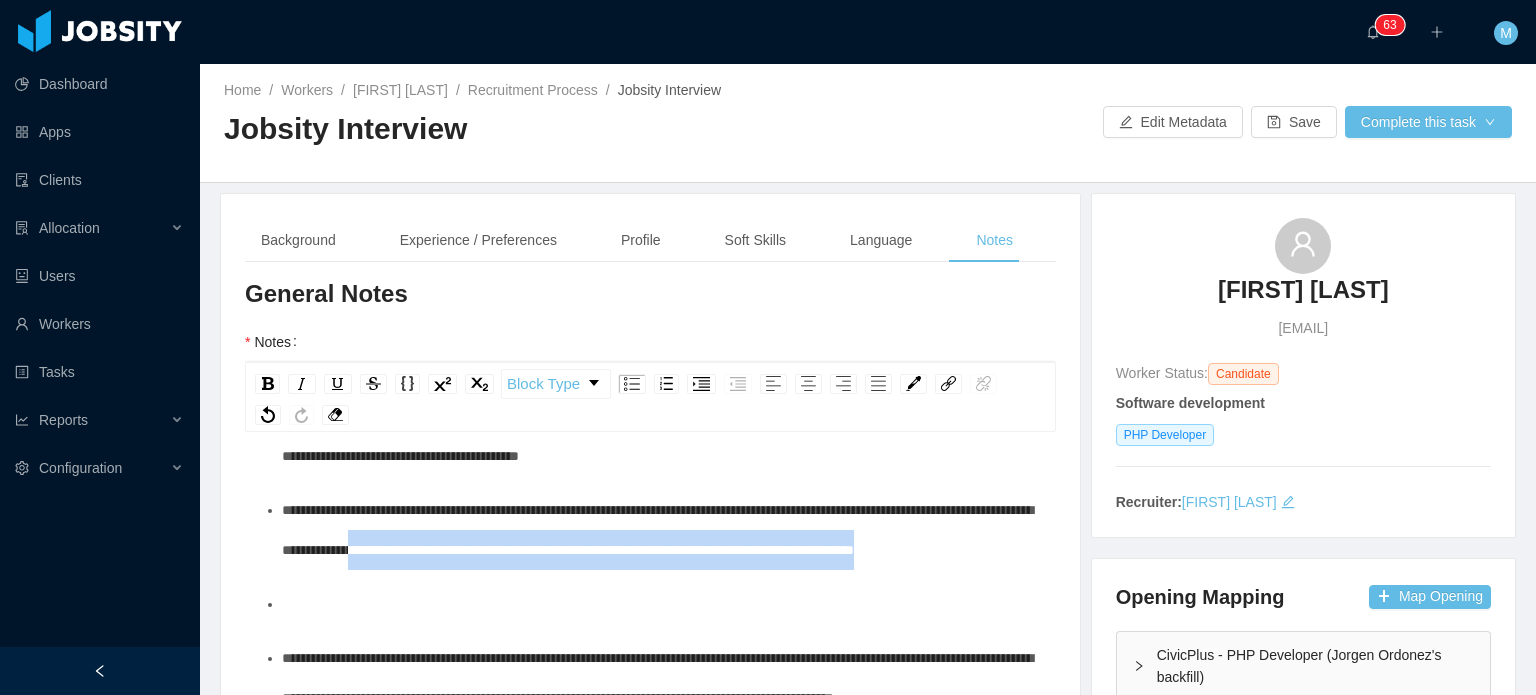 drag, startPoint x: 588, startPoint y: 547, endPoint x: 601, endPoint y: 599, distance: 53.600372 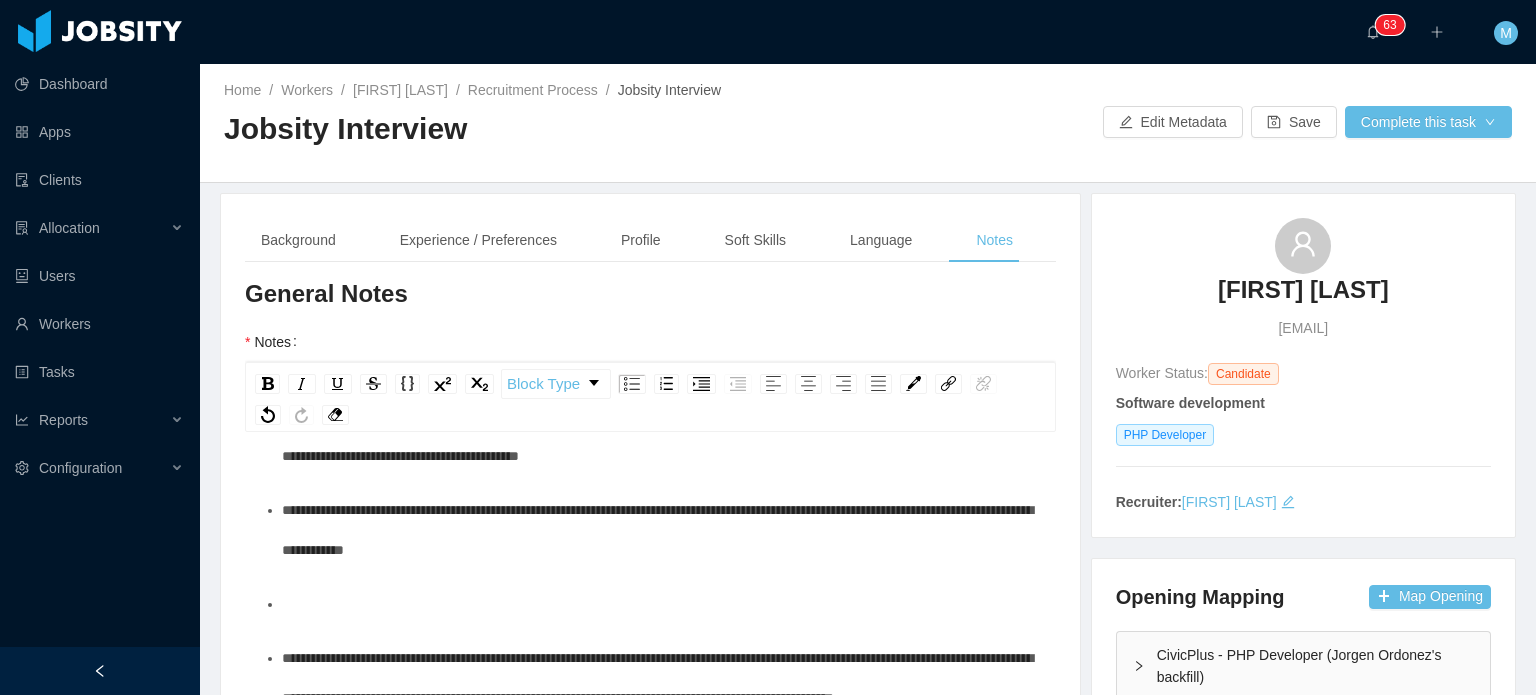 click at bounding box center (661, 604) 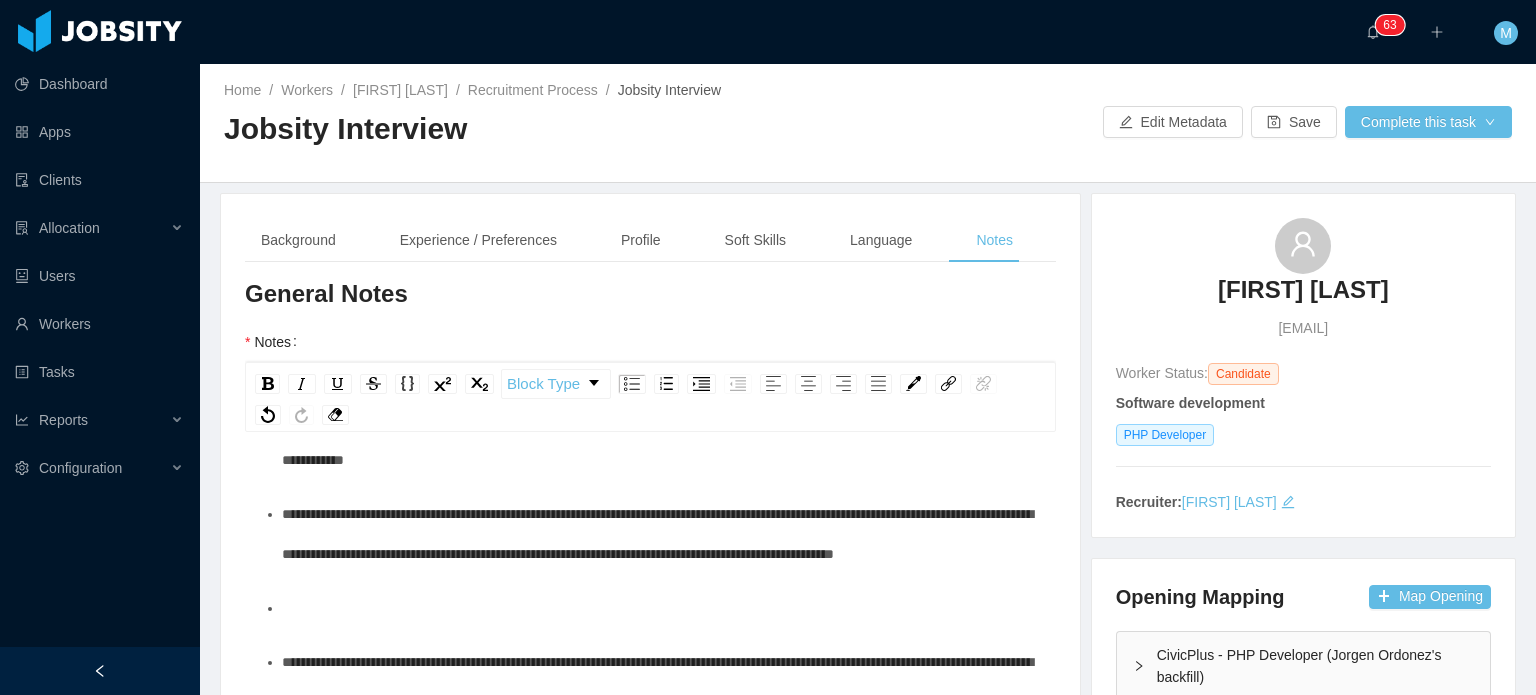 scroll, scrollTop: 388, scrollLeft: 0, axis: vertical 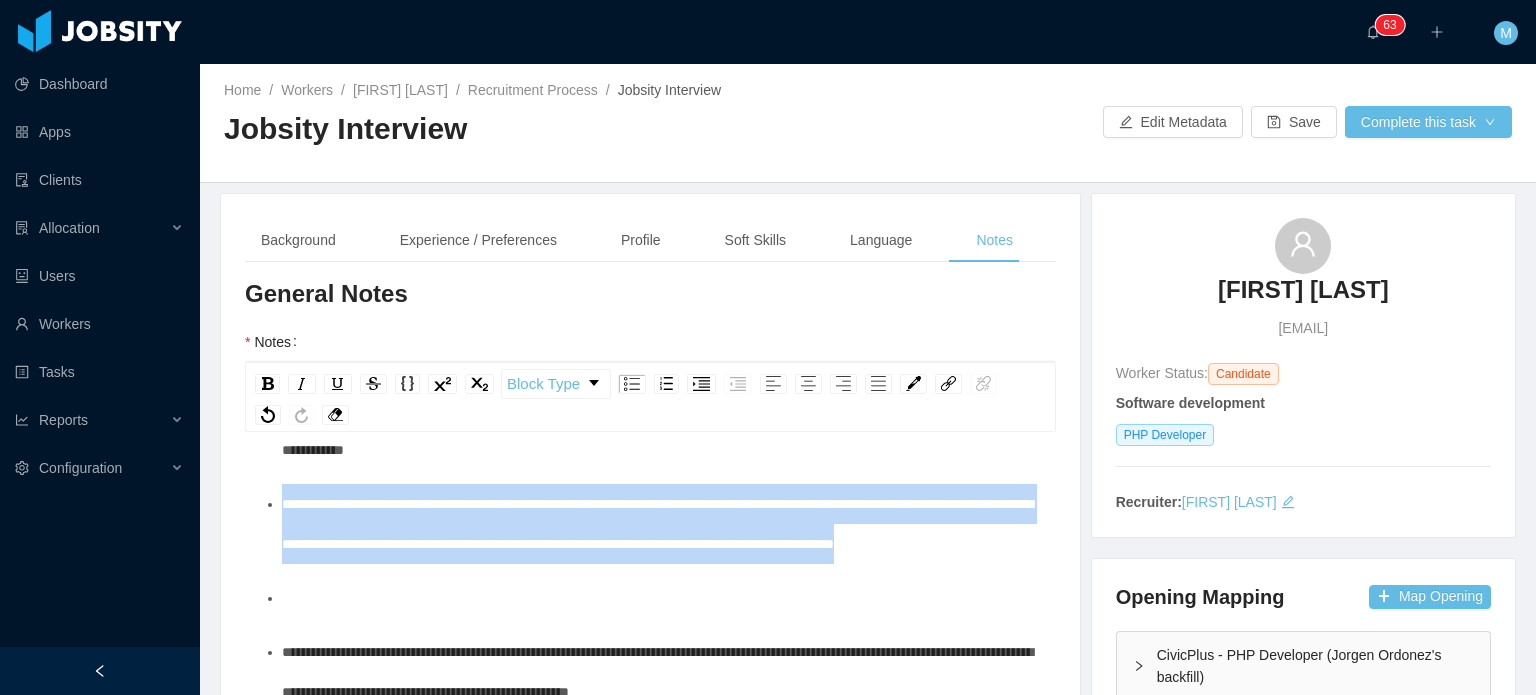 drag, startPoint x: 568, startPoint y: 592, endPoint x: 108, endPoint y: 494, distance: 470.3233 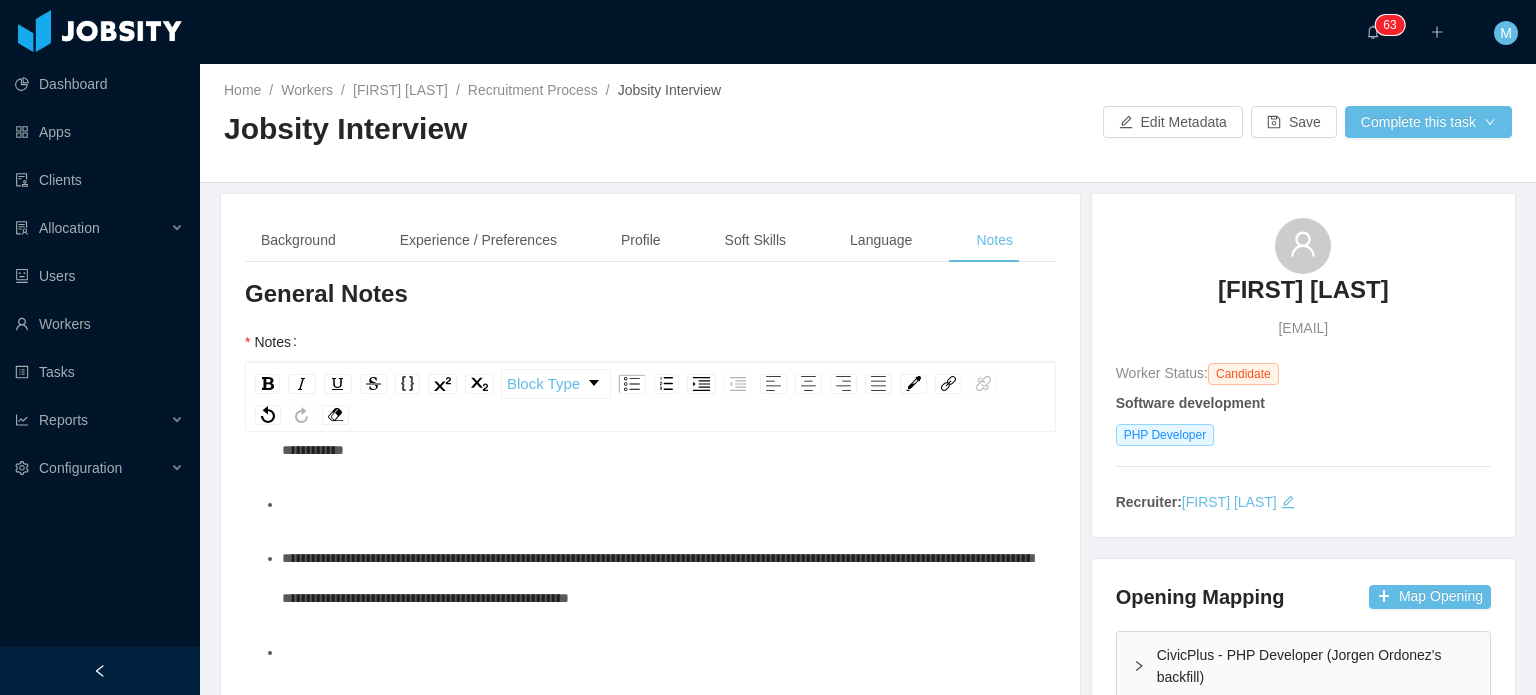 click at bounding box center [661, 504] 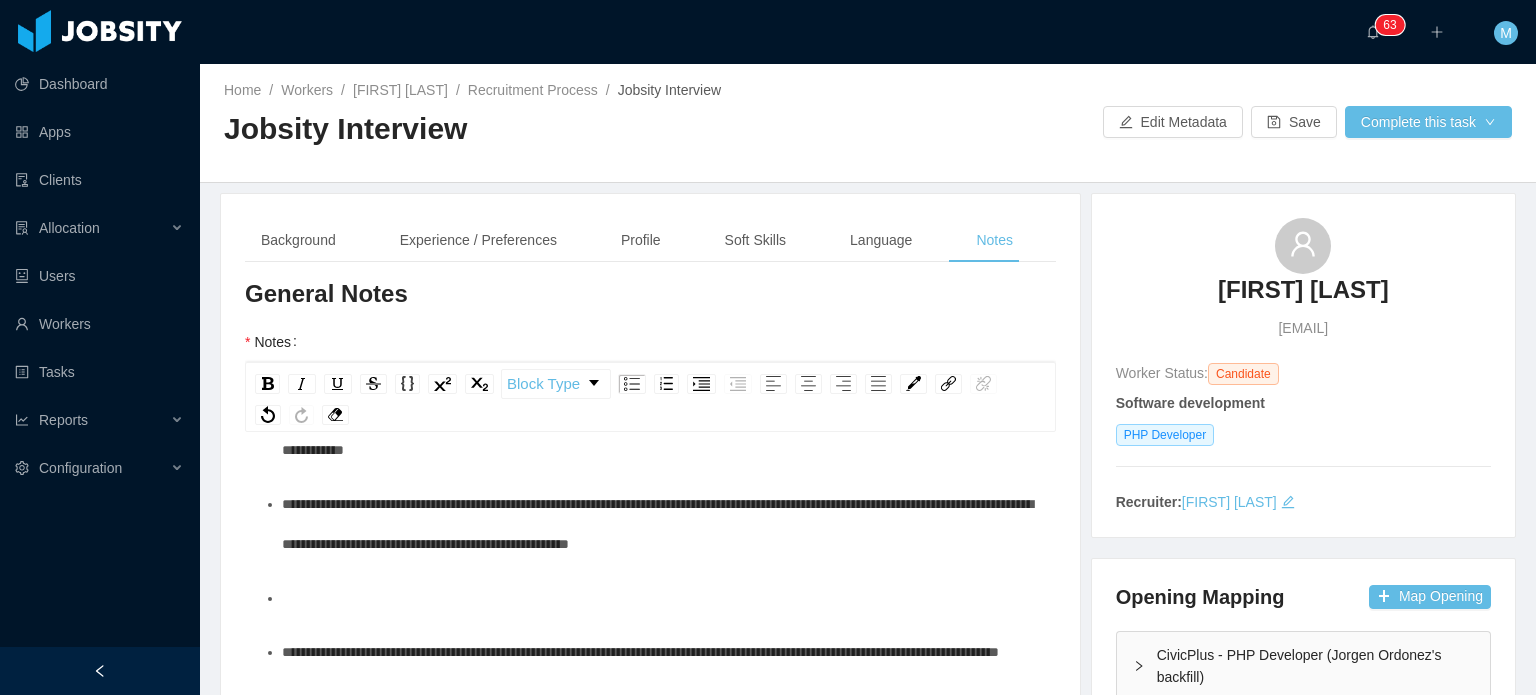 click on "**********" at bounding box center [661, 524] 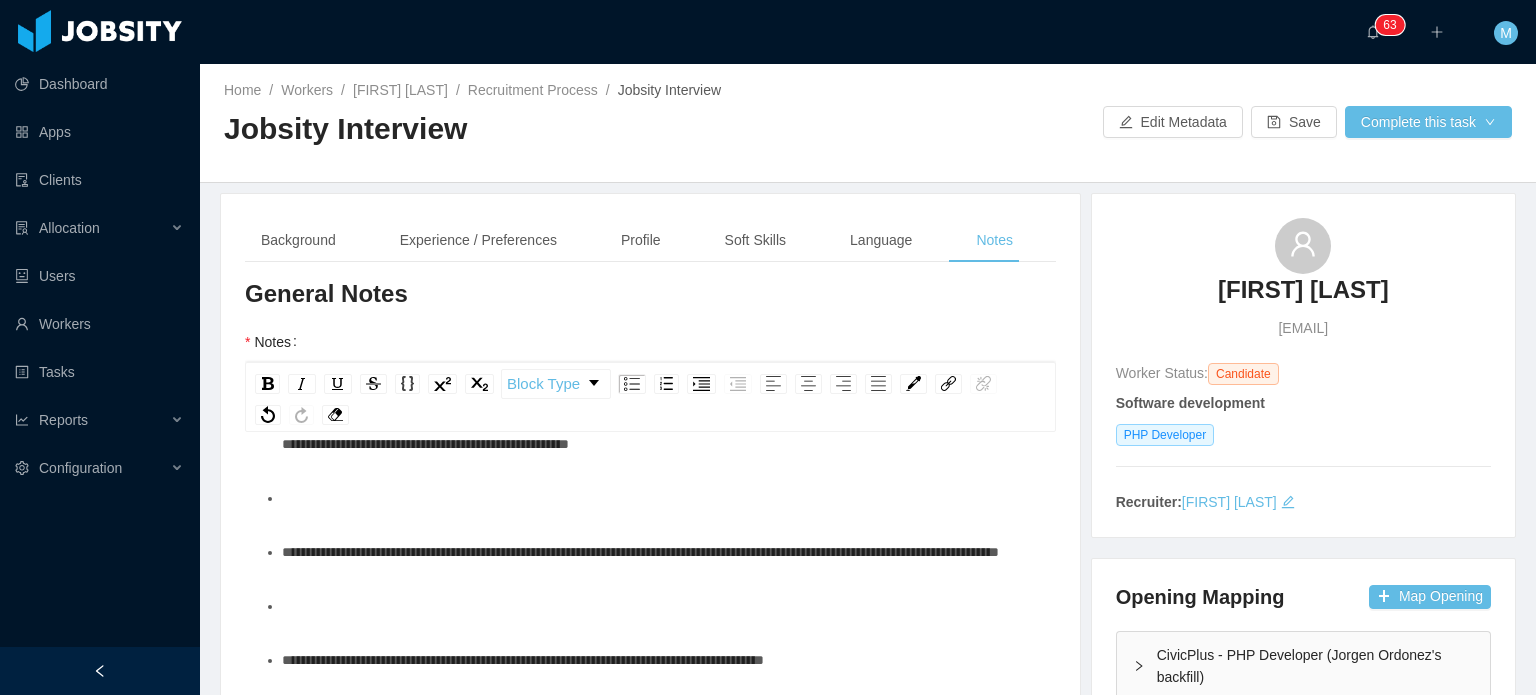 drag, startPoint x: 1482, startPoint y: 327, endPoint x: 1501, endPoint y: 72, distance: 255.70686 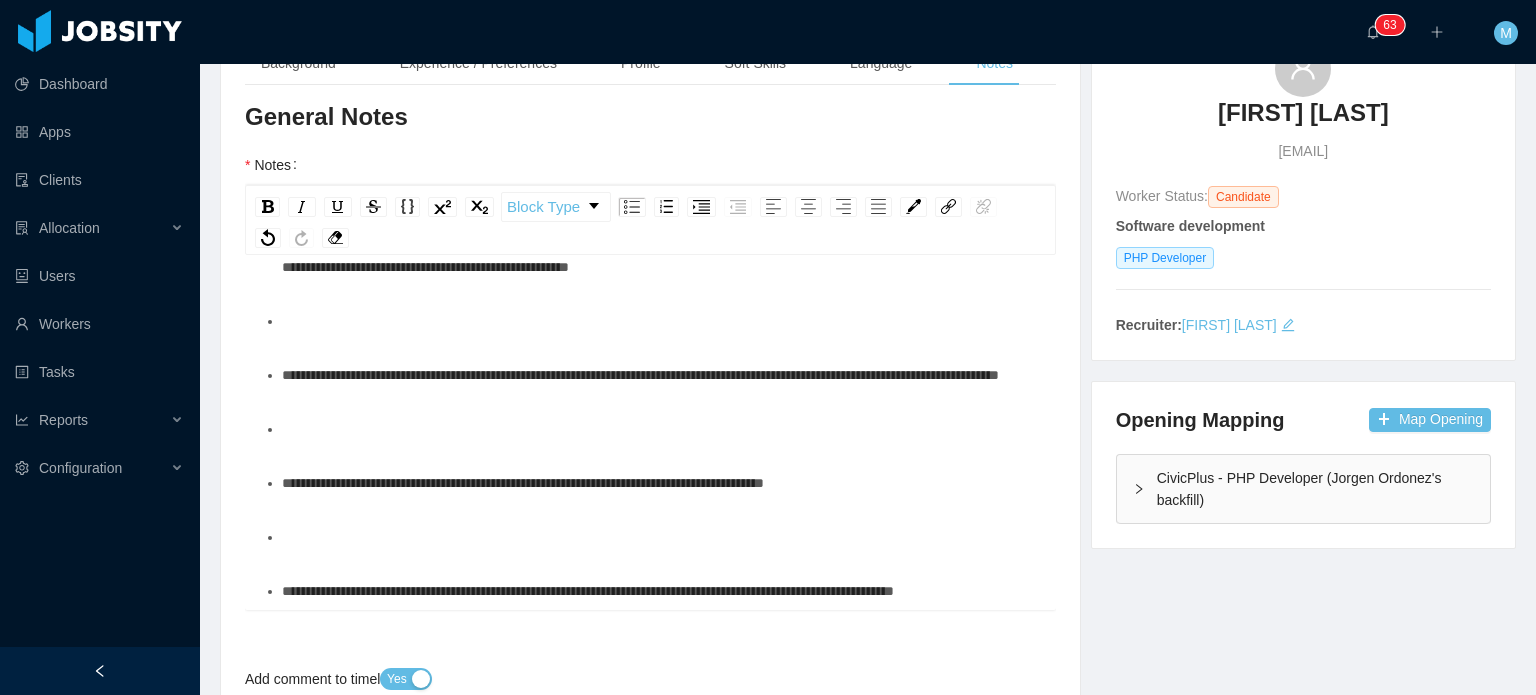 scroll, scrollTop: 200, scrollLeft: 0, axis: vertical 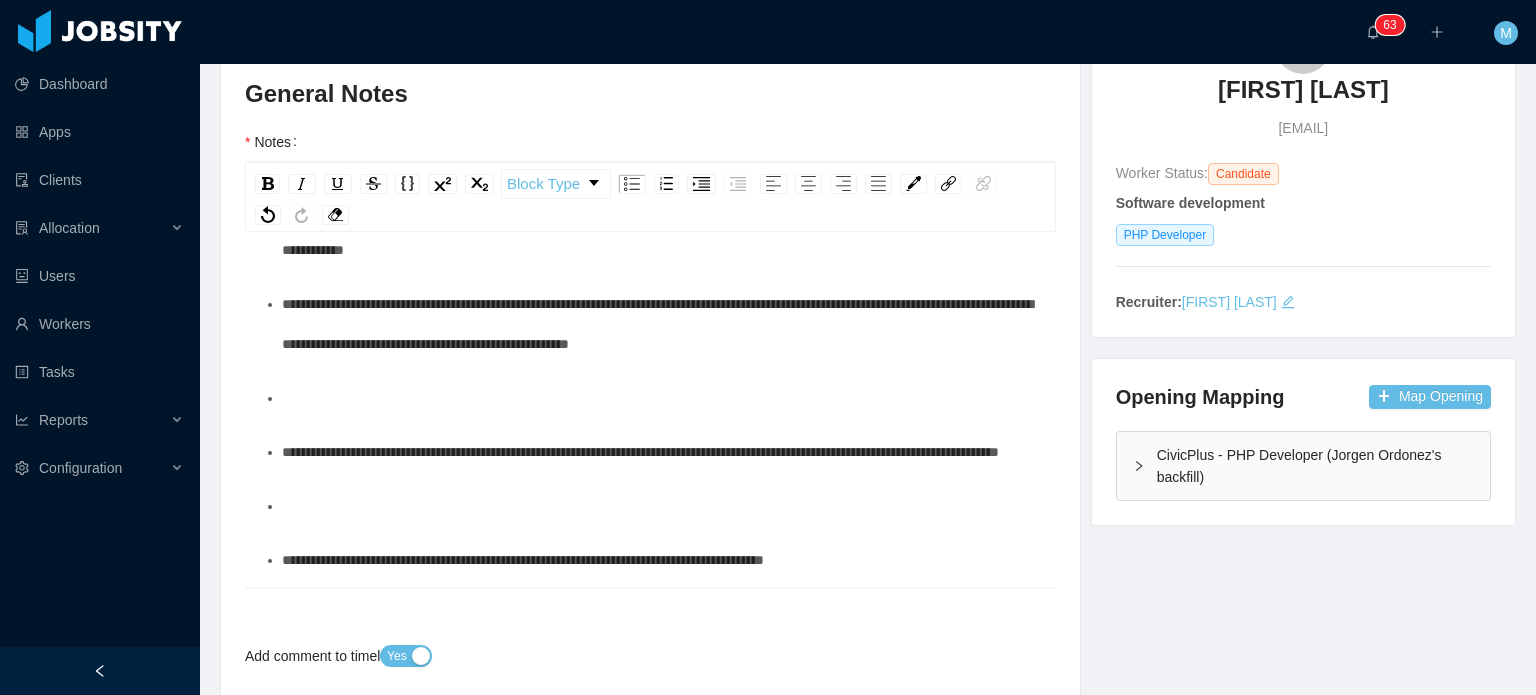 click at bounding box center [661, 398] 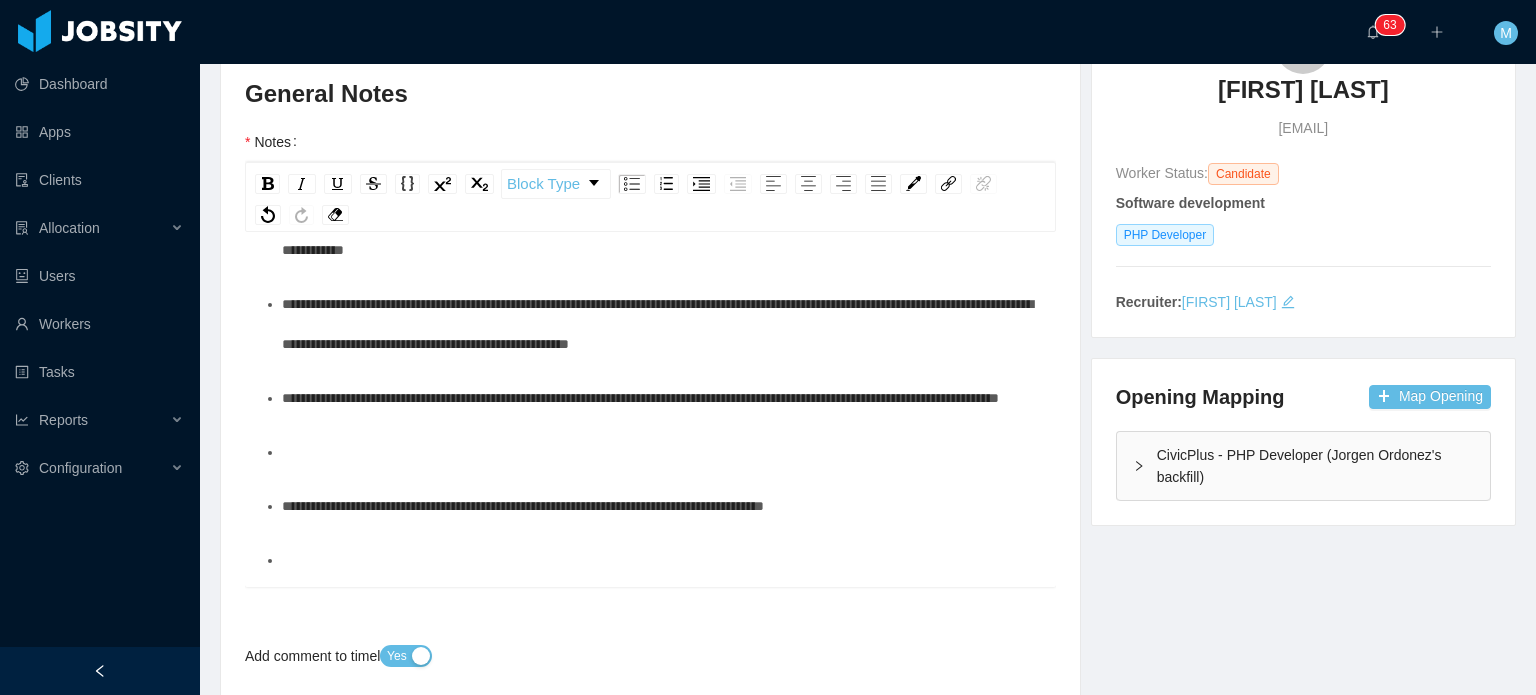 click on "**********" at bounding box center (661, 398) 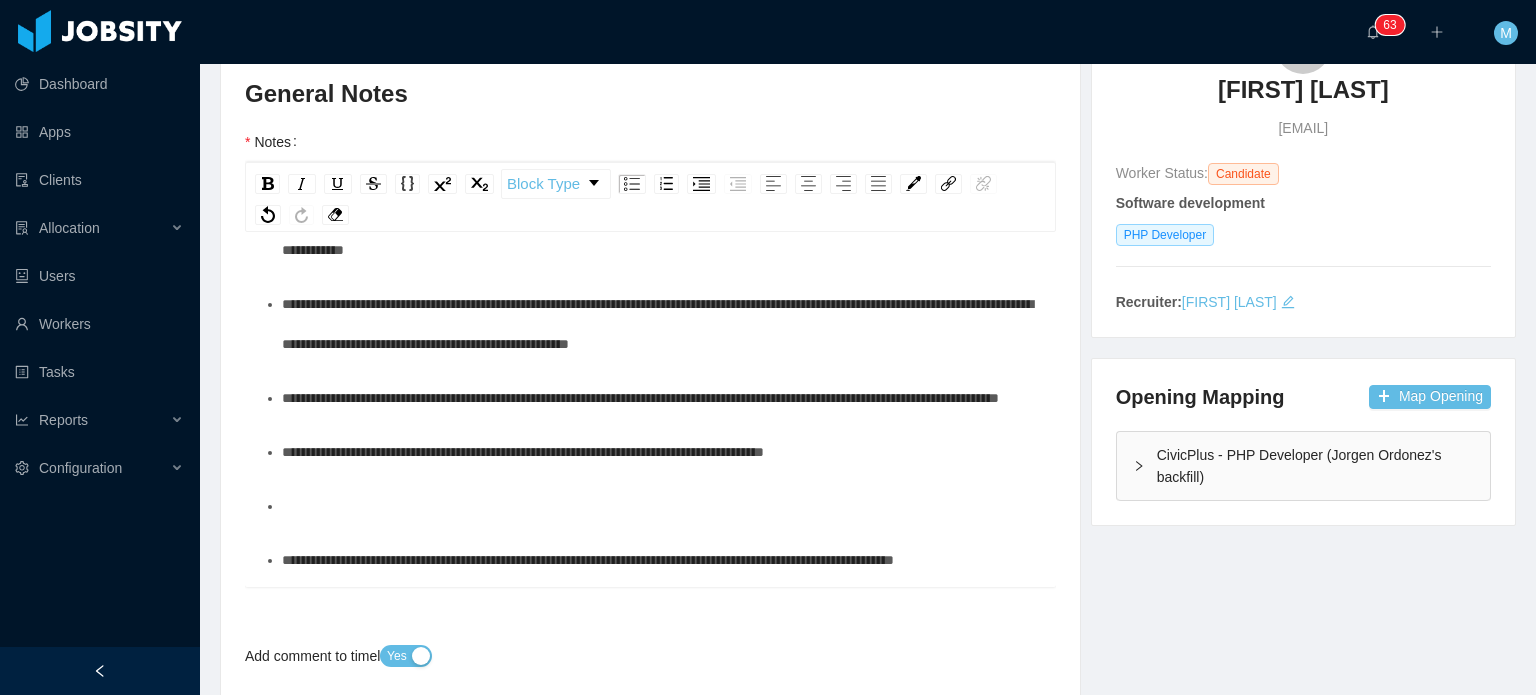 click at bounding box center [661, 506] 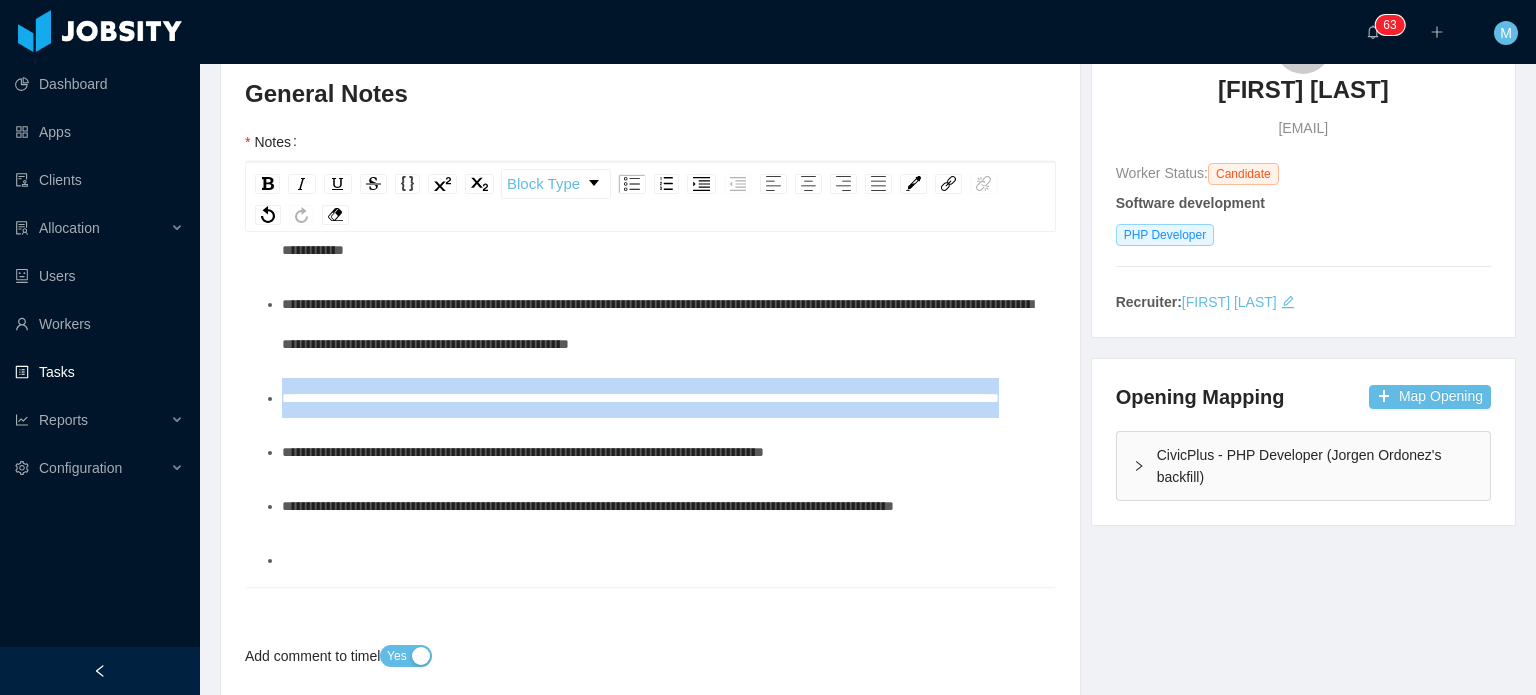 drag, startPoint x: 492, startPoint y: 425, endPoint x: 160, endPoint y: 367, distance: 337.0282 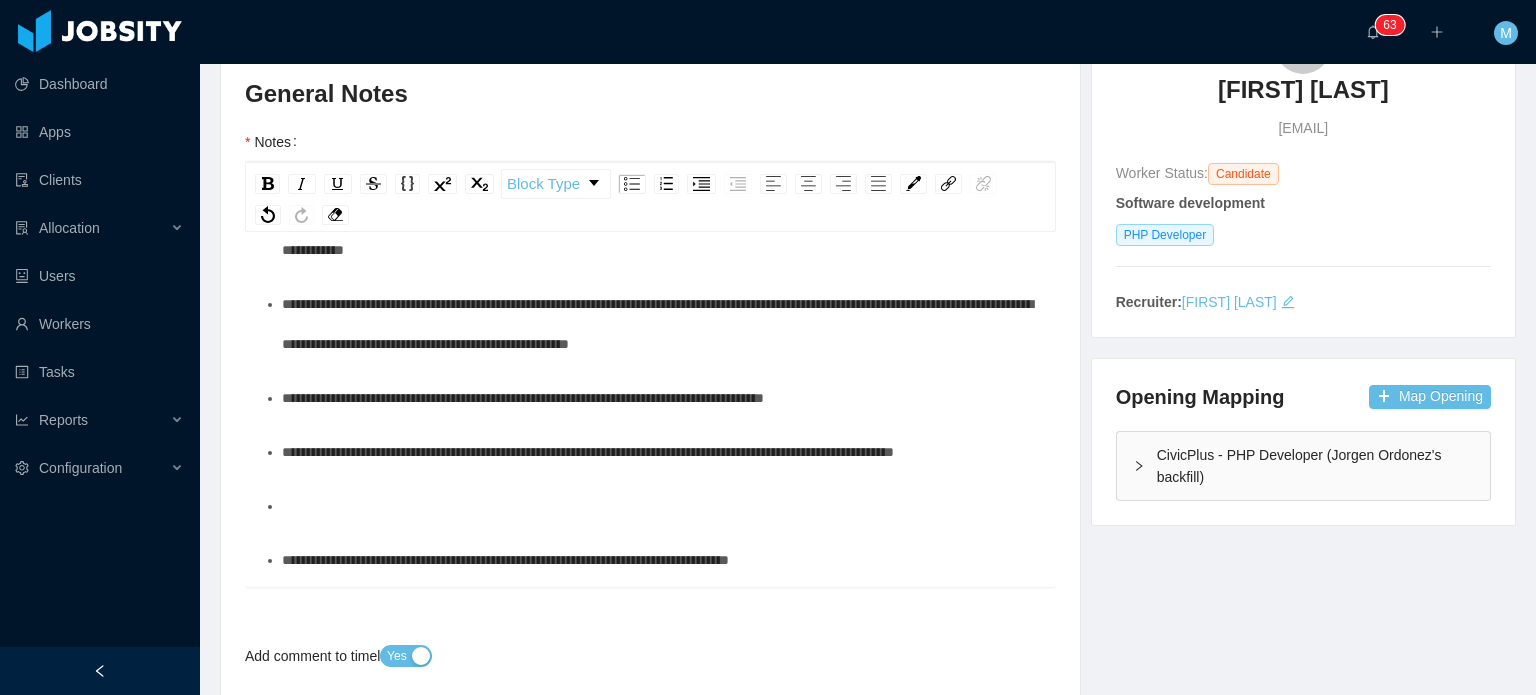 click on "**********" at bounding box center [661, 452] 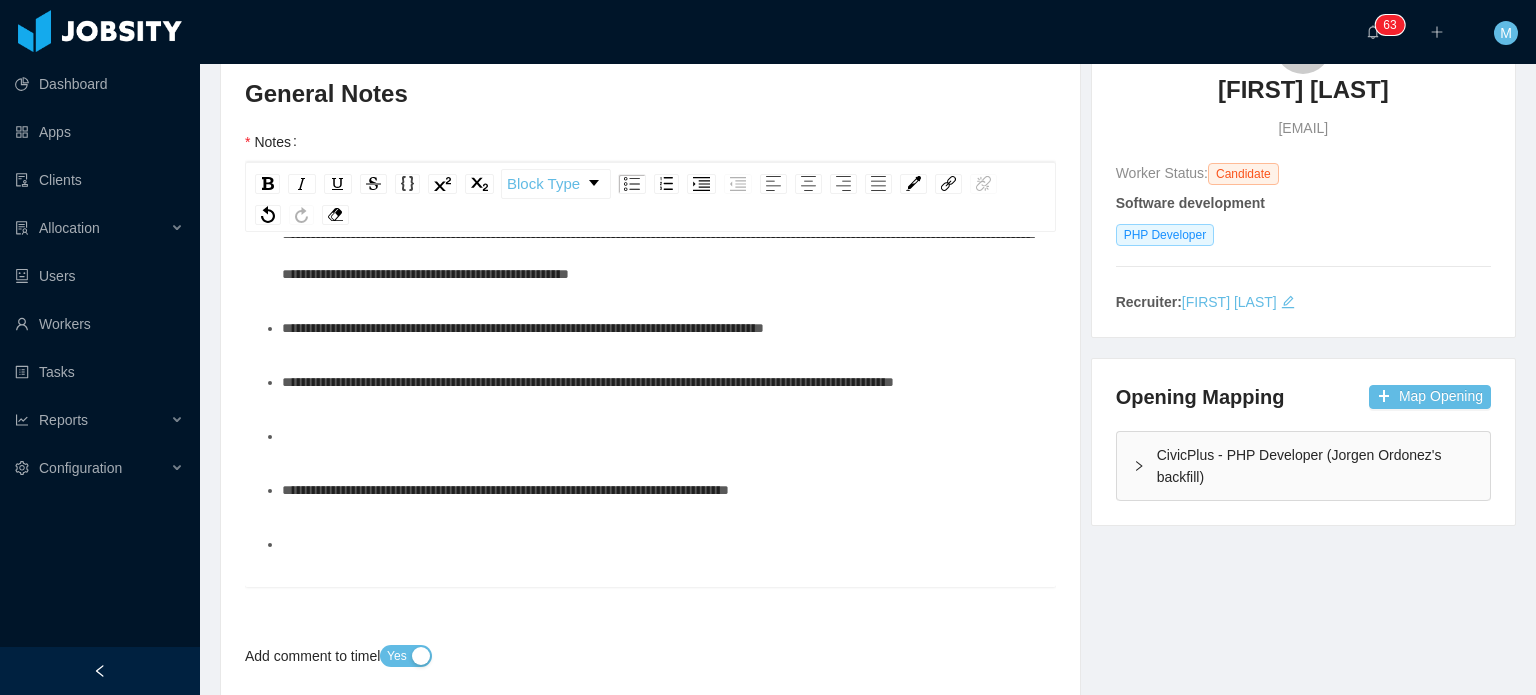 scroll, scrollTop: 488, scrollLeft: 0, axis: vertical 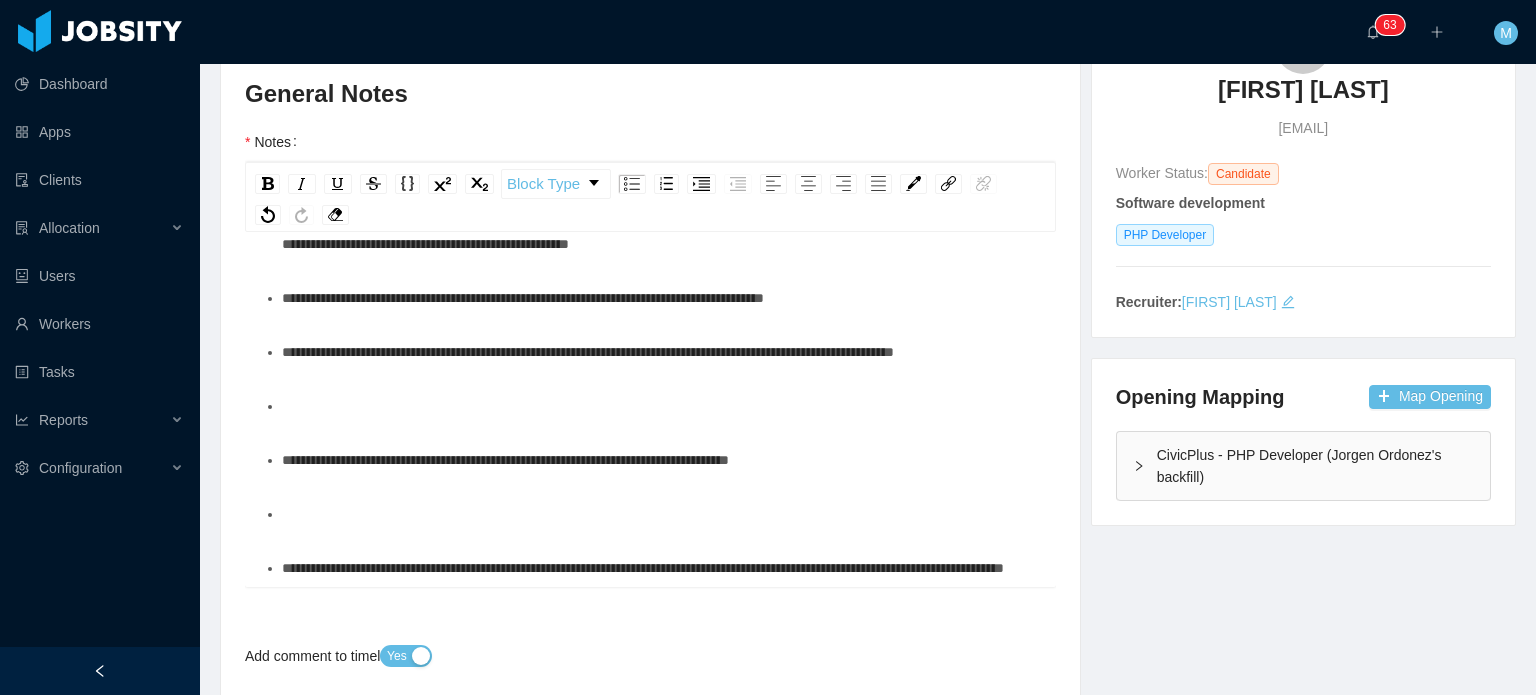 click at bounding box center (661, 406) 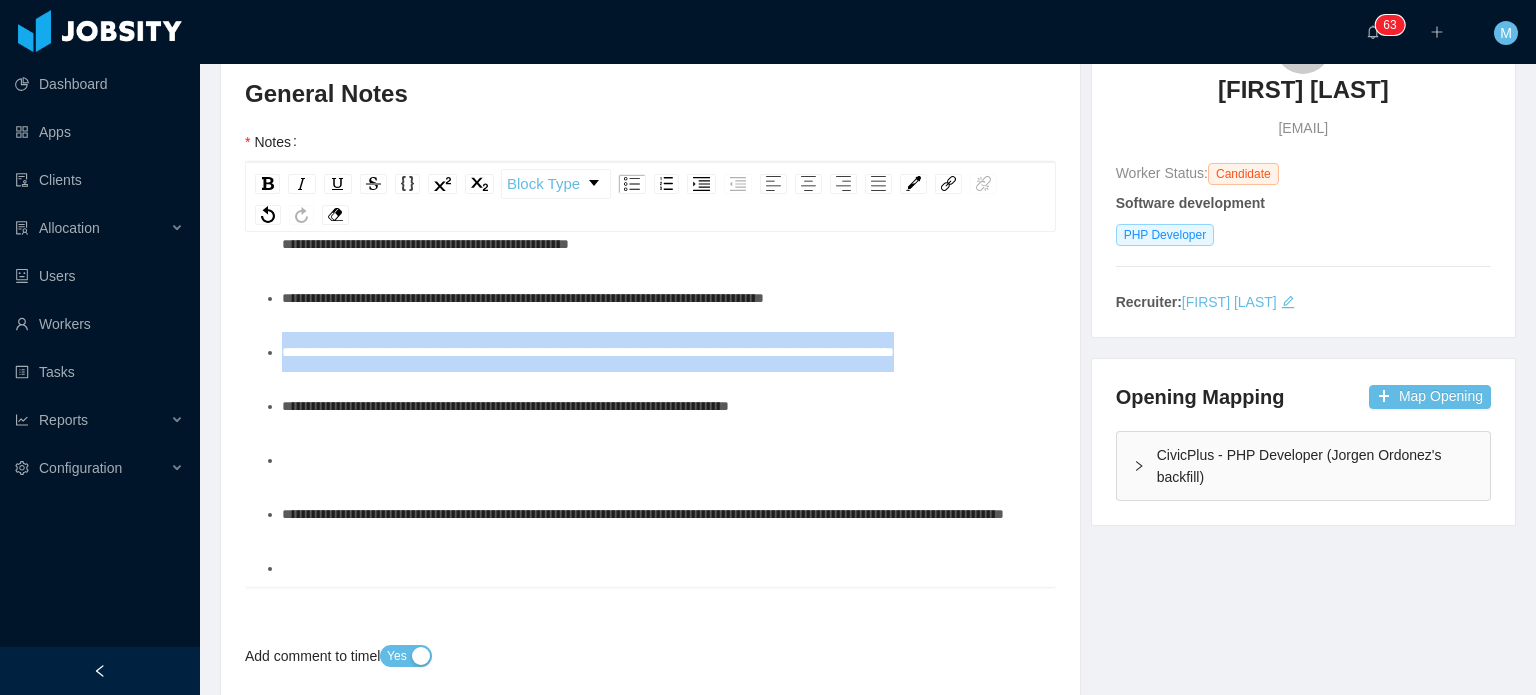 drag, startPoint x: 337, startPoint y: 391, endPoint x: 186, endPoint y: 349, distance: 156.73225 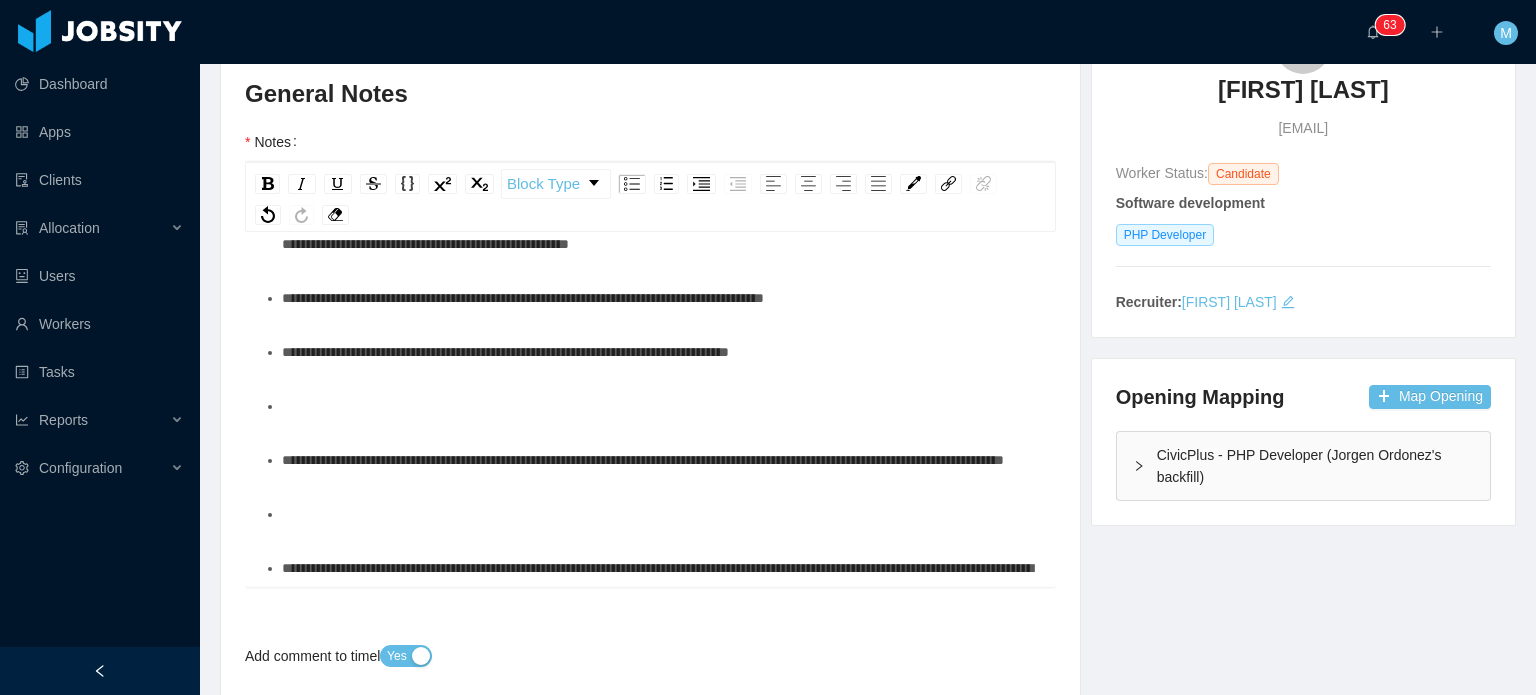 click at bounding box center [661, 406] 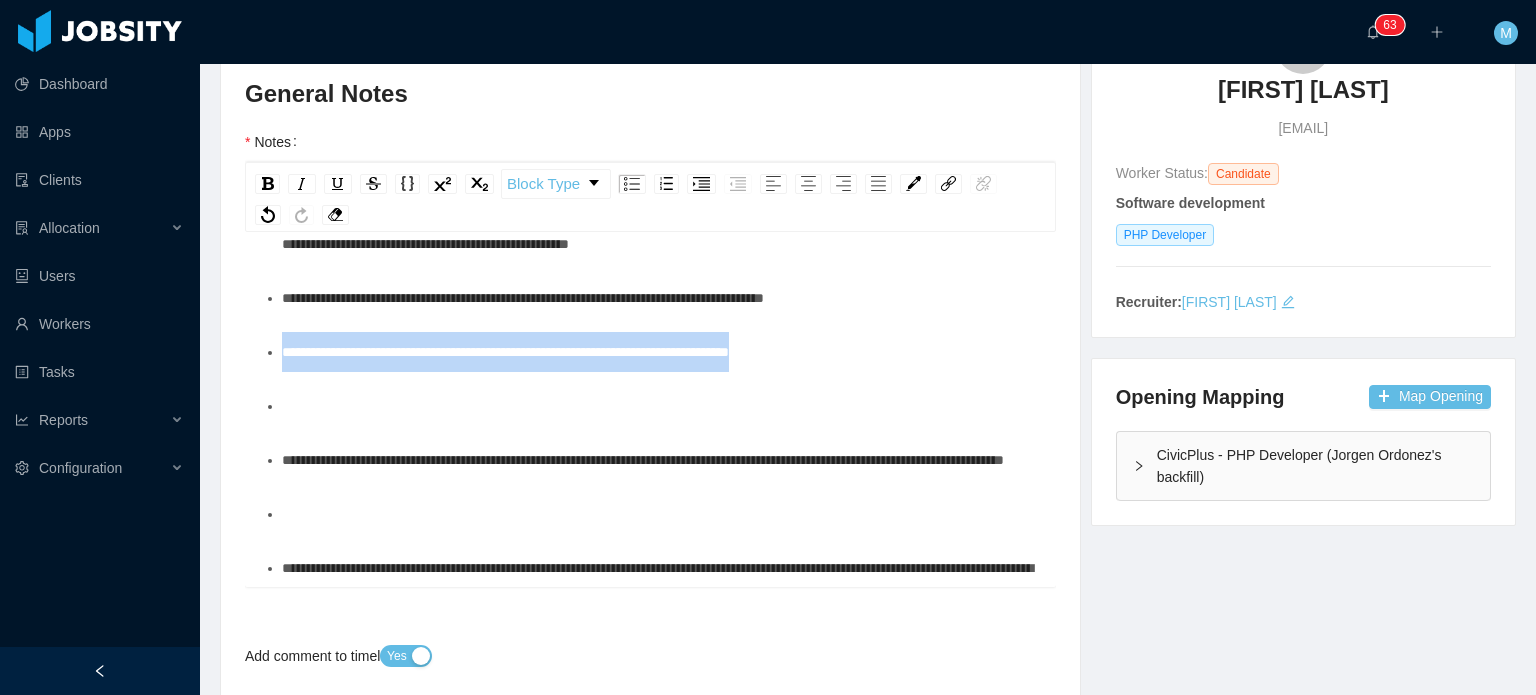 drag, startPoint x: 384, startPoint y: 406, endPoint x: 202, endPoint y: 339, distance: 193.94072 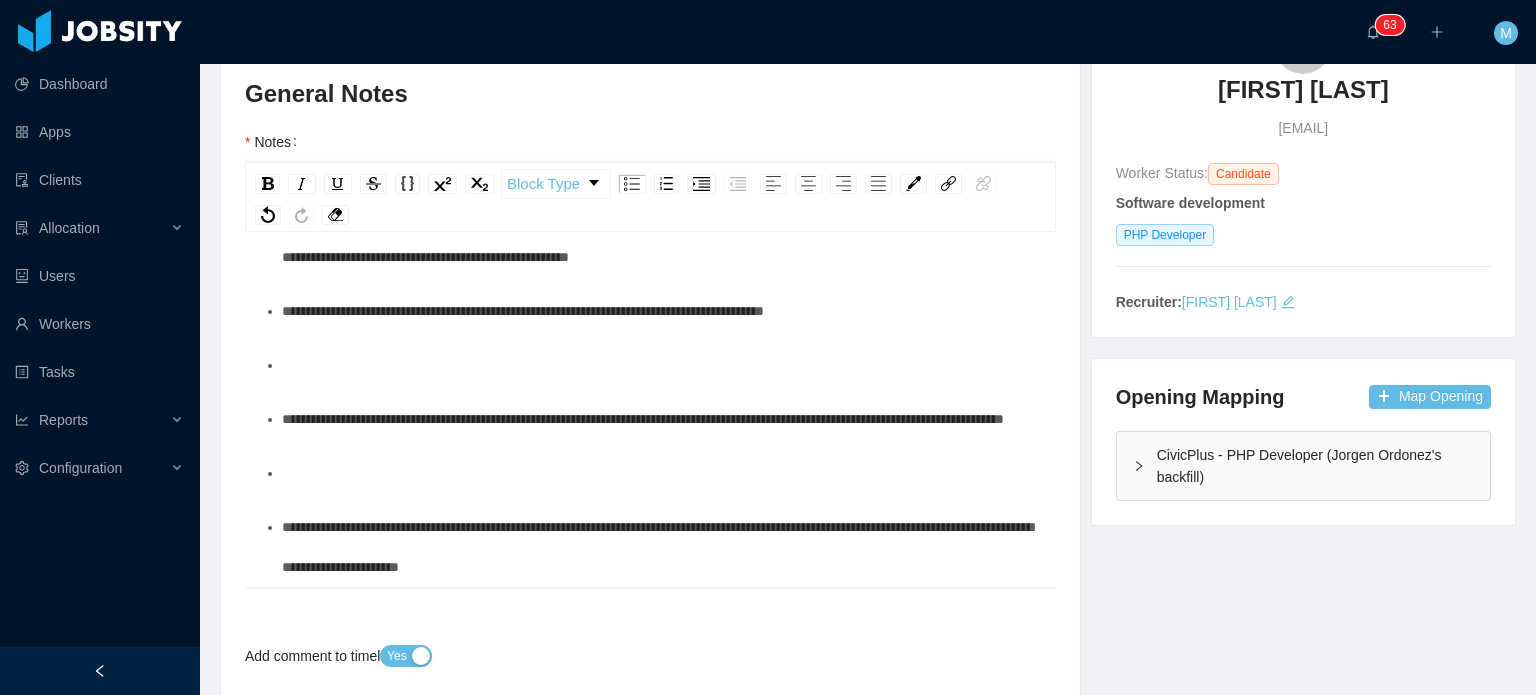 scroll, scrollTop: 460, scrollLeft: 0, axis: vertical 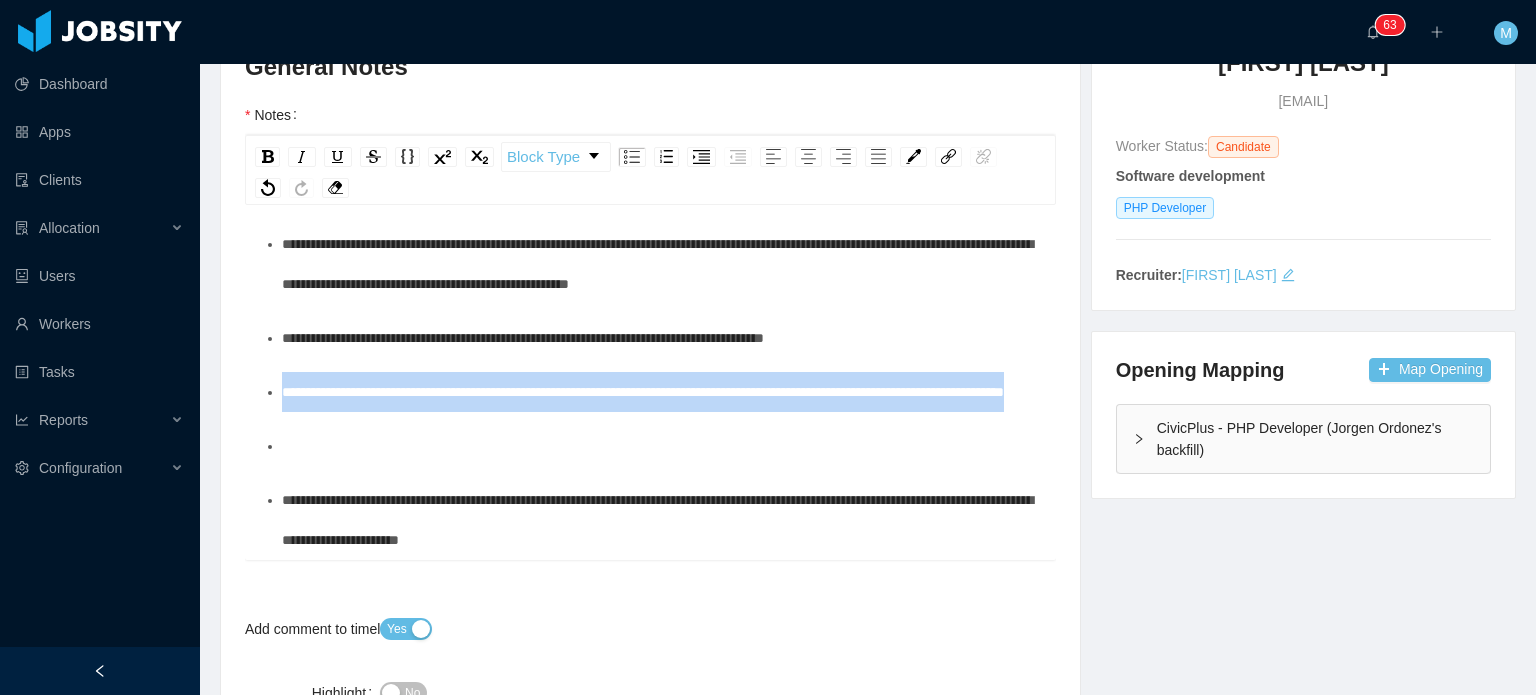 drag, startPoint x: 390, startPoint y: 379, endPoint x: 214, endPoint y: 343, distance: 179.64409 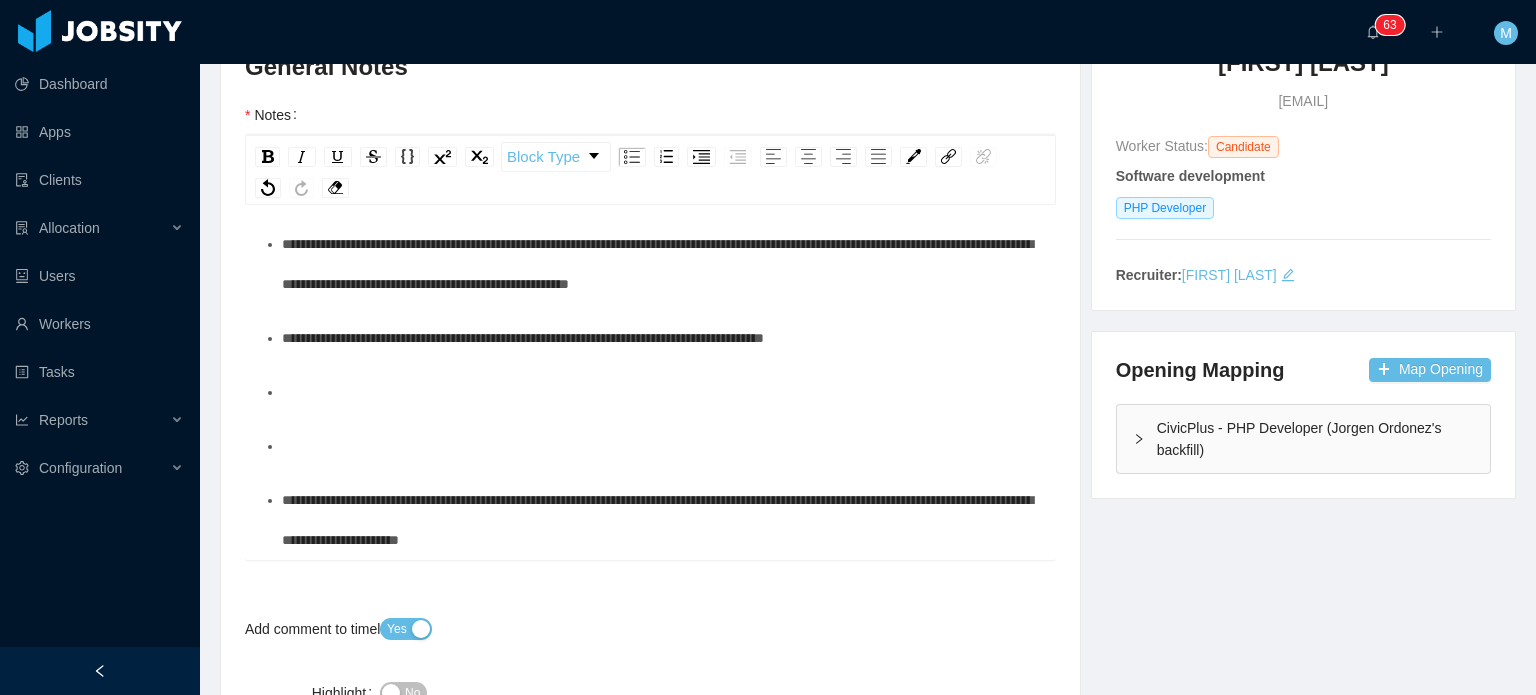 scroll, scrollTop: 420, scrollLeft: 0, axis: vertical 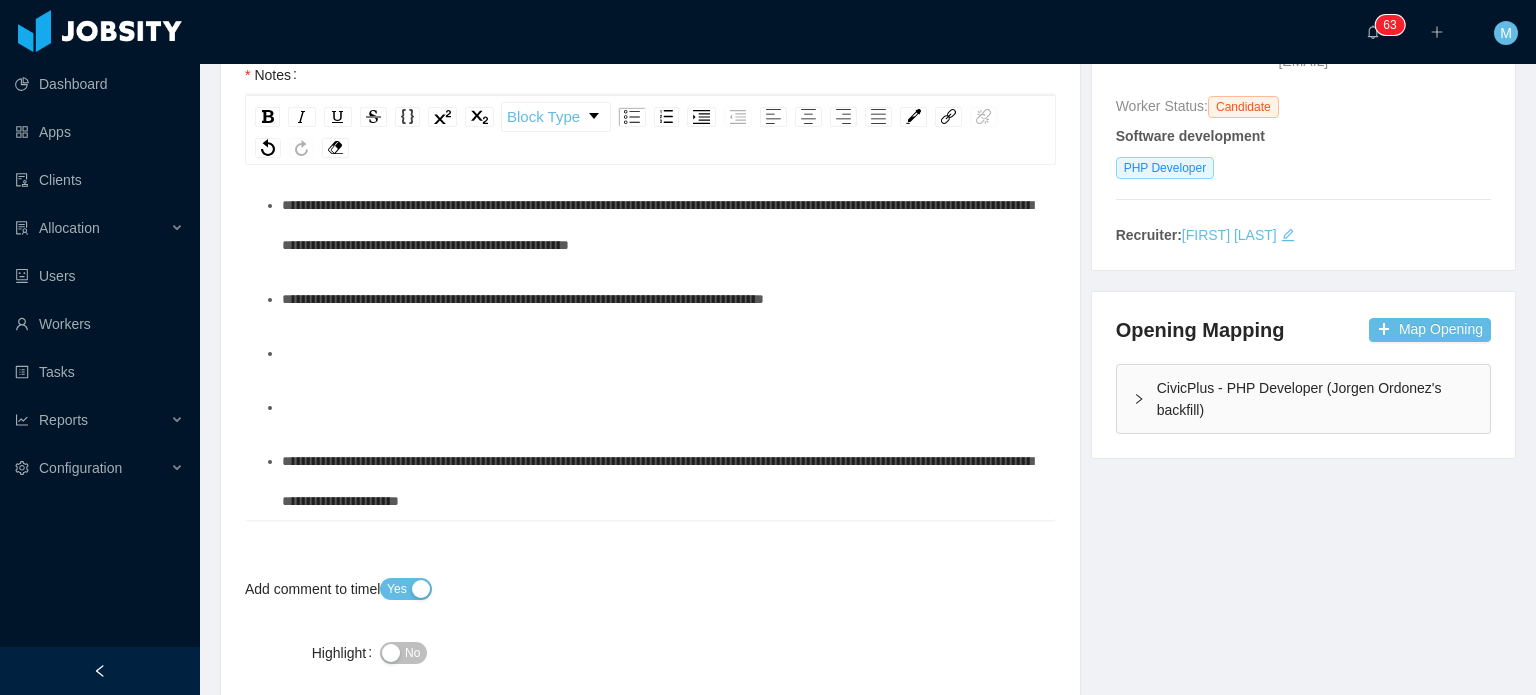 click on "**********" at bounding box center (651, 151) 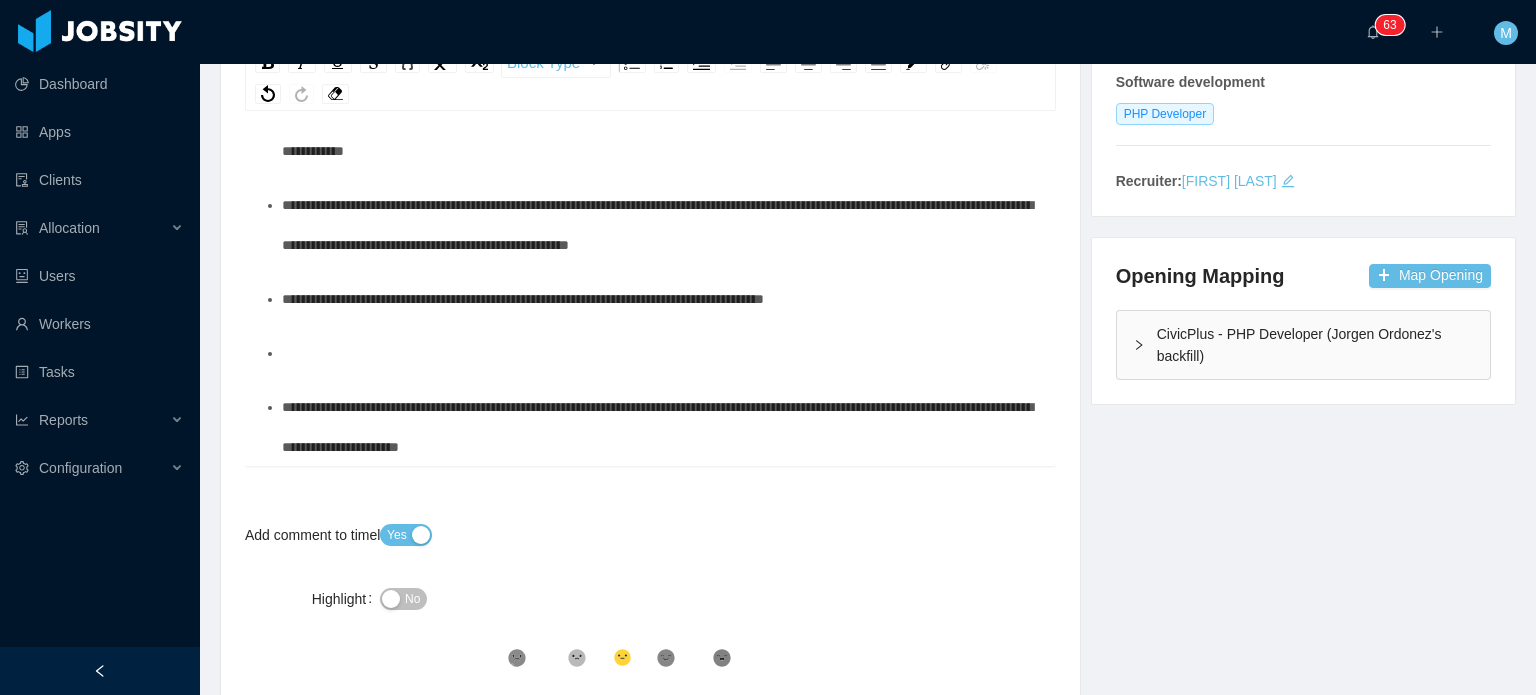scroll, scrollTop: 312, scrollLeft: 0, axis: vertical 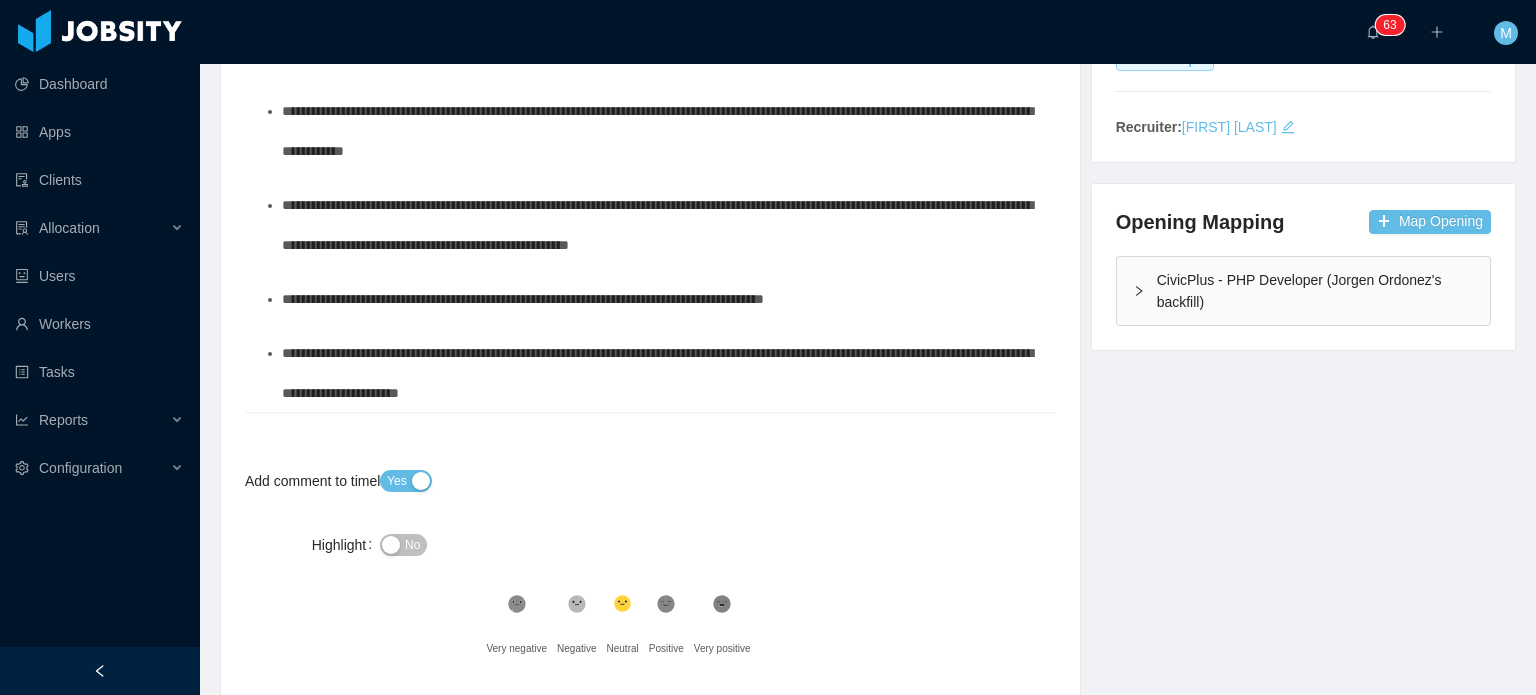 click on "**********" at bounding box center [661, 299] 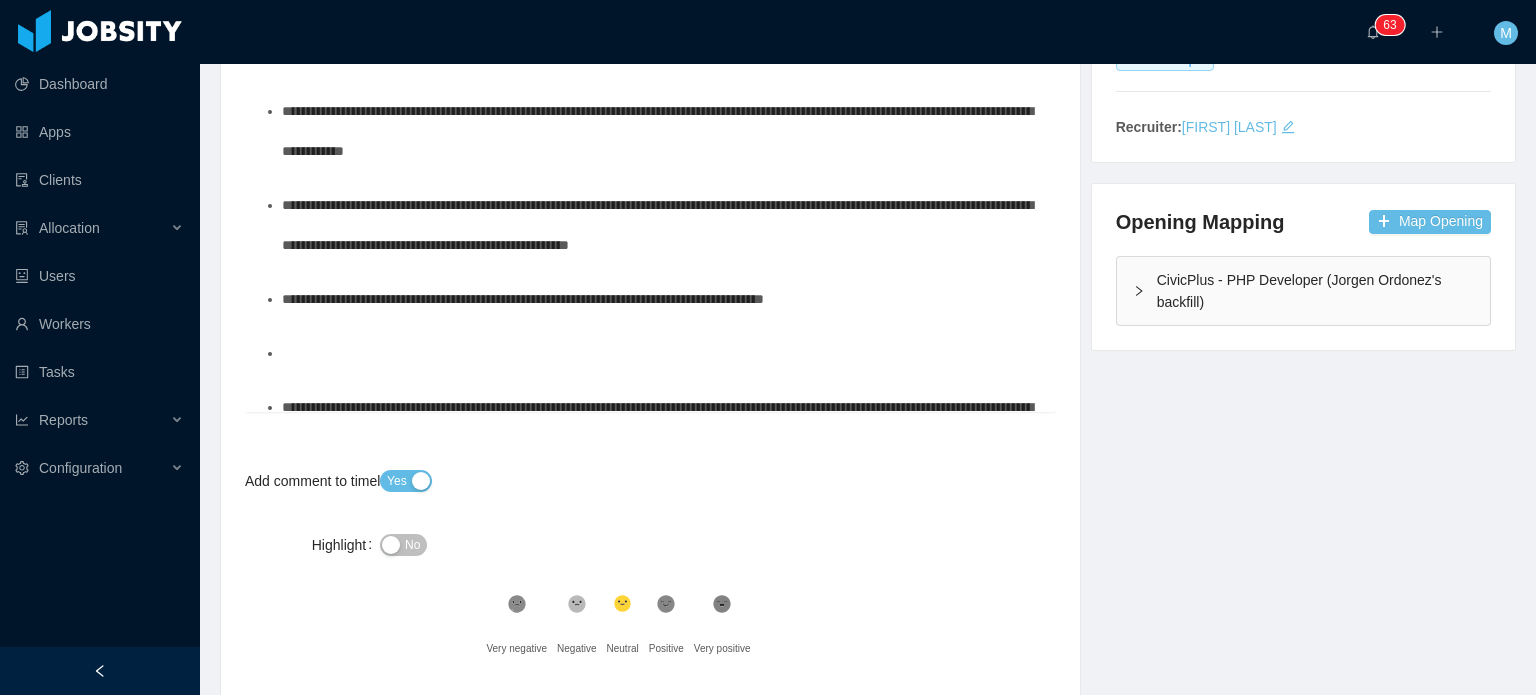 scroll, scrollTop: 366, scrollLeft: 0, axis: vertical 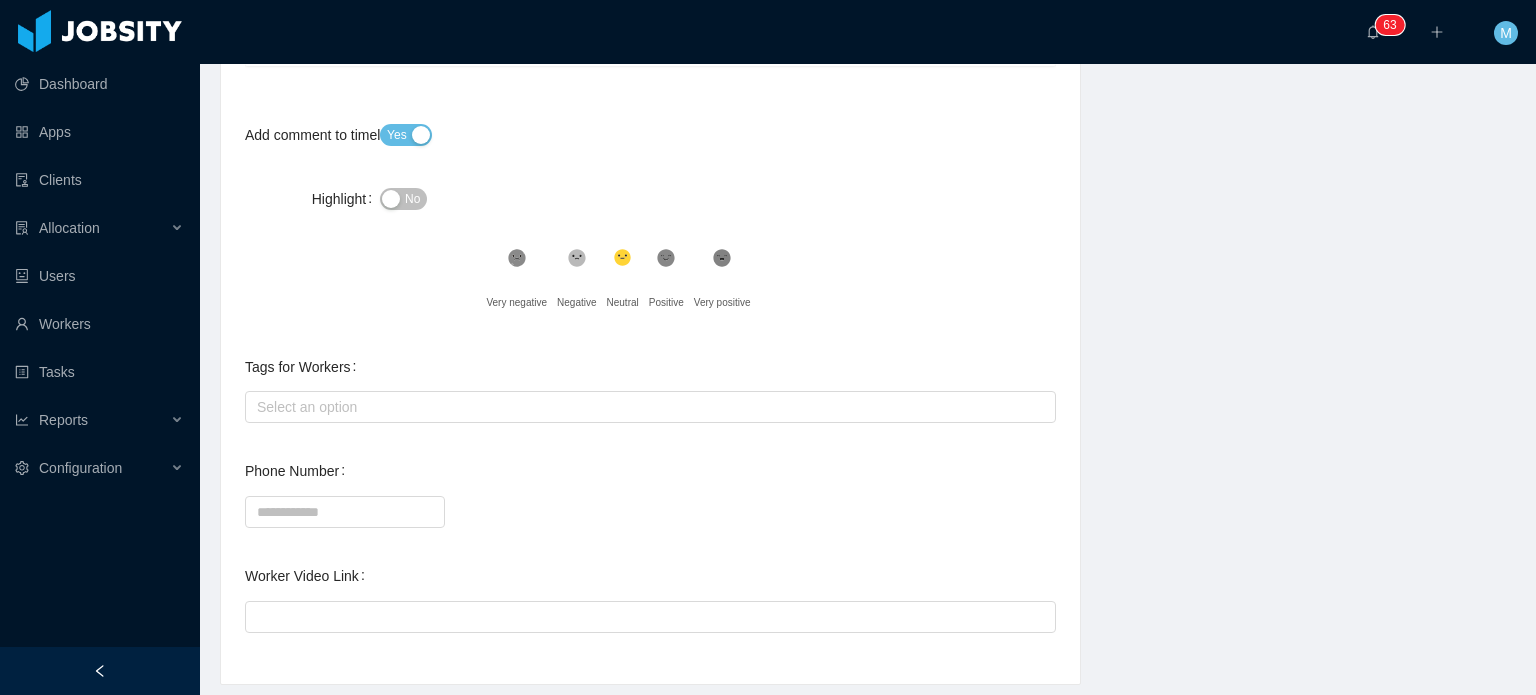 click on "No" at bounding box center (549, 199) 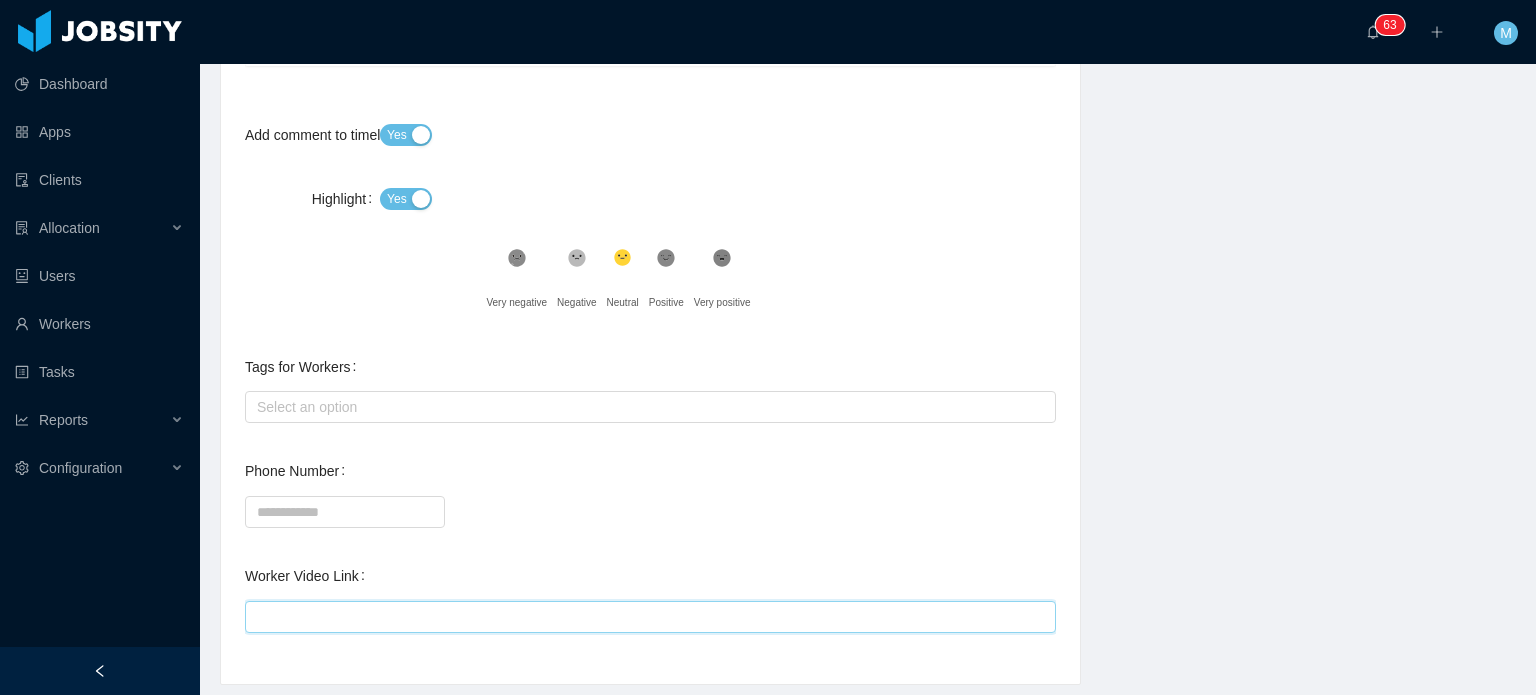 click on "Worker Video Link" at bounding box center (650, 617) 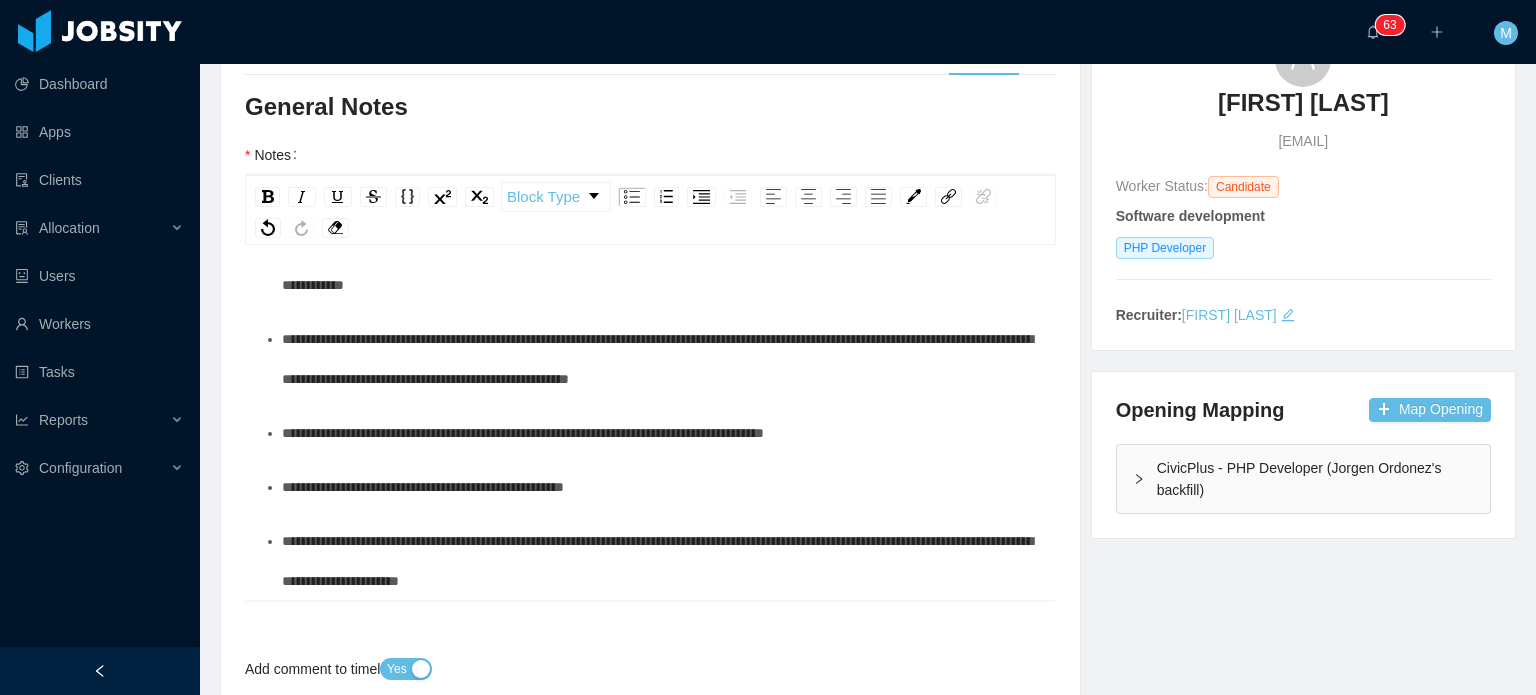 scroll, scrollTop: 300, scrollLeft: 0, axis: vertical 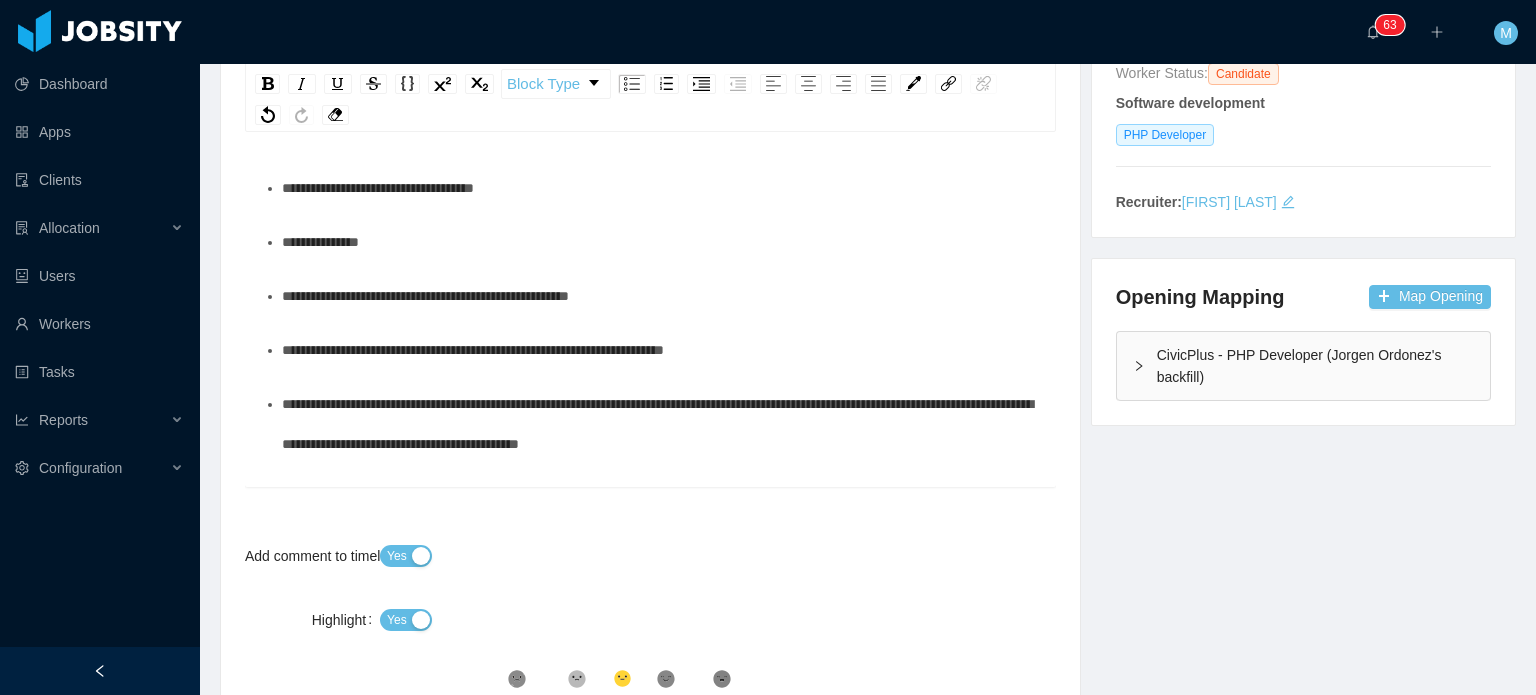 type on "**********" 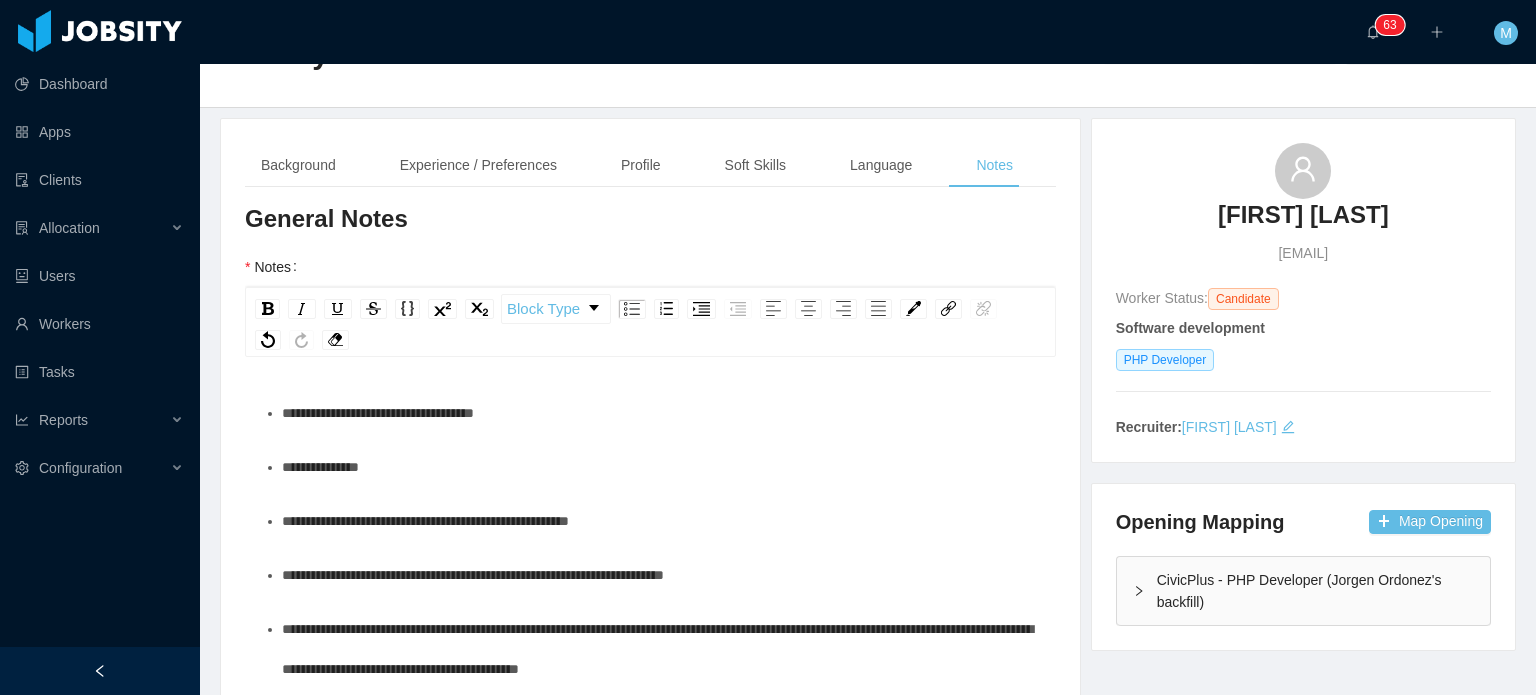 scroll, scrollTop: 200, scrollLeft: 0, axis: vertical 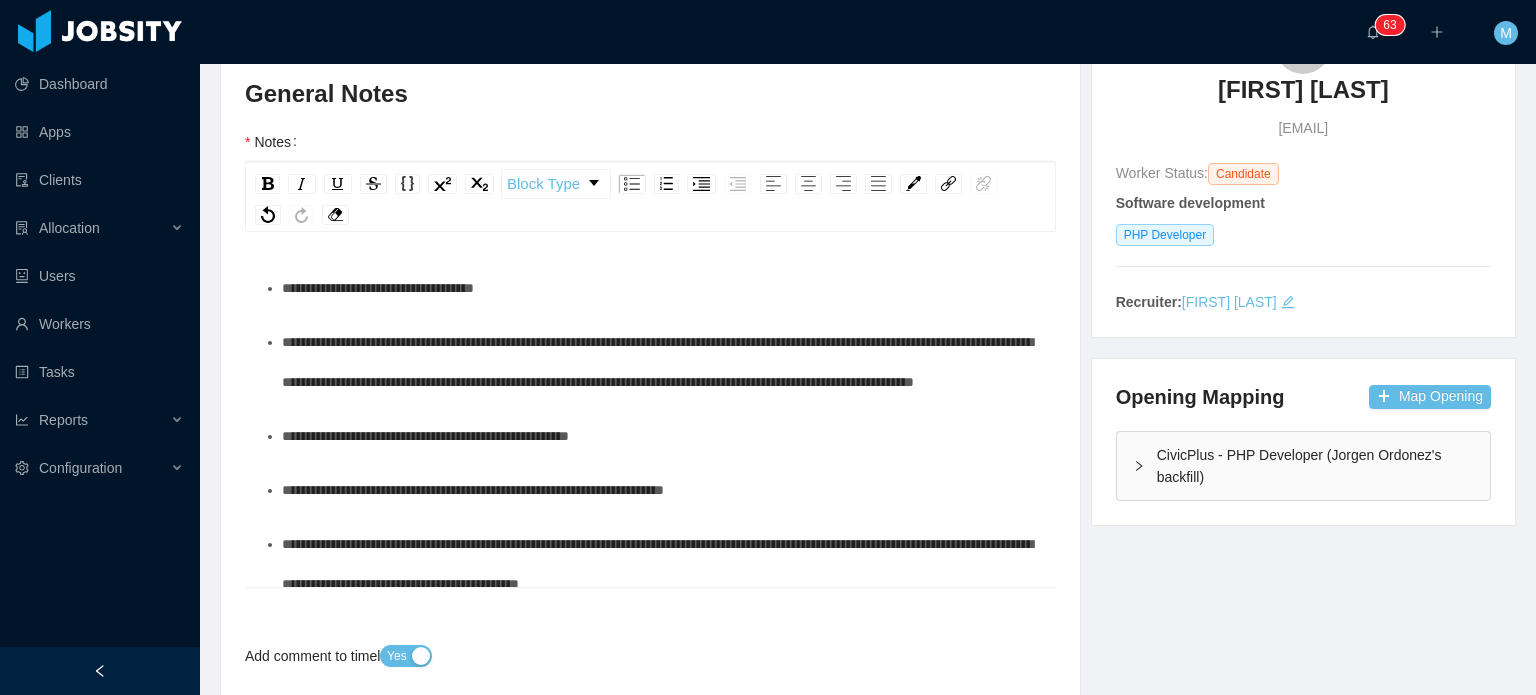 click on "**********" at bounding box center [661, 362] 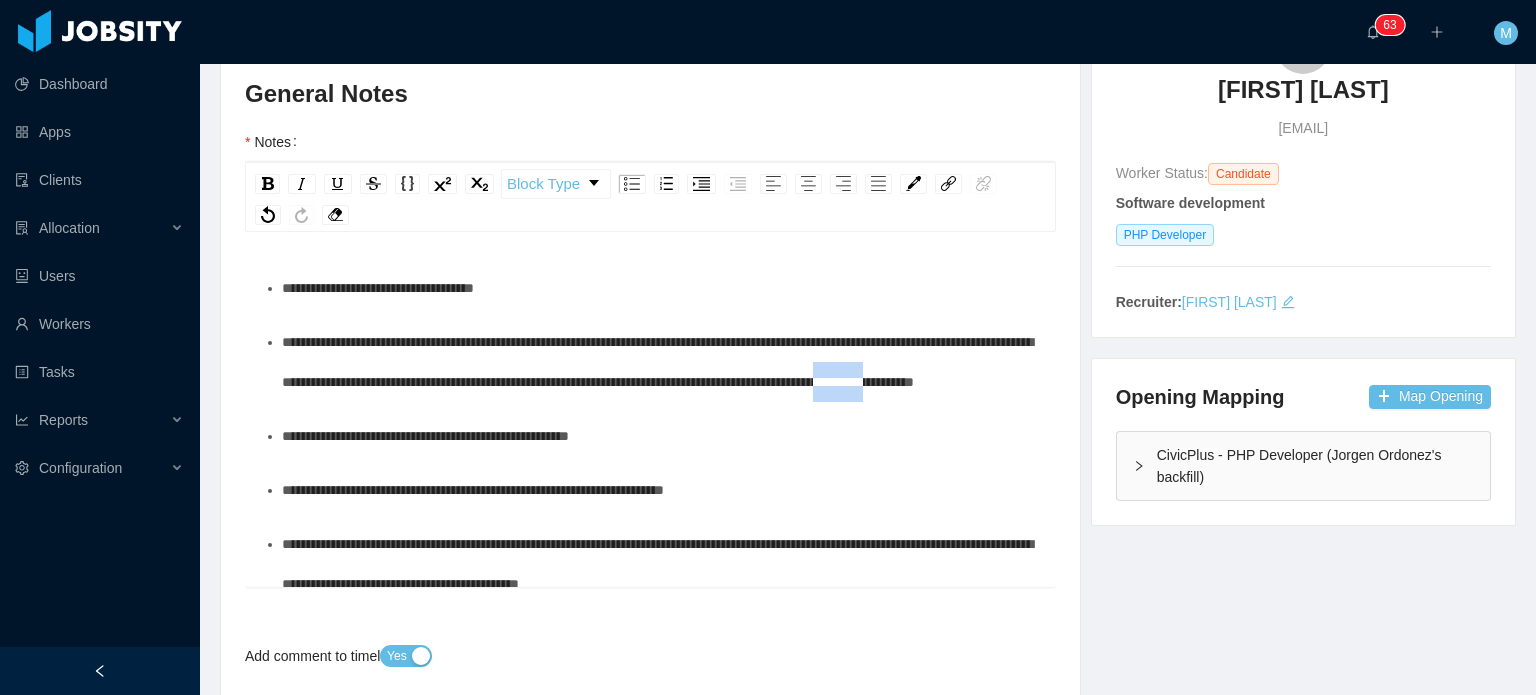 click on "**********" at bounding box center (657, 362) 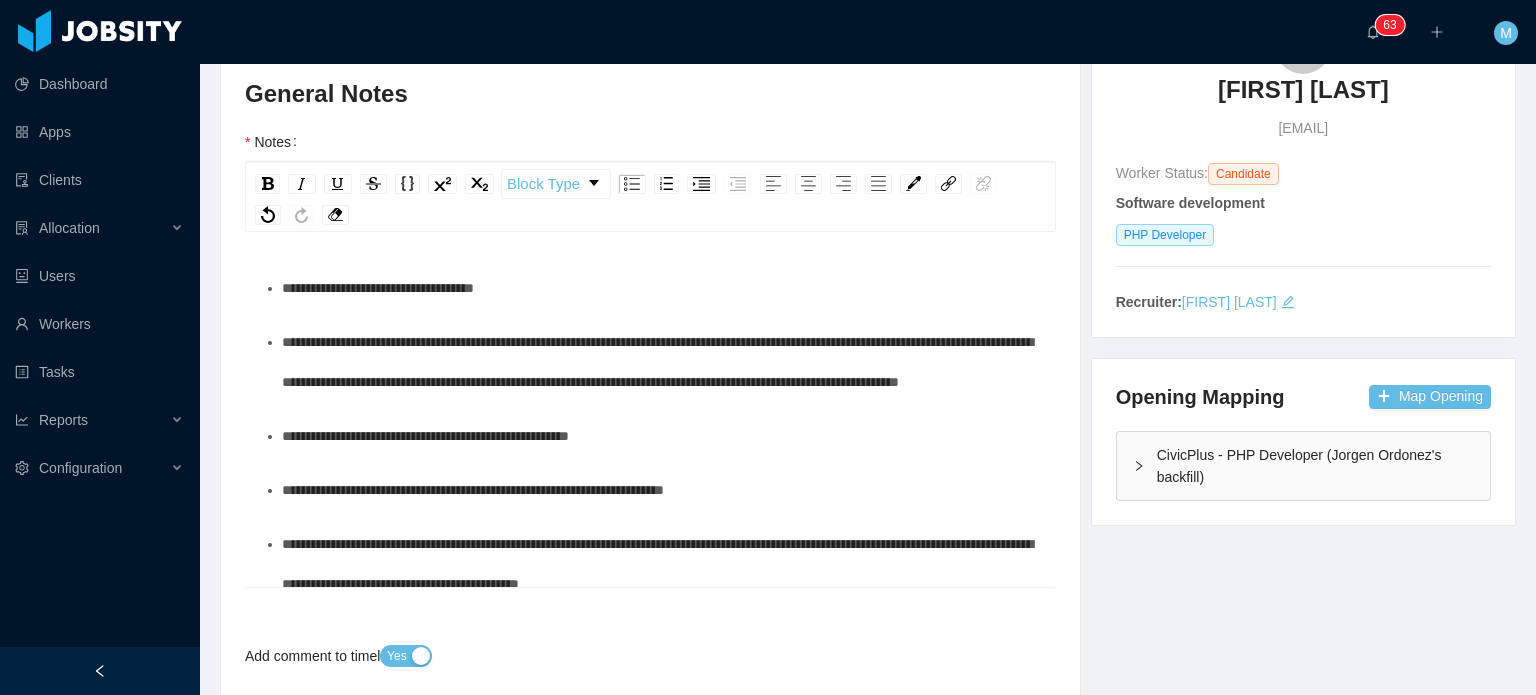 click on "**********" at bounding box center [651, 631] 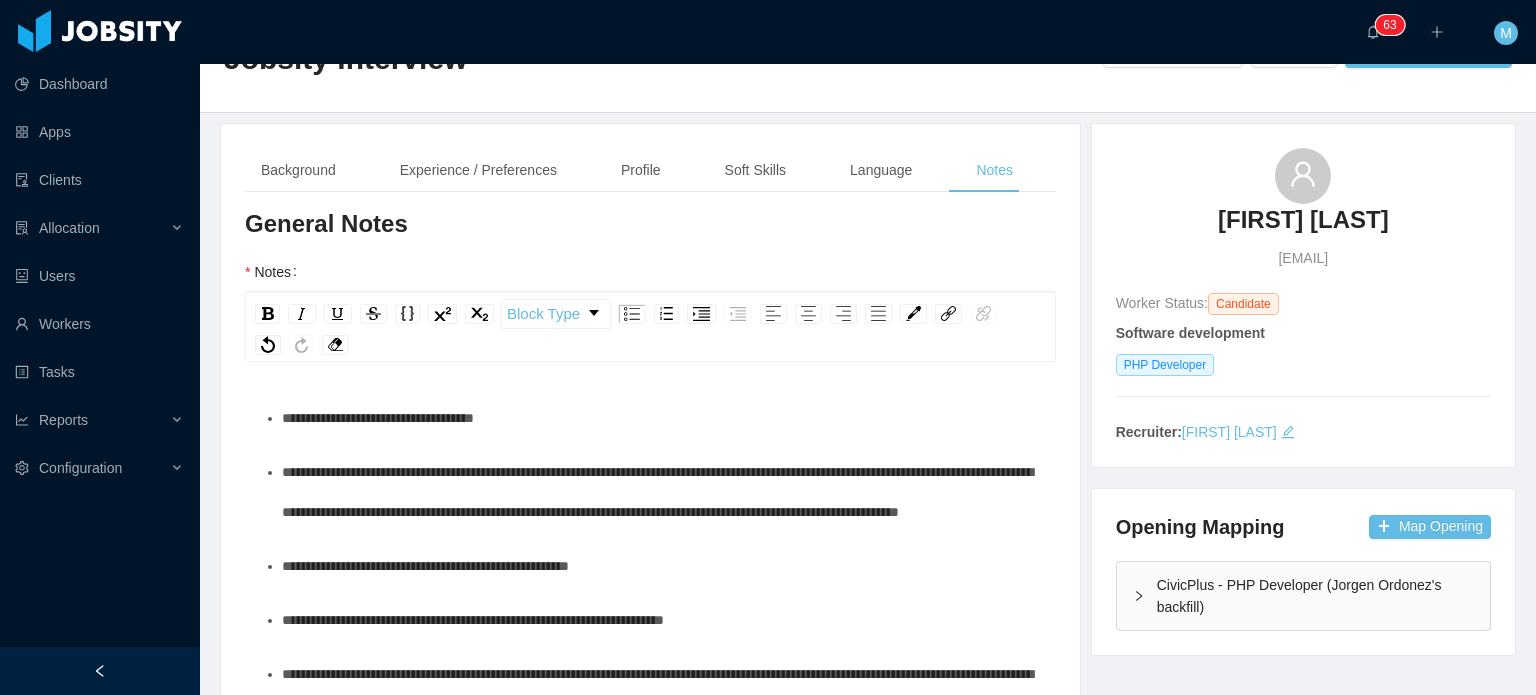 scroll, scrollTop: 0, scrollLeft: 0, axis: both 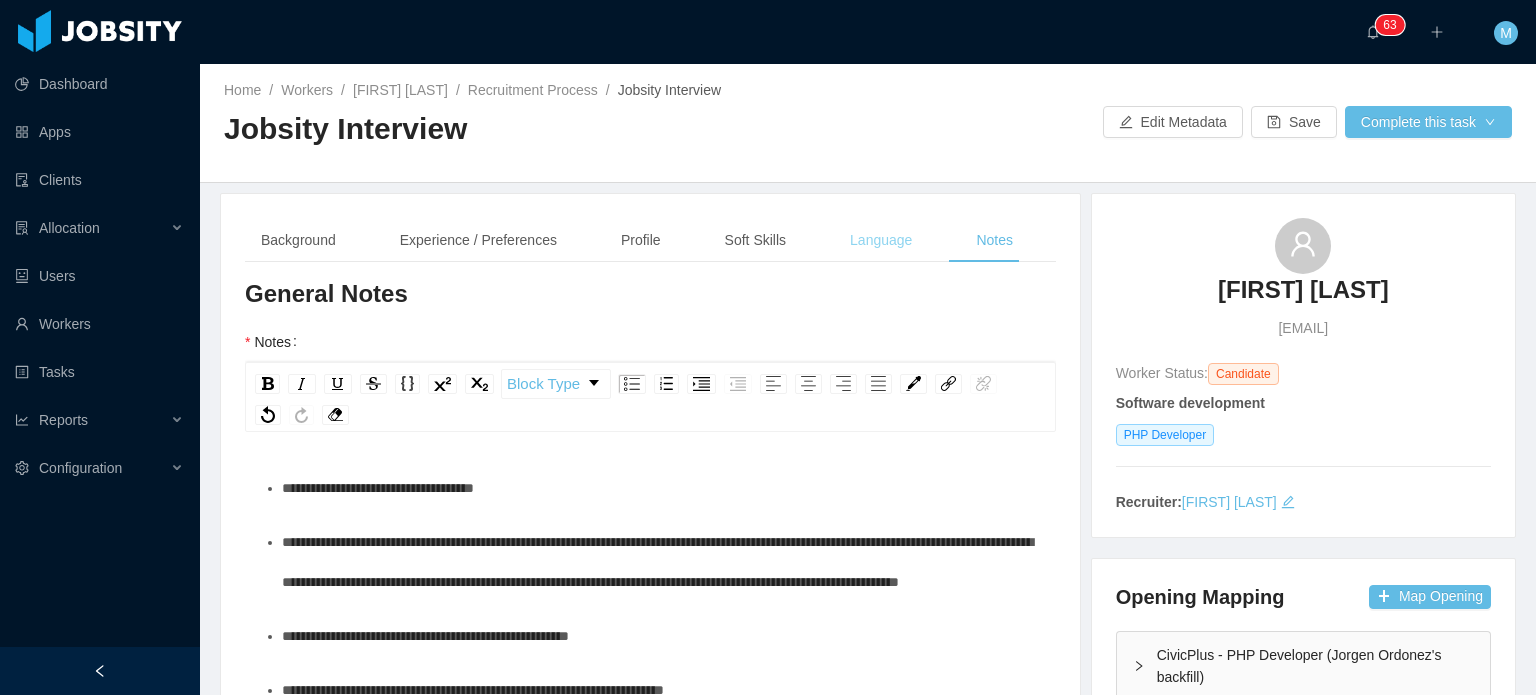 click on "Language" at bounding box center (881, 240) 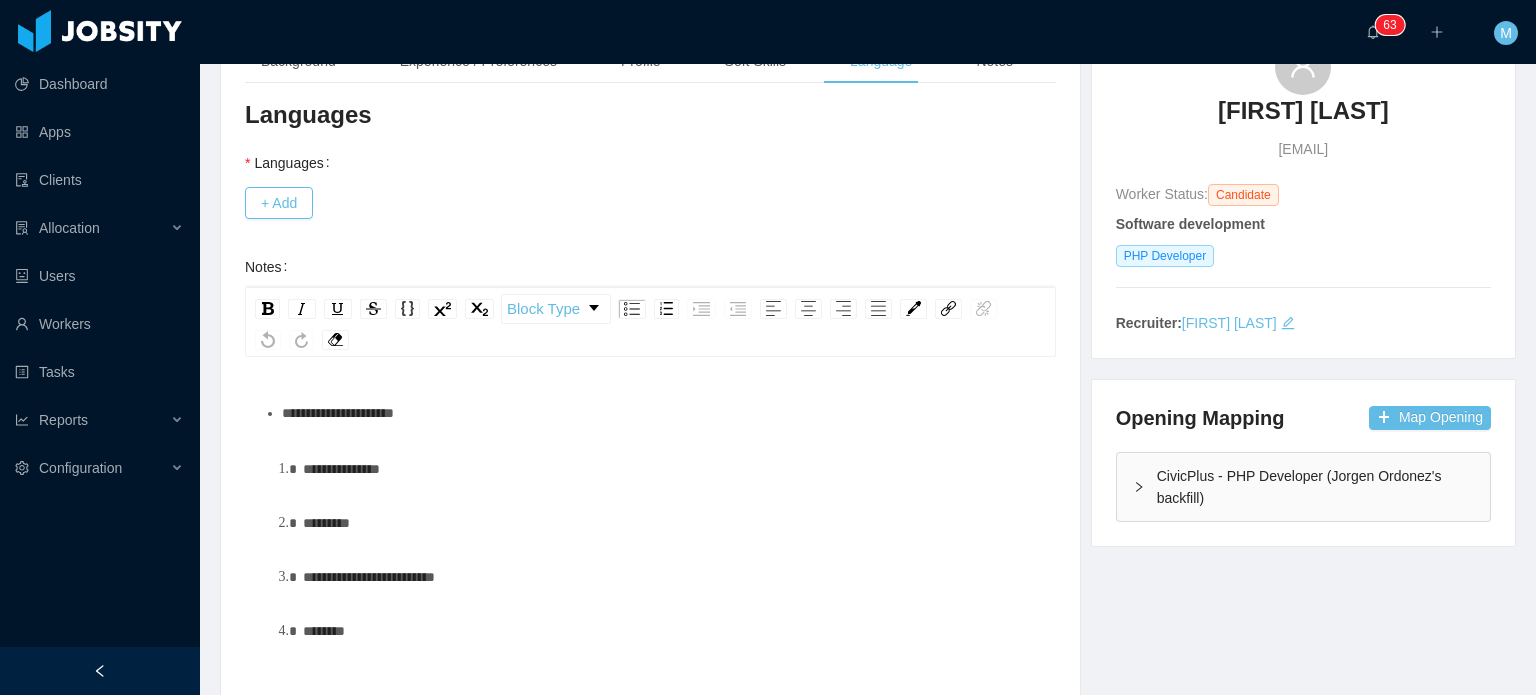 scroll, scrollTop: 200, scrollLeft: 0, axis: vertical 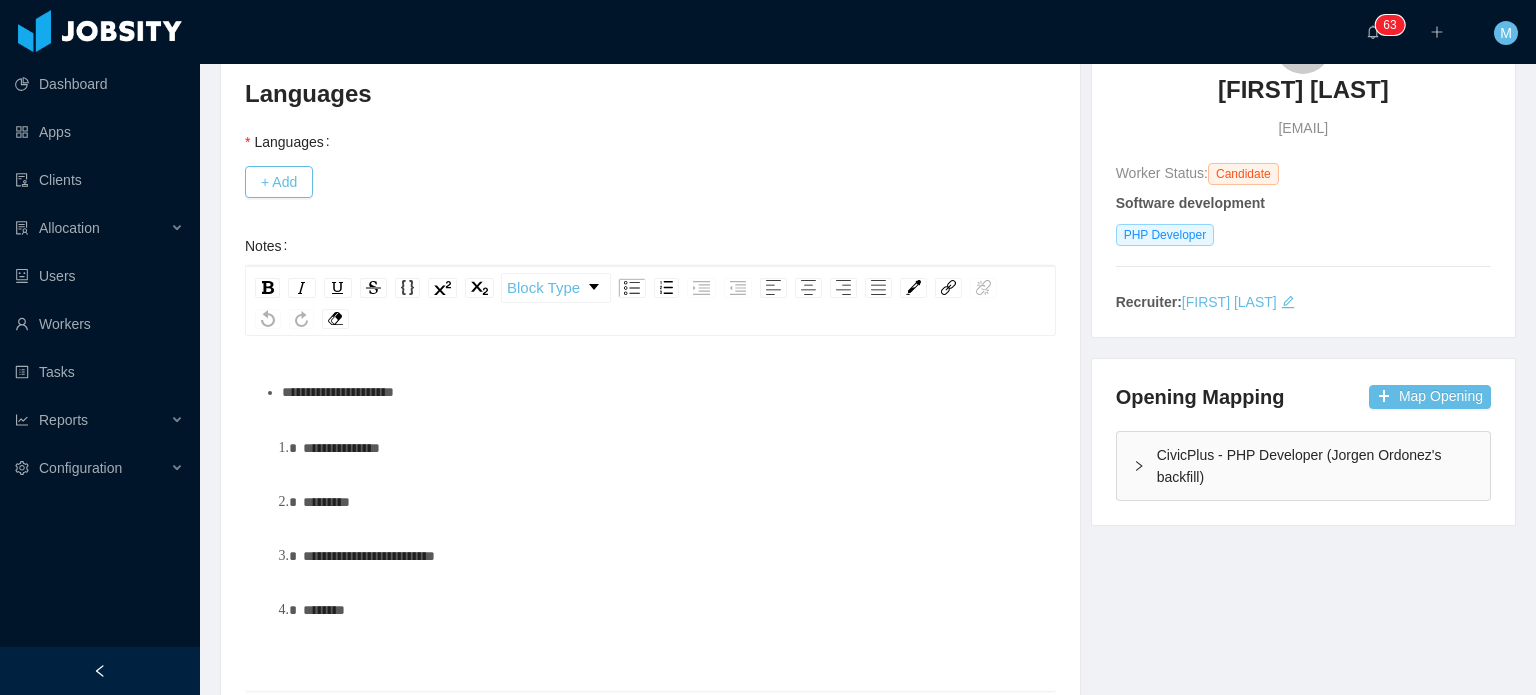 click on "+ Add" at bounding box center (650, 182) 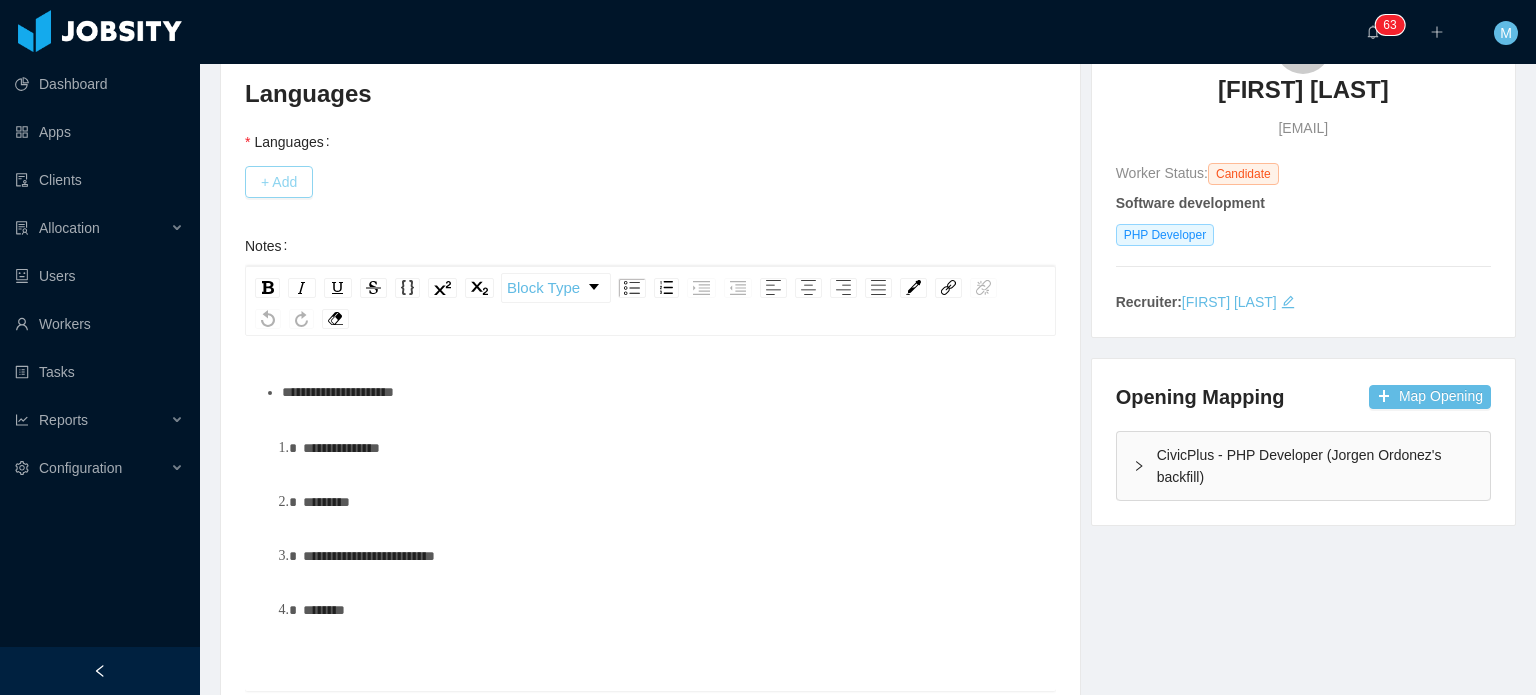 click on "+ Add" at bounding box center (279, 182) 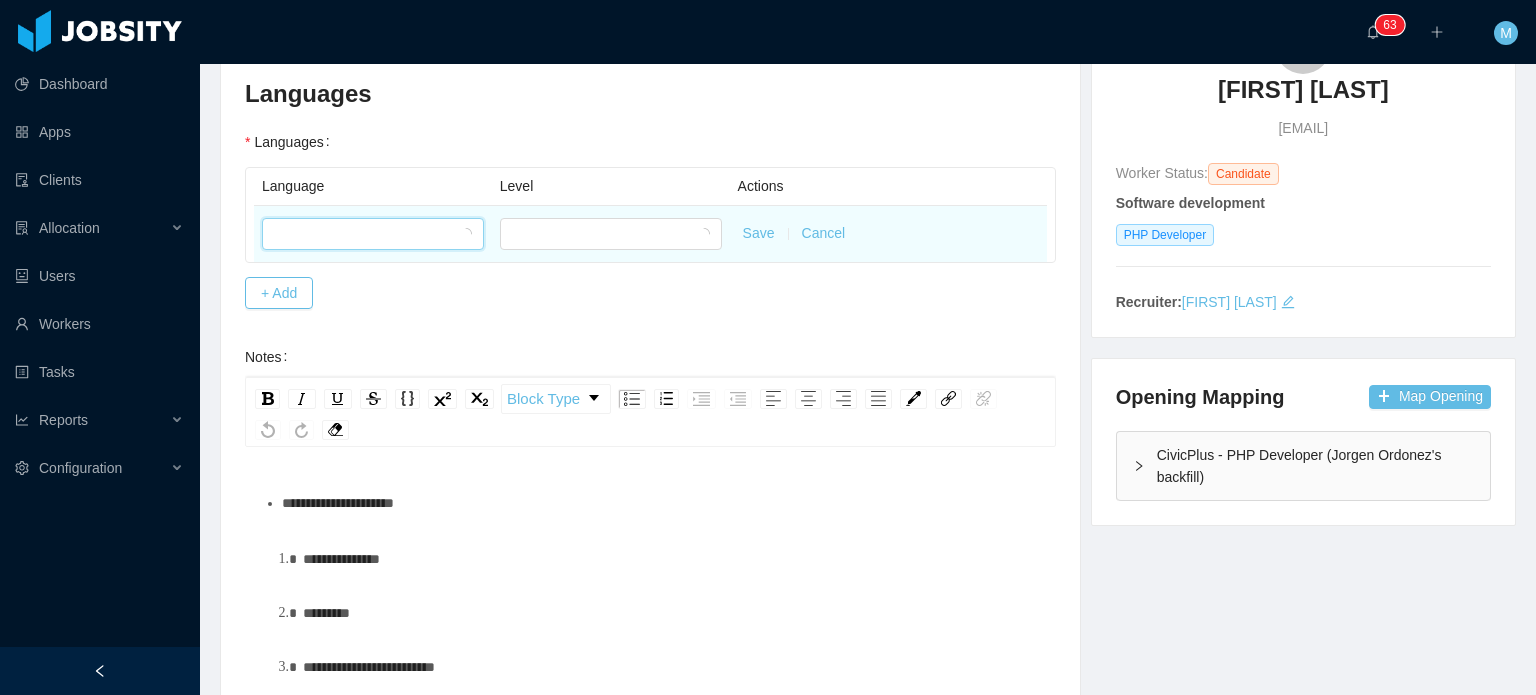 click at bounding box center (366, 234) 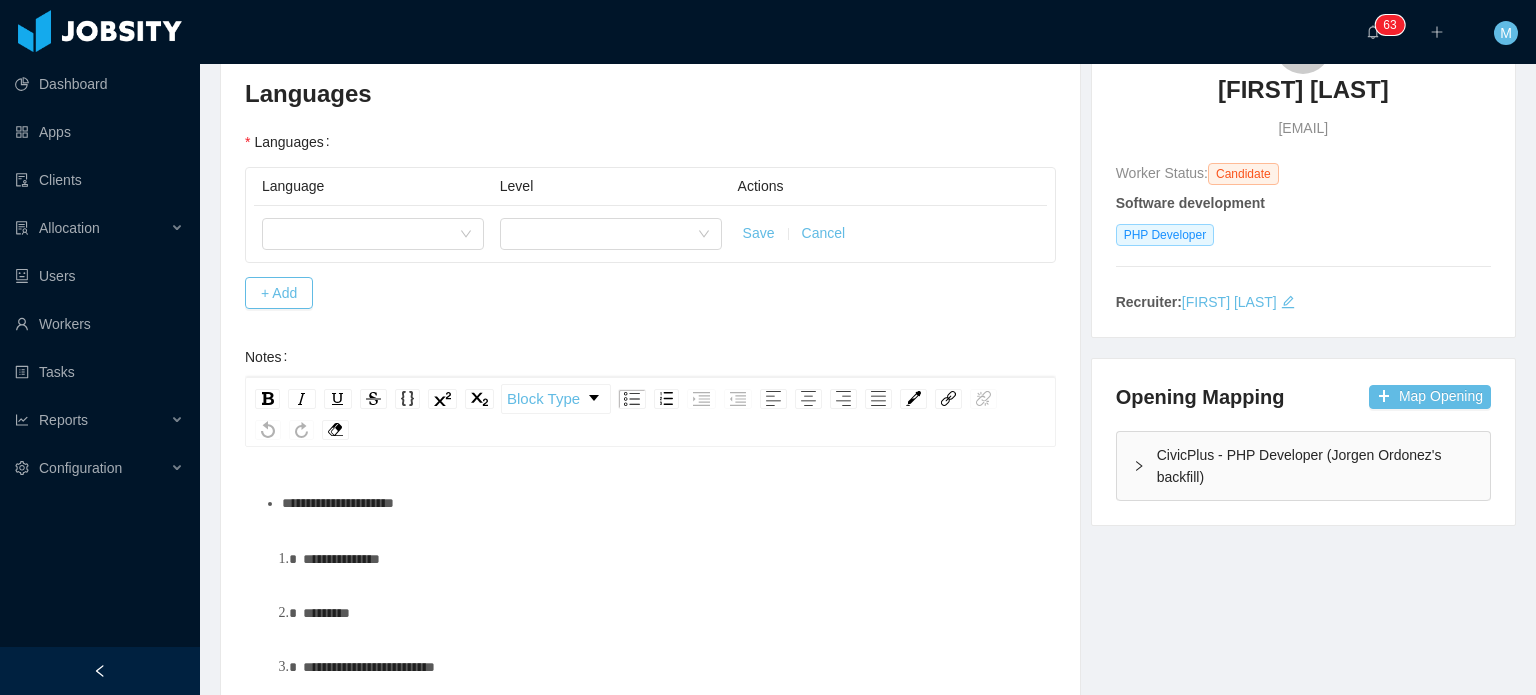 click on "Dashboard Apps Clients Allocation Users Workers Tasks Reports Configuration" at bounding box center (100, 323) 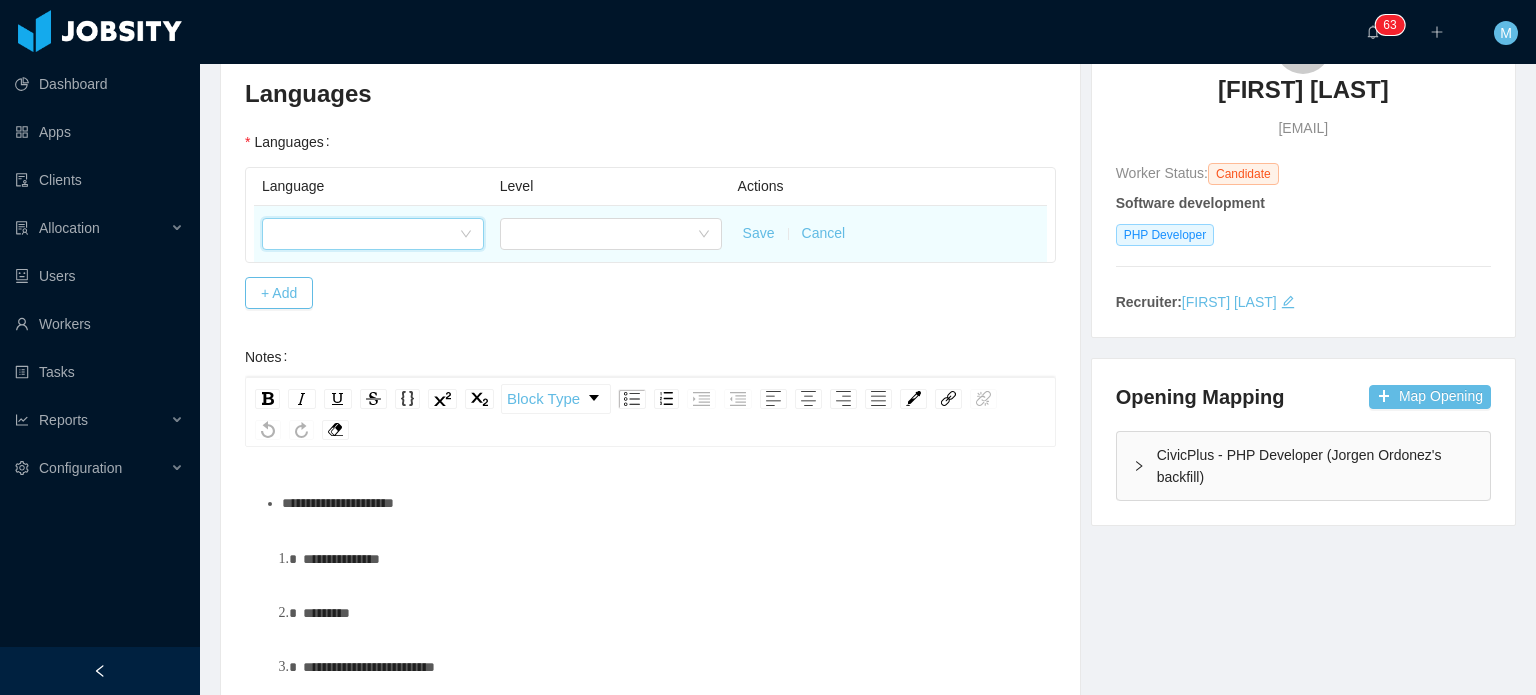 click at bounding box center (366, 234) 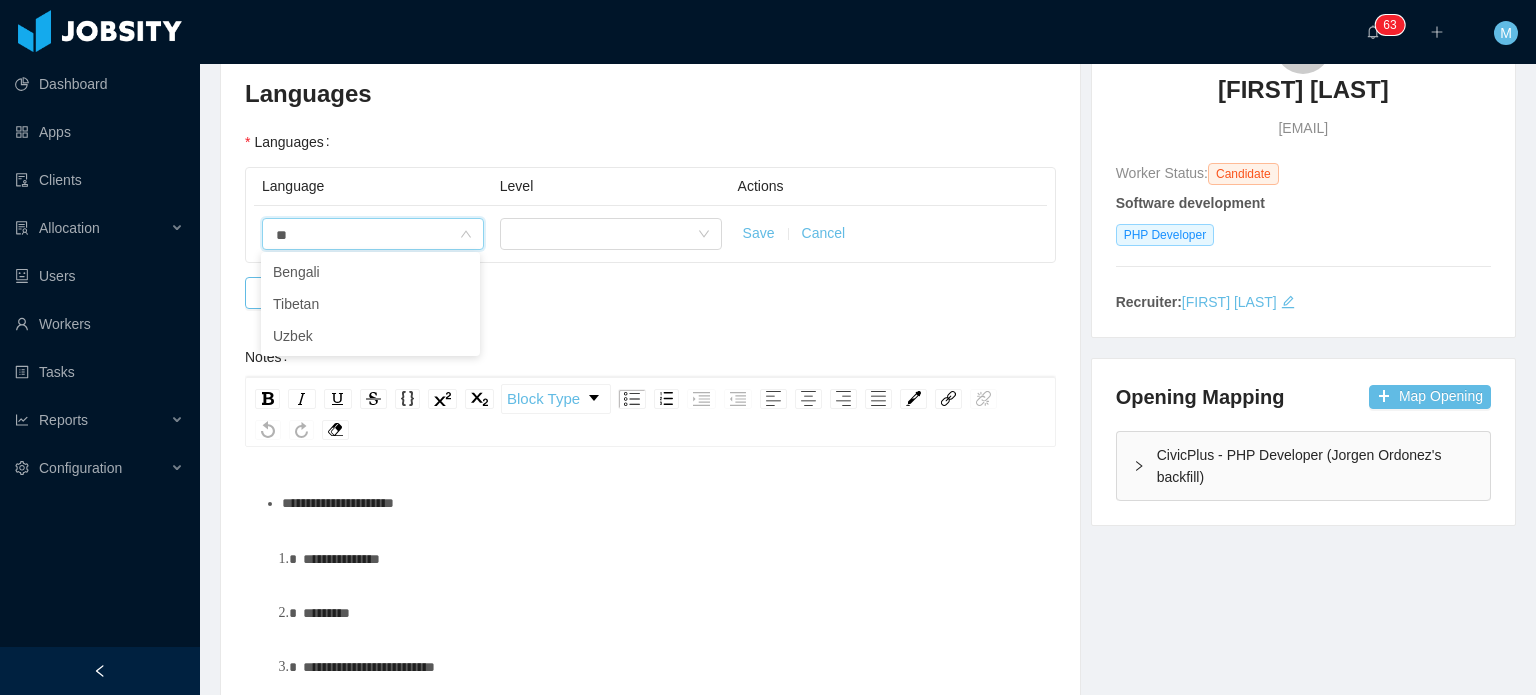 click on "**********" at bounding box center [650, 569] 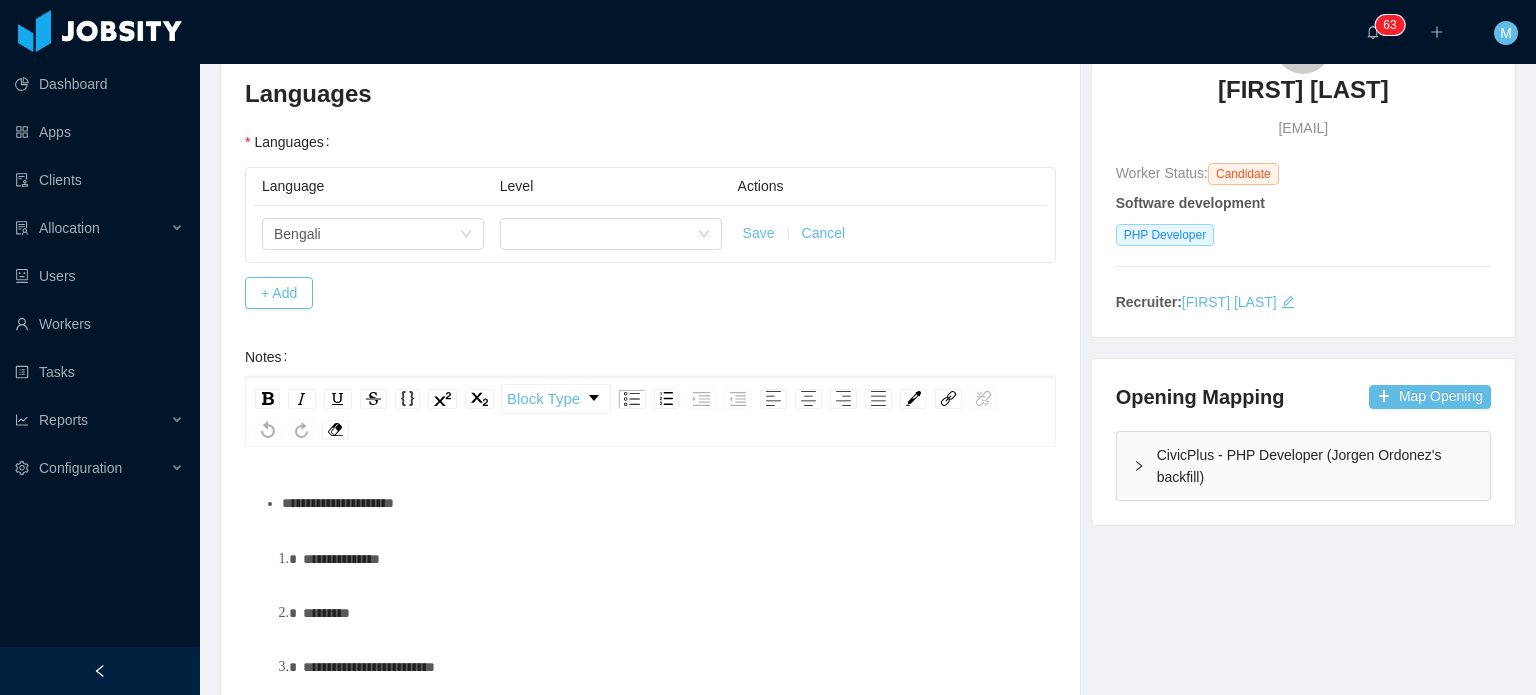 click on "Dashboard Apps Clients Allocation Users Workers Tasks Reports Configuration" at bounding box center (100, 299) 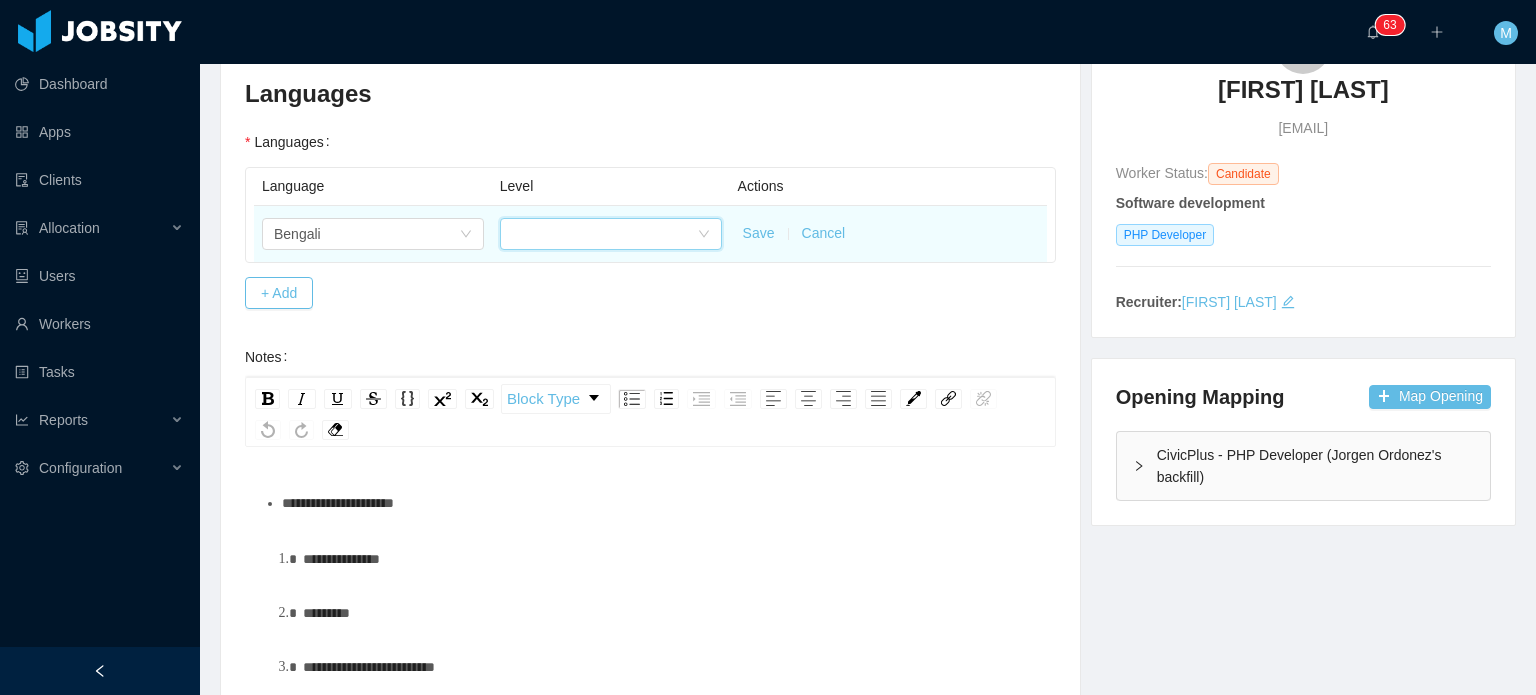 click at bounding box center (604, 234) 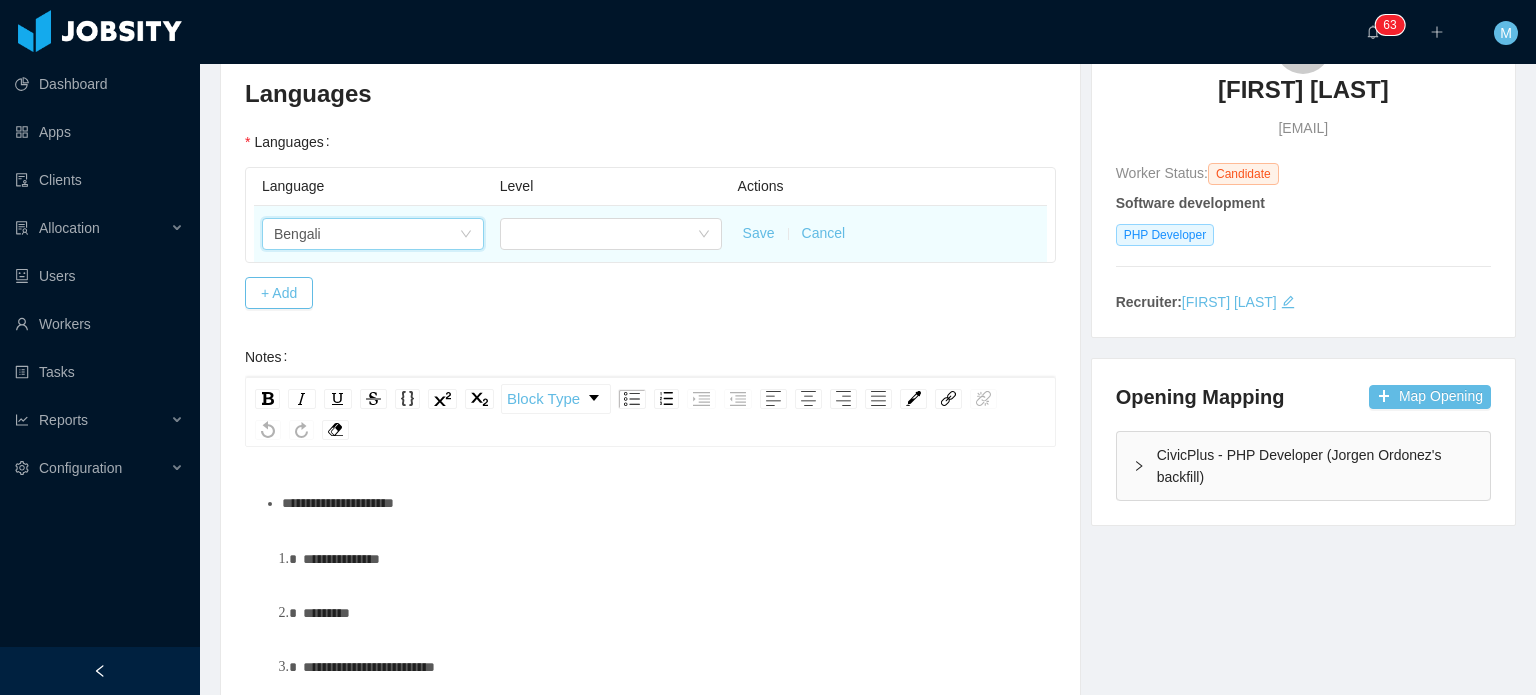 click on "Bengali" at bounding box center (366, 234) 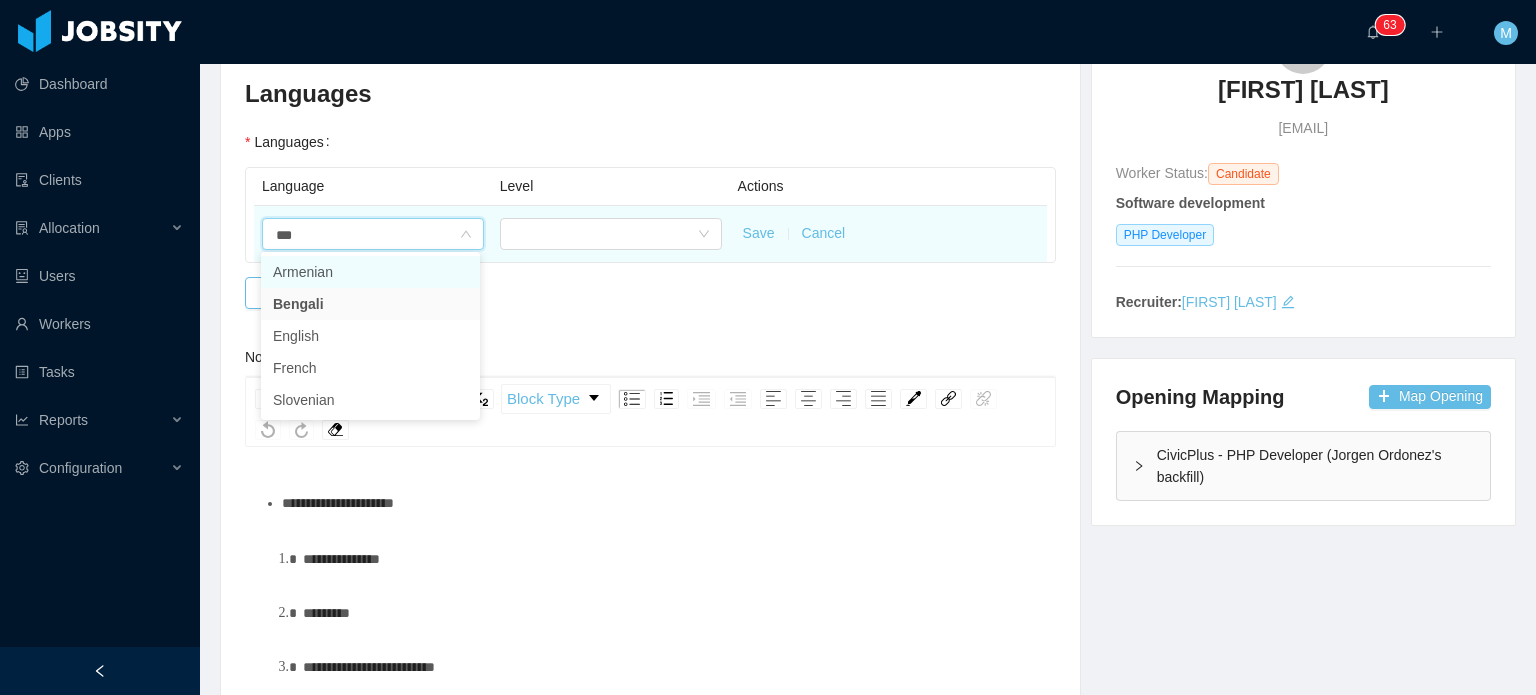 type on "****" 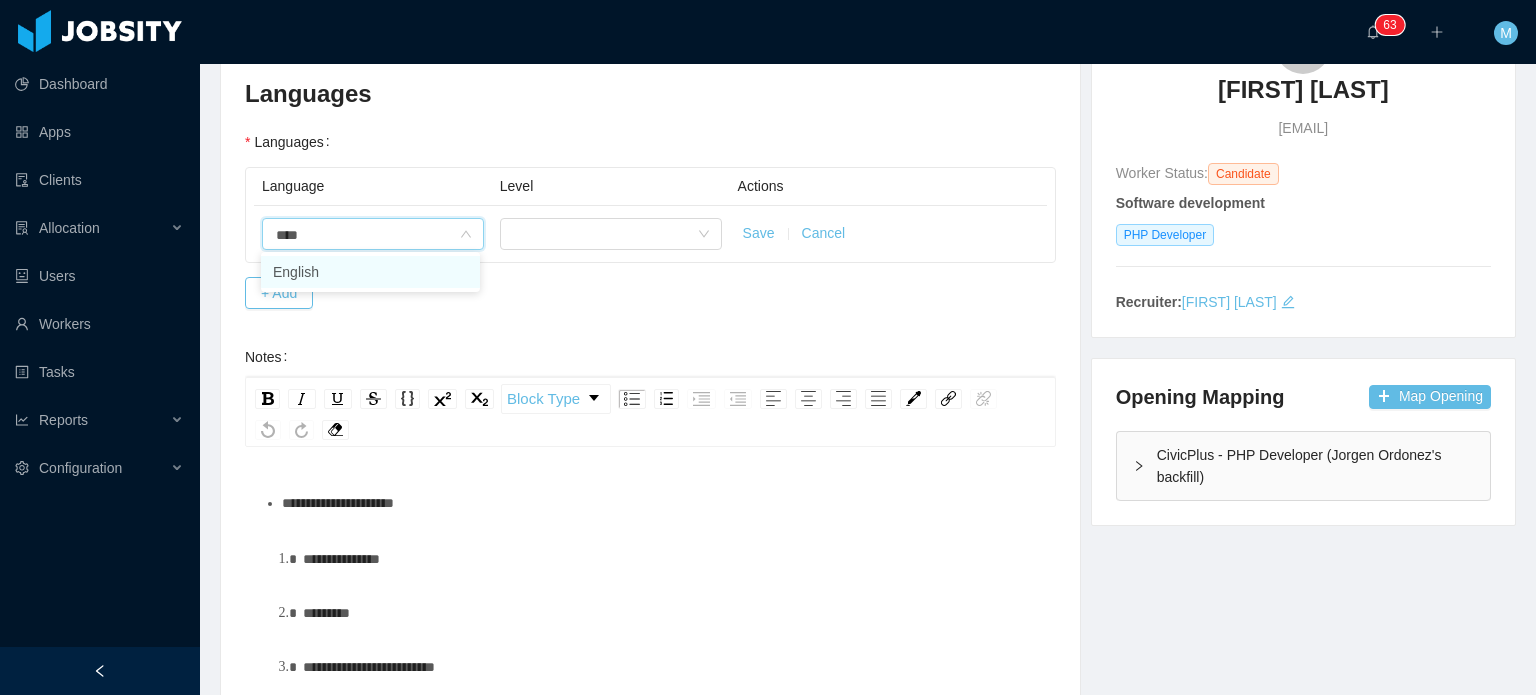 click on "English" at bounding box center (370, 272) 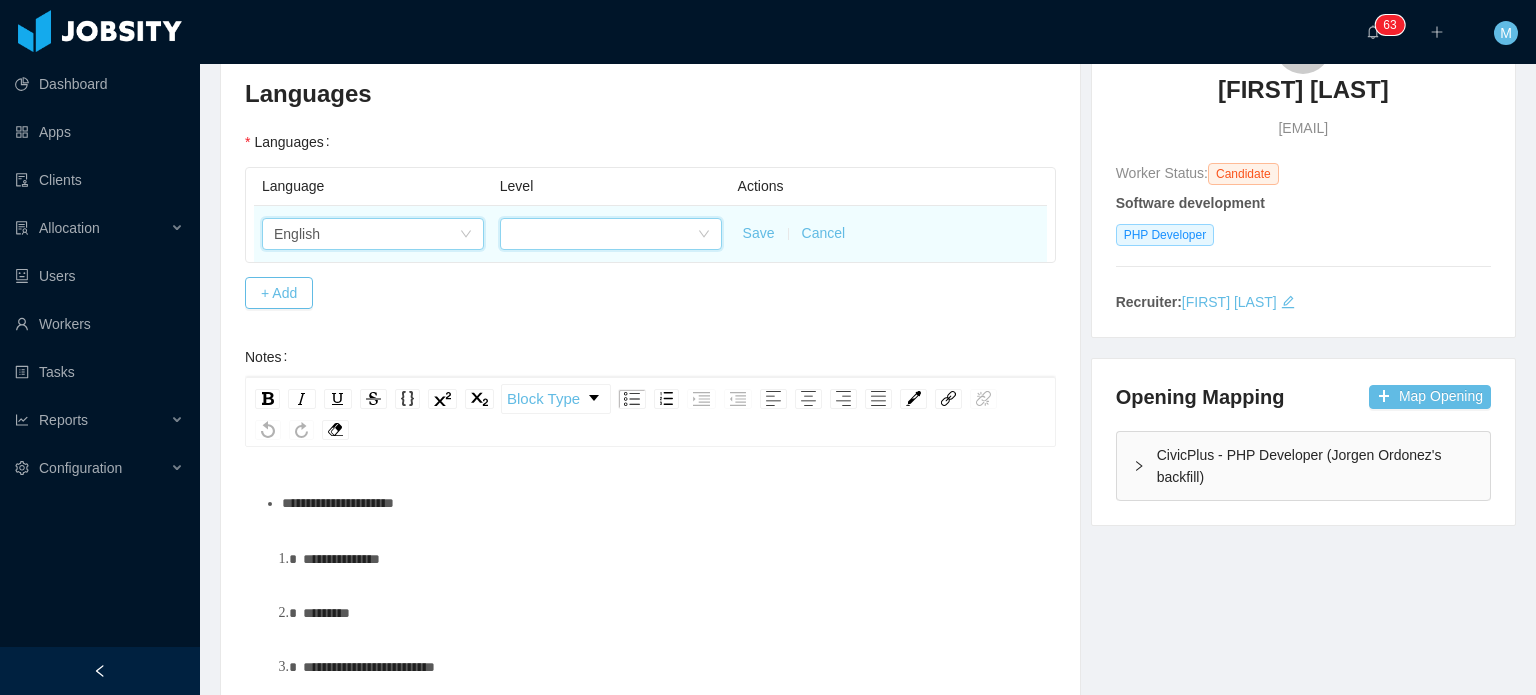 click at bounding box center [604, 234] 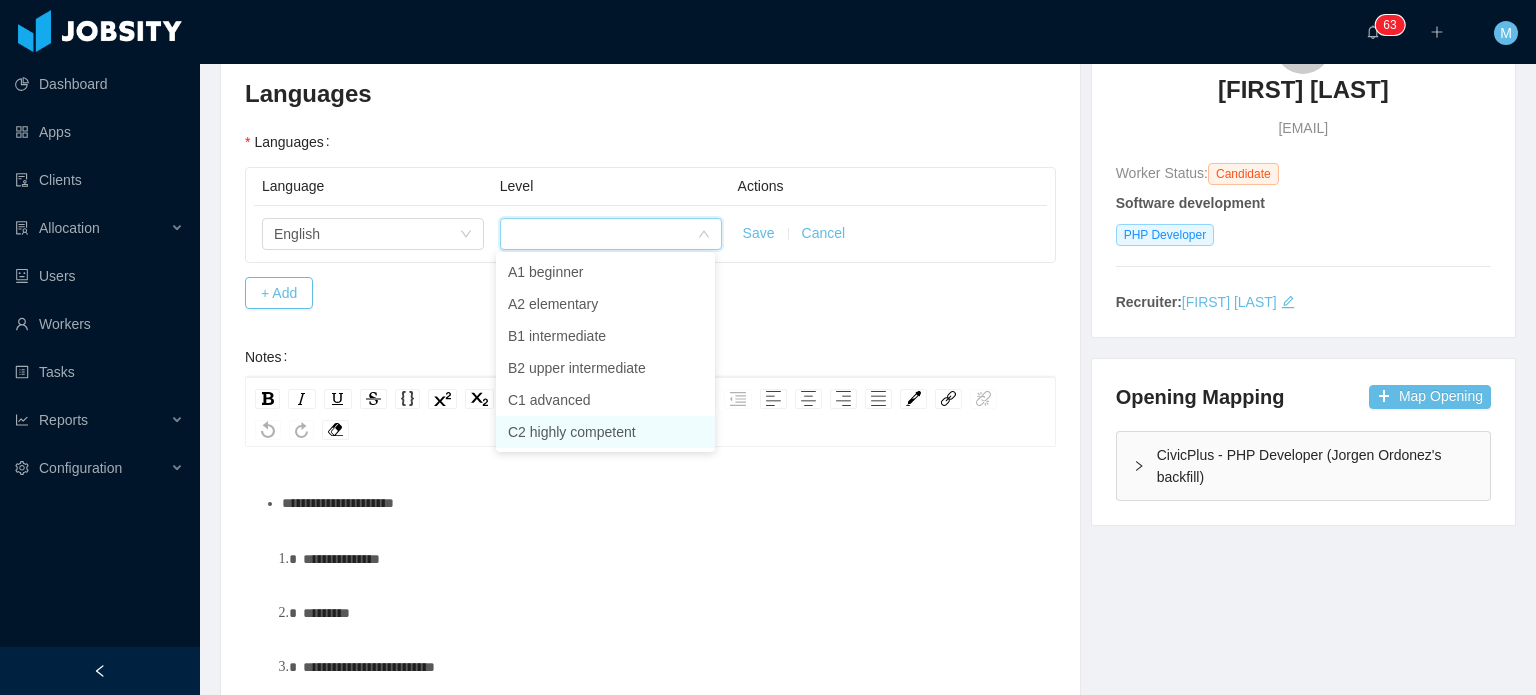 click on "C2 highly competent" at bounding box center (605, 432) 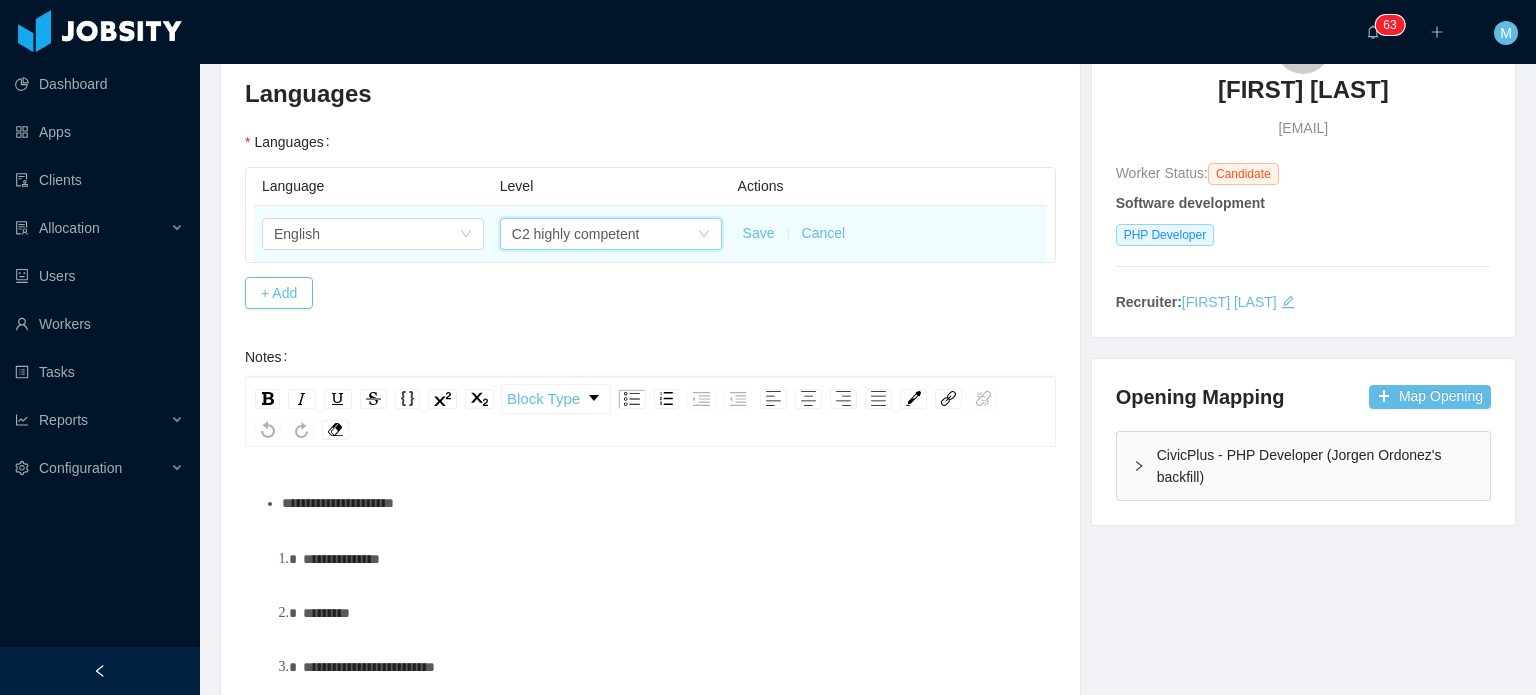 click on "C2 highly competent" at bounding box center [576, 234] 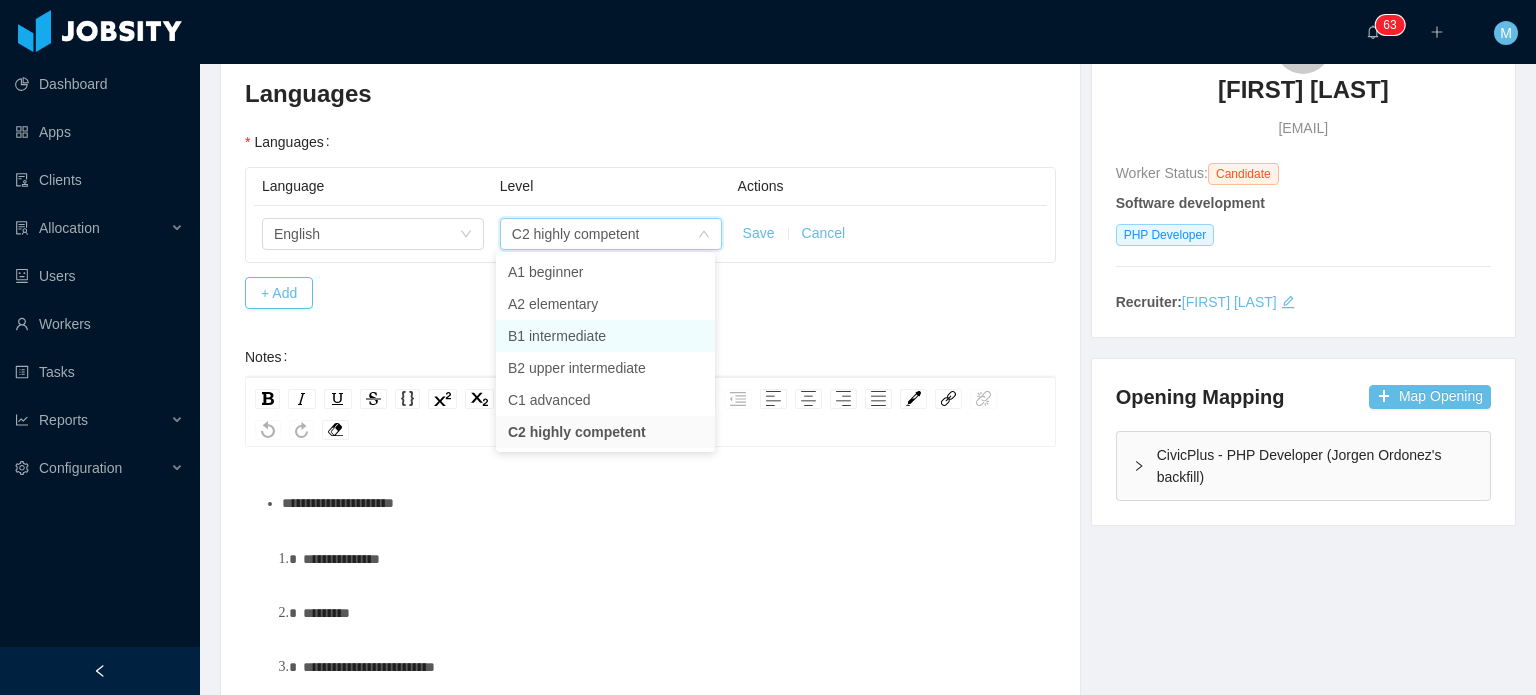click on "B1 intermediate" at bounding box center [605, 336] 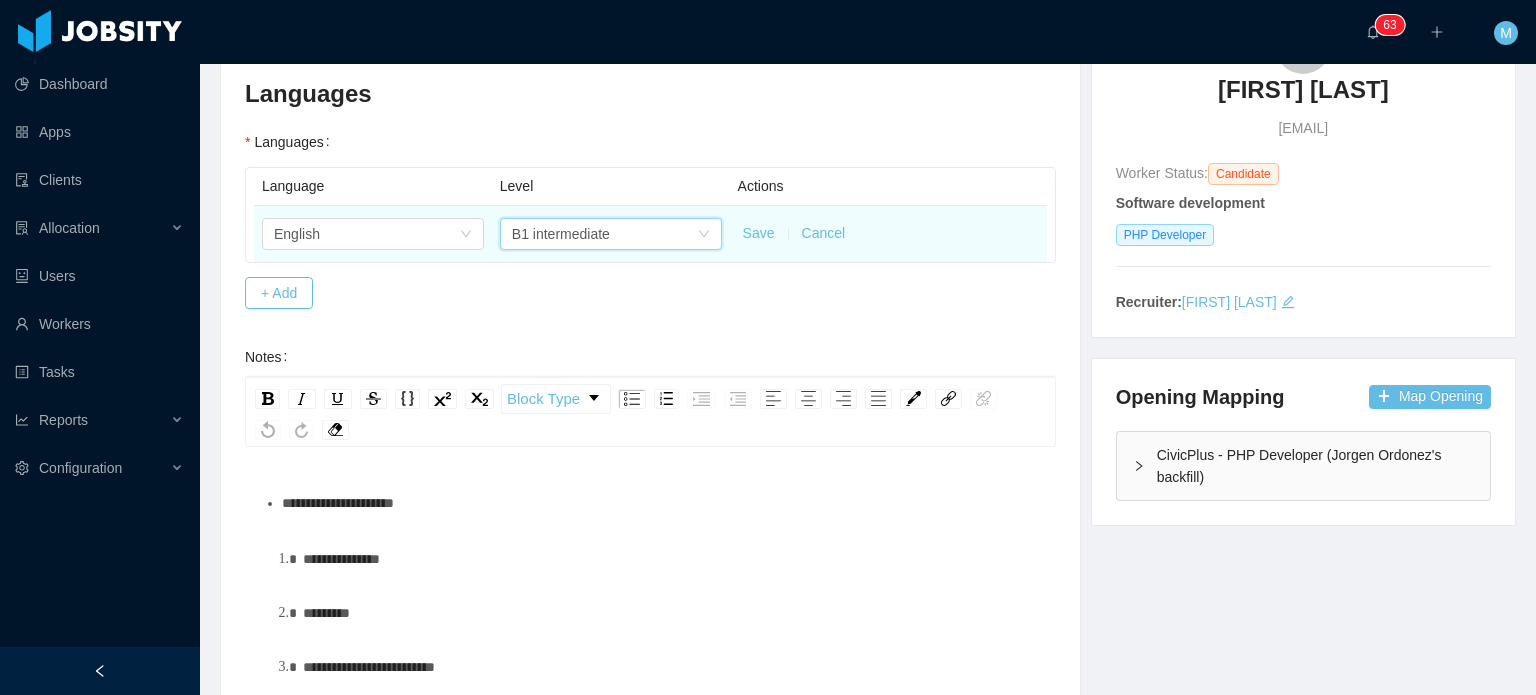 click on "B1 intermediate" at bounding box center [604, 234] 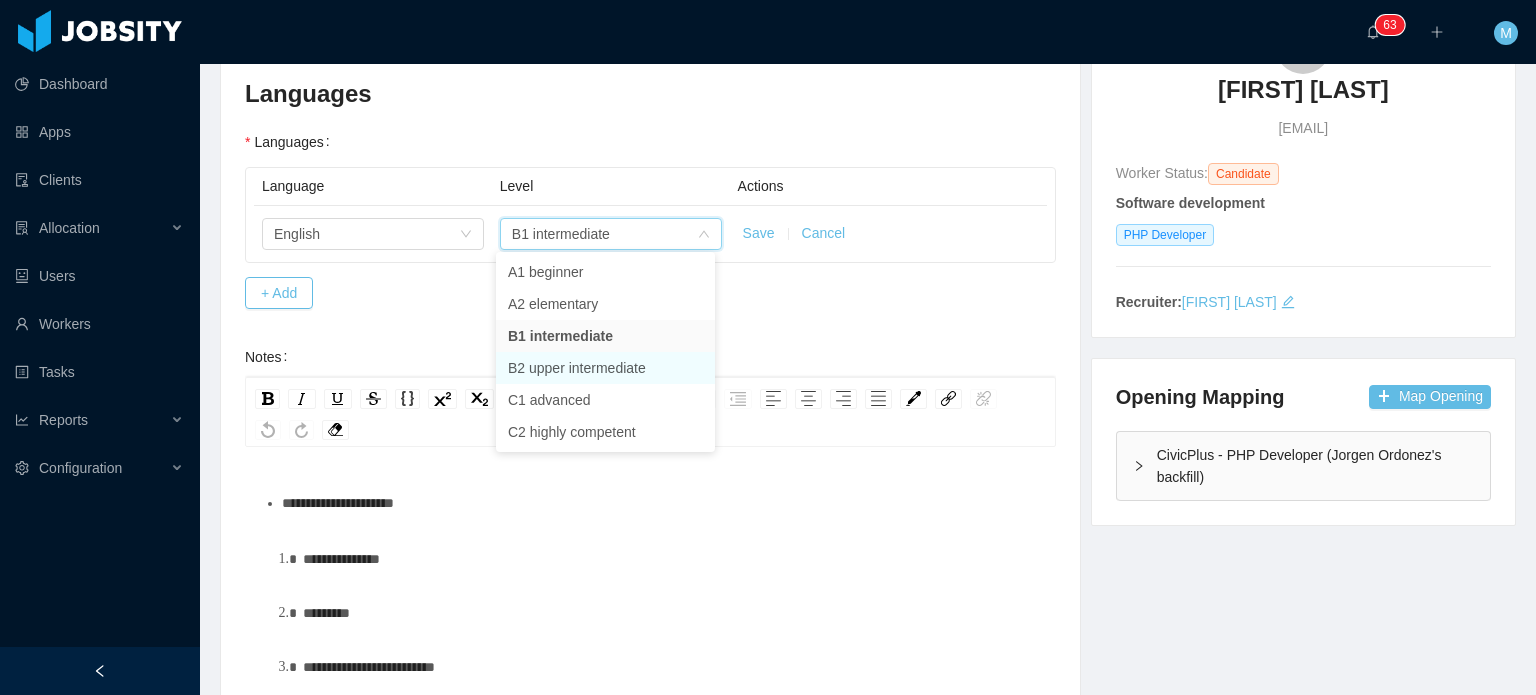 click on "B2 upper intermediate" at bounding box center (605, 368) 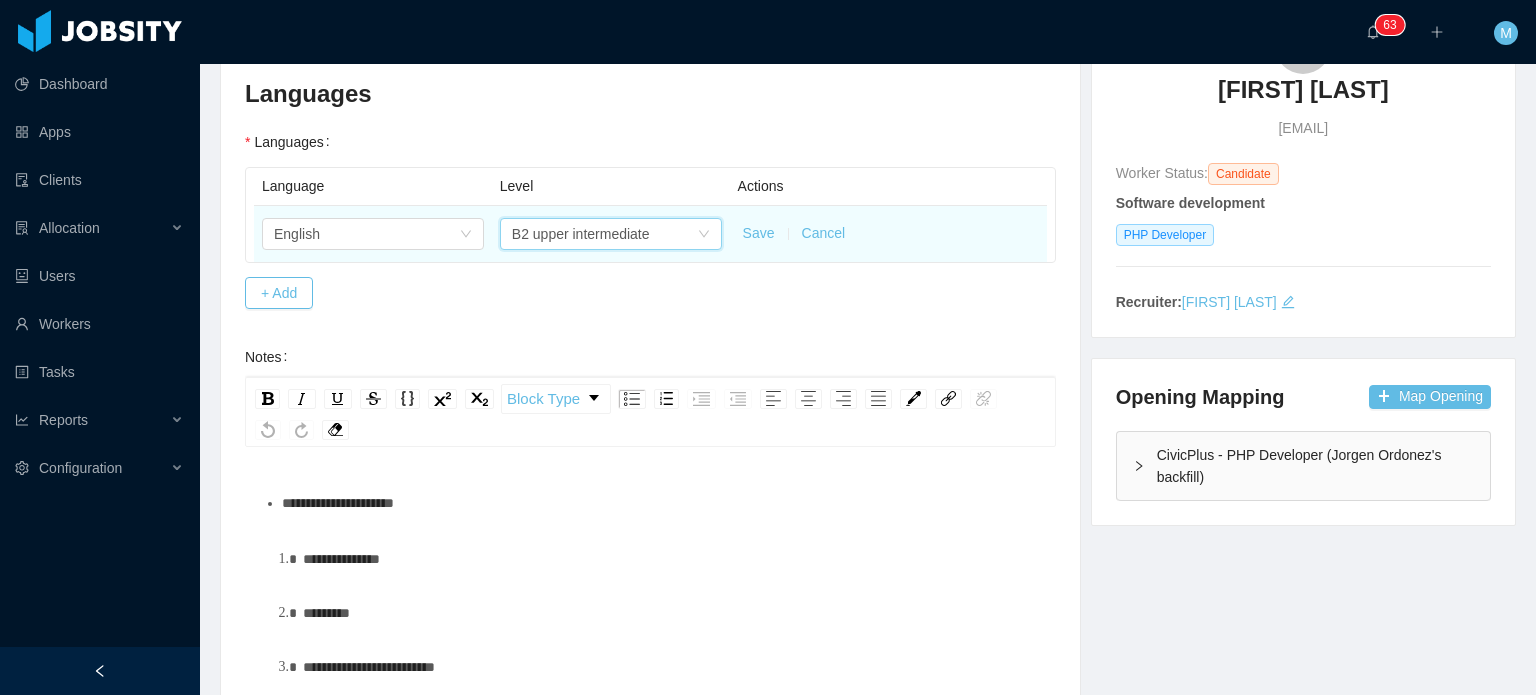 click on "Save" at bounding box center (759, 233) 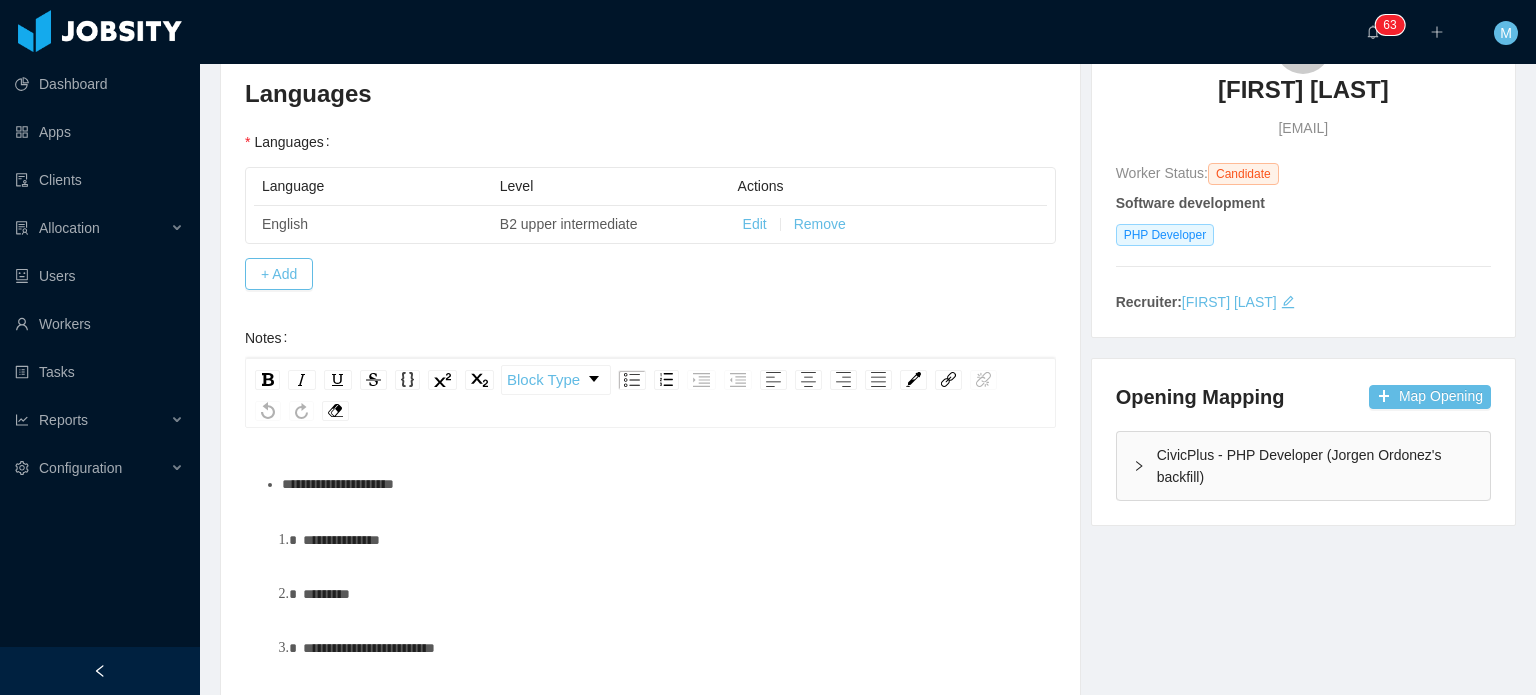 scroll, scrollTop: 247, scrollLeft: 0, axis: vertical 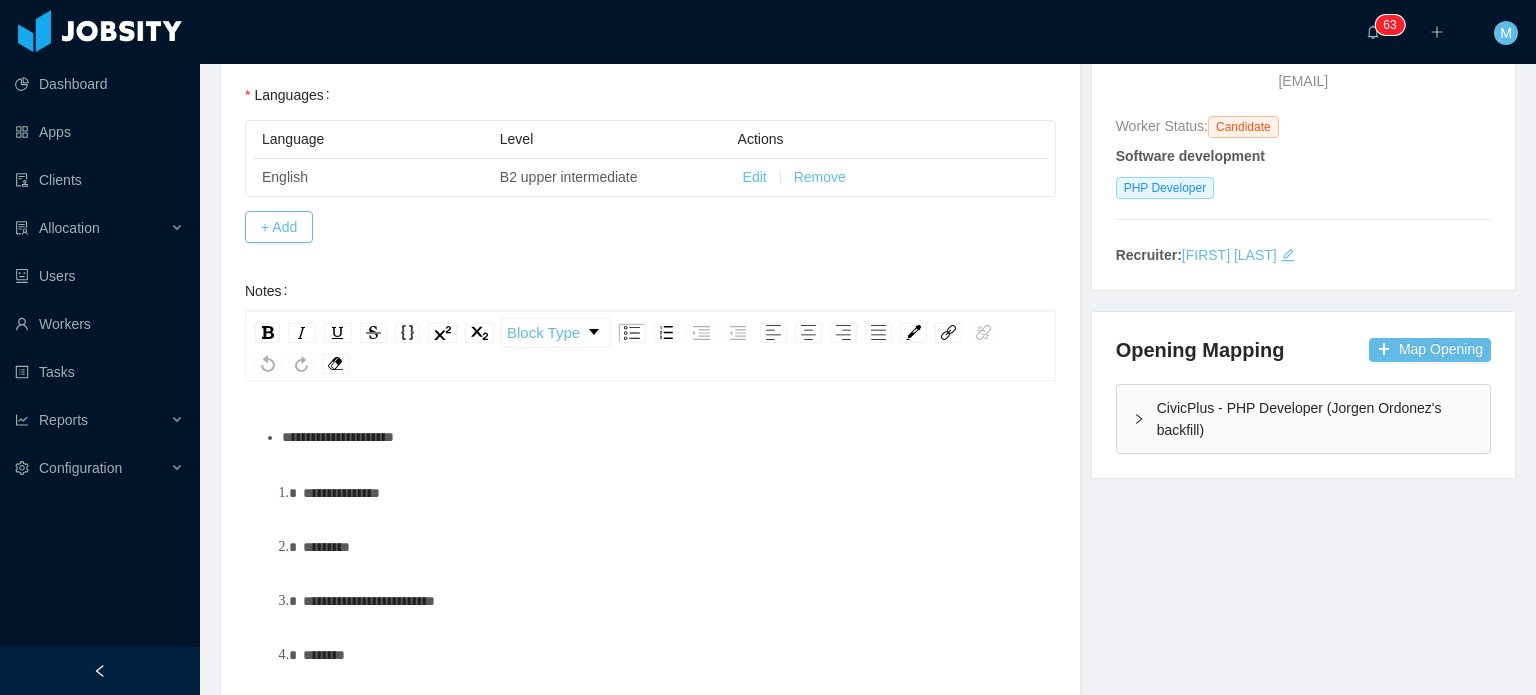 click on "**********" at bounding box center (661, 437) 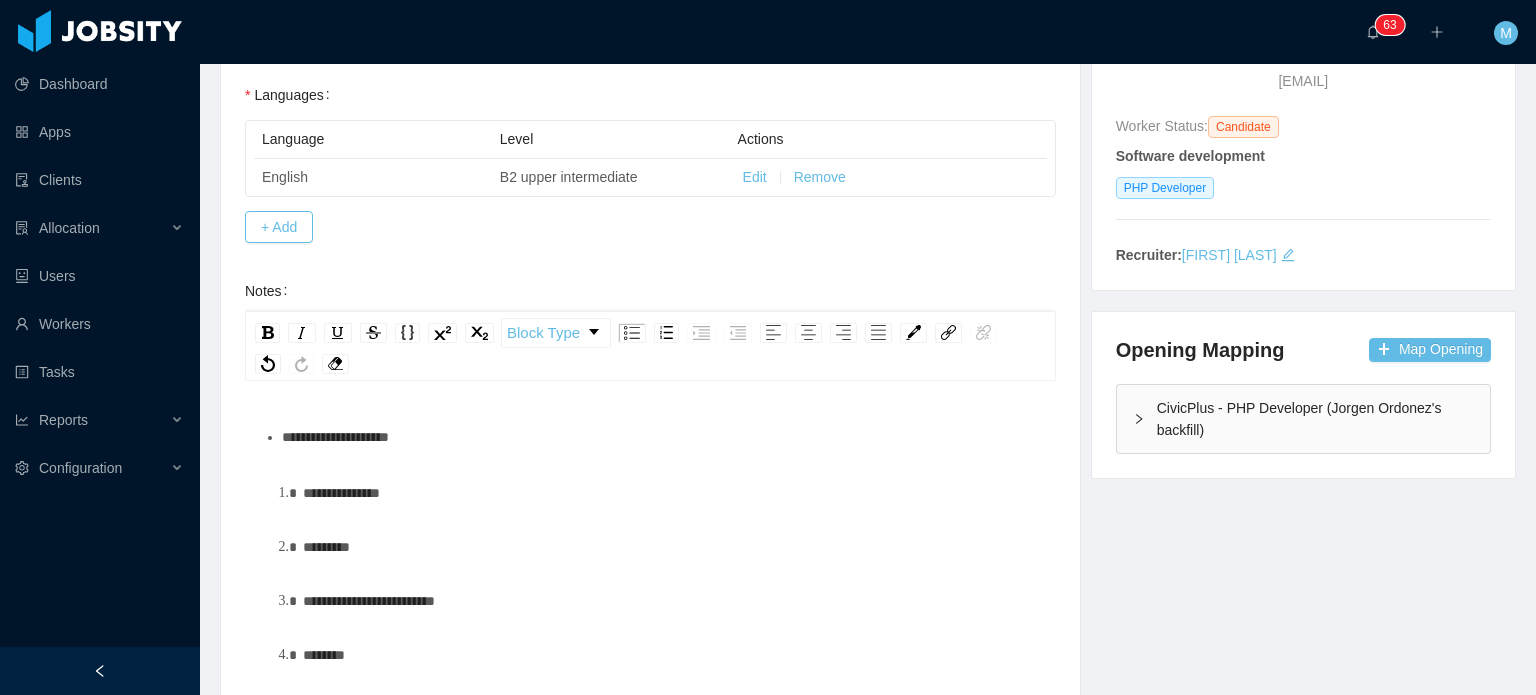 type 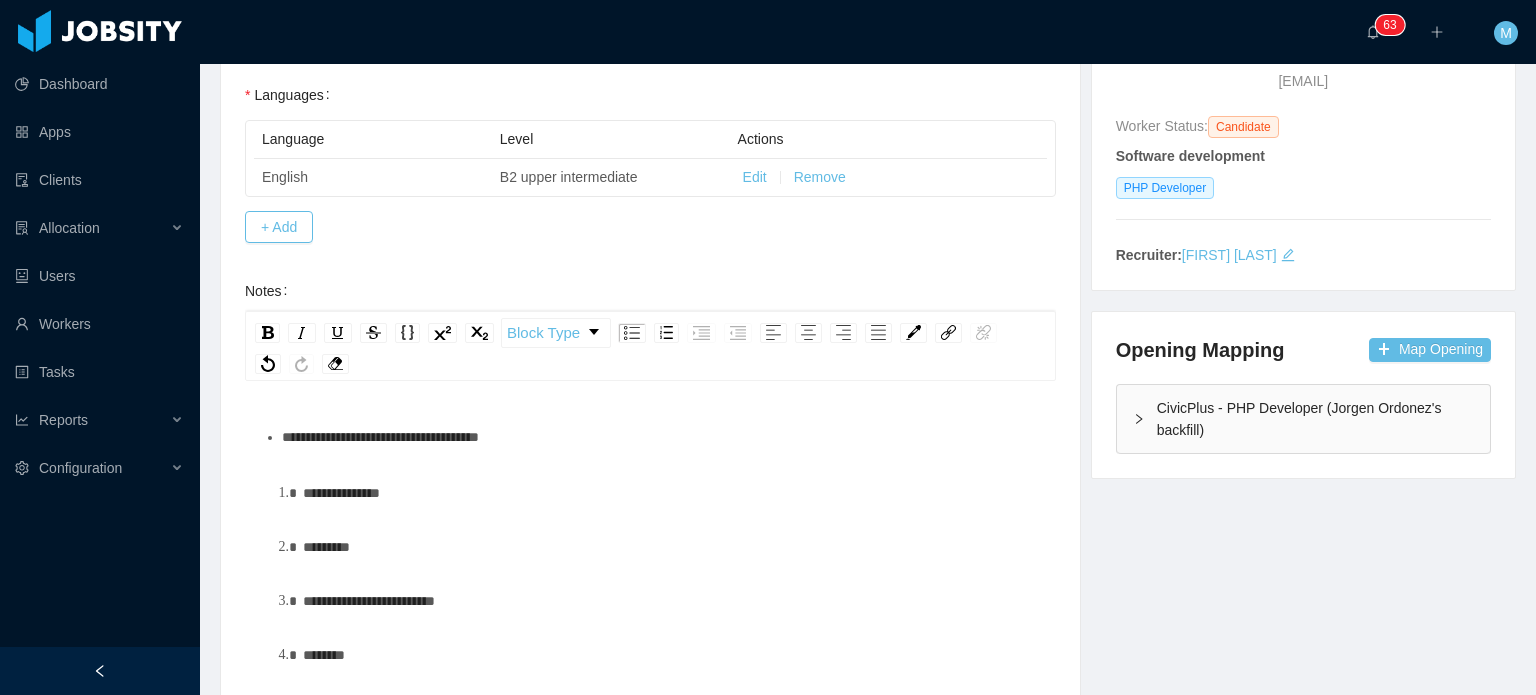 click on "**********" at bounding box center (672, 493) 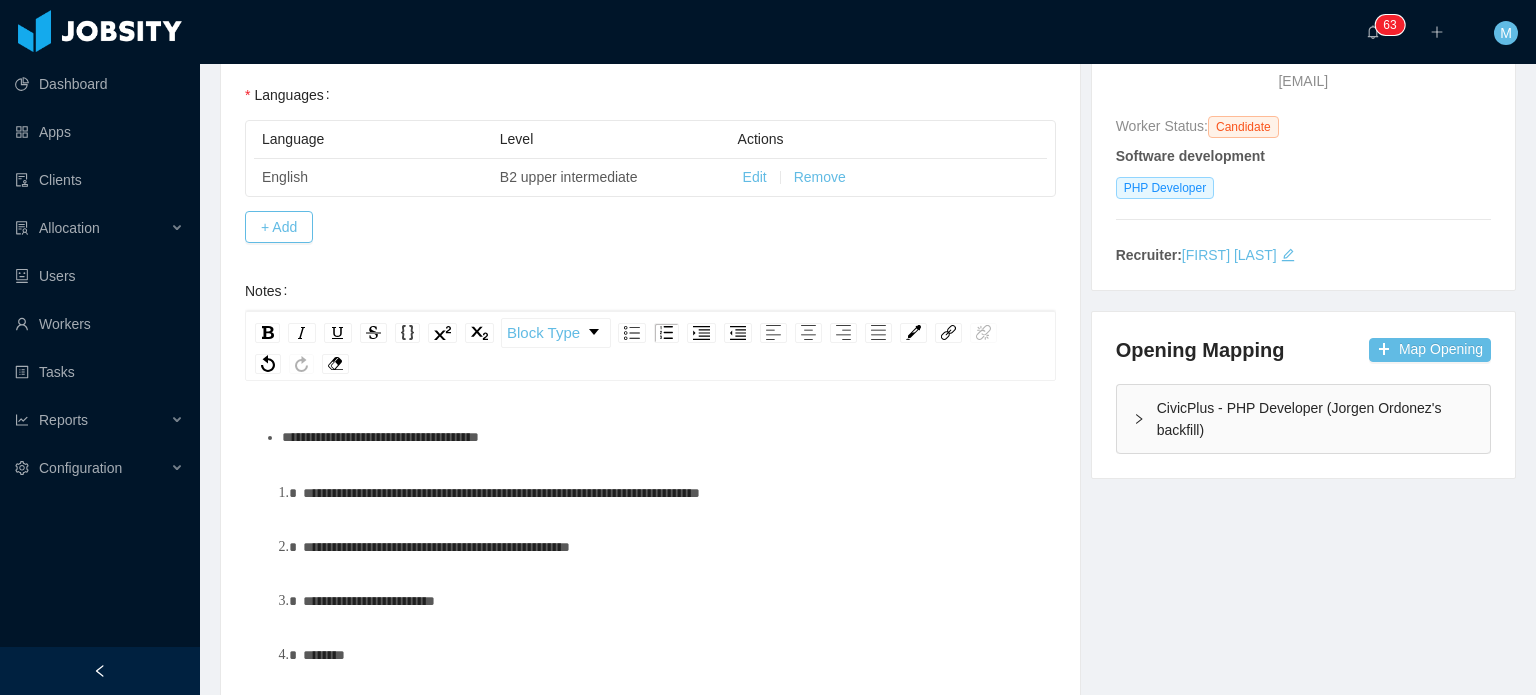 click on "**********" at bounding box center [661, 437] 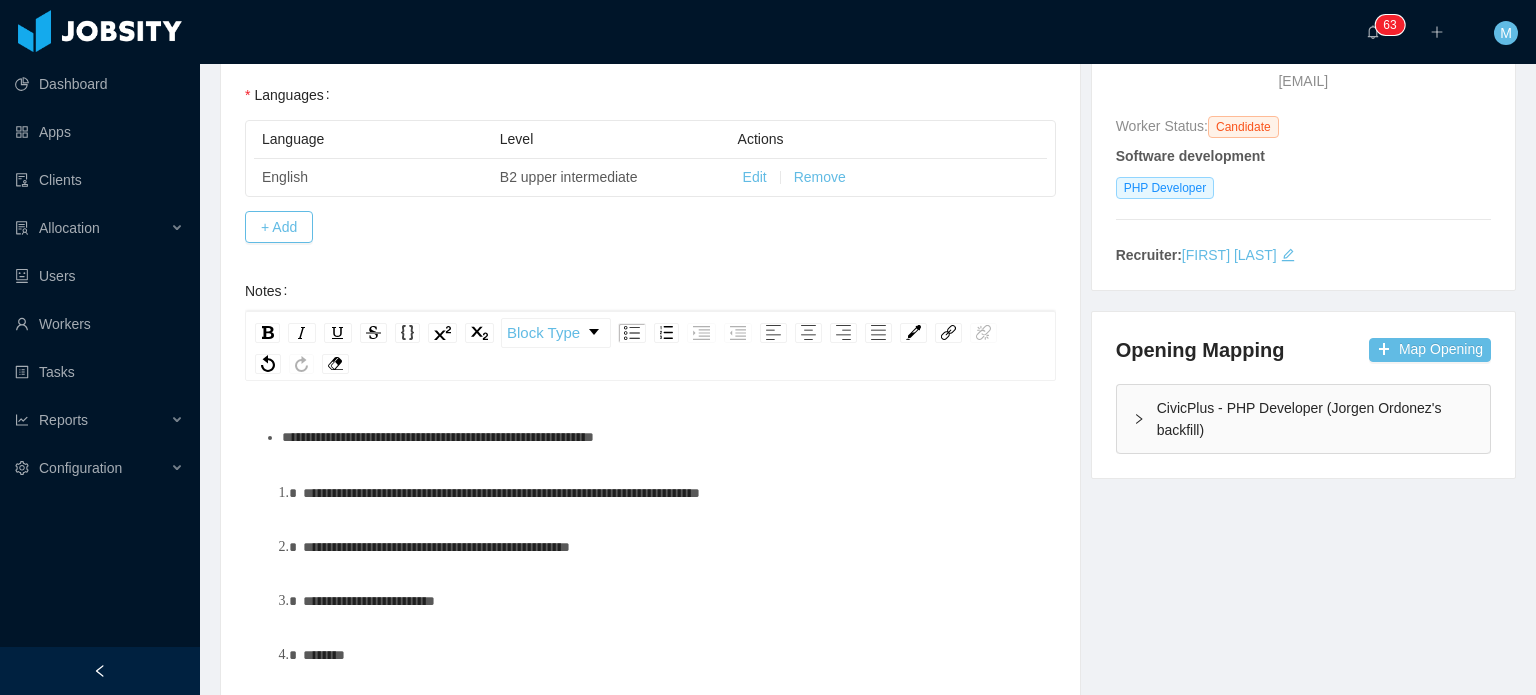 scroll, scrollTop: 45, scrollLeft: 0, axis: vertical 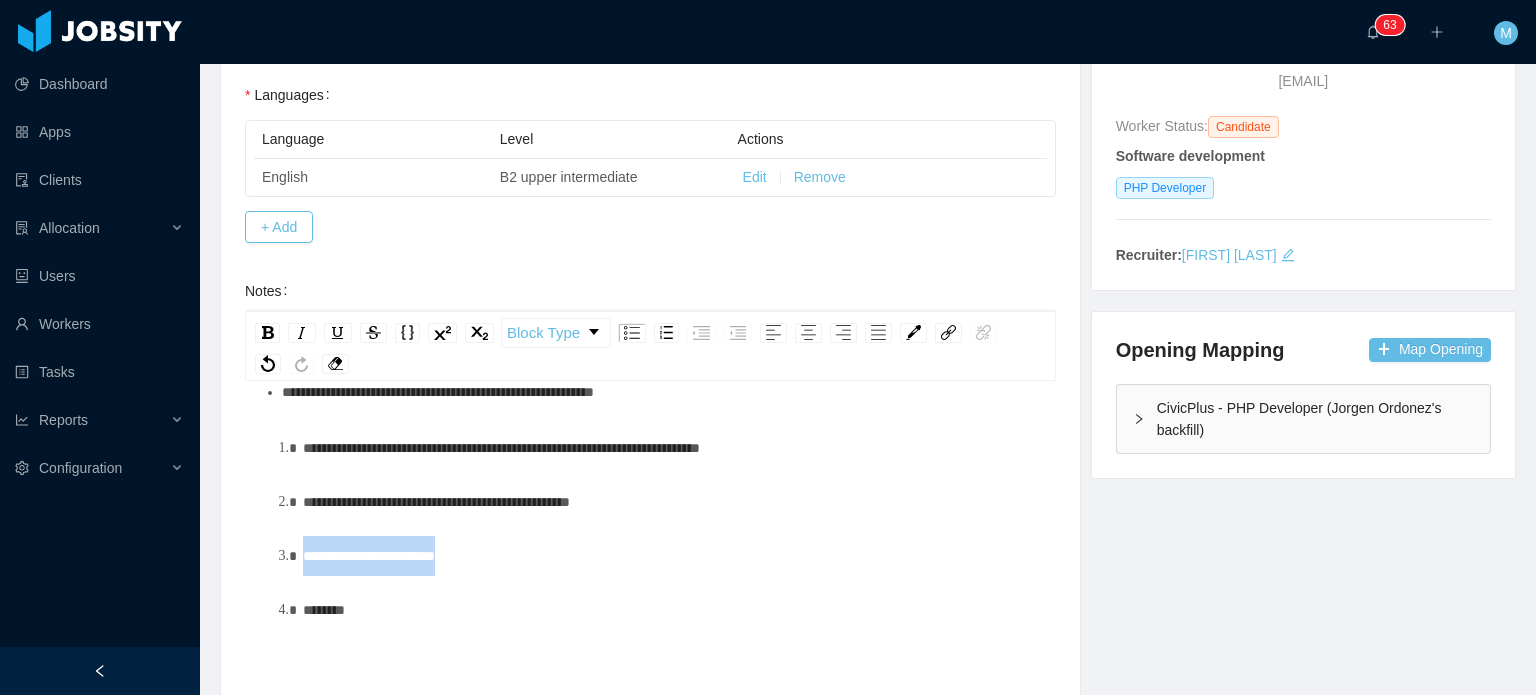 drag, startPoint x: 516, startPoint y: 543, endPoint x: 180, endPoint y: 547, distance: 336.0238 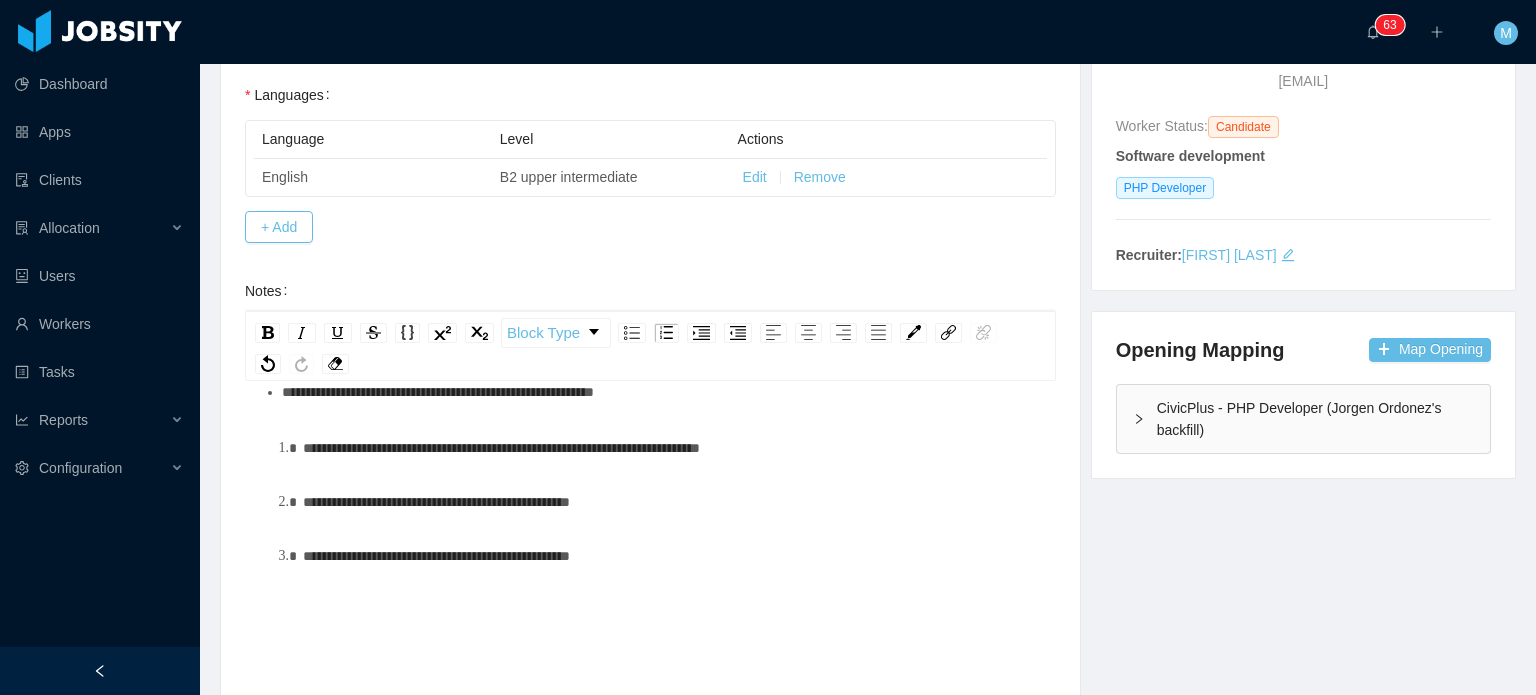 scroll, scrollTop: 0, scrollLeft: 0, axis: both 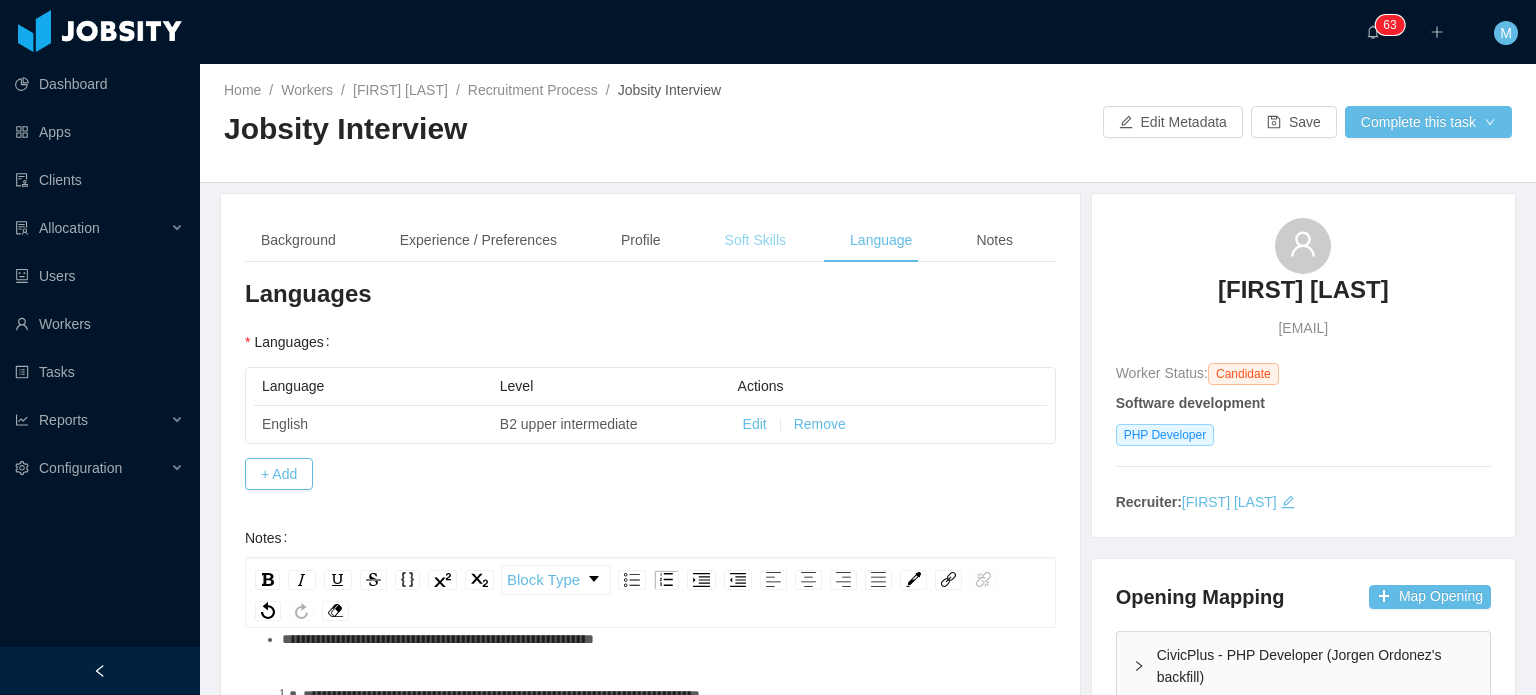 click on "Soft Skills" at bounding box center (755, 240) 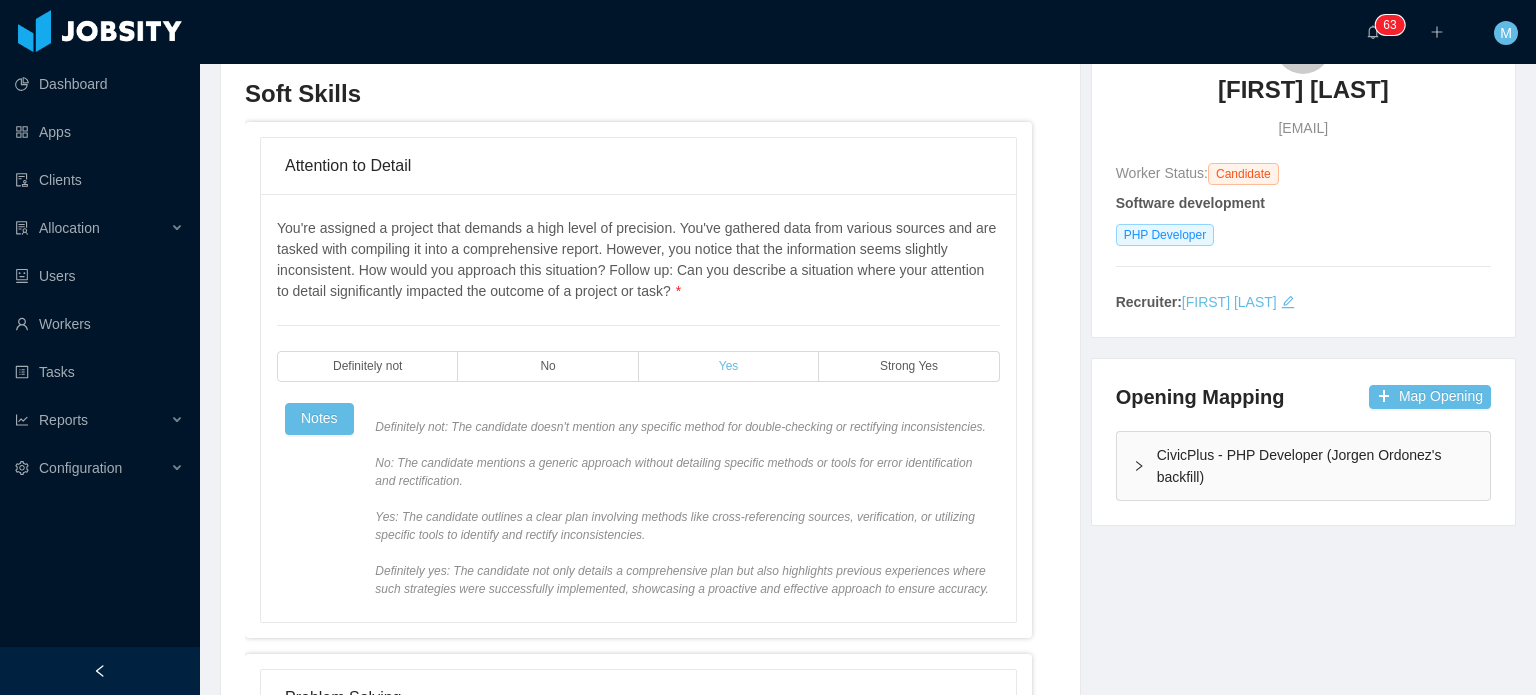 click on "Yes" at bounding box center [729, 366] 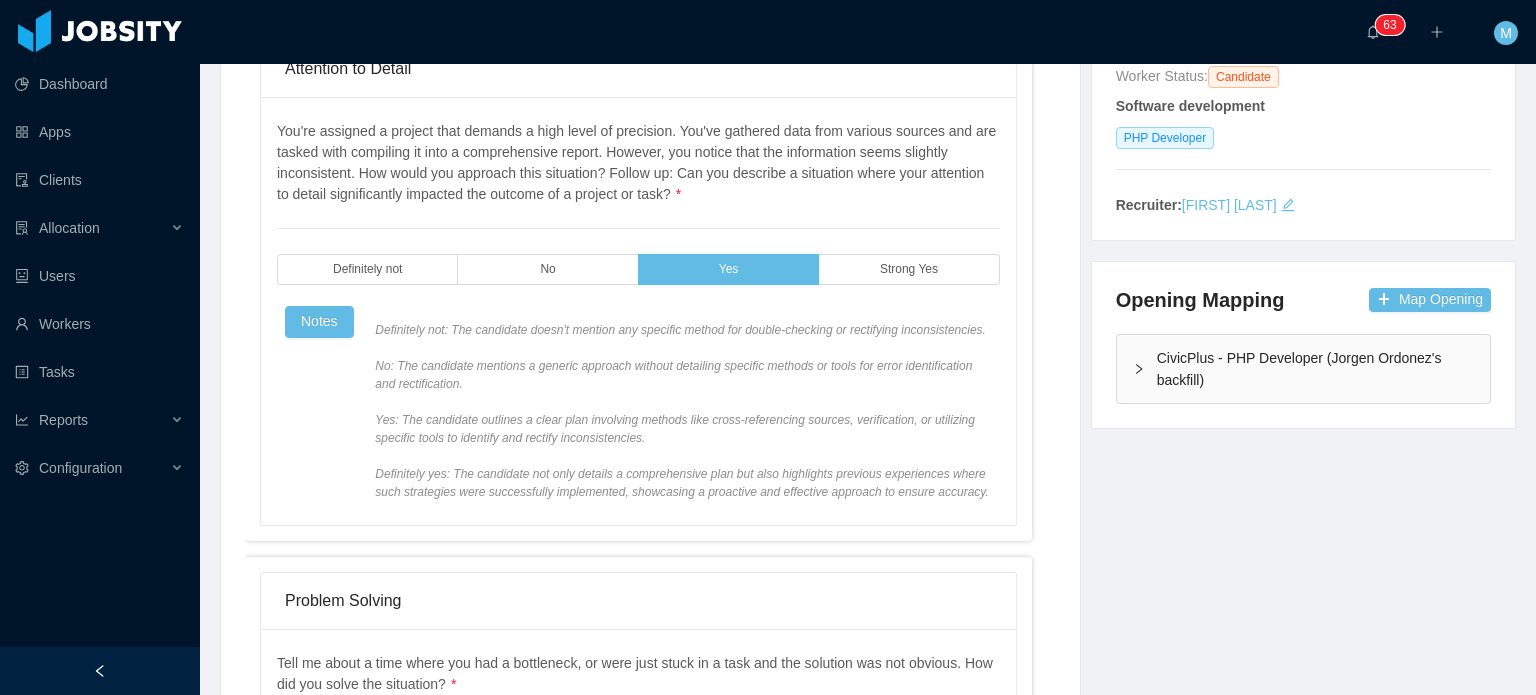 scroll, scrollTop: 500, scrollLeft: 0, axis: vertical 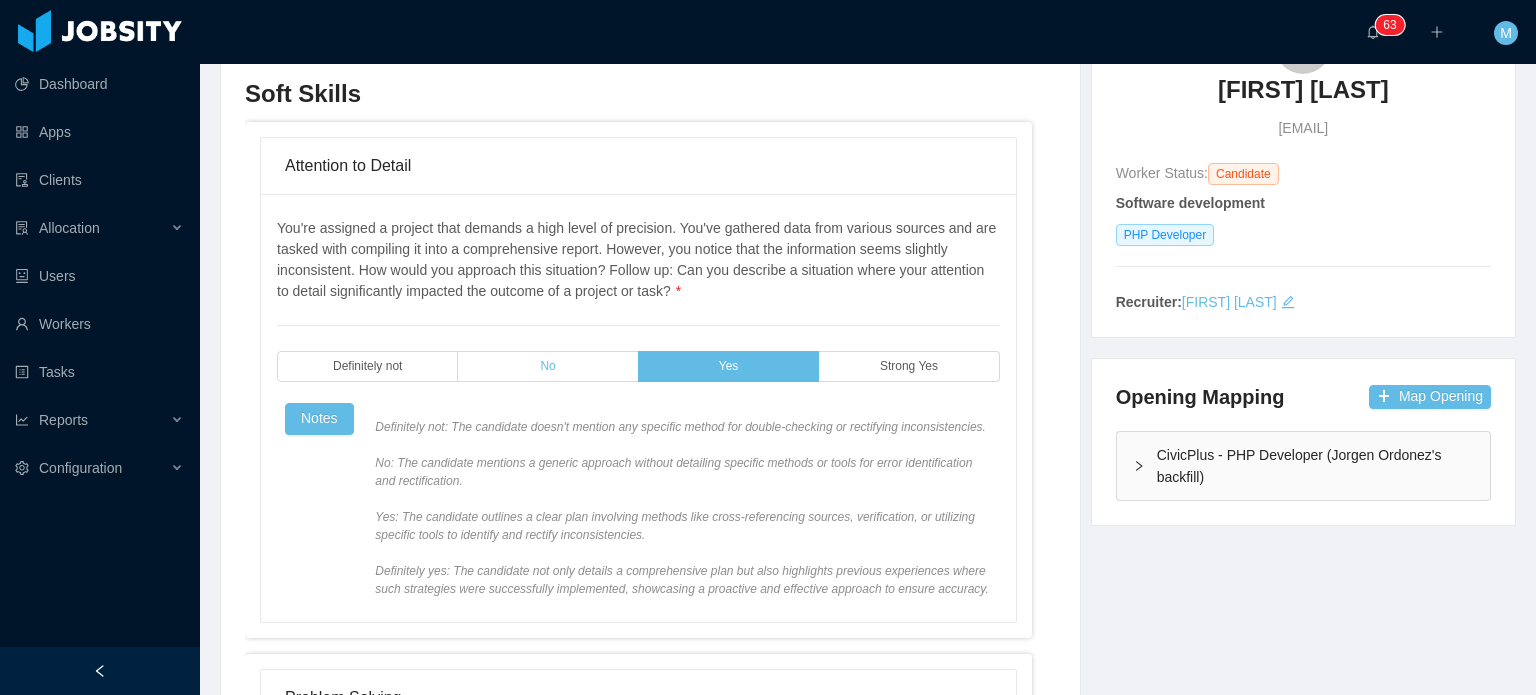 click on "No" at bounding box center (548, 366) 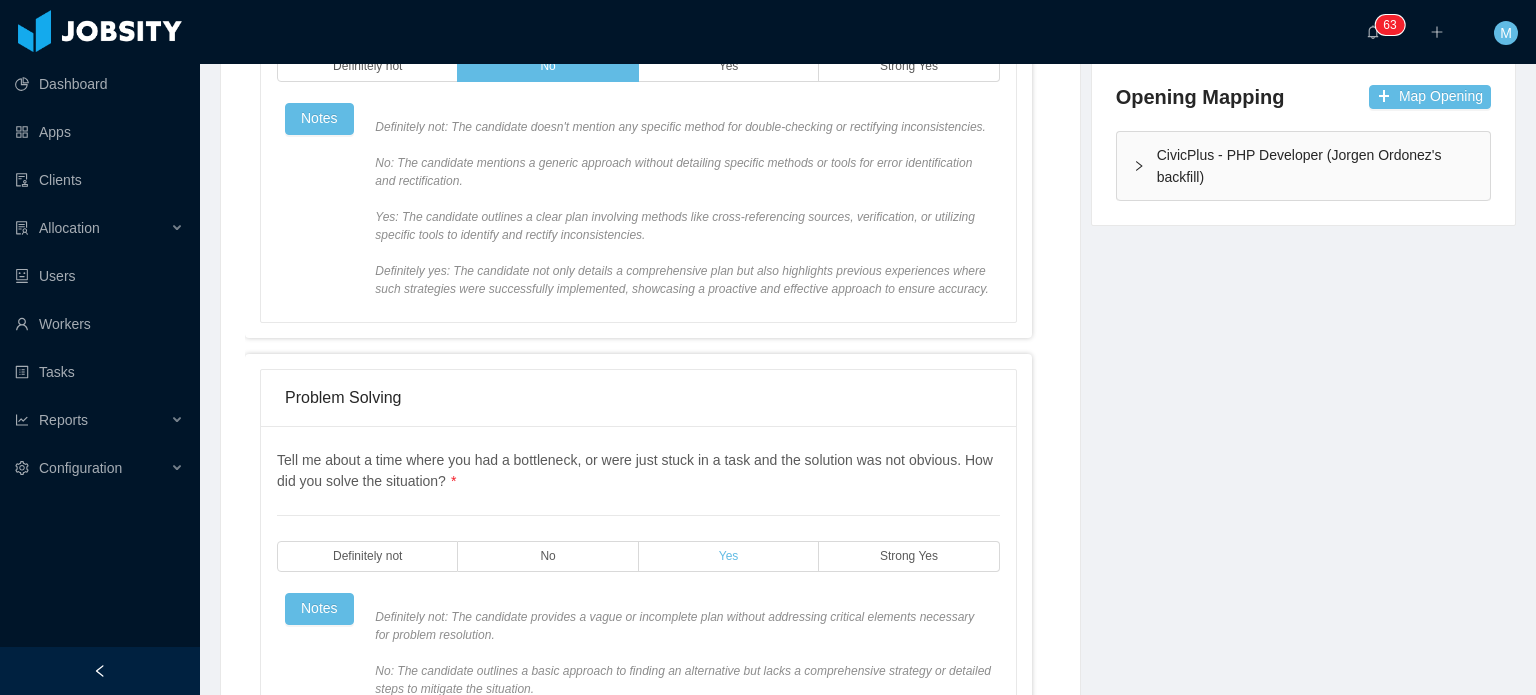 click on "Yes" at bounding box center [729, 556] 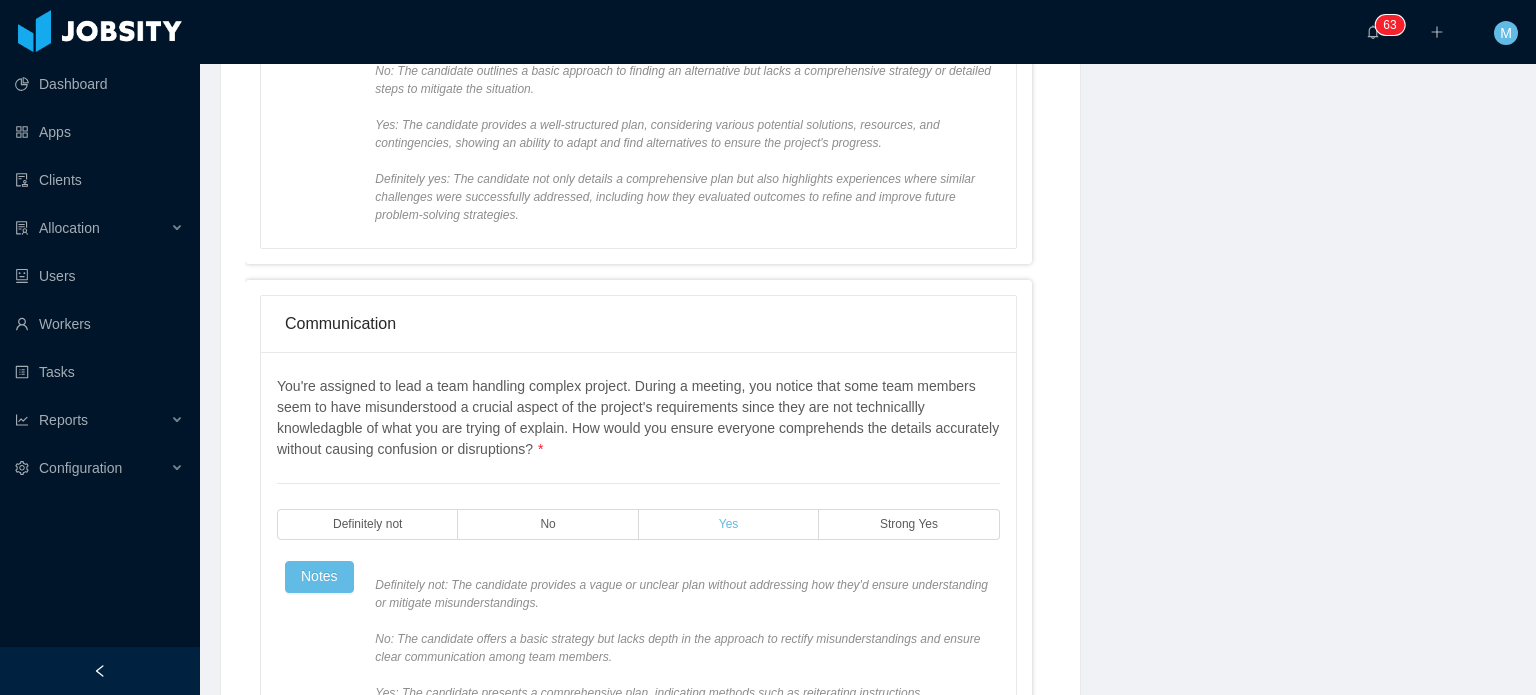 click on "Yes" at bounding box center [729, 524] 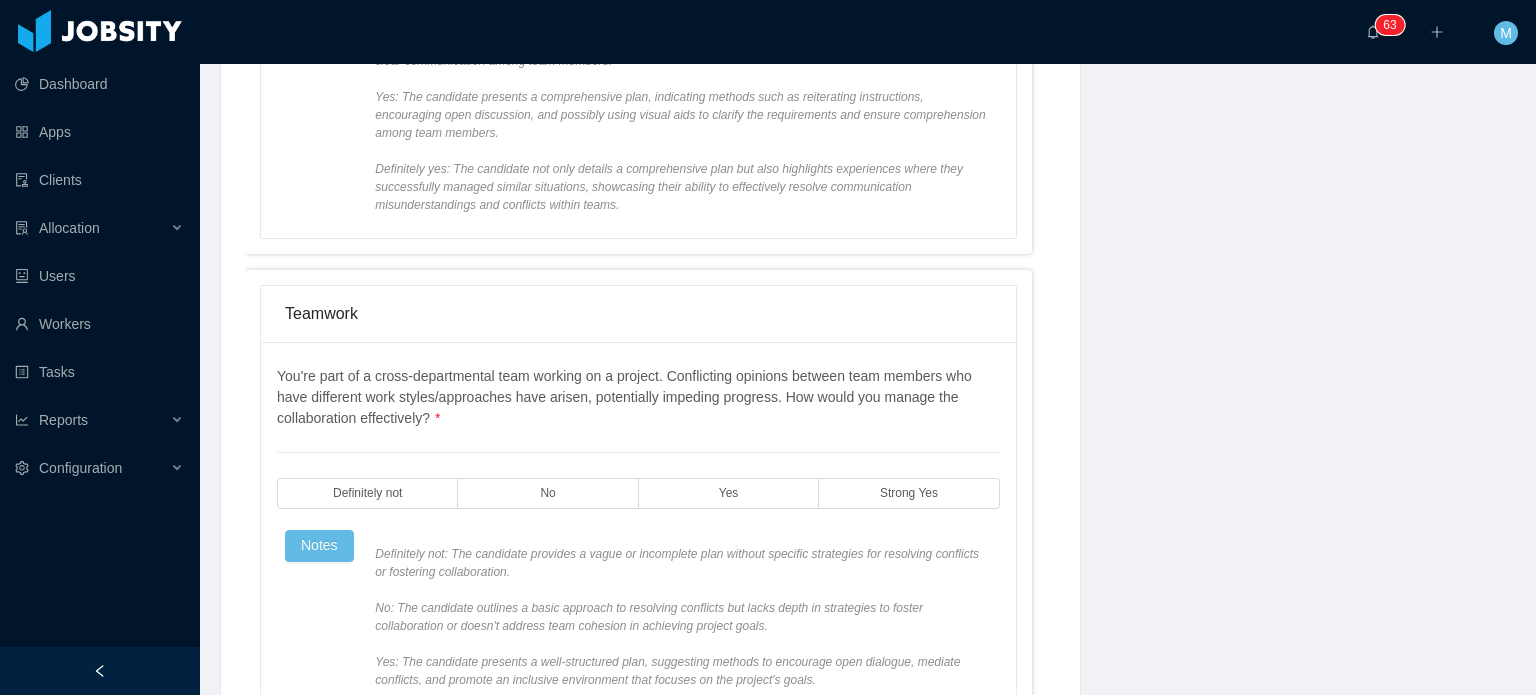 scroll, scrollTop: 1700, scrollLeft: 0, axis: vertical 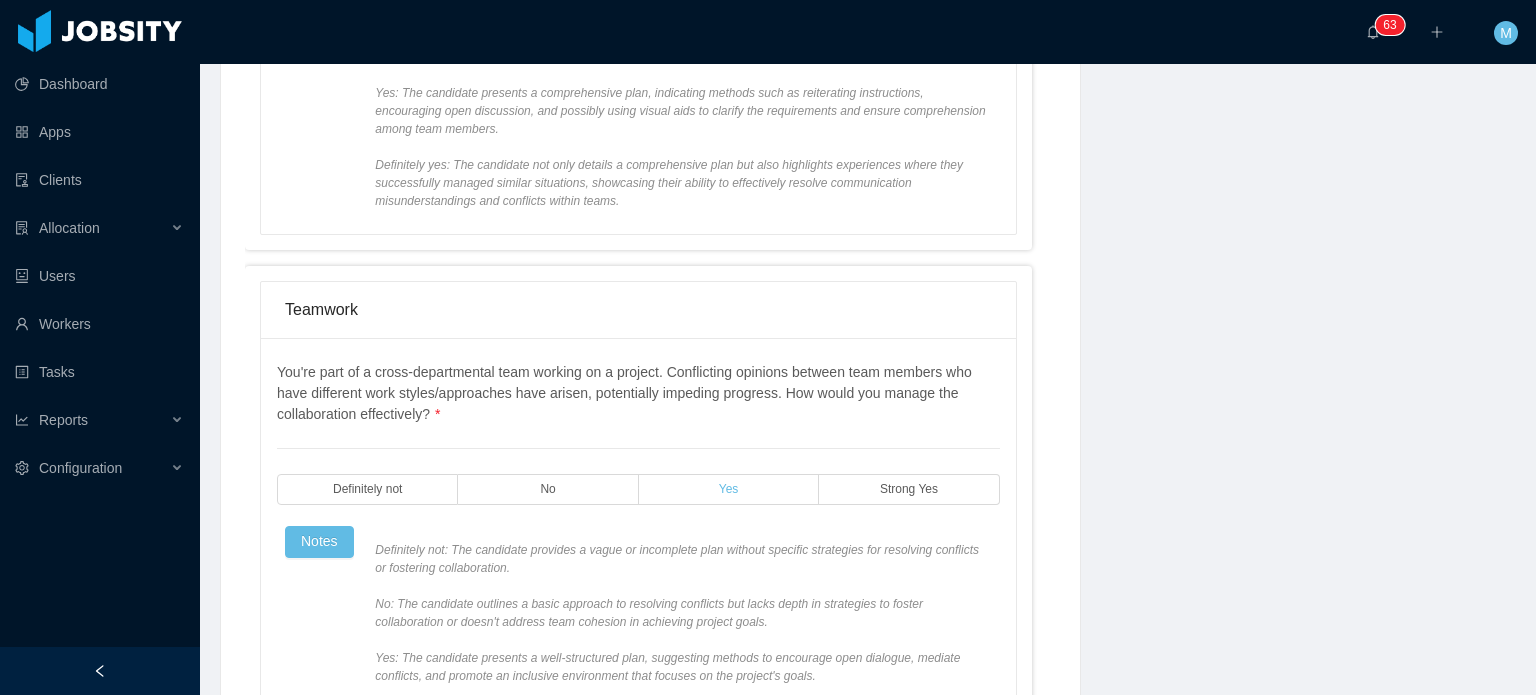 click on "Yes" at bounding box center (729, 489) 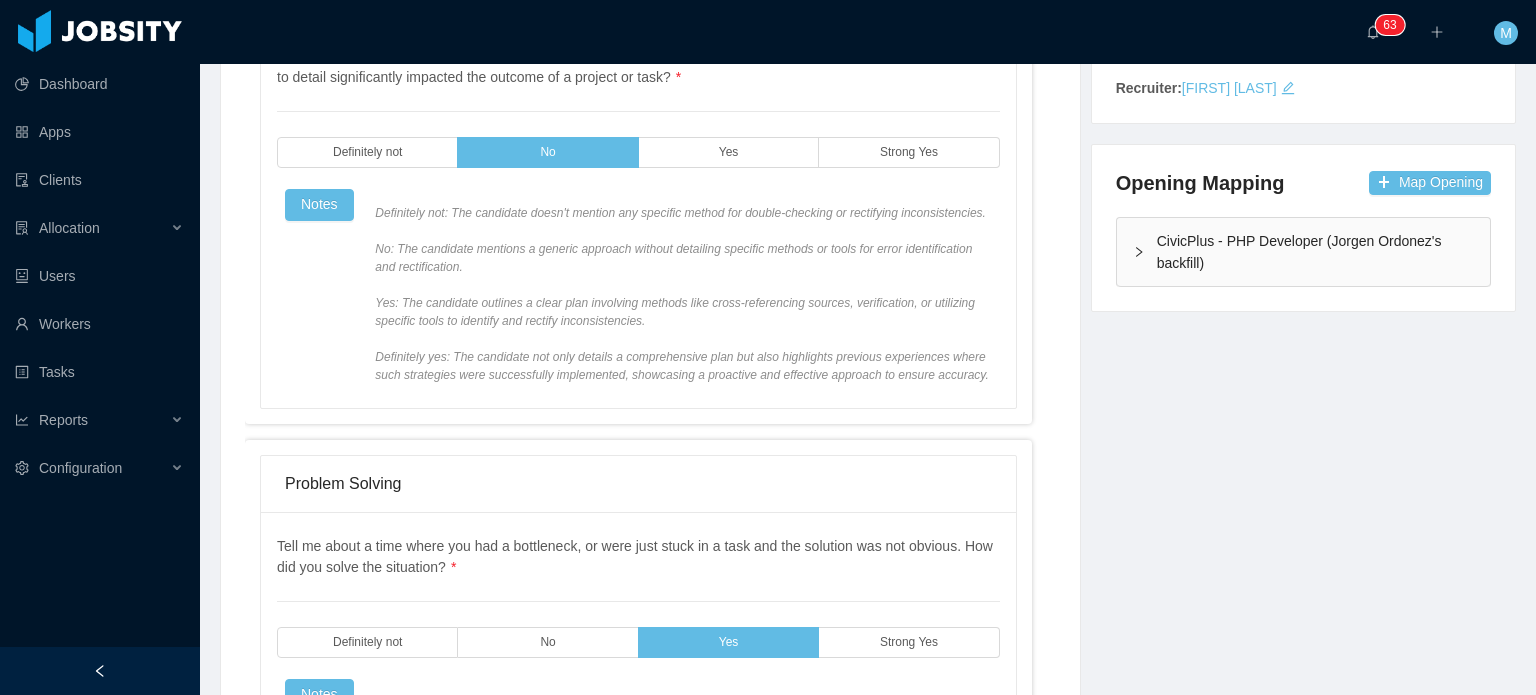 scroll, scrollTop: 0, scrollLeft: 0, axis: both 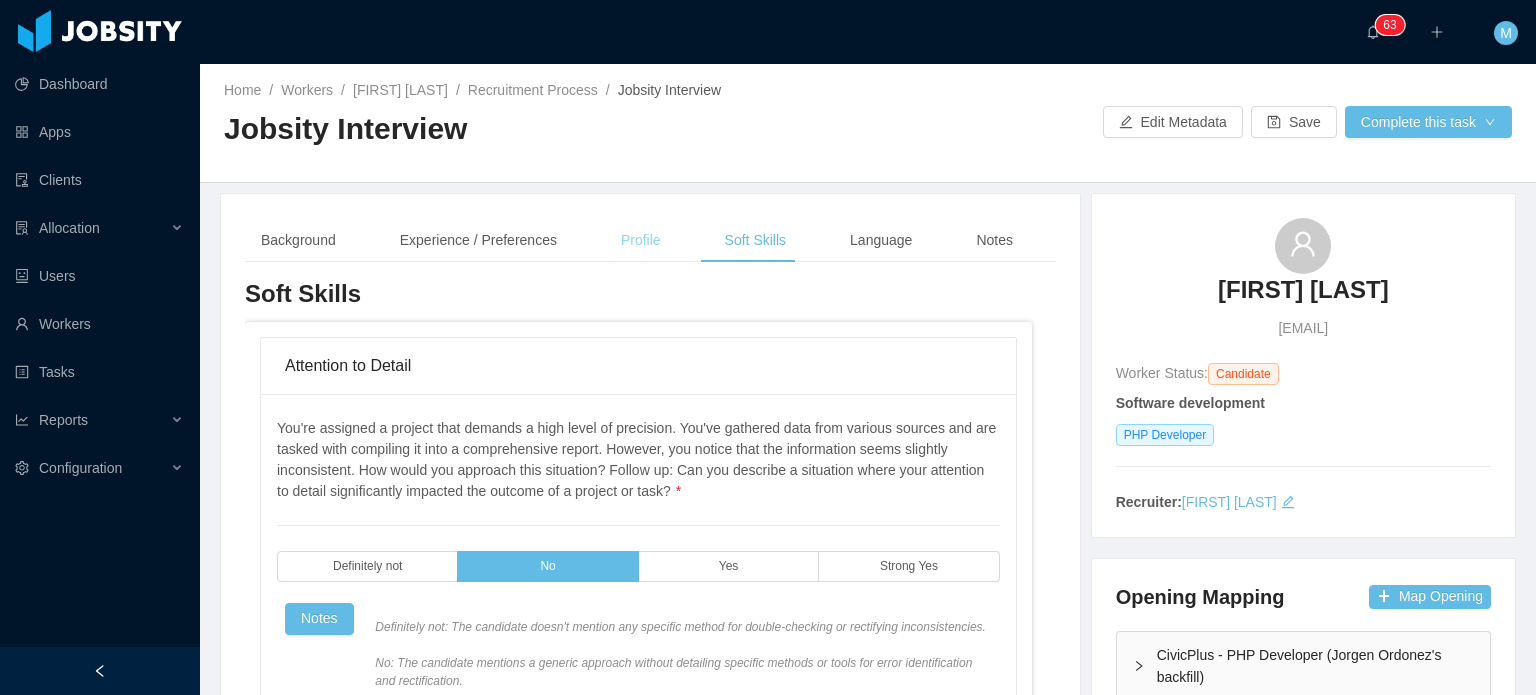 click on "Profile" at bounding box center [641, 240] 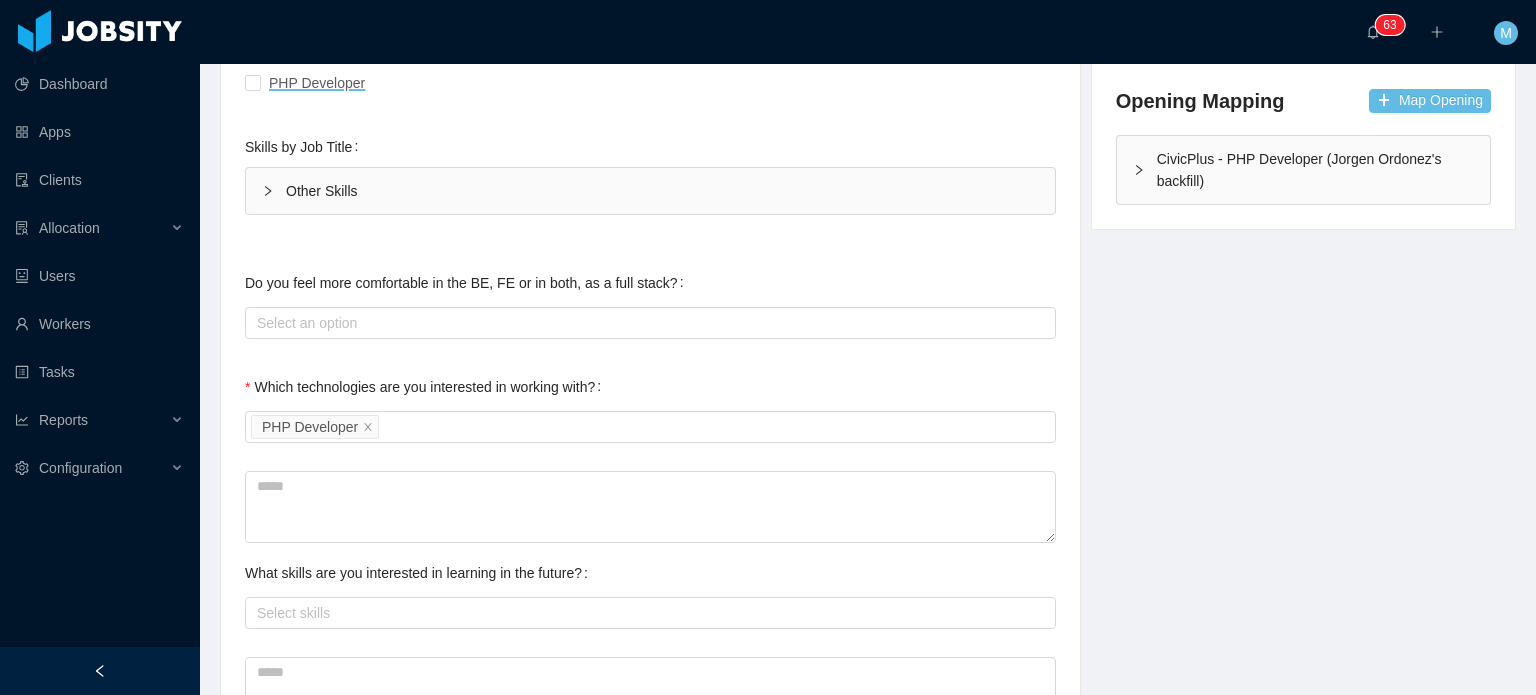 scroll, scrollTop: 500, scrollLeft: 0, axis: vertical 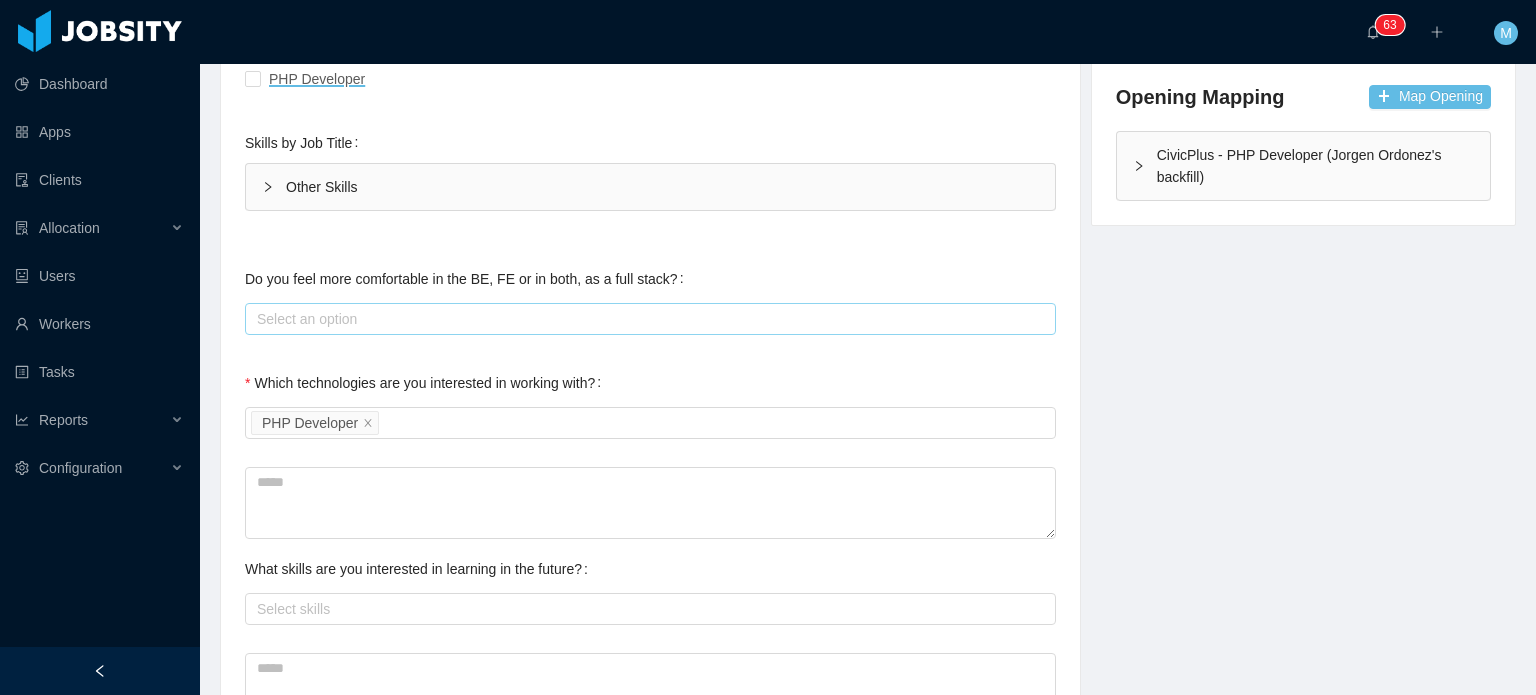 click on "Select an option" at bounding box center (646, 319) 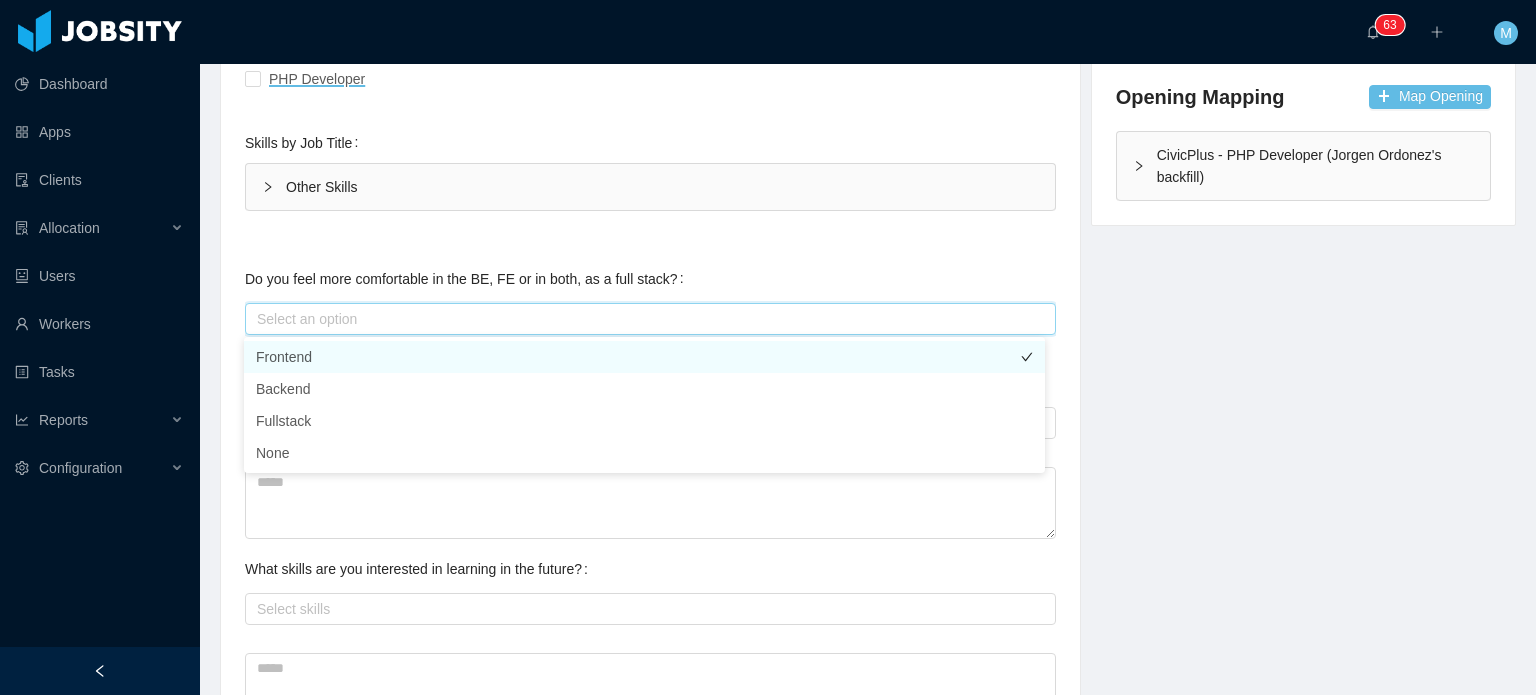 click on "Frontend" at bounding box center [644, 357] 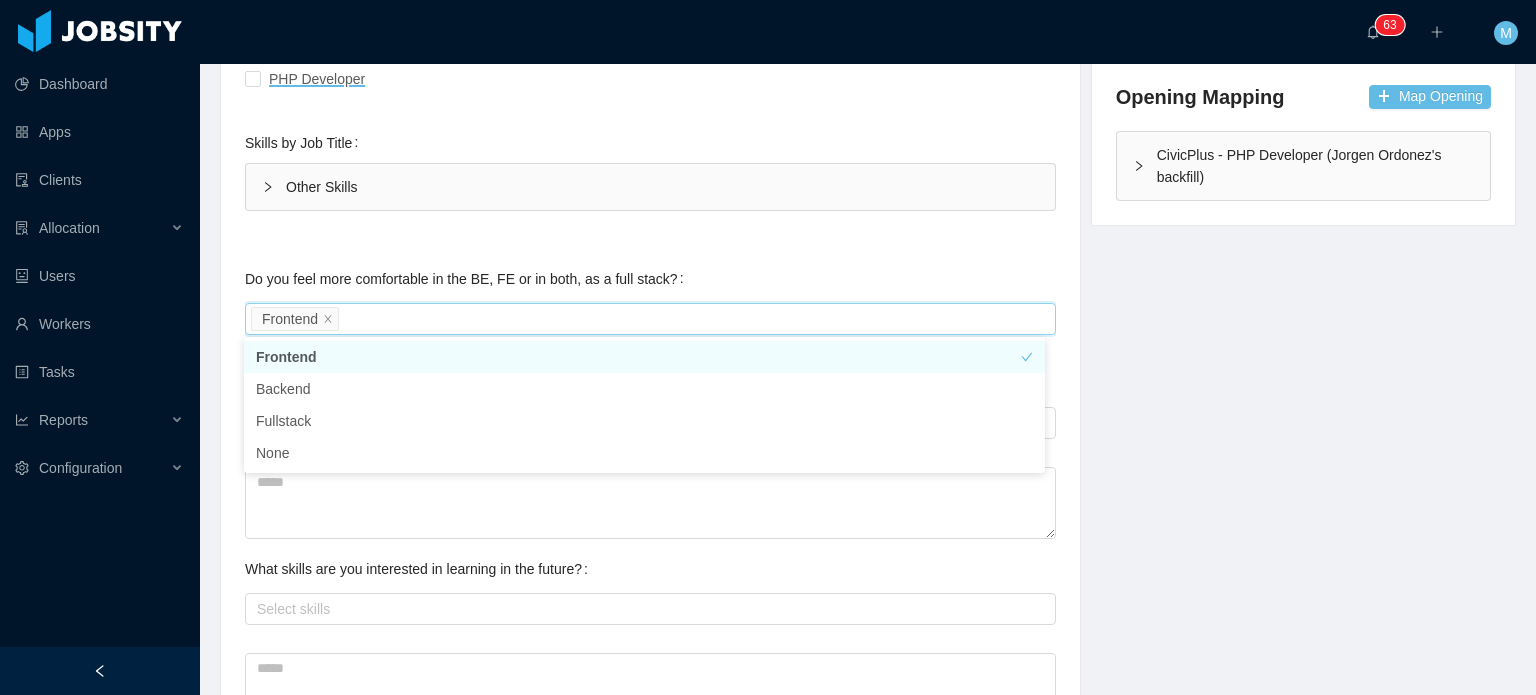 click on "Frontend" at bounding box center (644, 357) 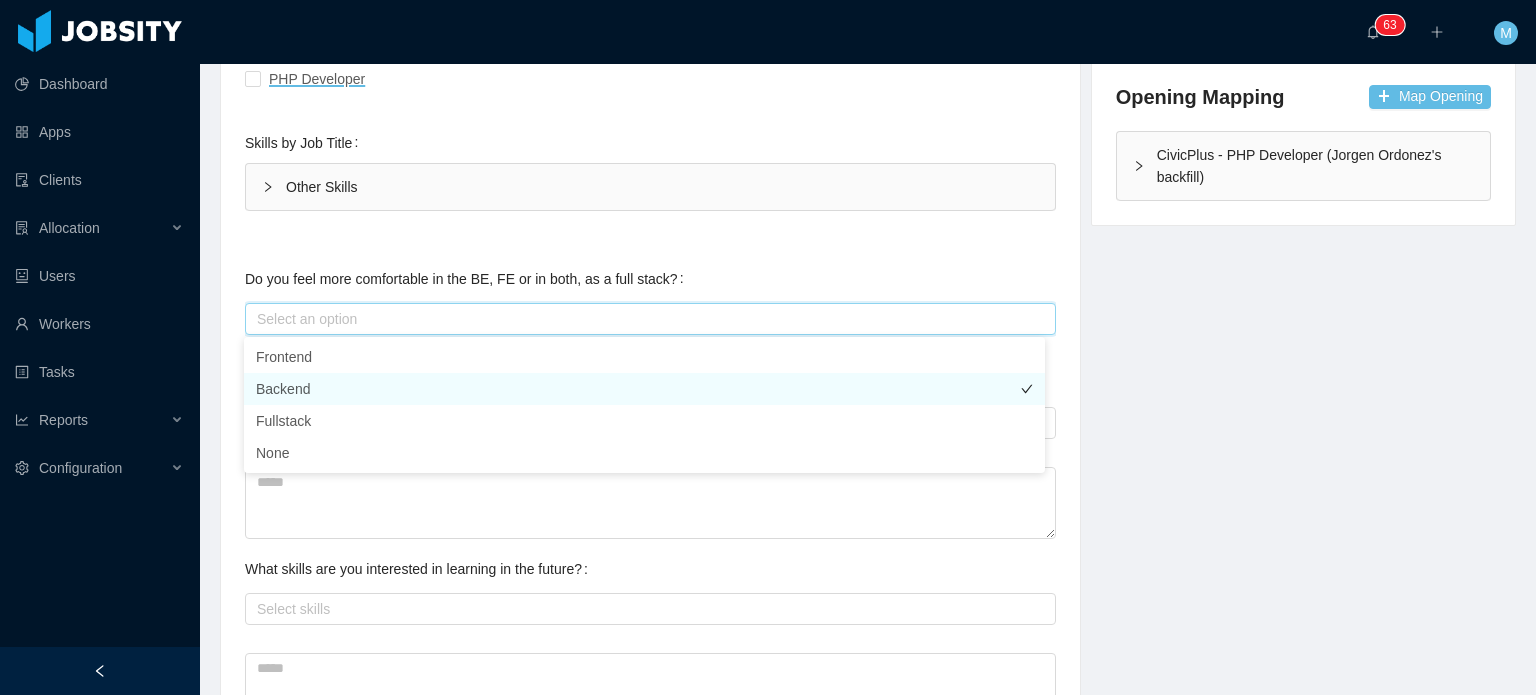 click on "[PRODUCT]" at bounding box center [644, 389] 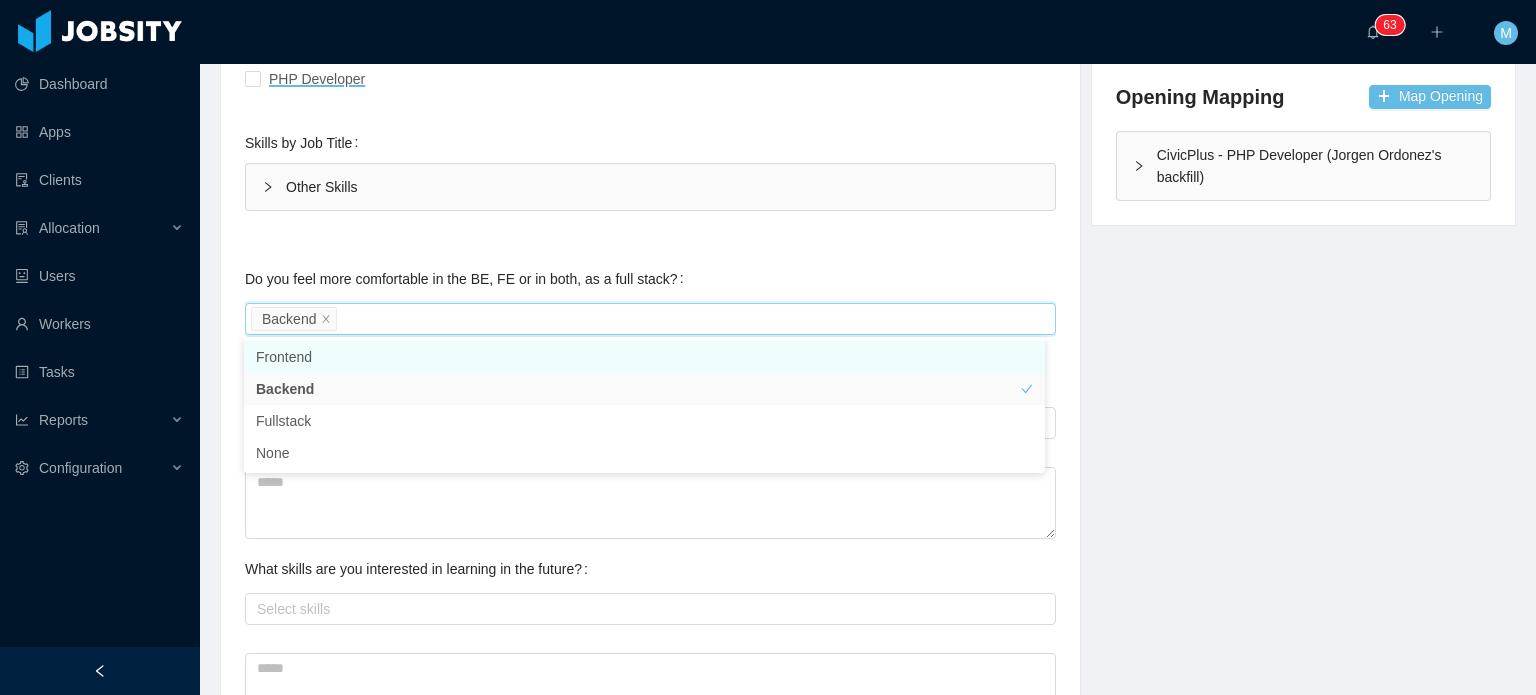 click on "Do you feel more comfortable in the BE, FE or in both, as a full stack?" at bounding box center [468, 279] 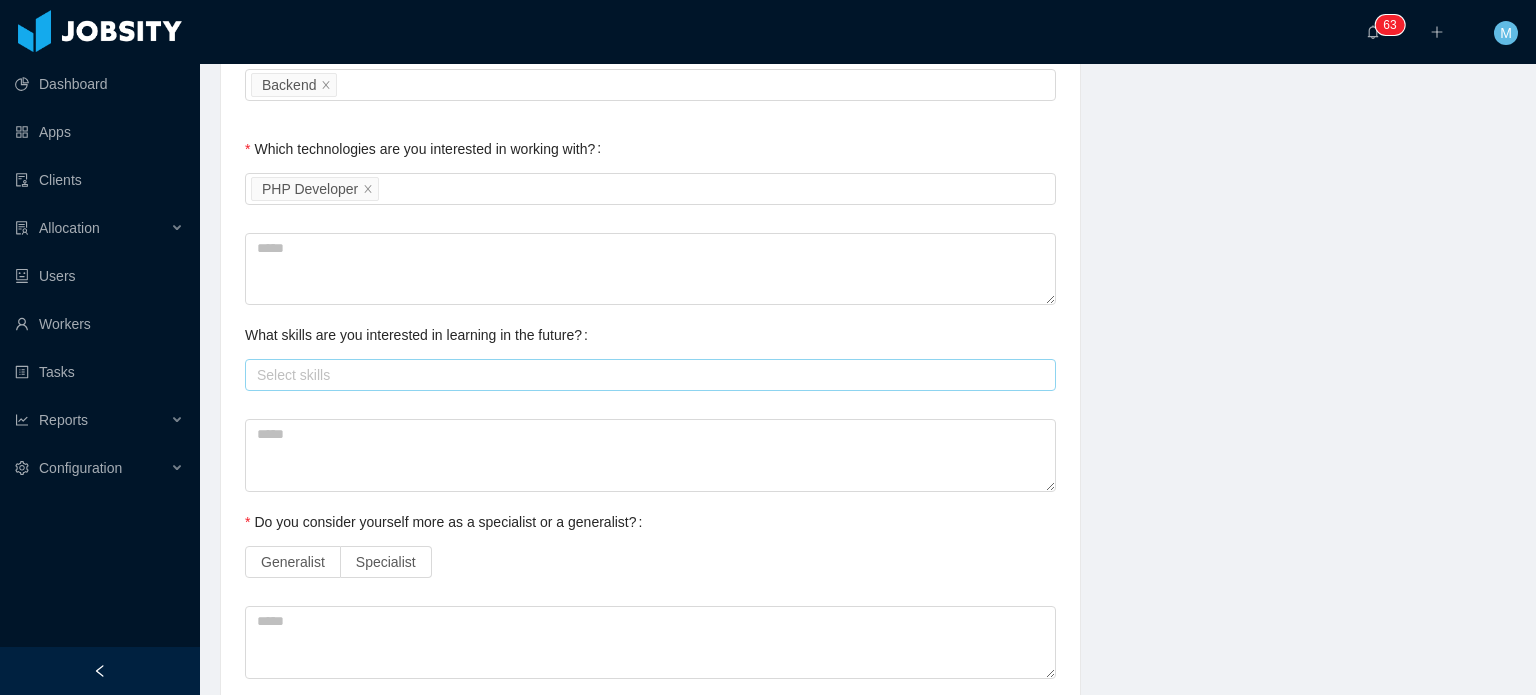 scroll, scrollTop: 700, scrollLeft: 0, axis: vertical 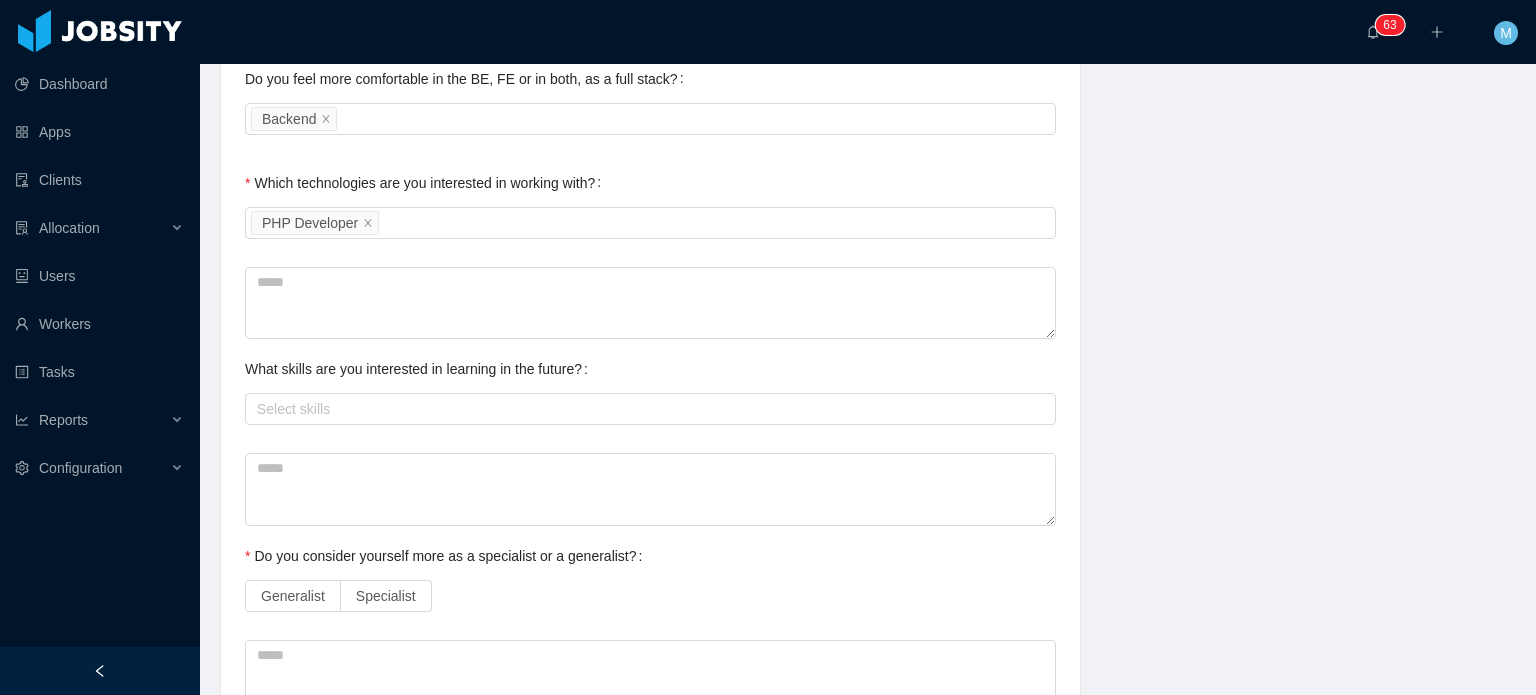 click on "What skills are you interested in learning in the future?" at bounding box center [420, 369] 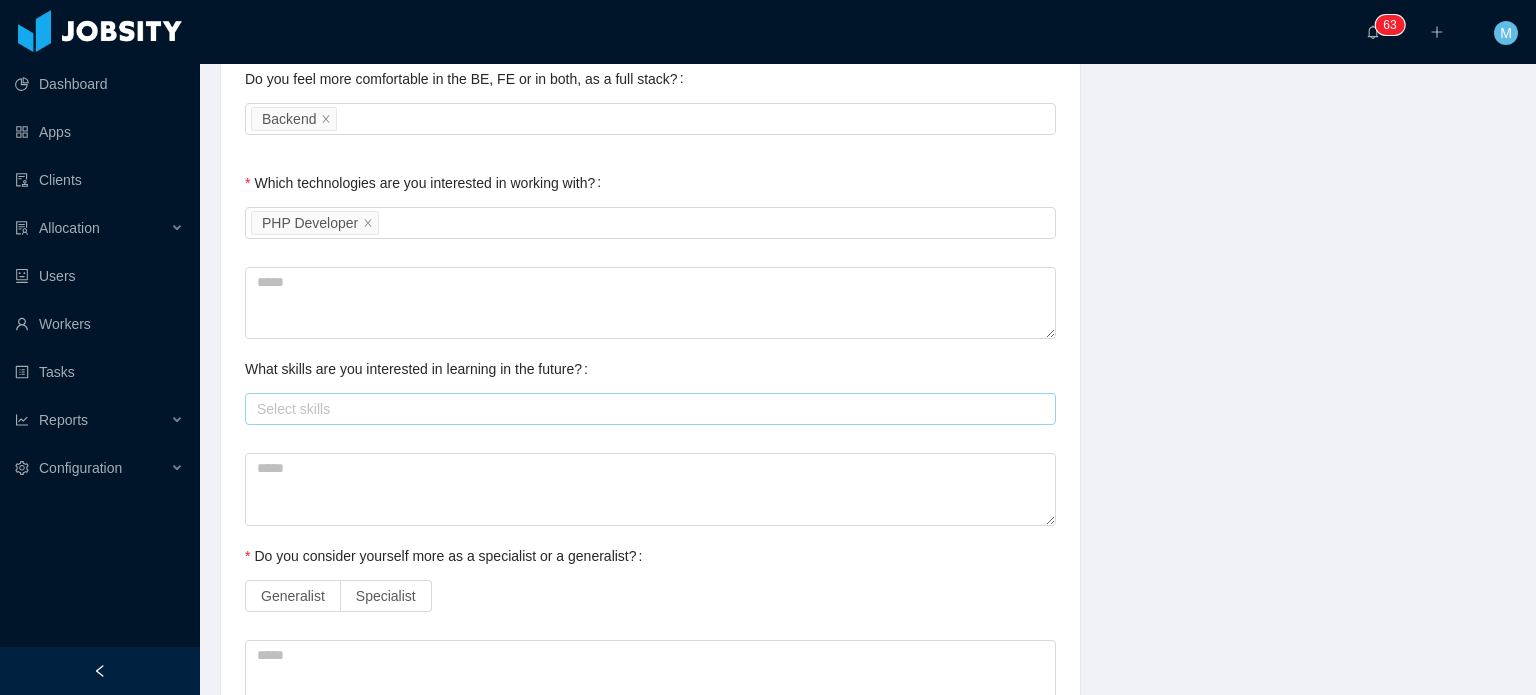 click on "Select skills" at bounding box center (646, 409) 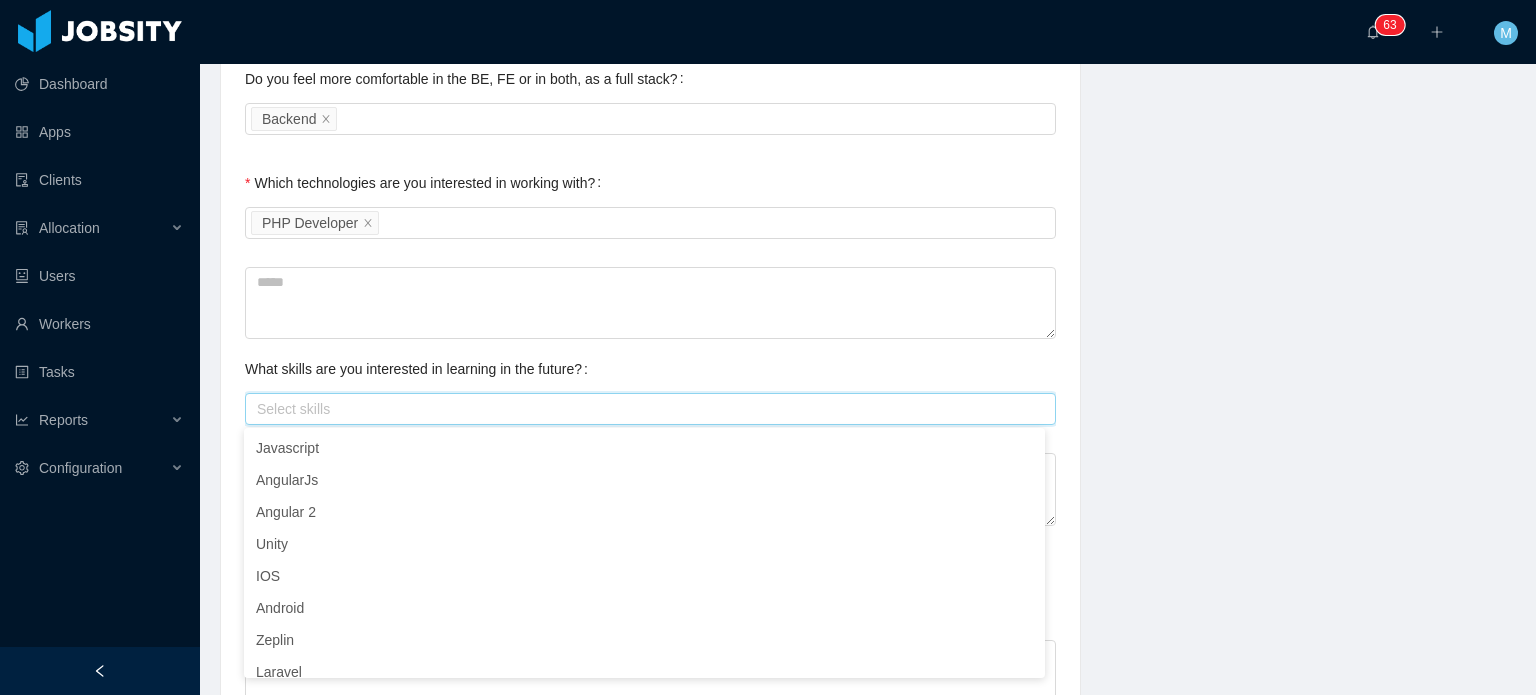 click on "What skills are you interested in learning in the future?" at bounding box center [420, 369] 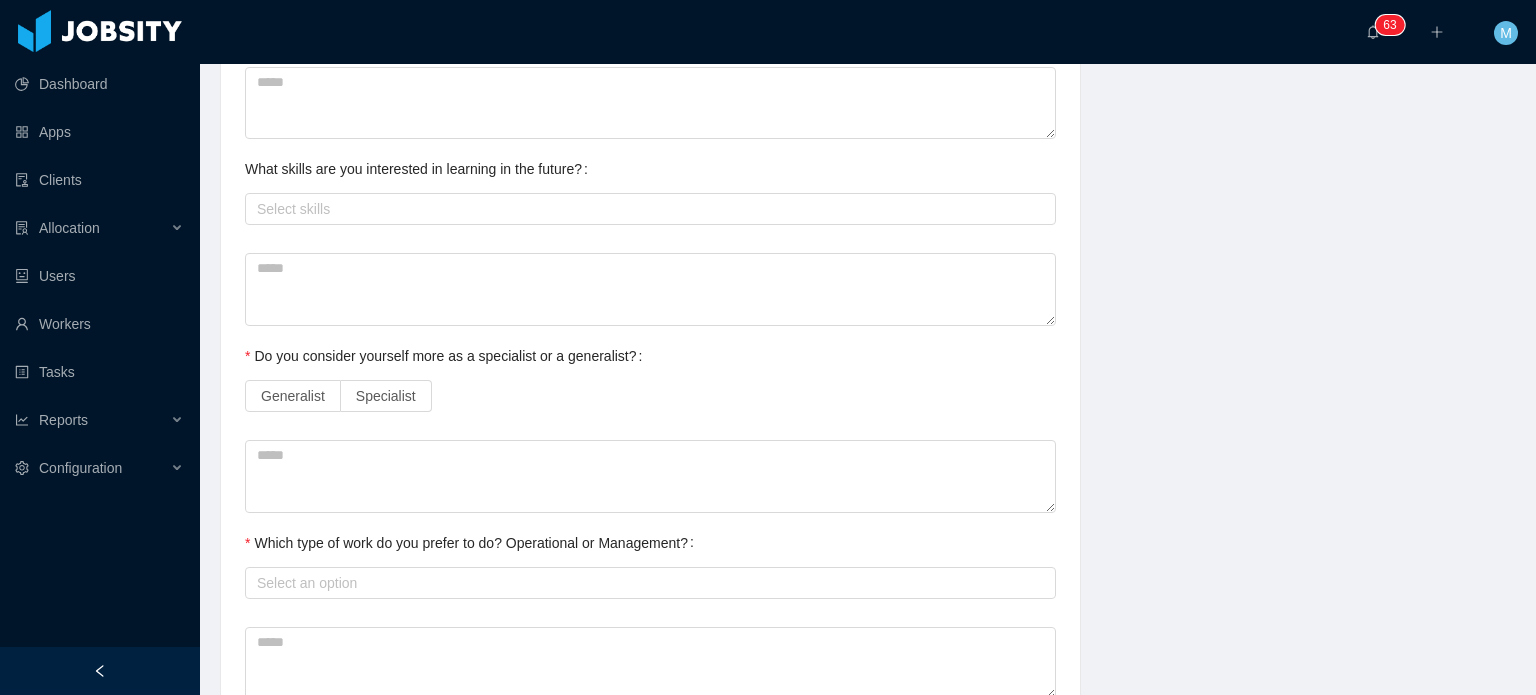 click on "Generalist Specialist" at bounding box center (650, 396) 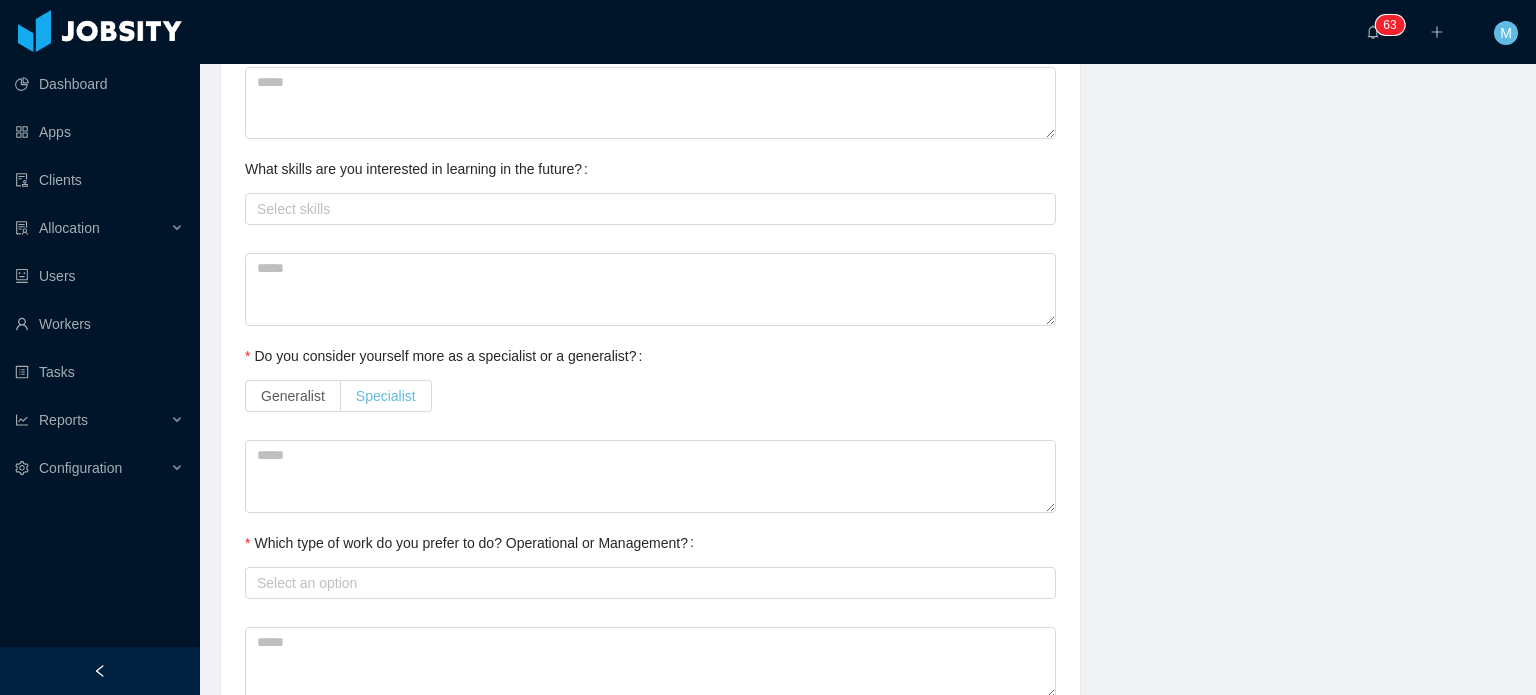 click on "Specialist" at bounding box center (386, 396) 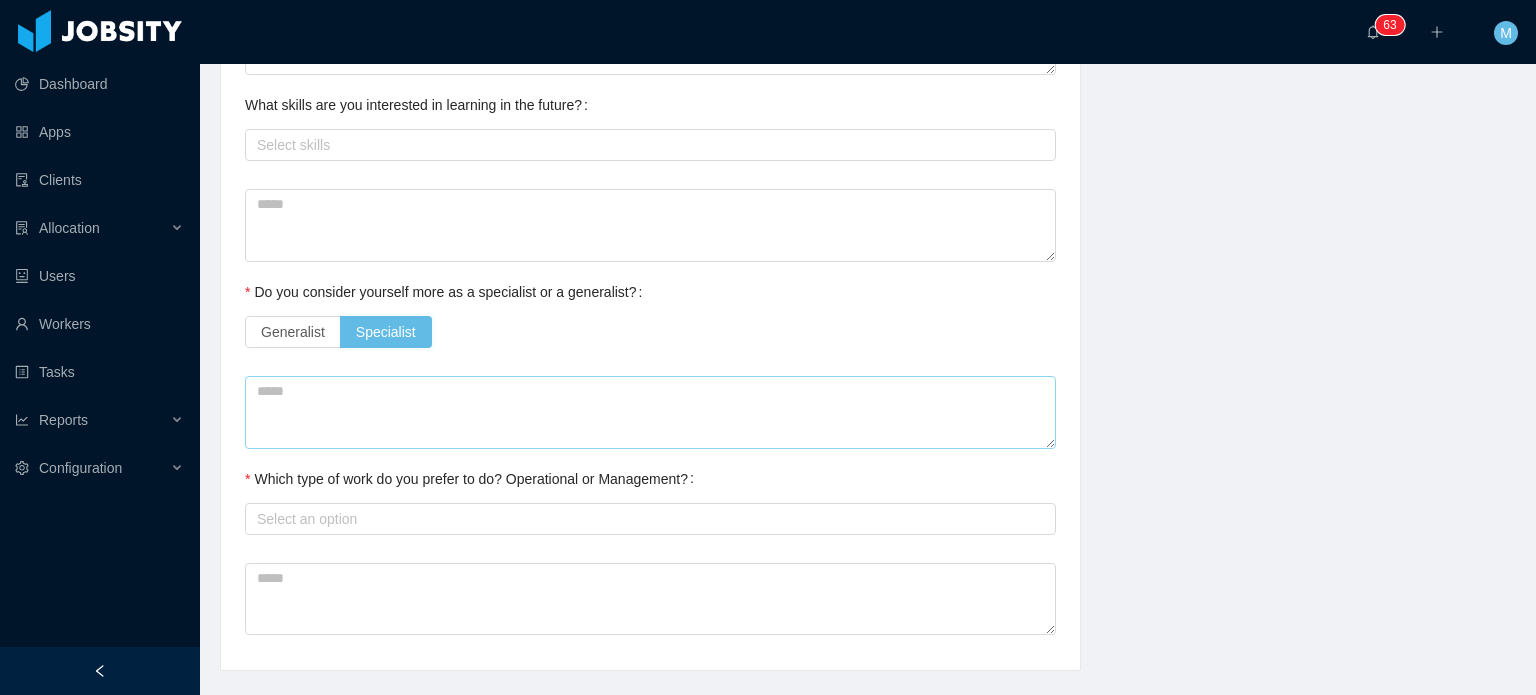 scroll, scrollTop: 1008, scrollLeft: 0, axis: vertical 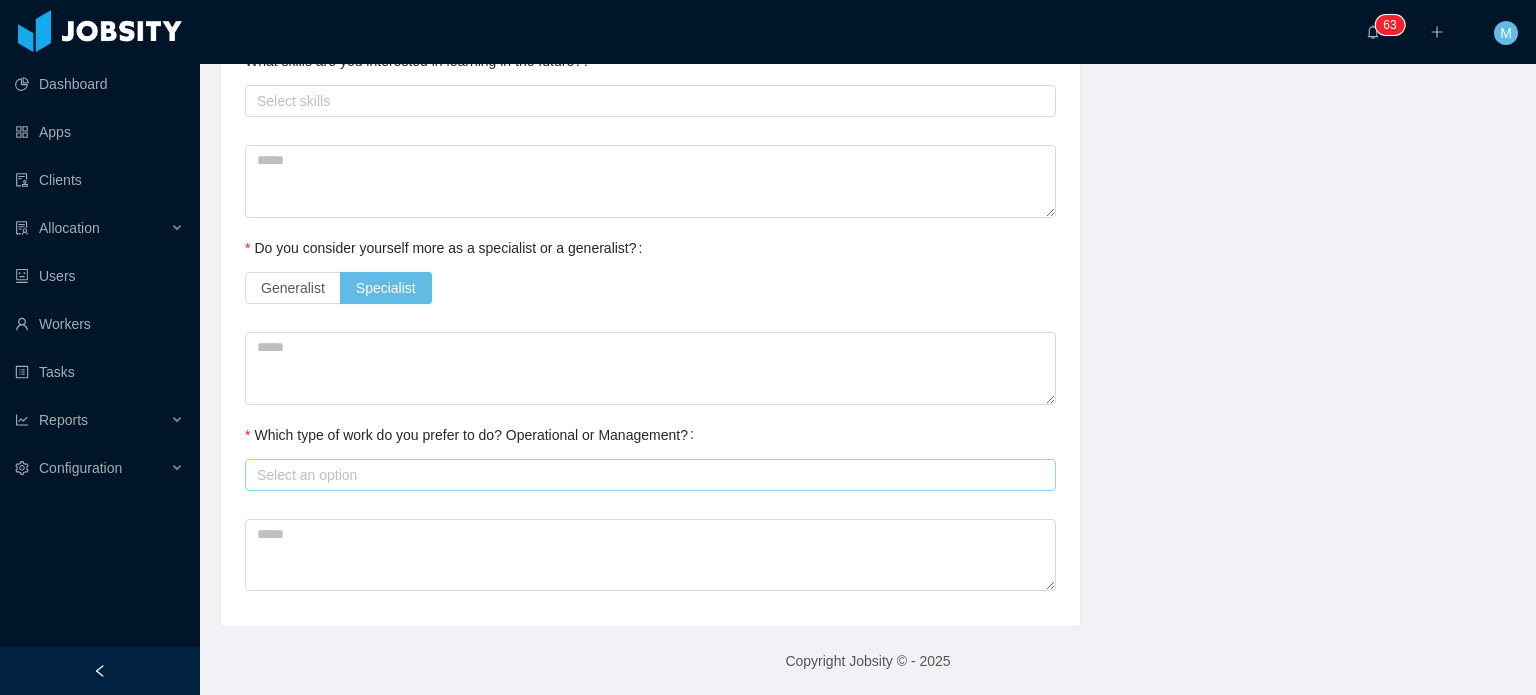 click on "Select an option" at bounding box center [646, 475] 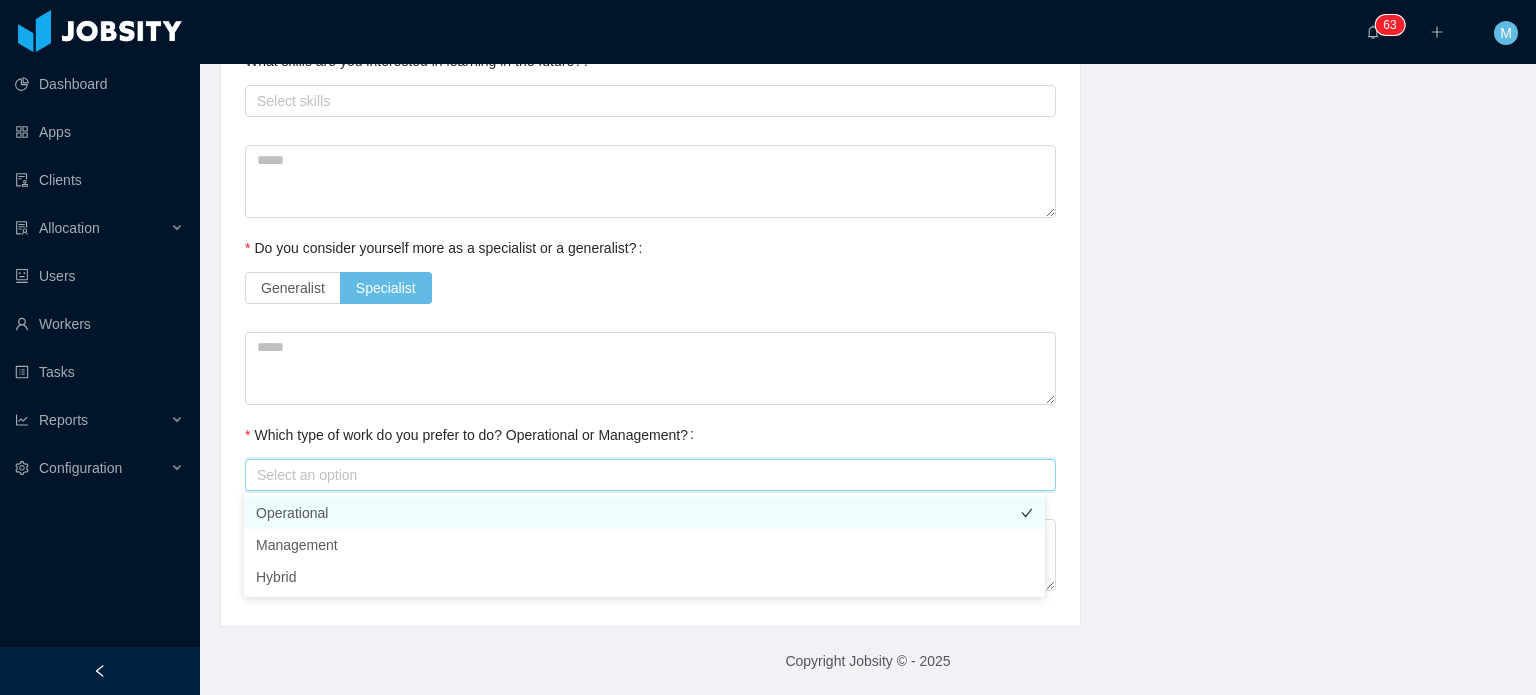 click on "Operational" at bounding box center (644, 513) 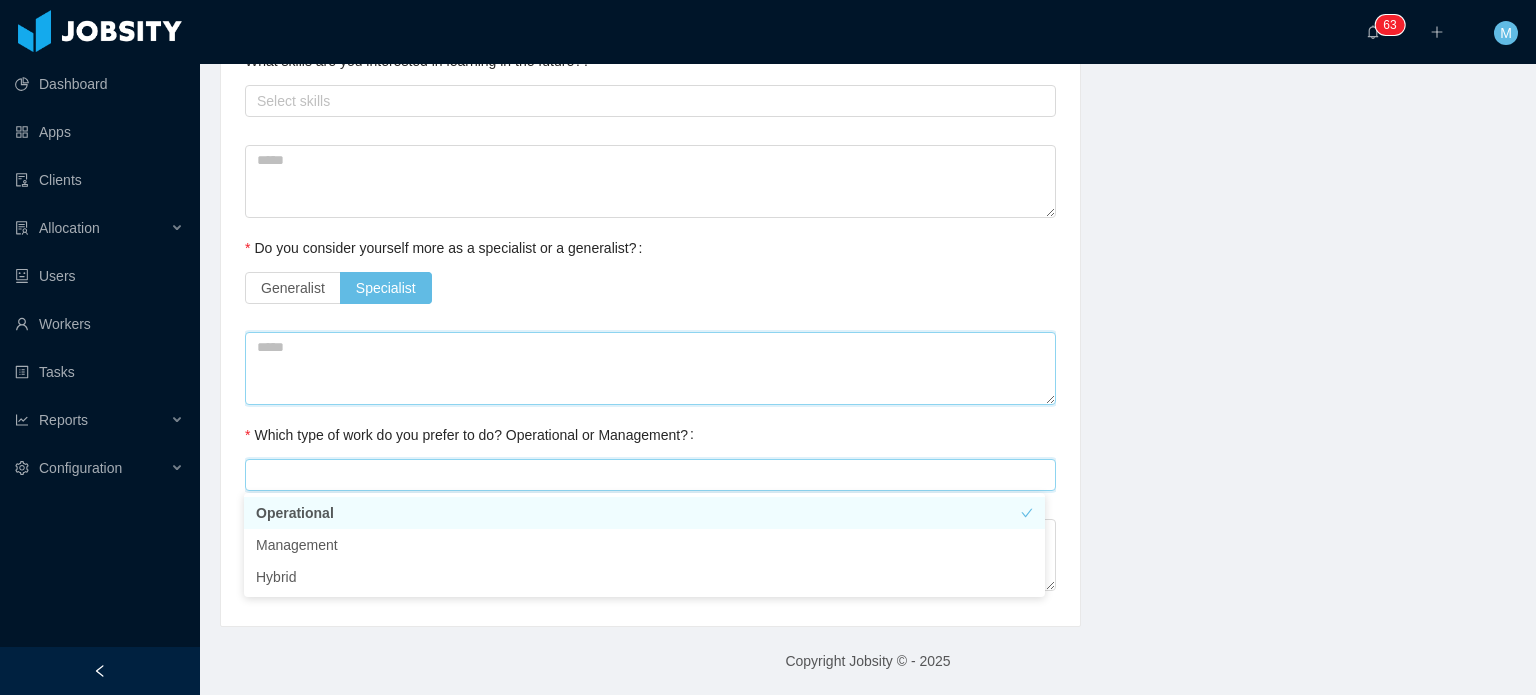 click at bounding box center (650, 368) 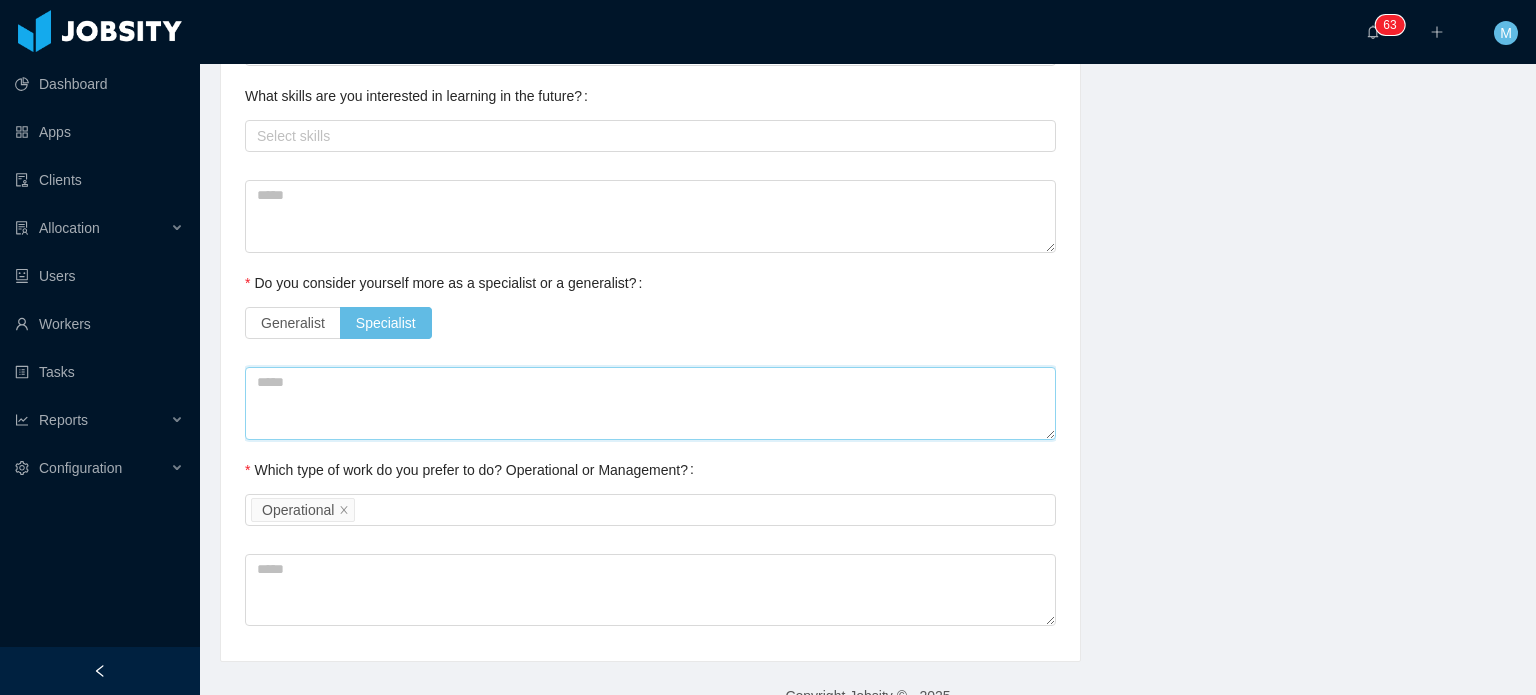 scroll, scrollTop: 1008, scrollLeft: 0, axis: vertical 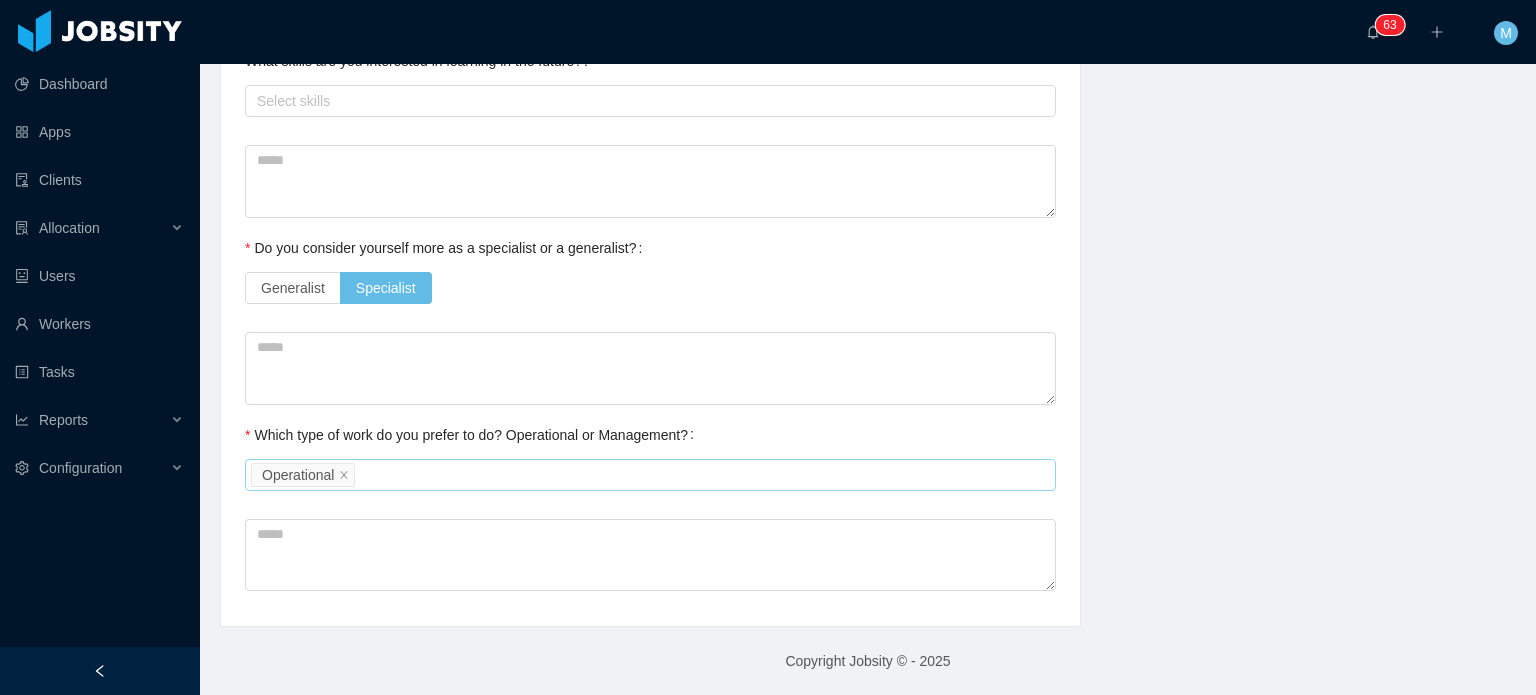 click on "Select an option Operational" at bounding box center [647, 475] 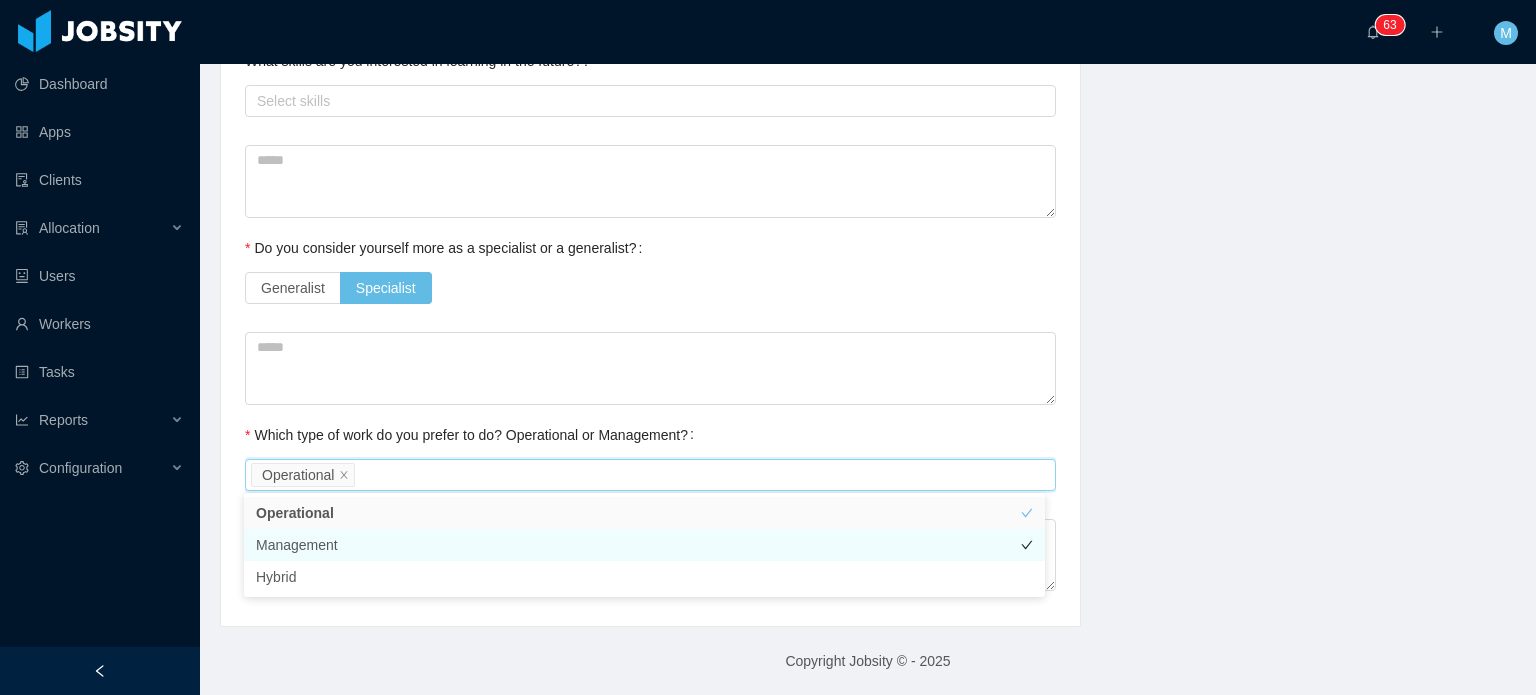 click on "Management" at bounding box center [644, 545] 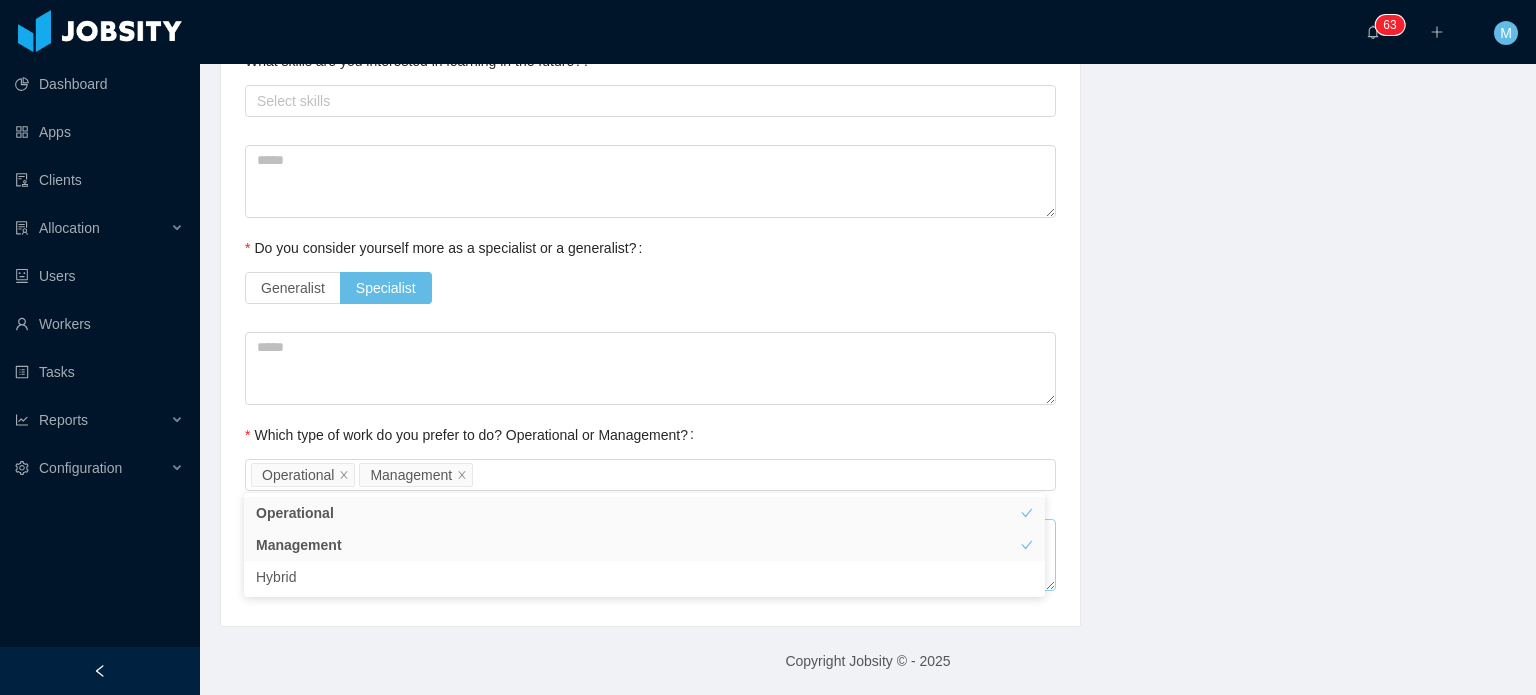 drag, startPoint x: 556, startPoint y: 639, endPoint x: 516, endPoint y: 586, distance: 66.4003 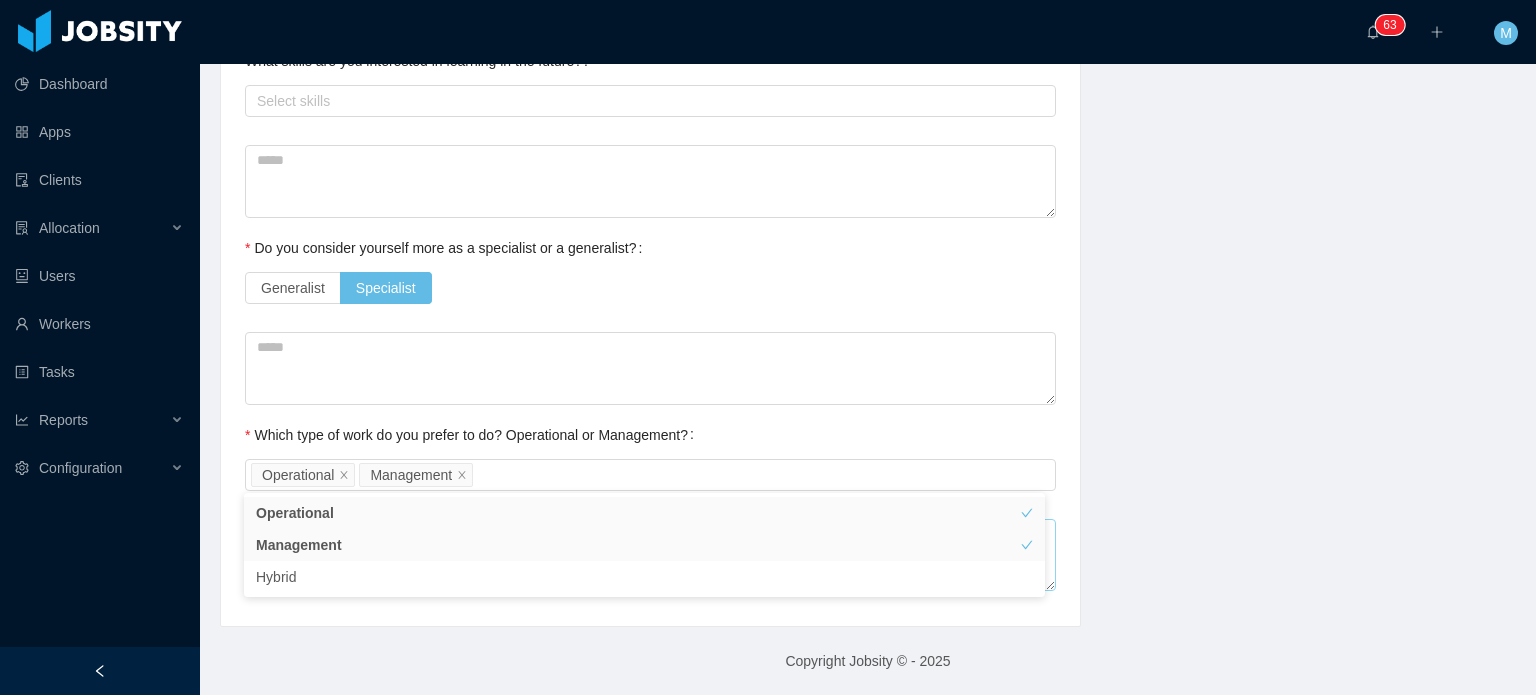 click on "Copyright Jobsity © - 2025" at bounding box center (868, 661) 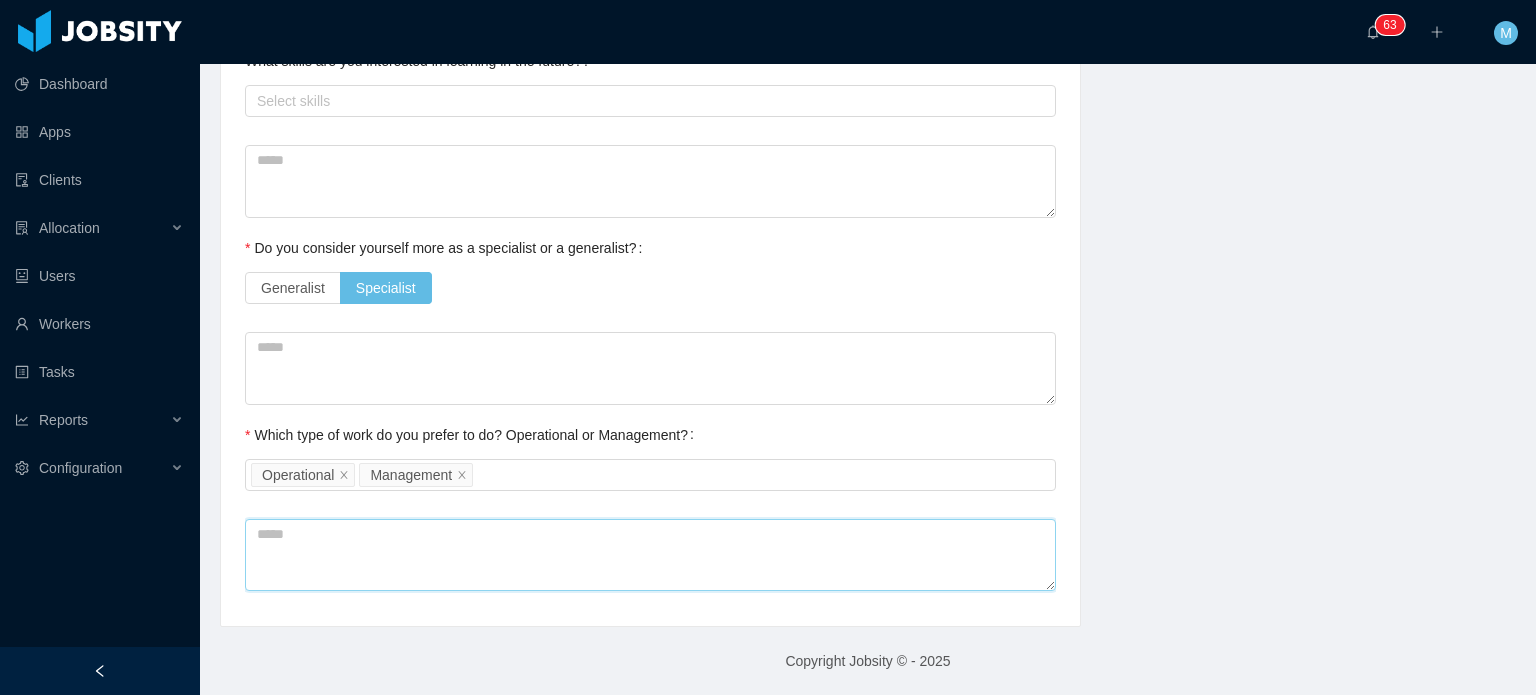 click at bounding box center [650, 555] 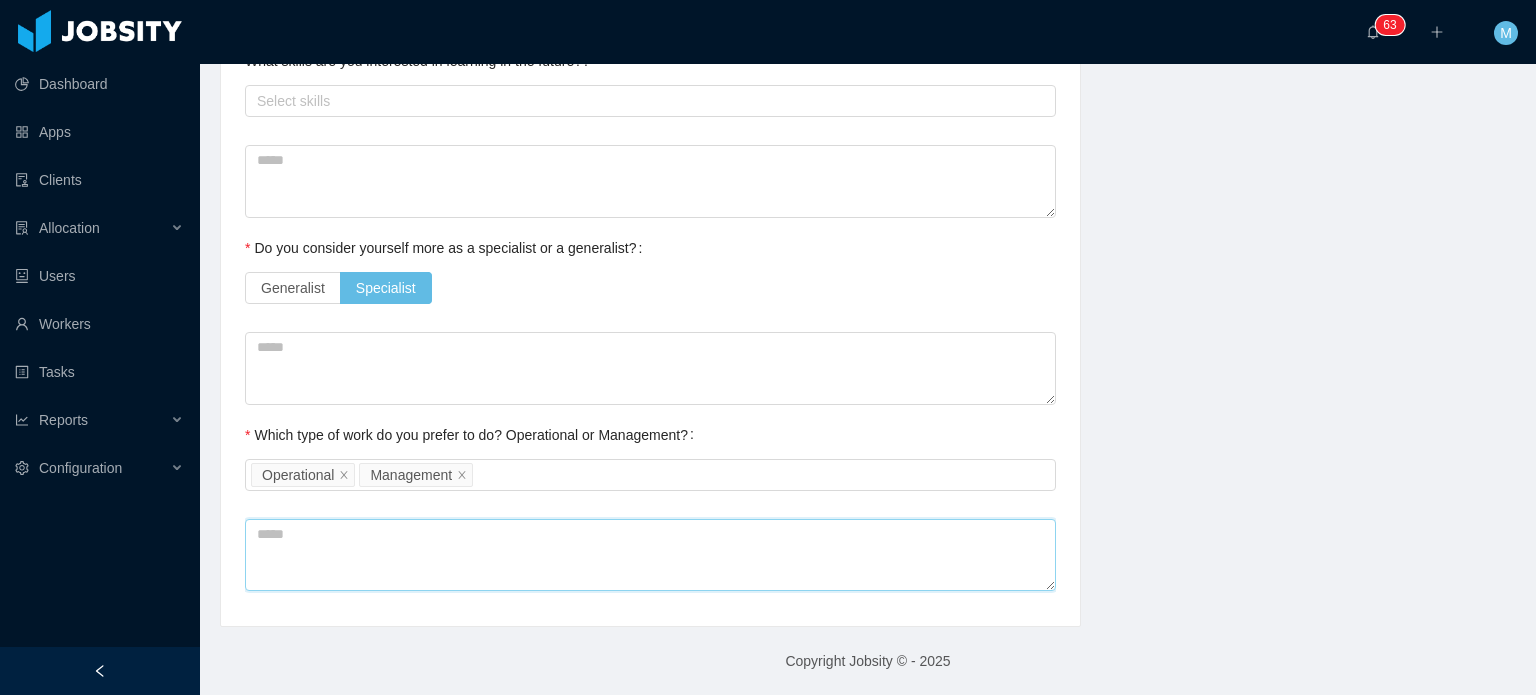 type 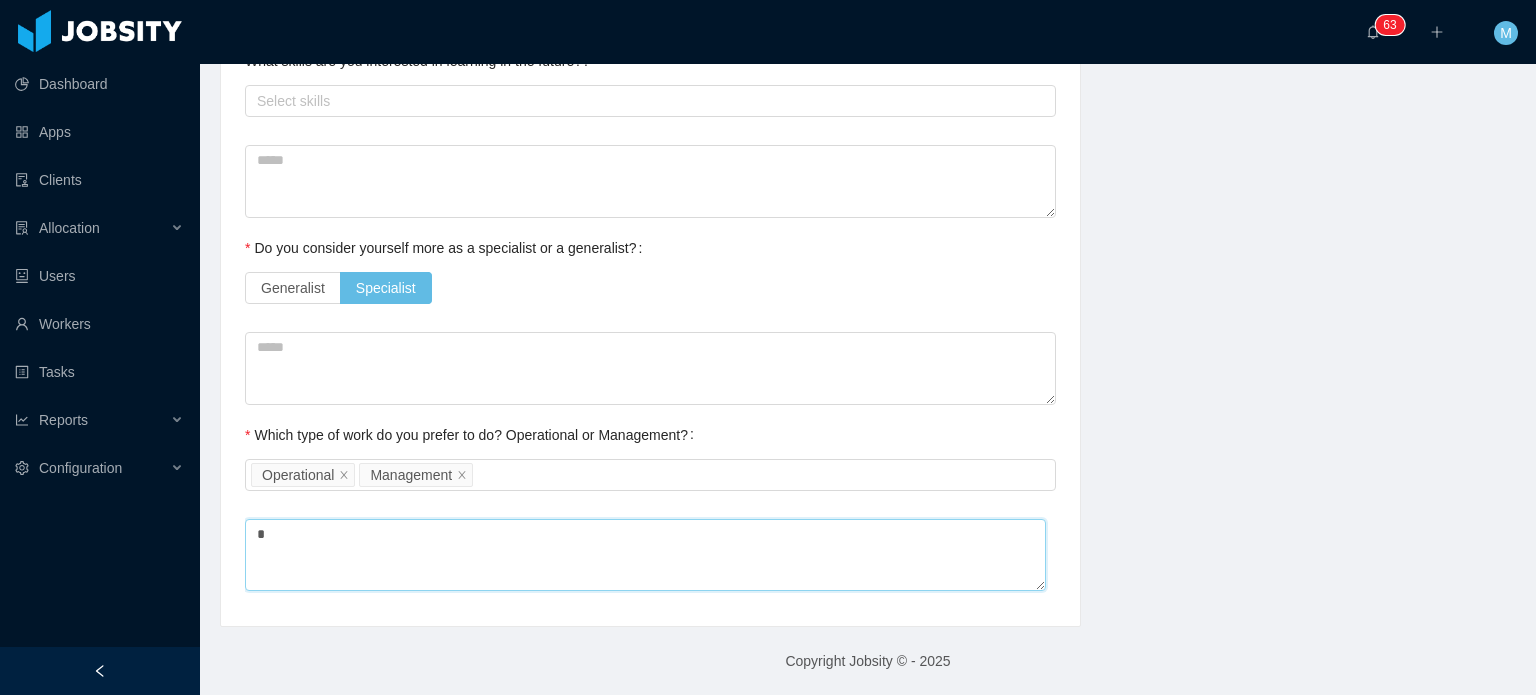 type 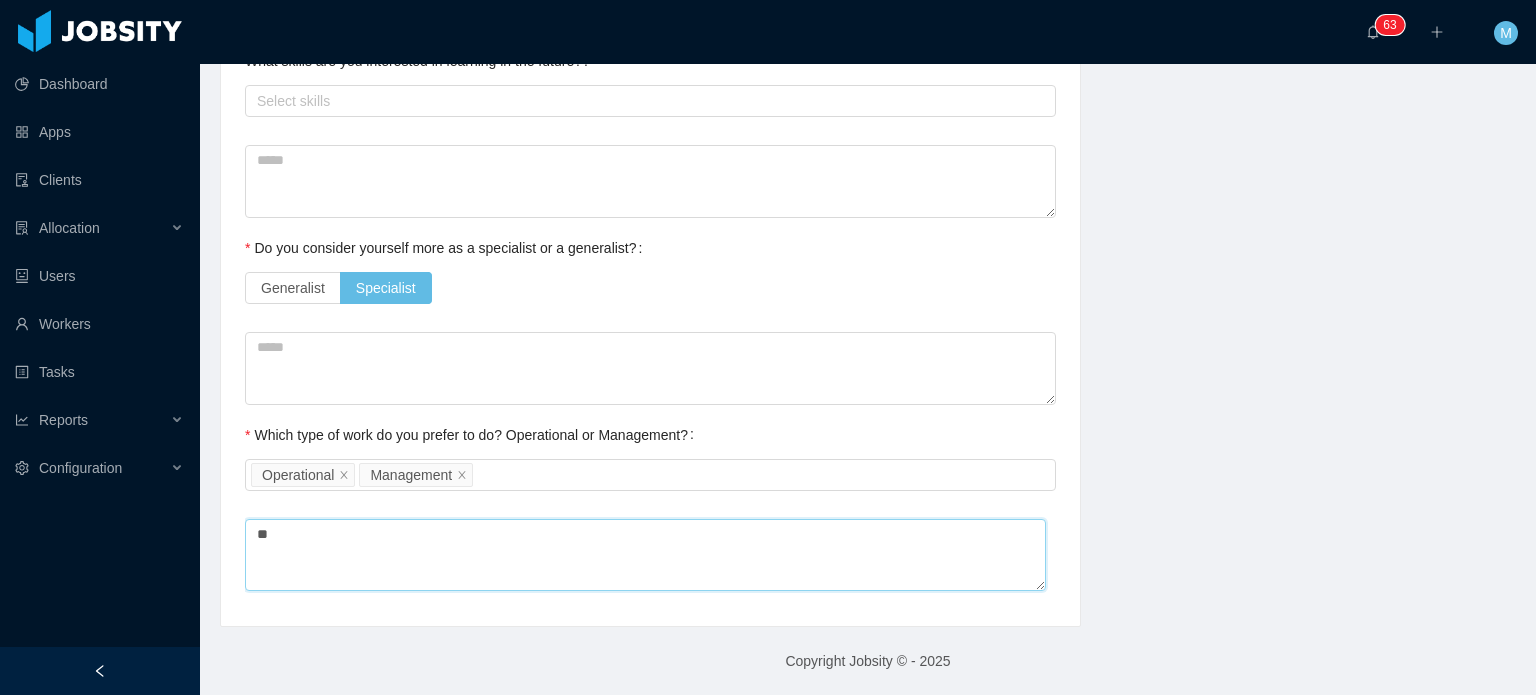 type 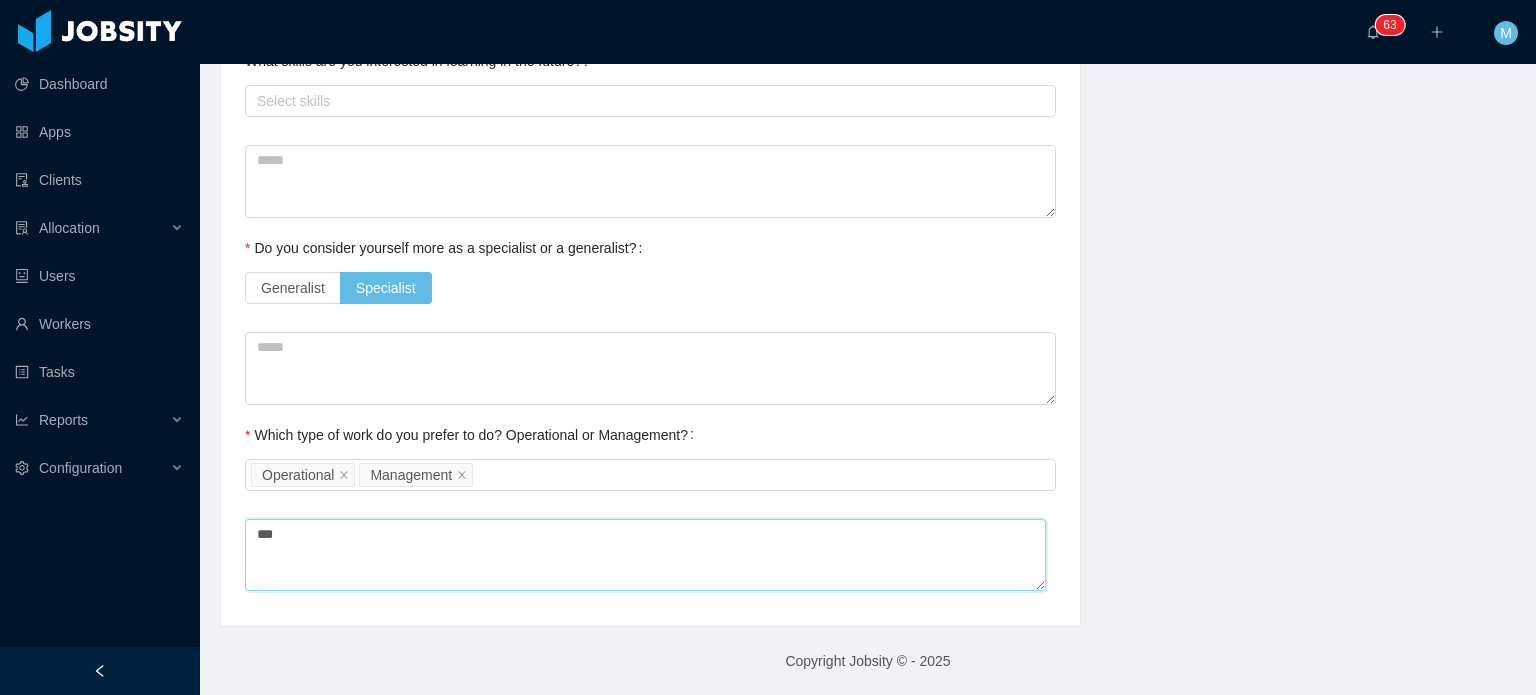 type 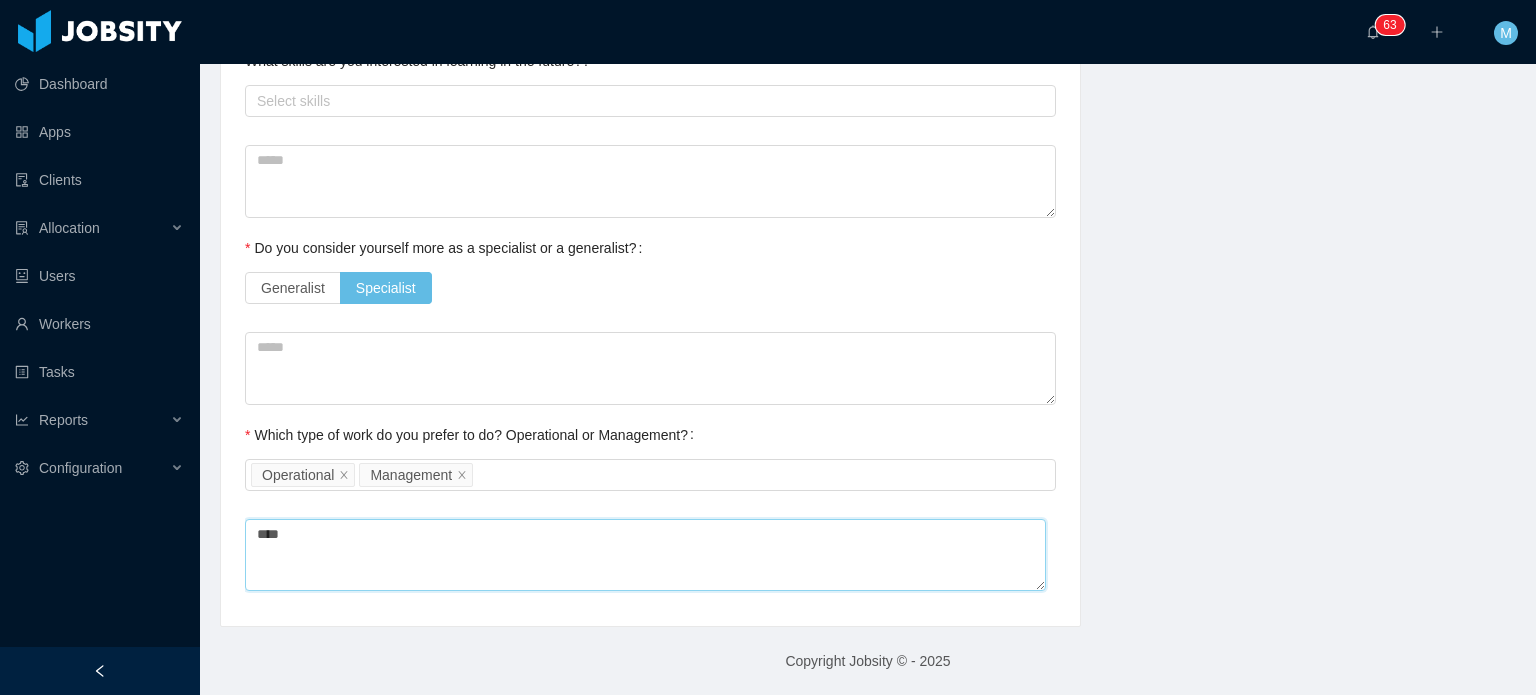 type 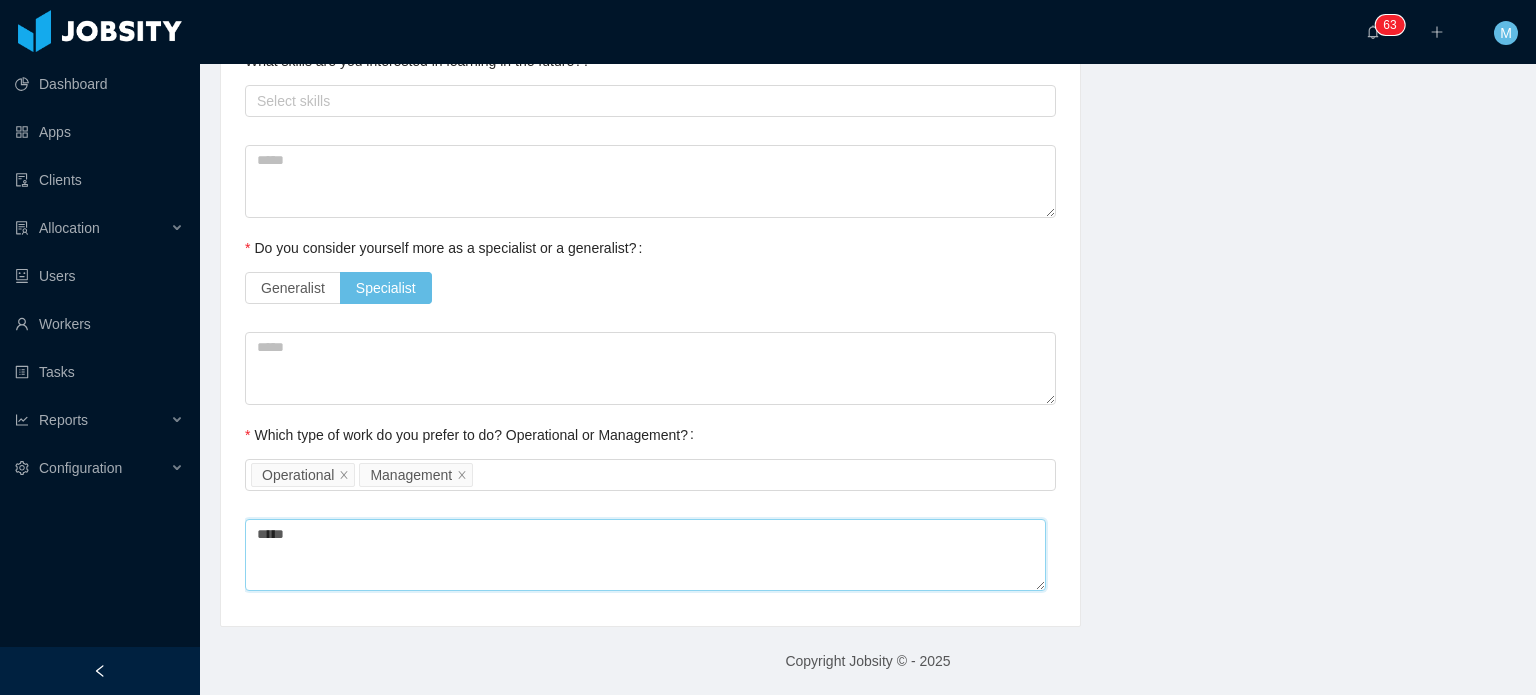 type 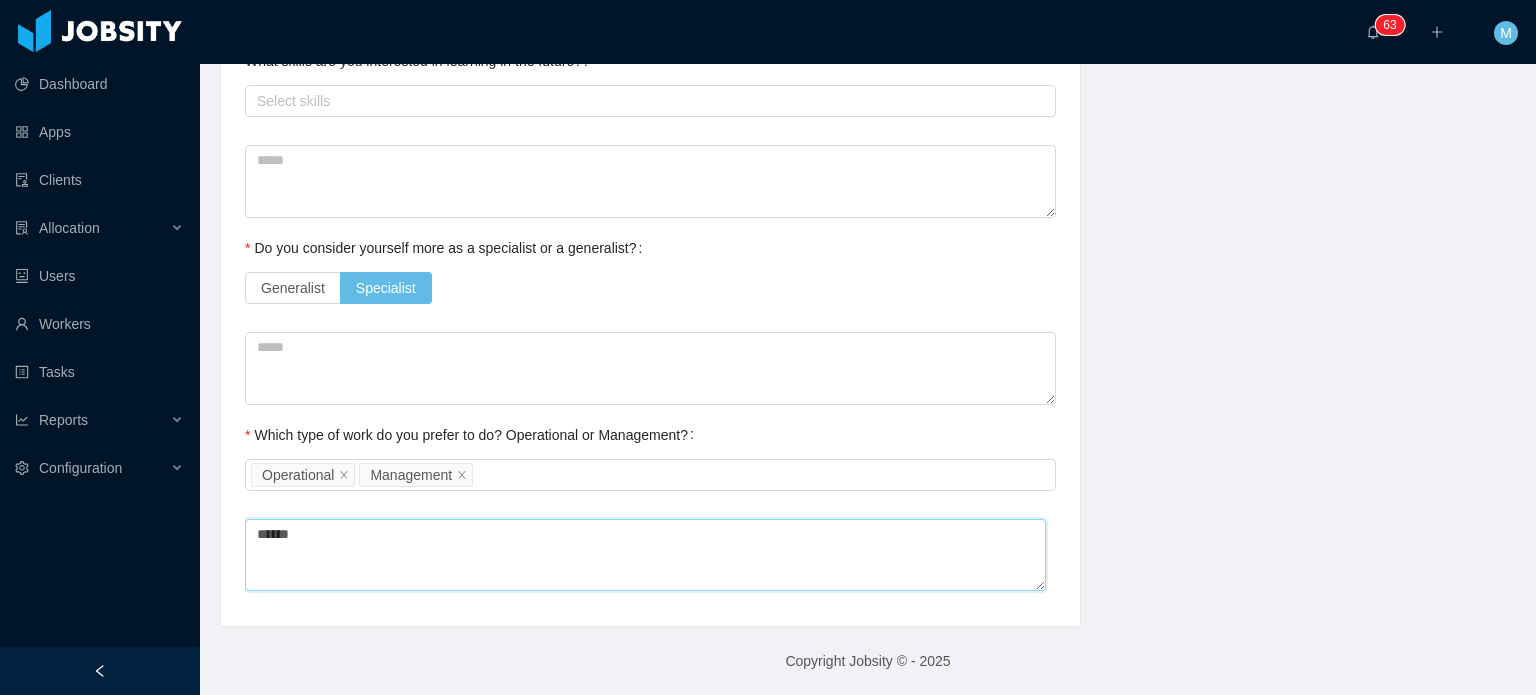 type 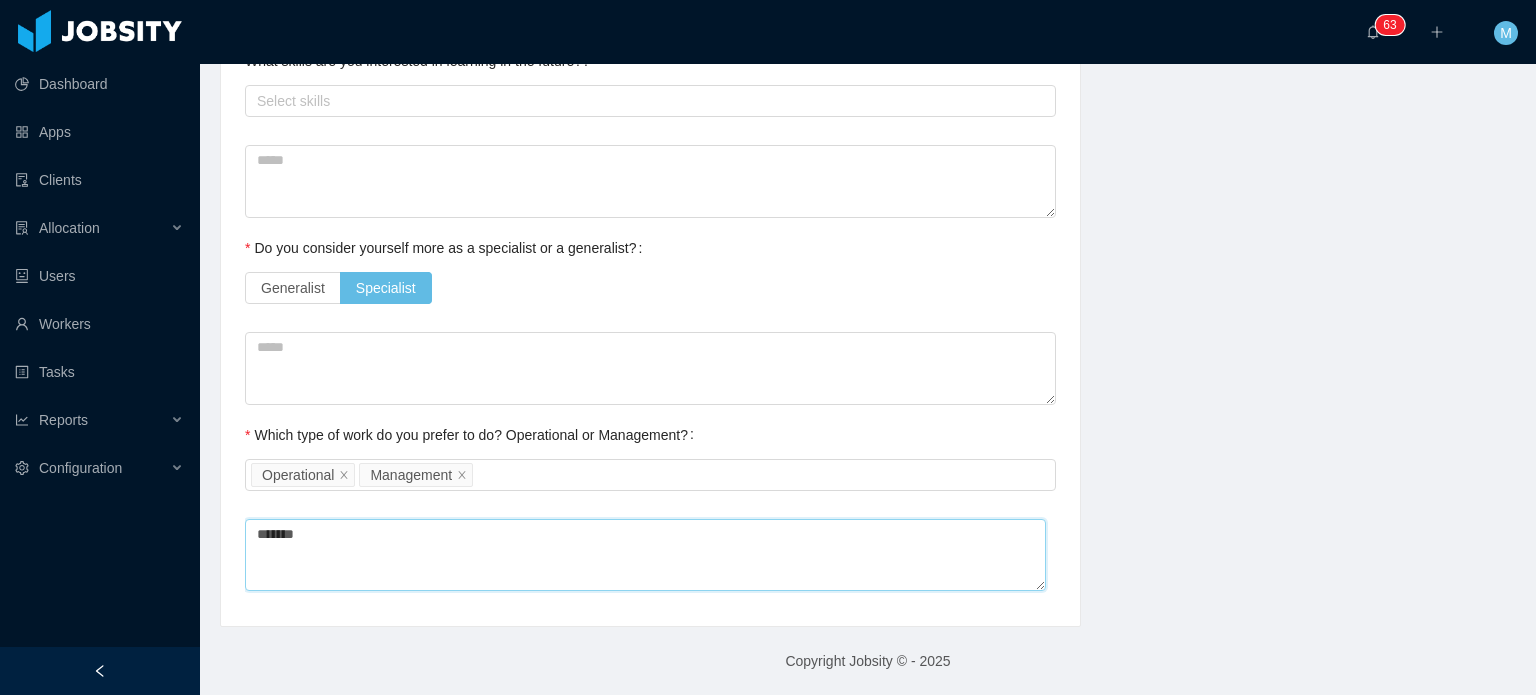 type 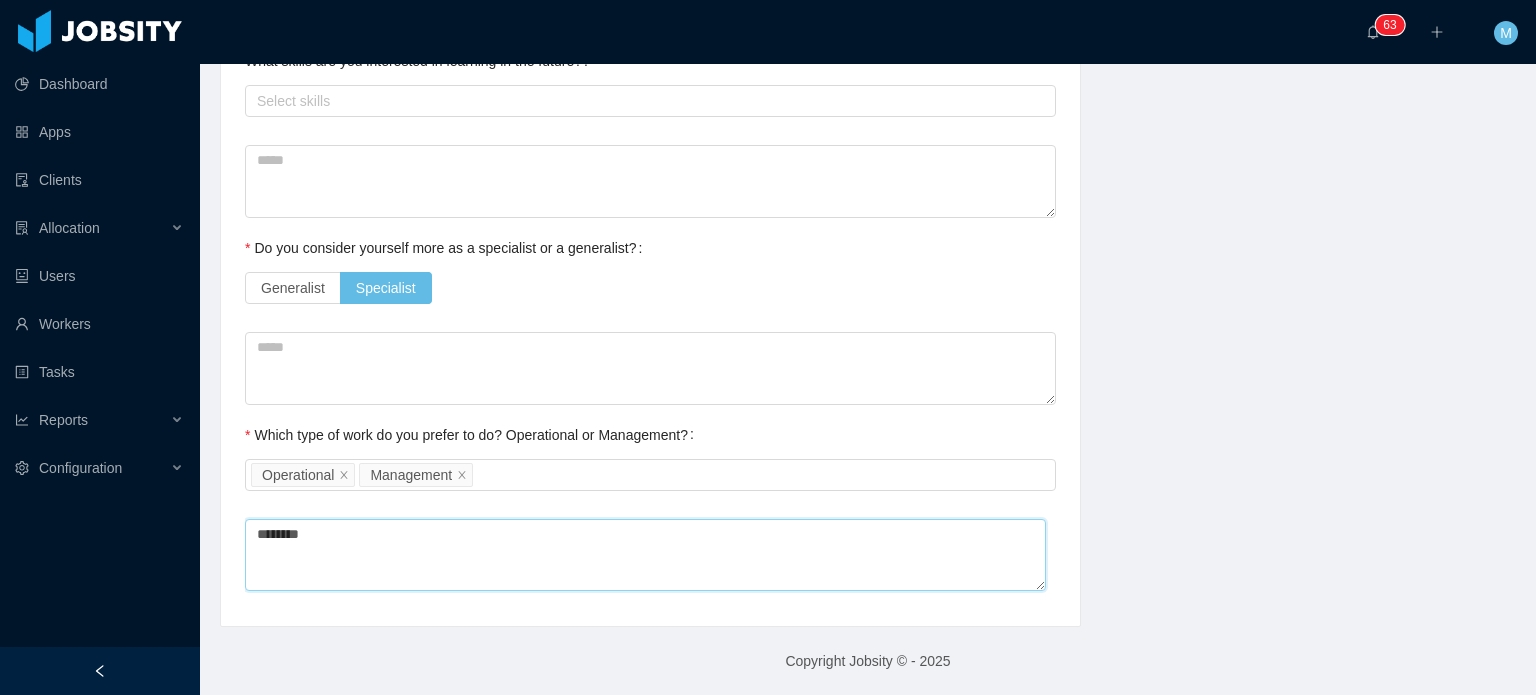type 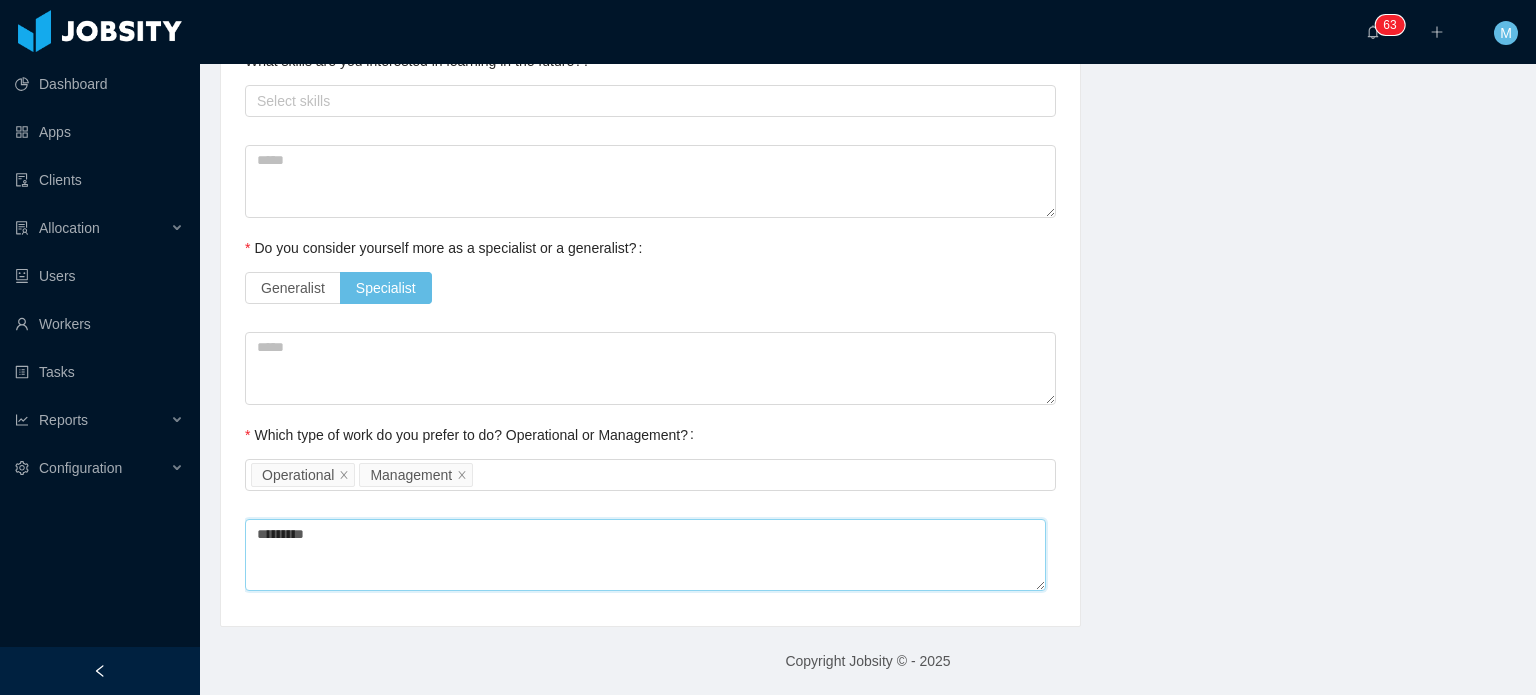 type on "**********" 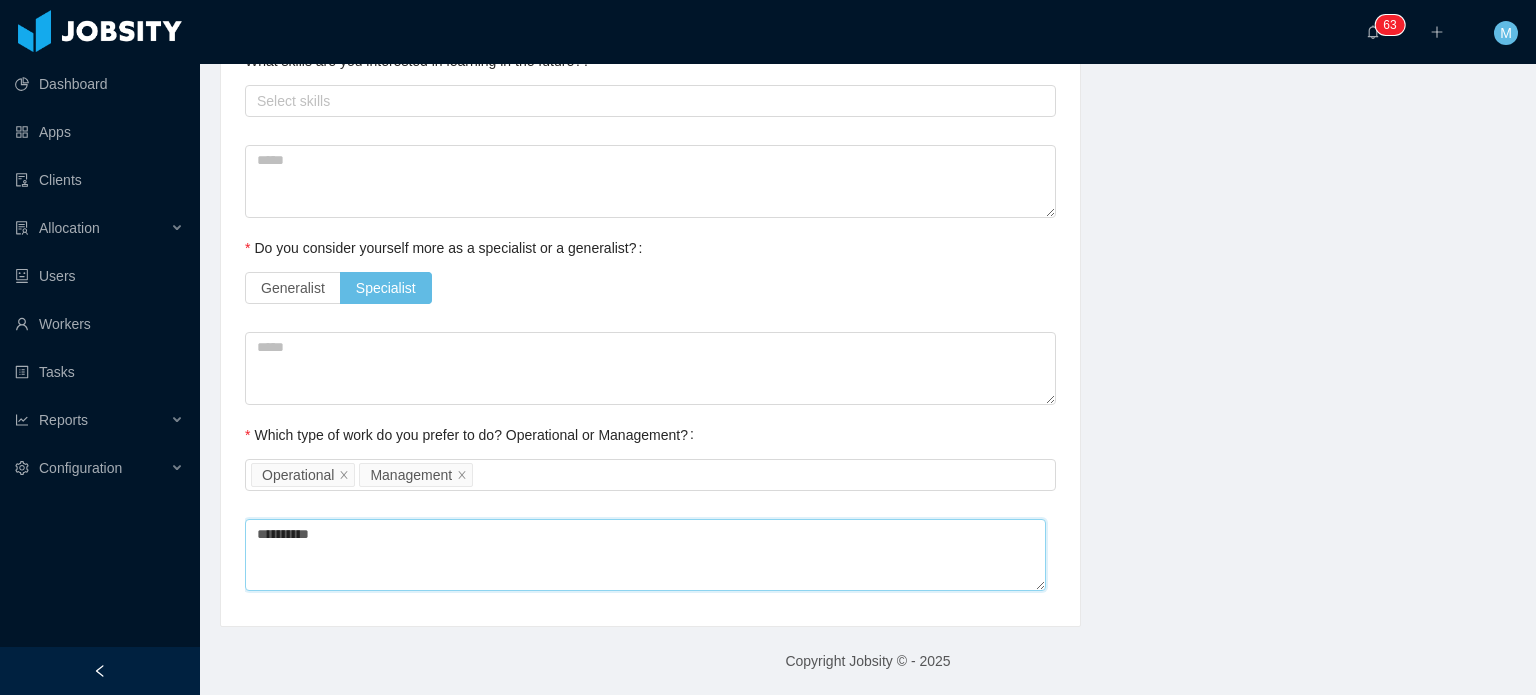 type 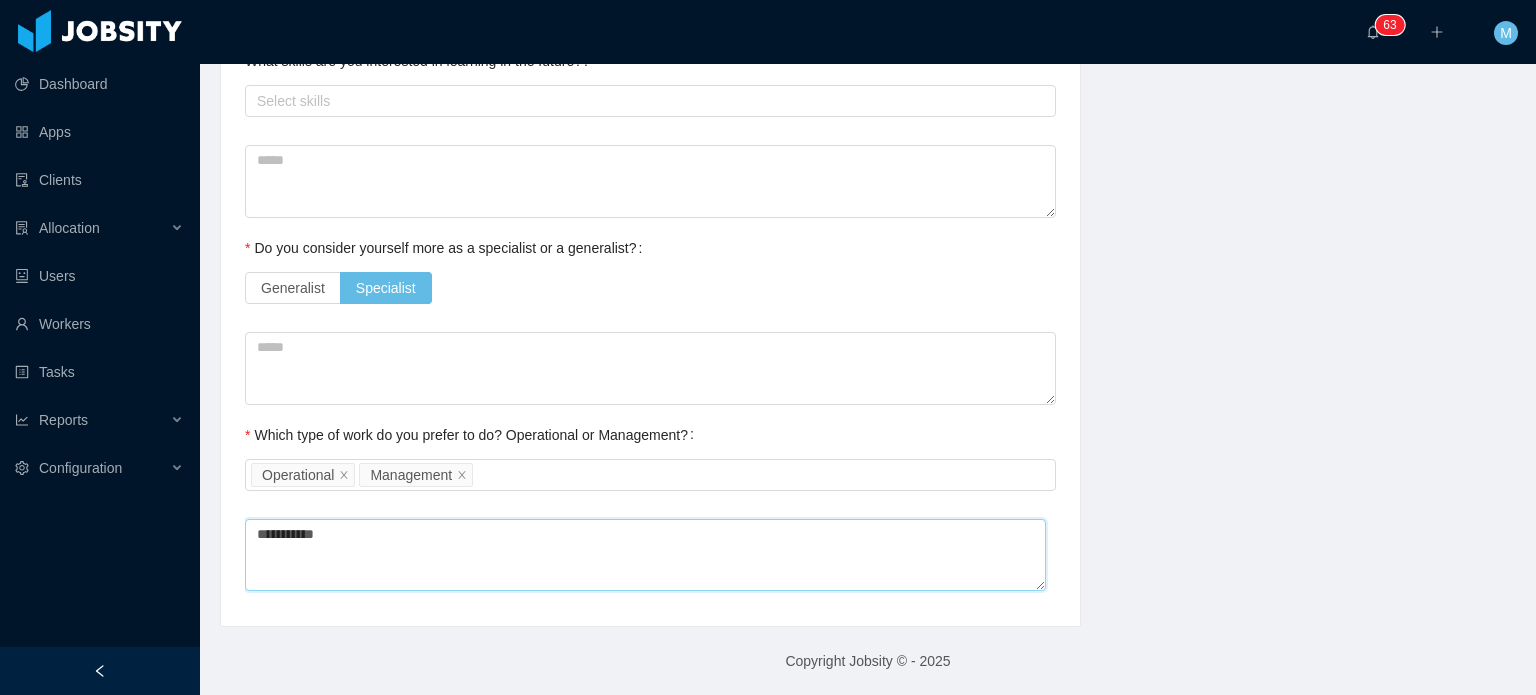 type 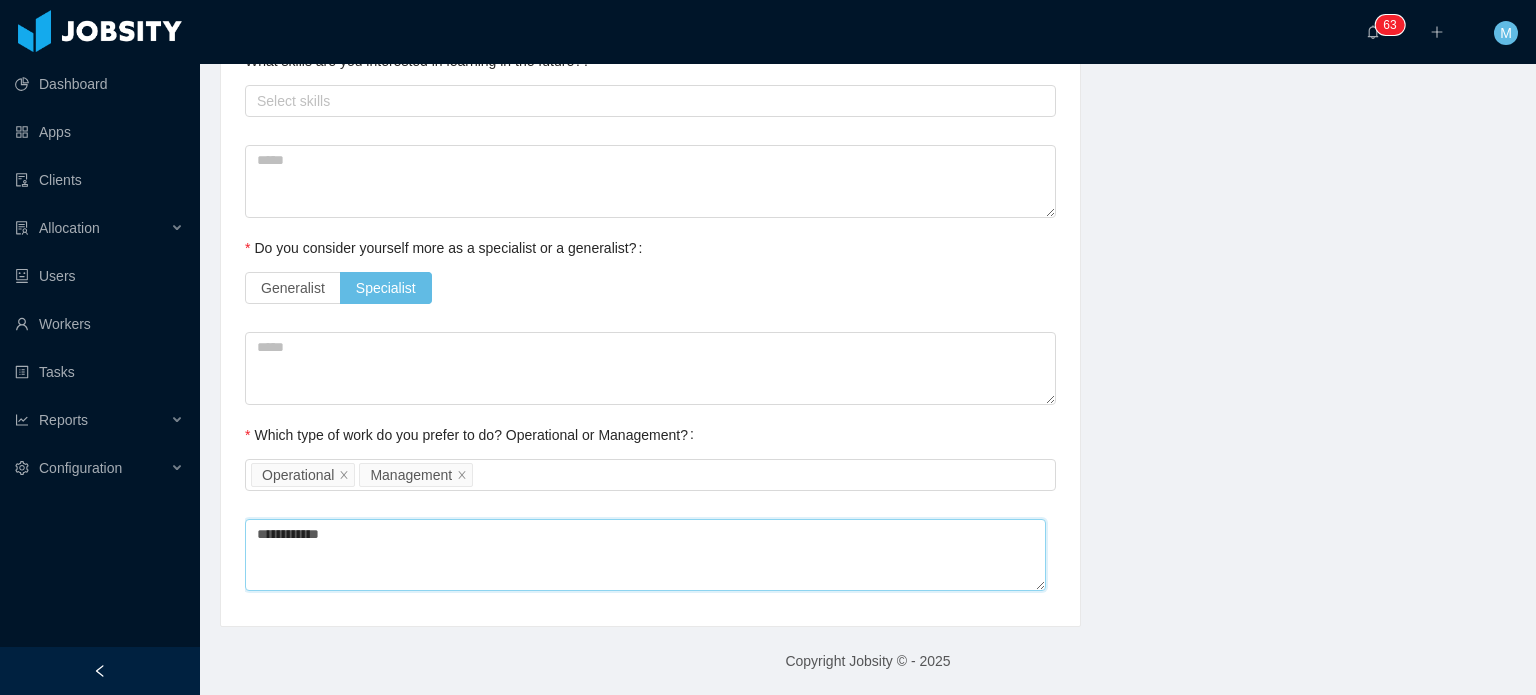 type 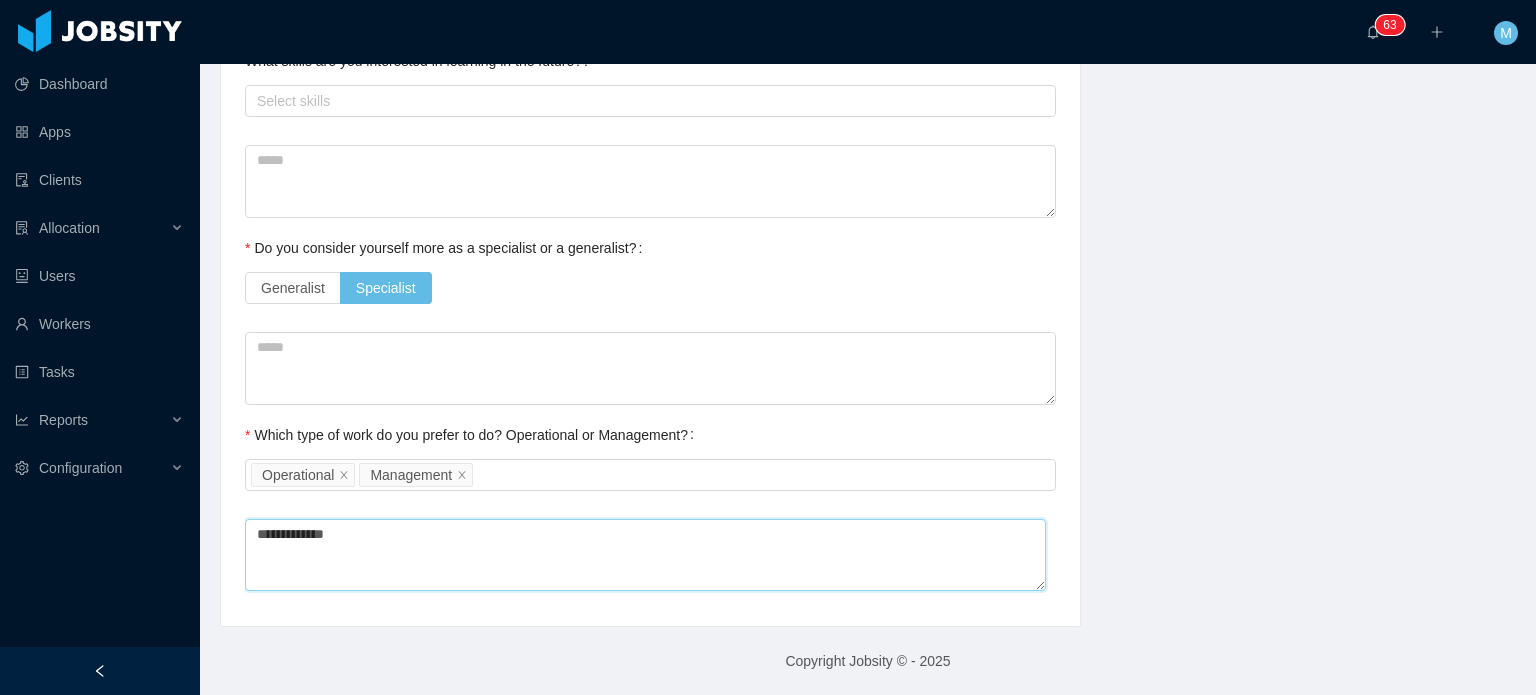 type 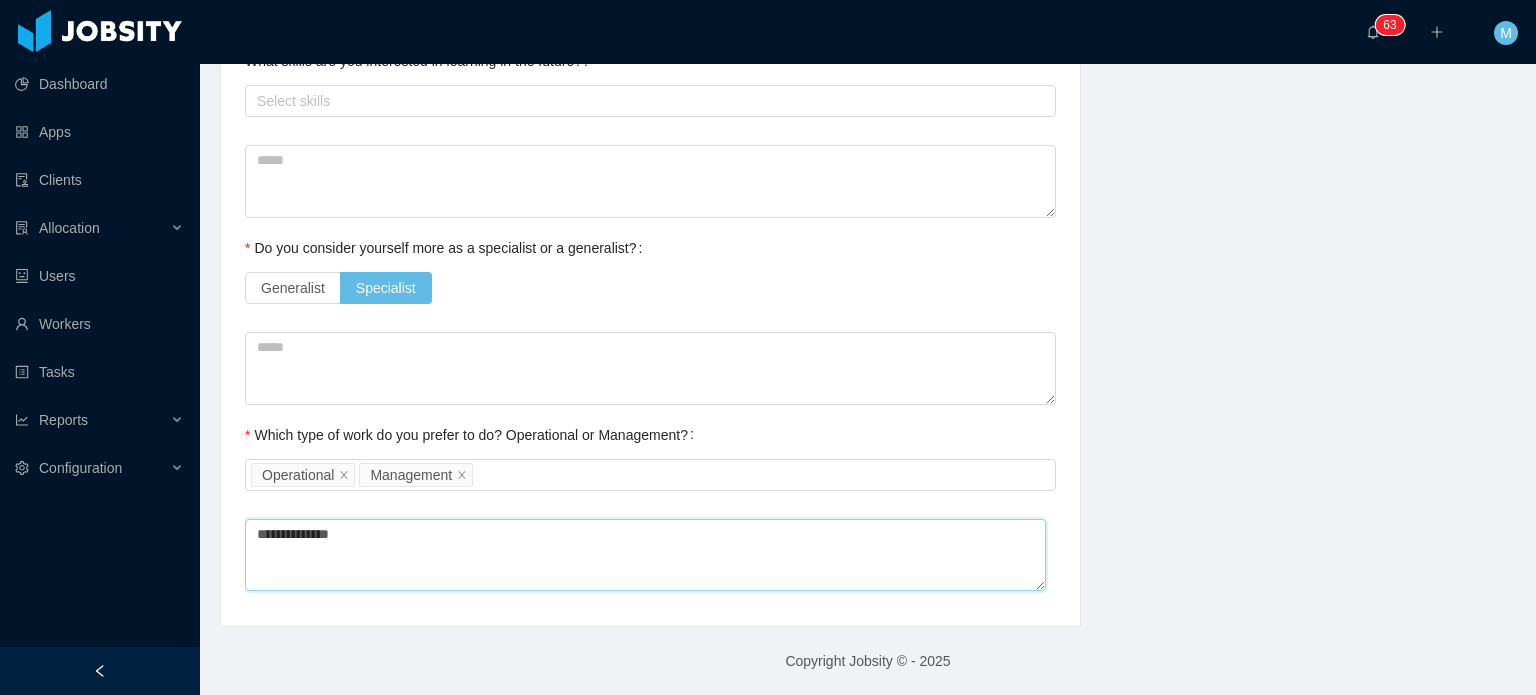 type 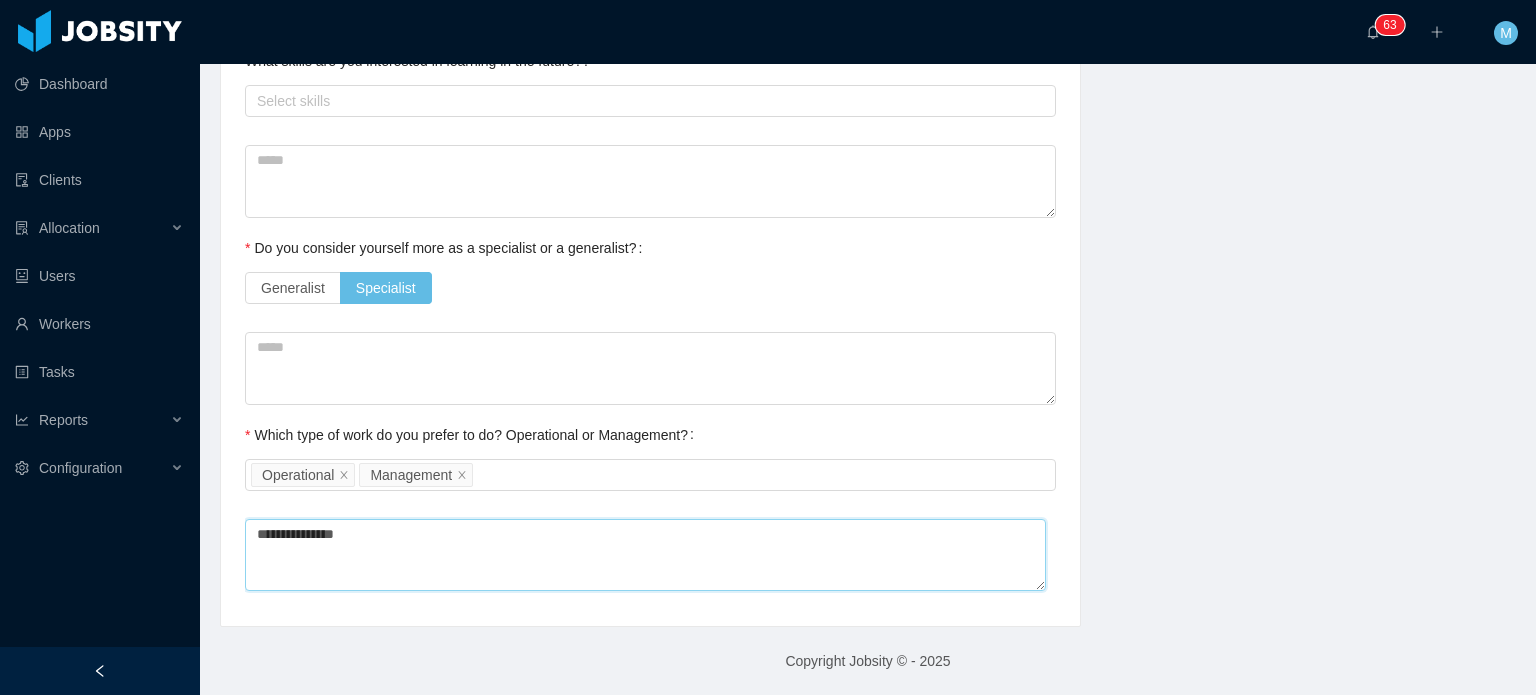 type 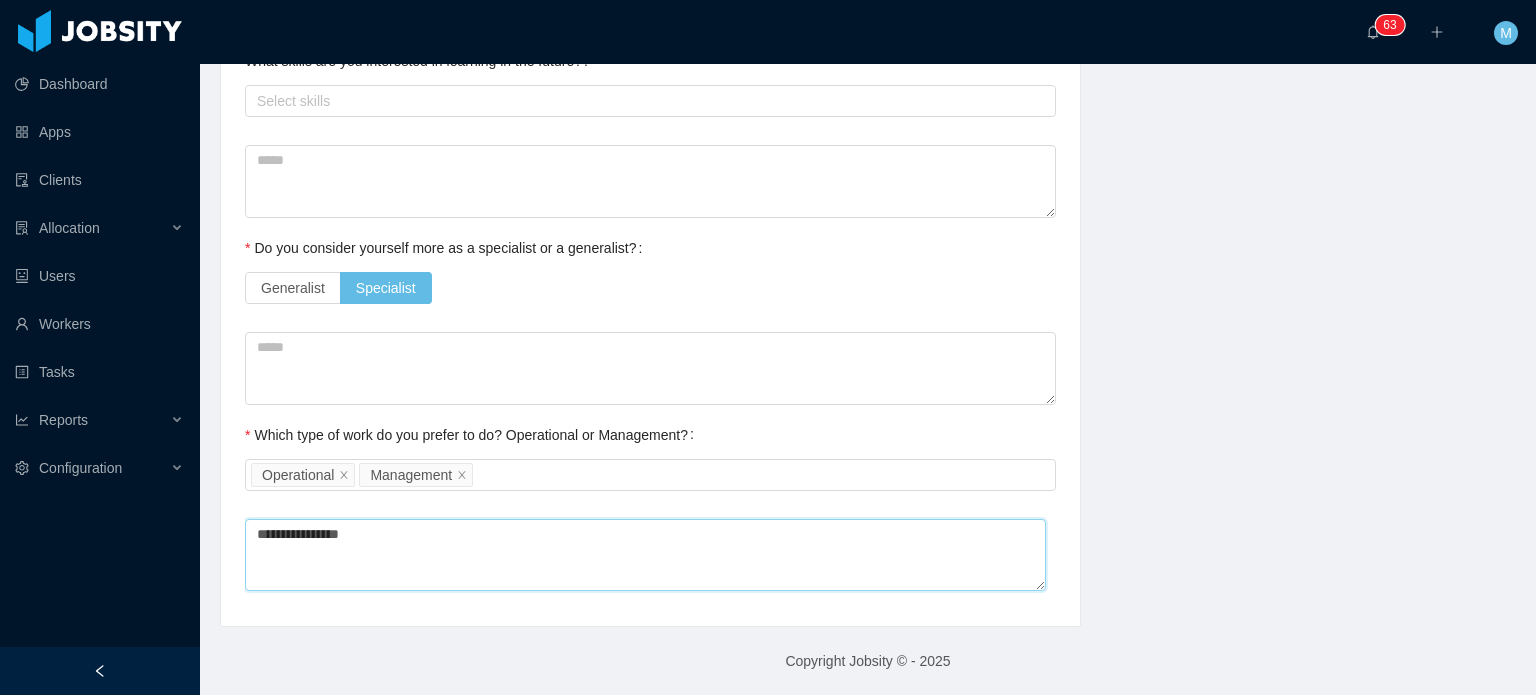 type on "**********" 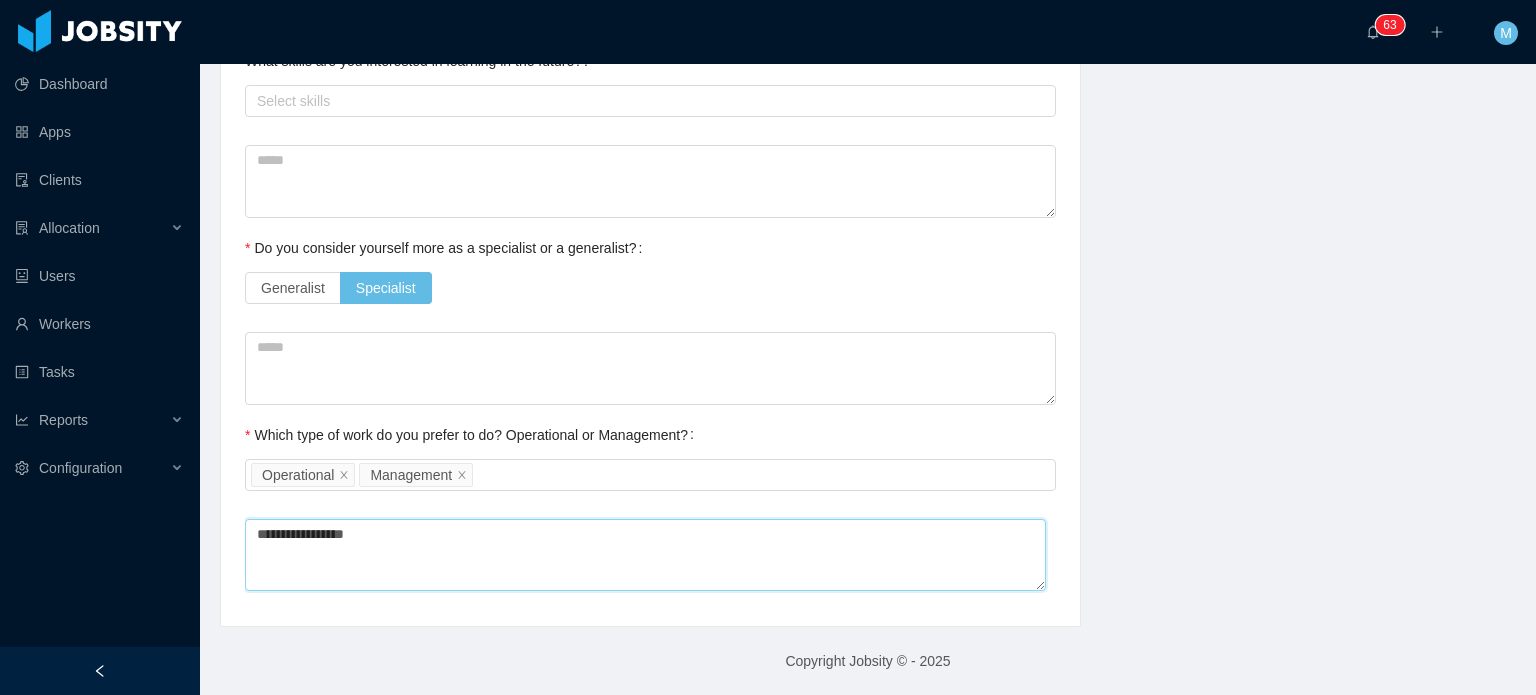 type 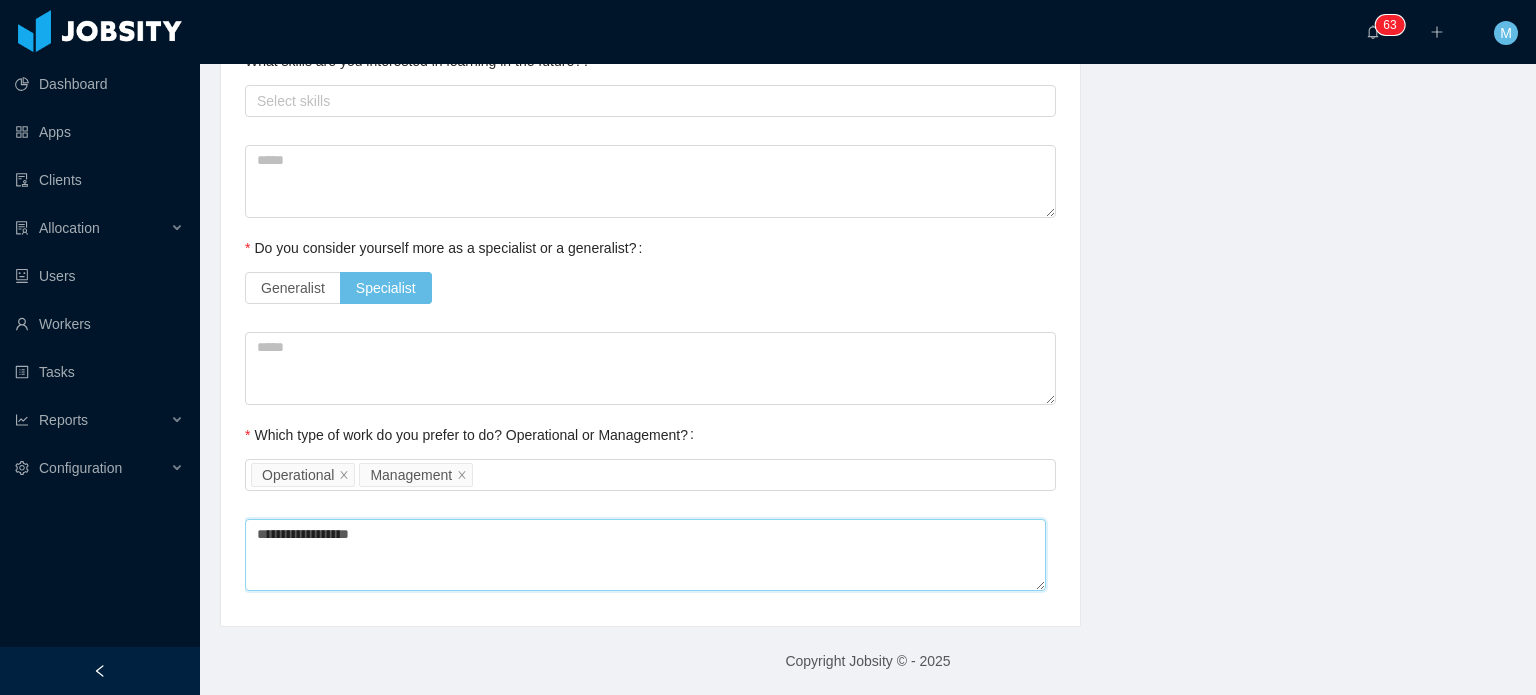 type 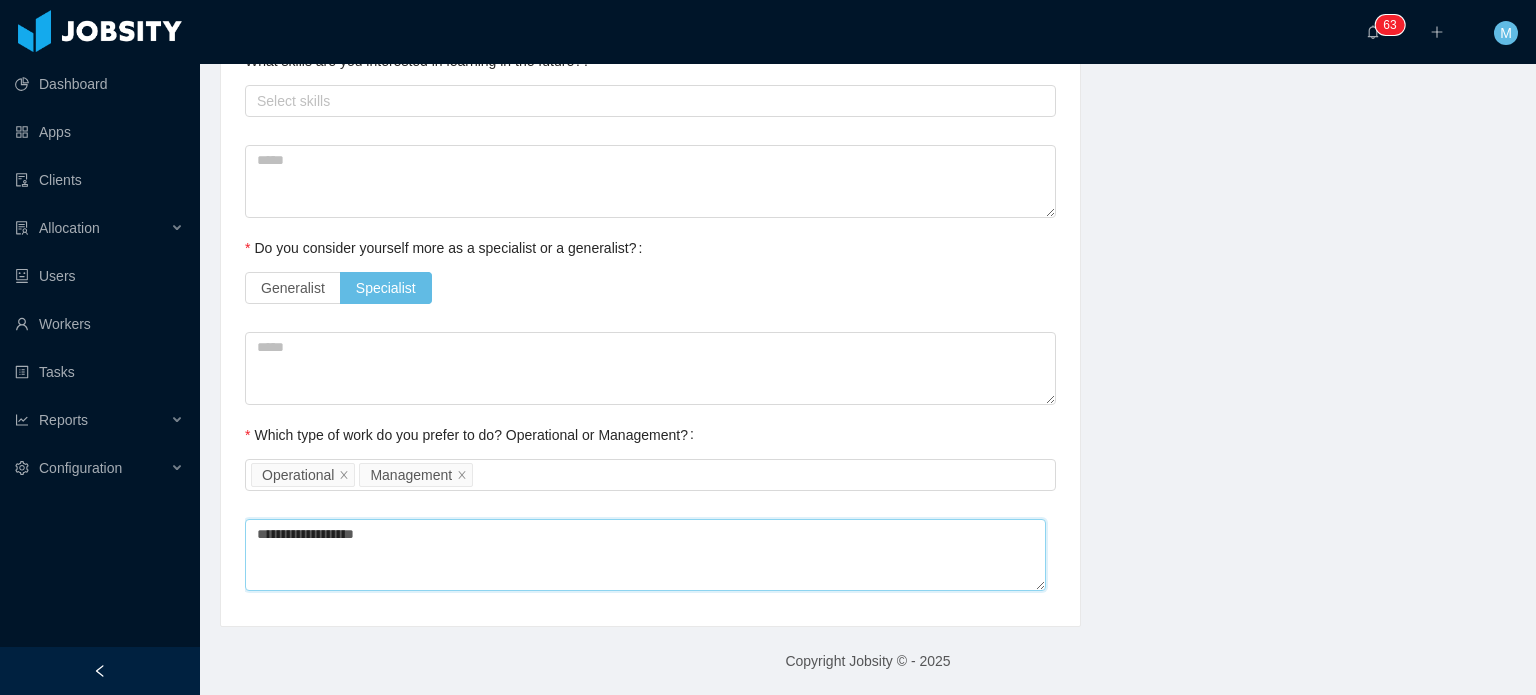 type 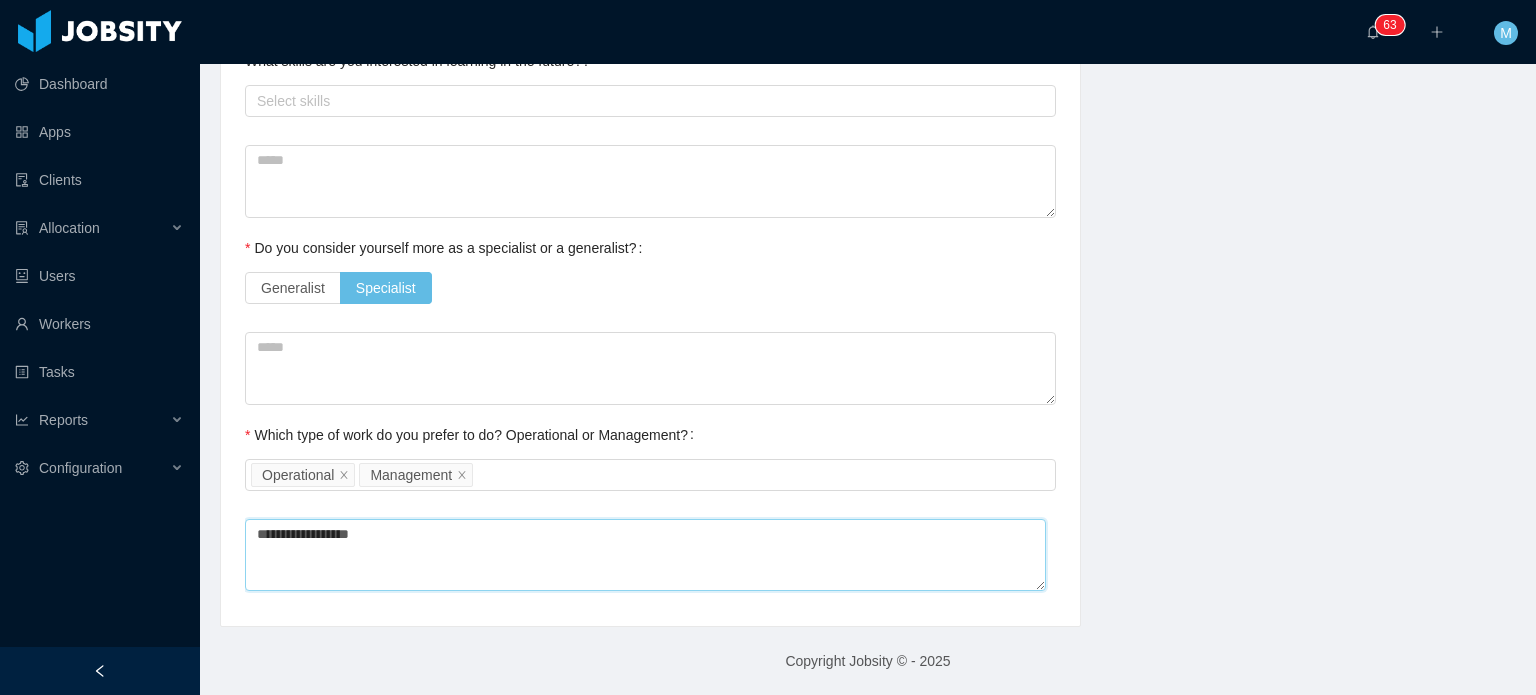 type 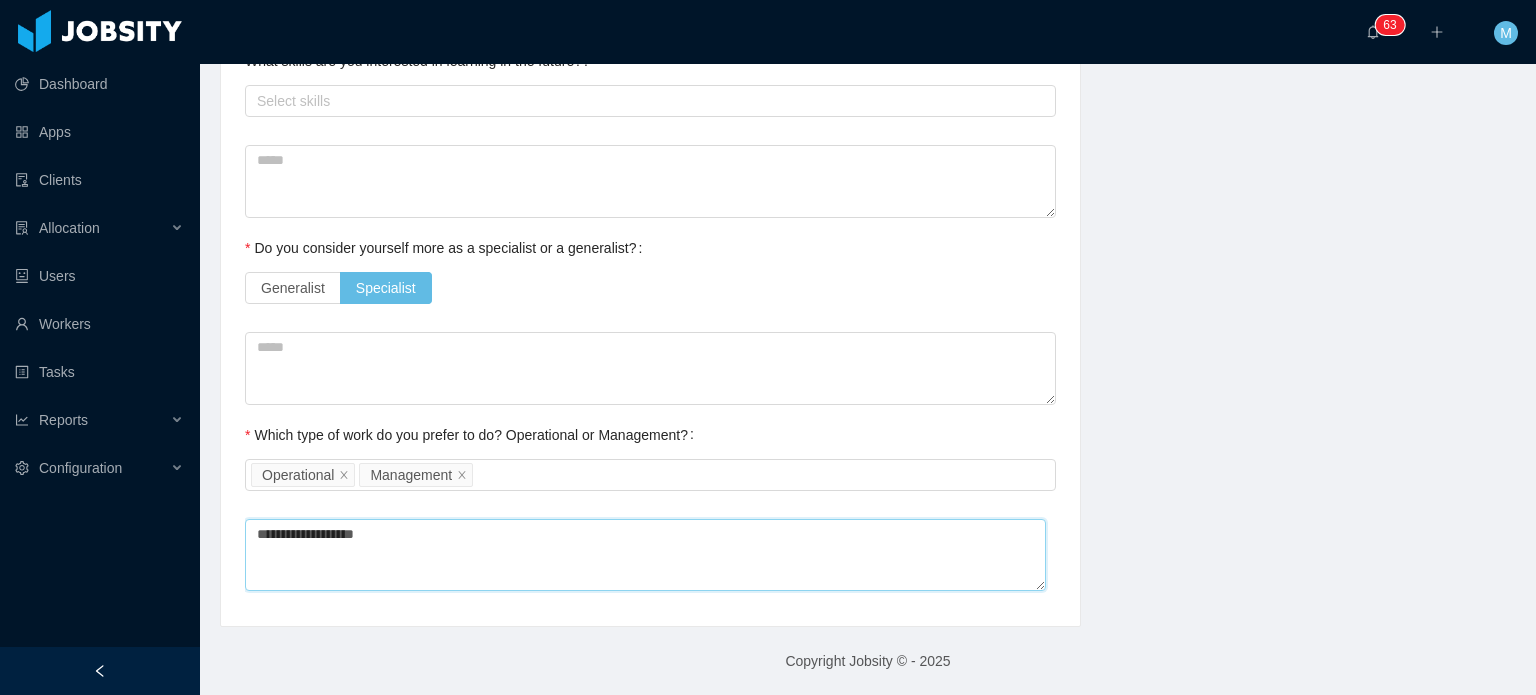 type 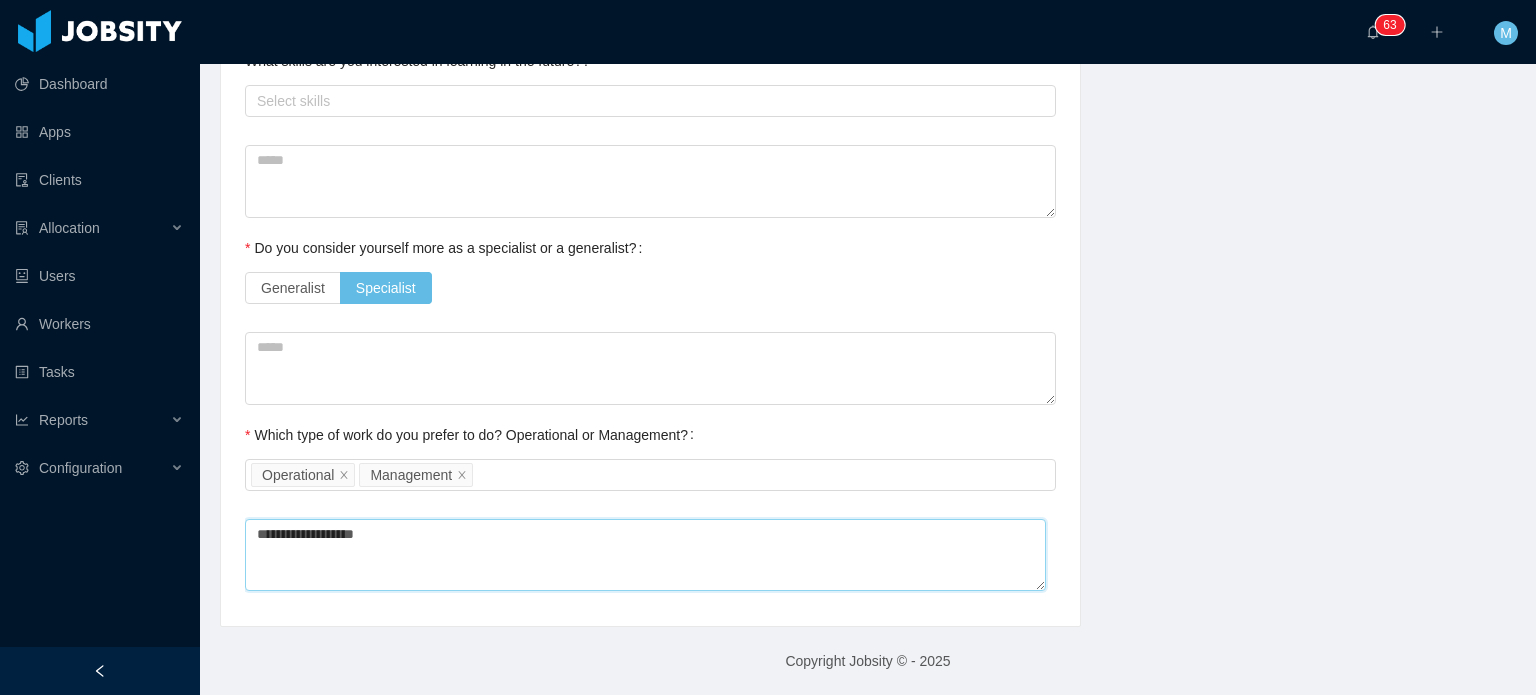 type on "**********" 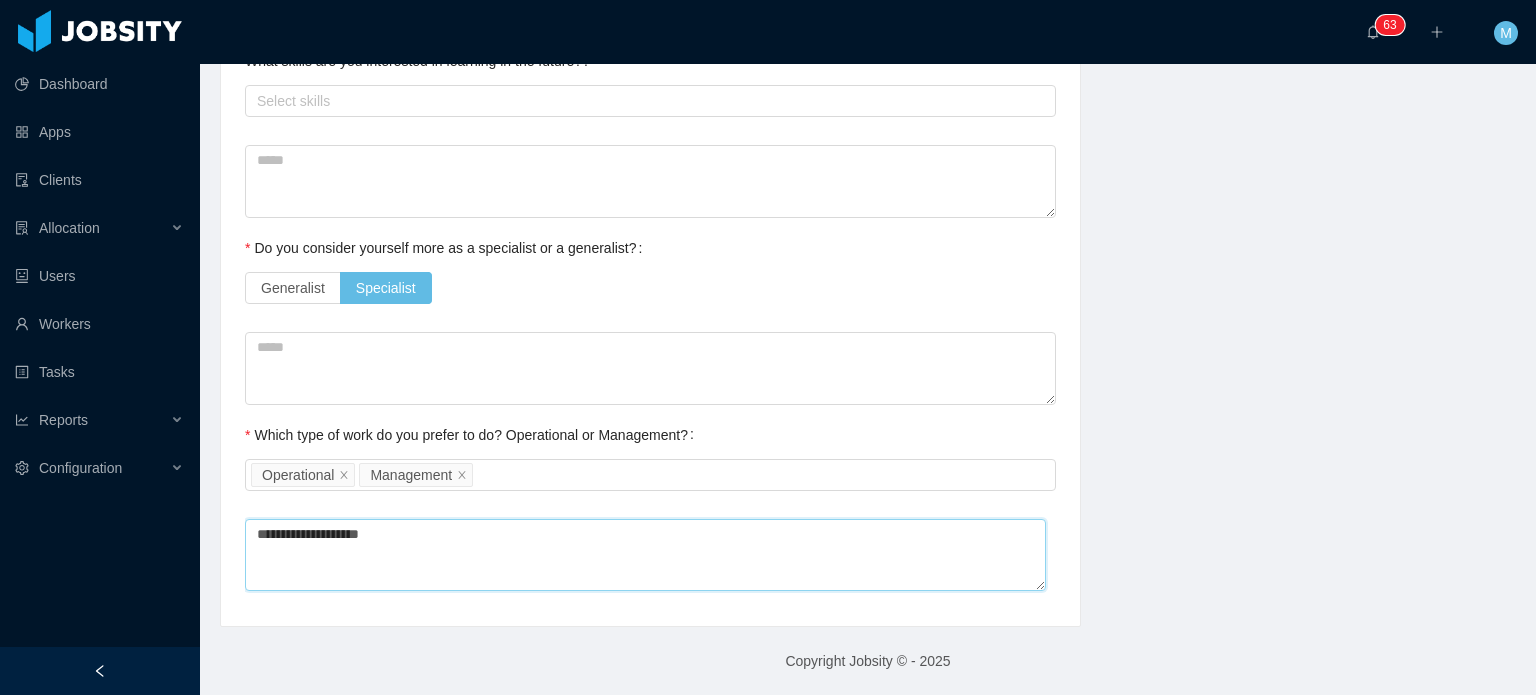 type 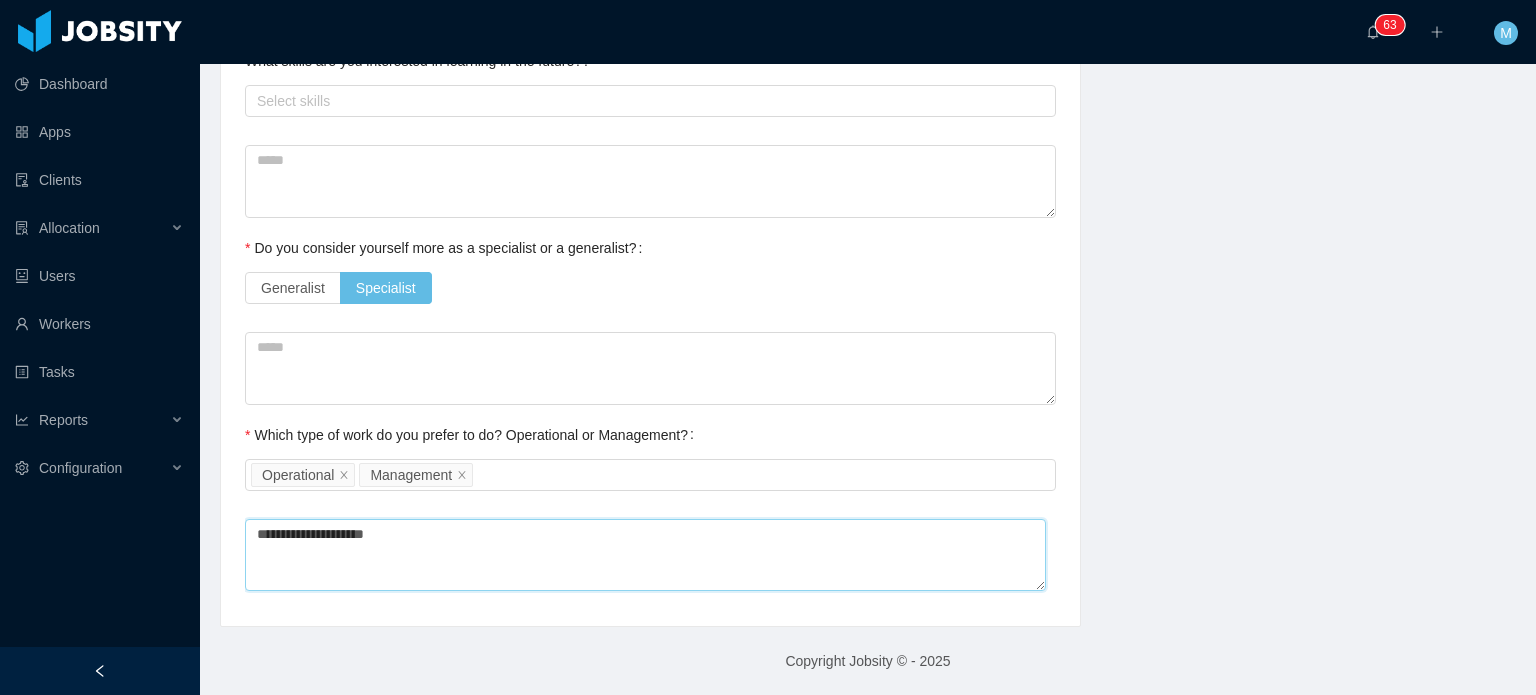 type 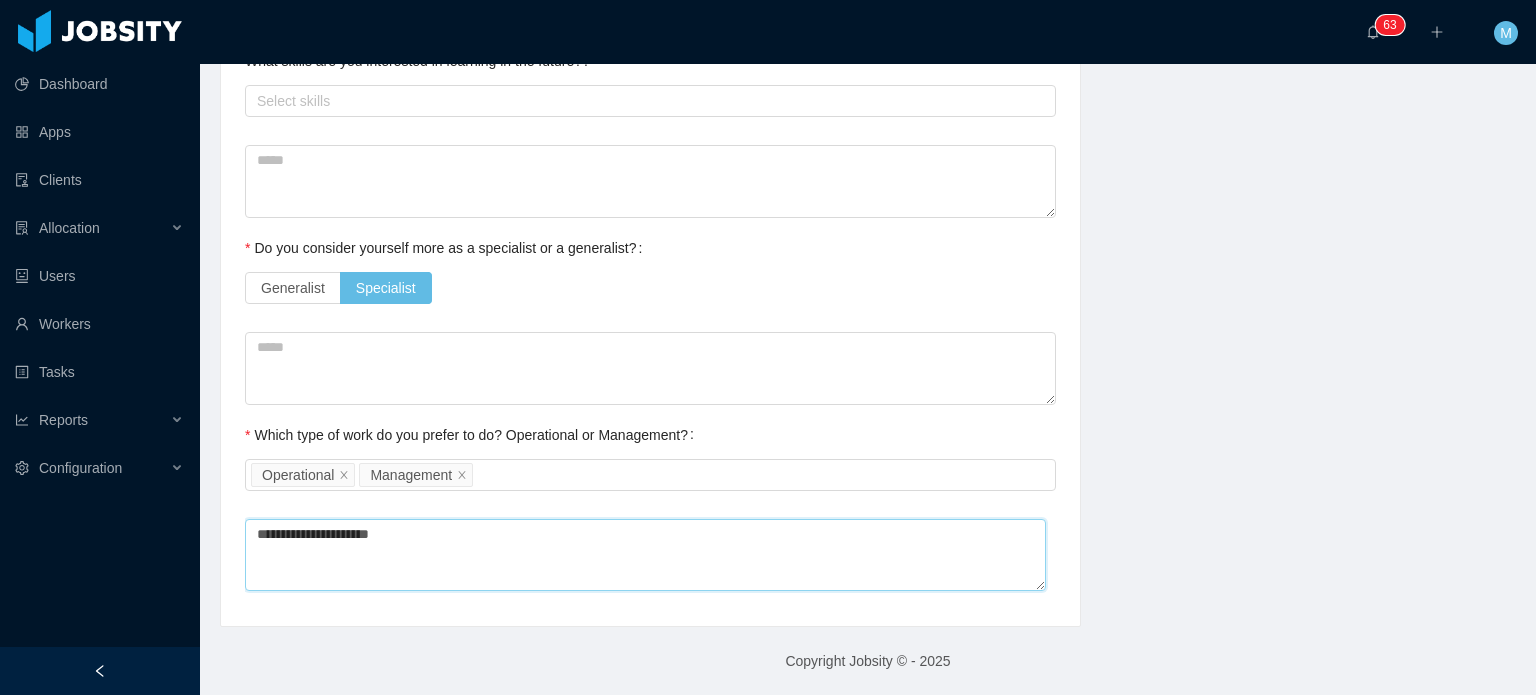 type 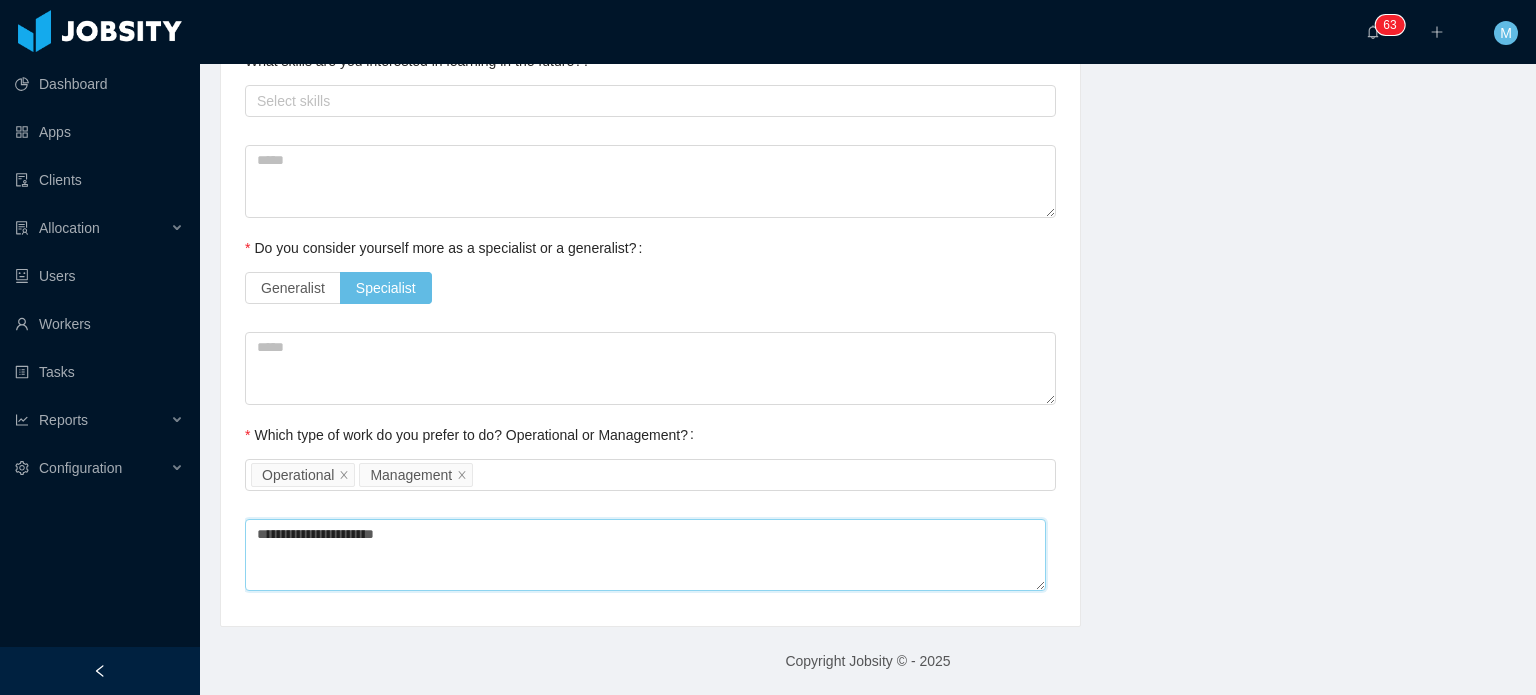 type on "**********" 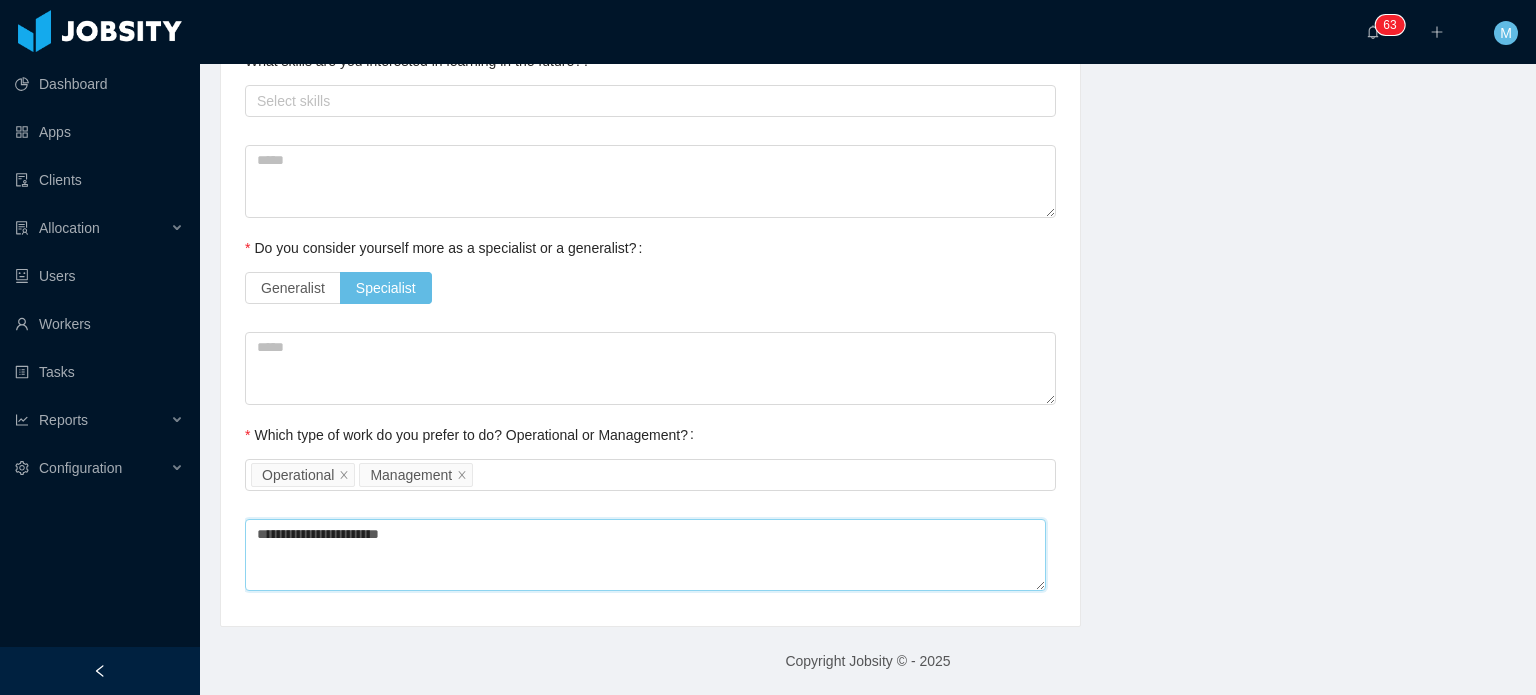 type 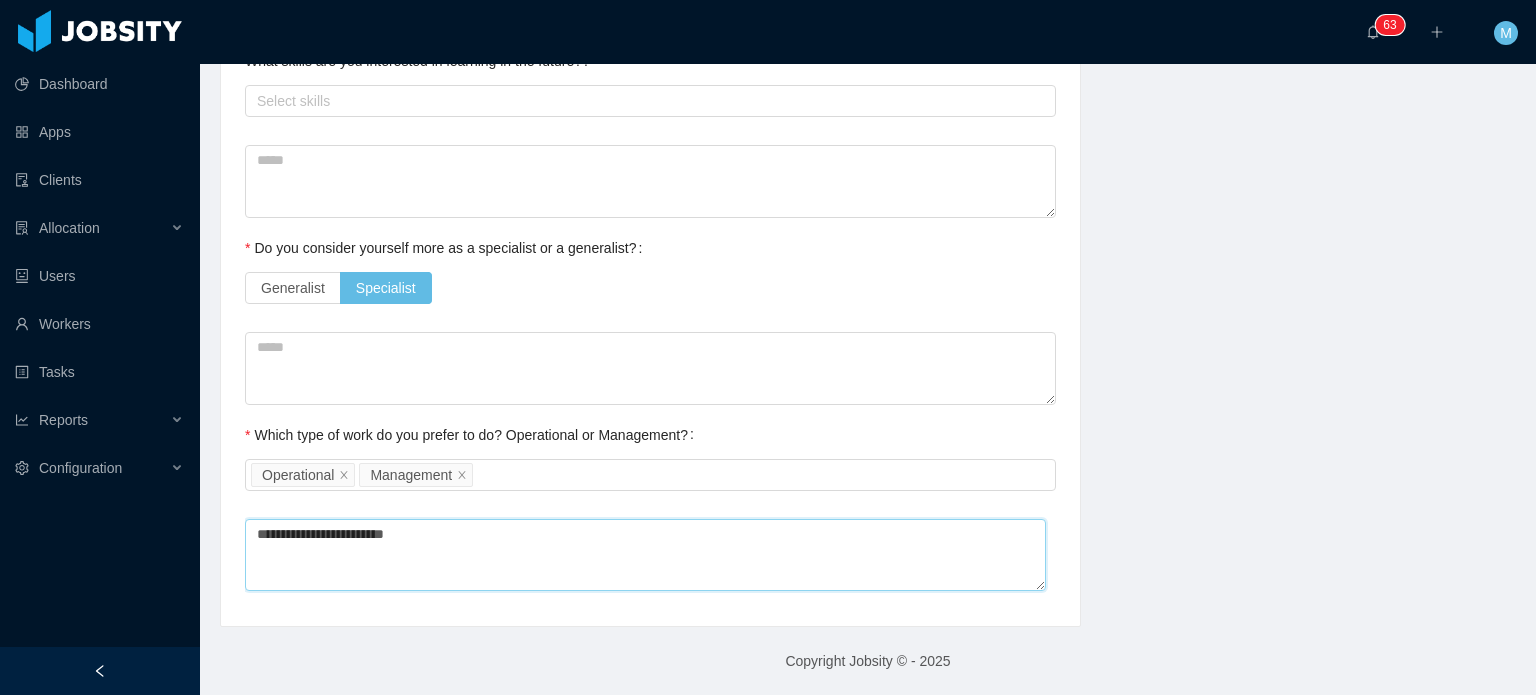 type 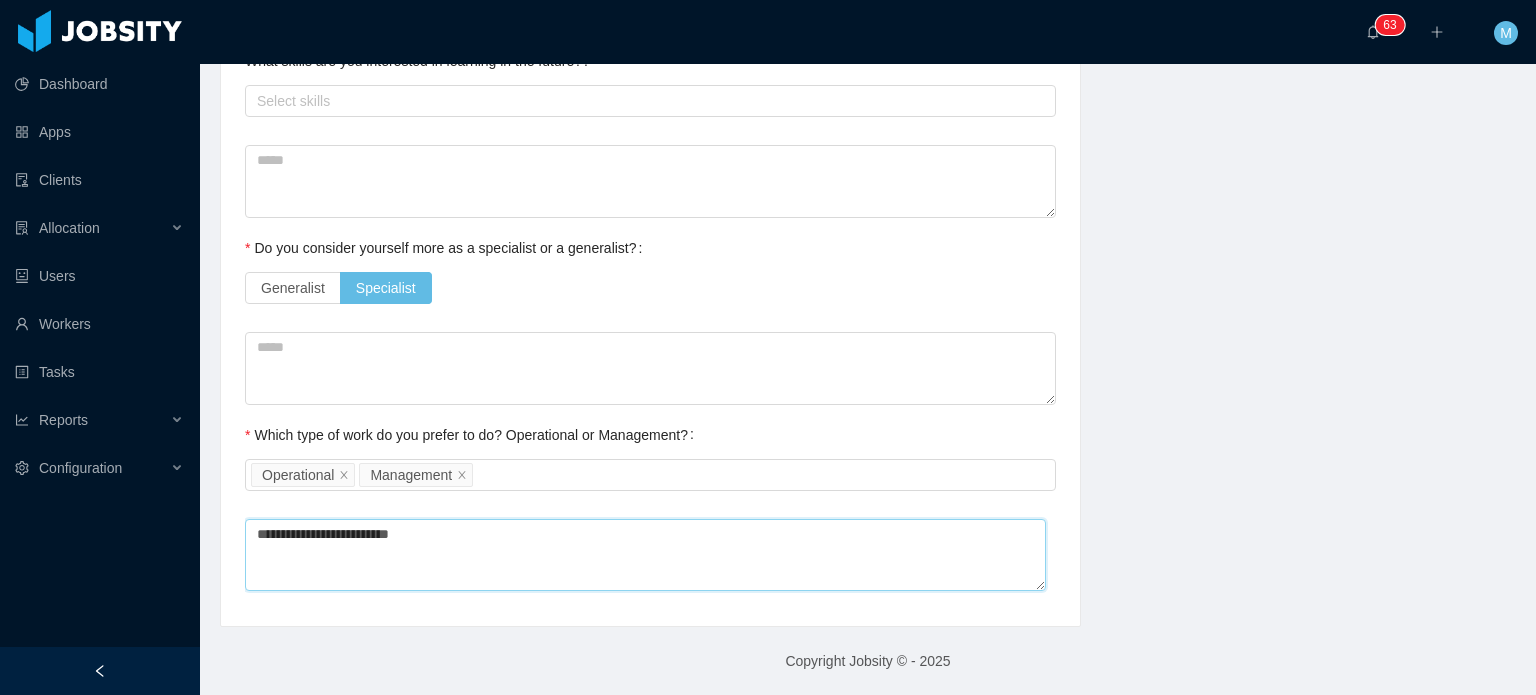 type 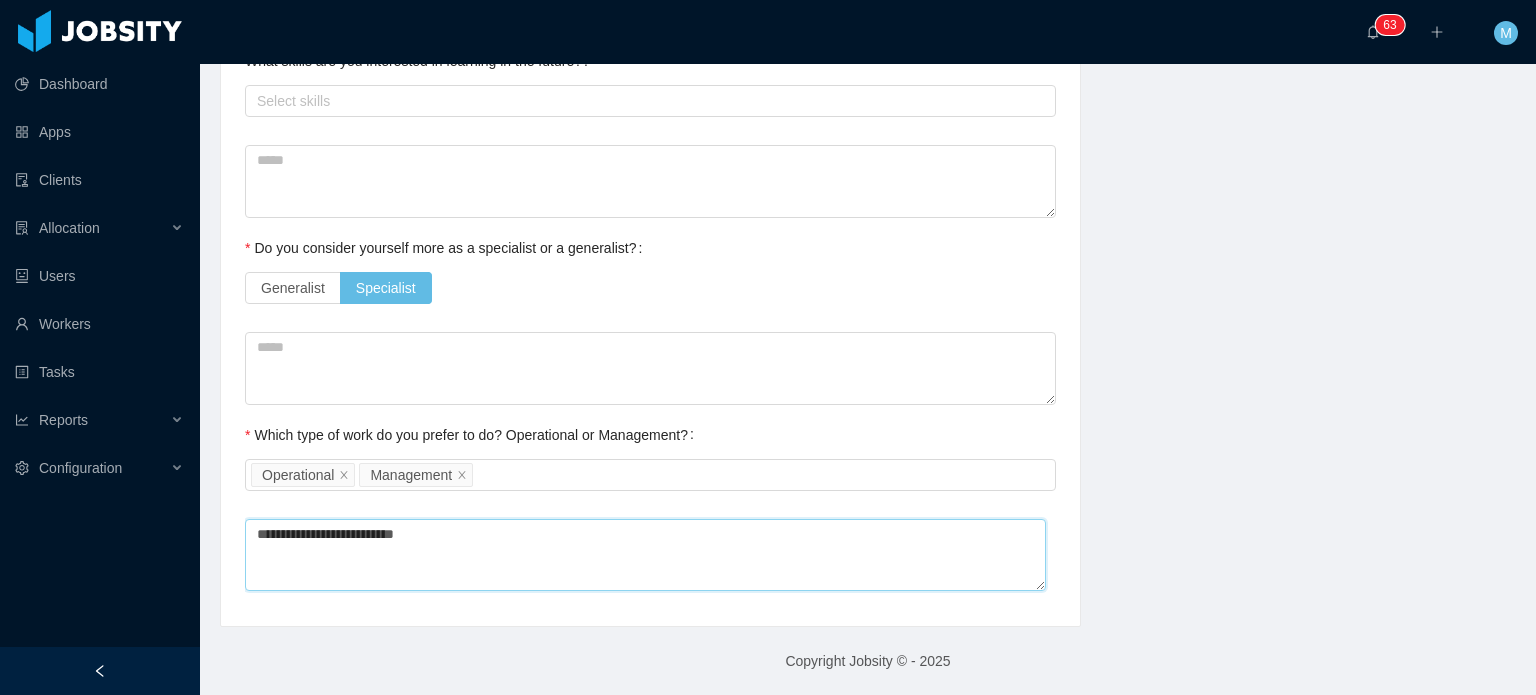 type 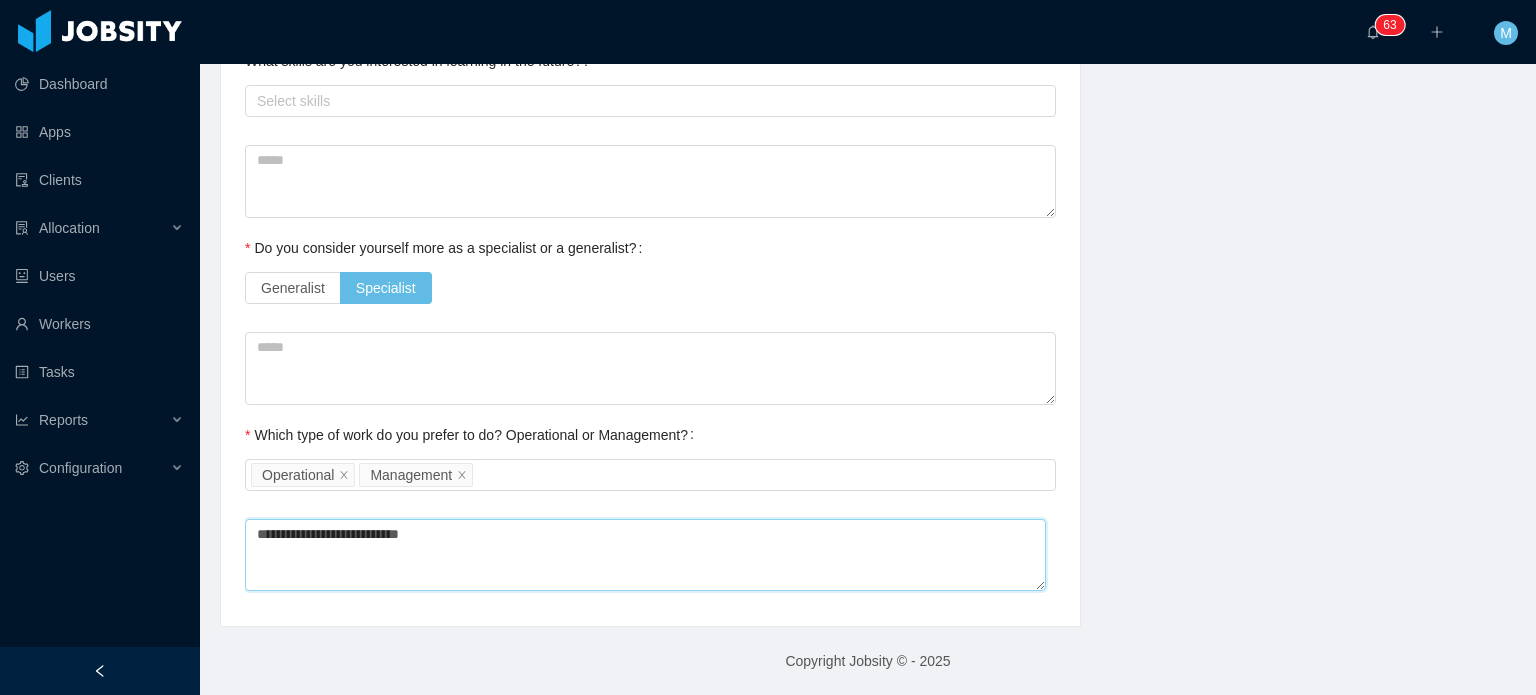 type 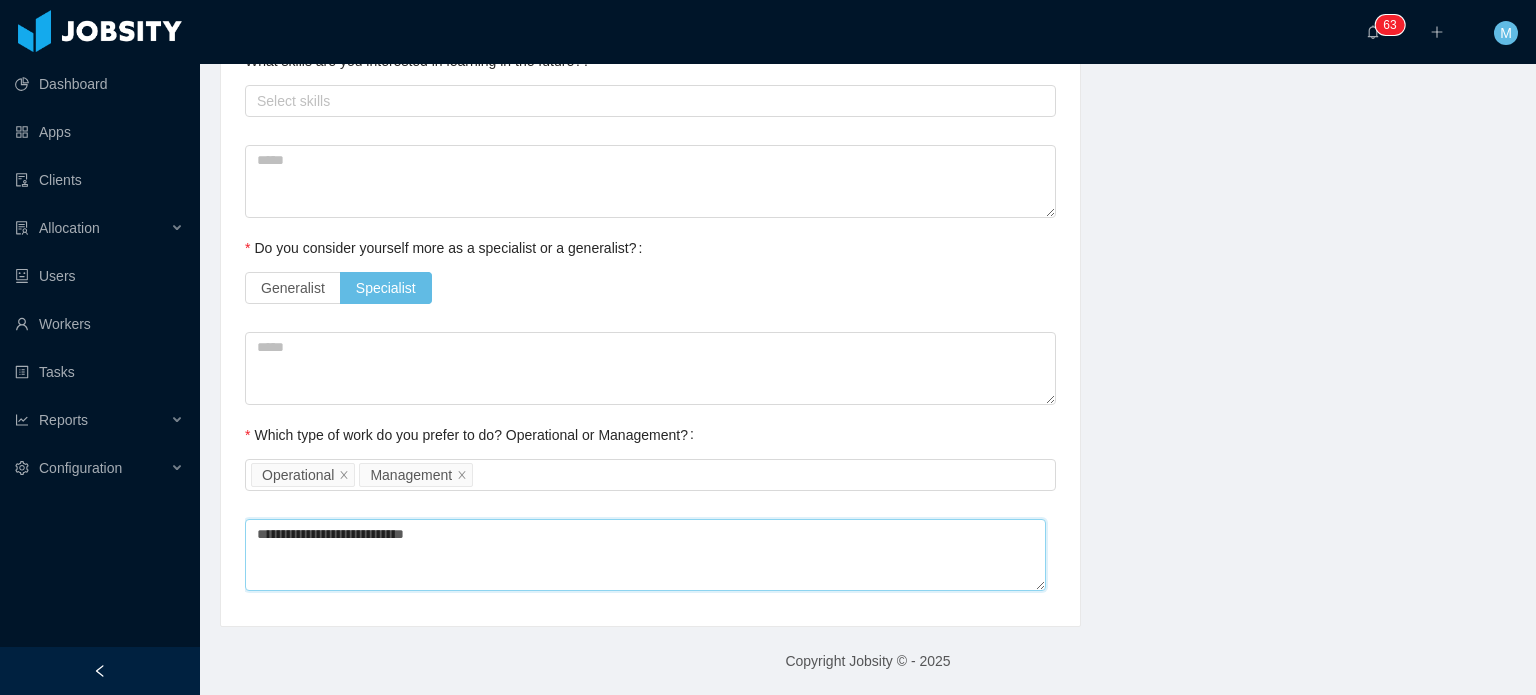 type 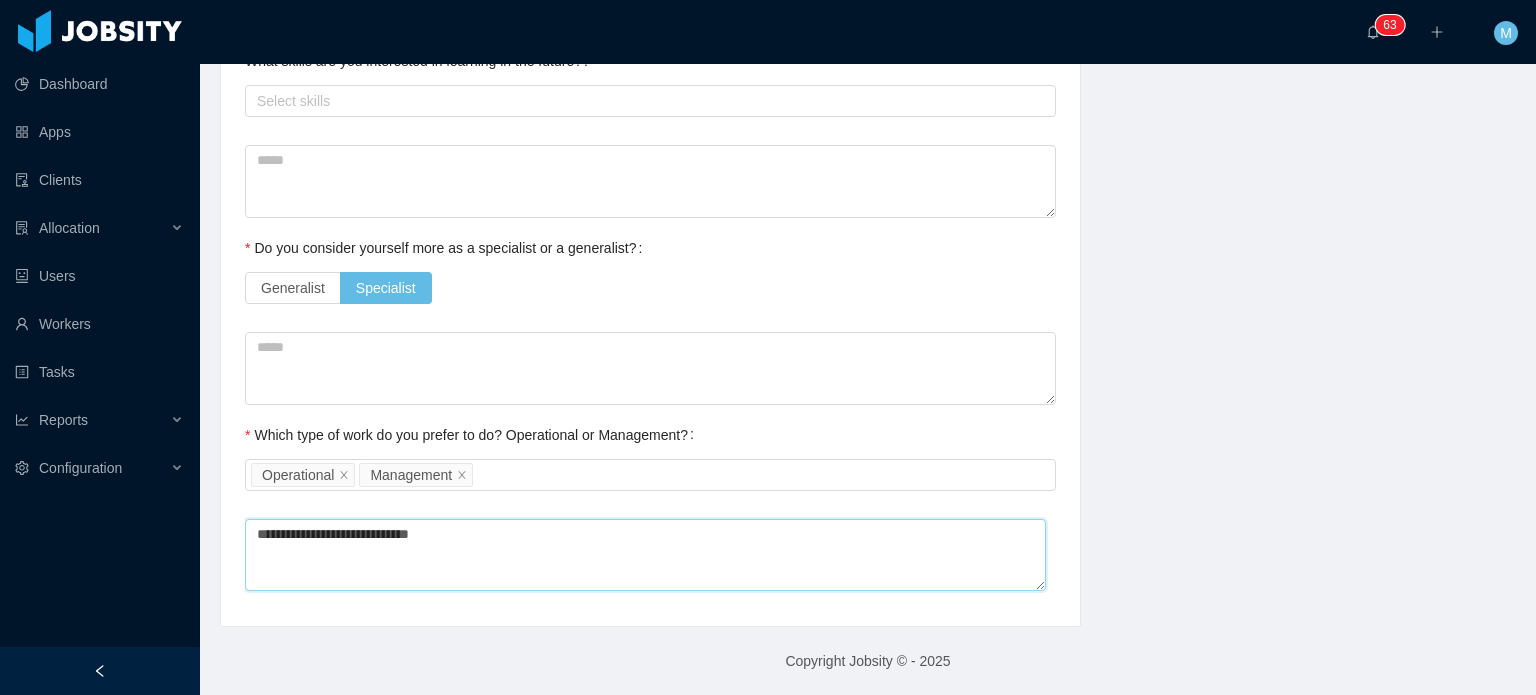 type 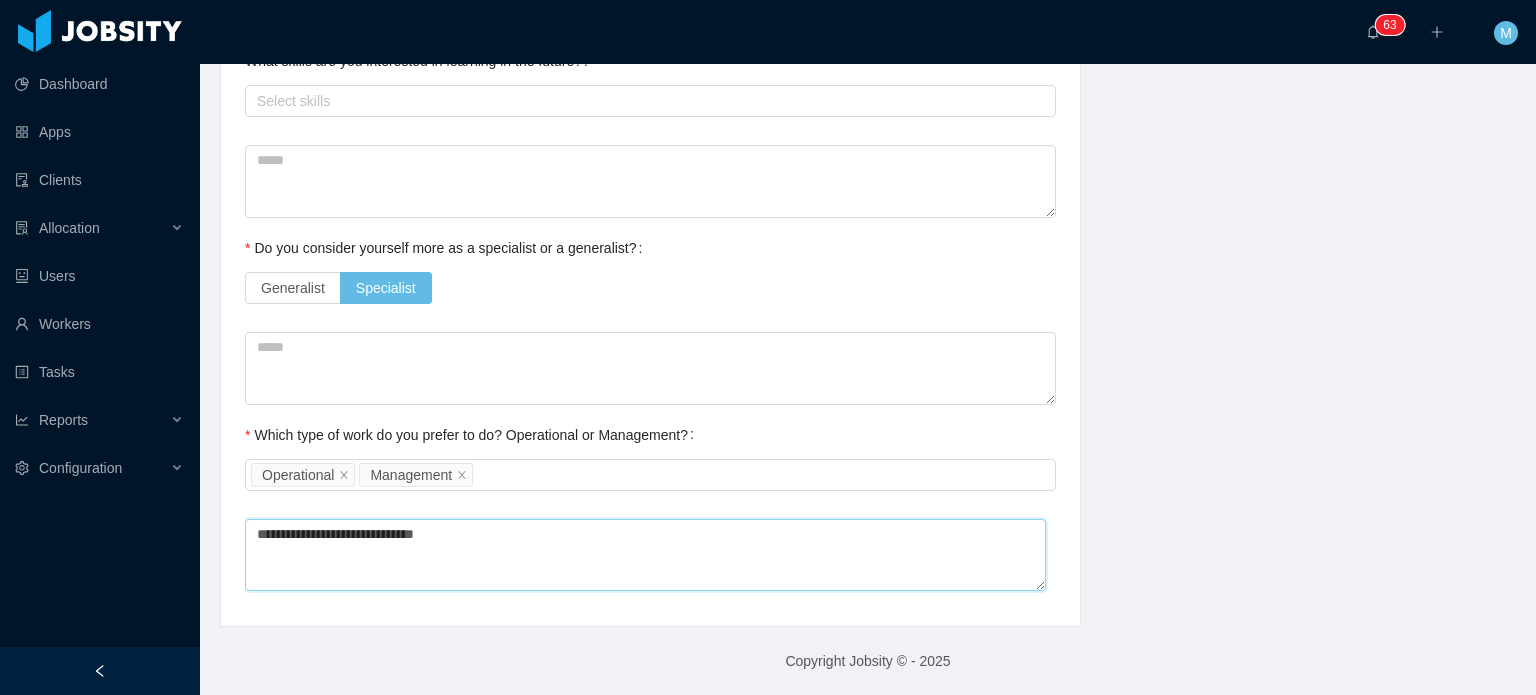 type 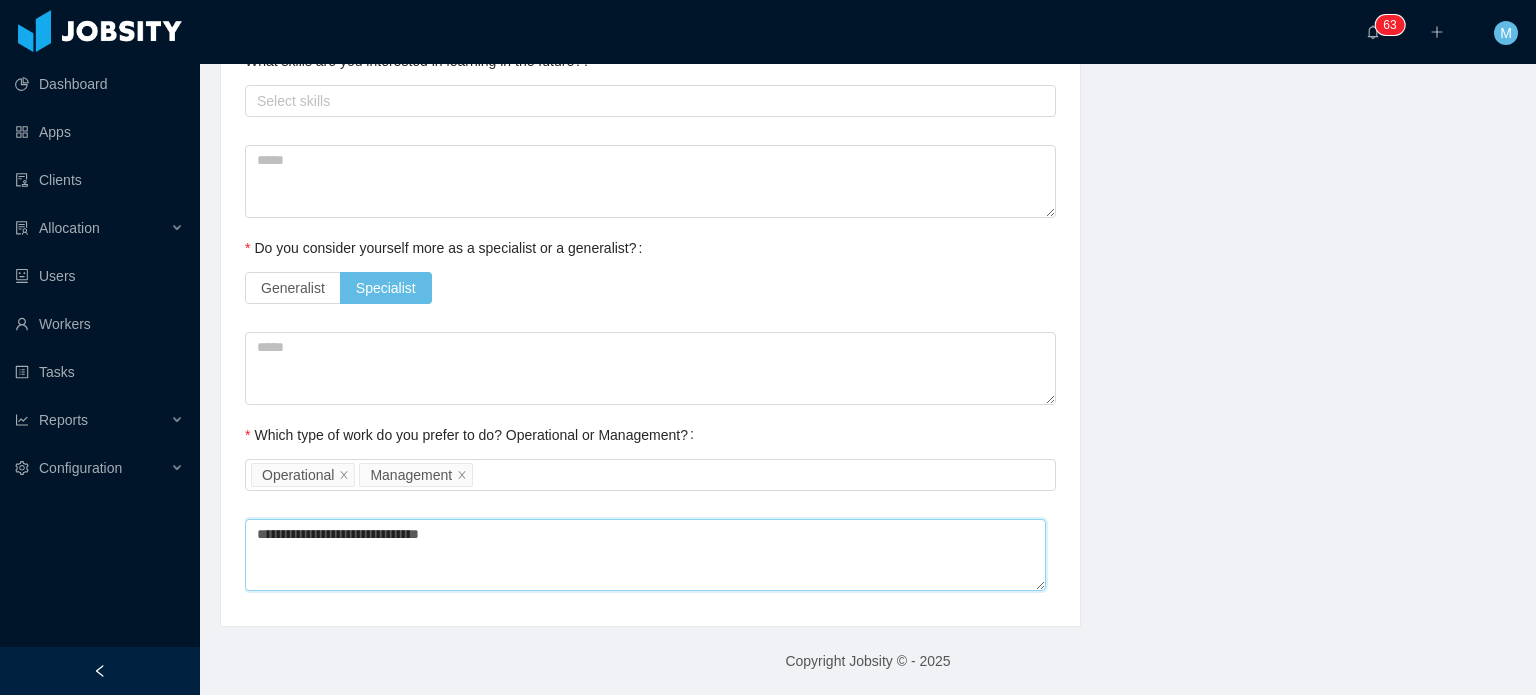 type on "**********" 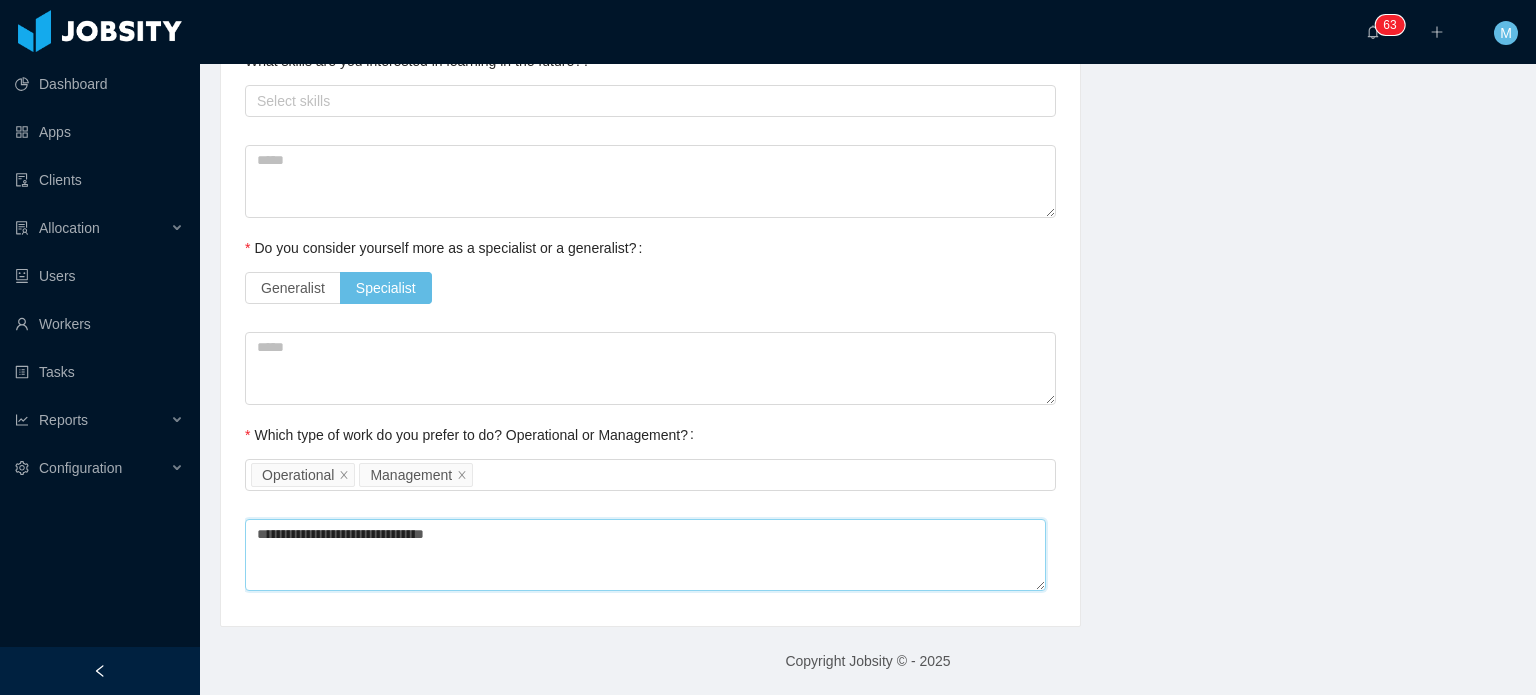 type 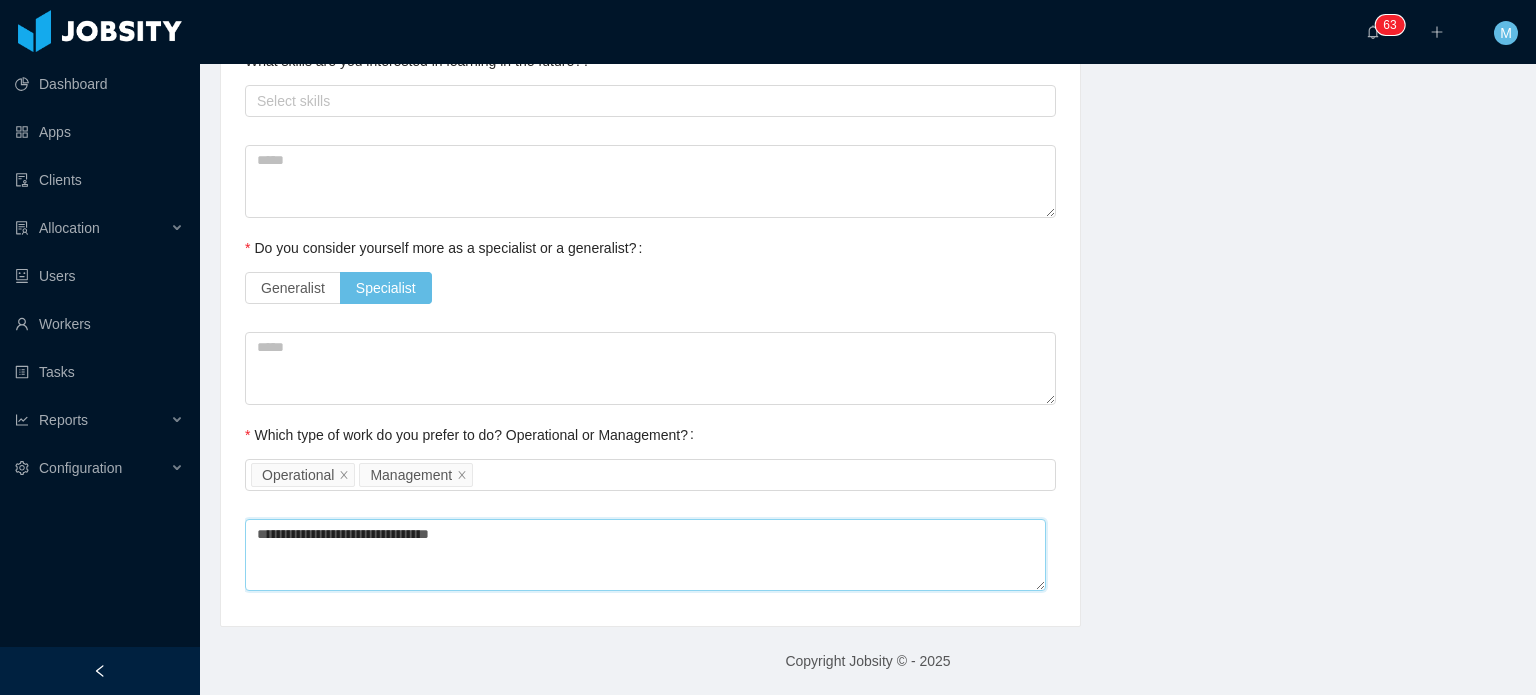 type 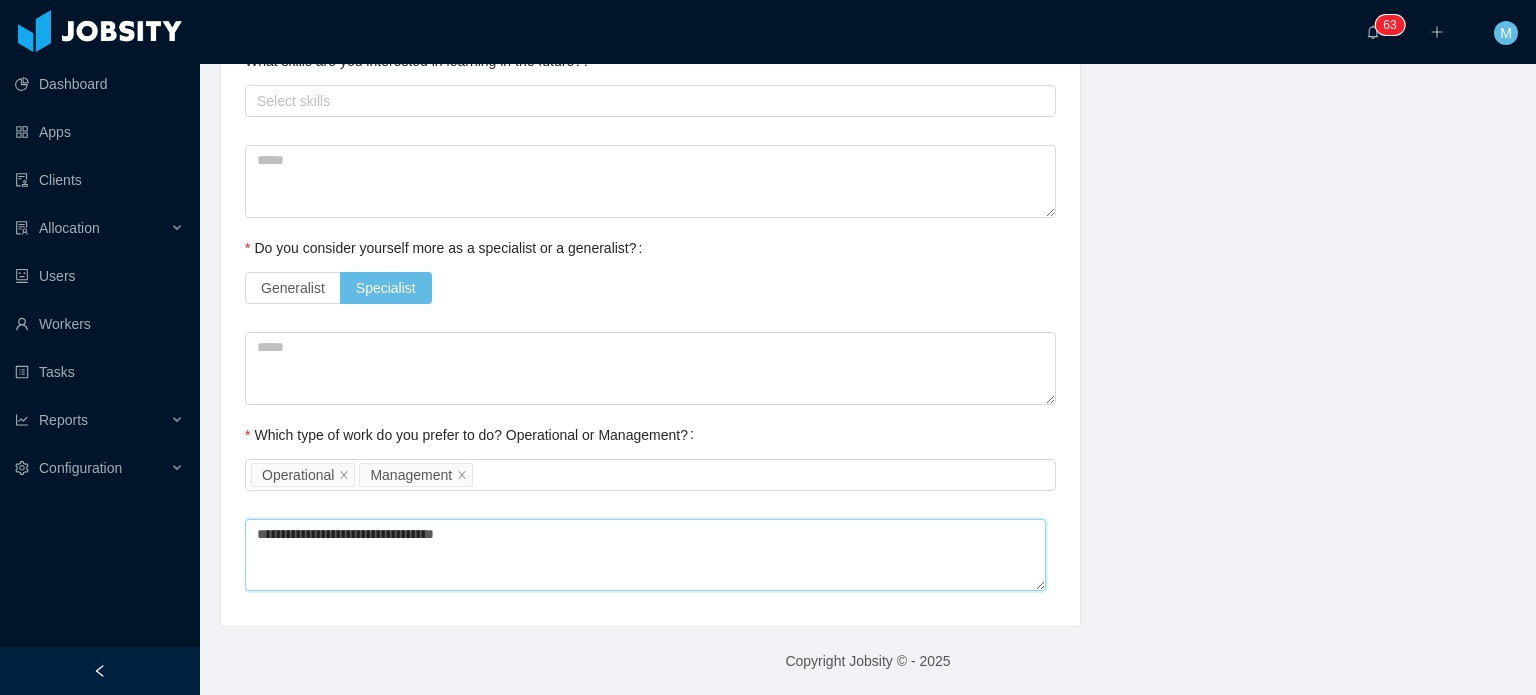 type 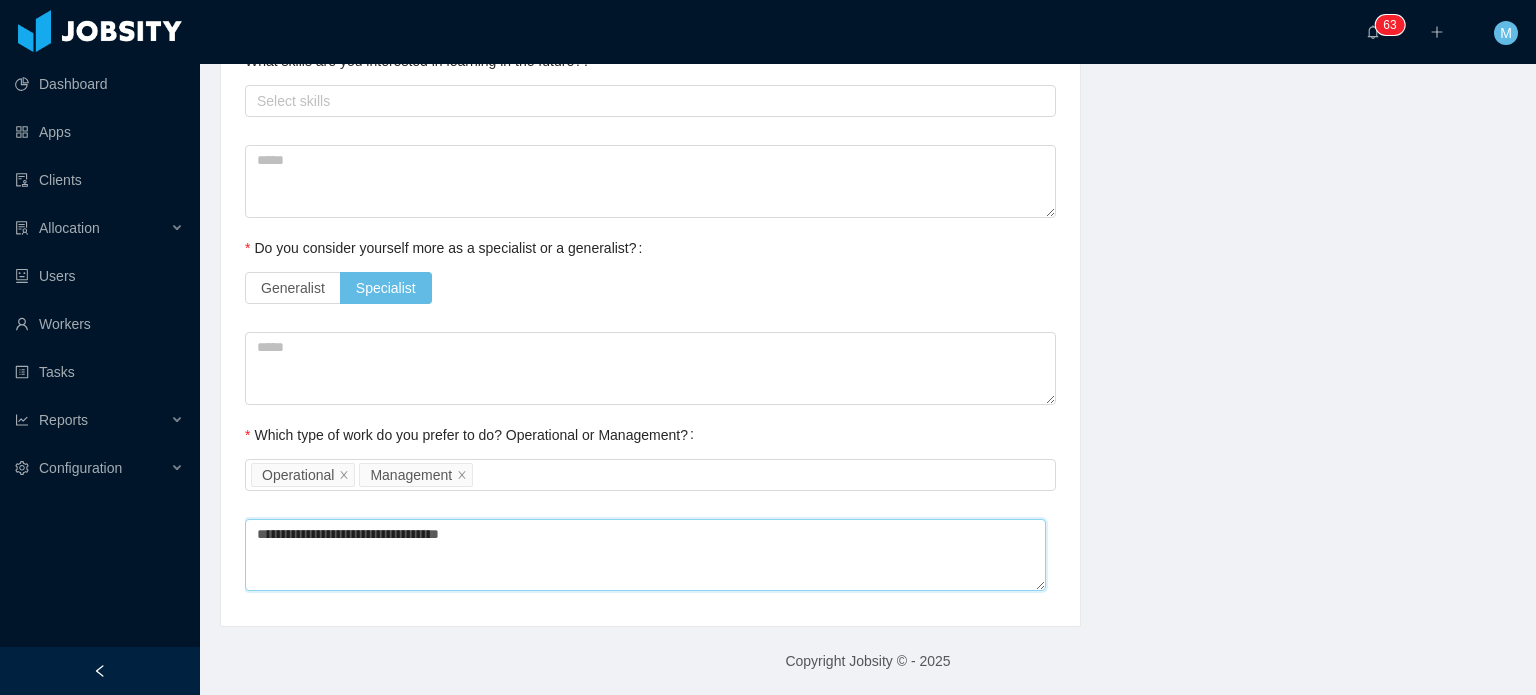 type 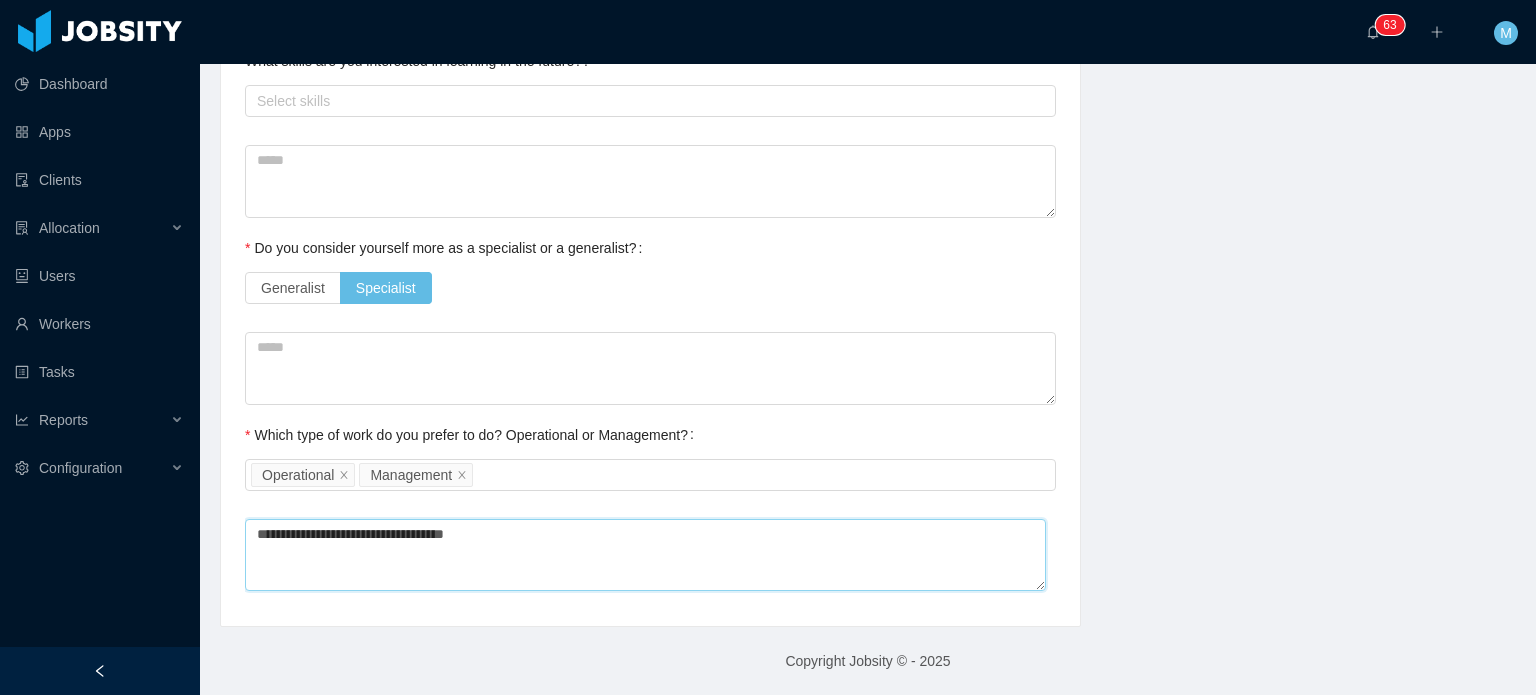 type on "**********" 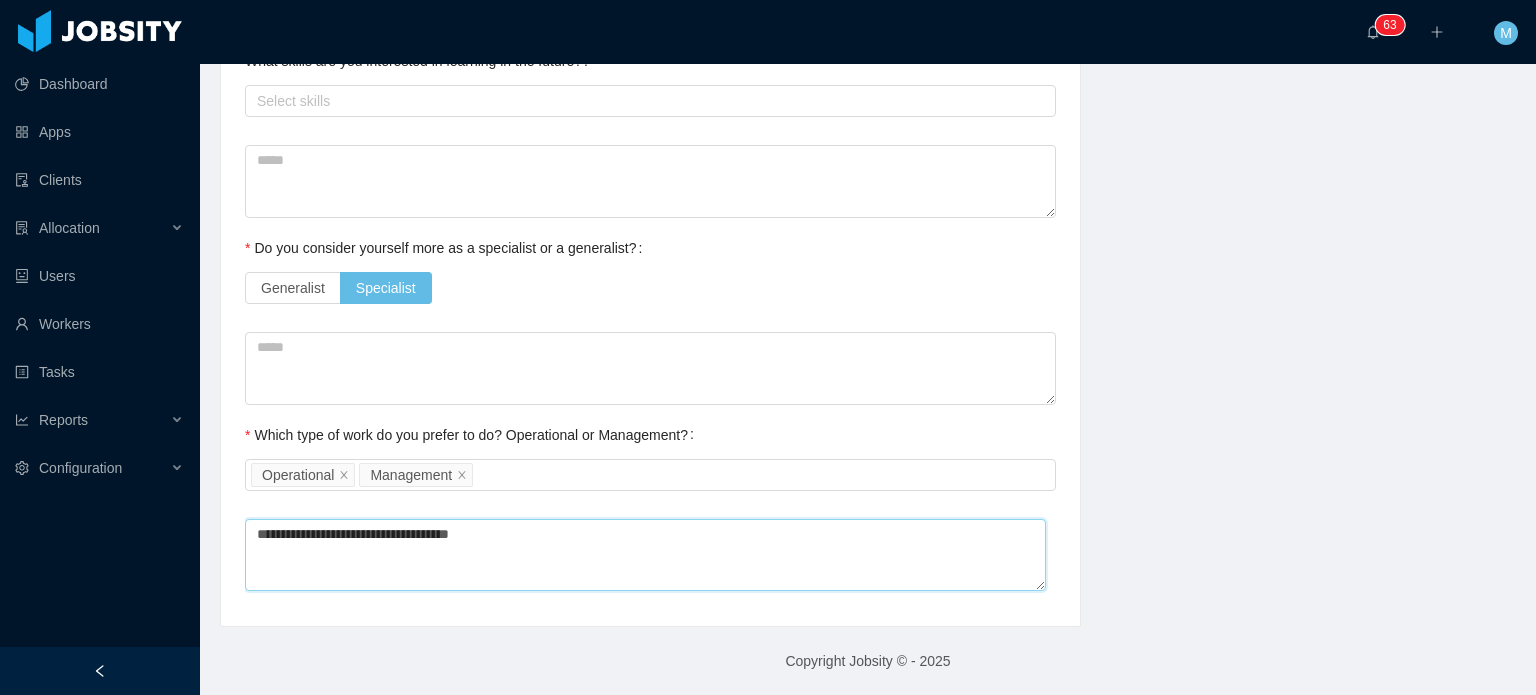 type 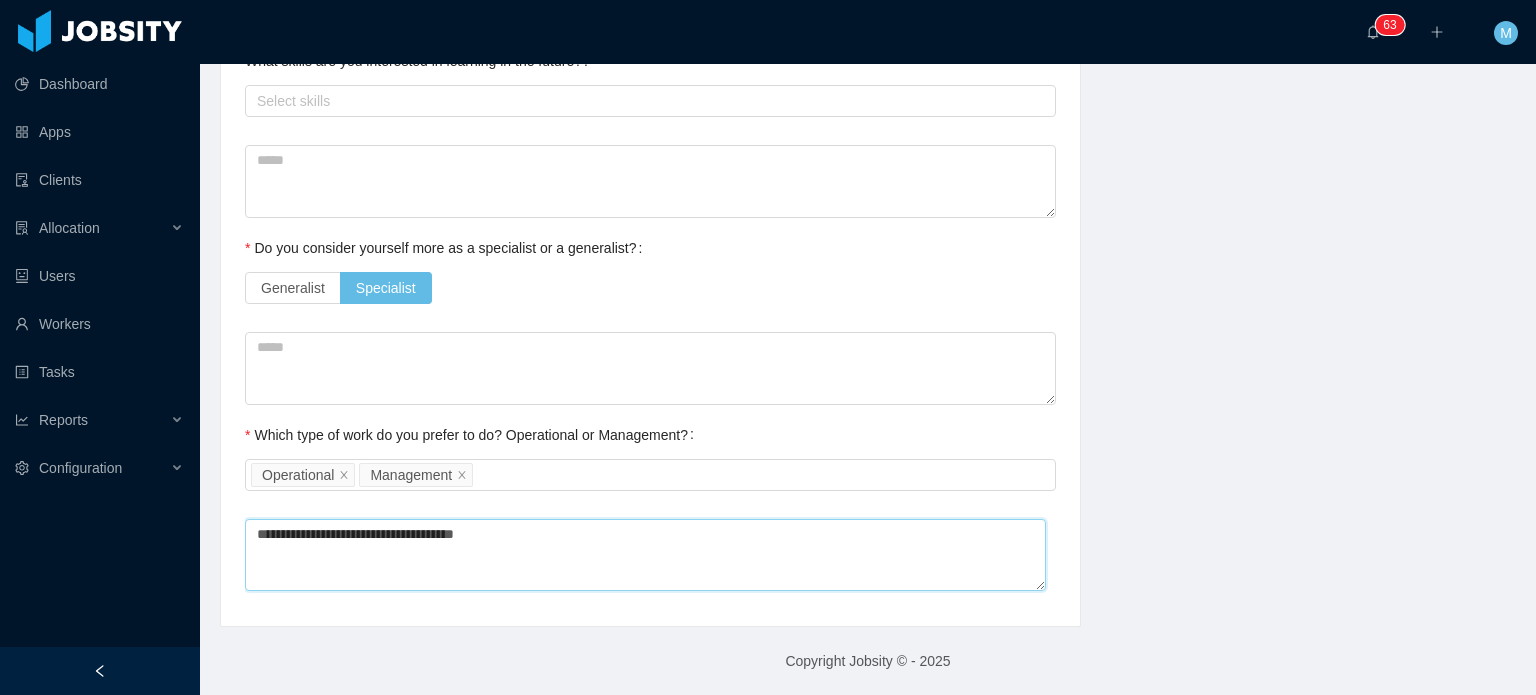 type on "**********" 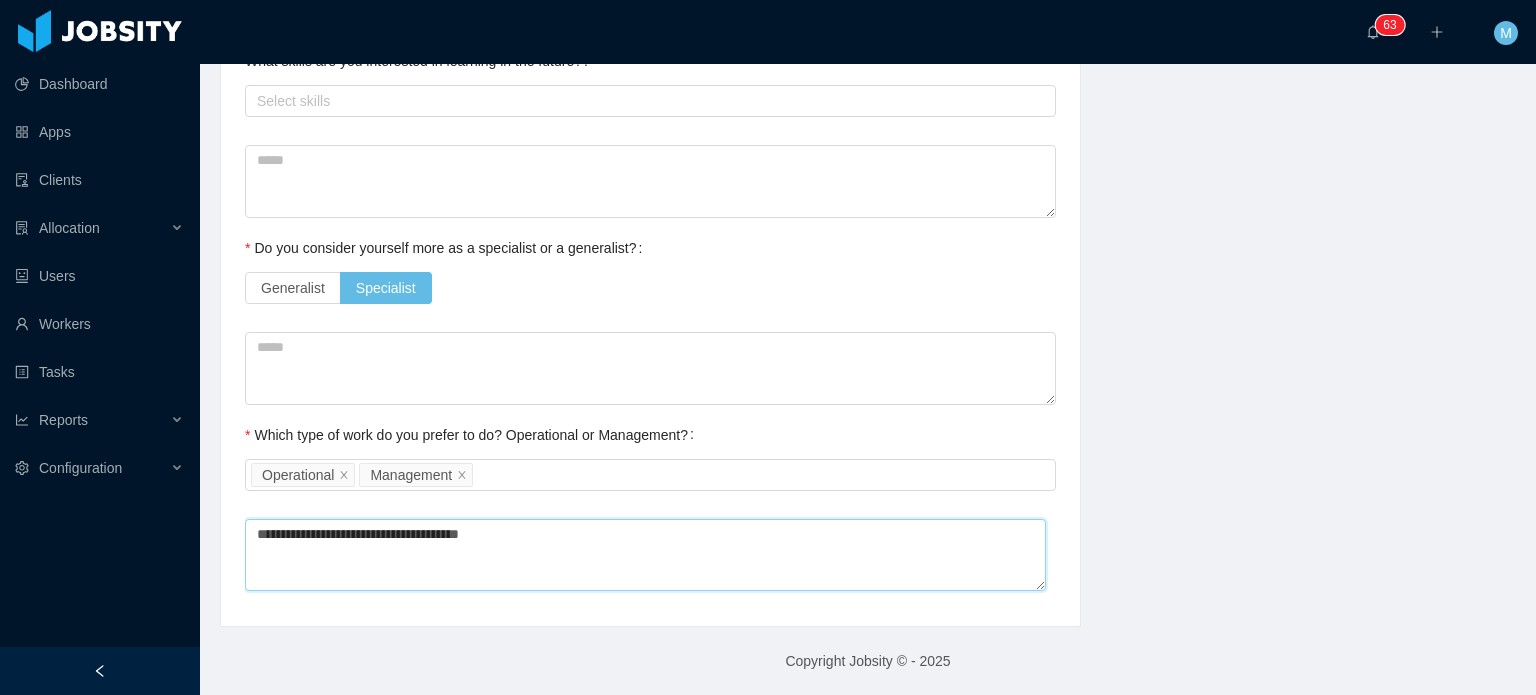 type 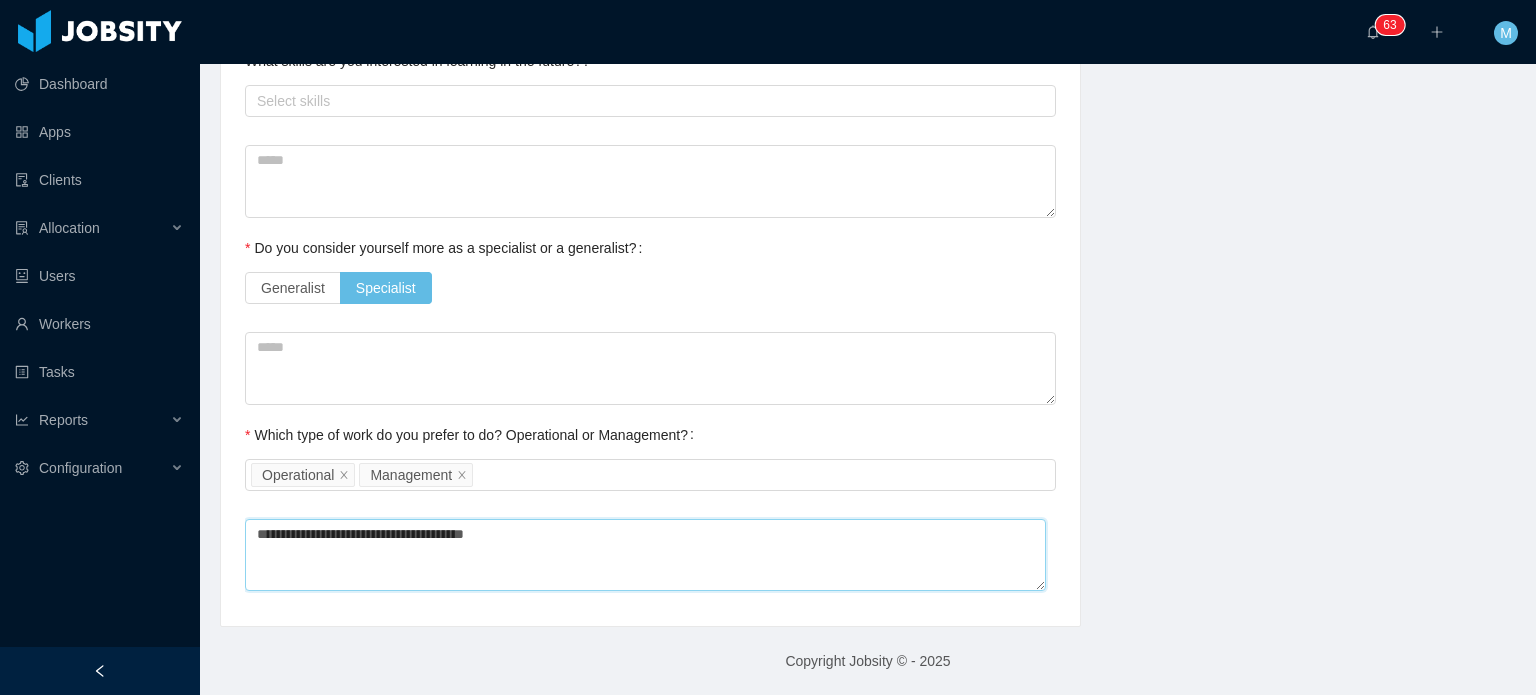 type 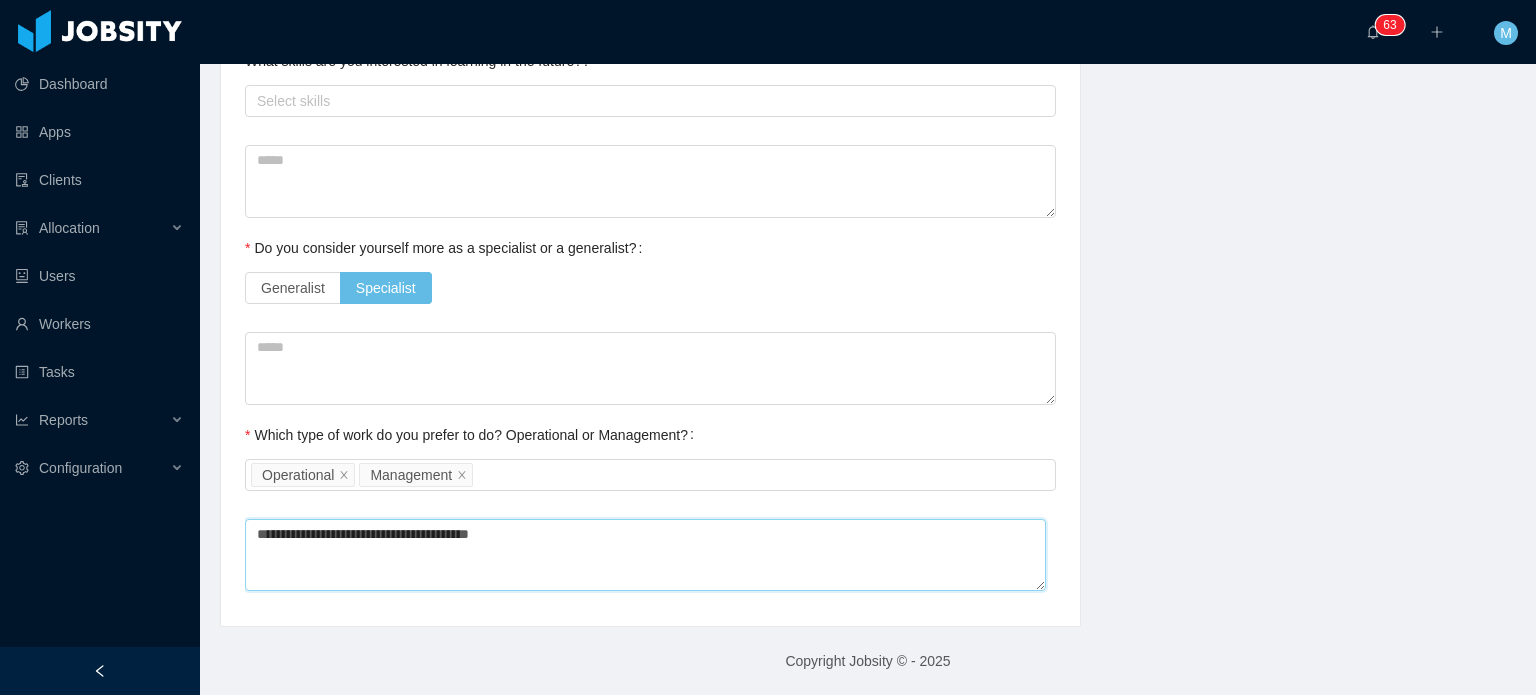 type 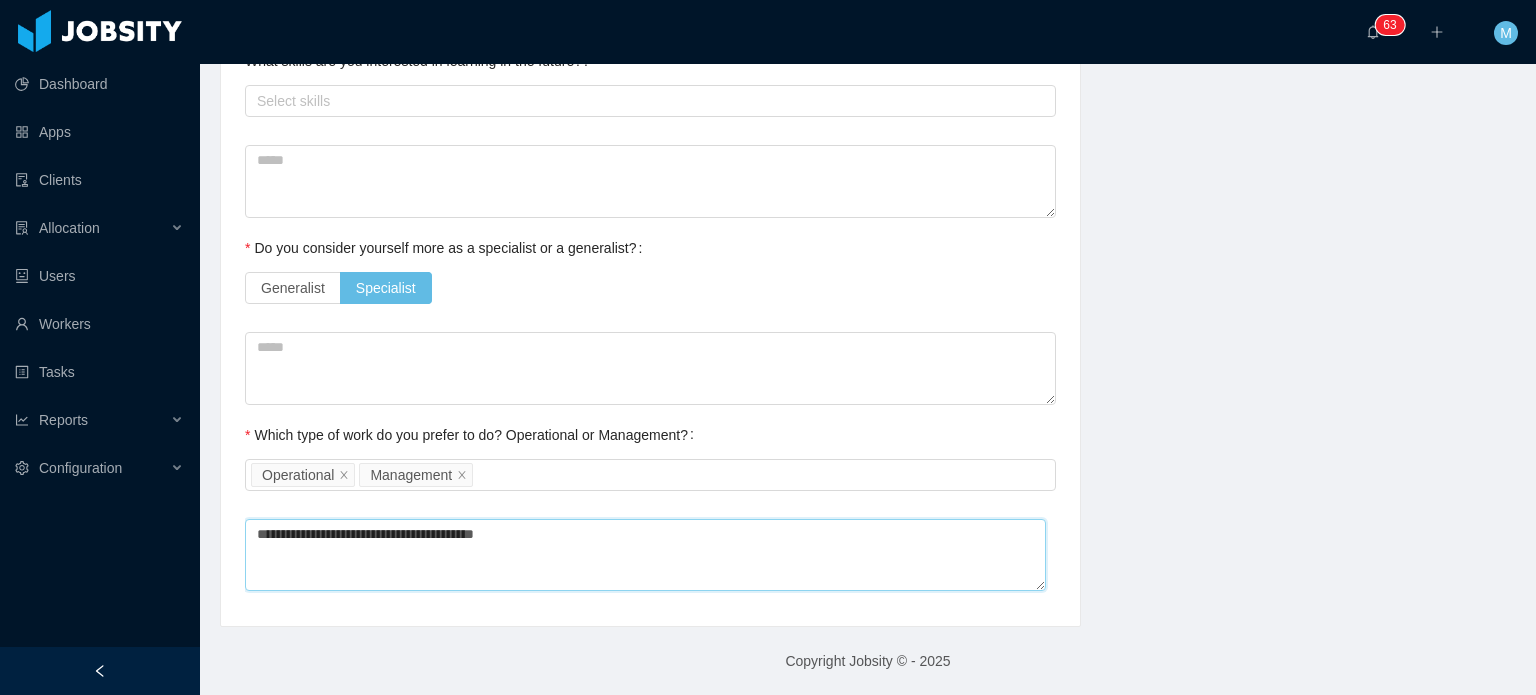 type 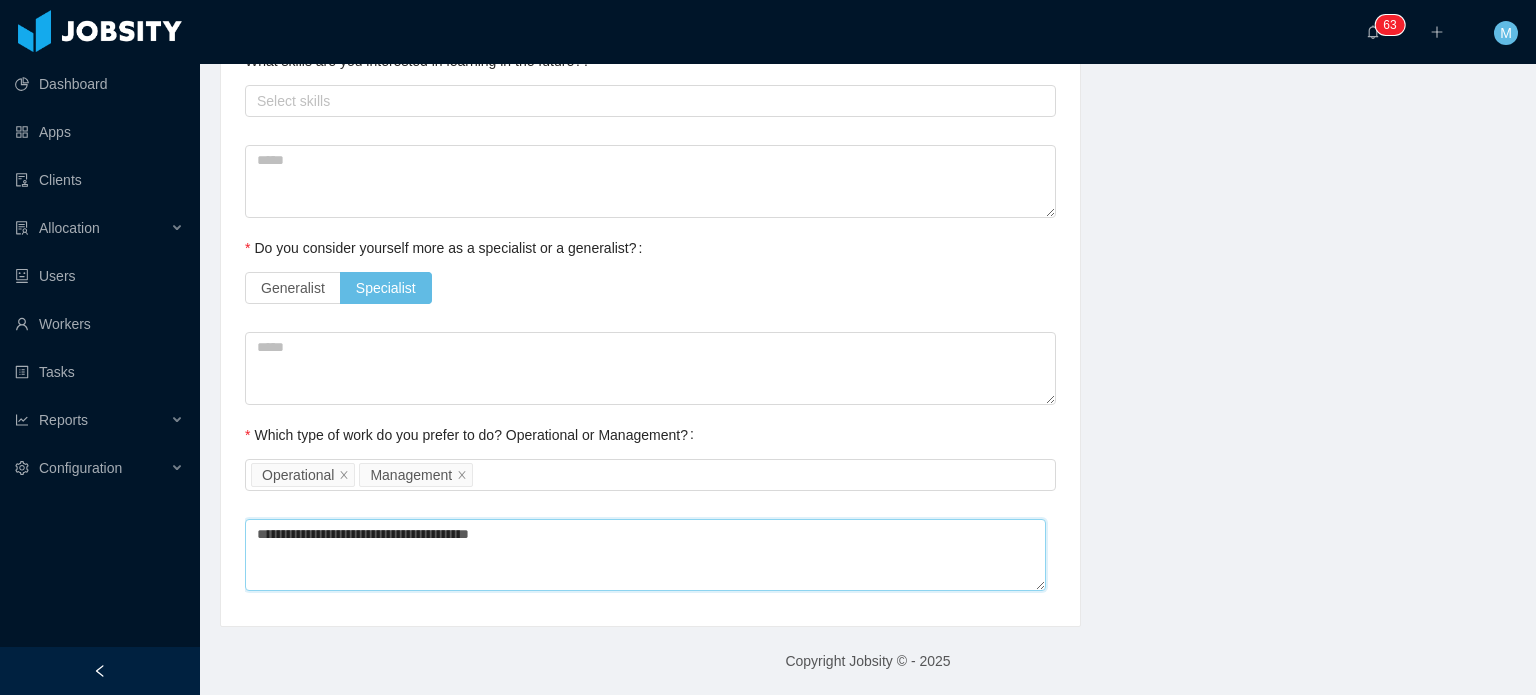 type 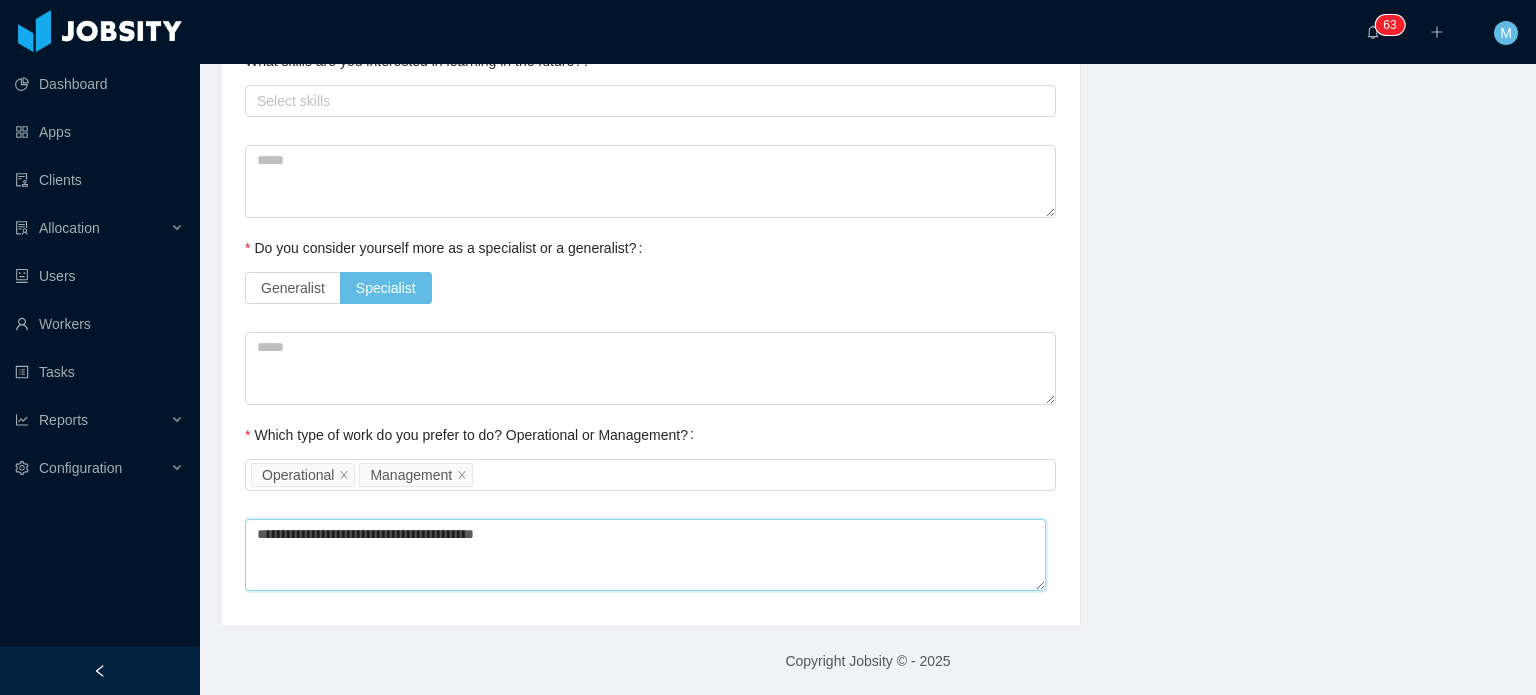 type on "**********" 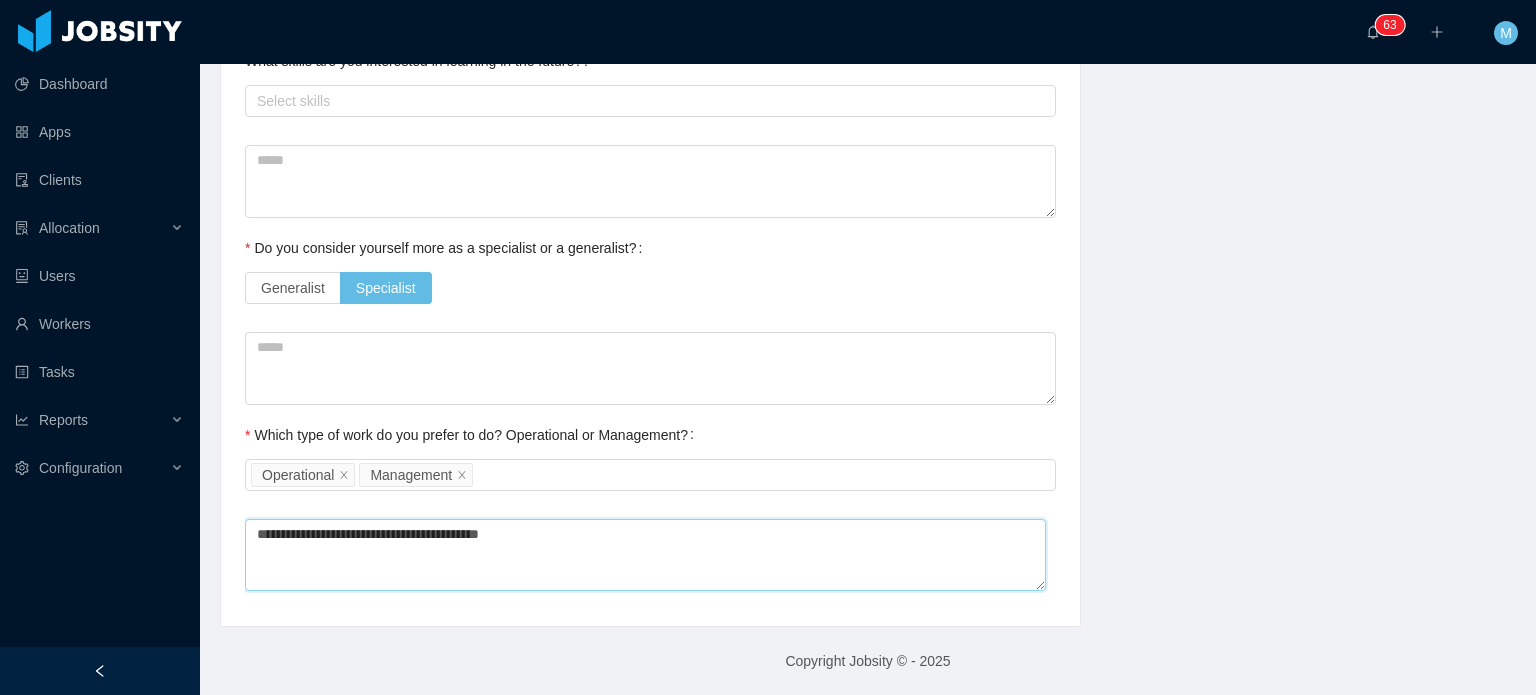 type 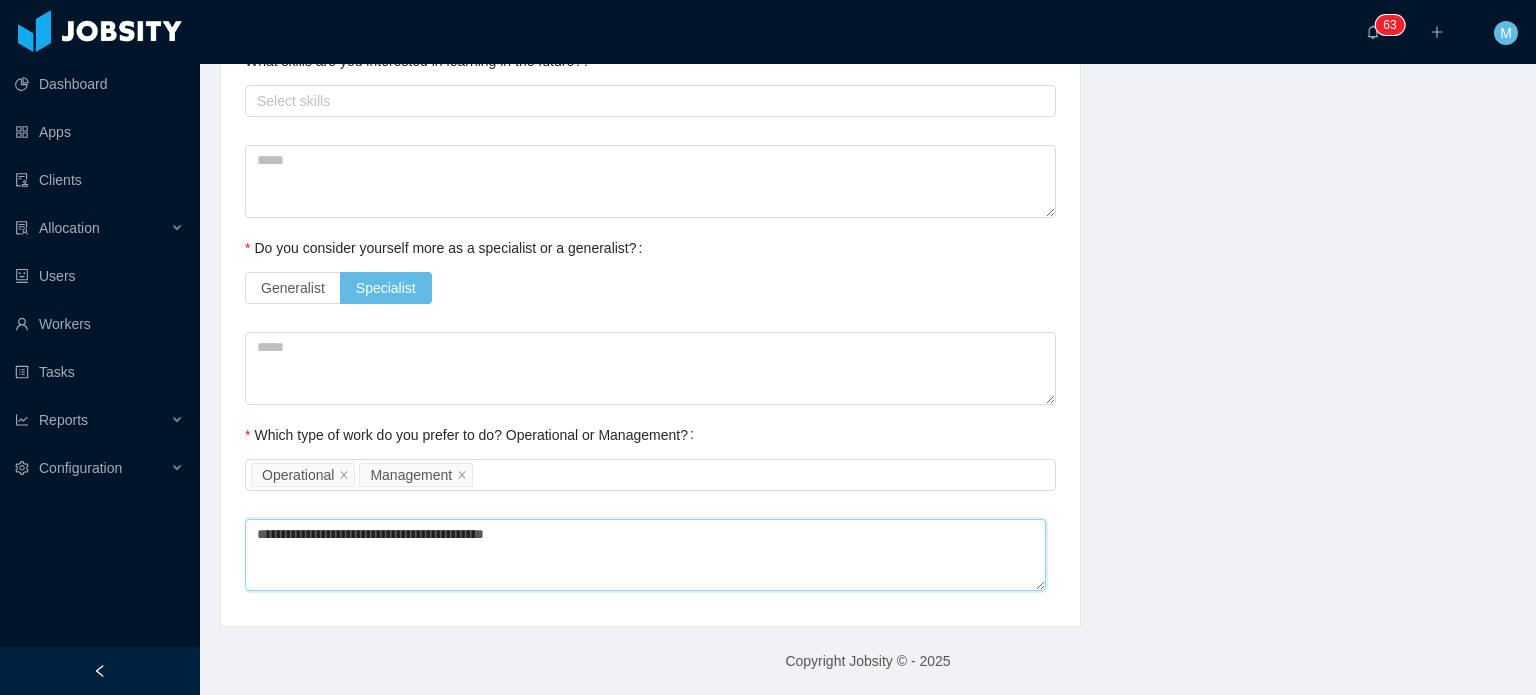 type 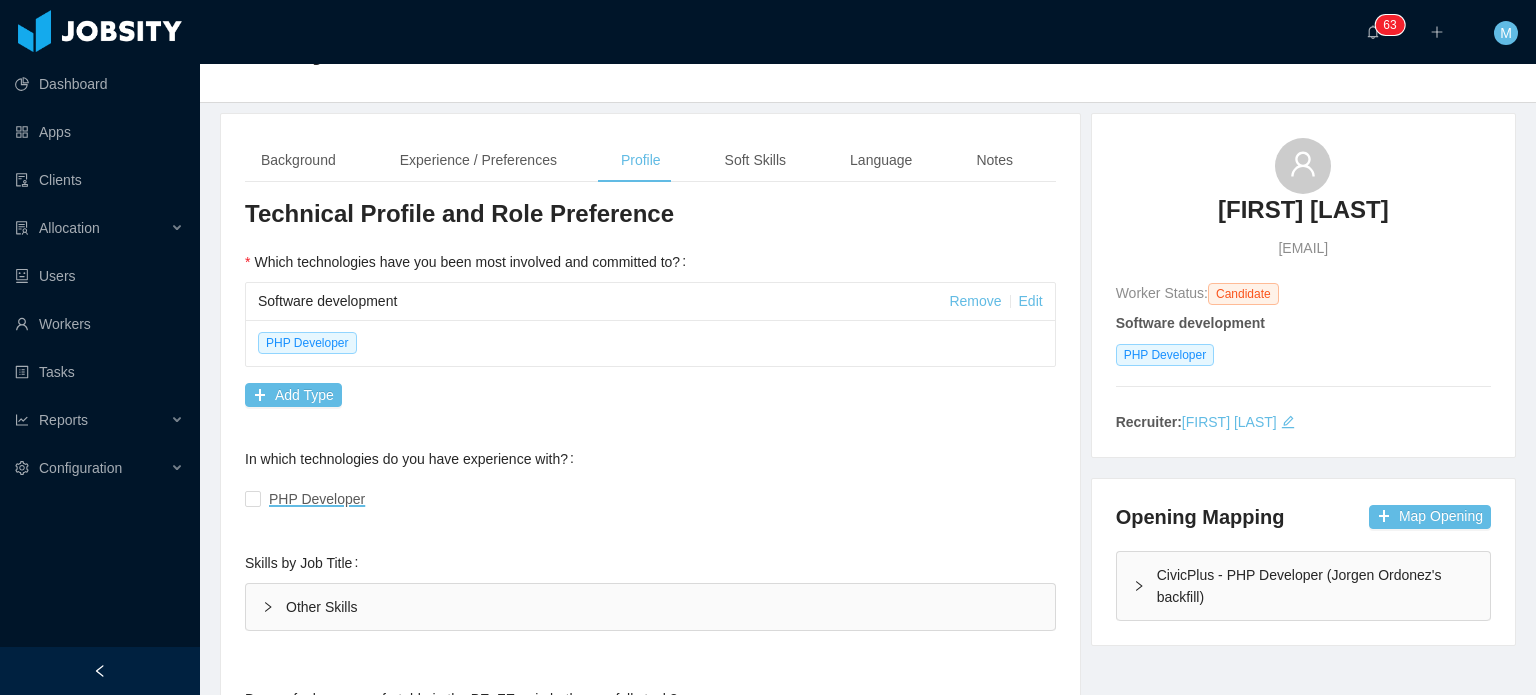 scroll, scrollTop: 0, scrollLeft: 0, axis: both 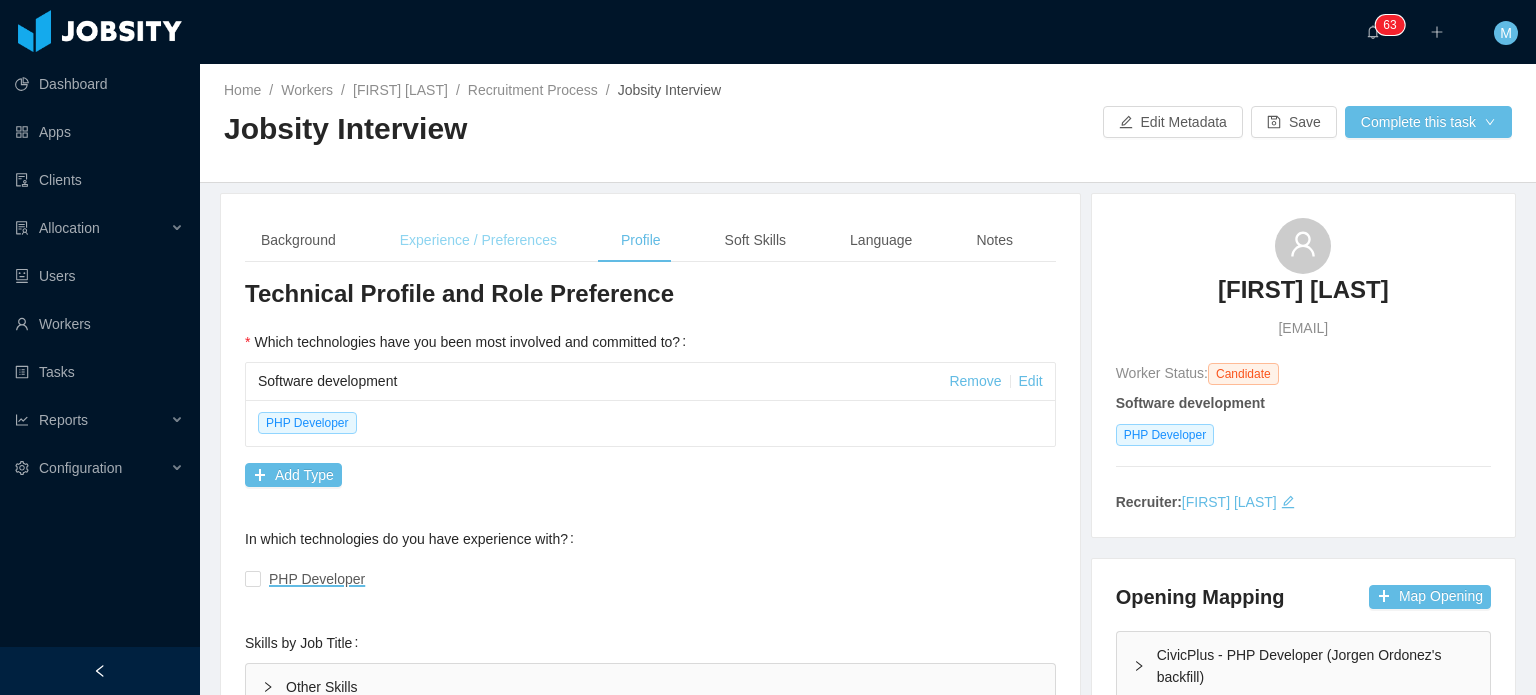 type on "**********" 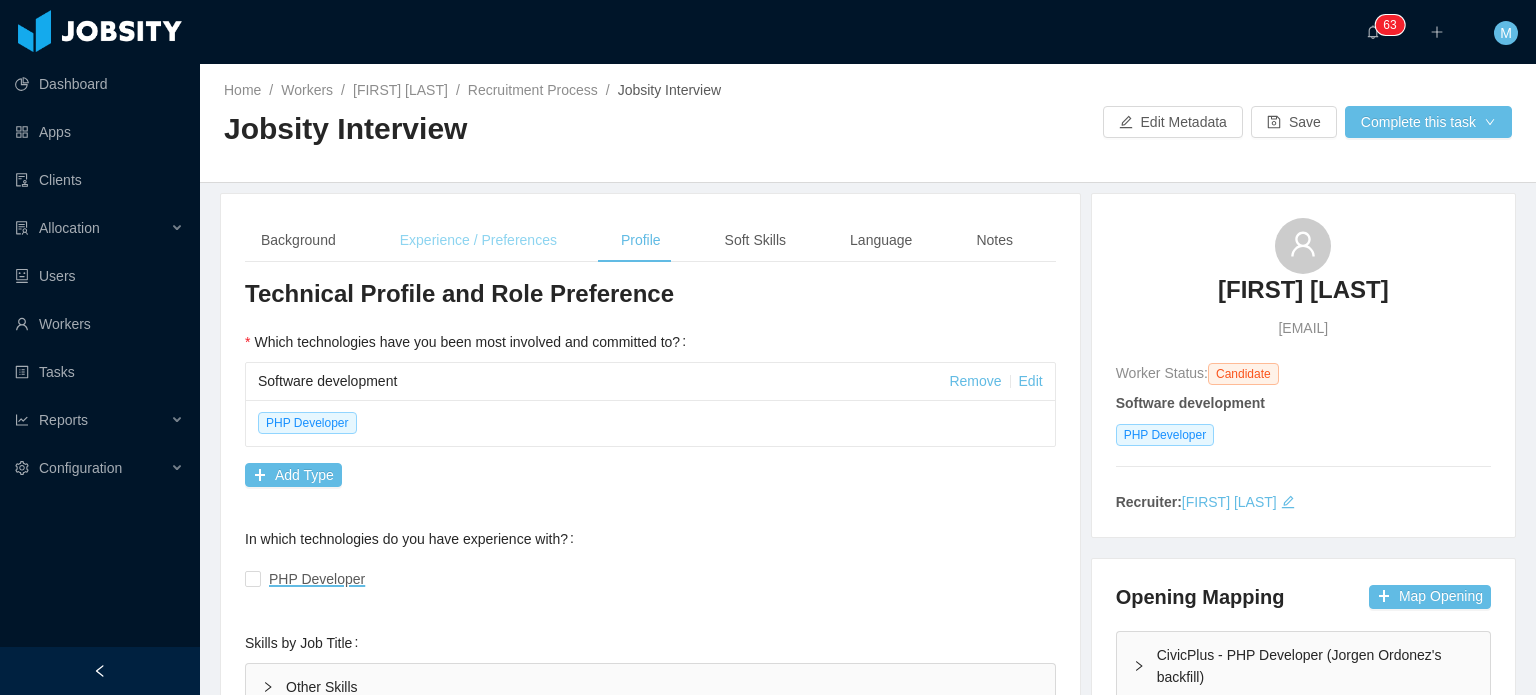 click on "Experience / Preferences" at bounding box center [478, 240] 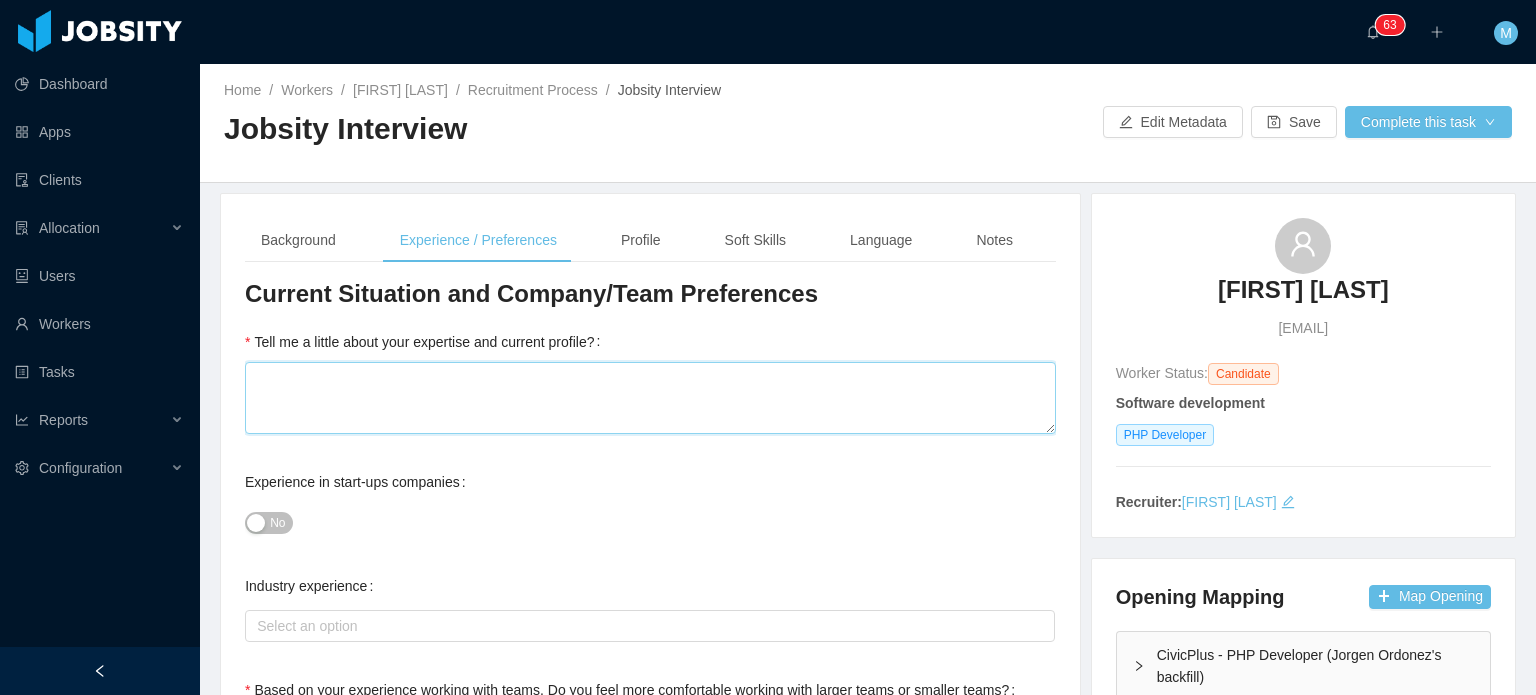 click on "Tell me a little about your expertise and current profile?" at bounding box center (650, 398) 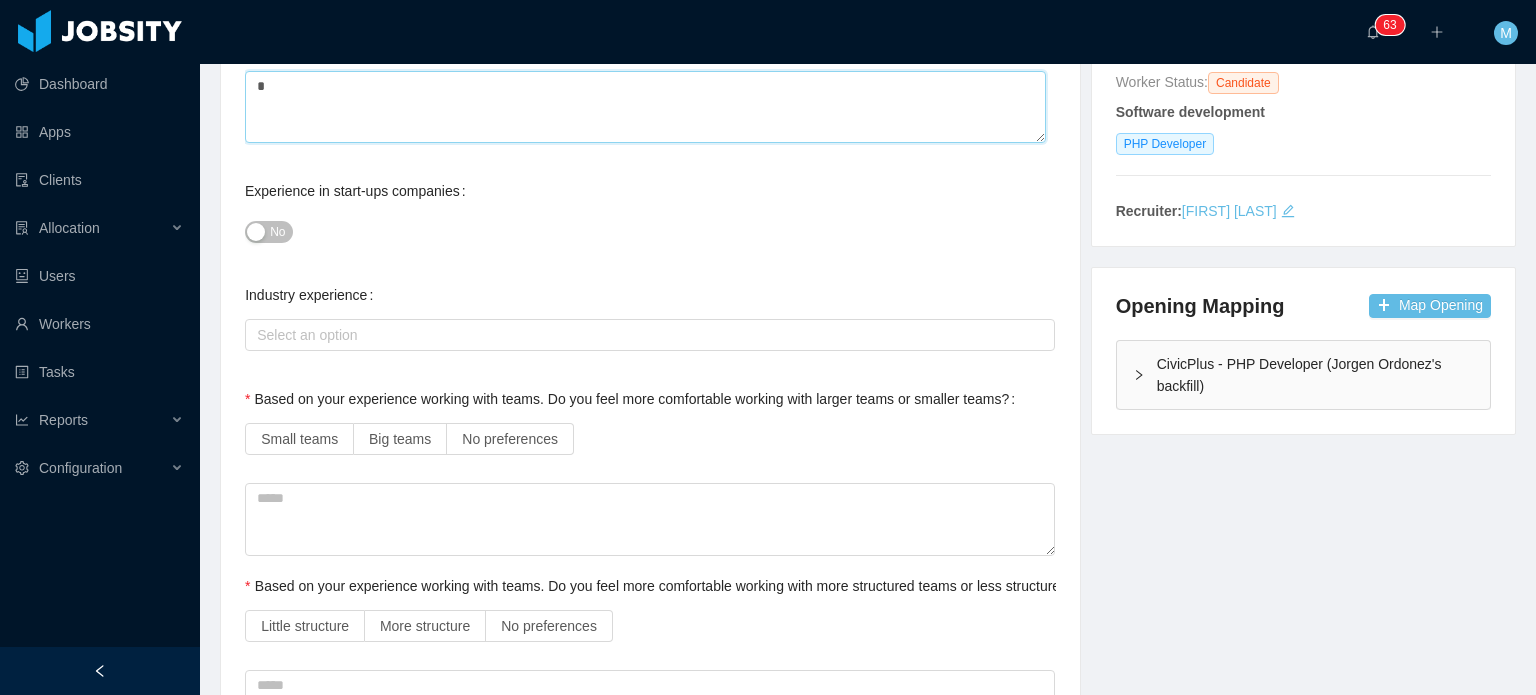 scroll, scrollTop: 300, scrollLeft: 0, axis: vertical 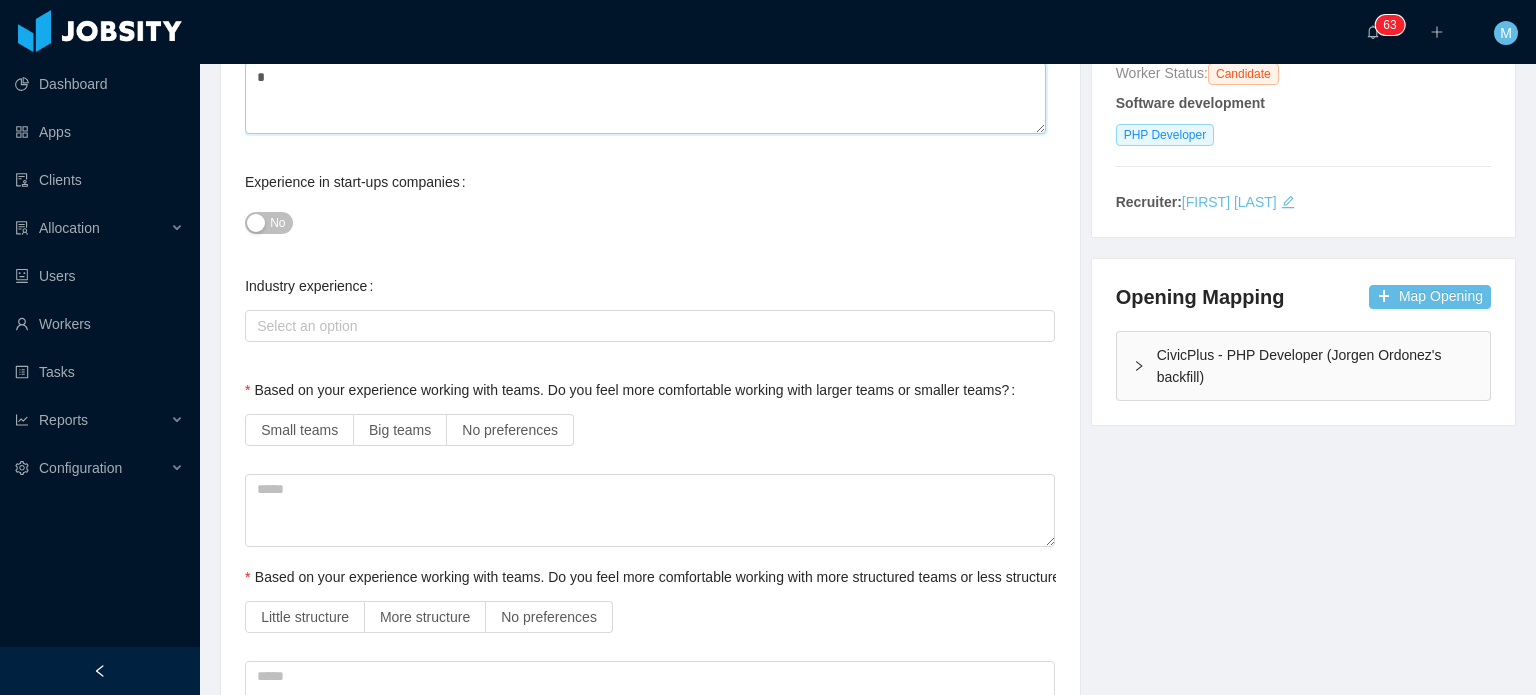 type on "*" 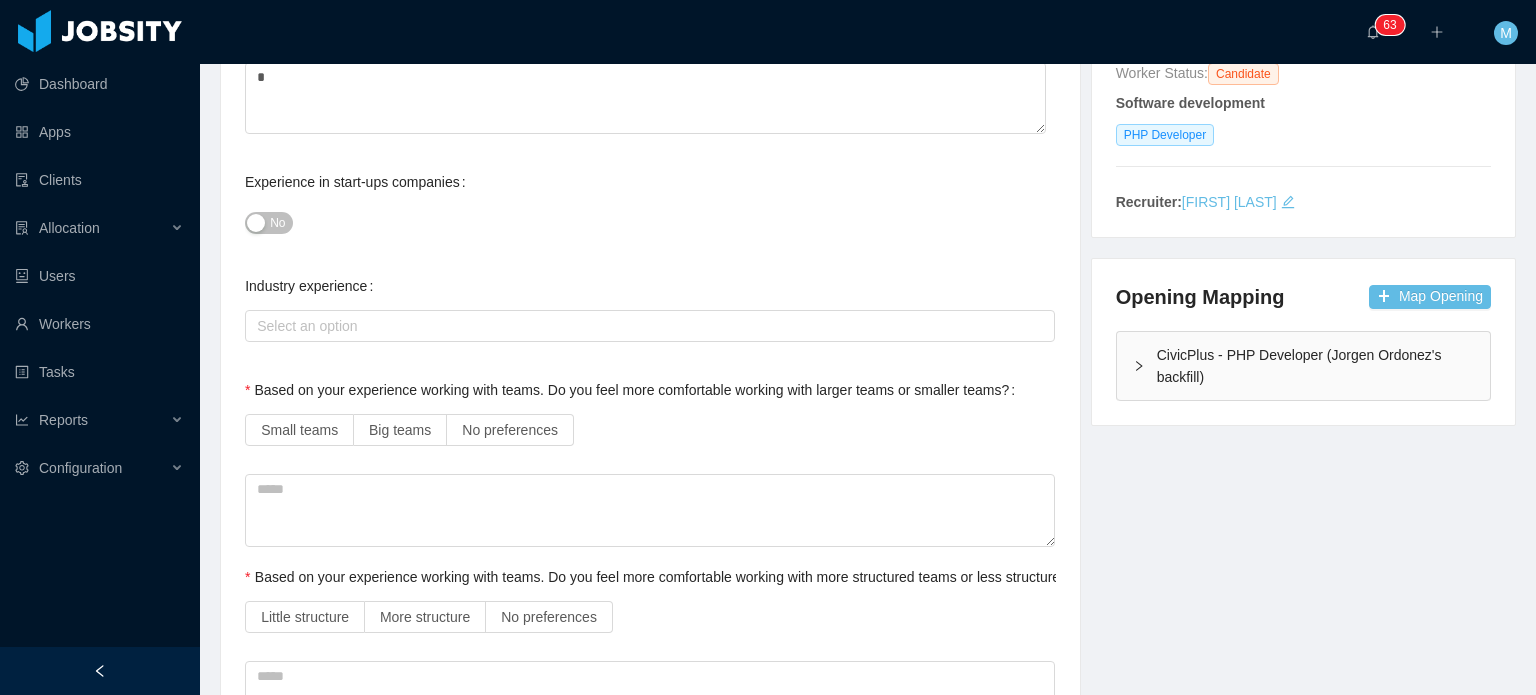 click on "No" at bounding box center [277, 223] 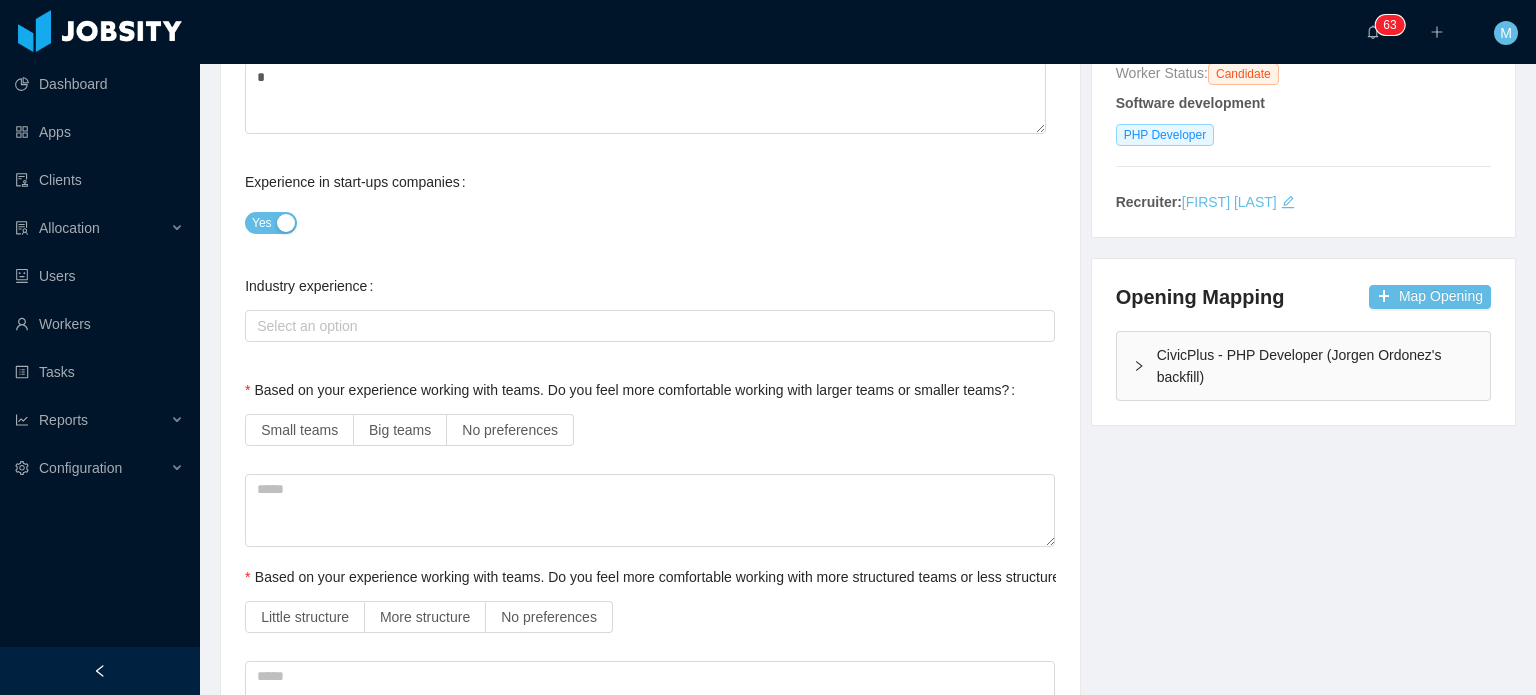 click on "Current Situation and Company/Team Preferences Tell me a little about your expertise and current profile? * Experience in start-ups companies Yes Industry experience Select an option   Based on your experience working with teams. Do you feel more comfortable working with larger teams or smaller teams? Small teams Big teams No preferences Based on your experience working with teams. Do you feel more comfortable working with more structured teams or less structured teams? Little structure More structure No preferences Please explain why you are looking for a change / hearing new opportunities What is it that would make your next position that we can offer, the perfect one for you? / What would be a deal breaker for you? Experience working with INTERNATIONAL companies/clients No Has remote experience Yes No Unknown Market Availability Select an option   Timezone availability Select an option   Type of Contract Local Contract Contractor None Freelance Current salary situation - Currency United States Dollar" at bounding box center [650, 1239] 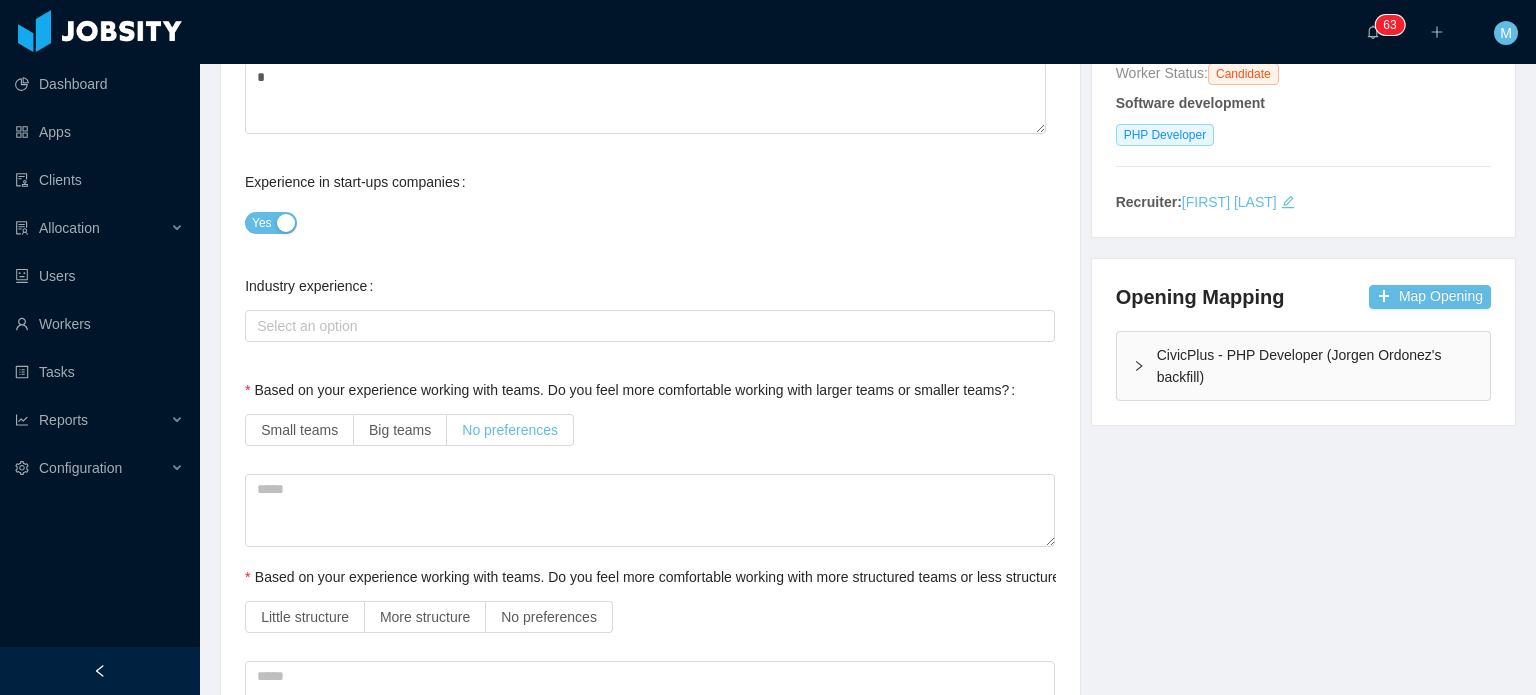 click on "No preferences" at bounding box center [510, 430] 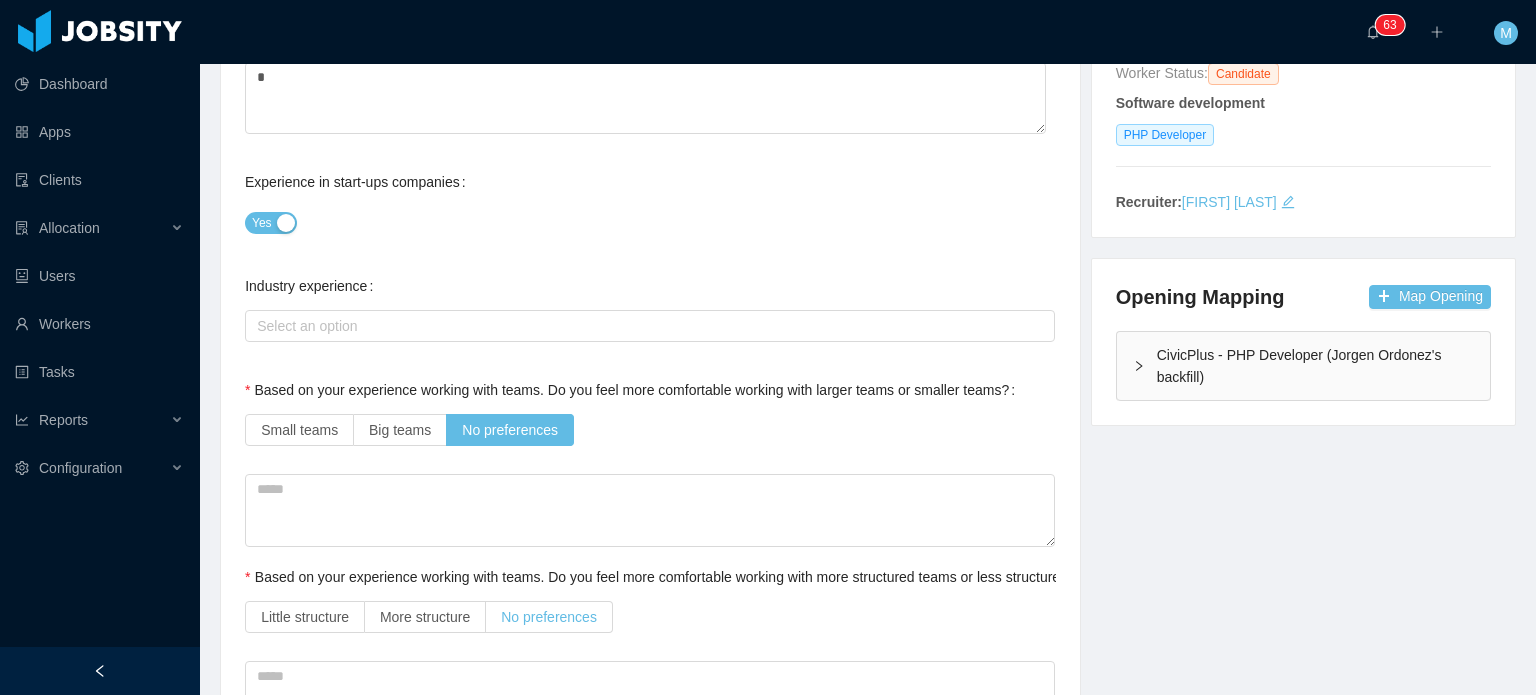 click on "No preferences" at bounding box center (549, 617) 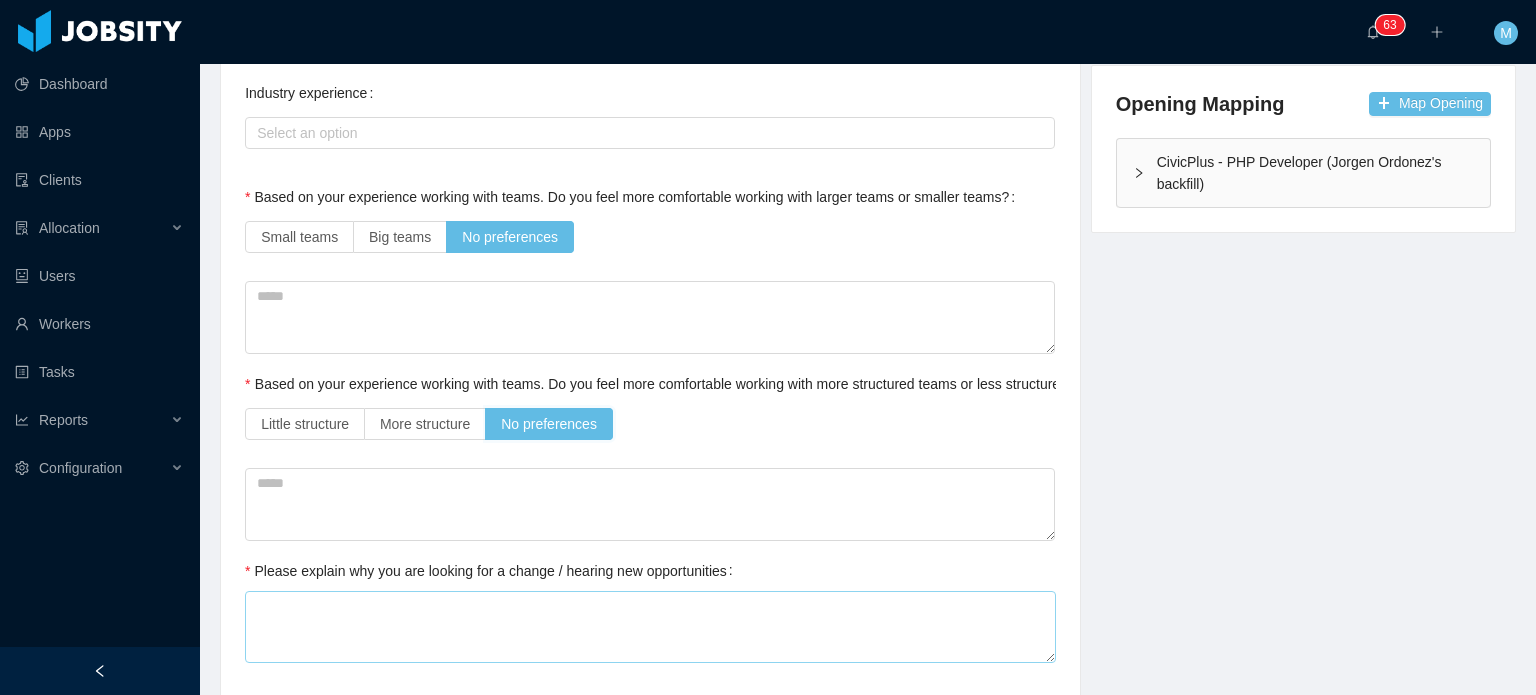 scroll, scrollTop: 700, scrollLeft: 0, axis: vertical 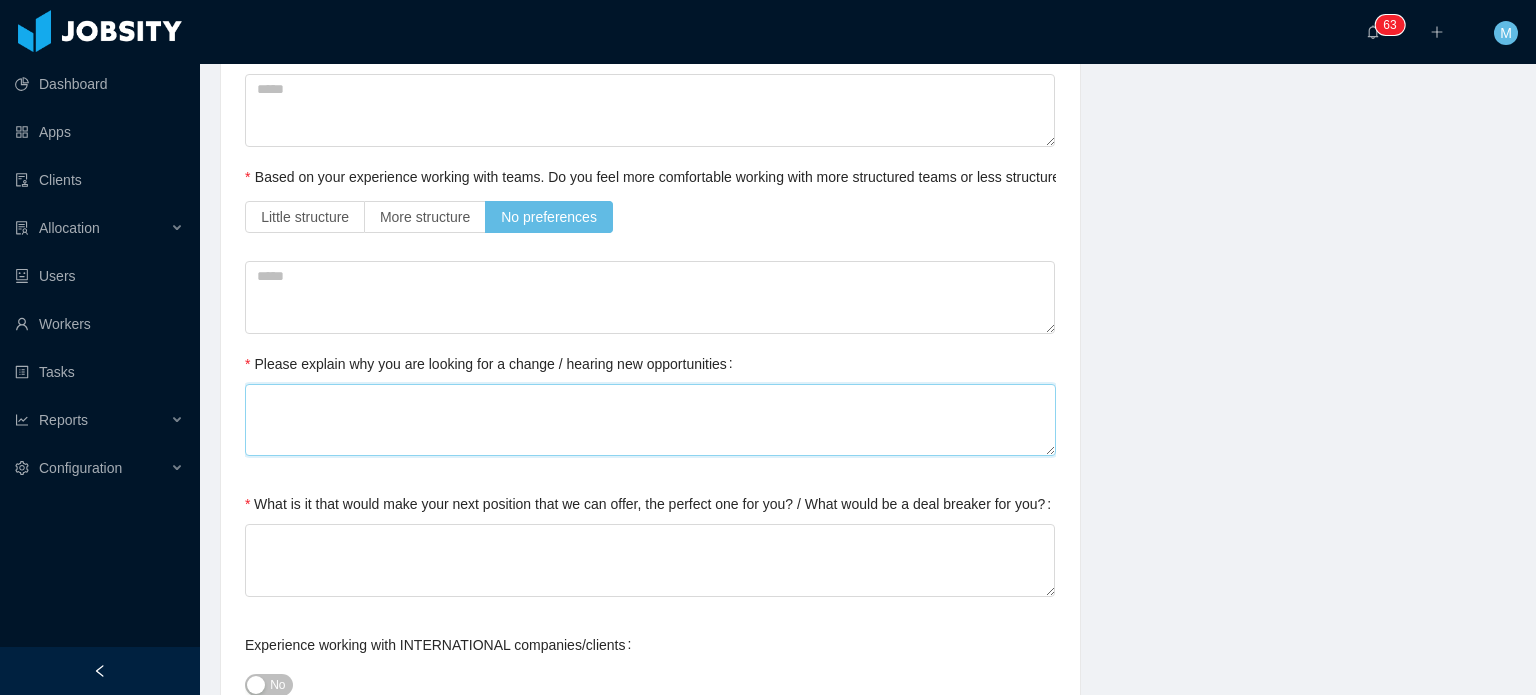 click on "Please explain why you are looking for a change / hearing new opportunities" at bounding box center (650, 420) 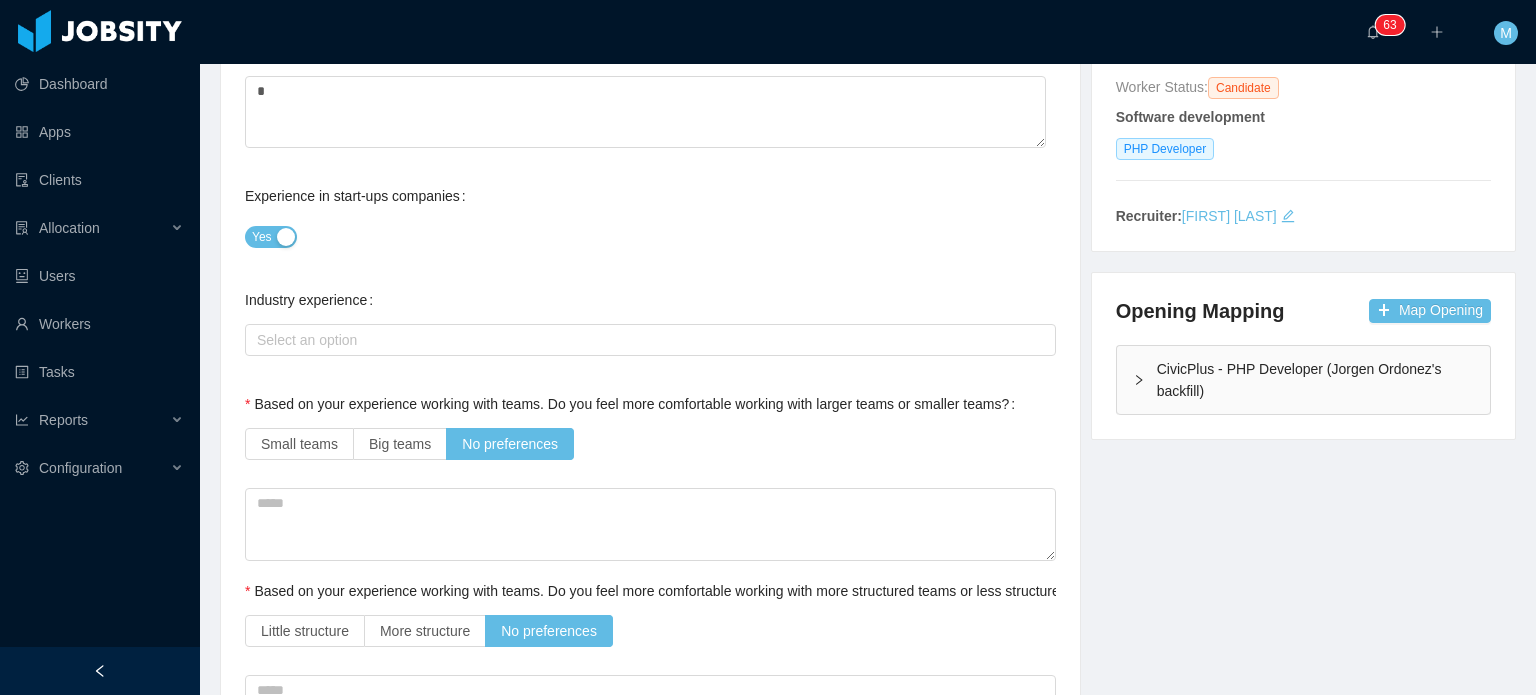 scroll, scrollTop: 0, scrollLeft: 0, axis: both 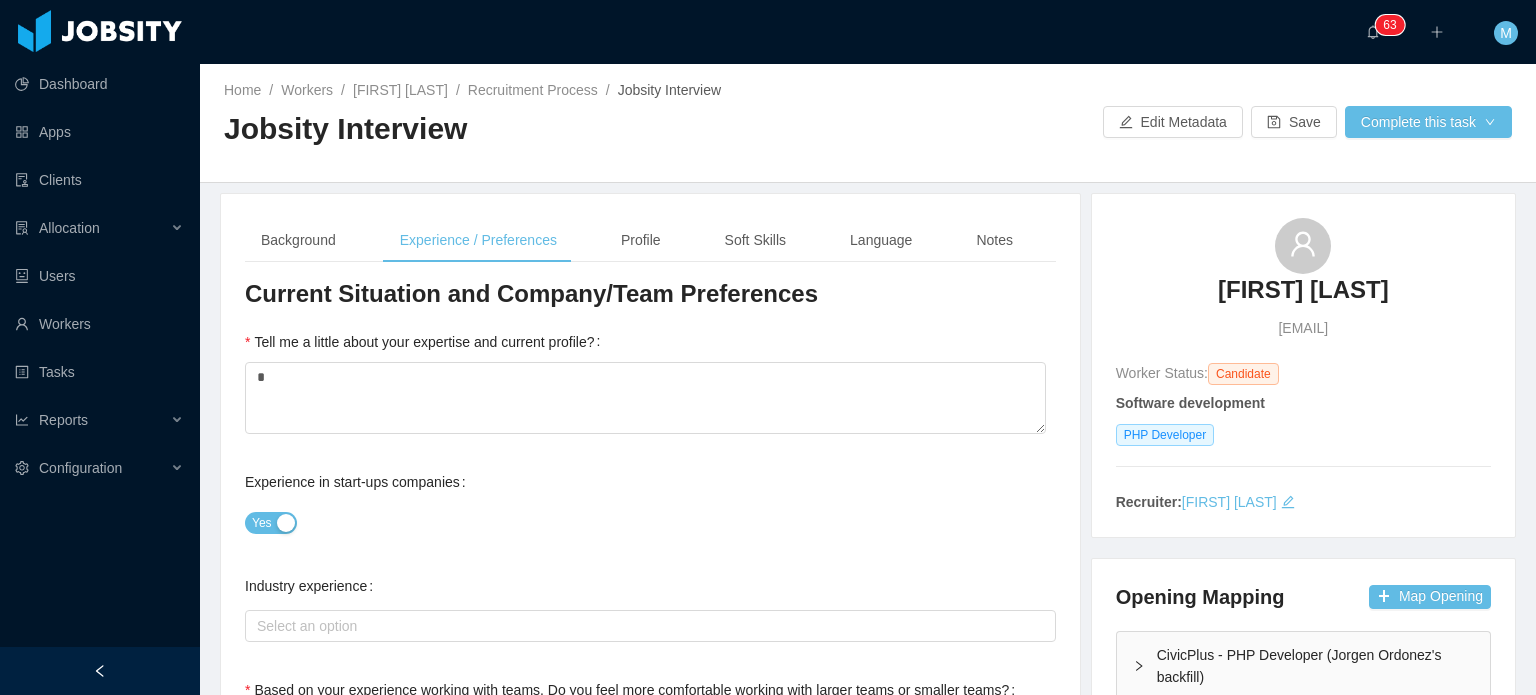drag, startPoint x: 977, startPoint y: 254, endPoint x: 967, endPoint y: 263, distance: 13.453624 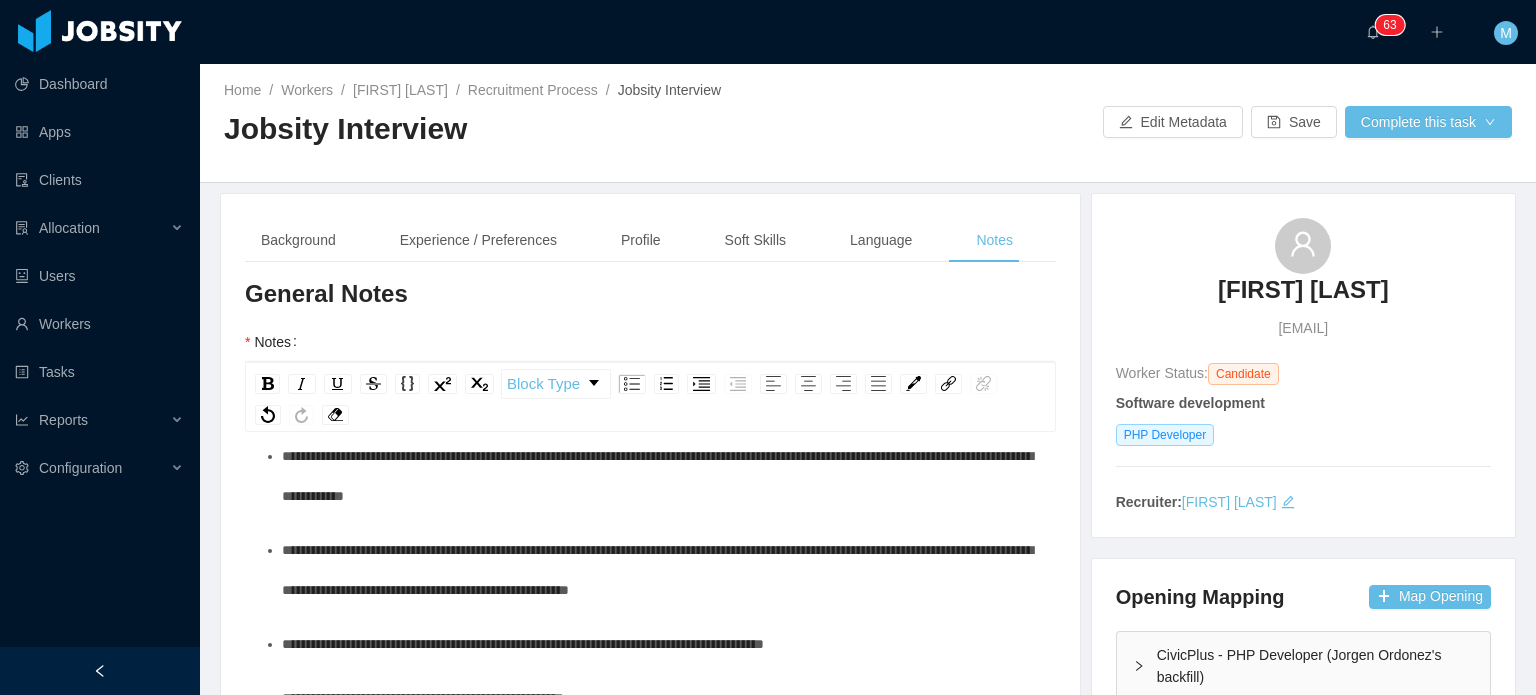 scroll, scrollTop: 446, scrollLeft: 0, axis: vertical 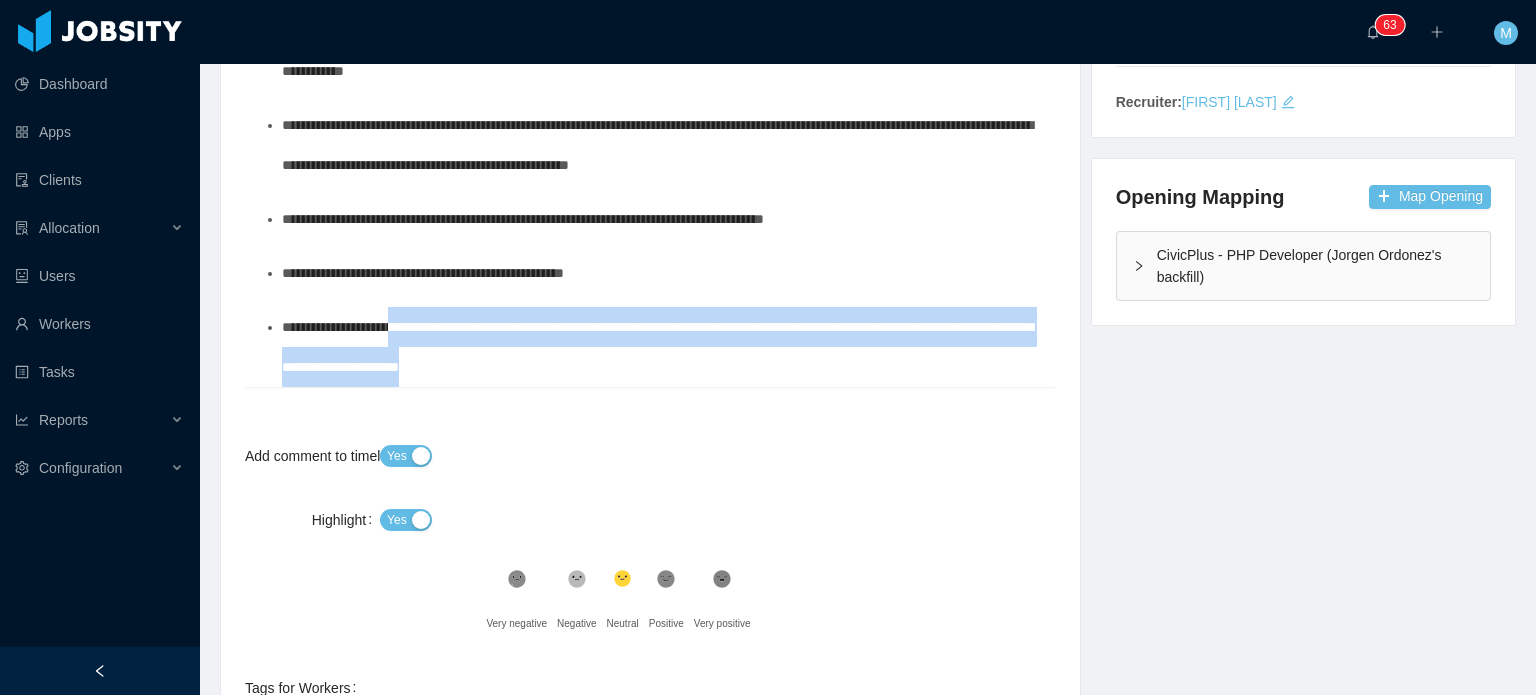 drag, startPoint x: 700, startPoint y: 373, endPoint x: 412, endPoint y: 332, distance: 290.90378 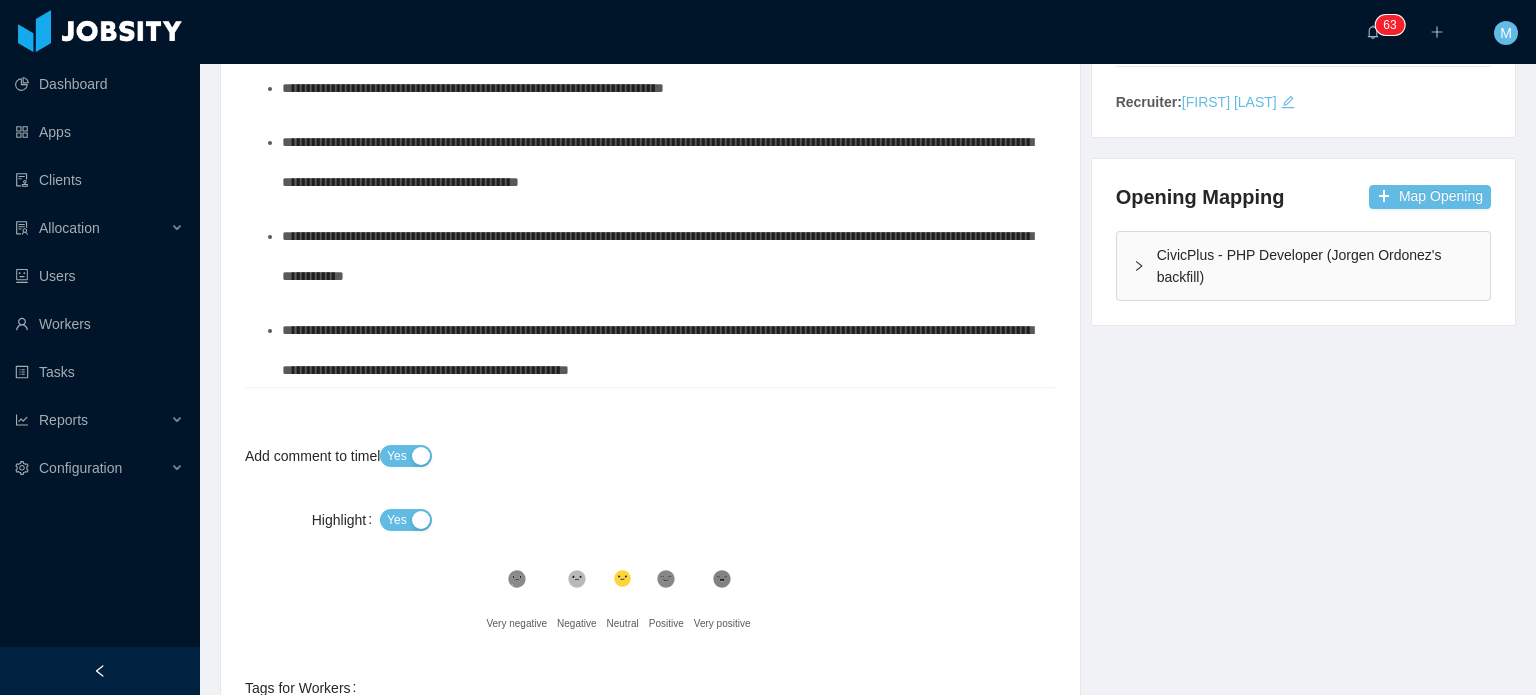 scroll, scrollTop: 0, scrollLeft: 0, axis: both 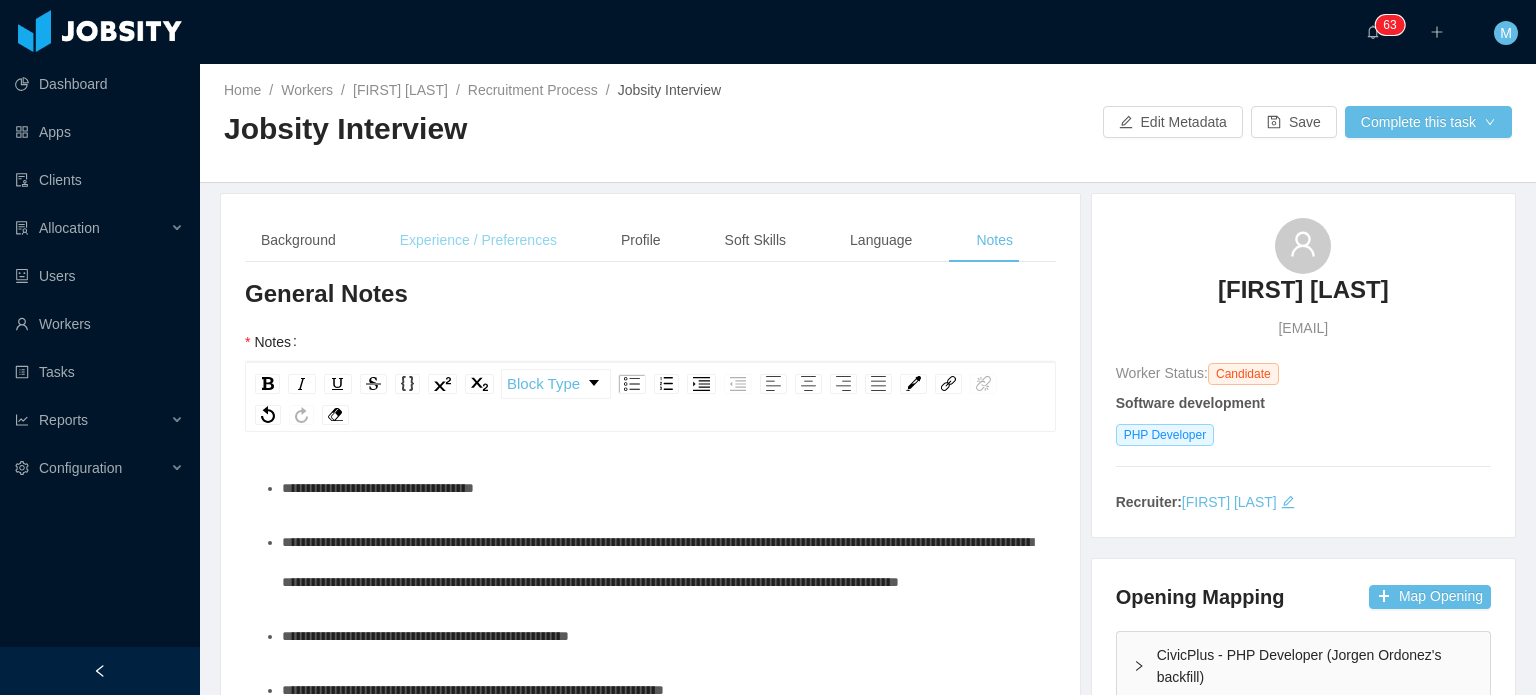 drag, startPoint x: 360, startPoint y: 263, endPoint x: 464, endPoint y: 229, distance: 109.41663 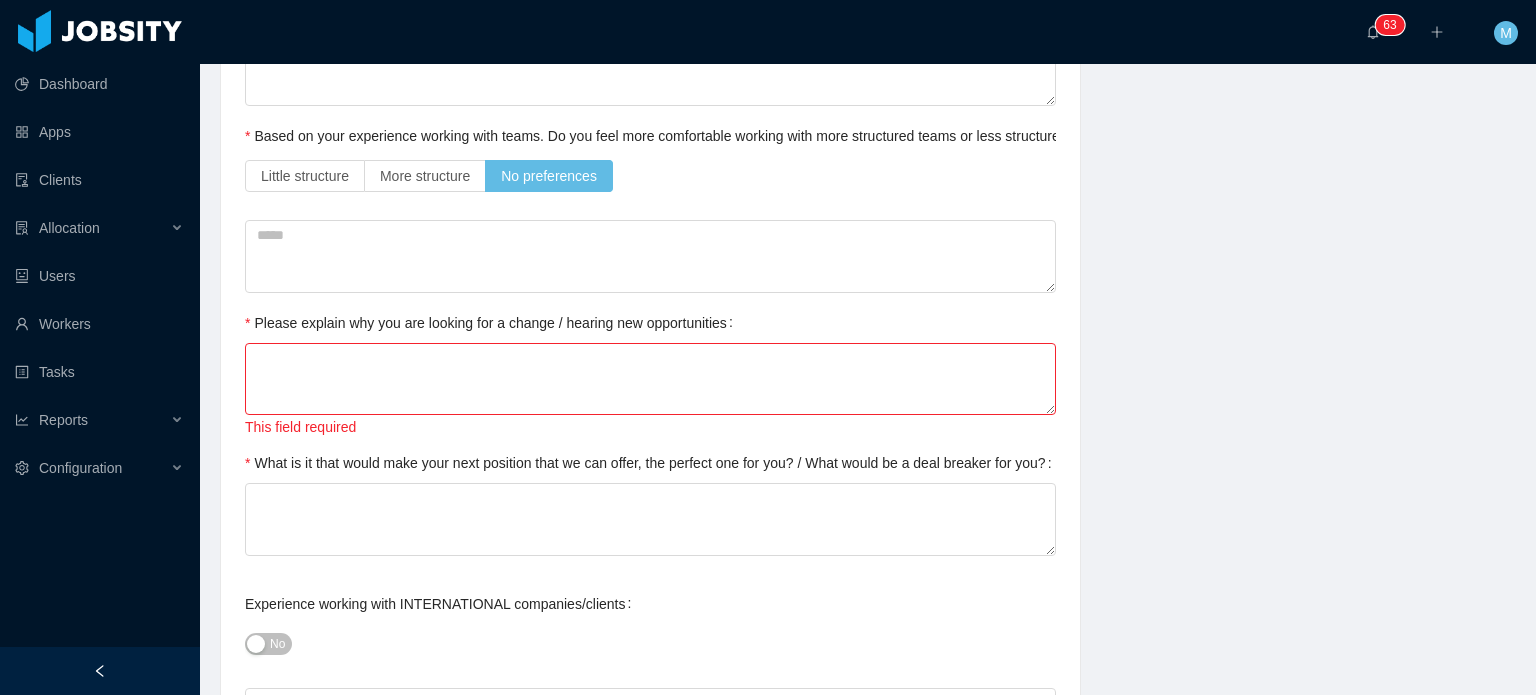 scroll, scrollTop: 800, scrollLeft: 0, axis: vertical 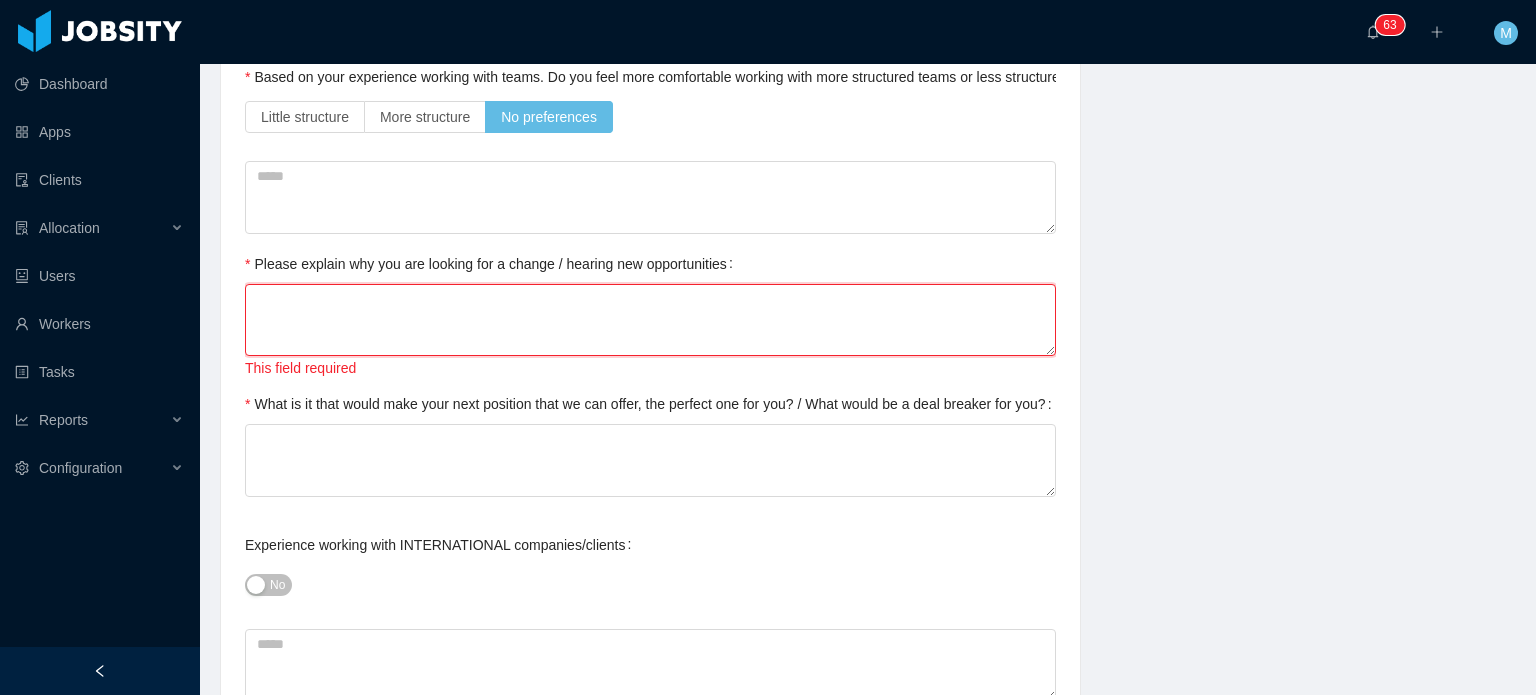 click on "Please explain why you are looking for a change / hearing new opportunities" at bounding box center (650, 320) 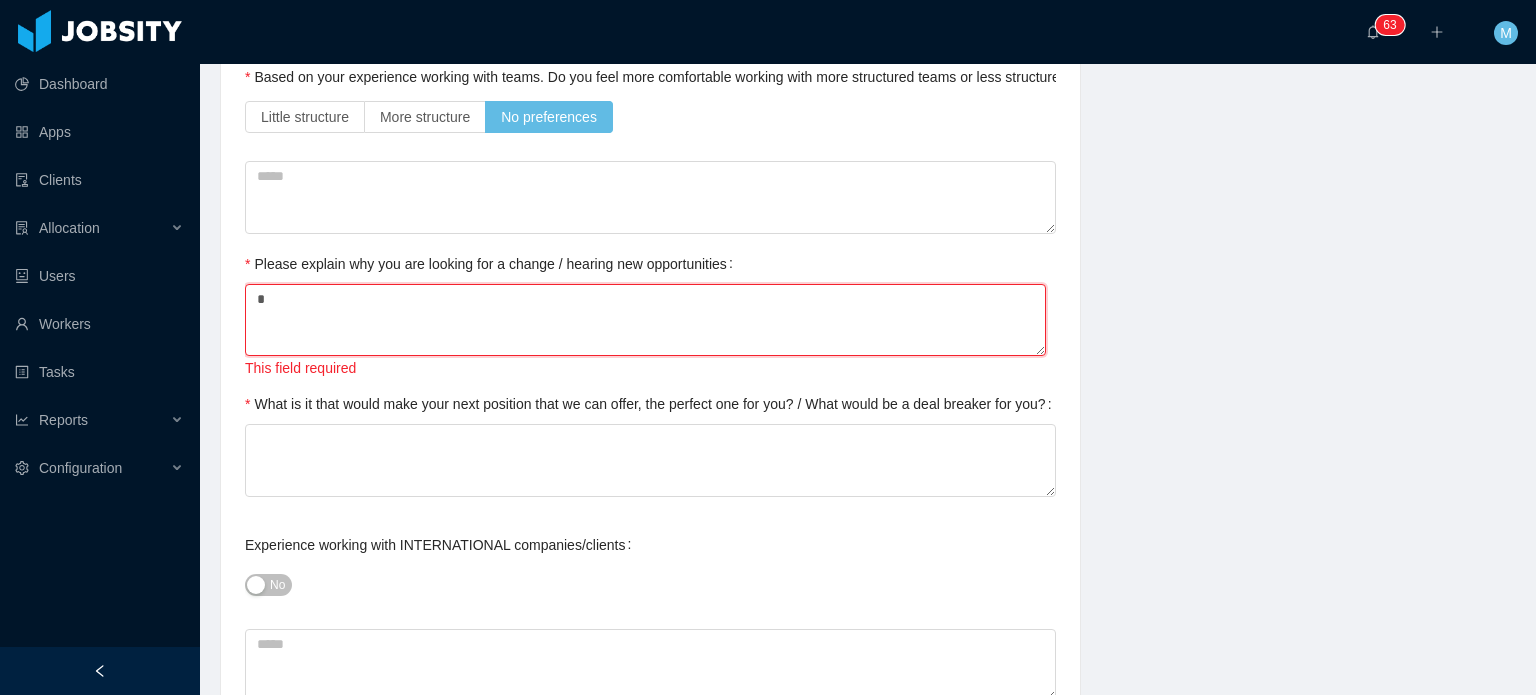 paste on "**********" 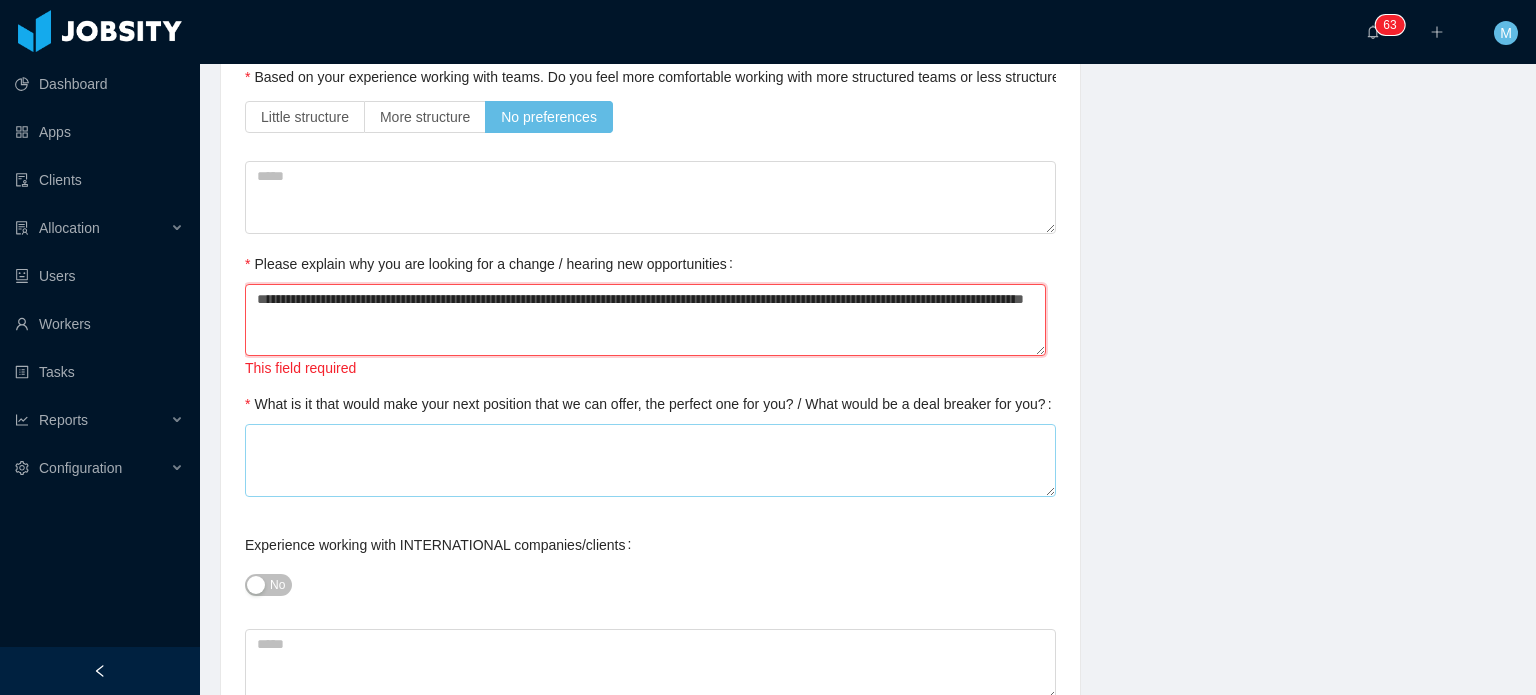 type on "**********" 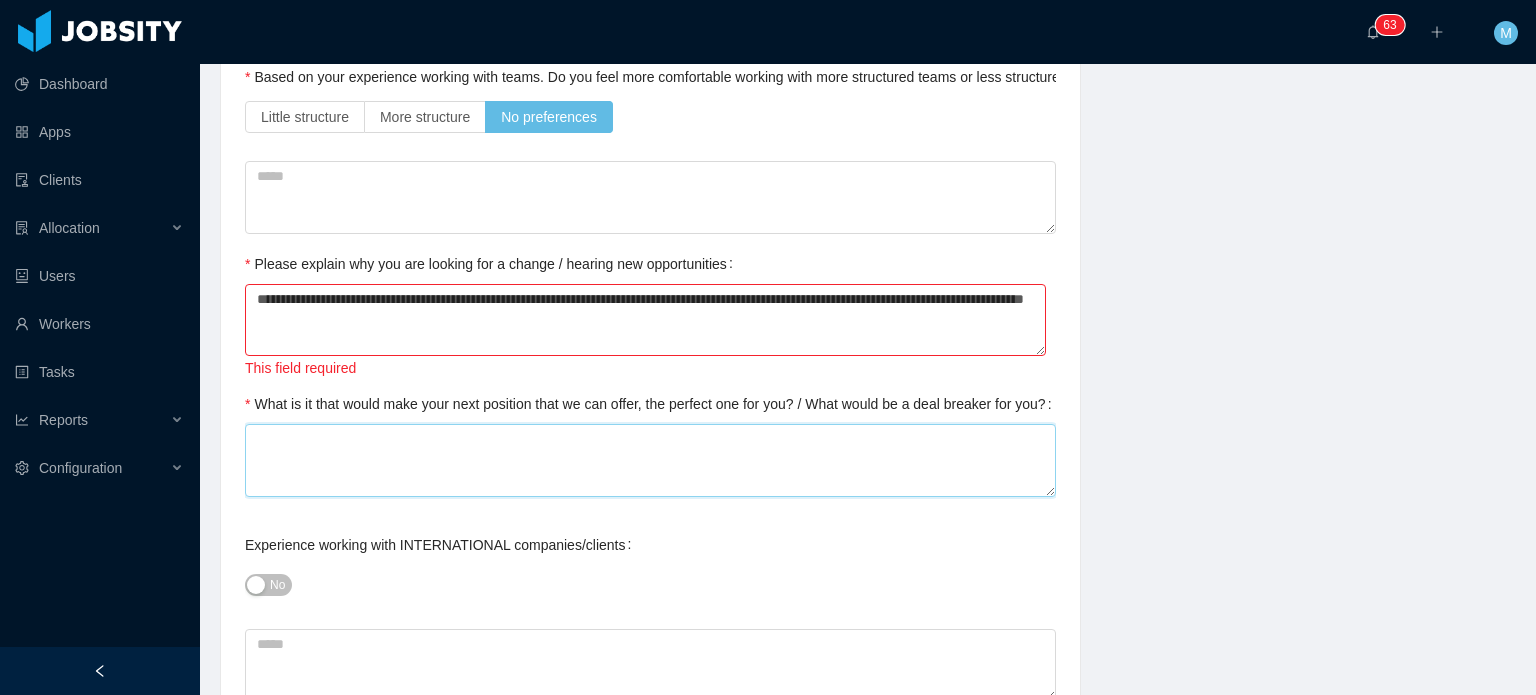click on "What is it that would make your next position that we can offer, the perfect one for you? / What would be a deal breaker for you?" at bounding box center (650, 460) 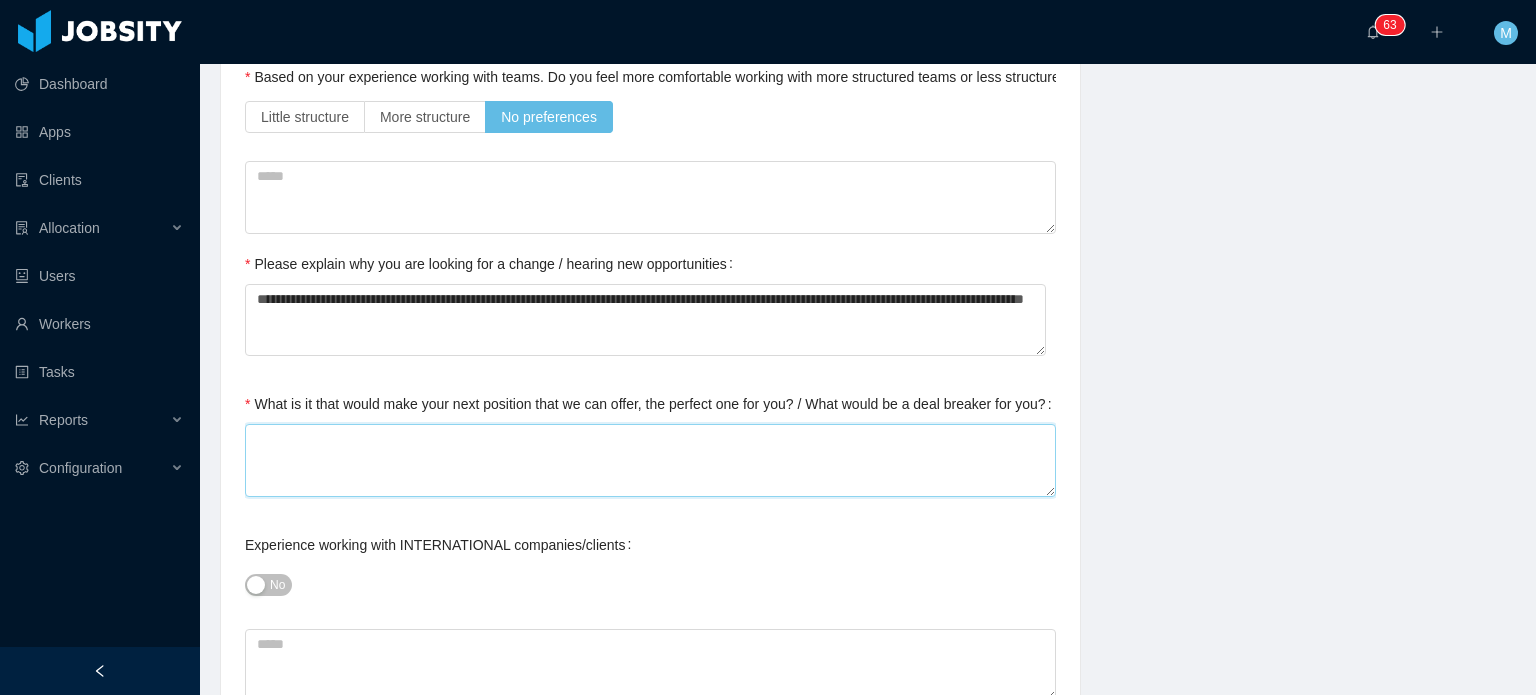 type 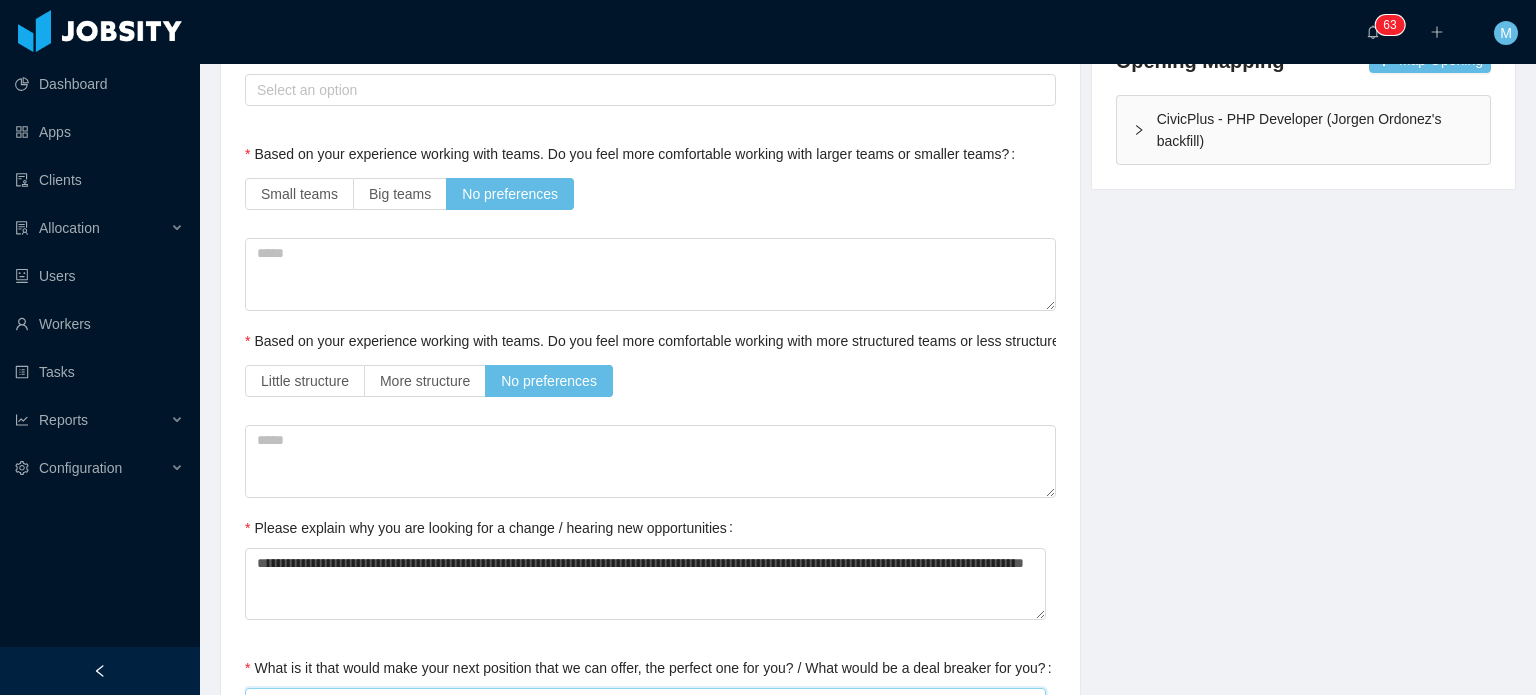 scroll, scrollTop: 0, scrollLeft: 0, axis: both 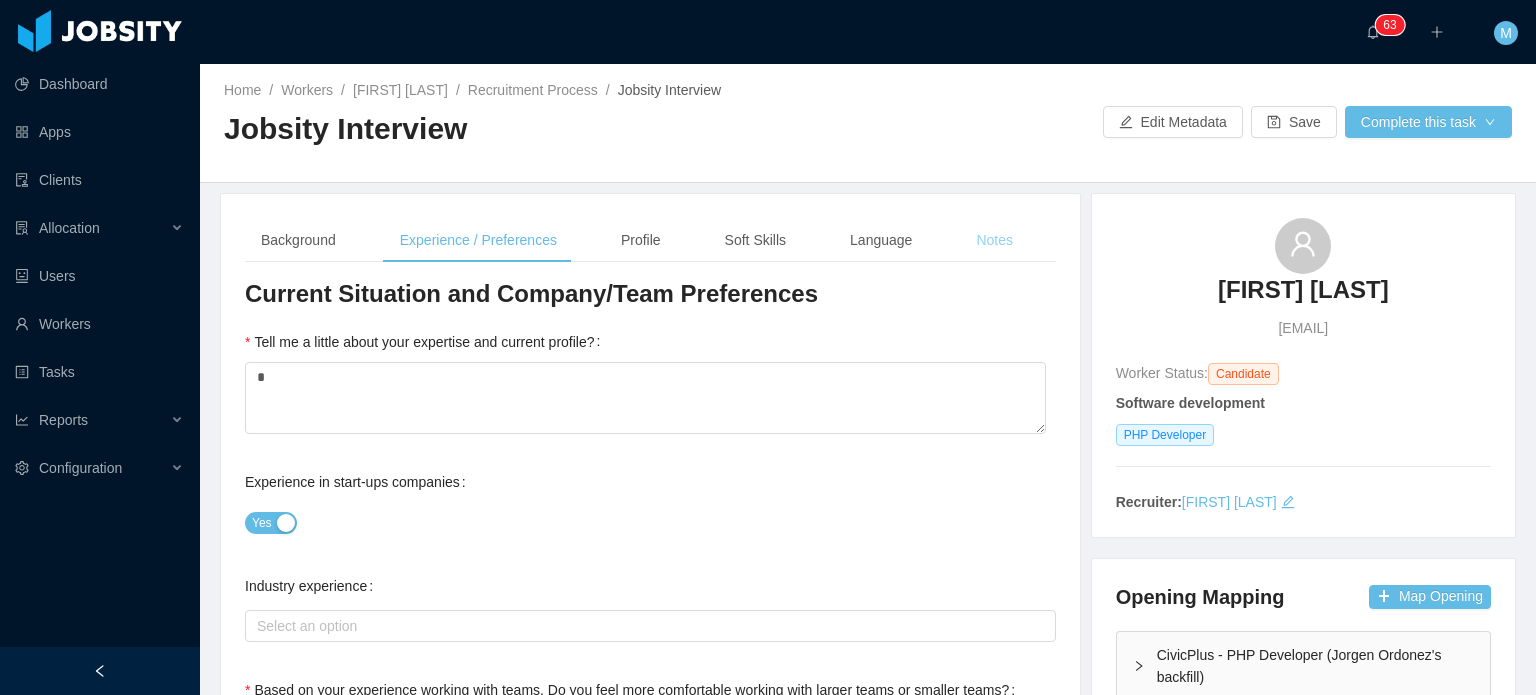 type on "*" 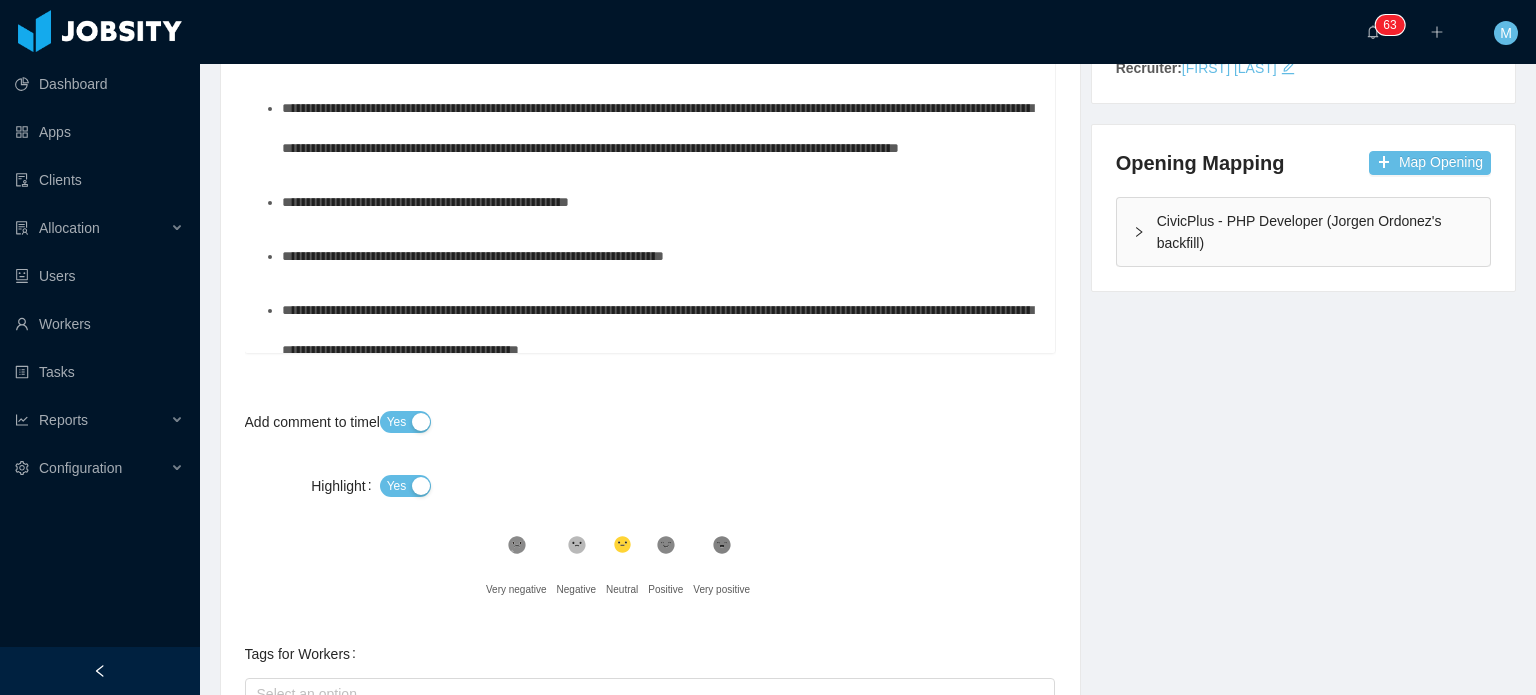 scroll, scrollTop: 0, scrollLeft: 0, axis: both 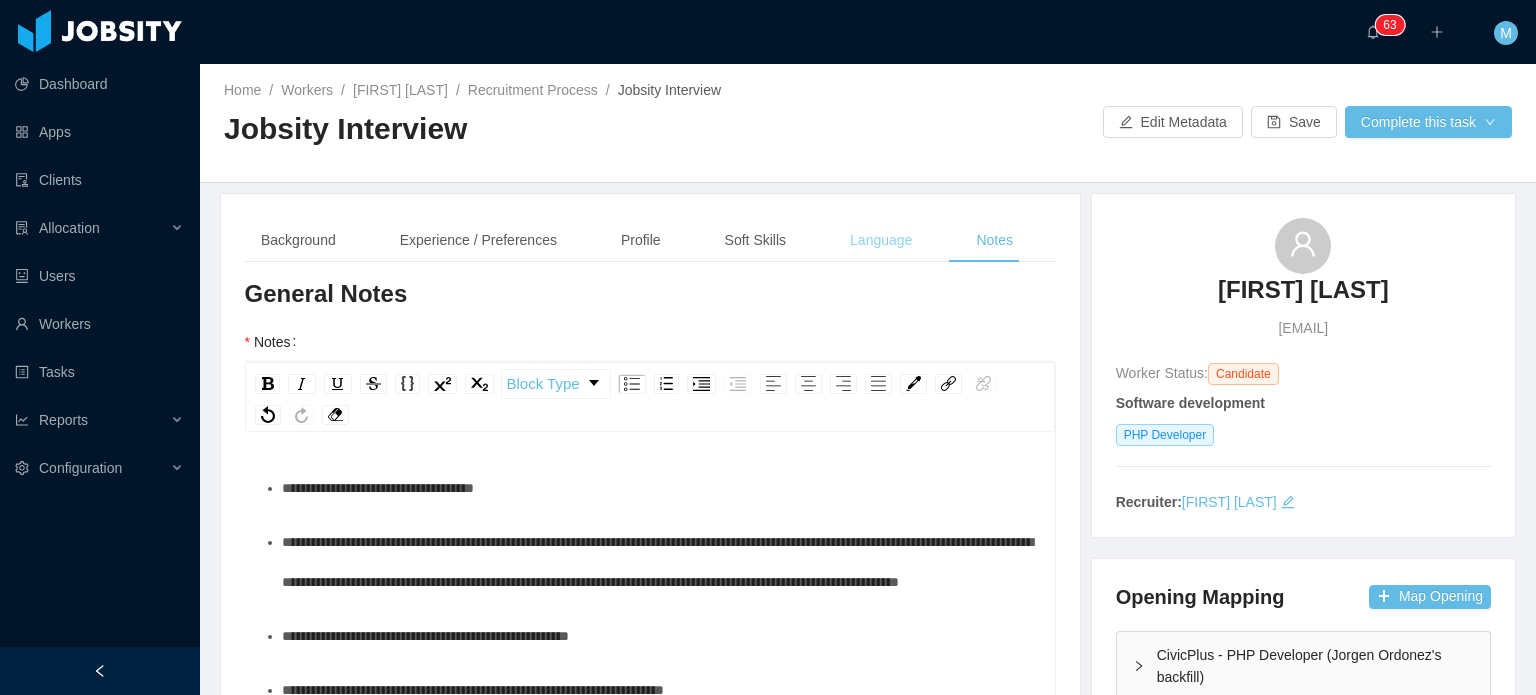 click on "Language" at bounding box center (881, 240) 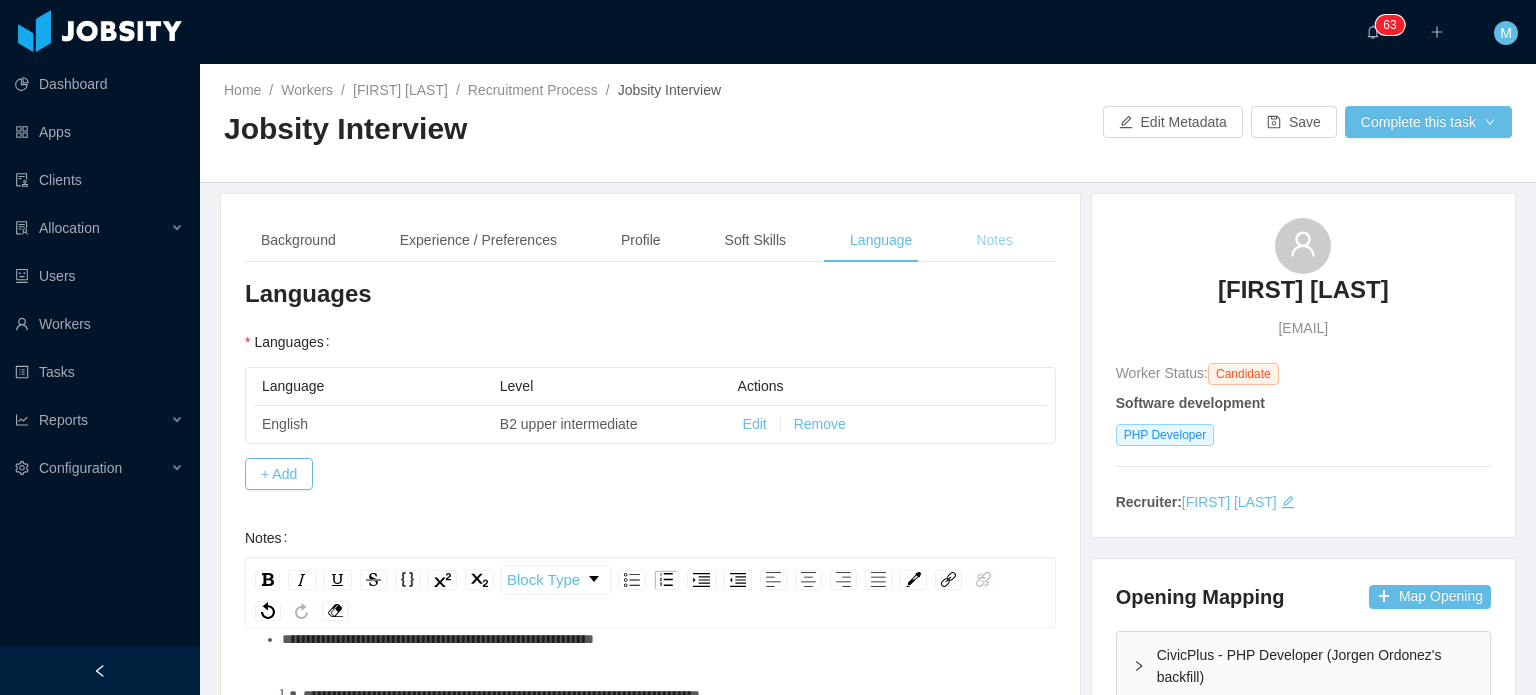 click on "Notes" at bounding box center [994, 240] 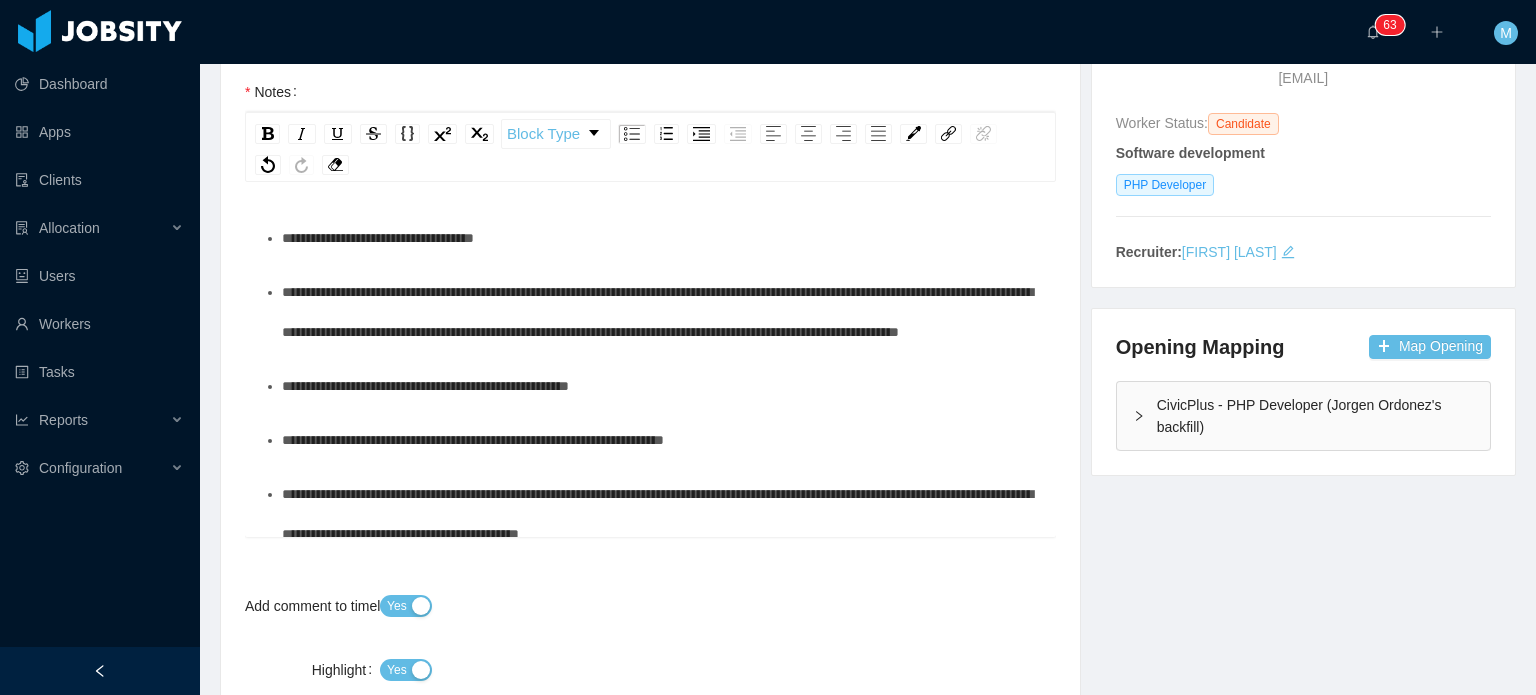 scroll, scrollTop: 300, scrollLeft: 0, axis: vertical 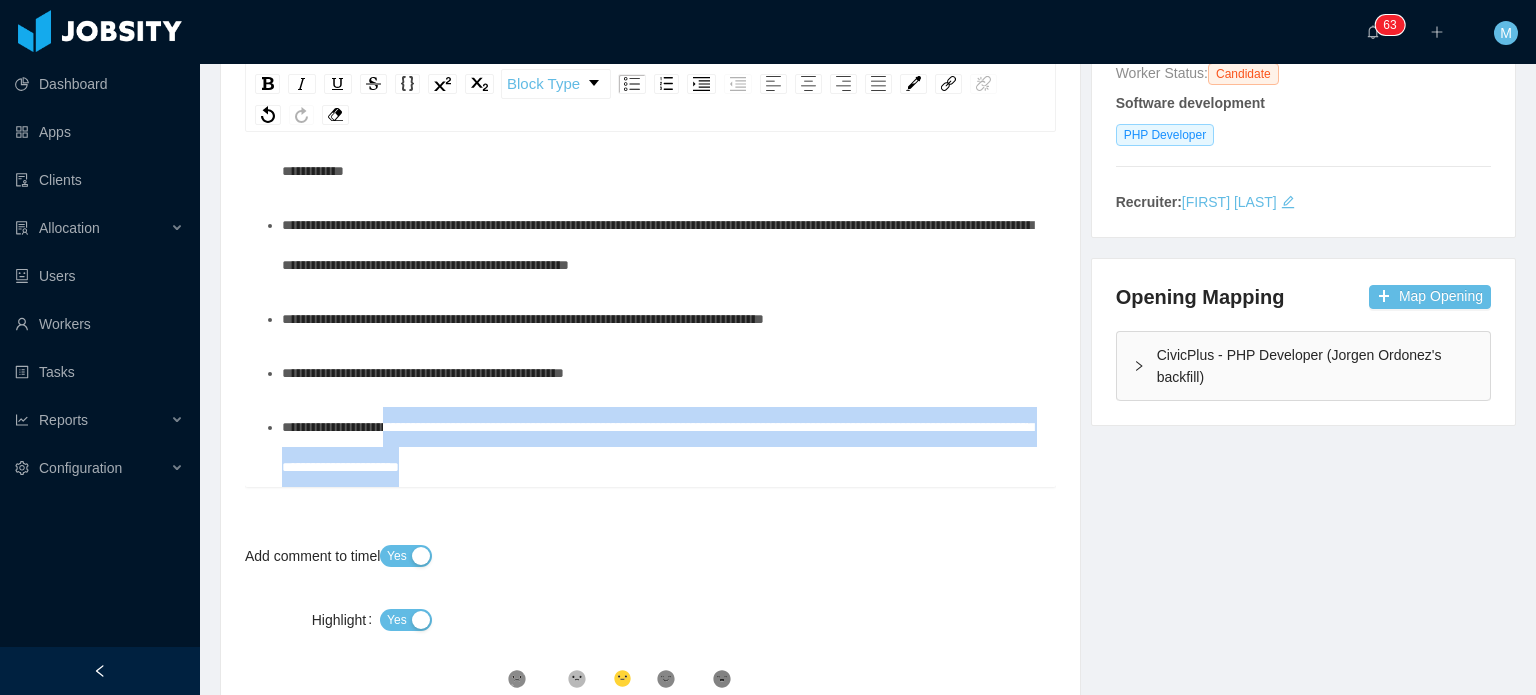drag, startPoint x: 368, startPoint y: 430, endPoint x: 404, endPoint y: 424, distance: 36.496574 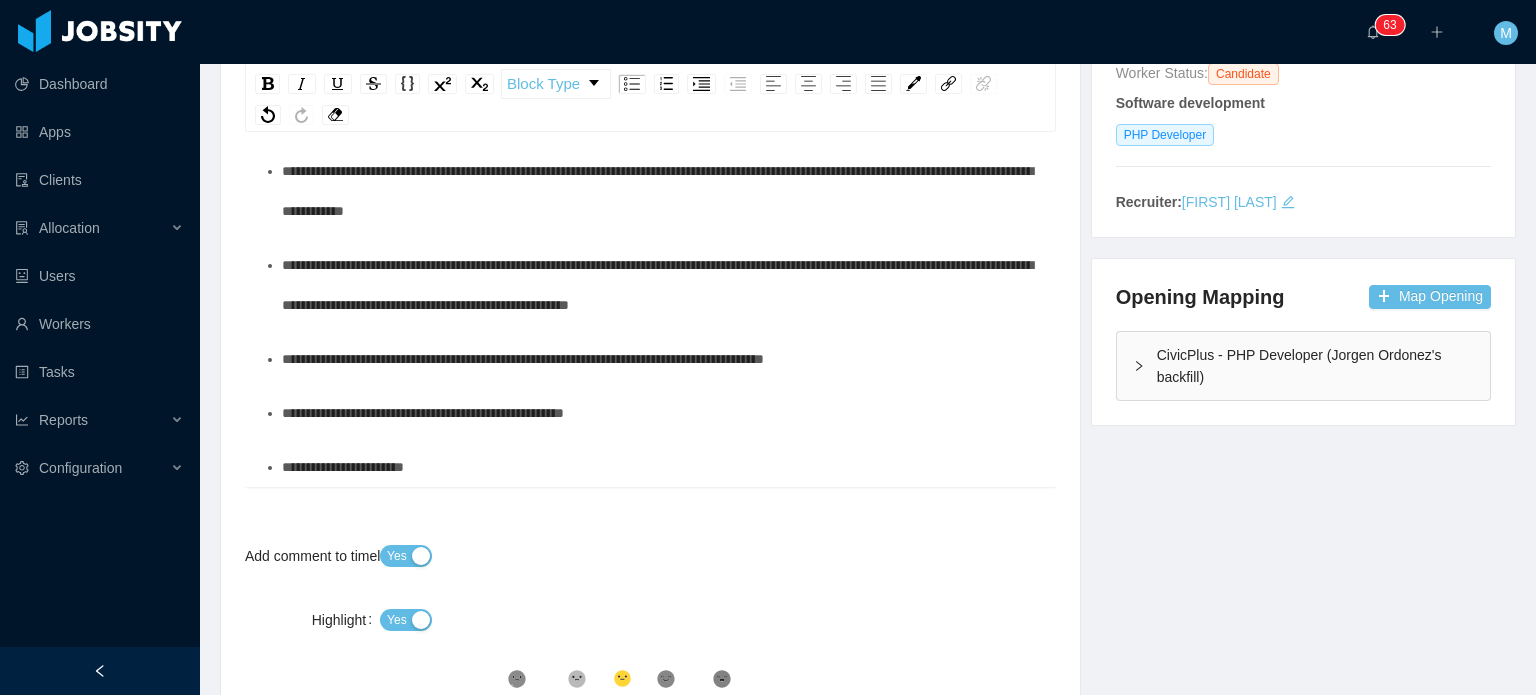 scroll 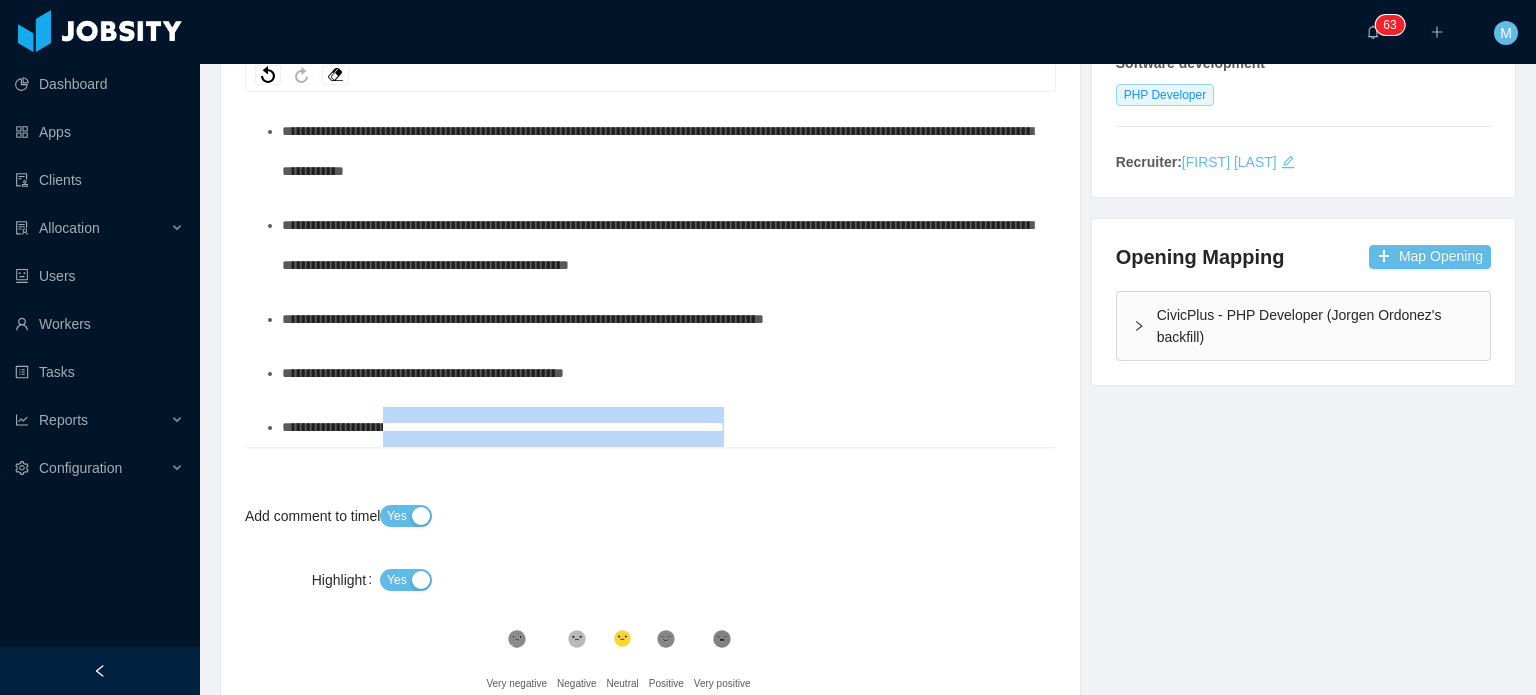 drag, startPoint x: 404, startPoint y: 423, endPoint x: 867, endPoint y: 434, distance: 463.13065 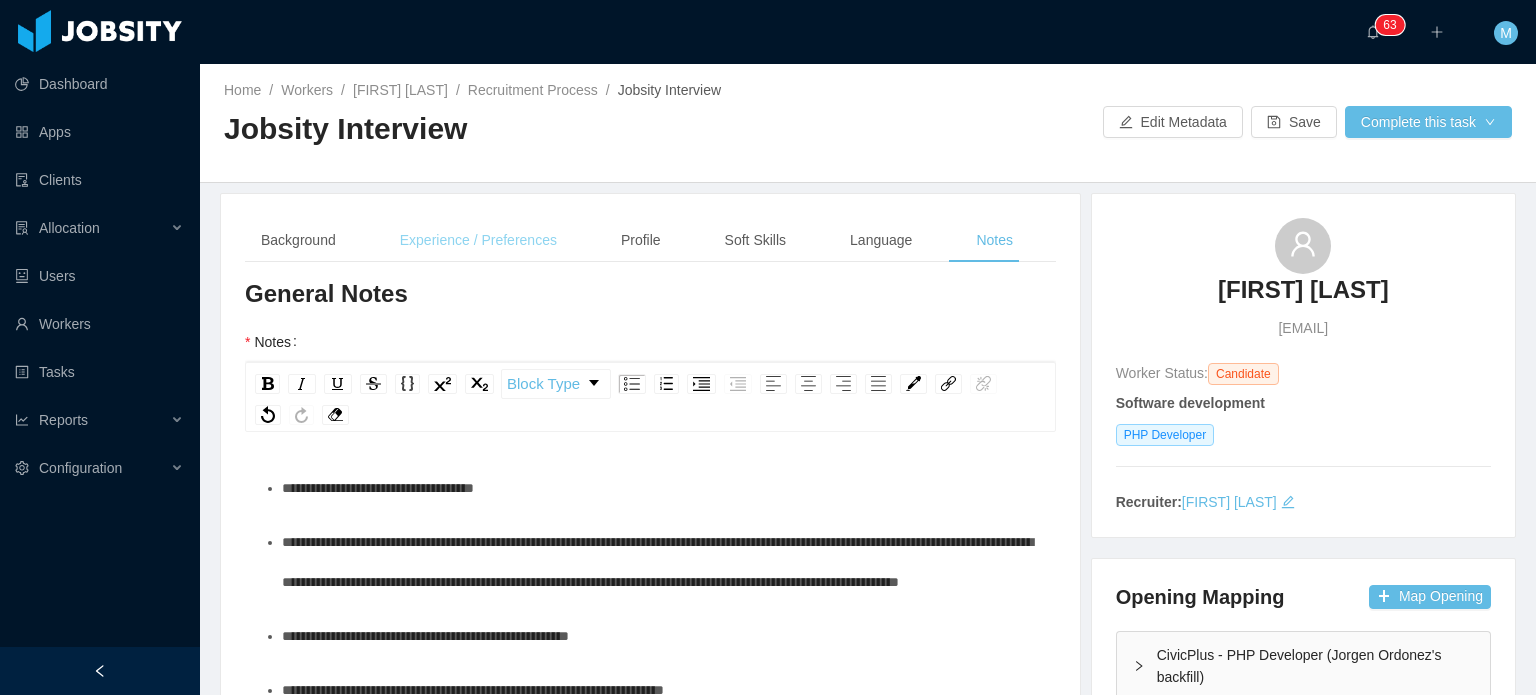 click on "**********" at bounding box center [650, 799] 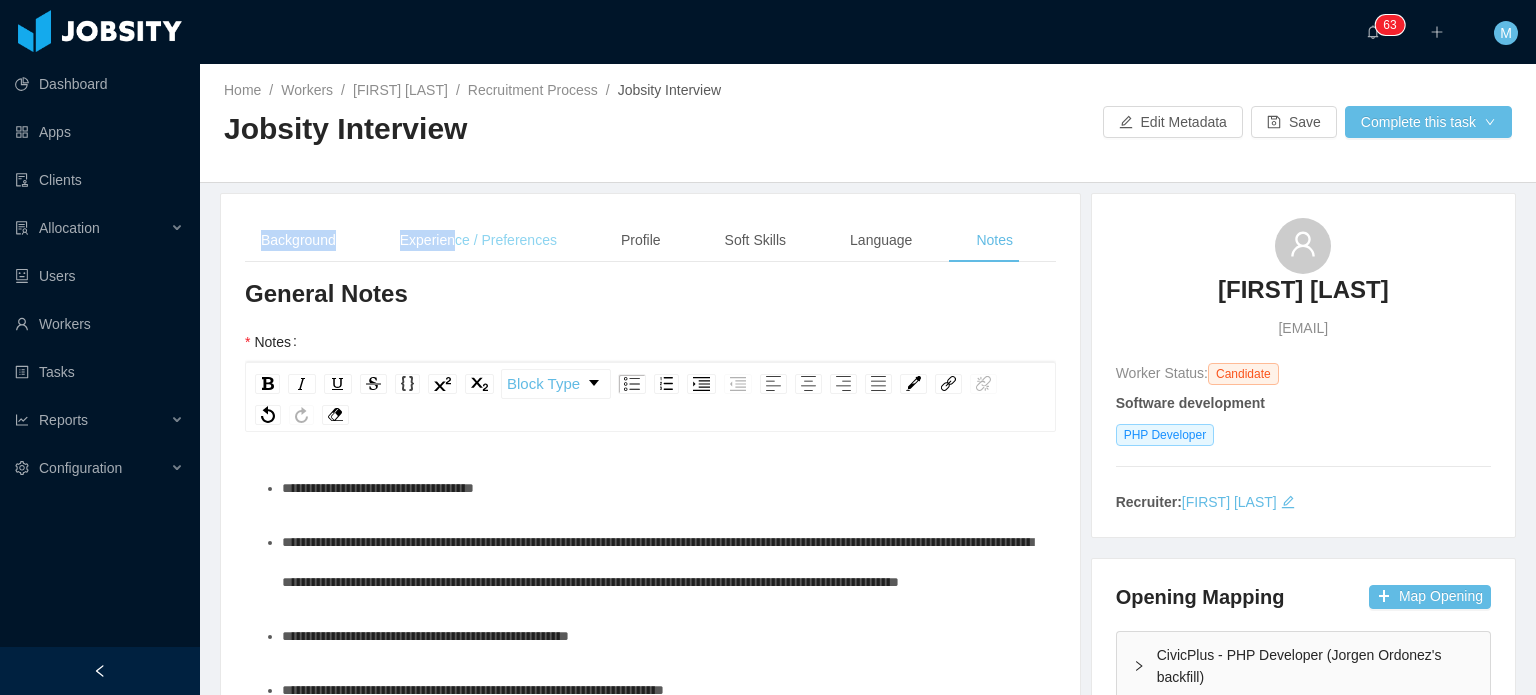 click on "Experience / Preferences" at bounding box center [478, 240] 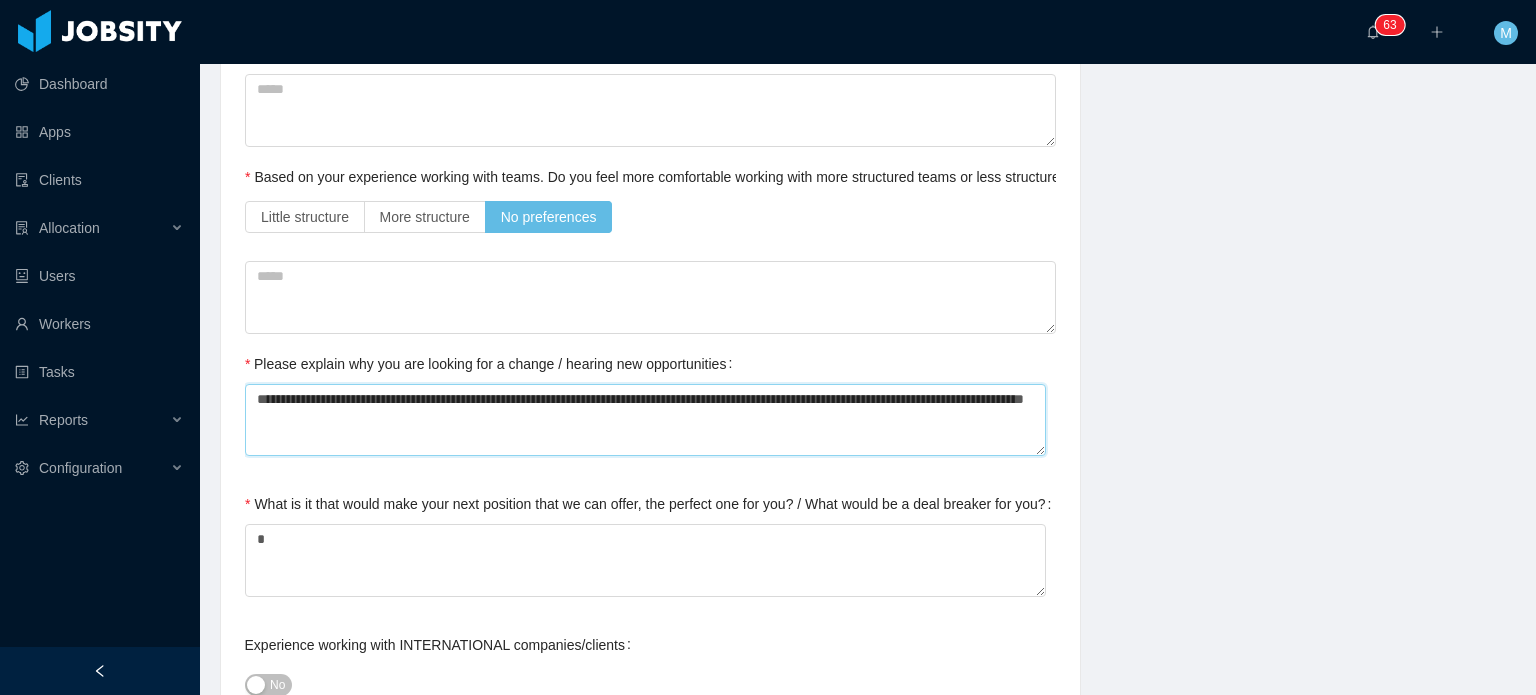 click on "**********" at bounding box center [645, 420] 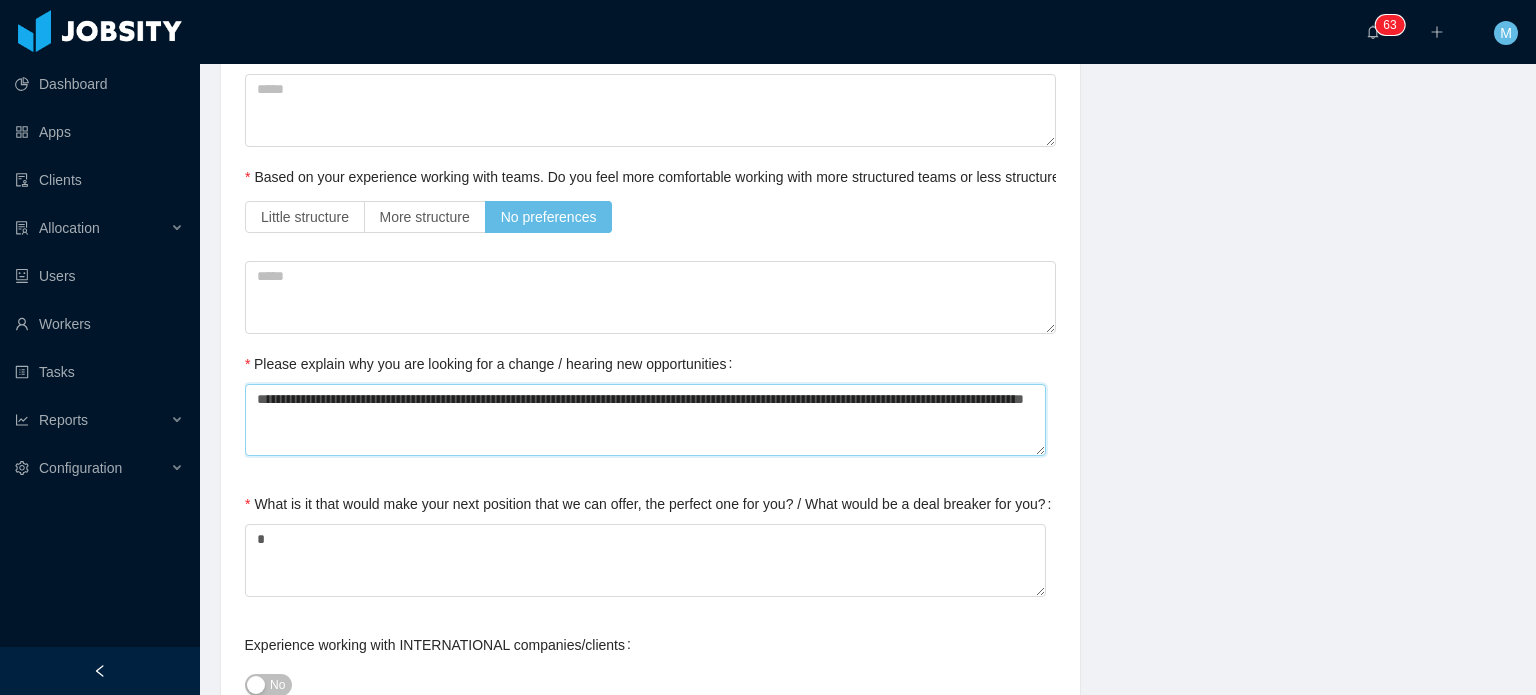 paste 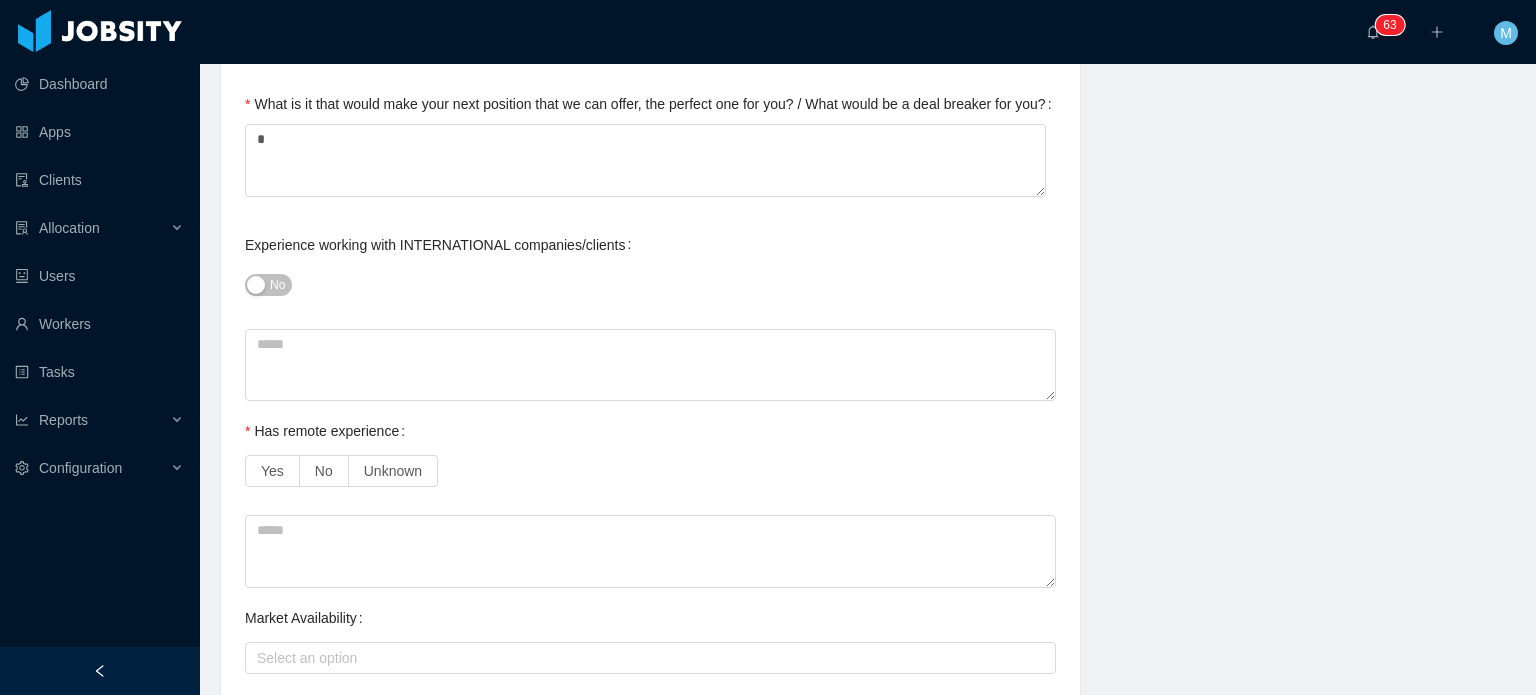 type on "**********" 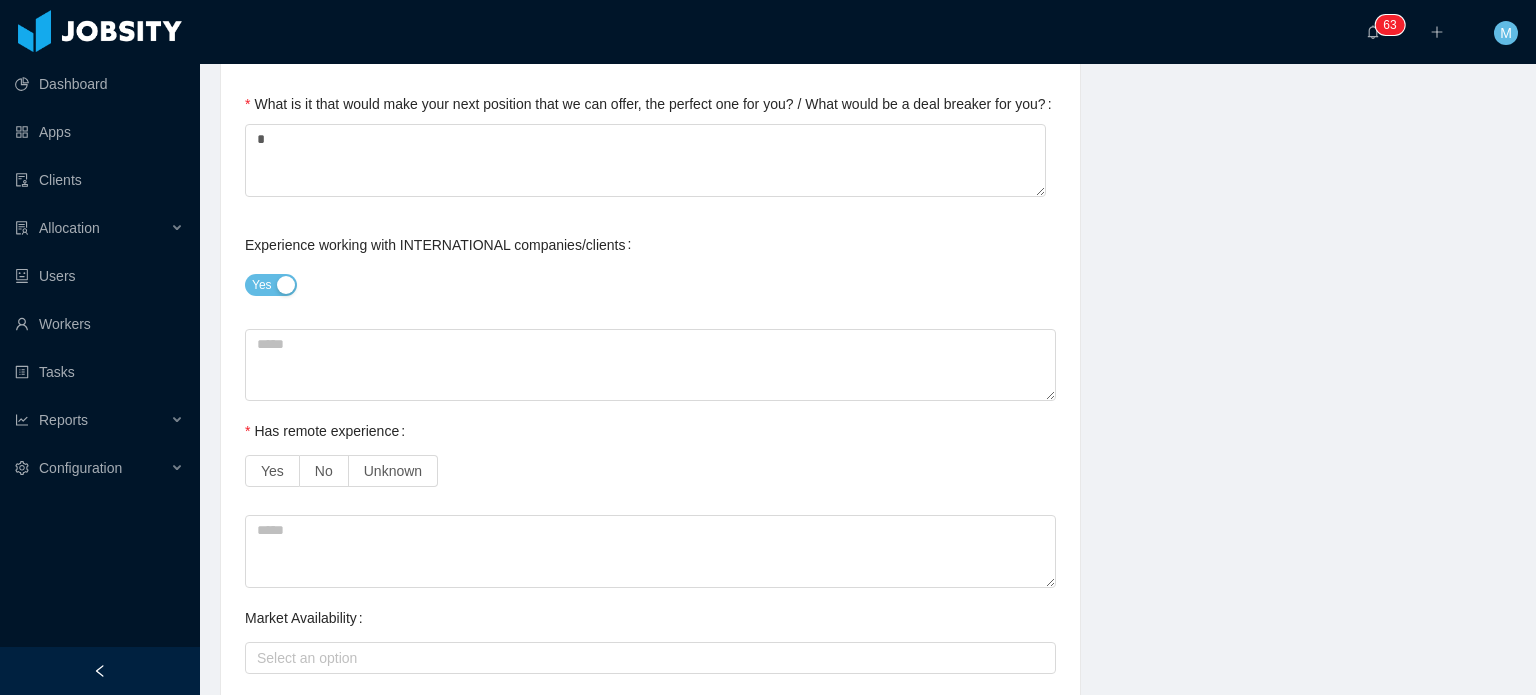 click on "Yes No Unknown" at bounding box center [650, 471] 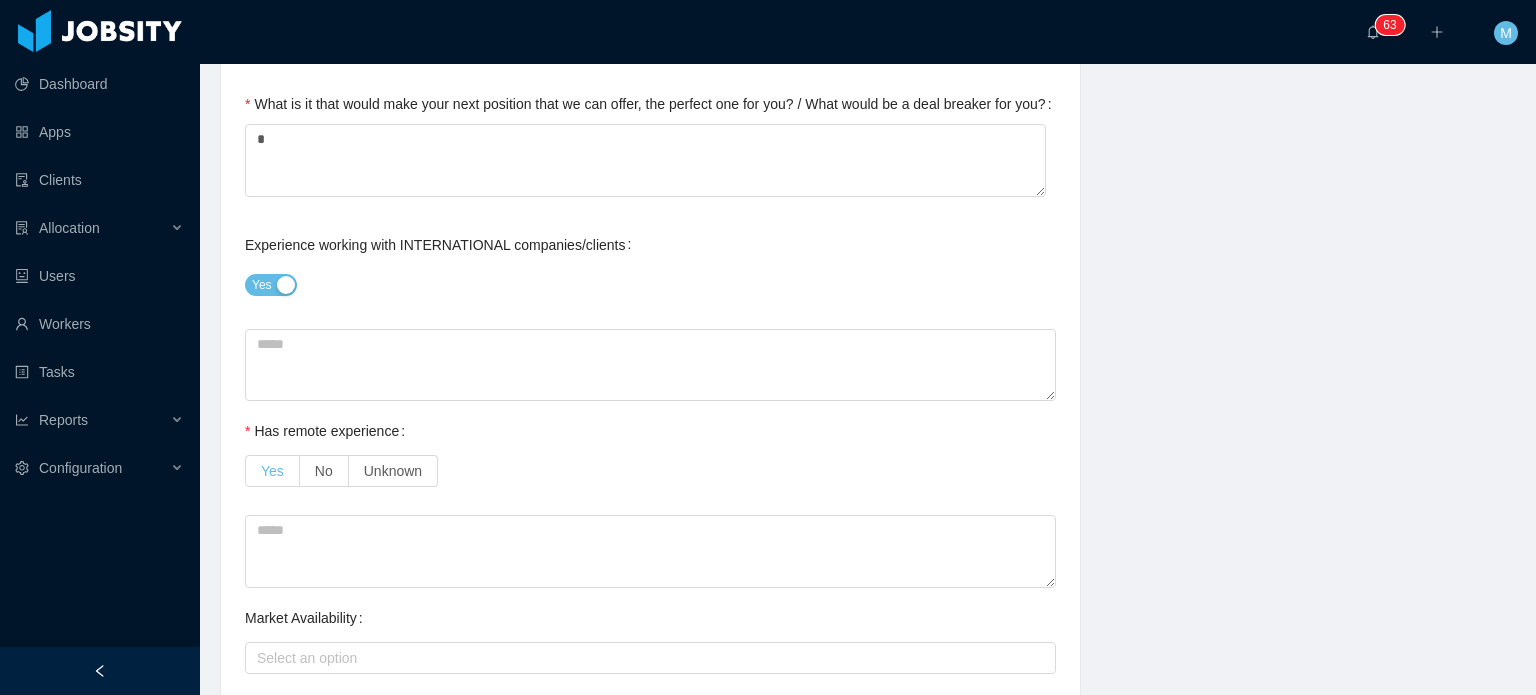 click on "Yes" at bounding box center [272, 471] 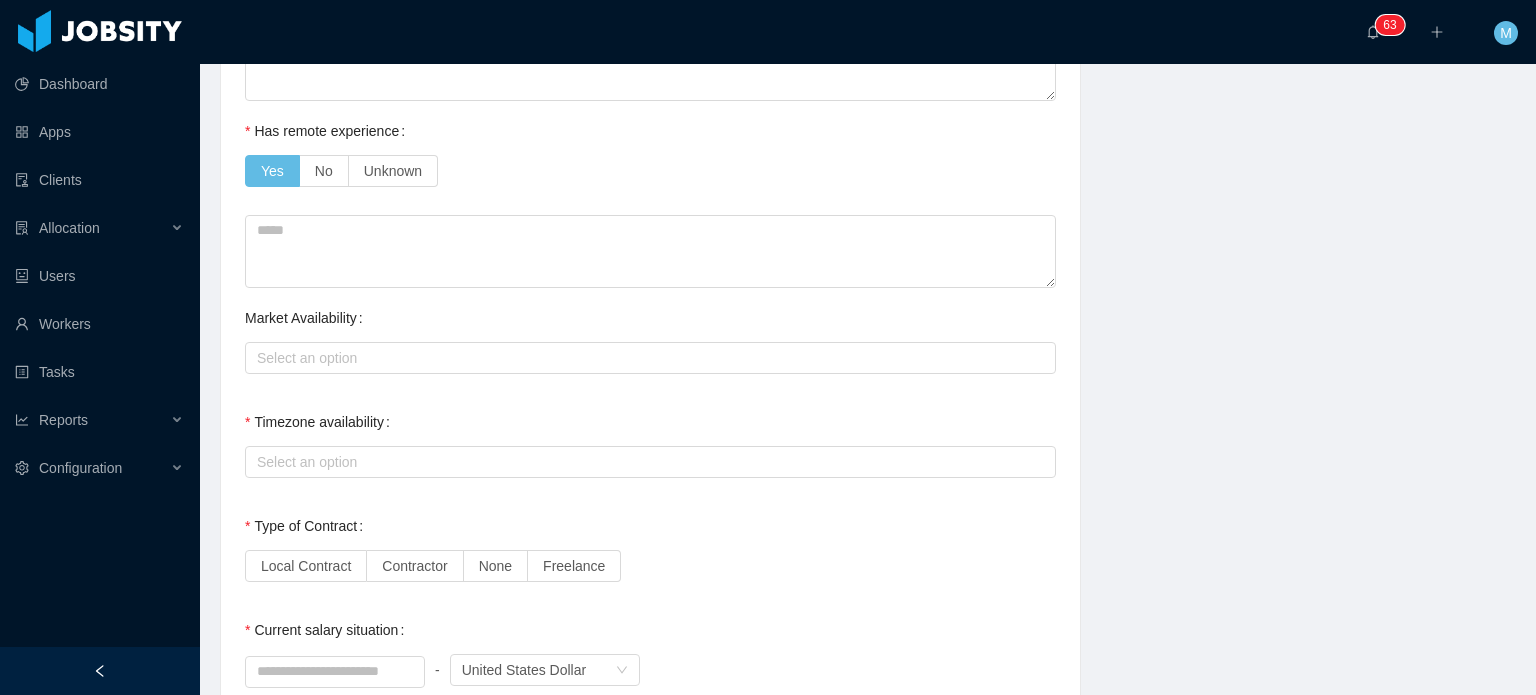 click on "Select an option" at bounding box center (650, 462) 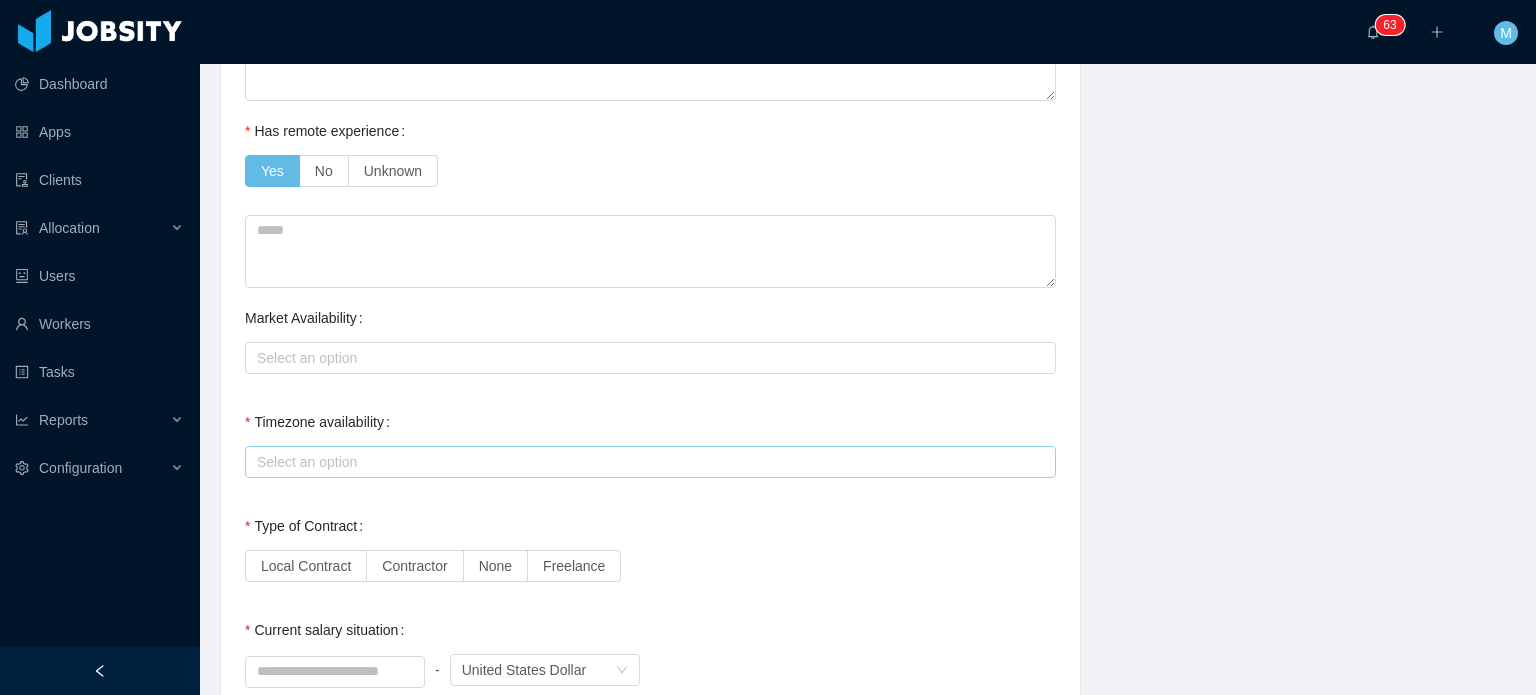 click on "Select an option" at bounding box center (646, 462) 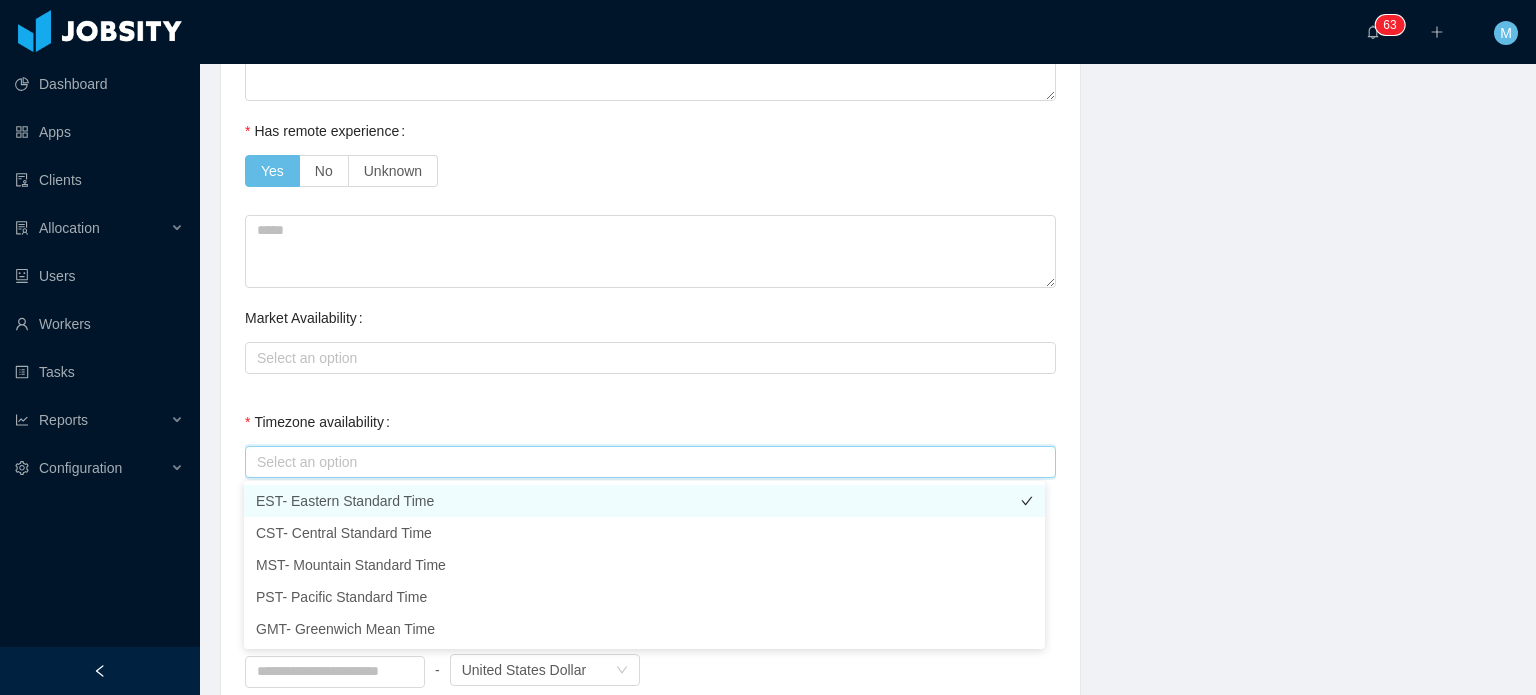click on "EST- Eastern Standard Time" at bounding box center [644, 501] 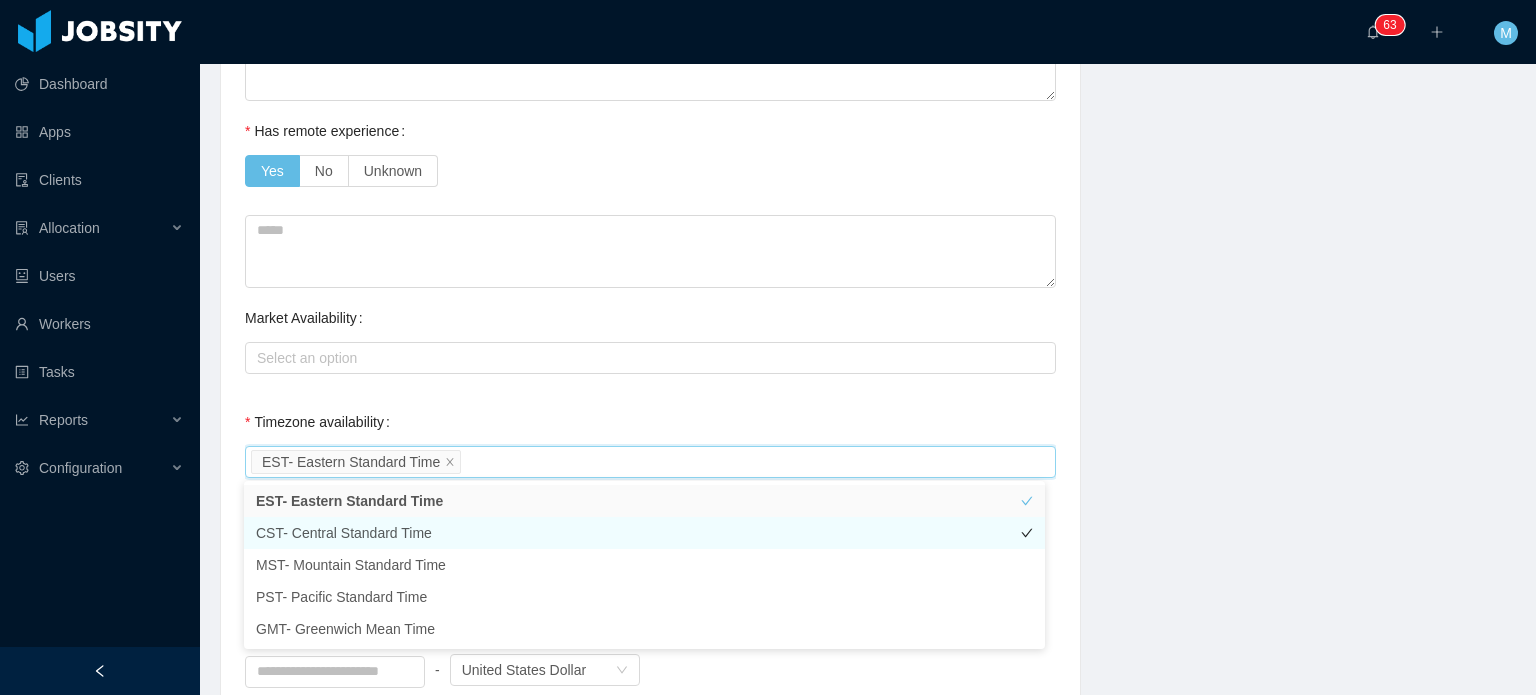 click on "CST- Central Standard Time" at bounding box center [644, 533] 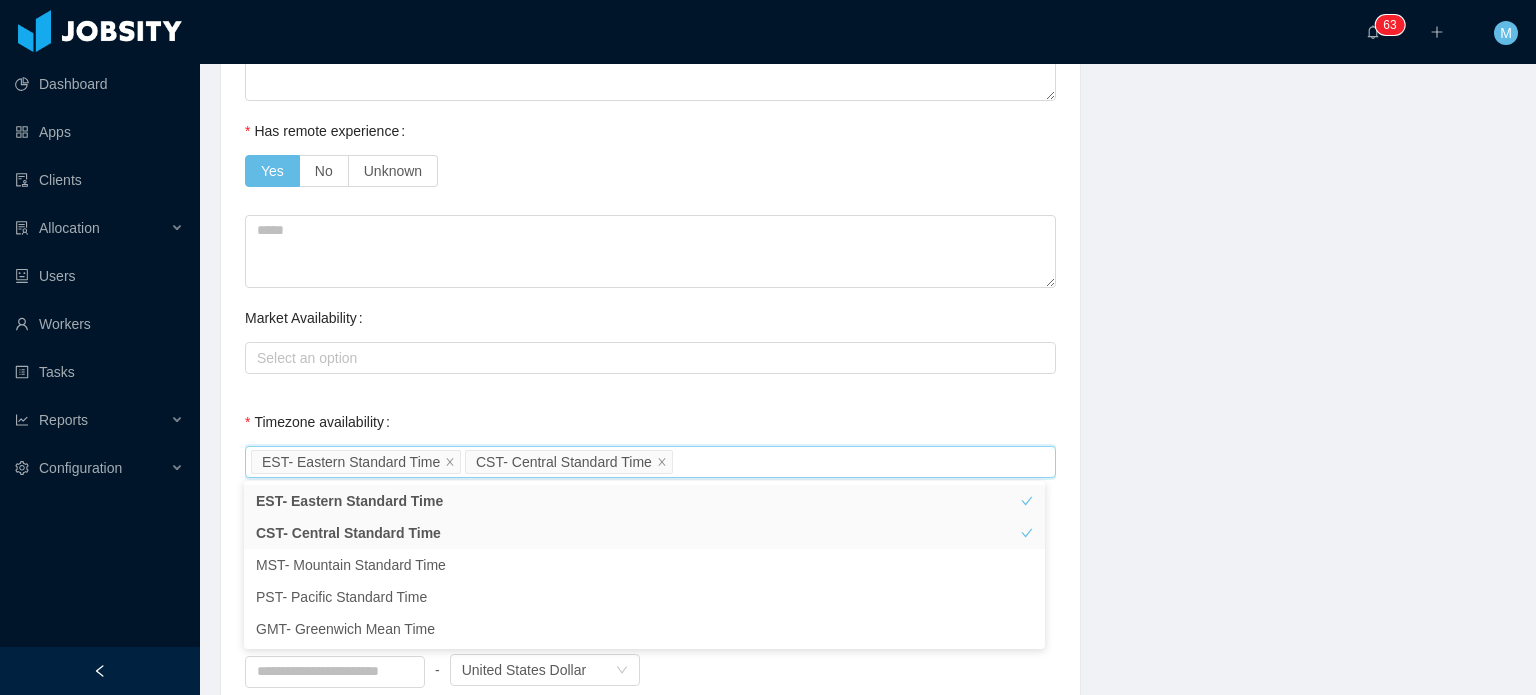 click on "**********" at bounding box center (868, 109) 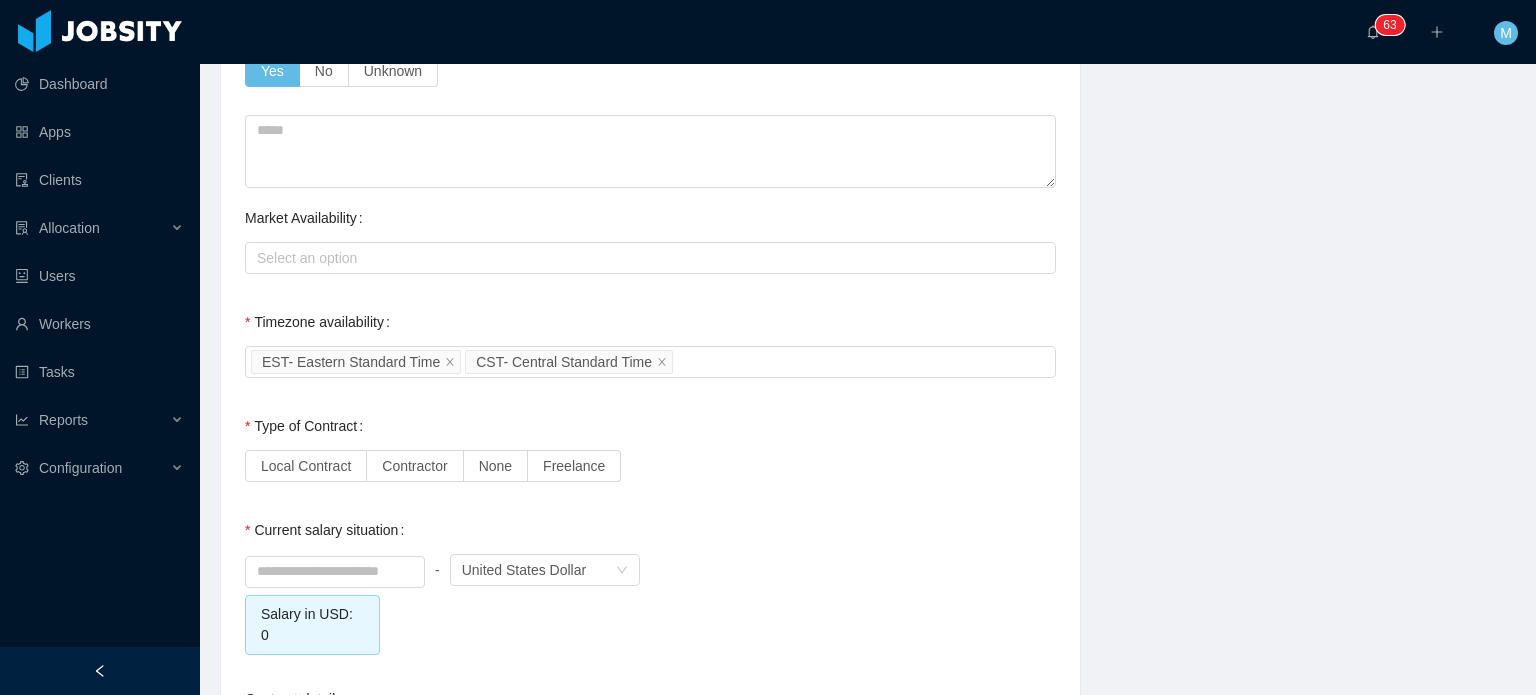 click on "Market Availability Select an option" at bounding box center (650, 238) 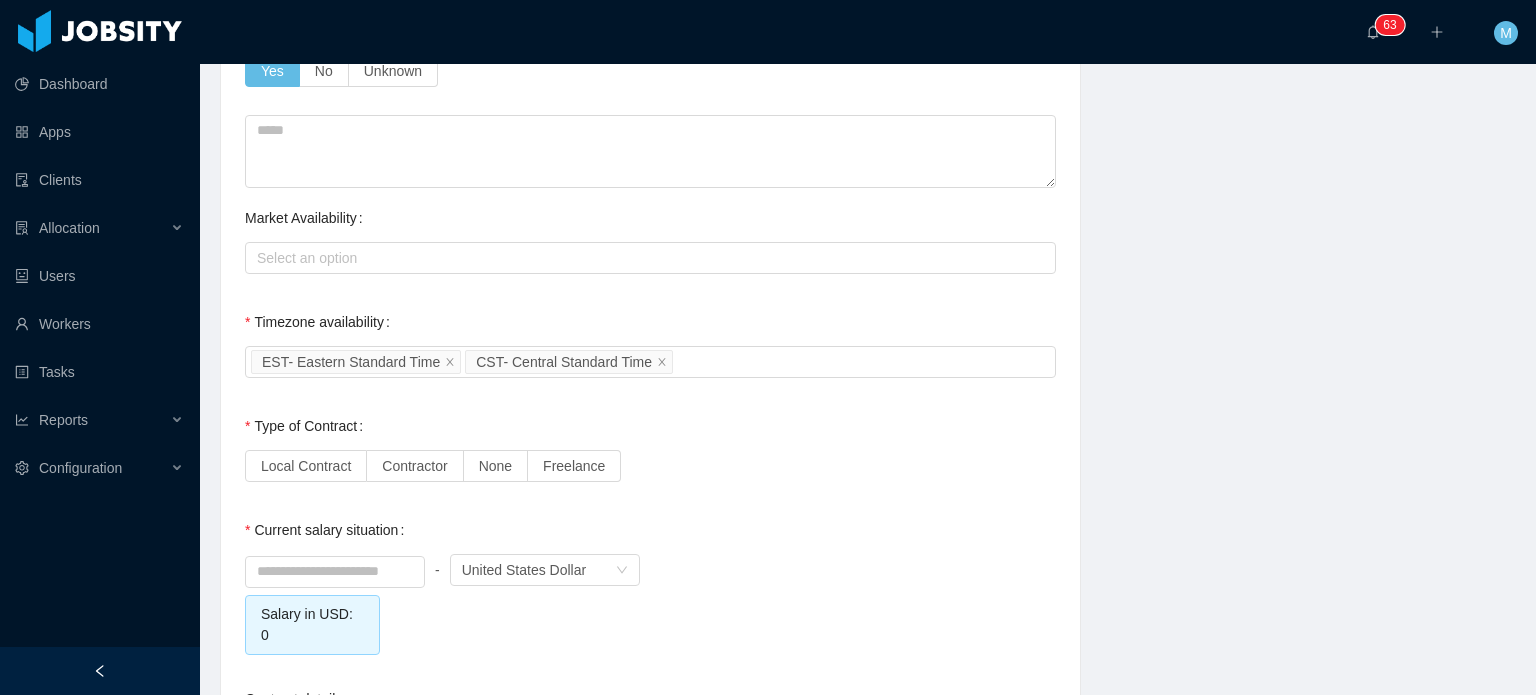 click on "Select an option" at bounding box center (650, 258) 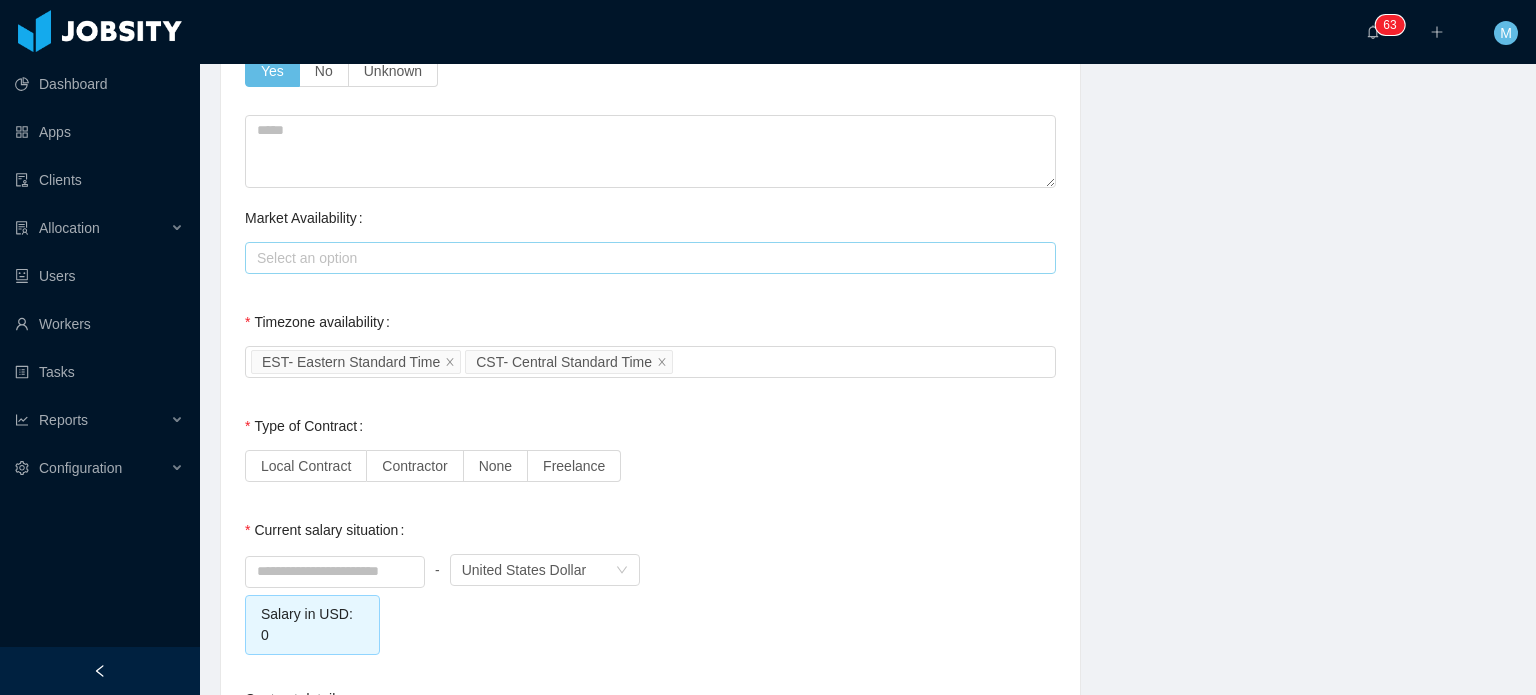 click on "Select an option" at bounding box center [647, 258] 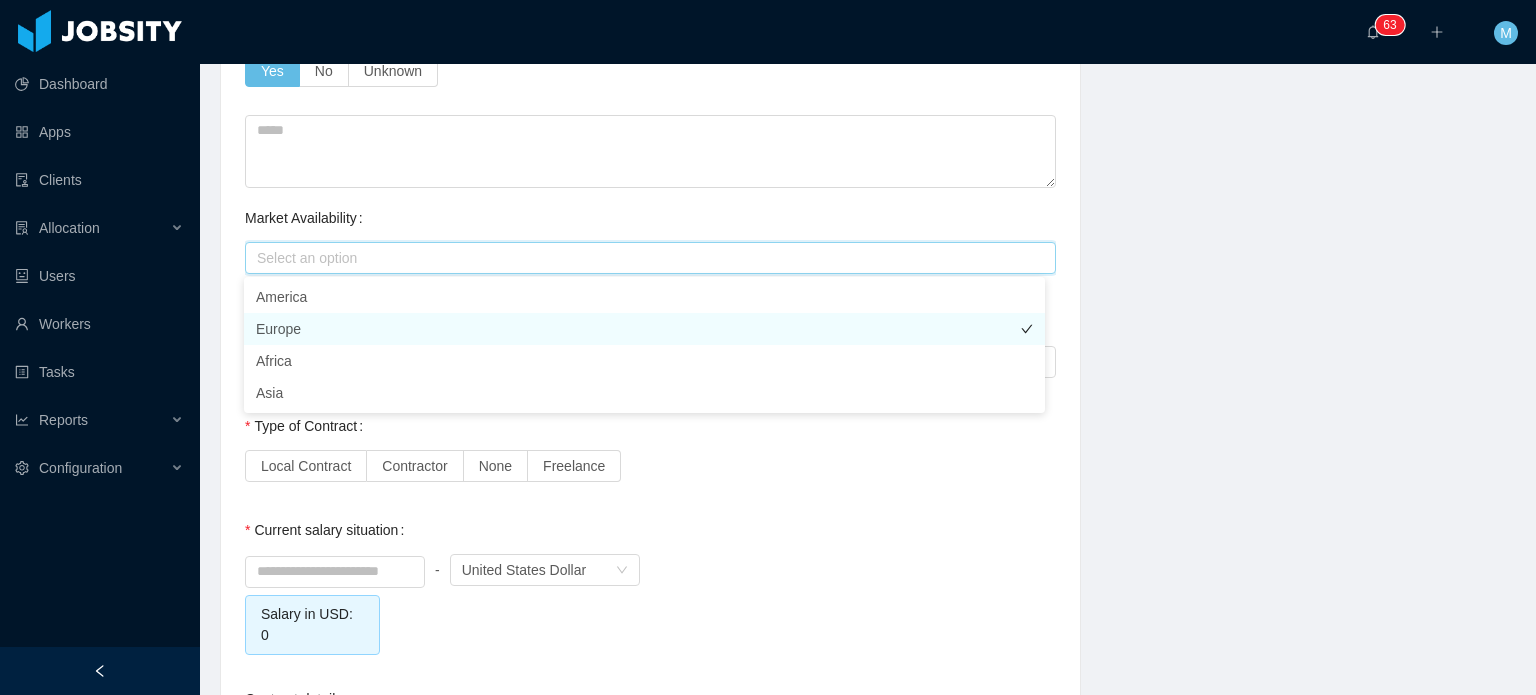 click on "Europe" at bounding box center [644, 329] 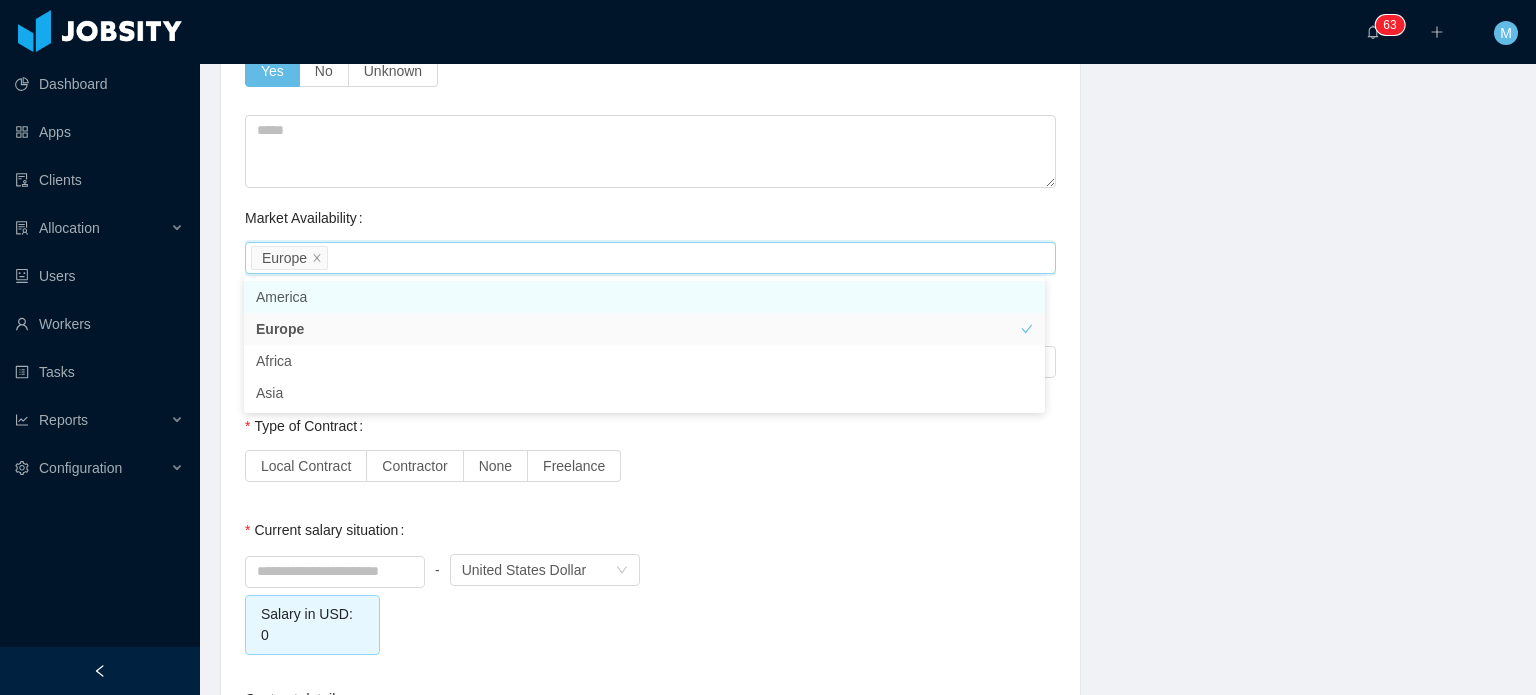 click on "Select an option   Europe" at bounding box center (647, 258) 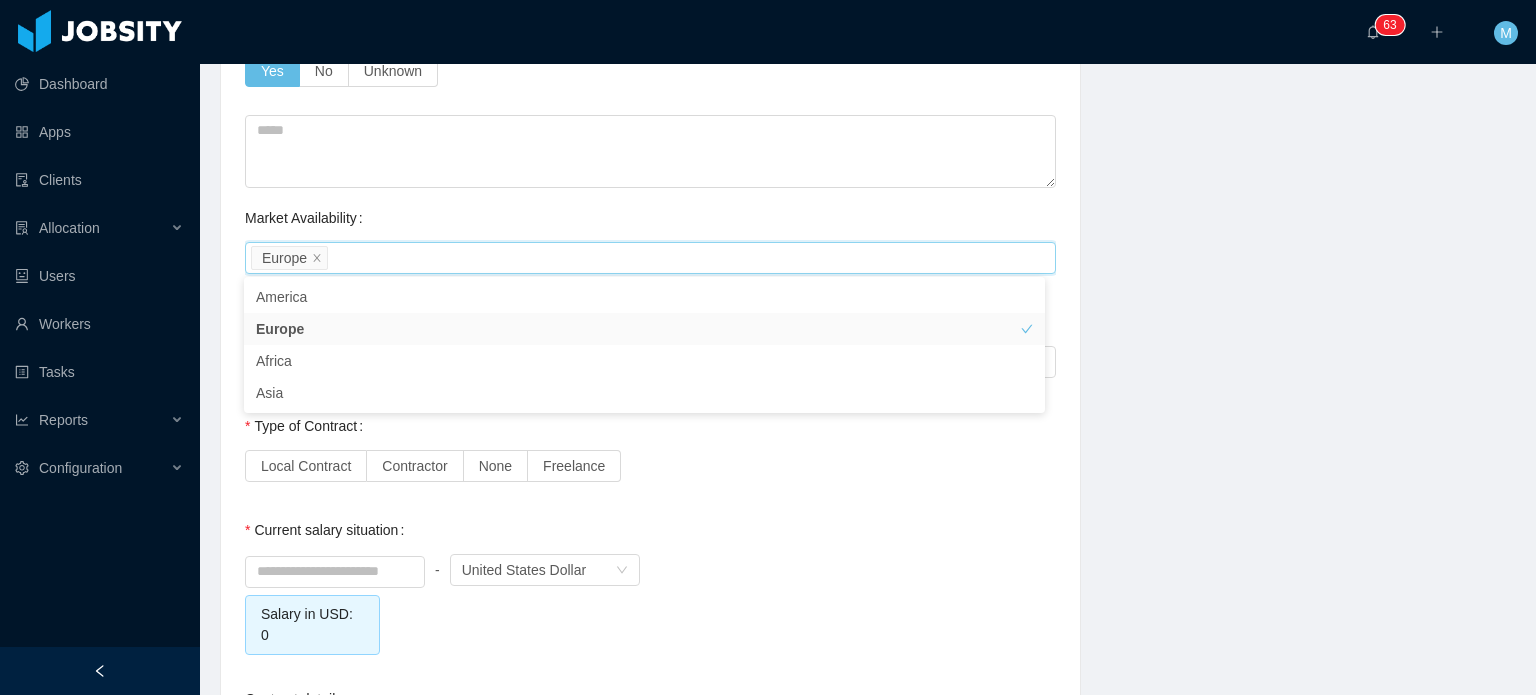 click on "Select an option   Europe" at bounding box center [647, 258] 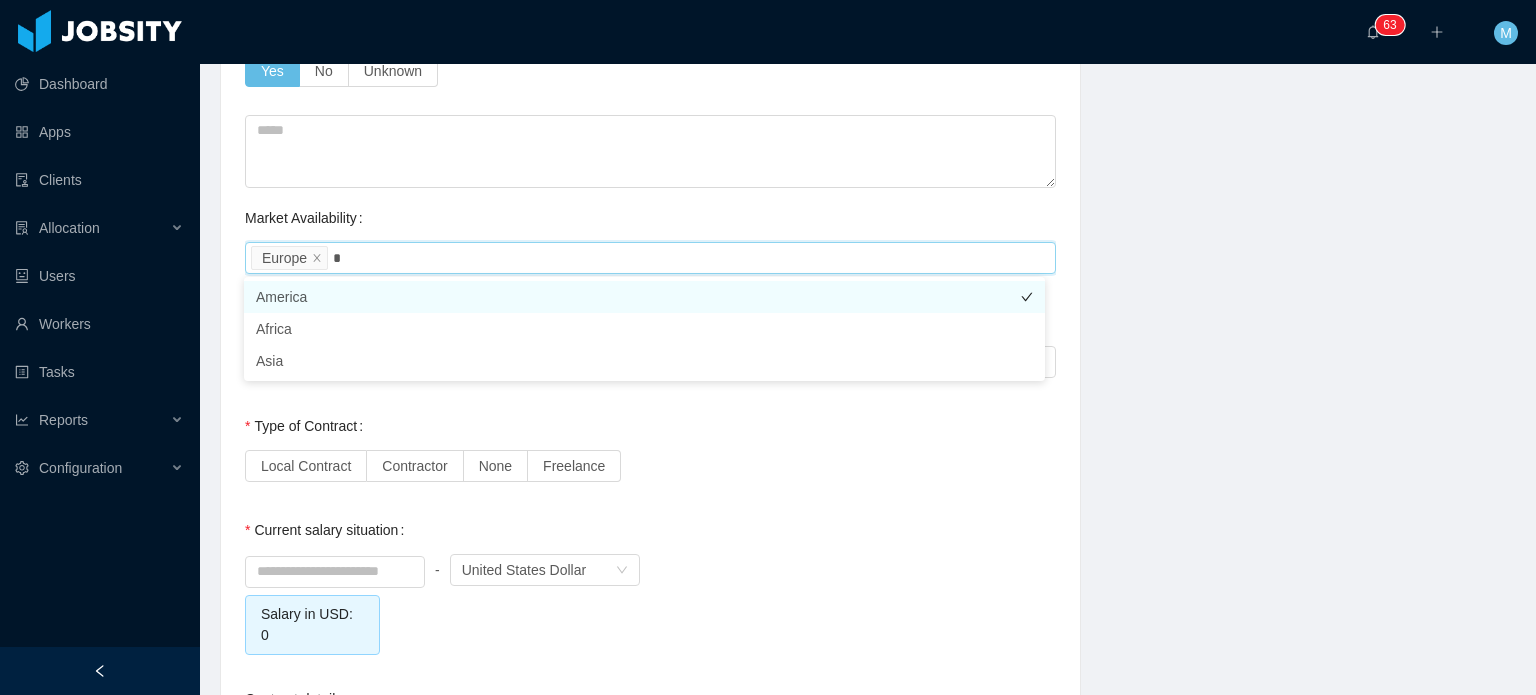 click on "America" at bounding box center [644, 297] 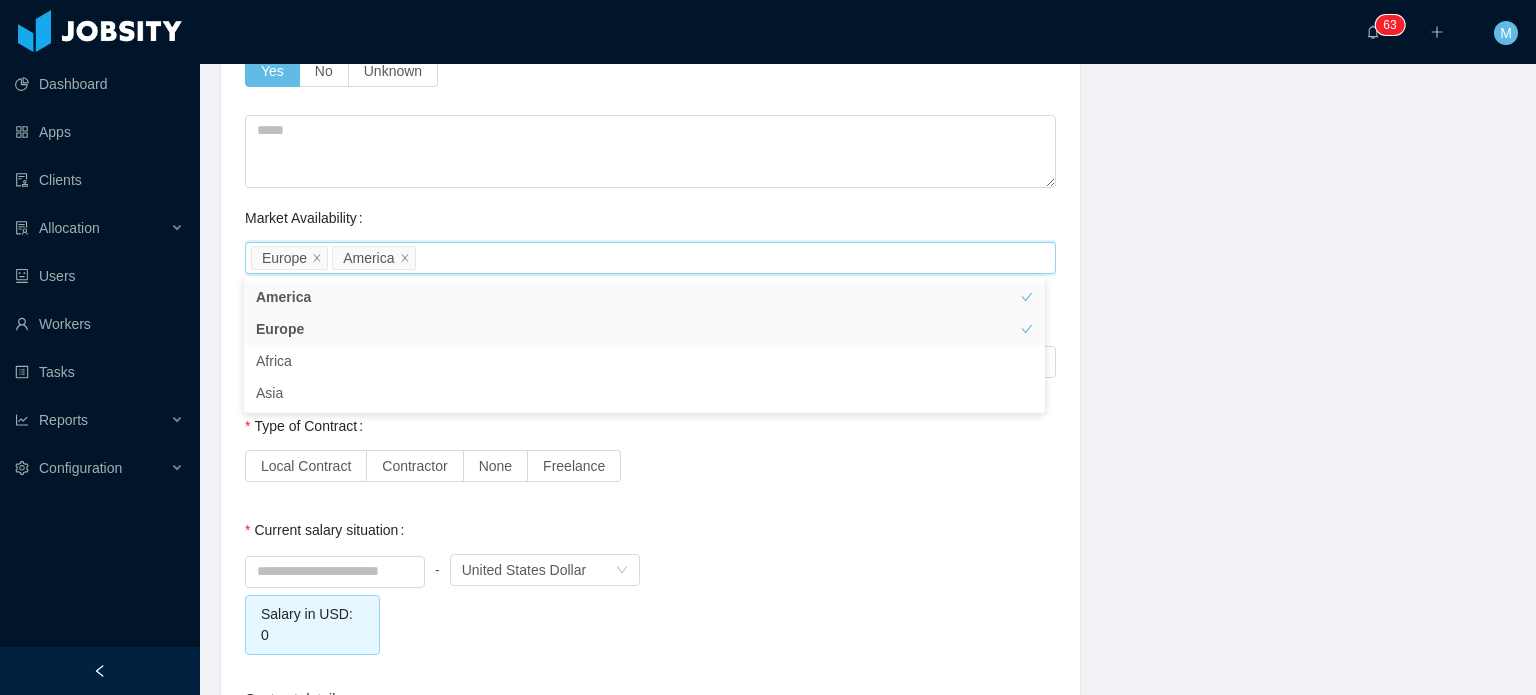 click on "Europe" at bounding box center (289, 258) 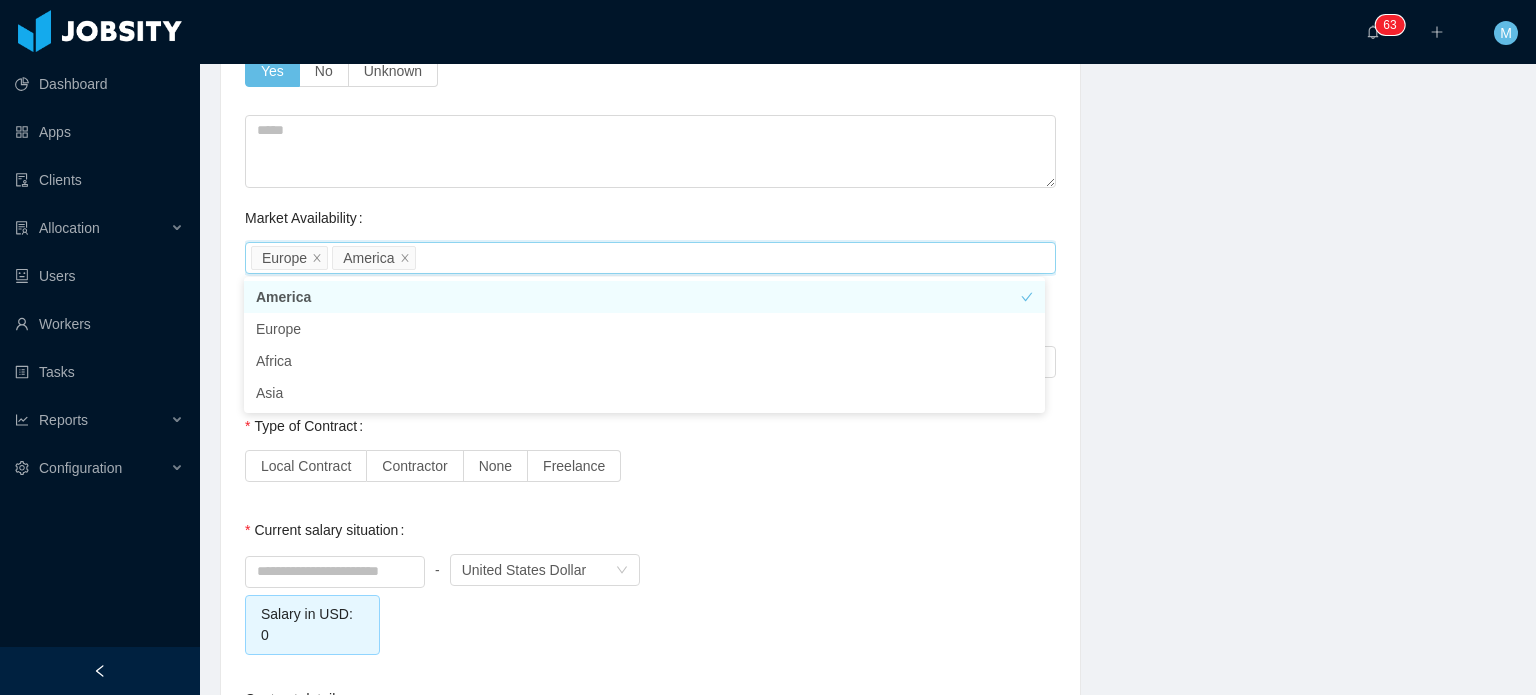 click on "**********" at bounding box center [868, 9] 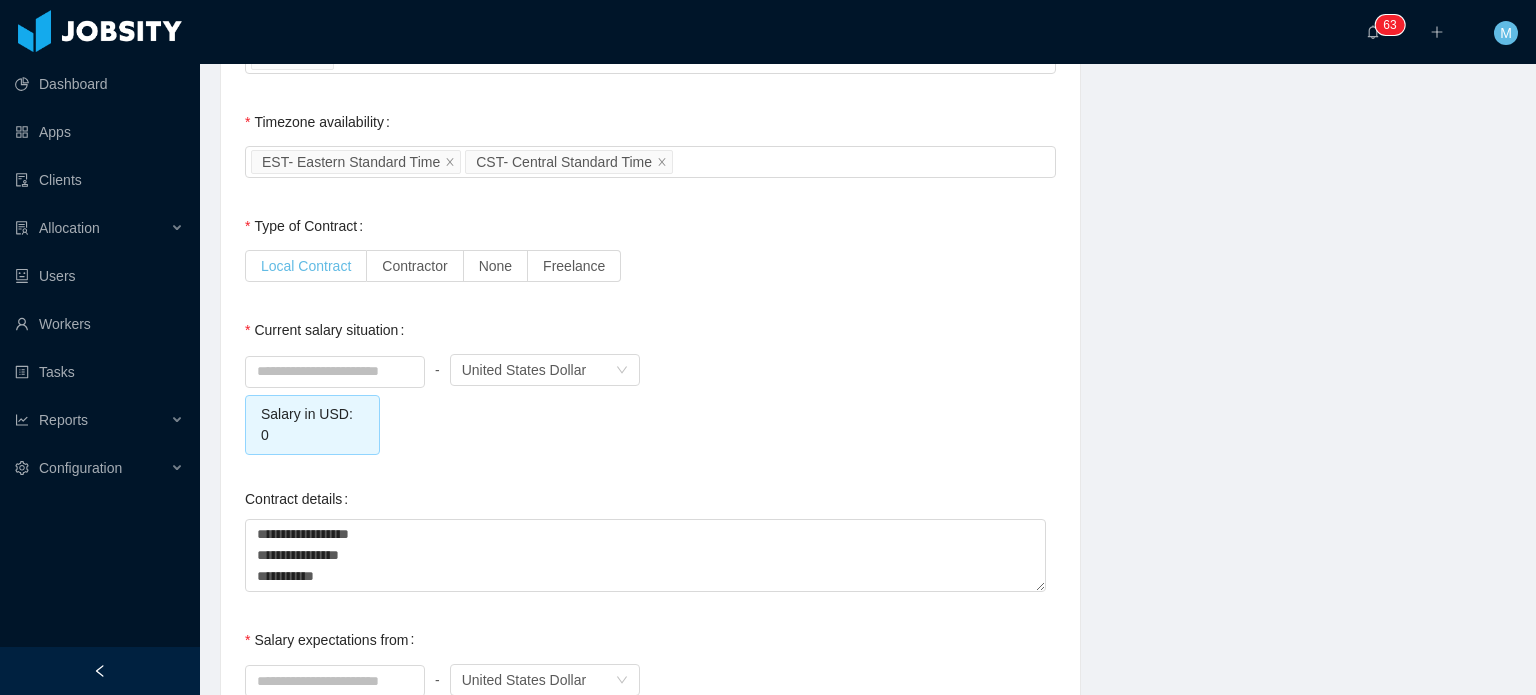 click on "Local Contract" at bounding box center (306, 266) 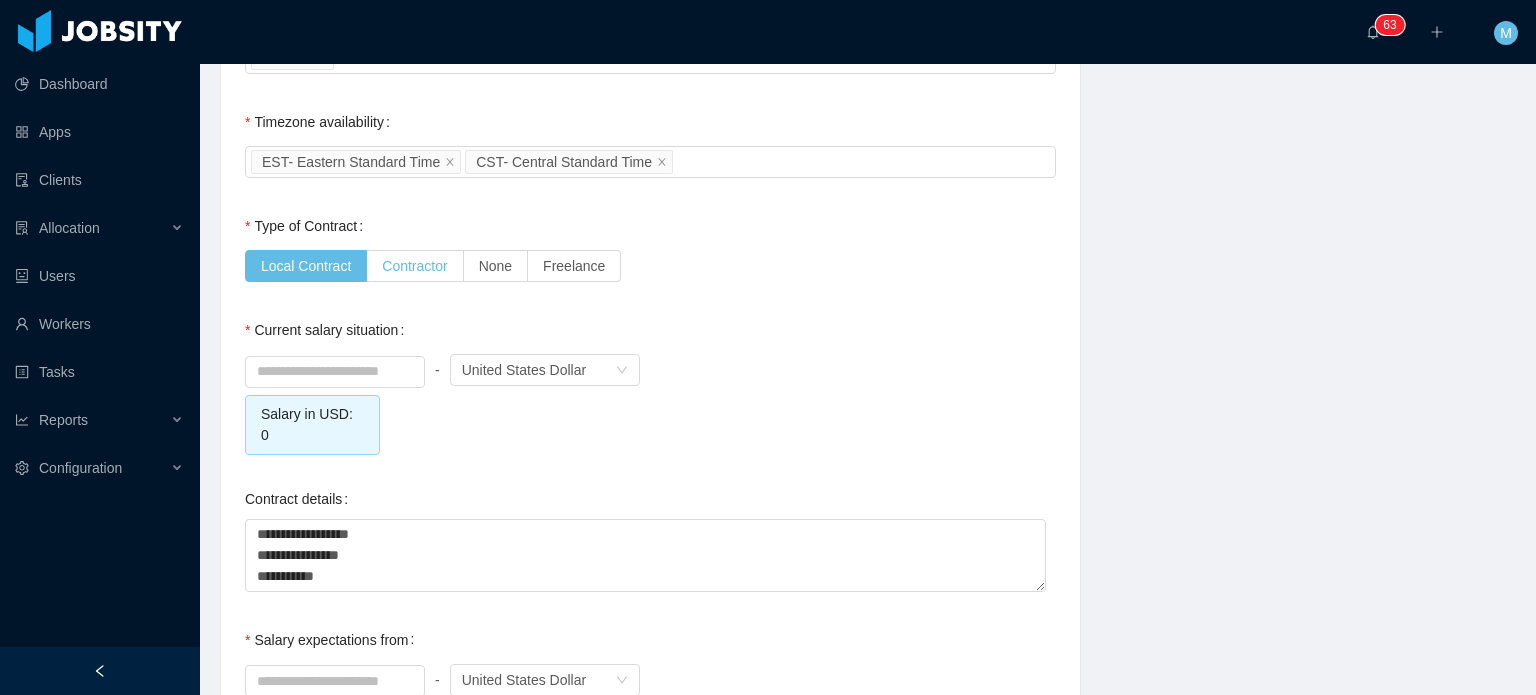 click on "Contractor" at bounding box center (415, 266) 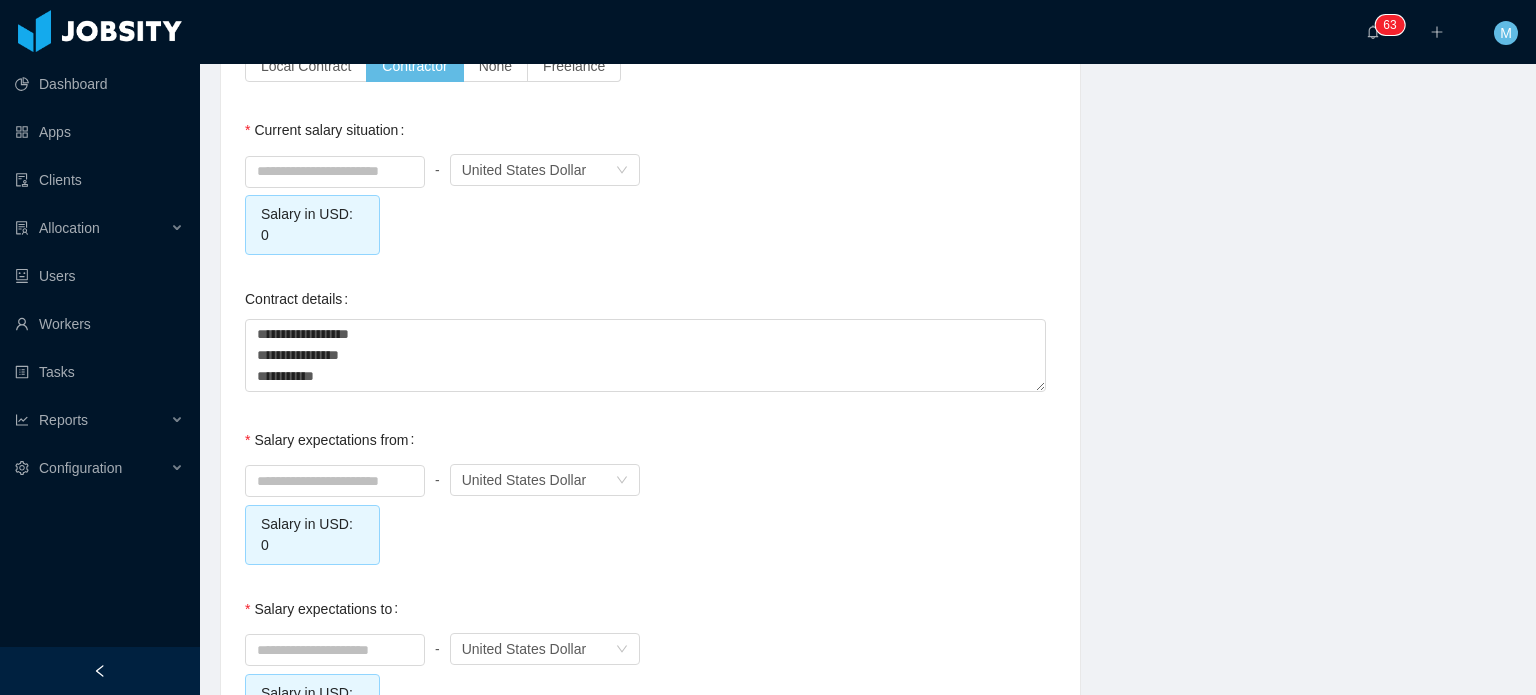 click at bounding box center [335, 170] 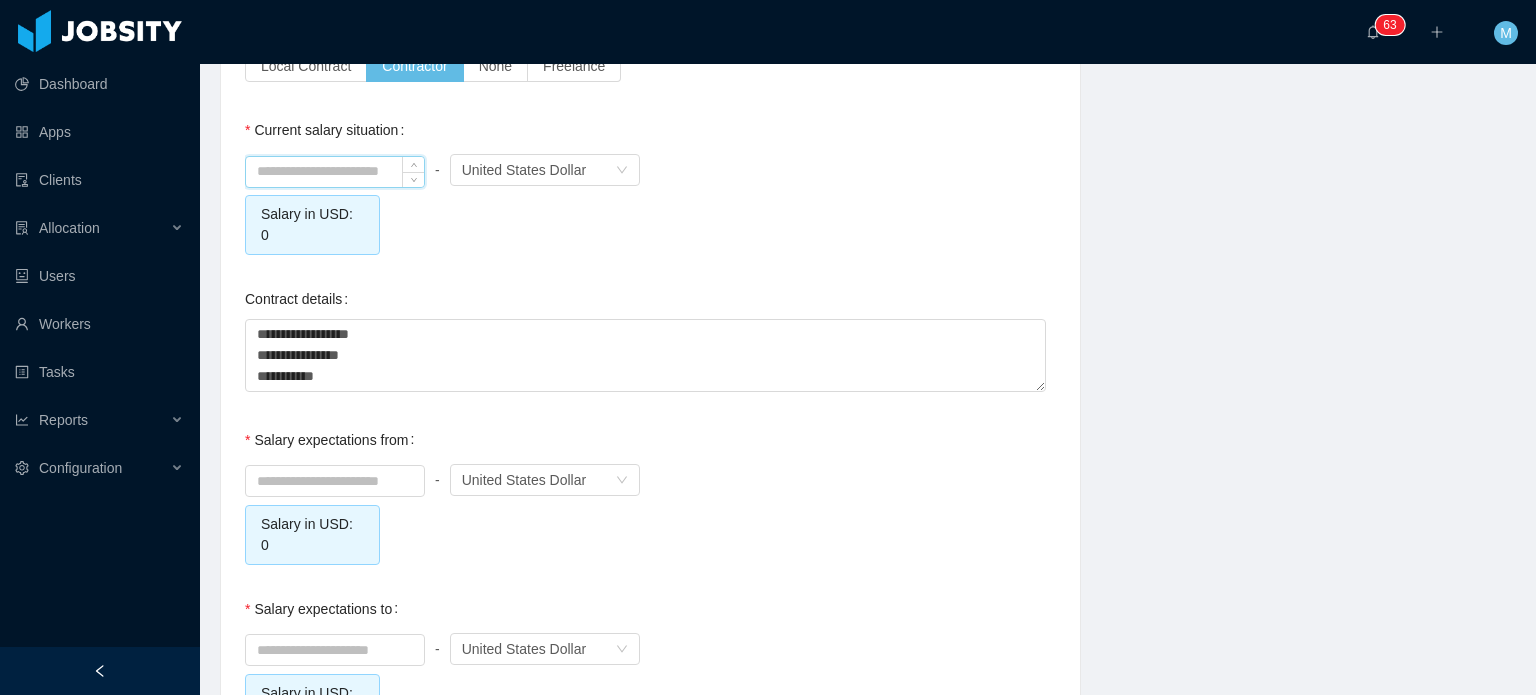click at bounding box center [335, 172] 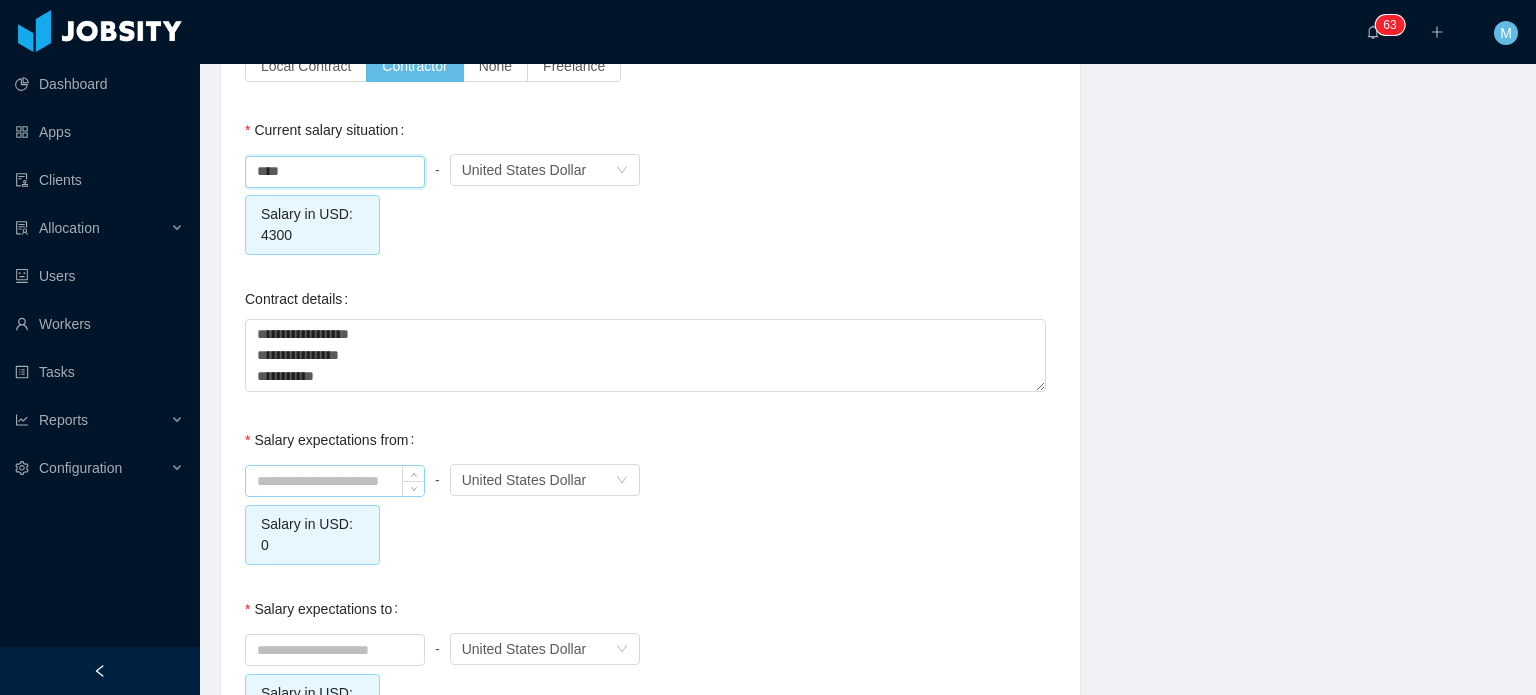 click at bounding box center [335, 481] 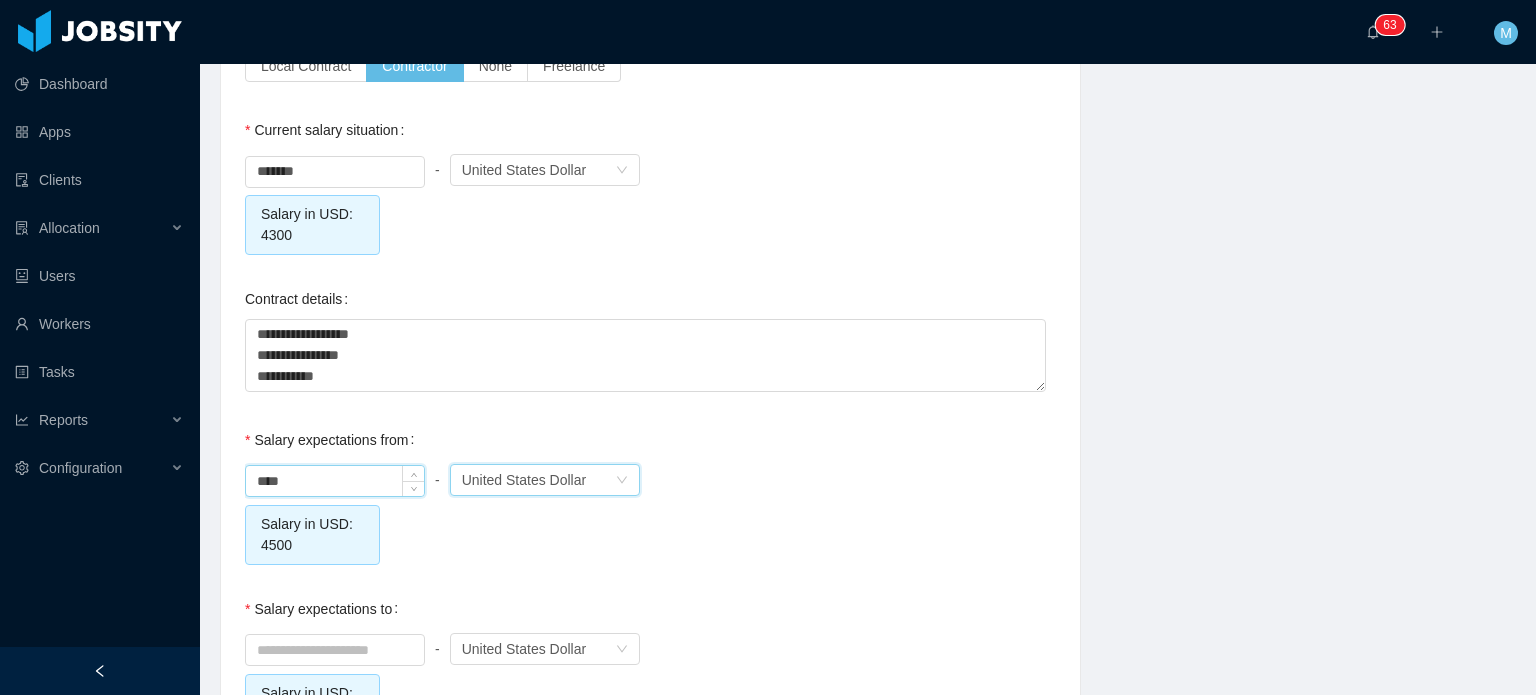 type on "*******" 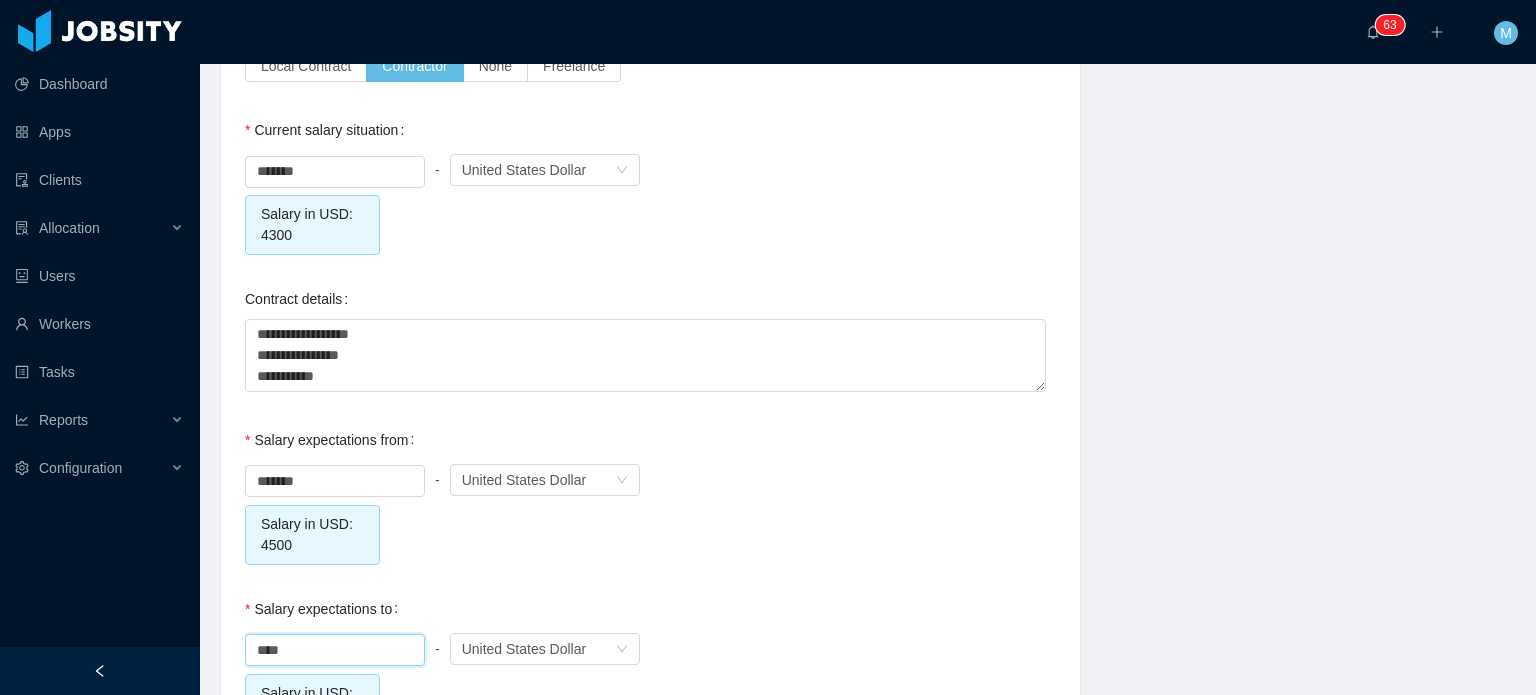 click on "**********" at bounding box center [868, -391] 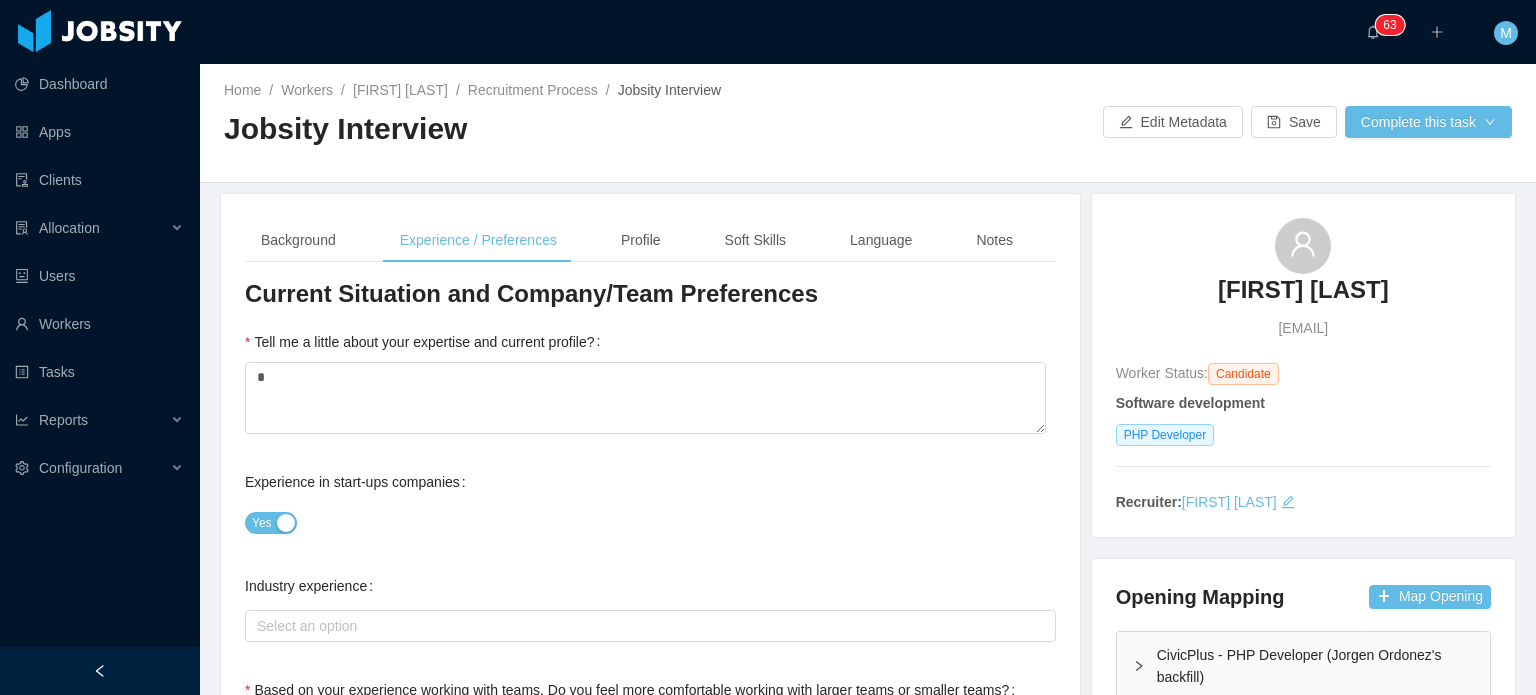 click on "Background Experience / Preferences Profile Soft Skills Language Notes" at bounding box center [637, 240] 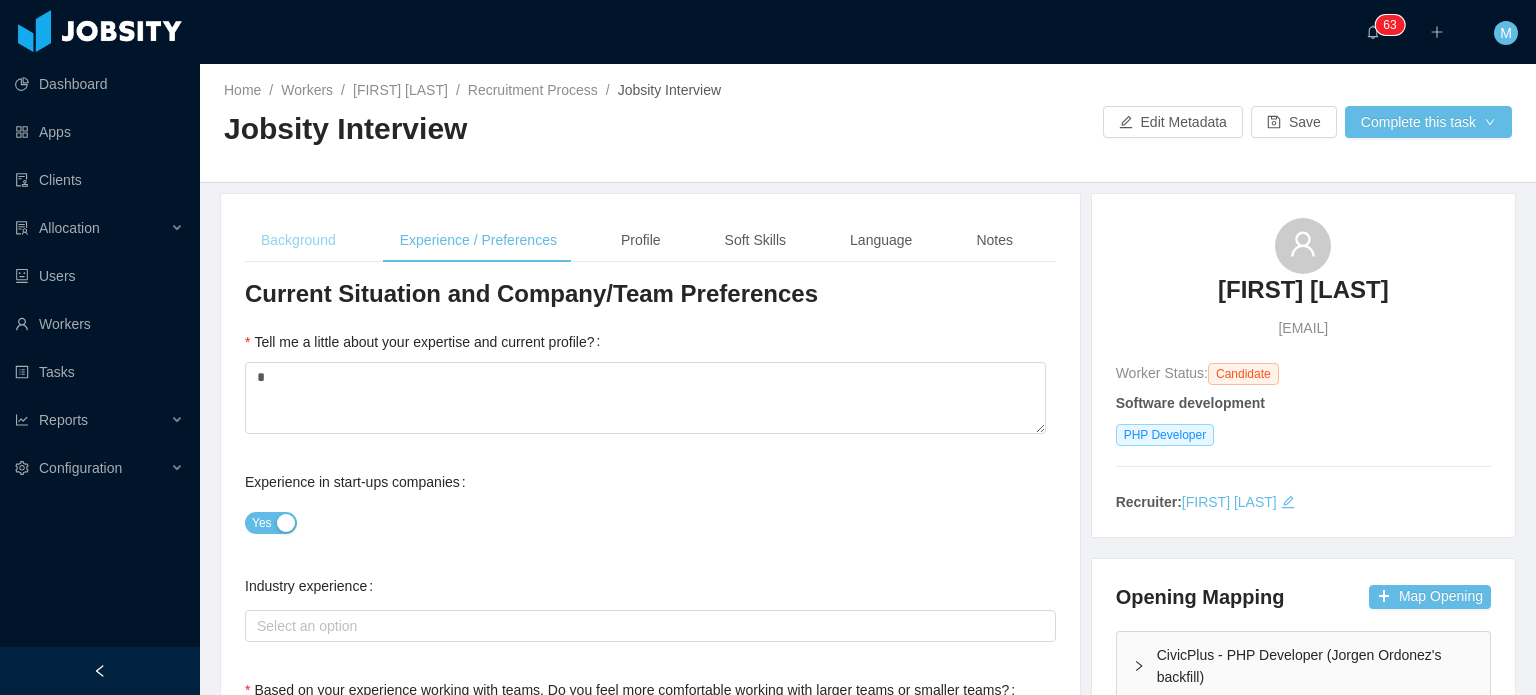 click on "Background" at bounding box center [298, 240] 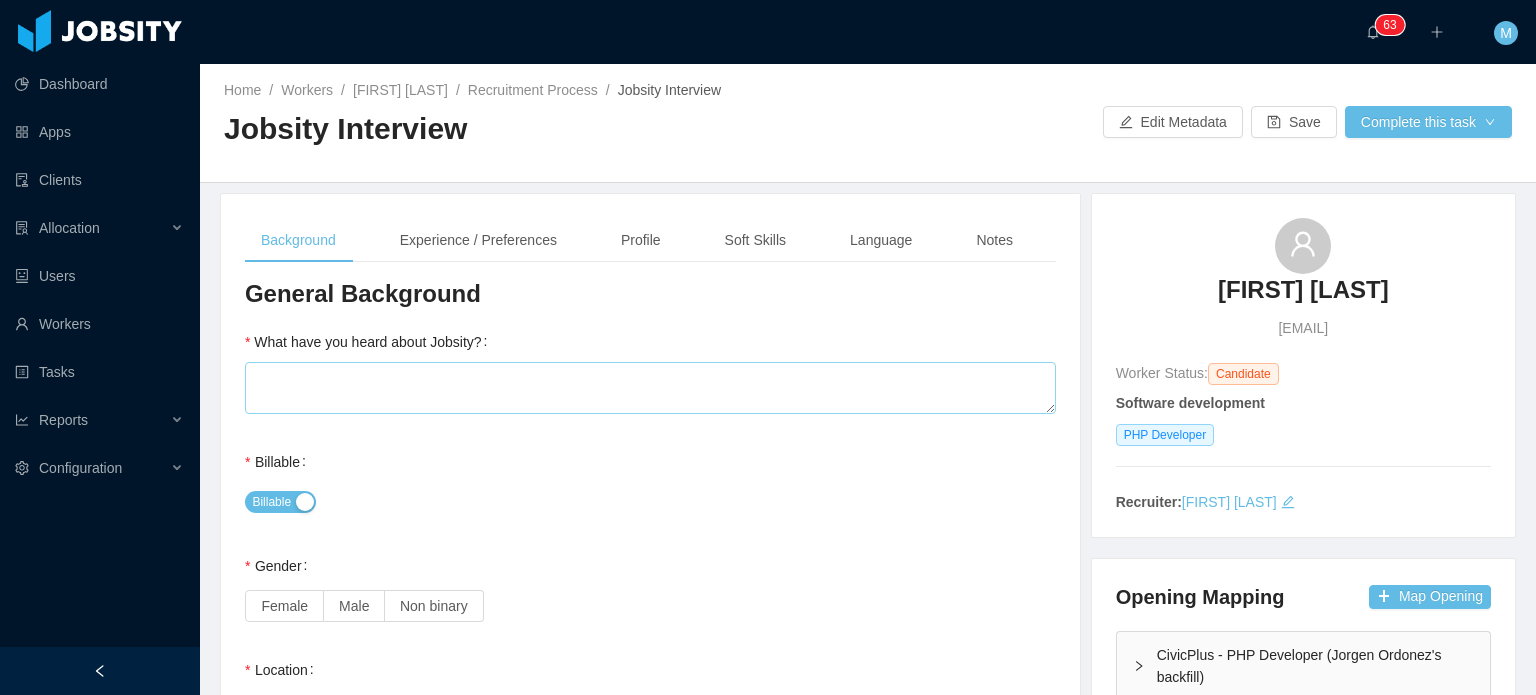 click on "**********" at bounding box center [650, 850] 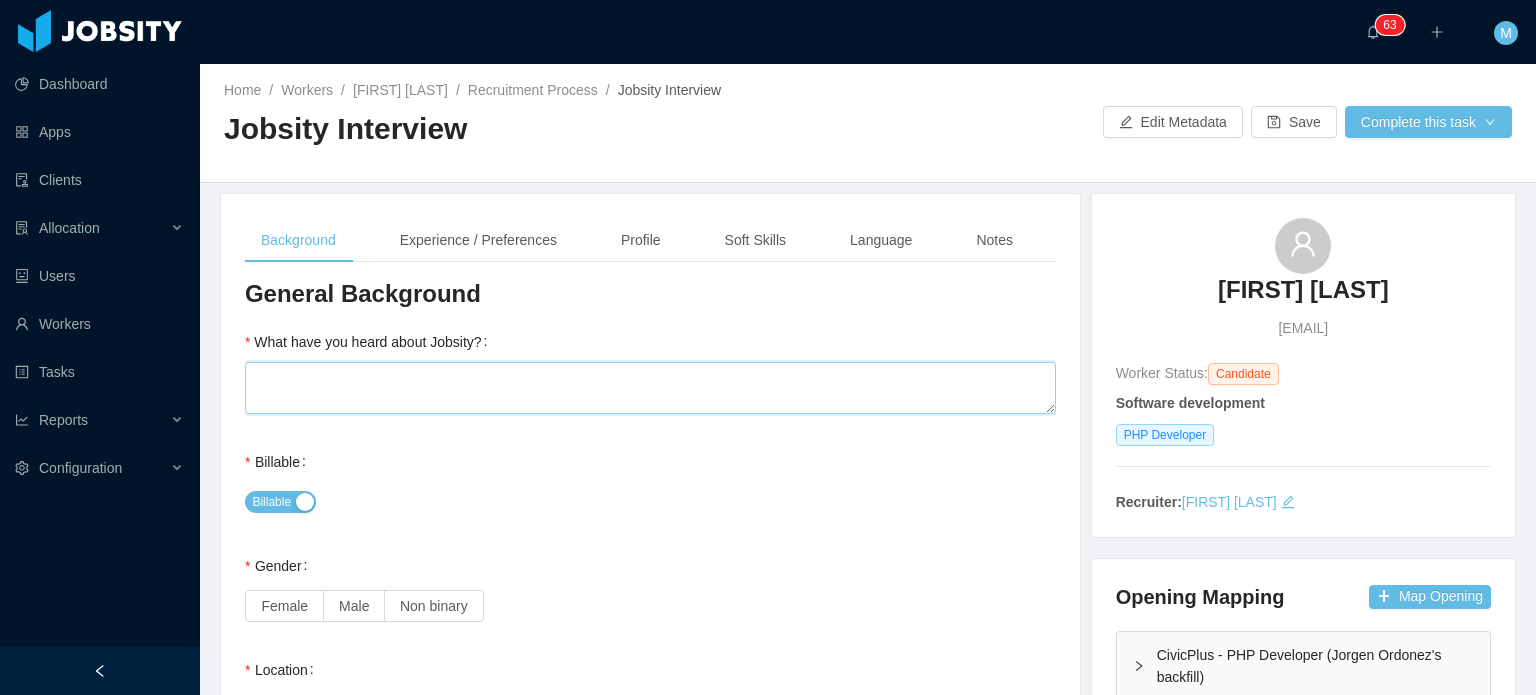 click on "What have you heard about Jobsity?" at bounding box center (650, 388) 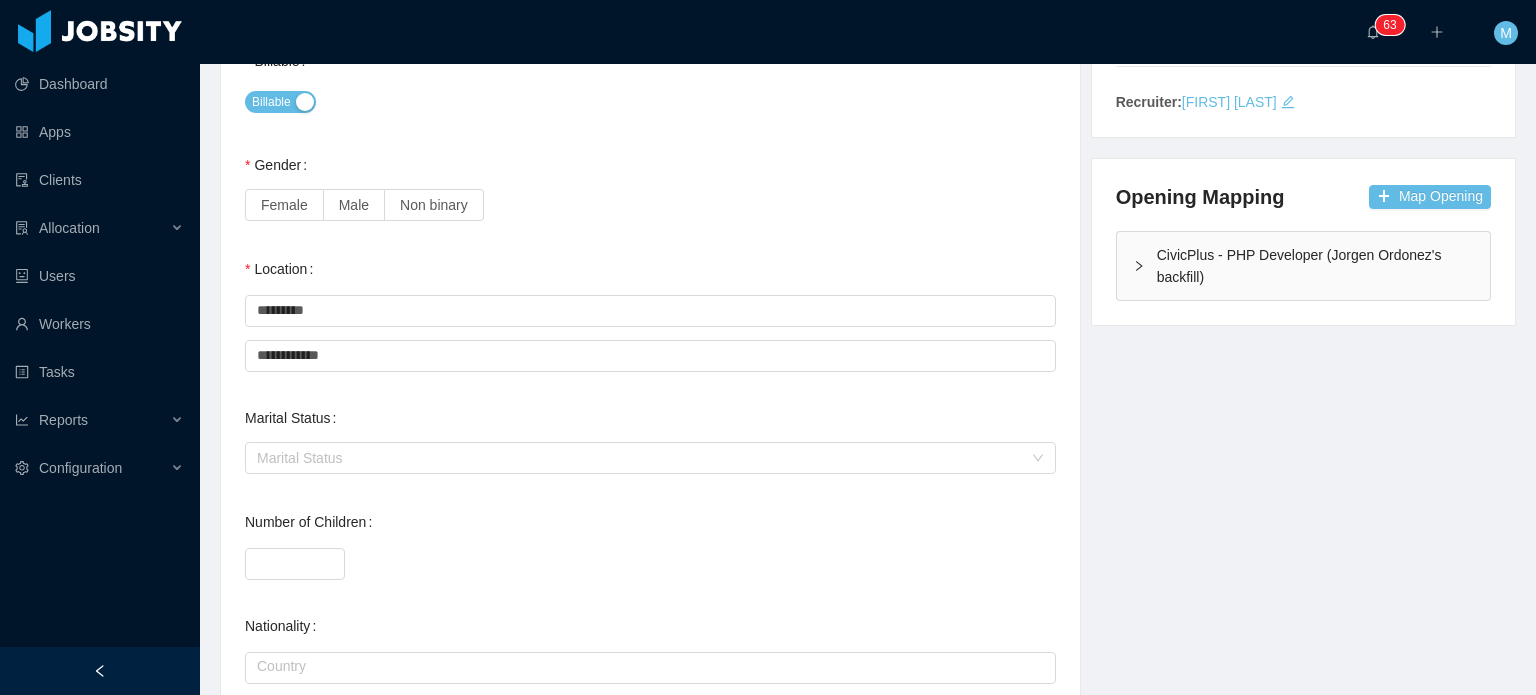 type on "*" 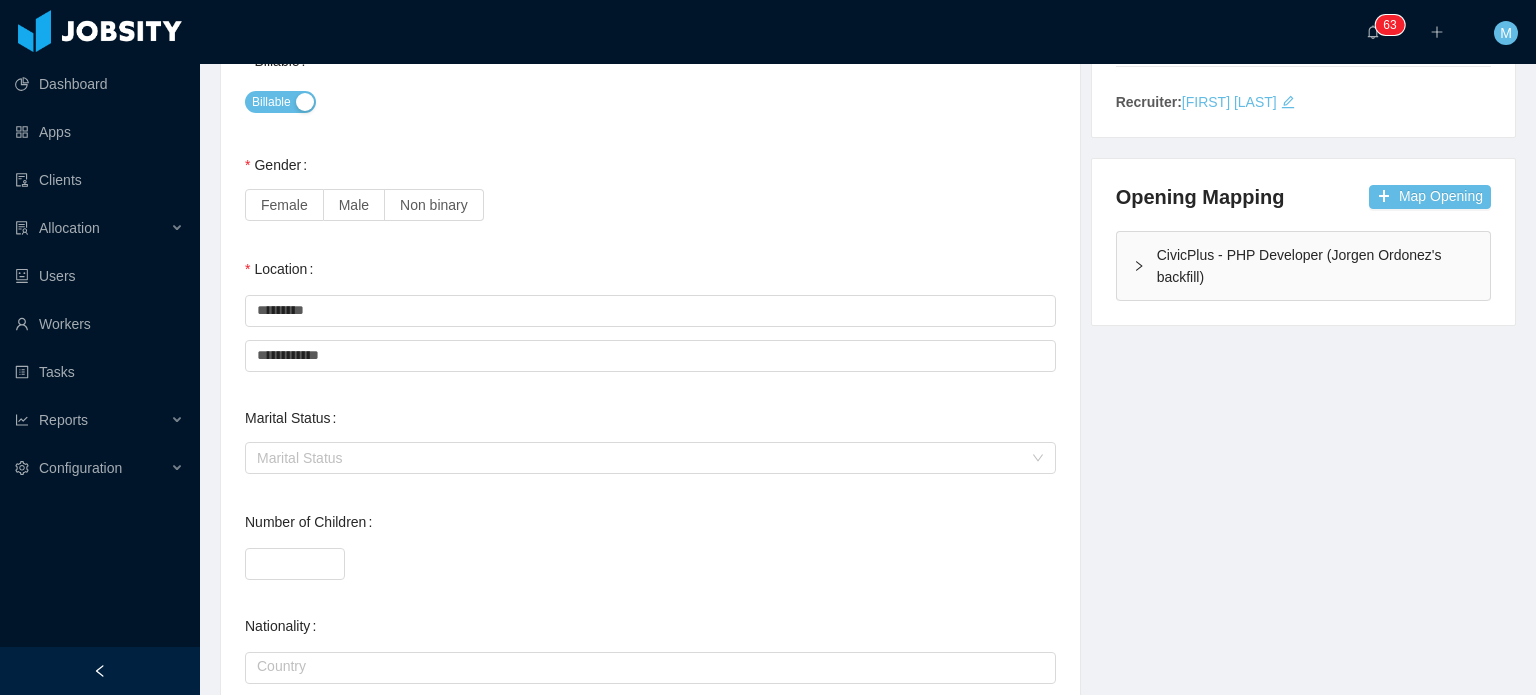 click on "**********" at bounding box center [650, 450] 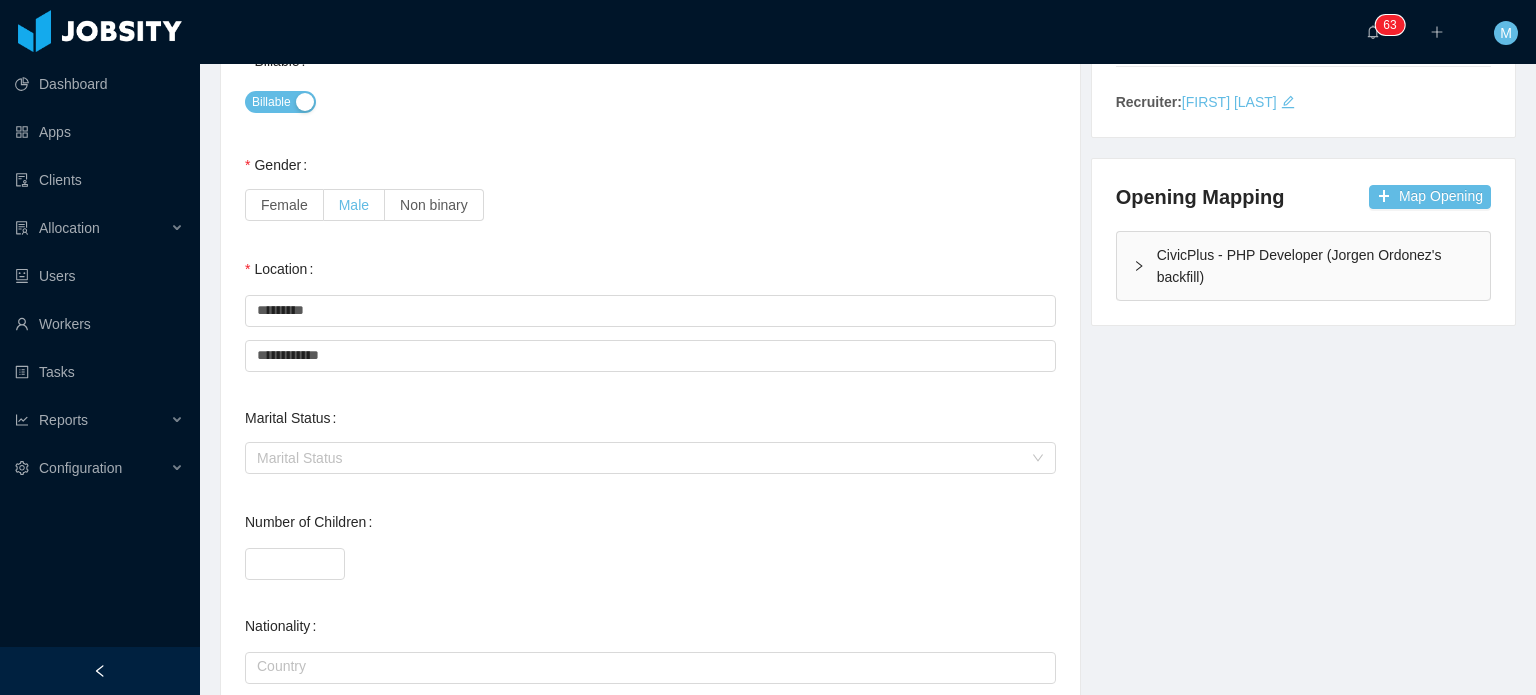 click on "Male" at bounding box center (354, 205) 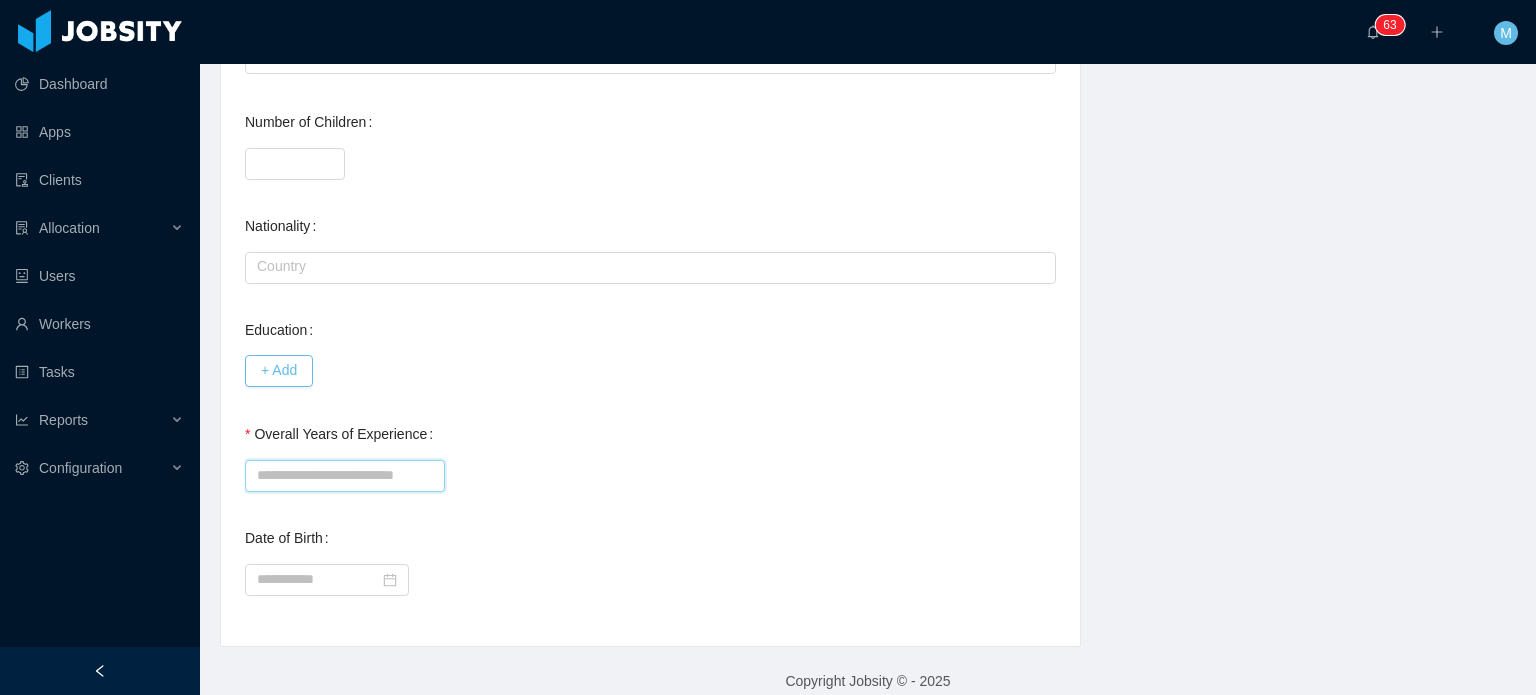 click on "Overall Years of Experience" at bounding box center [345, 476] 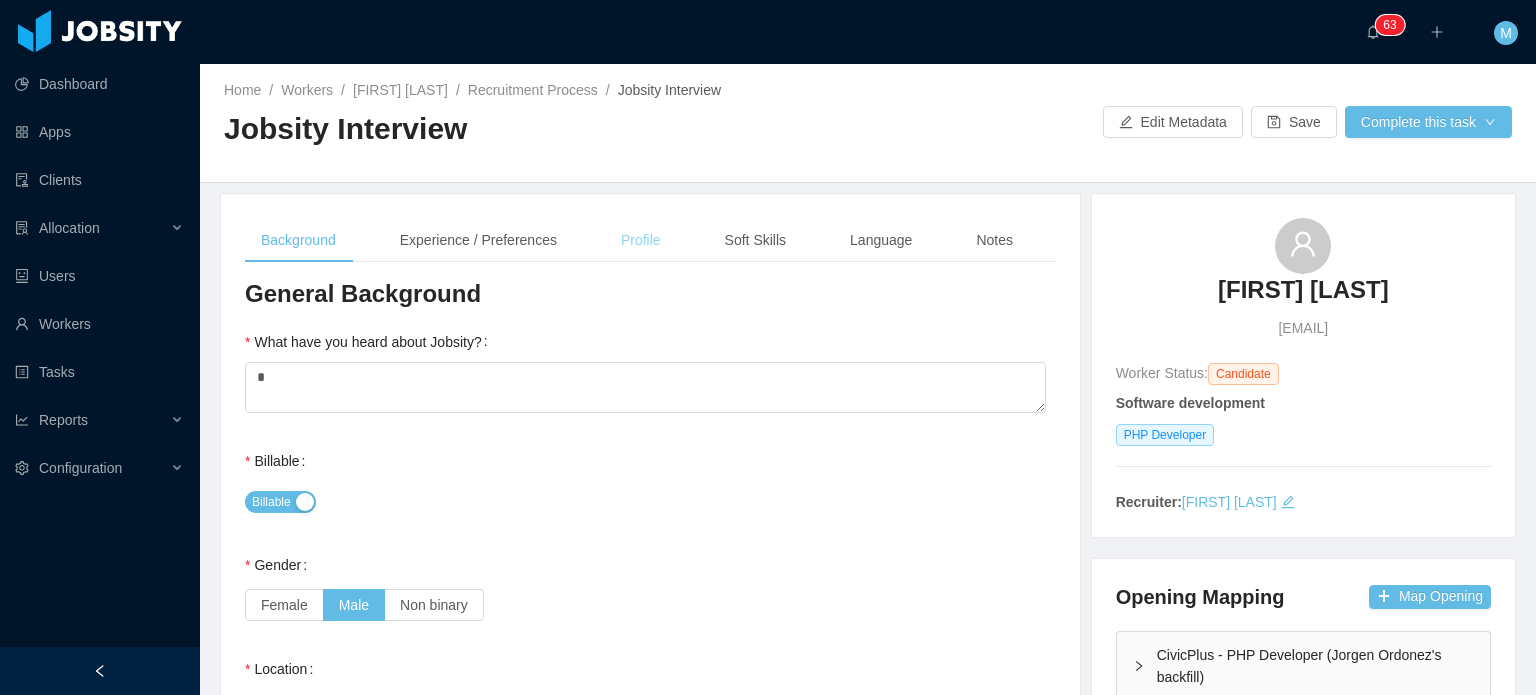 click on "Profile" at bounding box center (641, 240) 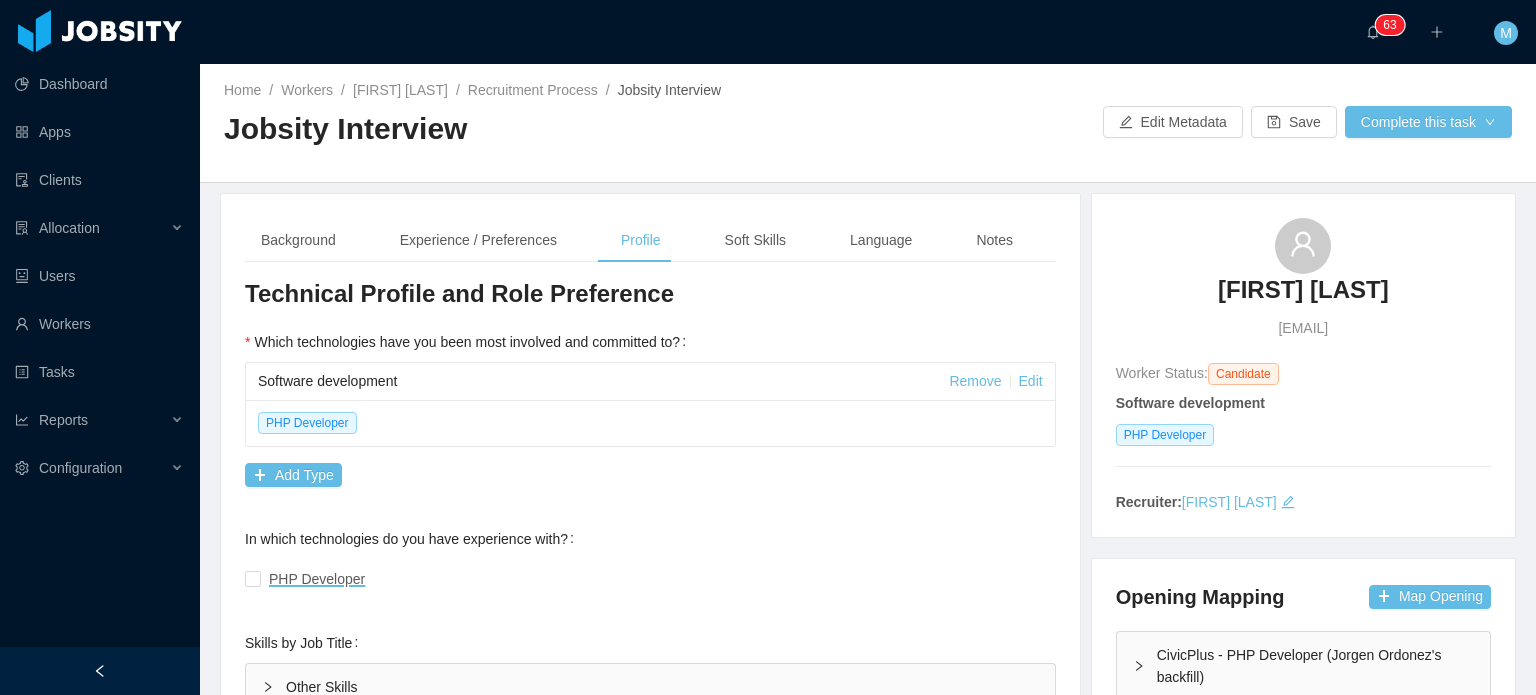 click on "Joaquin Casarino" at bounding box center [1303, 290] 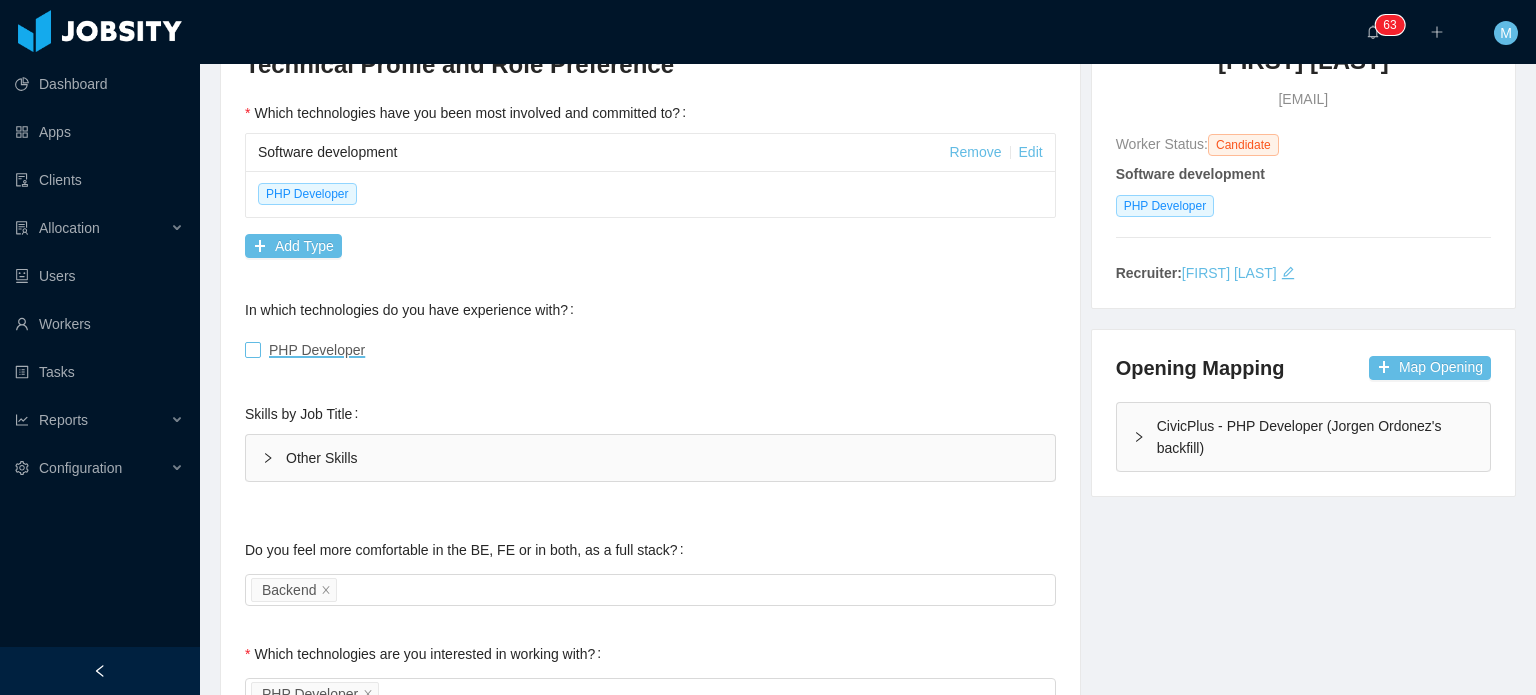 scroll, scrollTop: 200, scrollLeft: 0, axis: vertical 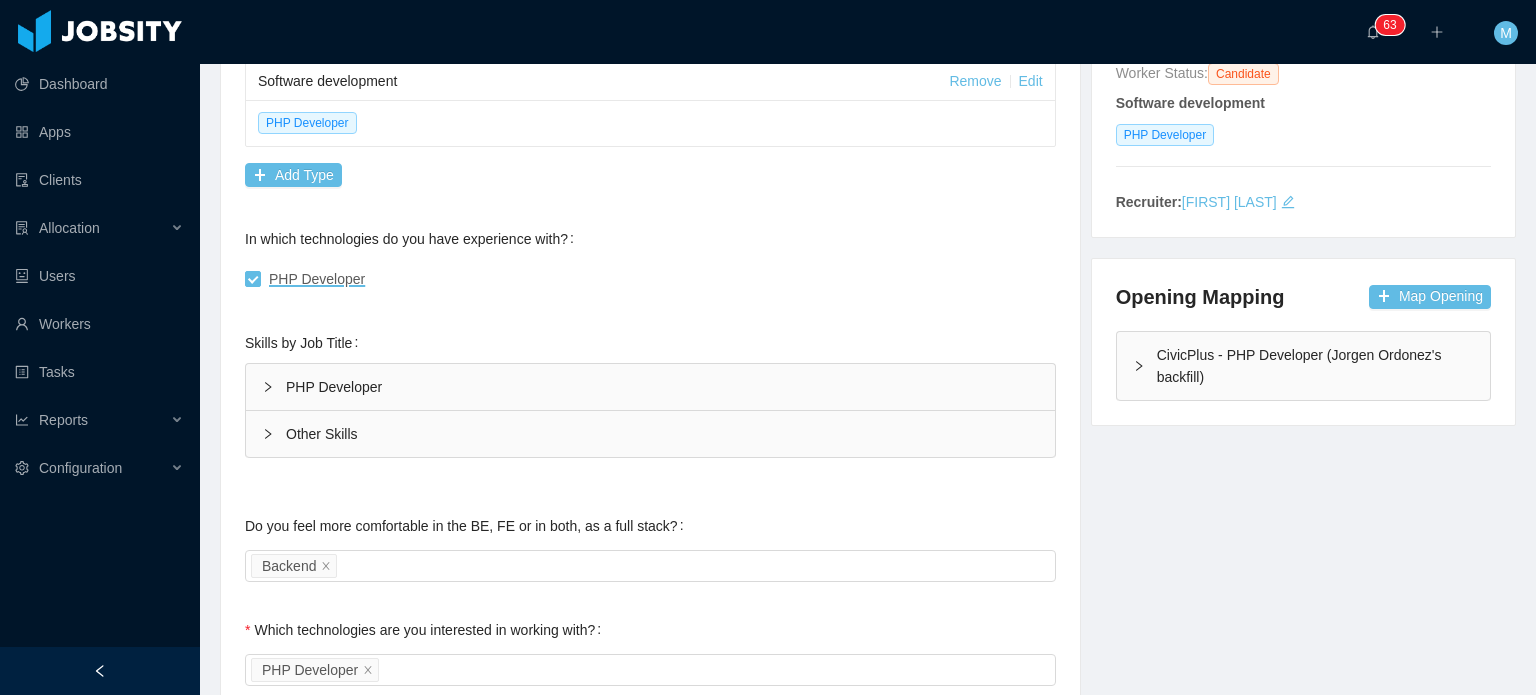 click on "PHP Developer" at bounding box center [650, 387] 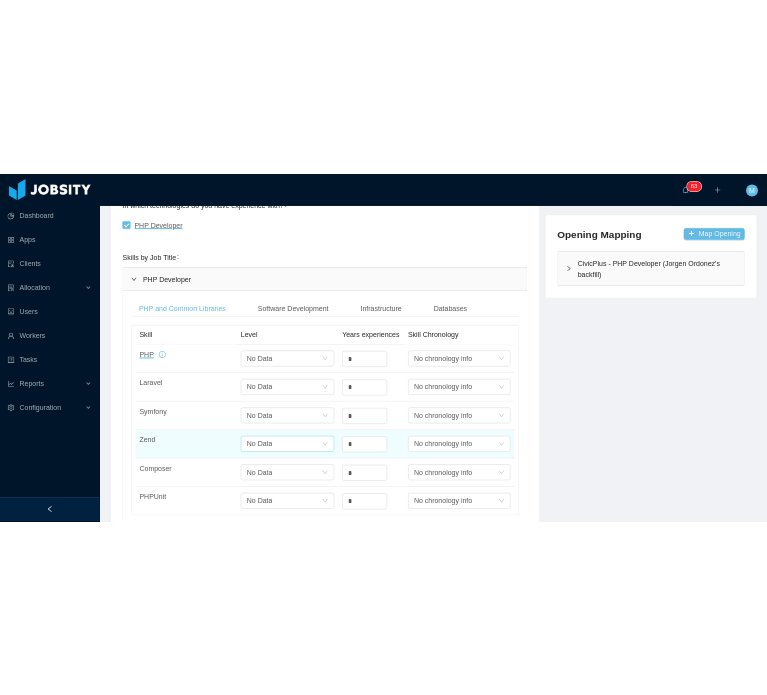 scroll, scrollTop: 500, scrollLeft: 0, axis: vertical 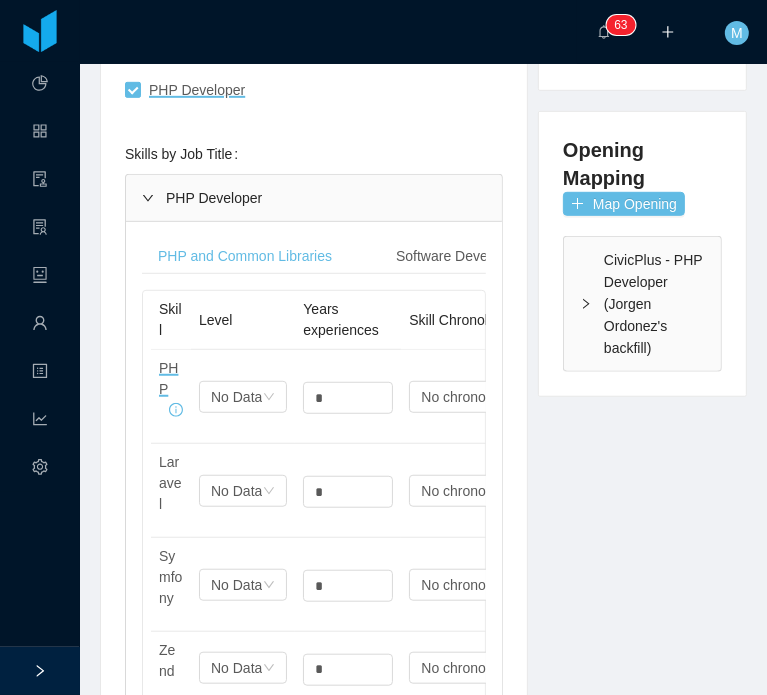 type 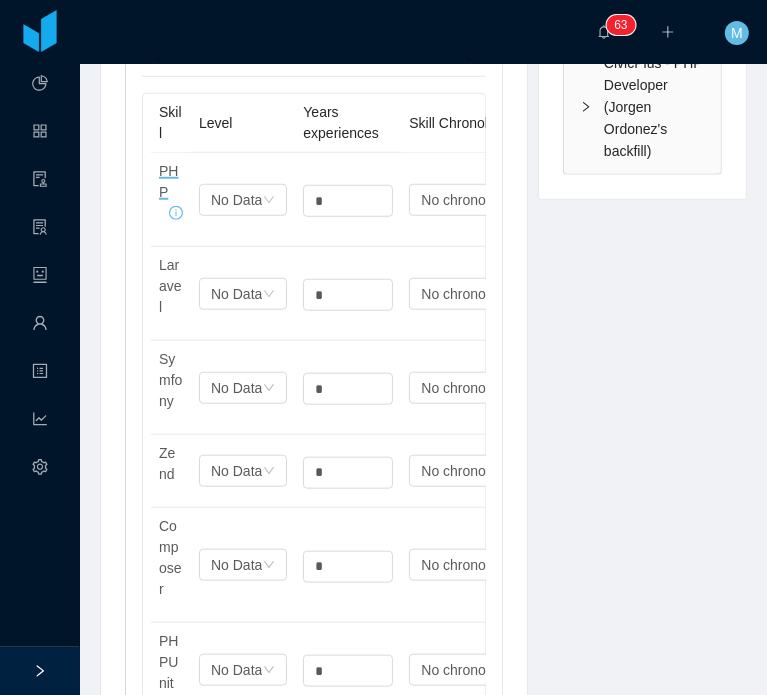 scroll, scrollTop: 742, scrollLeft: 0, axis: vertical 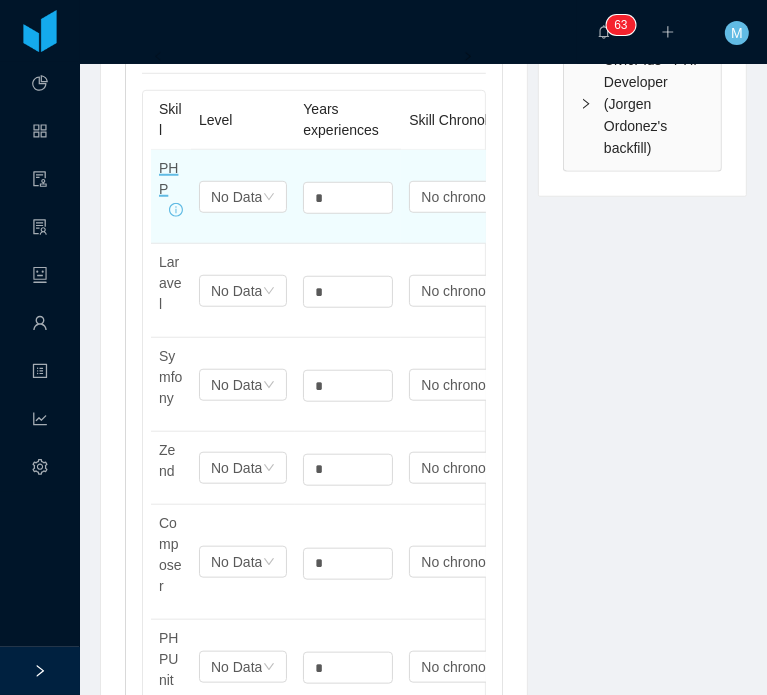 click on "Select one No Data" at bounding box center [243, 197] 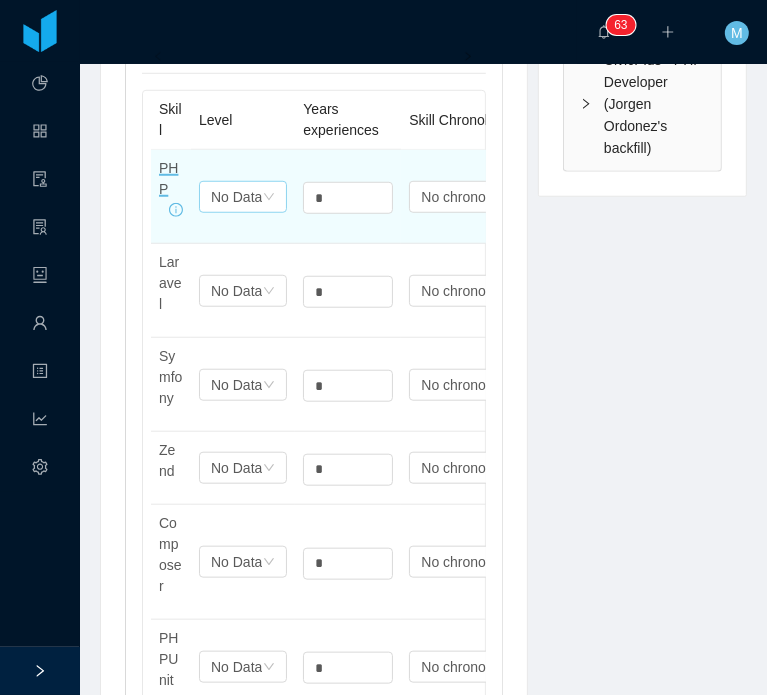 drag, startPoint x: 204, startPoint y: 192, endPoint x: 212, endPoint y: 201, distance: 12.0415945 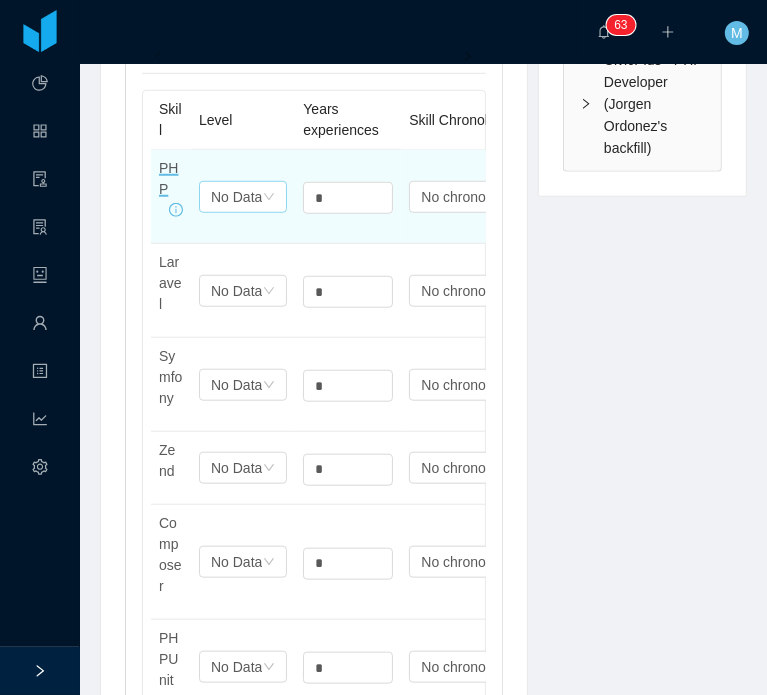 click on "Select one No Data" at bounding box center [243, 197] 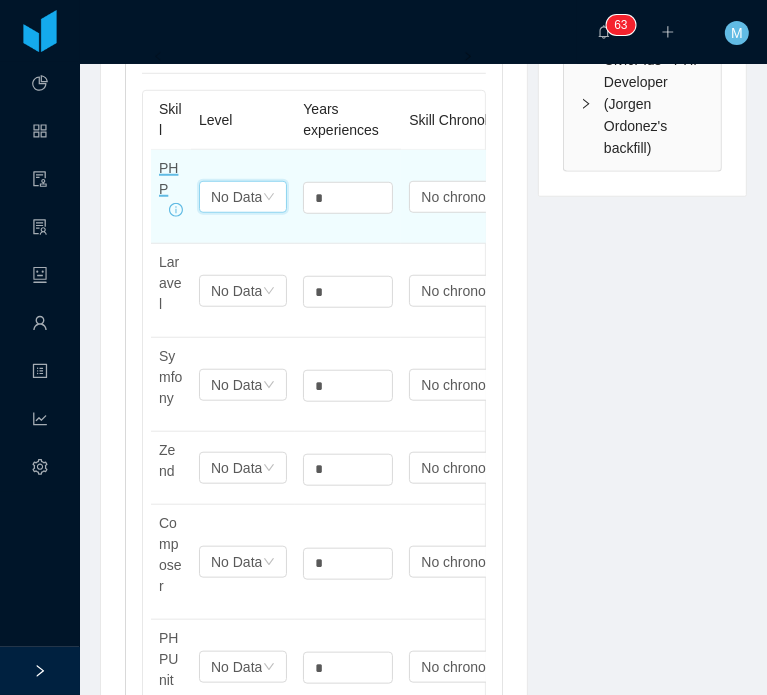 click on "No Data" at bounding box center [236, 197] 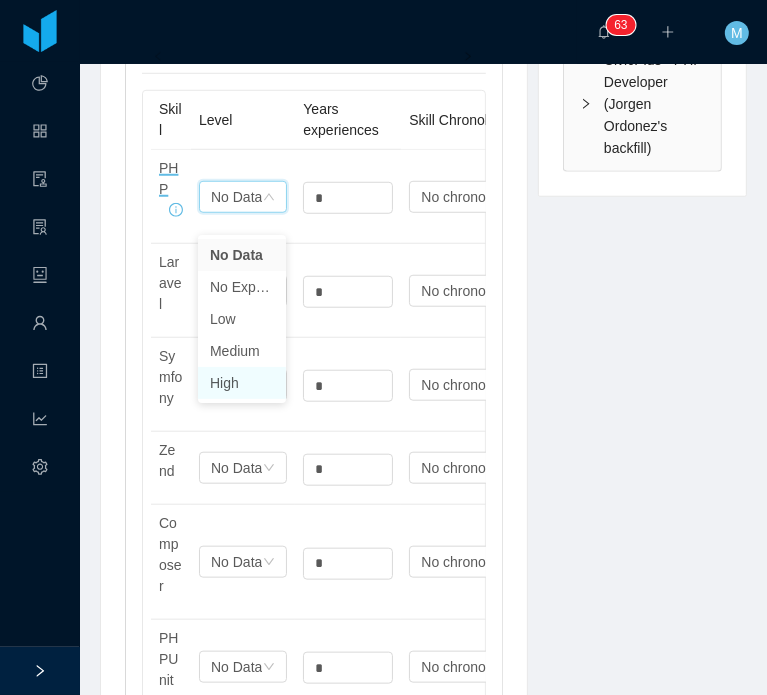 click on "High" at bounding box center [242, 383] 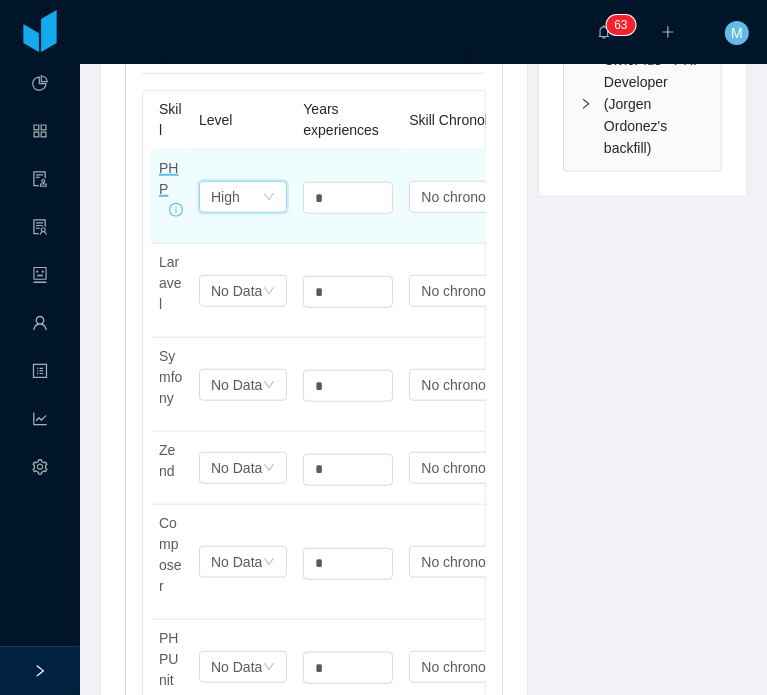 click on "[TECHNOLOGY] Select one High * Select one No chronology info" at bounding box center (361, 197) 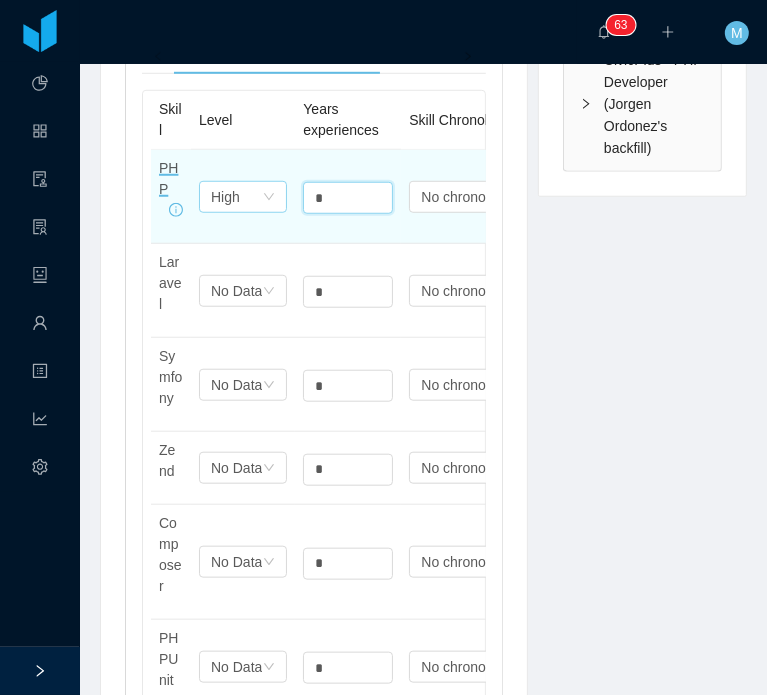 drag, startPoint x: 347, startPoint y: 223, endPoint x: 222, endPoint y: 221, distance: 125.016 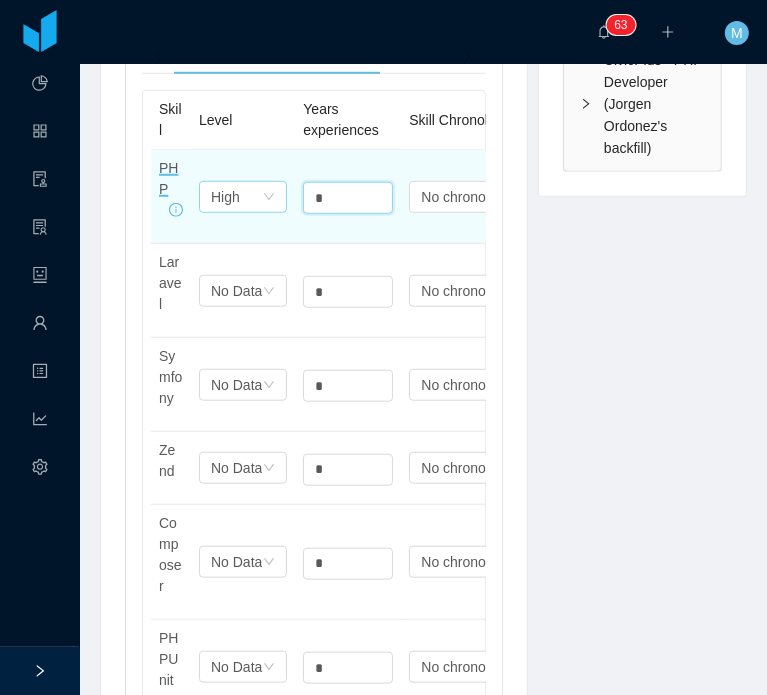 click on "[TECHNOLOGY] Select one High * Select one No chronology info" at bounding box center [361, 197] 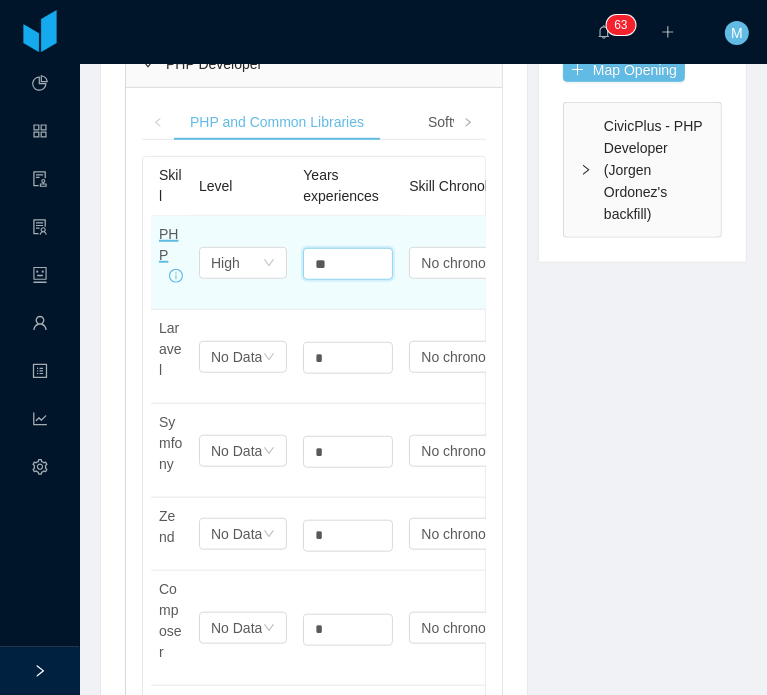 scroll, scrollTop: 642, scrollLeft: 0, axis: vertical 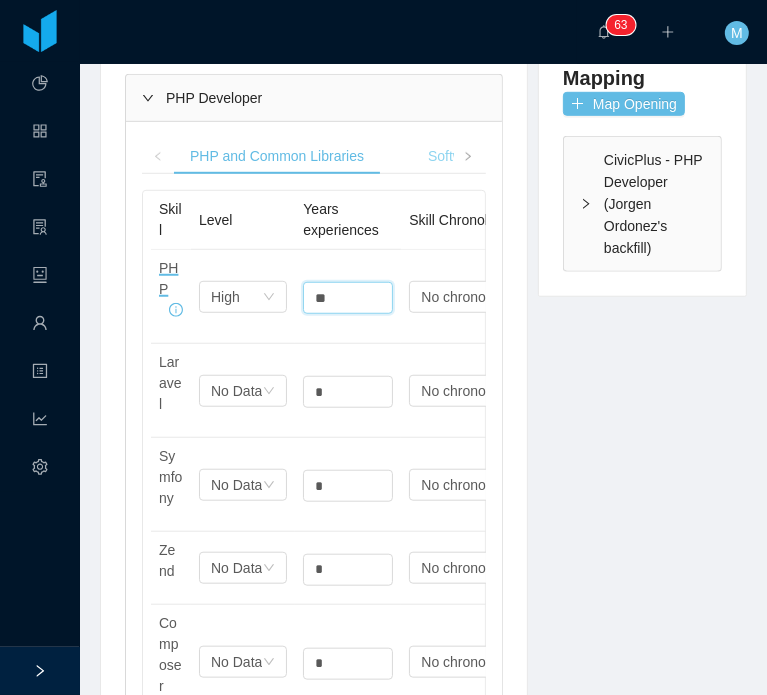type on "**" 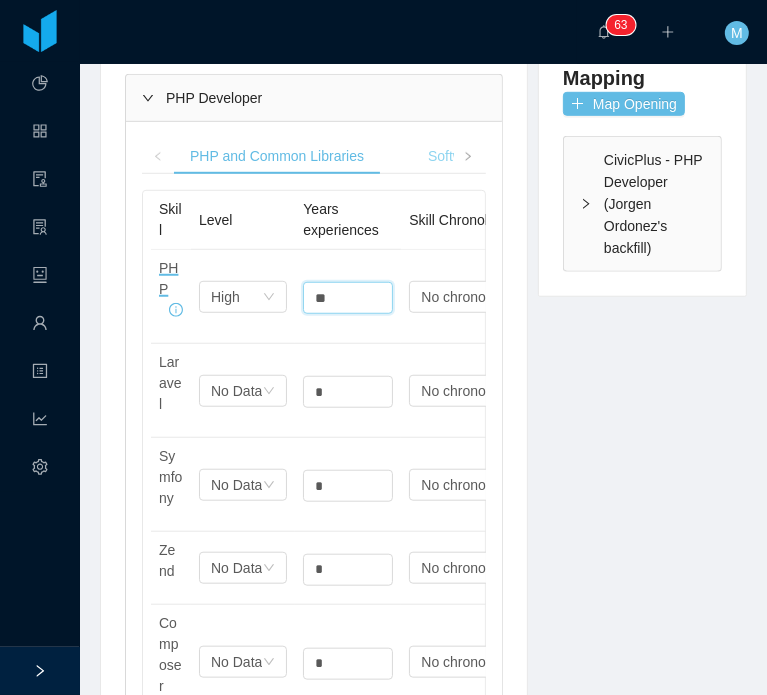 click on "Software Development" at bounding box center (499, 156) 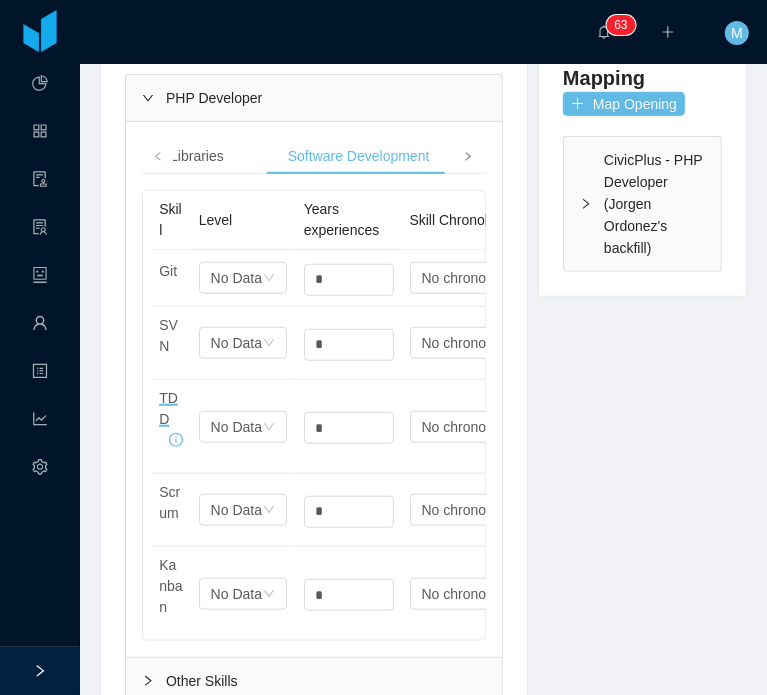 click at bounding box center (468, 156) 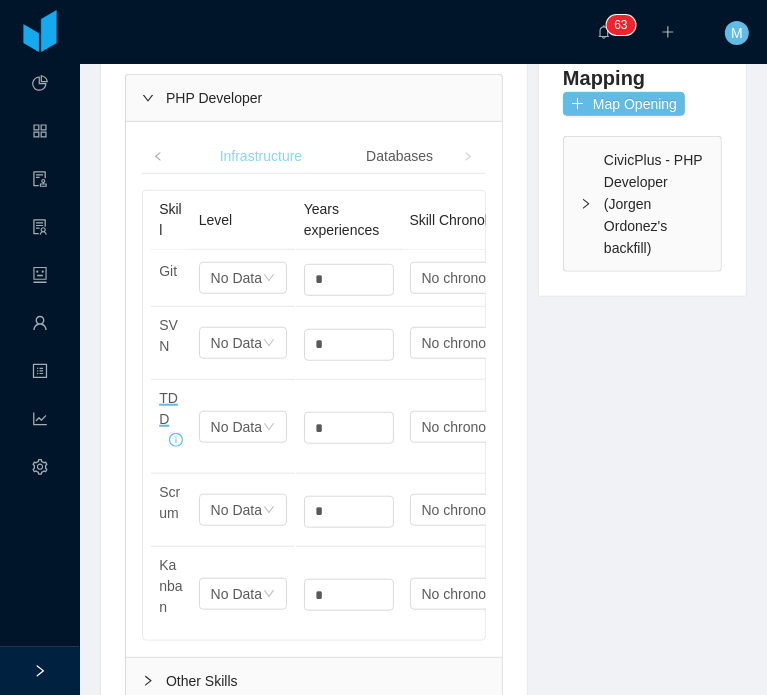 click on "Infrastructure" at bounding box center (261, 156) 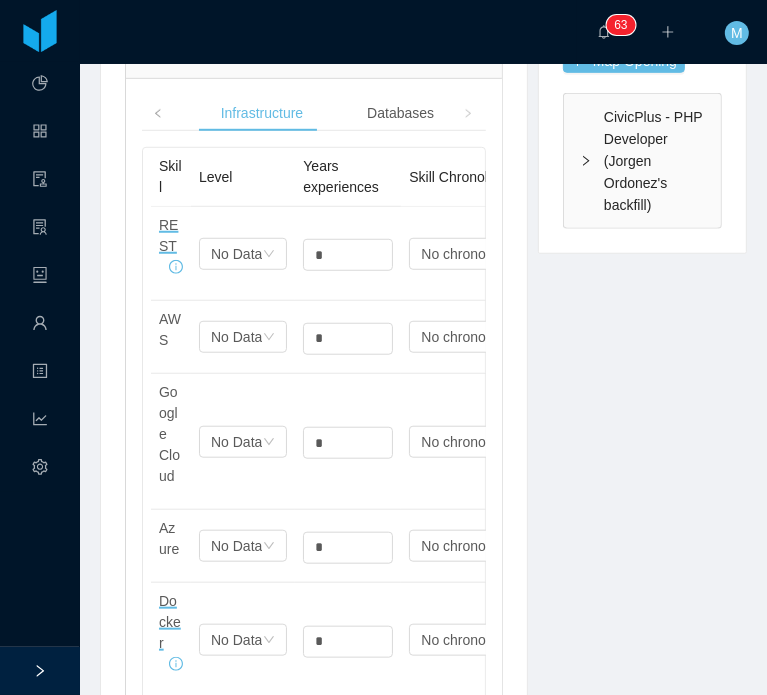 scroll, scrollTop: 642, scrollLeft: 0, axis: vertical 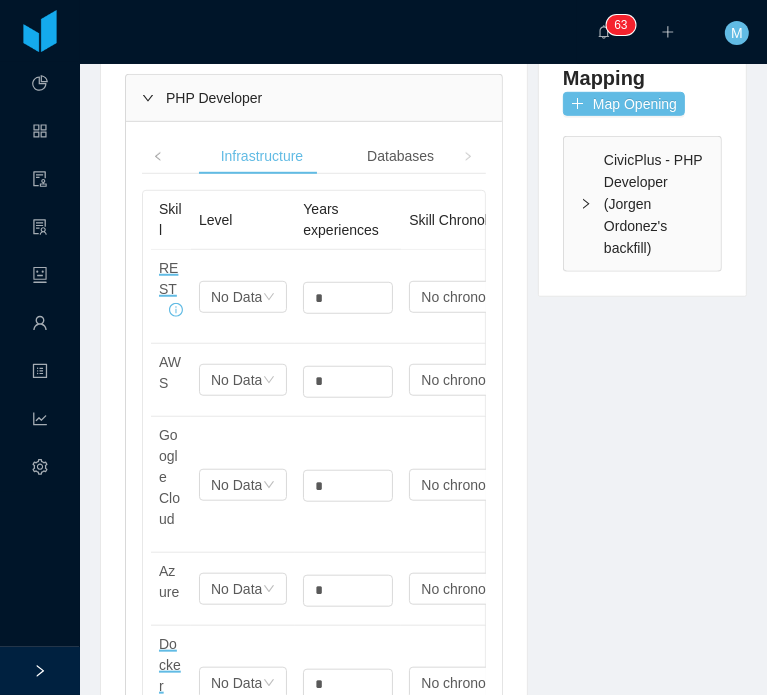 click on "Skill Chronology" at bounding box center [486, 220] 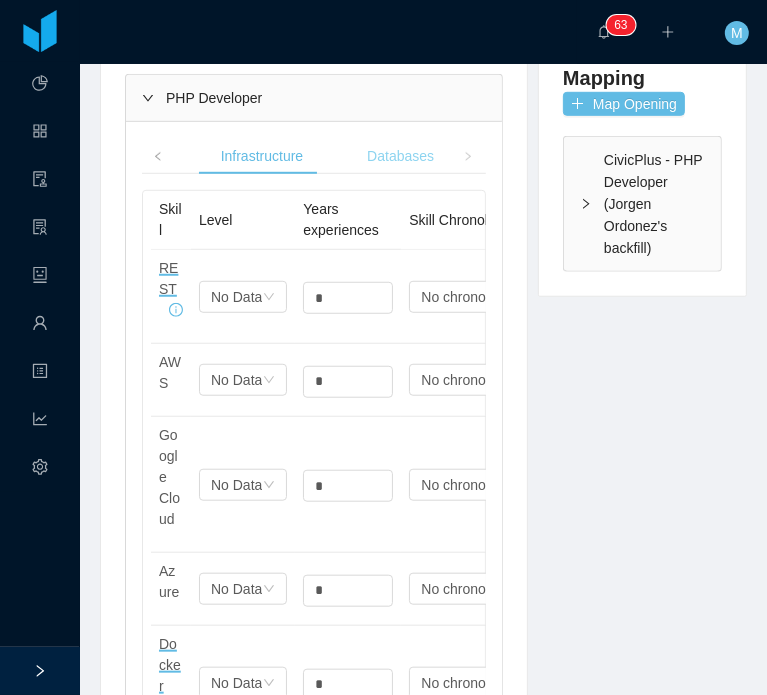 click on "Databases" at bounding box center [400, 156] 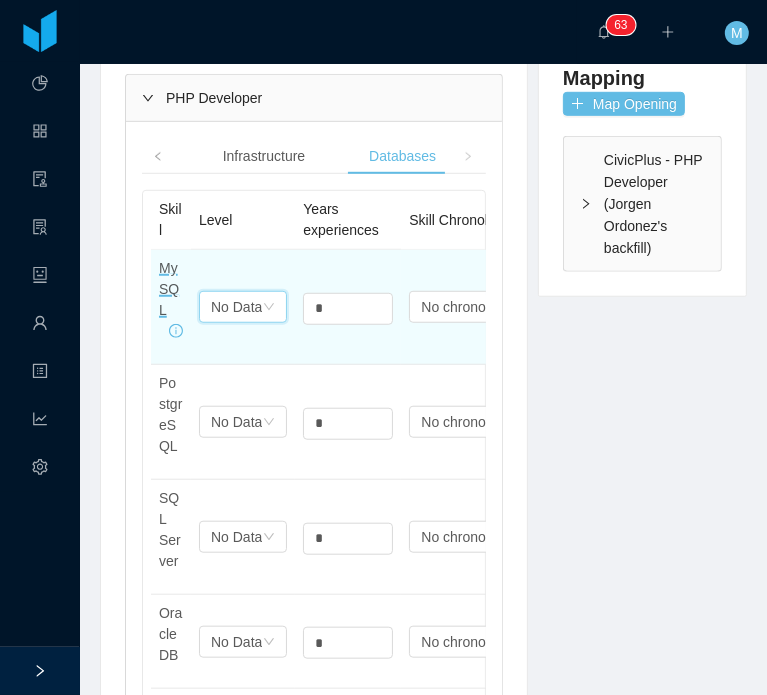 click on "No Data" at bounding box center (236, 307) 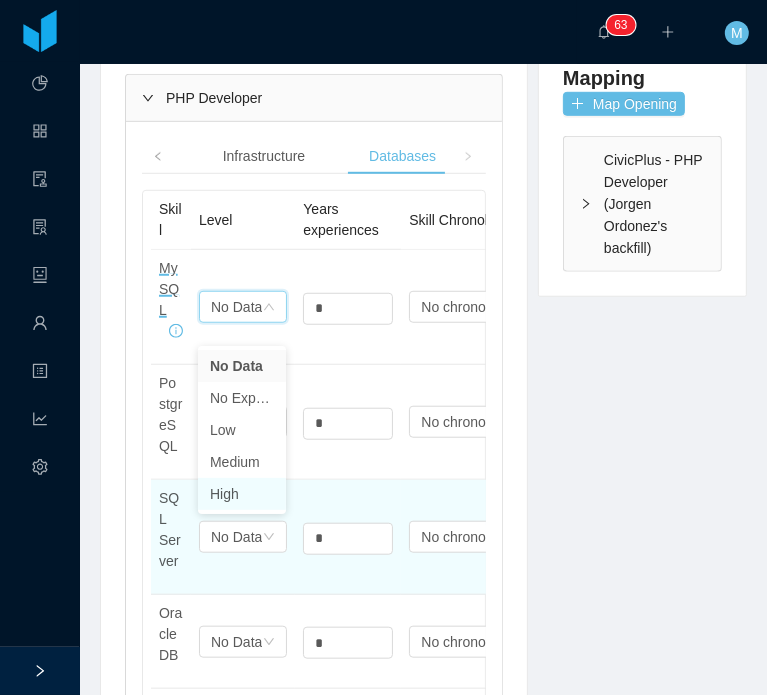 click on "Select one No Data" at bounding box center [243, 537] 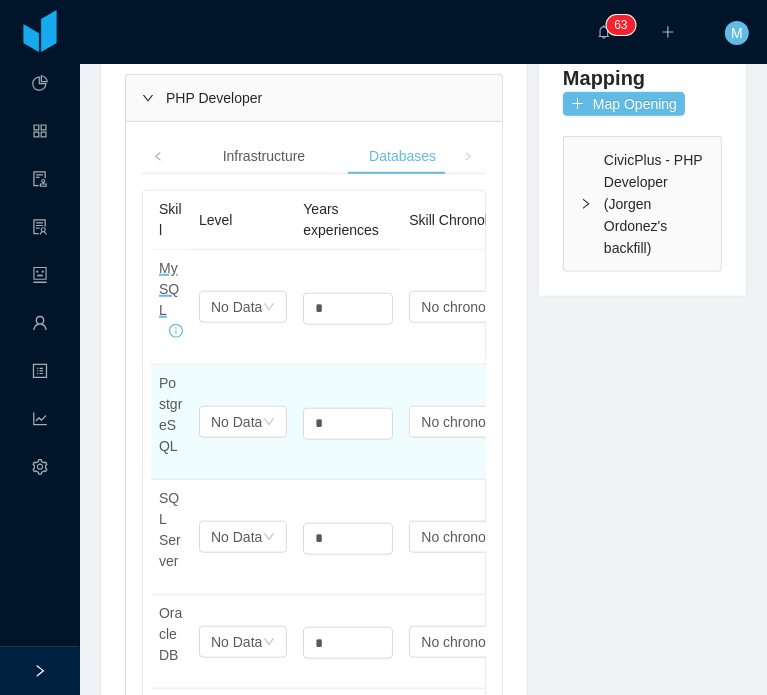 click on "Select one No Data" at bounding box center (243, 537) 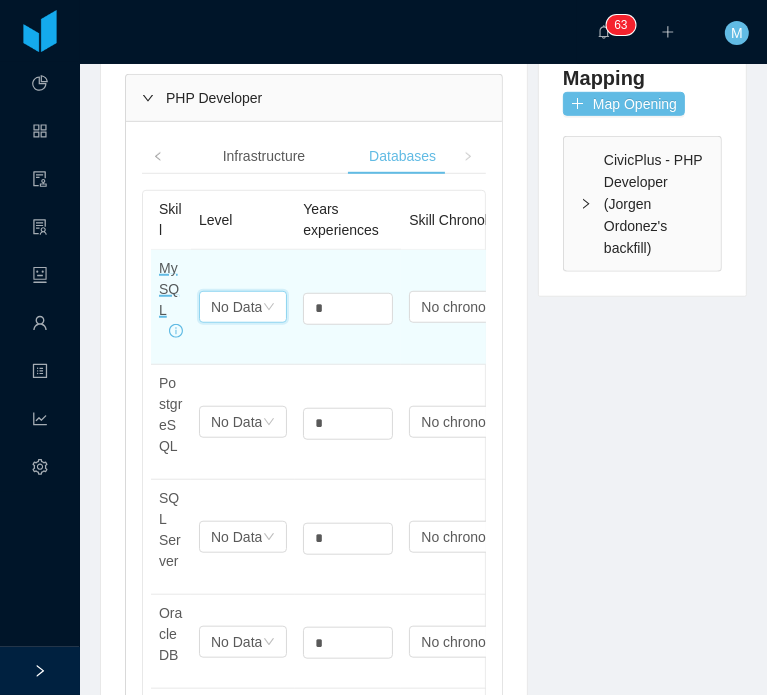 click 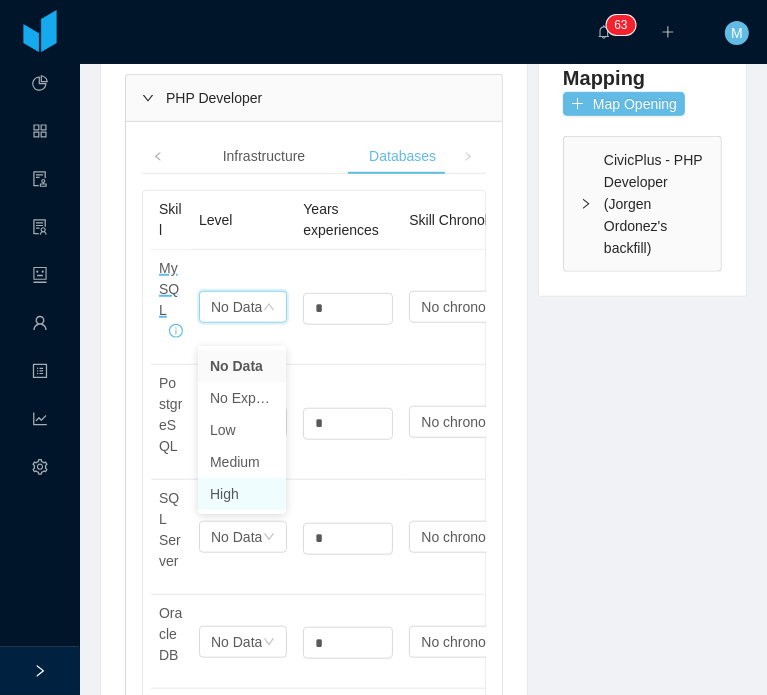click on "High" at bounding box center (242, 494) 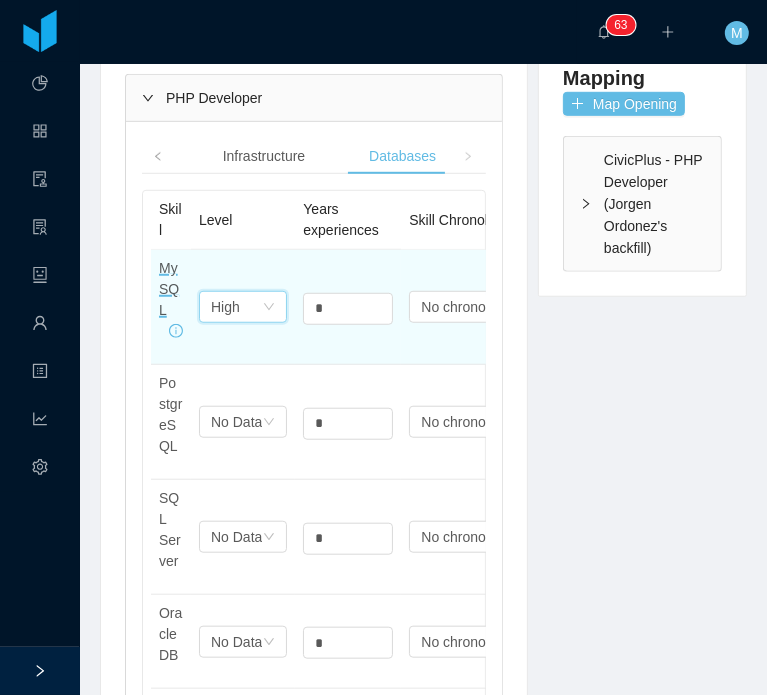 click on "*" at bounding box center (348, 307) 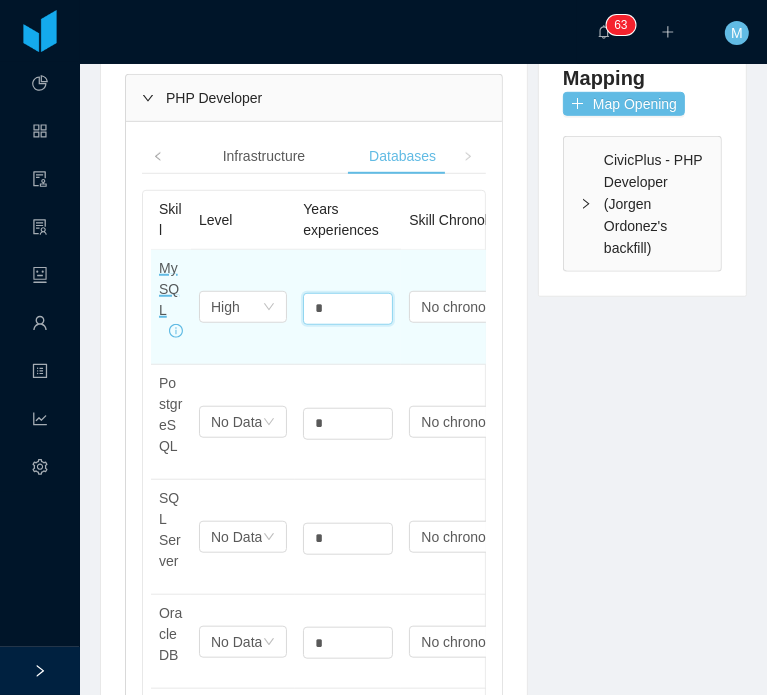 type on "*" 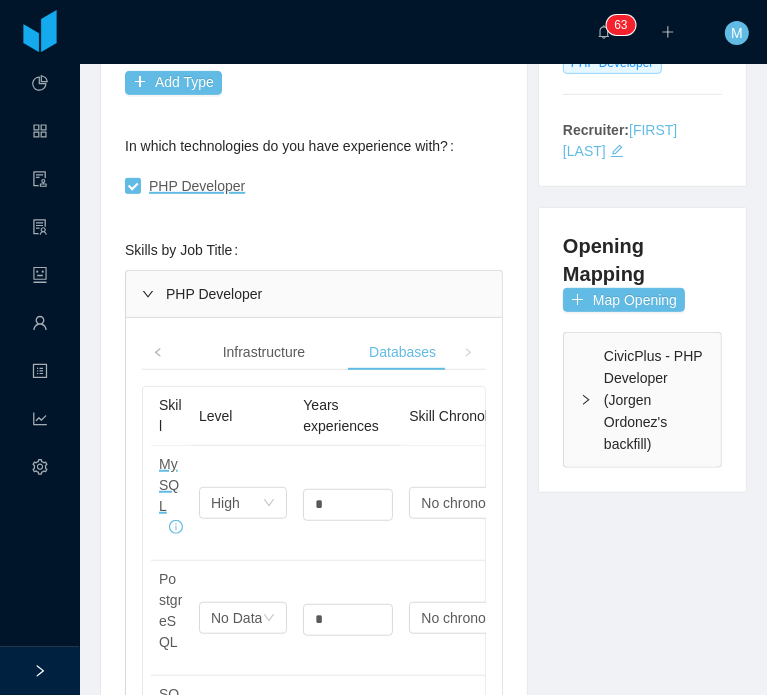 scroll, scrollTop: 442, scrollLeft: 0, axis: vertical 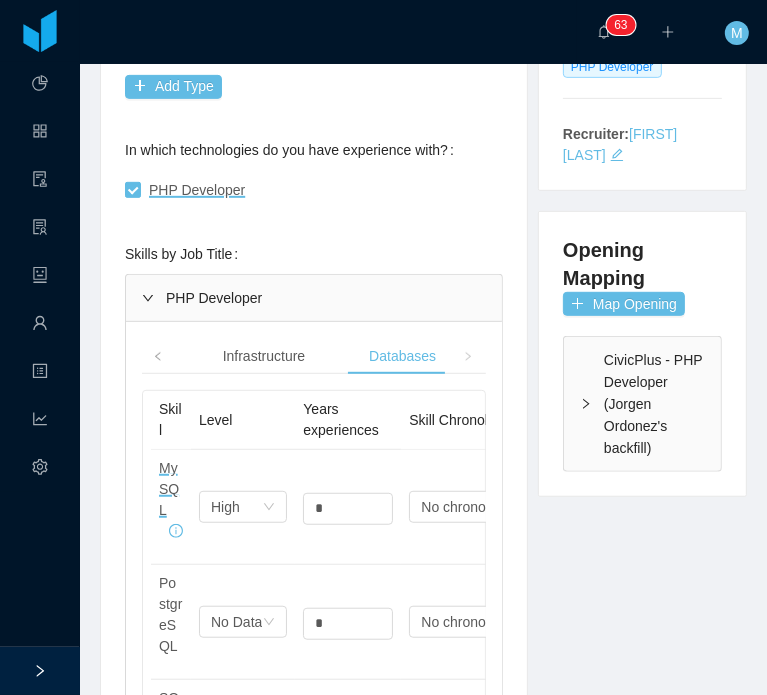 click at bounding box center [468, 356] 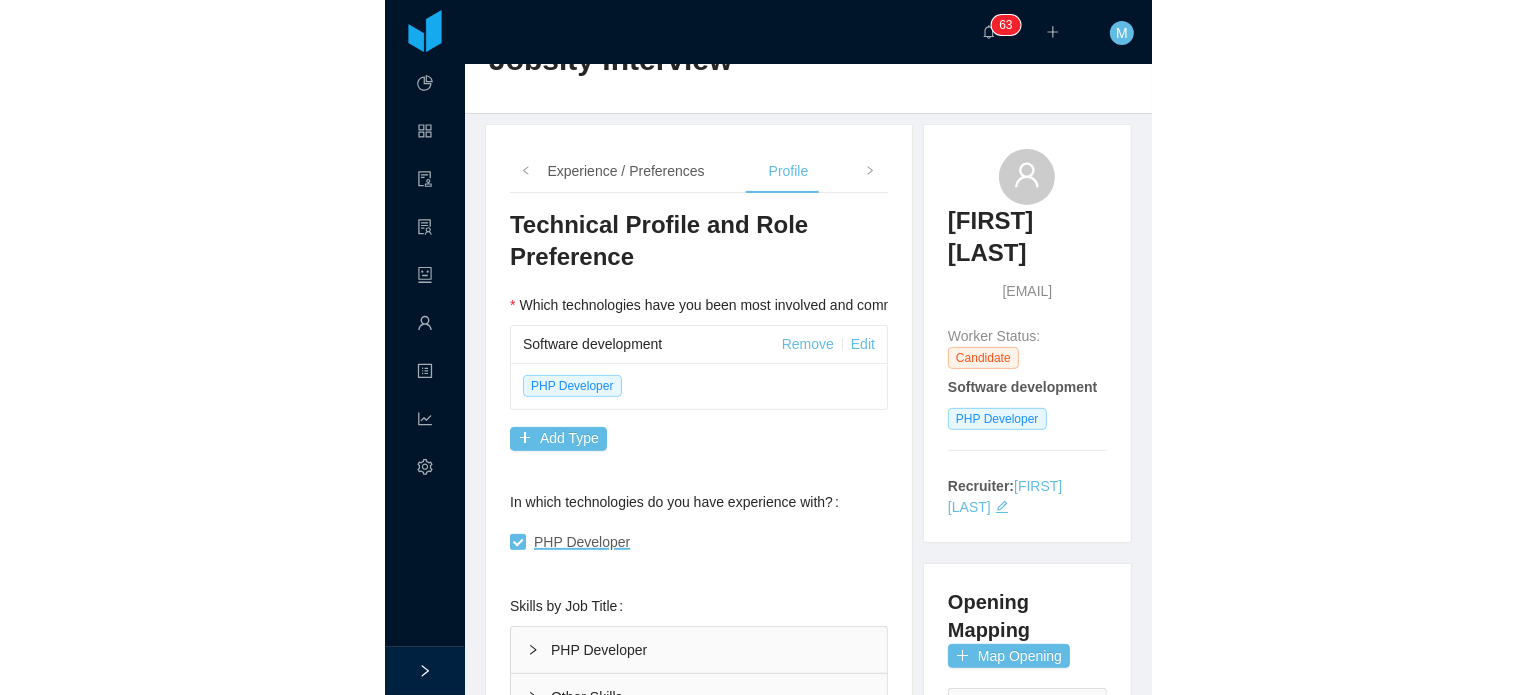 scroll, scrollTop: 0, scrollLeft: 0, axis: both 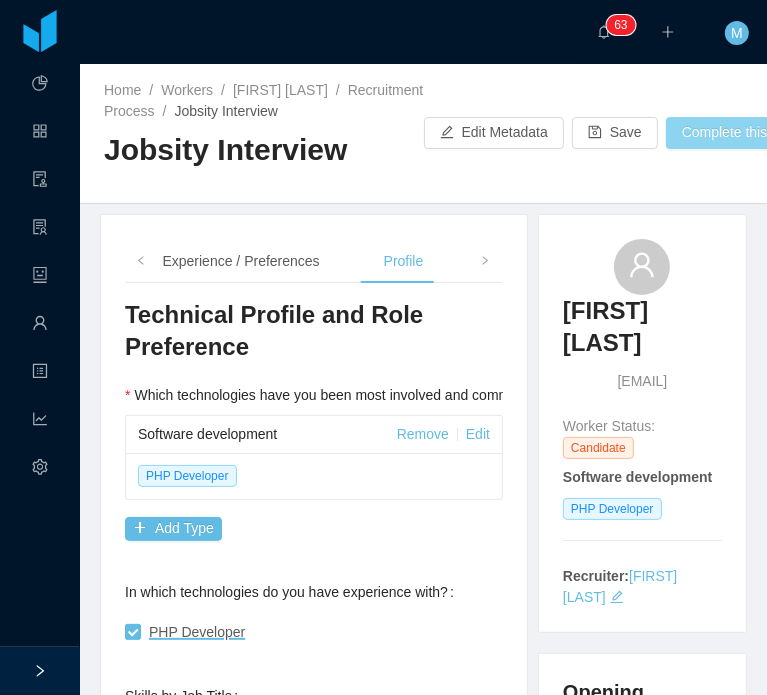 click on "Complete this task" at bounding box center (749, 133) 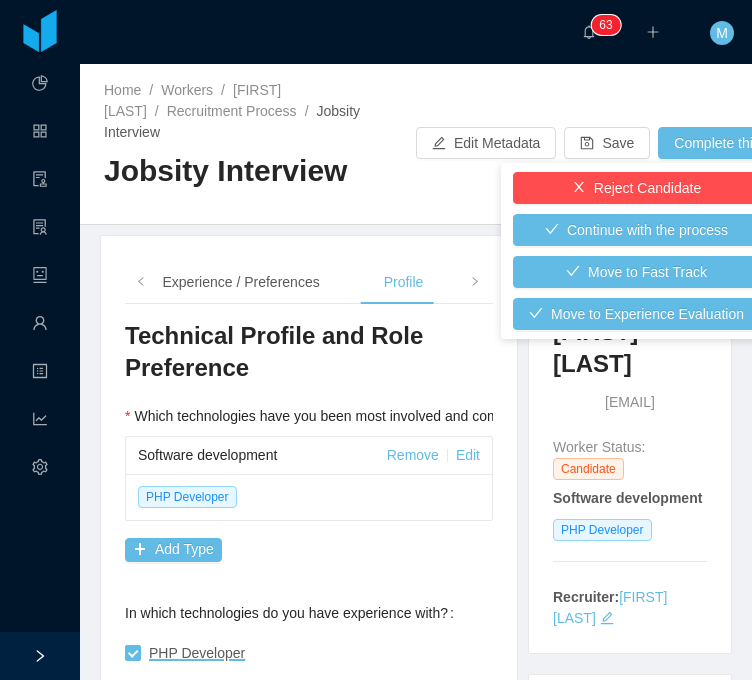 click on "**********" at bounding box center (416, 372) 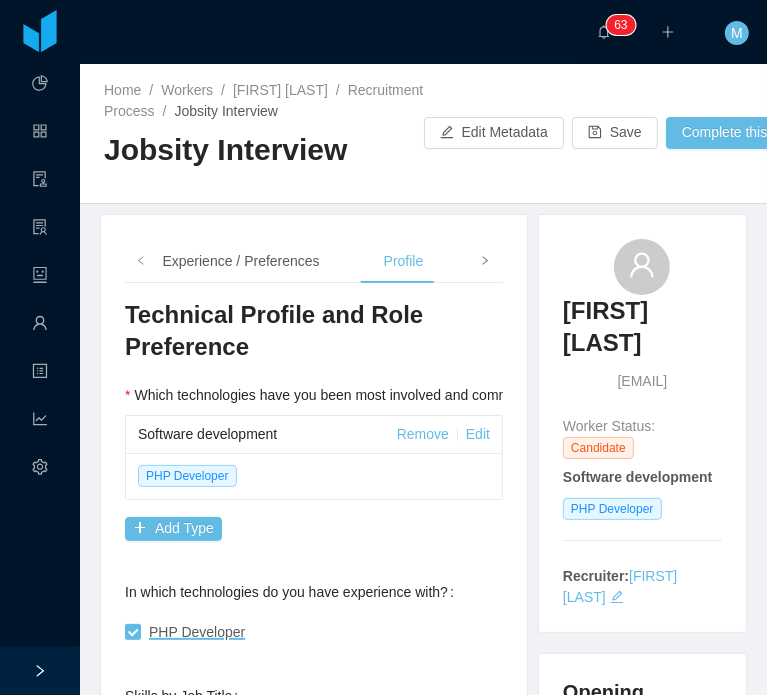 click at bounding box center [485, 261] 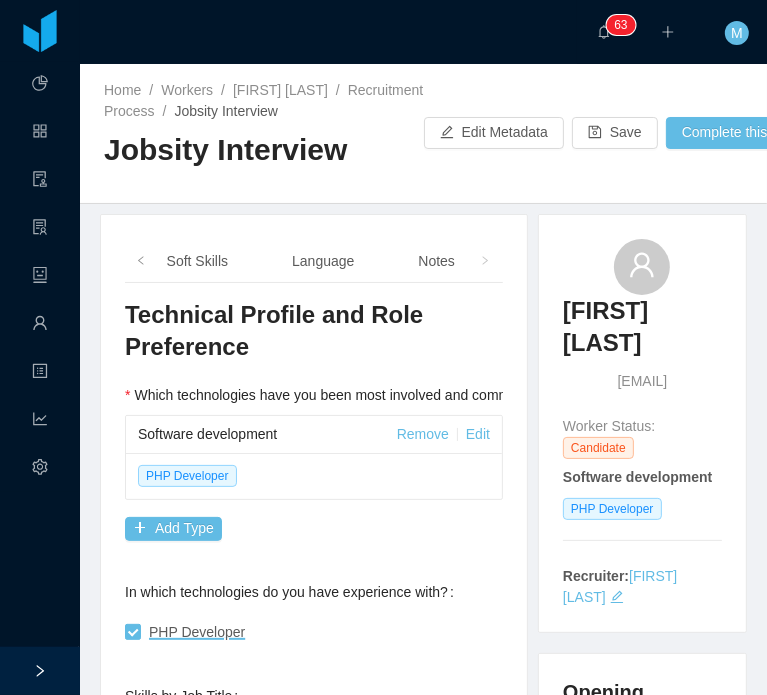 click at bounding box center (485, 261) 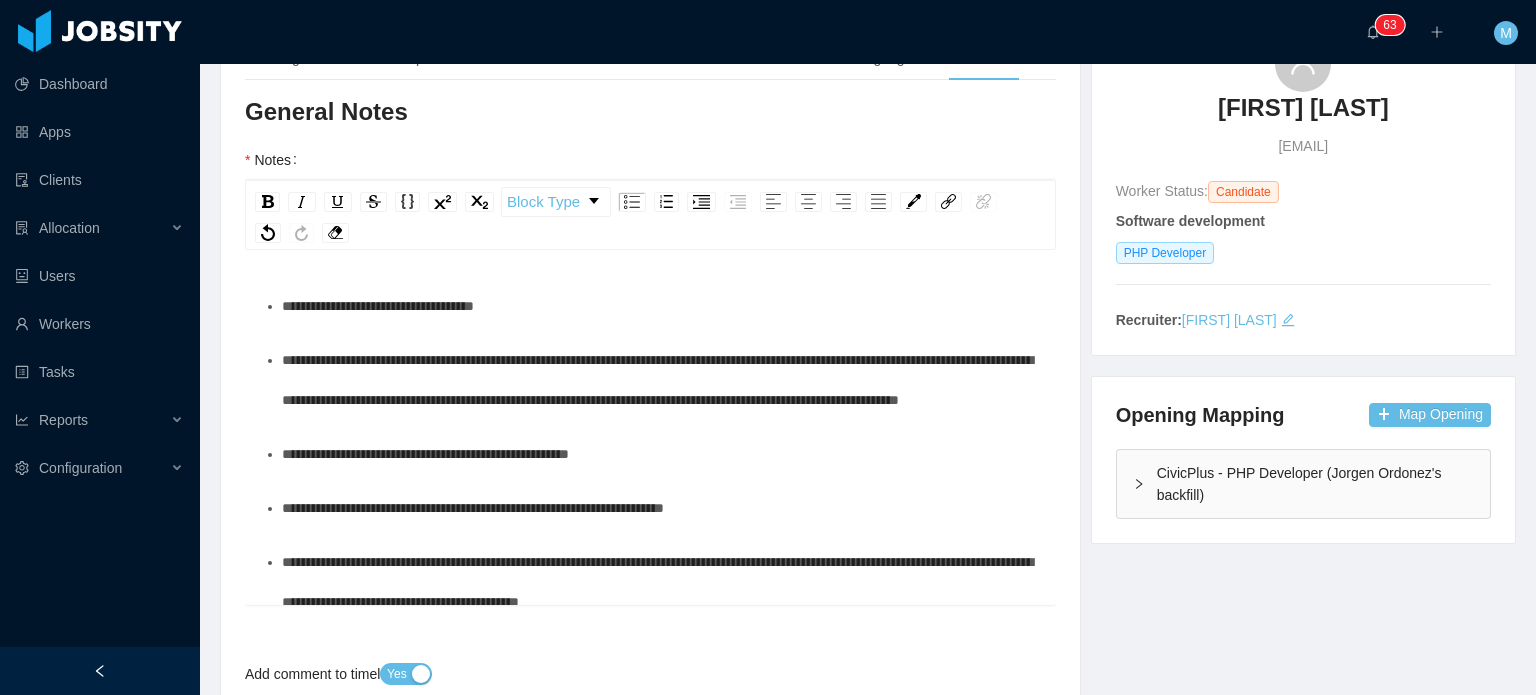 scroll, scrollTop: 300, scrollLeft: 0, axis: vertical 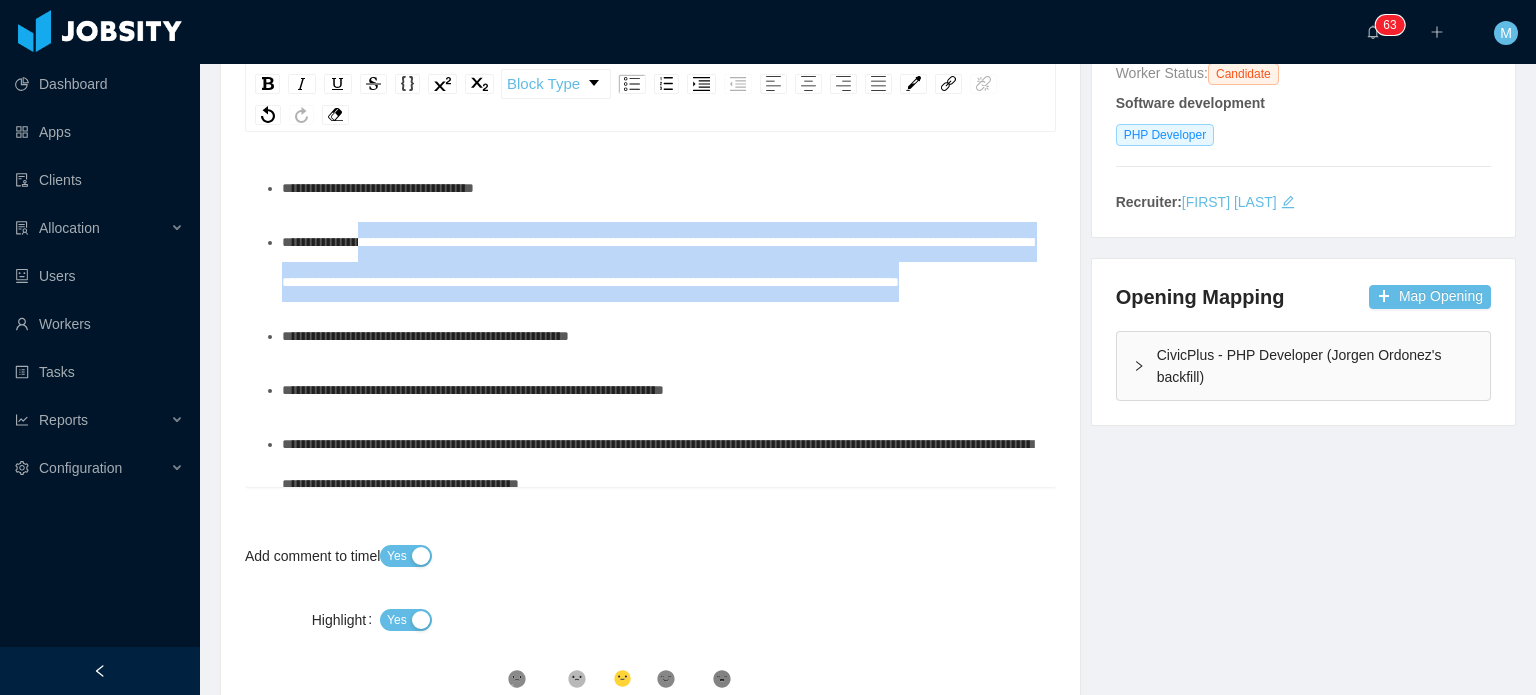drag, startPoint x: 521, startPoint y: 325, endPoint x: 388, endPoint y: 254, distance: 150.76472 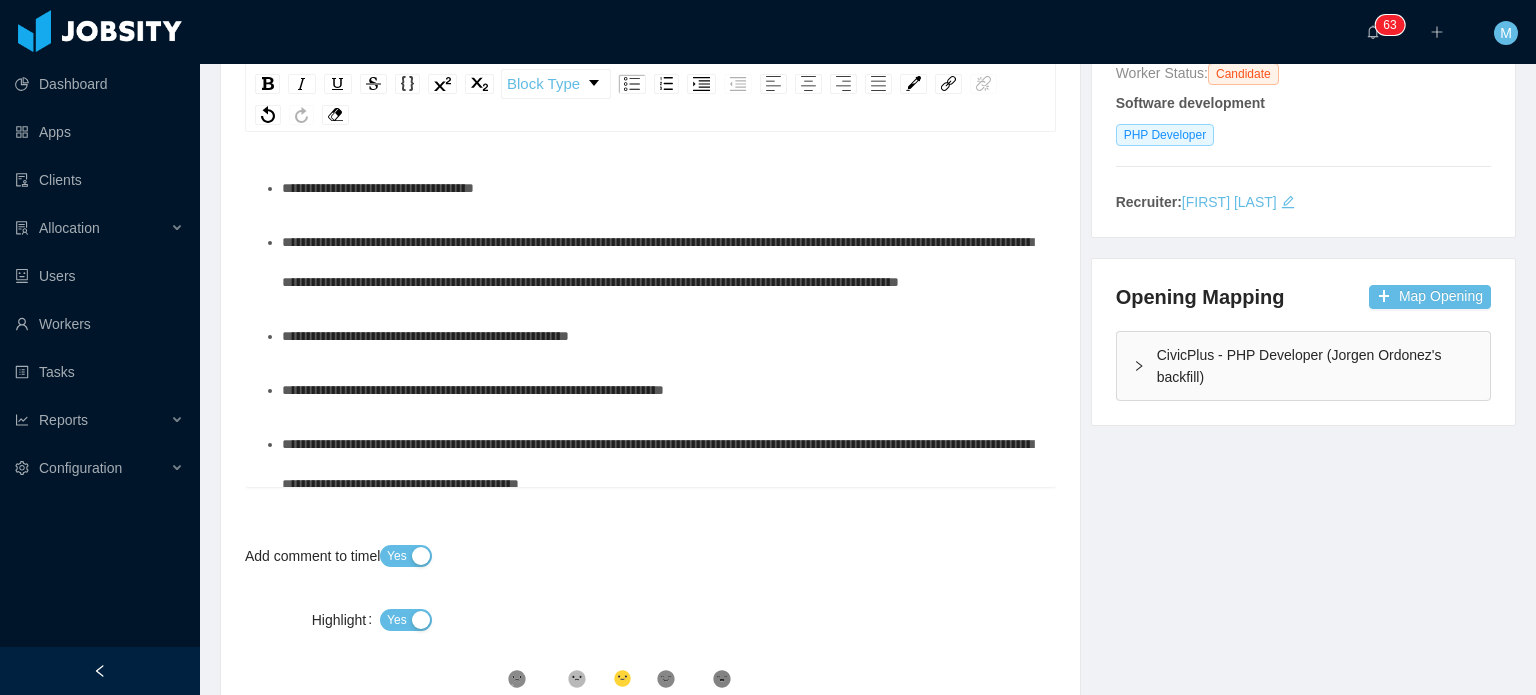 click on "**********" at bounding box center (661, 262) 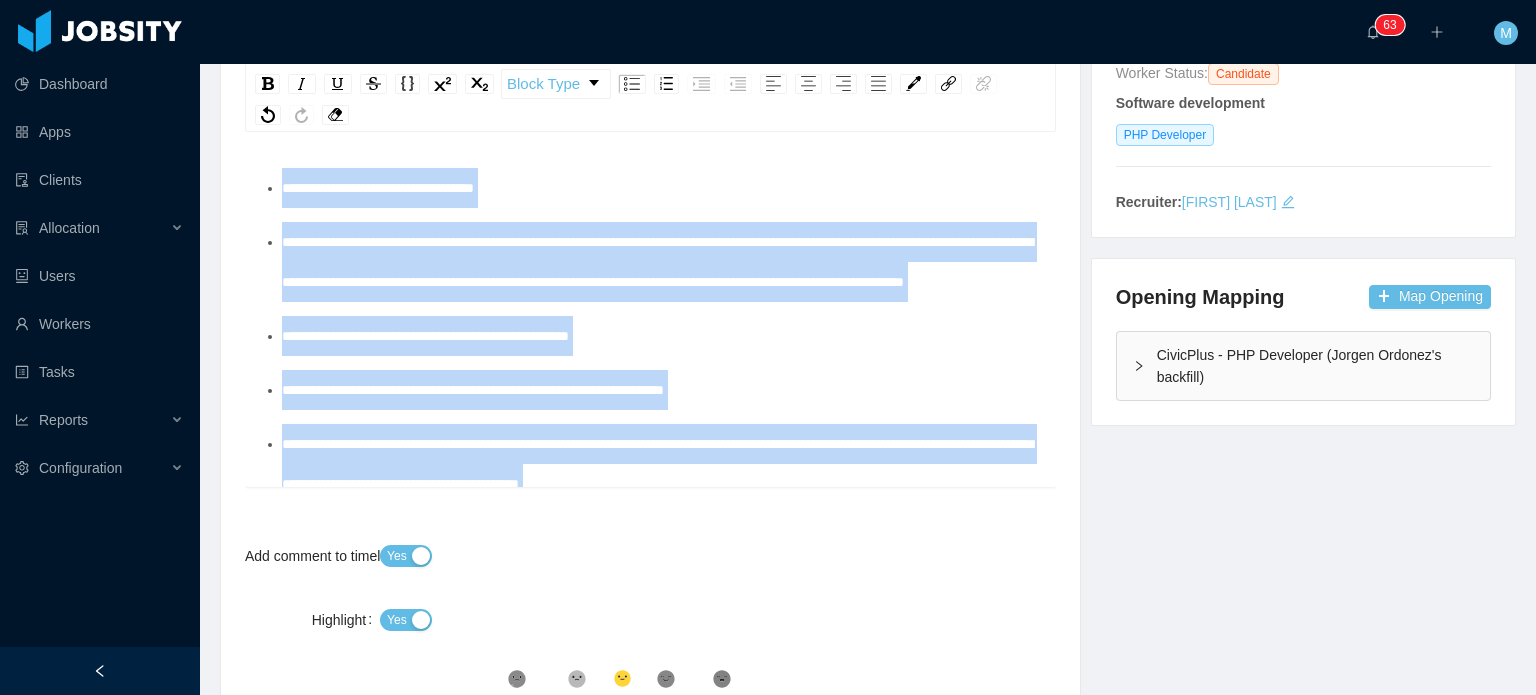 click on "**********" at bounding box center [661, 336] 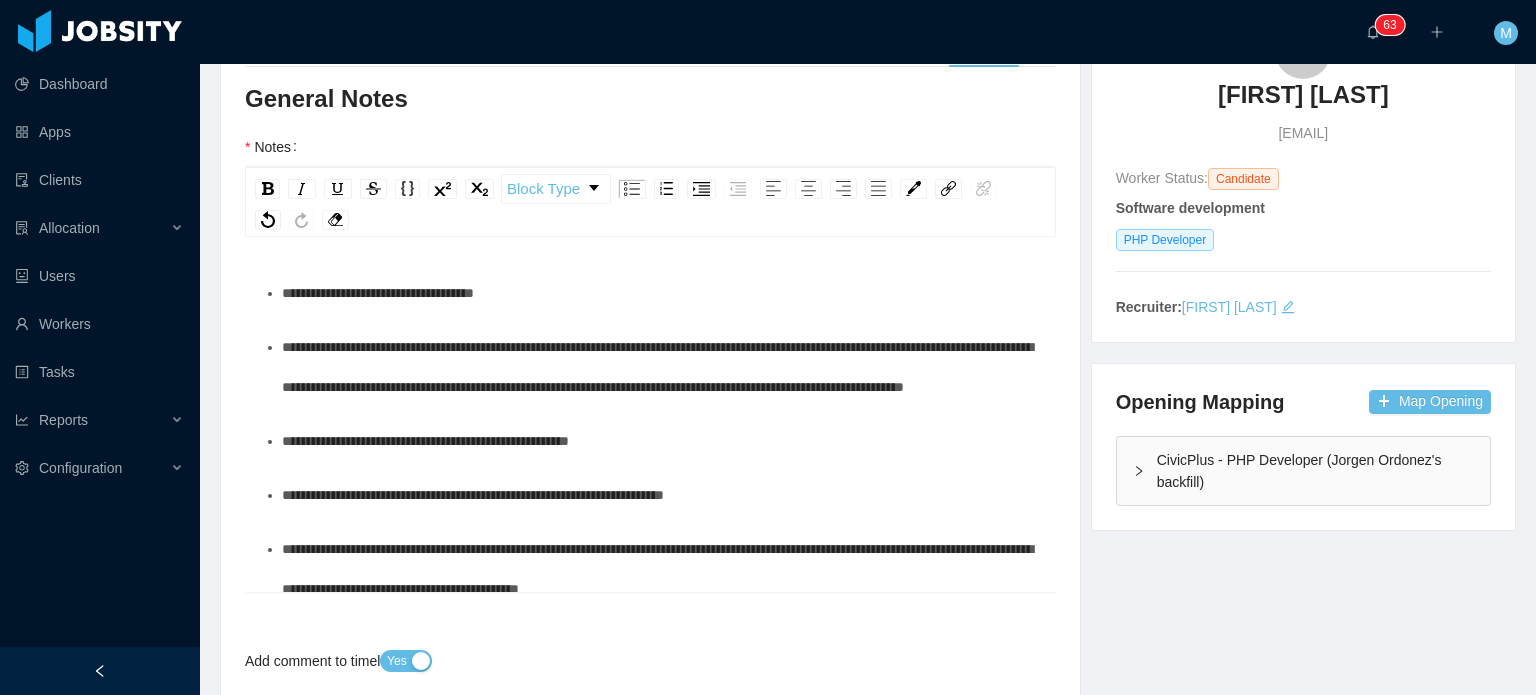 scroll, scrollTop: 0, scrollLeft: 0, axis: both 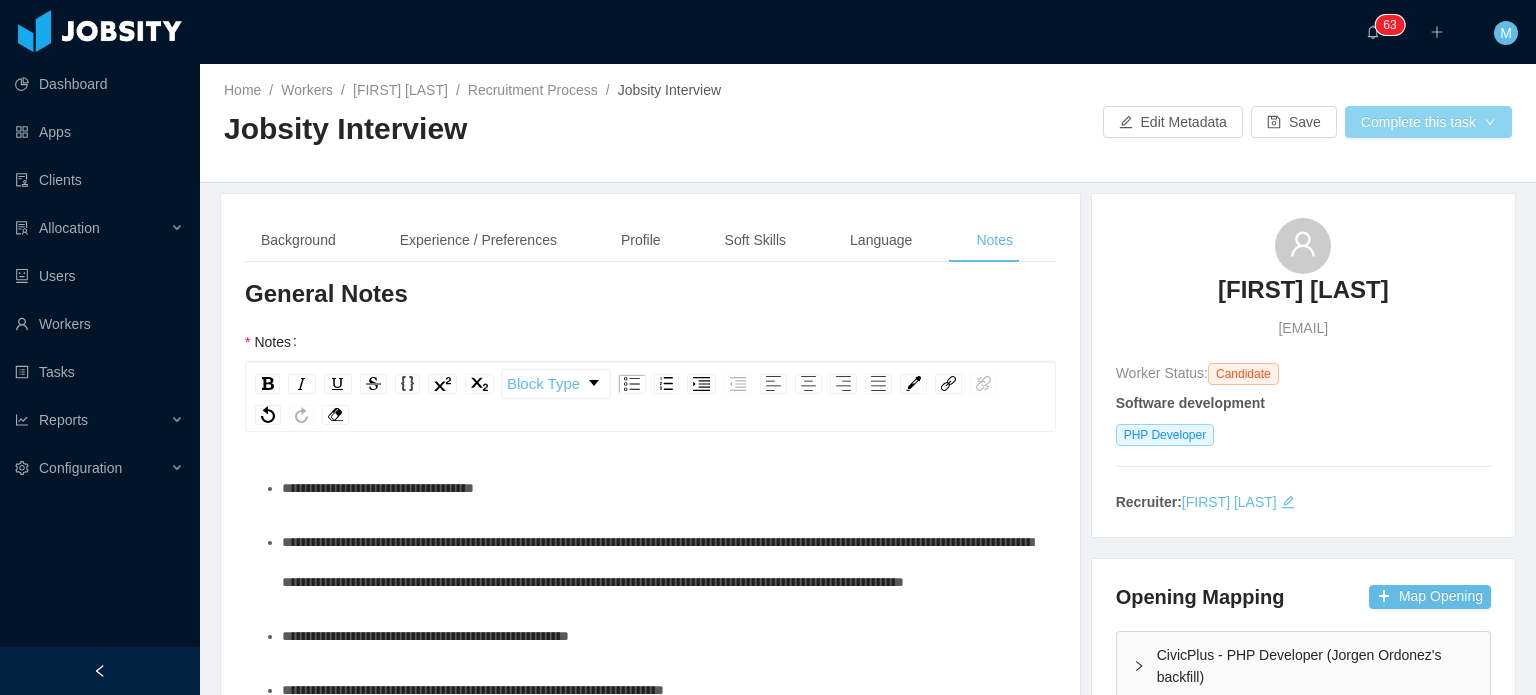 click on "Complete this task" at bounding box center (1428, 122) 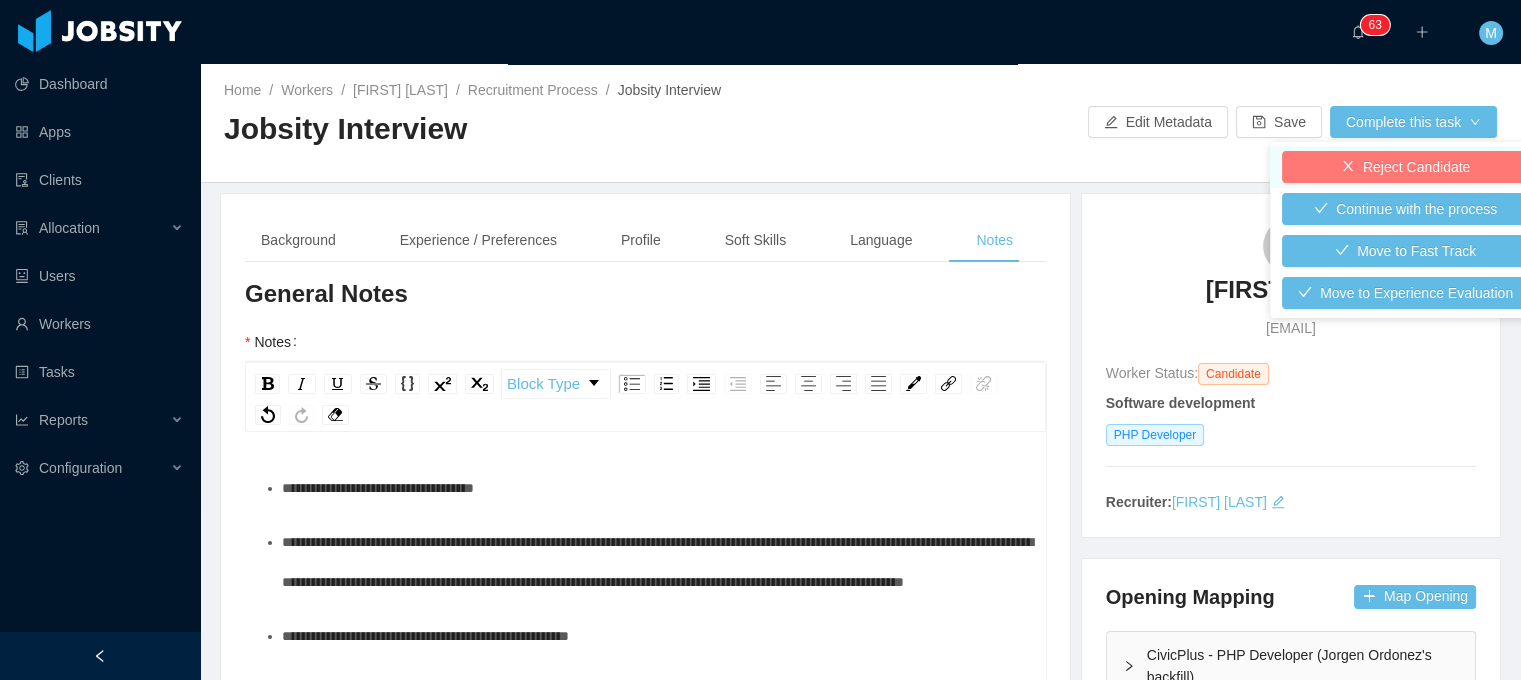 click on "Reject Candidate" at bounding box center (1405, 167) 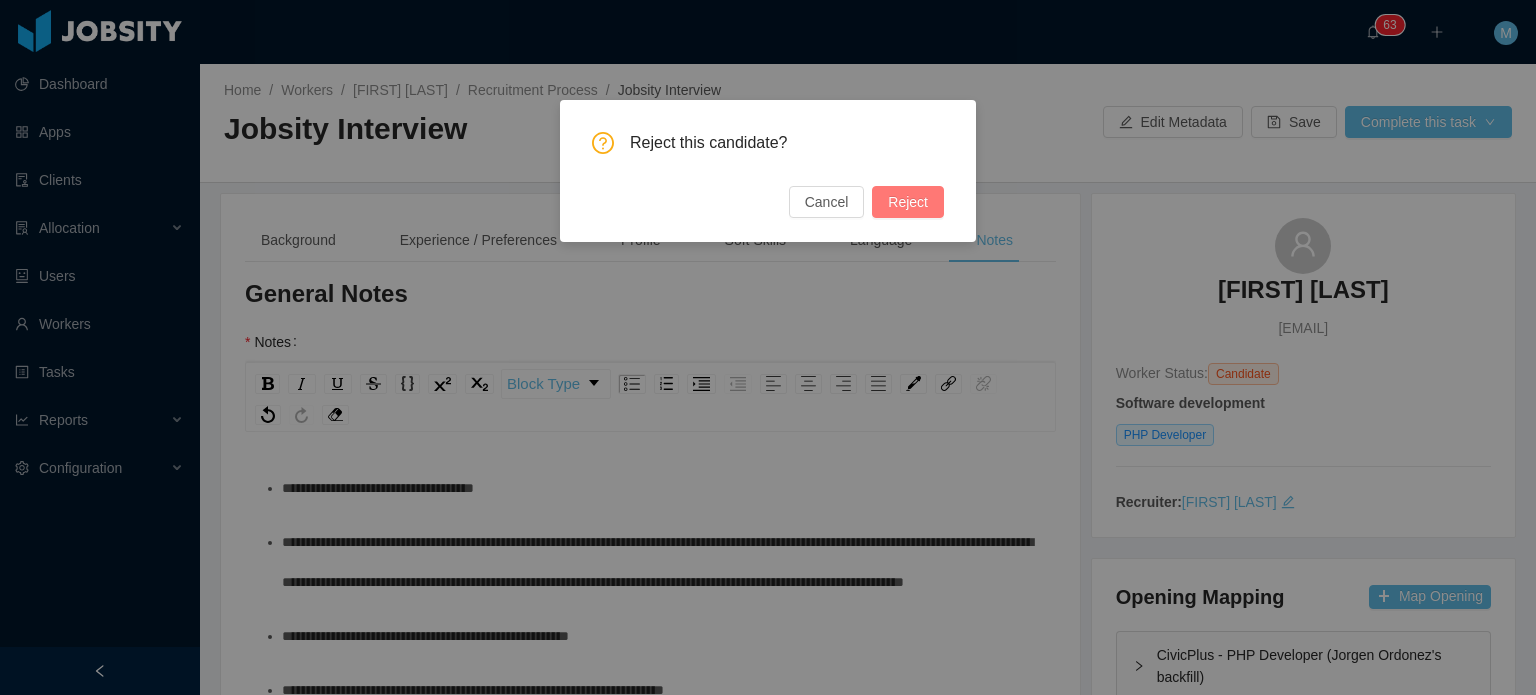 click on "Reject" at bounding box center (908, 202) 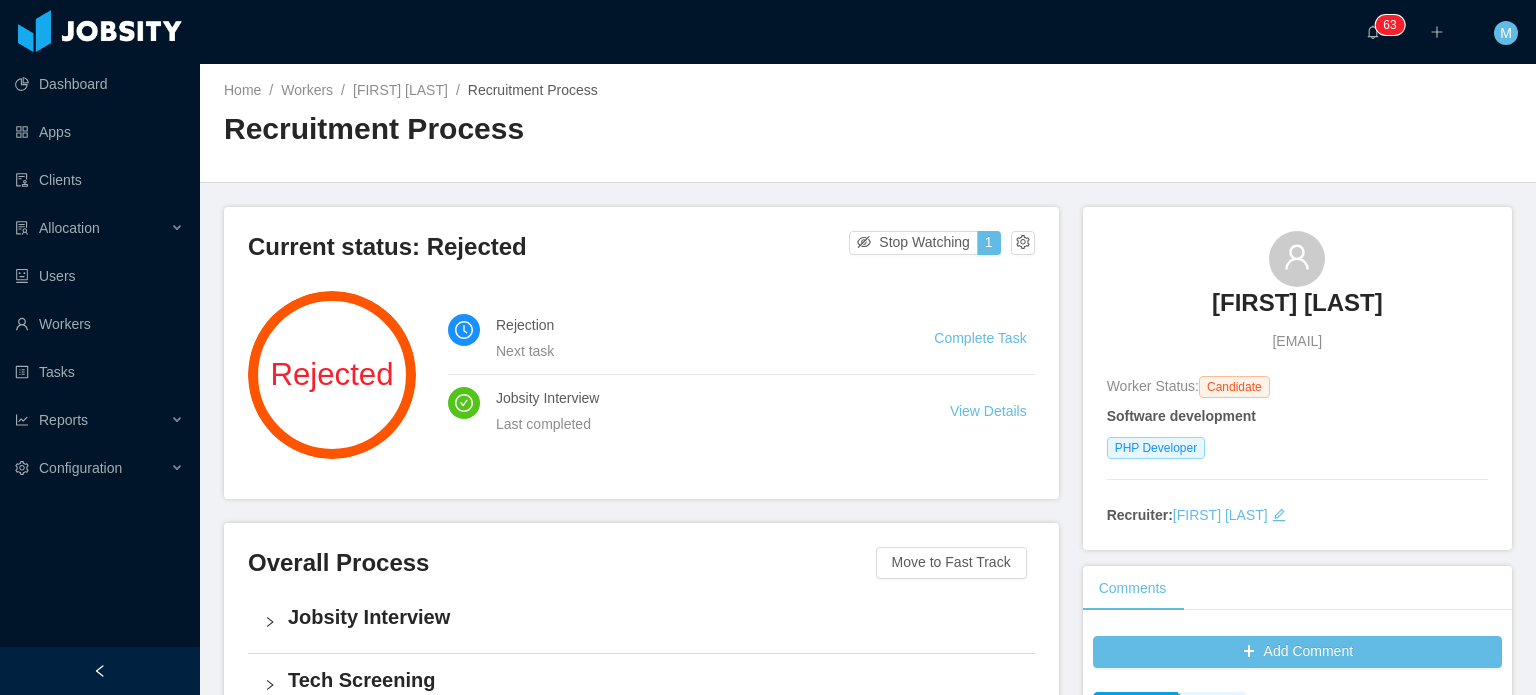 scroll, scrollTop: 0, scrollLeft: 0, axis: both 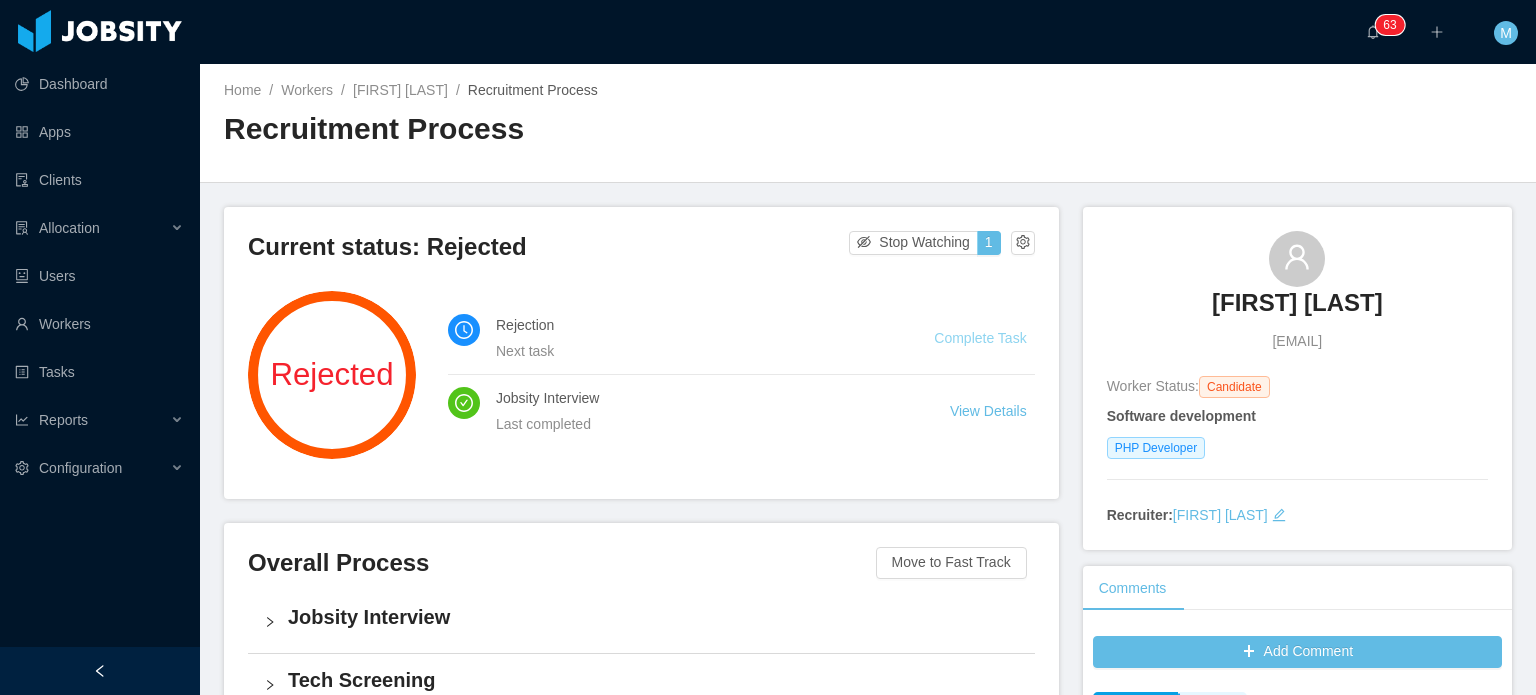 click on "Complete Task" at bounding box center (980, 338) 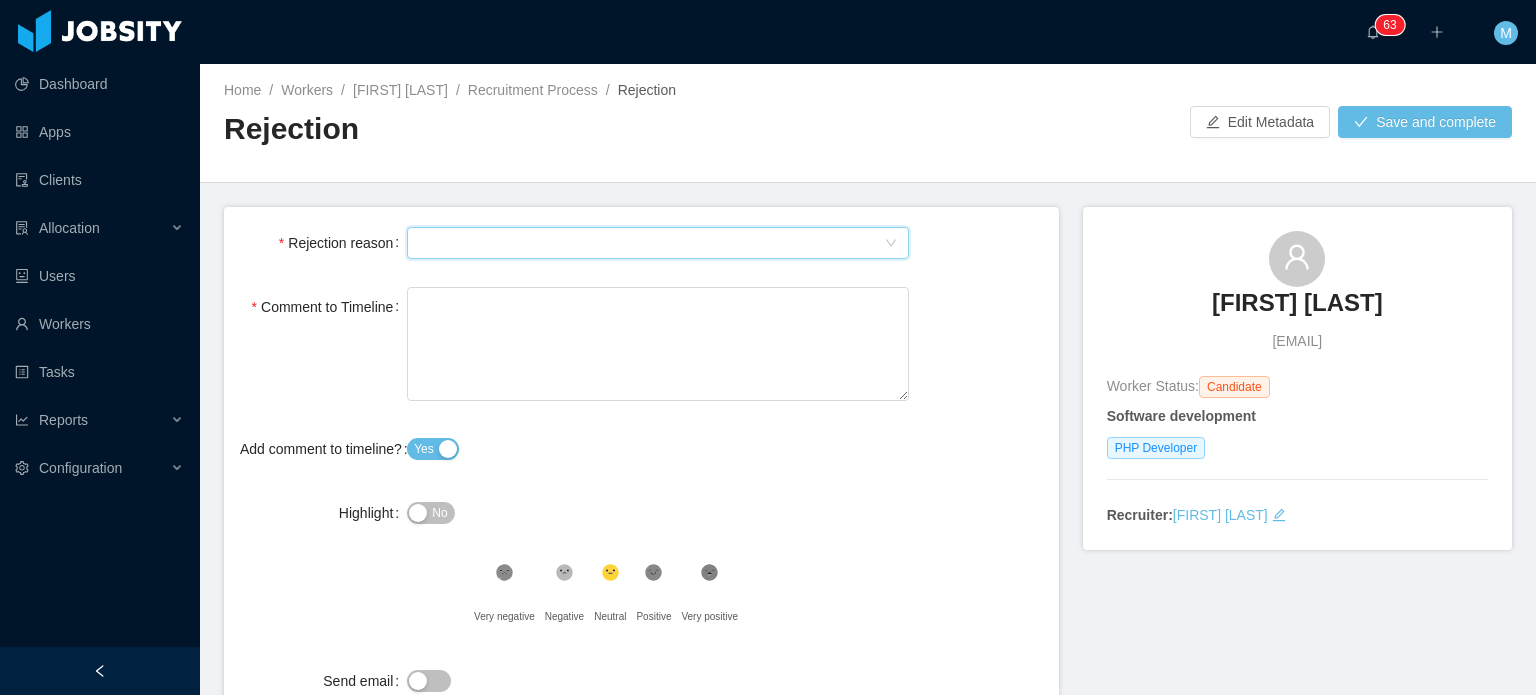 click on "Select Type" at bounding box center [651, 243] 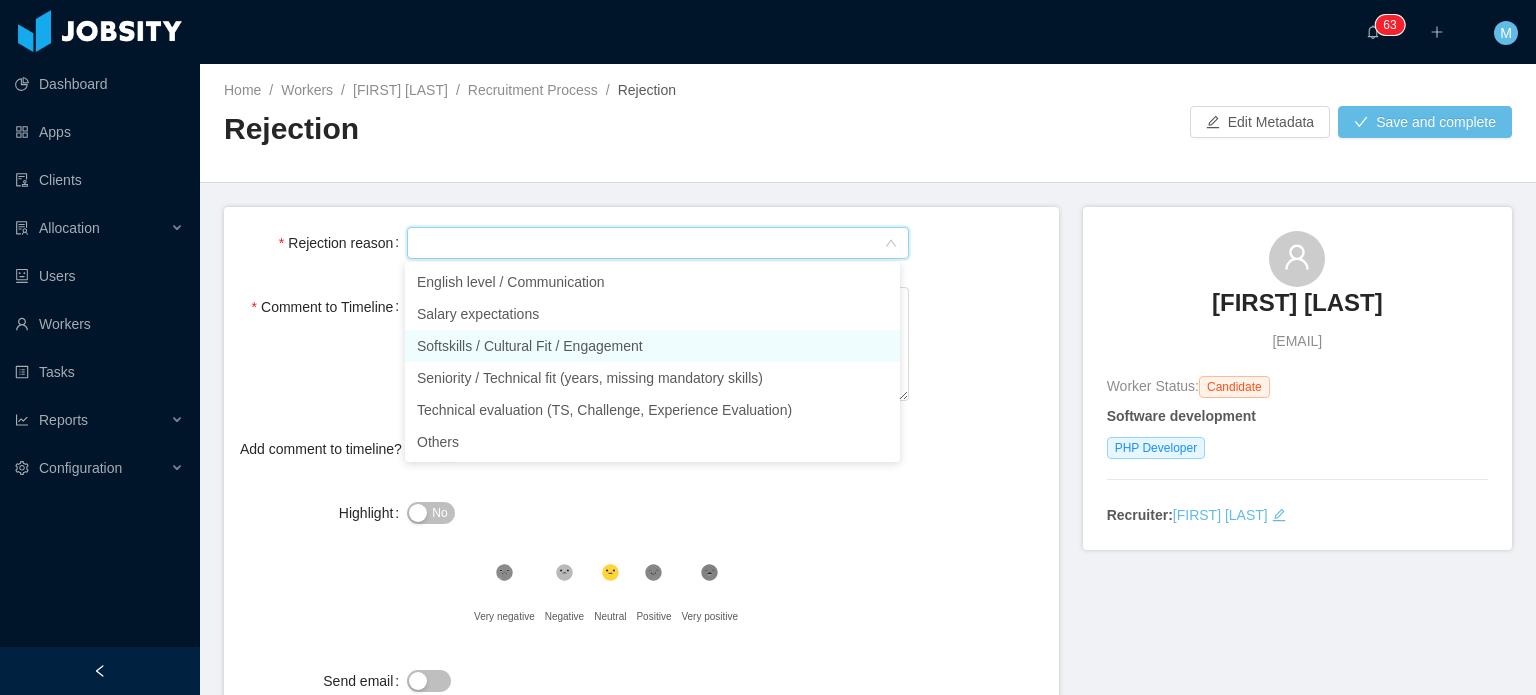 click on "Softskills / Cultural Fit / Engagement" at bounding box center [652, 346] 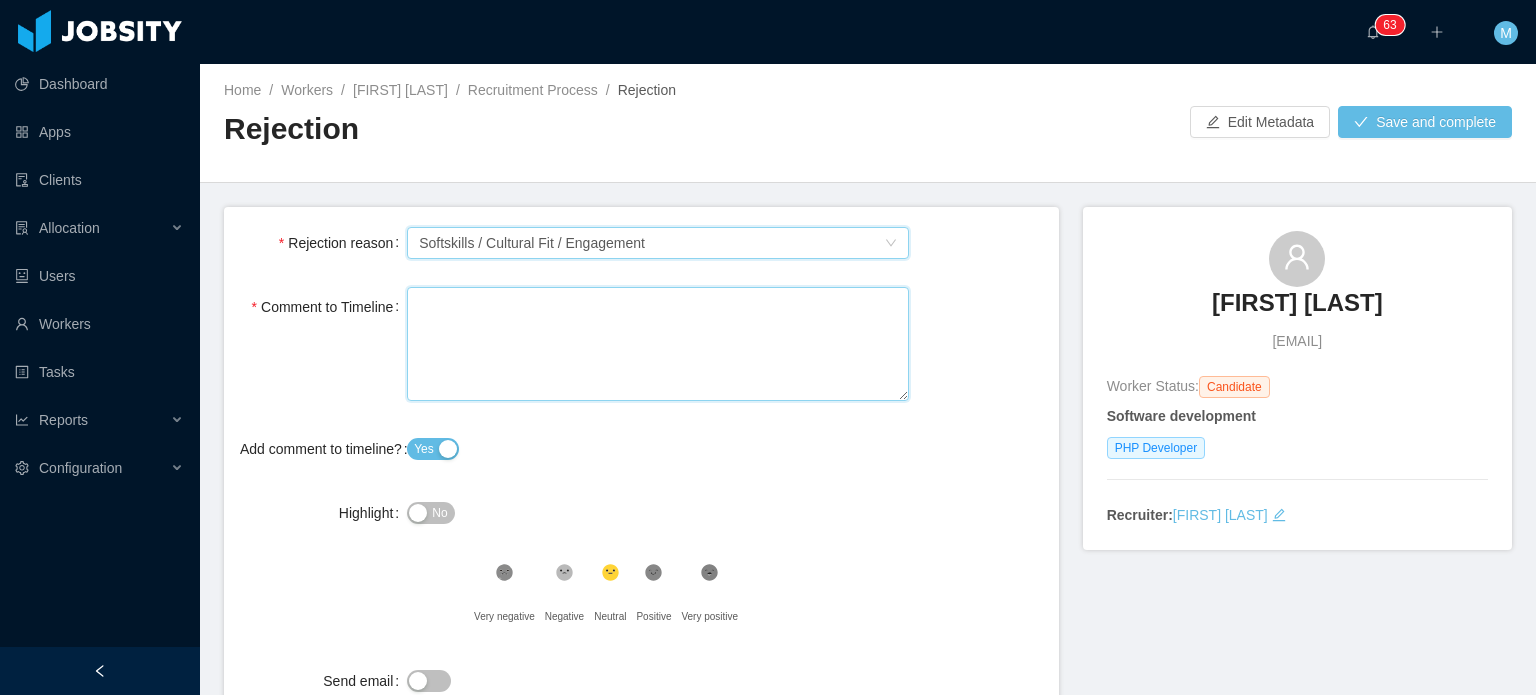 click on "Comment to Timeline" at bounding box center [658, 344] 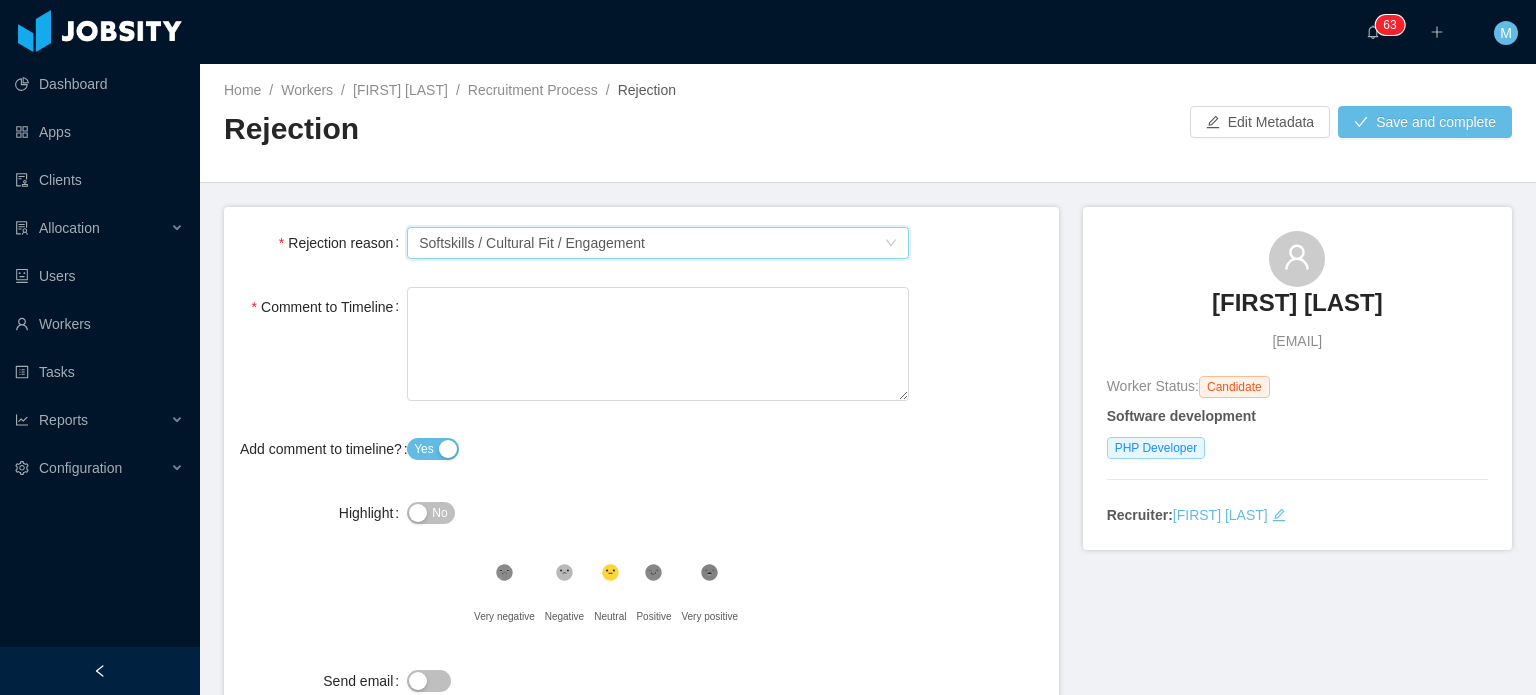 click on "Softskills / Cultural Fit / Engagement" at bounding box center (532, 243) 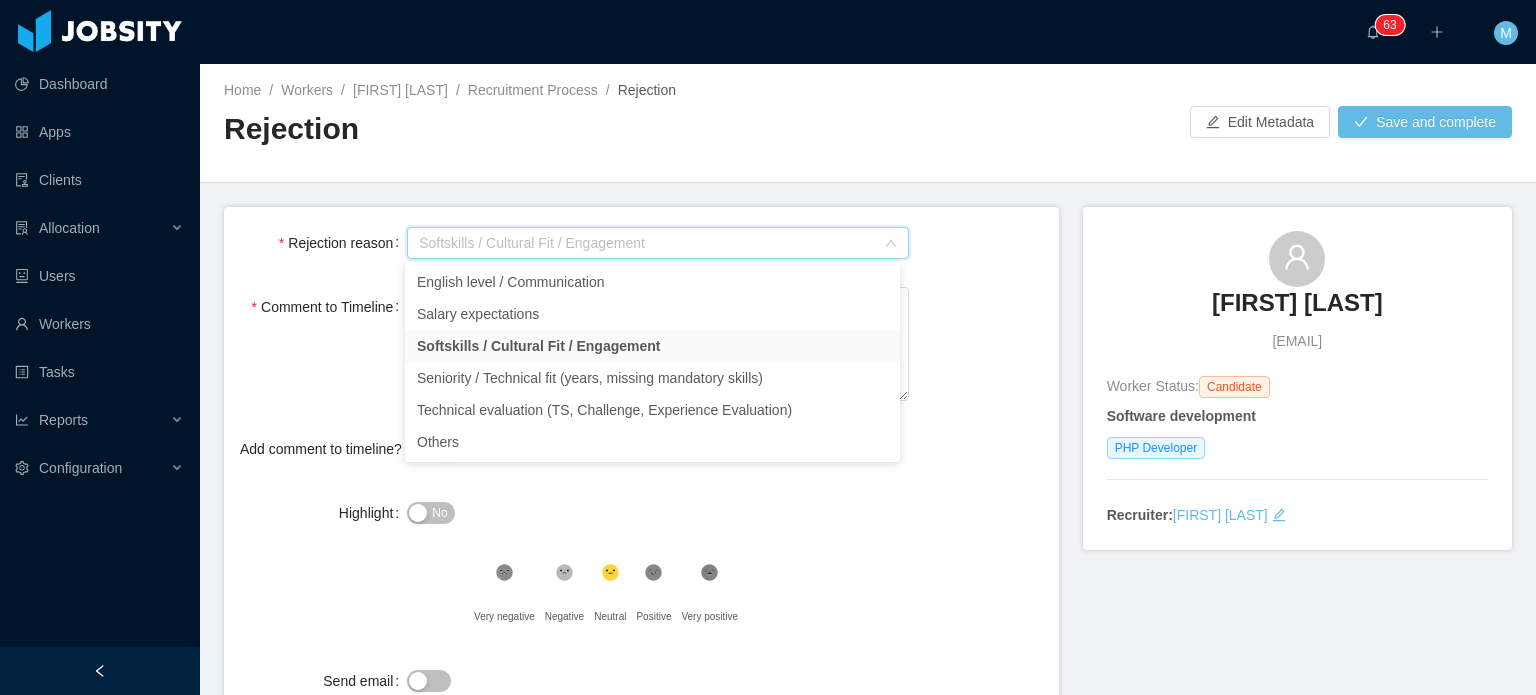 click on "Comment to Timeline" at bounding box center [641, 346] 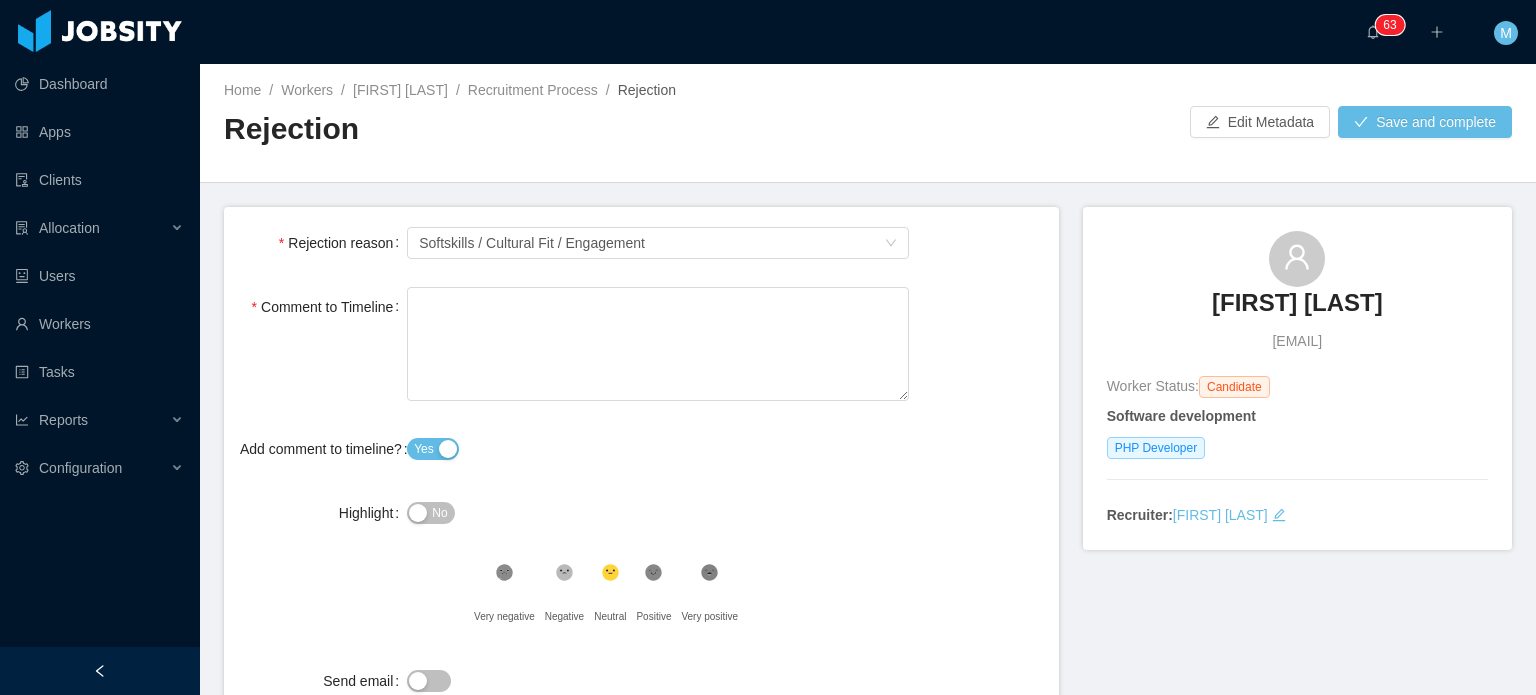 click at bounding box center (658, 346) 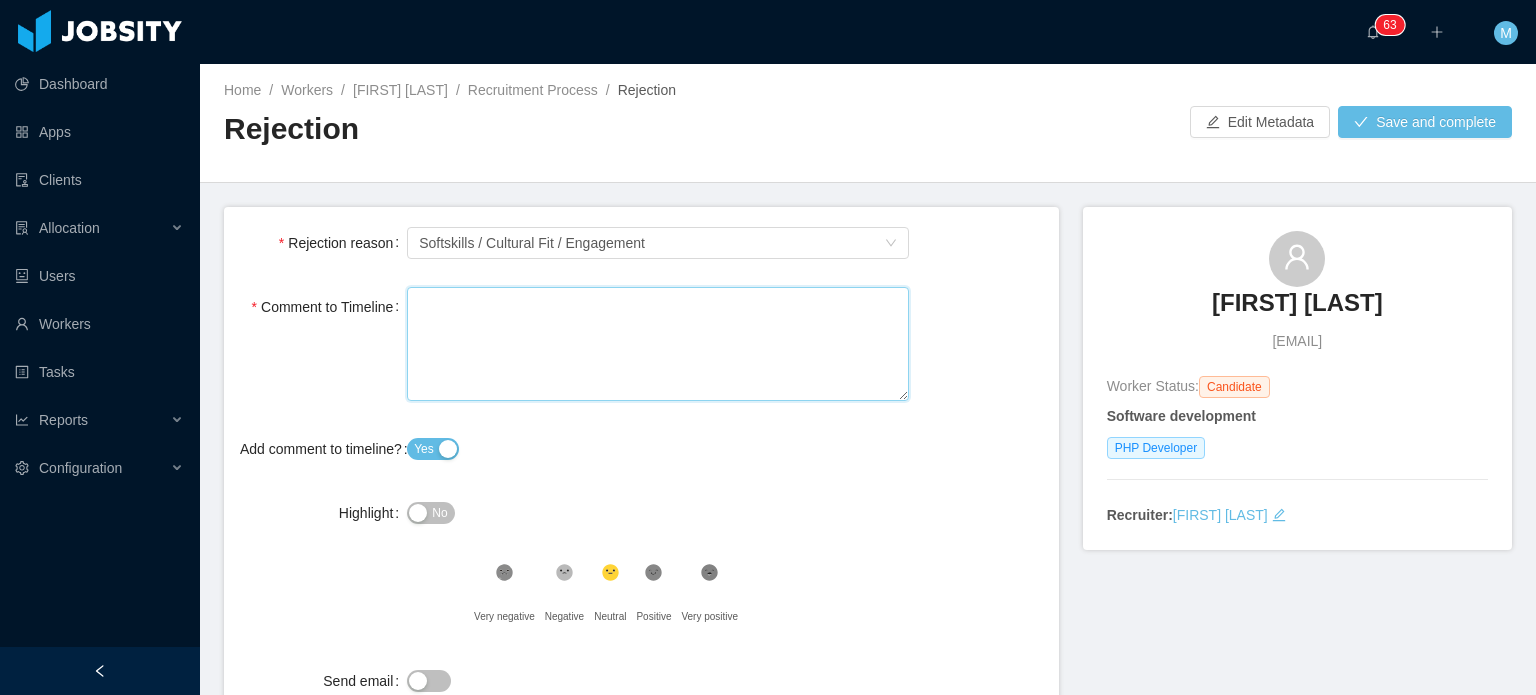 click on "Comment to Timeline" at bounding box center [658, 344] 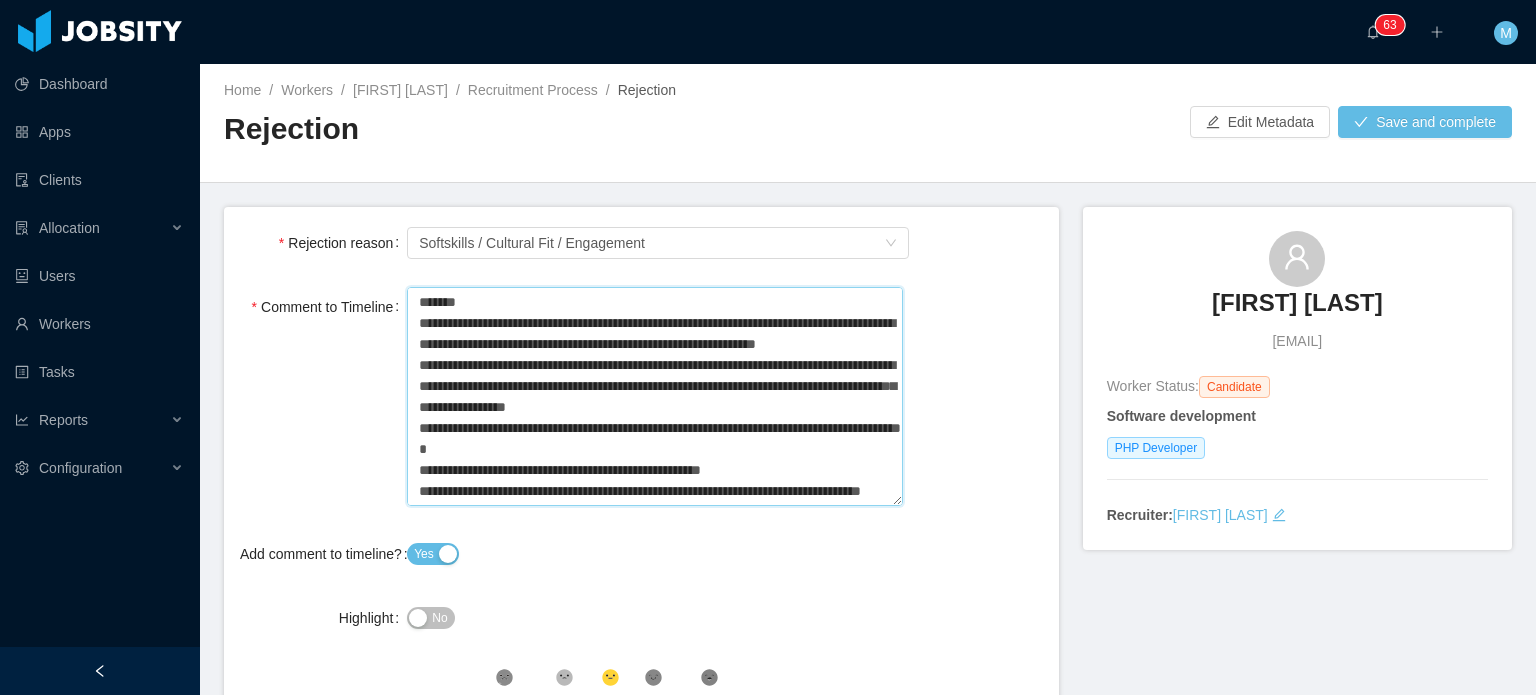 scroll, scrollTop: 0, scrollLeft: 0, axis: both 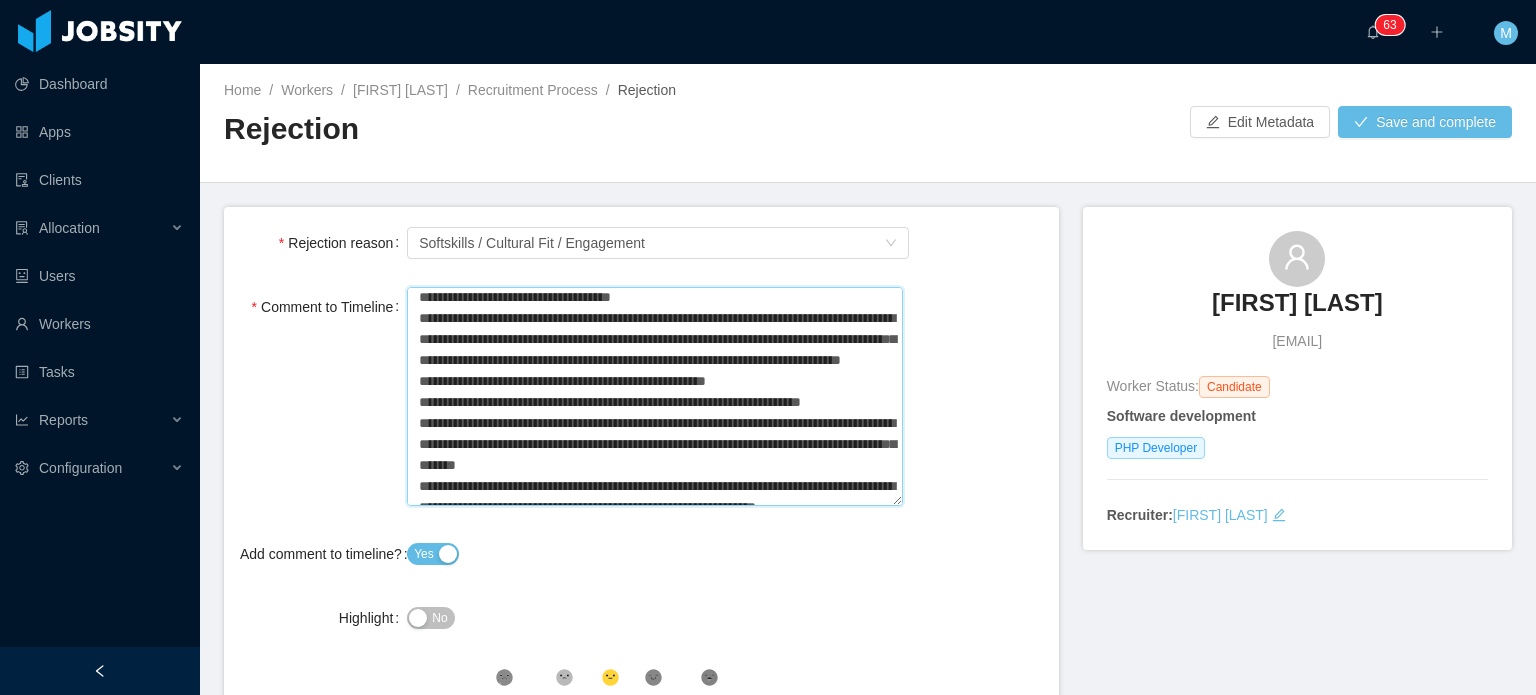 type 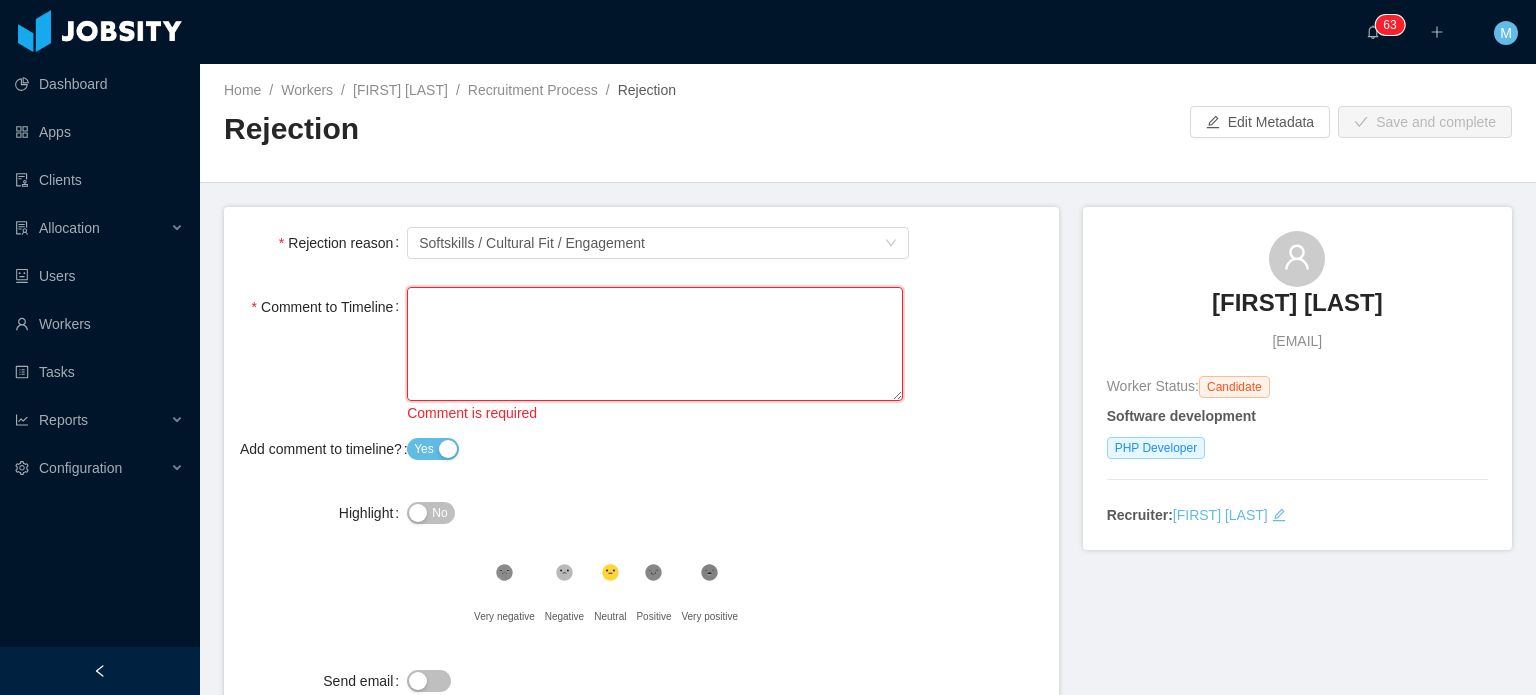 click on "Comment to Timeline" at bounding box center [654, 344] 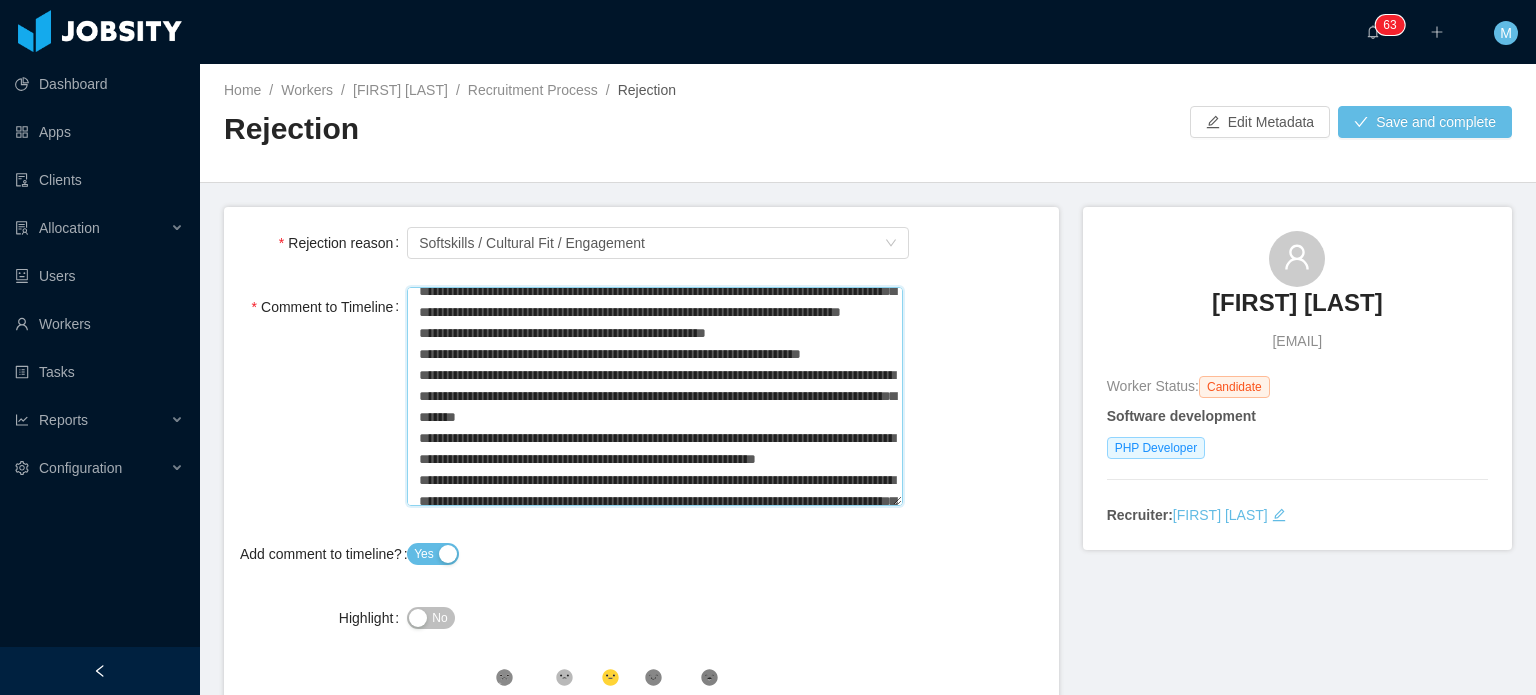 scroll, scrollTop: 0, scrollLeft: 0, axis: both 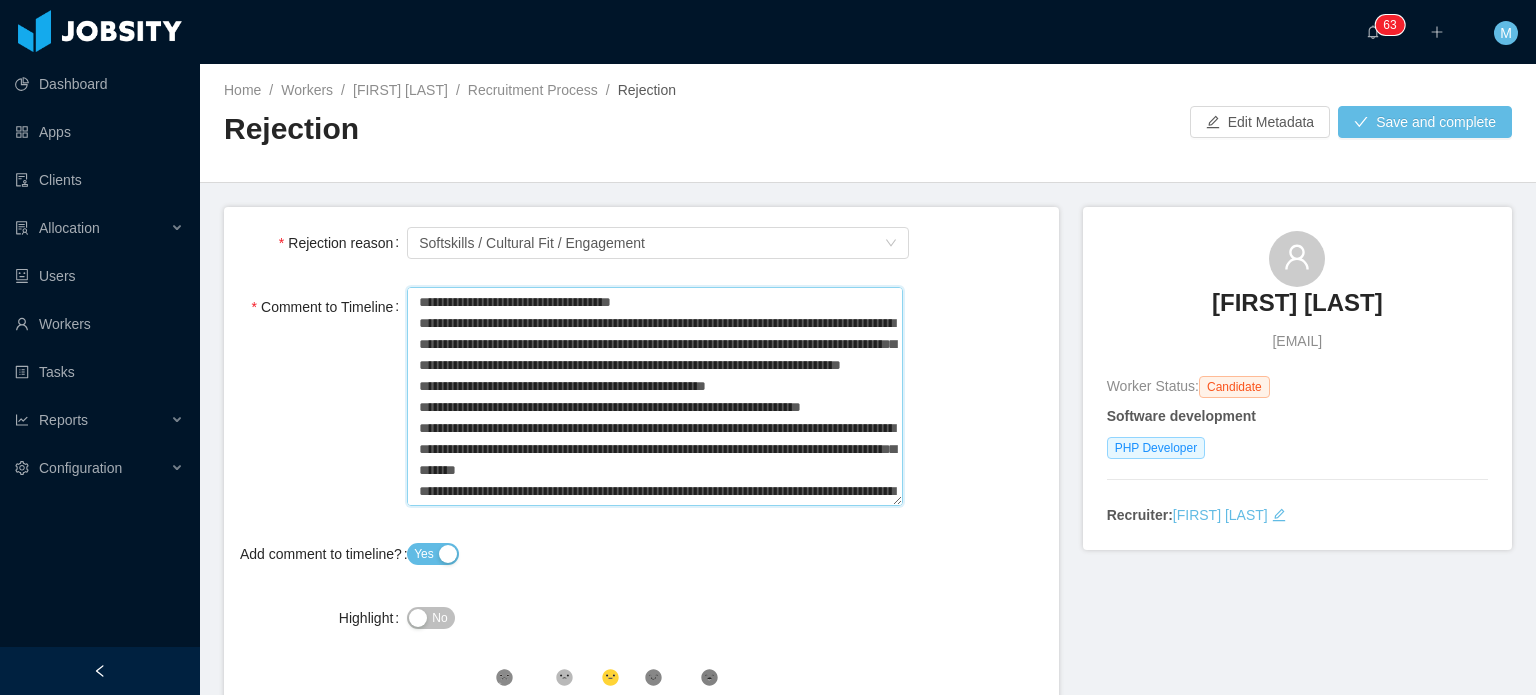 drag, startPoint x: 716, startPoint y: 379, endPoint x: 523, endPoint y: 329, distance: 199.3715 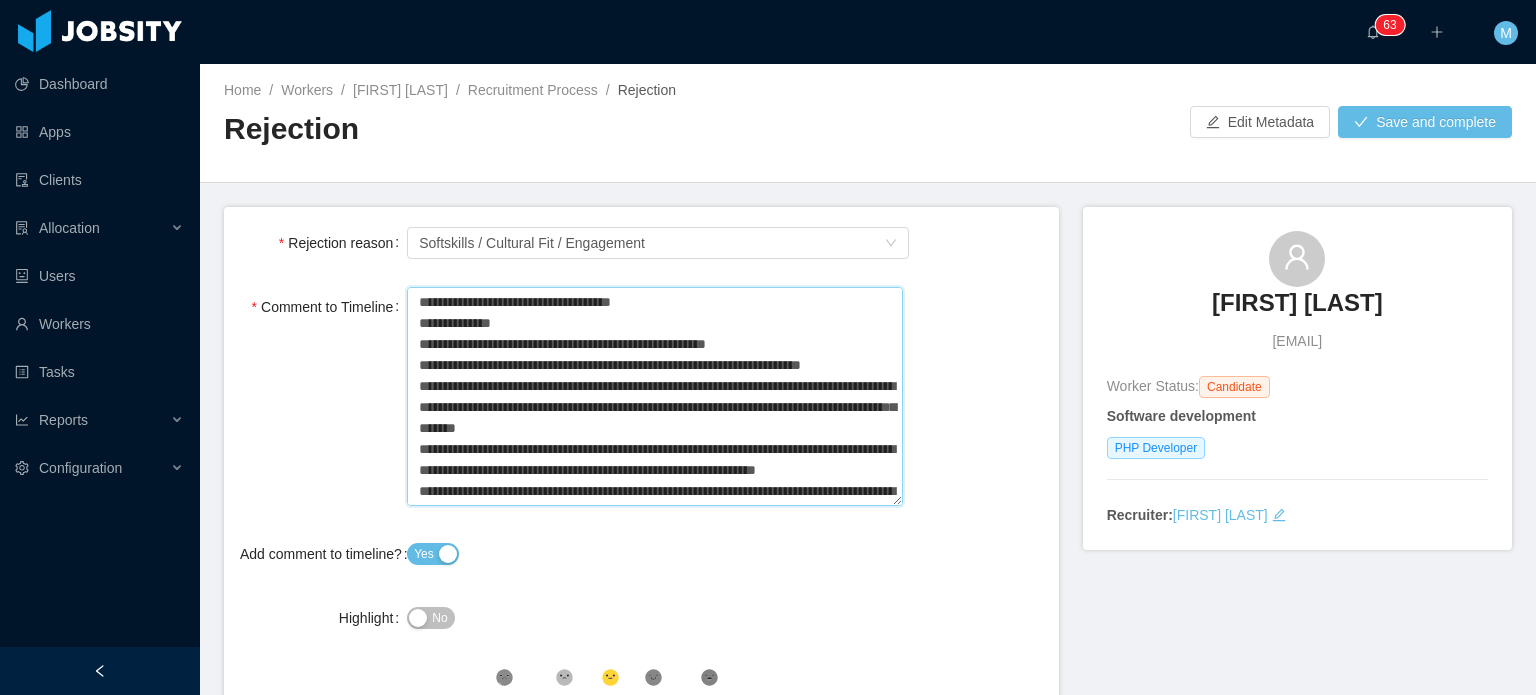 paste on "**********" 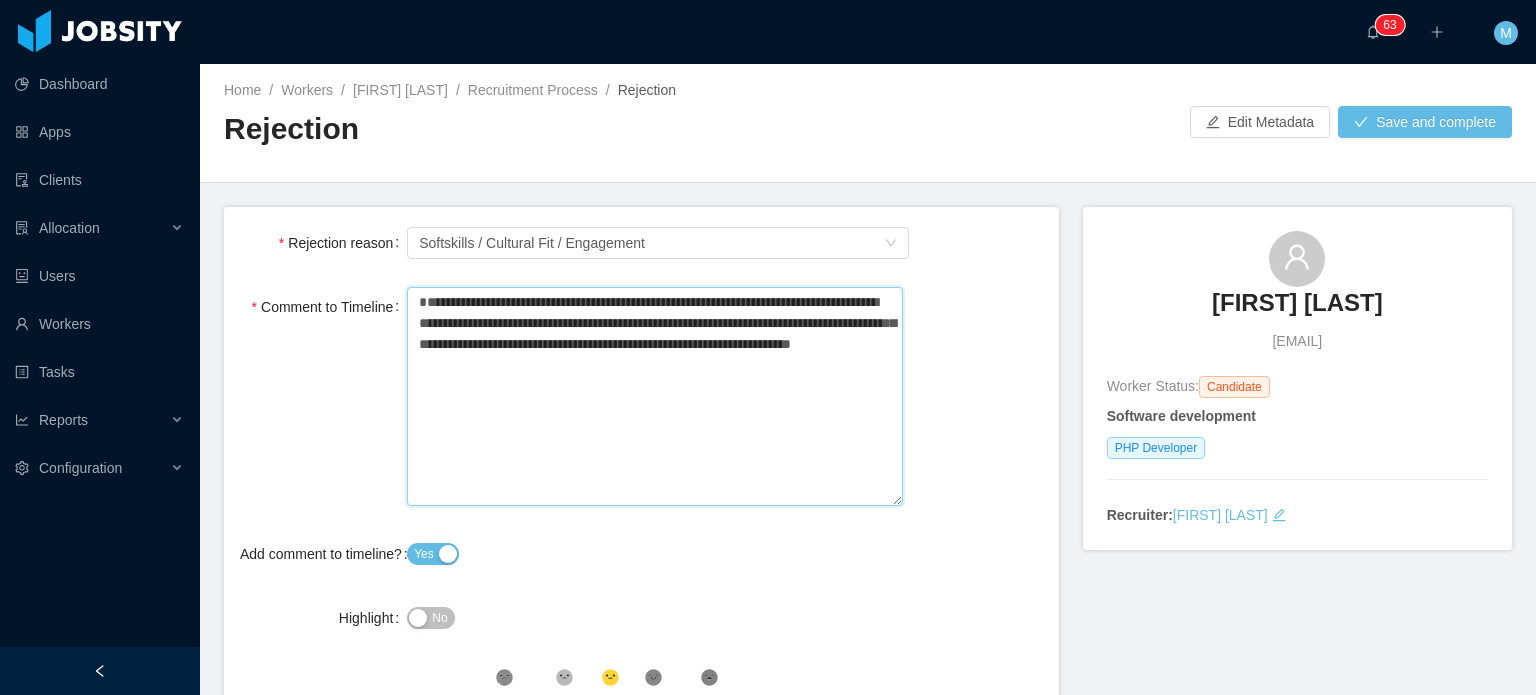 type 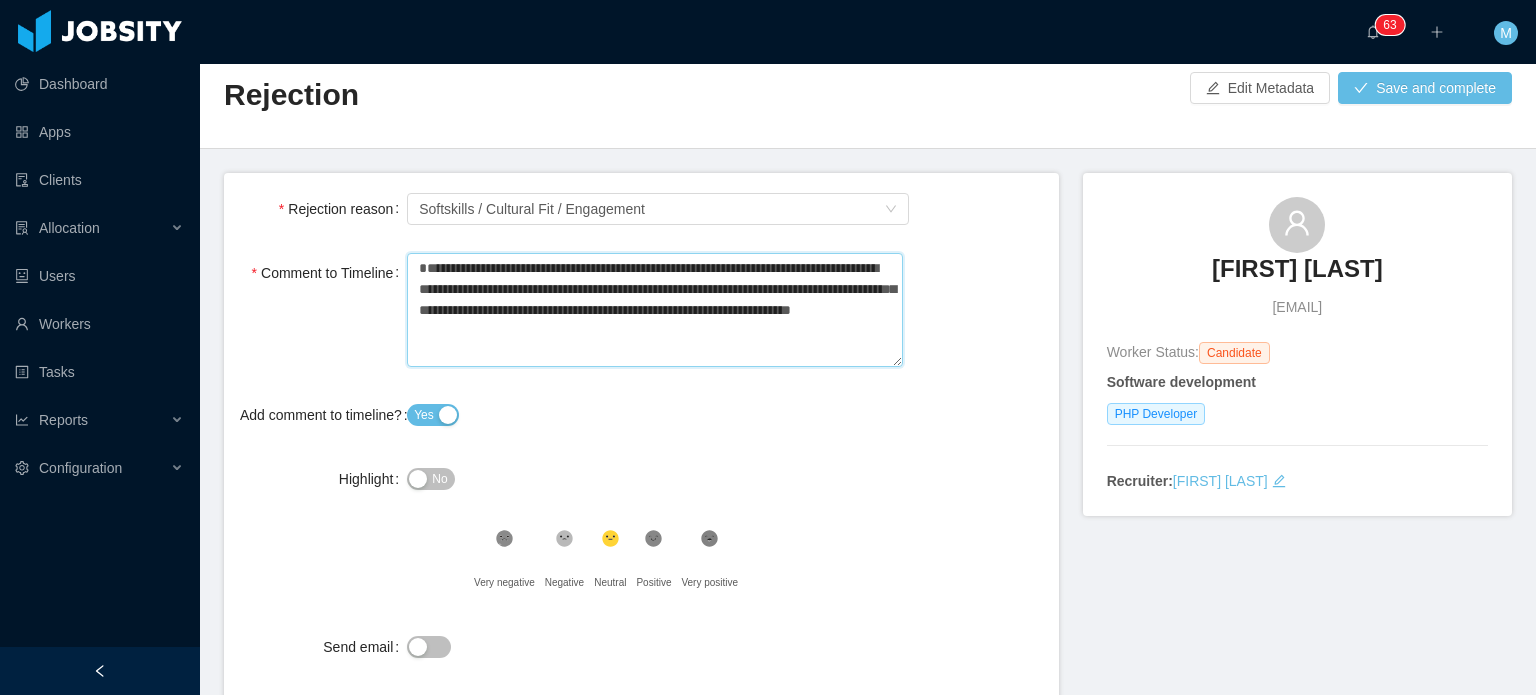 scroll, scrollTop: 0, scrollLeft: 0, axis: both 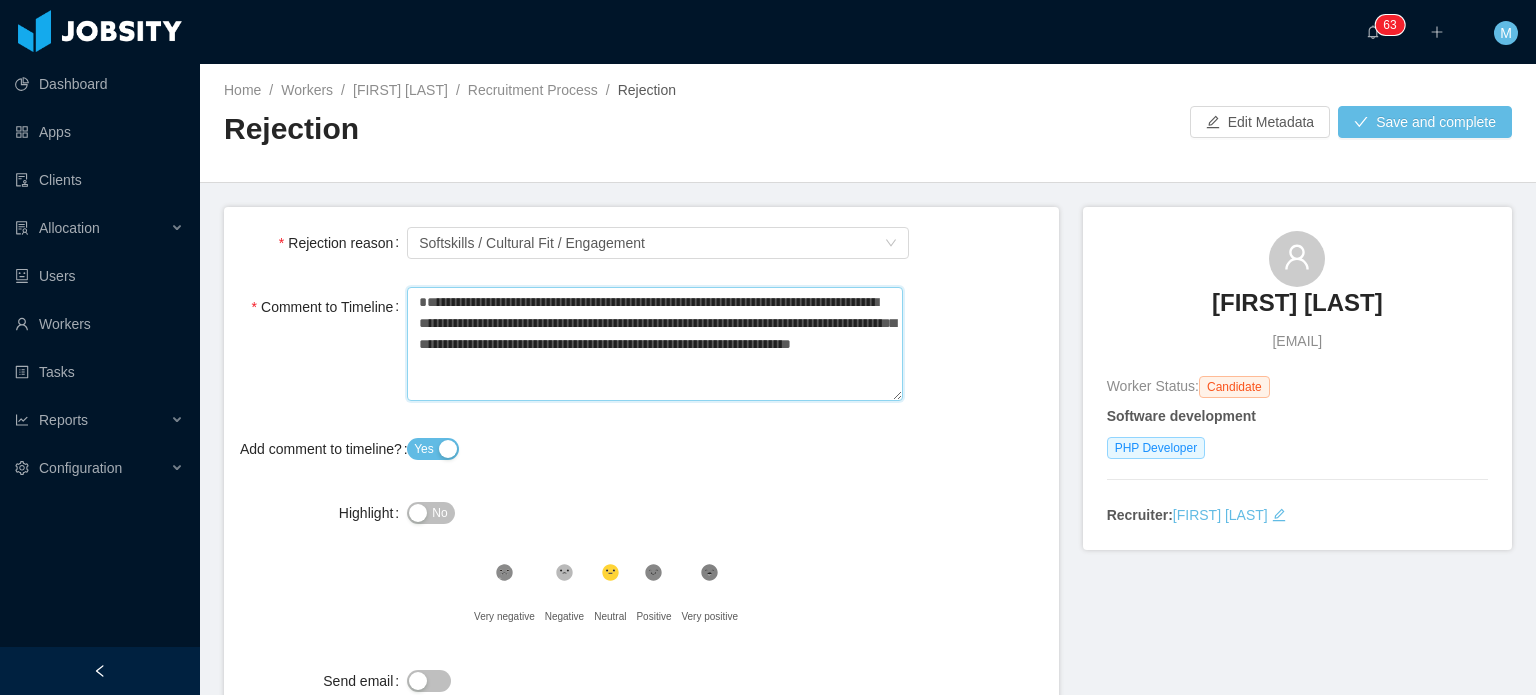 type on "**********" 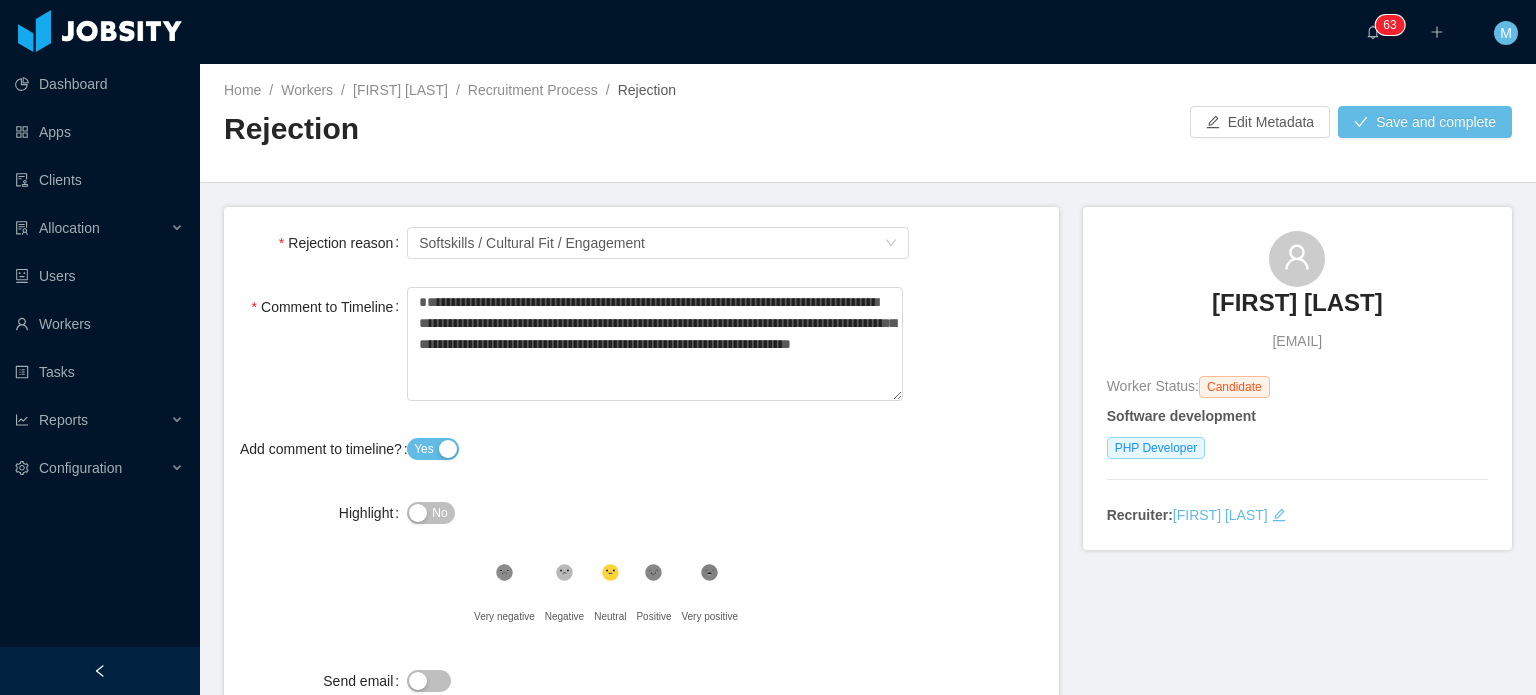 click on "Home / Workers / Joaquin Casarino / Recruitment Process / Rejection / Rejection Edit Metadata Save and complete" at bounding box center [868, 123] 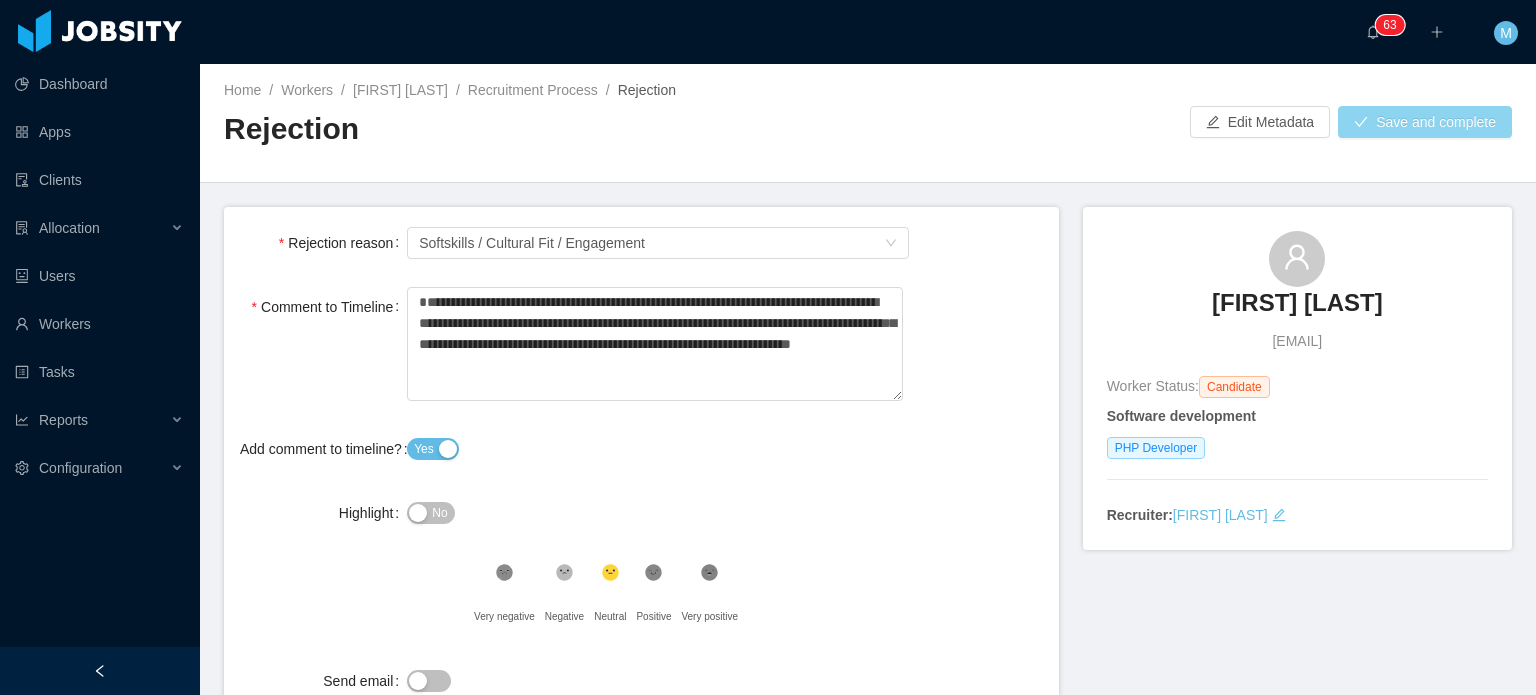 click on "Save and complete" at bounding box center (1425, 122) 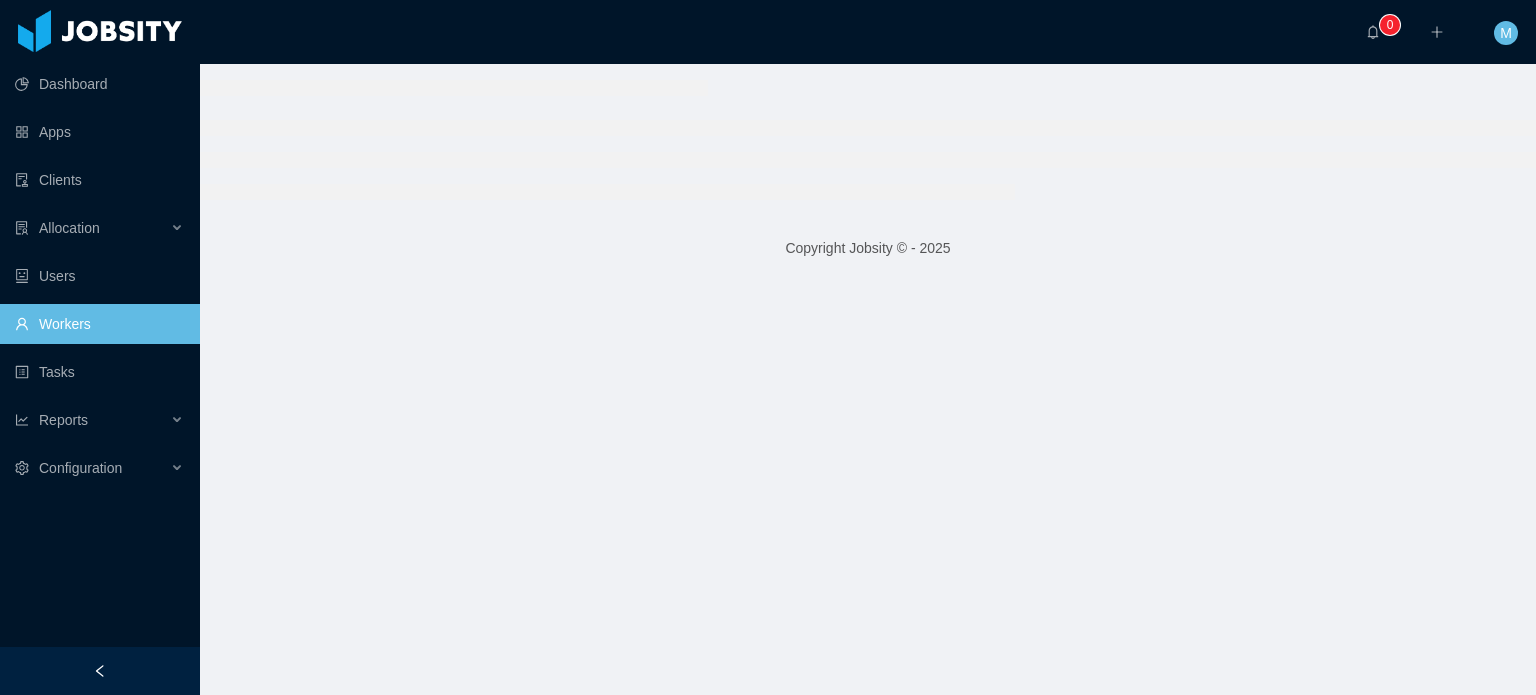 scroll, scrollTop: 0, scrollLeft: 0, axis: both 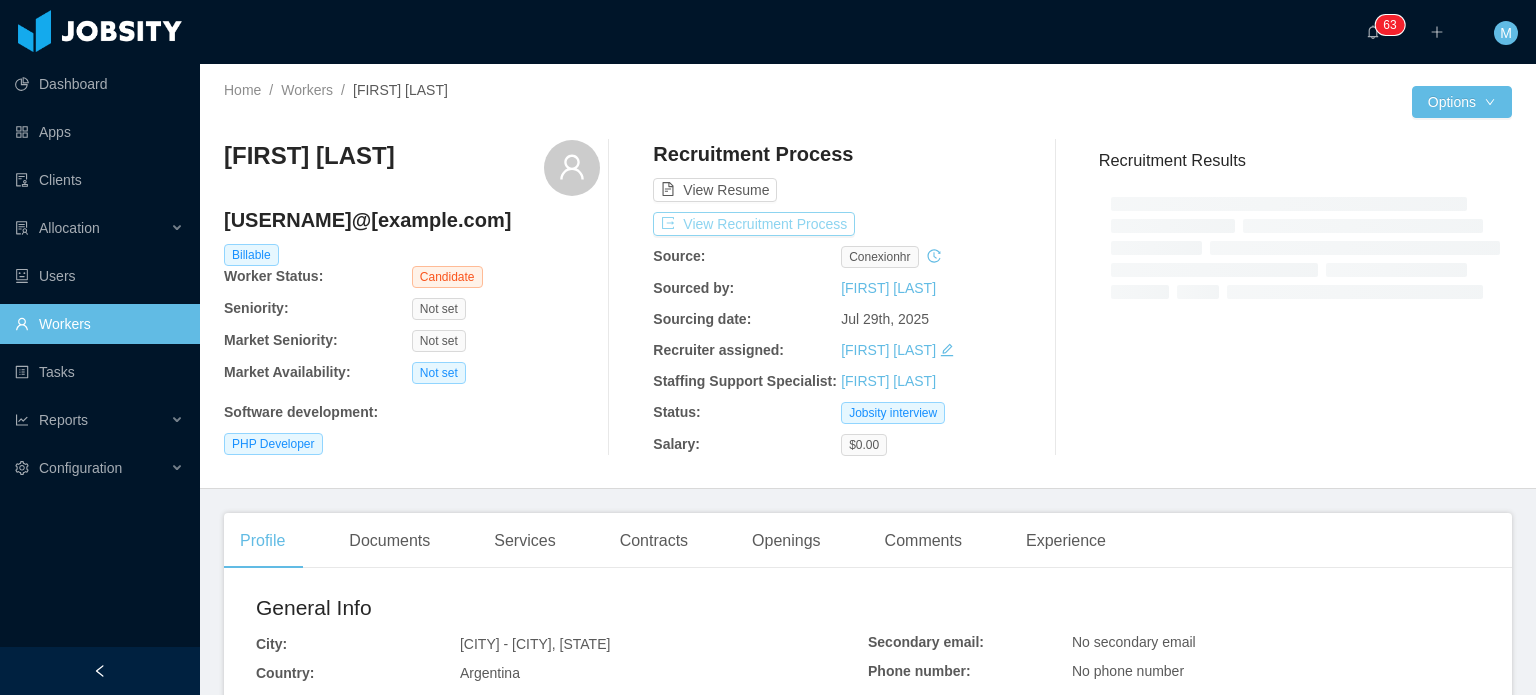 click on "View Recruitment Process" at bounding box center [754, 224] 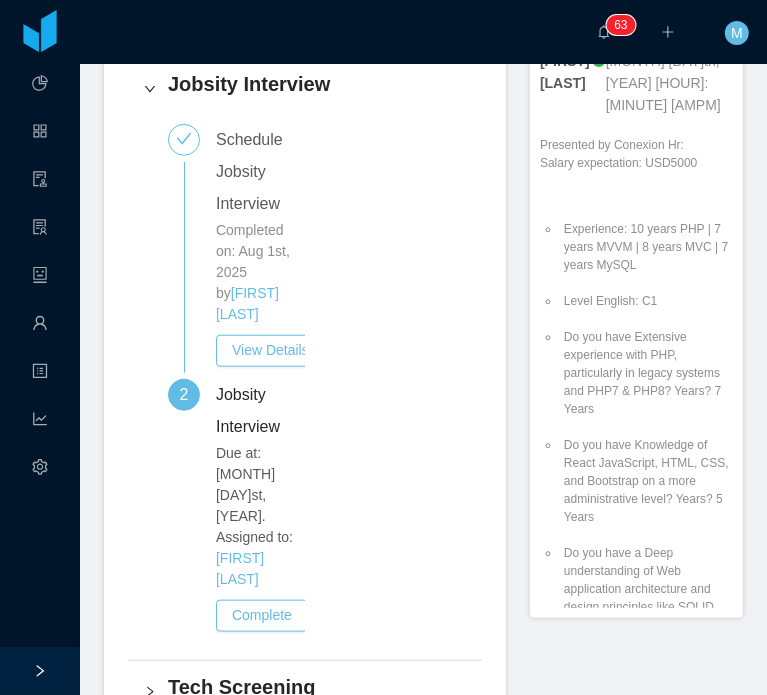 scroll, scrollTop: 800, scrollLeft: 0, axis: vertical 